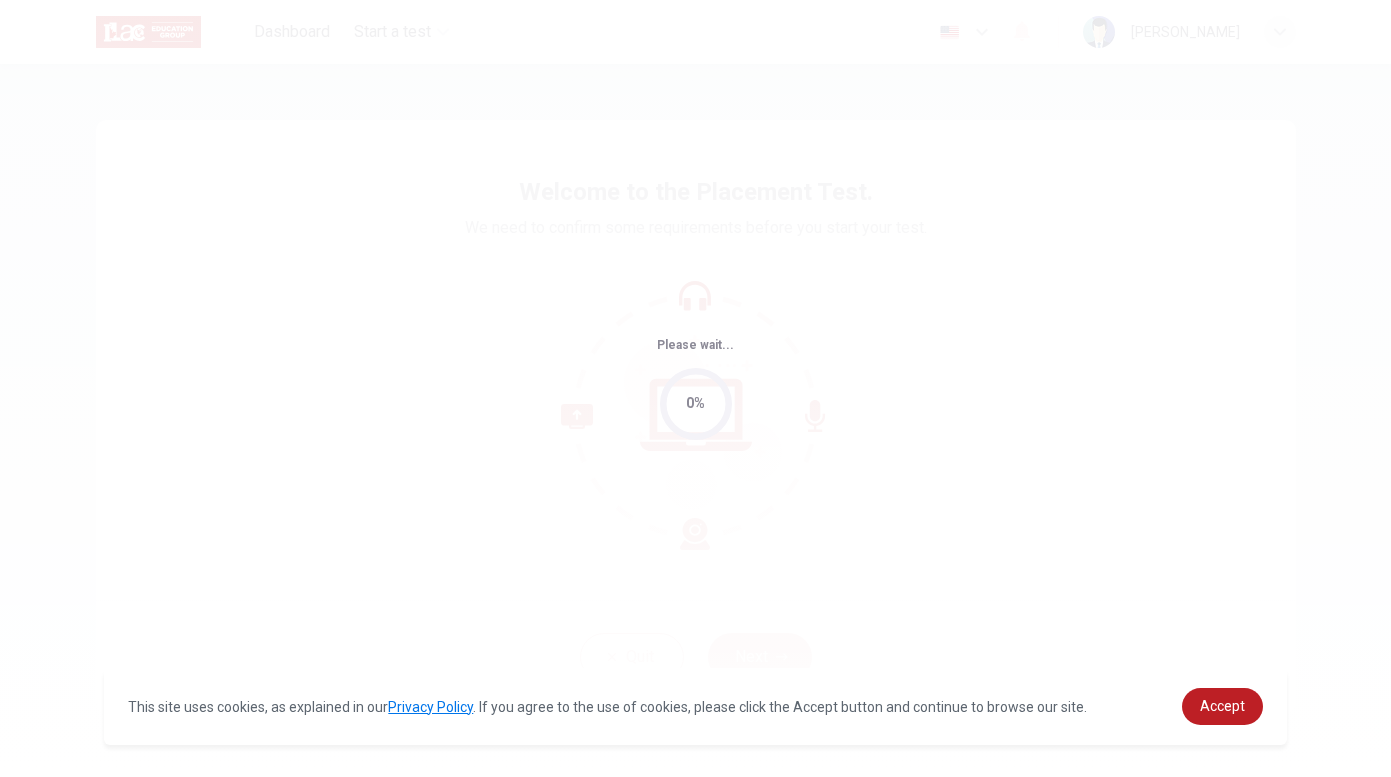 scroll, scrollTop: 0, scrollLeft: 0, axis: both 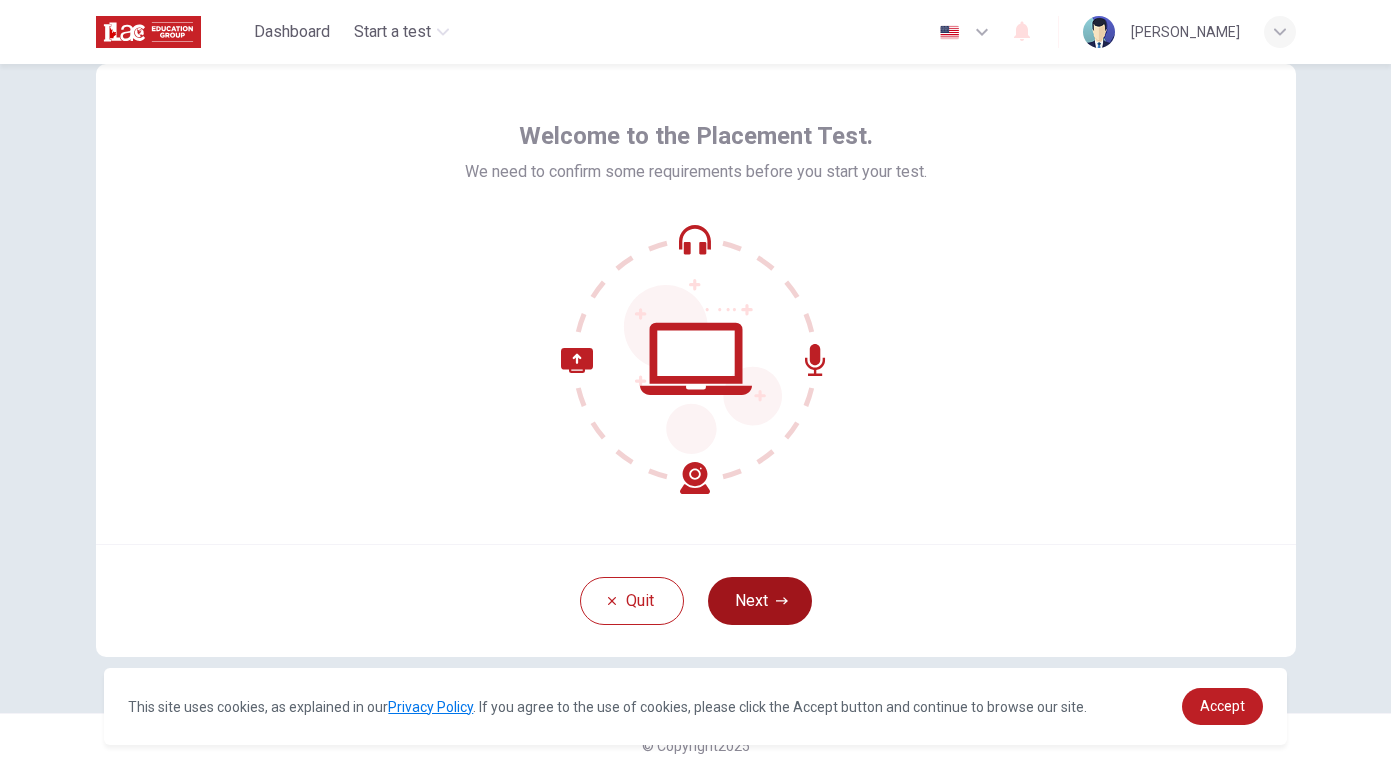 click 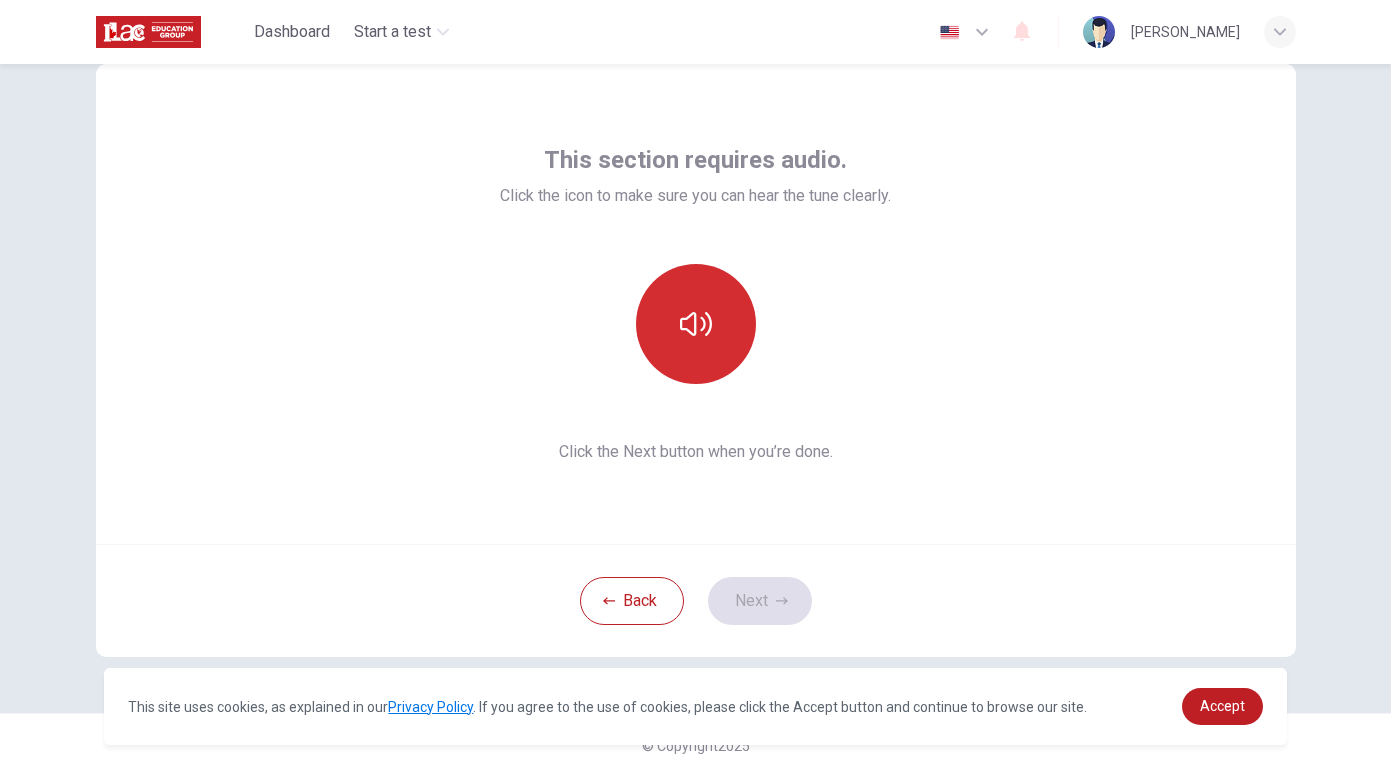 click 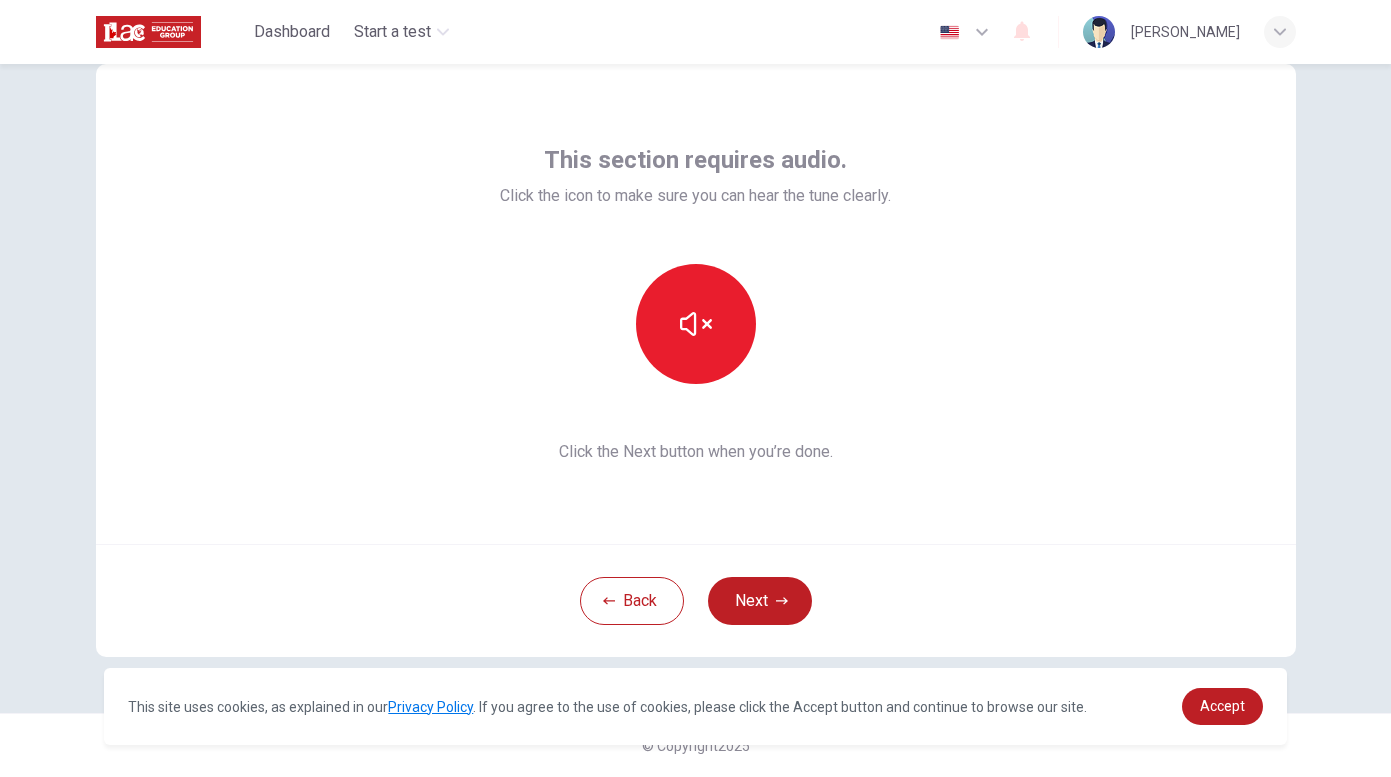 click on "This section requires audio. Click the icon to make sure you can hear the tune clearly. Click the Next button when you’re done. Back Next" at bounding box center (696, 360) 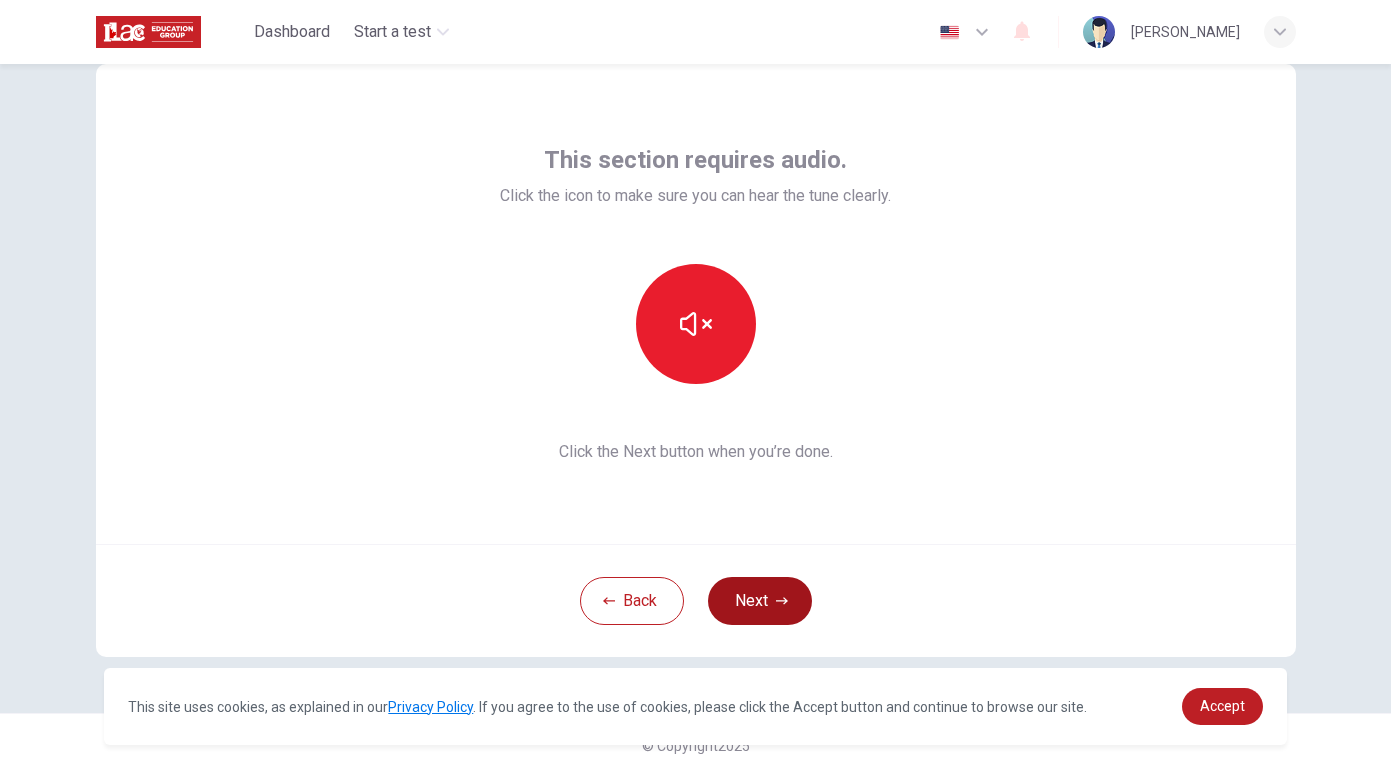click 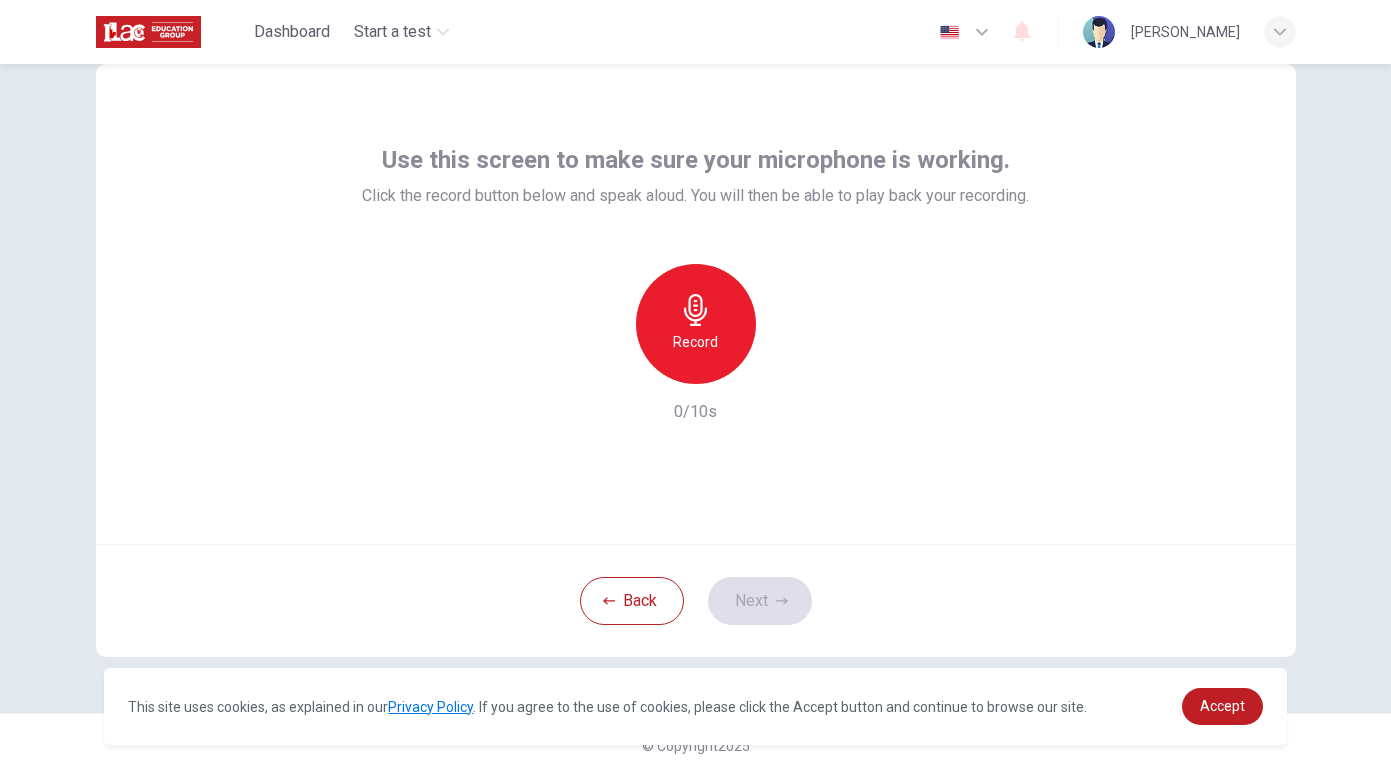 click on "Record 0/10s" at bounding box center (695, 344) 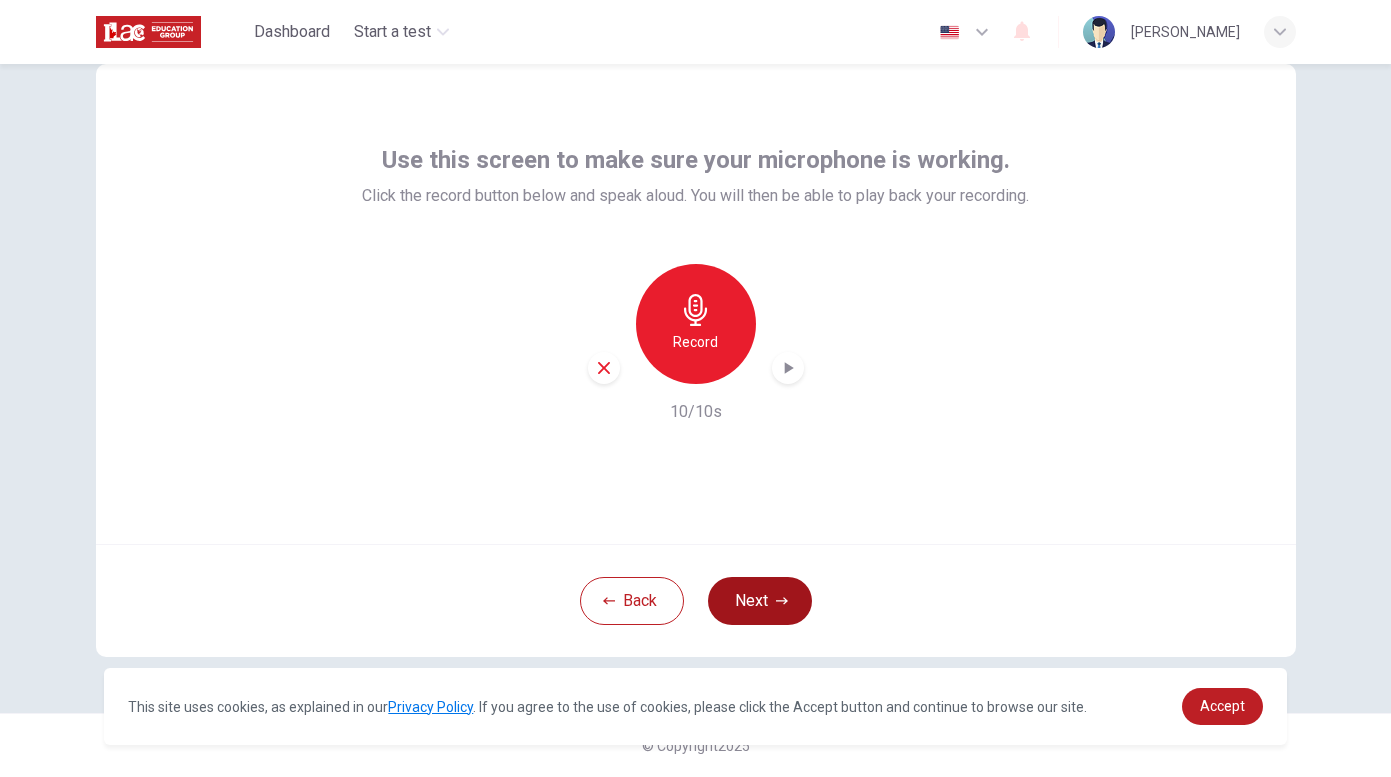 click 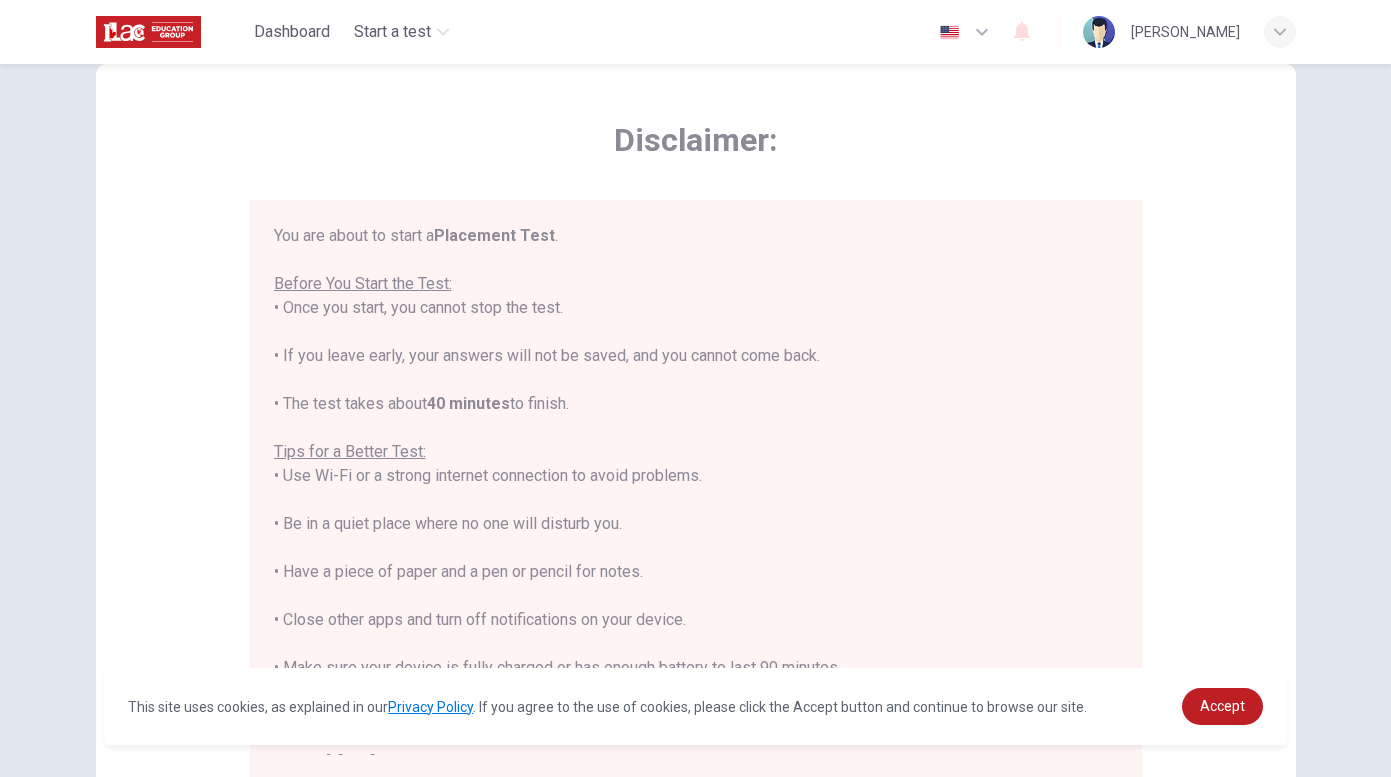 scroll, scrollTop: 23, scrollLeft: 0, axis: vertical 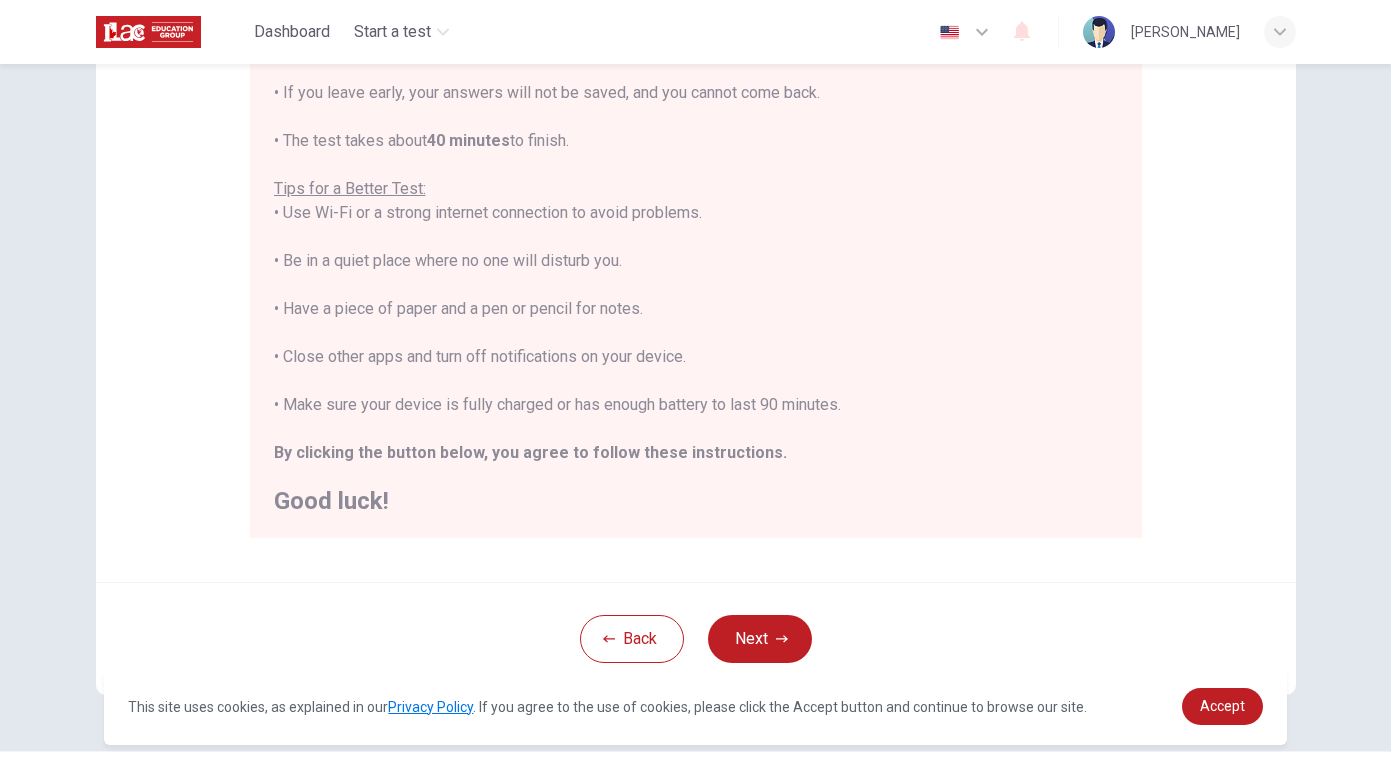click on "You are about to start a  Placement Test .
Before You Start the Test:
• Once you start, you cannot stop the test.
• If you leave early, your answers will not be saved, and you cannot come back.
• The test takes about  40 minutes  to finish.
Tips for a Better Test:
• Use Wi-Fi or a strong internet connection to avoid problems.
• Be in a quiet place where no one will disturb you.
• Have a piece of paper and a pen or pencil for notes.
• Close other apps and turn off notifications on your device.
• Make sure your device is fully charged or has enough battery to last 90 minutes.
By clicking the button below, you agree to follow these instructions.
Good luck!" at bounding box center [696, 237] 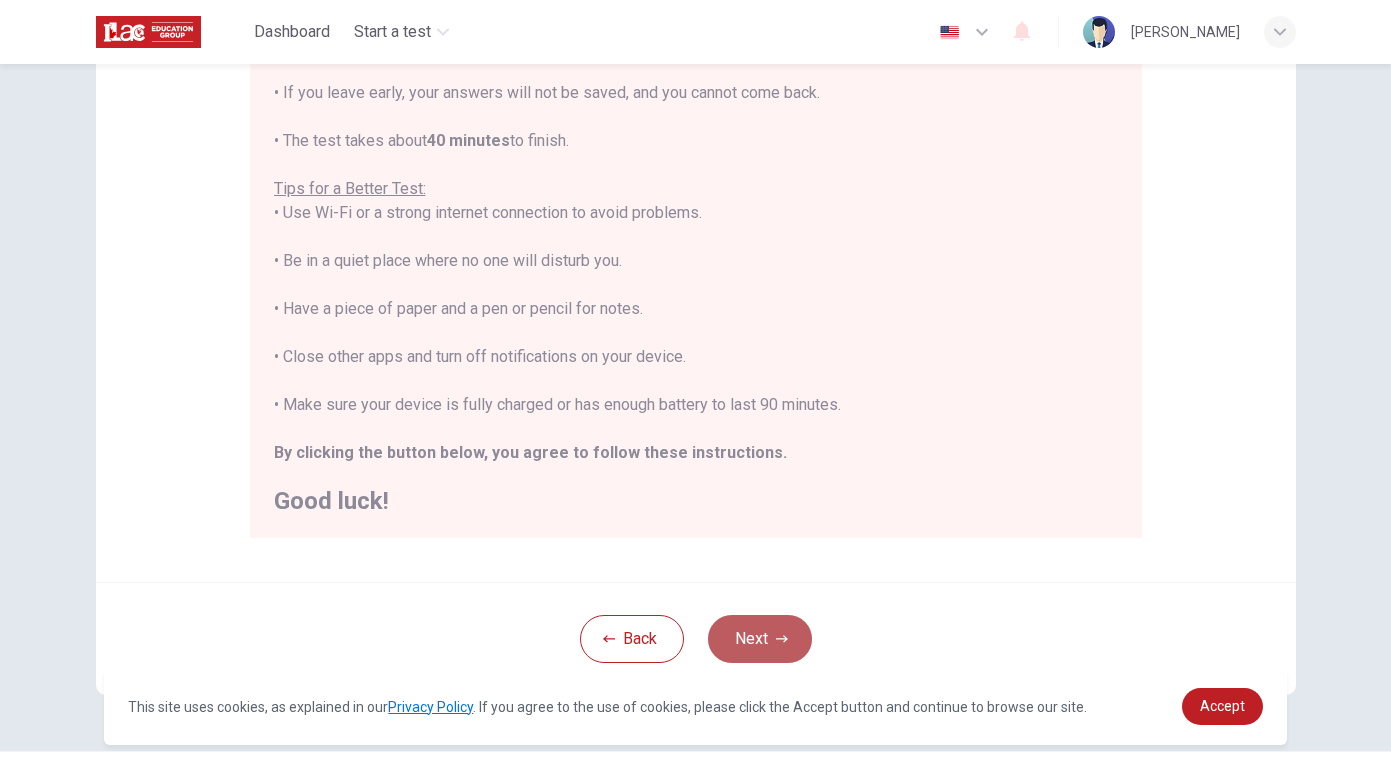 click on "Next" at bounding box center [760, 639] 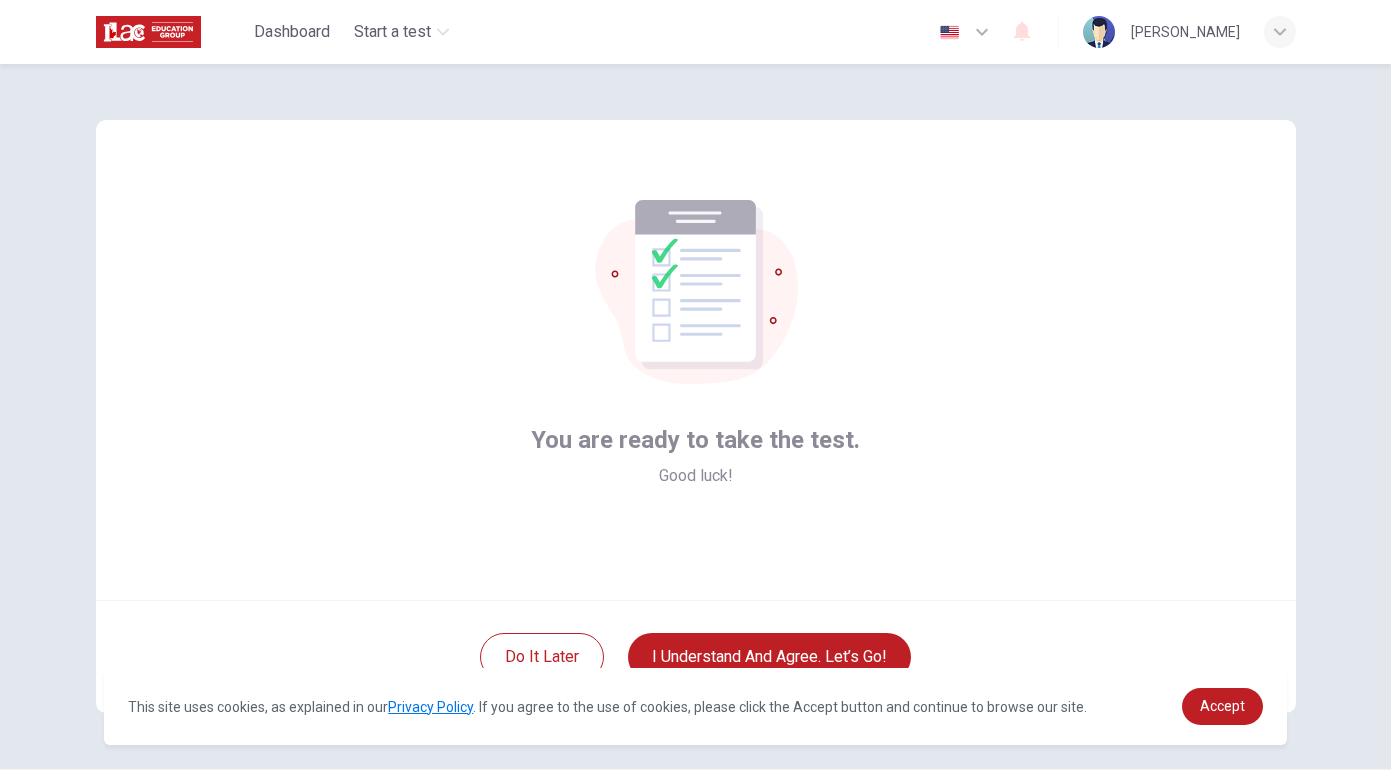 scroll, scrollTop: 56, scrollLeft: 0, axis: vertical 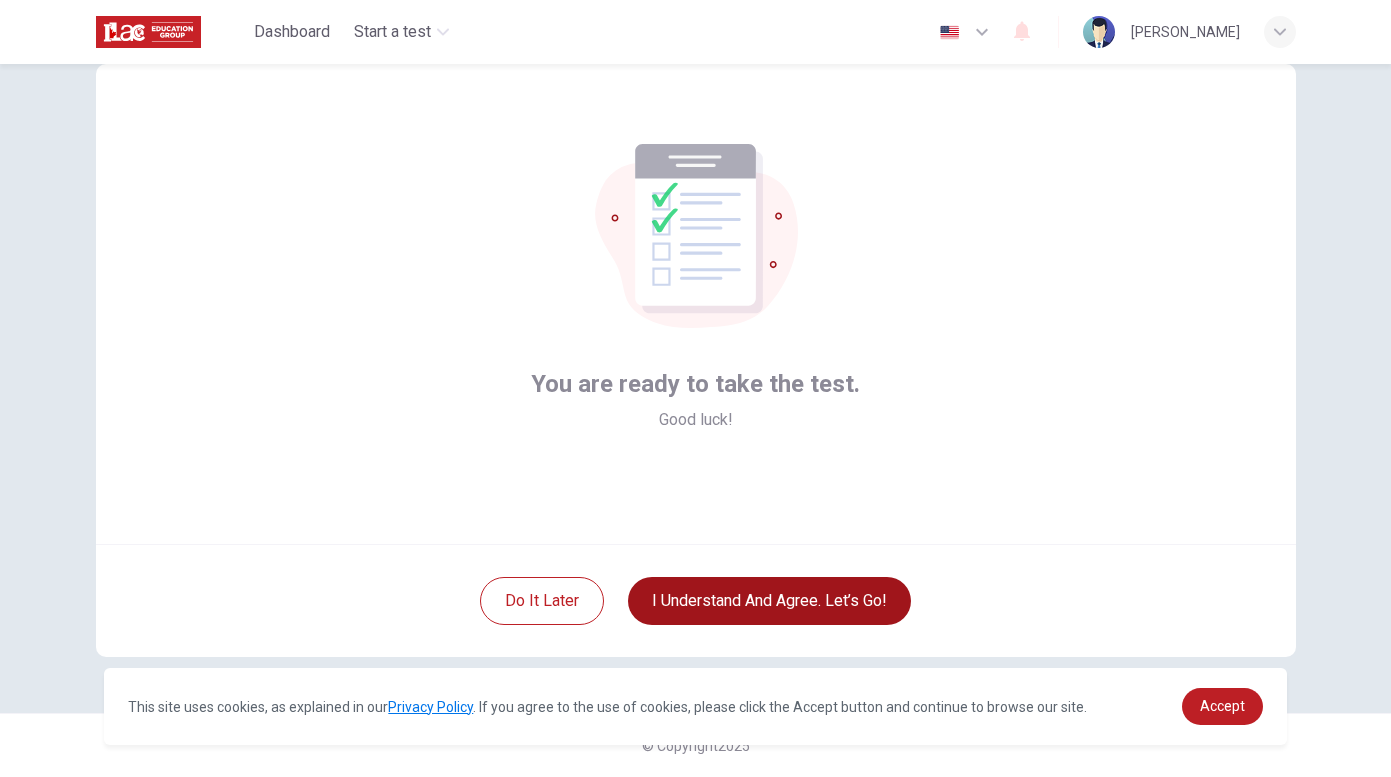 click on "I understand and agree. Let’s go!" at bounding box center (769, 601) 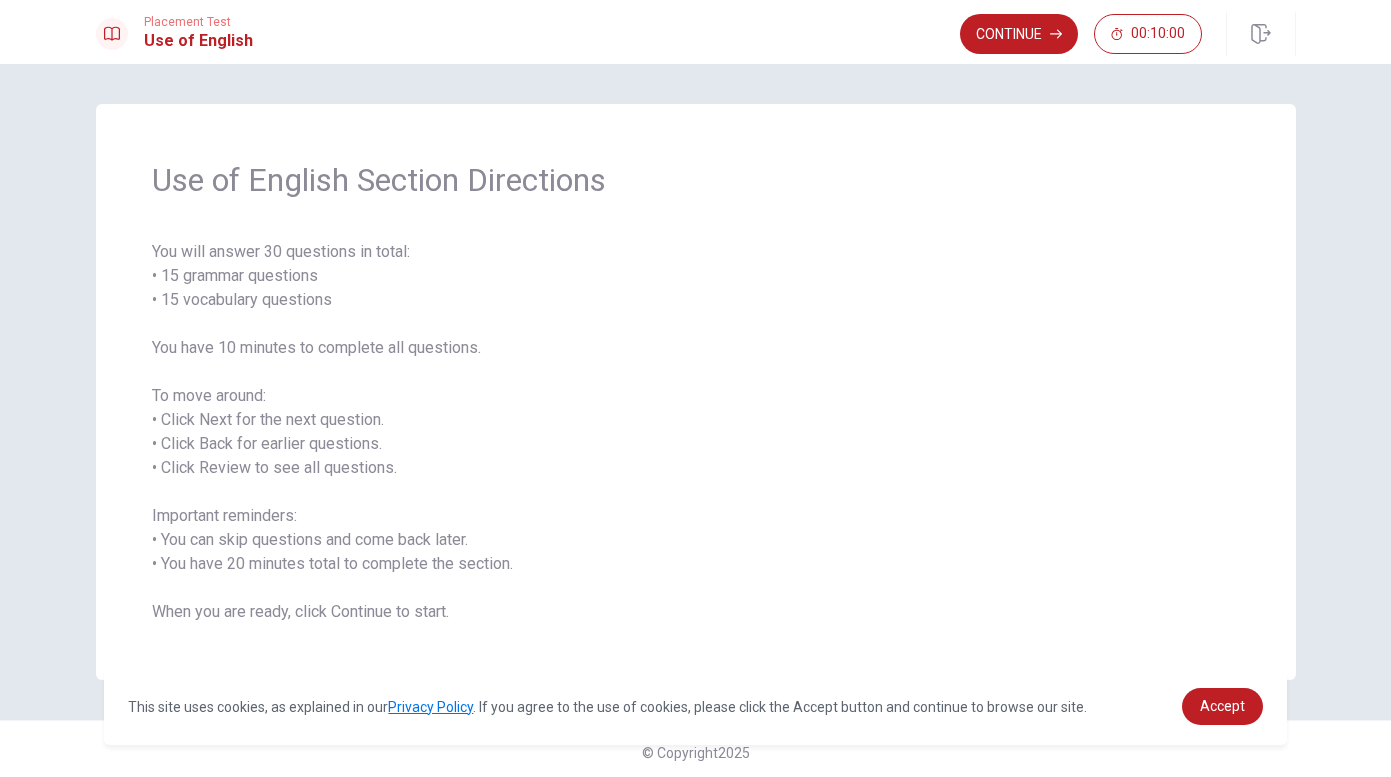 scroll, scrollTop: 7, scrollLeft: 0, axis: vertical 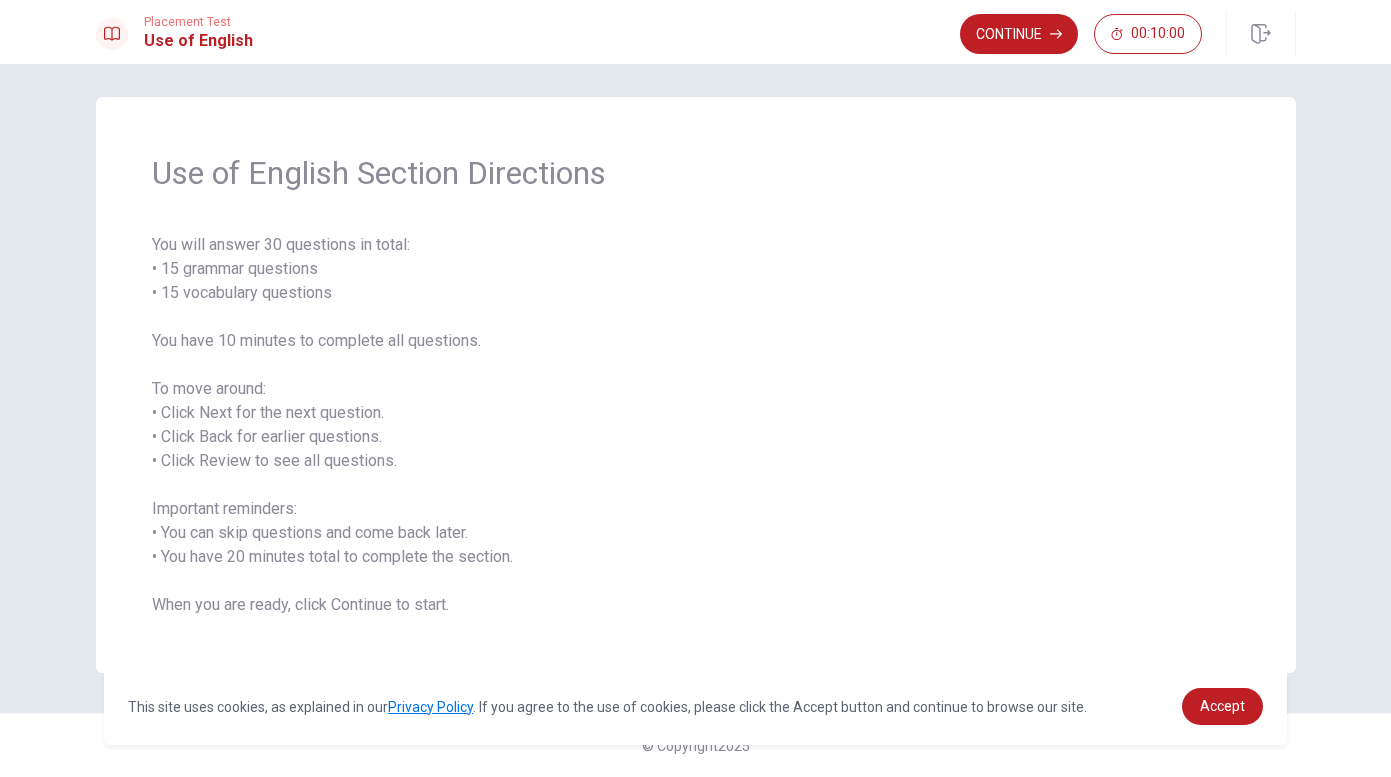 drag, startPoint x: 1081, startPoint y: 491, endPoint x: 420, endPoint y: 654, distance: 680.801 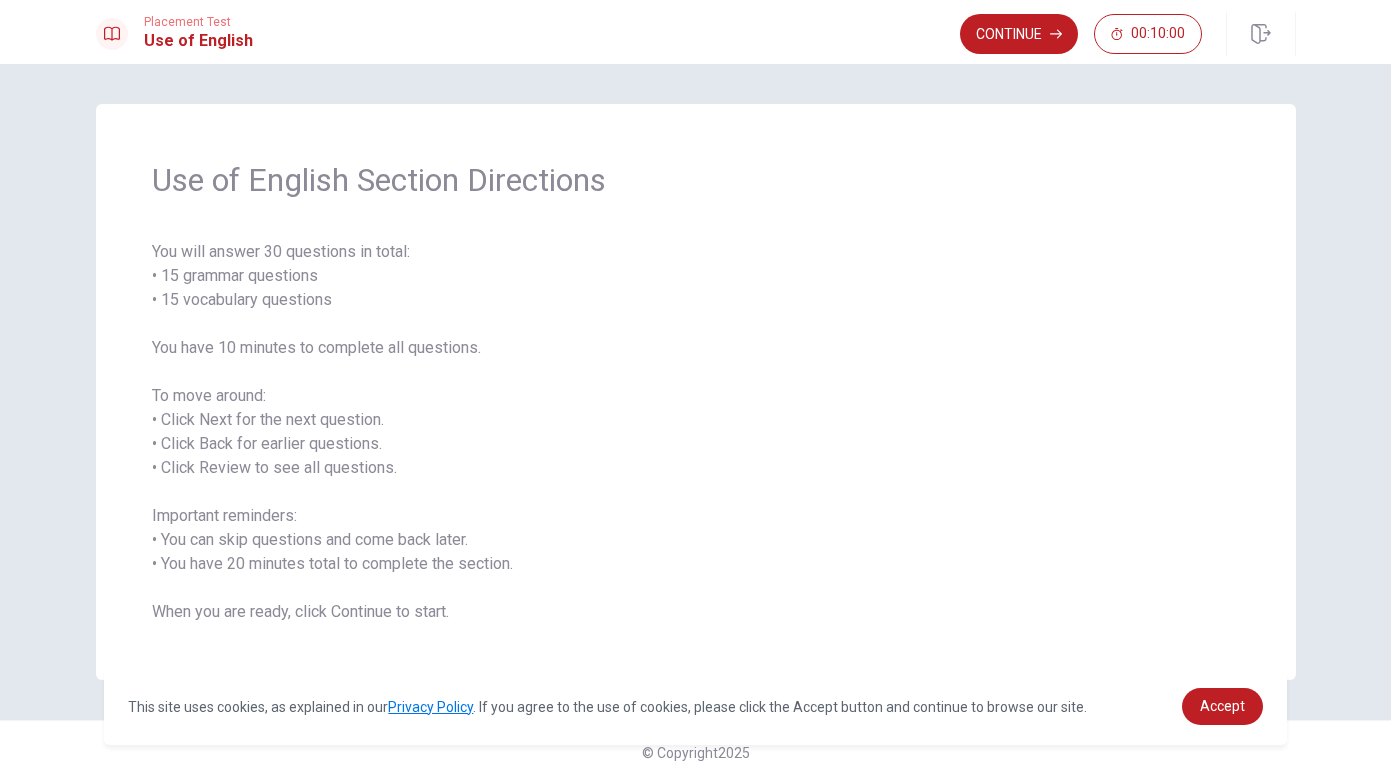 scroll, scrollTop: 7, scrollLeft: 0, axis: vertical 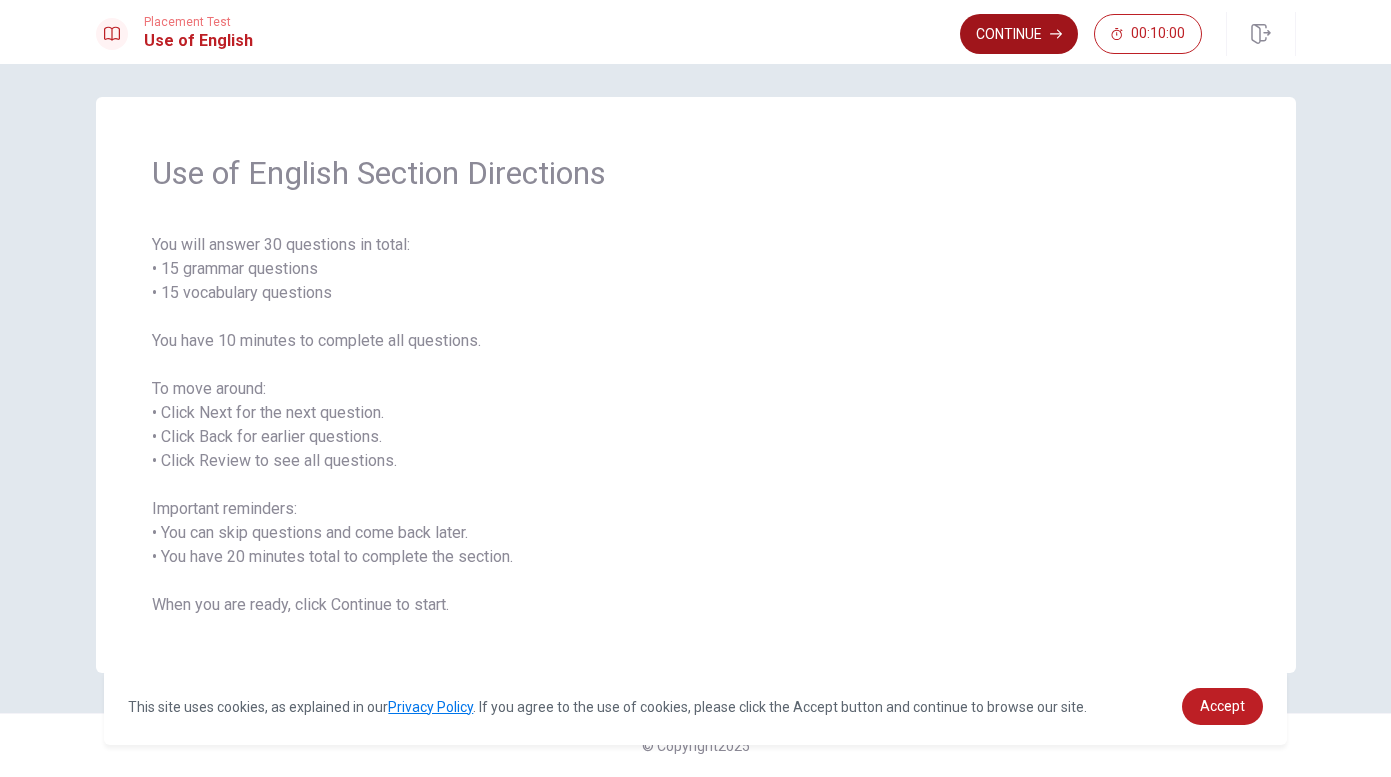 click 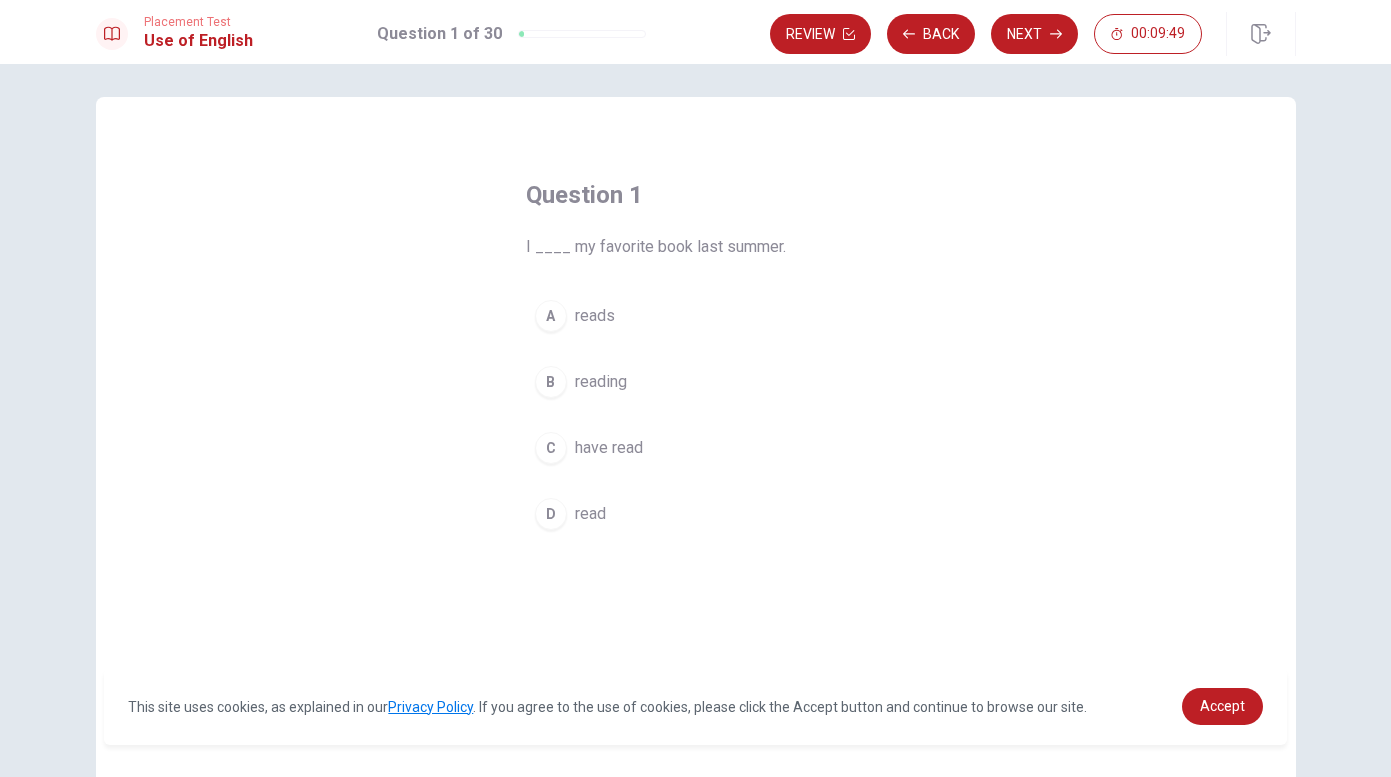 click on "read" at bounding box center (590, 514) 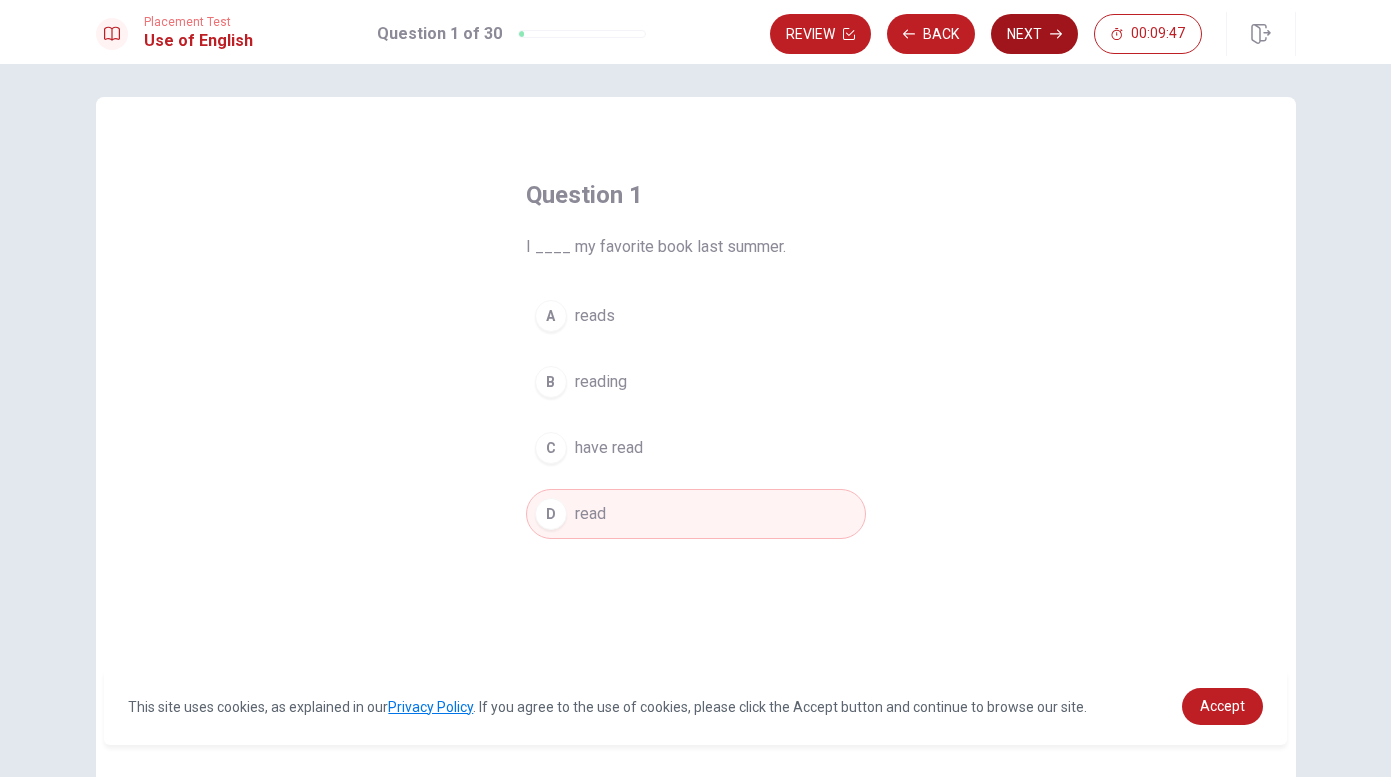 click 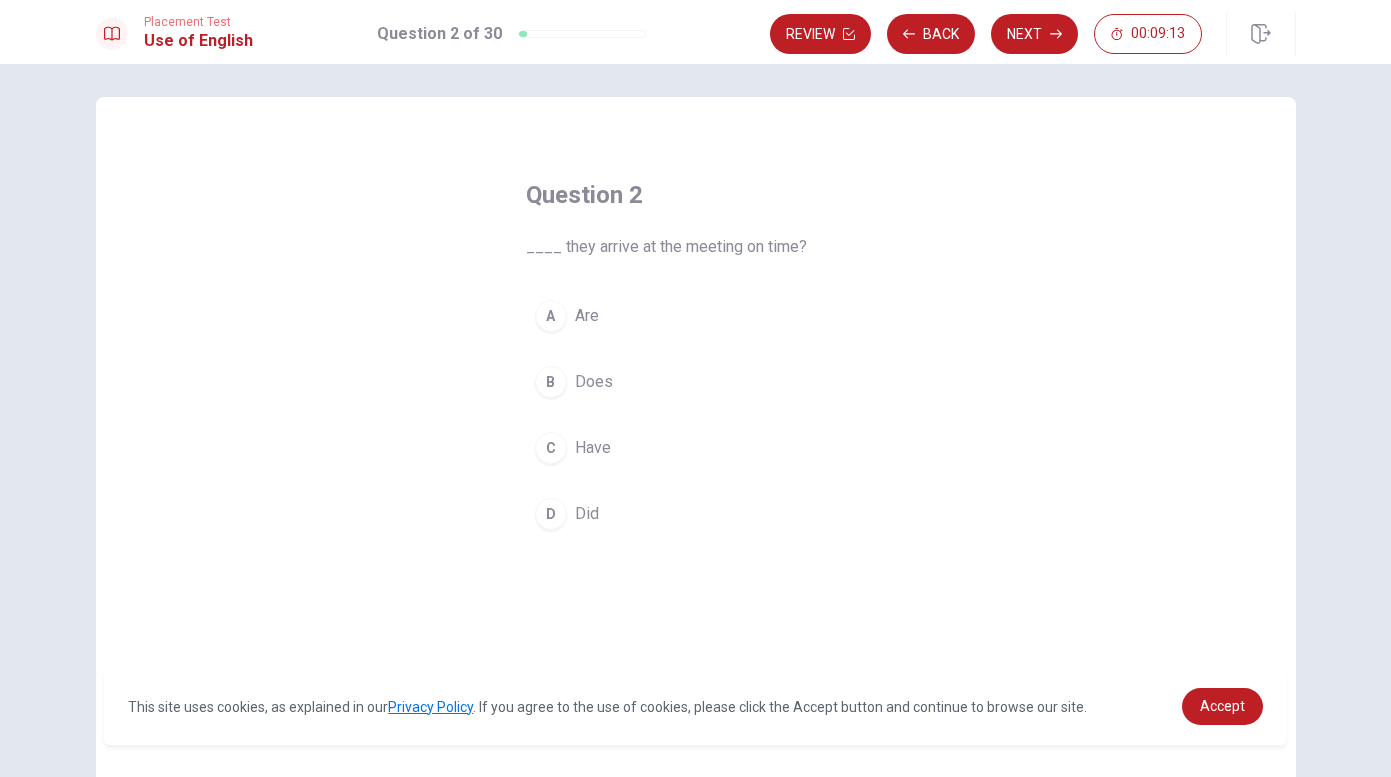 click on "Did" at bounding box center (587, 514) 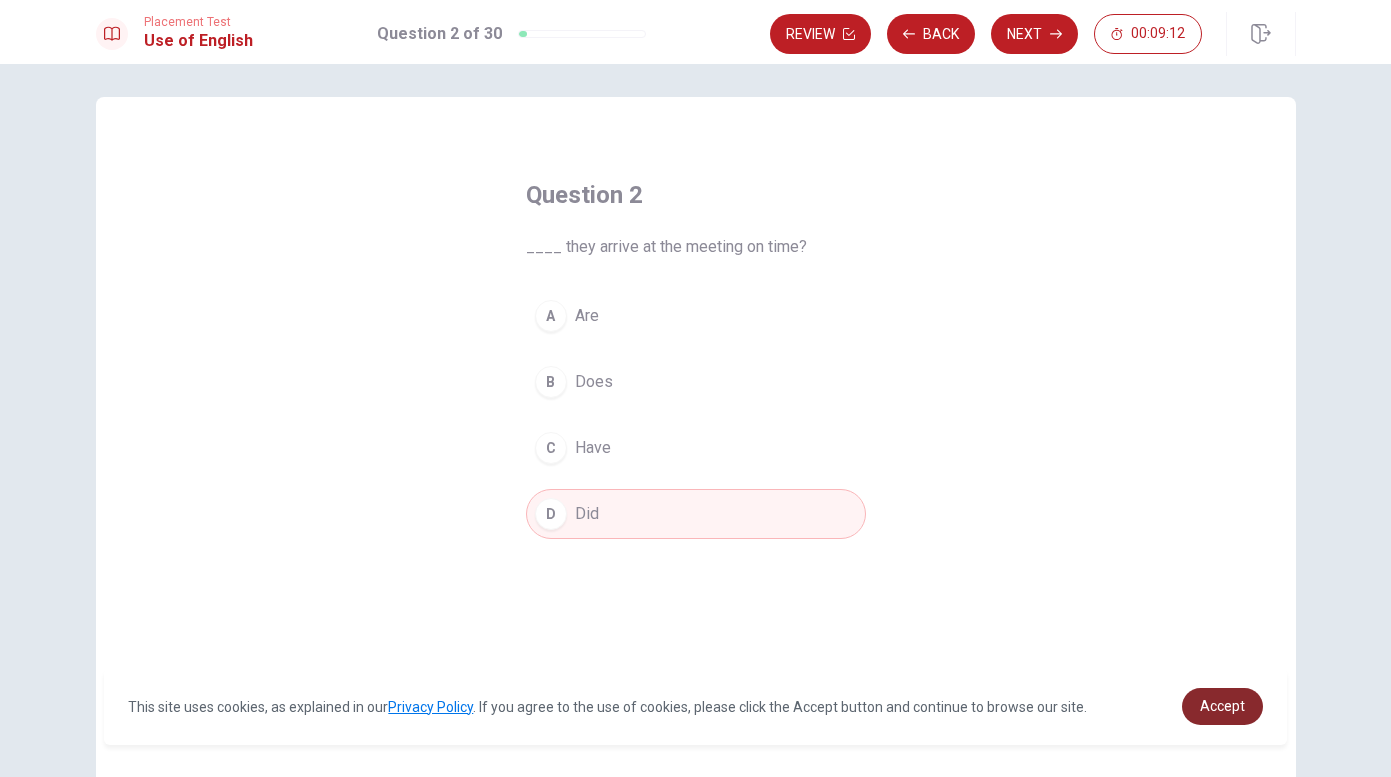 click on "Accept" at bounding box center [1222, 706] 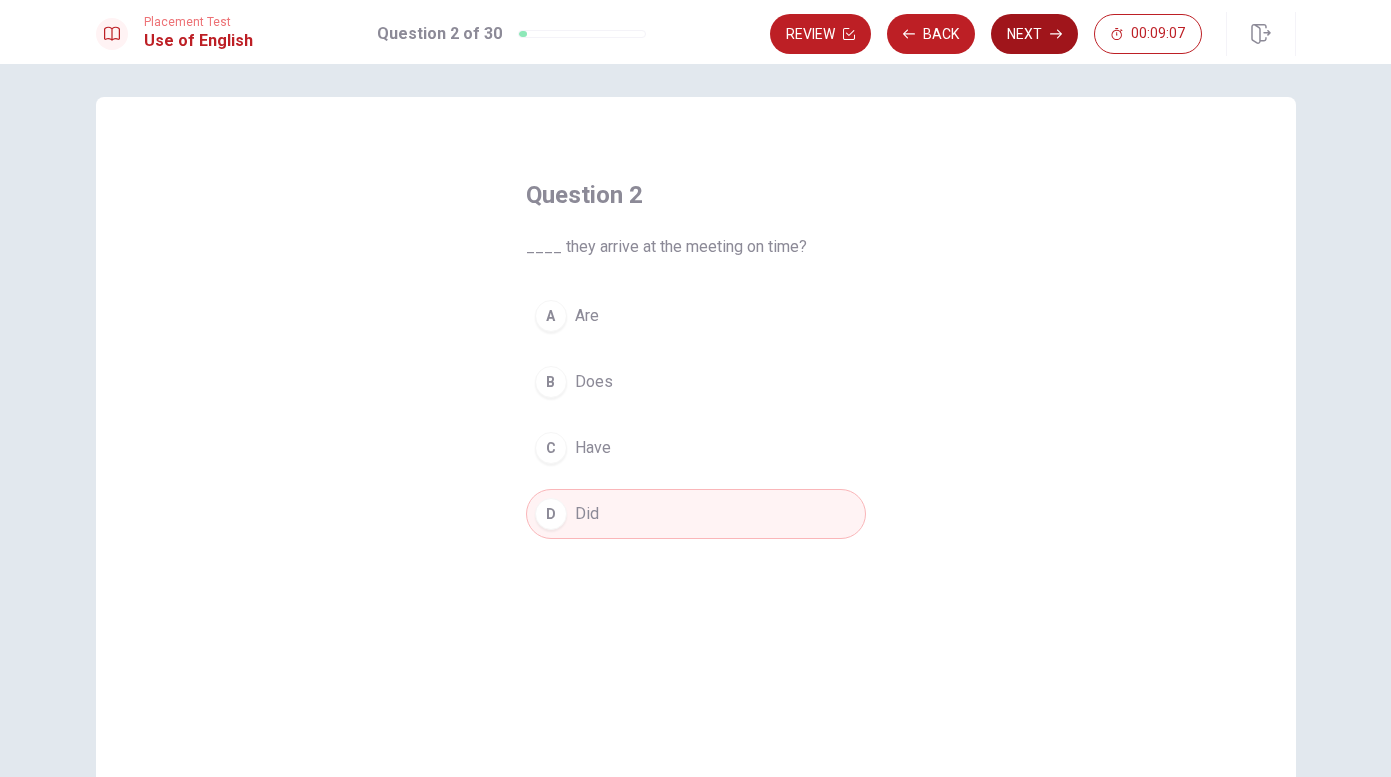 click 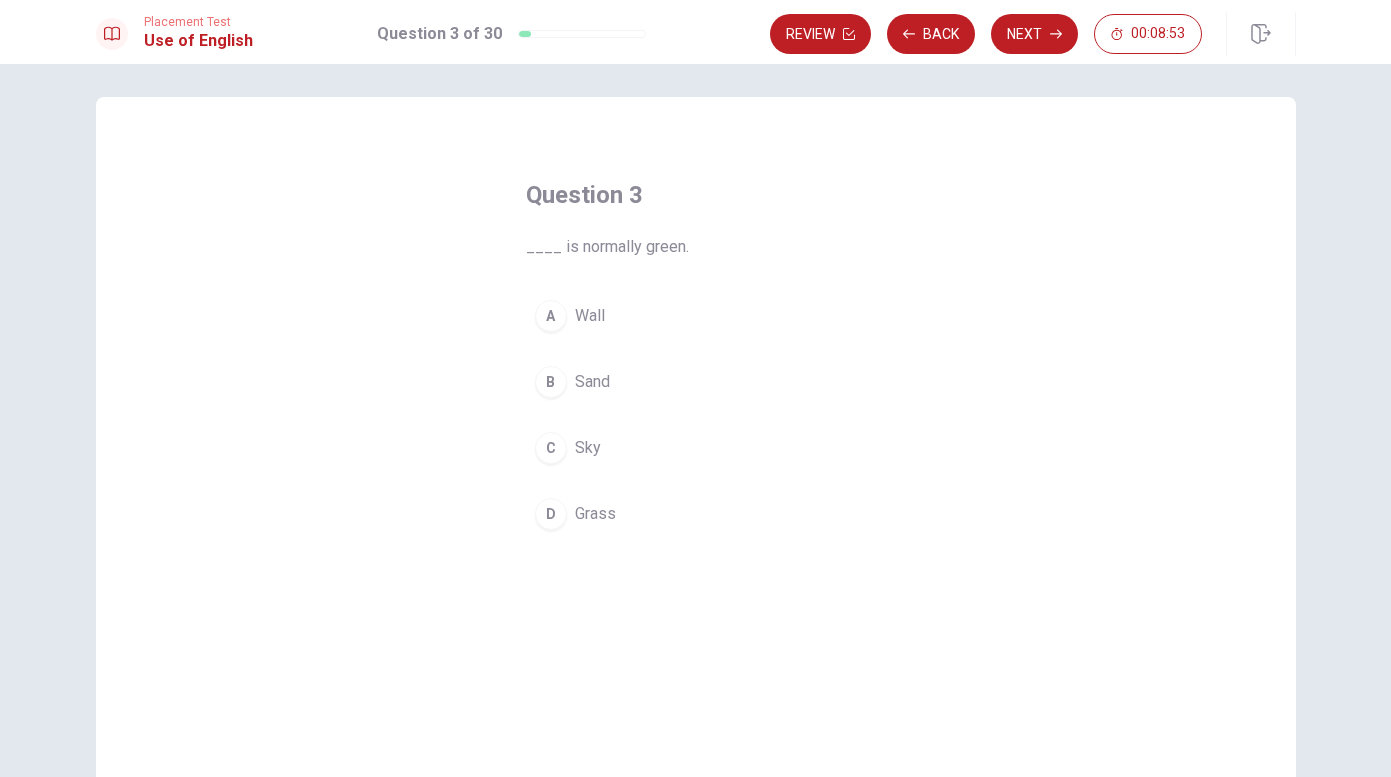 click on "Grass" at bounding box center (595, 514) 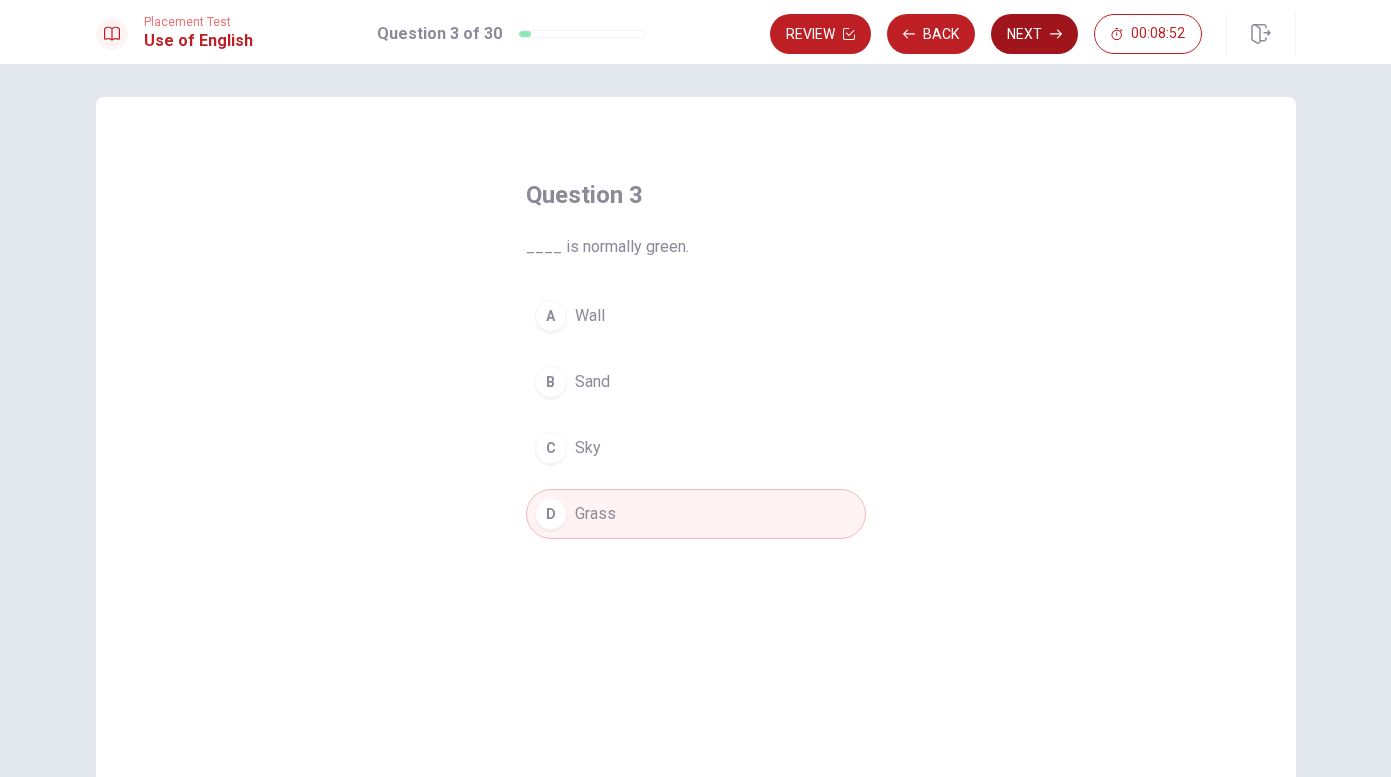 click 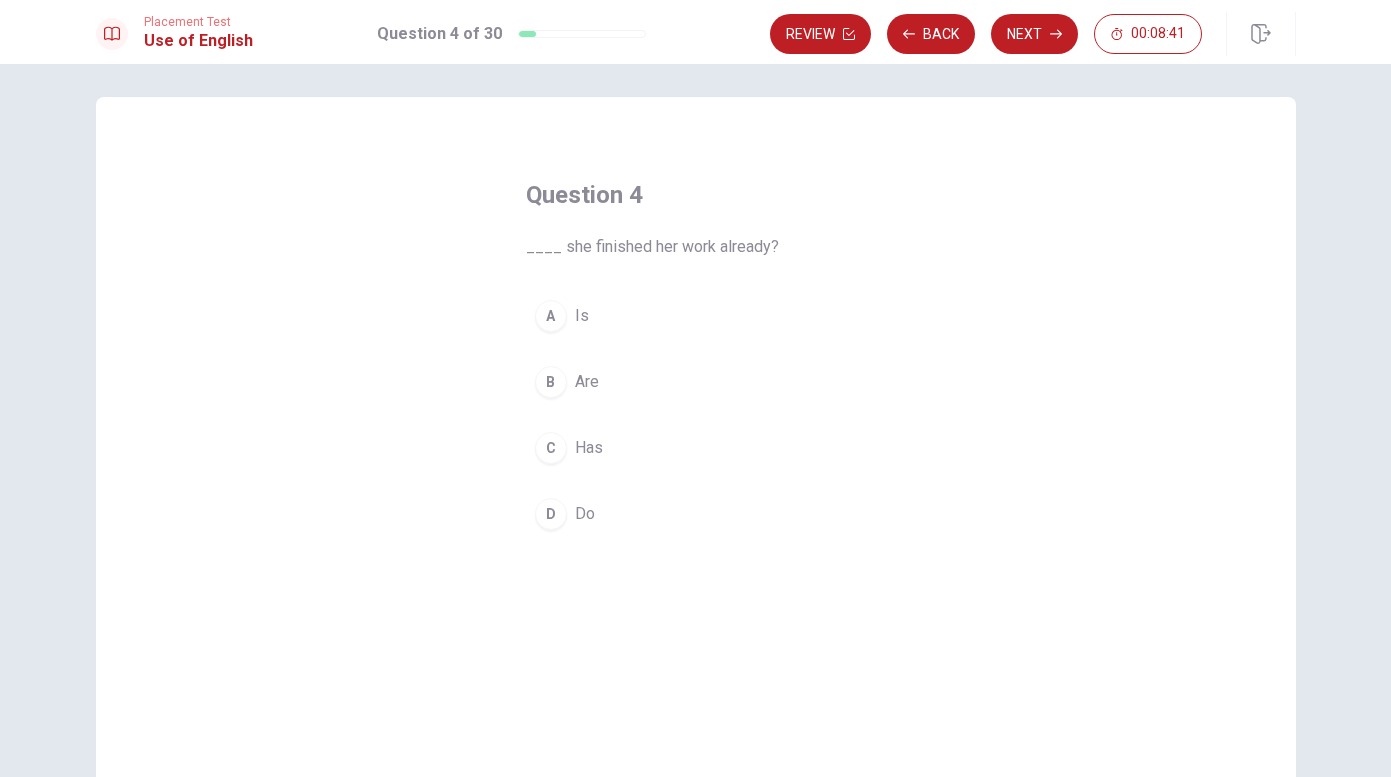click on "C" at bounding box center (551, 448) 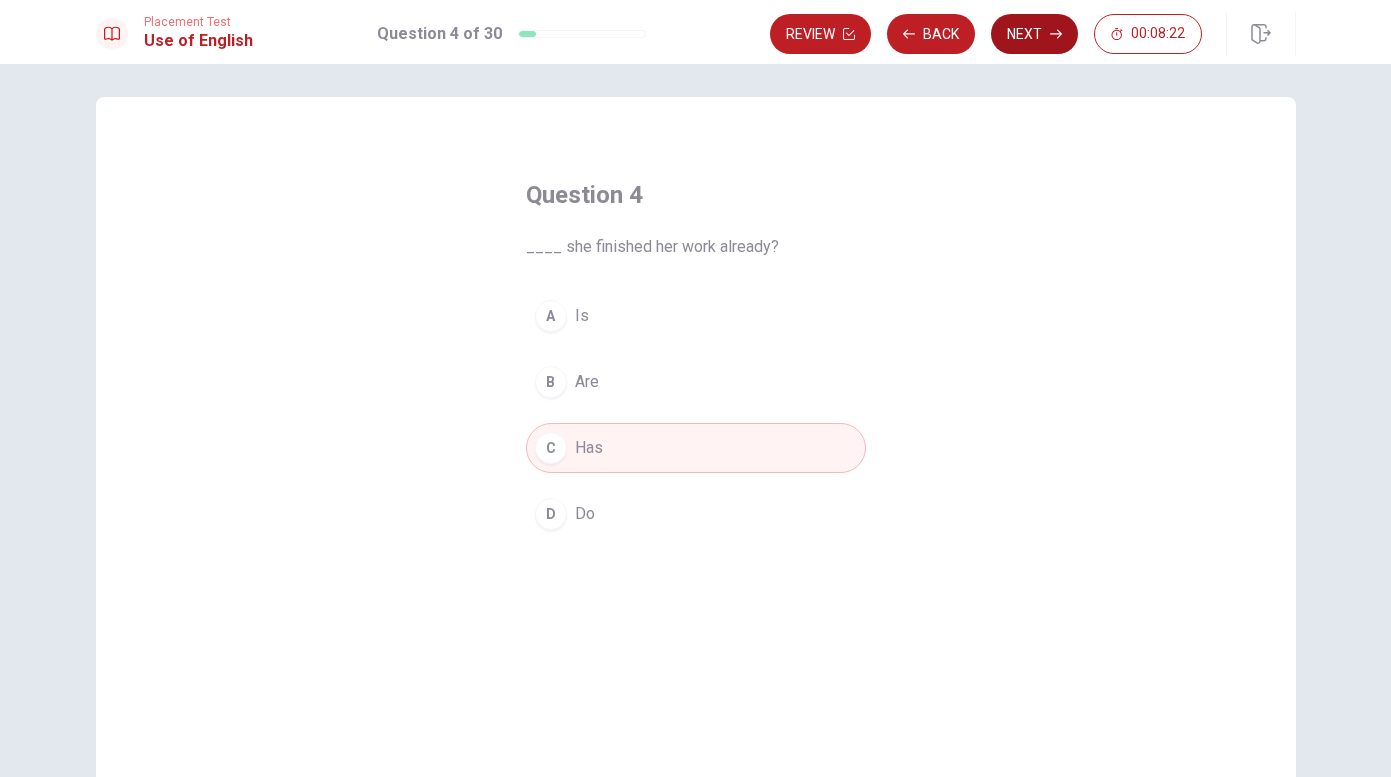 click on "Next" at bounding box center (1034, 34) 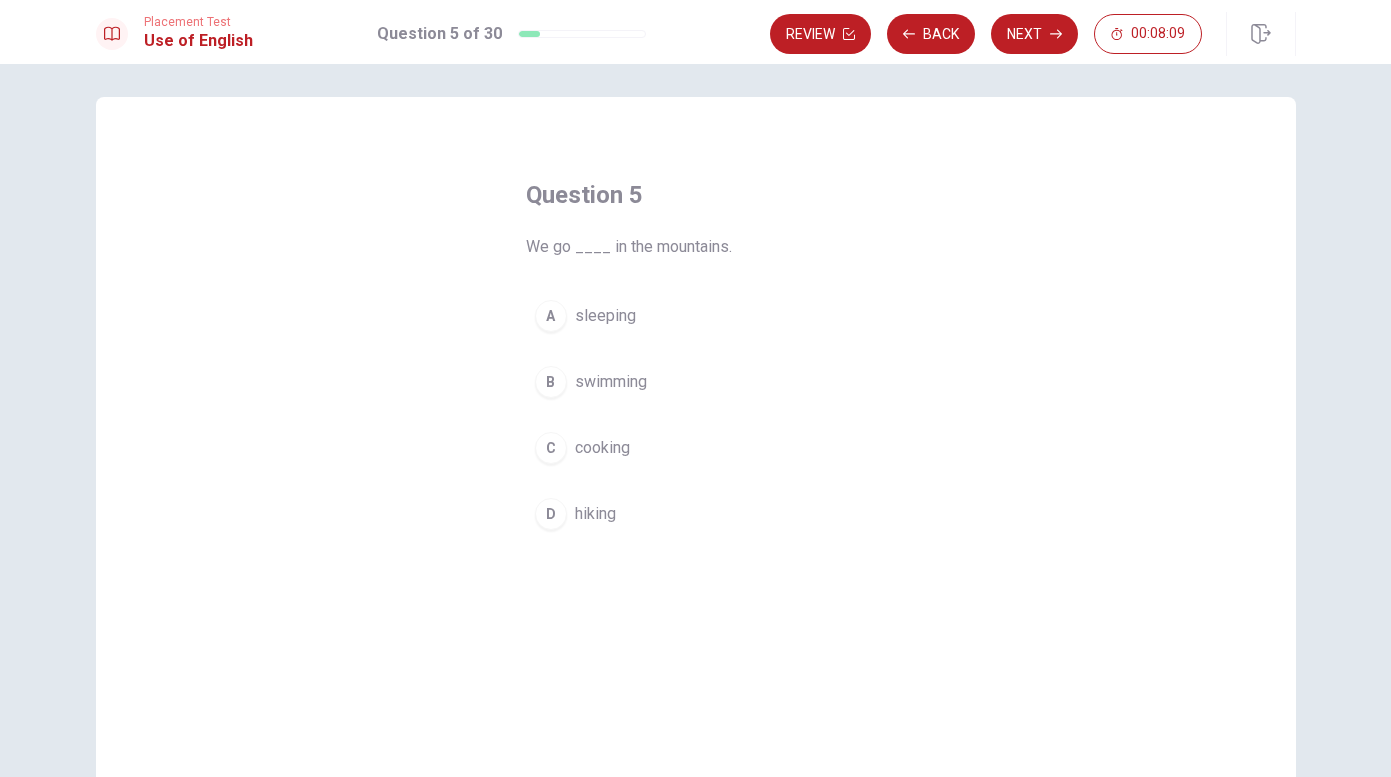 click on "hiking" at bounding box center (595, 514) 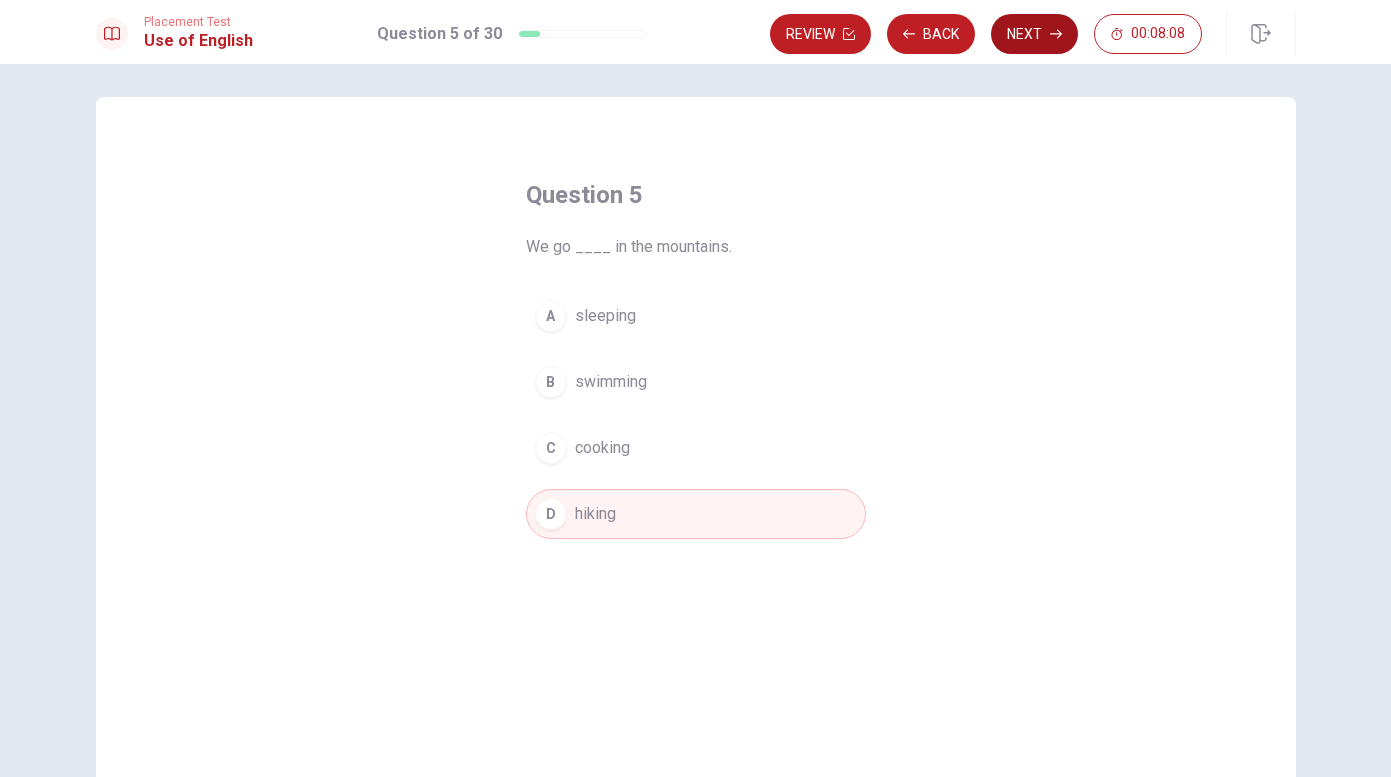 click 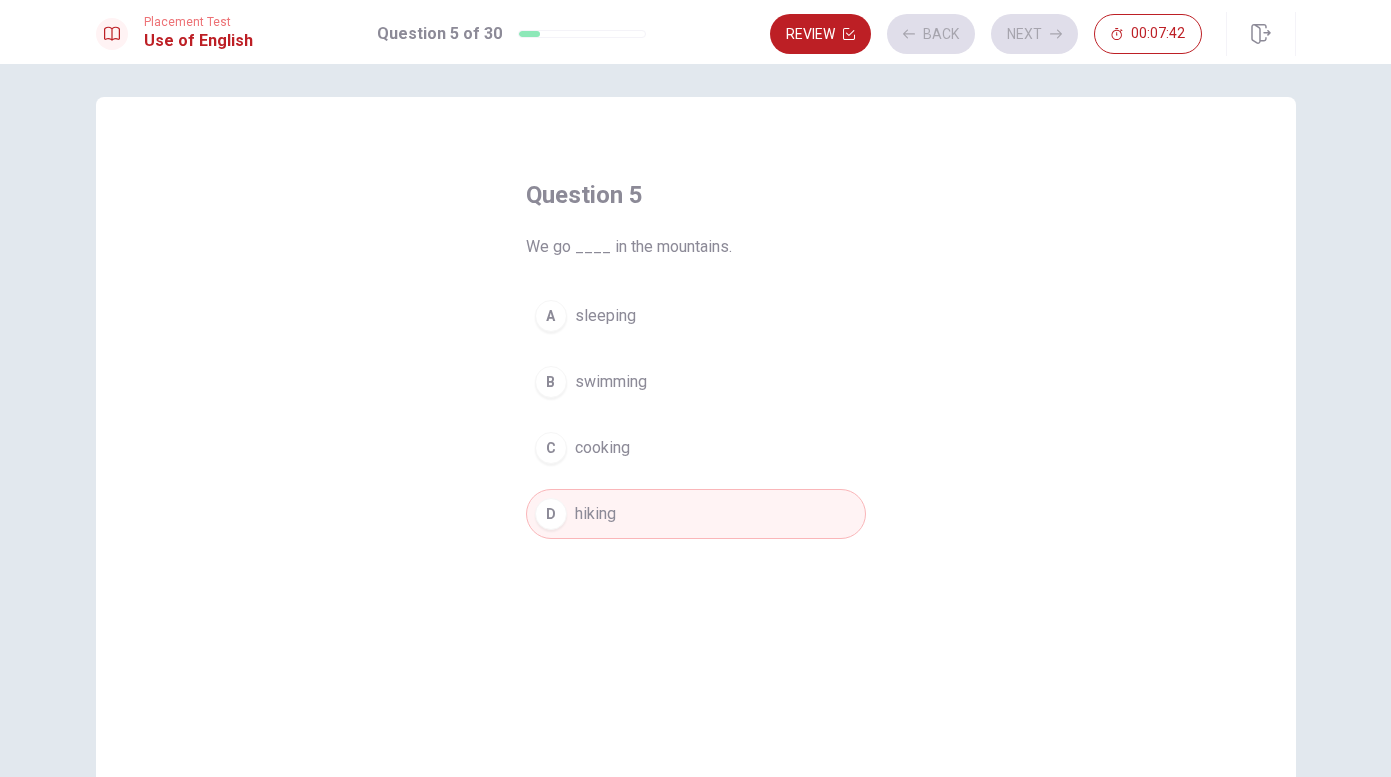 click on "D hiking" at bounding box center [696, 514] 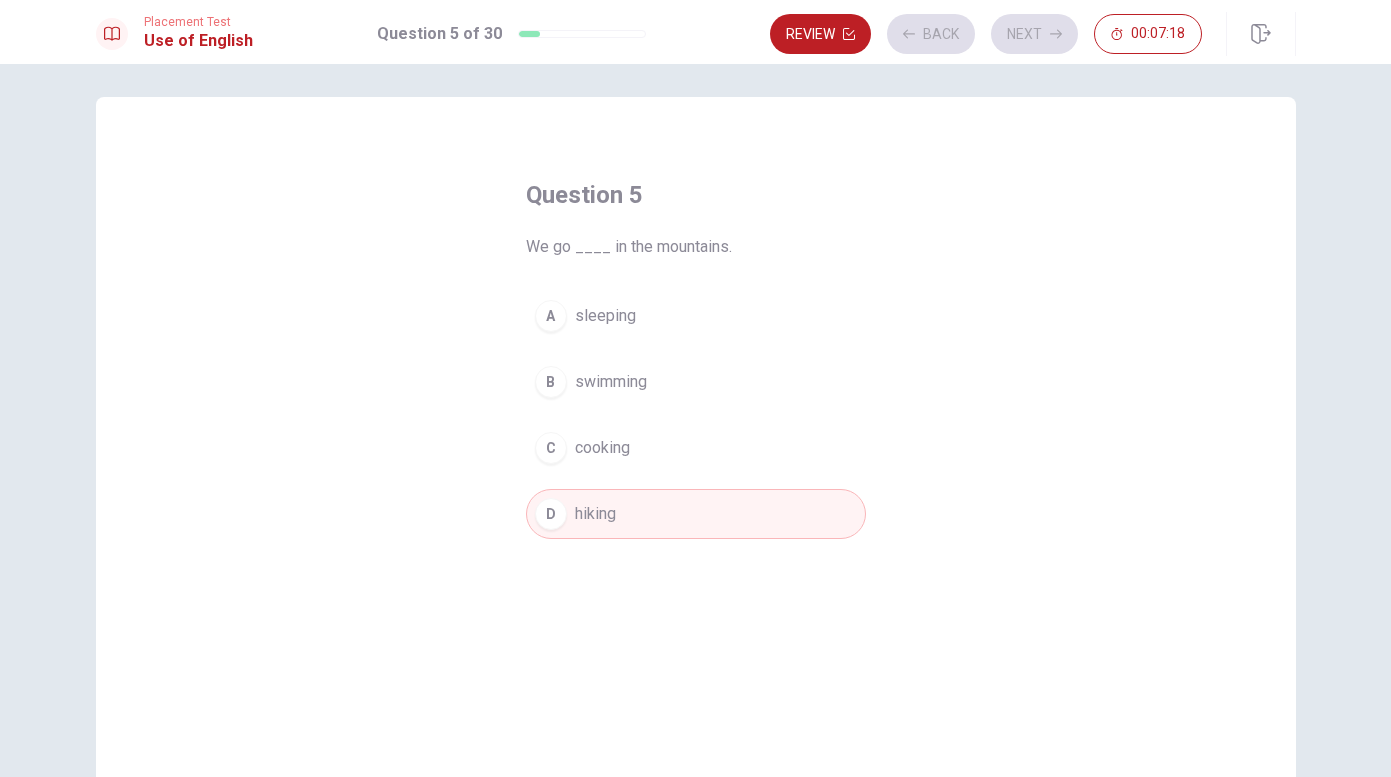 click on "Review Back Next 00:07:18" at bounding box center [986, 34] 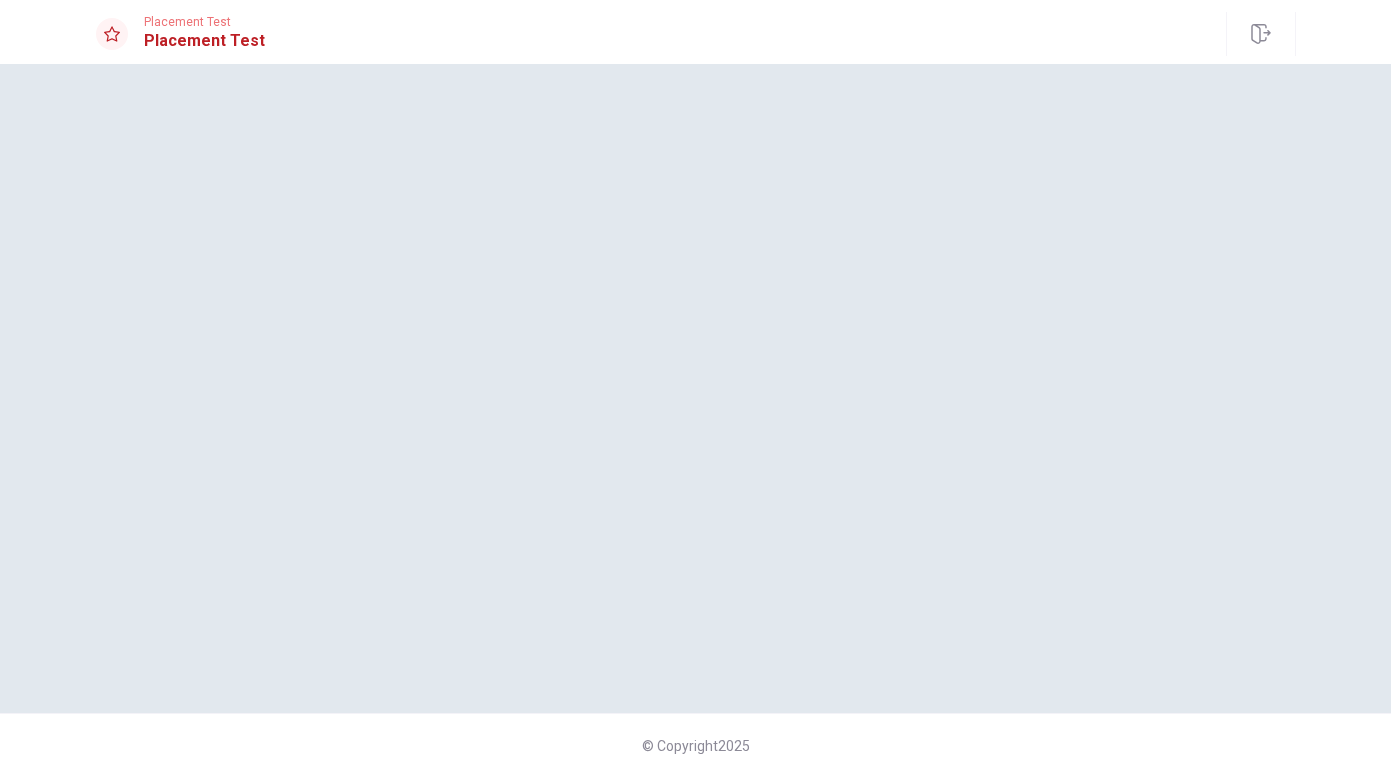 scroll, scrollTop: 0, scrollLeft: 0, axis: both 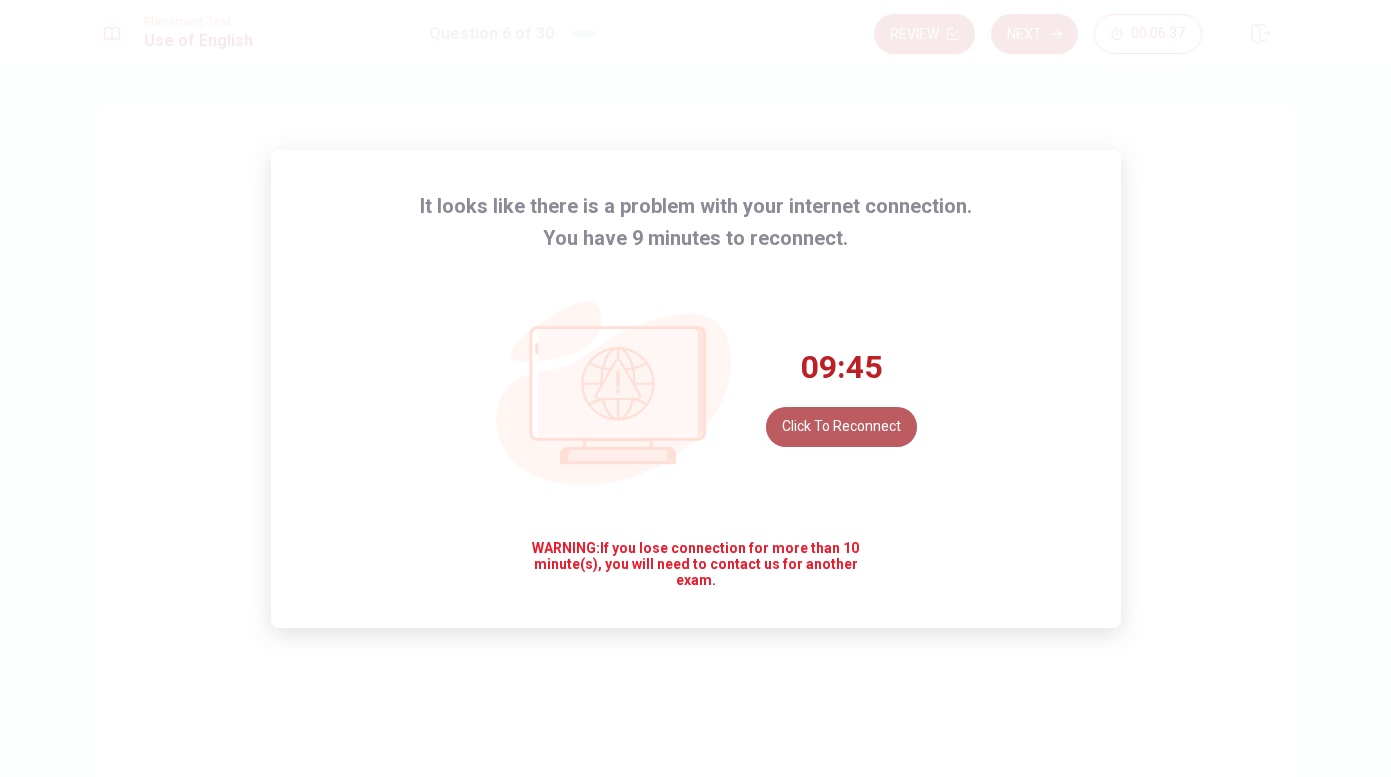 click on "Click to reconnect" at bounding box center (841, 427) 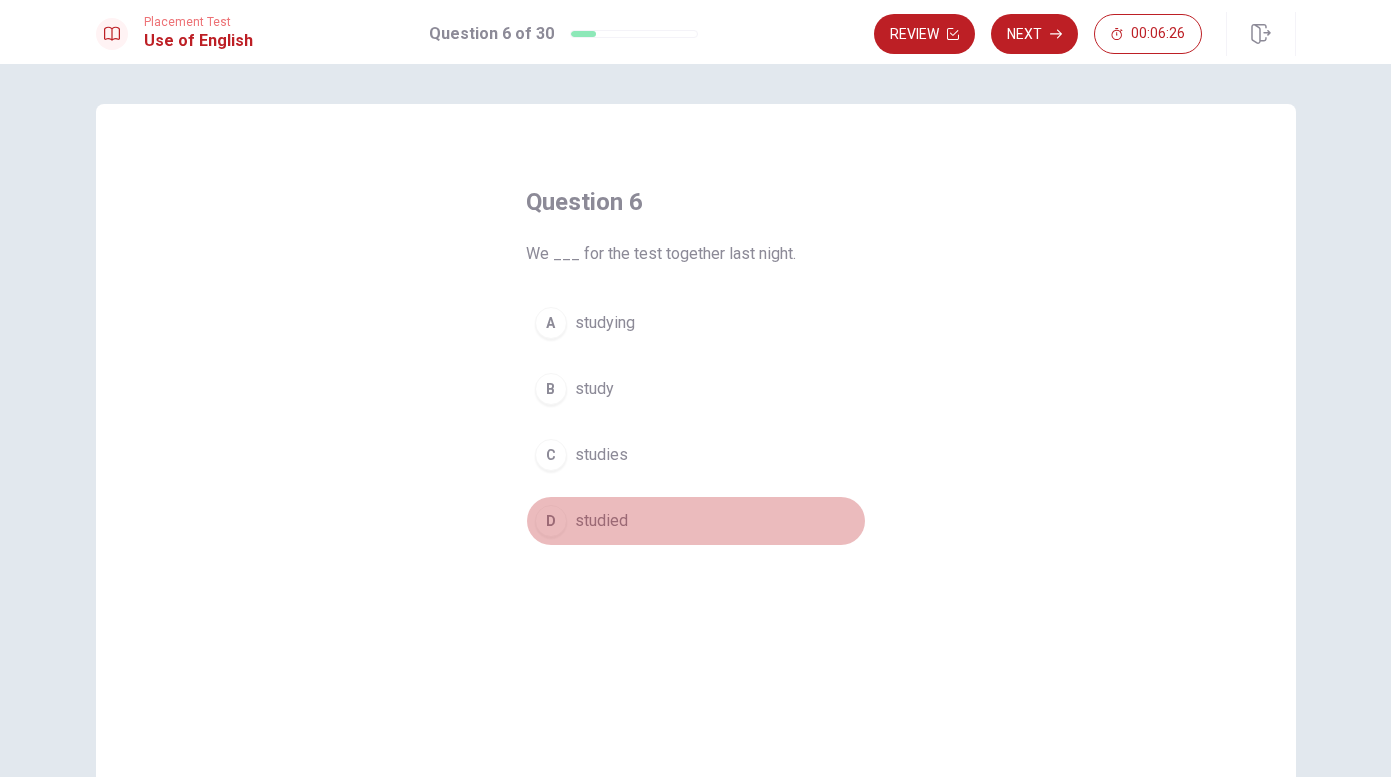 click on "D" at bounding box center (551, 521) 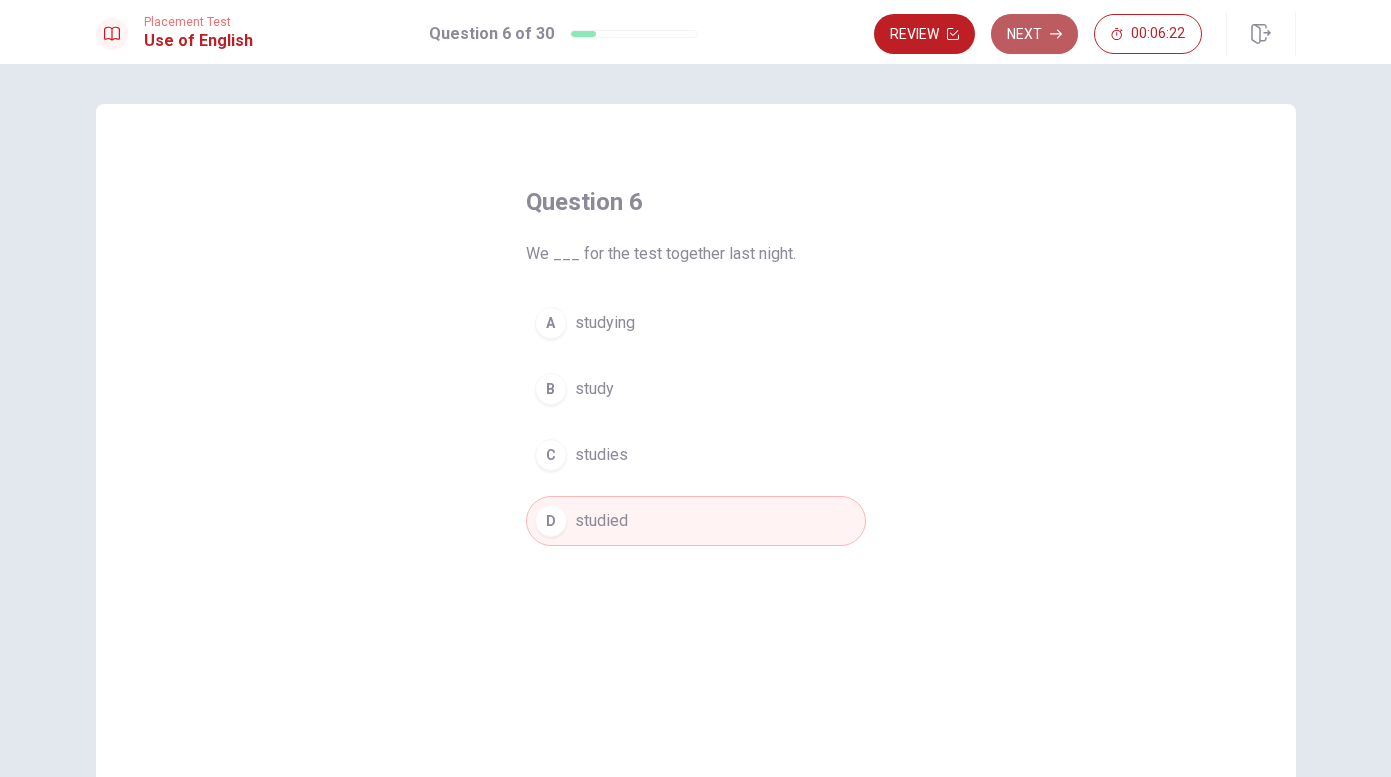 click on "Next" at bounding box center (1034, 34) 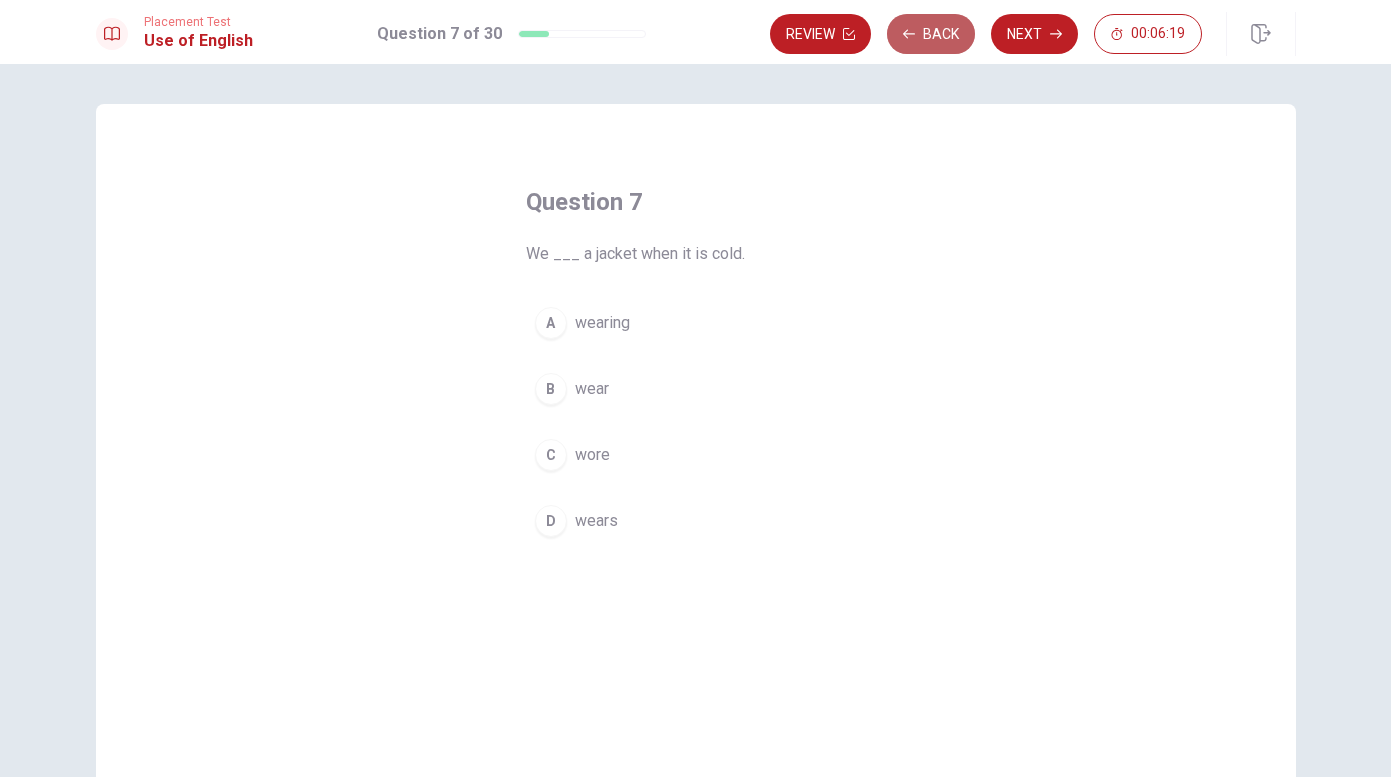 click on "Back" at bounding box center (931, 34) 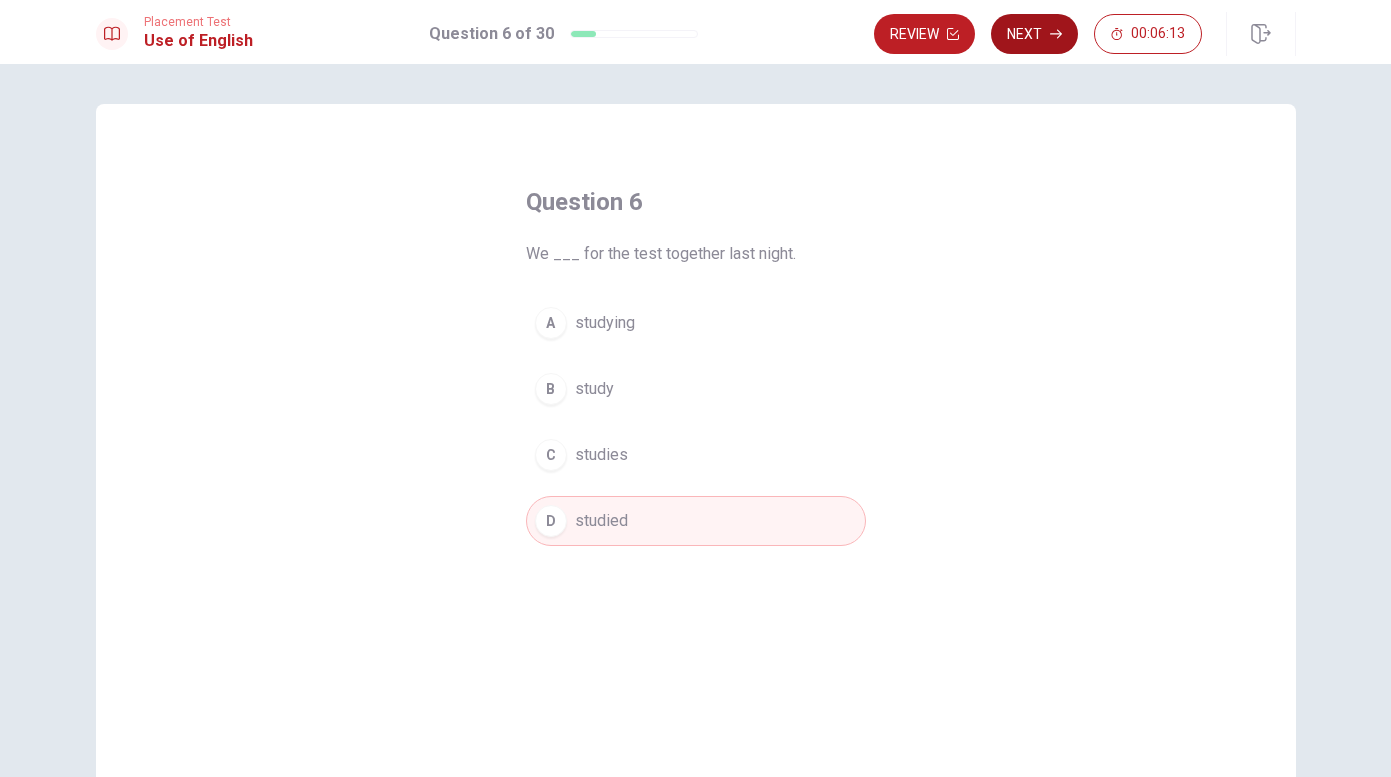 click on "Next" at bounding box center (1034, 34) 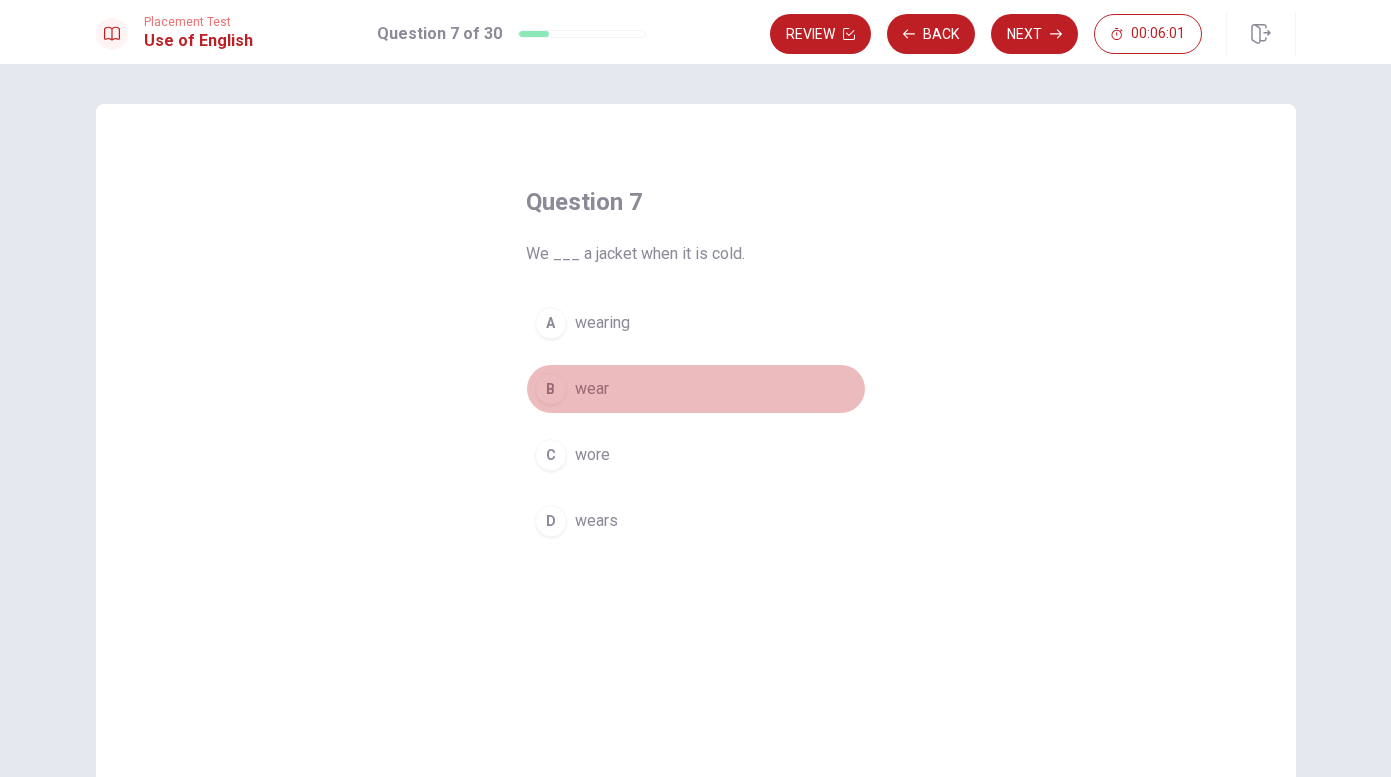 click on "wear" at bounding box center (592, 389) 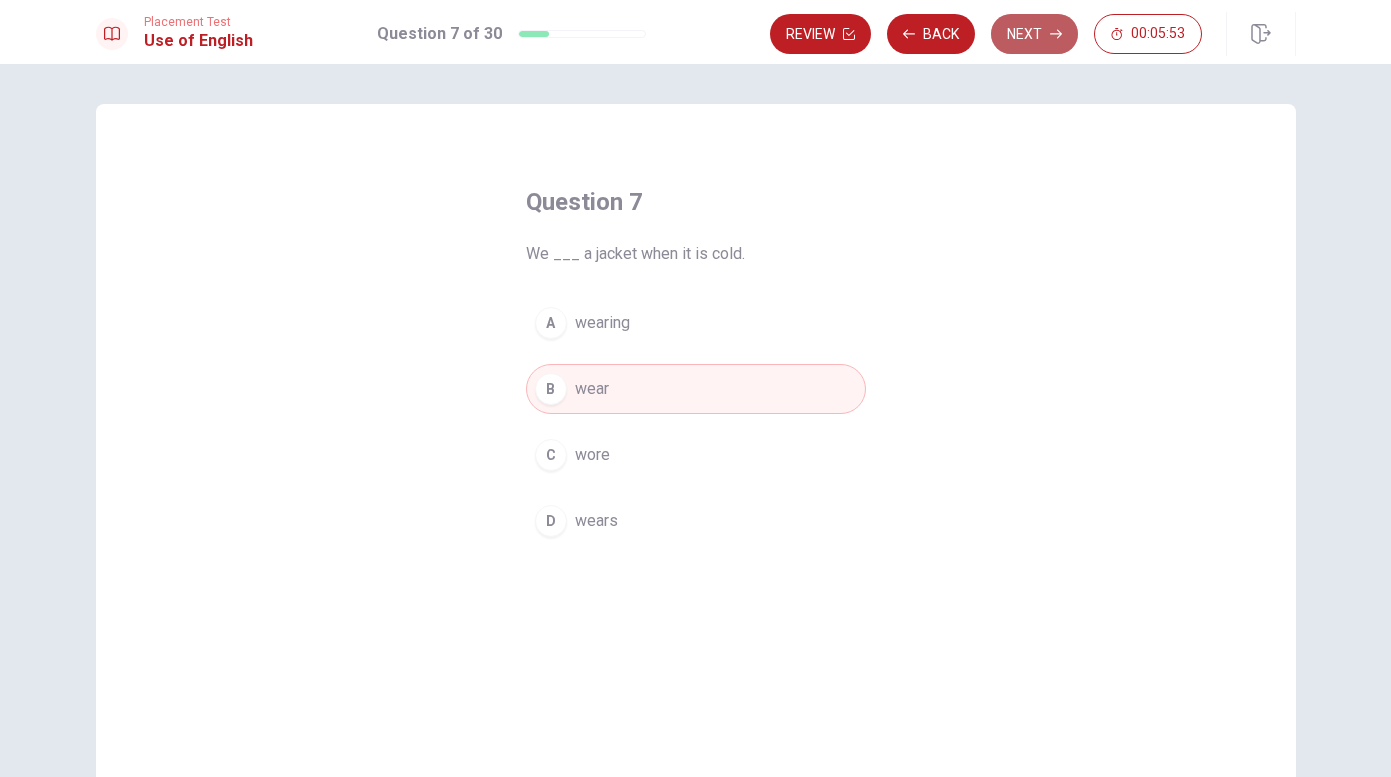 click on "Next" at bounding box center (1034, 34) 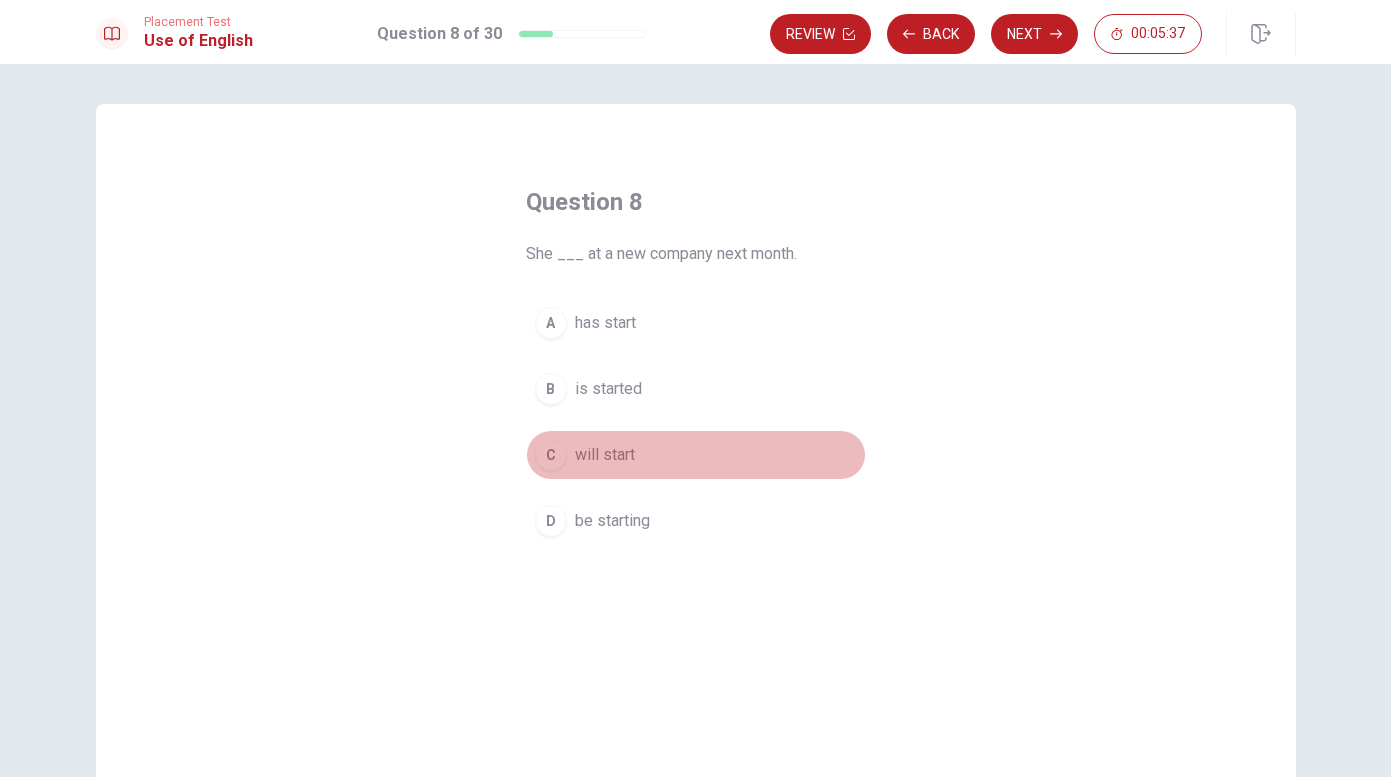 click on "will start" at bounding box center (605, 455) 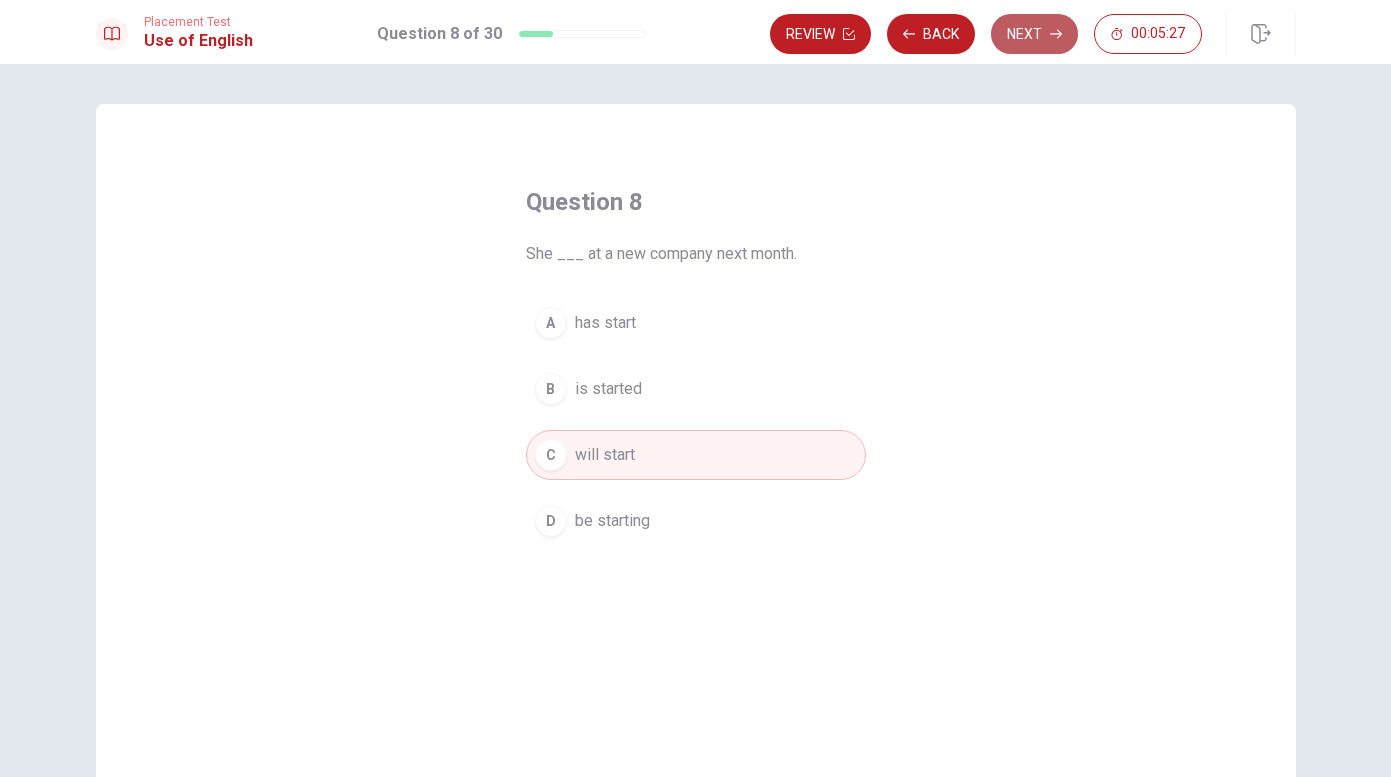 click on "Next" at bounding box center (1034, 34) 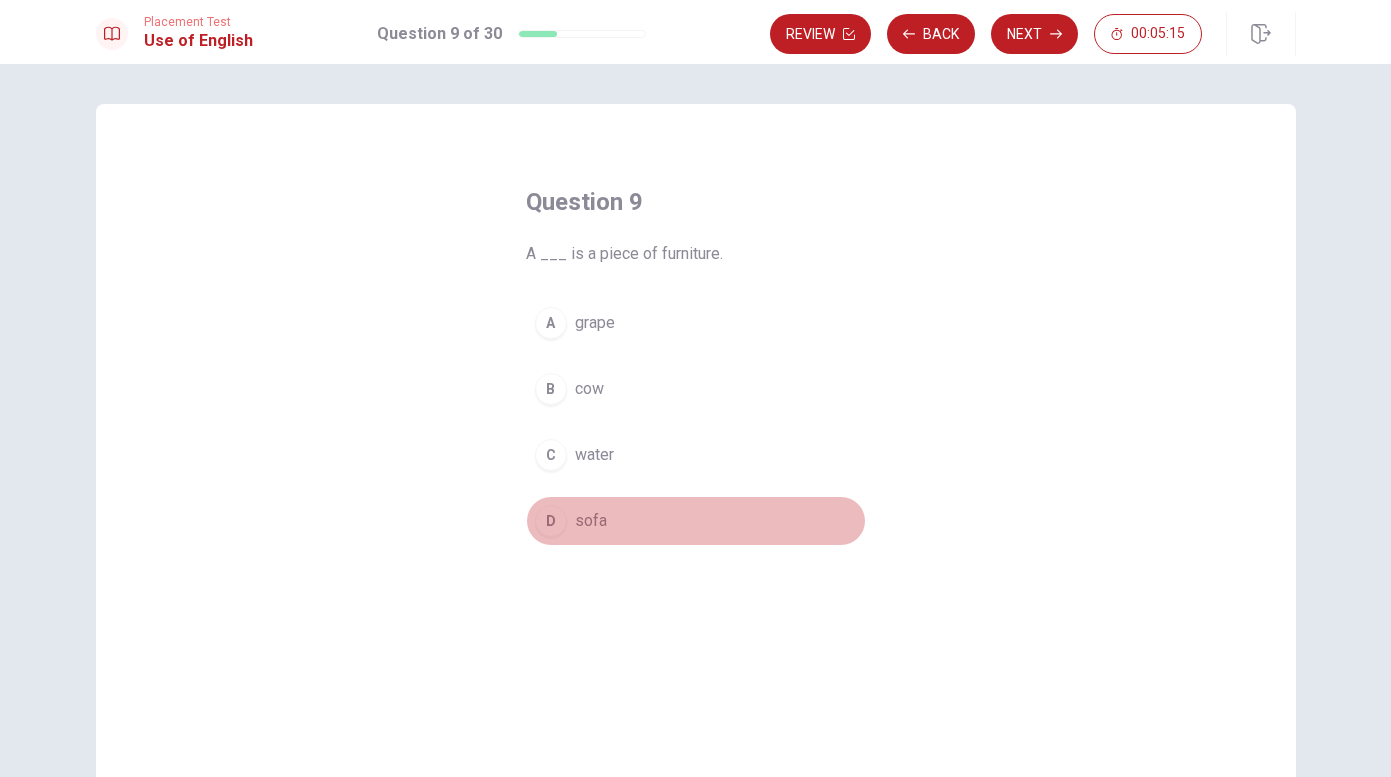 click on "sofa" at bounding box center (591, 521) 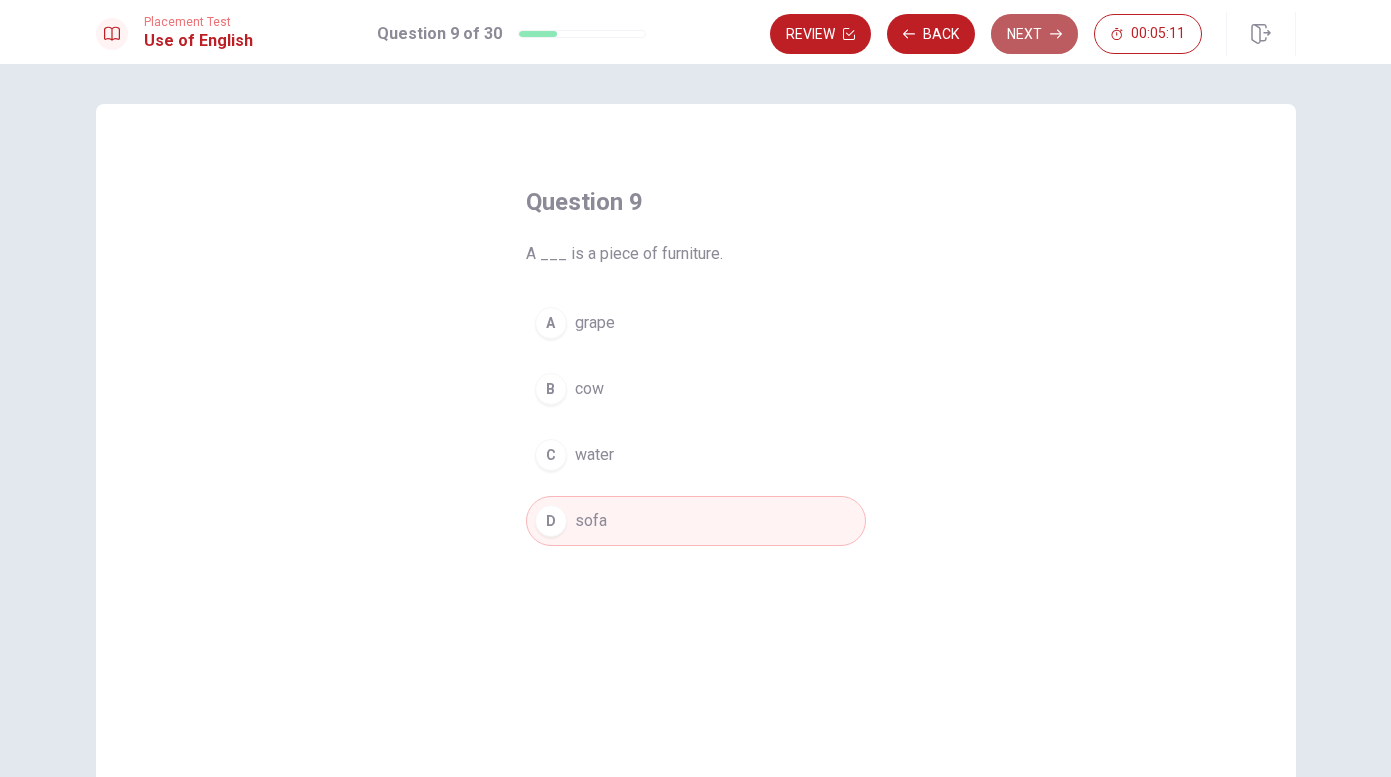 click on "Next" at bounding box center (1034, 34) 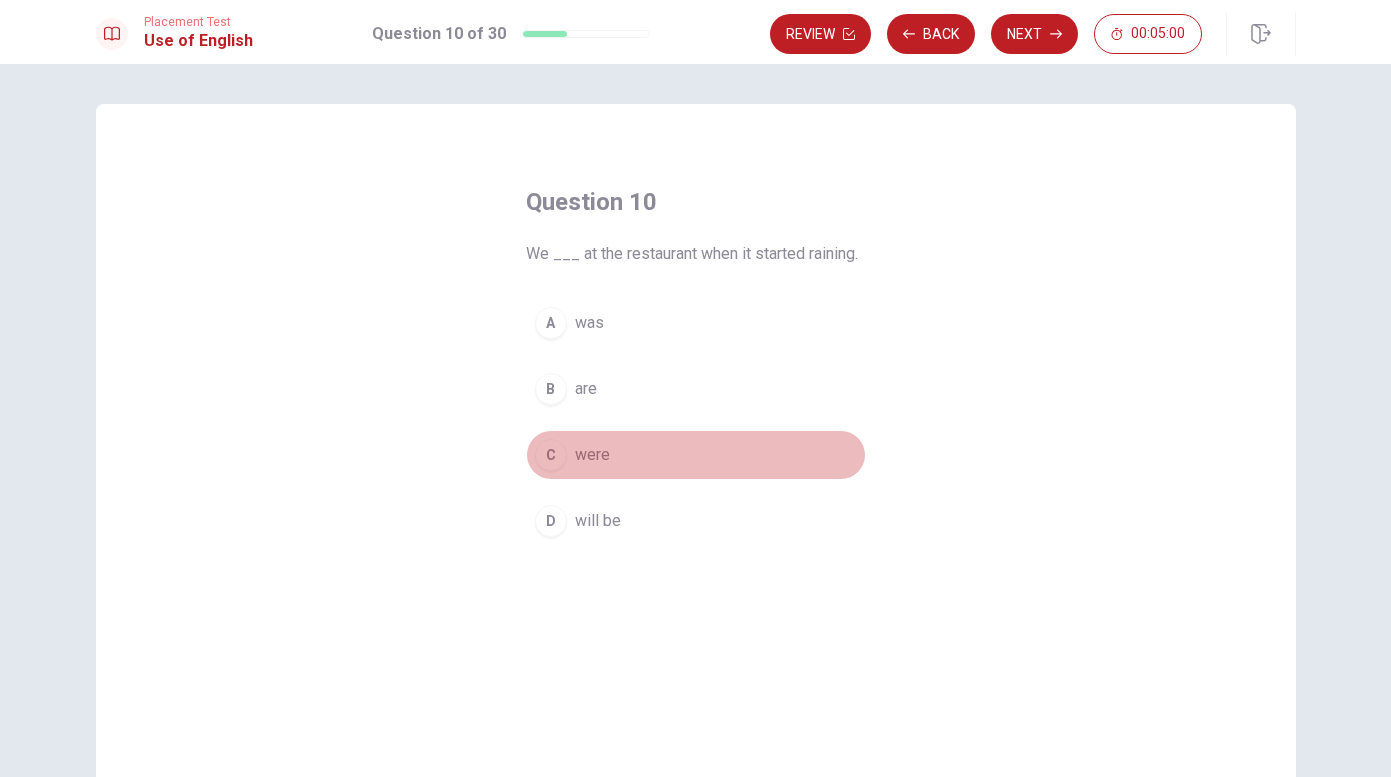 click on "C" at bounding box center [551, 455] 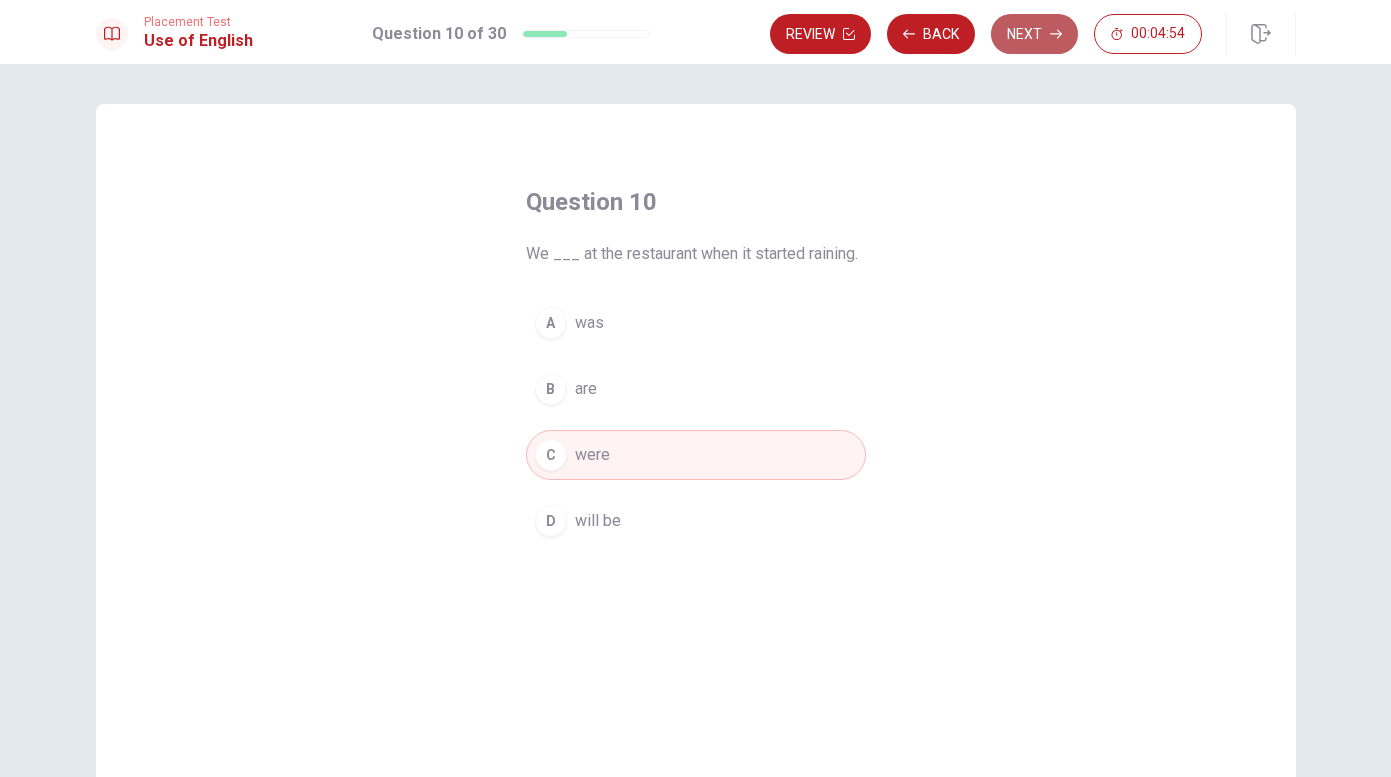 click on "Next" at bounding box center (1034, 34) 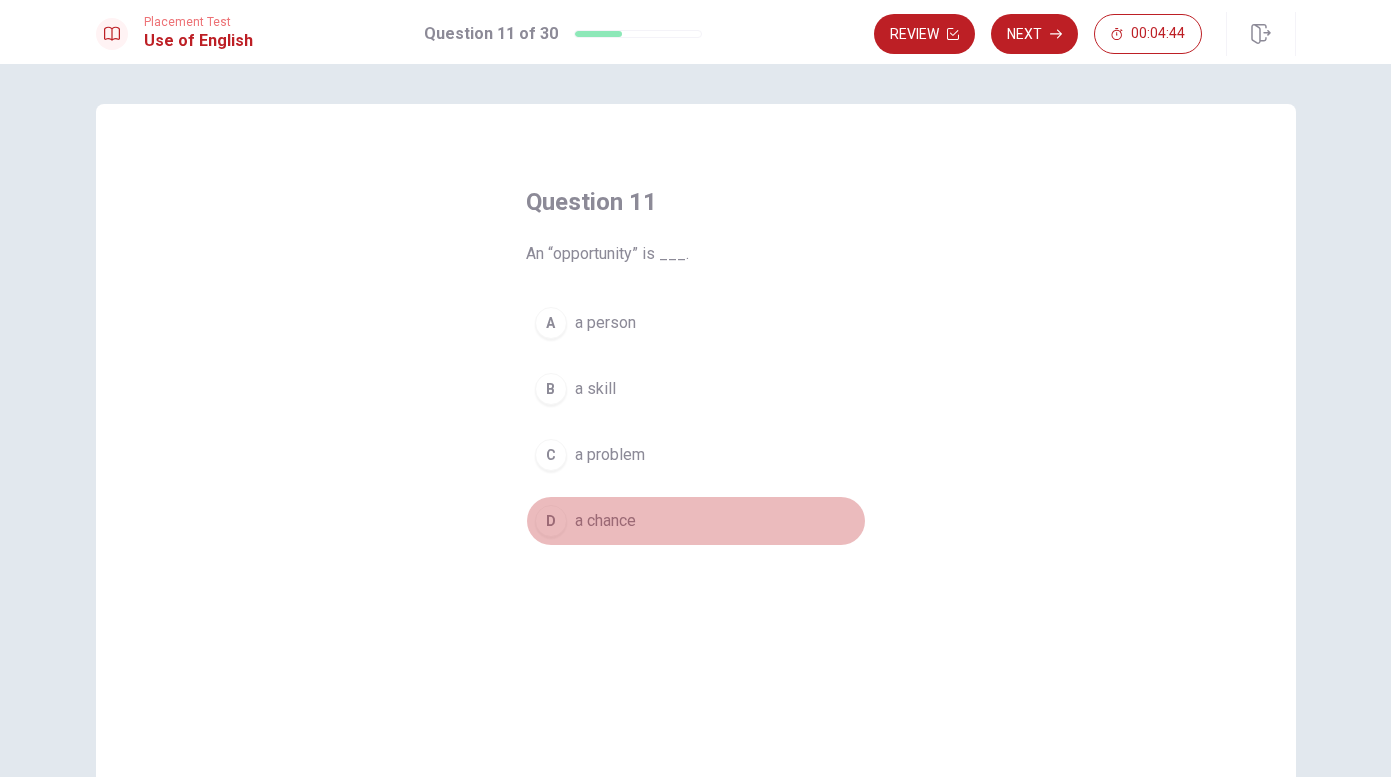 click on "a chance" at bounding box center [605, 521] 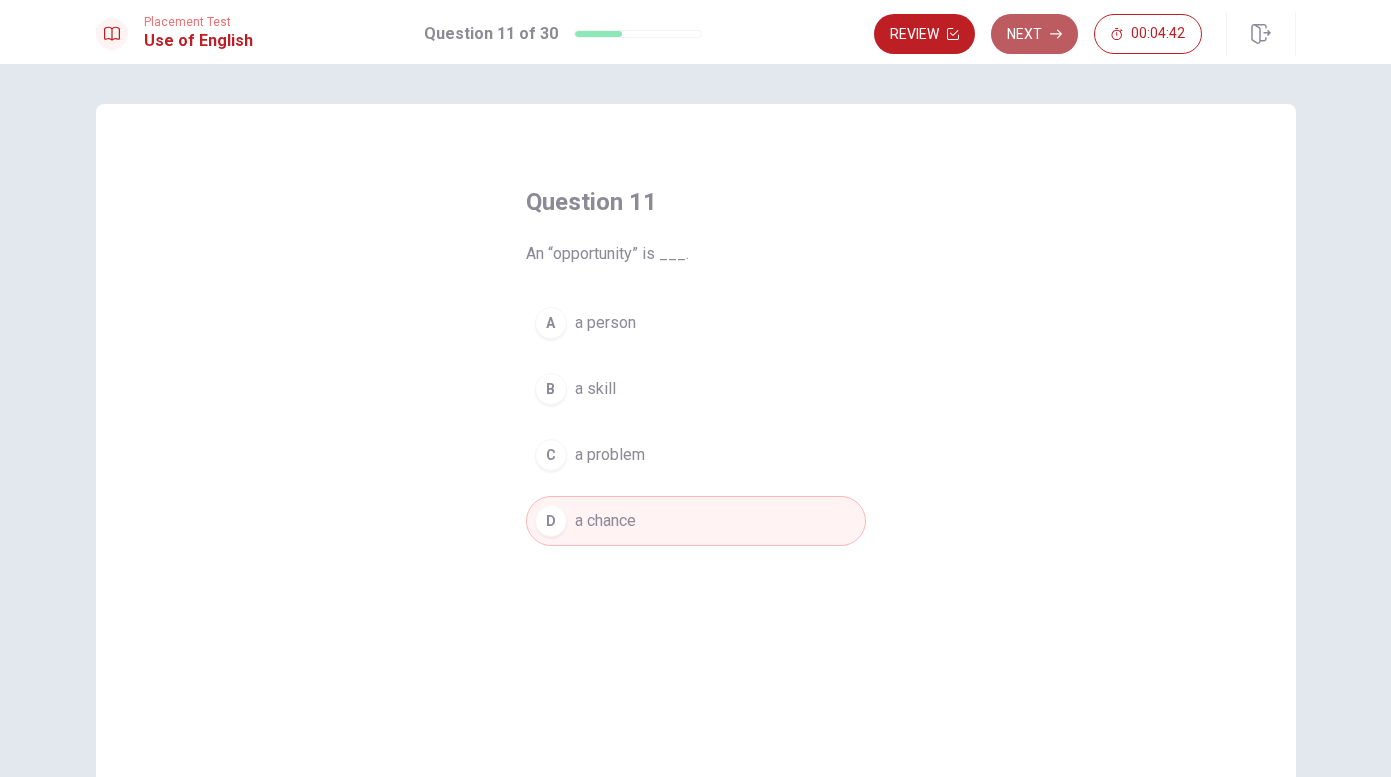 click on "Next" at bounding box center (1034, 34) 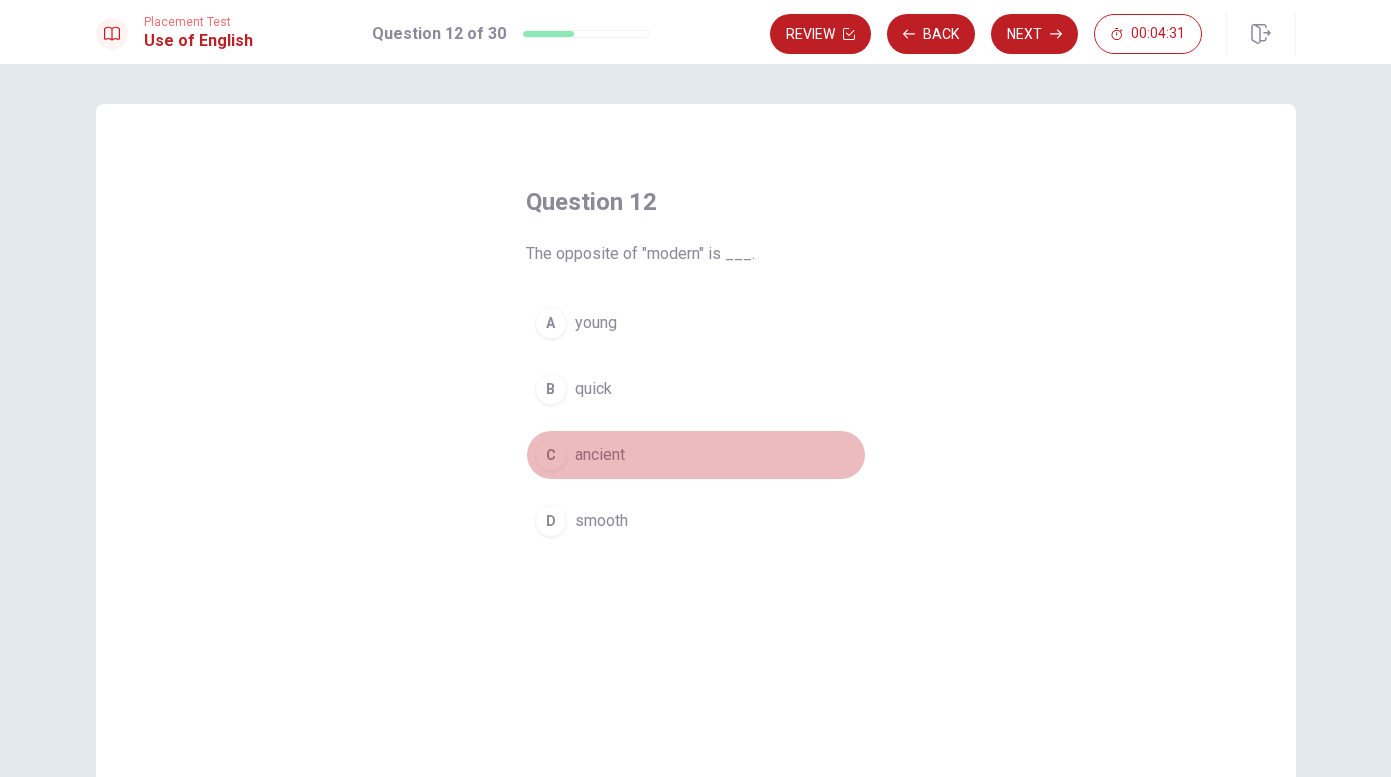 click on "ancient" at bounding box center [600, 455] 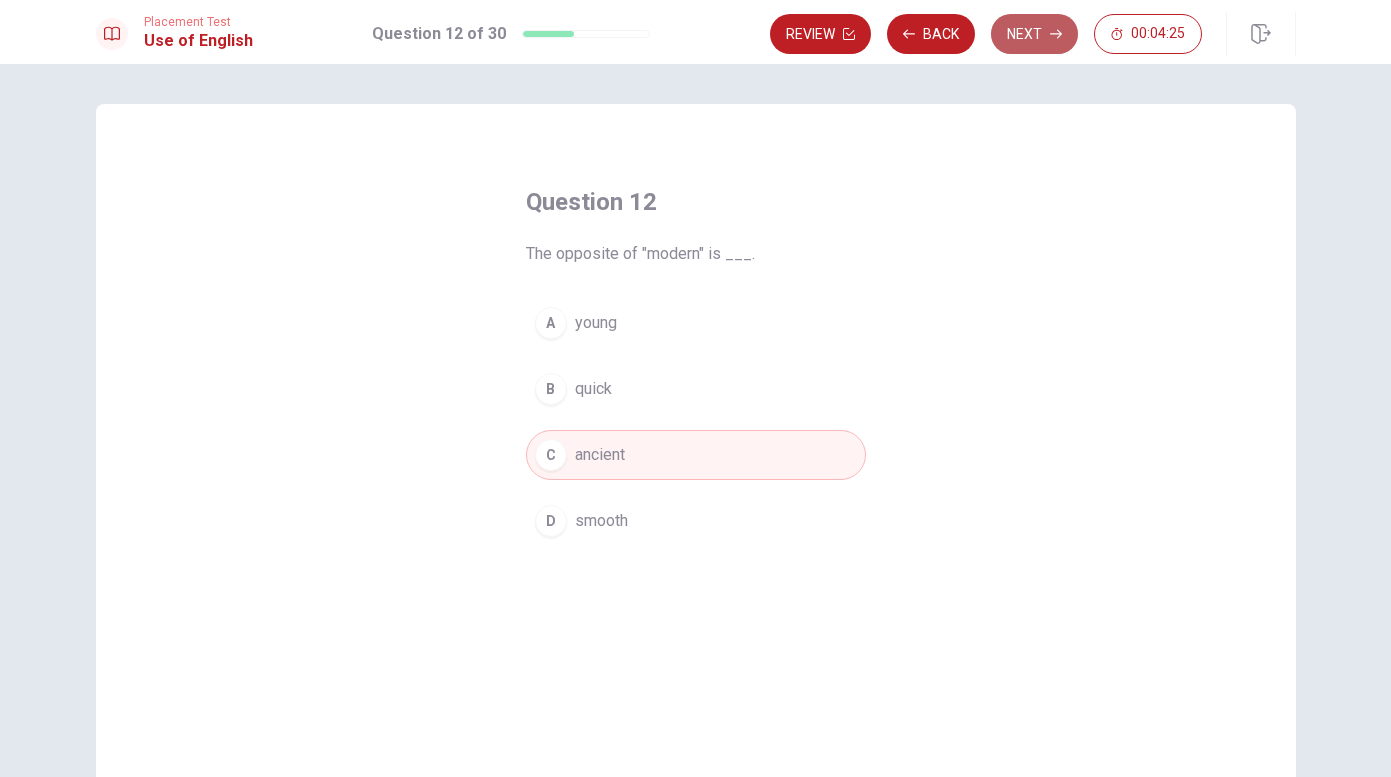 click on "Next" at bounding box center (1034, 34) 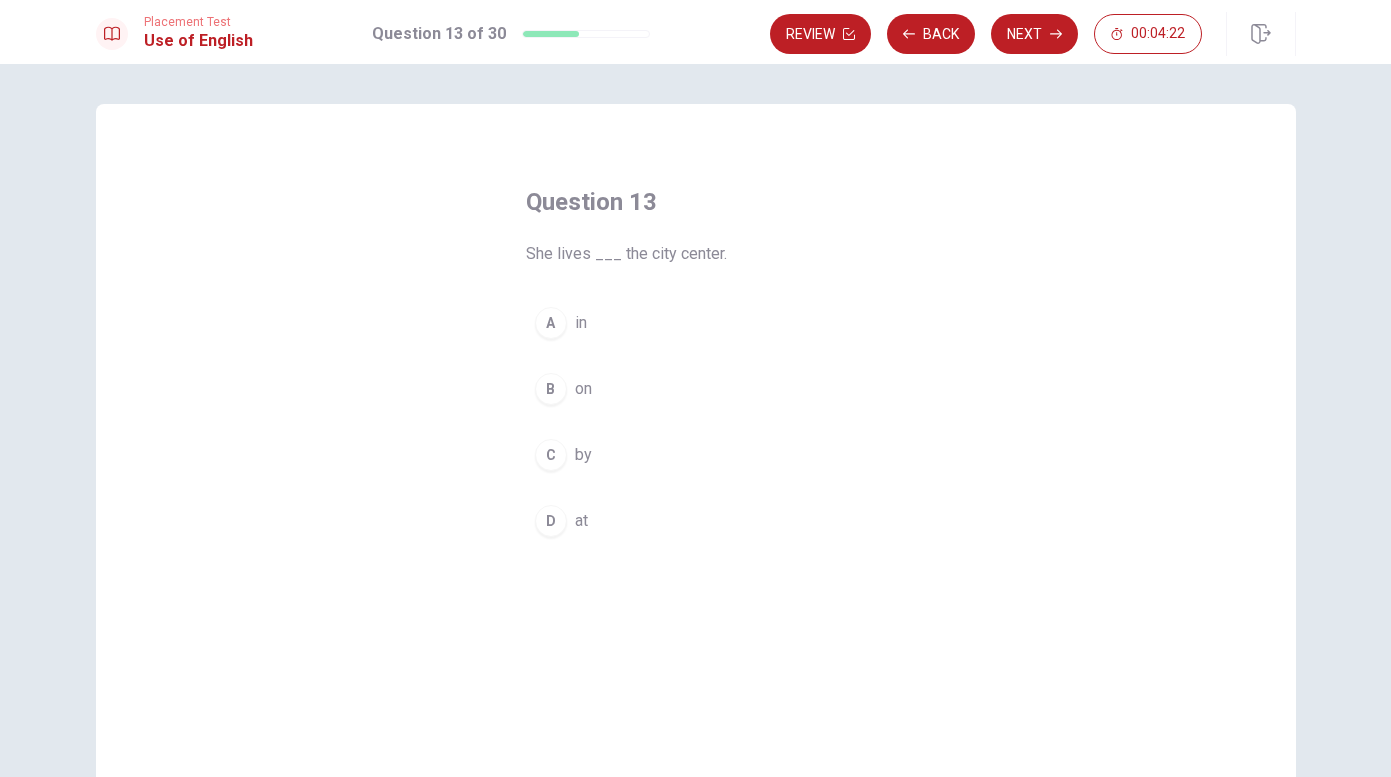 click on "in" at bounding box center [581, 323] 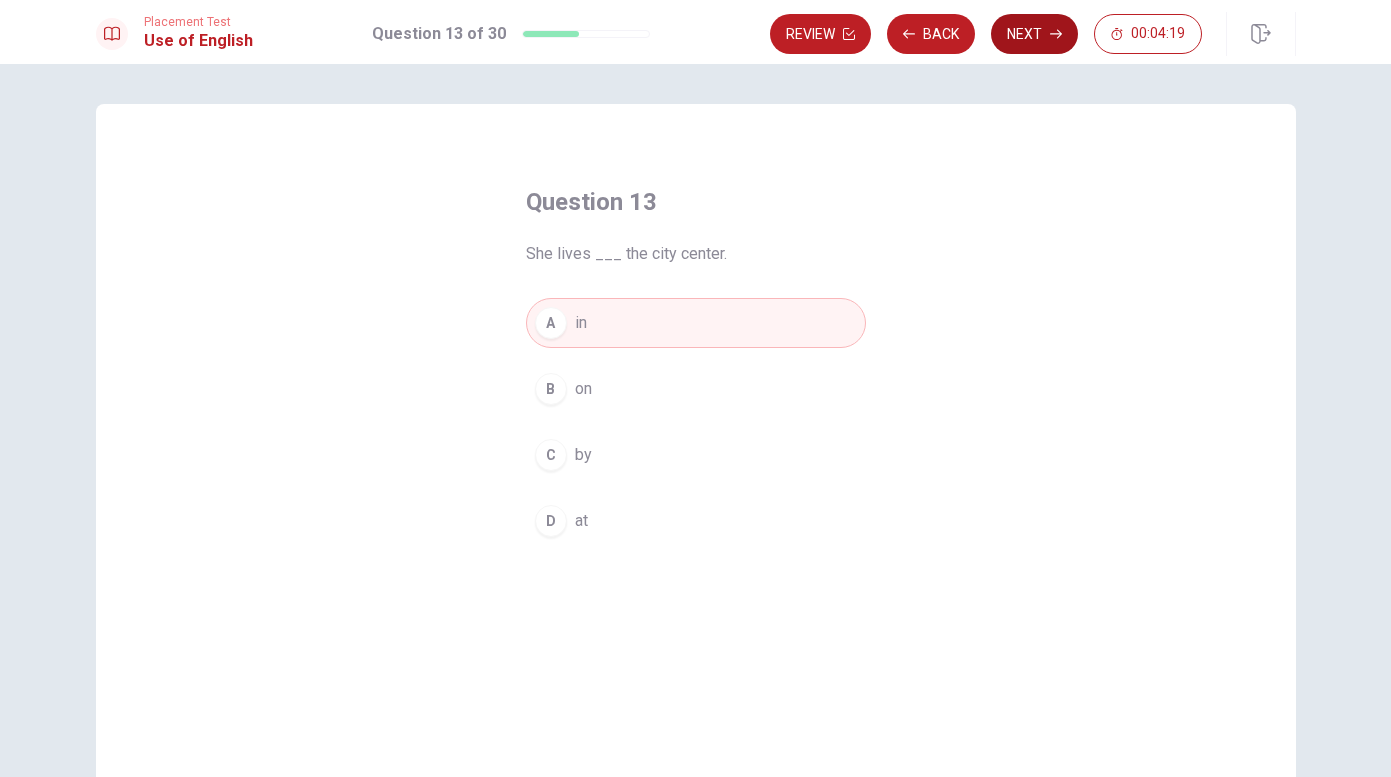 click 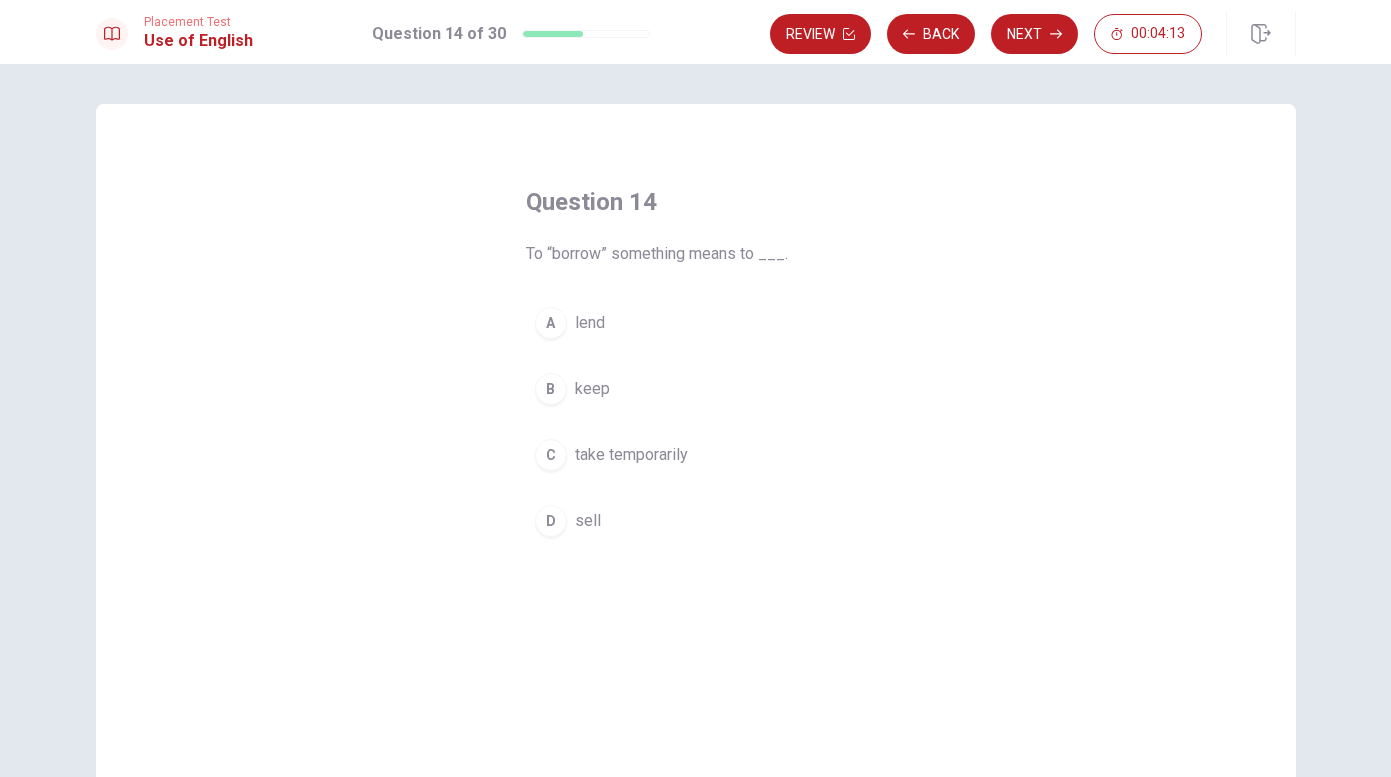 click on "A lend" at bounding box center (696, 323) 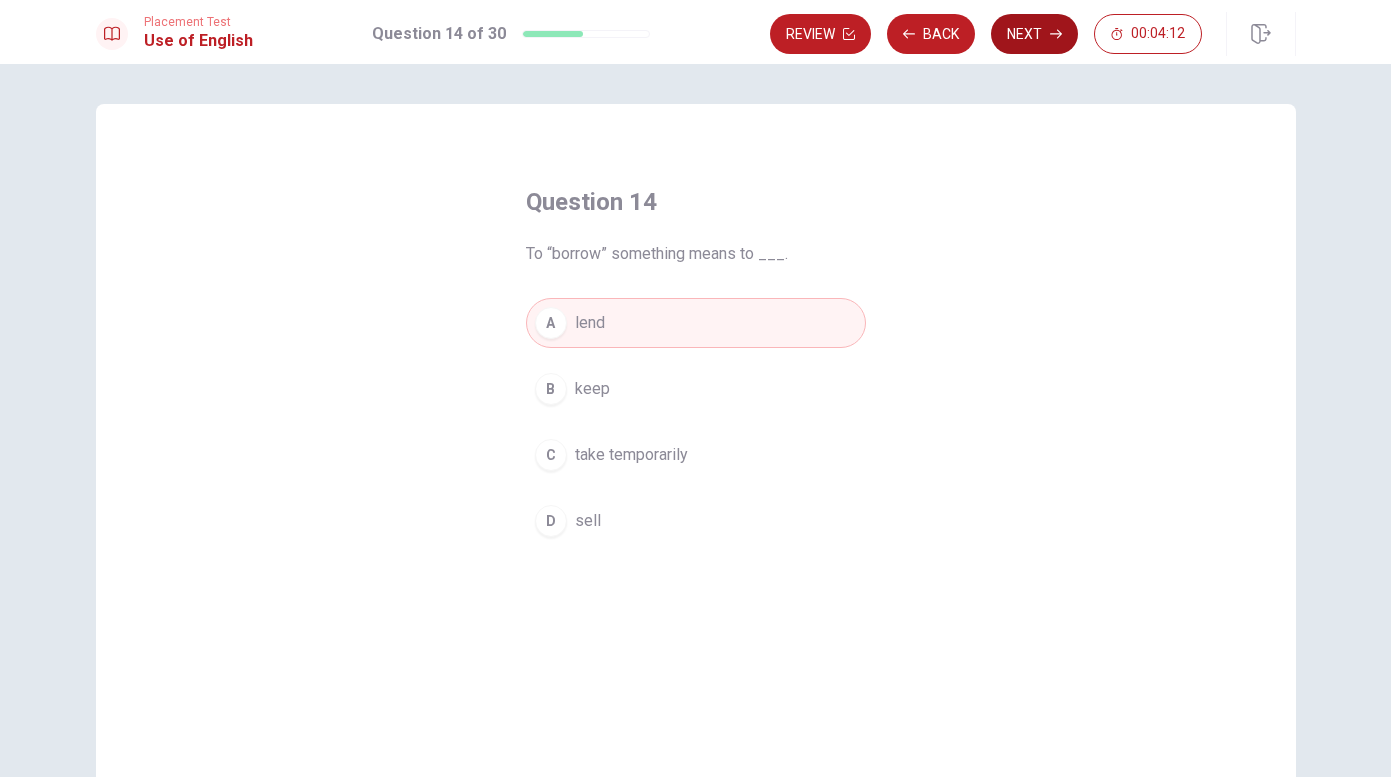 click 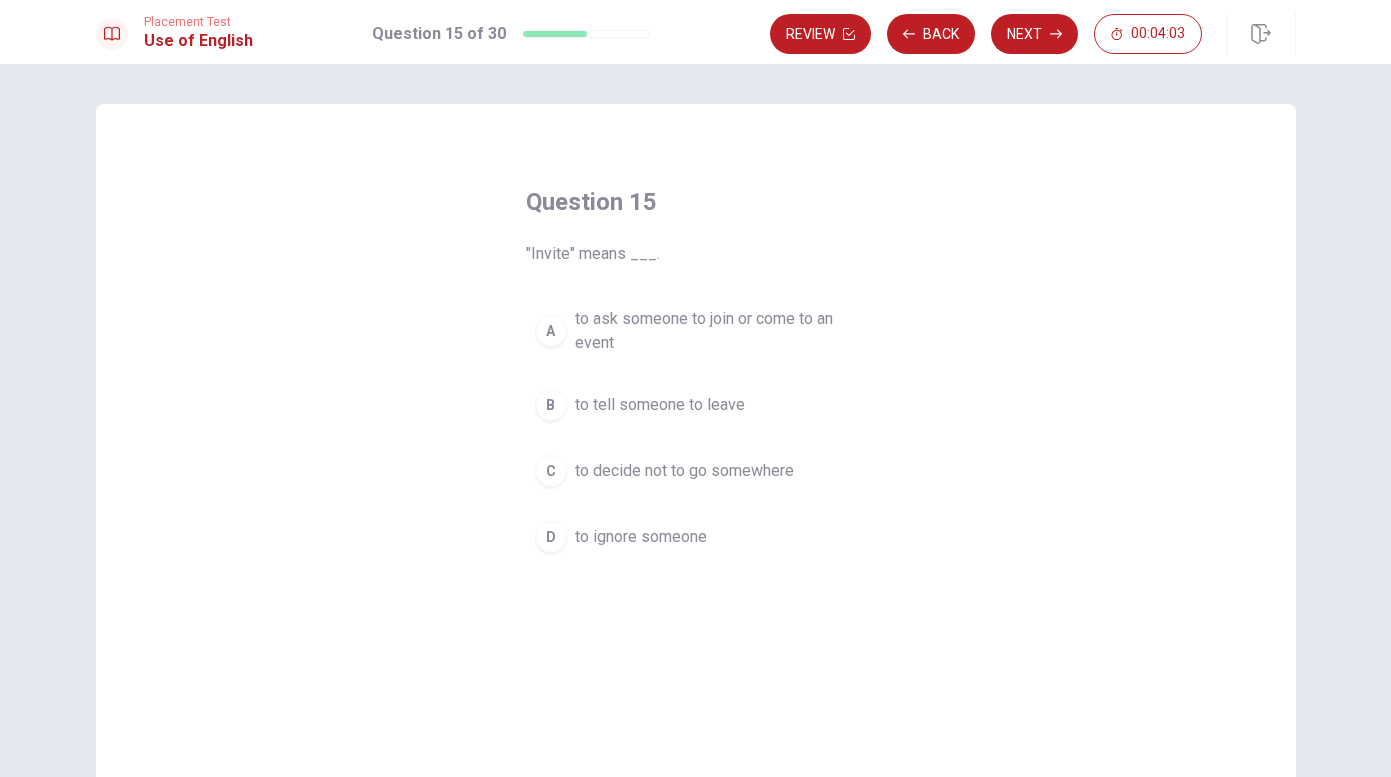click on "to ask someone to join or come to an event" at bounding box center [716, 331] 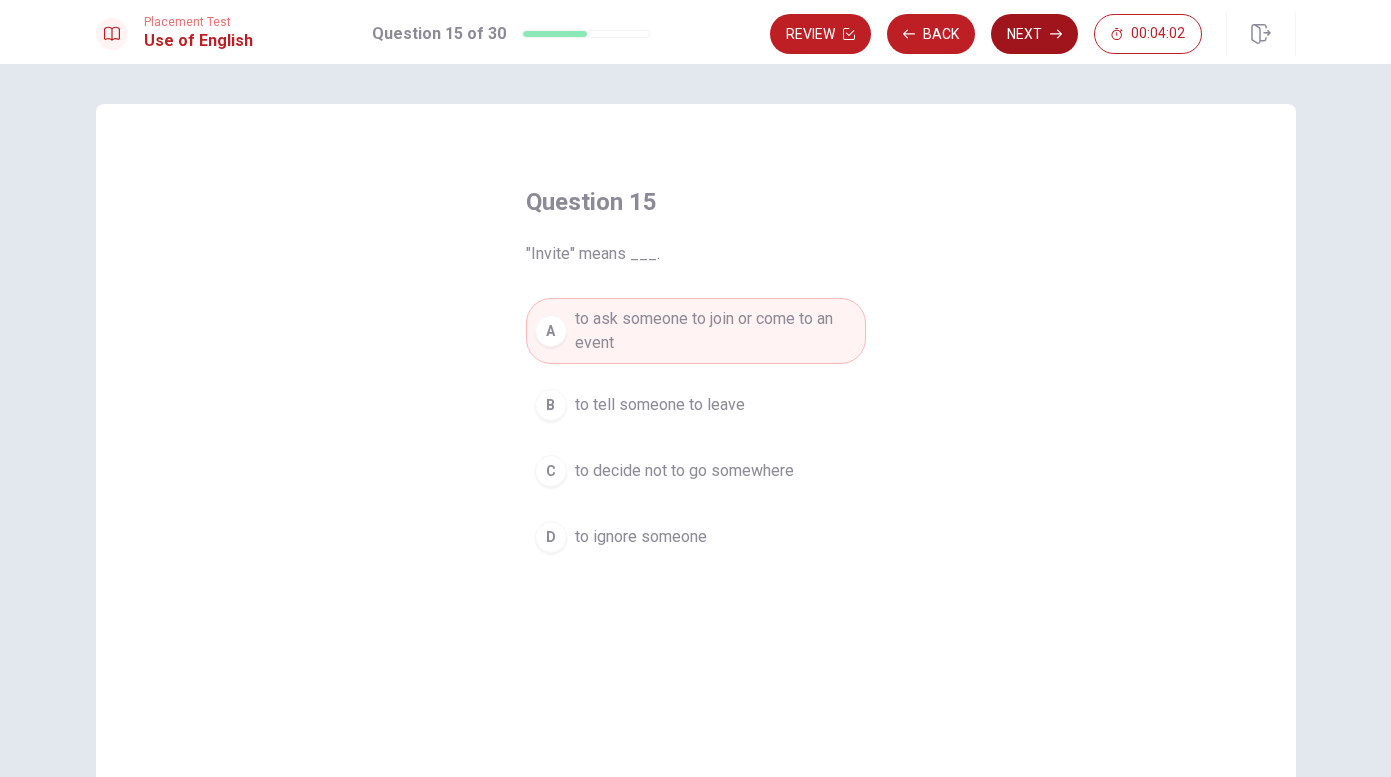 click 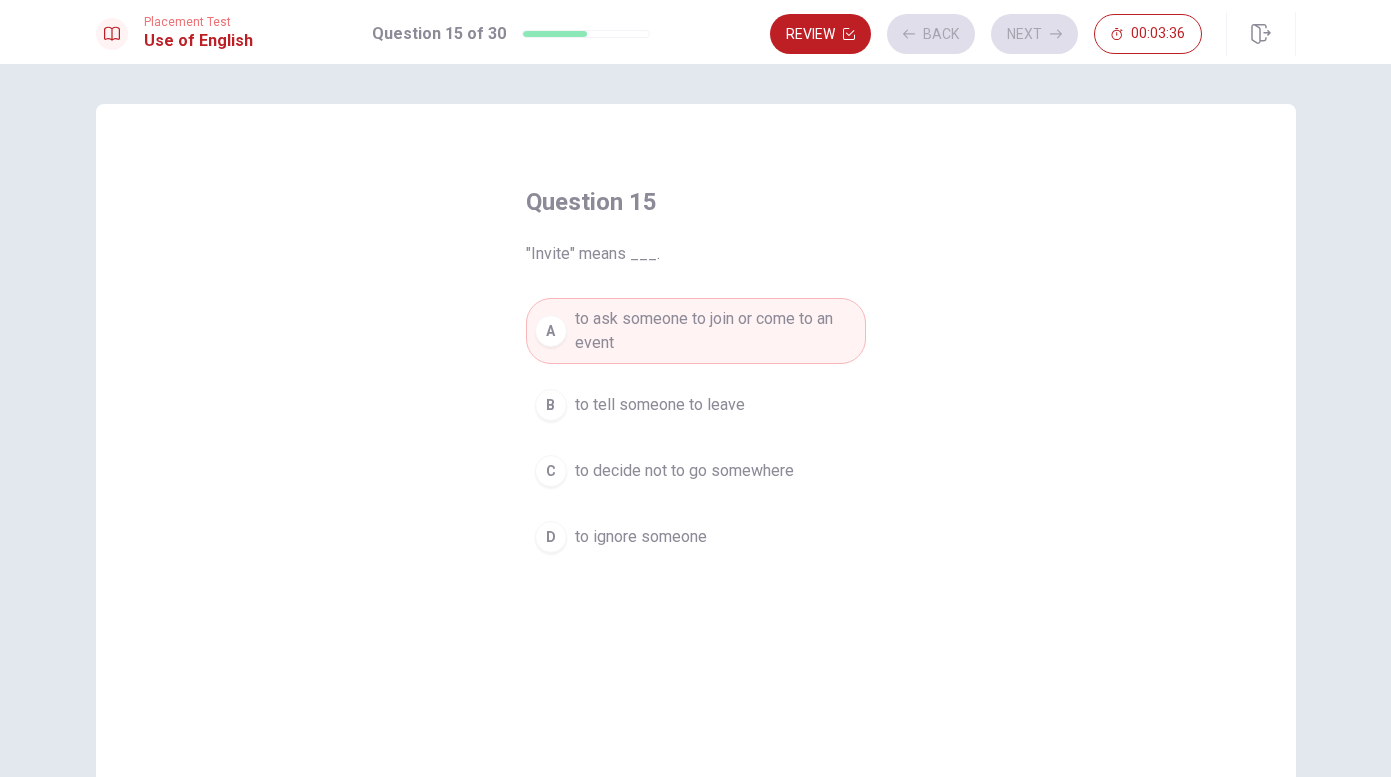 click on "to ask someone to join or come to an event" at bounding box center (716, 331) 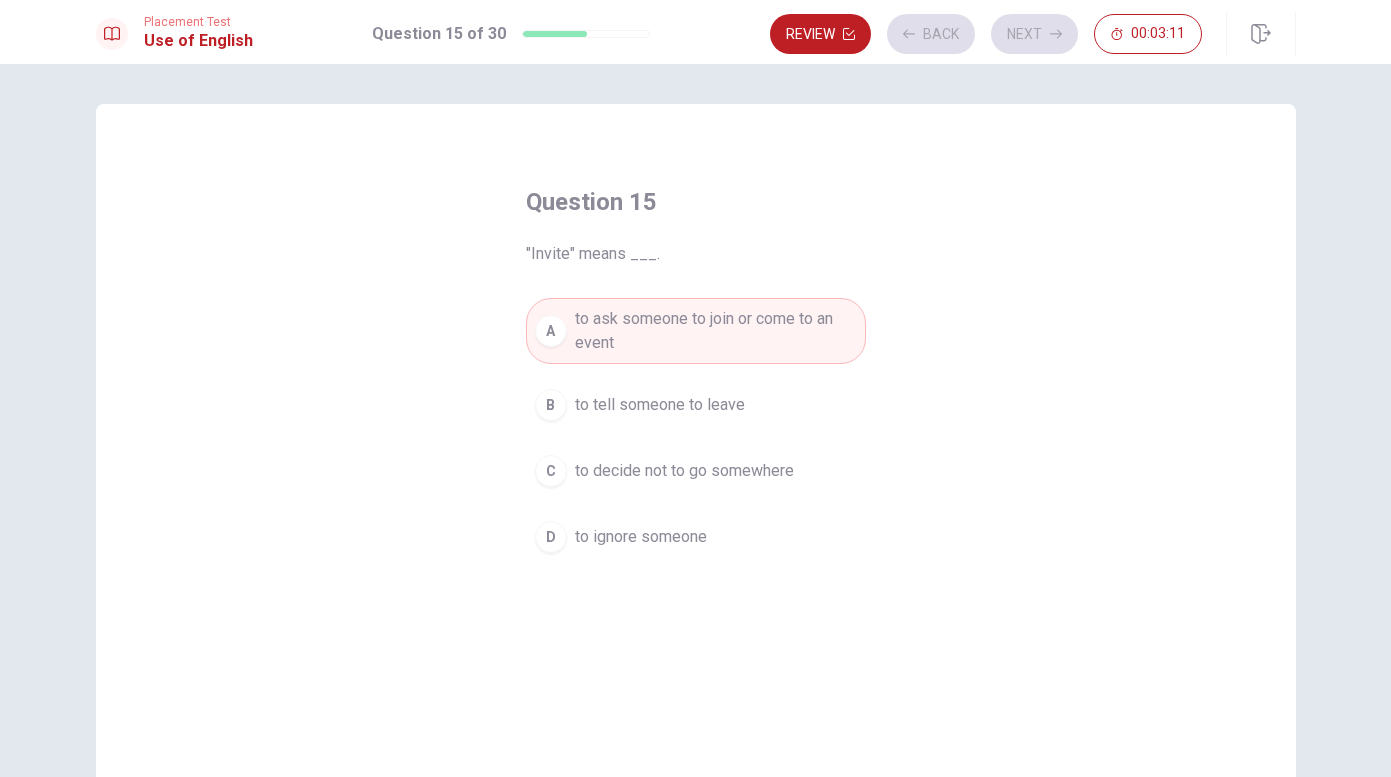 click on "to ask someone to join or come to an event" at bounding box center (716, 331) 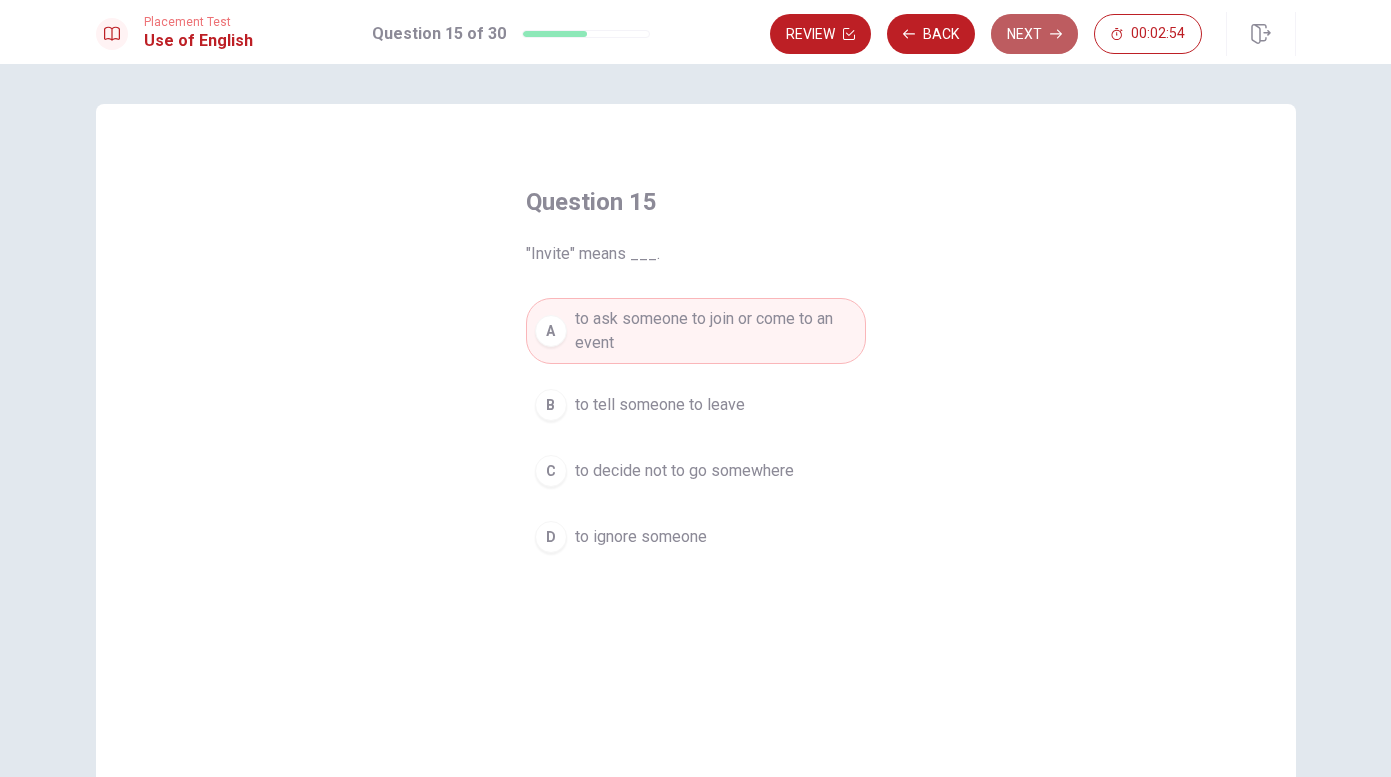 click on "Next" at bounding box center [1034, 34] 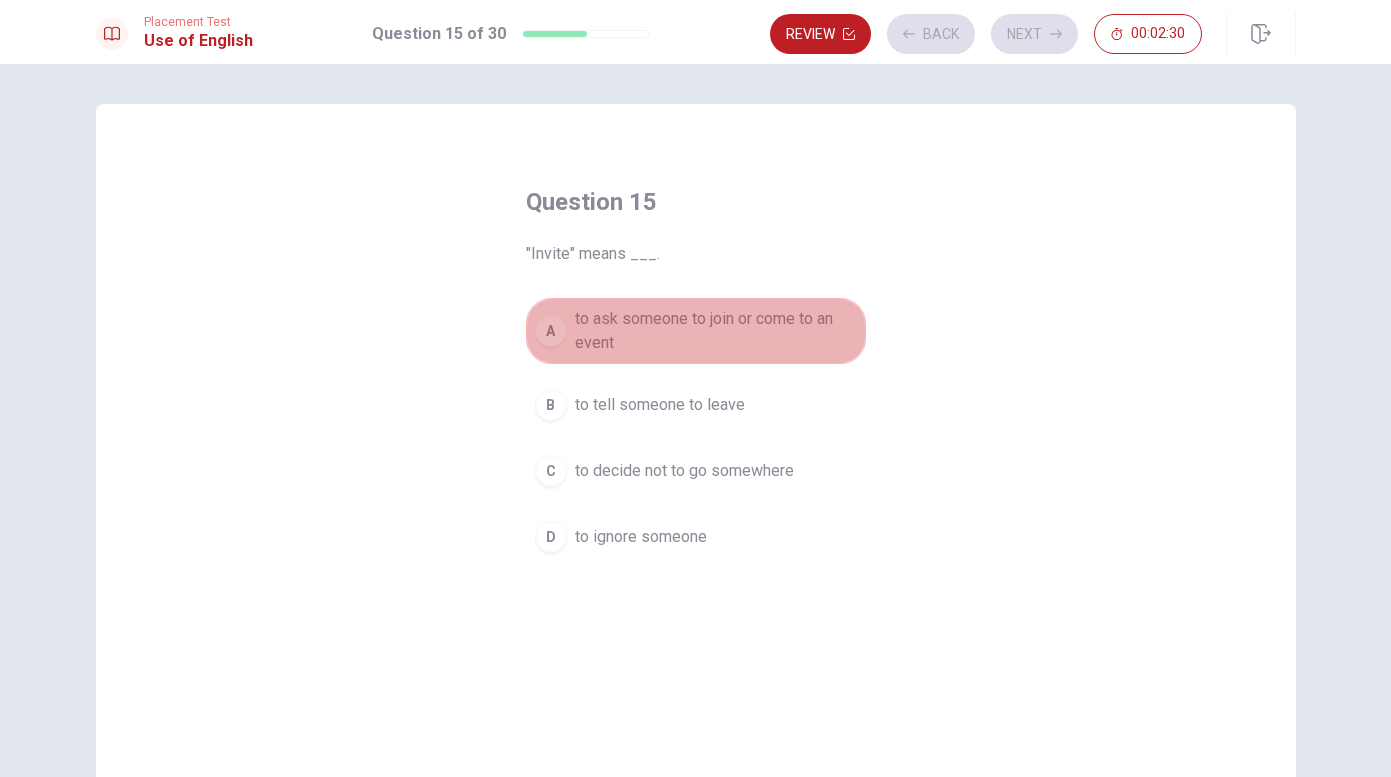 click on "A to ask someone to join or come to an event" at bounding box center (696, 331) 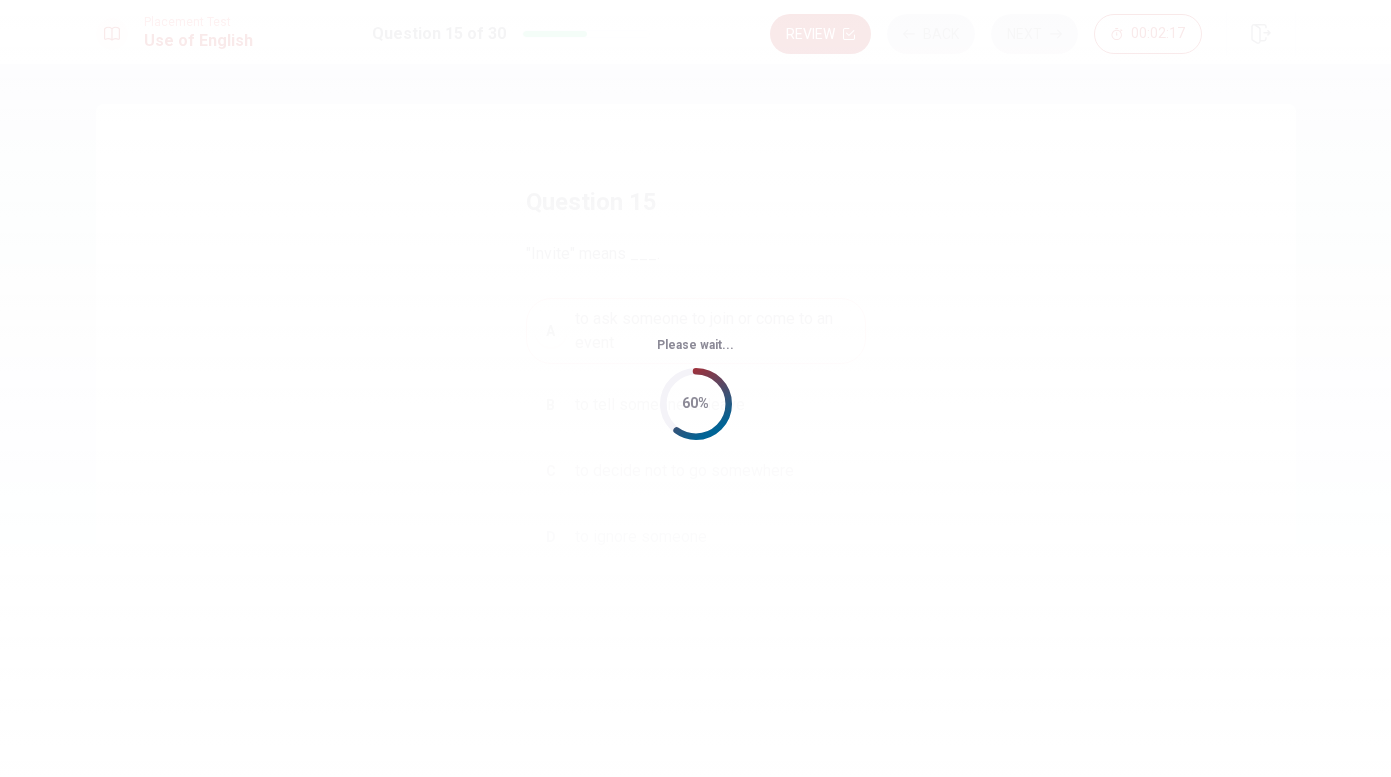click on "Please wait... 60%" at bounding box center [695, 388] 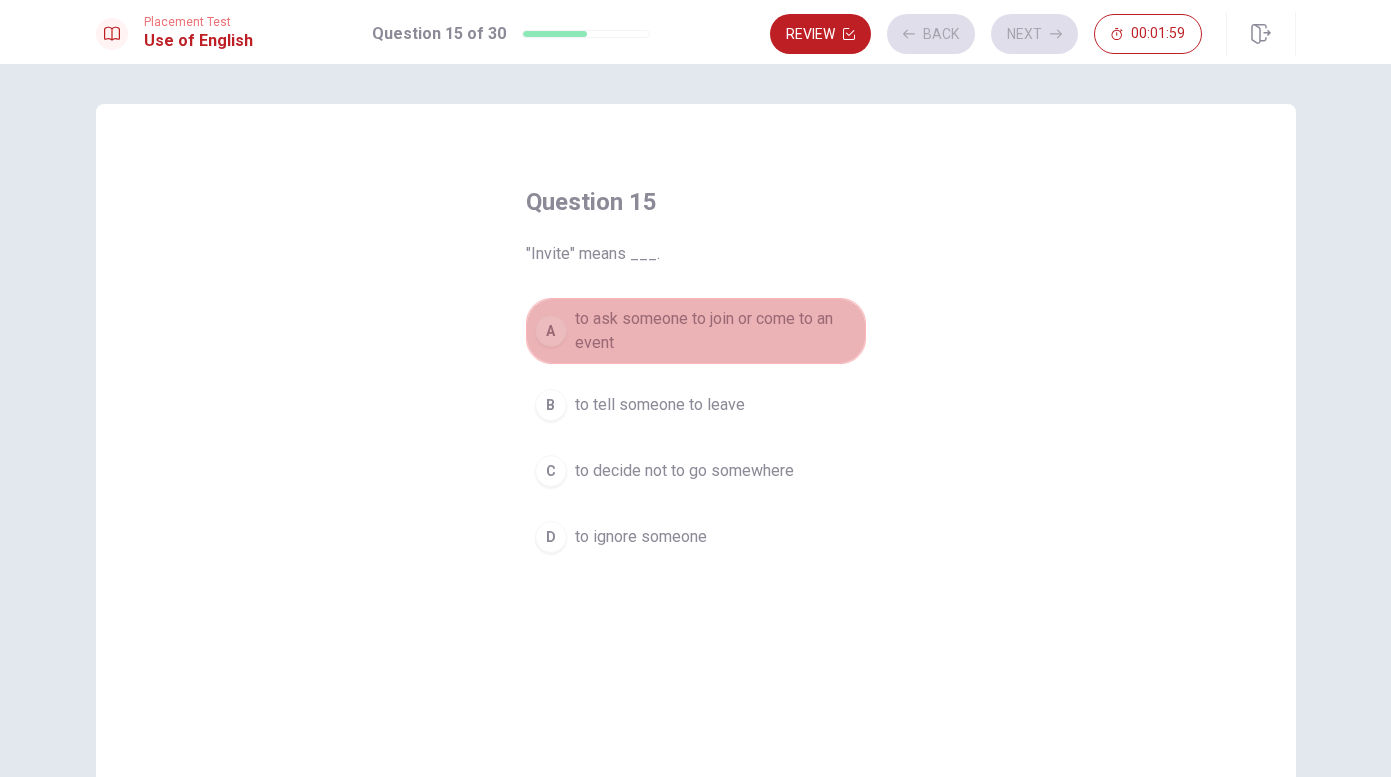 click on "to ask someone to join or come to an event" at bounding box center [716, 331] 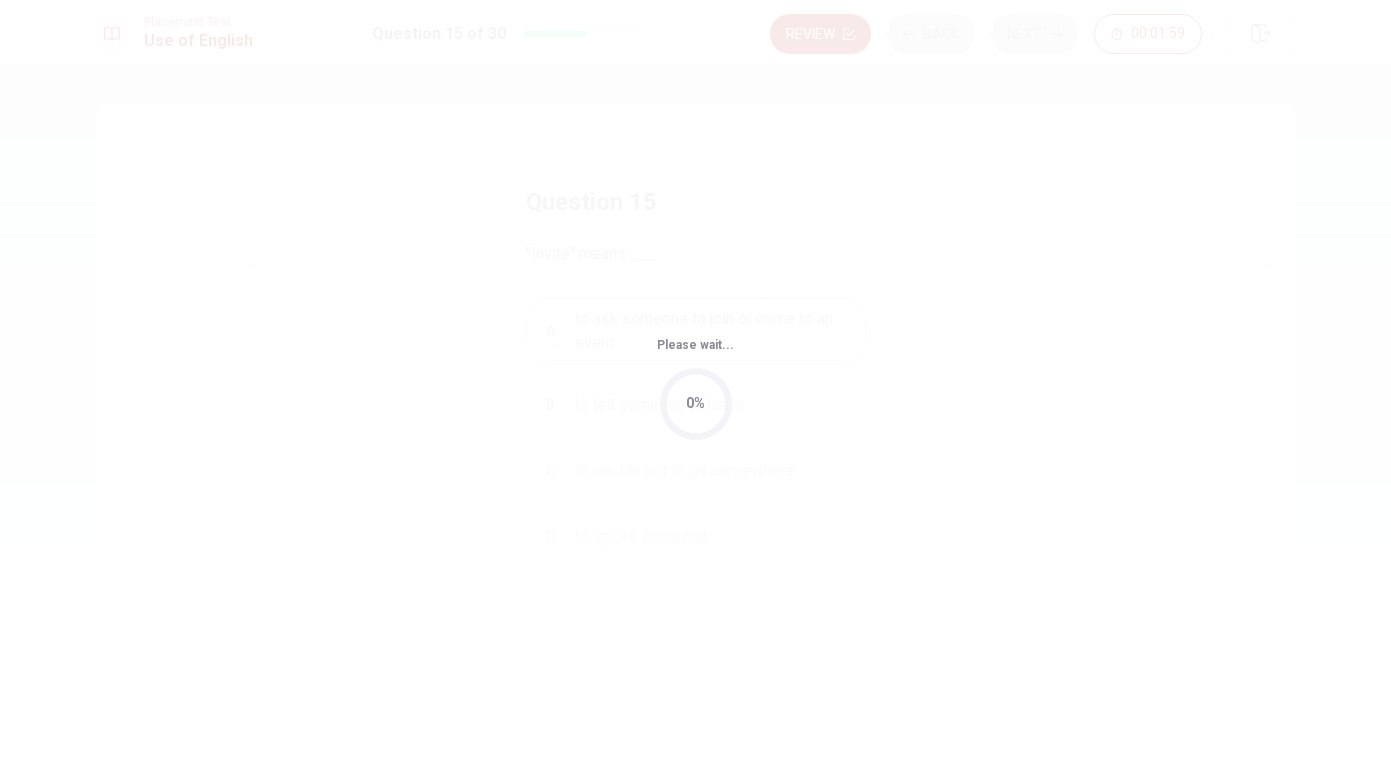 click on "Please wait... 0%" at bounding box center [695, 388] 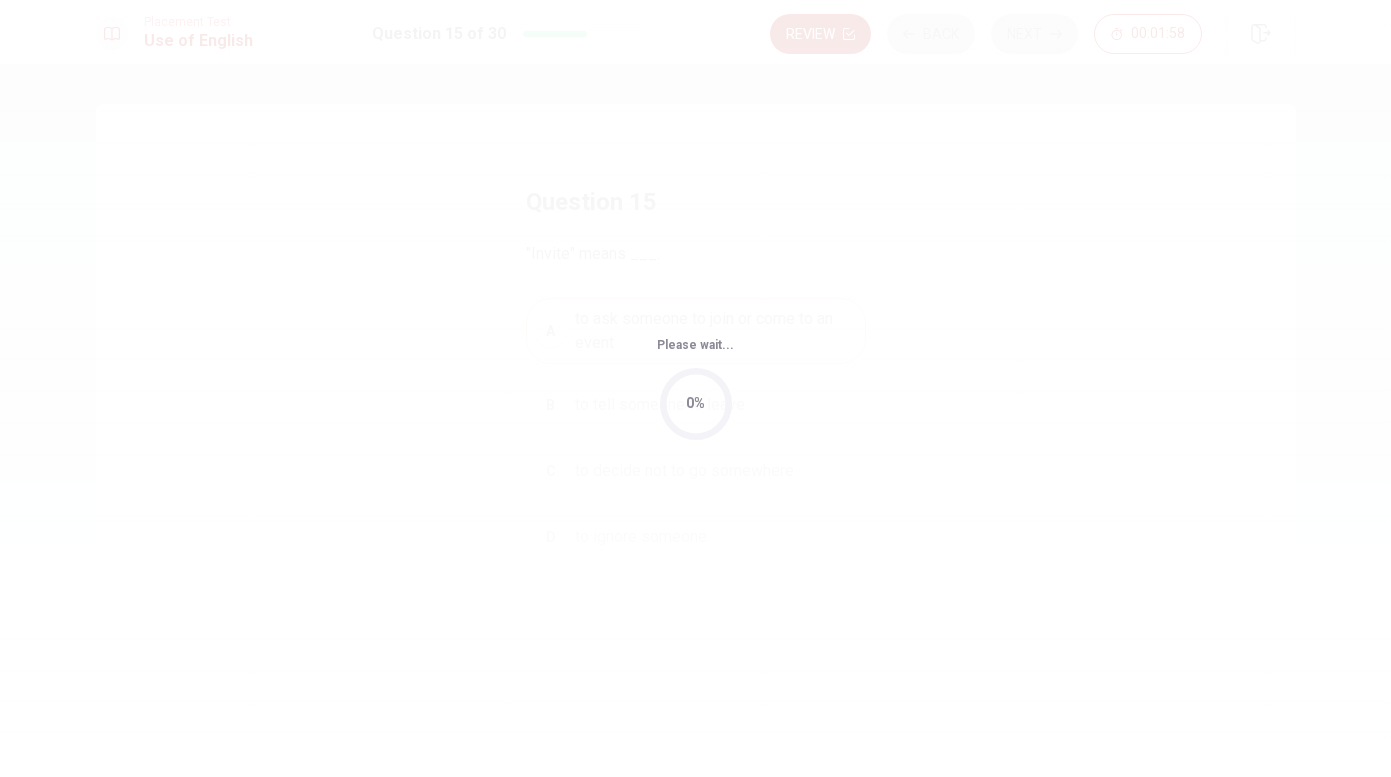click on "Please wait... 0%" at bounding box center [695, 388] 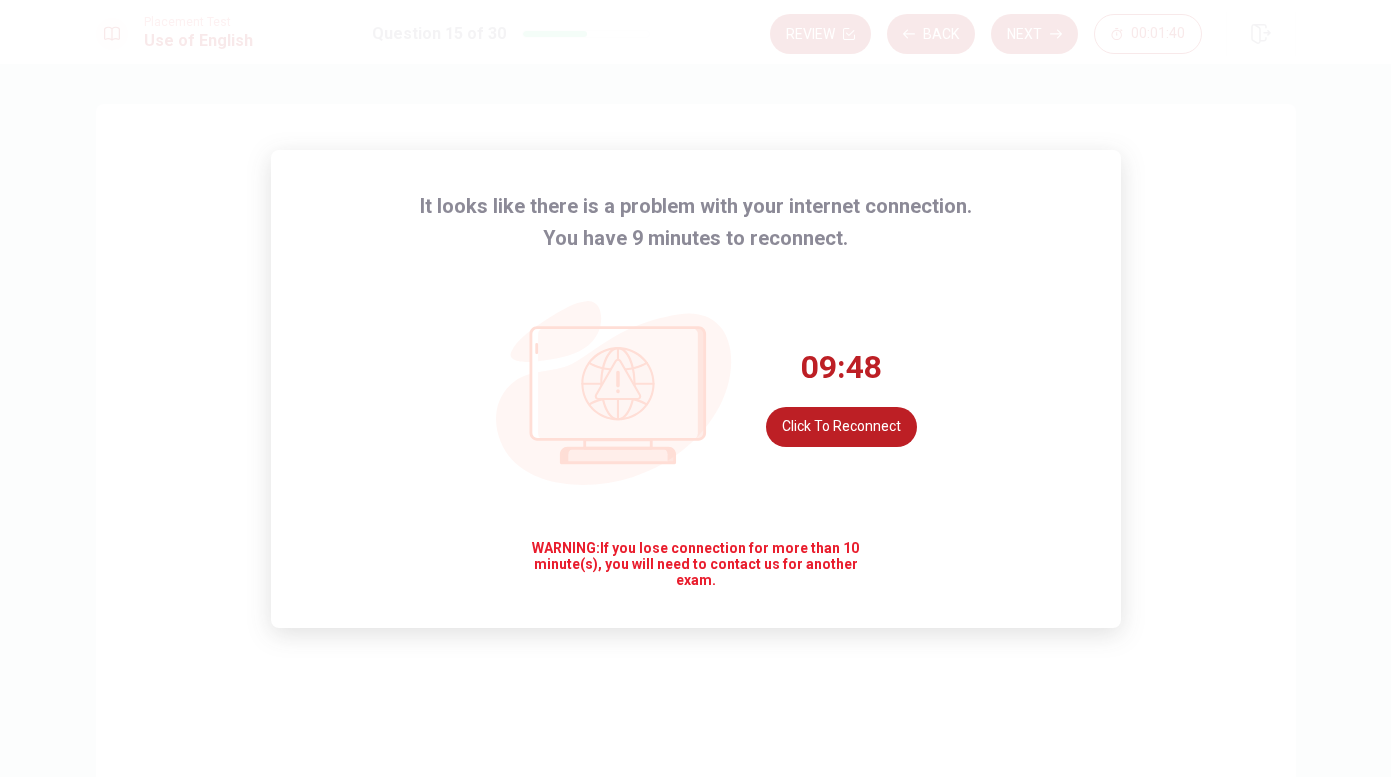 click on "It looks like there is a problem with your internet connection. You have 9 minutes to reconnect. 09:48 Click to reconnect WARNING:  If you lose connection for more than 10 minute(s), you will need to contact us for another exam." at bounding box center [696, 389] 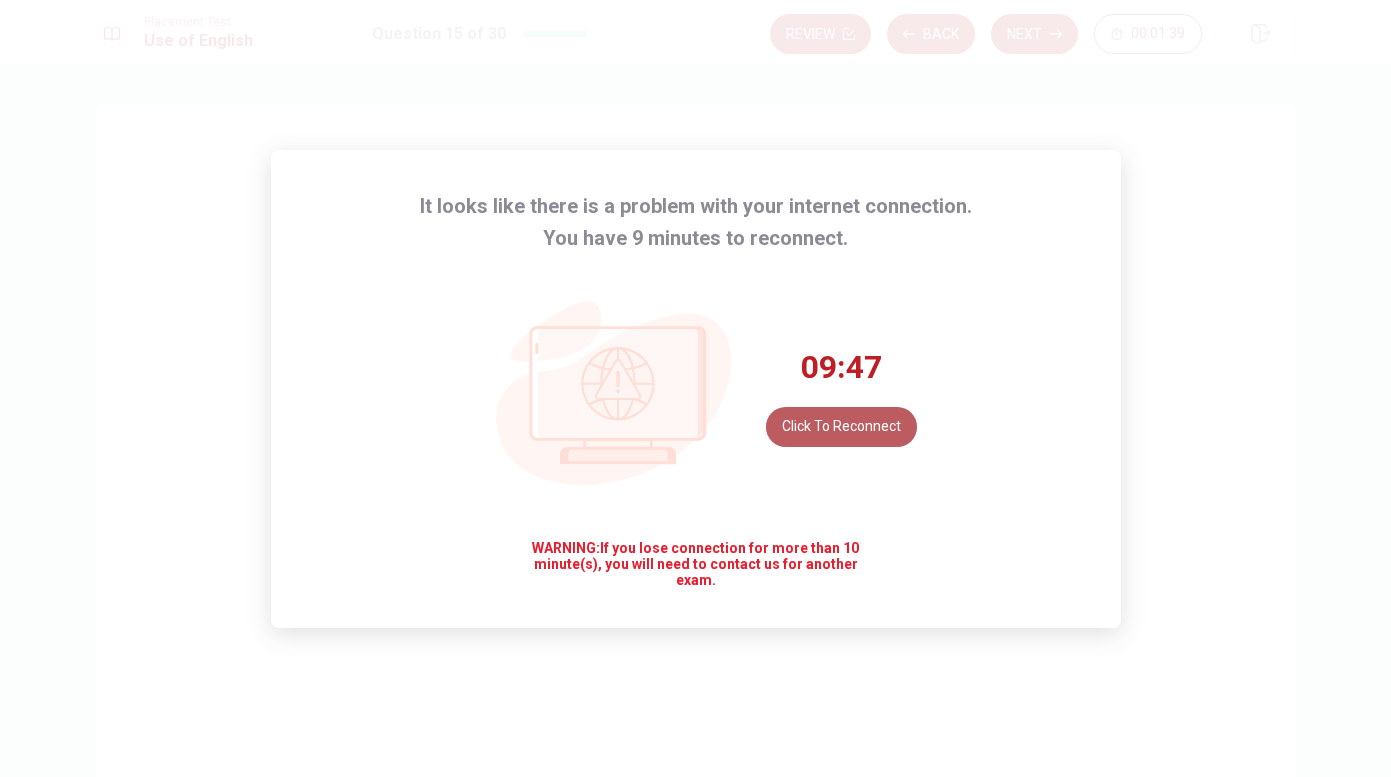 click on "Click to reconnect" at bounding box center [841, 427] 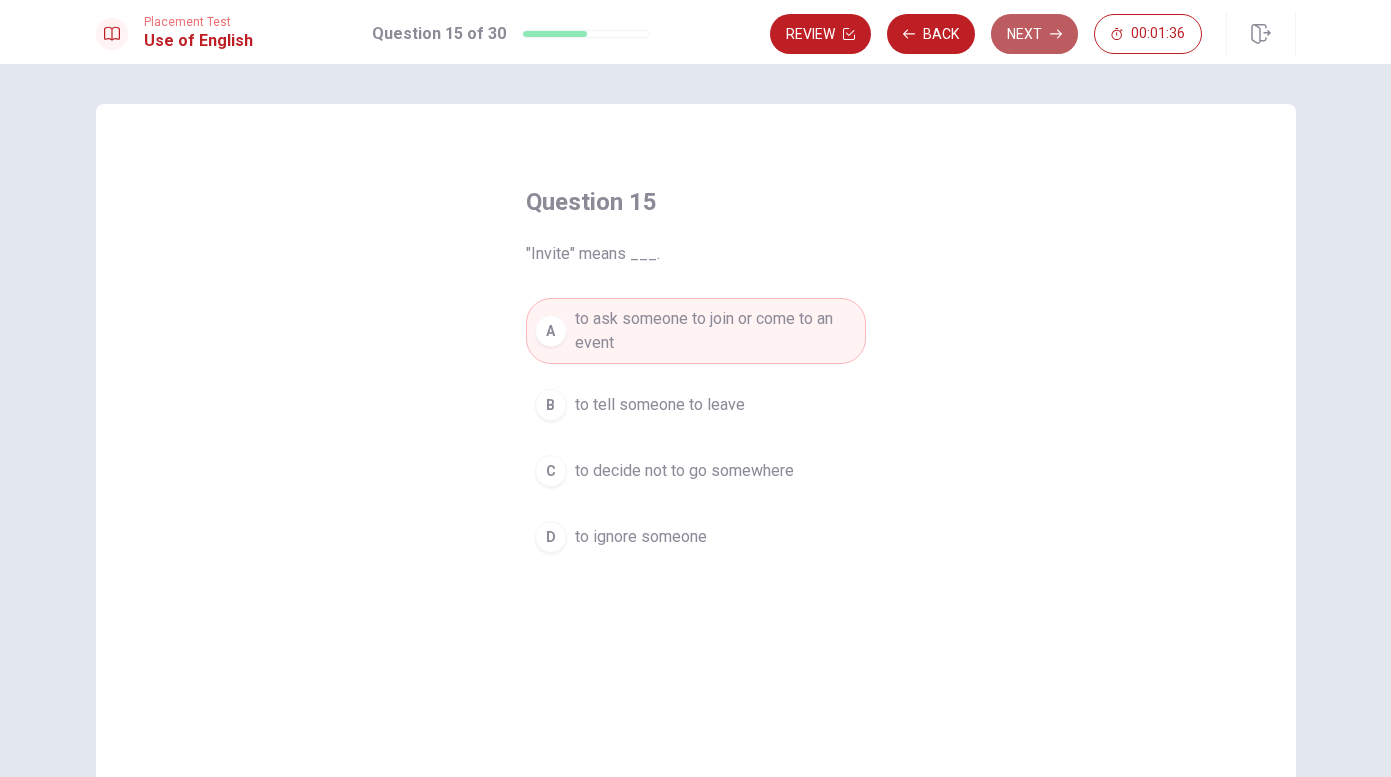 click on "Next" at bounding box center [1034, 34] 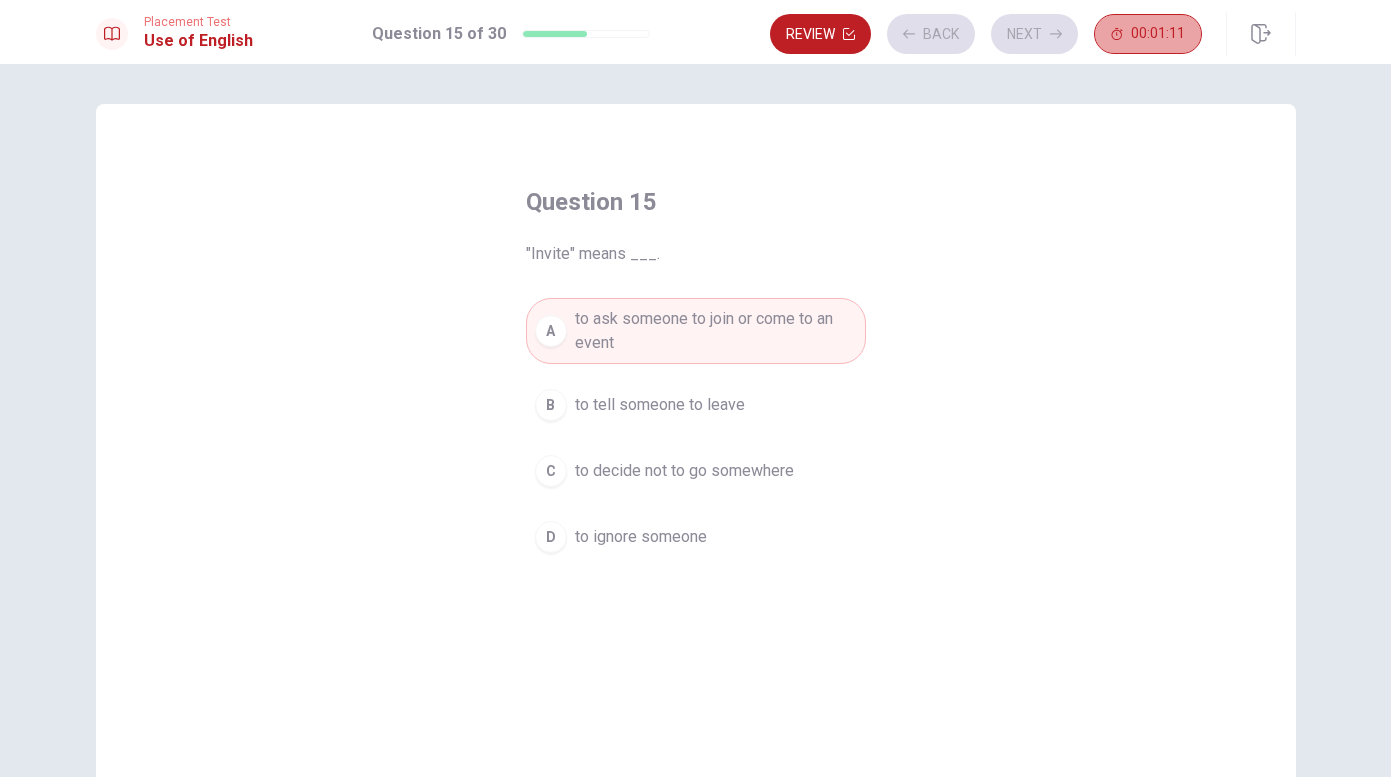 click on "00:01:11" at bounding box center (1148, 34) 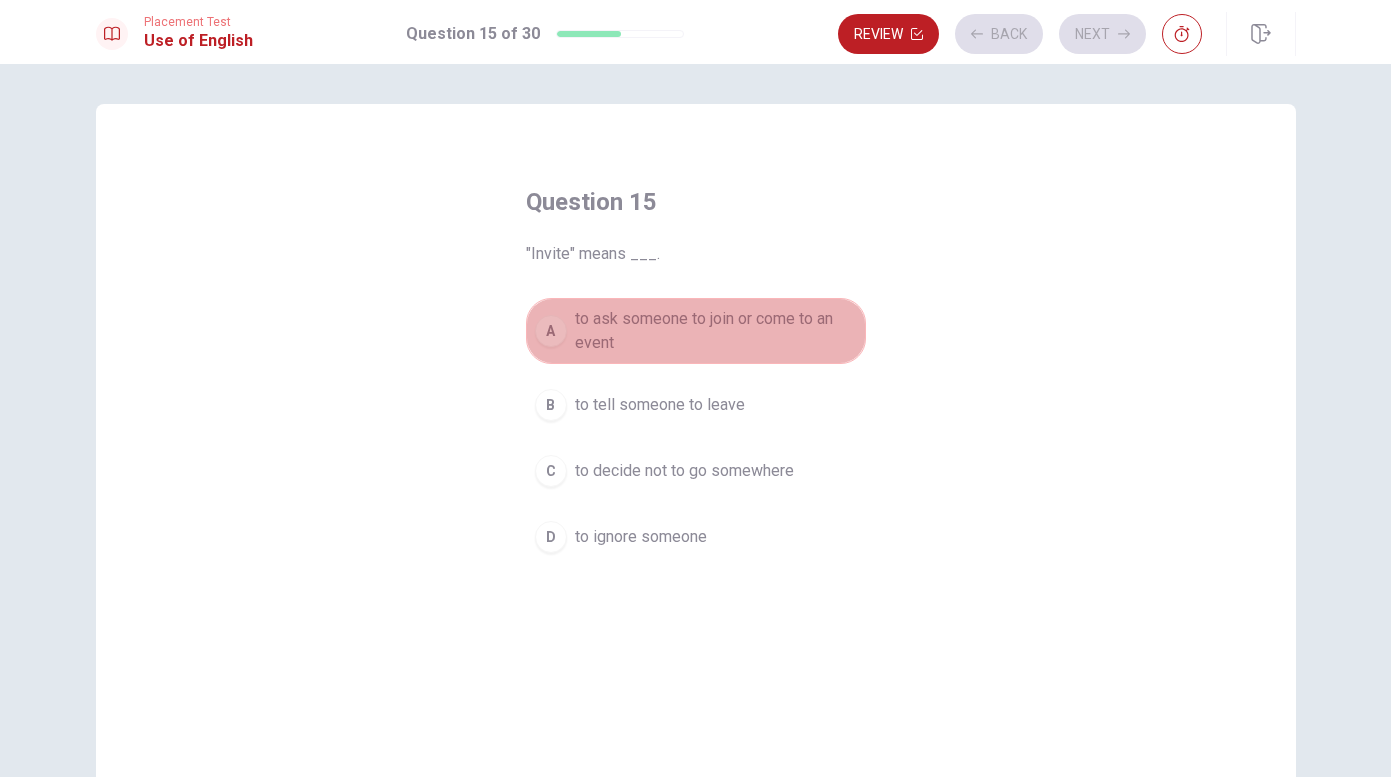 click on "to ask someone to join or come to an event" at bounding box center [716, 331] 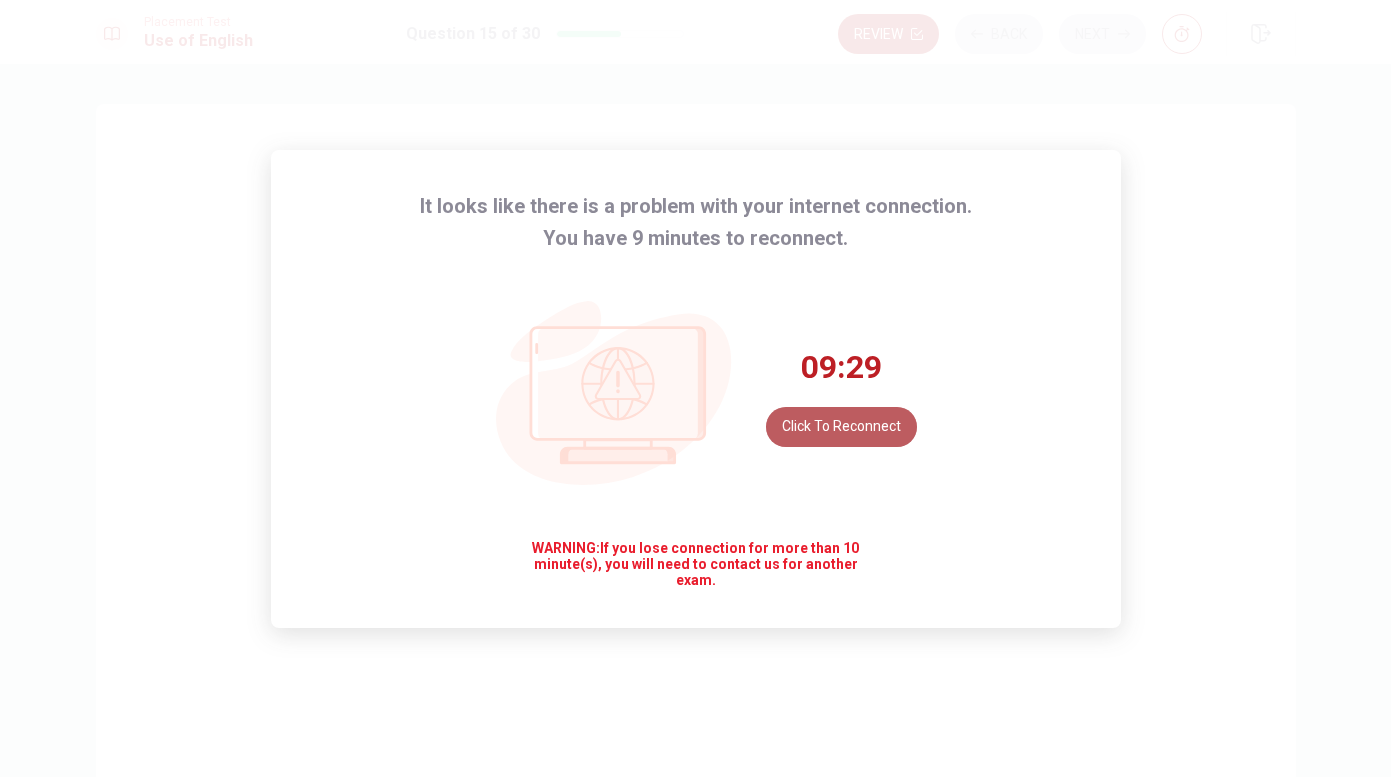 click on "Click to reconnect" at bounding box center (841, 427) 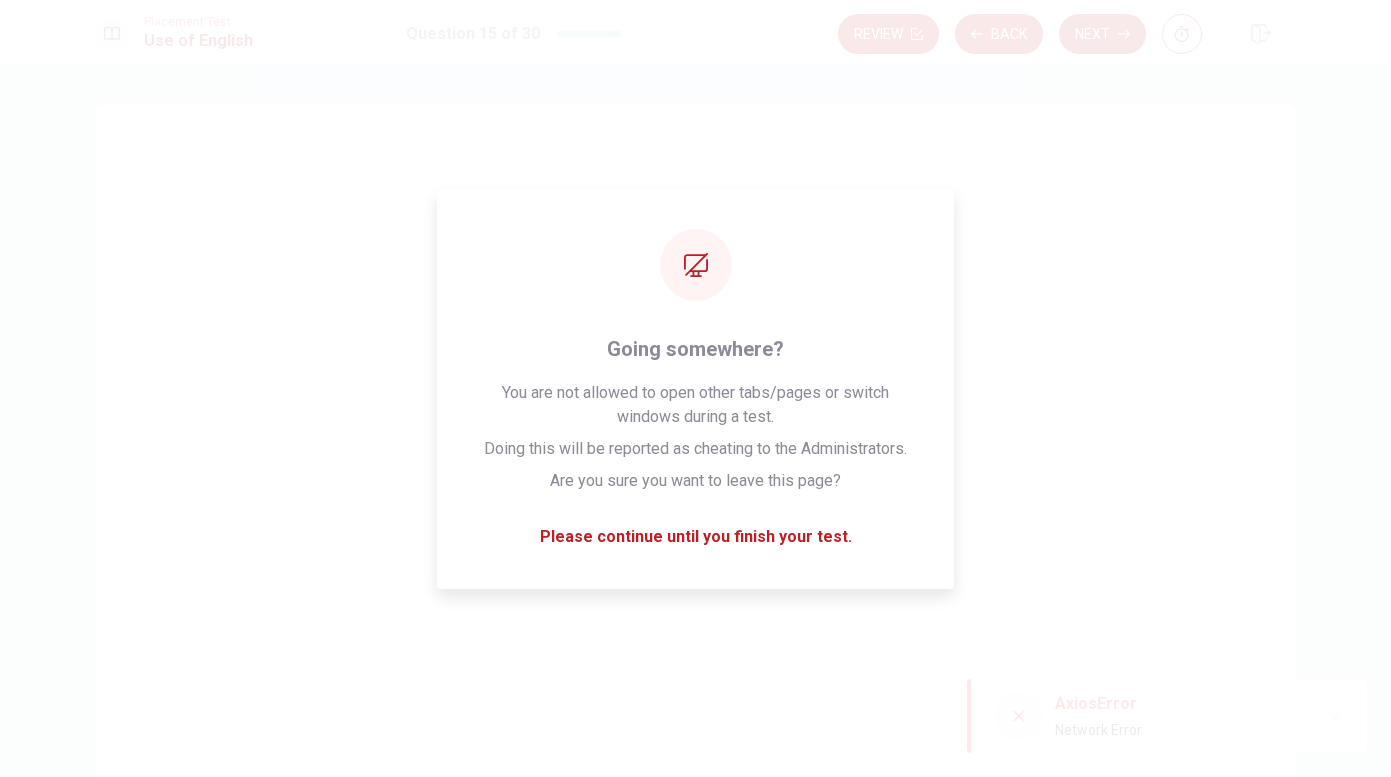 click at bounding box center [1019, 716] 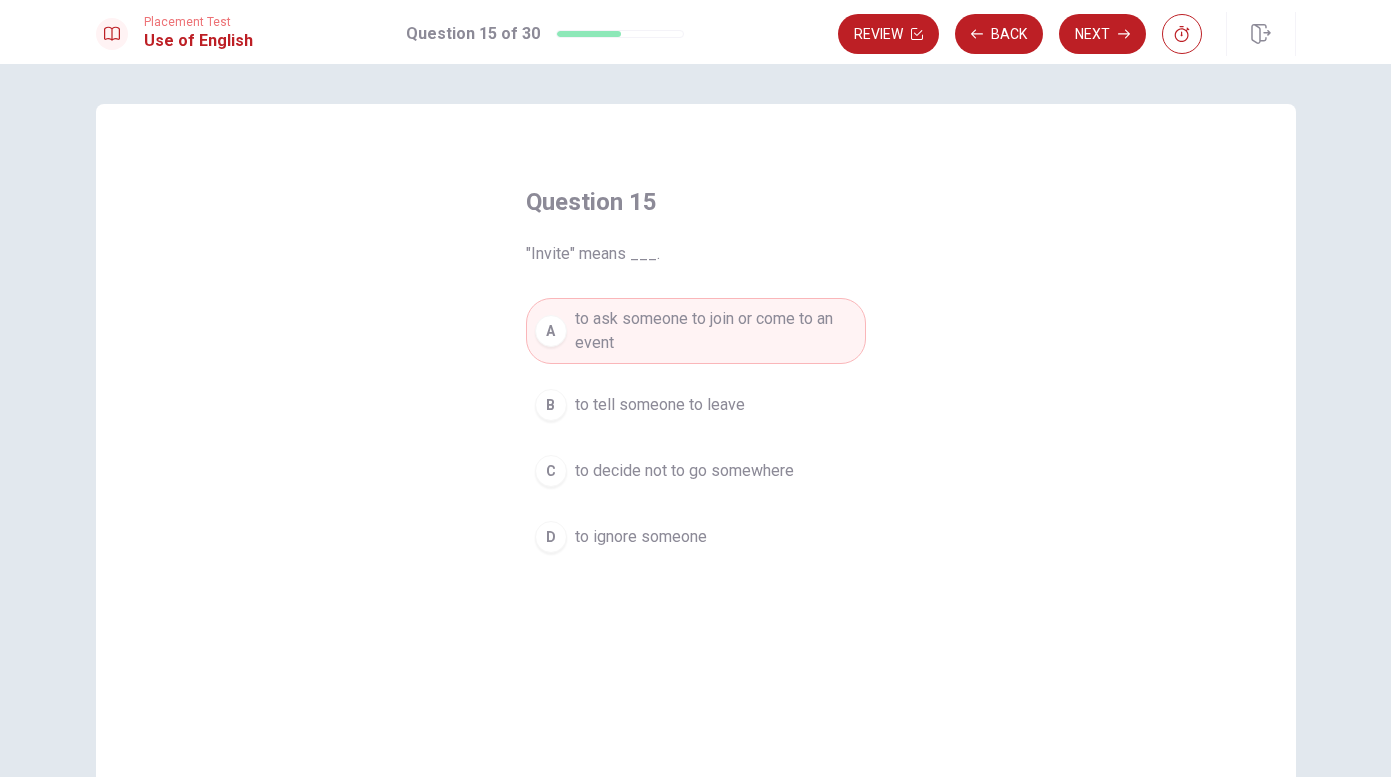 click on "Question 15 "Invite" means ___. A to ask someone to join or come to an event
B to tell someone to leave
C to decide not to go somewhere D to ignore someone" at bounding box center [696, 451] 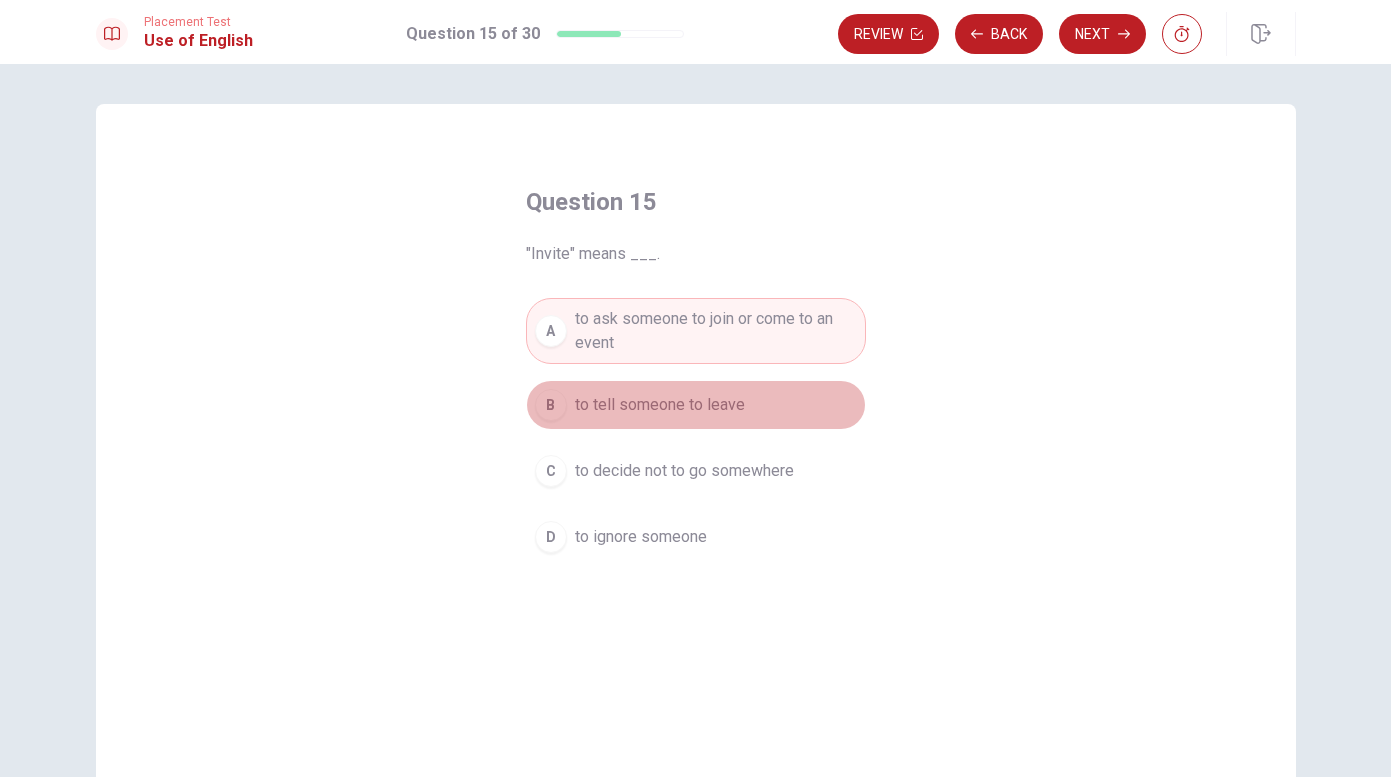 click on "to tell someone to leave" at bounding box center [660, 405] 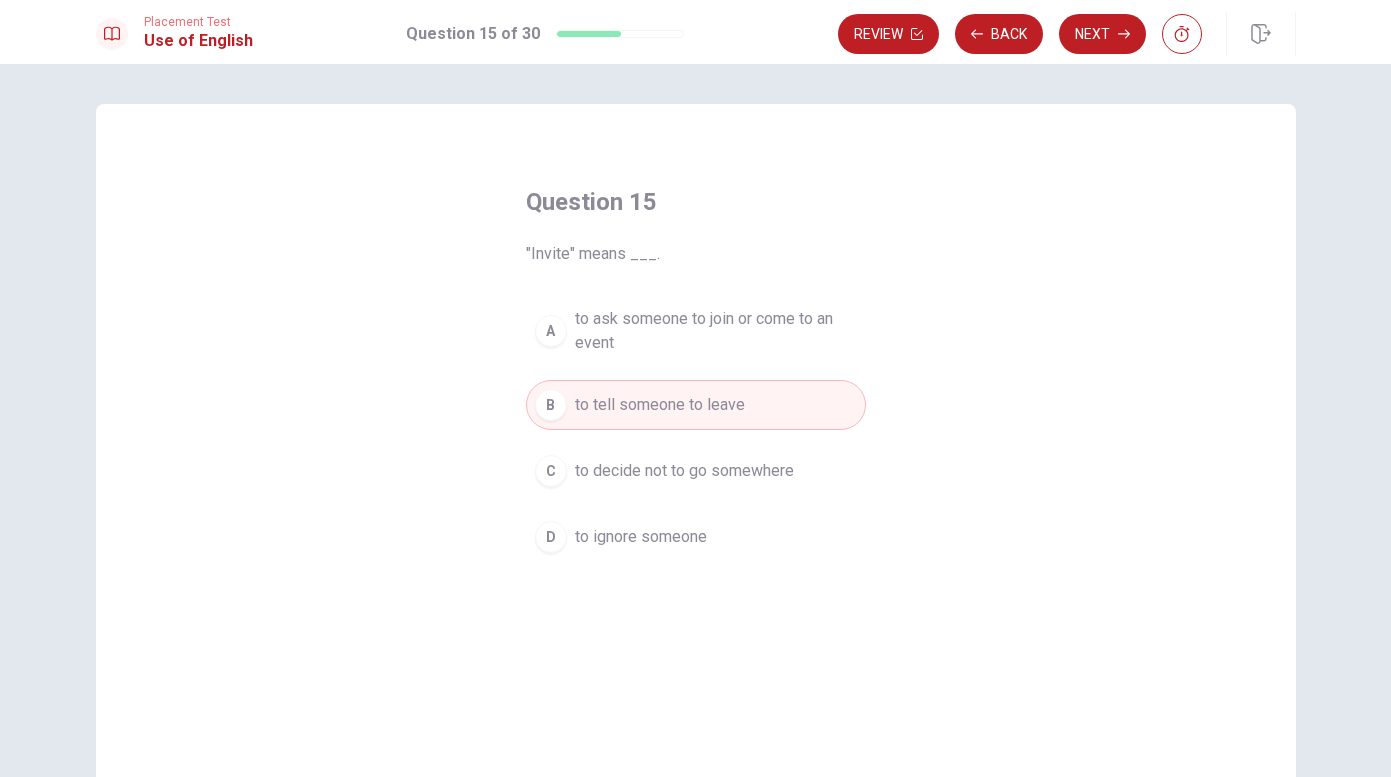 click on "to ask someone to join or come to an event" at bounding box center [716, 331] 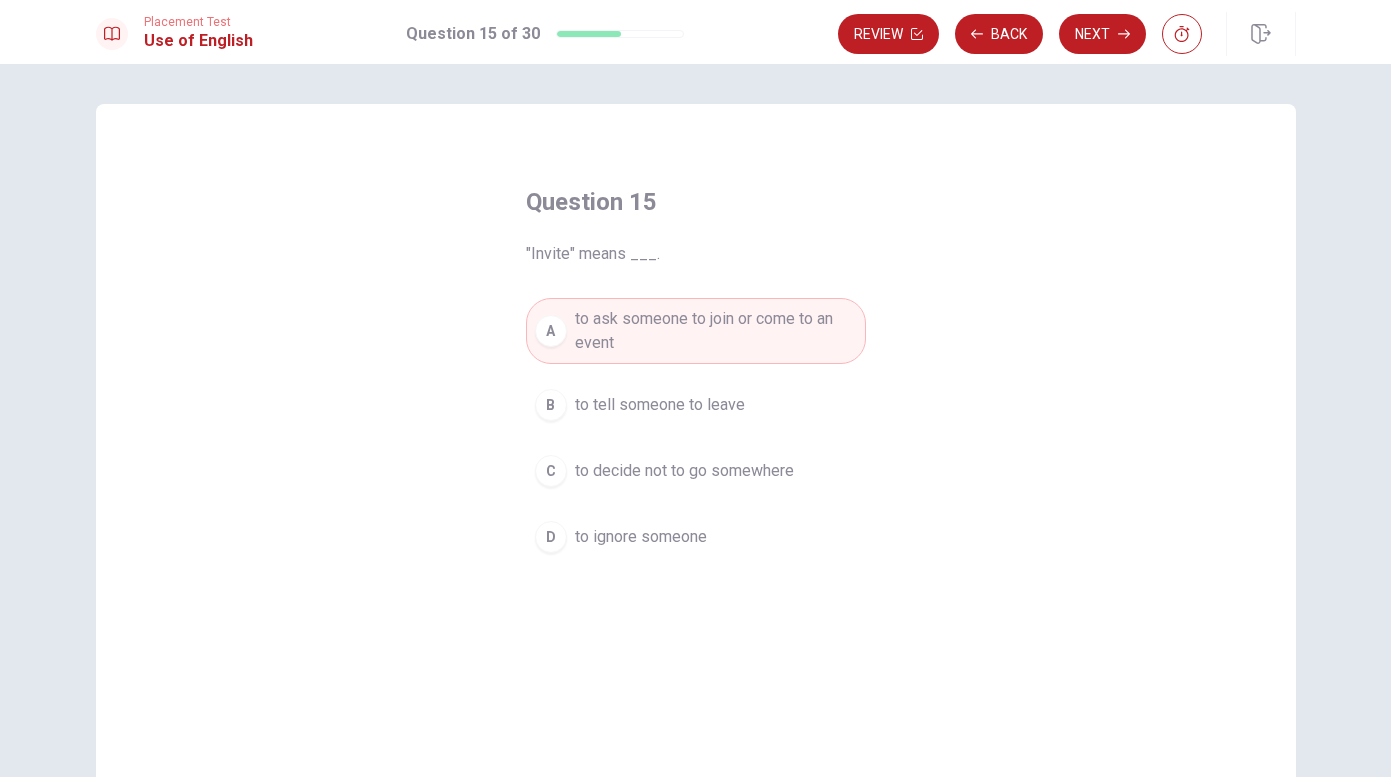 click on "to ask someone to join or come to an event" at bounding box center (716, 331) 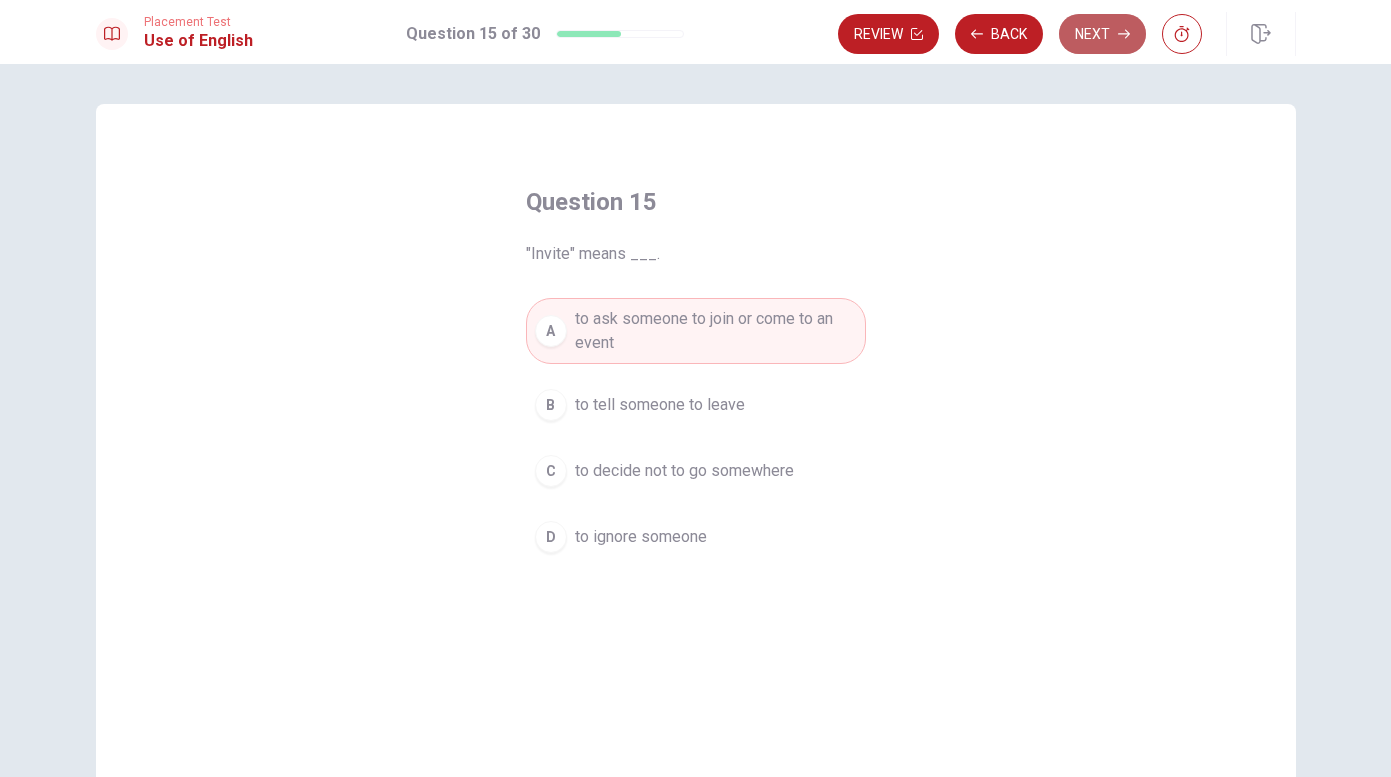 click on "Next" at bounding box center [1102, 34] 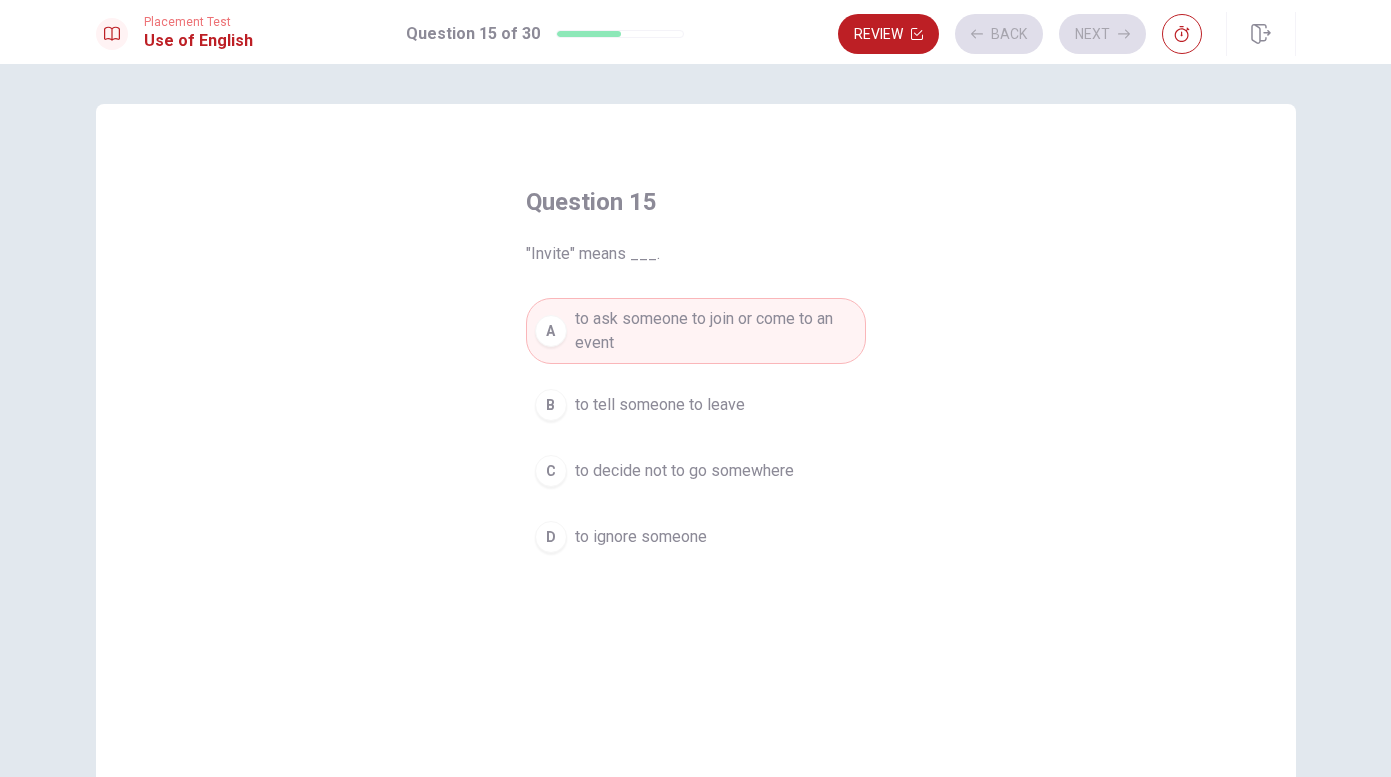 click on "Question 15 of 30" at bounding box center (473, 34) 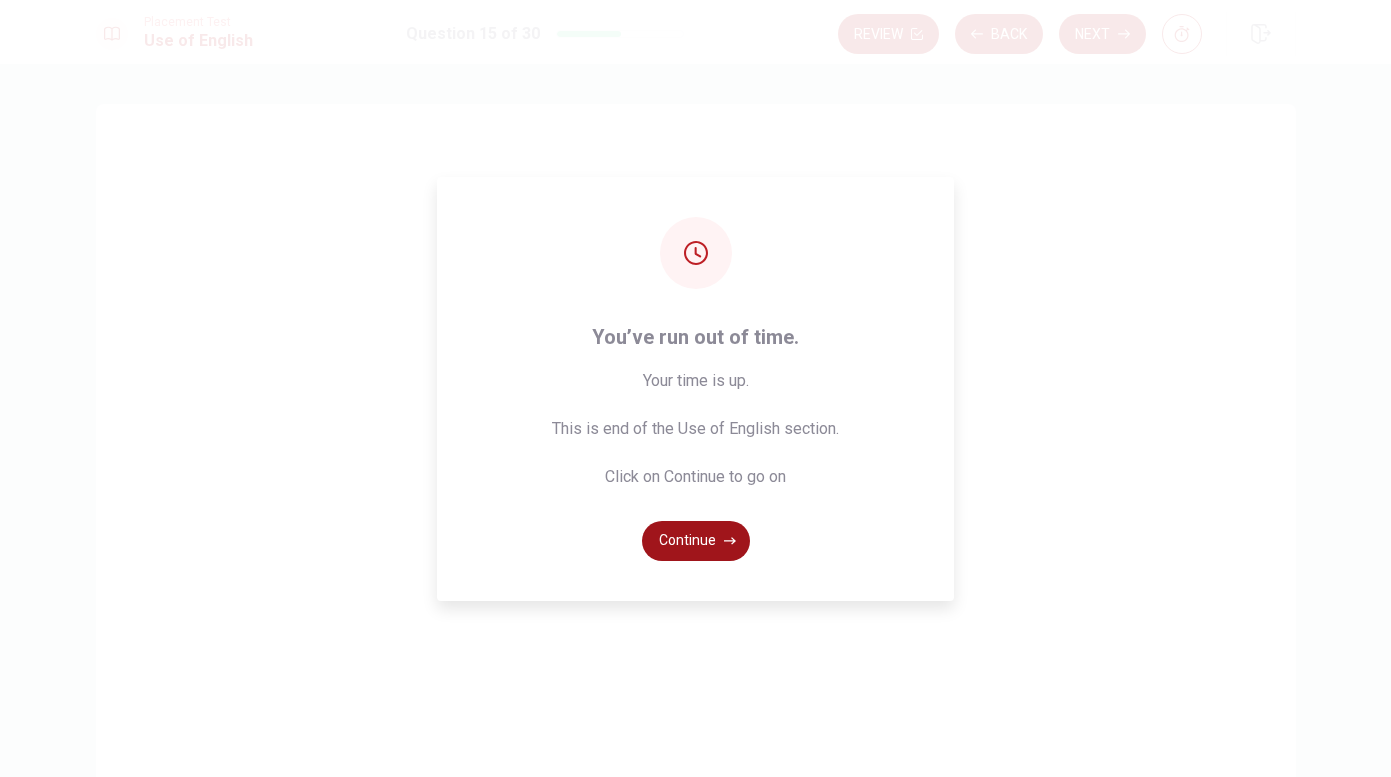 click on "Continue" at bounding box center (696, 541) 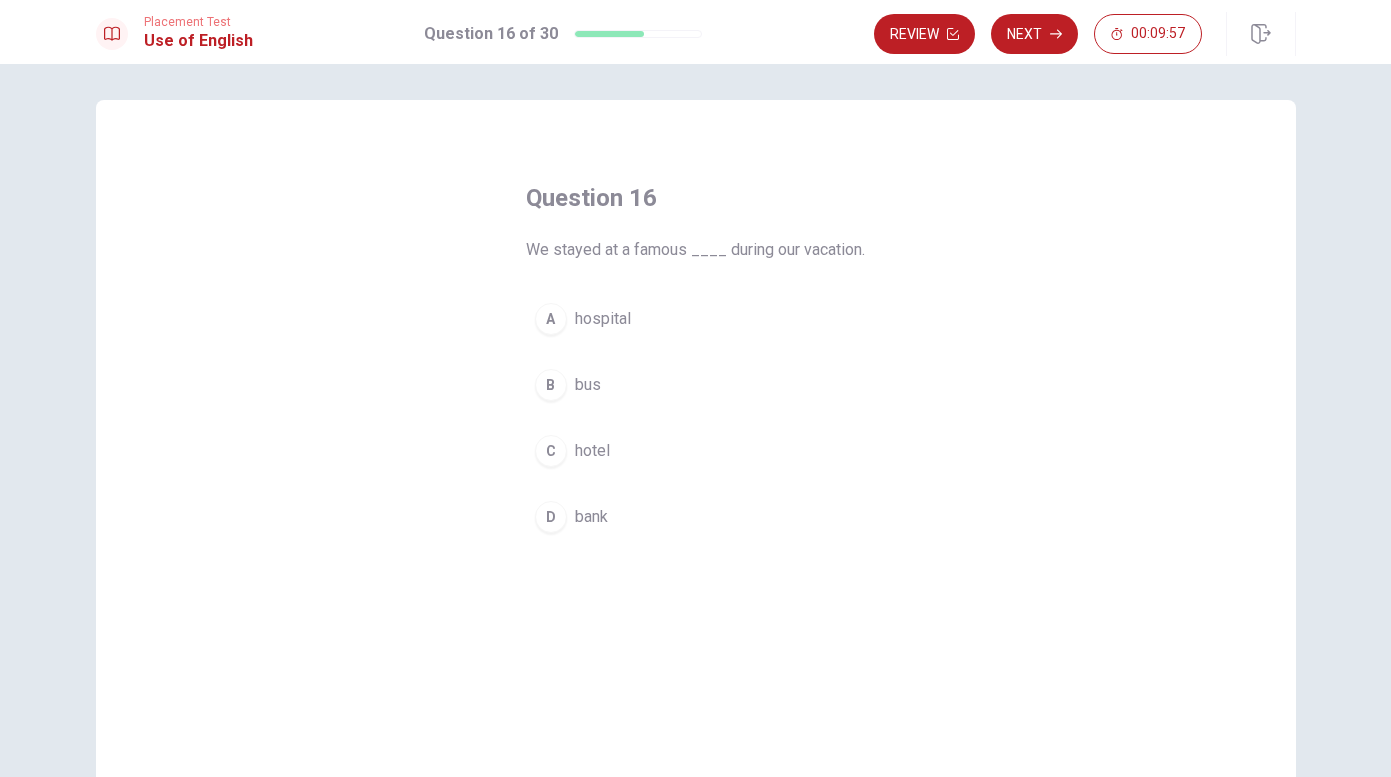 scroll, scrollTop: 5, scrollLeft: 0, axis: vertical 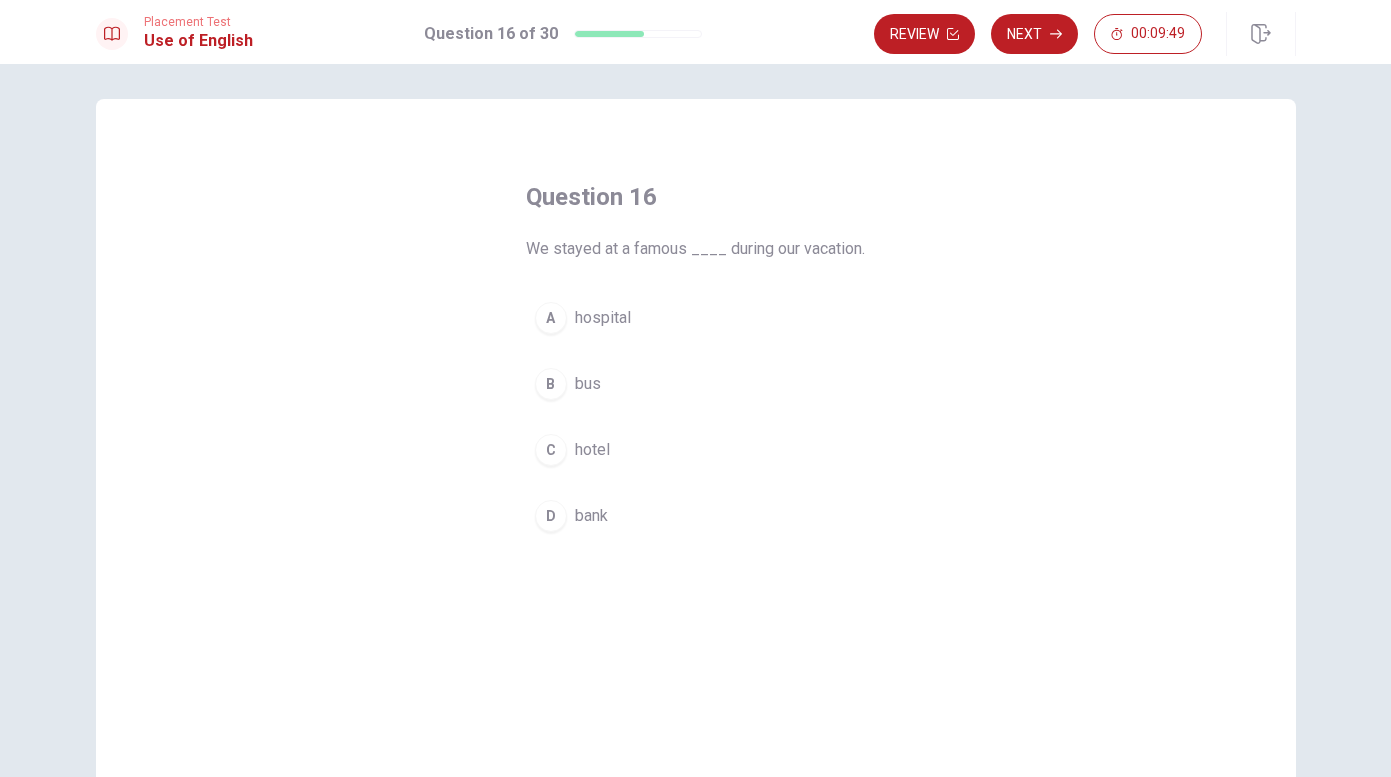 click on "hotel" at bounding box center [592, 450] 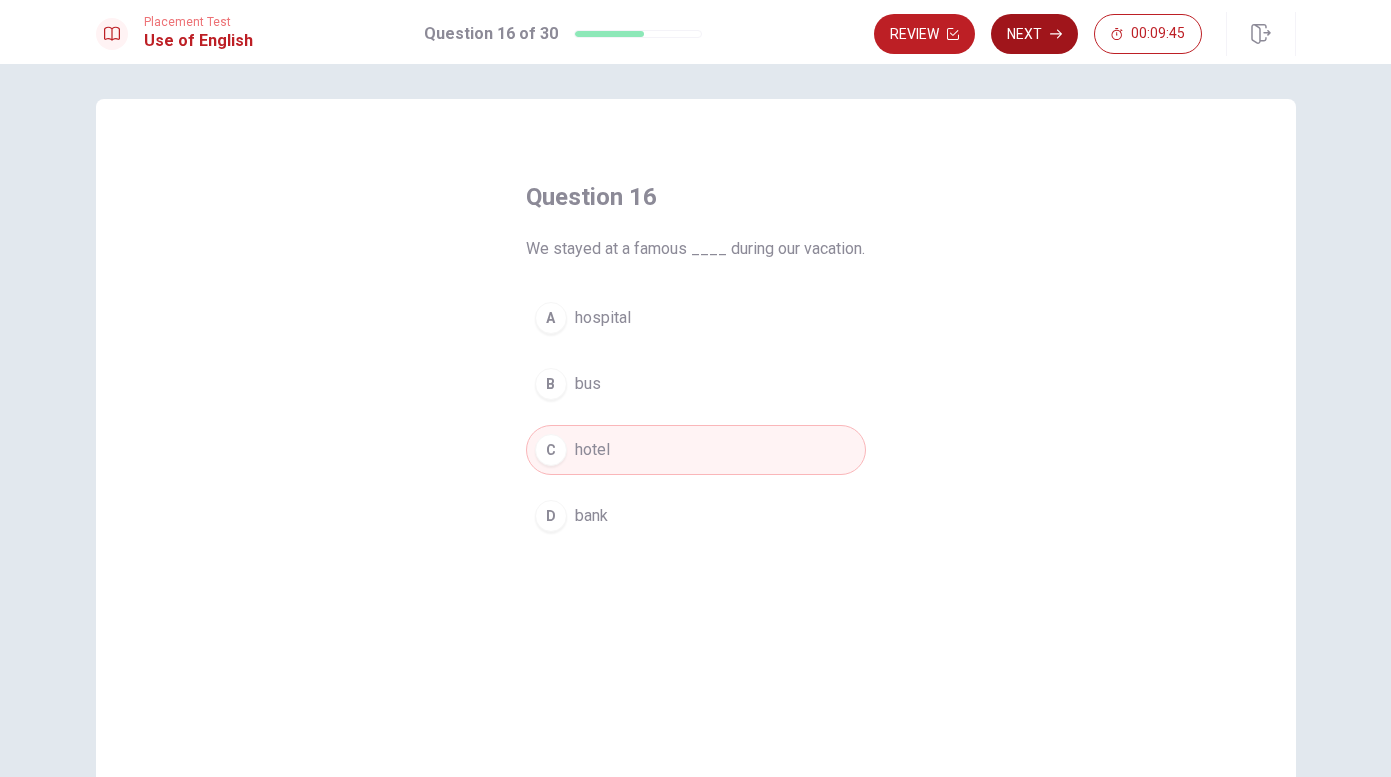 click 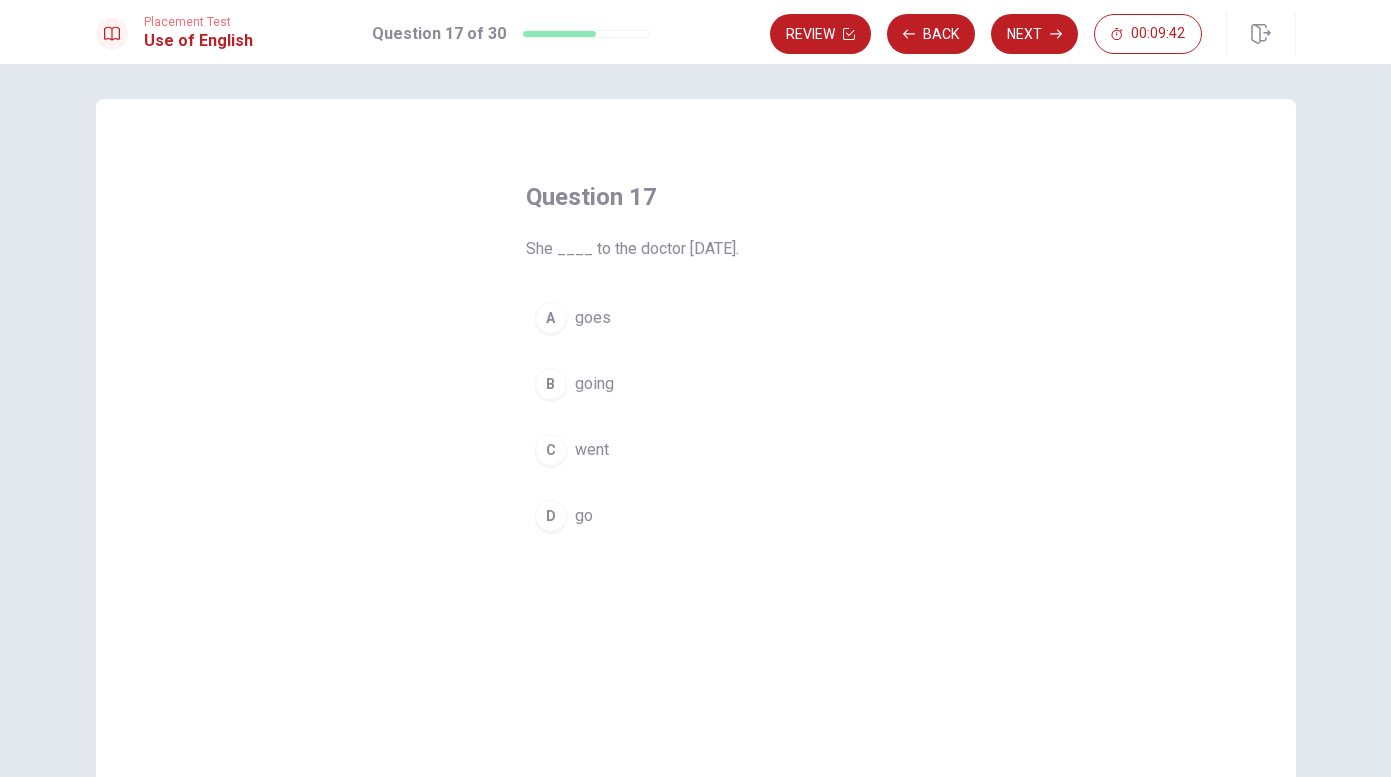 click on "goes" at bounding box center (593, 318) 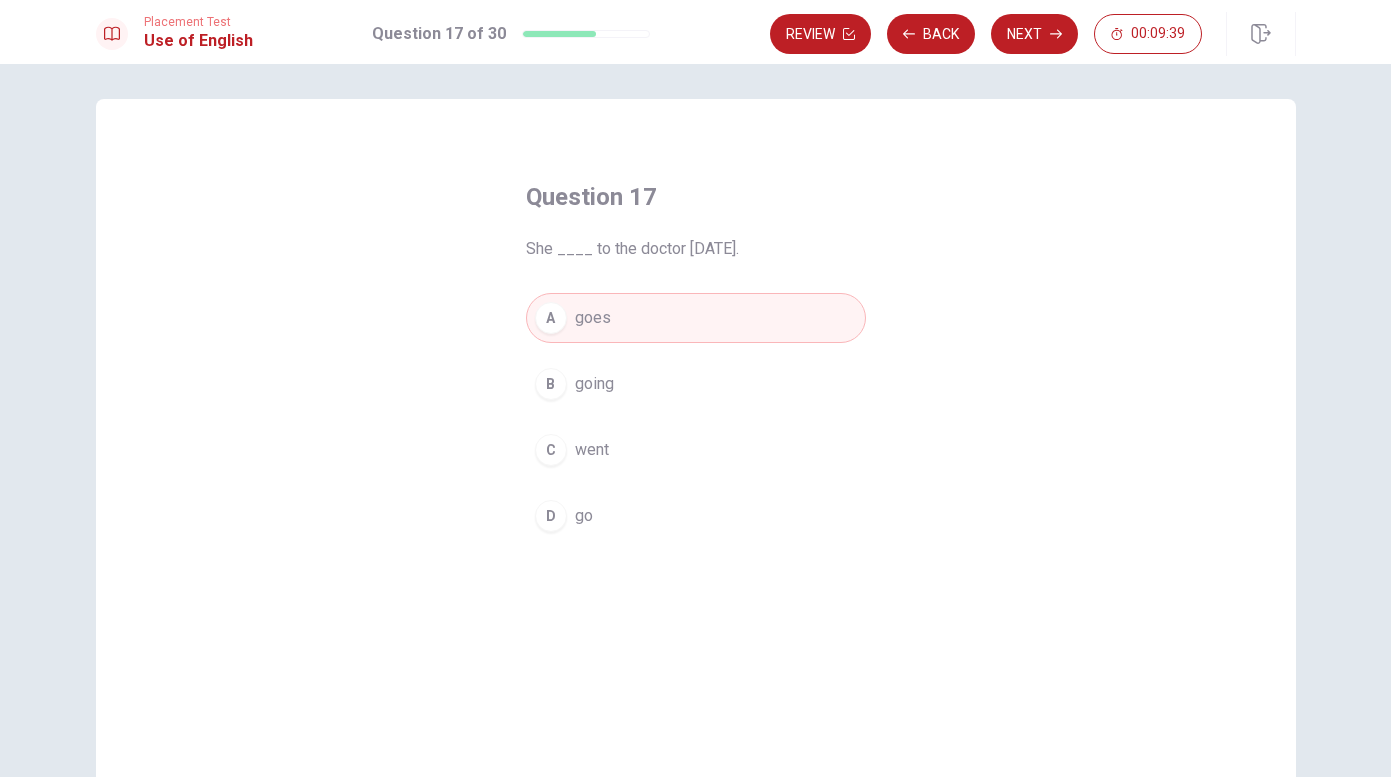click on "C went" at bounding box center [696, 450] 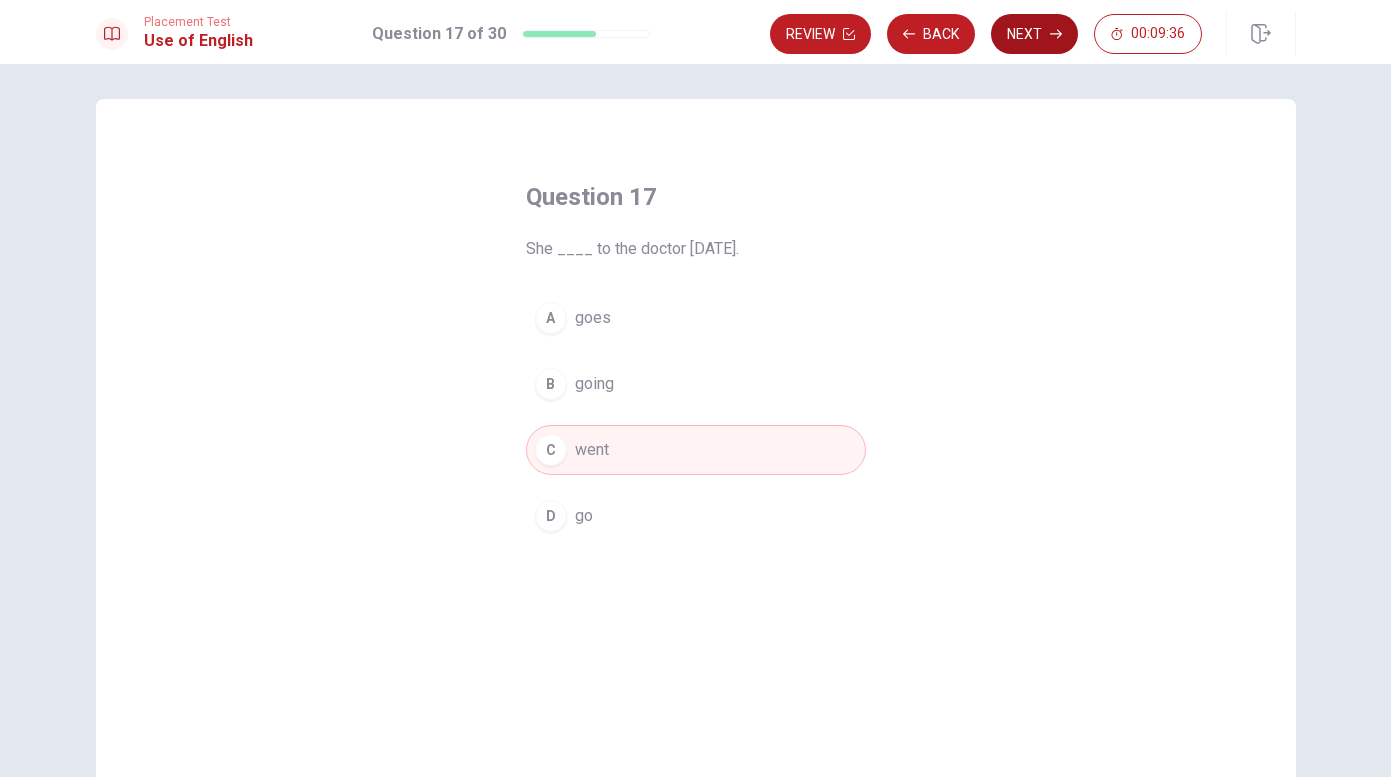 click 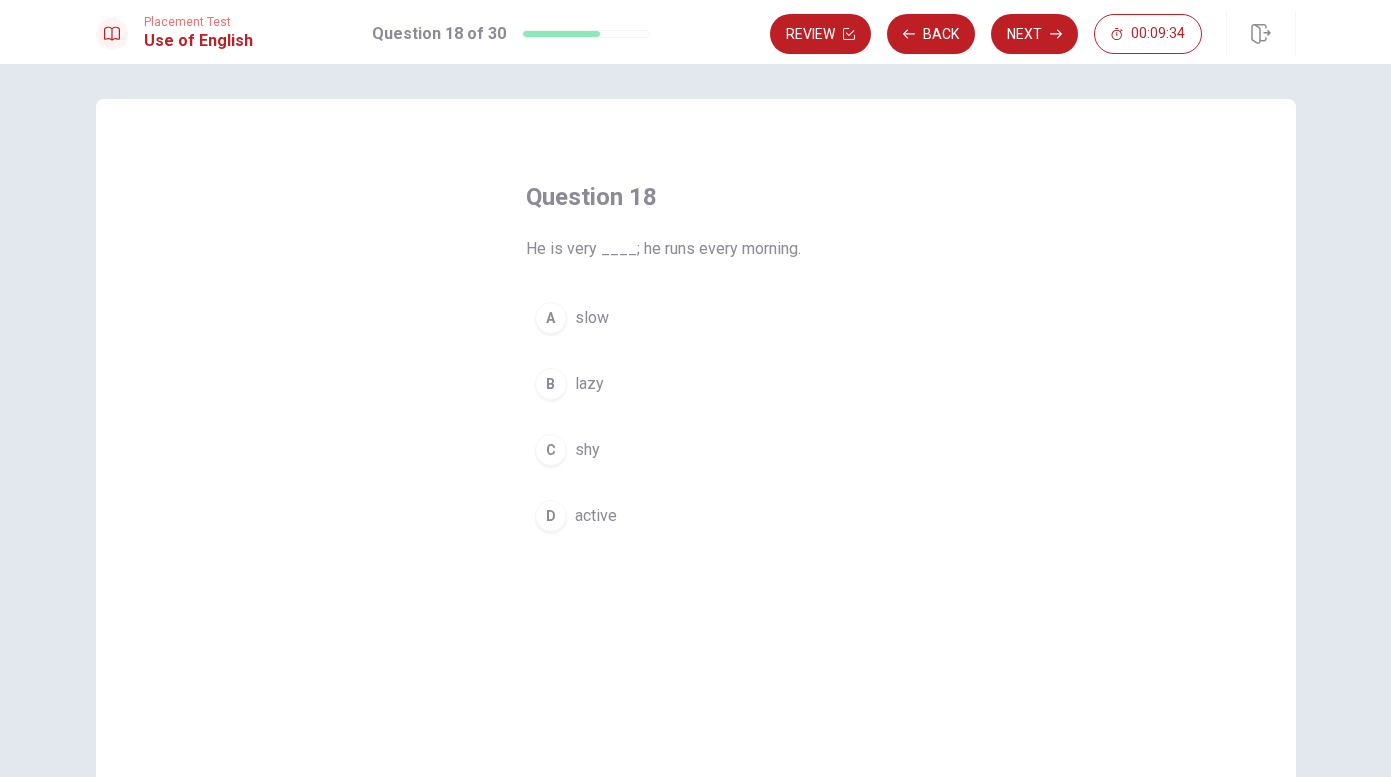 click on "A slow" at bounding box center (696, 318) 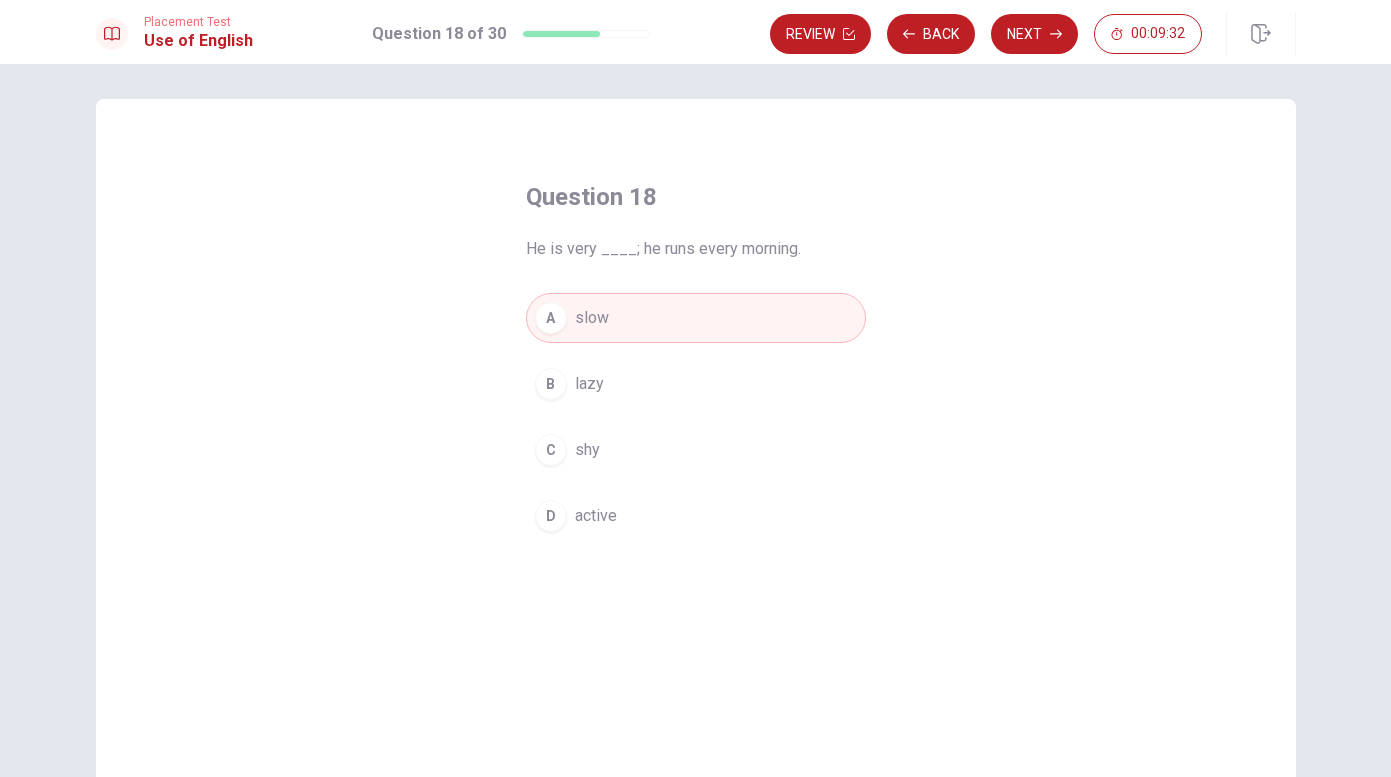 click on "B lazy" at bounding box center [696, 384] 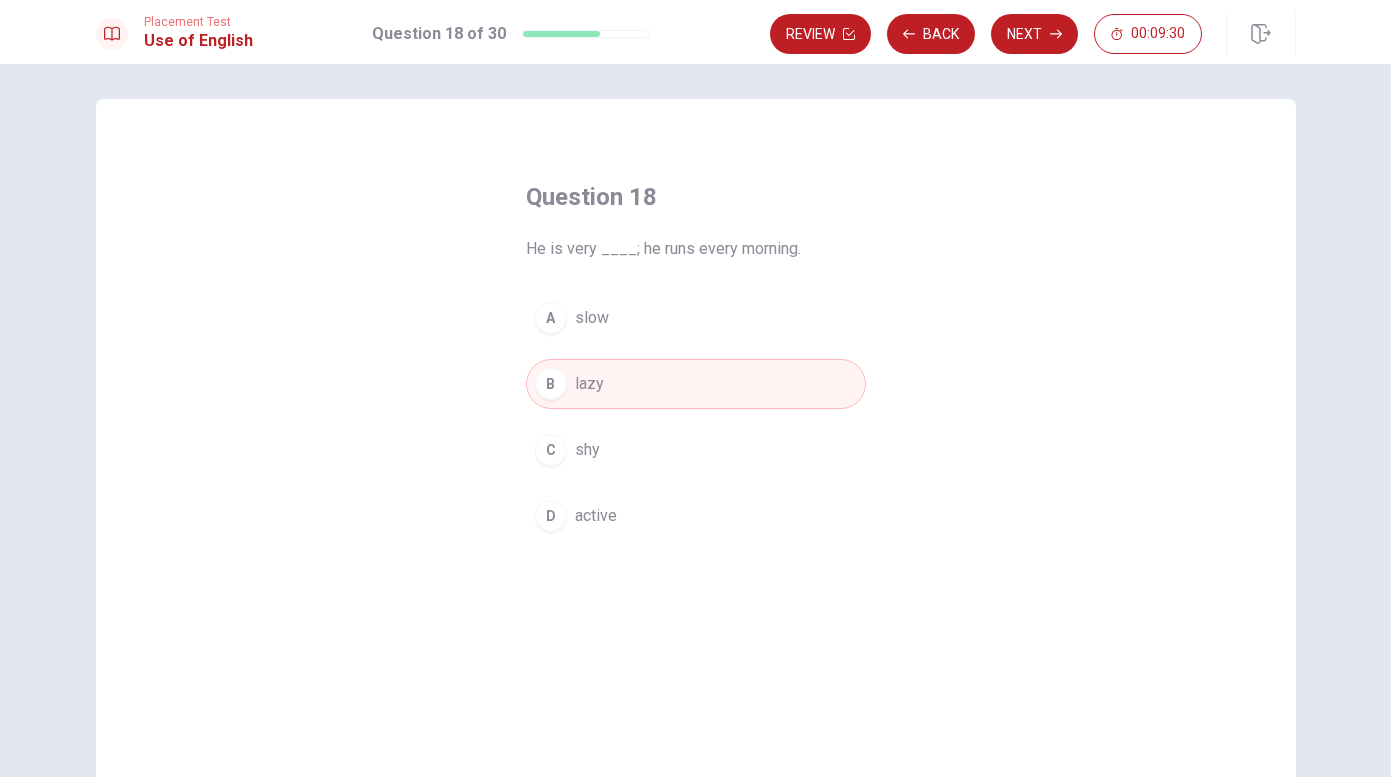 click on "D" at bounding box center (551, 516) 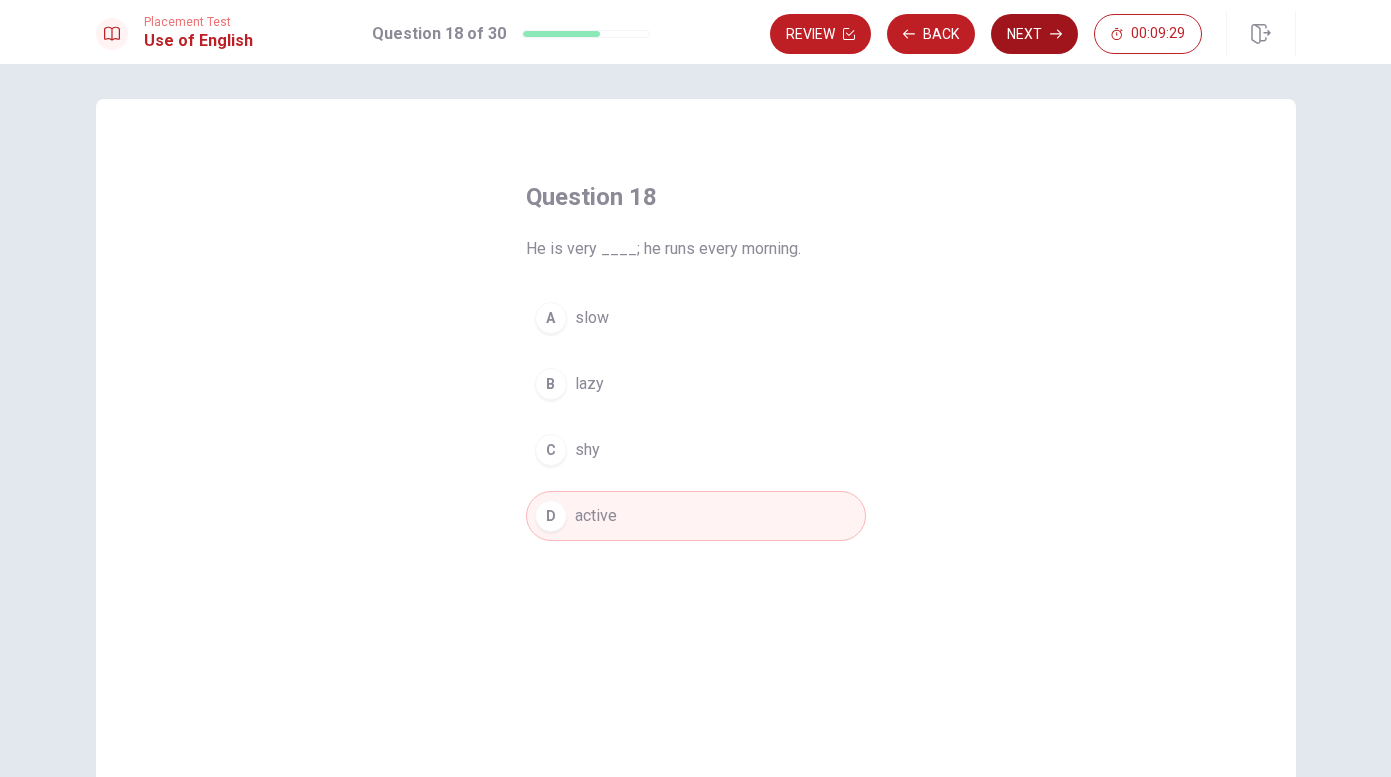 click 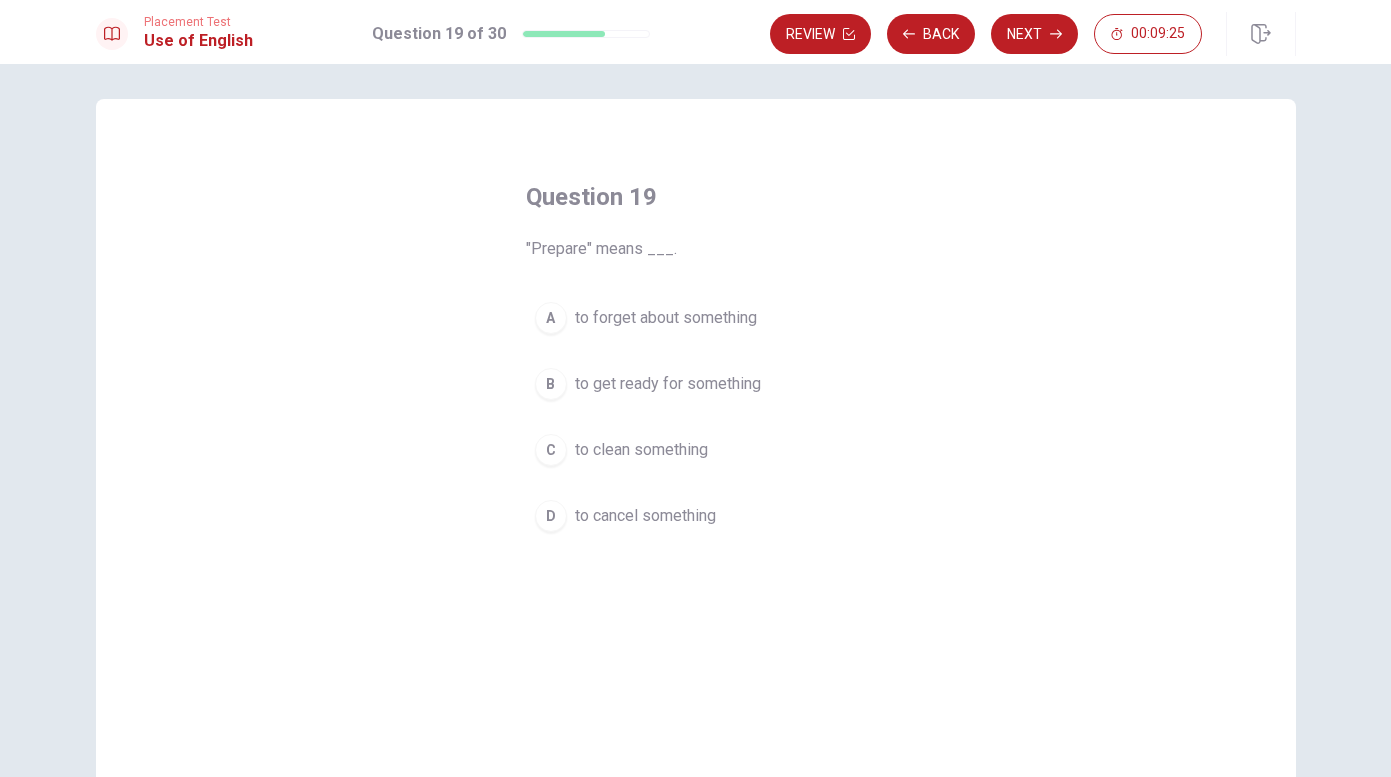 click on "to get ready for something" at bounding box center (668, 384) 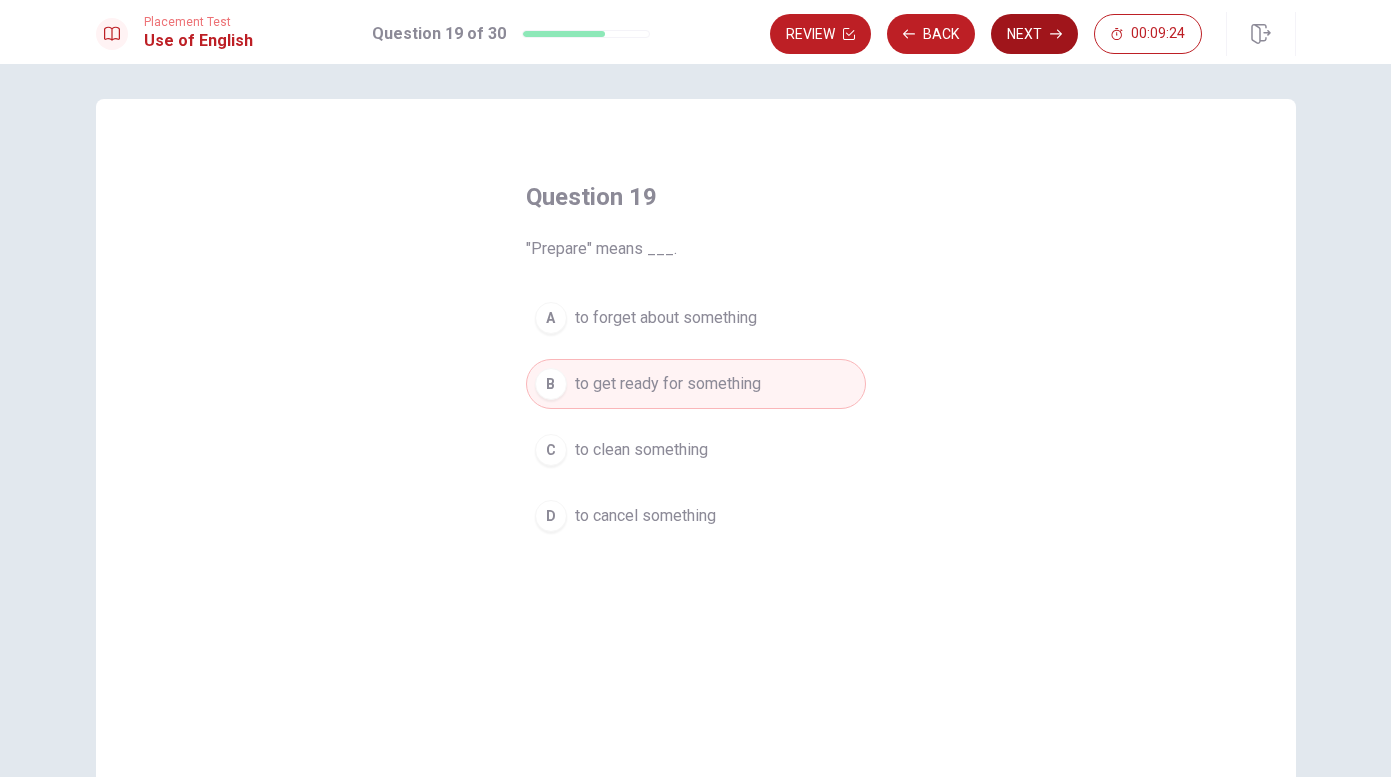 click 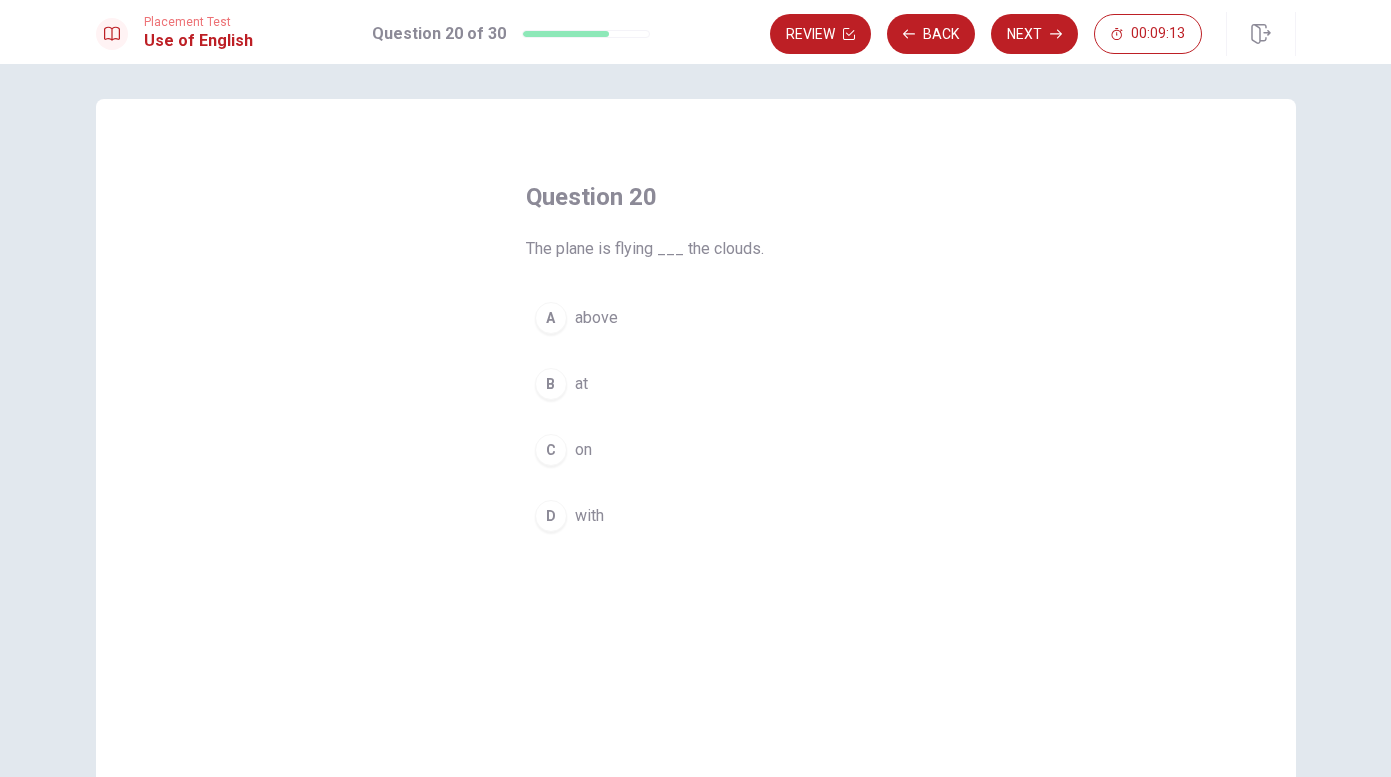 click on "above" at bounding box center [596, 318] 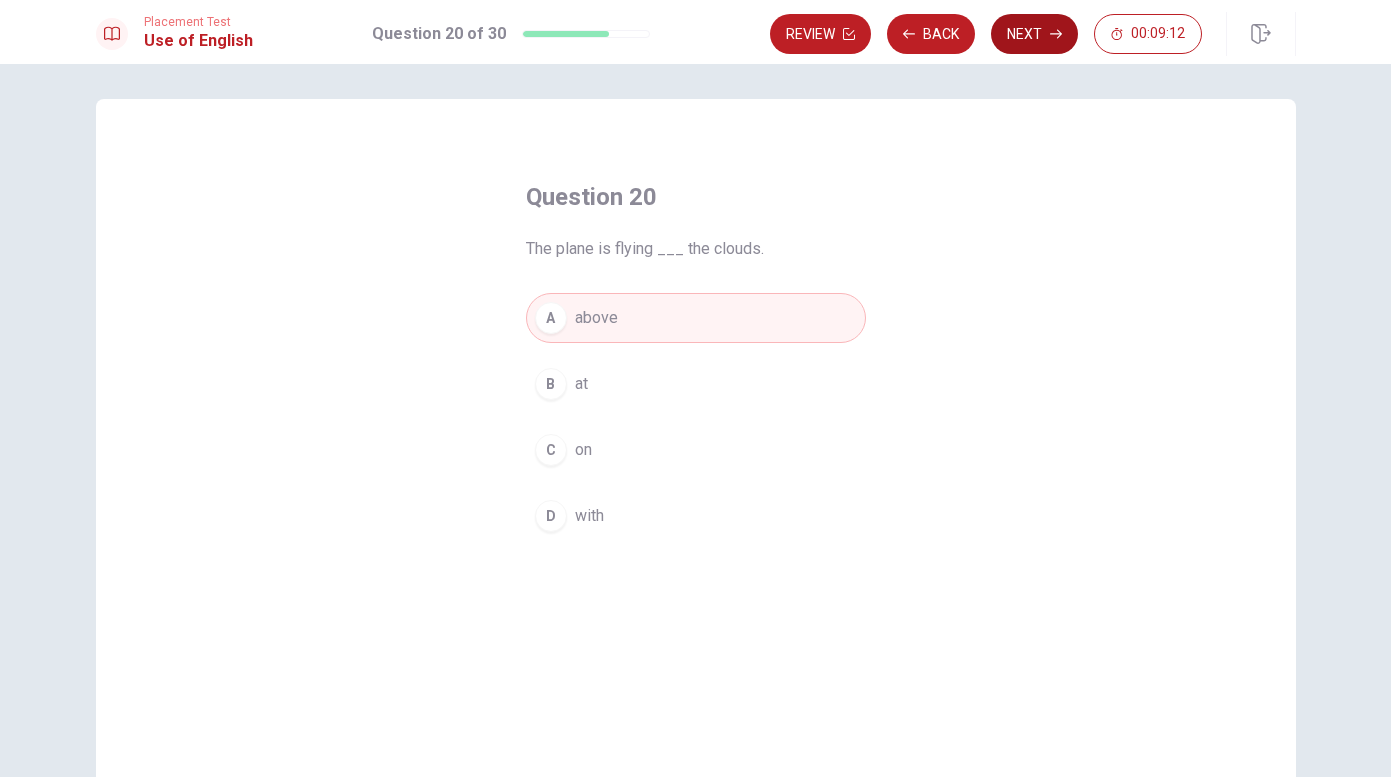 click 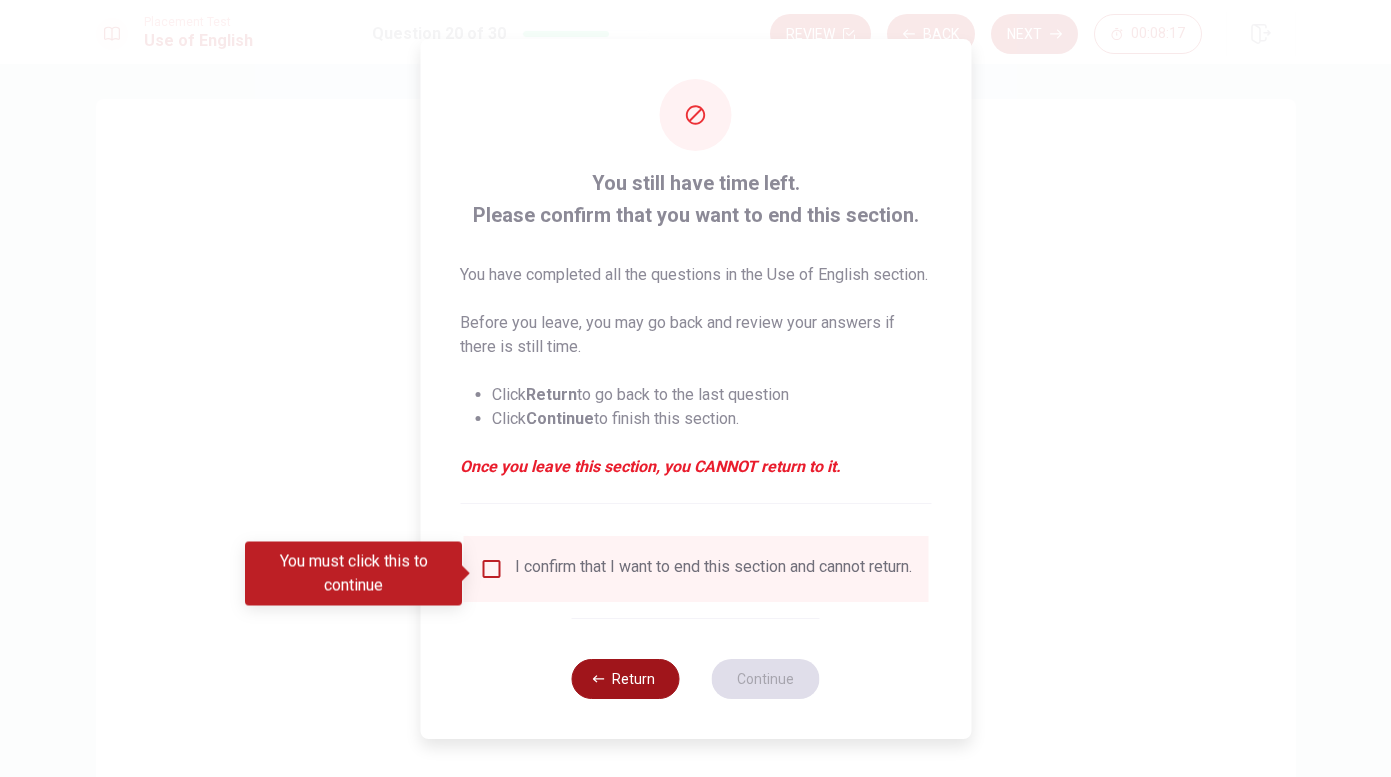 click 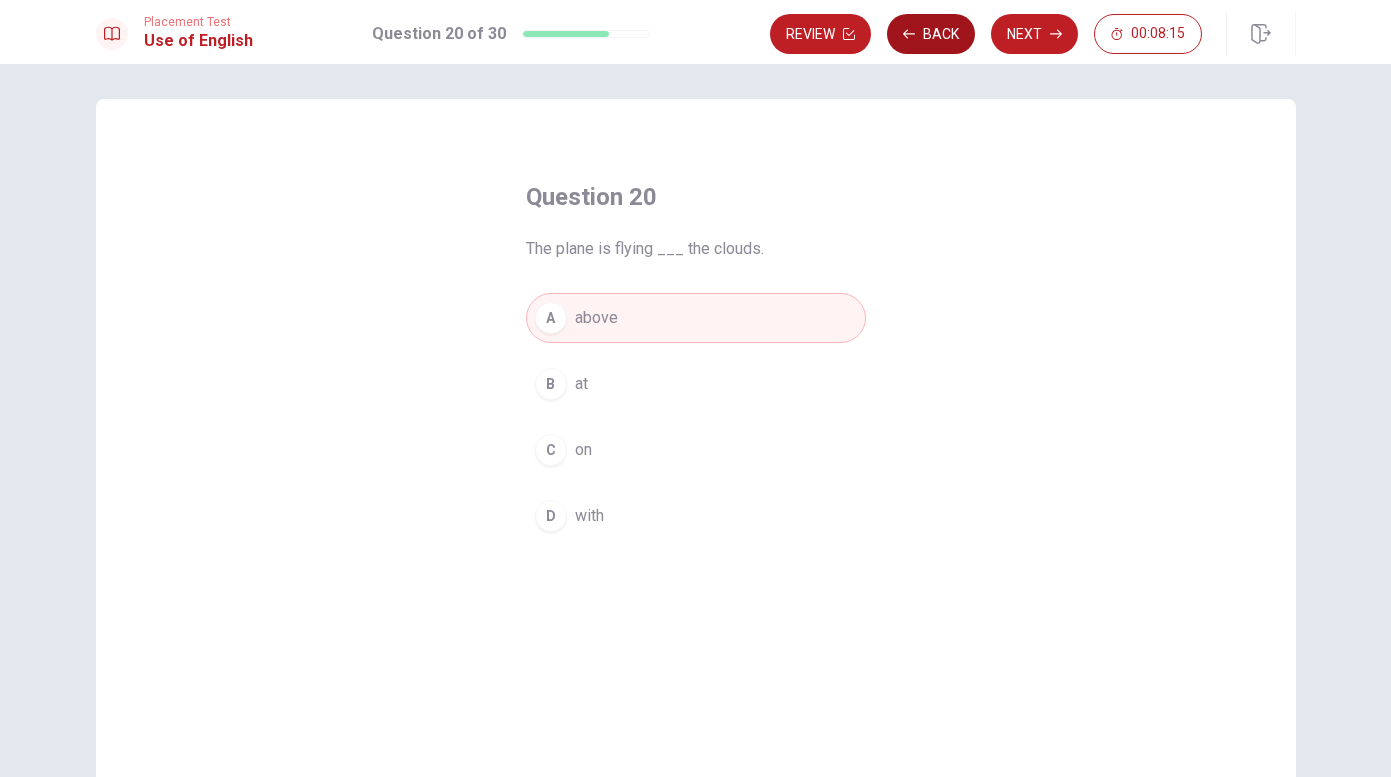 click on "Back" at bounding box center [931, 34] 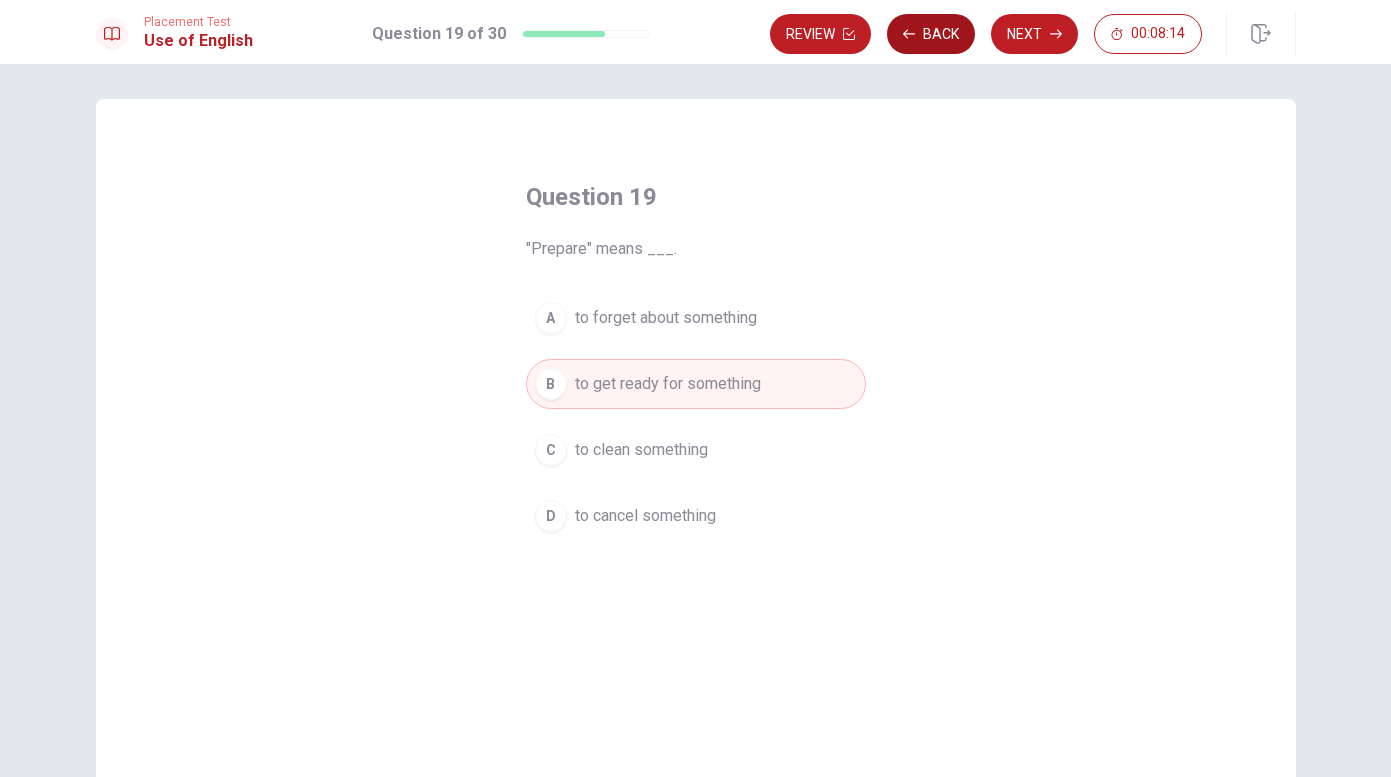 click 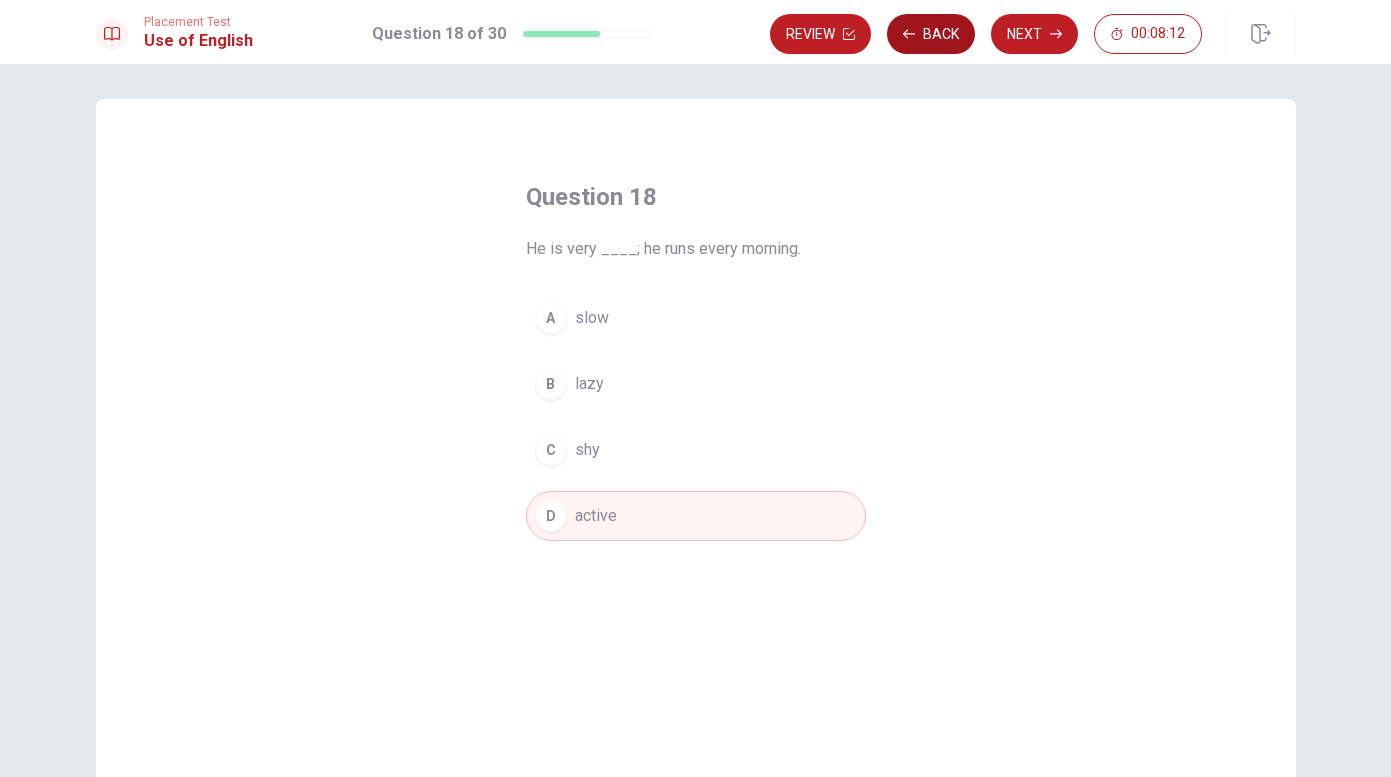 click on "Back" at bounding box center [931, 34] 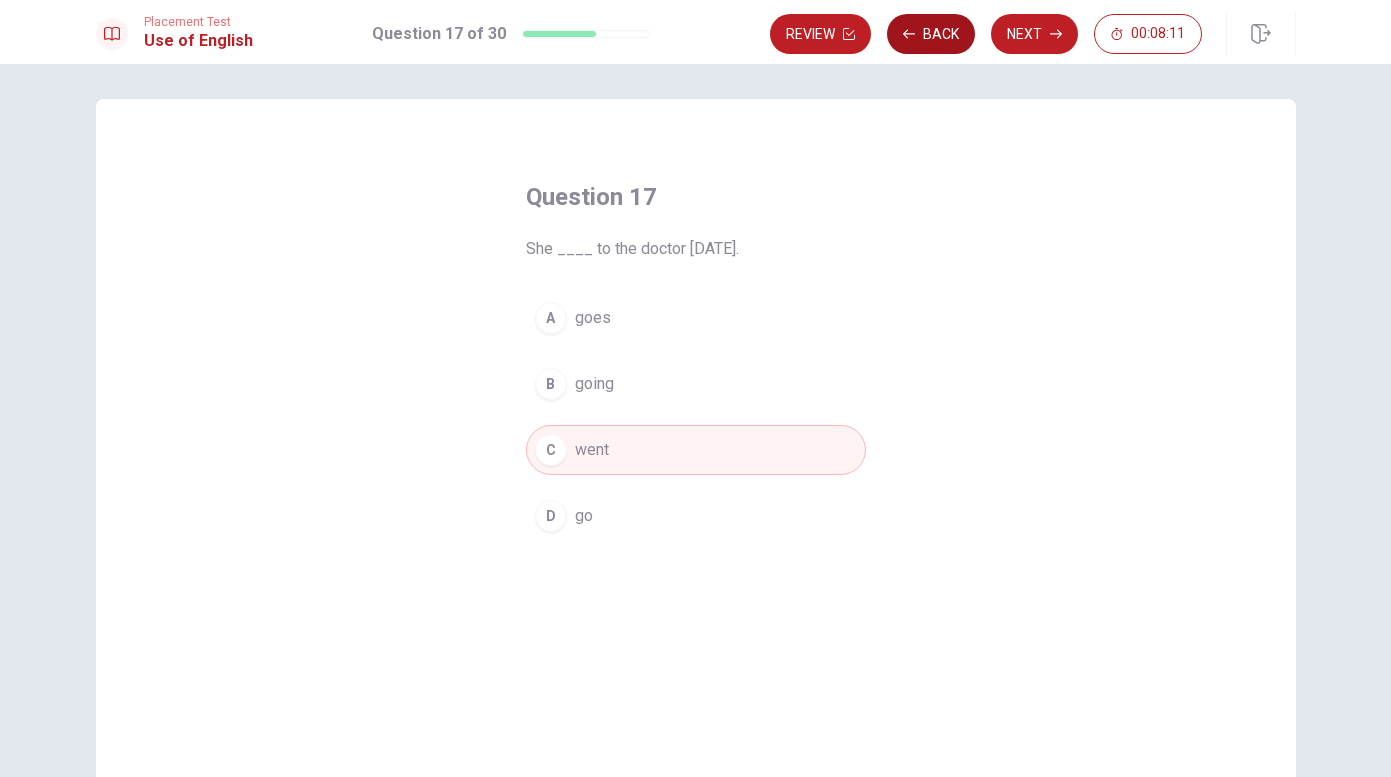 click on "Back" at bounding box center (931, 34) 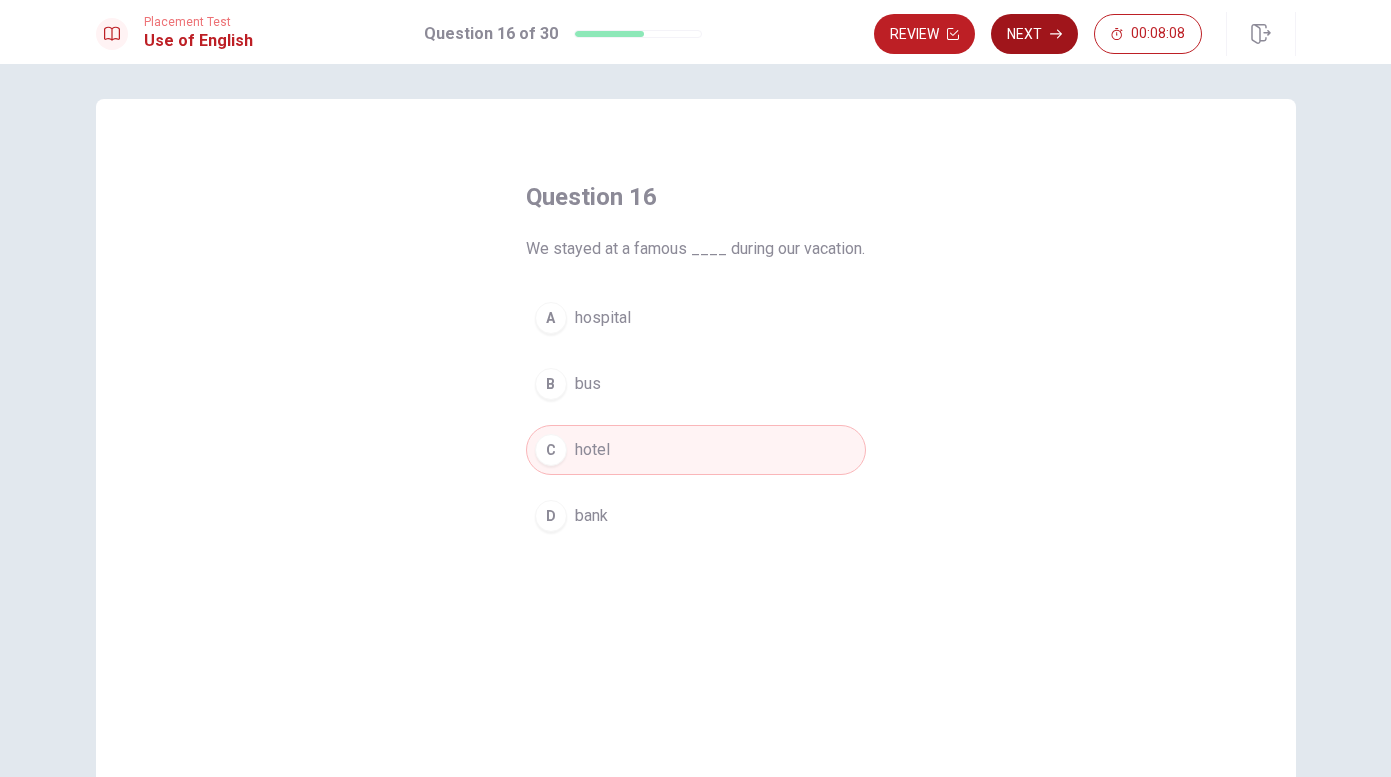 click 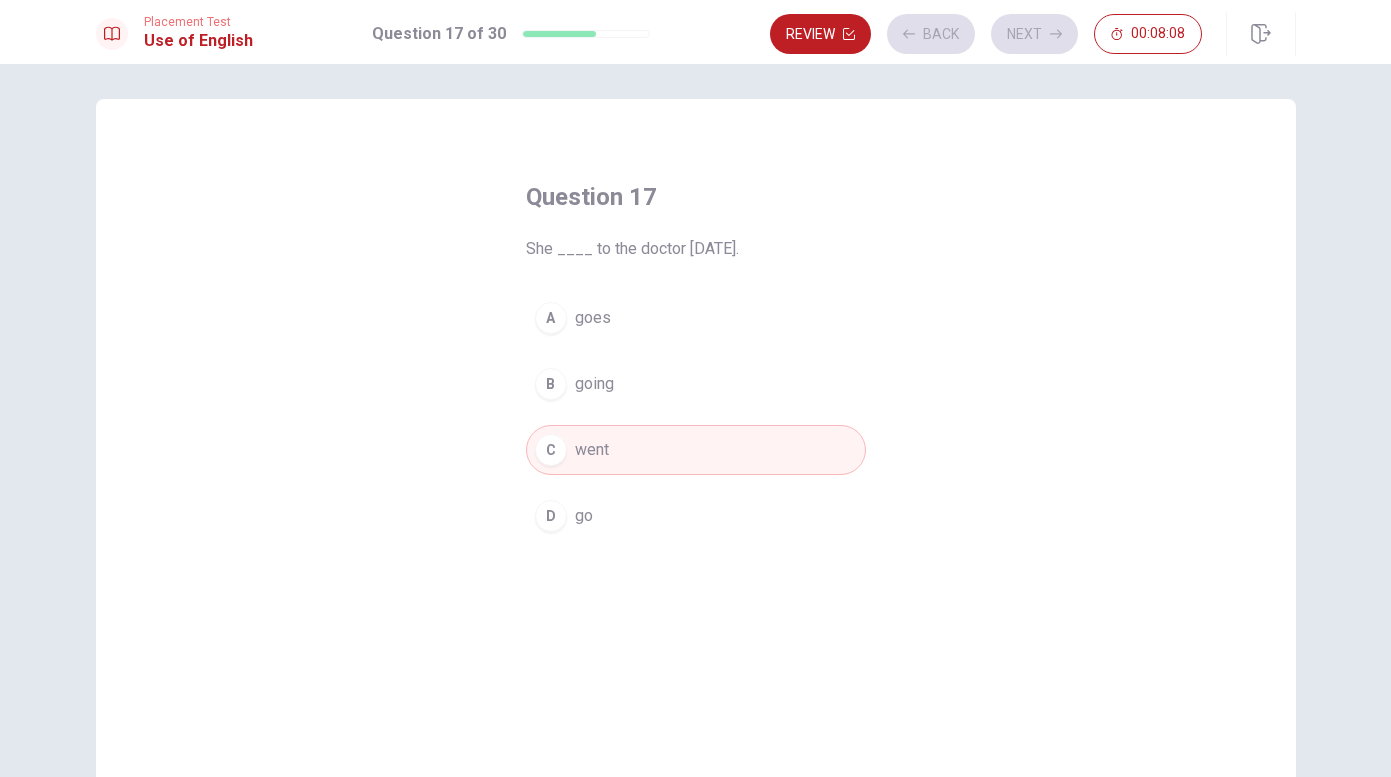 click on "Review Back Next 00:08:08" at bounding box center [986, 34] 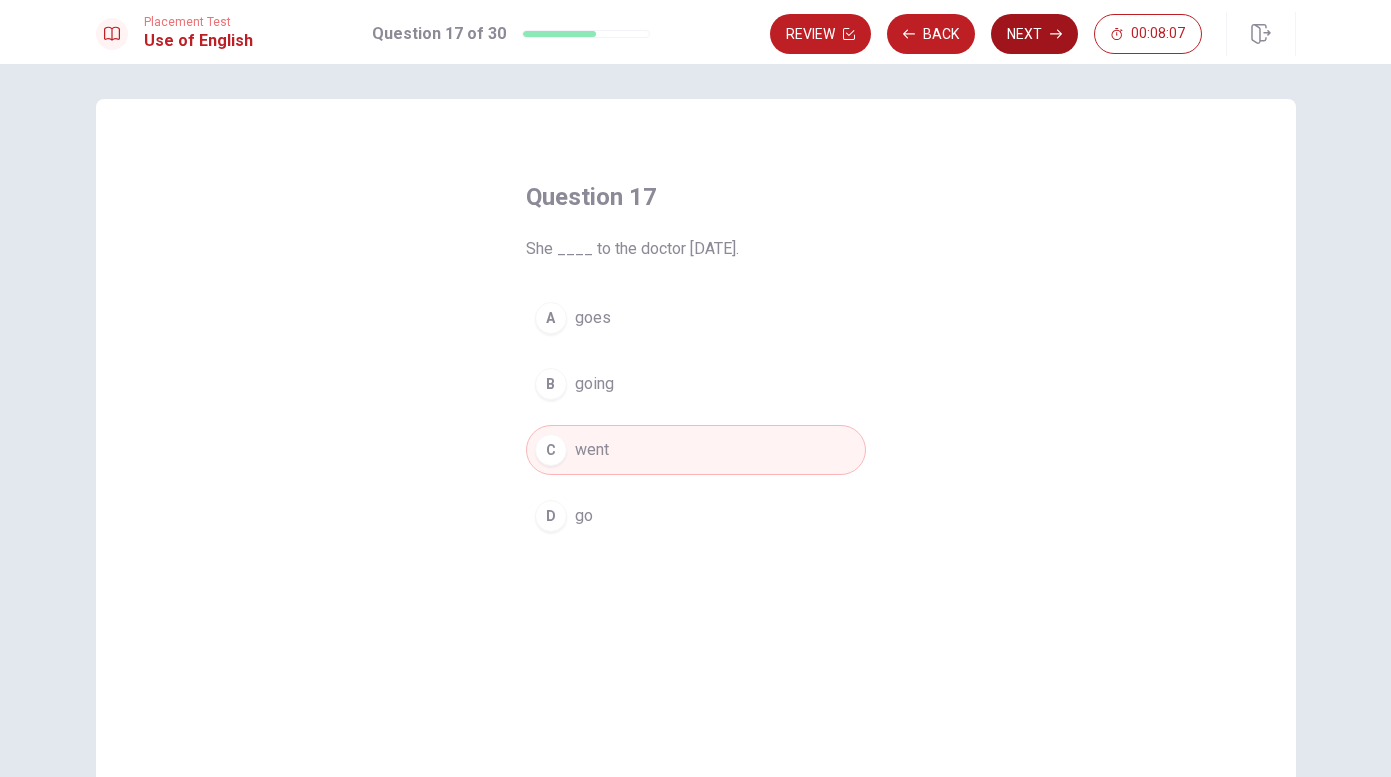 click 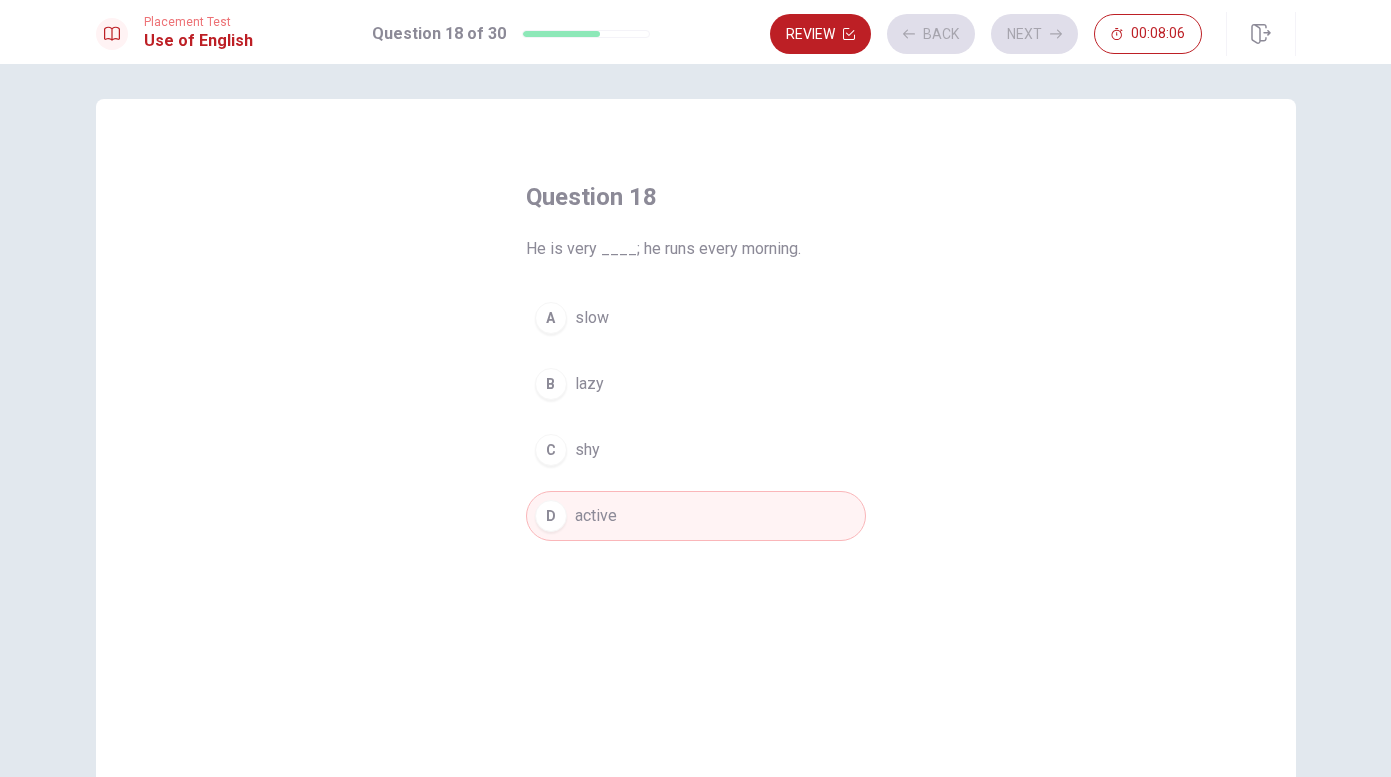 click on "Review Back Next 00:08:06" at bounding box center (986, 34) 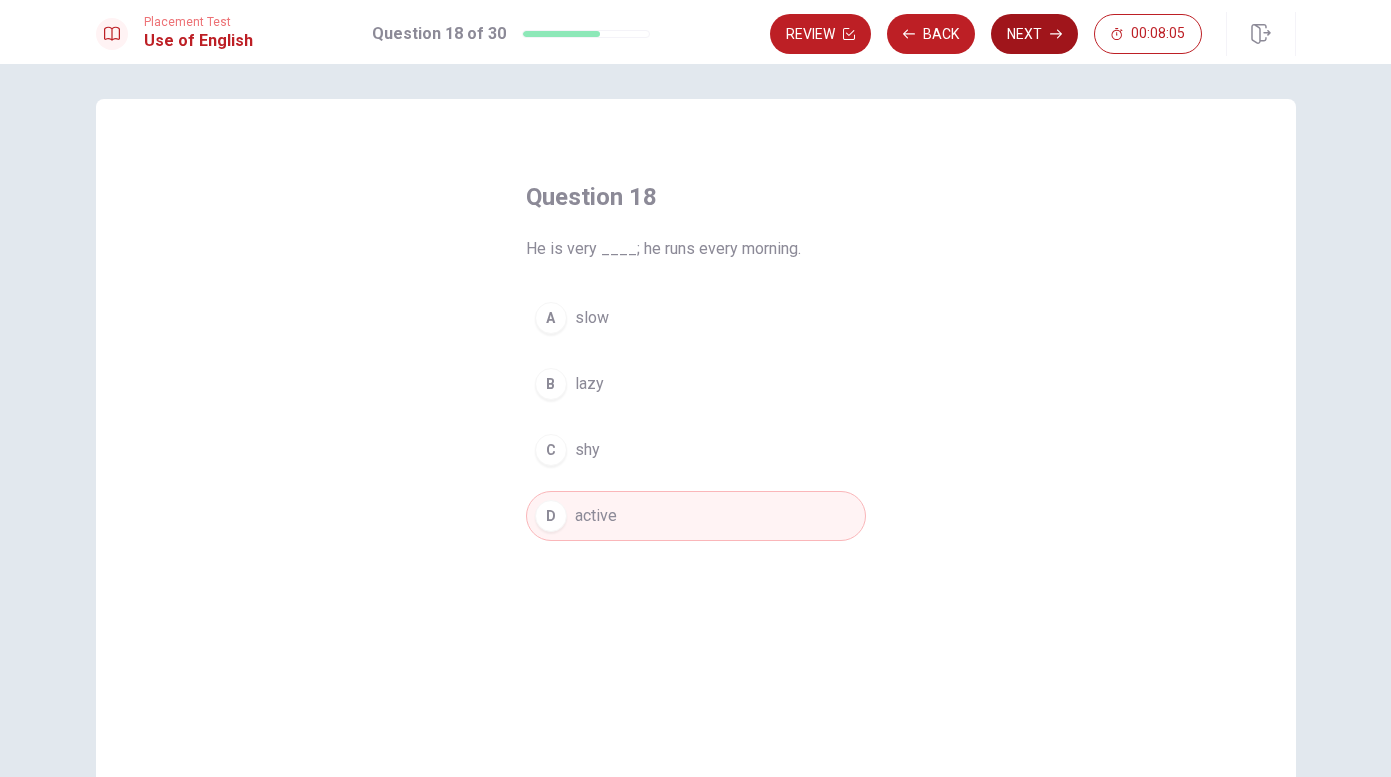 click 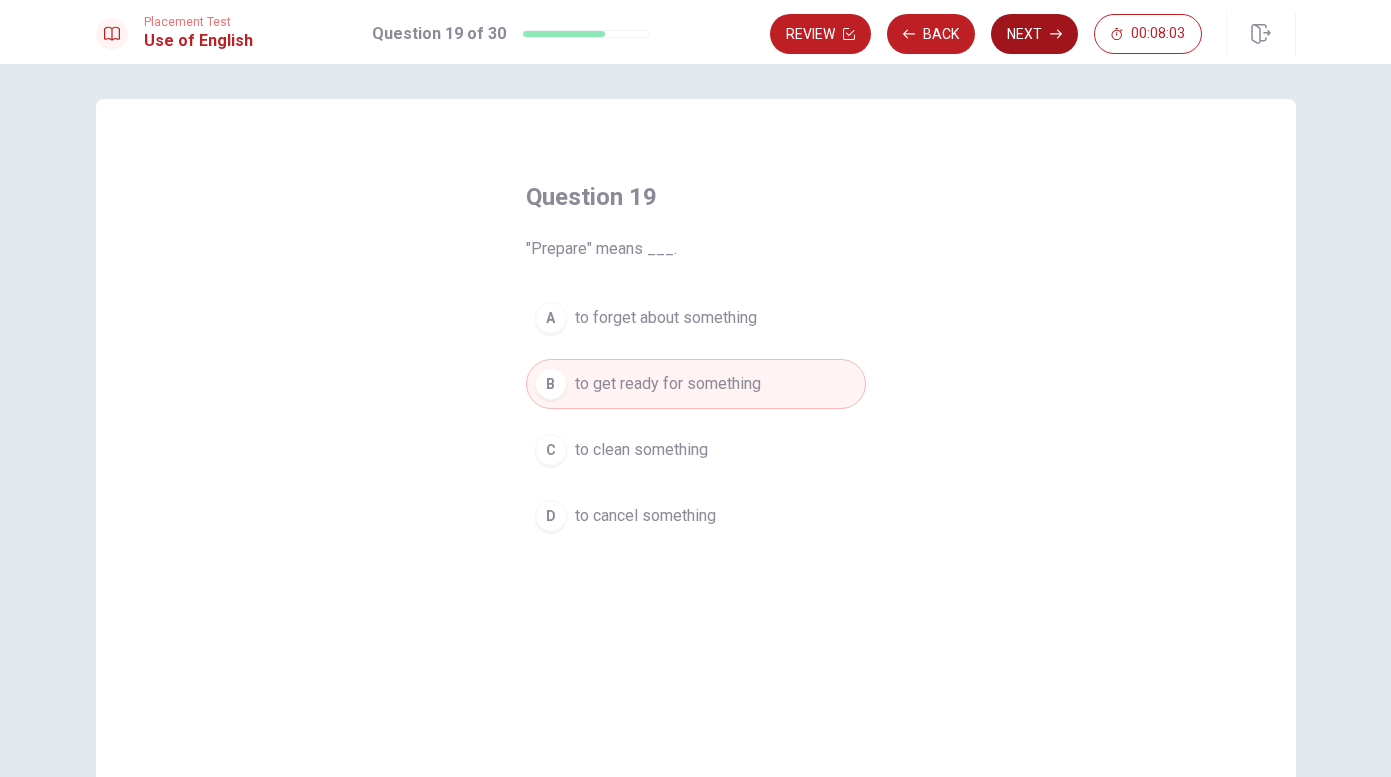 click 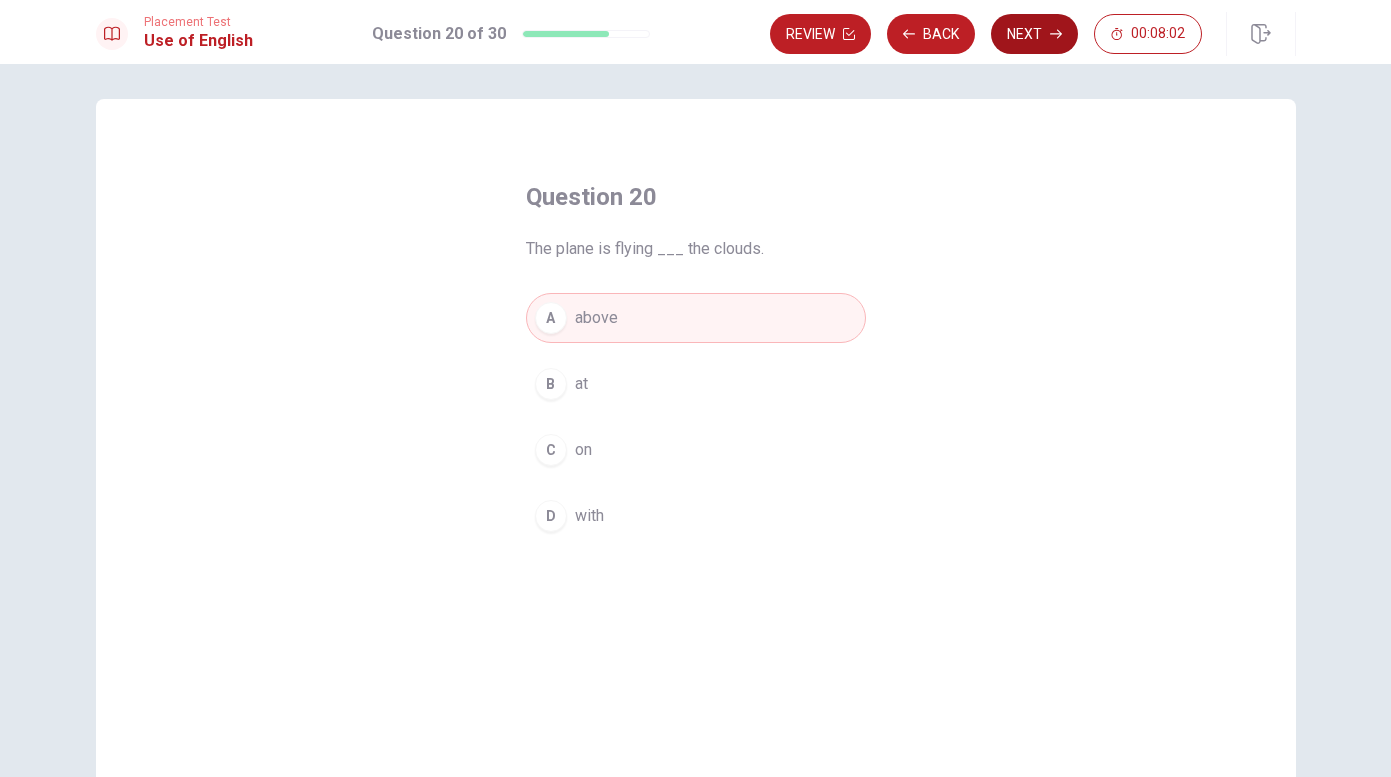 click 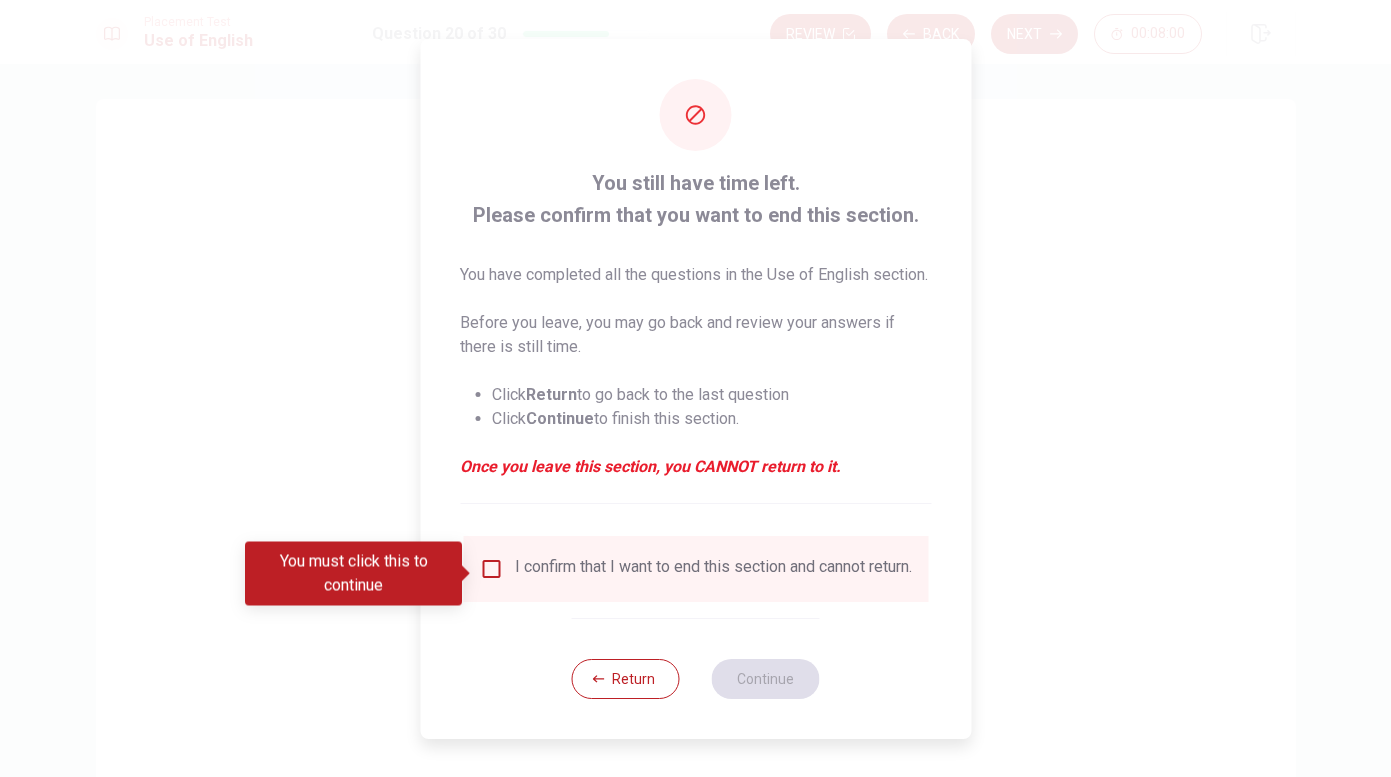 click at bounding box center [491, 569] 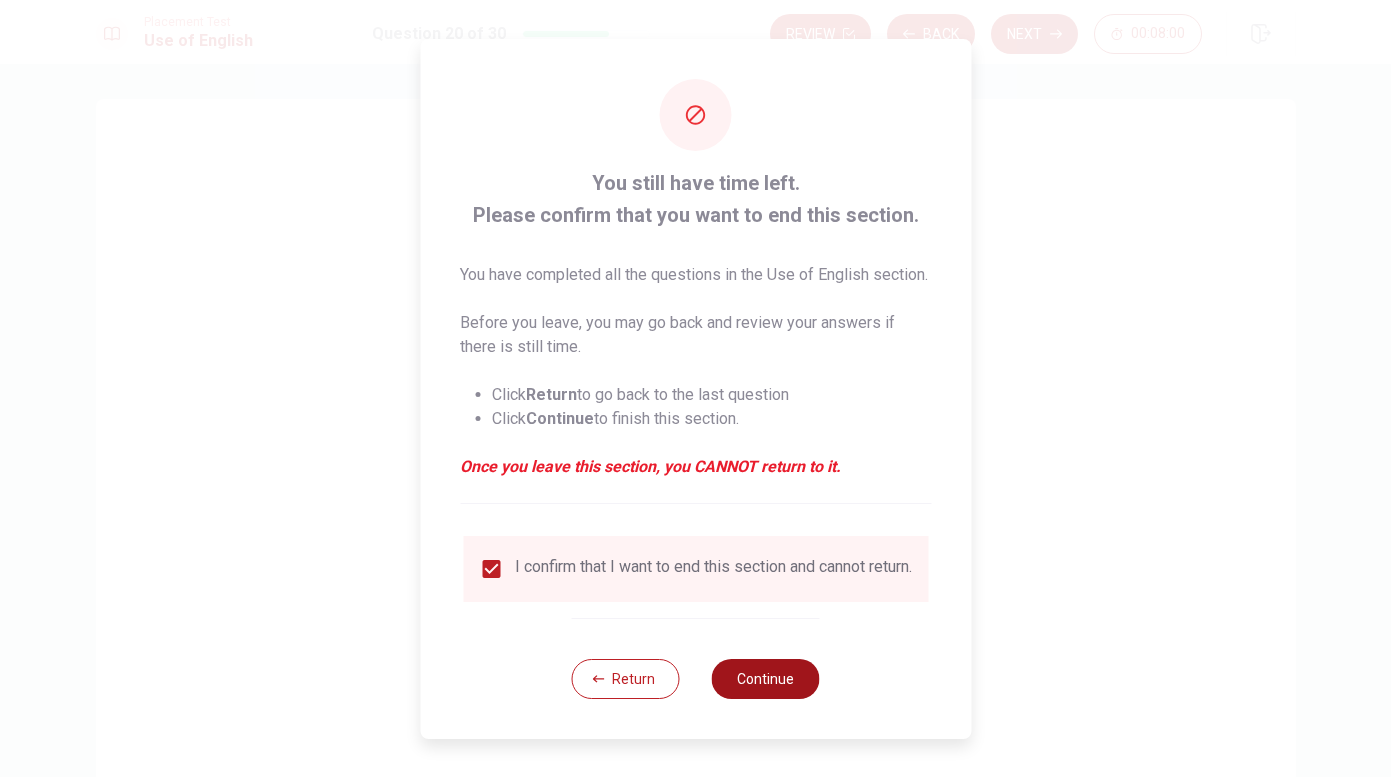 click on "Continue" at bounding box center (766, 679) 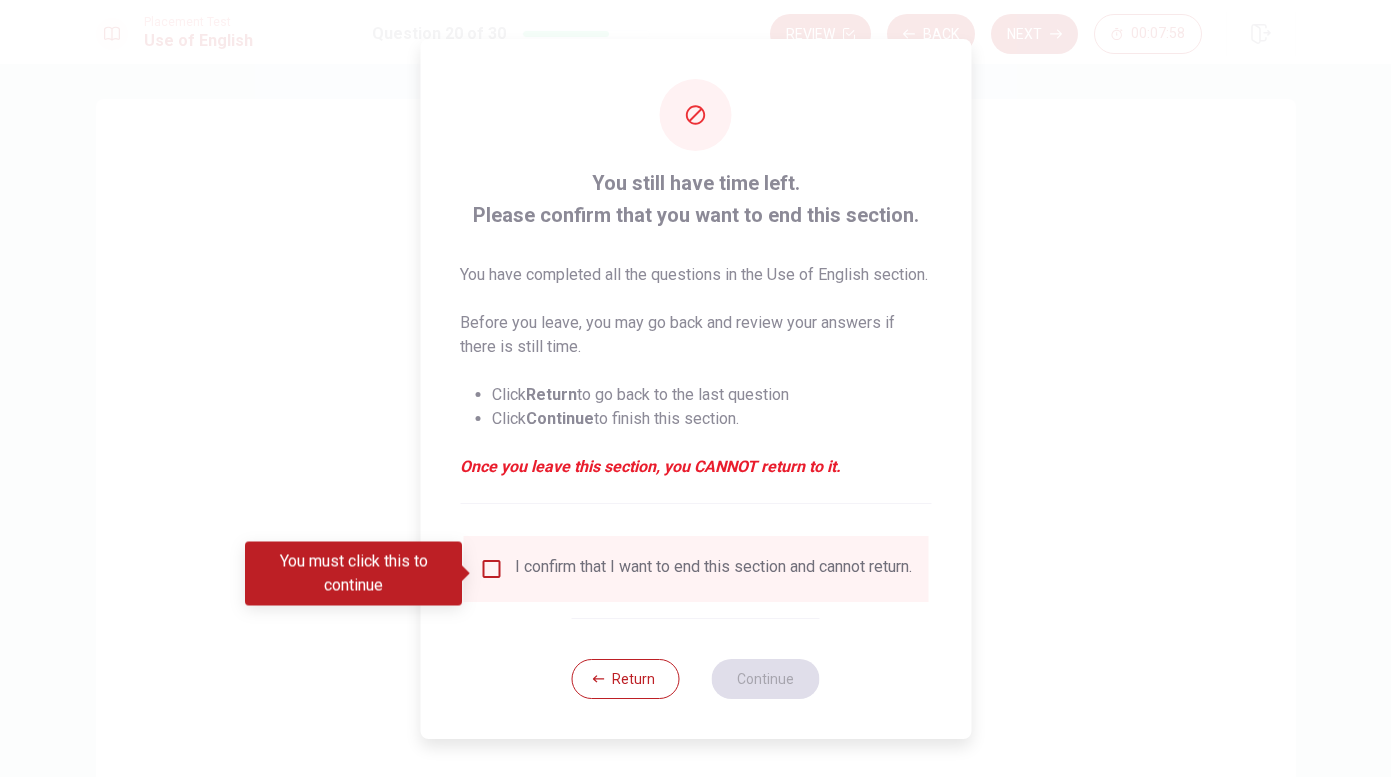 click at bounding box center [491, 569] 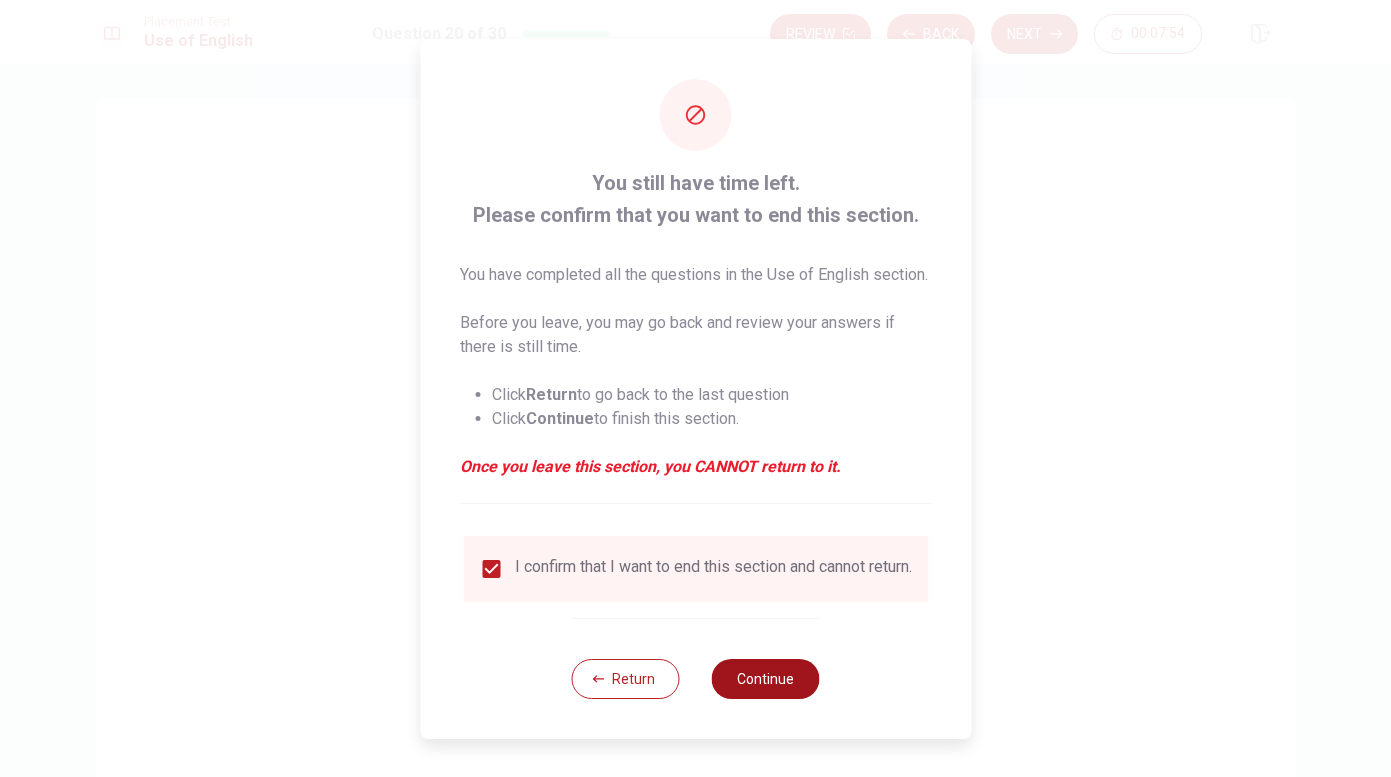 click on "Continue" at bounding box center [766, 679] 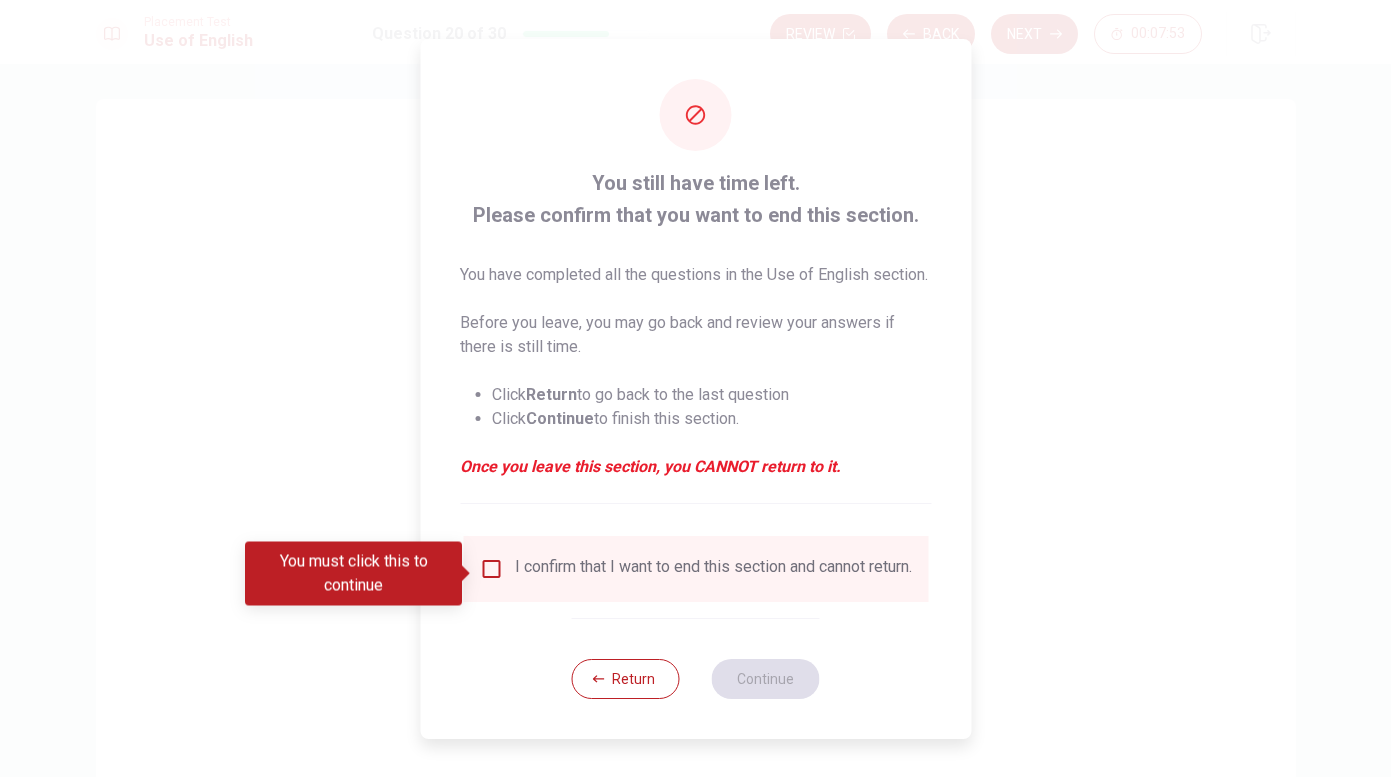 click on "I confirm that I want to end this section and cannot return." at bounding box center (713, 569) 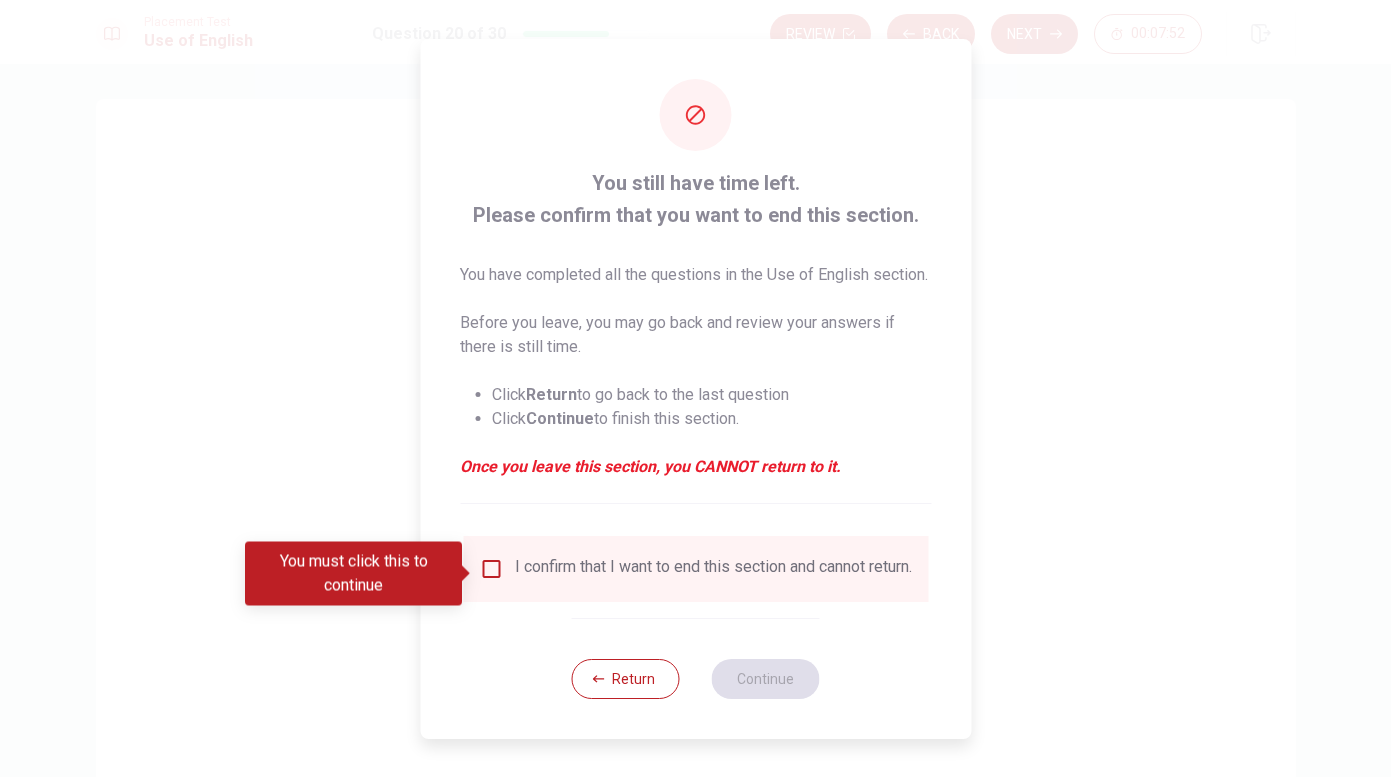 click at bounding box center [491, 569] 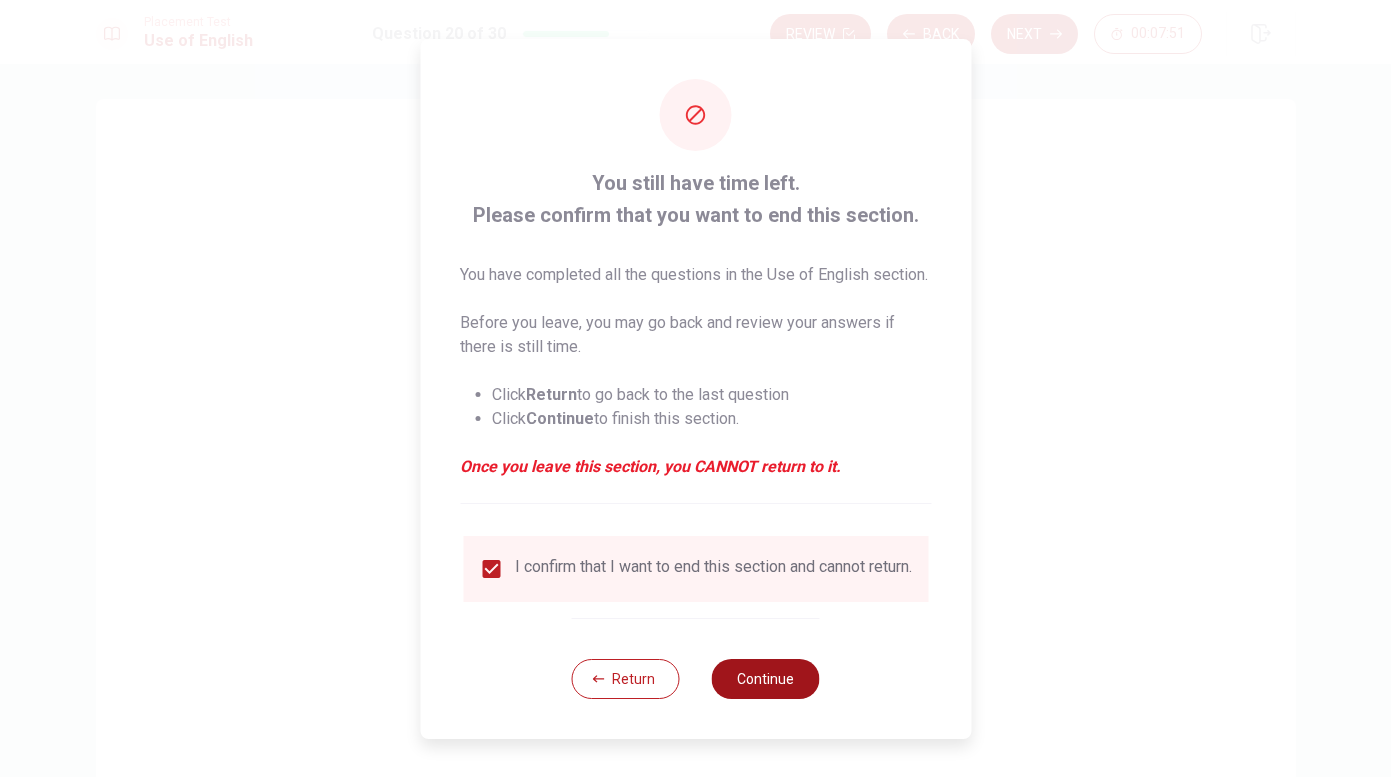 click on "Continue" at bounding box center (766, 679) 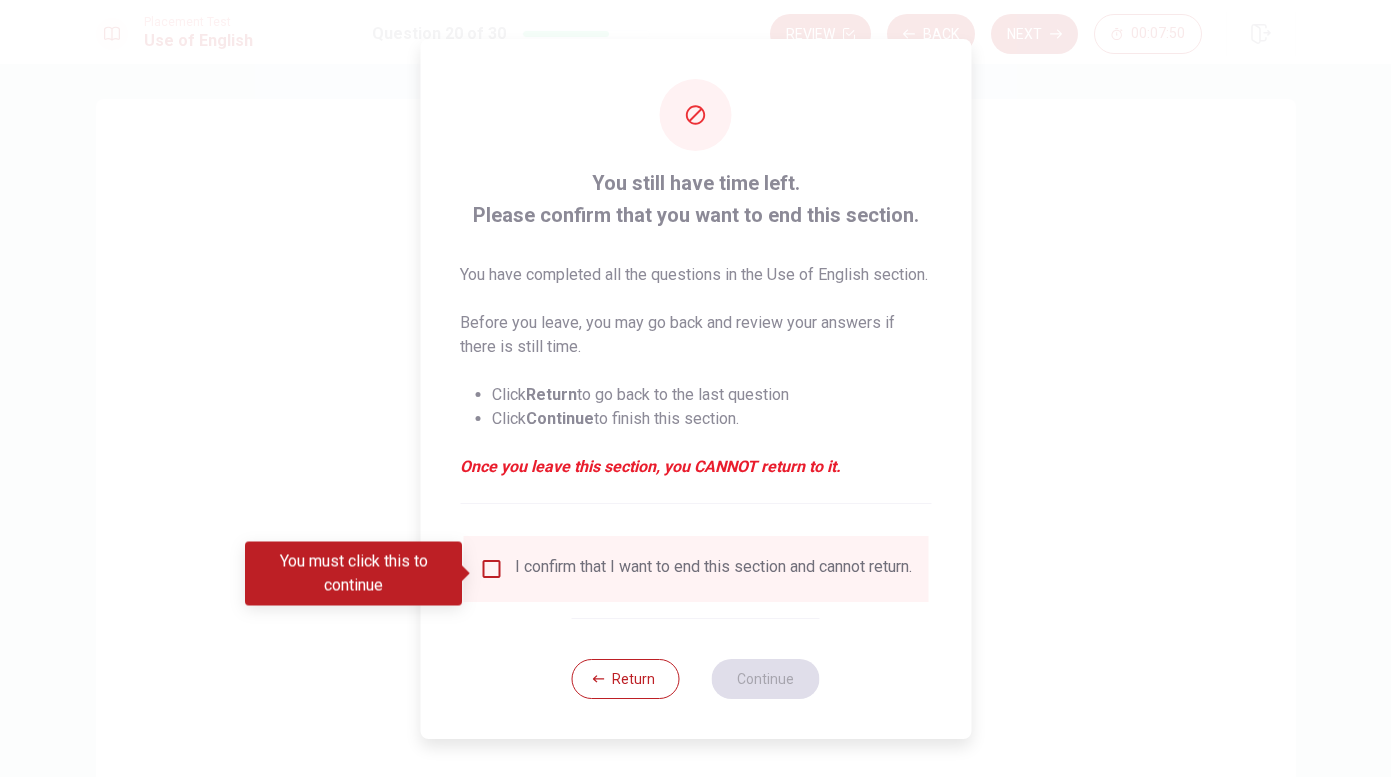 click at bounding box center [491, 569] 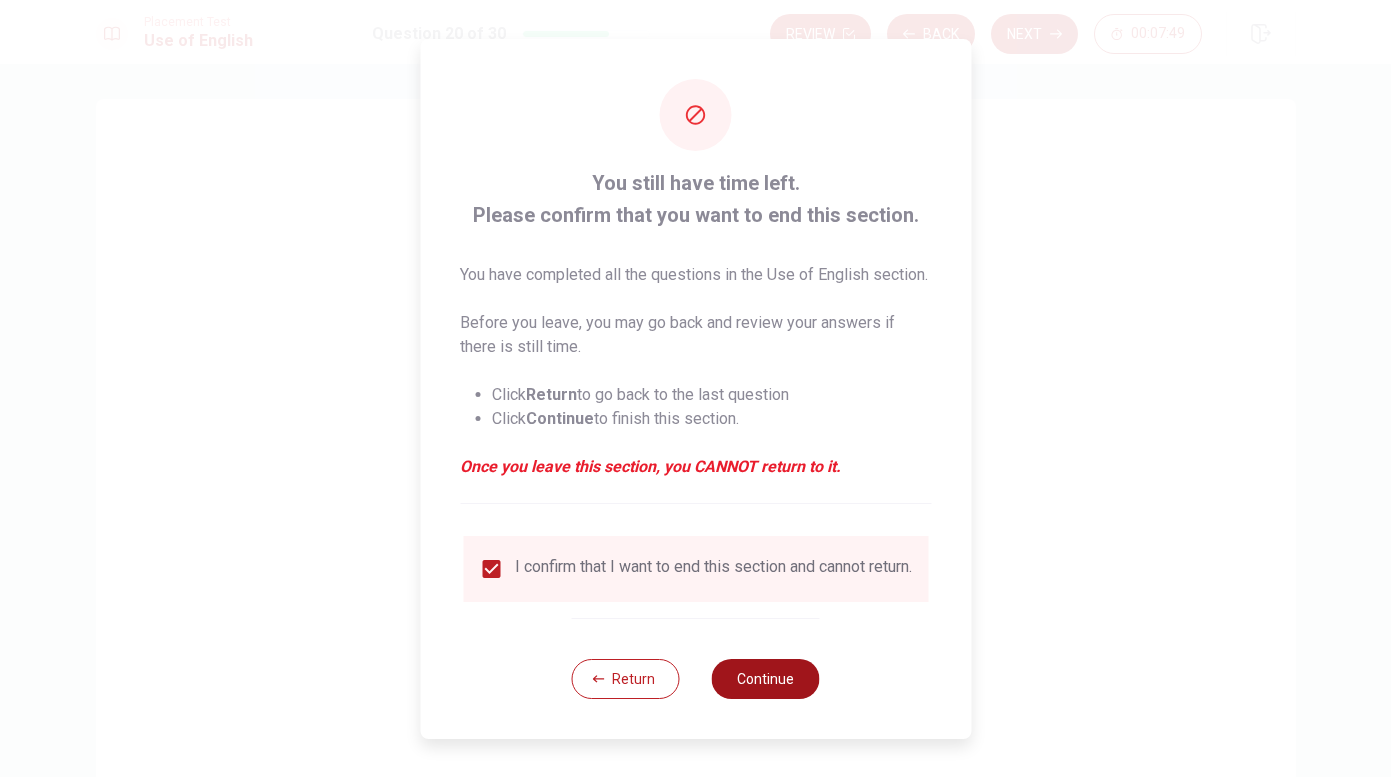 click on "Continue" at bounding box center (766, 679) 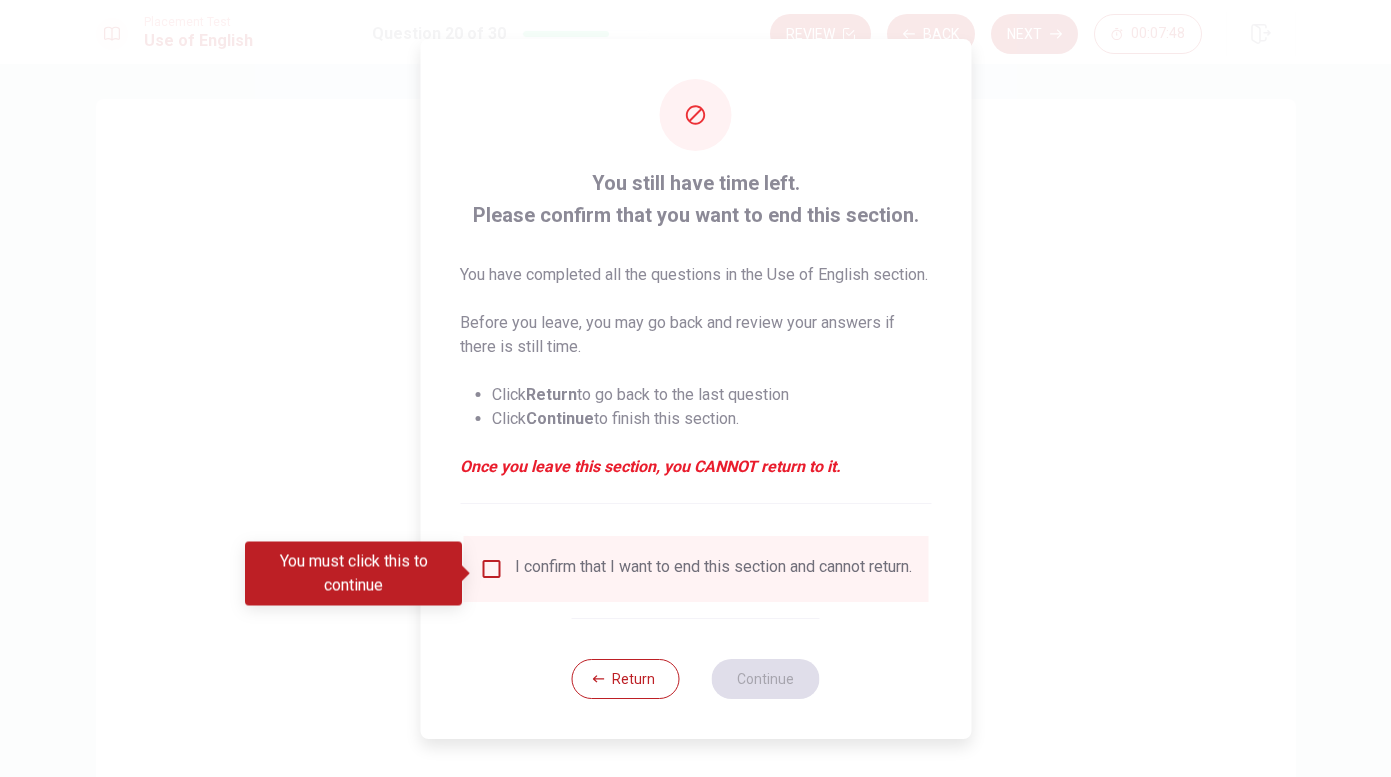 click at bounding box center (491, 569) 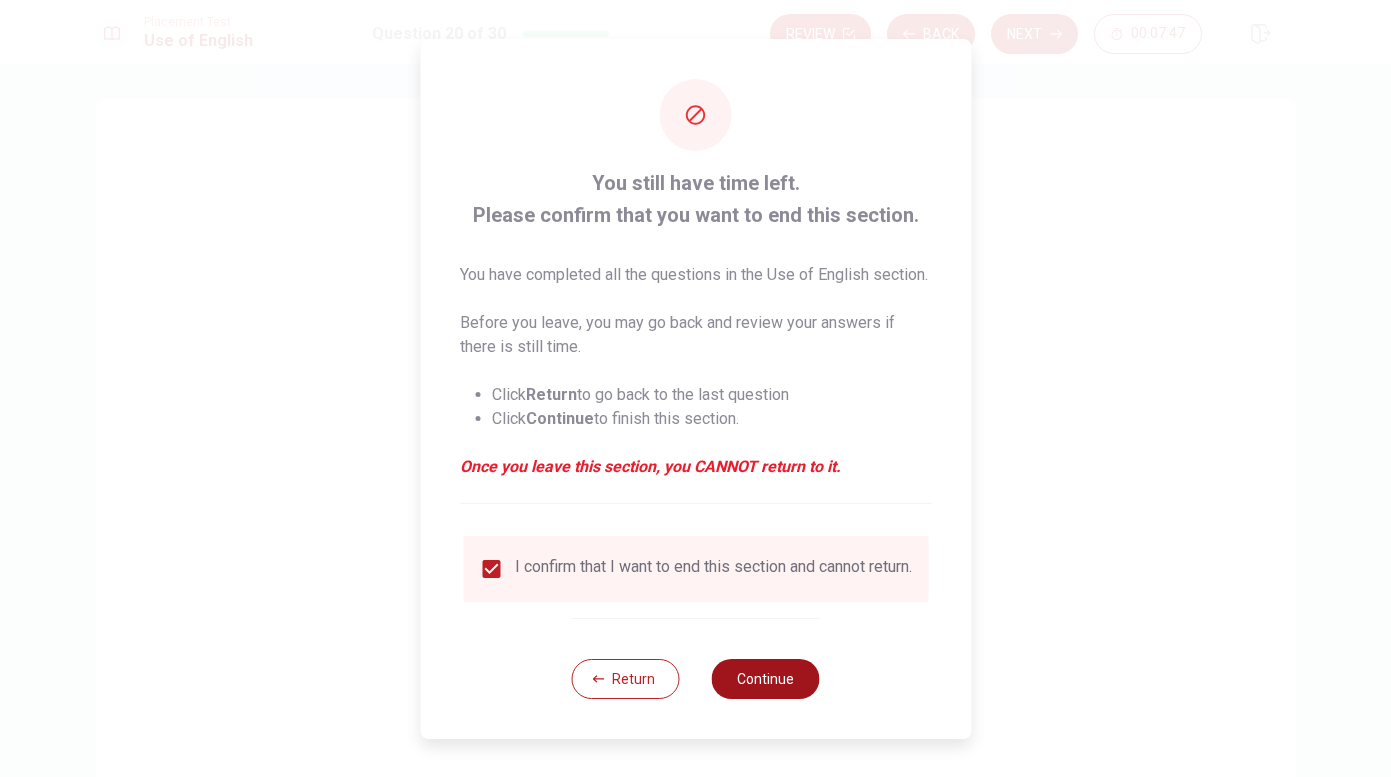 click on "Continue" at bounding box center (766, 679) 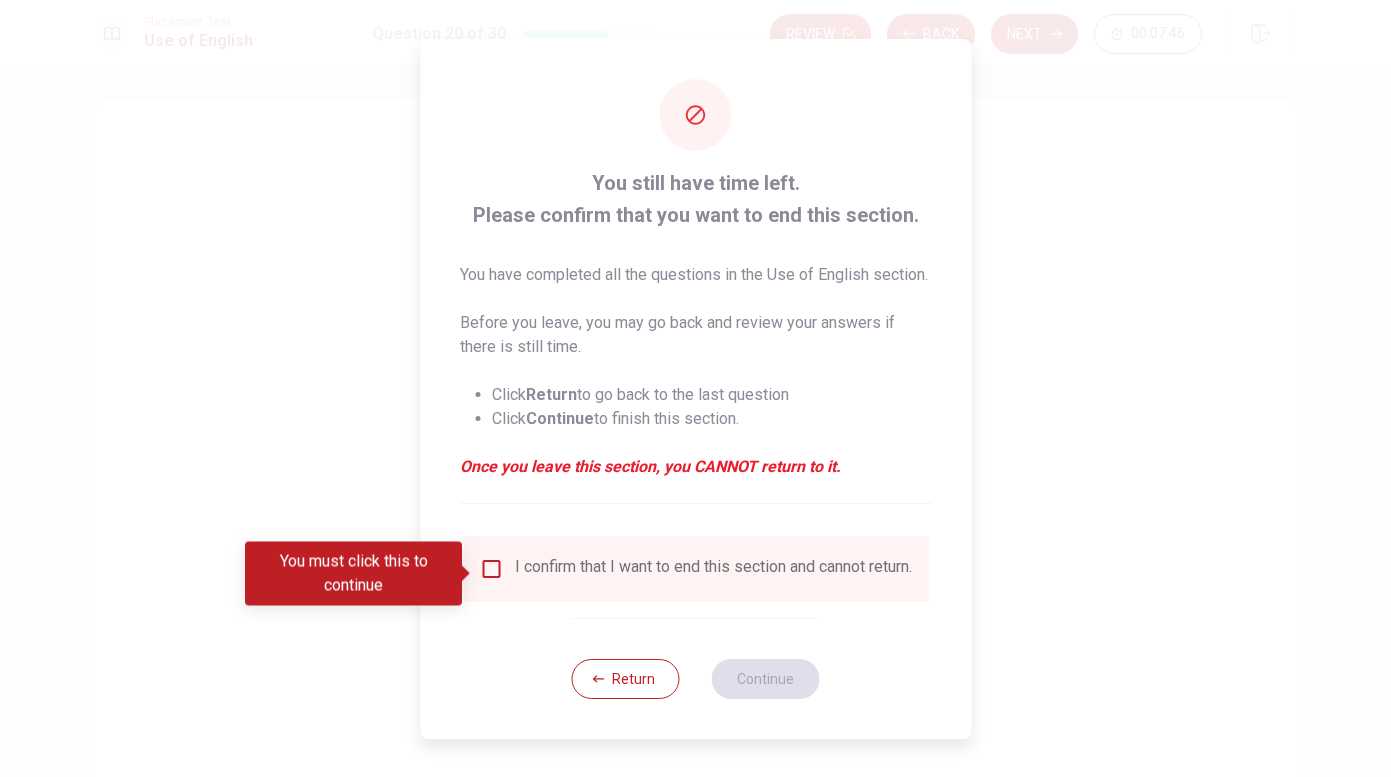 click at bounding box center (491, 569) 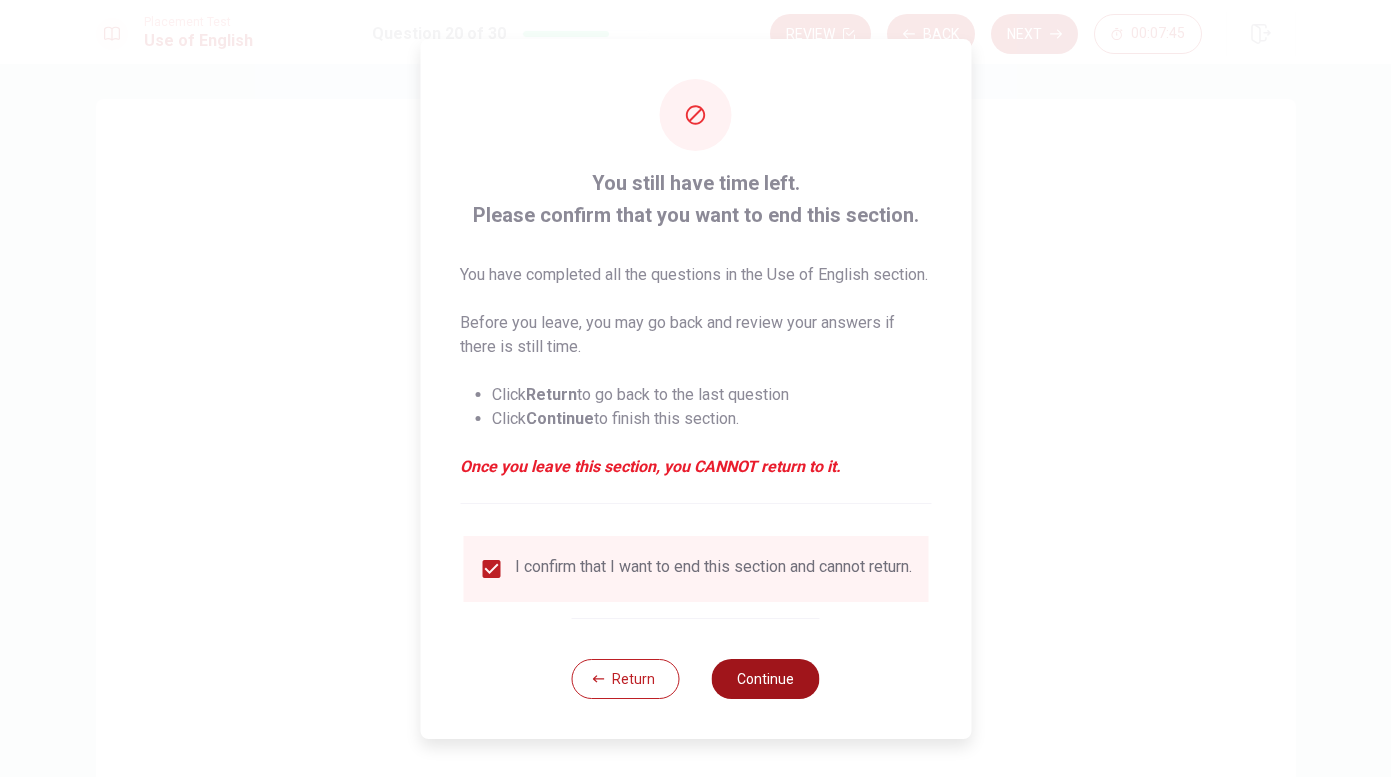 click on "Continue" at bounding box center [766, 679] 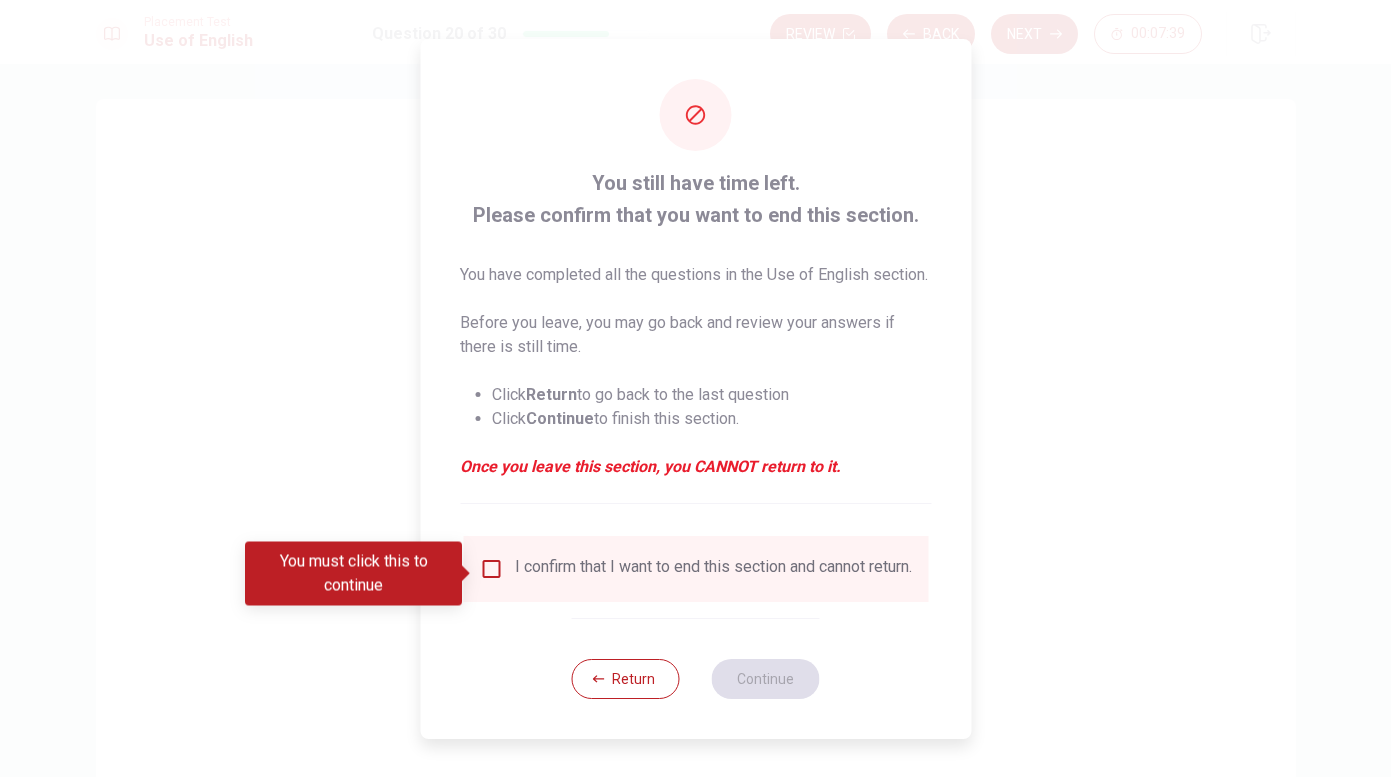 click at bounding box center (467, 574) 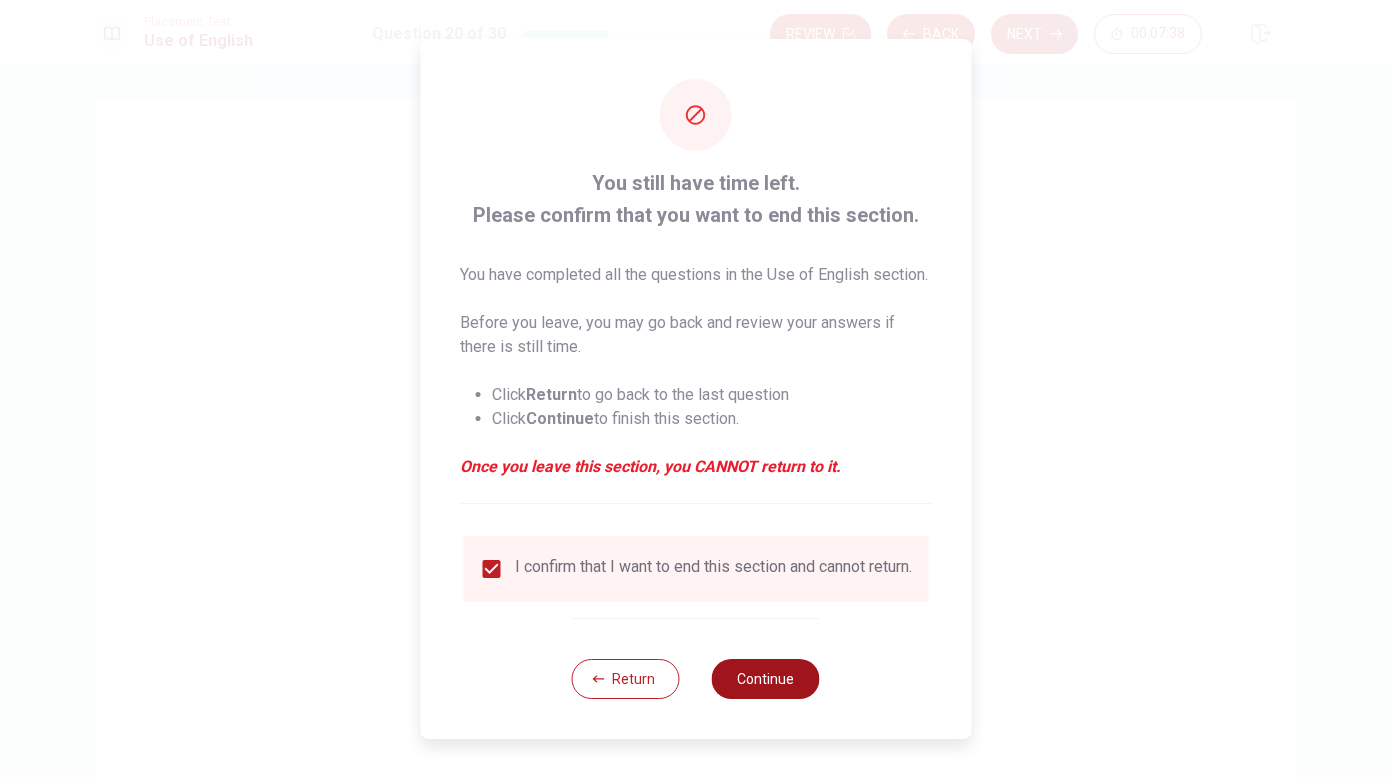 click on "Continue" at bounding box center (766, 679) 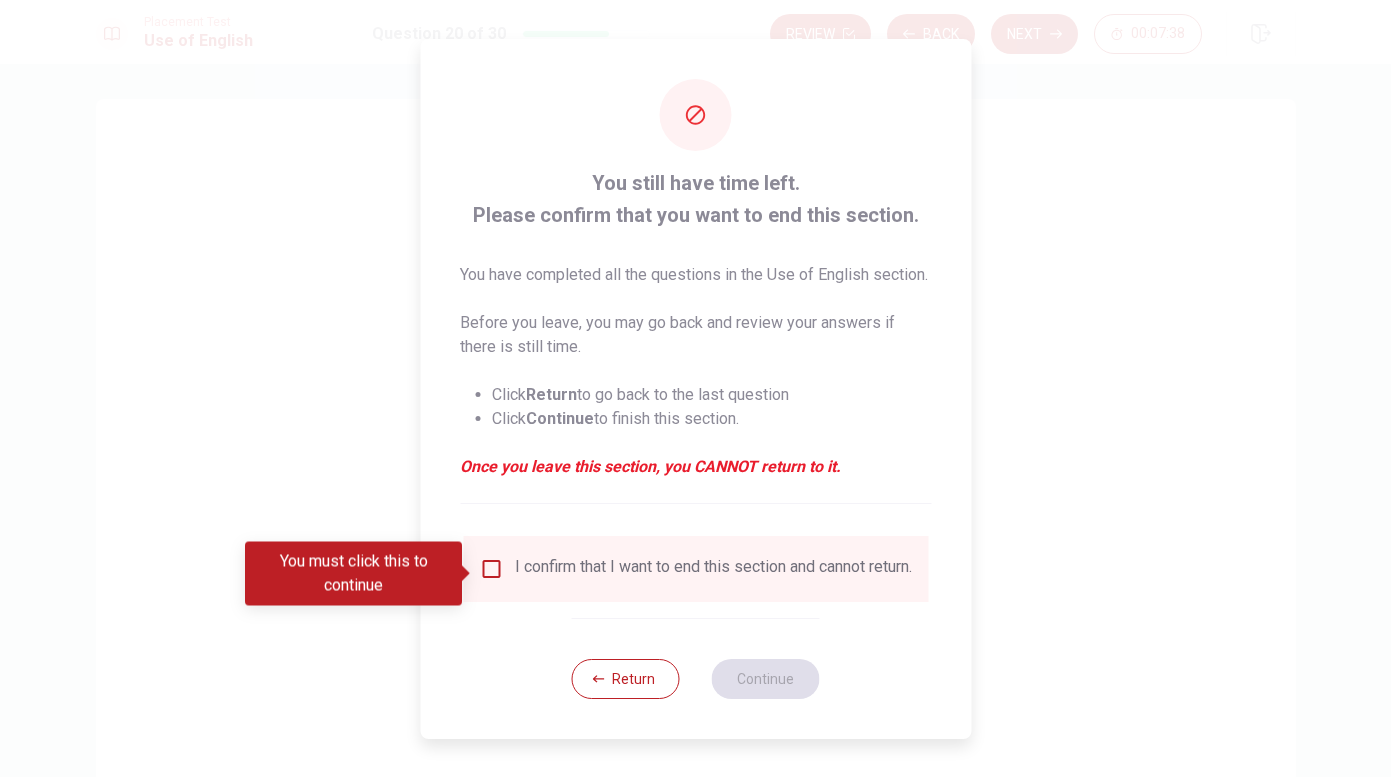 click at bounding box center (491, 569) 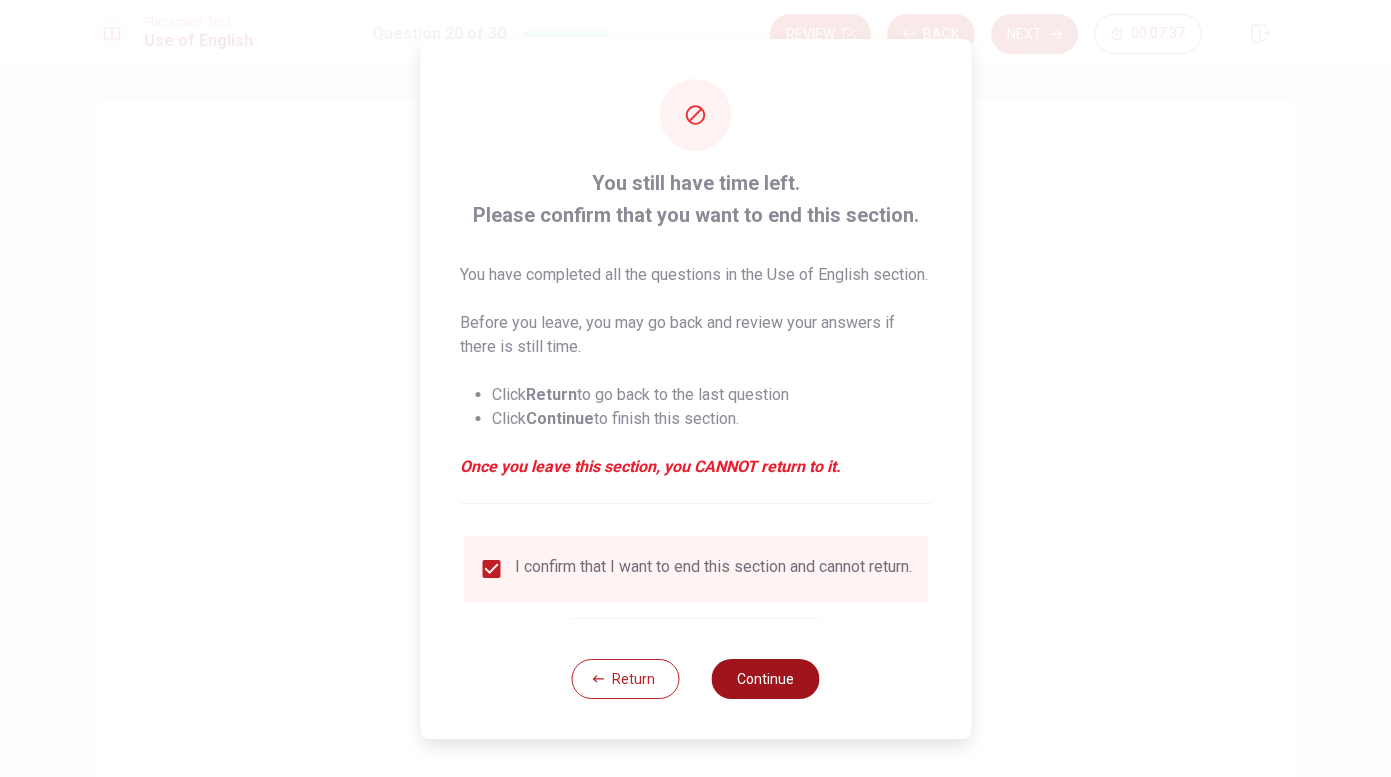 click on "Continue" at bounding box center (766, 679) 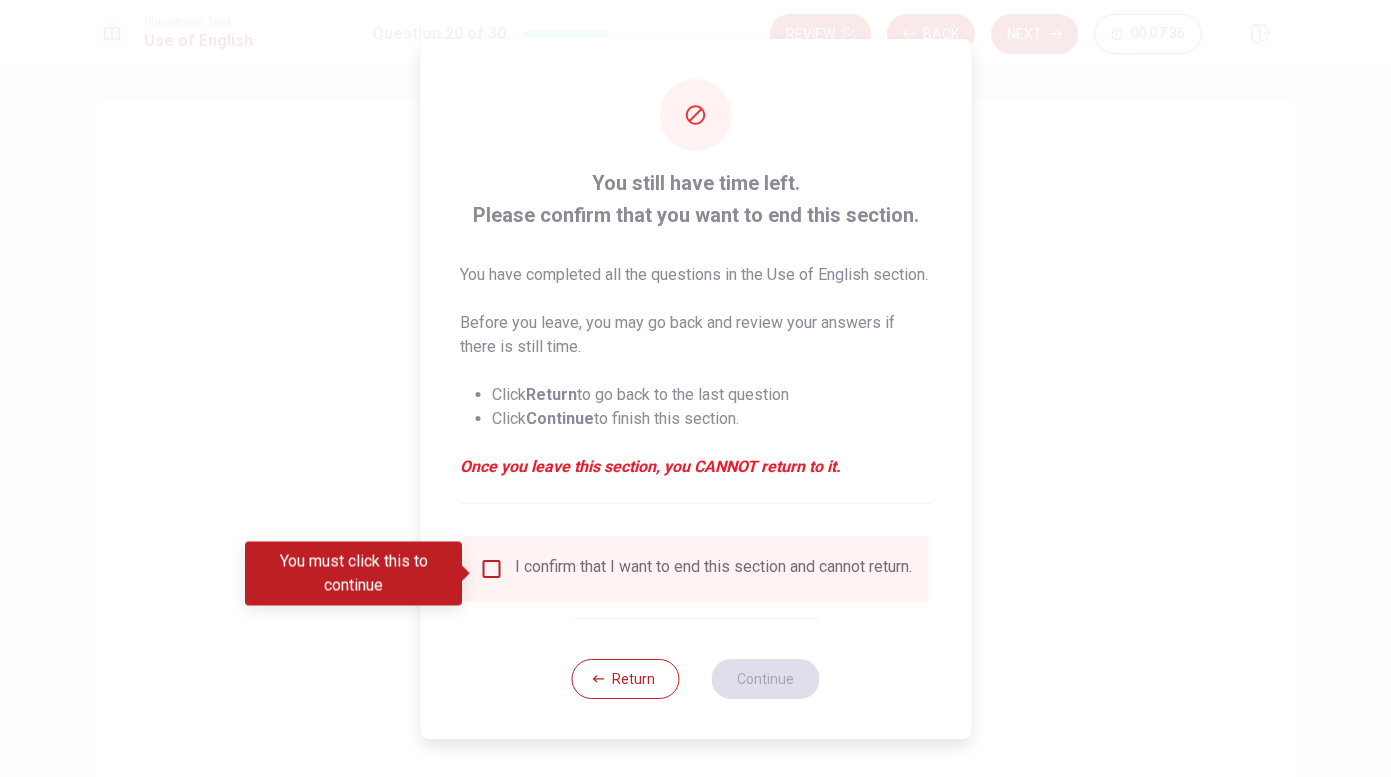 click at bounding box center [491, 569] 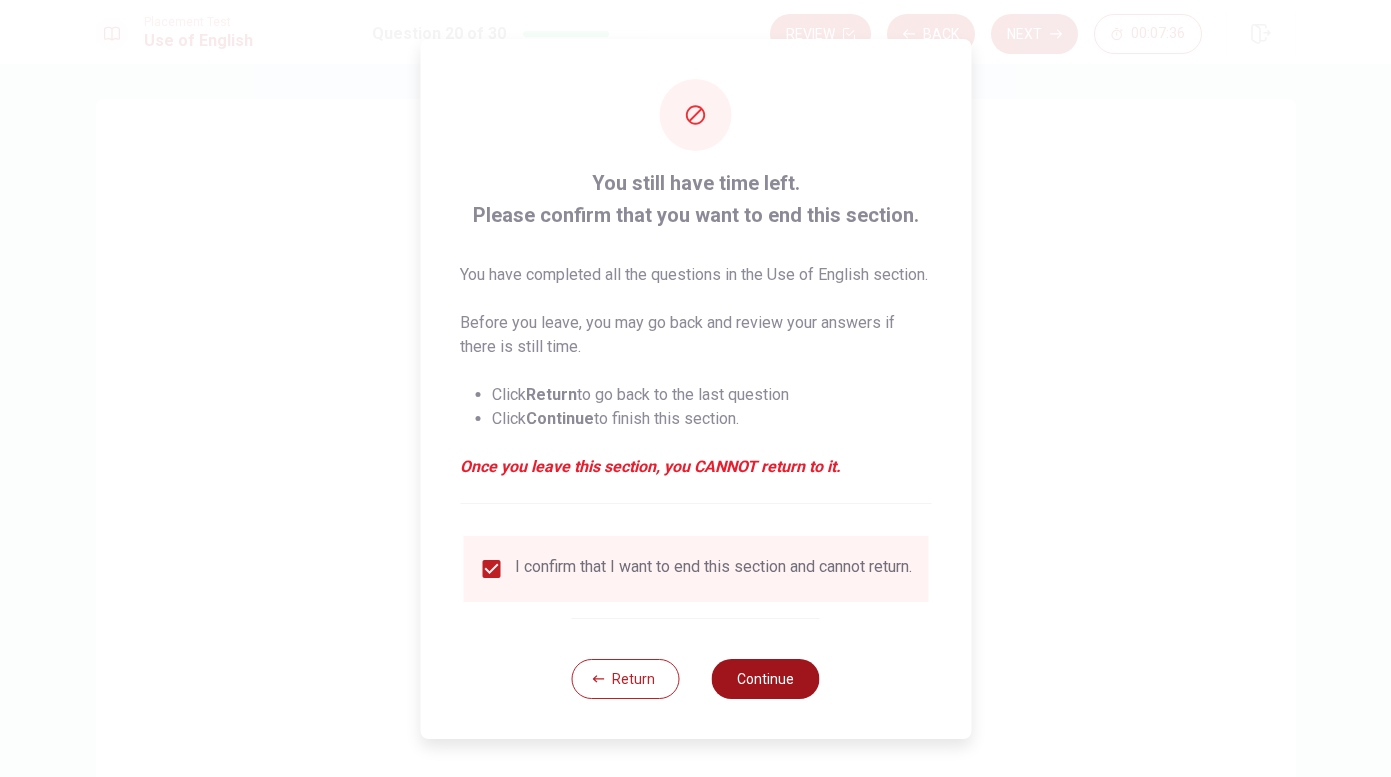 click on "Continue" at bounding box center (766, 679) 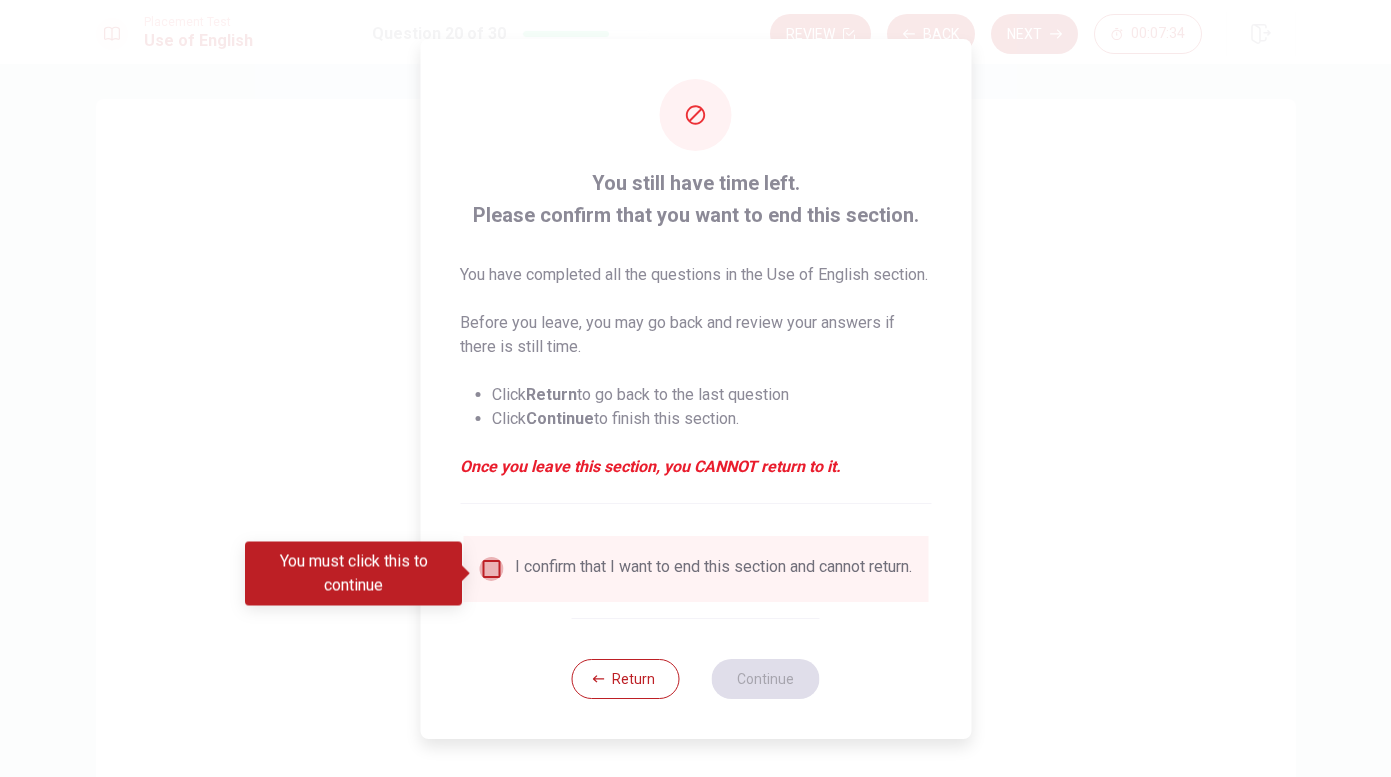 click at bounding box center (491, 569) 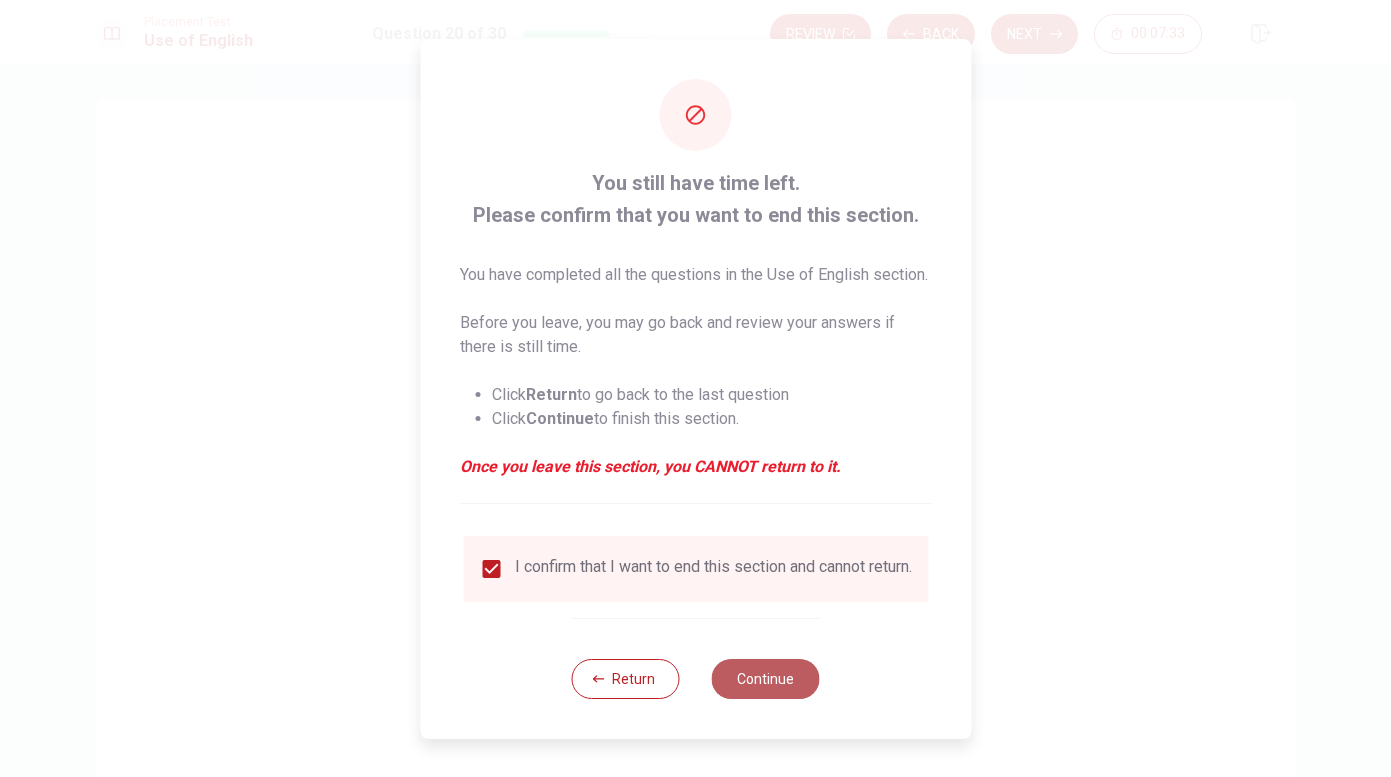 click on "Continue" at bounding box center (766, 679) 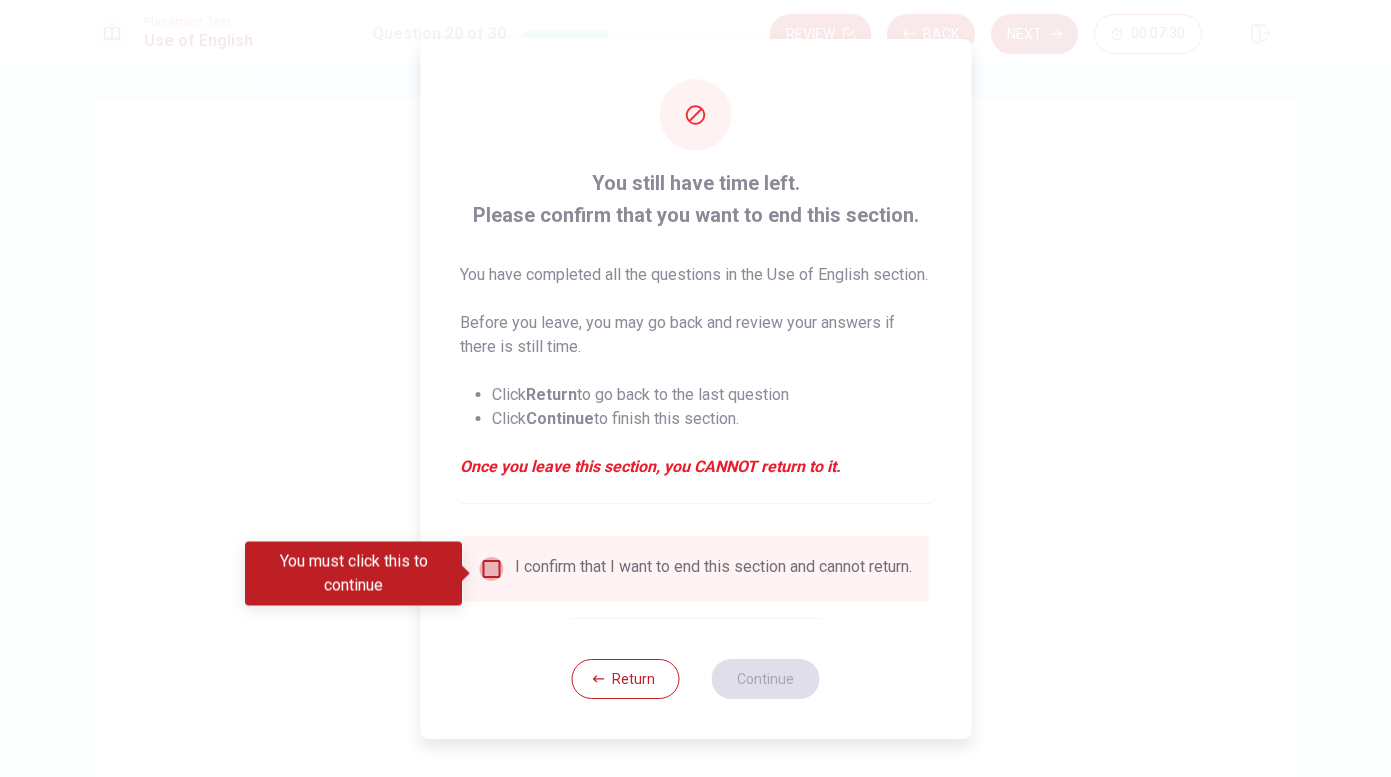 click at bounding box center [491, 569] 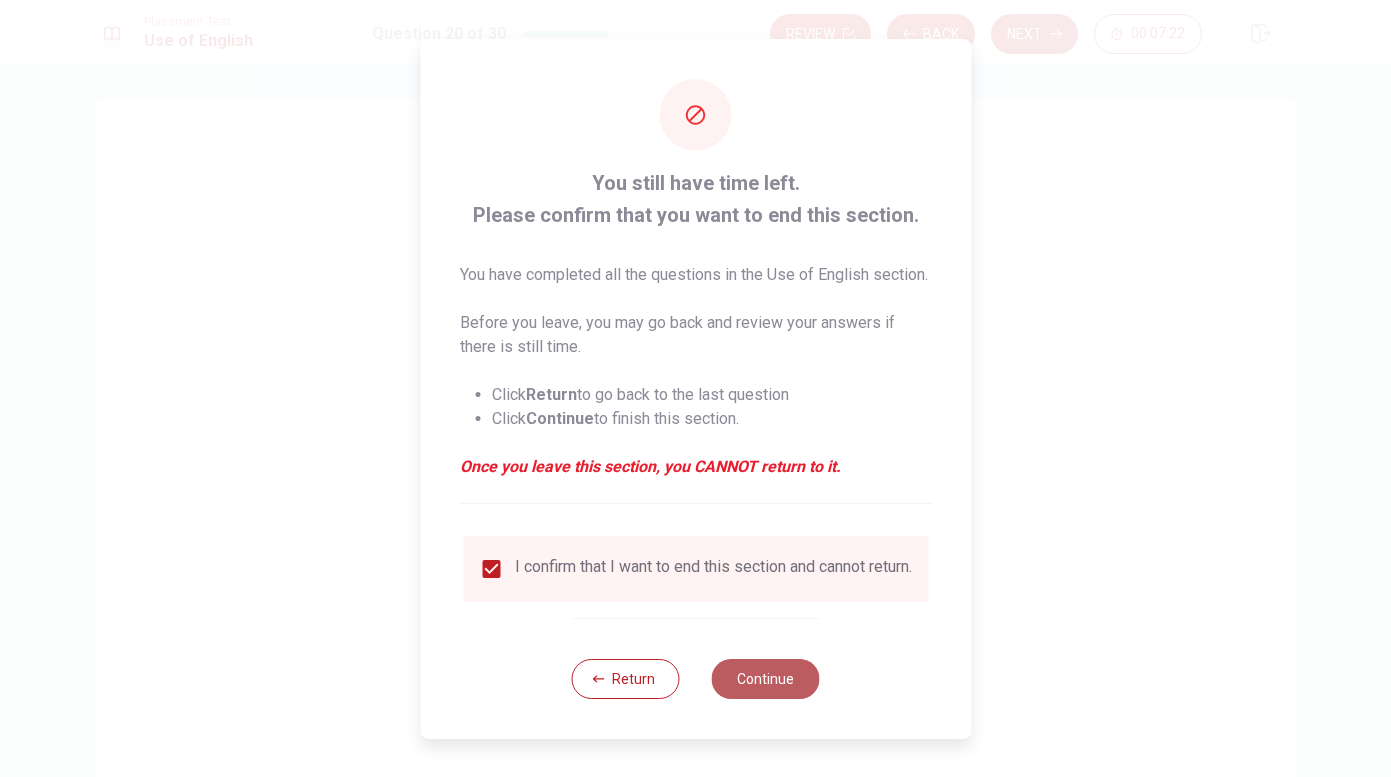 click on "Continue" at bounding box center [766, 679] 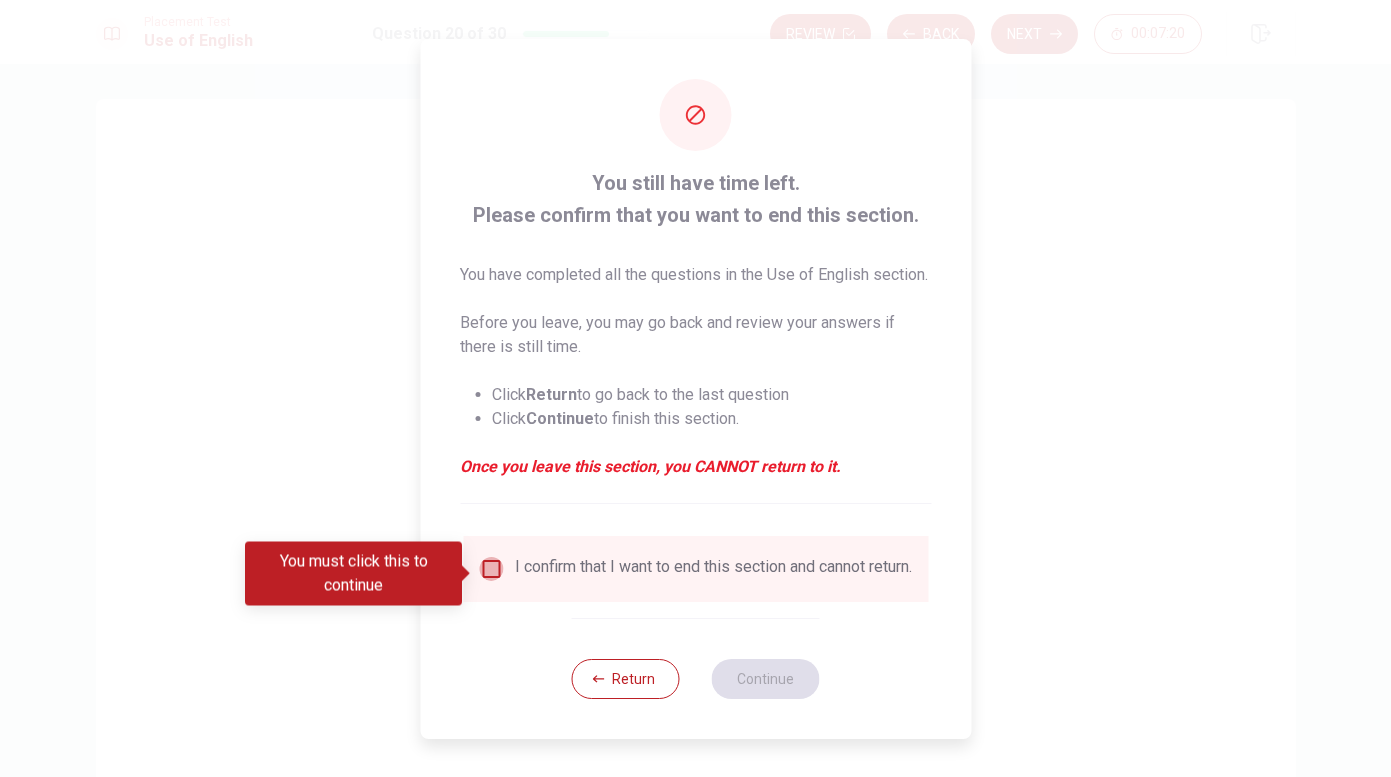 click at bounding box center [491, 569] 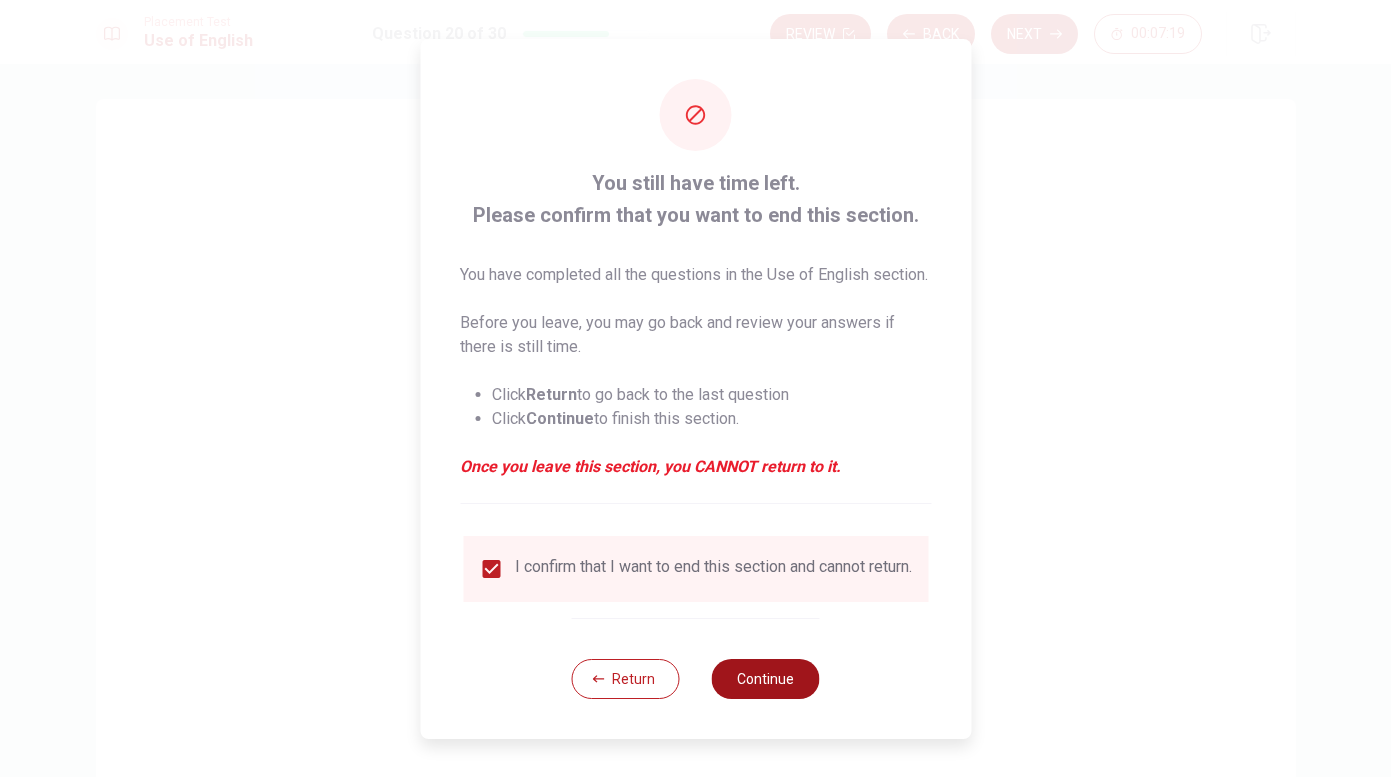 click on "Continue" at bounding box center (766, 679) 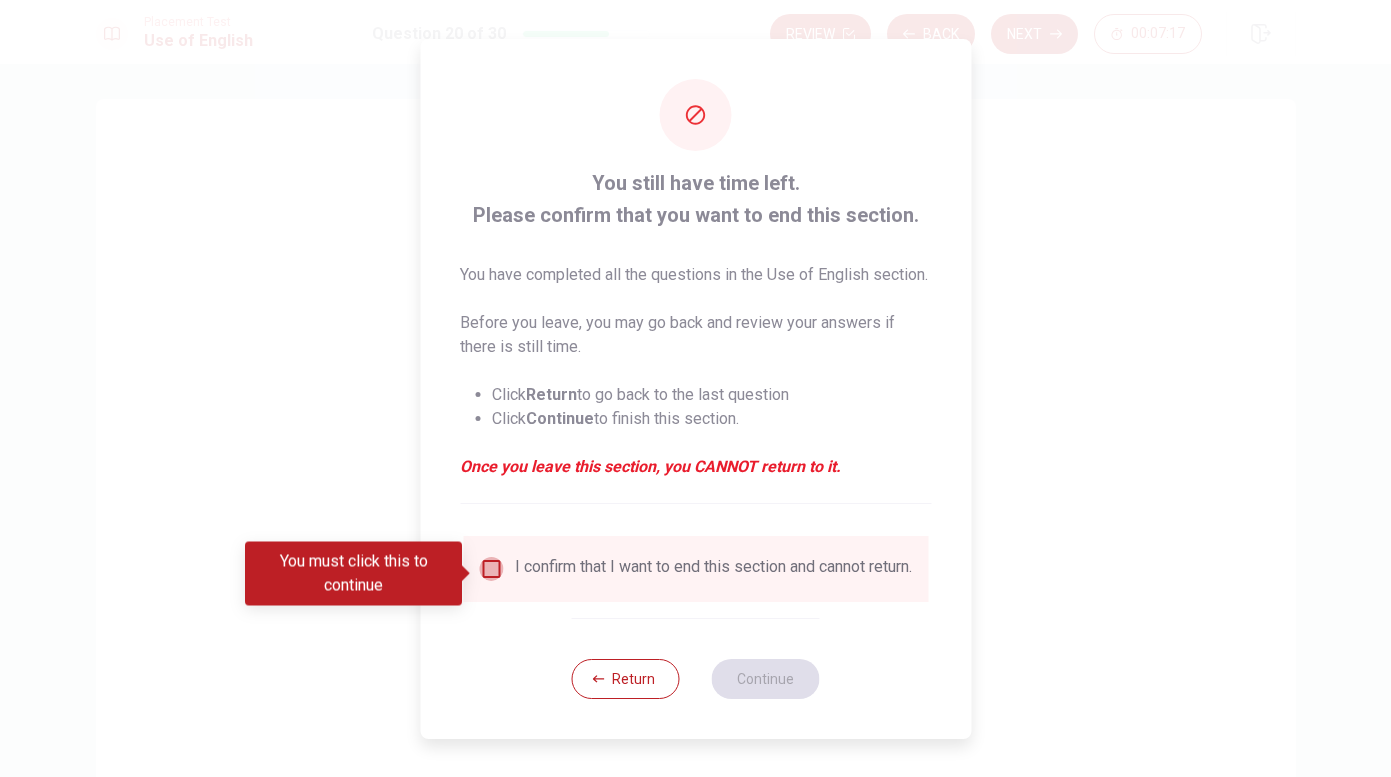 click at bounding box center (491, 569) 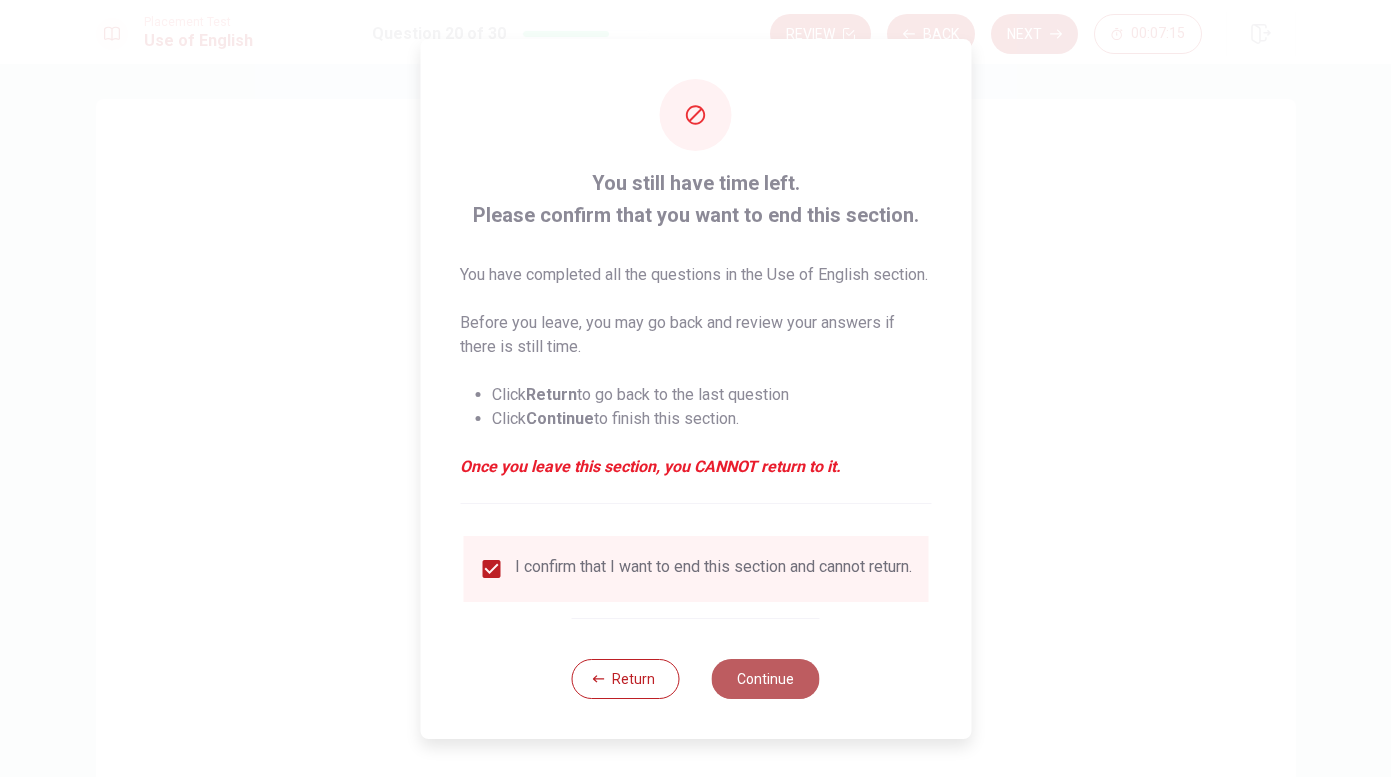 click on "Continue" at bounding box center [766, 679] 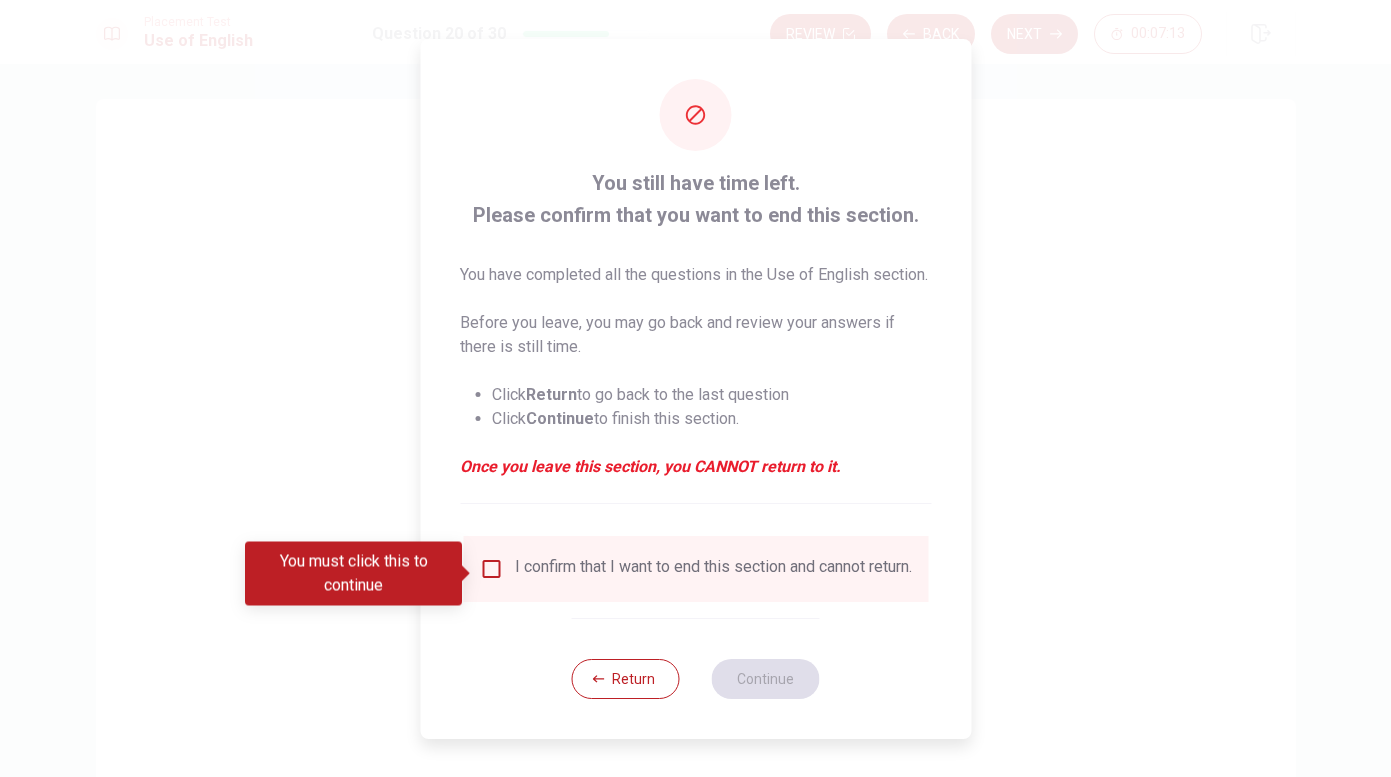 click on "Return Continue" at bounding box center (696, 678) 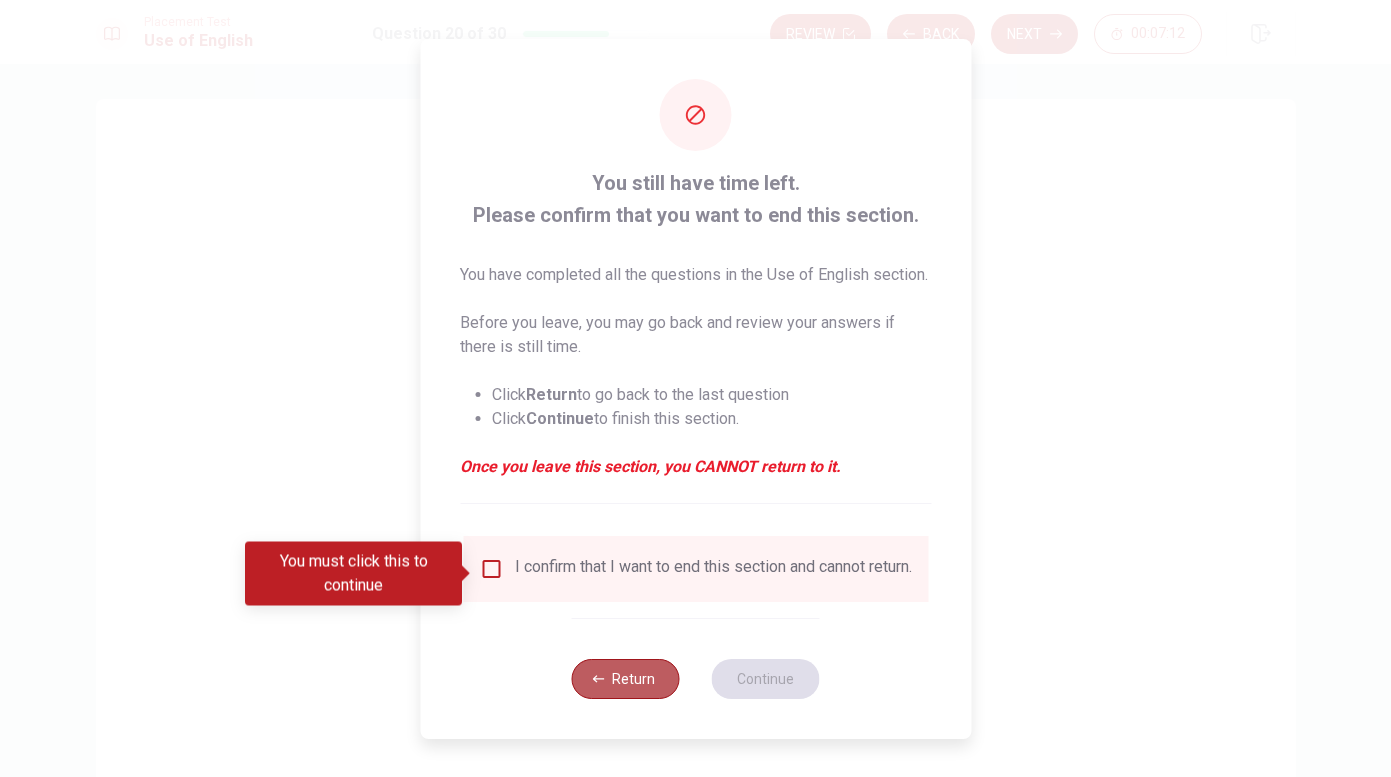 click on "Return" at bounding box center [626, 679] 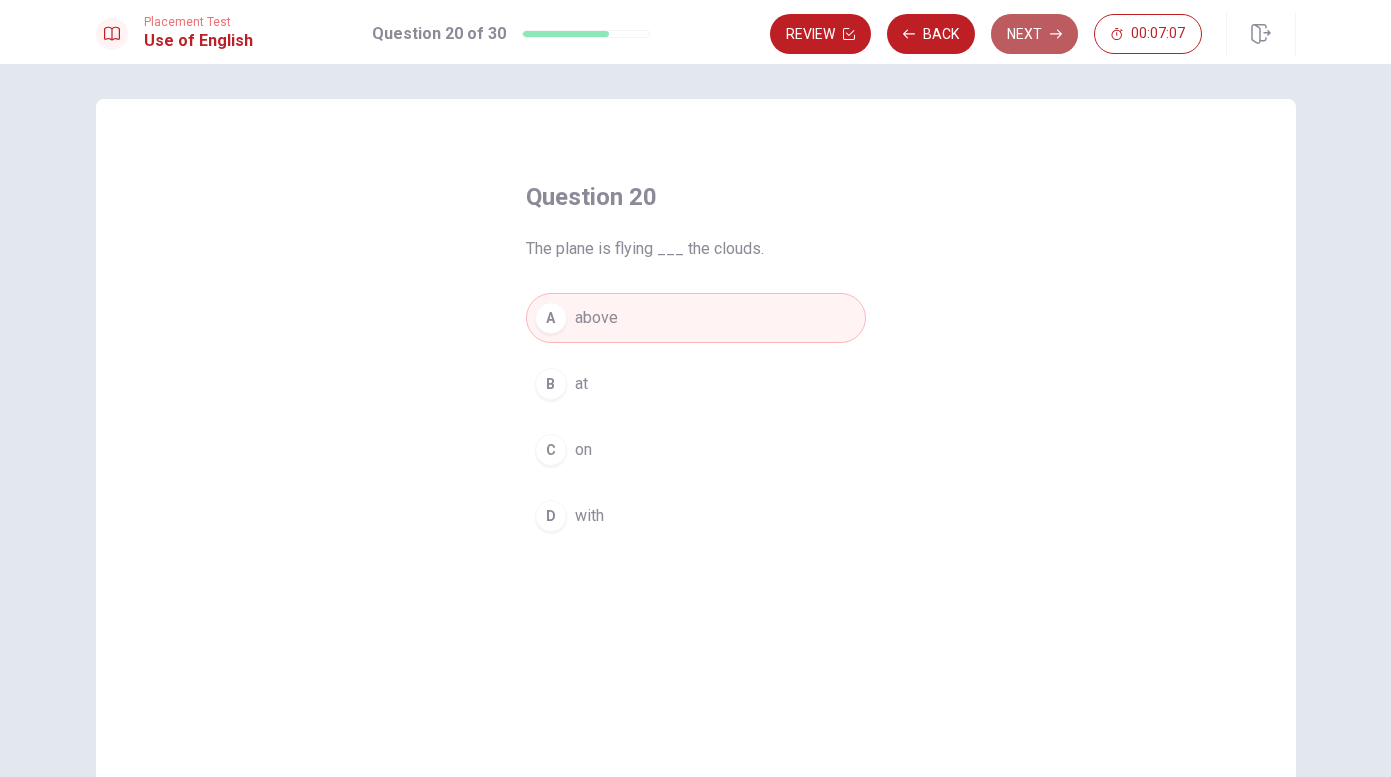click on "Next" at bounding box center (1034, 34) 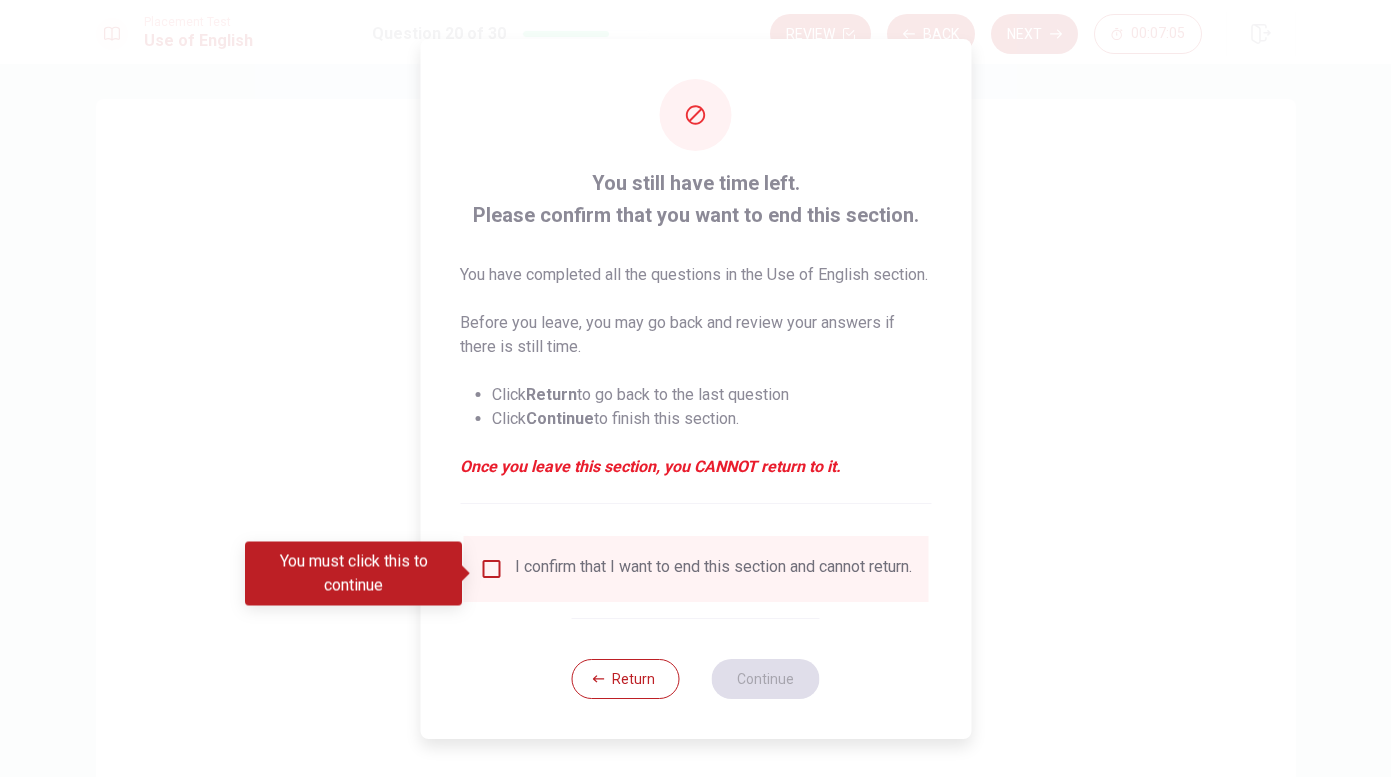 click on "I confirm that I want to end this section and cannot return." at bounding box center (713, 569) 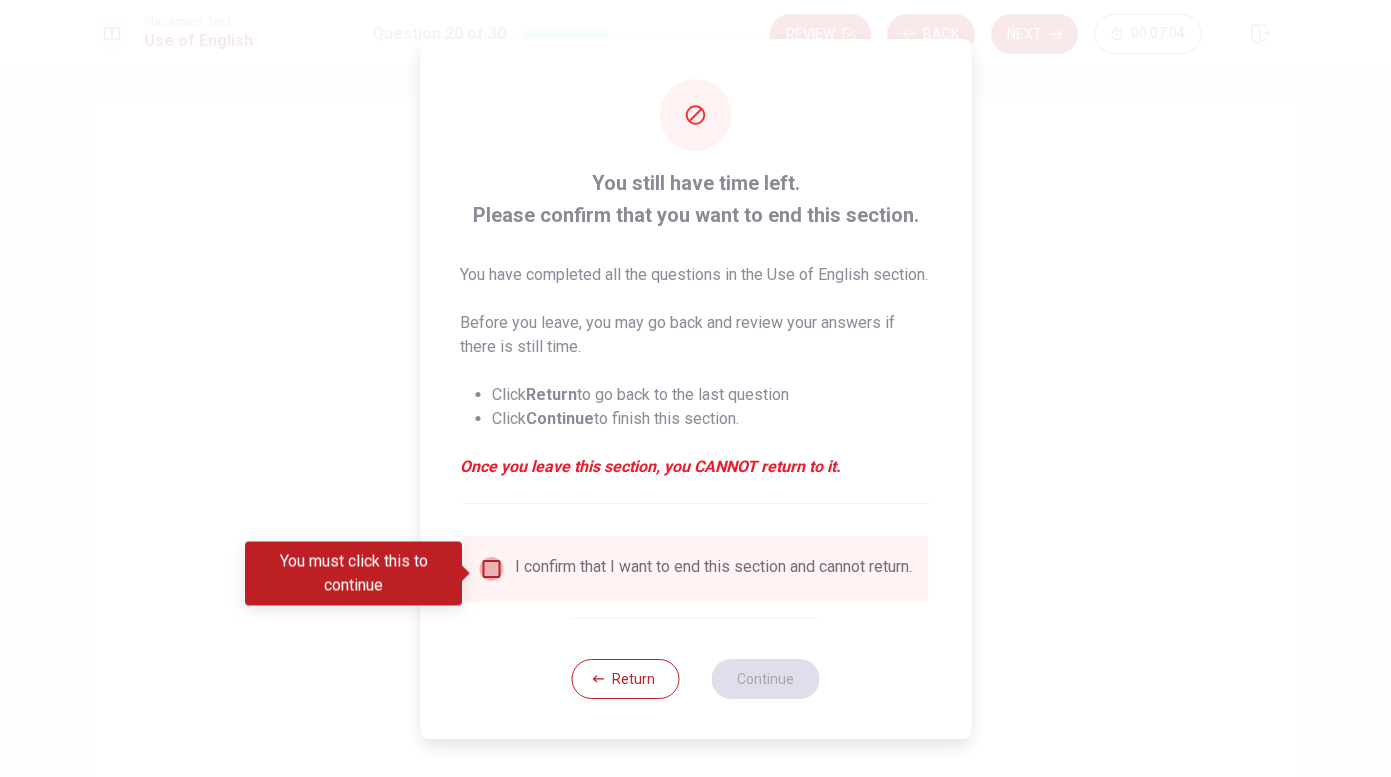click at bounding box center [491, 569] 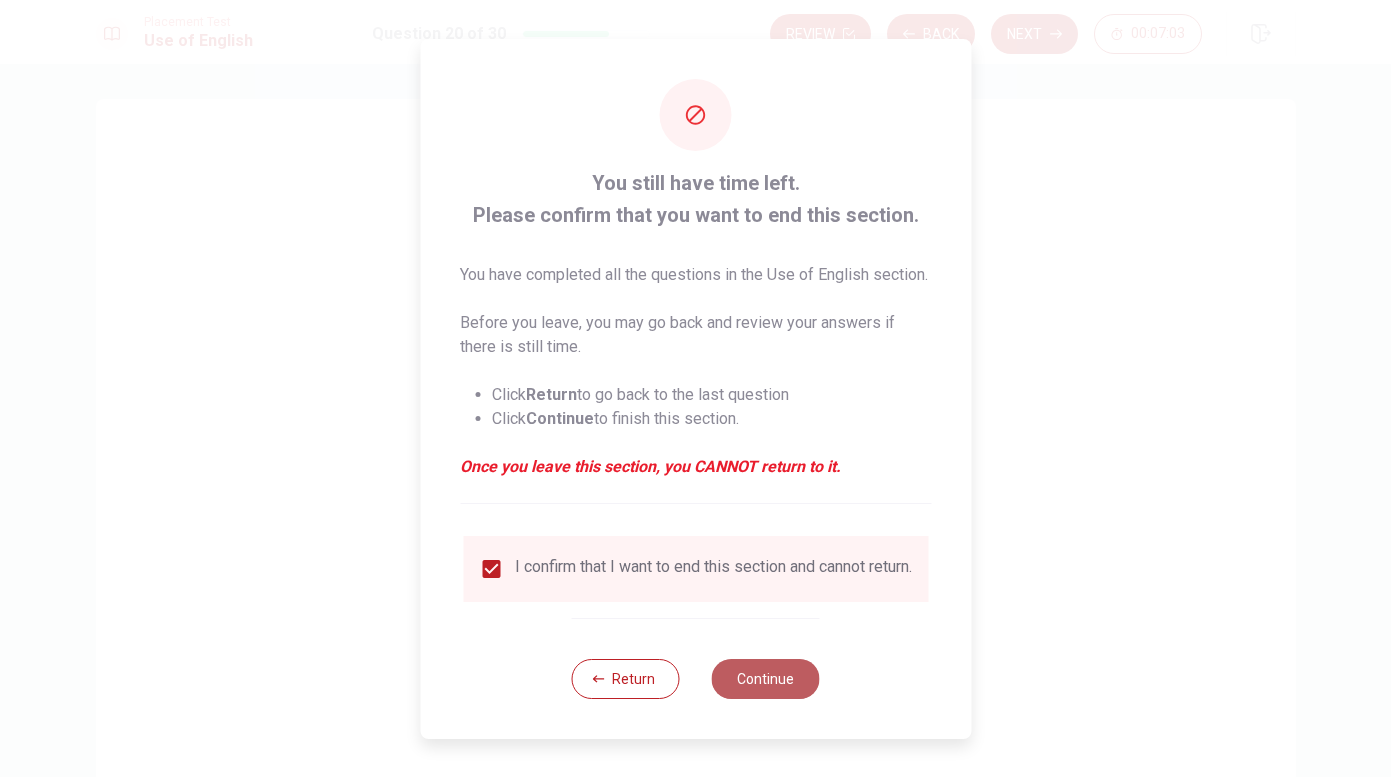 click on "Continue" at bounding box center [766, 679] 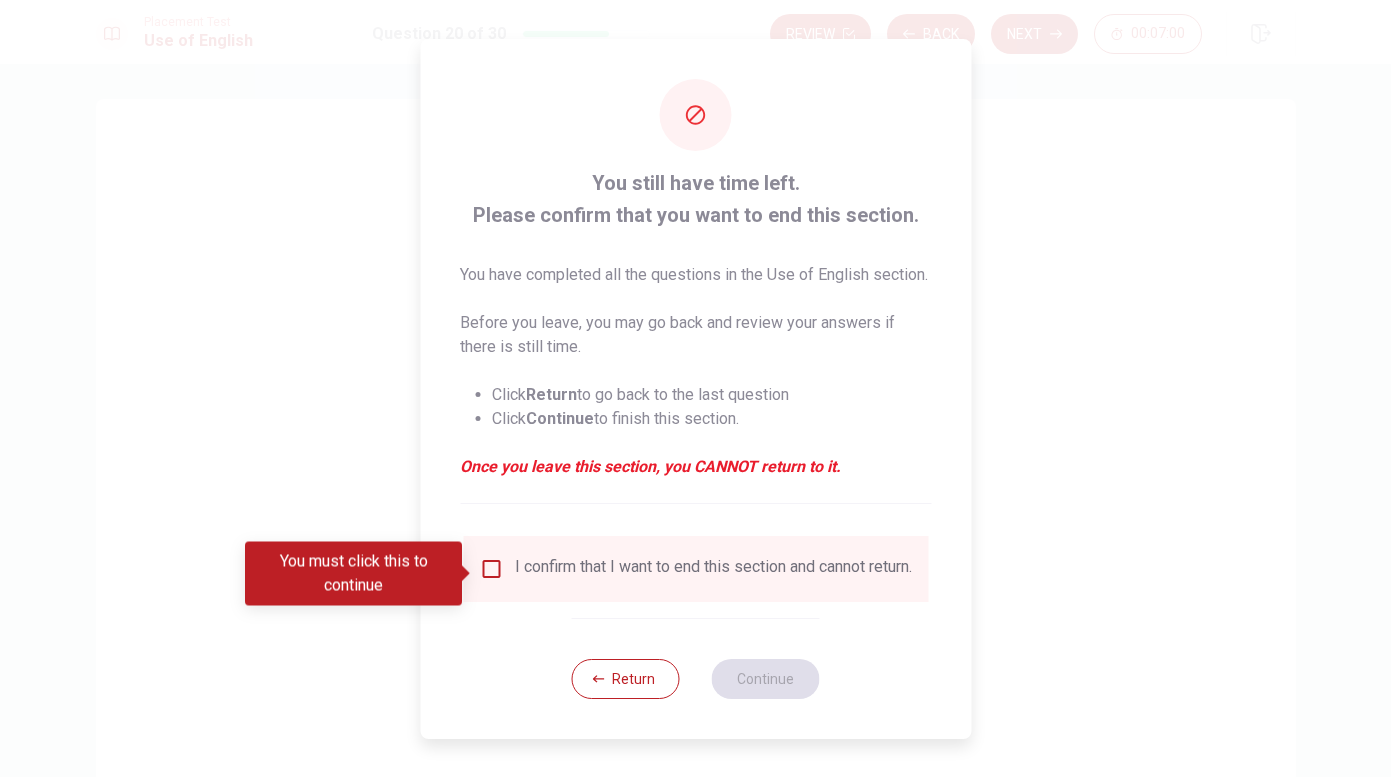 drag, startPoint x: 748, startPoint y: 433, endPoint x: 499, endPoint y: 385, distance: 253.5843 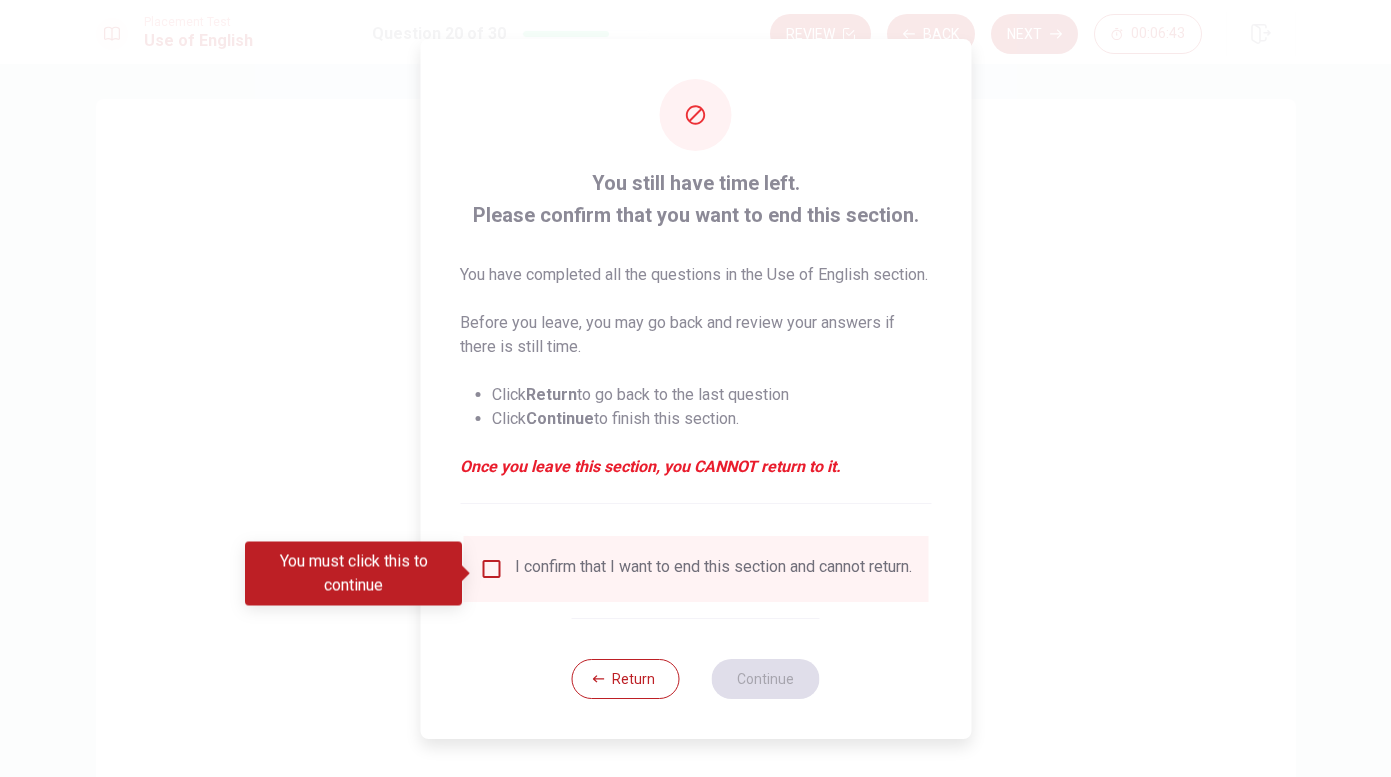 click at bounding box center (491, 569) 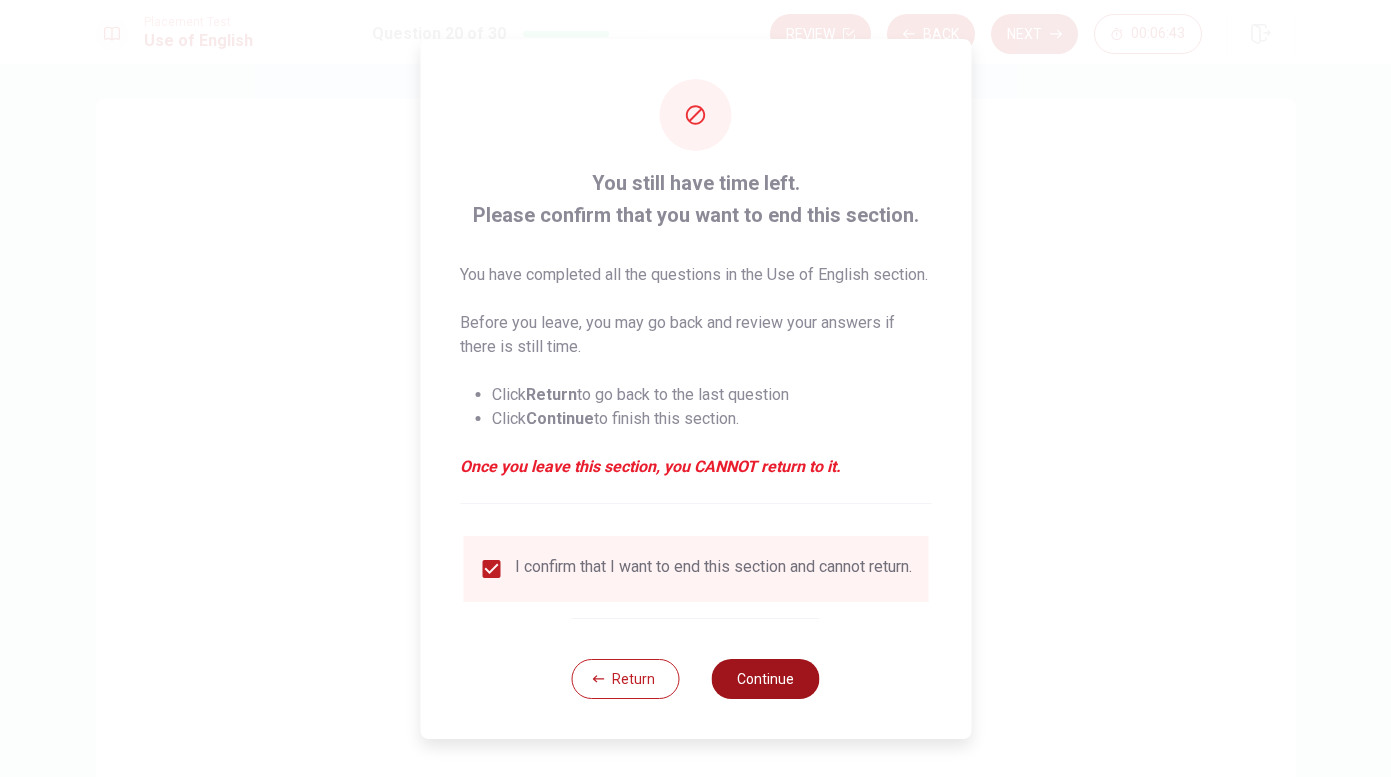 click on "Continue" at bounding box center (766, 679) 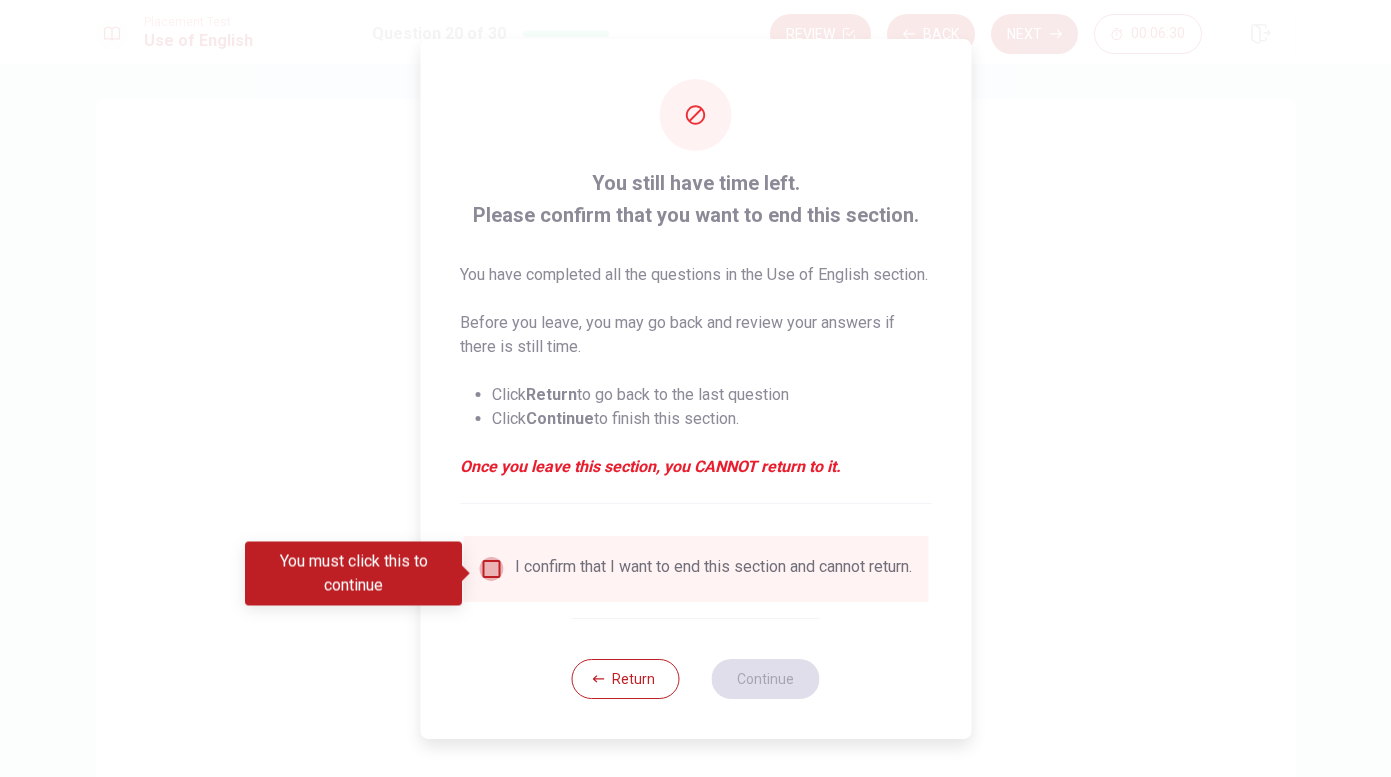 click at bounding box center [491, 569] 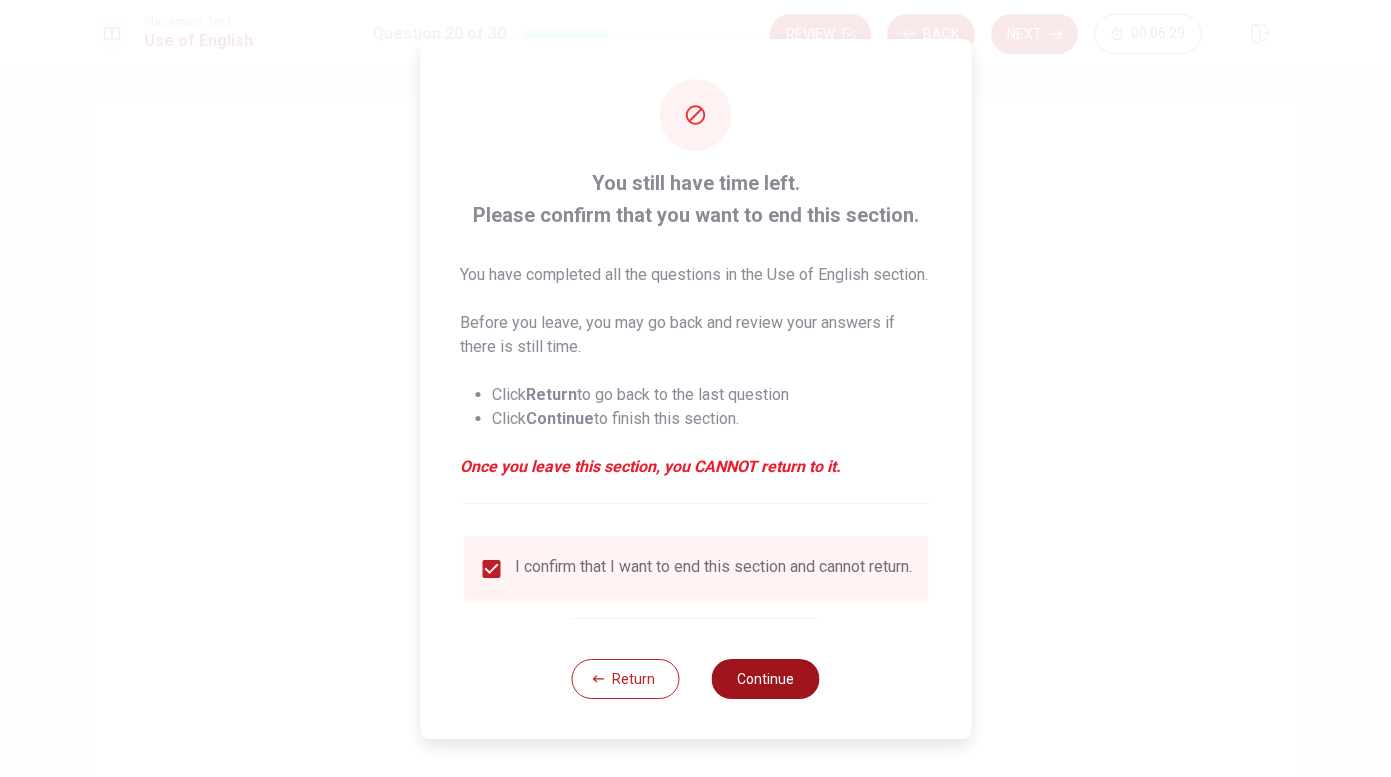 click on "Continue" at bounding box center (766, 679) 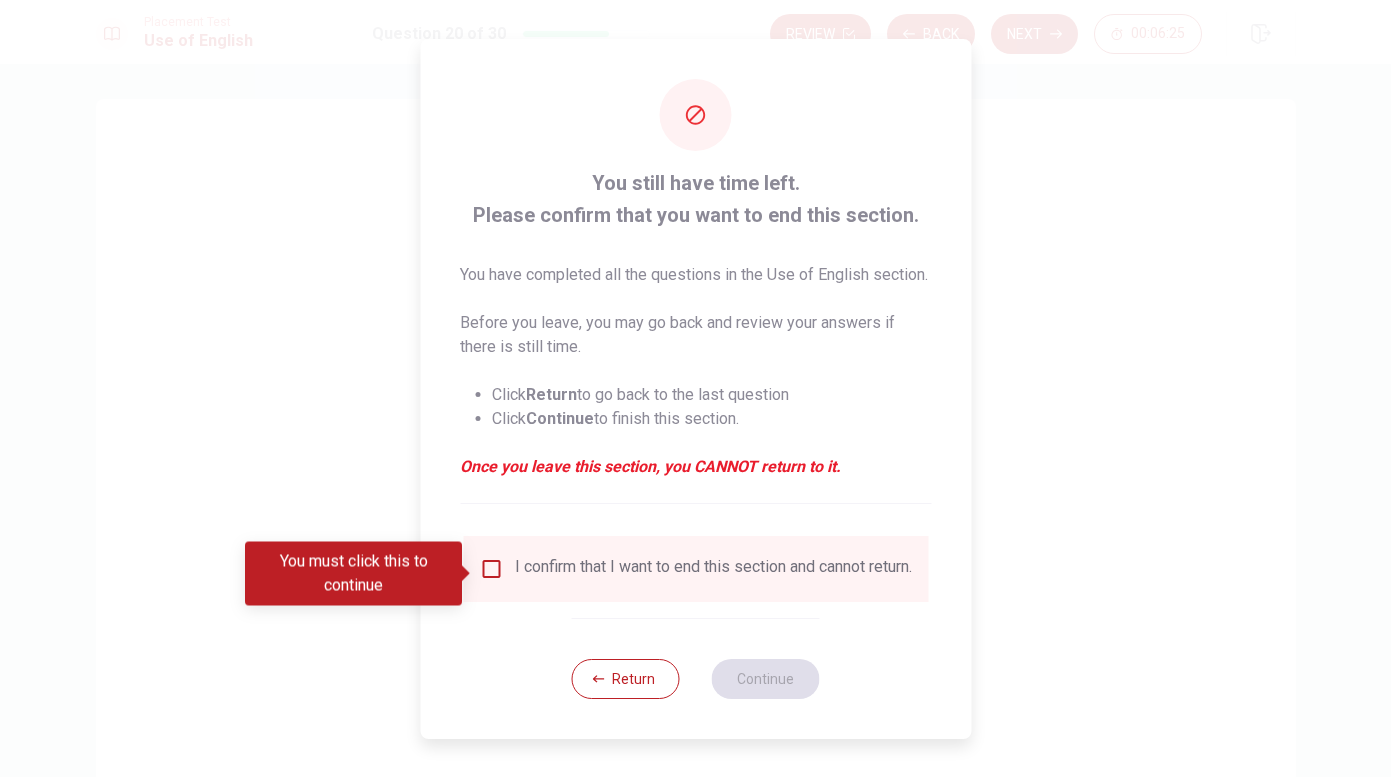 click at bounding box center [491, 569] 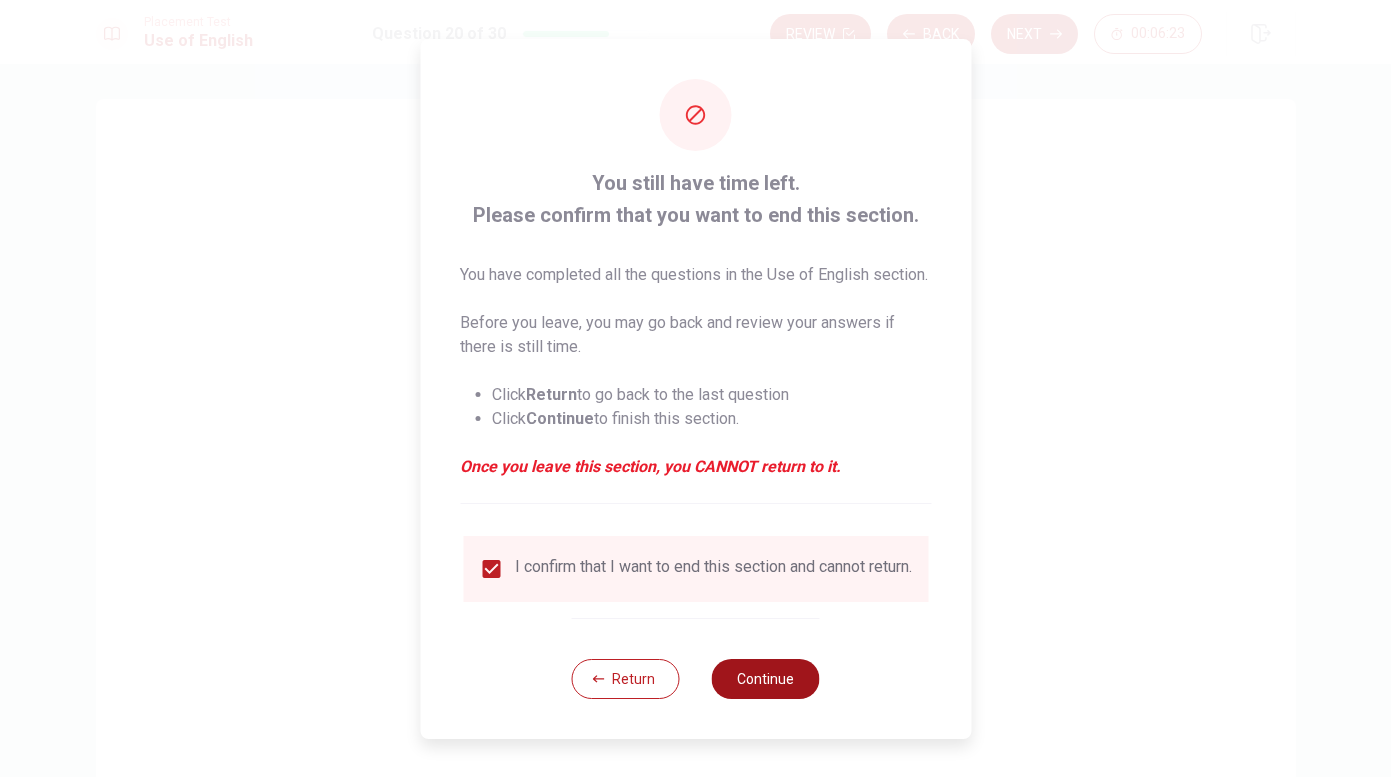 click on "Continue" at bounding box center (766, 679) 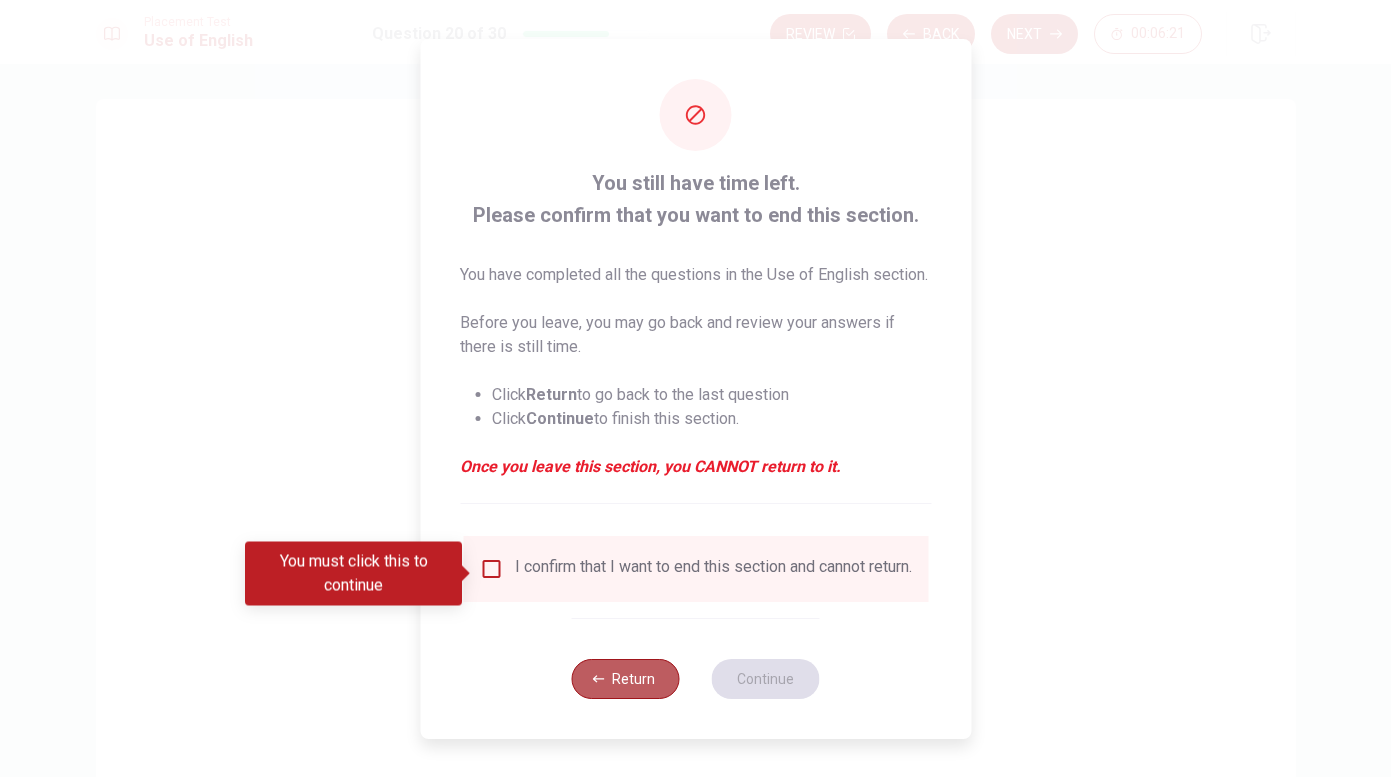 click on "Return" at bounding box center (626, 679) 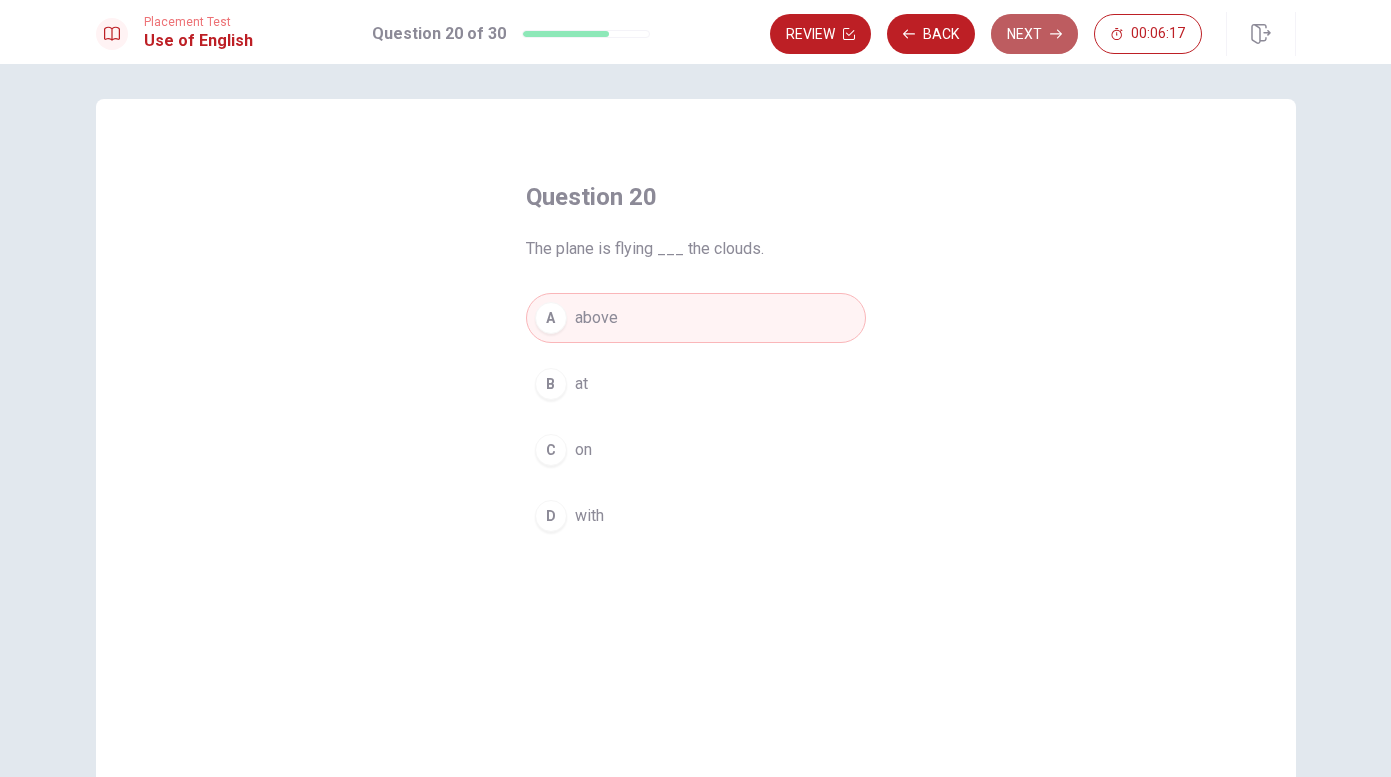 click 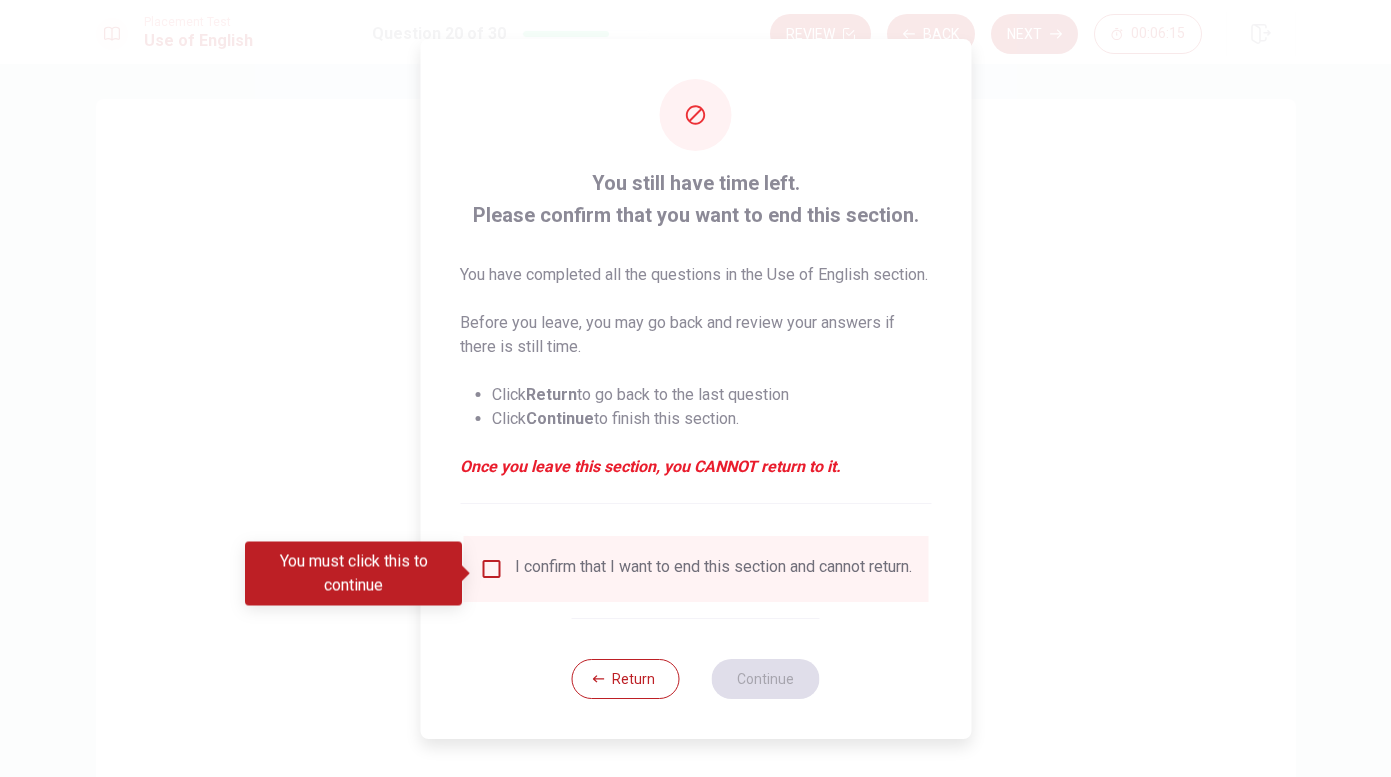 click at bounding box center [491, 569] 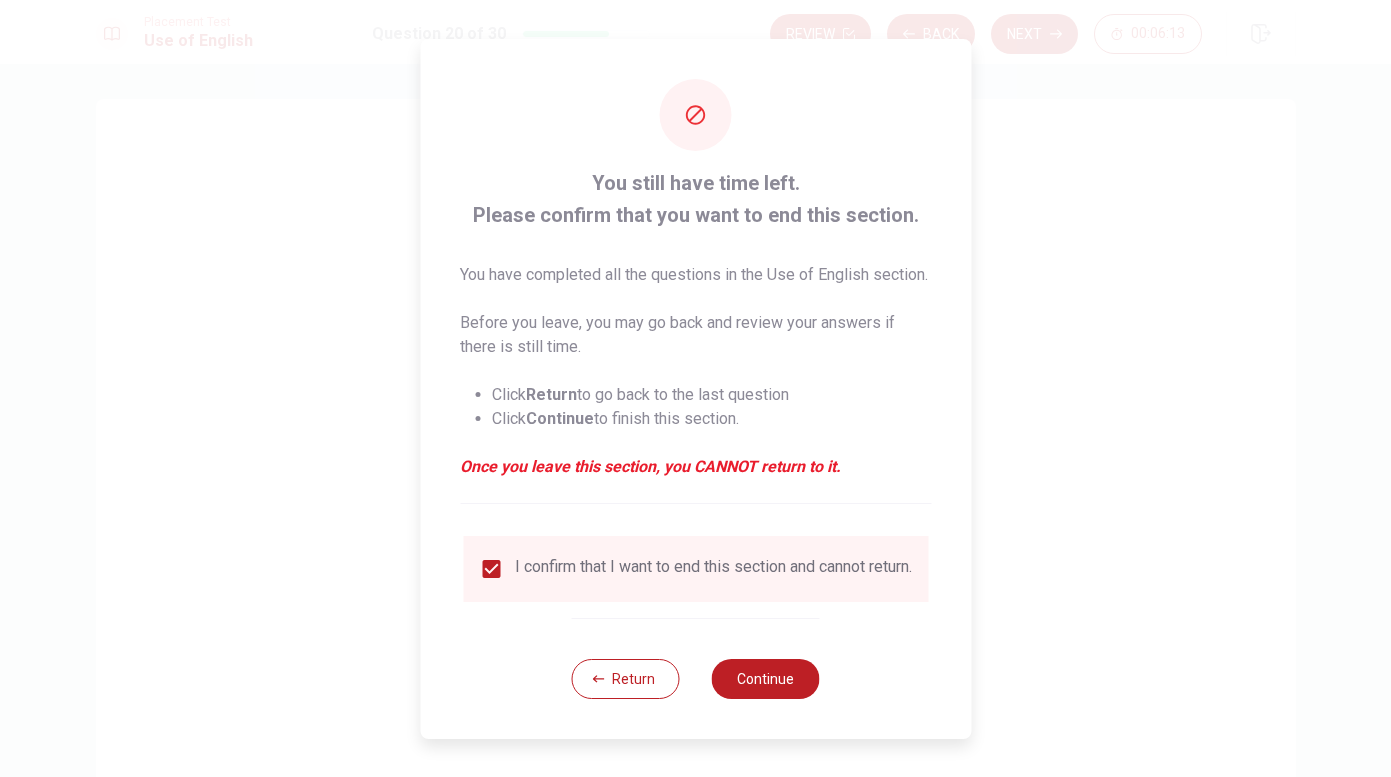 drag, startPoint x: 787, startPoint y: 717, endPoint x: 782, endPoint y: 727, distance: 11.18034 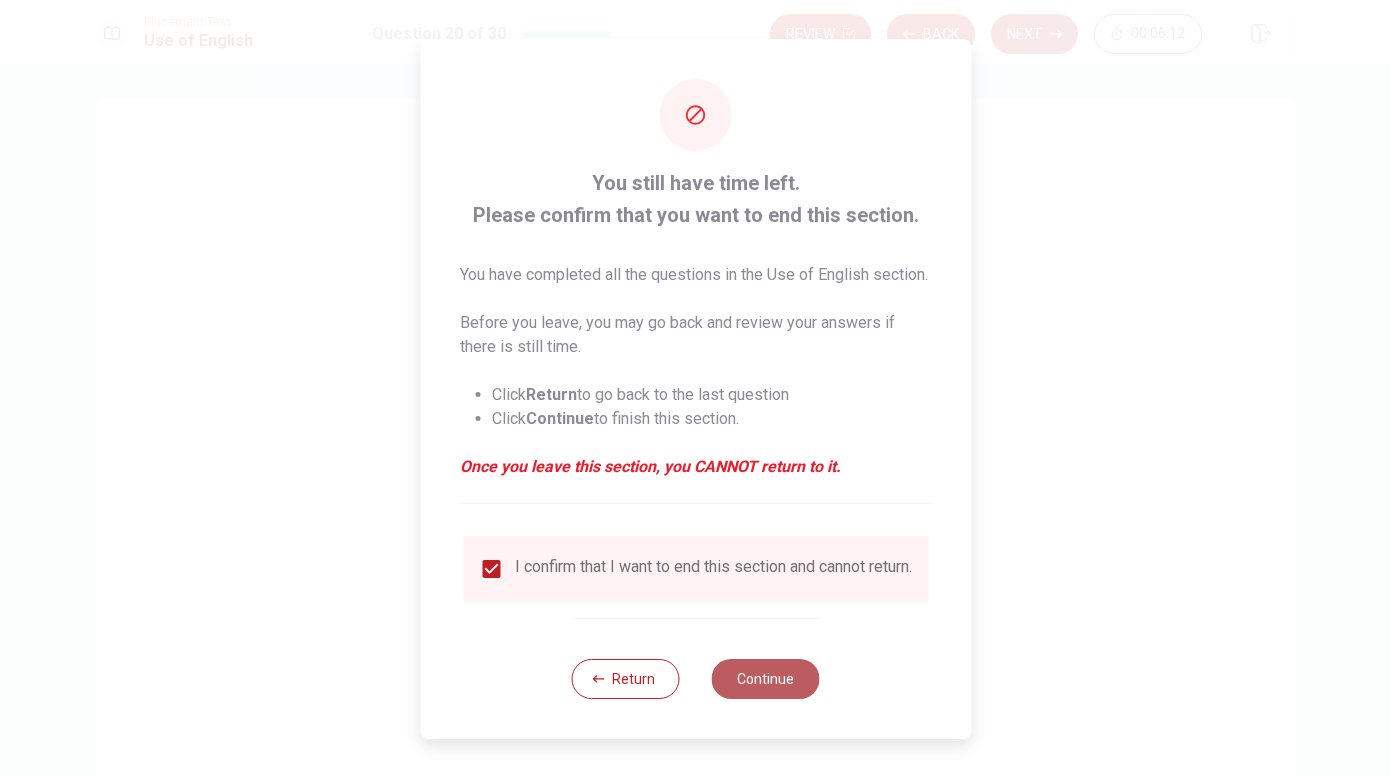 click on "Continue" at bounding box center [766, 679] 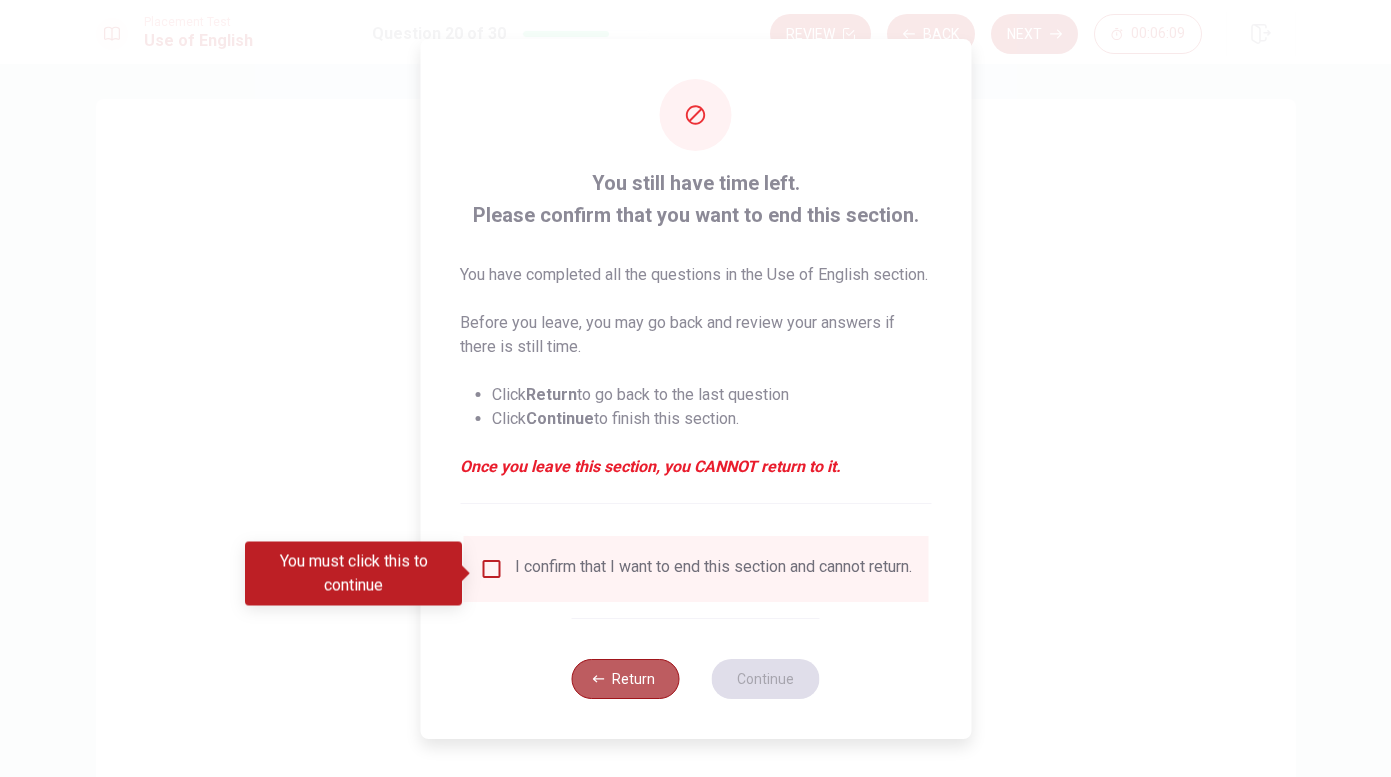 click on "Return" at bounding box center (626, 679) 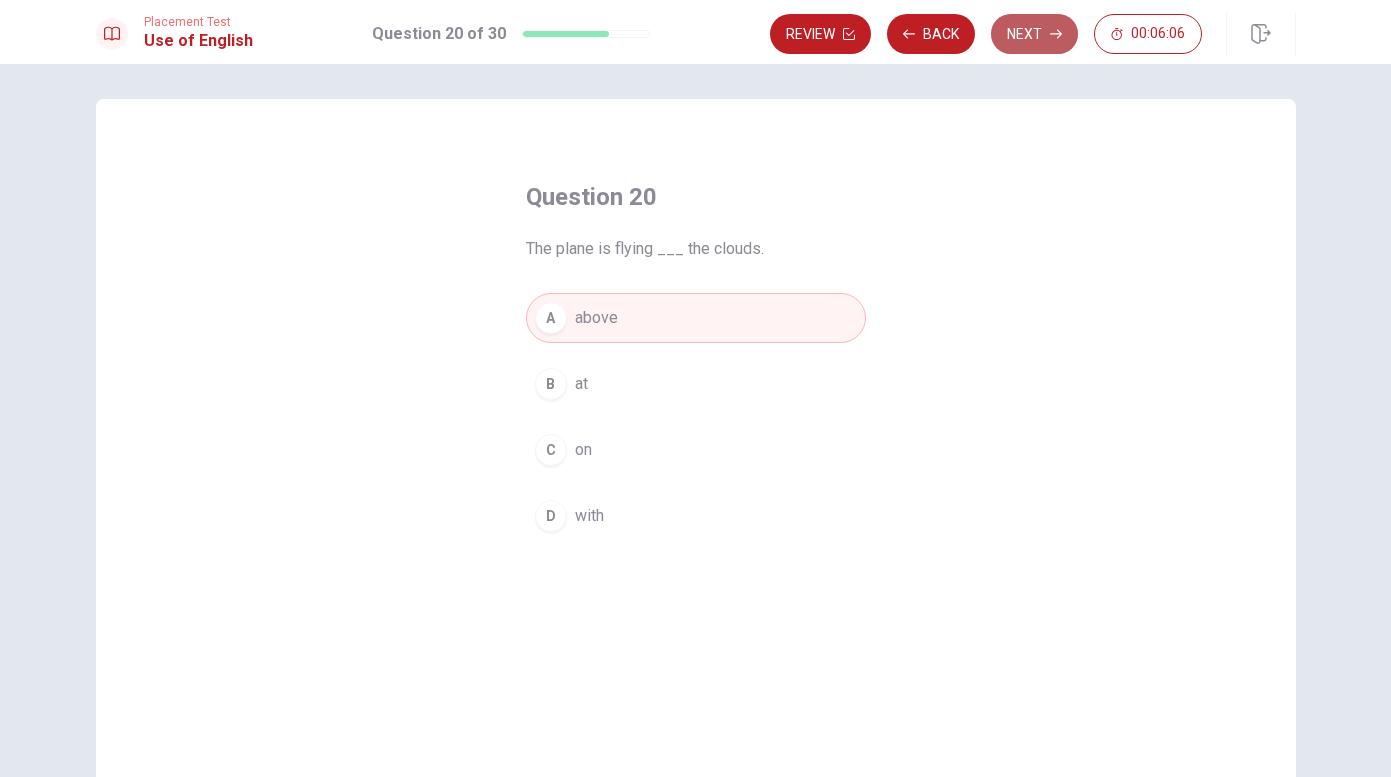 click 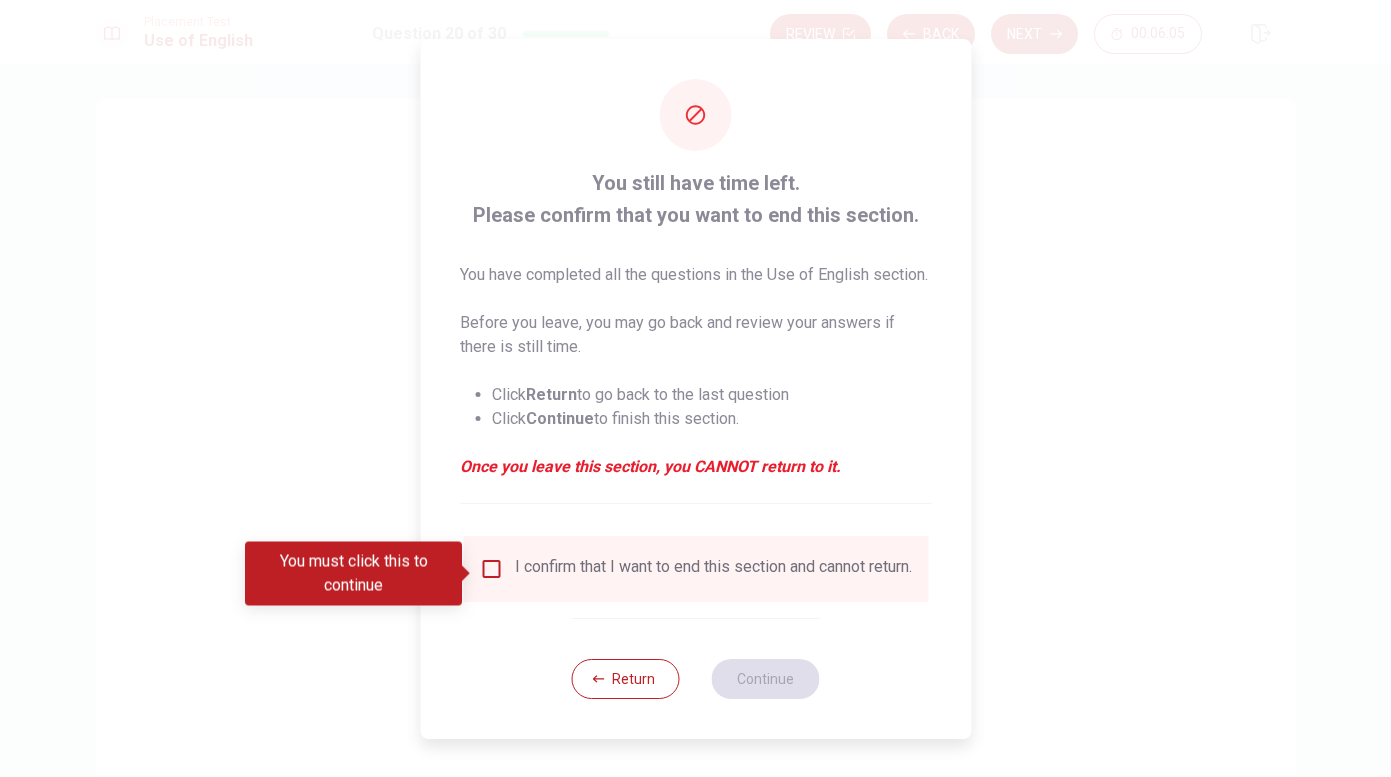 click on "I confirm that I want to end this section and cannot return." at bounding box center (695, 569) 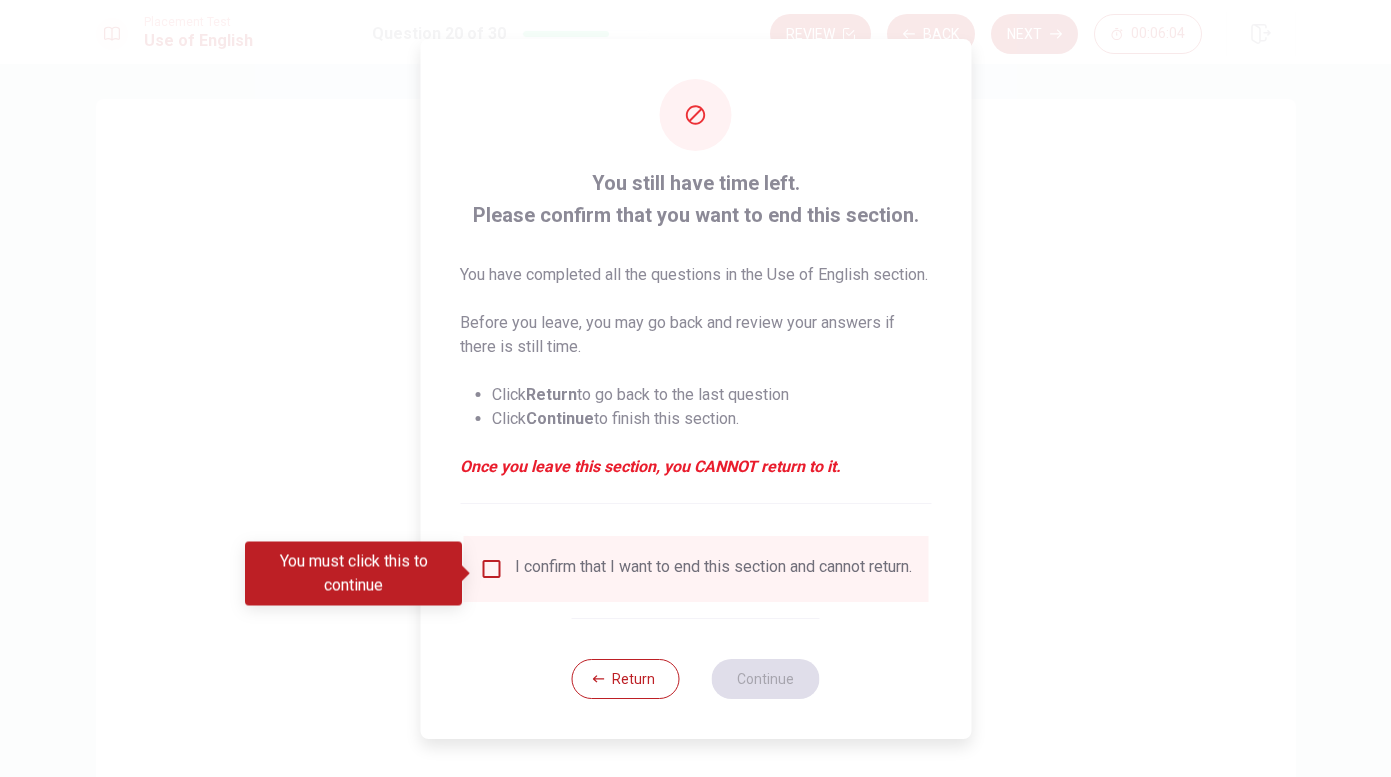 click on "I confirm that I want to end this section and cannot return." at bounding box center [695, 569] 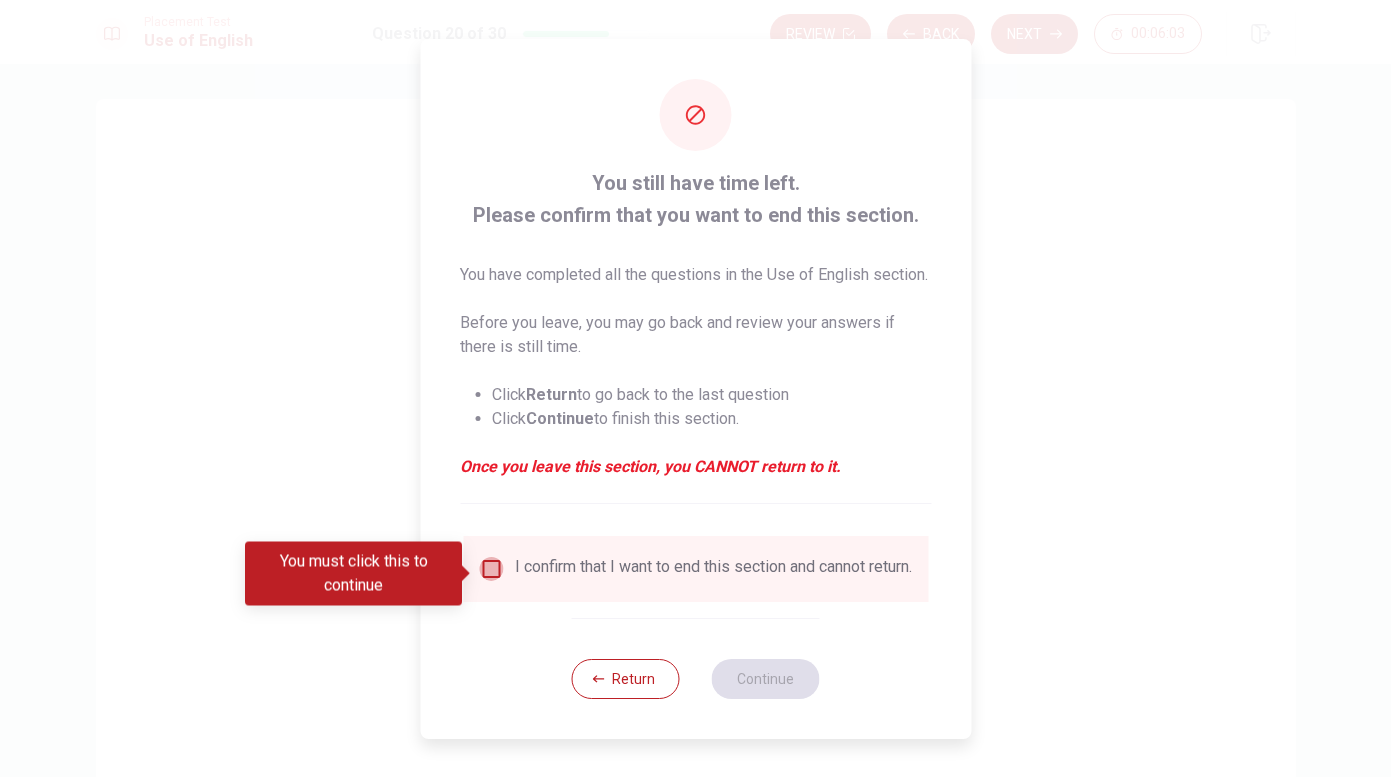 click at bounding box center (491, 569) 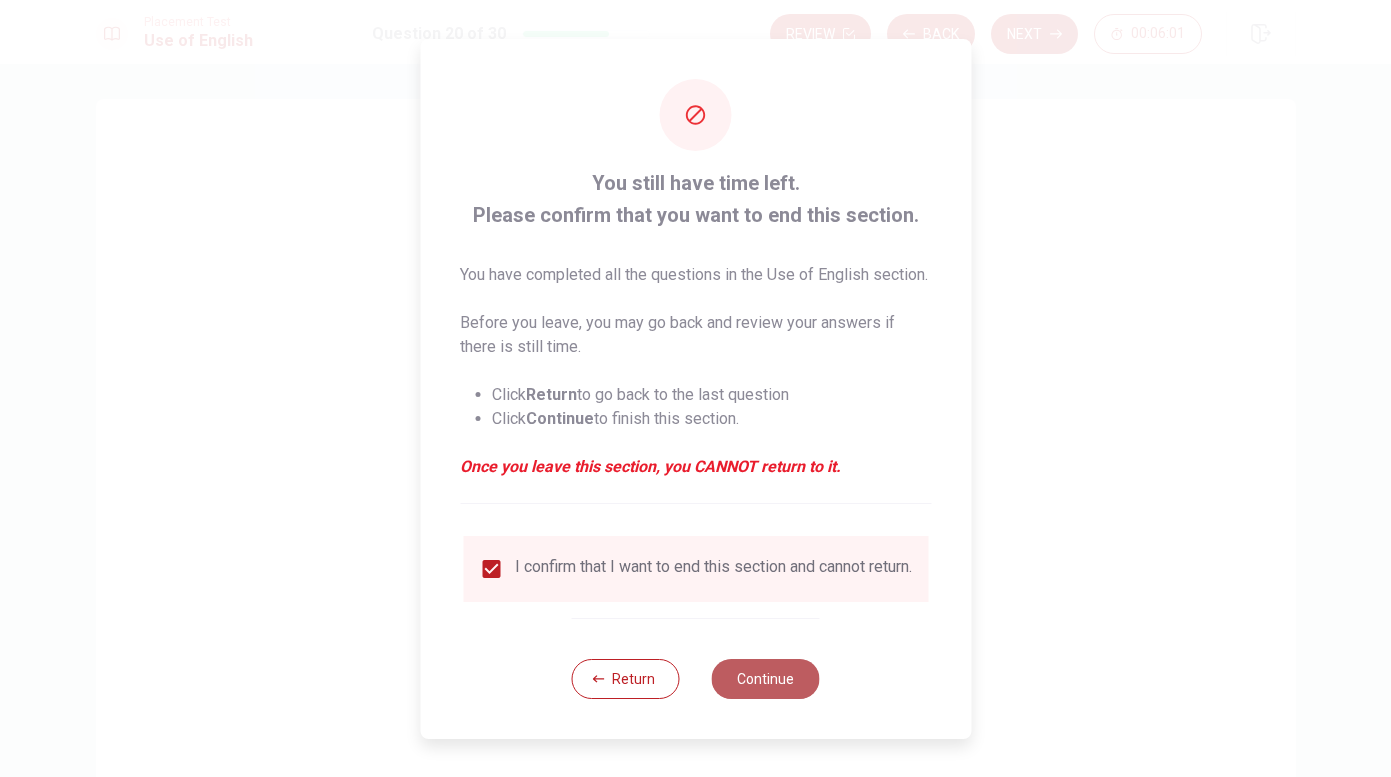 click on "Continue" at bounding box center [766, 679] 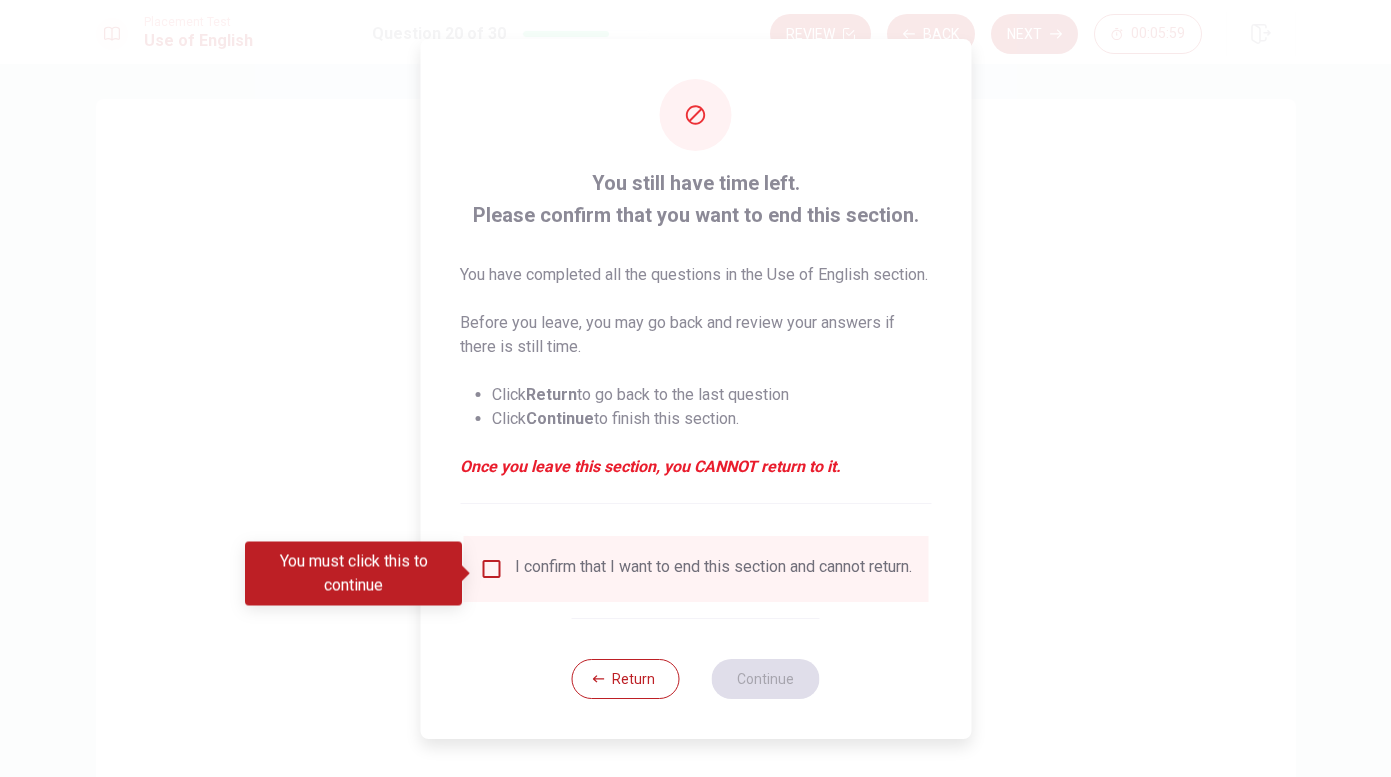 click on "You must click this to continue" at bounding box center (360, 574) 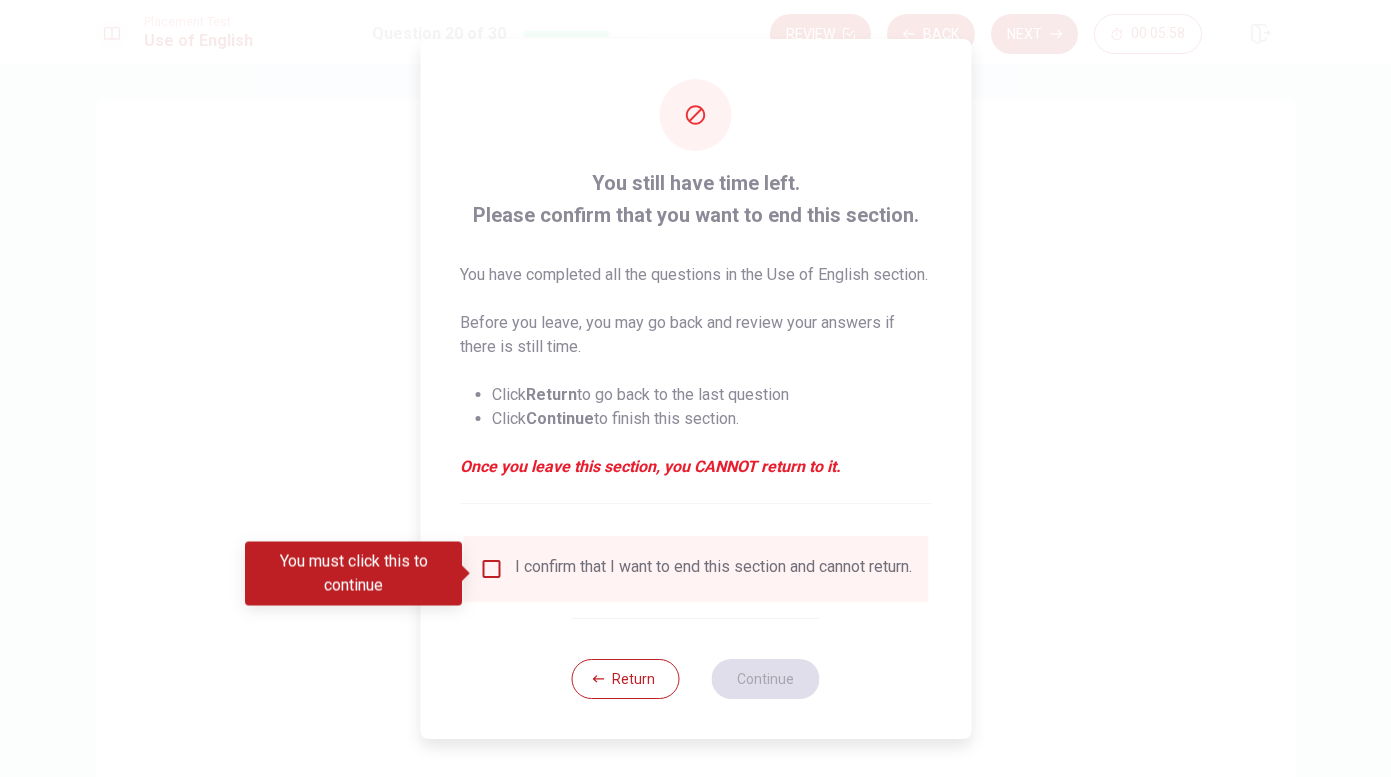 click on "I confirm that I want to end this section and cannot return." at bounding box center [695, 569] 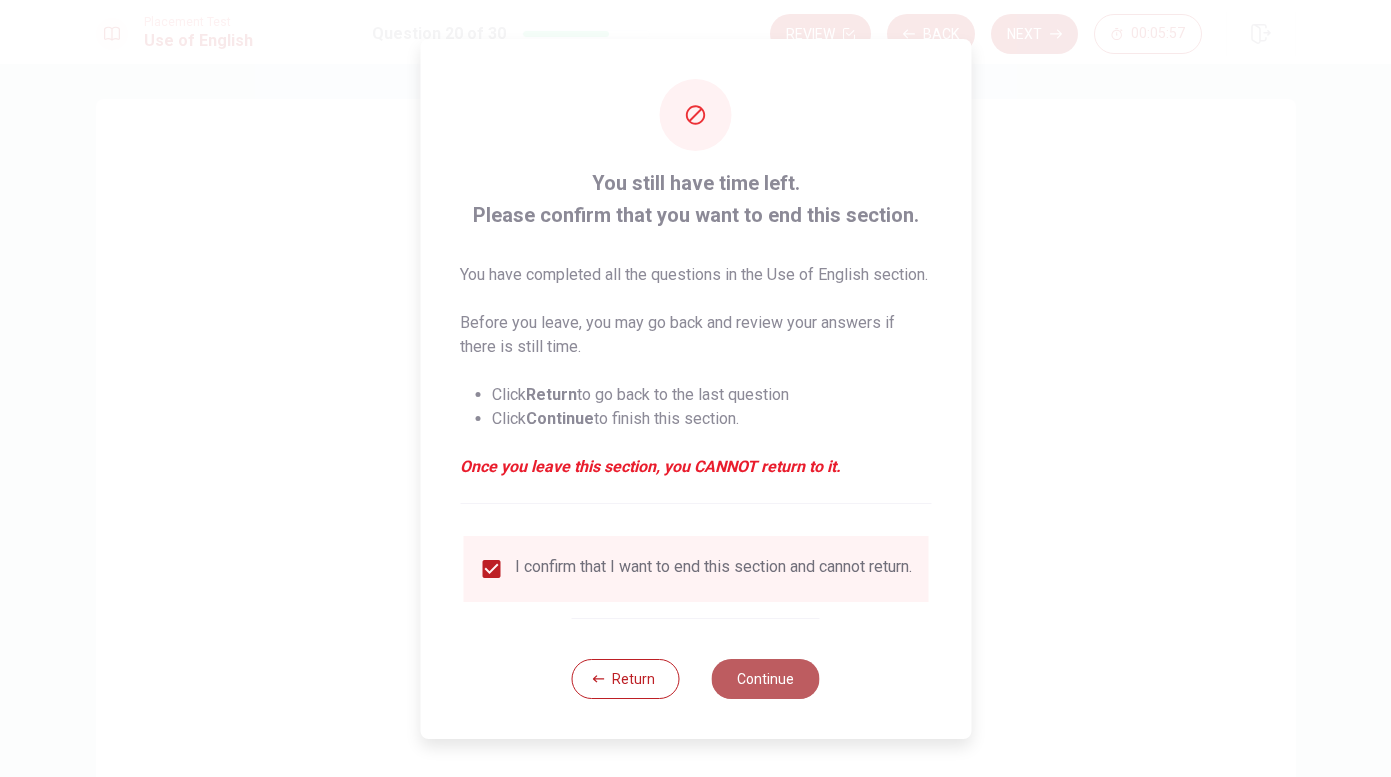 click on "Continue" at bounding box center (766, 679) 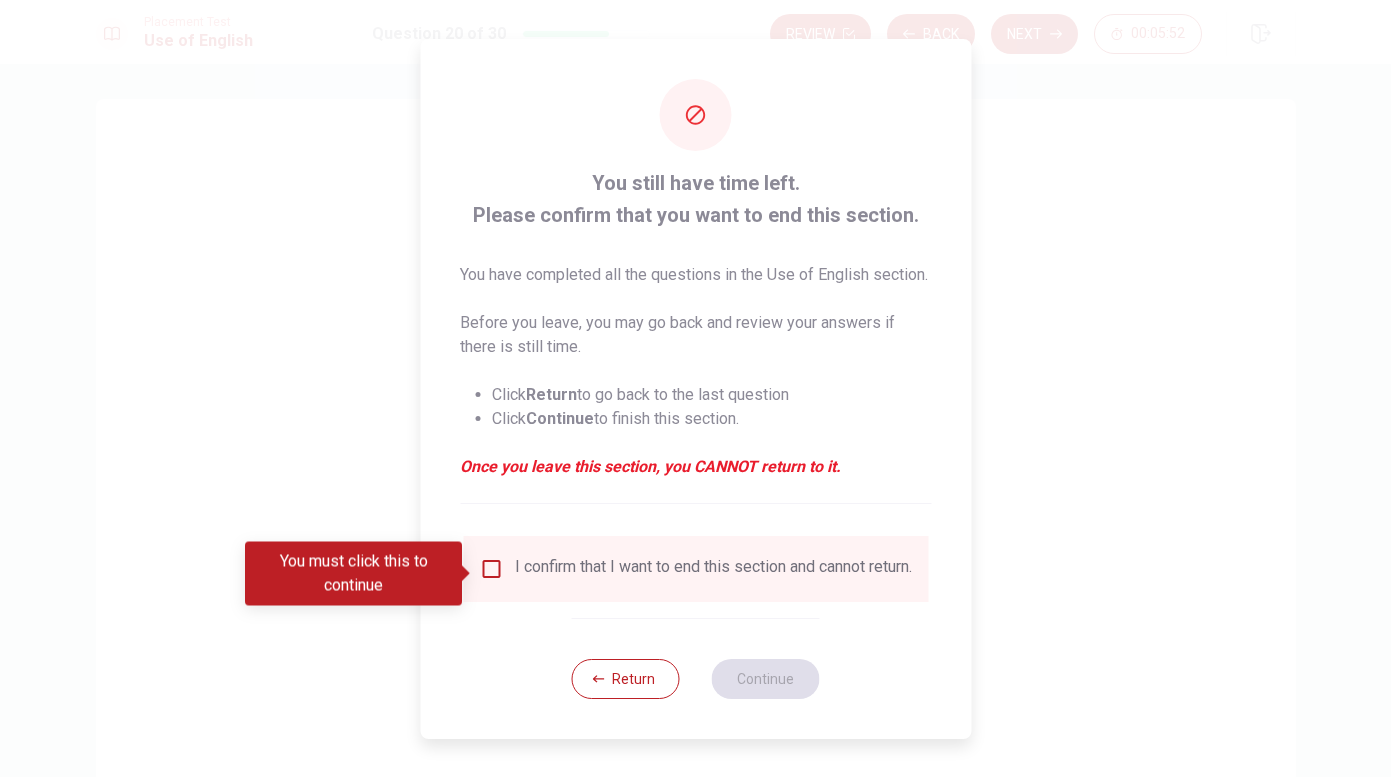 click at bounding box center (491, 569) 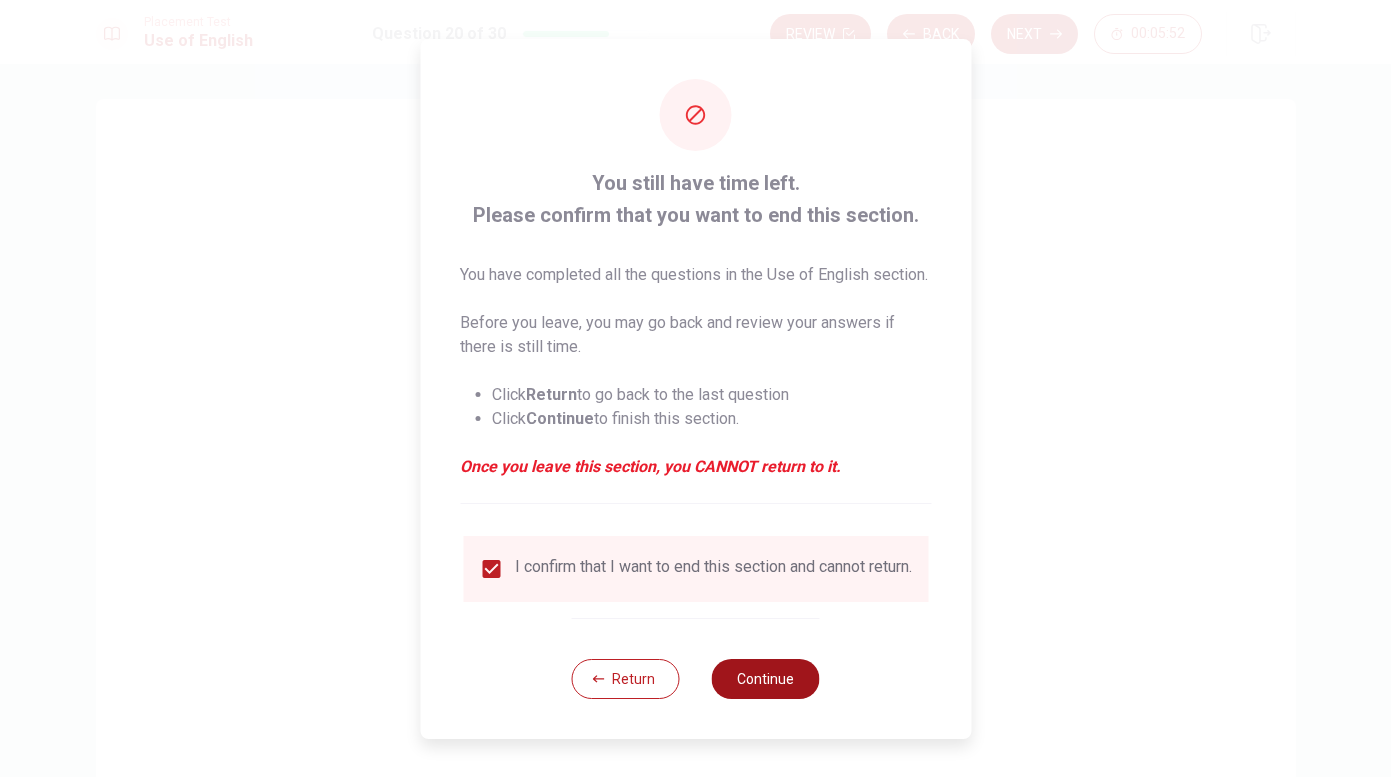 click on "Continue" at bounding box center [766, 679] 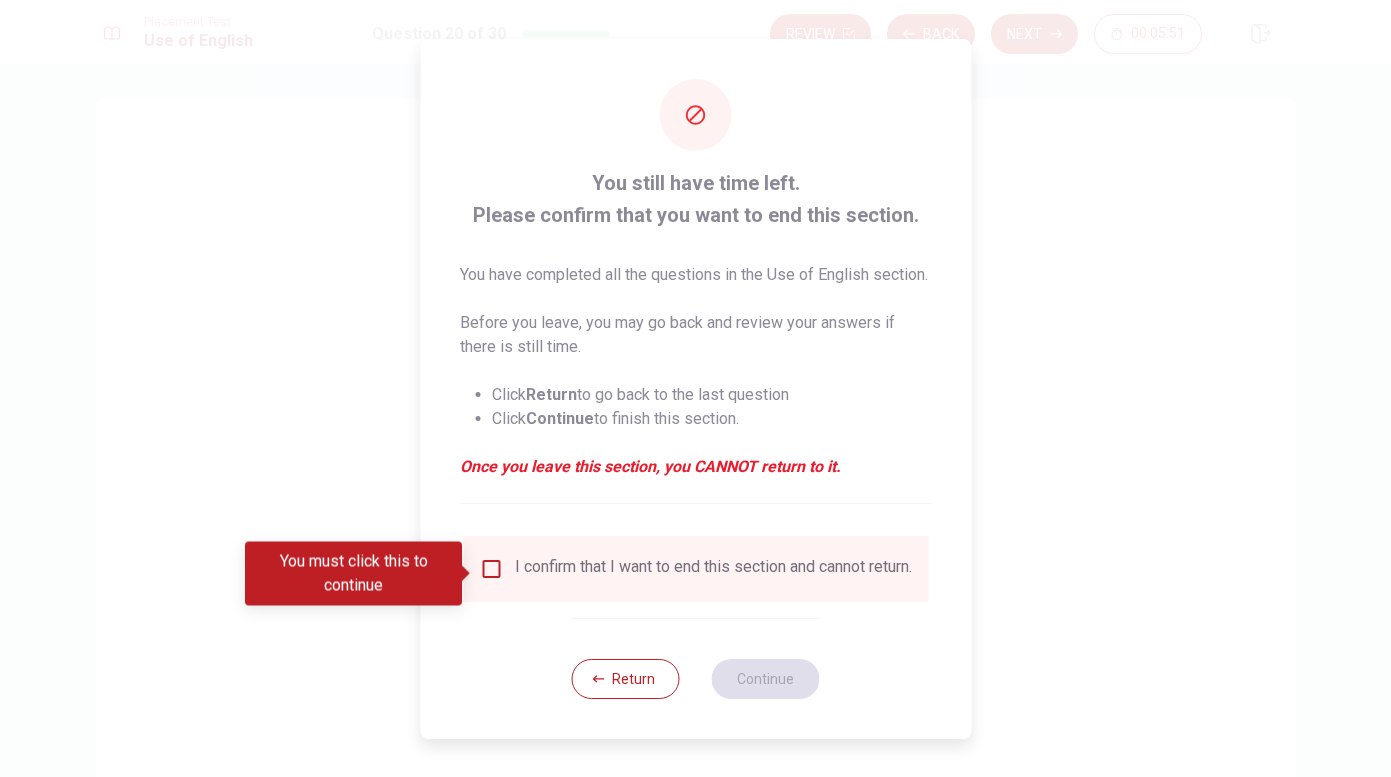 click on "You must click this to continue" at bounding box center (353, 574) 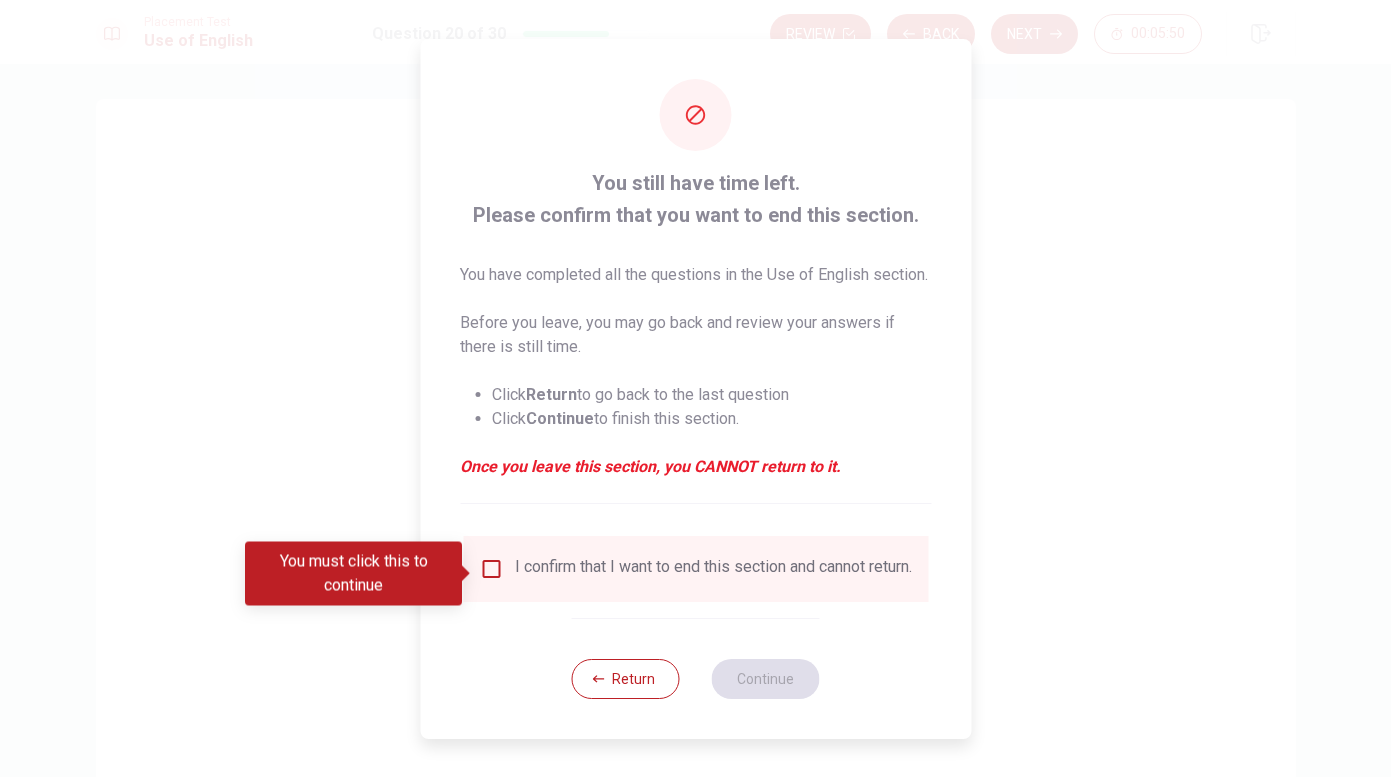 click at bounding box center [491, 569] 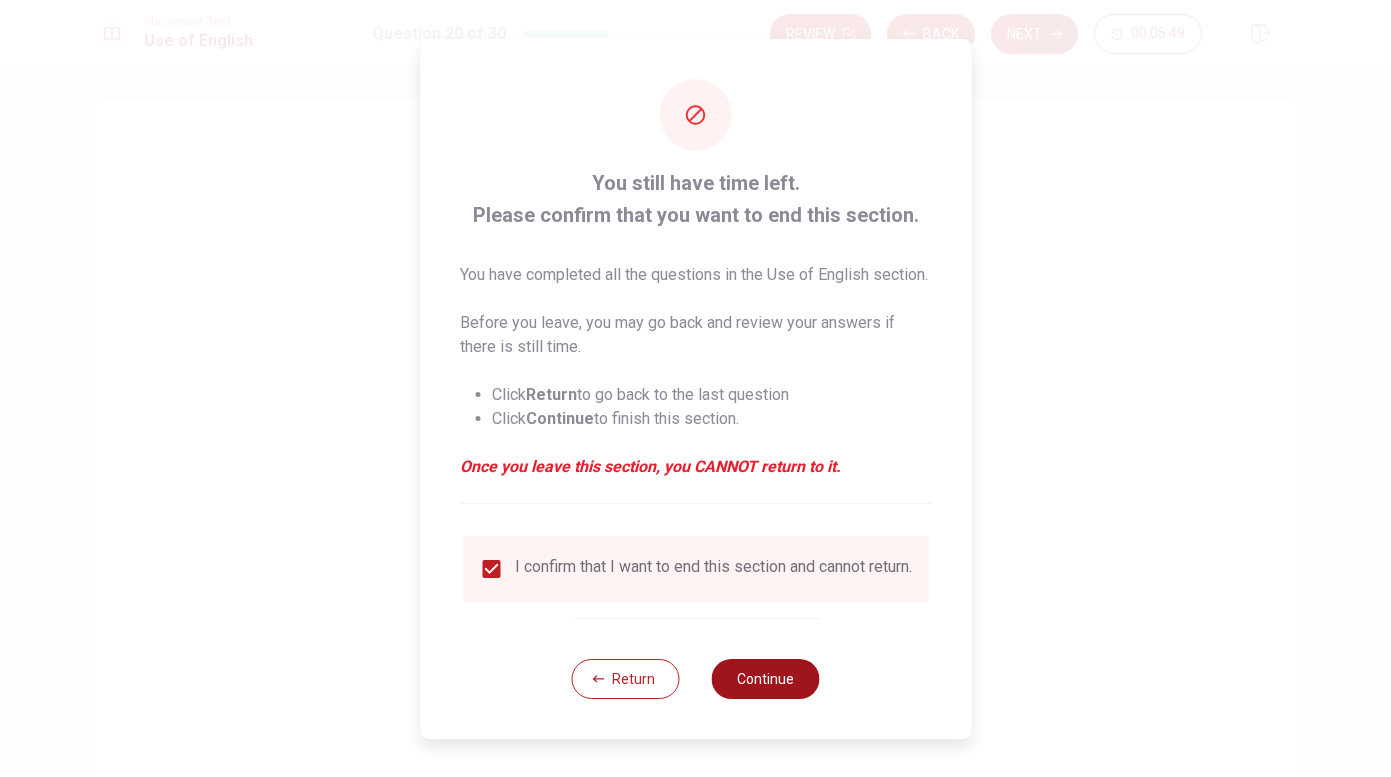 click on "Continue" at bounding box center (766, 679) 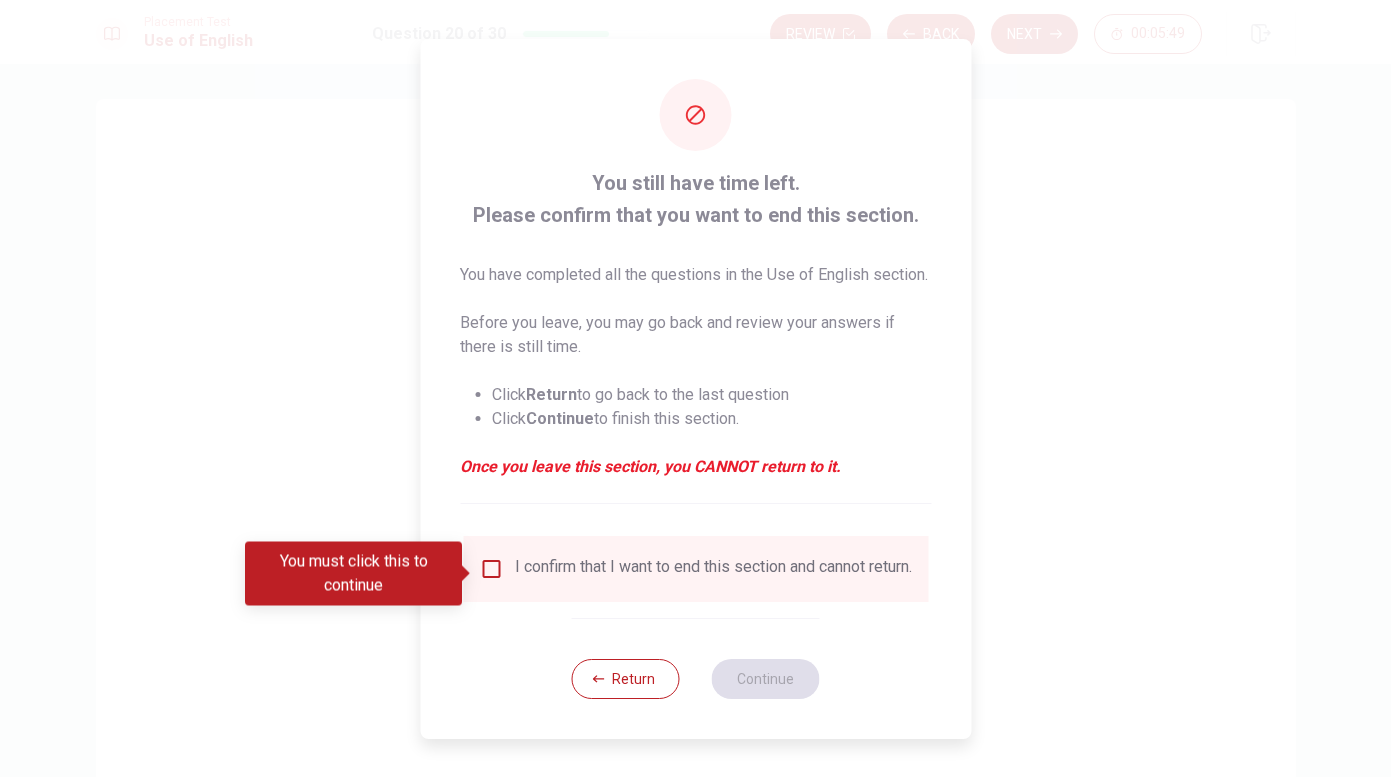 click at bounding box center (491, 569) 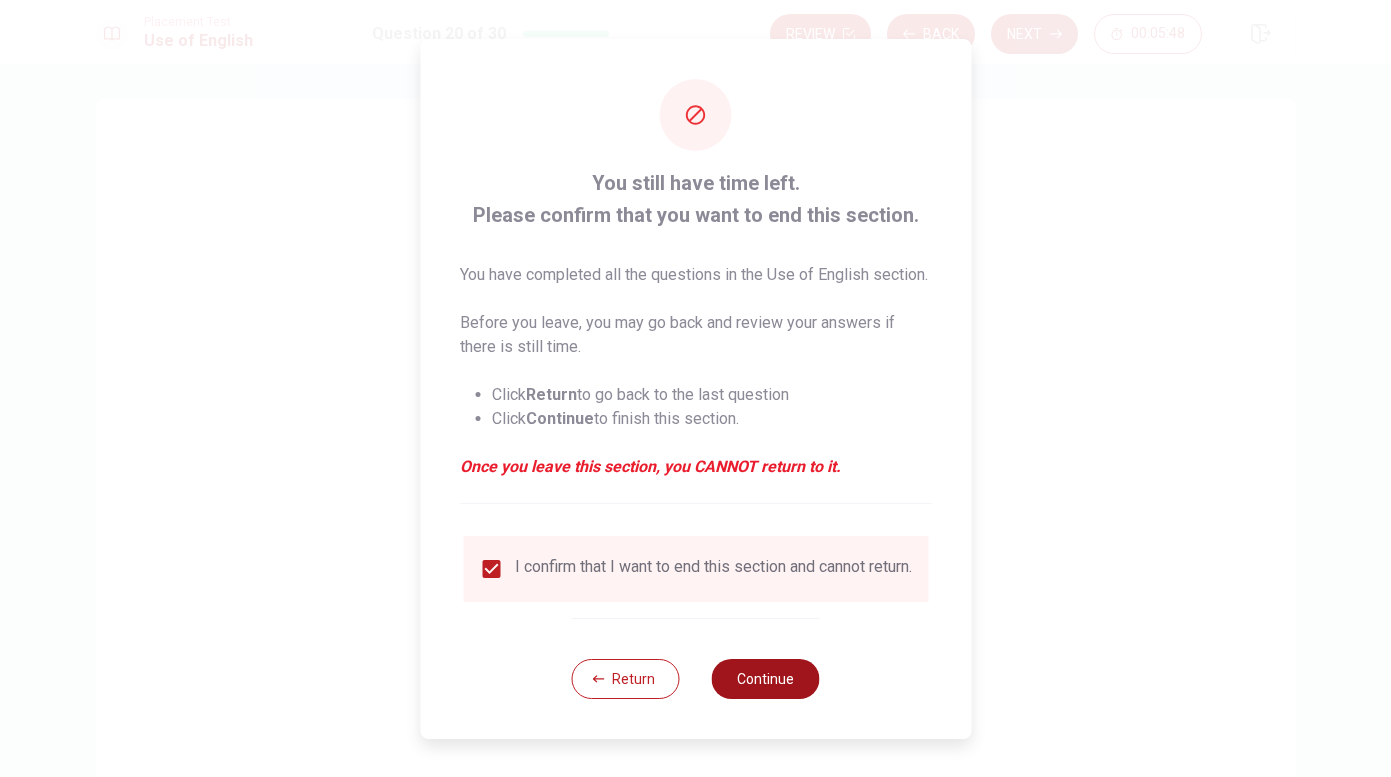click on "Continue" at bounding box center (766, 679) 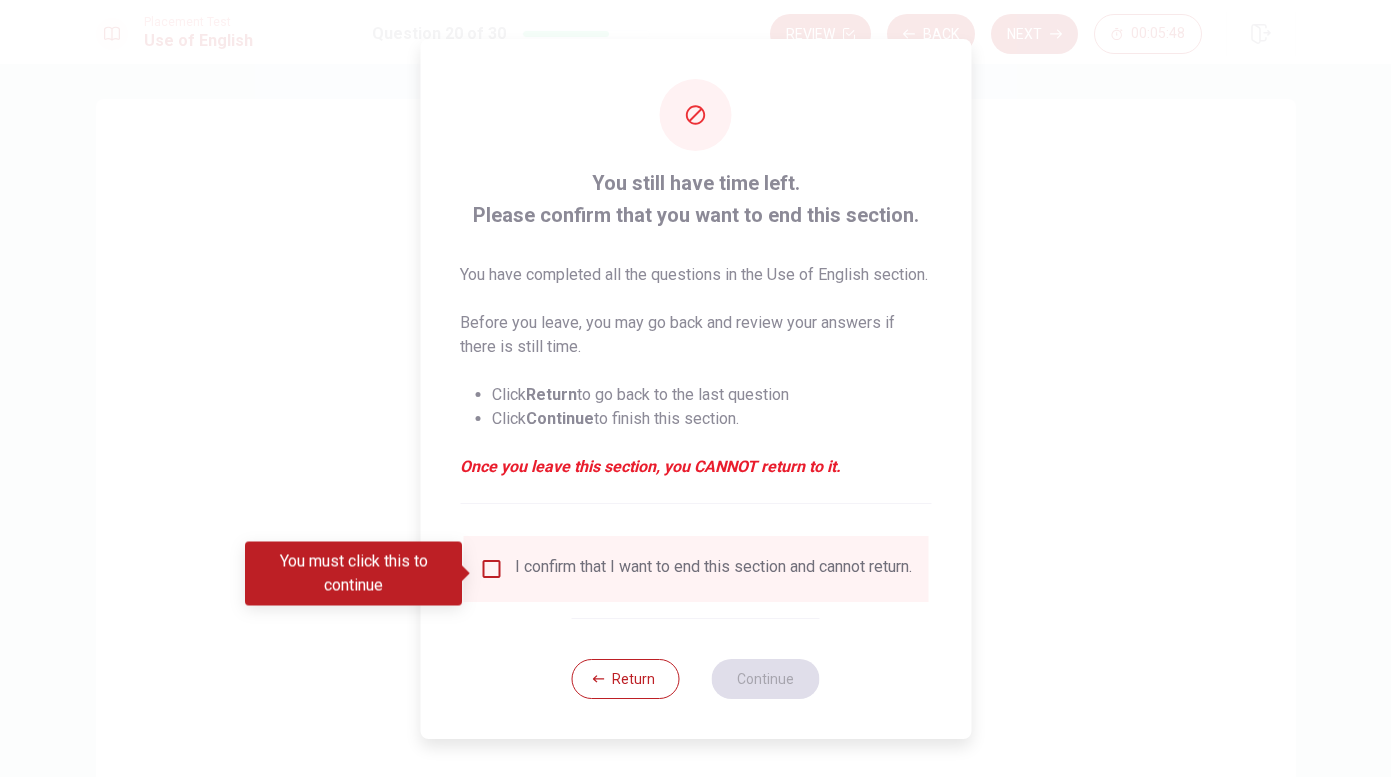 click at bounding box center (491, 569) 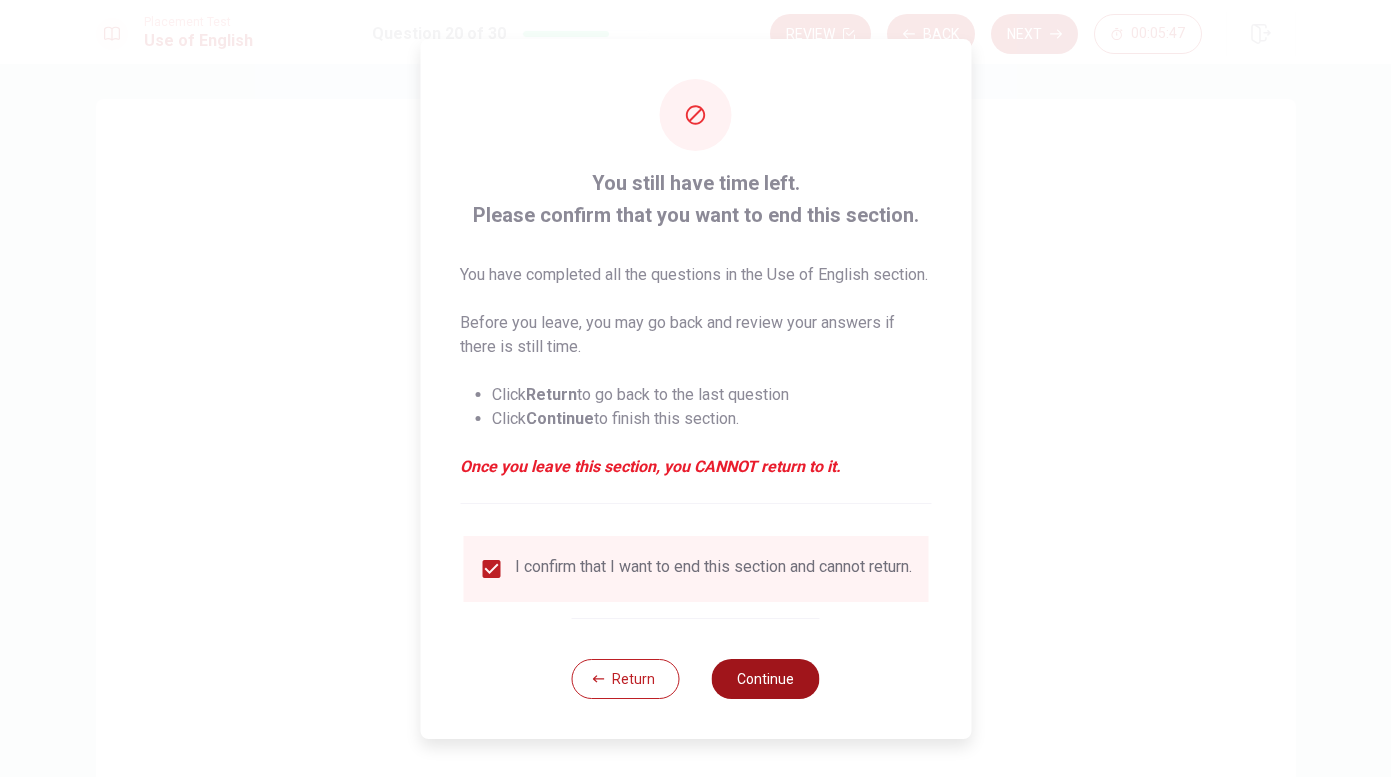 click on "Continue" at bounding box center [766, 679] 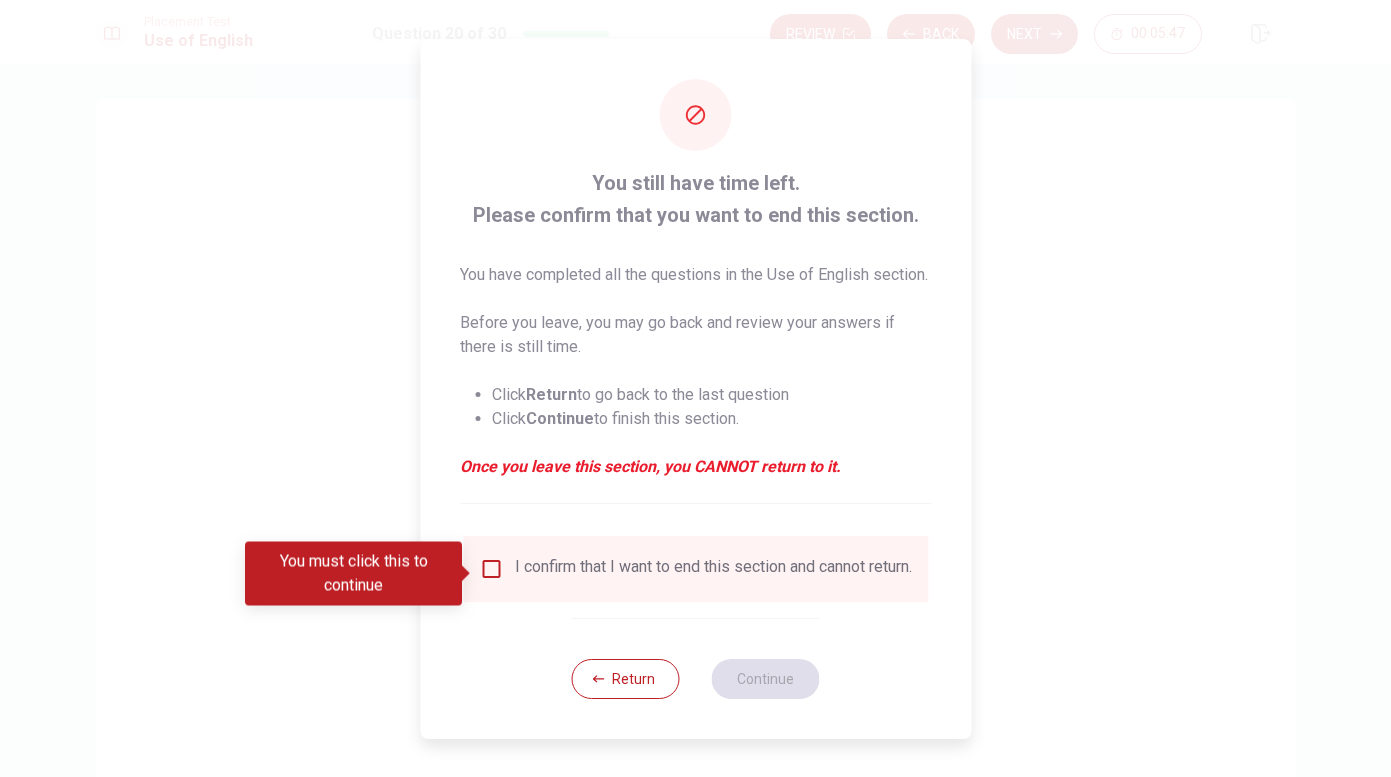 click at bounding box center [491, 569] 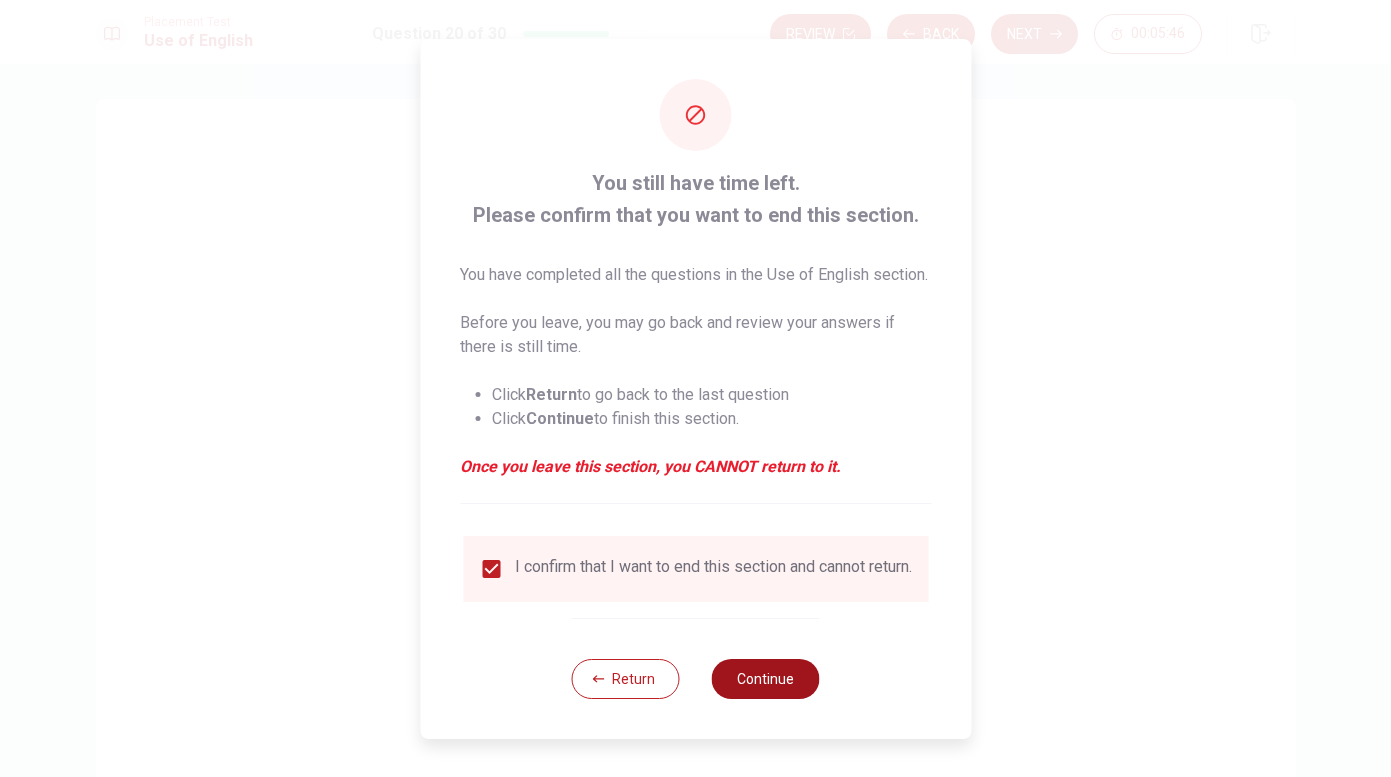 click on "Continue" at bounding box center (766, 679) 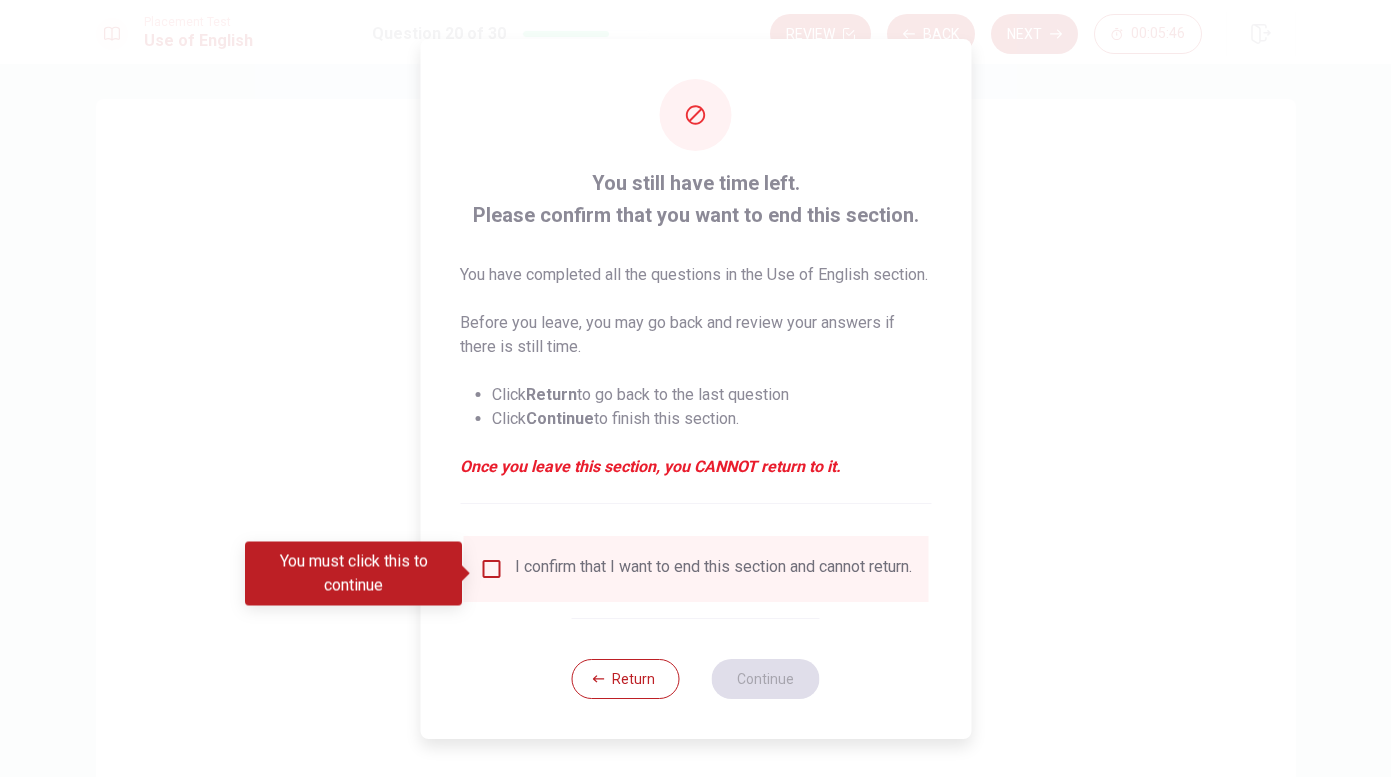 click at bounding box center (491, 569) 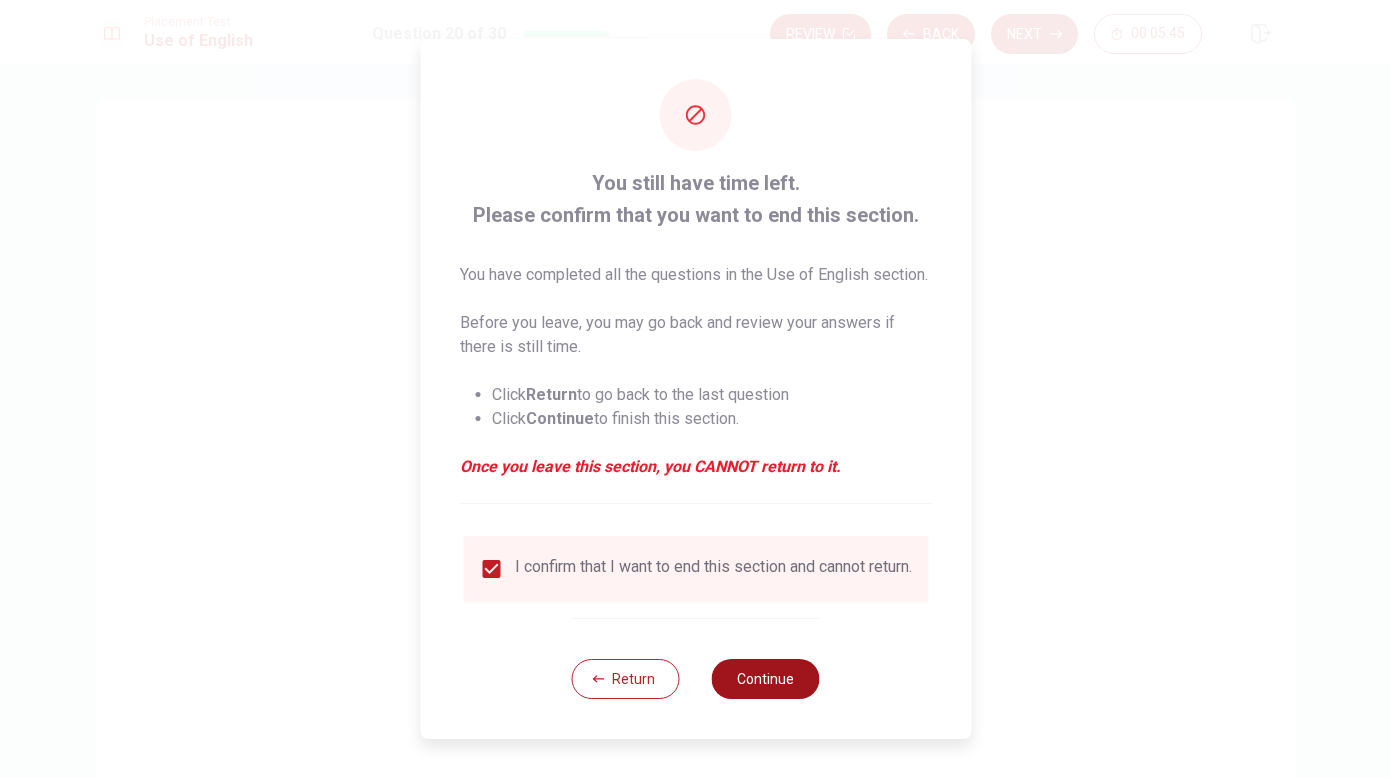 click on "Continue" at bounding box center (766, 679) 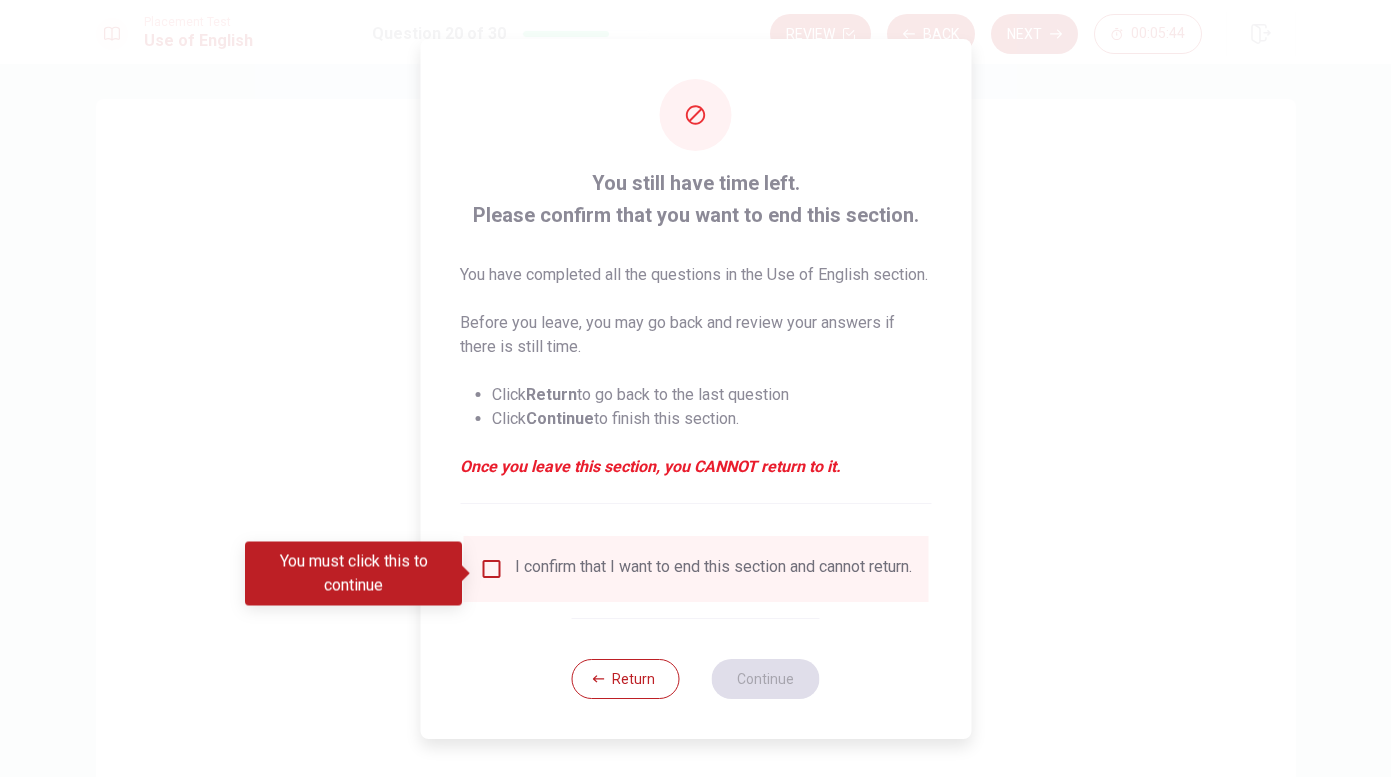 click at bounding box center [491, 569] 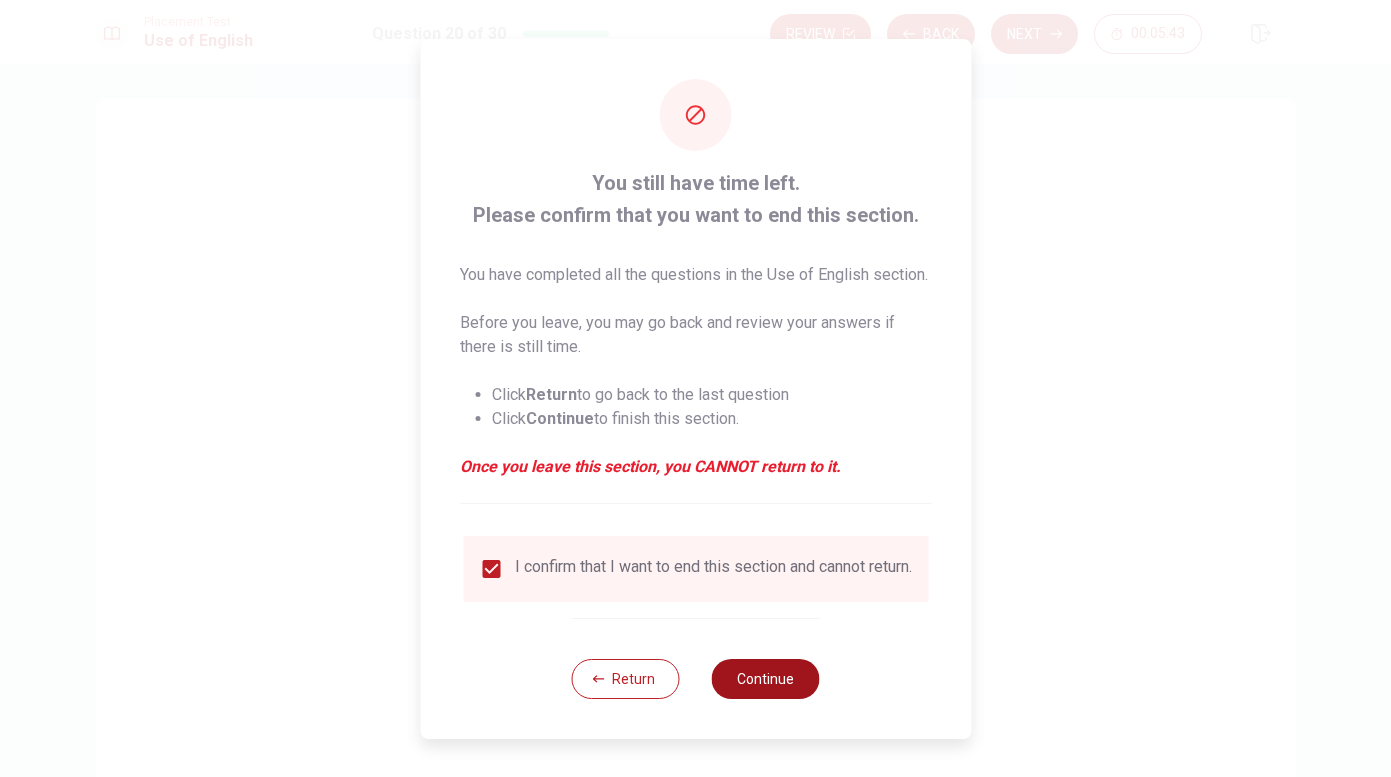click on "Continue" at bounding box center (766, 679) 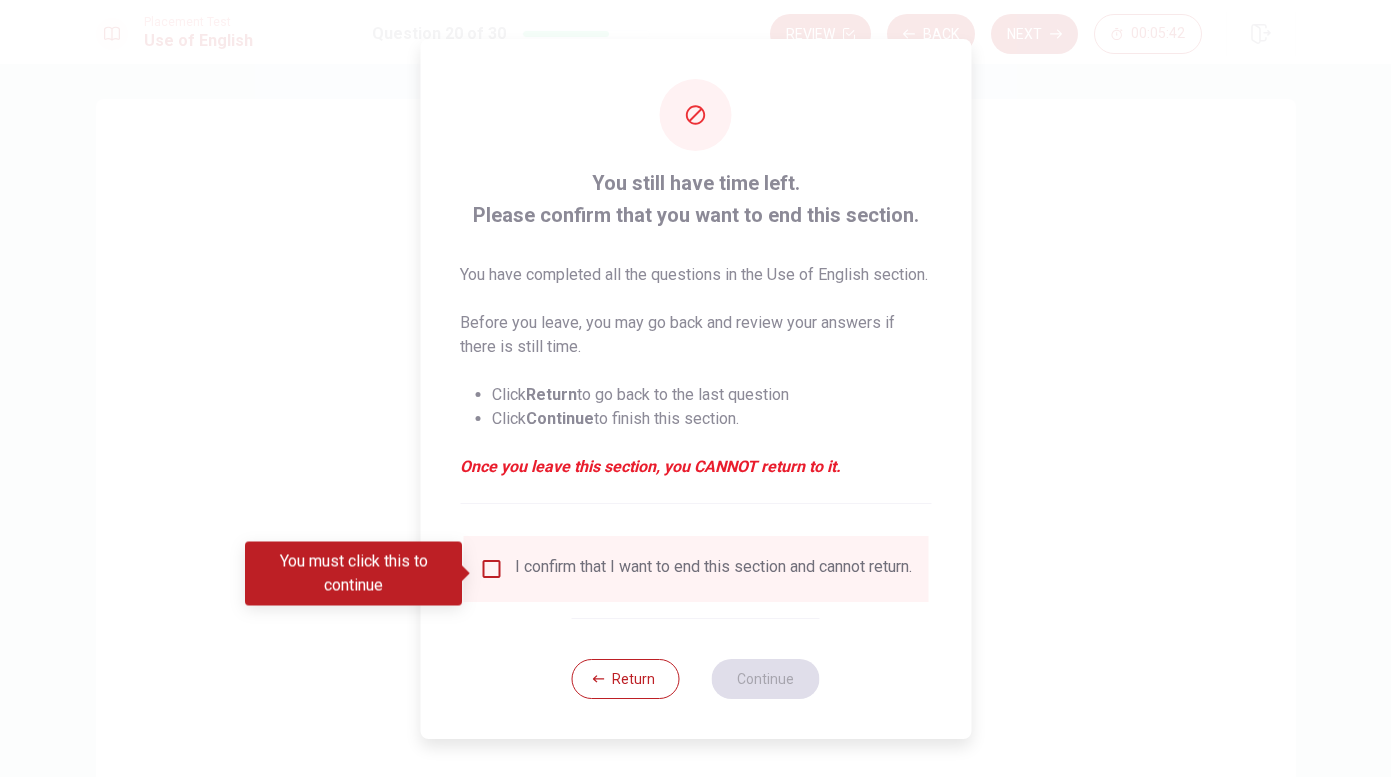 click at bounding box center (491, 569) 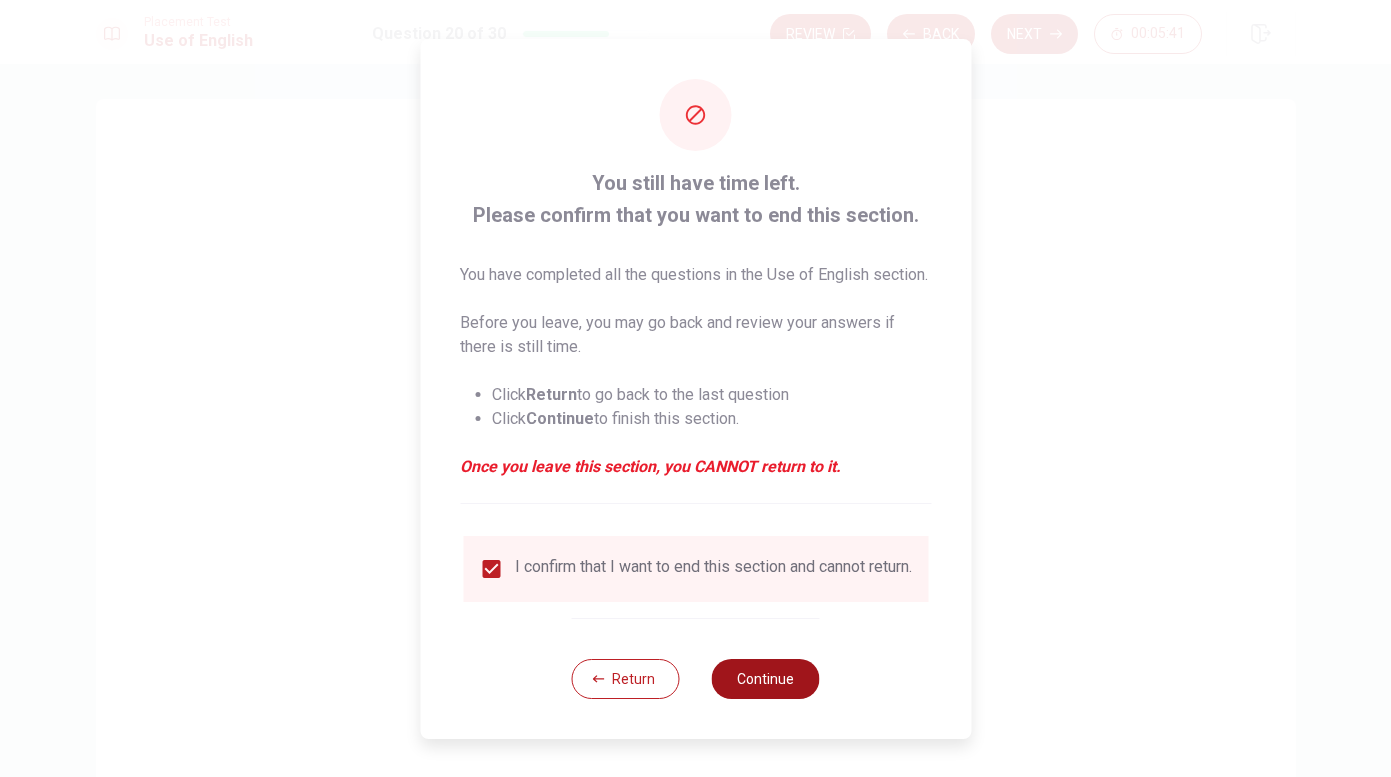 click on "Continue" at bounding box center [766, 679] 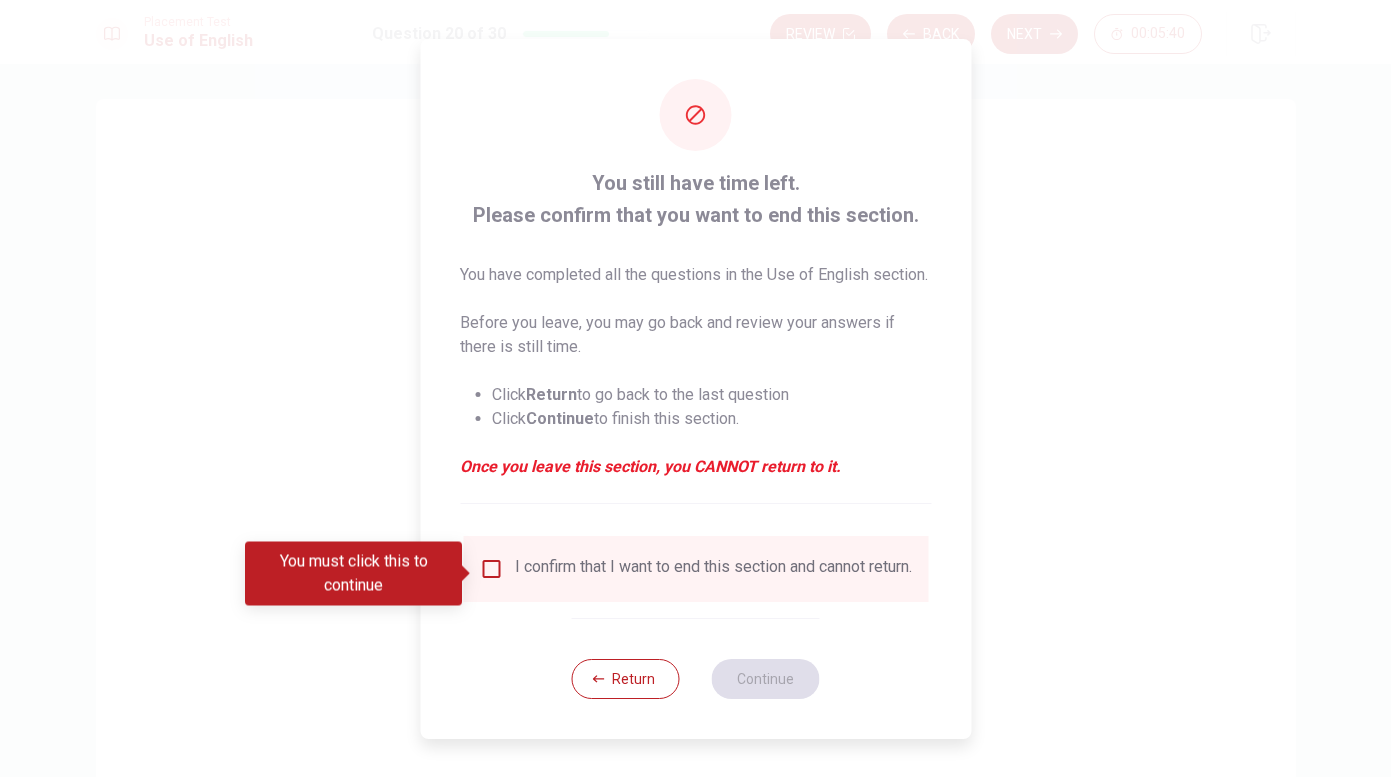 click at bounding box center (491, 569) 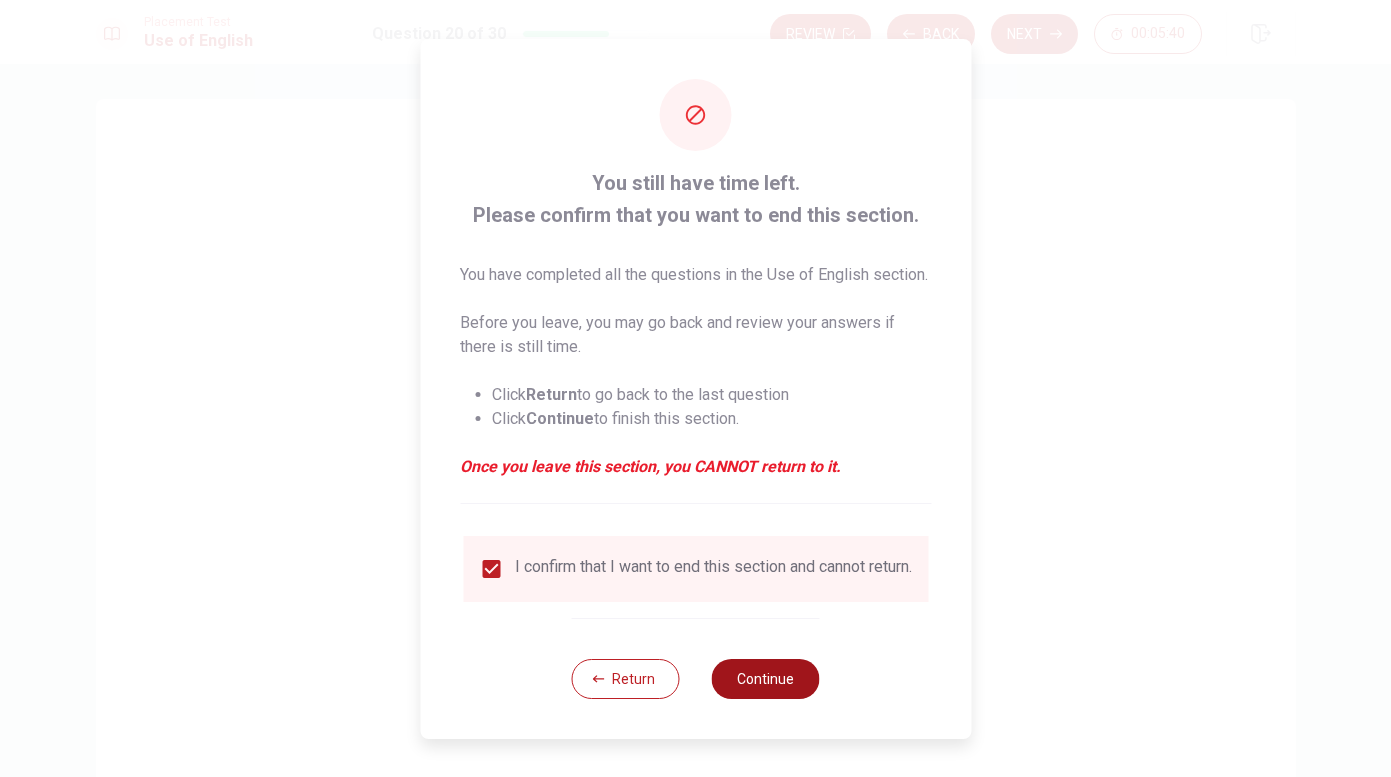 click on "Continue" at bounding box center (766, 679) 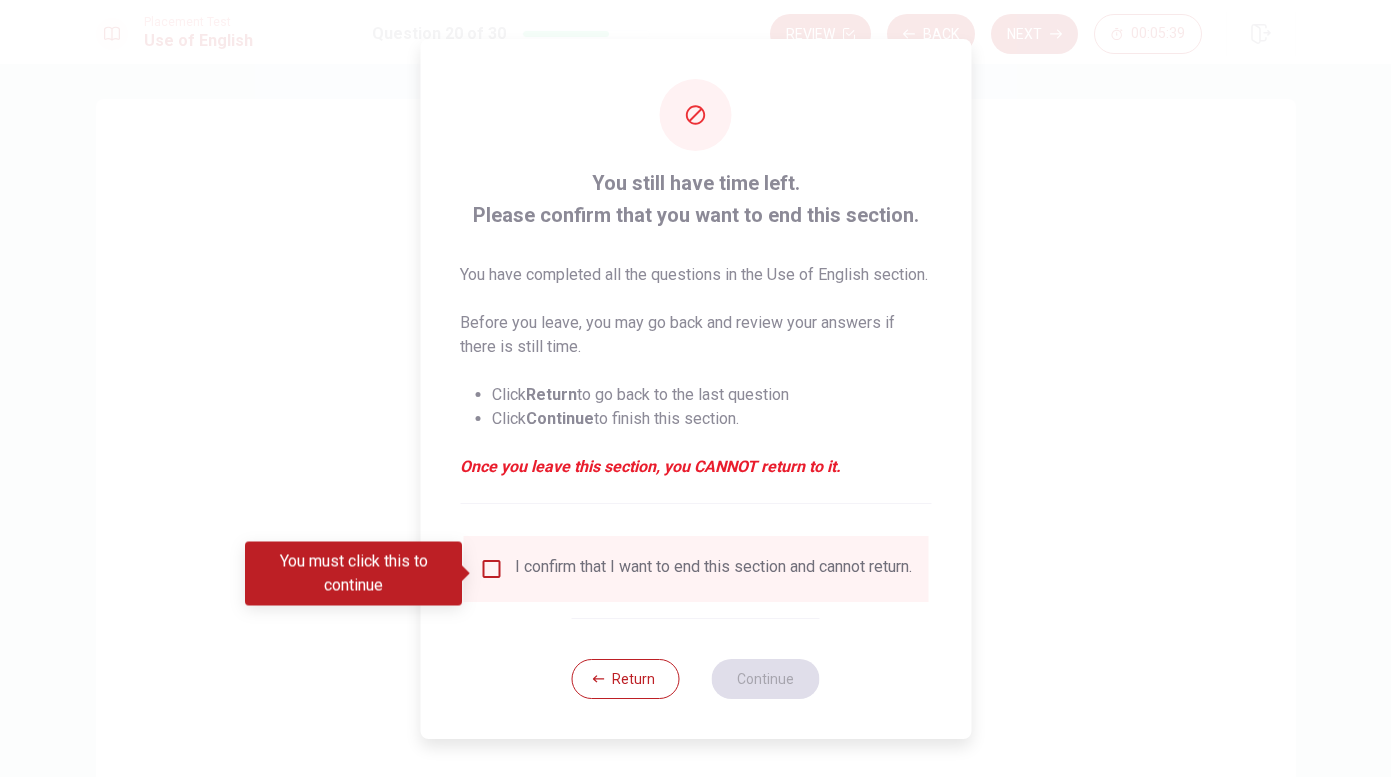 click at bounding box center [491, 569] 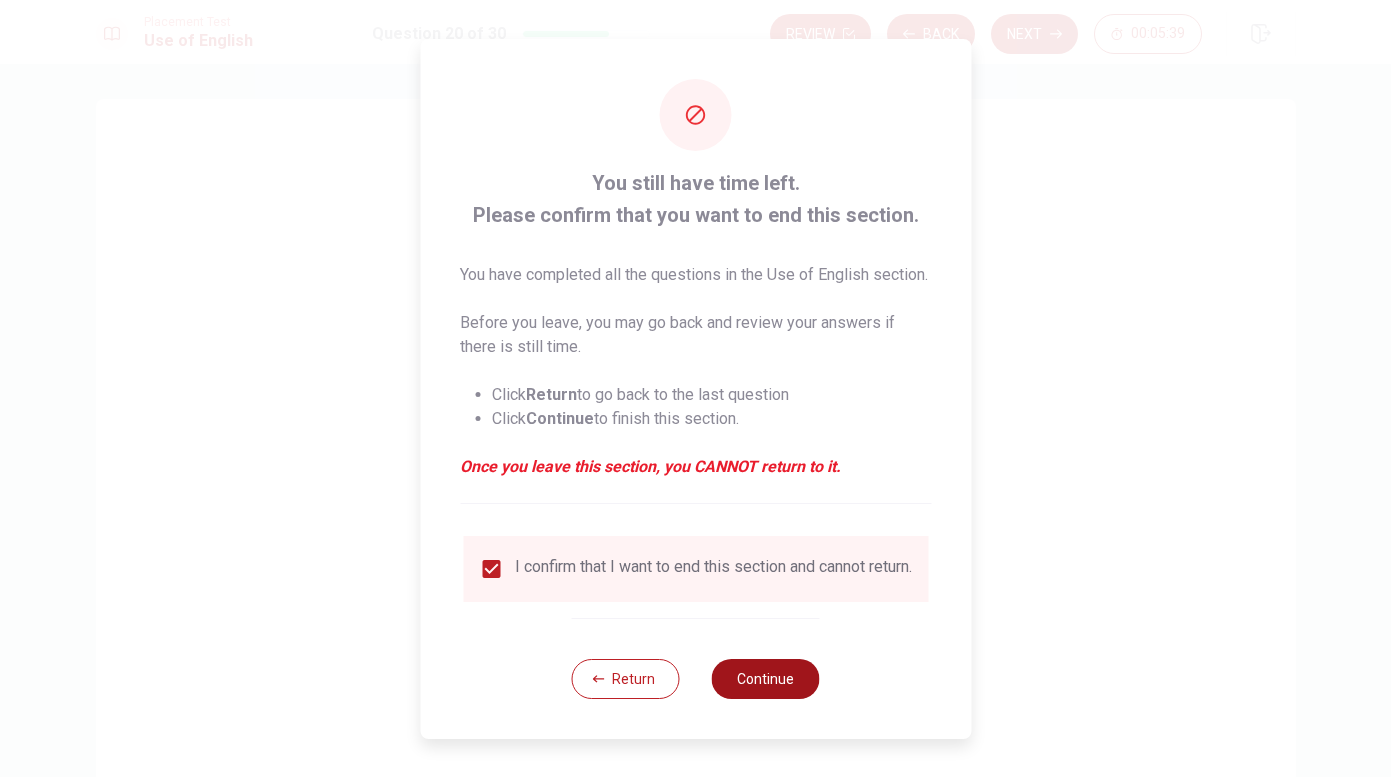 click on "Continue" at bounding box center [766, 679] 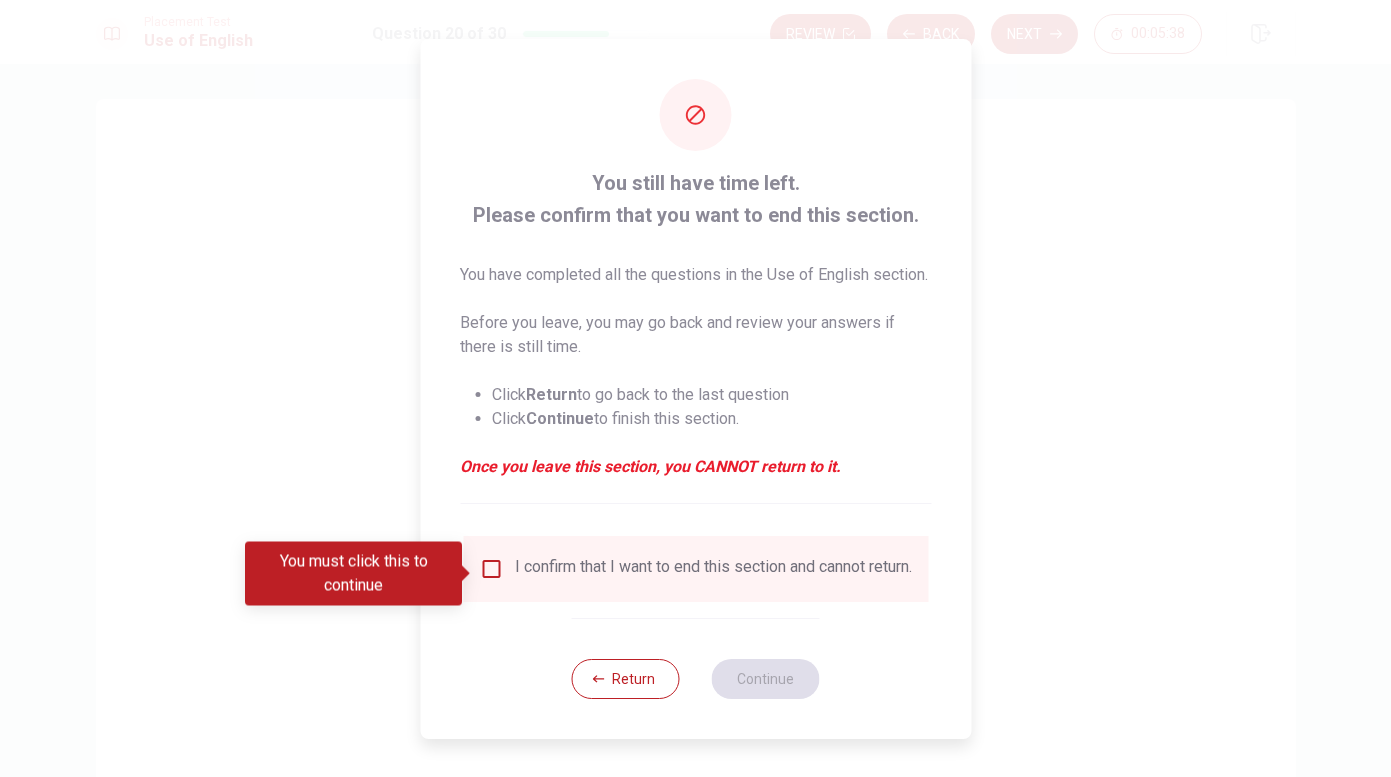 click at bounding box center (491, 569) 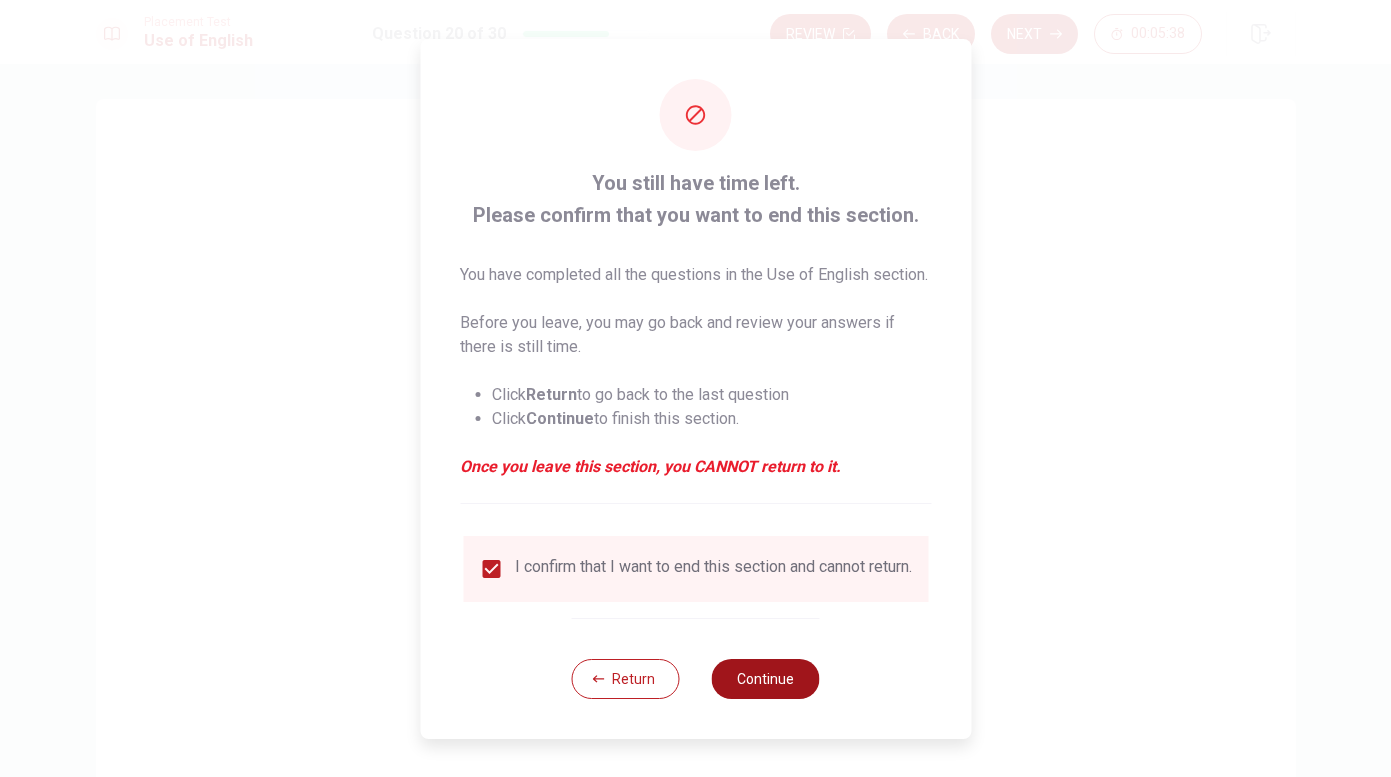 click on "Continue" at bounding box center (766, 679) 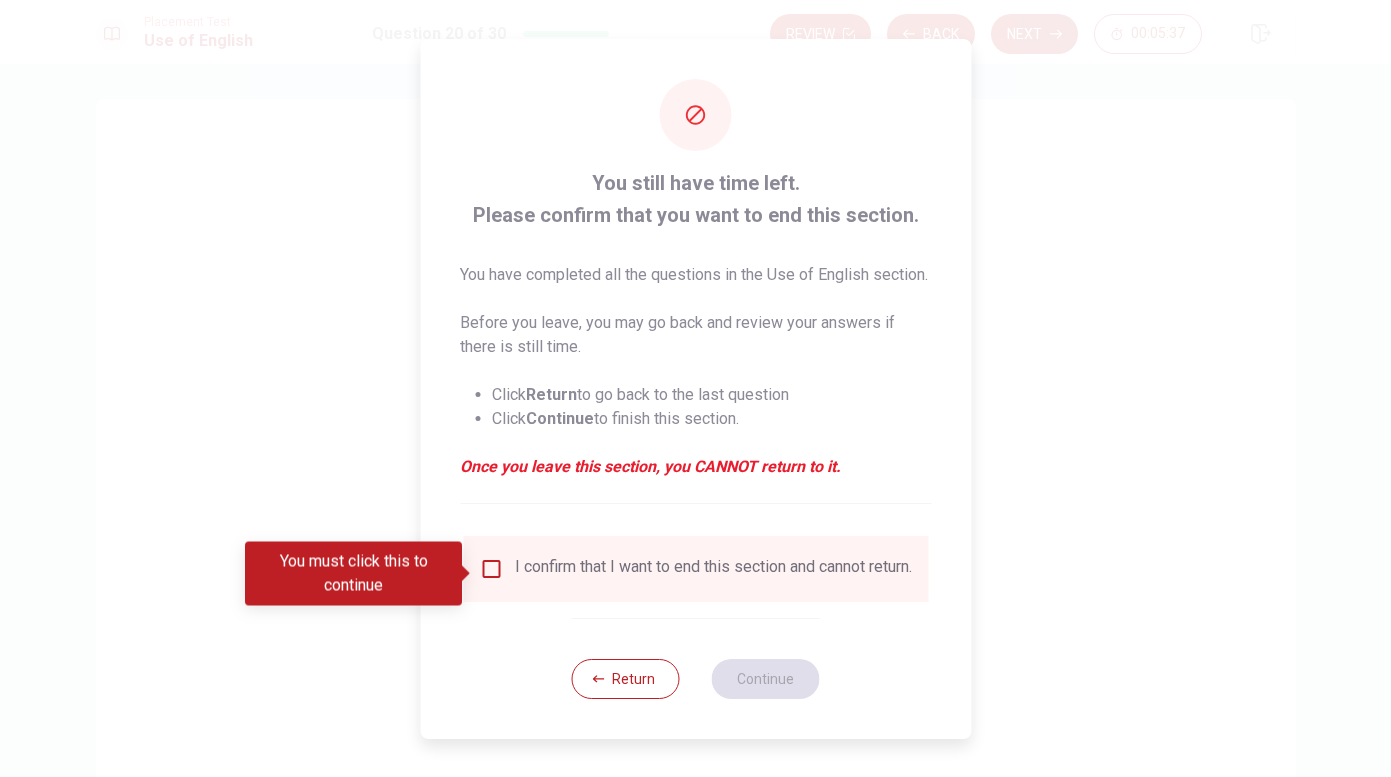 click at bounding box center [491, 569] 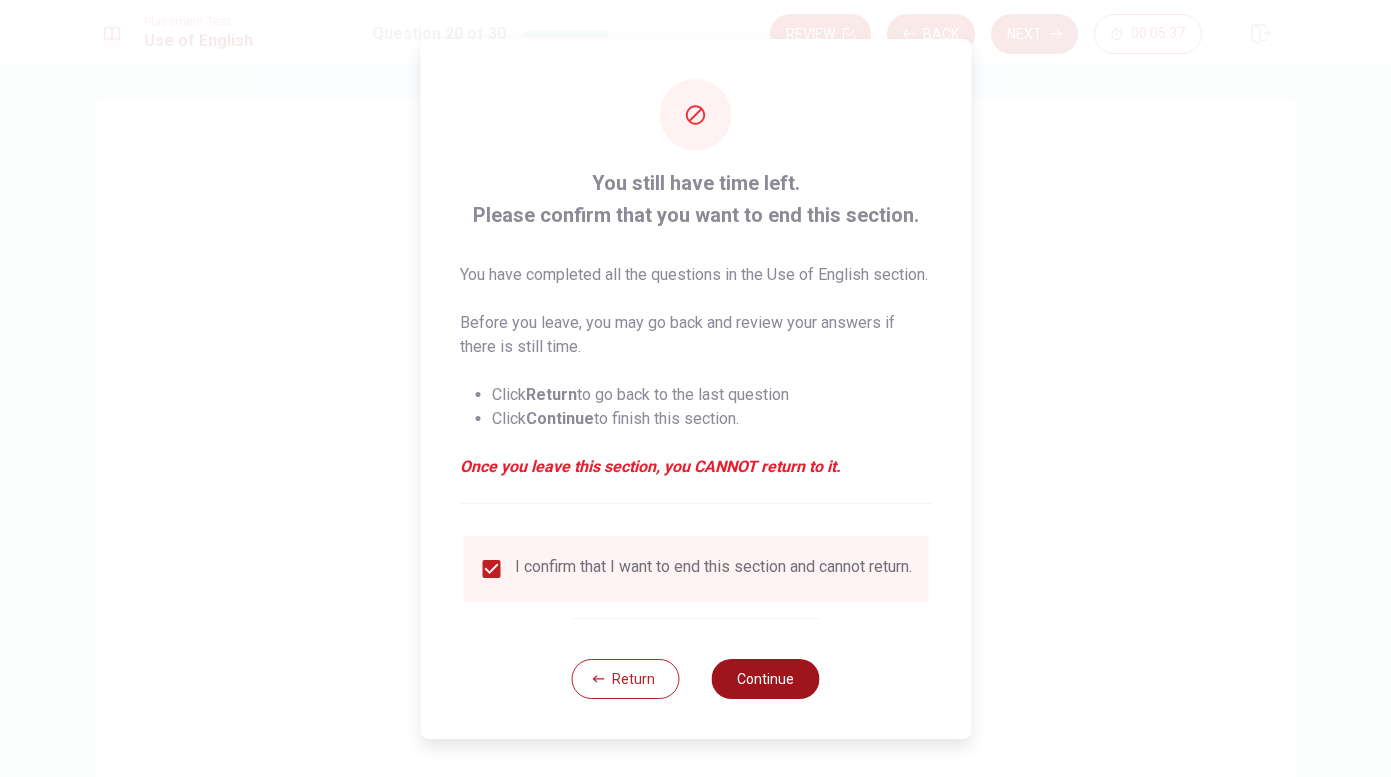 click on "Continue" at bounding box center [766, 679] 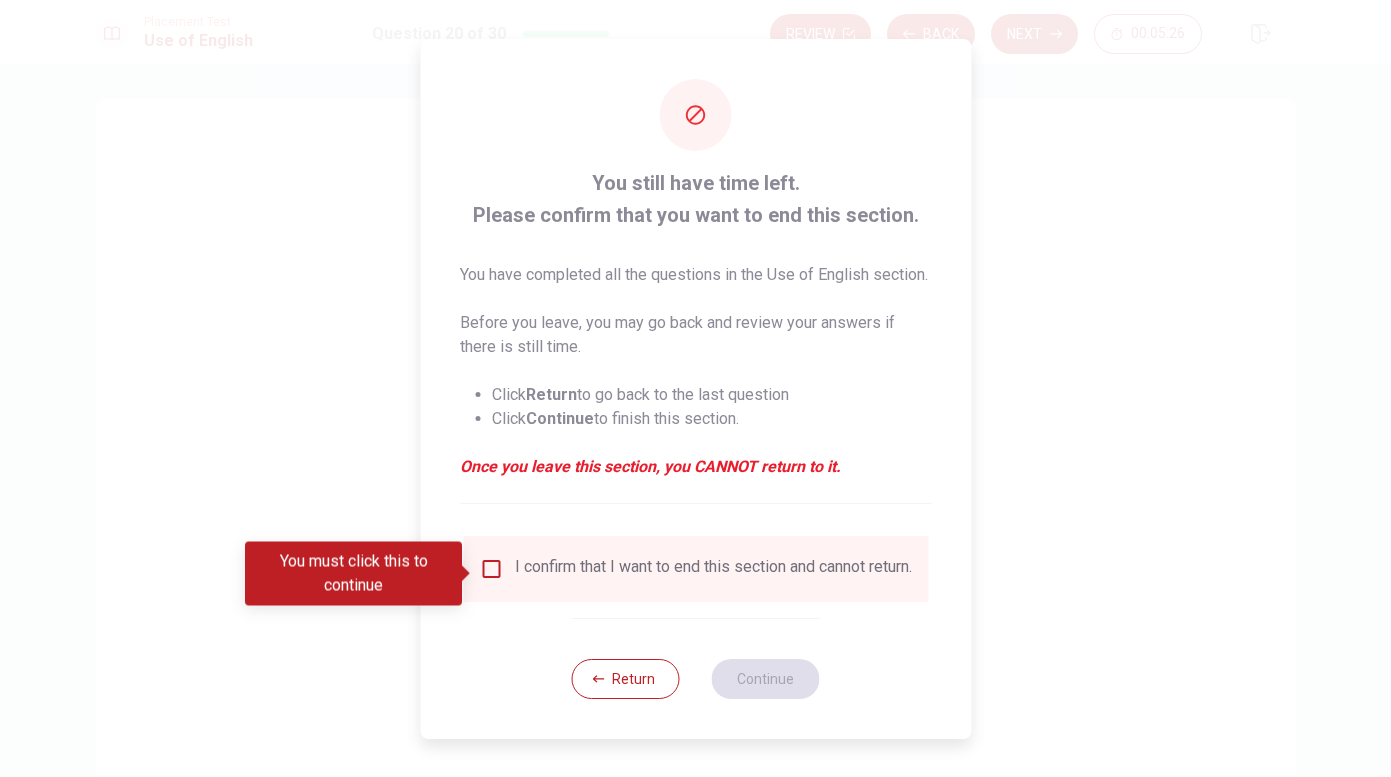click at bounding box center (491, 569) 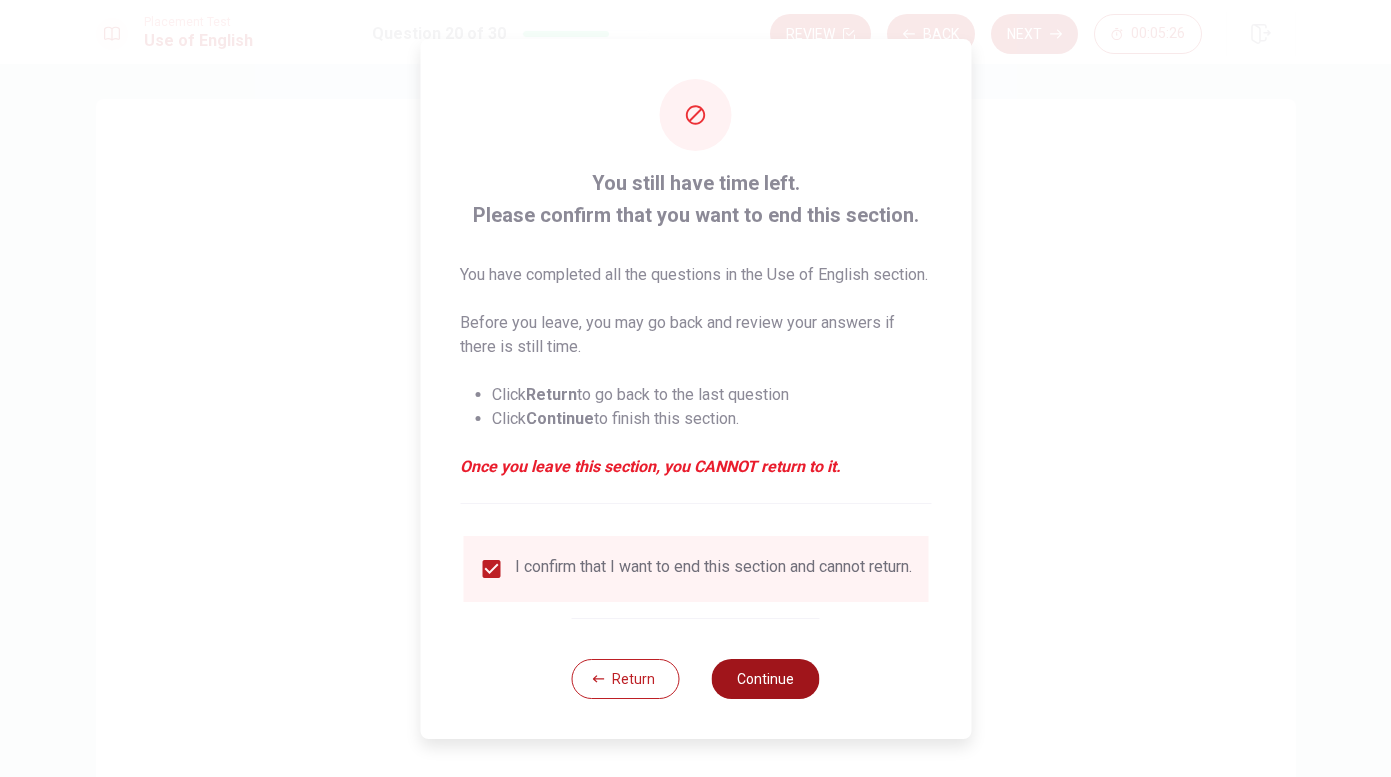 click on "Continue" at bounding box center [766, 679] 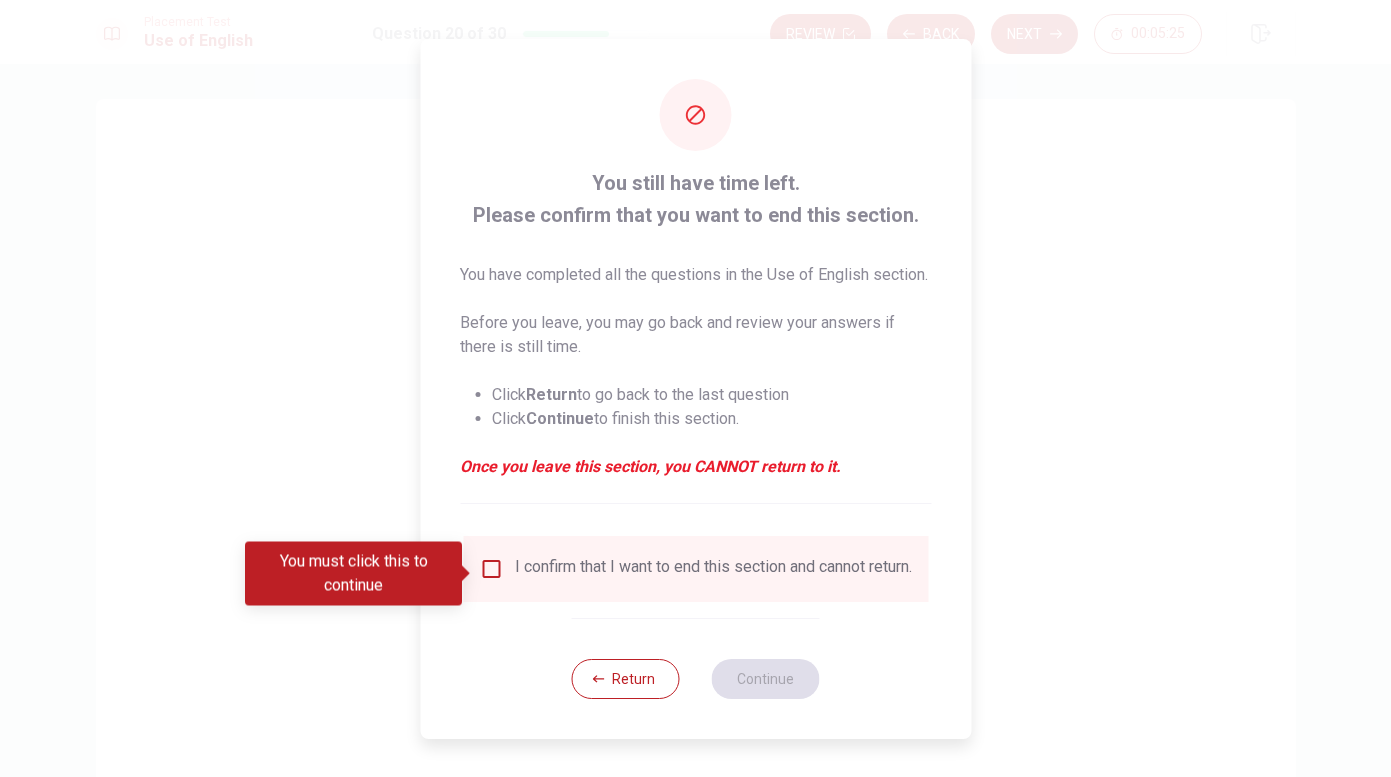 click on "I confirm that I want to end this section and cannot return." at bounding box center (713, 569) 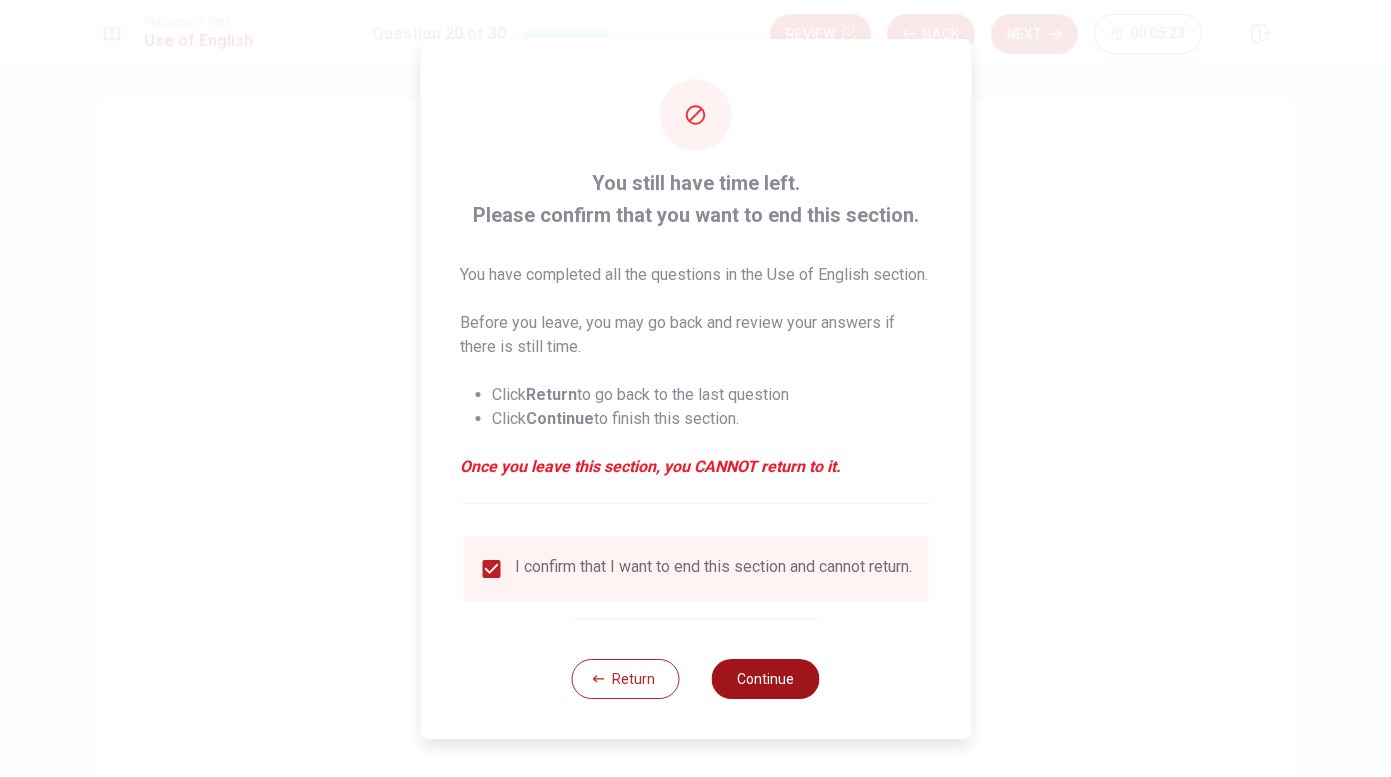 click on "Continue" at bounding box center [766, 679] 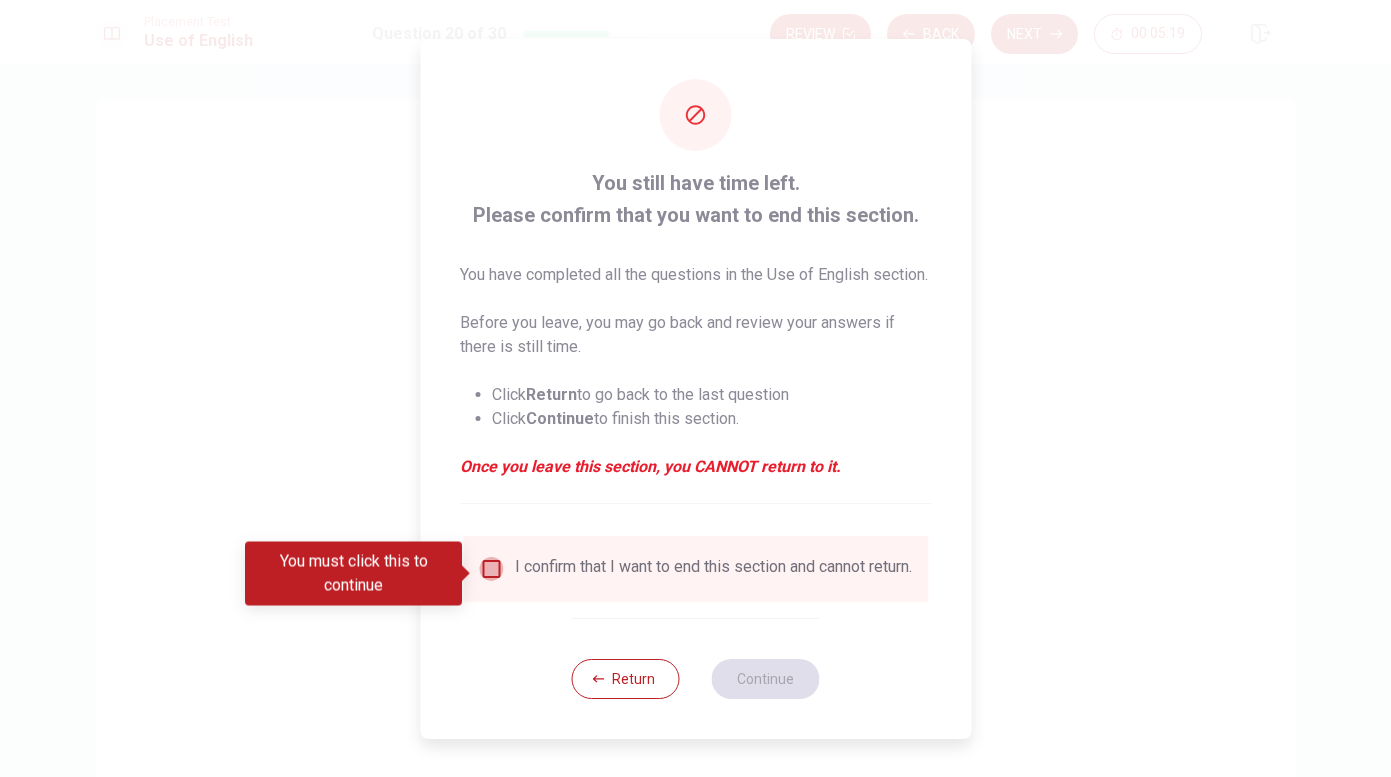 click at bounding box center (491, 569) 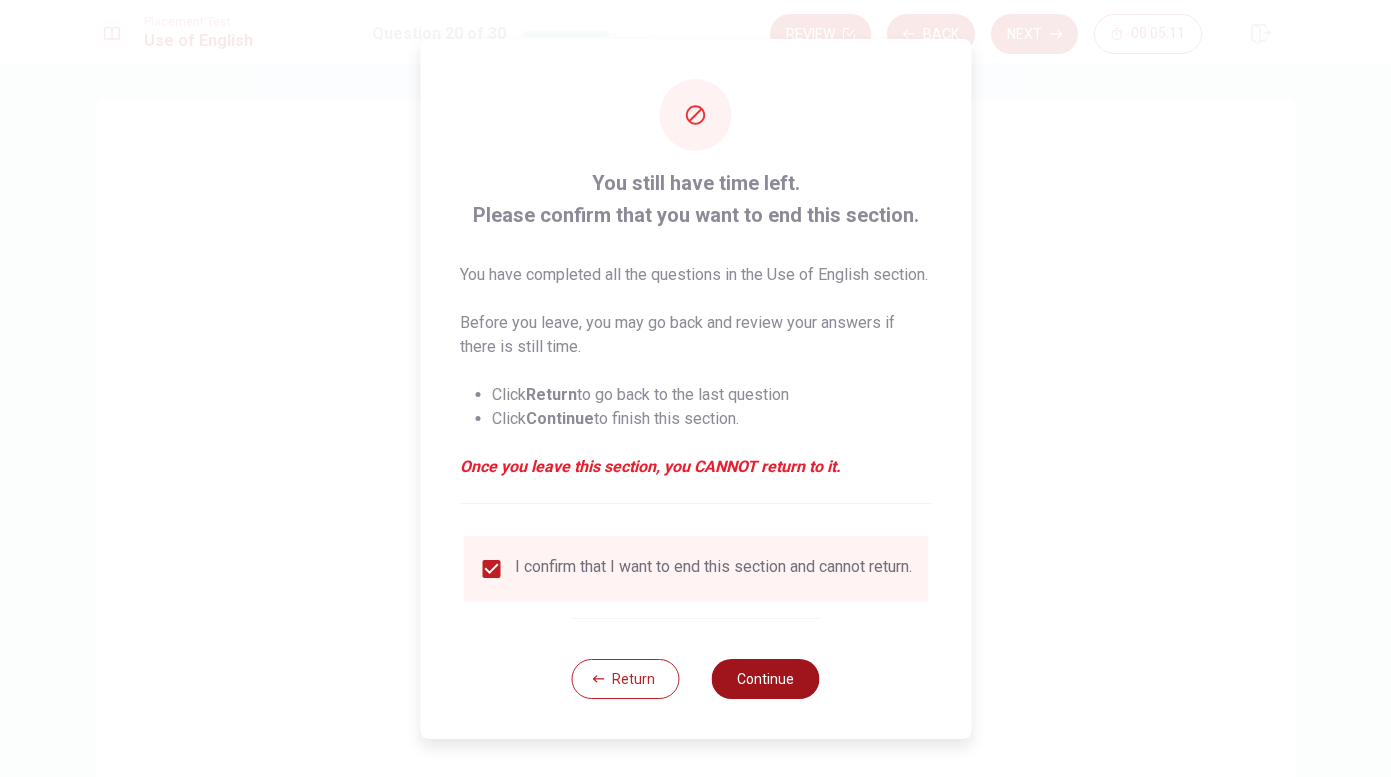 click on "Continue" at bounding box center [766, 679] 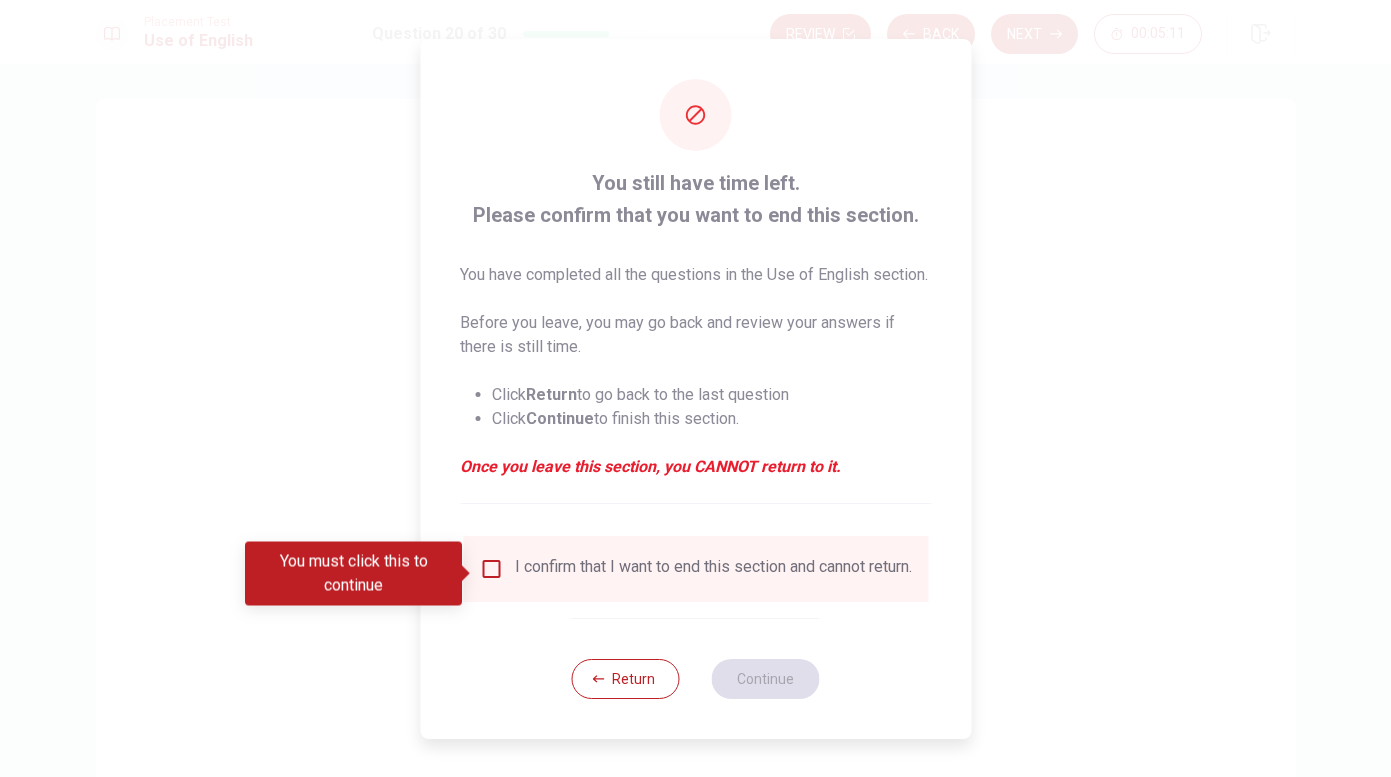 click on "I confirm that I want to end this section and cannot return." at bounding box center (713, 569) 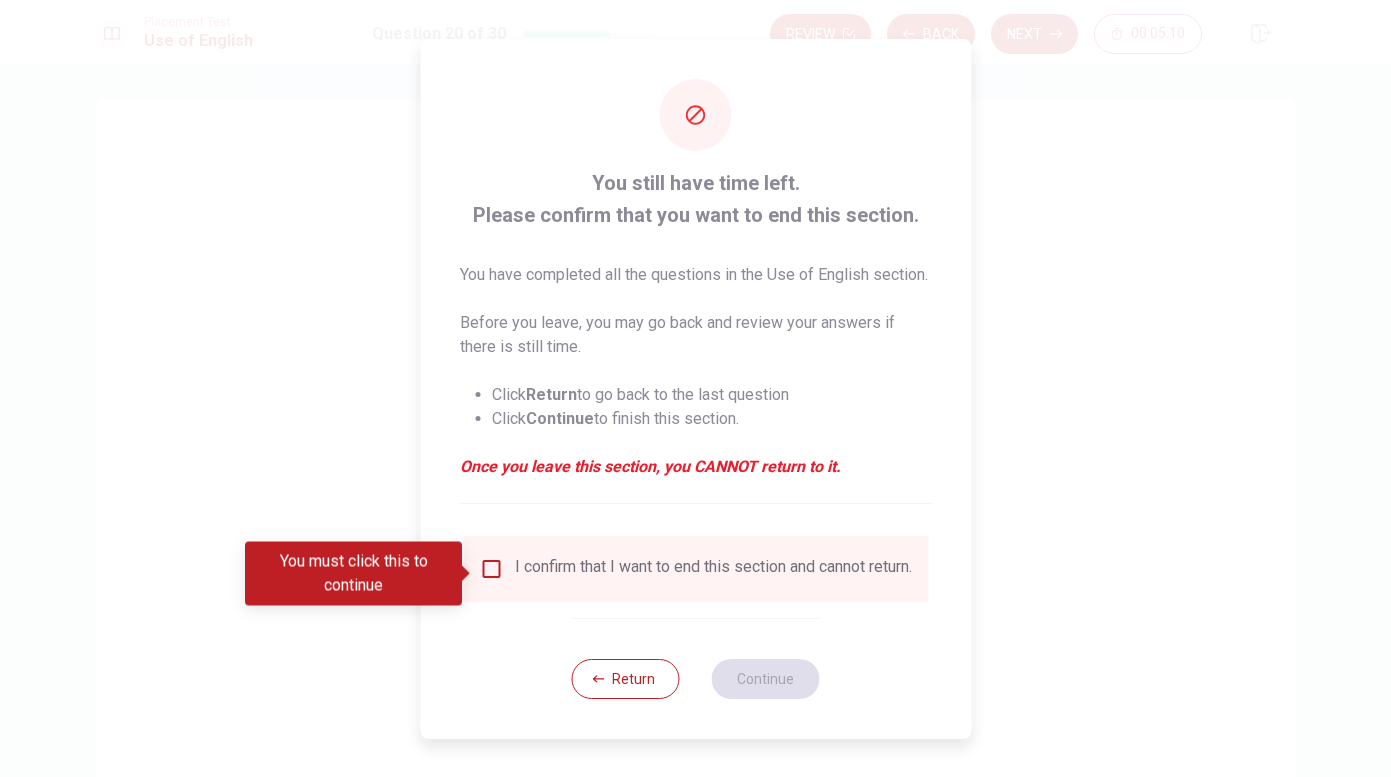 click at bounding box center (491, 569) 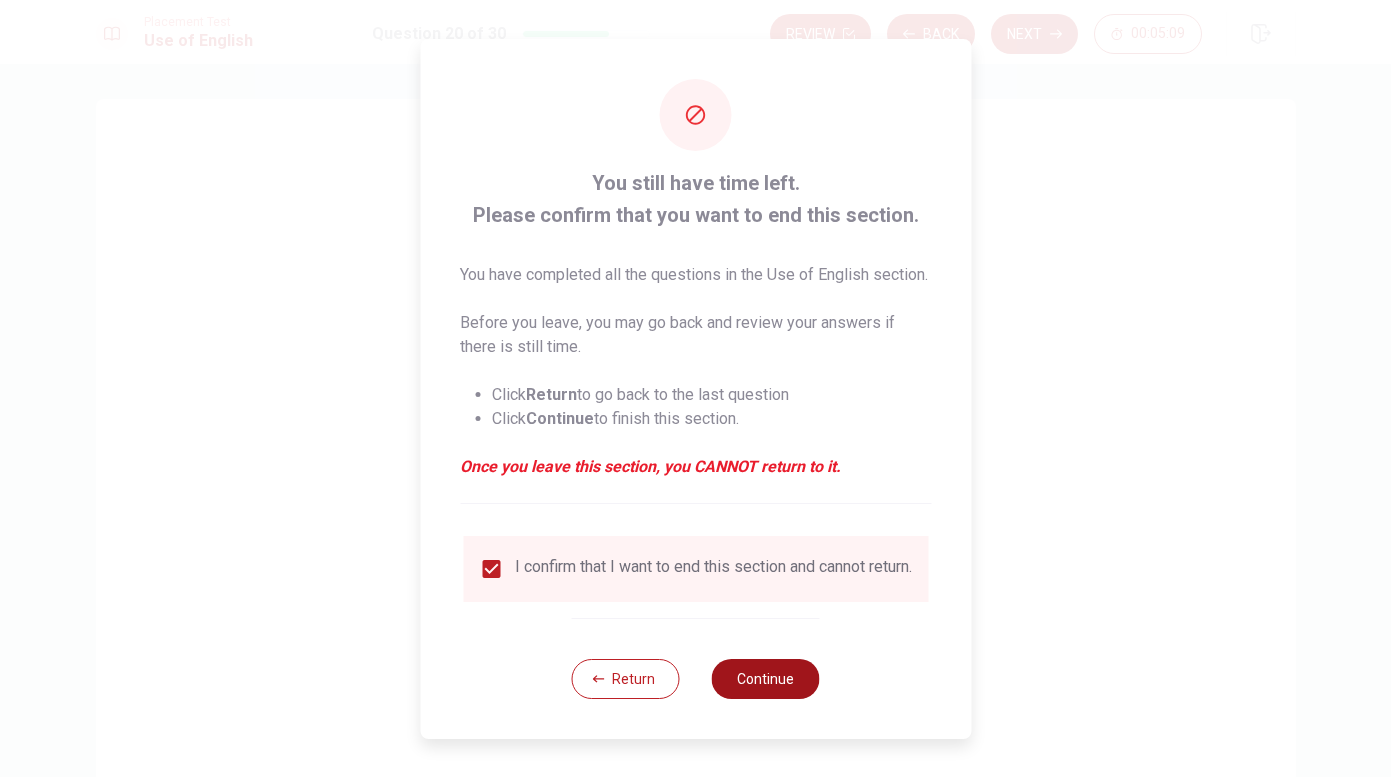 click on "Continue" at bounding box center [766, 679] 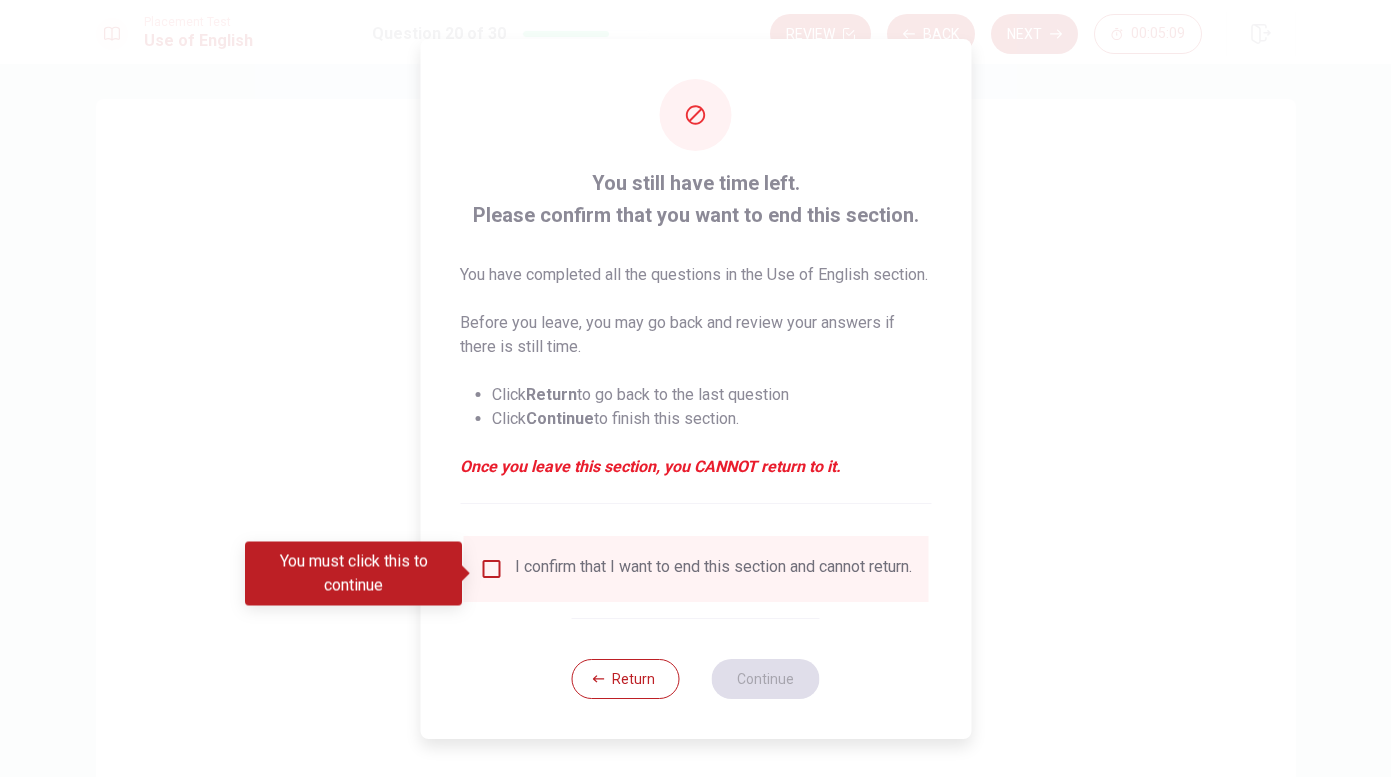 click at bounding box center (491, 569) 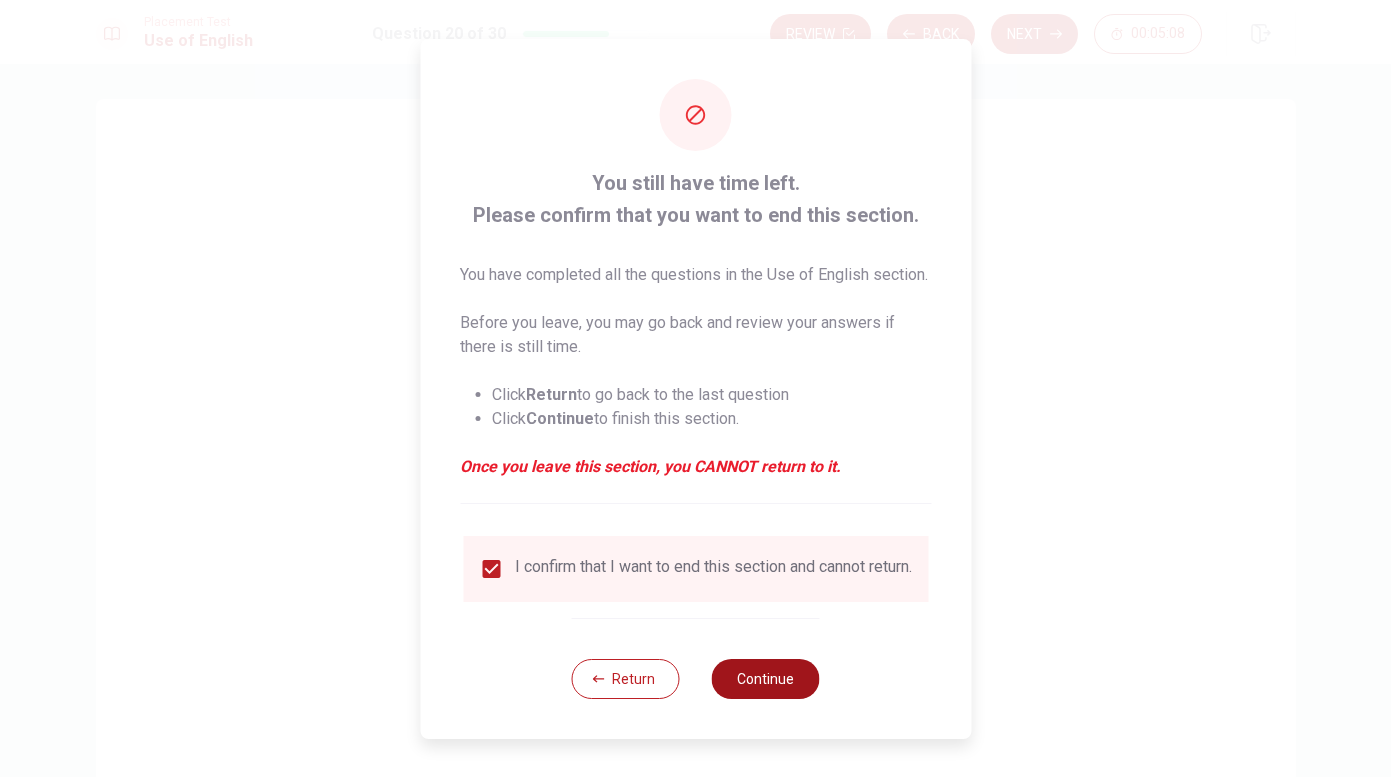 click on "Continue" at bounding box center (766, 679) 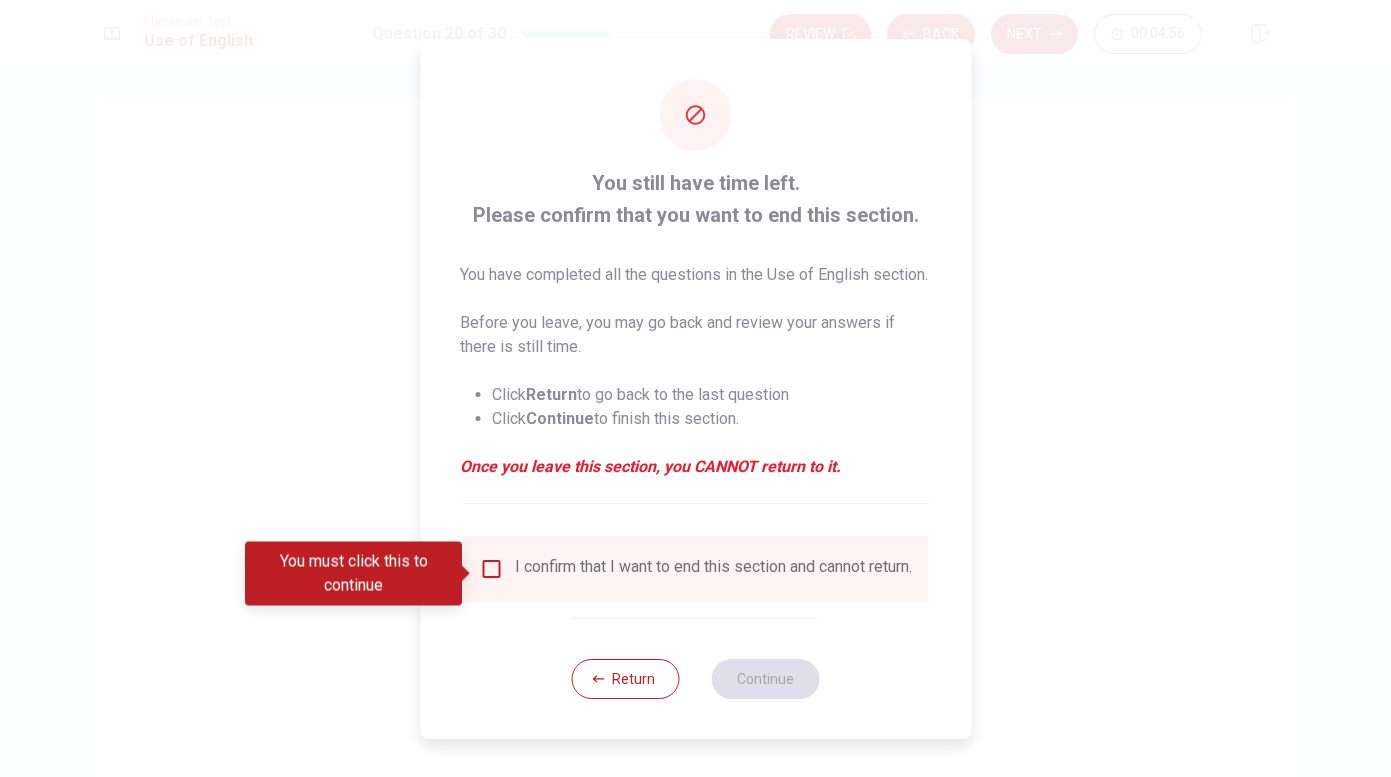 click at bounding box center [491, 569] 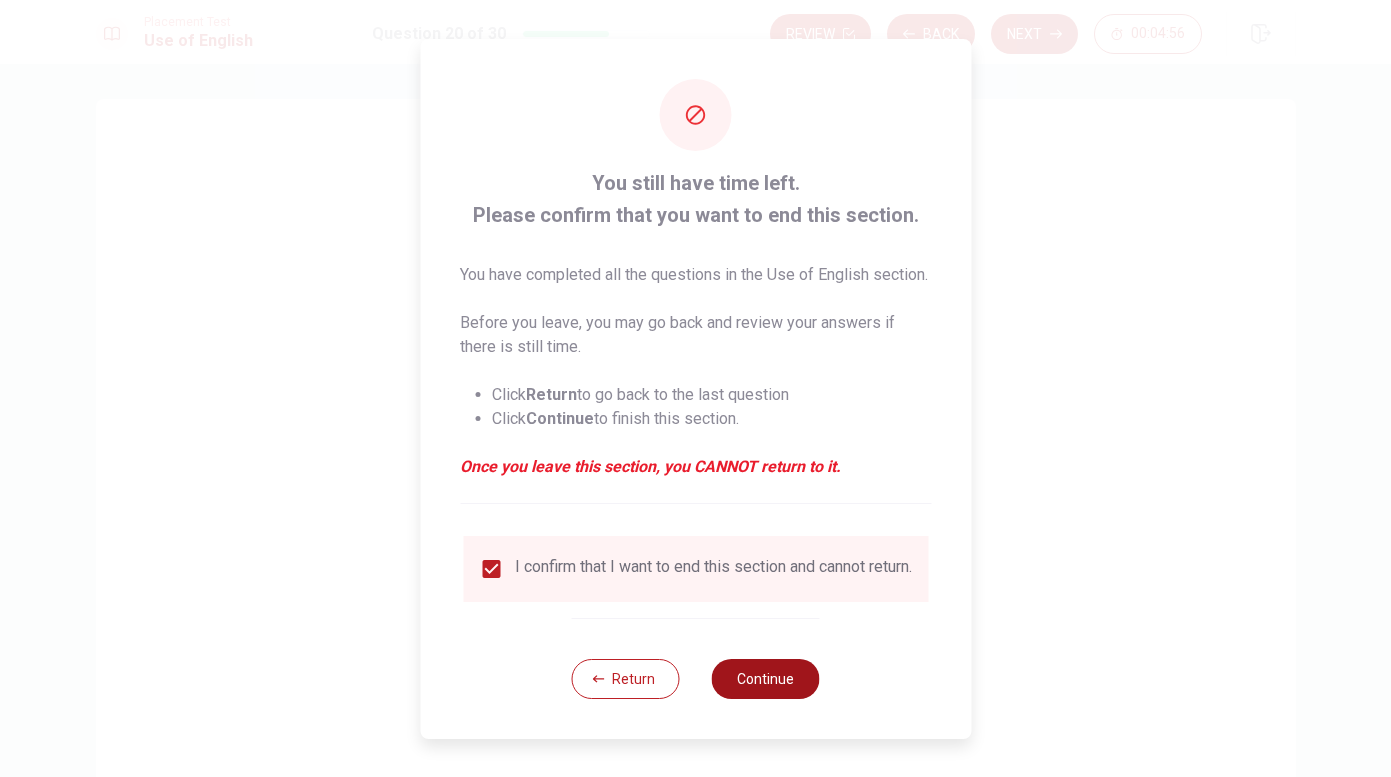 click on "Continue" at bounding box center (766, 679) 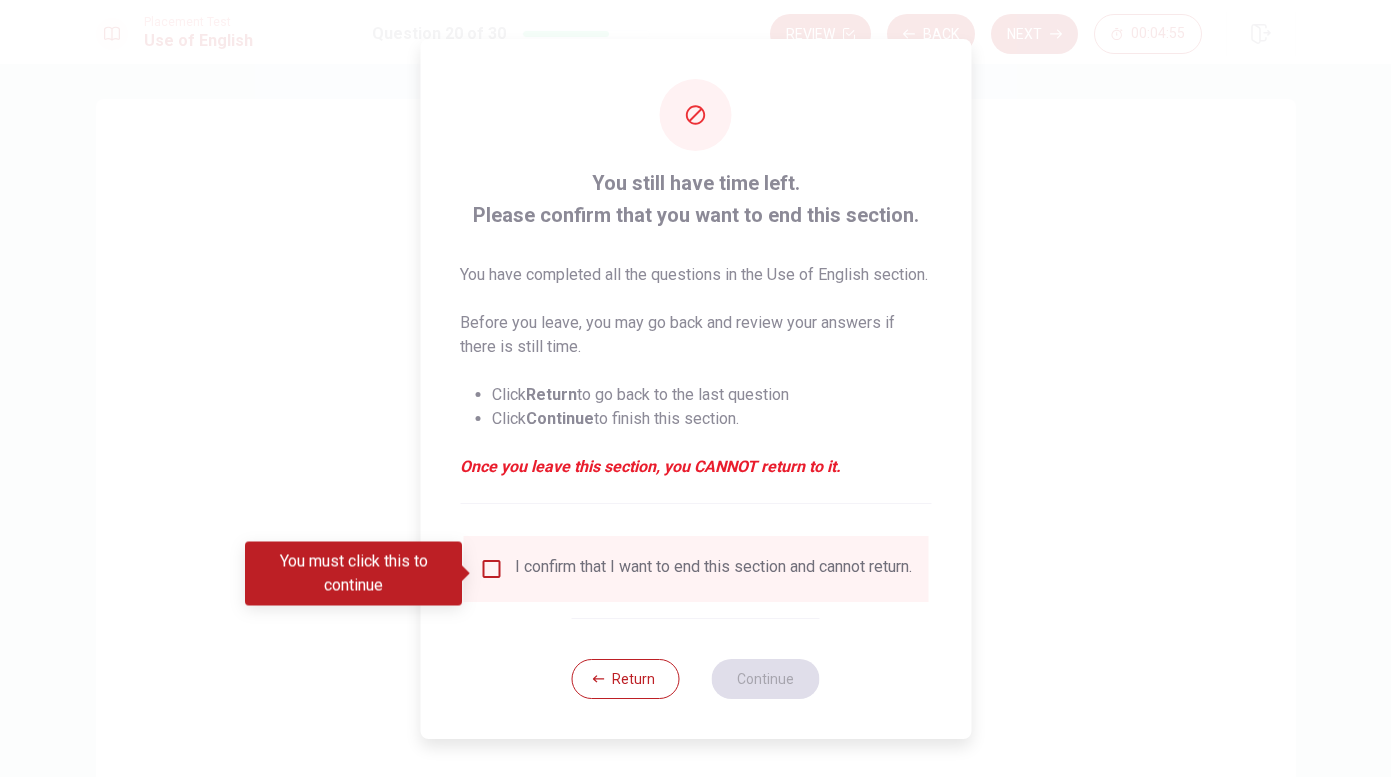 click on "I confirm that I want to end this section and cannot return." at bounding box center (713, 569) 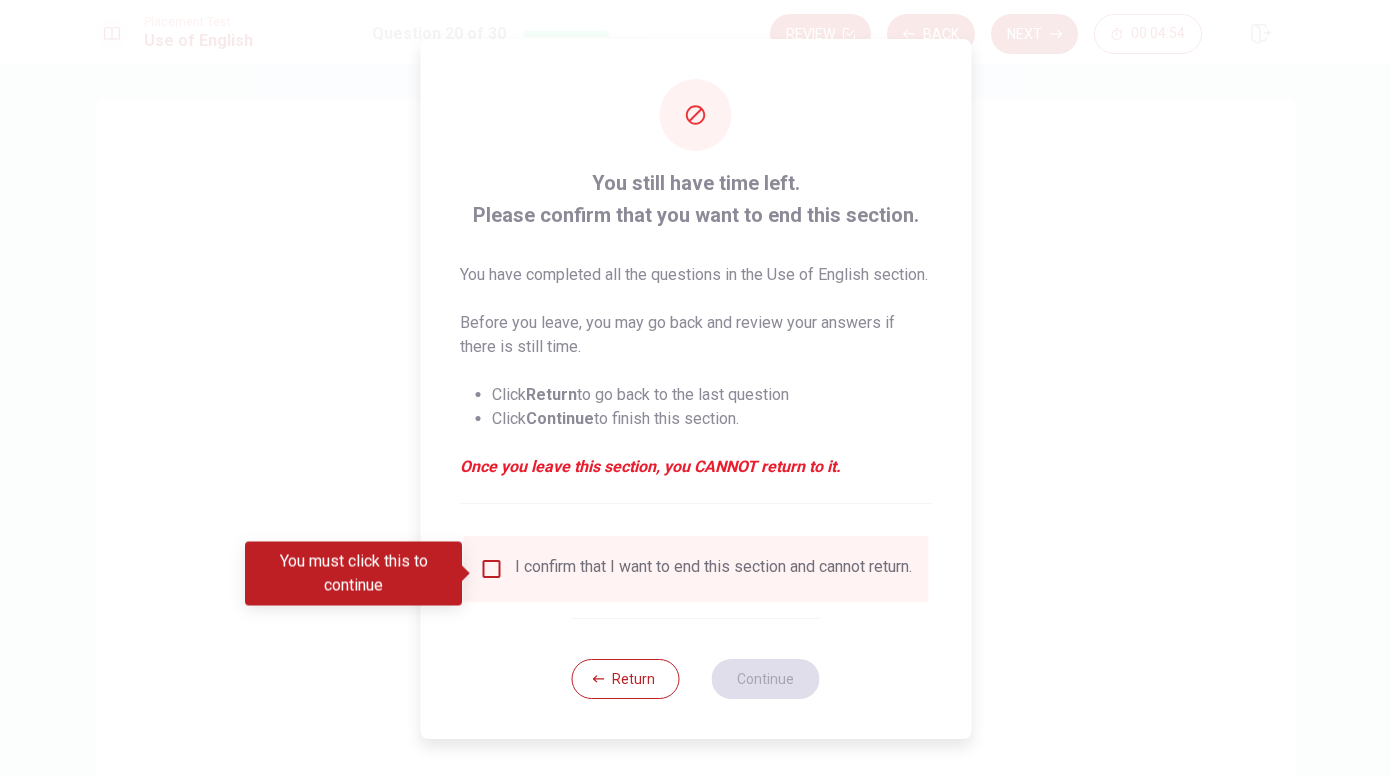 click at bounding box center (491, 569) 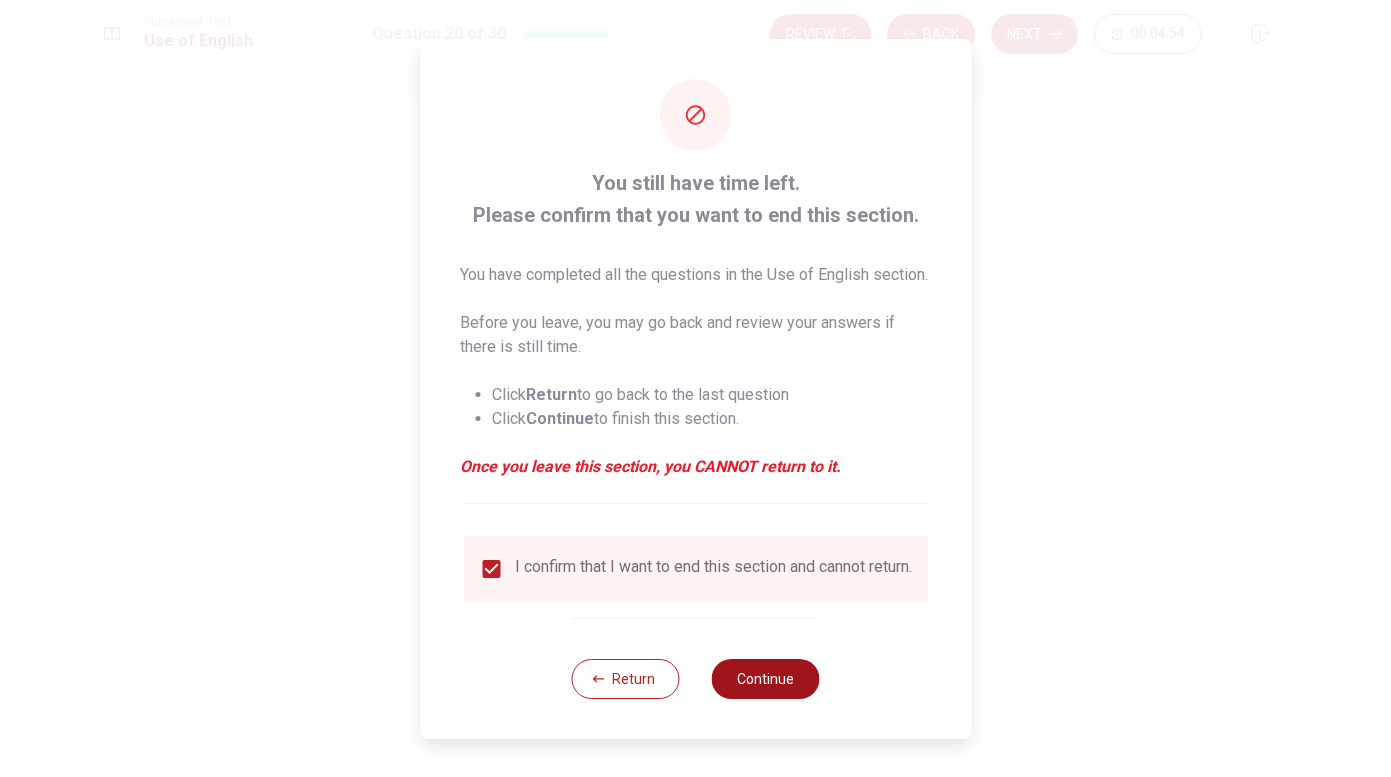click on "Continue" at bounding box center [766, 679] 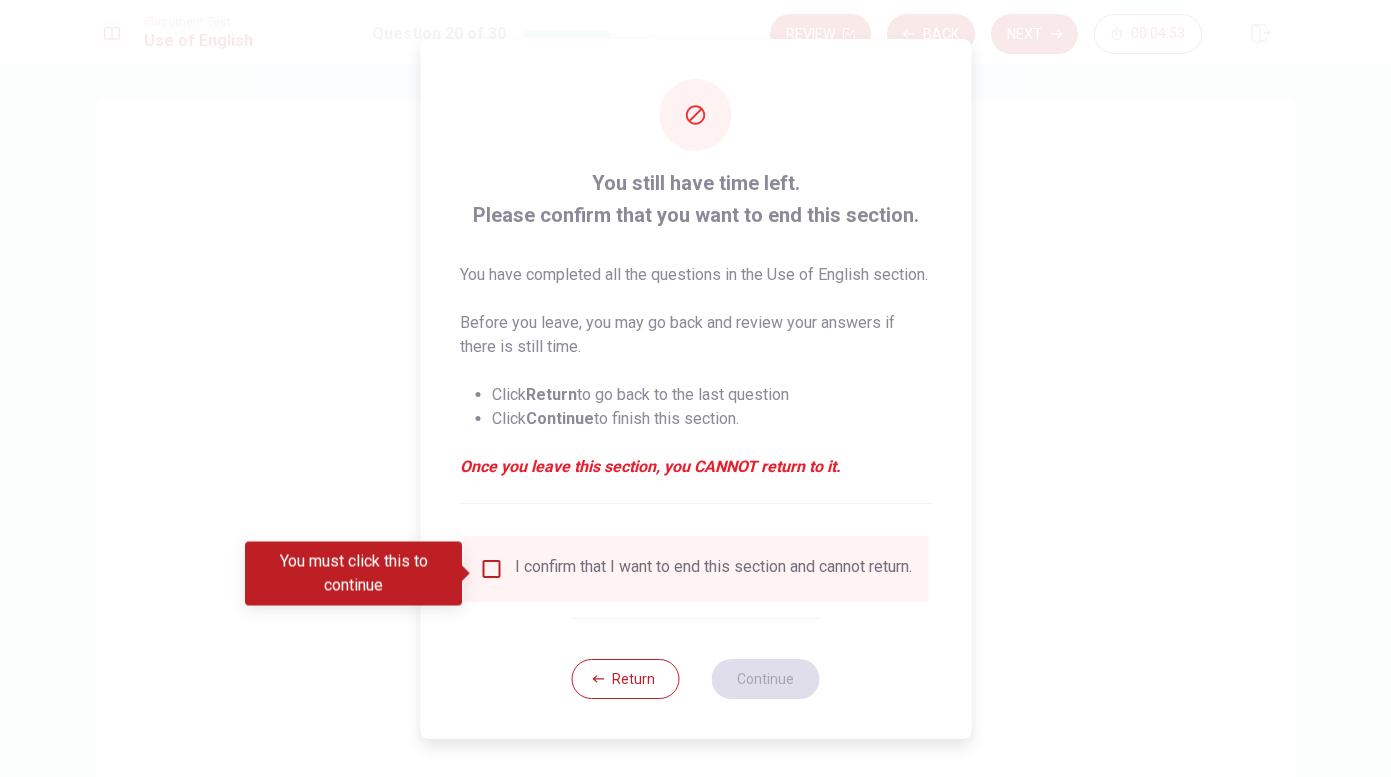 click at bounding box center [491, 569] 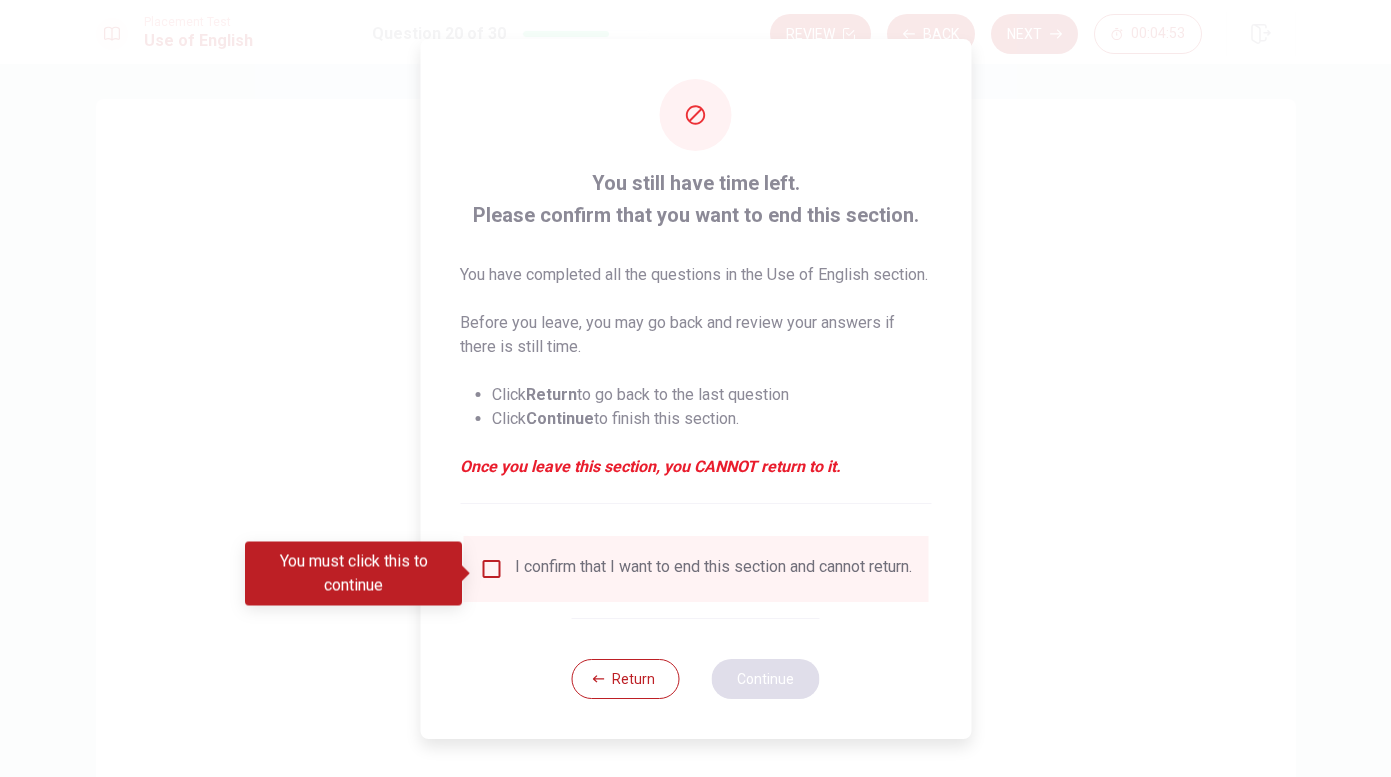 click on "Continue" at bounding box center (766, 679) 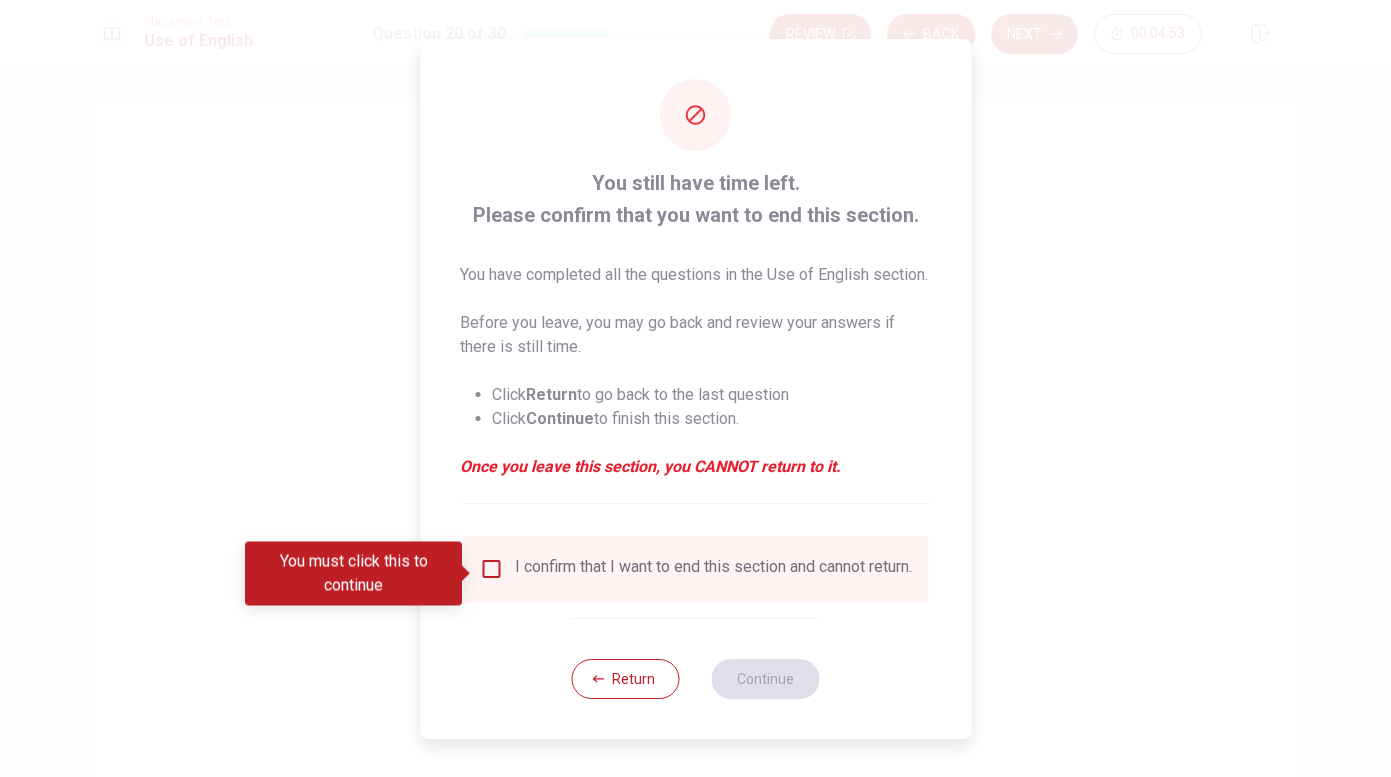 click at bounding box center (491, 569) 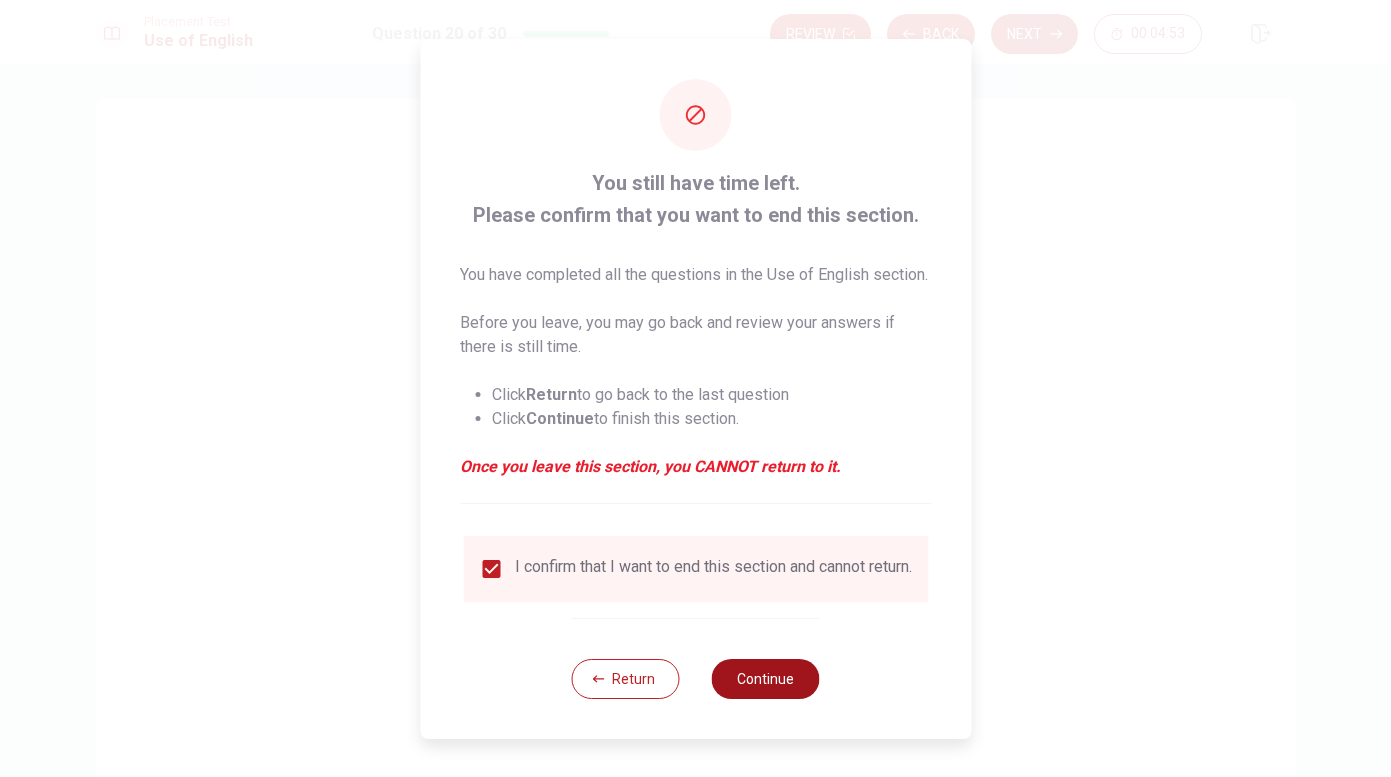 click on "Continue" at bounding box center [766, 679] 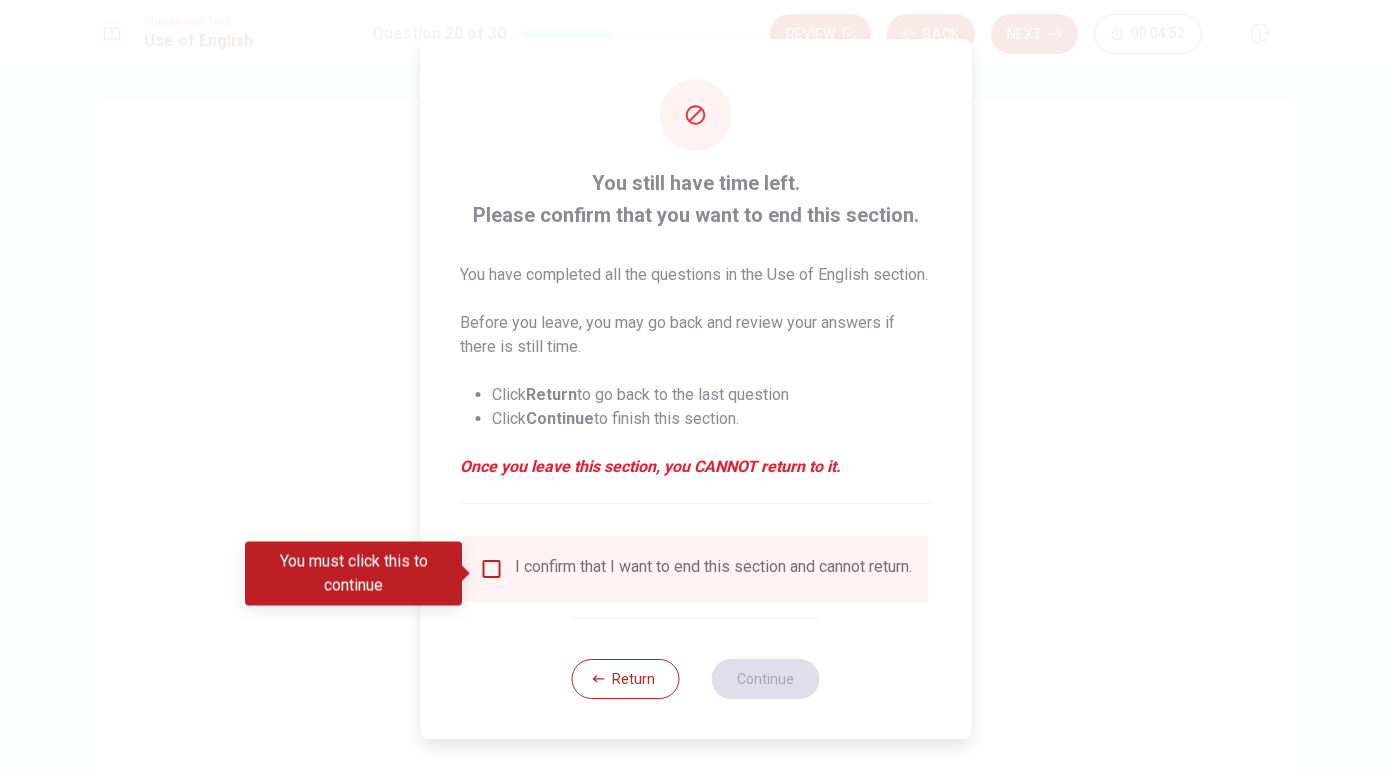 click at bounding box center [491, 569] 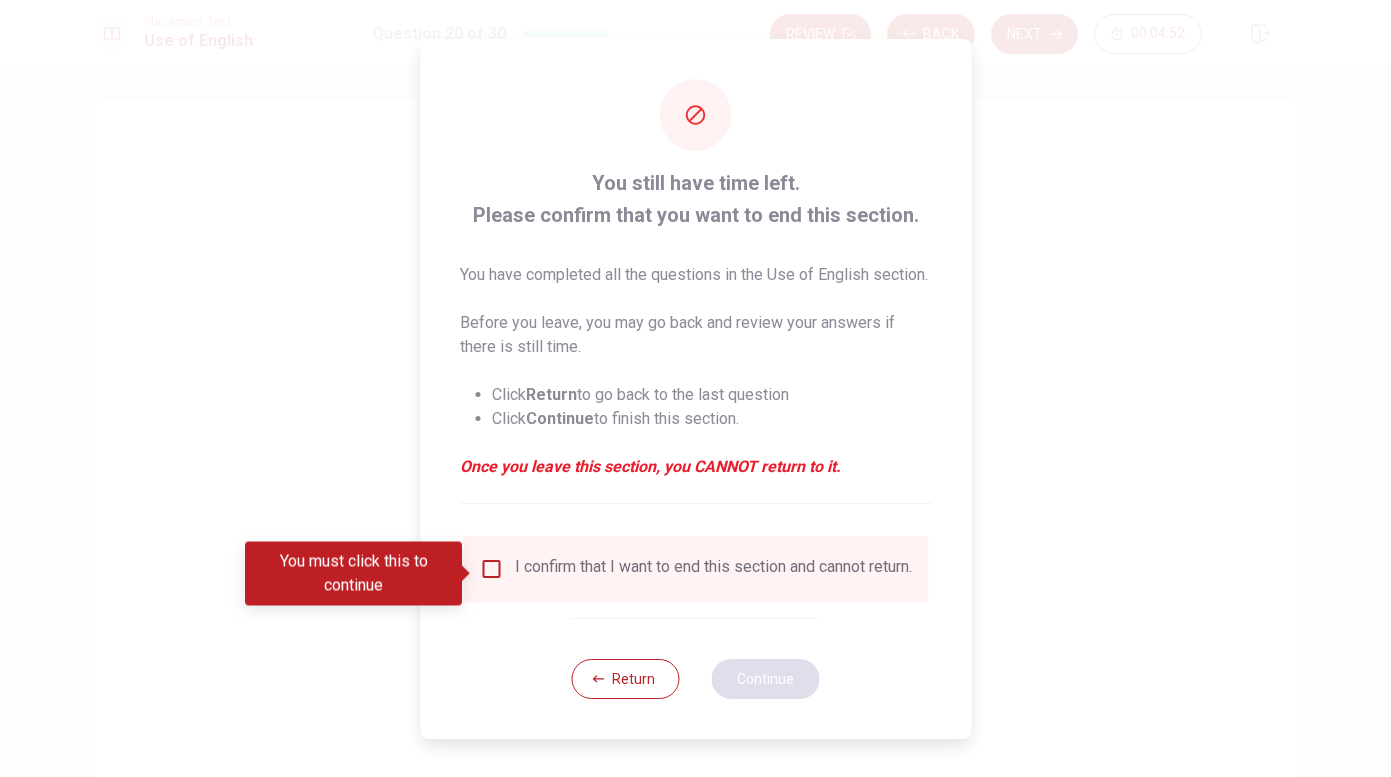 click on "Continue" at bounding box center (766, 679) 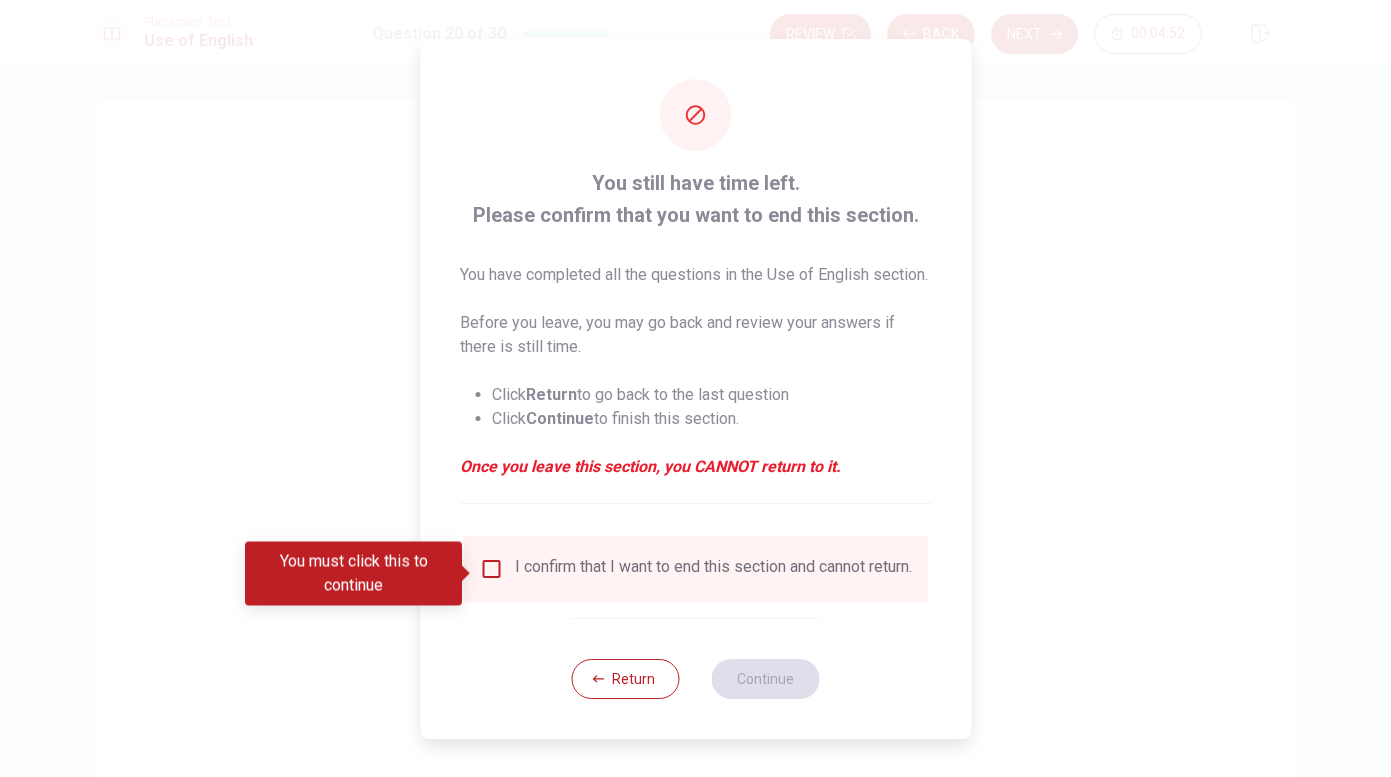 click at bounding box center [491, 569] 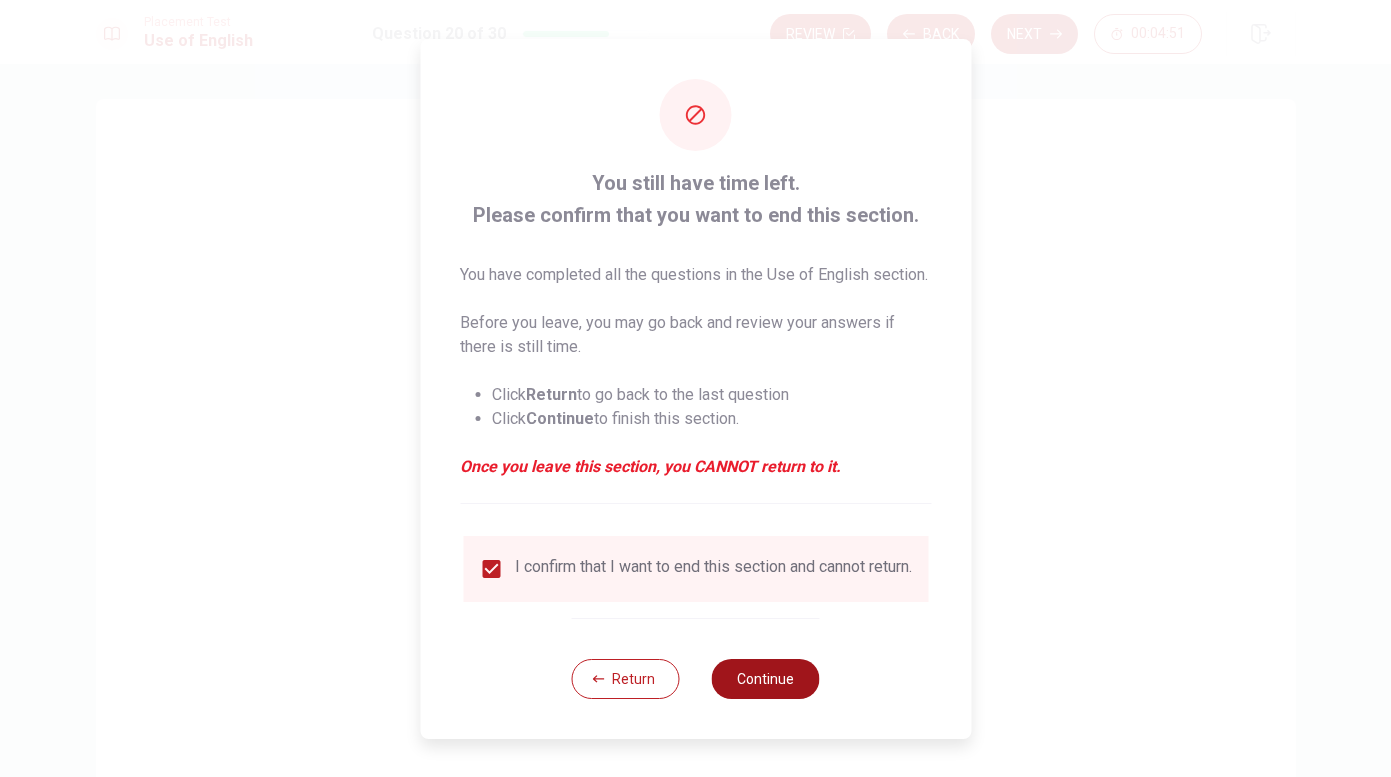 click on "Continue" at bounding box center (766, 679) 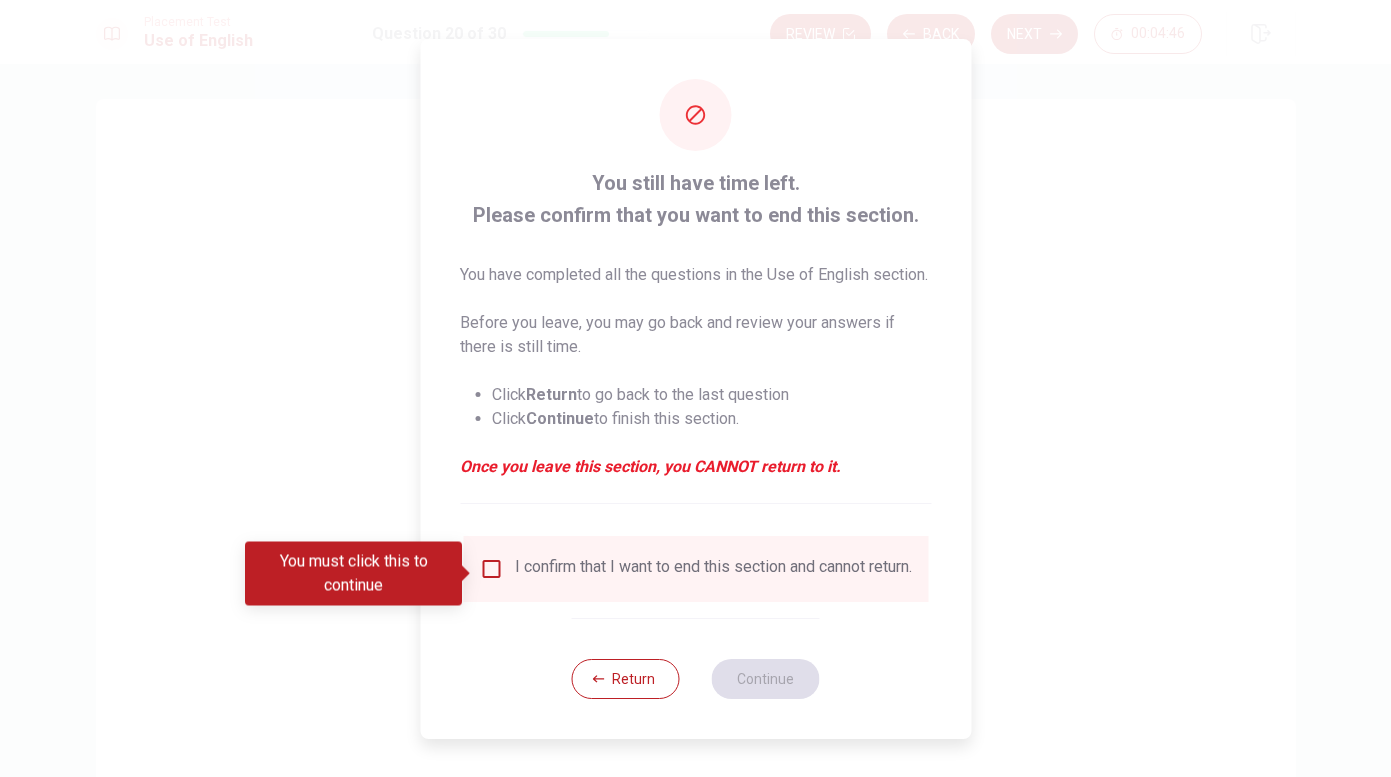 click on "I confirm that I want to end this section and cannot return." at bounding box center [713, 569] 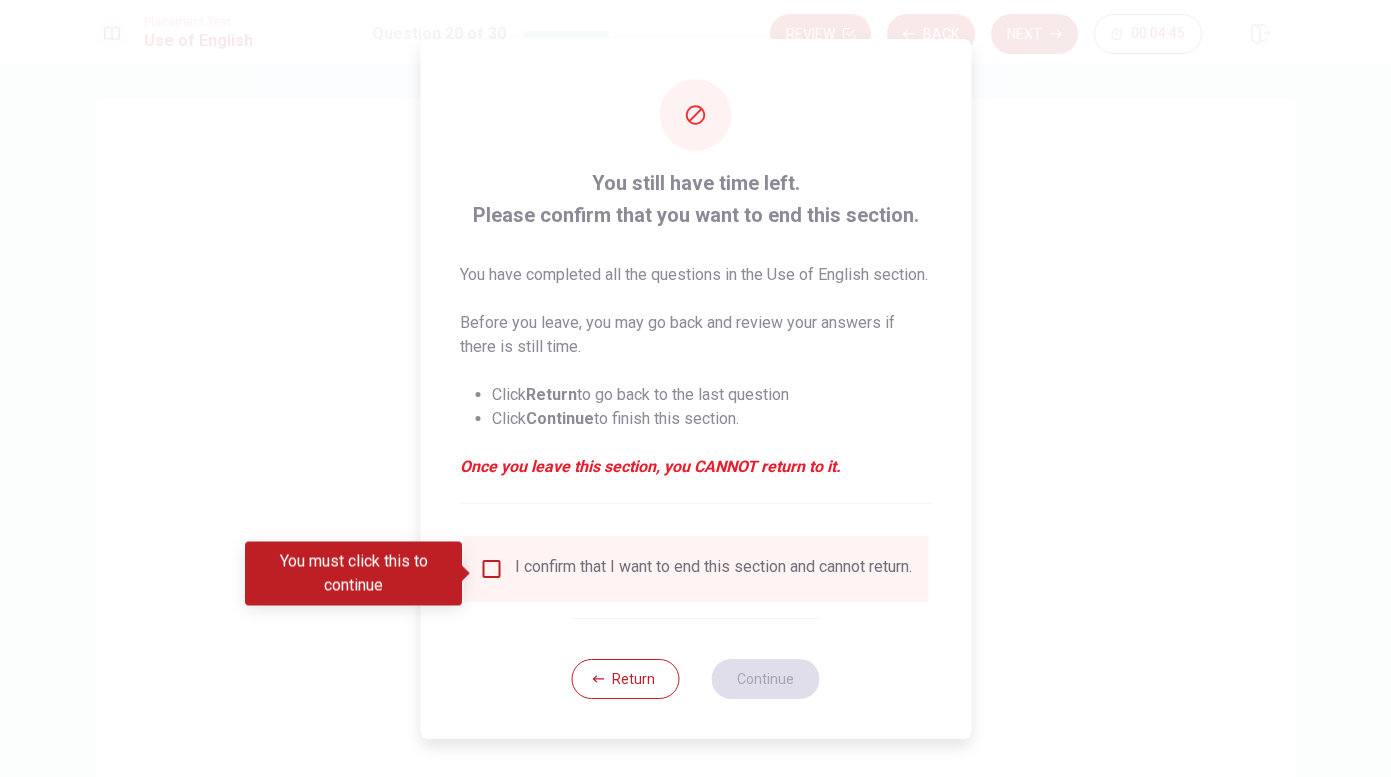 click on "I confirm that I want to end this section and cannot return." at bounding box center (713, 569) 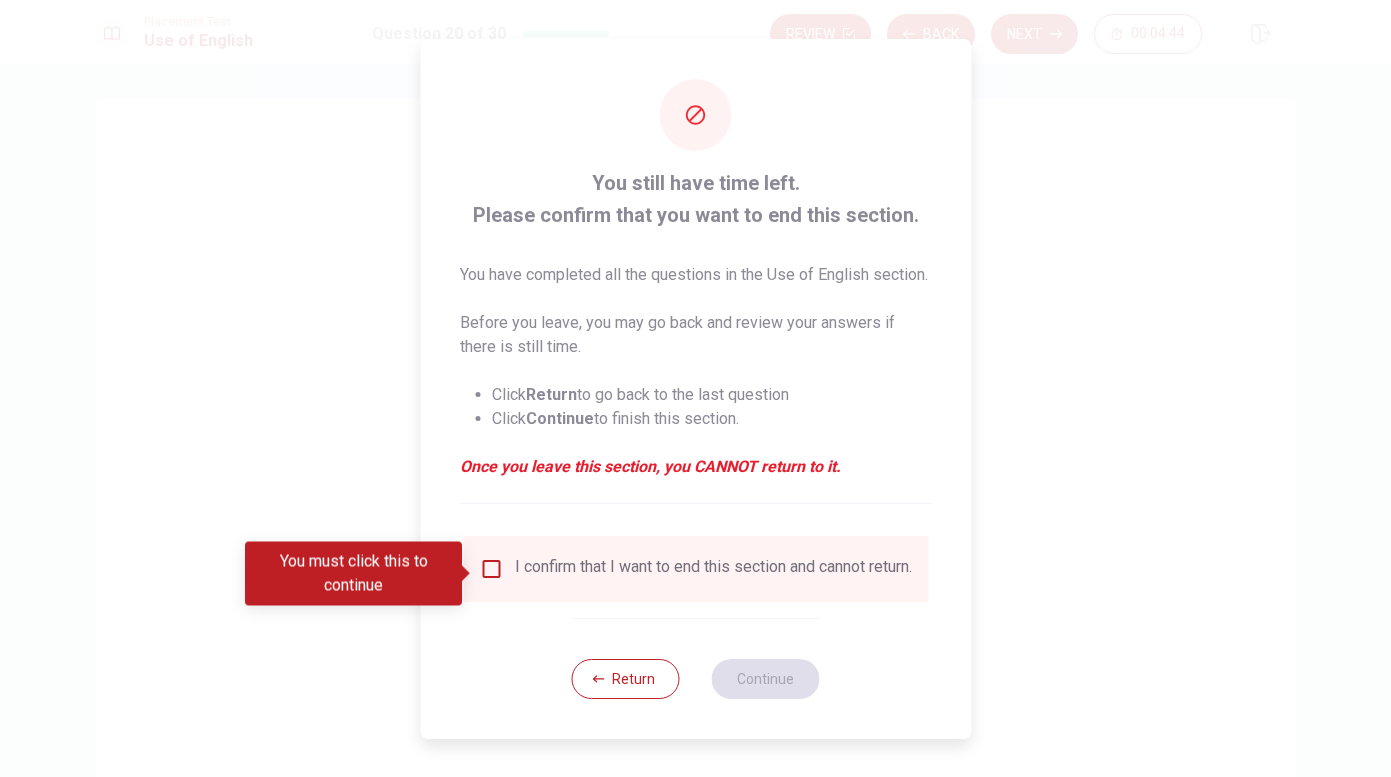 click at bounding box center (491, 569) 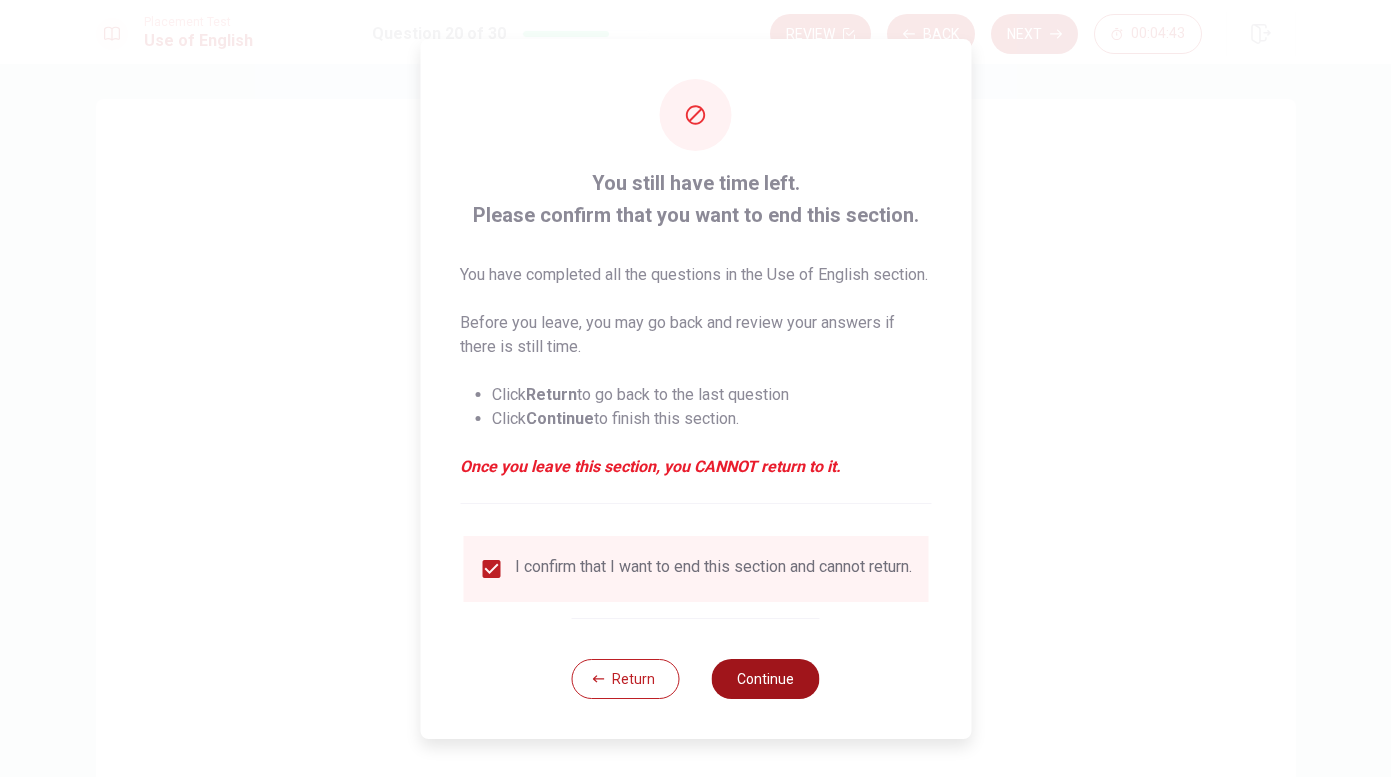 click on "Continue" at bounding box center [766, 679] 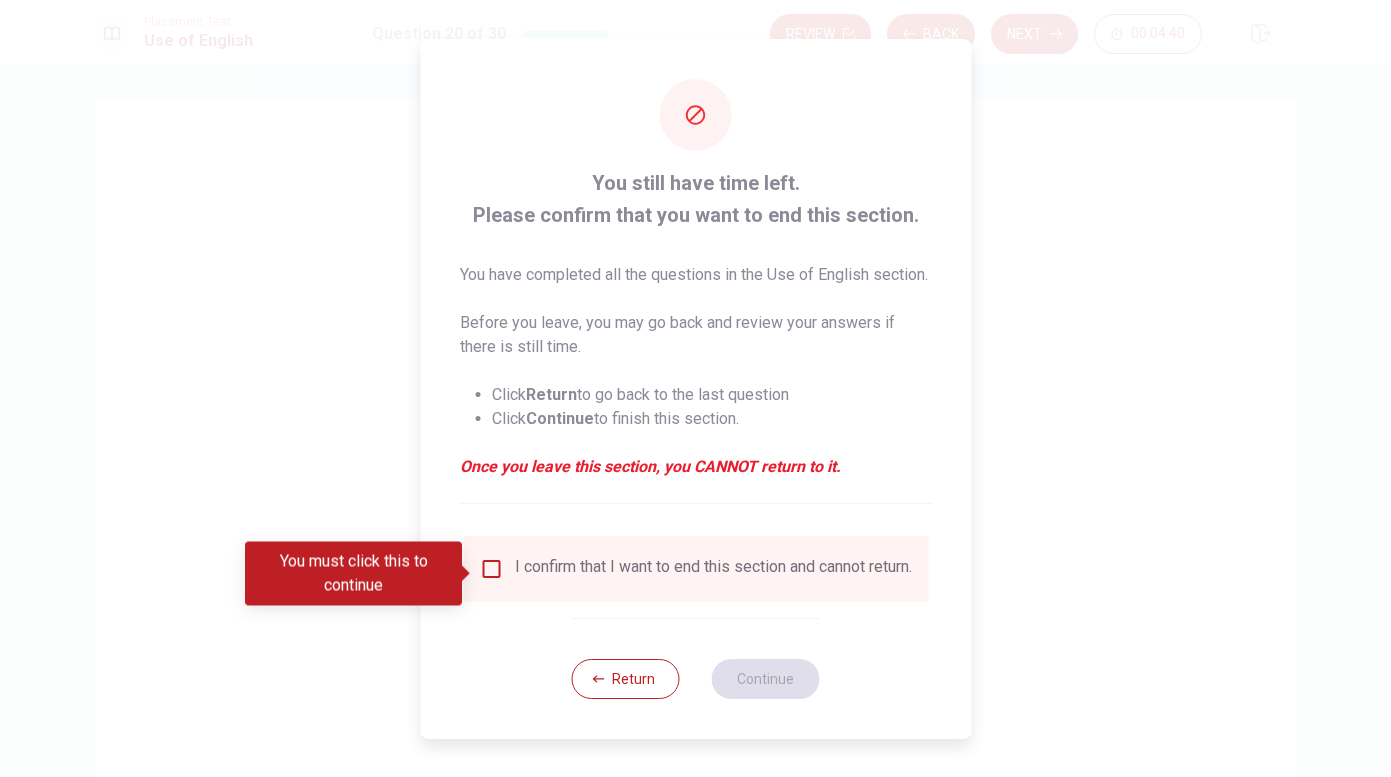 click on "You must click this to continue" at bounding box center [353, 574] 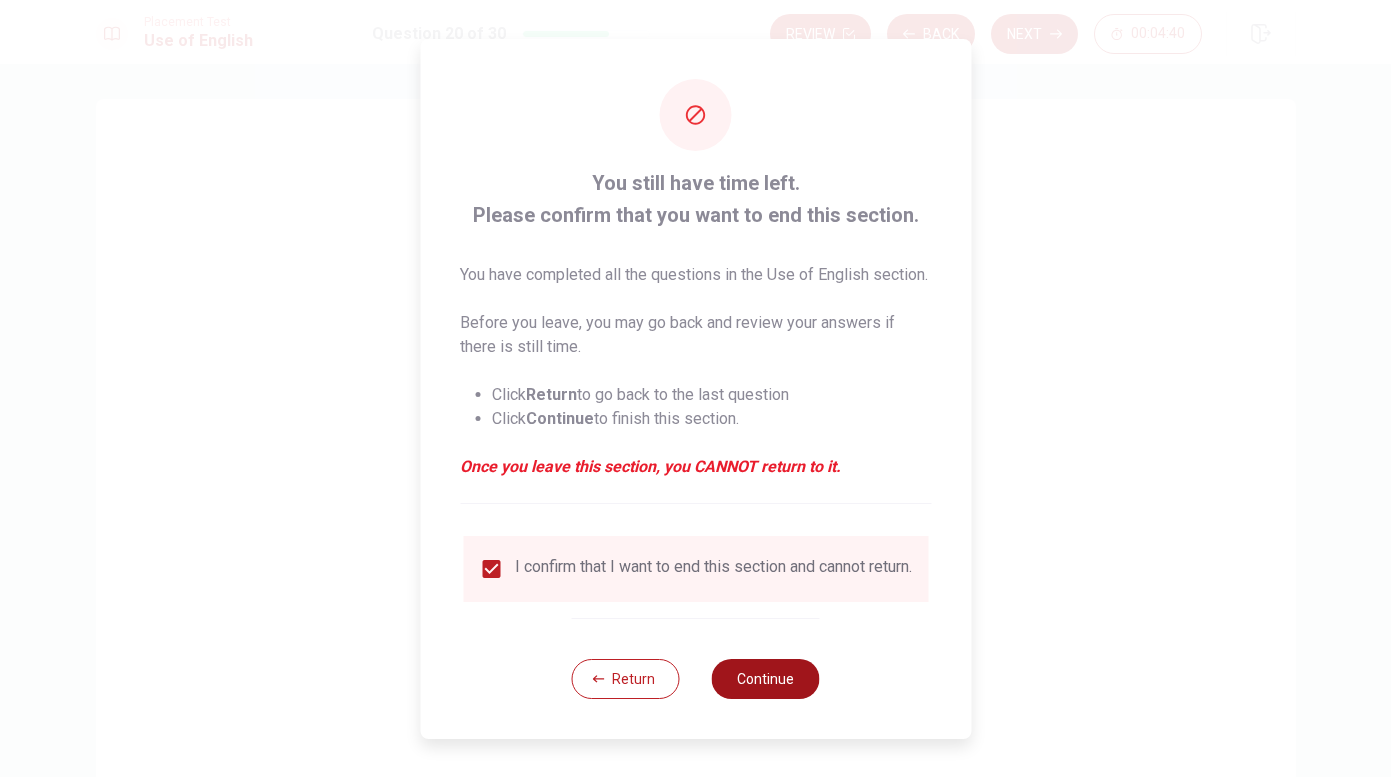 click on "Continue" at bounding box center [766, 679] 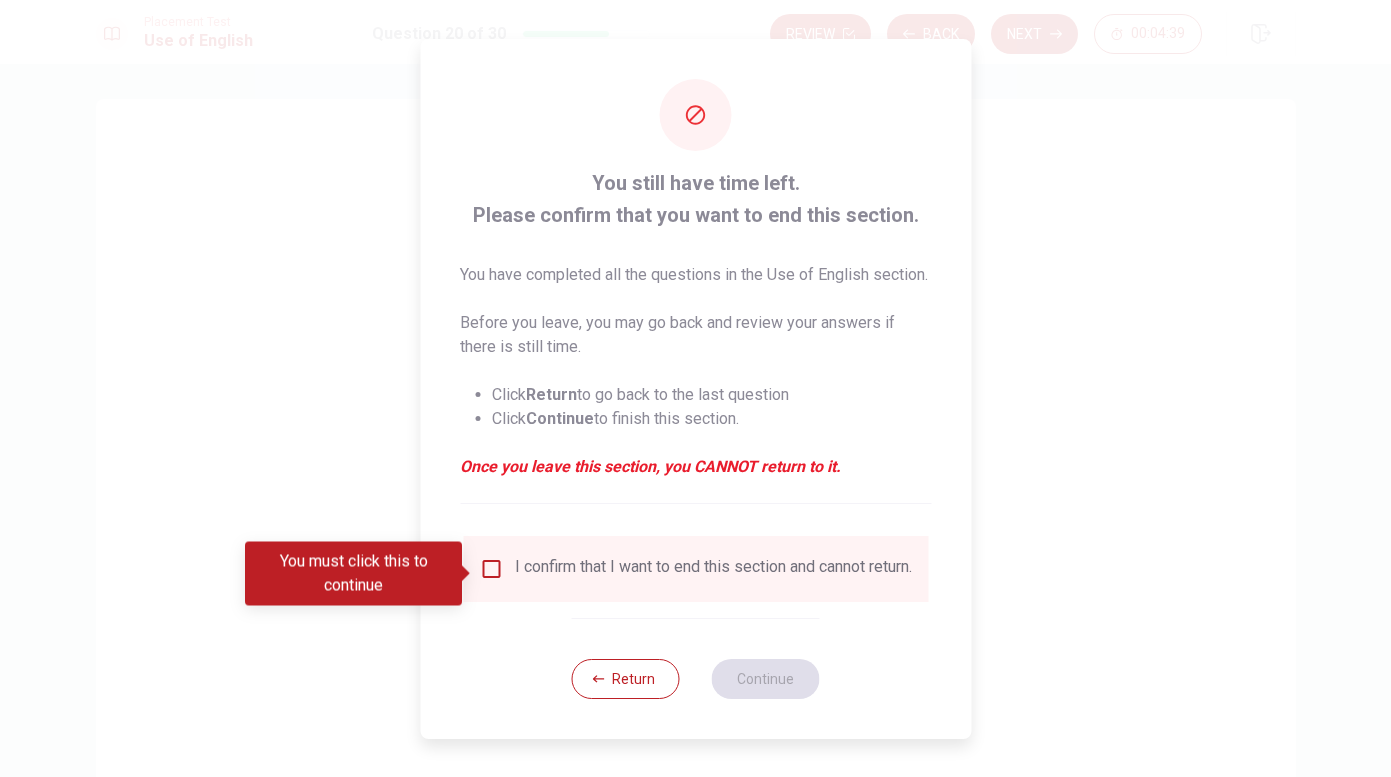 click at bounding box center [491, 569] 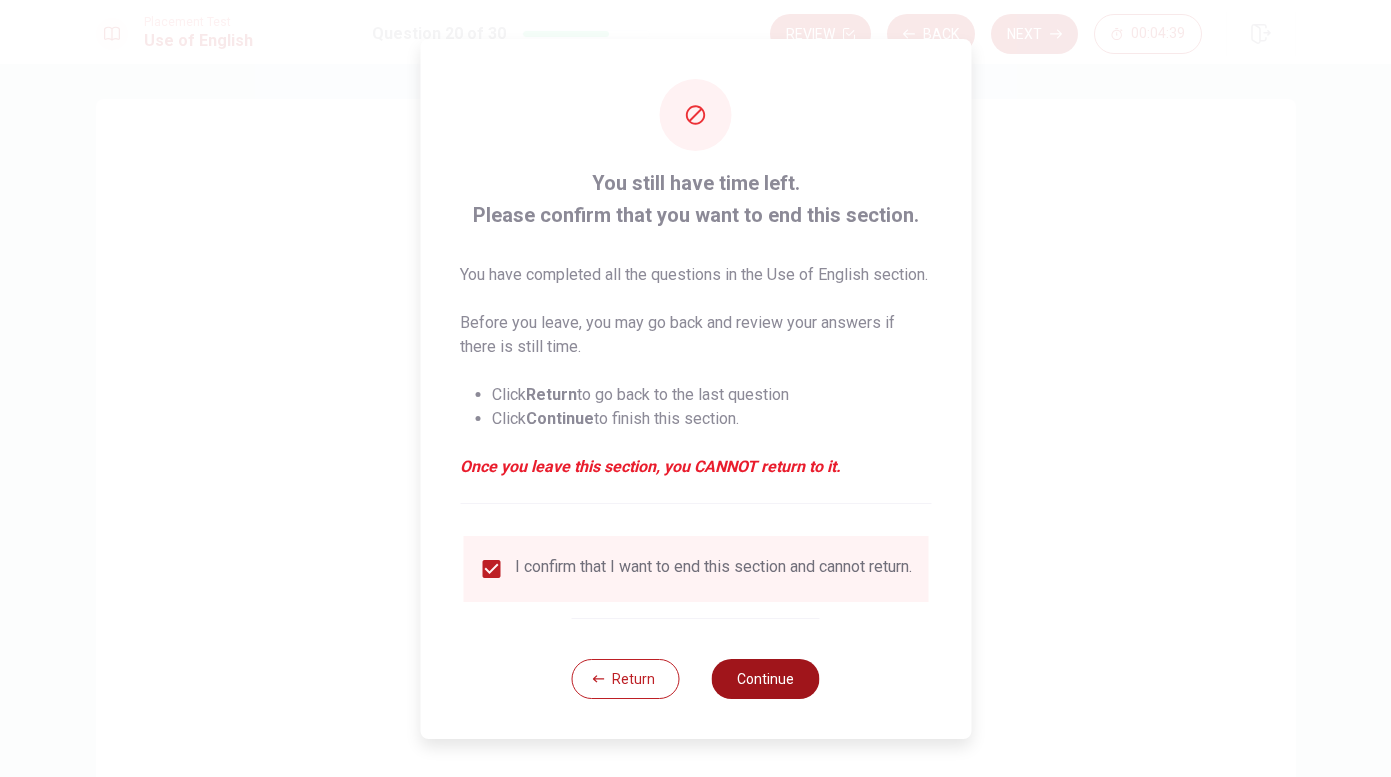 click on "Continue" at bounding box center [766, 679] 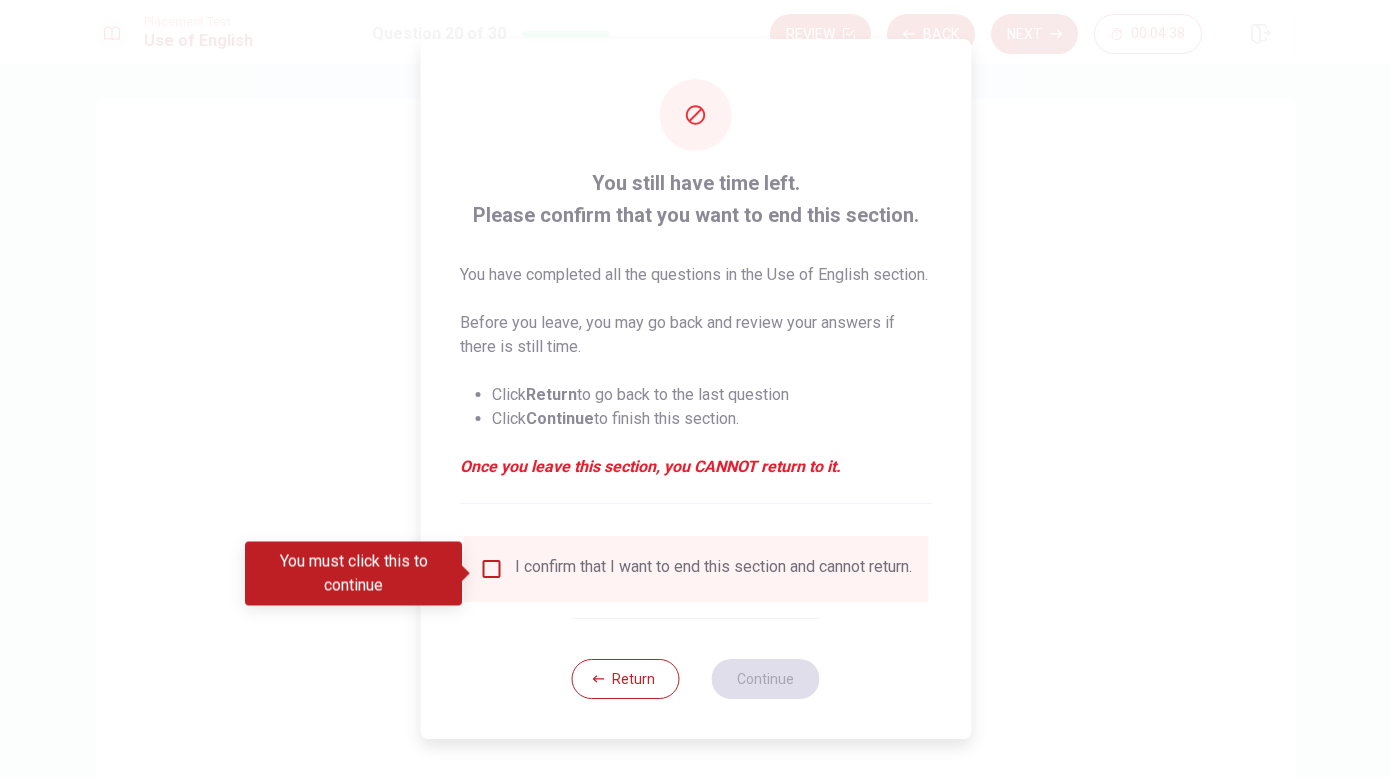 click at bounding box center (491, 569) 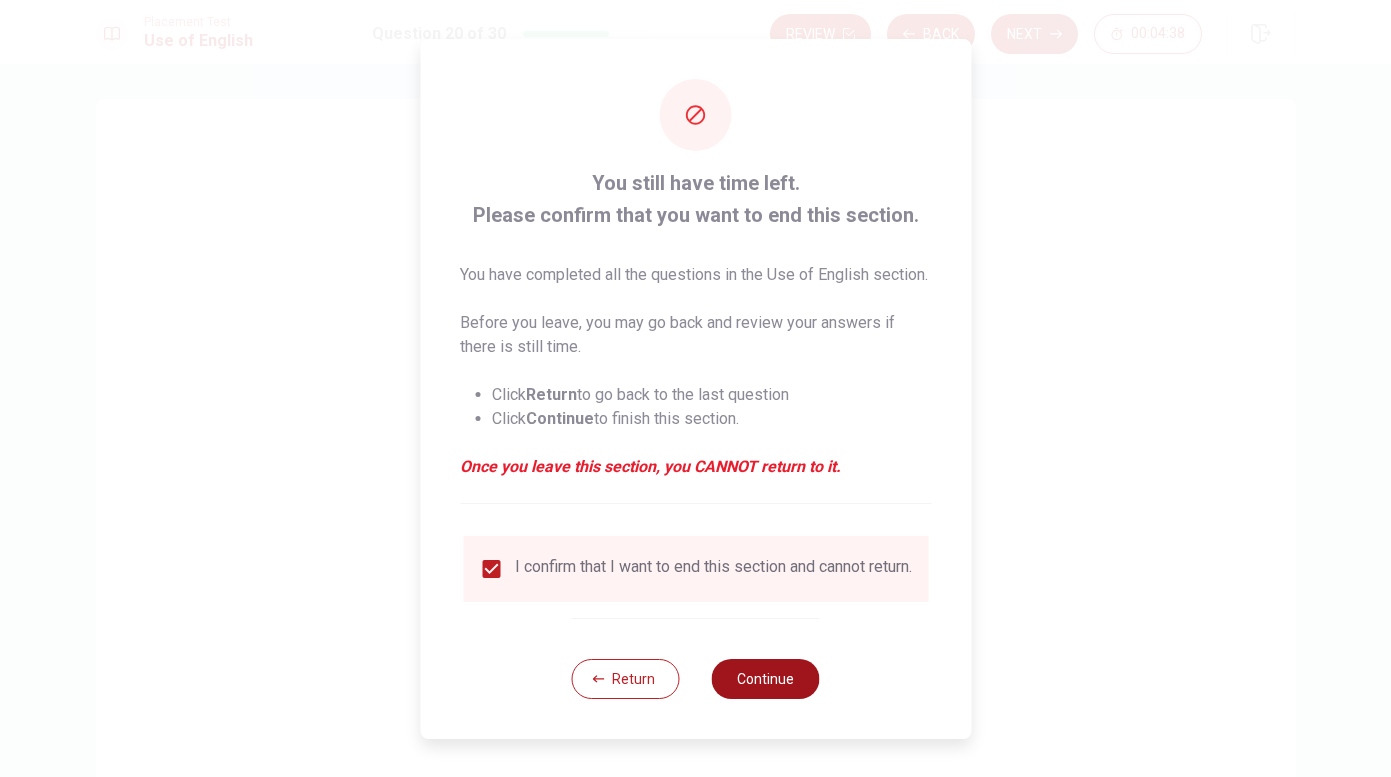 click on "Continue" at bounding box center [766, 679] 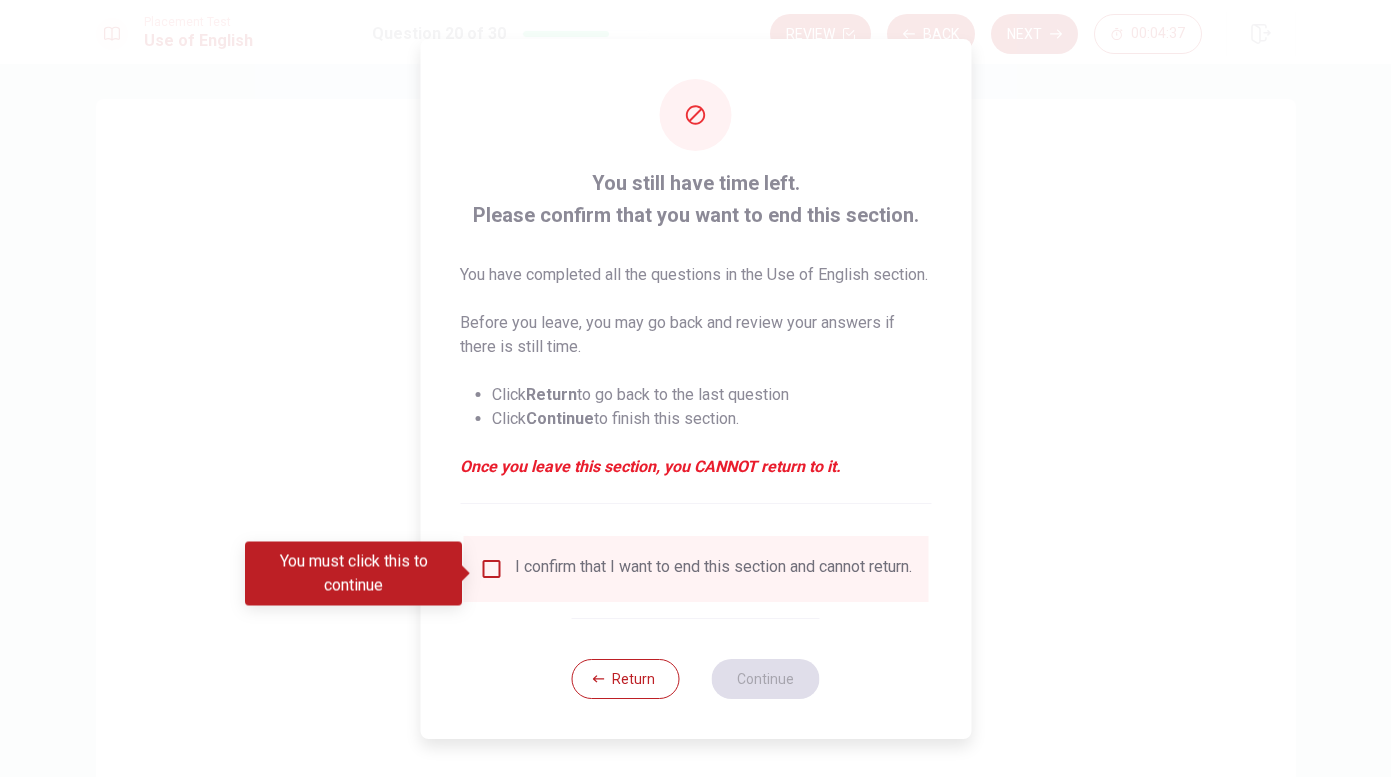click at bounding box center [491, 569] 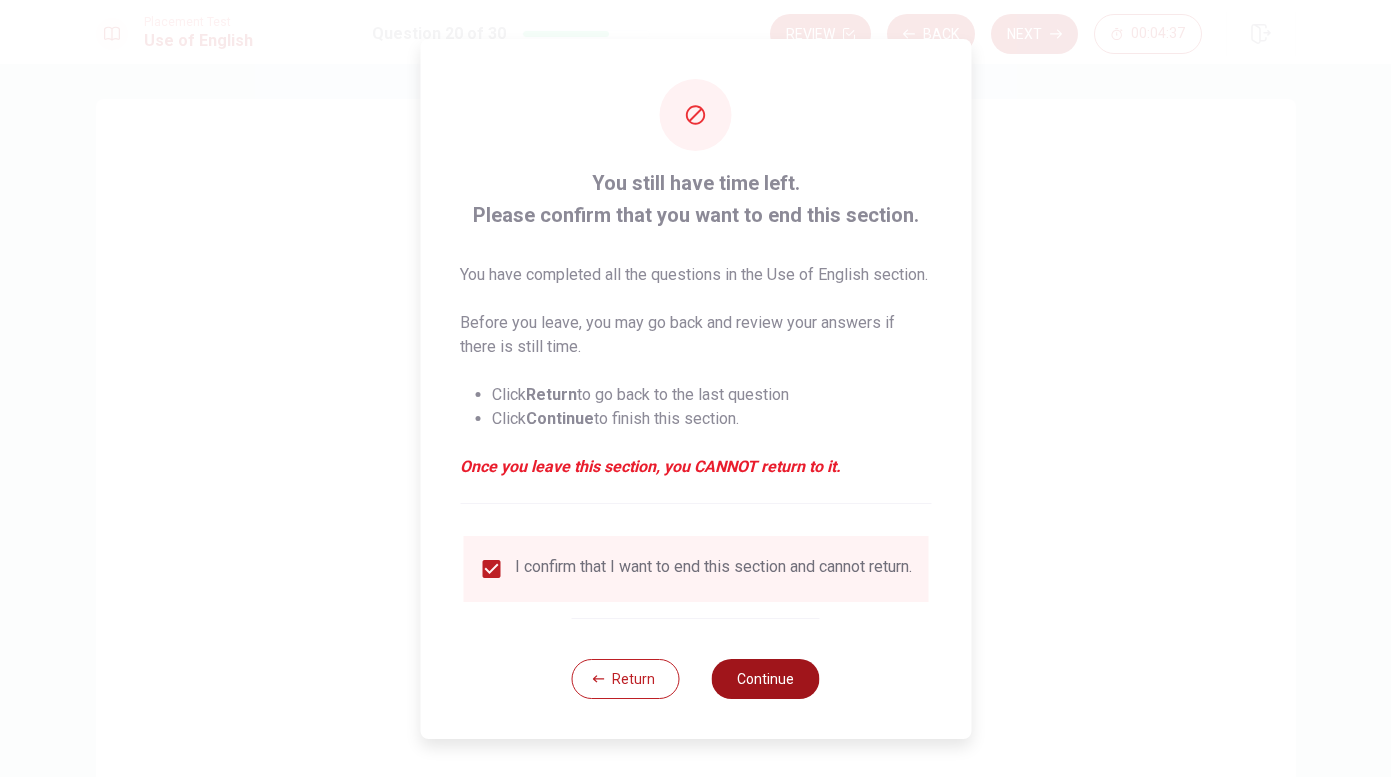 click on "Continue" at bounding box center (766, 679) 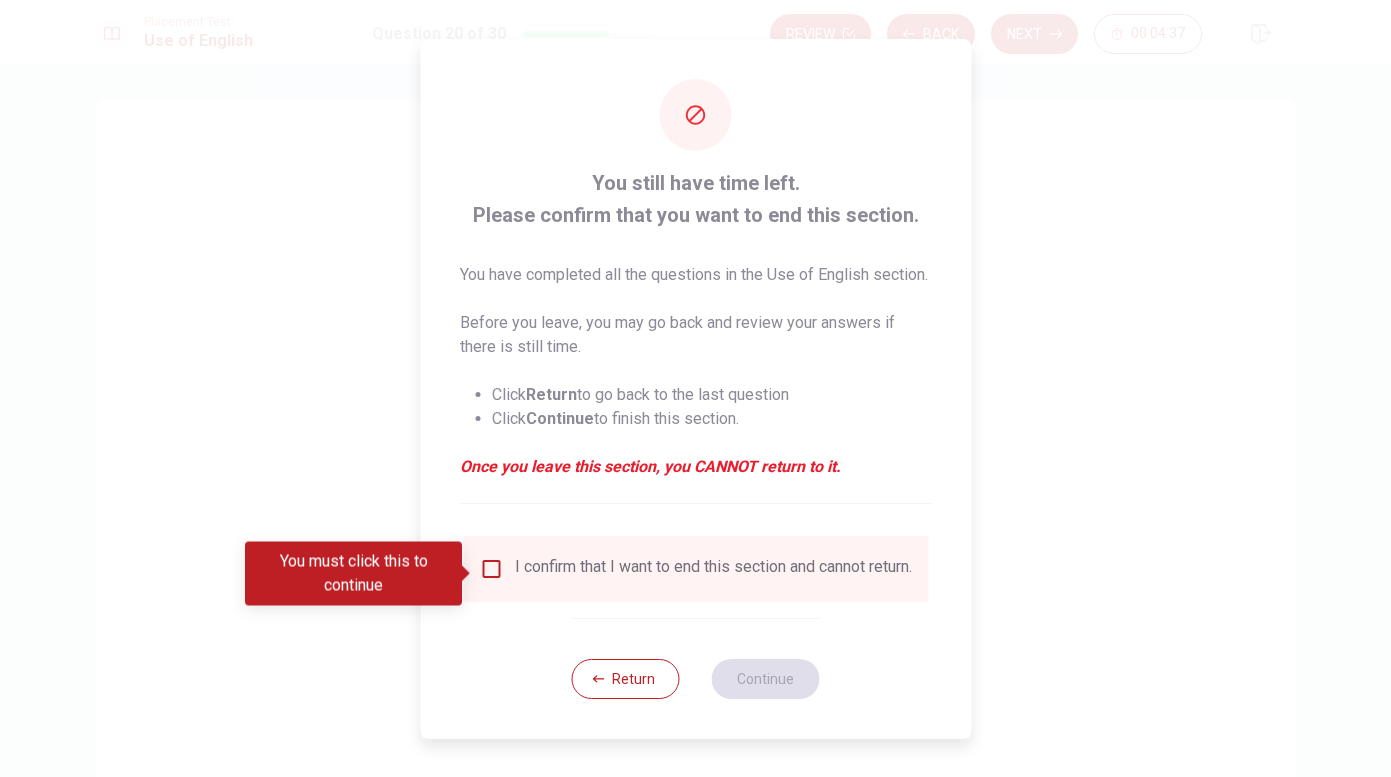 click at bounding box center (491, 569) 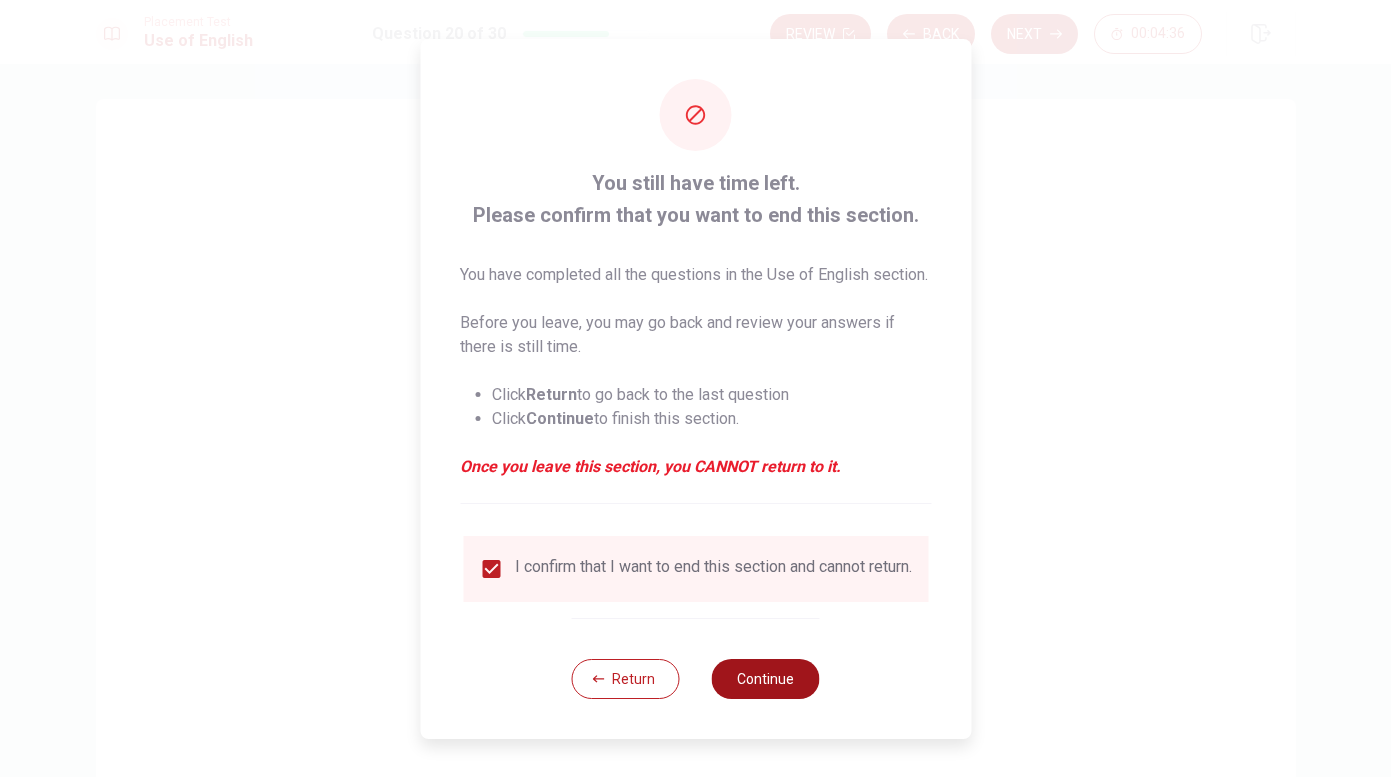 click on "Continue" at bounding box center [766, 679] 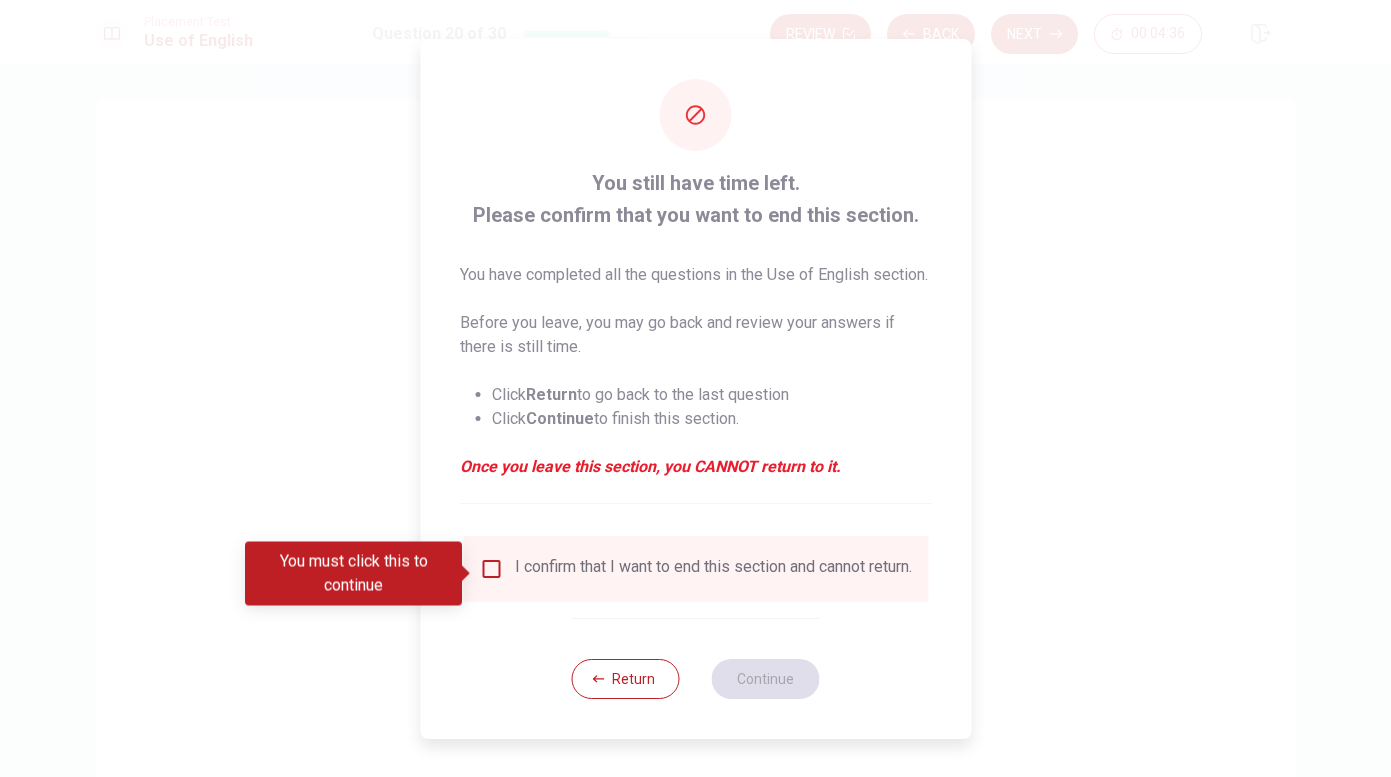 click at bounding box center [491, 569] 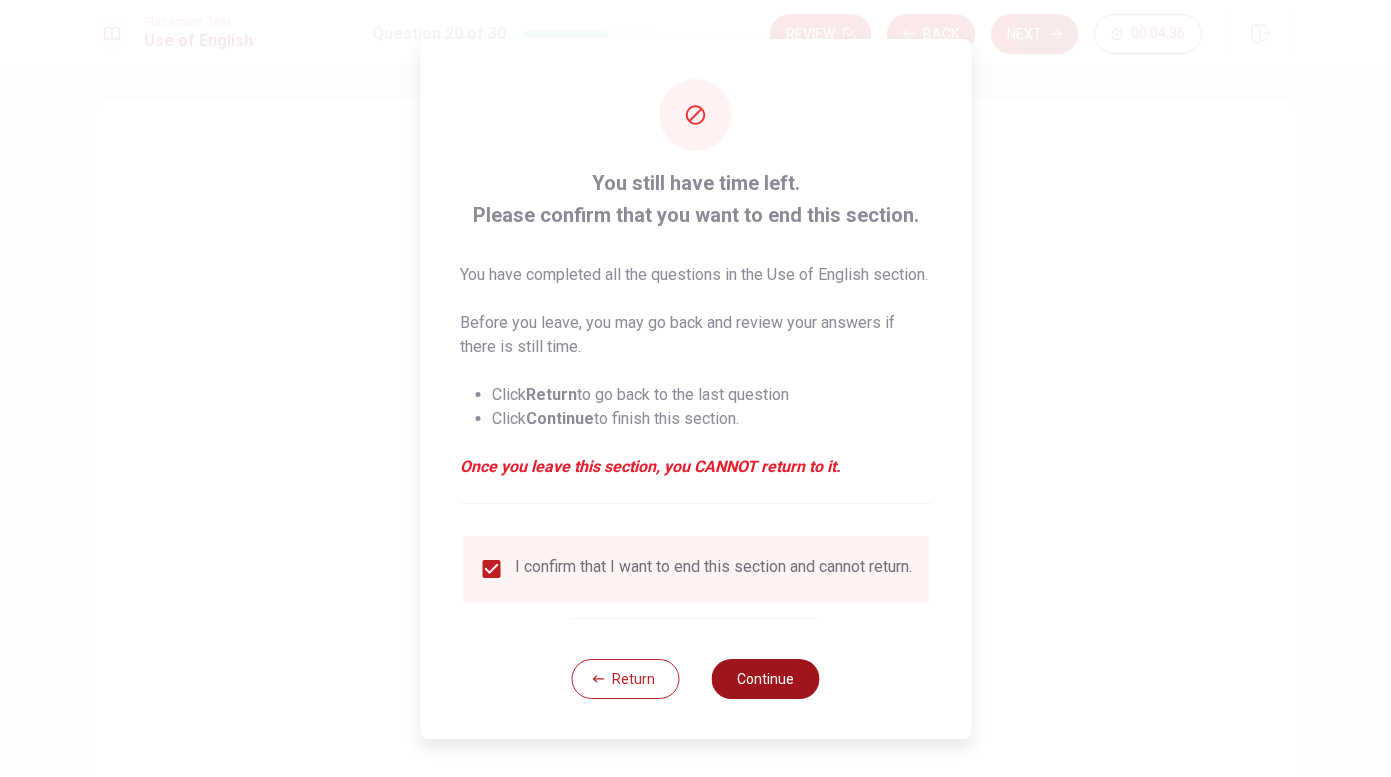 click on "Continue" at bounding box center [766, 679] 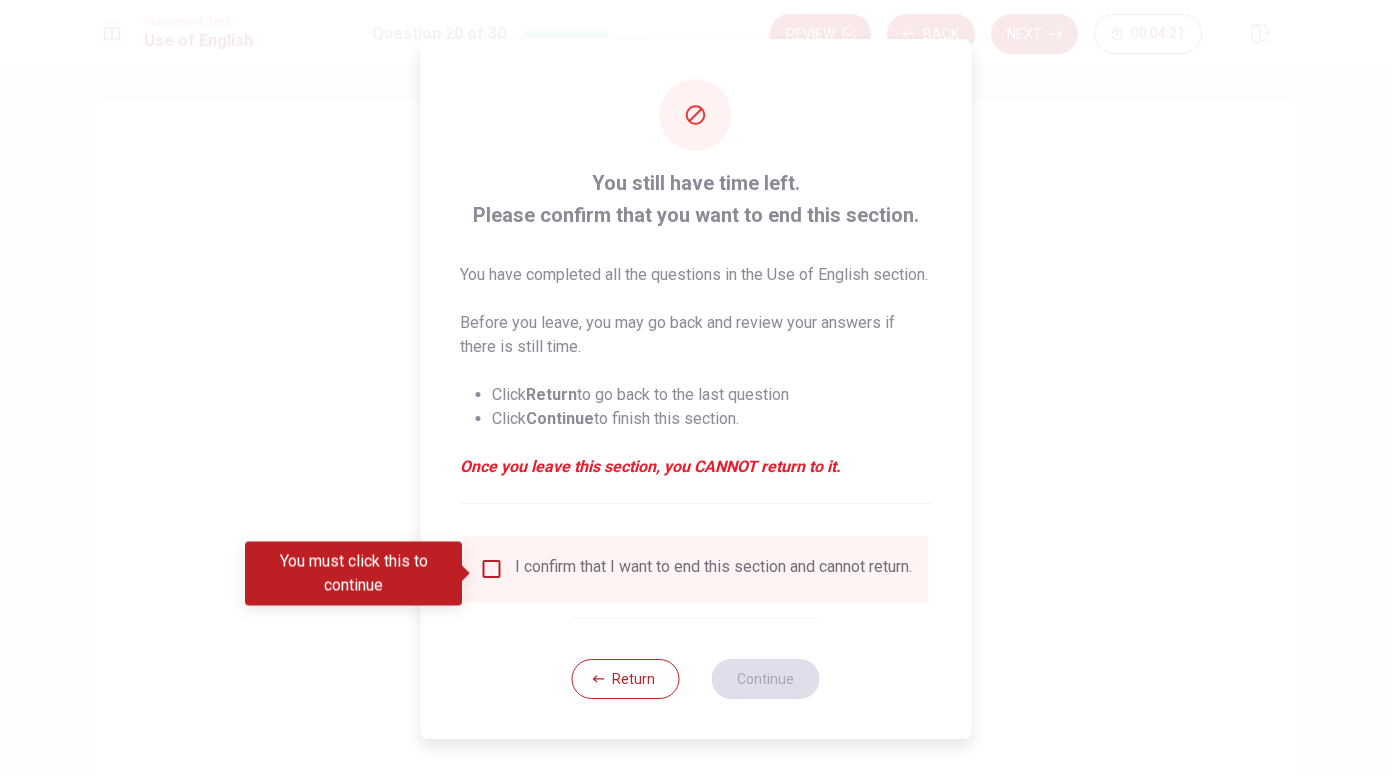 click on "I confirm that I want to end this section and cannot return." at bounding box center [713, 569] 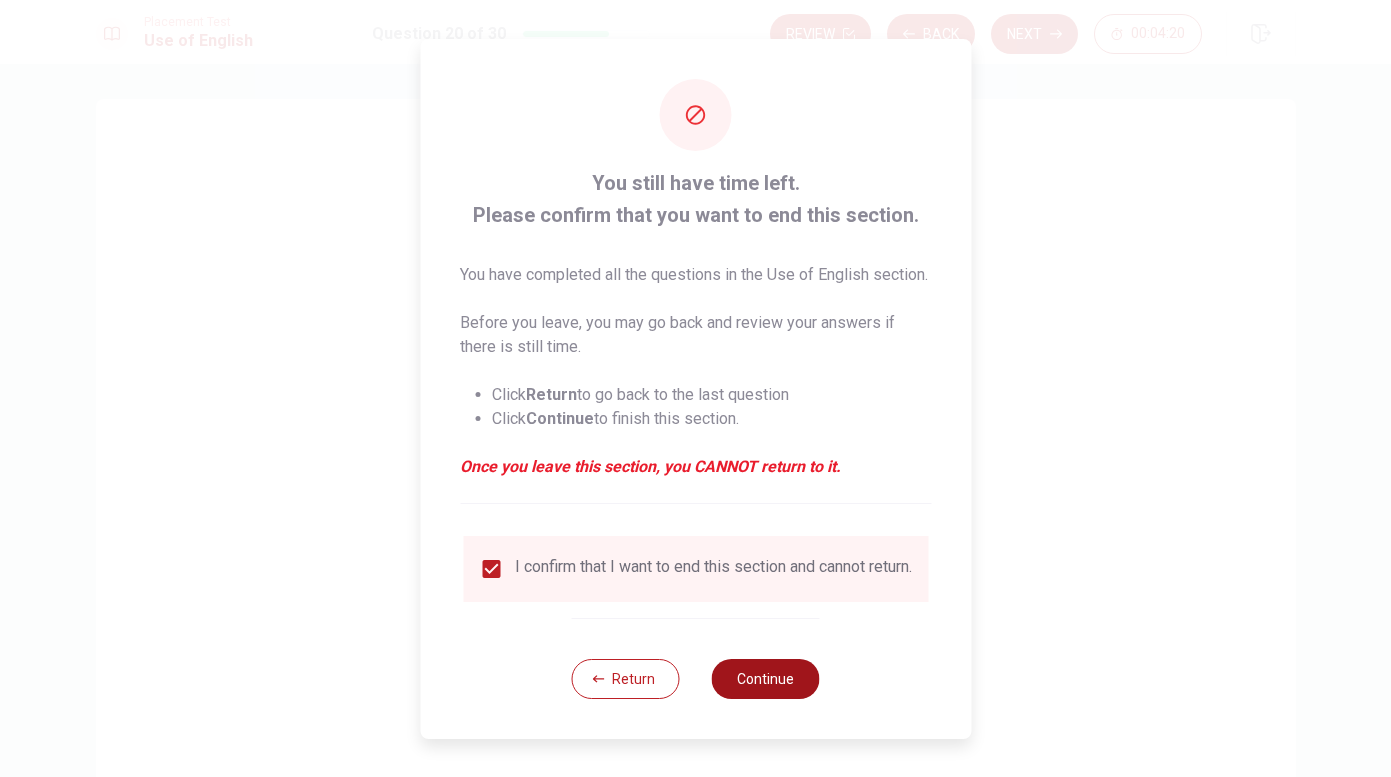 click on "Continue" at bounding box center [766, 679] 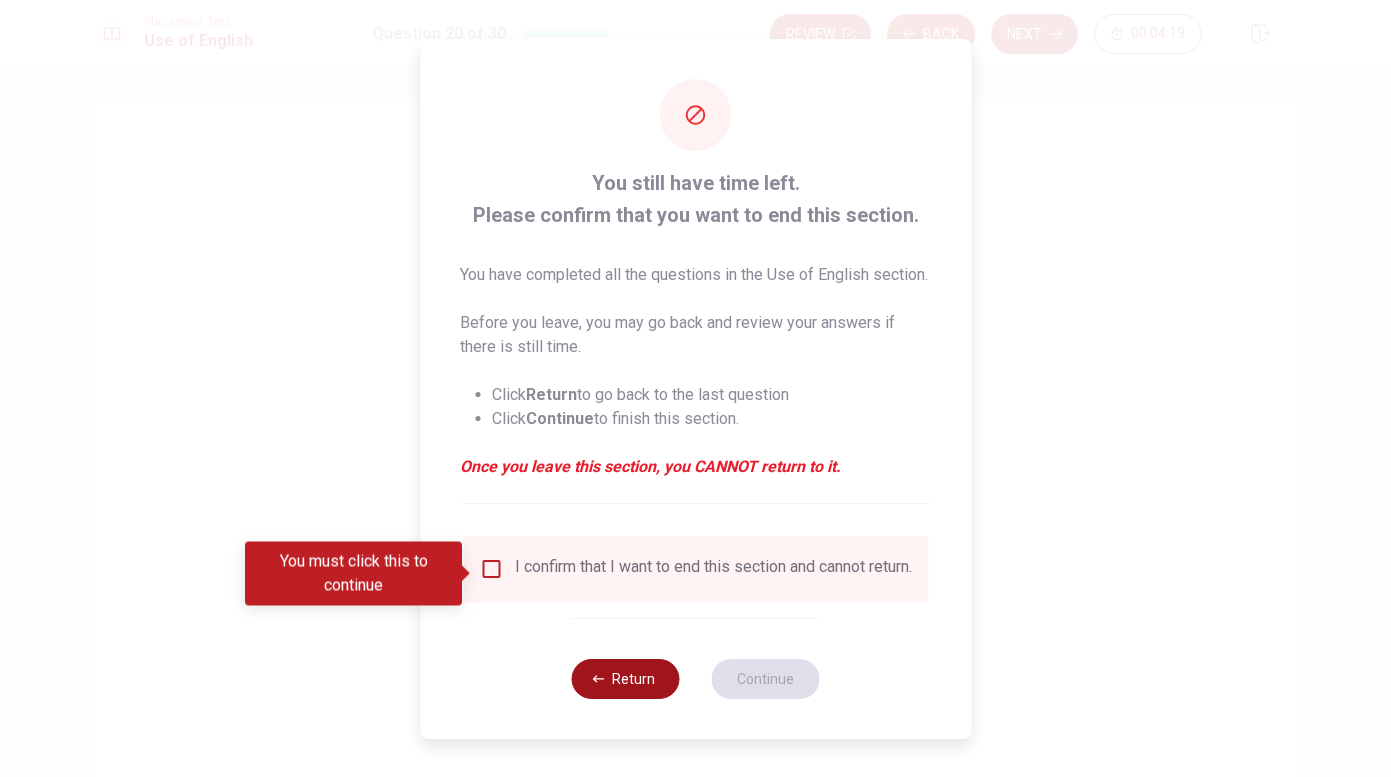 click on "Return" at bounding box center (626, 679) 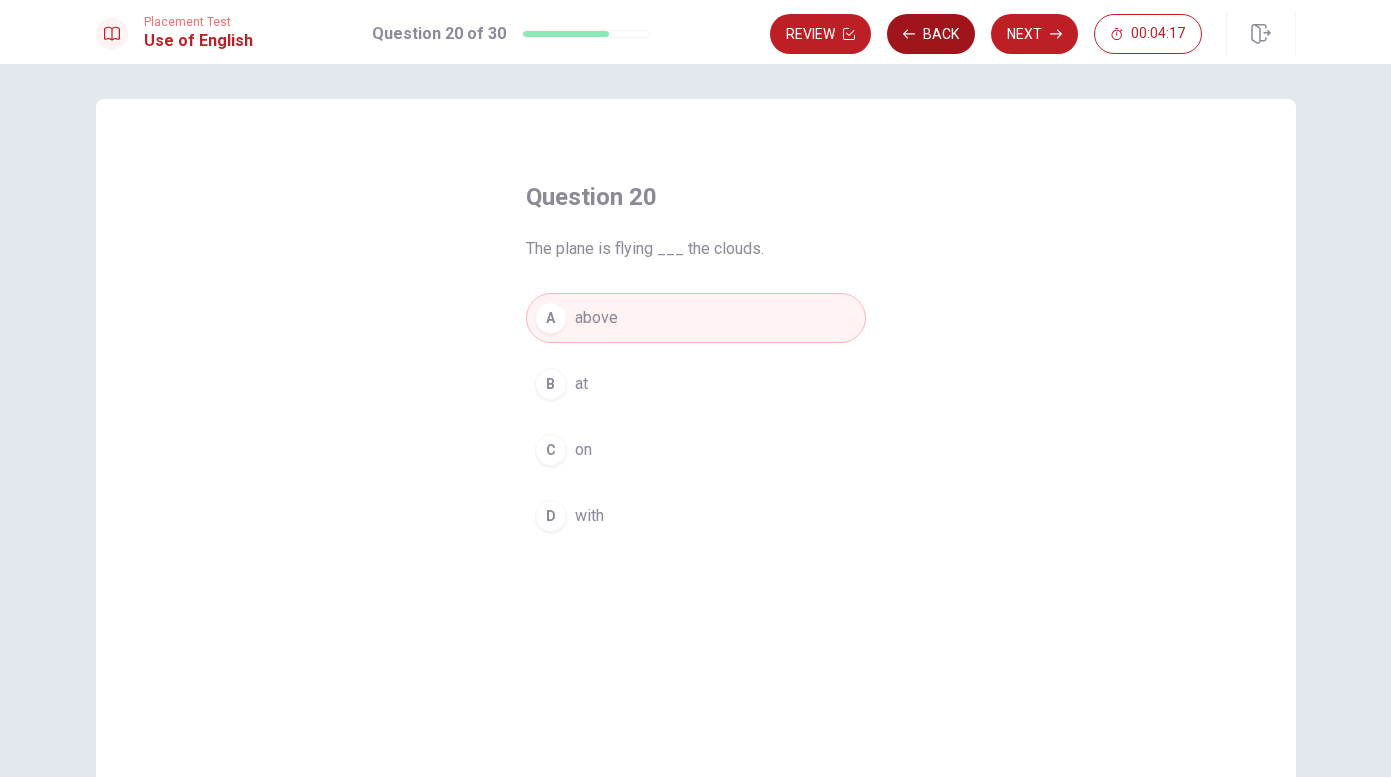 click 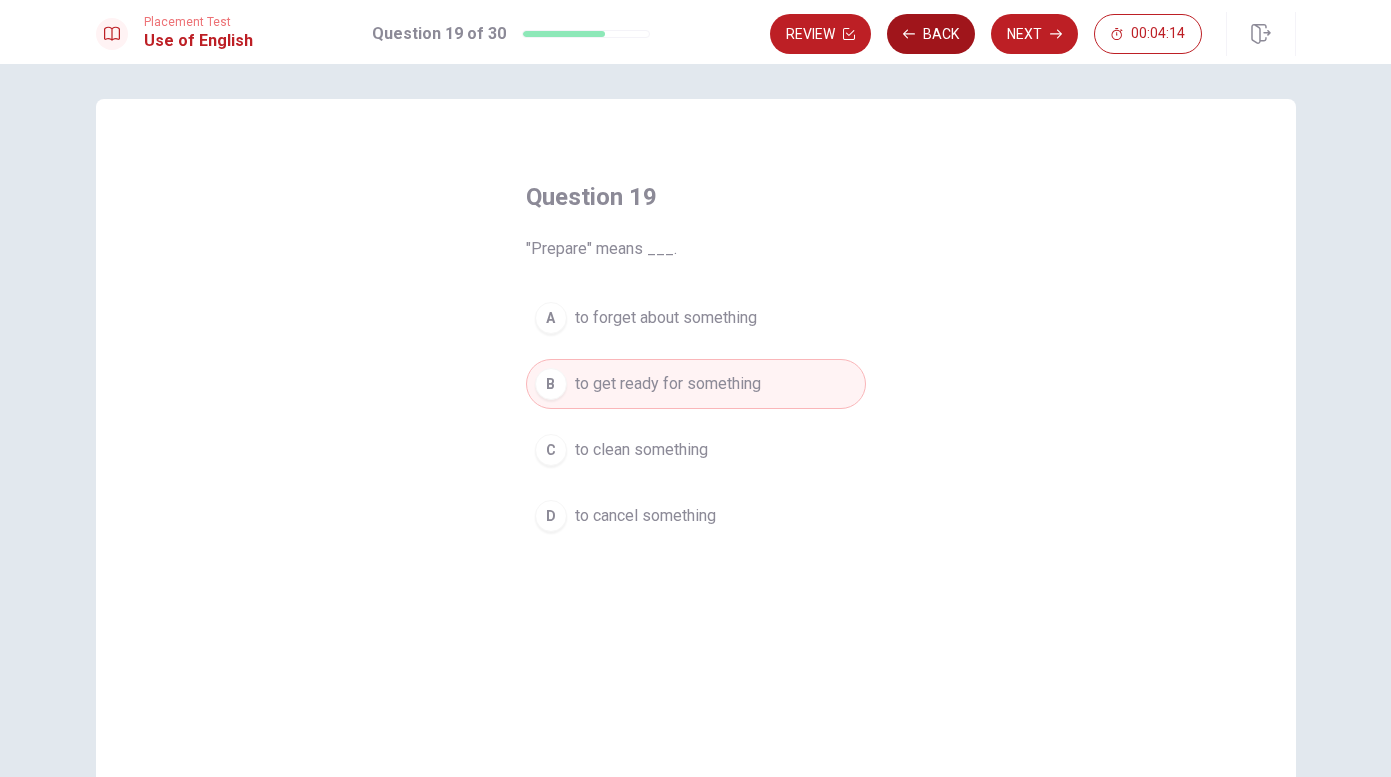 click on "Back" at bounding box center (931, 34) 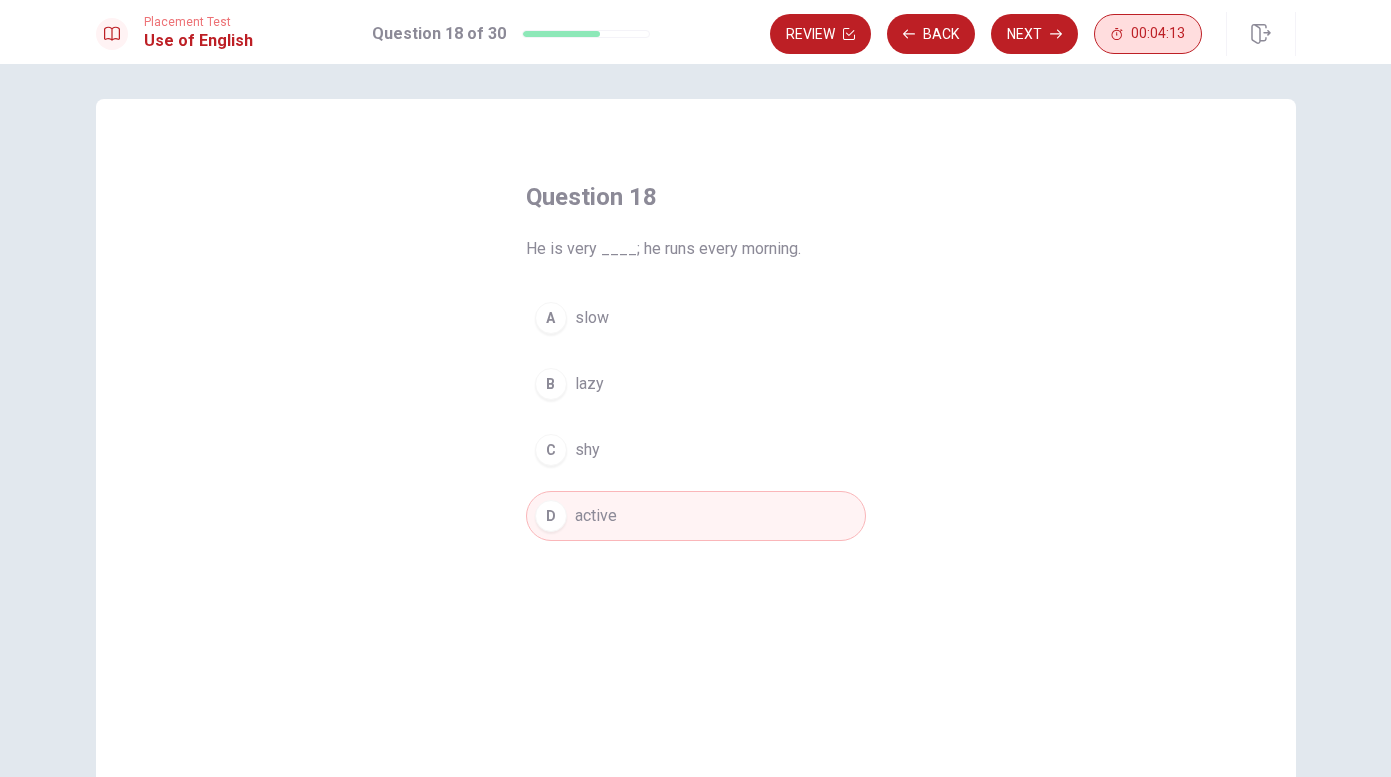 click 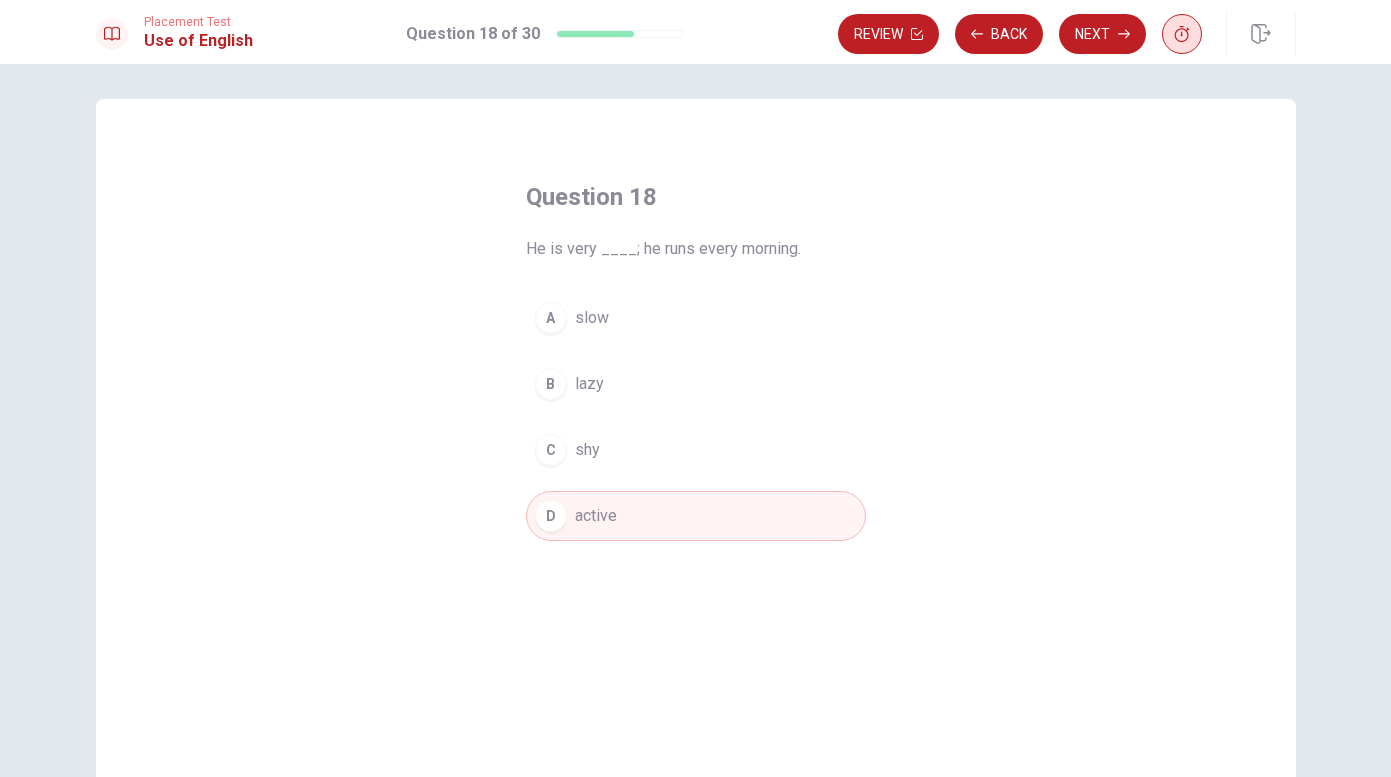 click 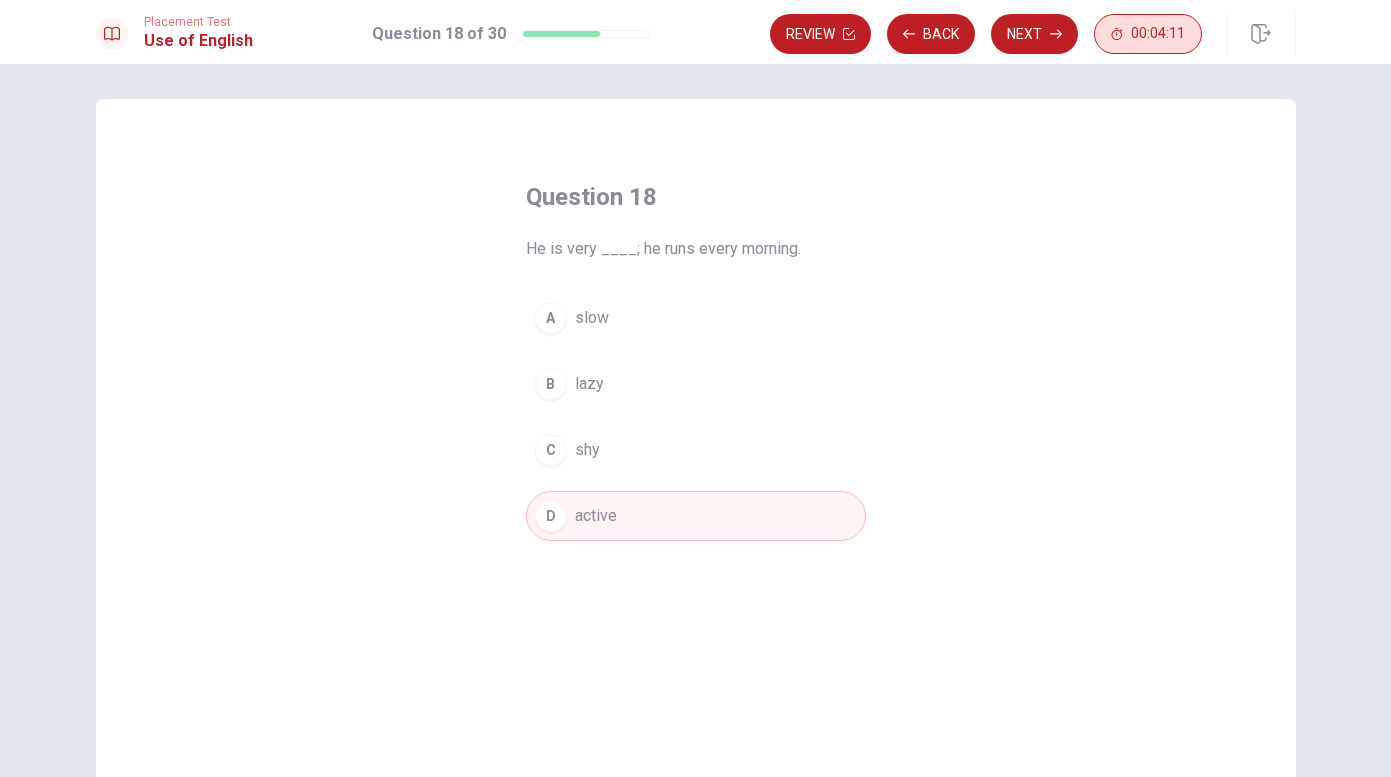 click on "00:04:11" at bounding box center (1158, 34) 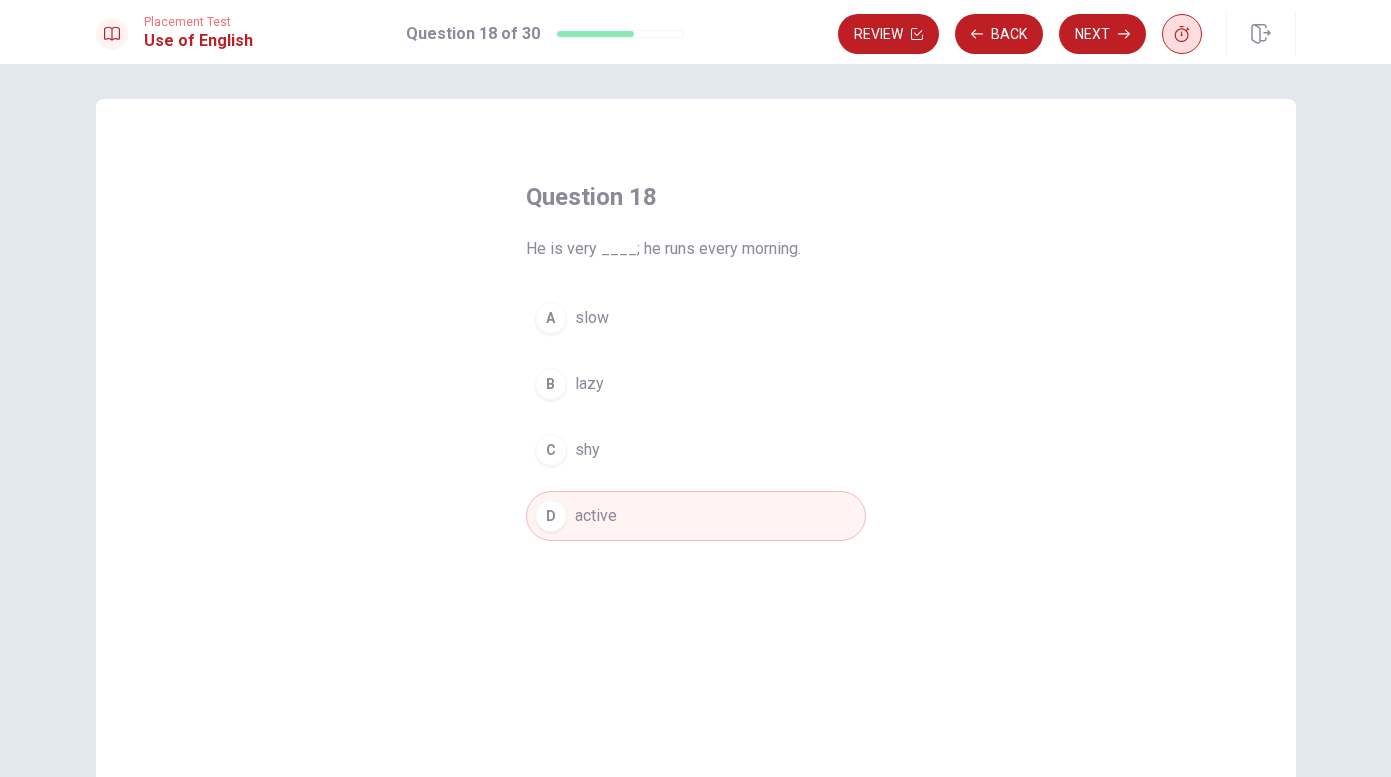 click 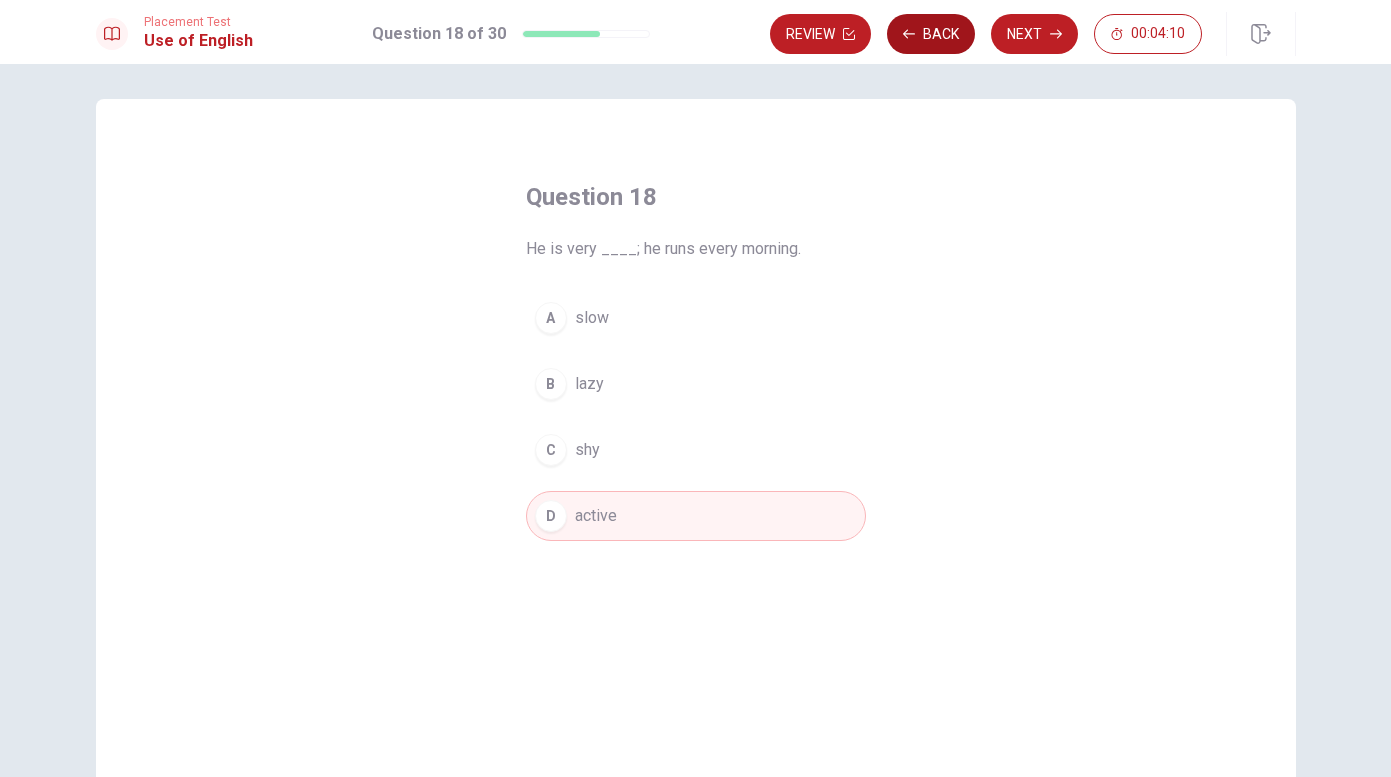 click 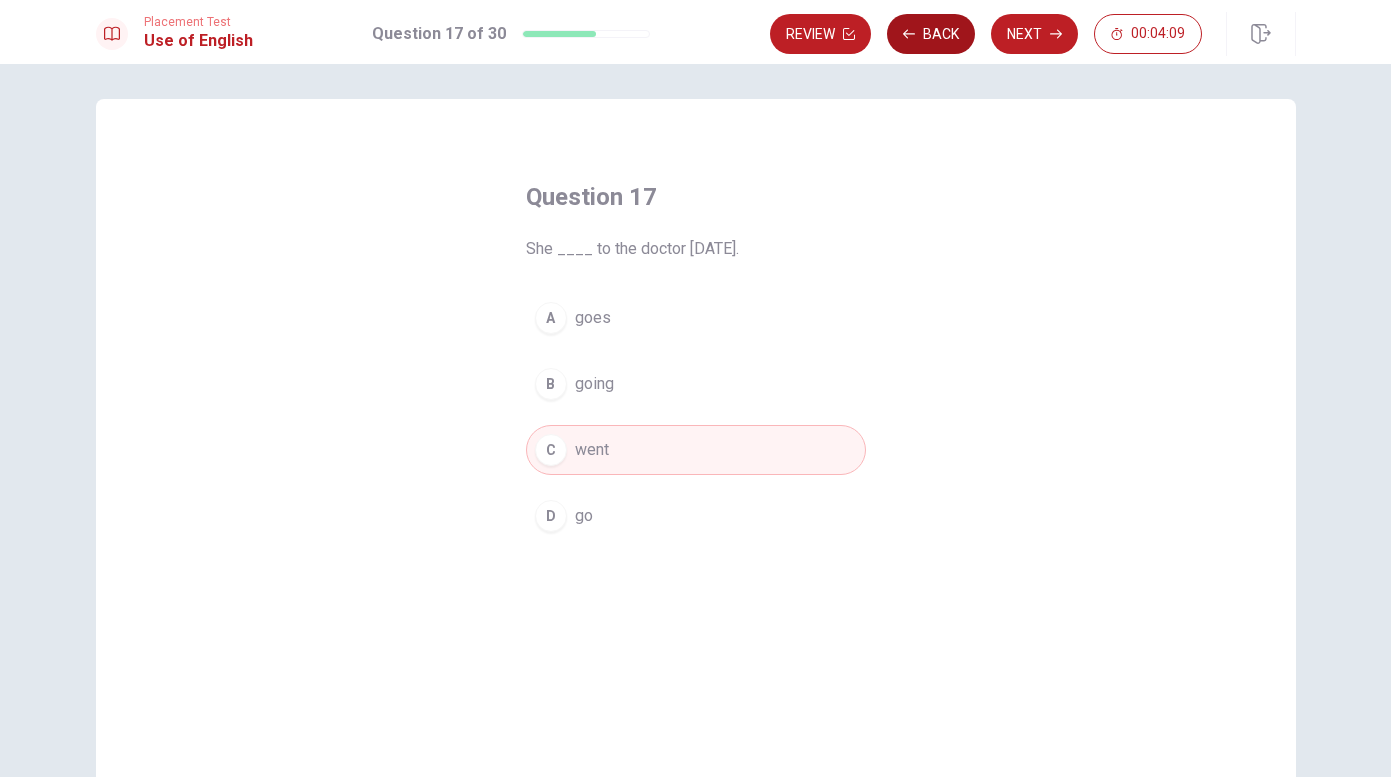click 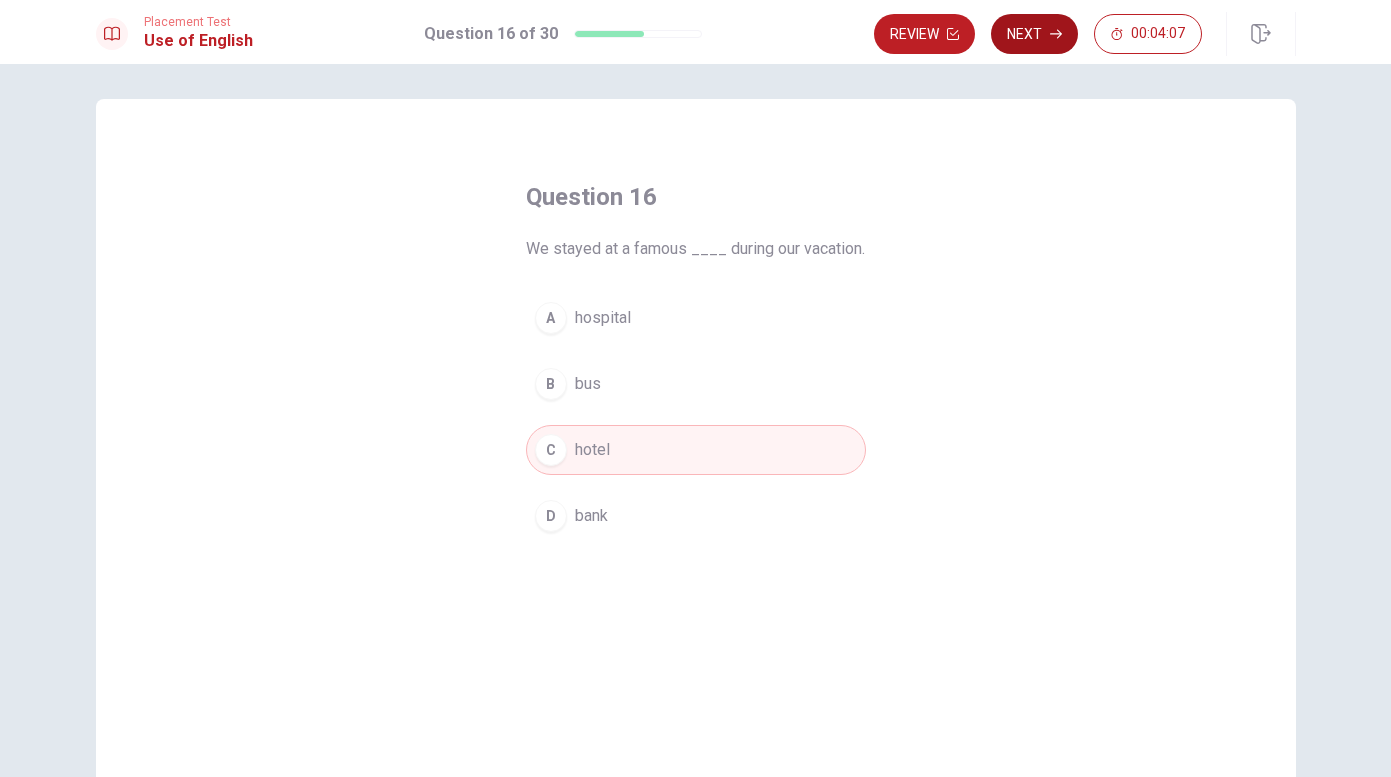 click 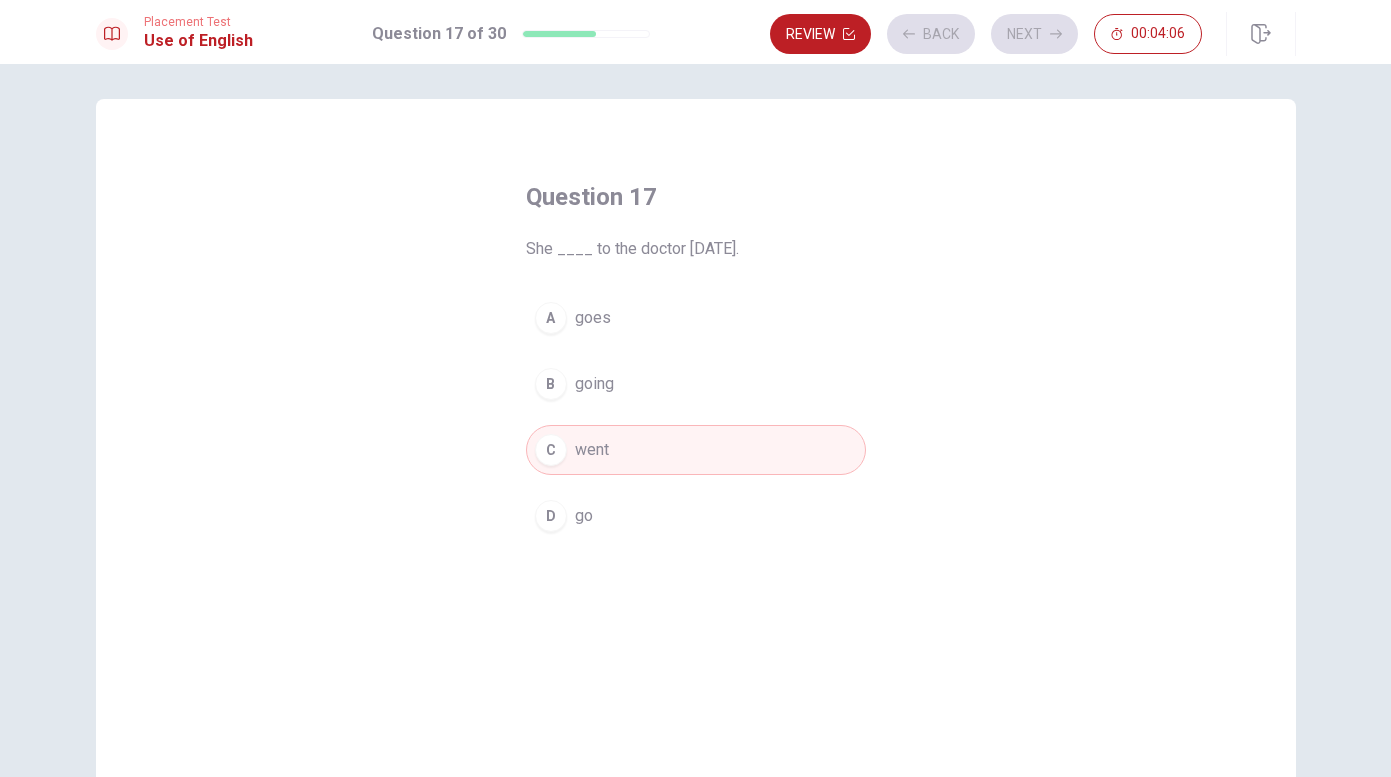 click on "Review Back Next 00:04:06" at bounding box center (986, 34) 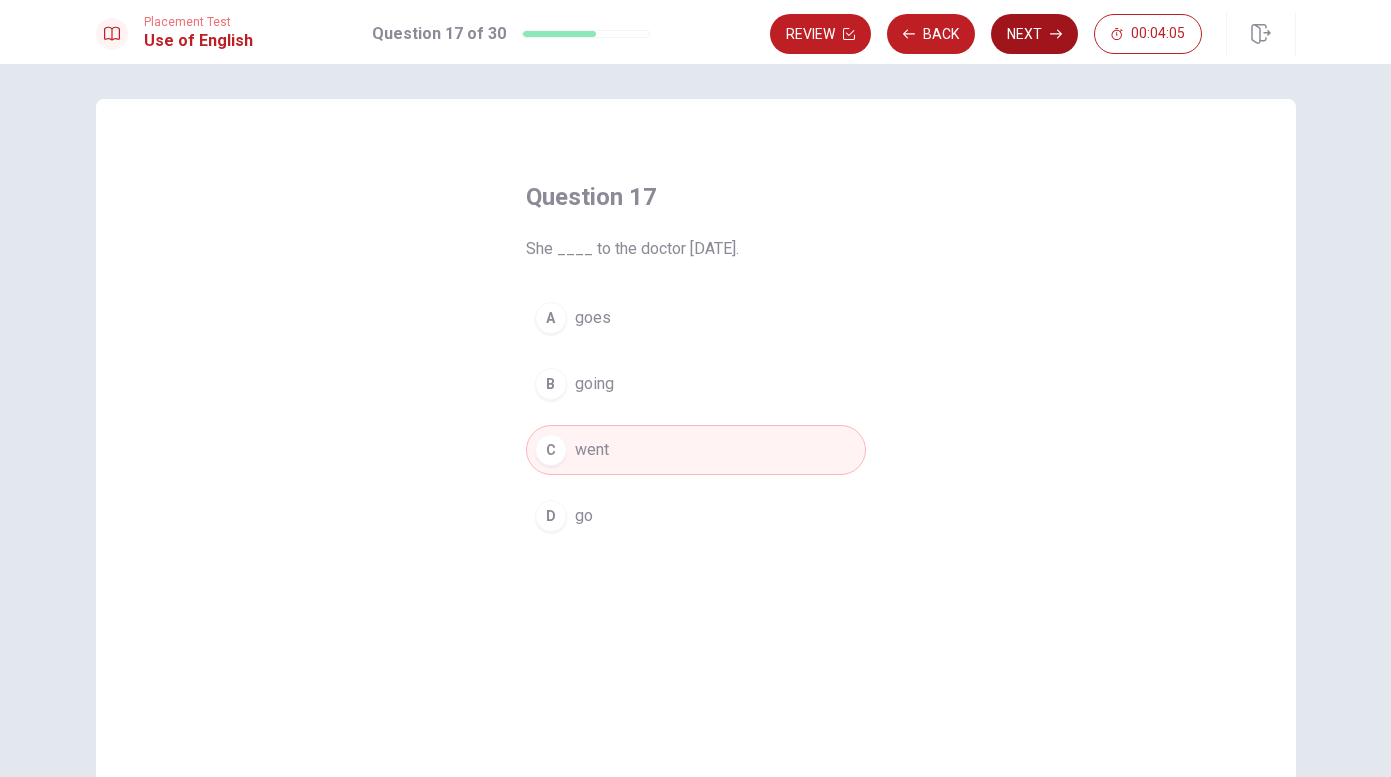 click 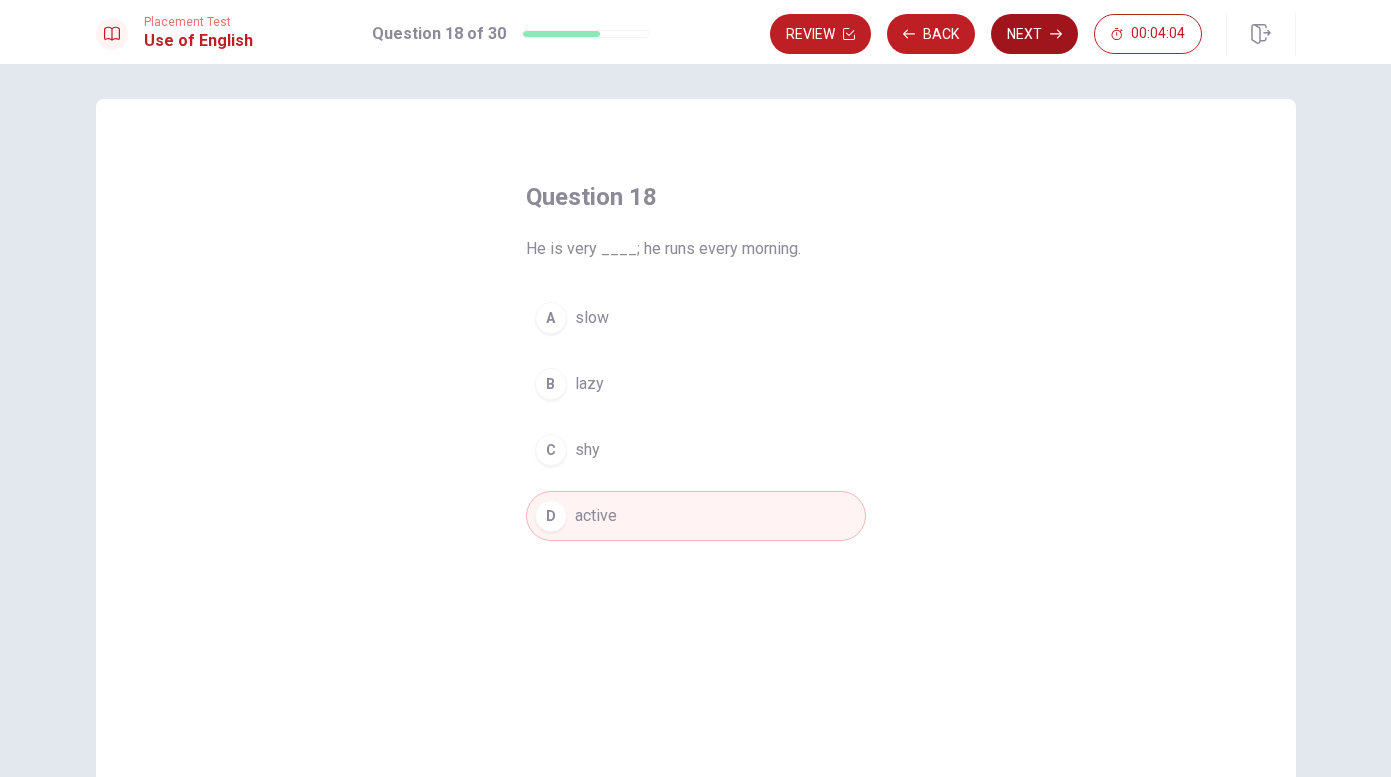 click 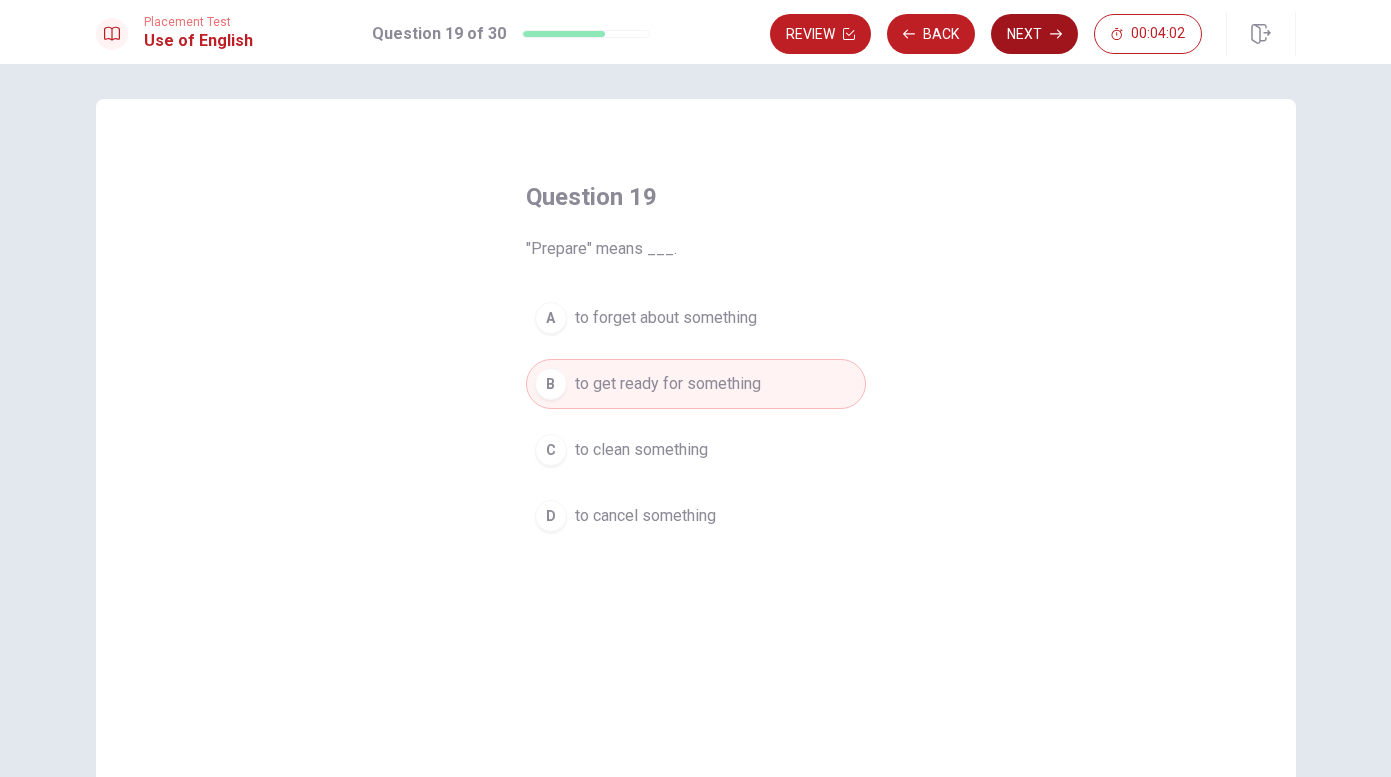 click 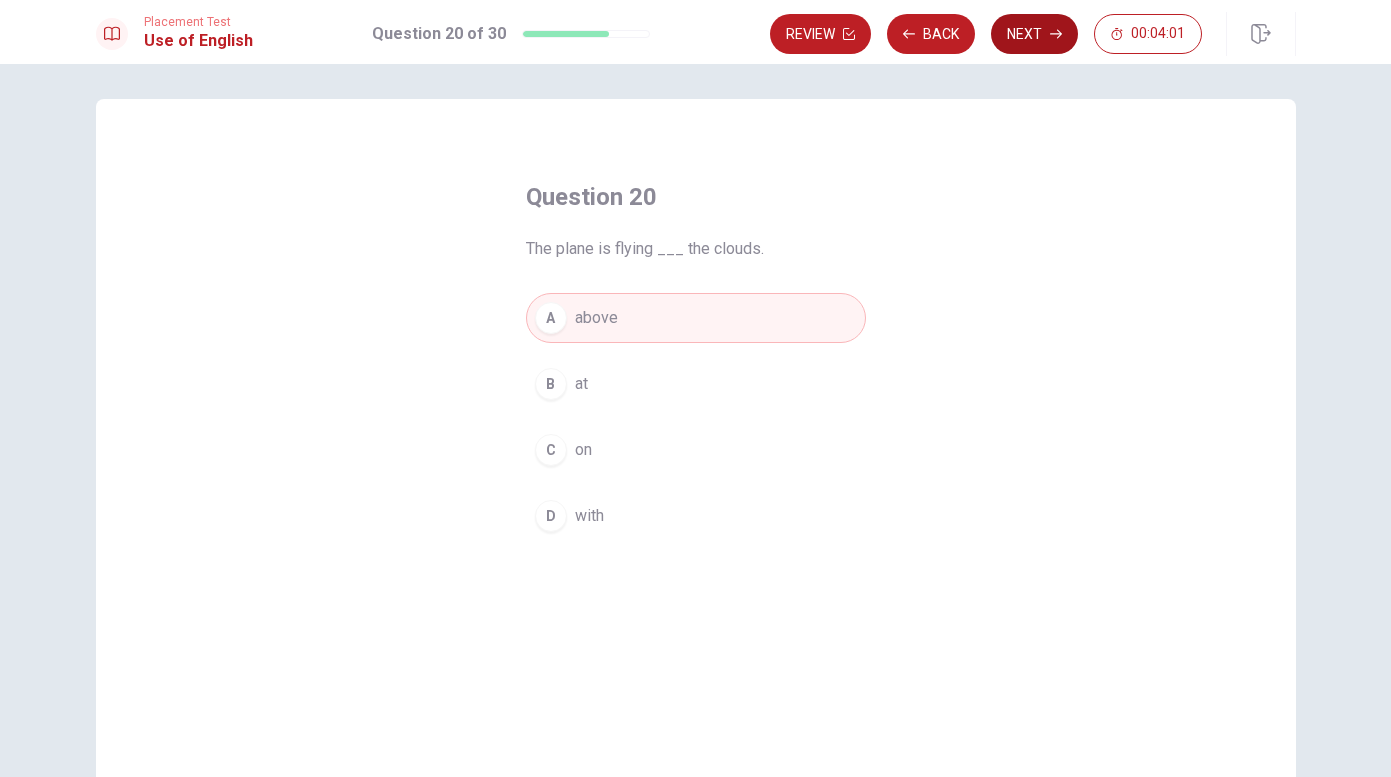 click 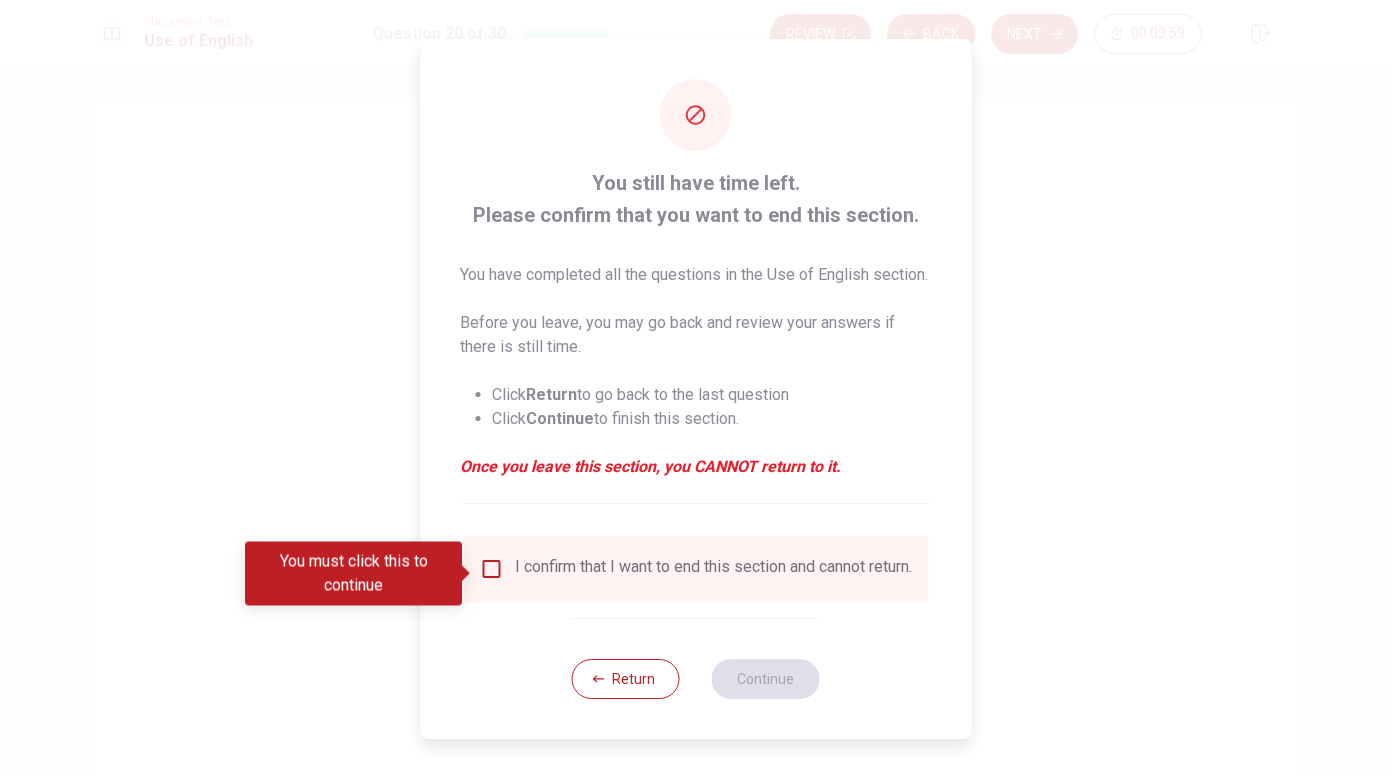 click at bounding box center [491, 569] 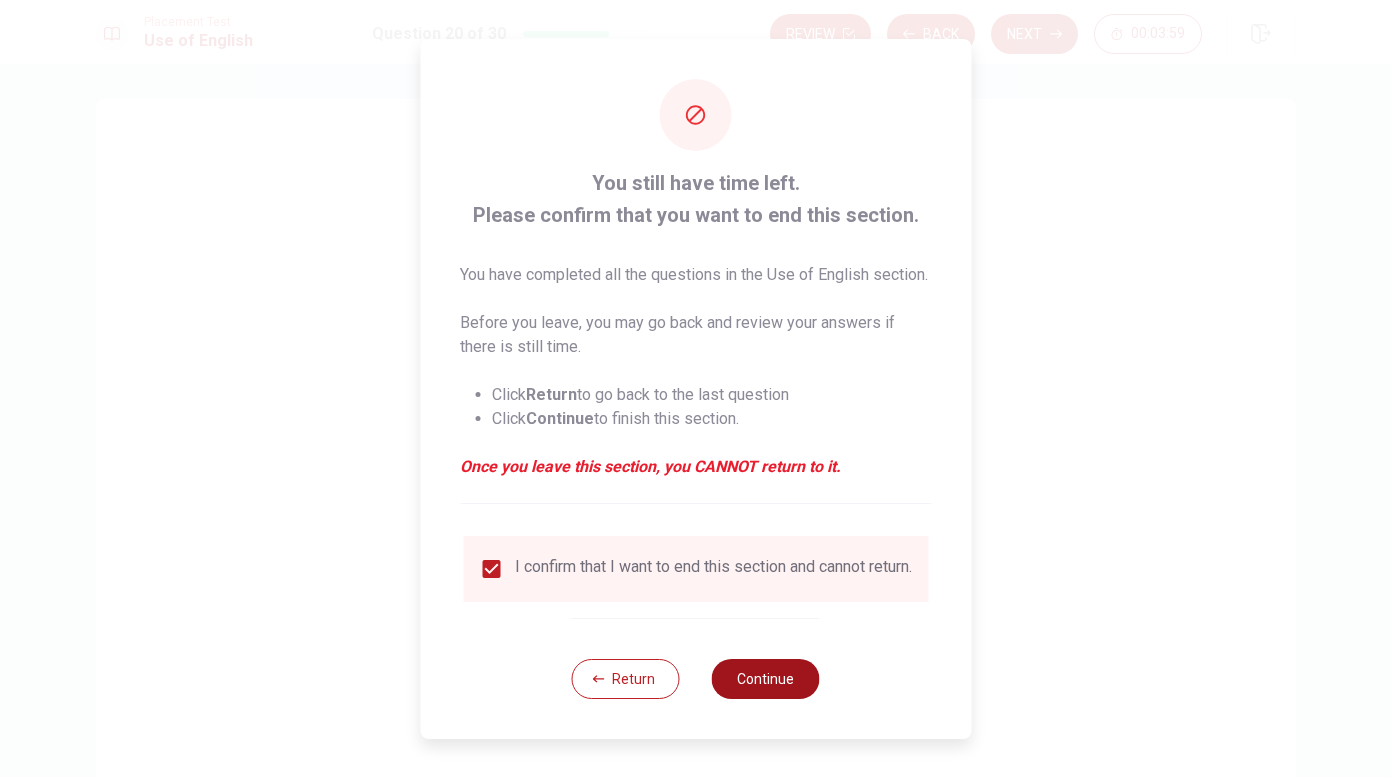 click on "Continue" at bounding box center (766, 679) 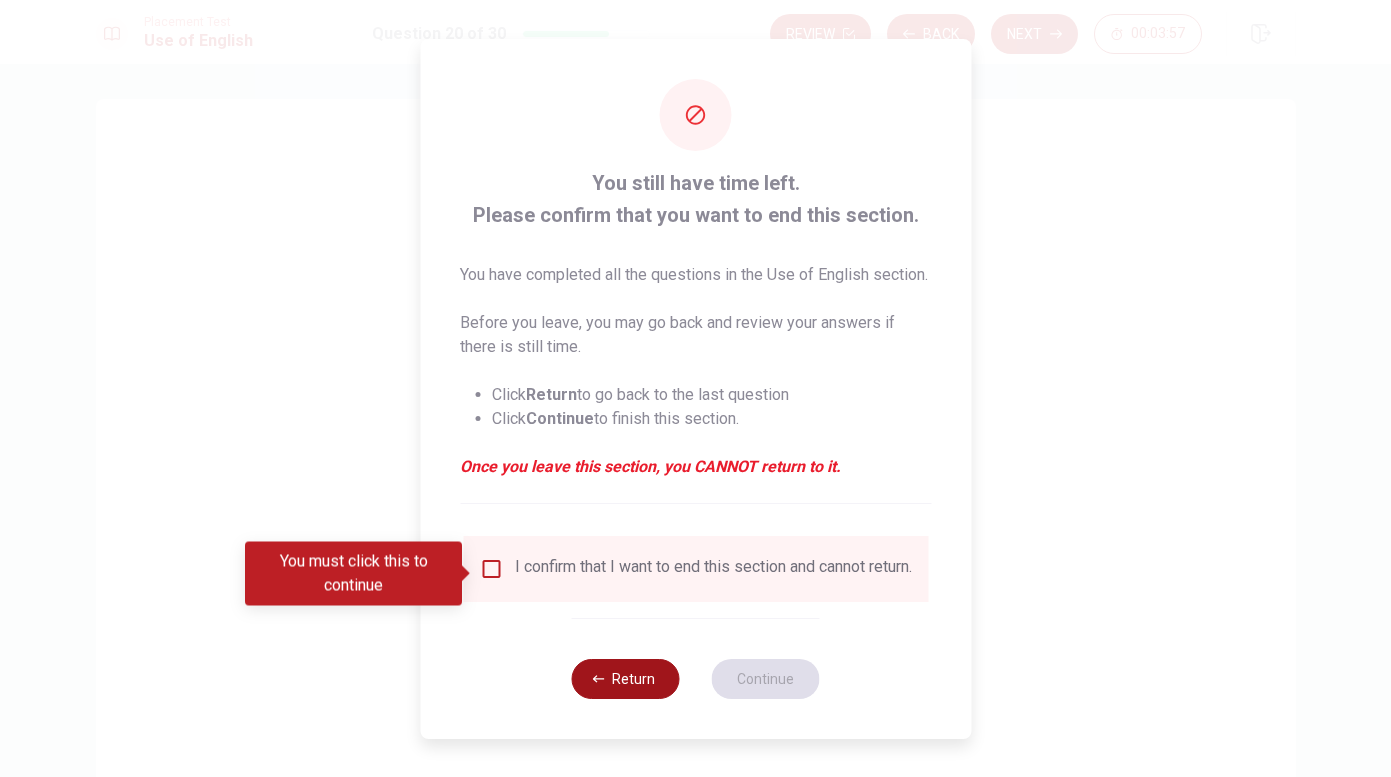 click on "Return" at bounding box center [626, 679] 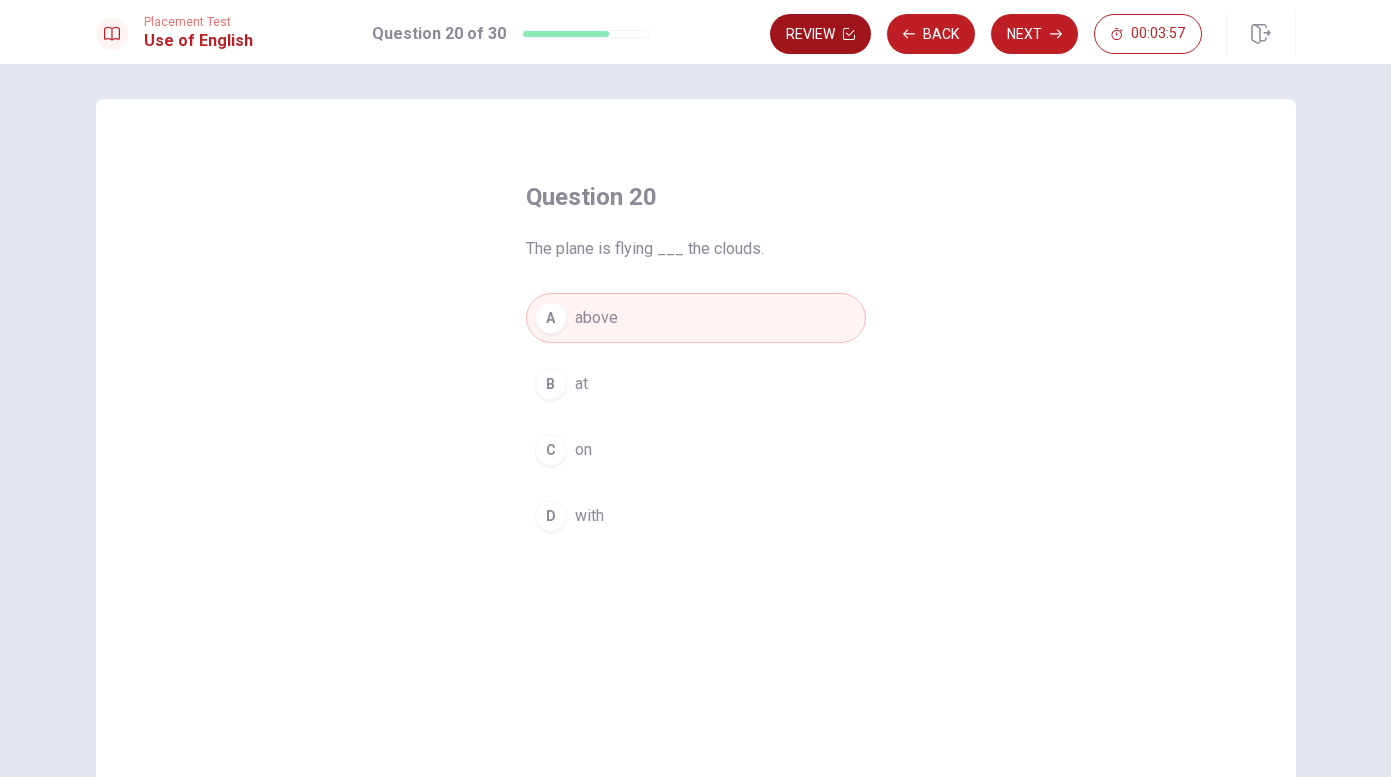 click on "Review" at bounding box center [820, 34] 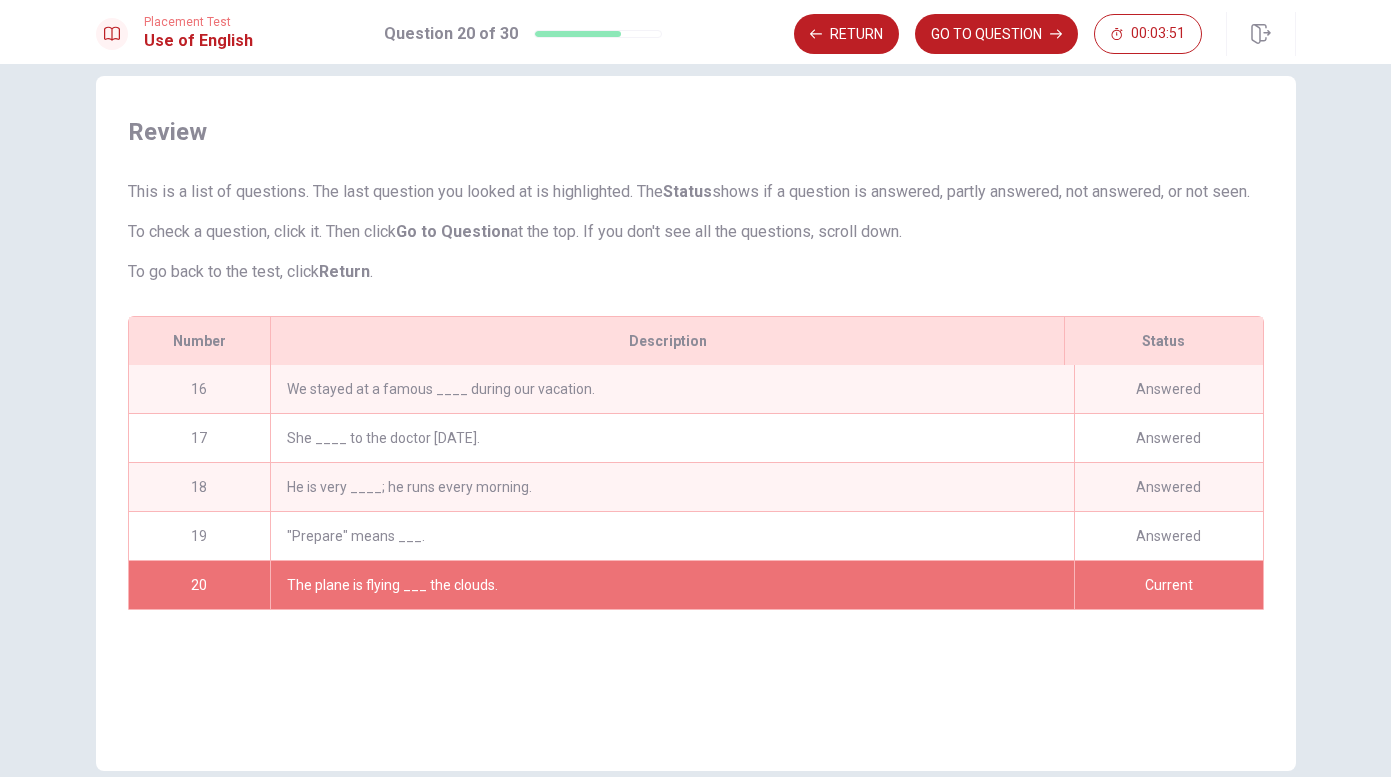 scroll, scrollTop: 0, scrollLeft: 0, axis: both 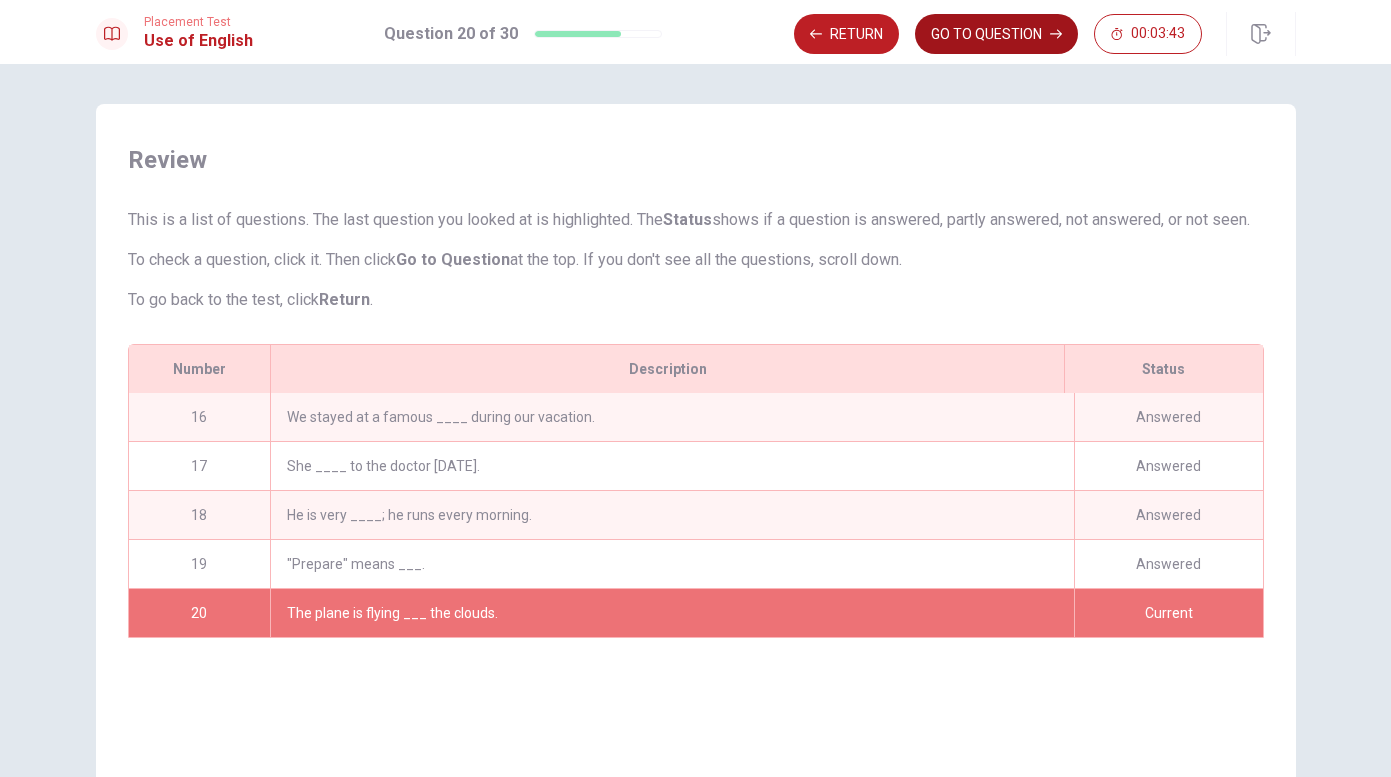 click 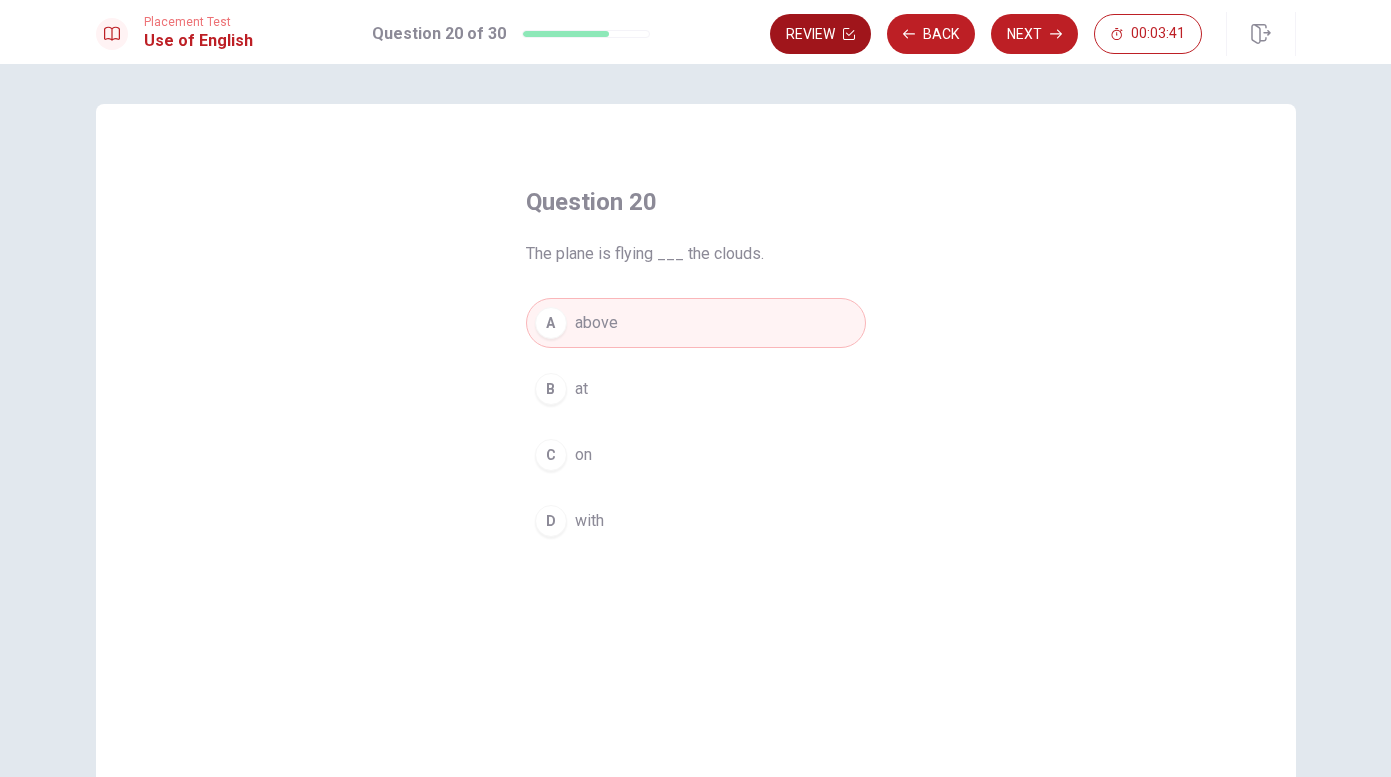 click 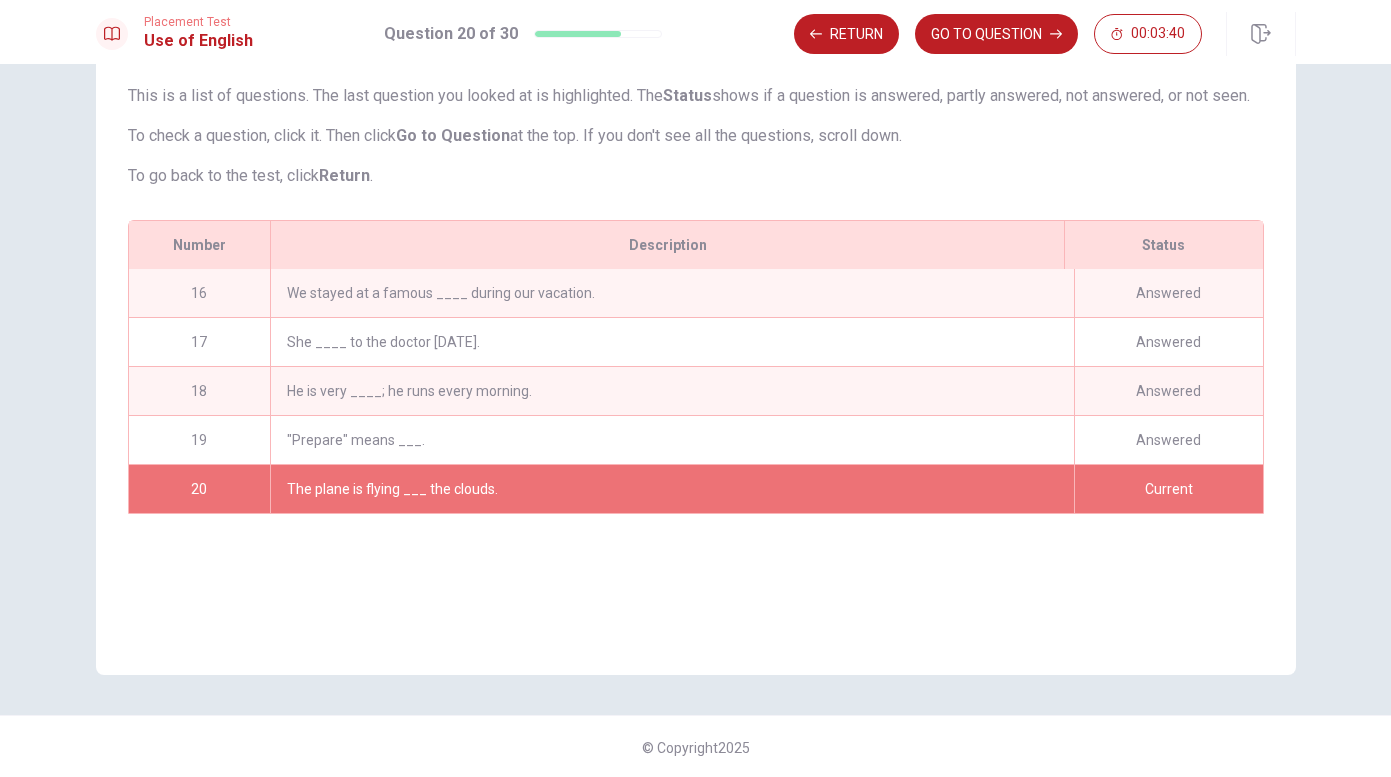 scroll, scrollTop: 126, scrollLeft: 0, axis: vertical 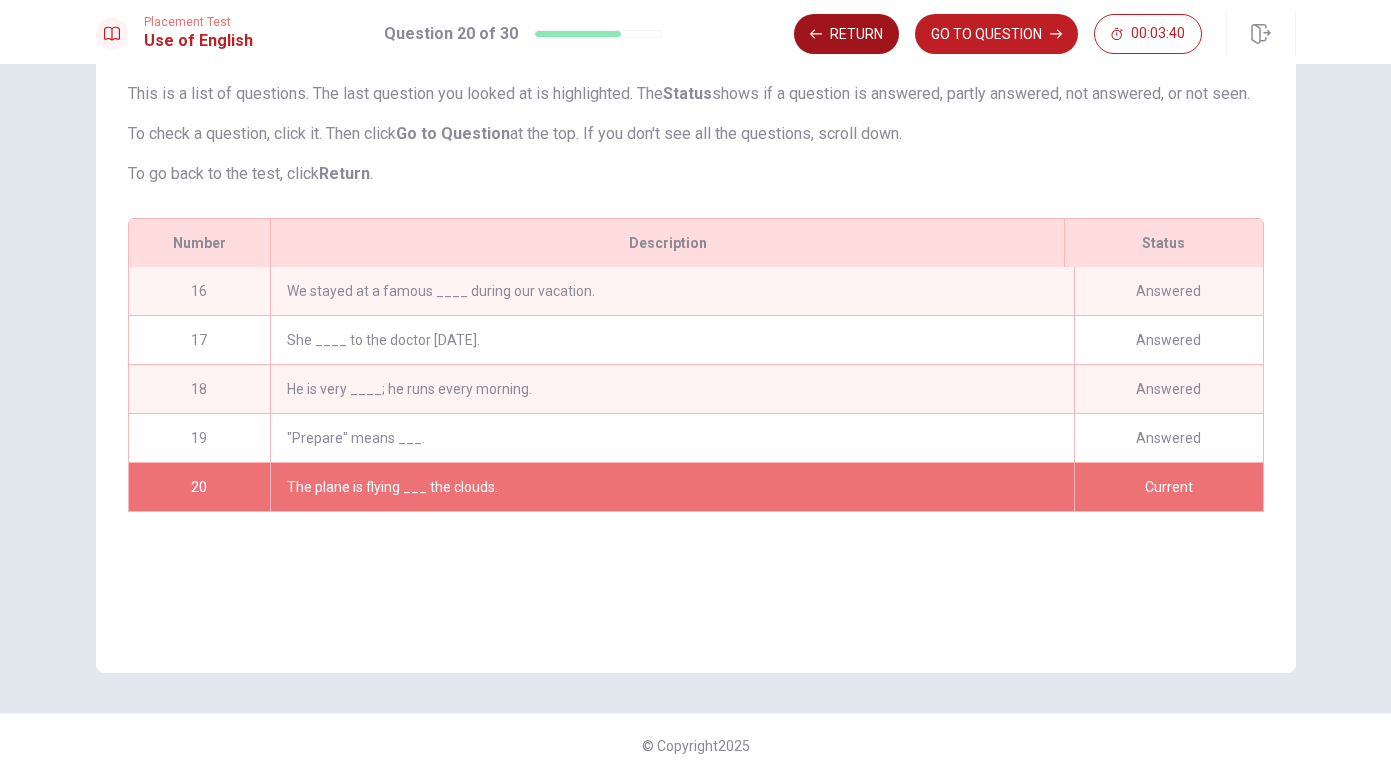 click on "Return" at bounding box center (846, 34) 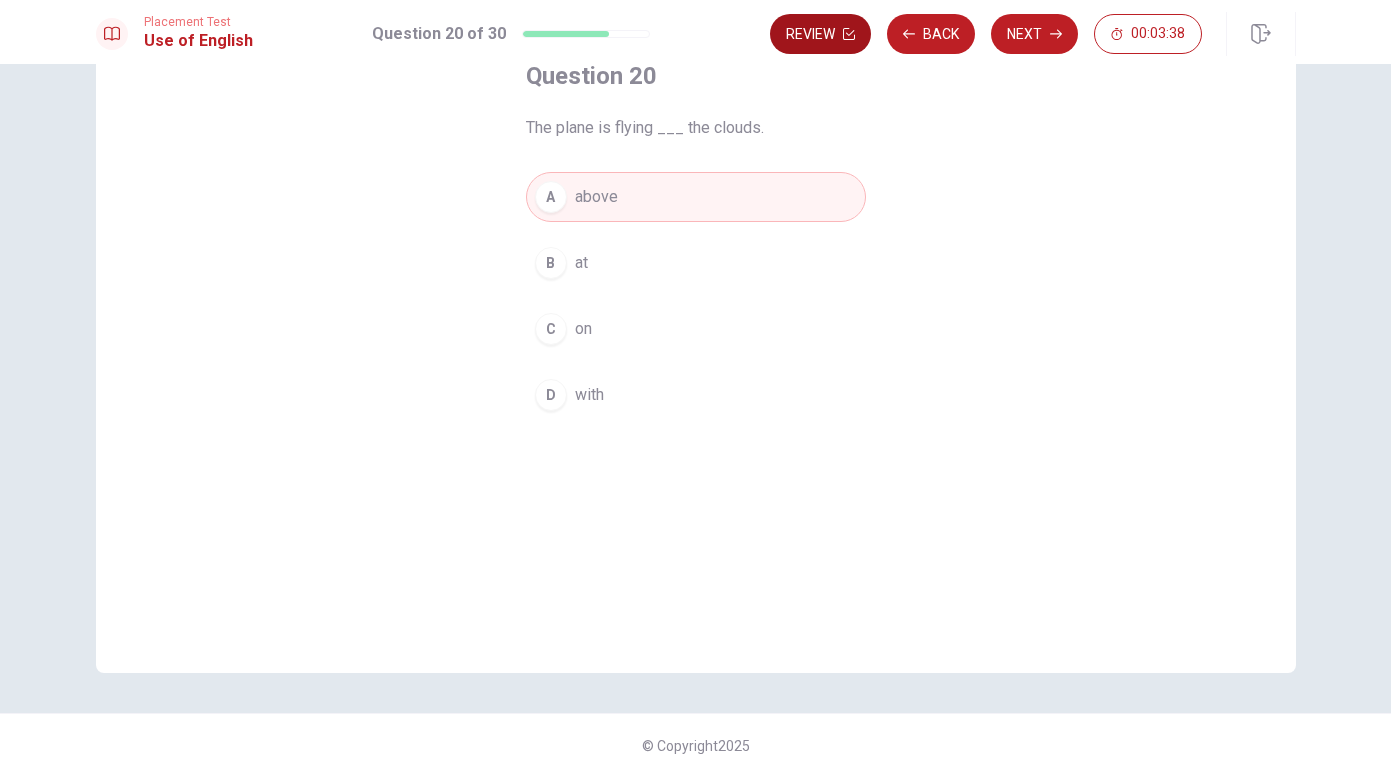 click 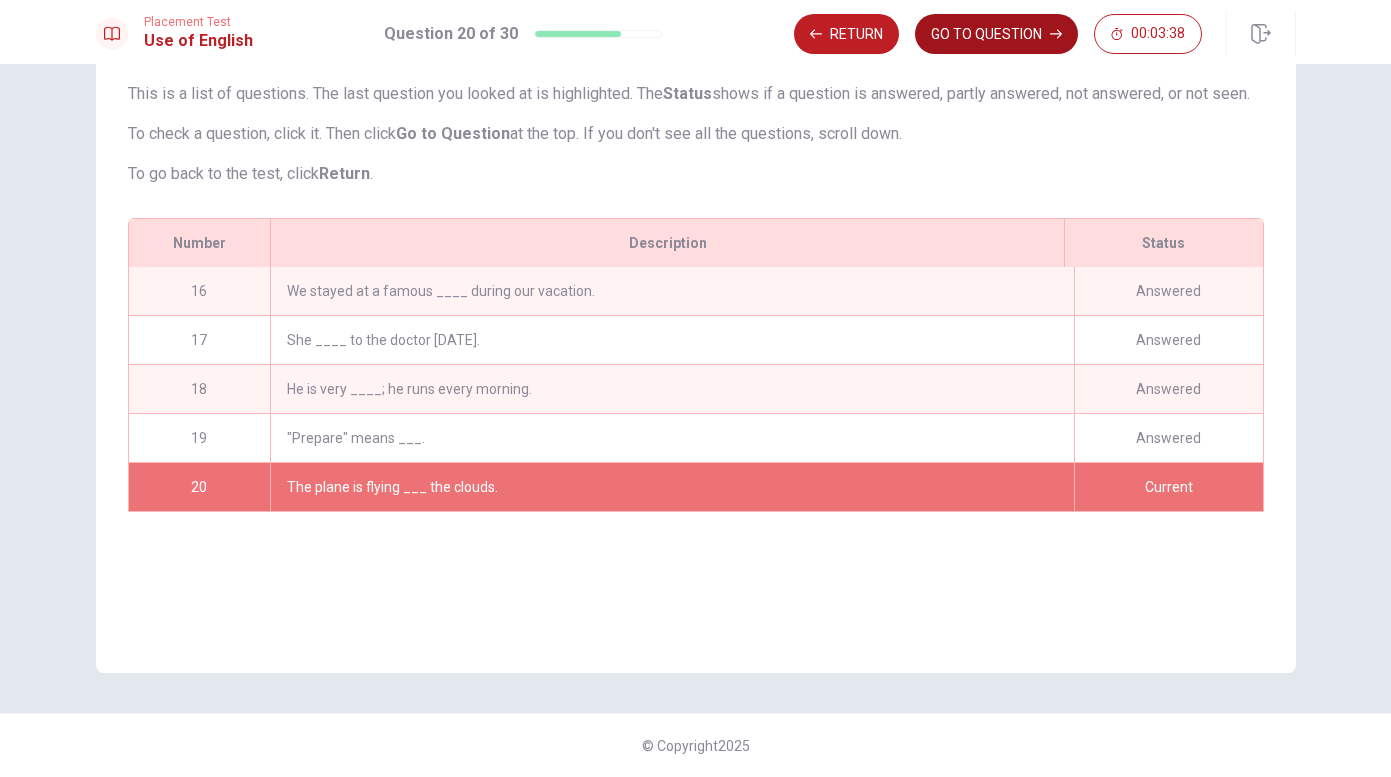click 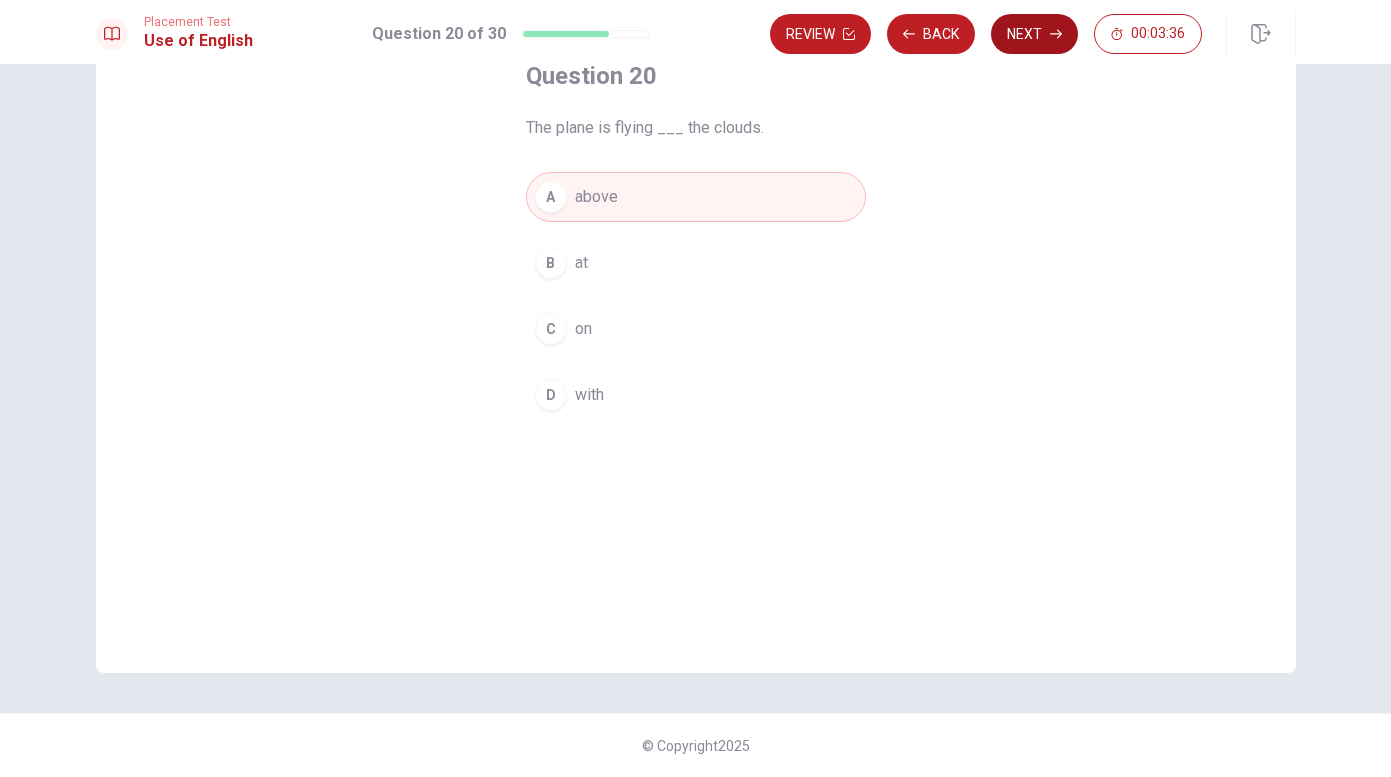 click on "Next" at bounding box center [1034, 34] 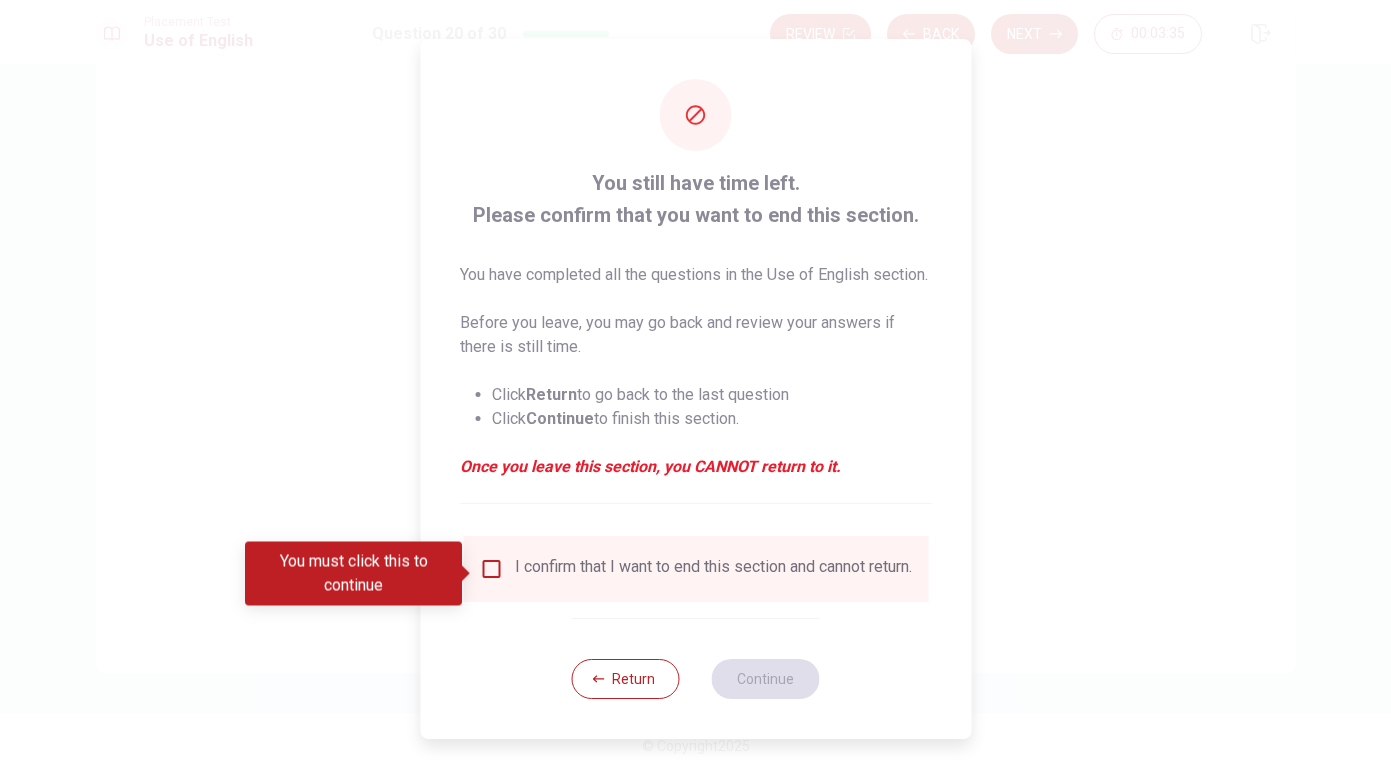 click on "I confirm that I want to end this section and cannot return." at bounding box center (713, 569) 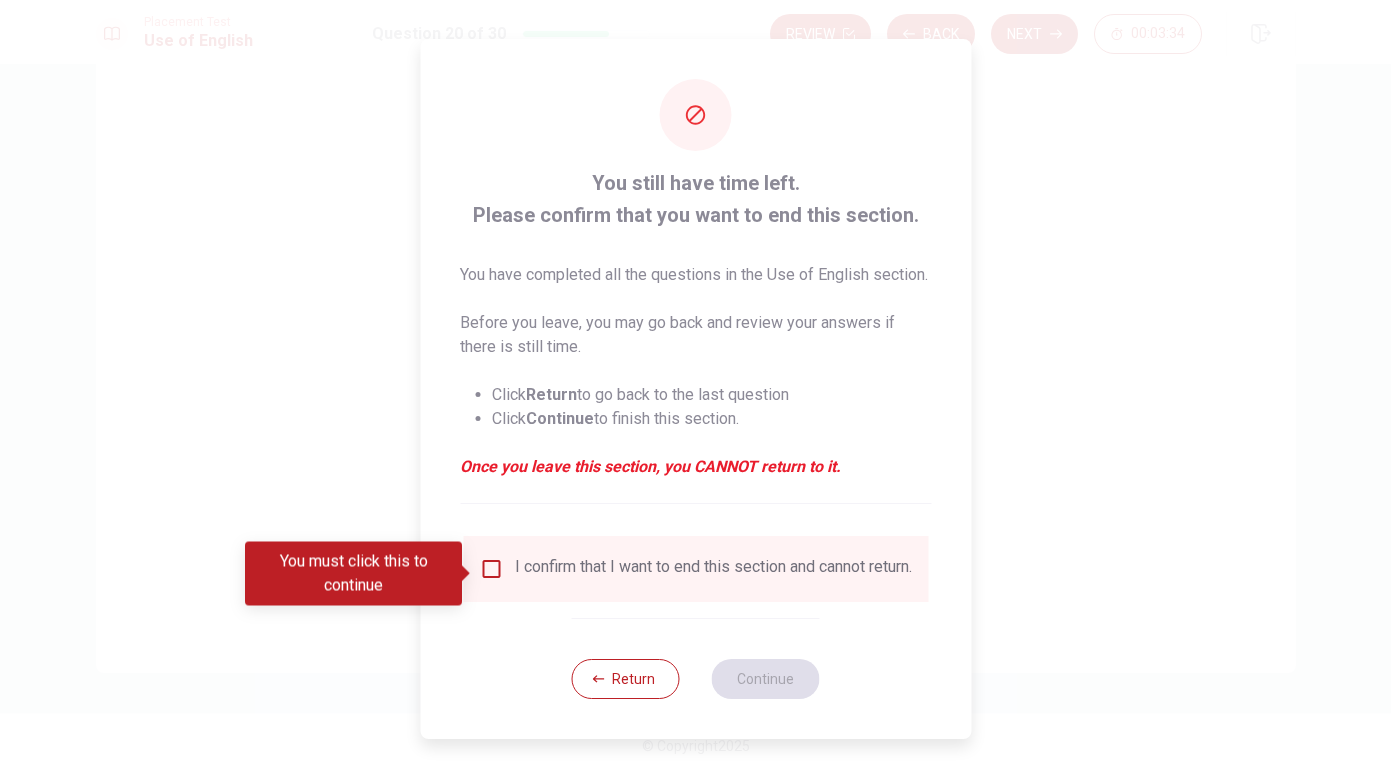 click on "I confirm that I want to end this section and cannot return." at bounding box center [713, 569] 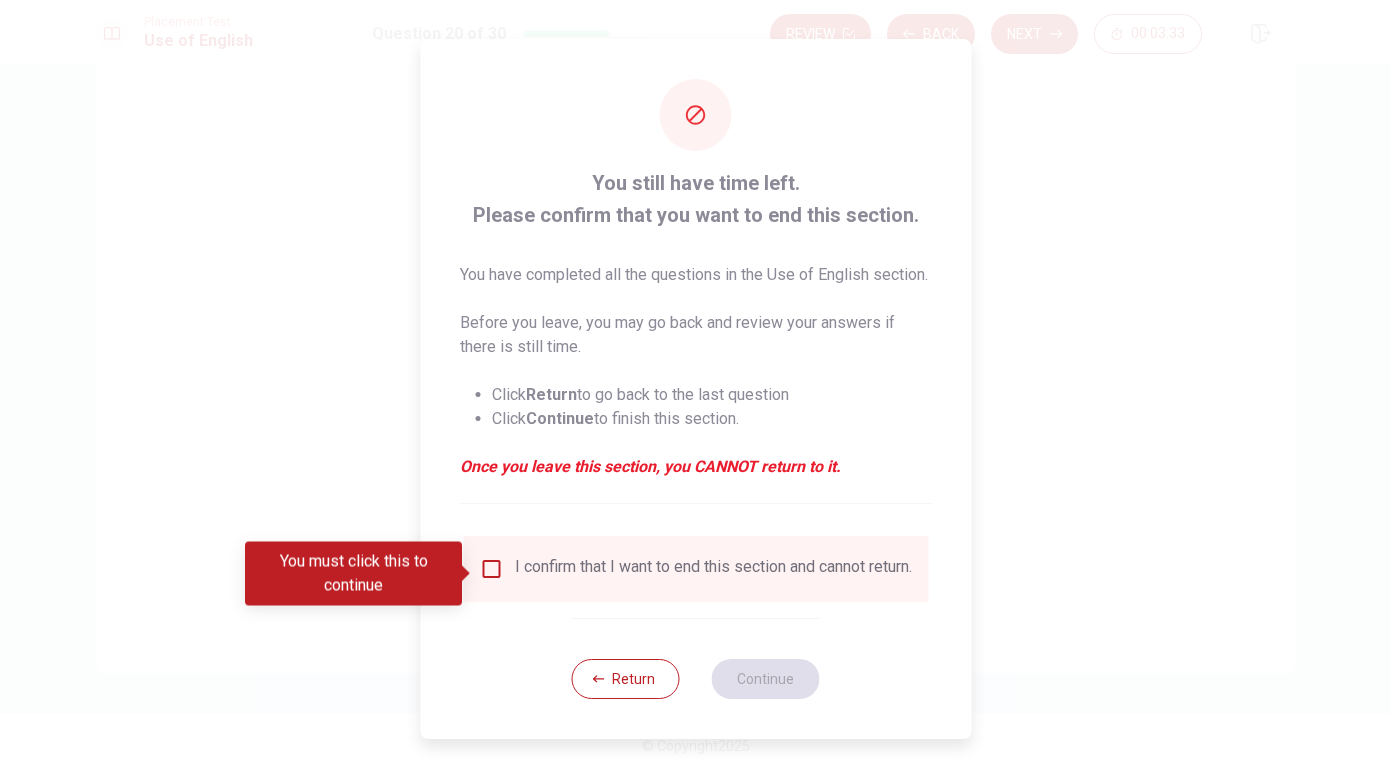 click at bounding box center [491, 569] 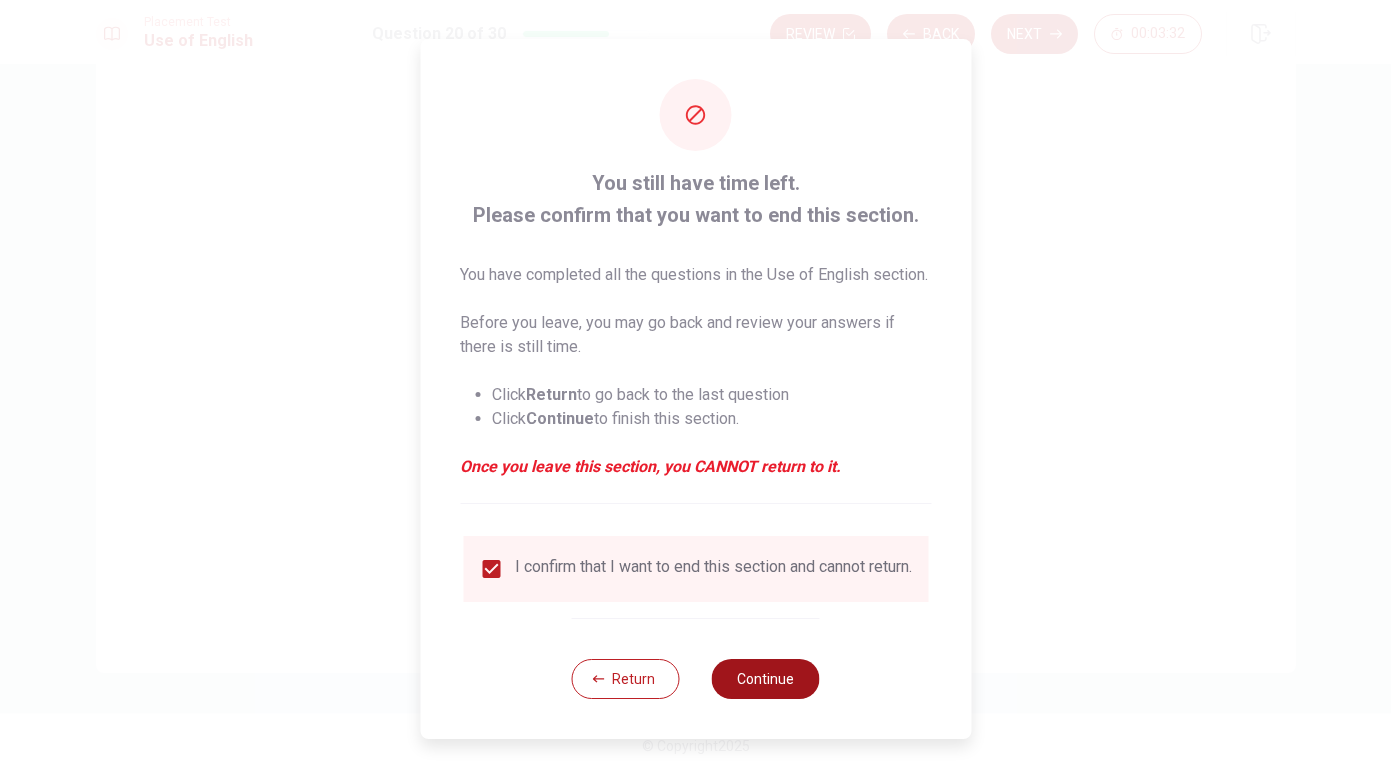 click on "Continue" at bounding box center (766, 679) 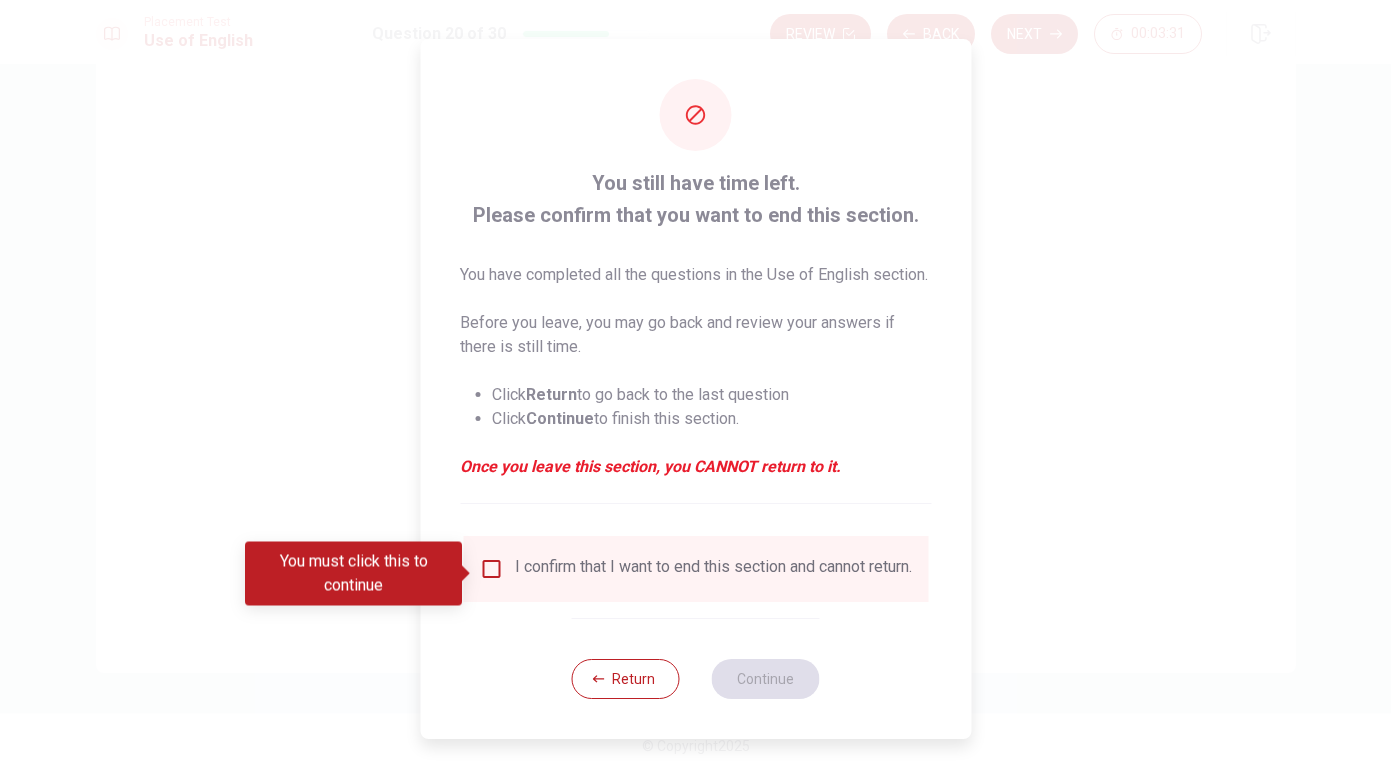 click on "I confirm that I want to end this section and cannot return." at bounding box center (713, 569) 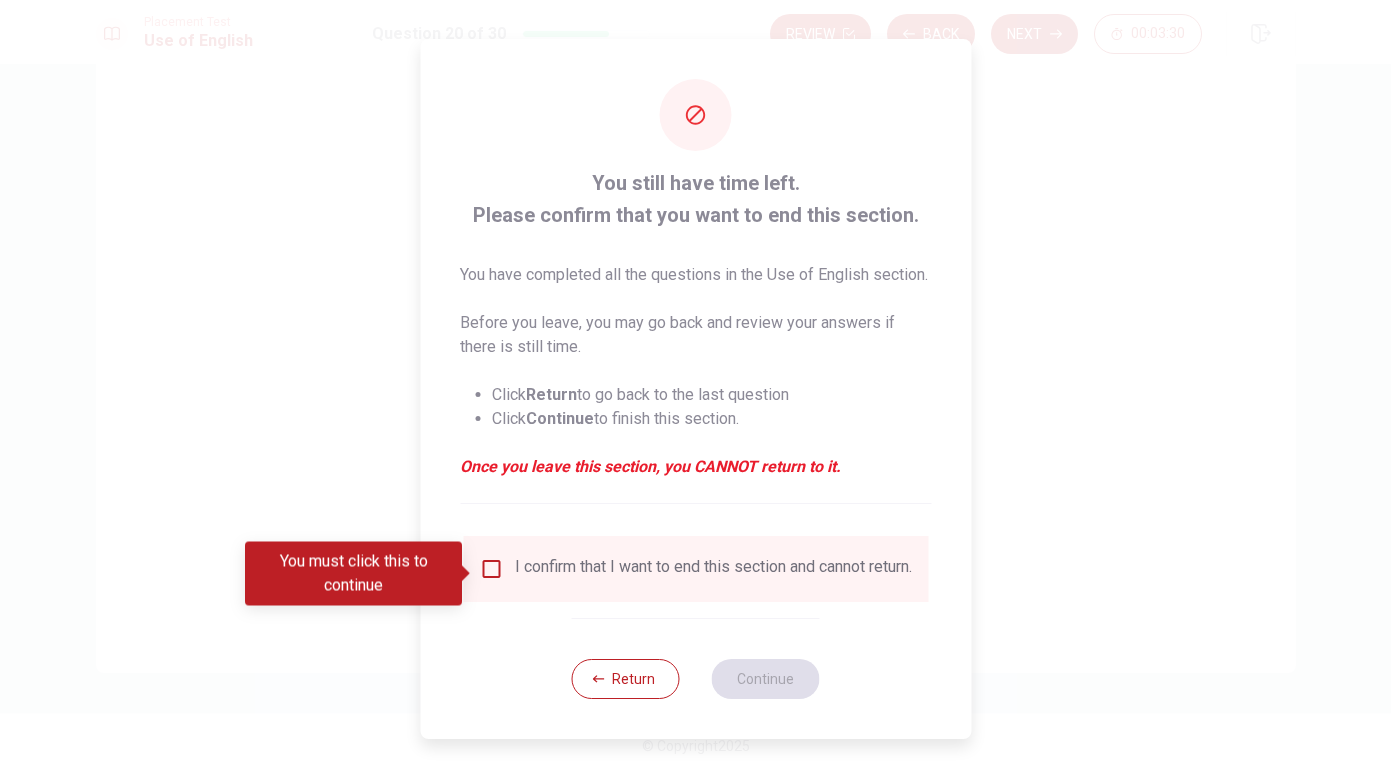 click at bounding box center (491, 569) 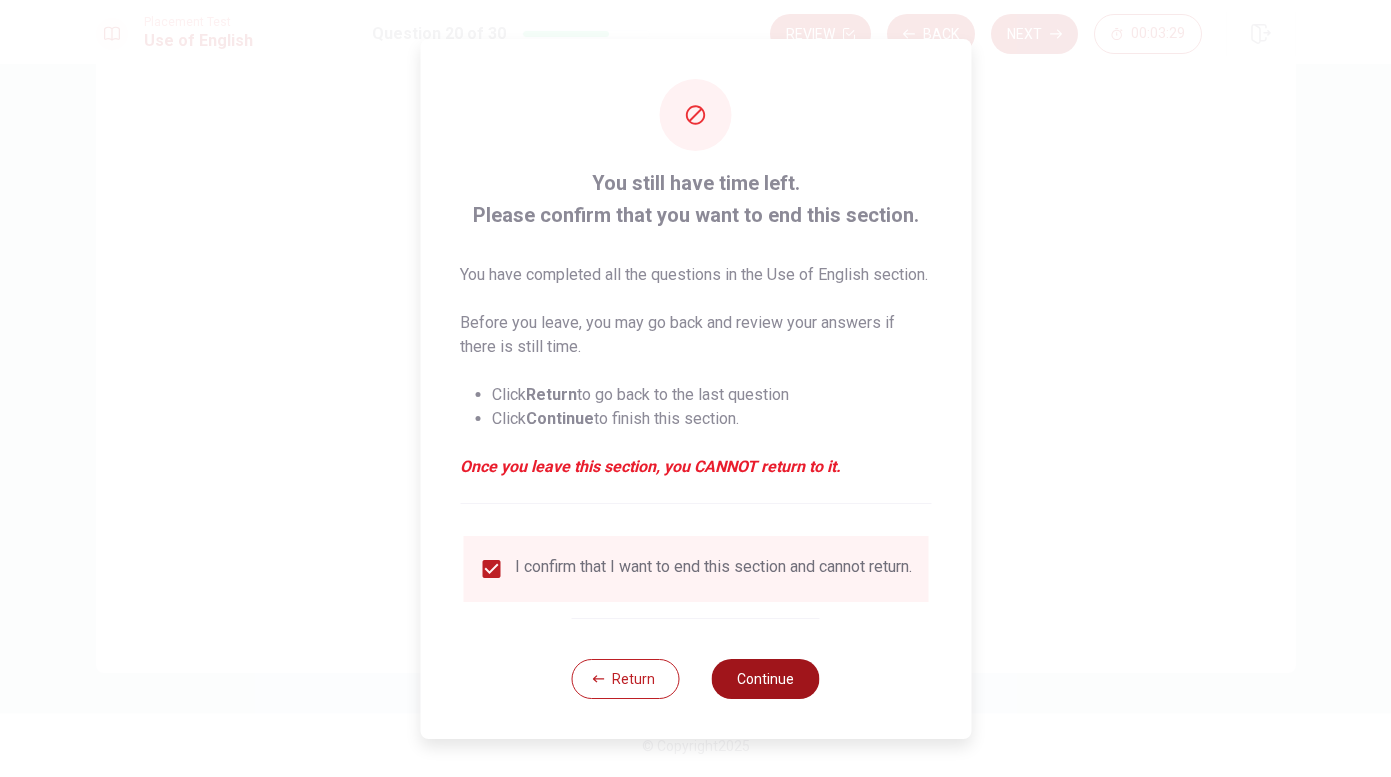 click on "Continue" at bounding box center (766, 679) 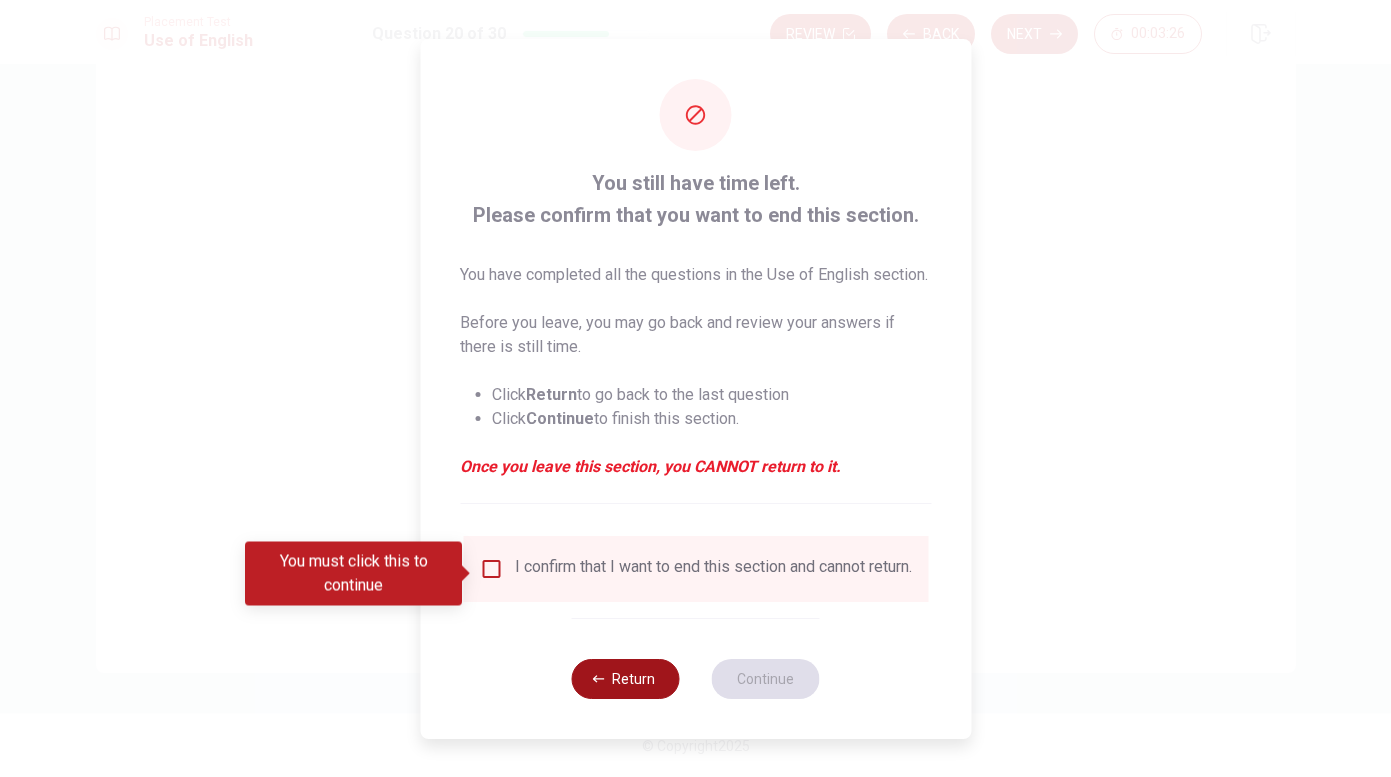 click 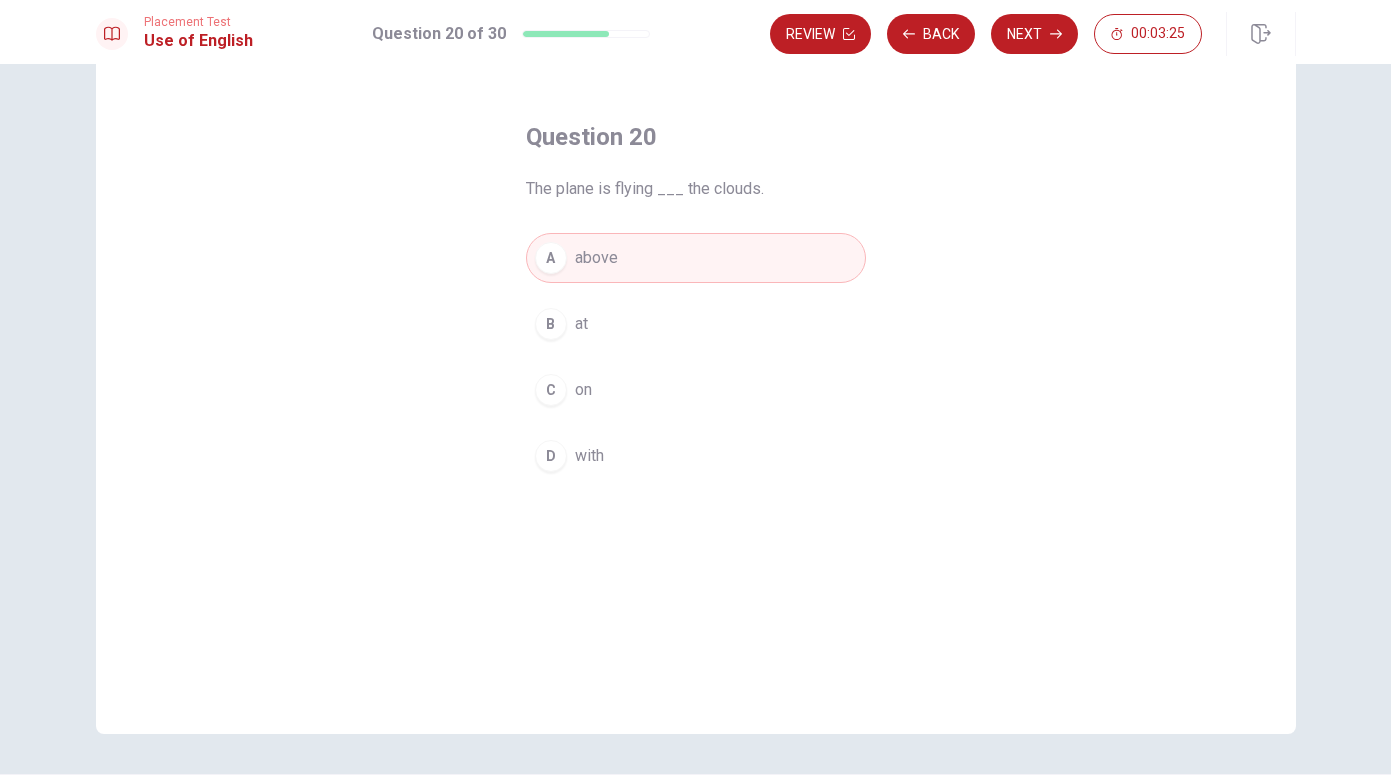 scroll, scrollTop: 0, scrollLeft: 0, axis: both 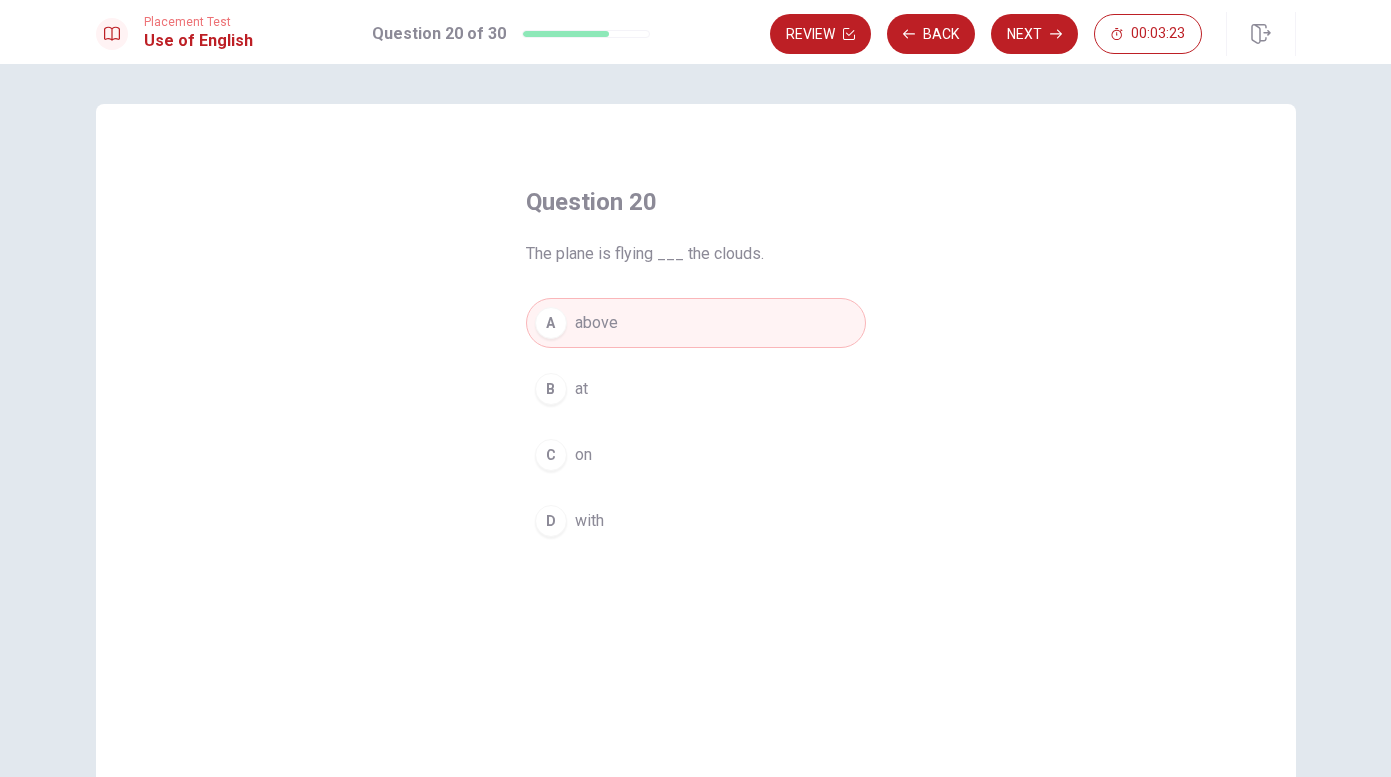 click 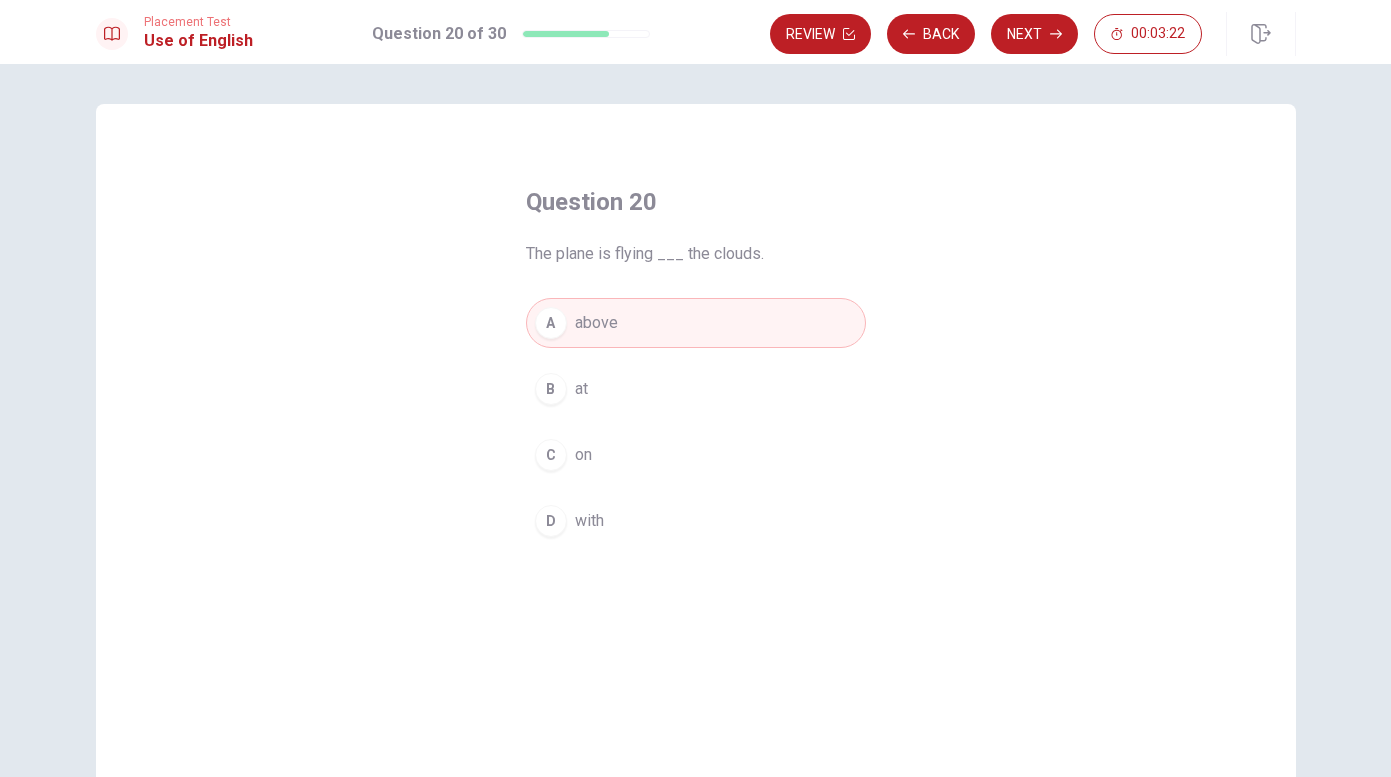 click on "Question 20 of 30" at bounding box center [439, 34] 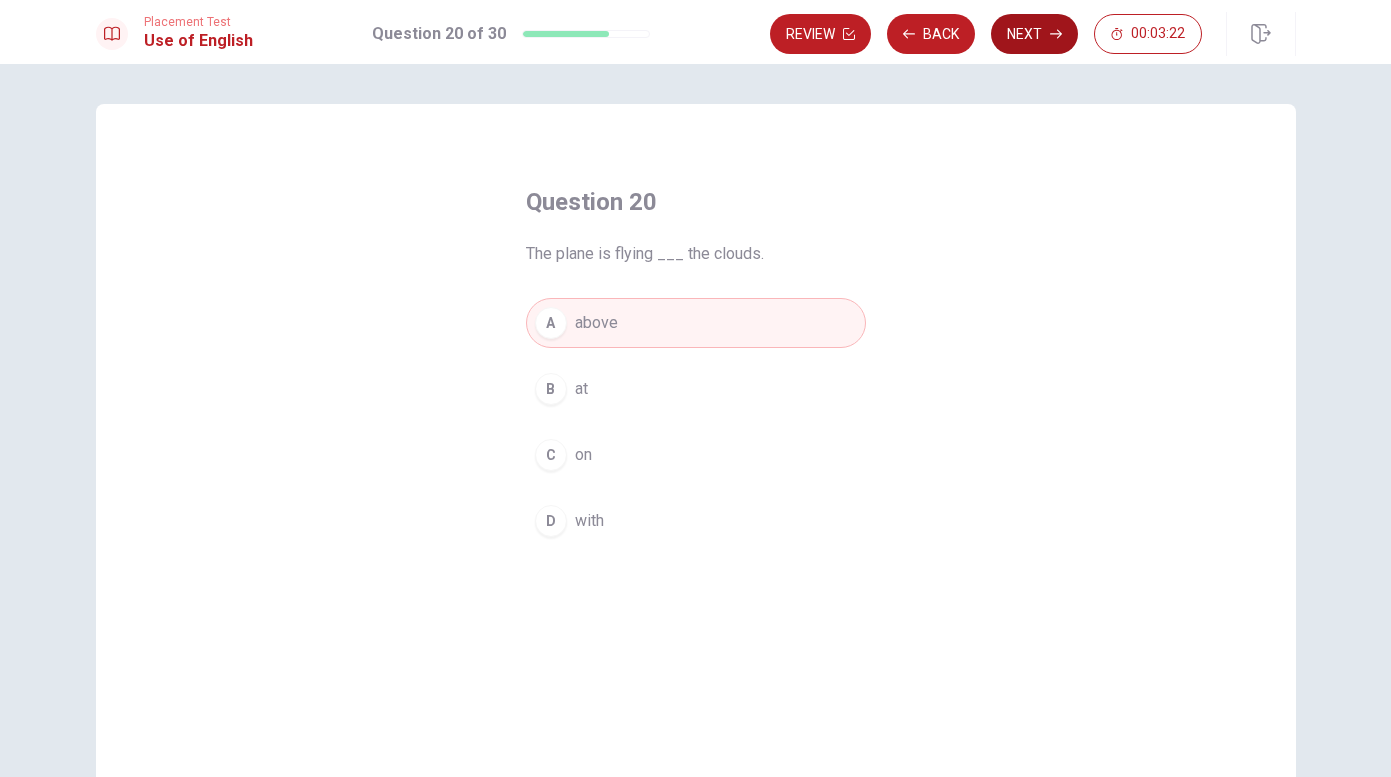 click 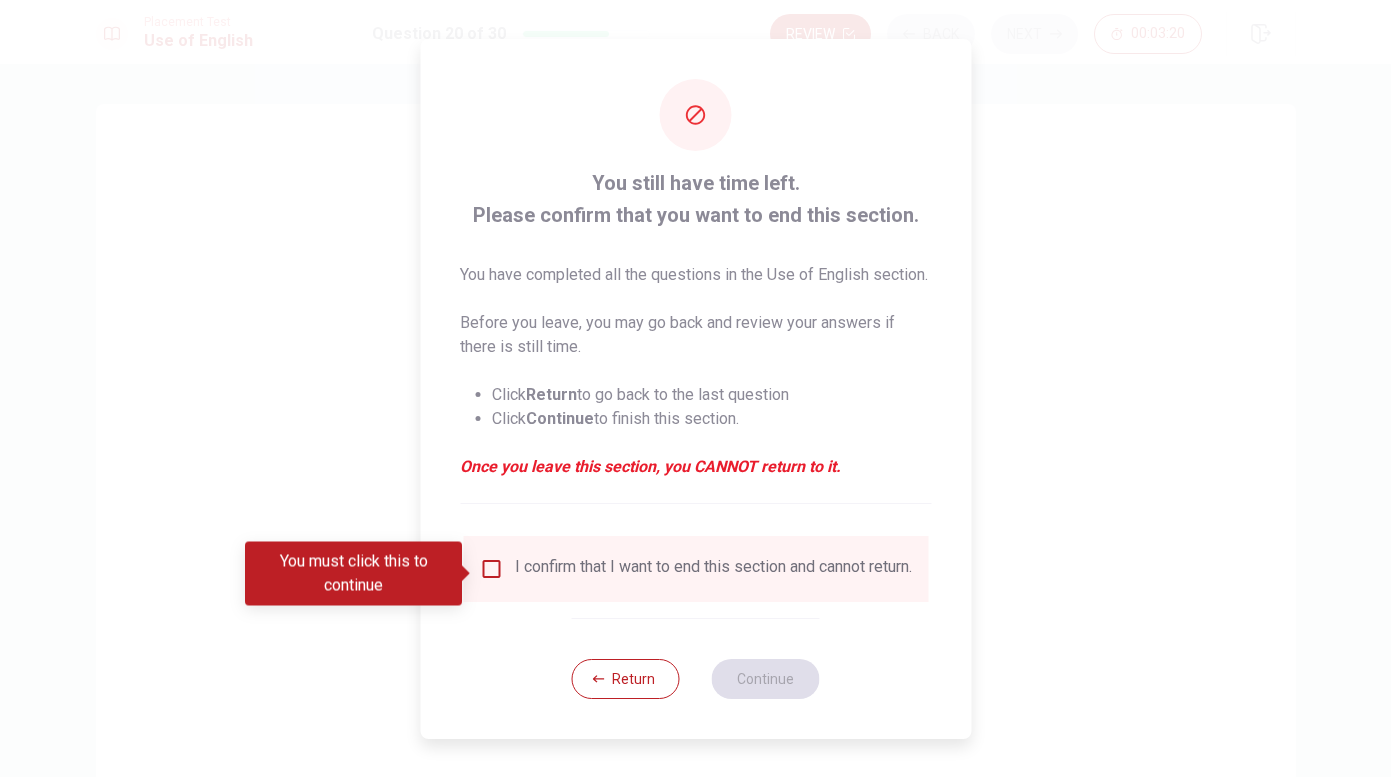 click at bounding box center (491, 569) 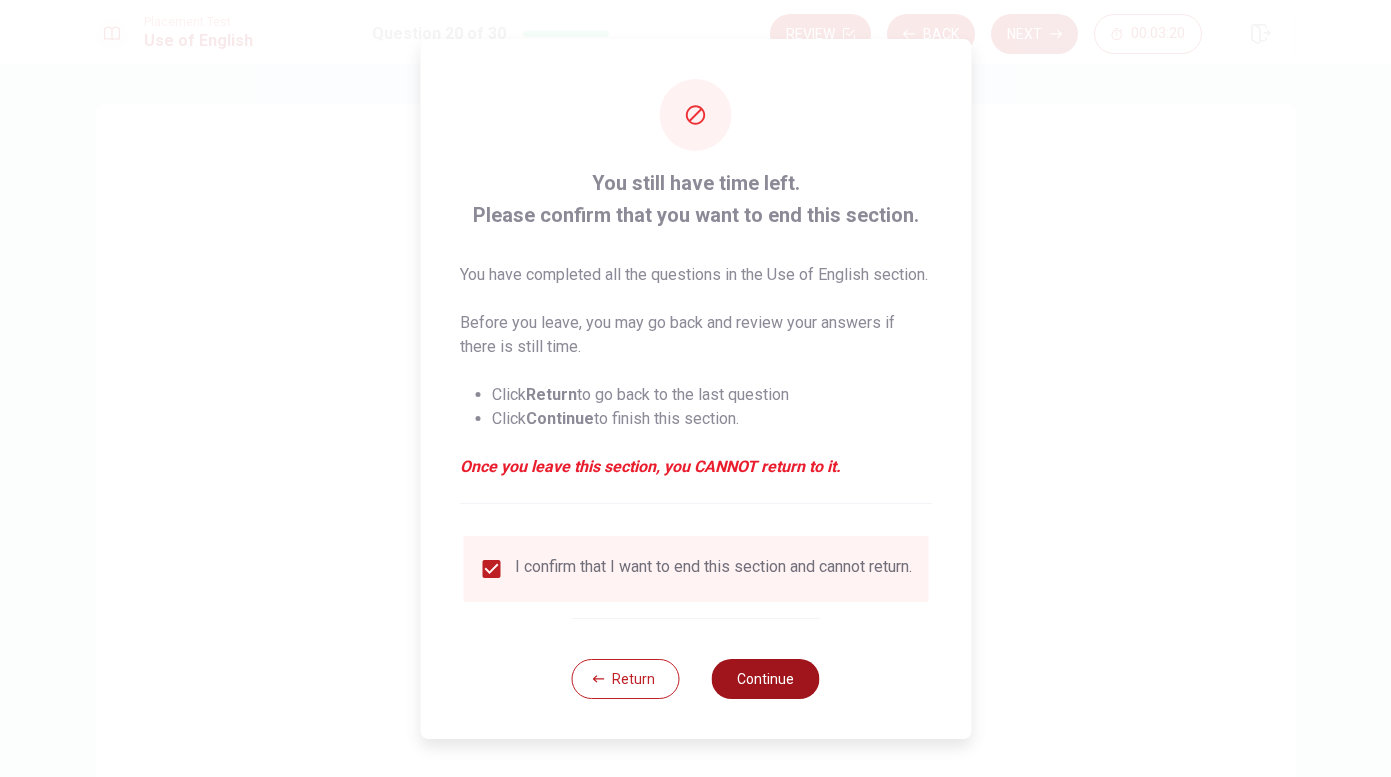 click on "Continue" at bounding box center (766, 679) 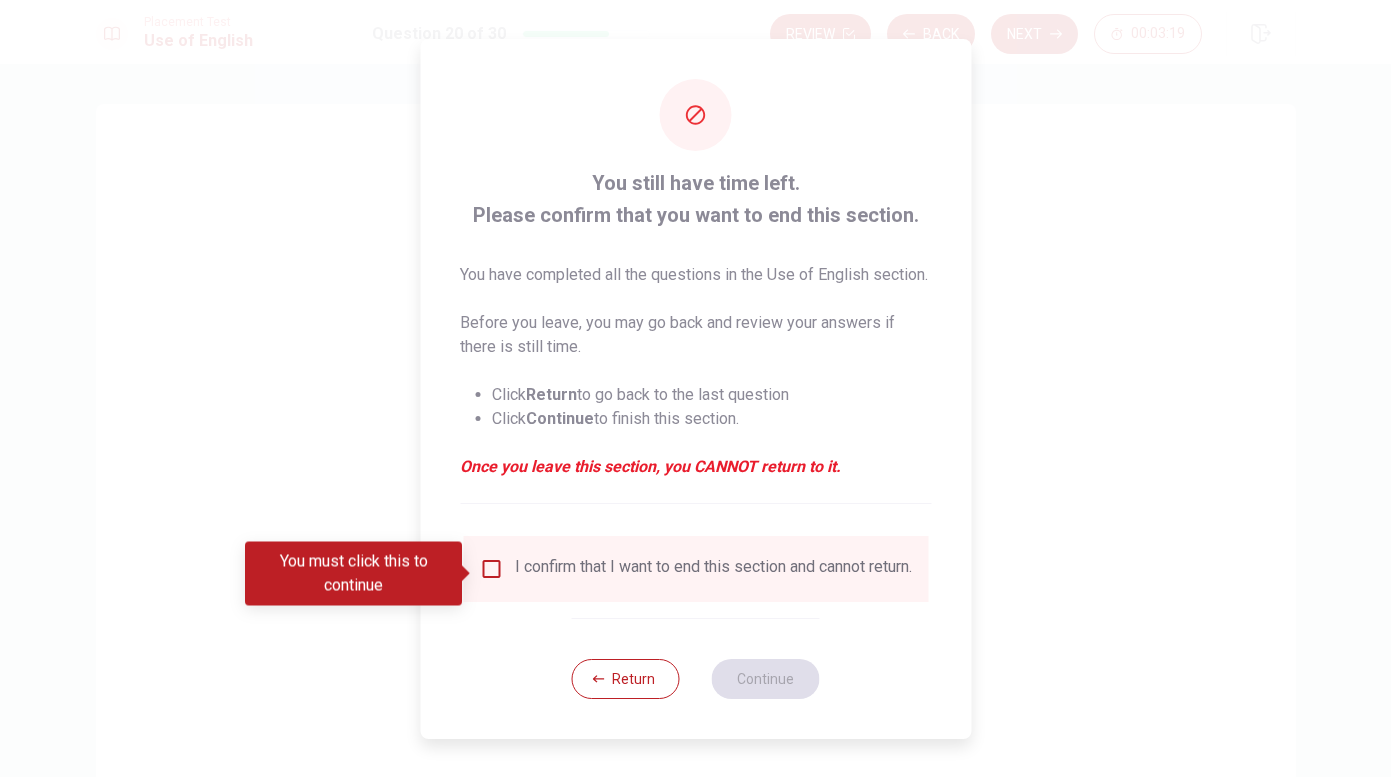 click on "I confirm that I want to end this section and cannot return." at bounding box center [713, 569] 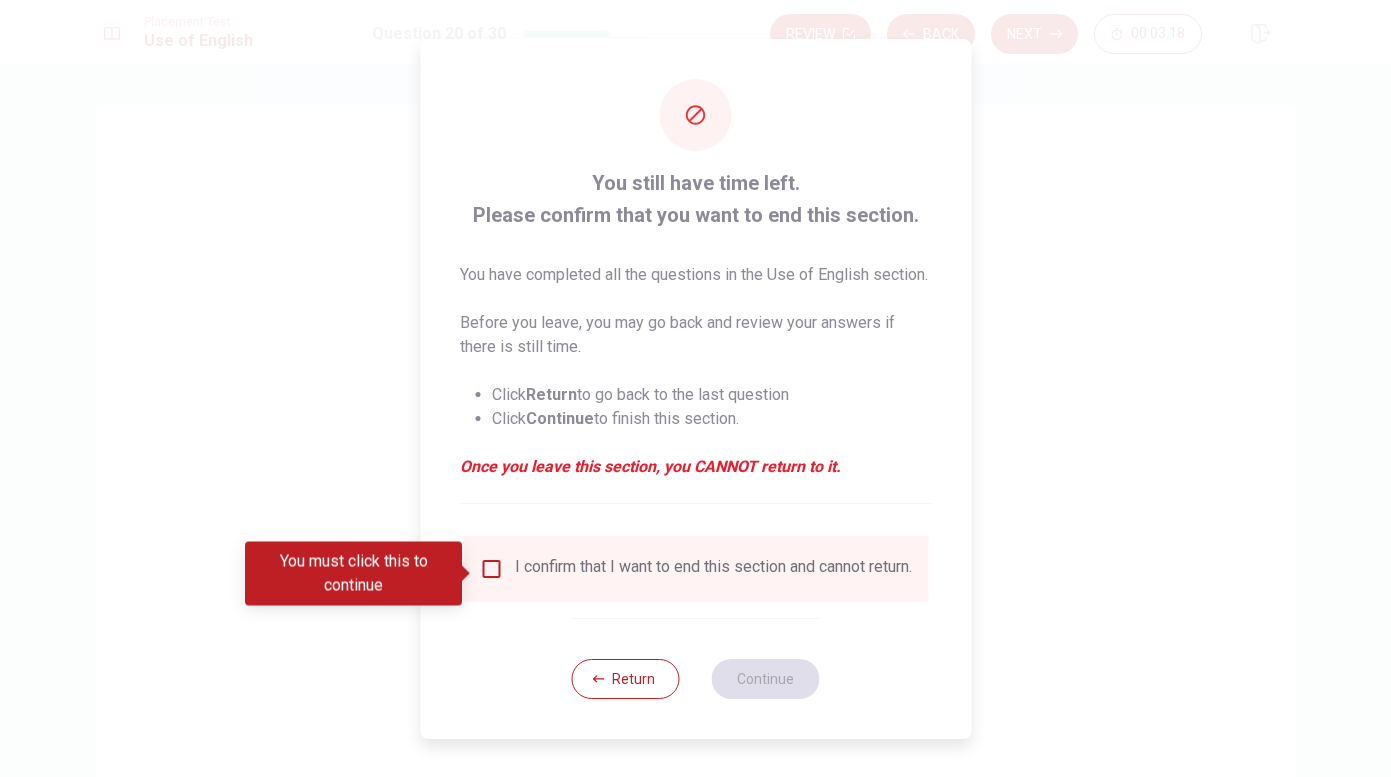 click on "I confirm that I want to end this section and cannot return." at bounding box center [713, 569] 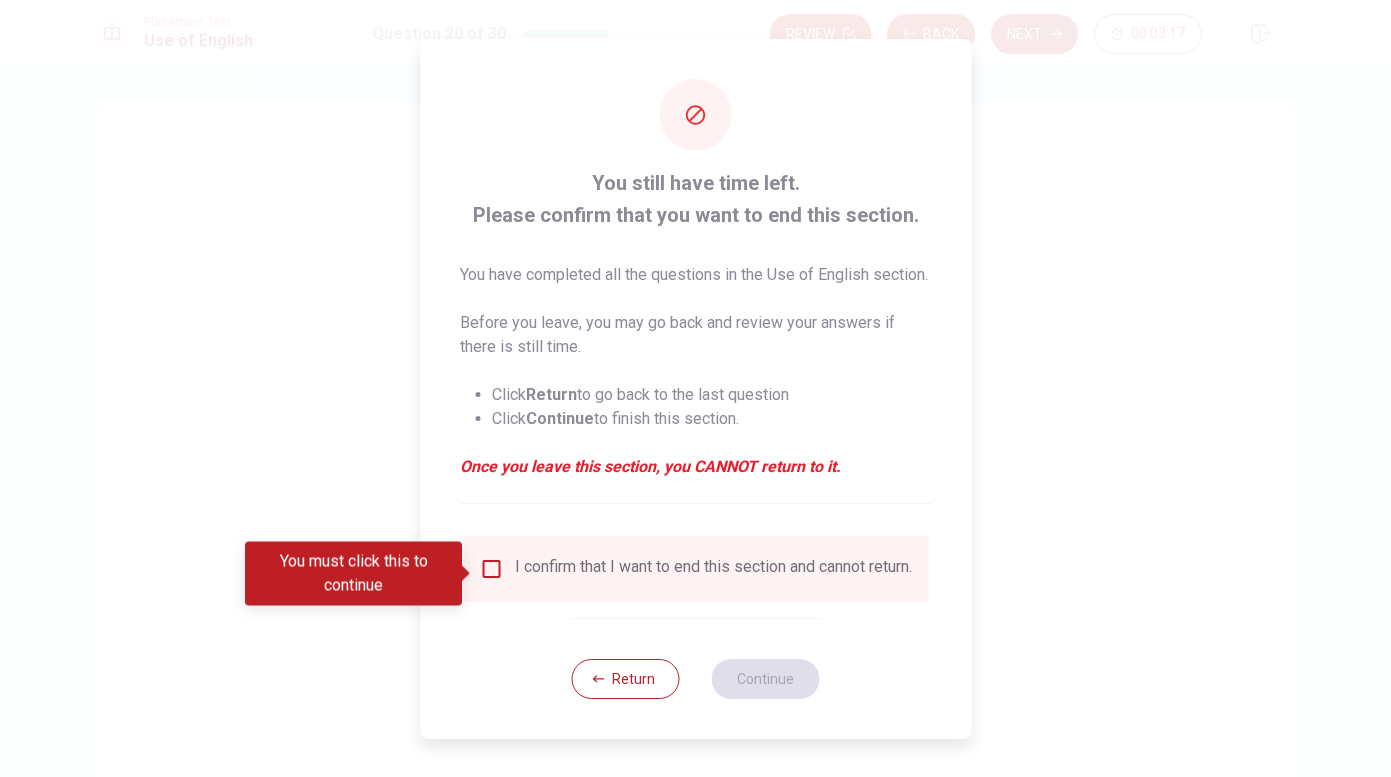 click at bounding box center [491, 569] 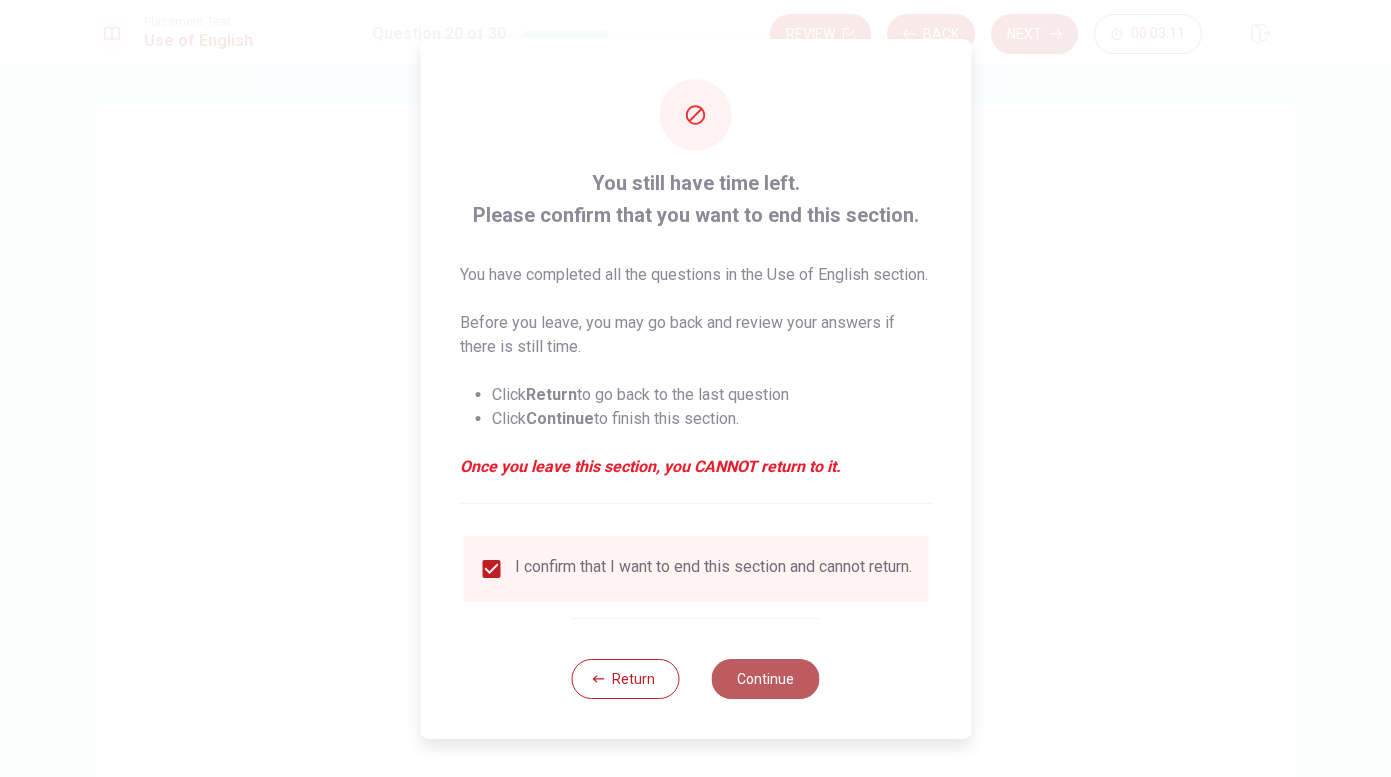 click on "Continue" at bounding box center (766, 679) 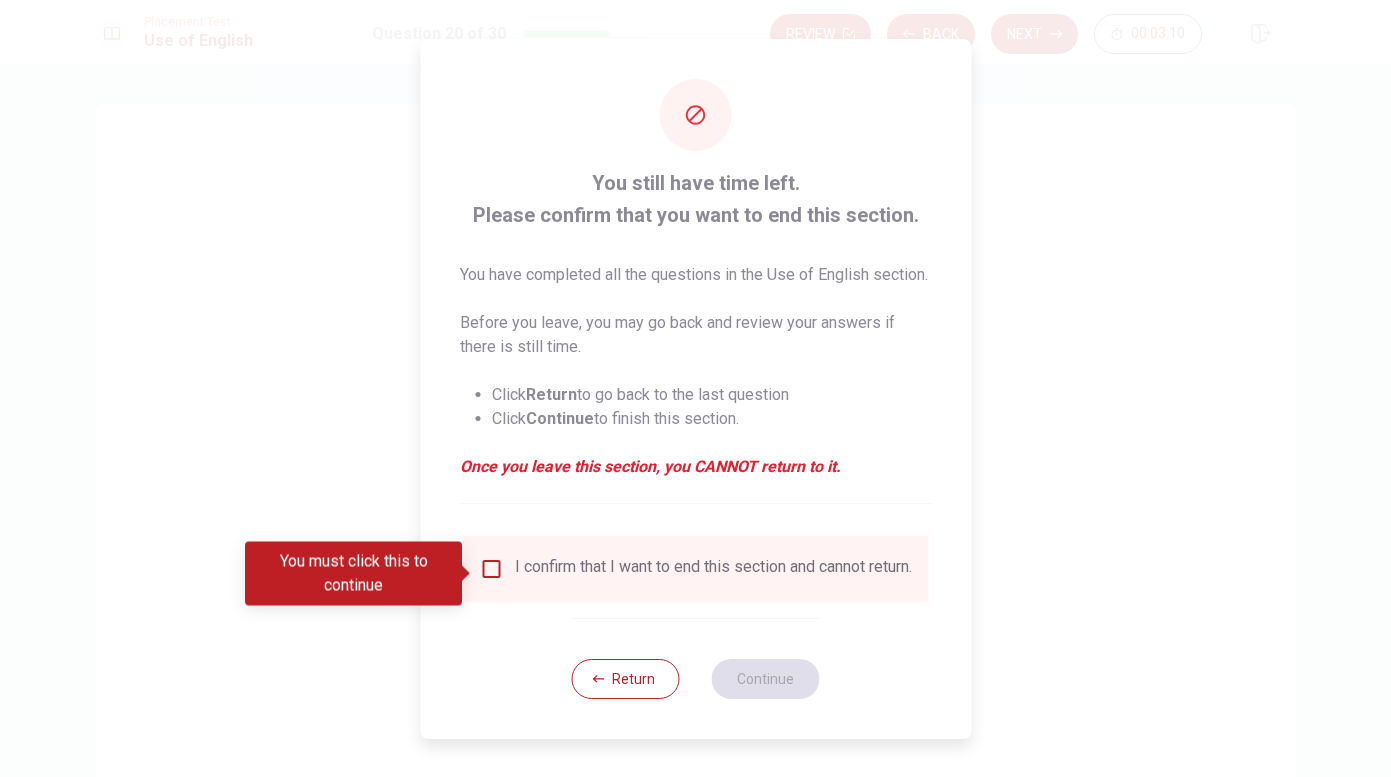 click at bounding box center [491, 569] 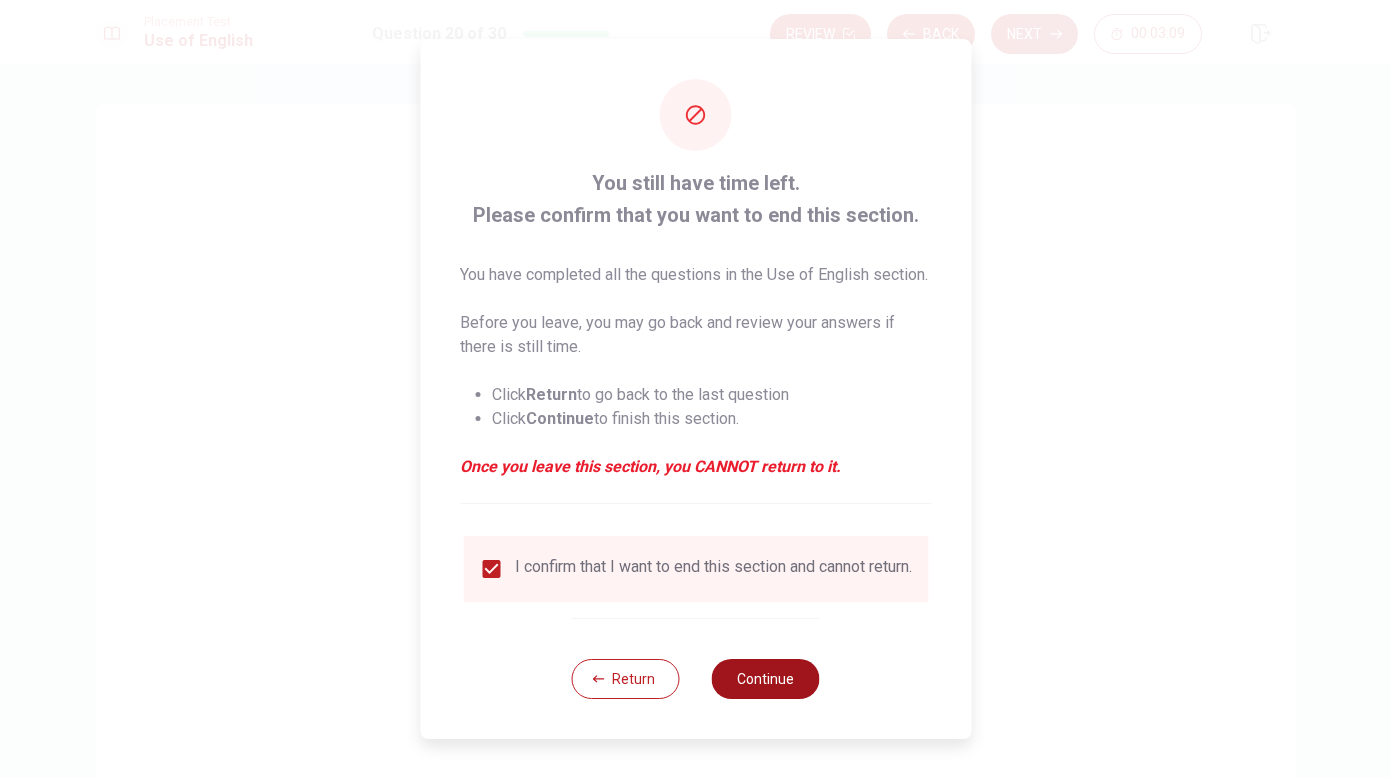 click on "Continue" at bounding box center (766, 679) 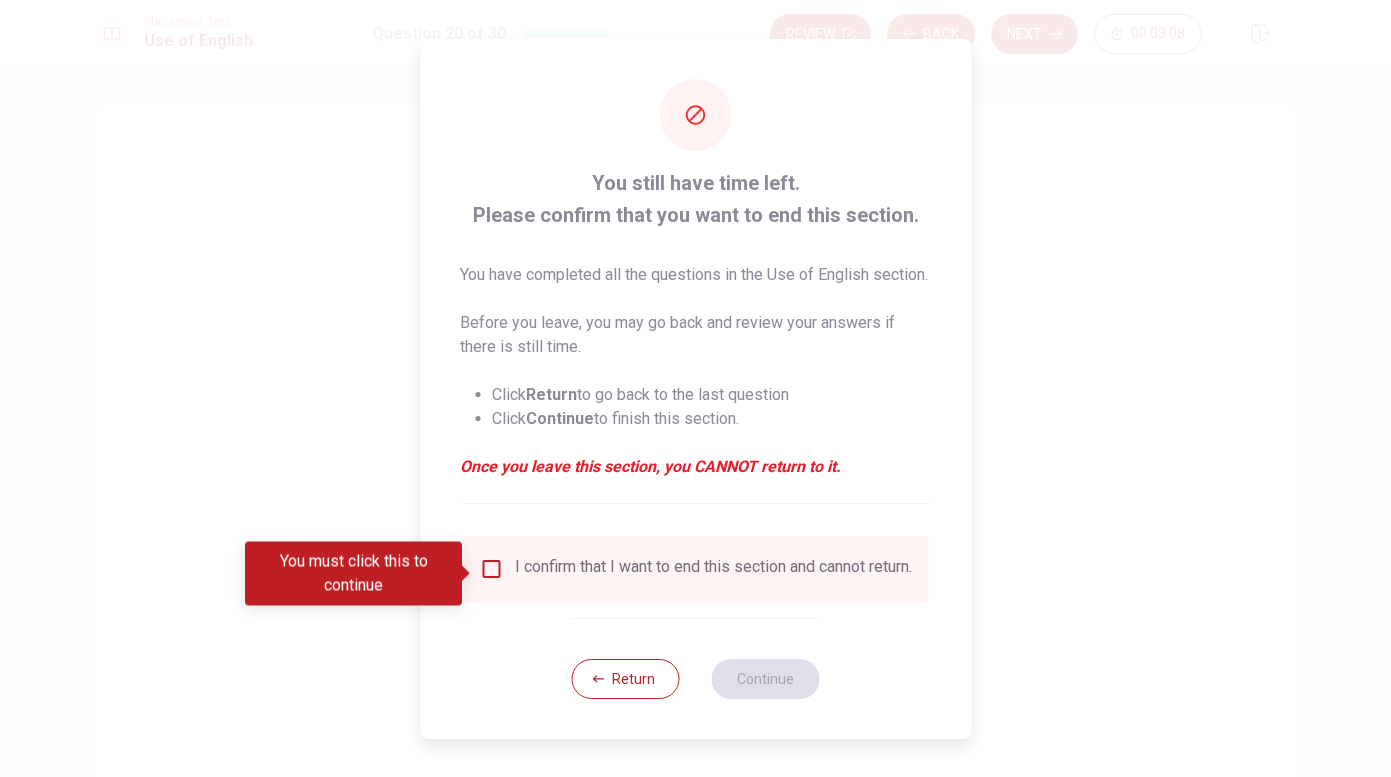 click at bounding box center [695, 388] 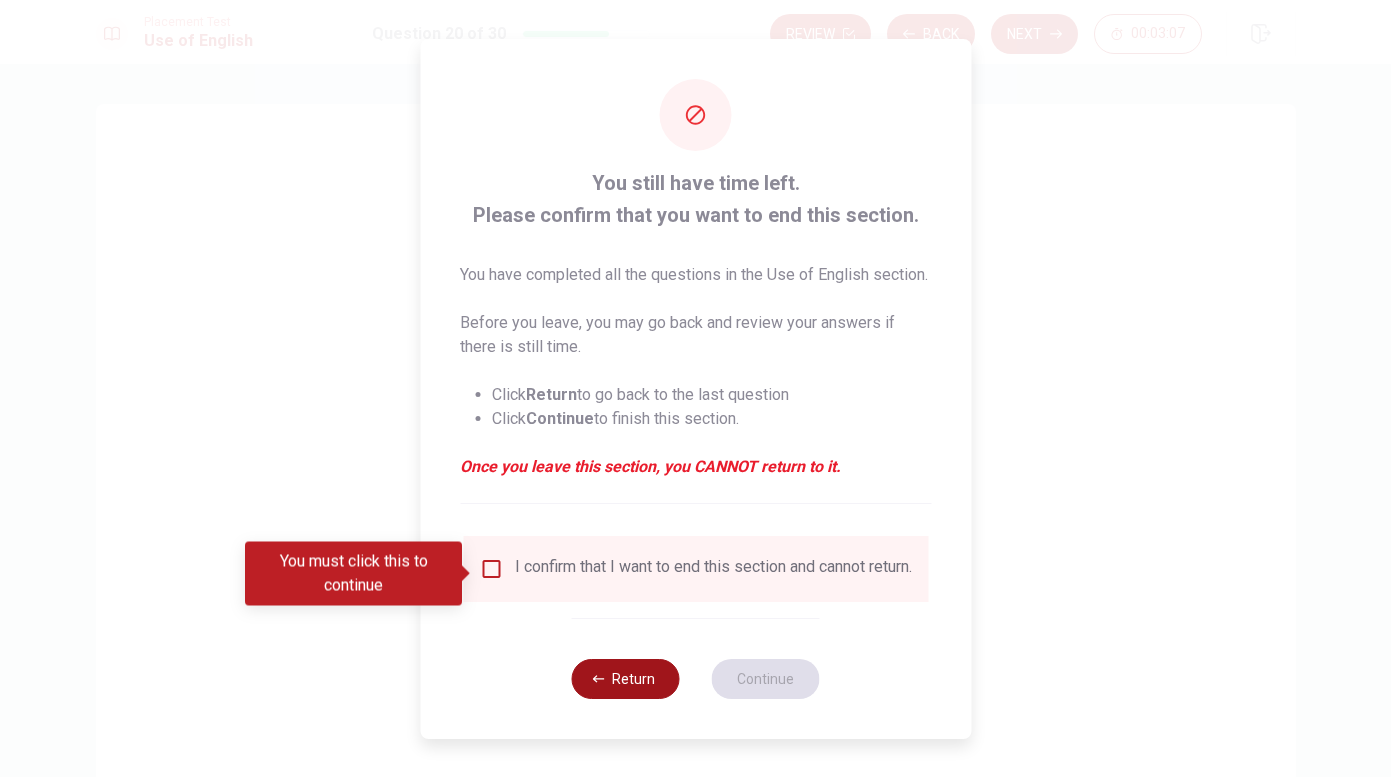 click 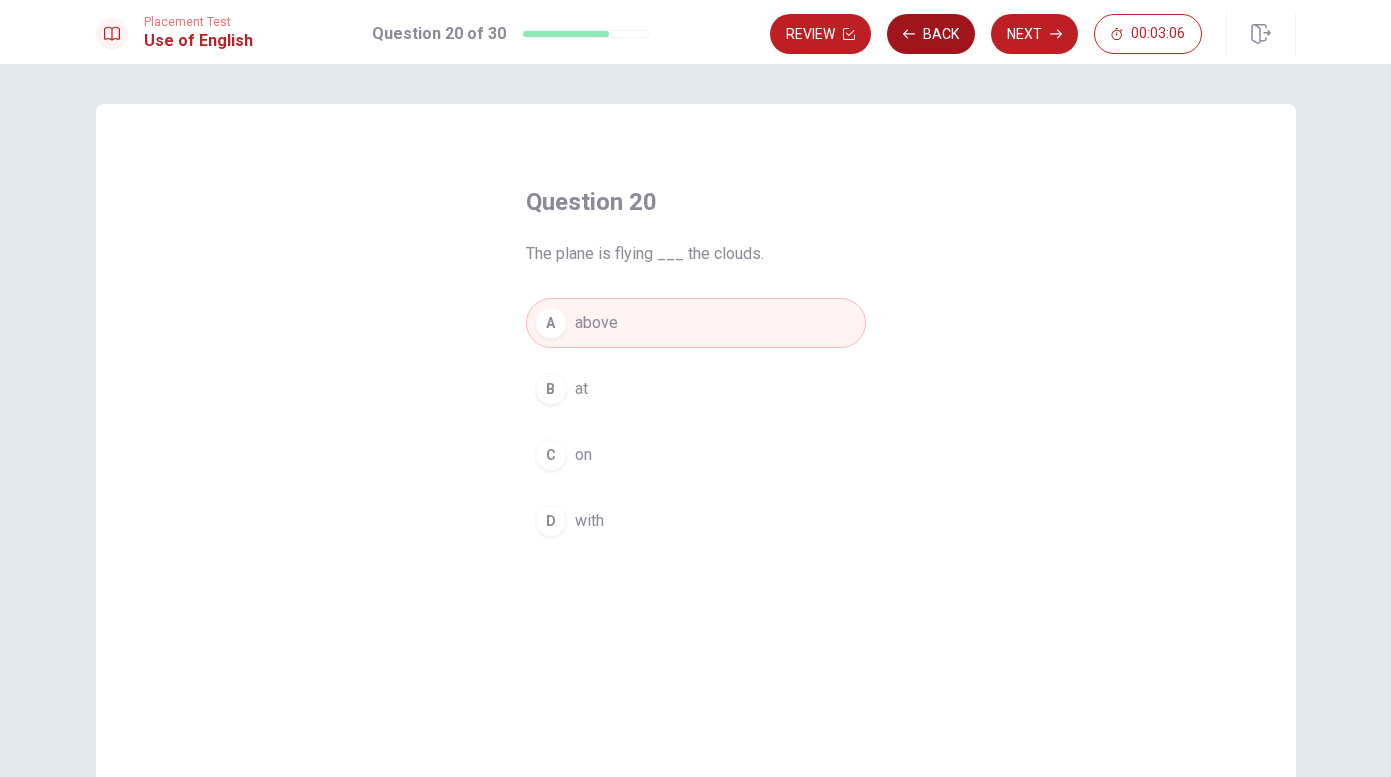 click on "Back" at bounding box center (931, 34) 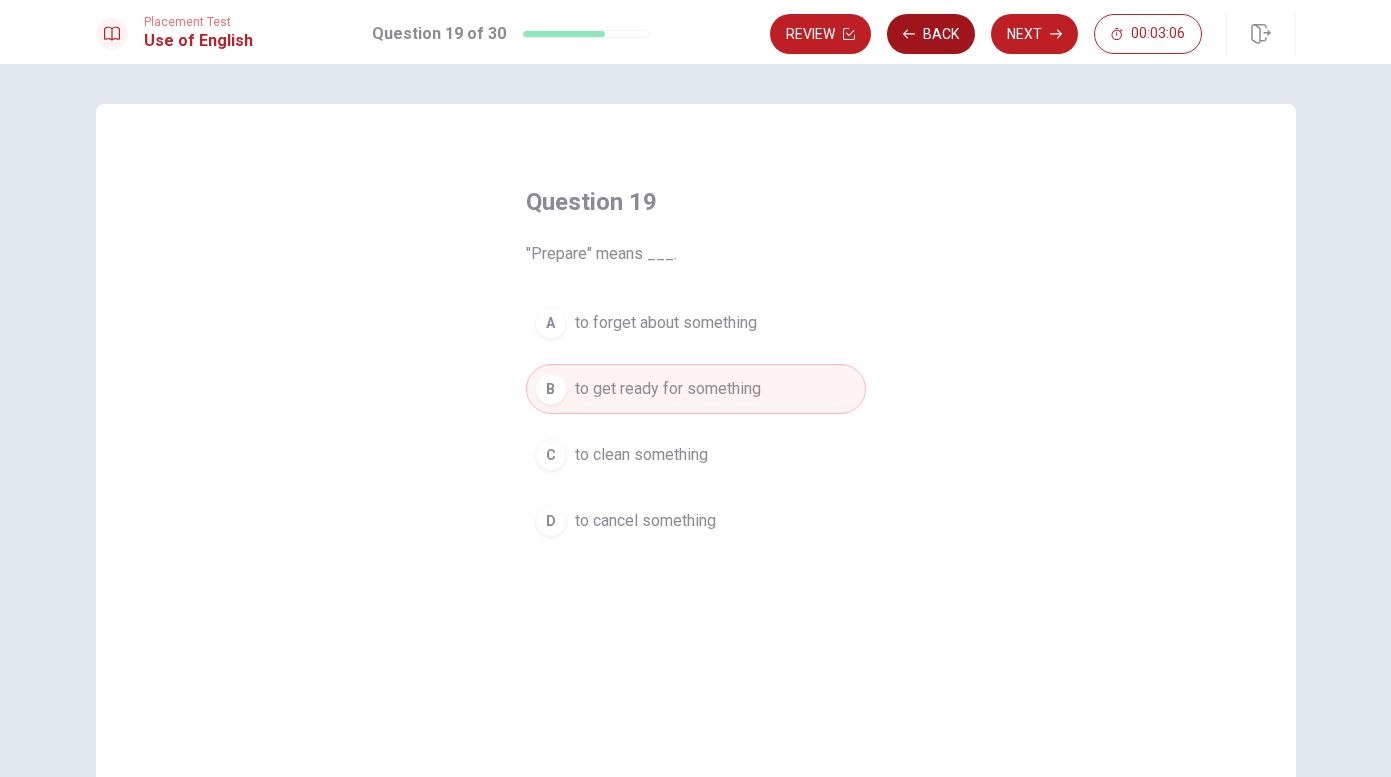 click on "Back" at bounding box center (931, 34) 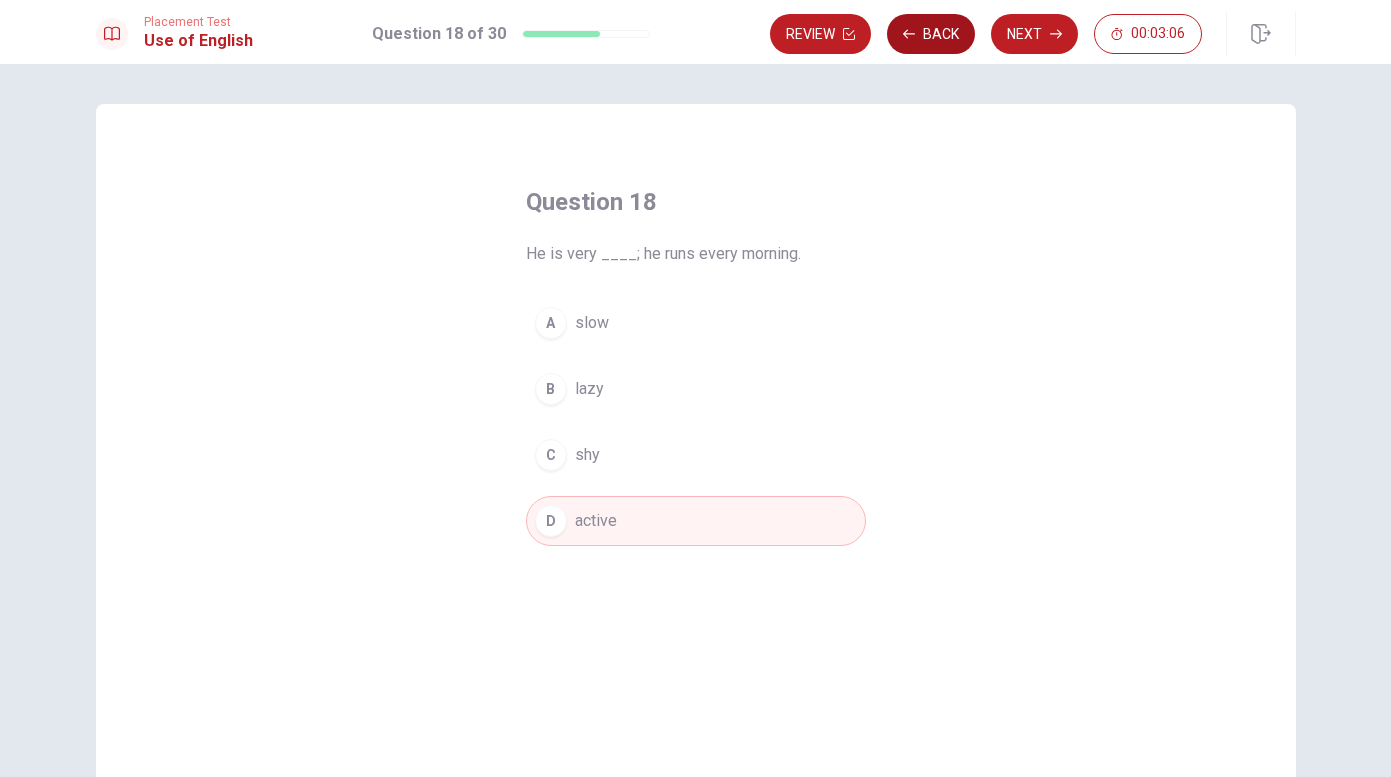 click on "Back" at bounding box center (931, 34) 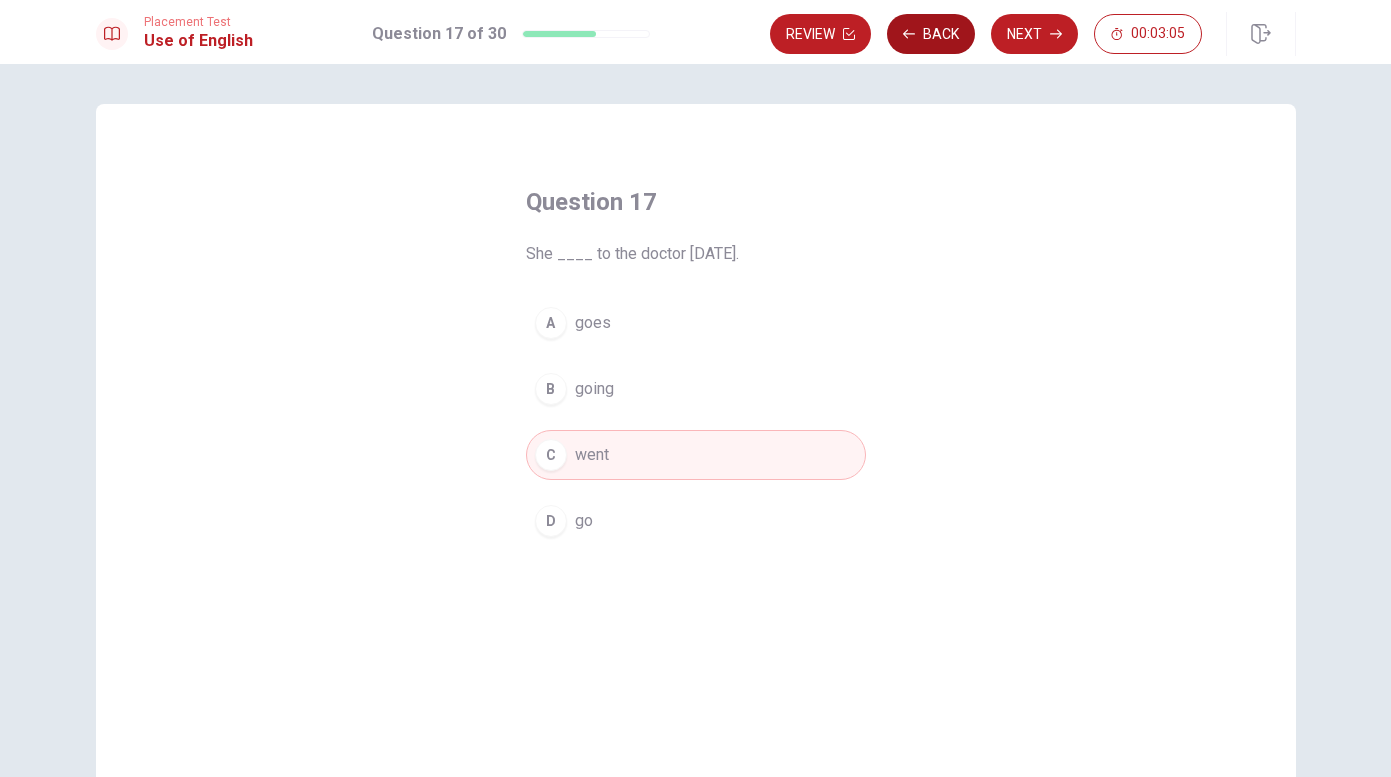 click on "Back" at bounding box center [931, 34] 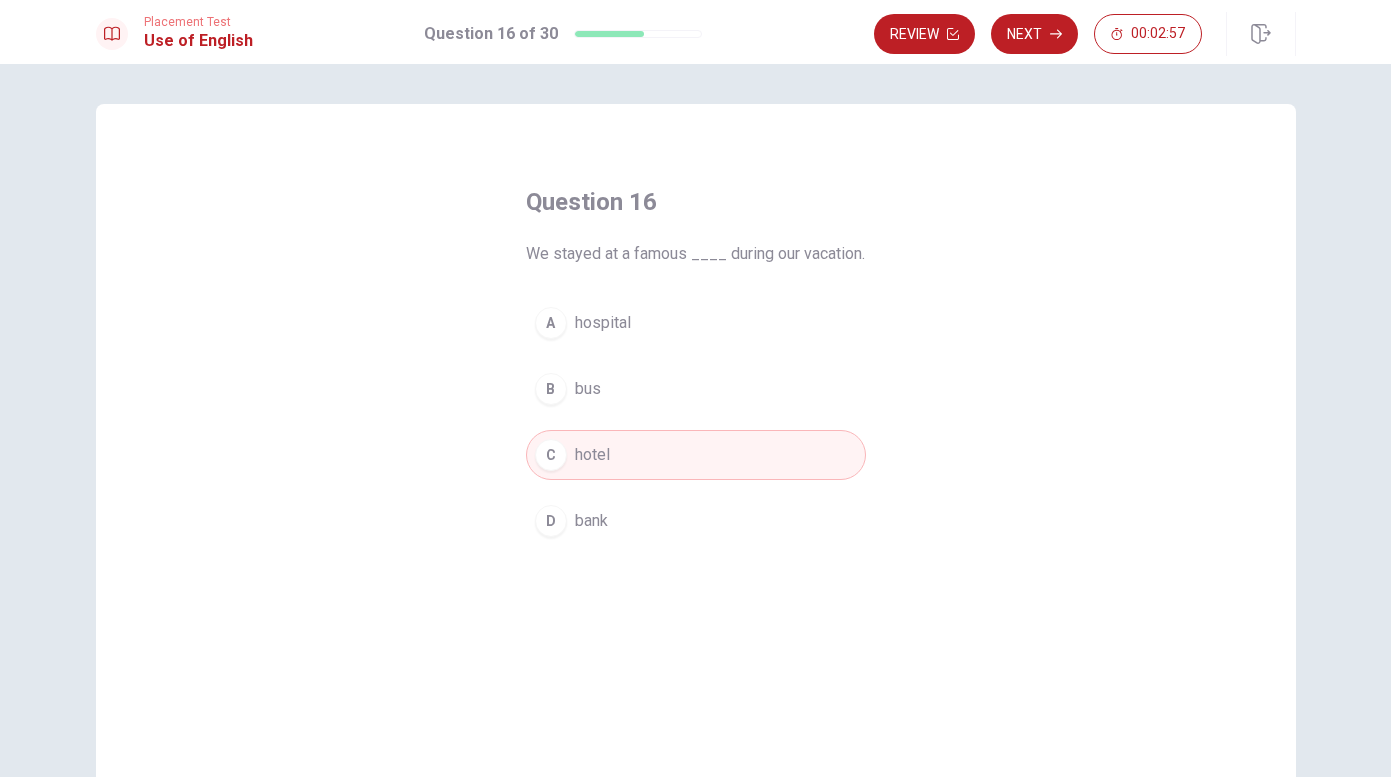 click on "Question 16 We stayed at a famous ____ during our vacation. A hospital B bus C hotel D bank © Copyright  2025" at bounding box center (695, 420) 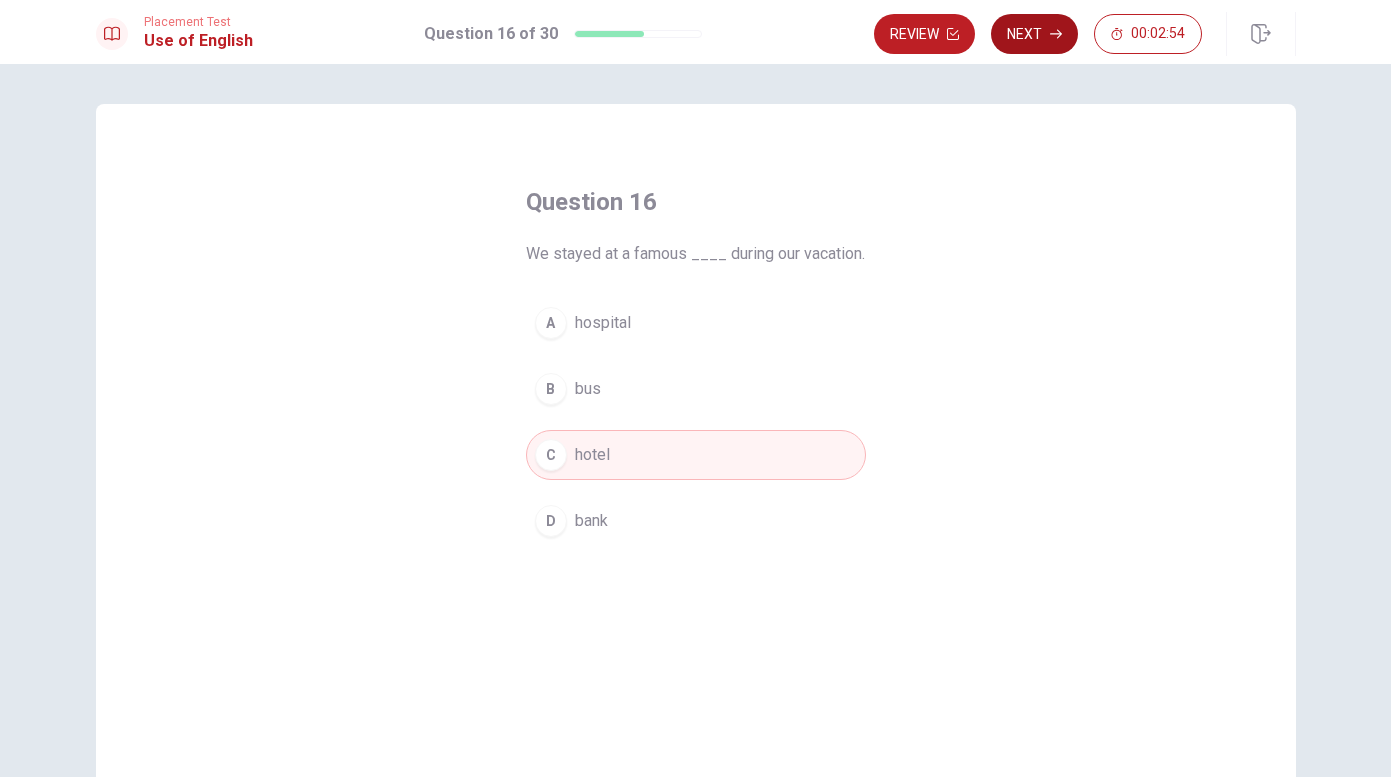 click 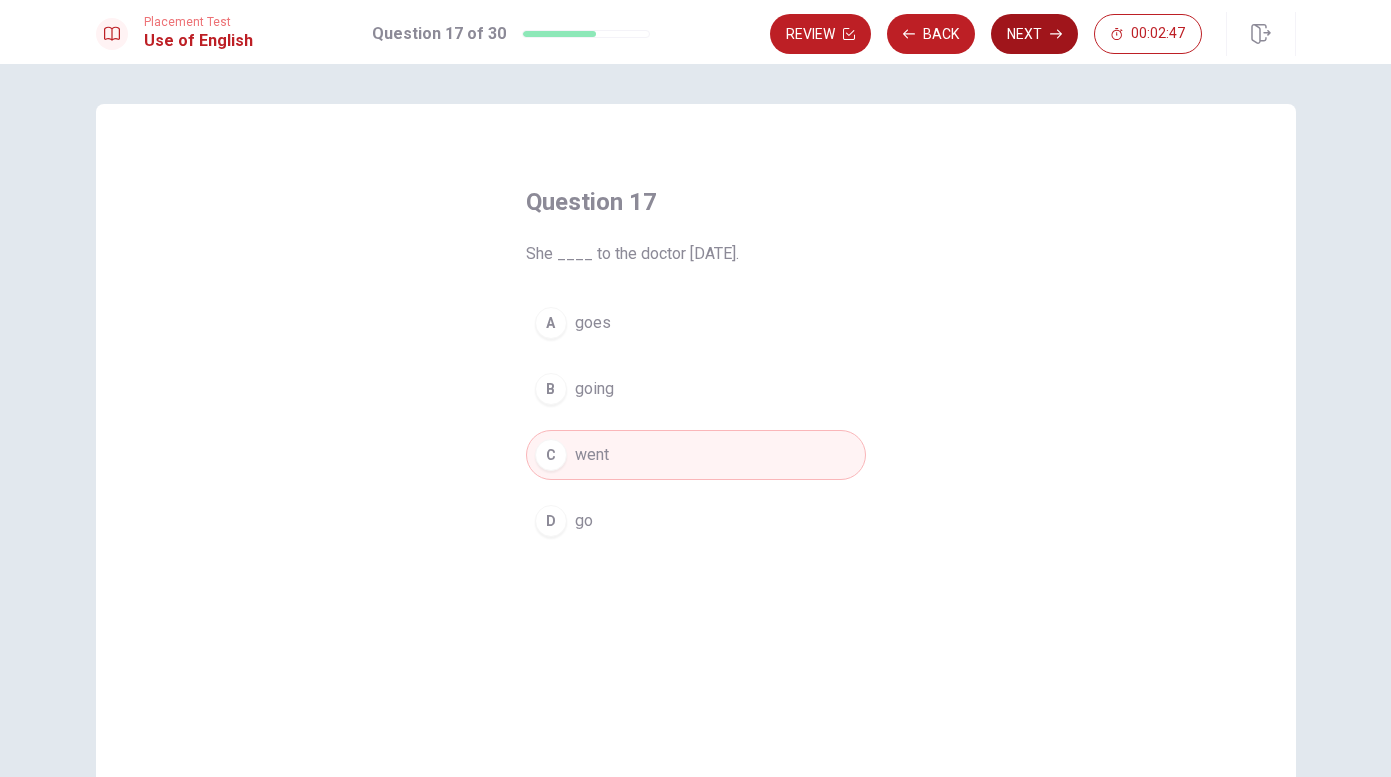 click 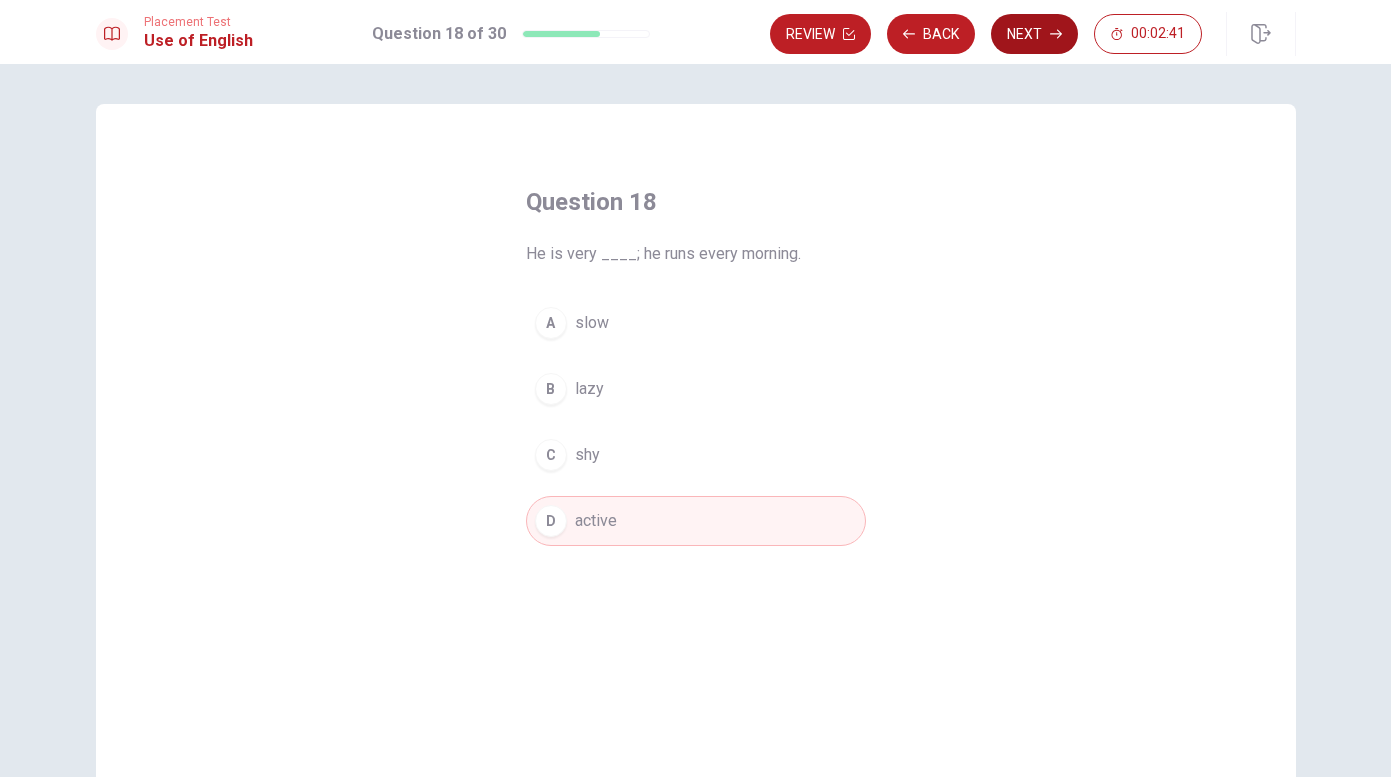 click 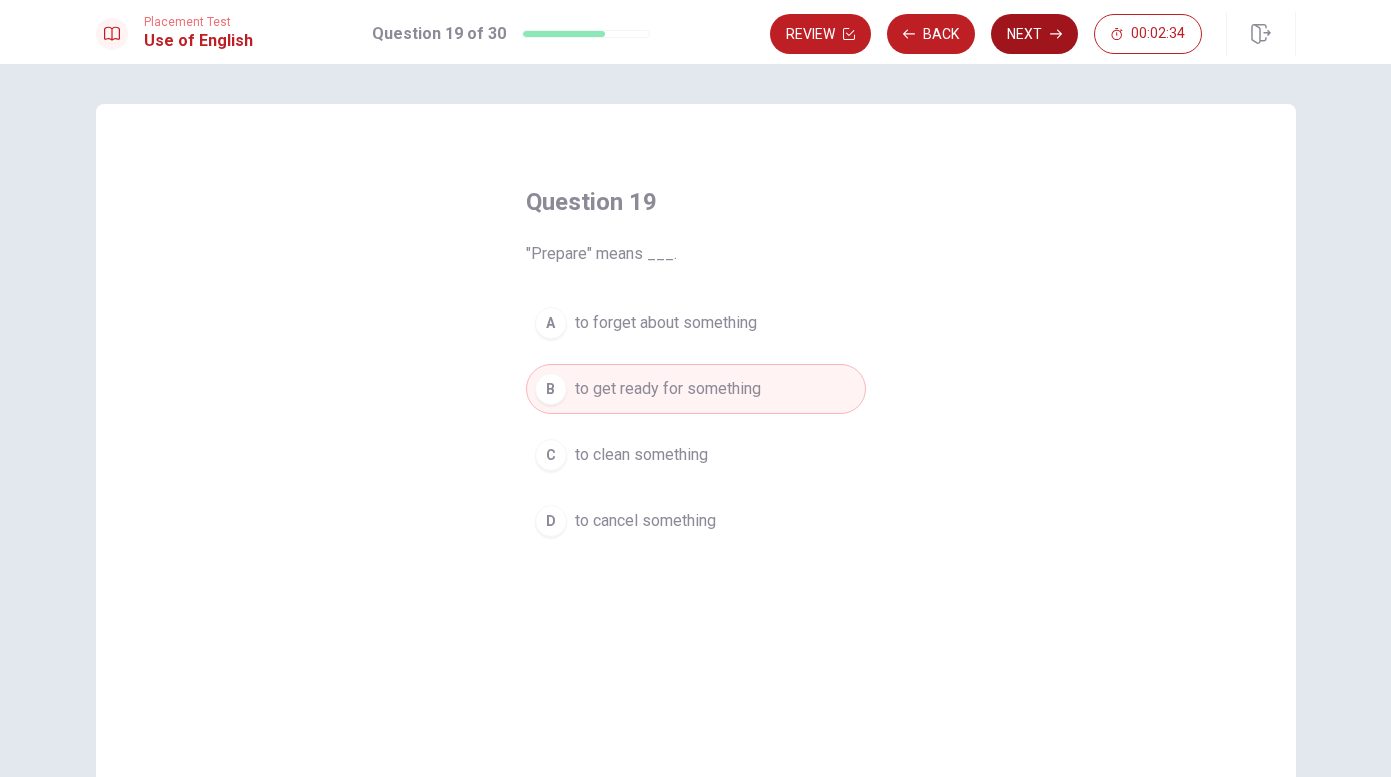 click 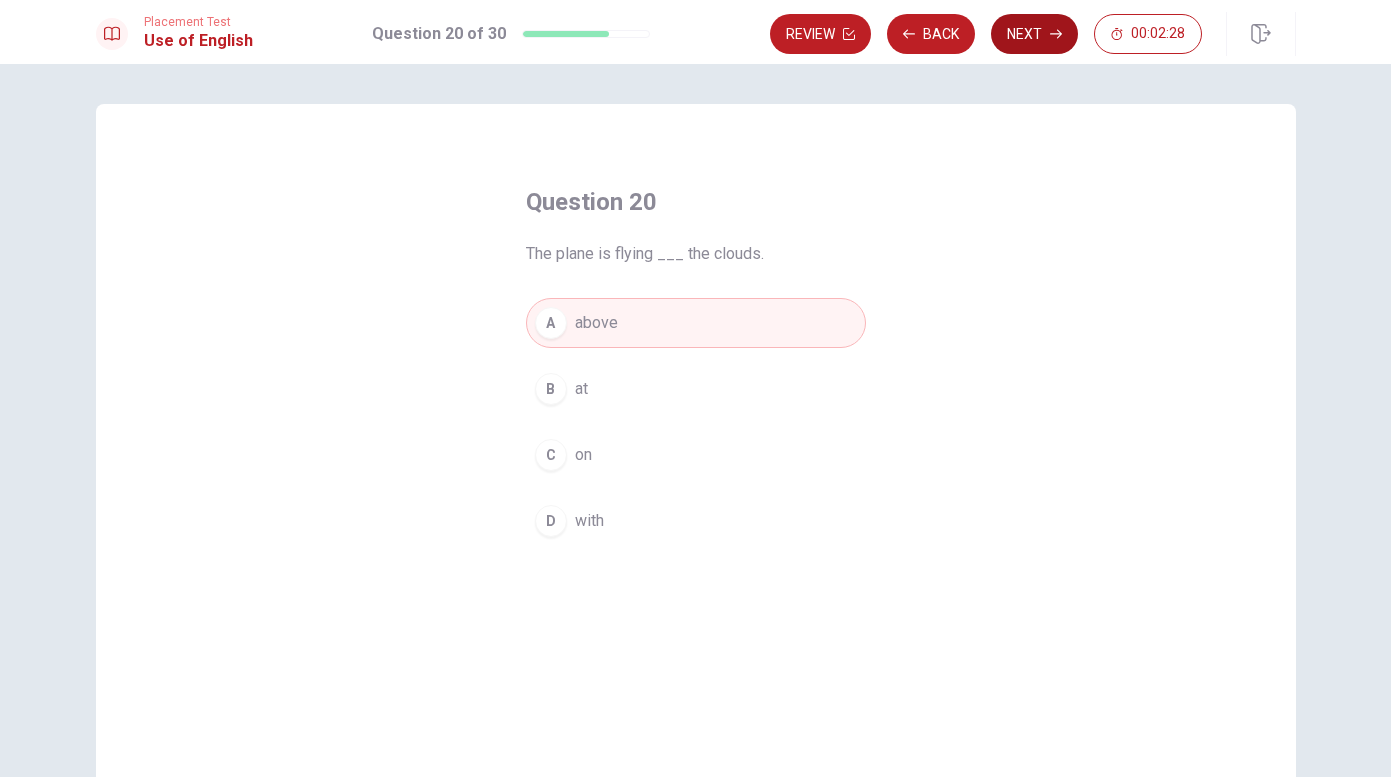 click 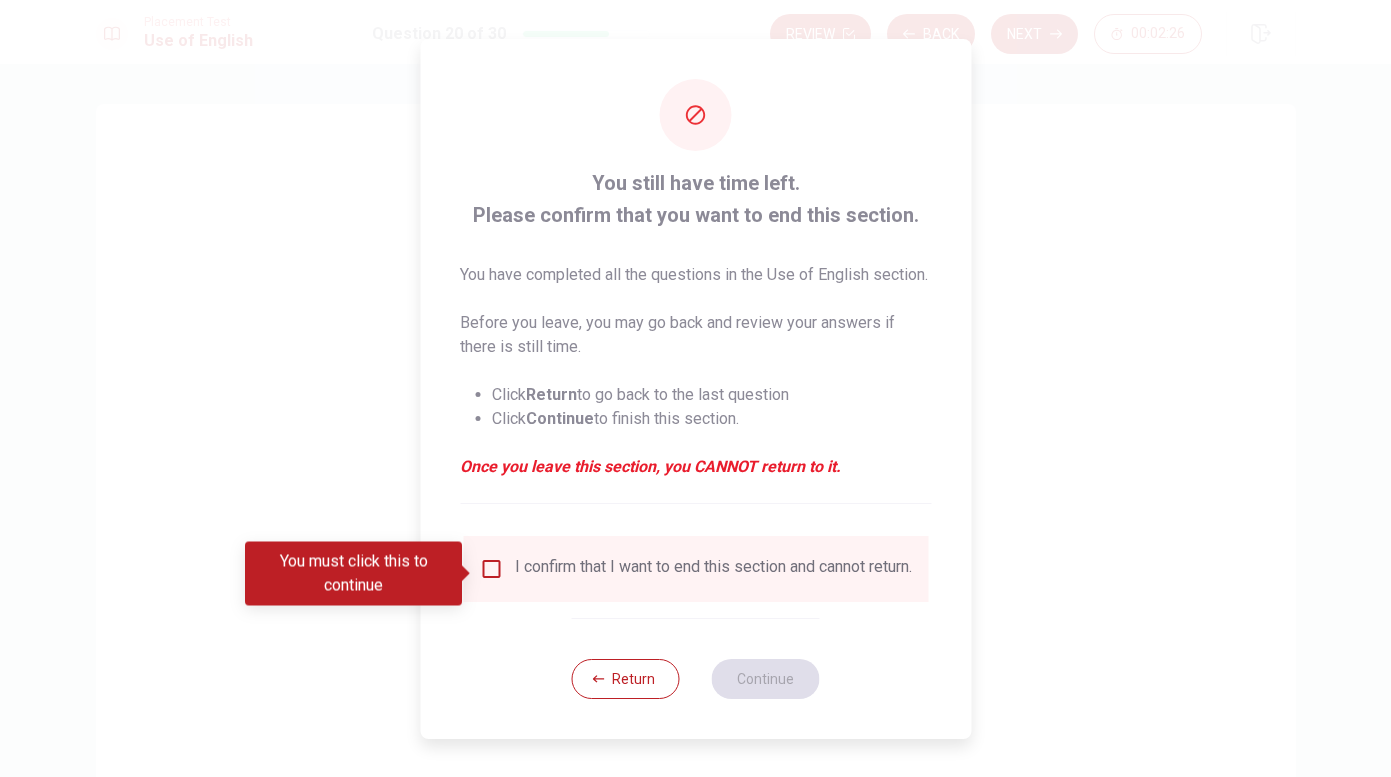 click at bounding box center (491, 569) 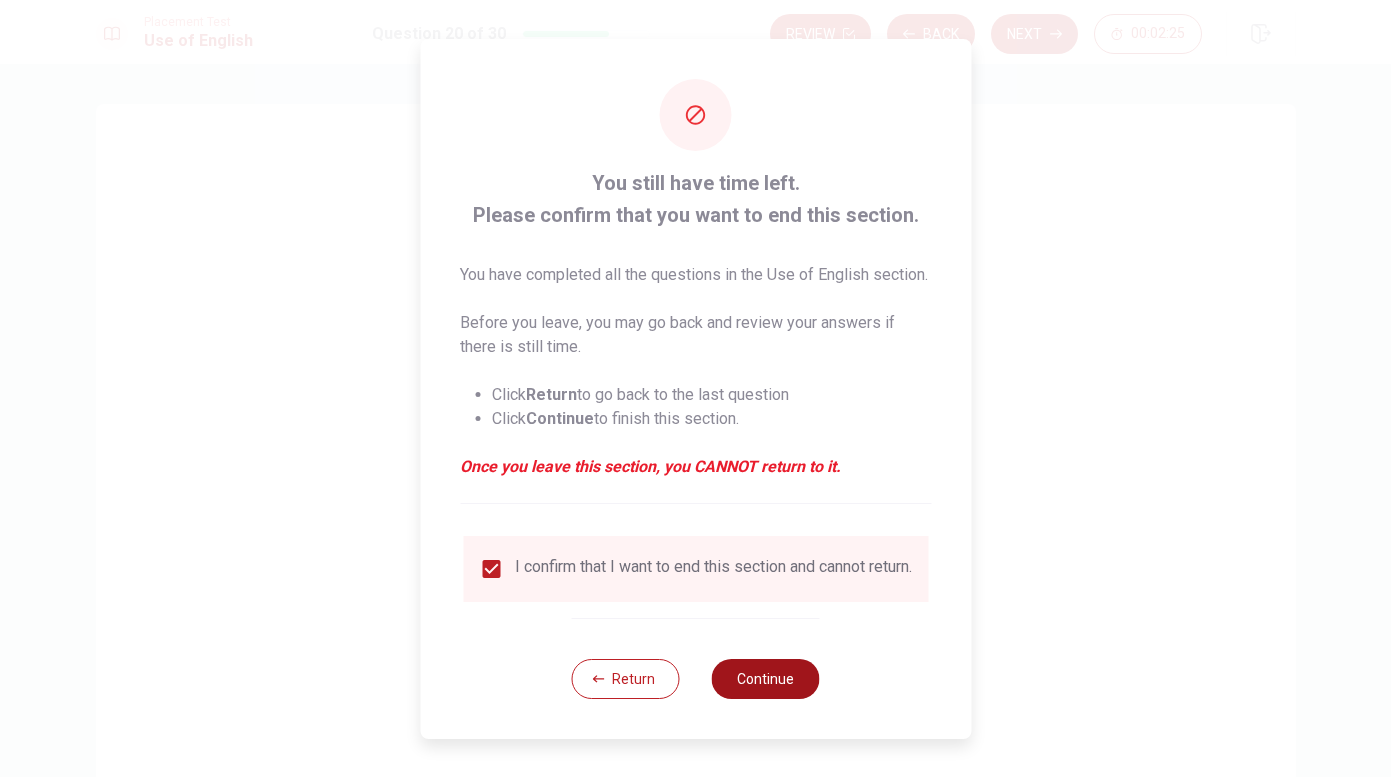 click on "Continue" at bounding box center (766, 679) 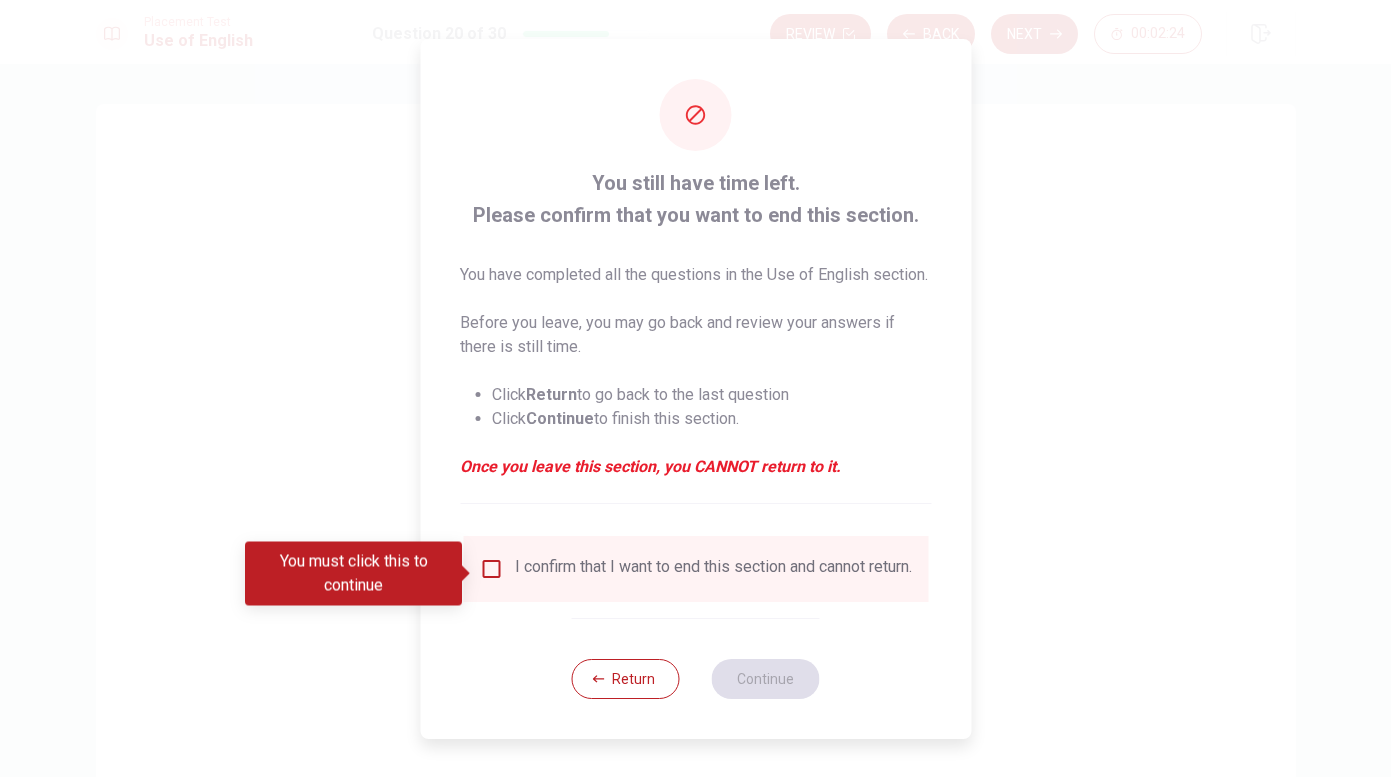 click on "I confirm that I want to end this section and cannot return." at bounding box center (713, 569) 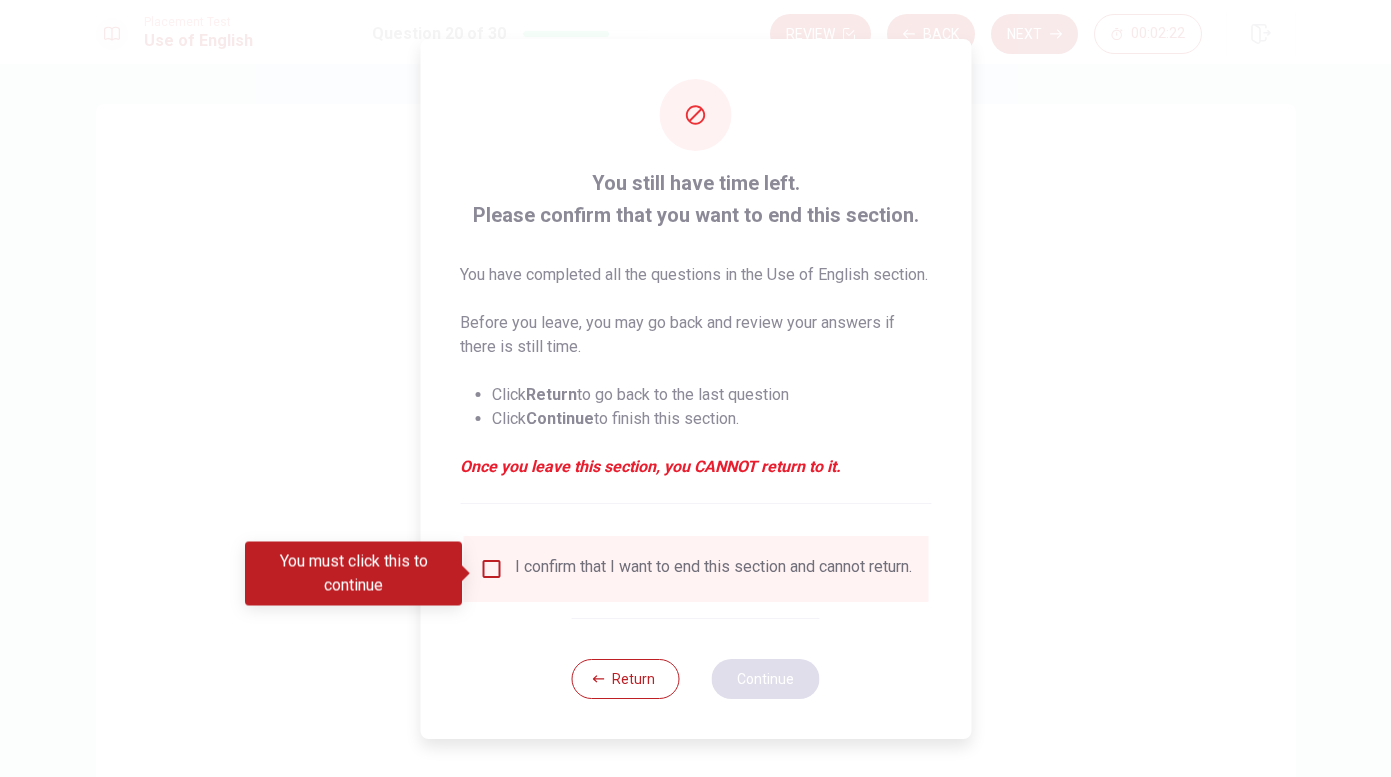 click at bounding box center [491, 569] 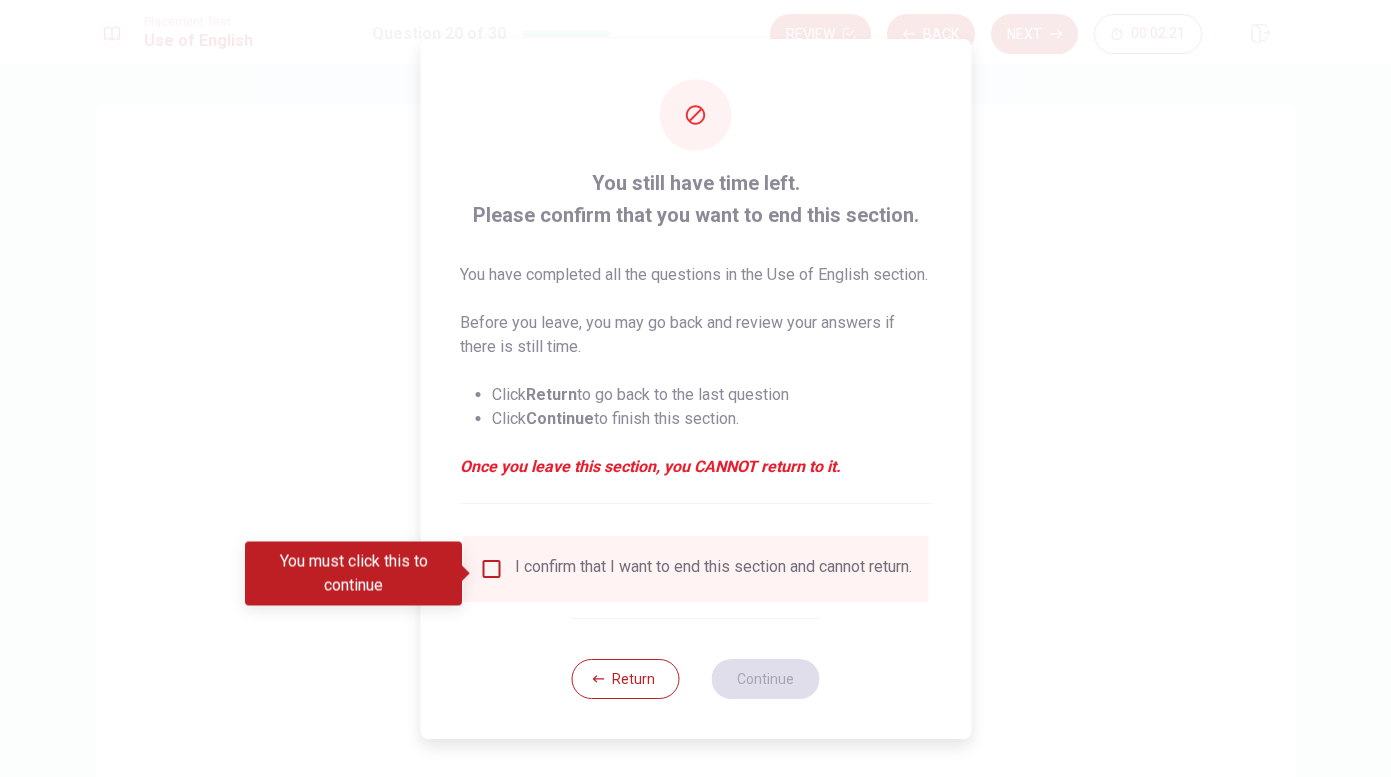 click at bounding box center [491, 569] 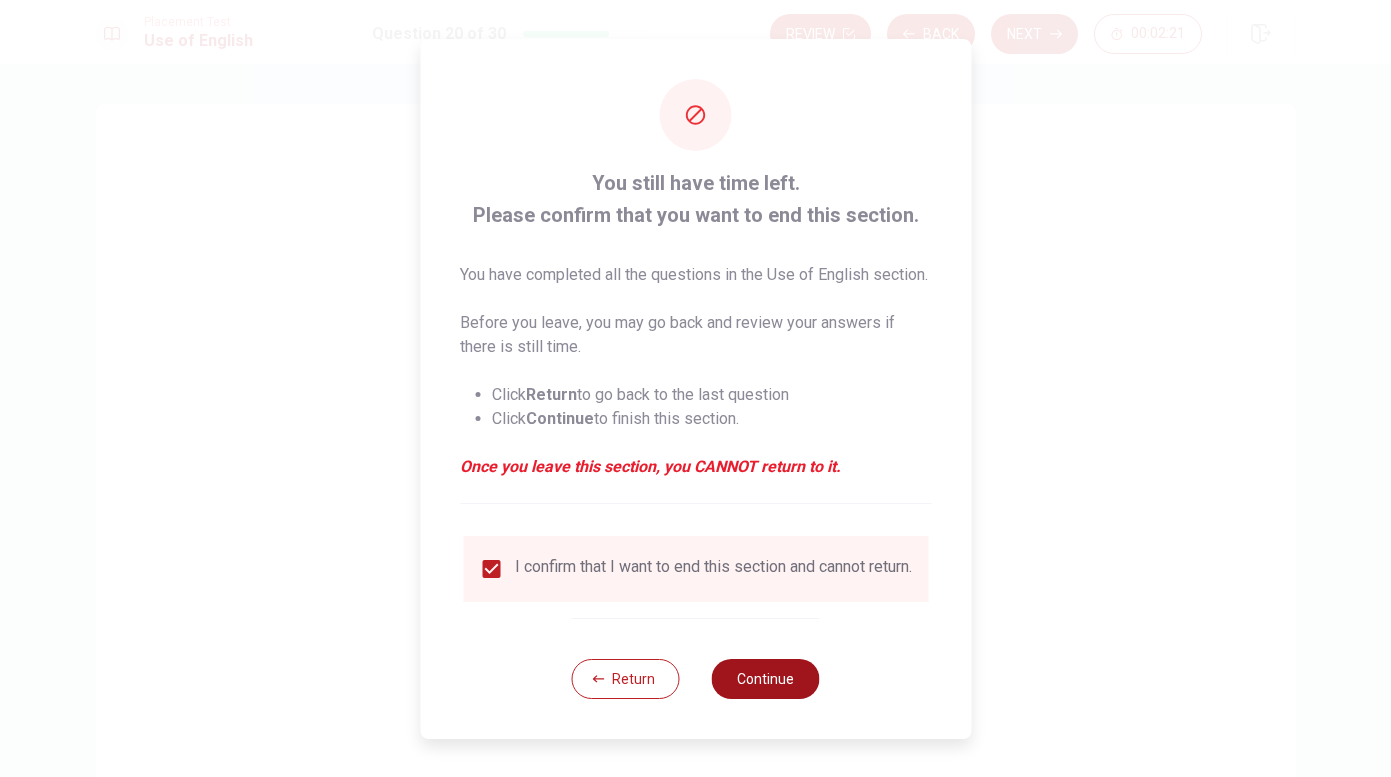 click on "Continue" at bounding box center [766, 679] 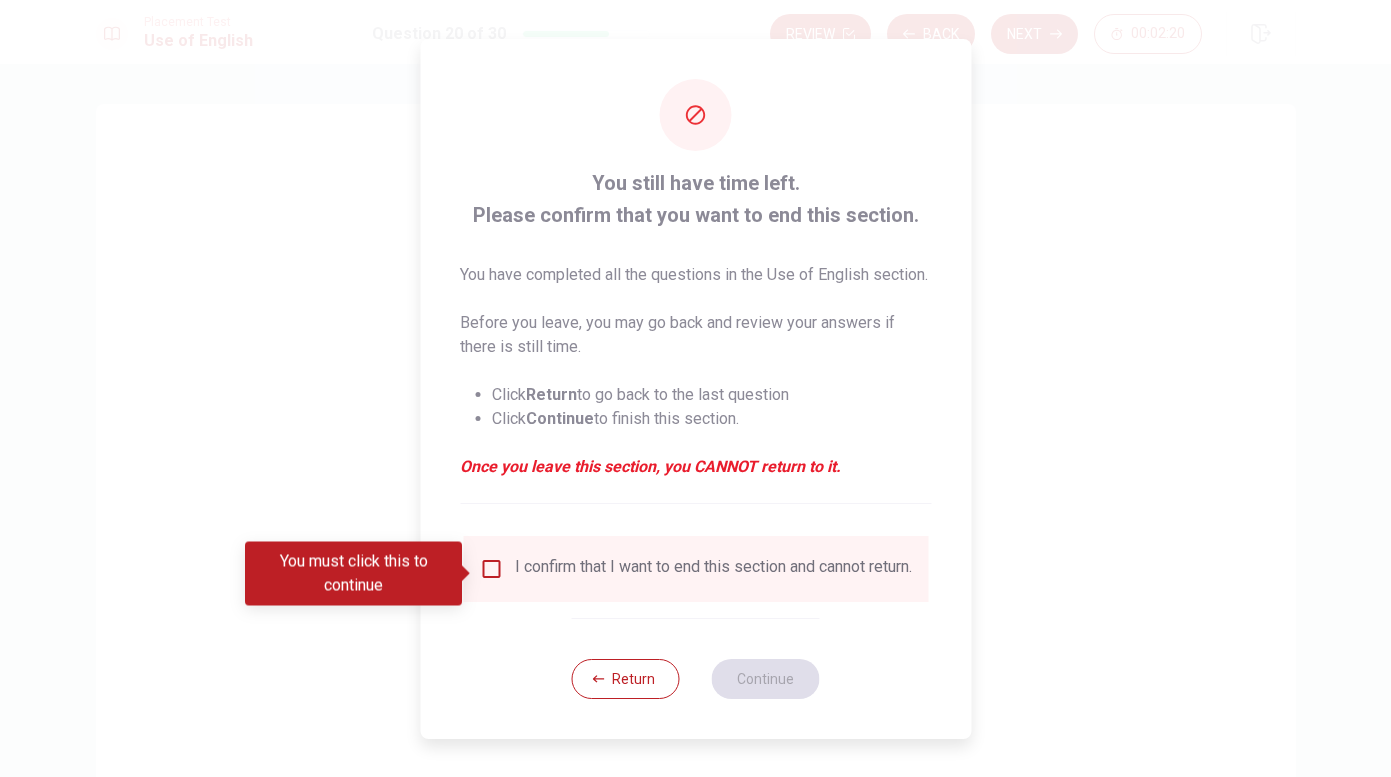 click at bounding box center [491, 569] 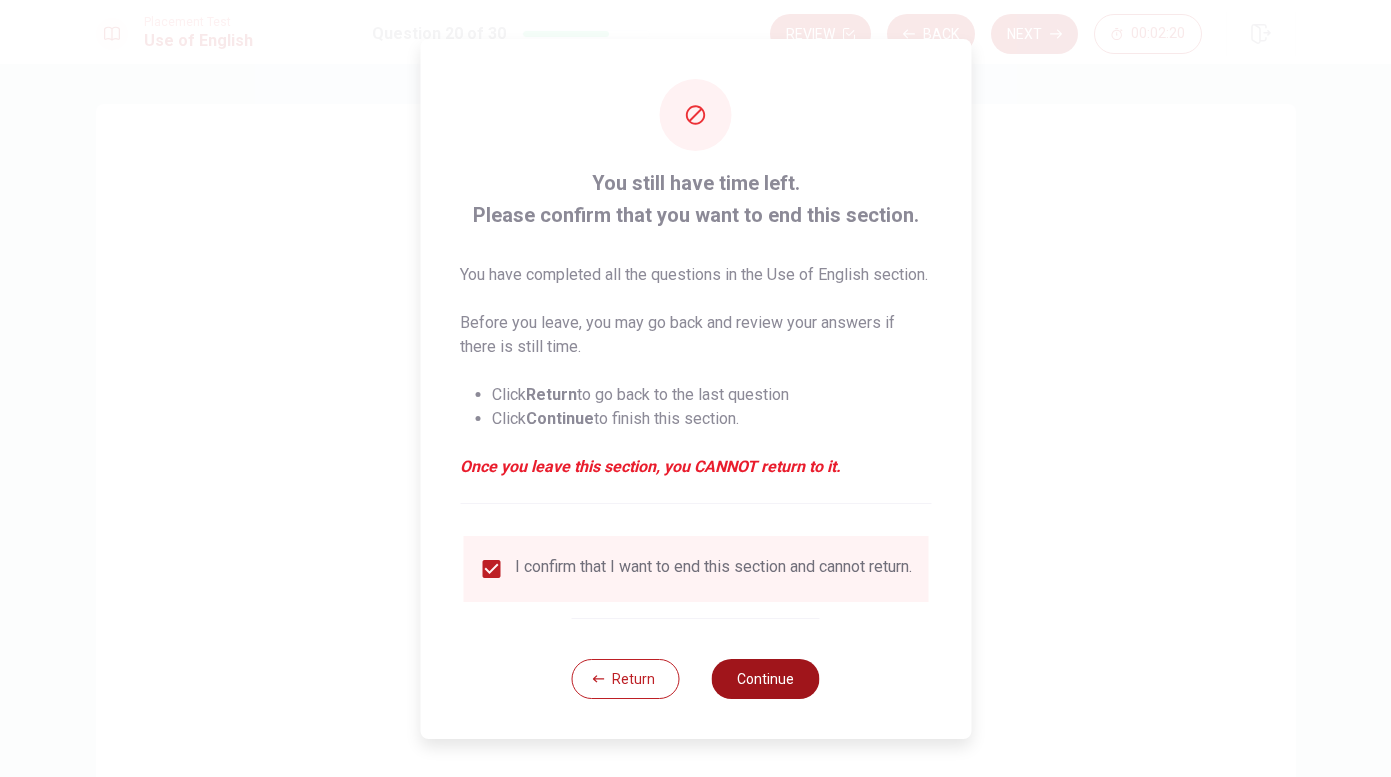 click on "Continue" at bounding box center (766, 679) 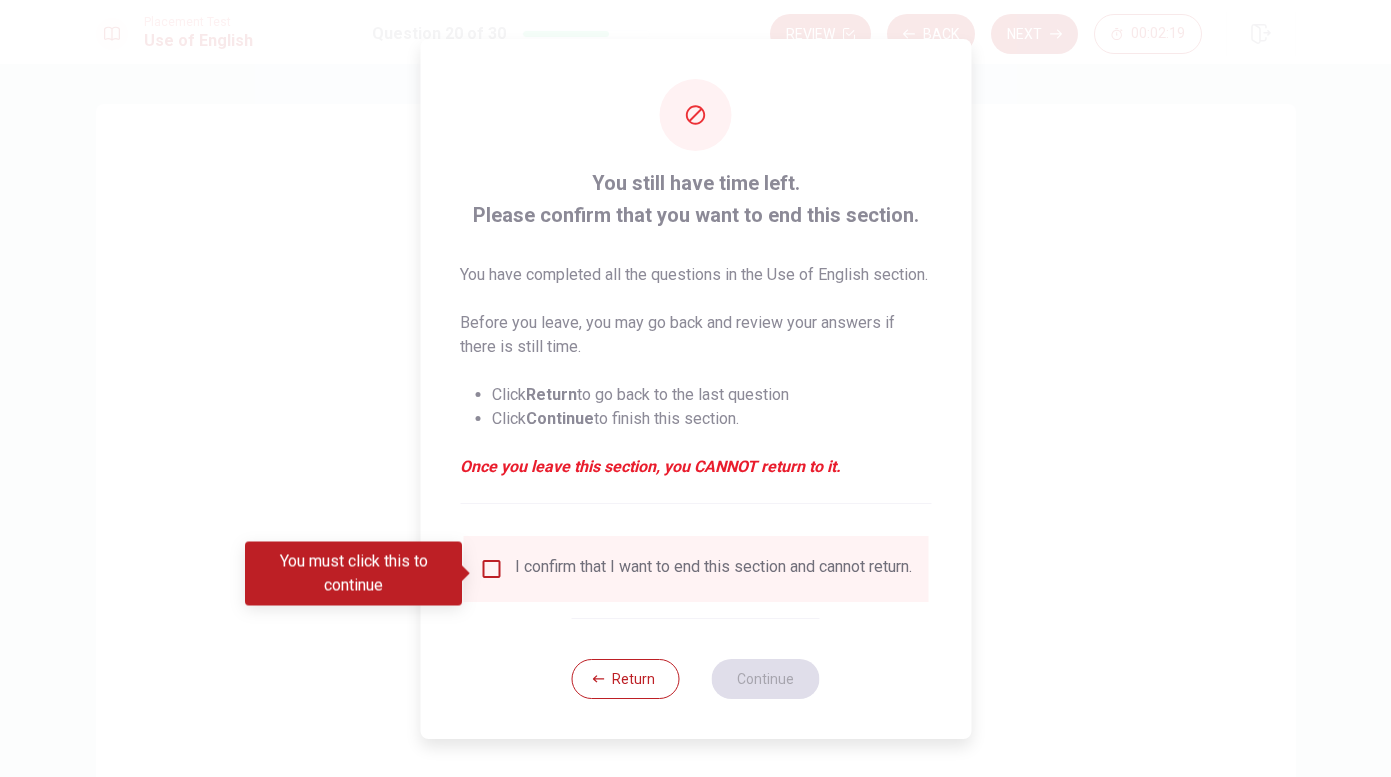 click at bounding box center [491, 569] 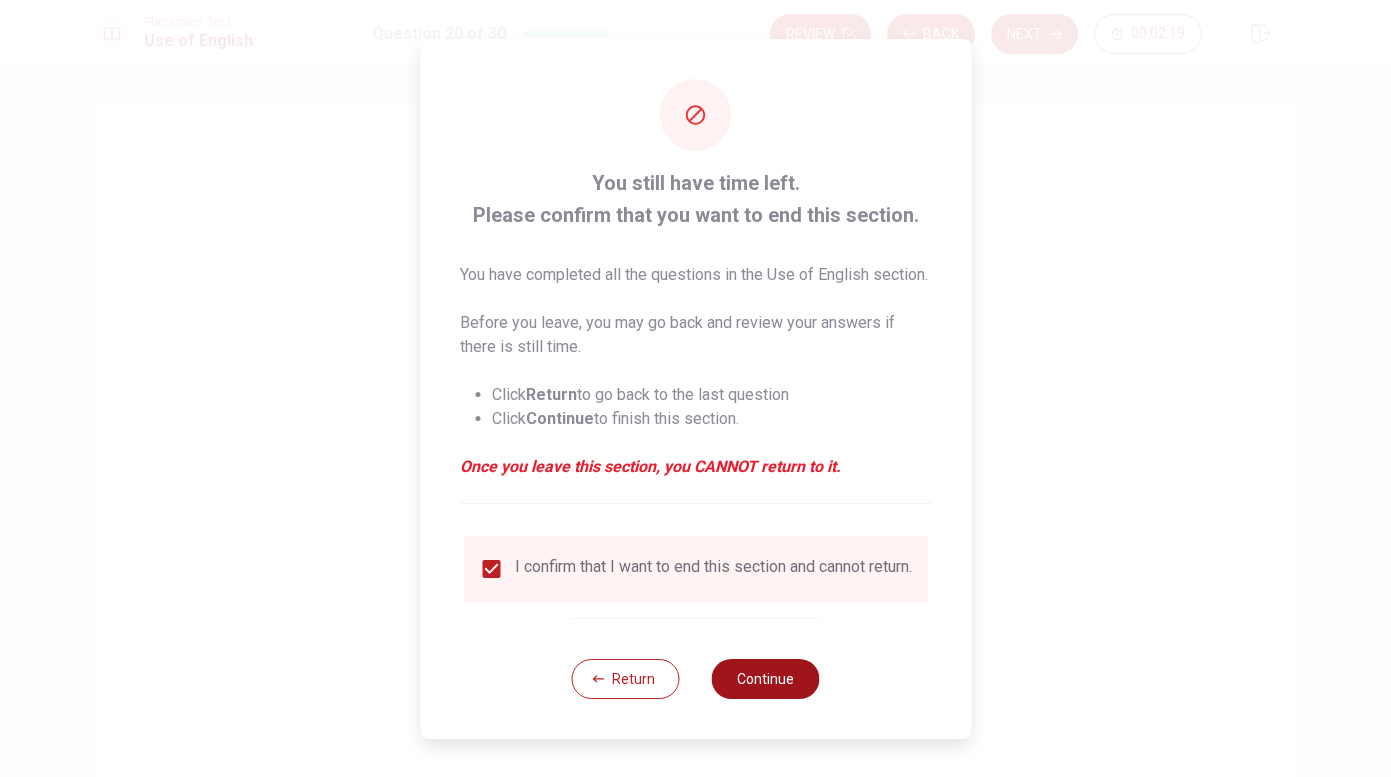 click on "Continue" at bounding box center (766, 679) 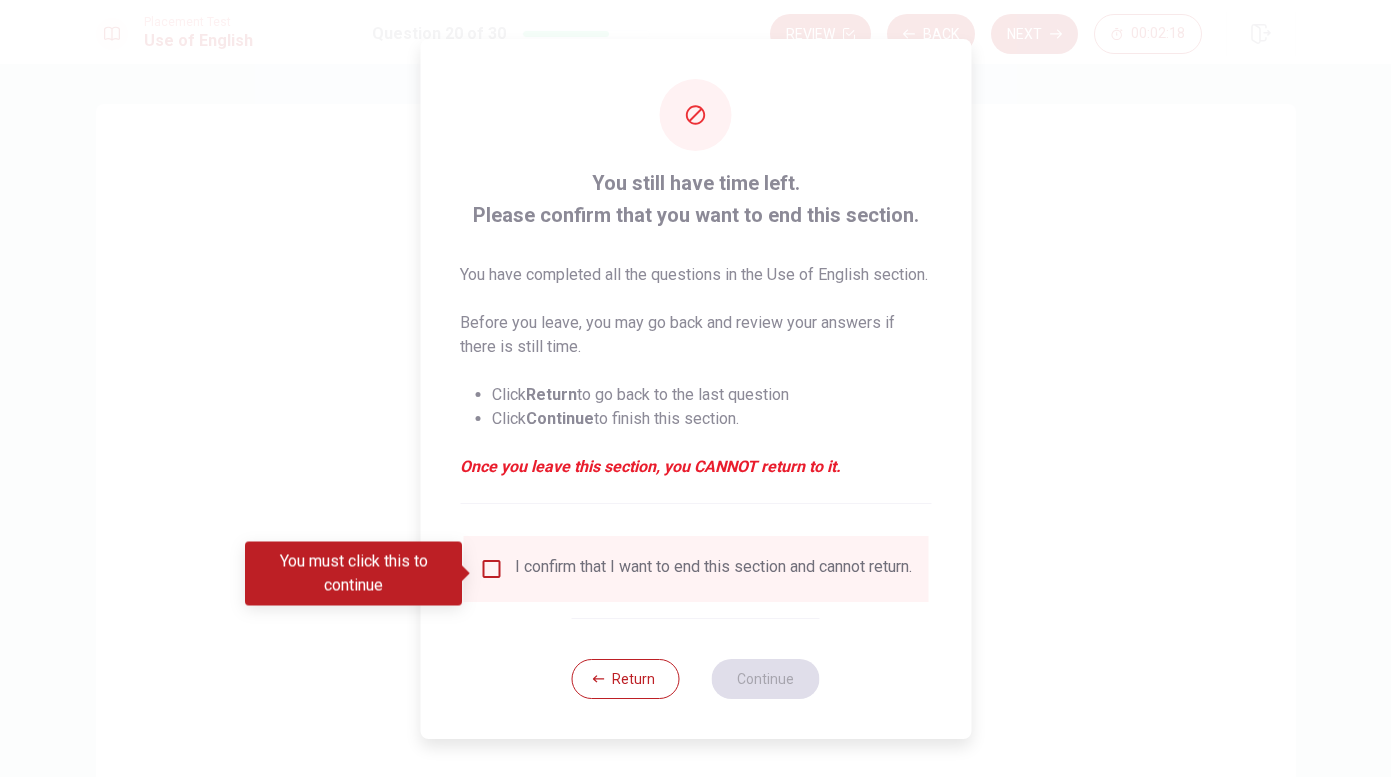 click at bounding box center (491, 569) 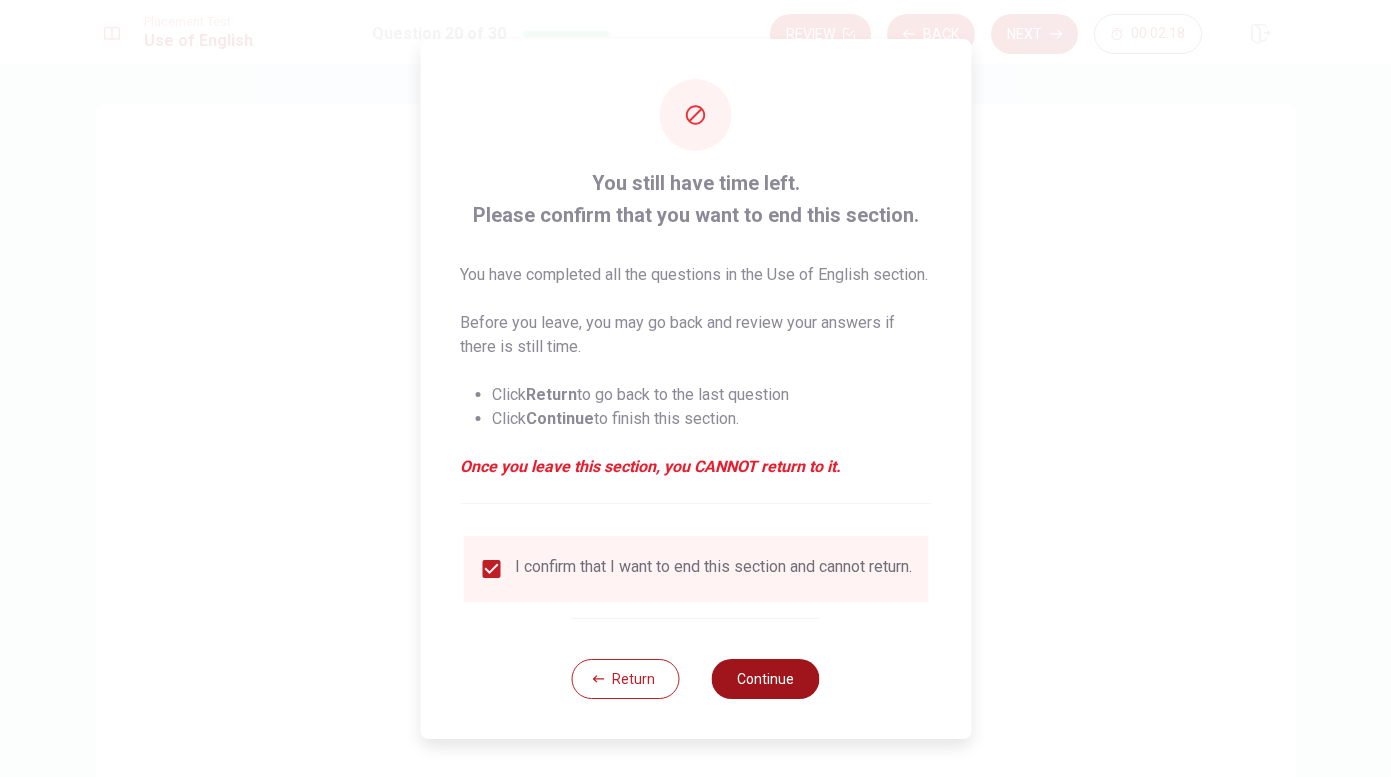 click on "Continue" at bounding box center [766, 679] 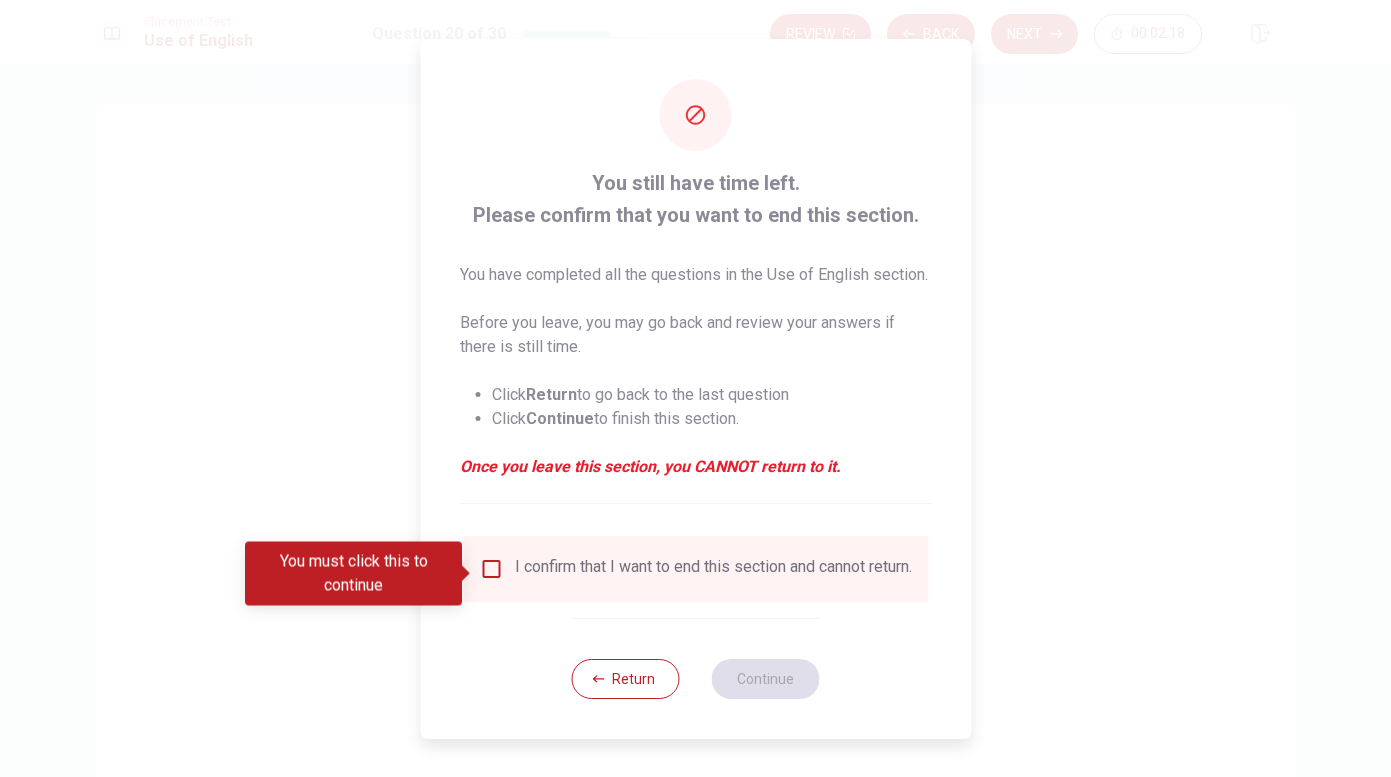 click at bounding box center (491, 569) 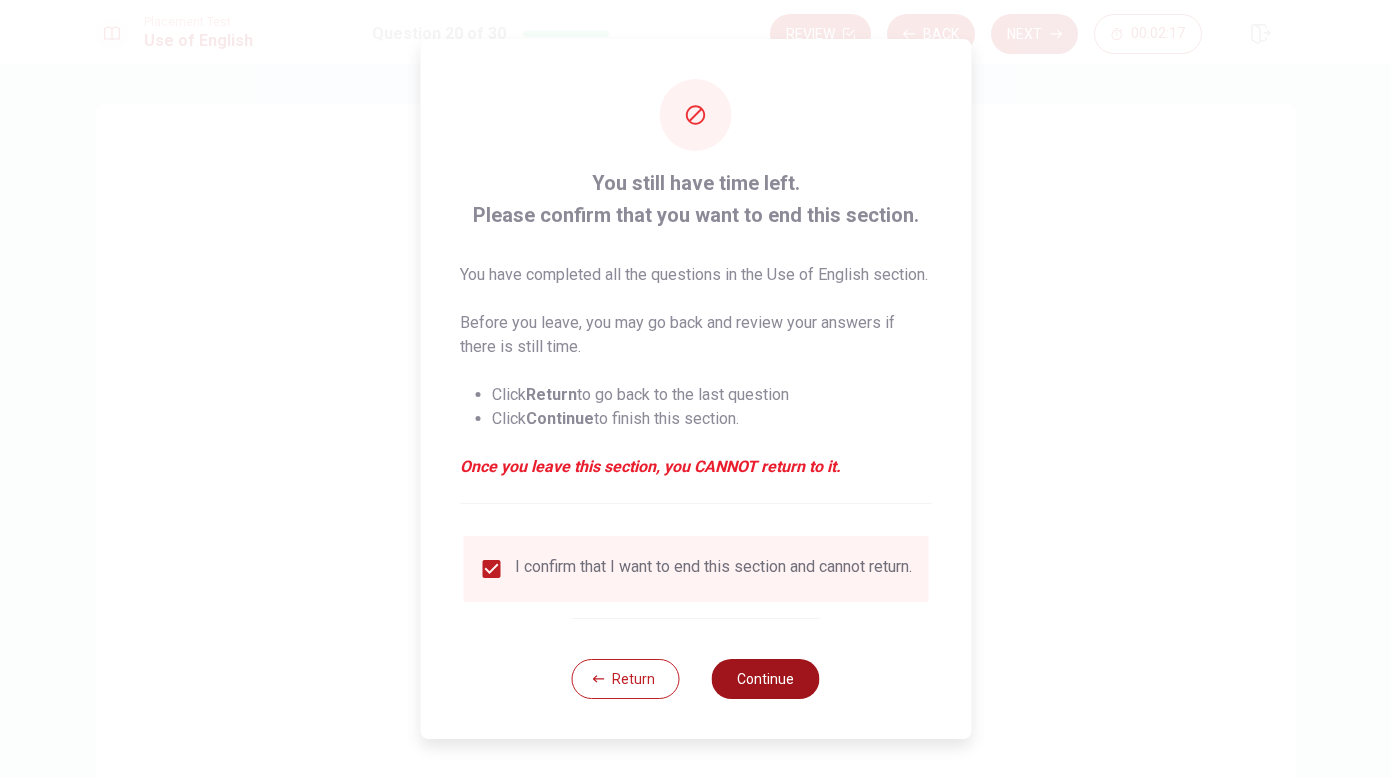 click on "Continue" at bounding box center (766, 679) 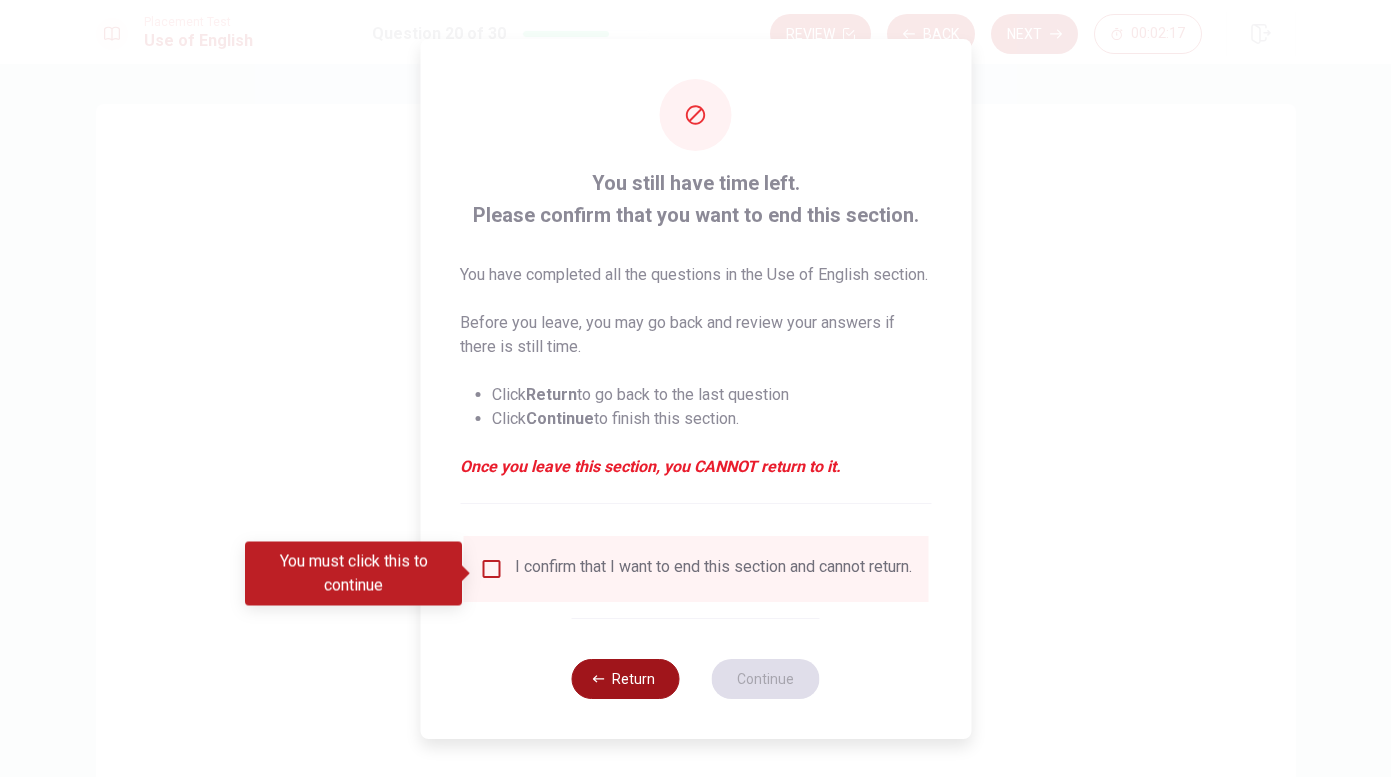 click on "Return" at bounding box center (626, 679) 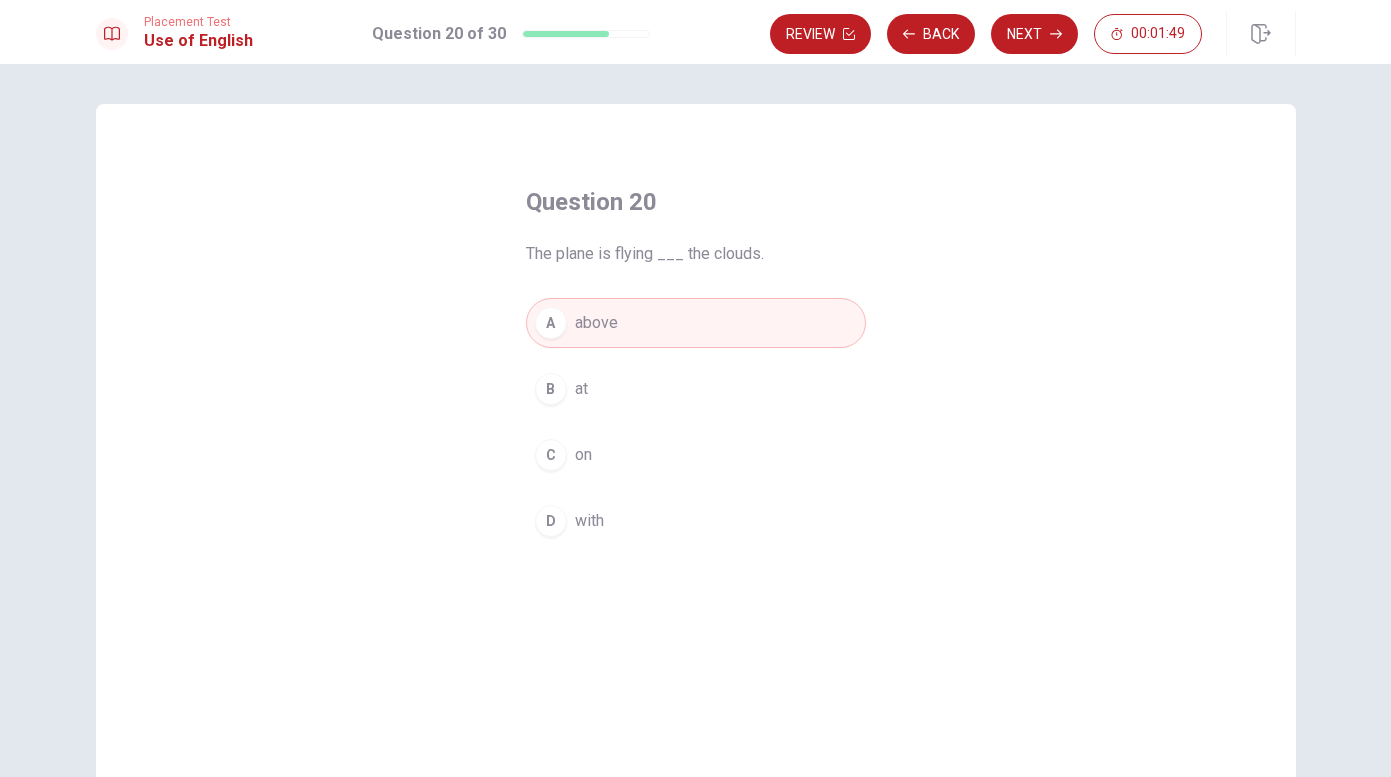 click on "Question 20 The plane is flying ___ the clouds. A above
B at
C on
D with © Copyright  2025" at bounding box center (695, 420) 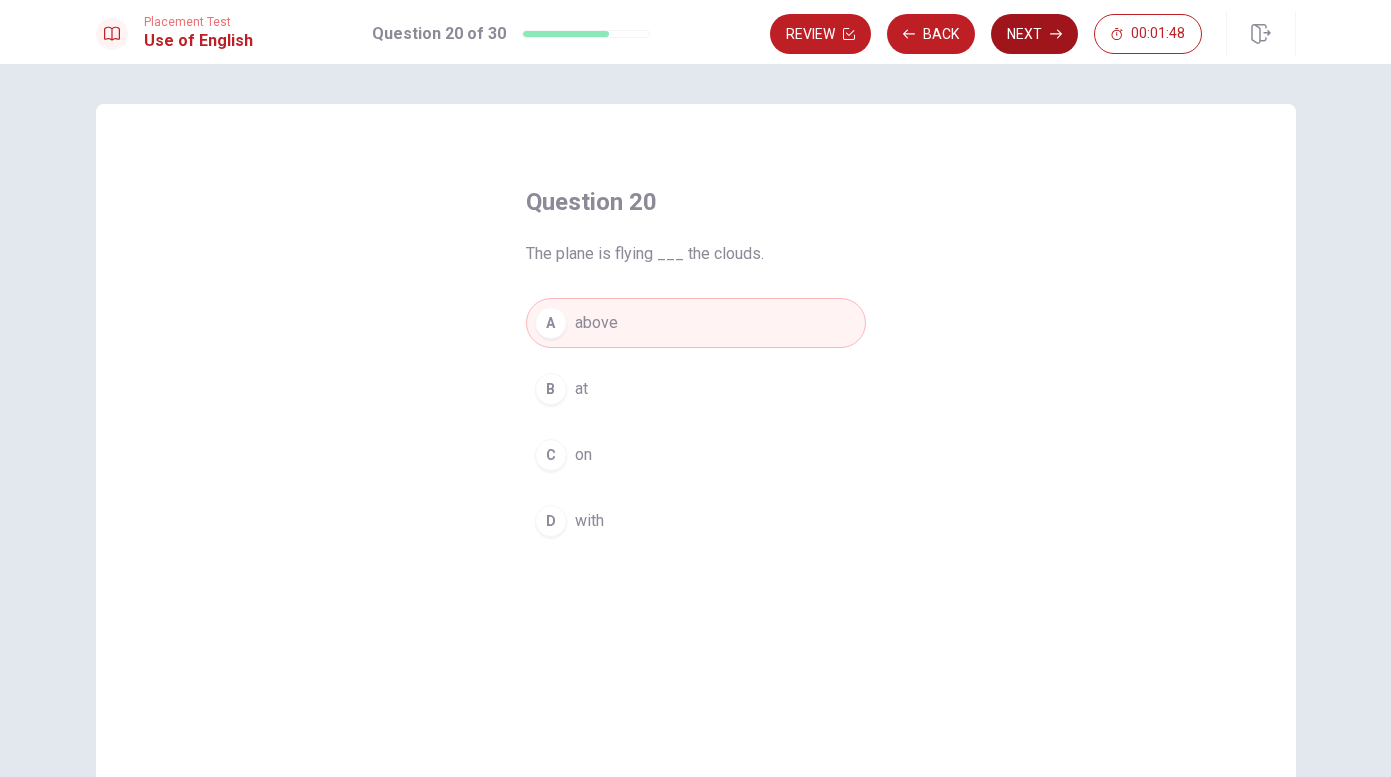 click on "Next" at bounding box center [1034, 34] 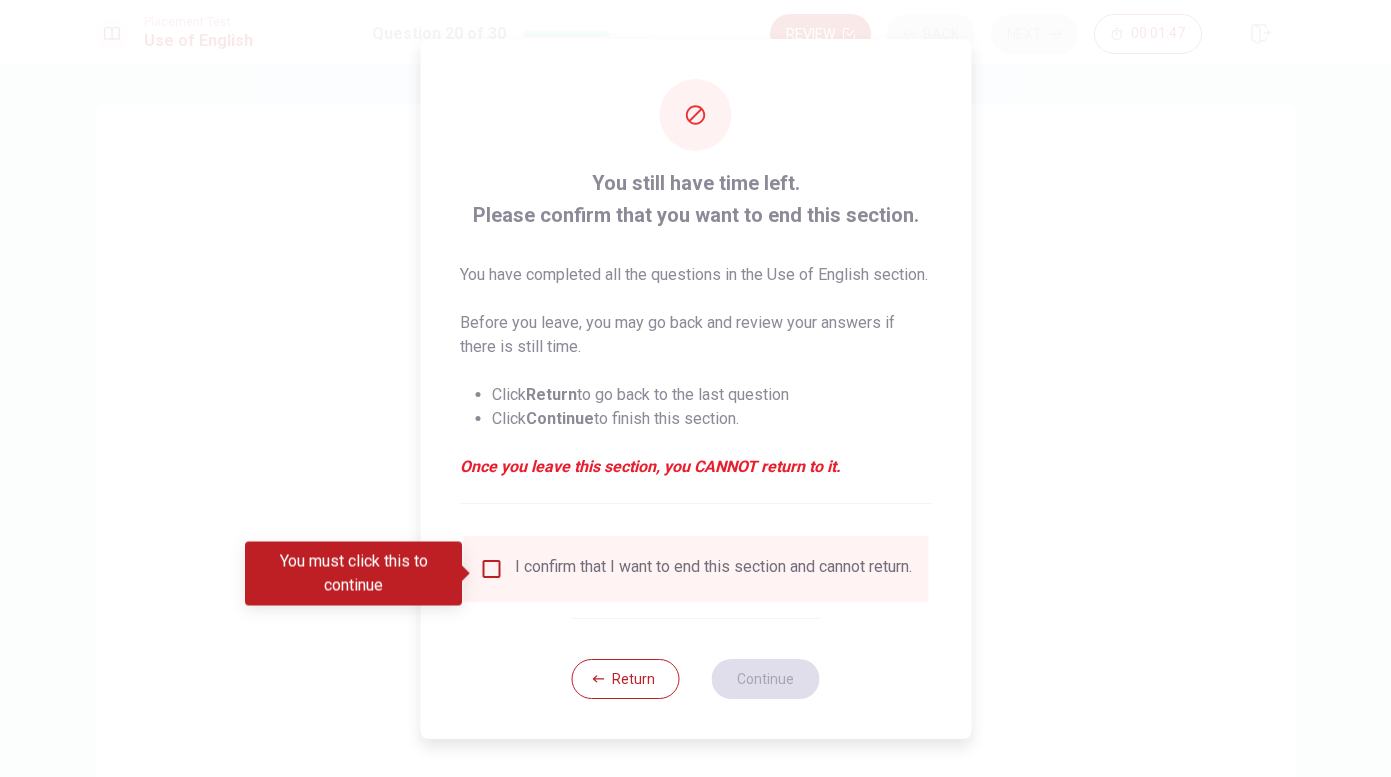 click at bounding box center (491, 569) 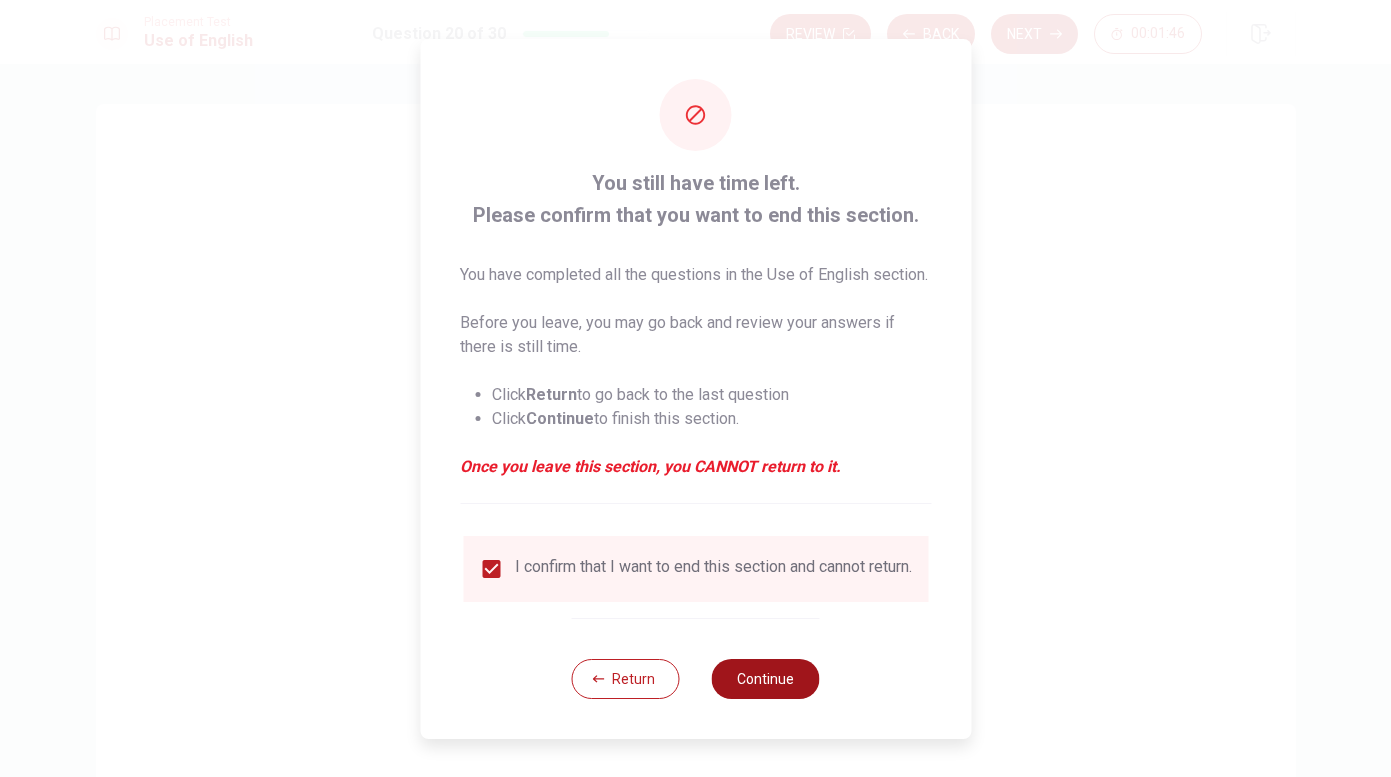 click on "Continue" at bounding box center [766, 679] 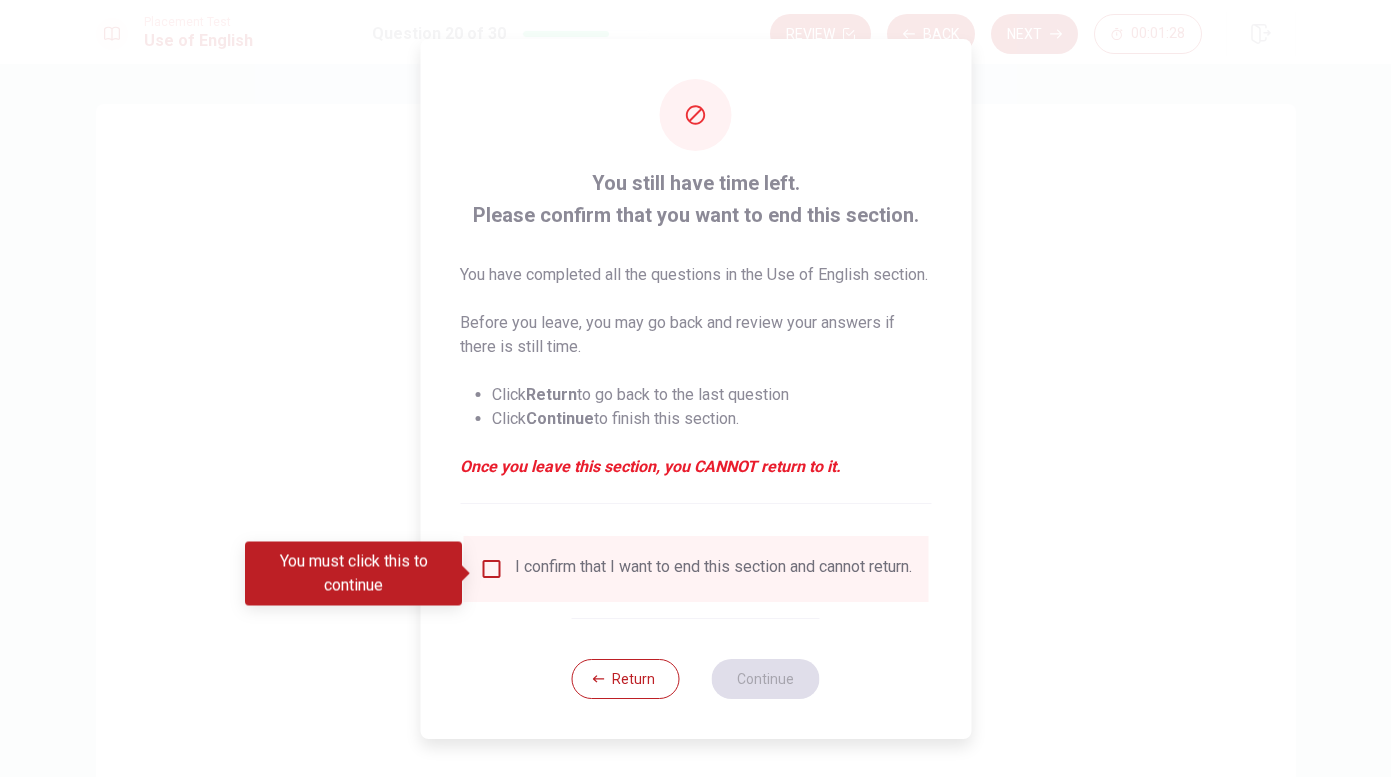 click on "I confirm that I want to end this section and cannot return." at bounding box center [713, 569] 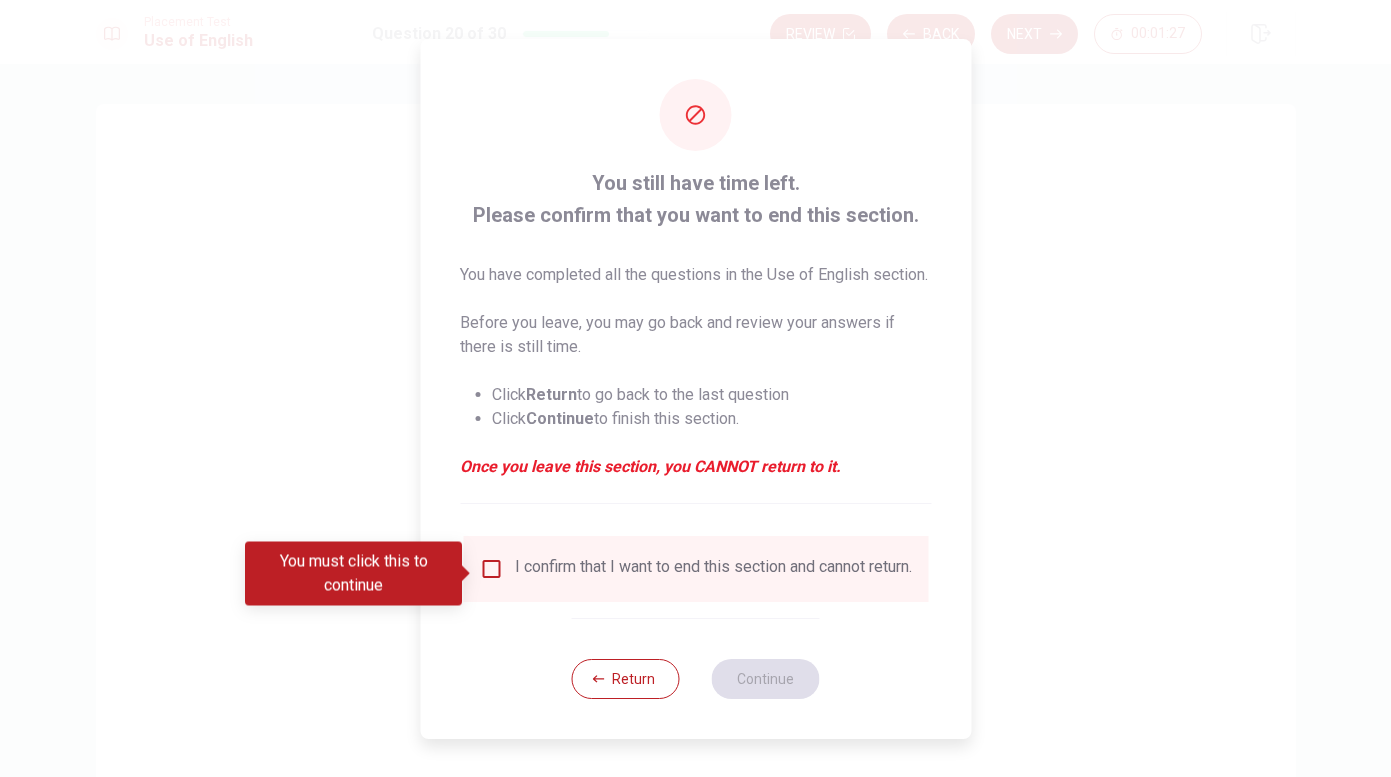 click at bounding box center [491, 569] 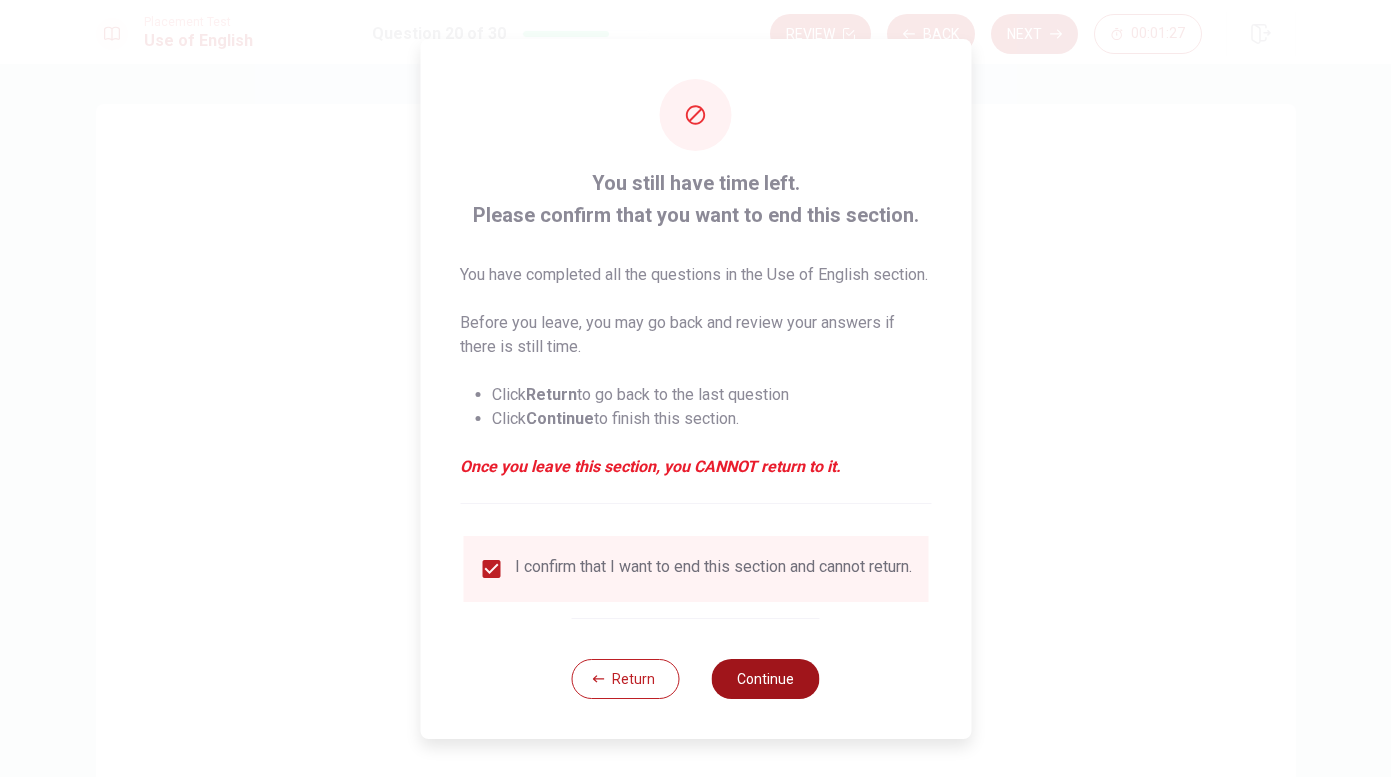 click on "Continue" at bounding box center [766, 679] 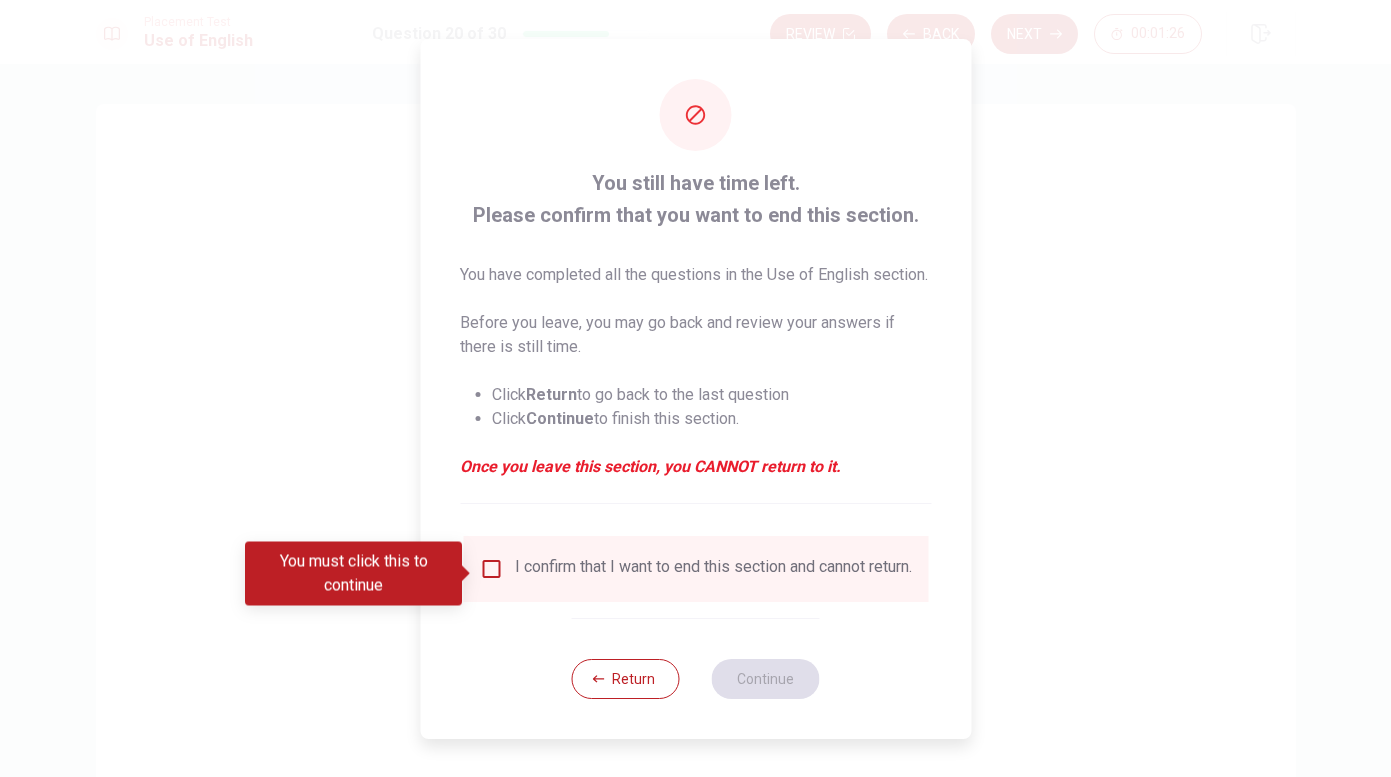 click at bounding box center [491, 569] 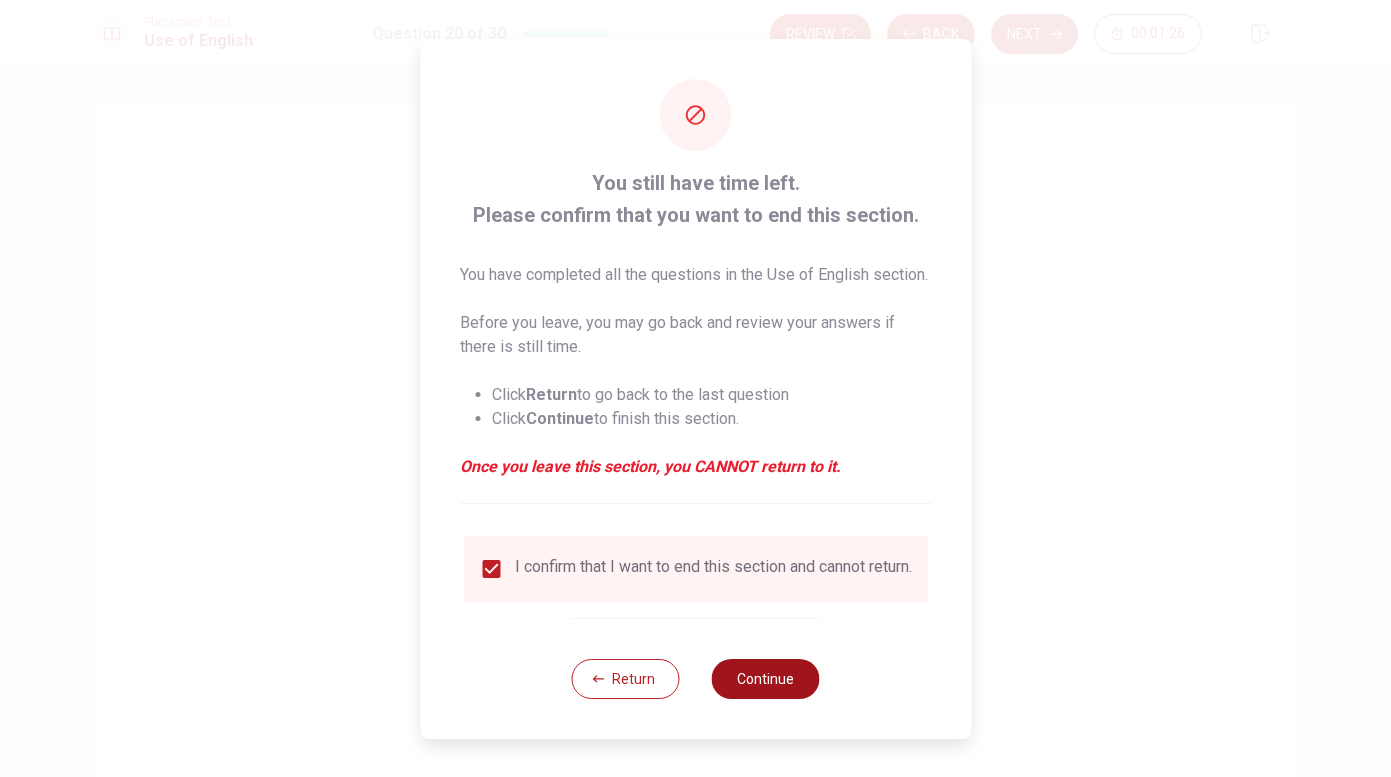 click on "Continue" at bounding box center (766, 679) 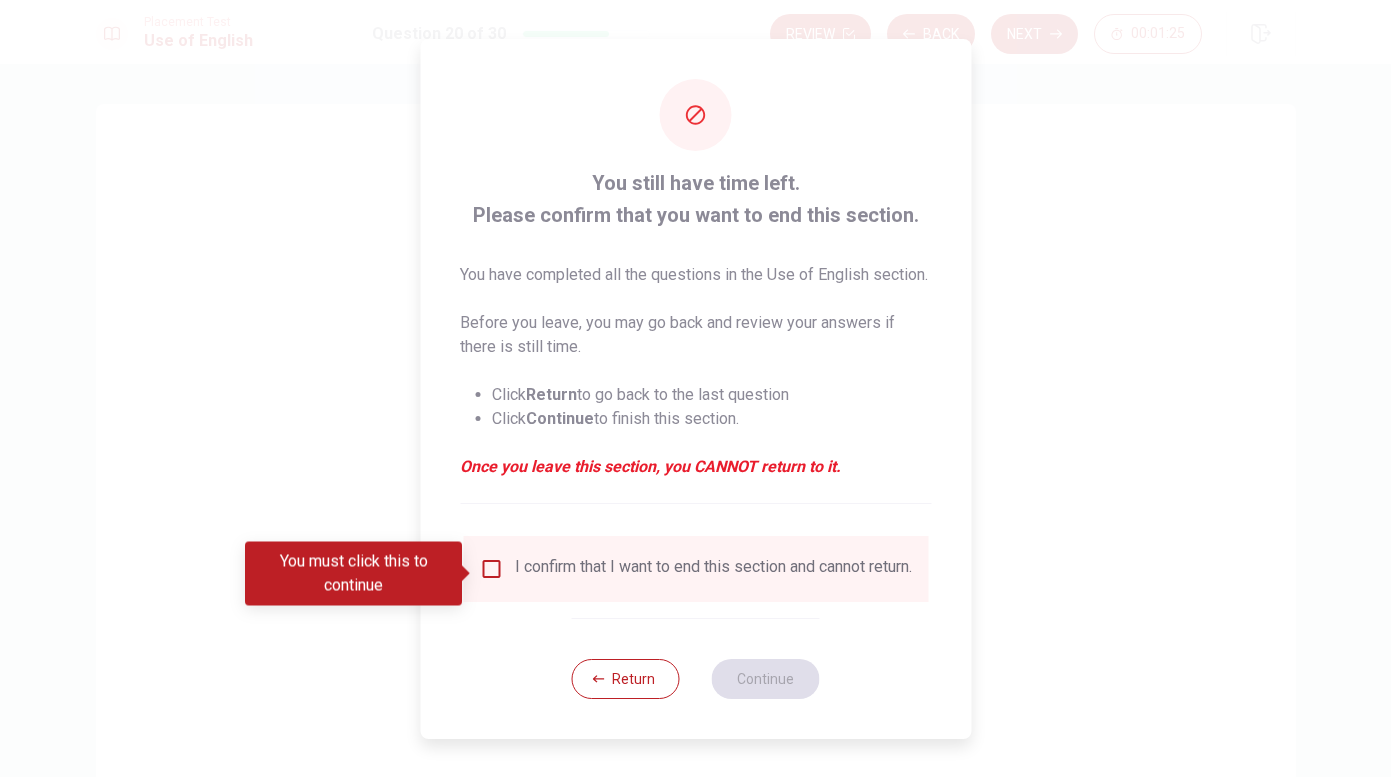 click at bounding box center [491, 569] 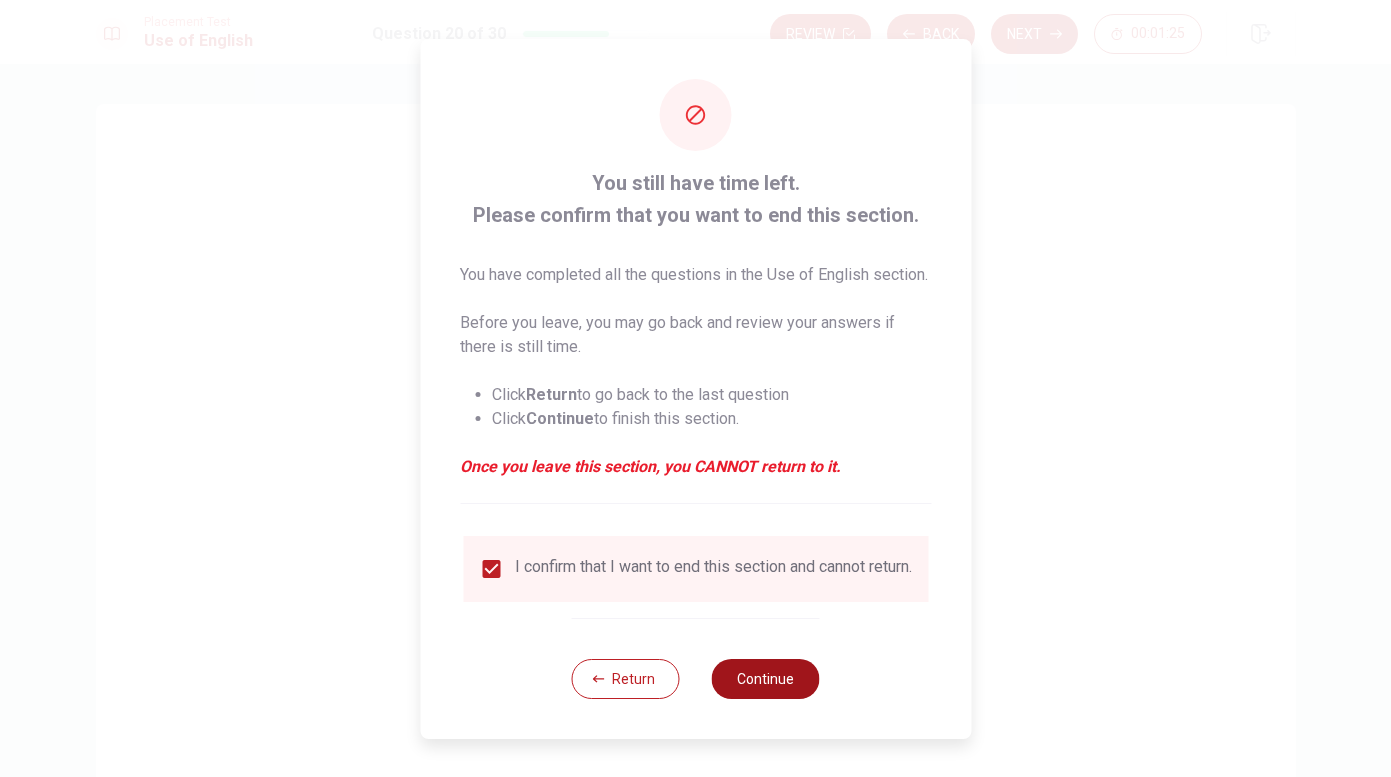 click on "Continue" at bounding box center [766, 679] 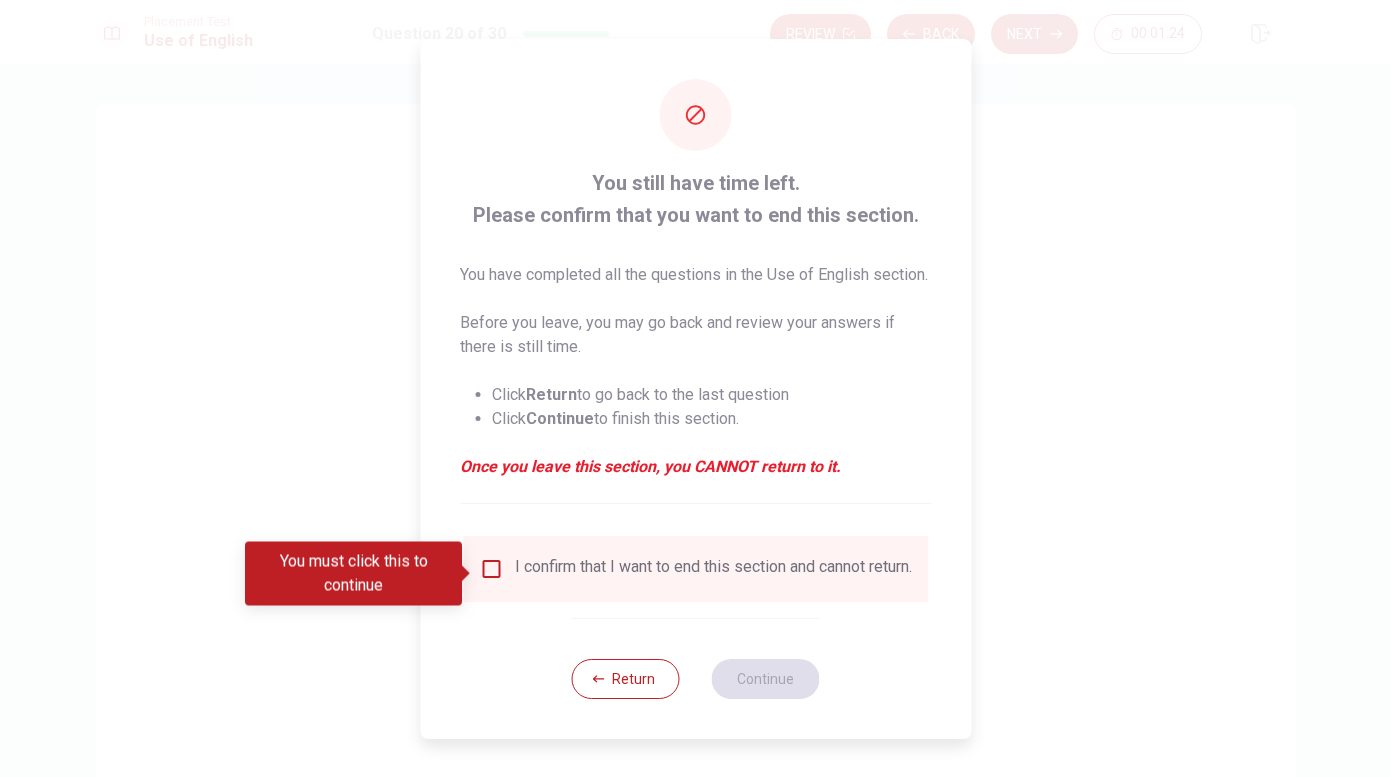 click at bounding box center [491, 569] 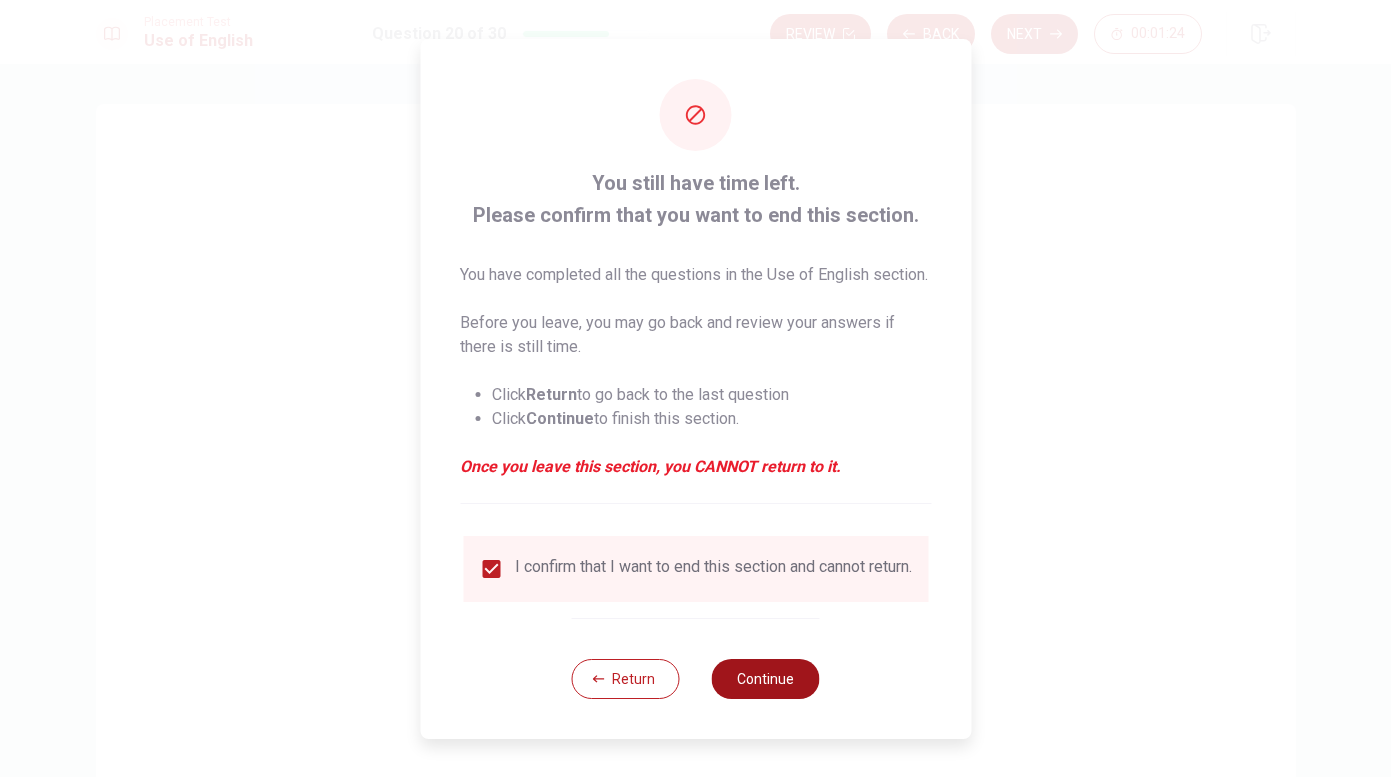 click on "Continue" at bounding box center [766, 679] 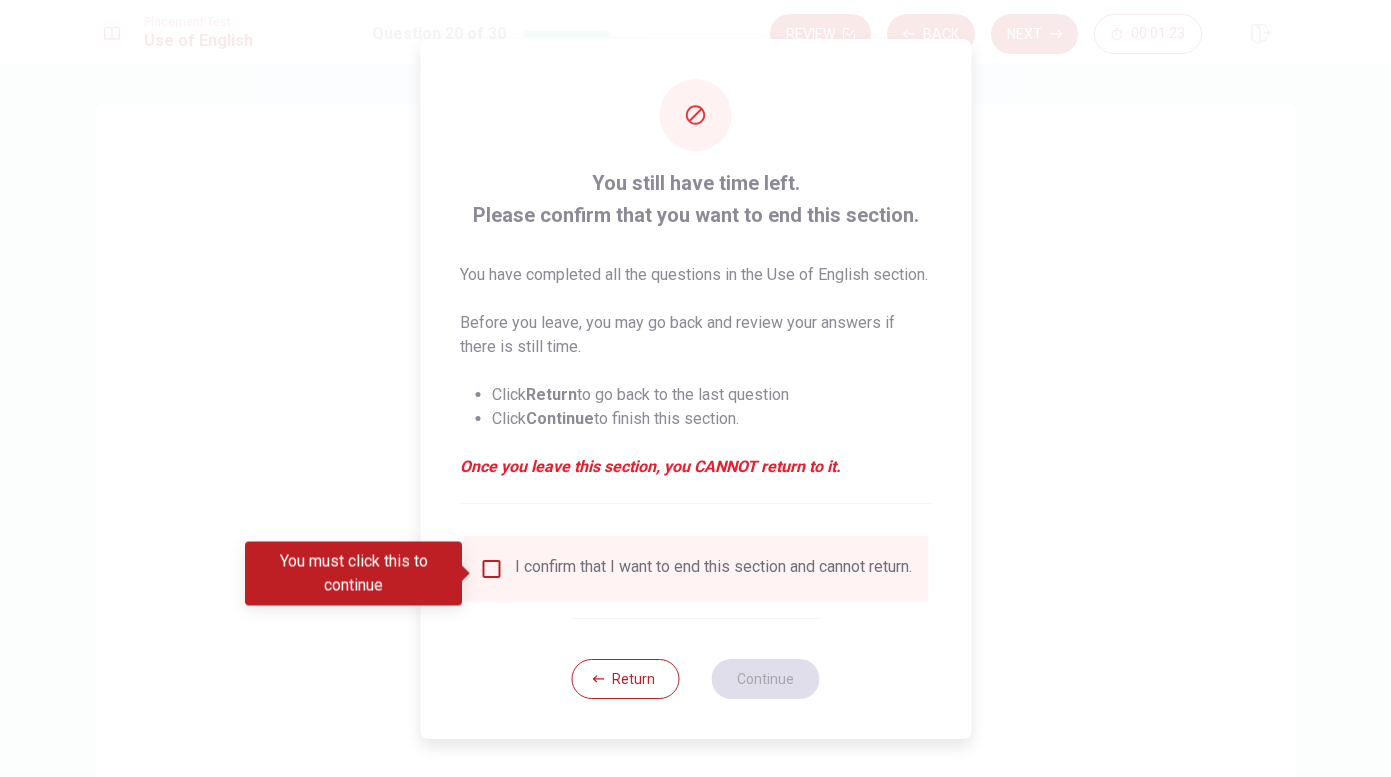 click at bounding box center (491, 569) 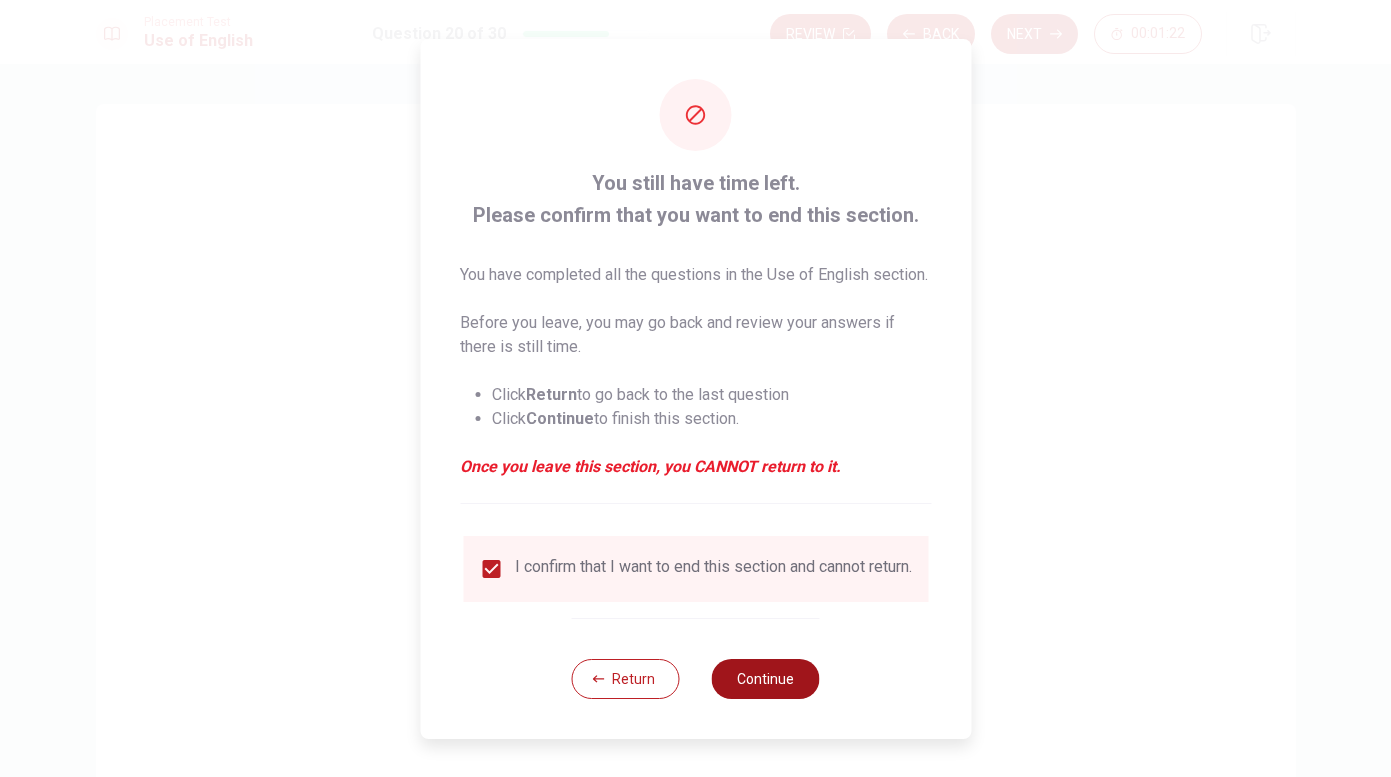 click on "Continue" at bounding box center [766, 679] 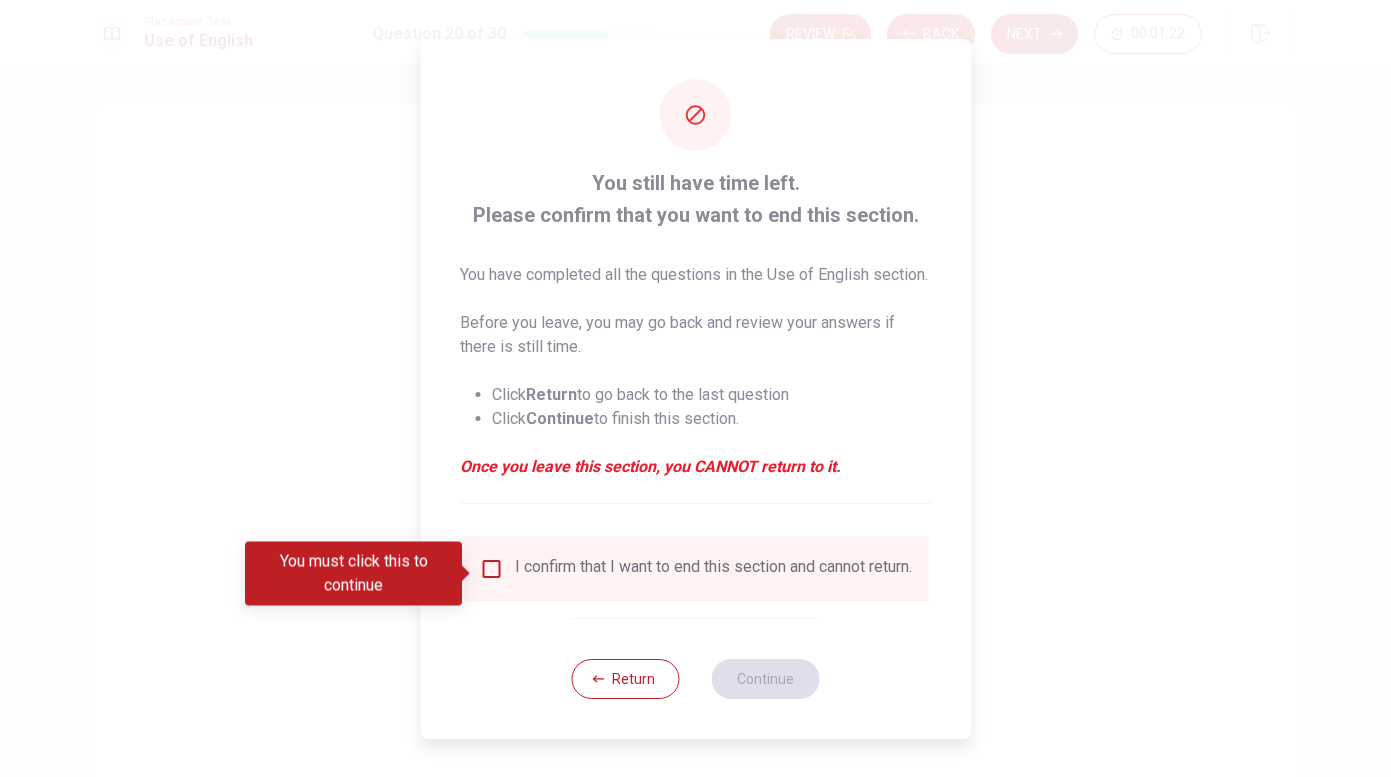 click at bounding box center [491, 569] 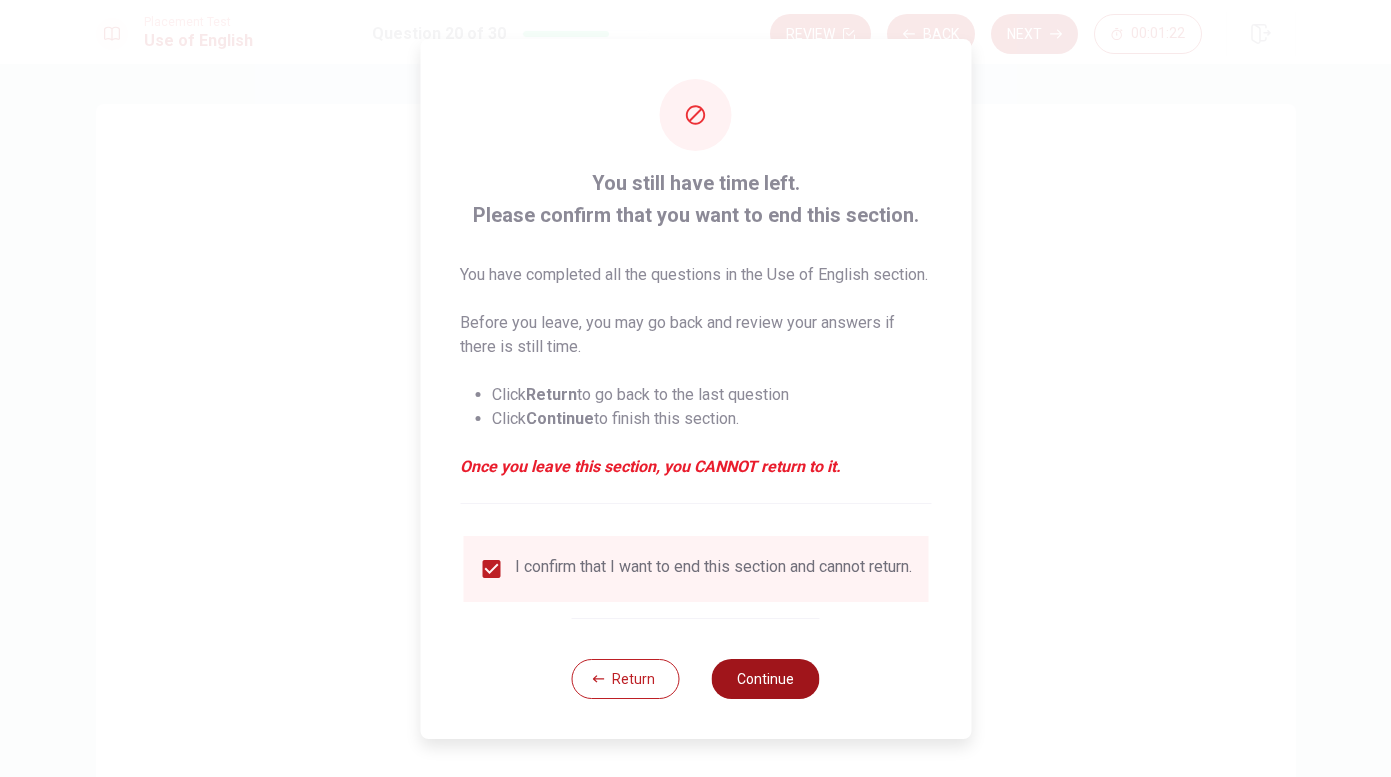 click on "Continue" at bounding box center (766, 679) 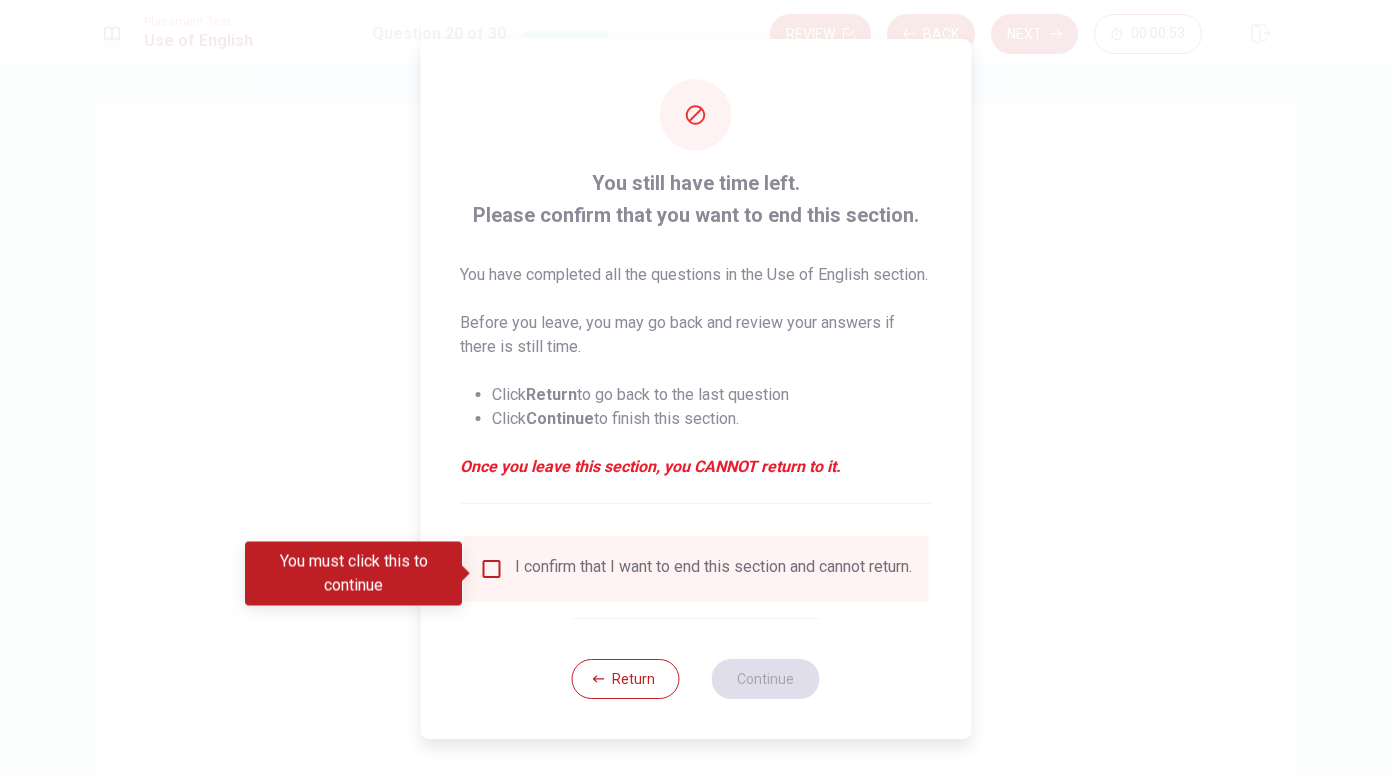 click on "I confirm that I want to end this section and cannot return." at bounding box center (713, 569) 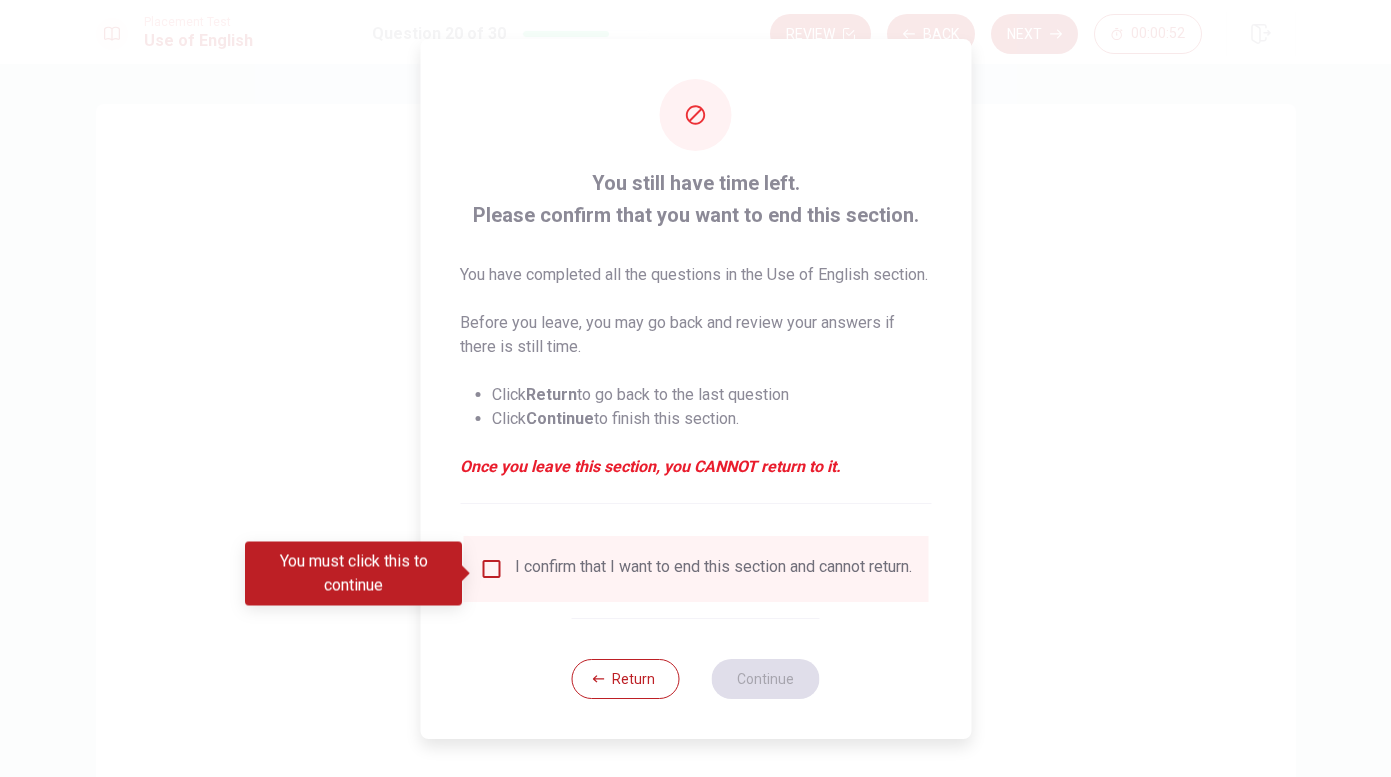 click at bounding box center [491, 569] 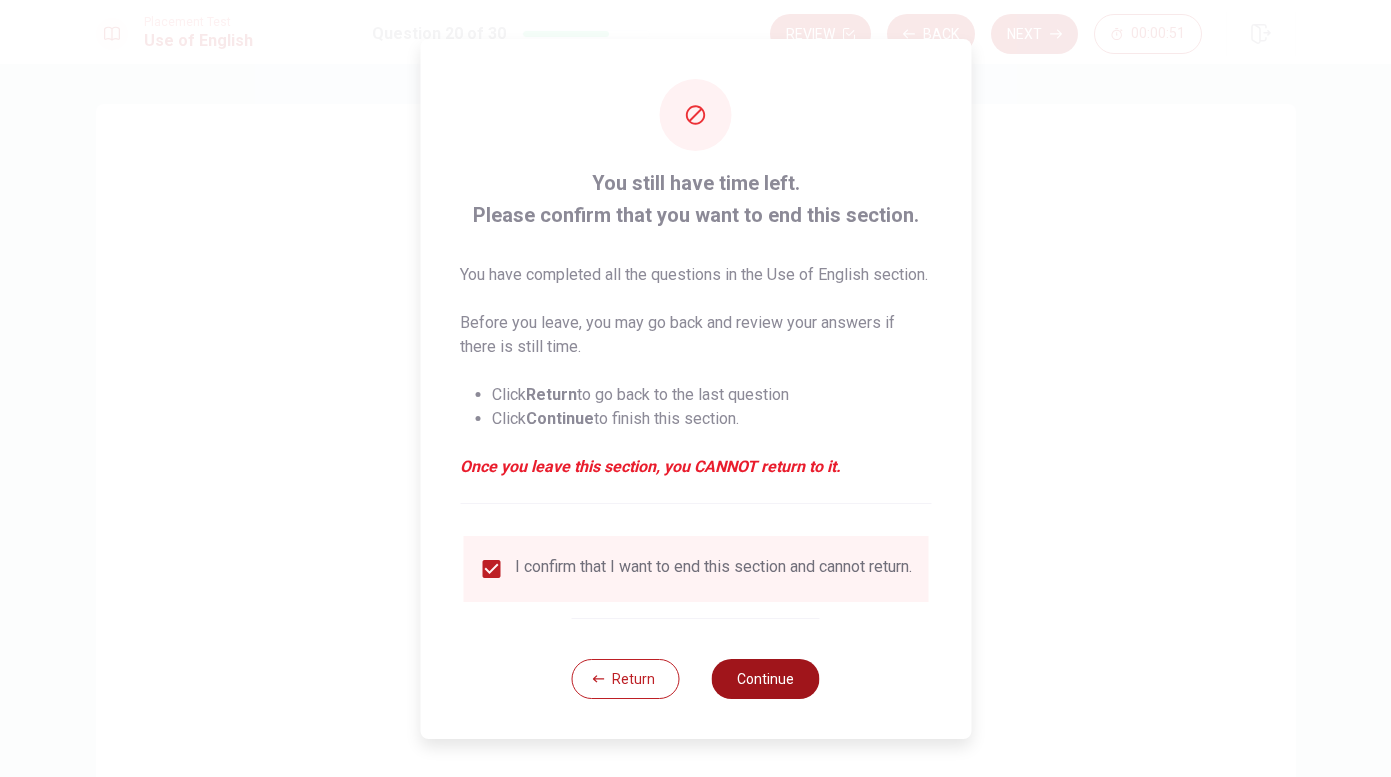 click on "Continue" at bounding box center (766, 679) 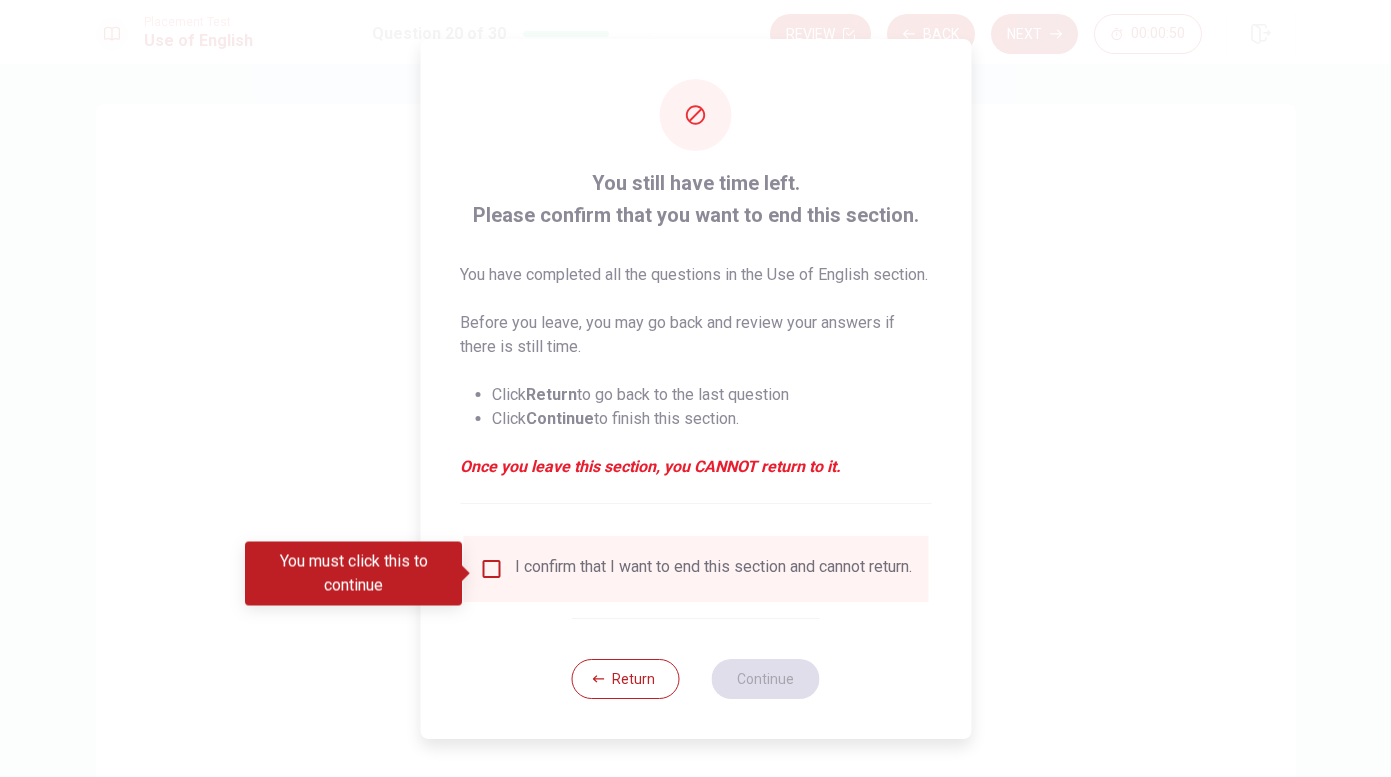click at bounding box center (491, 569) 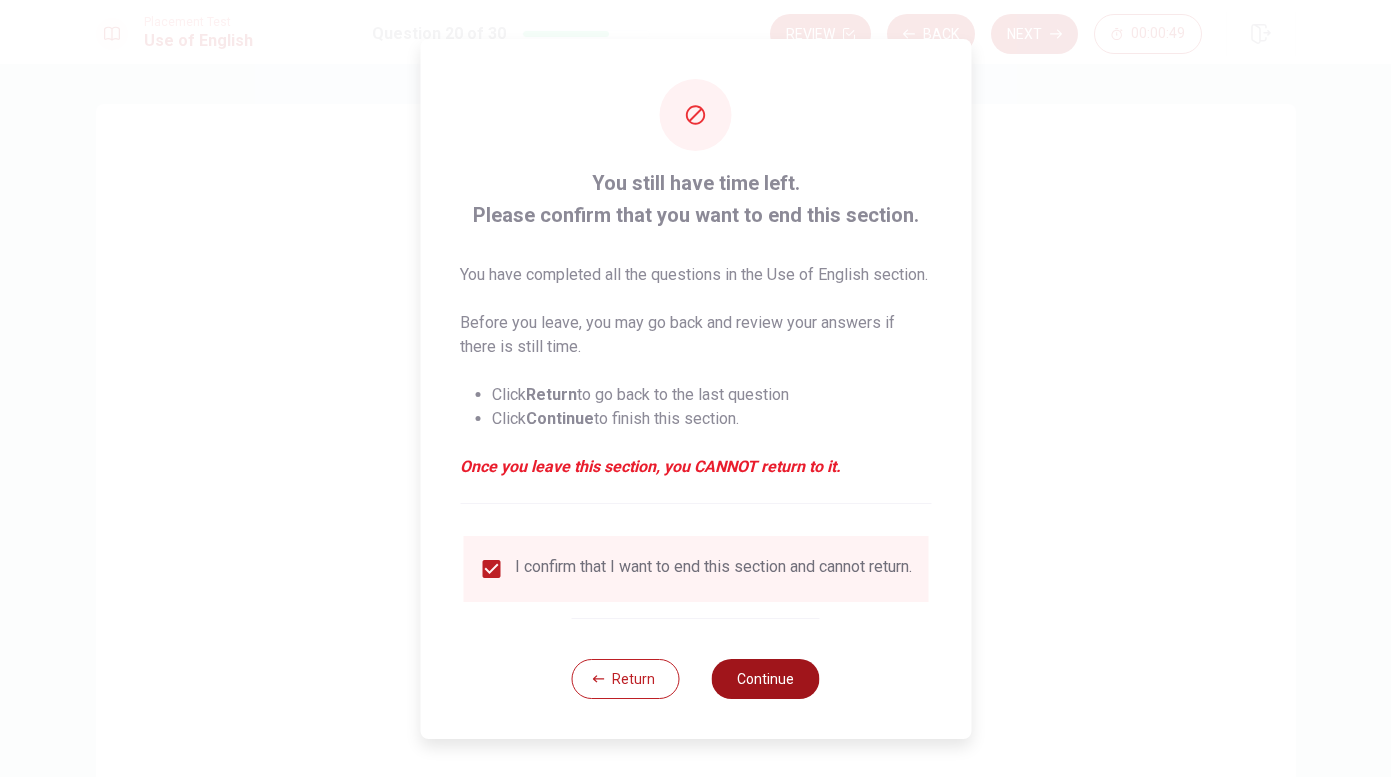 click on "Continue" at bounding box center (766, 679) 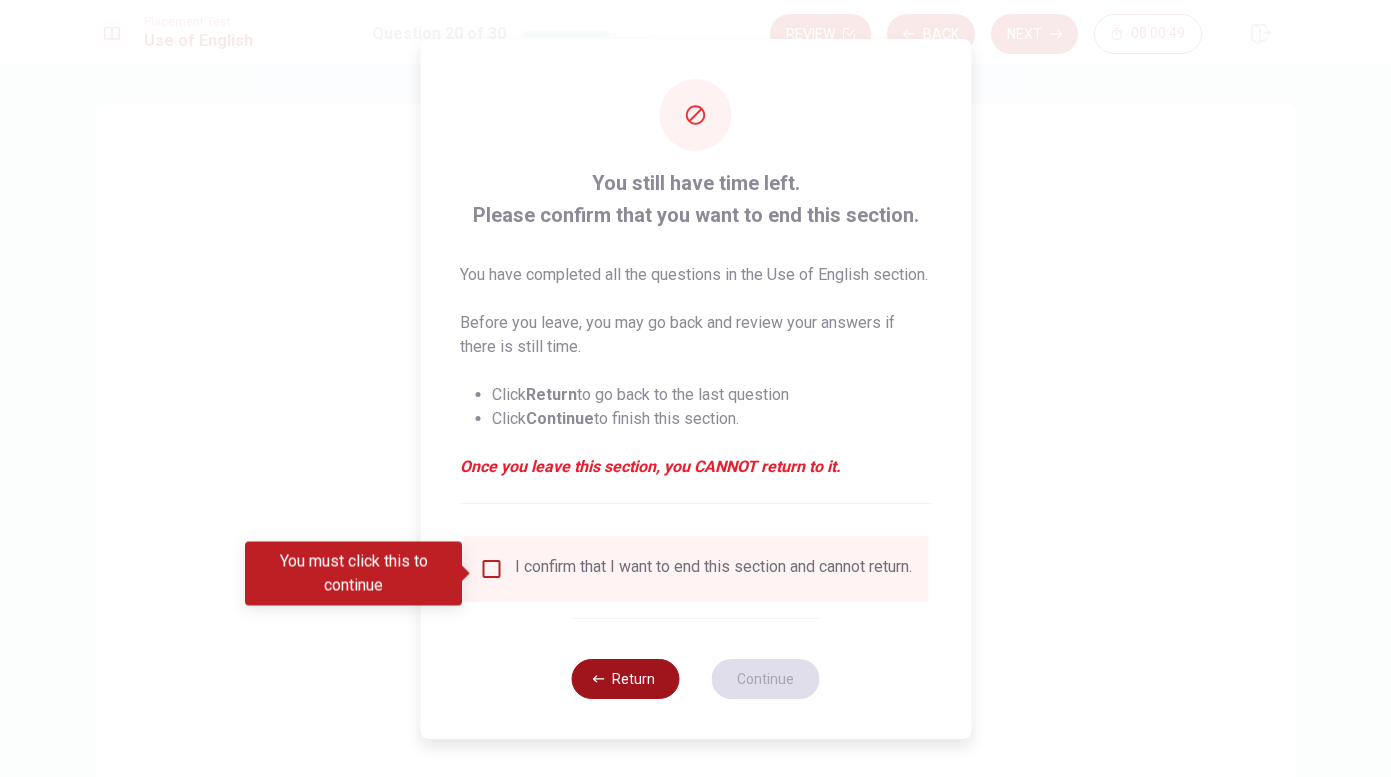 click on "Return" at bounding box center (626, 679) 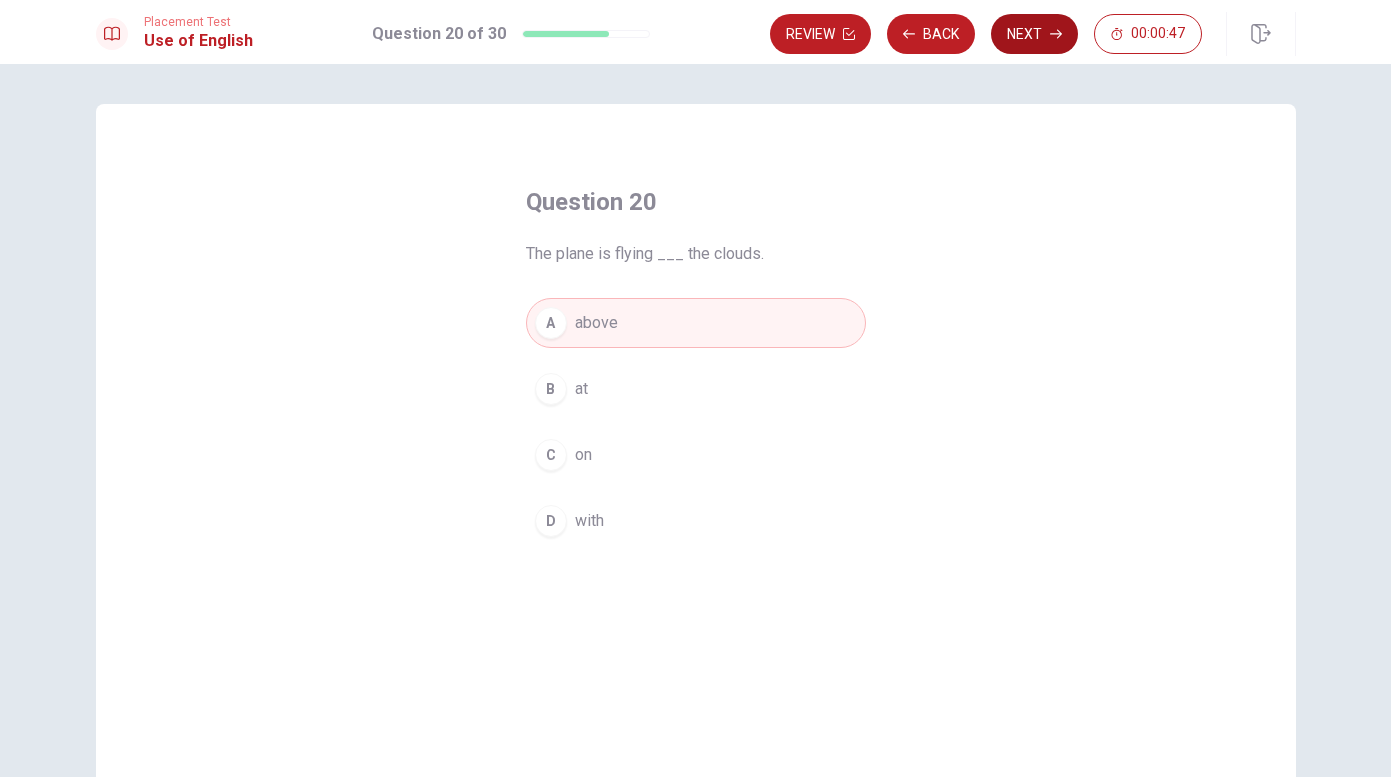 click on "Next" at bounding box center (1034, 34) 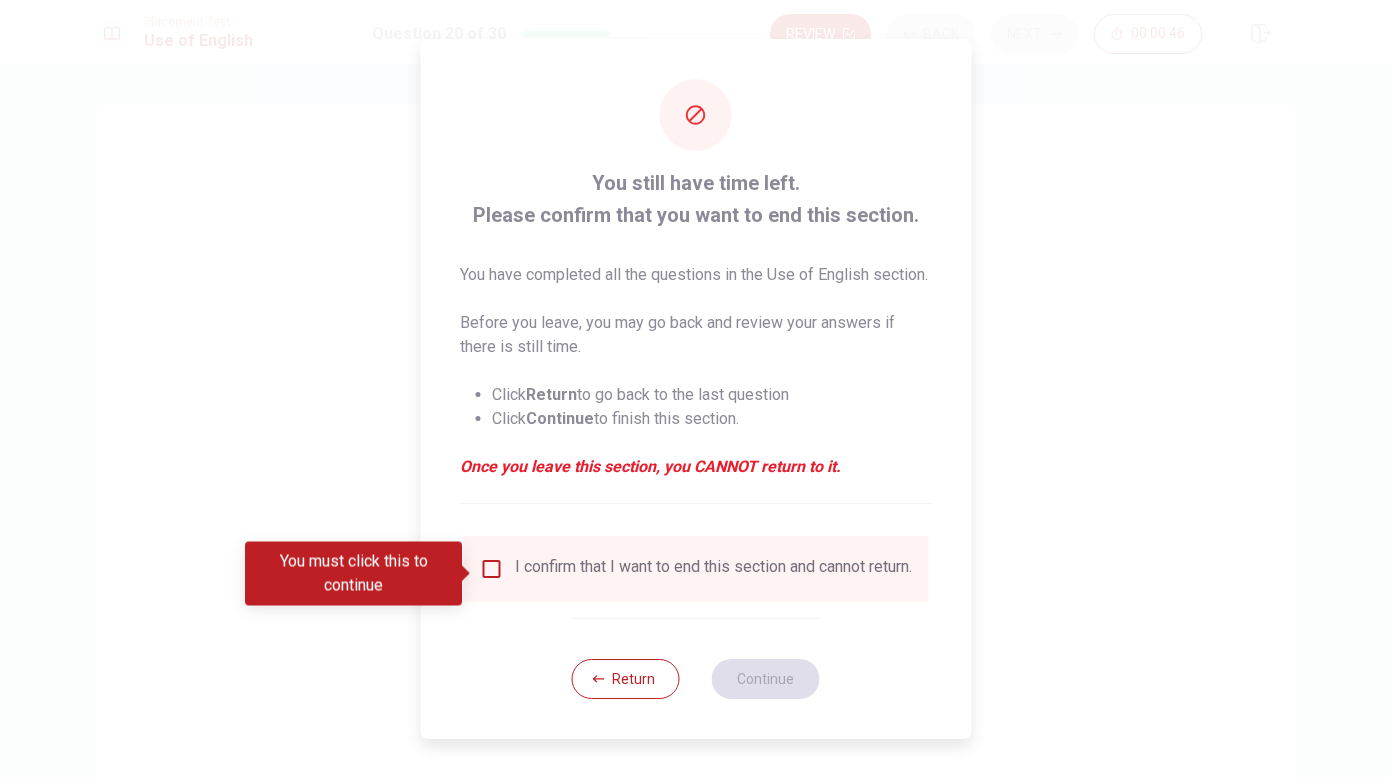 click on "I confirm that I want to end this section and cannot return." at bounding box center [713, 569] 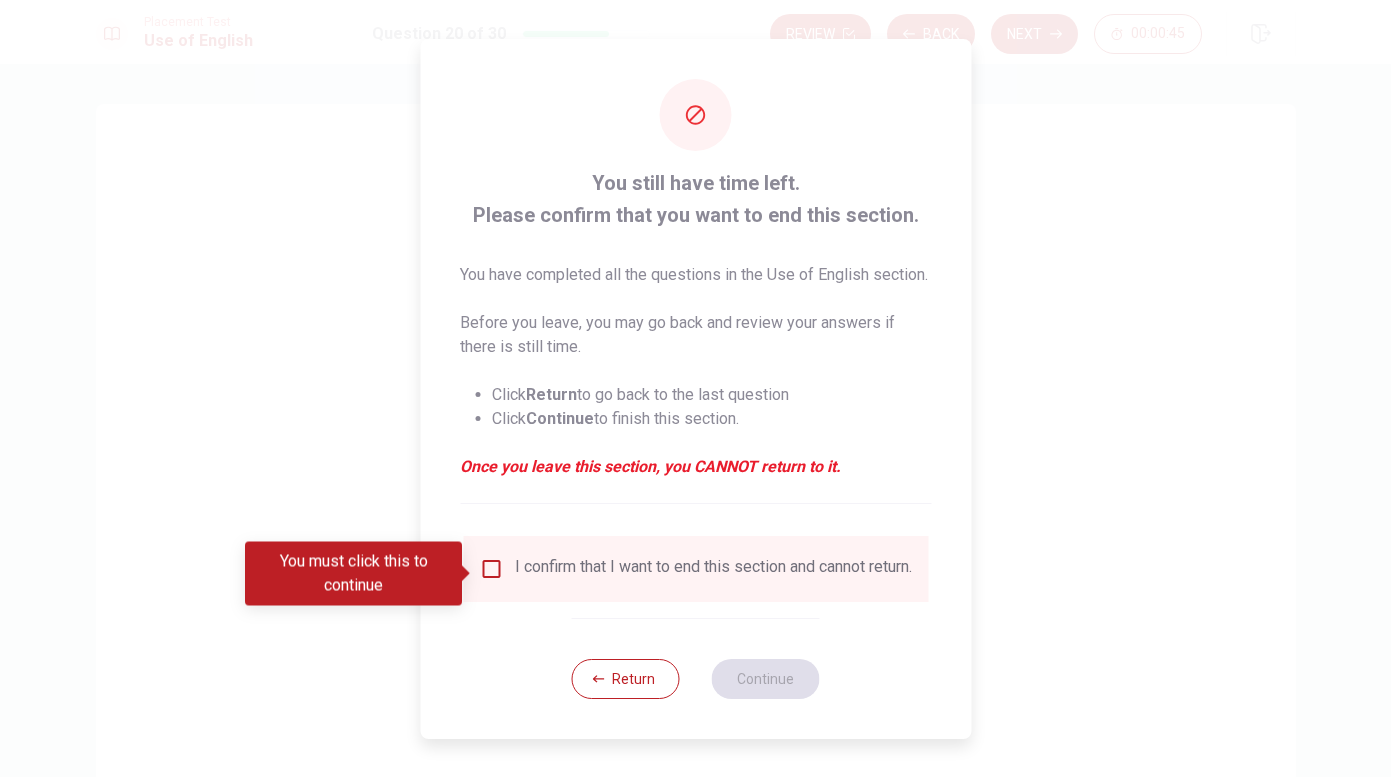 click at bounding box center (491, 569) 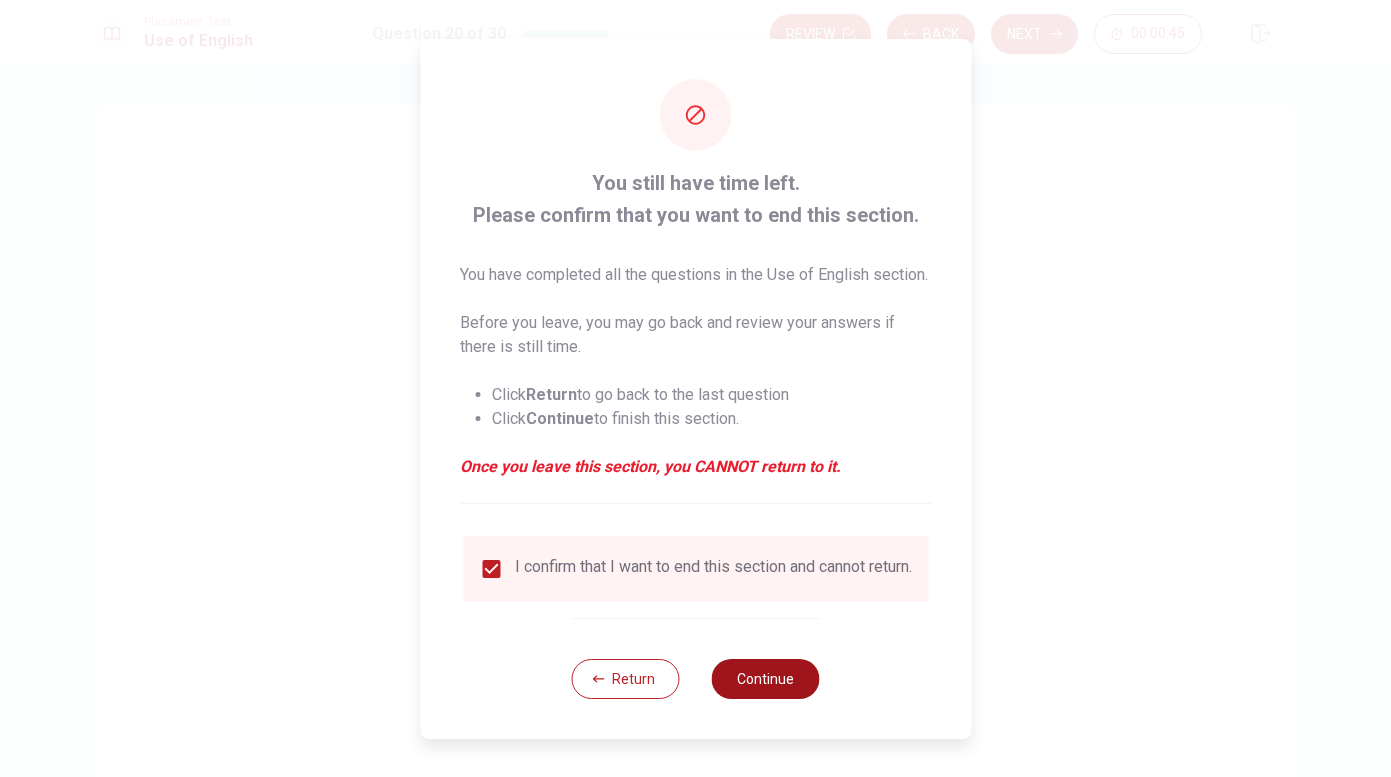 click on "Continue" at bounding box center [766, 679] 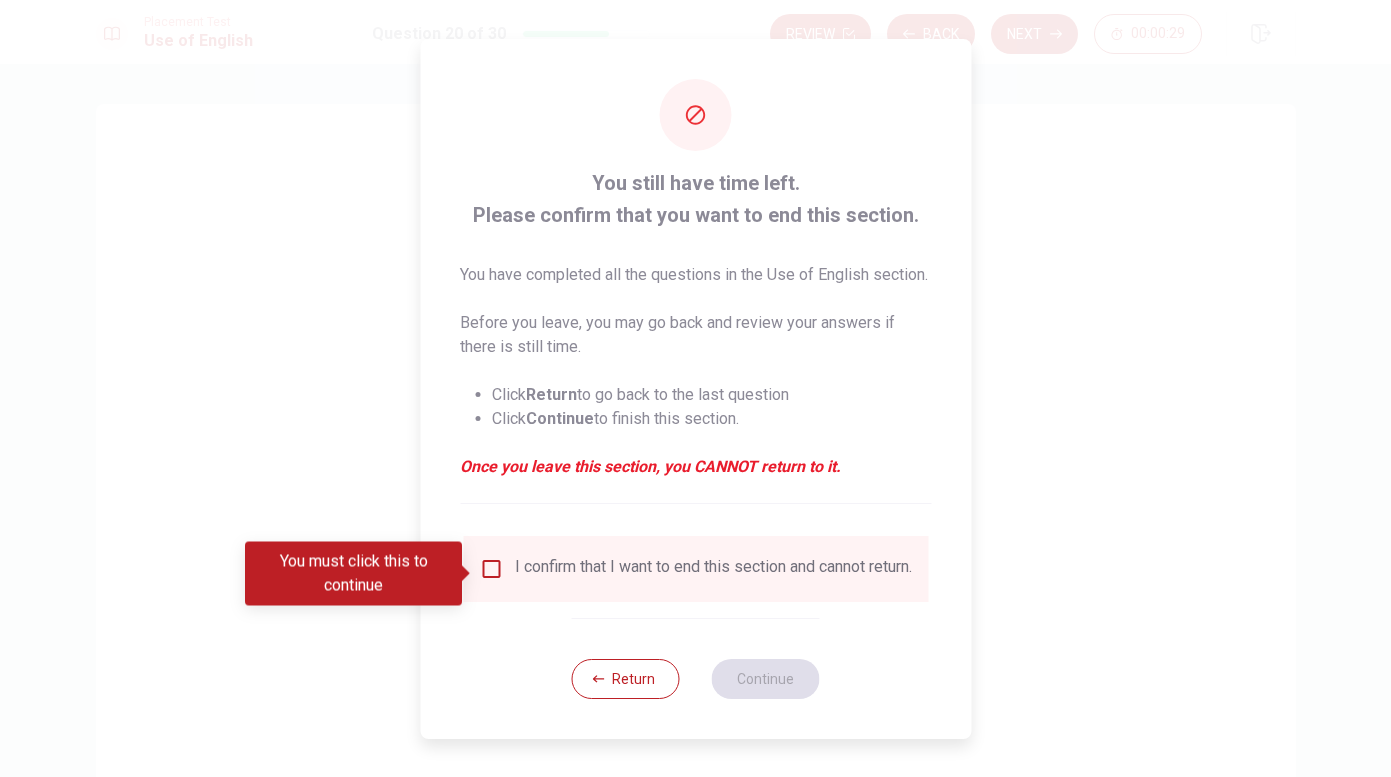 click at bounding box center [467, 574] 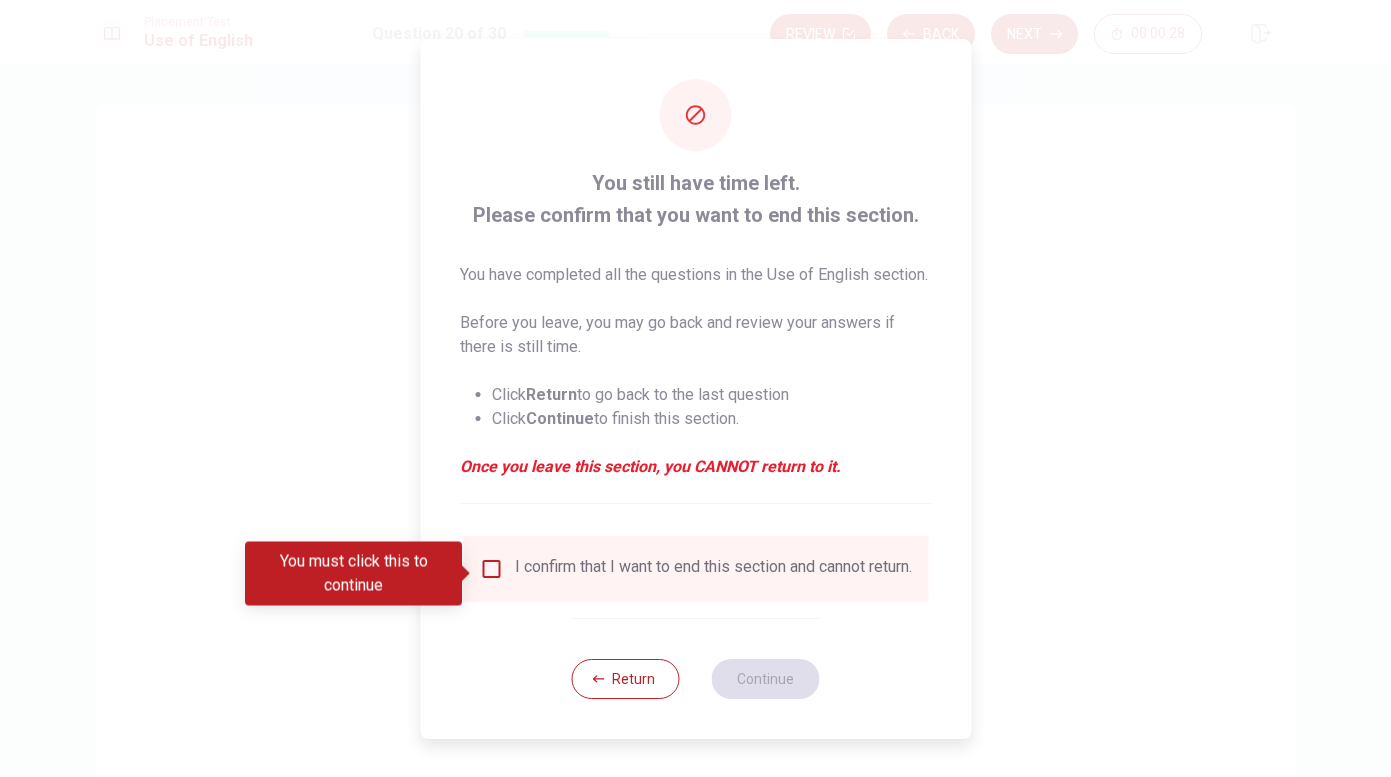 click on "I confirm that I want to end this section and cannot return." at bounding box center [713, 569] 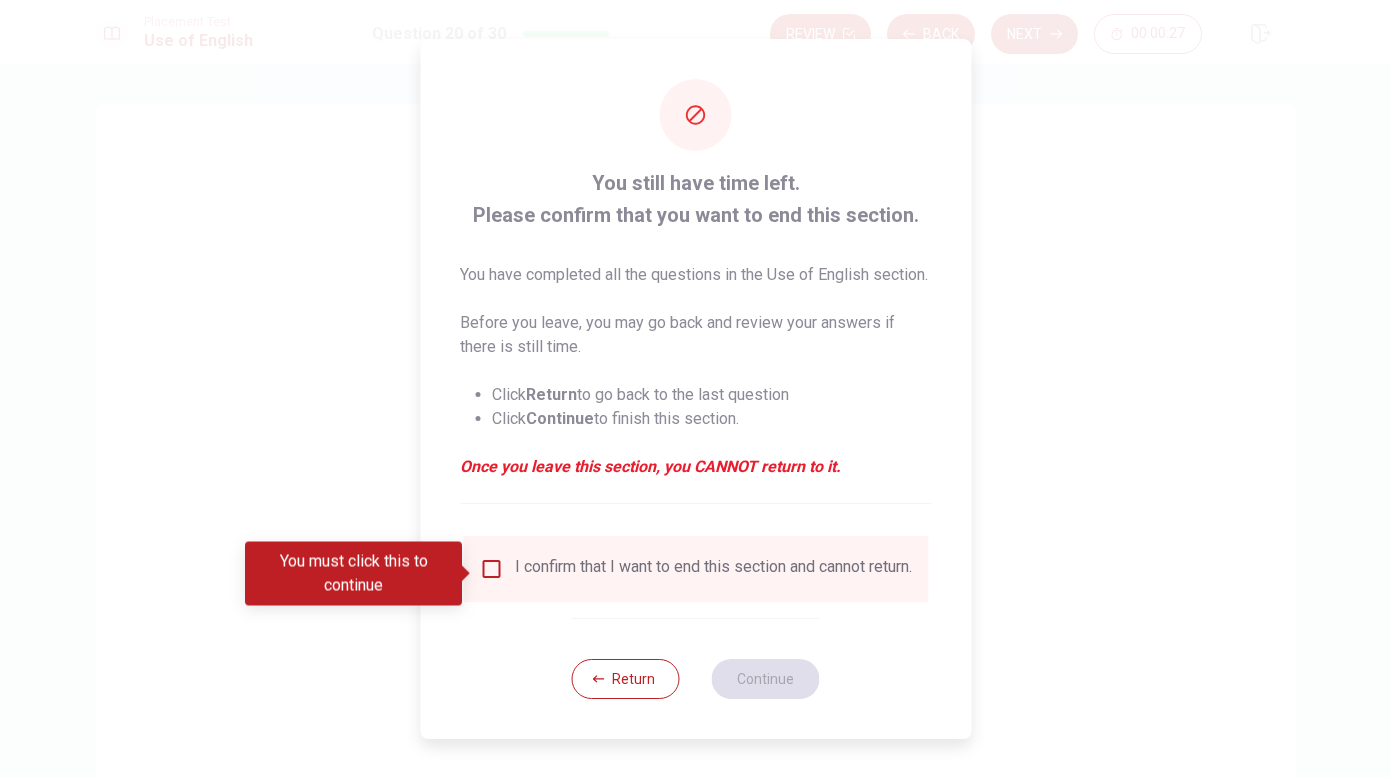 click at bounding box center [491, 569] 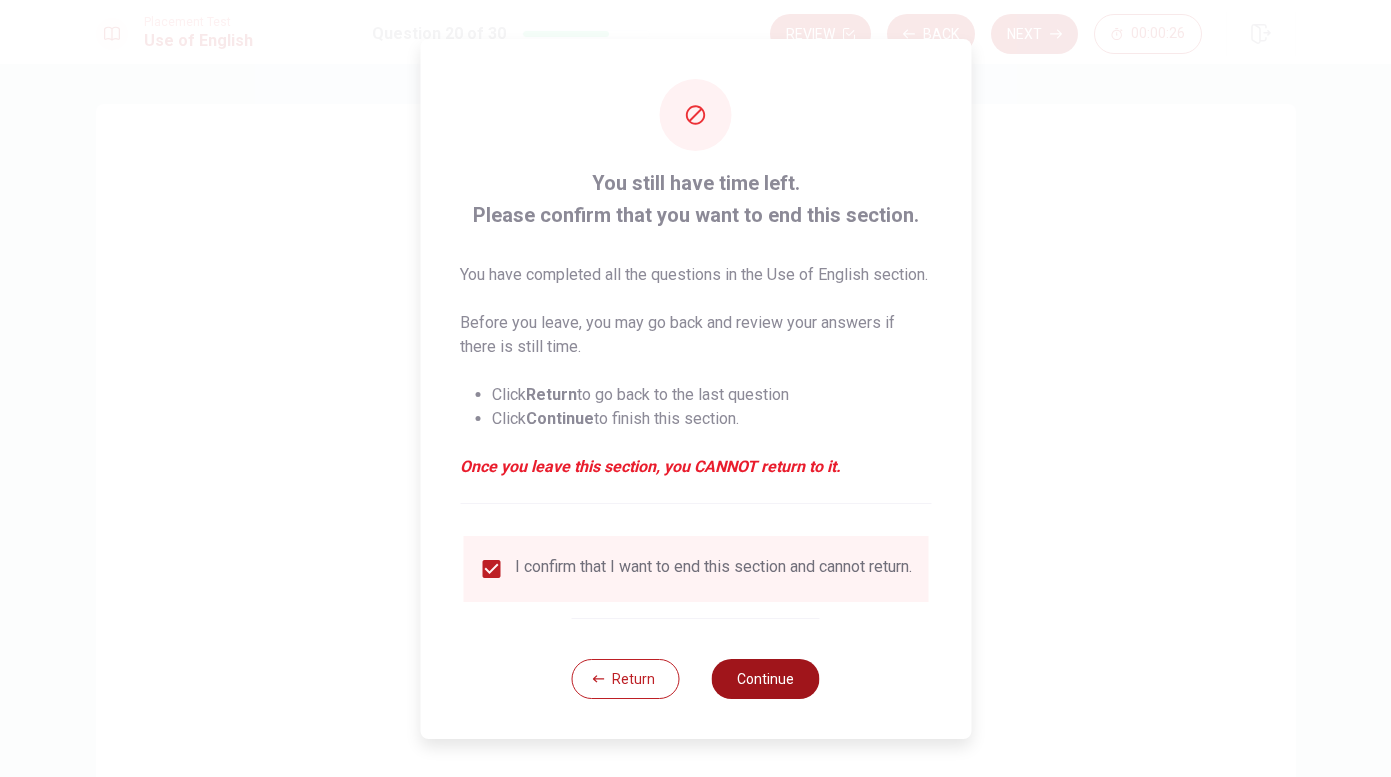 click on "Continue" at bounding box center [766, 679] 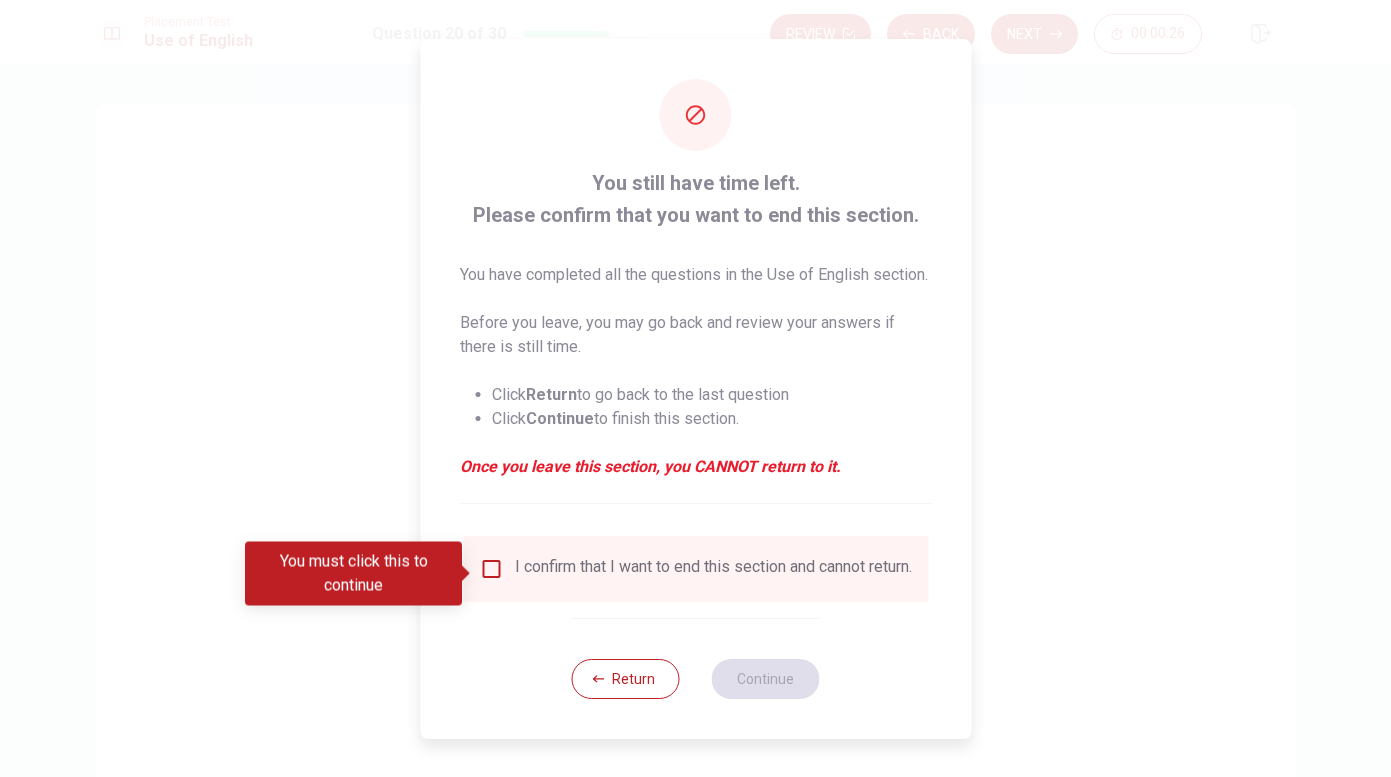 click on "I confirm that I want to end this section and cannot return." at bounding box center [713, 569] 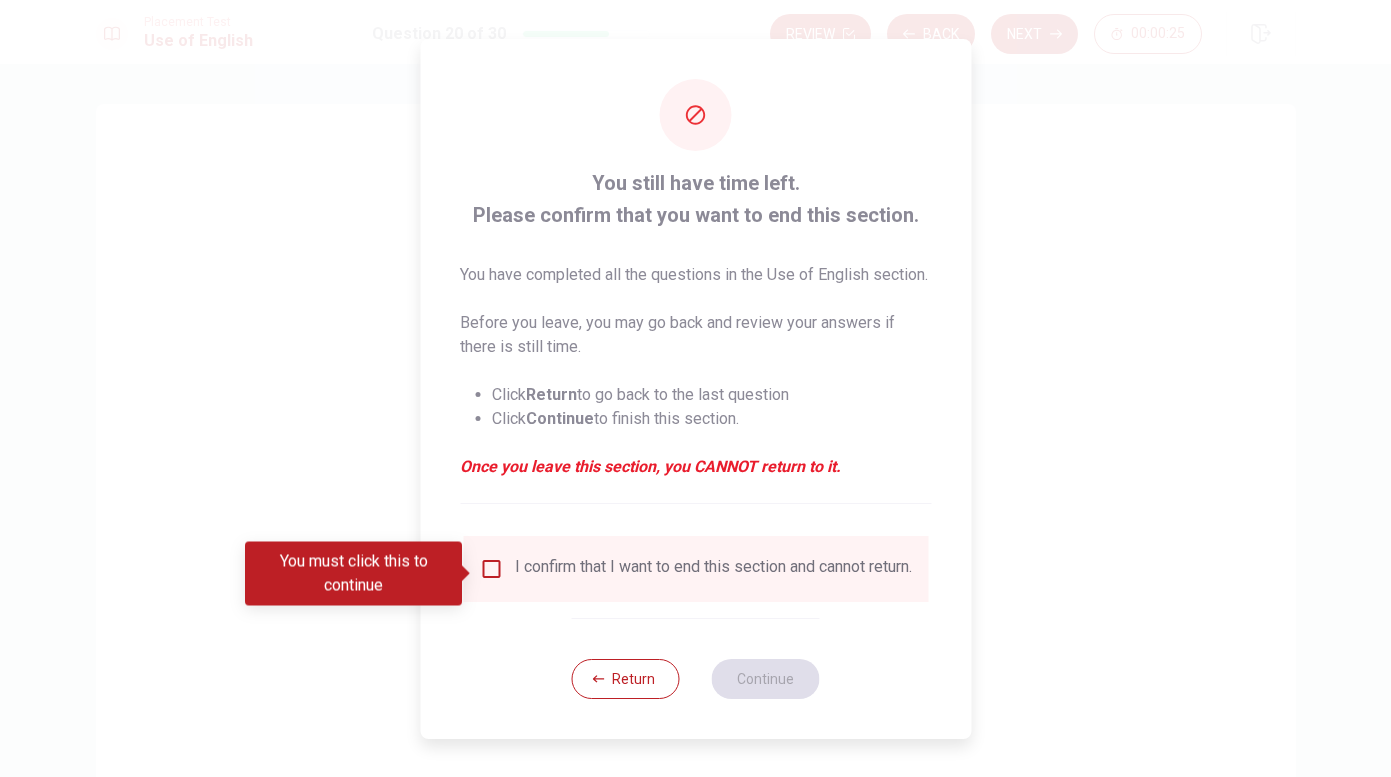 click at bounding box center [491, 569] 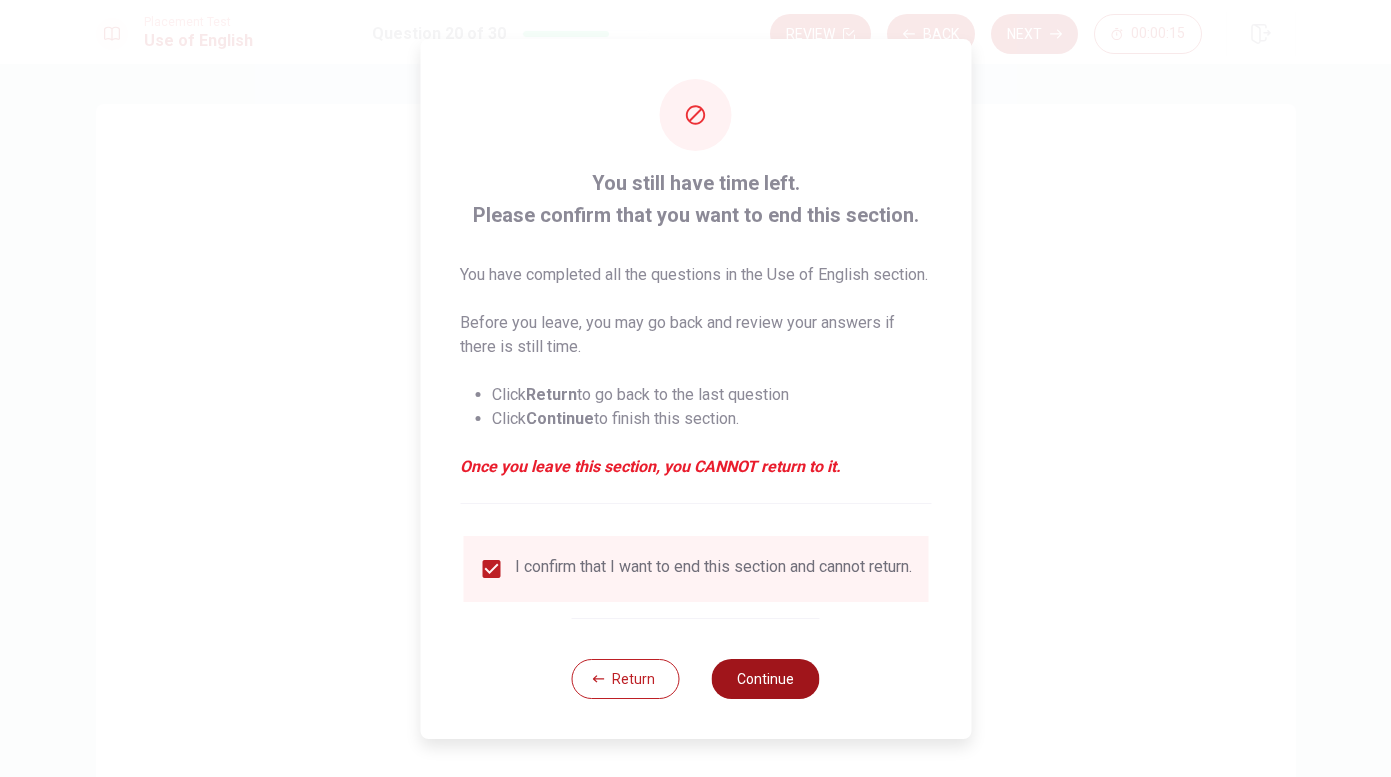 click on "Continue" at bounding box center (766, 679) 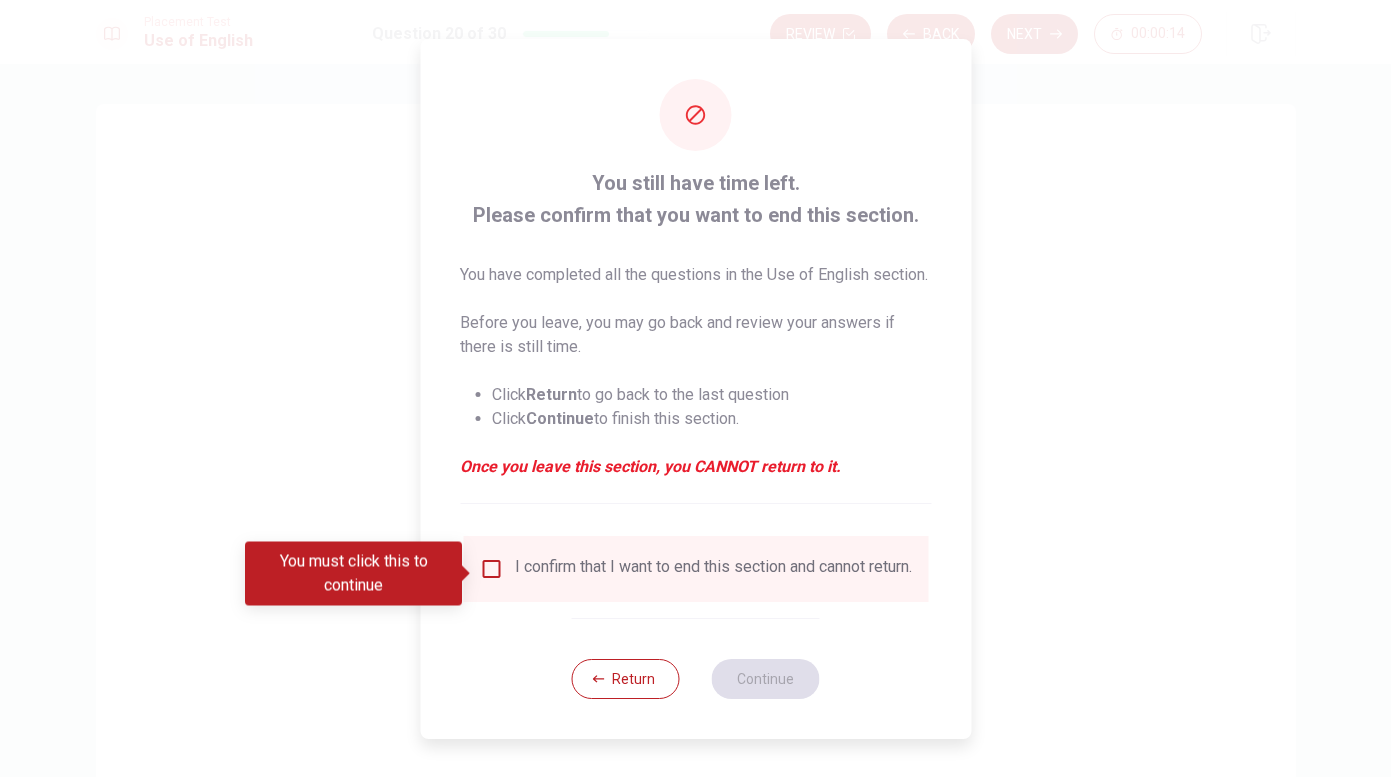 click at bounding box center (491, 569) 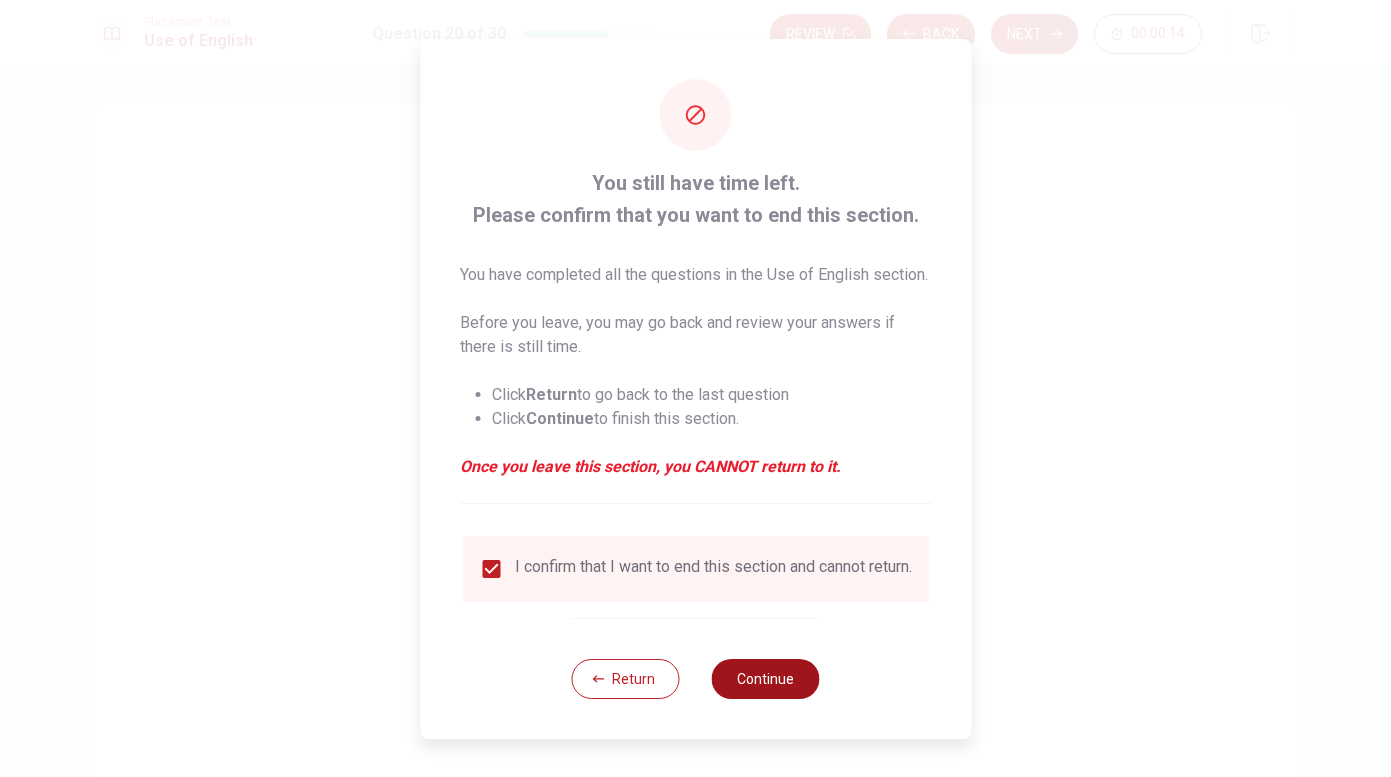click on "Continue" at bounding box center (766, 679) 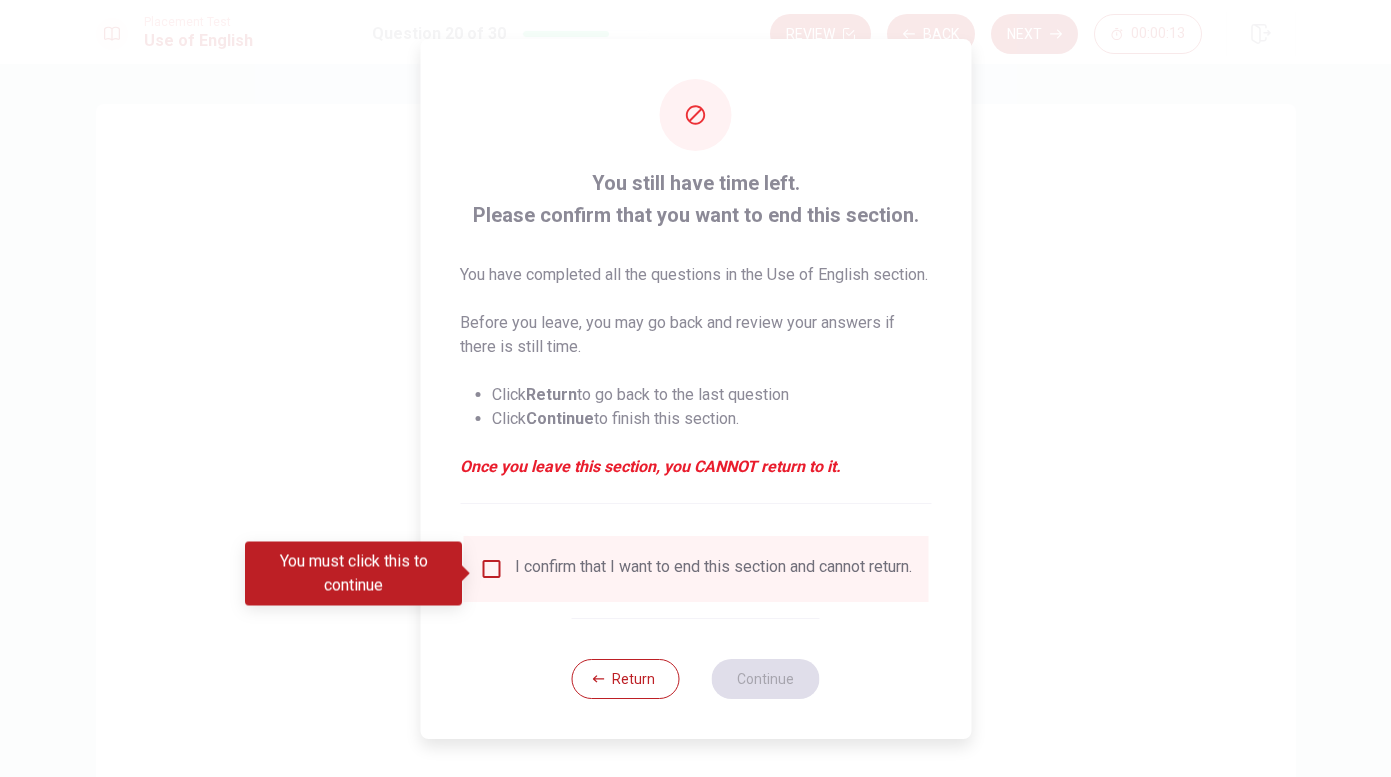 click on "I confirm that I want to end this section and cannot return." at bounding box center (713, 569) 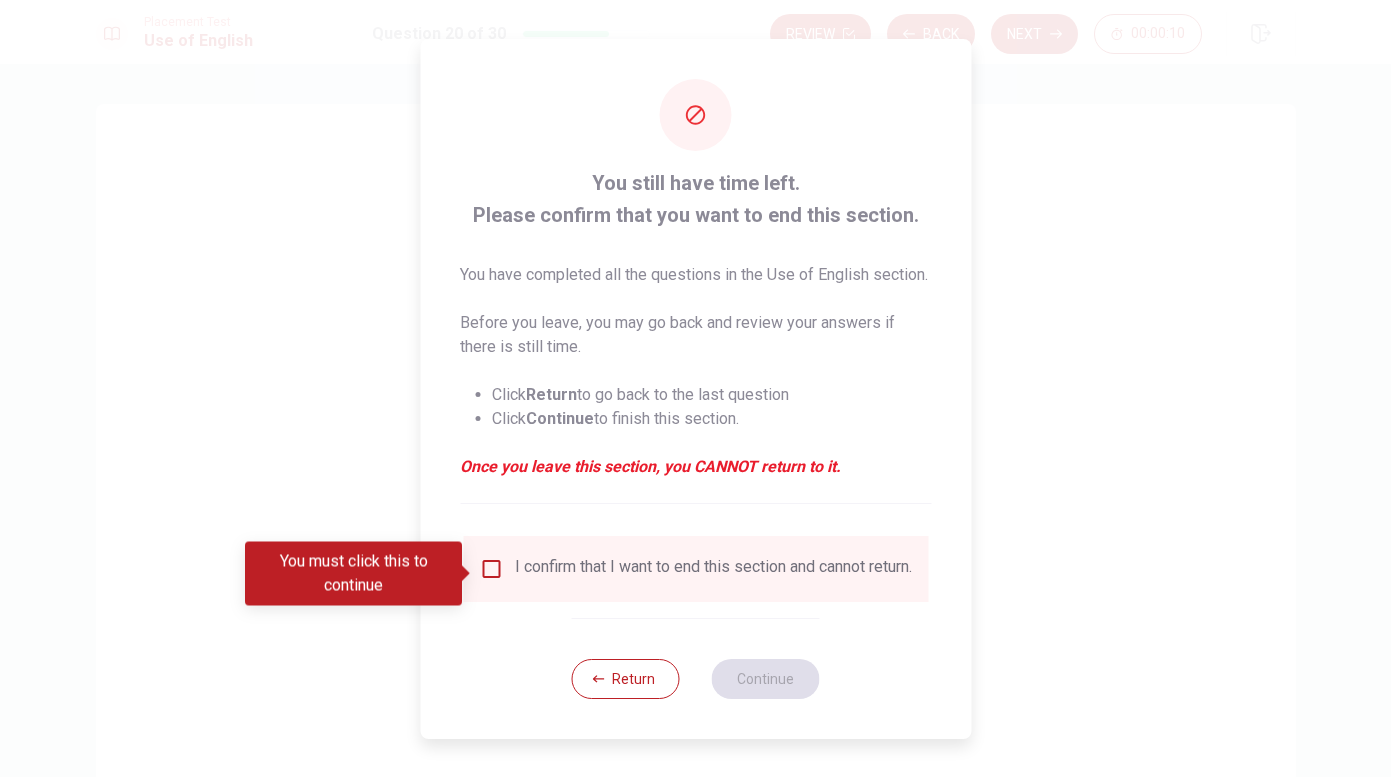 click at bounding box center [491, 569] 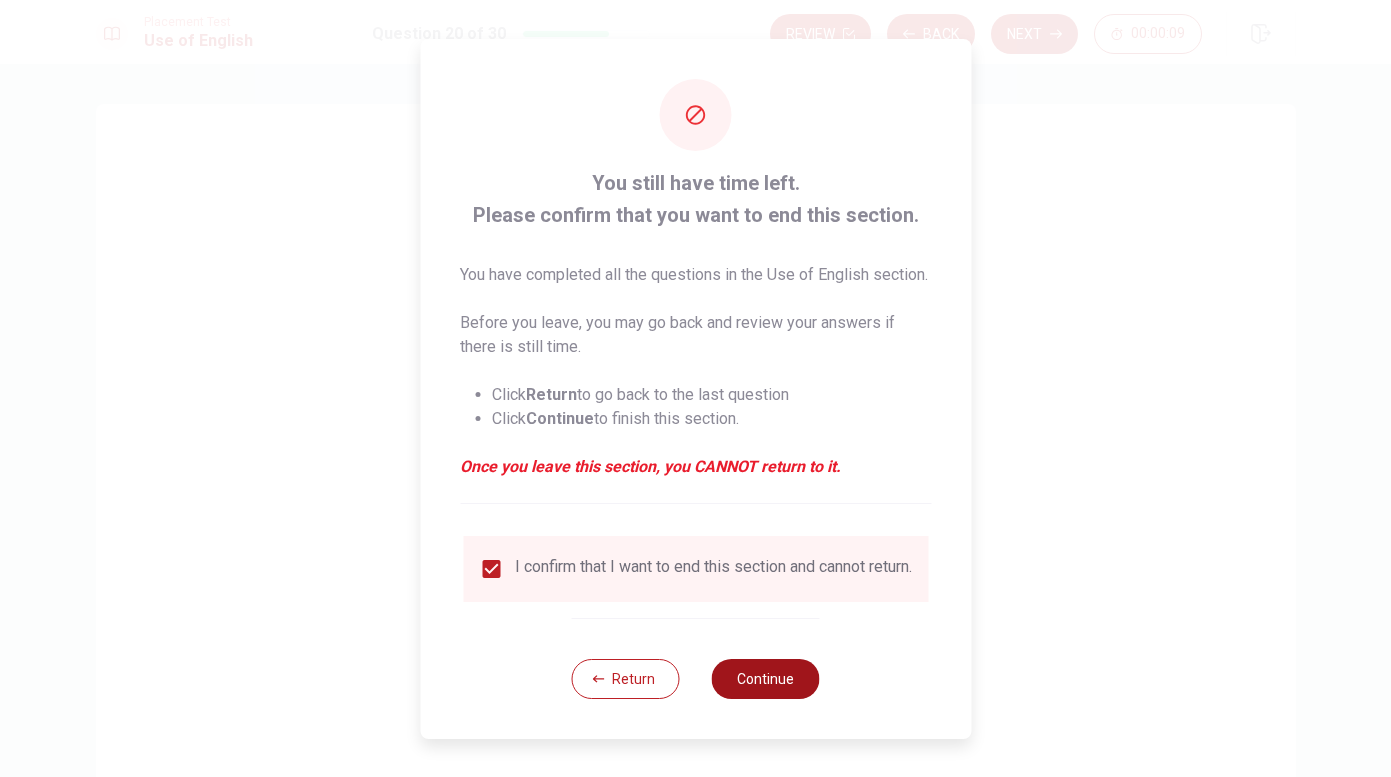 click on "Continue" at bounding box center [766, 679] 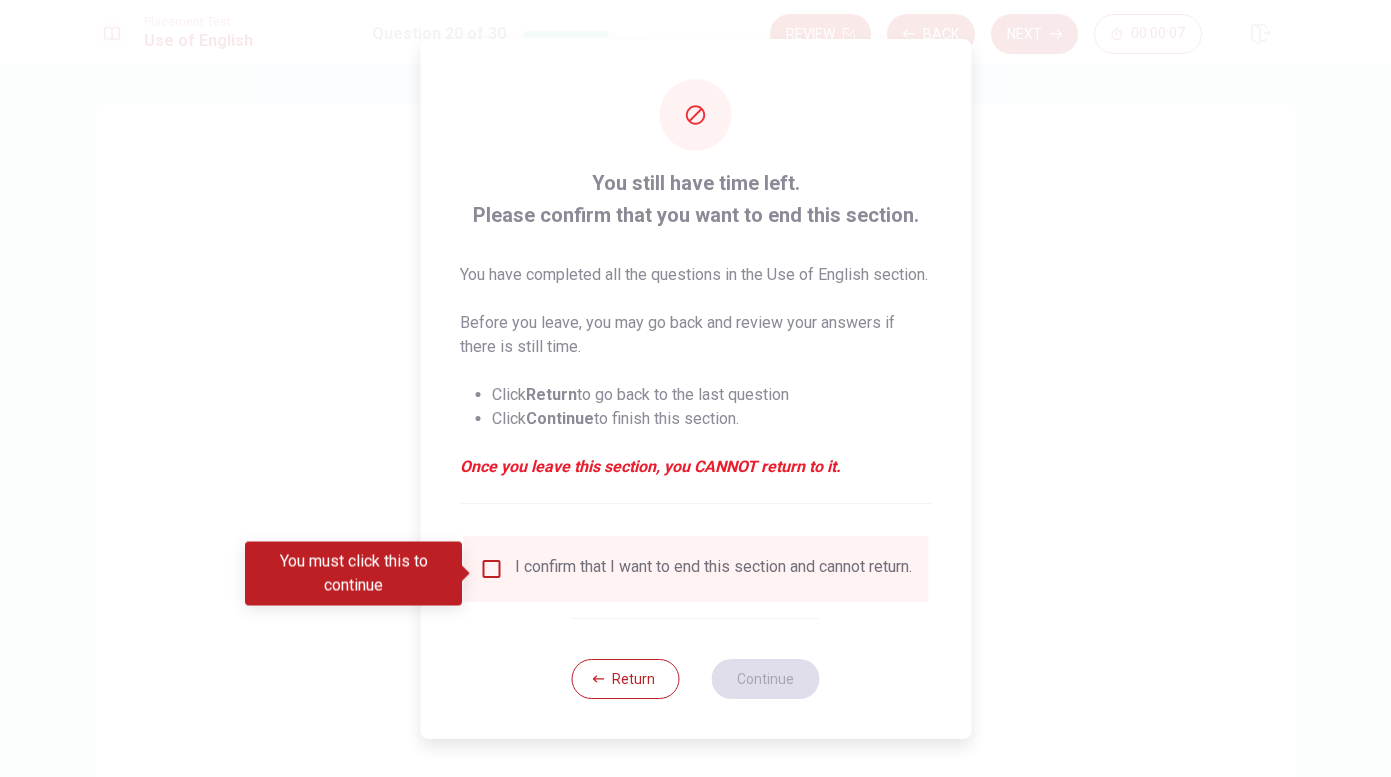 click at bounding box center (491, 569) 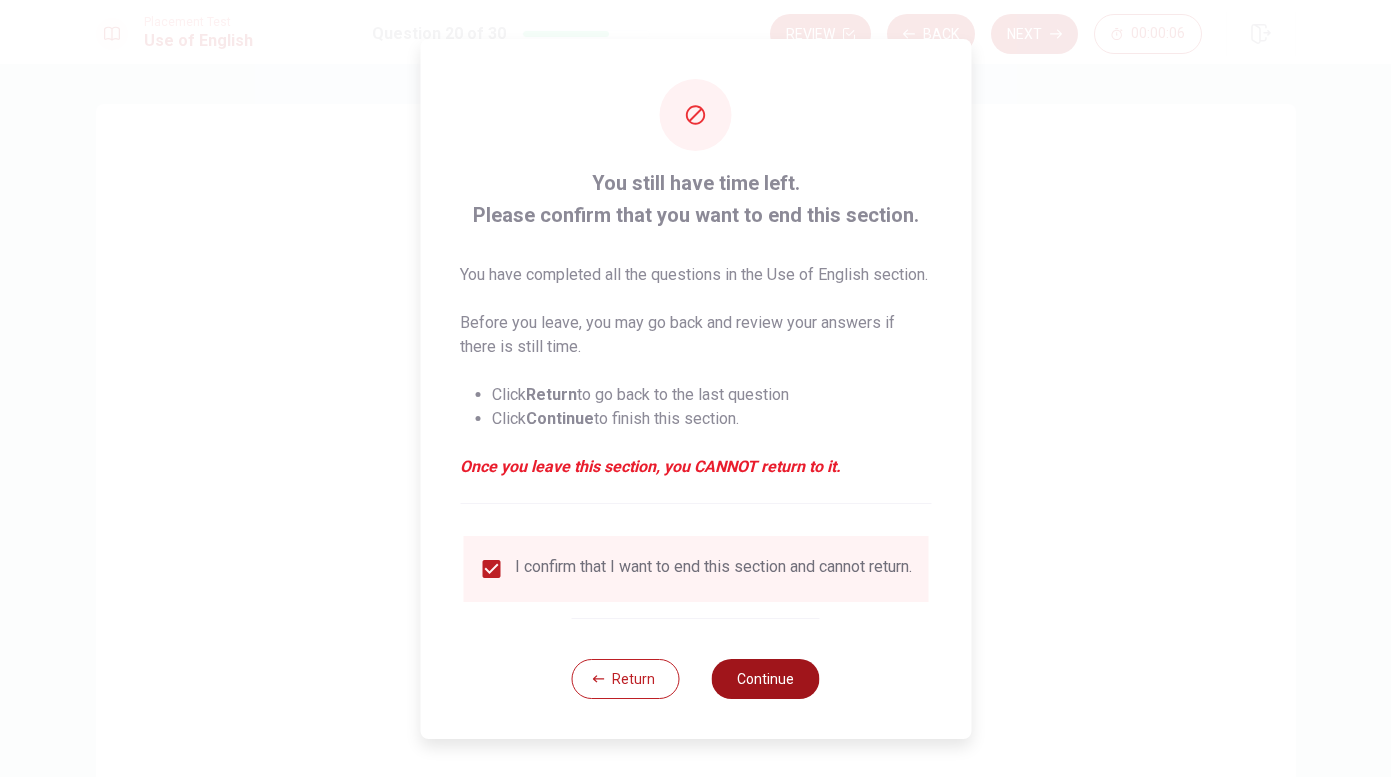 click on "Continue" at bounding box center (766, 679) 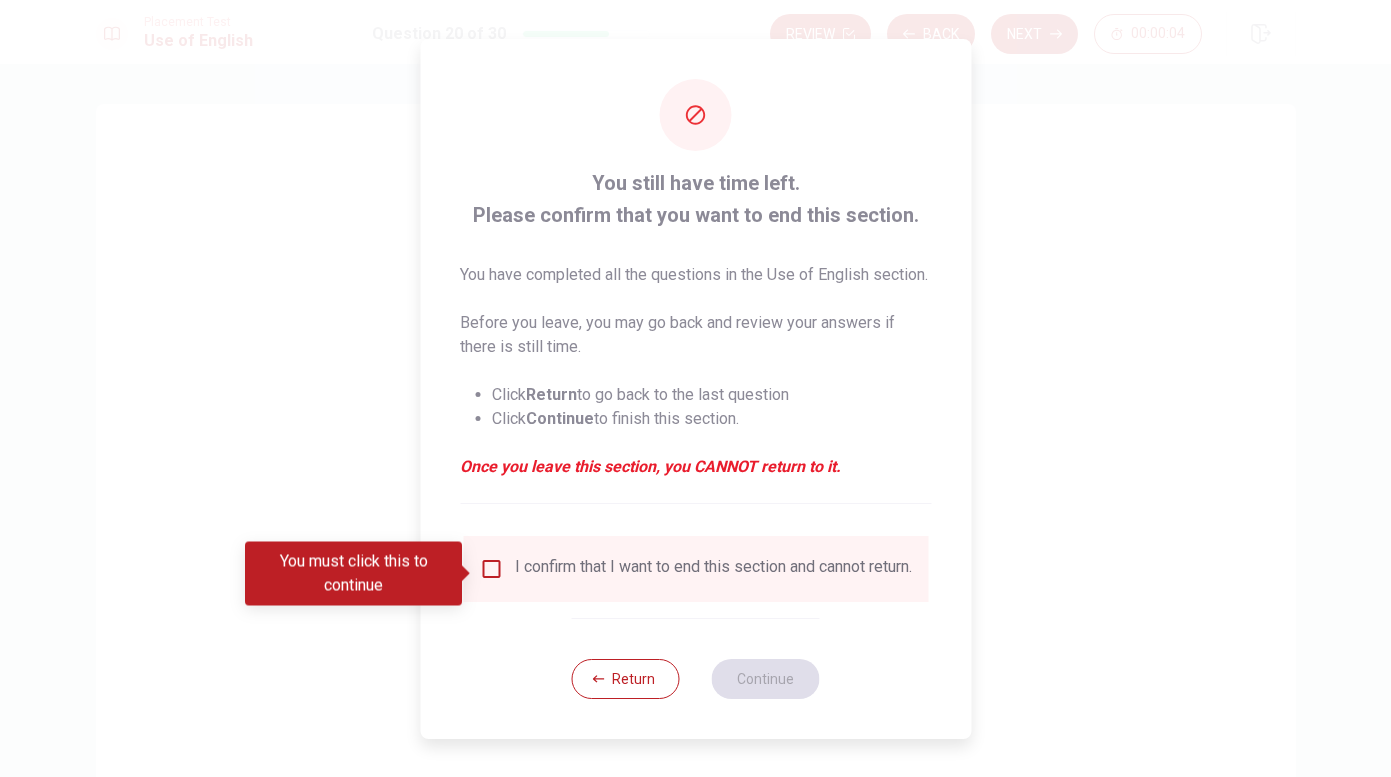 click at bounding box center [491, 569] 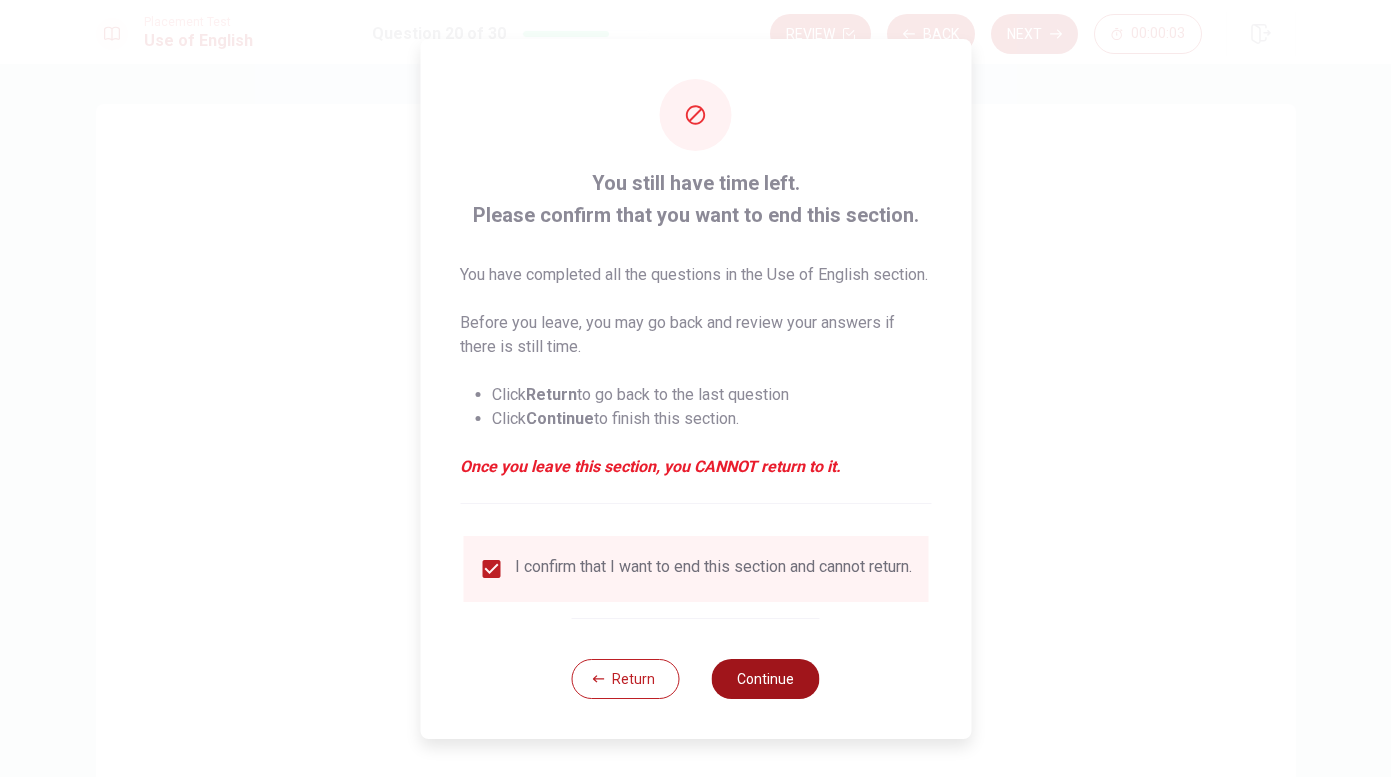 click on "Continue" at bounding box center (766, 679) 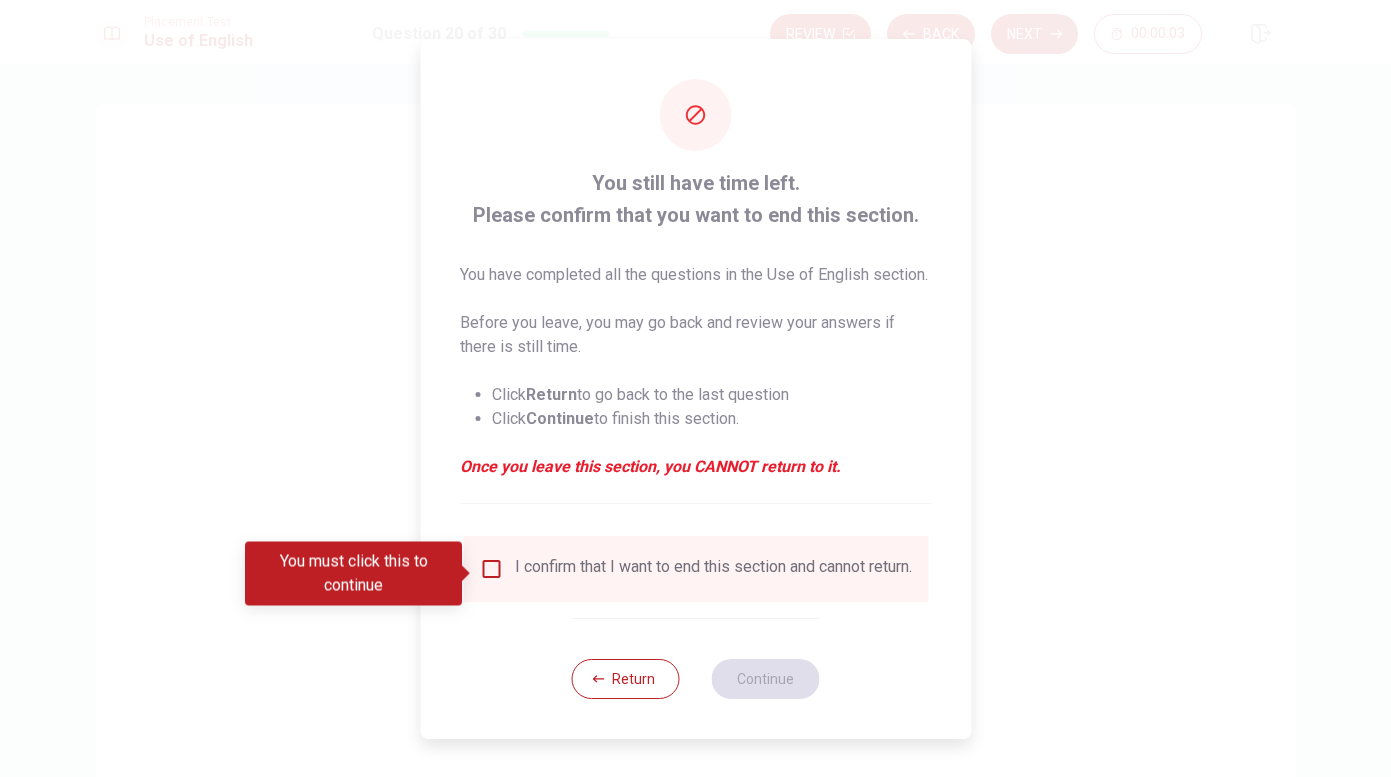 click on "I confirm that I want to end this section and cannot return." at bounding box center (713, 569) 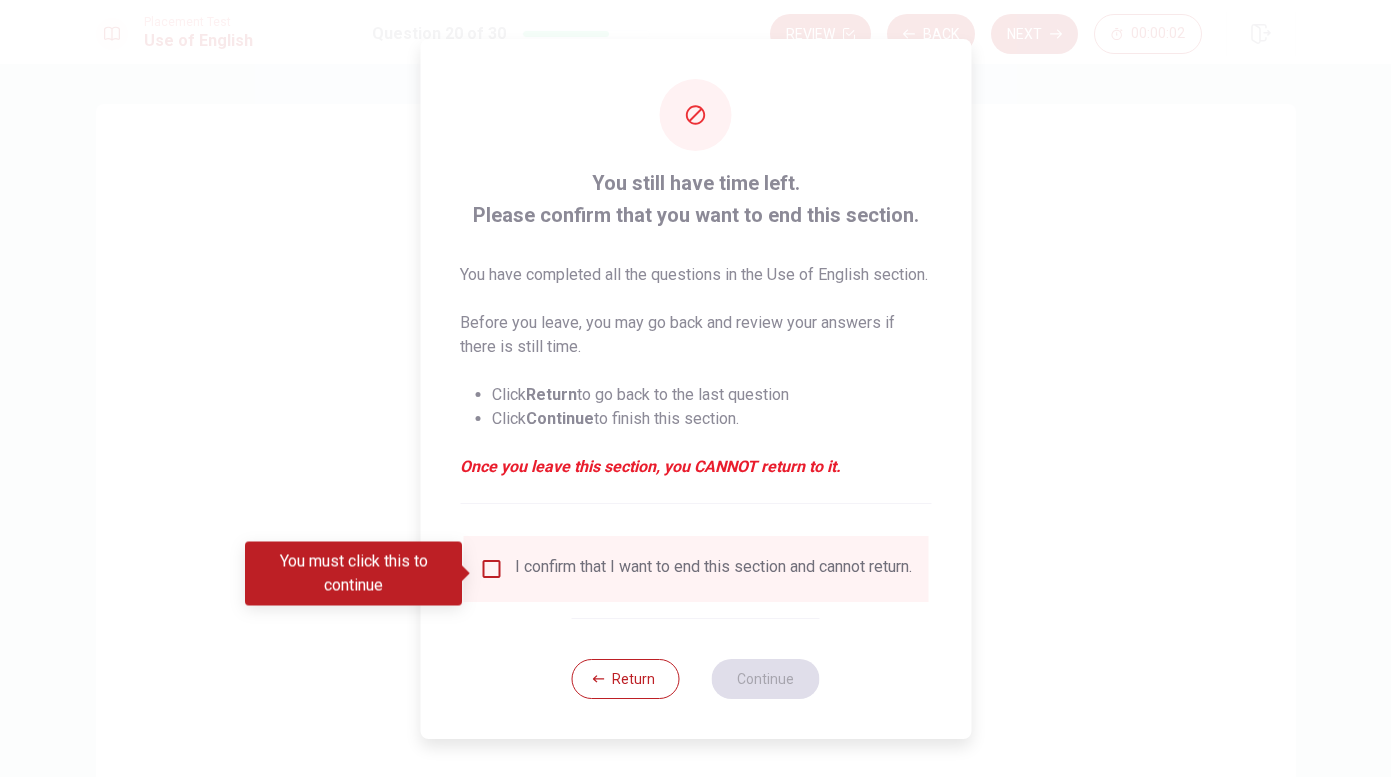 click at bounding box center (491, 569) 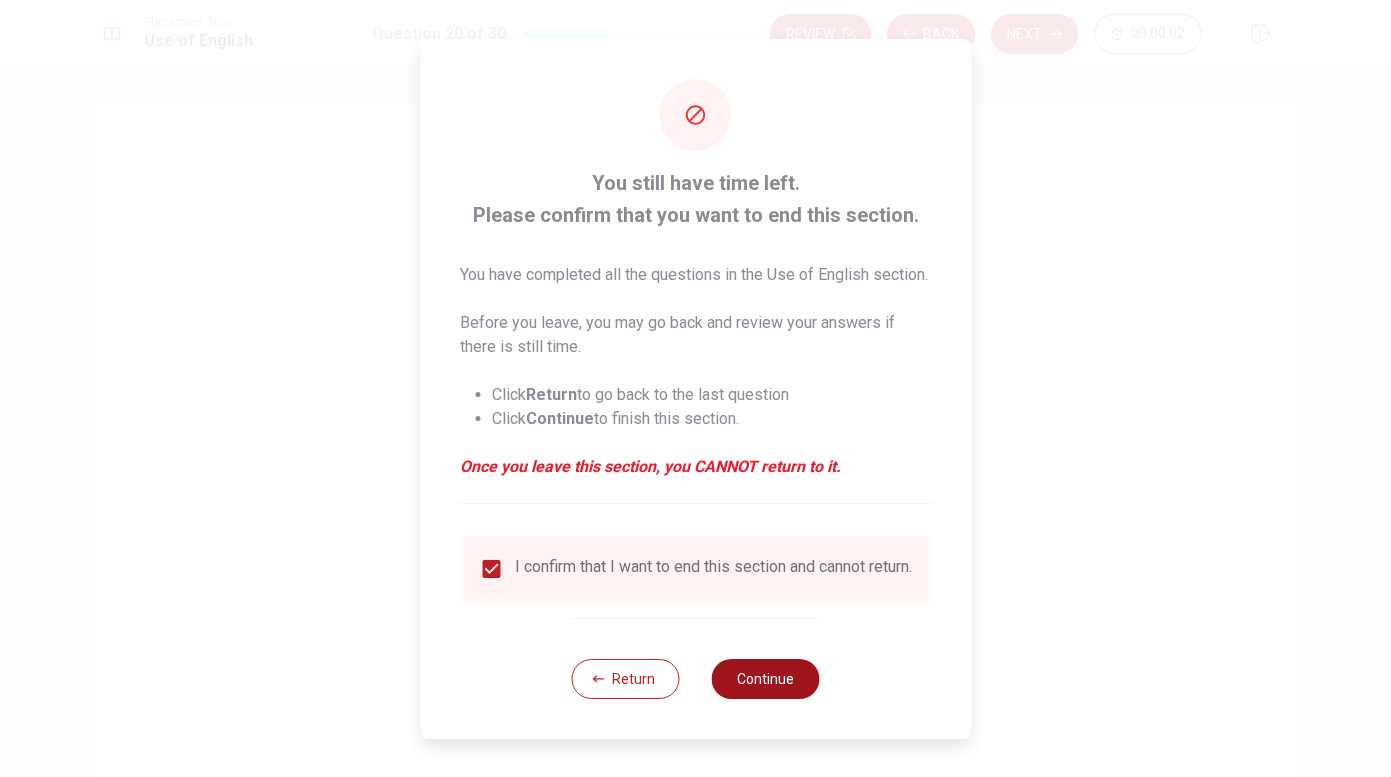click on "Continue" at bounding box center [766, 679] 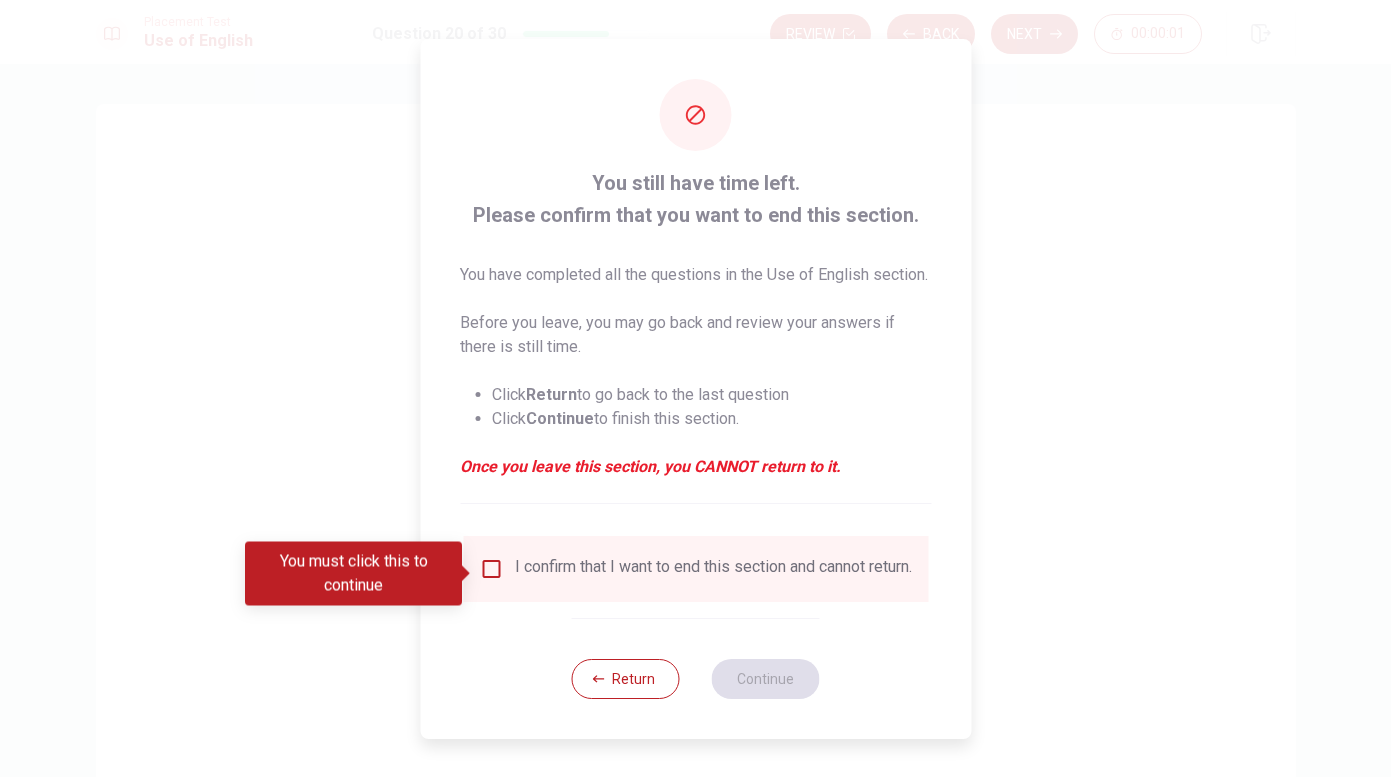 click at bounding box center (491, 569) 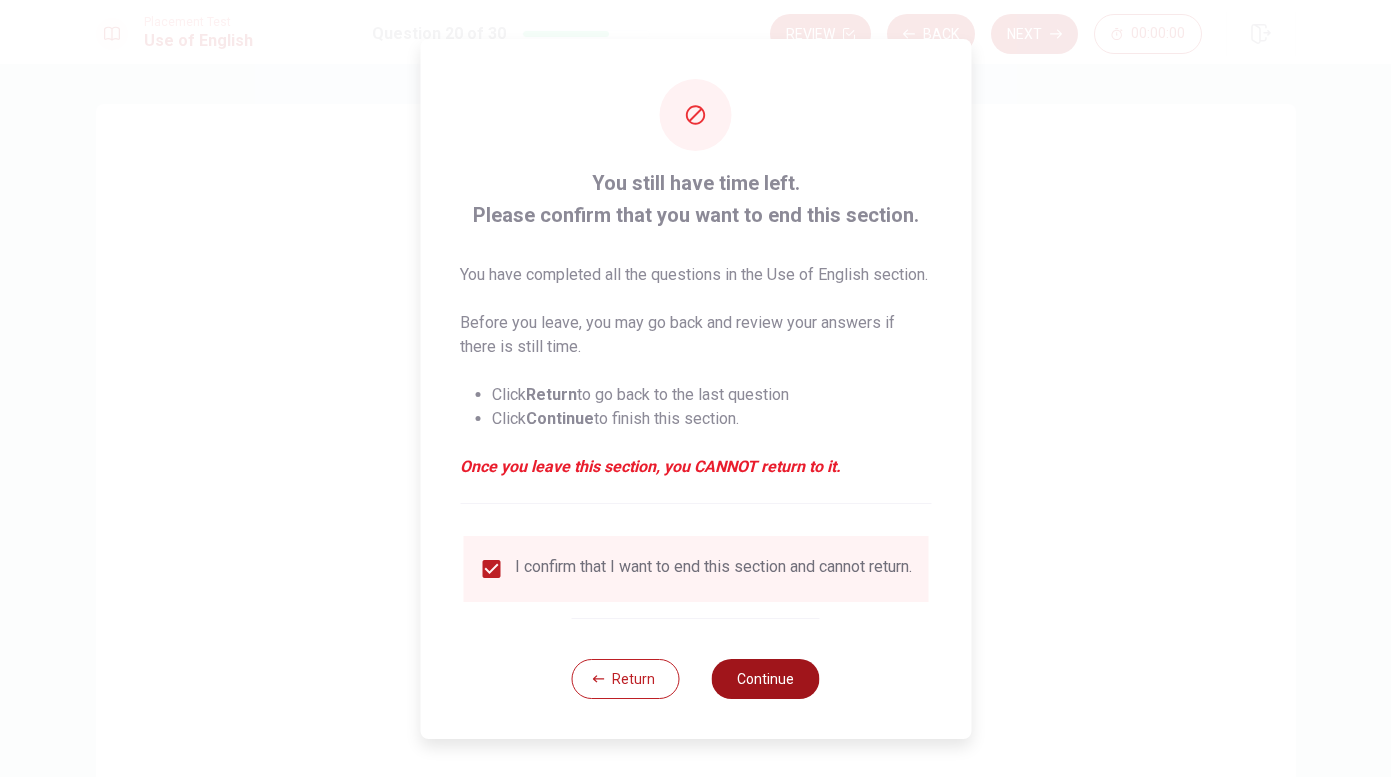 click on "Continue" at bounding box center [766, 679] 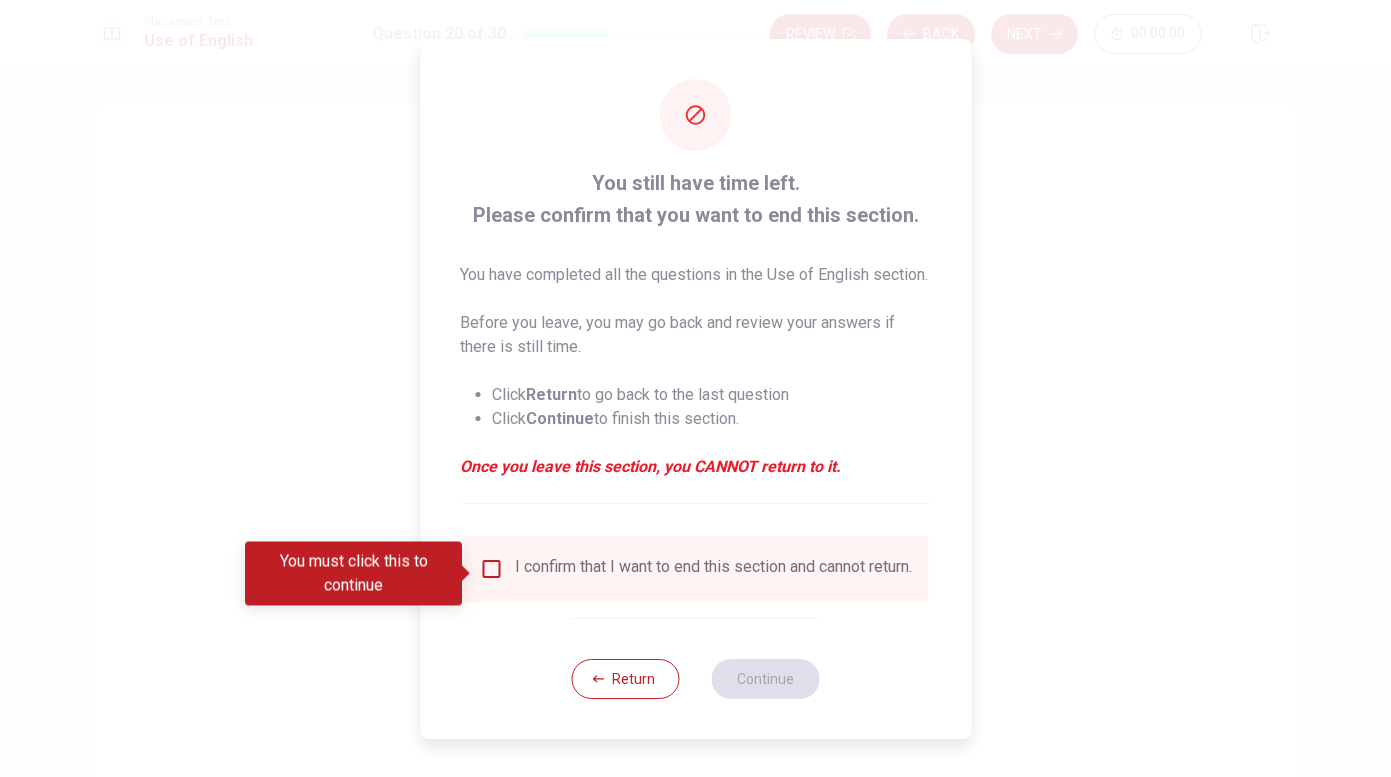 click at bounding box center (491, 569) 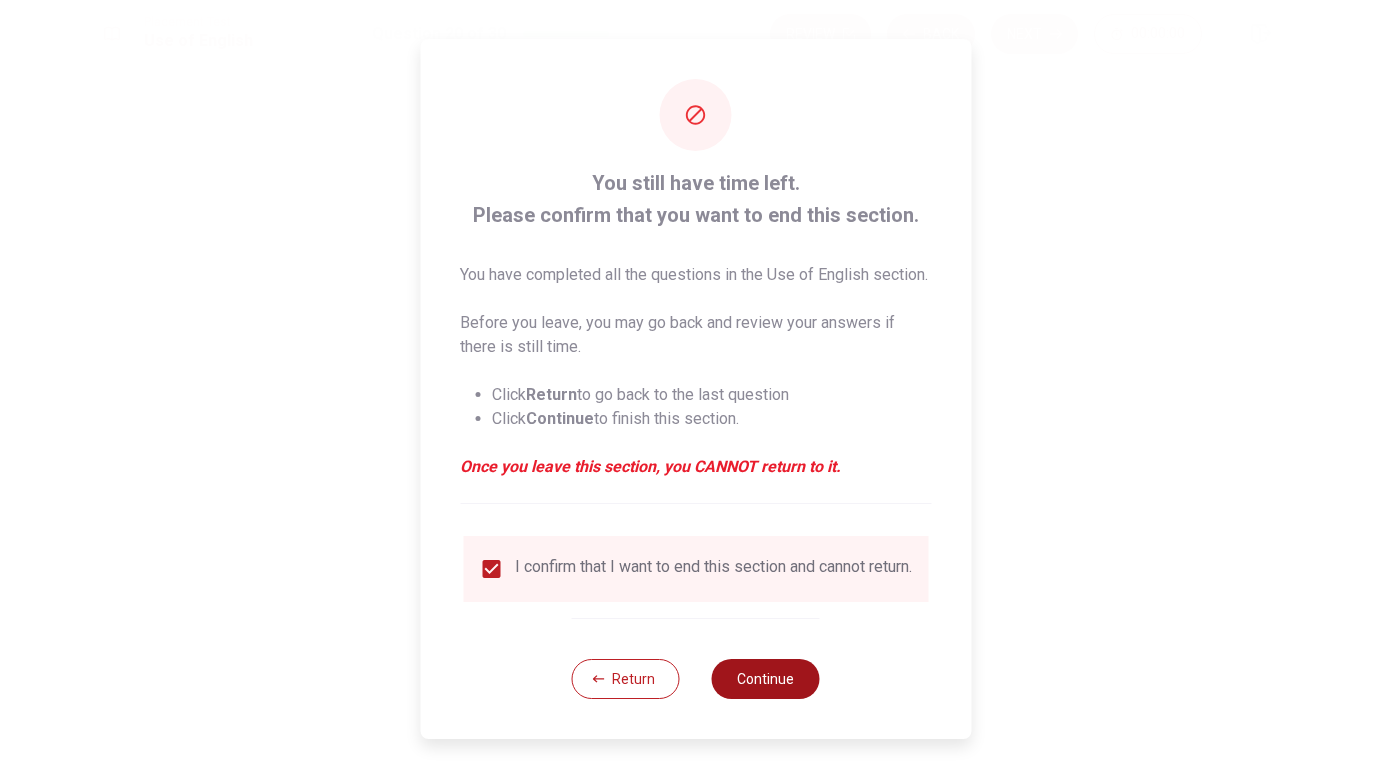 click on "Continue" at bounding box center [766, 679] 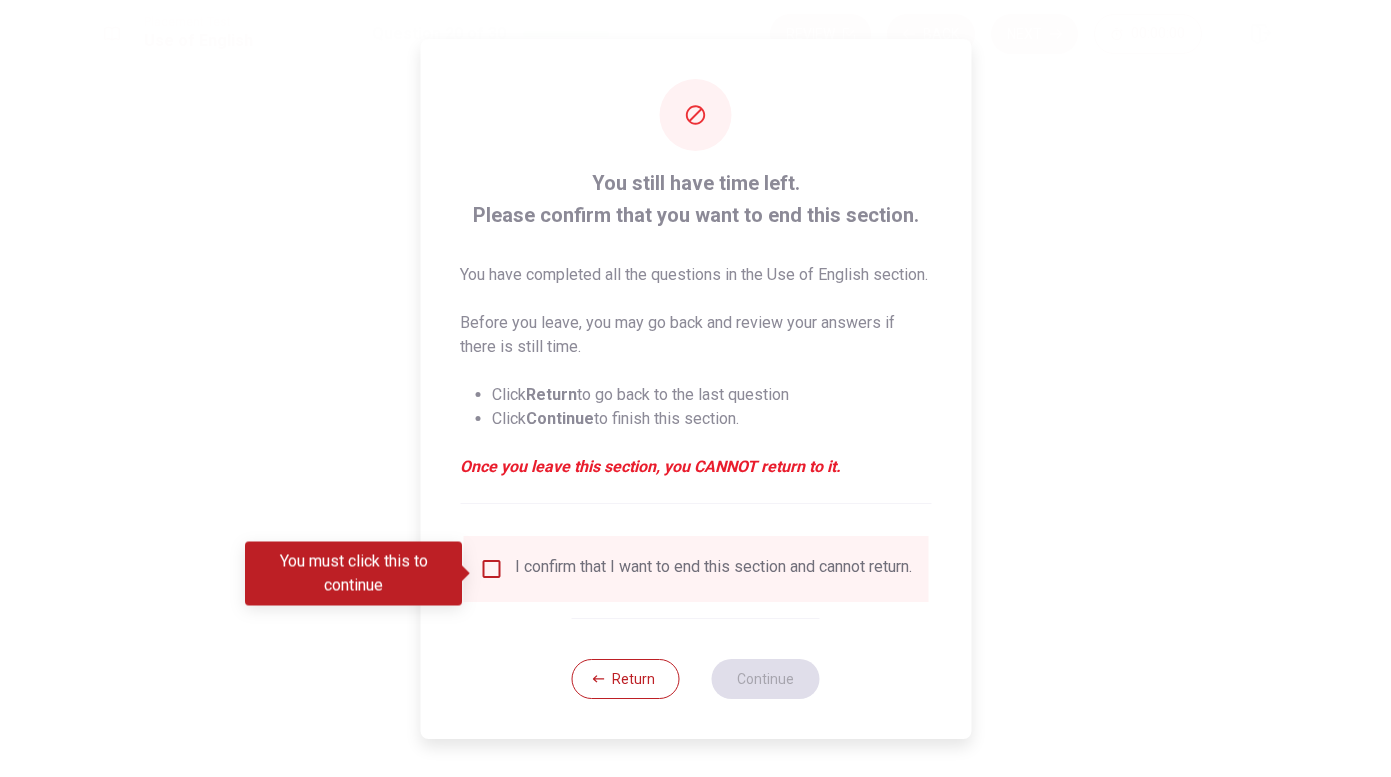 click on "I confirm that I want to end this section and cannot return." at bounding box center (713, 569) 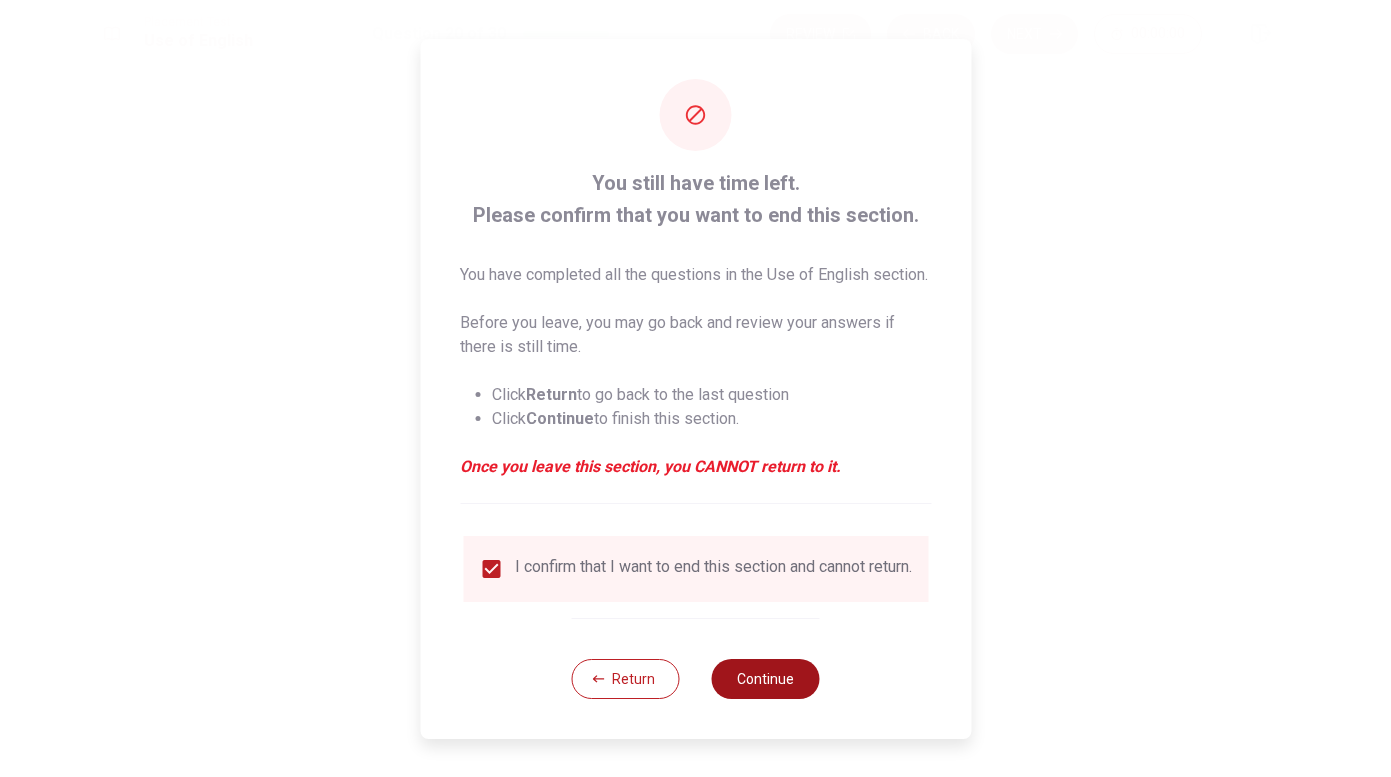 click on "Continue" at bounding box center [766, 679] 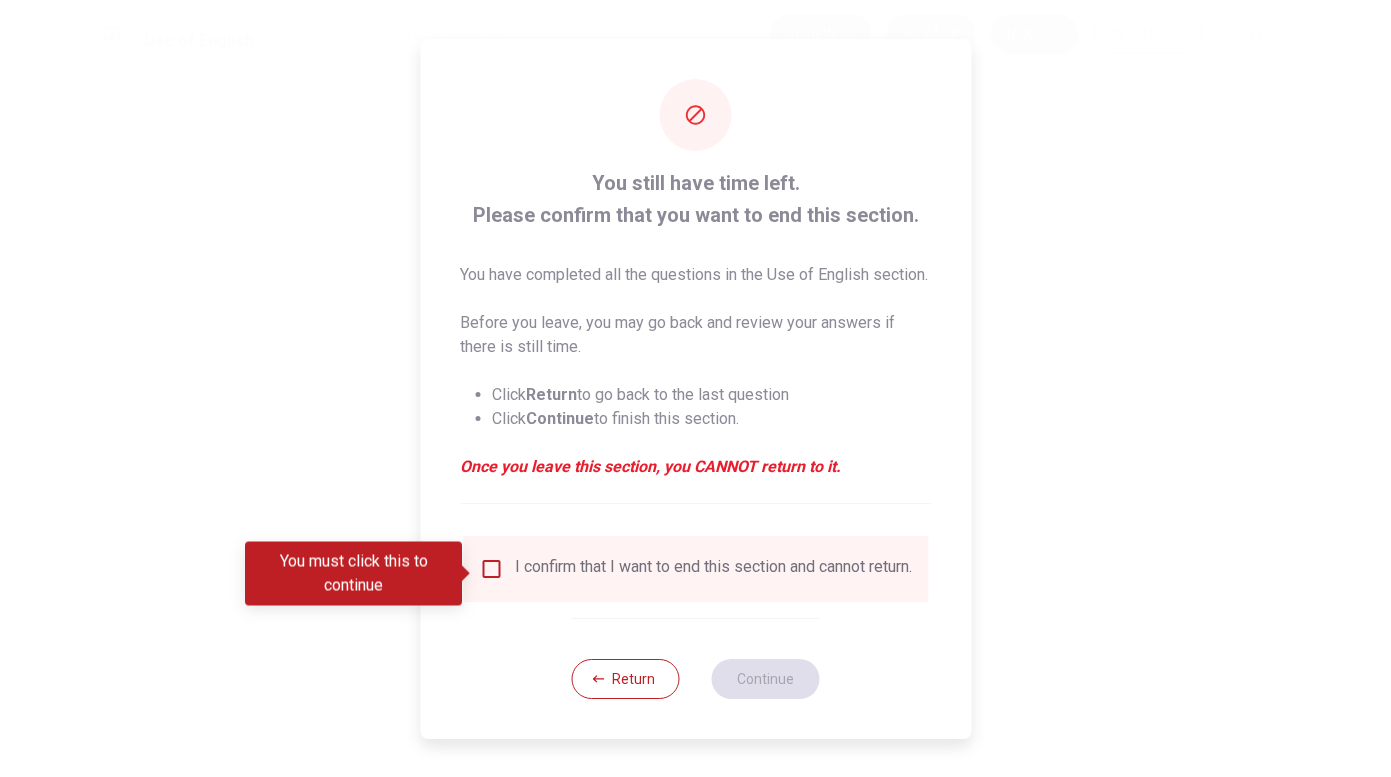 click at bounding box center [491, 569] 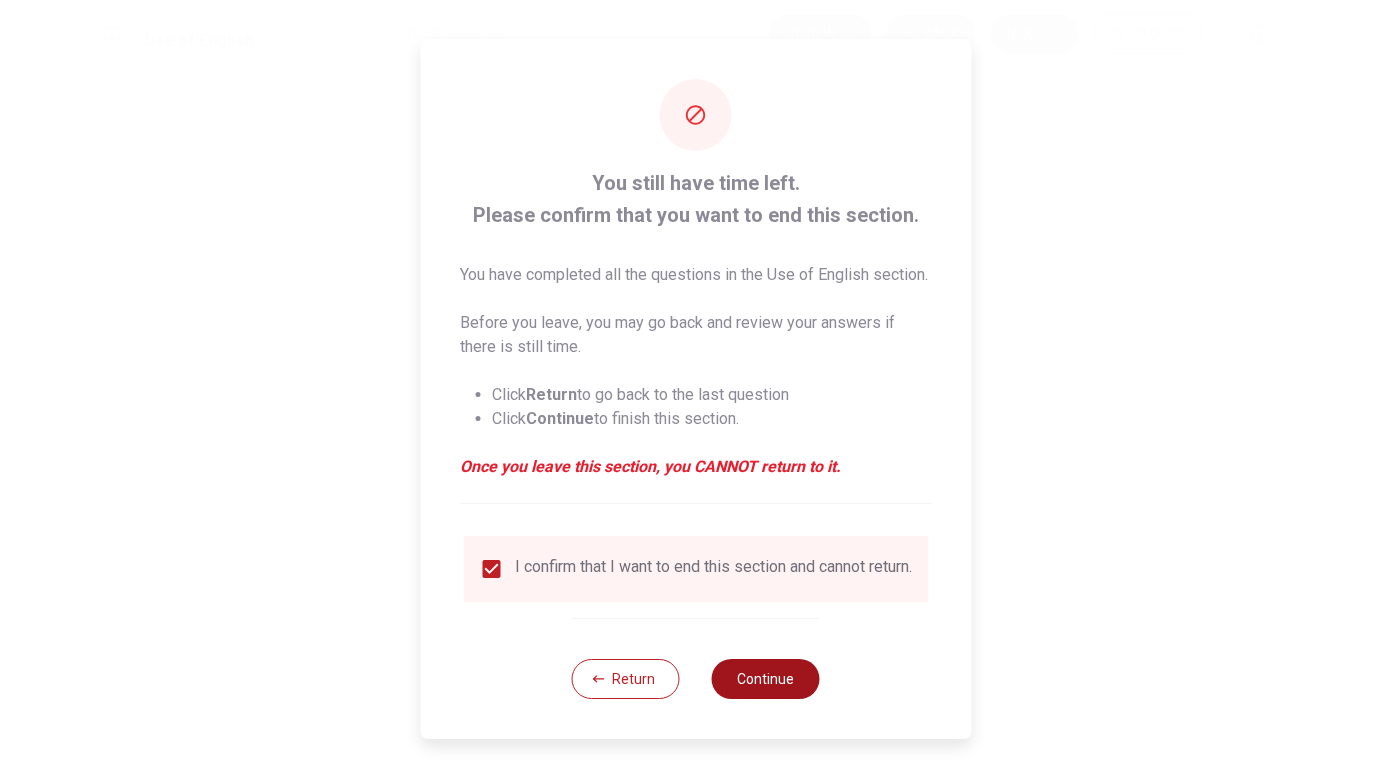 click on "Continue" at bounding box center [766, 679] 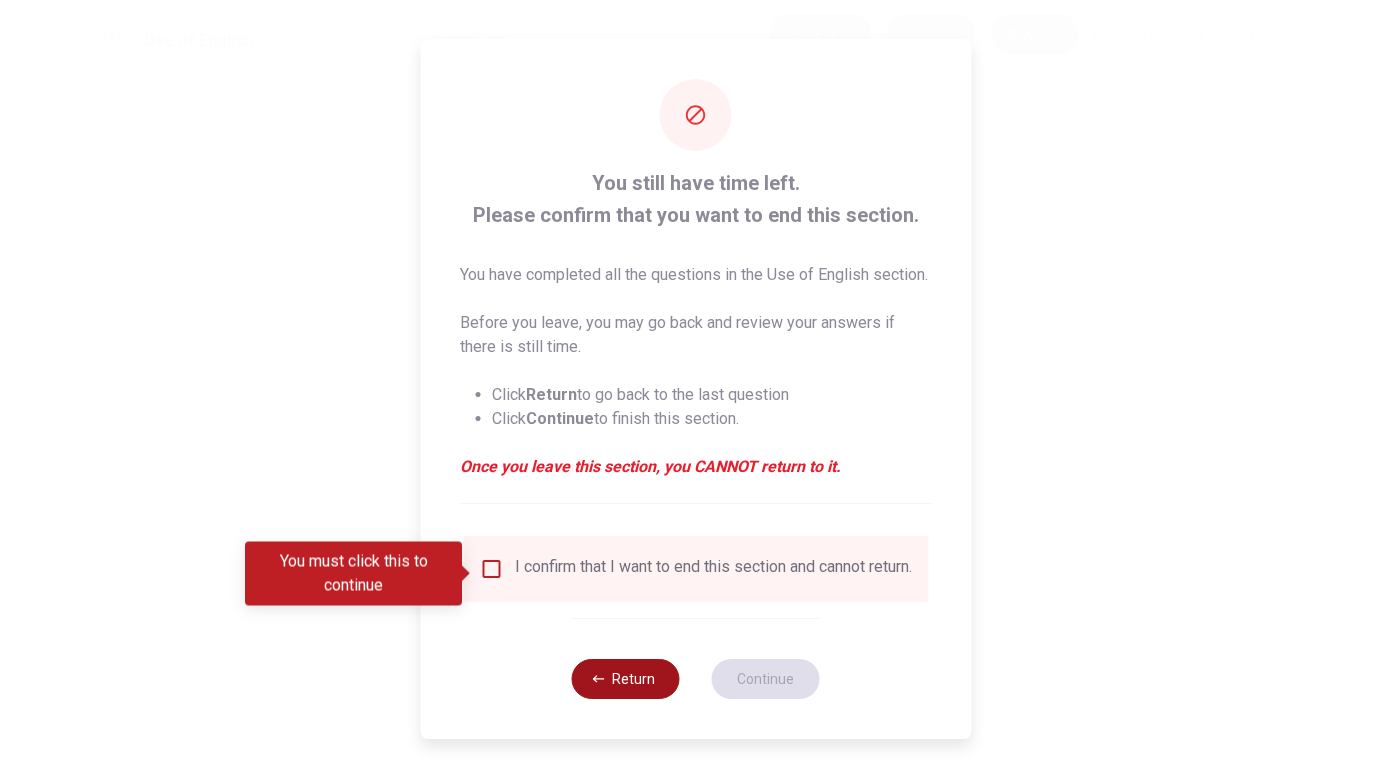 click 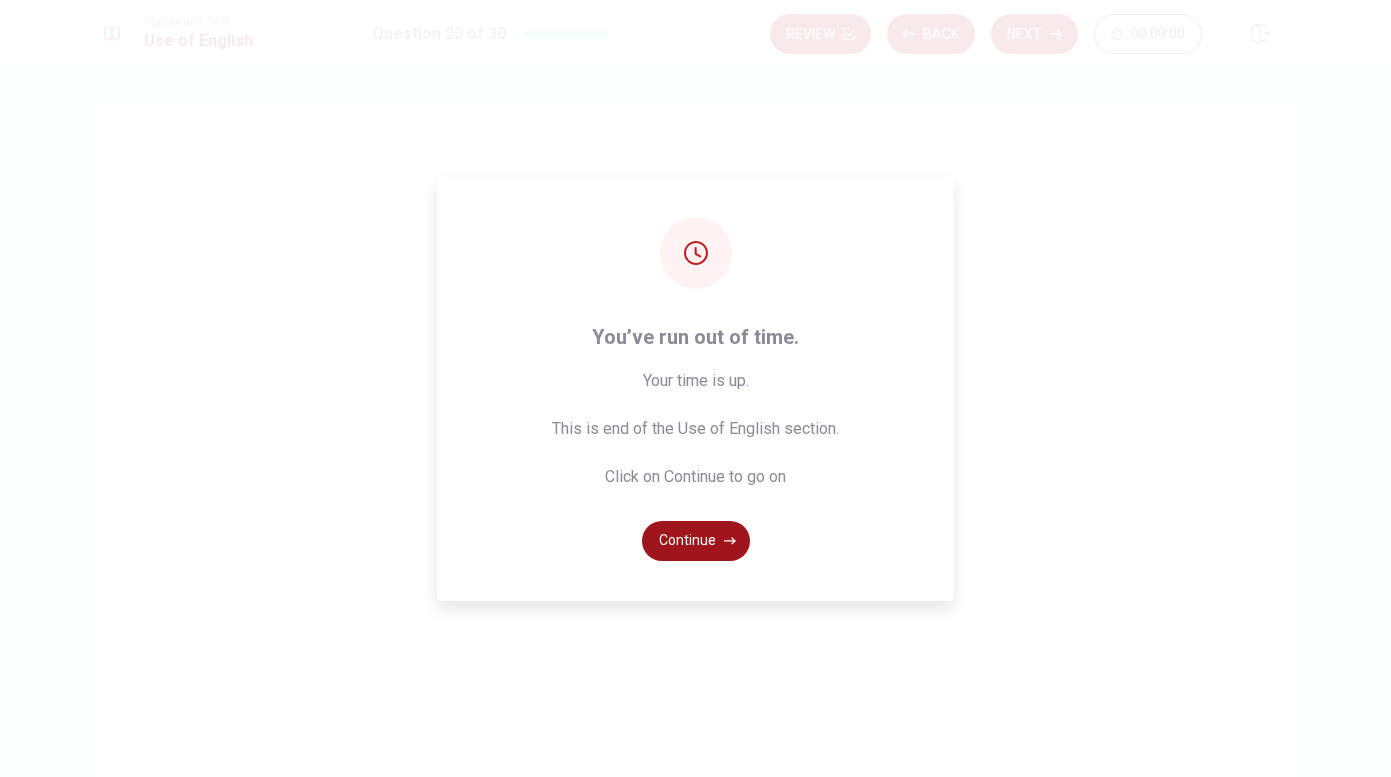 click on "Continue" at bounding box center (696, 541) 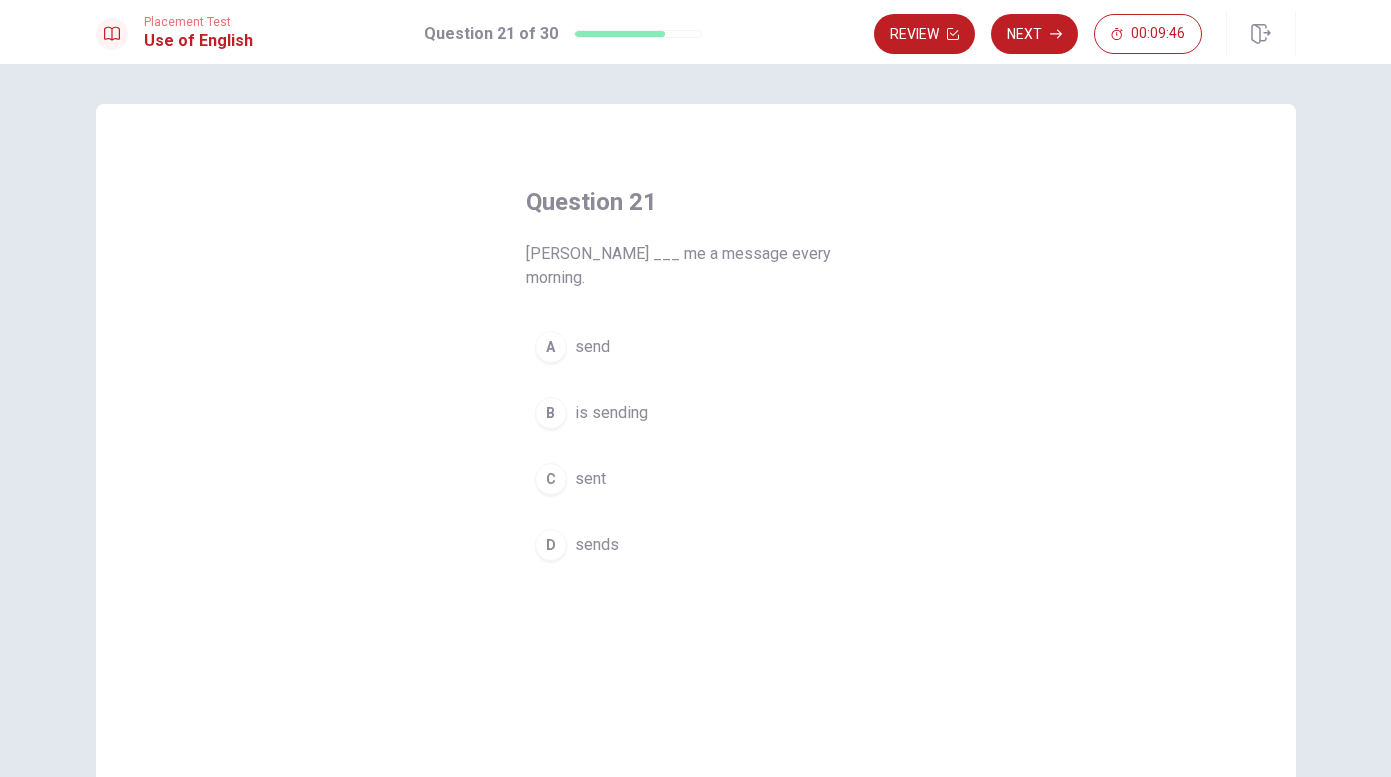 click on "sends" at bounding box center [597, 545] 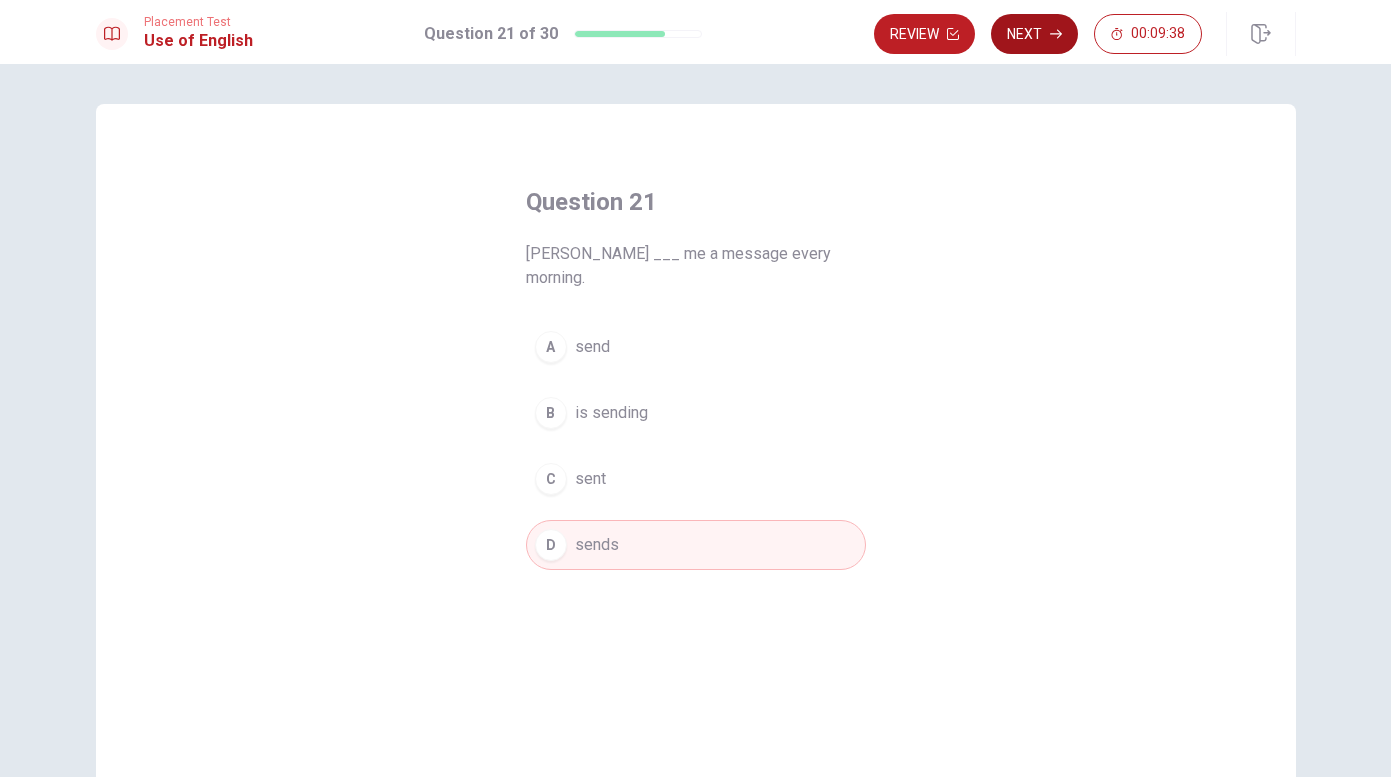 click on "Next" at bounding box center [1034, 34] 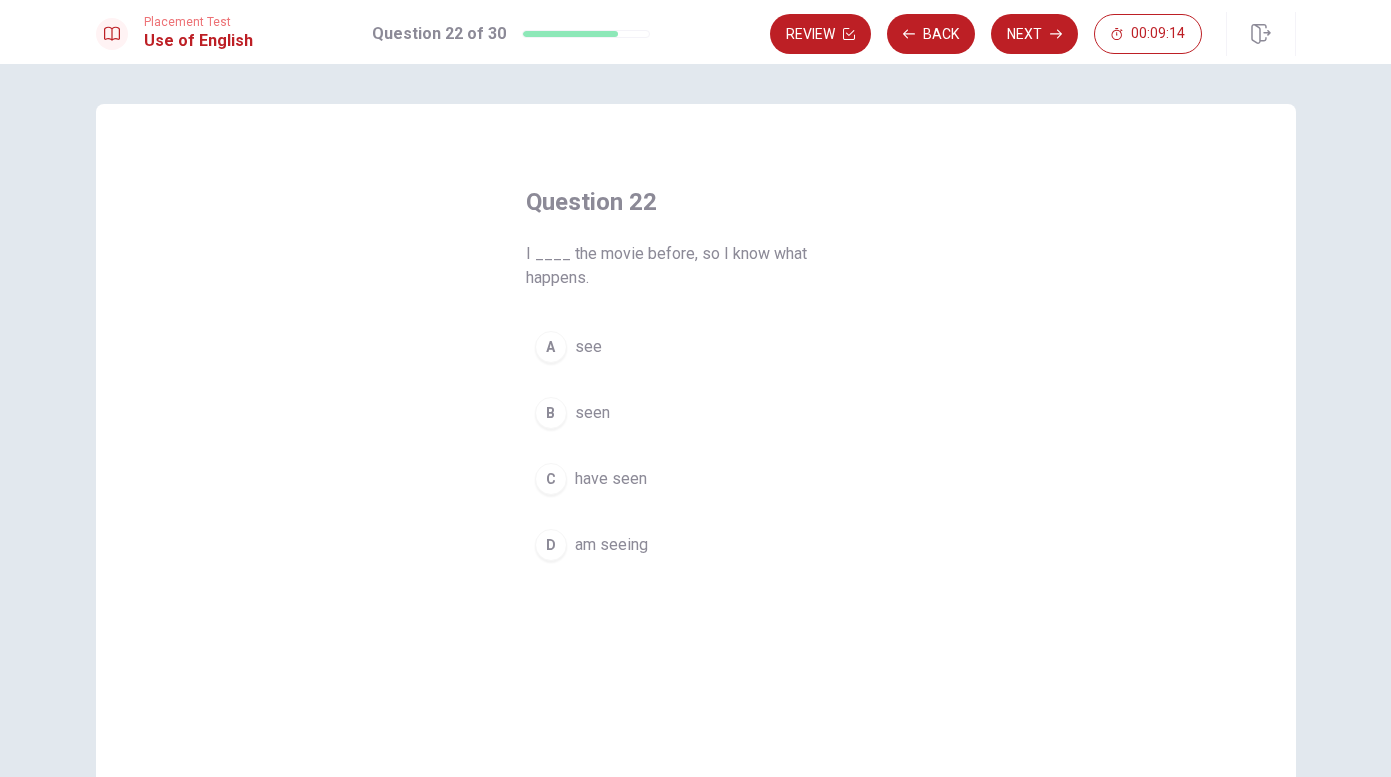 click on "B seen" at bounding box center (696, 413) 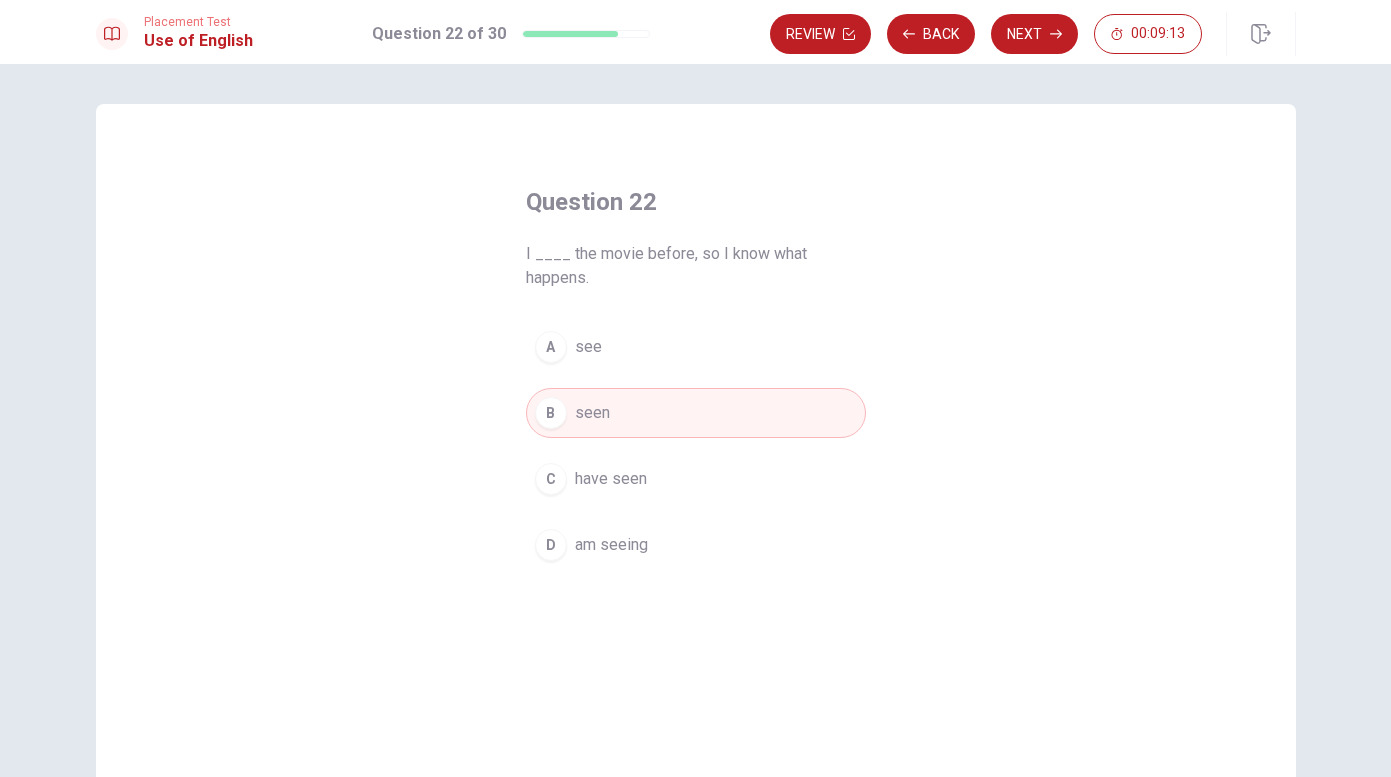 click on "have seen" at bounding box center (611, 479) 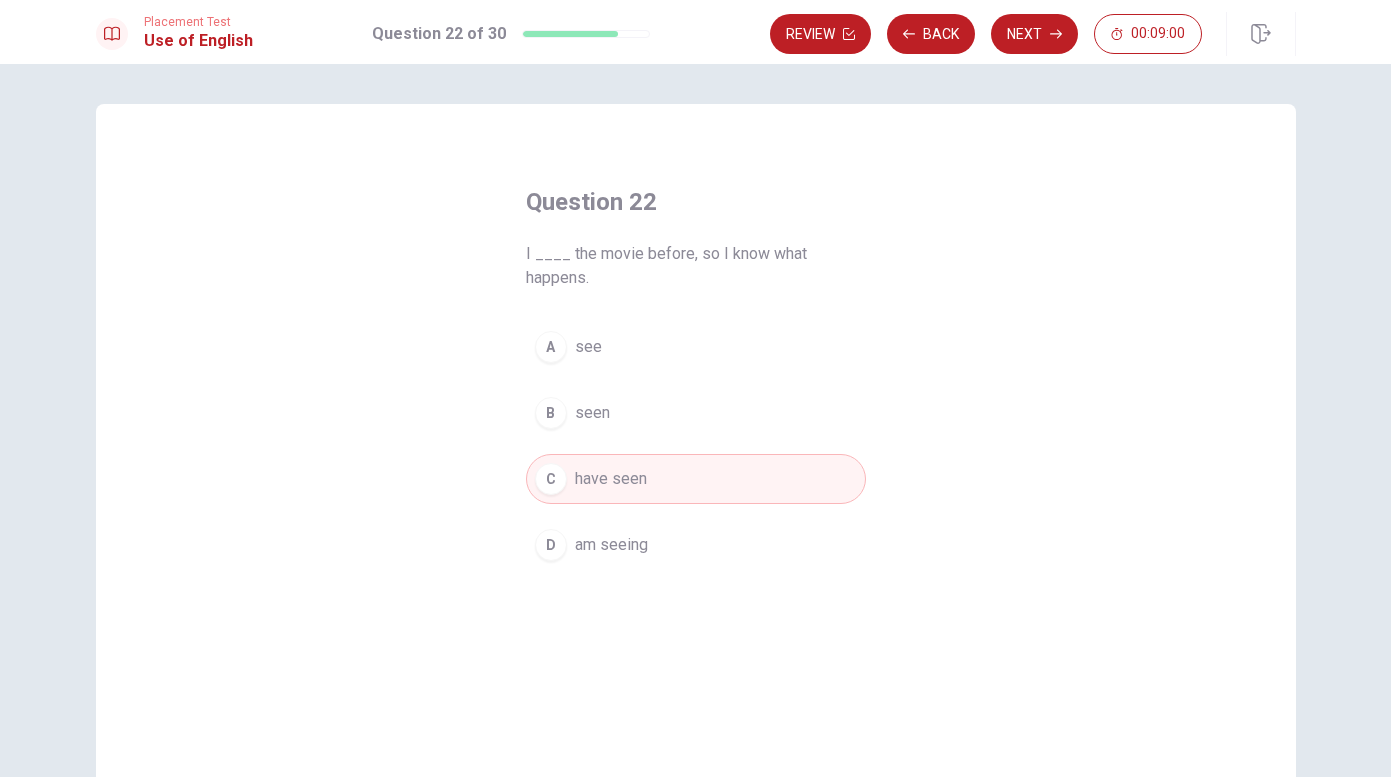 click on "Question 22 I ____ the movie before, so I know what happens. A see B seen C have seen D am seeing © Copyright  2025" at bounding box center [695, 420] 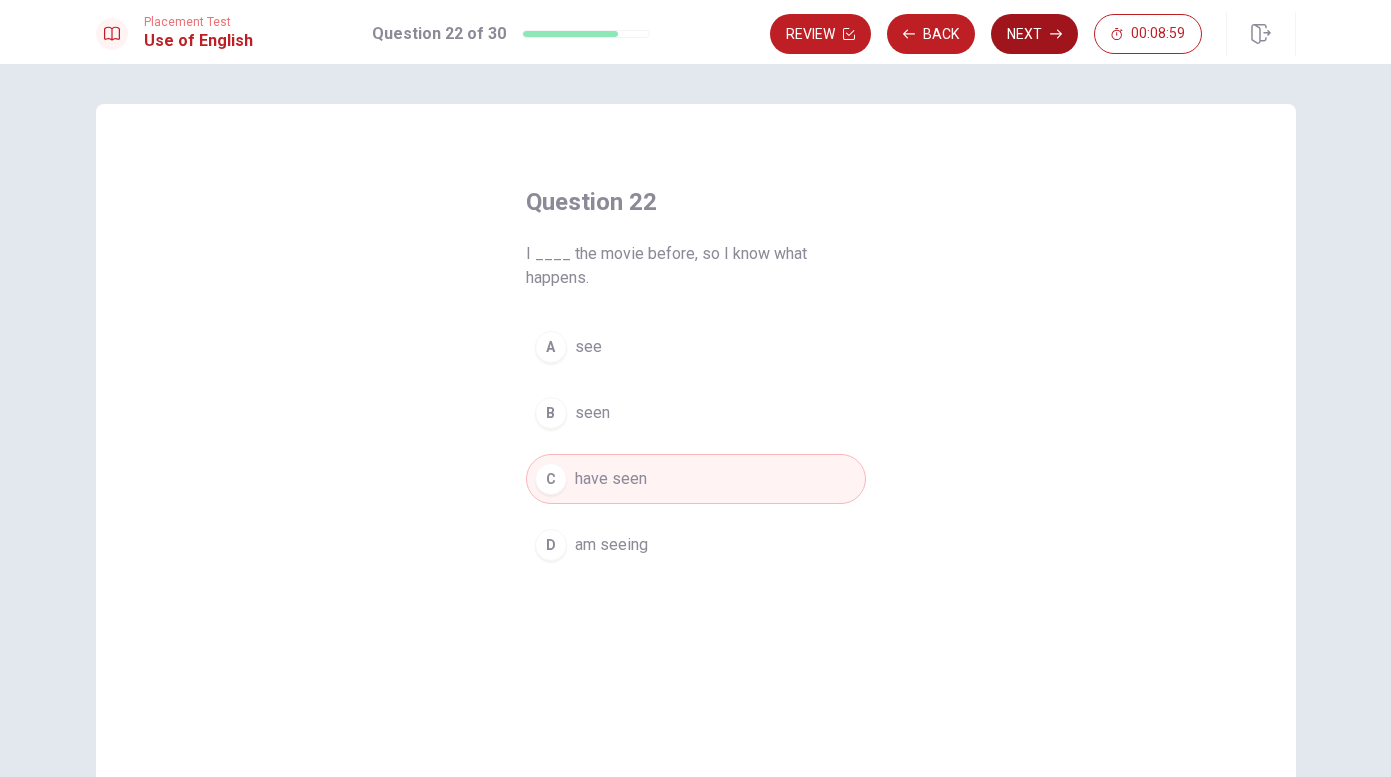 click 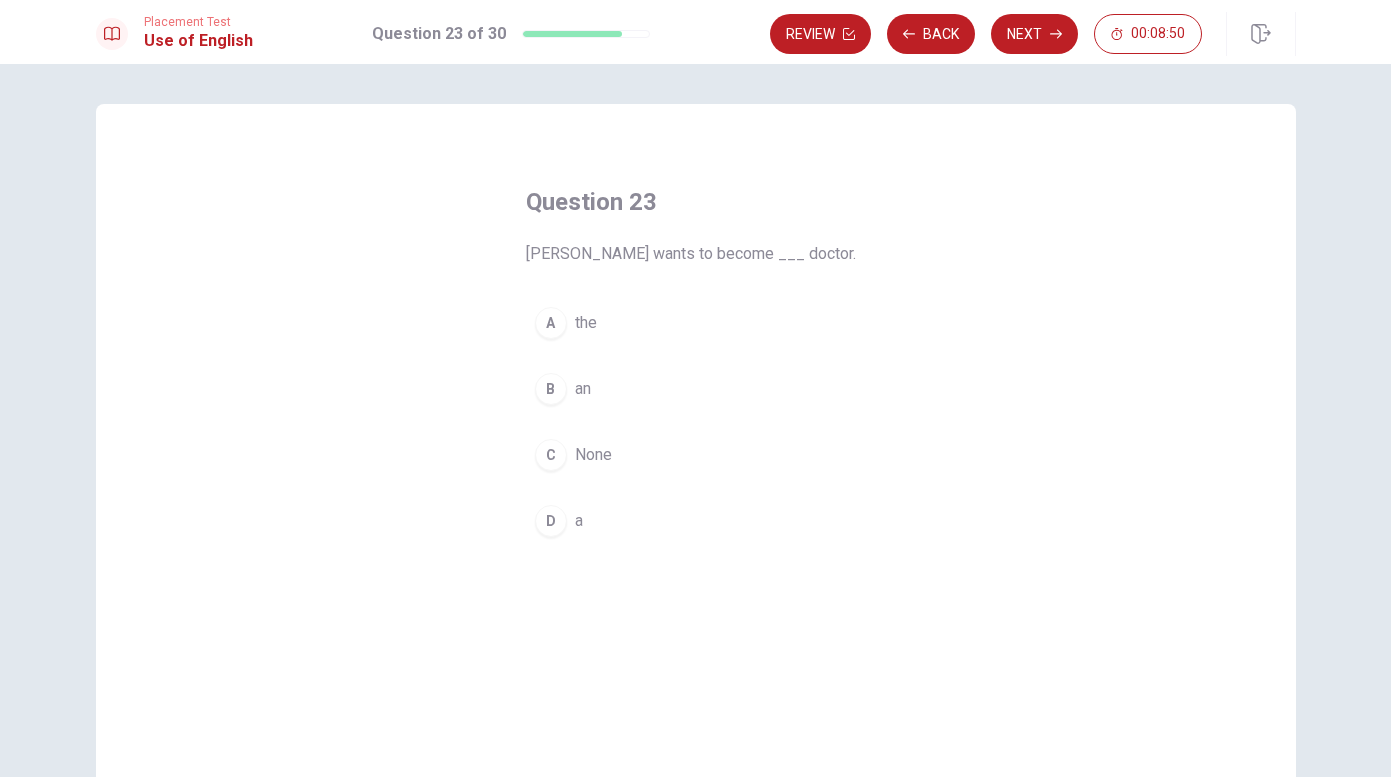 click on "D" at bounding box center [551, 521] 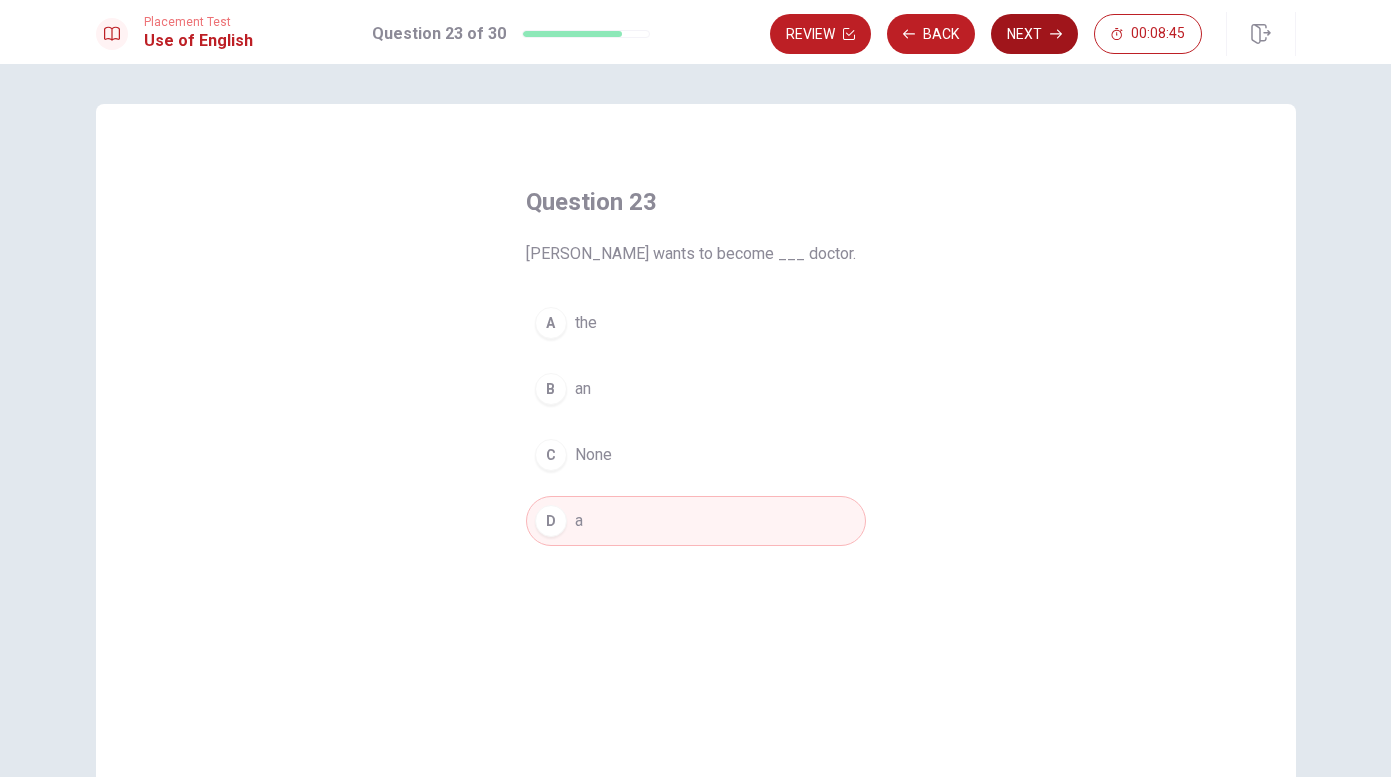 click 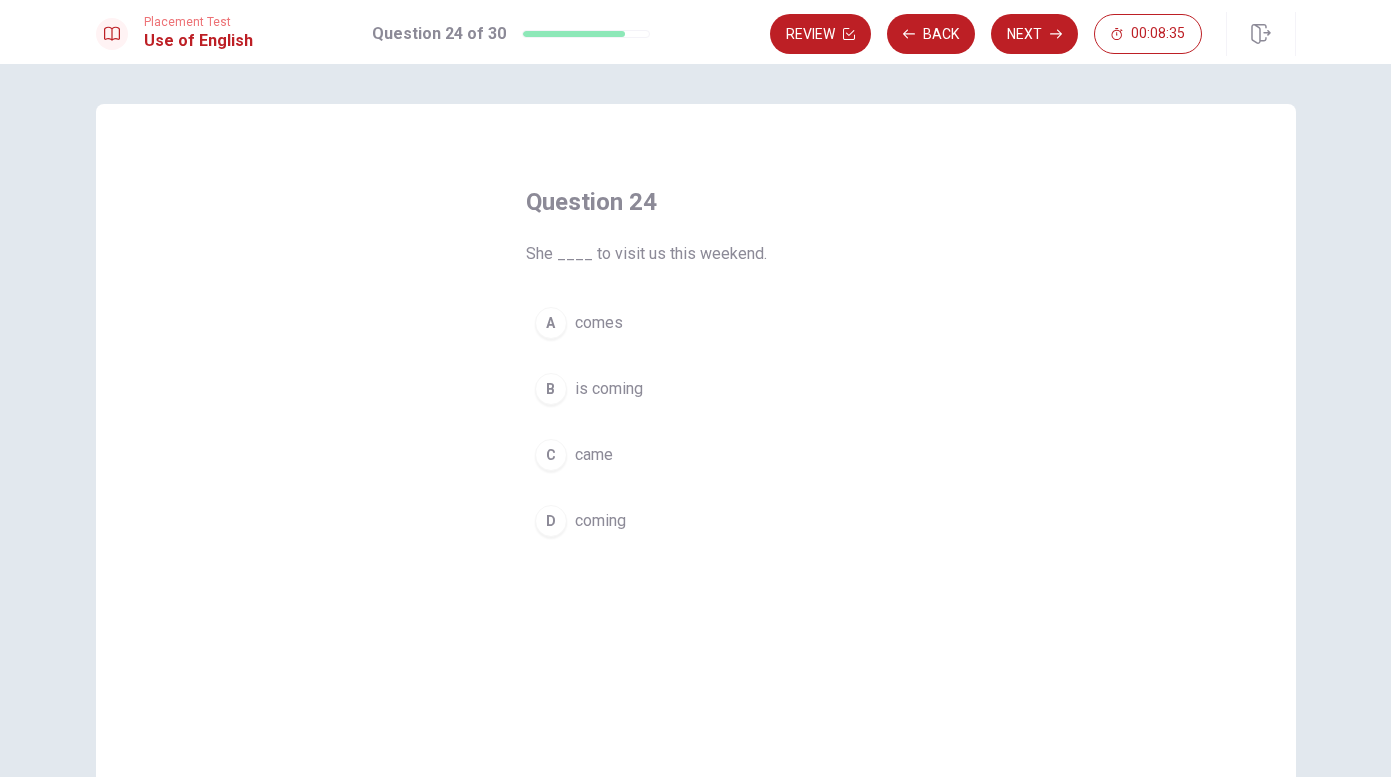 click on "is coming" at bounding box center (609, 389) 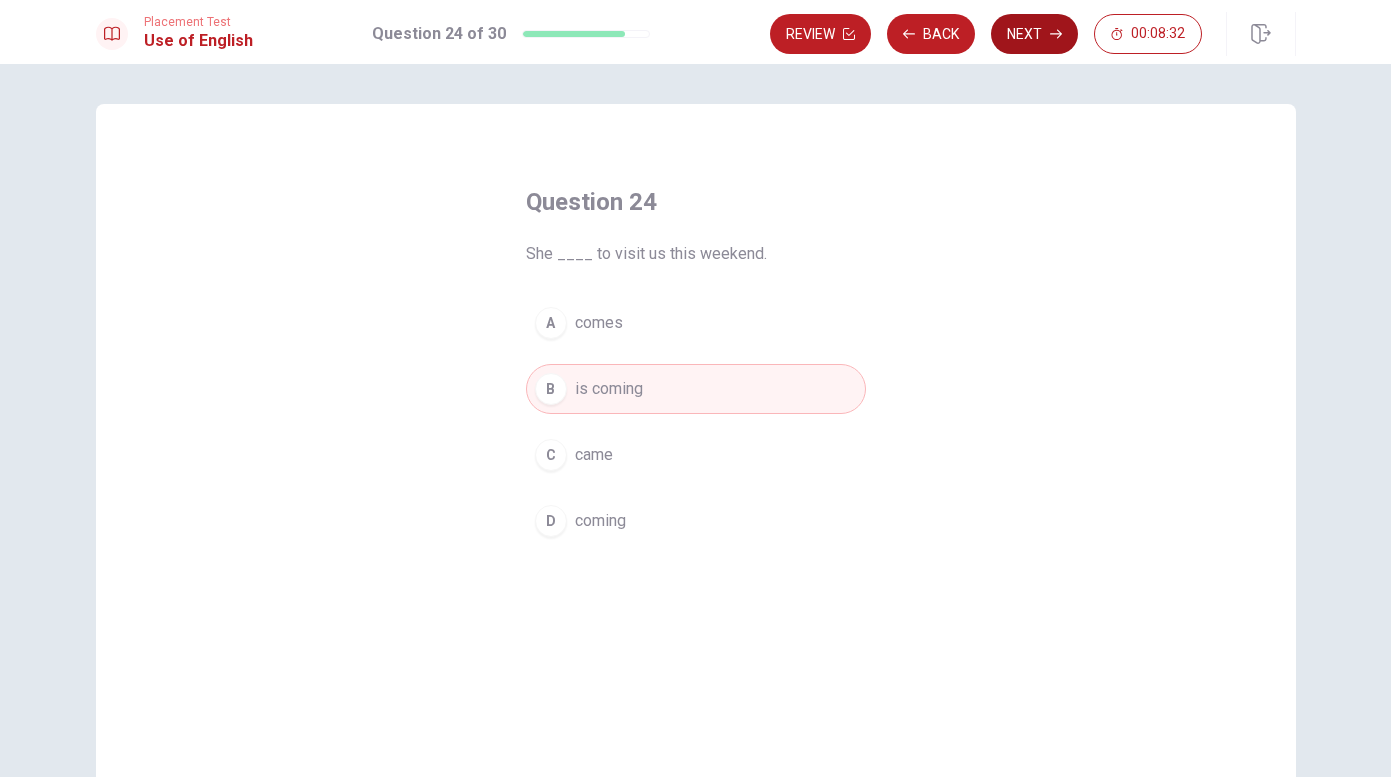 click on "Next" at bounding box center (1034, 34) 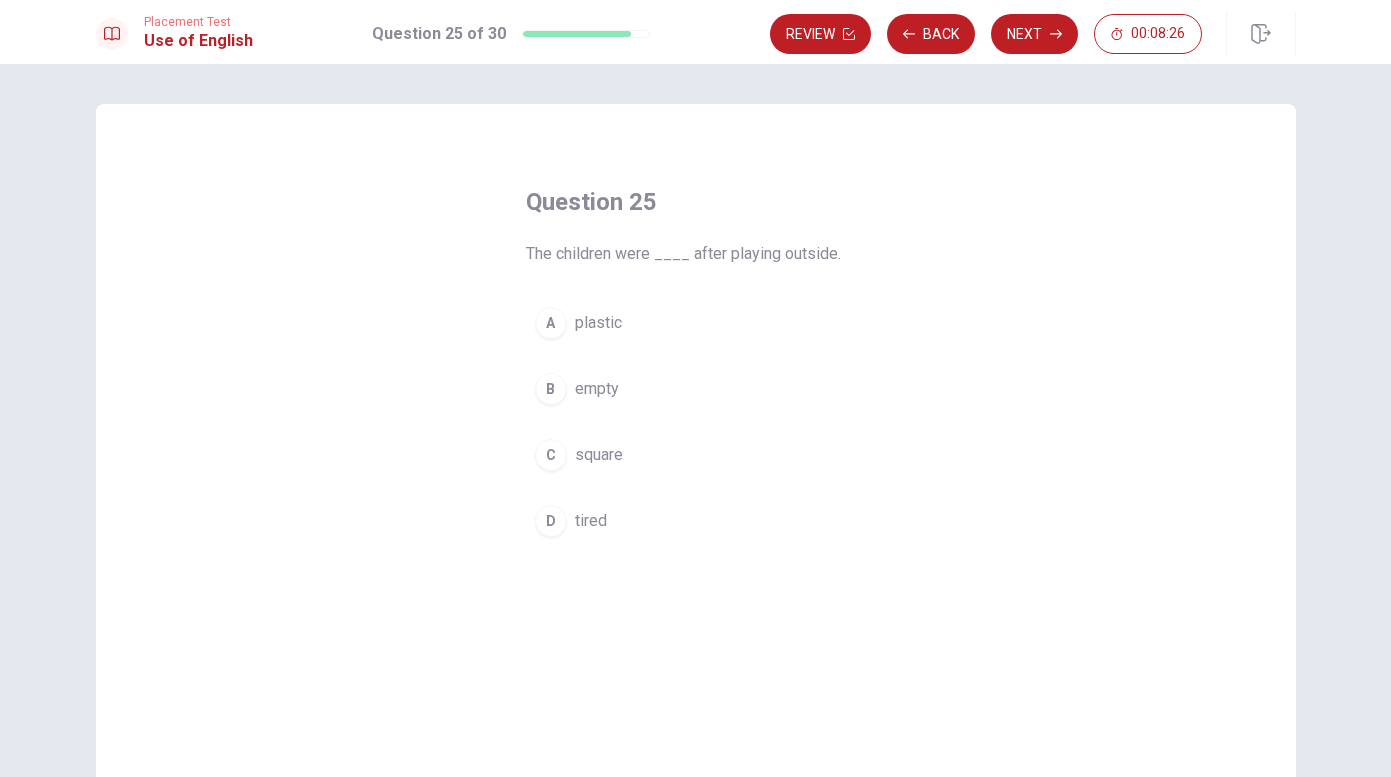 click on "tired" at bounding box center [591, 521] 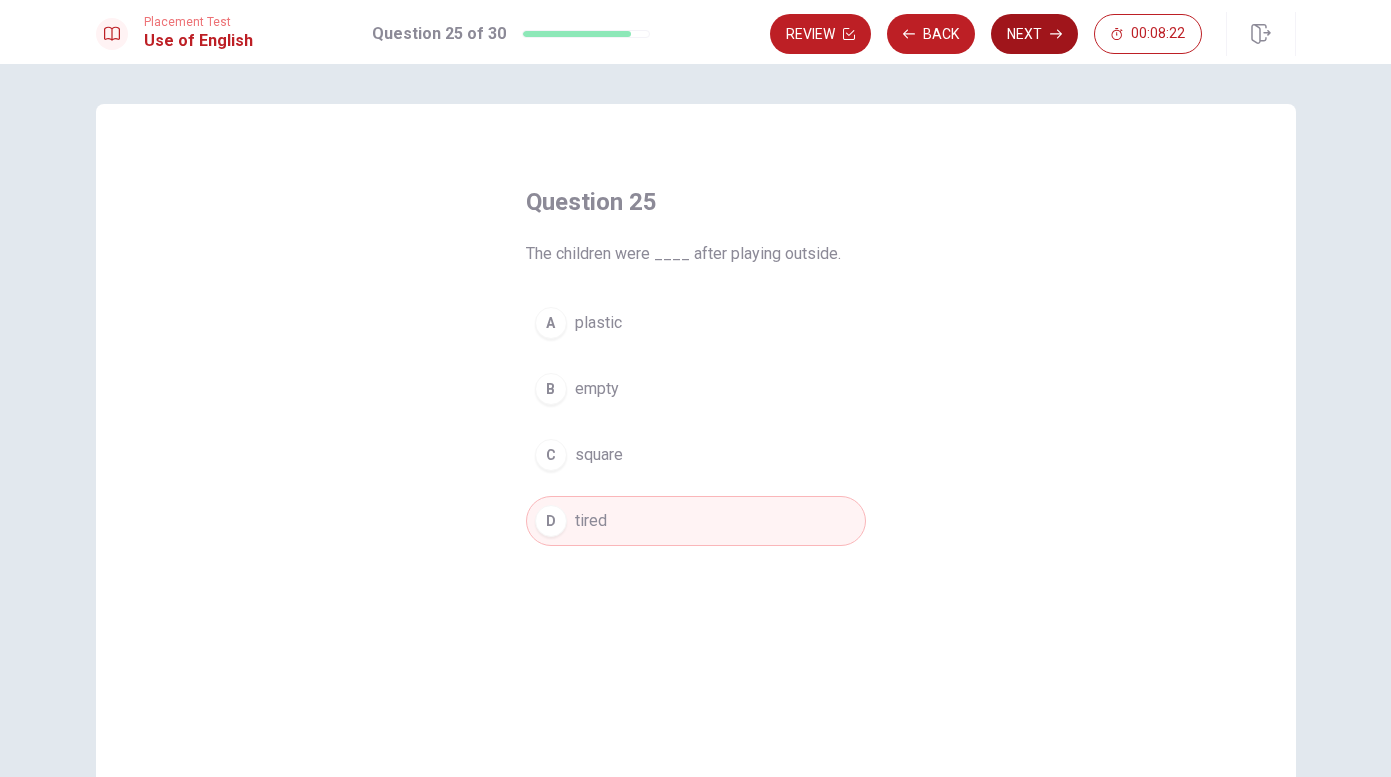 click 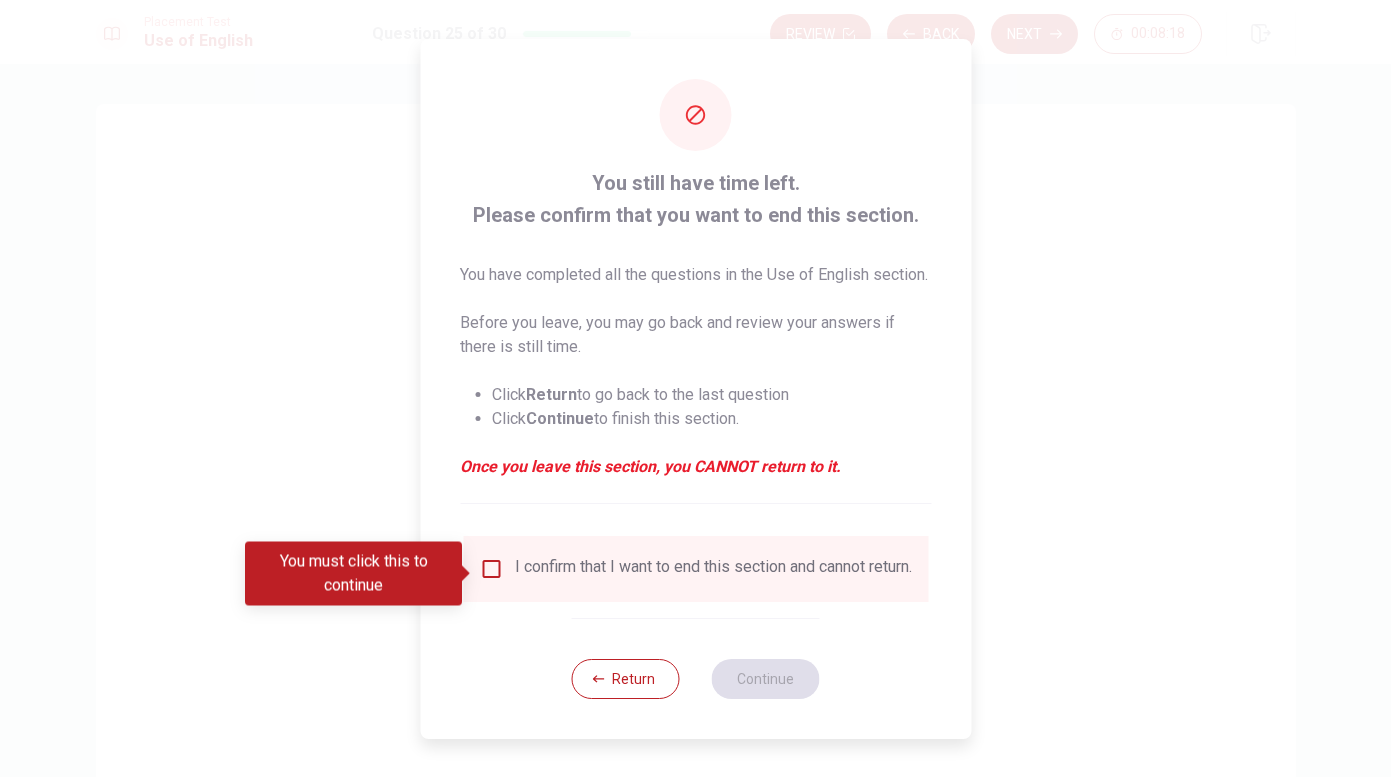 click at bounding box center (491, 569) 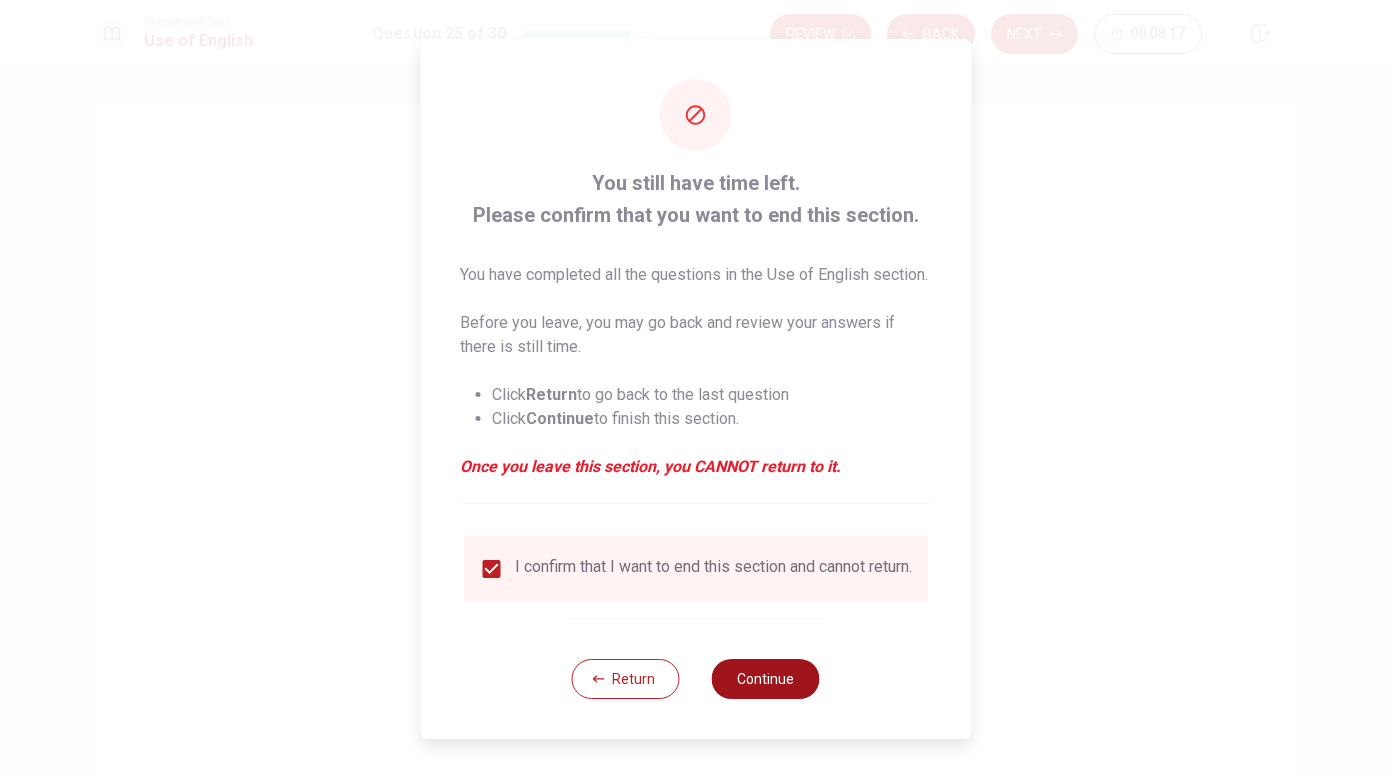 click on "Continue" at bounding box center (766, 679) 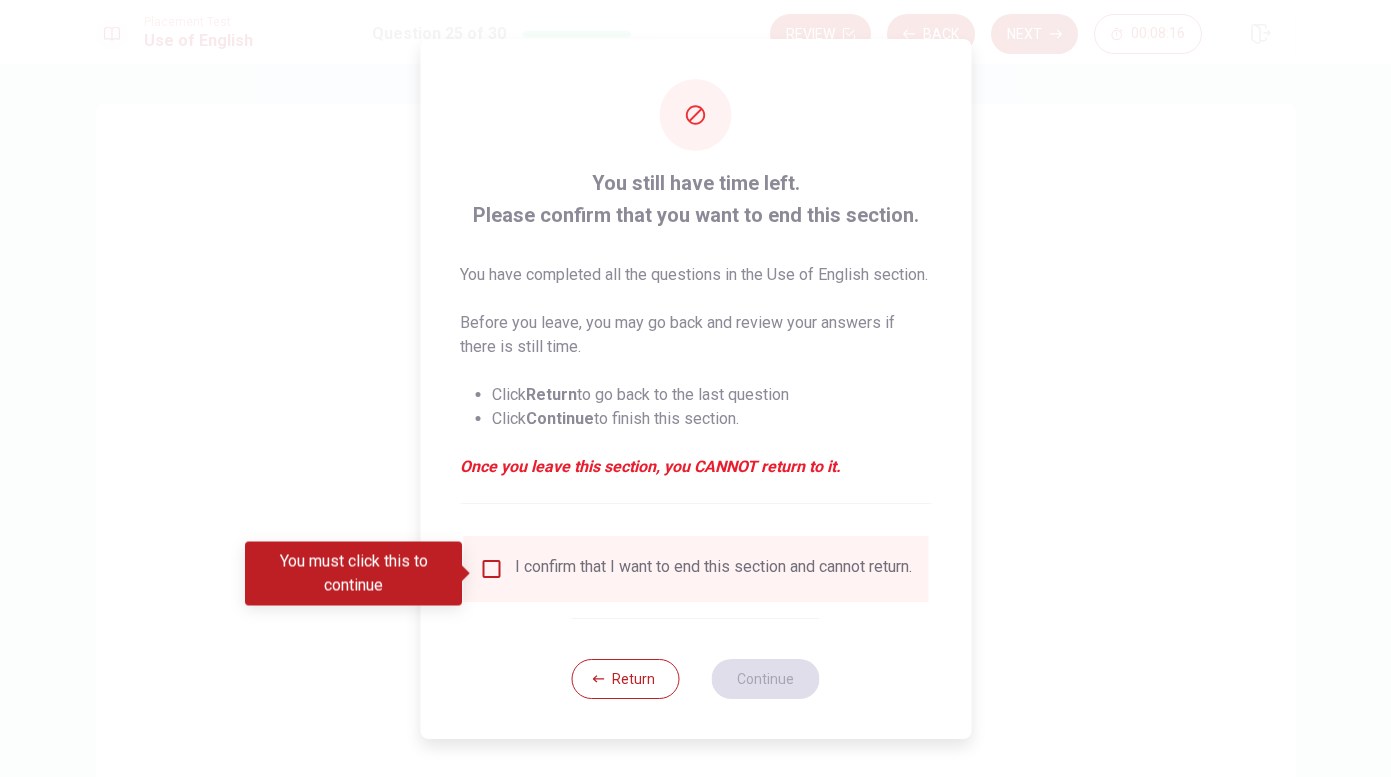 click at bounding box center [491, 569] 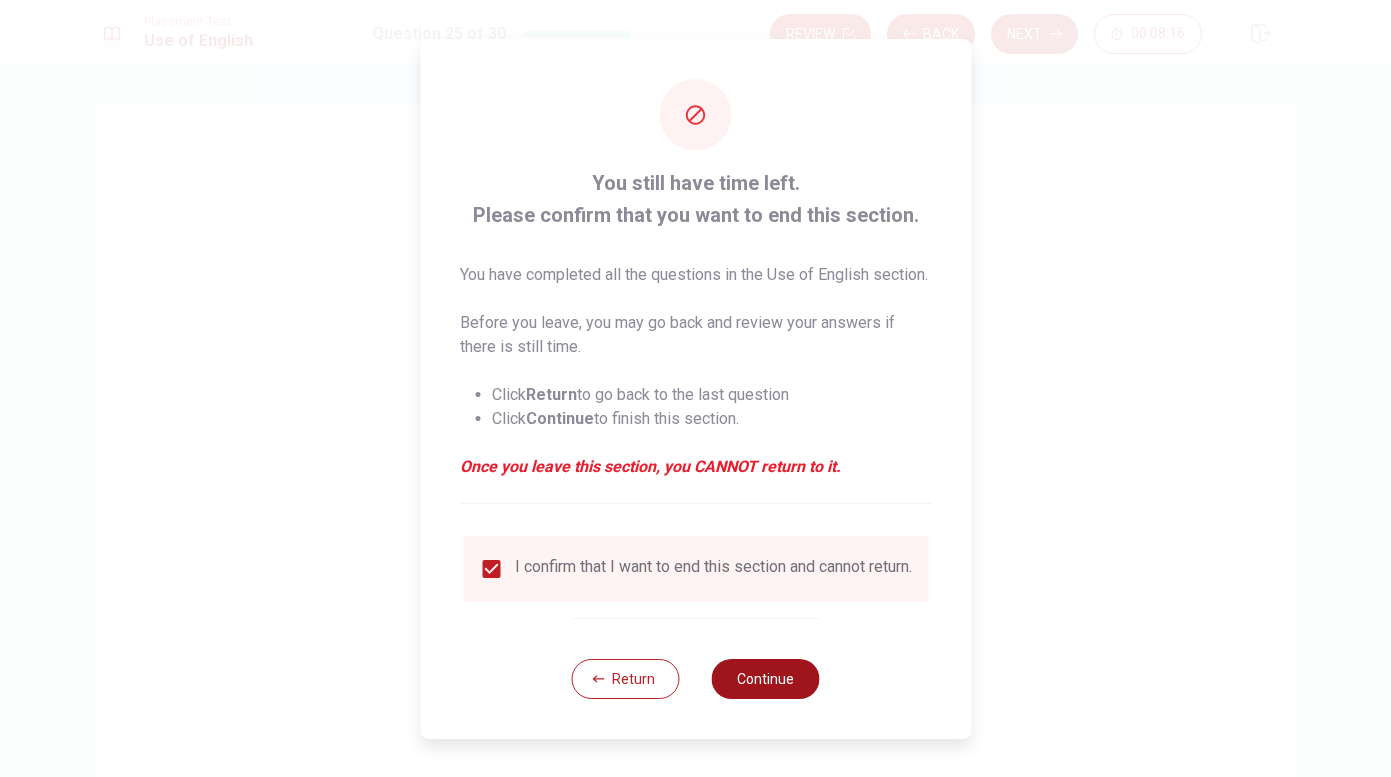click on "Continue" at bounding box center [766, 679] 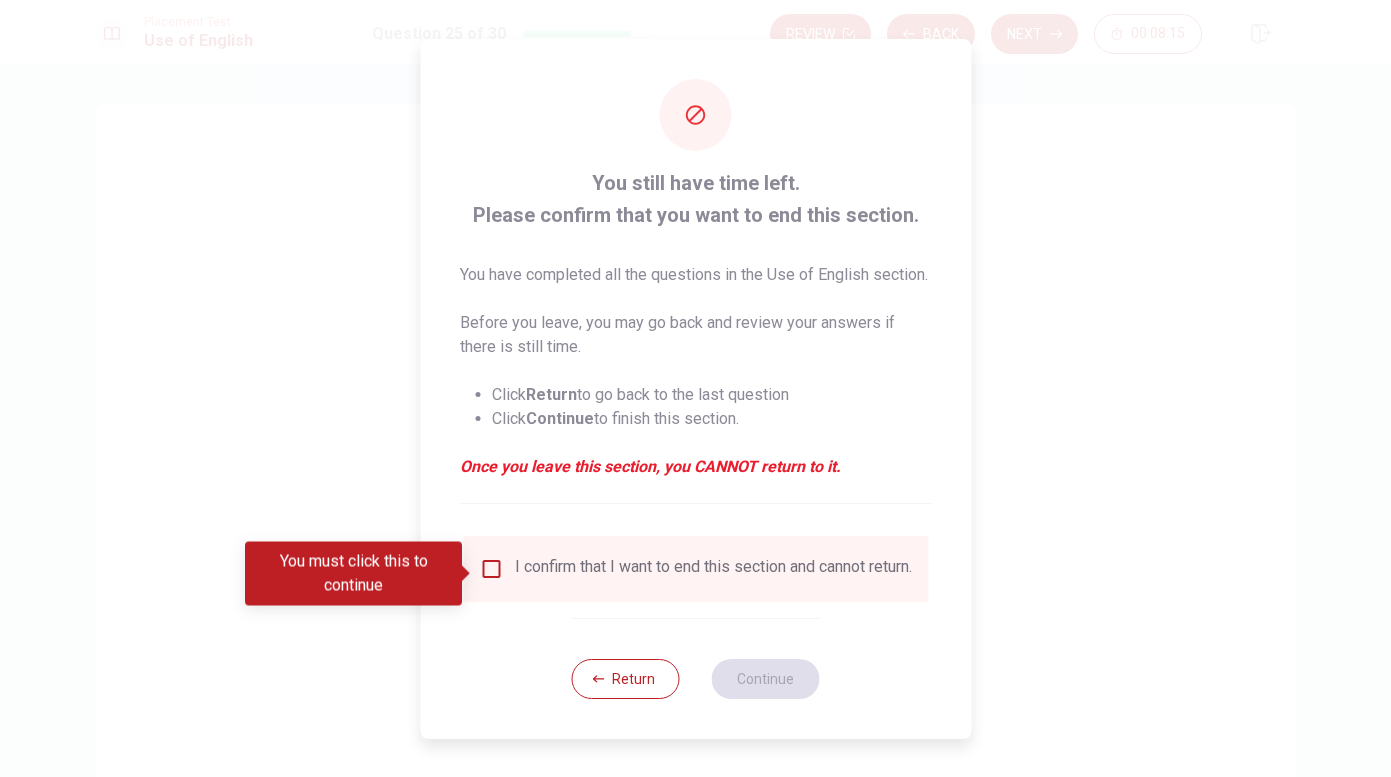 click at bounding box center [491, 569] 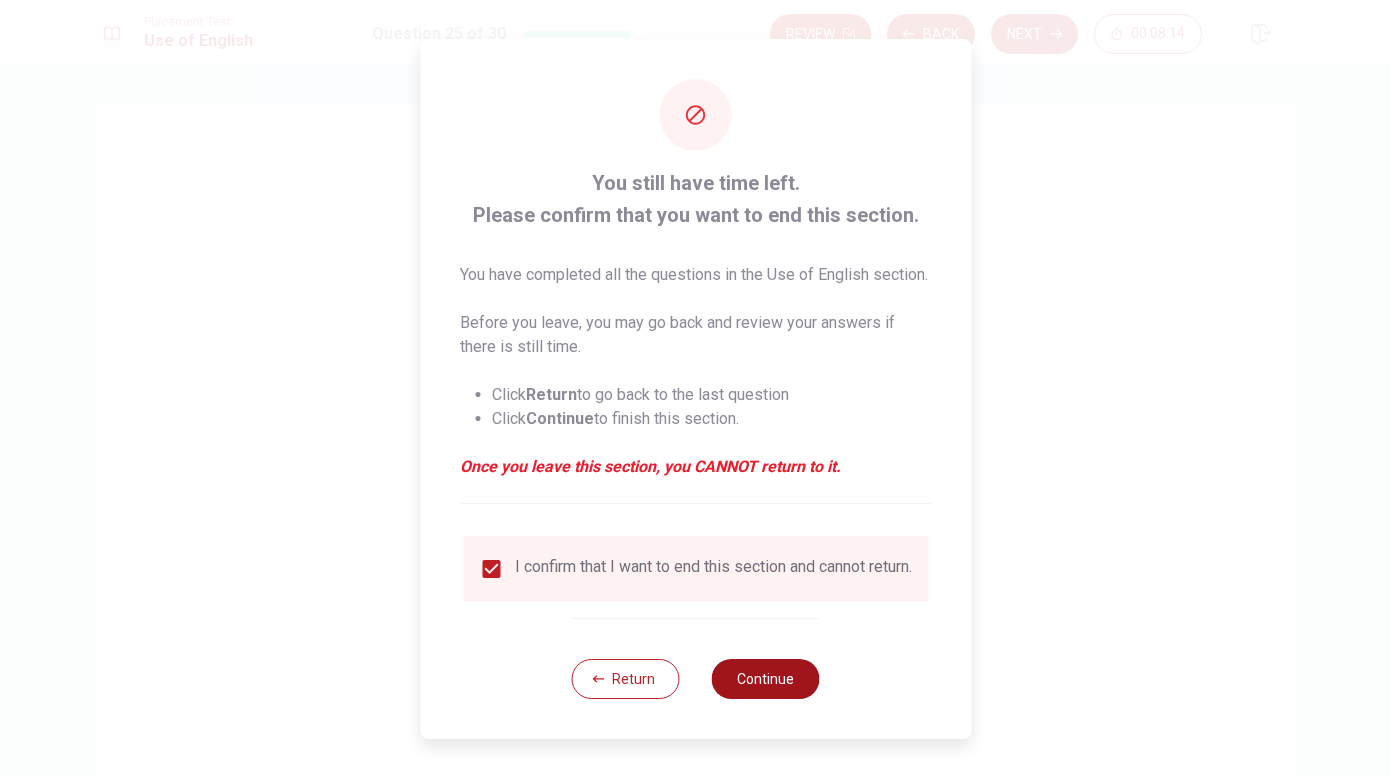 click on "Continue" at bounding box center (766, 679) 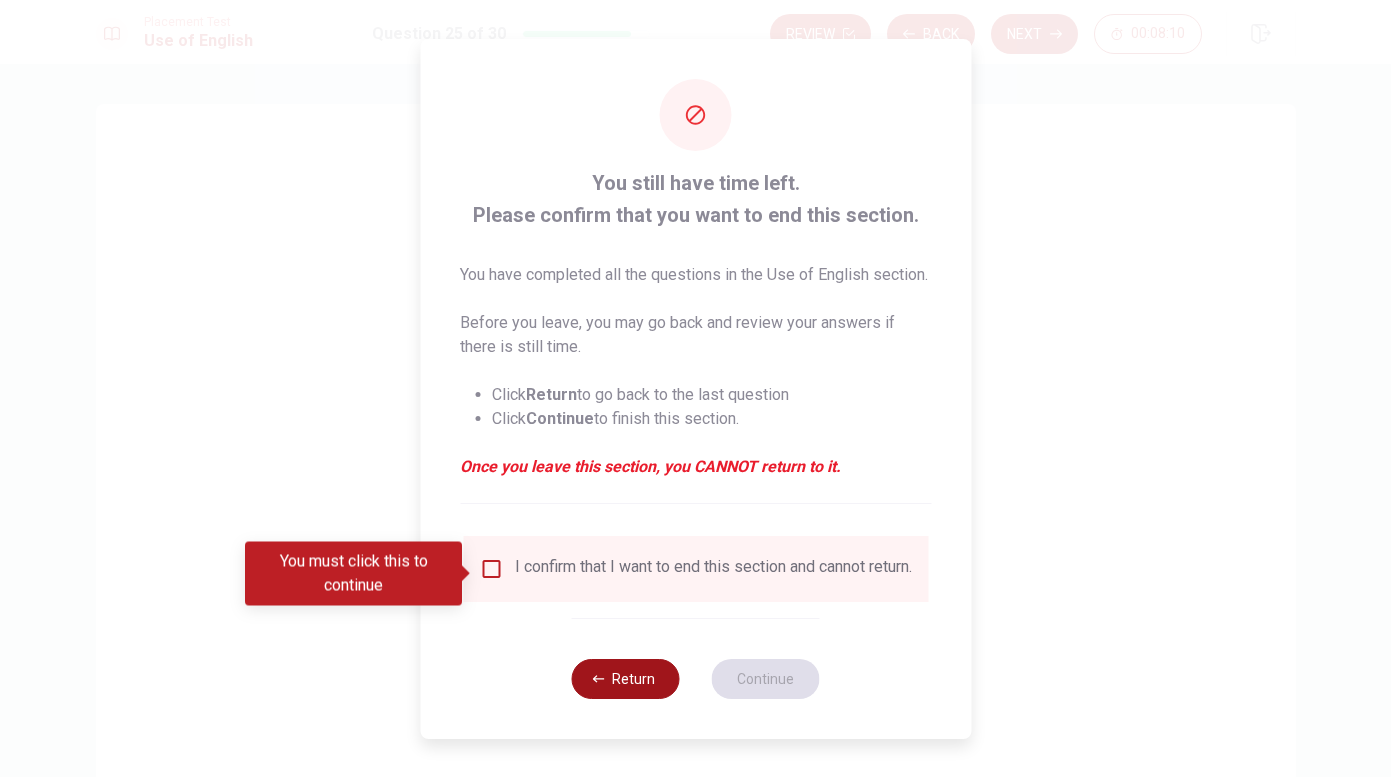 click 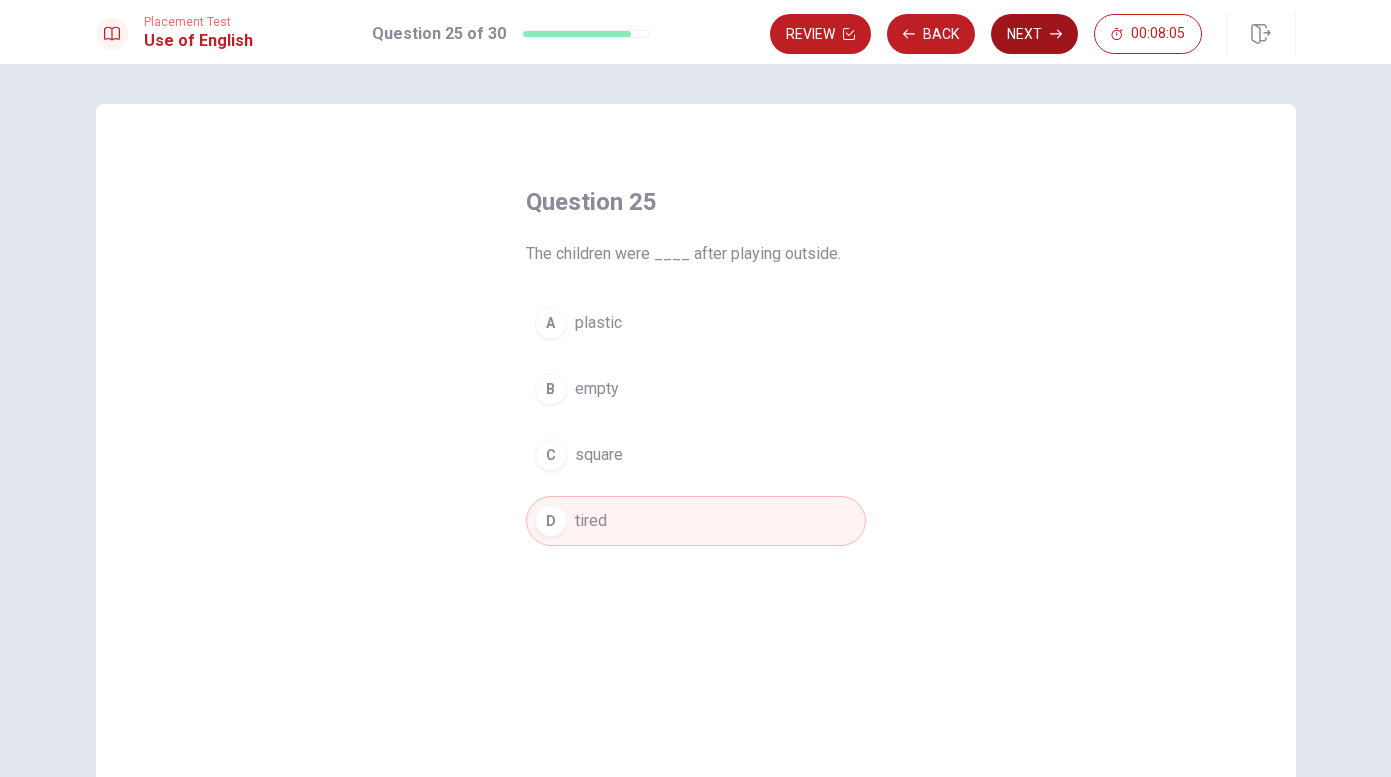 click 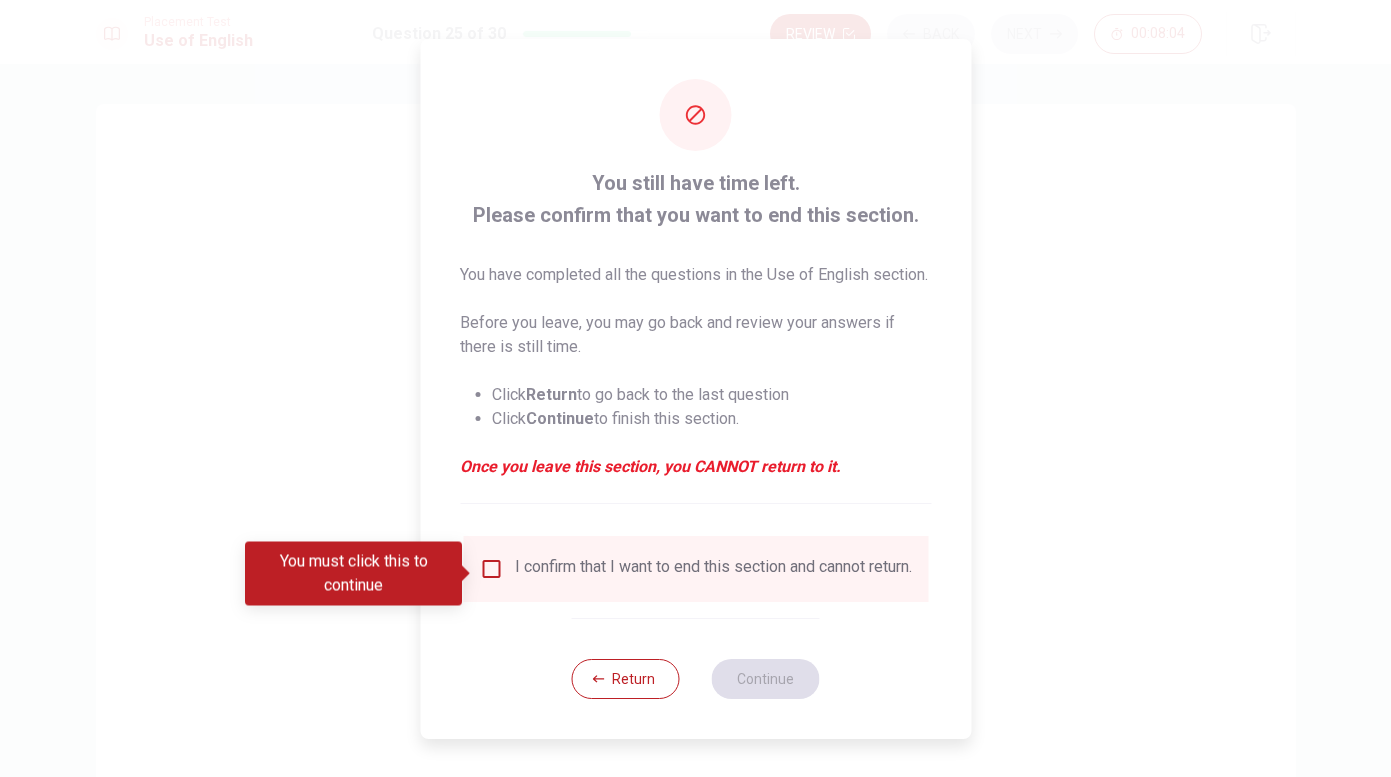 click on "I confirm that I want to end this section and cannot return." at bounding box center (695, 569) 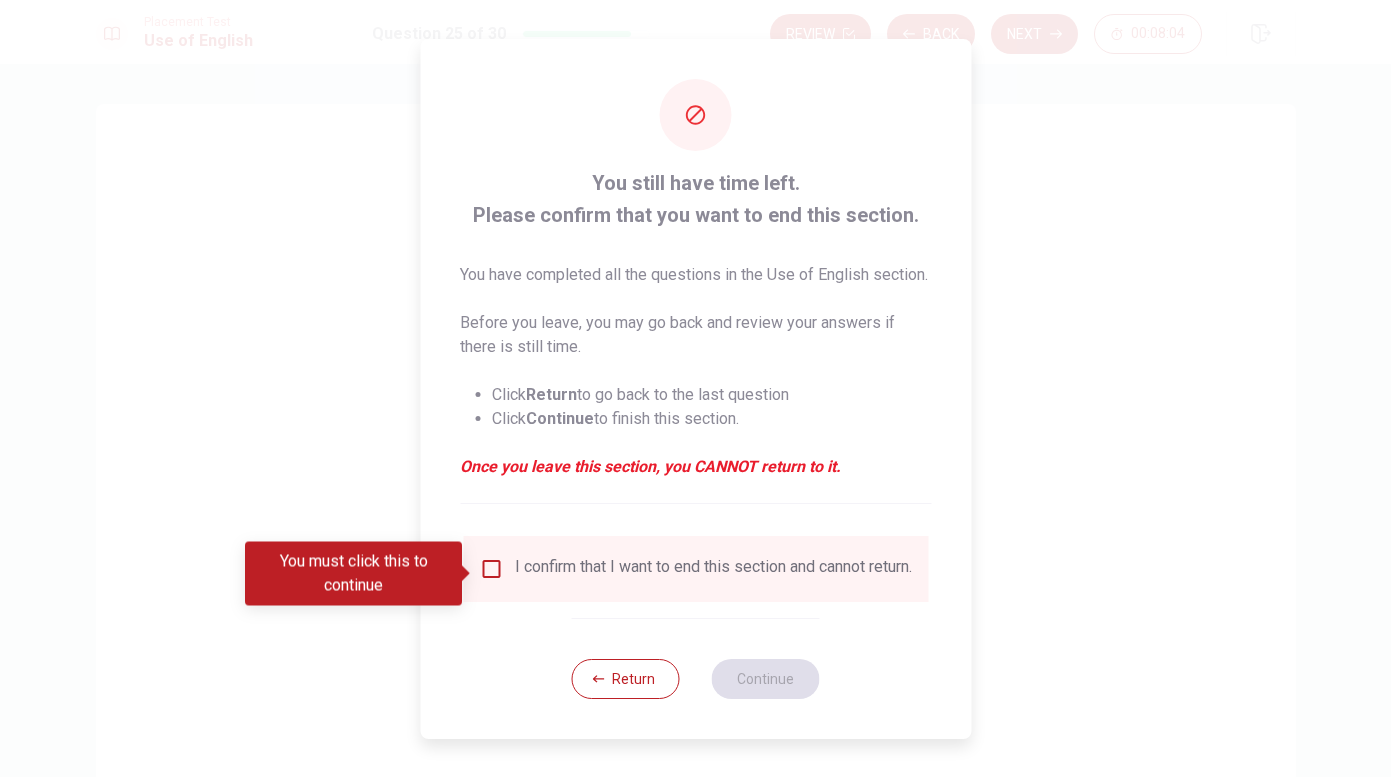 click at bounding box center (491, 569) 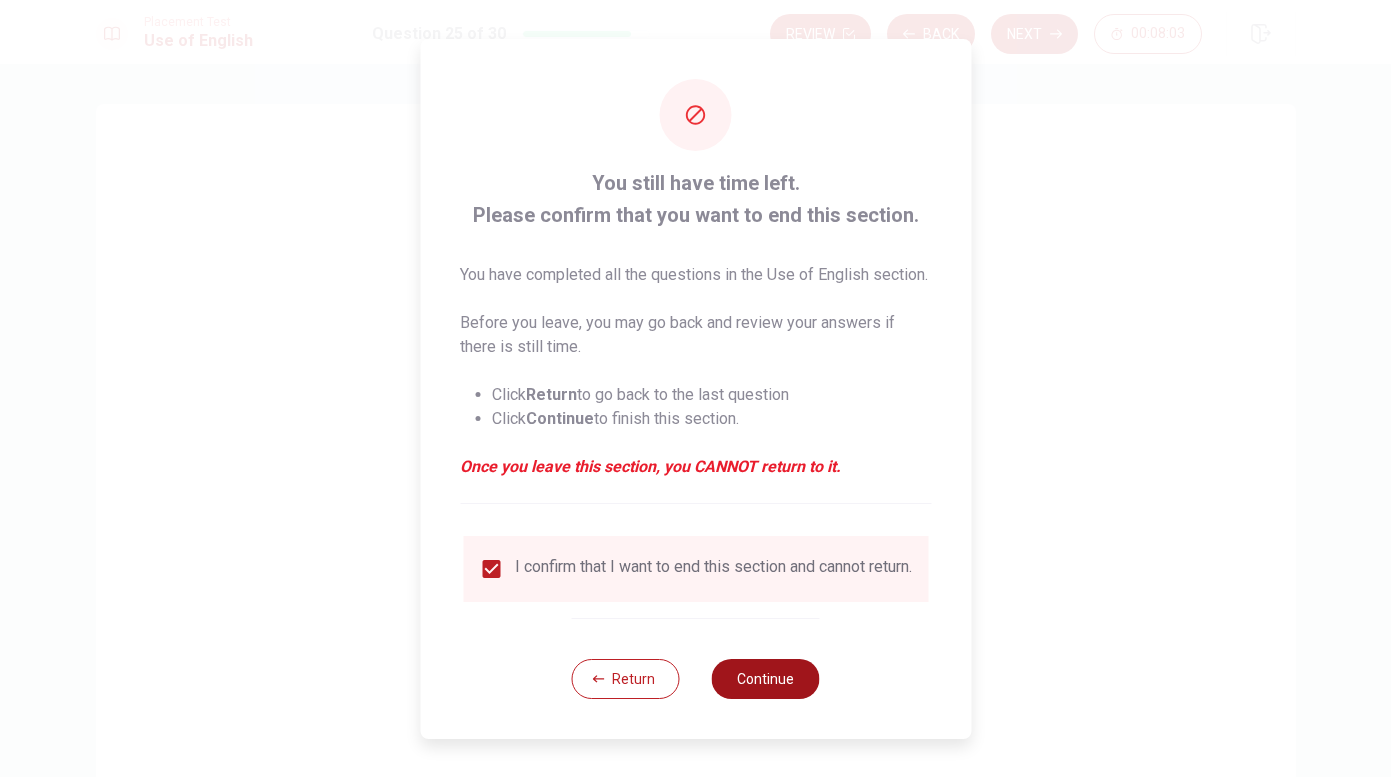 click on "Continue" at bounding box center (766, 679) 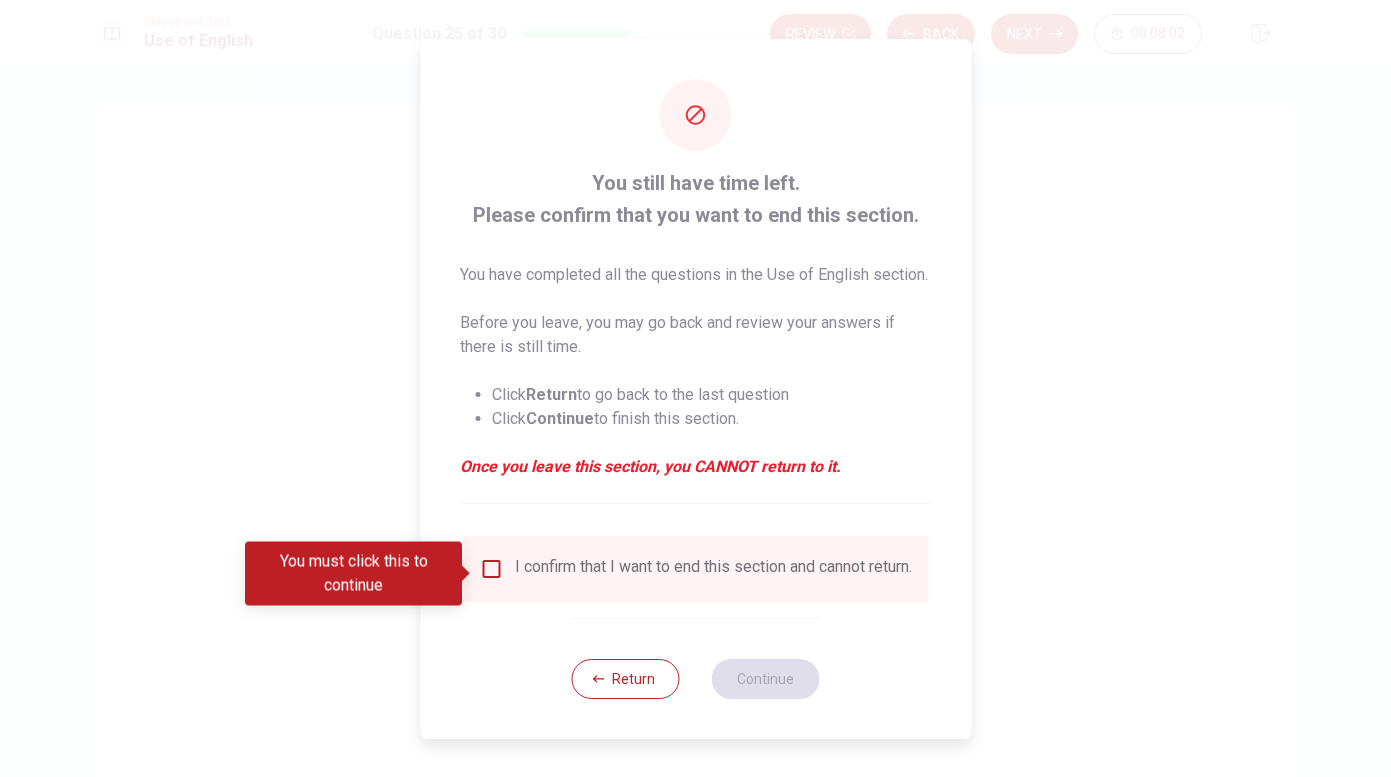 click at bounding box center (491, 569) 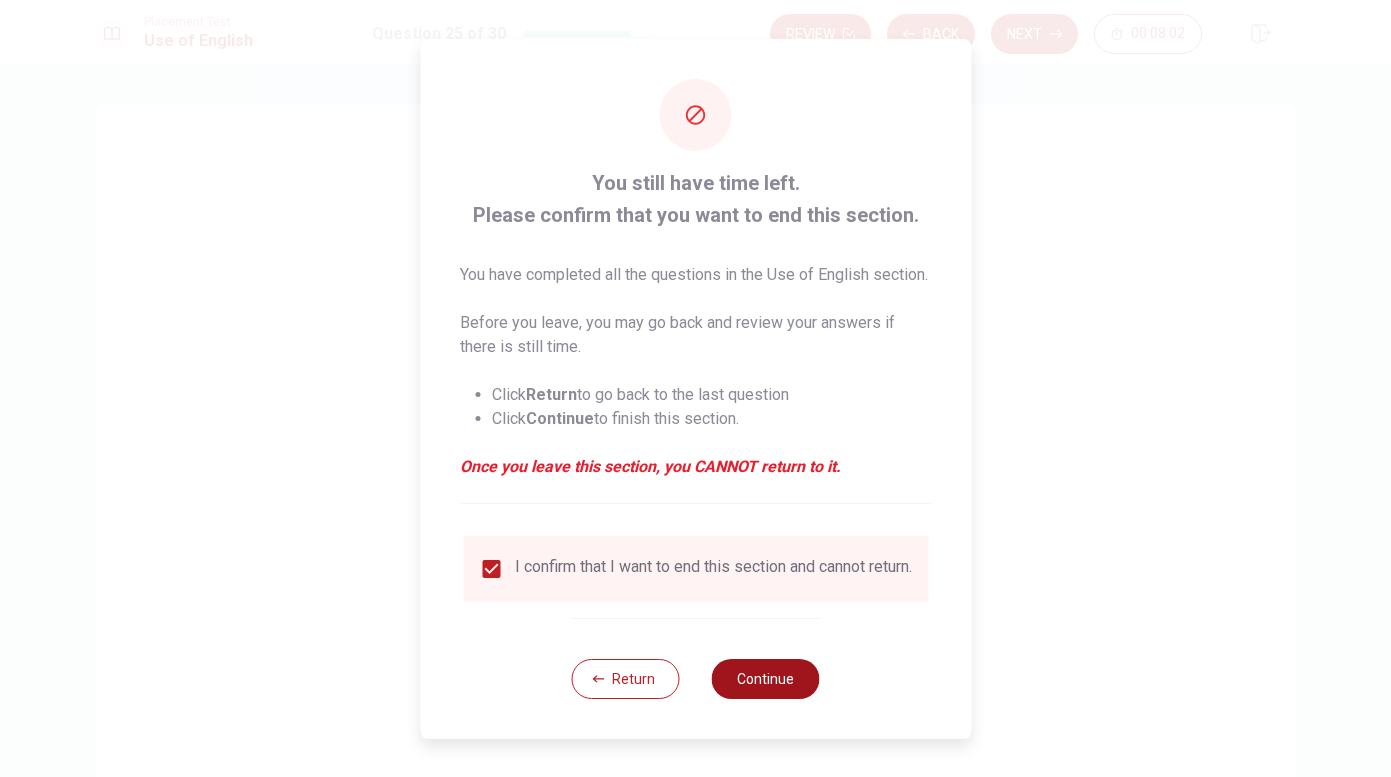 click on "Continue" at bounding box center (766, 679) 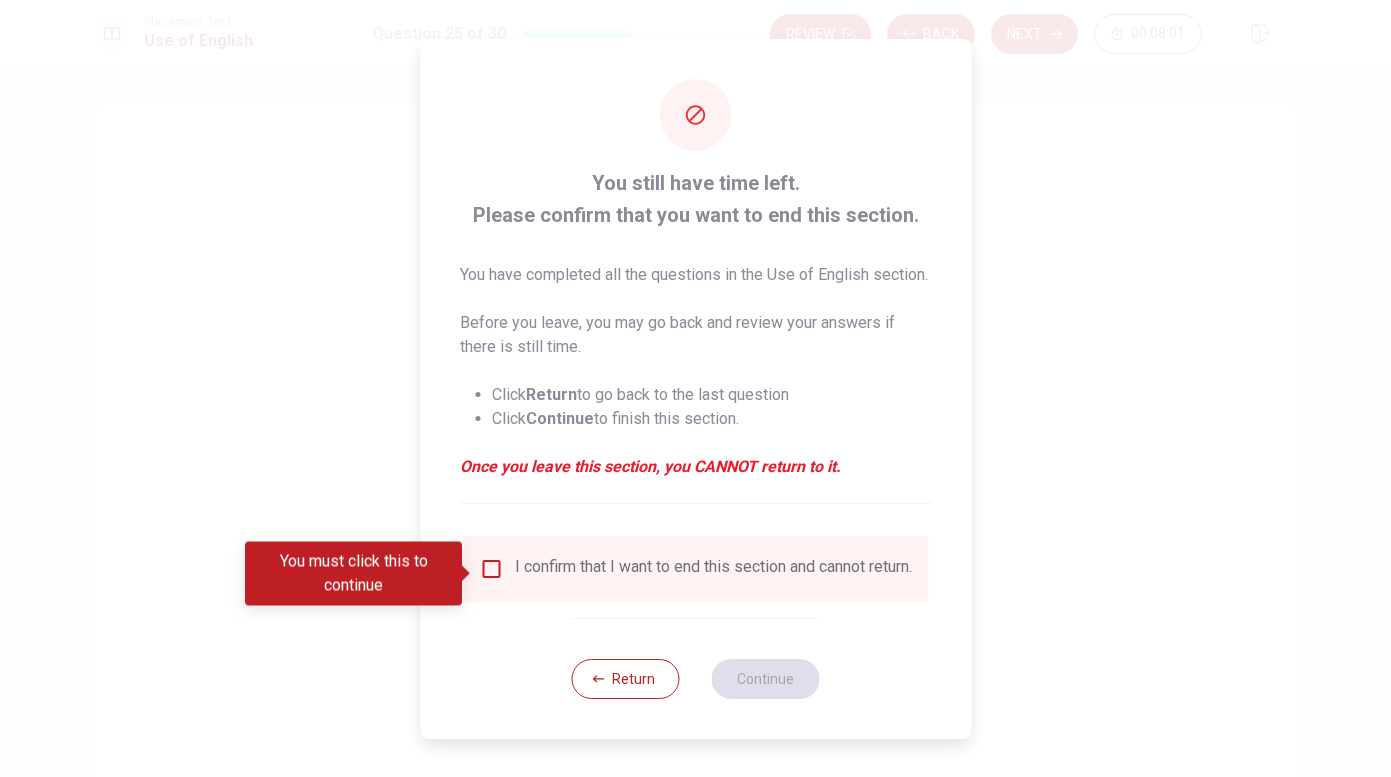 click at bounding box center [491, 569] 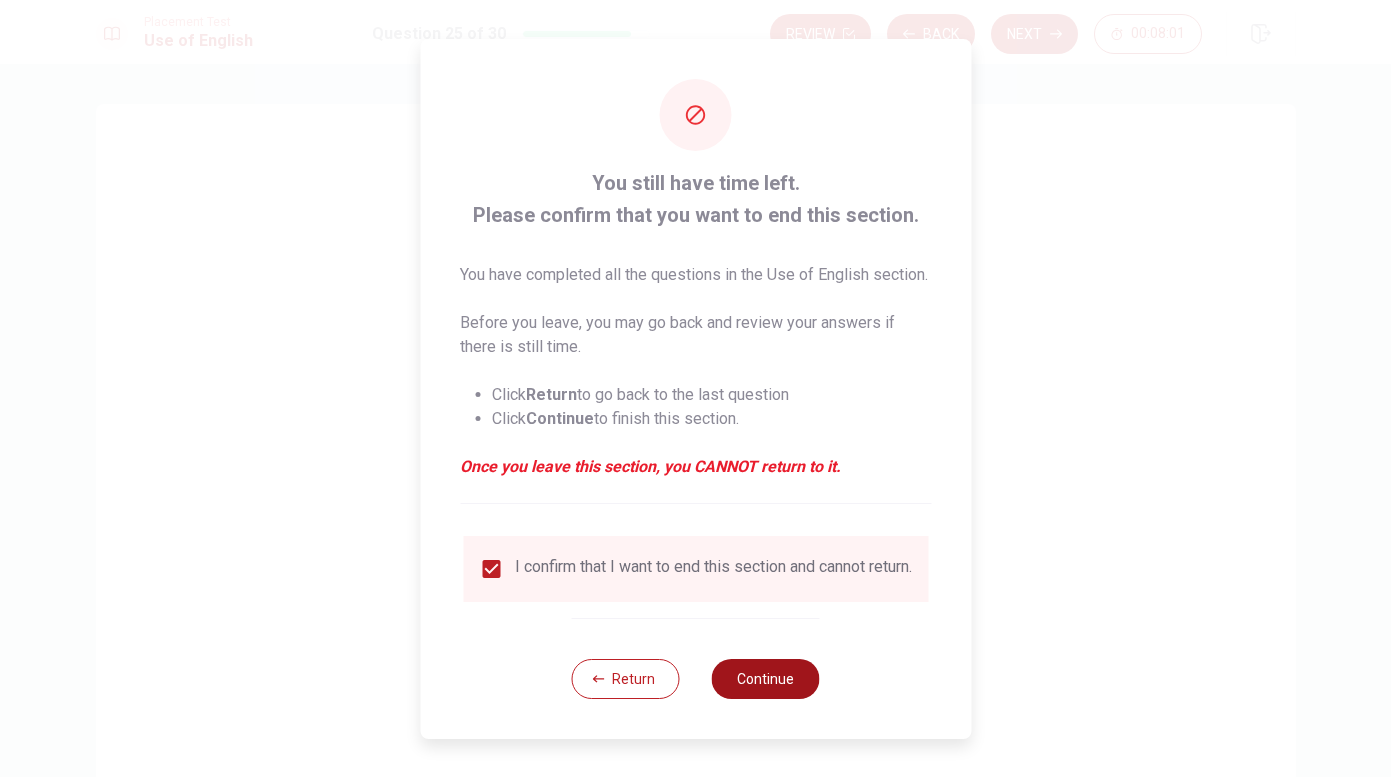 click on "Continue" at bounding box center [766, 679] 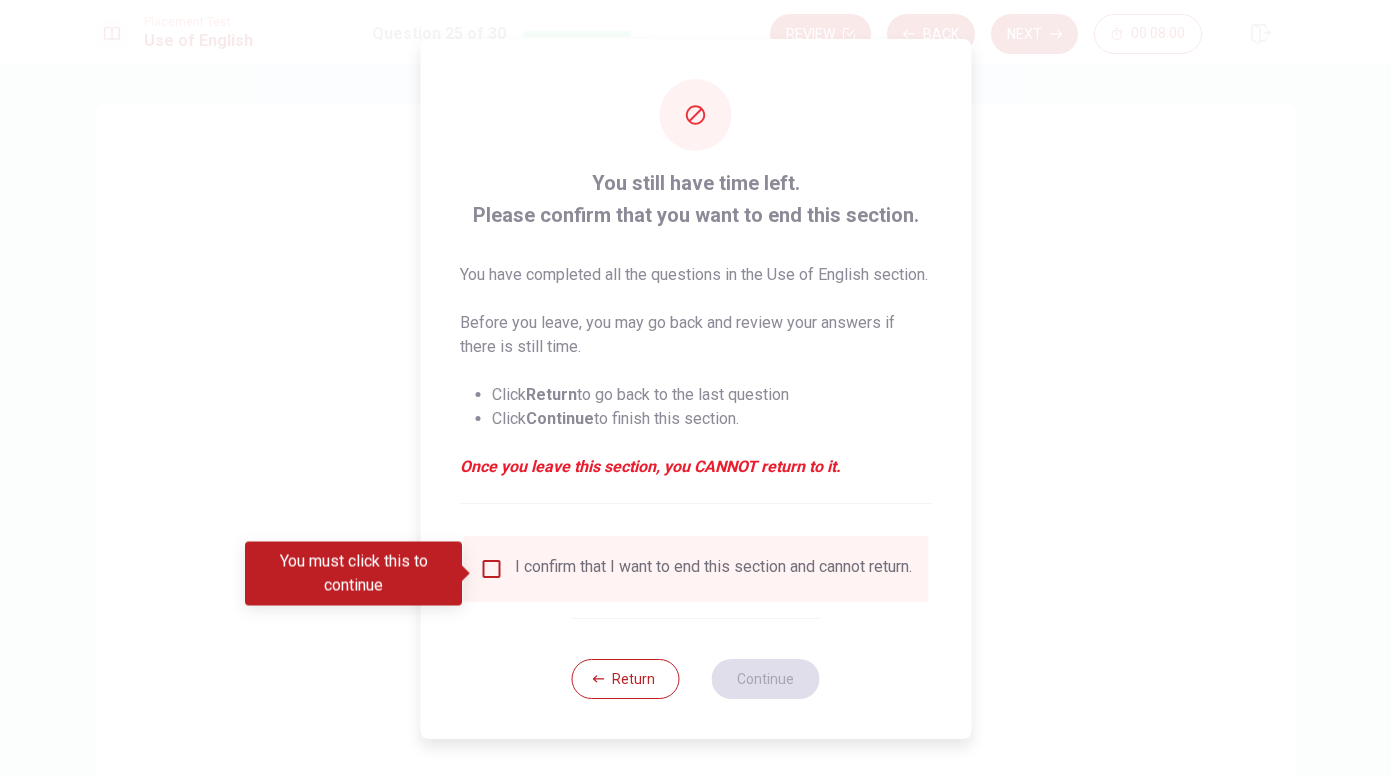click at bounding box center [491, 569] 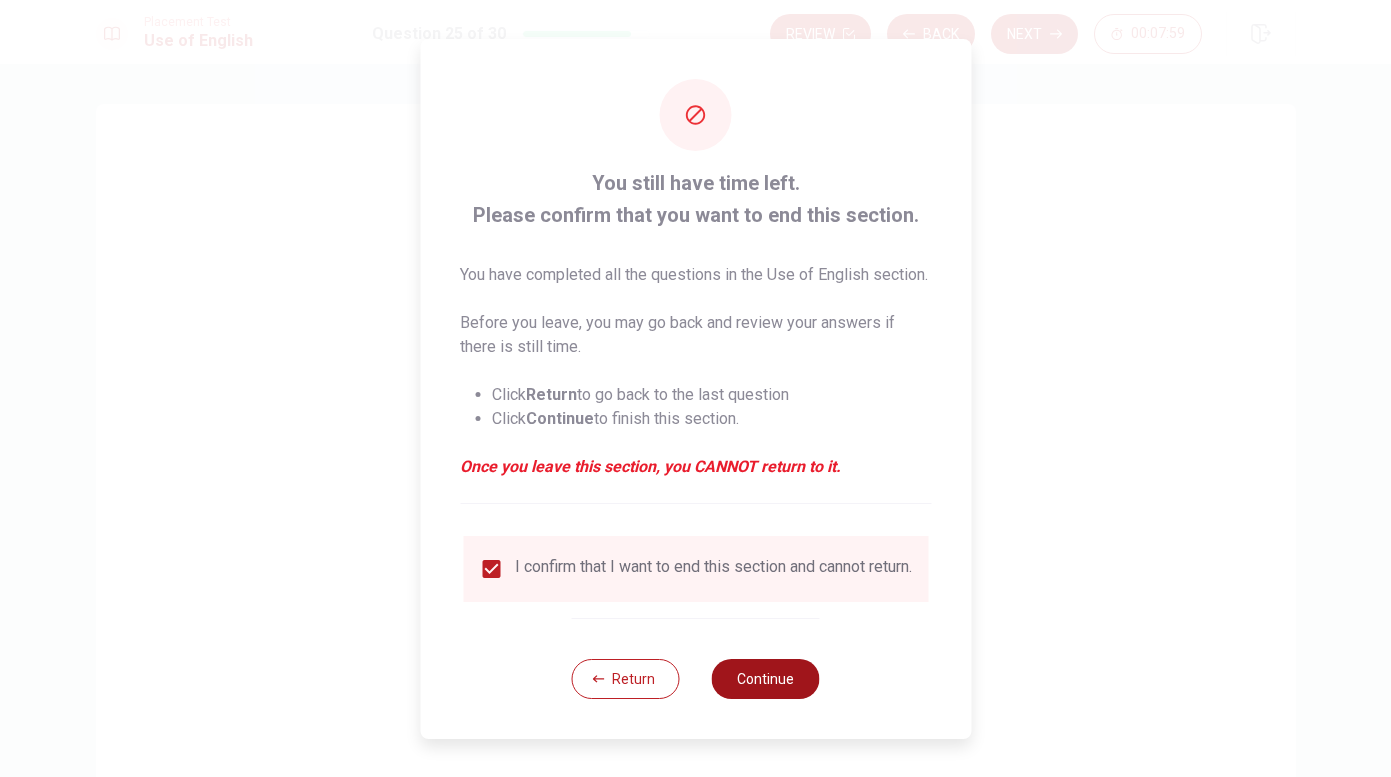 click on "Continue" at bounding box center (766, 679) 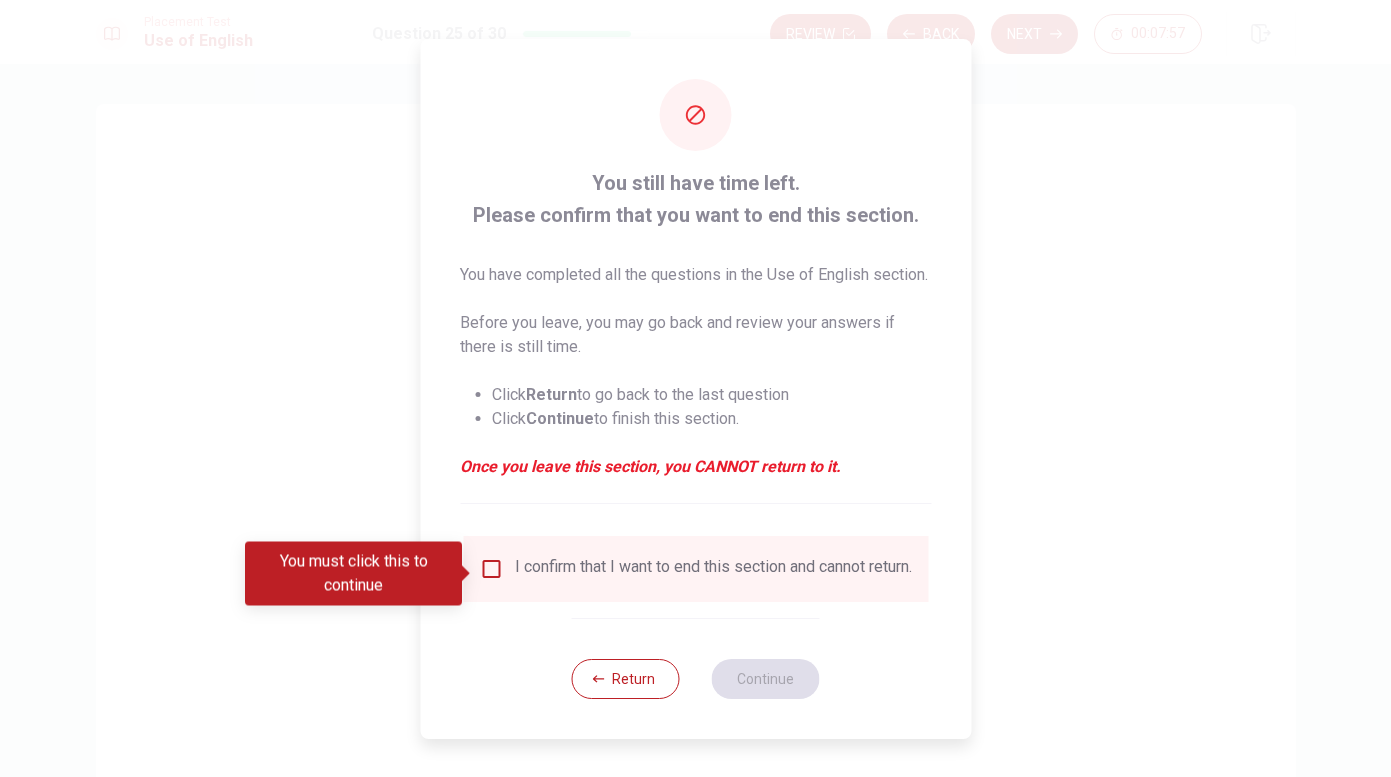 click on "I confirm that I want to end this section and cannot return." at bounding box center (713, 569) 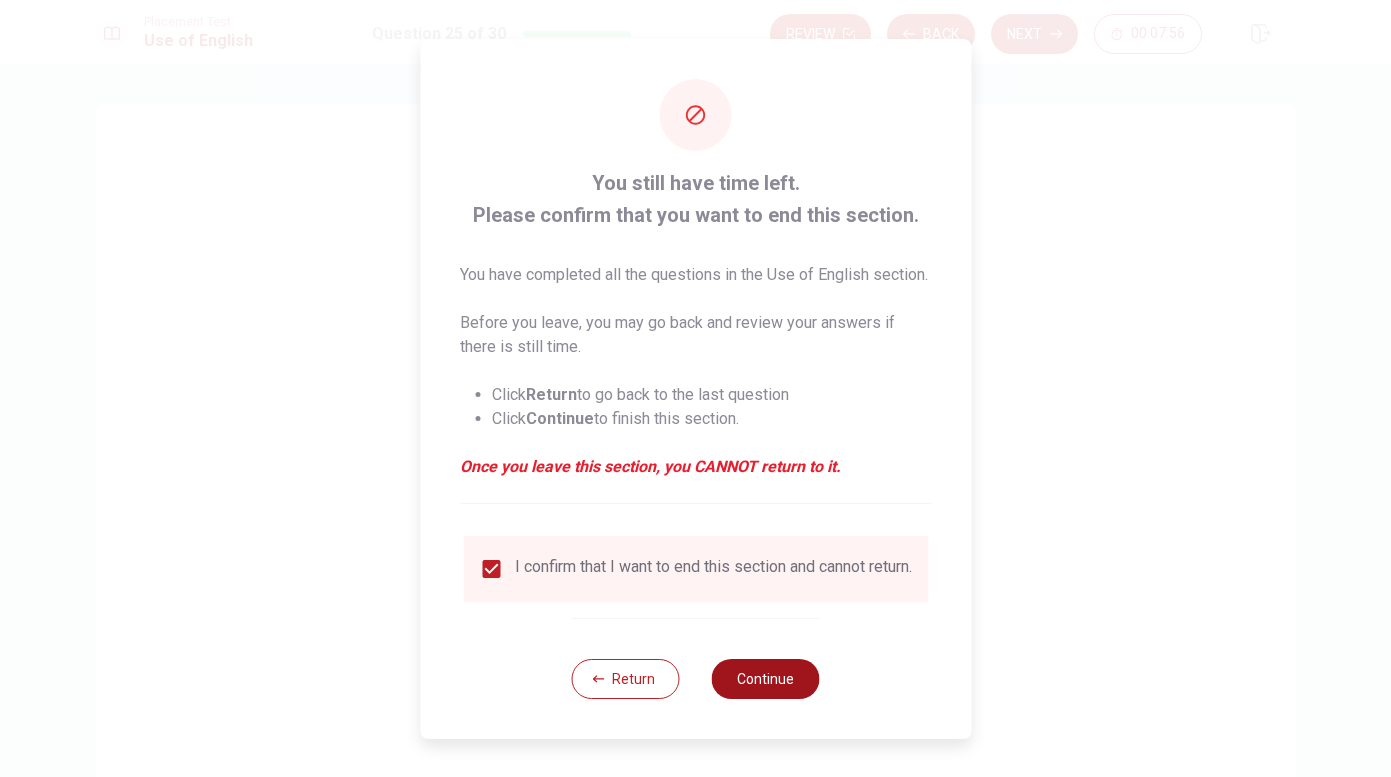 click on "Continue" at bounding box center [766, 679] 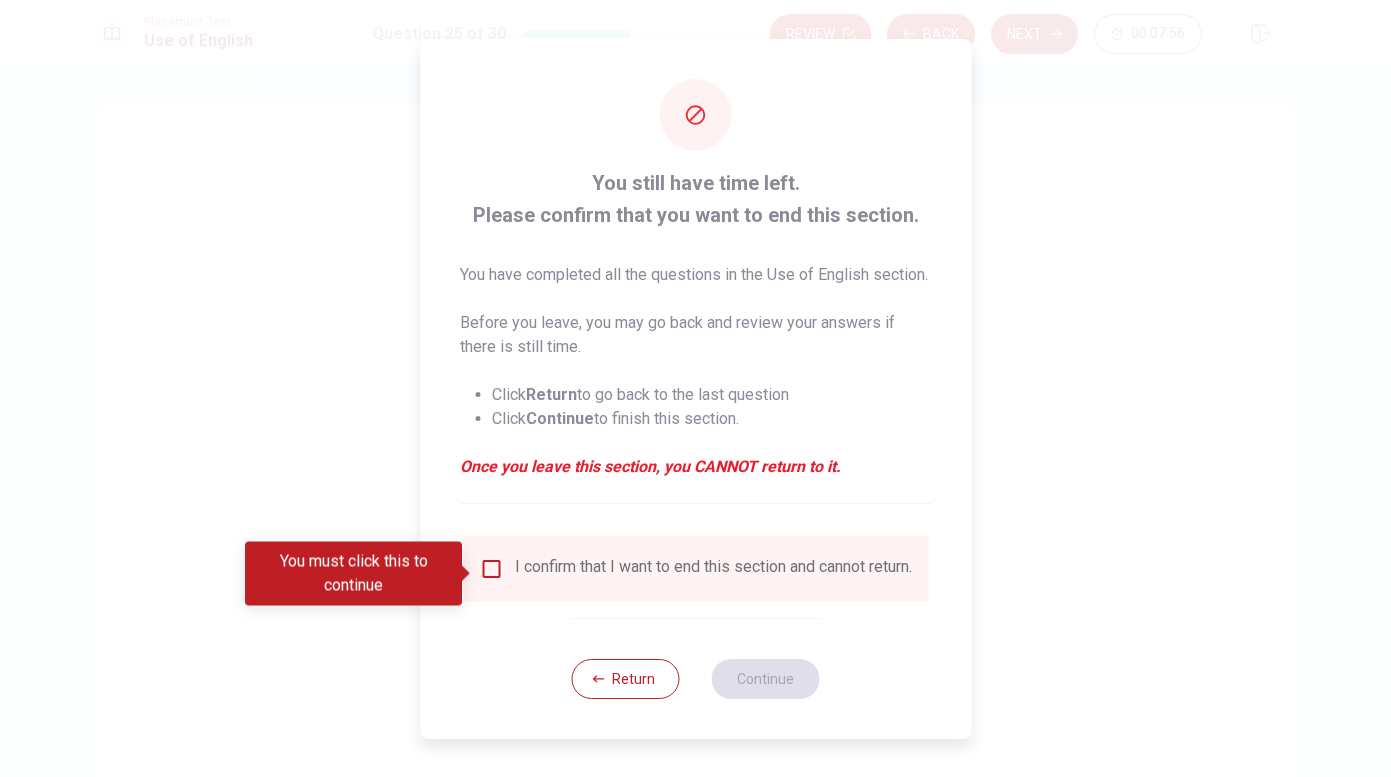 click at bounding box center [491, 569] 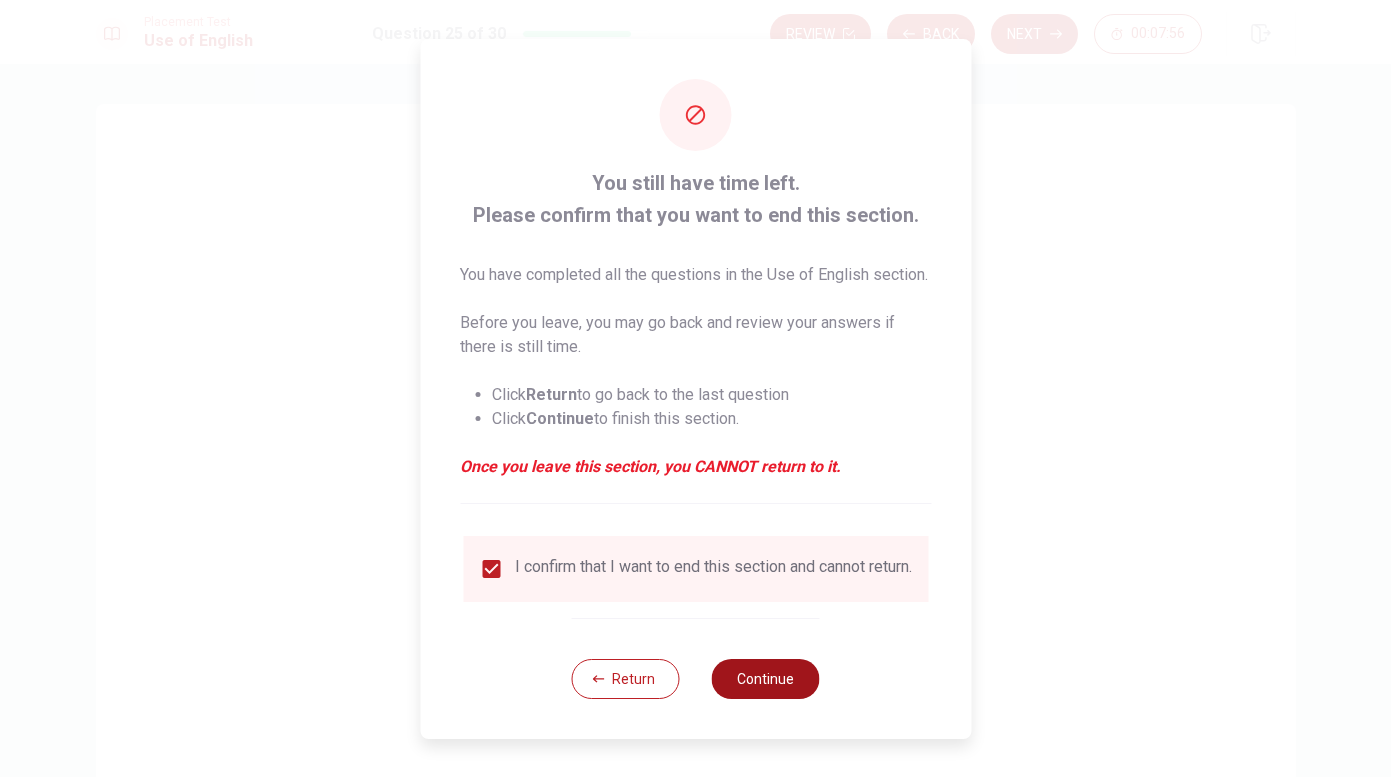 click on "Continue" at bounding box center (766, 679) 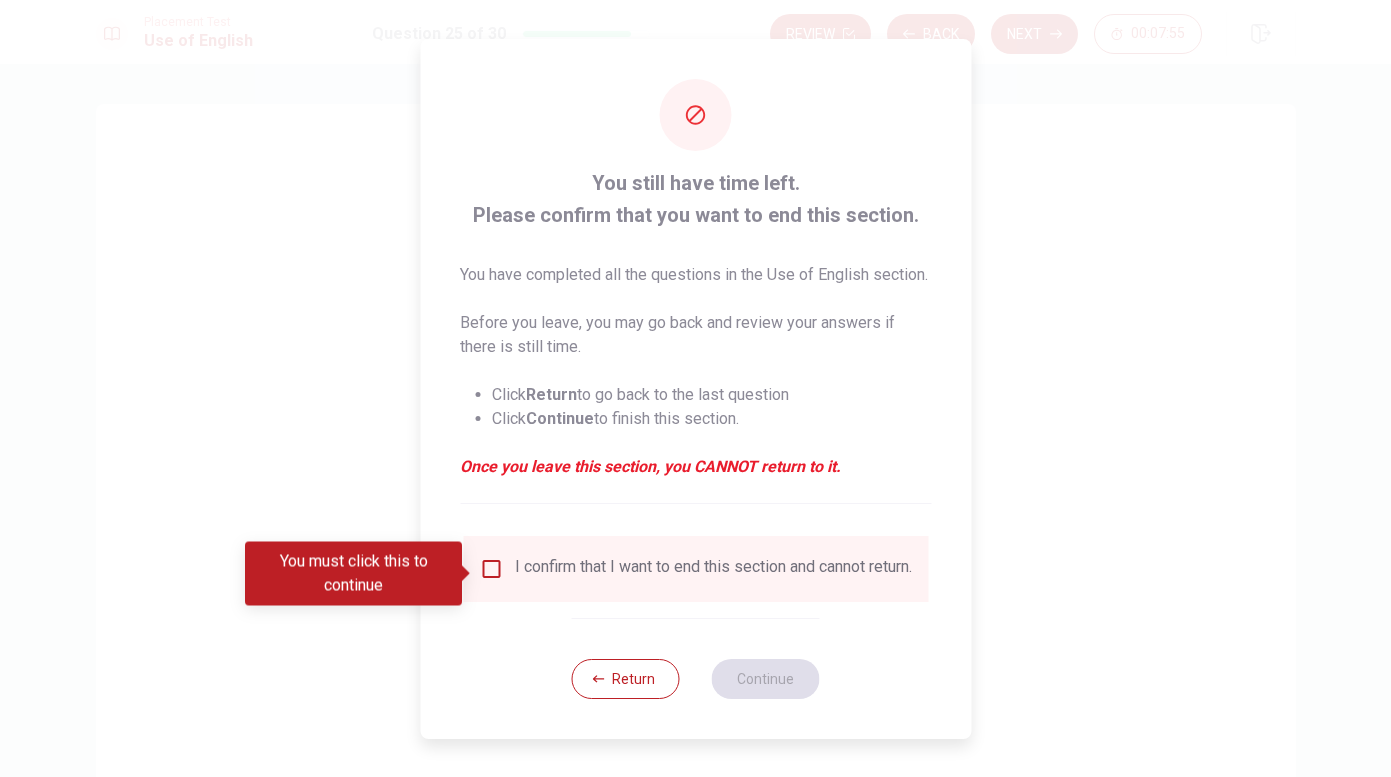 click at bounding box center (491, 569) 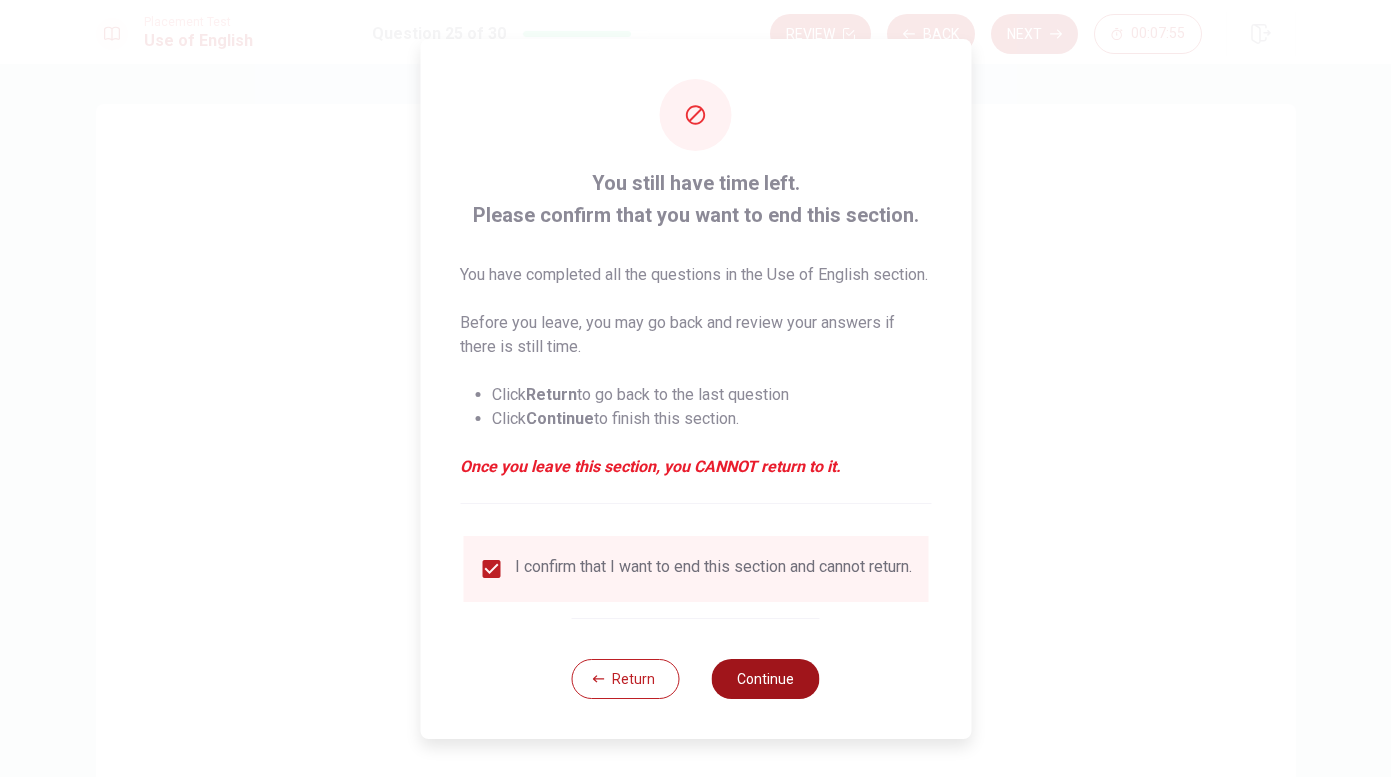 click on "Continue" at bounding box center (766, 679) 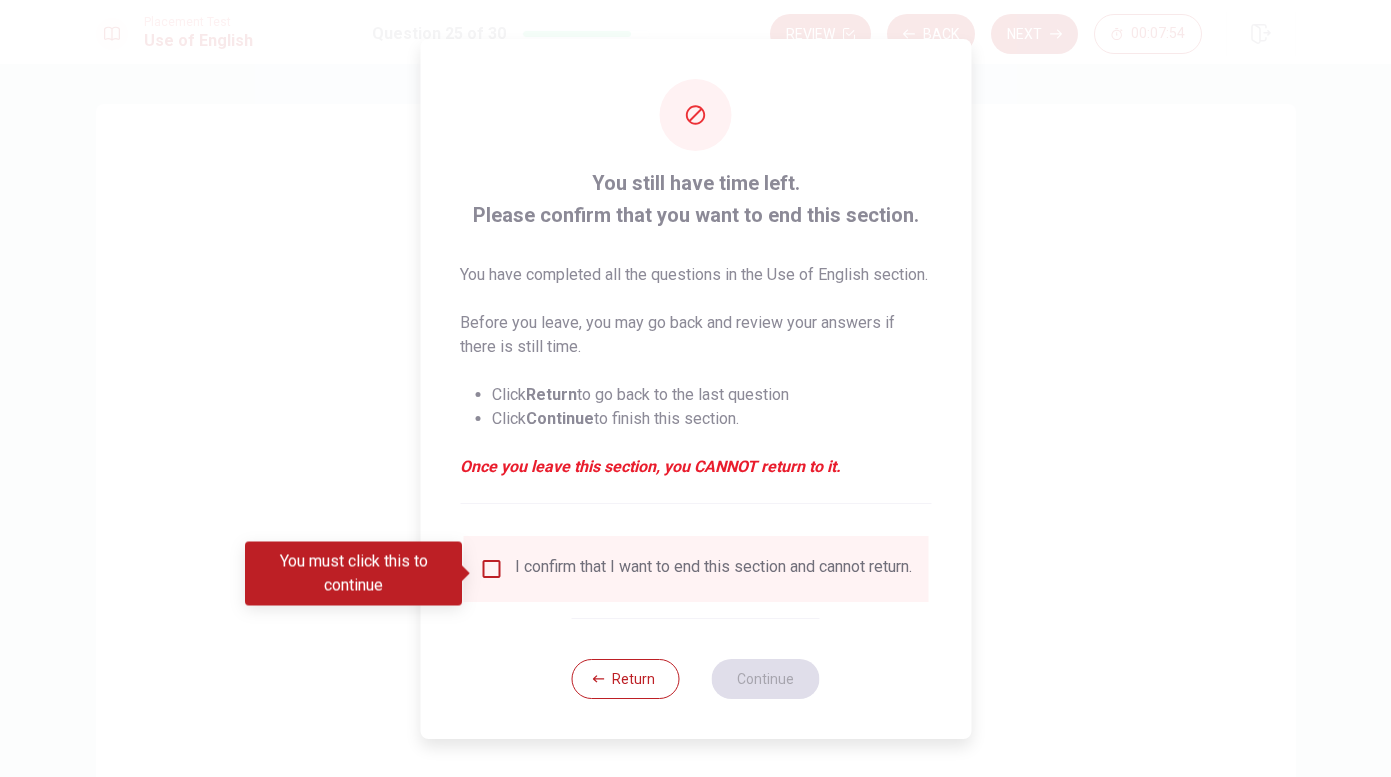 click at bounding box center (491, 569) 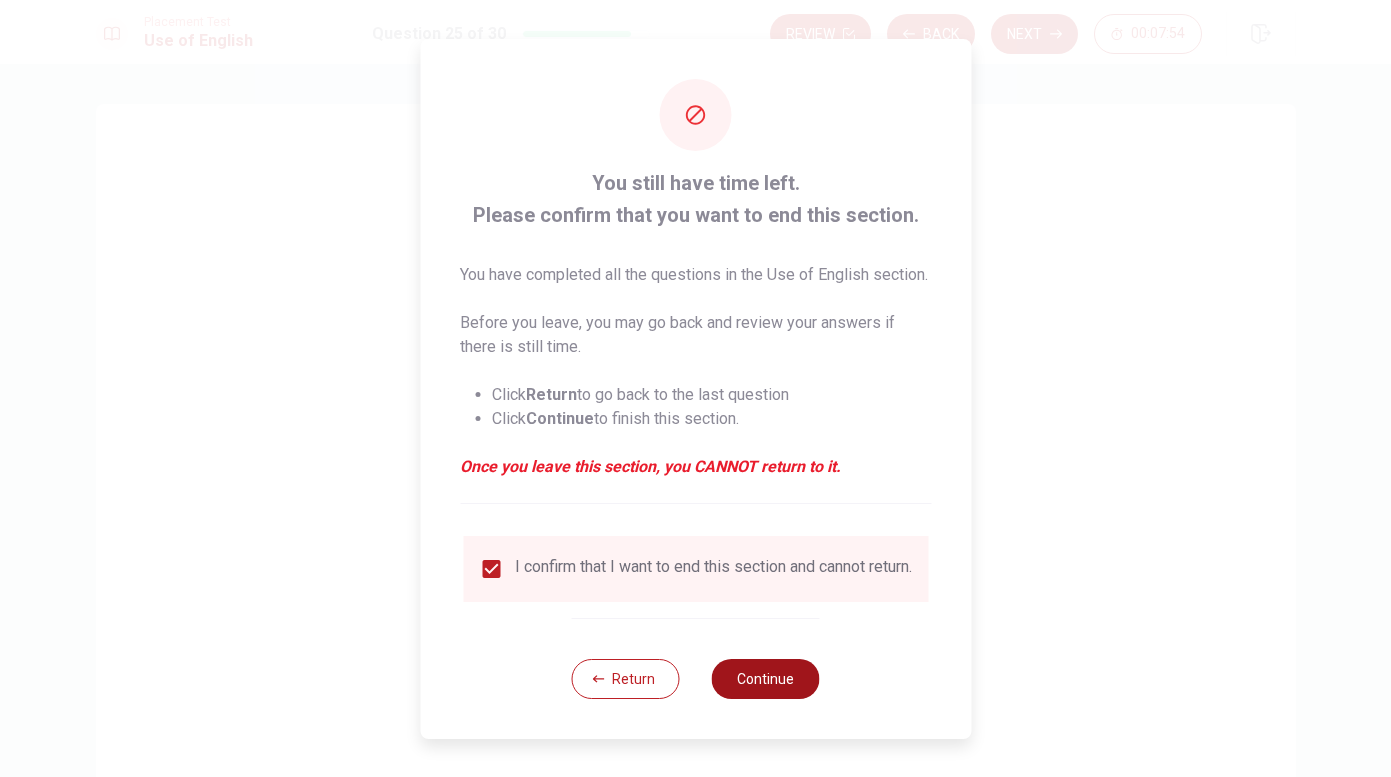 click on "Continue" at bounding box center (766, 679) 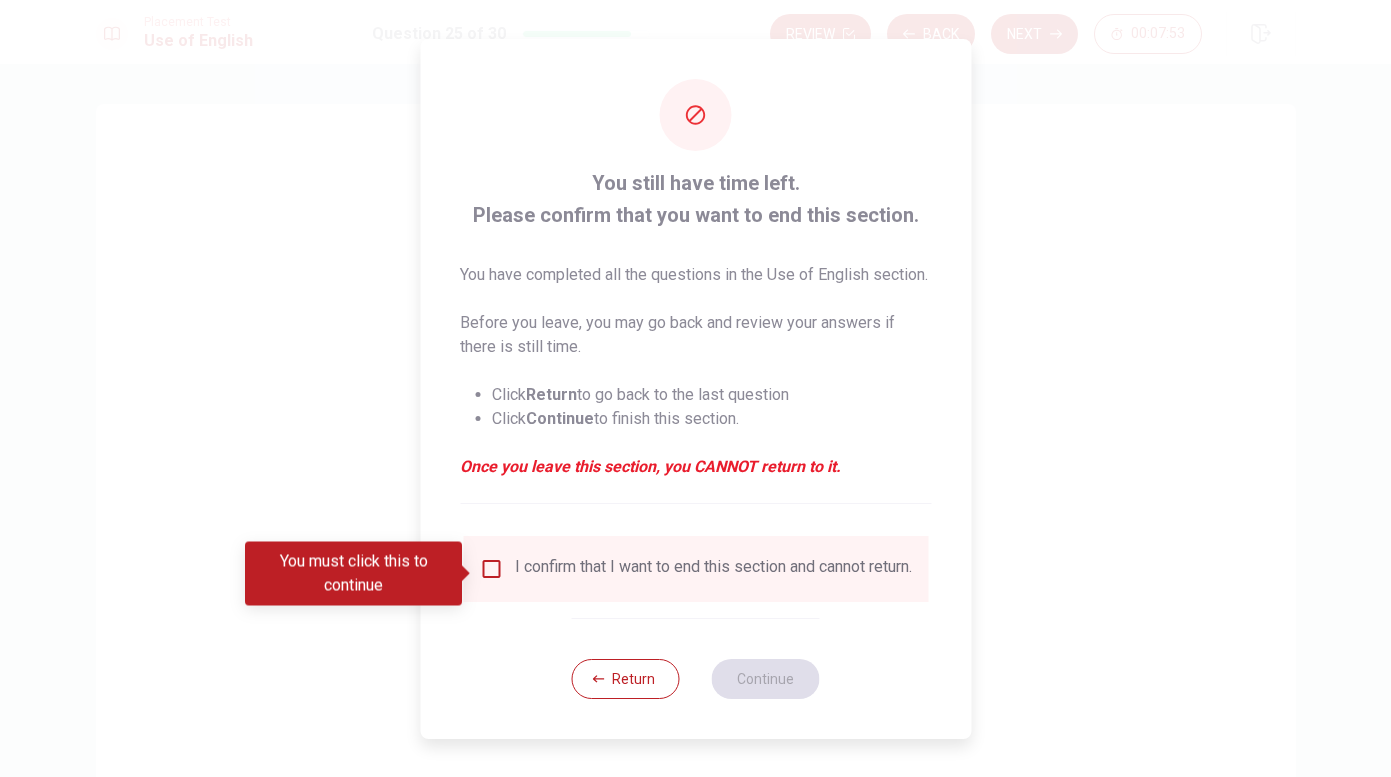 click at bounding box center (491, 569) 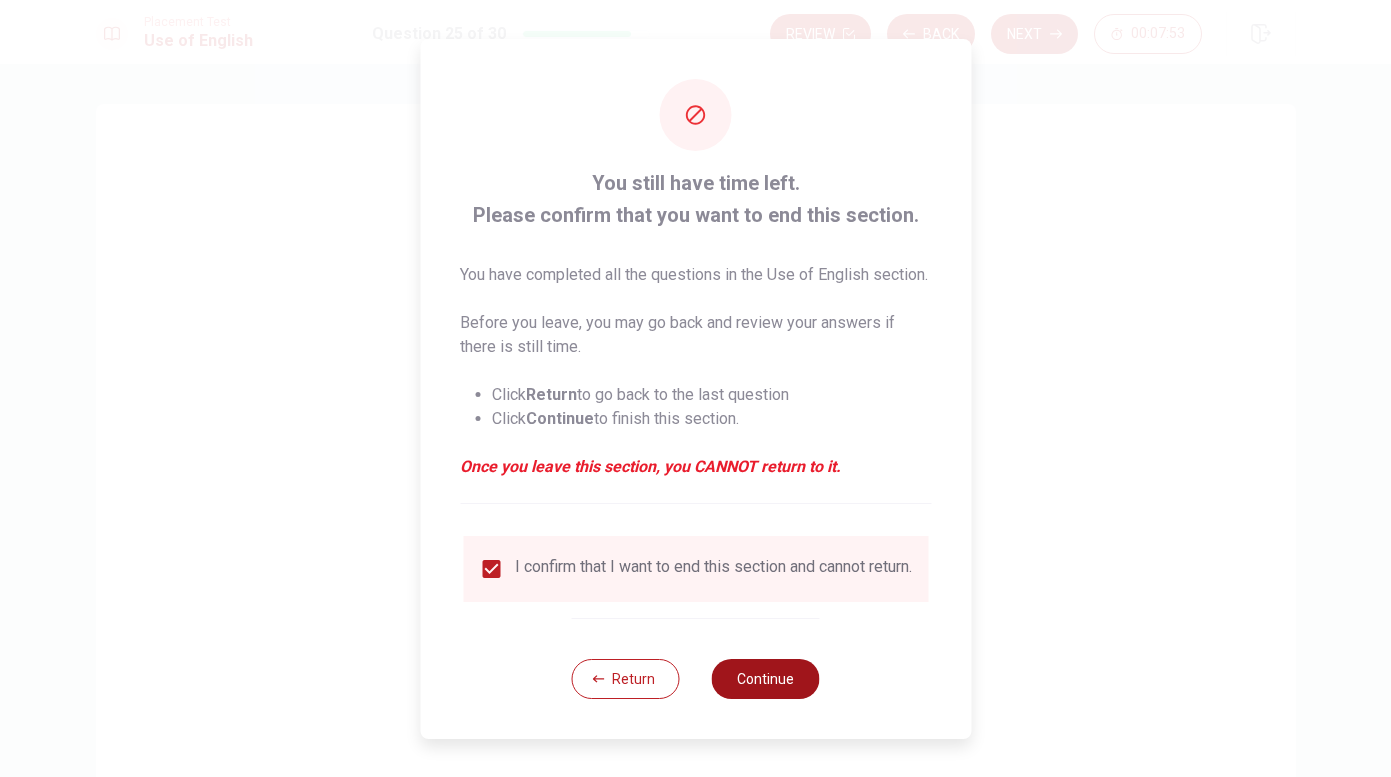 click on "Continue" at bounding box center (766, 679) 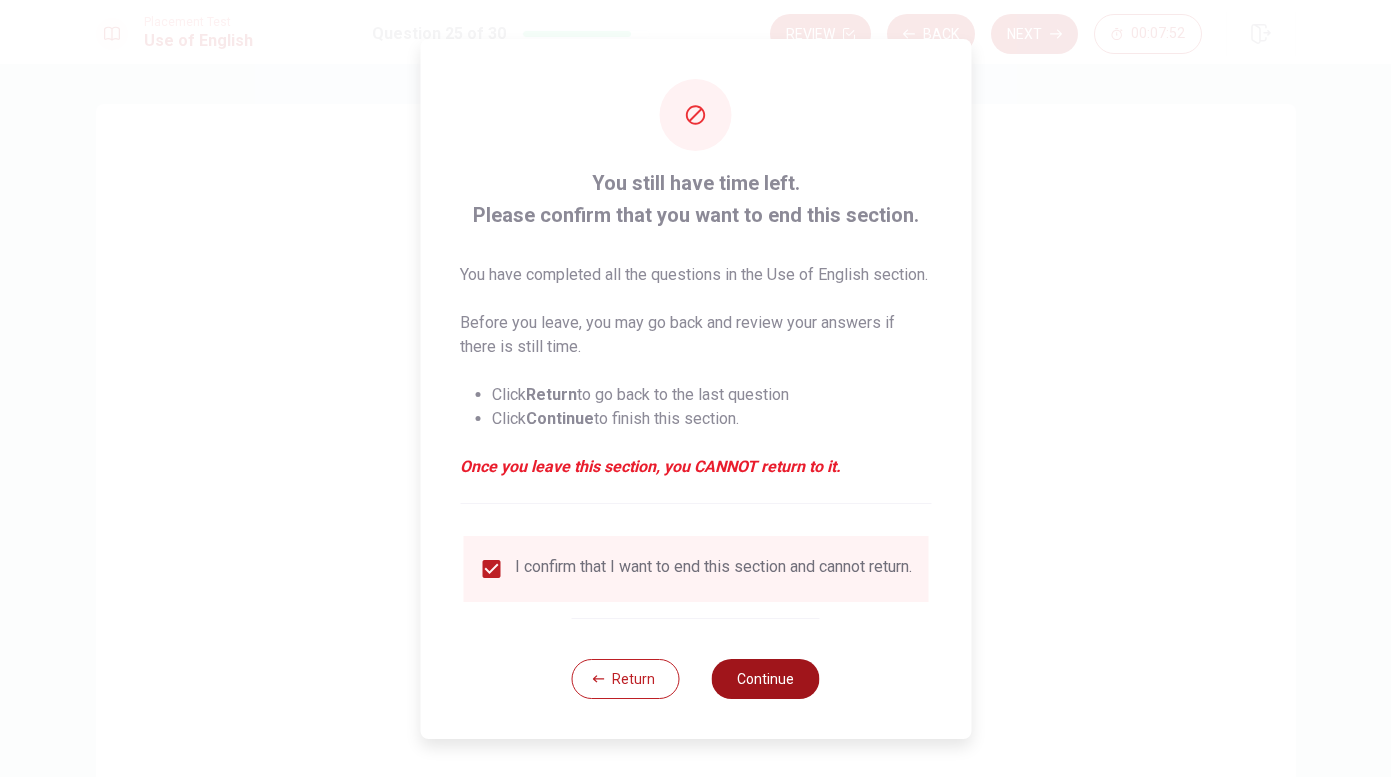 click on "Continue" at bounding box center [766, 679] 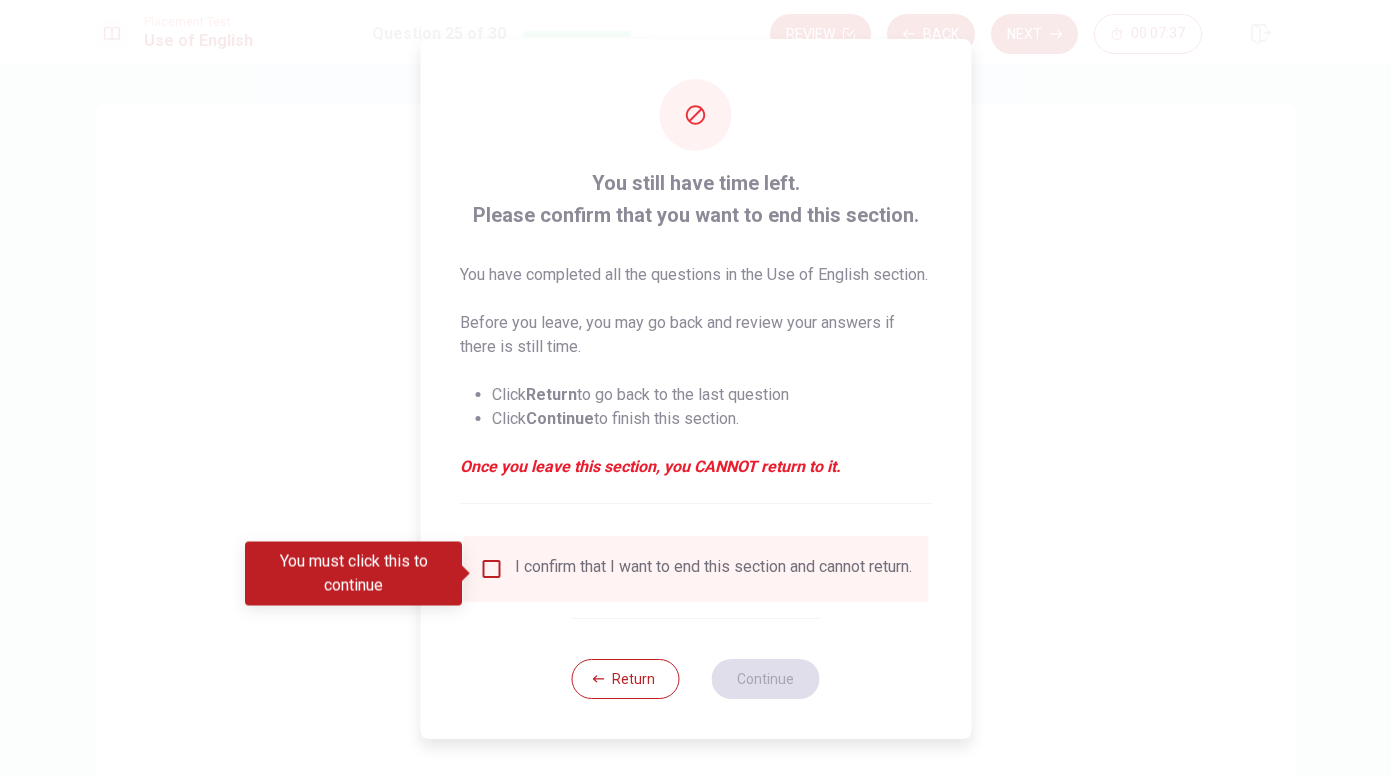 click at bounding box center [491, 569] 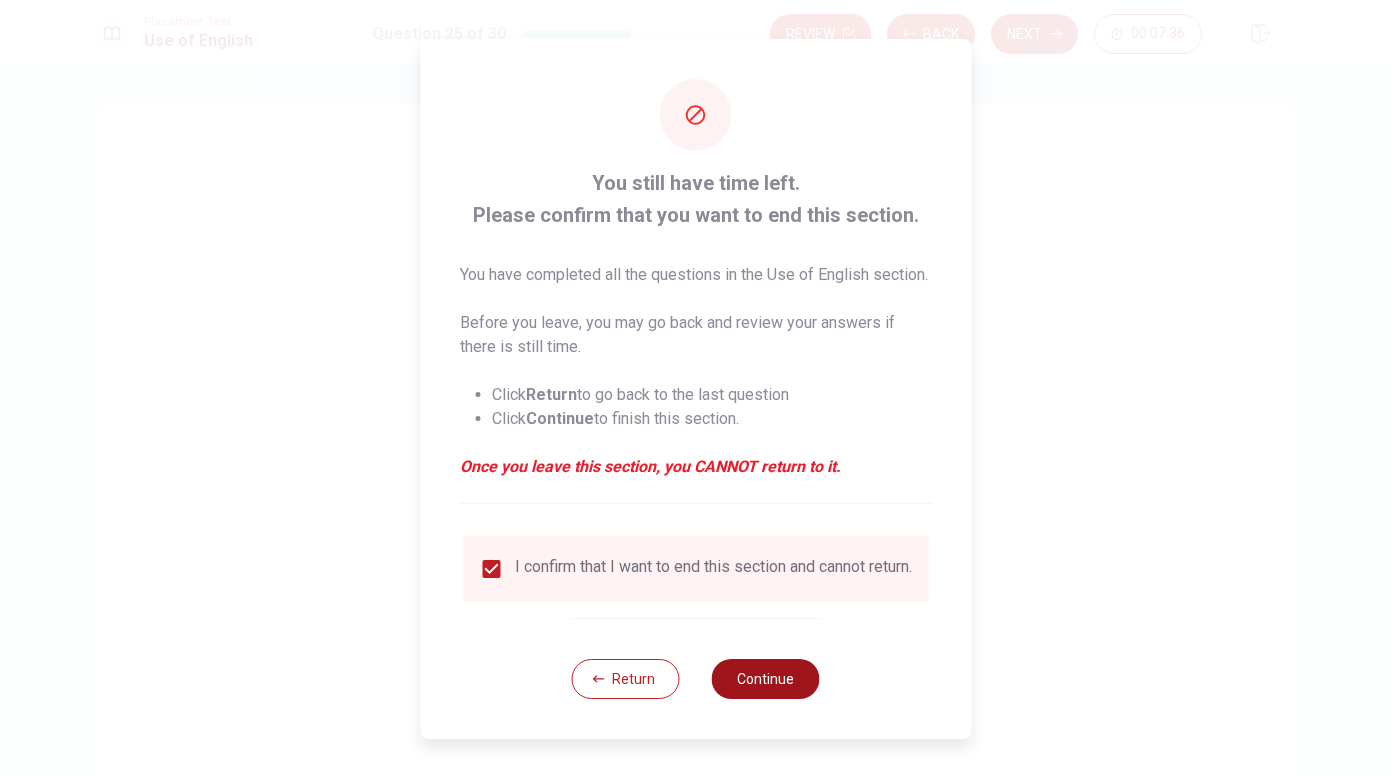 click on "Continue" at bounding box center (766, 679) 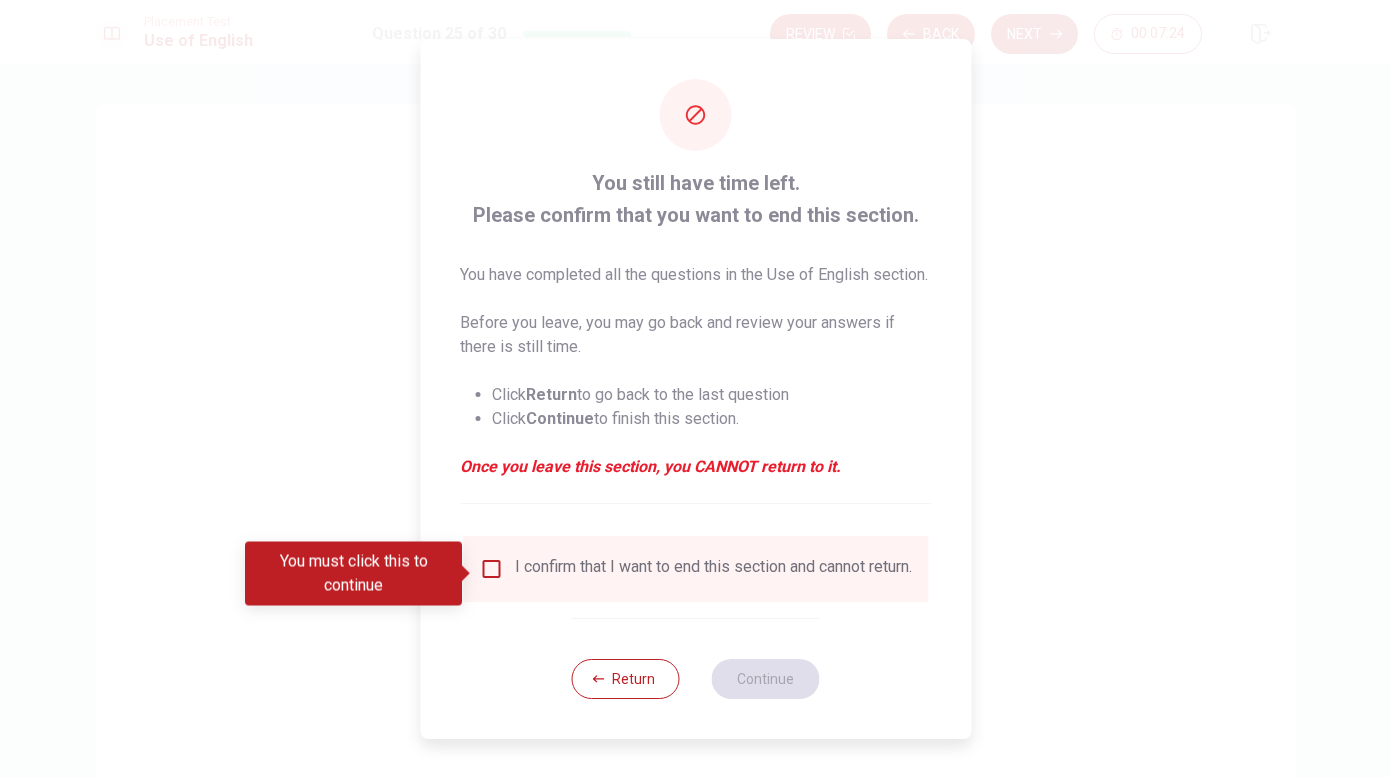 click at bounding box center [491, 569] 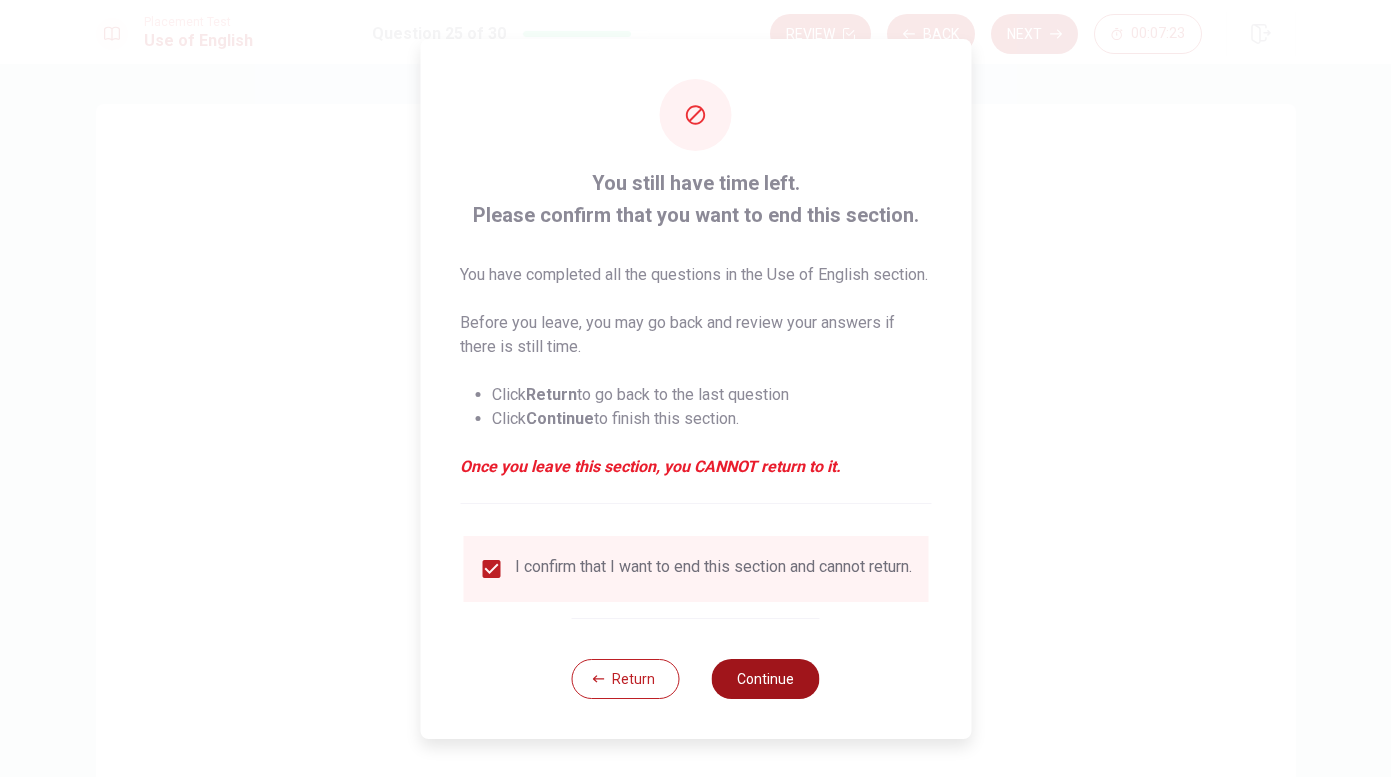 click on "Continue" at bounding box center (766, 679) 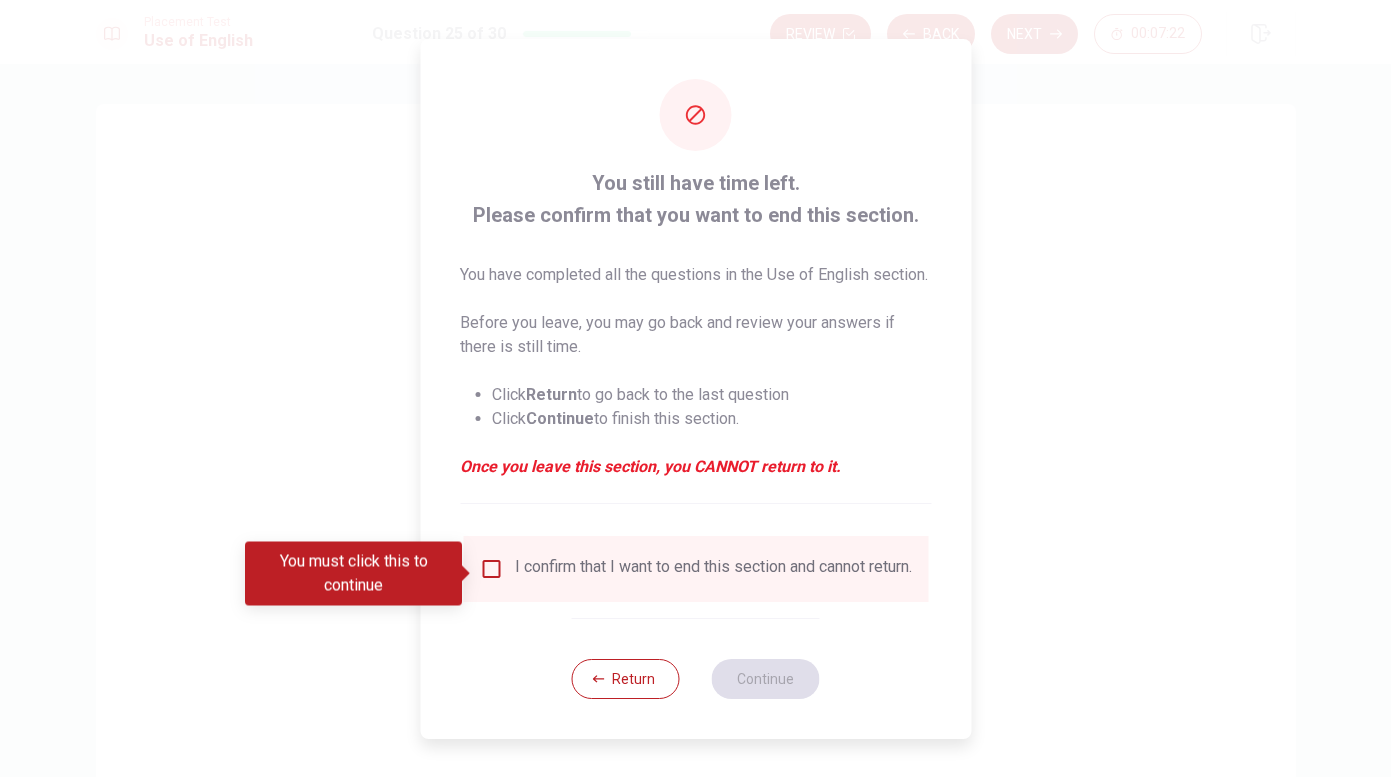 click at bounding box center (491, 569) 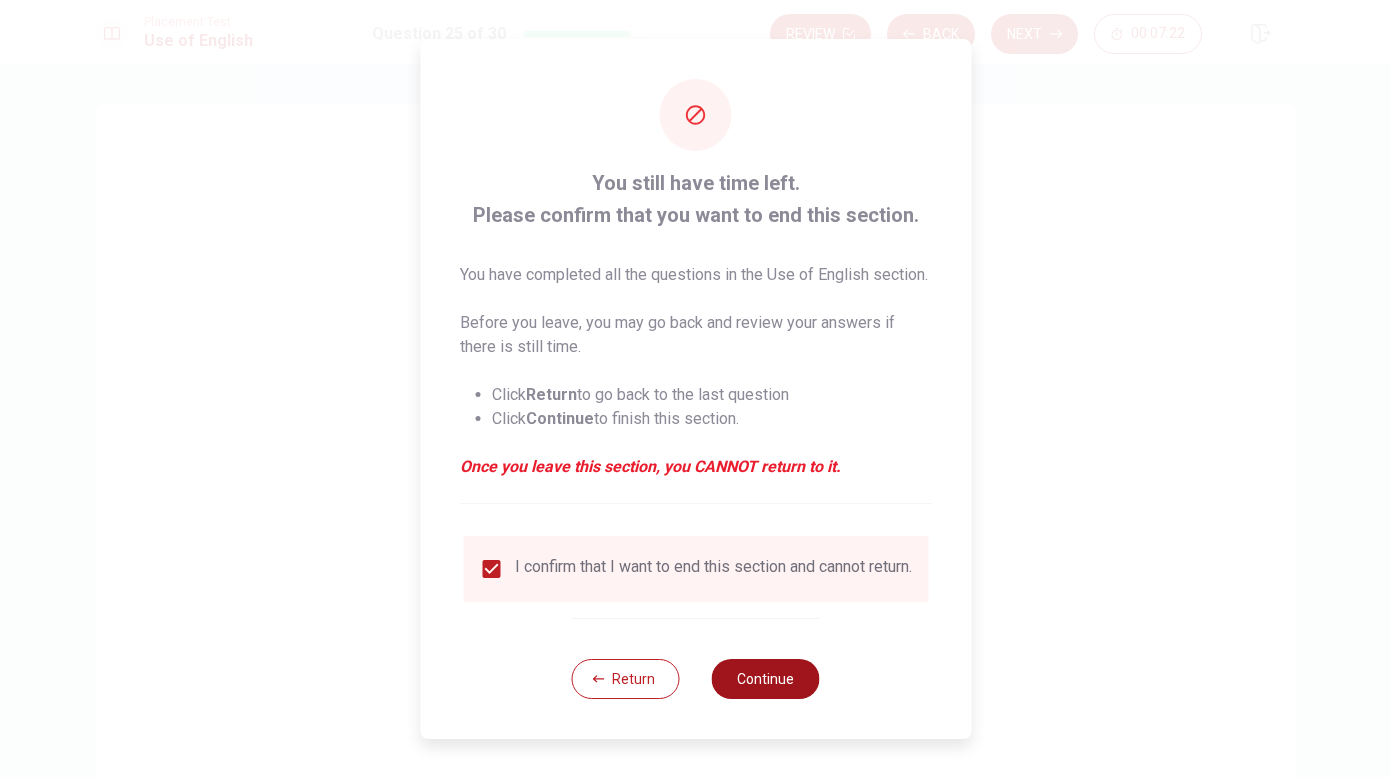 click on "Continue" at bounding box center [766, 679] 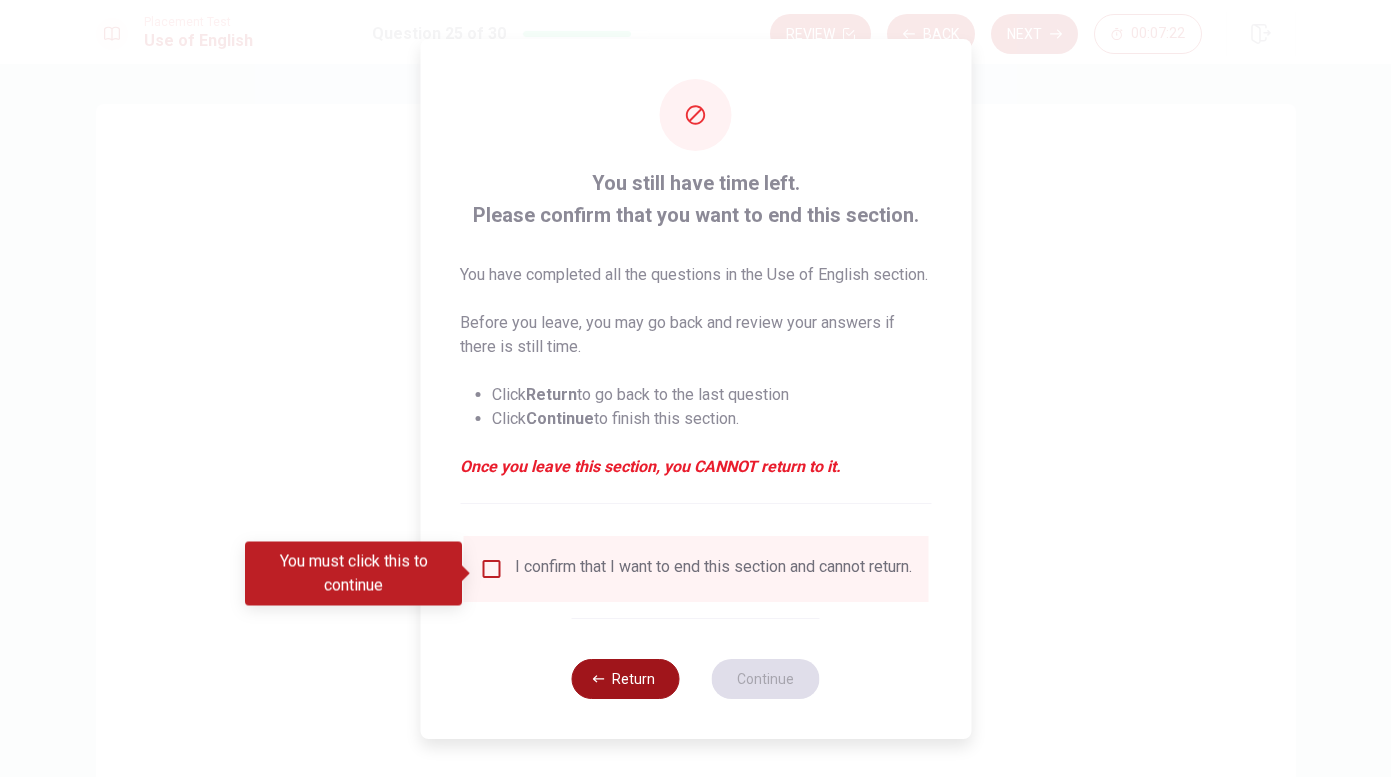 click on "Return" at bounding box center (626, 679) 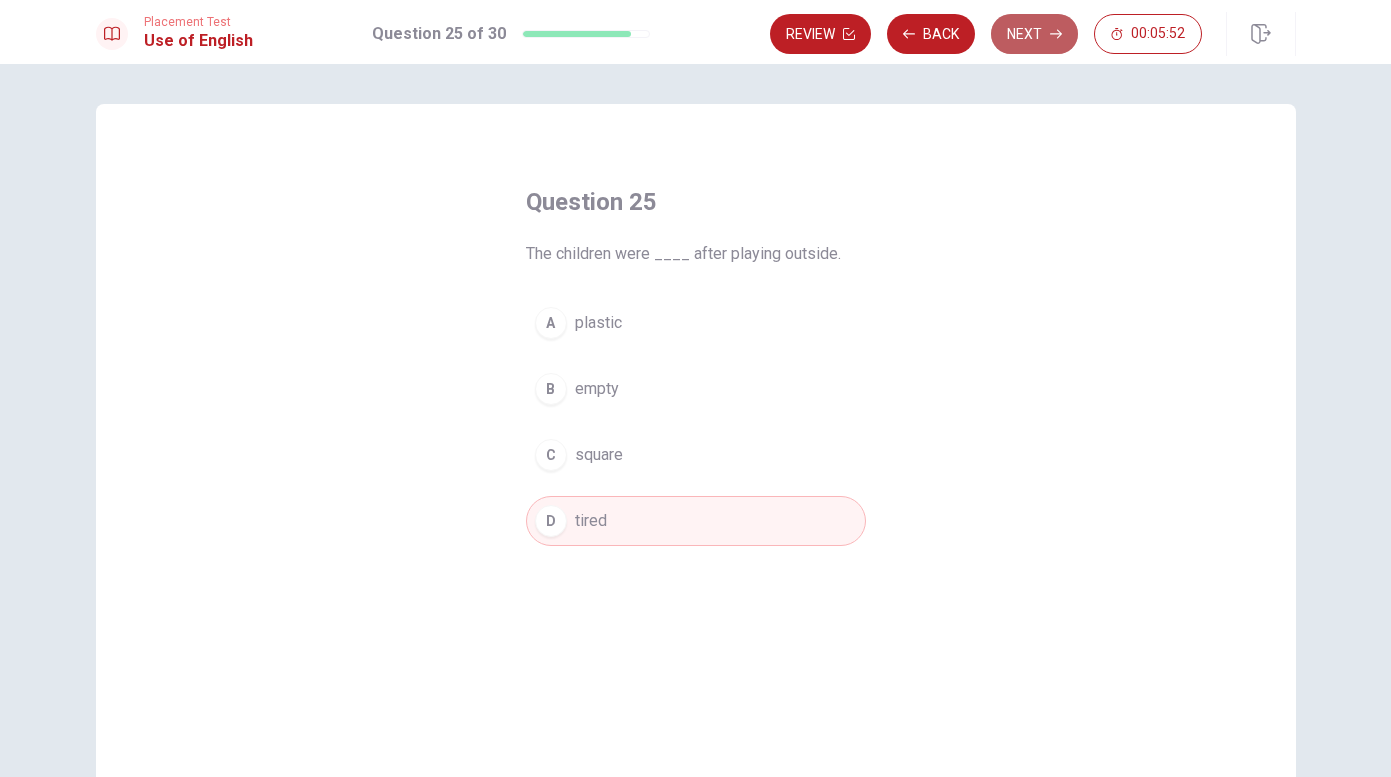 click on "Next" at bounding box center (1034, 34) 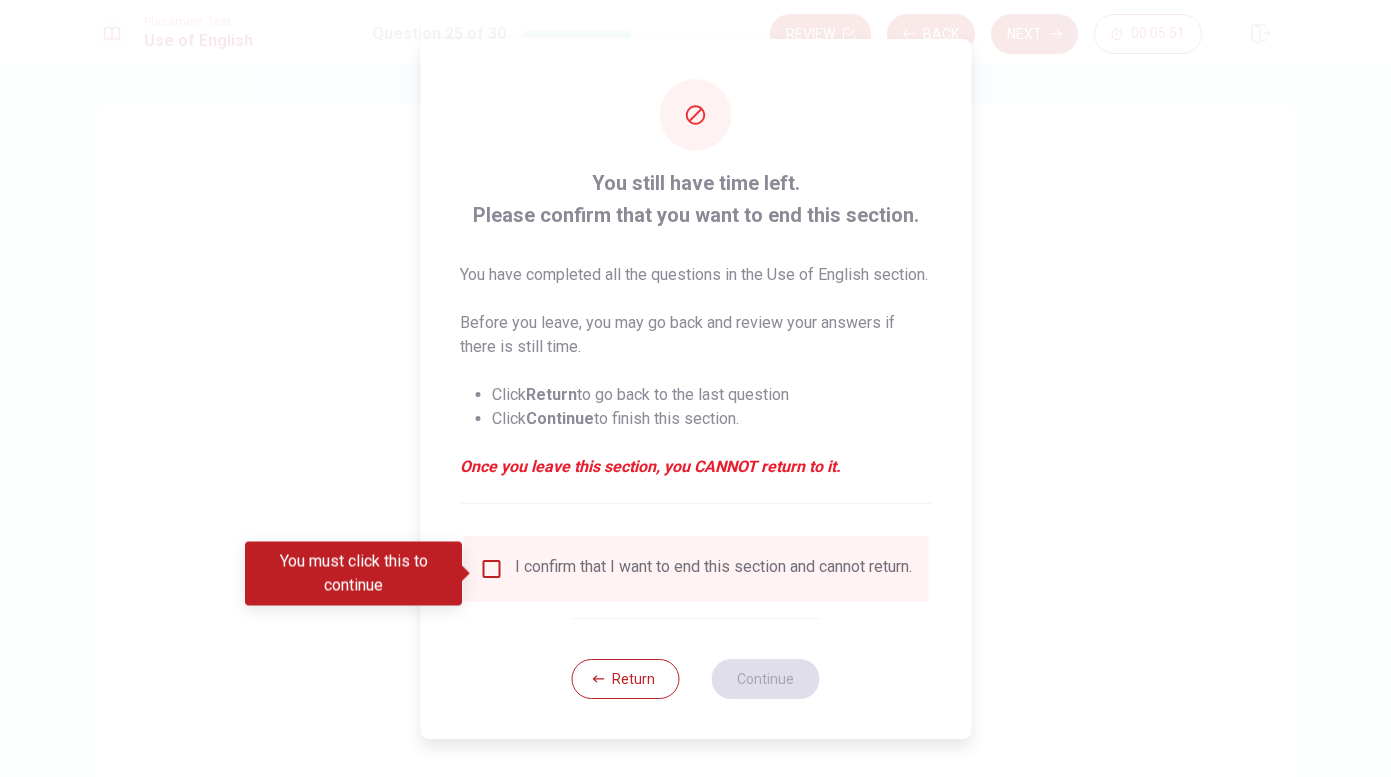 click on "I confirm that I want to end this section and cannot return." at bounding box center [713, 569] 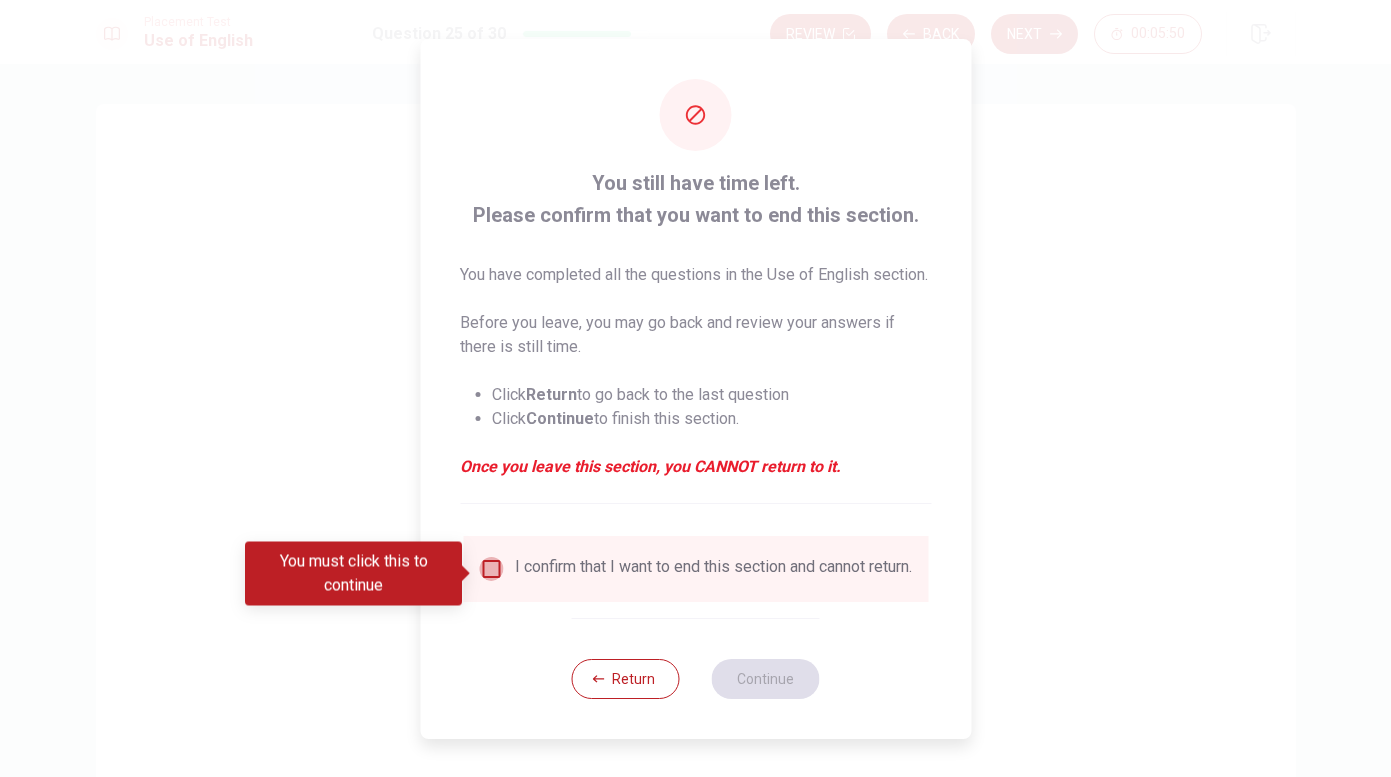 click at bounding box center (491, 569) 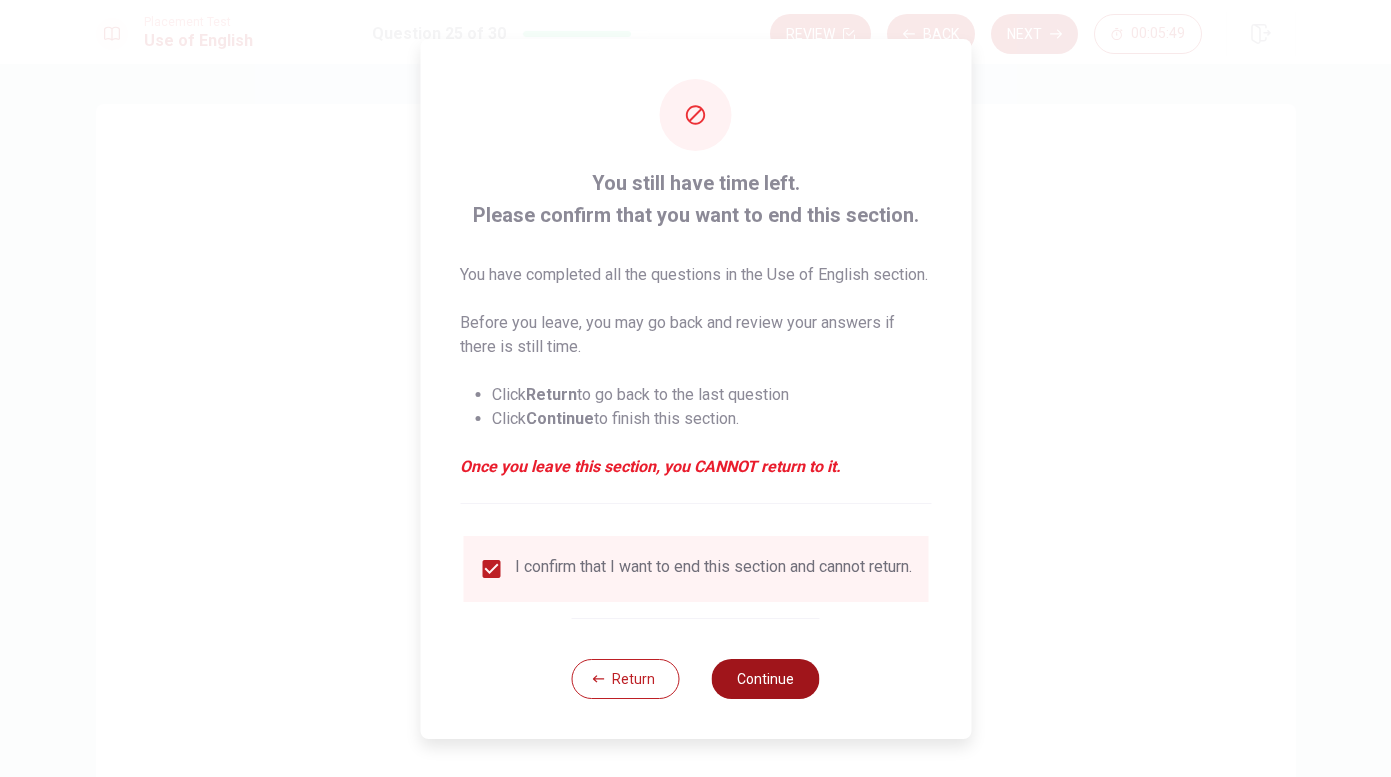 click on "Continue" at bounding box center [766, 679] 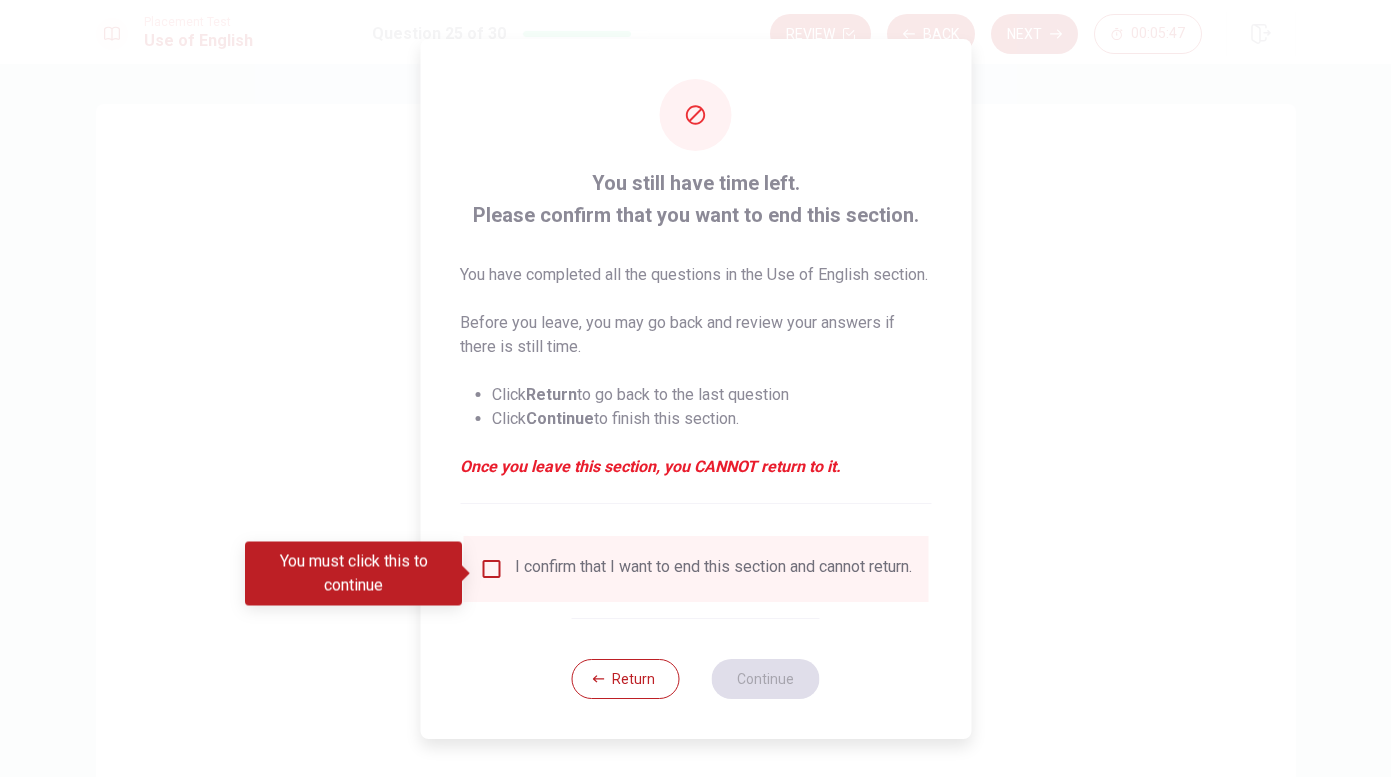 click at bounding box center [491, 569] 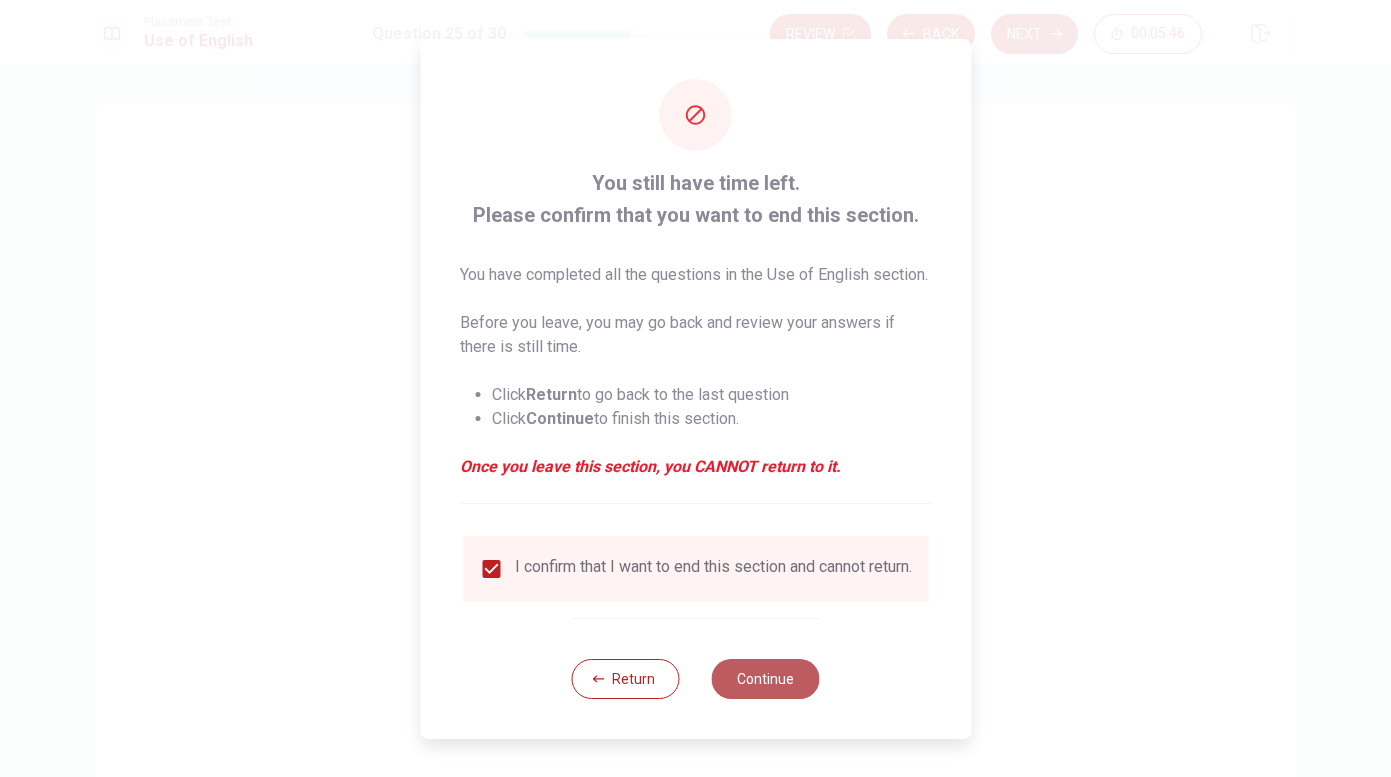 click on "Continue" at bounding box center [766, 679] 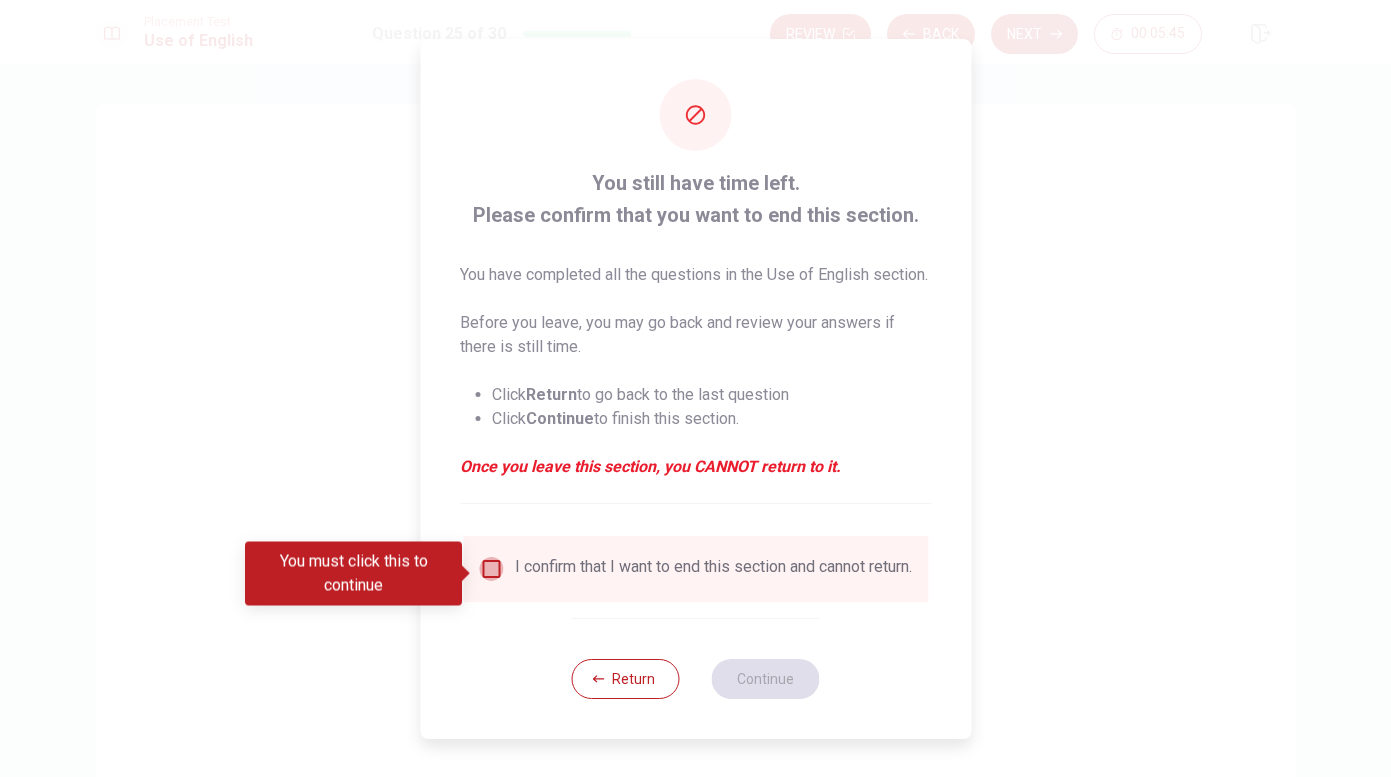 click at bounding box center [491, 569] 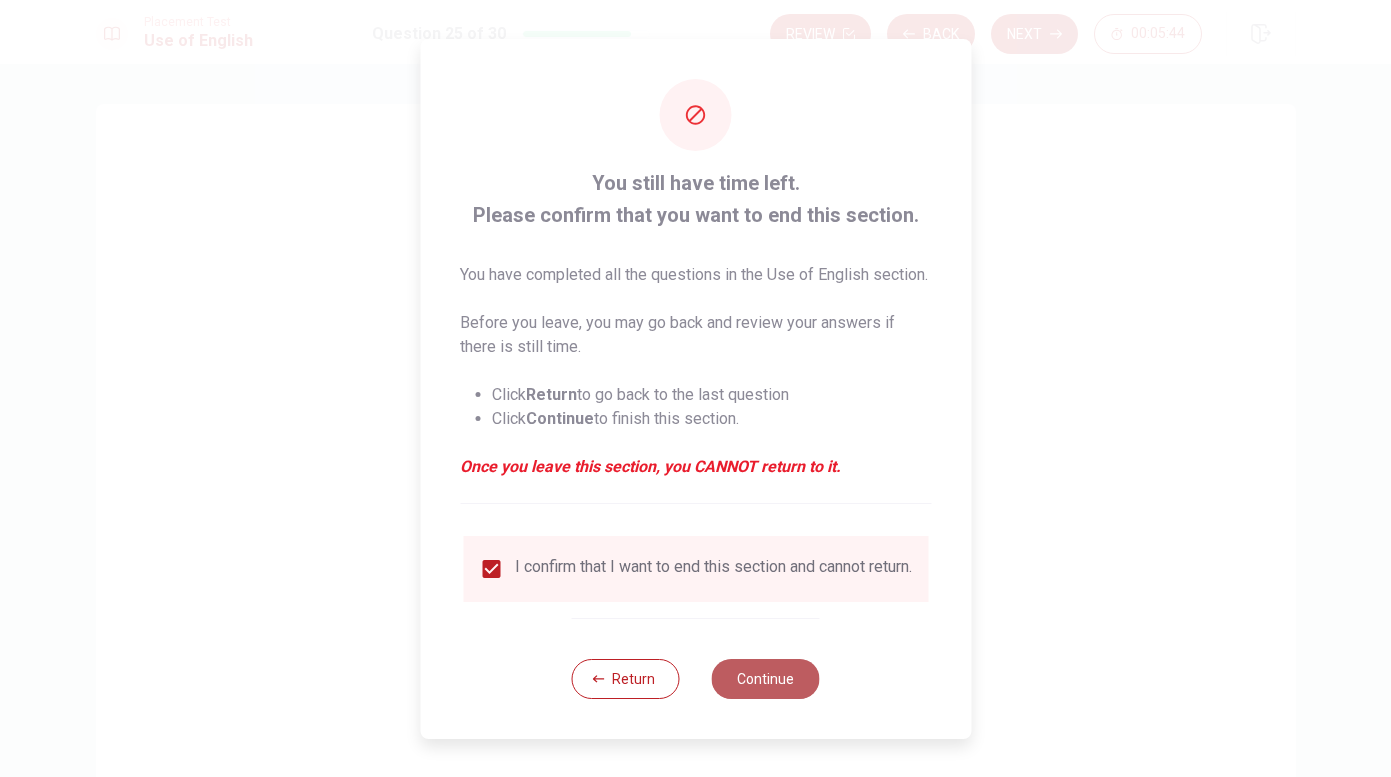 click on "Continue" at bounding box center (766, 679) 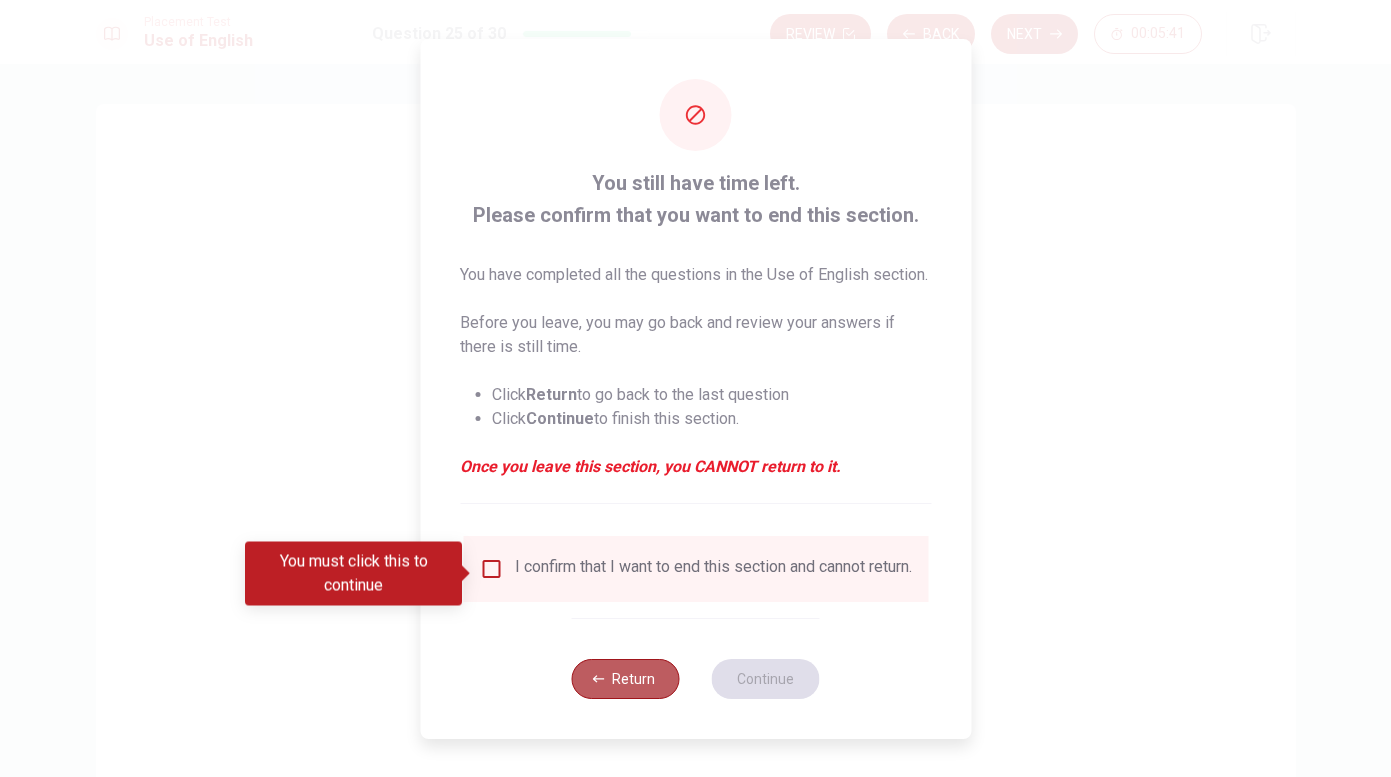 click on "Return" at bounding box center [626, 679] 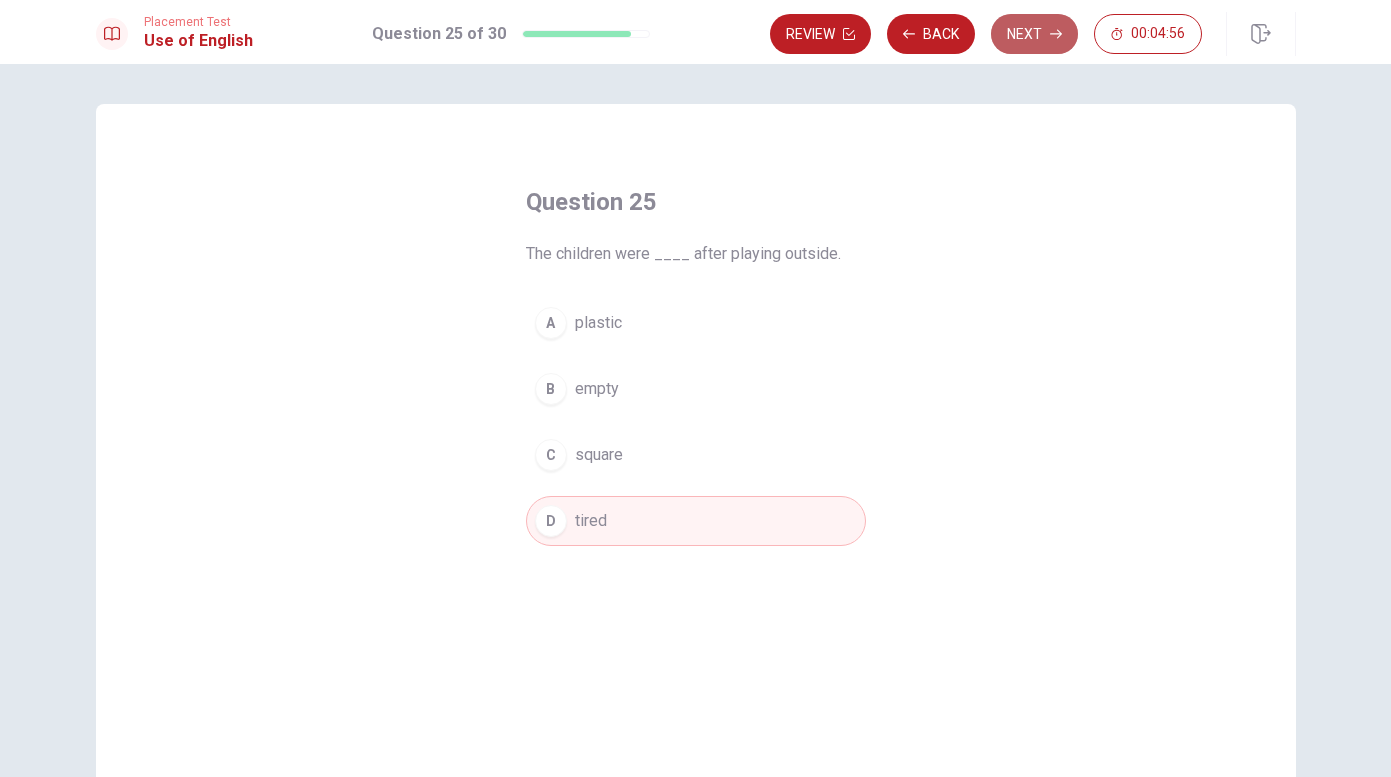 click on "Next" at bounding box center [1034, 34] 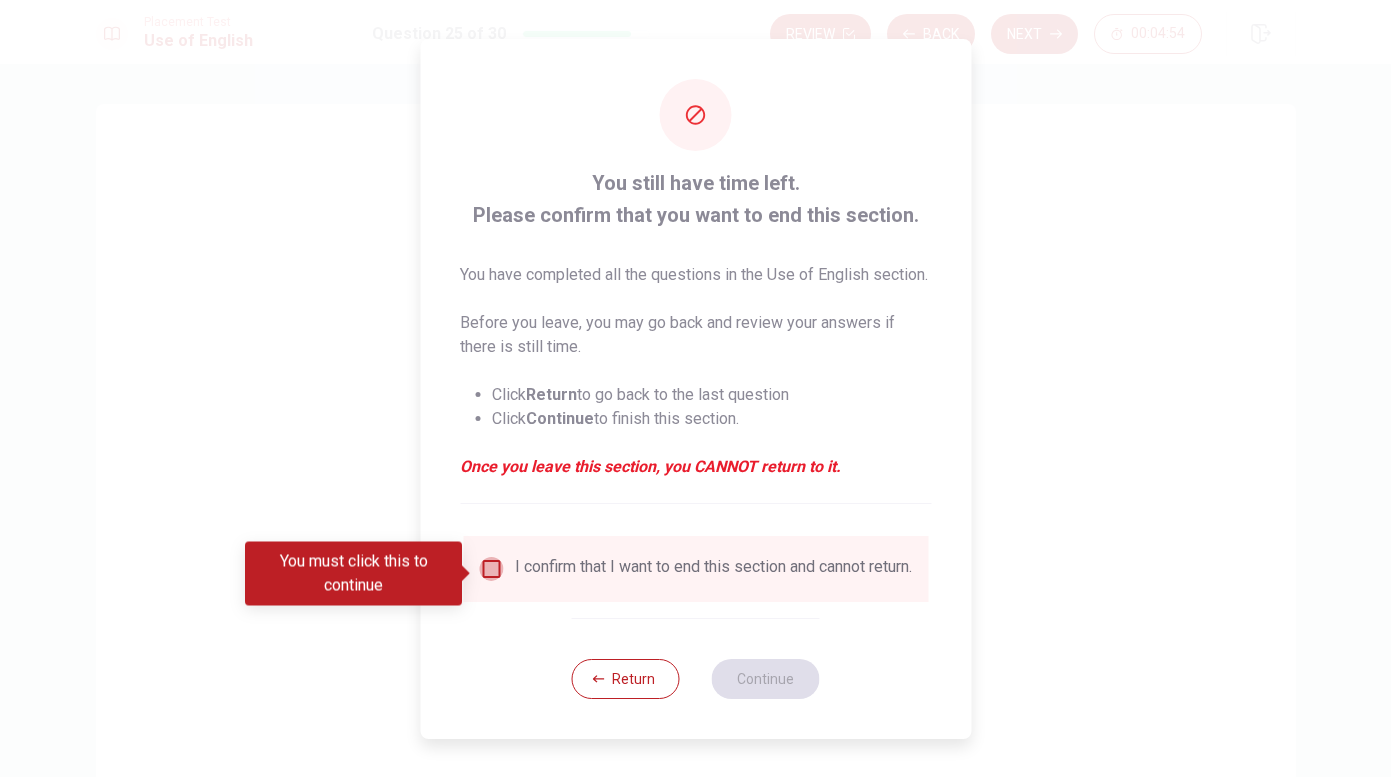 click at bounding box center (491, 569) 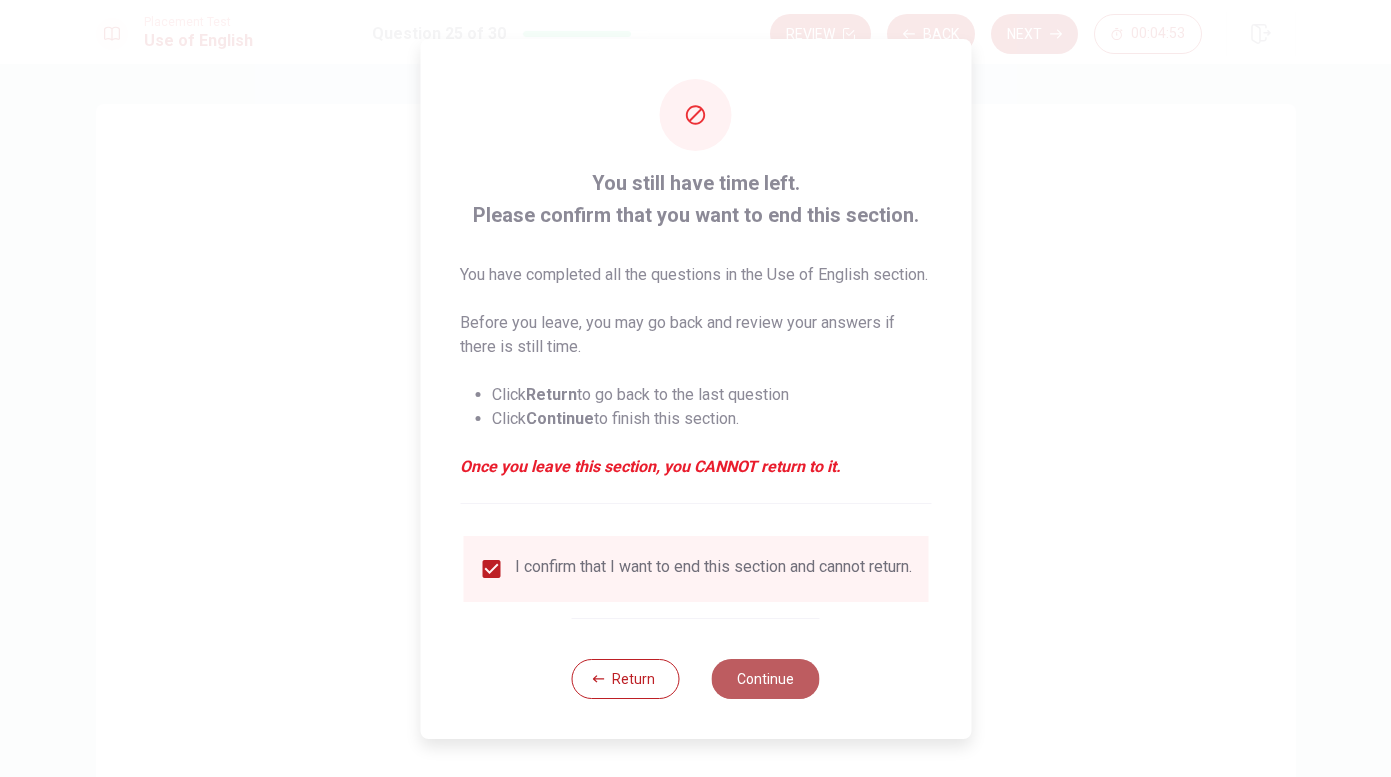 click on "Continue" at bounding box center [766, 679] 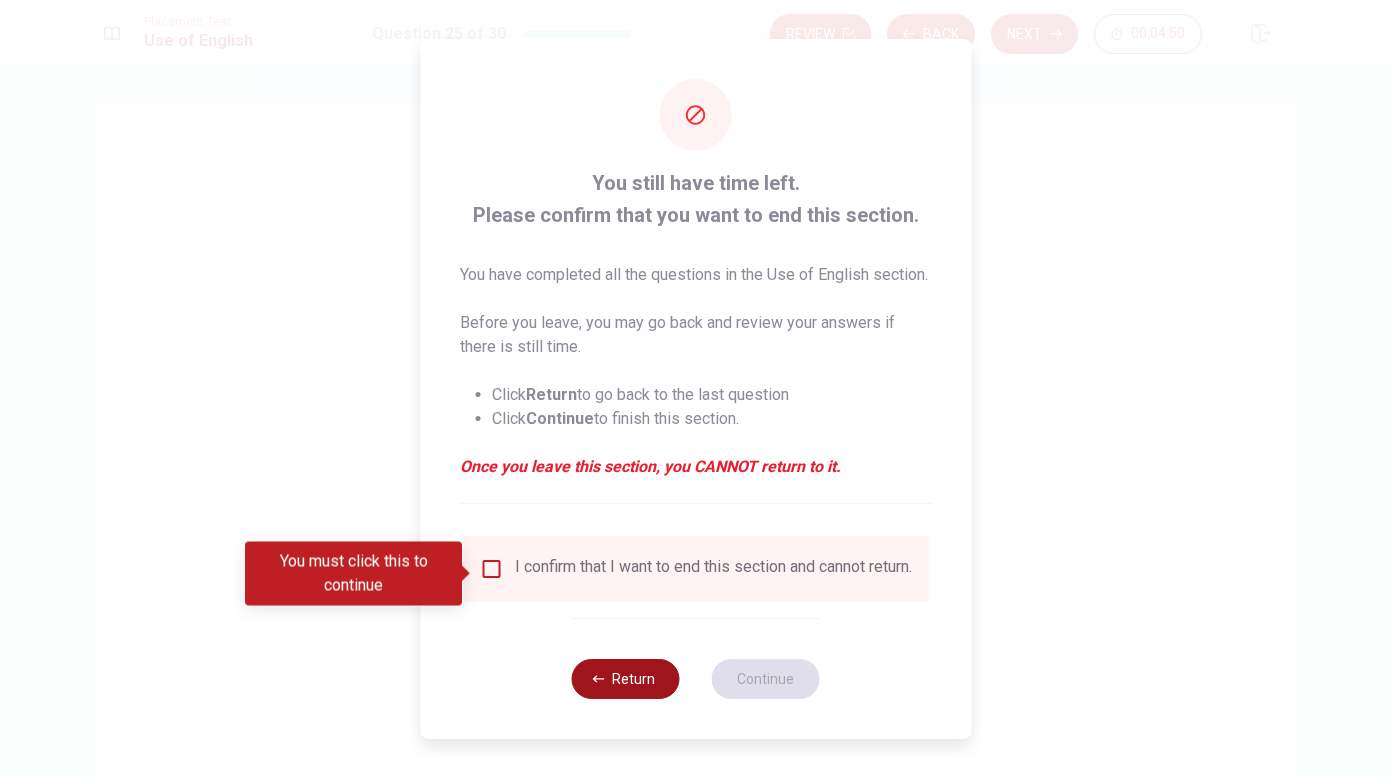 click on "Return" at bounding box center (626, 679) 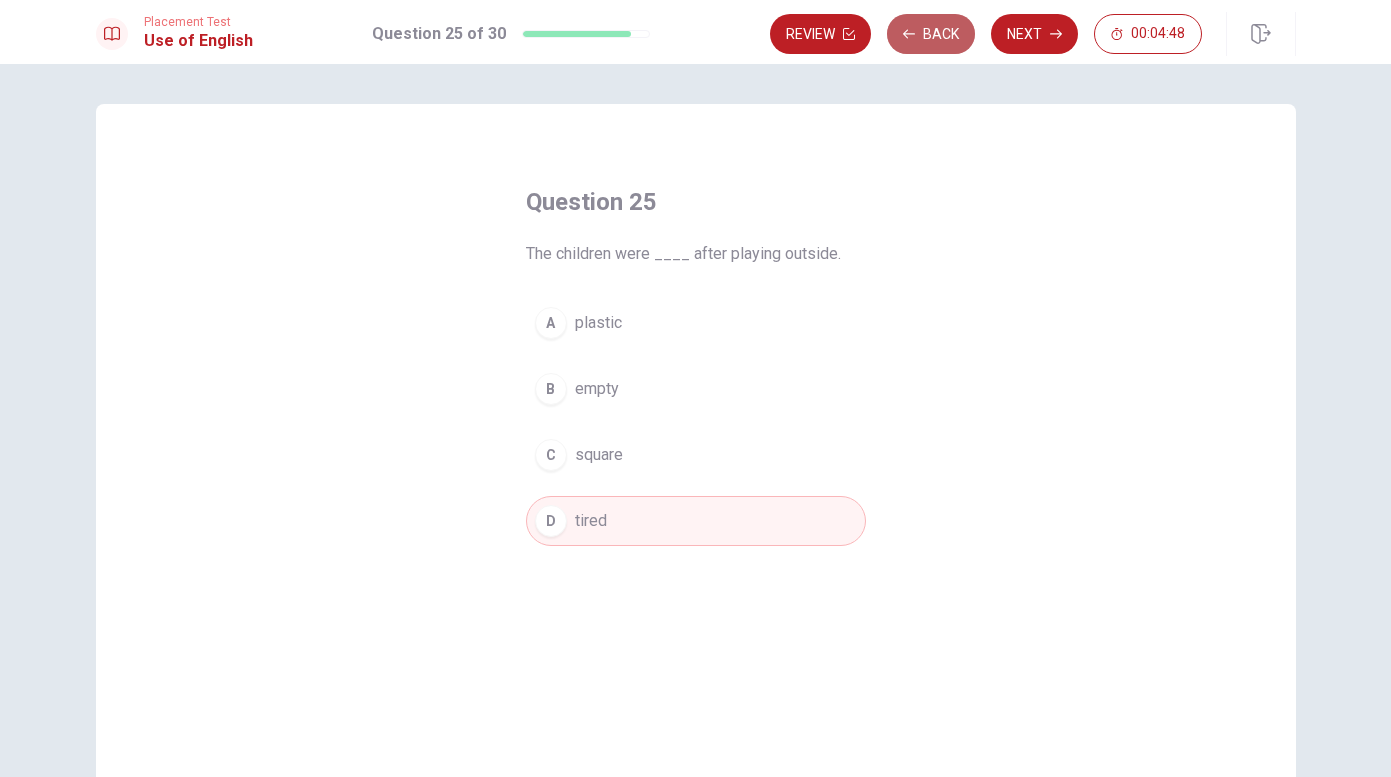click on "Back" at bounding box center (931, 34) 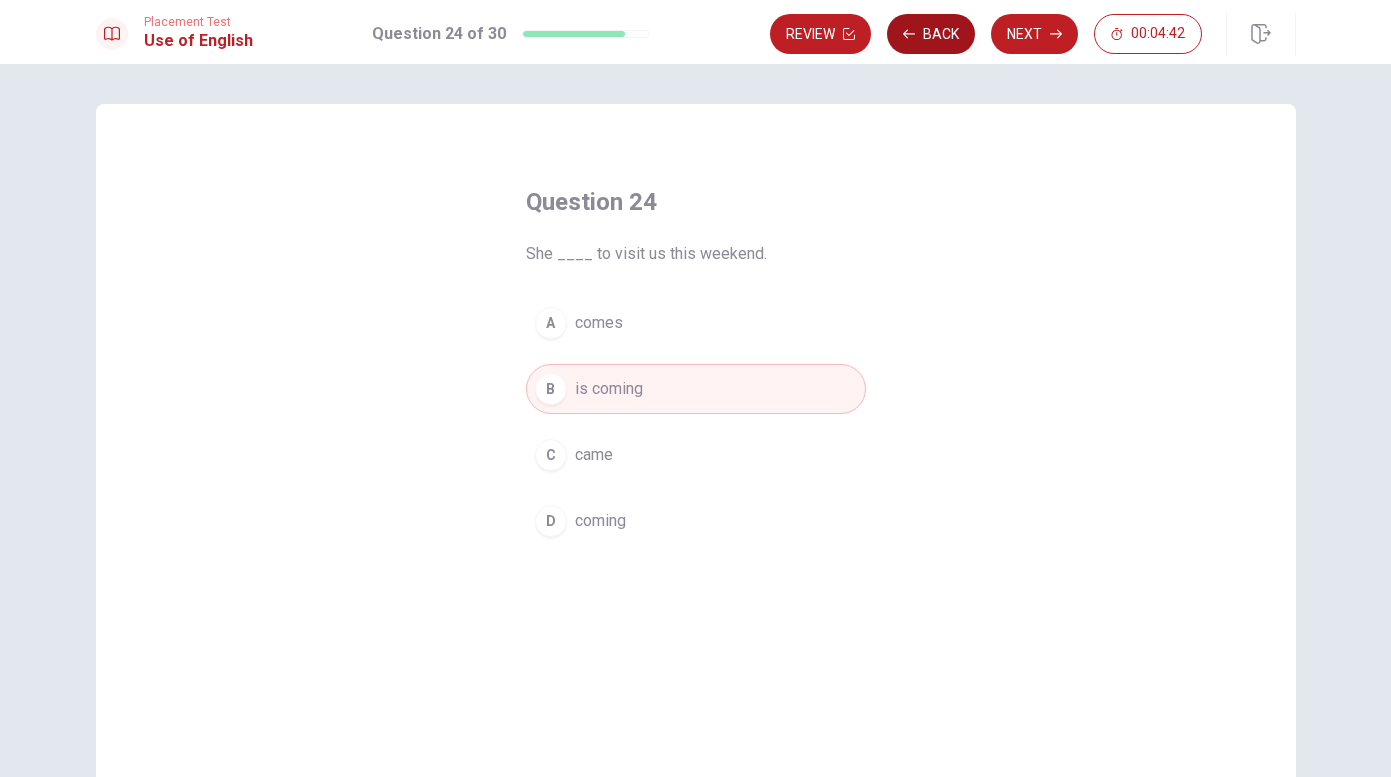 click on "Back" at bounding box center [931, 34] 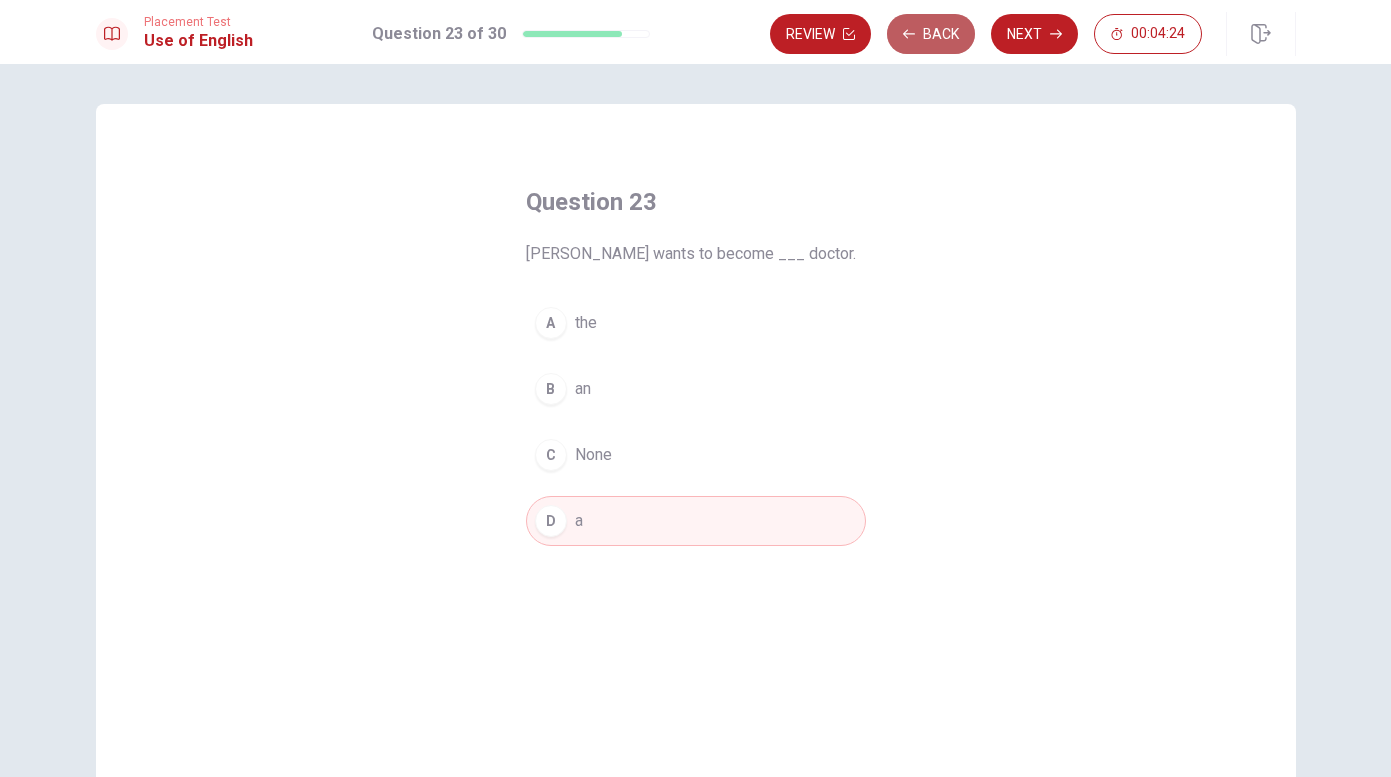 click on "Back" at bounding box center (931, 34) 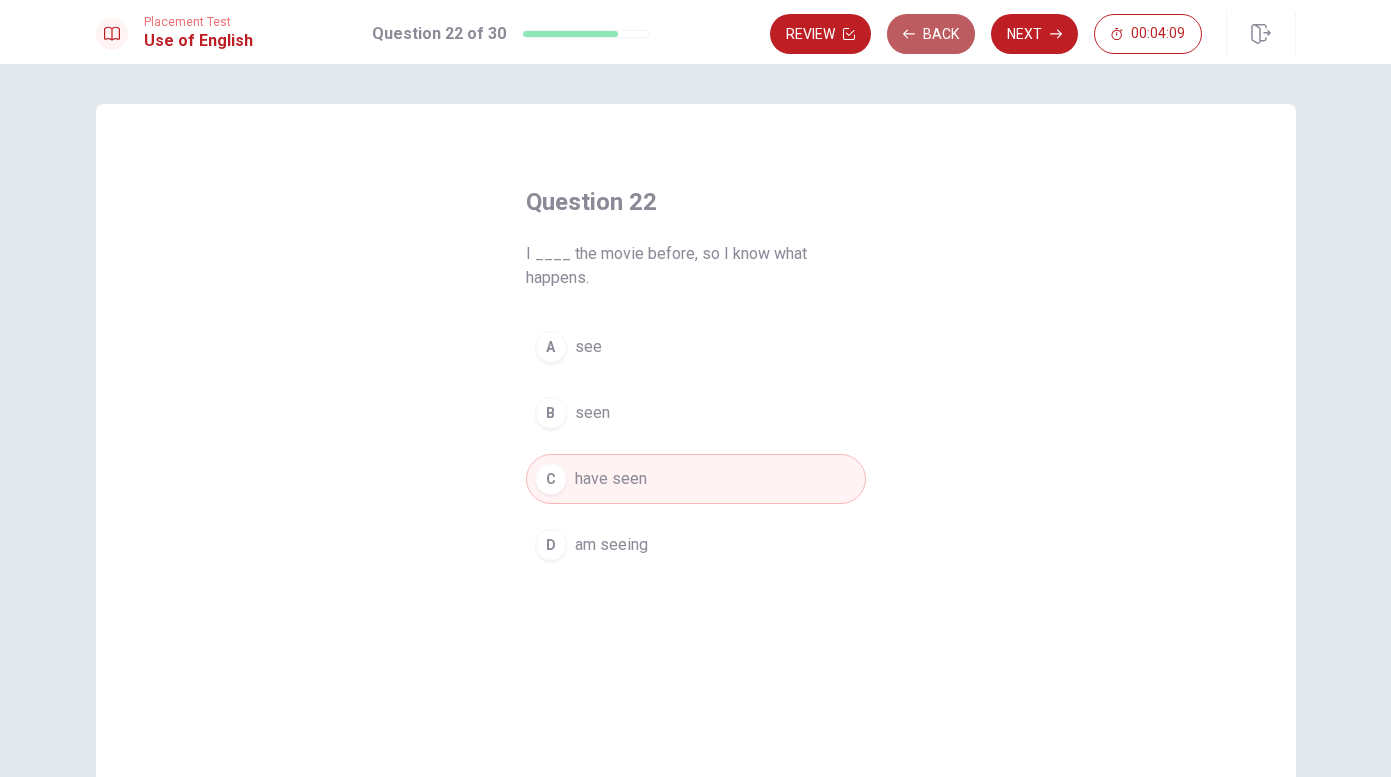 click on "Back" at bounding box center (931, 34) 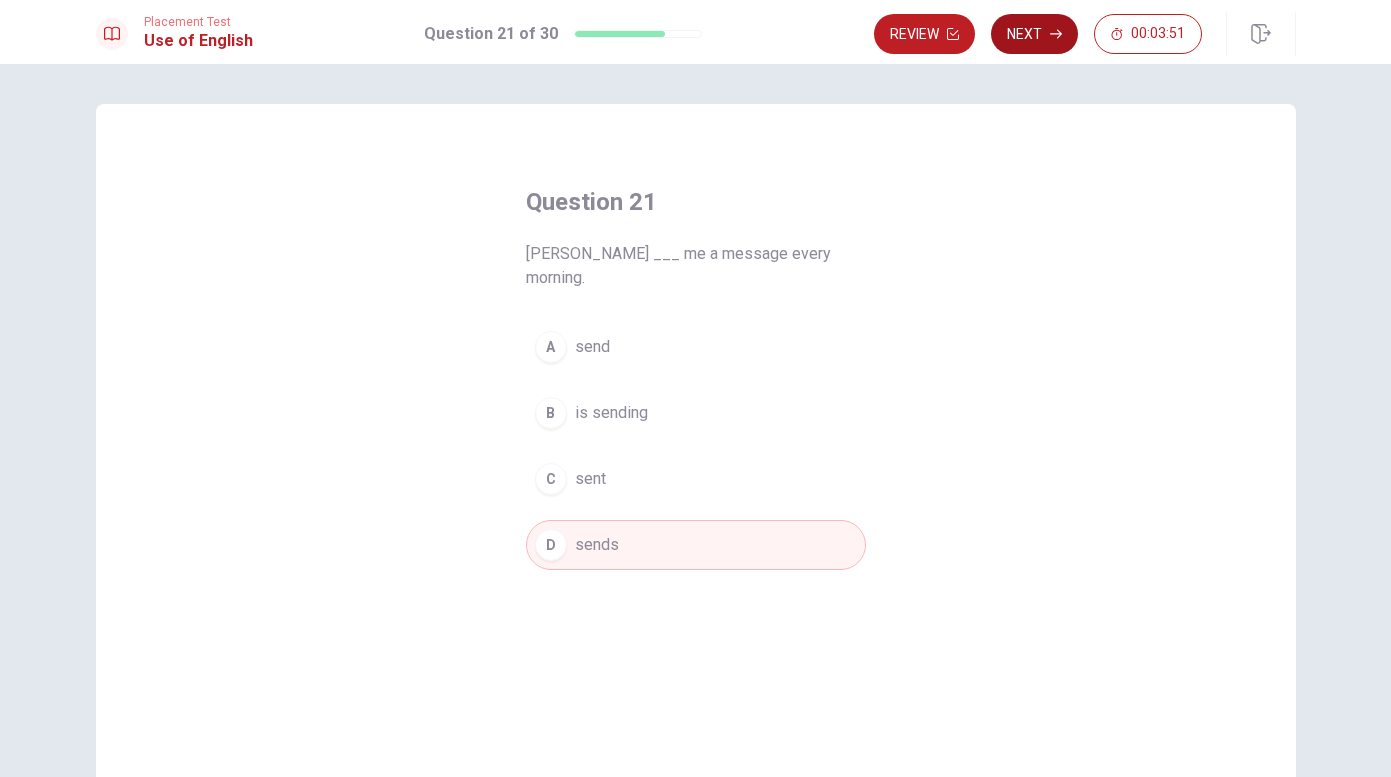 click on "Next" at bounding box center [1034, 34] 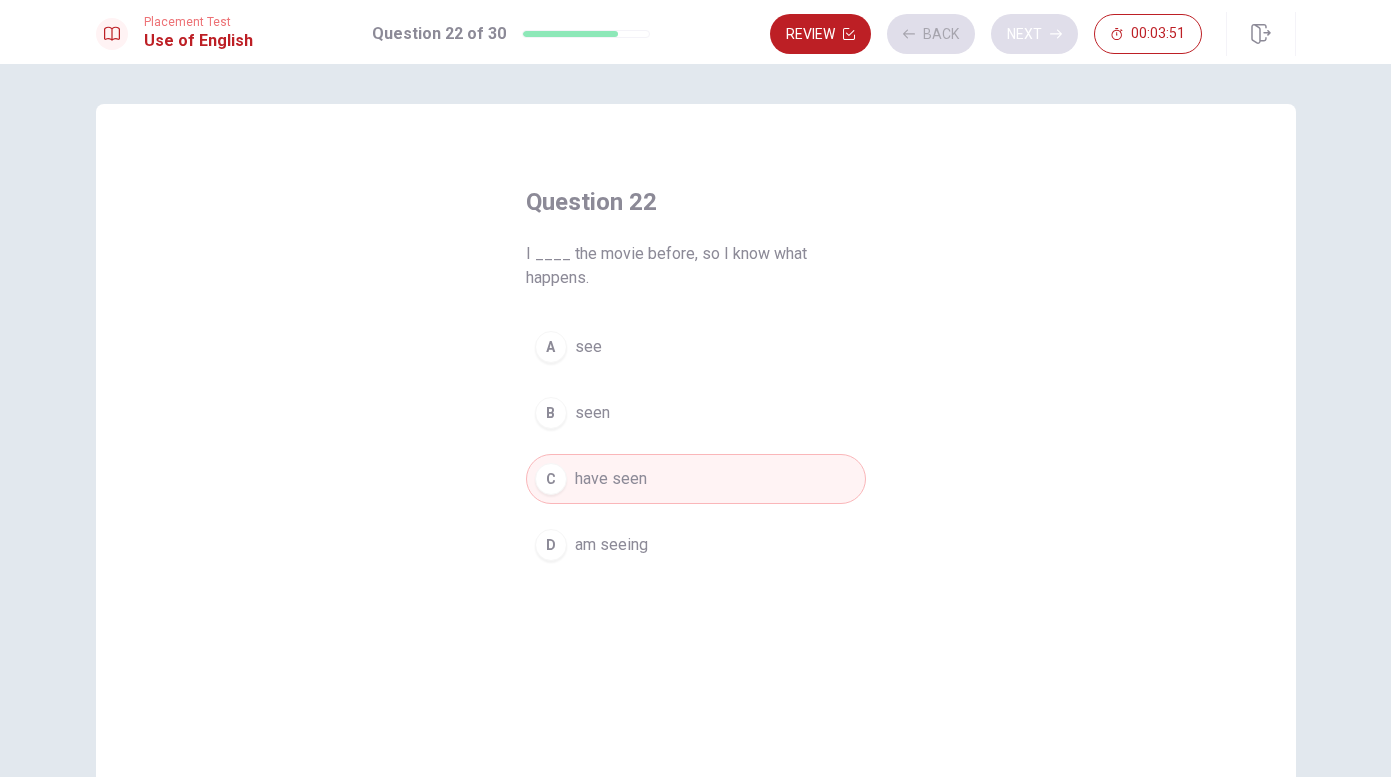 click on "Review Back Next 00:03:51" at bounding box center [986, 34] 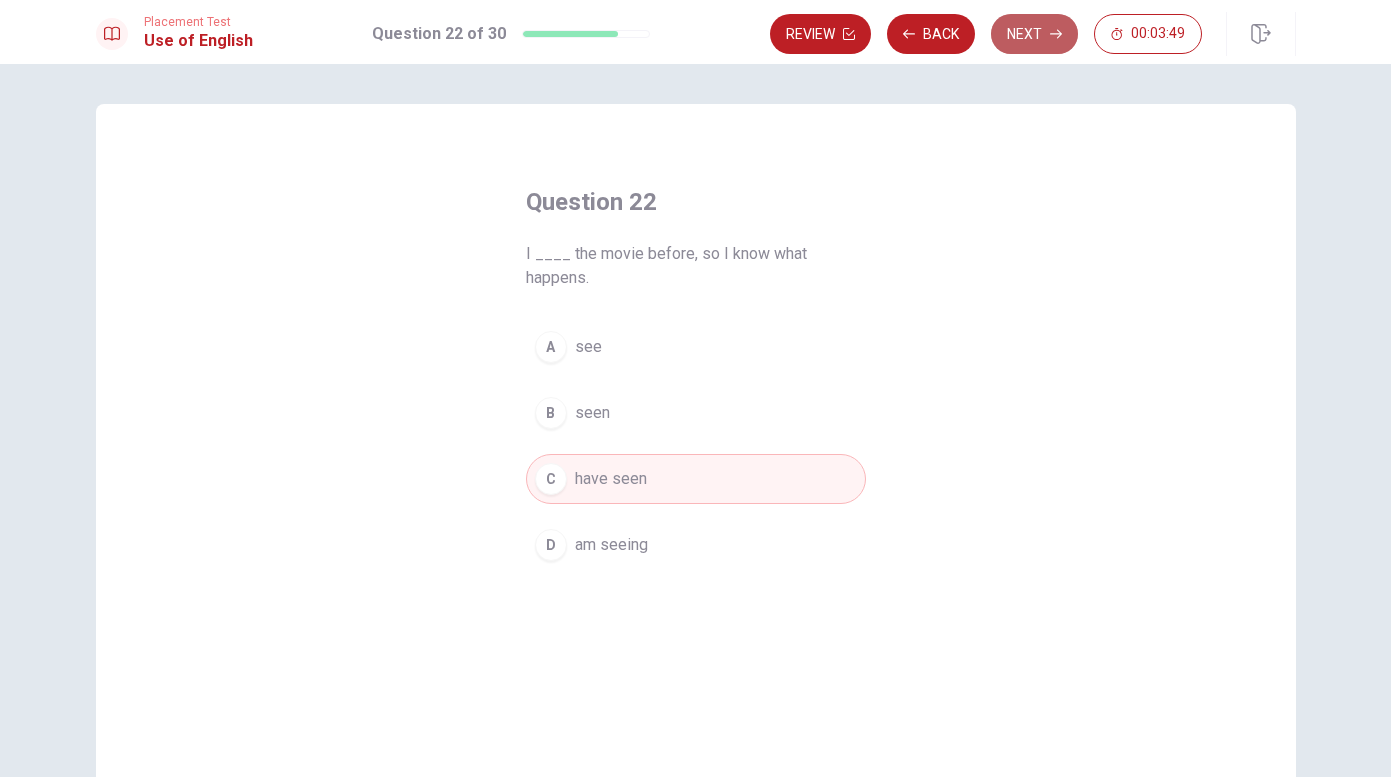 click on "Next" at bounding box center [1034, 34] 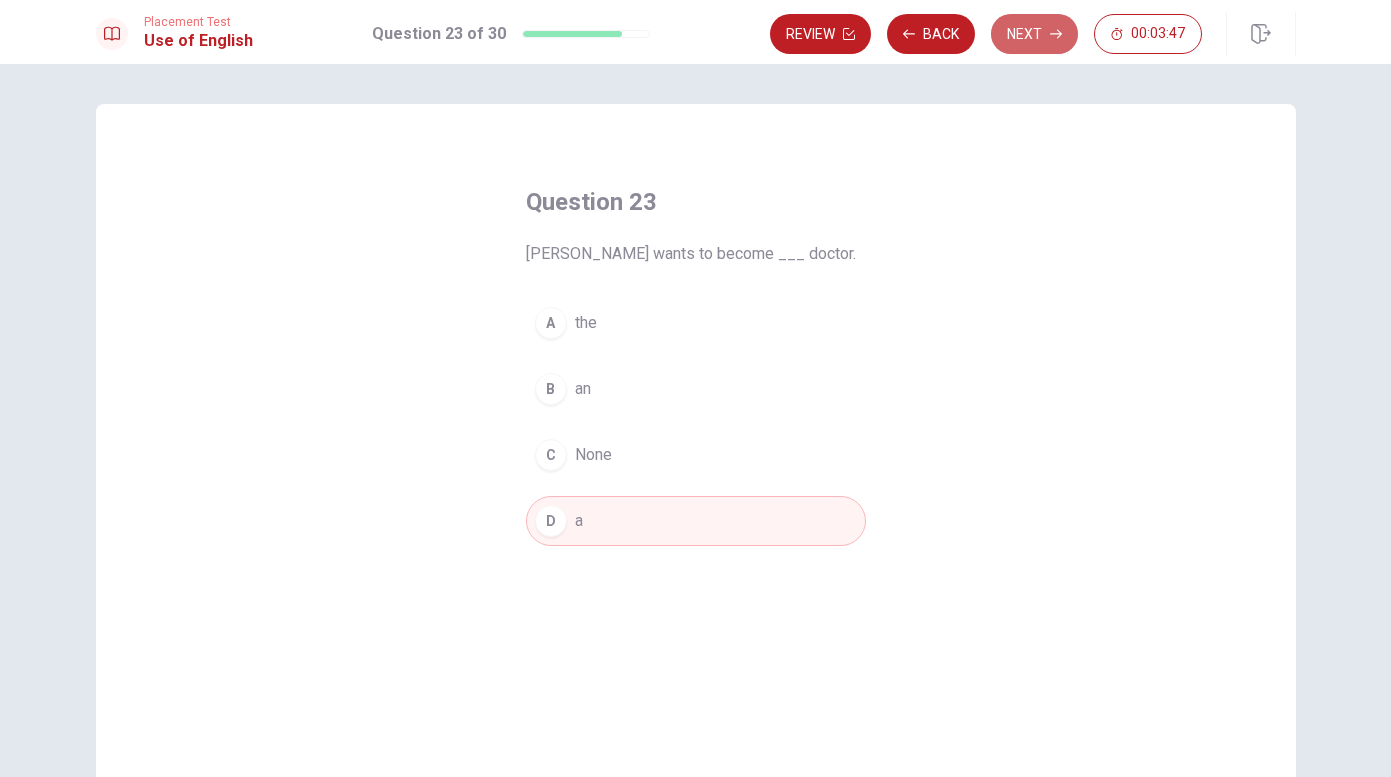 click on "Next" at bounding box center [1034, 34] 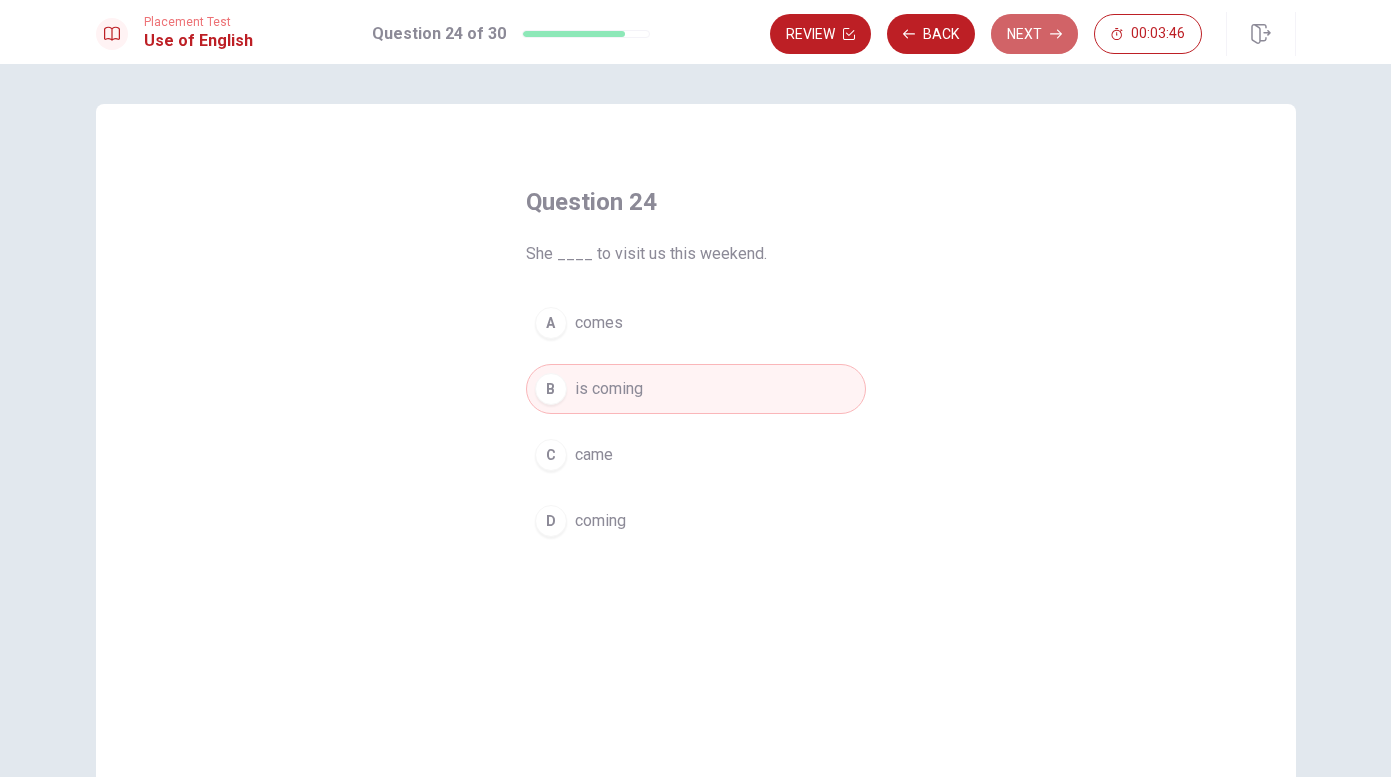 click on "Next" at bounding box center [1034, 34] 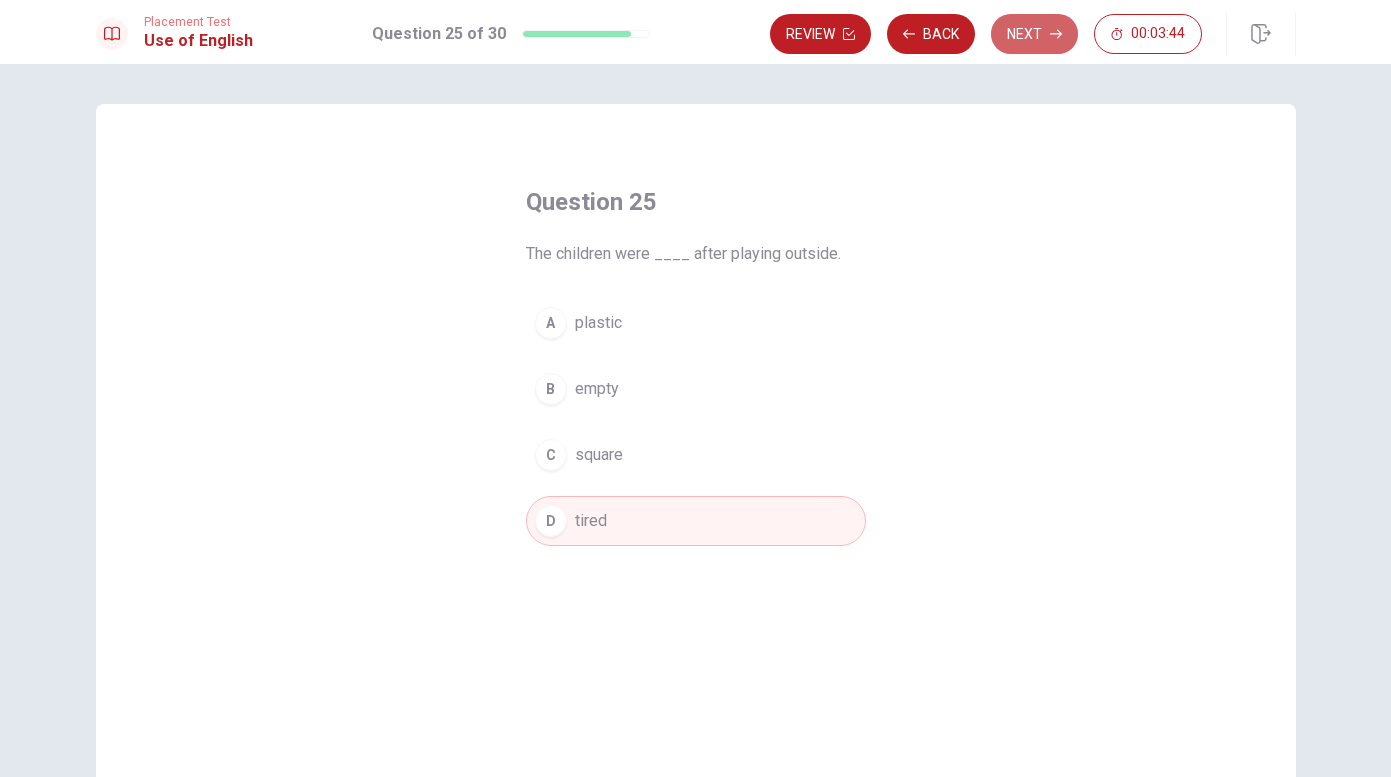 click on "Next" at bounding box center [1034, 34] 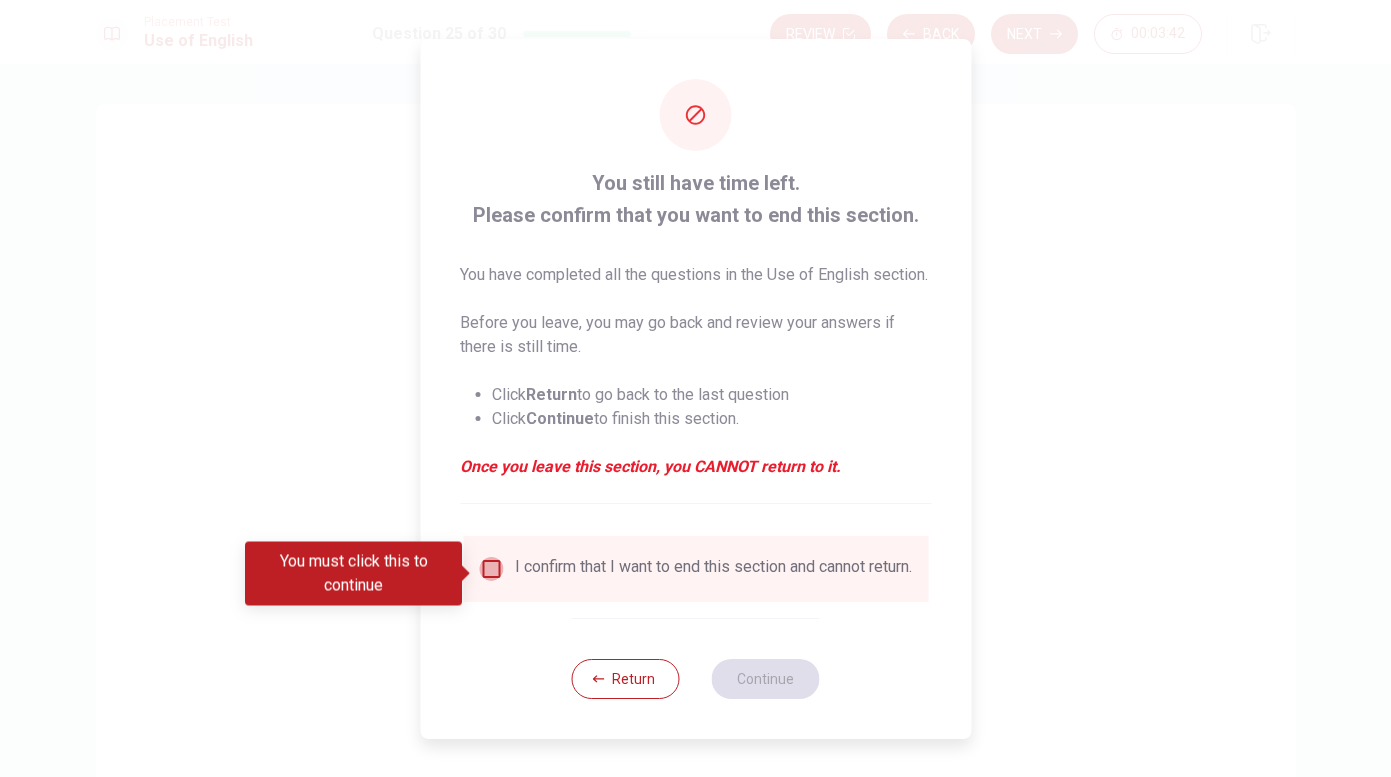 click at bounding box center [491, 569] 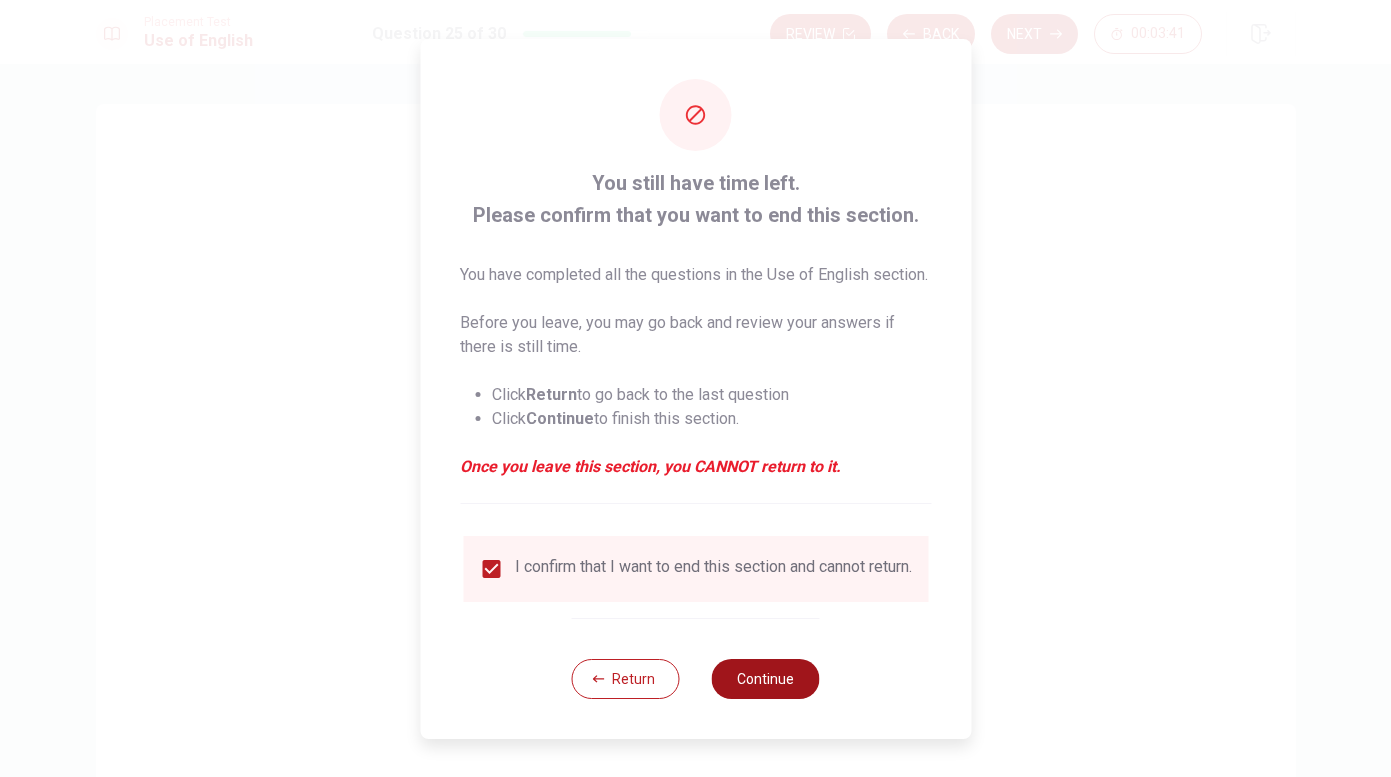 click on "Continue" at bounding box center [766, 679] 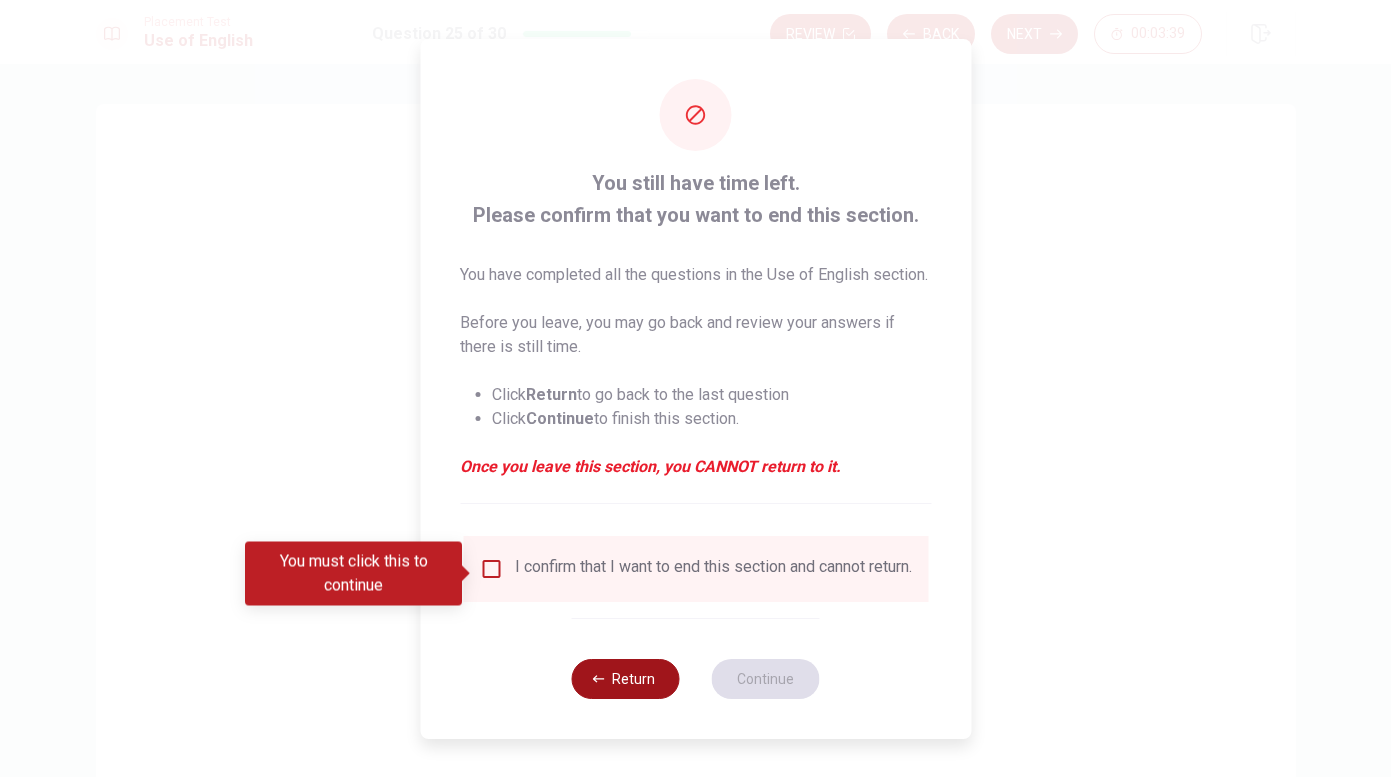 click on "Return" at bounding box center (626, 679) 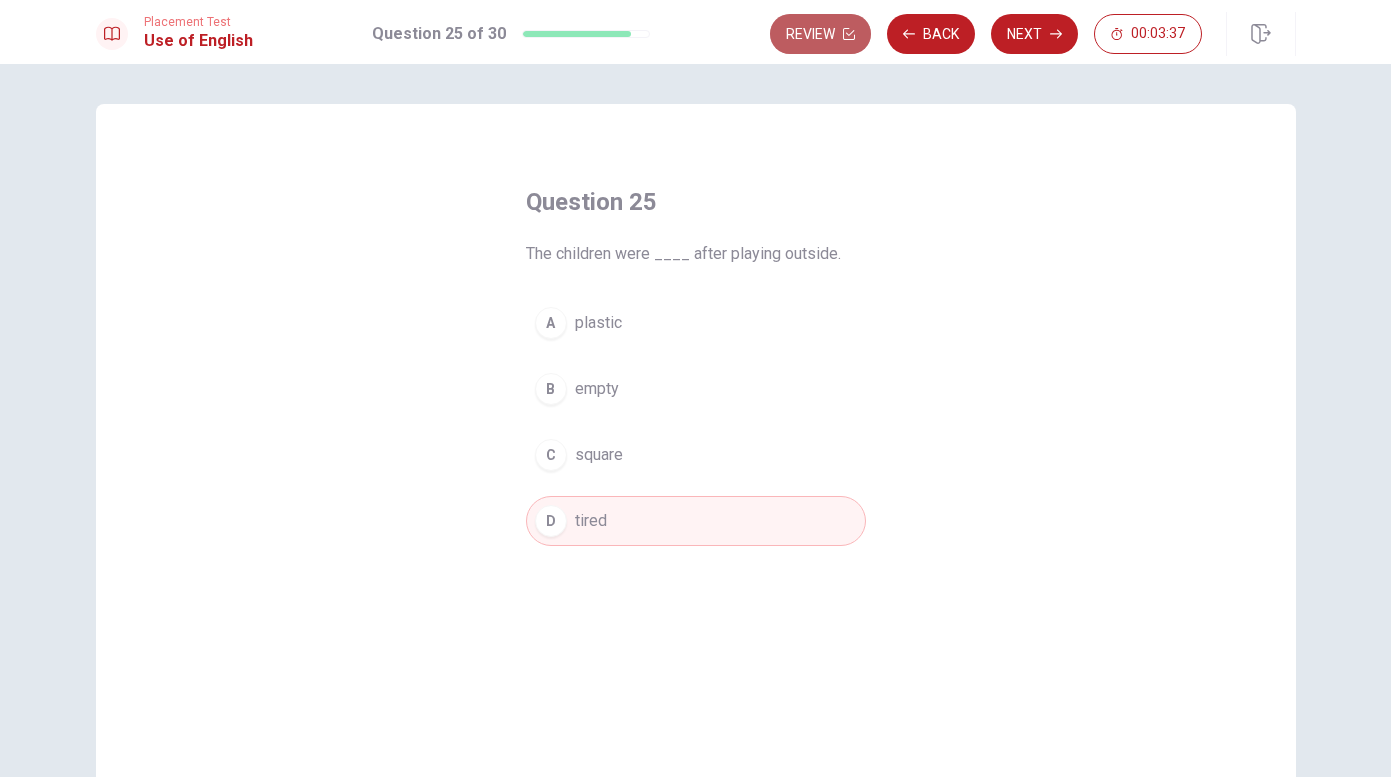 click on "Review" at bounding box center (820, 34) 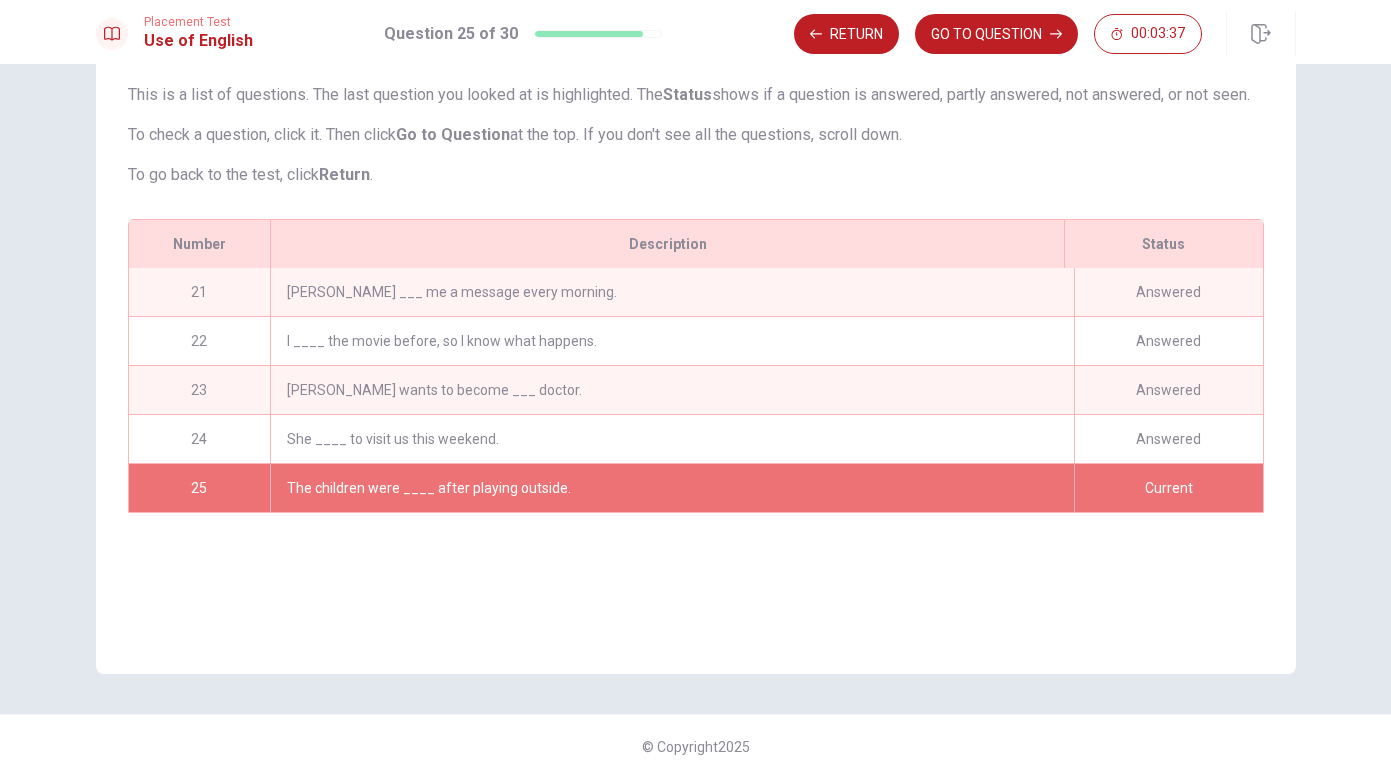 scroll, scrollTop: 126, scrollLeft: 0, axis: vertical 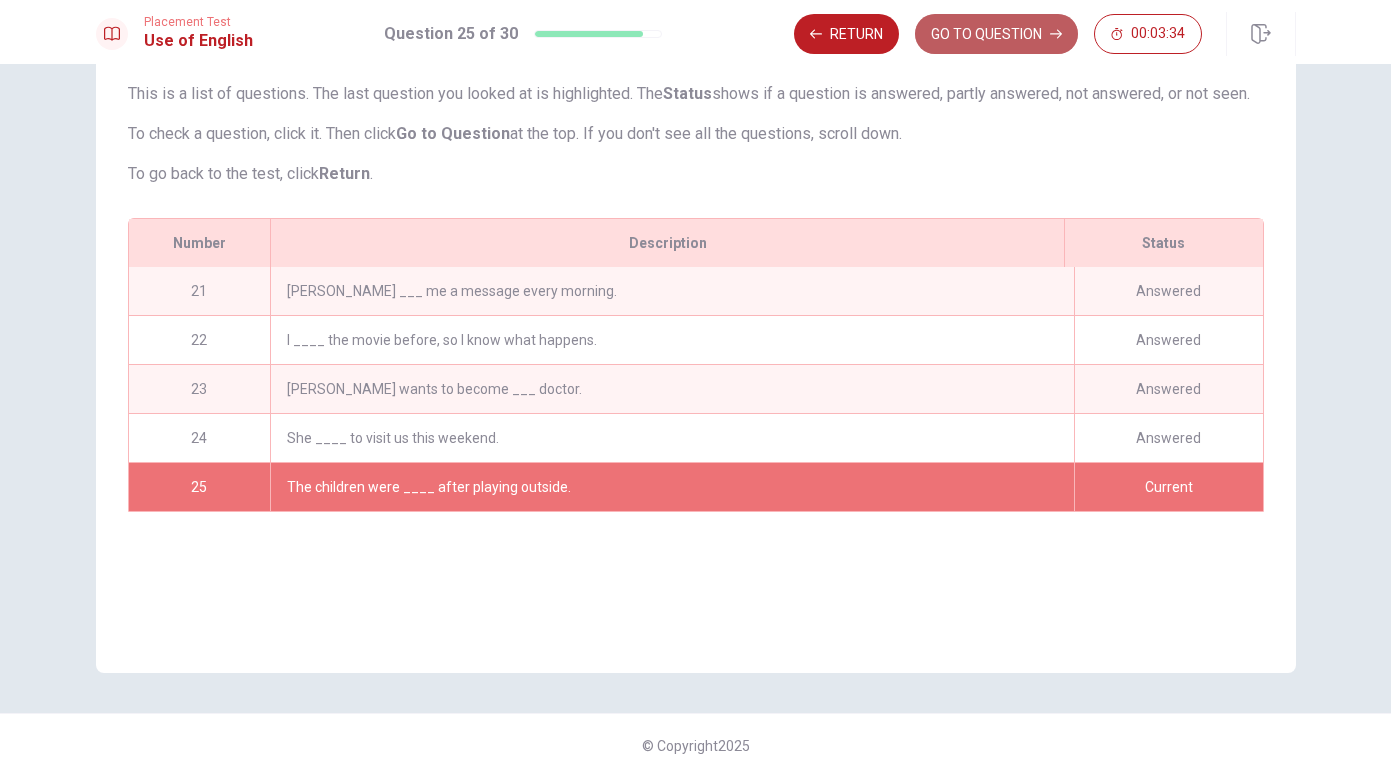 click on "GO TO QUESTION" at bounding box center (996, 34) 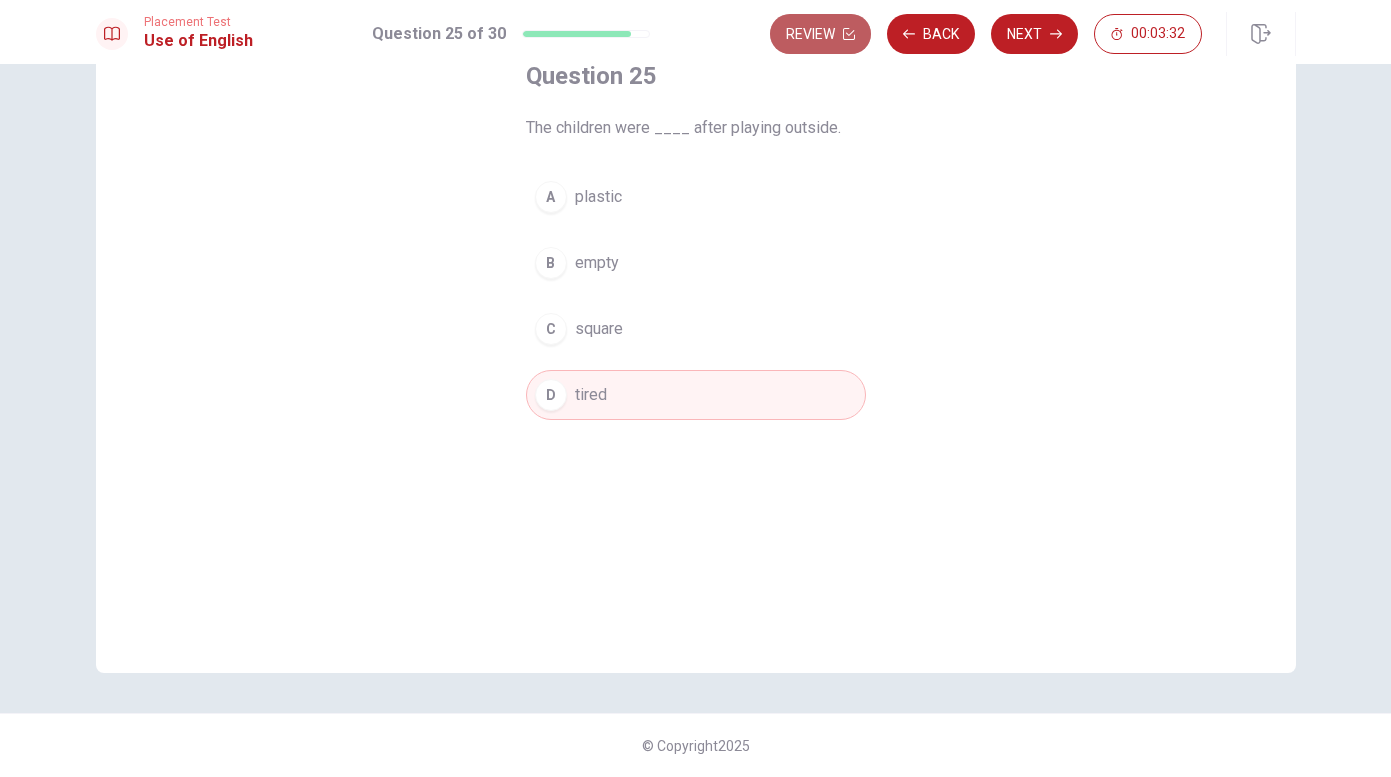 click on "Review" at bounding box center (820, 34) 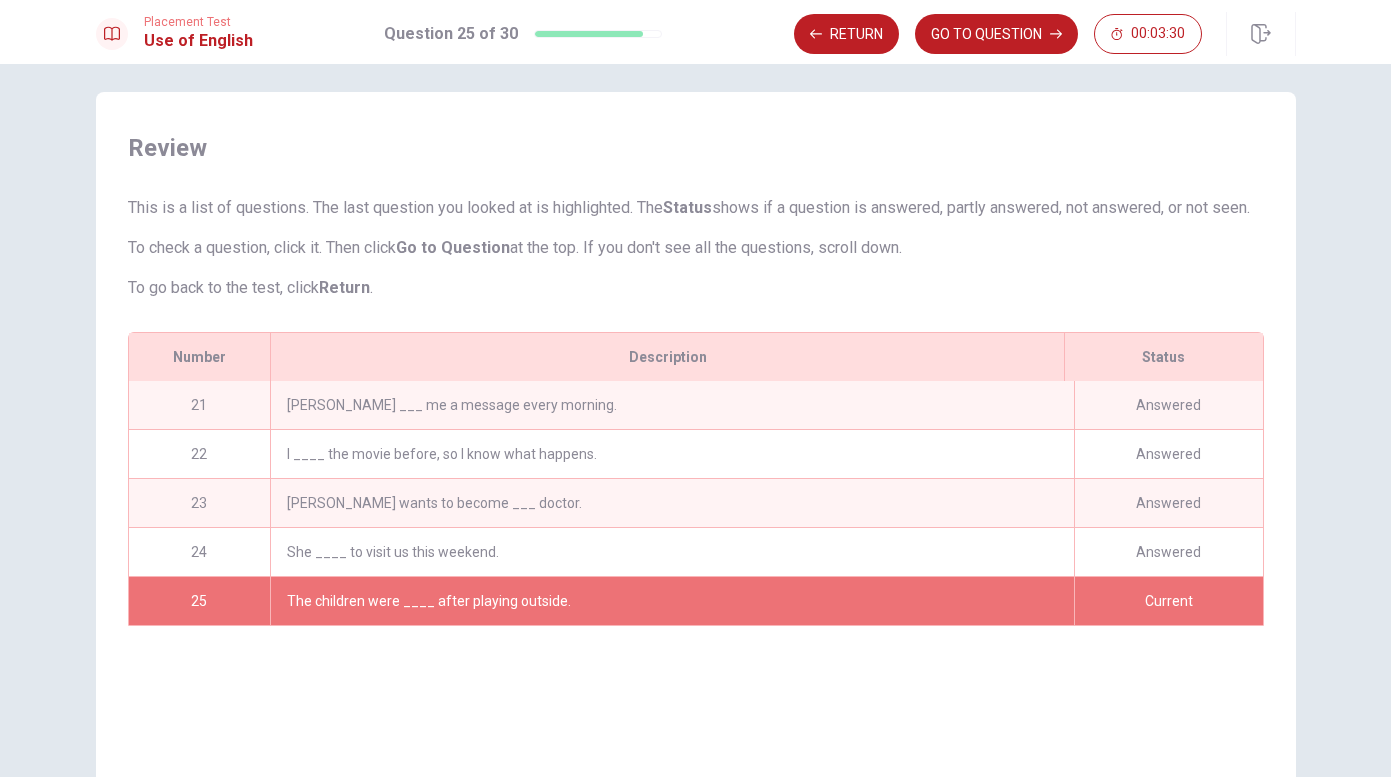 scroll, scrollTop: 10, scrollLeft: 0, axis: vertical 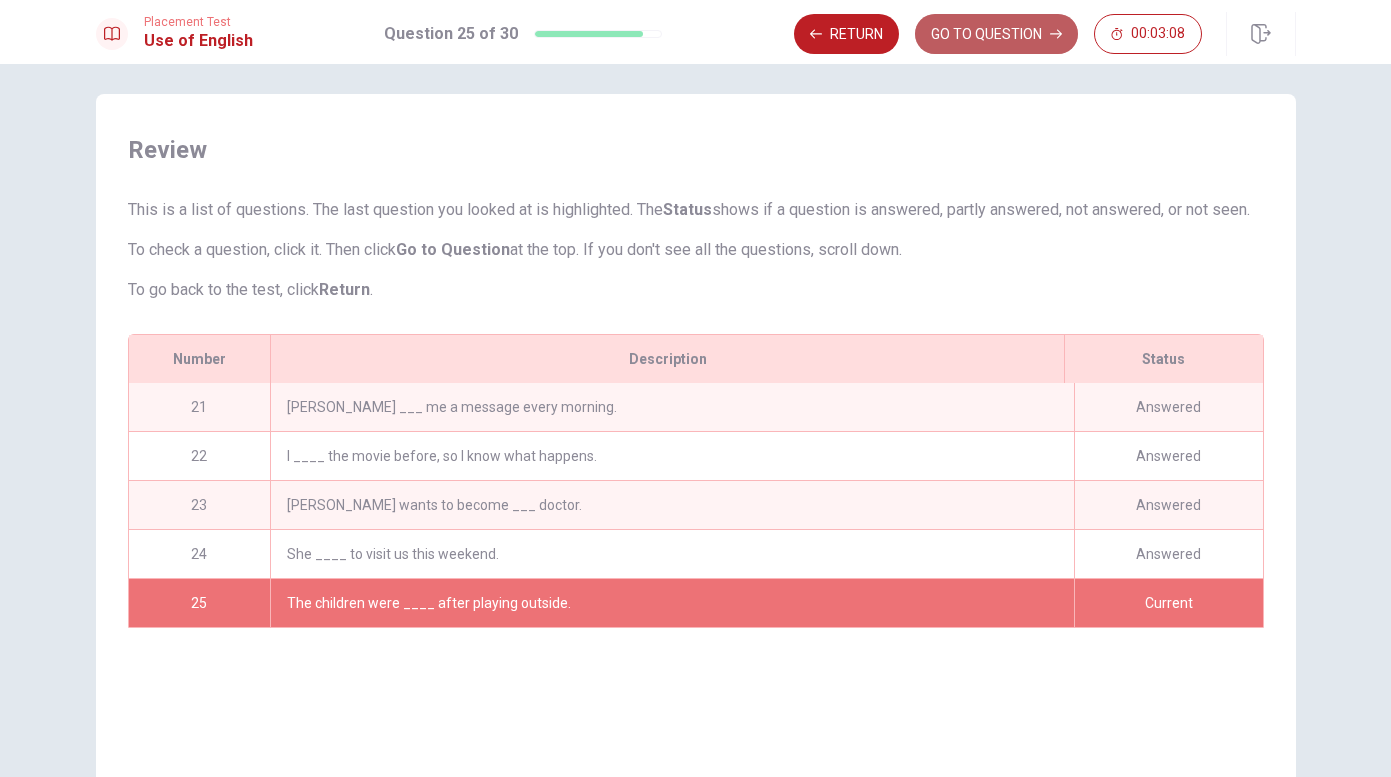 click on "GO TO QUESTION" at bounding box center (996, 34) 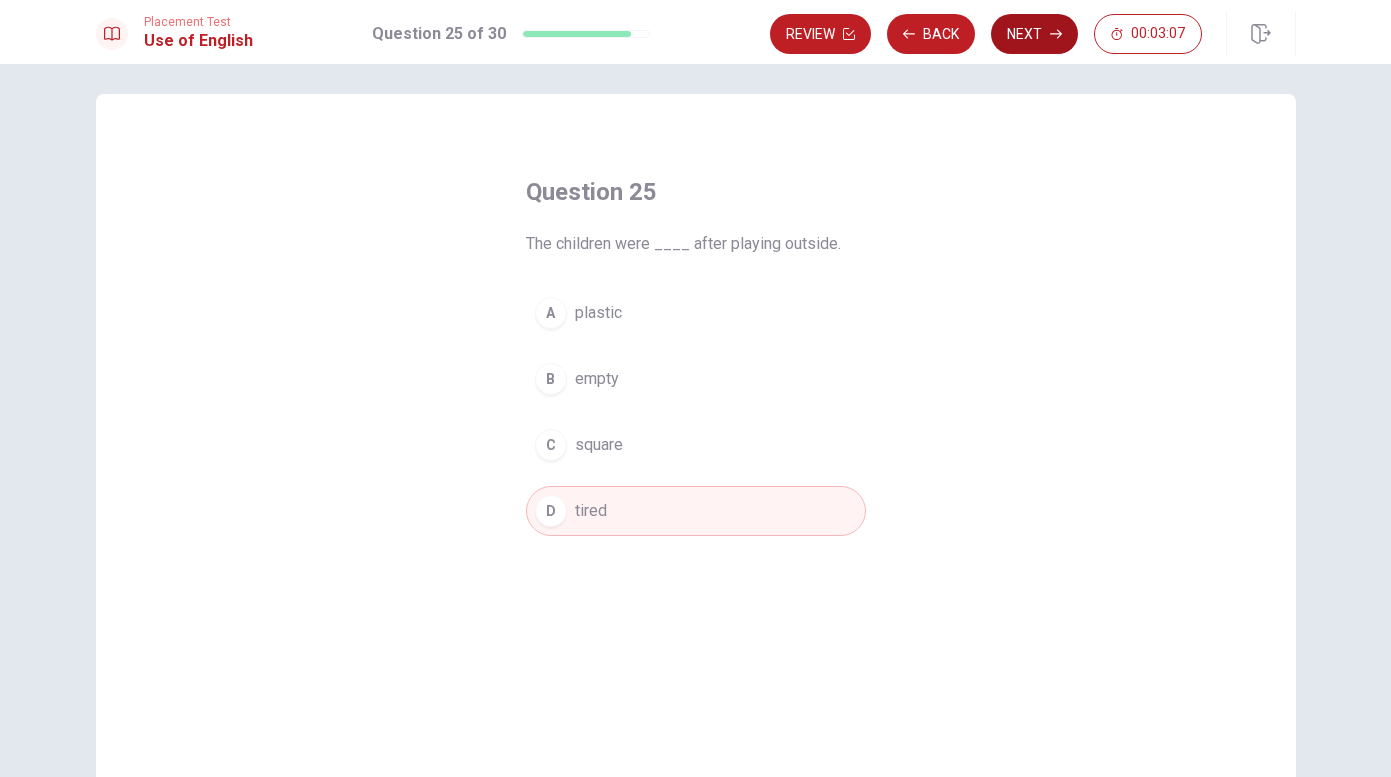 click on "Next" at bounding box center (1034, 34) 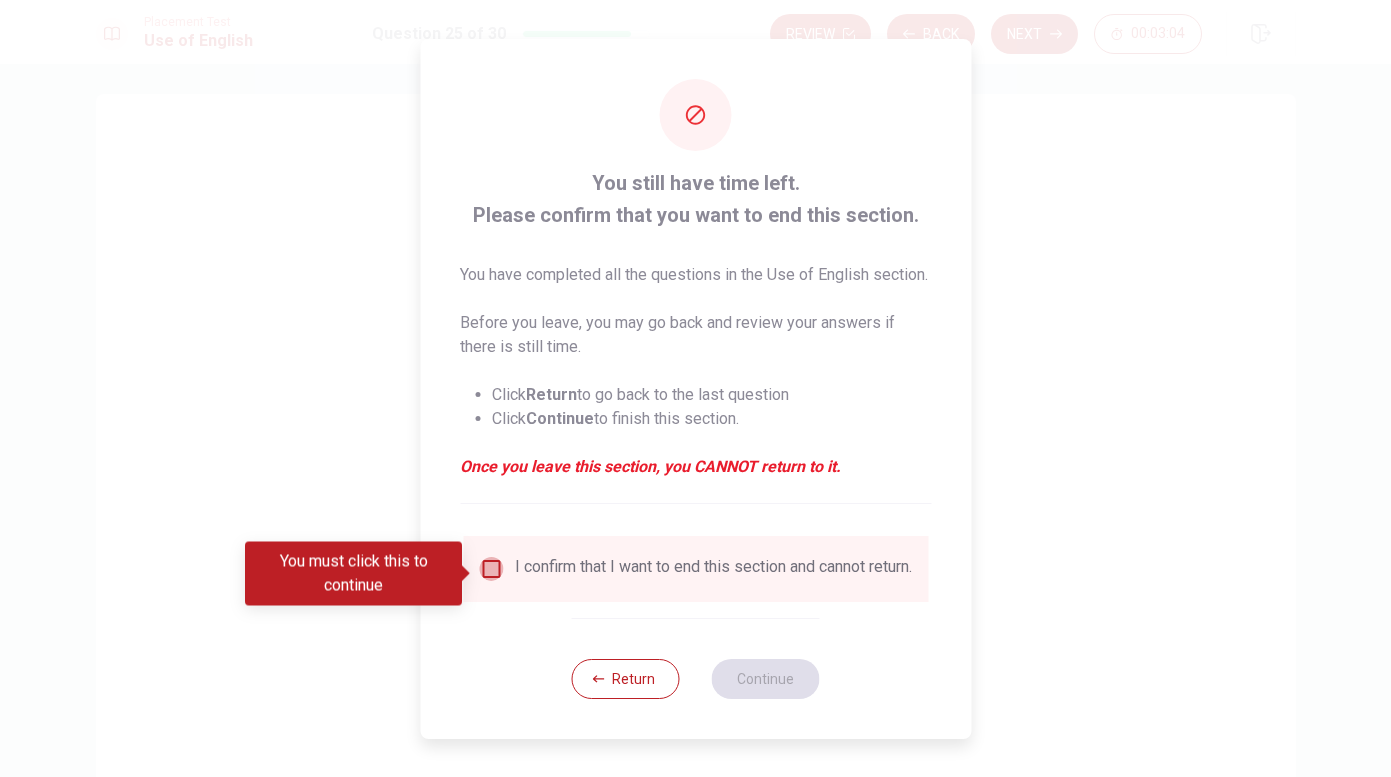 click at bounding box center [491, 569] 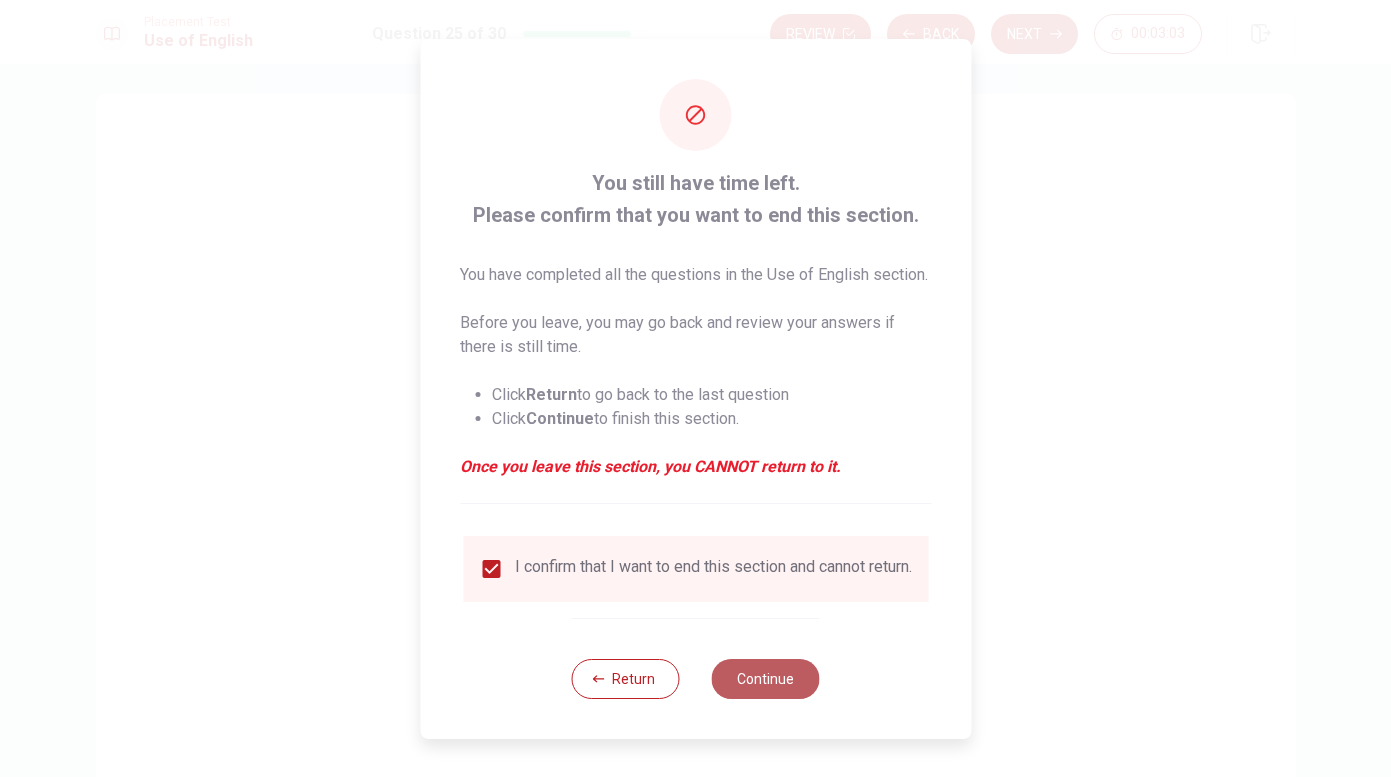 click on "Continue" at bounding box center [766, 679] 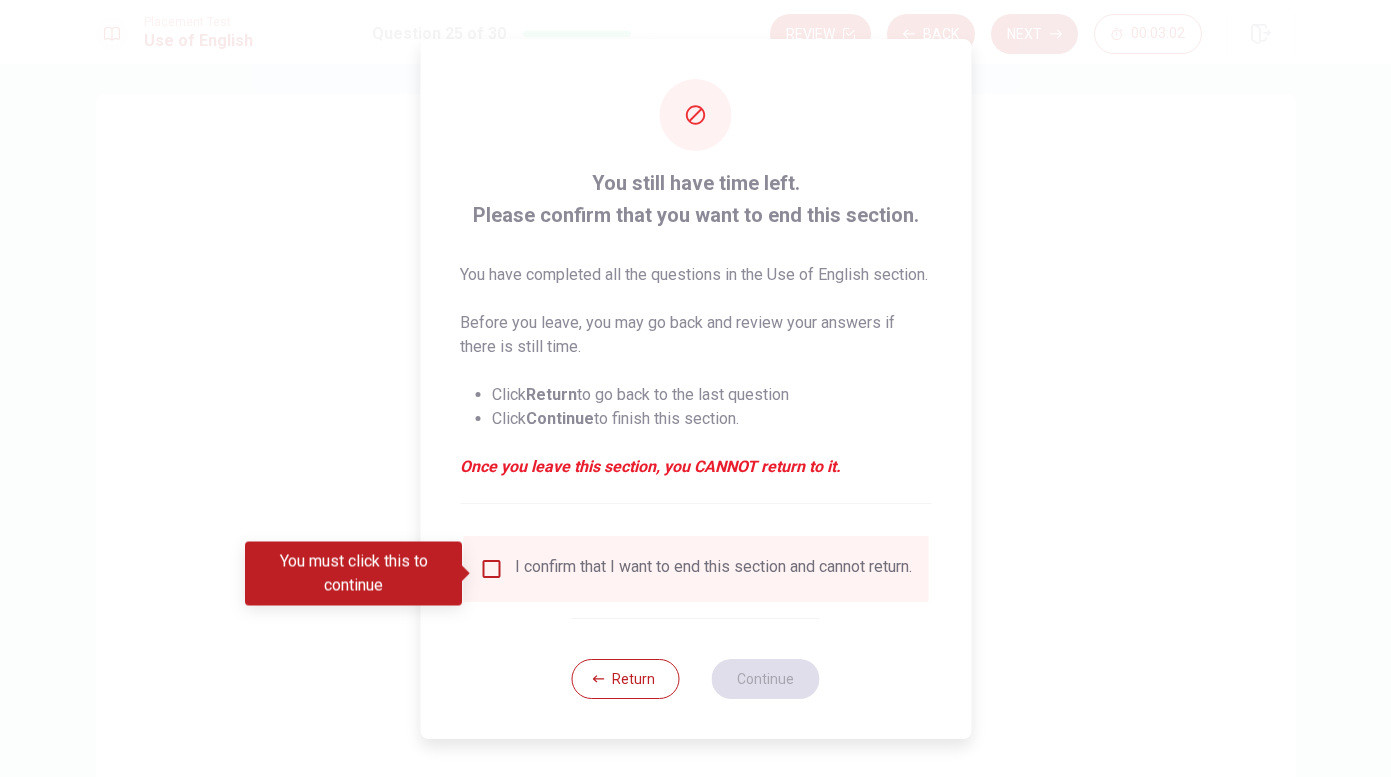click at bounding box center (695, 388) 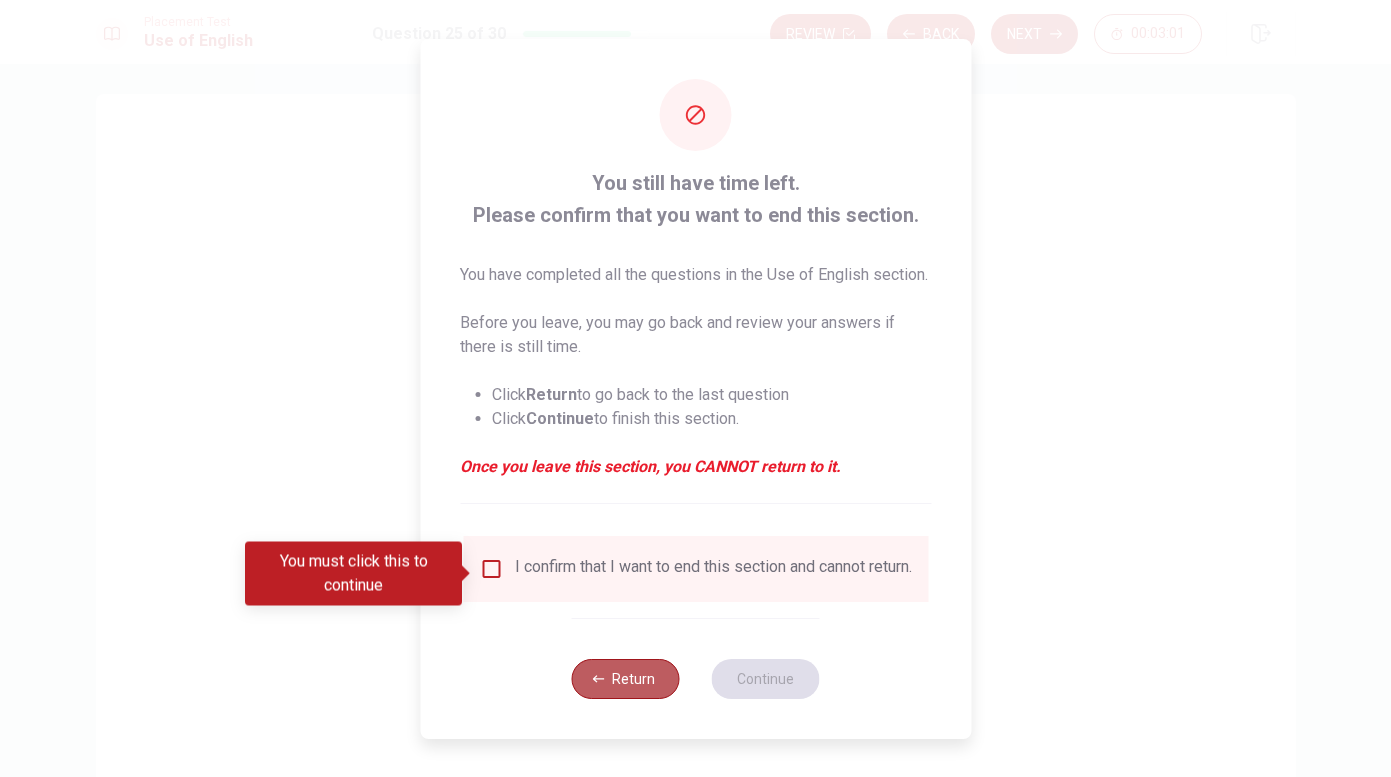 click on "Return" at bounding box center [626, 679] 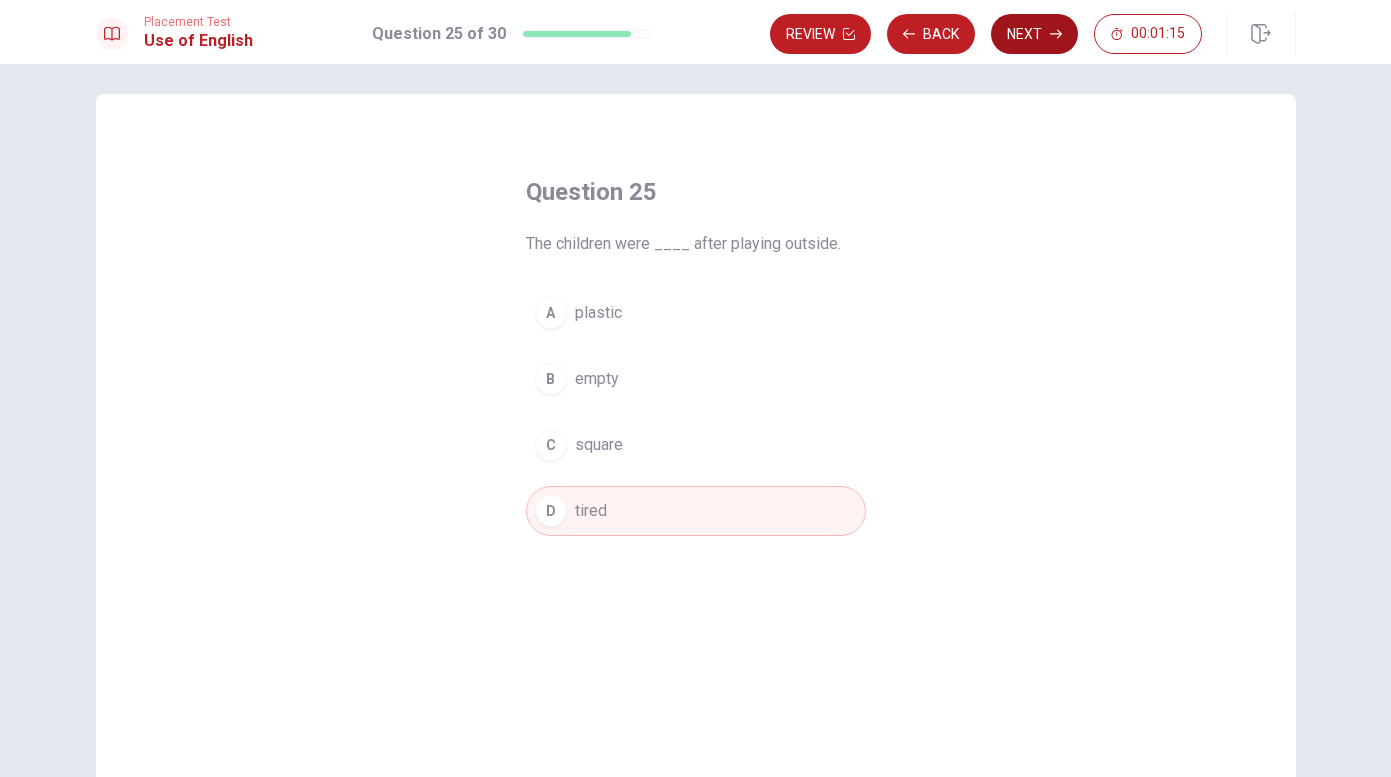 click on "Next" at bounding box center (1034, 34) 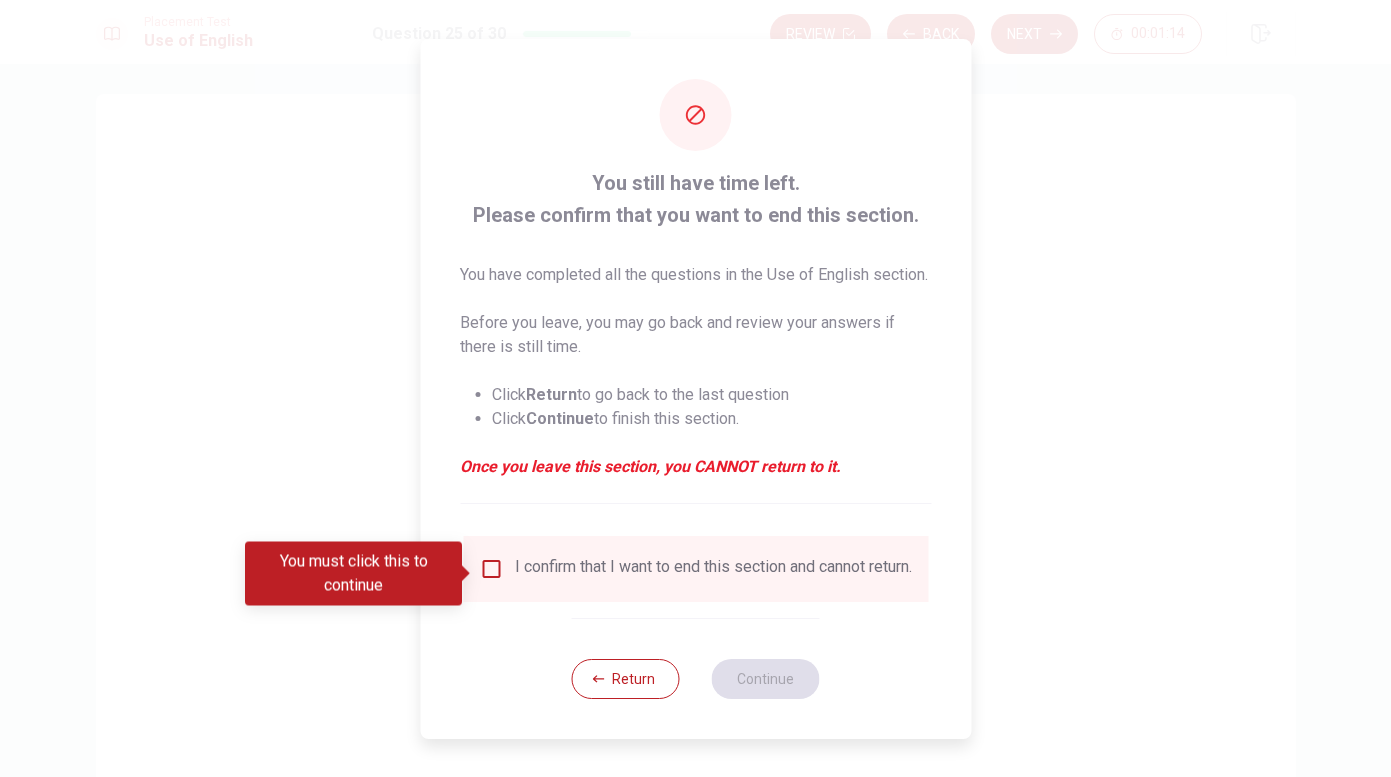 click on "I confirm that I want to end this section and cannot return." at bounding box center (713, 569) 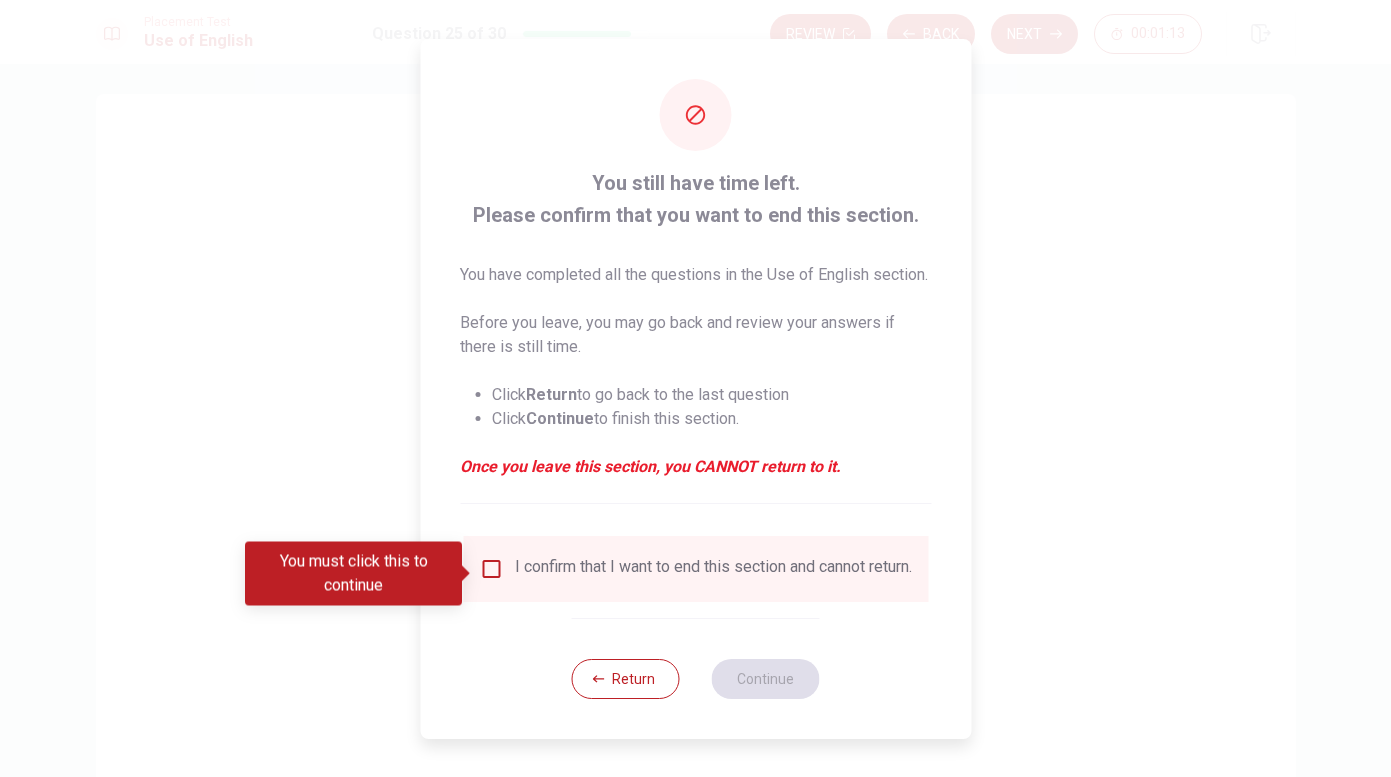 click on "I confirm that I want to end this section and cannot return." at bounding box center (713, 569) 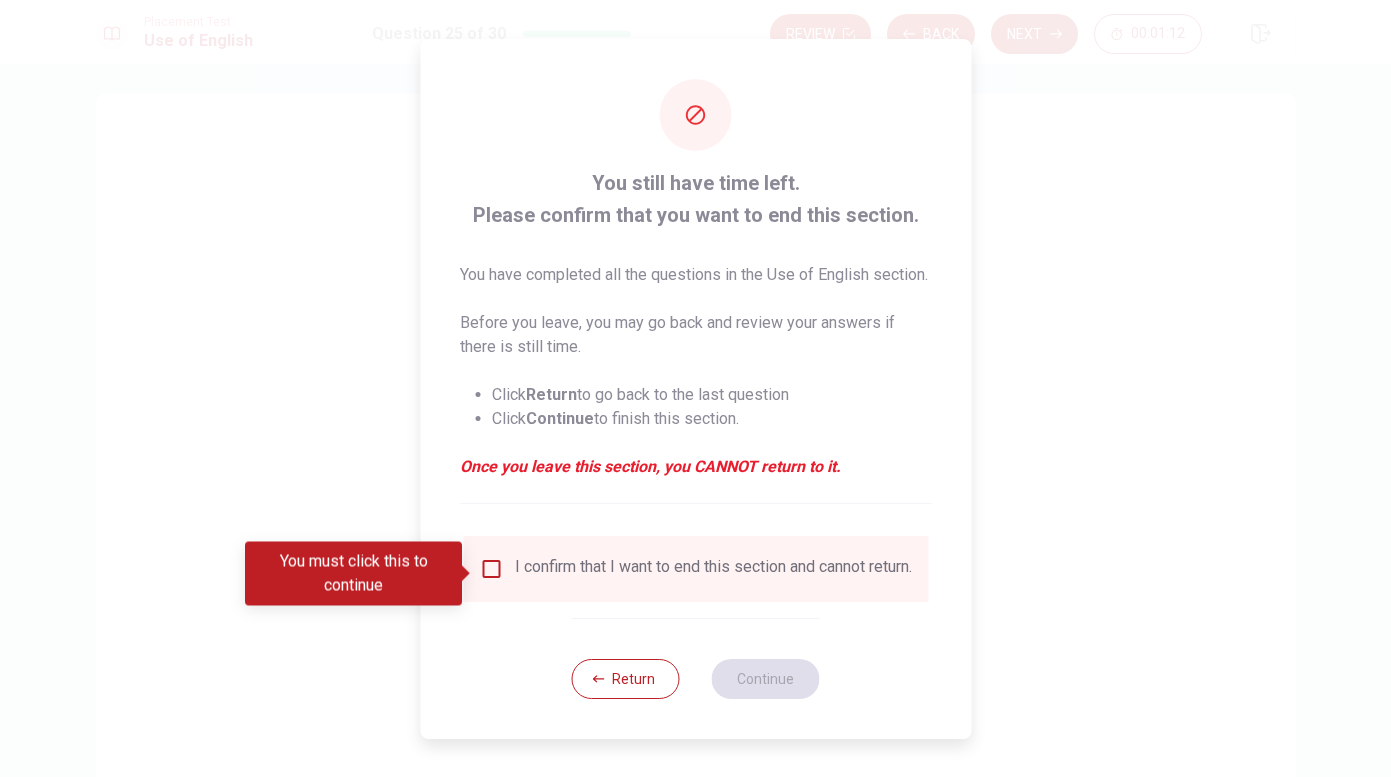 click at bounding box center [491, 569] 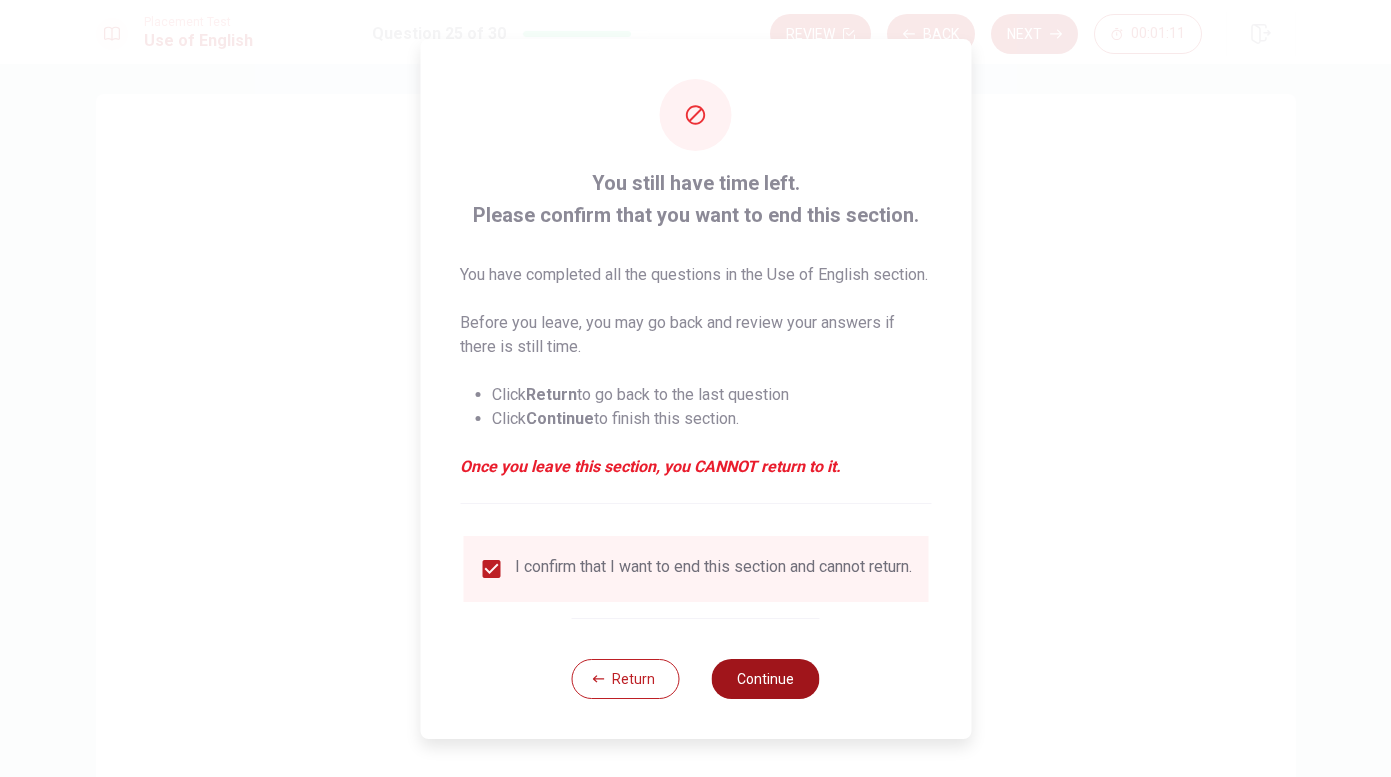 click on "Continue" at bounding box center [766, 679] 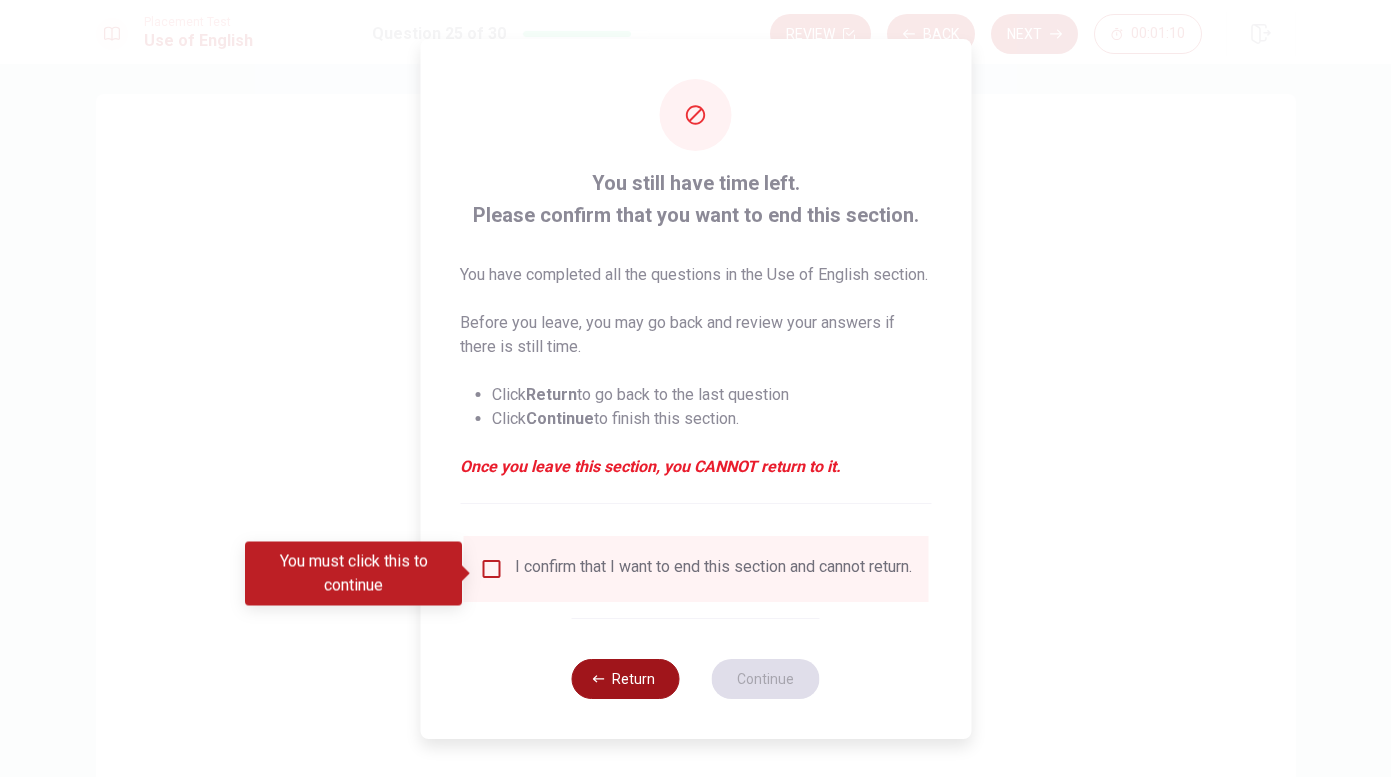 click 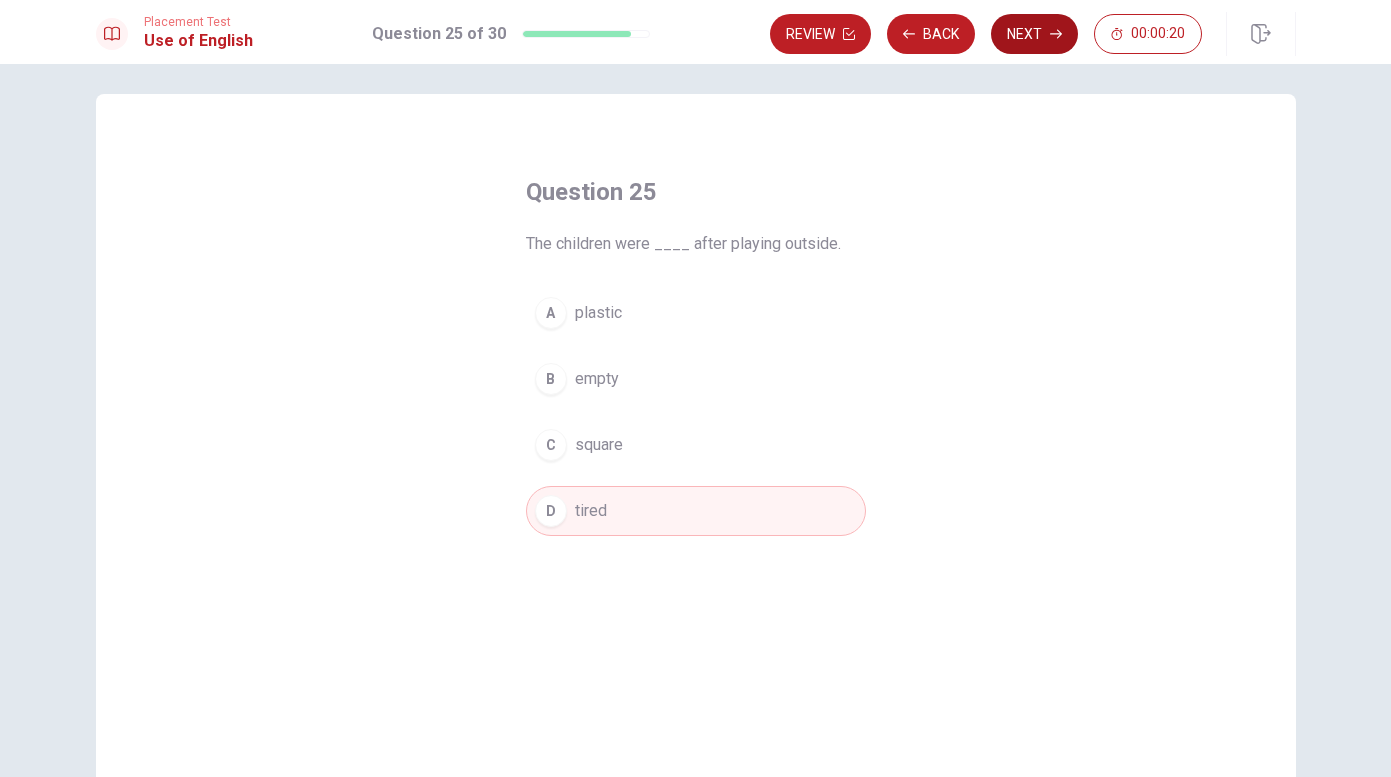 click on "Next" at bounding box center [1034, 34] 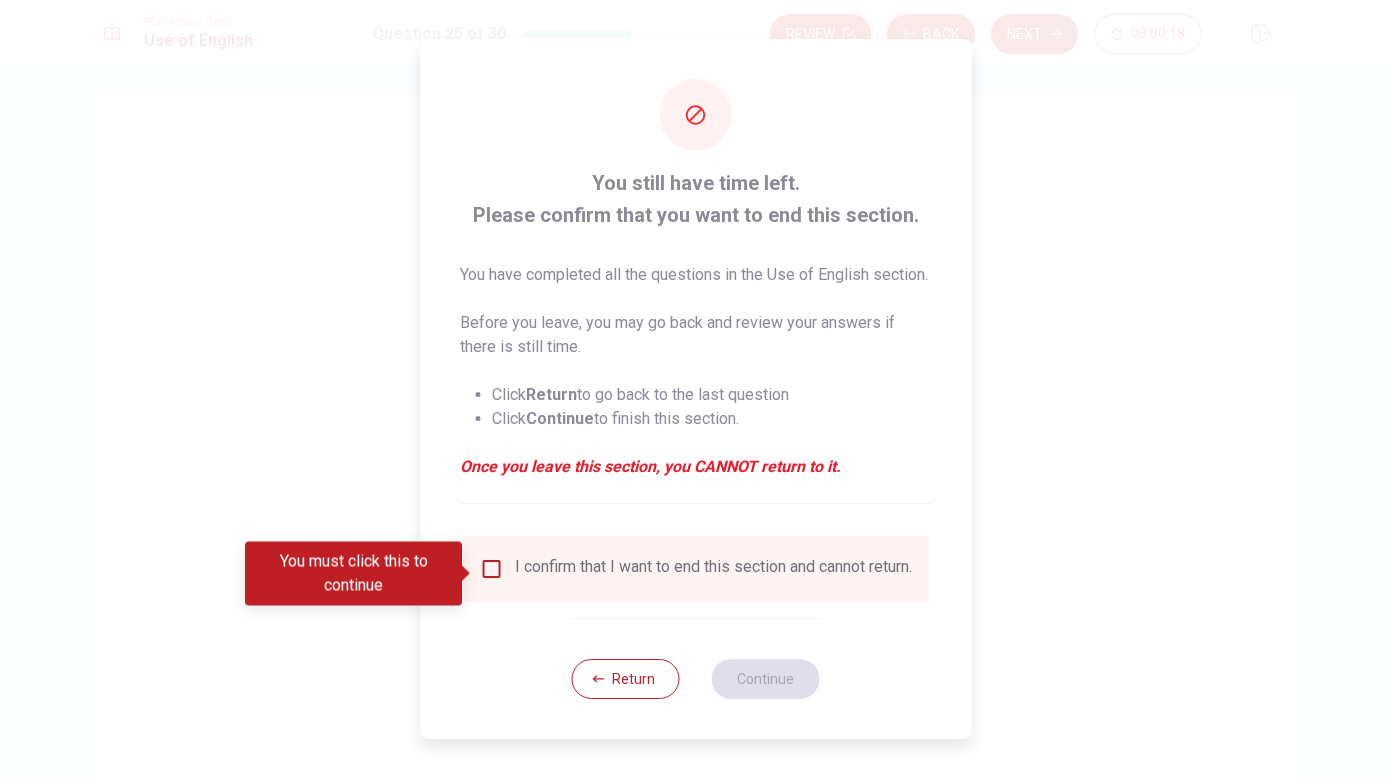 click at bounding box center (491, 569) 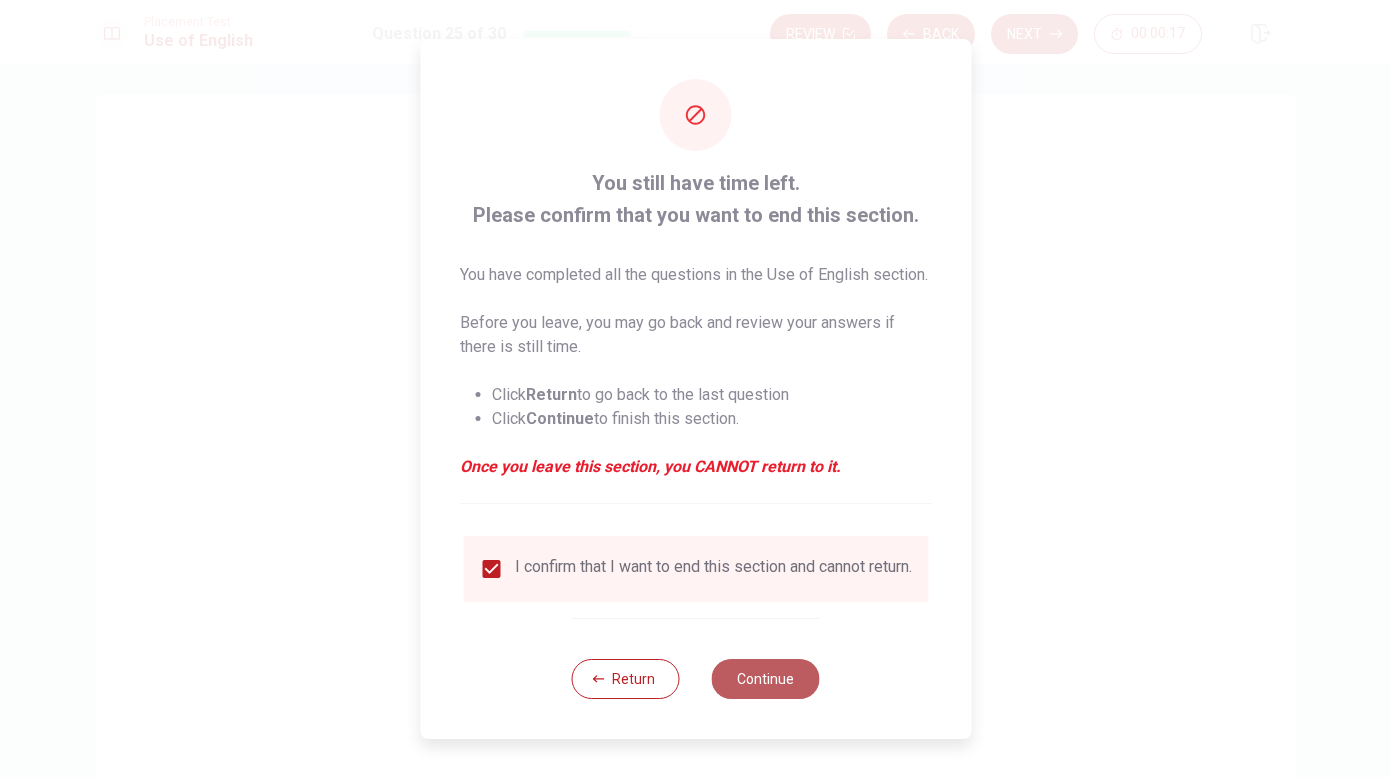 click on "Continue" at bounding box center (766, 679) 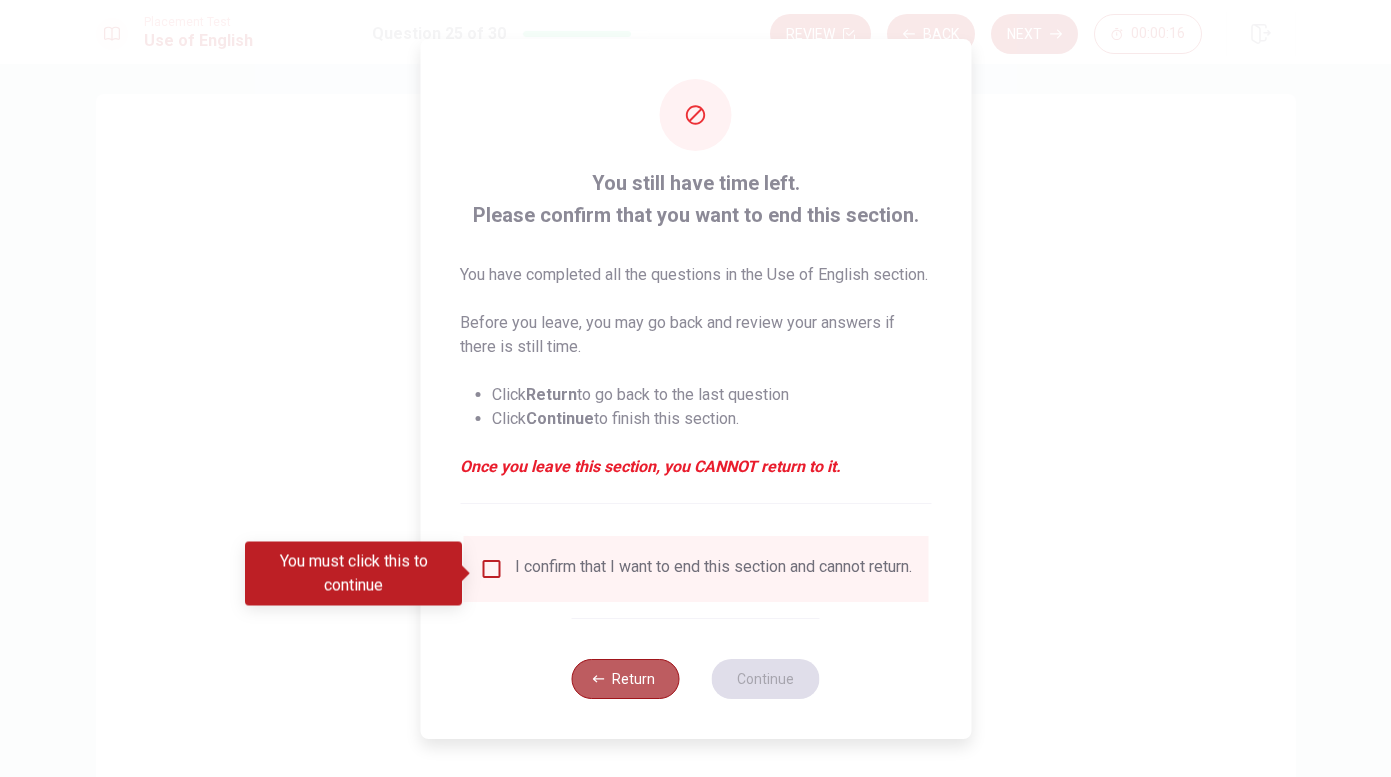 click on "Return" at bounding box center [626, 679] 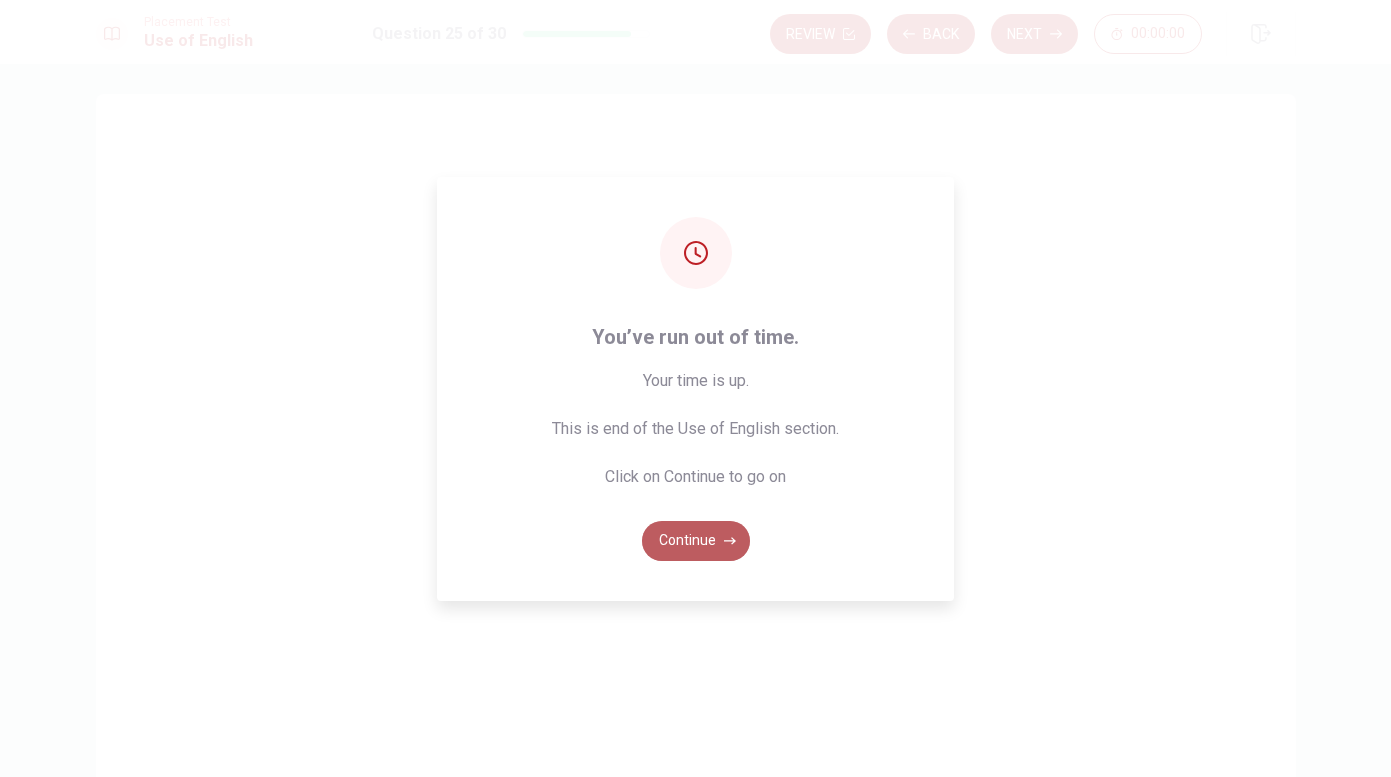click on "Continue" at bounding box center [696, 541] 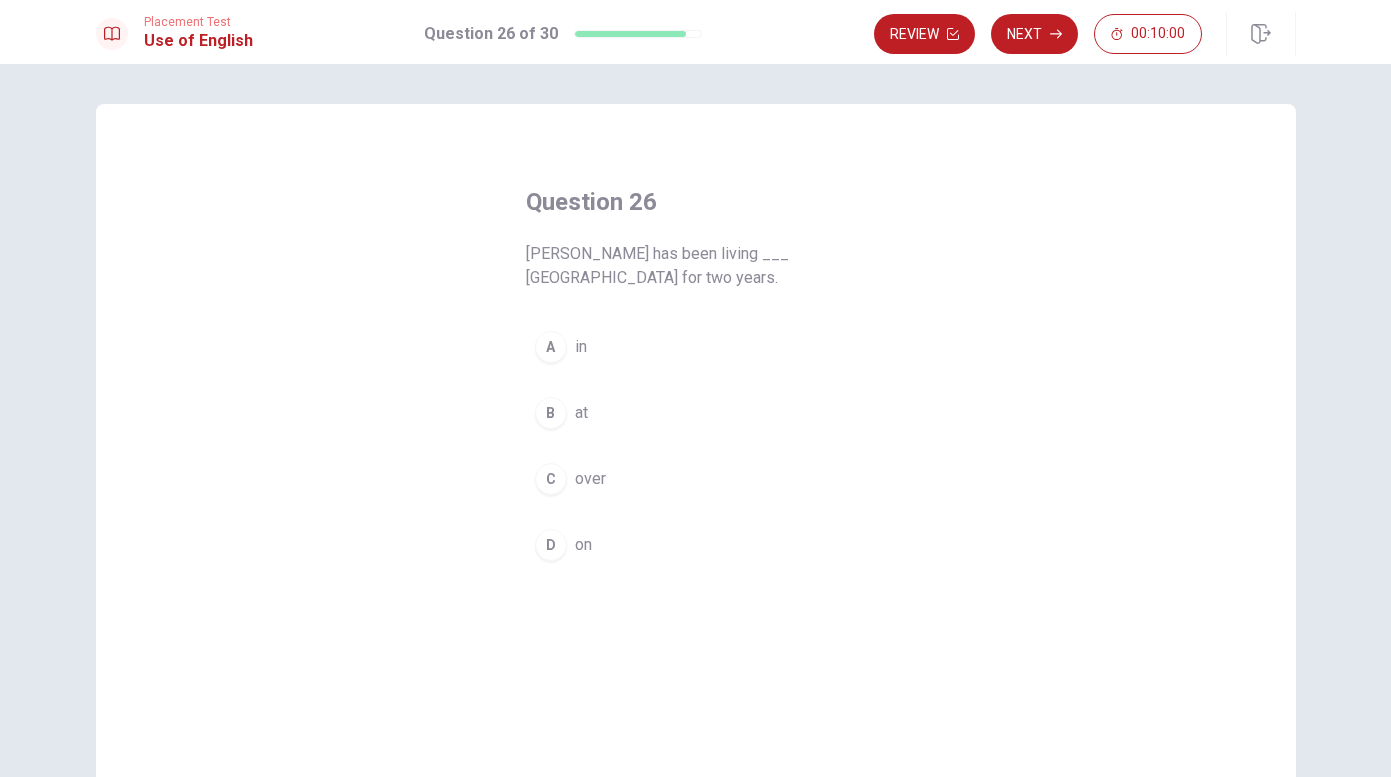 scroll, scrollTop: 126, scrollLeft: 0, axis: vertical 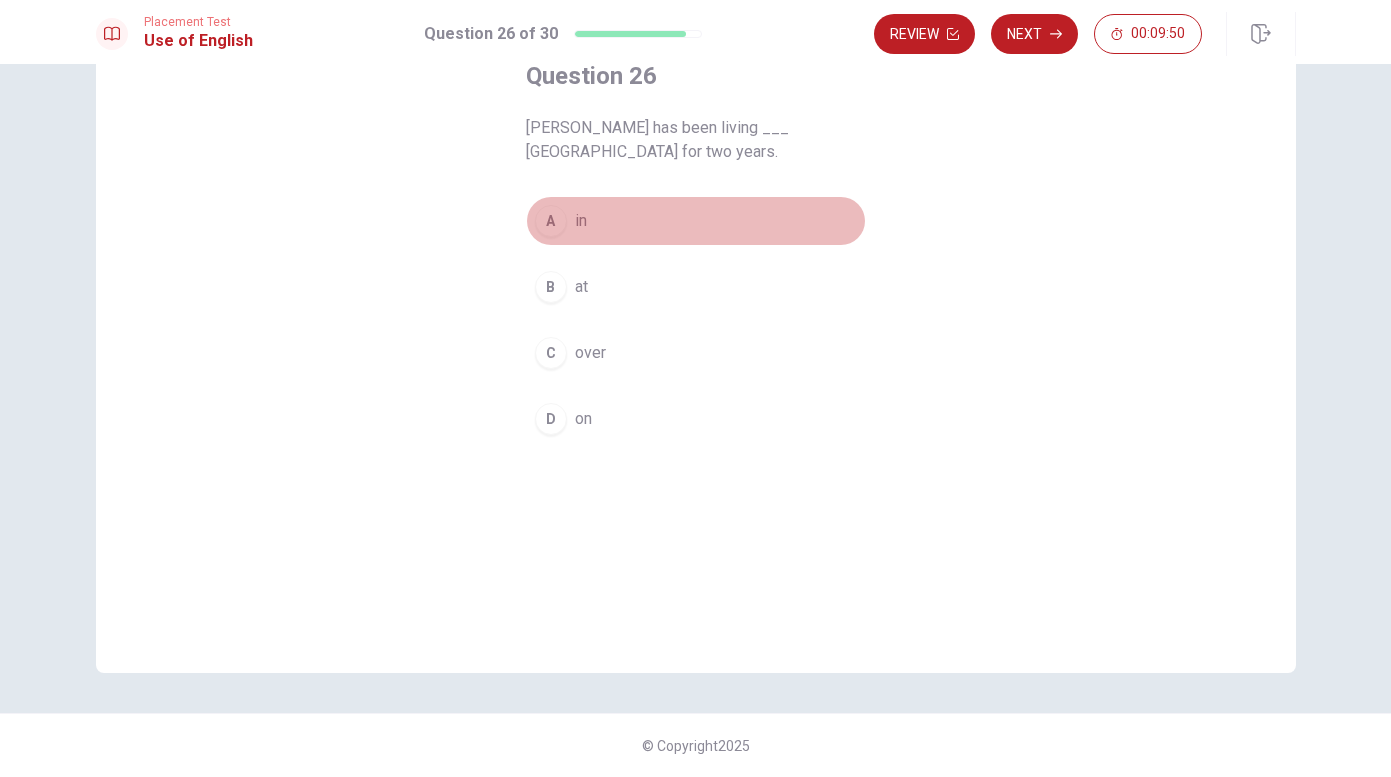 click on "A in" at bounding box center (696, 221) 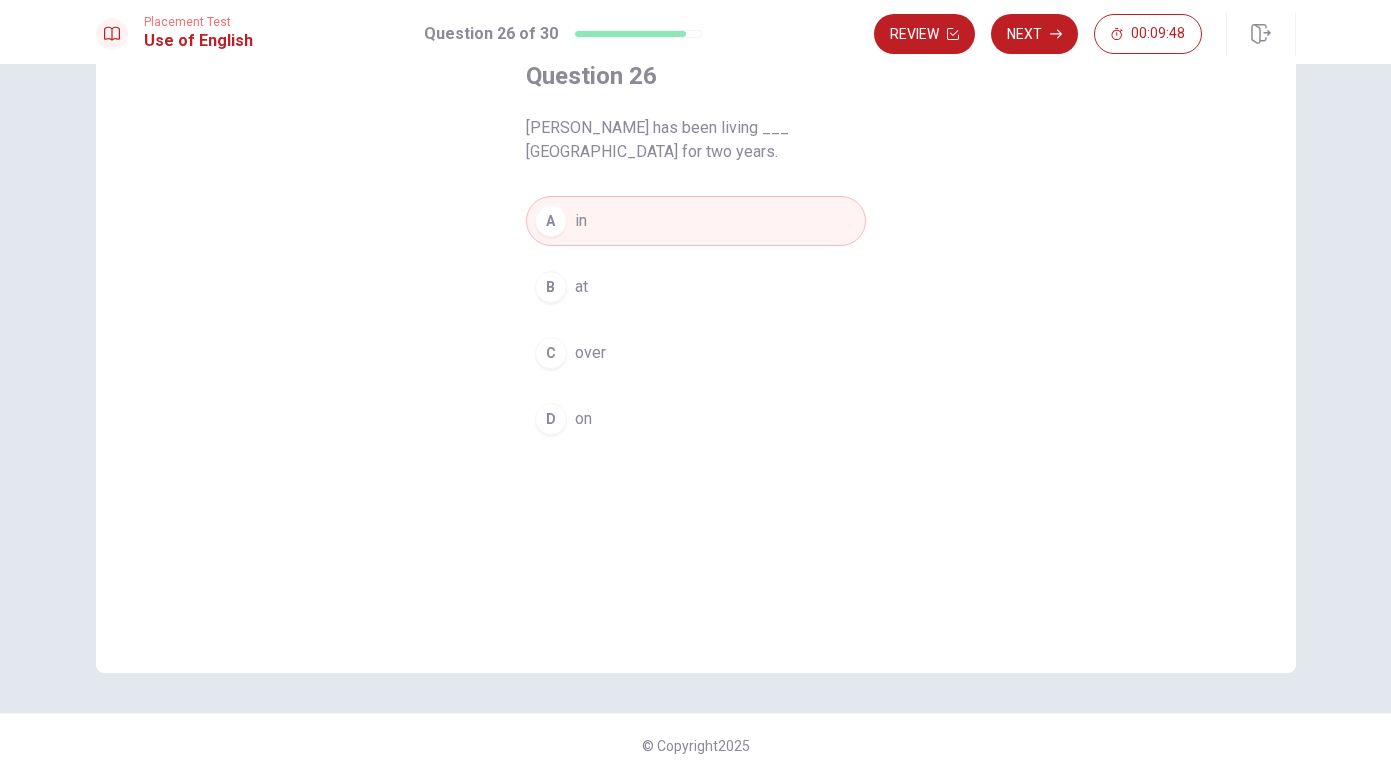 click on "at" at bounding box center [581, 287] 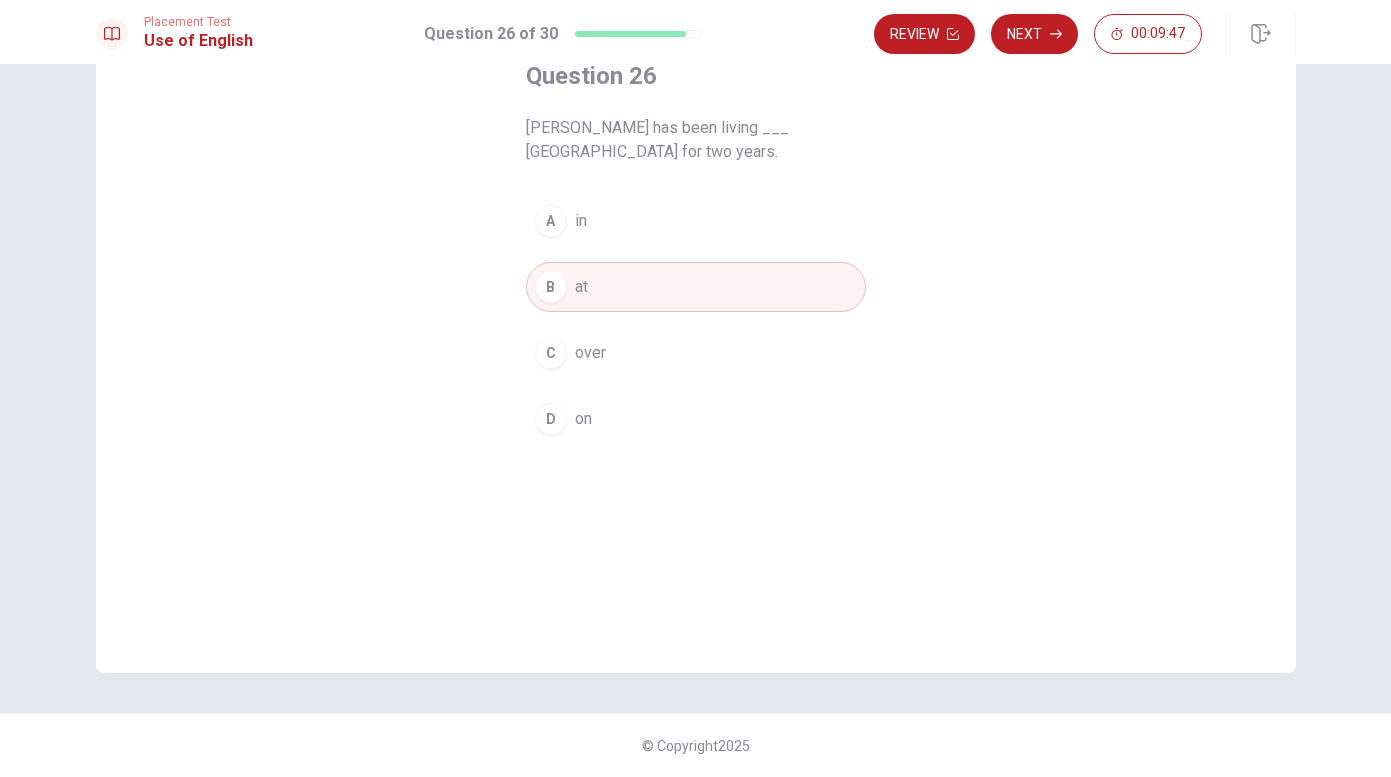 click on "over" at bounding box center (590, 353) 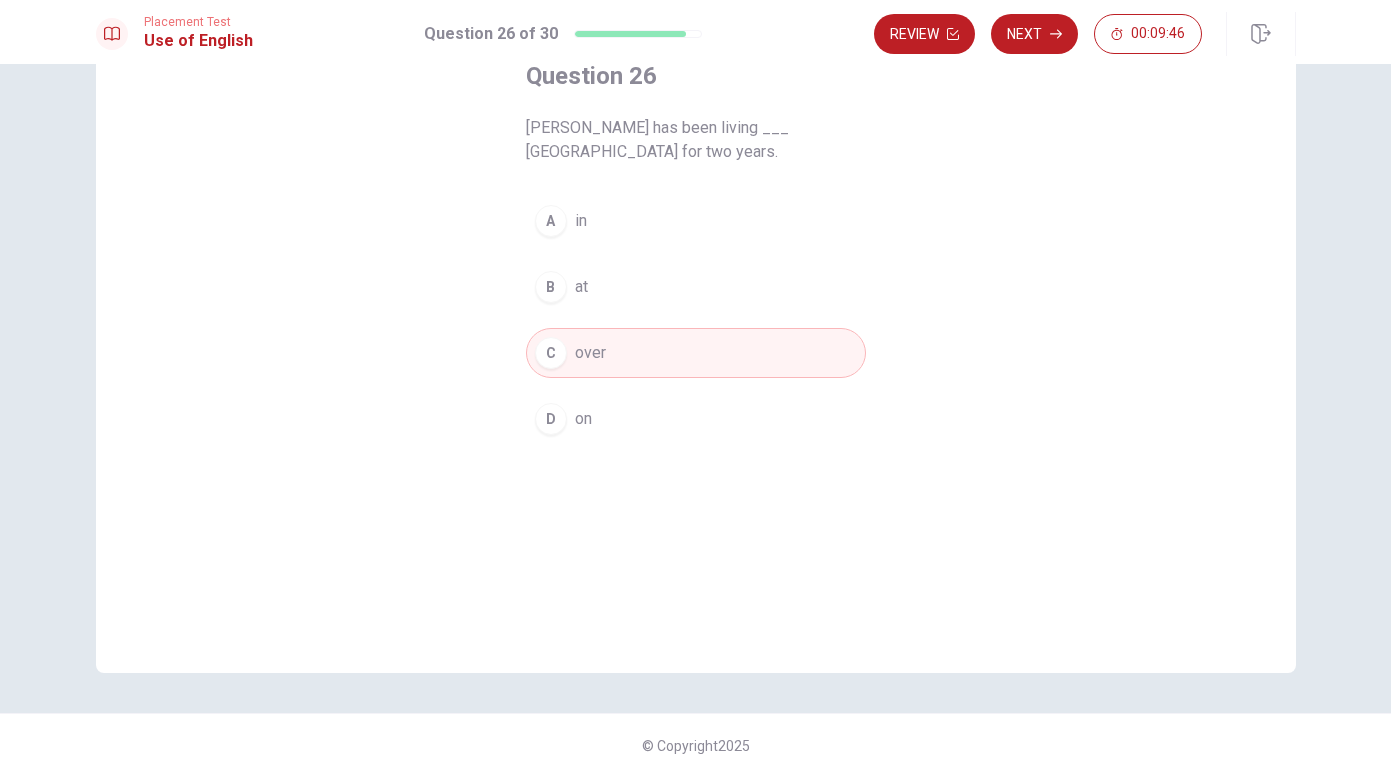 click on "D on" at bounding box center [696, 419] 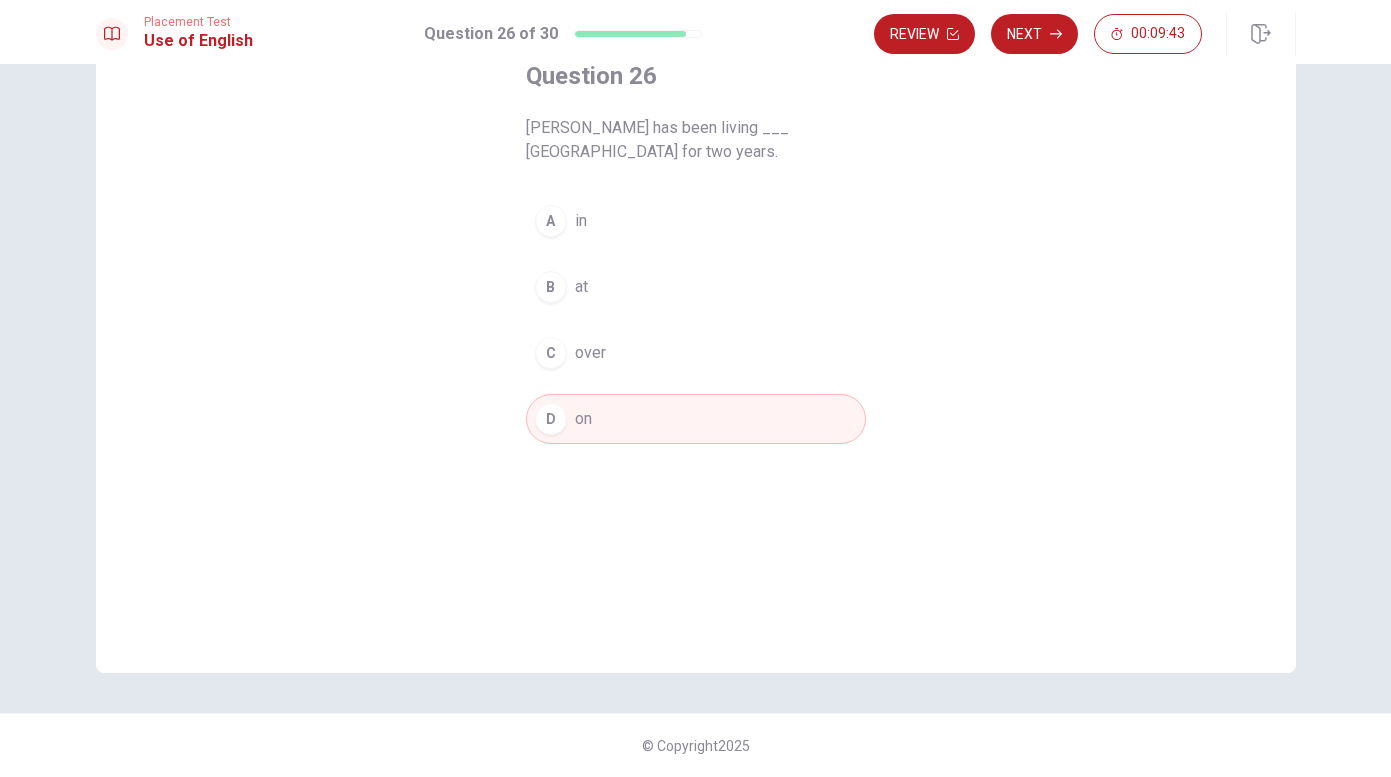 click on "A in" at bounding box center [696, 221] 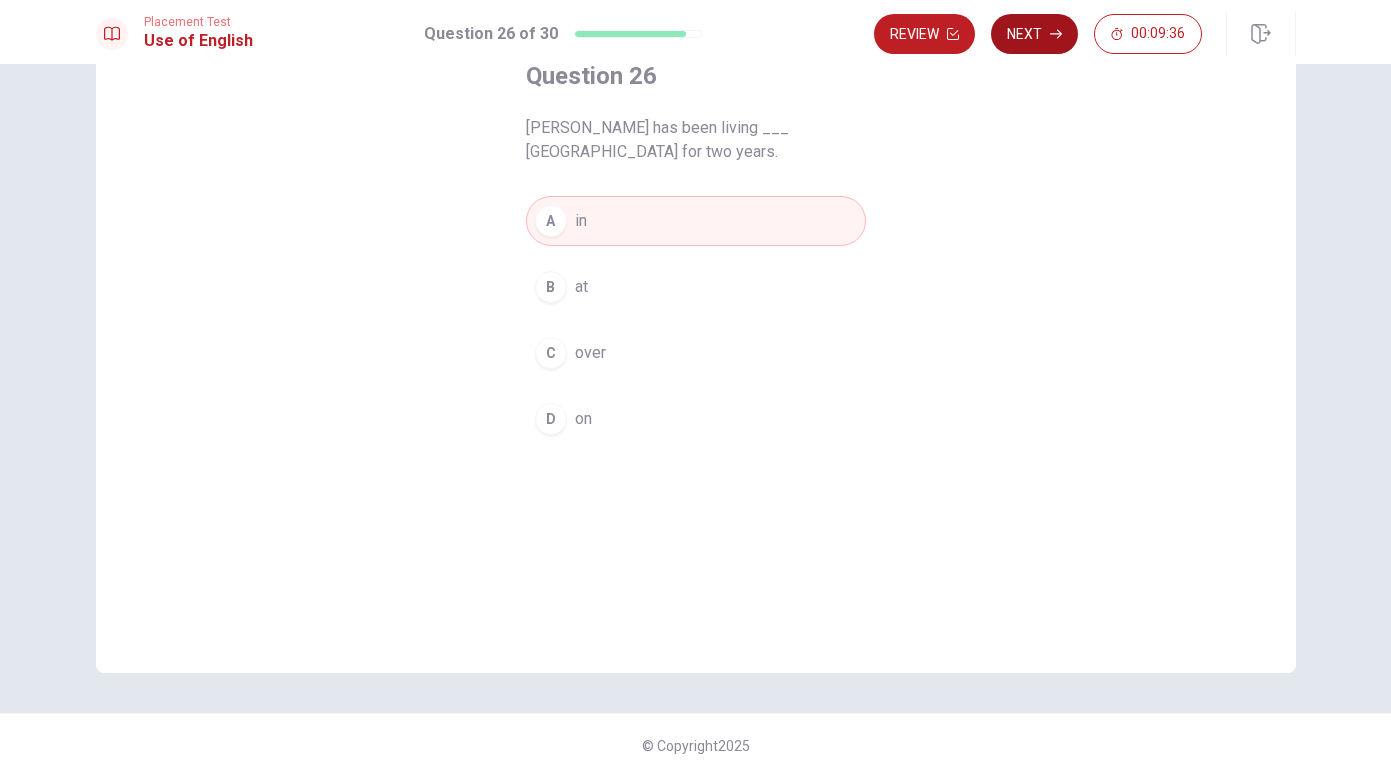 click 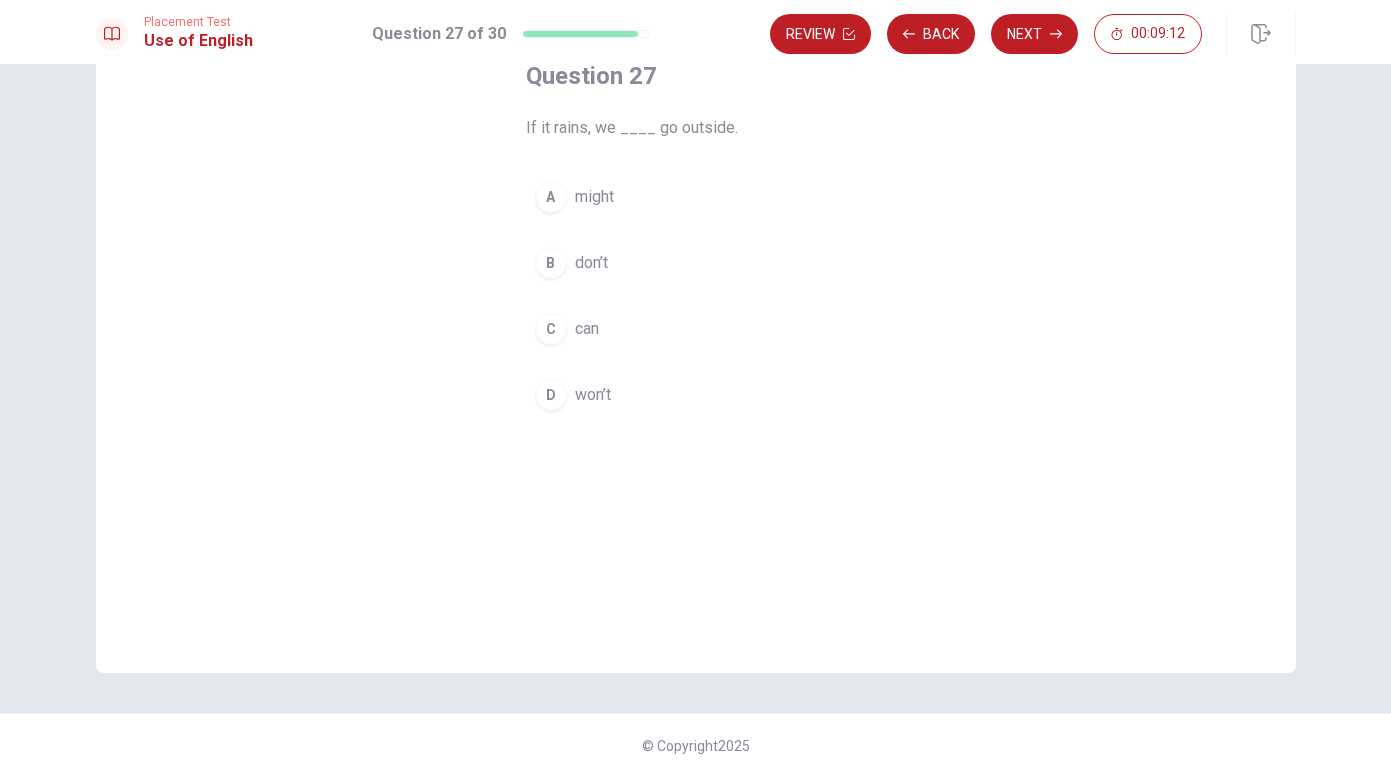 click on "don’t" at bounding box center [591, 263] 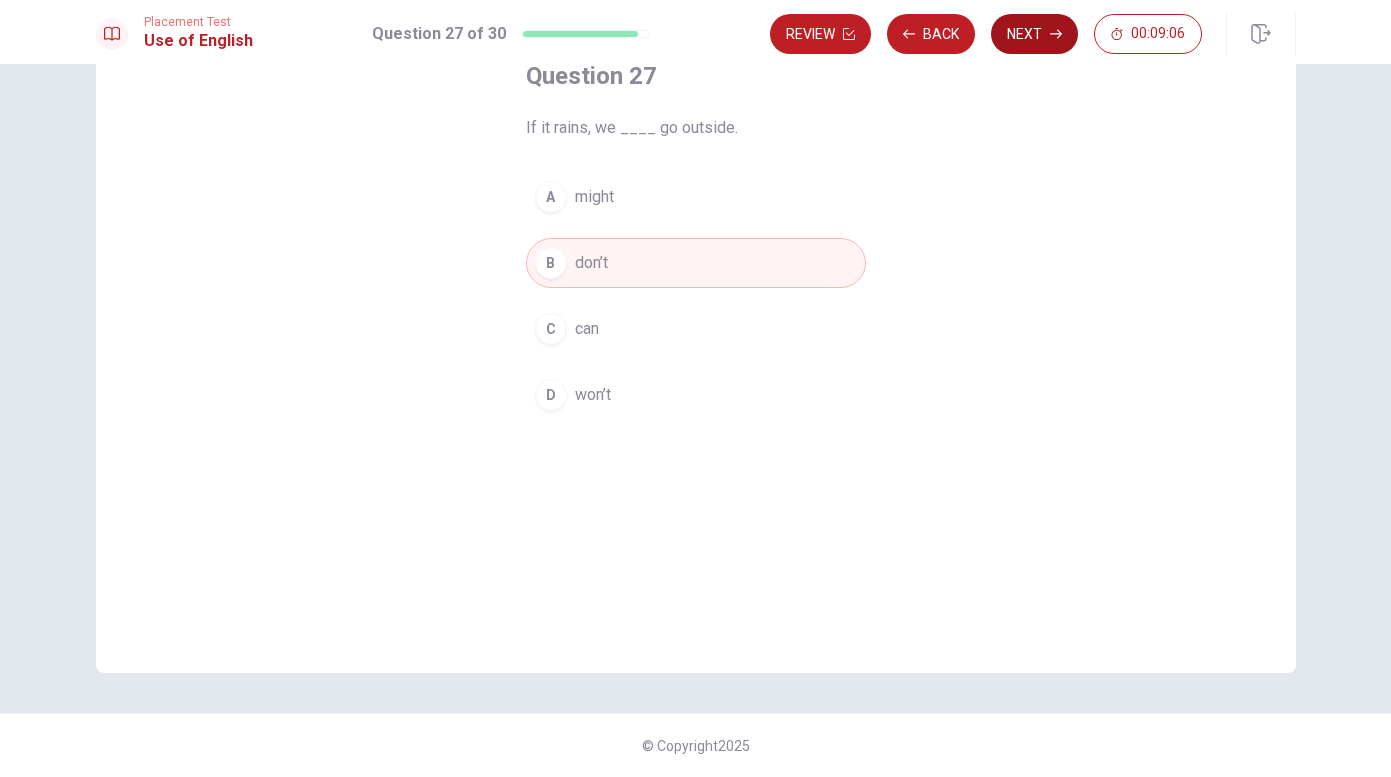 click 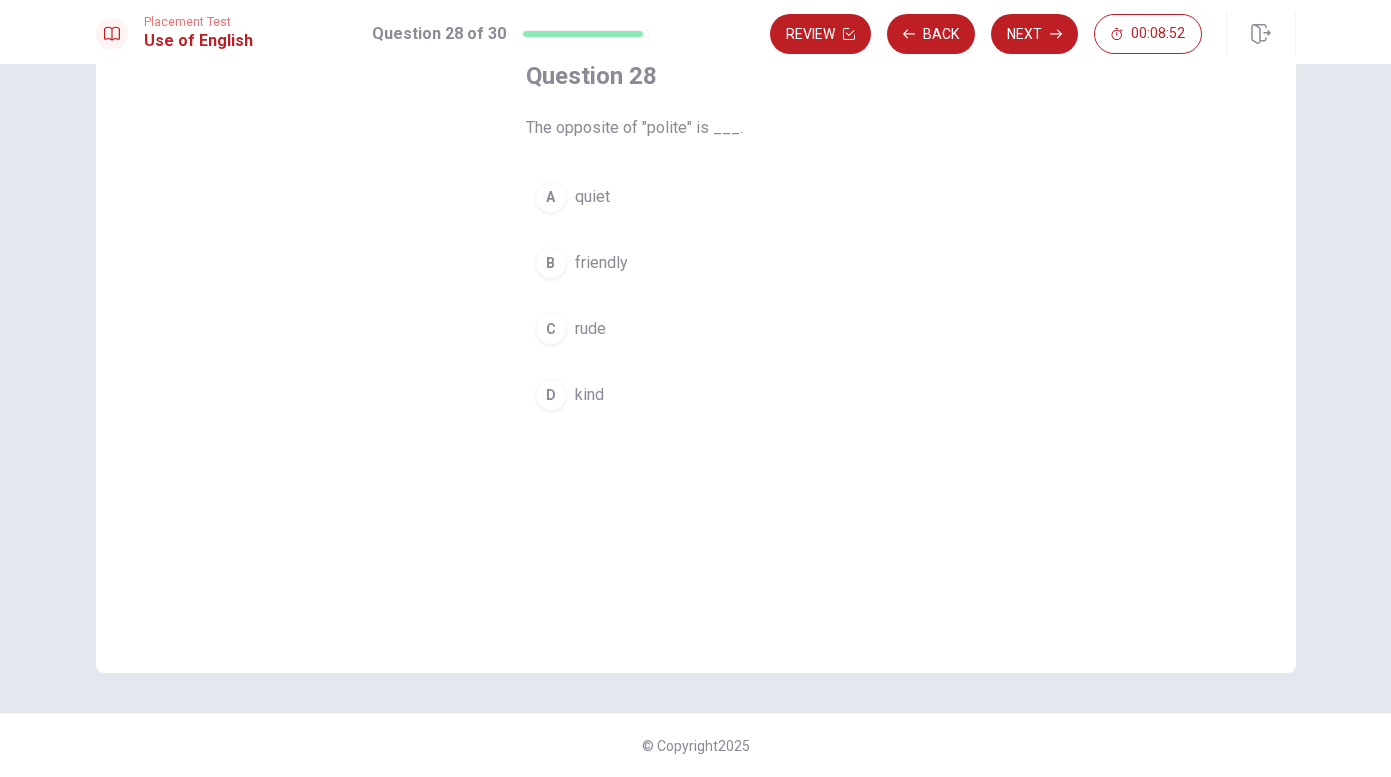 click on "rude" at bounding box center (590, 329) 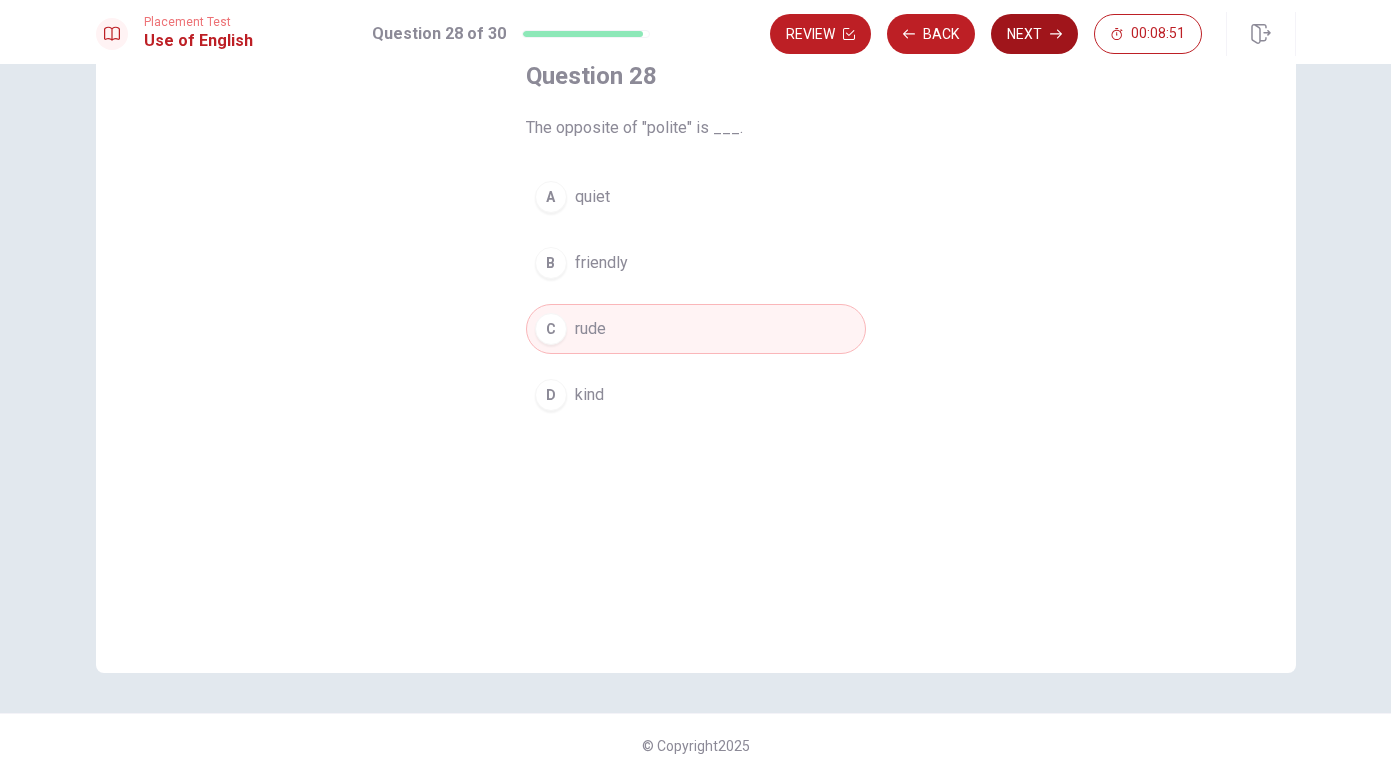 click 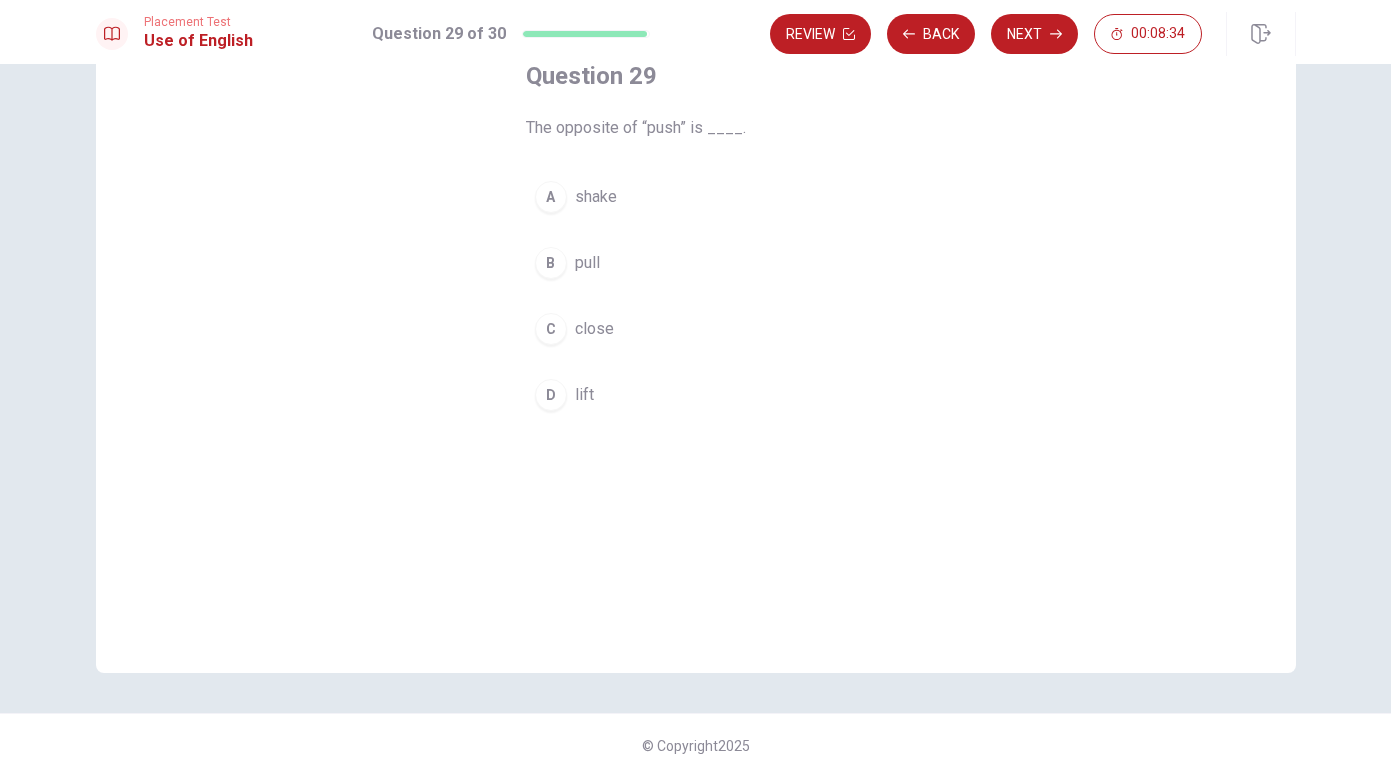 click on "pull" at bounding box center [587, 263] 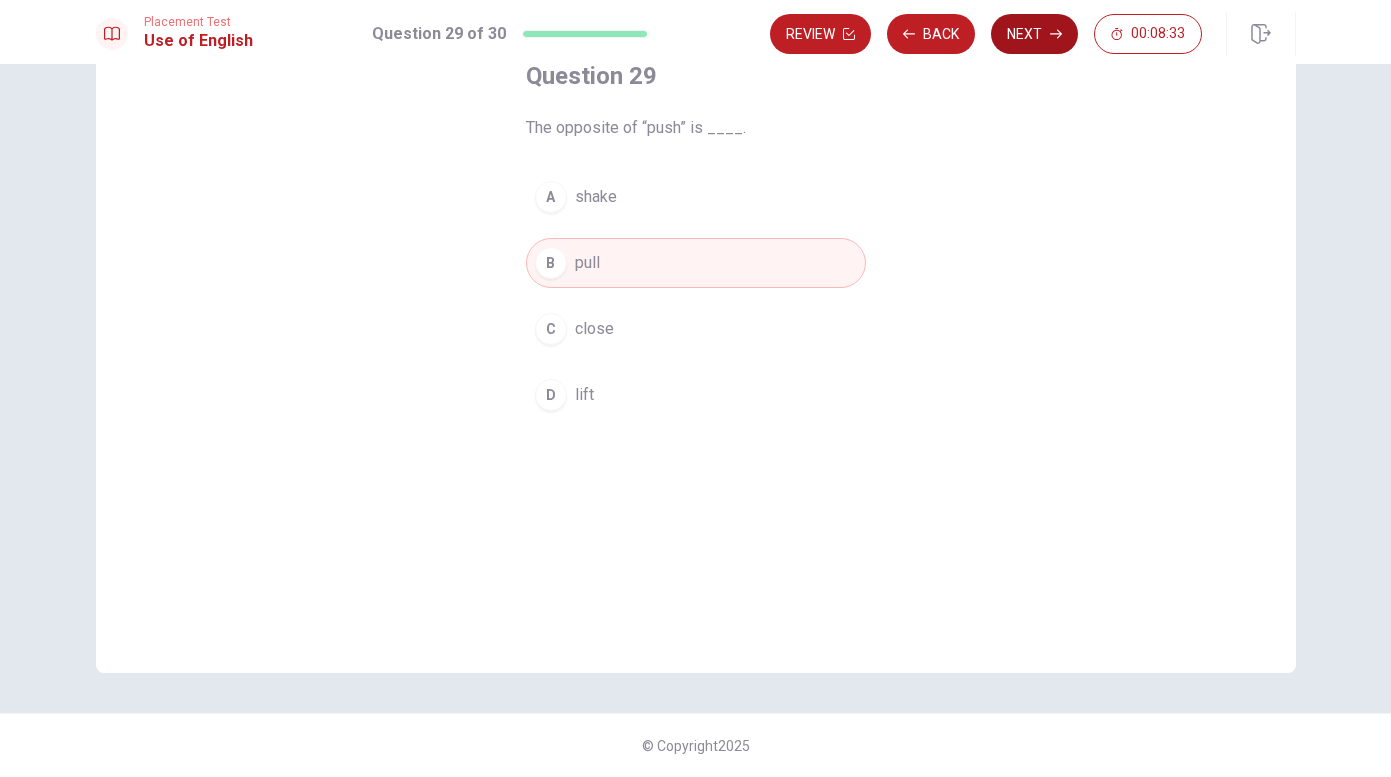 click 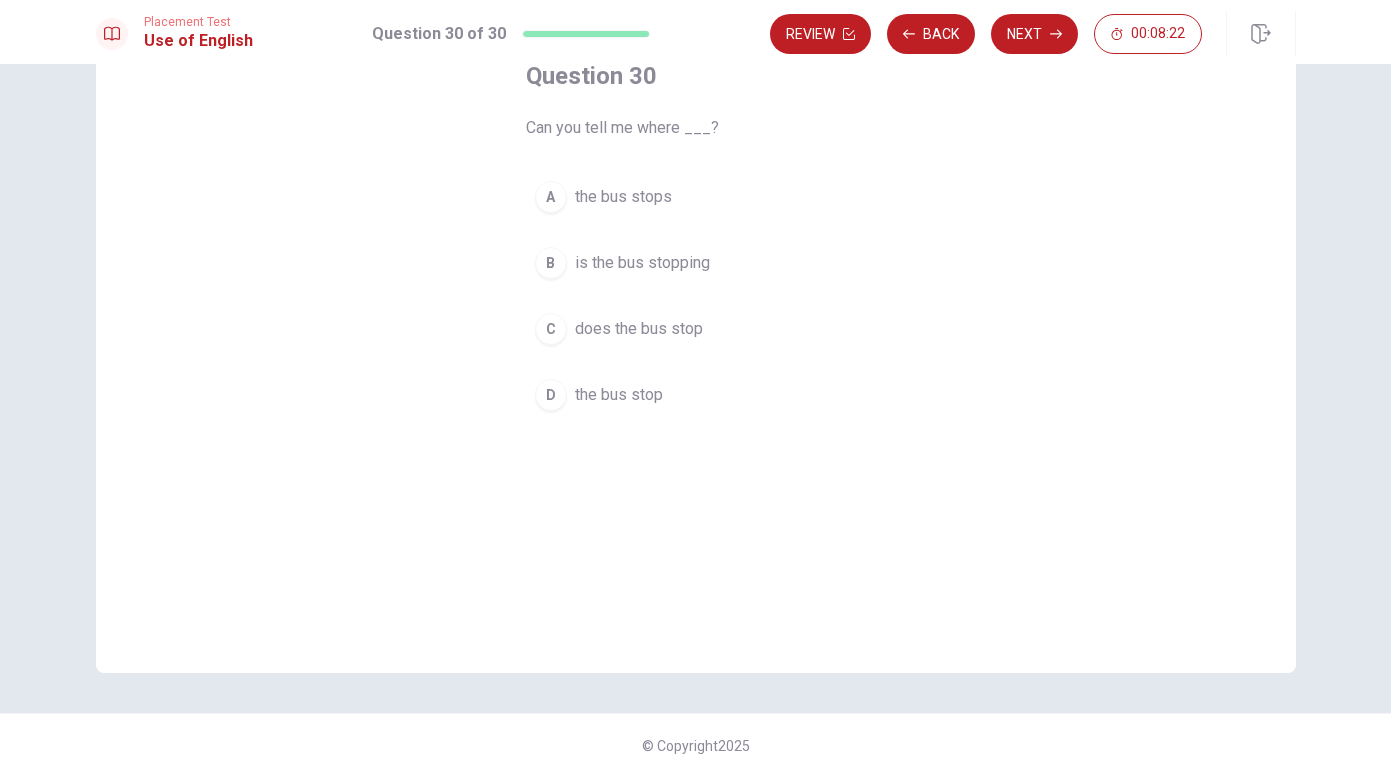 click on "the bus stops" at bounding box center (623, 197) 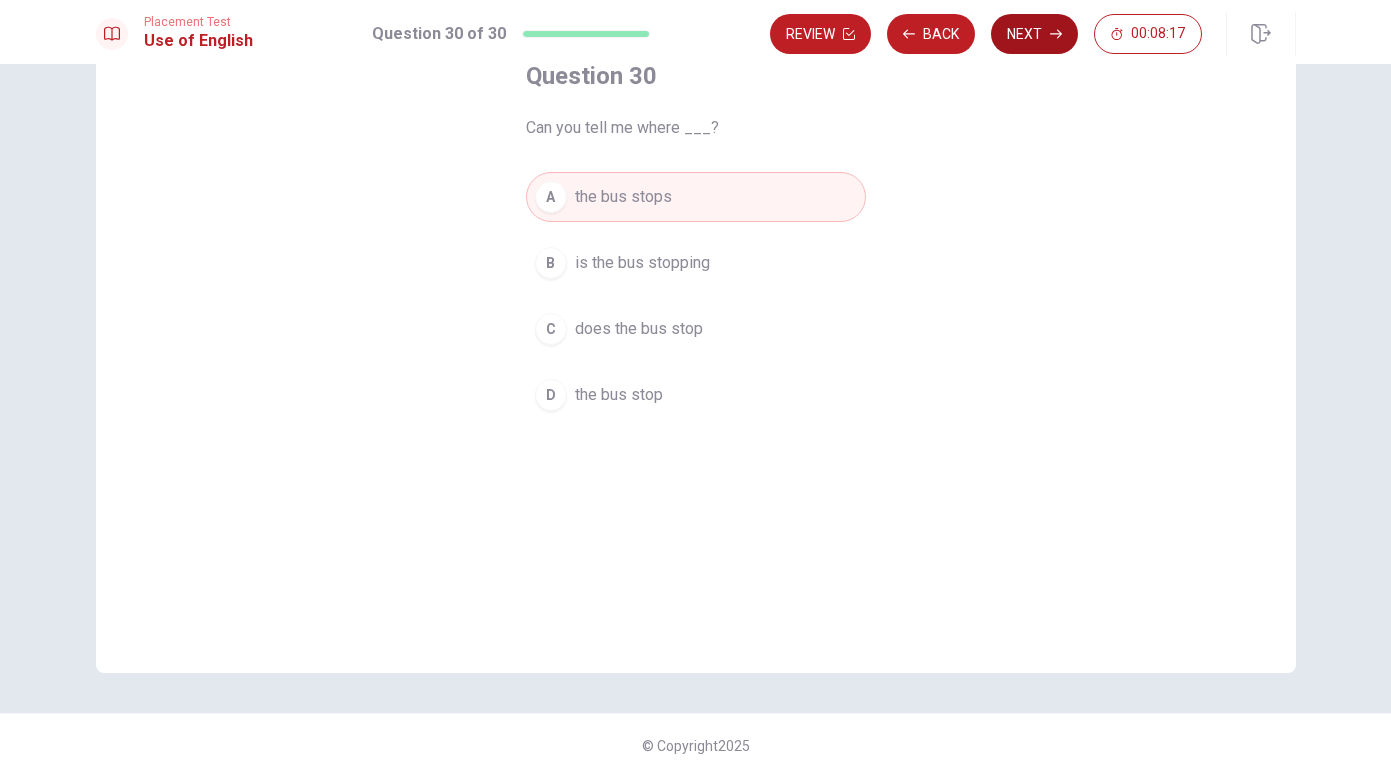 click 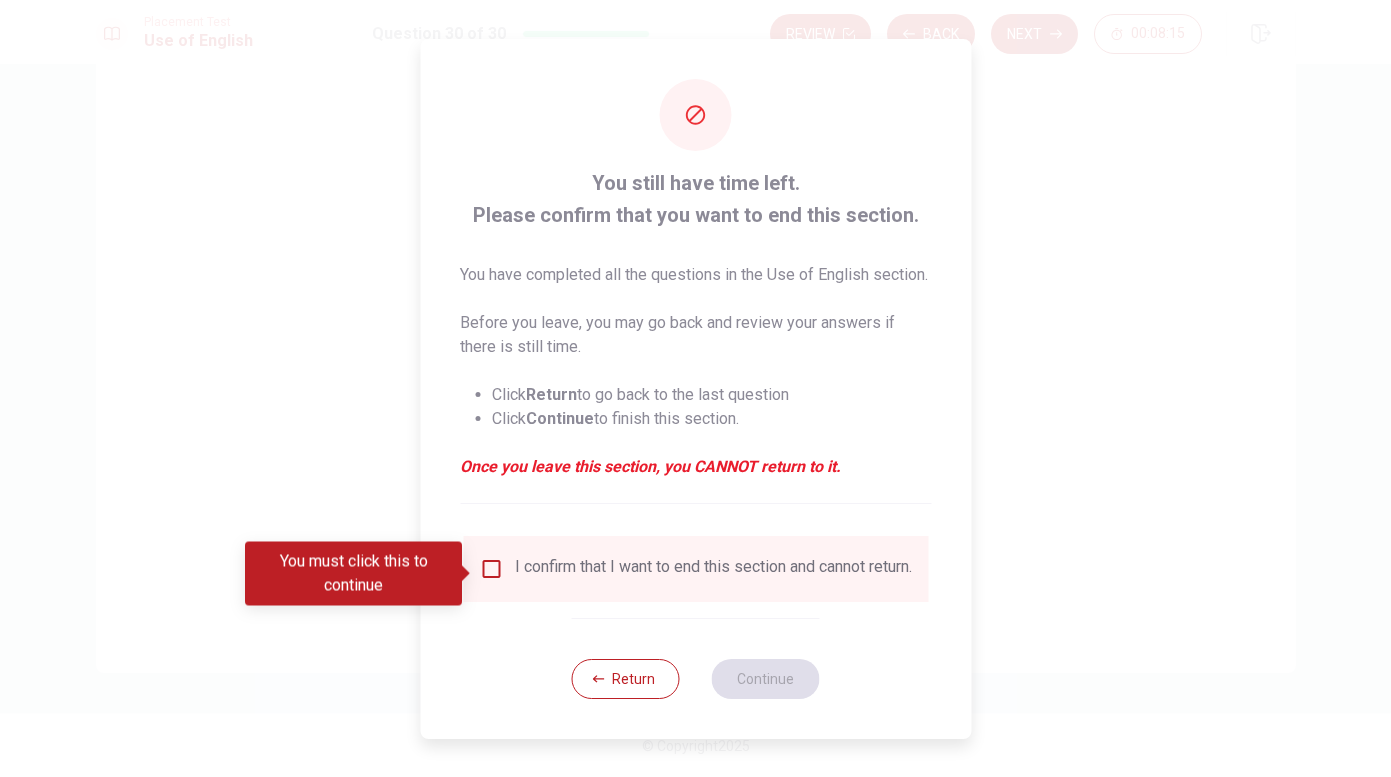 click at bounding box center [491, 569] 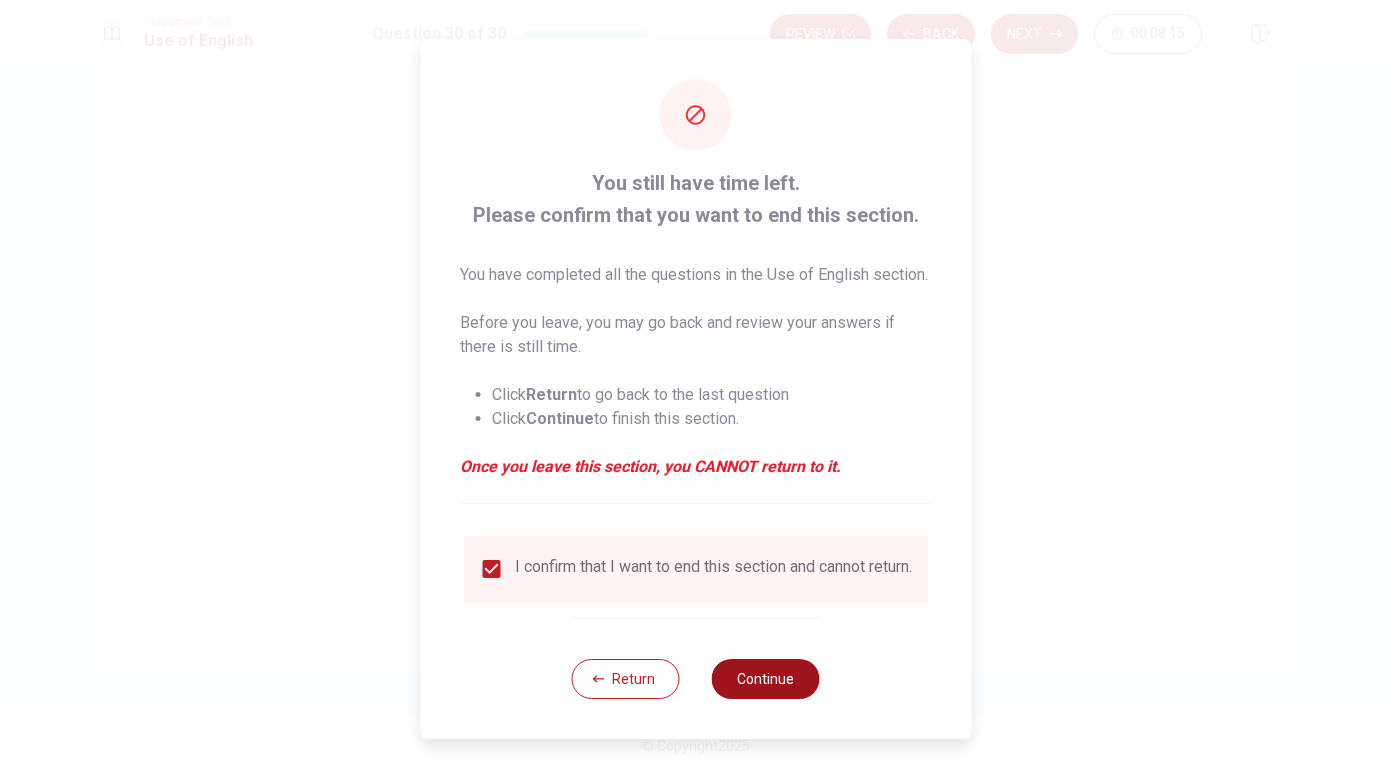 click on "Continue" at bounding box center (766, 679) 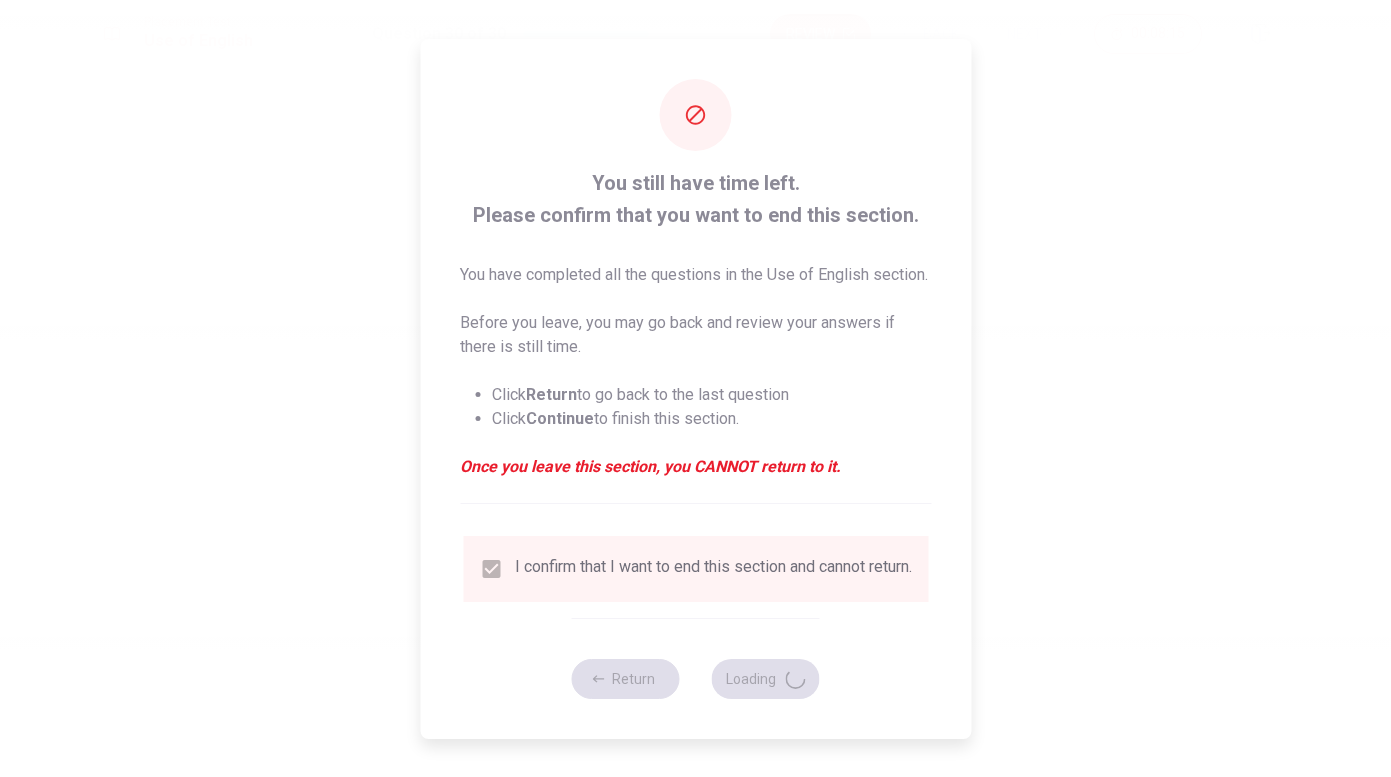 click on "I confirm that I want to end this section and cannot return." at bounding box center (695, 569) 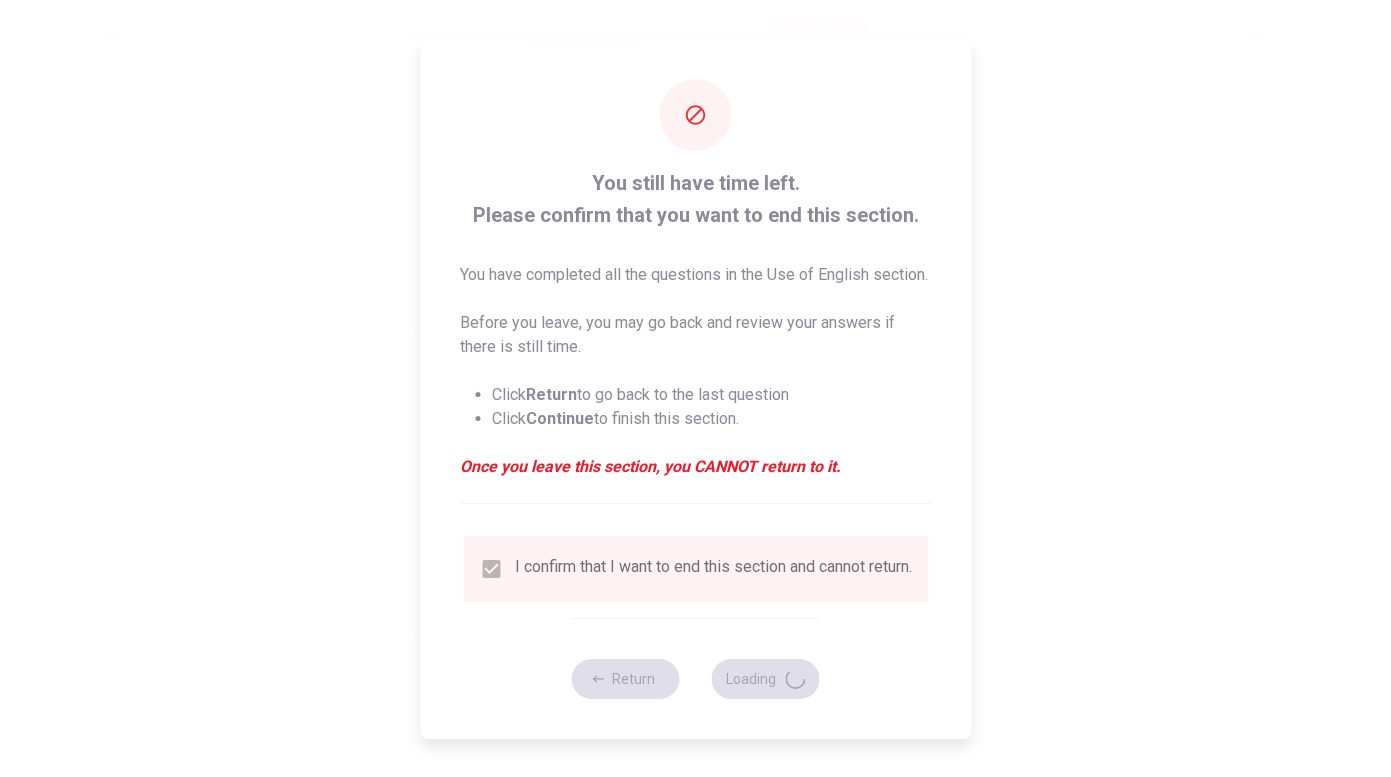 scroll, scrollTop: 0, scrollLeft: 0, axis: both 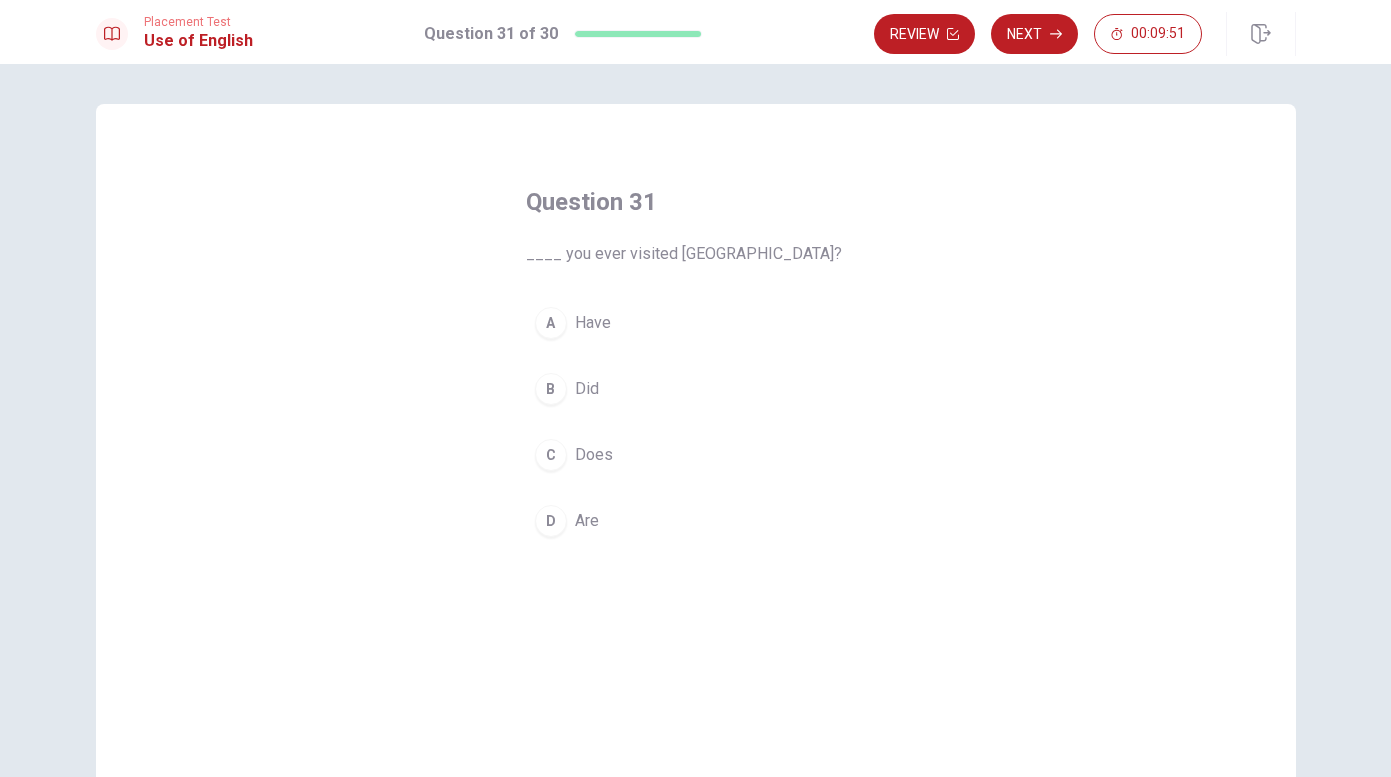 click on "Have" at bounding box center (593, 323) 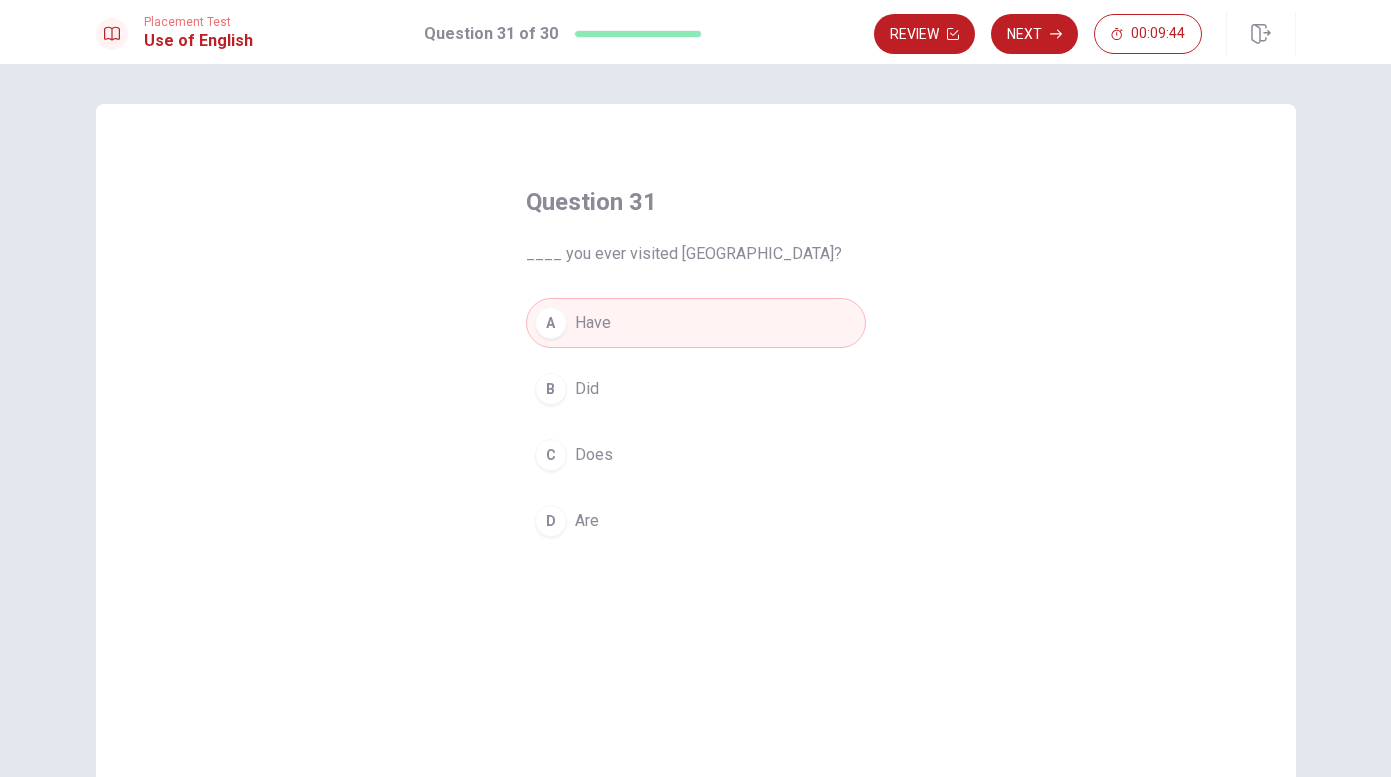 click on "Question 31 ____ you ever visited [GEOGRAPHIC_DATA]? A Have B Did C Does D Are © Copyright  2025" at bounding box center (695, 420) 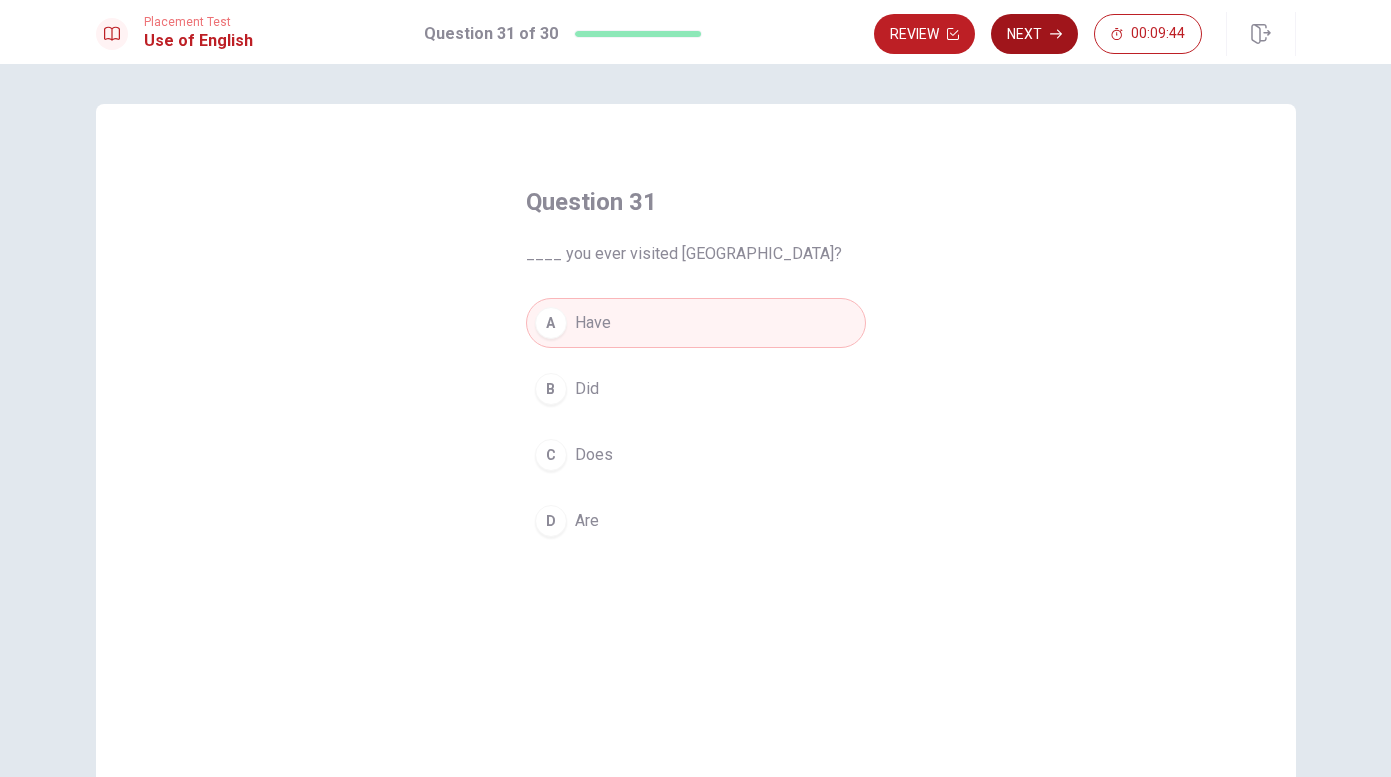 click 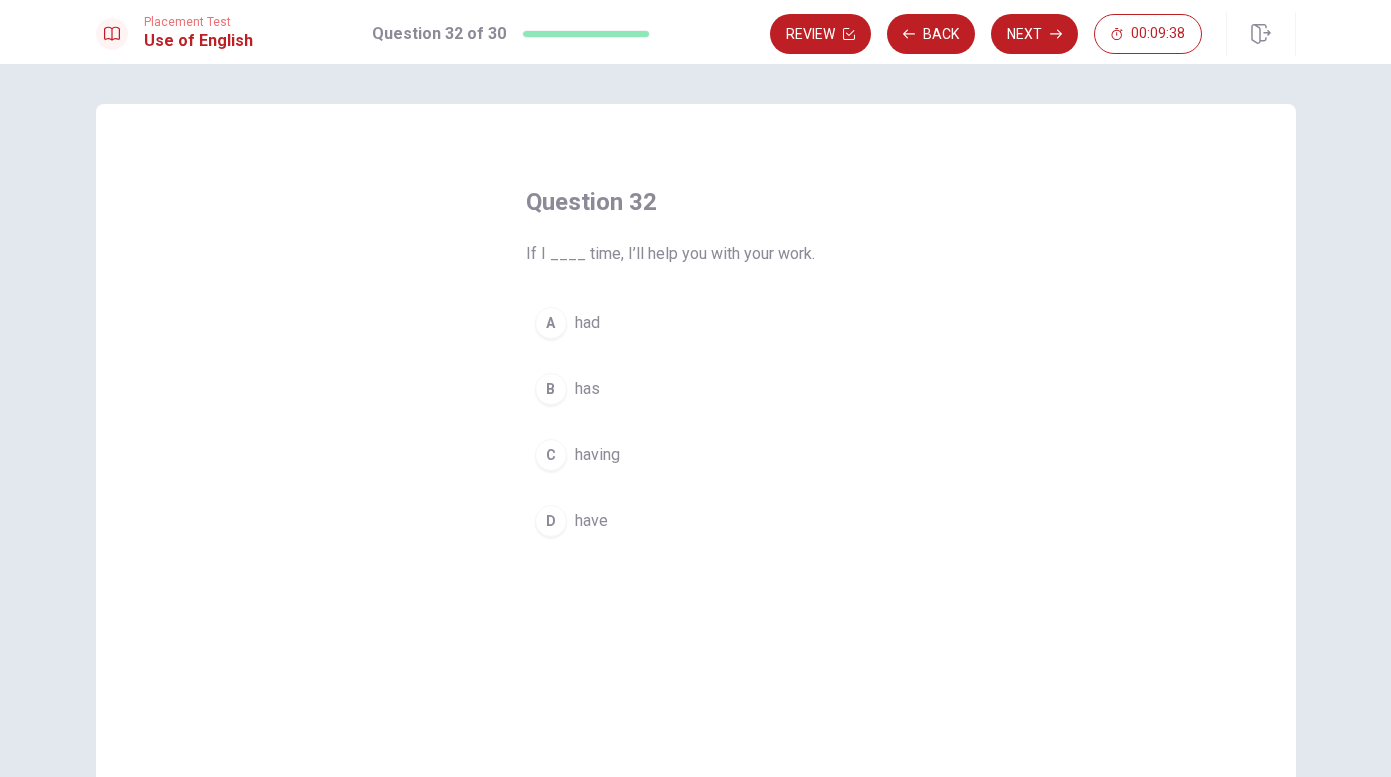 click on "have" at bounding box center [591, 521] 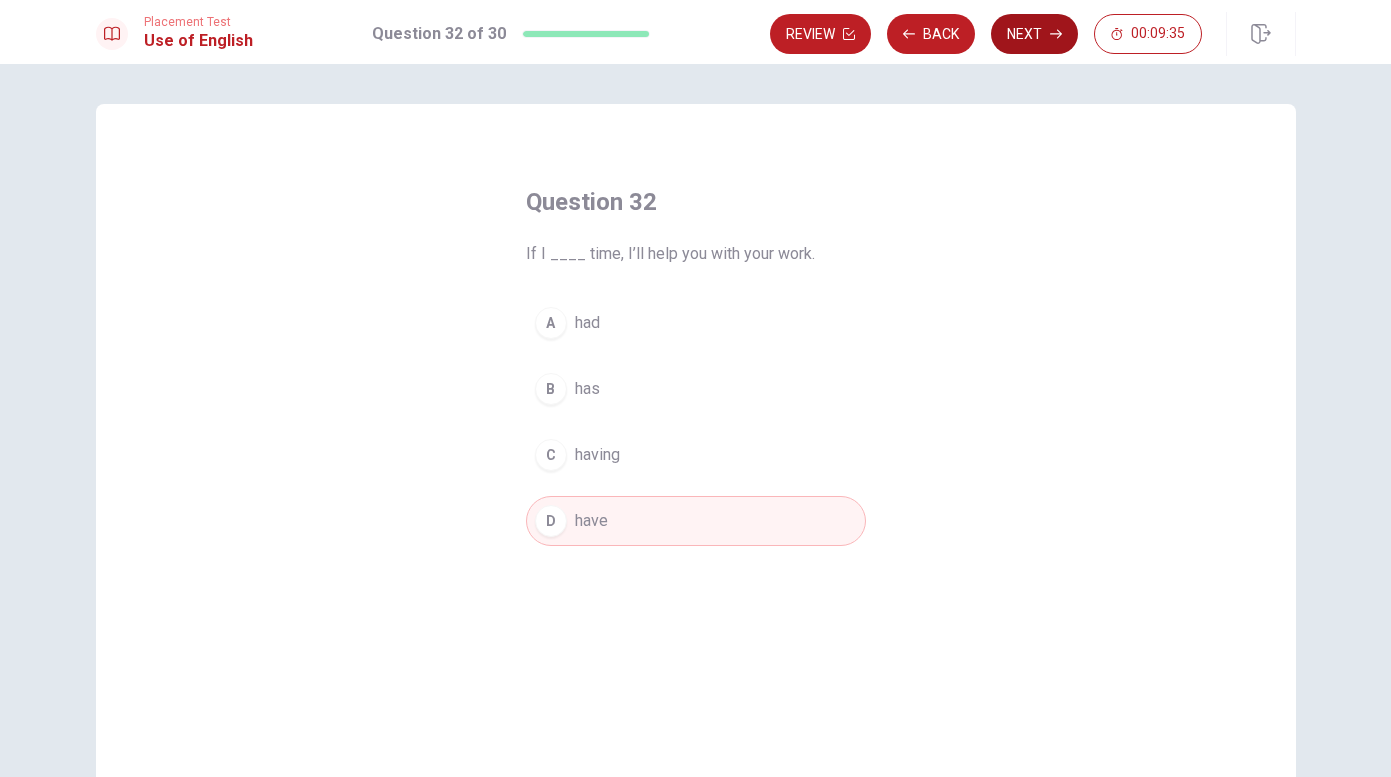 click 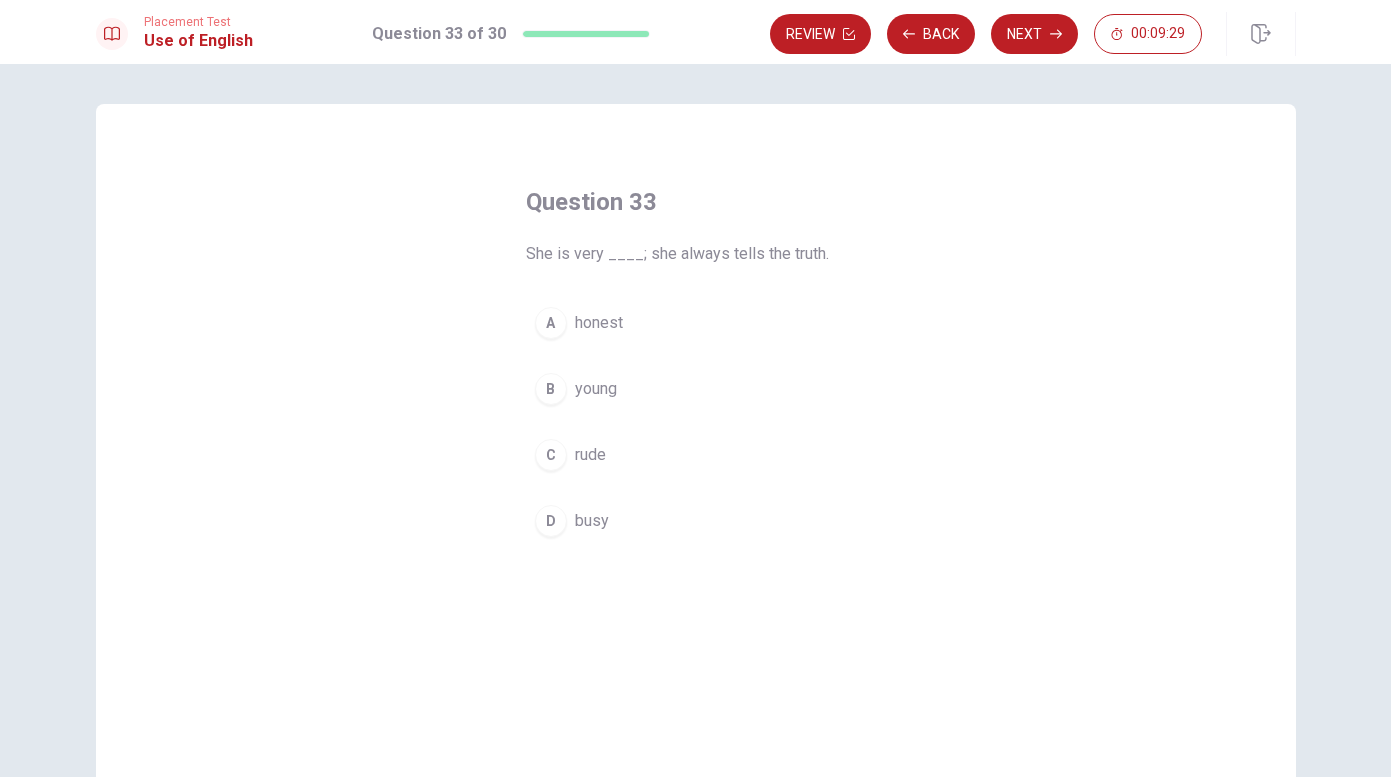 click on "honest" at bounding box center [599, 323] 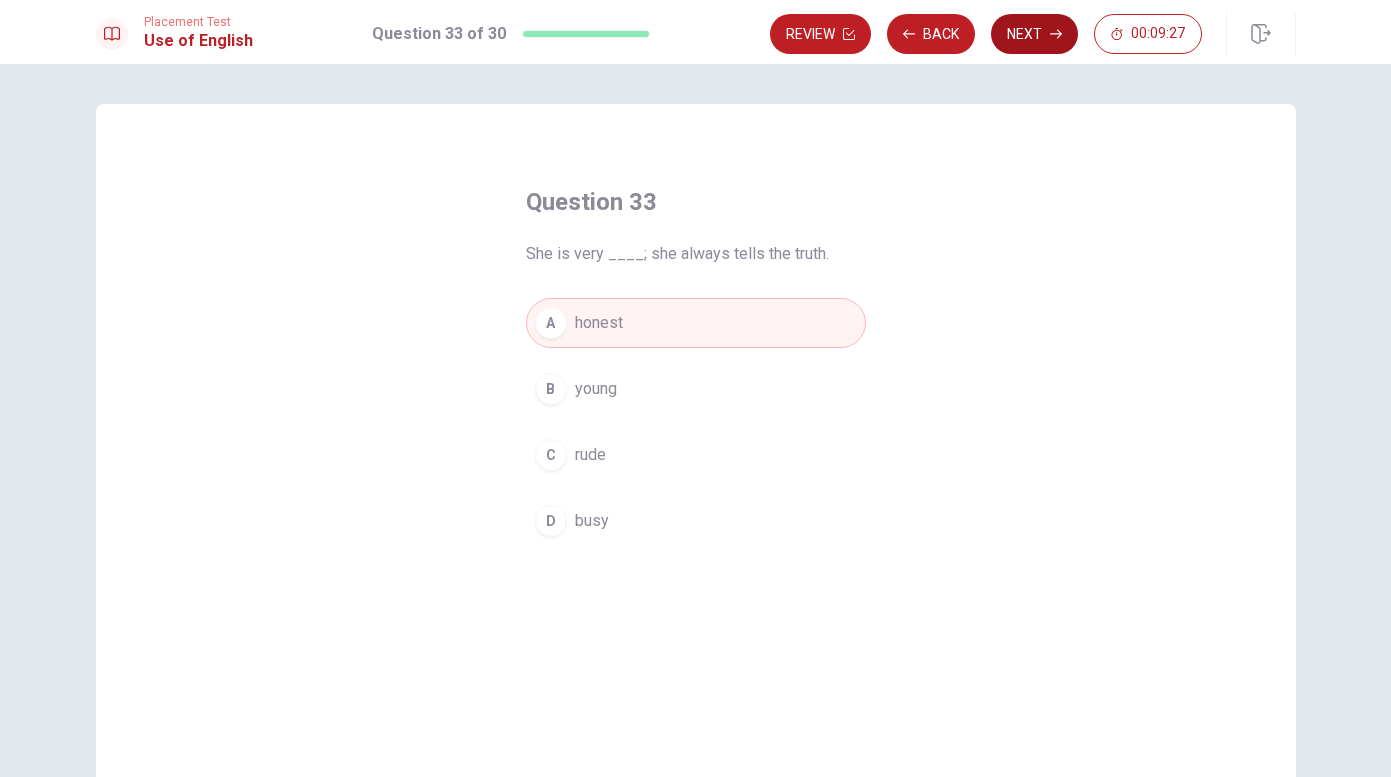 click 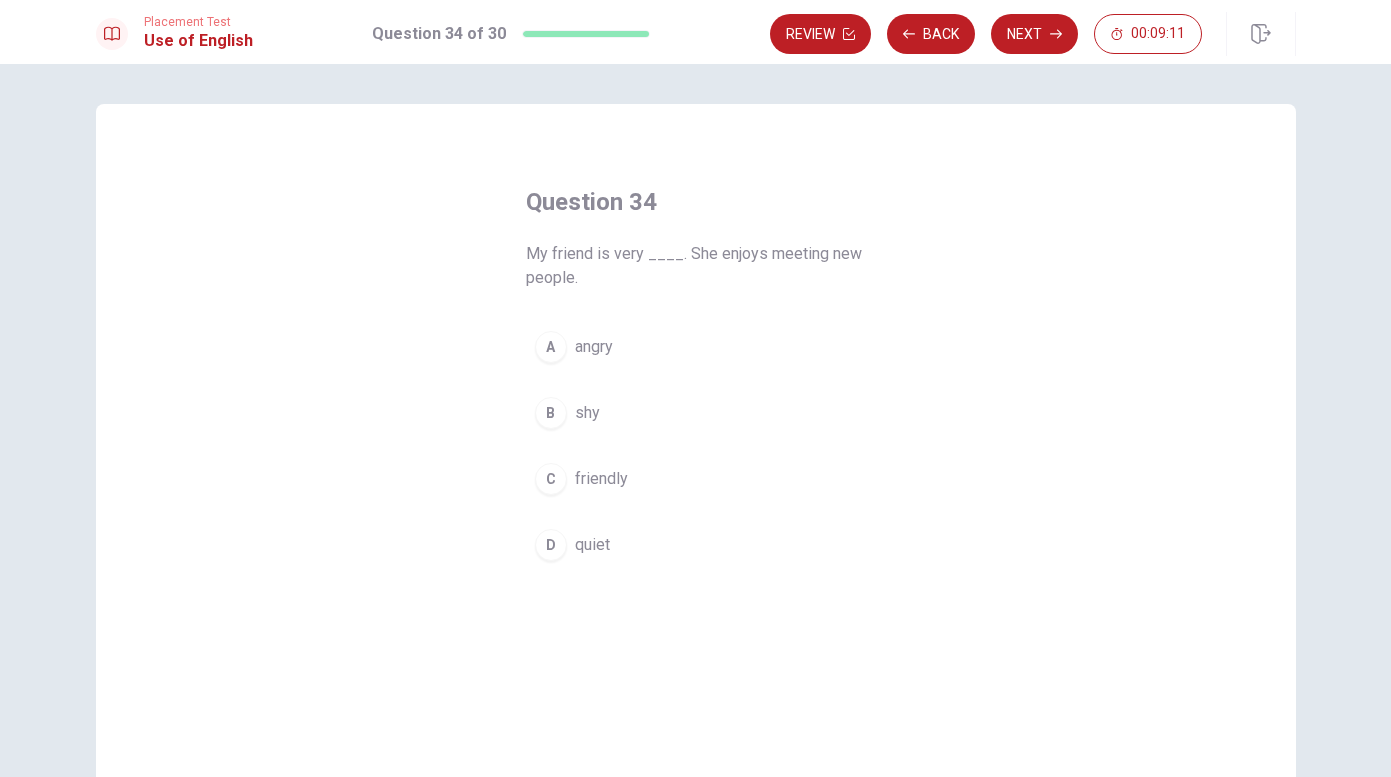click on "friendly" at bounding box center [601, 479] 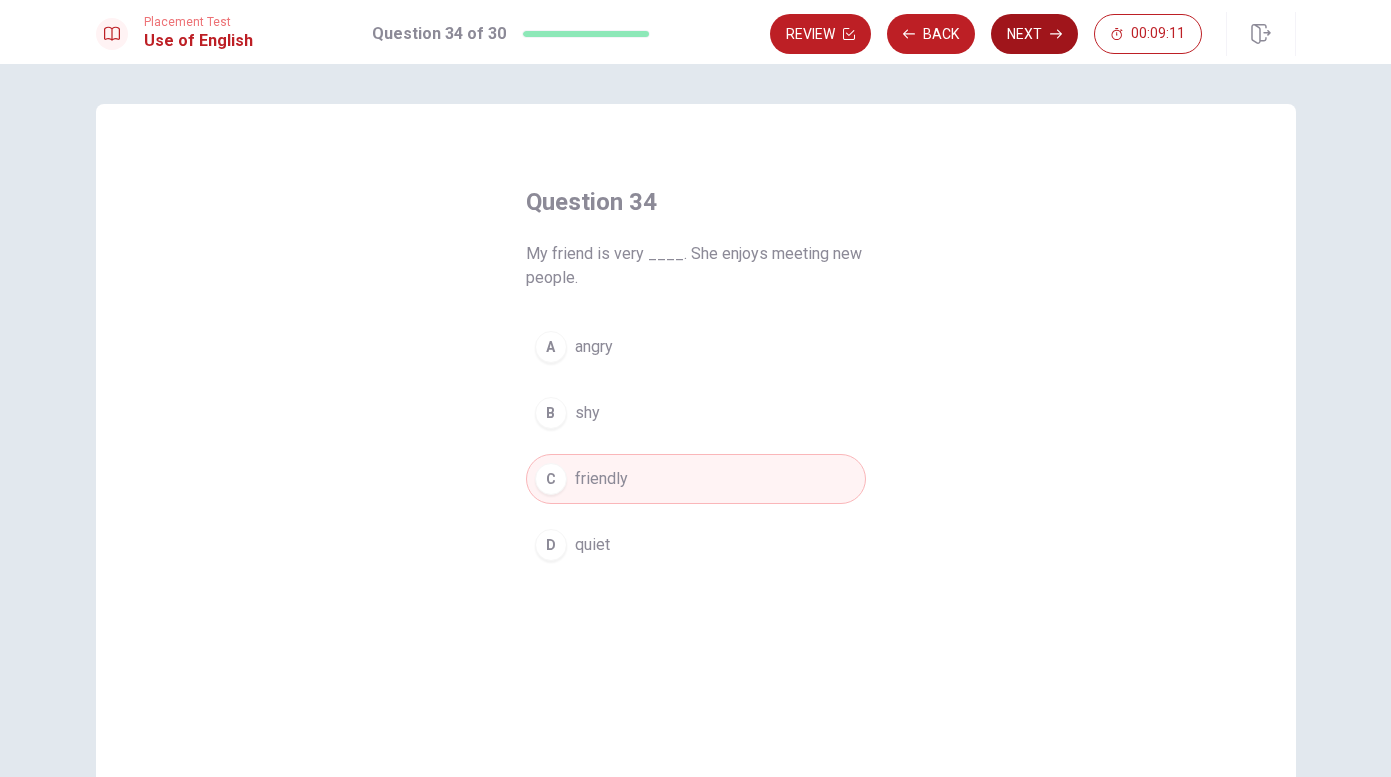 click on "Next" at bounding box center (1034, 34) 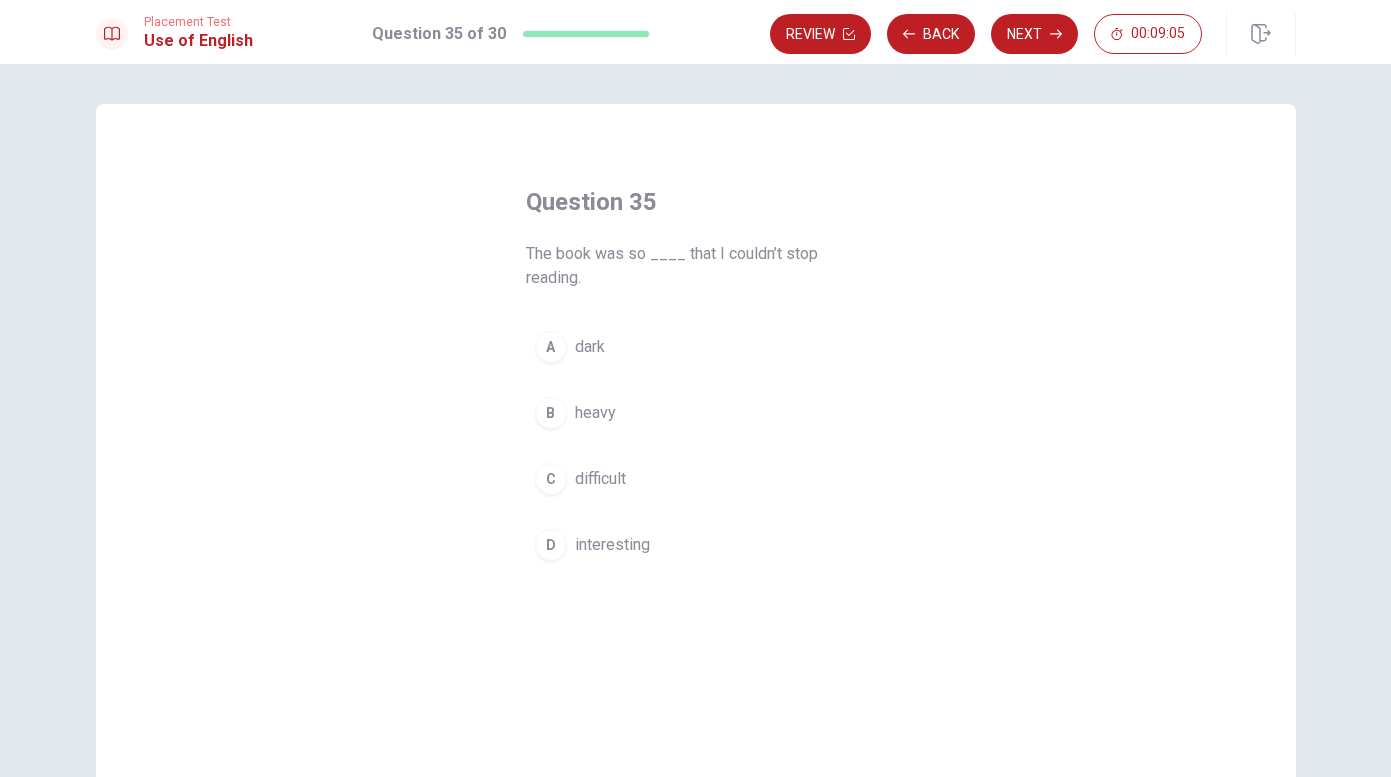 click on "dark" at bounding box center [590, 347] 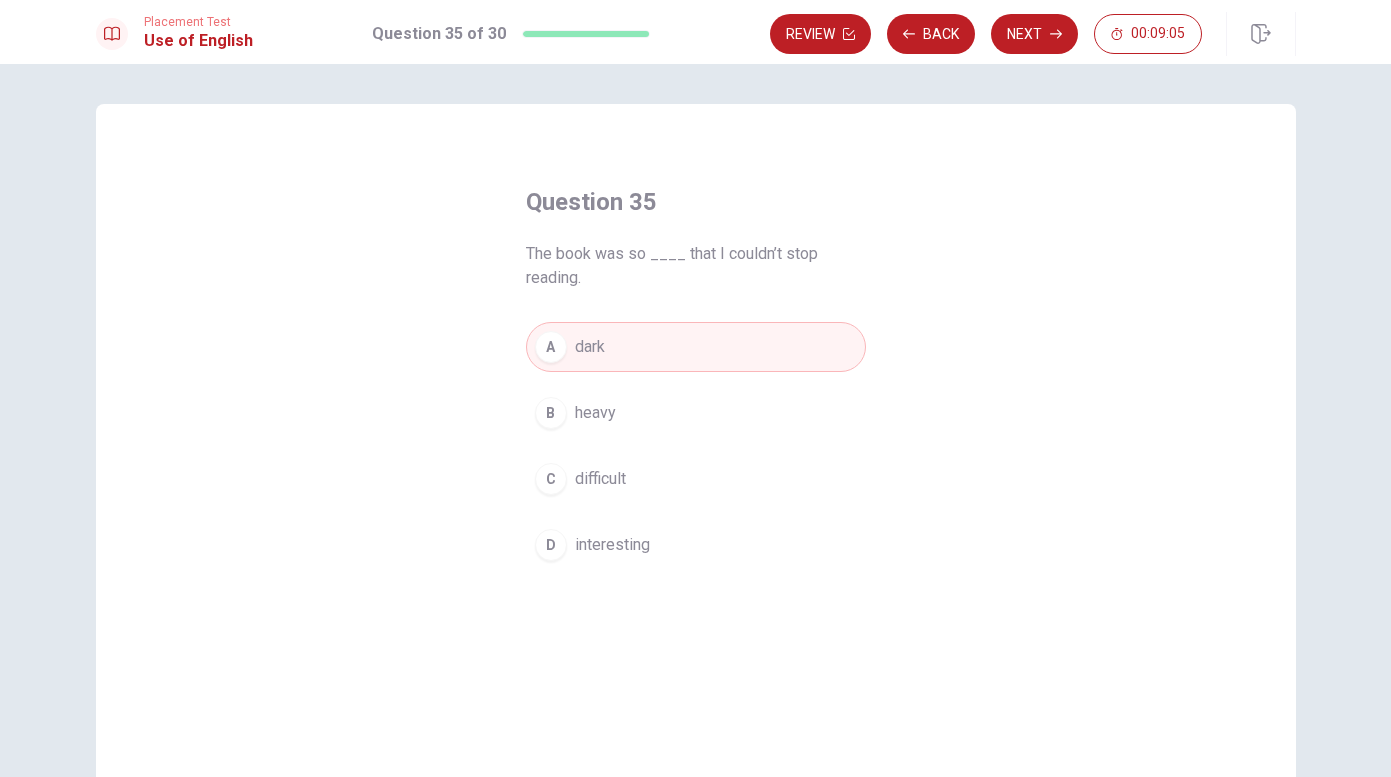 click on "dark" at bounding box center [590, 347] 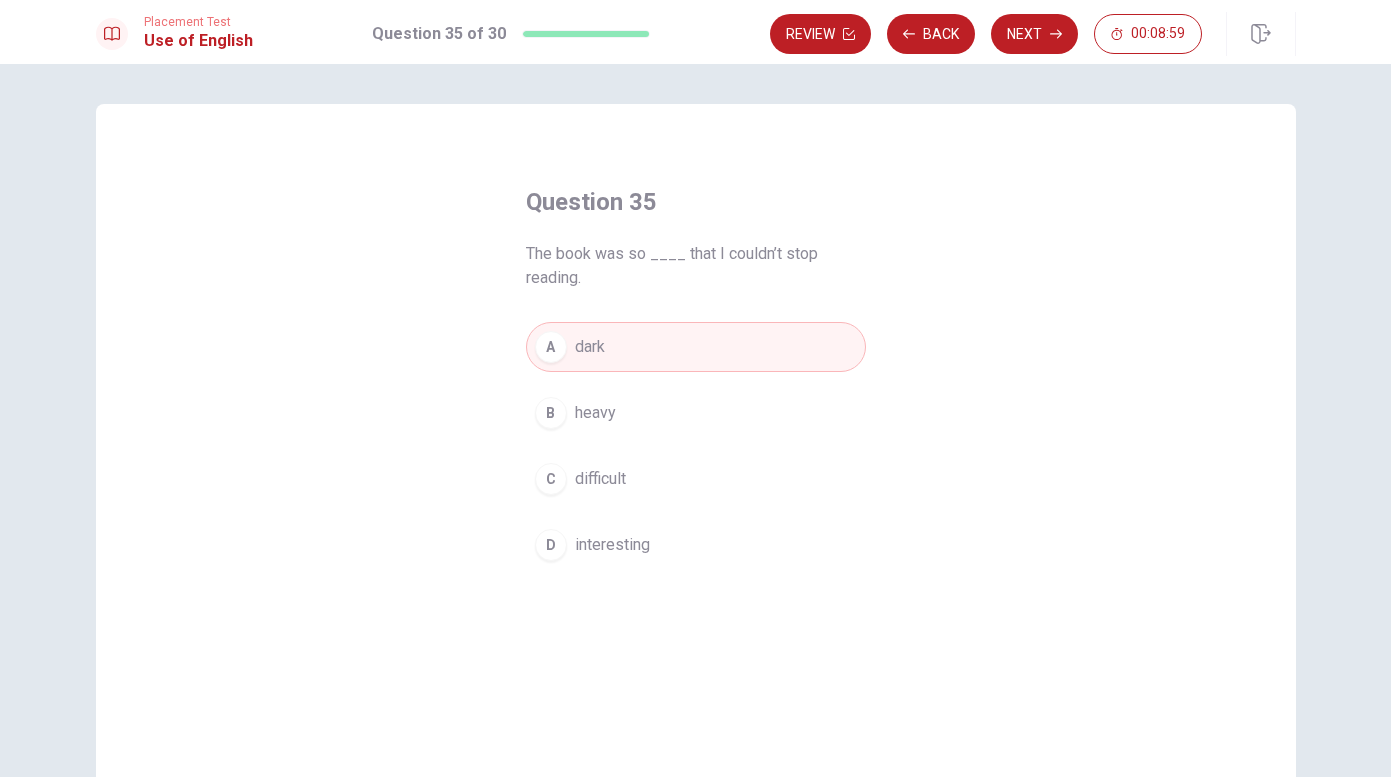 click on "difficult" at bounding box center (600, 479) 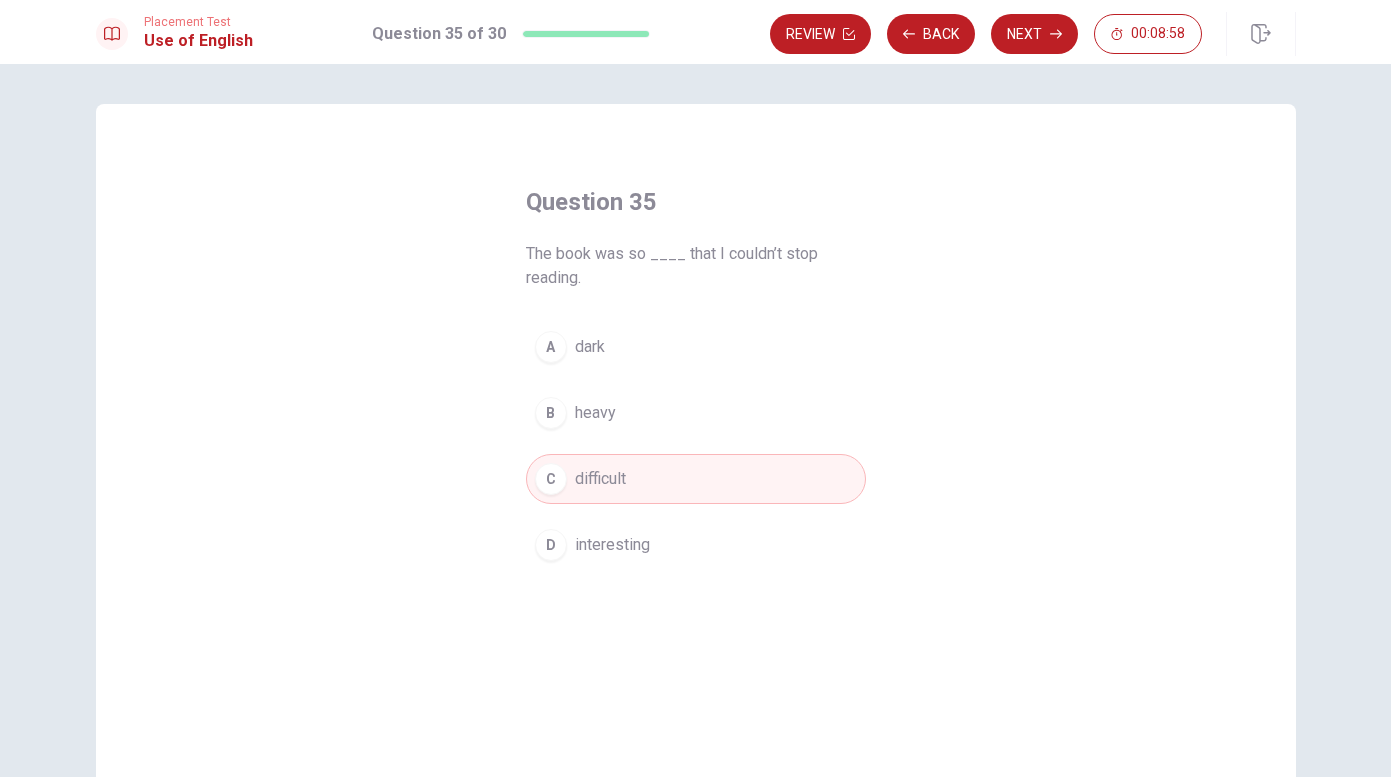 click on "interesting" at bounding box center (612, 545) 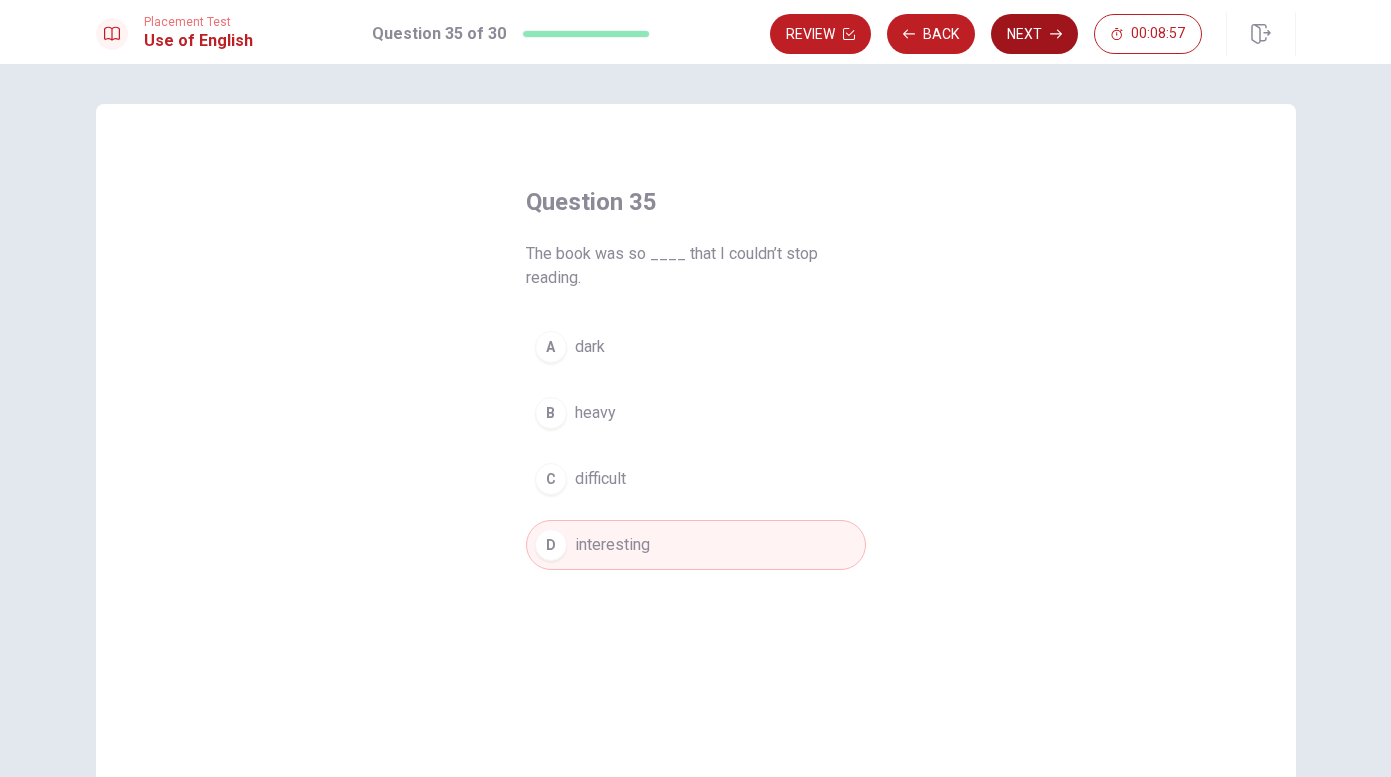 click 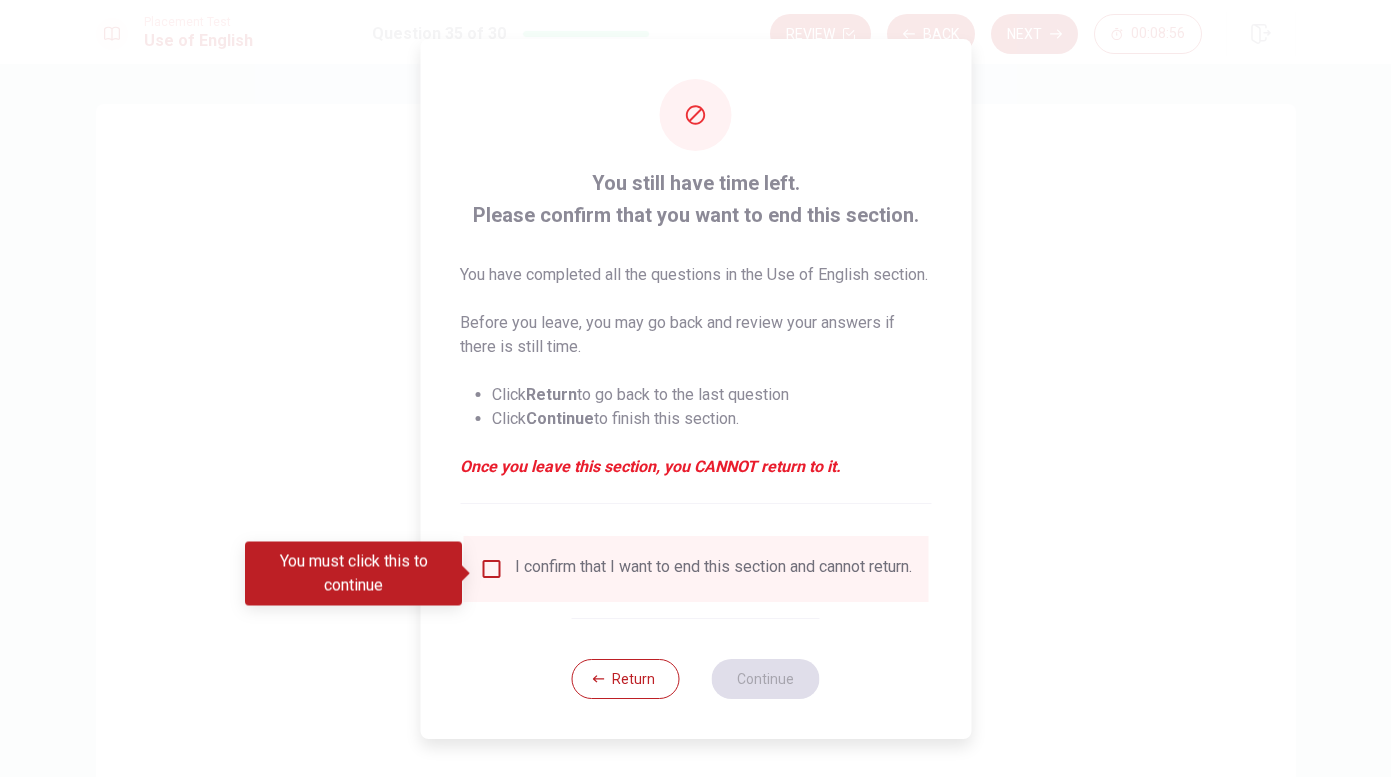 click at bounding box center (491, 569) 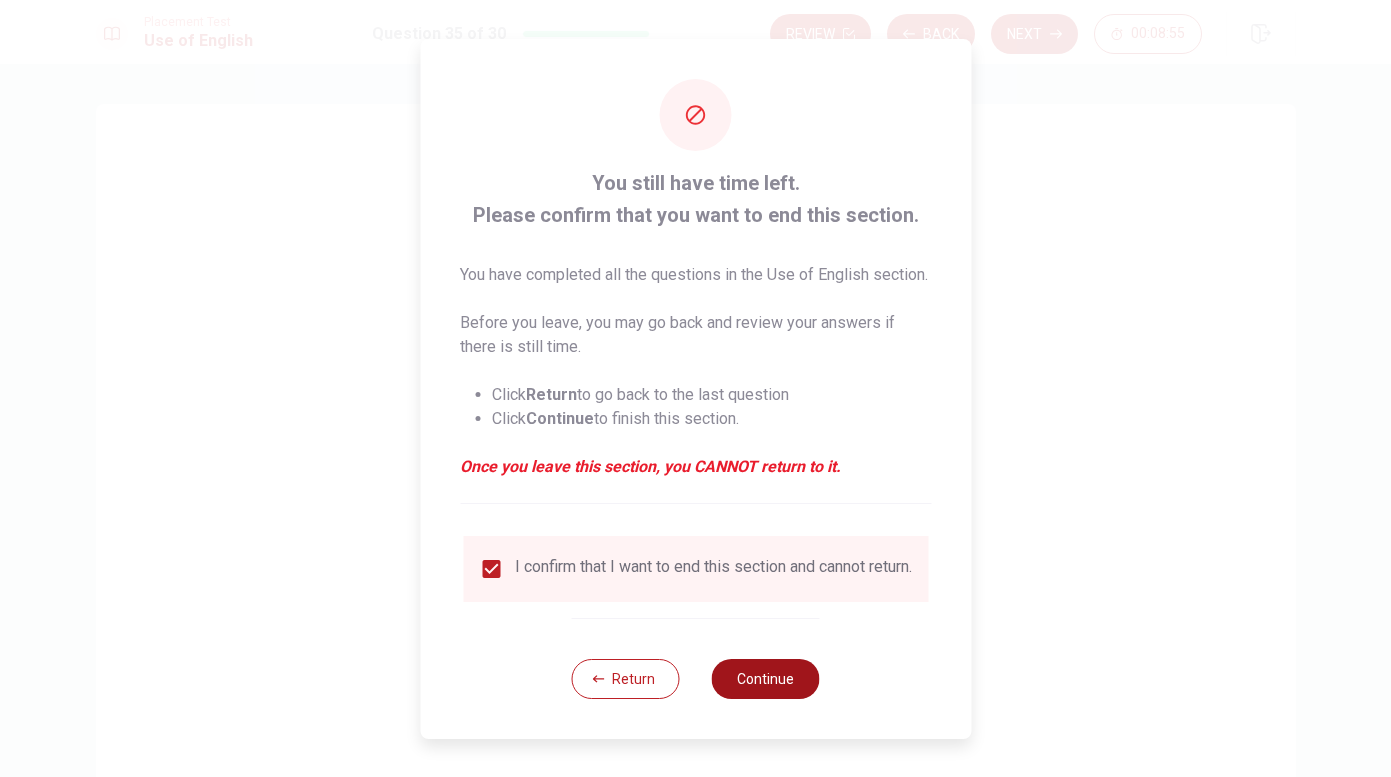 click on "Continue" at bounding box center [766, 679] 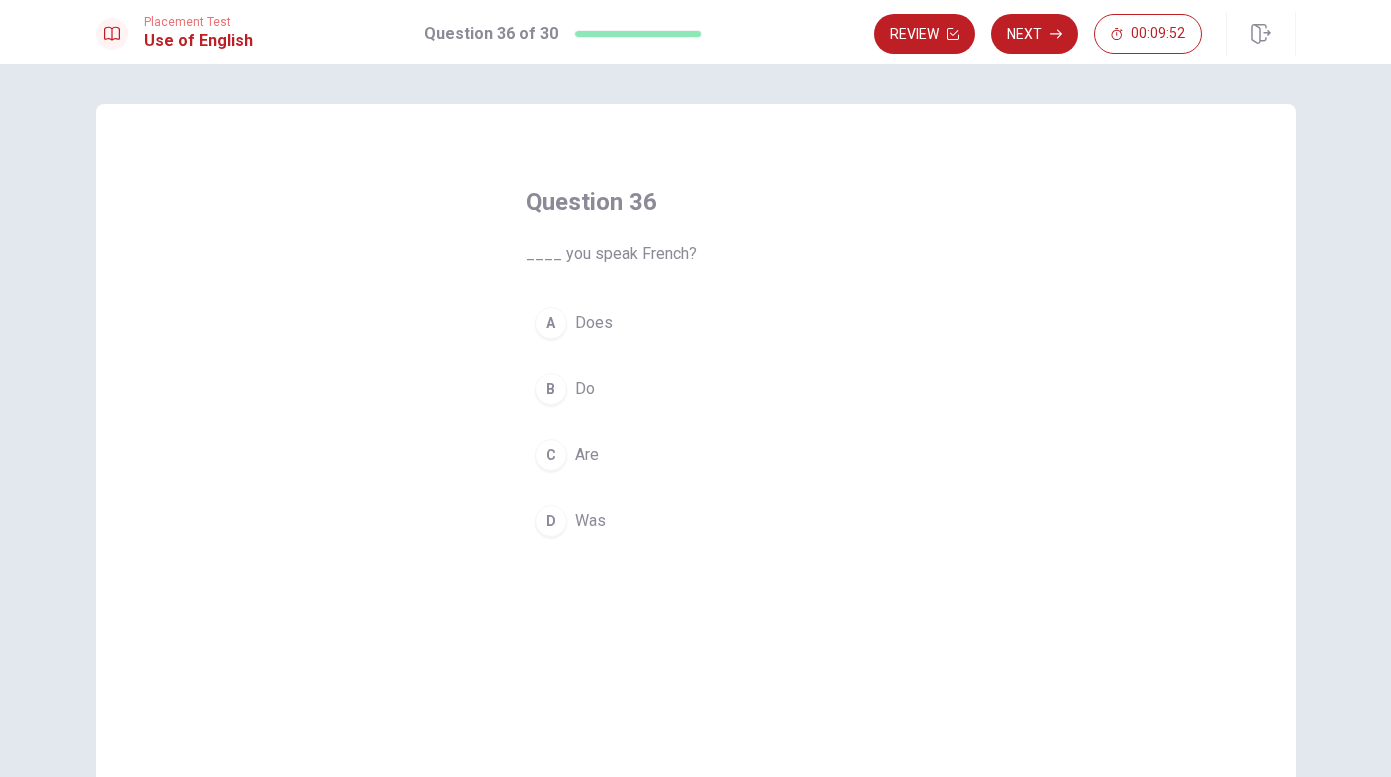 click on "Do" at bounding box center (585, 389) 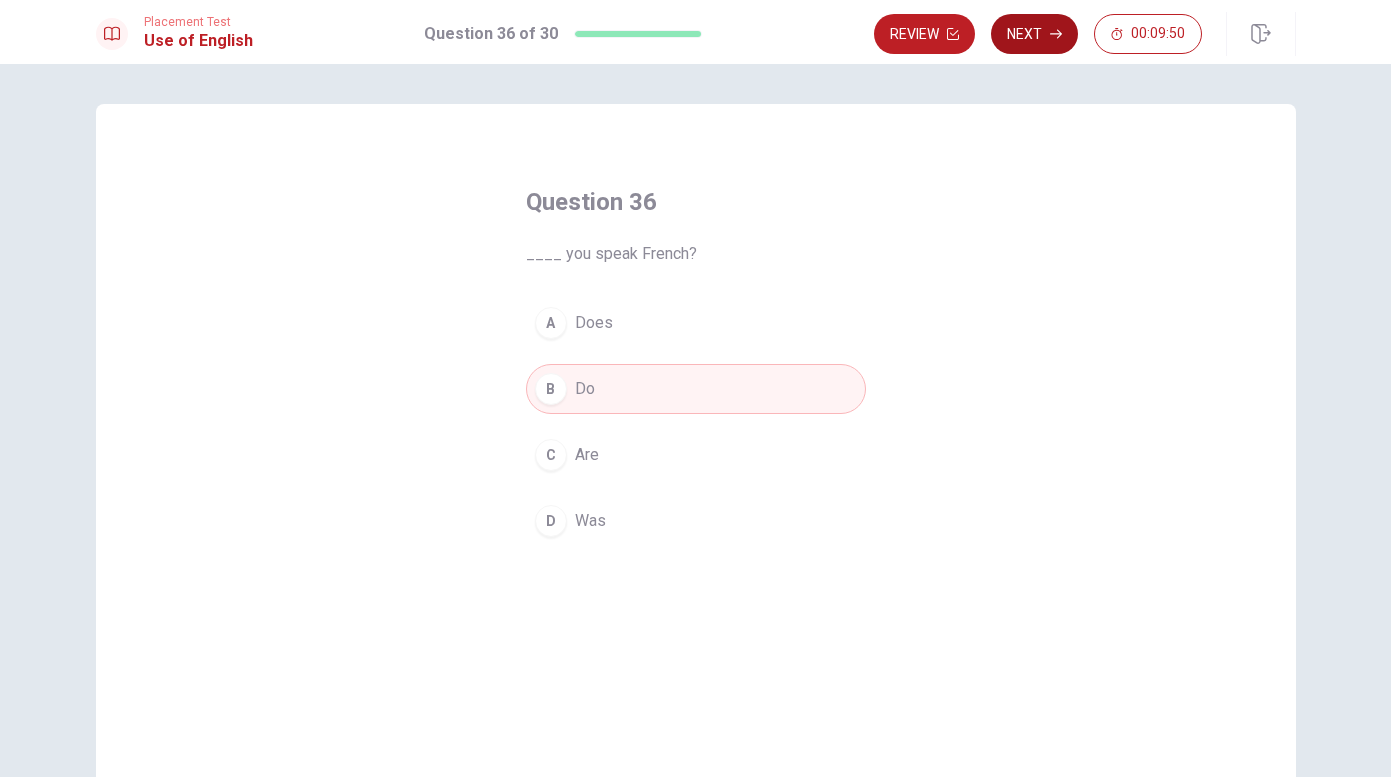 click 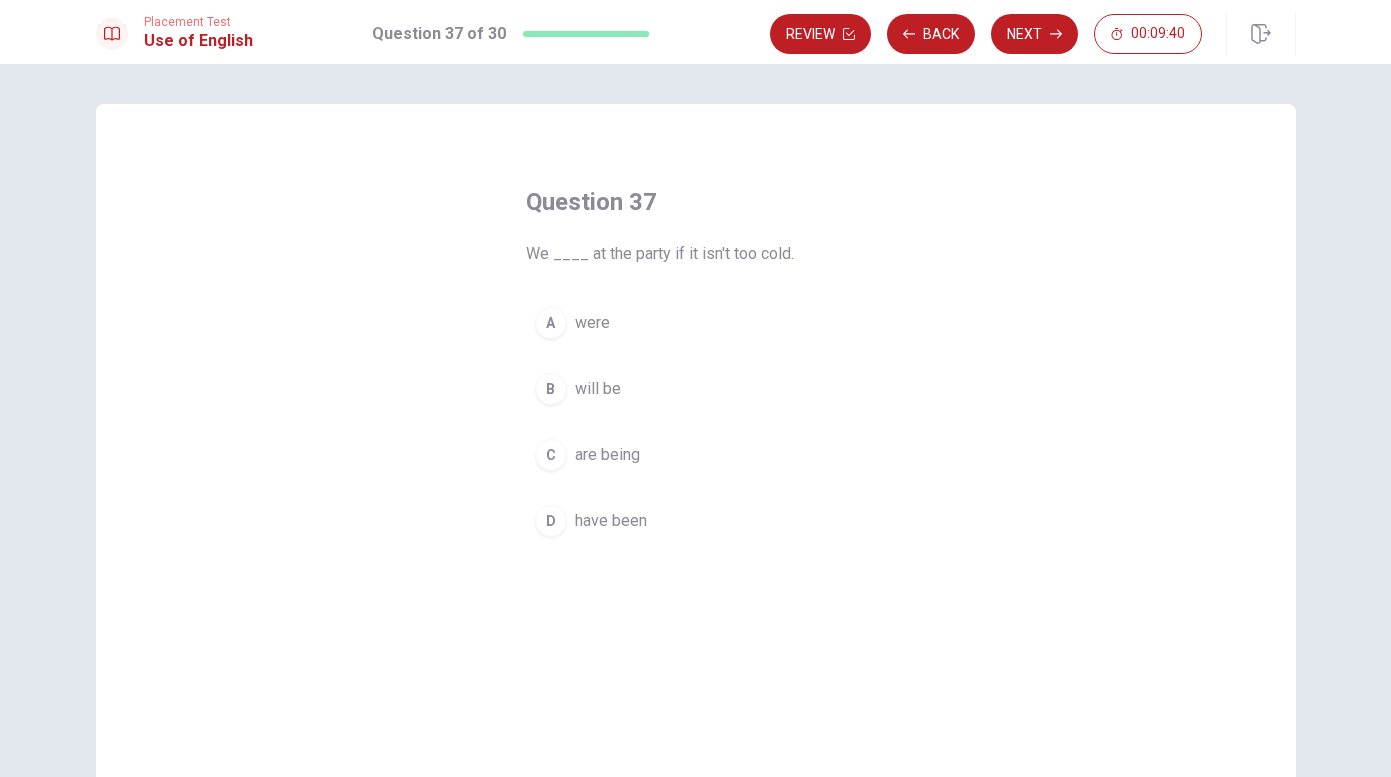 click on "will be" at bounding box center (598, 389) 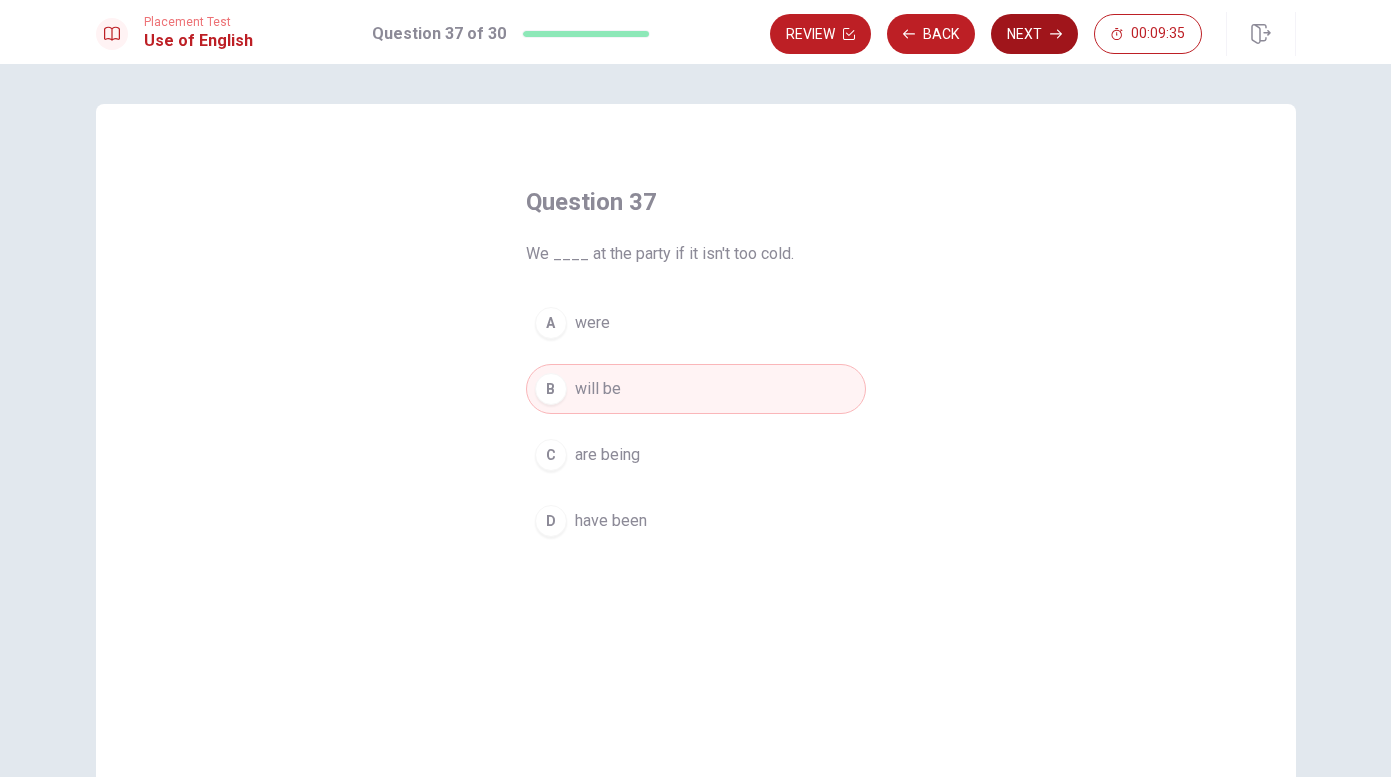 click on "Next" at bounding box center (1034, 34) 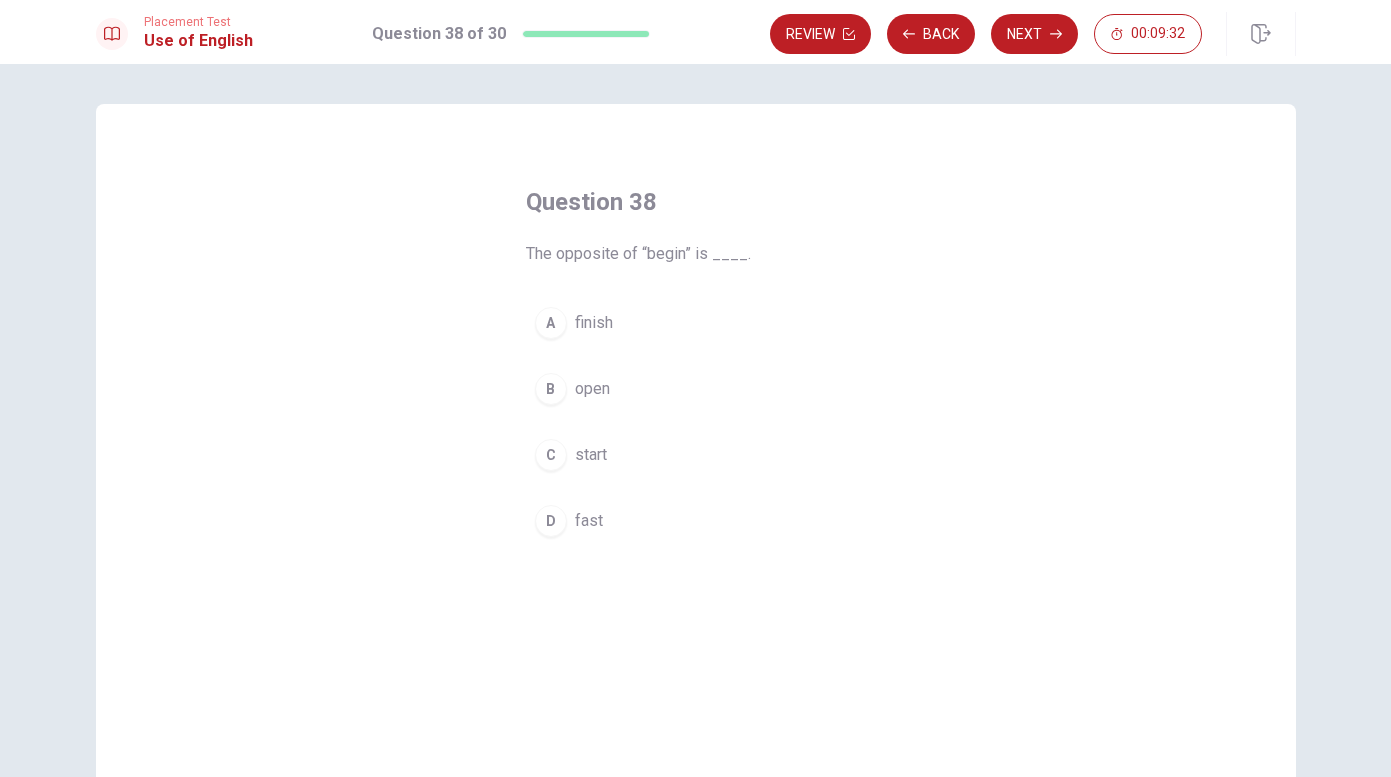 click on "finish" at bounding box center (594, 323) 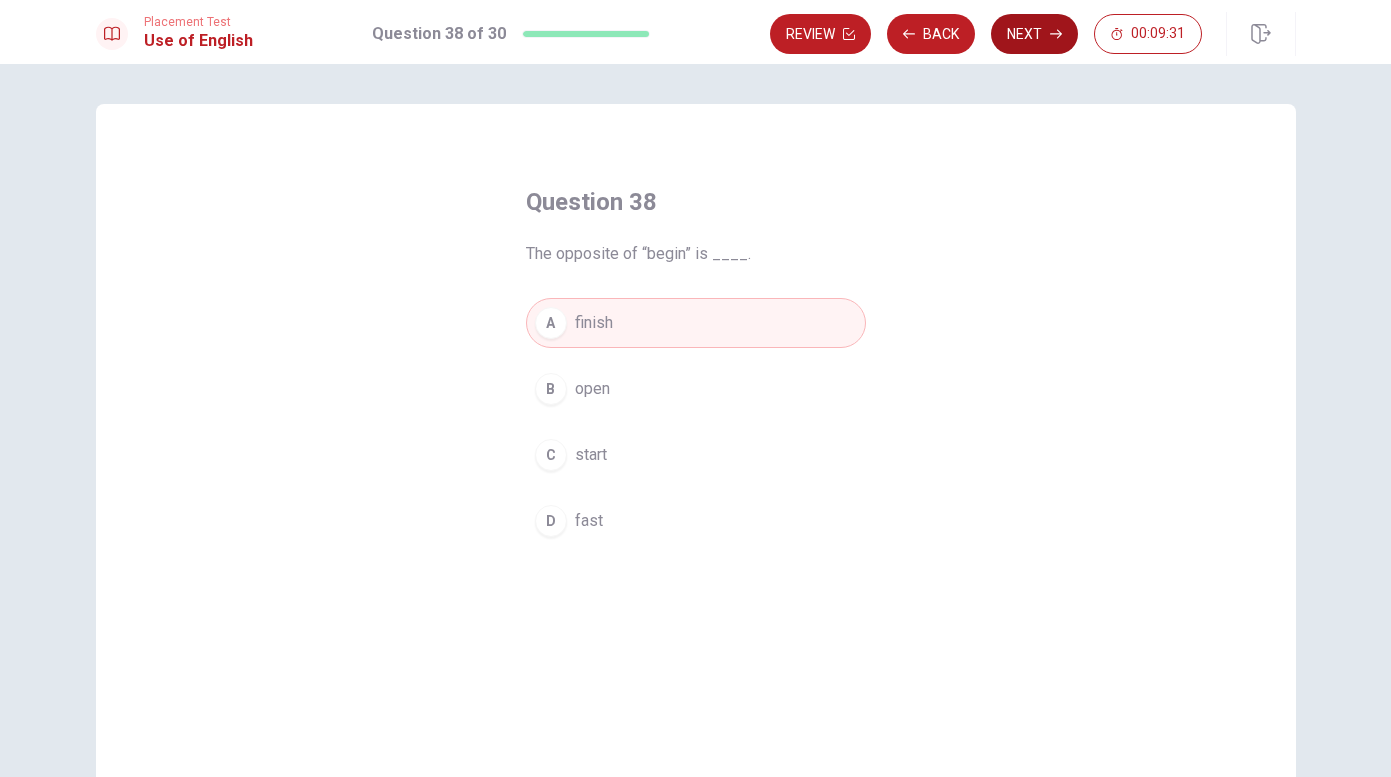 click 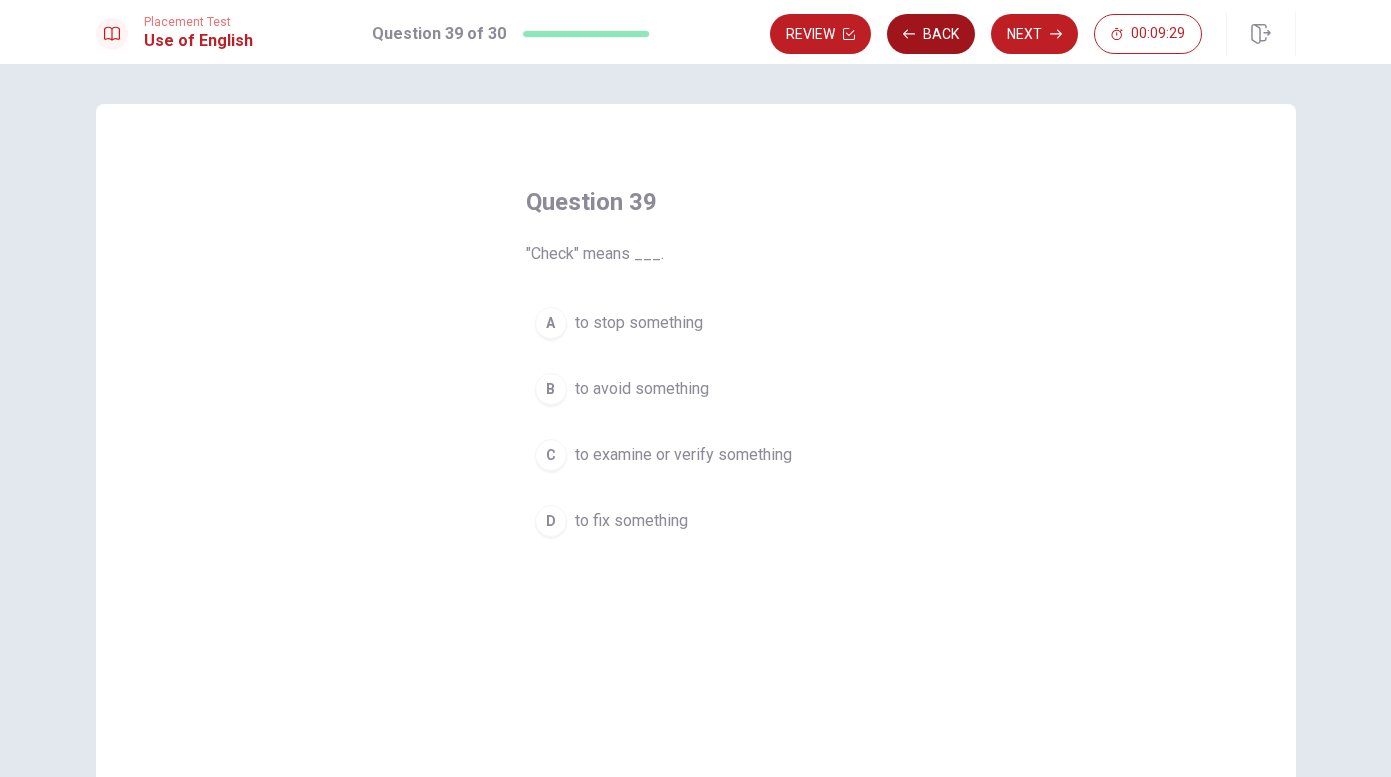 click on "Back" at bounding box center (931, 34) 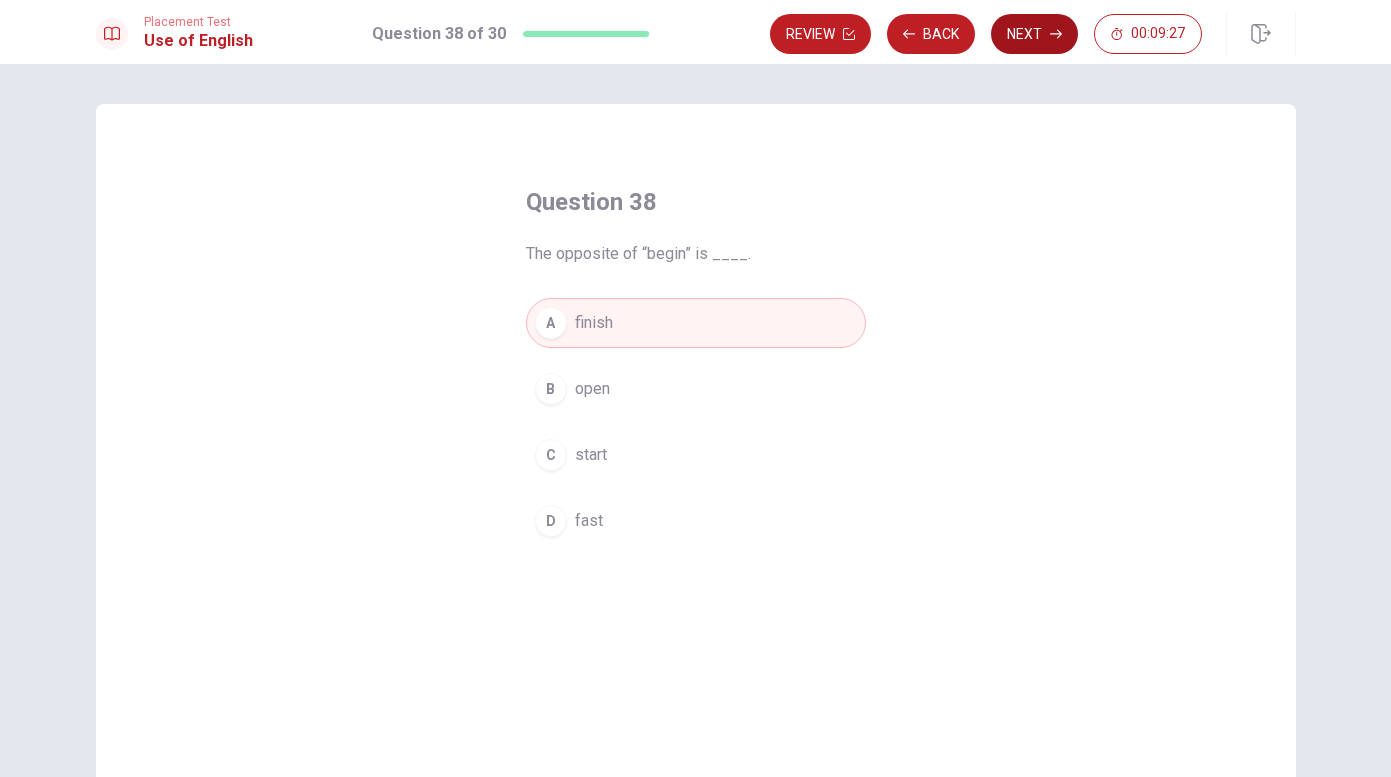 click on "Next" at bounding box center [1034, 34] 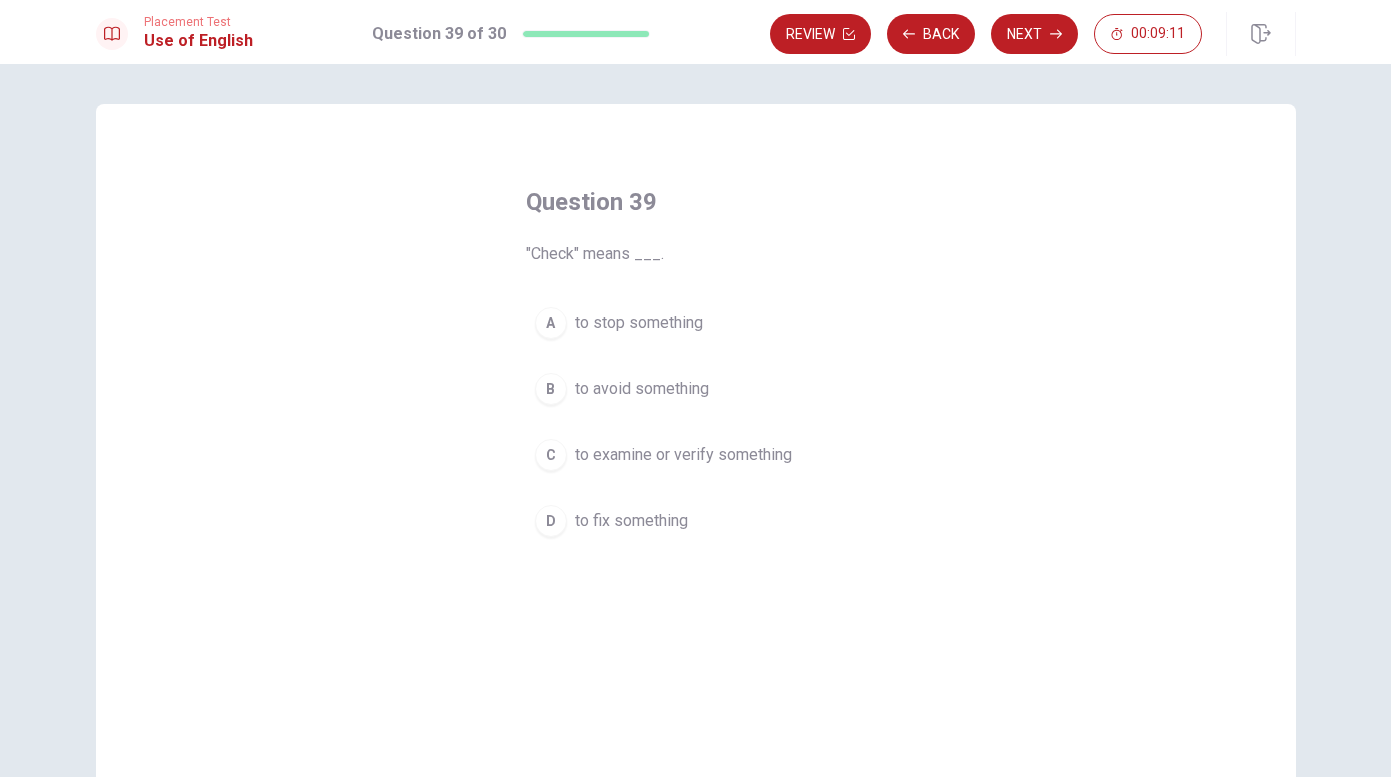 click on "to examine or verify something" at bounding box center (683, 455) 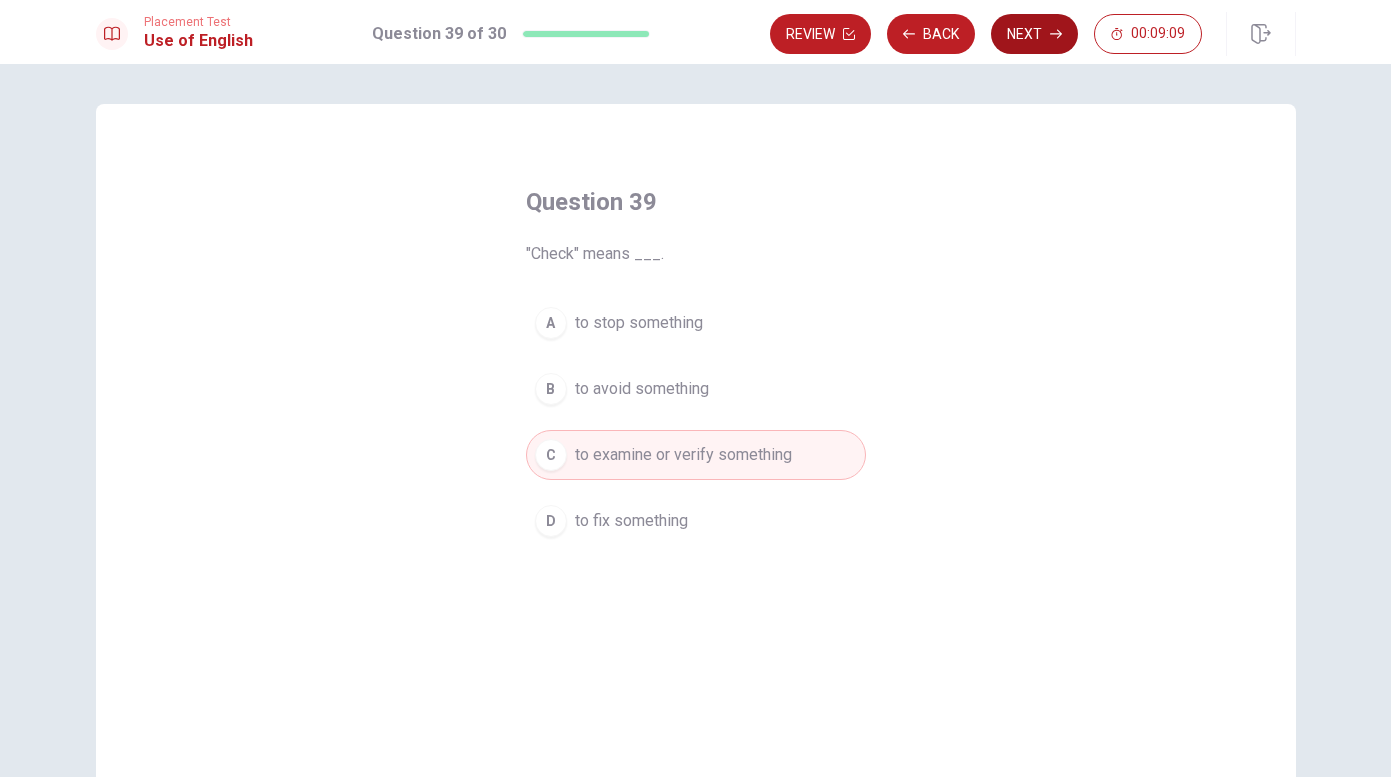 click 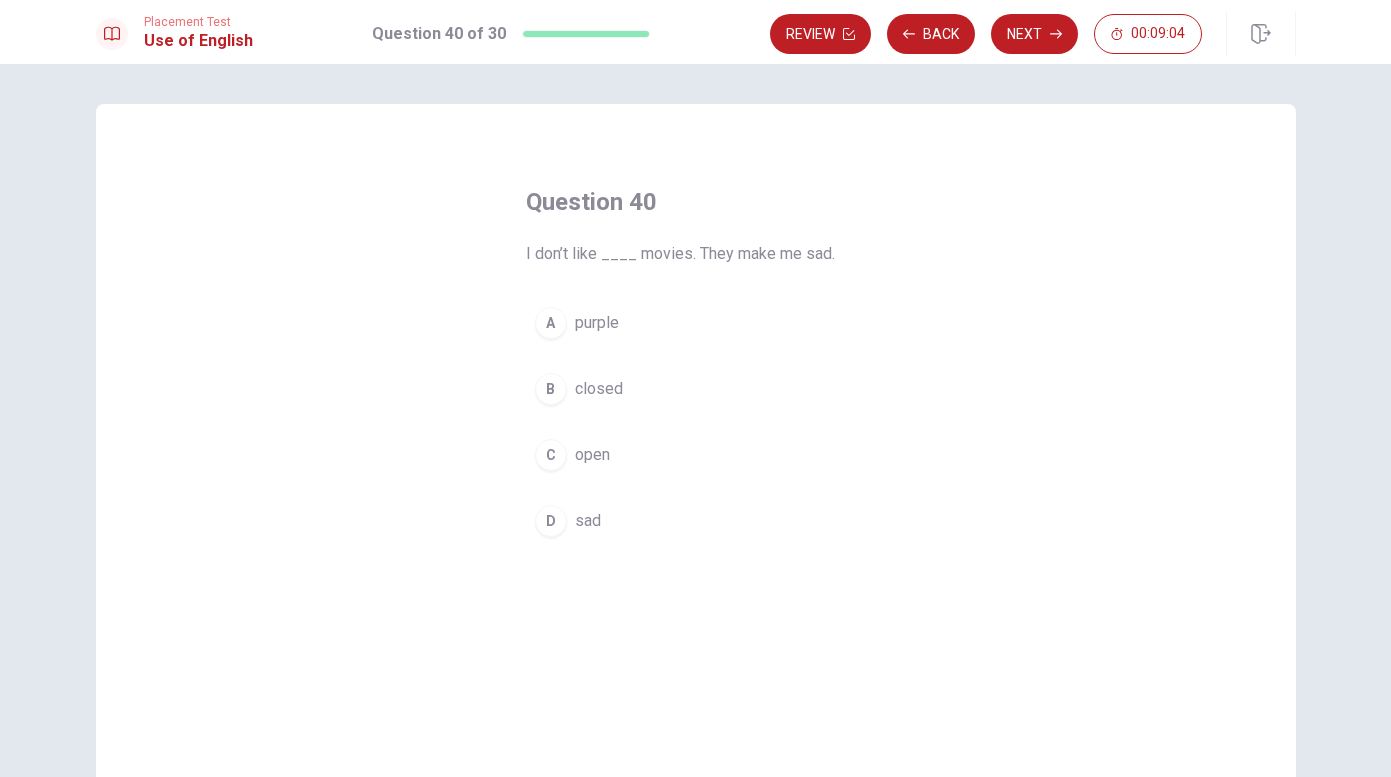 click on "D sad" at bounding box center (696, 521) 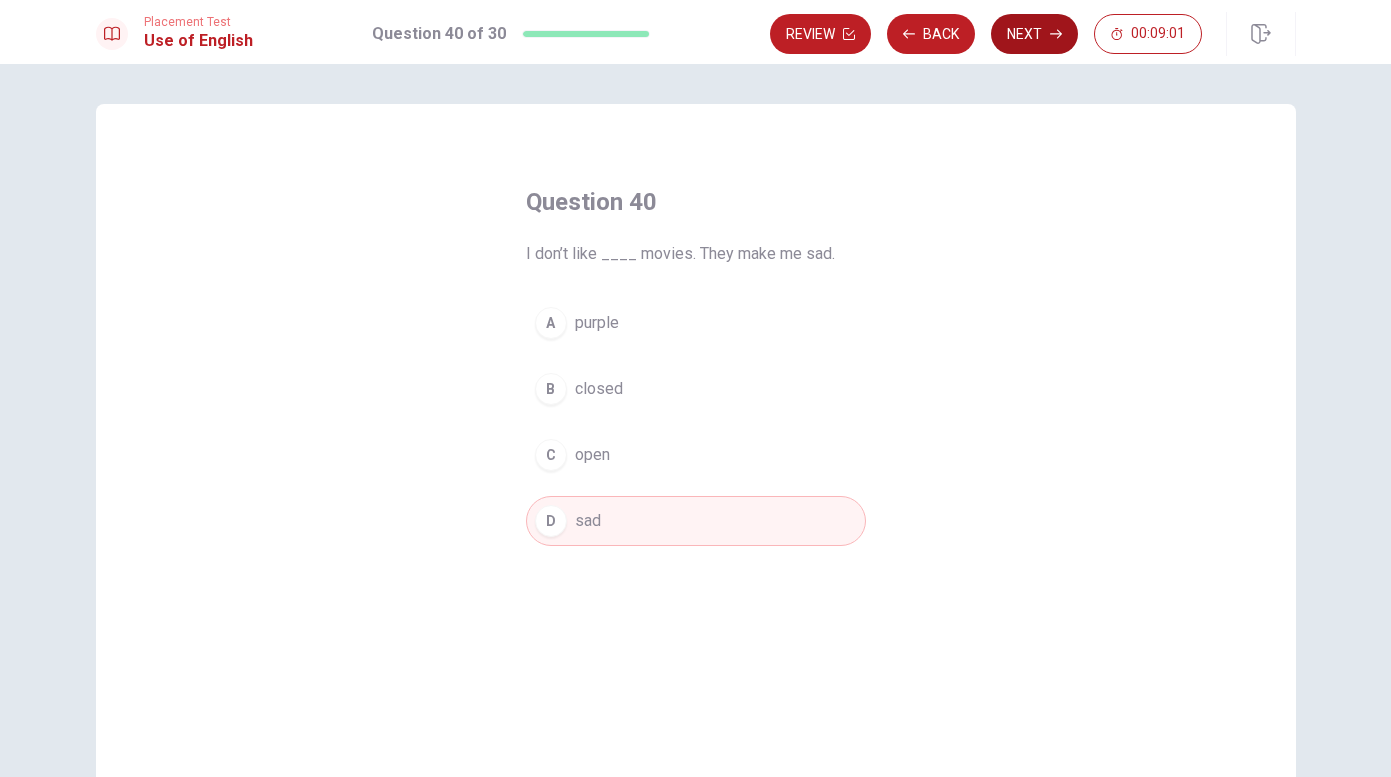 click 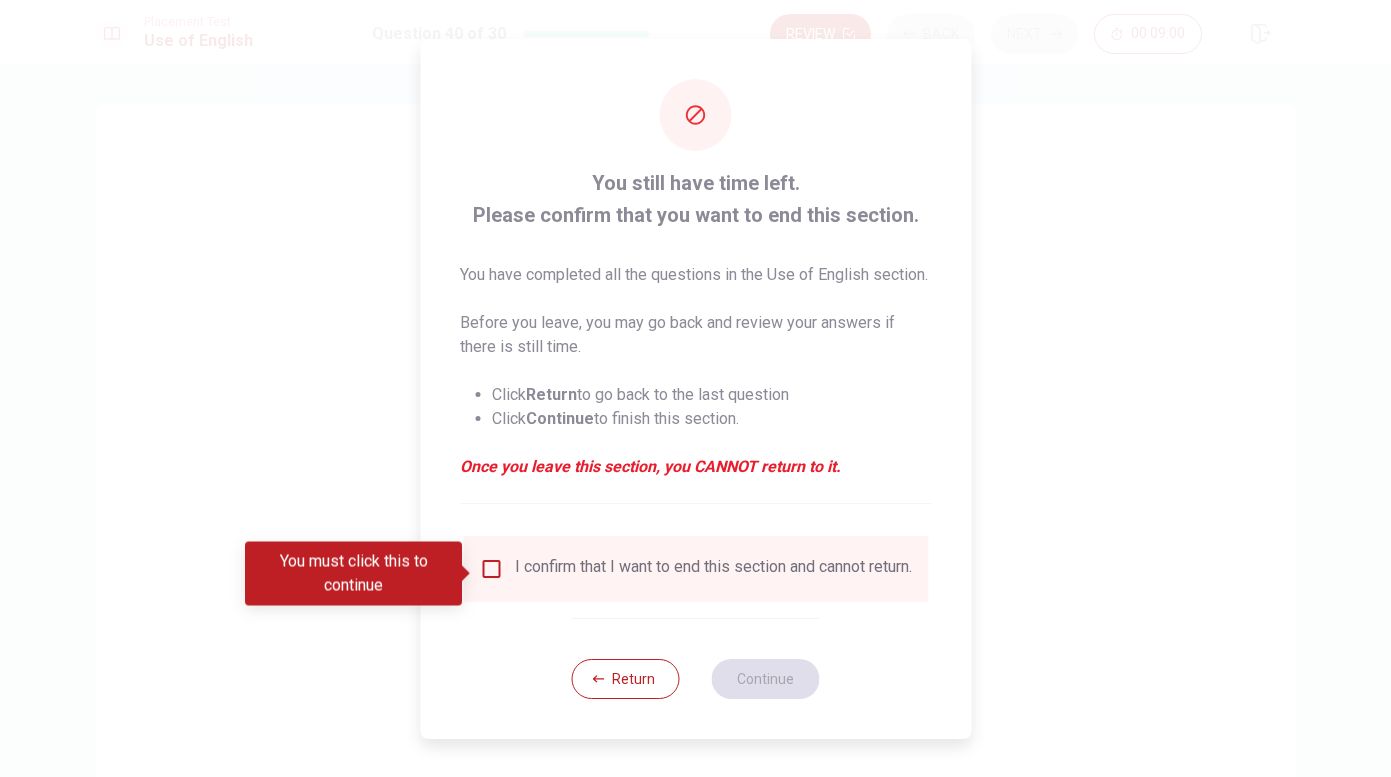 click on "I confirm that I want to end this section and cannot return." at bounding box center [713, 569] 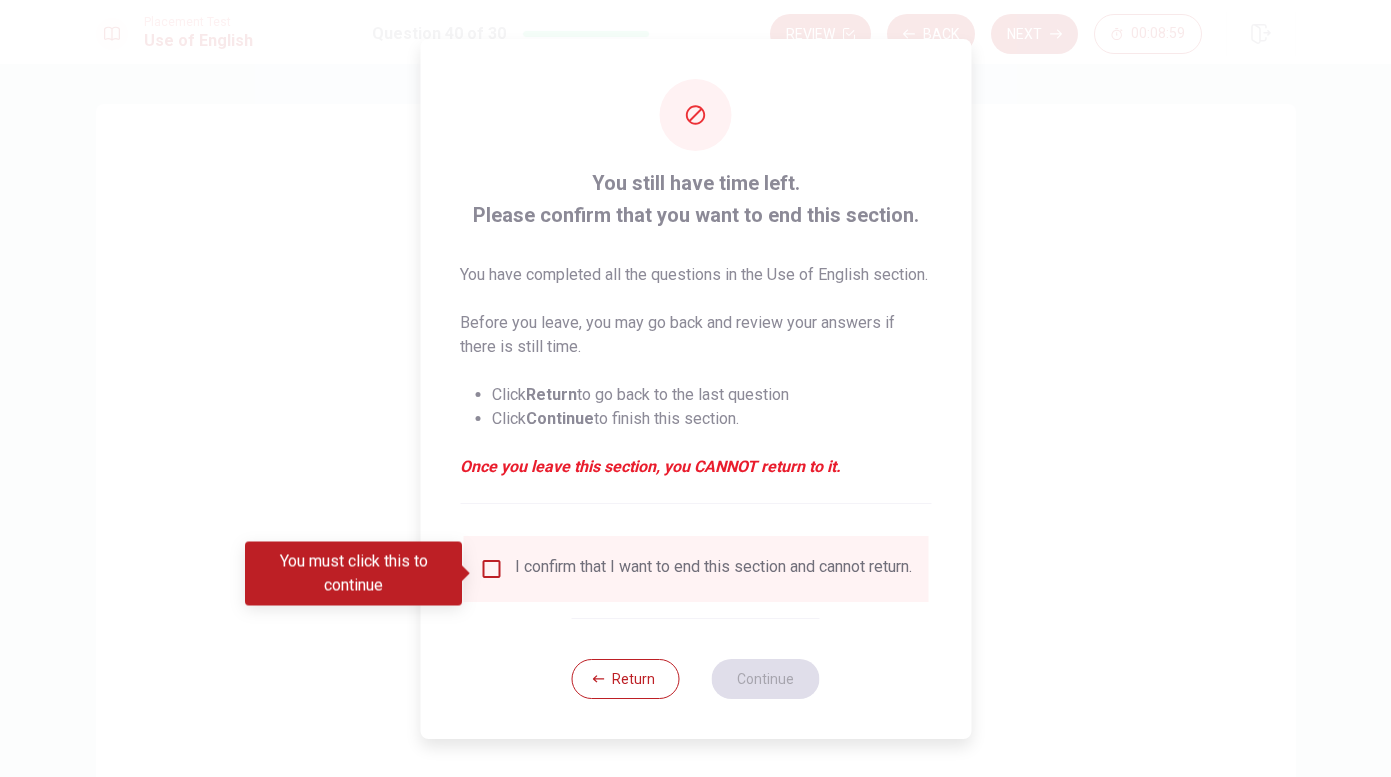 click at bounding box center (491, 569) 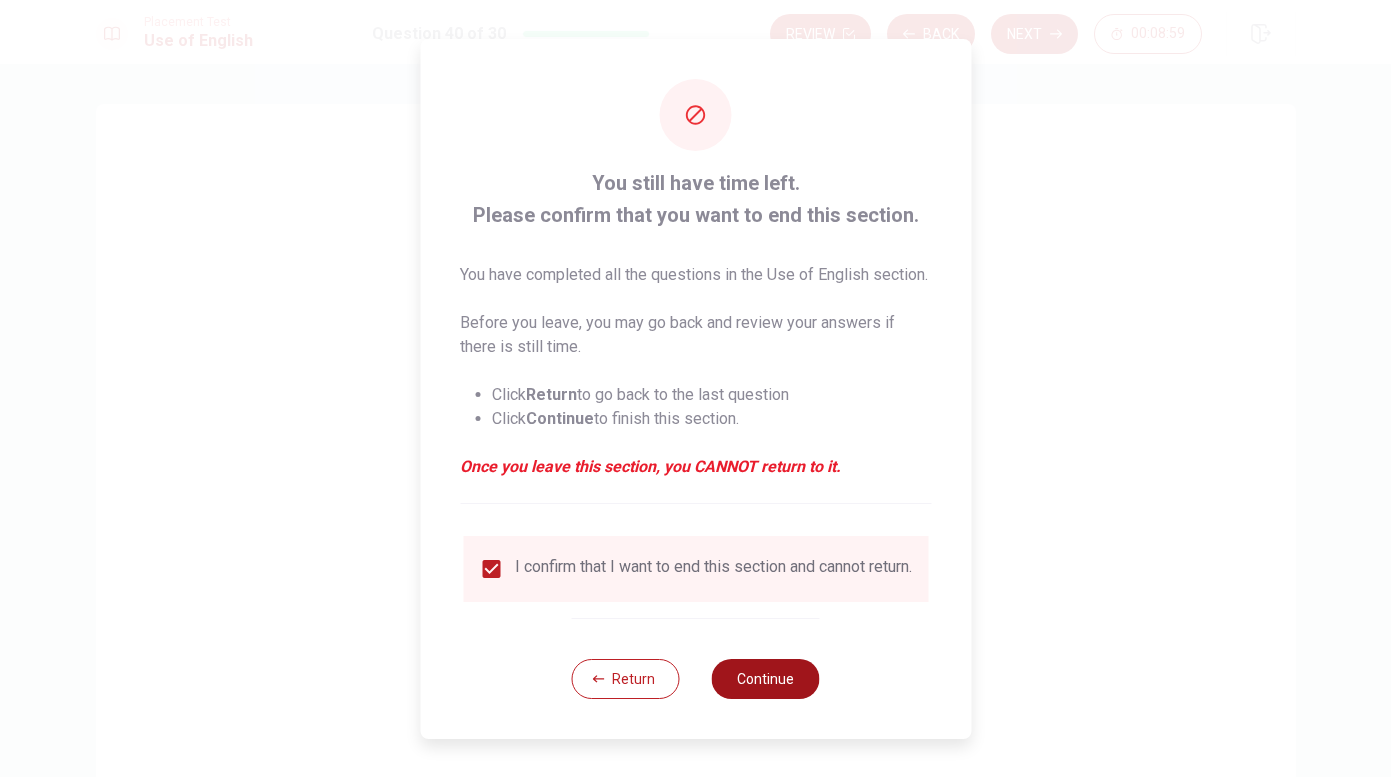 click on "Continue" at bounding box center (766, 679) 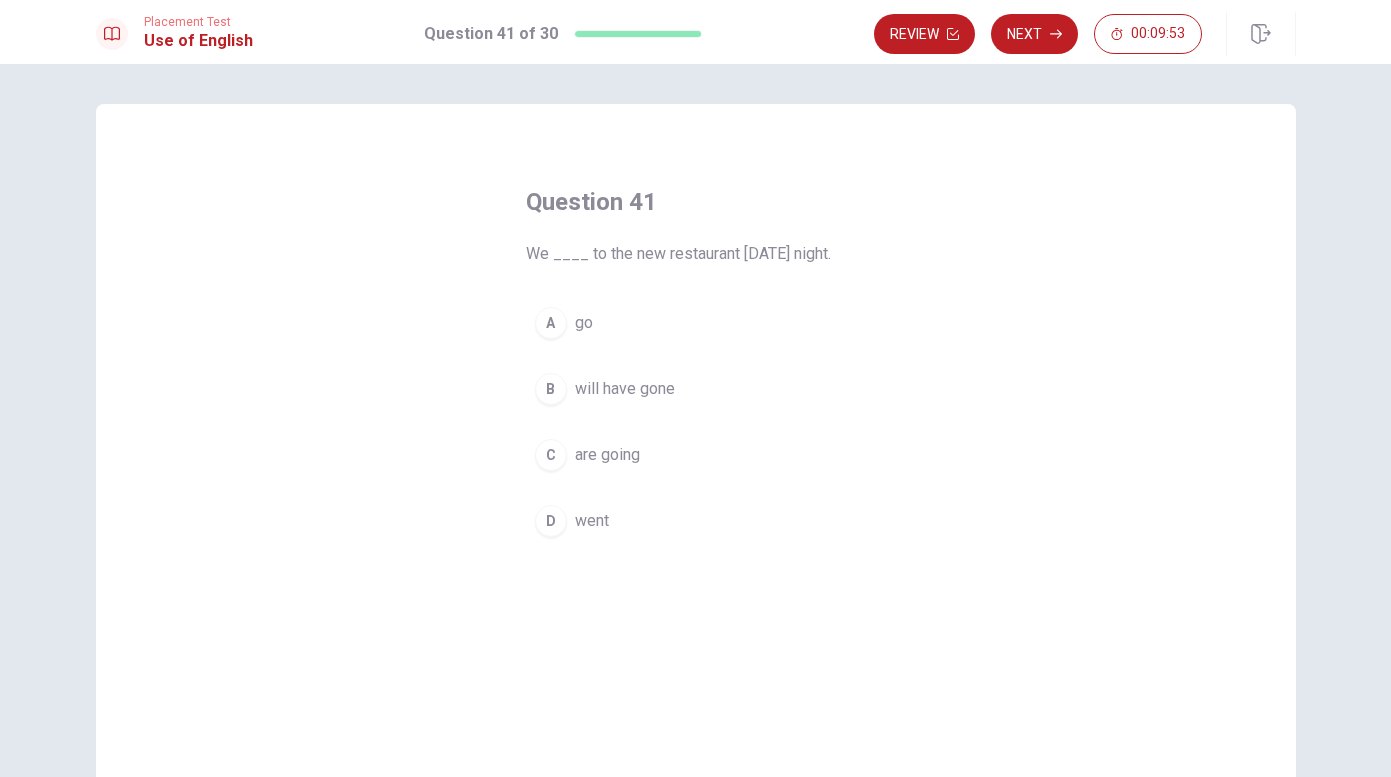 click on "are going" at bounding box center [607, 455] 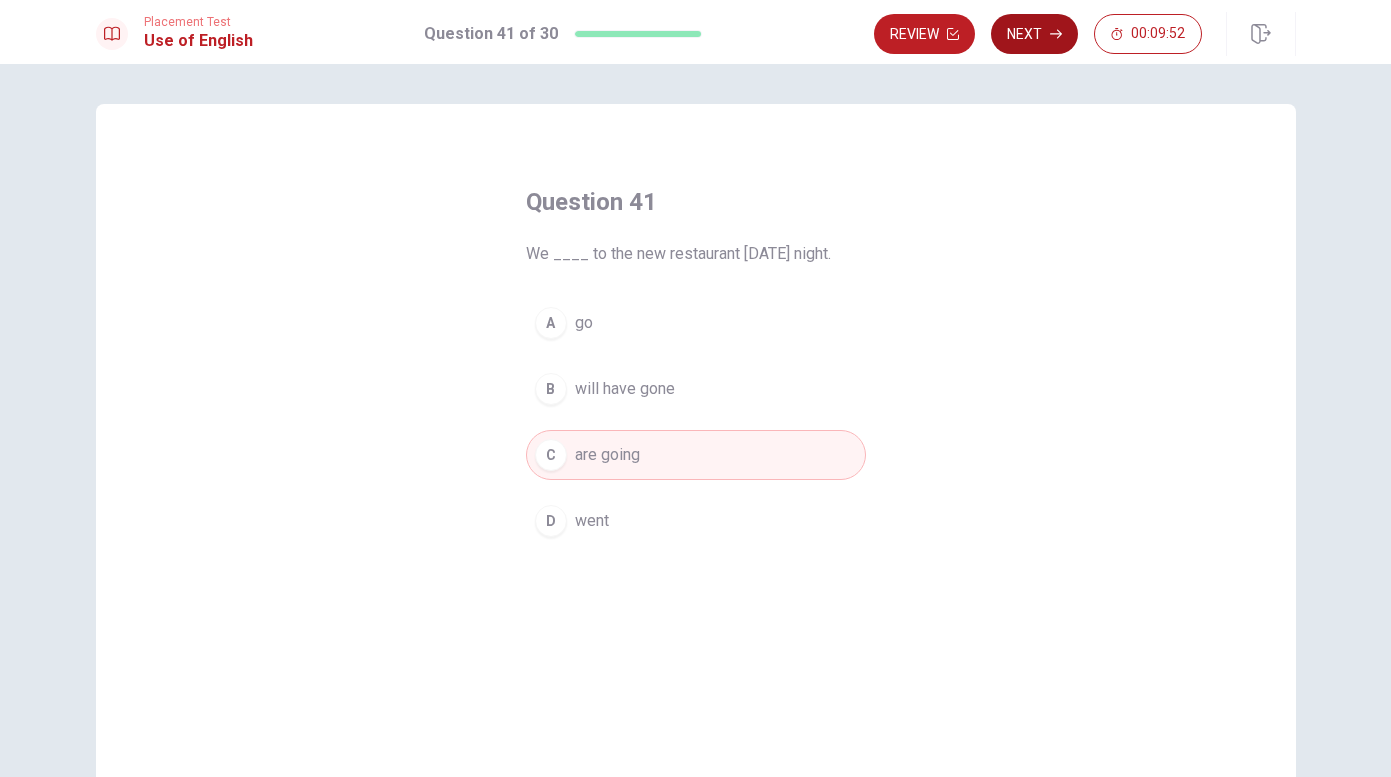 click on "Next" at bounding box center (1034, 34) 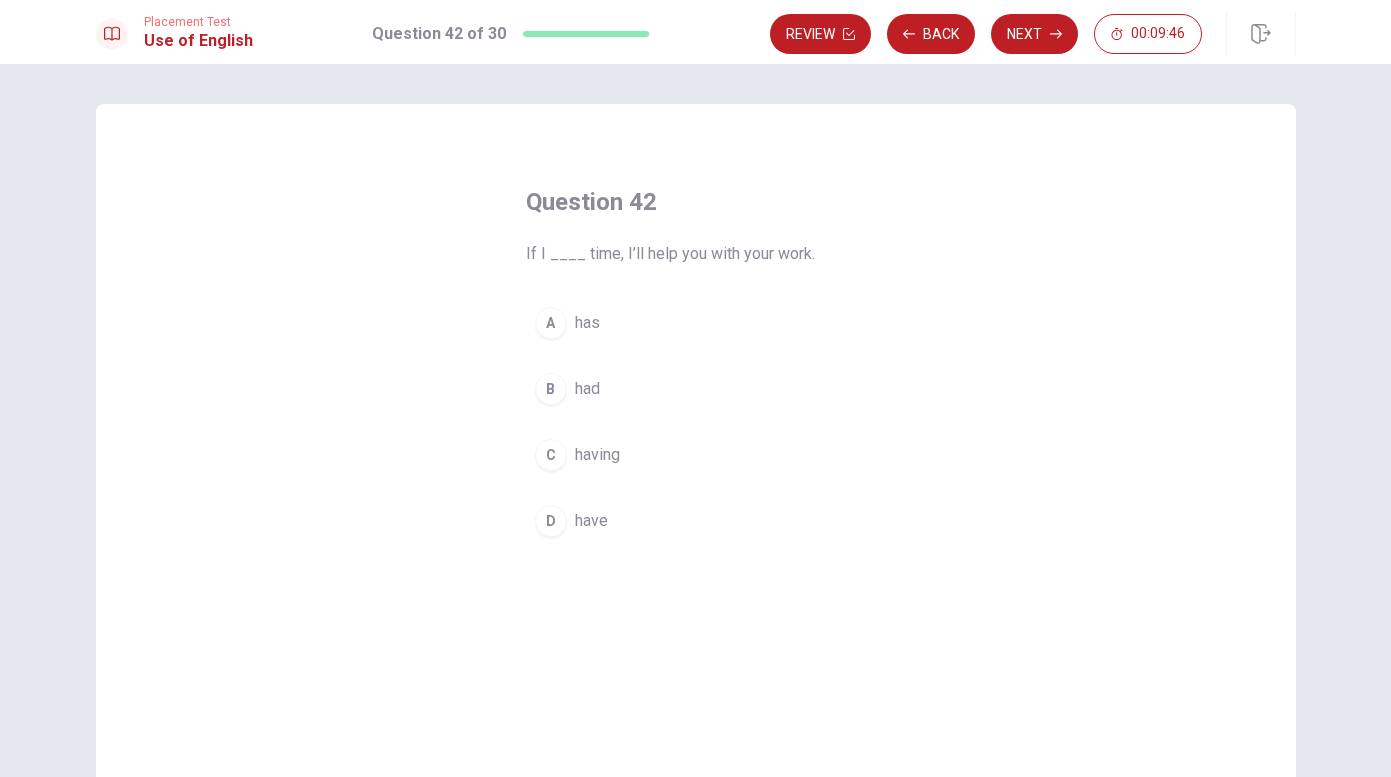 click on "have" at bounding box center [591, 521] 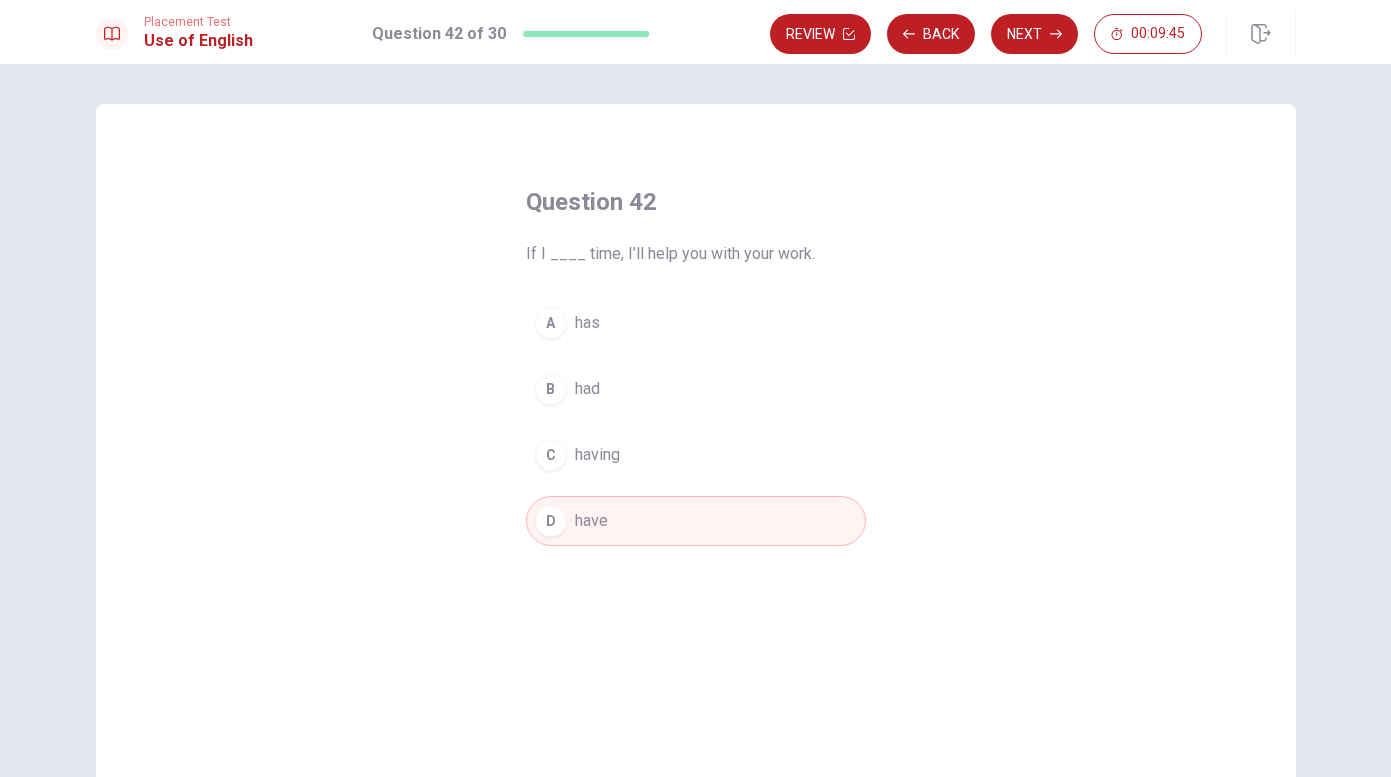 click on "Question 42 If I ____ time, I’ll help you with your work. A has B had C having D have © Copyright  2025" at bounding box center [695, 420] 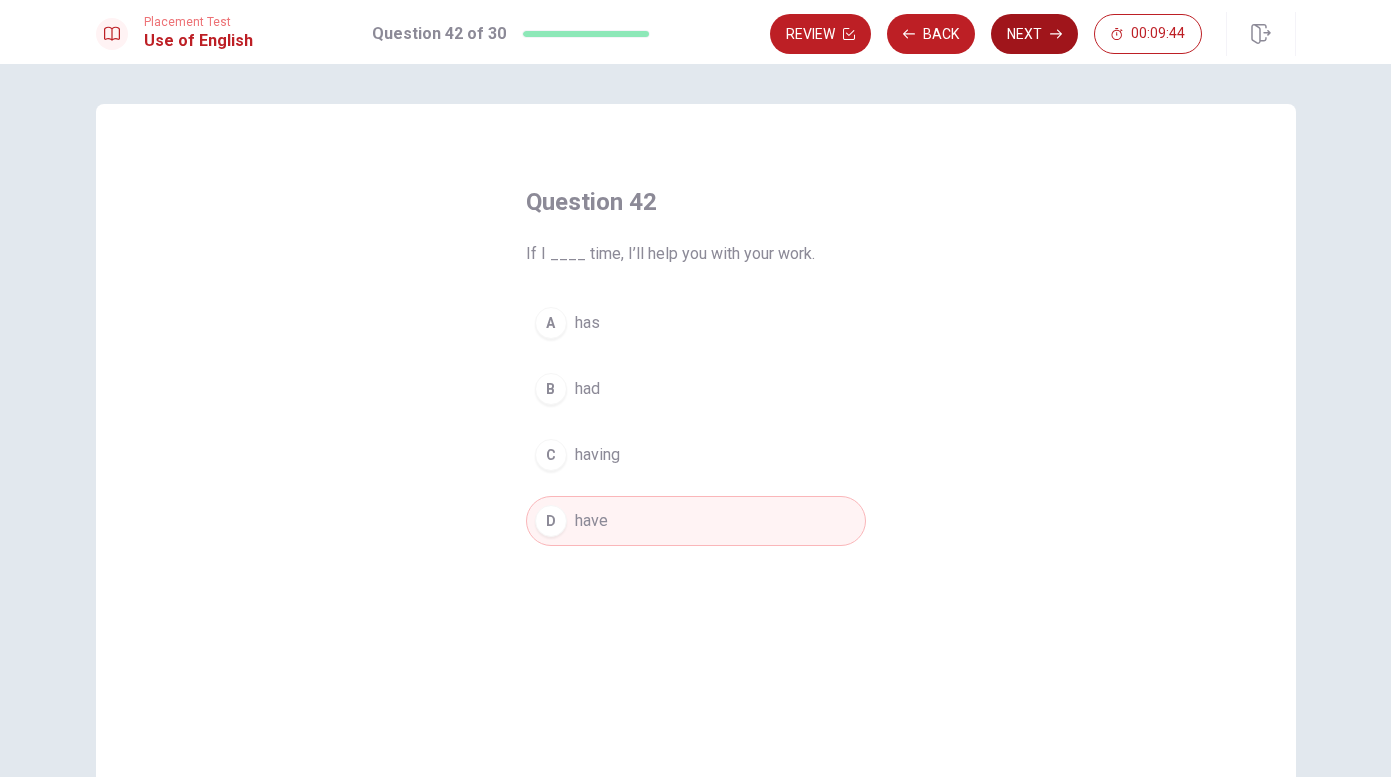 click 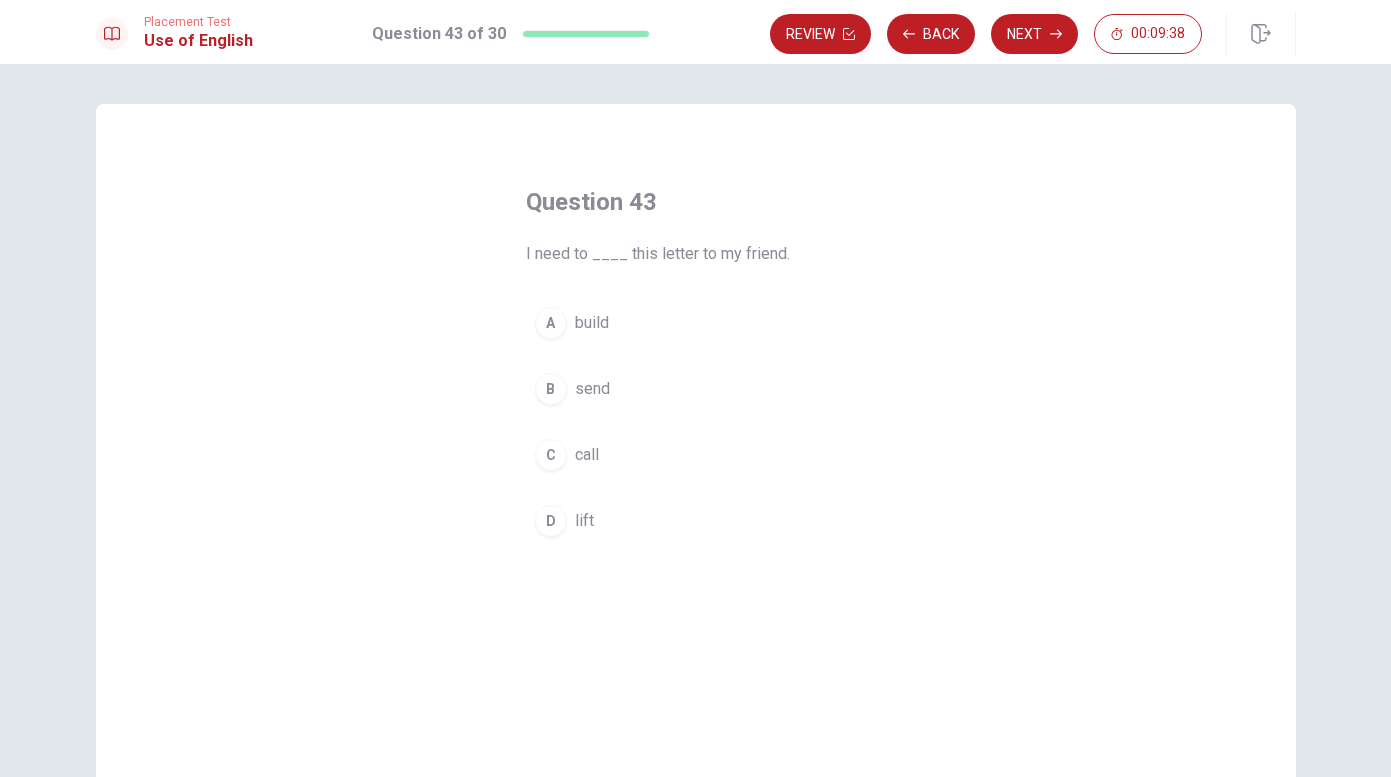 click on "send" at bounding box center (592, 389) 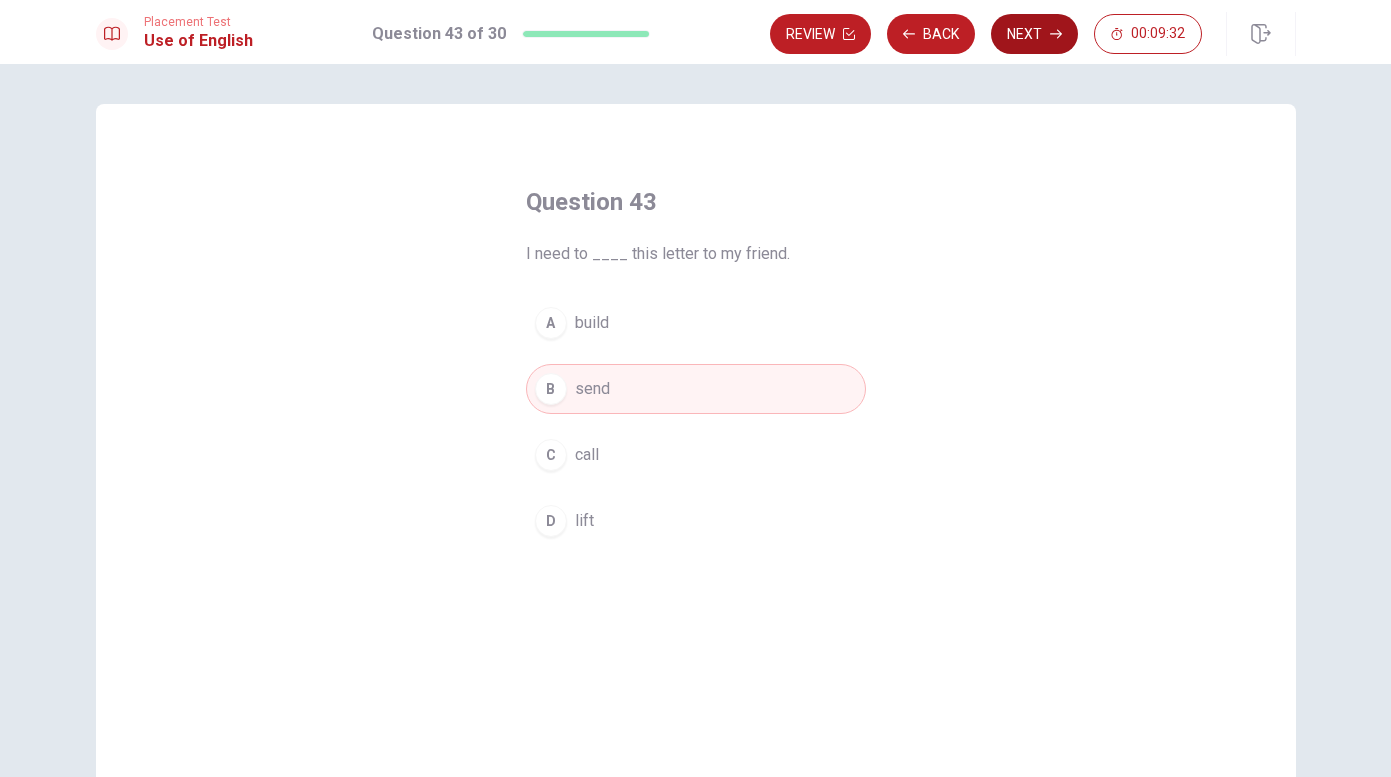 click 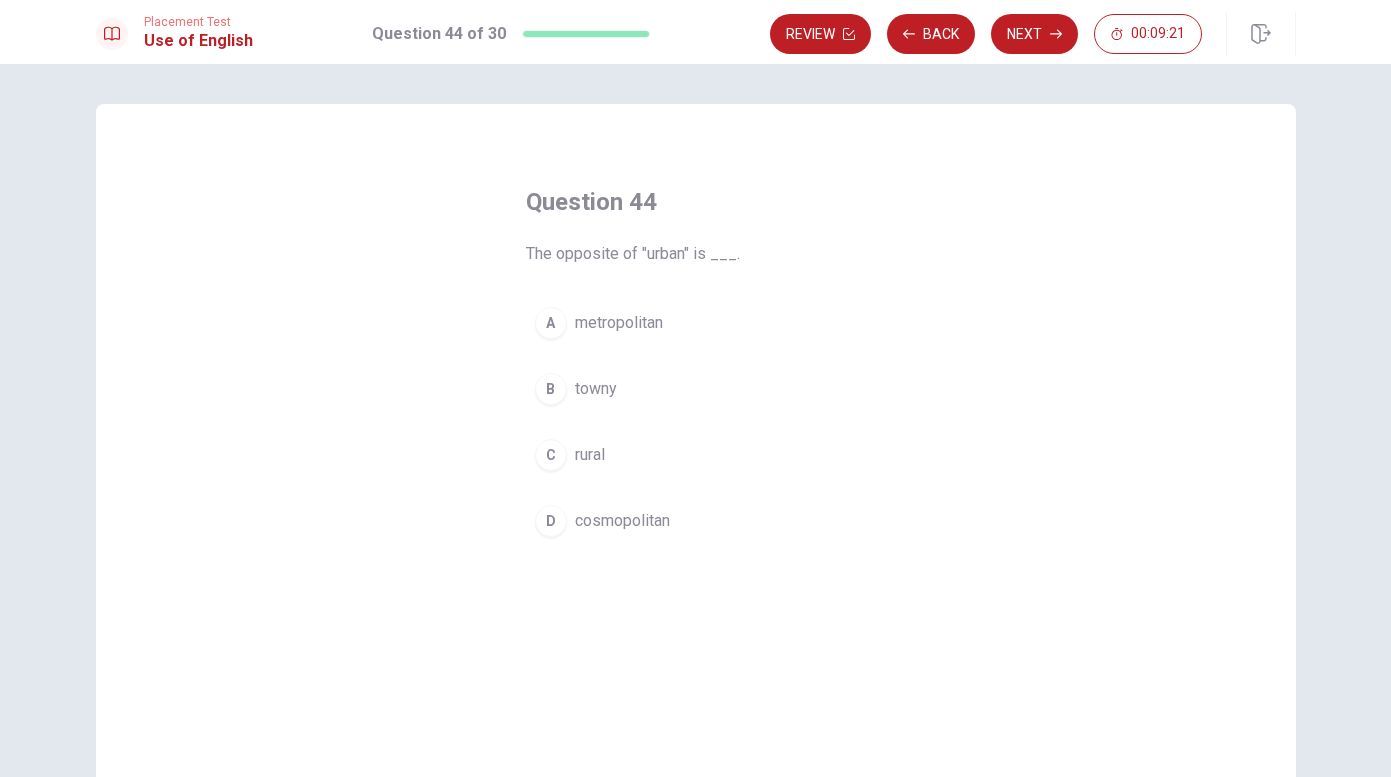 click on "towny" at bounding box center (596, 389) 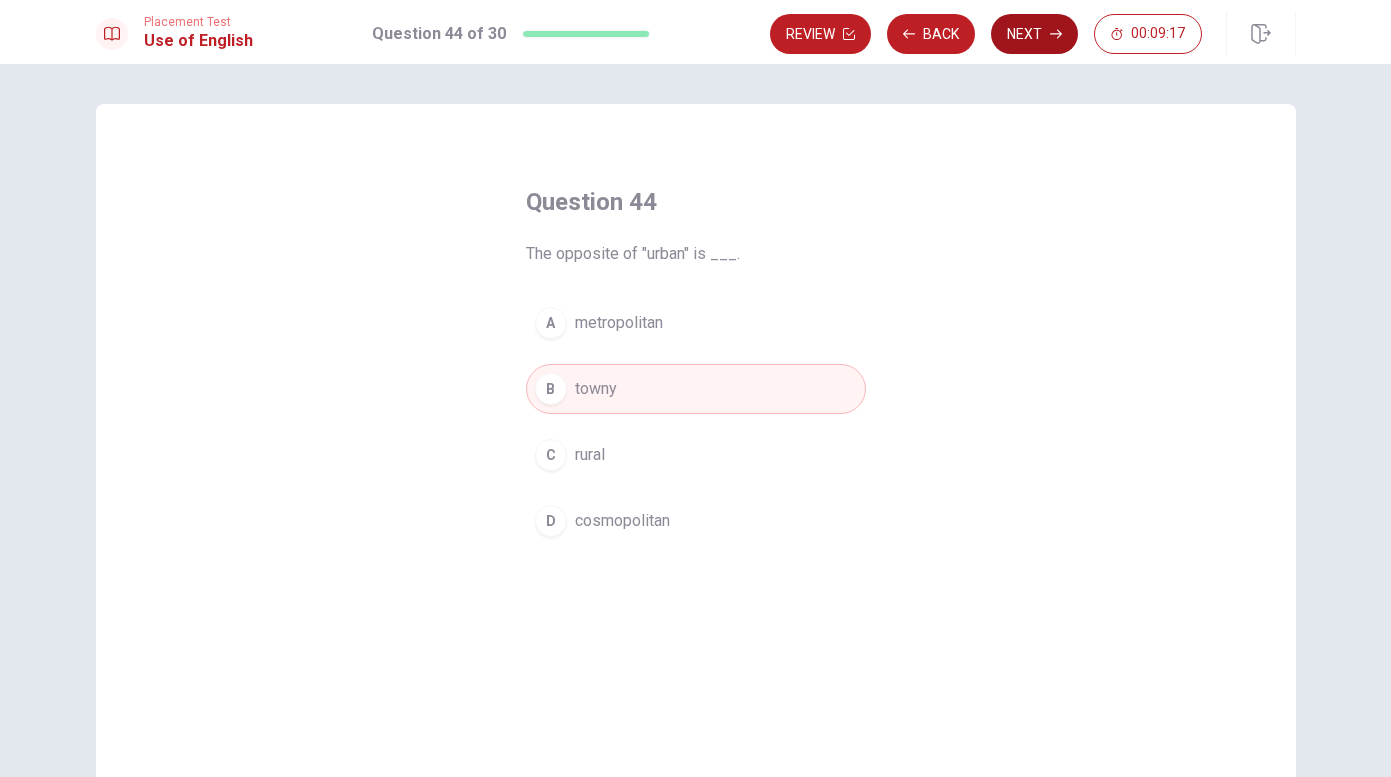 click on "Next" at bounding box center (1034, 34) 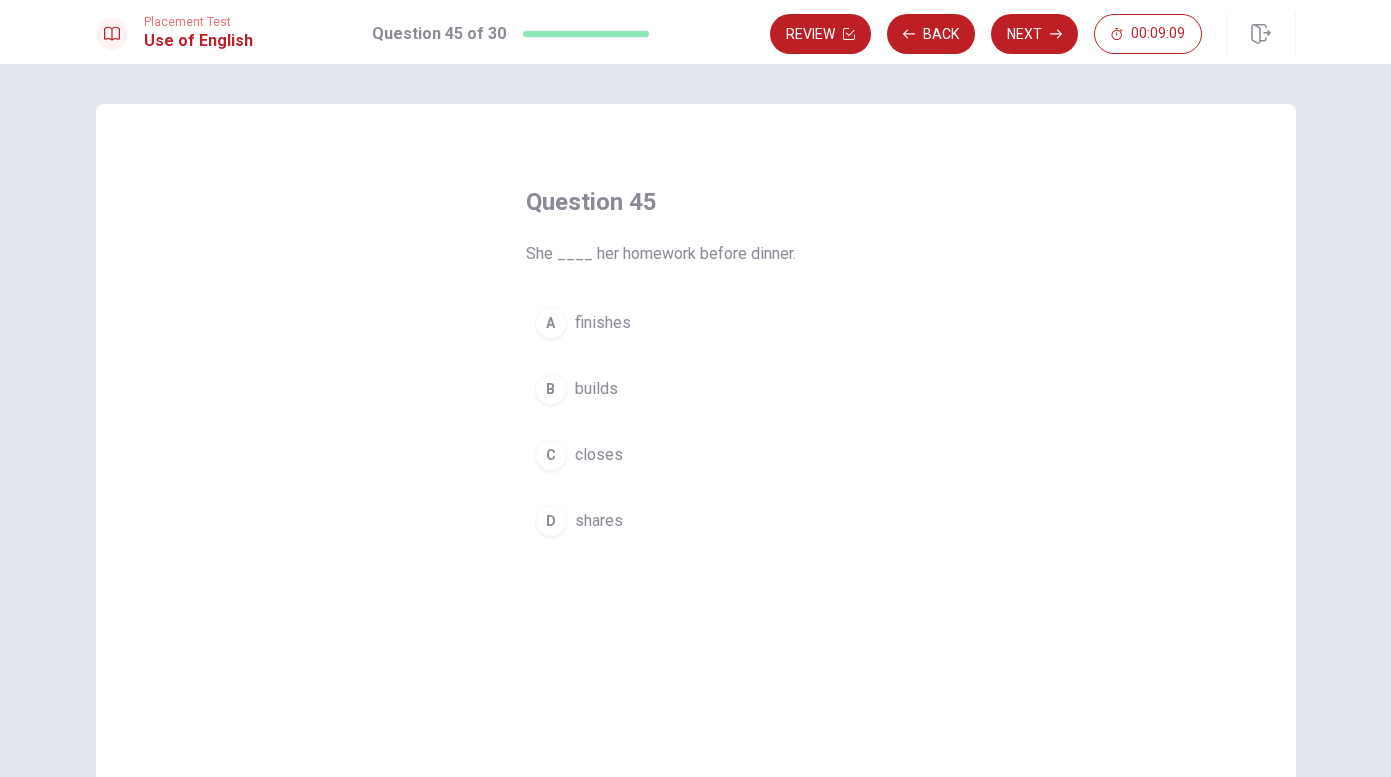 click on "finishes" at bounding box center [603, 323] 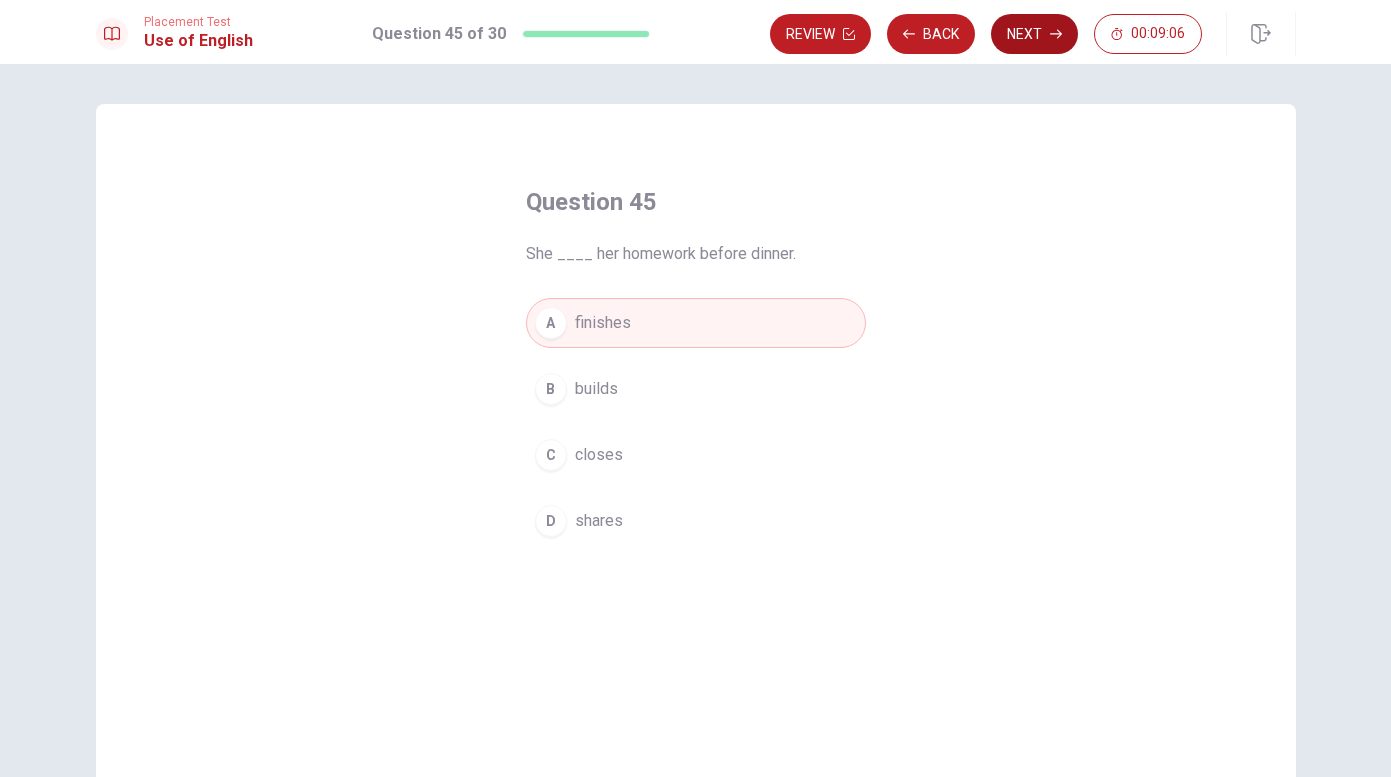 click 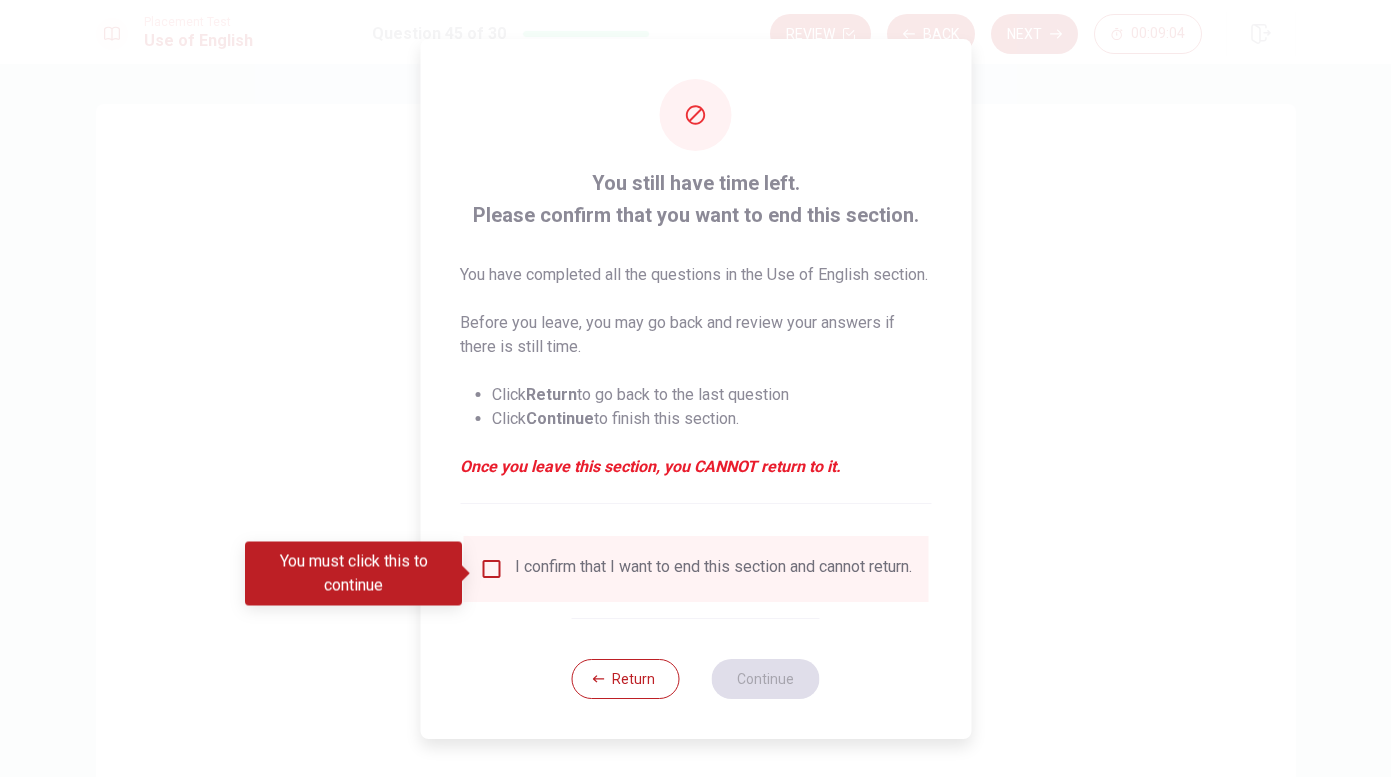click at bounding box center [491, 569] 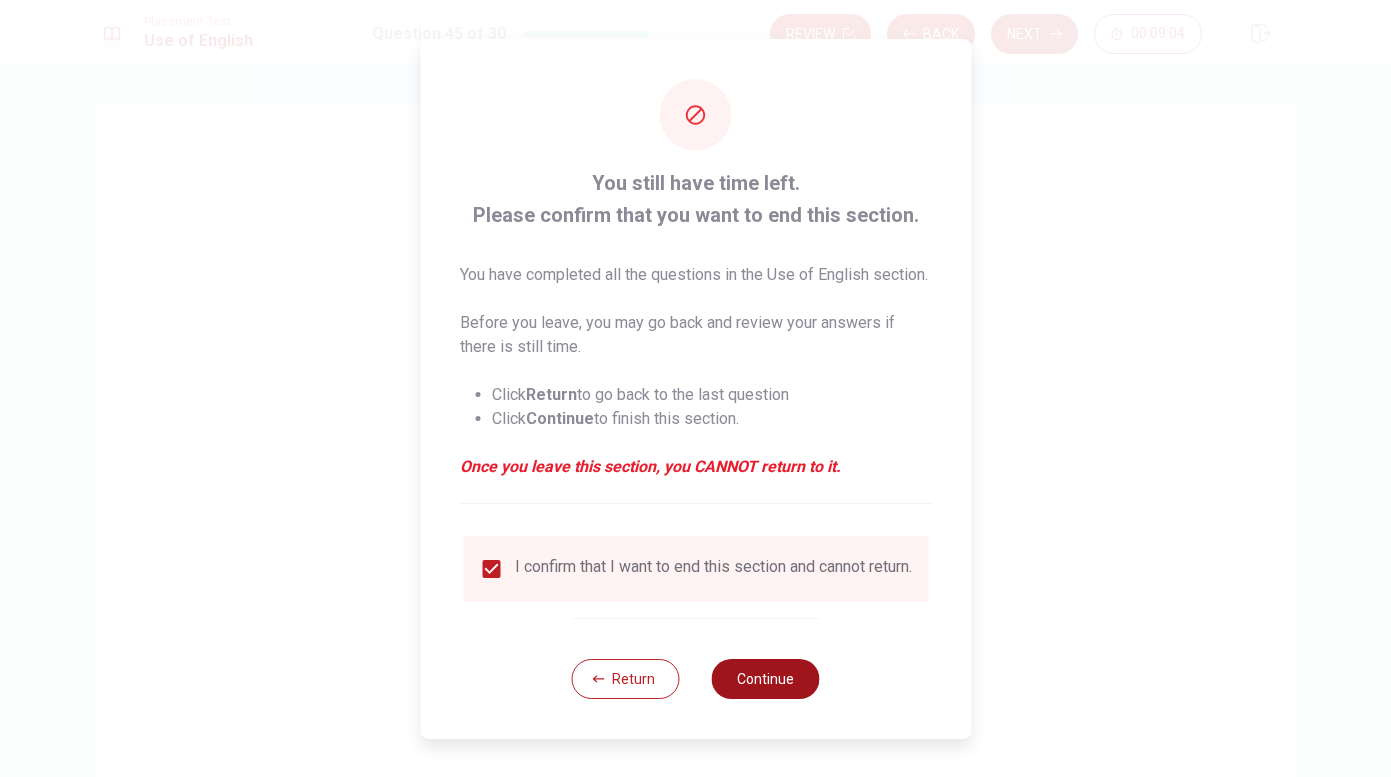 click on "Continue" at bounding box center (766, 679) 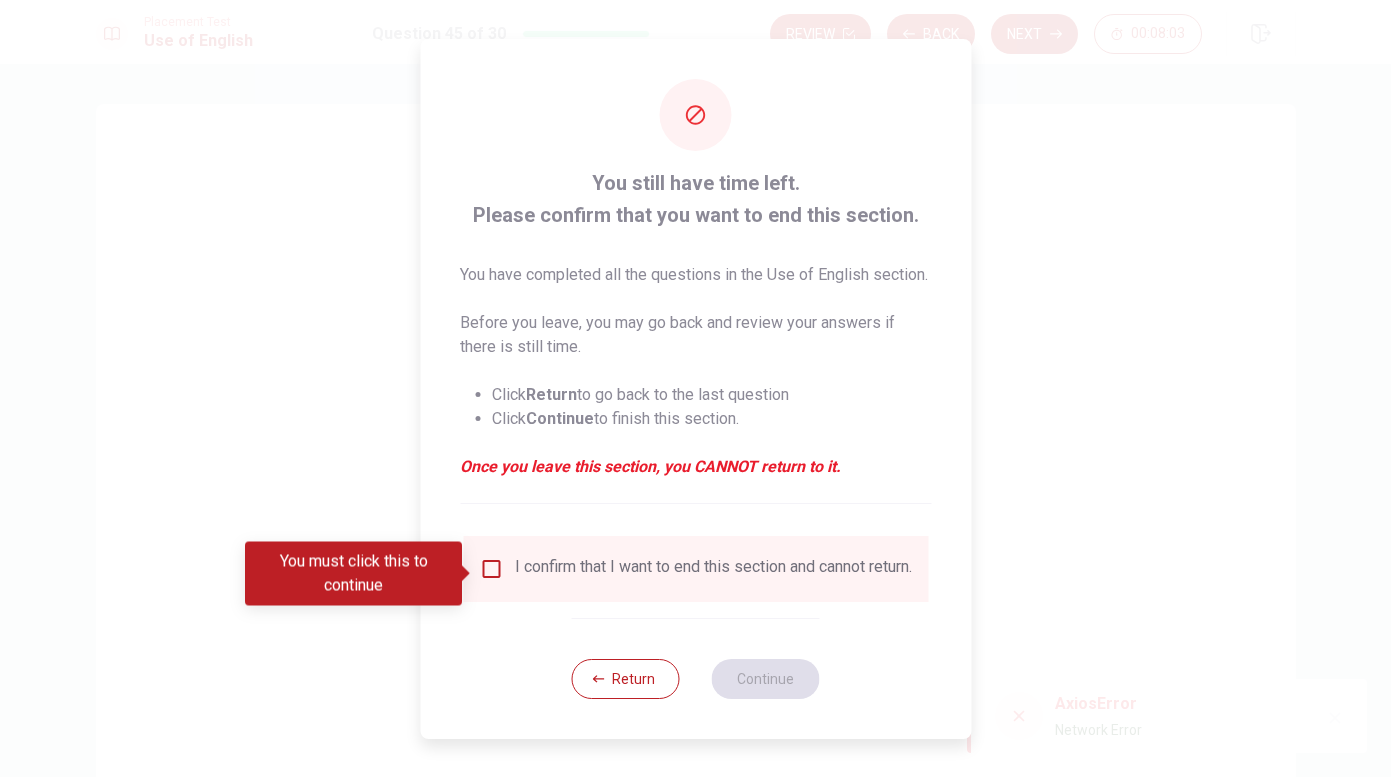 click at bounding box center (491, 569) 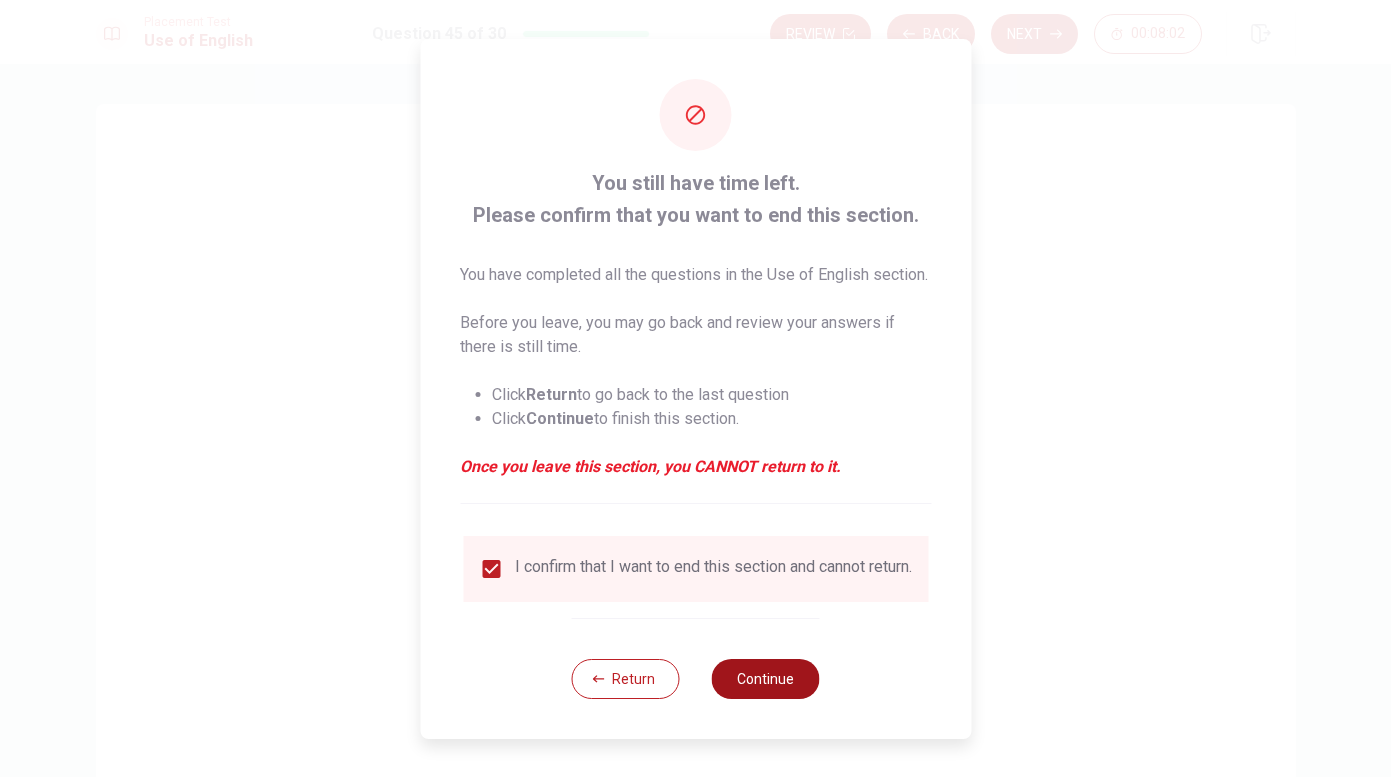 click on "Continue" at bounding box center [766, 679] 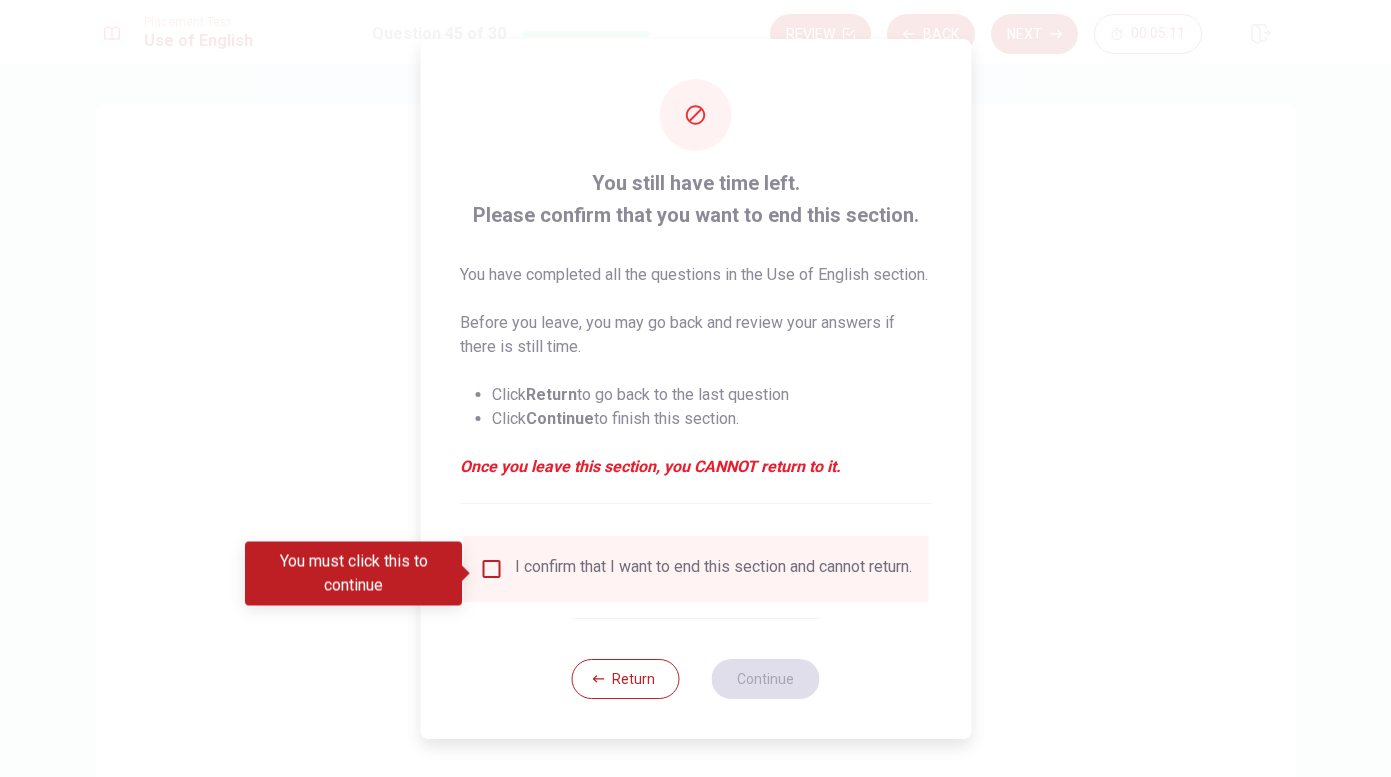 click on "I confirm that I want to end this section and cannot return." at bounding box center (713, 569) 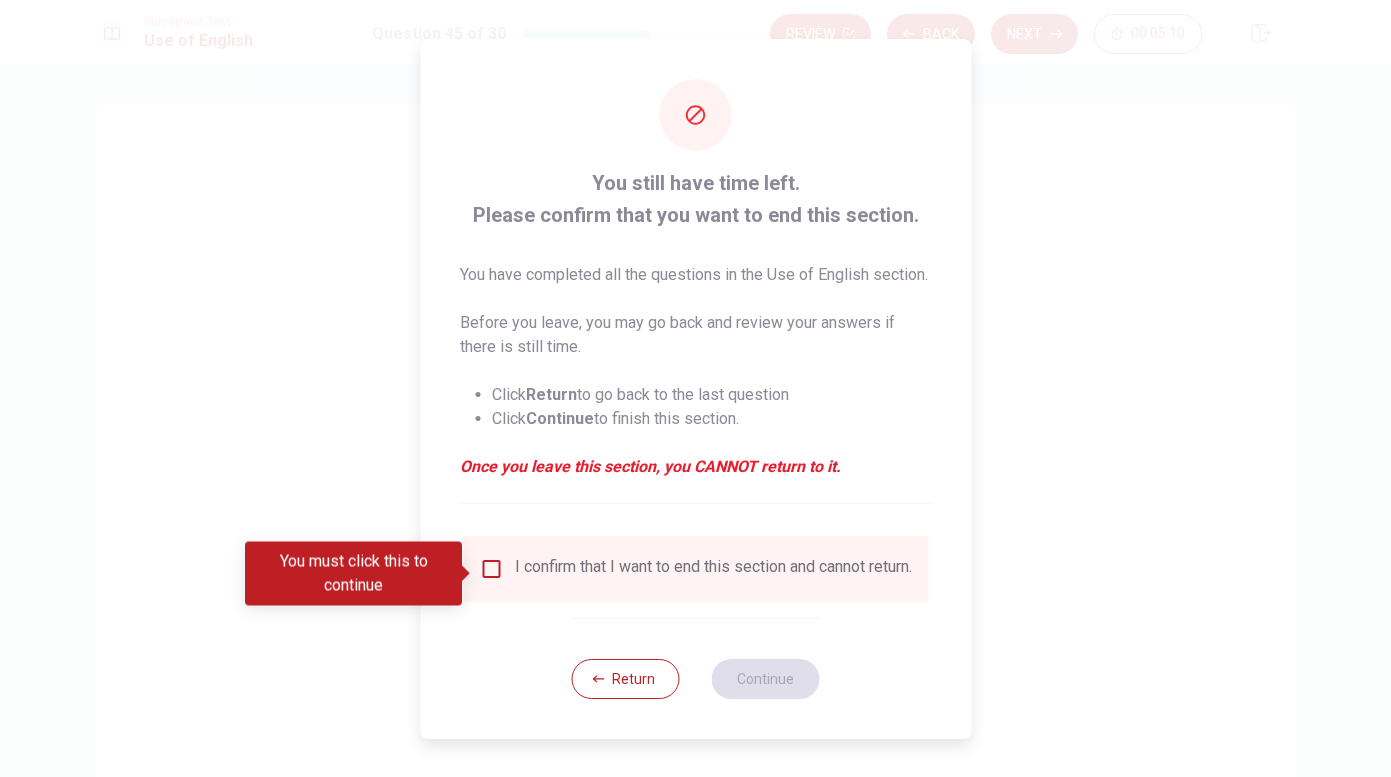 click at bounding box center [491, 569] 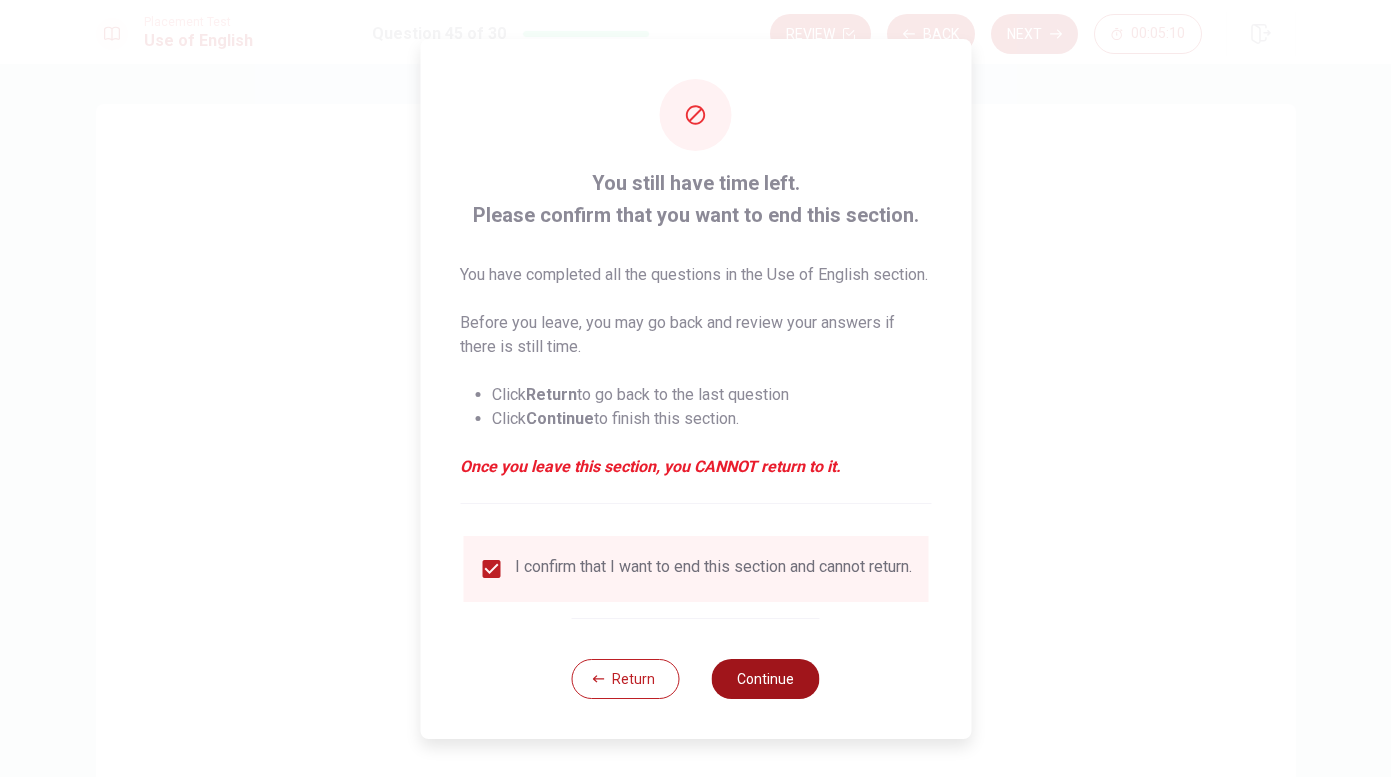 click on "Continue" at bounding box center (766, 679) 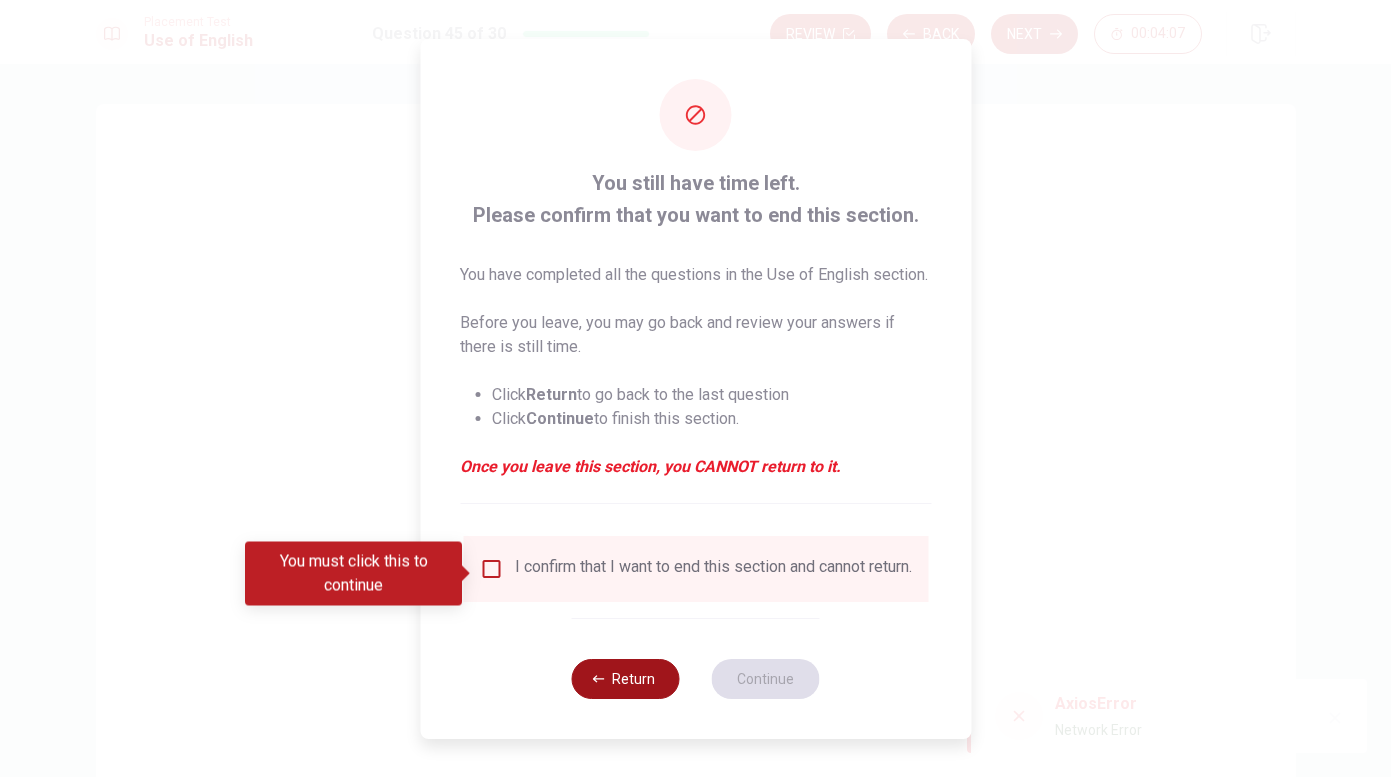 click on "Return" at bounding box center [626, 679] 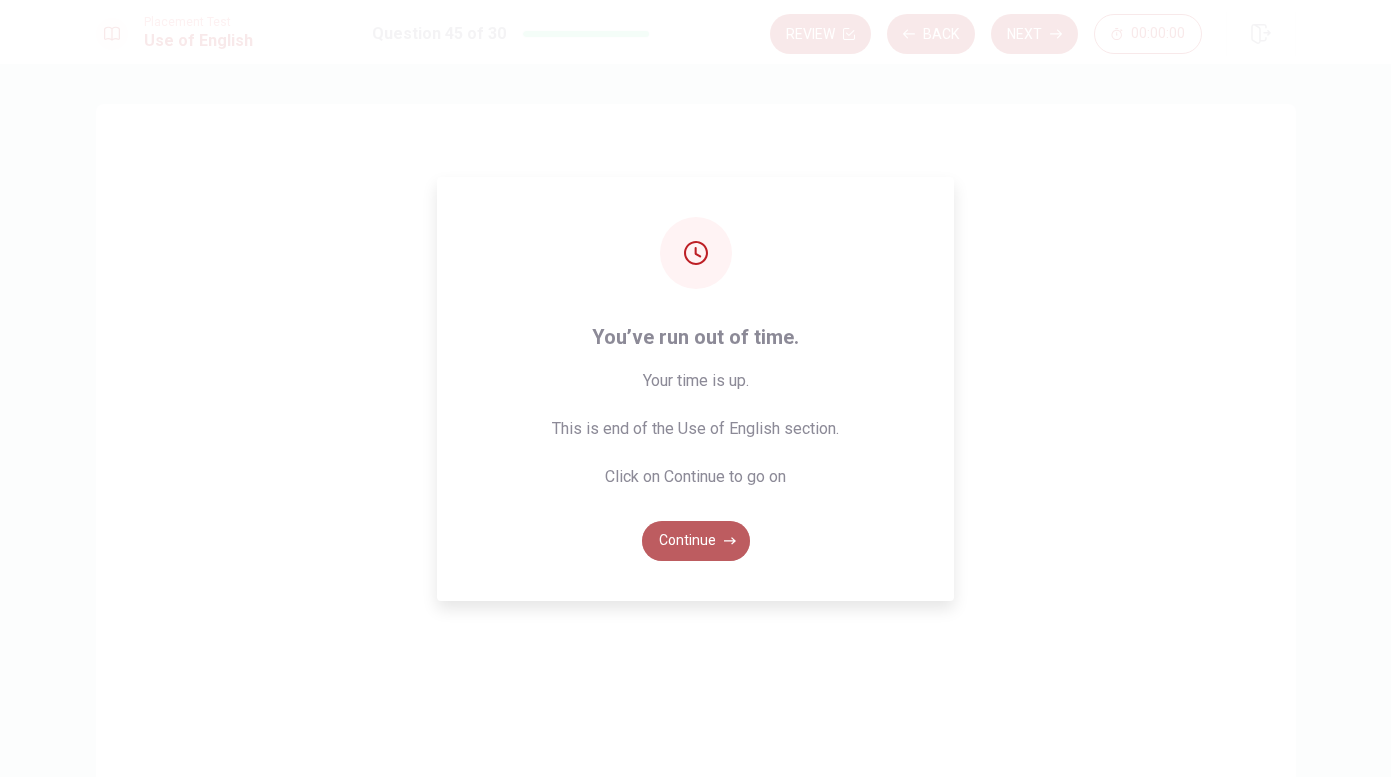 click on "Continue" at bounding box center (696, 541) 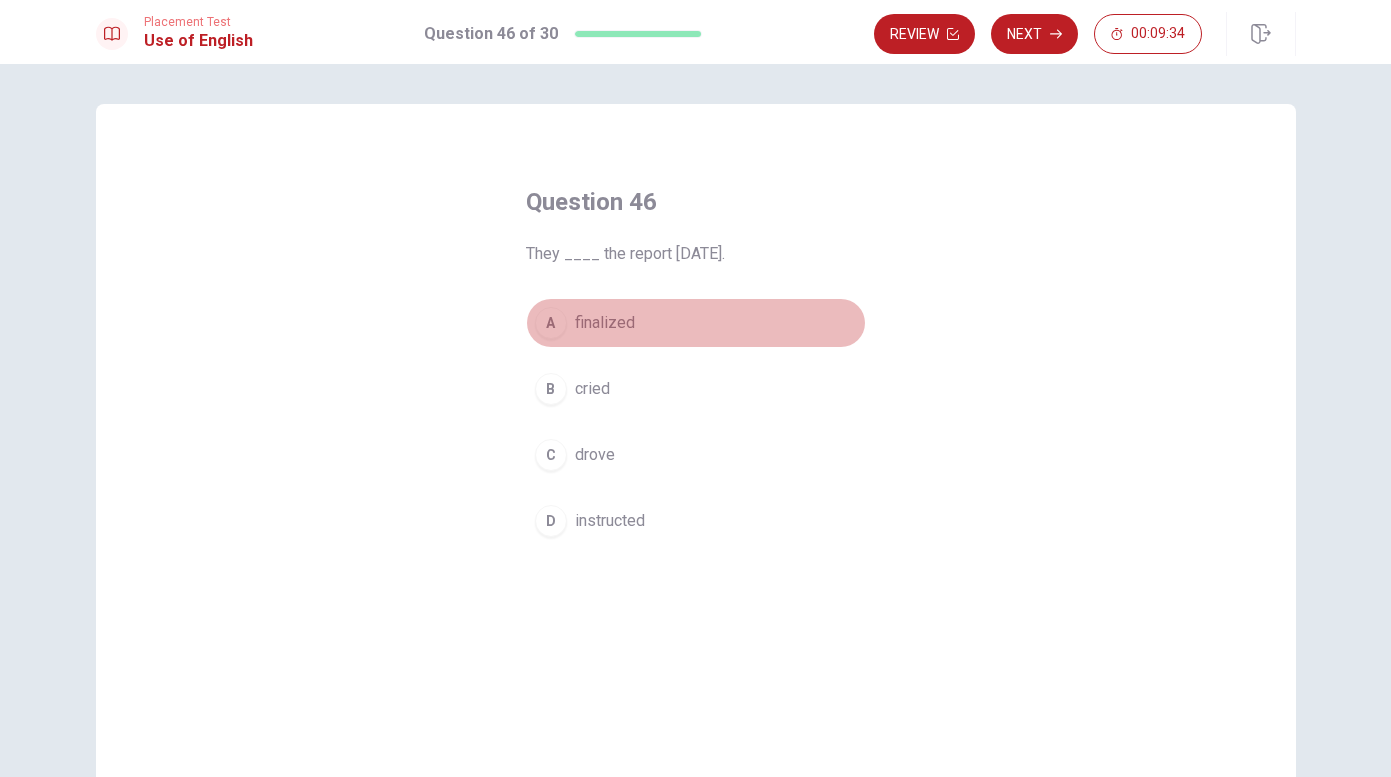 click on "A finalized" at bounding box center (696, 323) 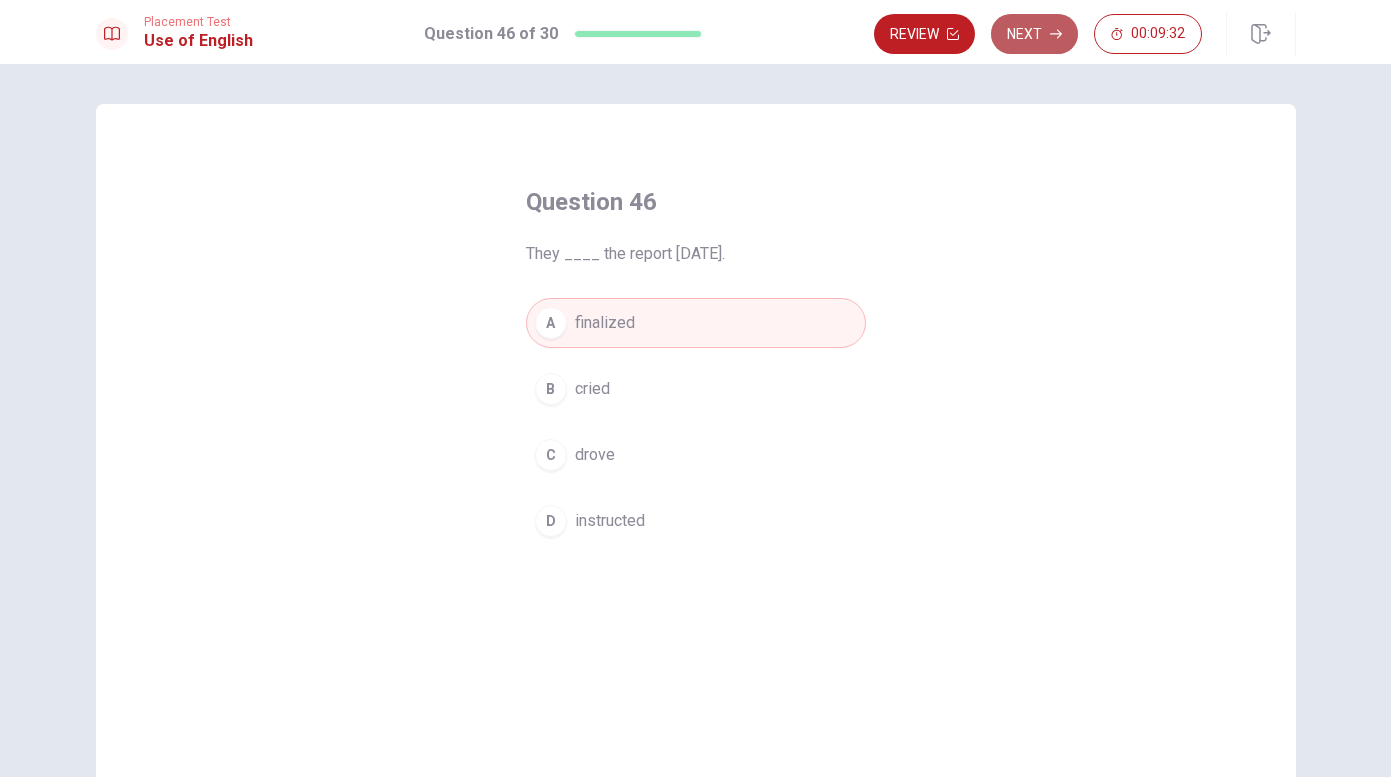 click on "Next" at bounding box center (1034, 34) 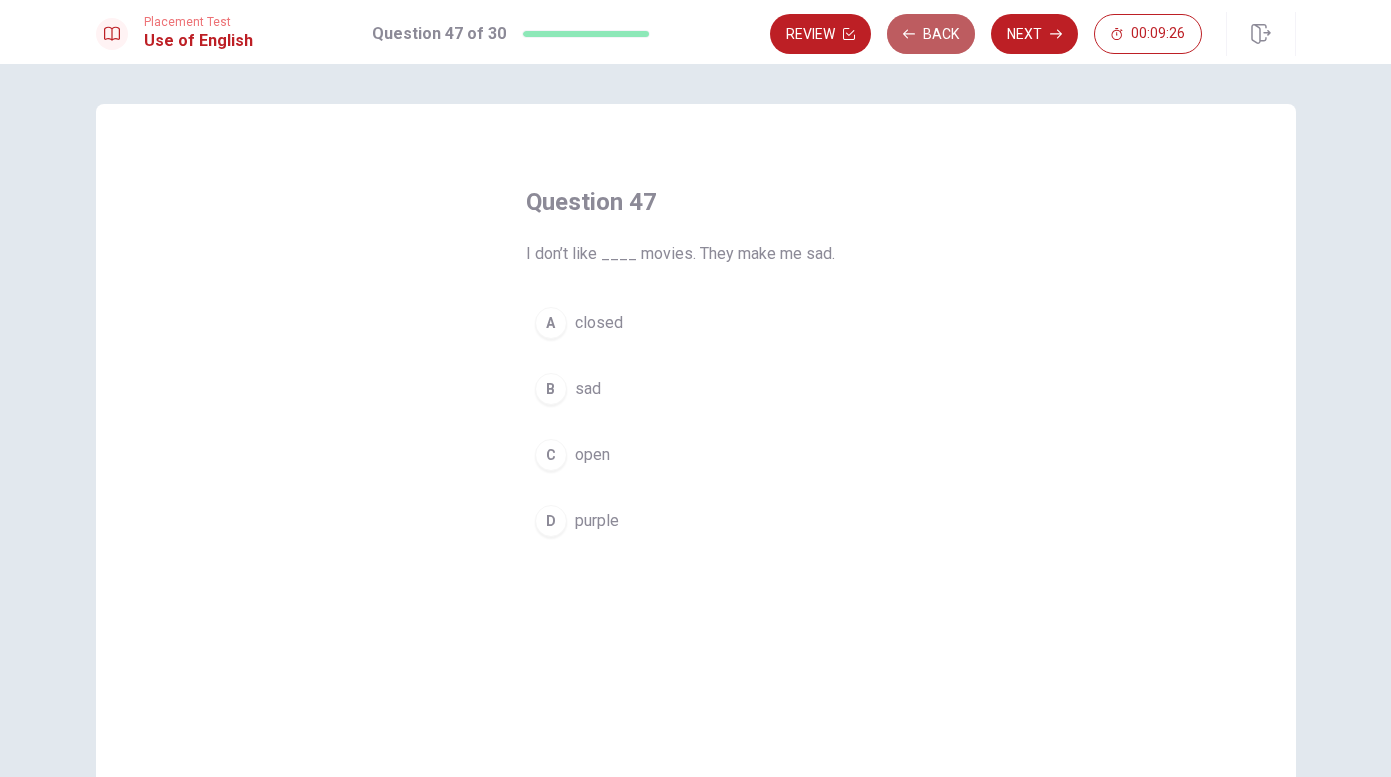 click on "Back" at bounding box center (931, 34) 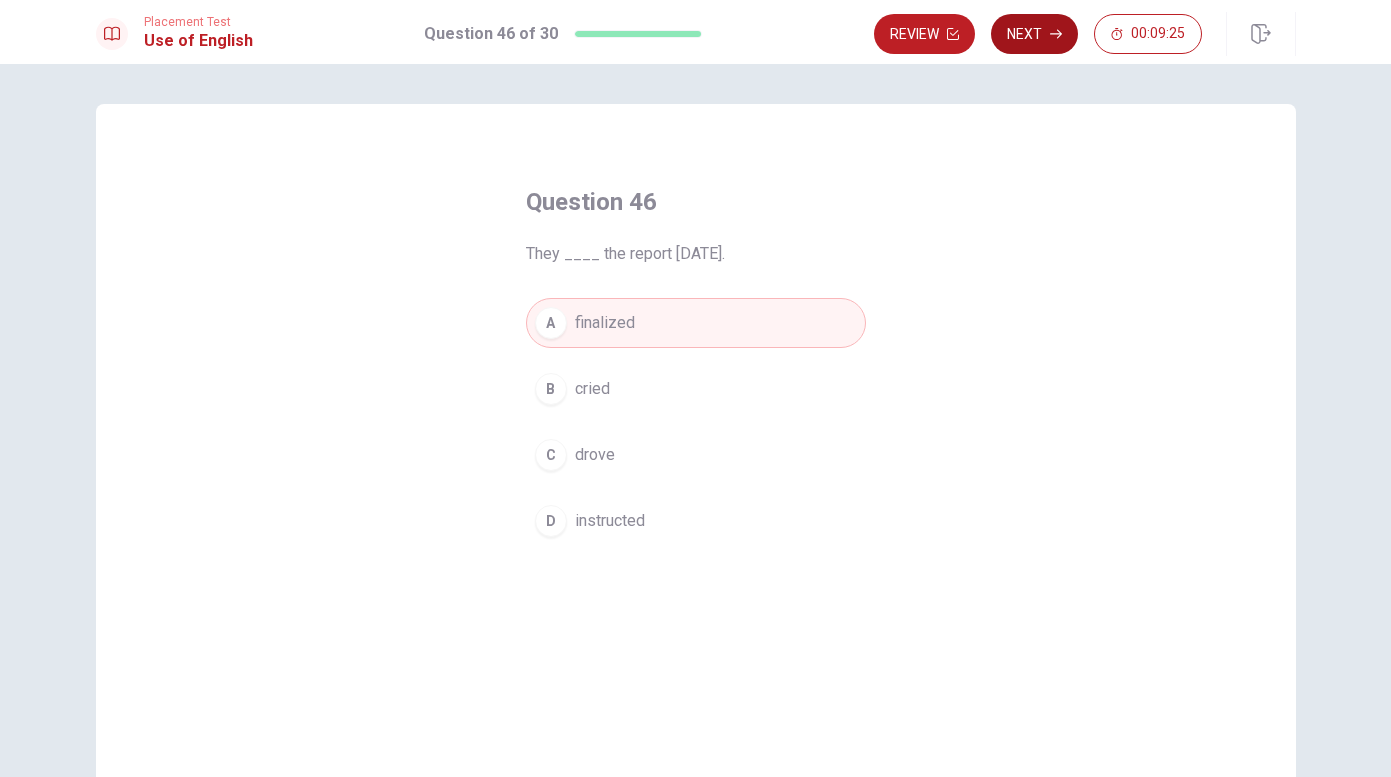 click on "Next" at bounding box center [1034, 34] 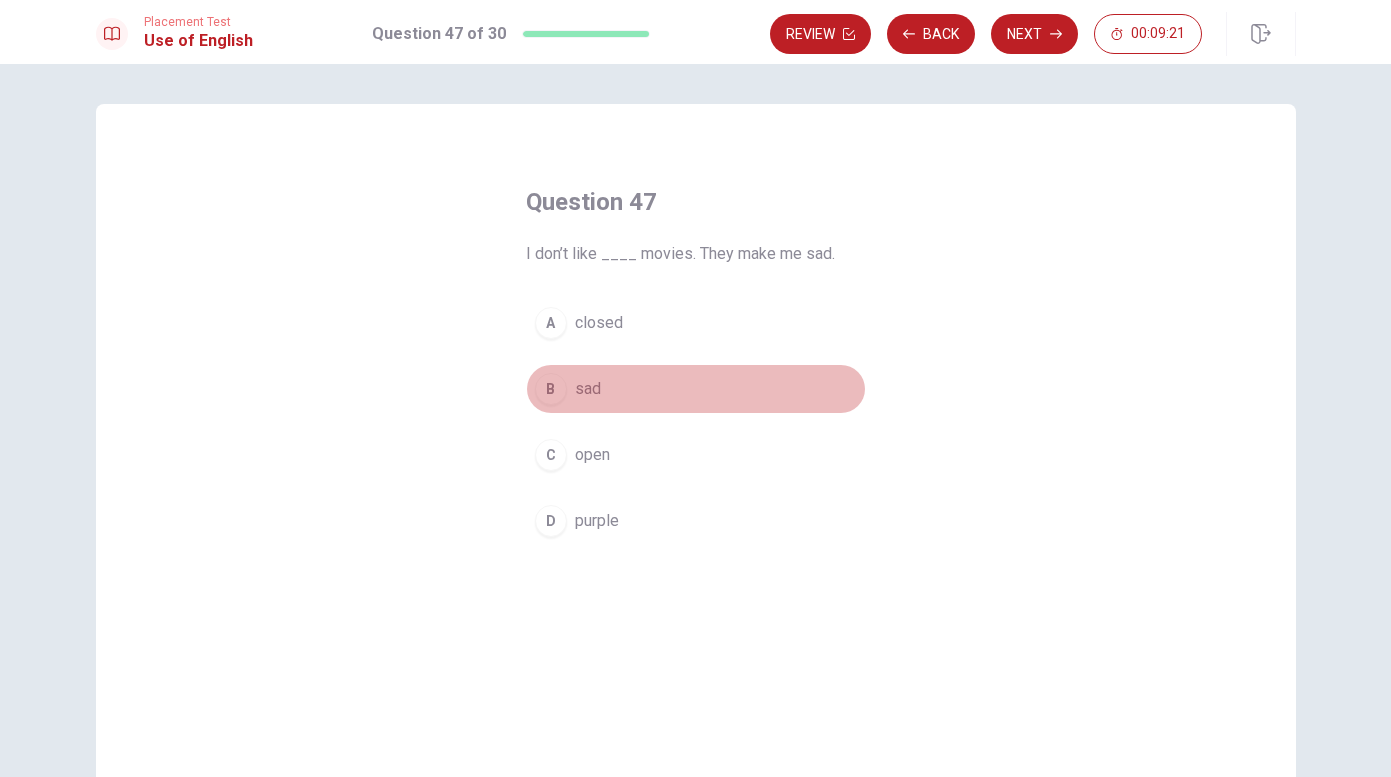 click on "sad" at bounding box center [588, 389] 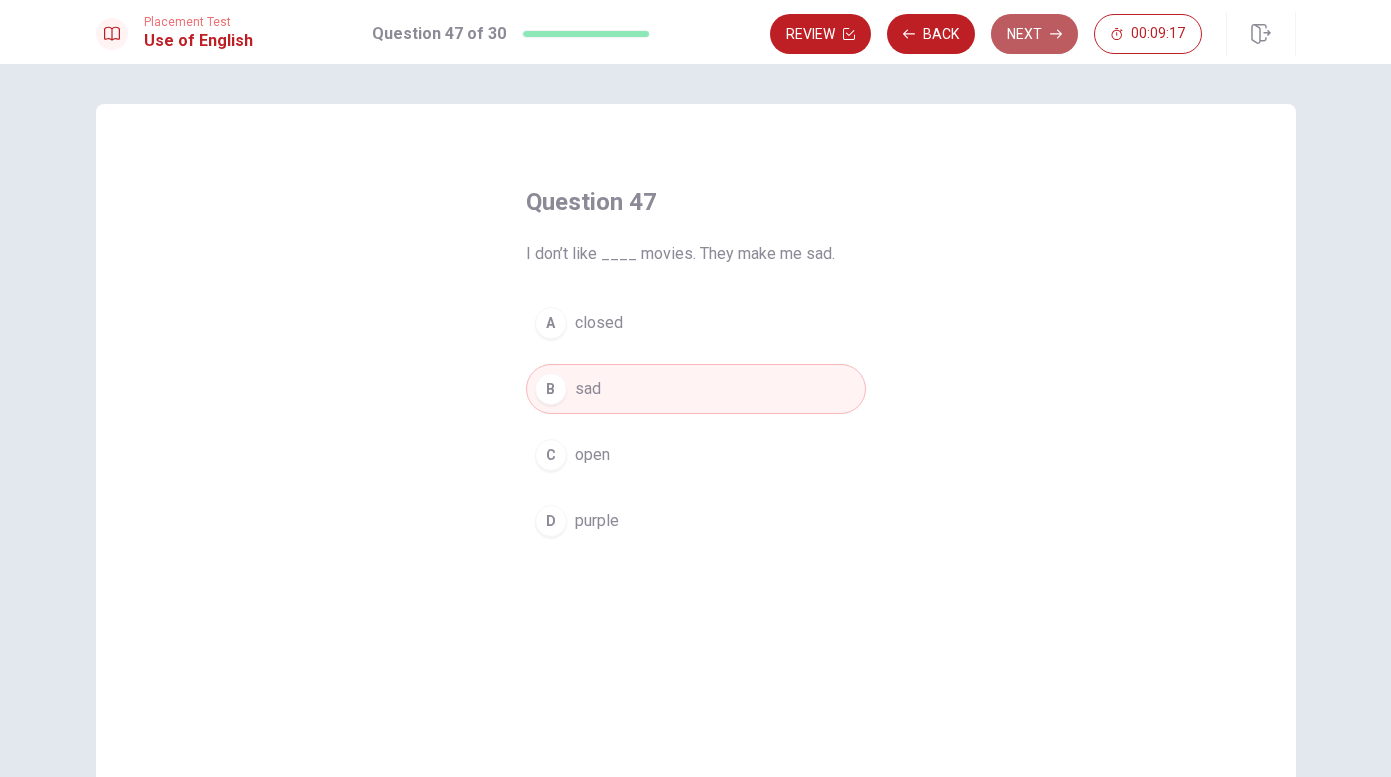 click on "Next" at bounding box center [1034, 34] 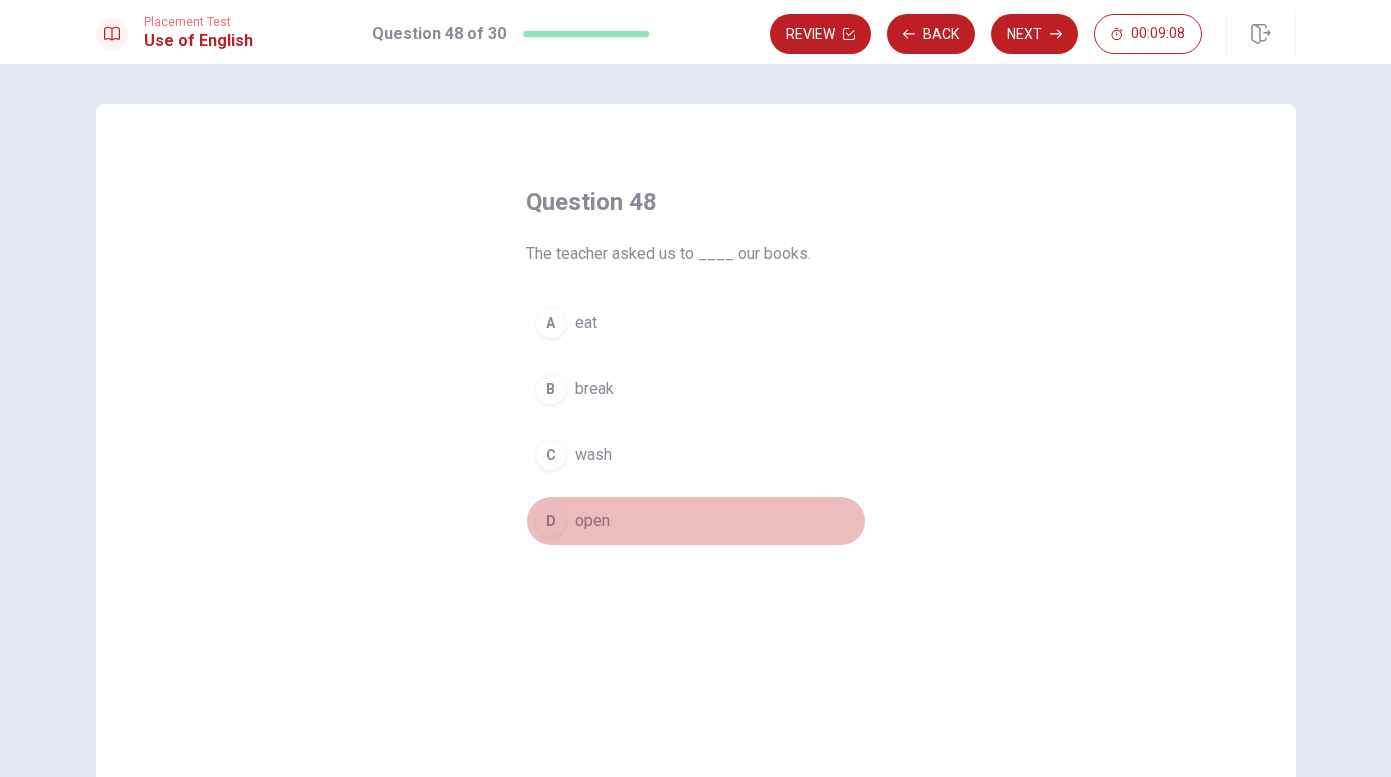 click on "D open" at bounding box center [696, 521] 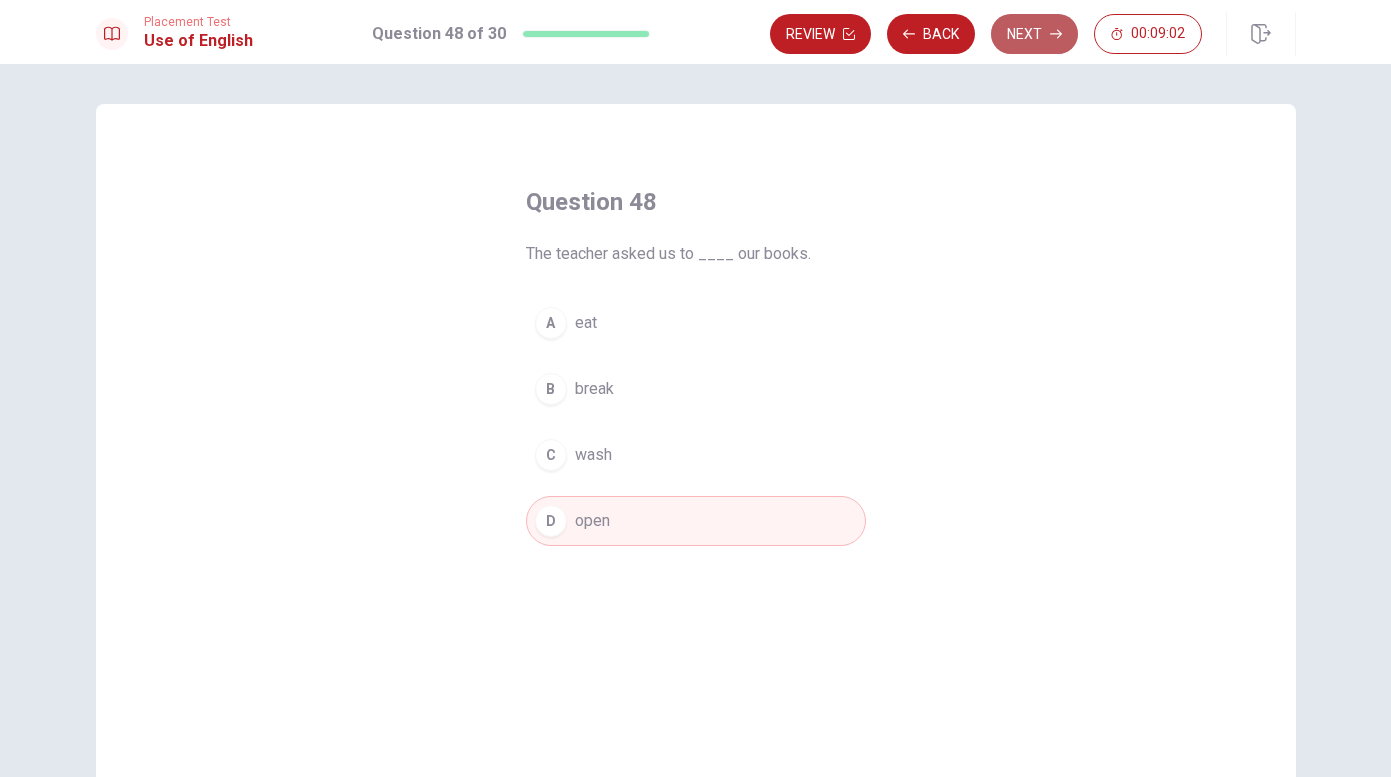 click on "Next" at bounding box center (1034, 34) 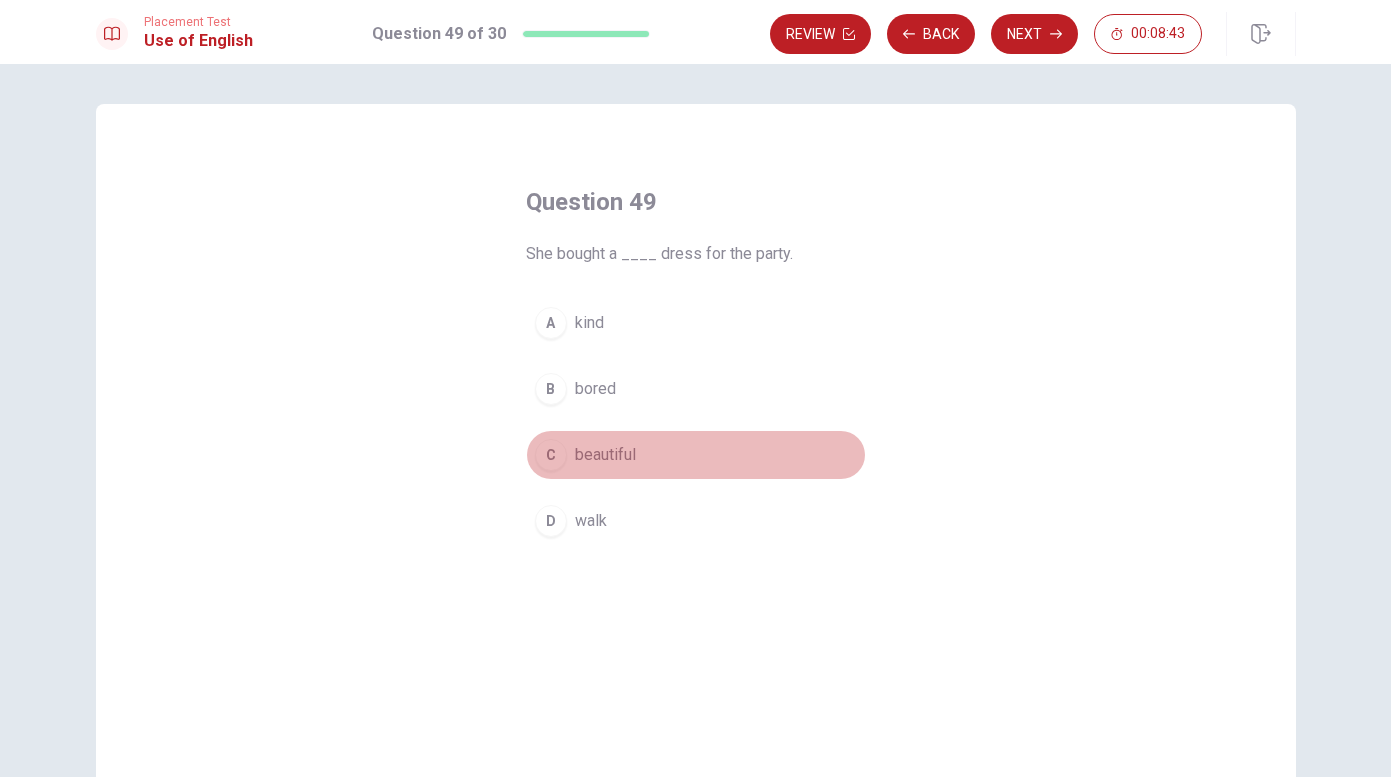 click on "beautiful" at bounding box center [605, 455] 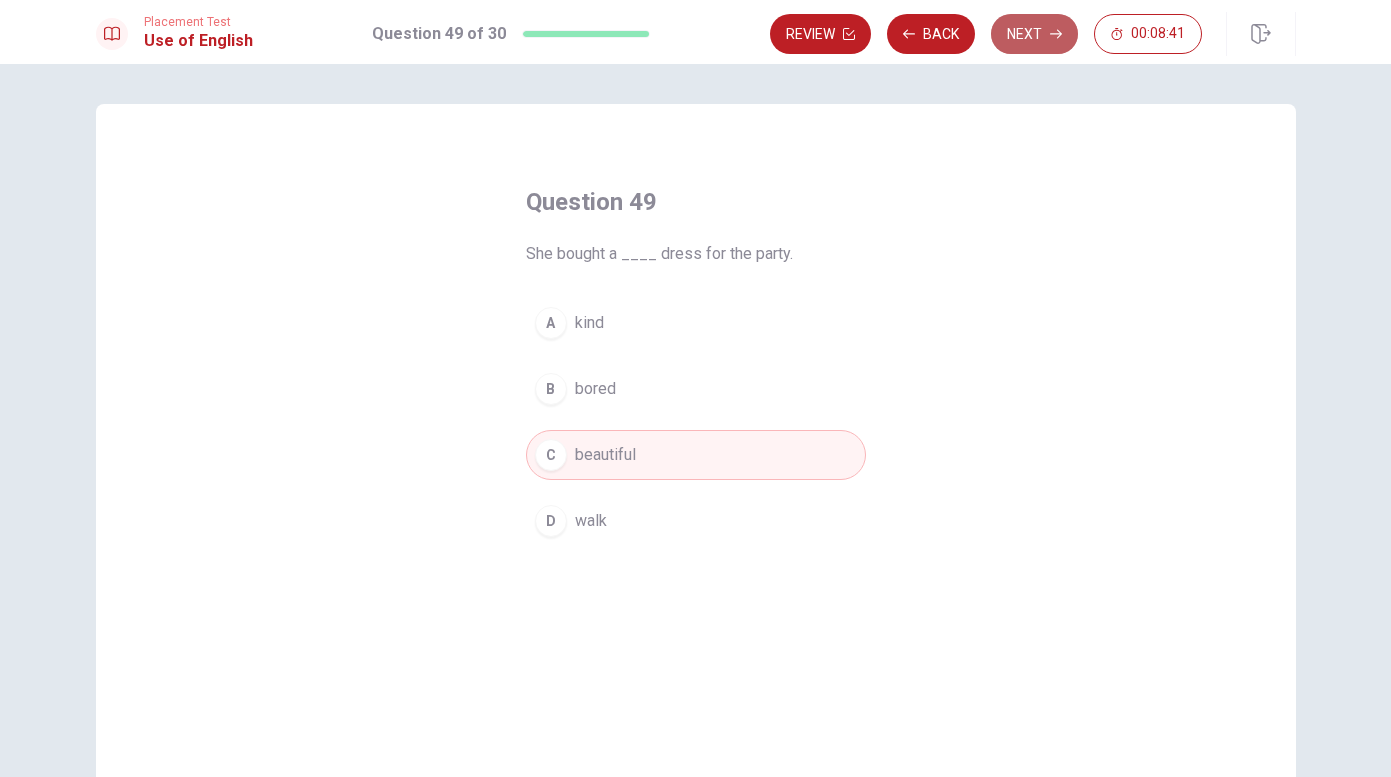 click on "Next" at bounding box center [1034, 34] 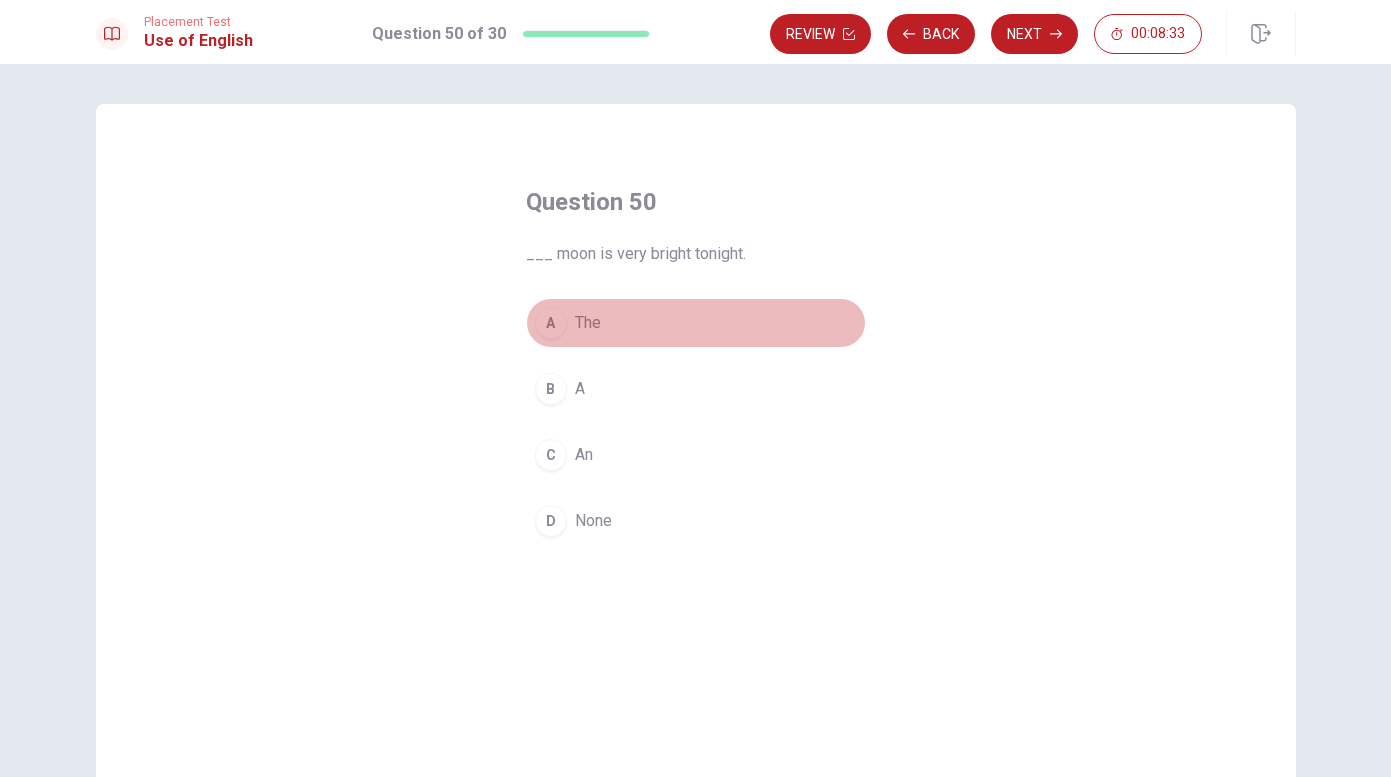 click on "The" at bounding box center [588, 323] 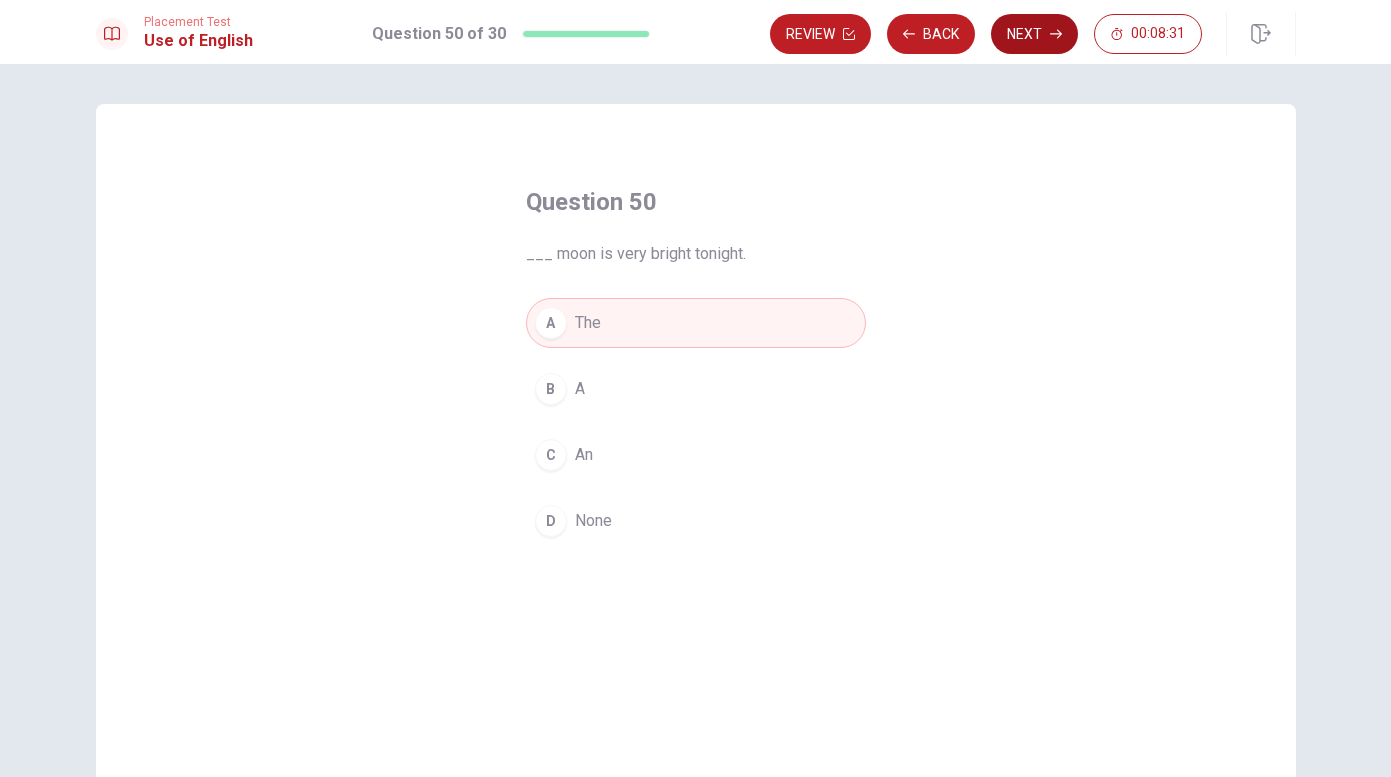 click on "Next" at bounding box center (1034, 34) 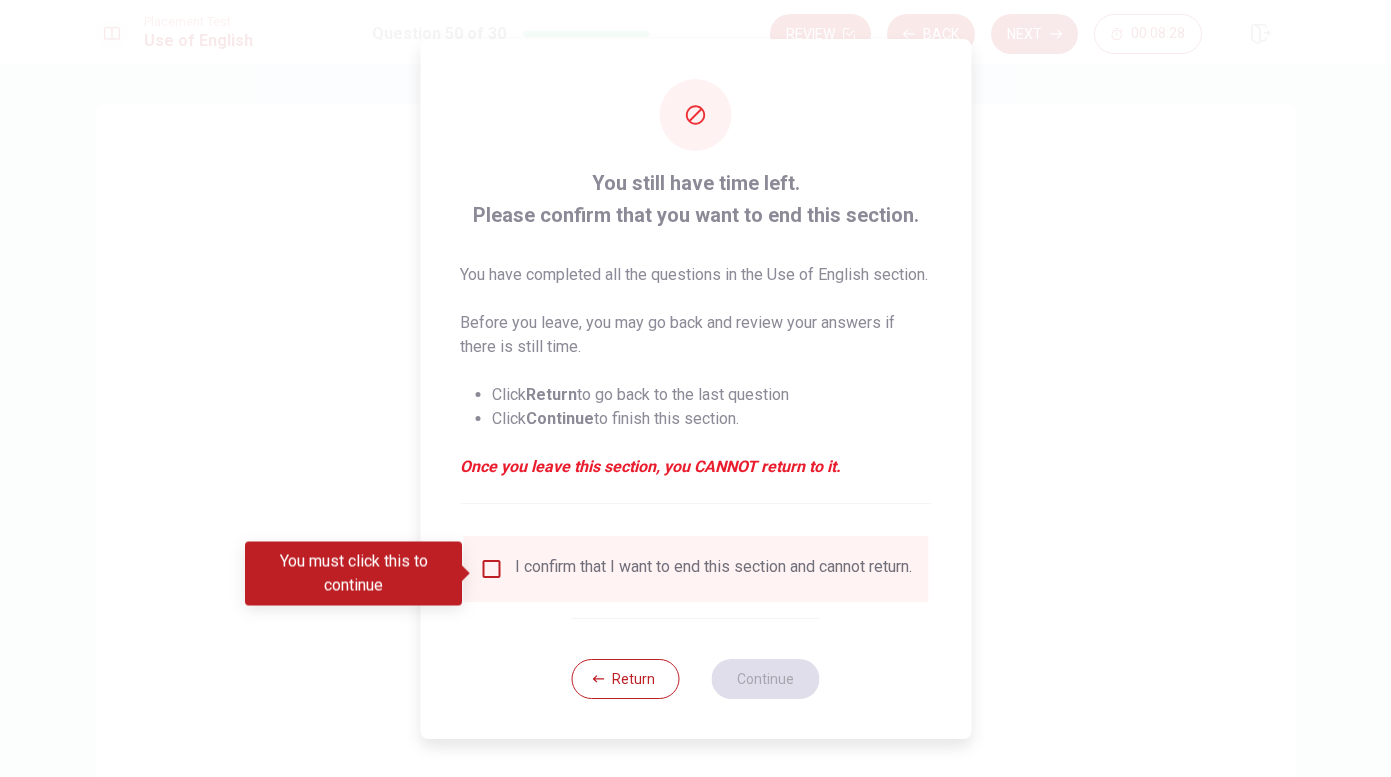 click on "I confirm that I want to end this section and cannot return." at bounding box center (695, 569) 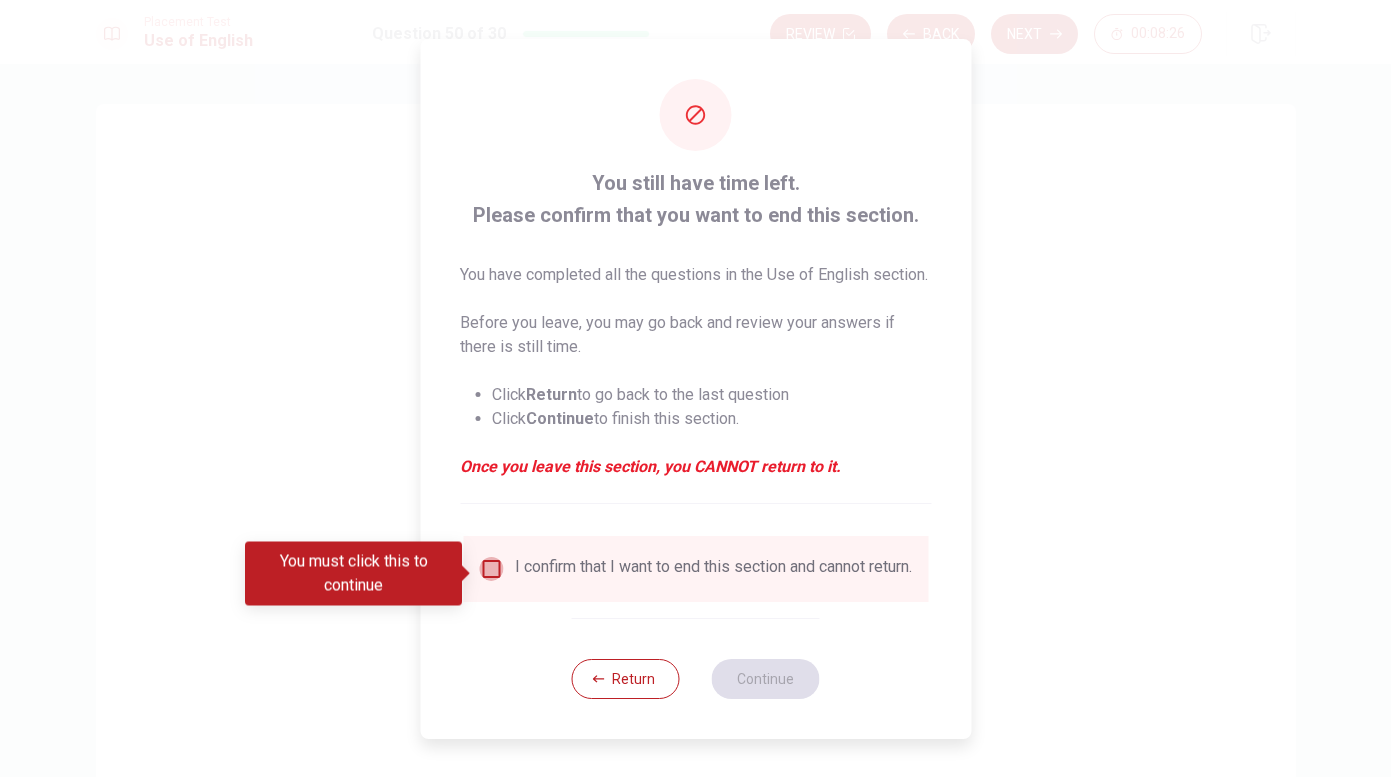 click at bounding box center [491, 569] 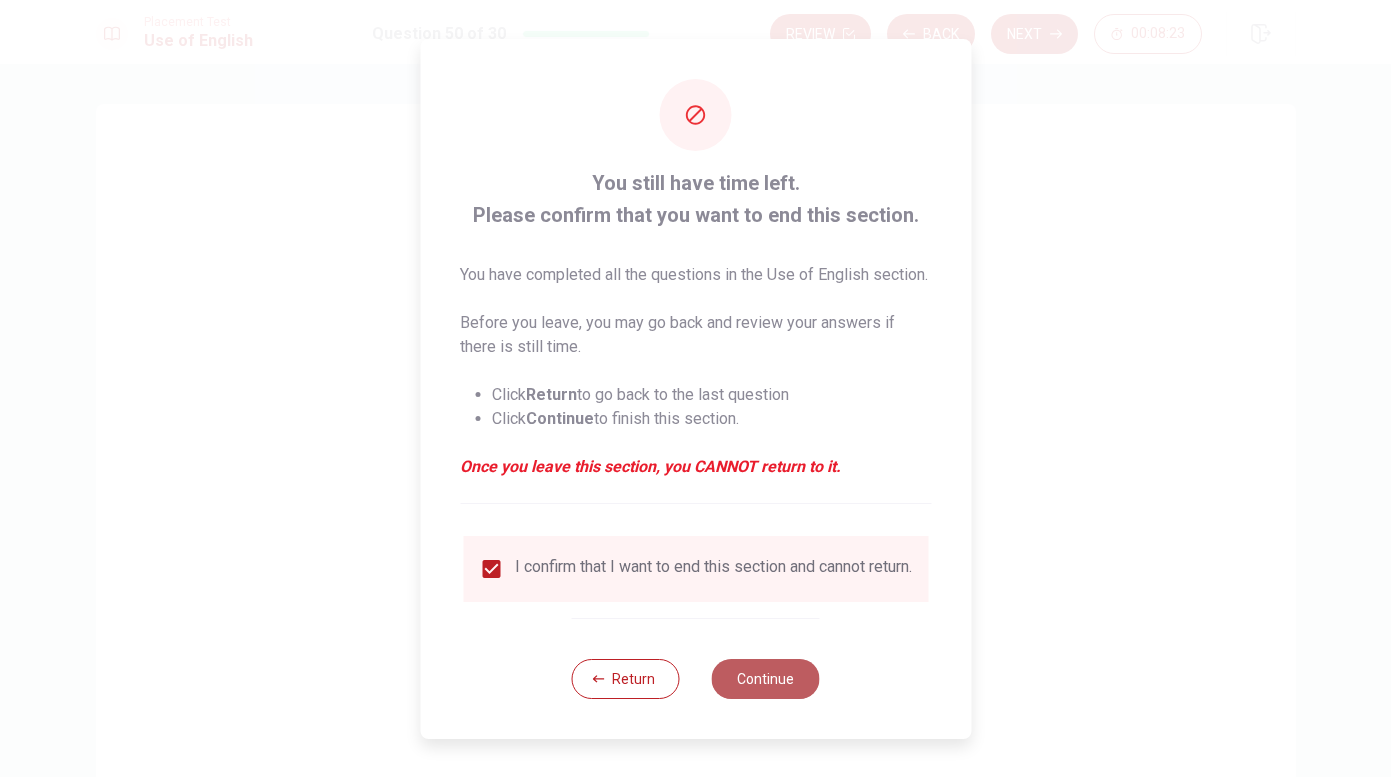 click on "Continue" at bounding box center (766, 679) 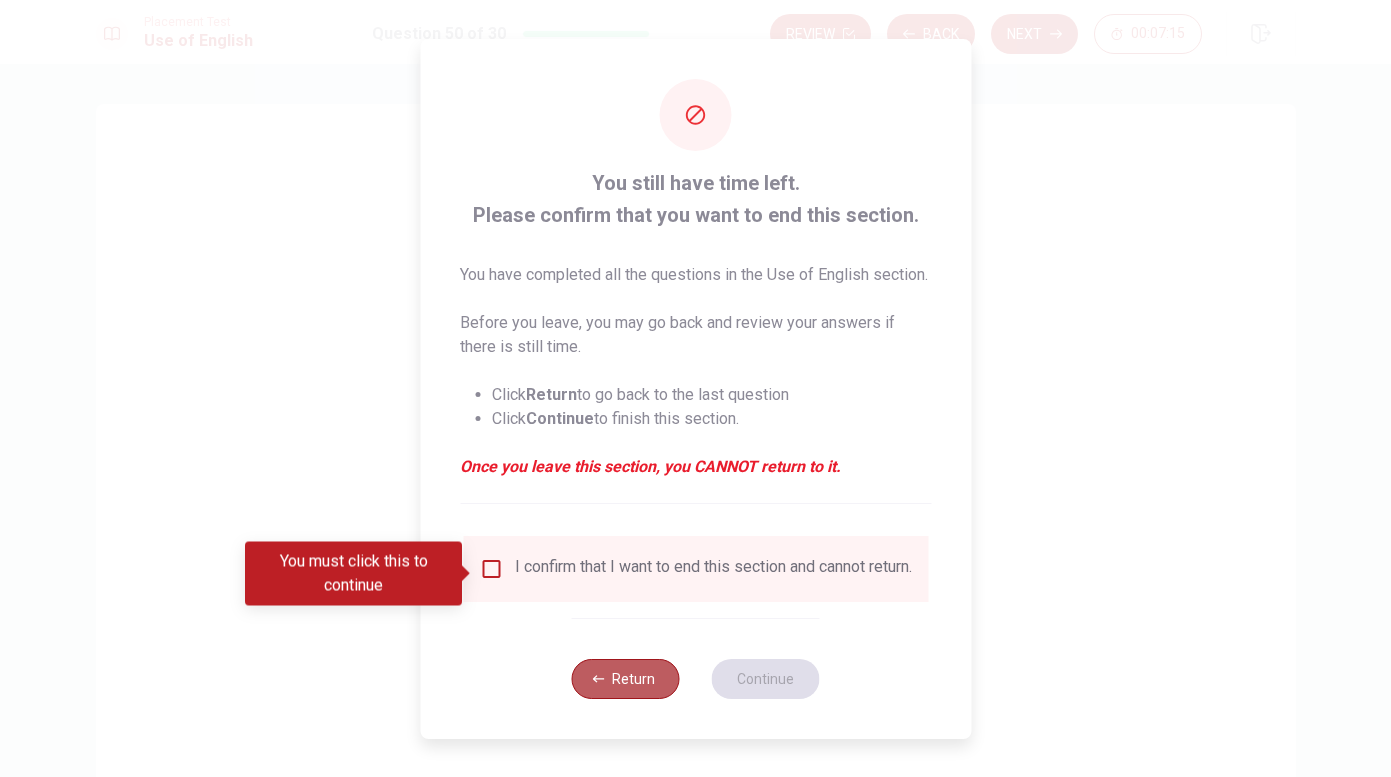 click on "Return" at bounding box center [626, 679] 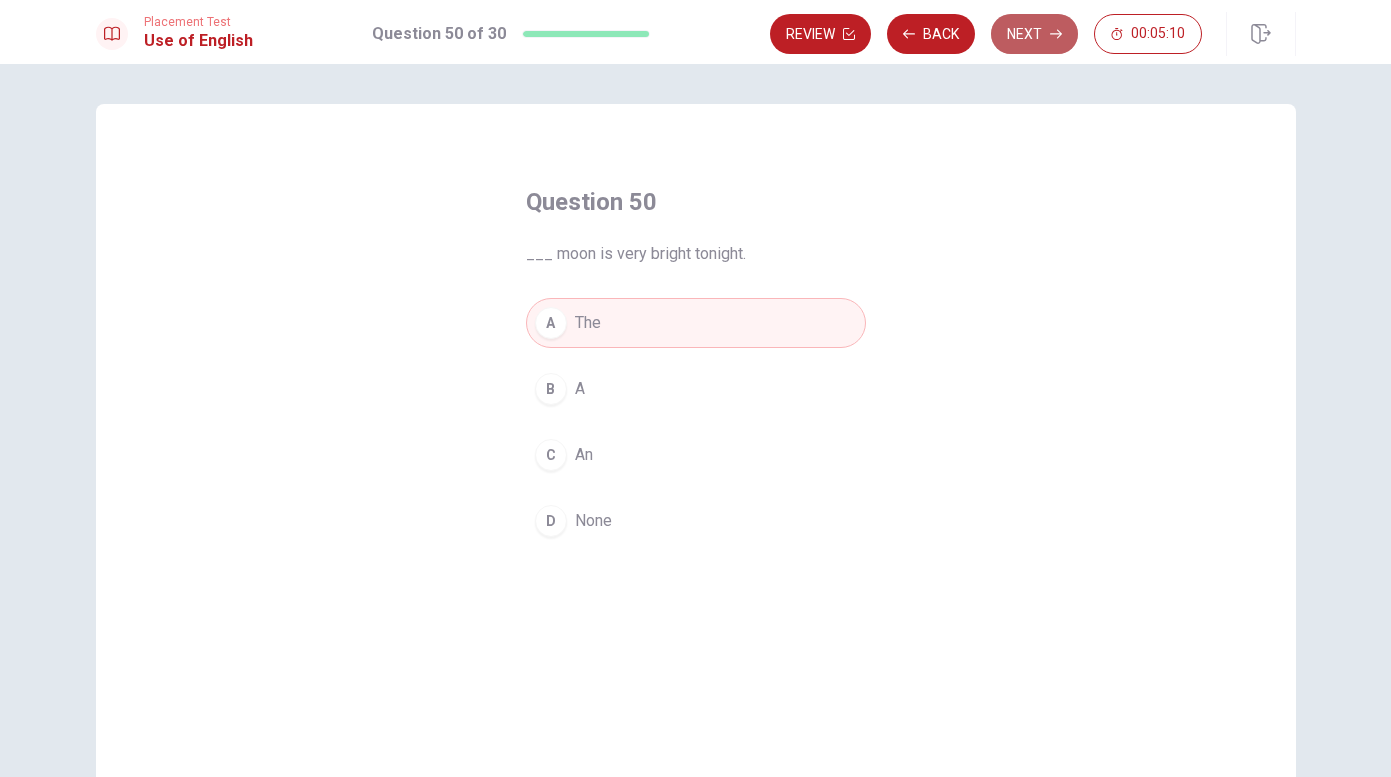 click 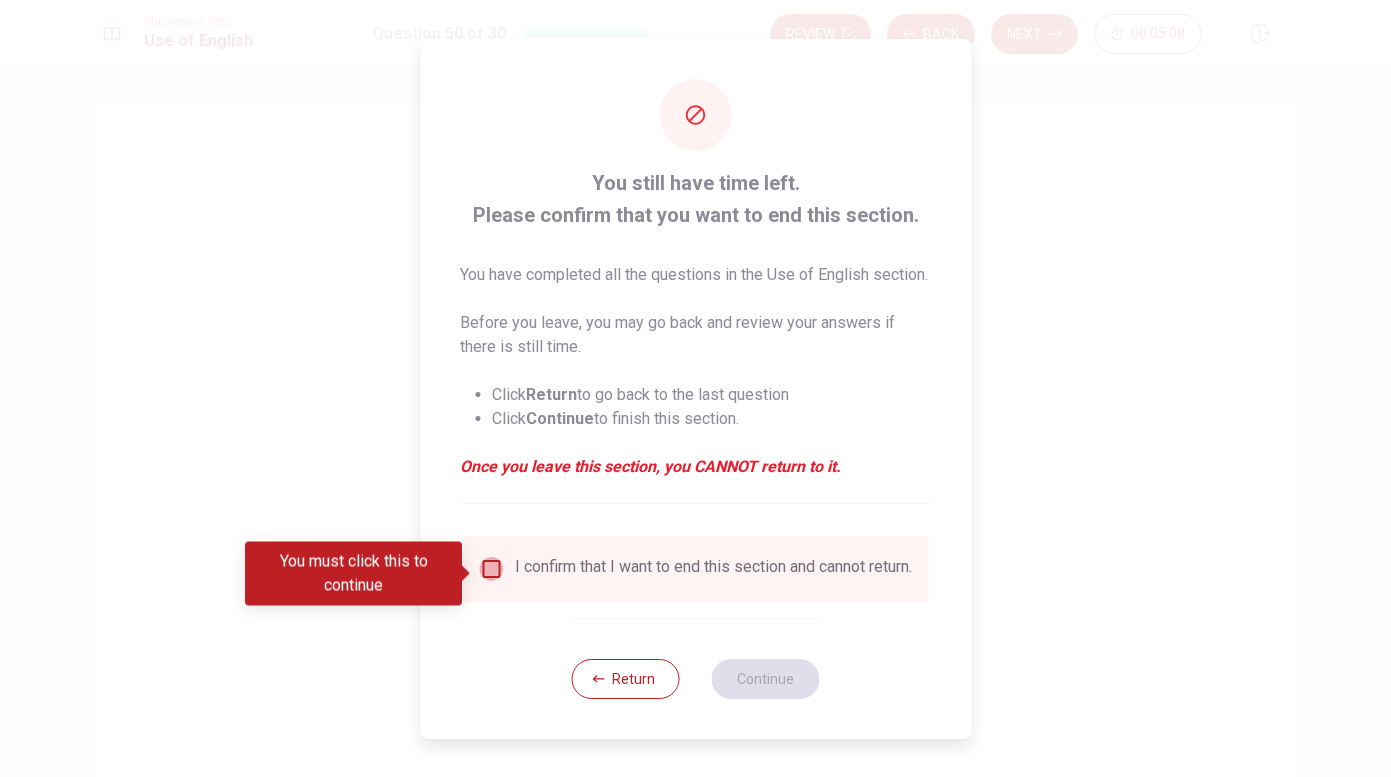 click at bounding box center [491, 569] 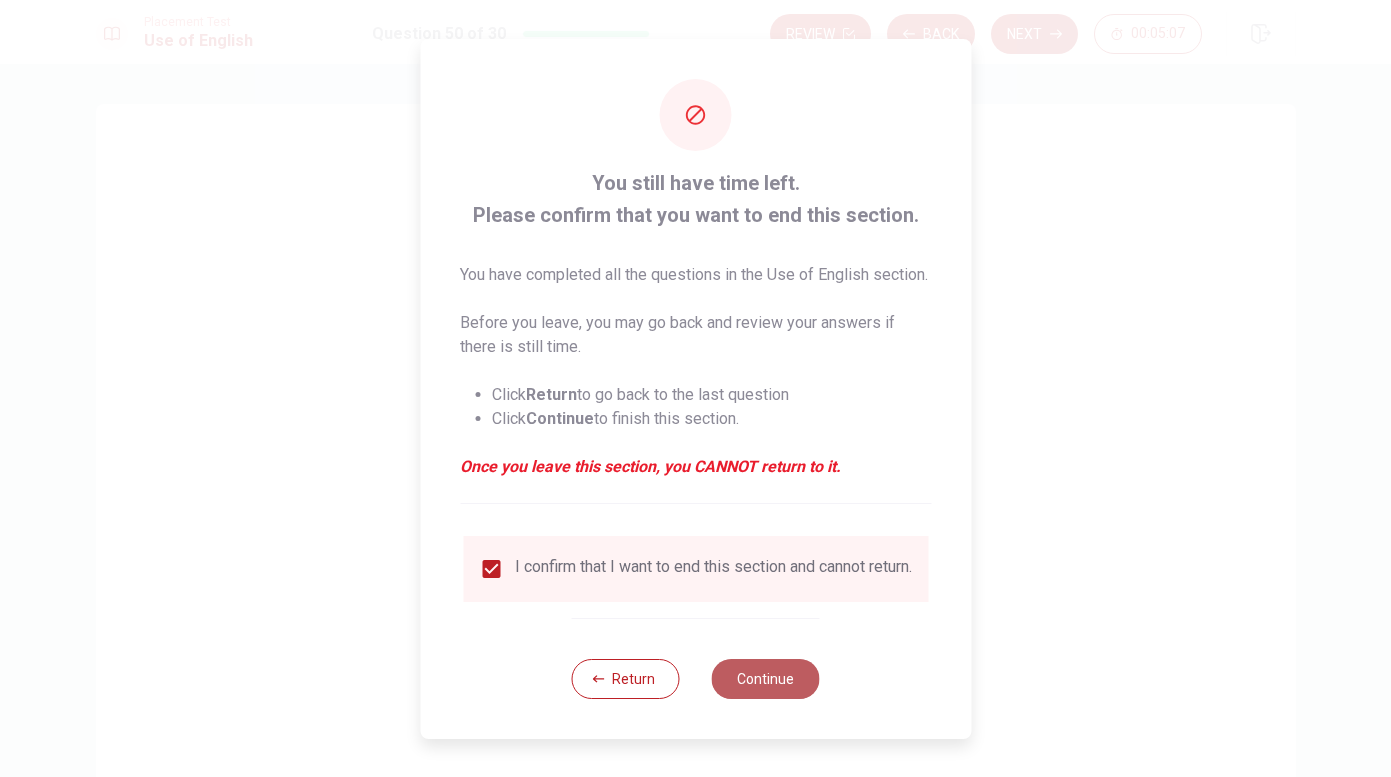 click on "Continue" at bounding box center (766, 679) 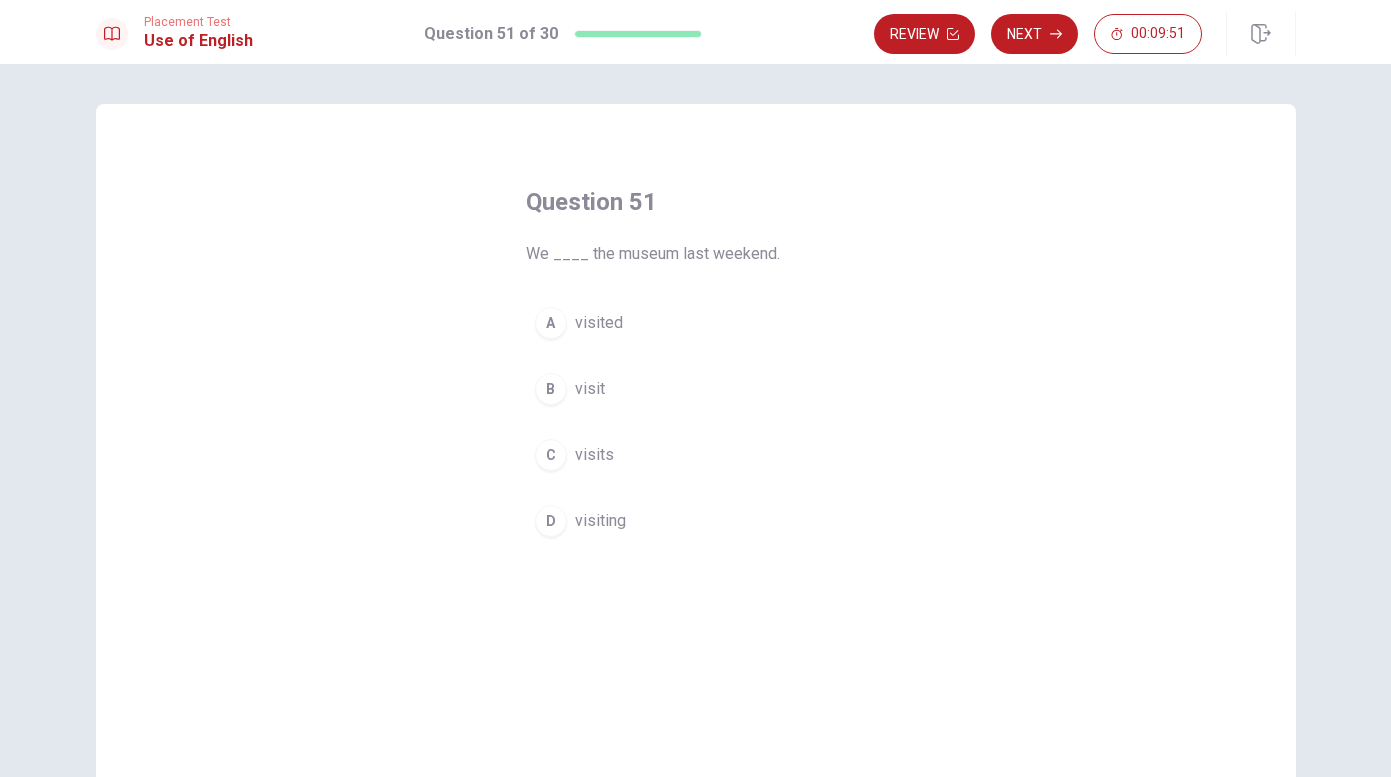 click on "visited" at bounding box center (599, 323) 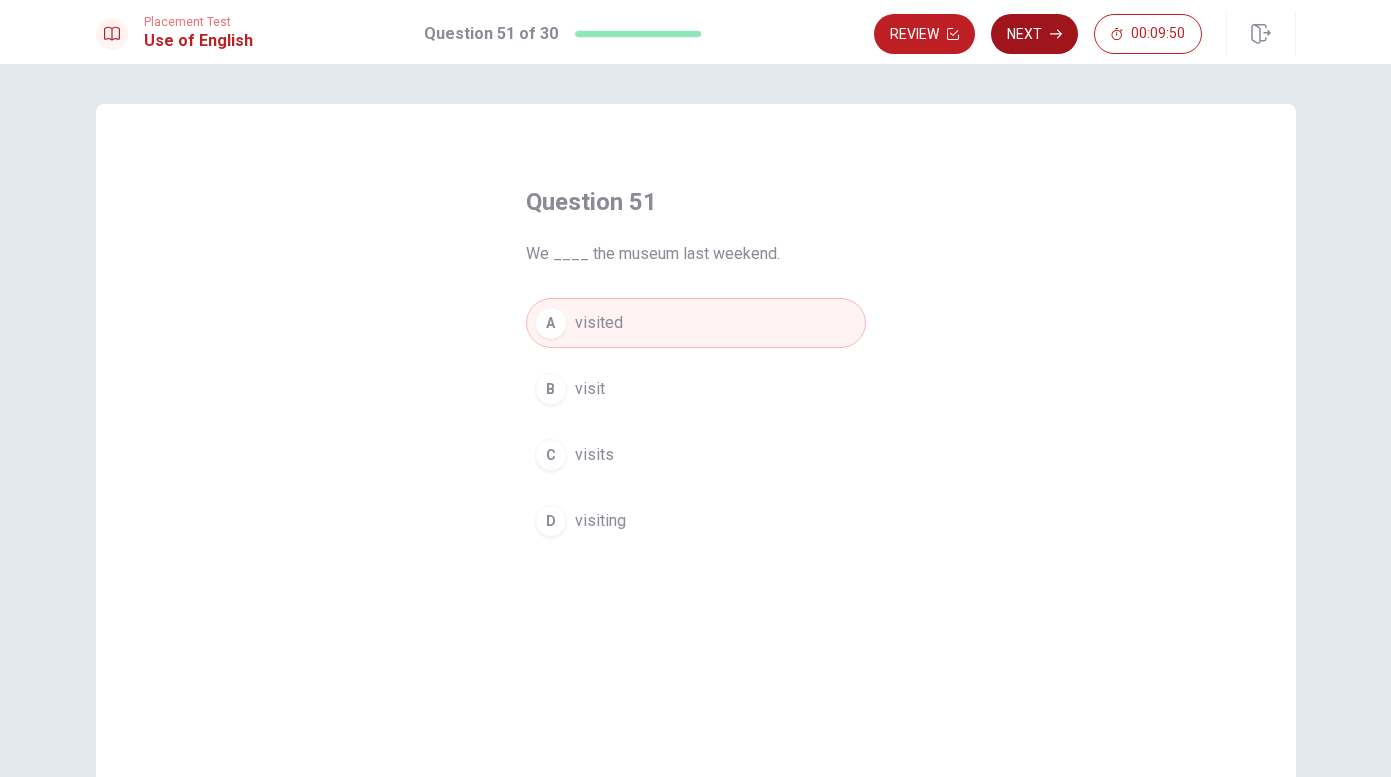 click 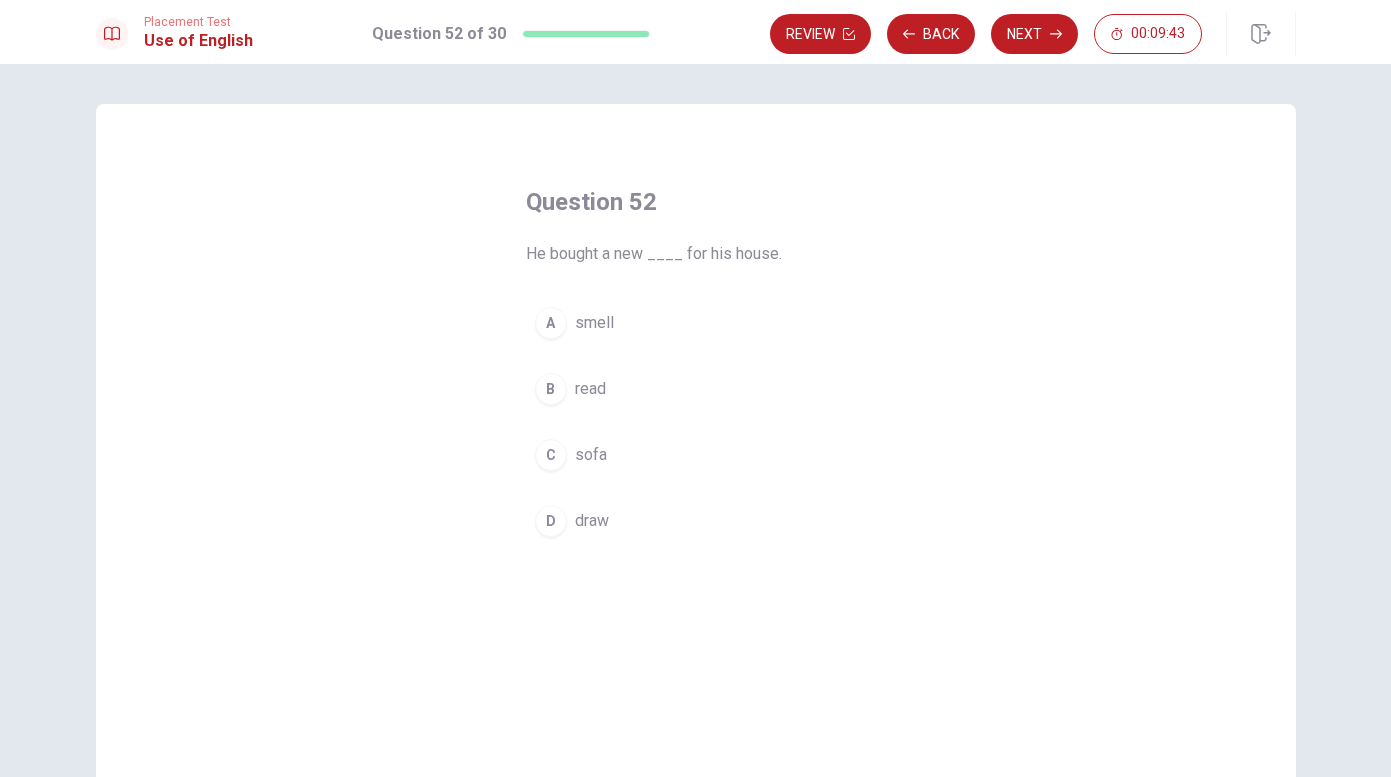 click on "sofa" at bounding box center (591, 455) 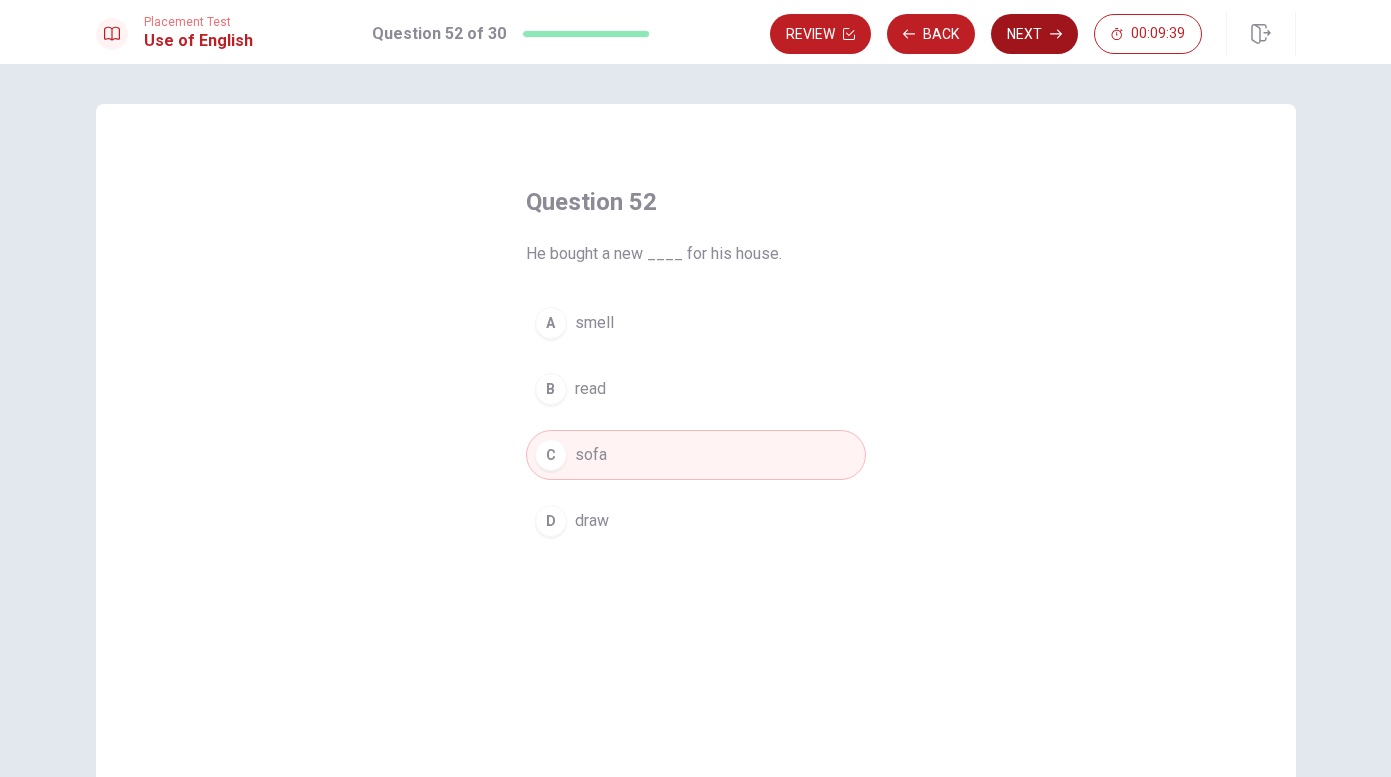 click 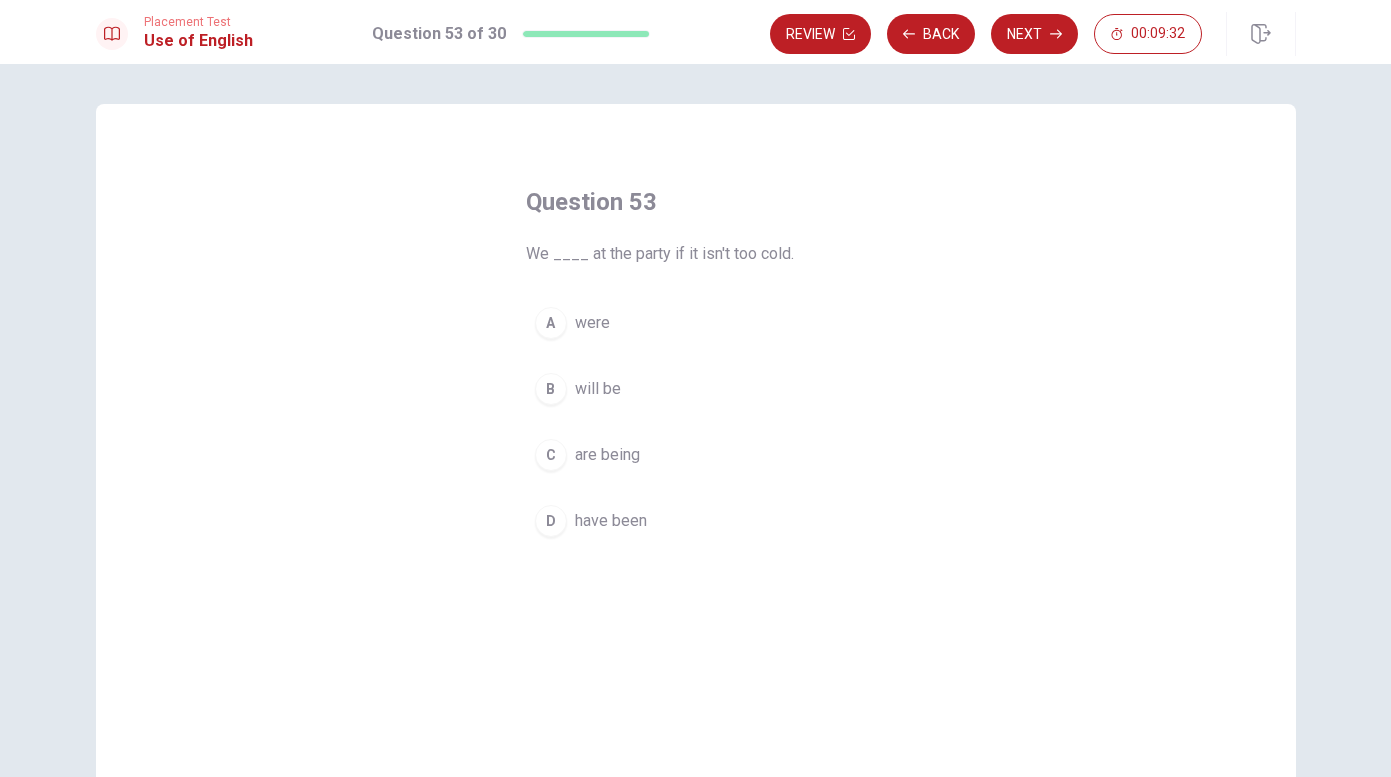 click on "will be" at bounding box center (598, 389) 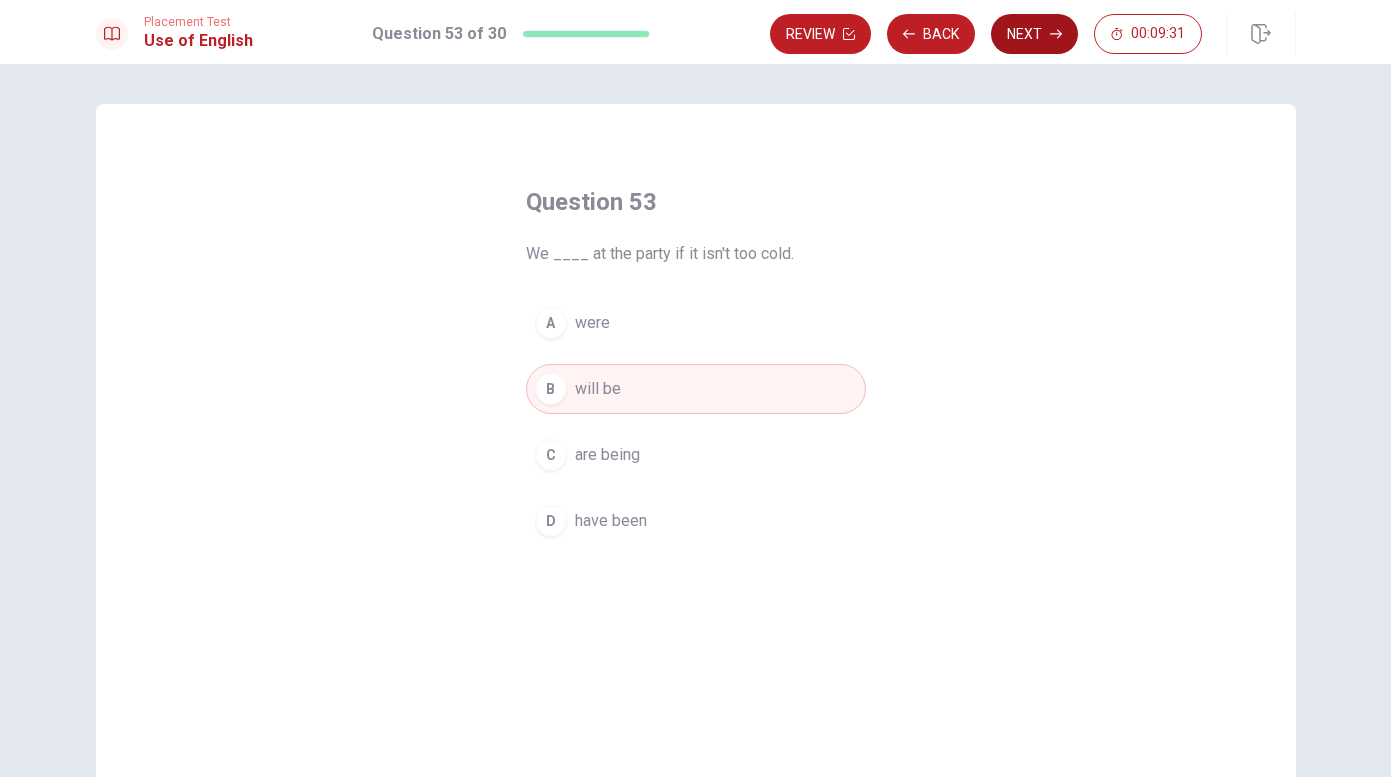 click 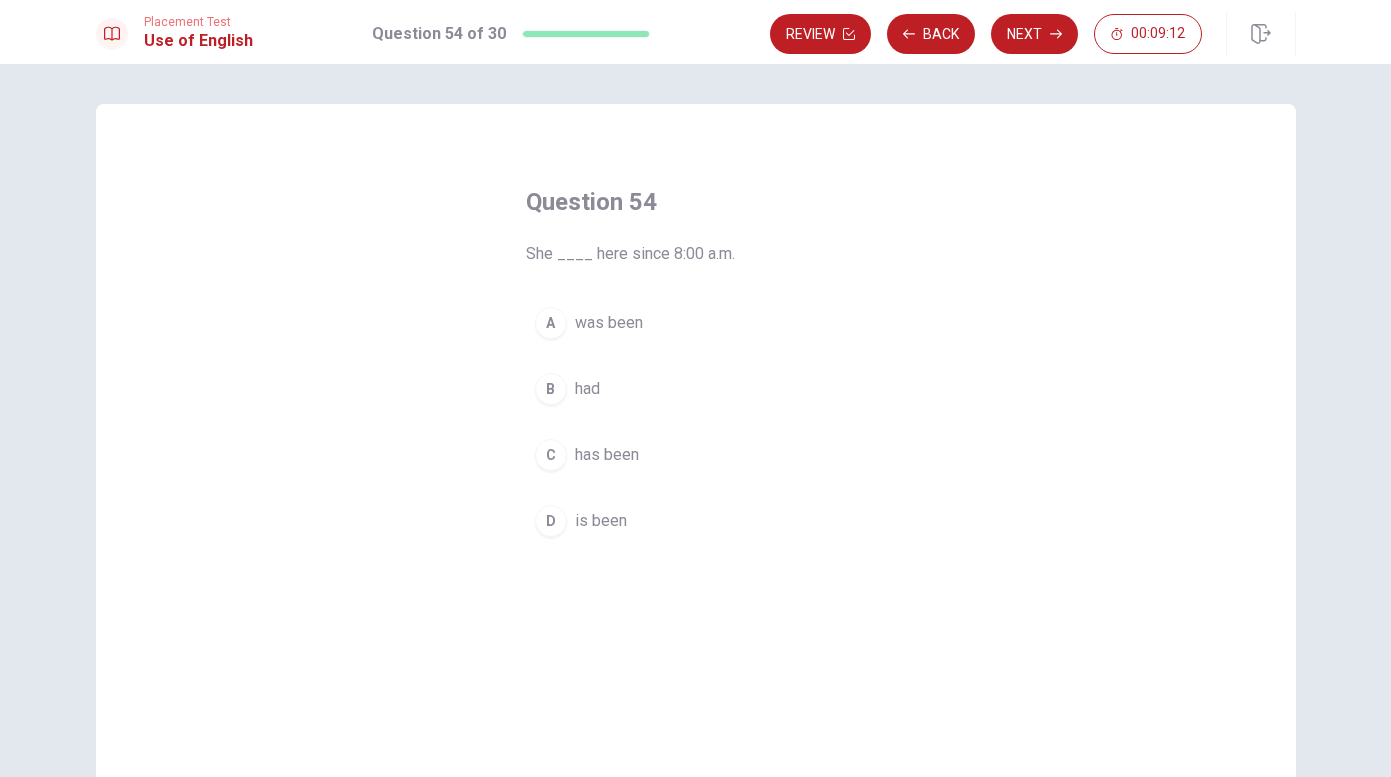 click on "has been" at bounding box center (607, 455) 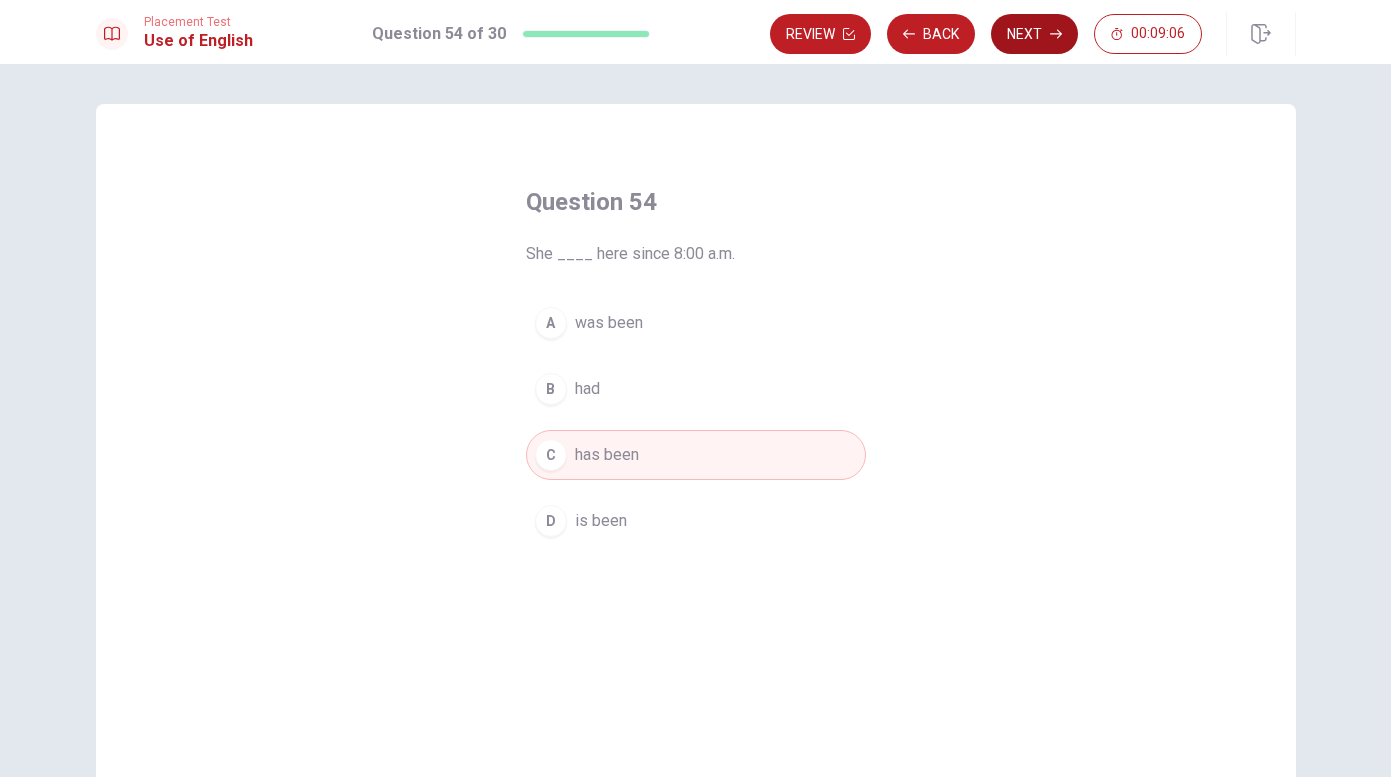 click 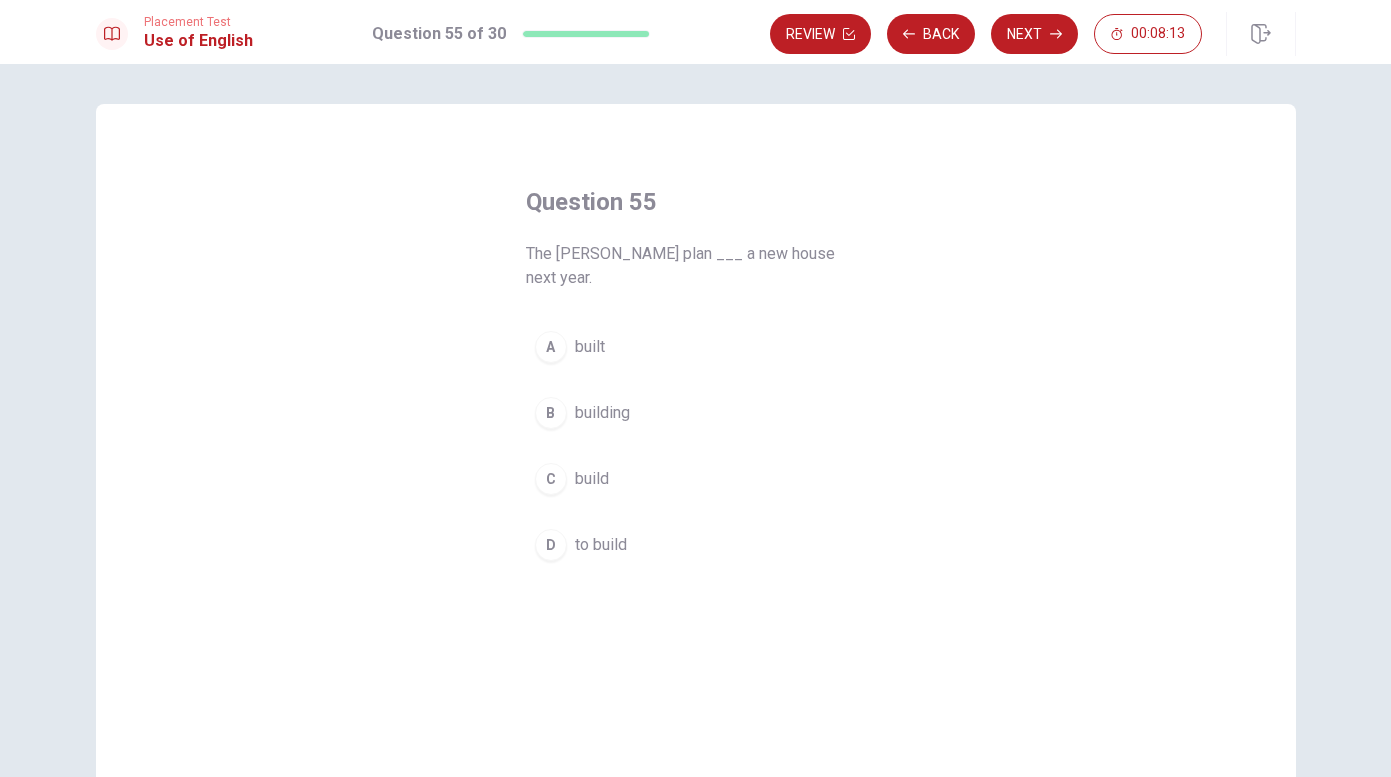 click on "D" at bounding box center [551, 545] 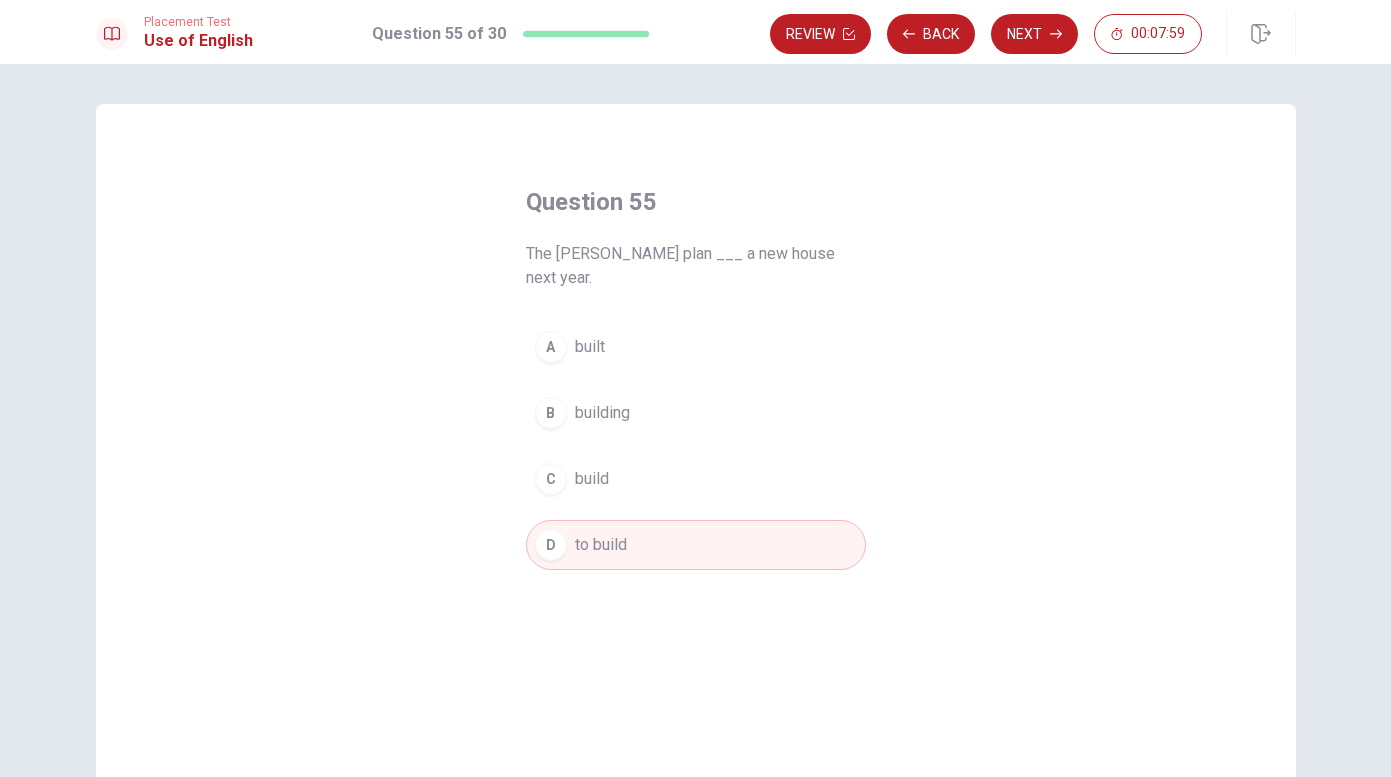 click on "C" at bounding box center [551, 479] 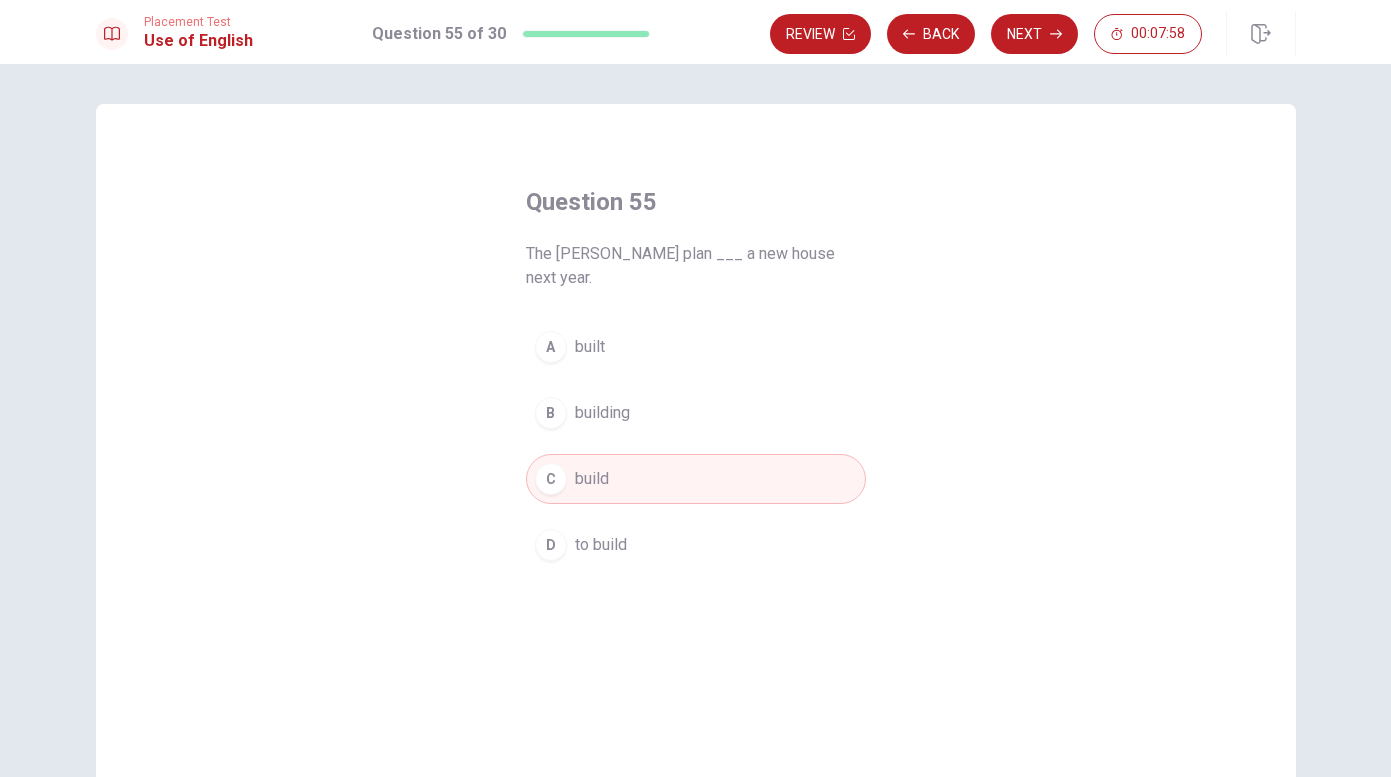 click on "A built" at bounding box center (696, 347) 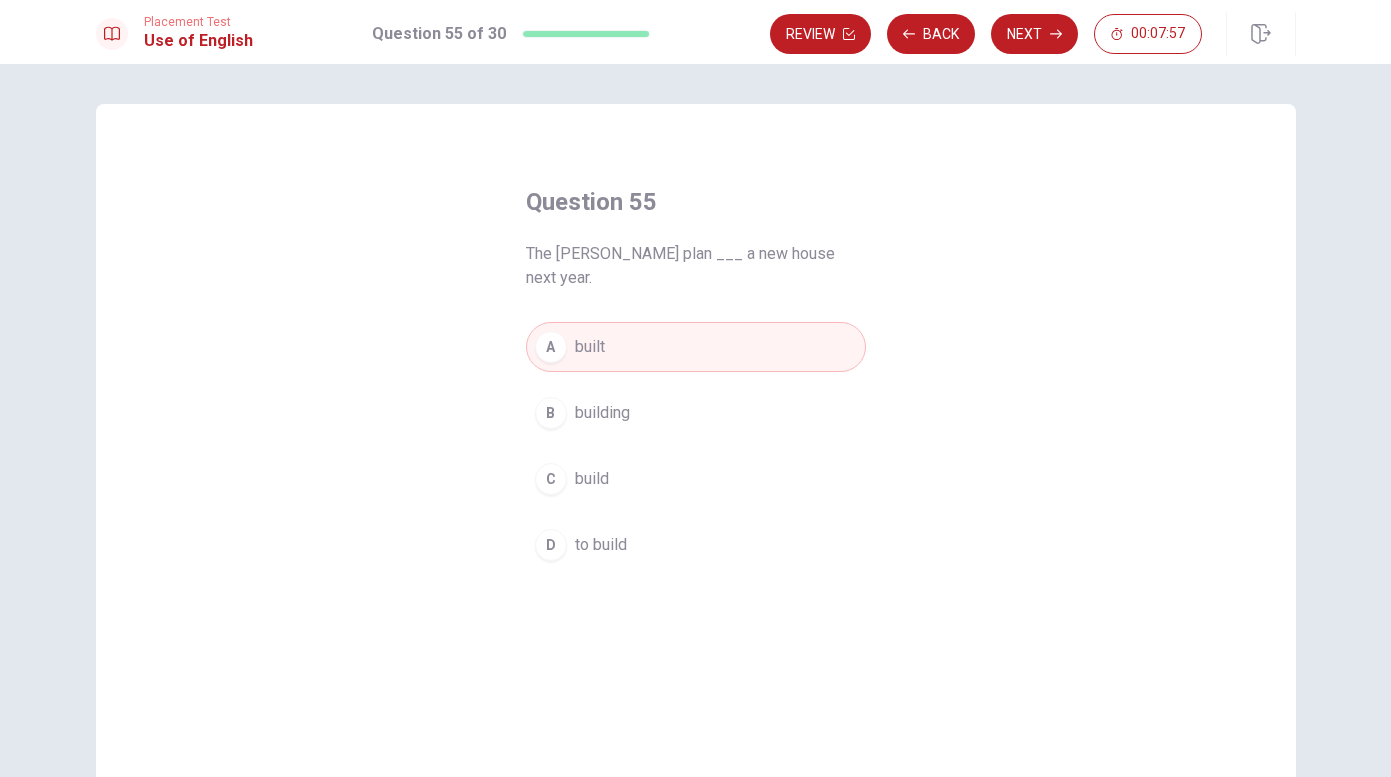 click on "B building" at bounding box center [696, 413] 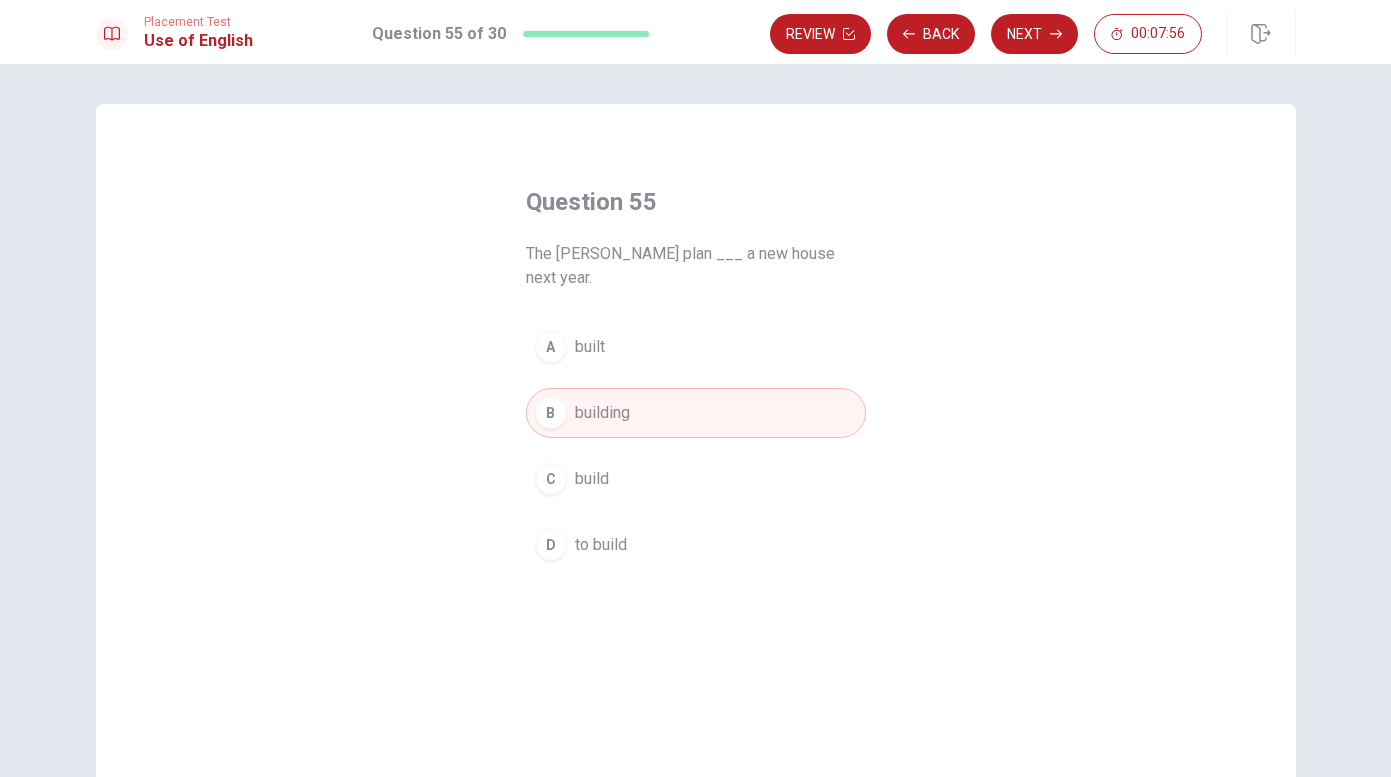 click on "D" at bounding box center (551, 545) 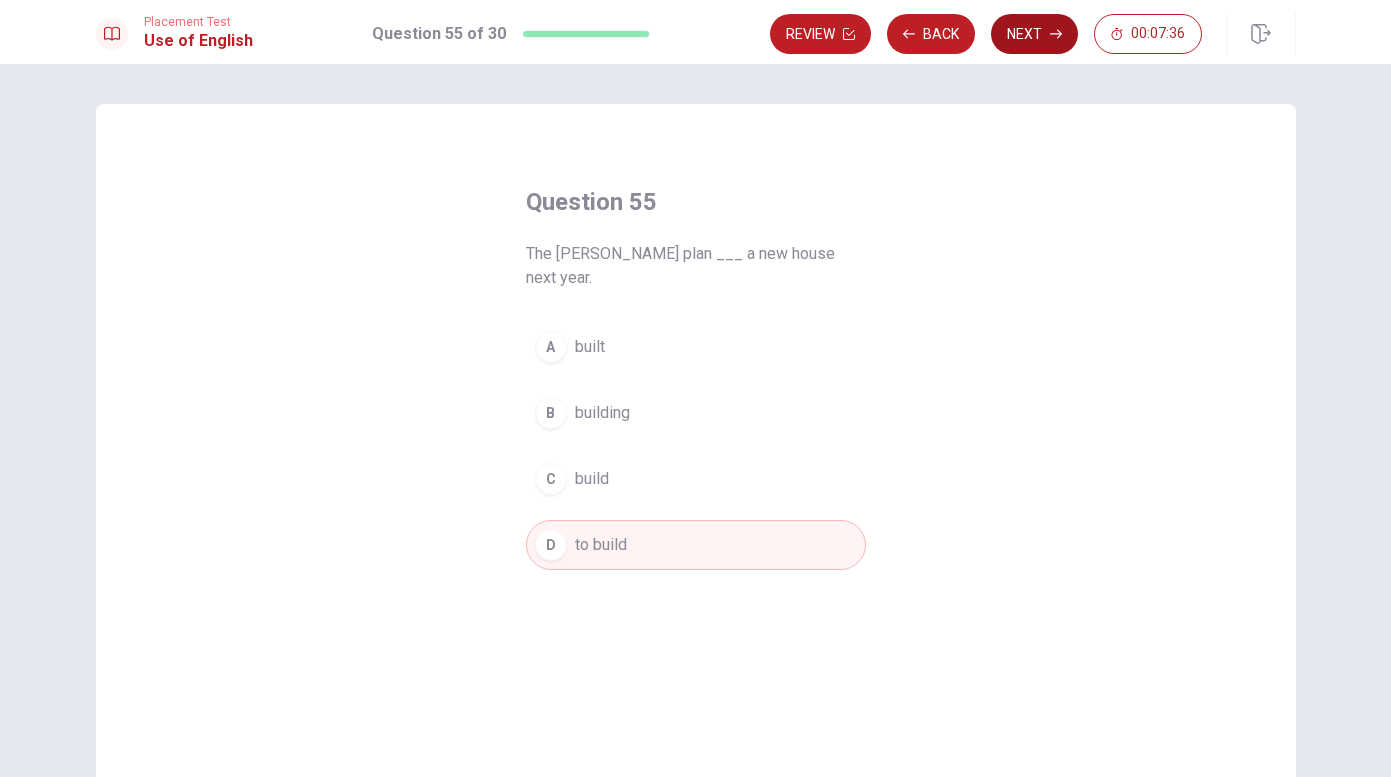 click on "Next" at bounding box center (1034, 34) 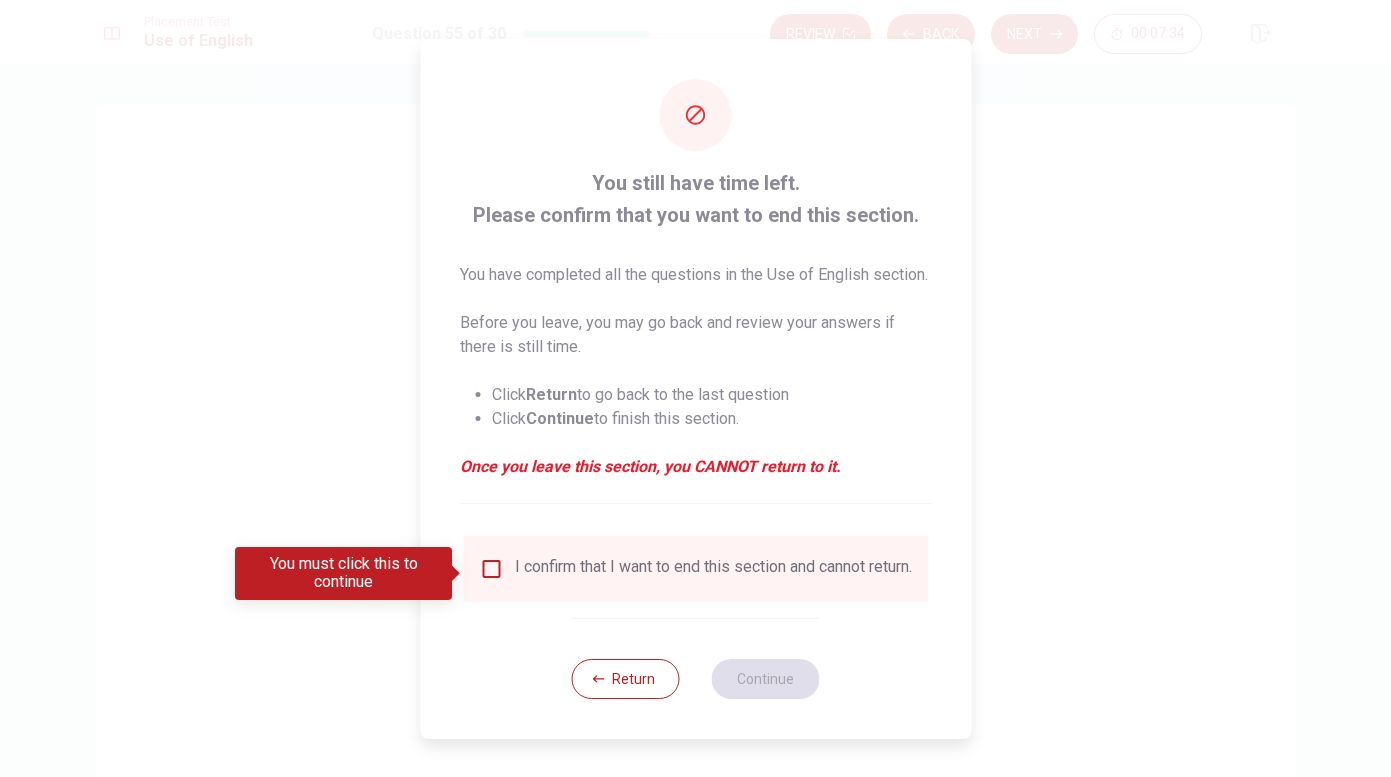 click at bounding box center (491, 569) 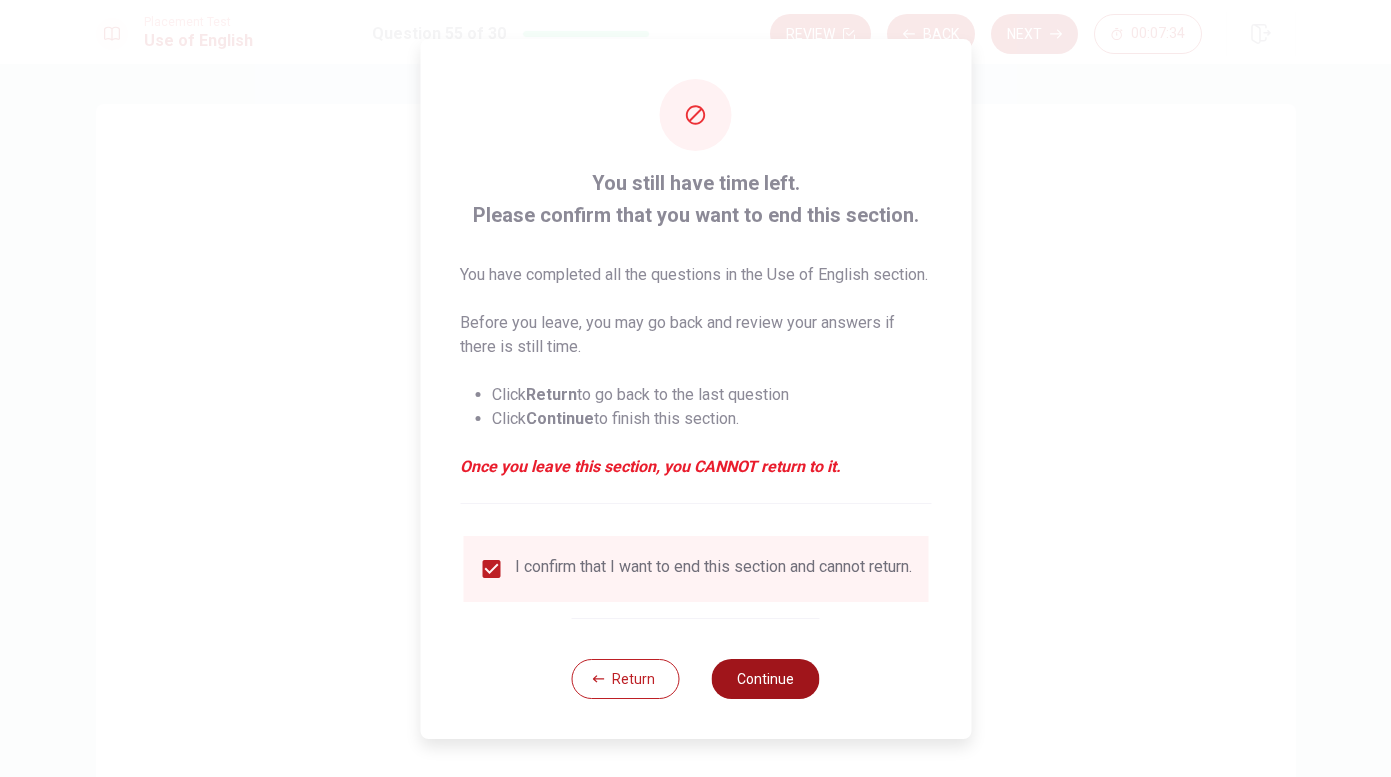 click on "Continue" at bounding box center (766, 679) 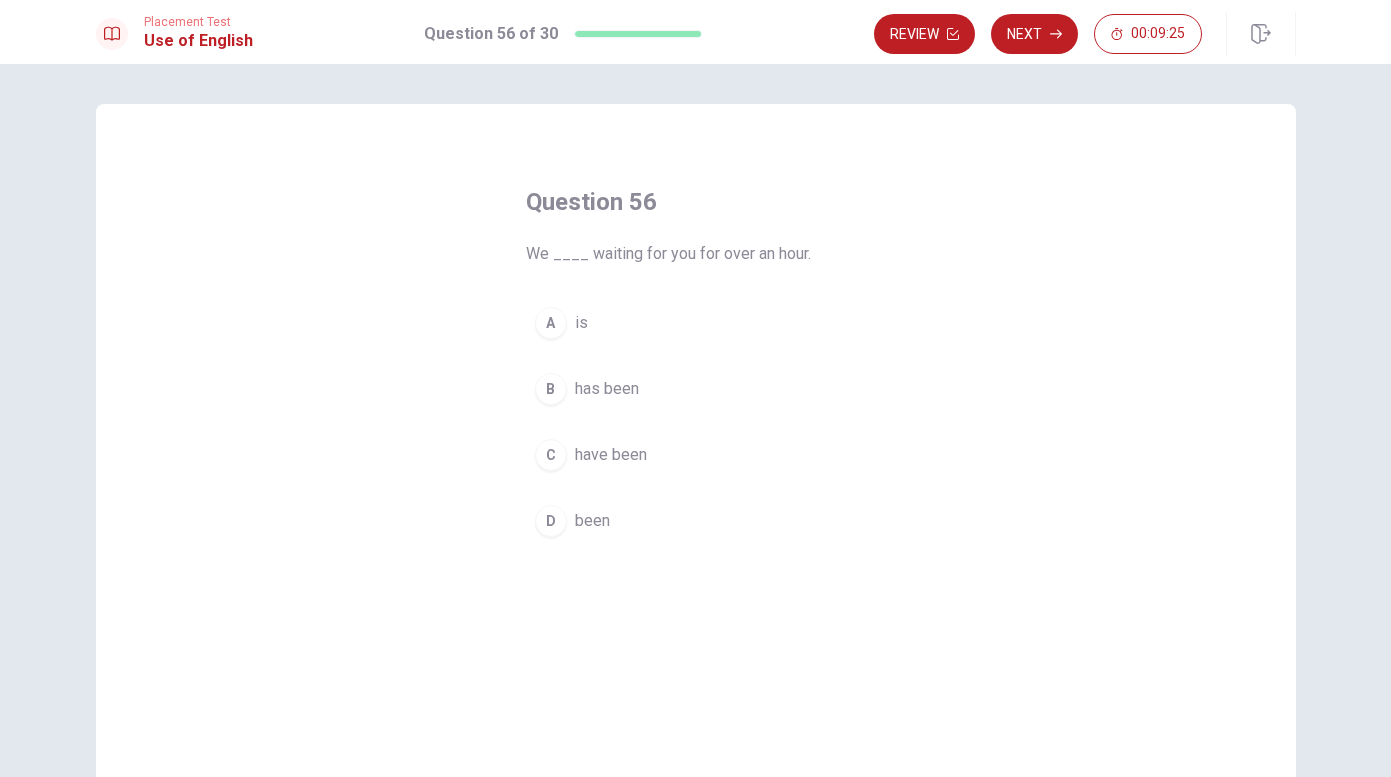 click on "have been" at bounding box center (611, 455) 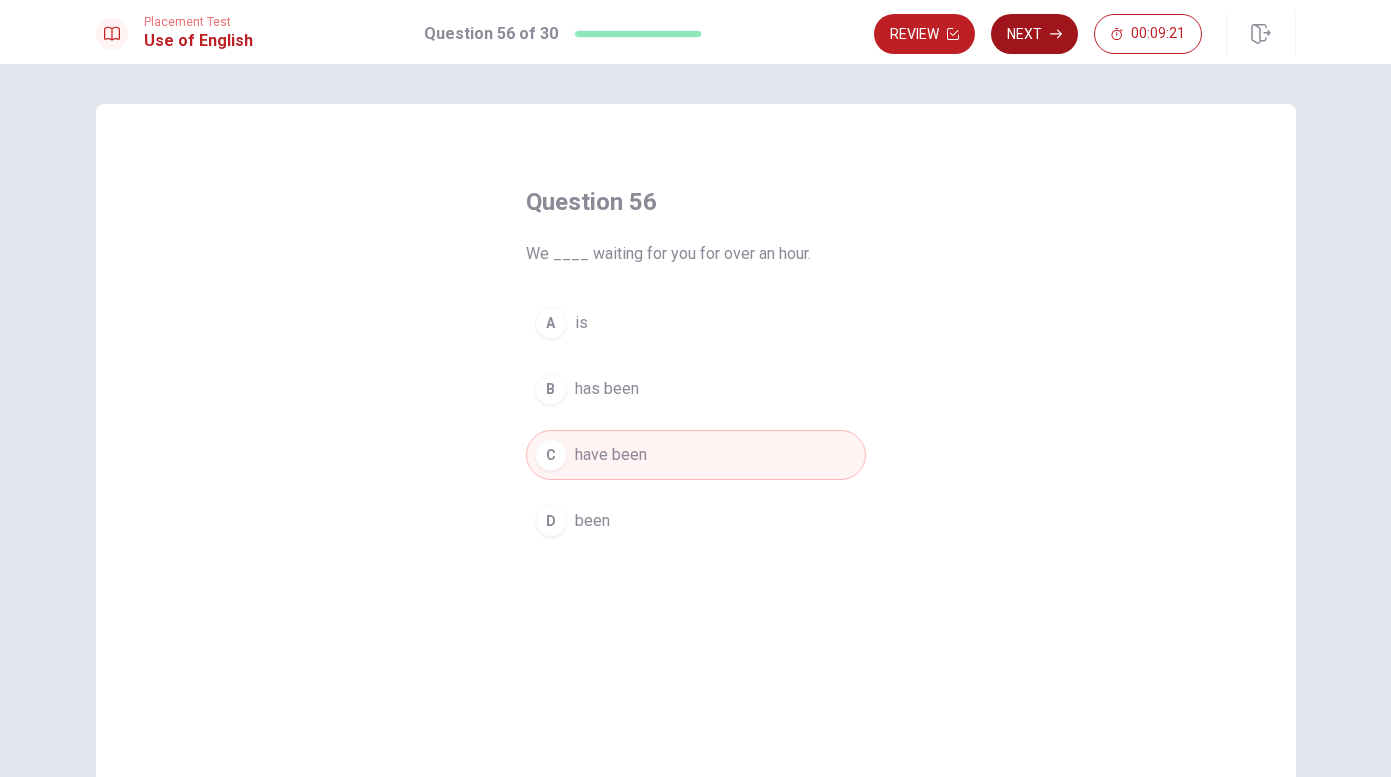 click on "Next" at bounding box center (1034, 34) 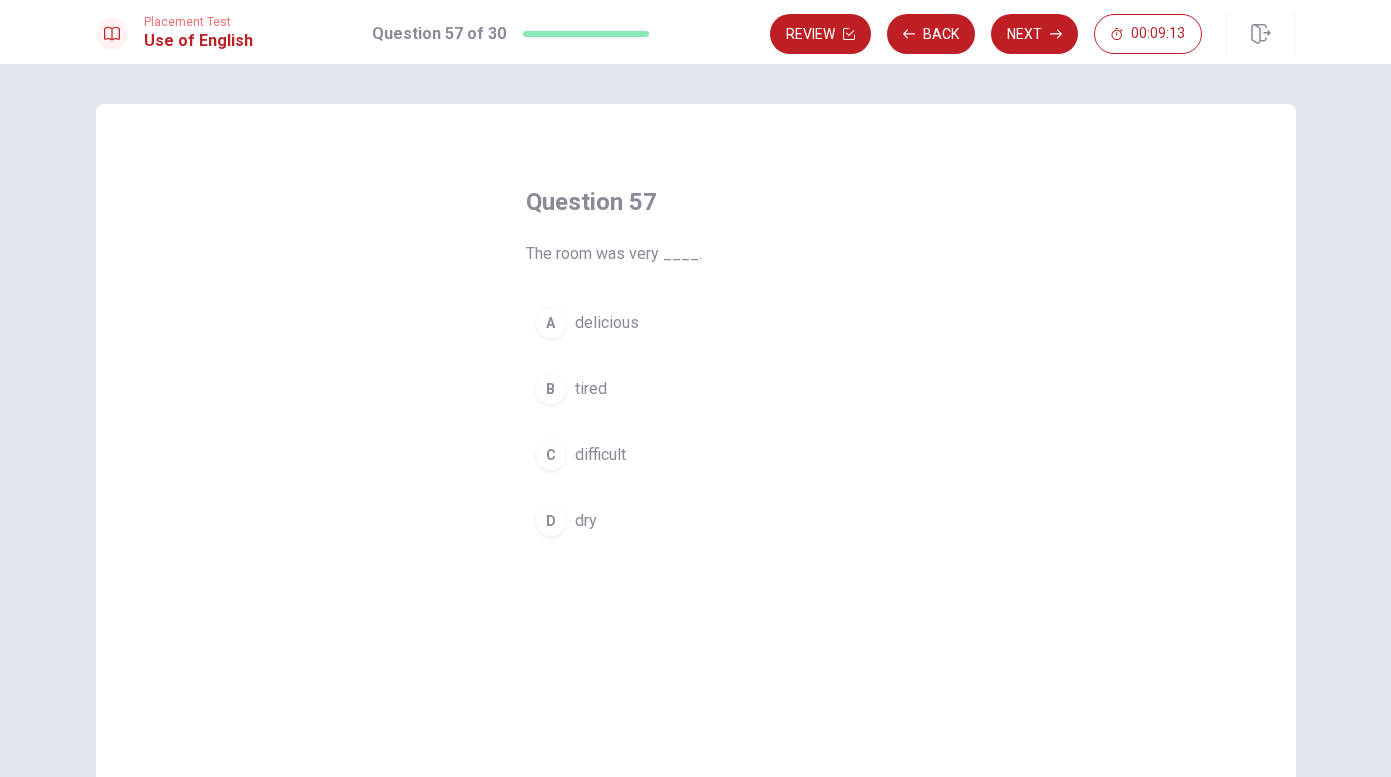 click on "dry" at bounding box center (586, 521) 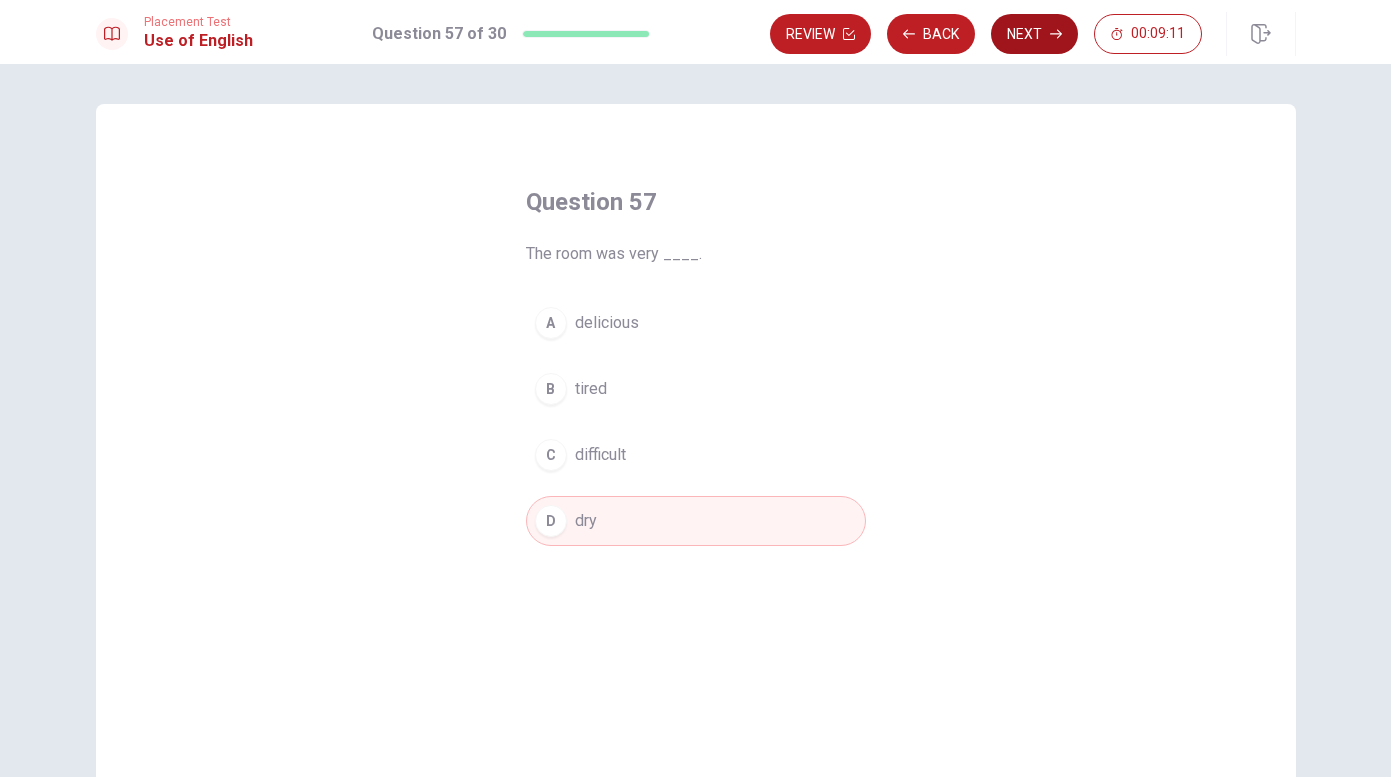 click on "Next" at bounding box center (1034, 34) 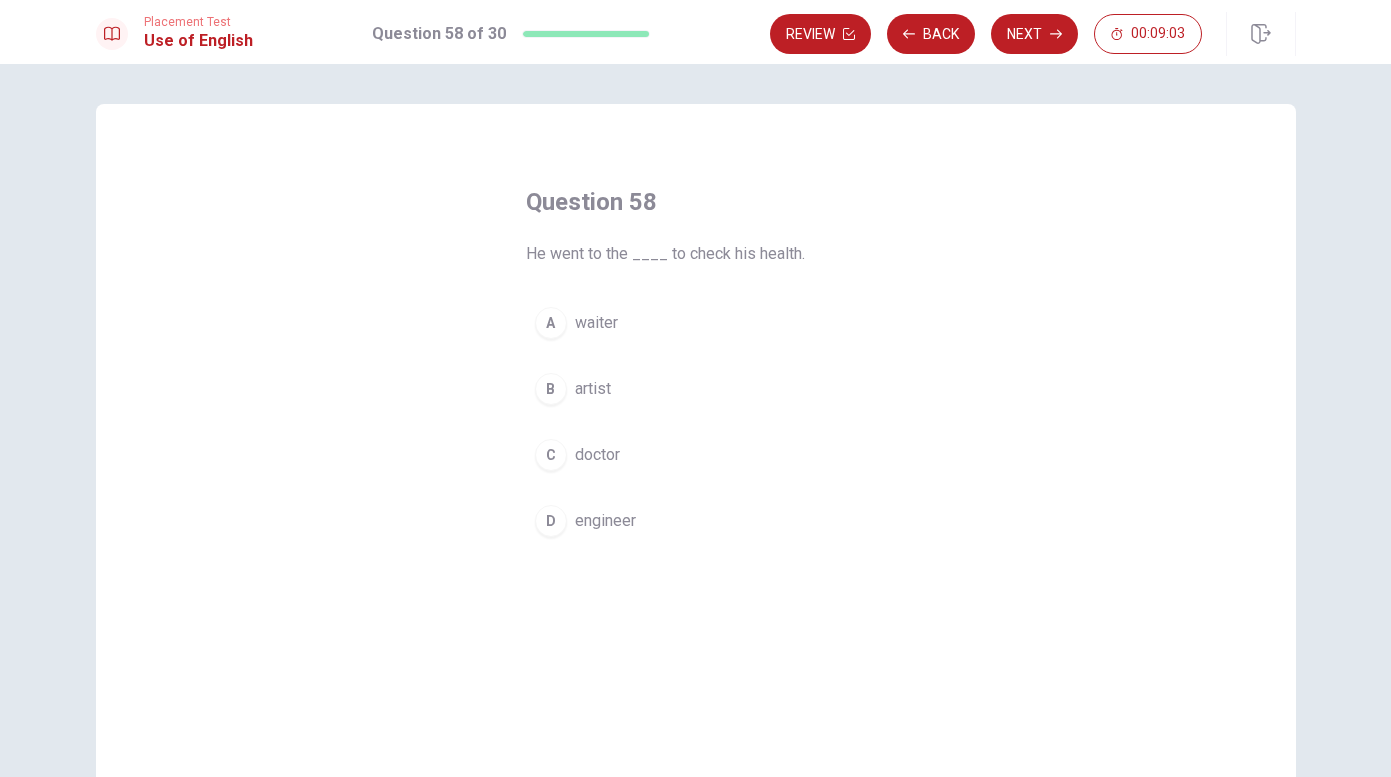 click on "doctor" at bounding box center (597, 455) 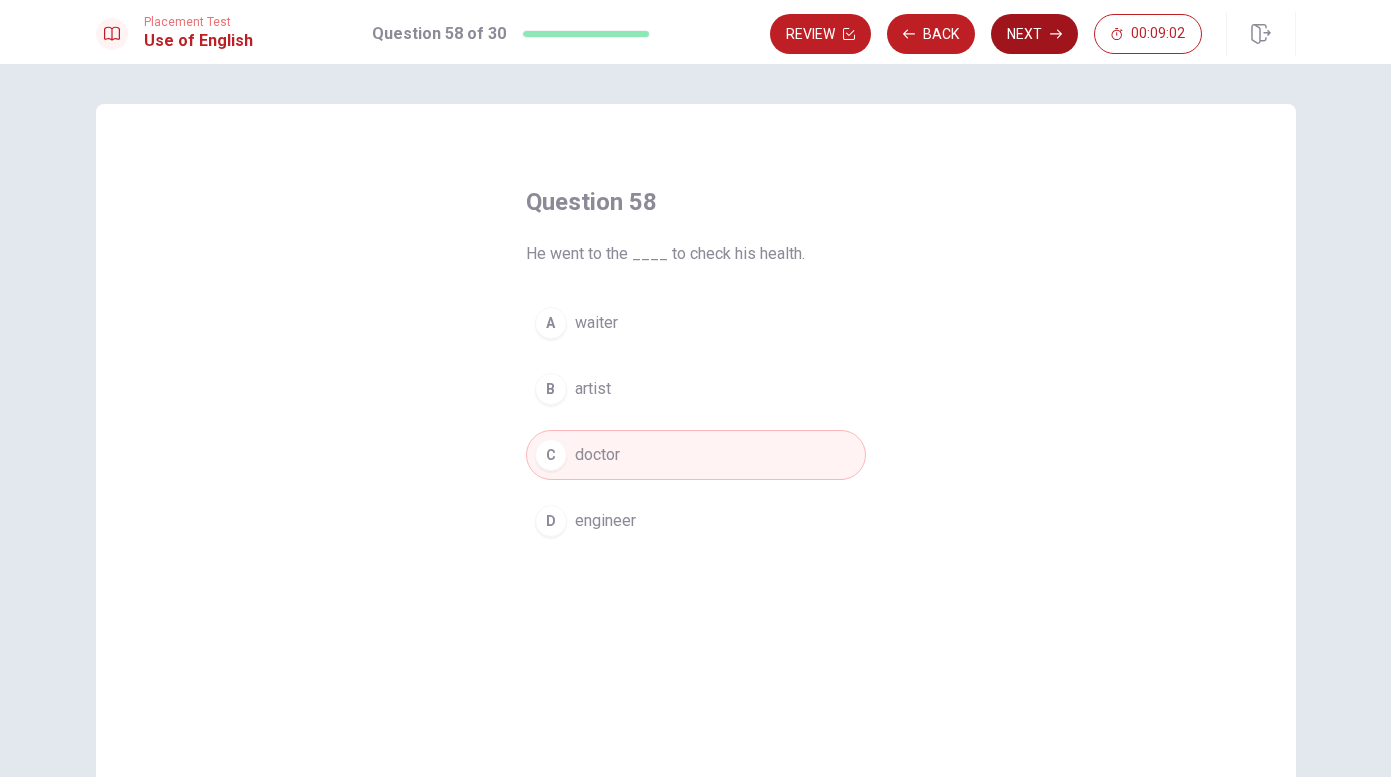 click 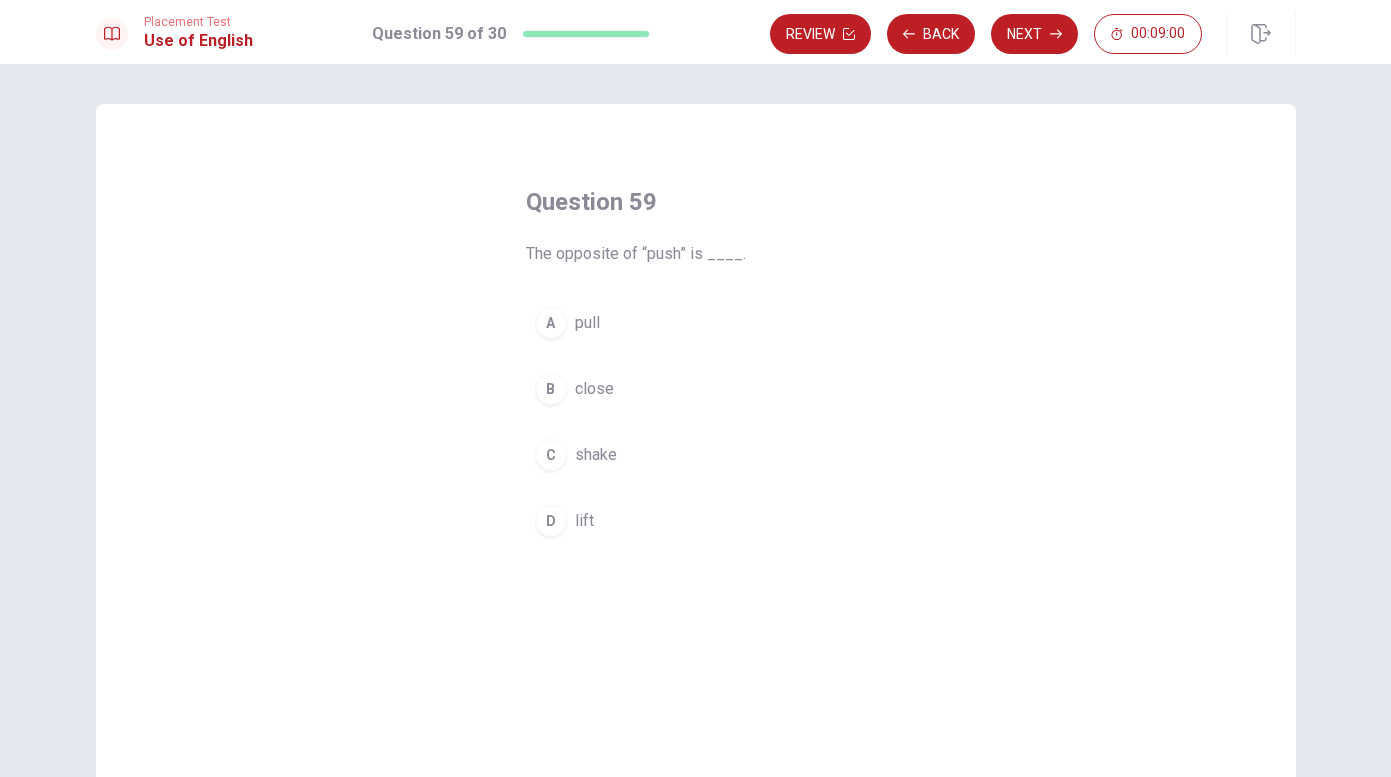 click on "A" at bounding box center (551, 323) 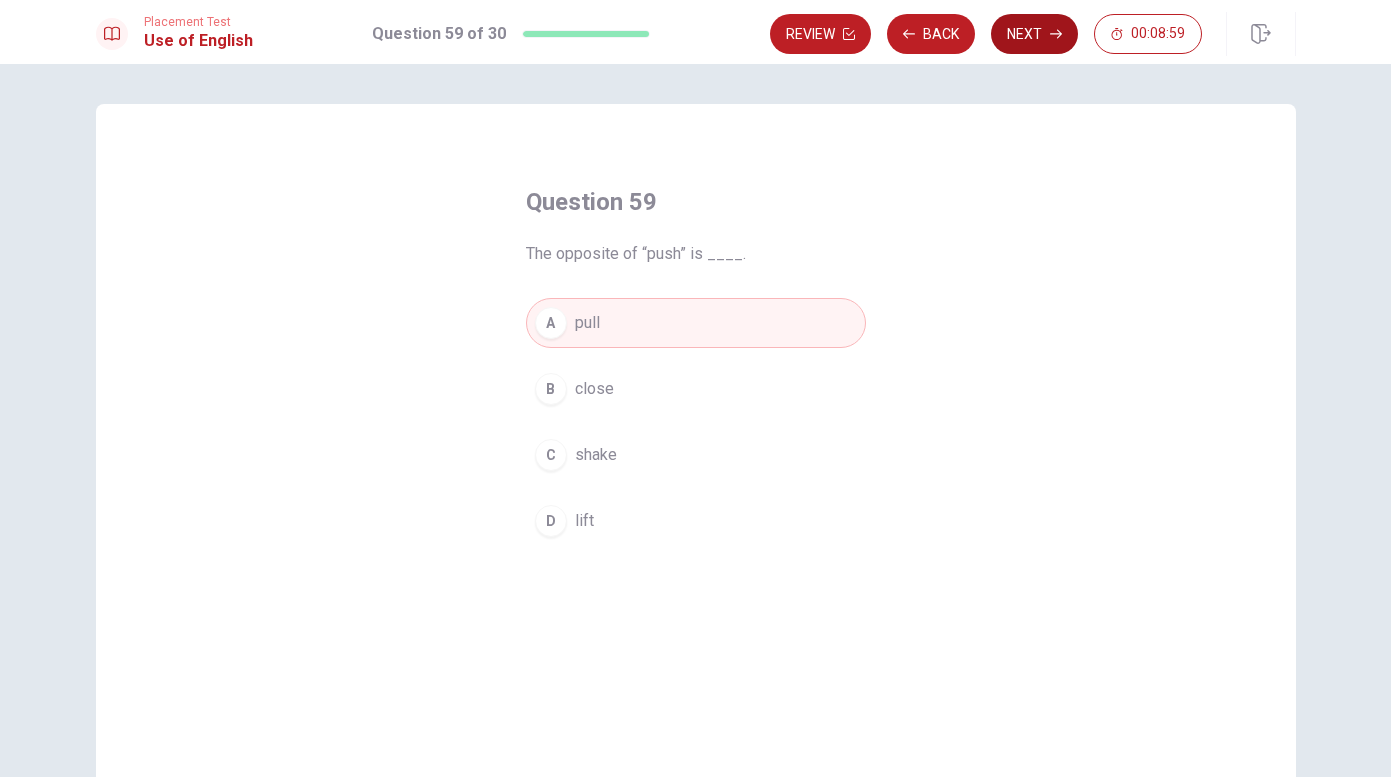 click 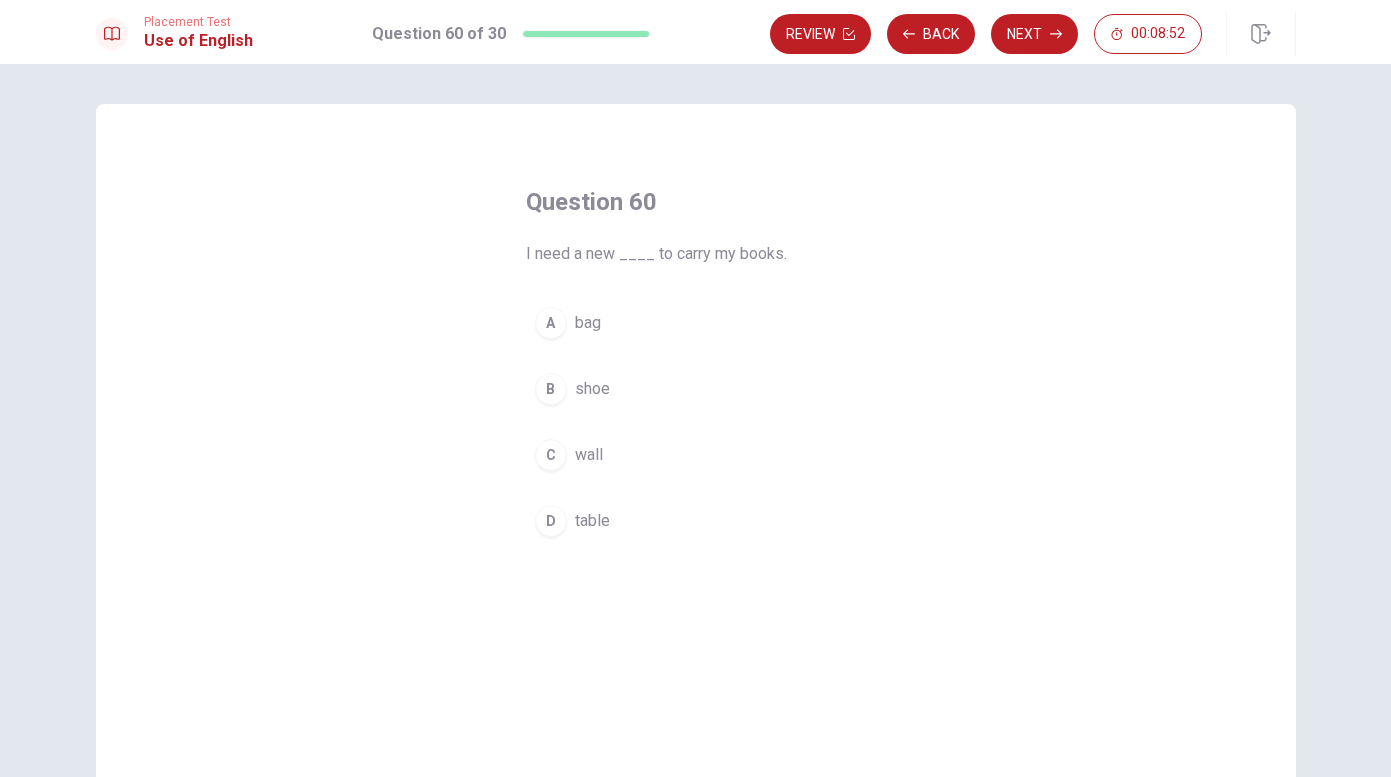 click on "D" at bounding box center [551, 521] 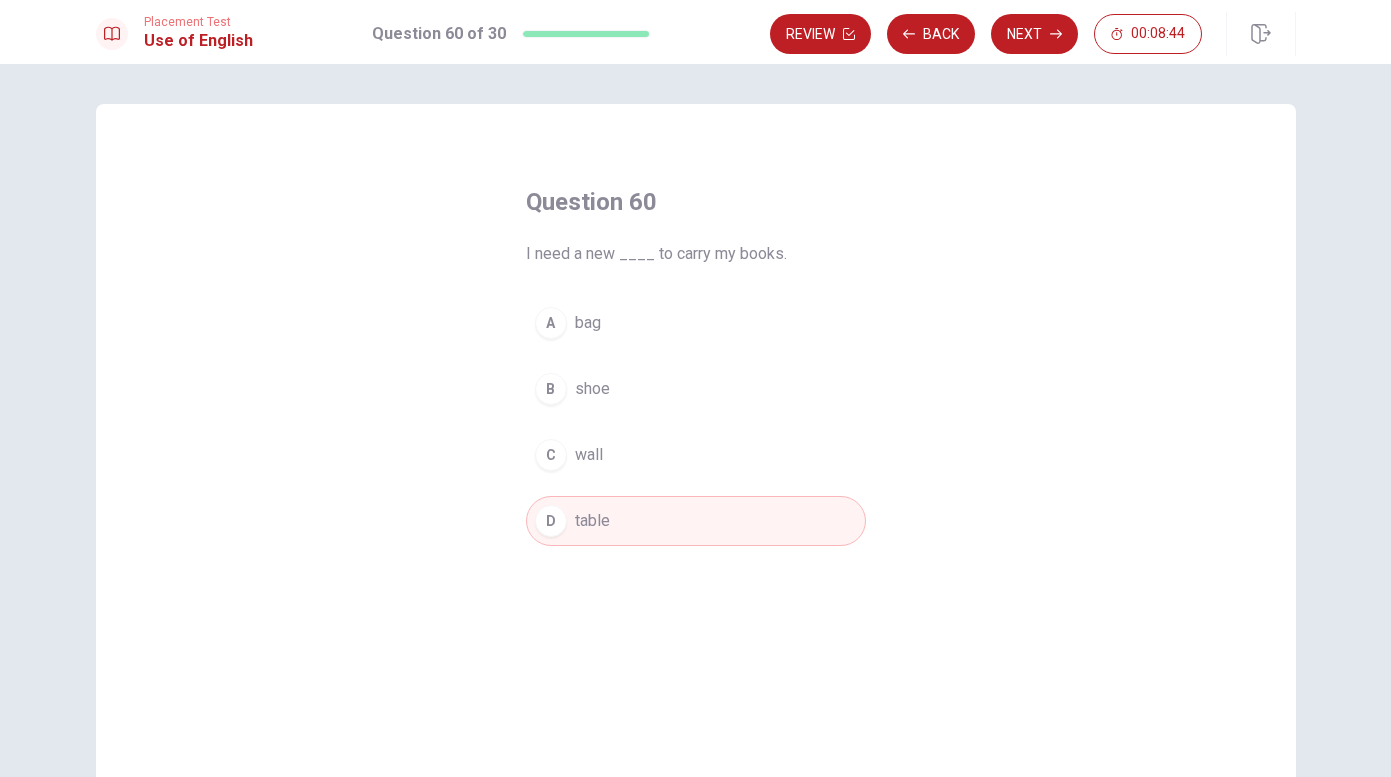 click on "wall" at bounding box center [589, 455] 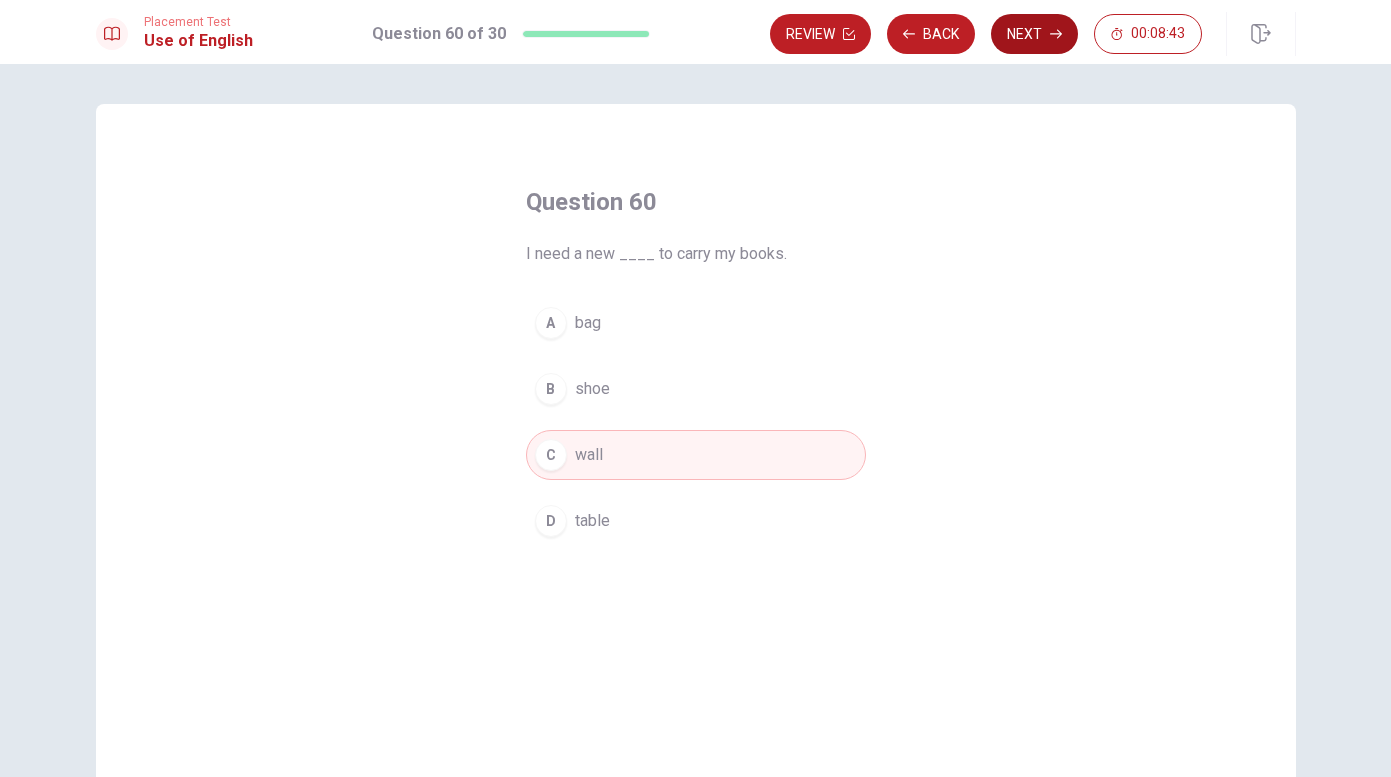 click 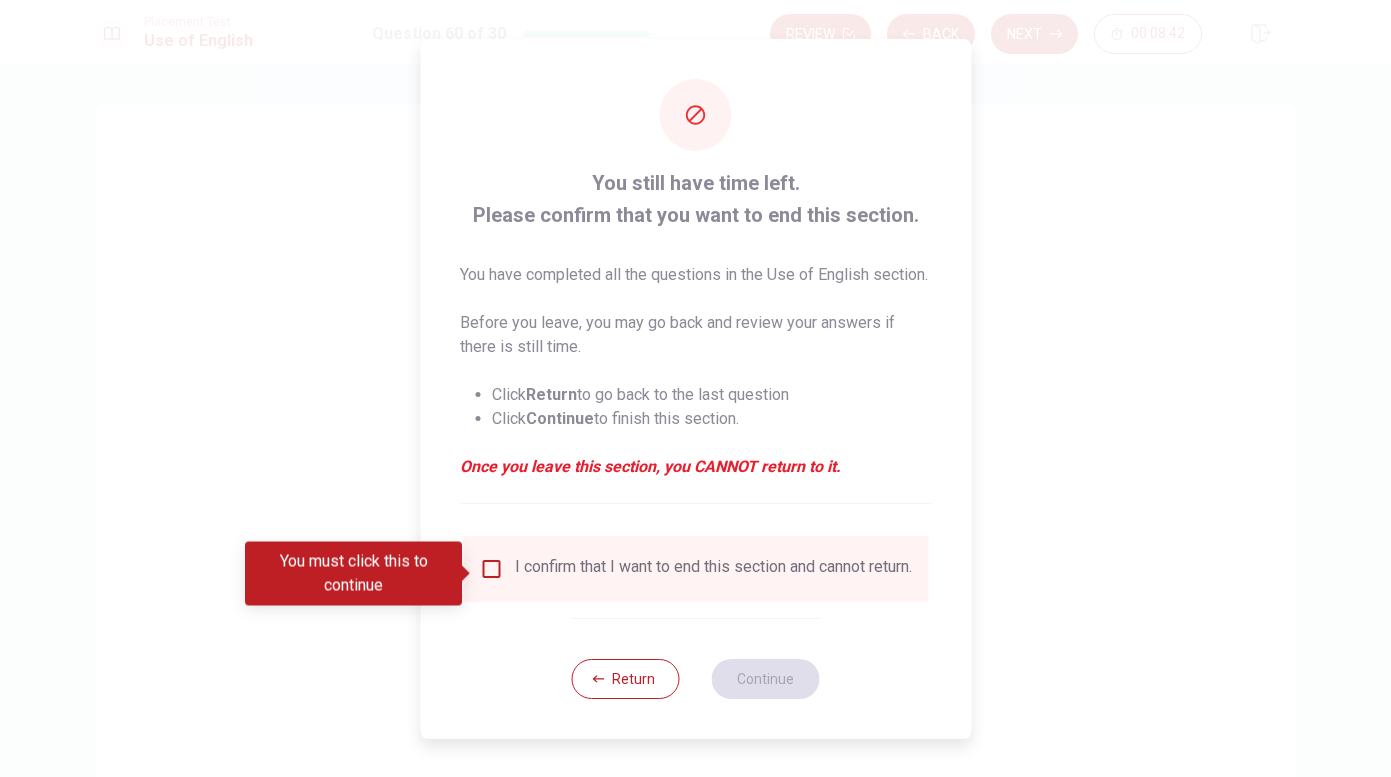 click at bounding box center [491, 569] 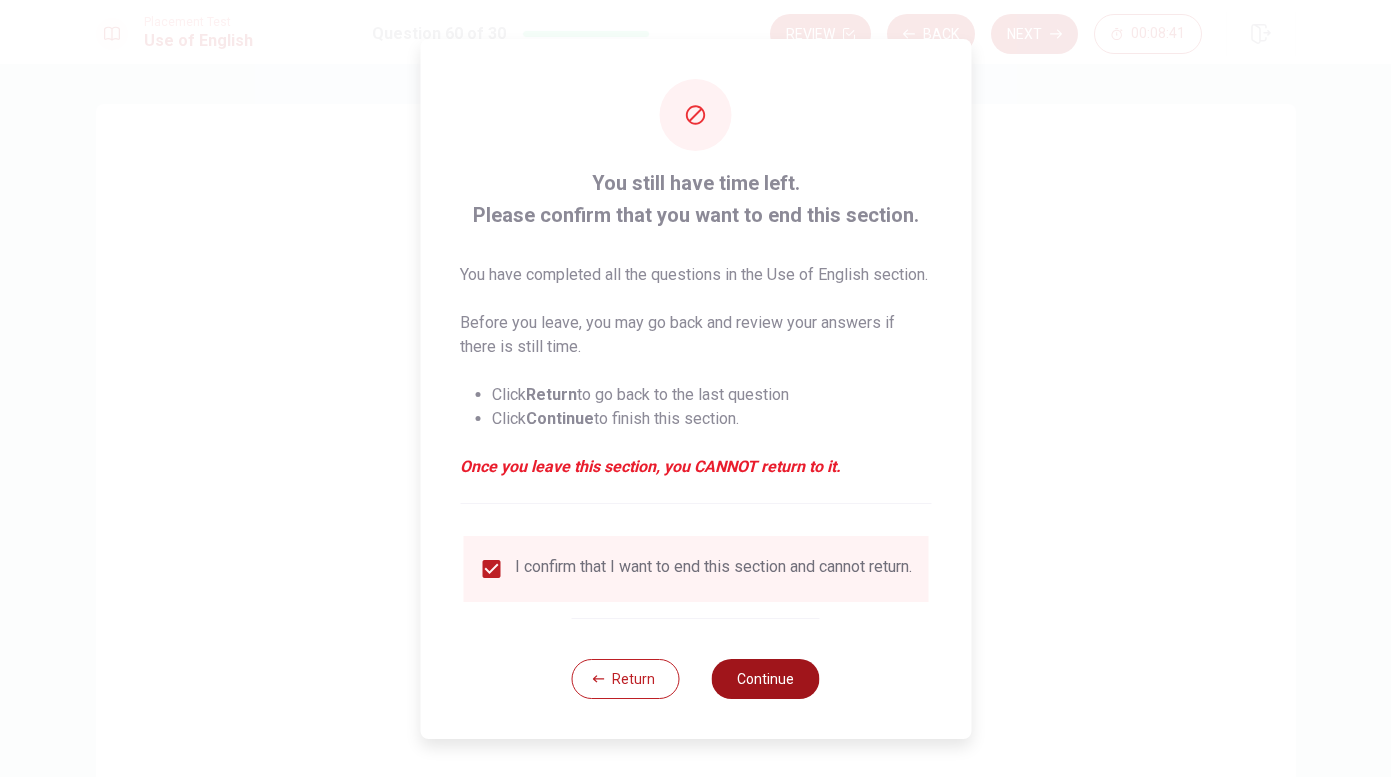 click on "Continue" at bounding box center [766, 679] 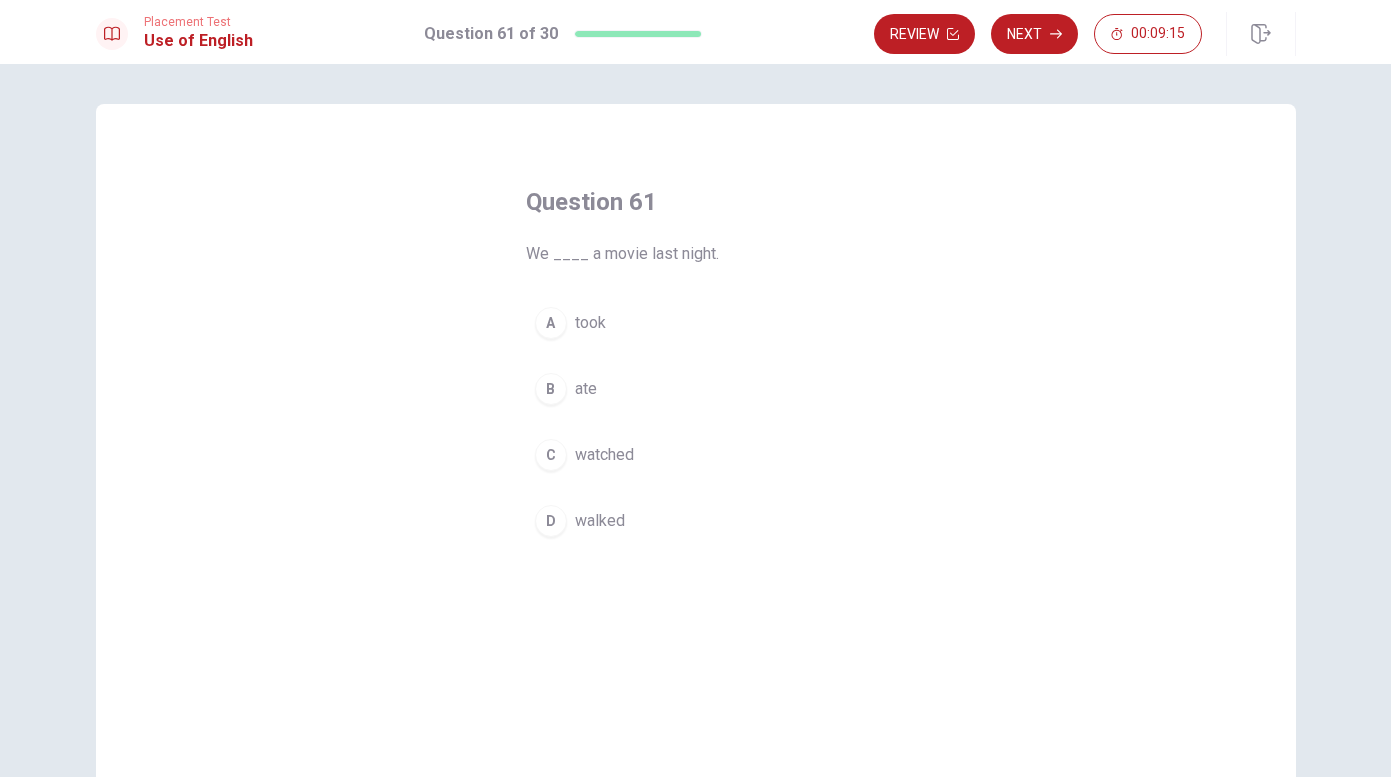 click on "watched" at bounding box center (604, 455) 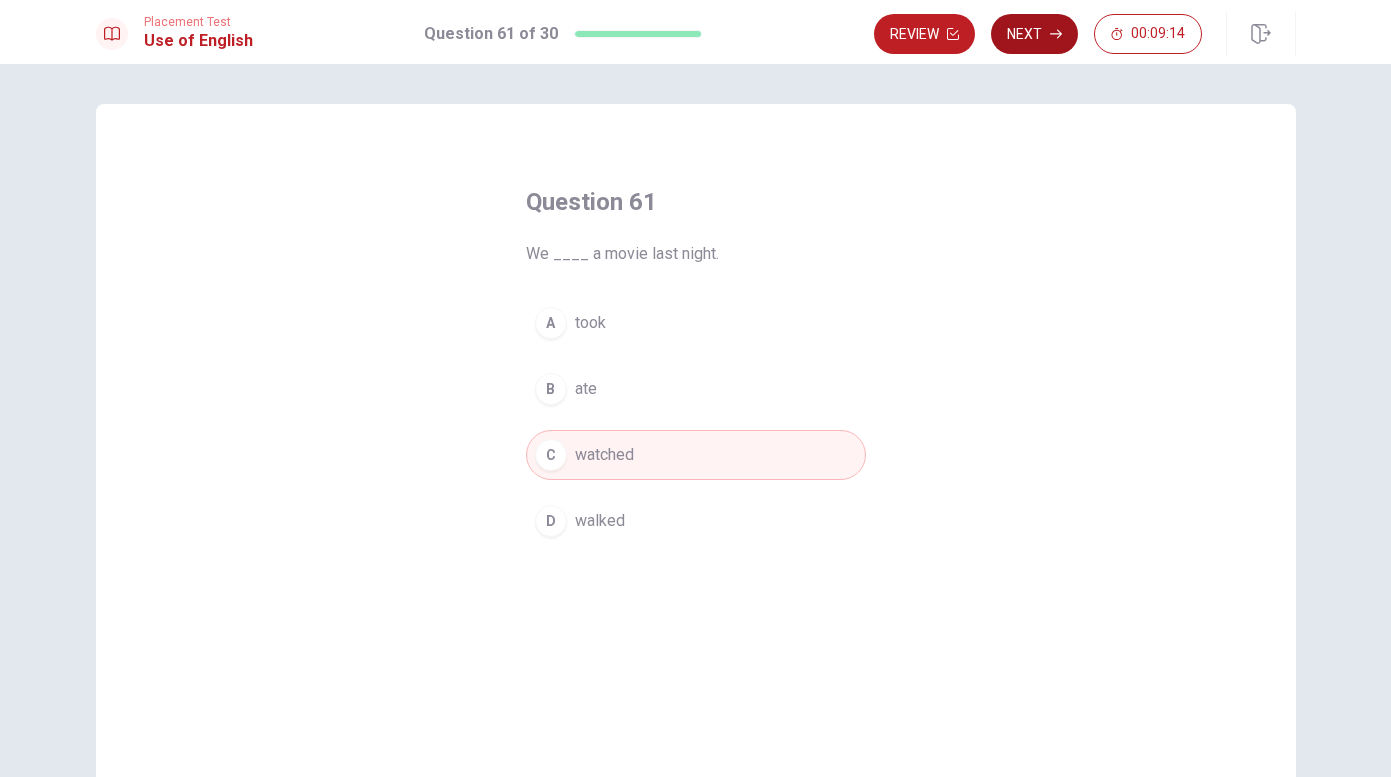 click 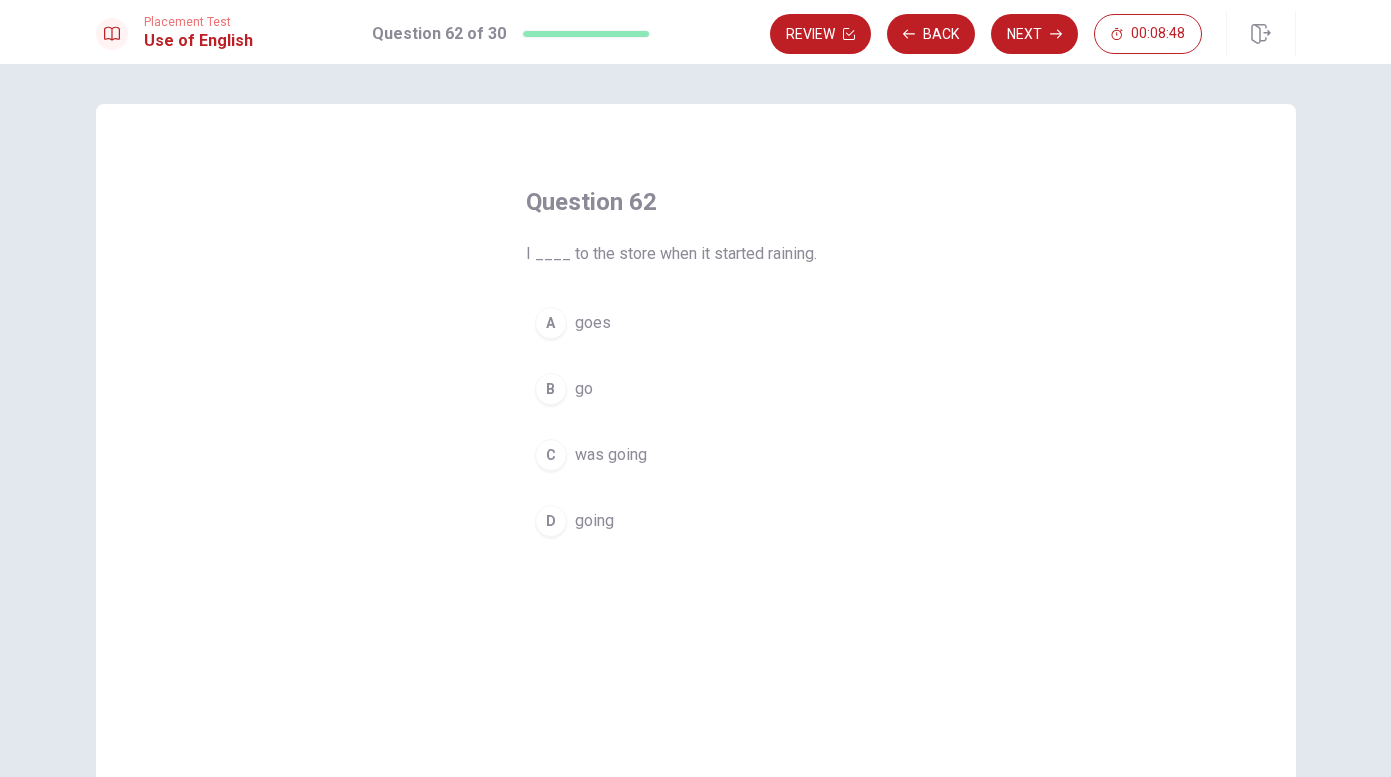 click on "C" at bounding box center [551, 455] 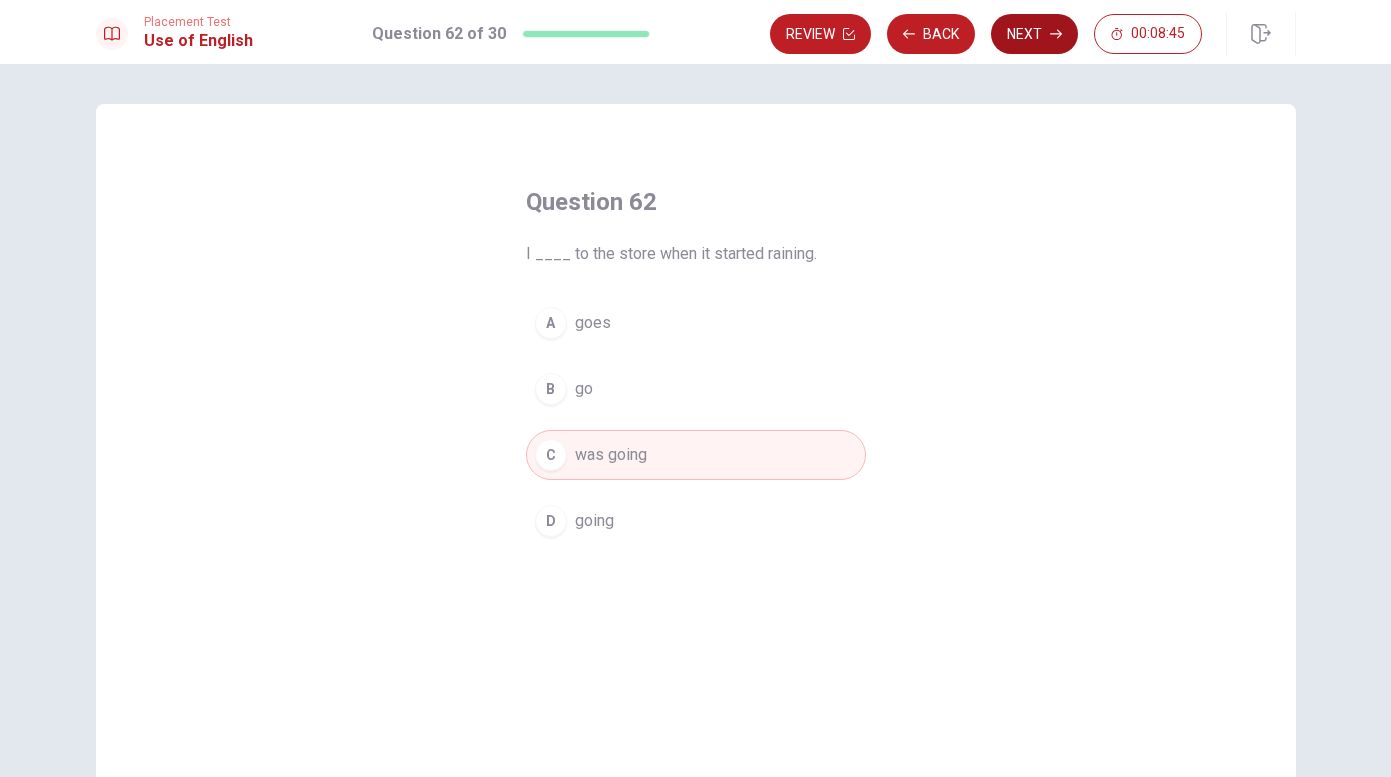 click on "Next" at bounding box center [1034, 34] 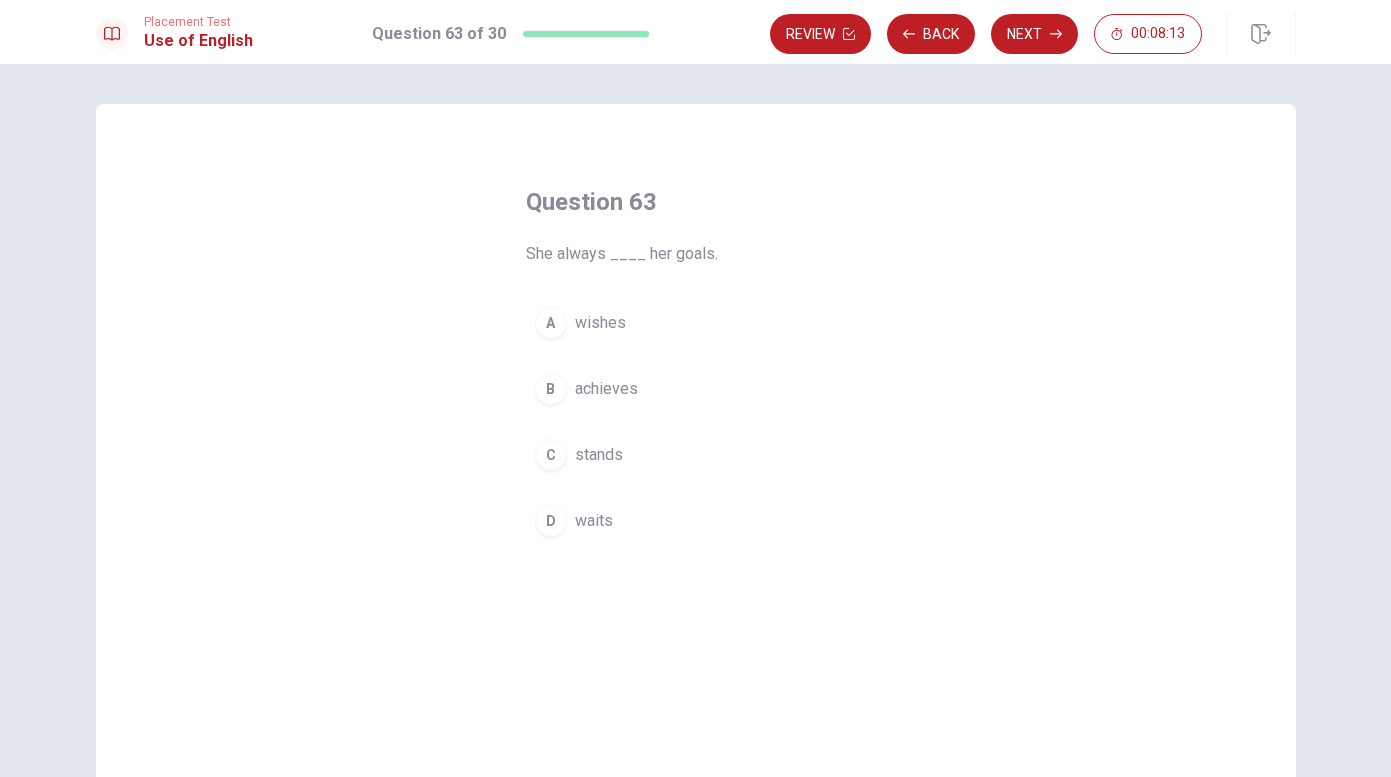 click on "achieves" at bounding box center (606, 389) 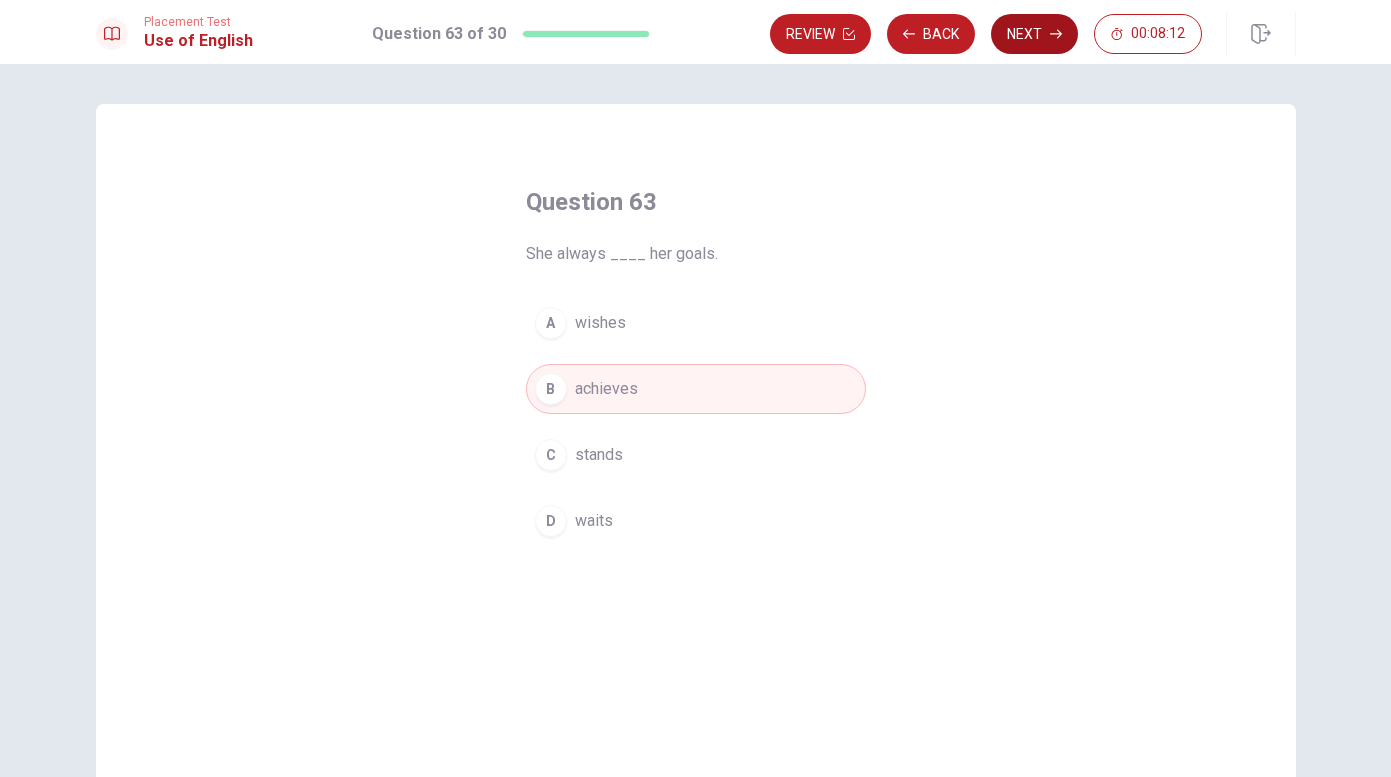click 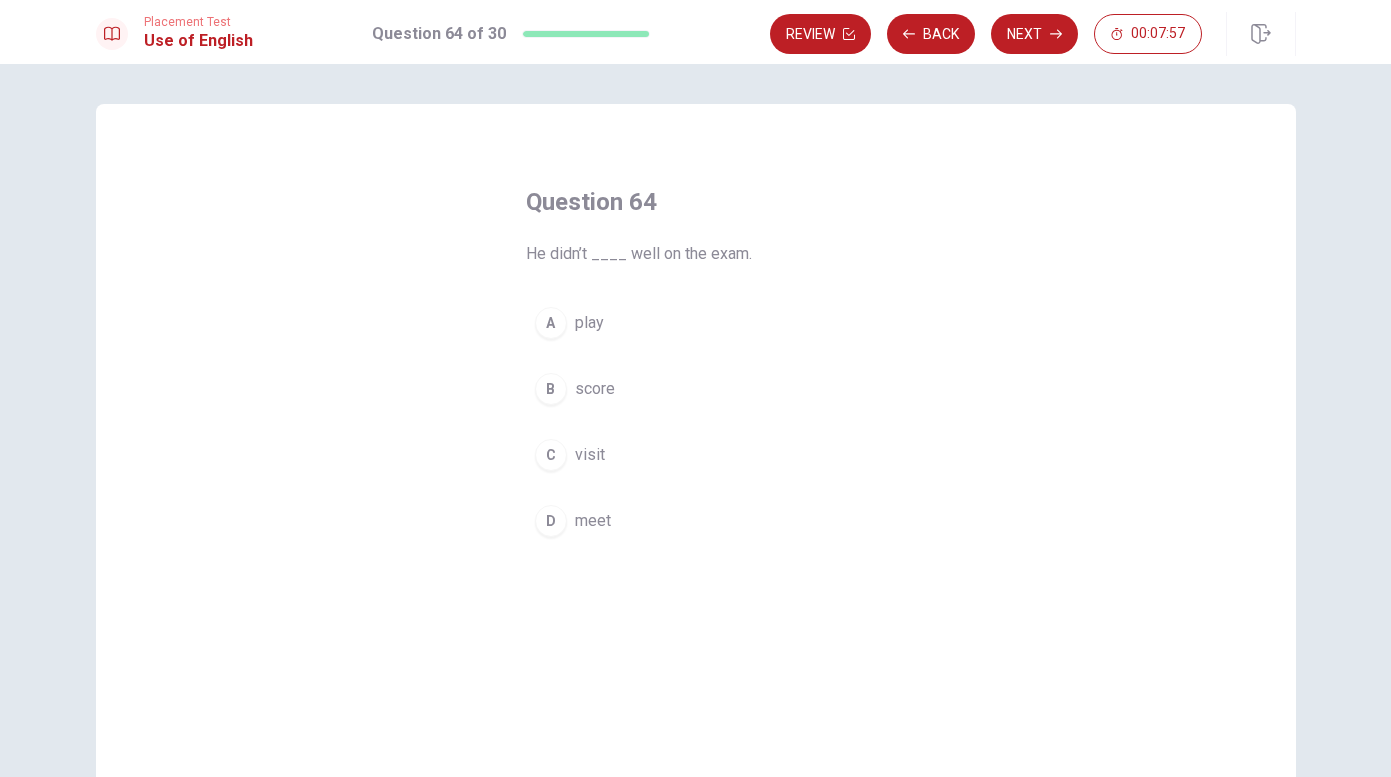 click on "B score" at bounding box center (696, 389) 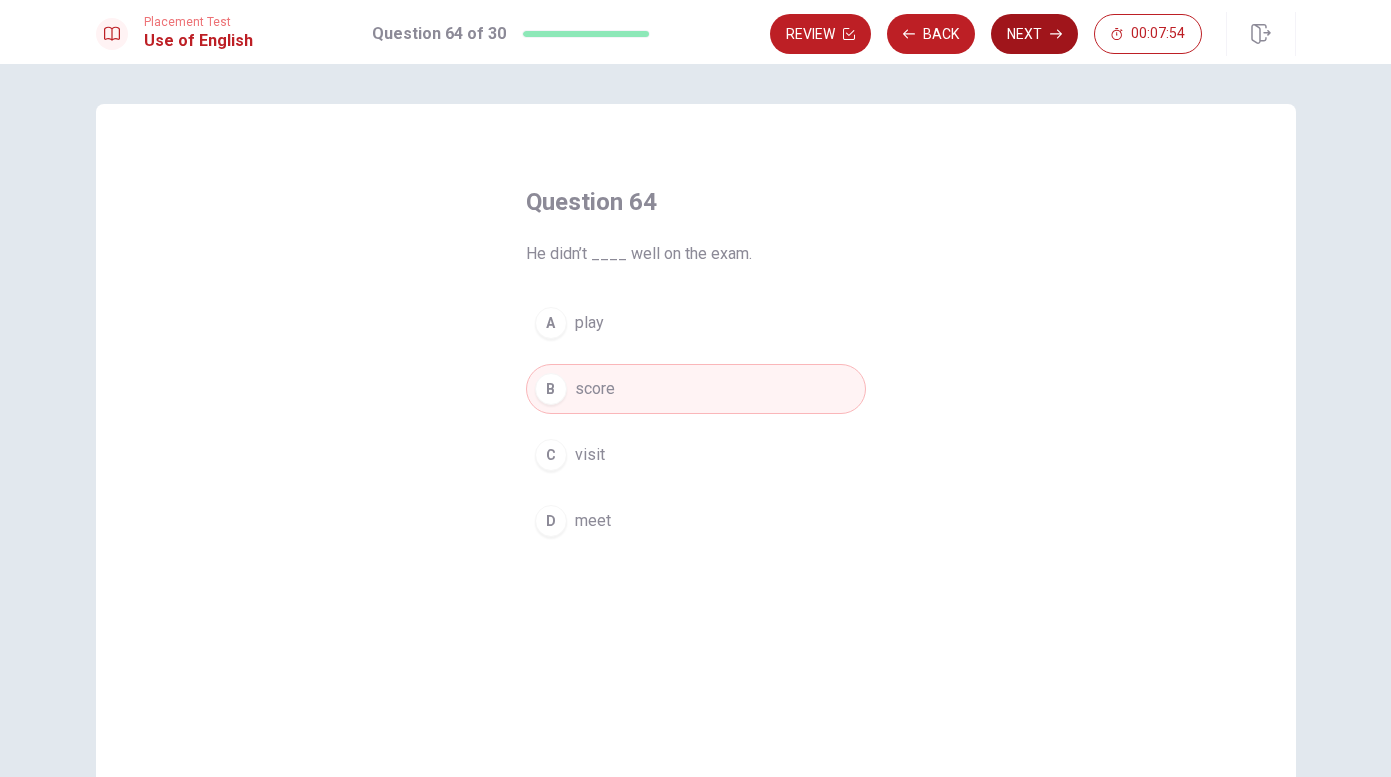 click on "Next" at bounding box center [1034, 34] 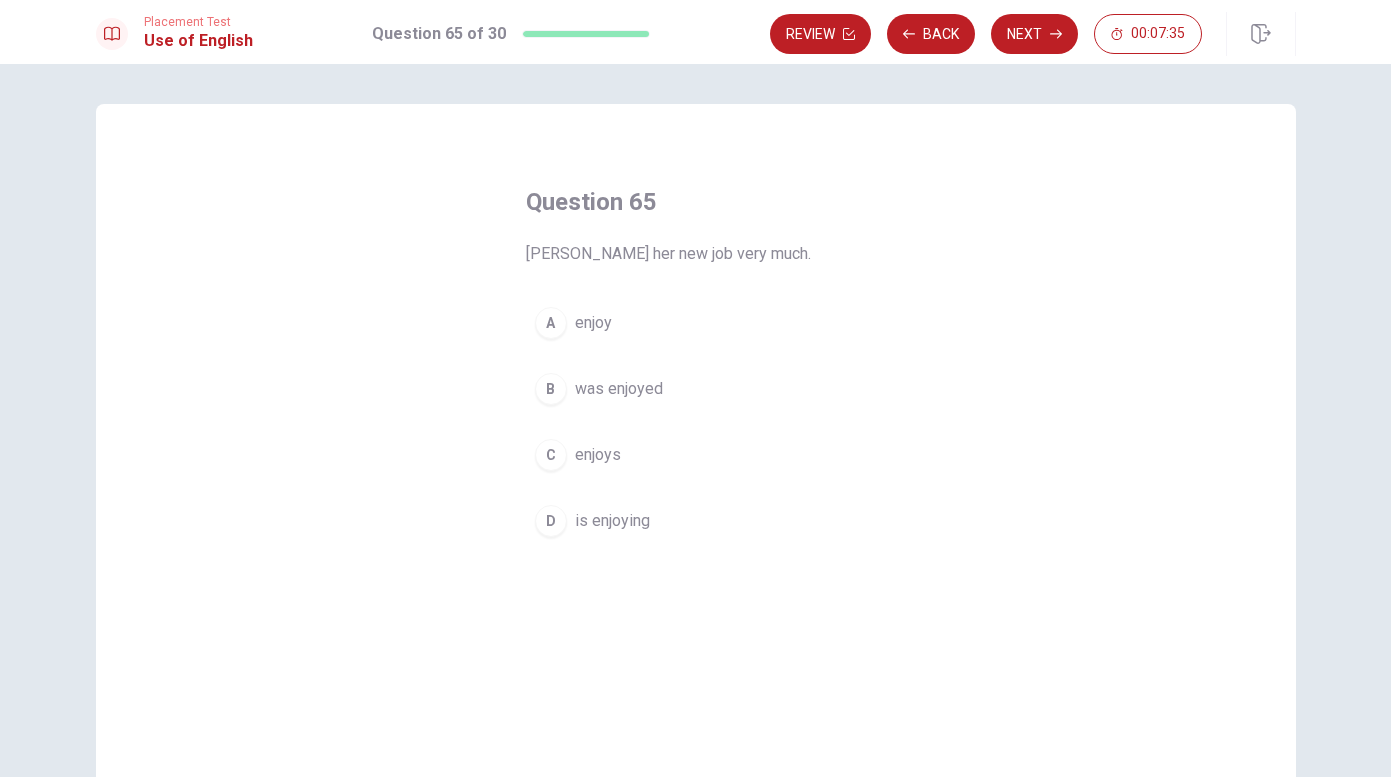 click on "is enjoying" at bounding box center [612, 521] 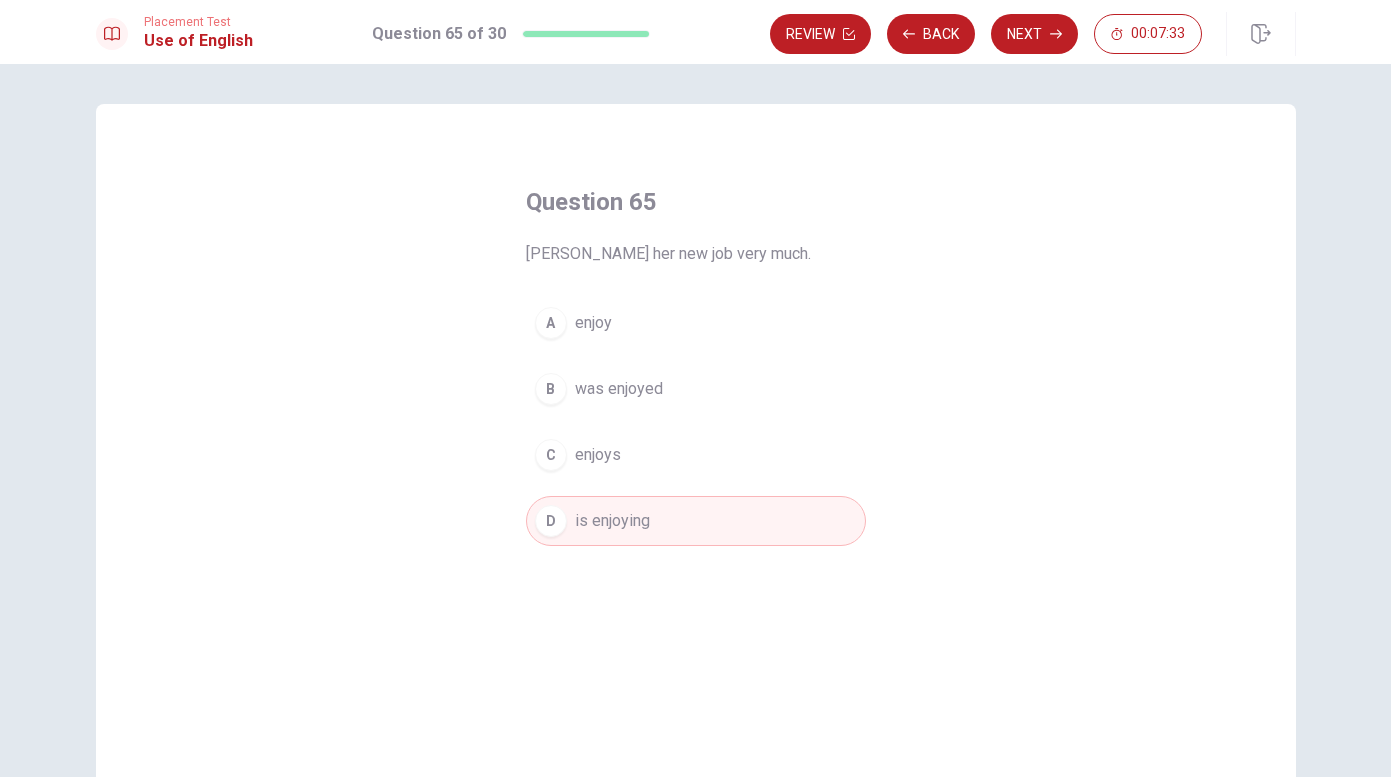 click on "was enjoyed" at bounding box center (619, 389) 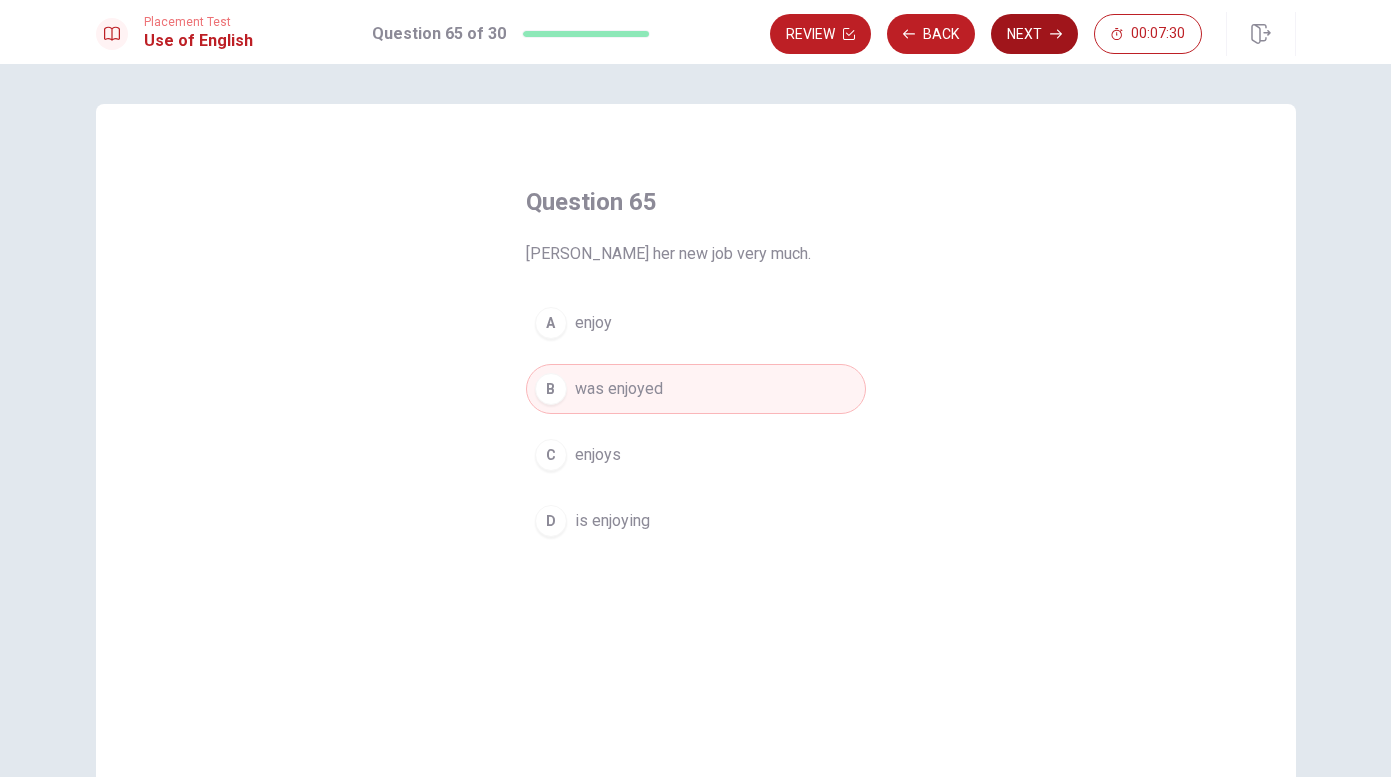click 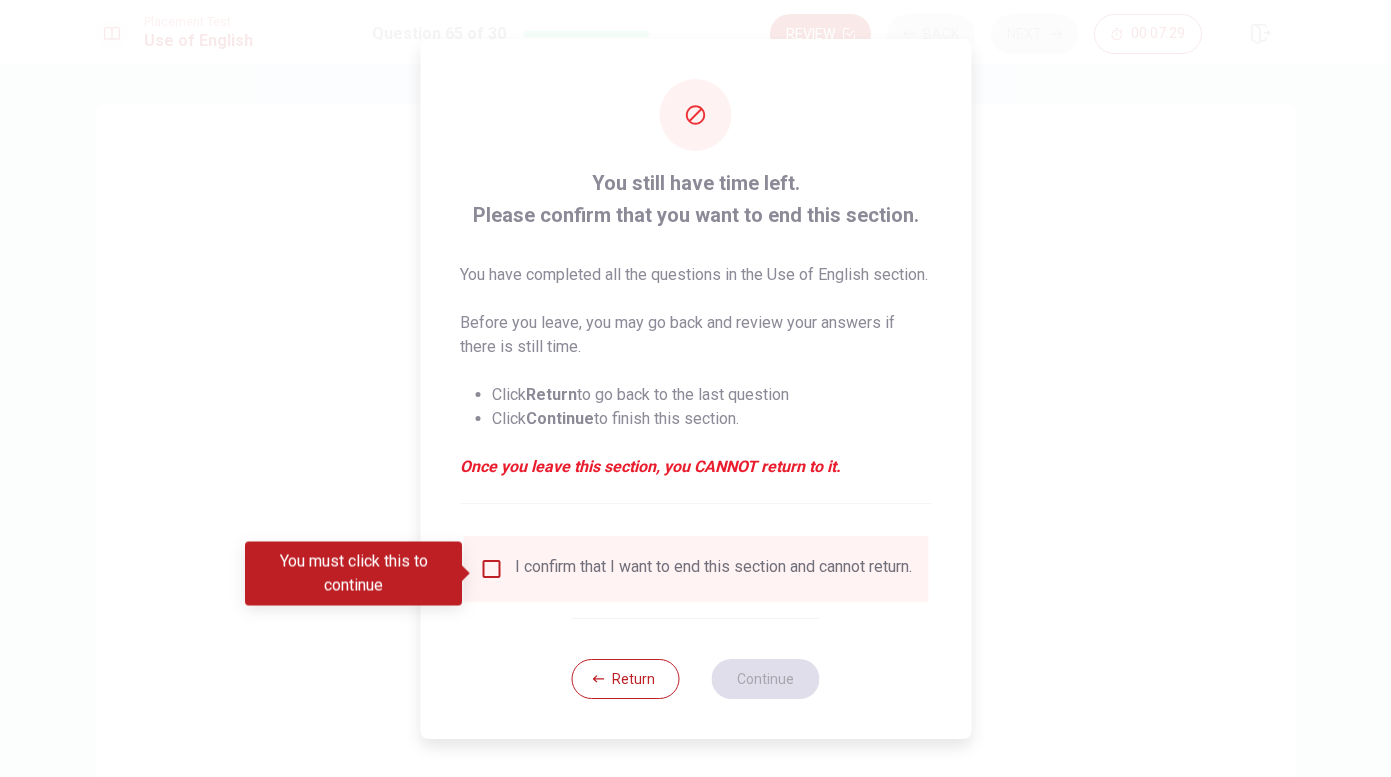 click at bounding box center (491, 569) 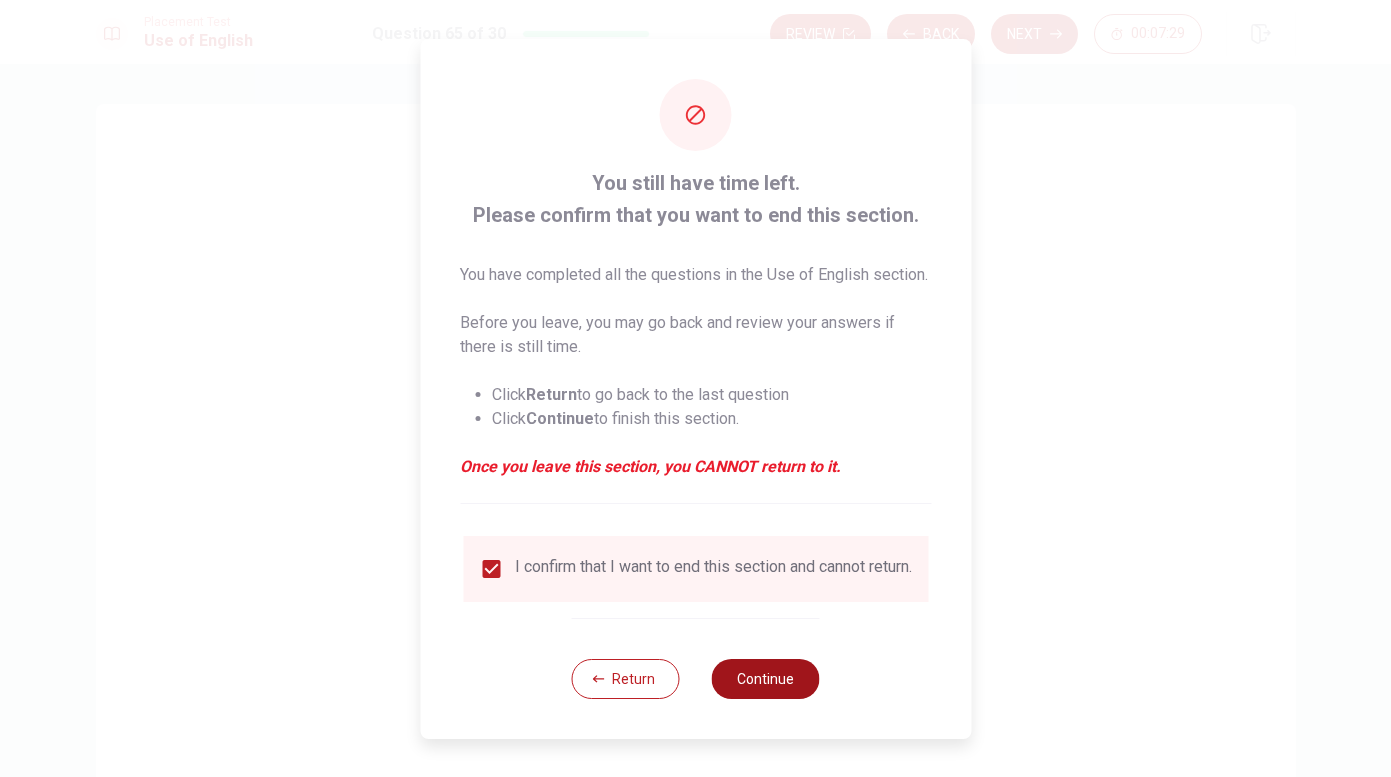 click on "Continue" at bounding box center (766, 679) 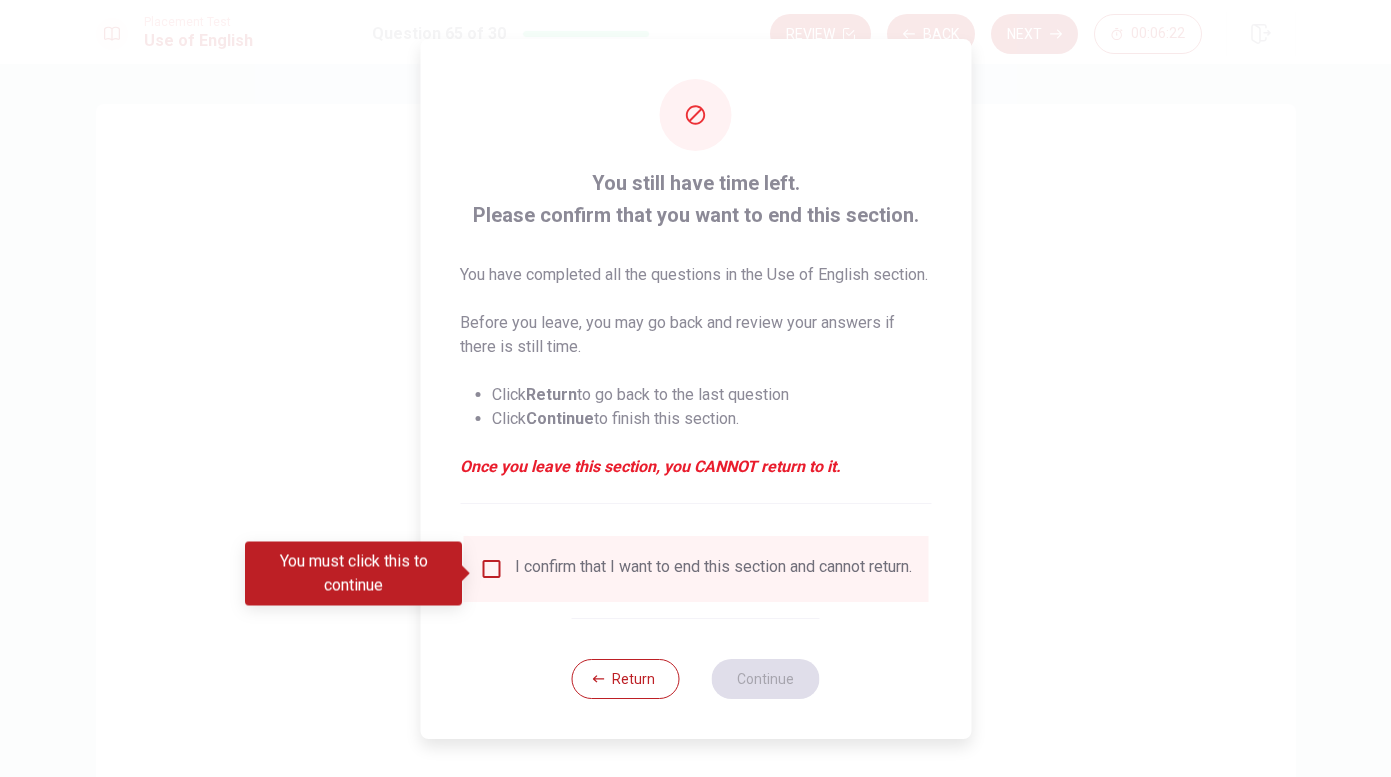 click on "I confirm that I want to end this section and cannot return." at bounding box center (713, 569) 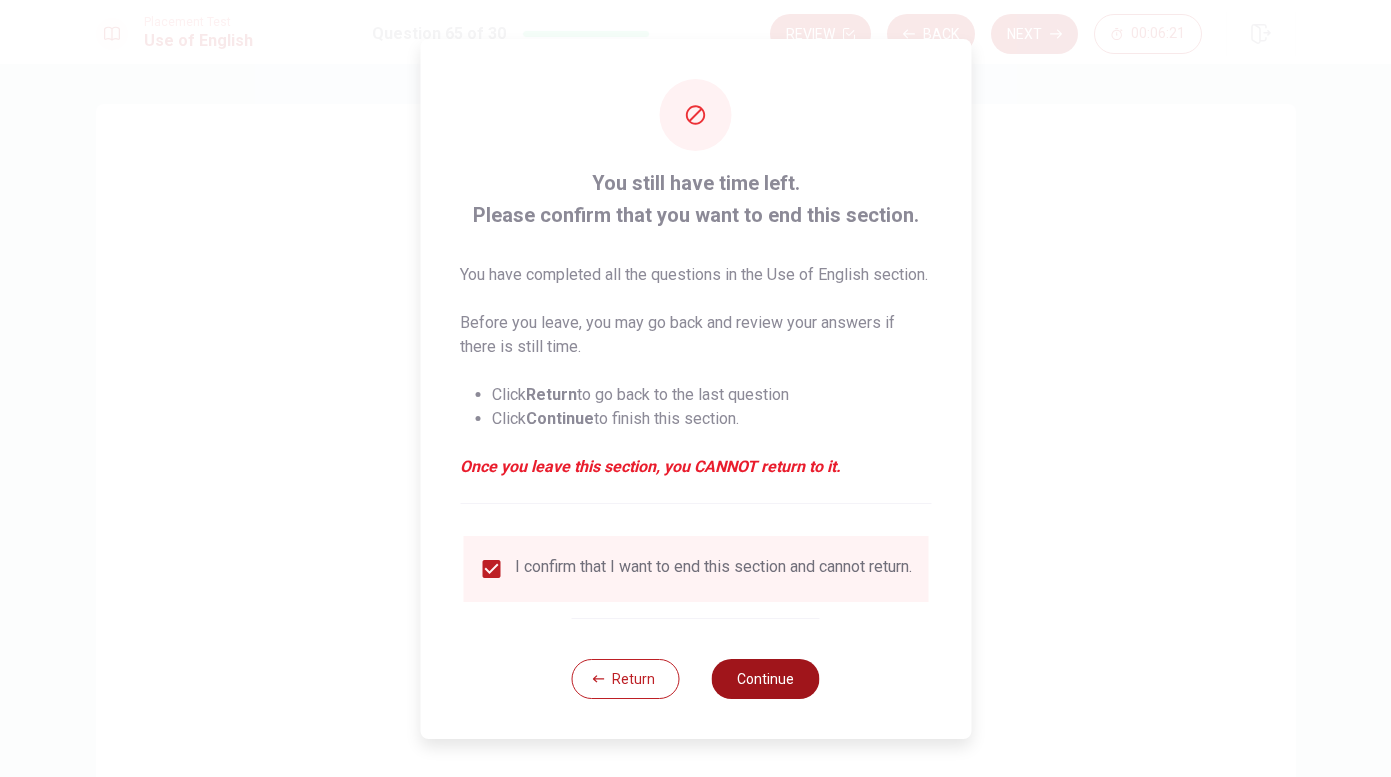 click on "Continue" at bounding box center [766, 679] 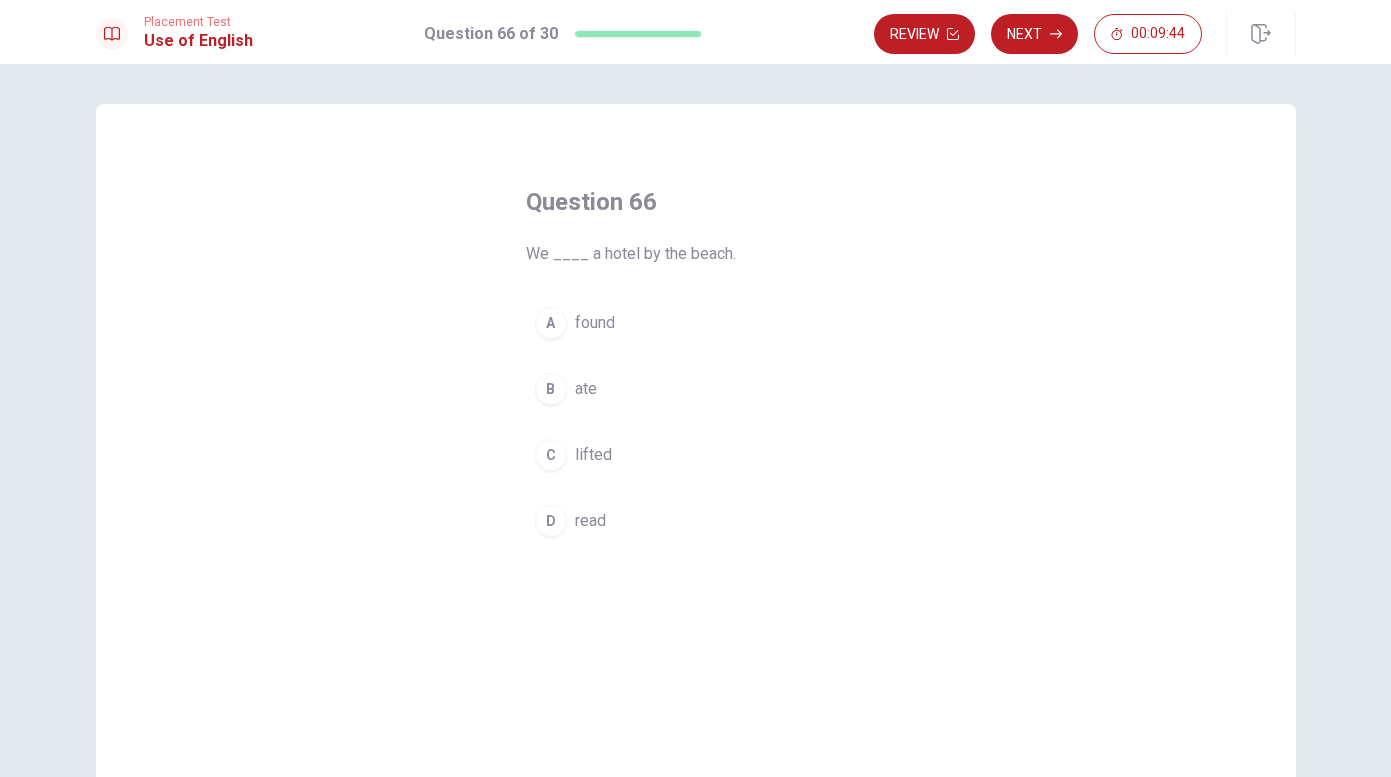 click on "found" at bounding box center (595, 323) 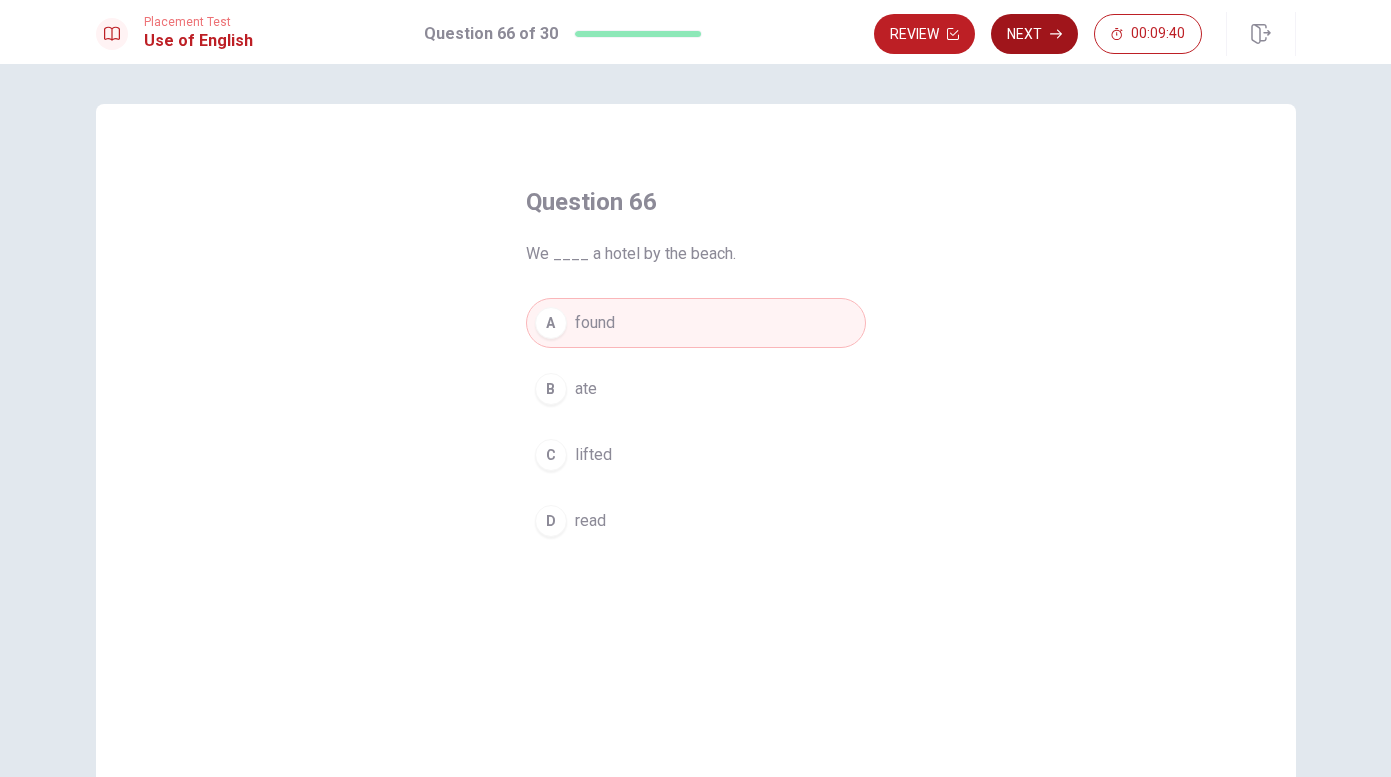 click 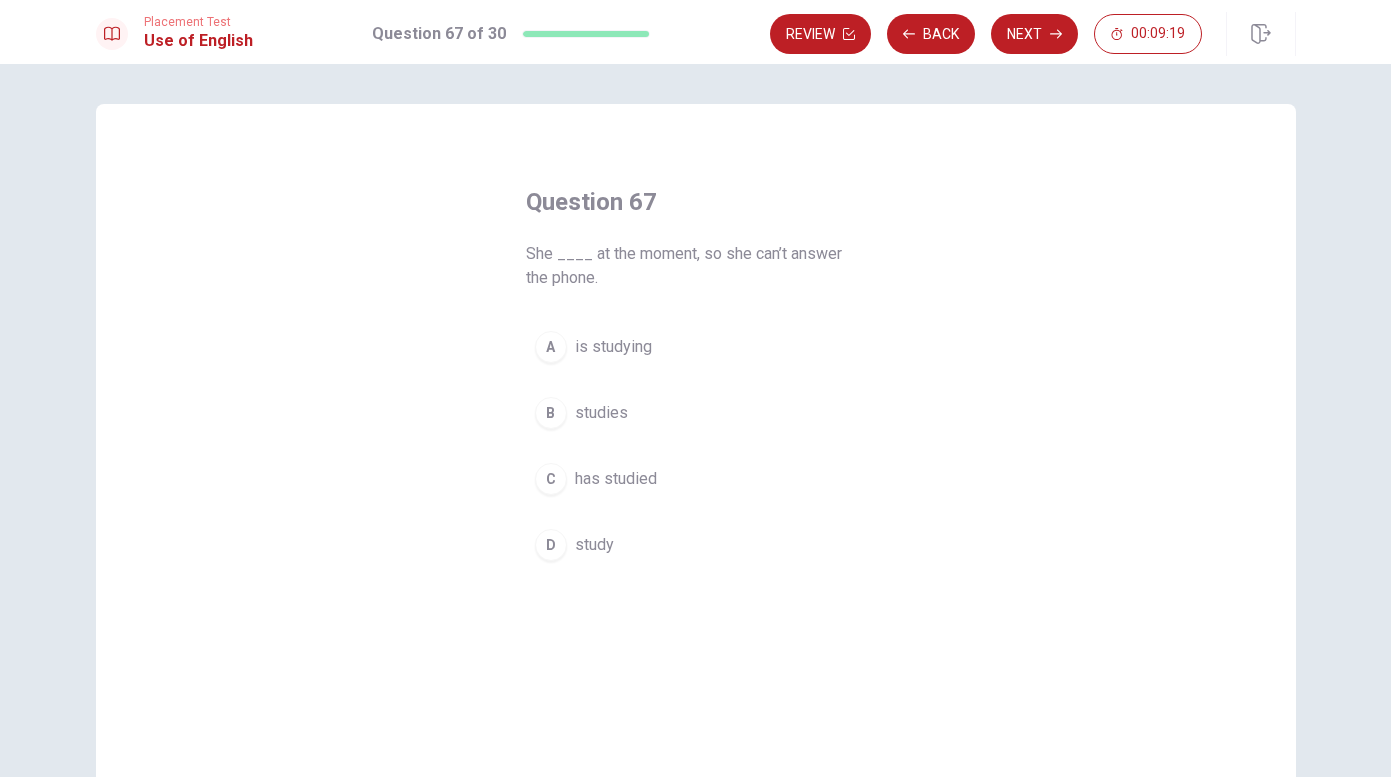 click on "is studying" at bounding box center (613, 347) 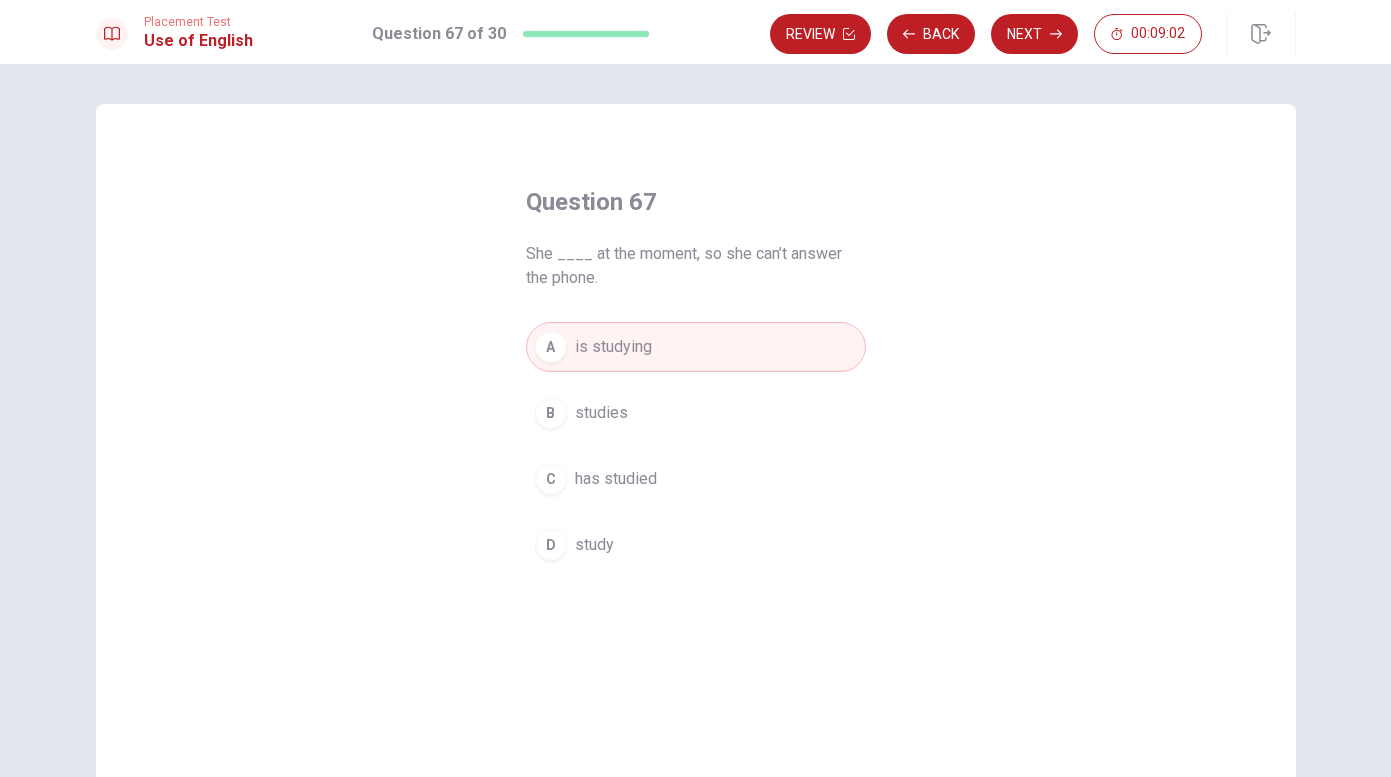 click on "has studied" at bounding box center (616, 479) 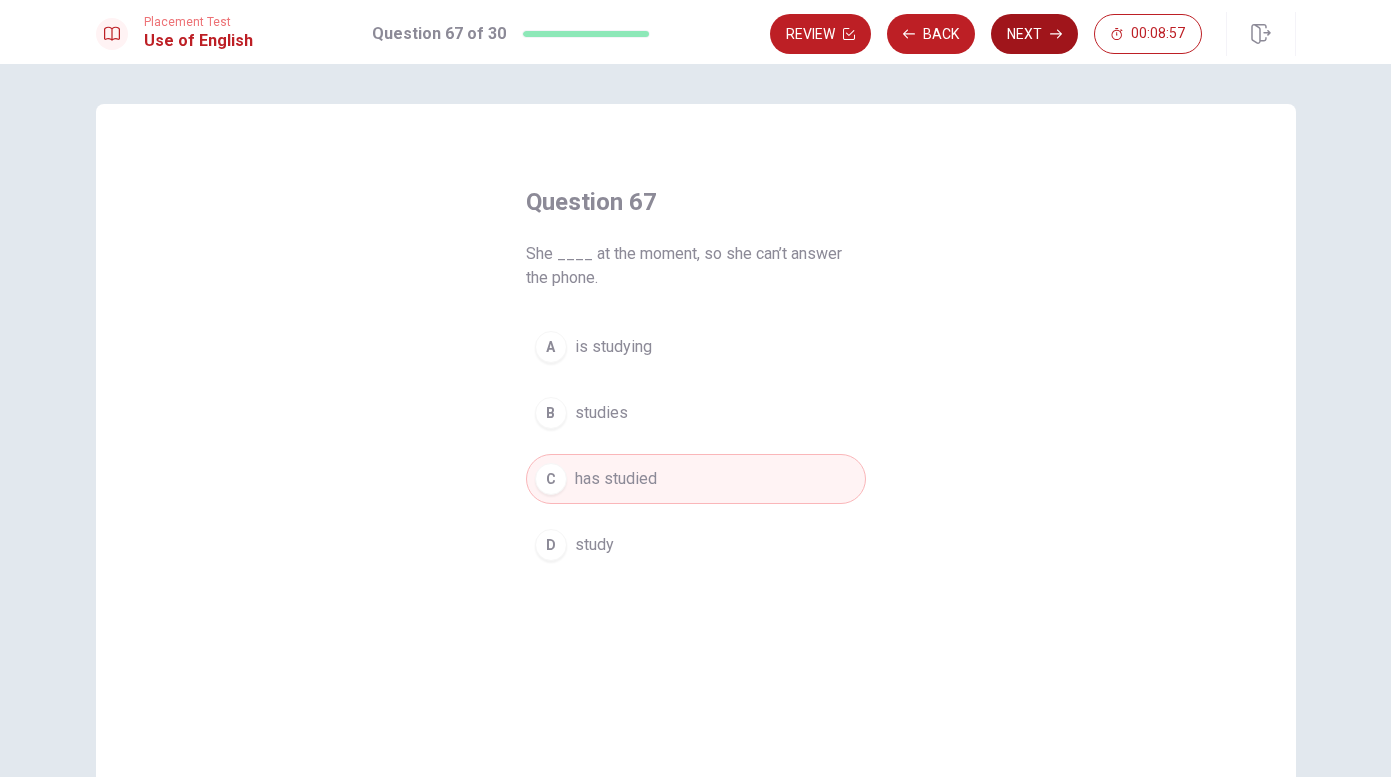 click 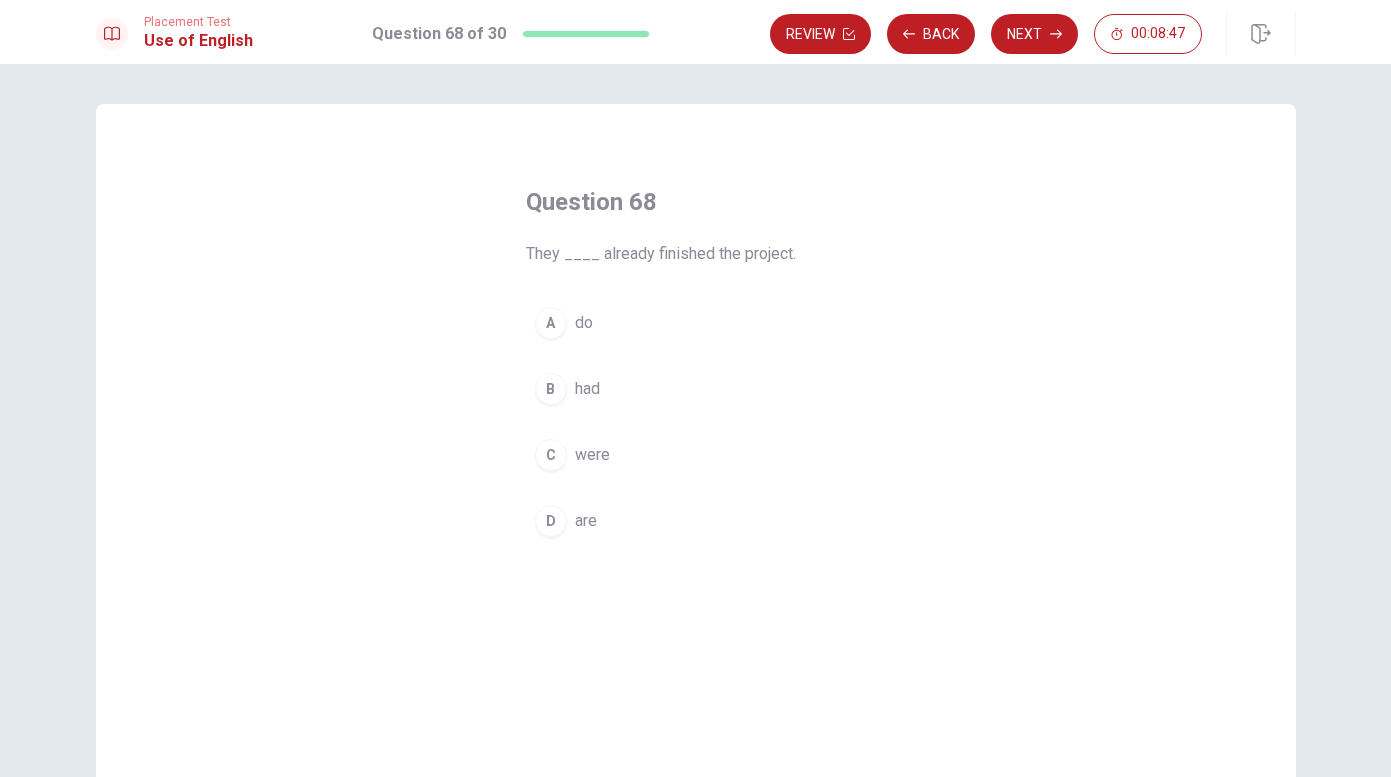 click on "were" at bounding box center [592, 455] 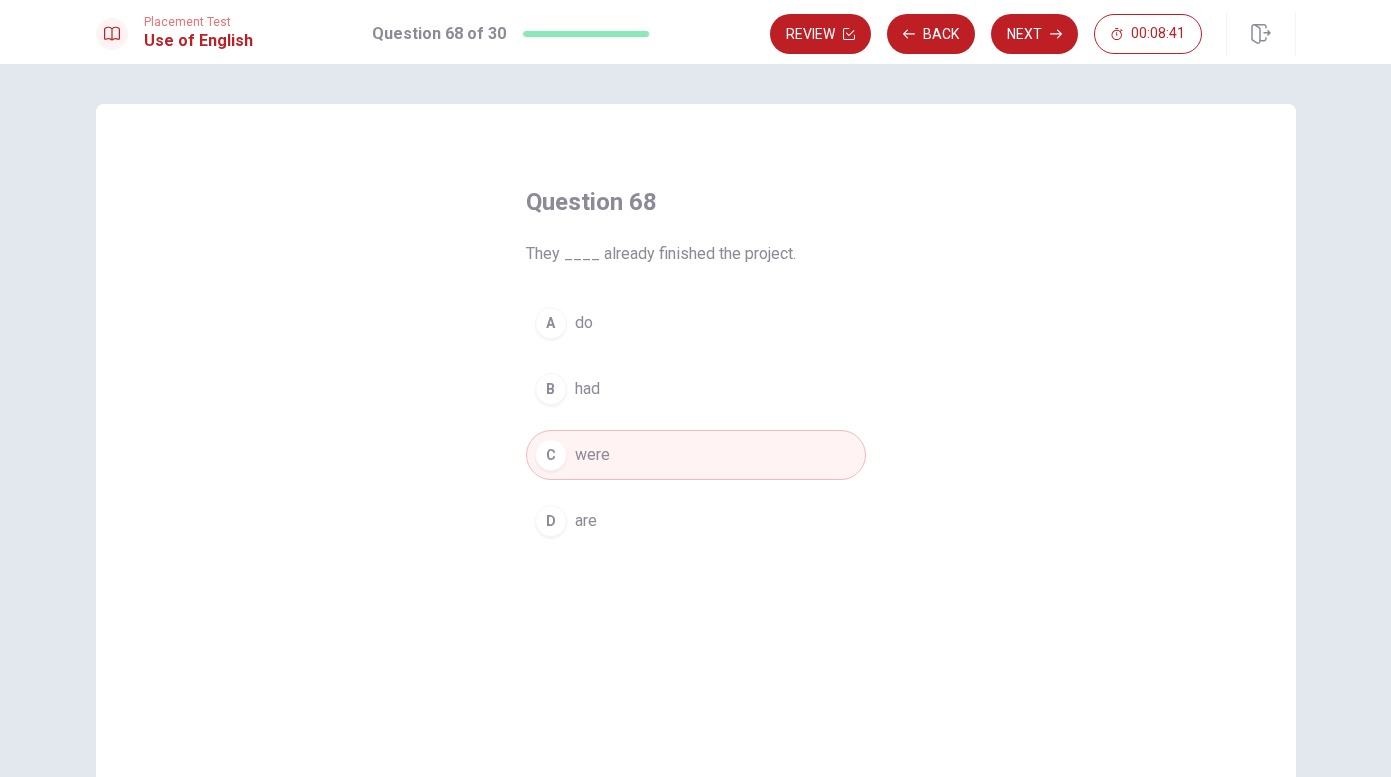 click on "had" at bounding box center [587, 389] 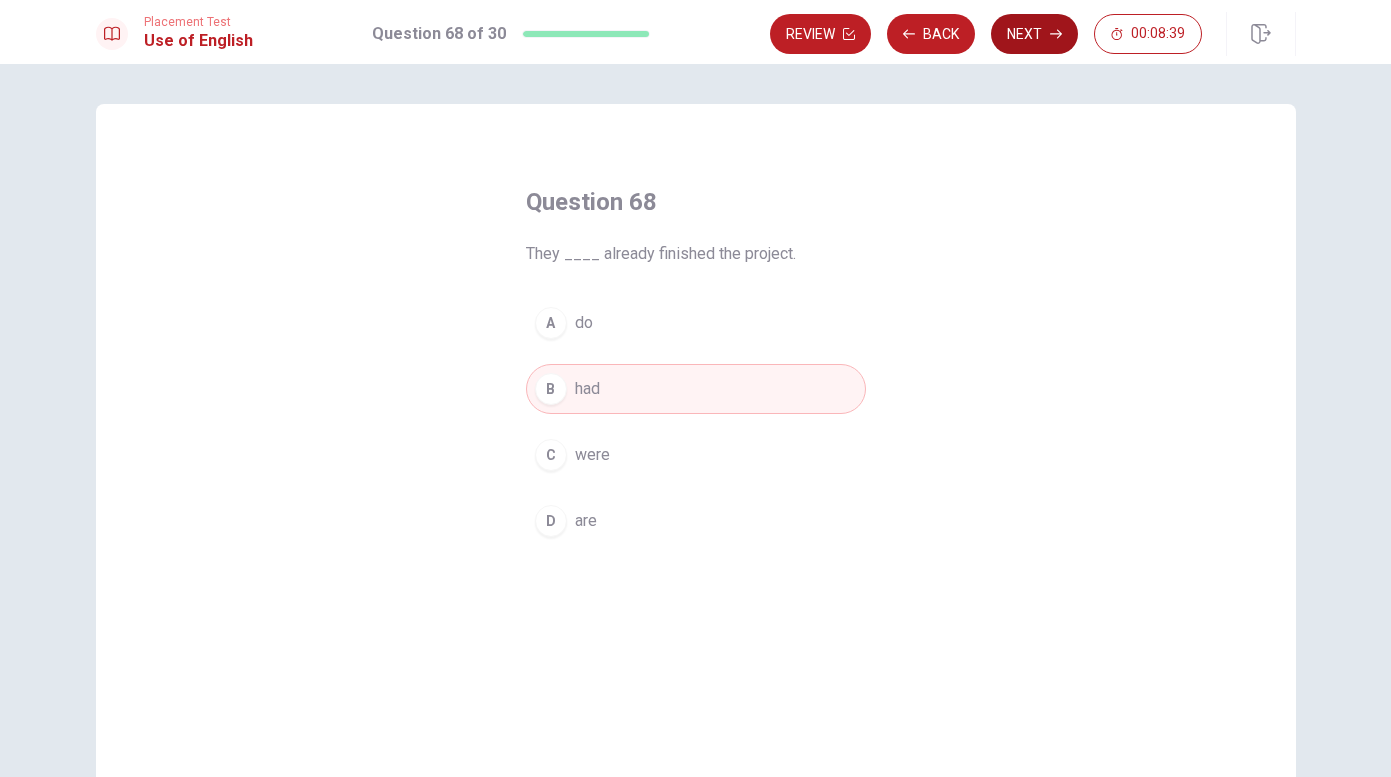 click 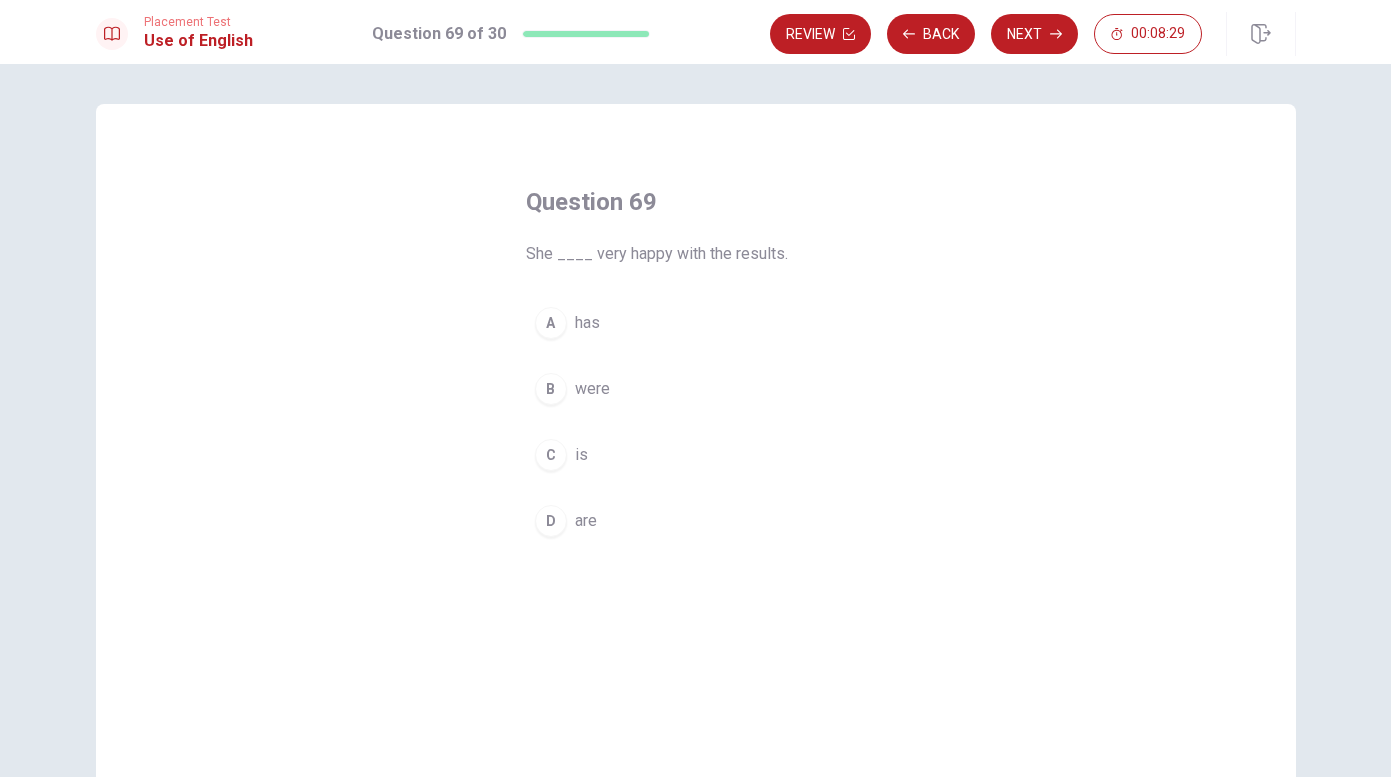 click on "is" at bounding box center (581, 455) 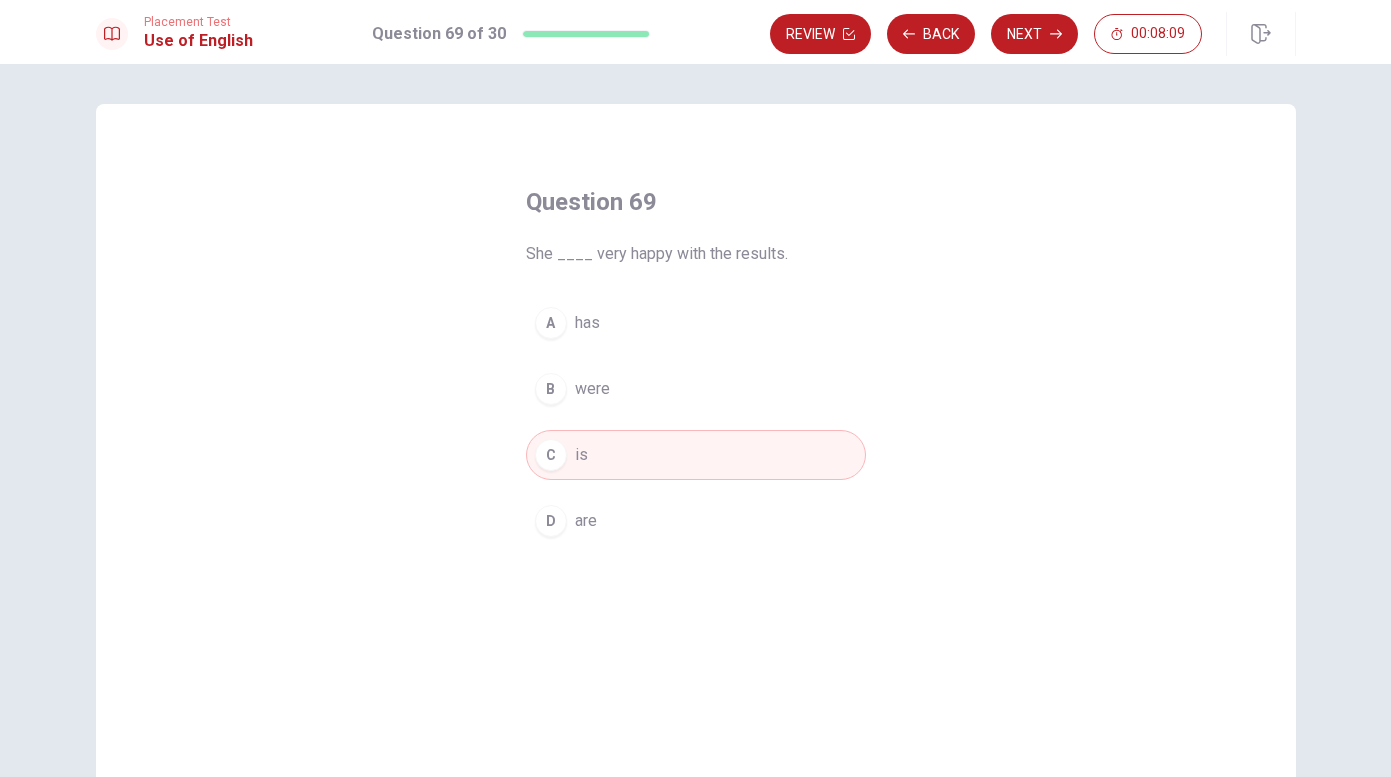 click on "B were" at bounding box center [696, 389] 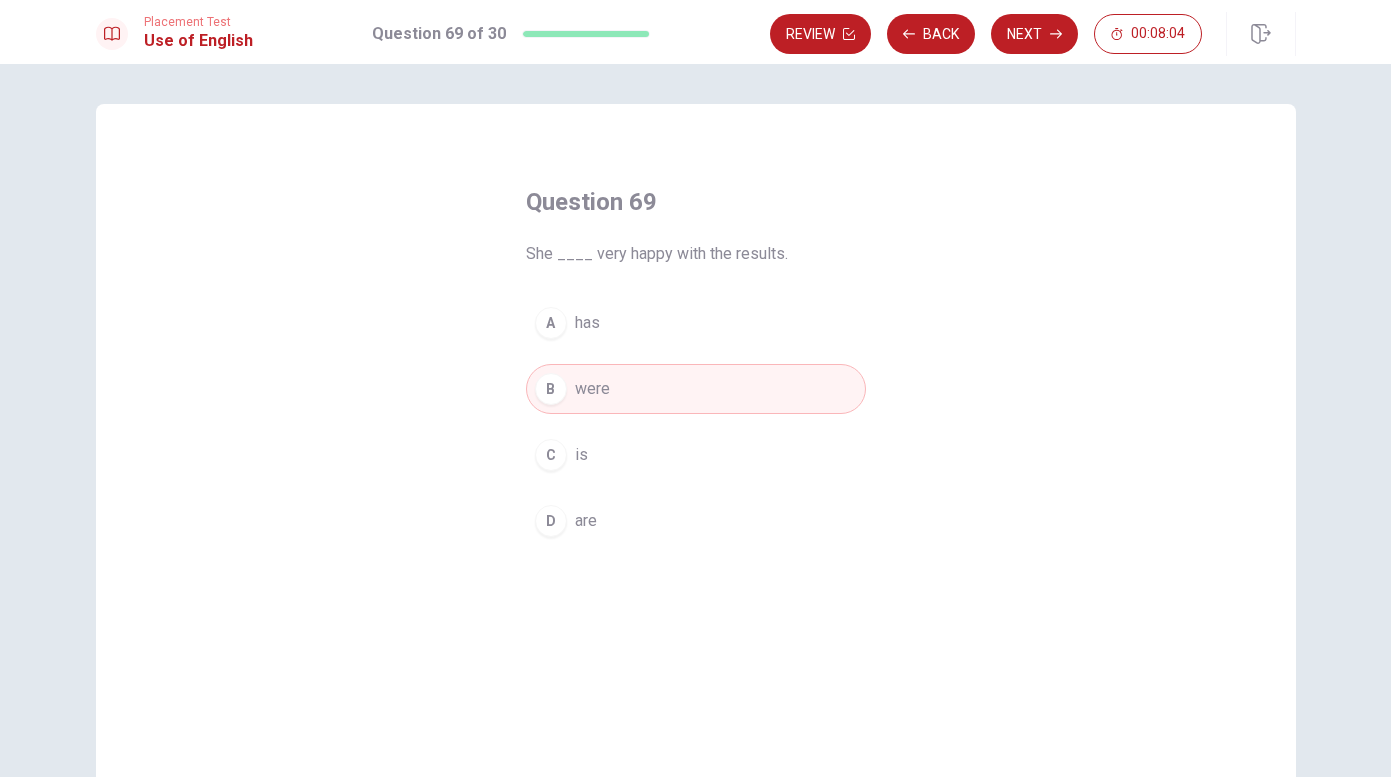 click on "C is" at bounding box center [696, 455] 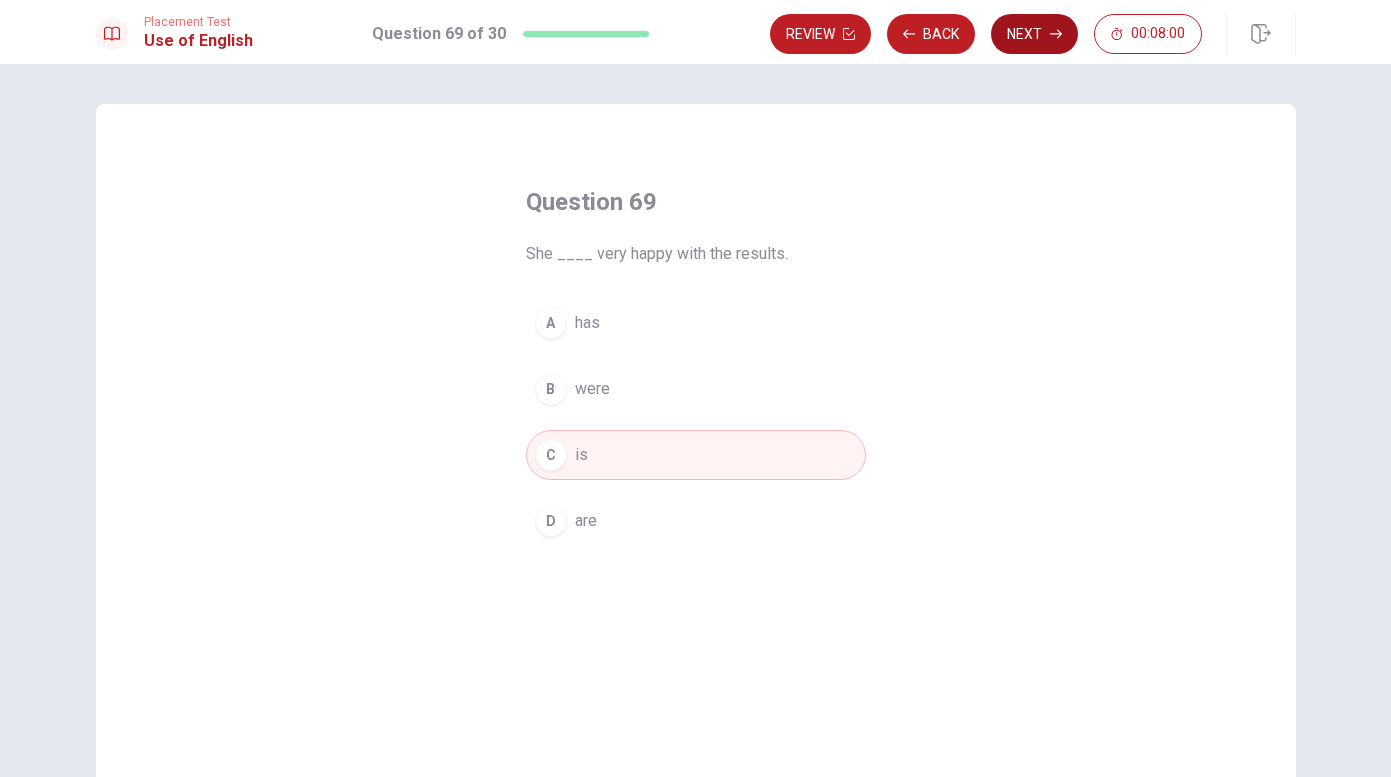 click on "Next" at bounding box center (1034, 34) 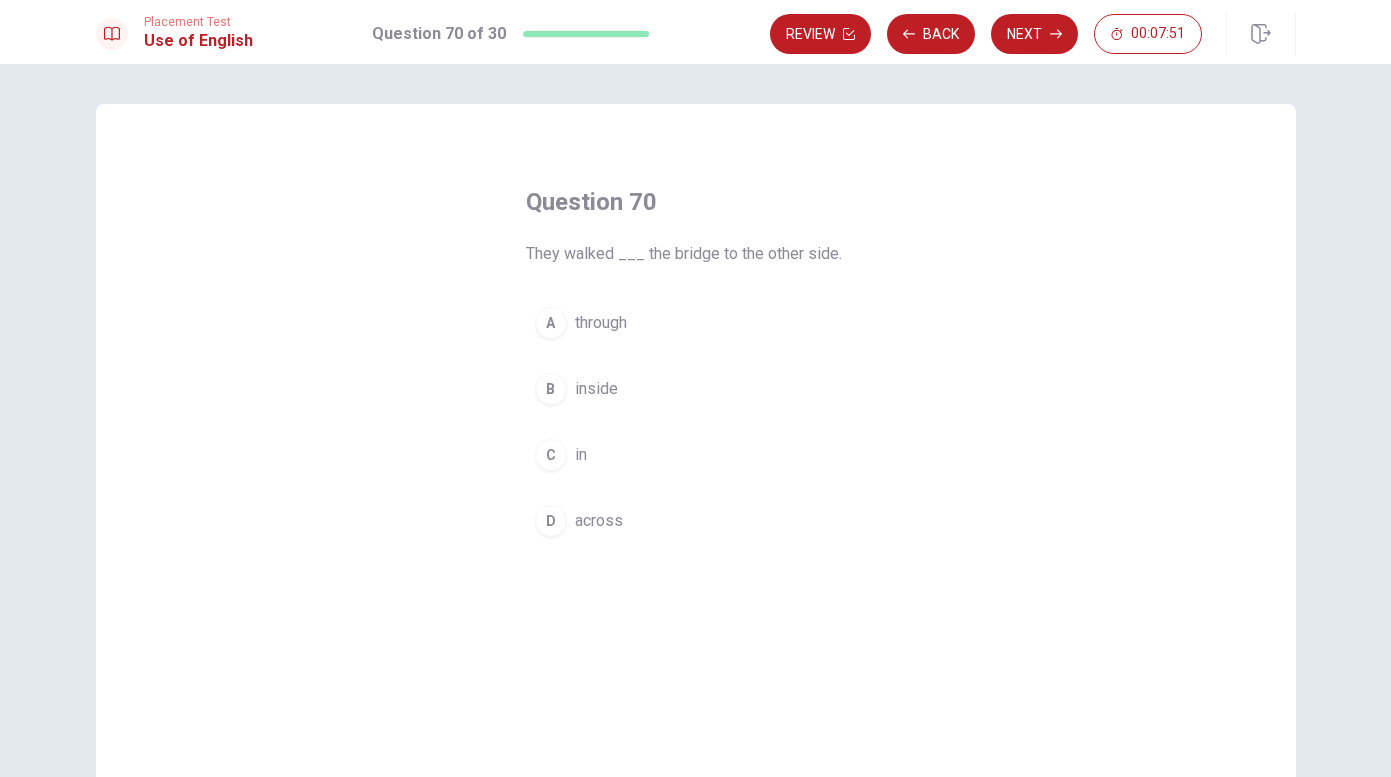click on "across" at bounding box center [599, 521] 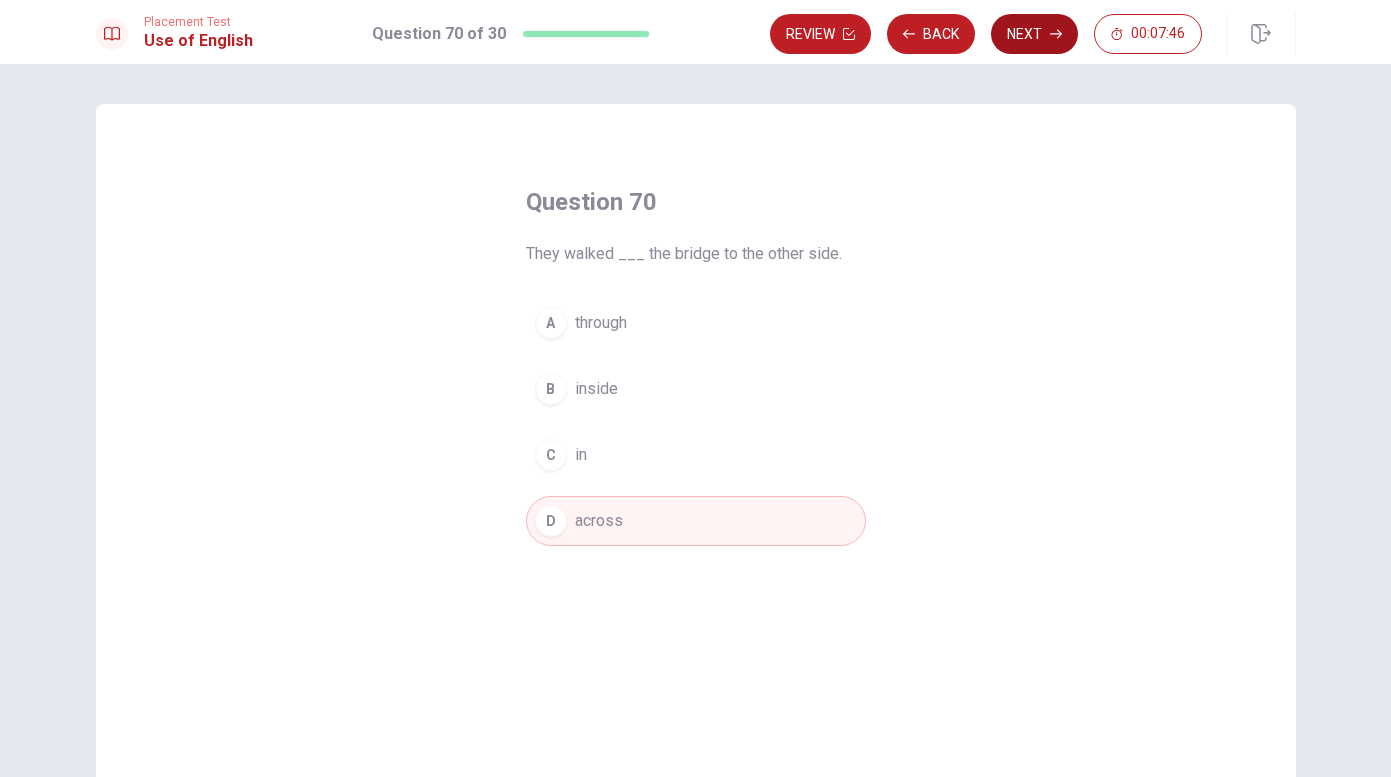 click 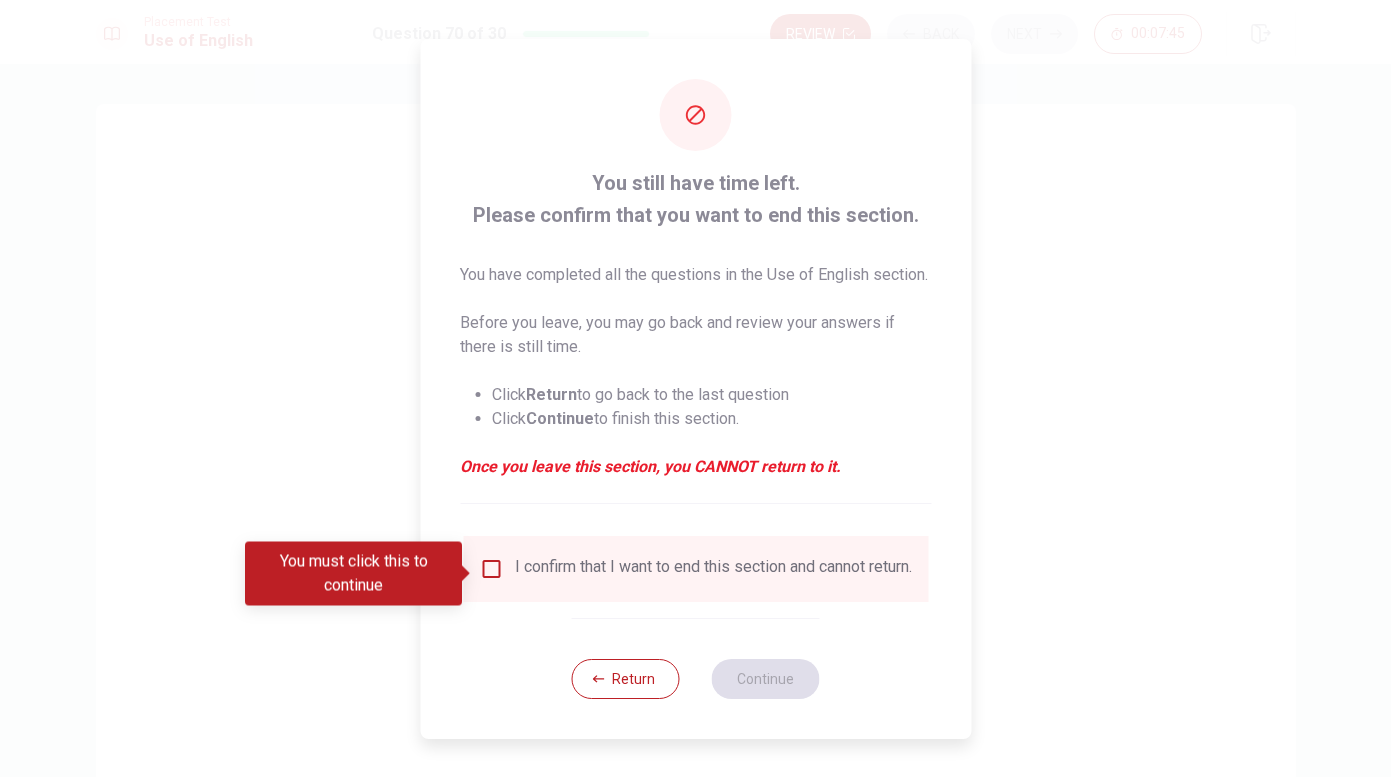 click at bounding box center (491, 569) 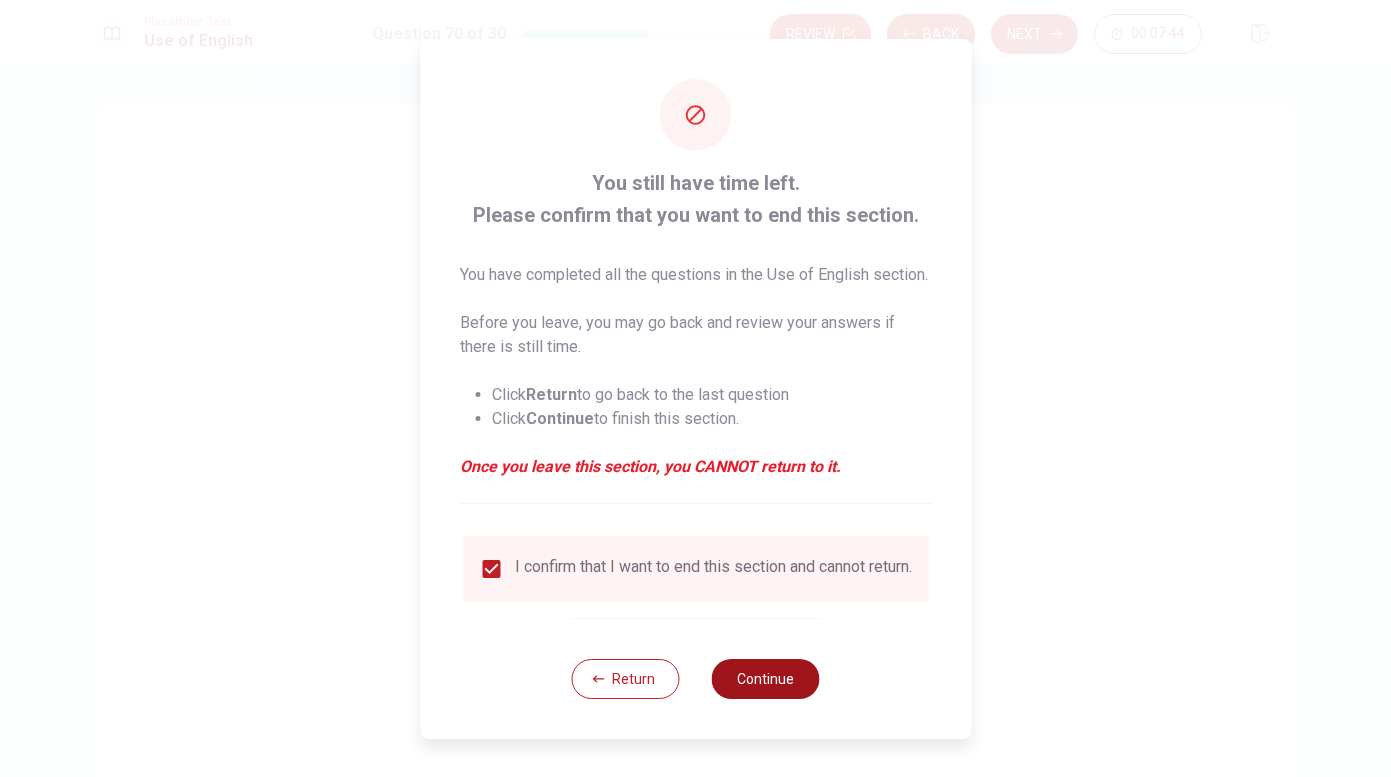click on "Continue" at bounding box center (766, 679) 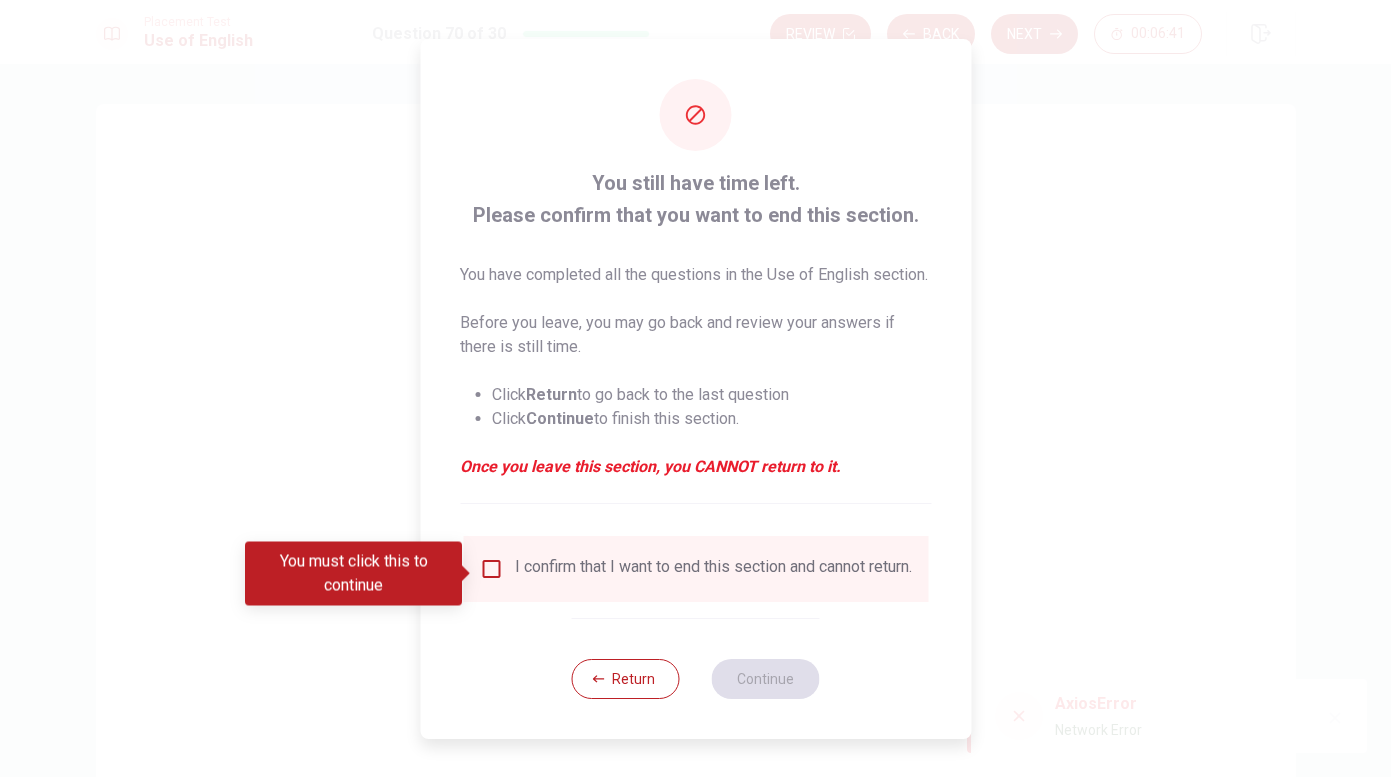 click at bounding box center (491, 569) 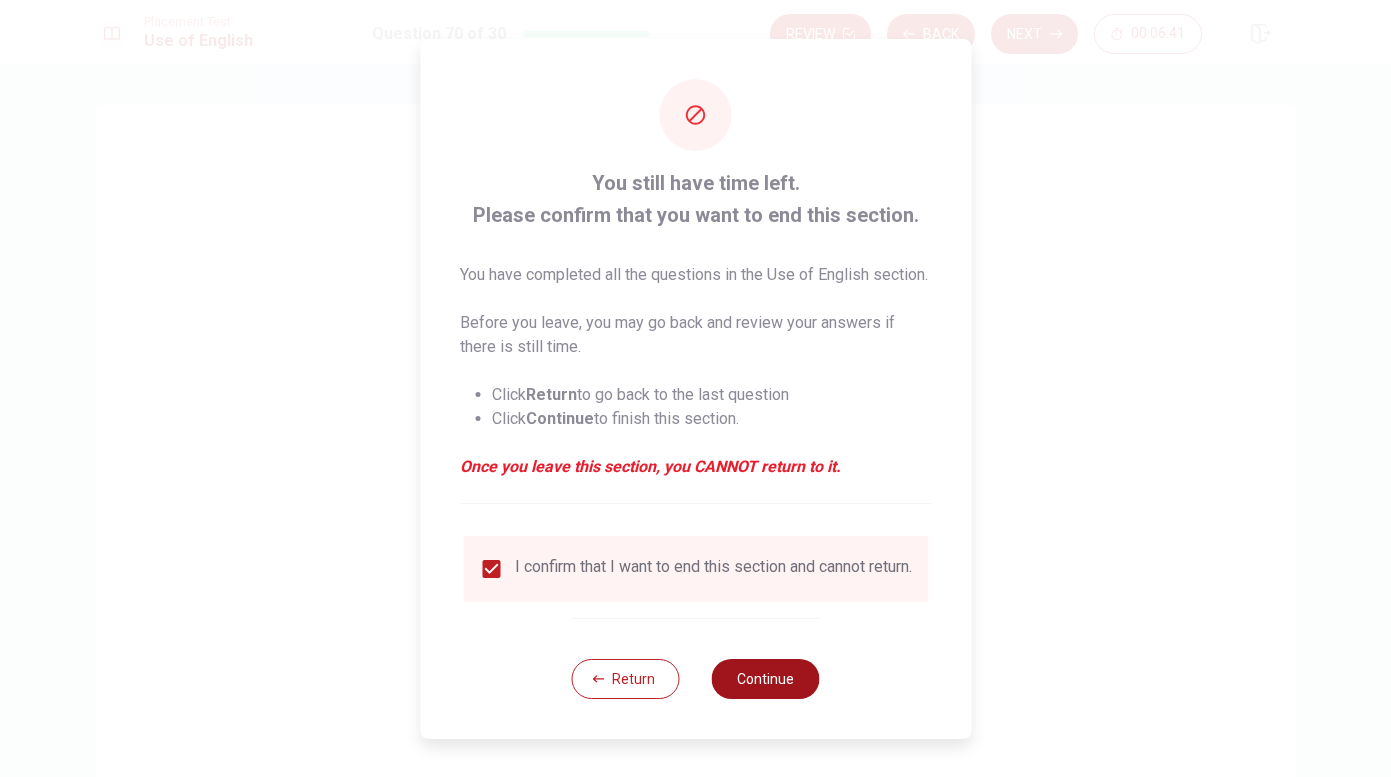 click on "Continue" at bounding box center [766, 679] 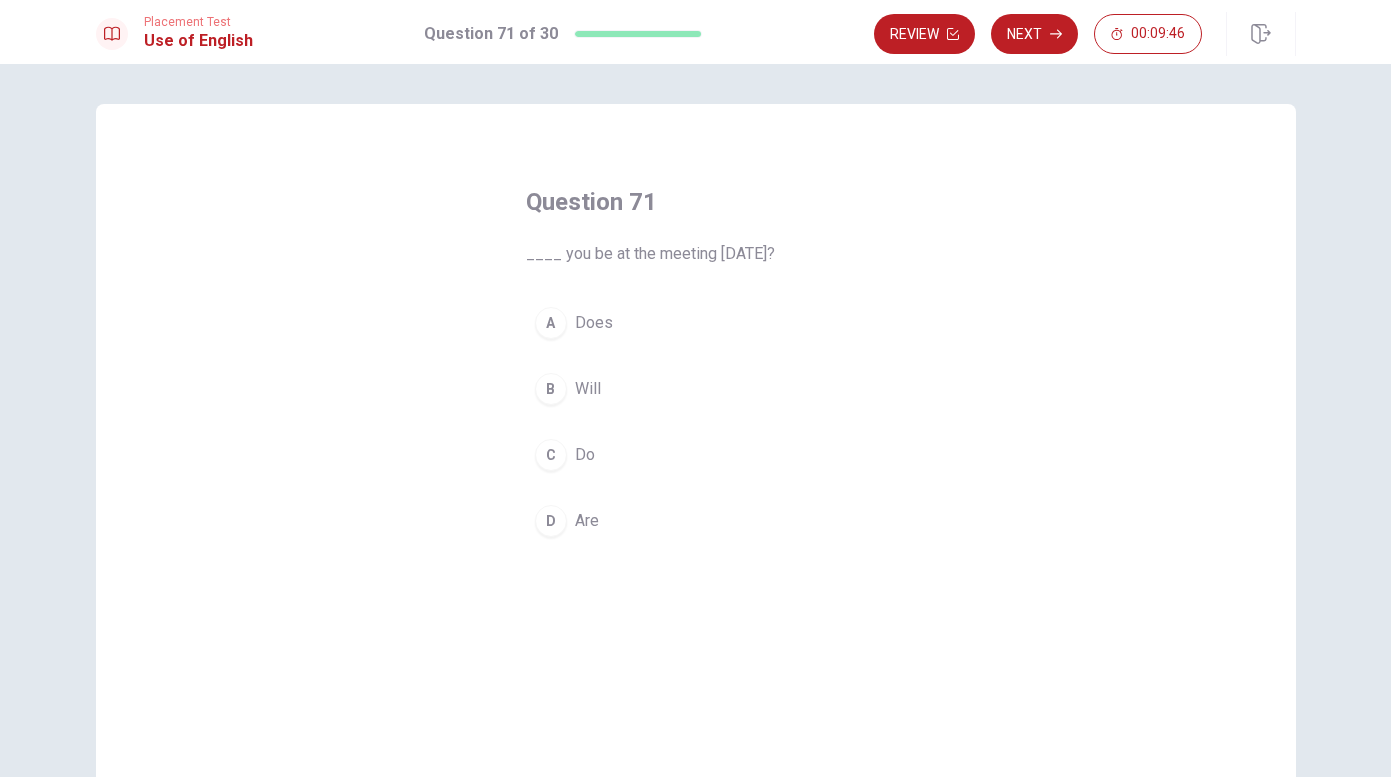 click on "Are" at bounding box center (587, 521) 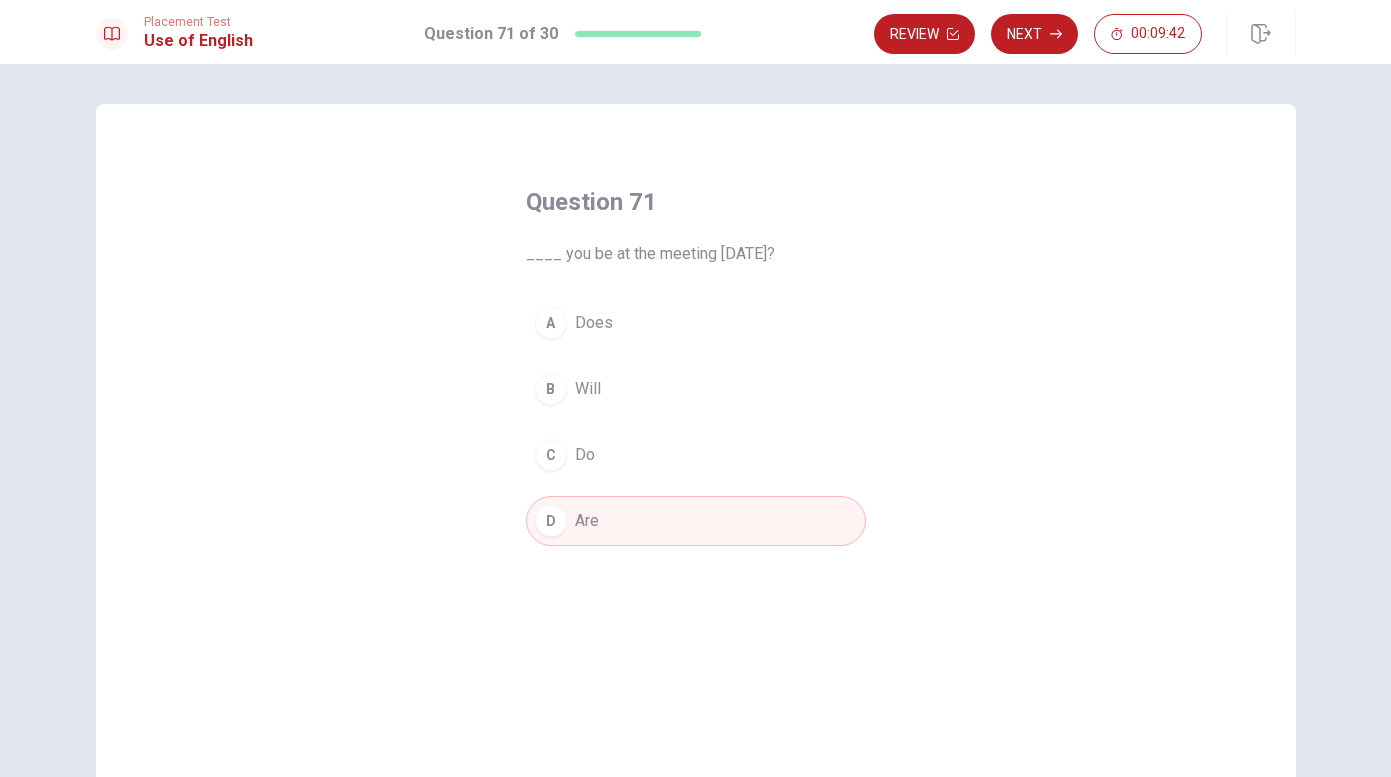 click on "Will" at bounding box center (588, 389) 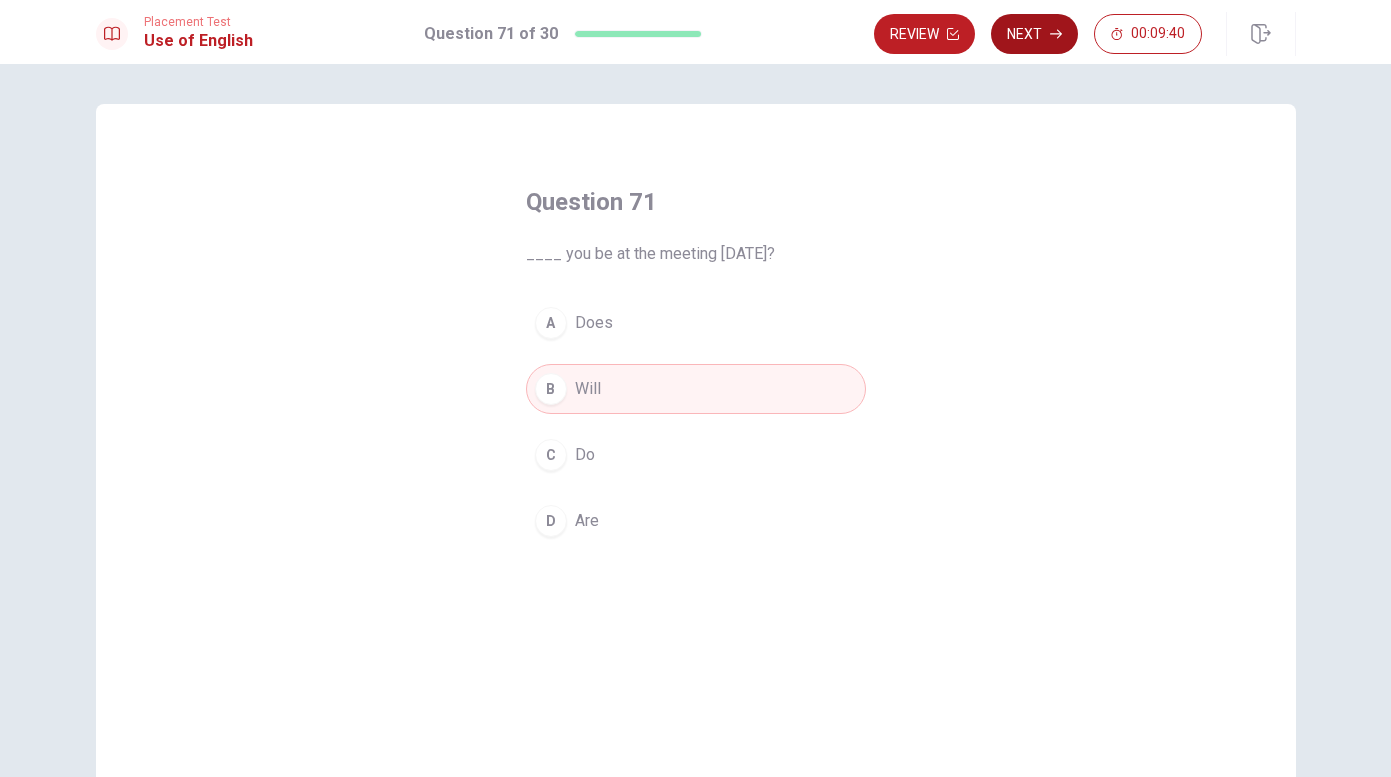 click on "Next" at bounding box center [1034, 34] 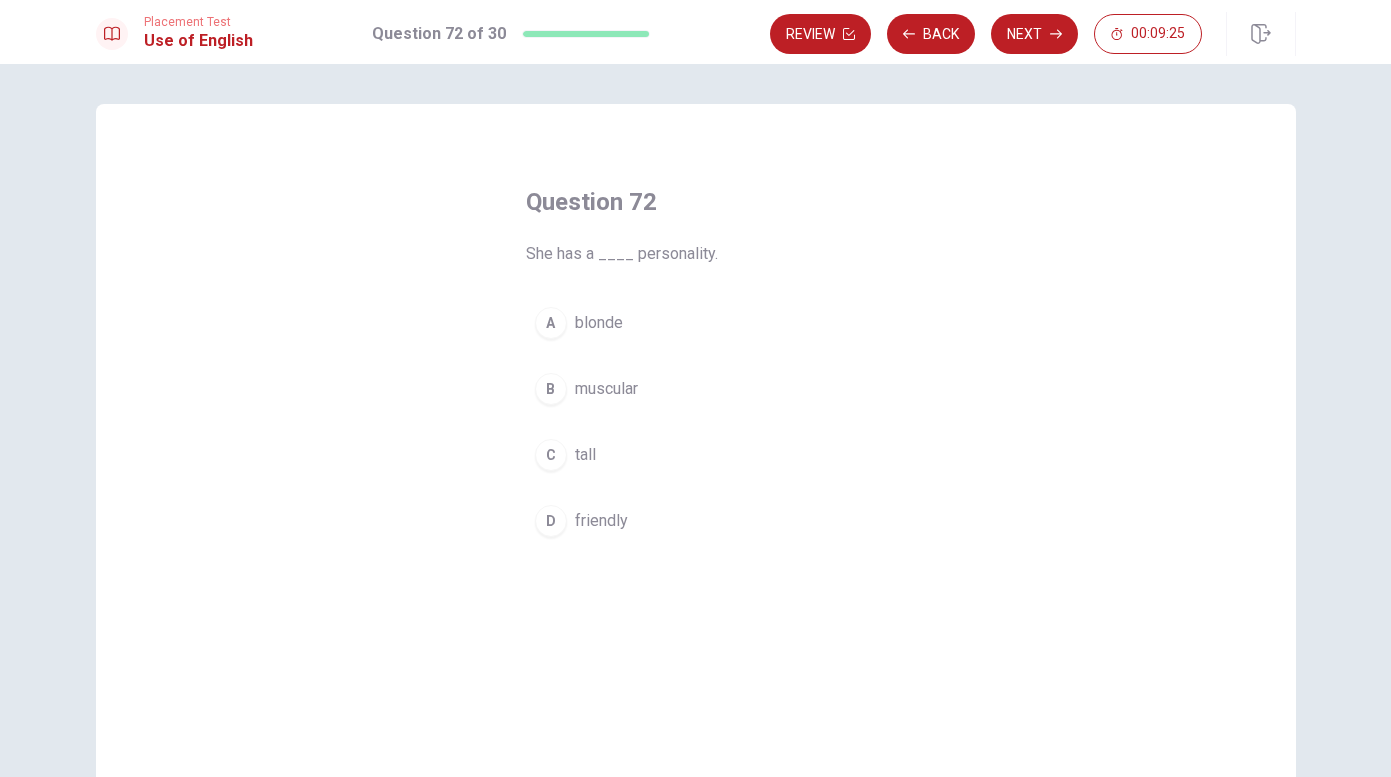 click on "friendly" at bounding box center [601, 521] 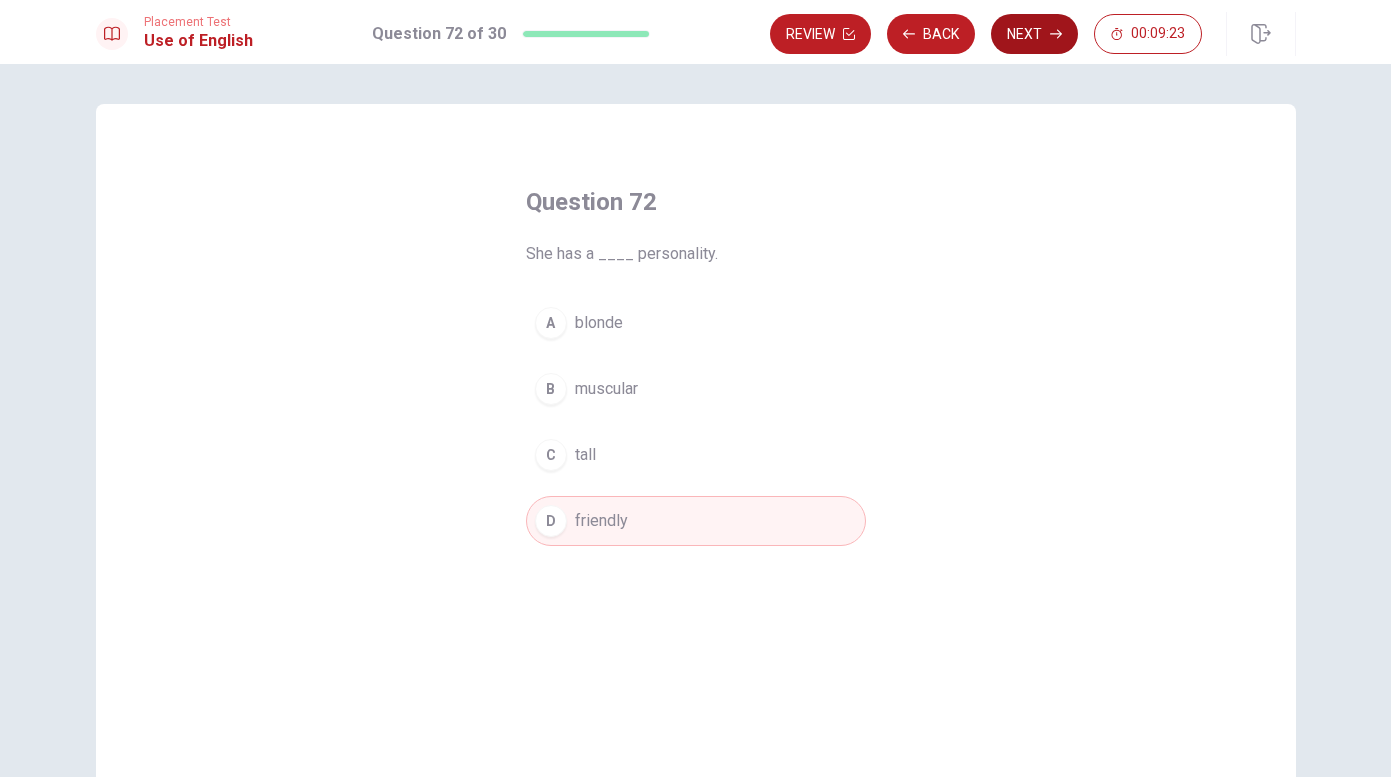 click on "Next" at bounding box center (1034, 34) 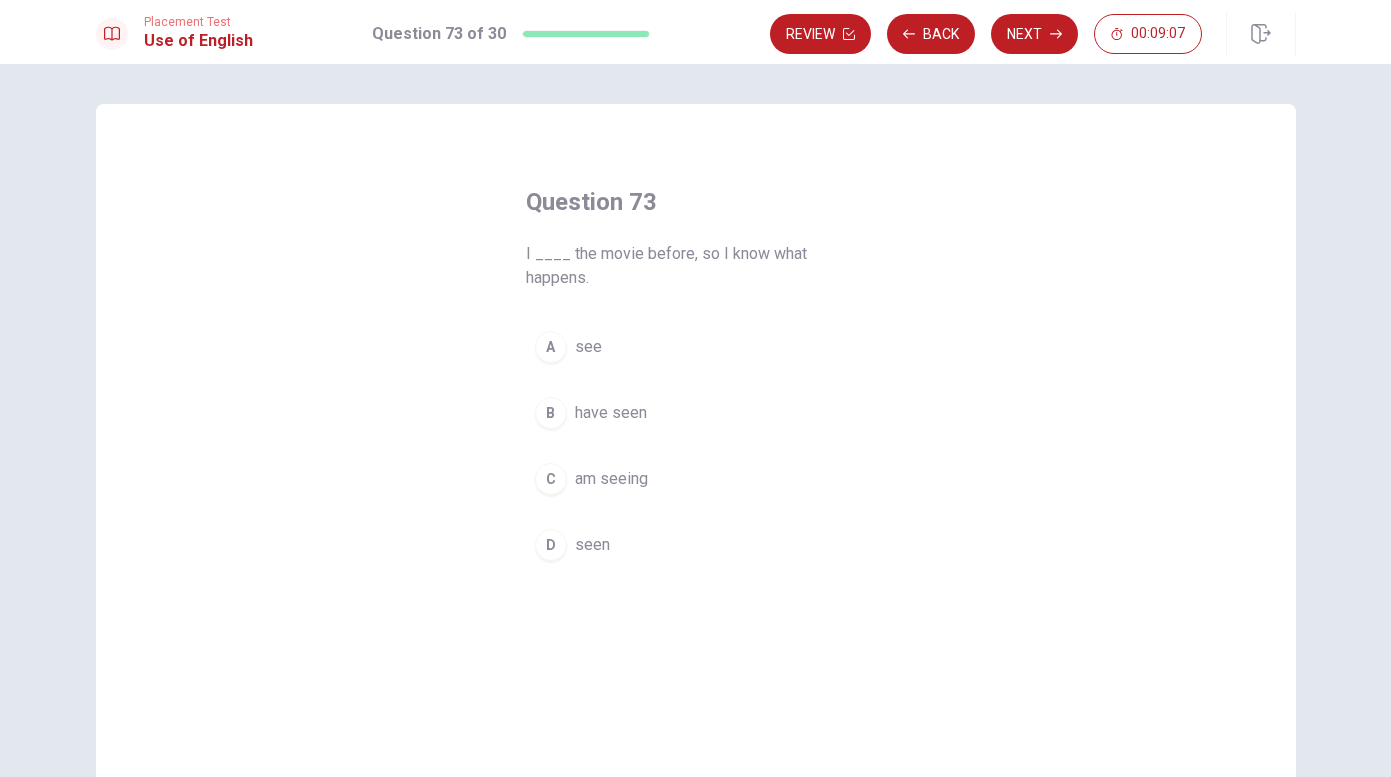 click on "have seen" at bounding box center [611, 413] 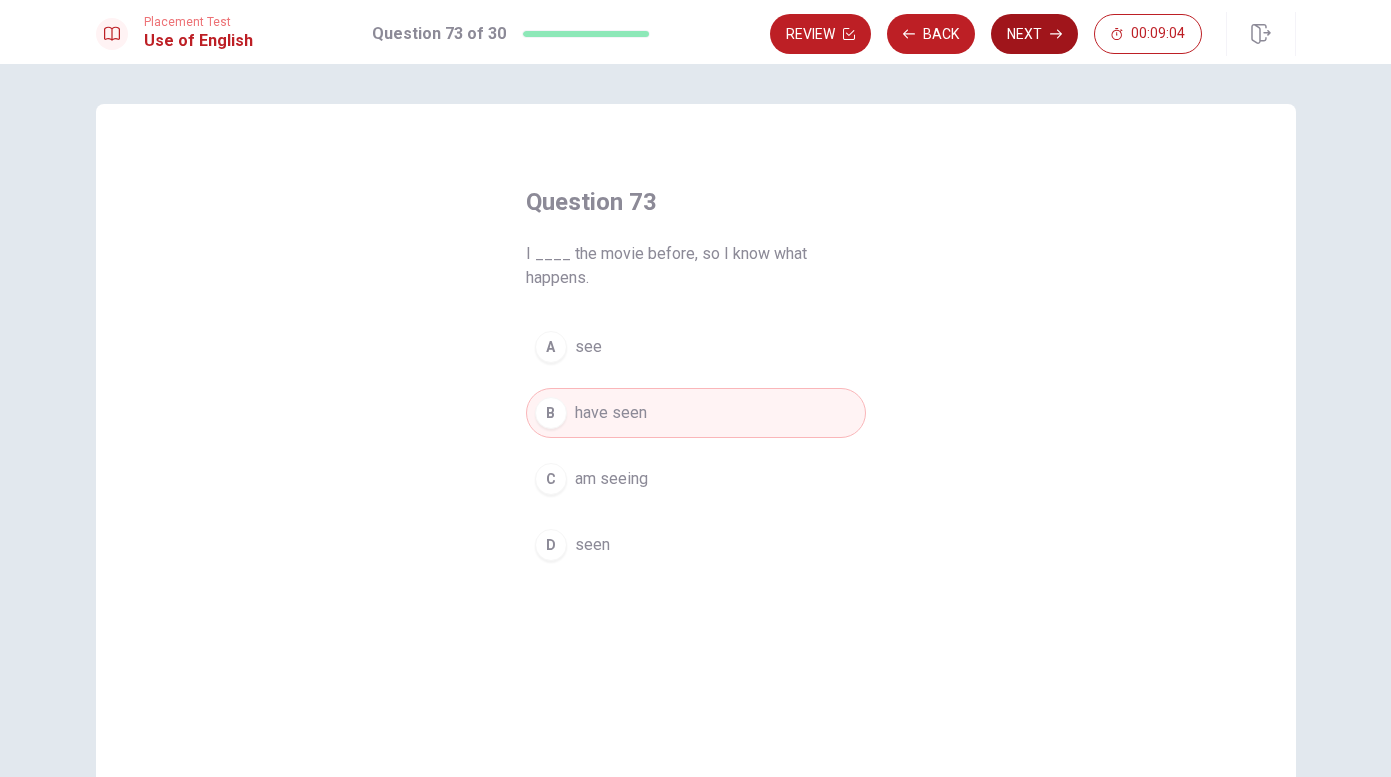click on "Next" at bounding box center (1034, 34) 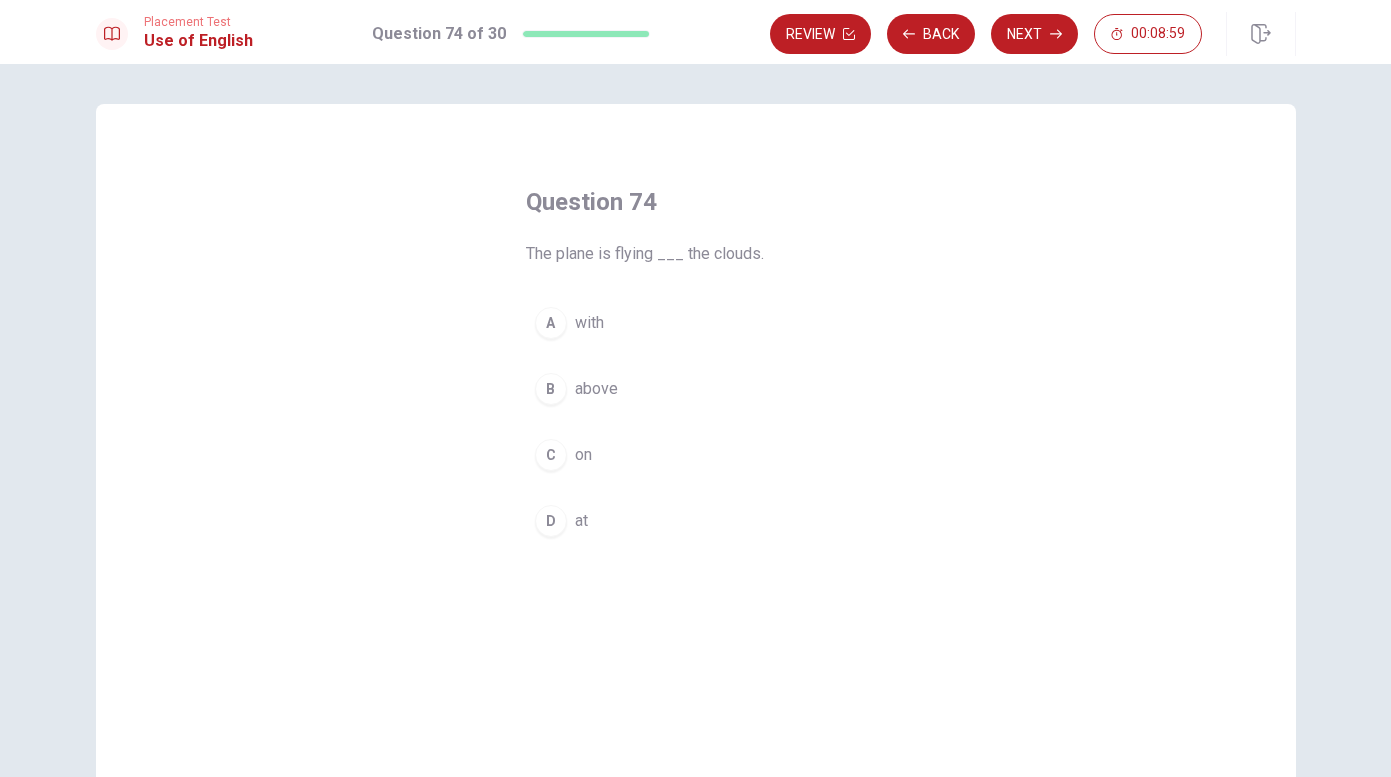 click on "above" at bounding box center [596, 389] 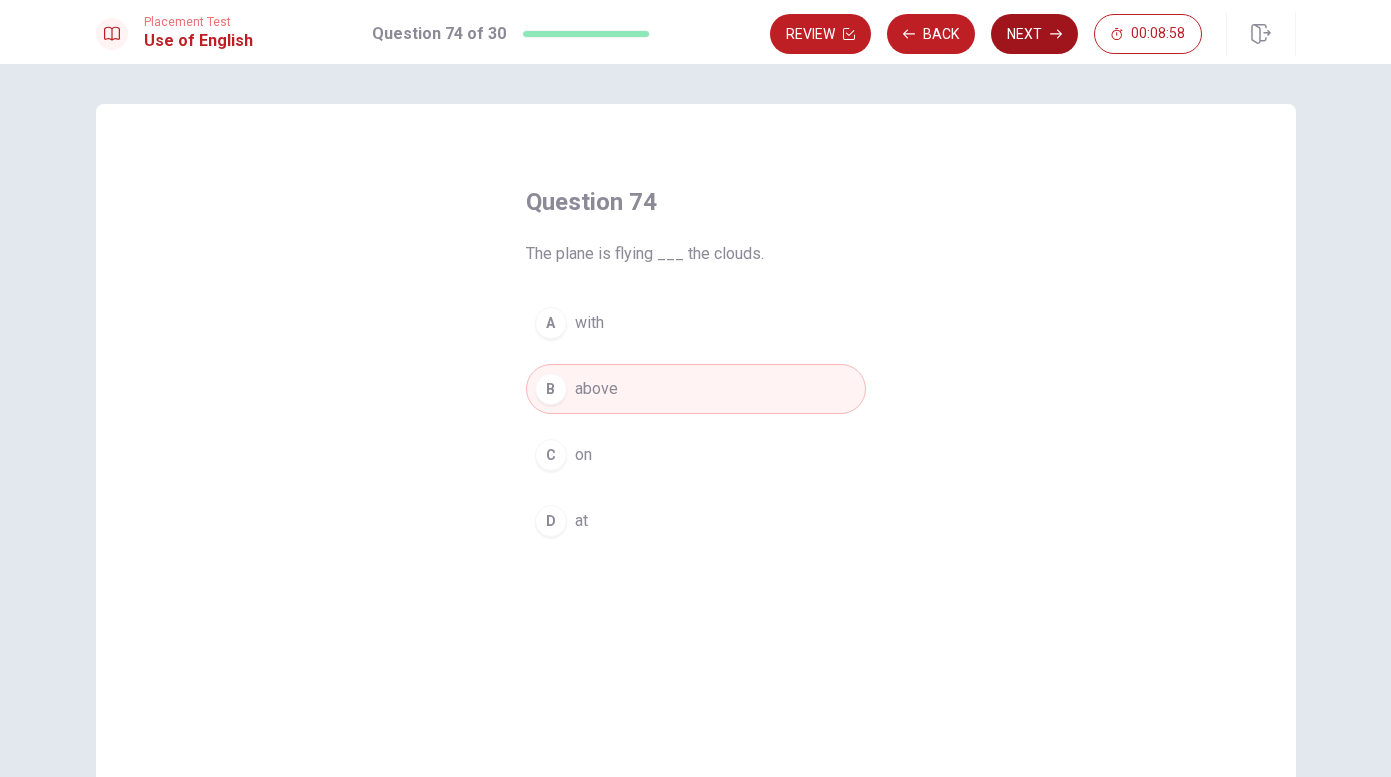 click on "Next" at bounding box center [1034, 34] 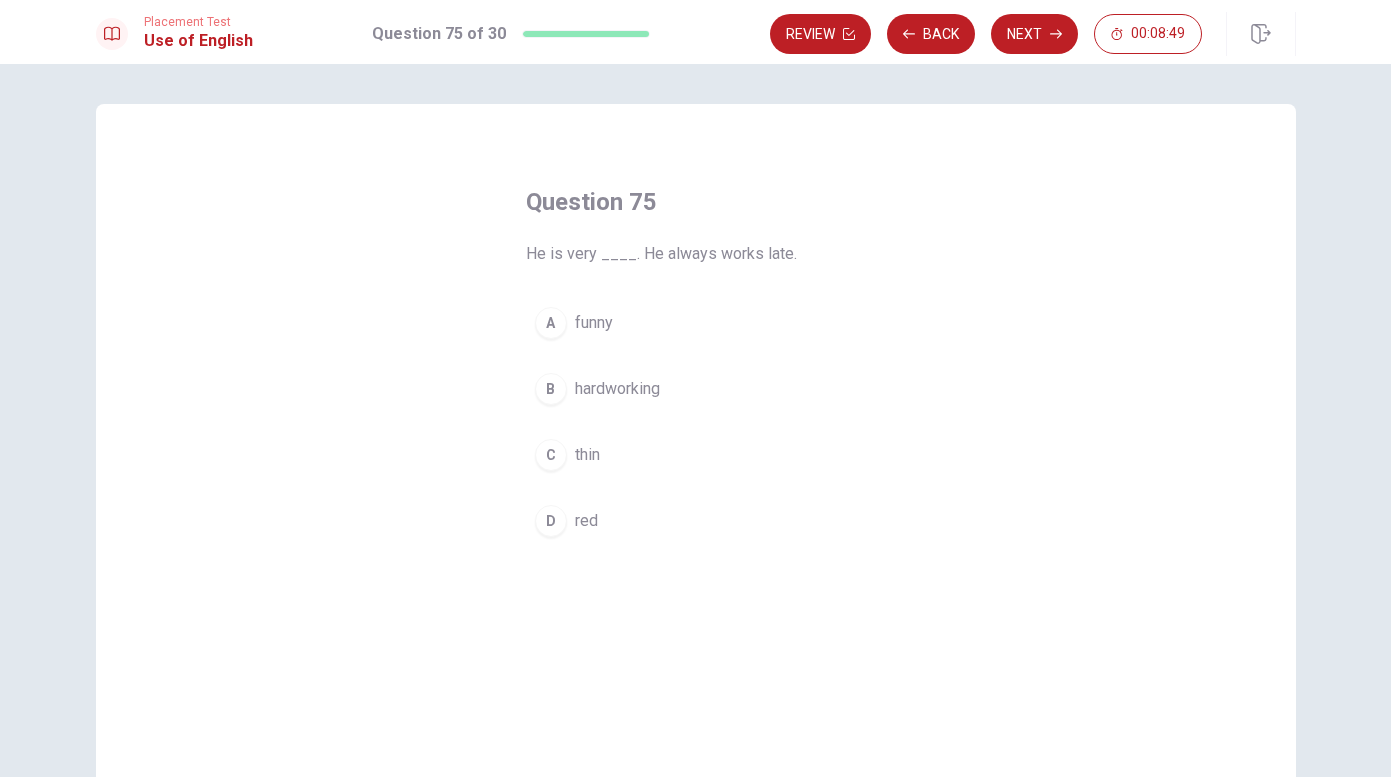 click on "thin" at bounding box center [587, 455] 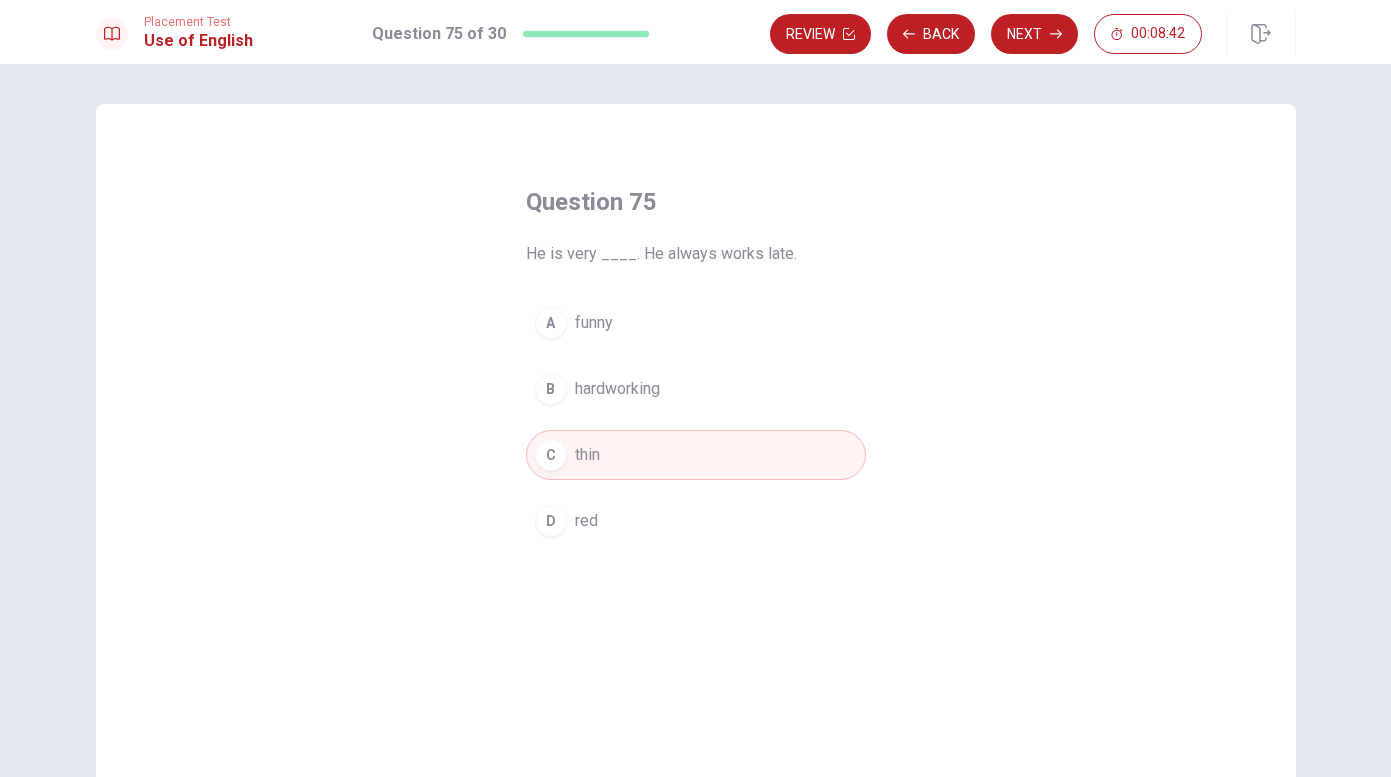 click on "D red" at bounding box center [696, 521] 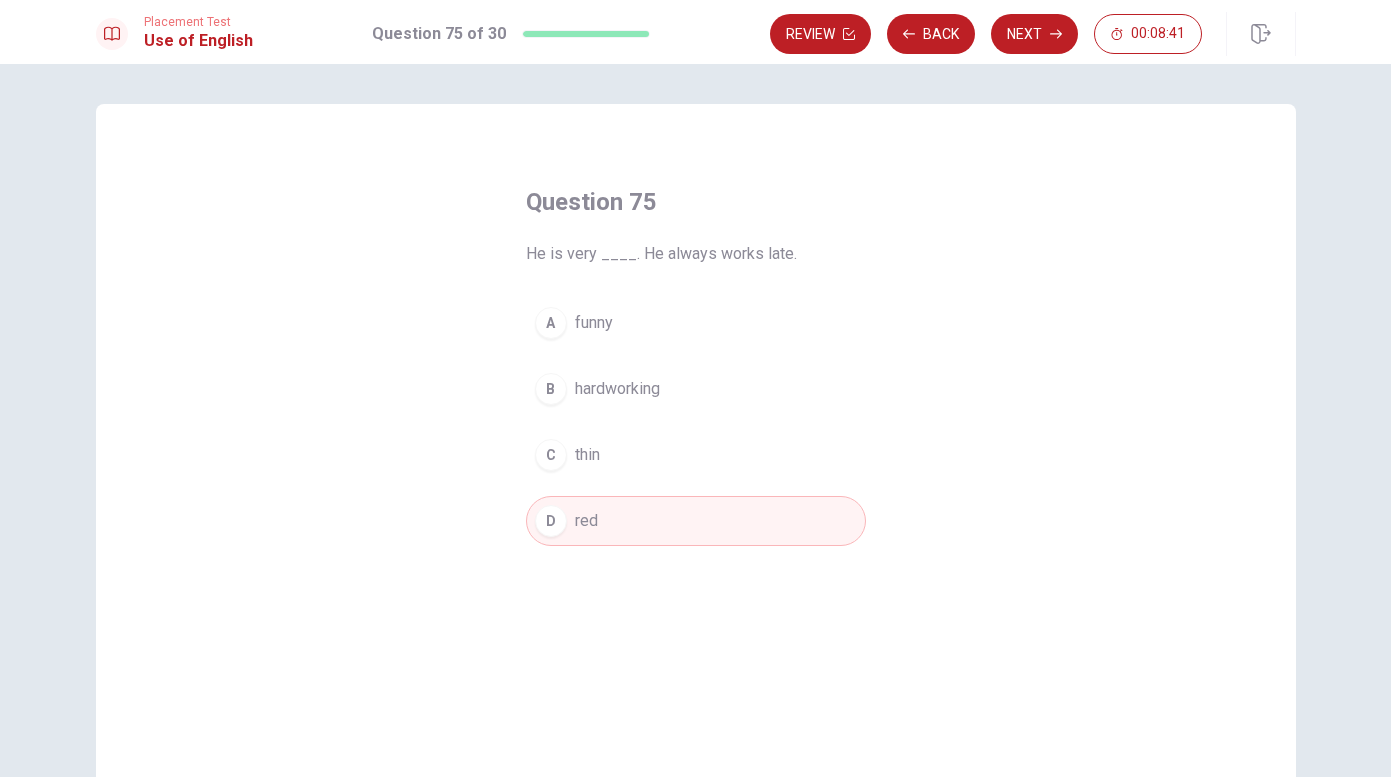 click on "B hardworking" at bounding box center [696, 389] 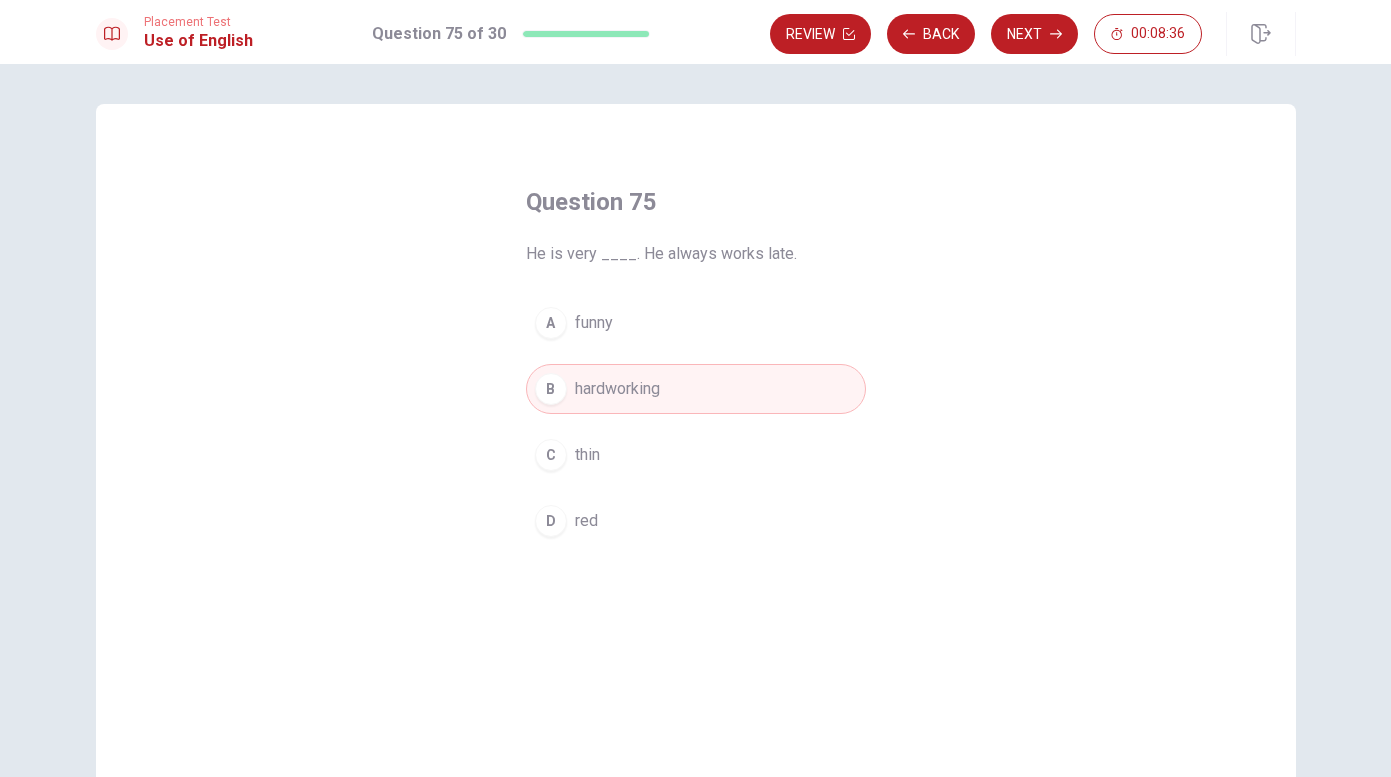 click on "C thin" at bounding box center (696, 455) 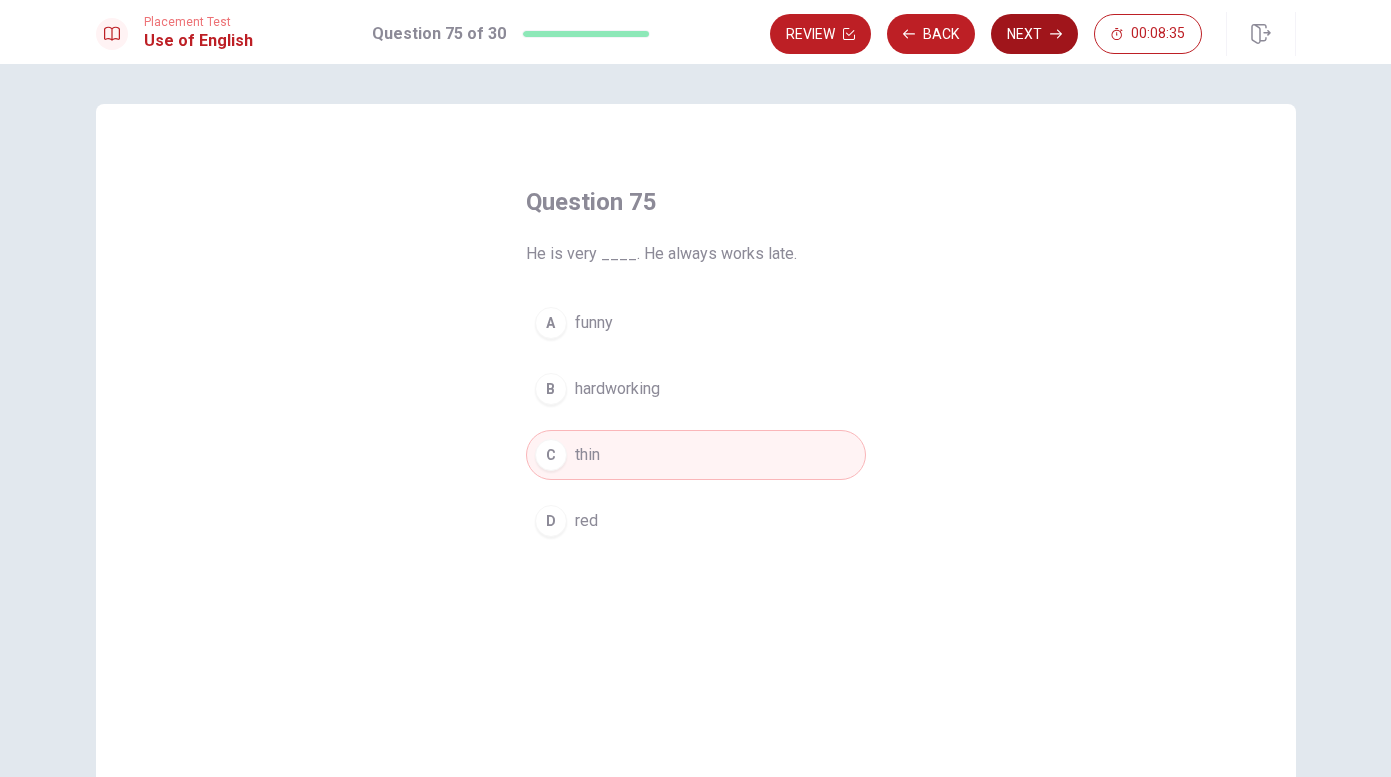 click on "Next" at bounding box center [1034, 34] 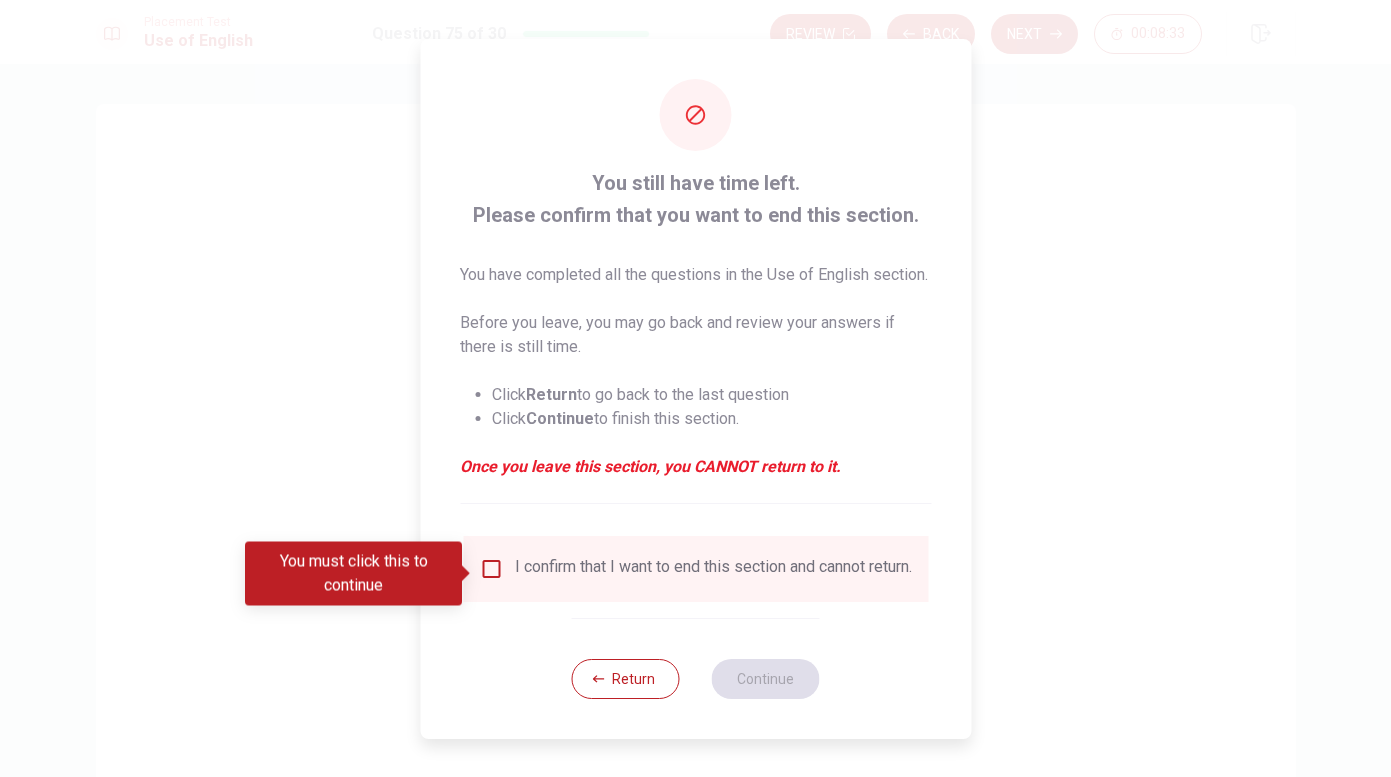 click at bounding box center [491, 569] 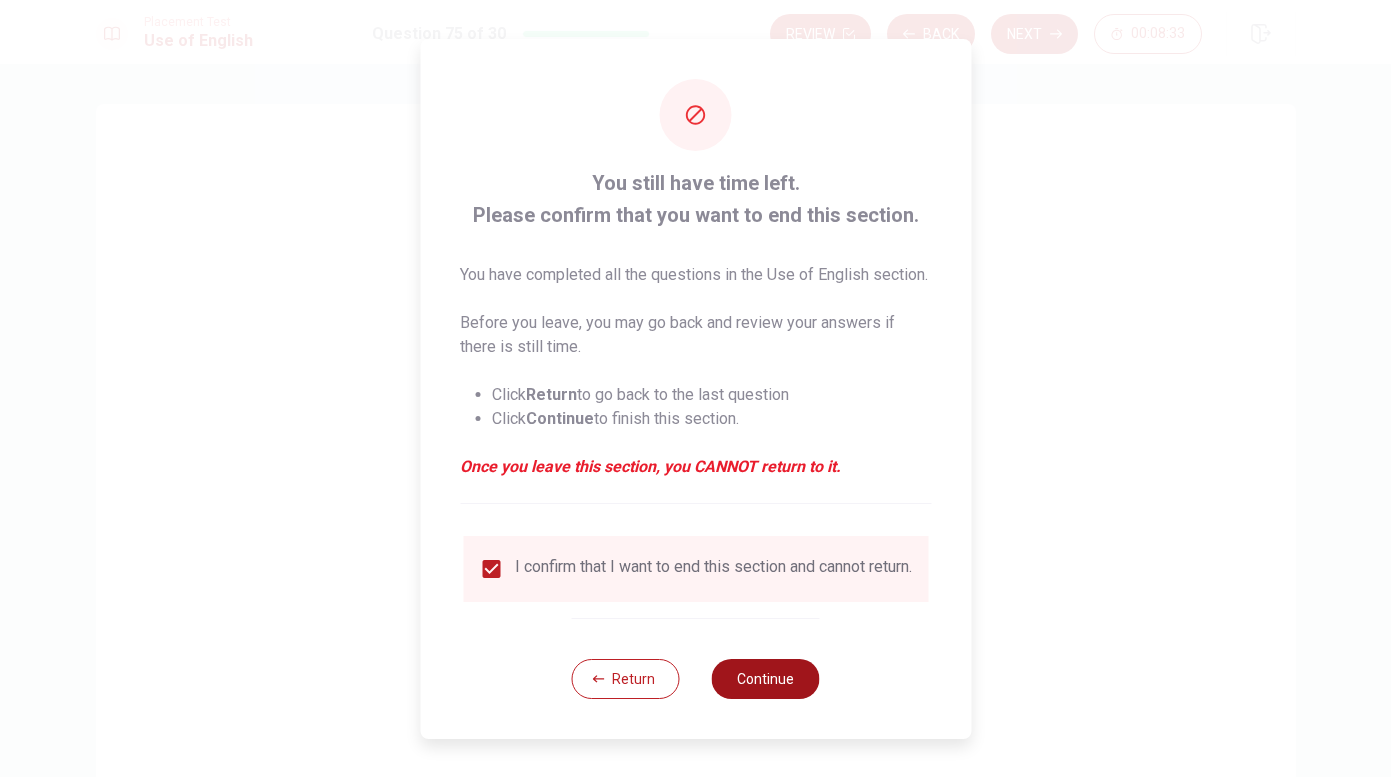 click on "Continue" at bounding box center [766, 679] 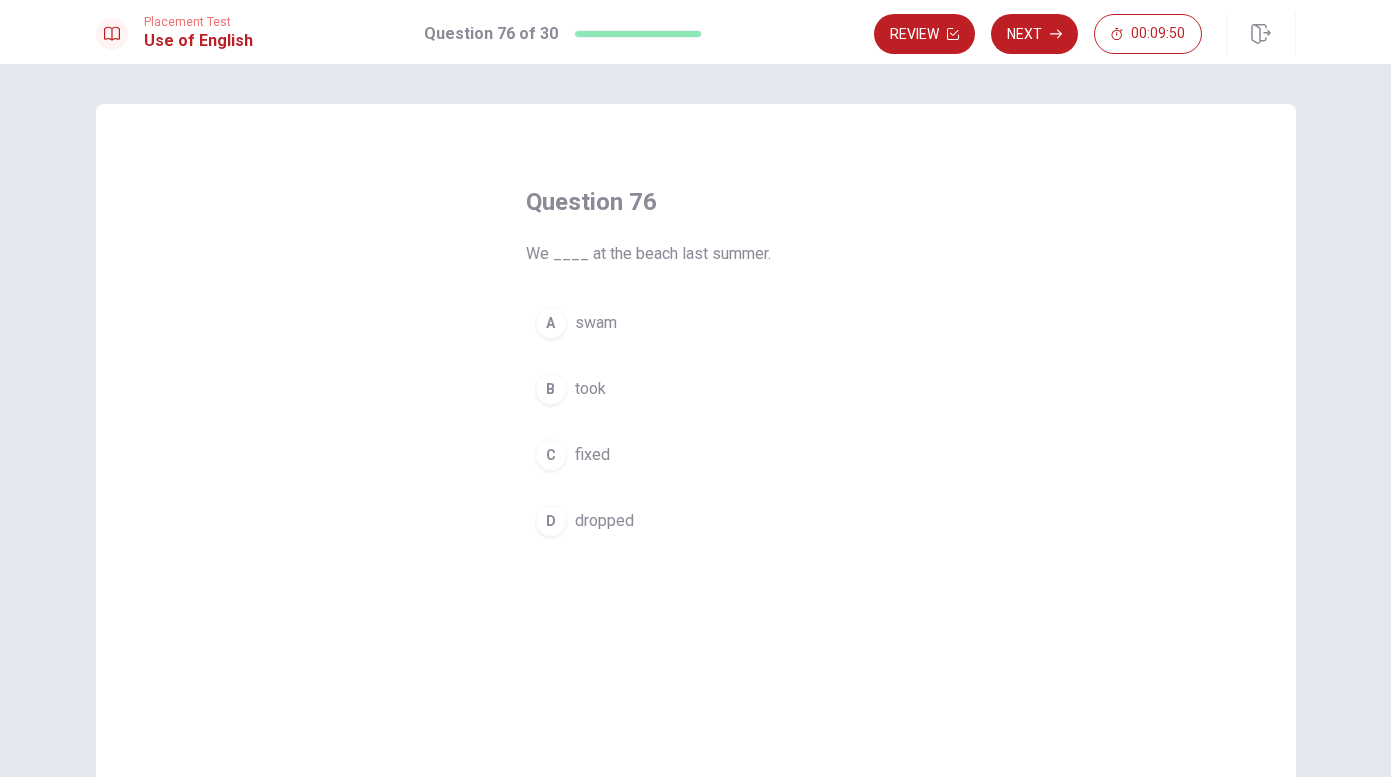 click on "swam" at bounding box center [596, 323] 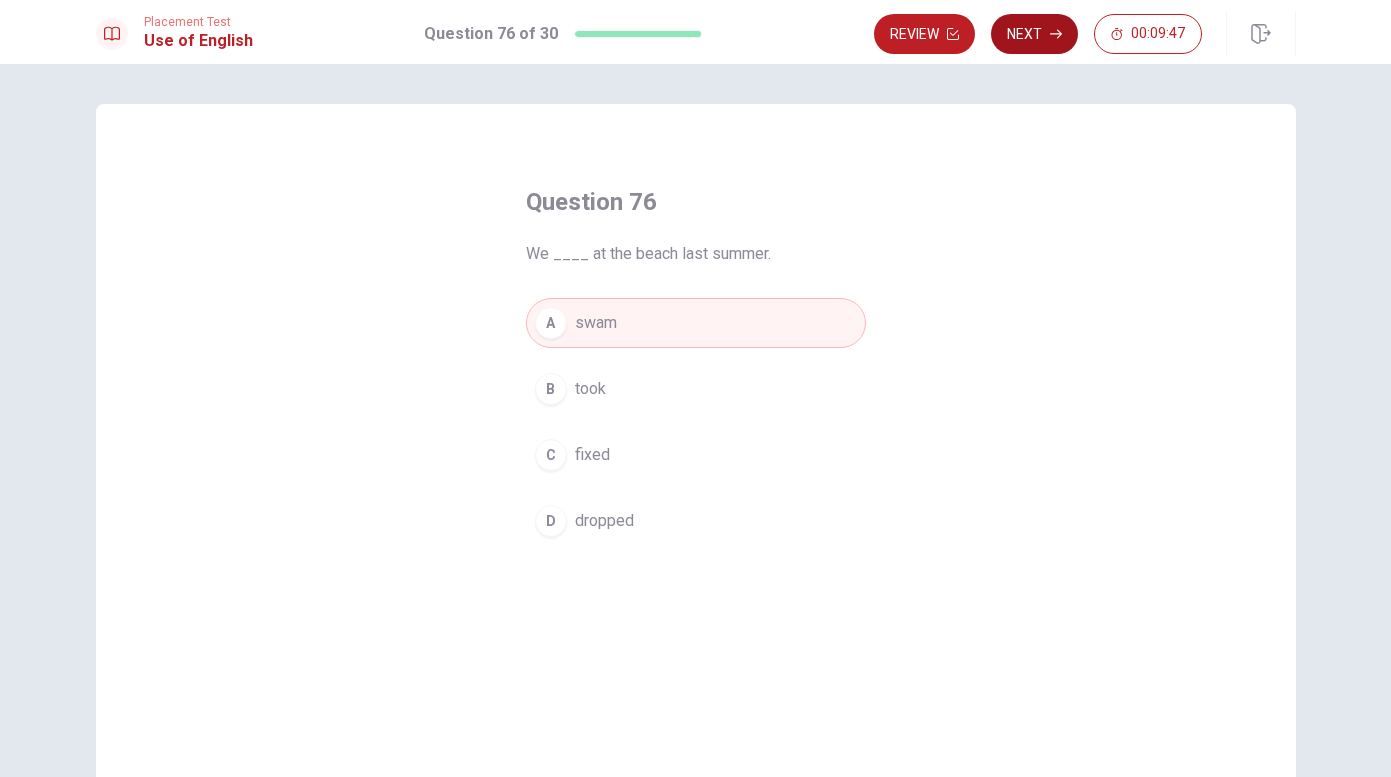 click 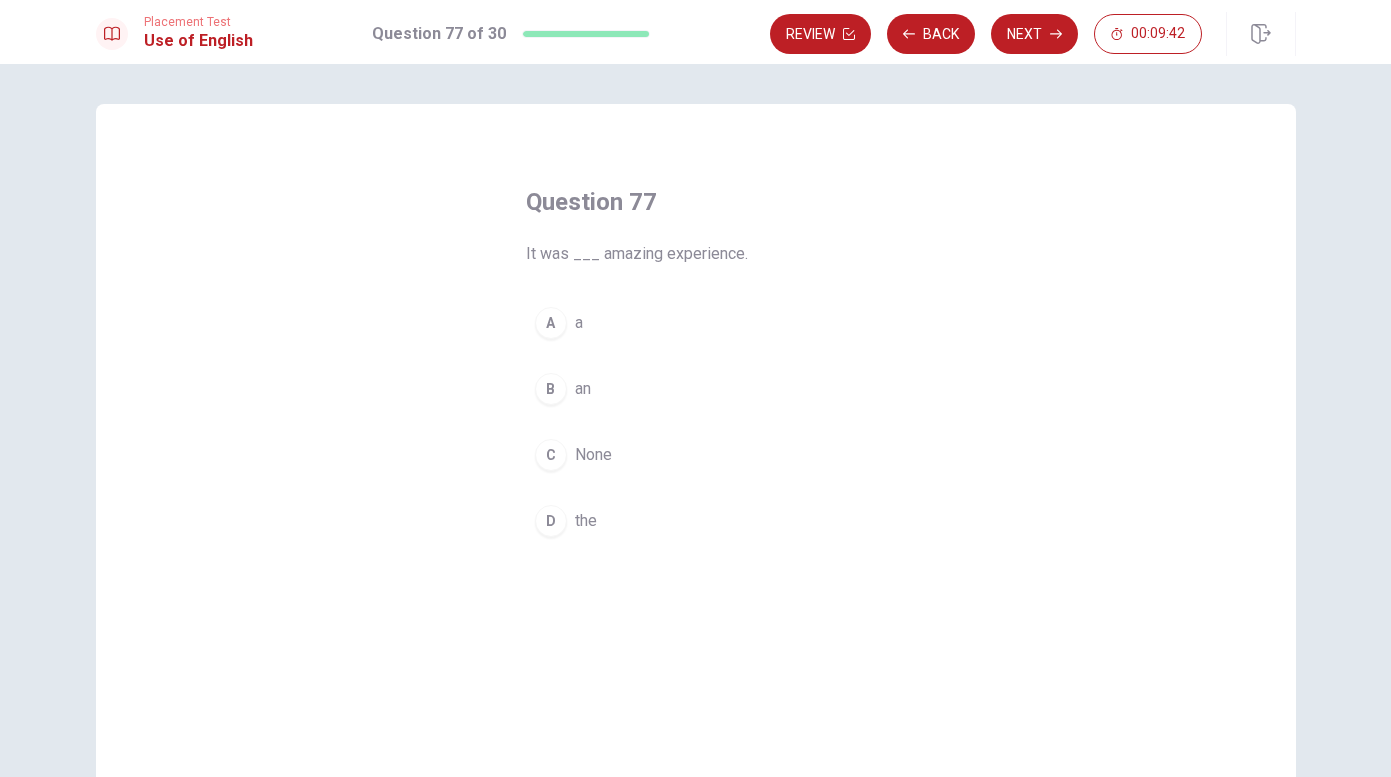 click on "B an" at bounding box center (696, 389) 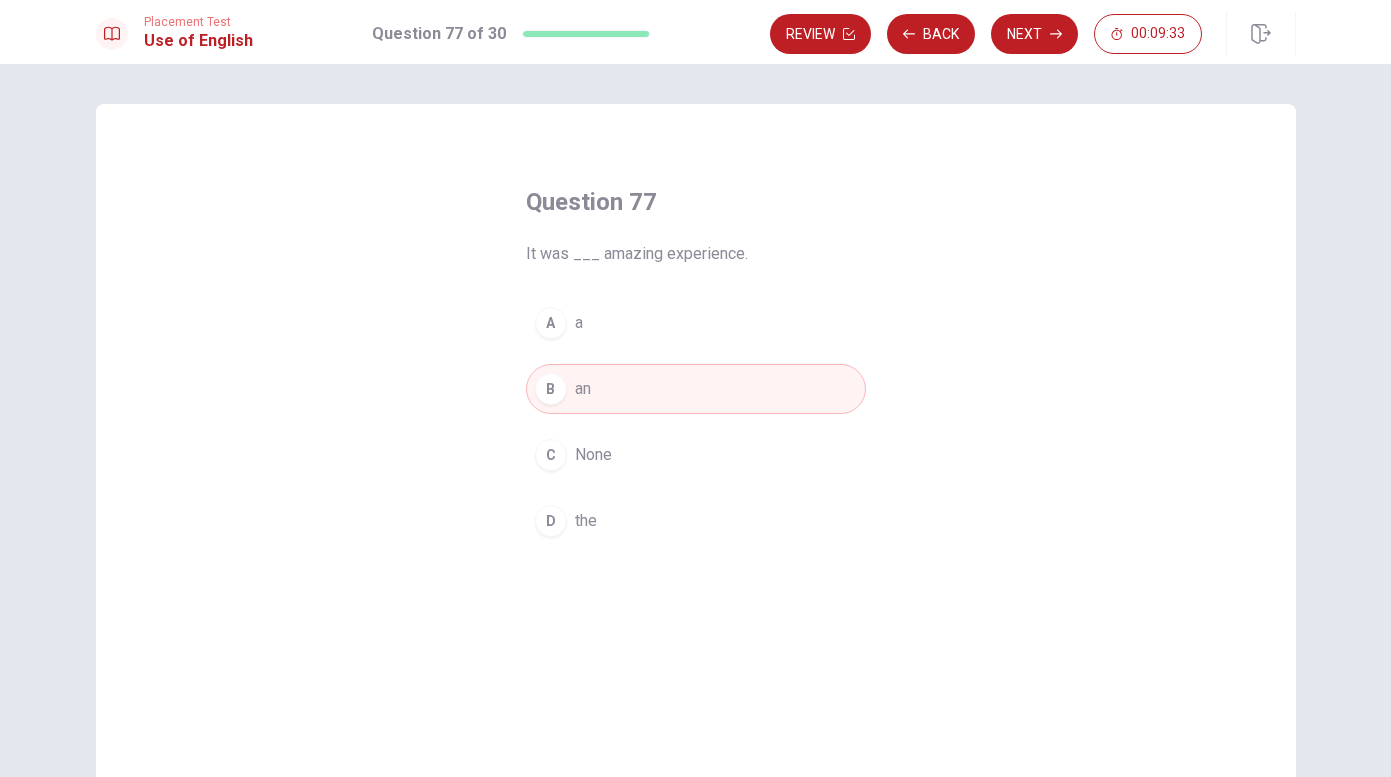 click on "D" at bounding box center [551, 521] 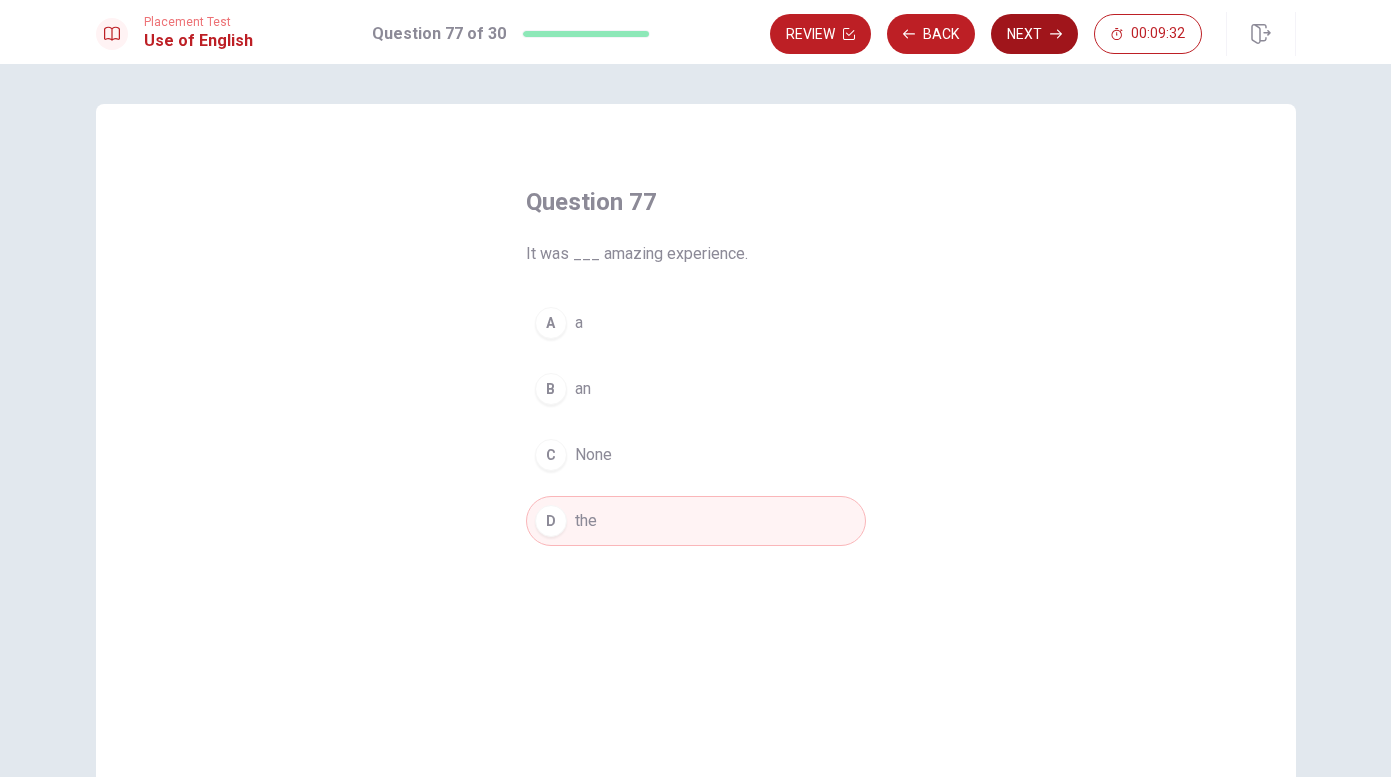 click on "Next" at bounding box center (1034, 34) 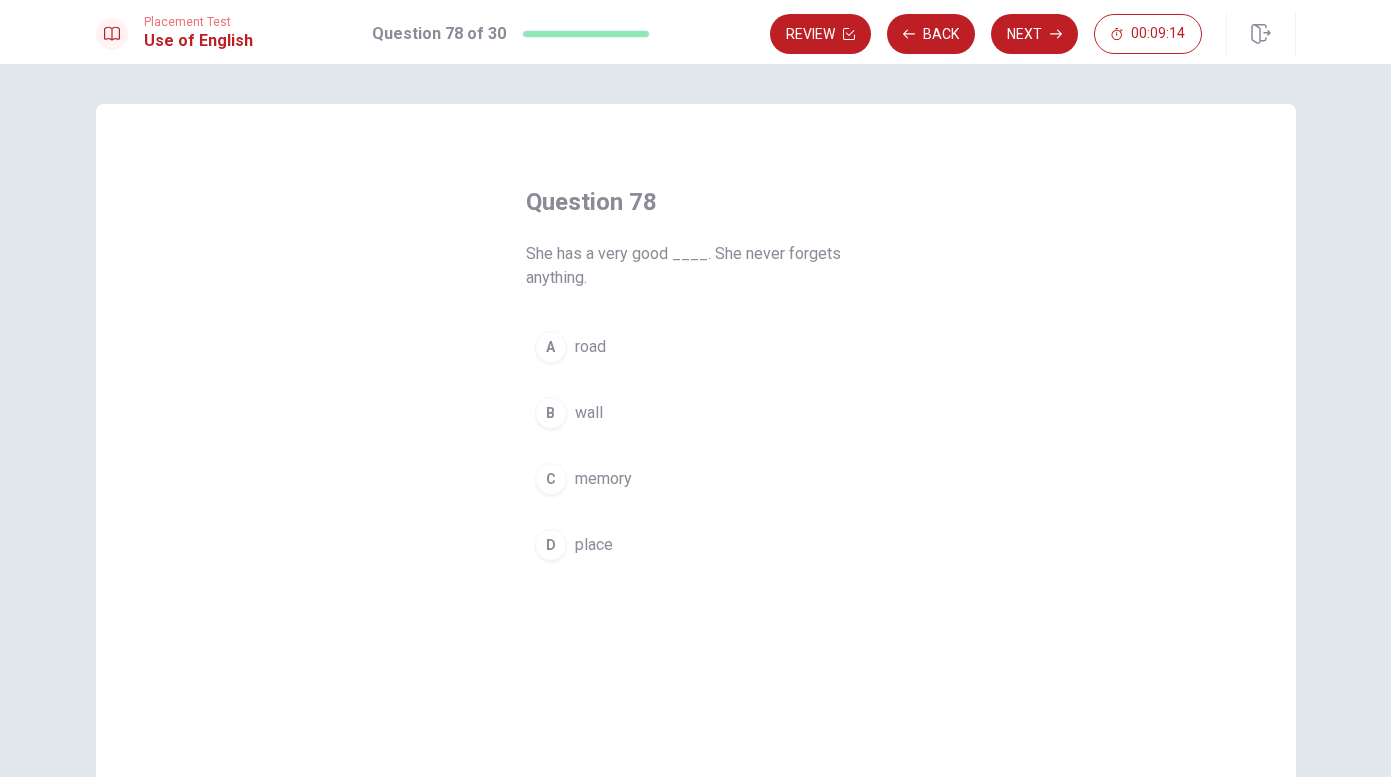 click on "memory" at bounding box center (603, 479) 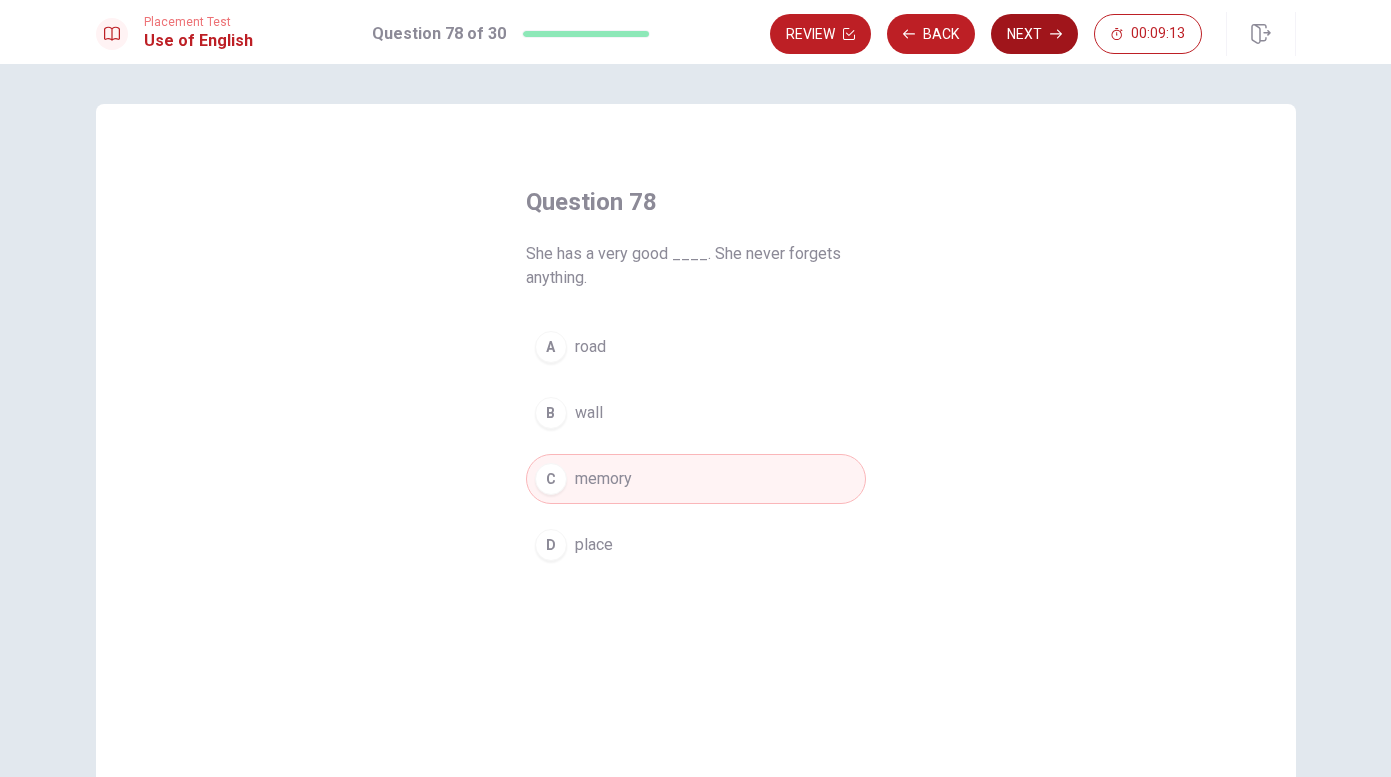 click 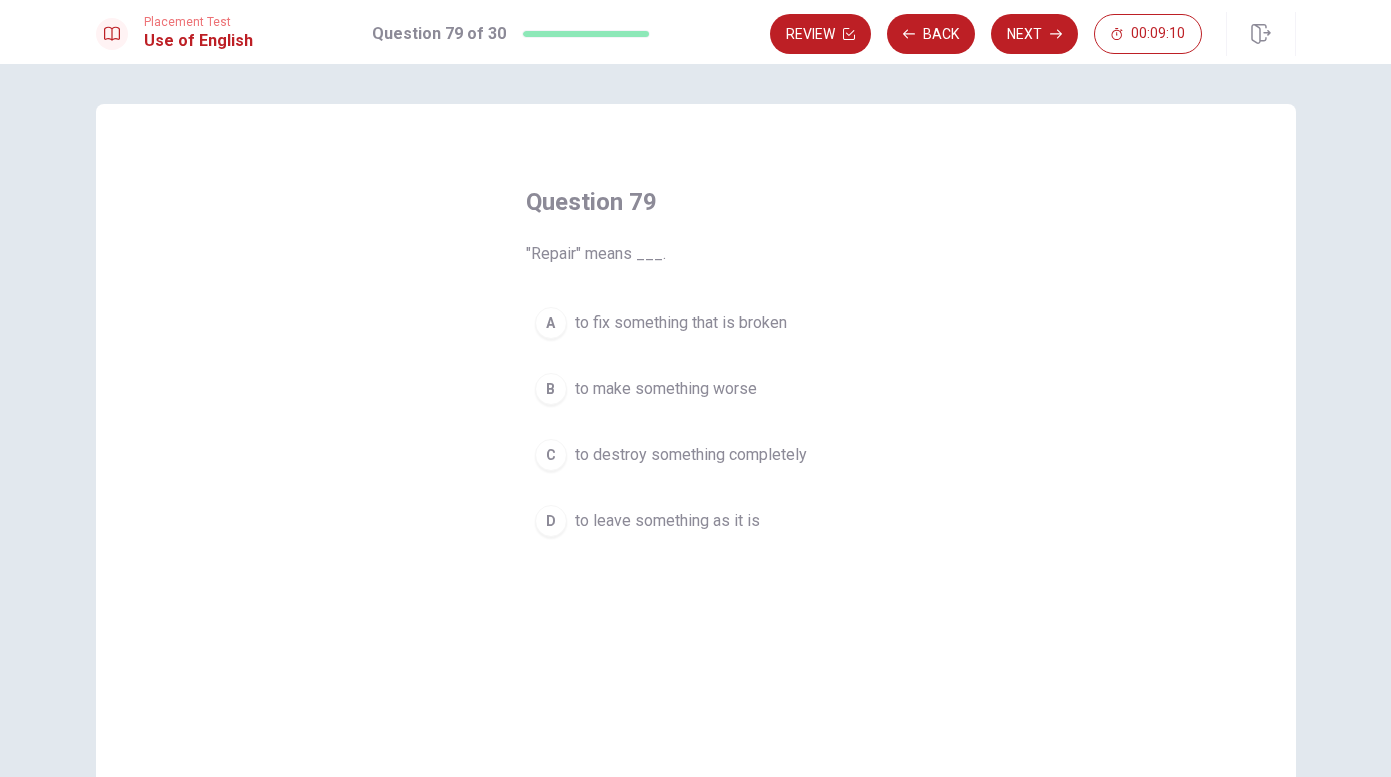 click on "to fix something that is broken" at bounding box center [681, 323] 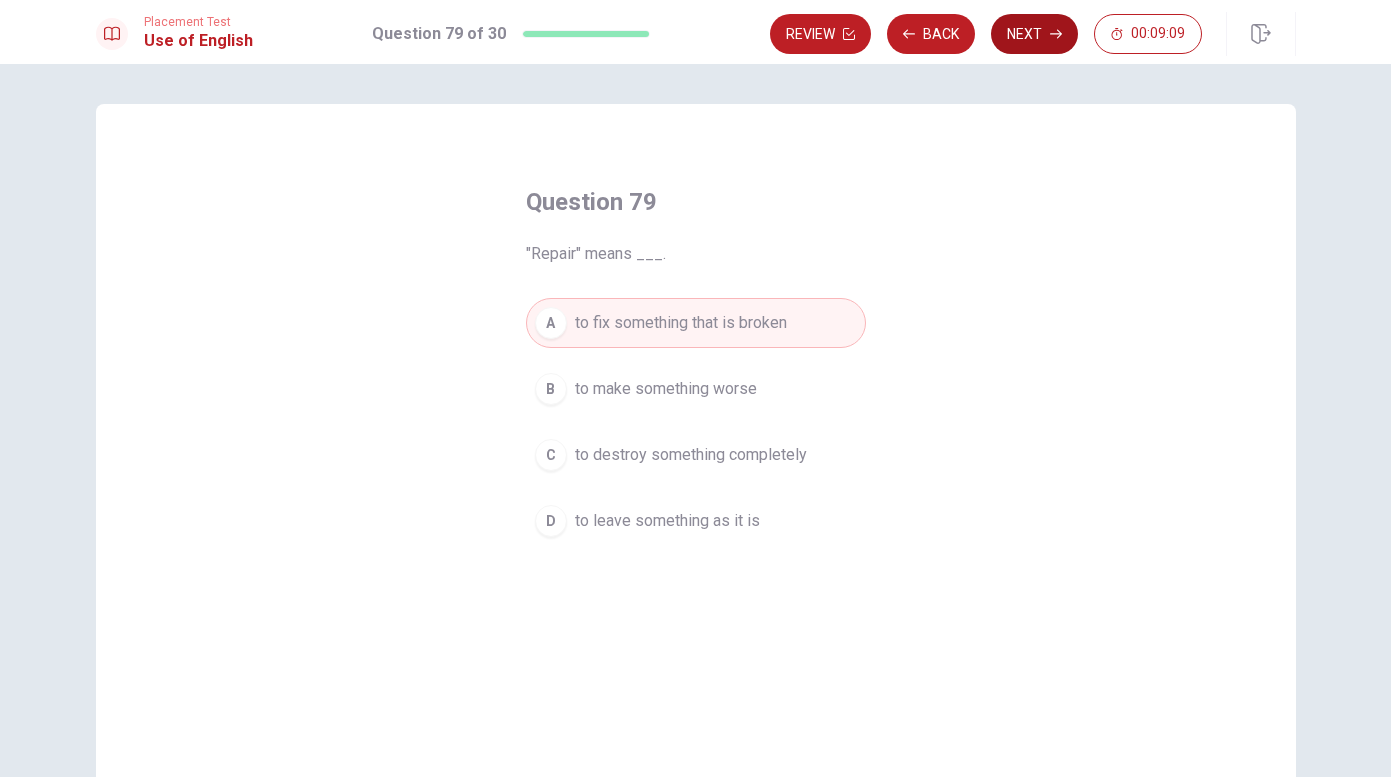 click 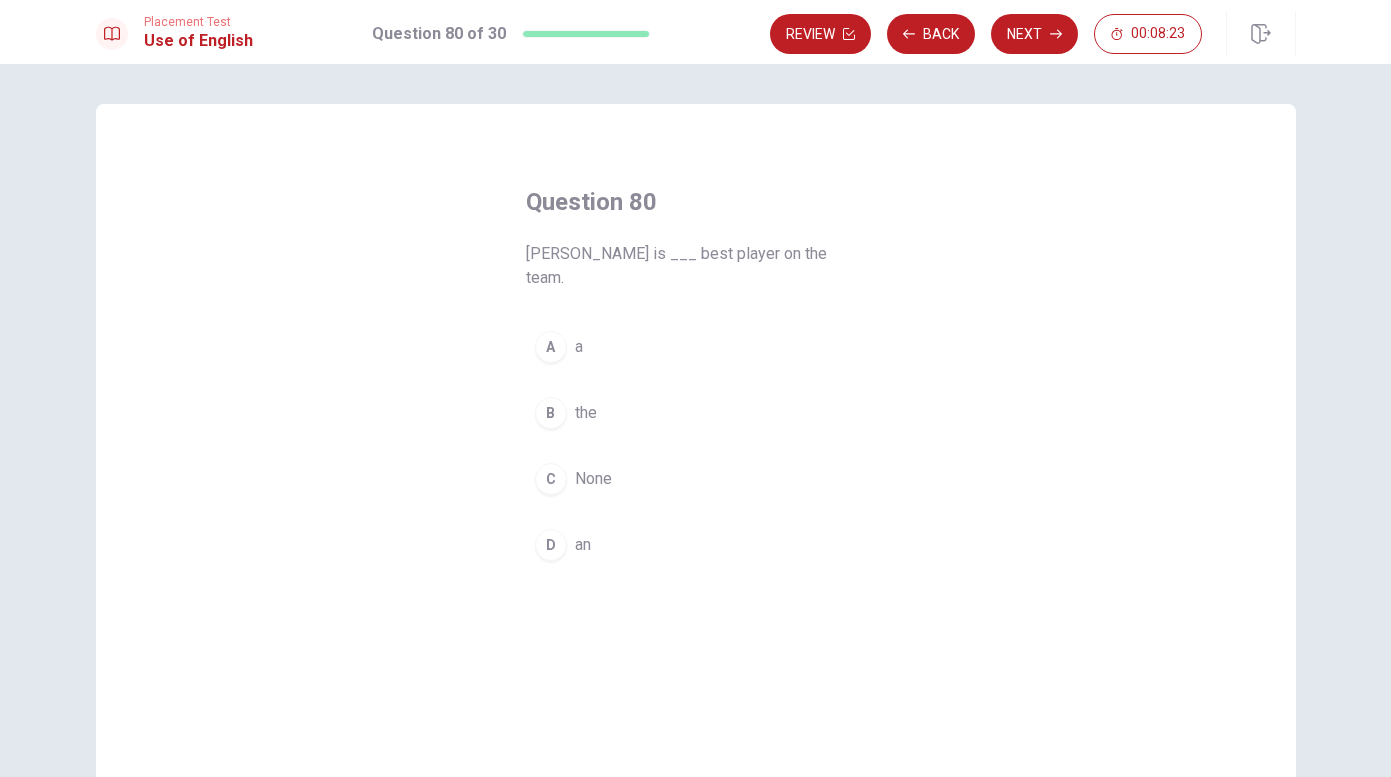 click on "the" at bounding box center (586, 413) 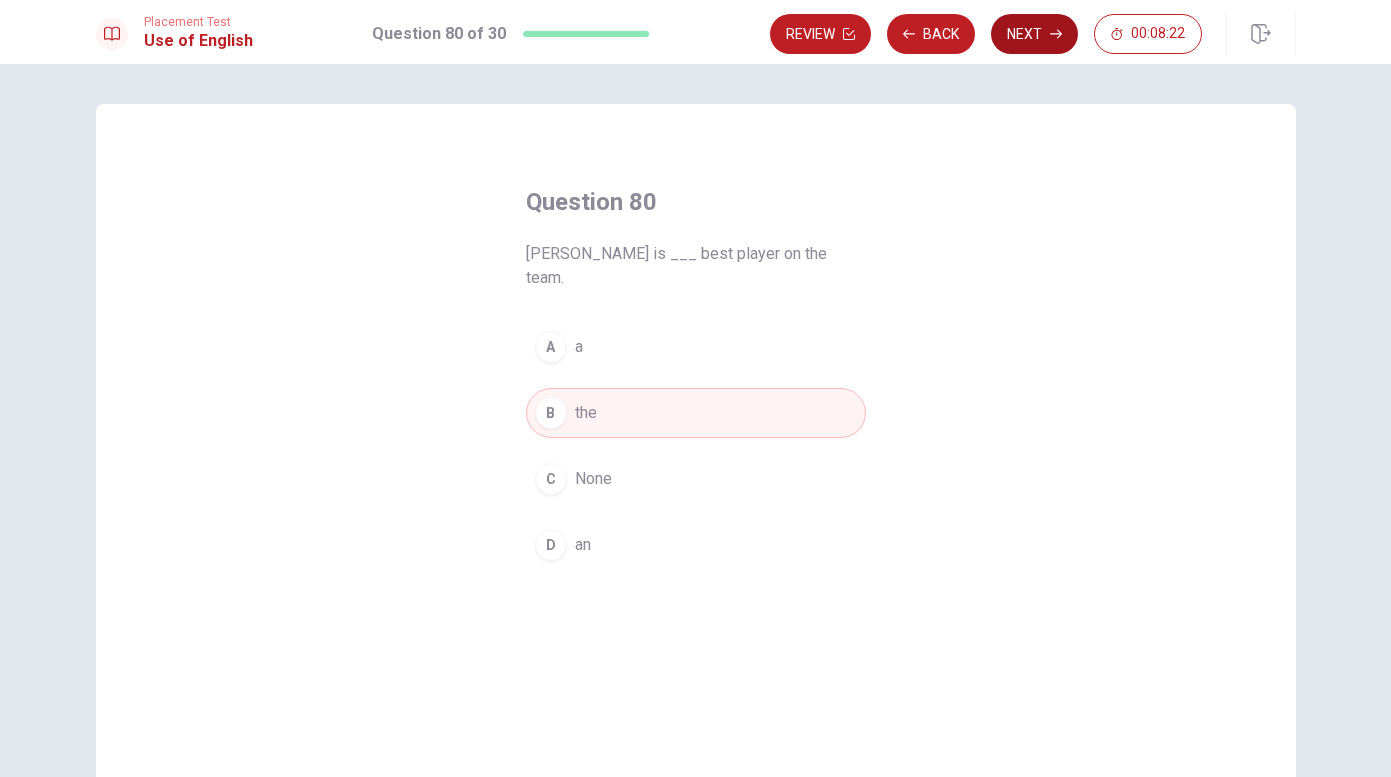 click on "Next" at bounding box center [1034, 34] 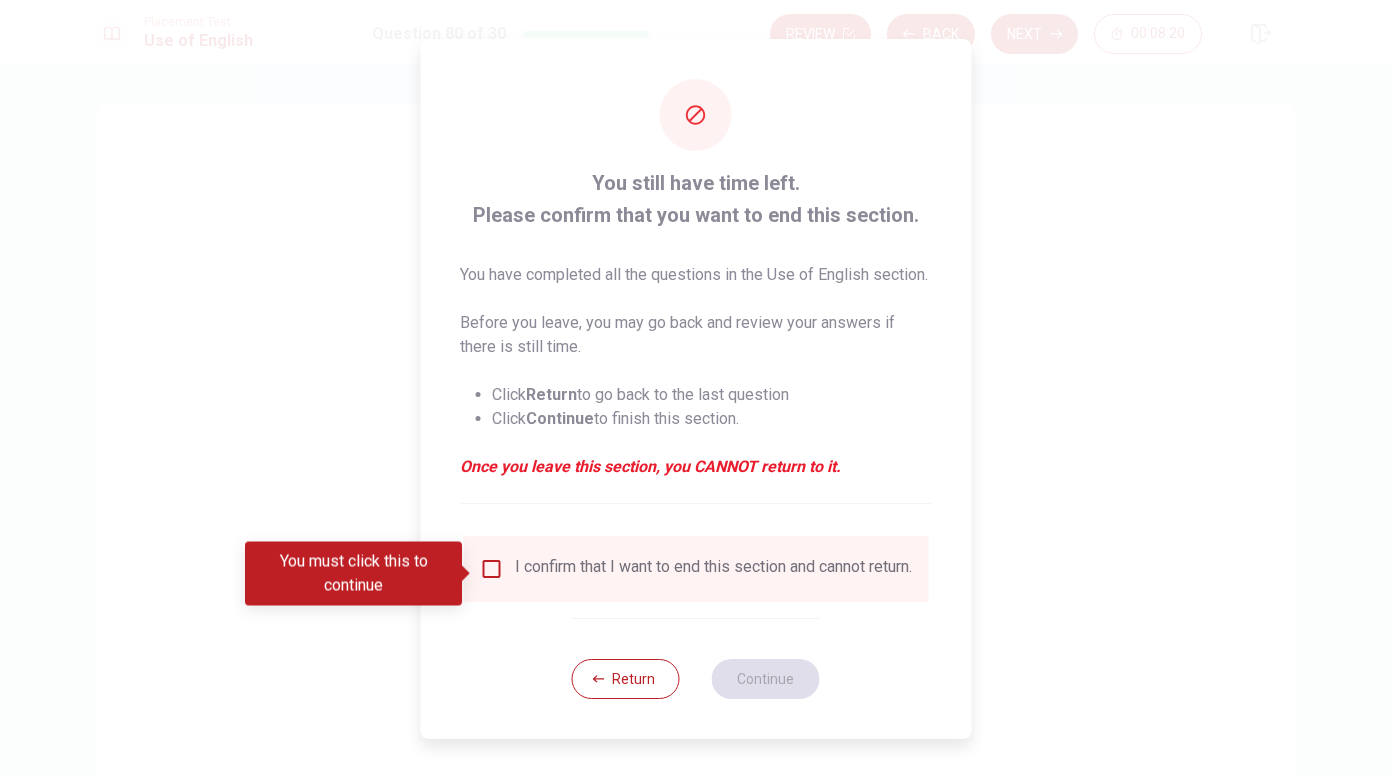 click at bounding box center [491, 569] 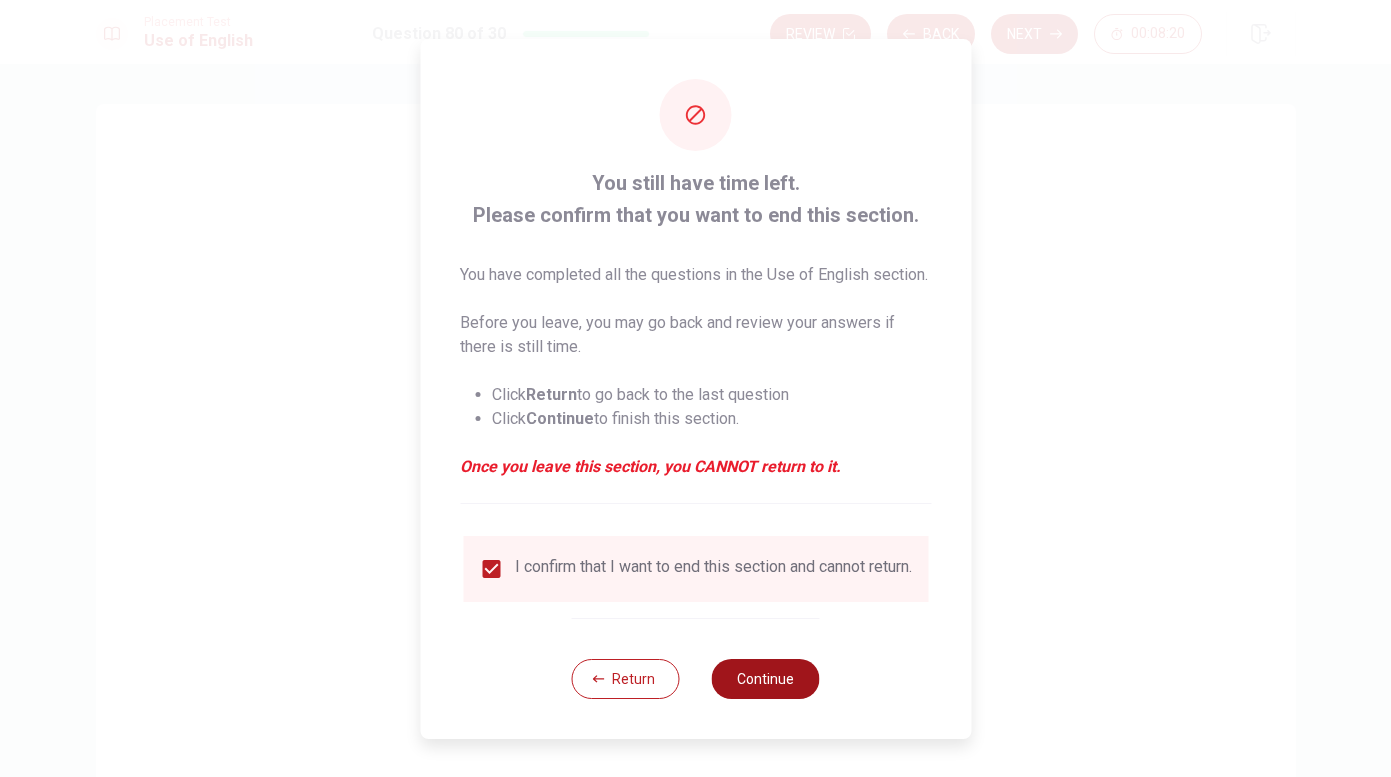 click on "Continue" at bounding box center (766, 679) 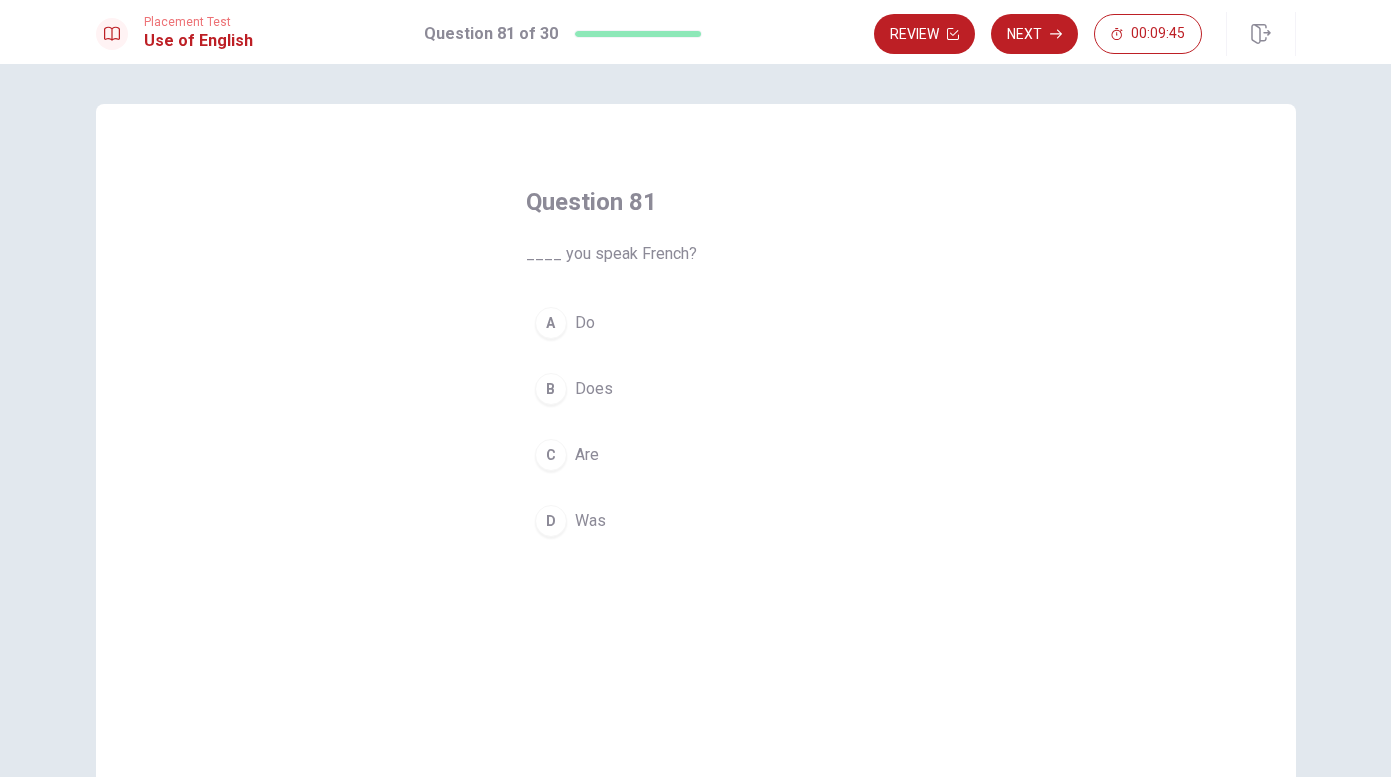 click on "Do" at bounding box center (585, 323) 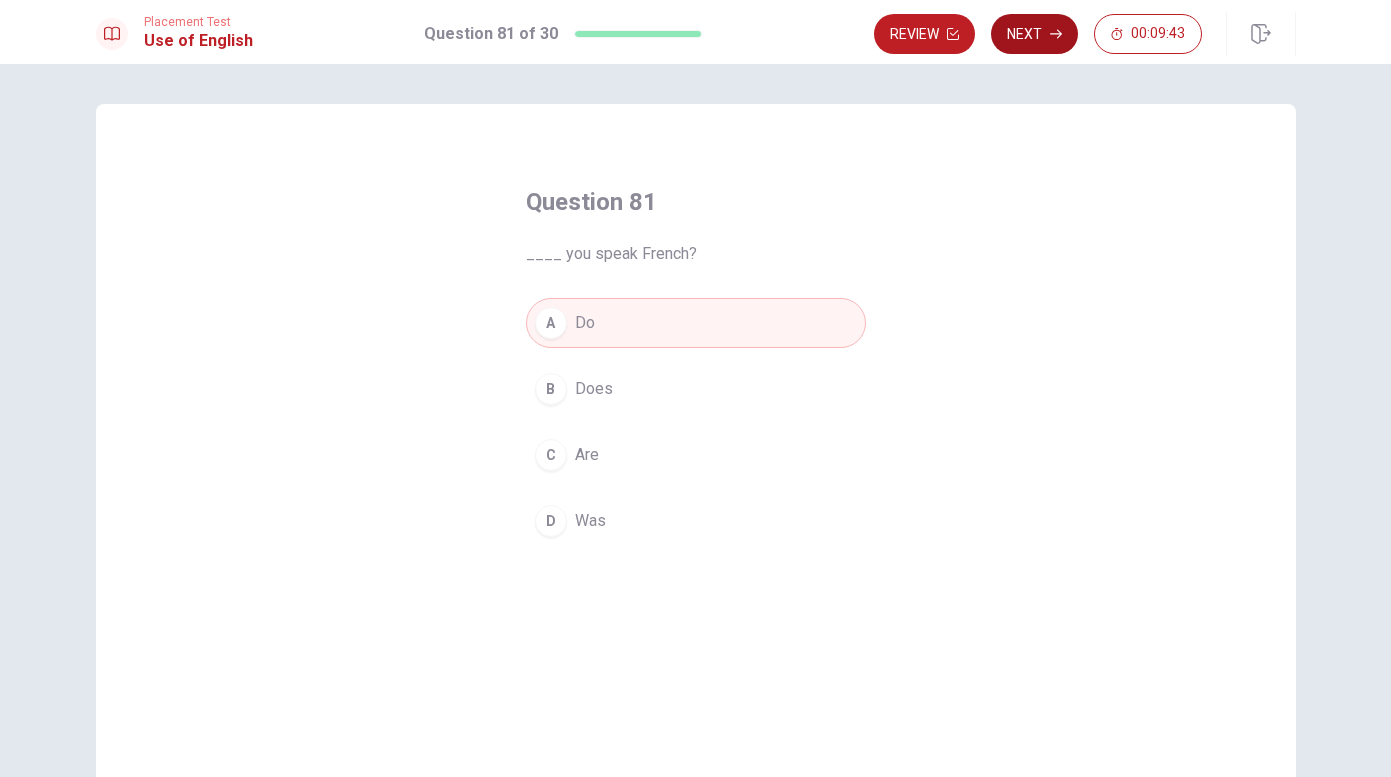 click 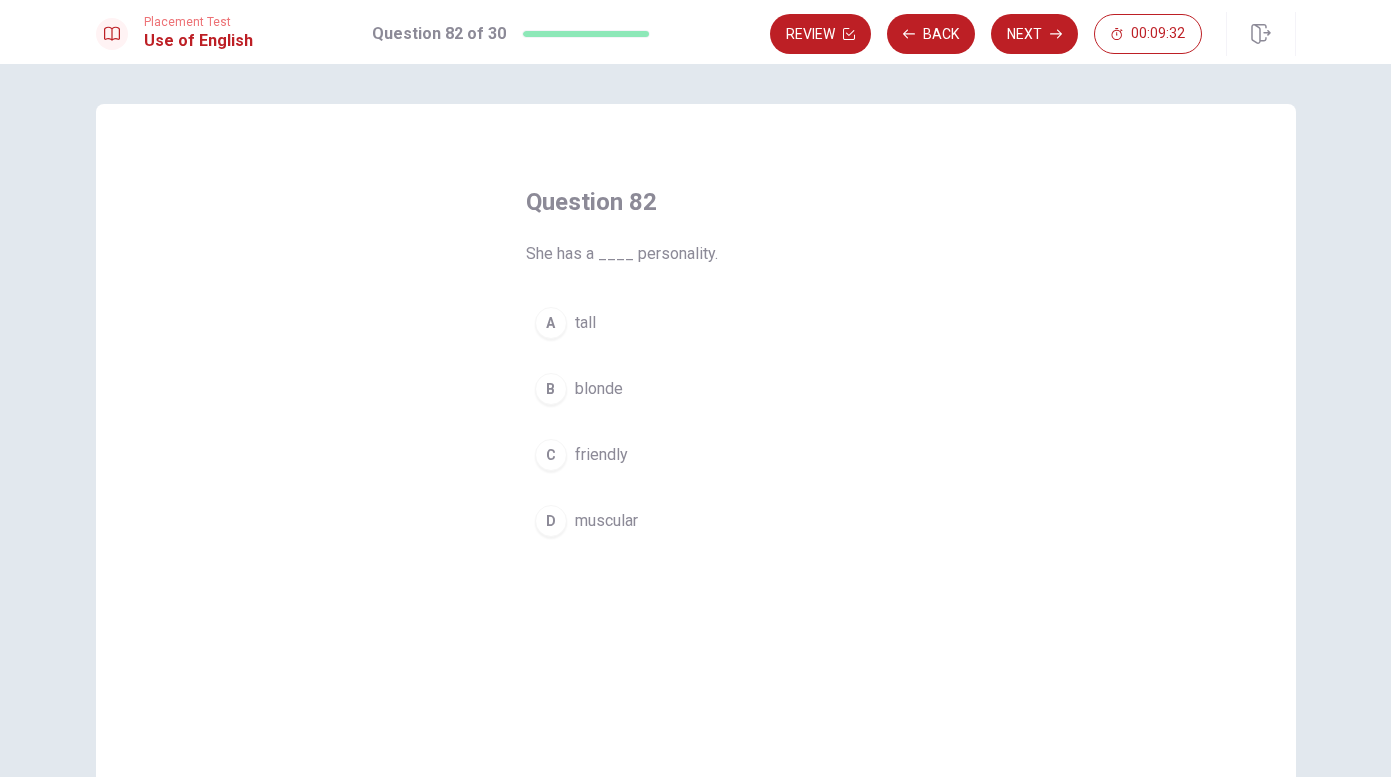 click on "friendly" at bounding box center (601, 455) 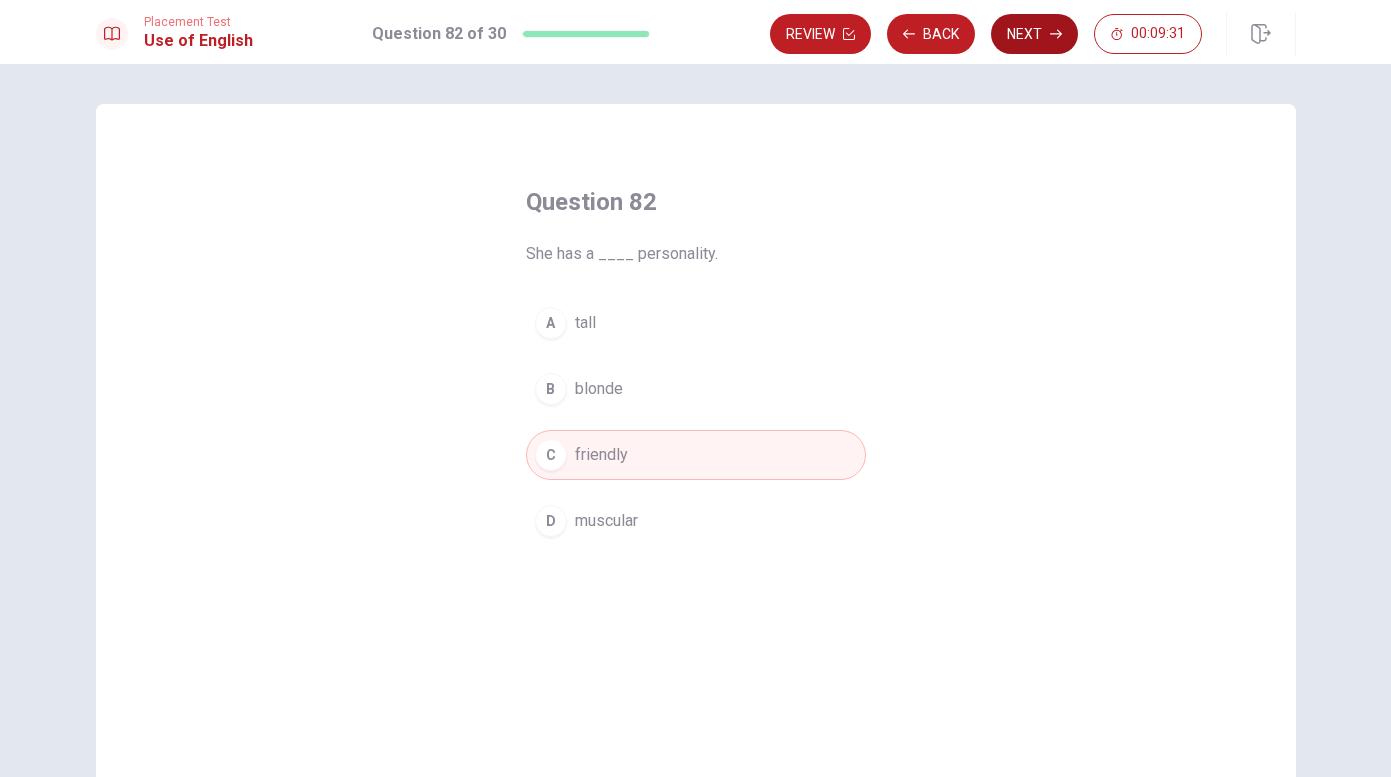 click 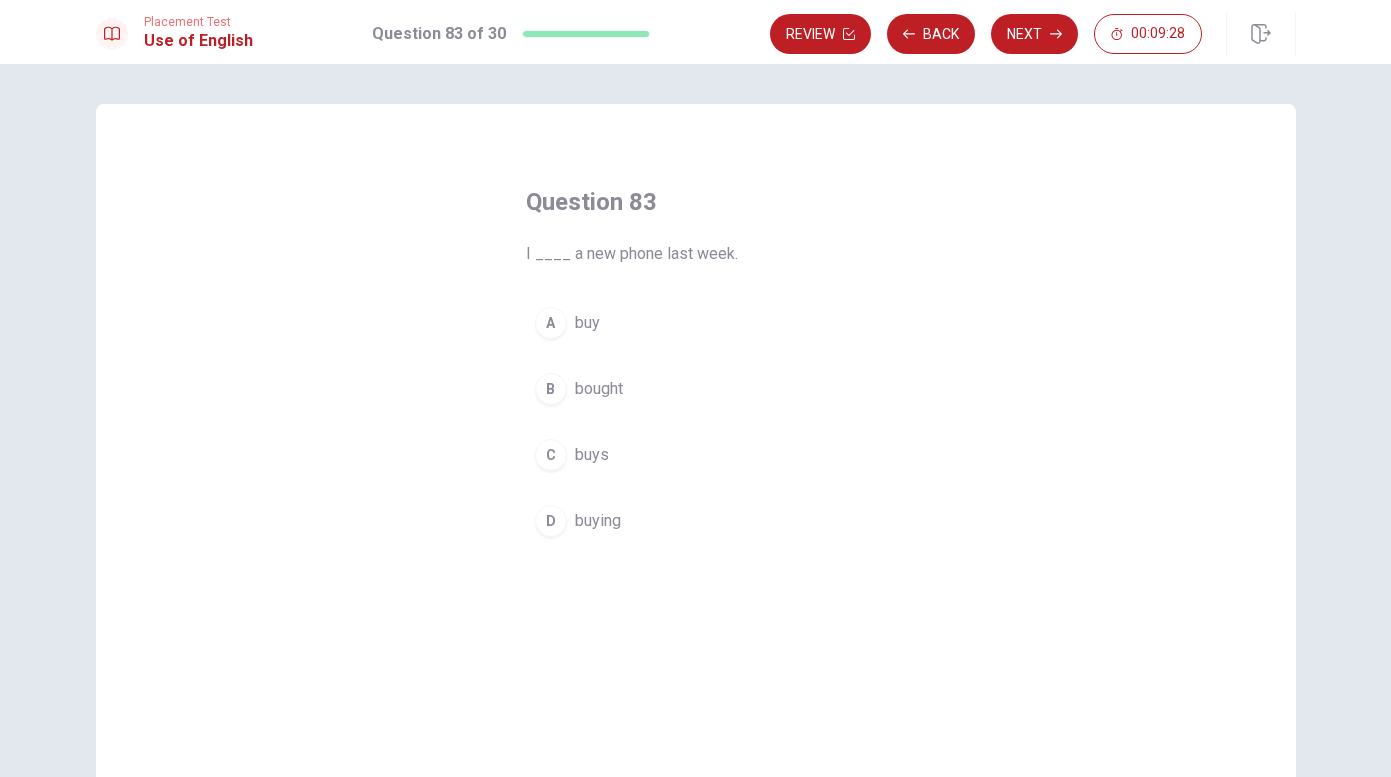 click on "bought" at bounding box center (599, 389) 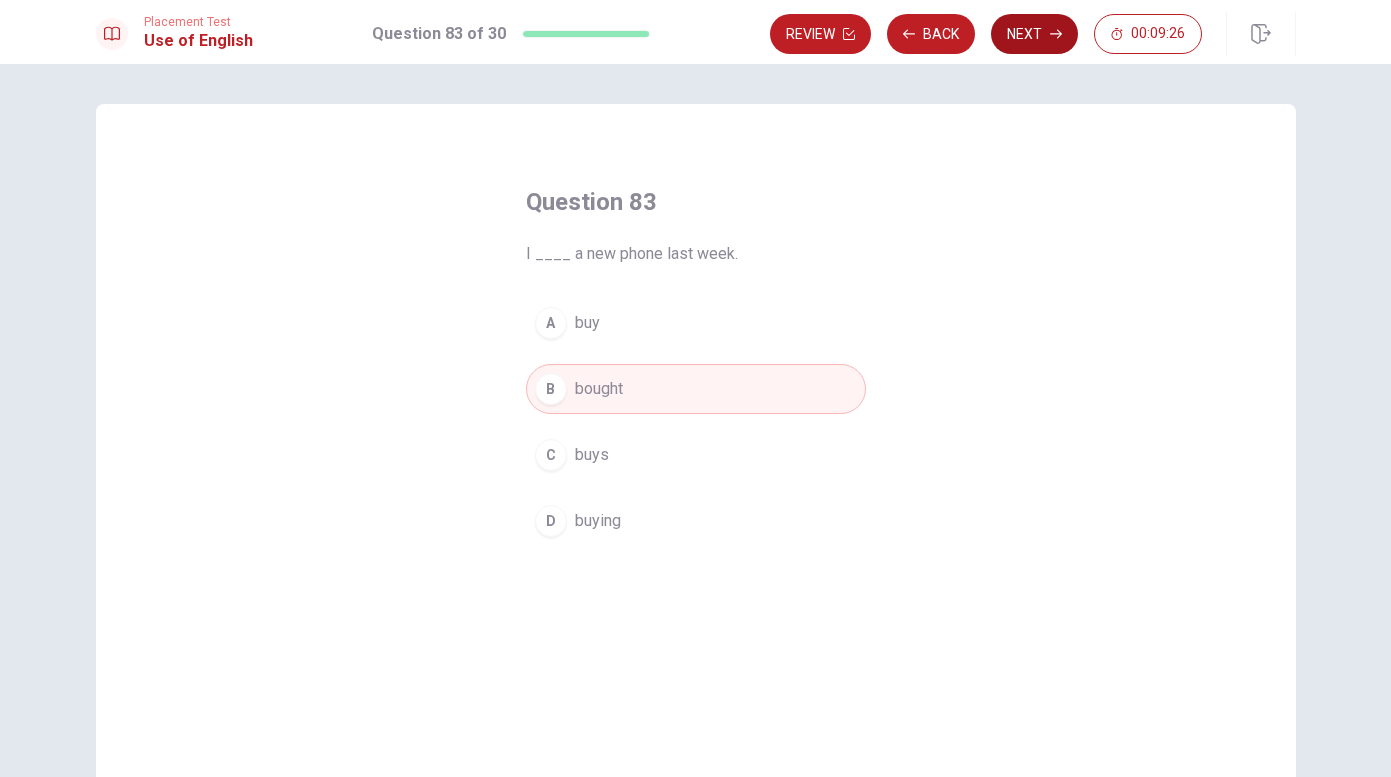 click on "Next" at bounding box center (1034, 34) 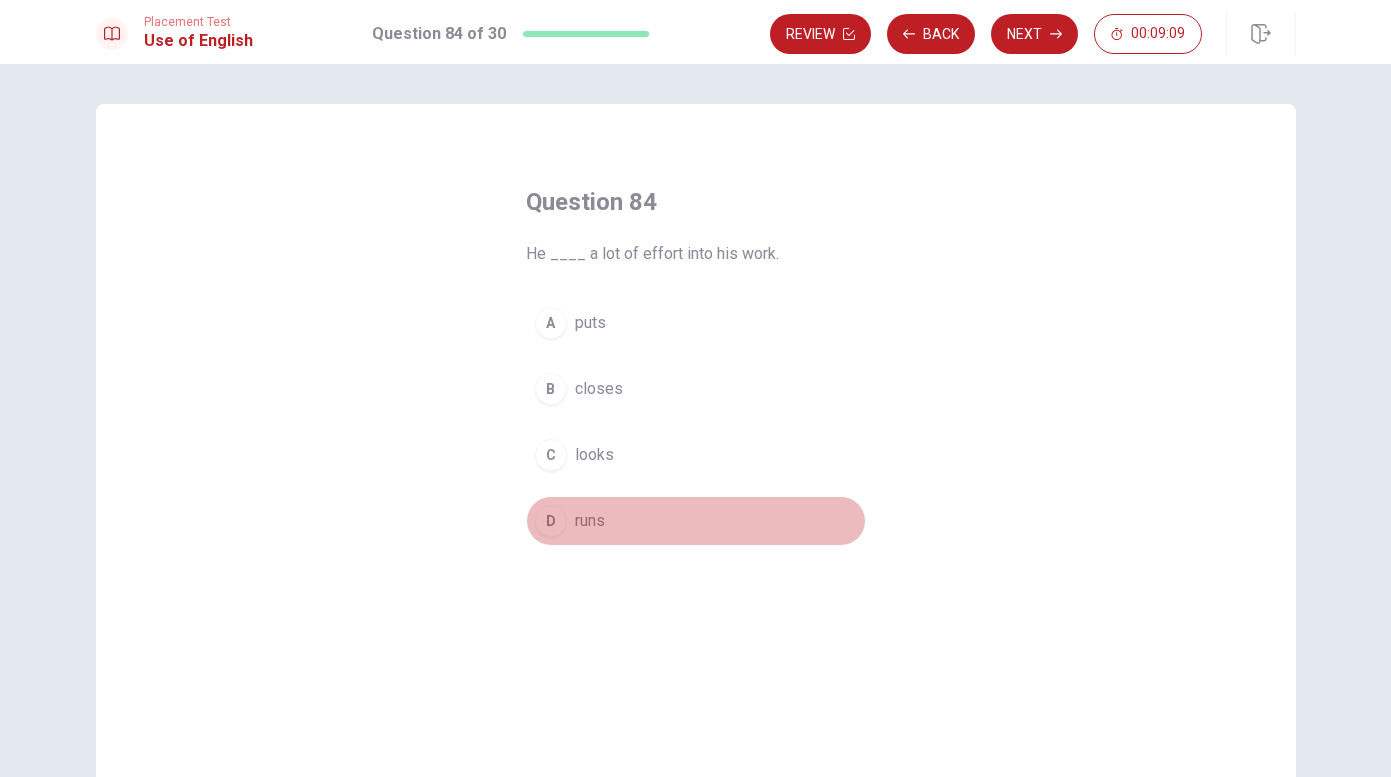 click on "runs" at bounding box center (590, 521) 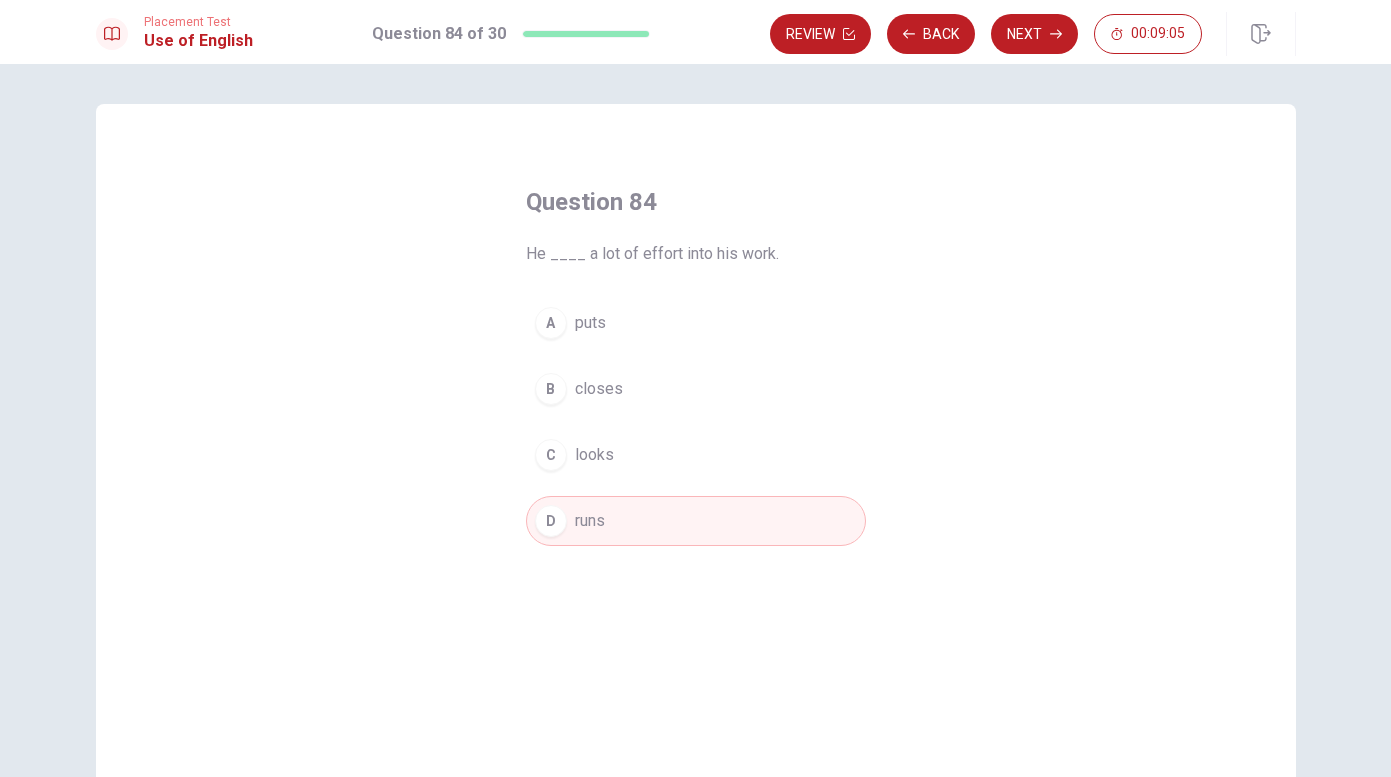 click on "looks" at bounding box center (594, 455) 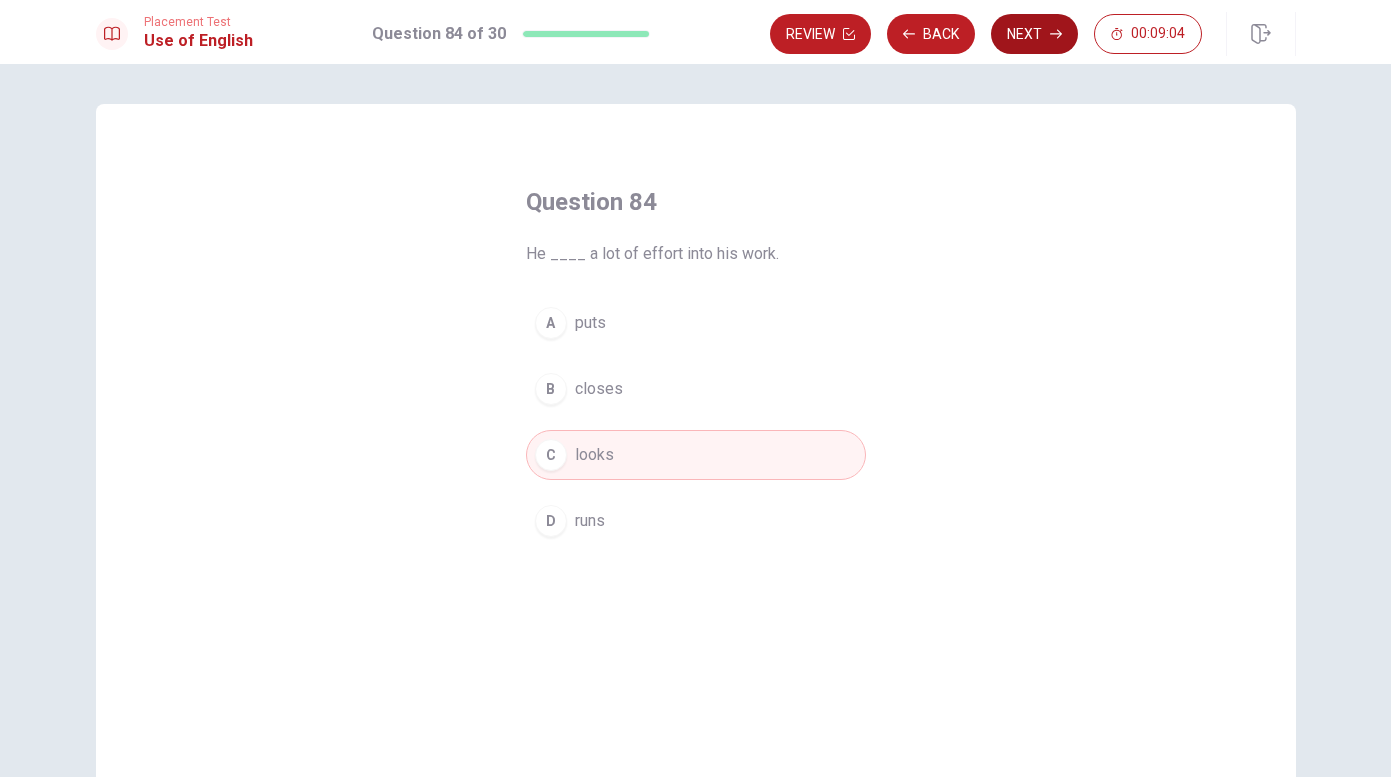 click 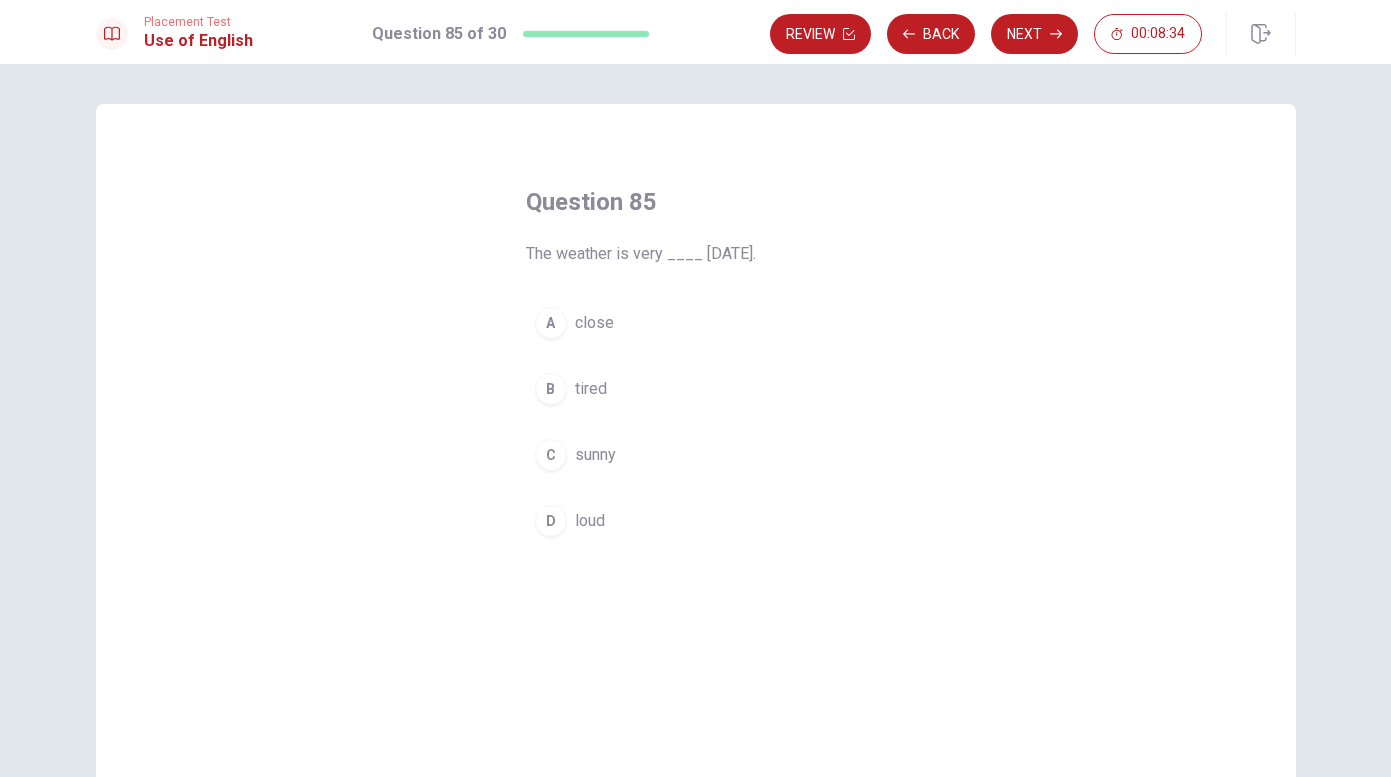 click on "sunny" at bounding box center [595, 455] 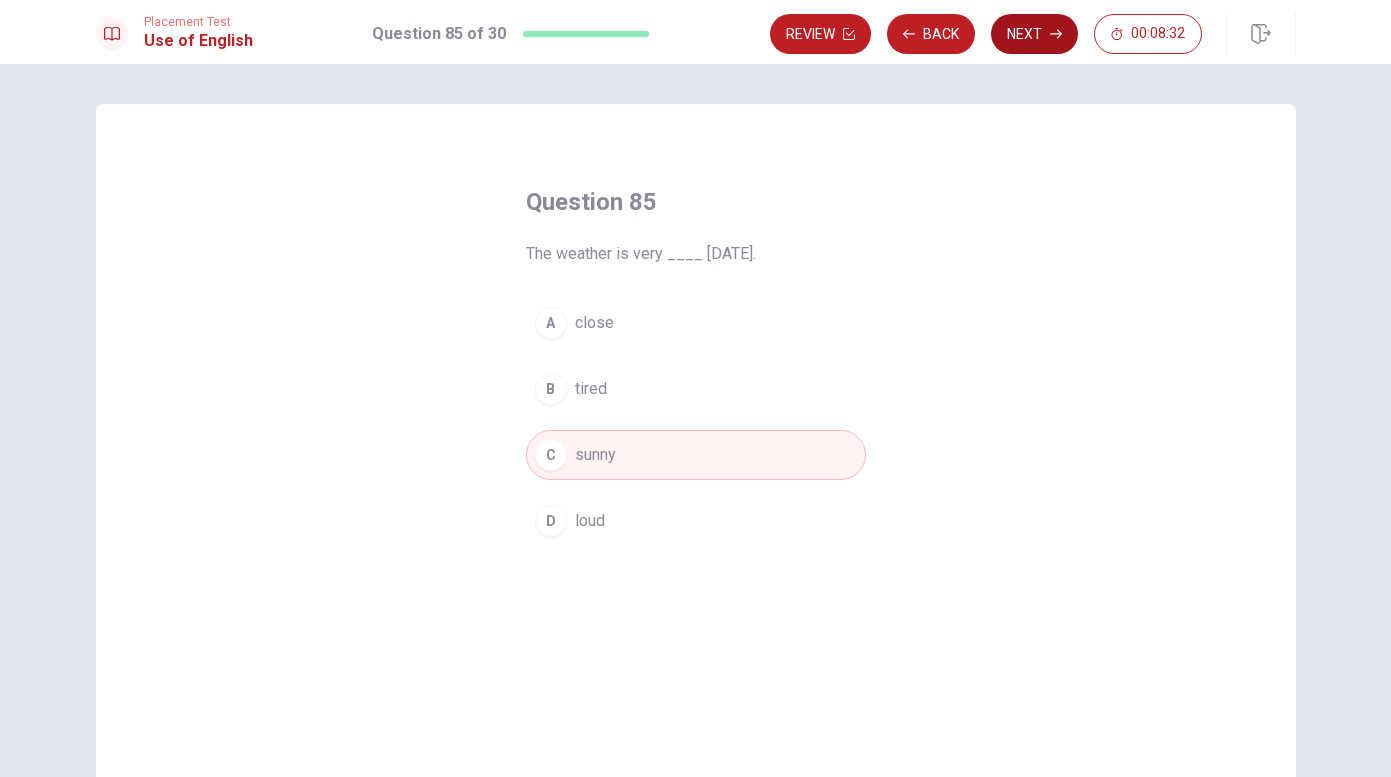 click on "Next" at bounding box center (1034, 34) 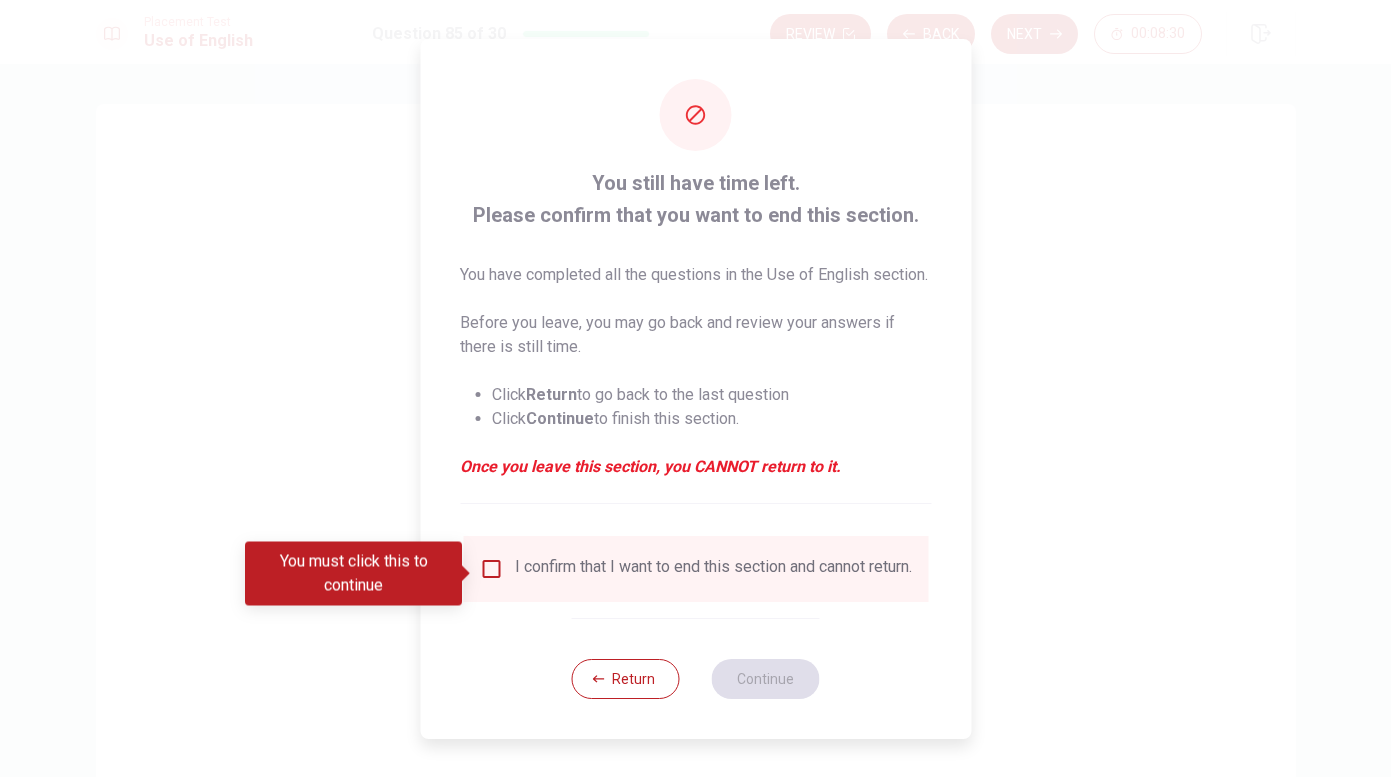 click at bounding box center (491, 569) 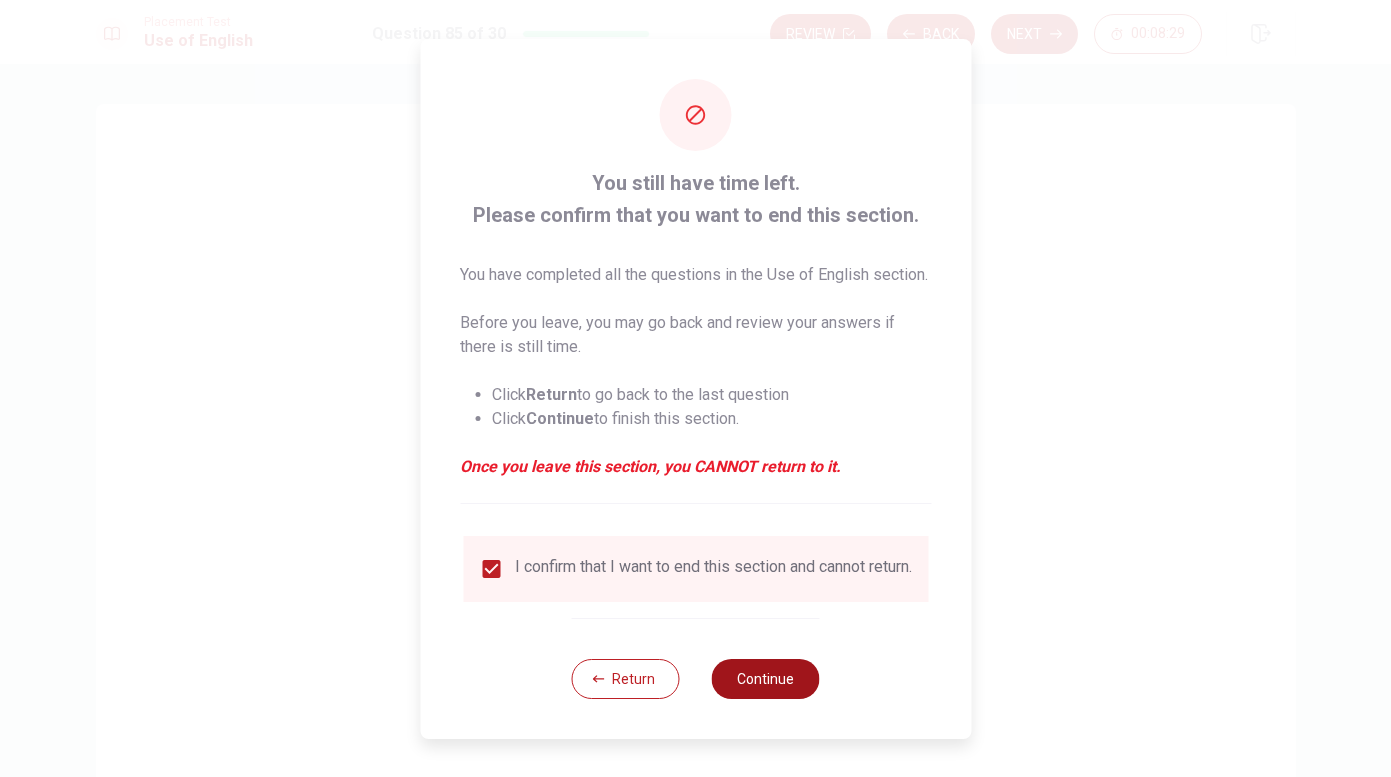 click on "Continue" at bounding box center [766, 679] 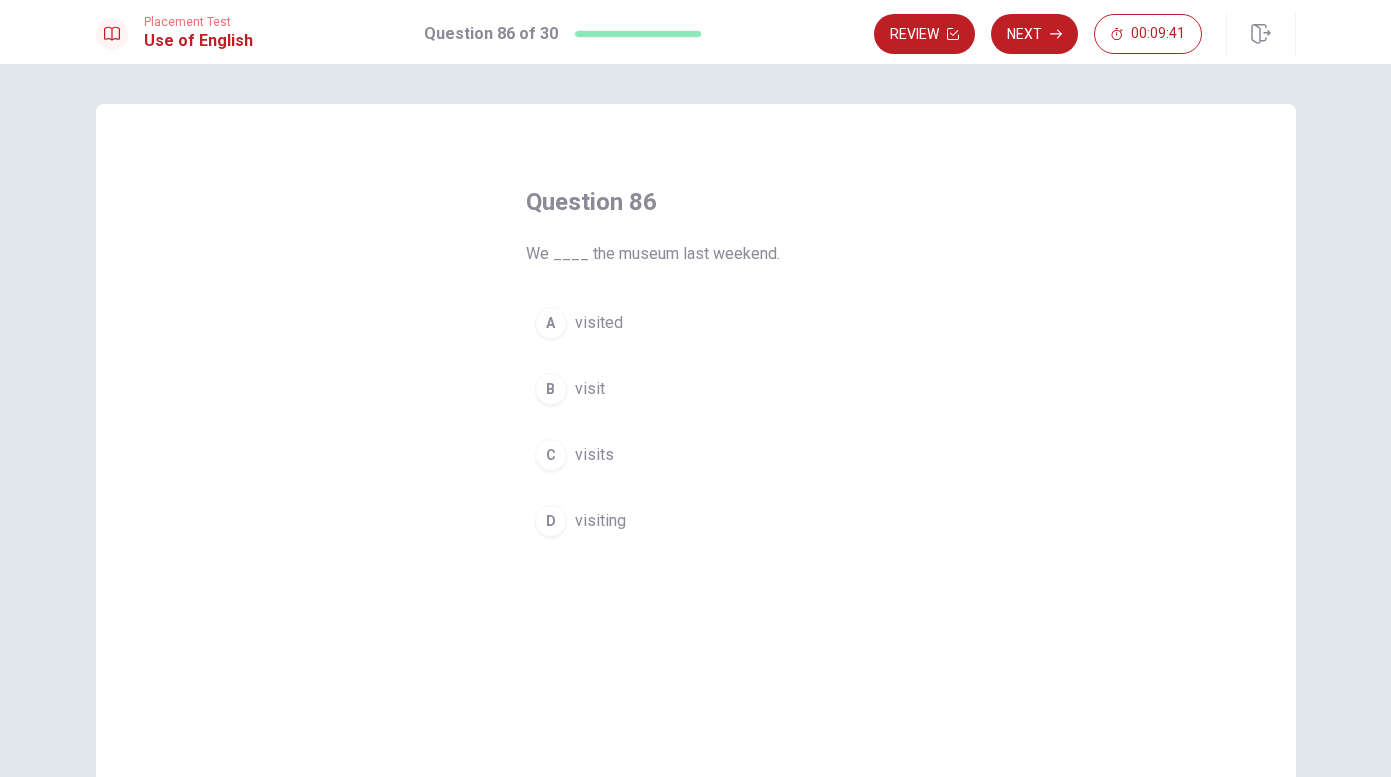 click on "visited" at bounding box center [599, 323] 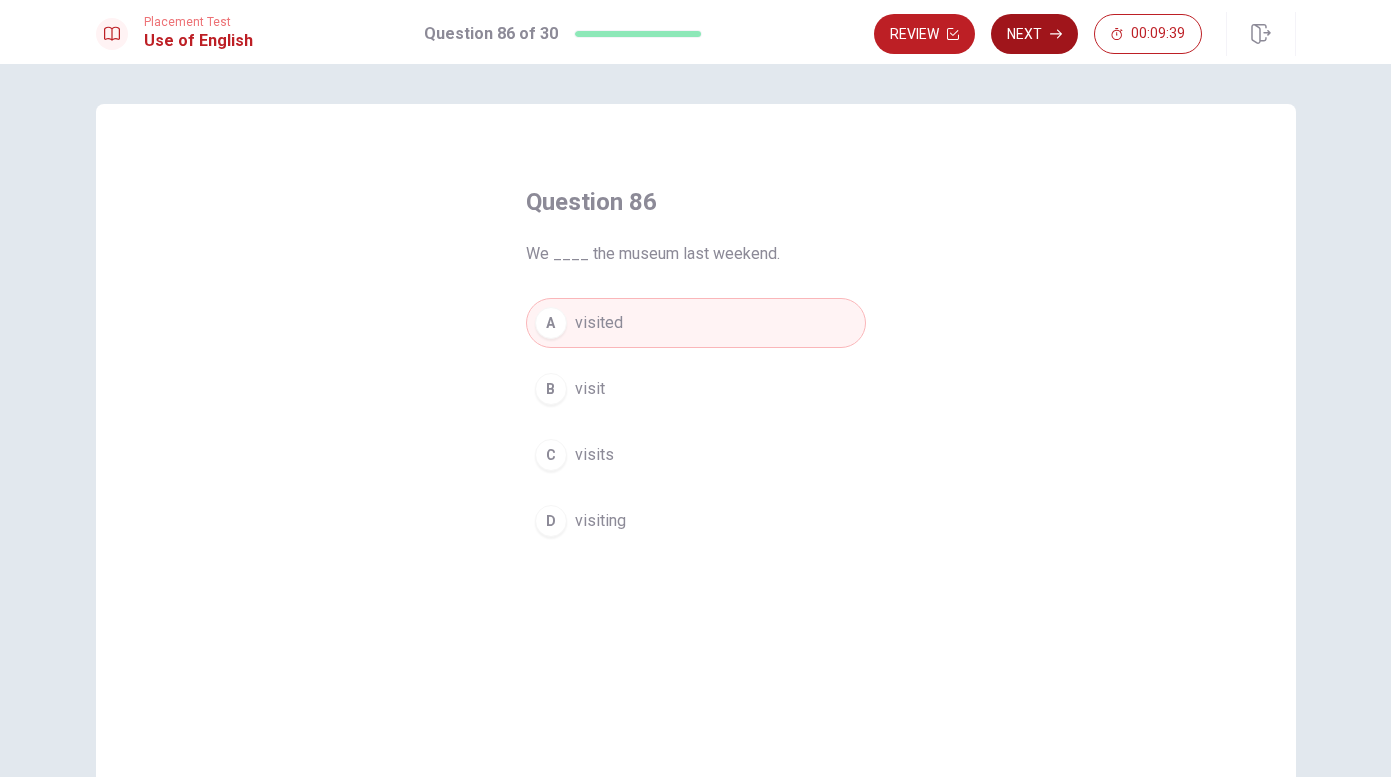 click 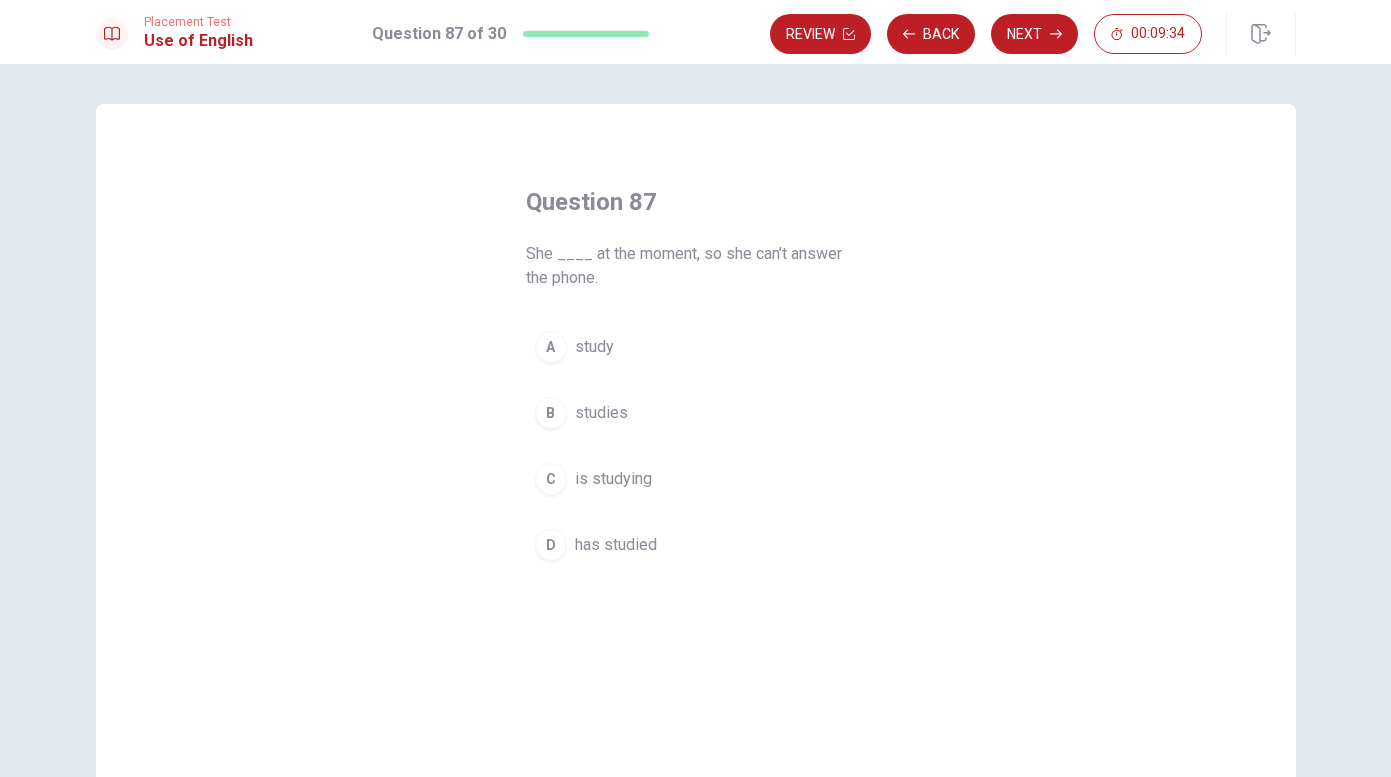 click on "has studied" at bounding box center [616, 545] 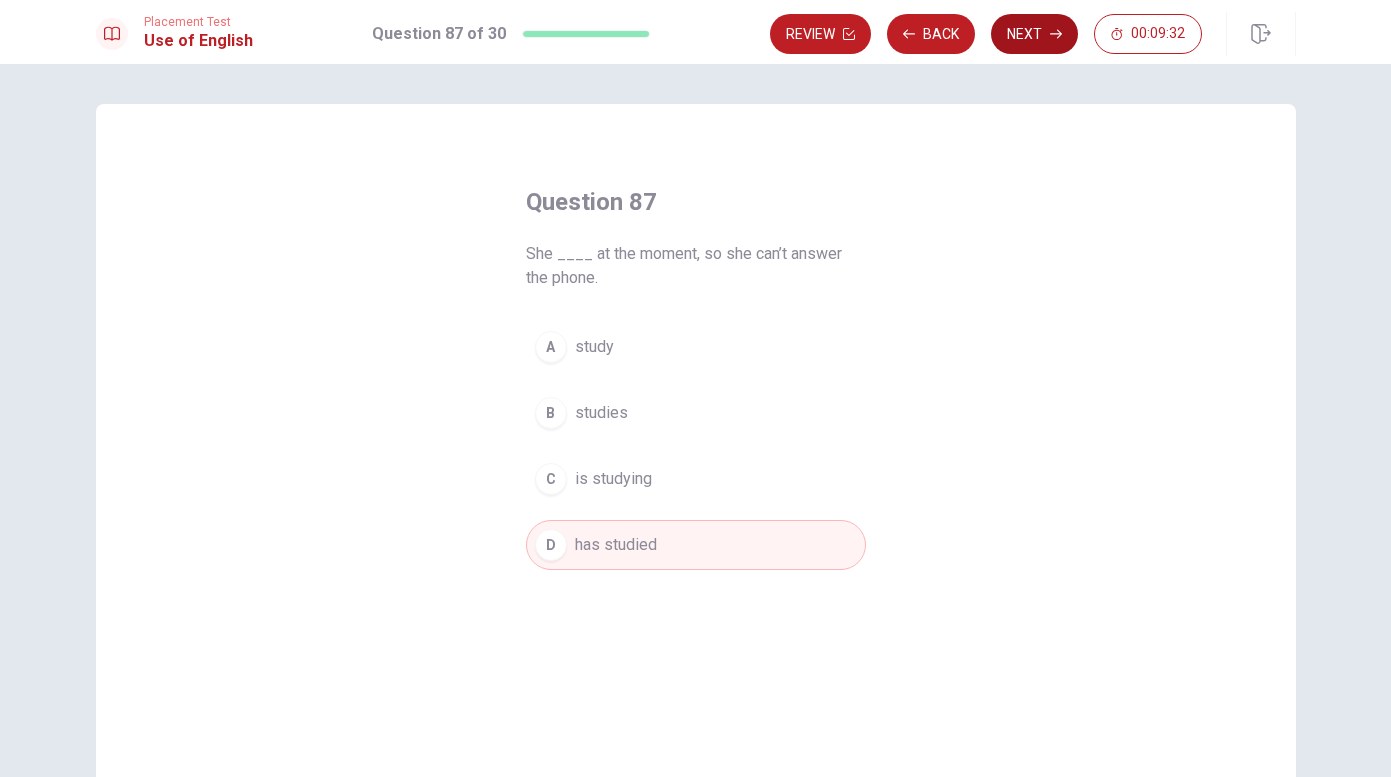 click on "Next" at bounding box center [1034, 34] 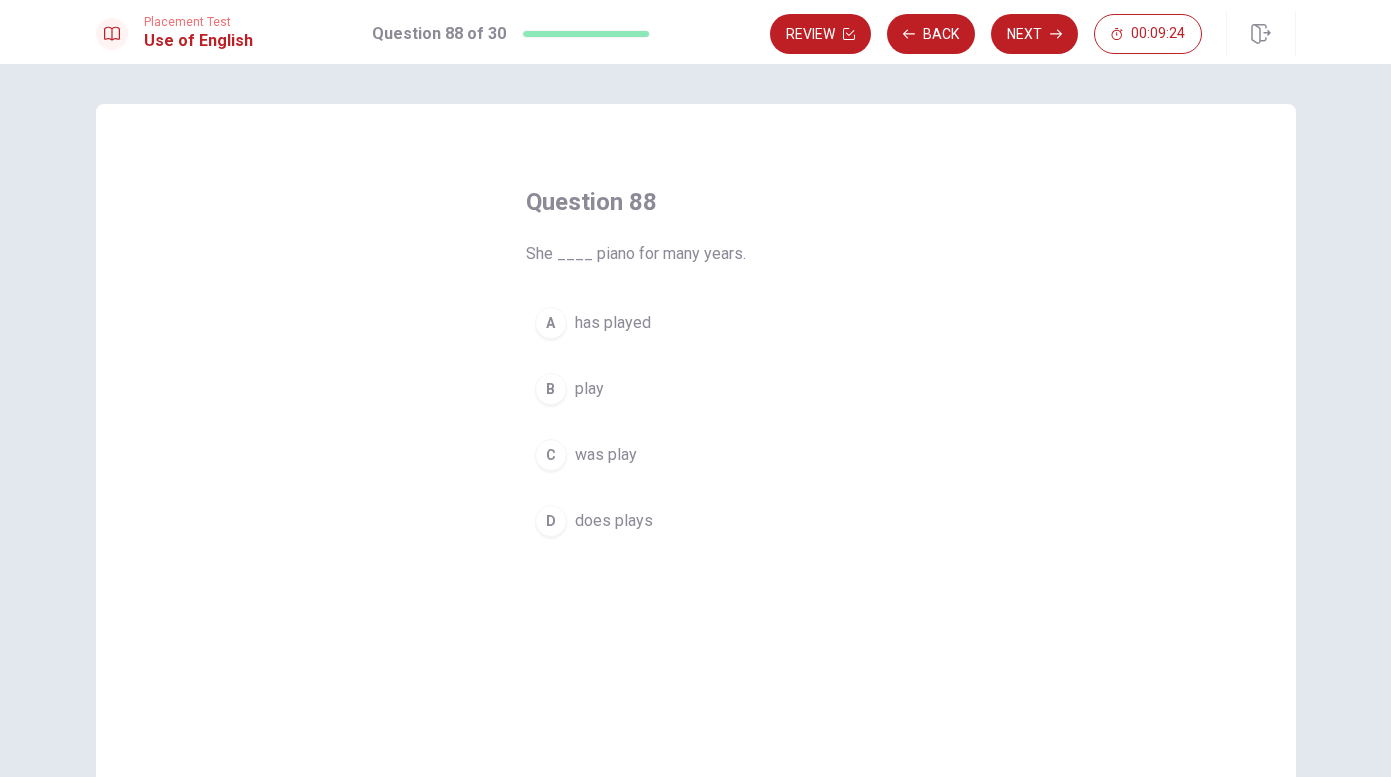 click on "has played" at bounding box center (613, 323) 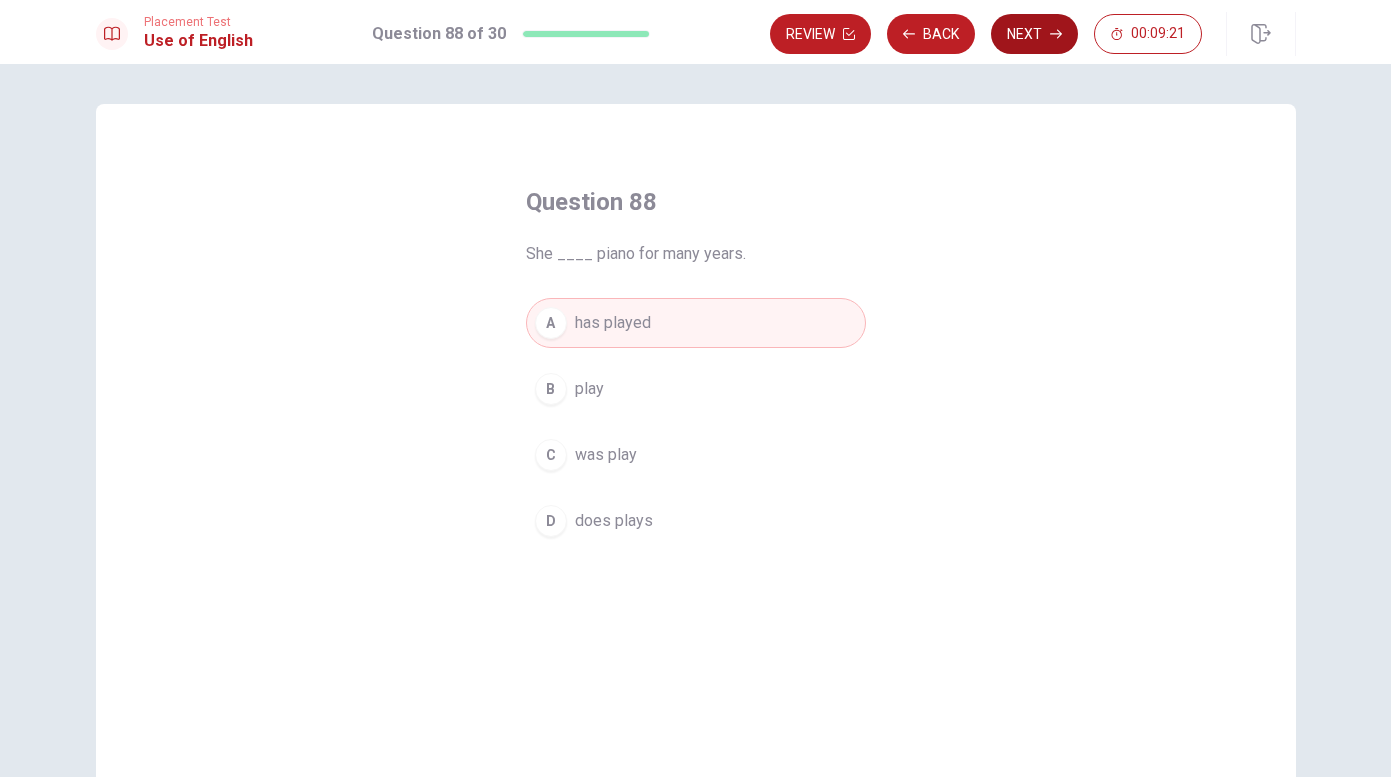 click 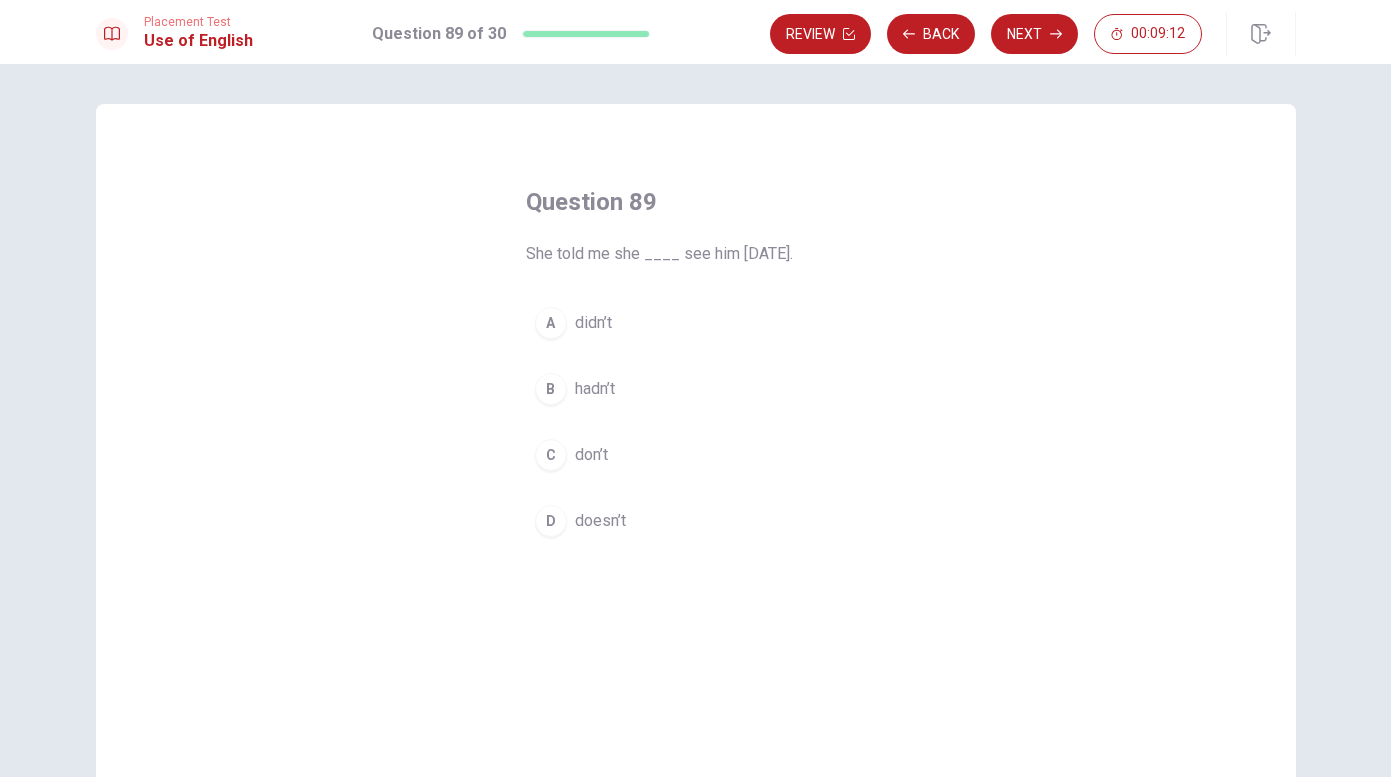 click on "didn’t" at bounding box center (593, 323) 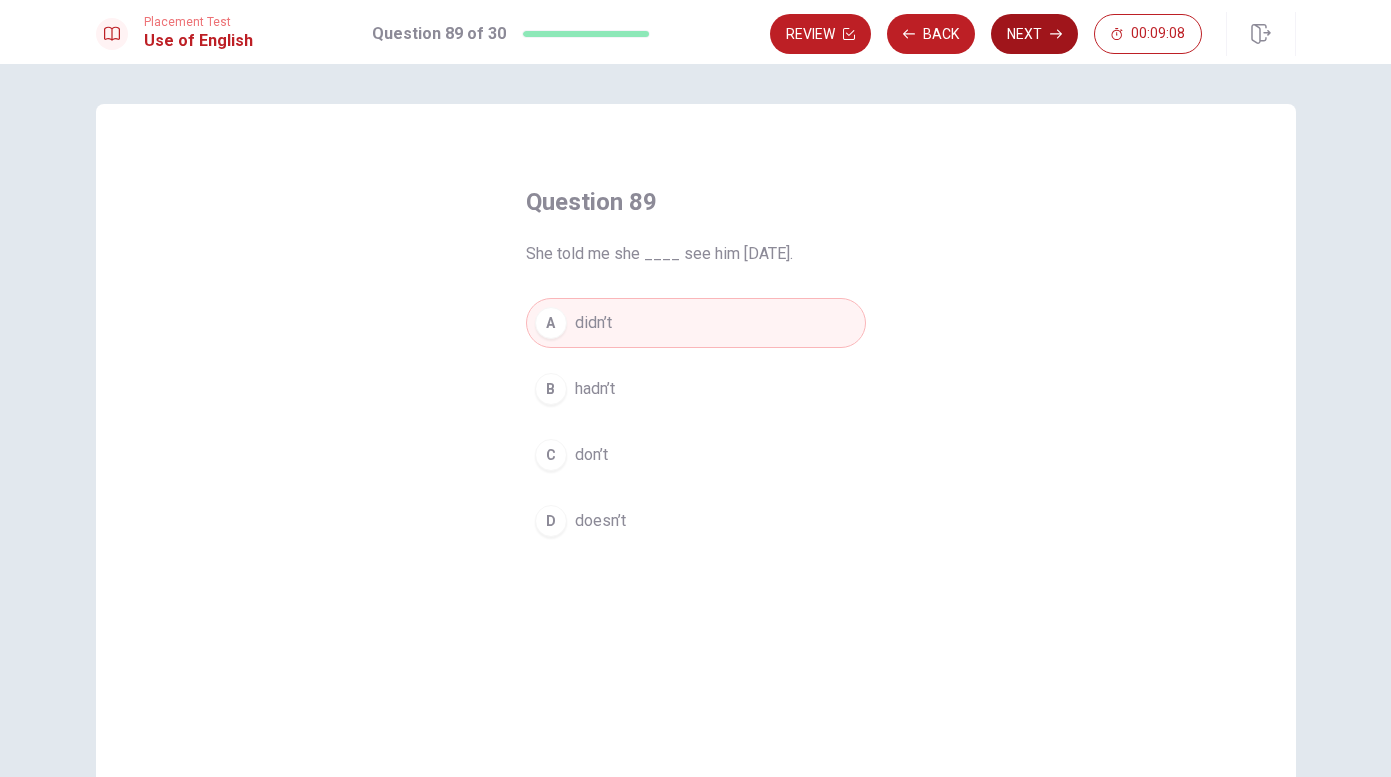 click on "Next" at bounding box center [1034, 34] 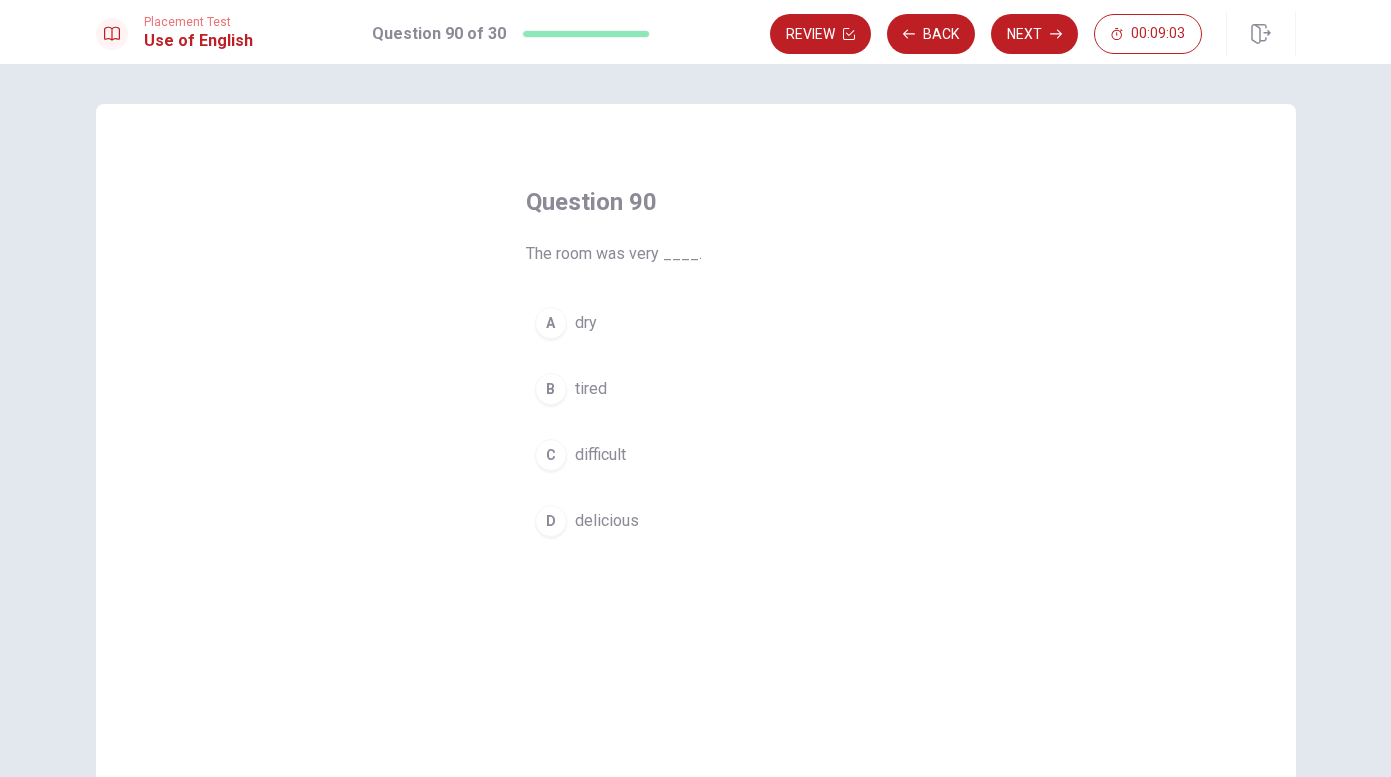click on "dry" at bounding box center (586, 323) 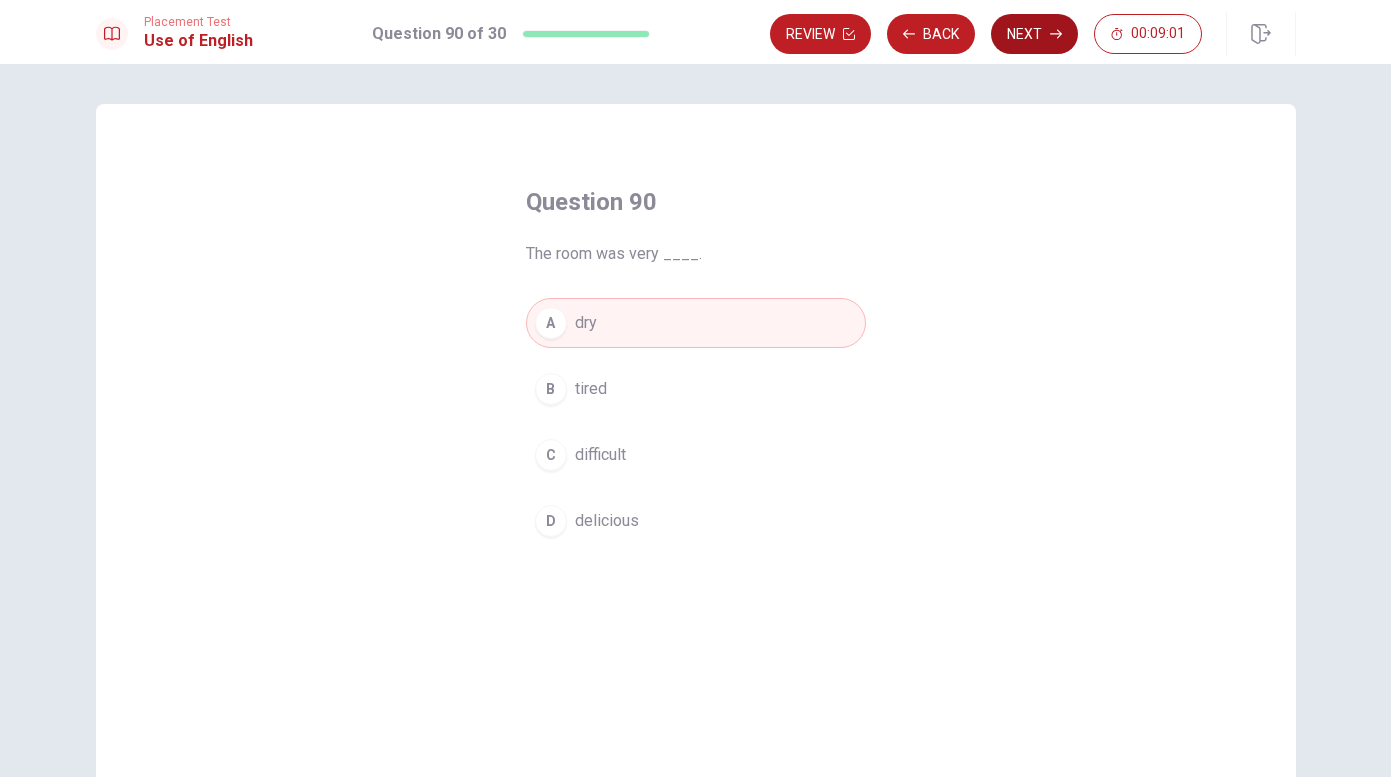 click 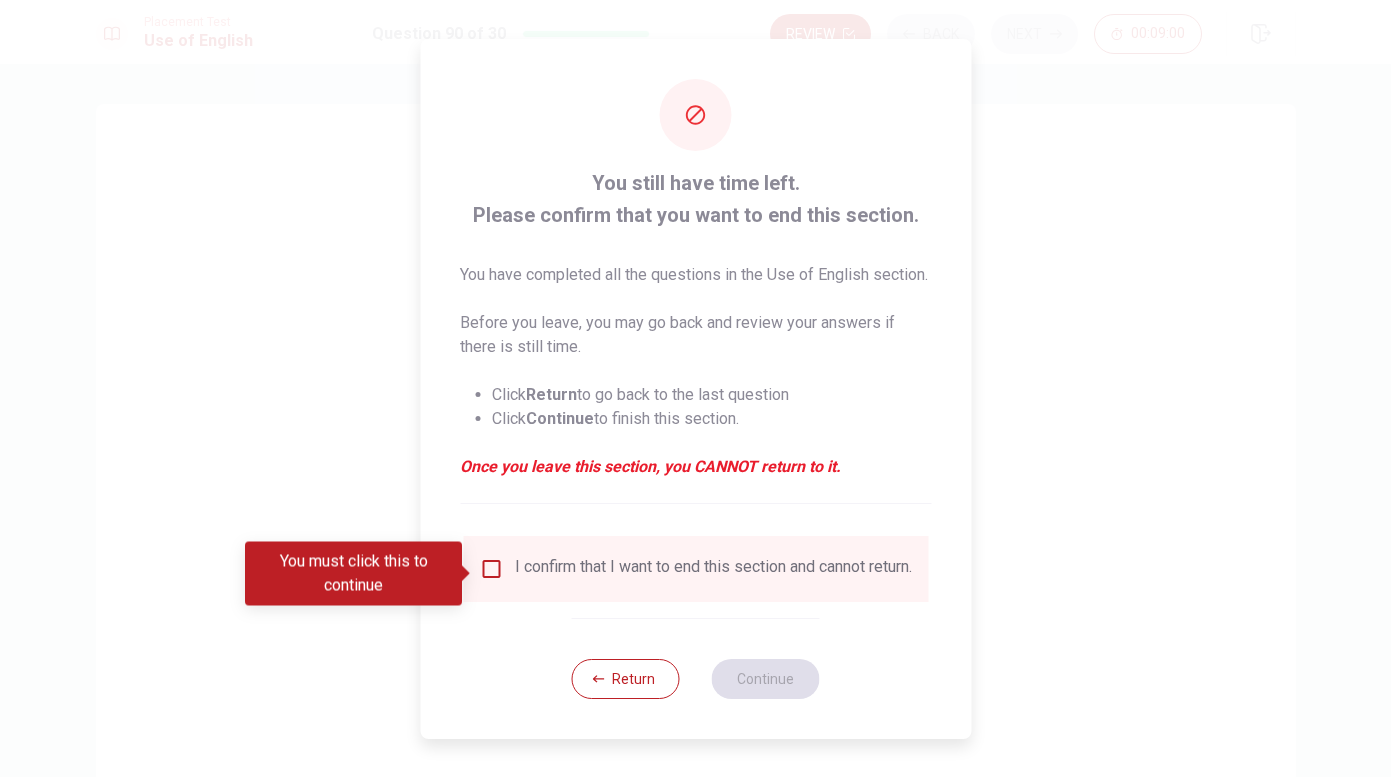 click at bounding box center (491, 569) 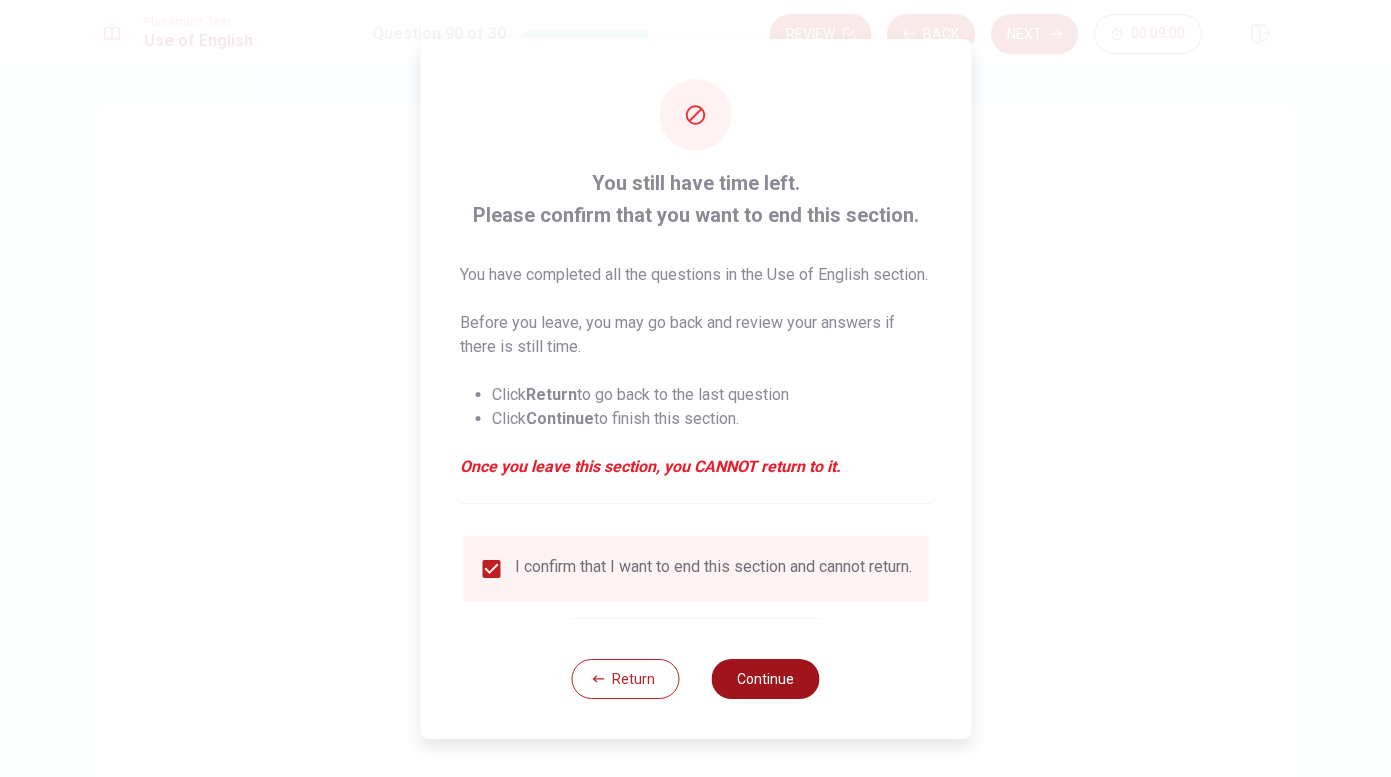 click on "Continue" at bounding box center (766, 679) 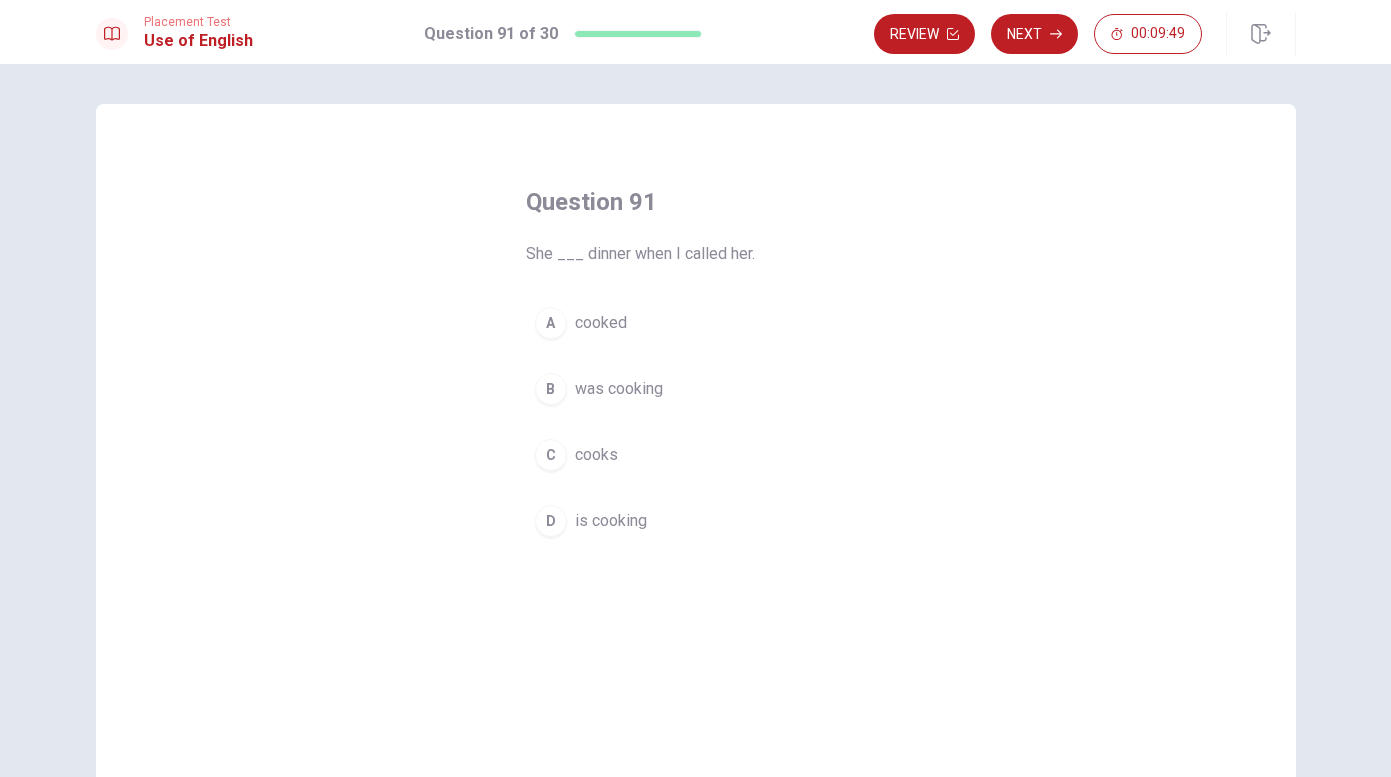click on "was cooking" at bounding box center [619, 389] 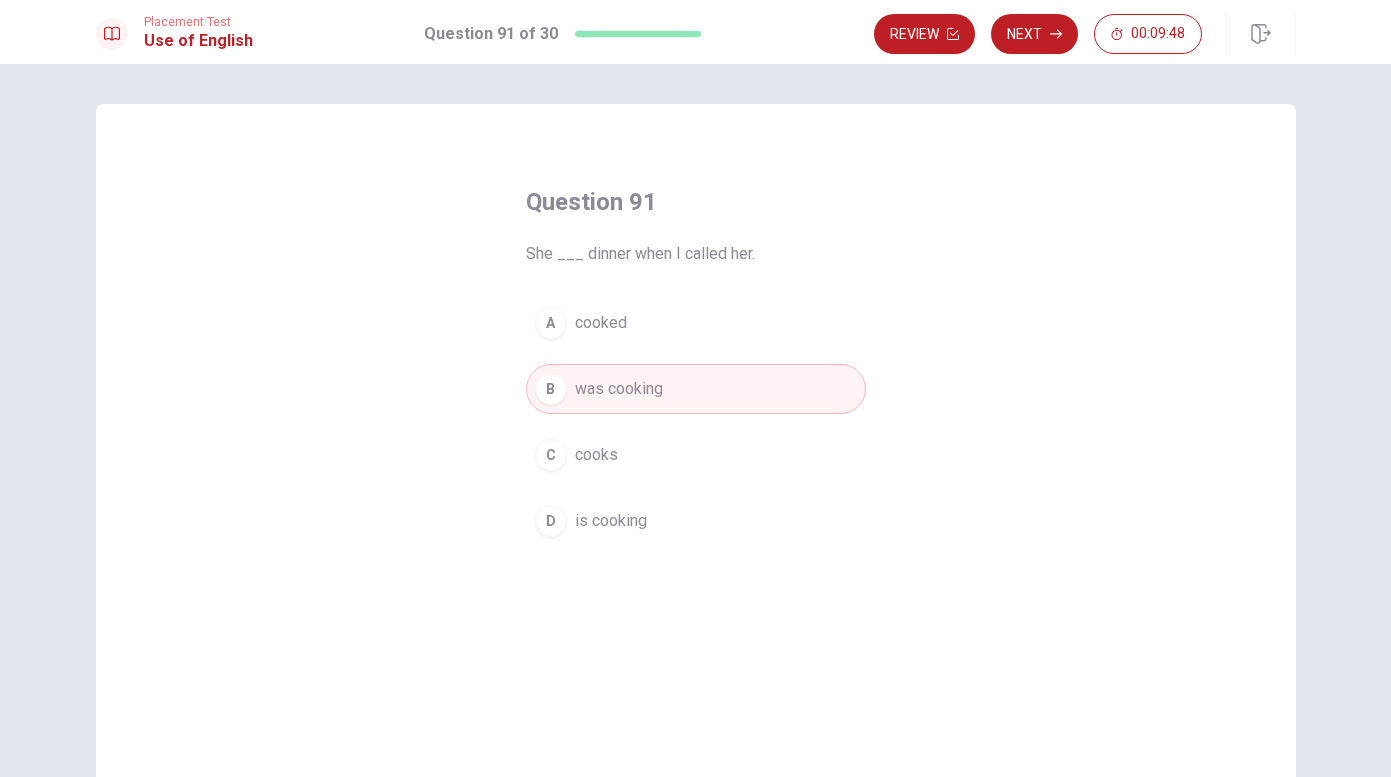 click on "cooked" at bounding box center (601, 323) 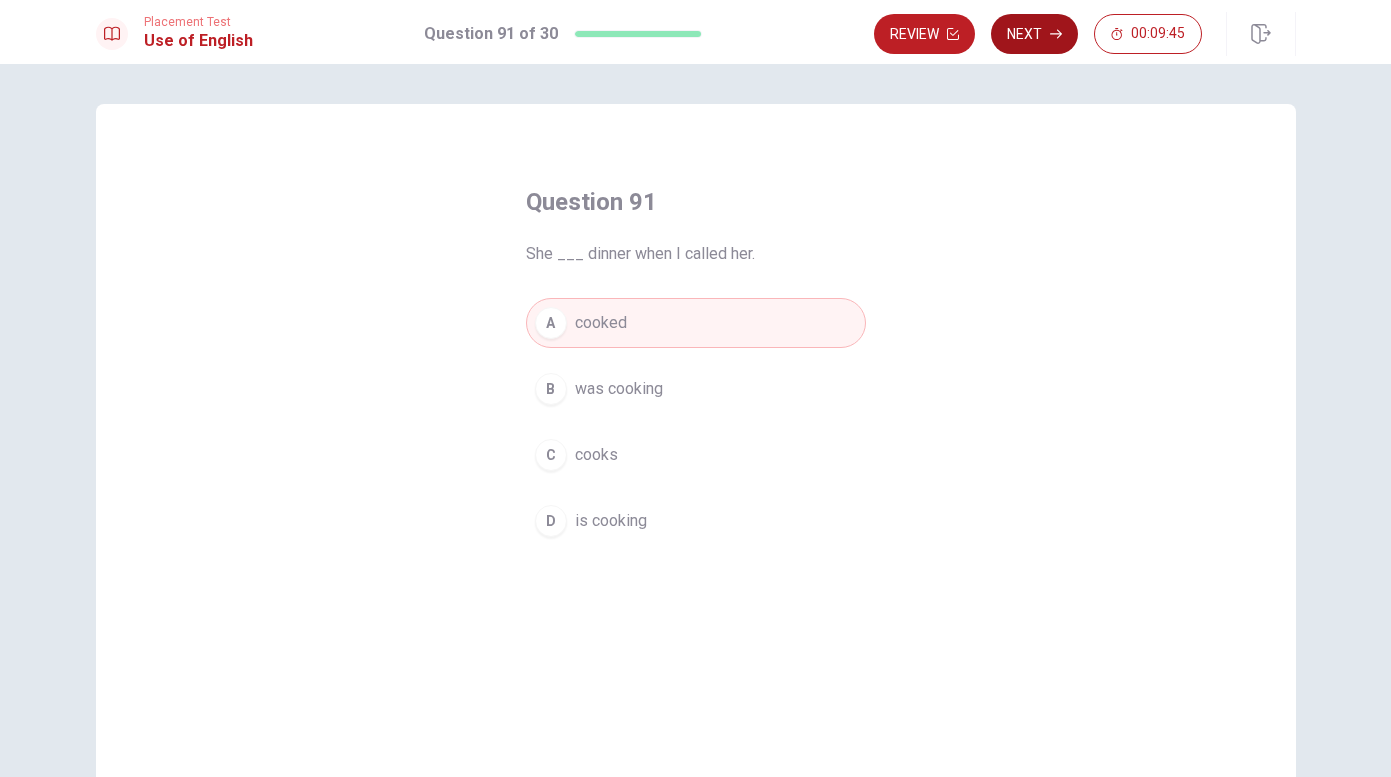 click on "Next" at bounding box center (1034, 34) 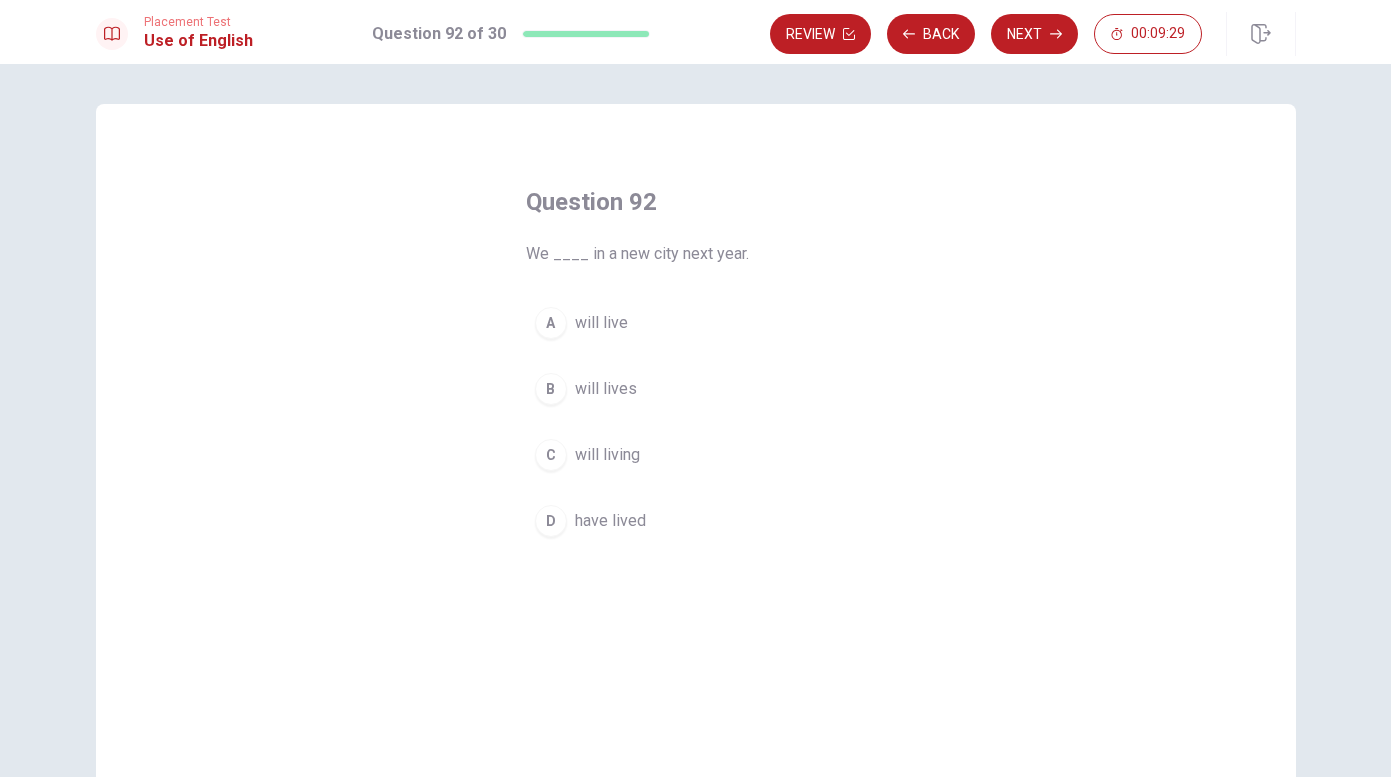 click on "will live" at bounding box center (601, 323) 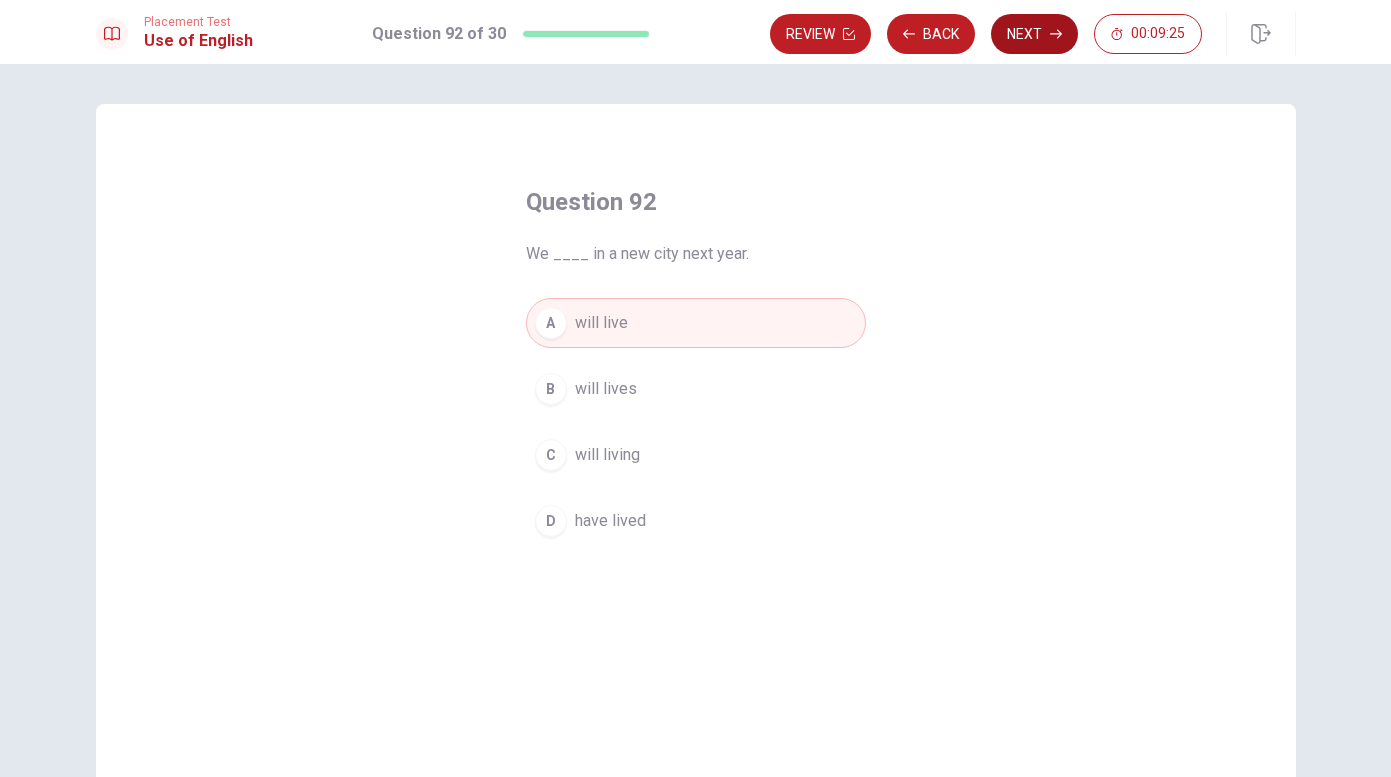 click on "Next" at bounding box center (1034, 34) 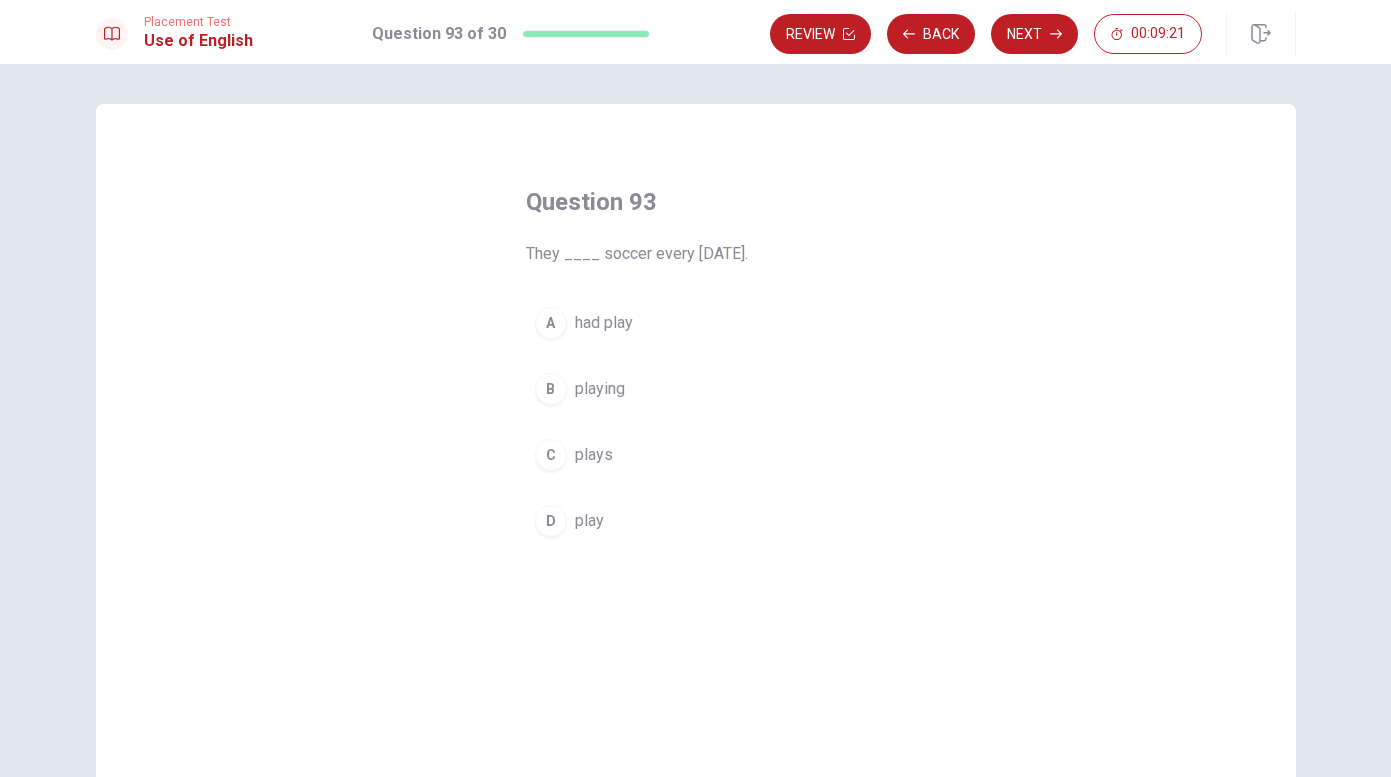 click on "had play" at bounding box center [604, 323] 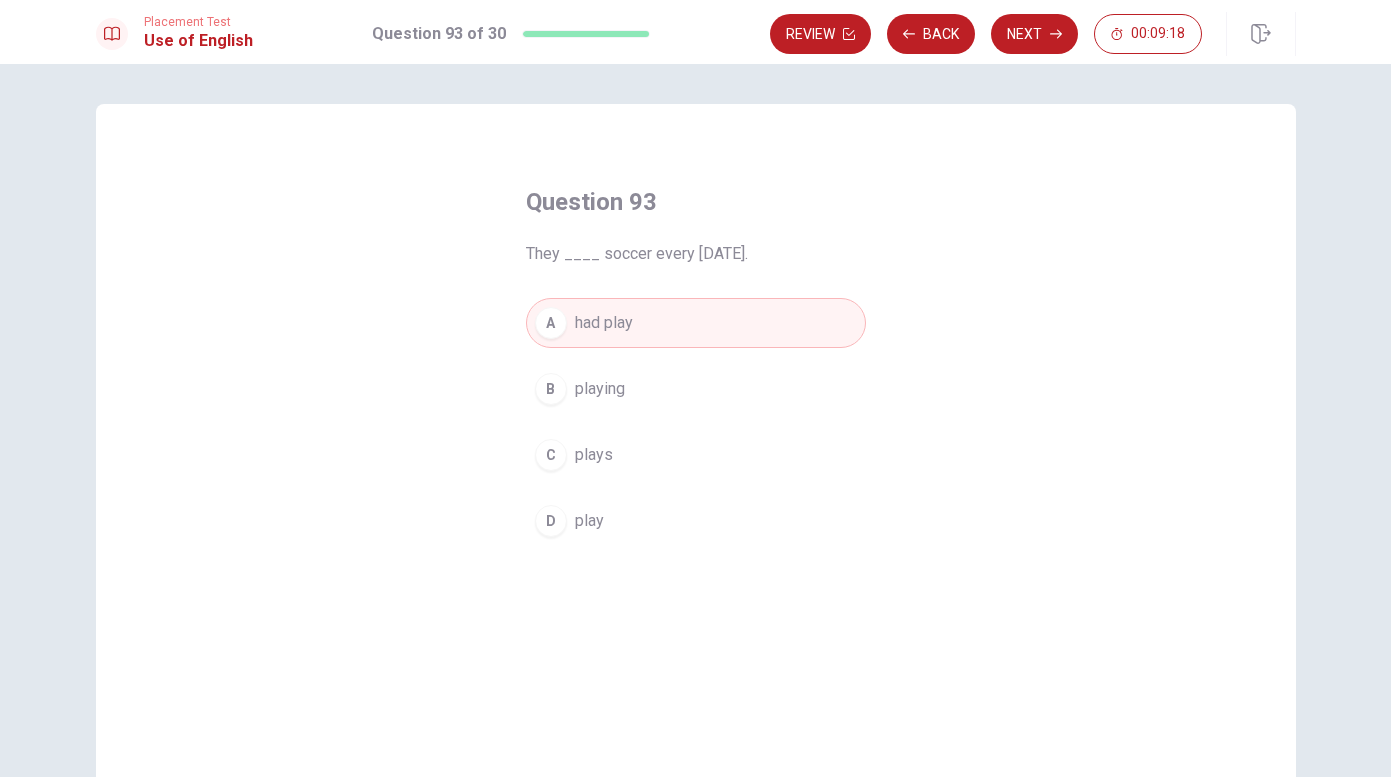 click on "playing" at bounding box center (600, 389) 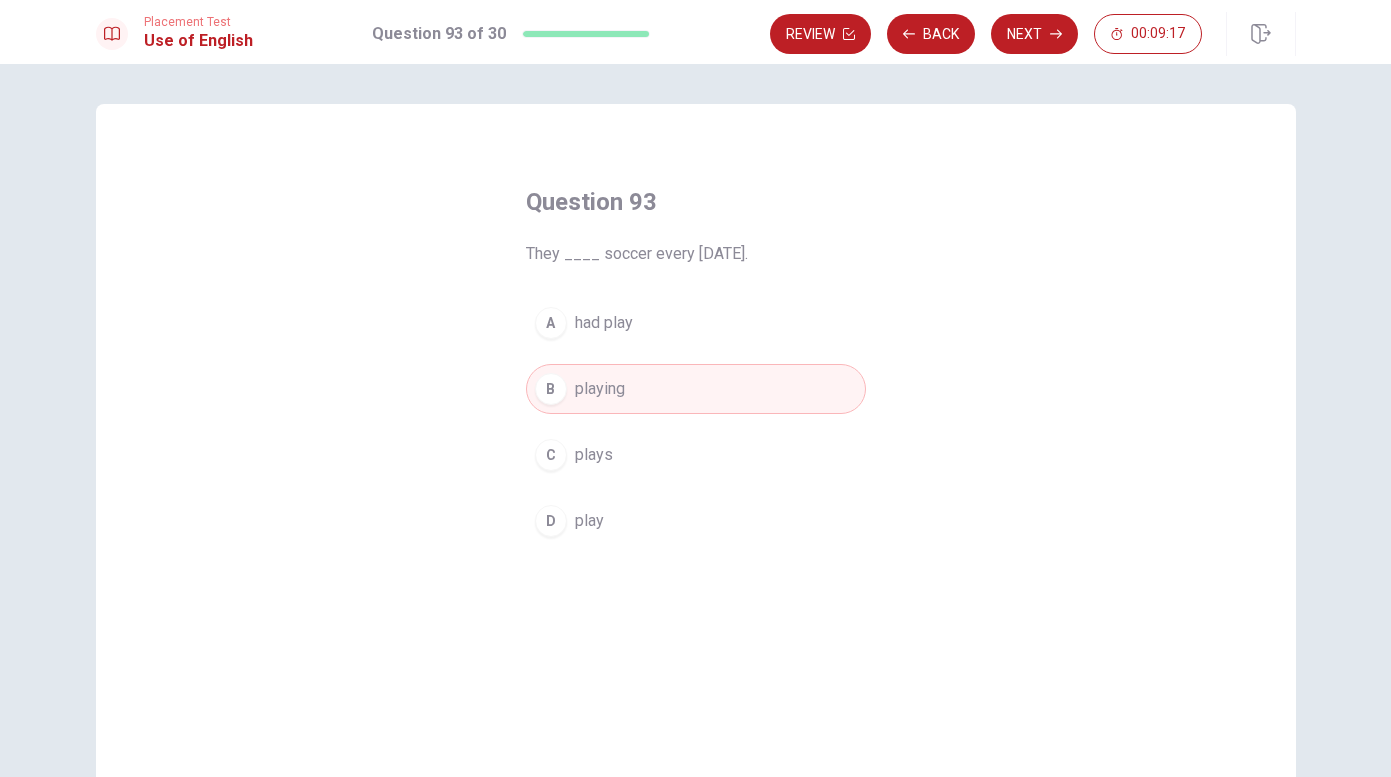 click on "C plays" at bounding box center (696, 455) 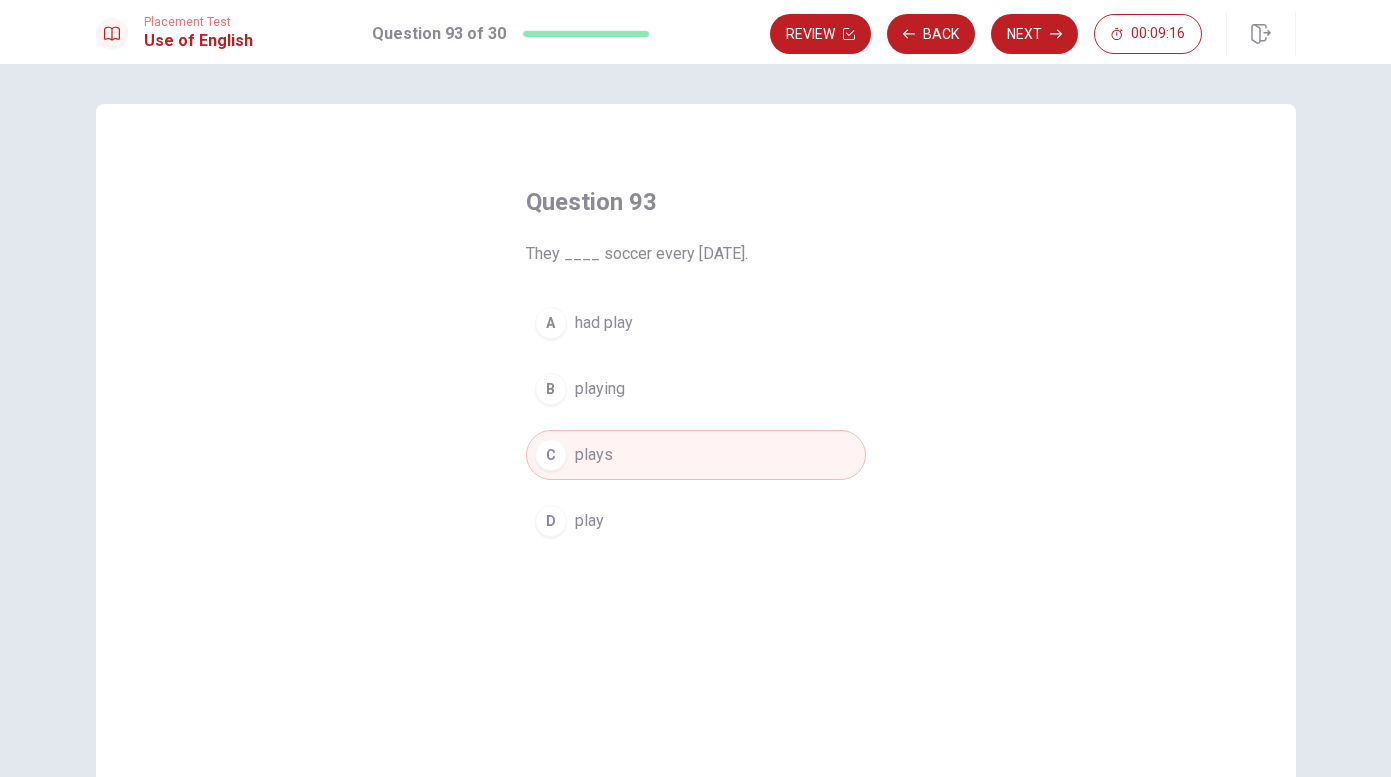 click on "play" at bounding box center (589, 521) 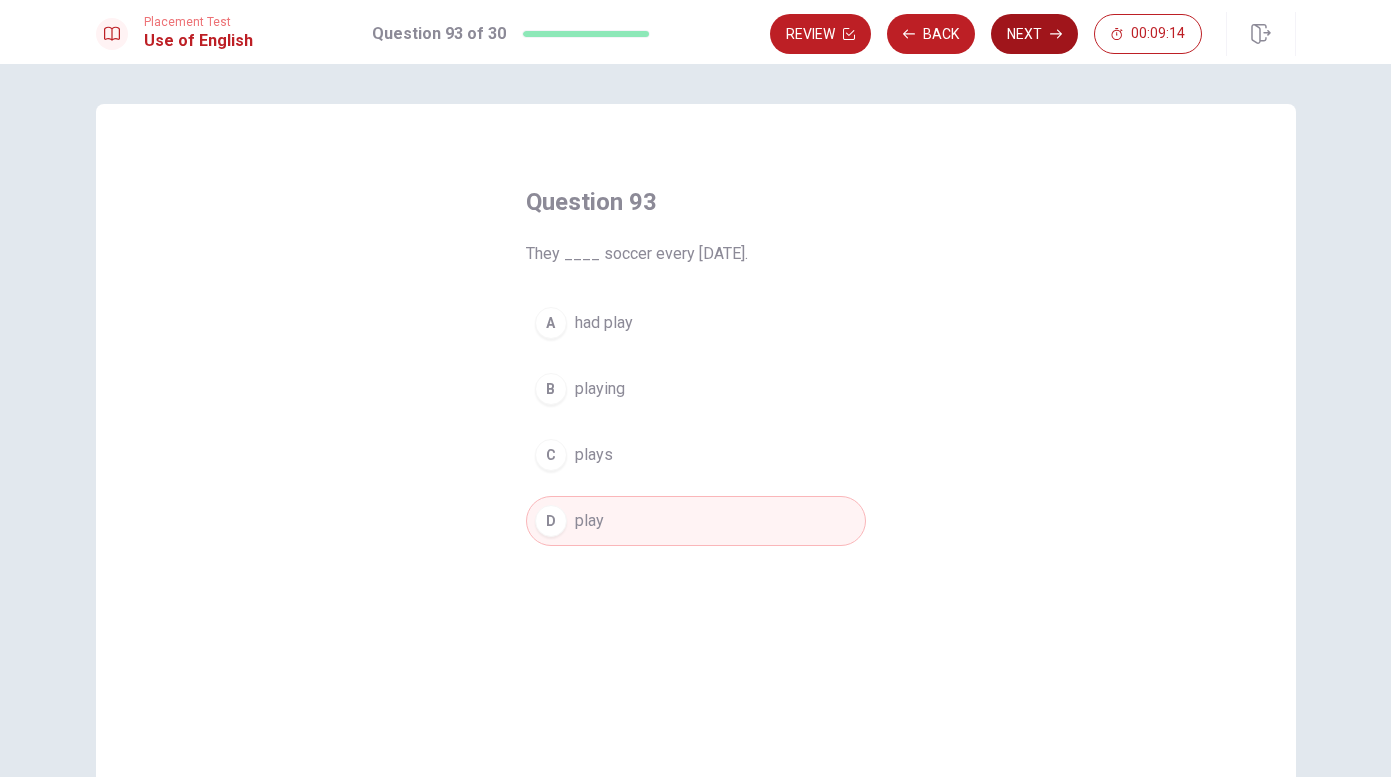 click 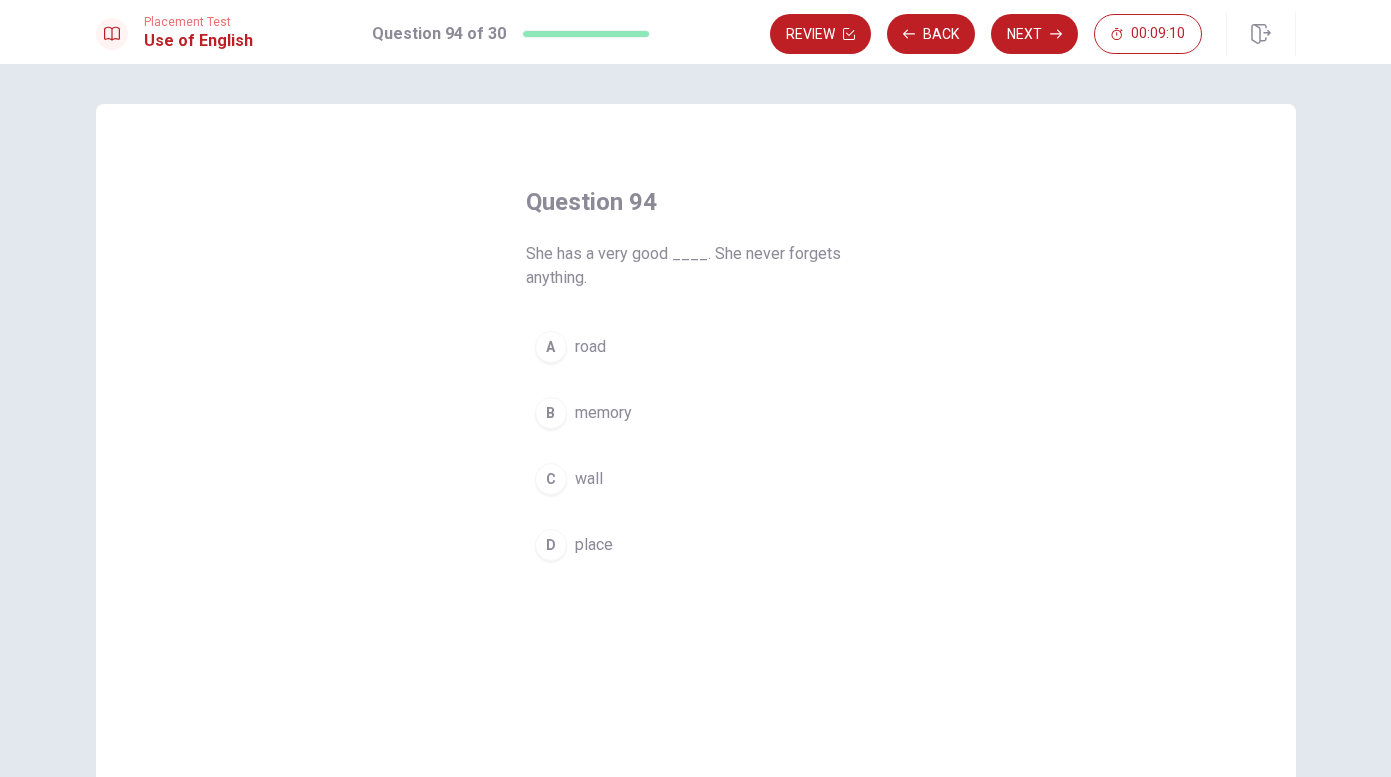 click on "memory" at bounding box center [603, 413] 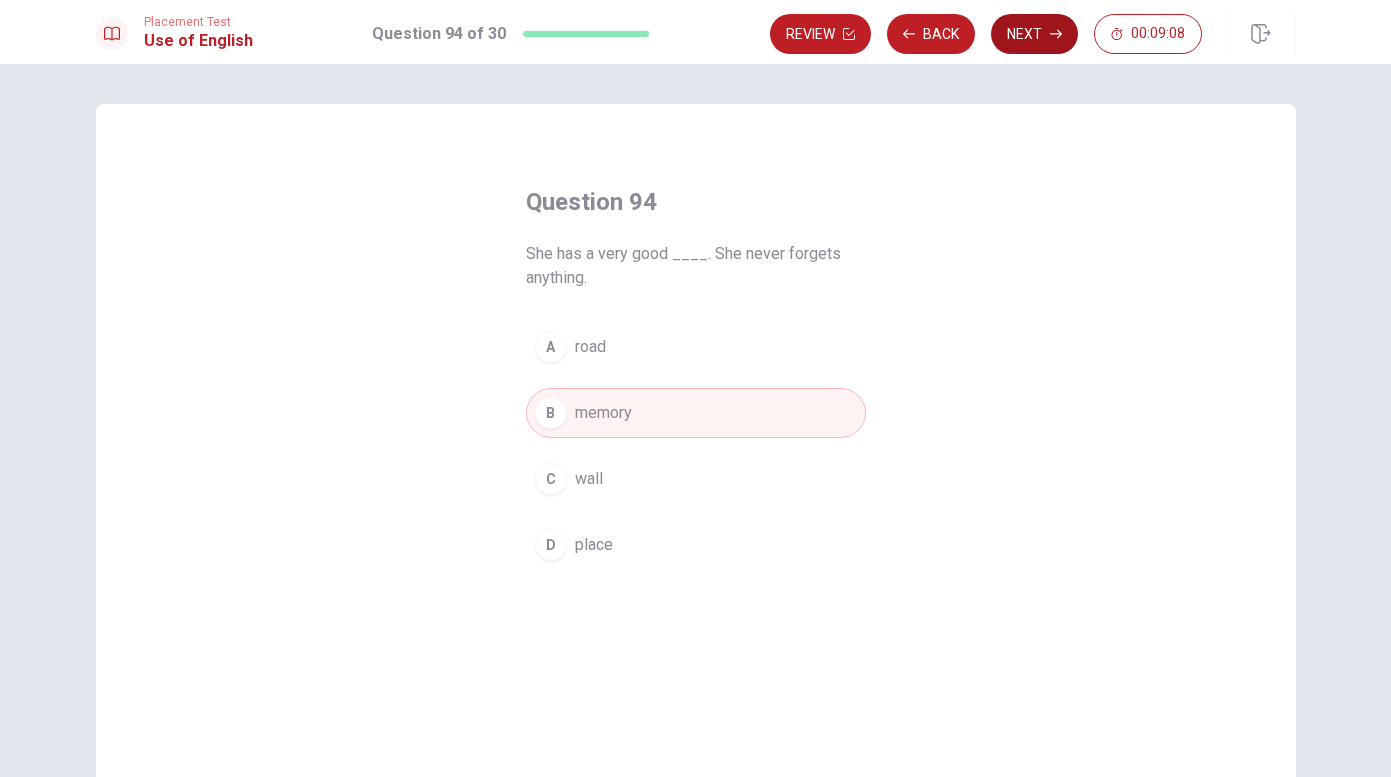 click on "Next" at bounding box center (1034, 34) 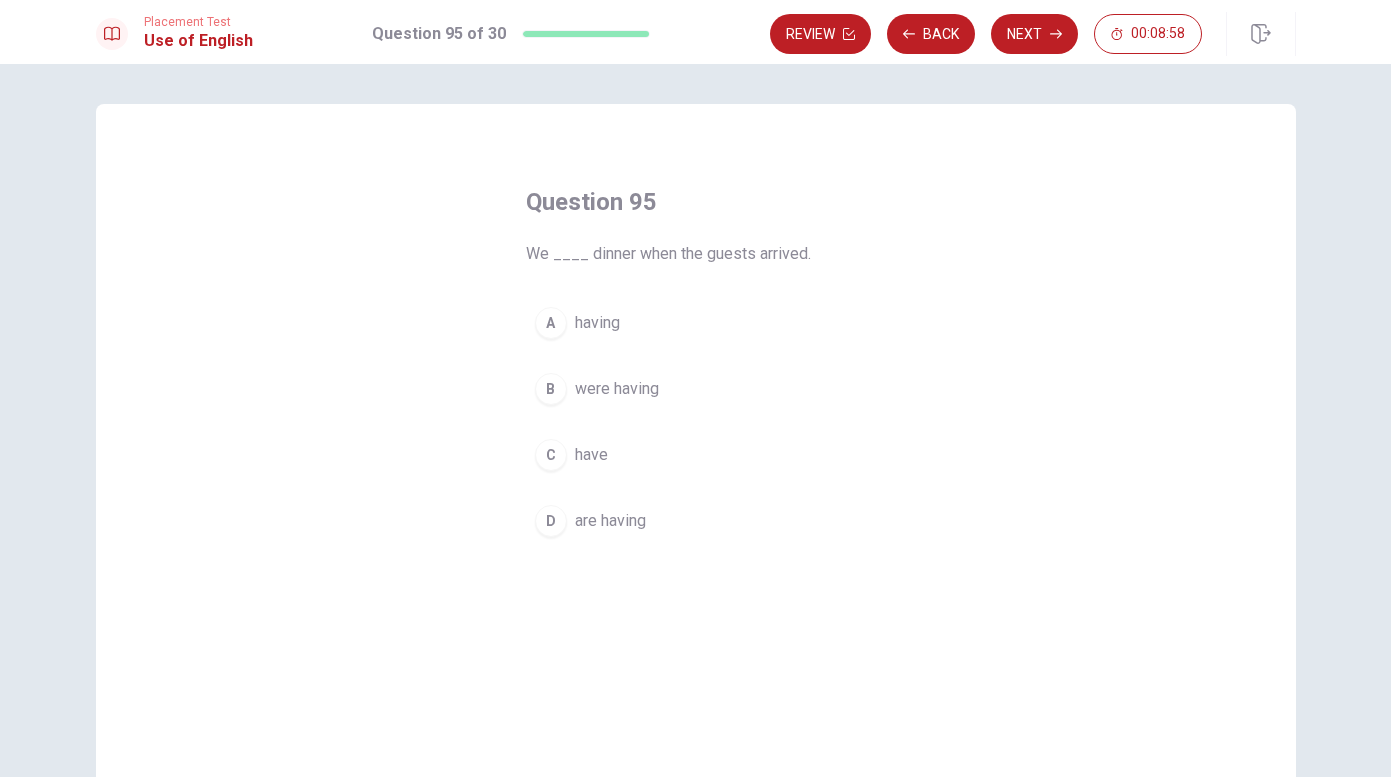 click on "B were having" at bounding box center [696, 389] 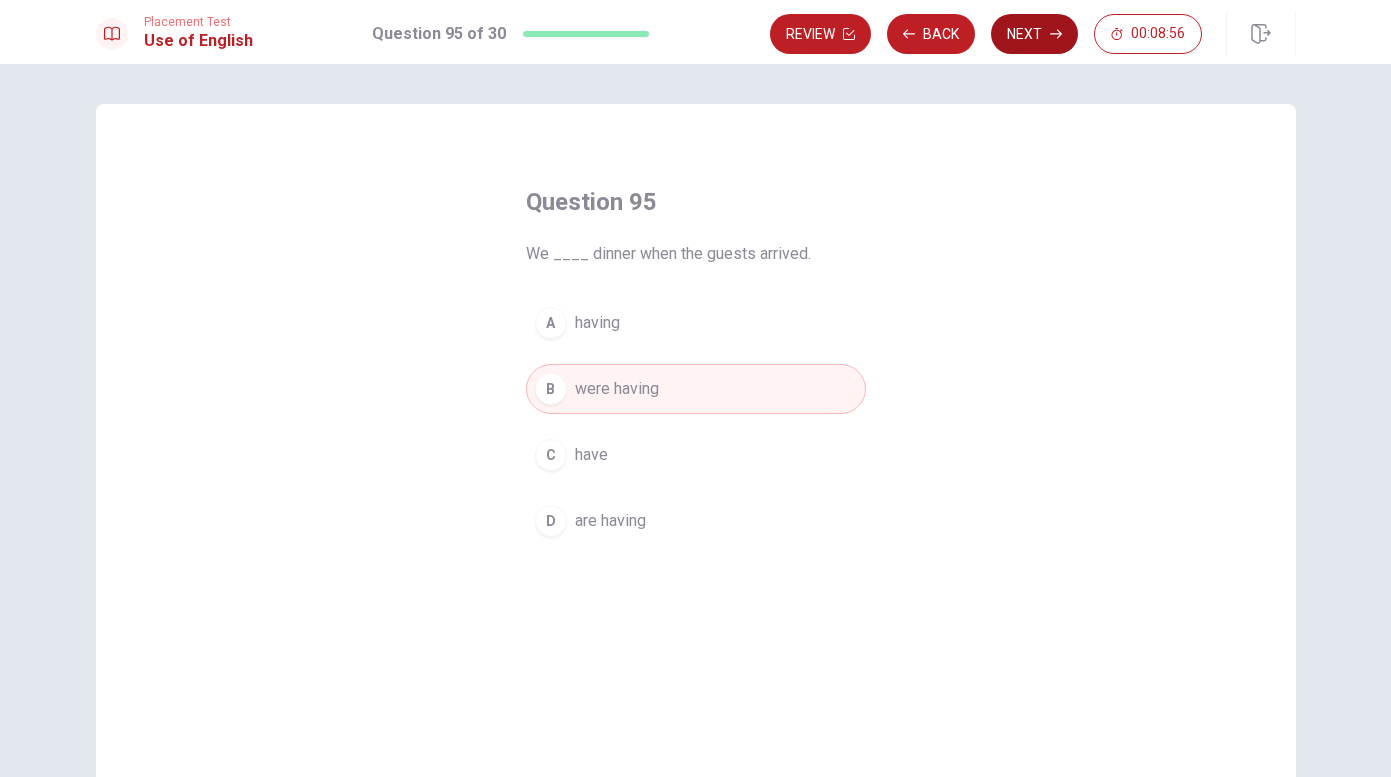 click 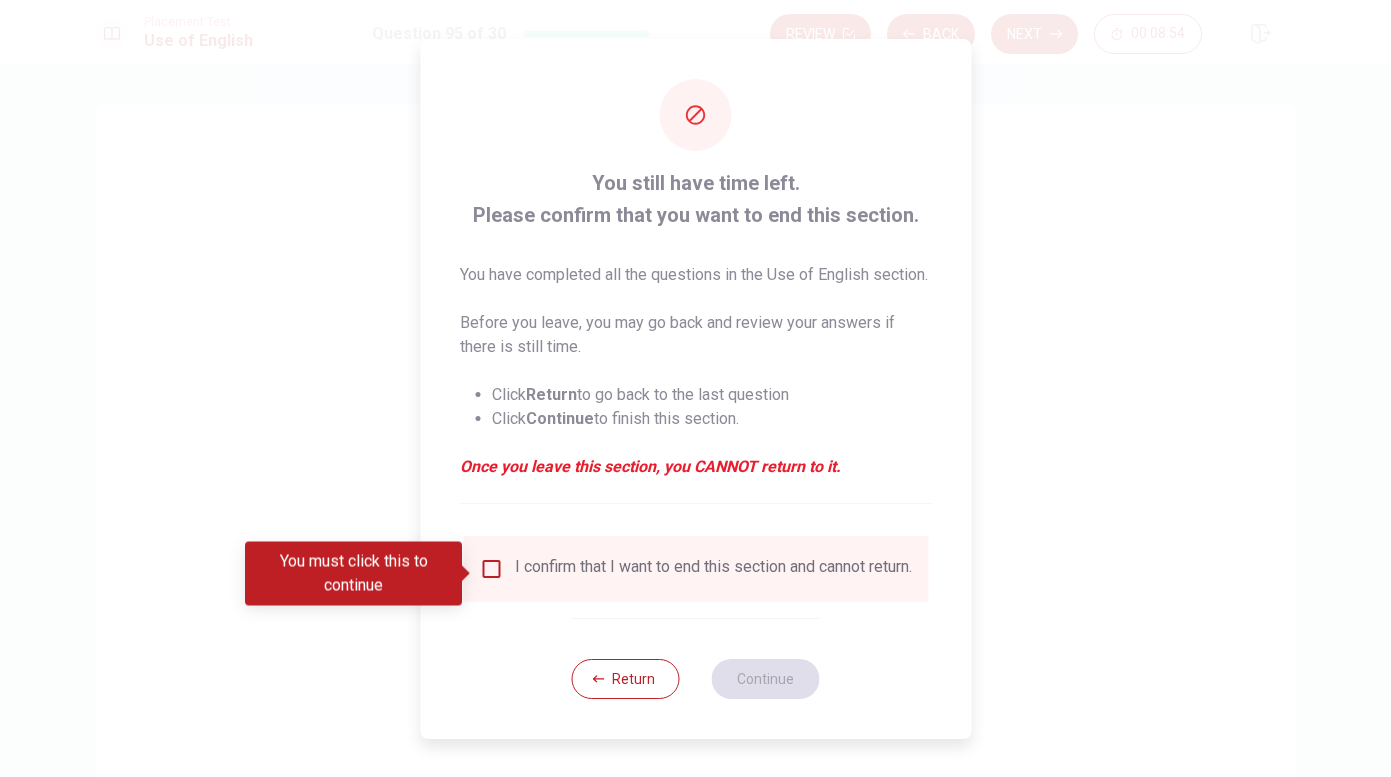 click at bounding box center (491, 569) 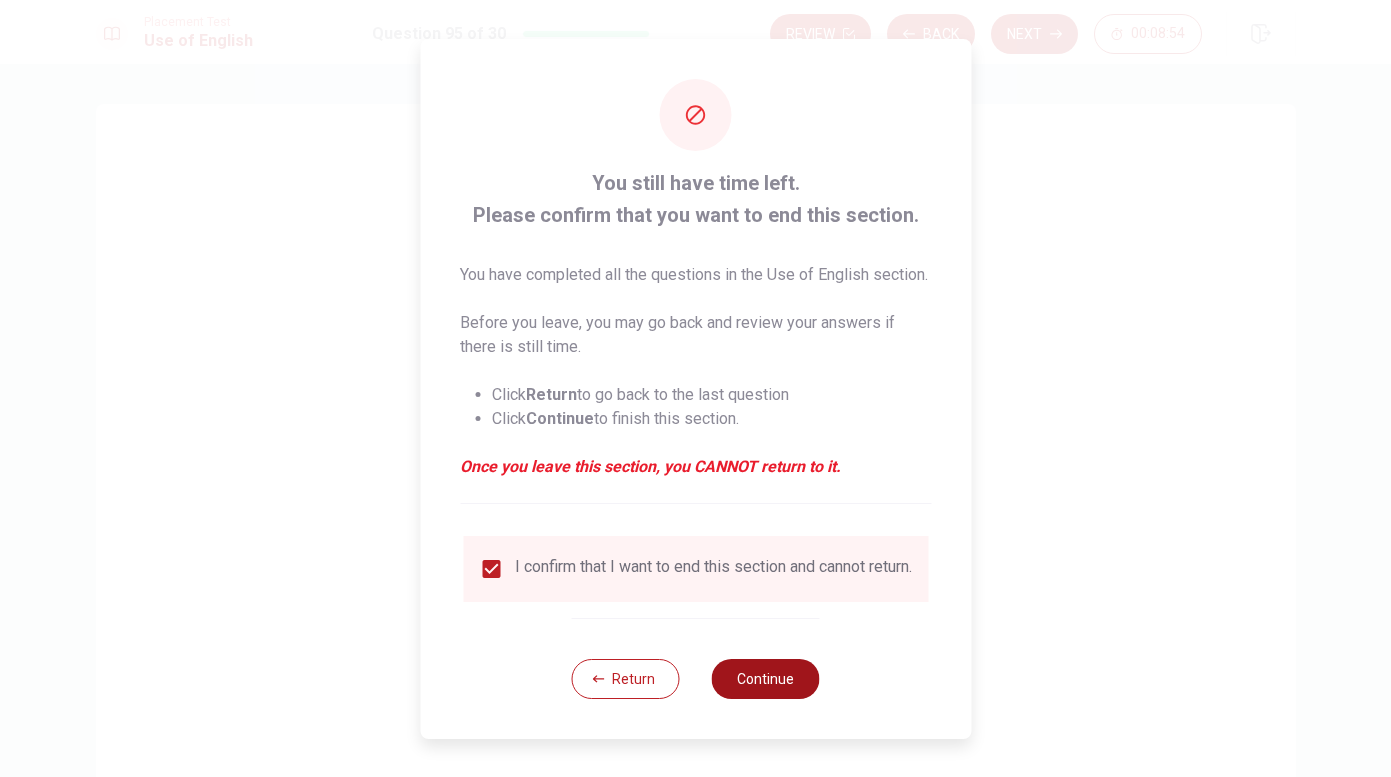 click on "Continue" at bounding box center (766, 679) 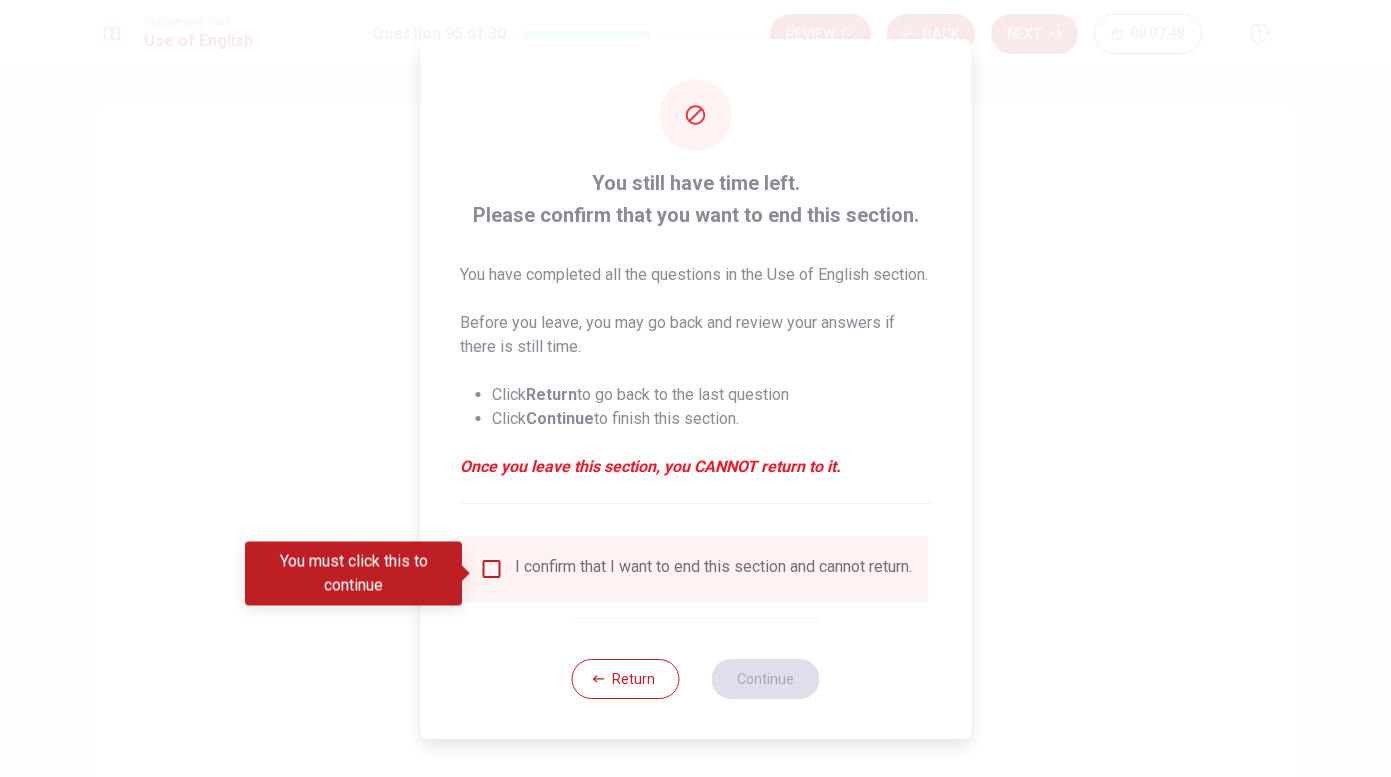 click at bounding box center (491, 569) 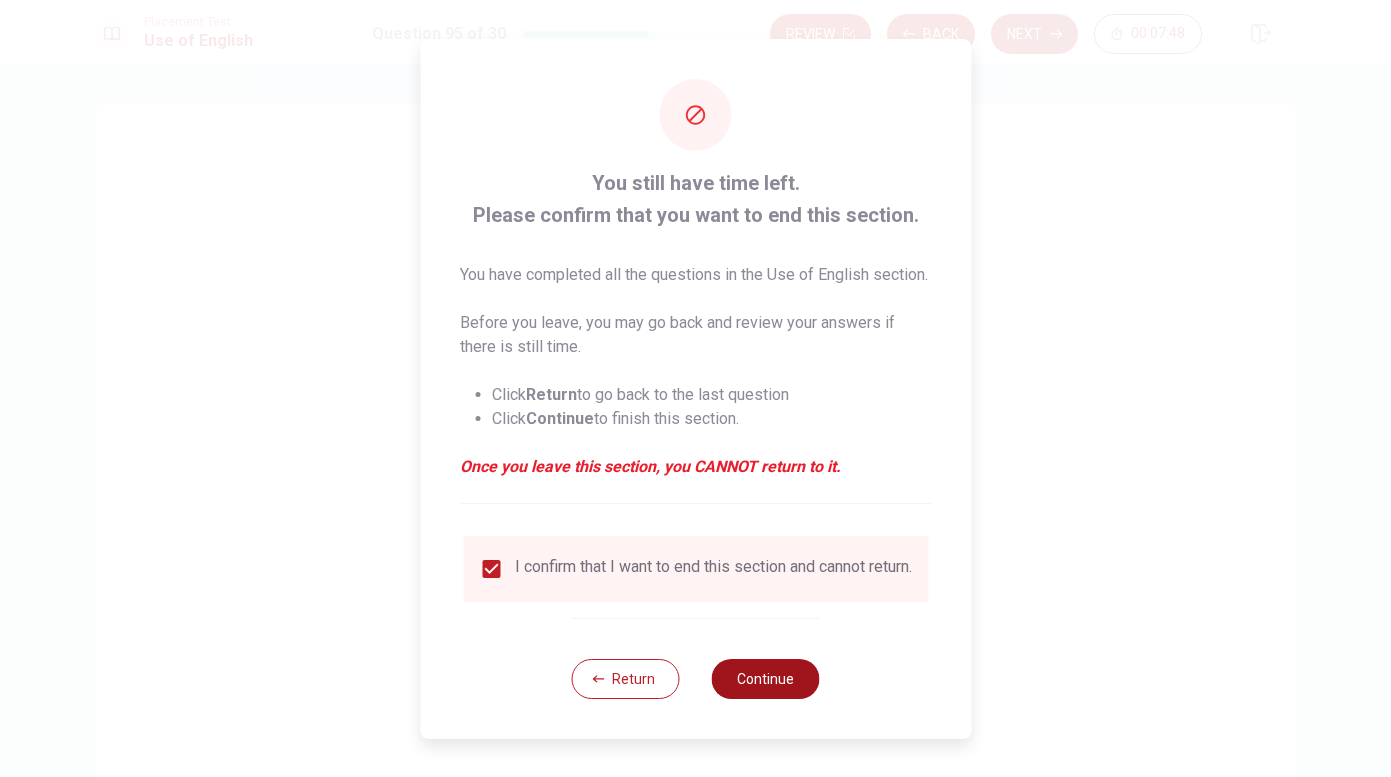 click on "Continue" at bounding box center (766, 679) 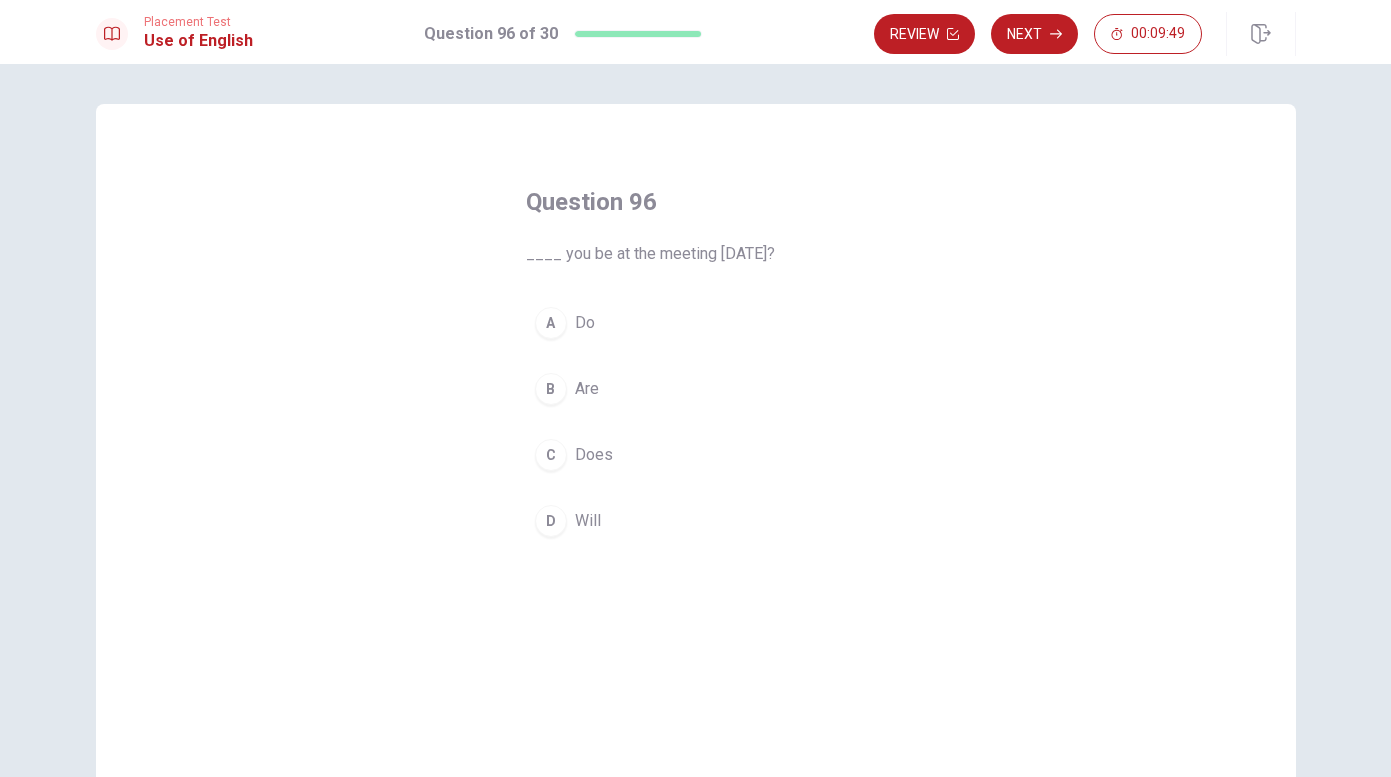 click on "Will" at bounding box center (588, 521) 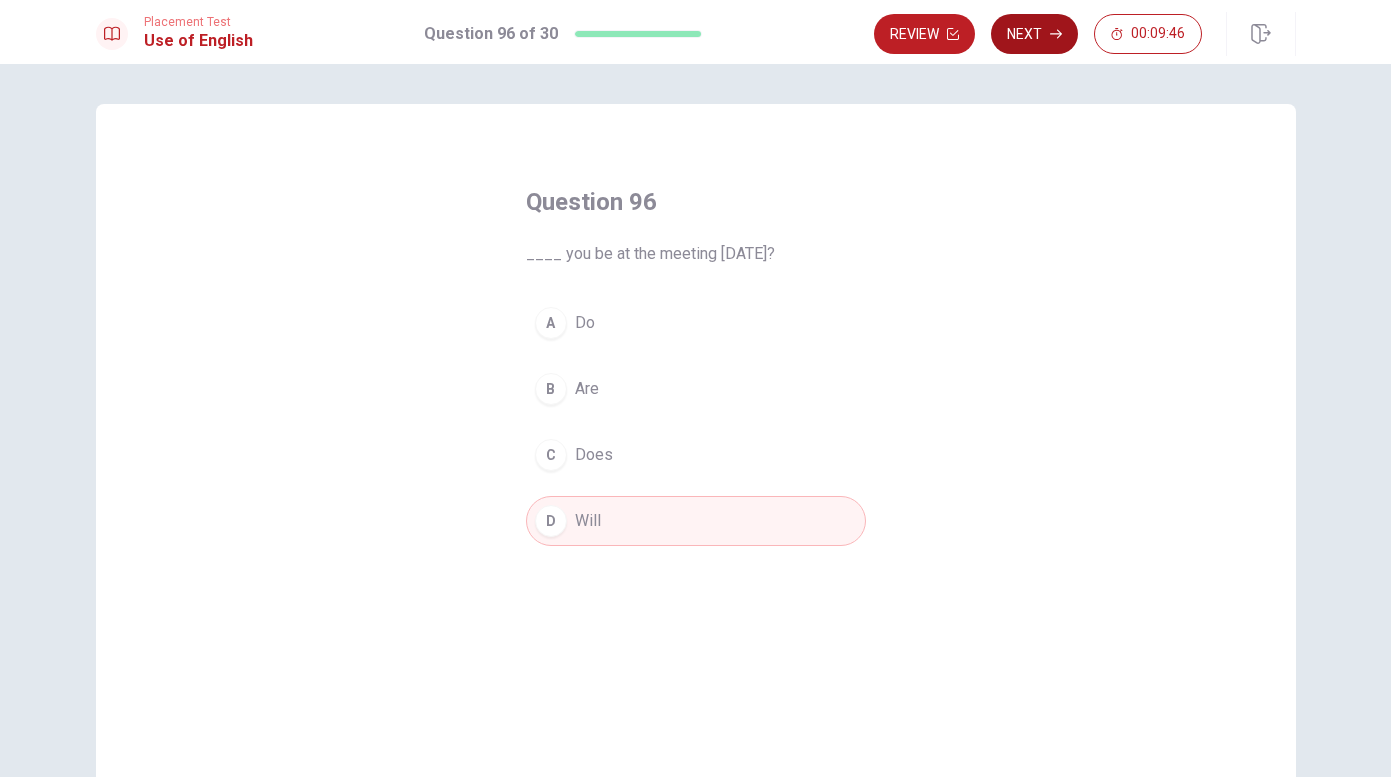 click 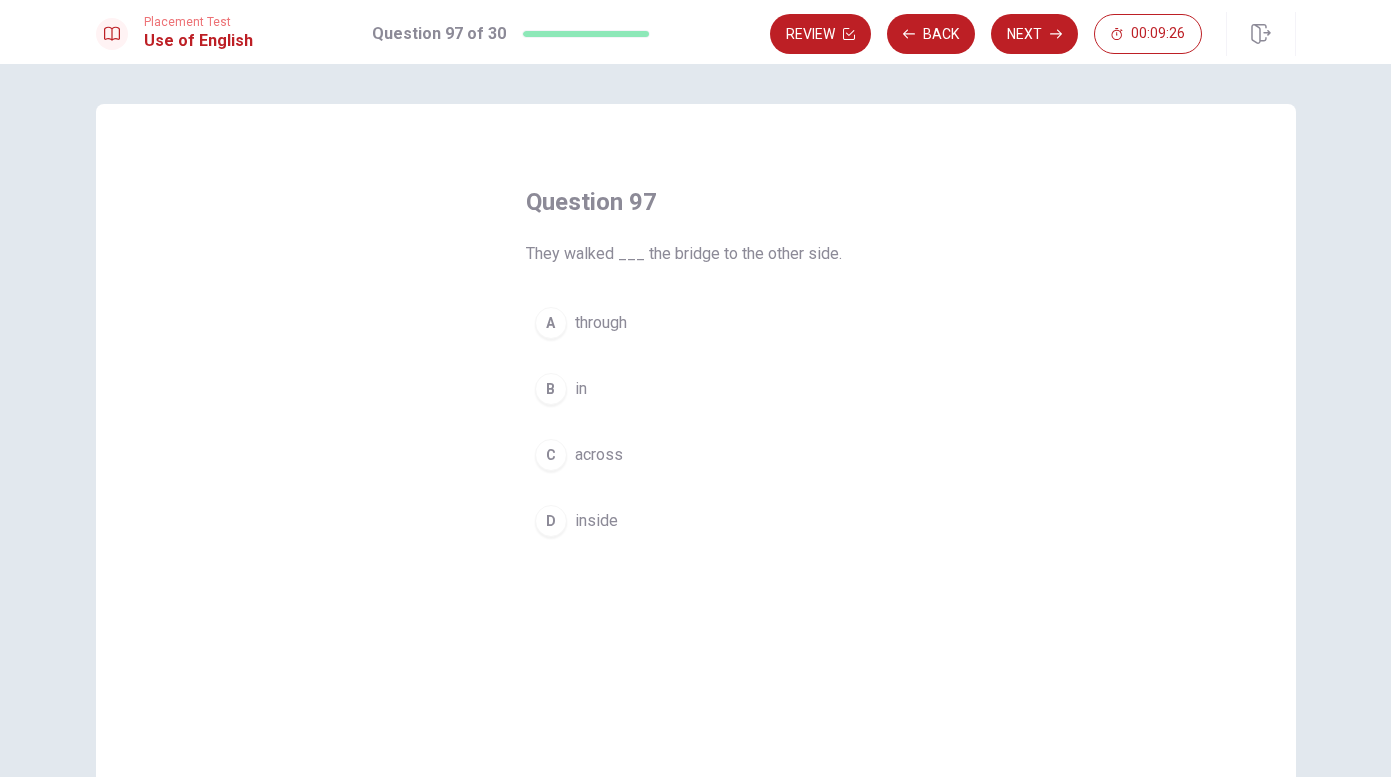 click on "C across" at bounding box center (696, 455) 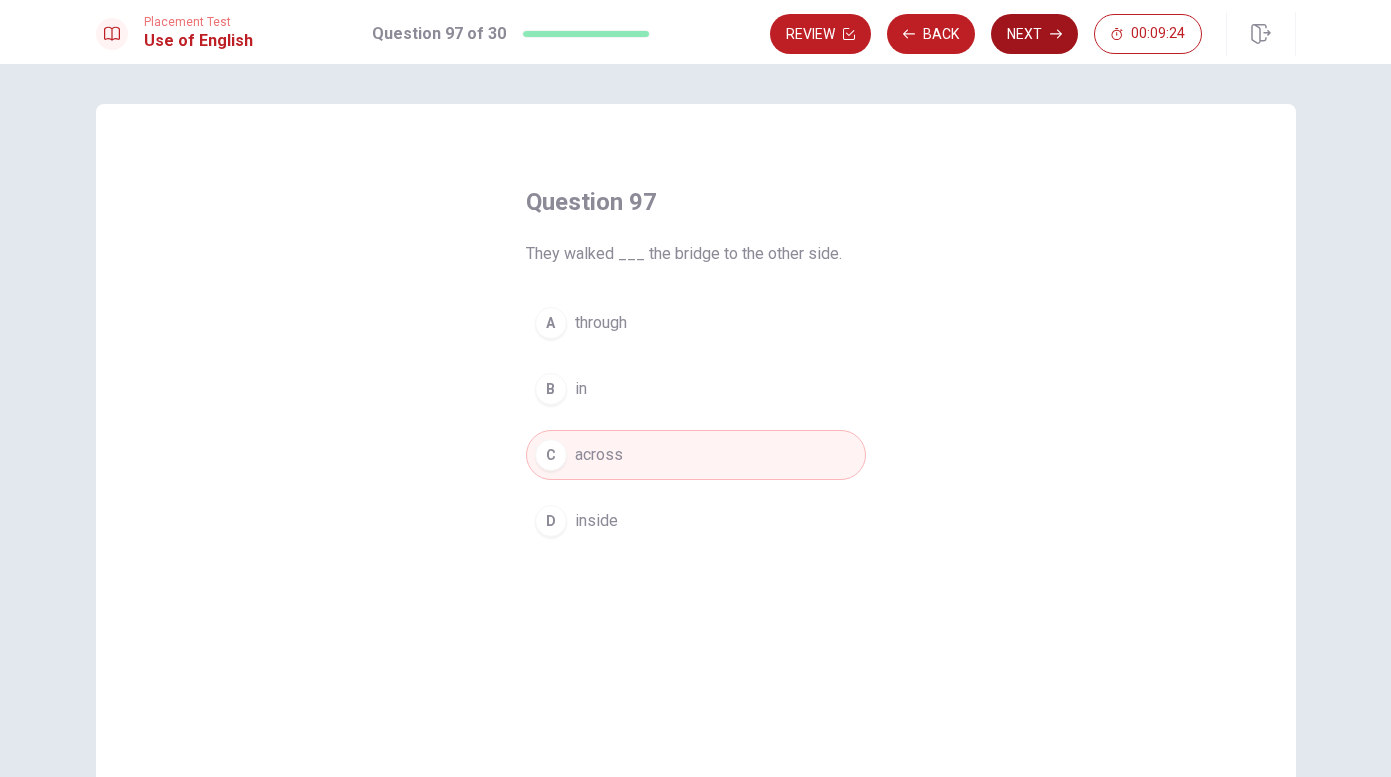 click 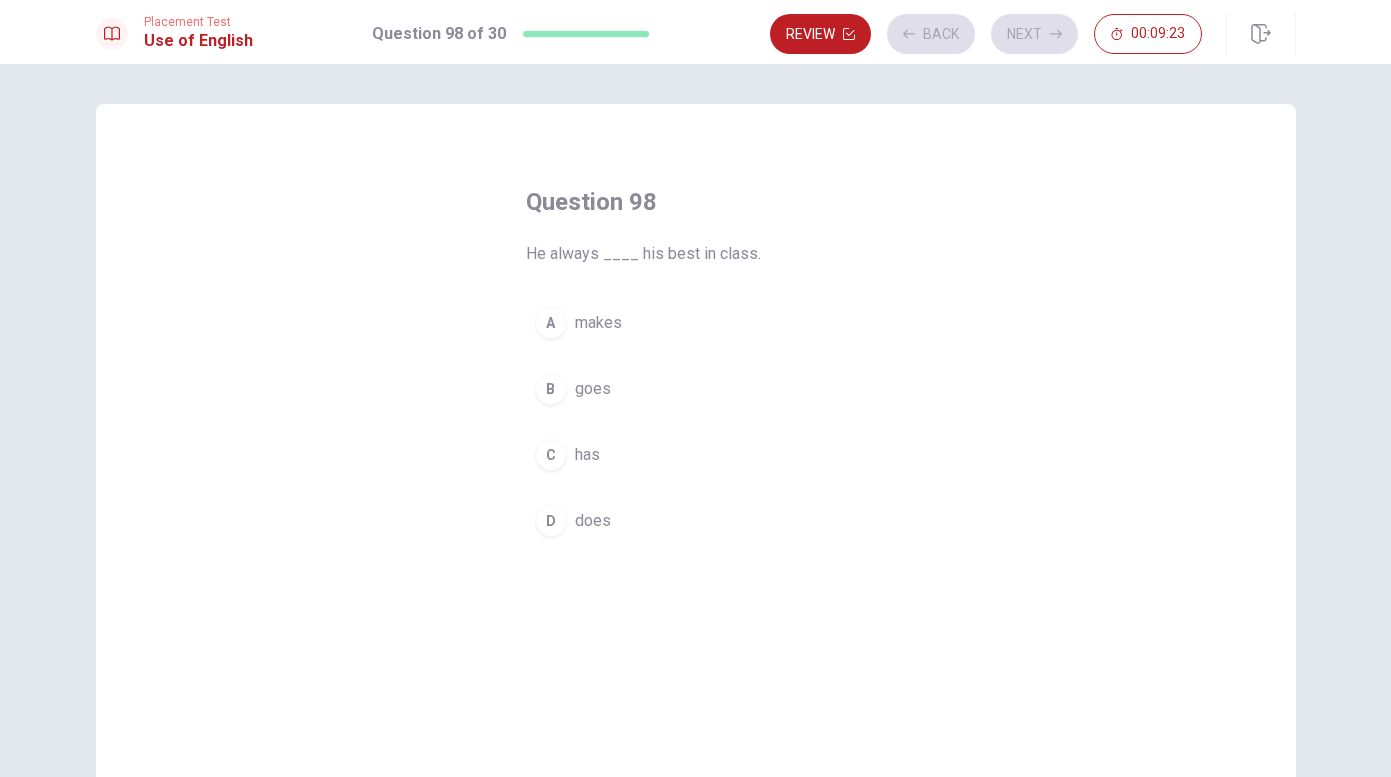 click on "makes" at bounding box center (598, 323) 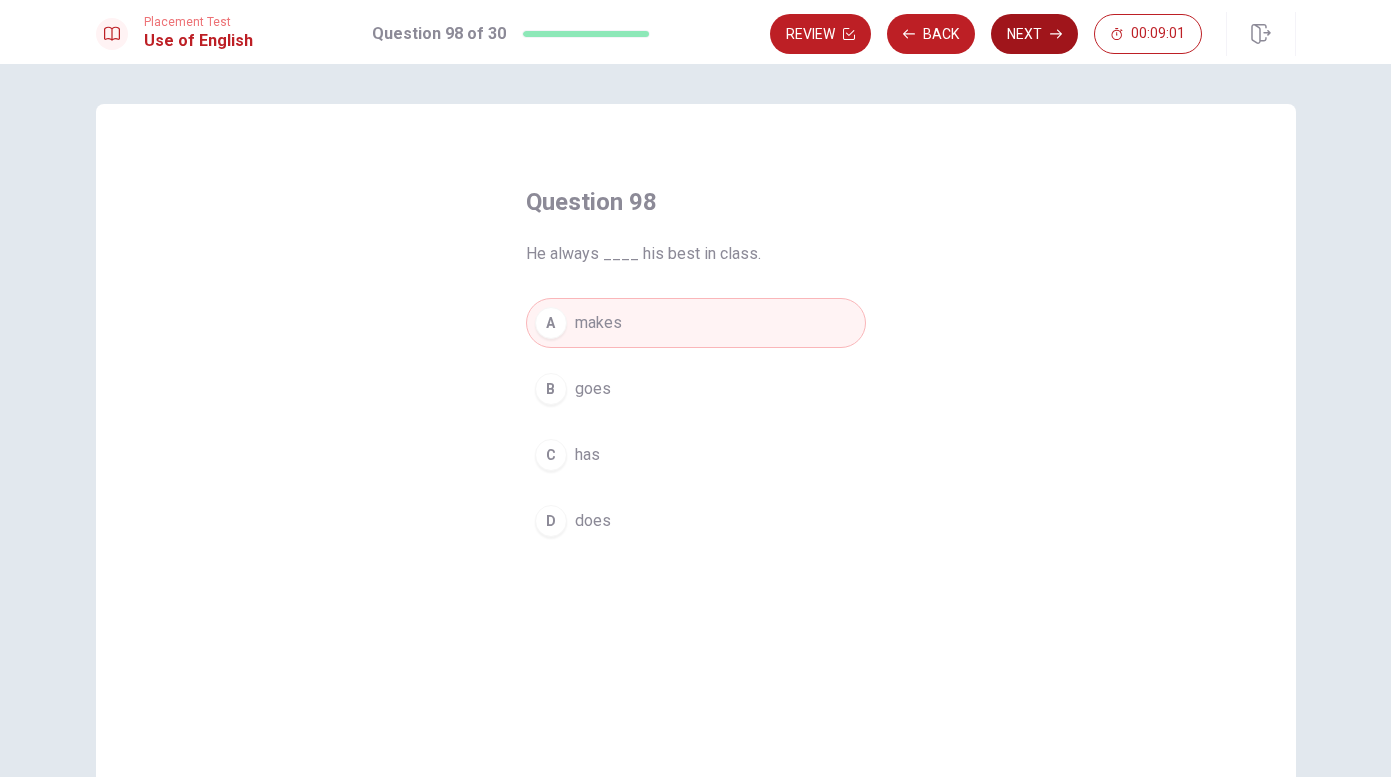 click 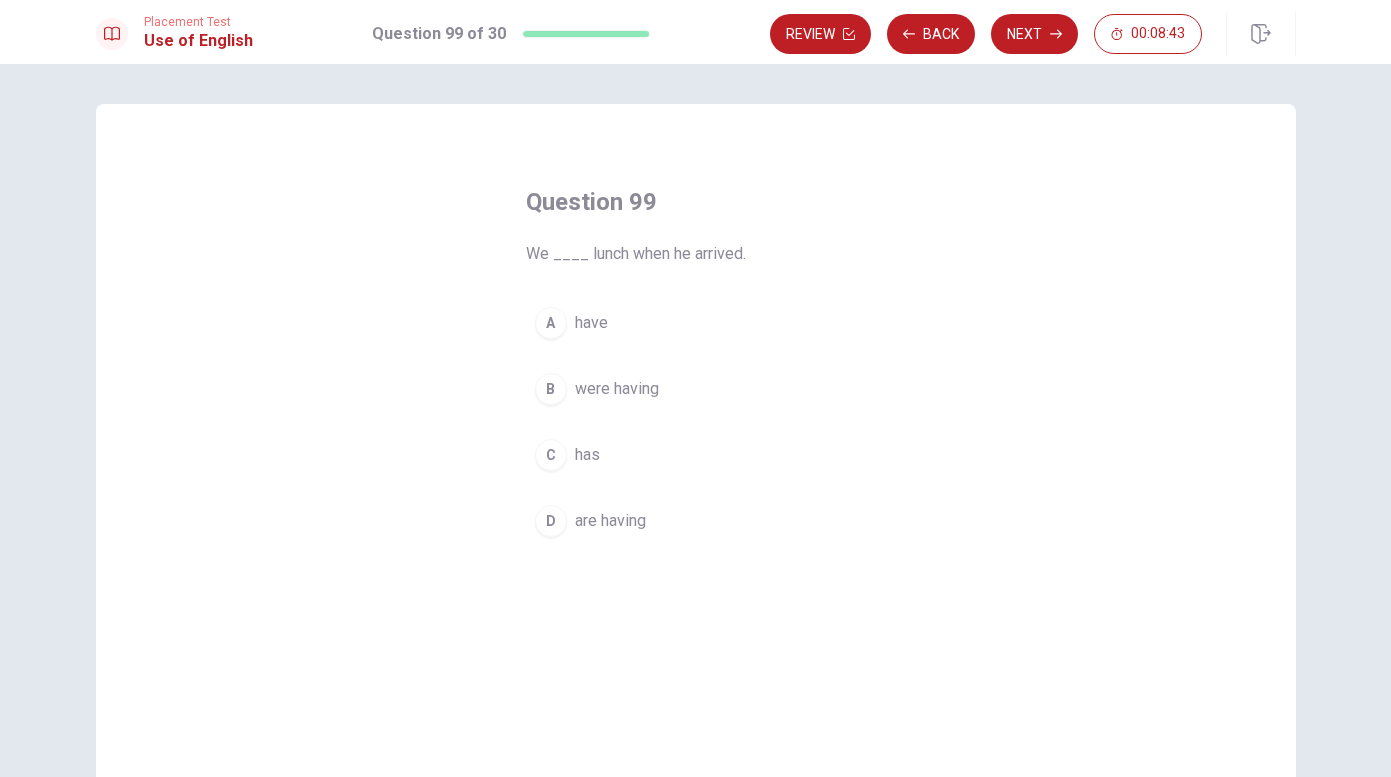 click on "were having" at bounding box center [617, 389] 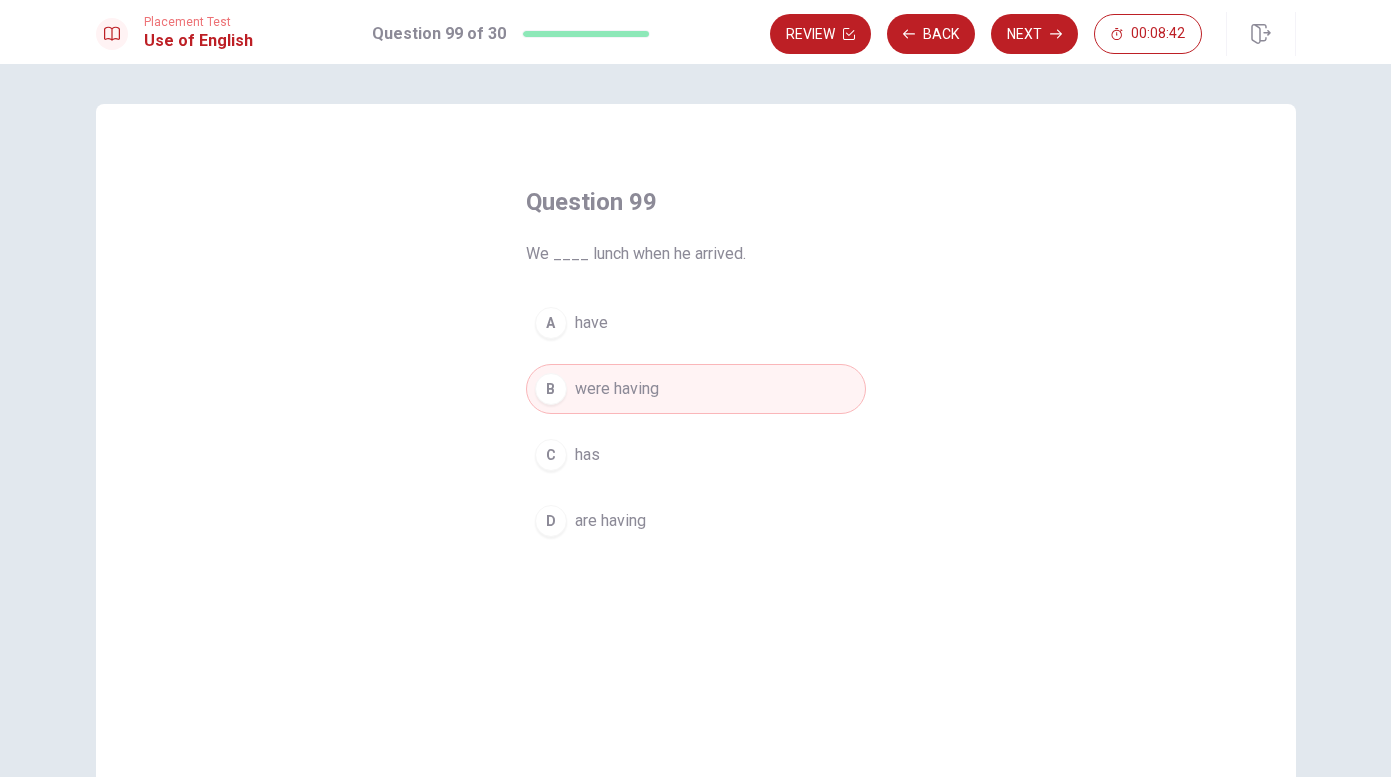 click on "D are having" at bounding box center [696, 521] 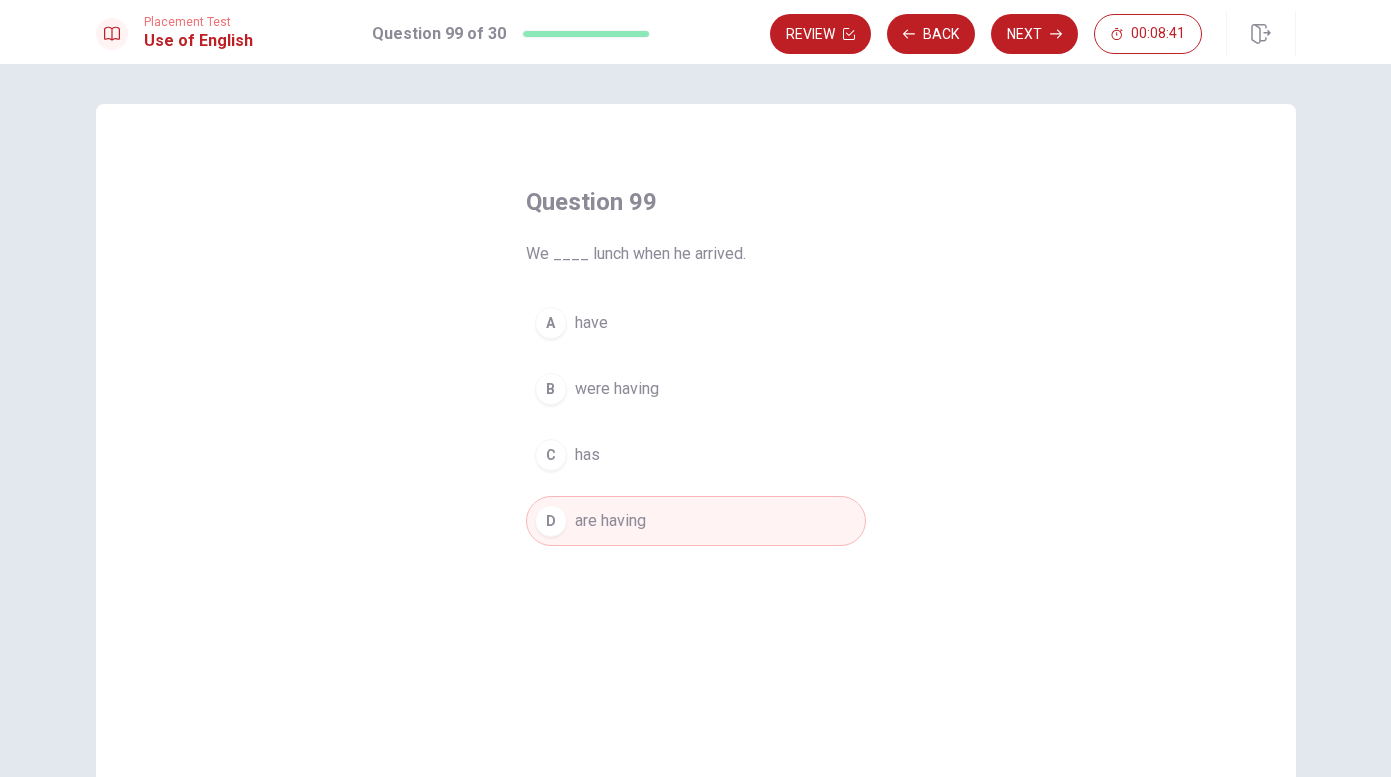click on "B were having" at bounding box center (696, 389) 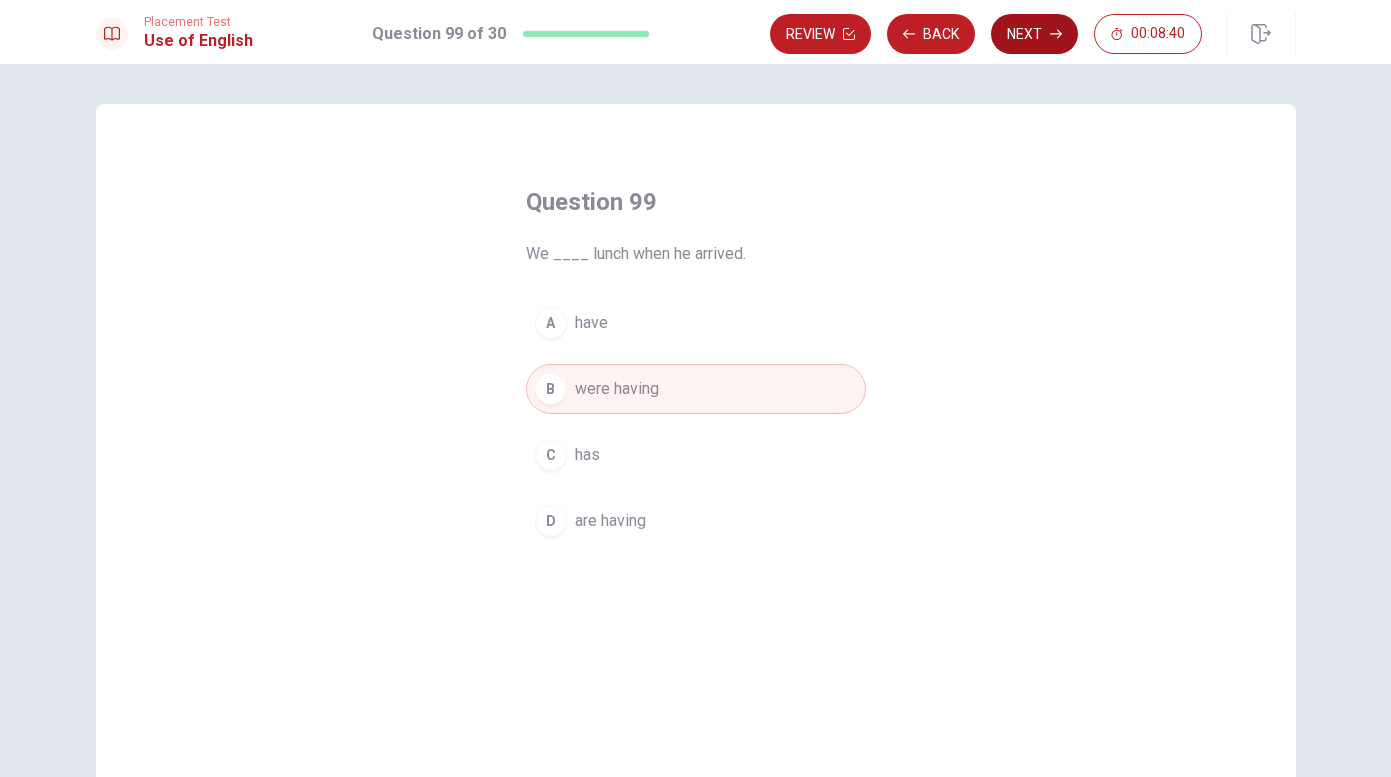 click 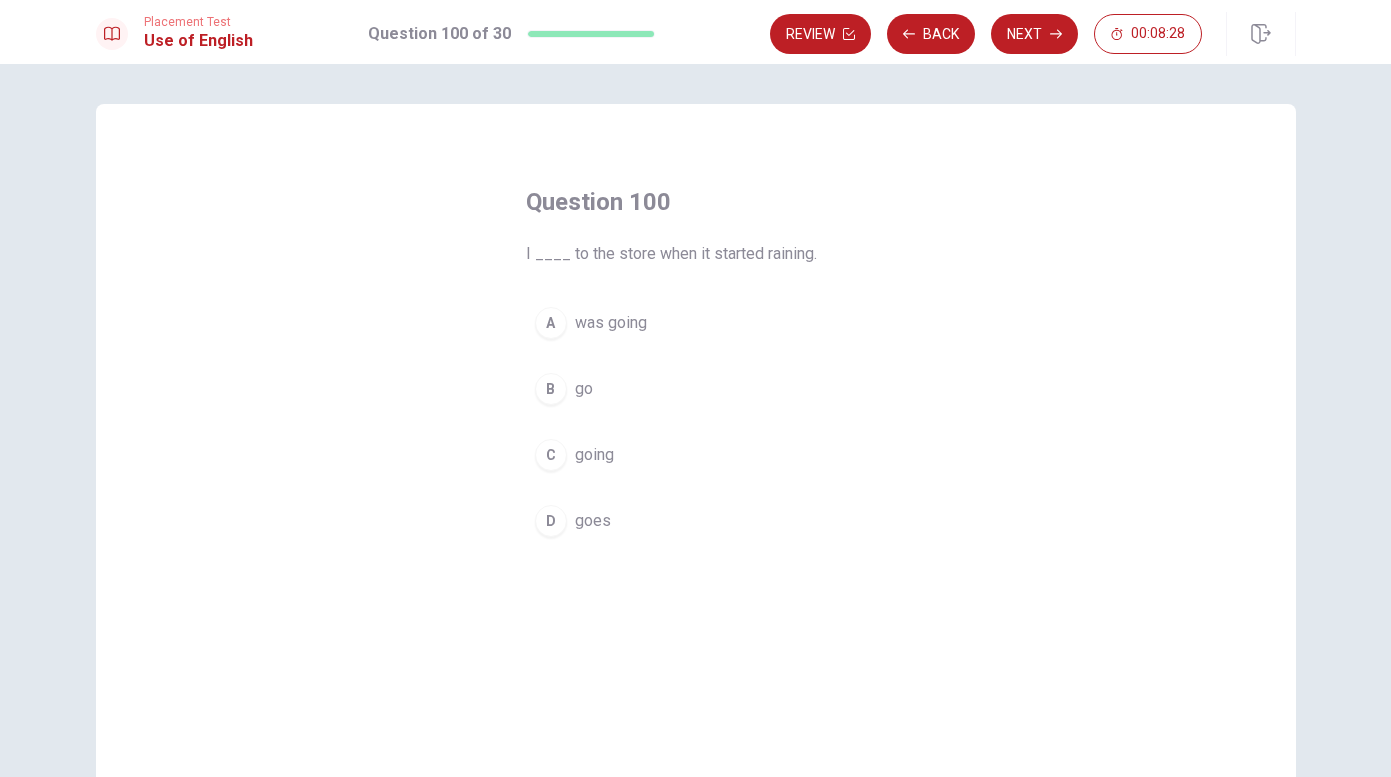 click on "was going" at bounding box center [611, 323] 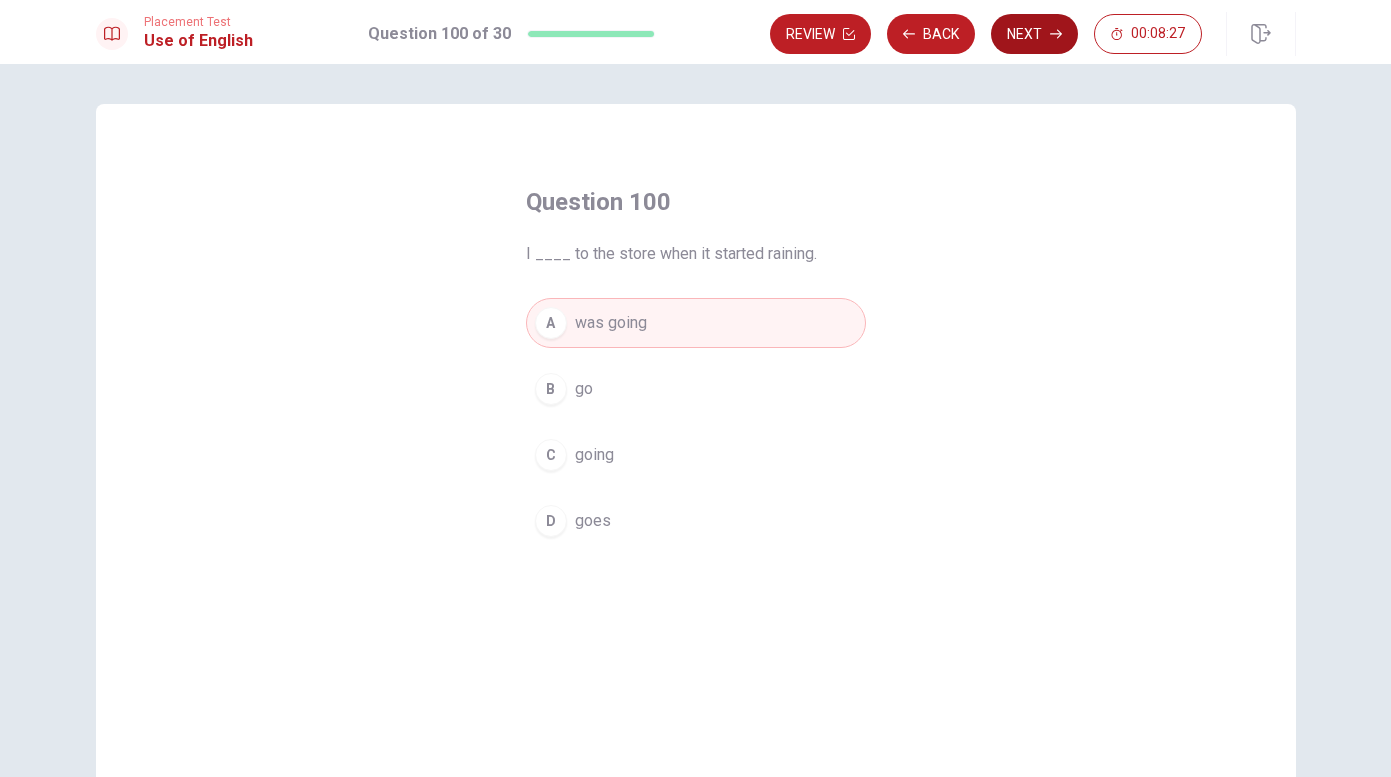 click 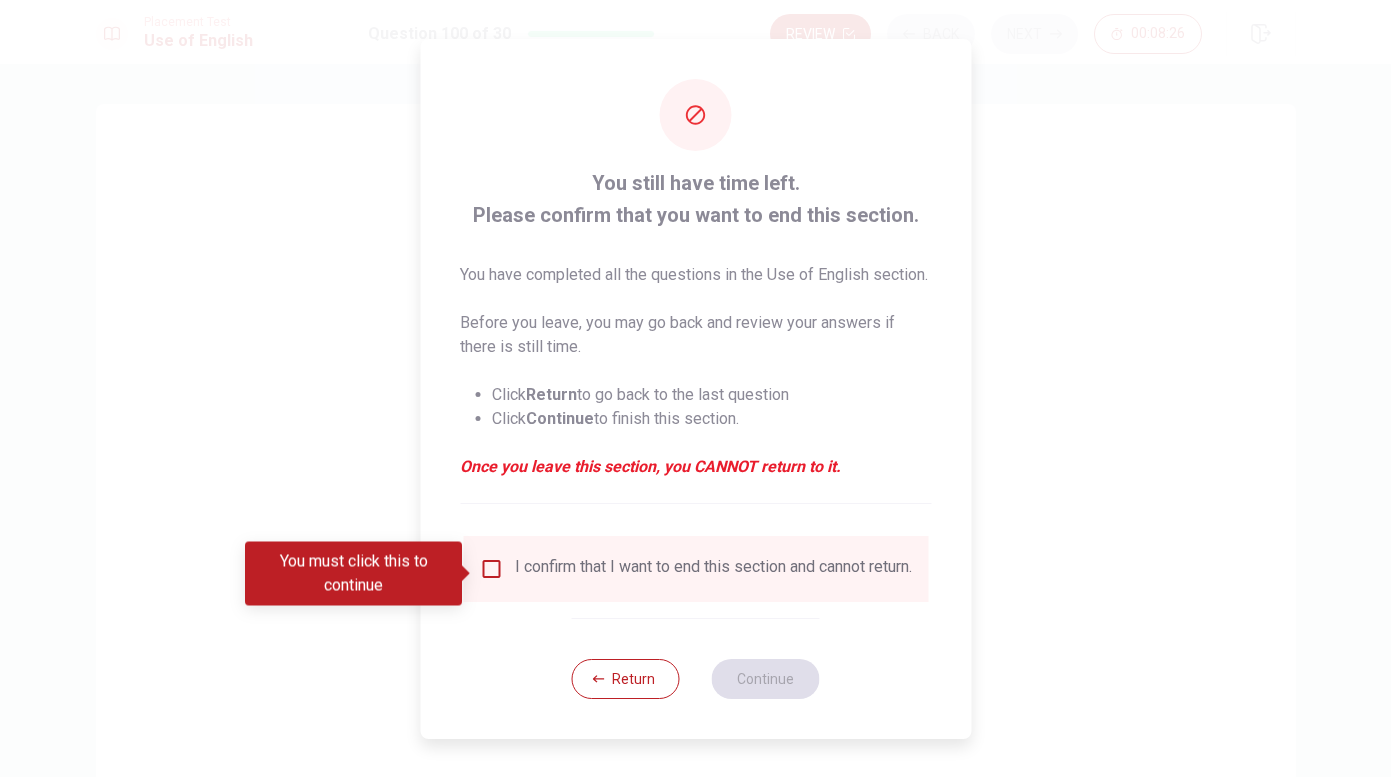 click at bounding box center (491, 569) 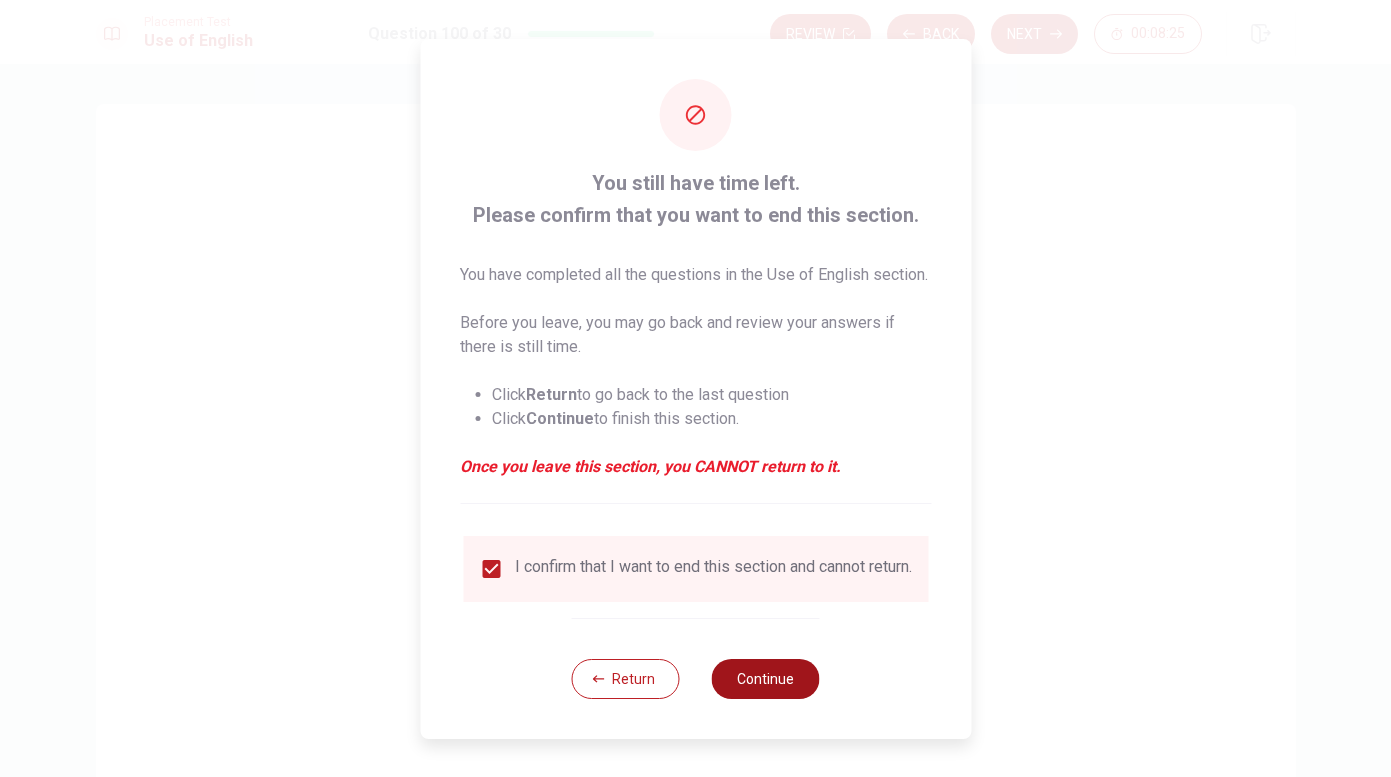 click on "Continue" at bounding box center (766, 679) 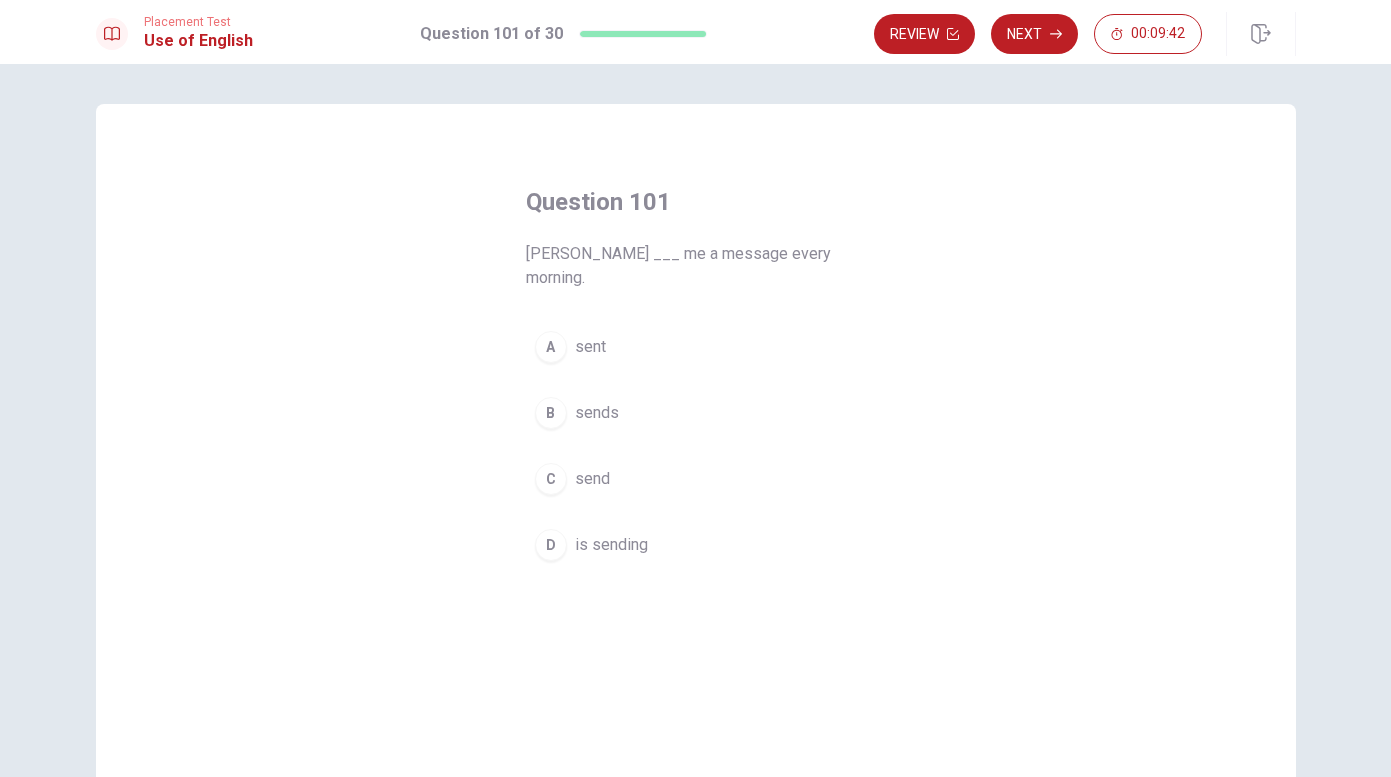 click on "sends" at bounding box center (597, 413) 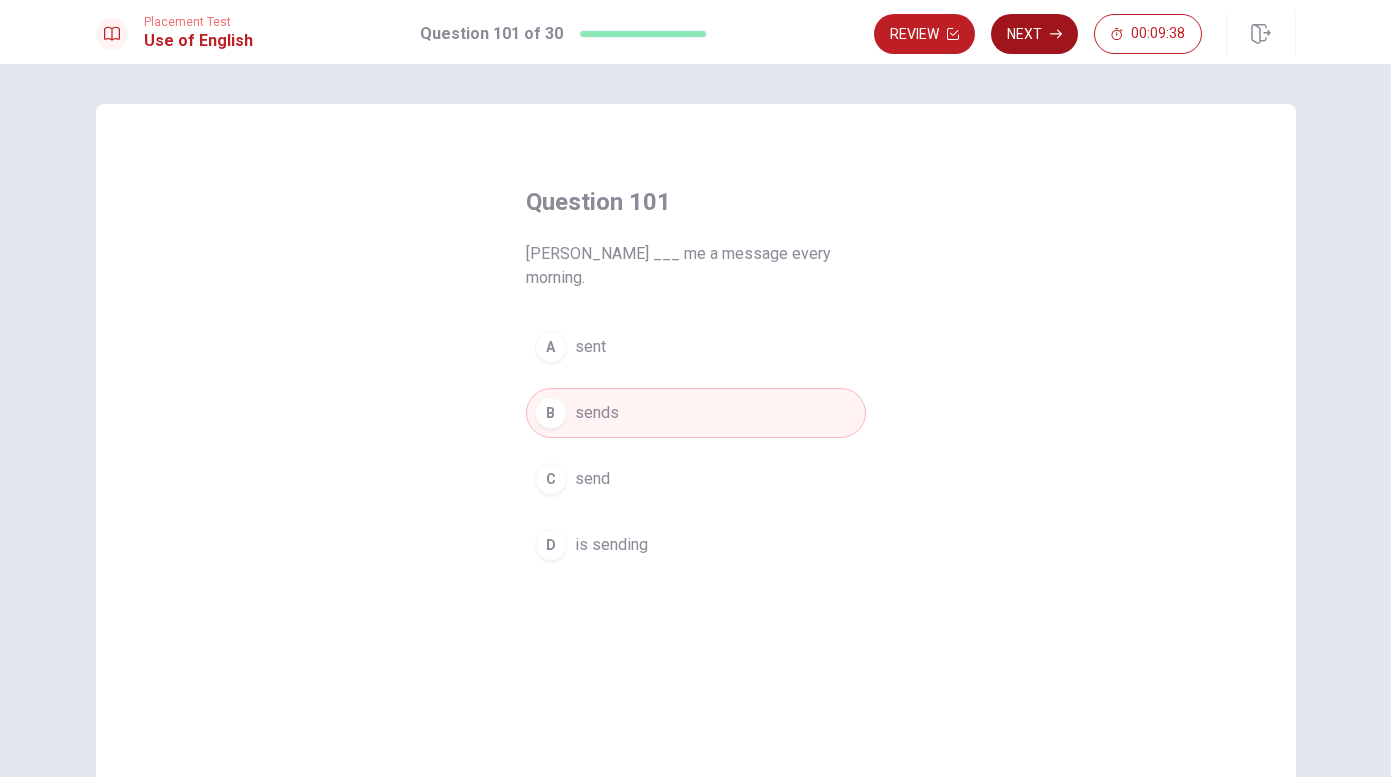 click 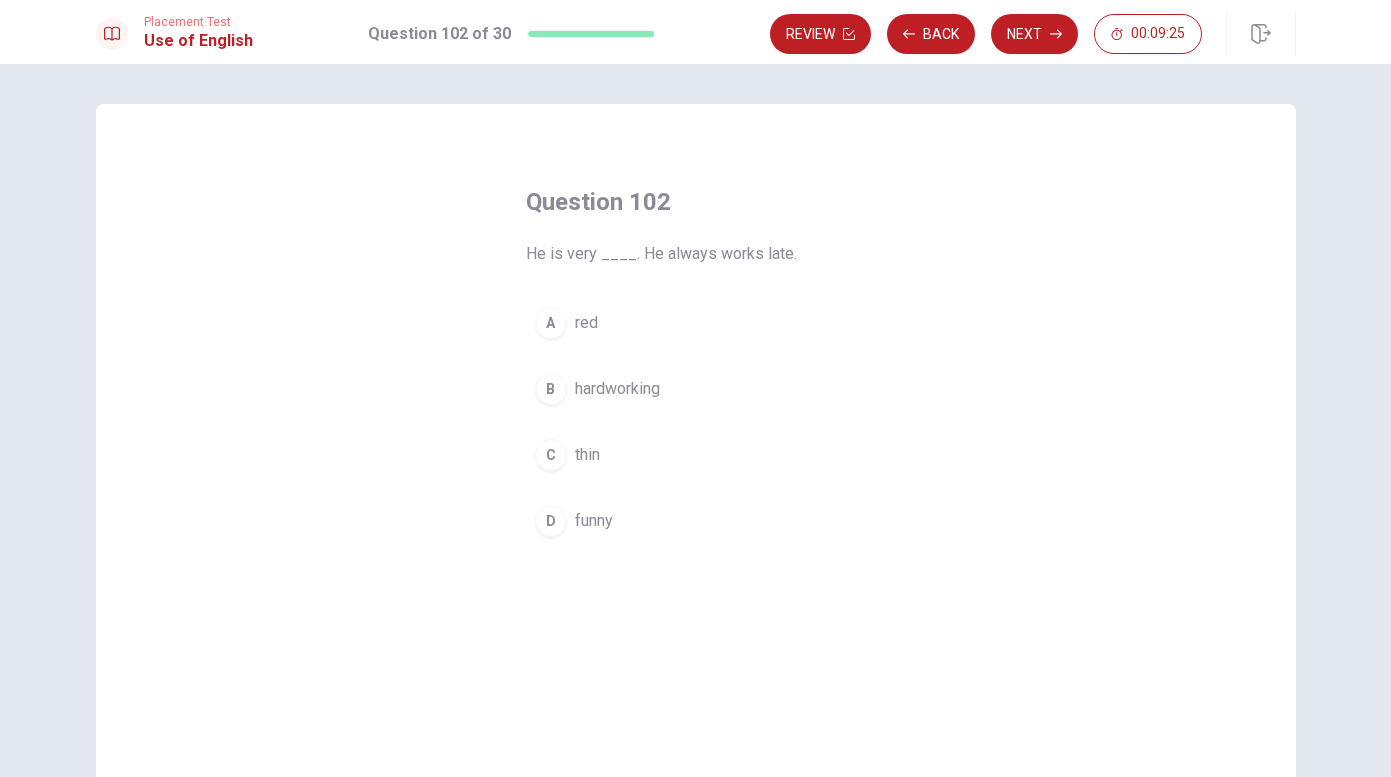 click on "hardworking" at bounding box center [617, 389] 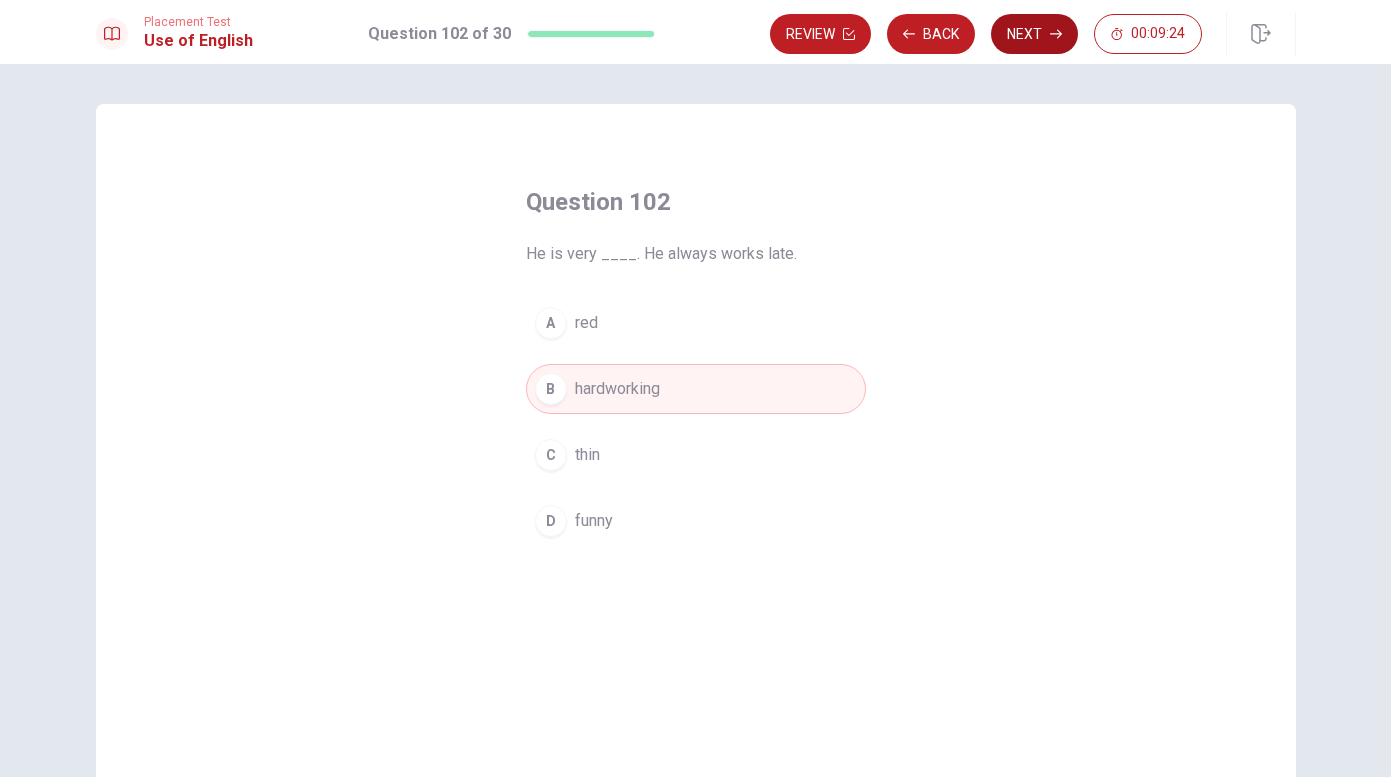 click 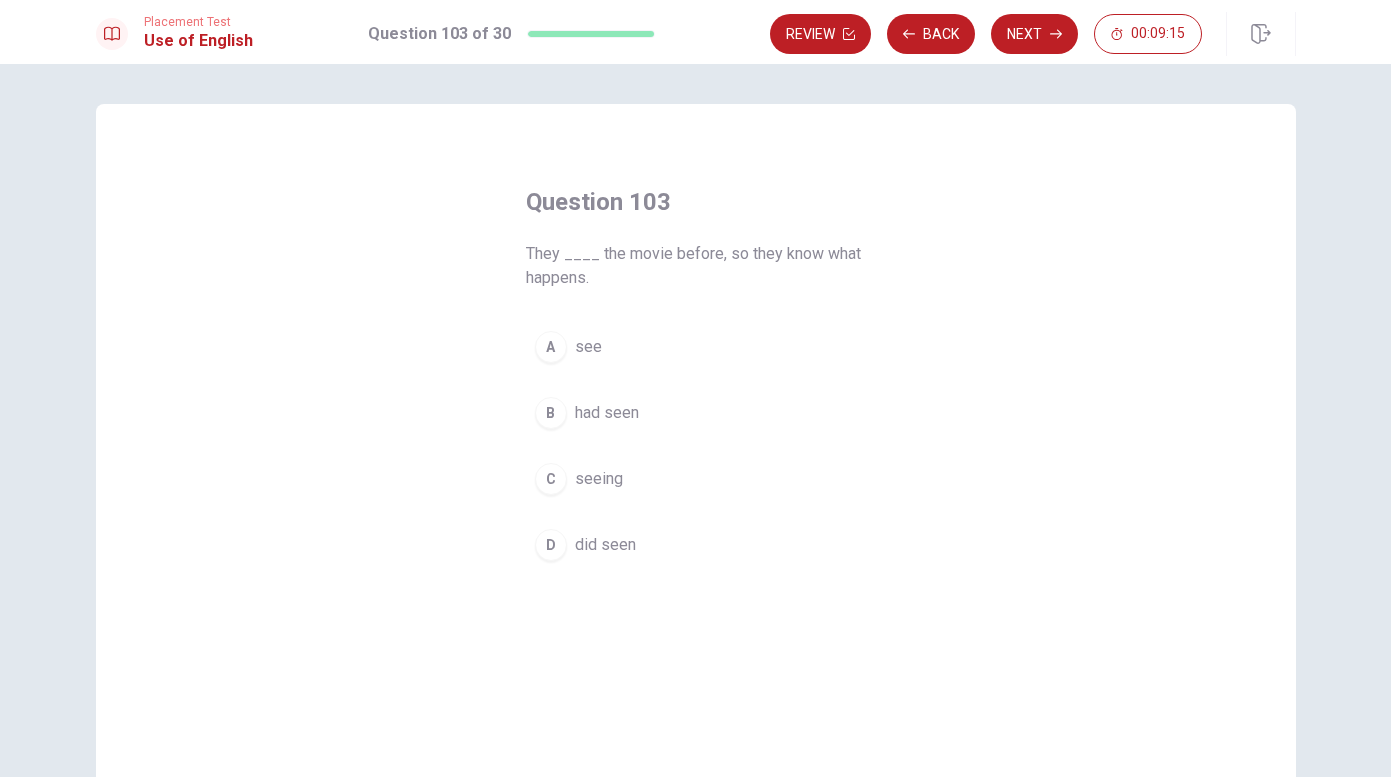 click on "had seen" at bounding box center [607, 413] 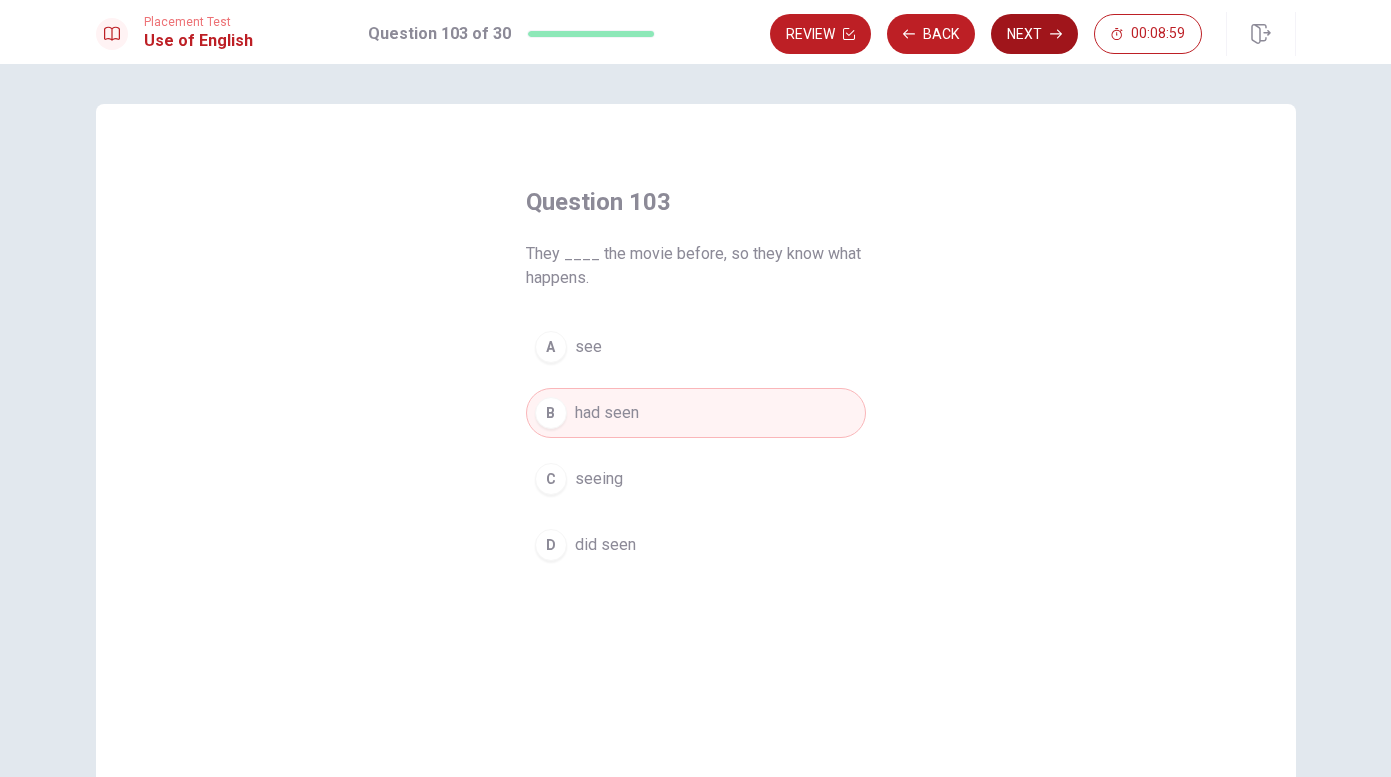 click 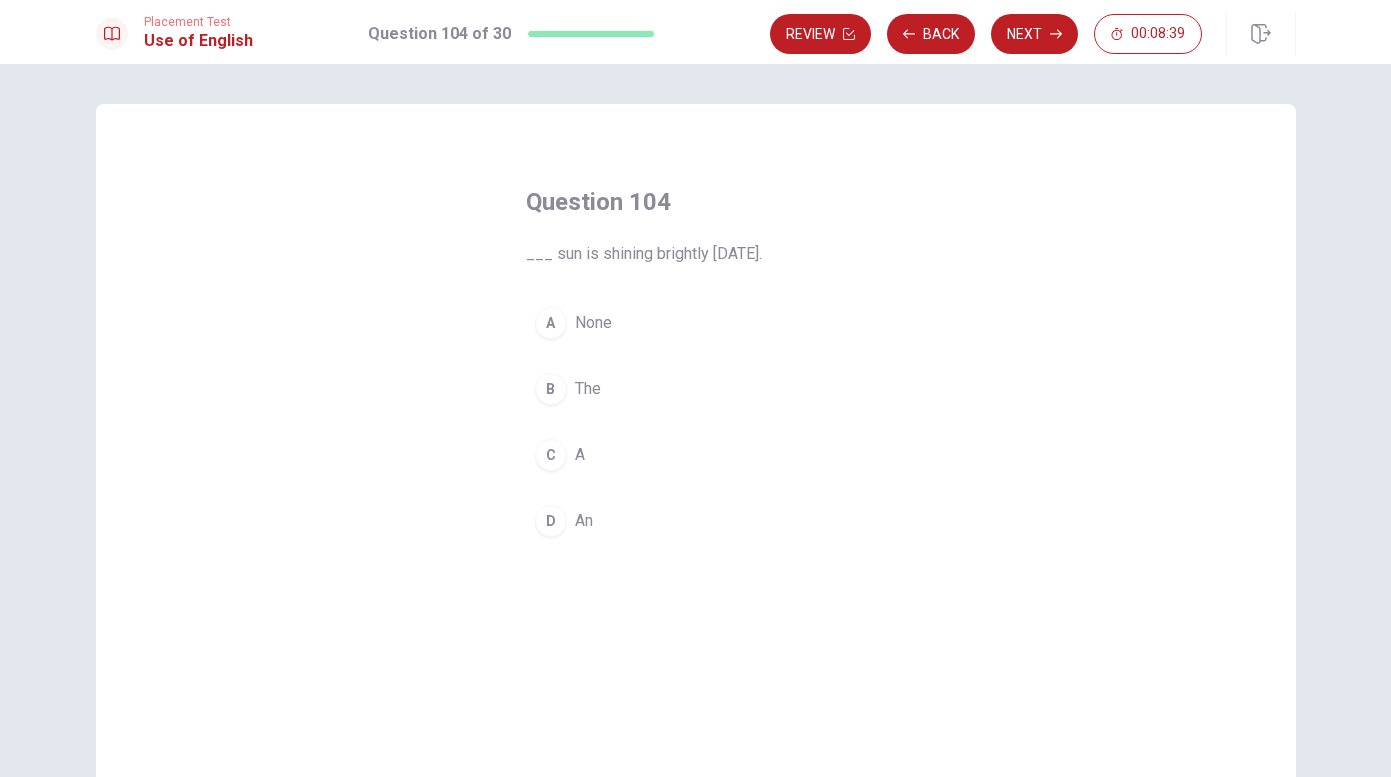 click on "The" at bounding box center (588, 389) 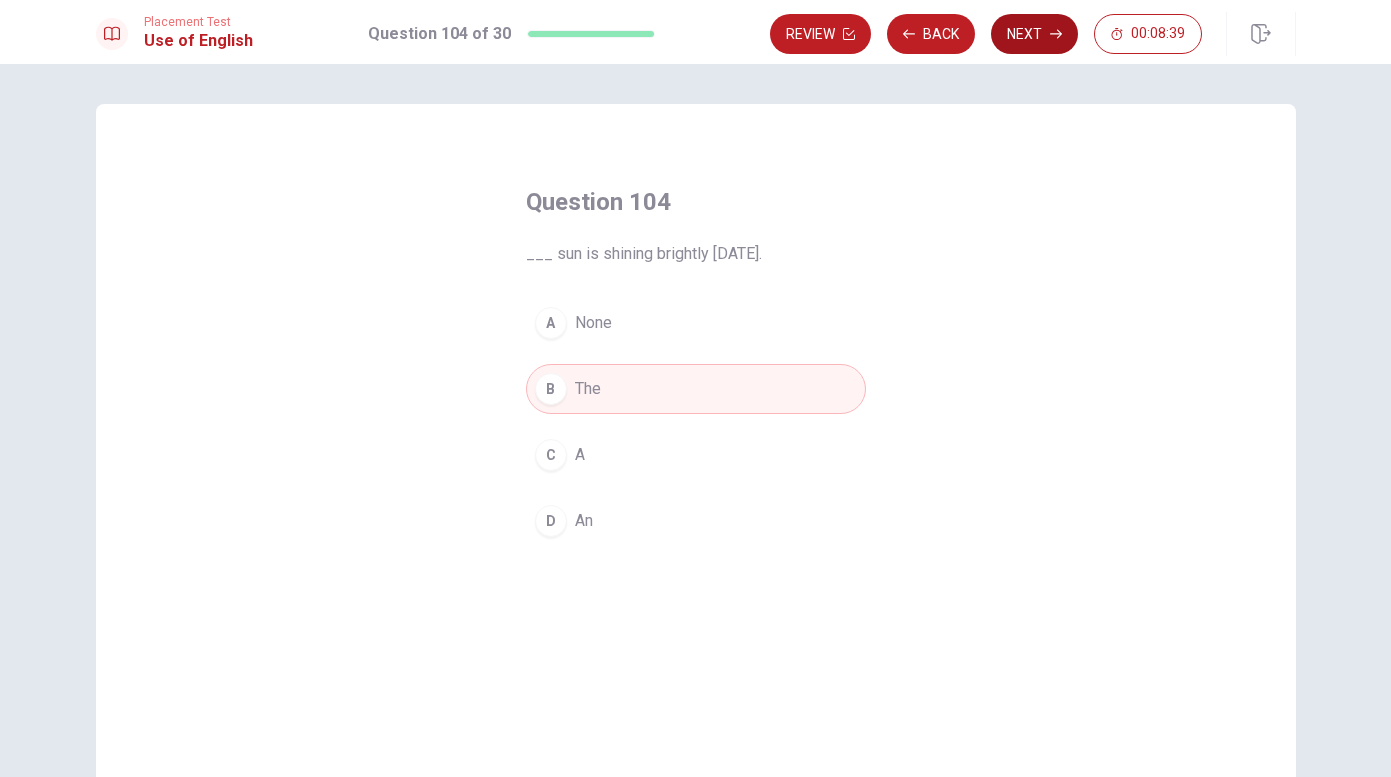 click on "Next" at bounding box center [1034, 34] 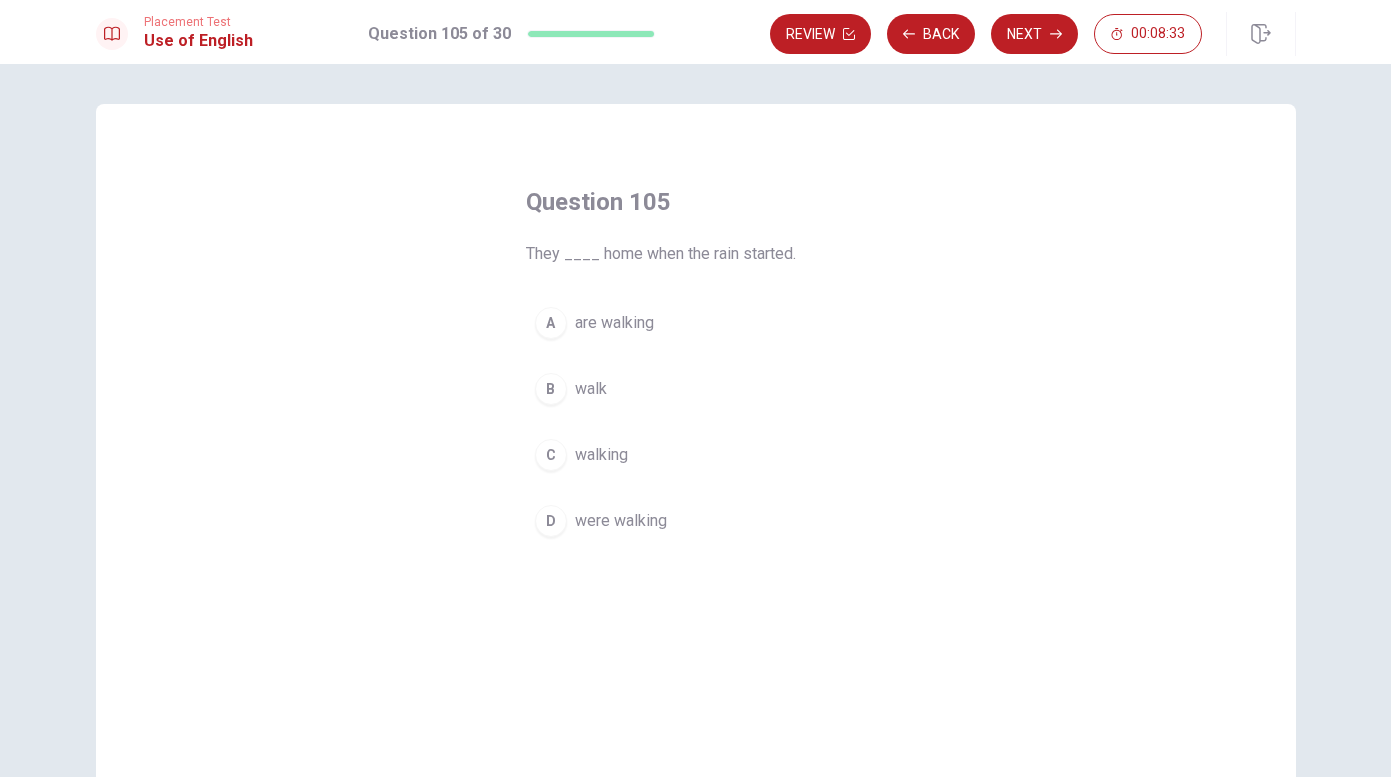 click on "are walking" at bounding box center [614, 323] 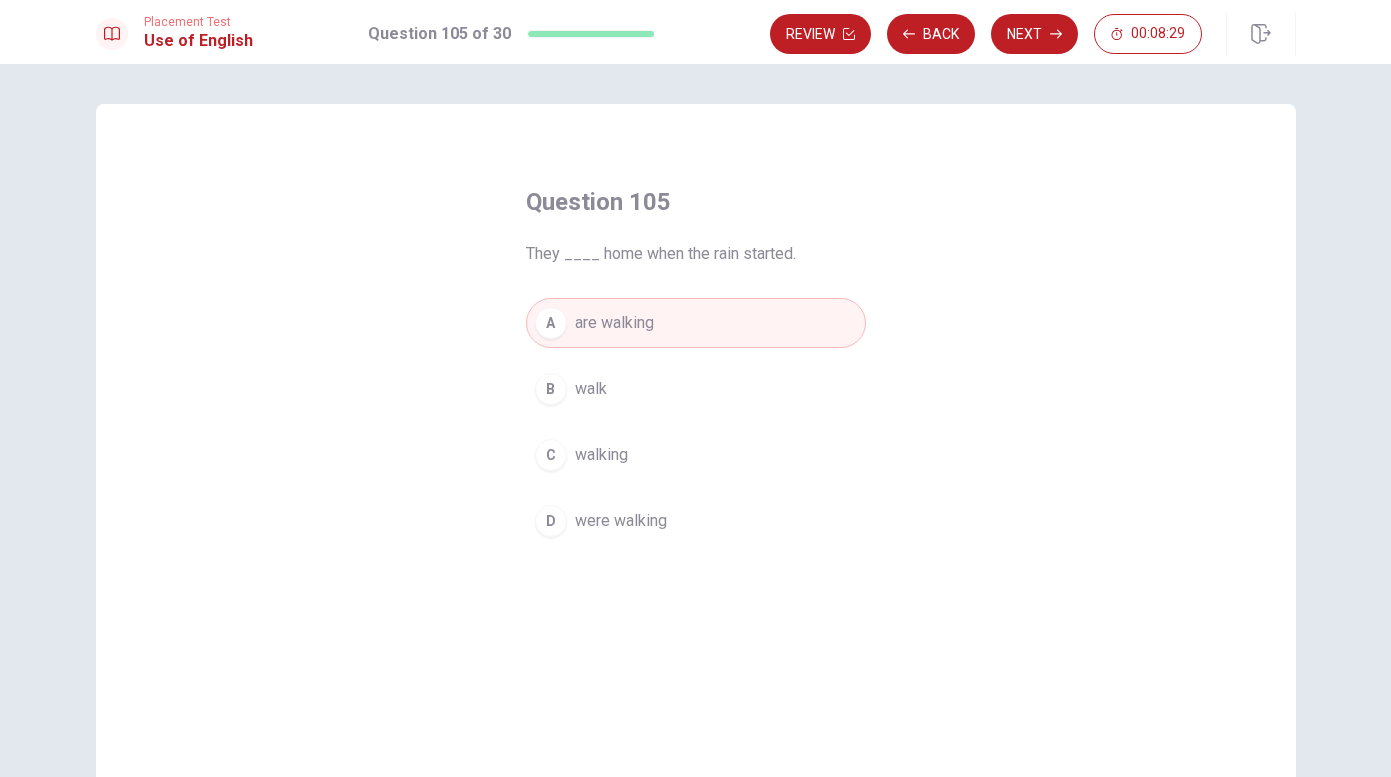 click on "were walking" at bounding box center [621, 521] 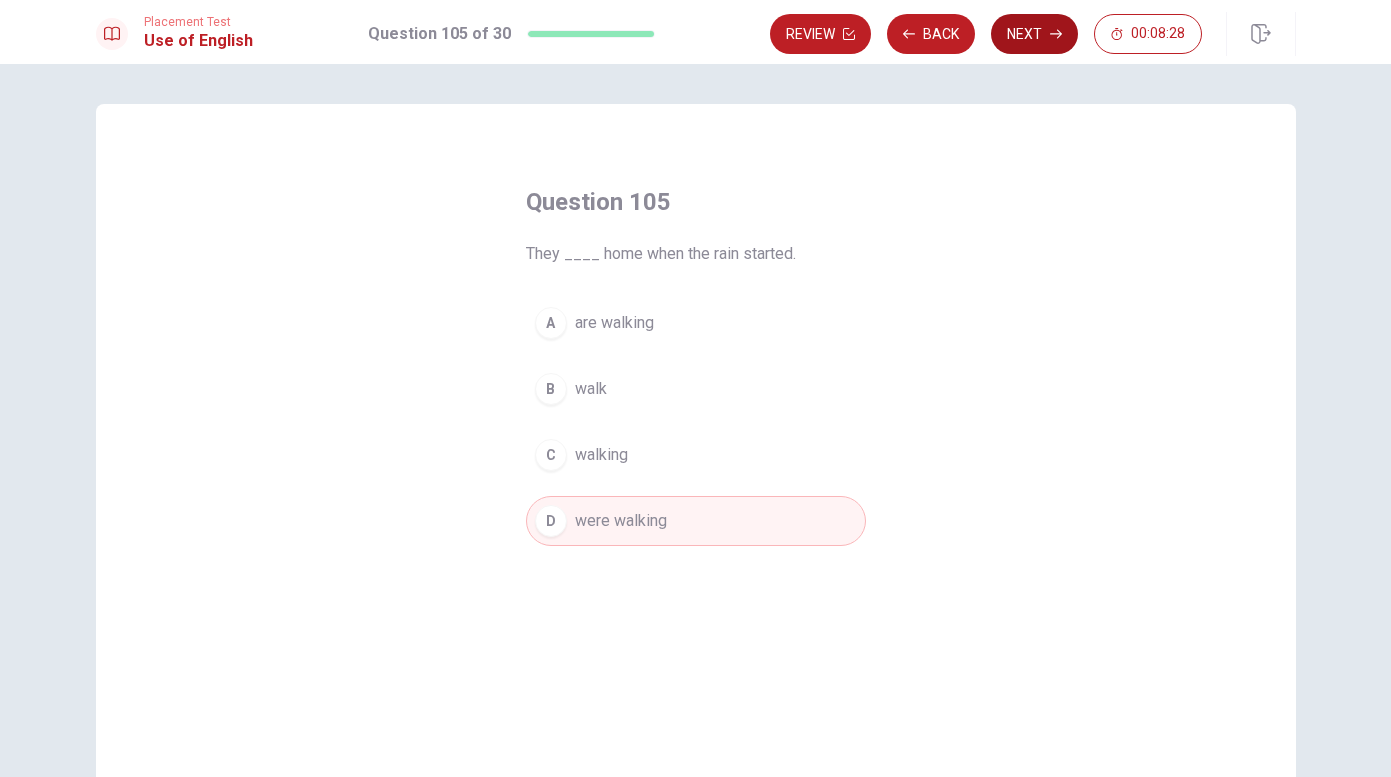 click on "Next" at bounding box center (1034, 34) 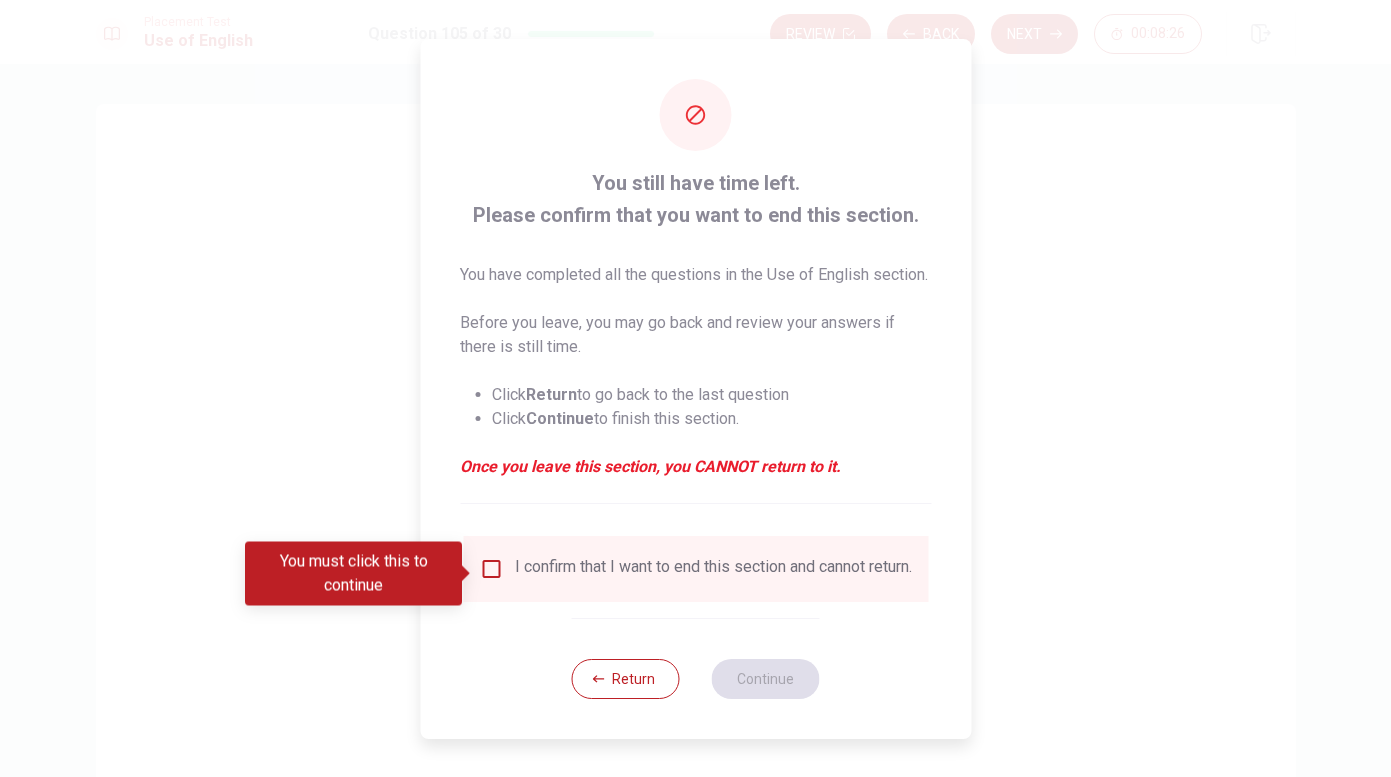 click at bounding box center (491, 569) 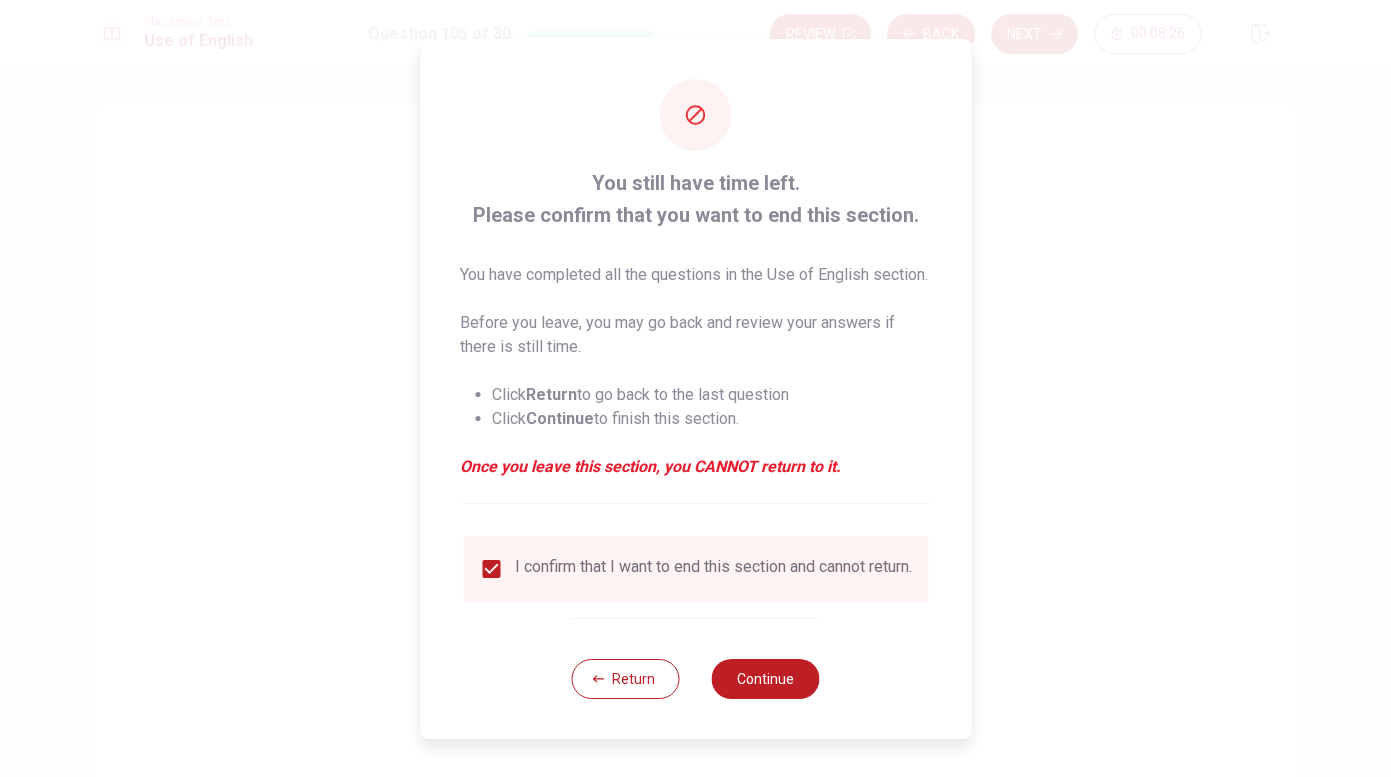 click on "Return Continue" at bounding box center (696, 678) 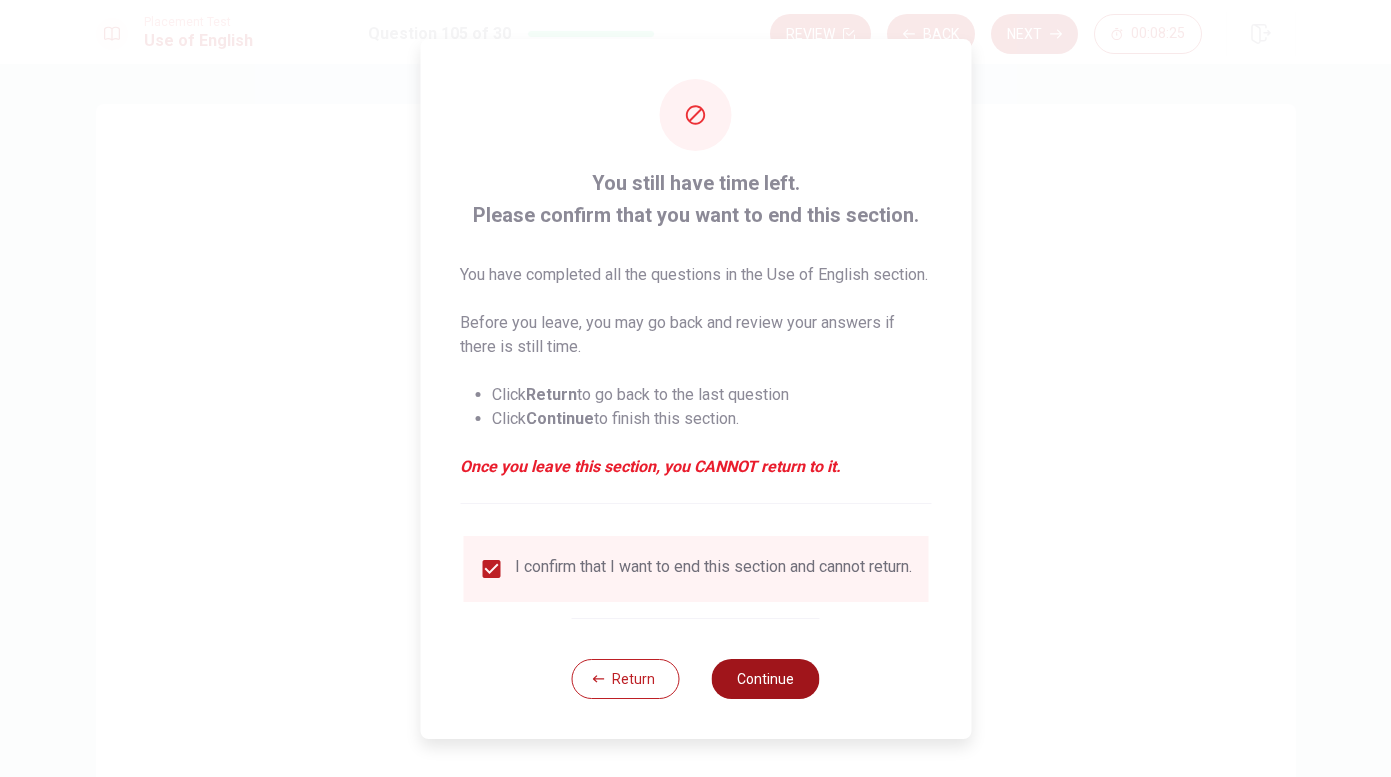 click on "Continue" at bounding box center [766, 679] 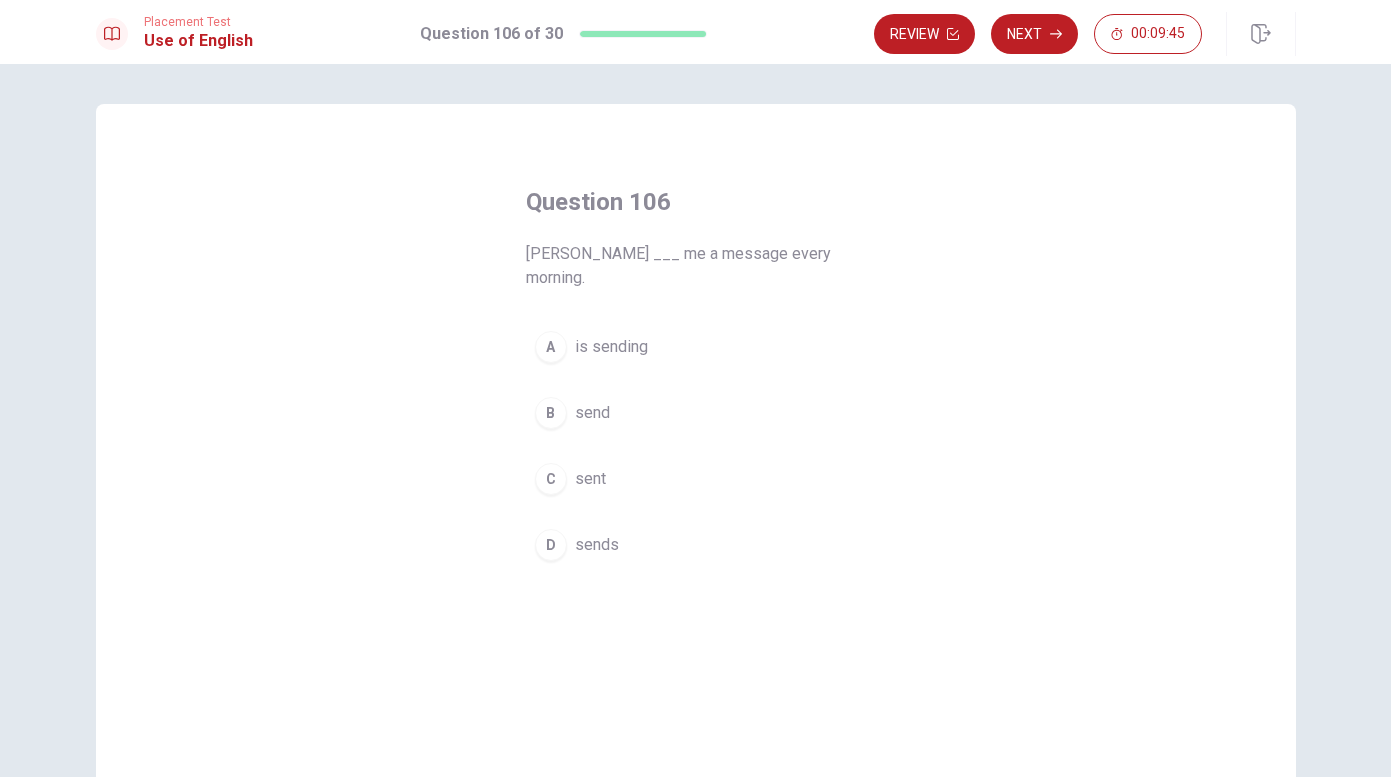 click on "send" at bounding box center [592, 413] 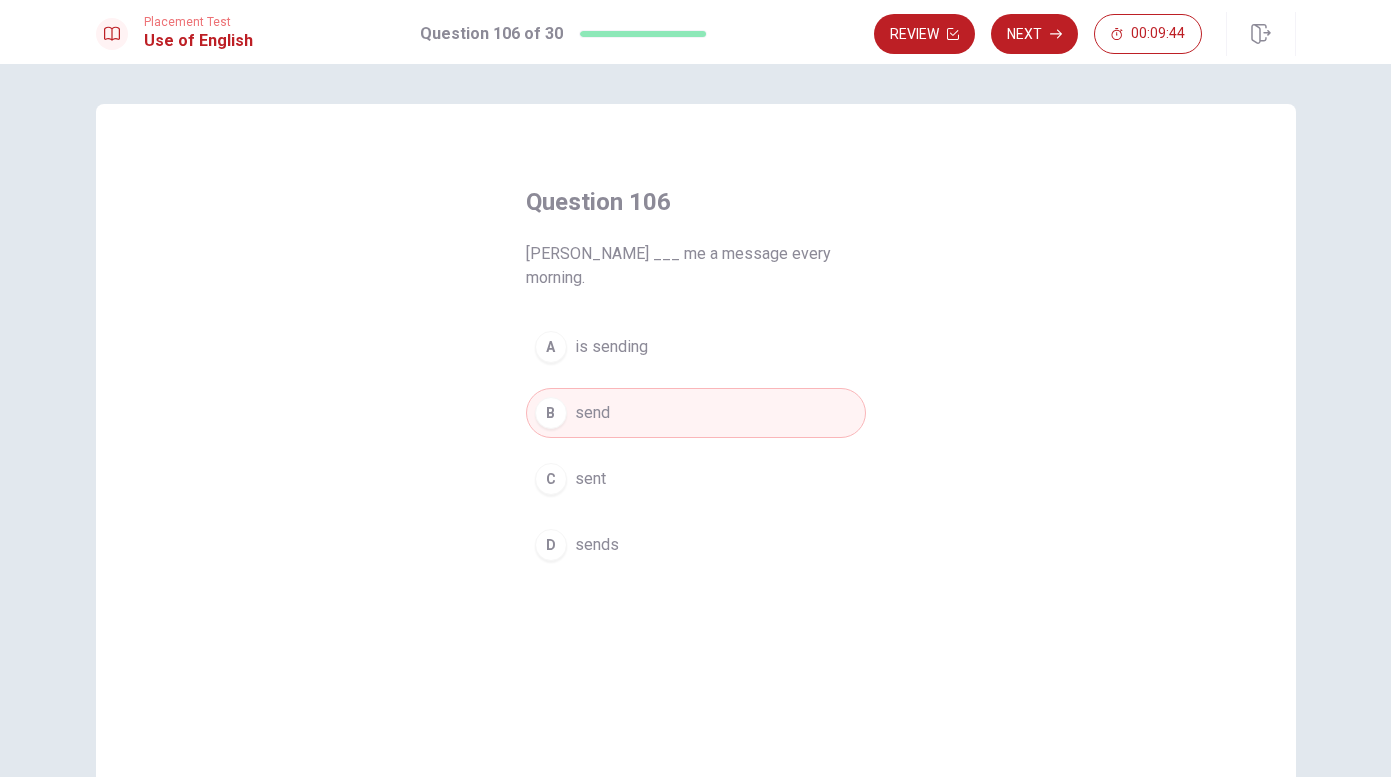 click on "sends" at bounding box center [597, 545] 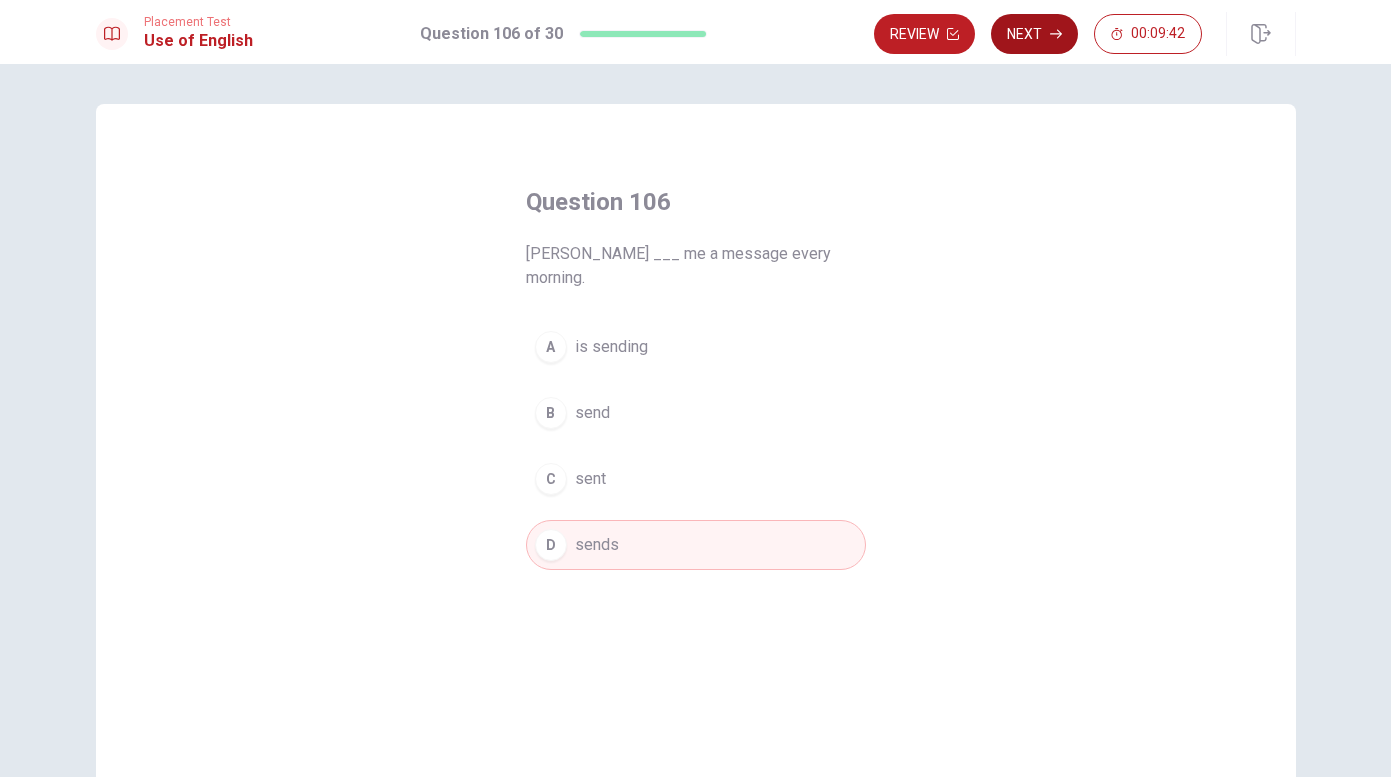 click 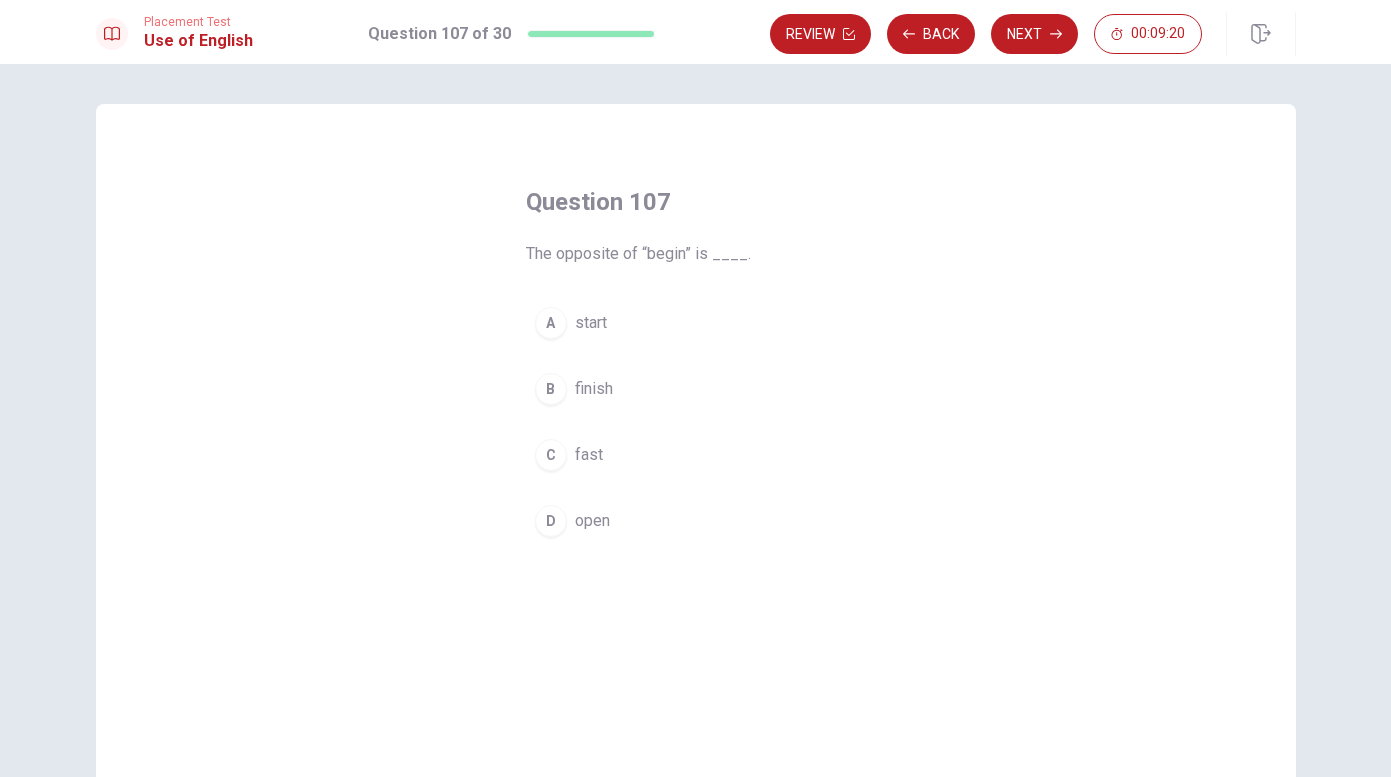 click on "finish" at bounding box center [594, 389] 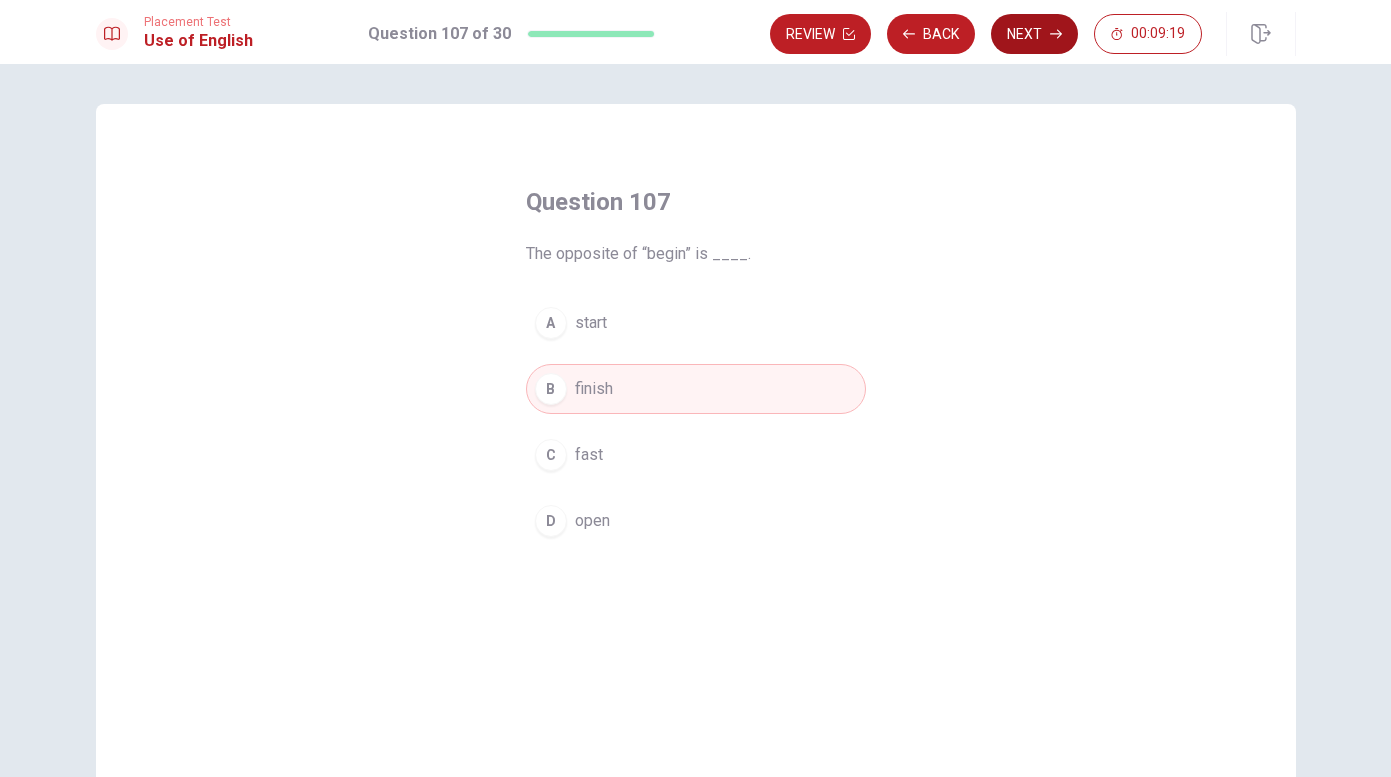 click on "Next" at bounding box center (1034, 34) 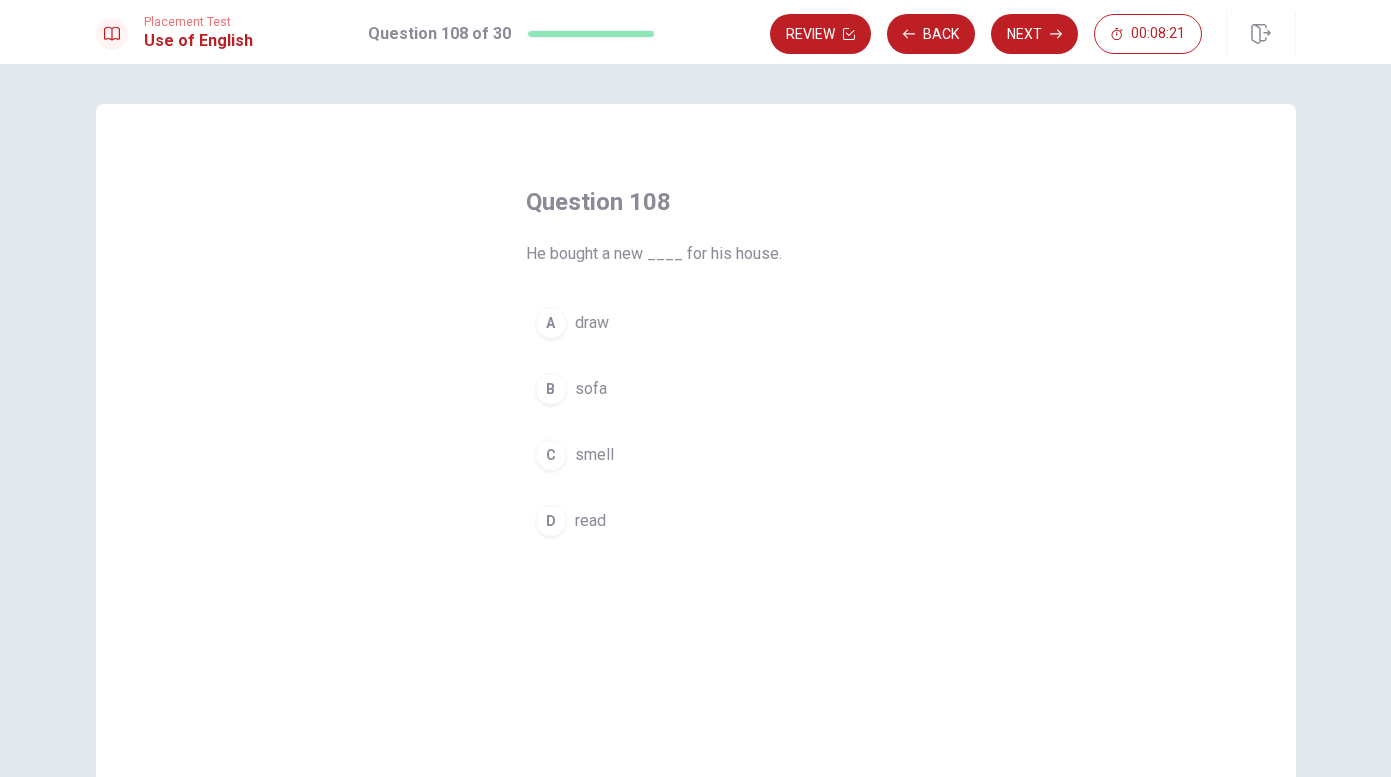 click on "sofa" at bounding box center [591, 389] 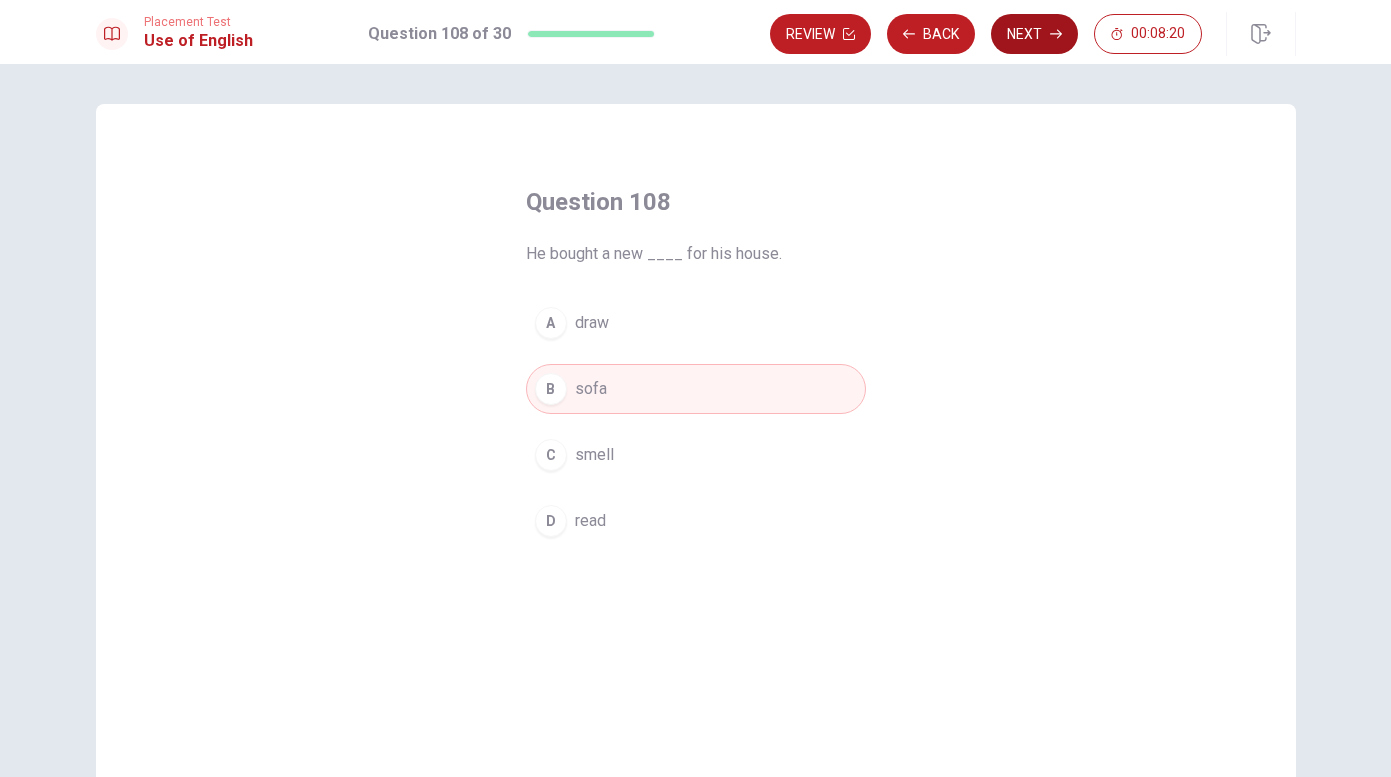 click 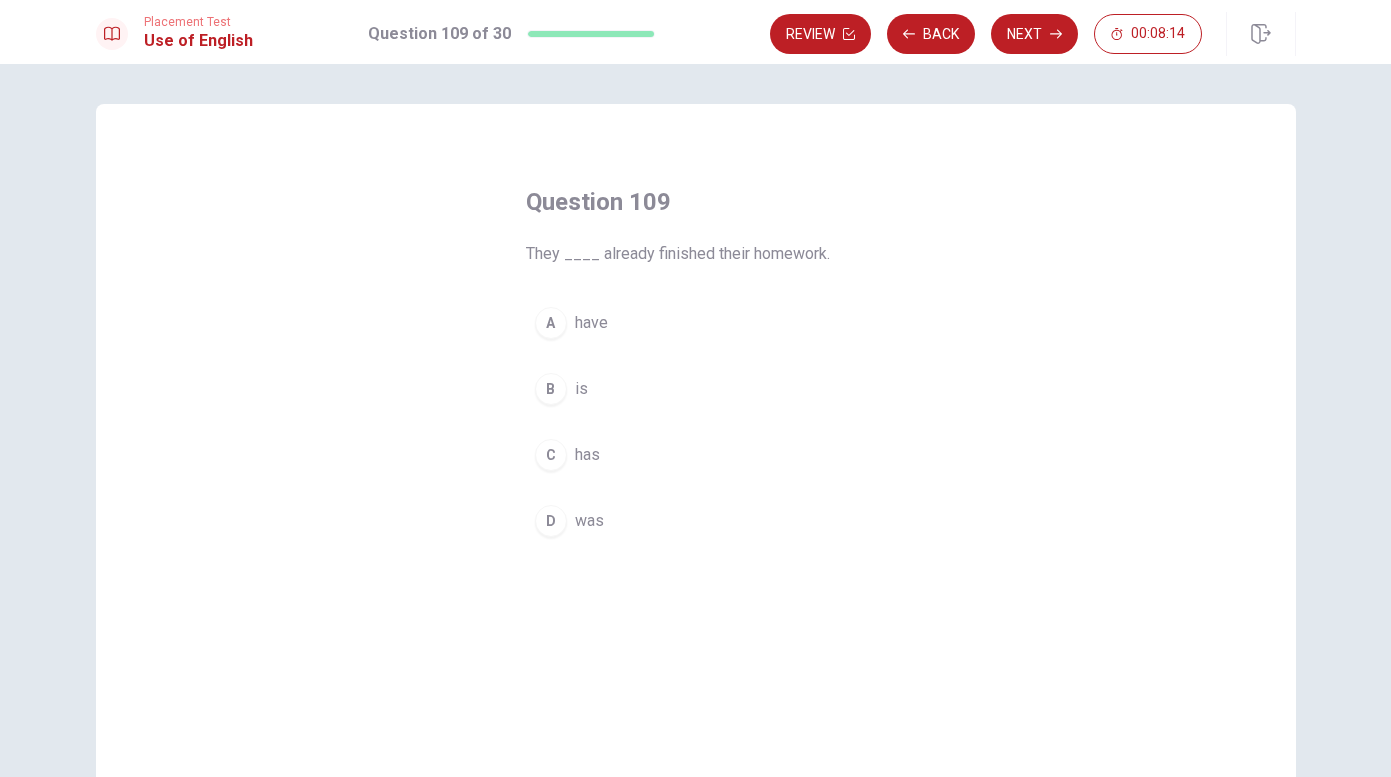 click on "have" at bounding box center [591, 323] 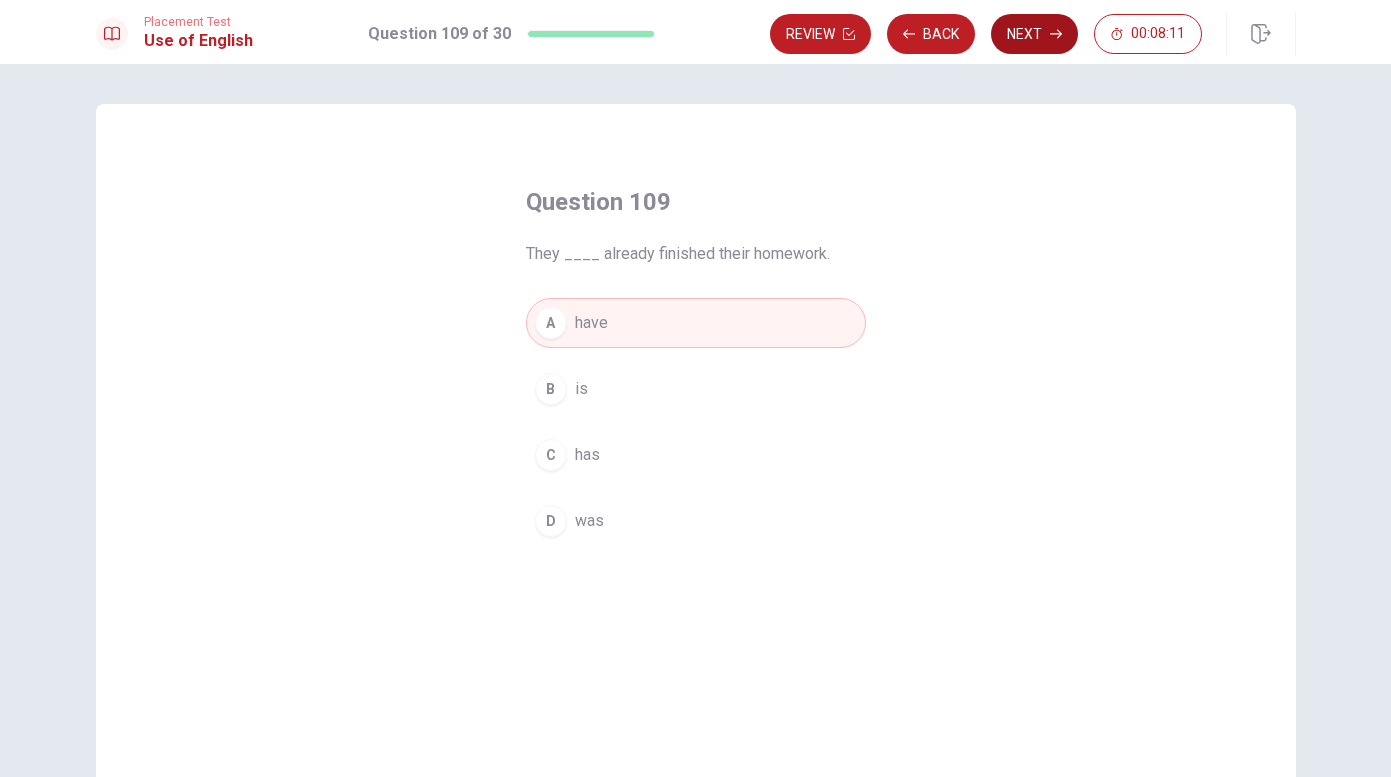 click 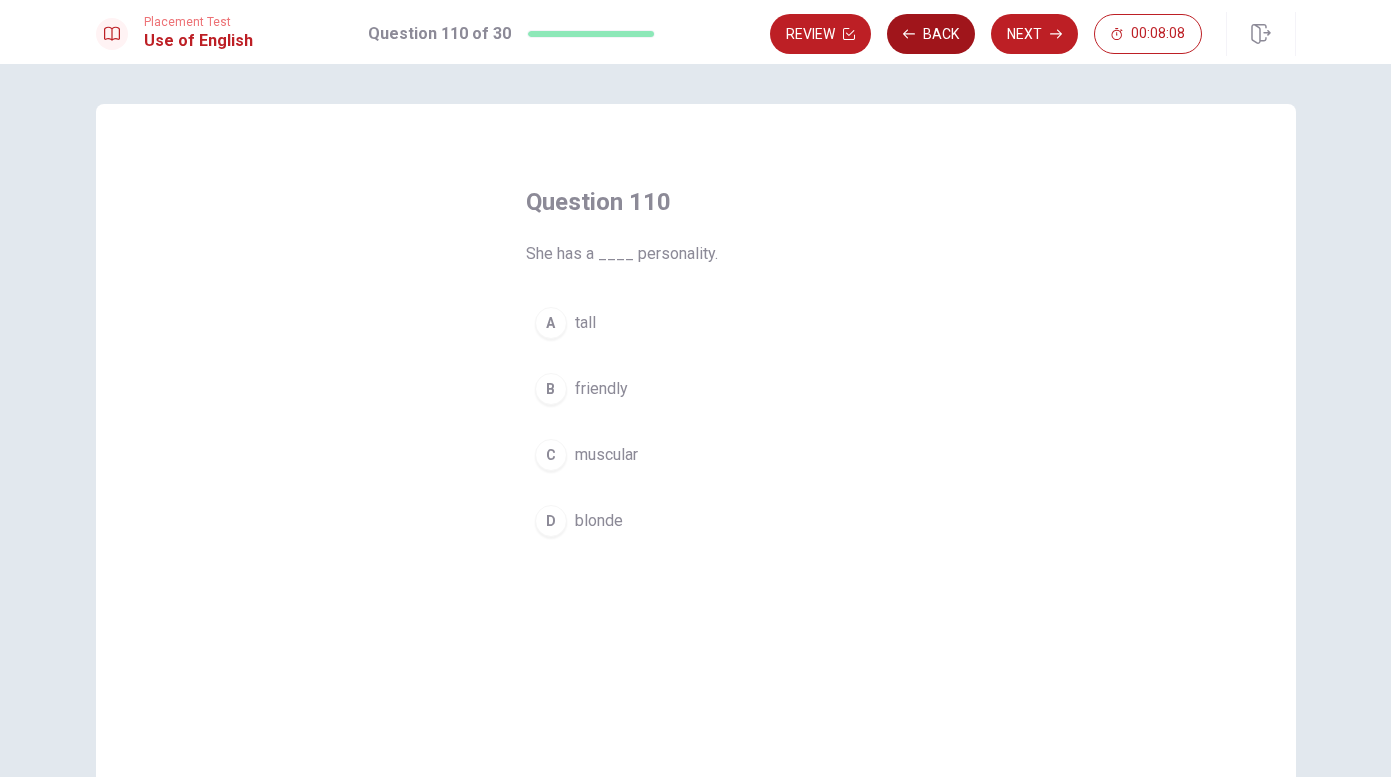 click 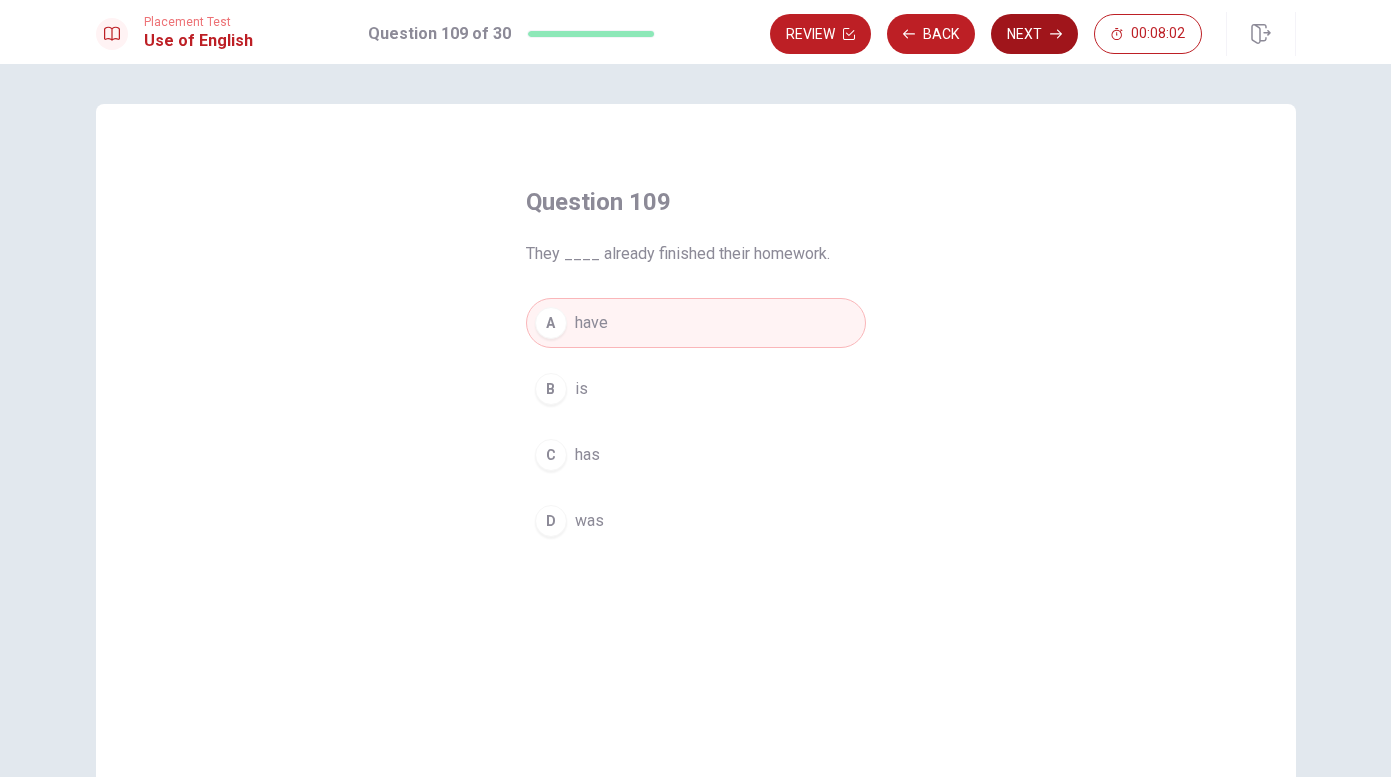click 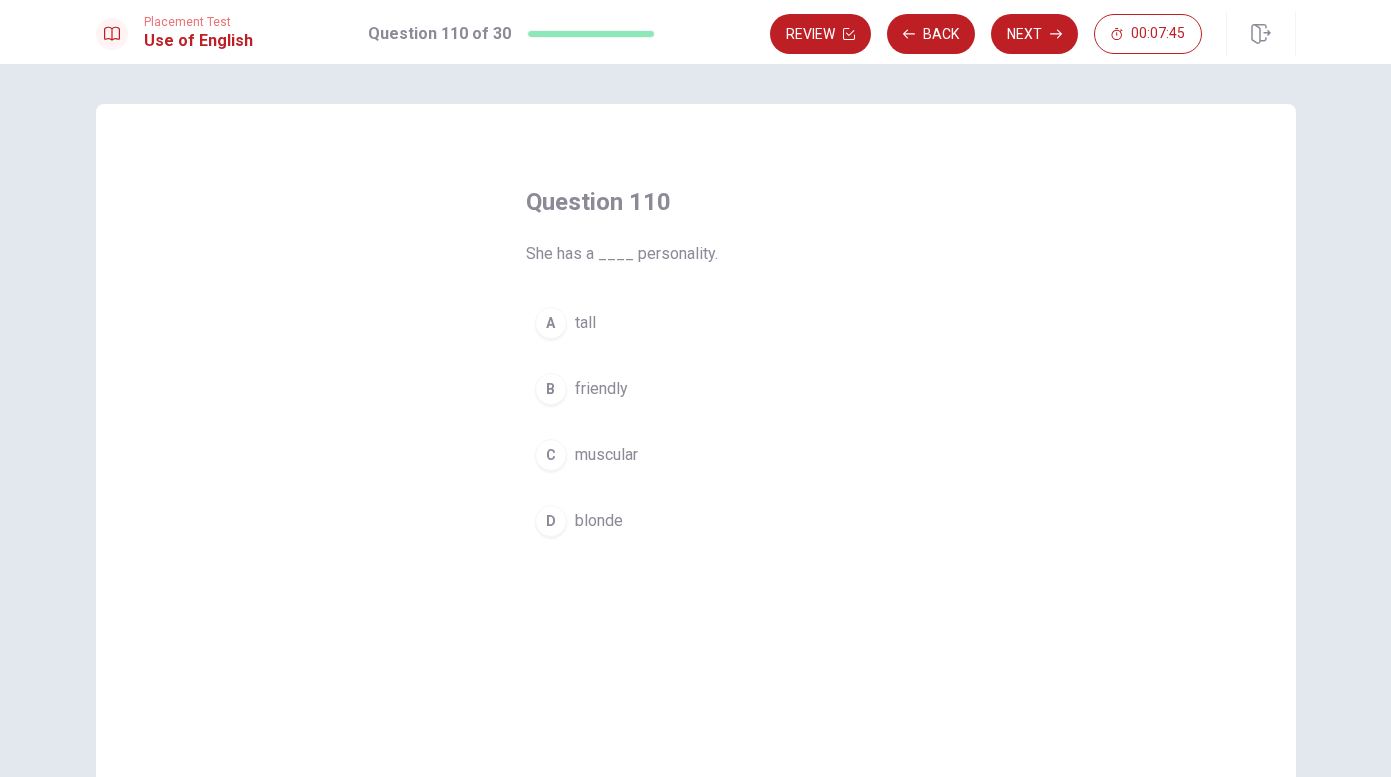 click on "B friendly" at bounding box center (696, 389) 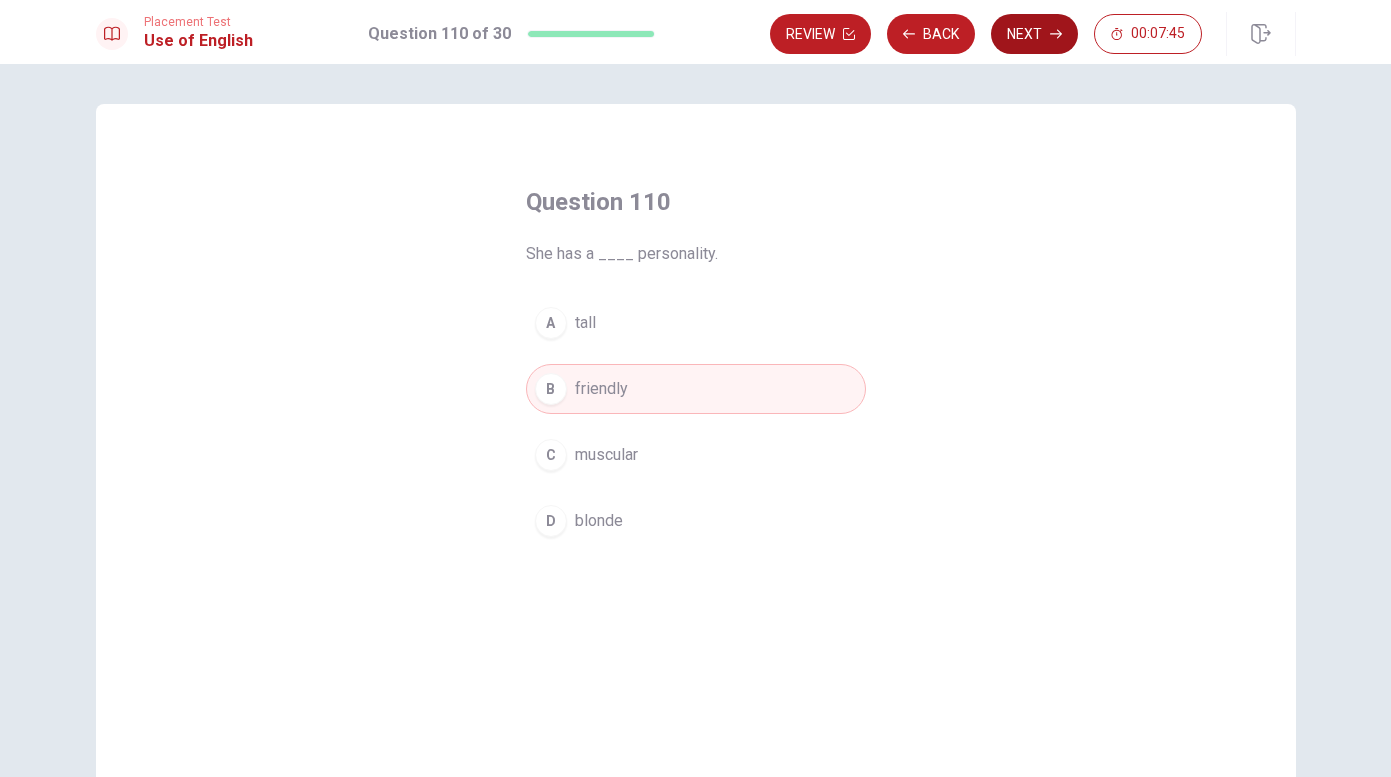 click 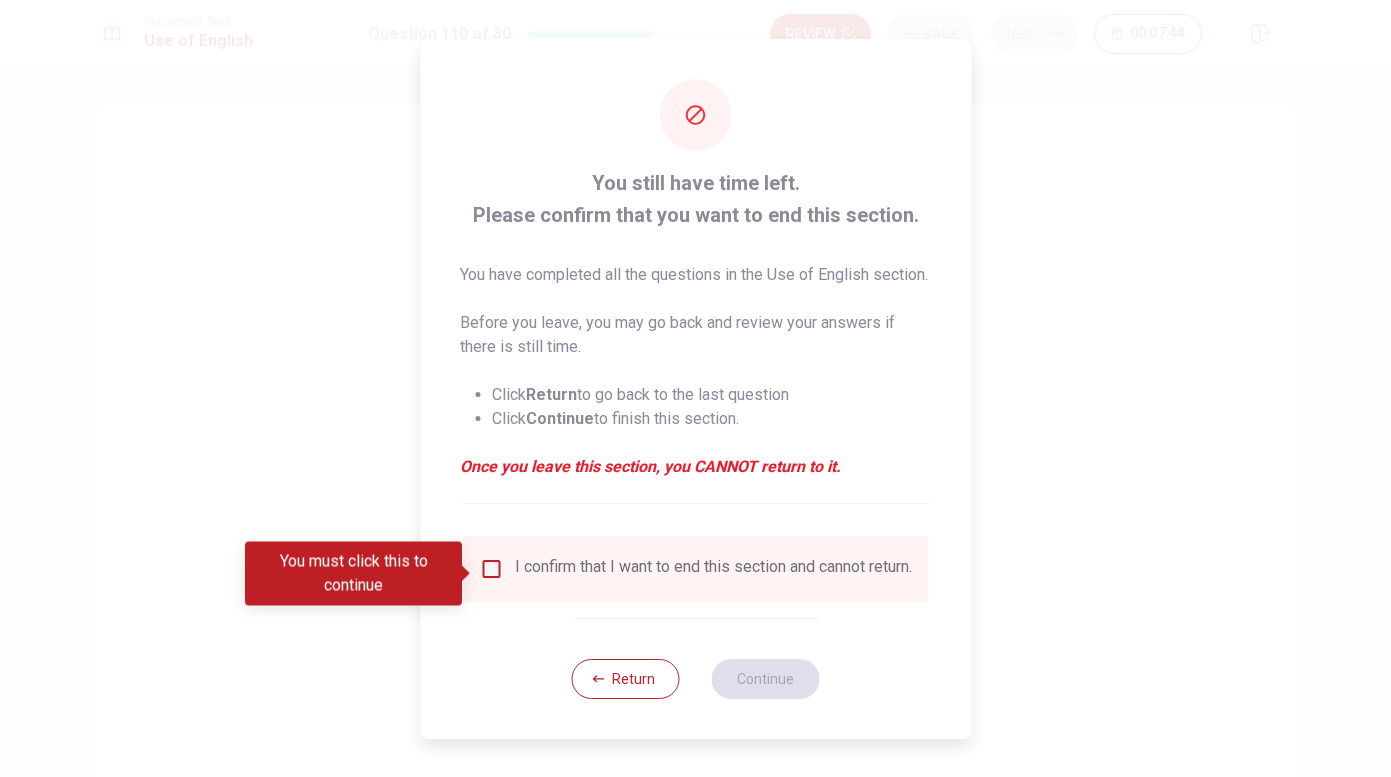click at bounding box center [491, 569] 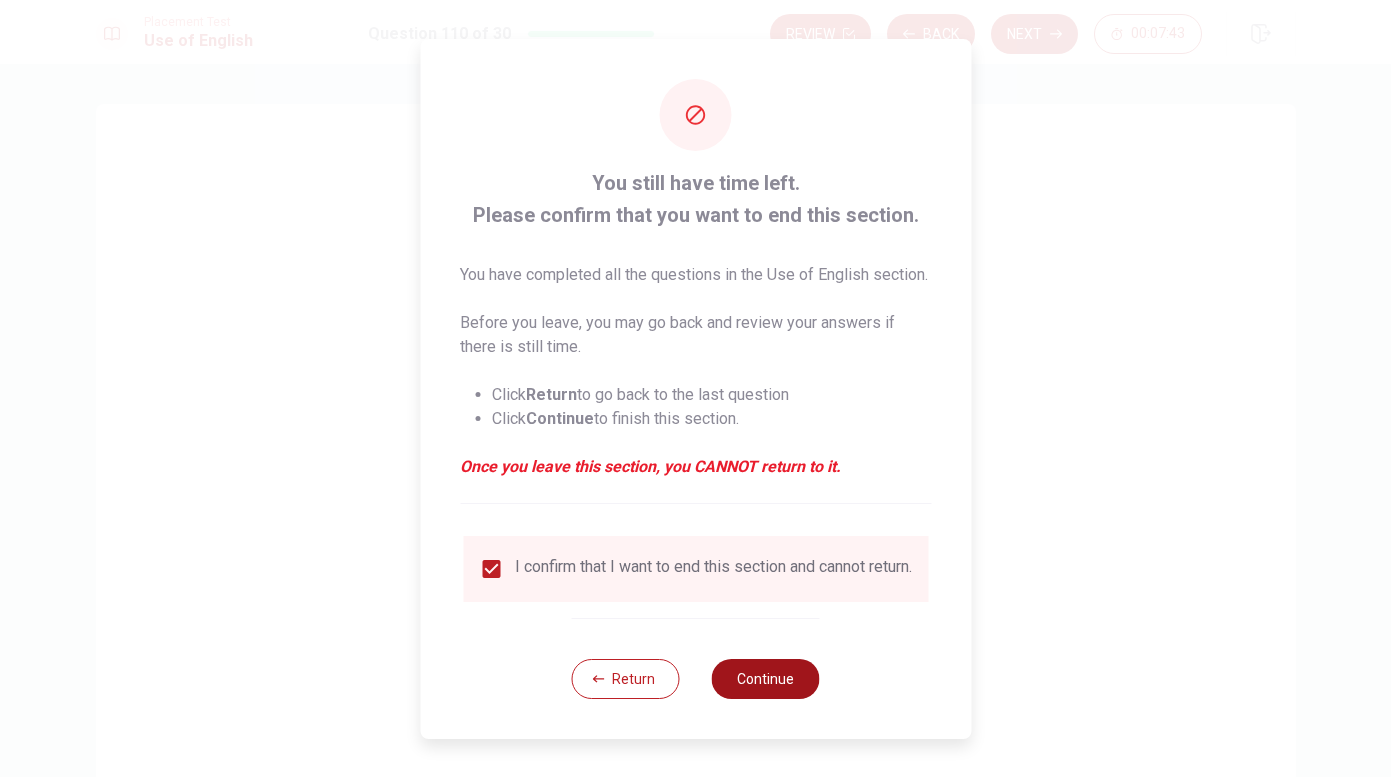click on "Continue" at bounding box center [766, 679] 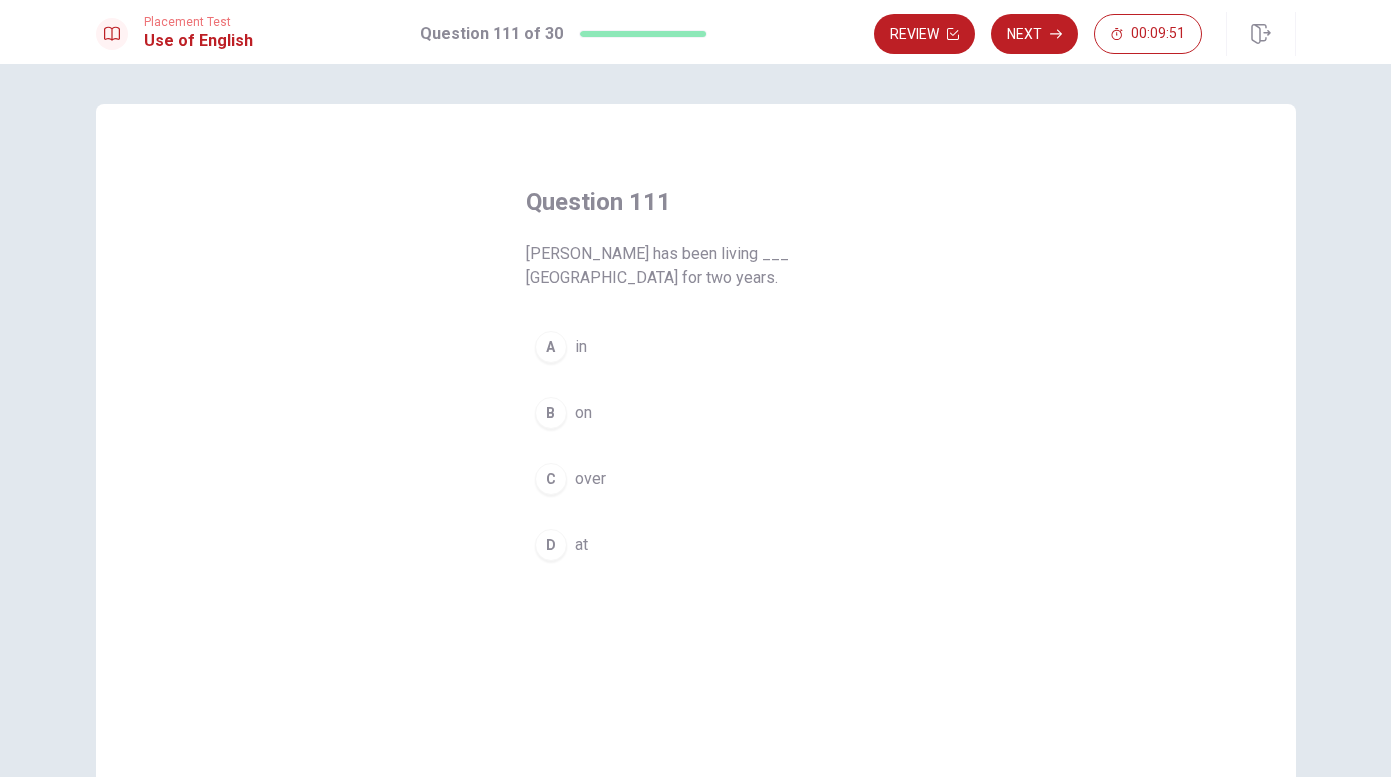 click on "in" at bounding box center [581, 347] 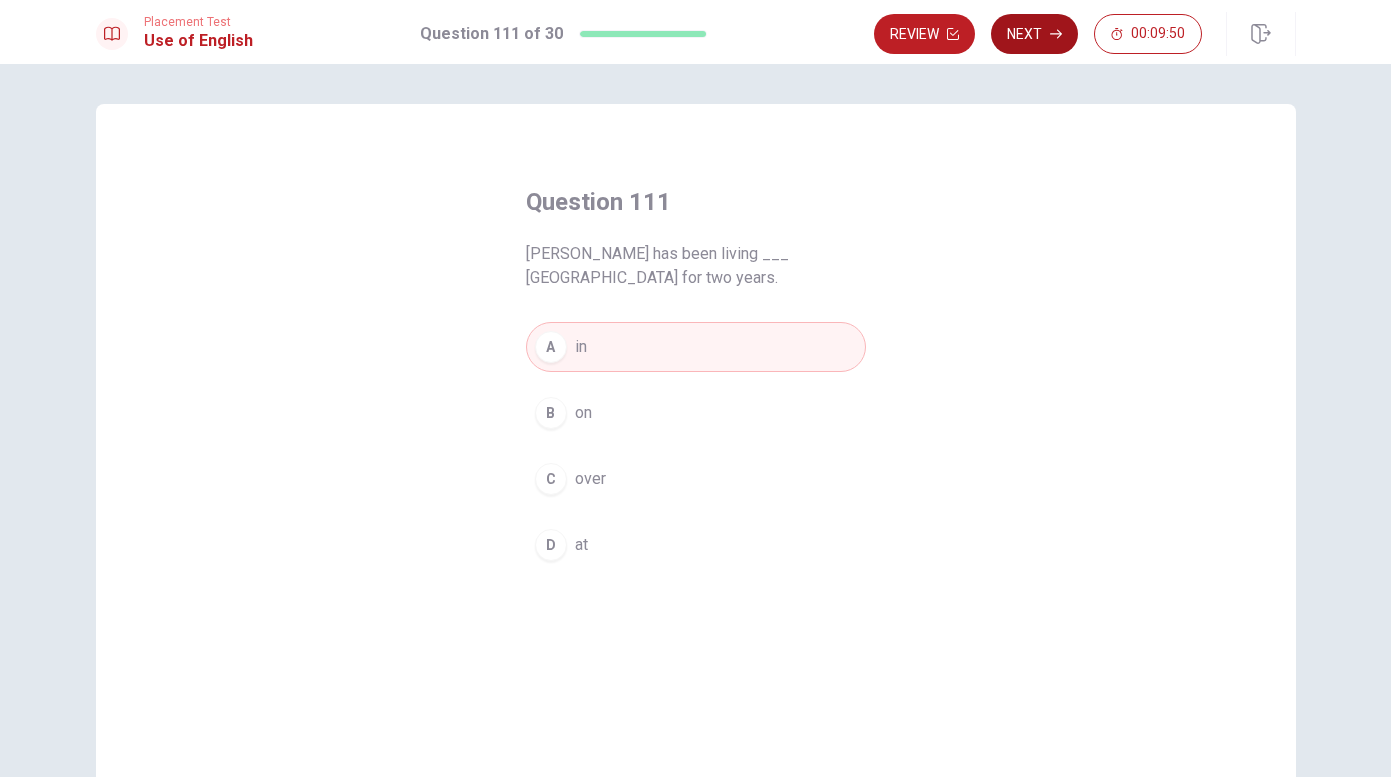 click 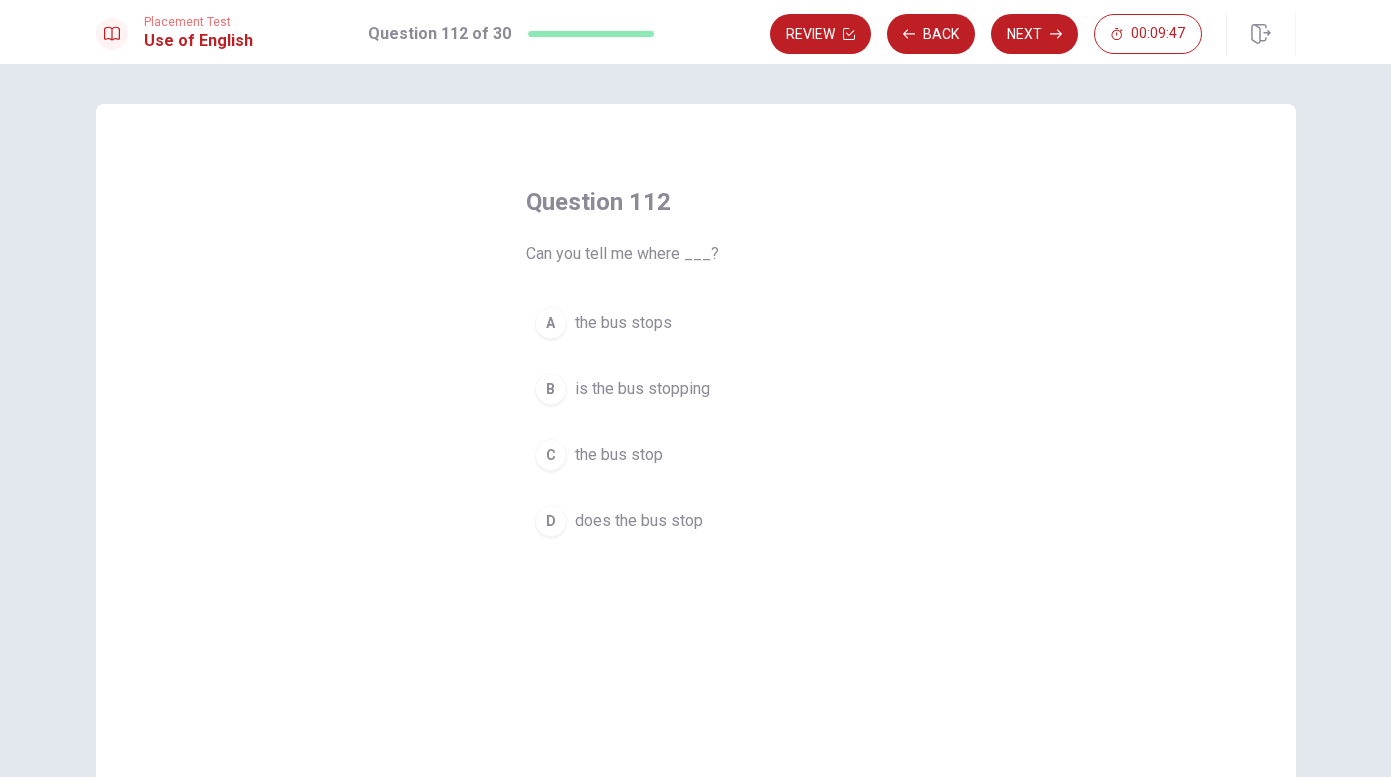 click on "the bus stops" at bounding box center (623, 323) 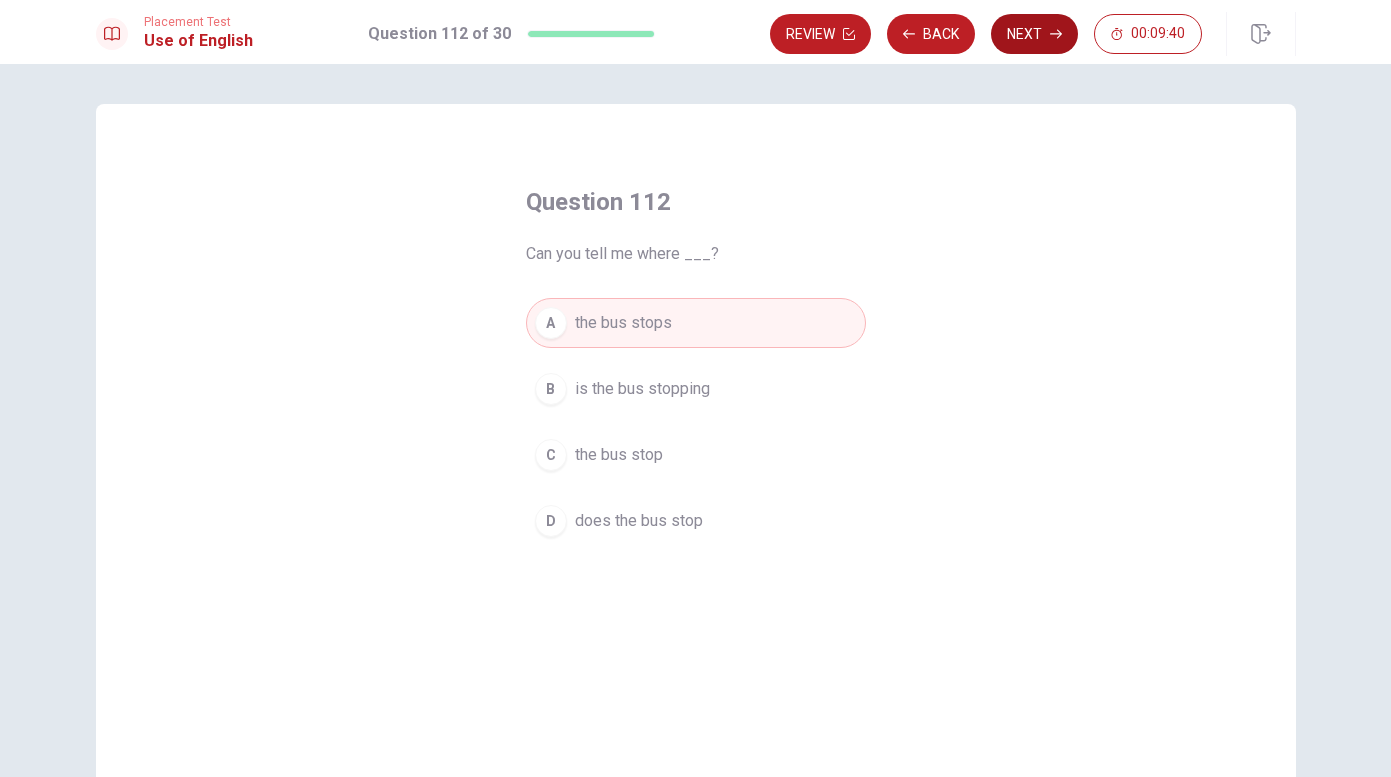 click 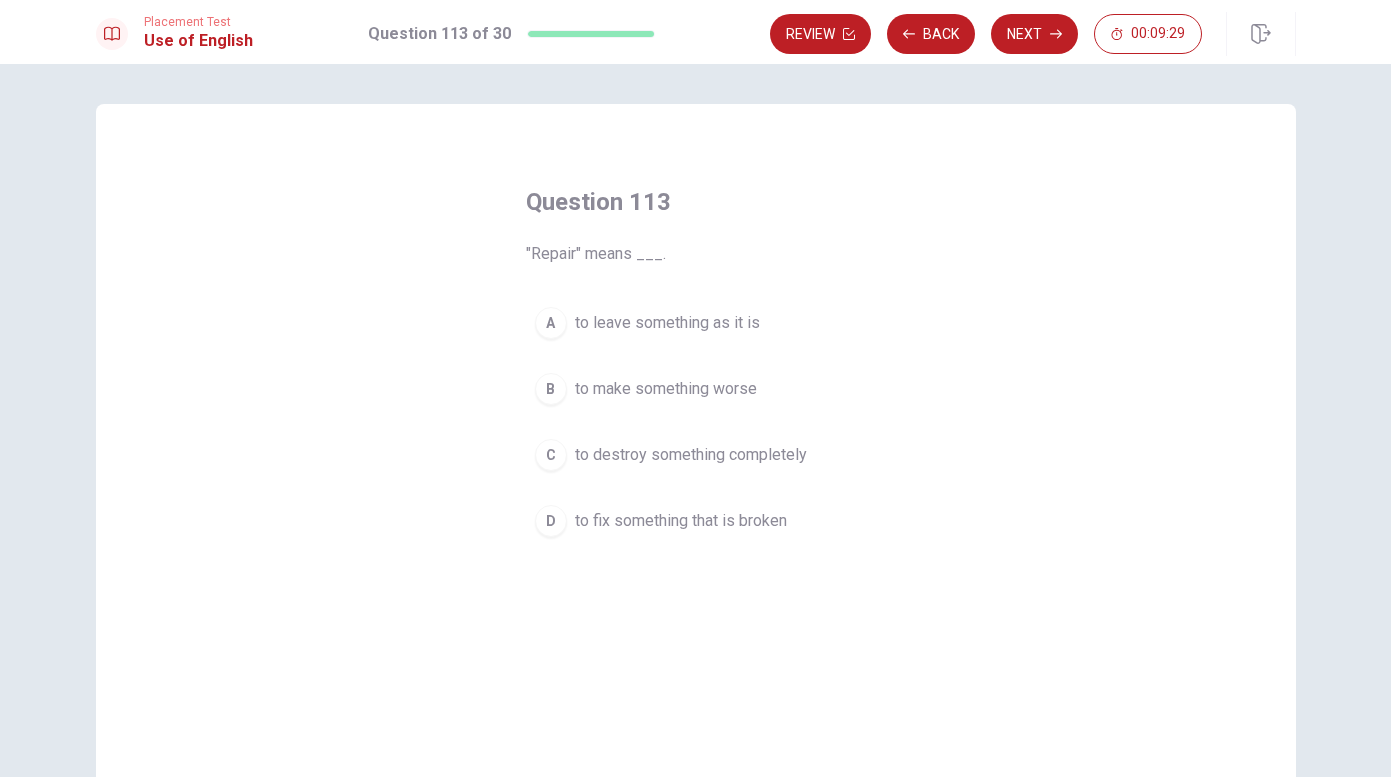 click on "to fix something that is broken" at bounding box center [681, 521] 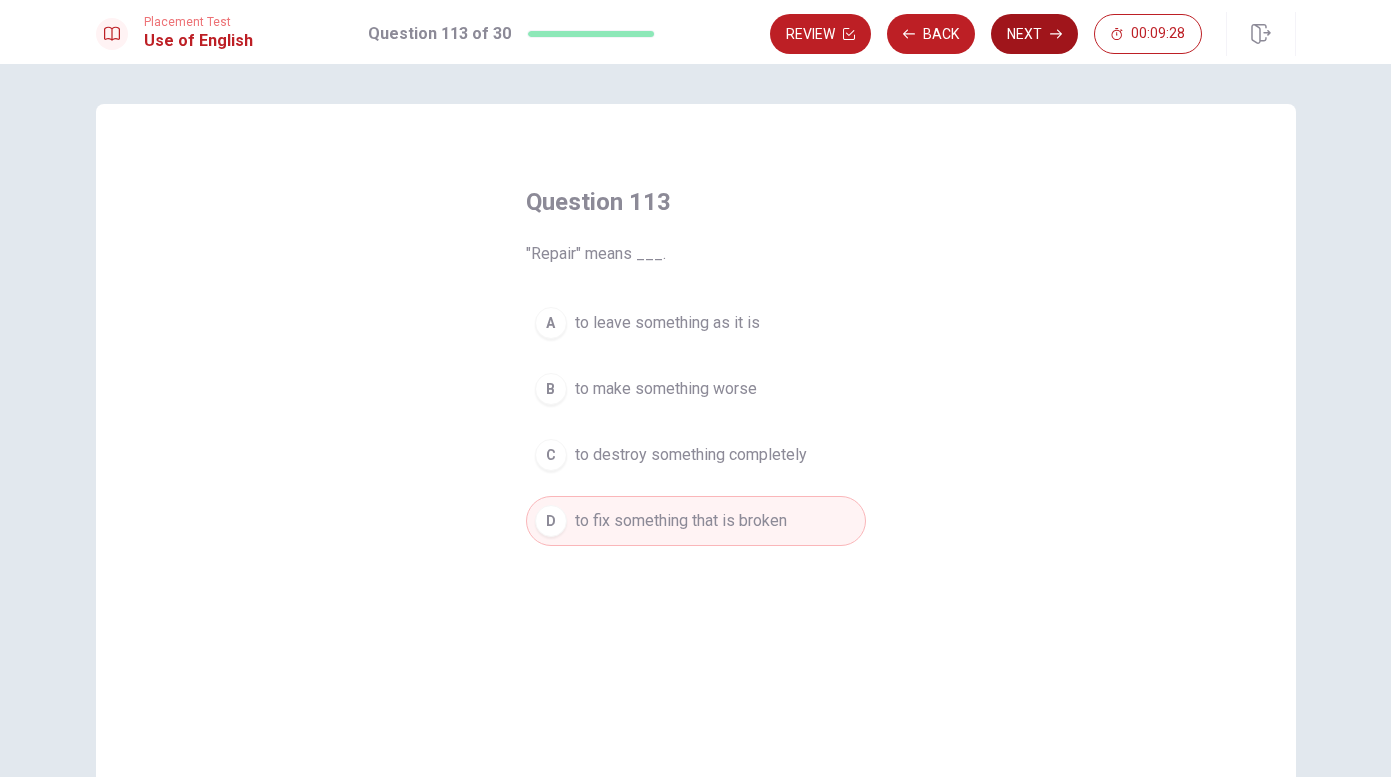 click 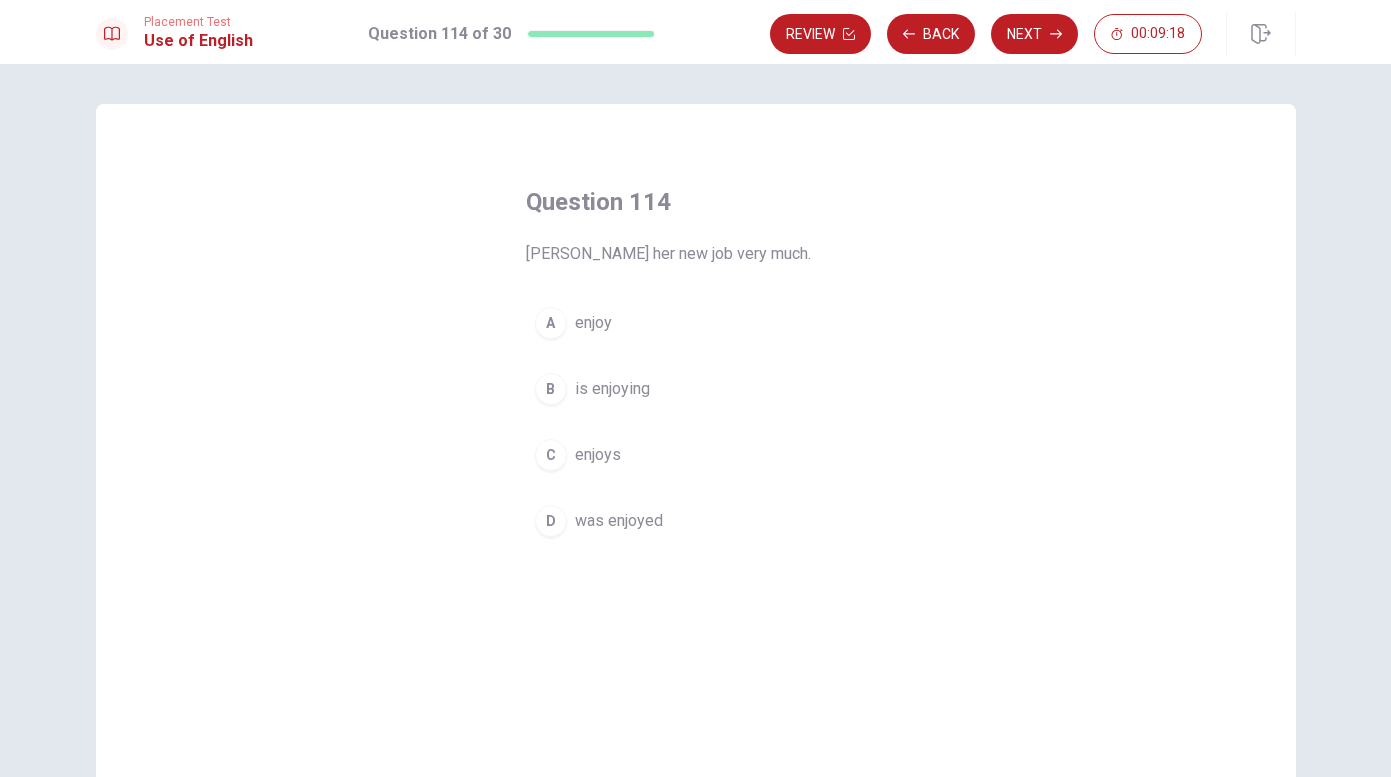 click on "was enjoyed" at bounding box center [619, 521] 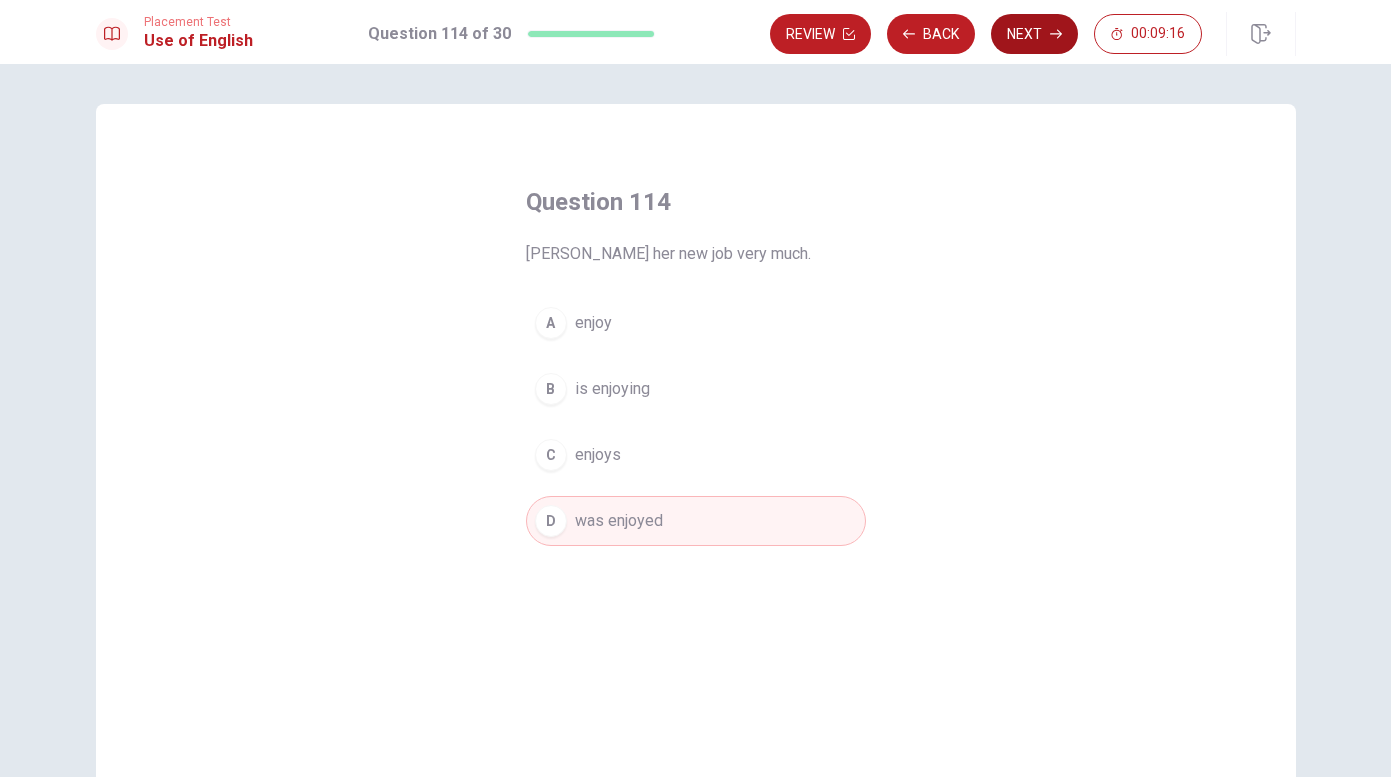 click 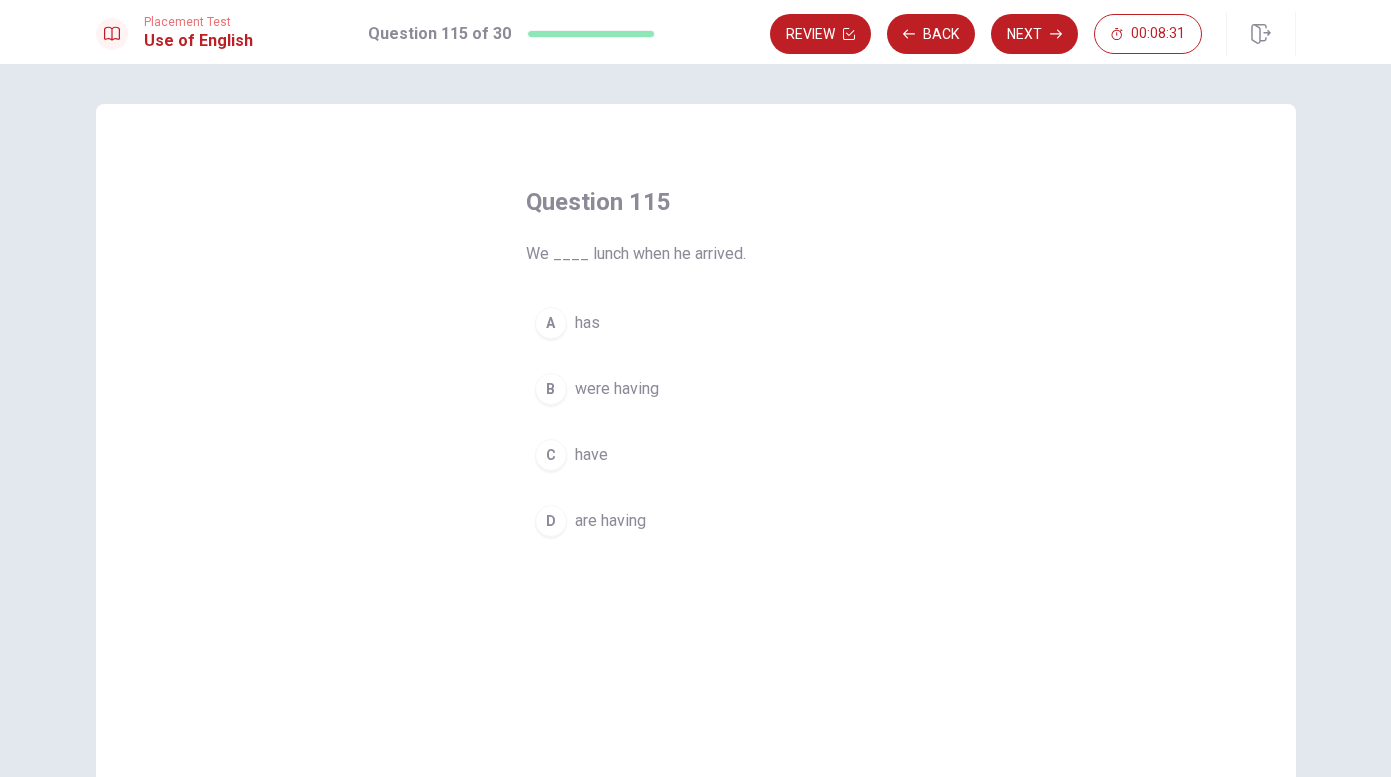 click on "were having" at bounding box center (617, 389) 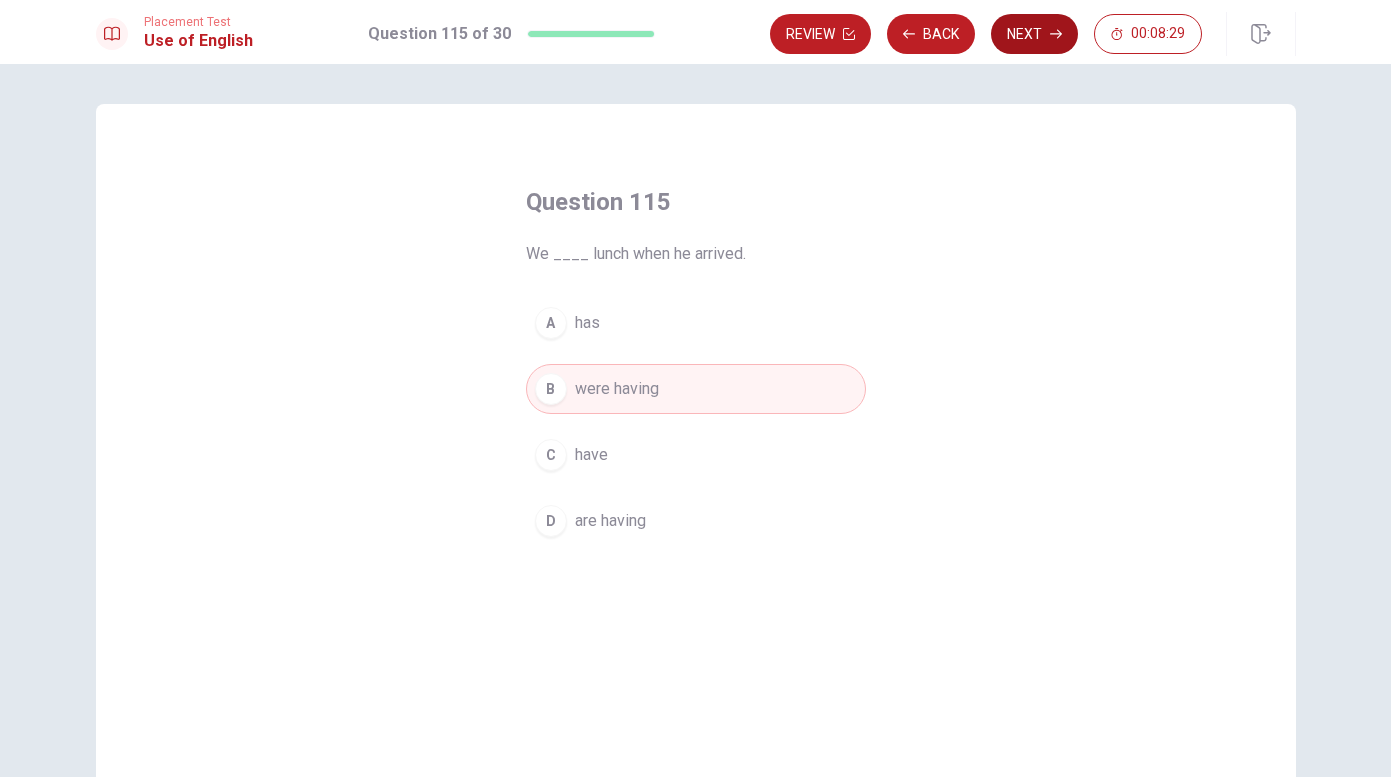 click 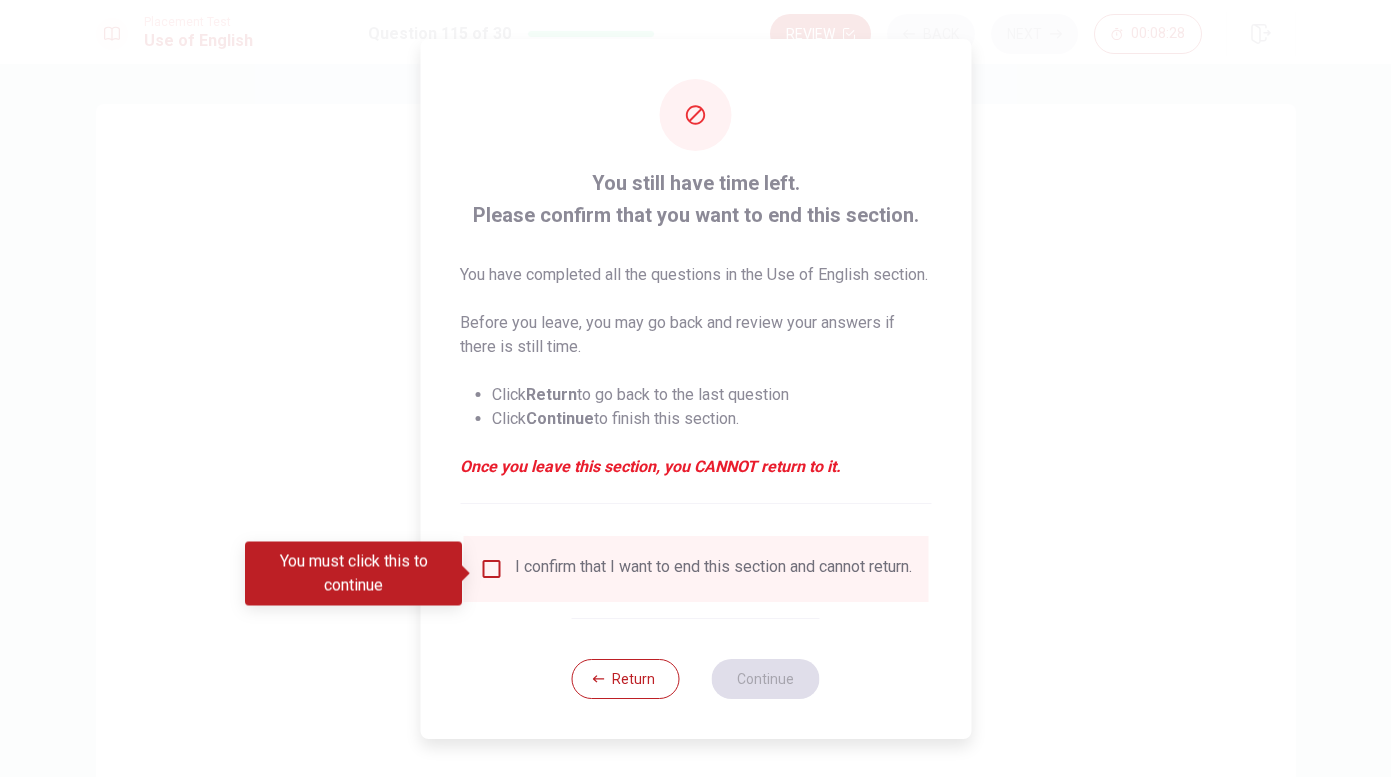 click on "You must click this to continue" at bounding box center (360, 574) 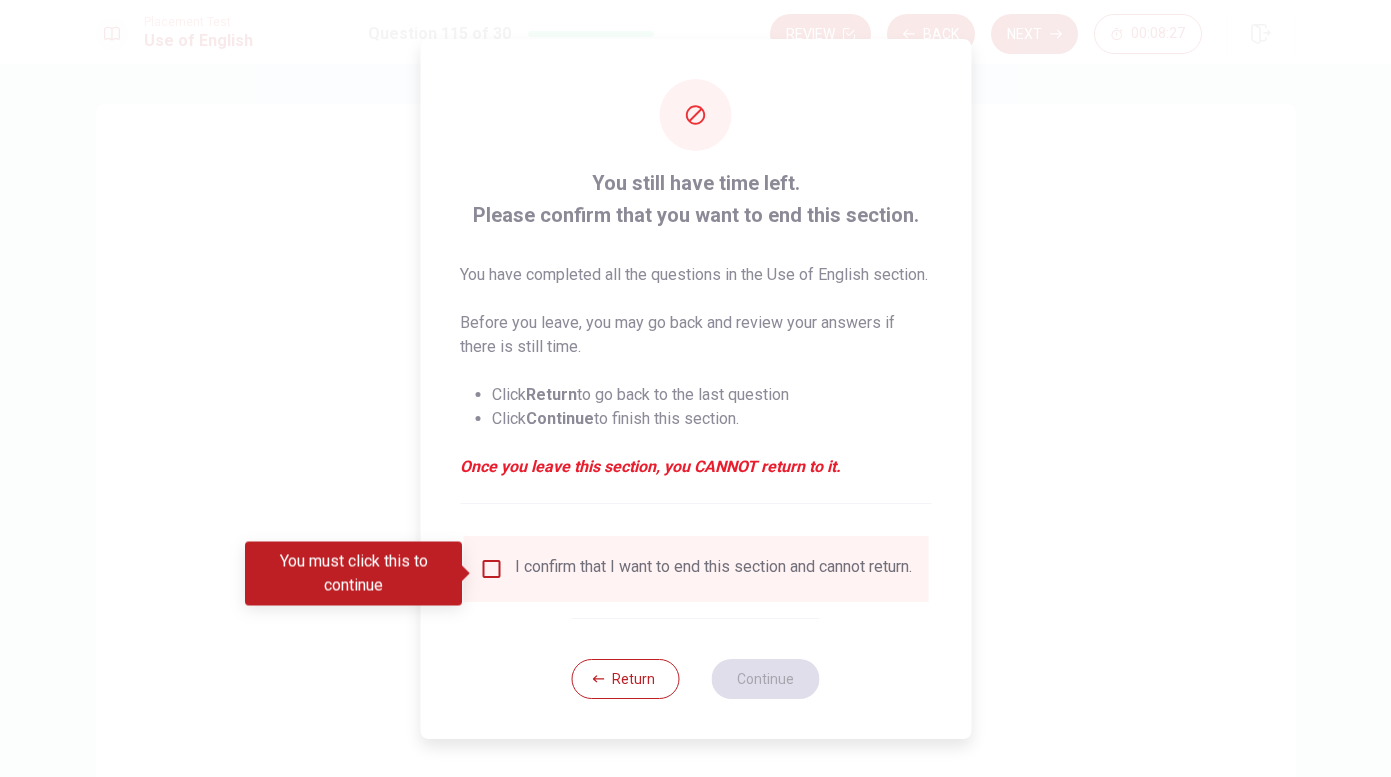 click on "I confirm that I want to end this section and cannot return." at bounding box center [713, 569] 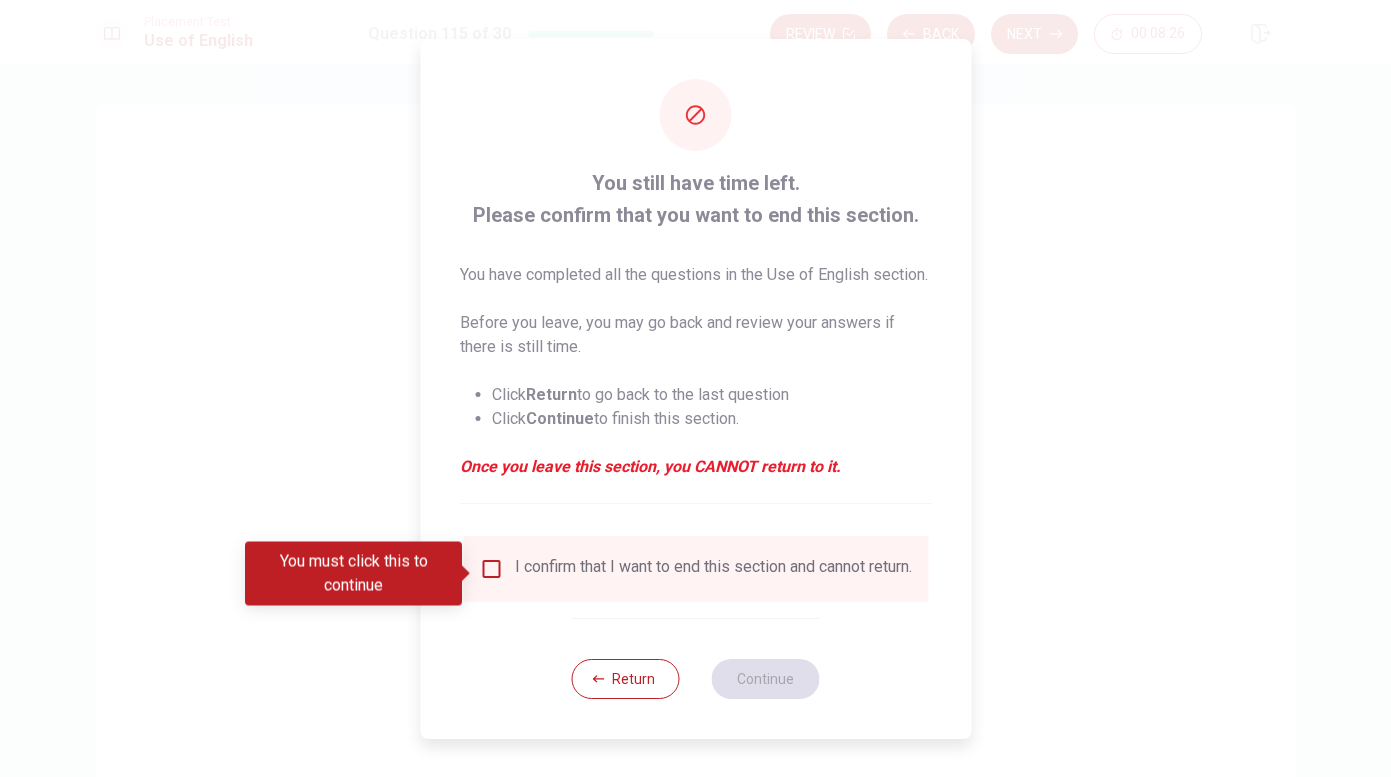 click at bounding box center (491, 569) 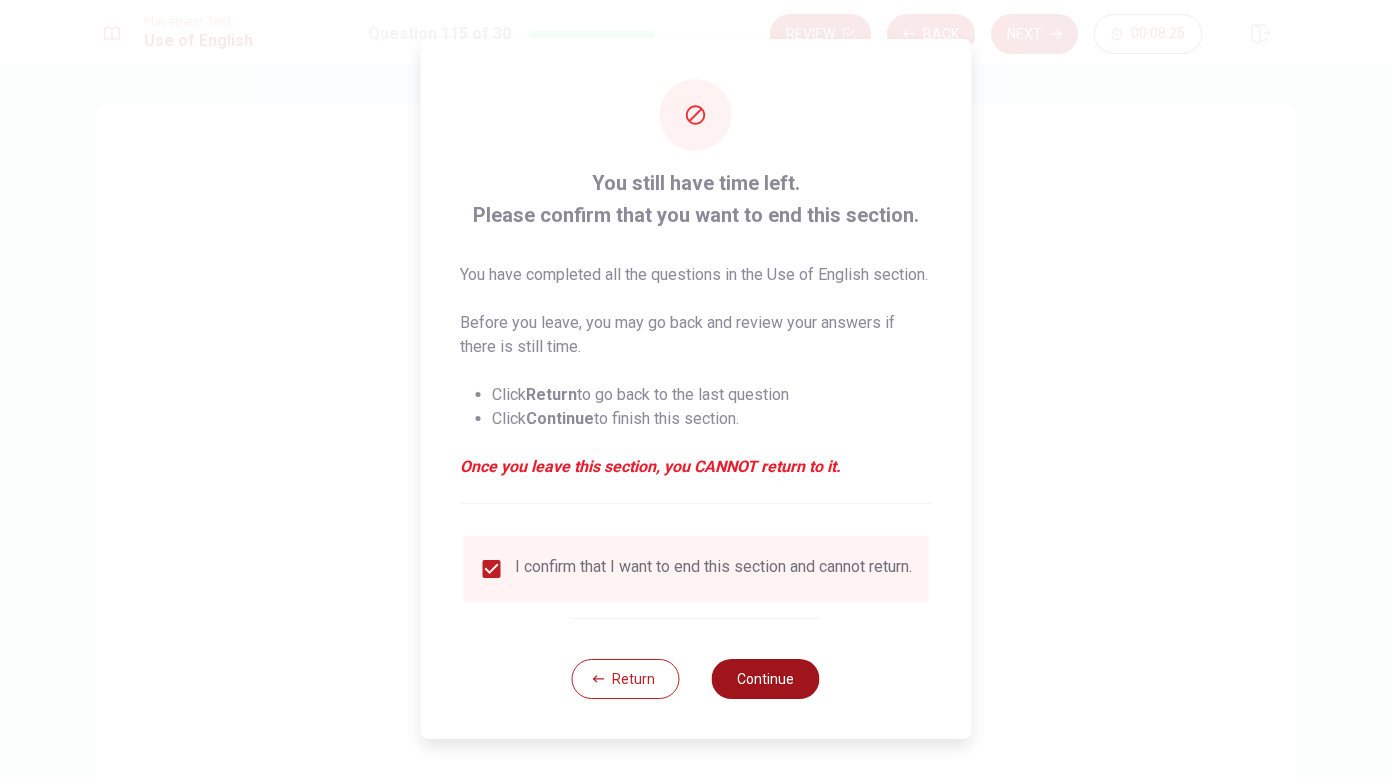 click on "Continue" at bounding box center (766, 679) 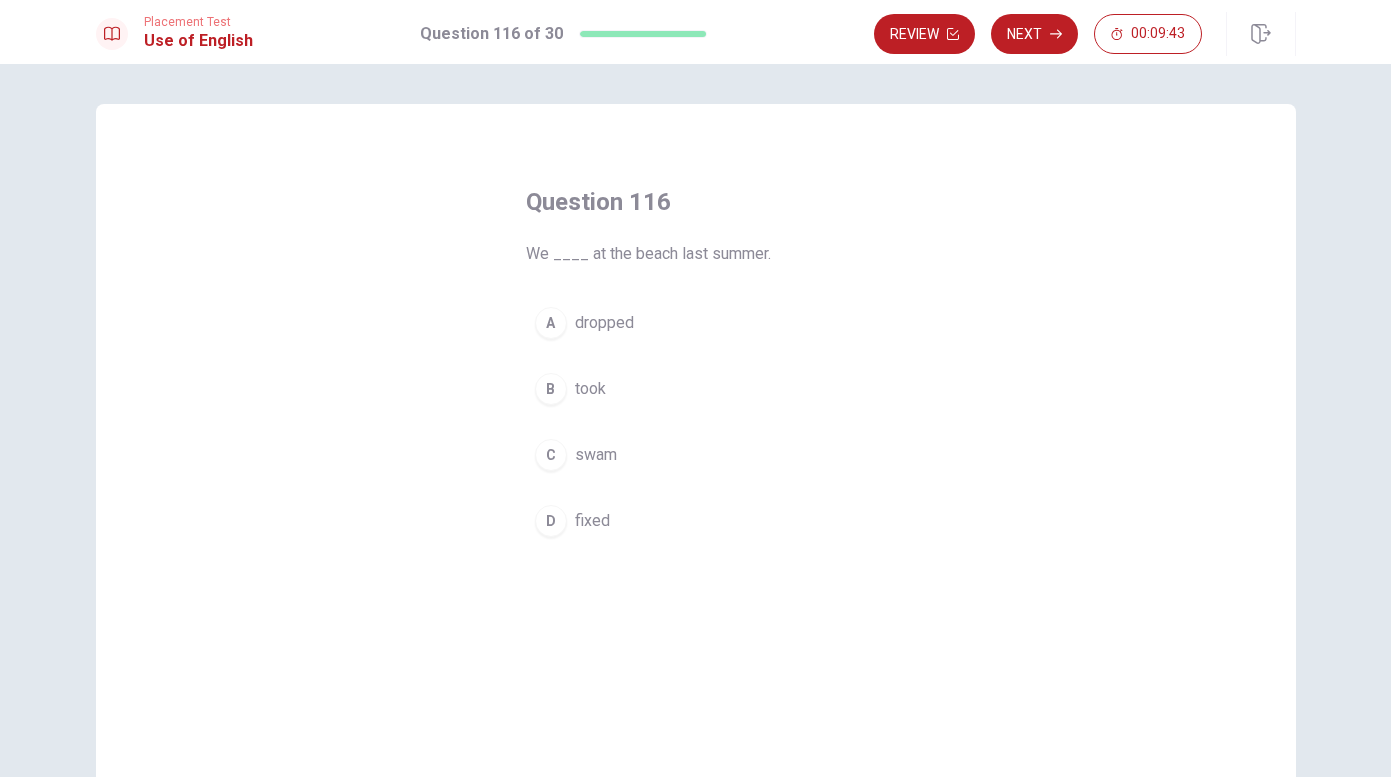 click on "swam" at bounding box center [596, 455] 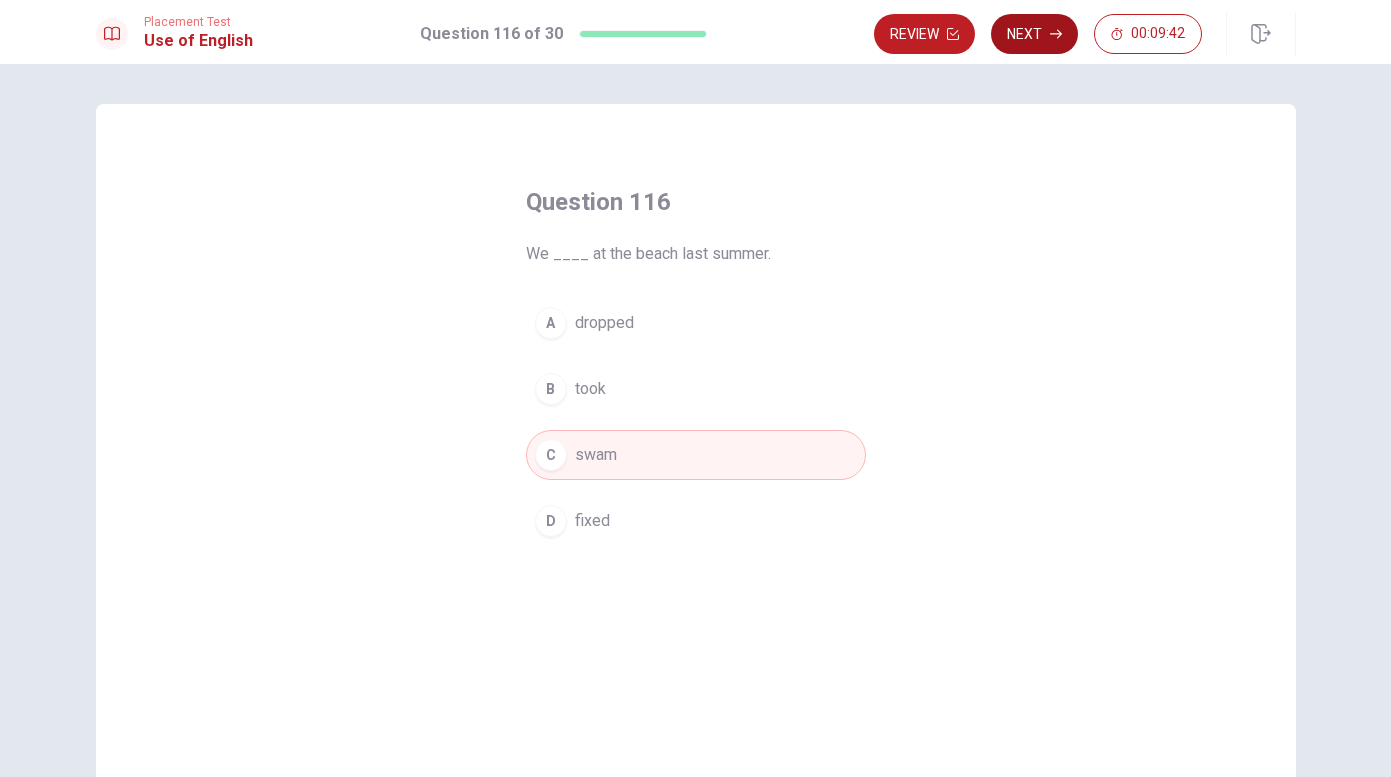 click 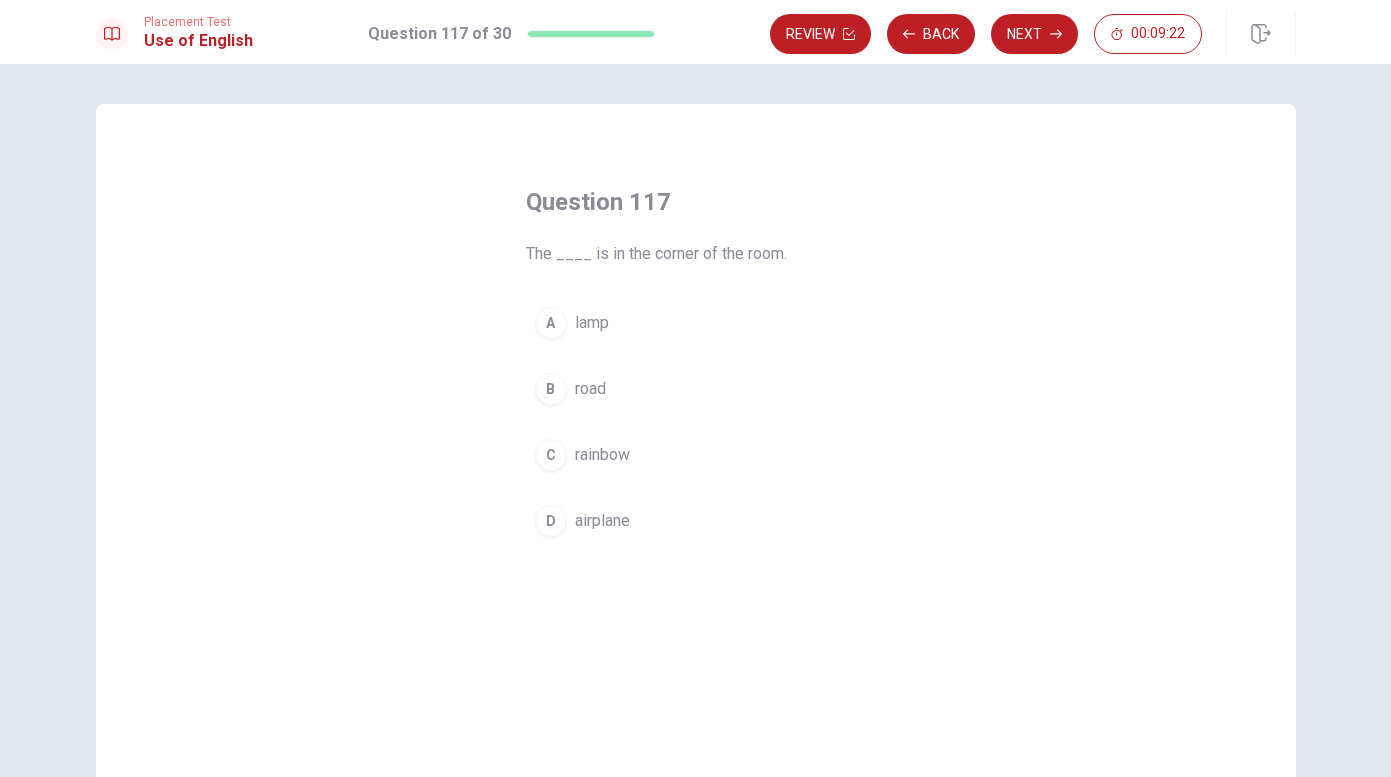 click on "lamp" at bounding box center (592, 323) 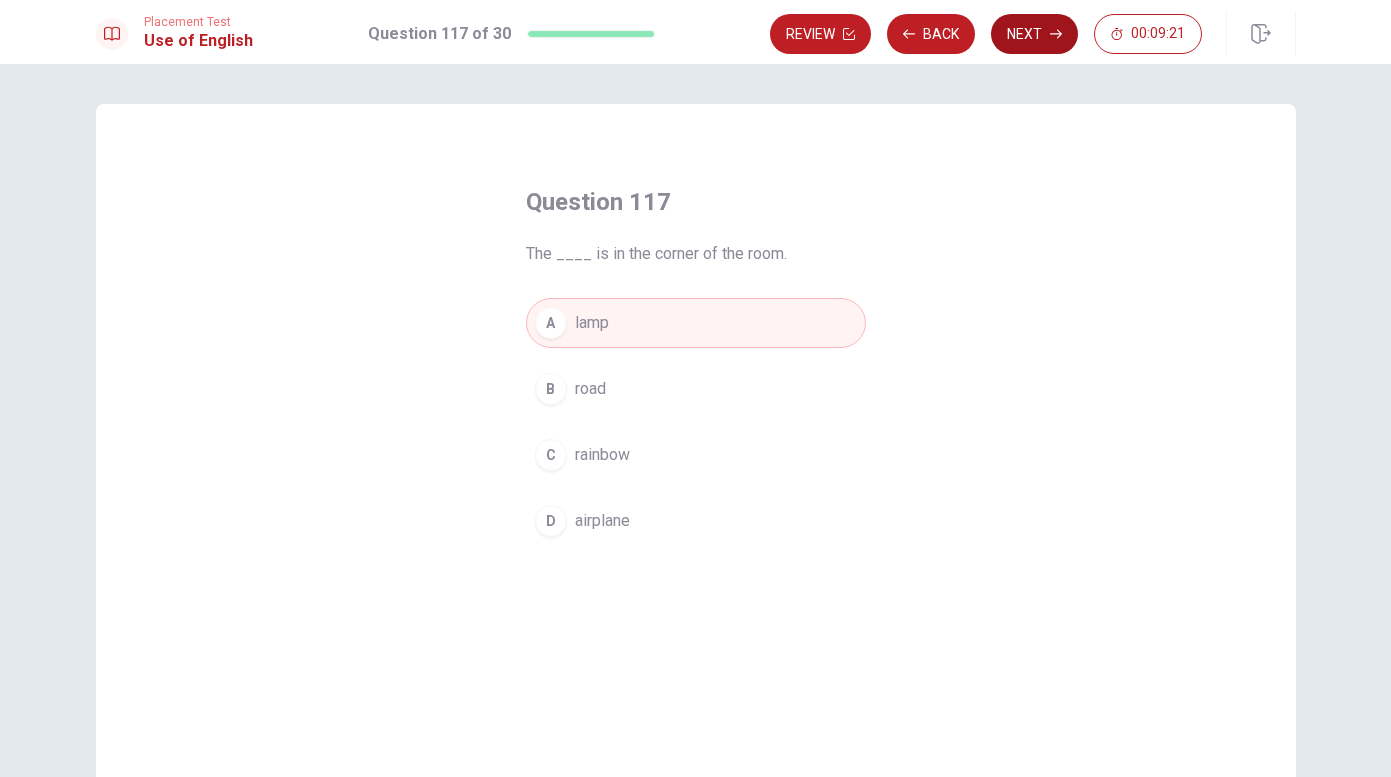 click 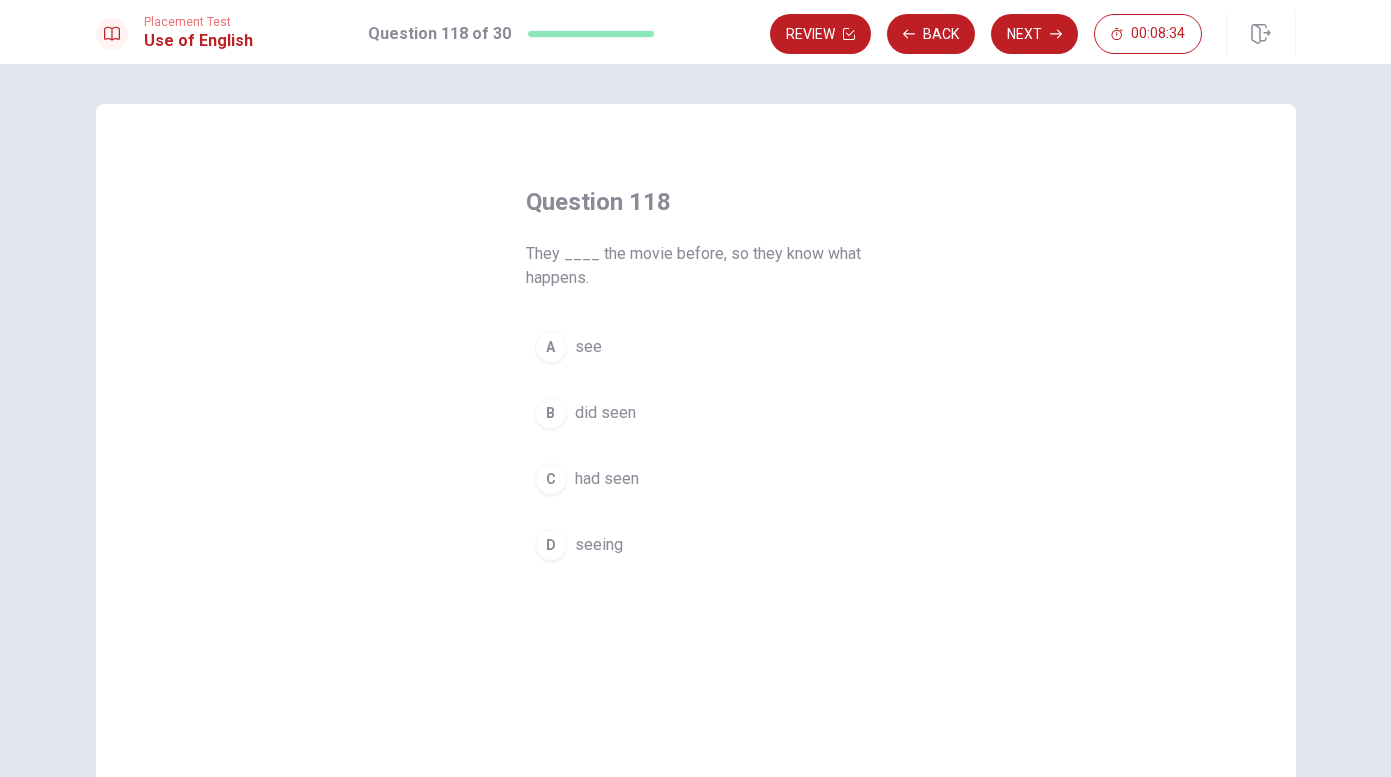 click on "had seen" at bounding box center (607, 479) 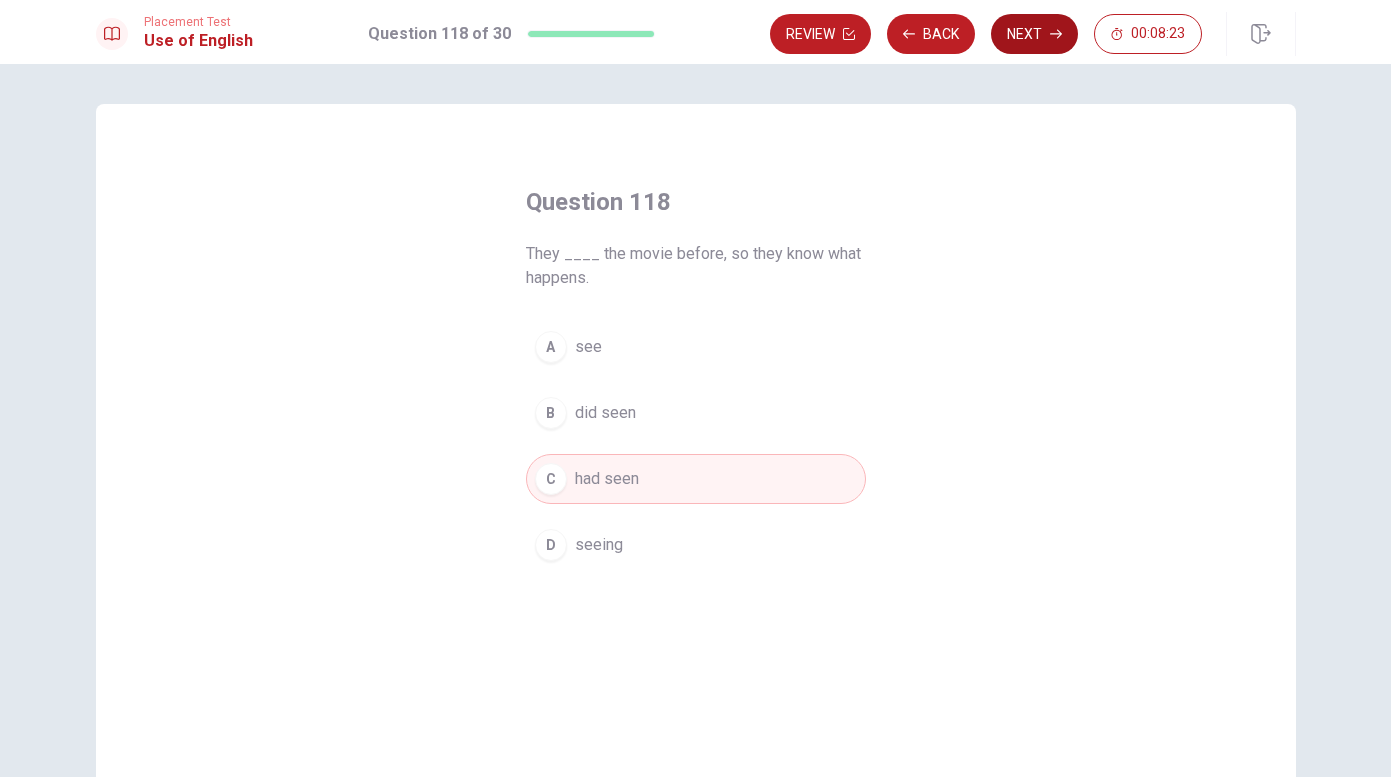 click on "Next" at bounding box center (1034, 34) 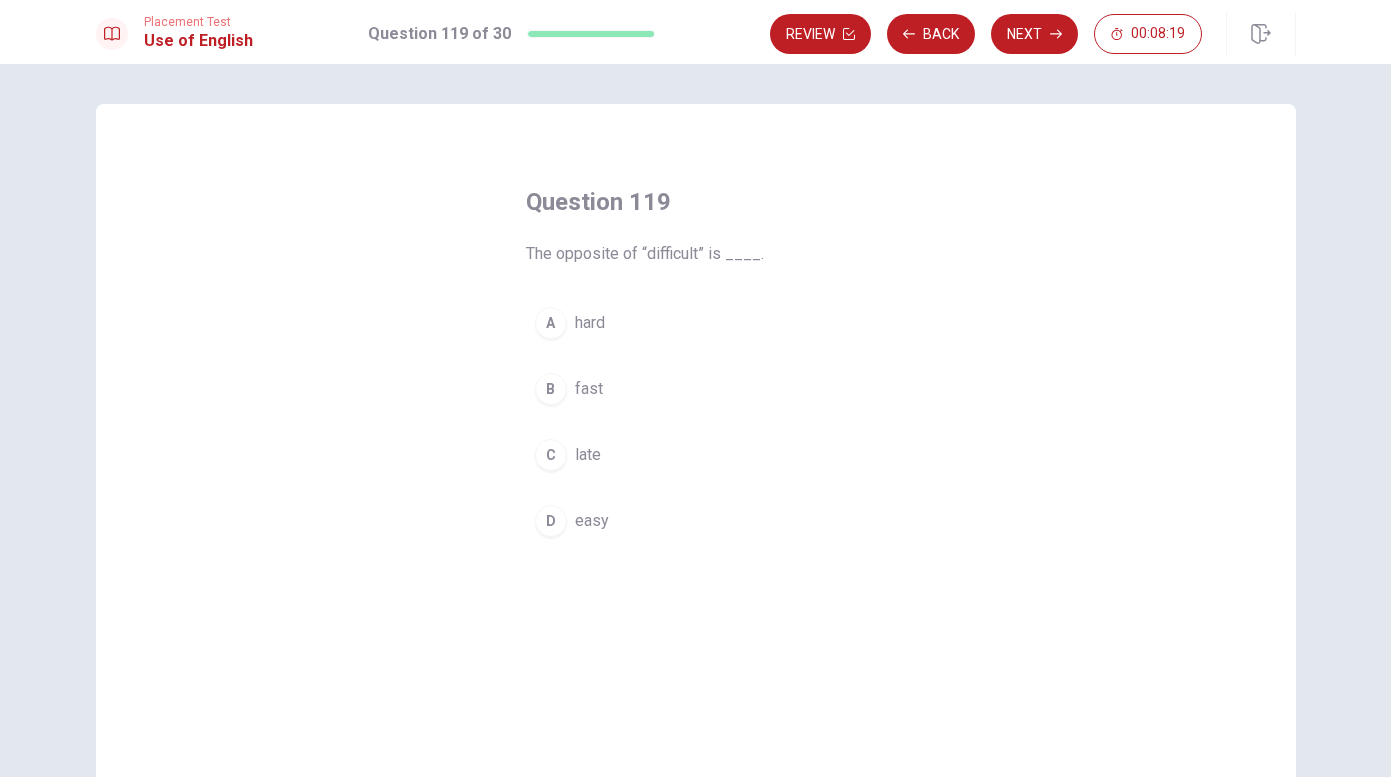 click on "easy" at bounding box center (592, 521) 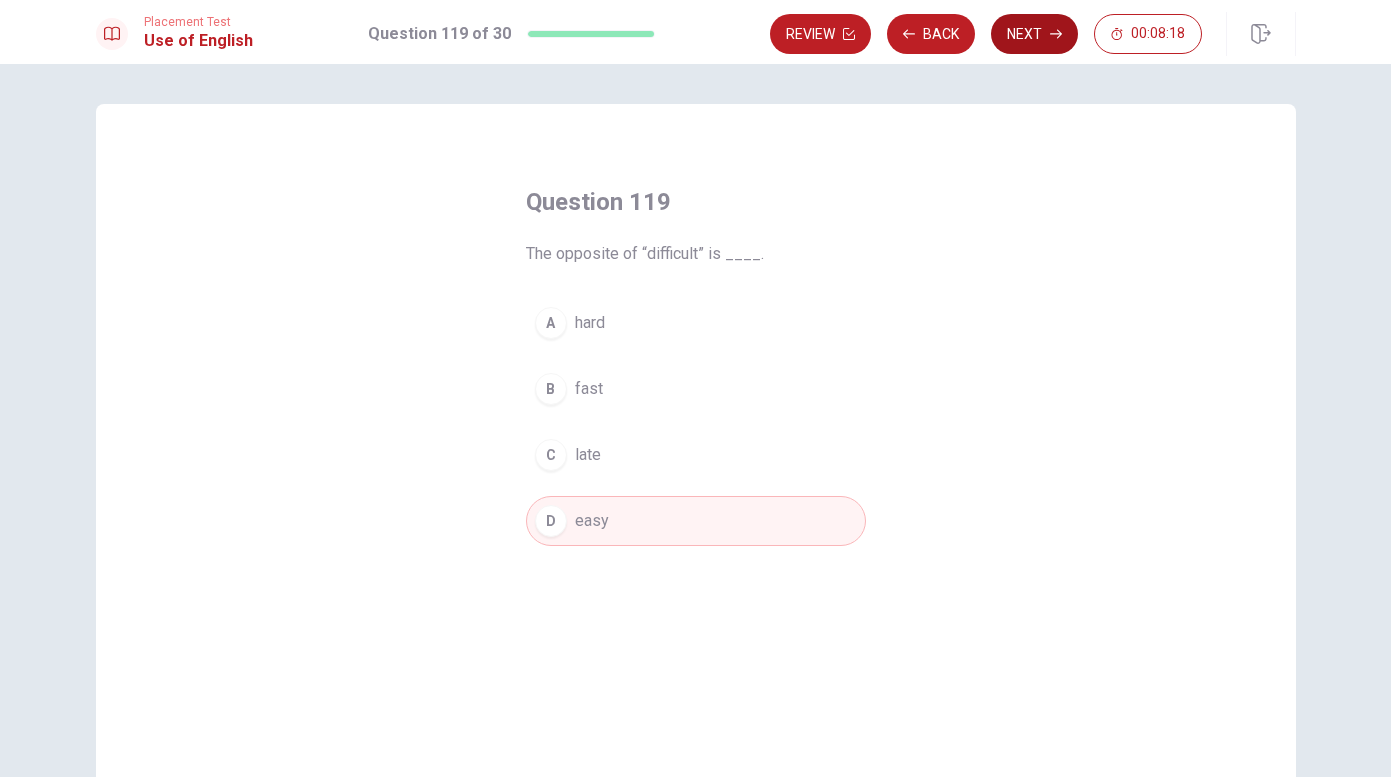 click 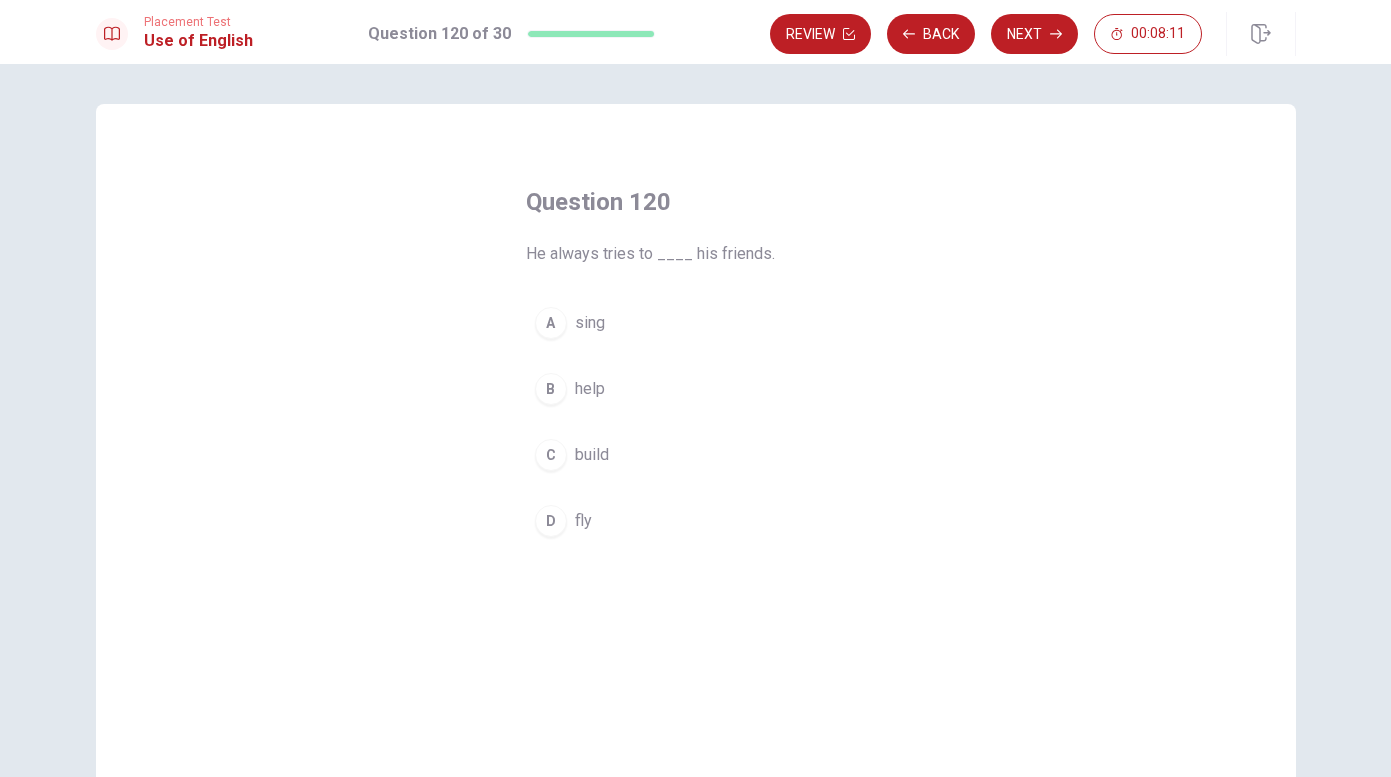 click on "B" at bounding box center (551, 389) 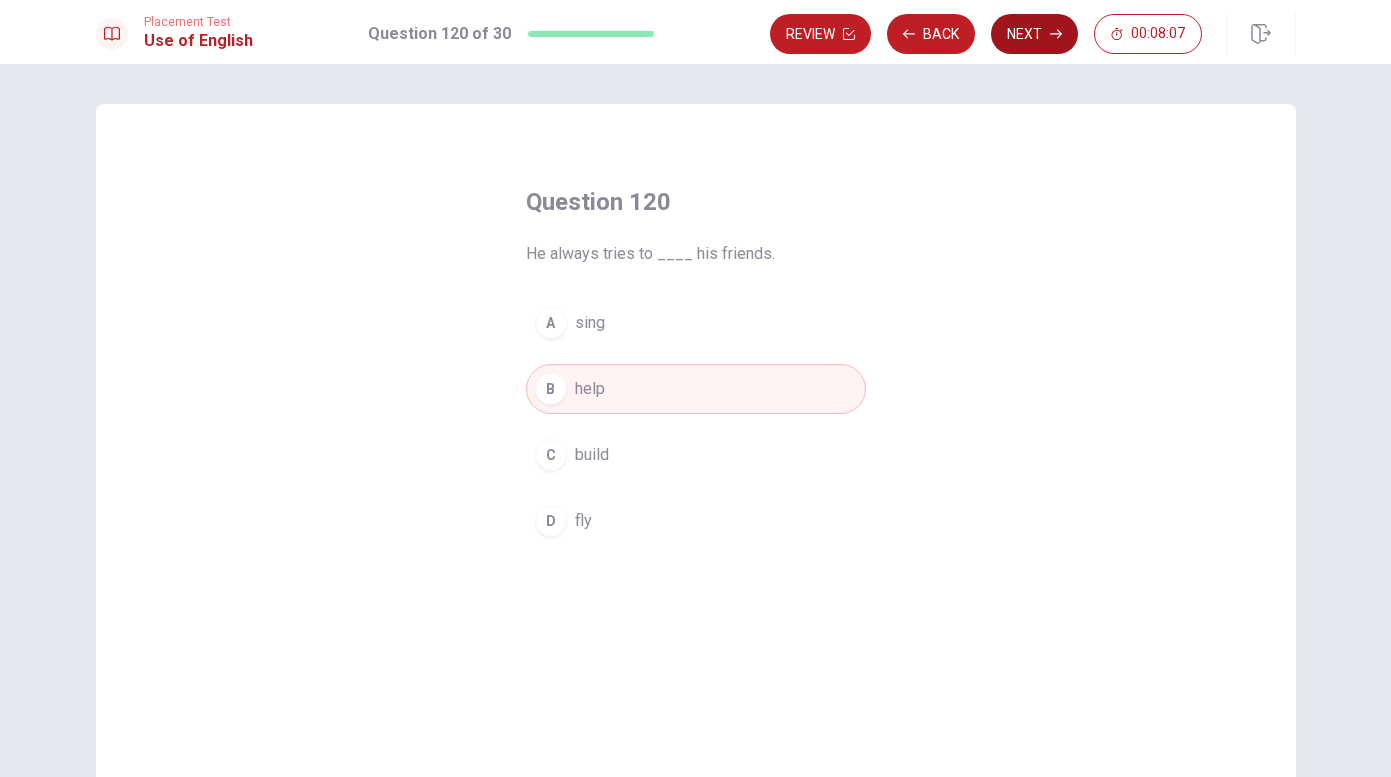 click 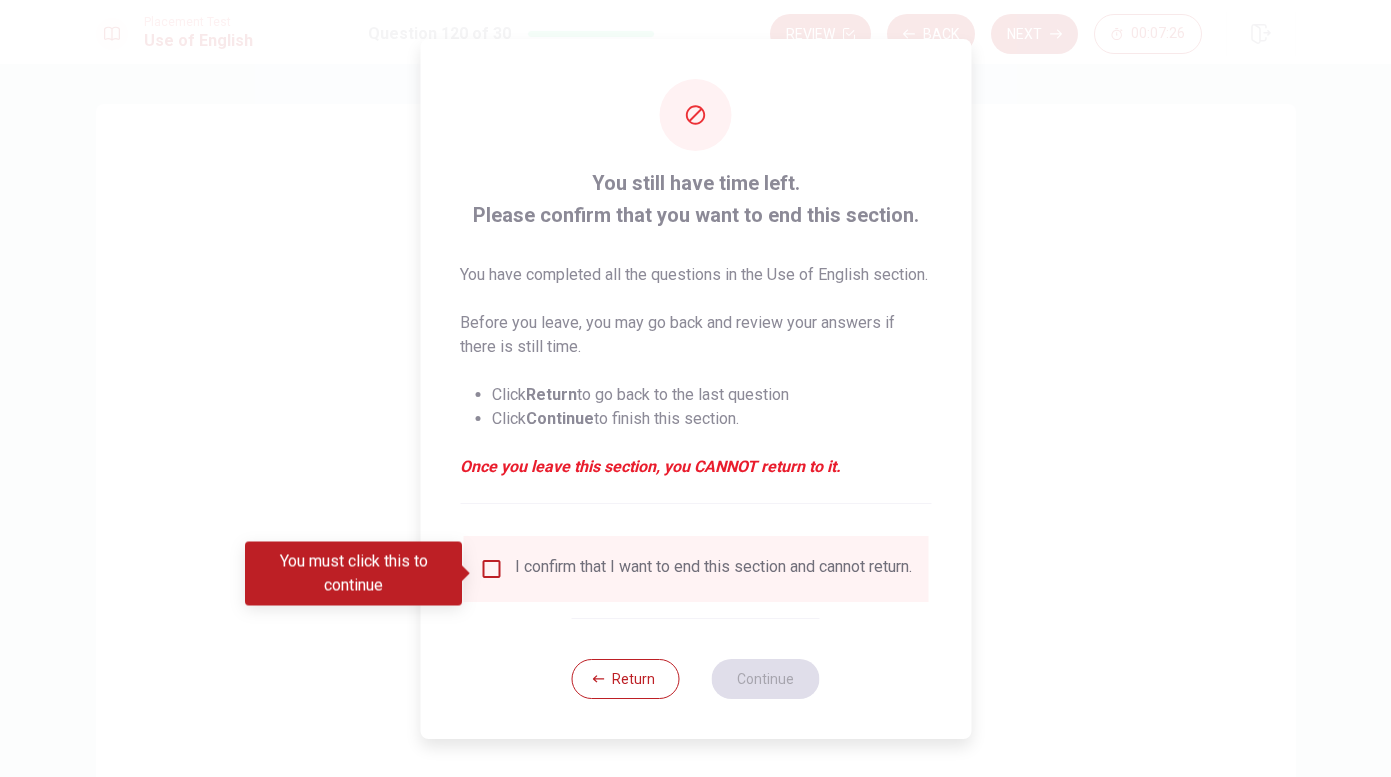 click at bounding box center [491, 569] 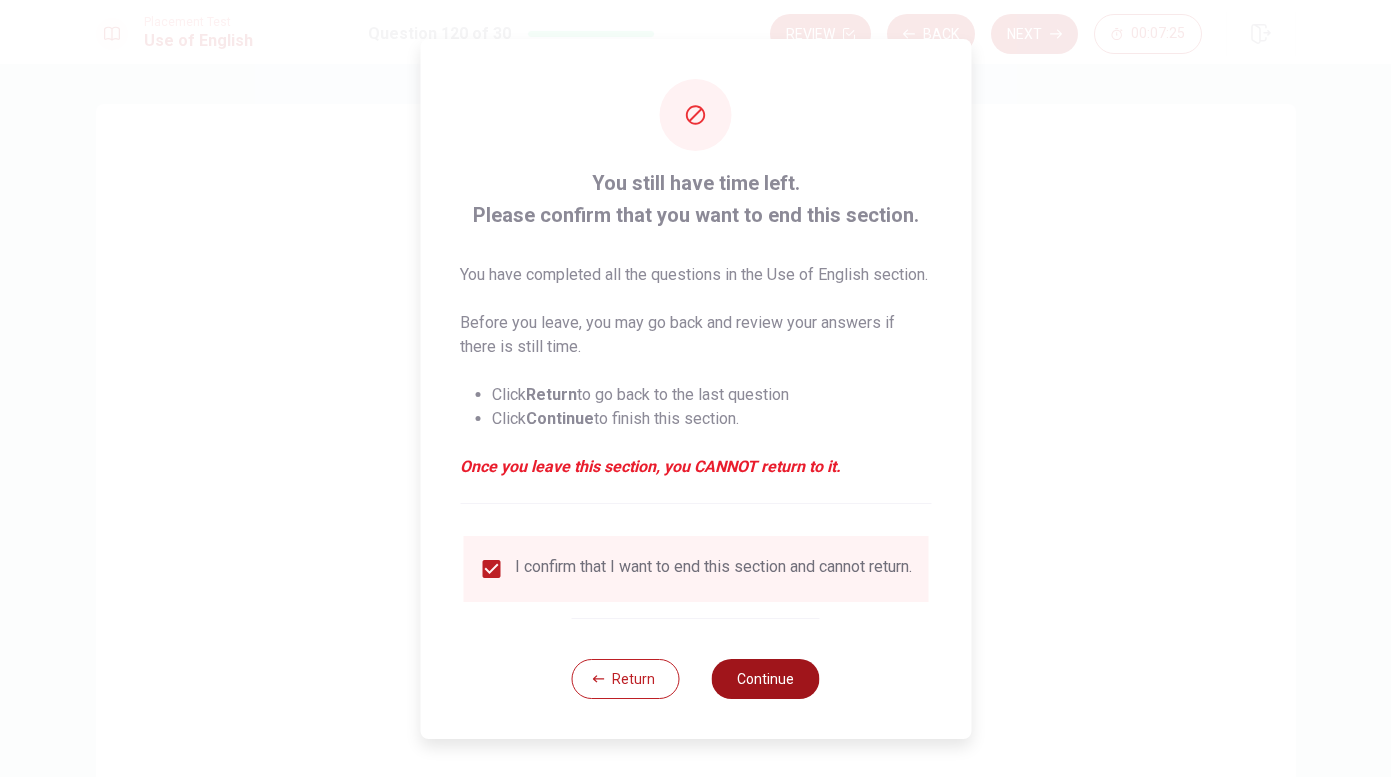 click on "Continue" at bounding box center (766, 679) 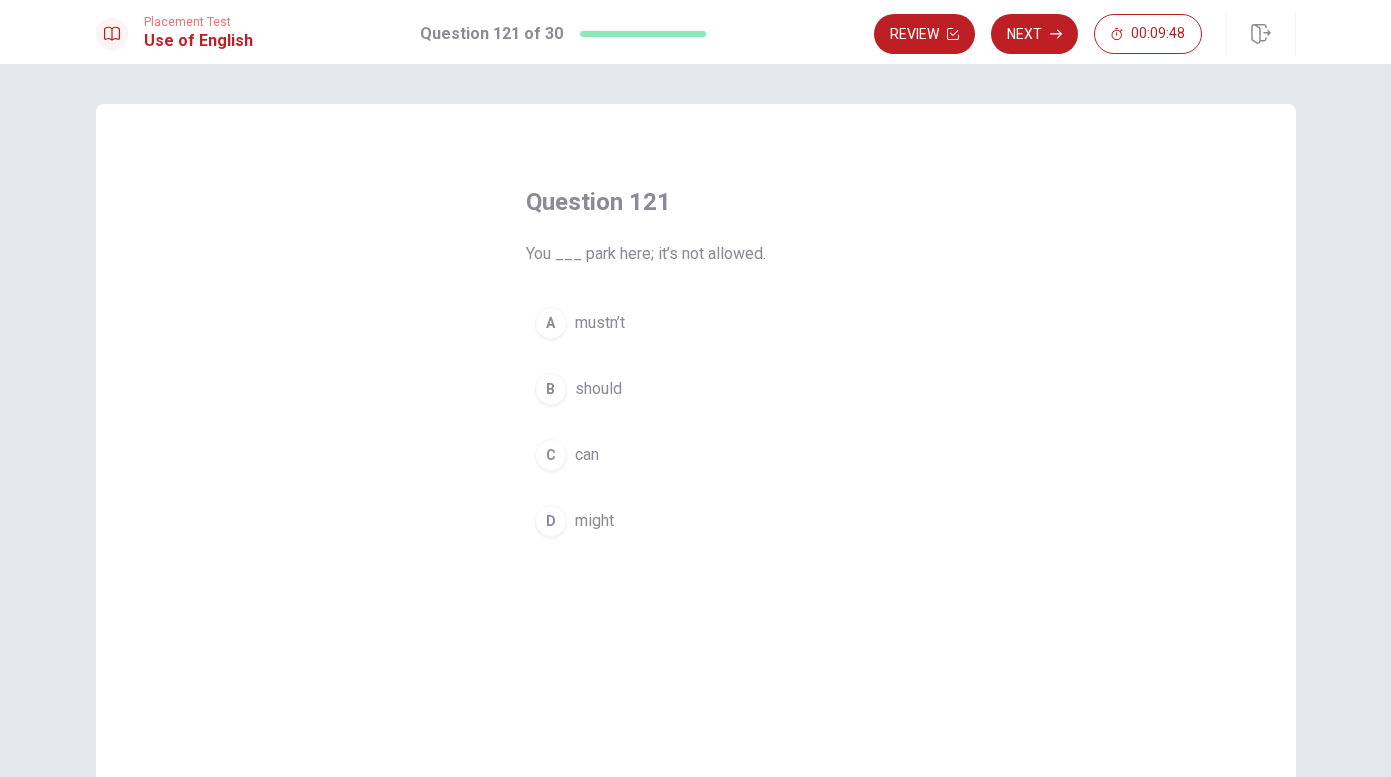 click on "A" at bounding box center (551, 323) 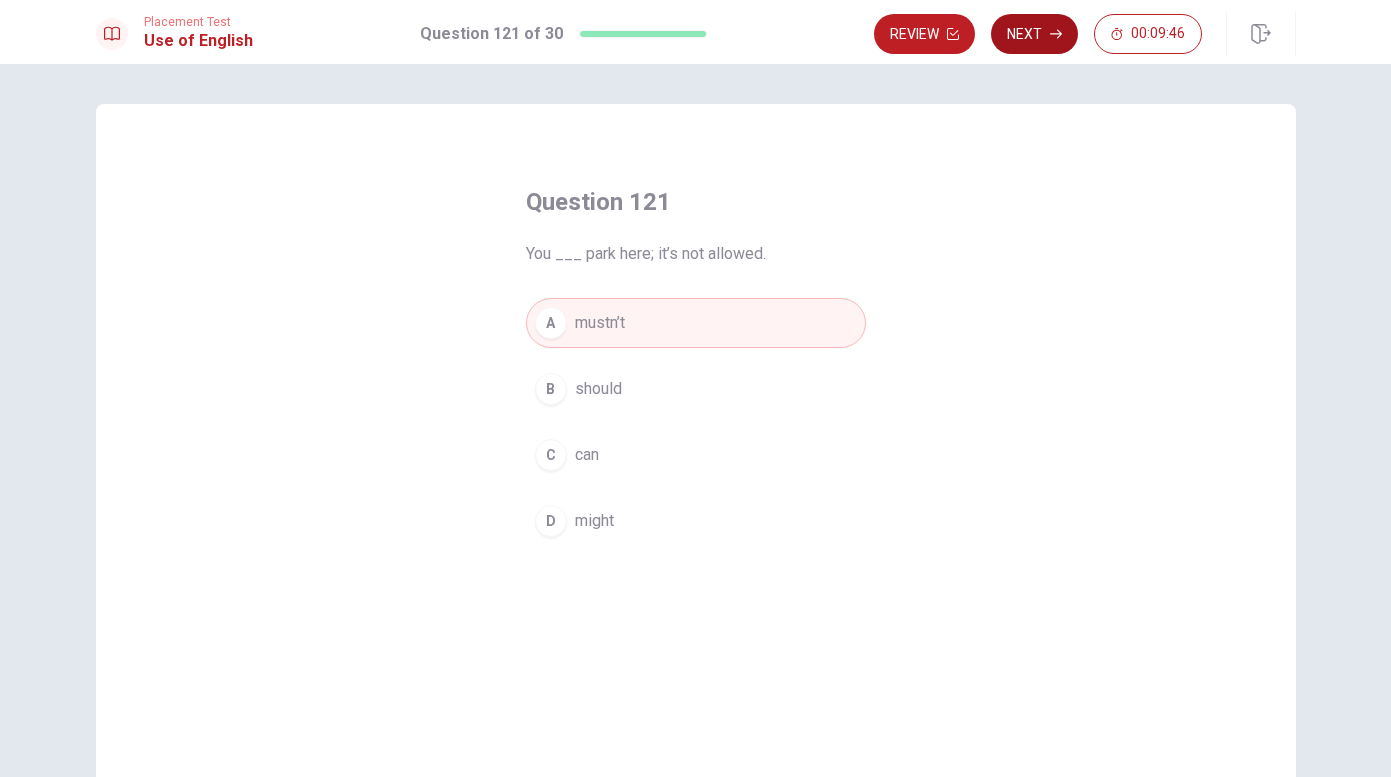 click 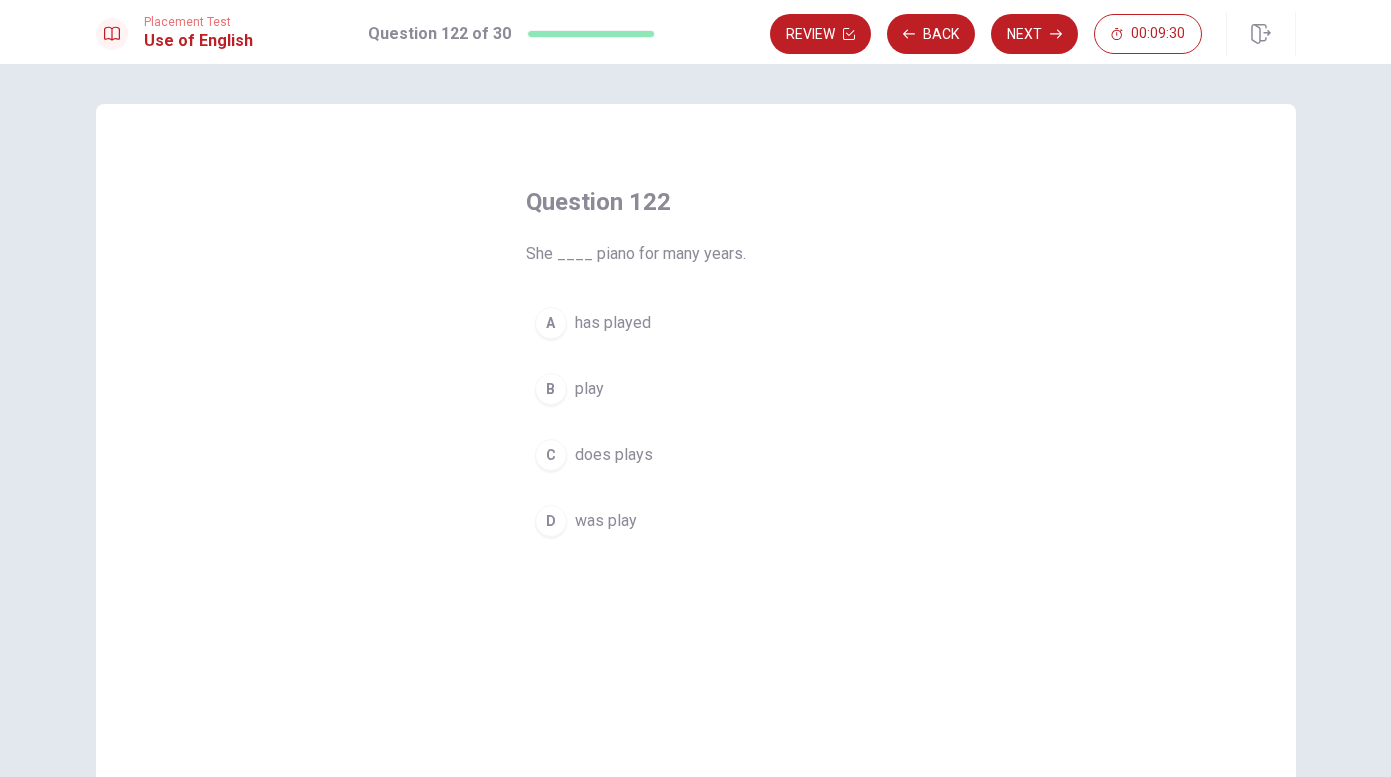 click on "A" at bounding box center (551, 323) 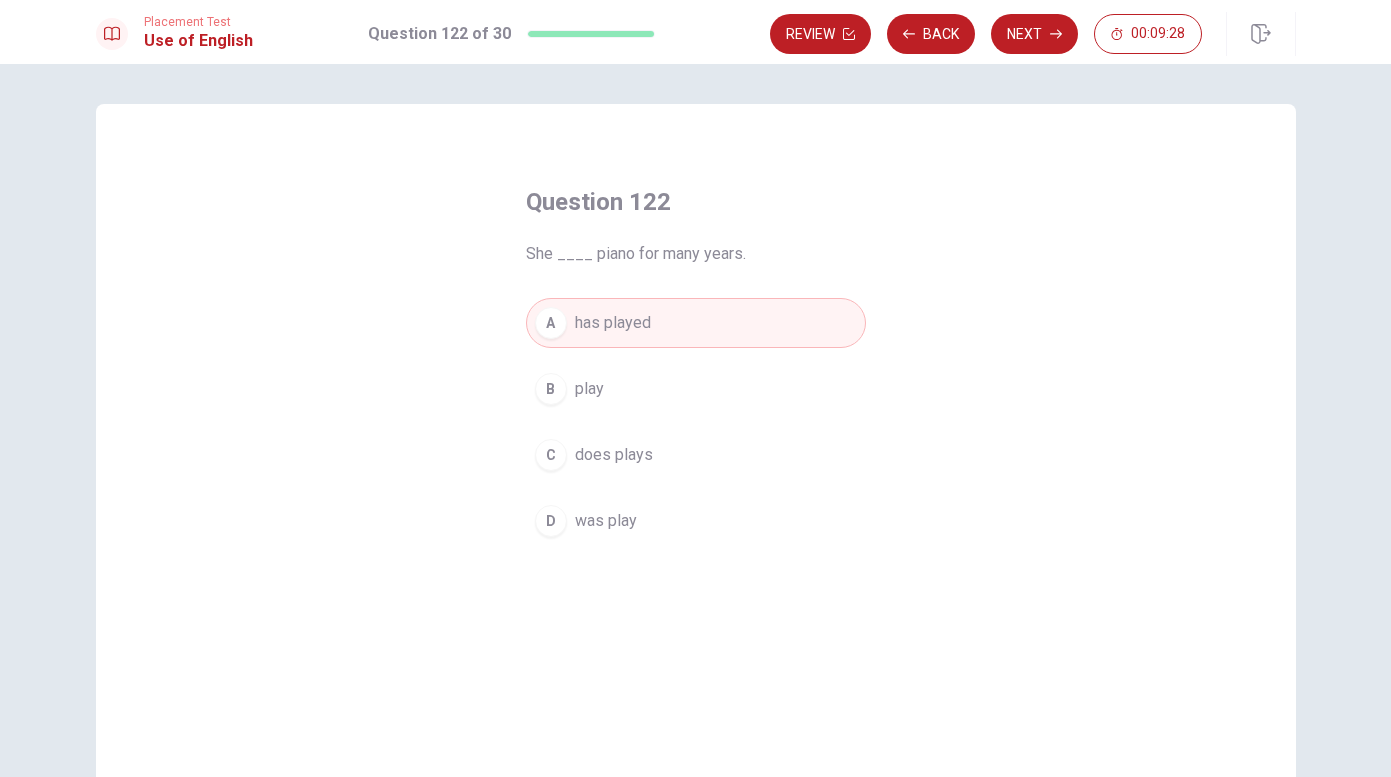 click on "Question 122 She ____ piano for many years. A has played B play C does plays D was play © Copyright  2025" at bounding box center [695, 420] 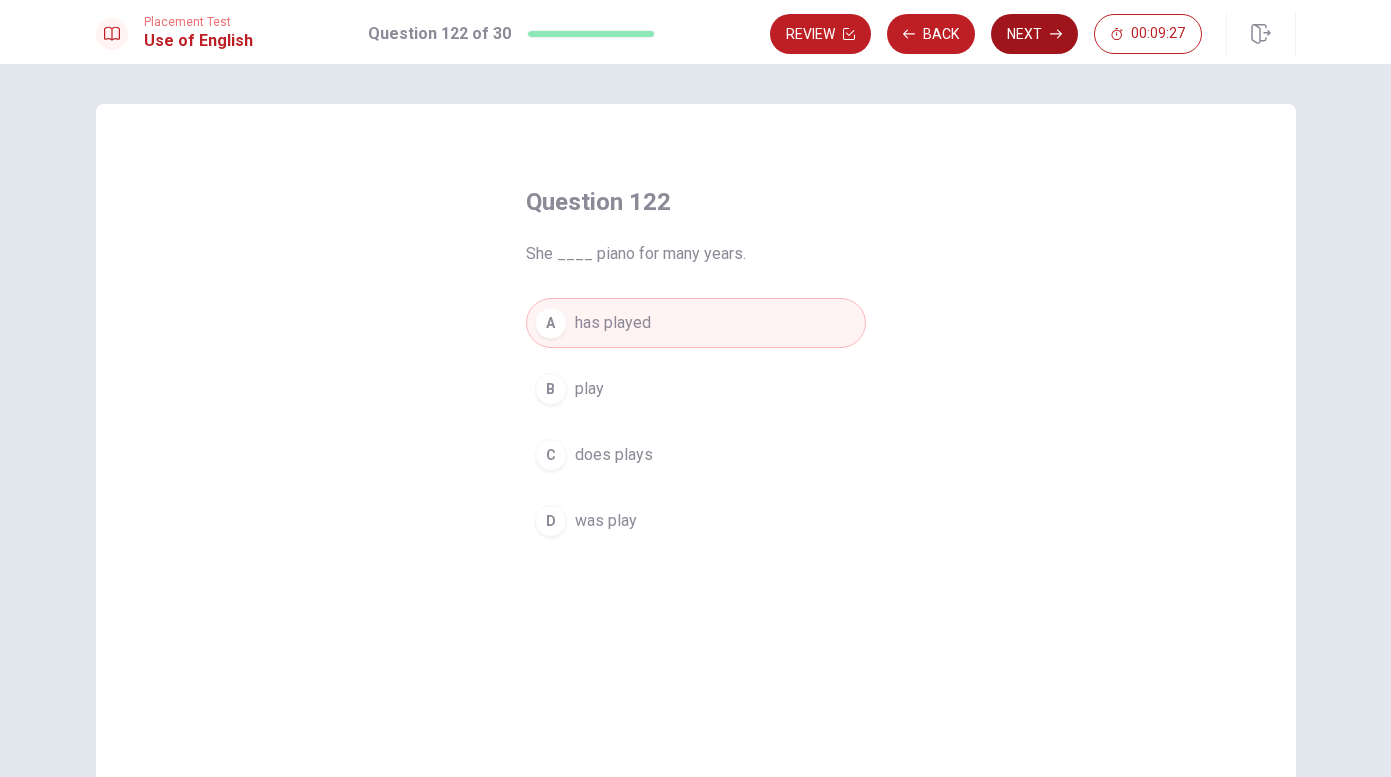 click on "Next" at bounding box center (1034, 34) 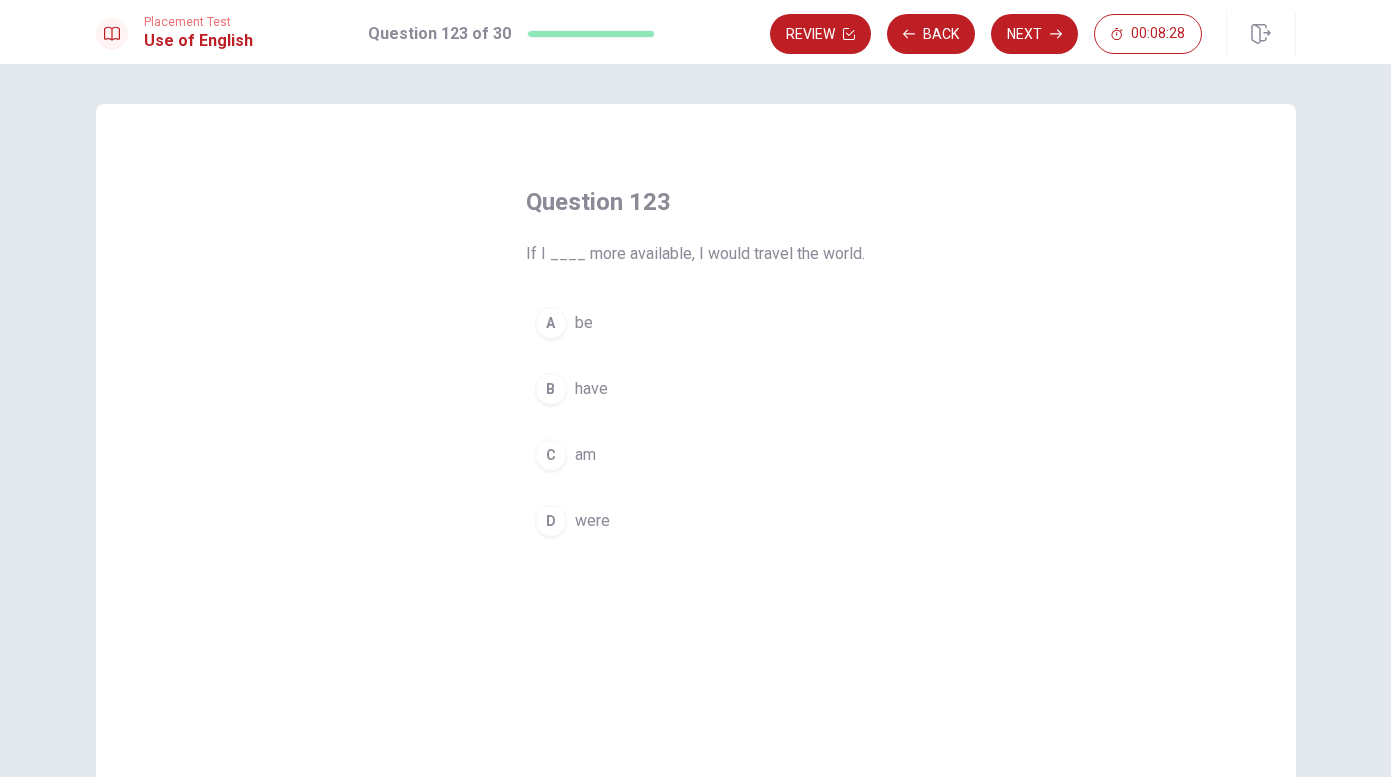 click on "be" at bounding box center [584, 323] 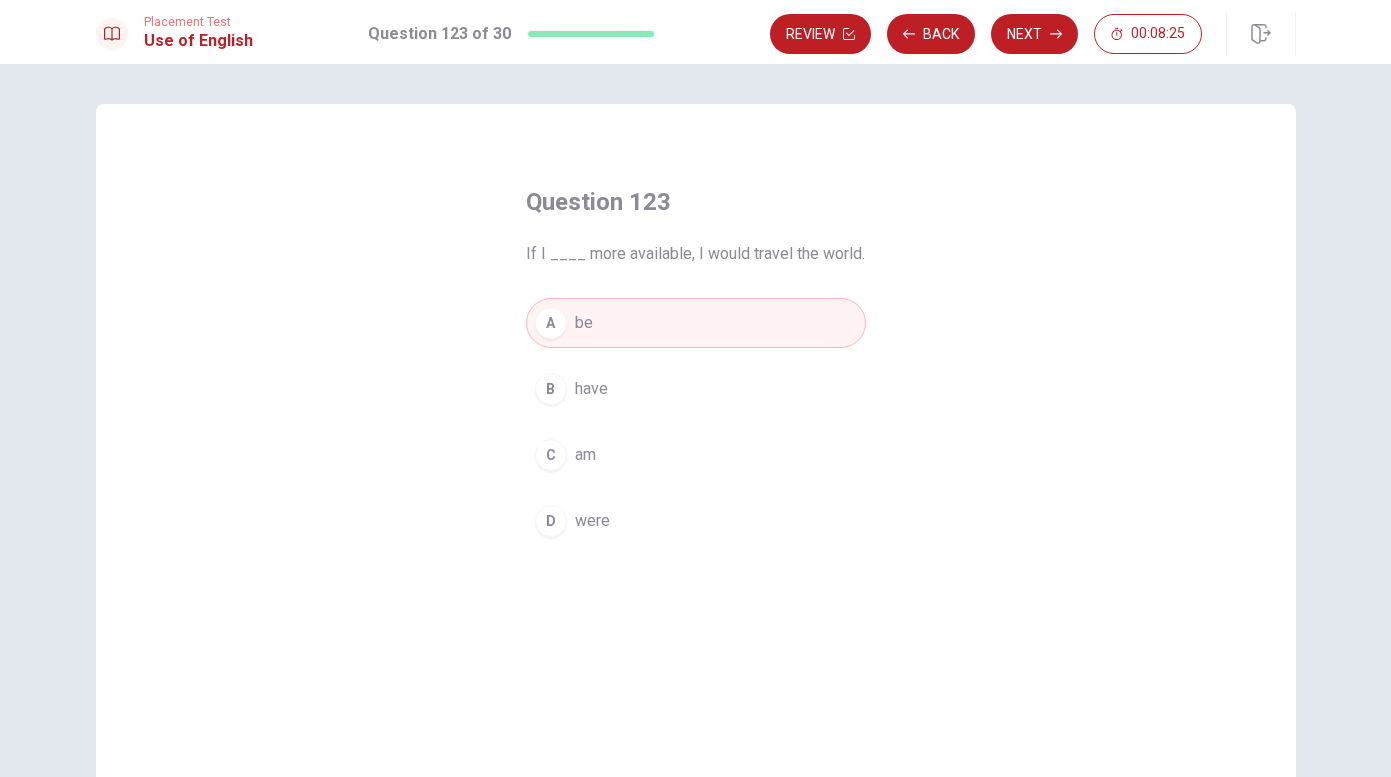 click on "C am" at bounding box center [696, 455] 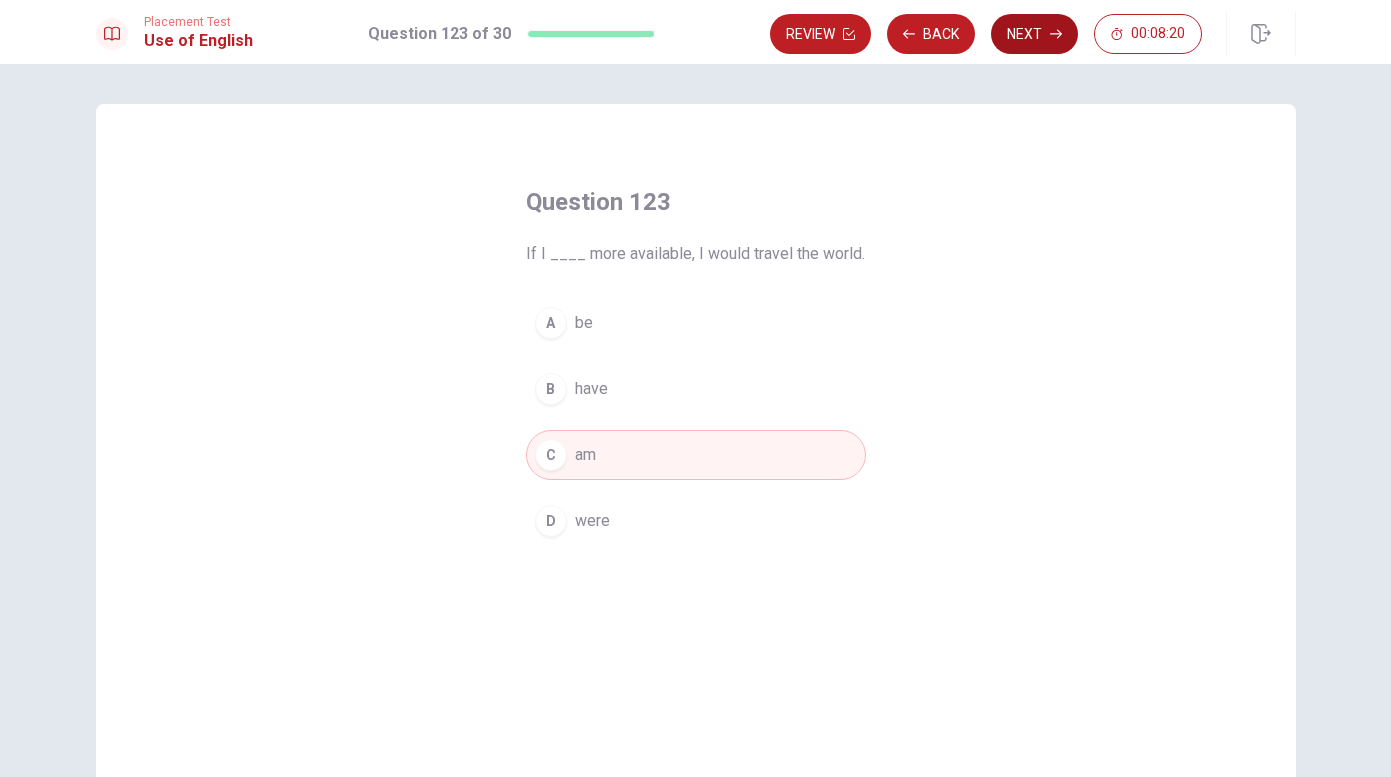click on "Next" at bounding box center [1034, 34] 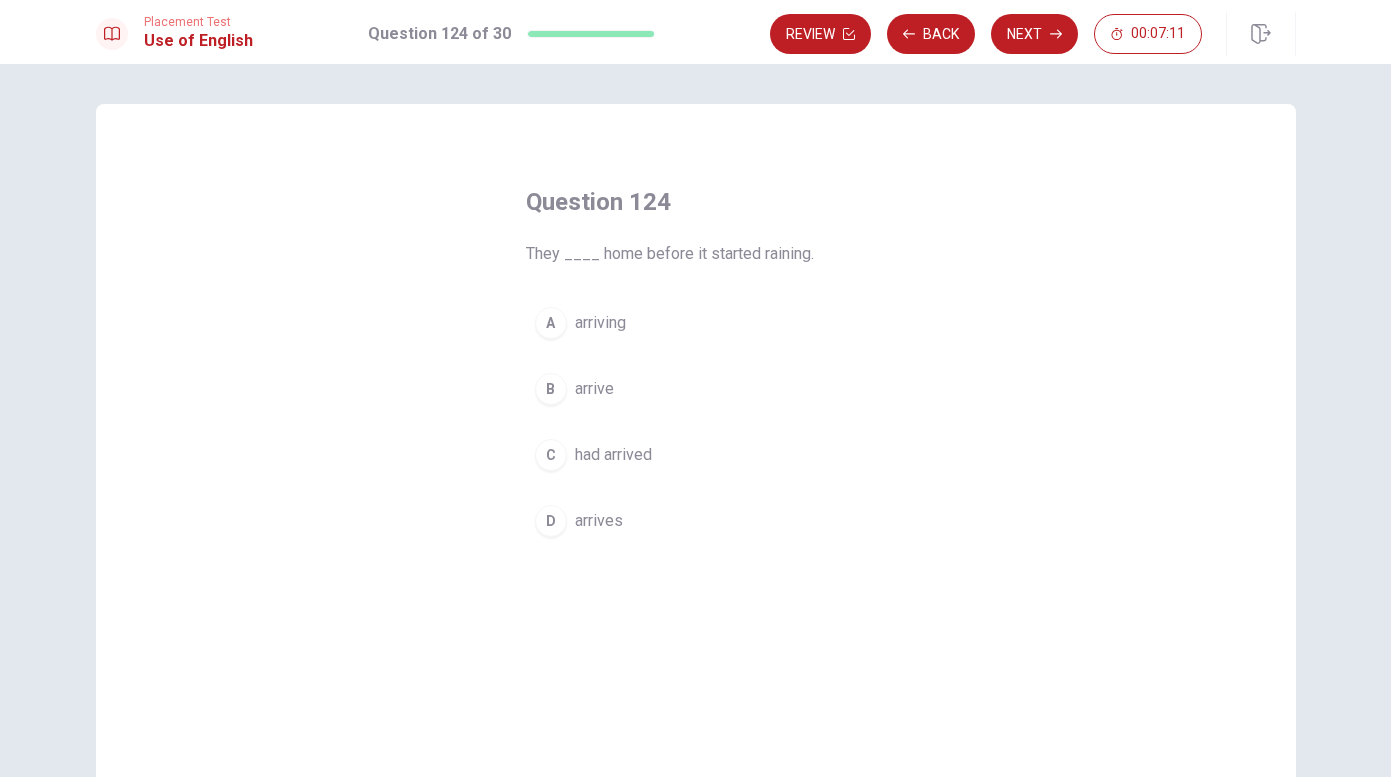 click on "C" at bounding box center [551, 455] 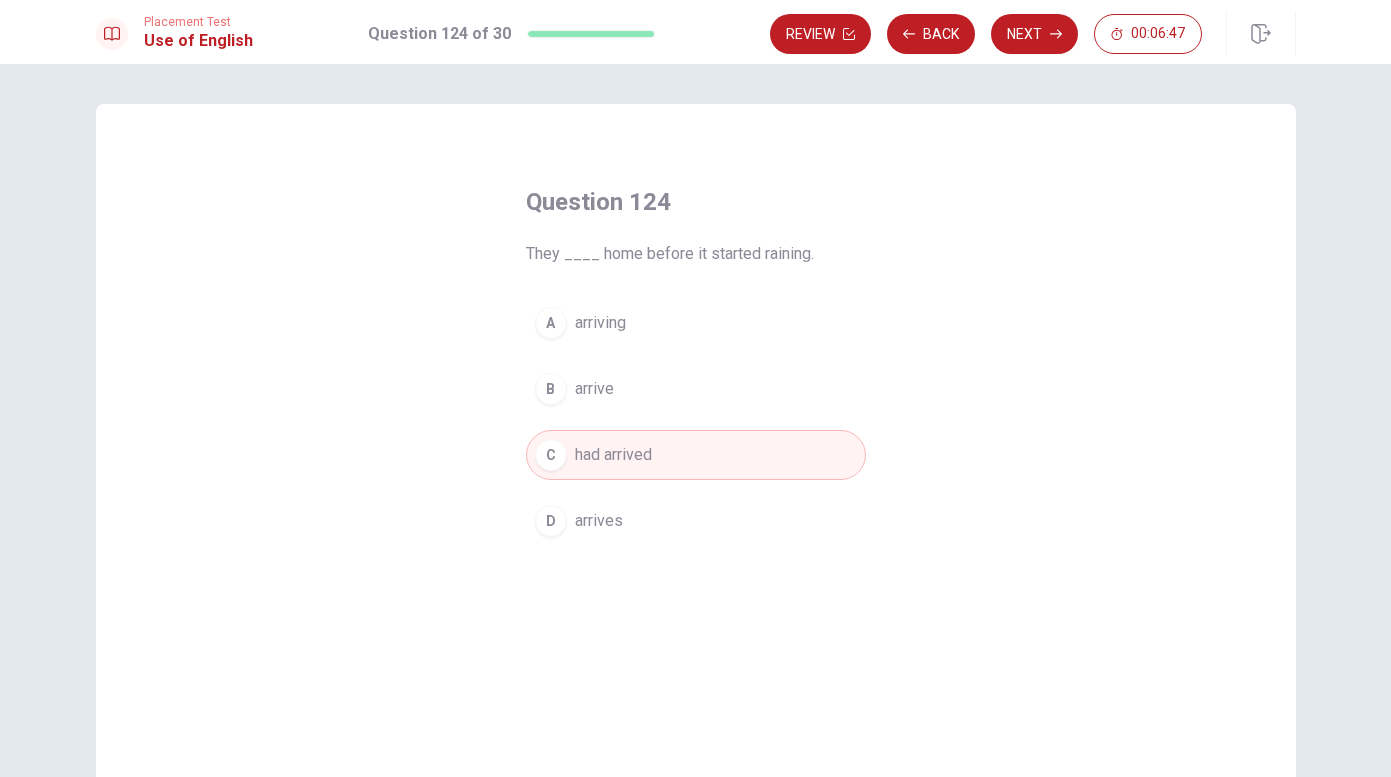 click on "B" at bounding box center [551, 389] 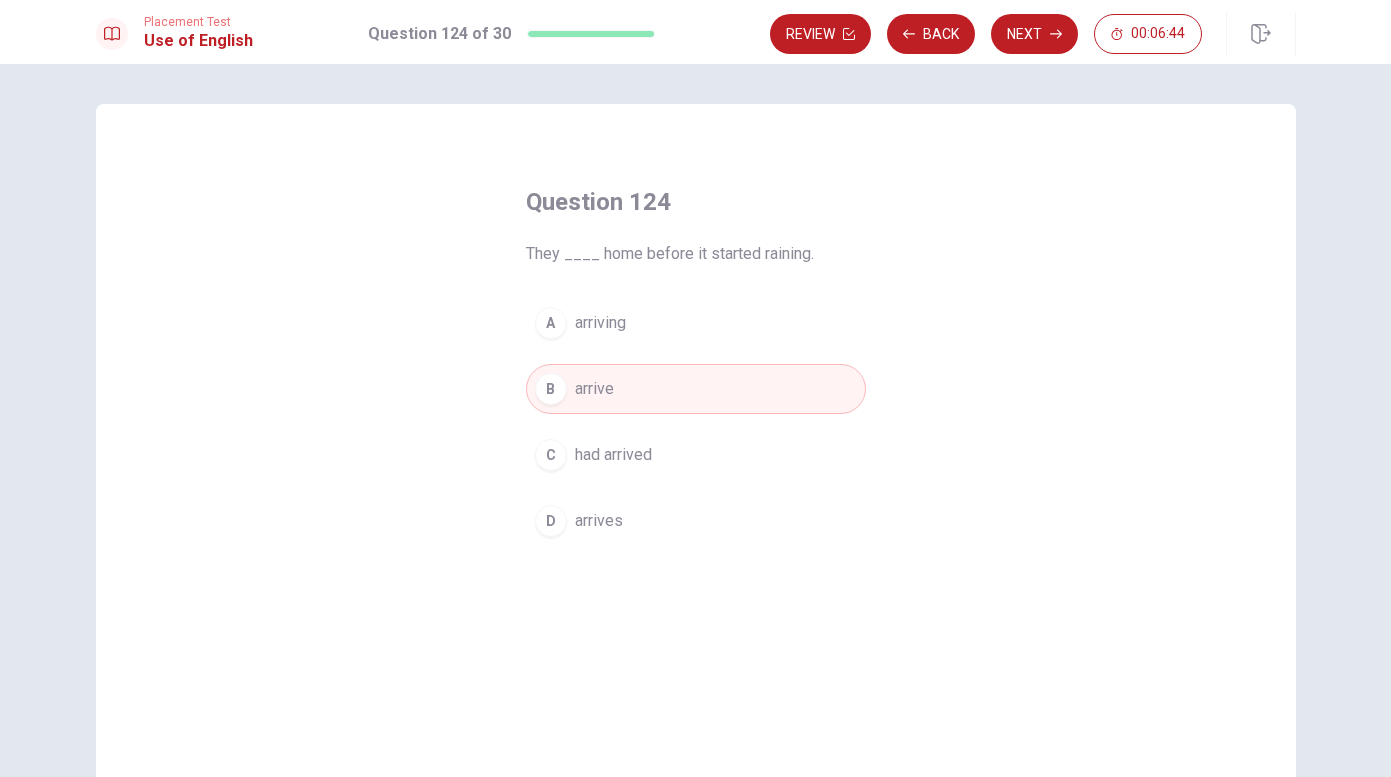 click on "had arrived" at bounding box center (613, 455) 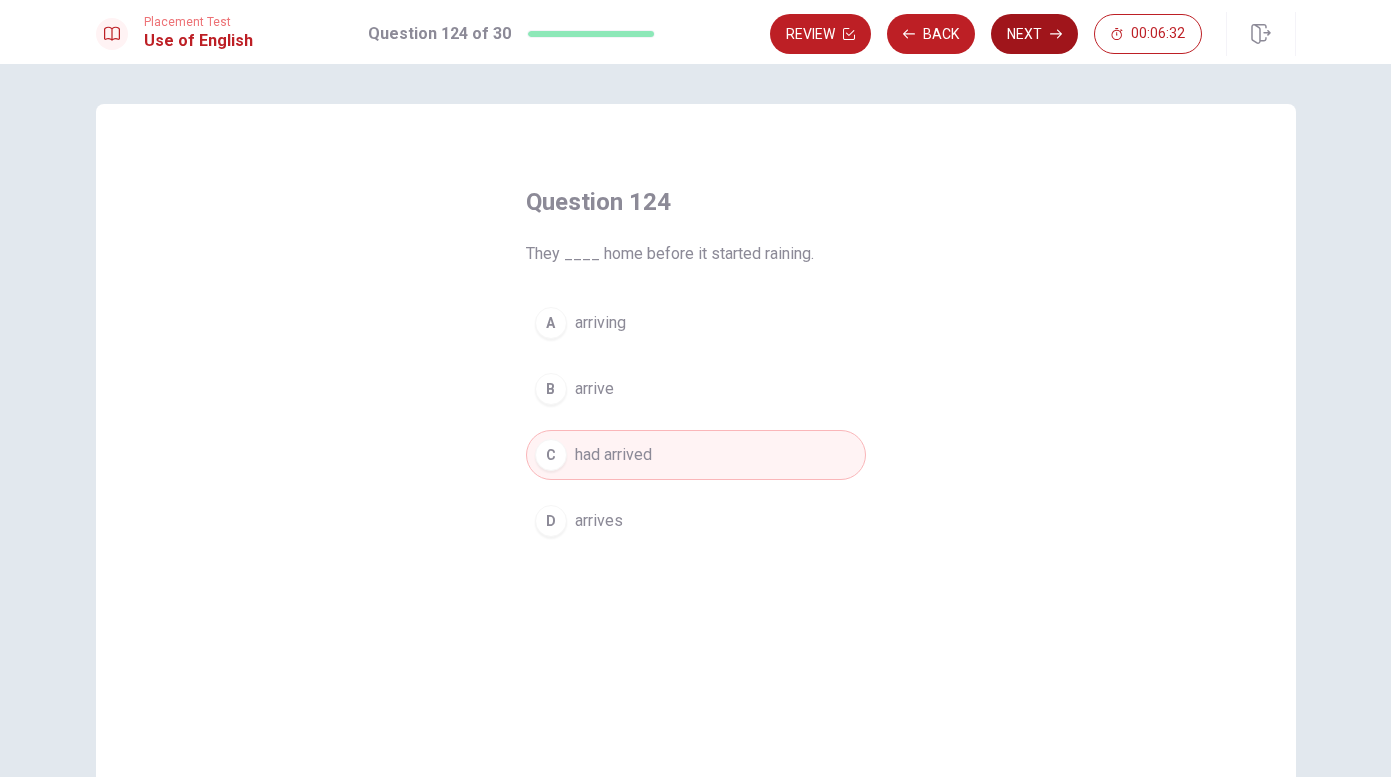 click 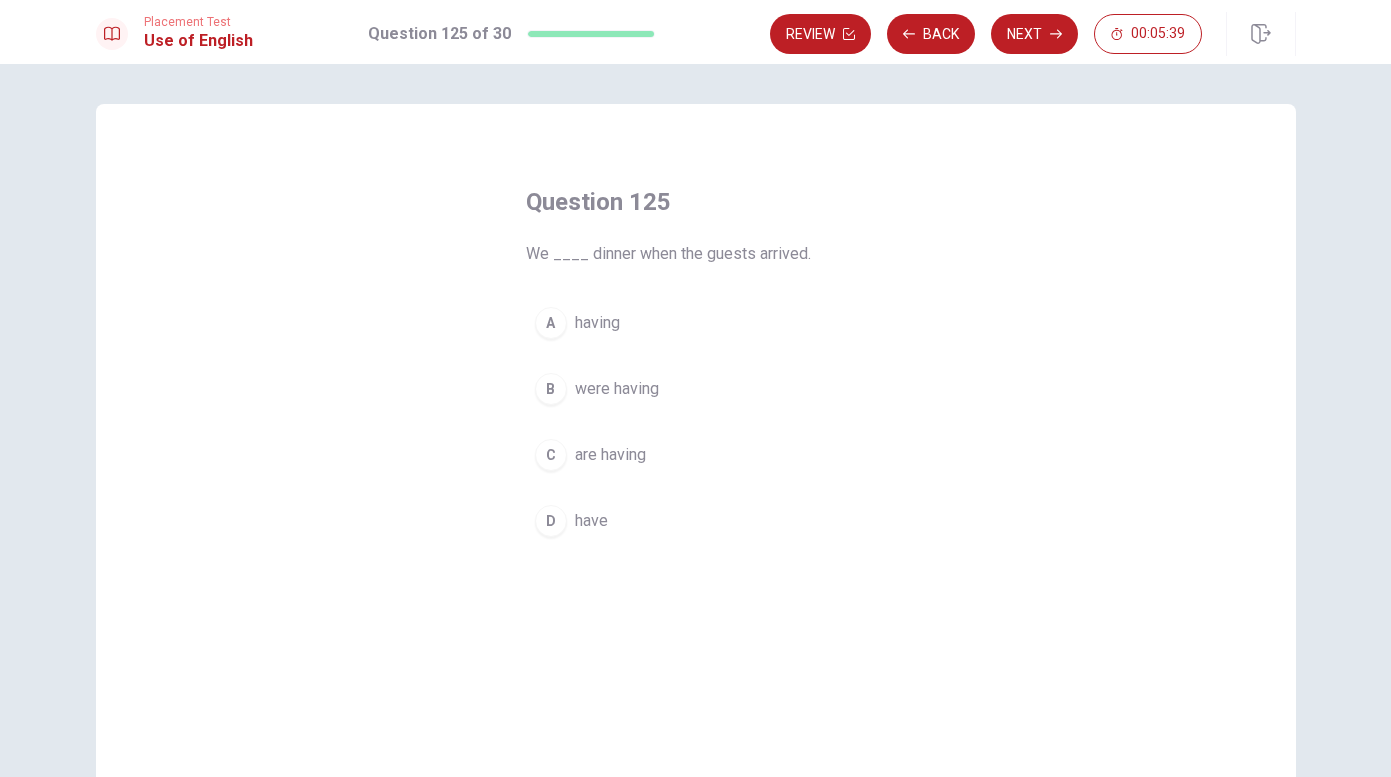 click on "were having" at bounding box center (617, 389) 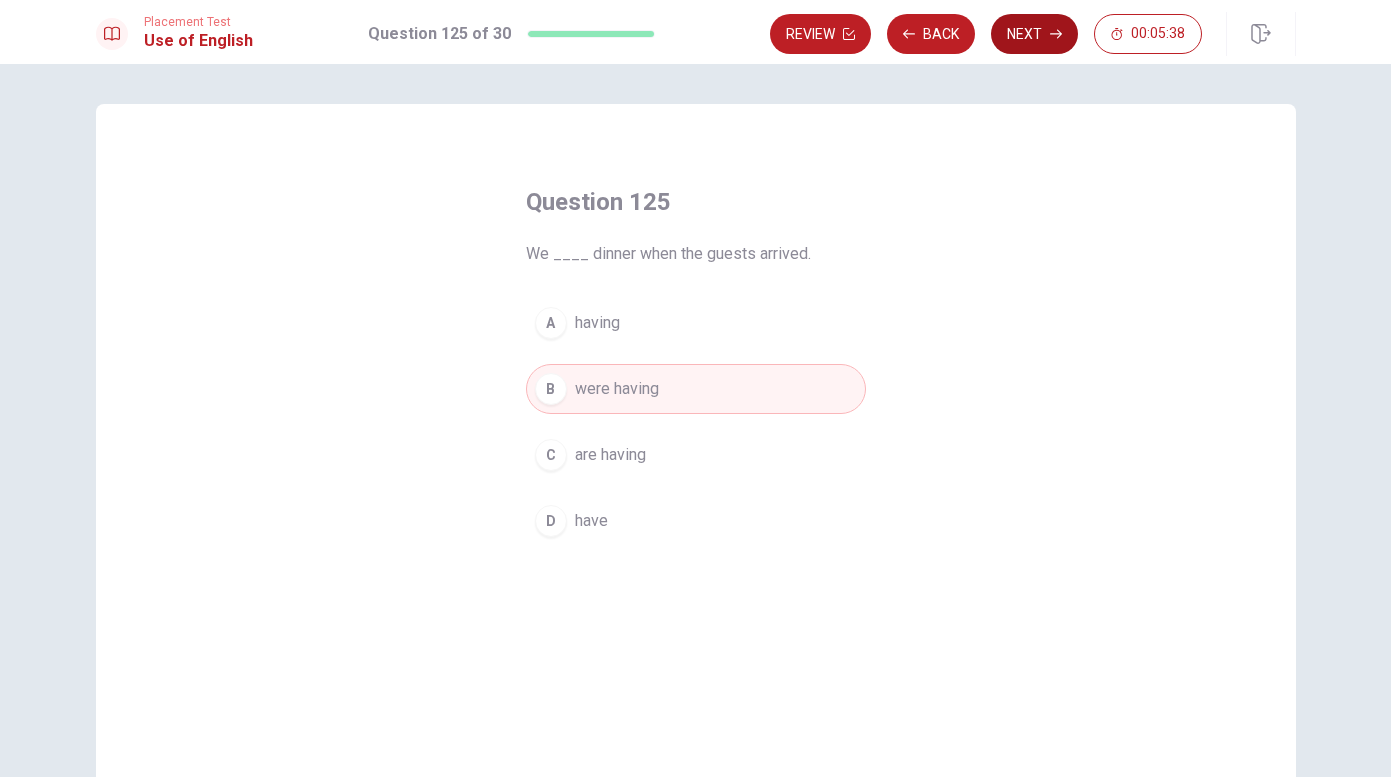 click 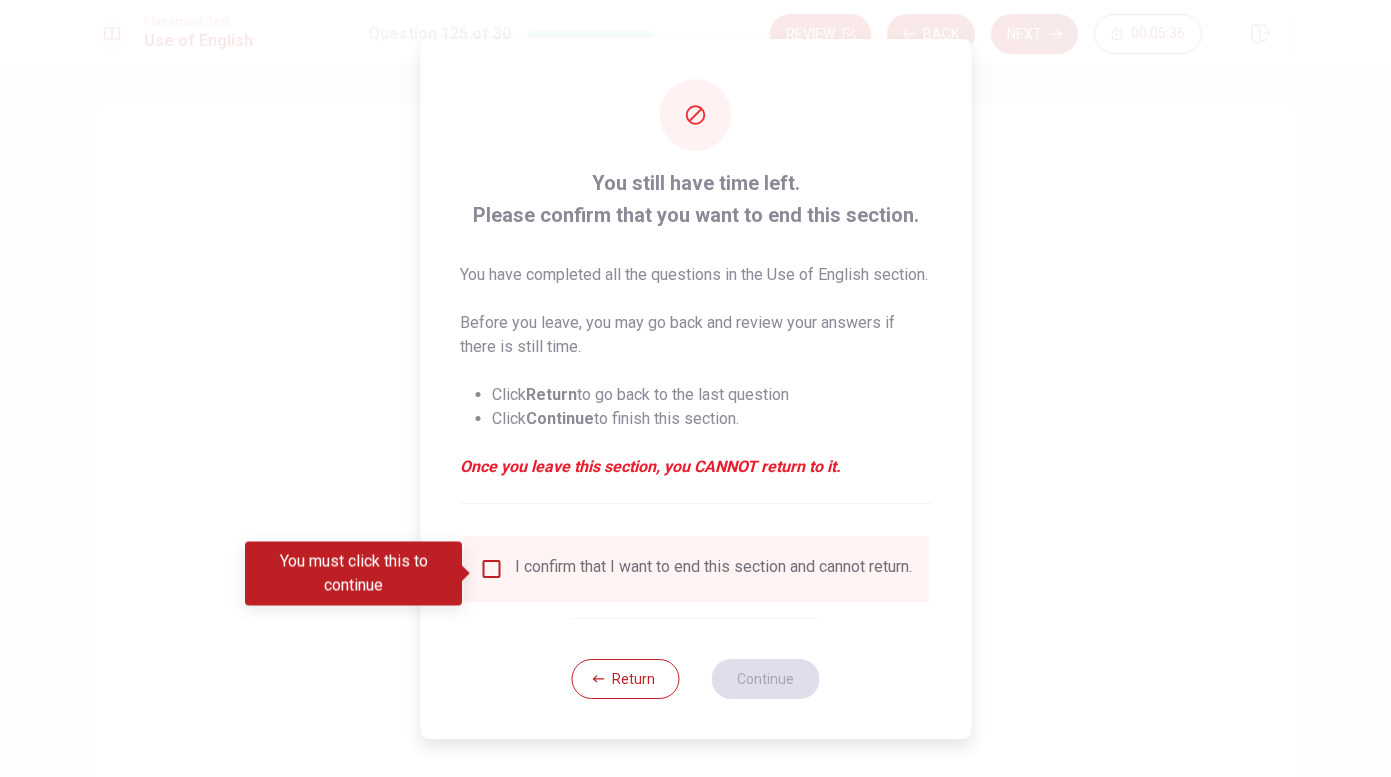 click at bounding box center [491, 569] 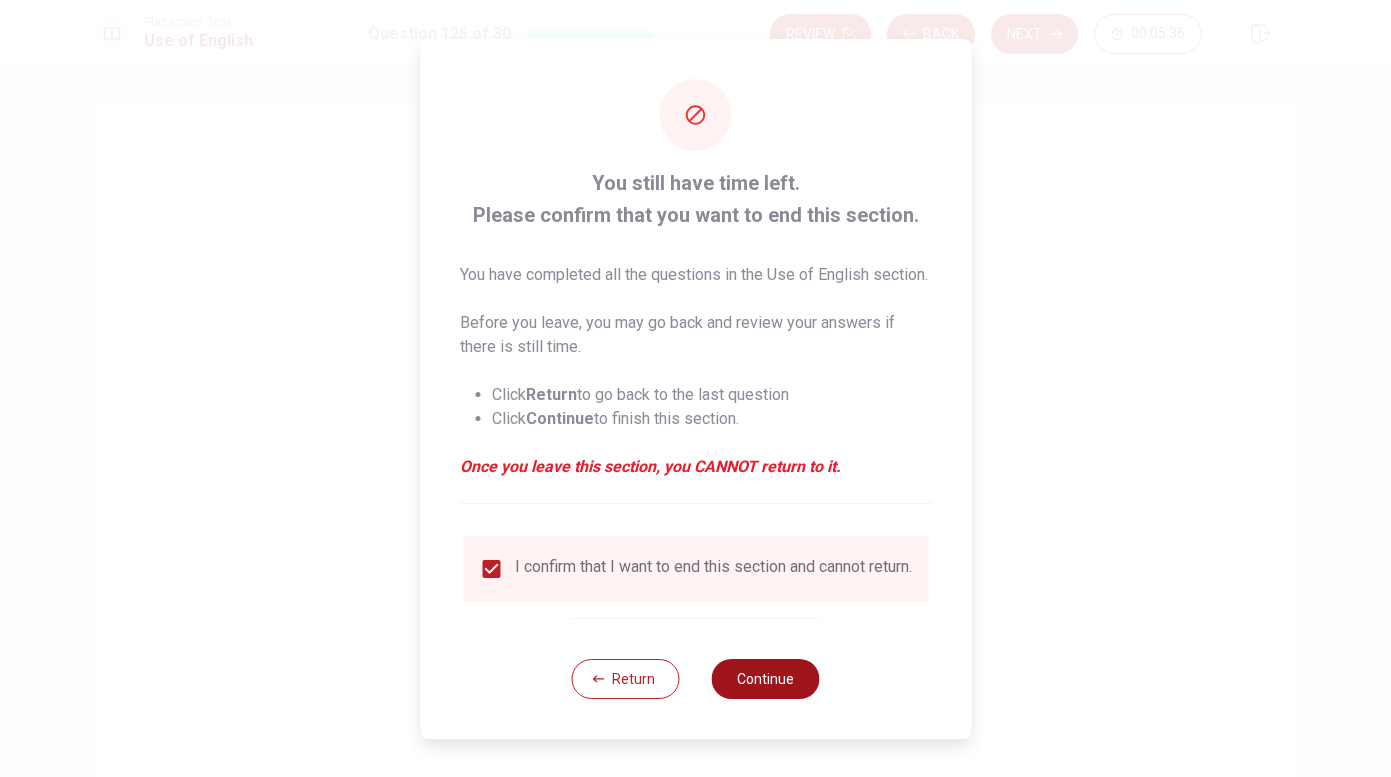 click on "Continue" at bounding box center [766, 679] 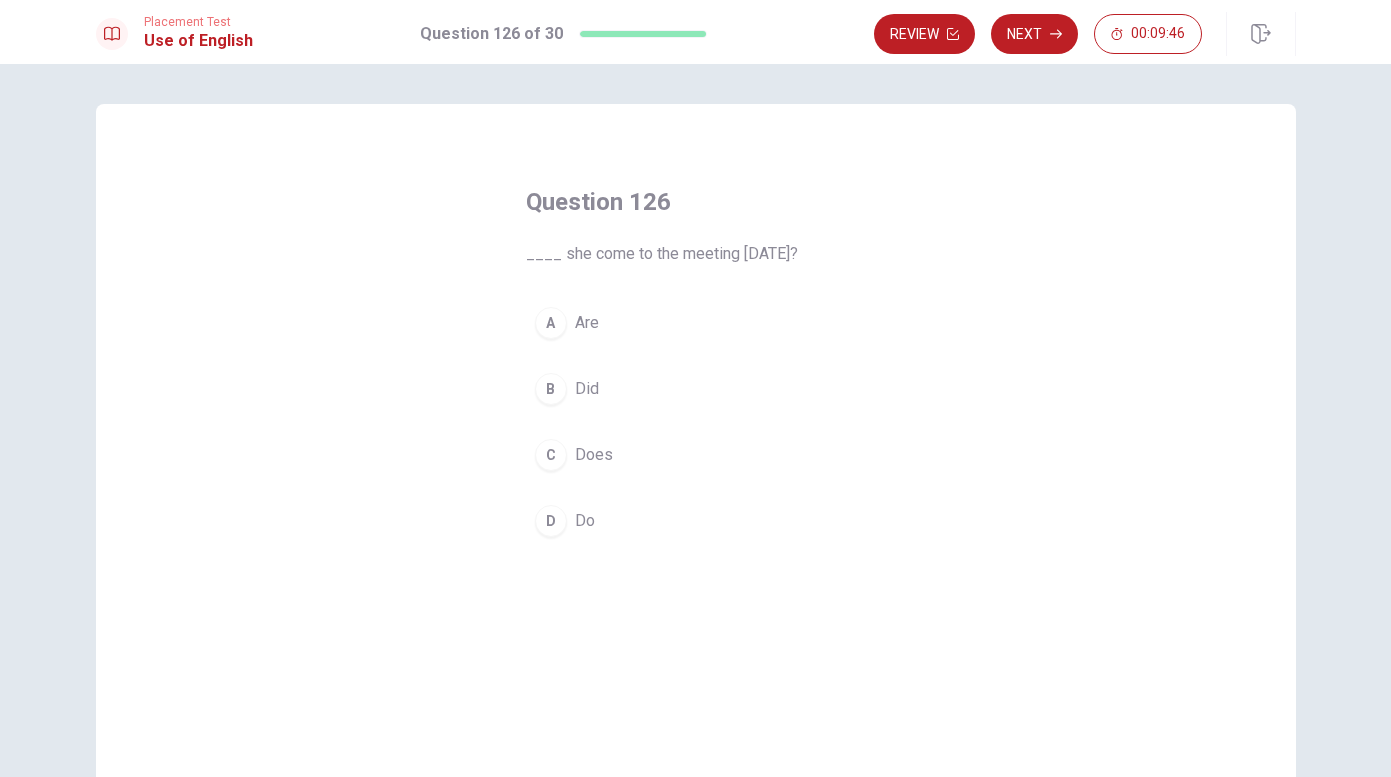 click on "A Are" at bounding box center [696, 323] 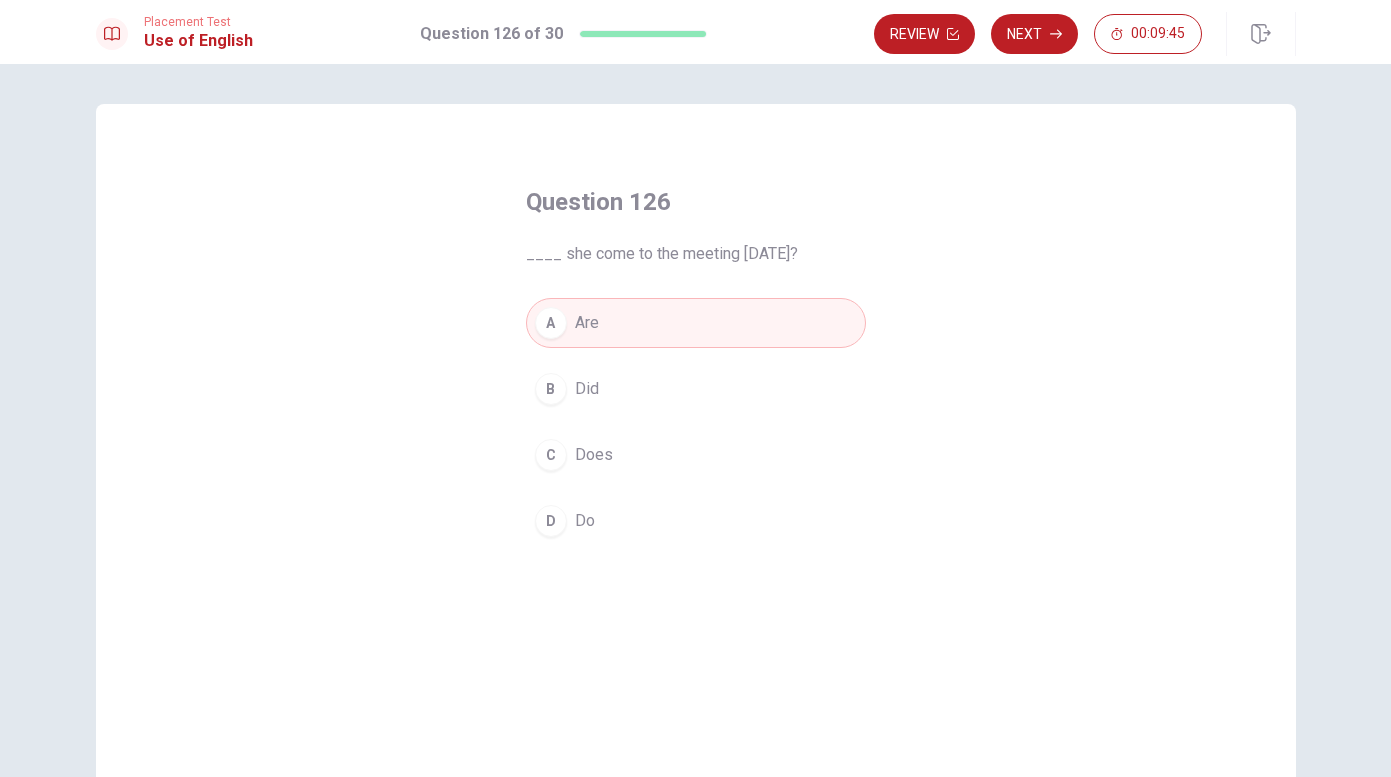 click on "Did" at bounding box center [587, 389] 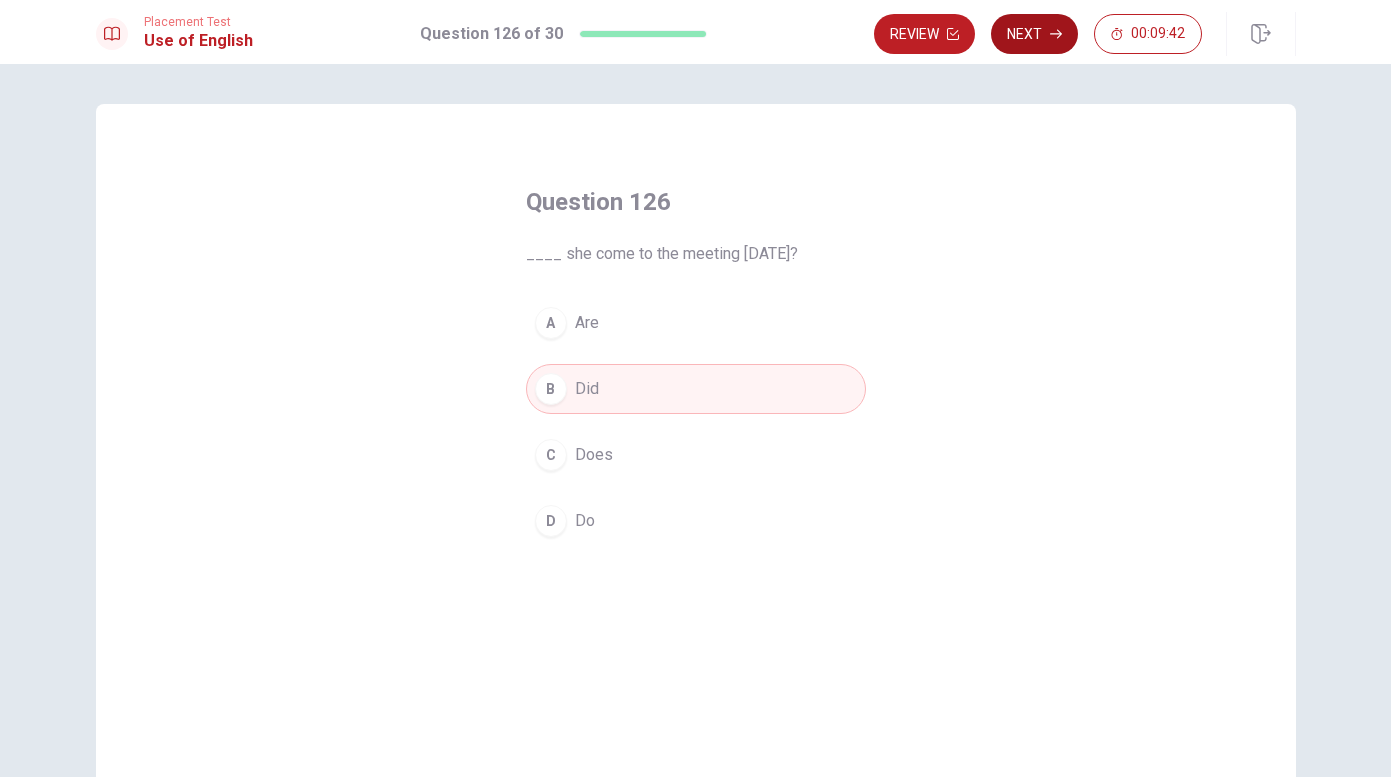 click 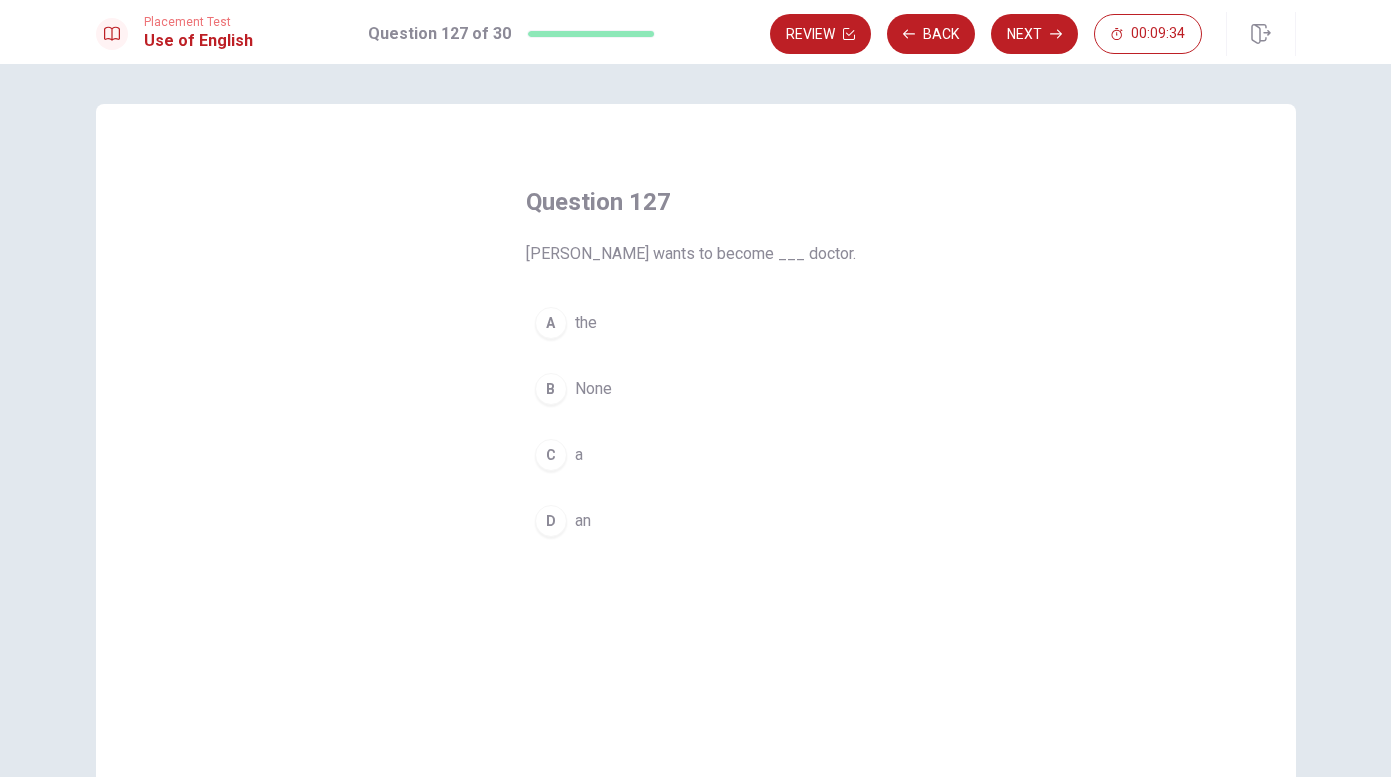 click on "a" at bounding box center [579, 455] 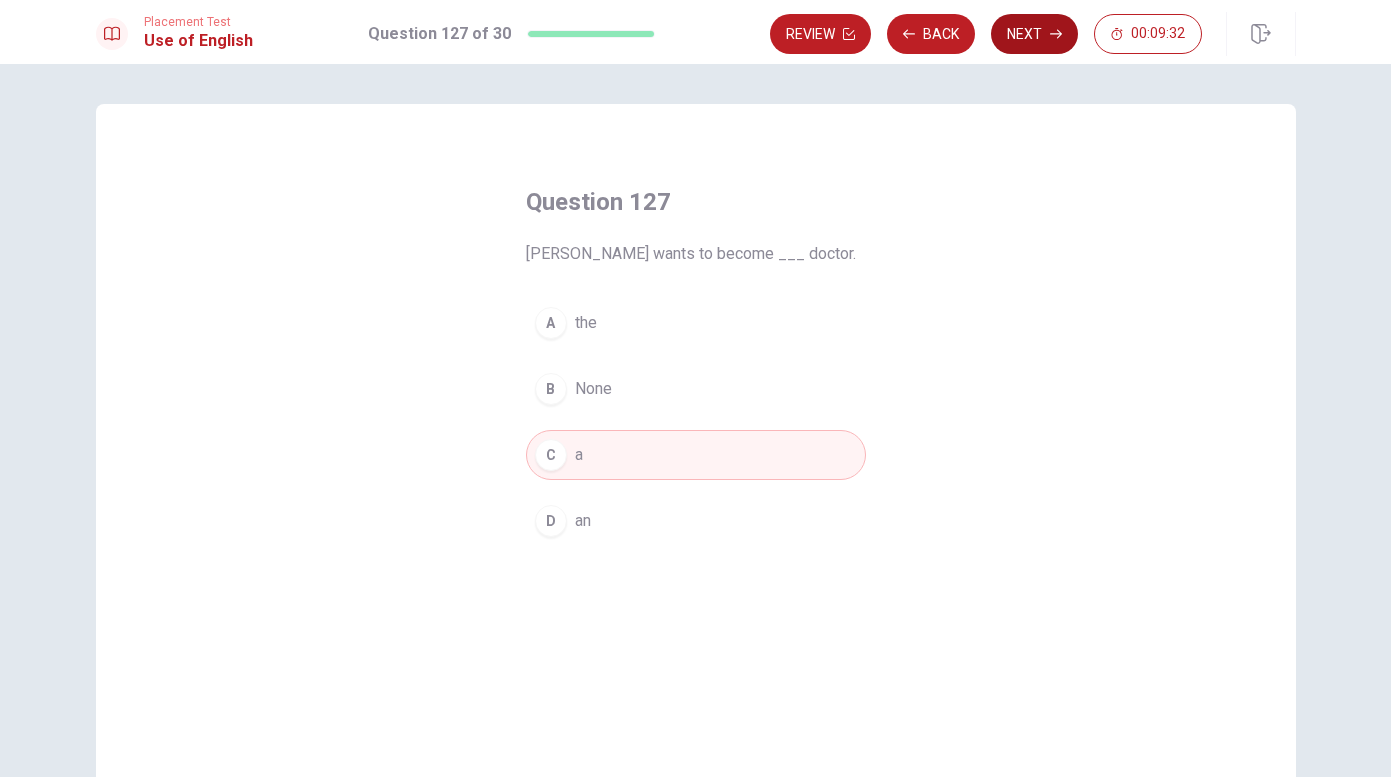 click 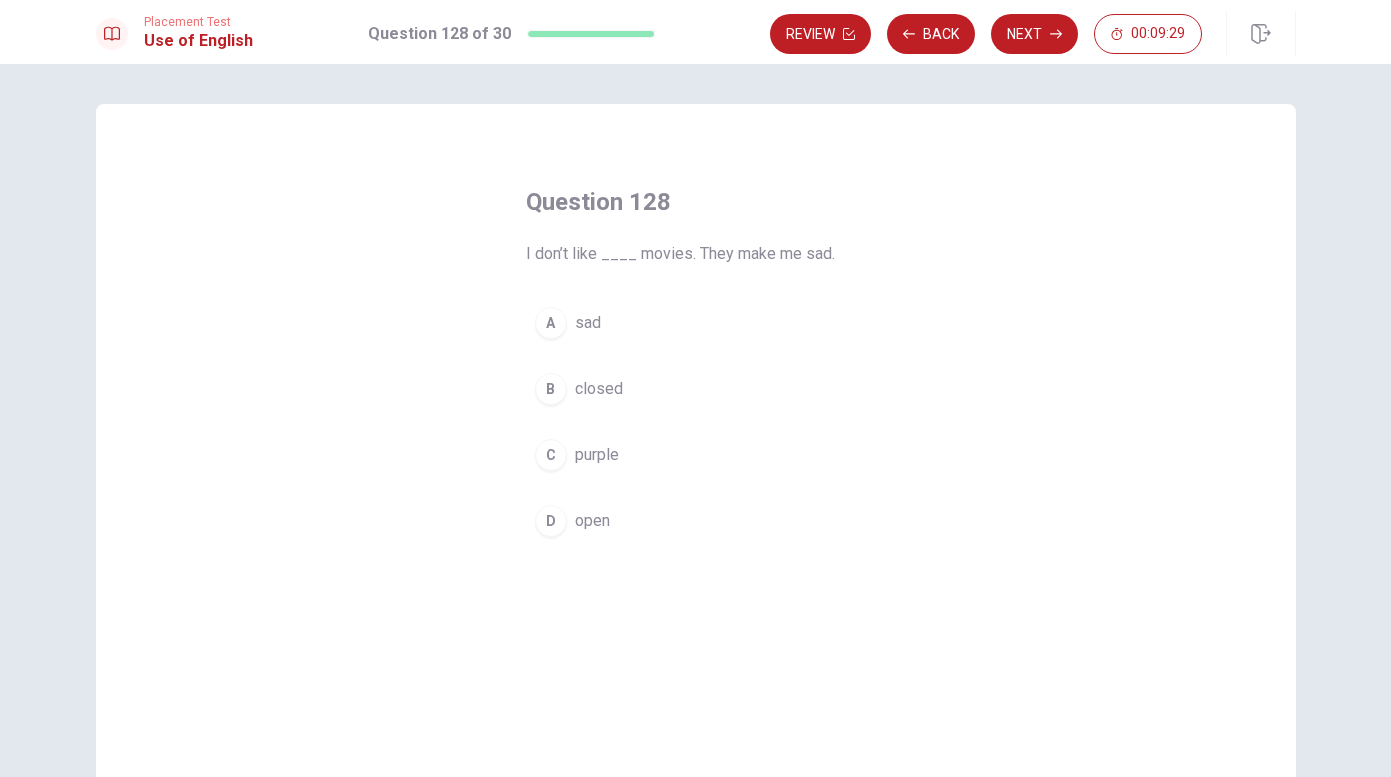 click on "sad" at bounding box center (588, 323) 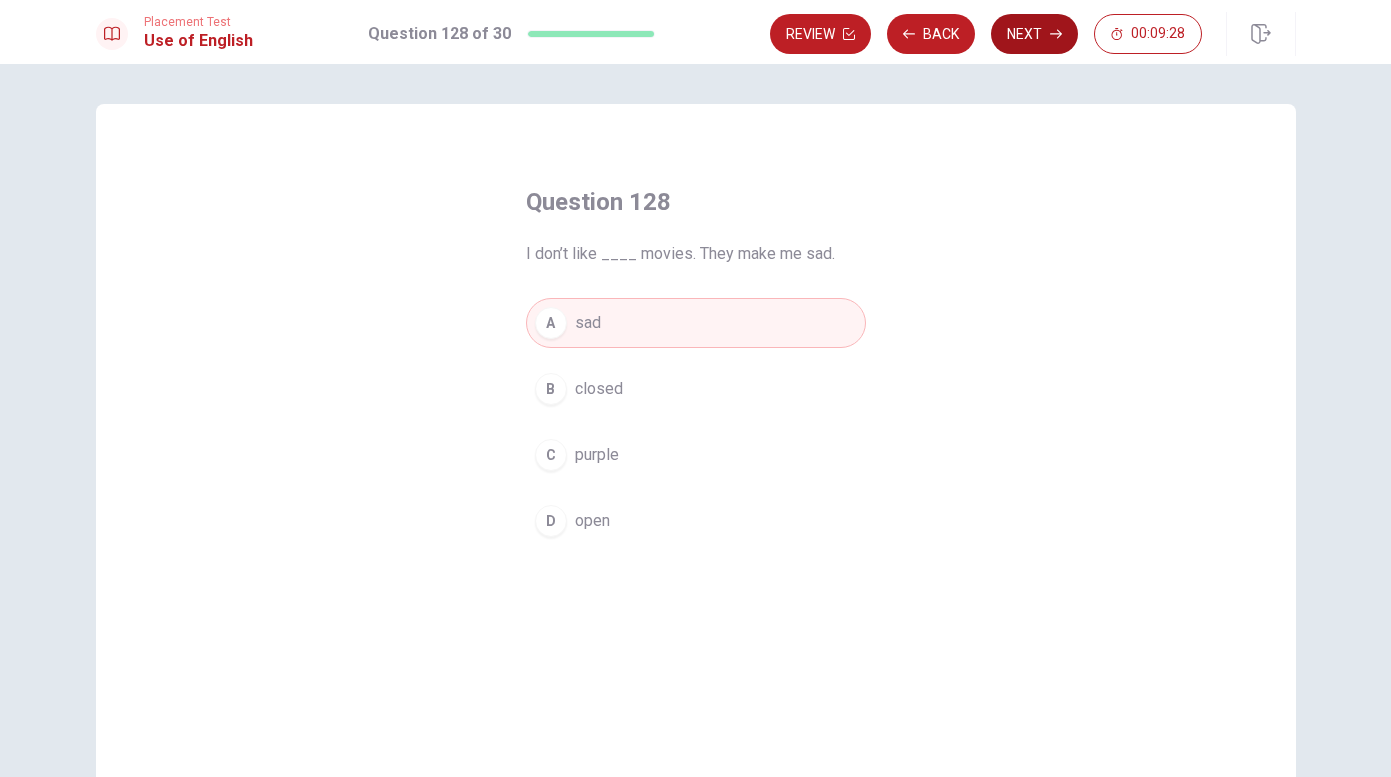 click 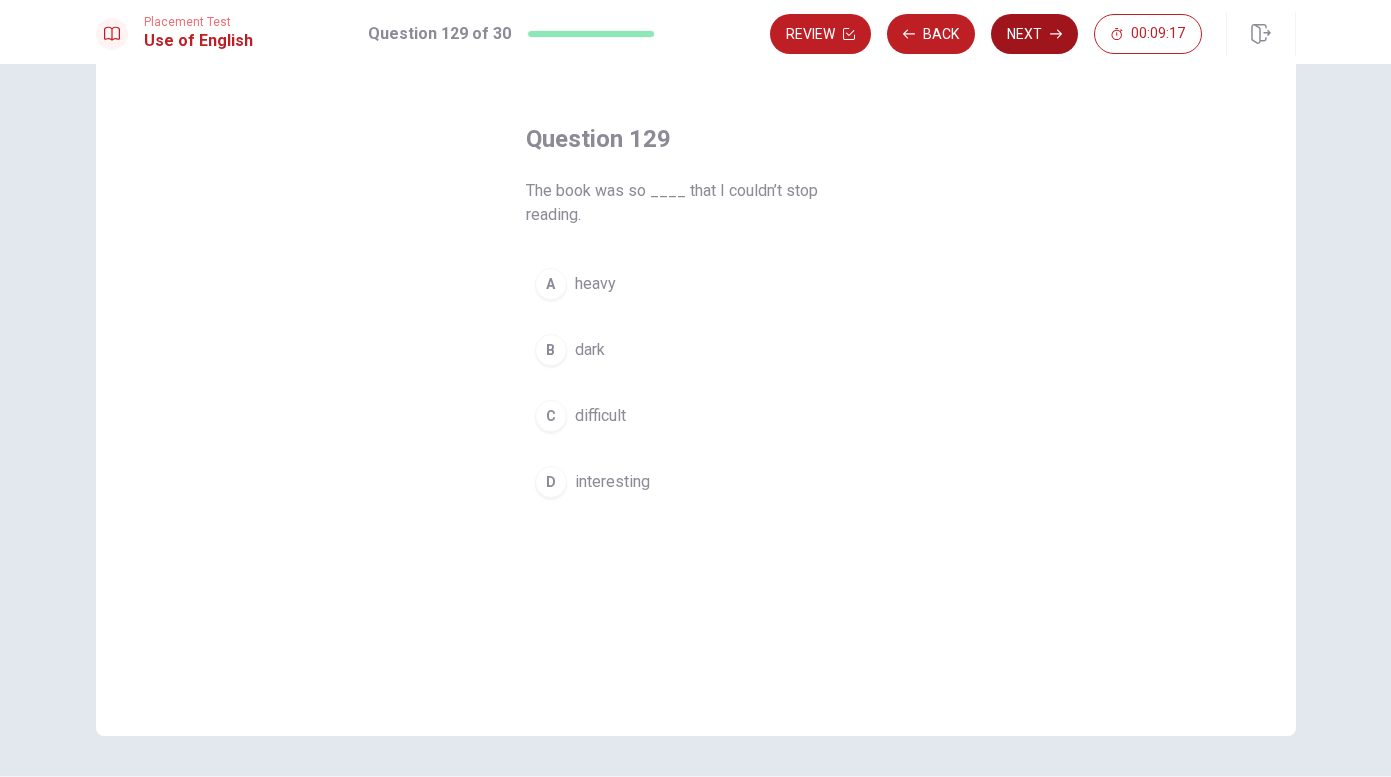 scroll, scrollTop: 66, scrollLeft: 0, axis: vertical 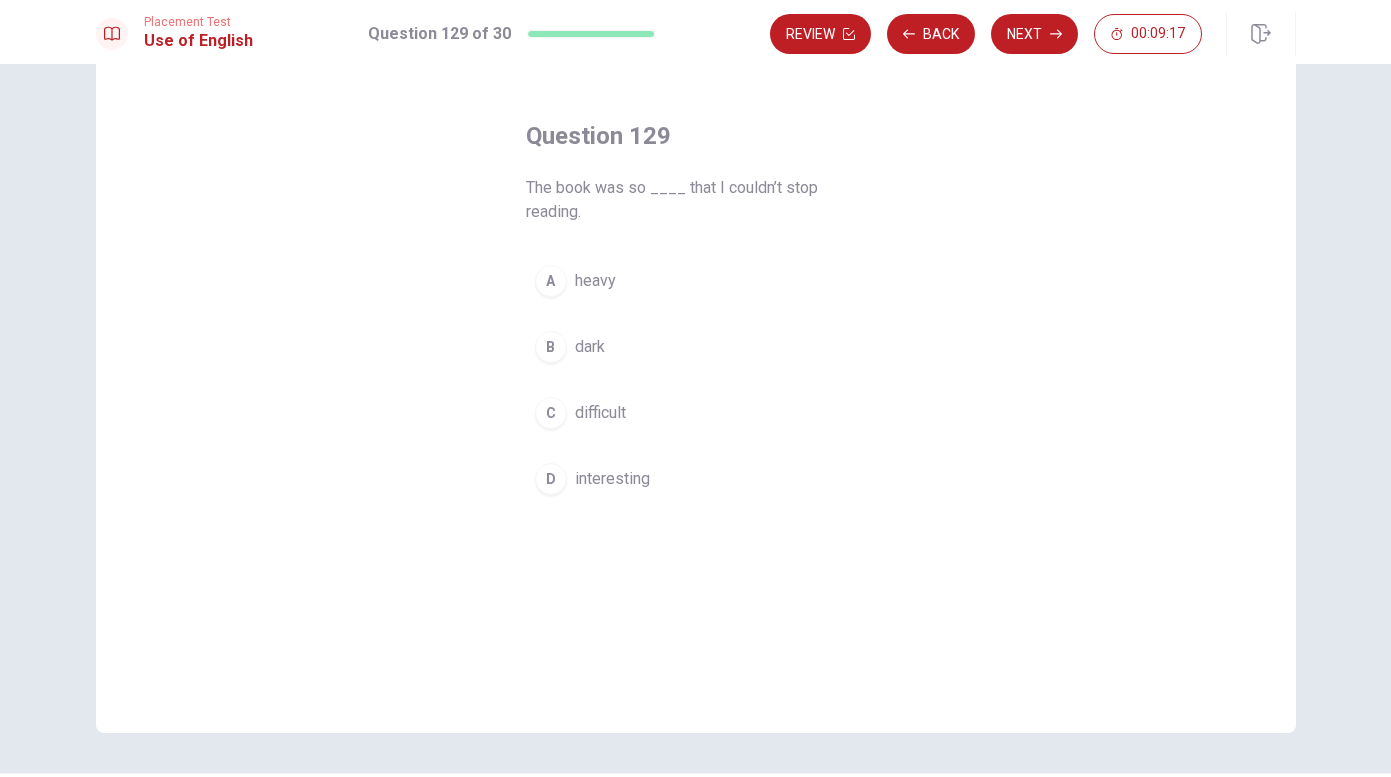 click on "interesting" at bounding box center (612, 479) 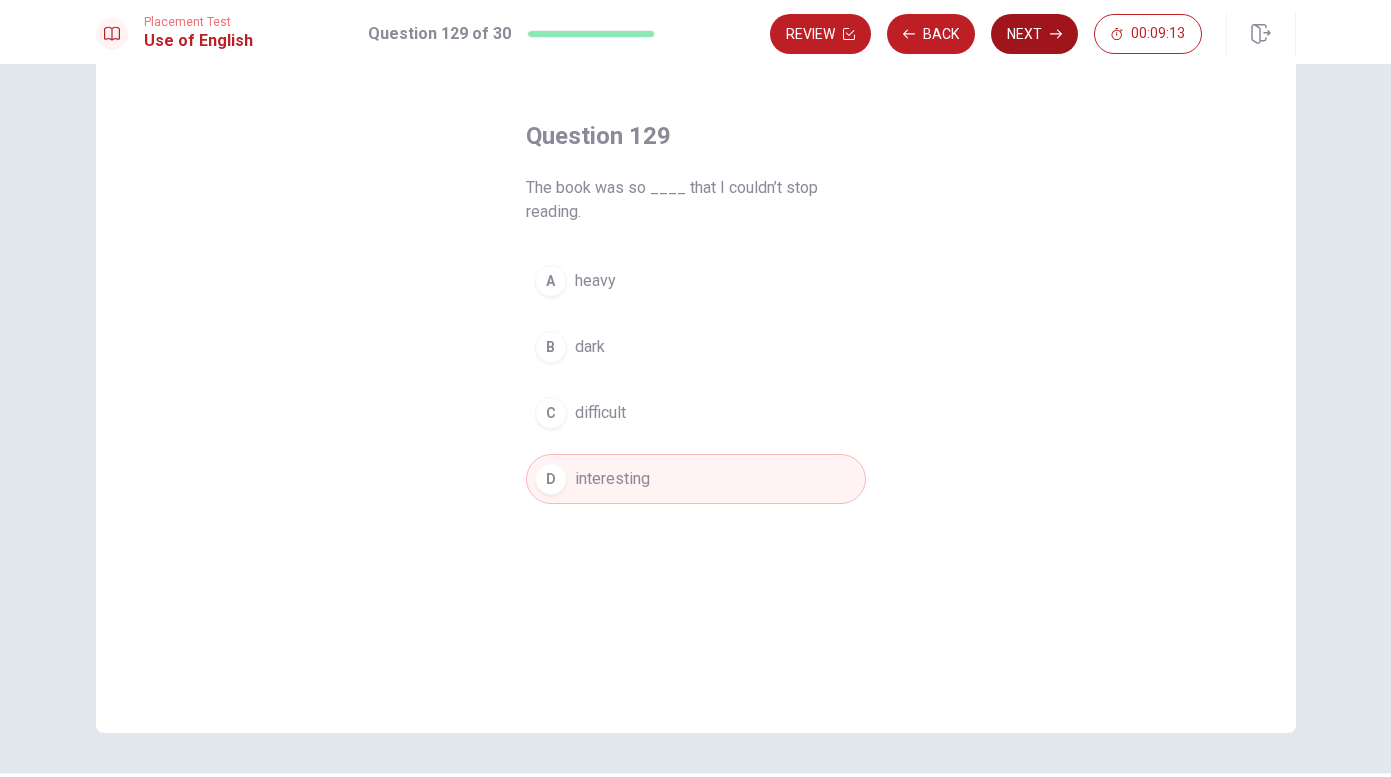click 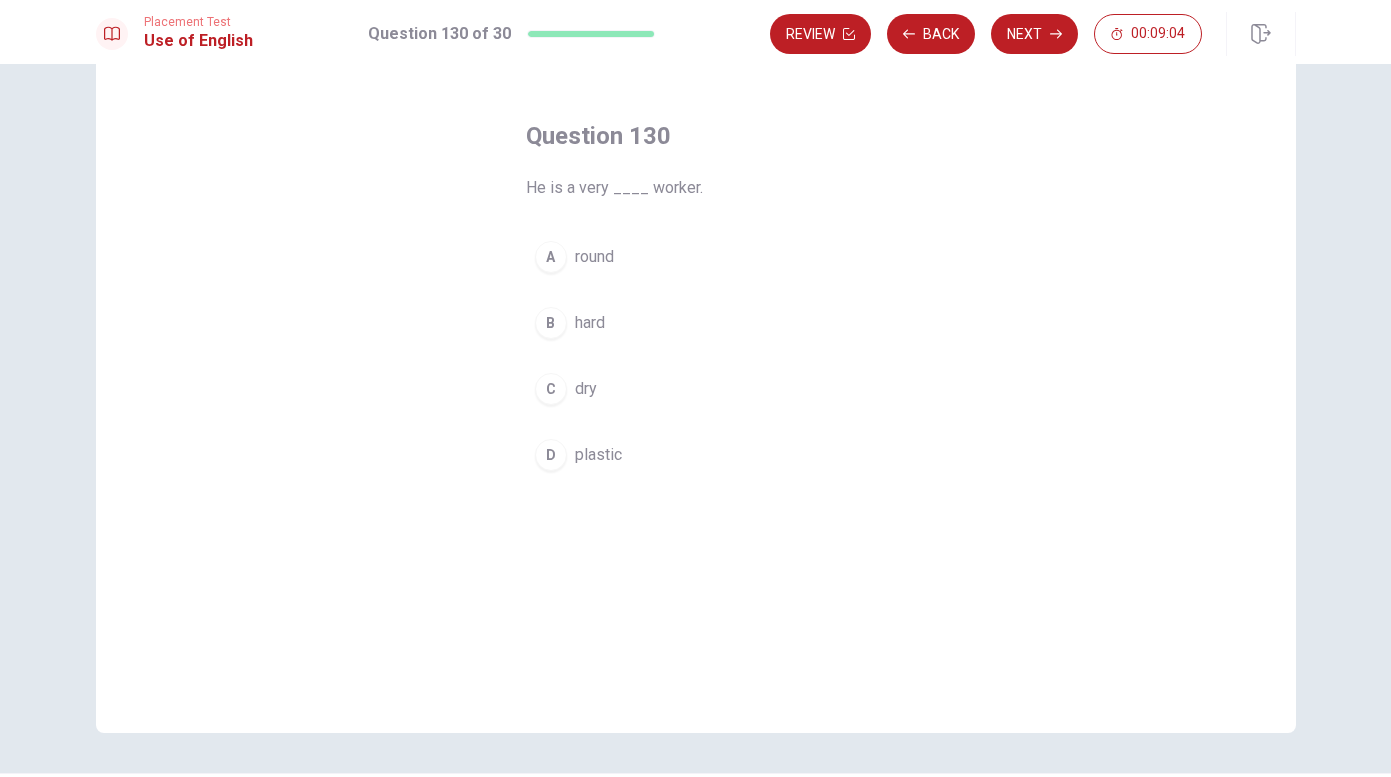 click on "hard" at bounding box center (590, 323) 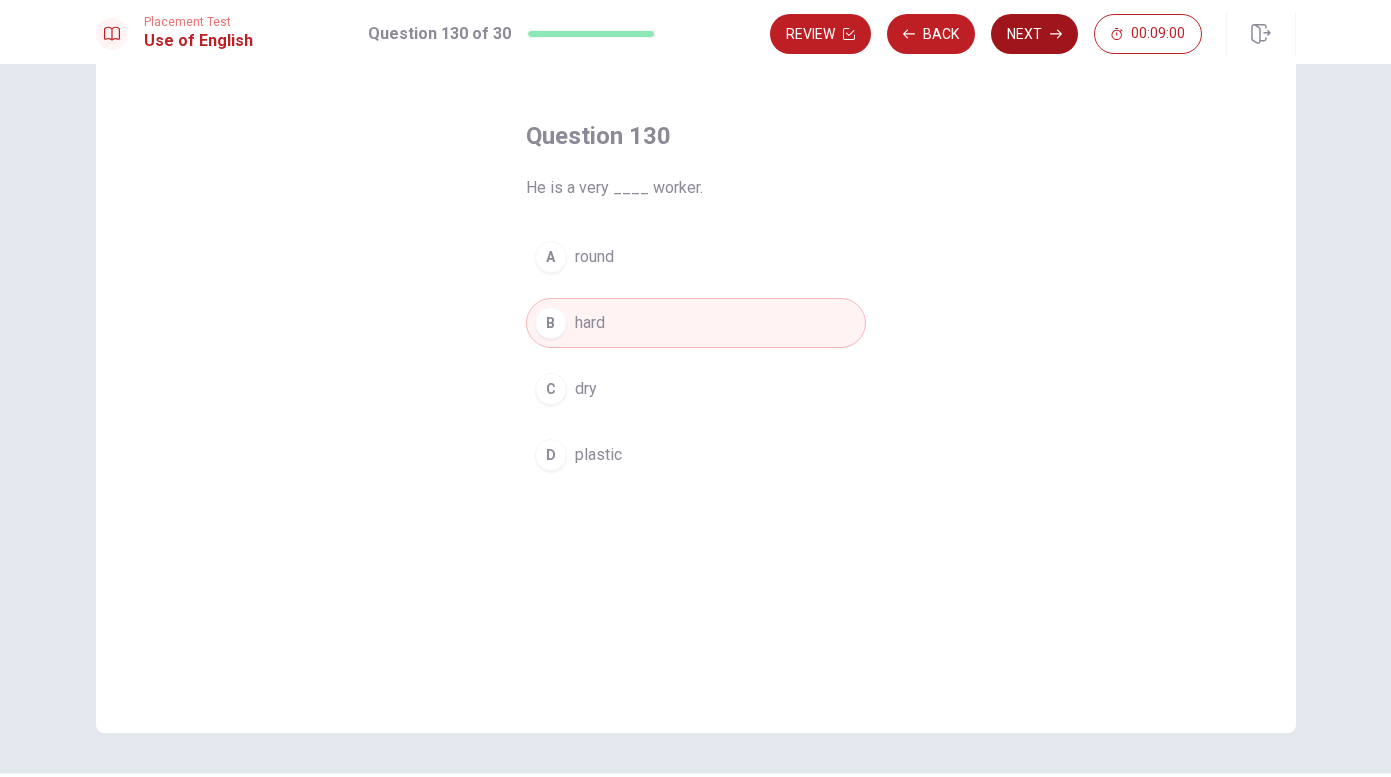 click 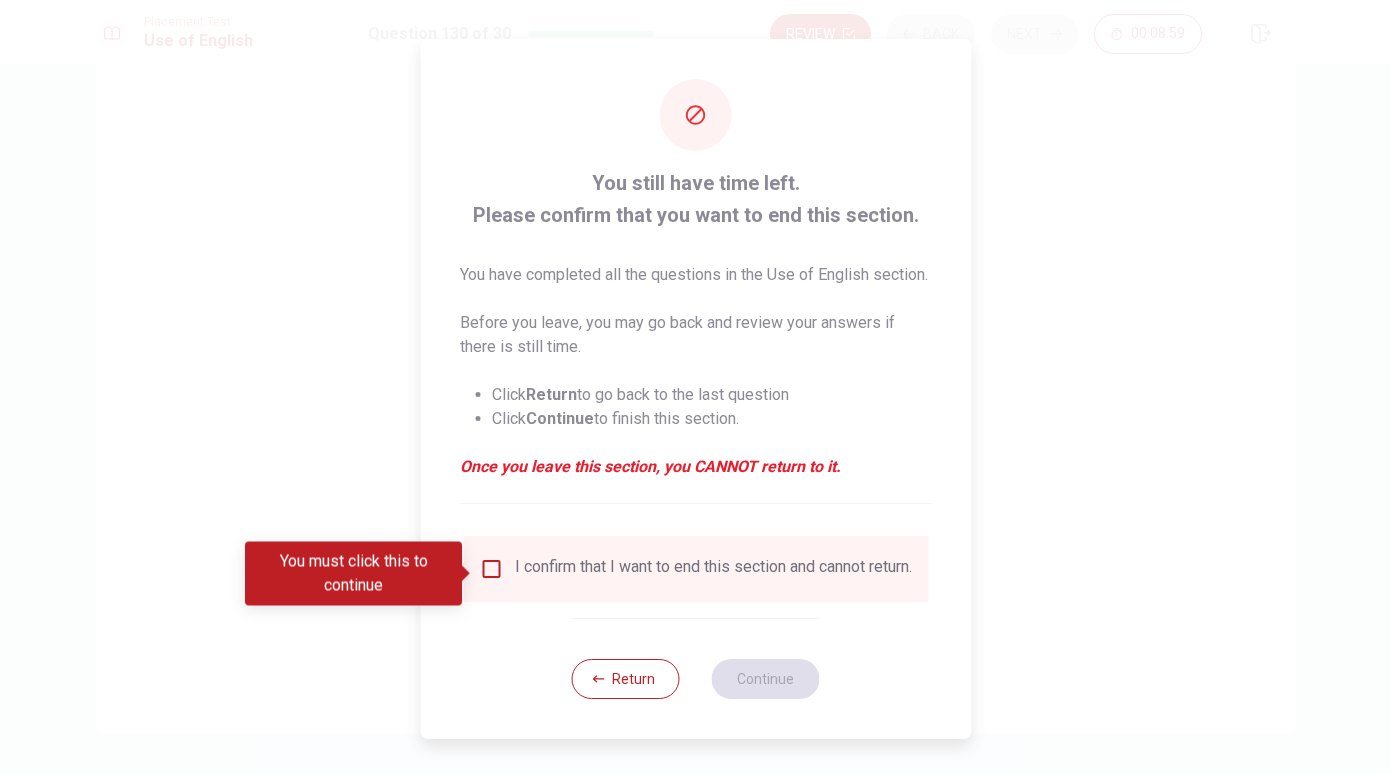 click at bounding box center (491, 569) 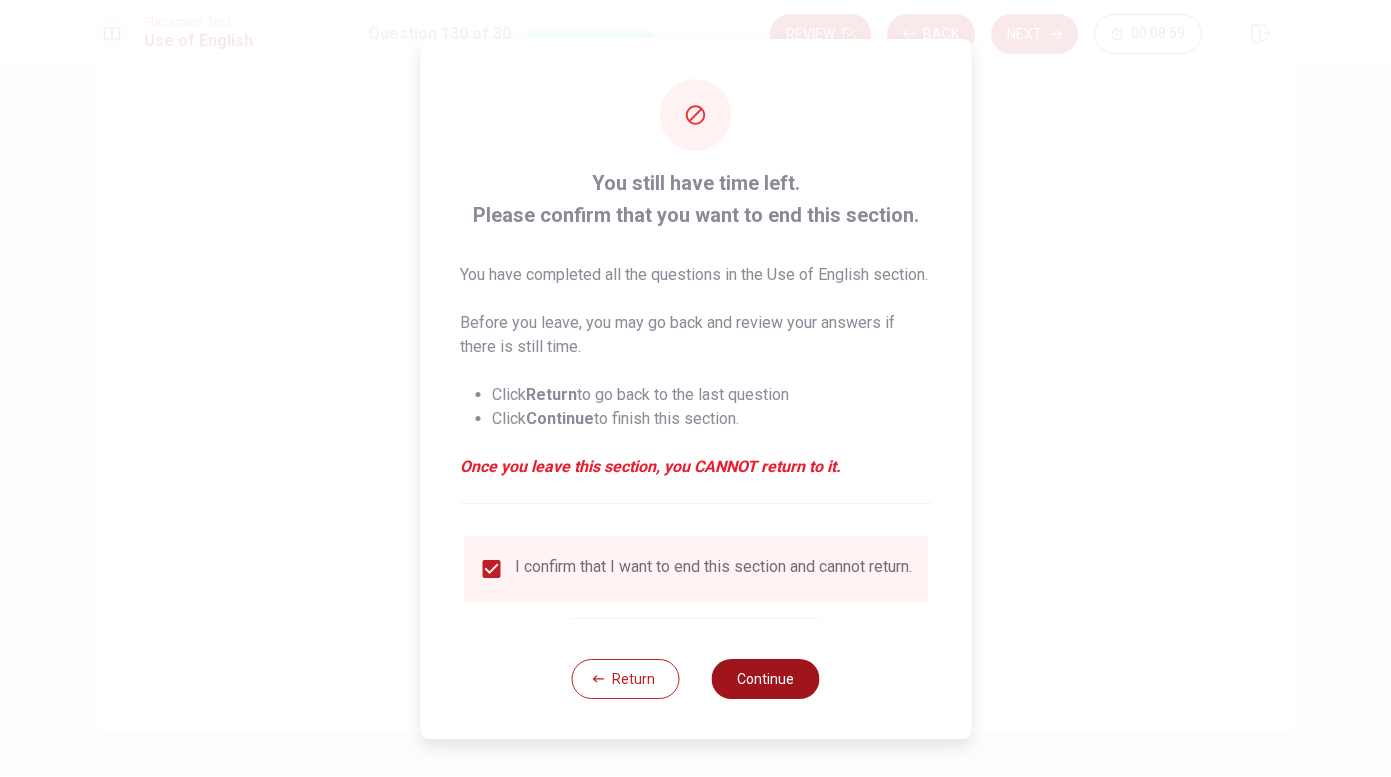 click on "Continue" at bounding box center (766, 679) 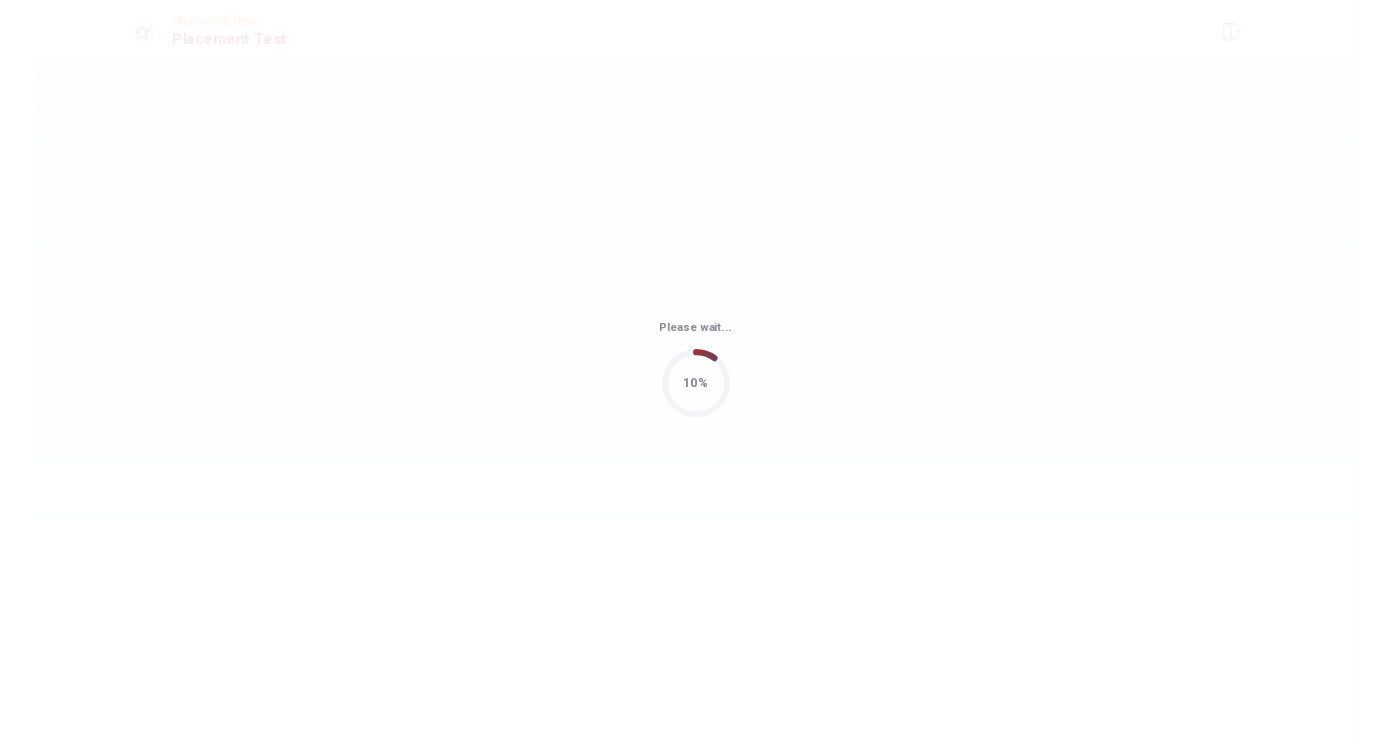 scroll, scrollTop: 0, scrollLeft: 0, axis: both 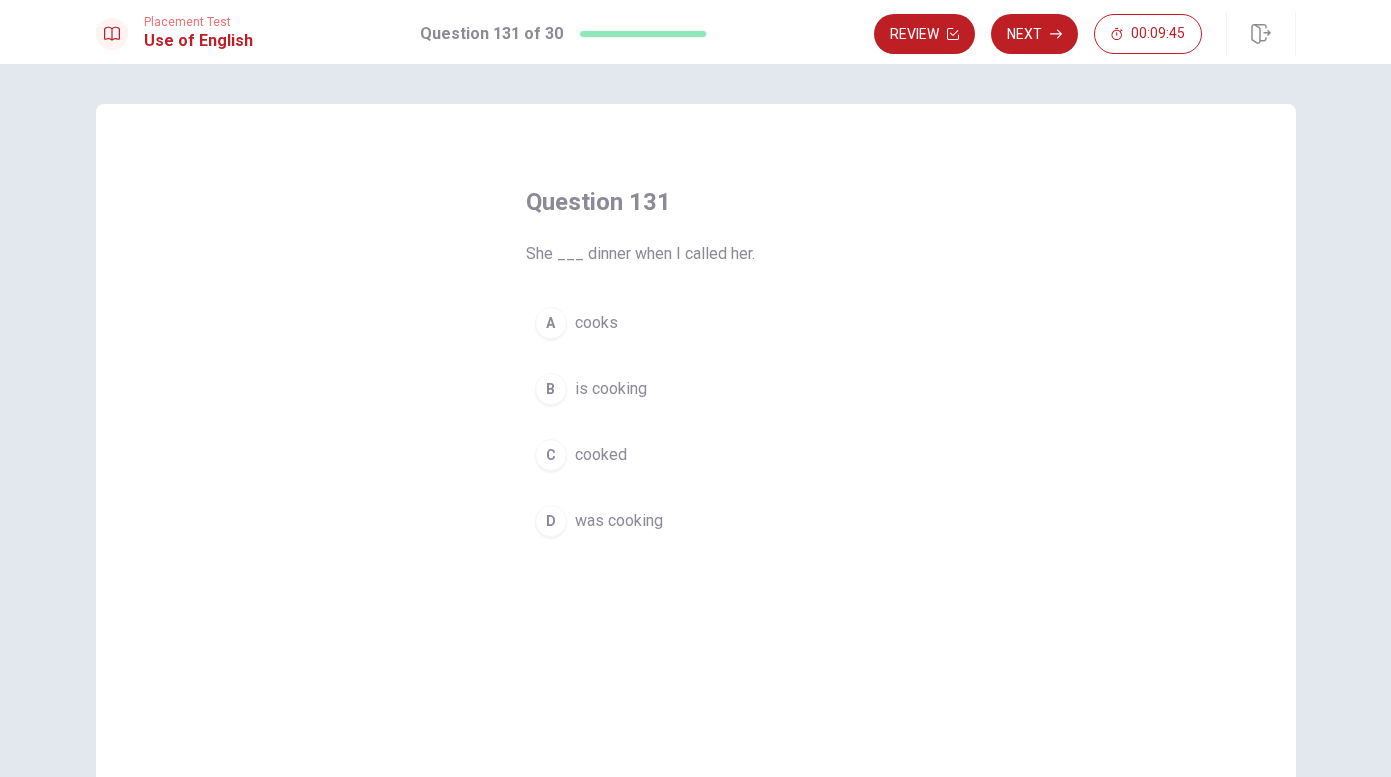 click on "D" at bounding box center (551, 521) 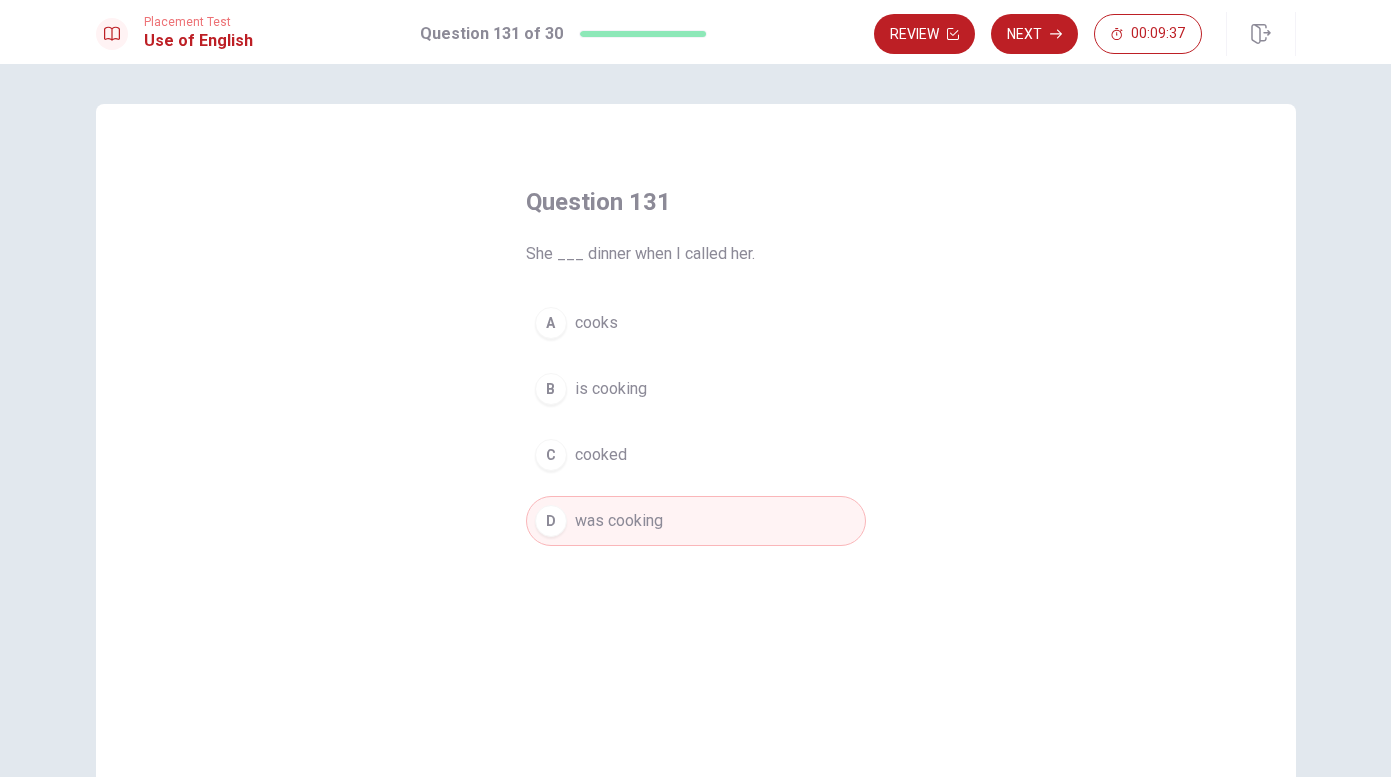 click on "C cooked" at bounding box center (696, 455) 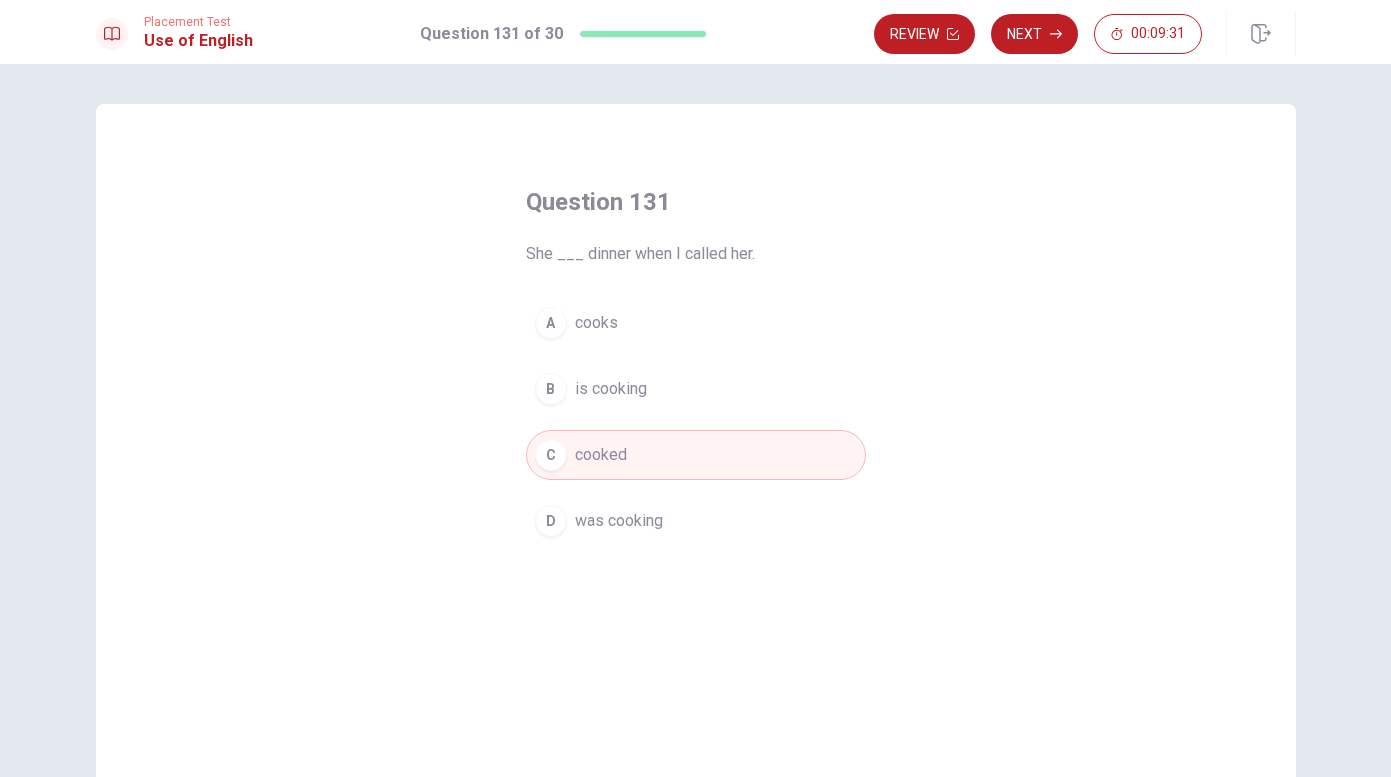 click on "was cooking" at bounding box center (619, 521) 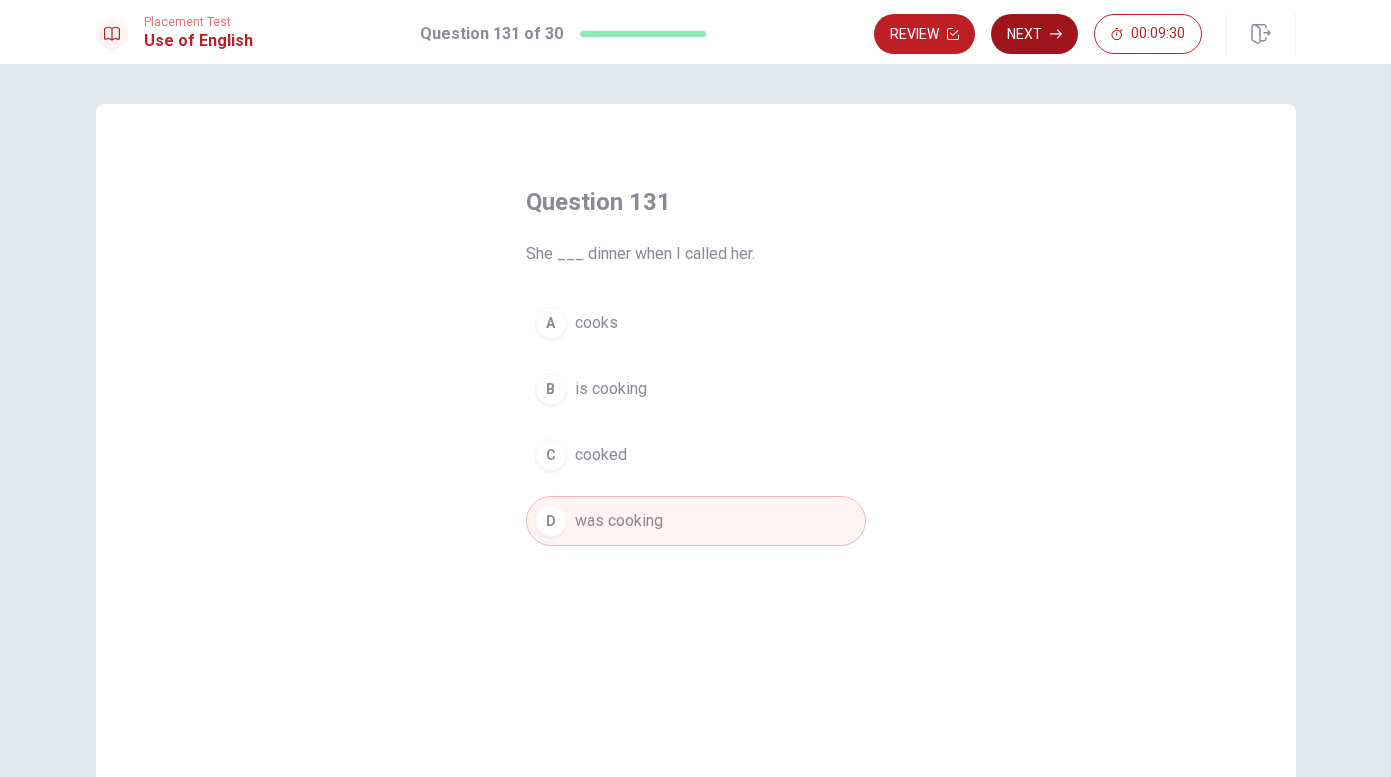 click on "Next" at bounding box center [1034, 34] 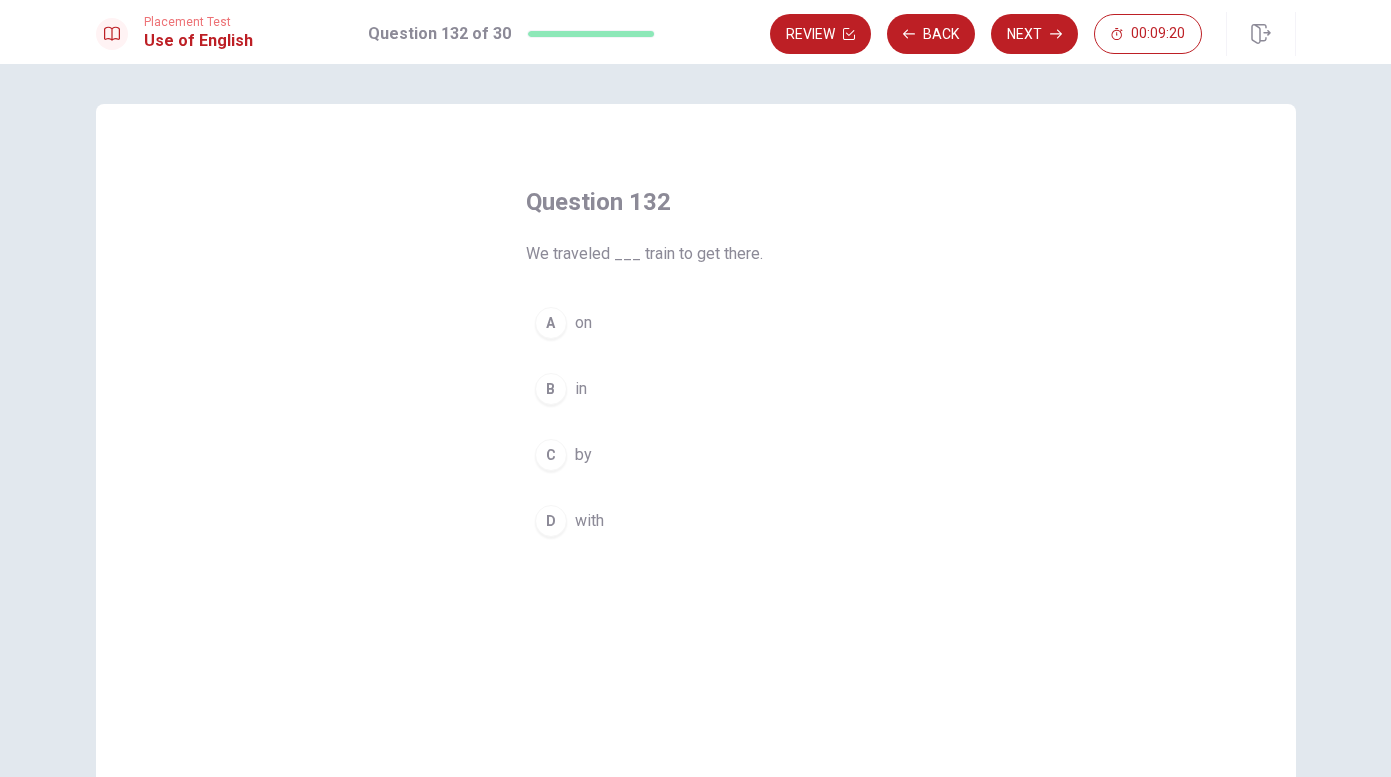 click on "C" at bounding box center (551, 455) 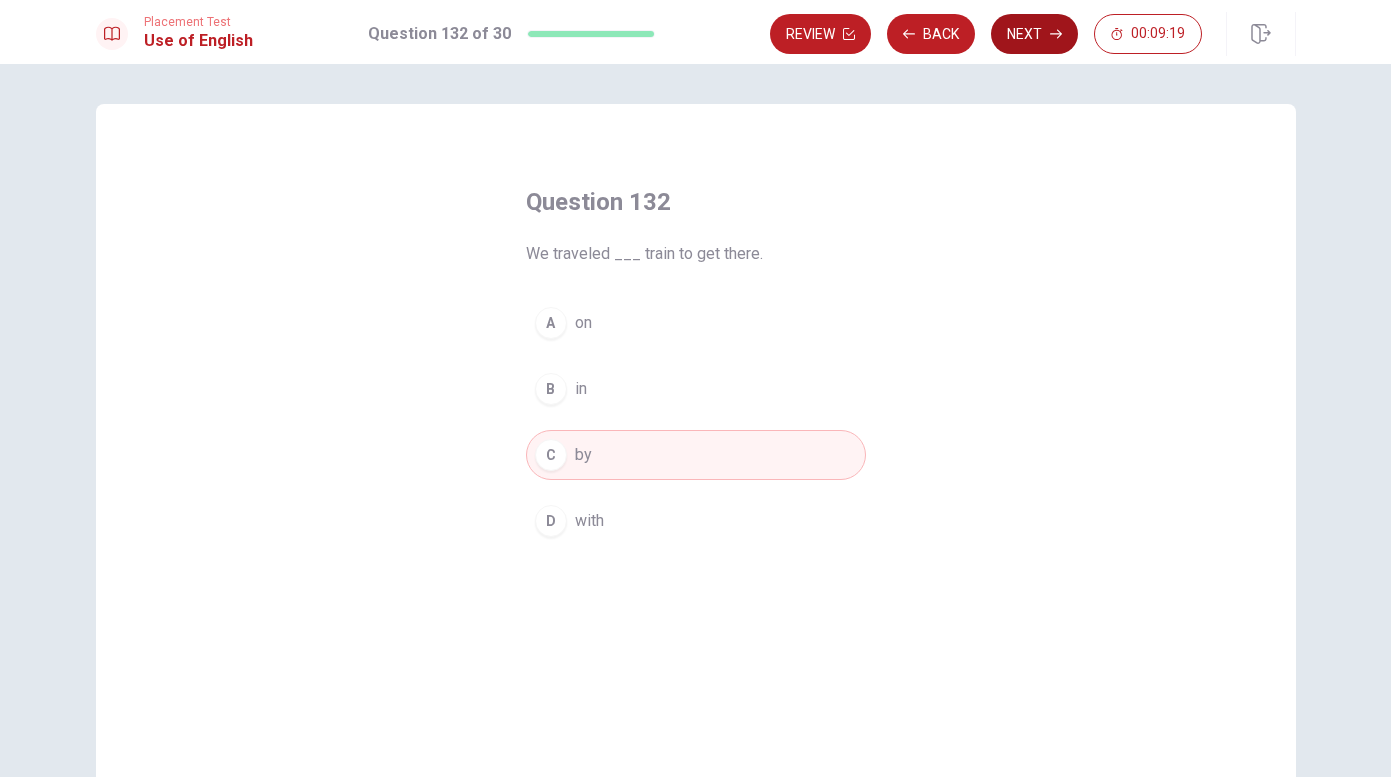 click on "Next" at bounding box center [1034, 34] 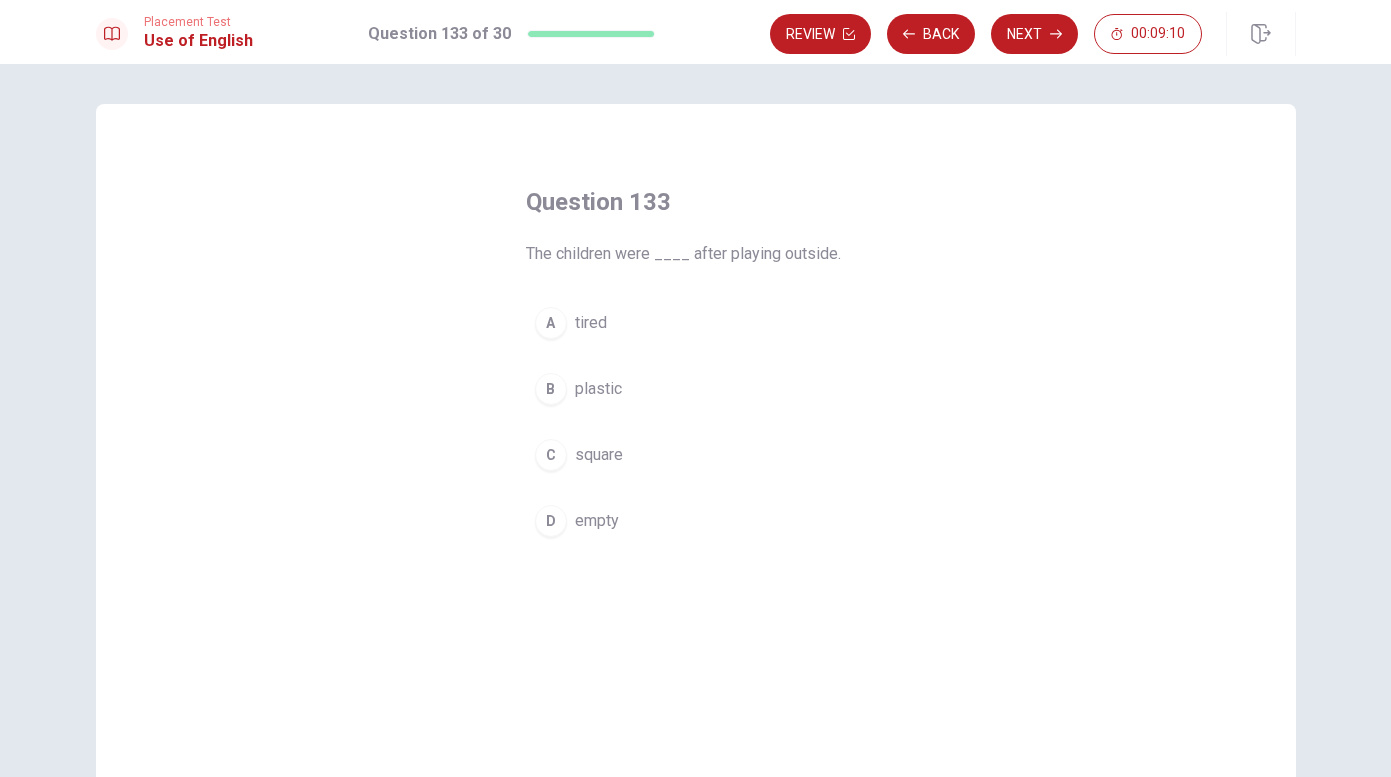 click on "tired" at bounding box center (591, 323) 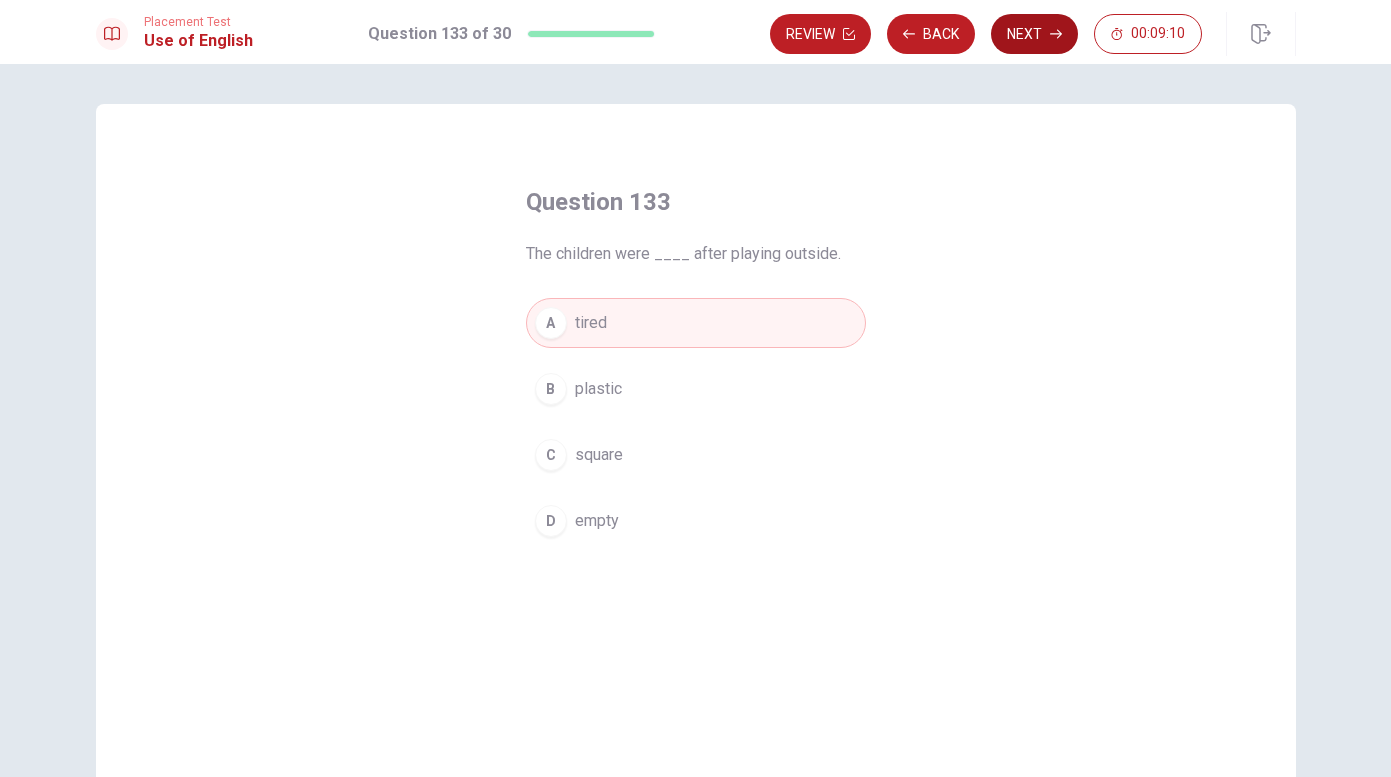 click 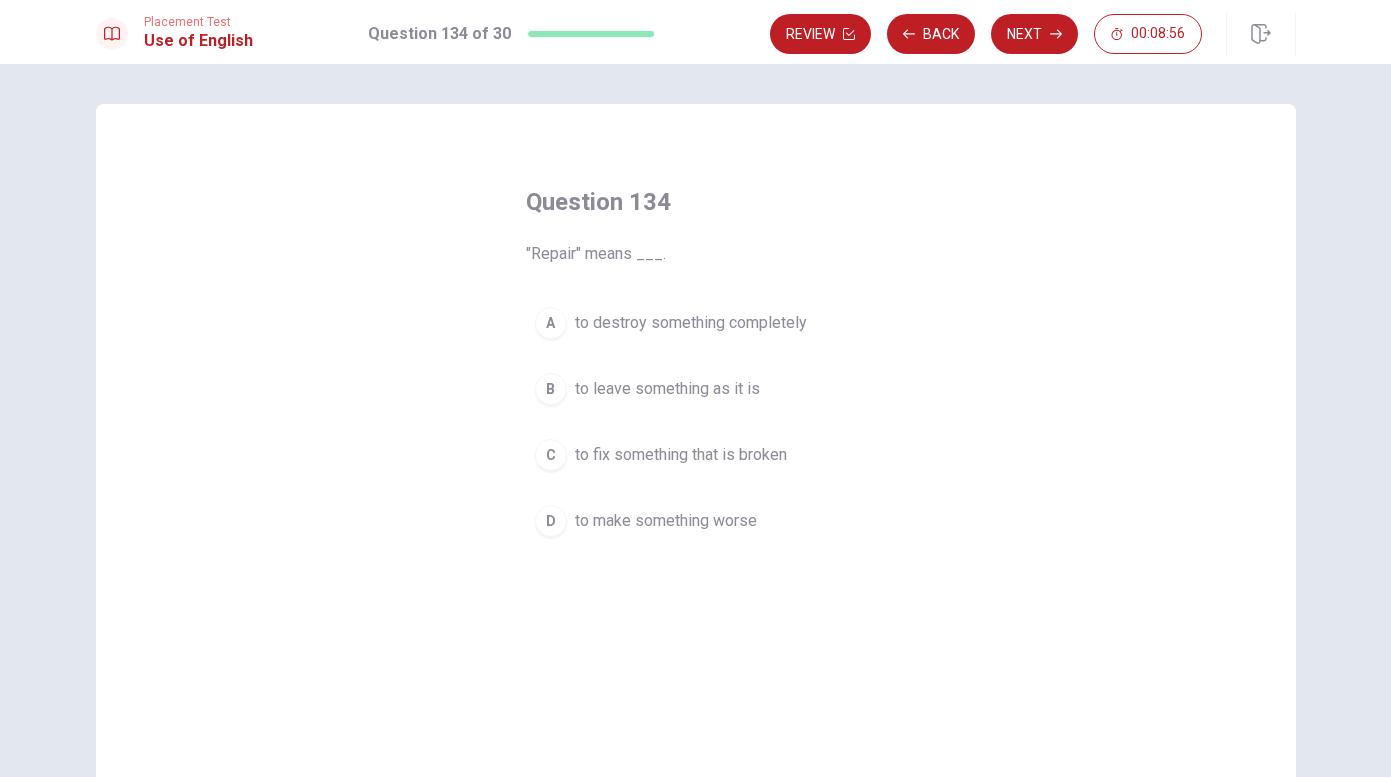 click on "to fix something that is broken" at bounding box center [681, 455] 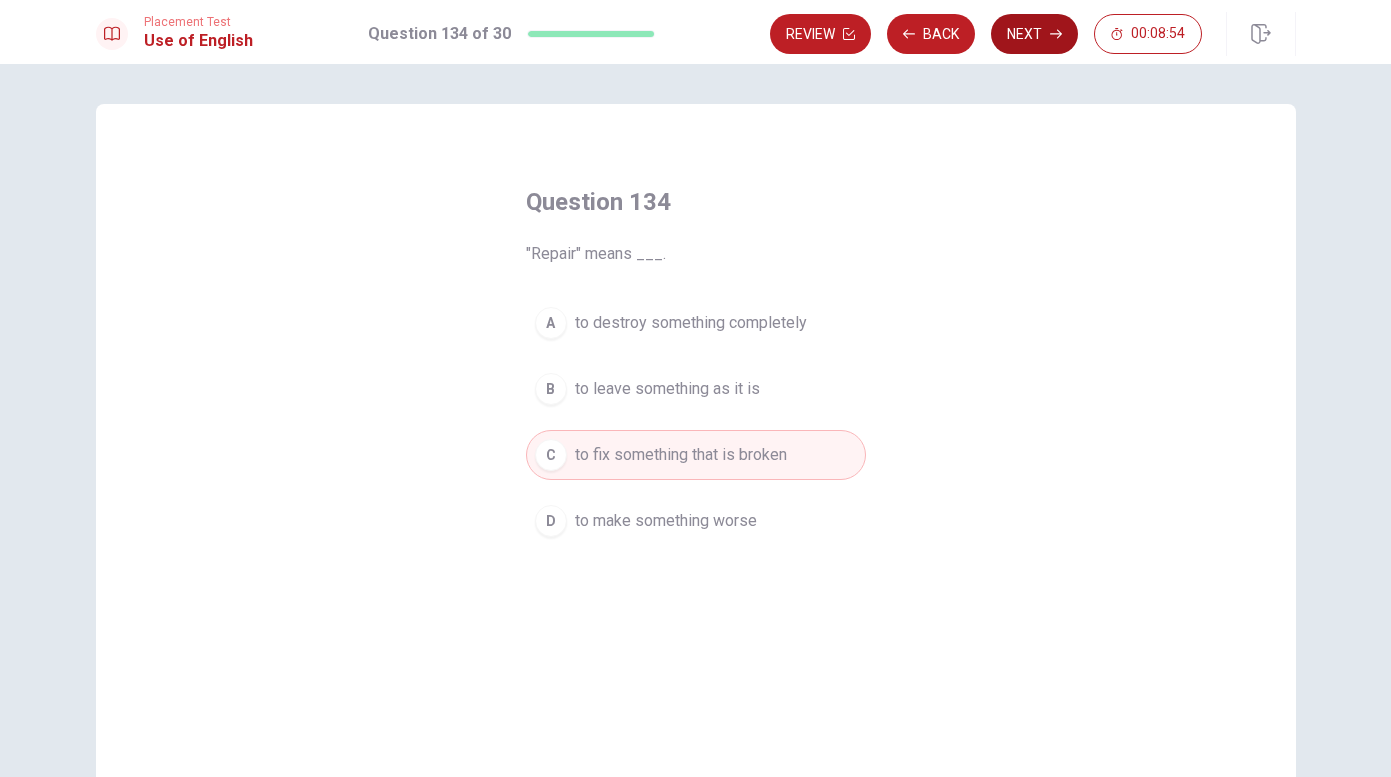 click on "Next" at bounding box center [1034, 34] 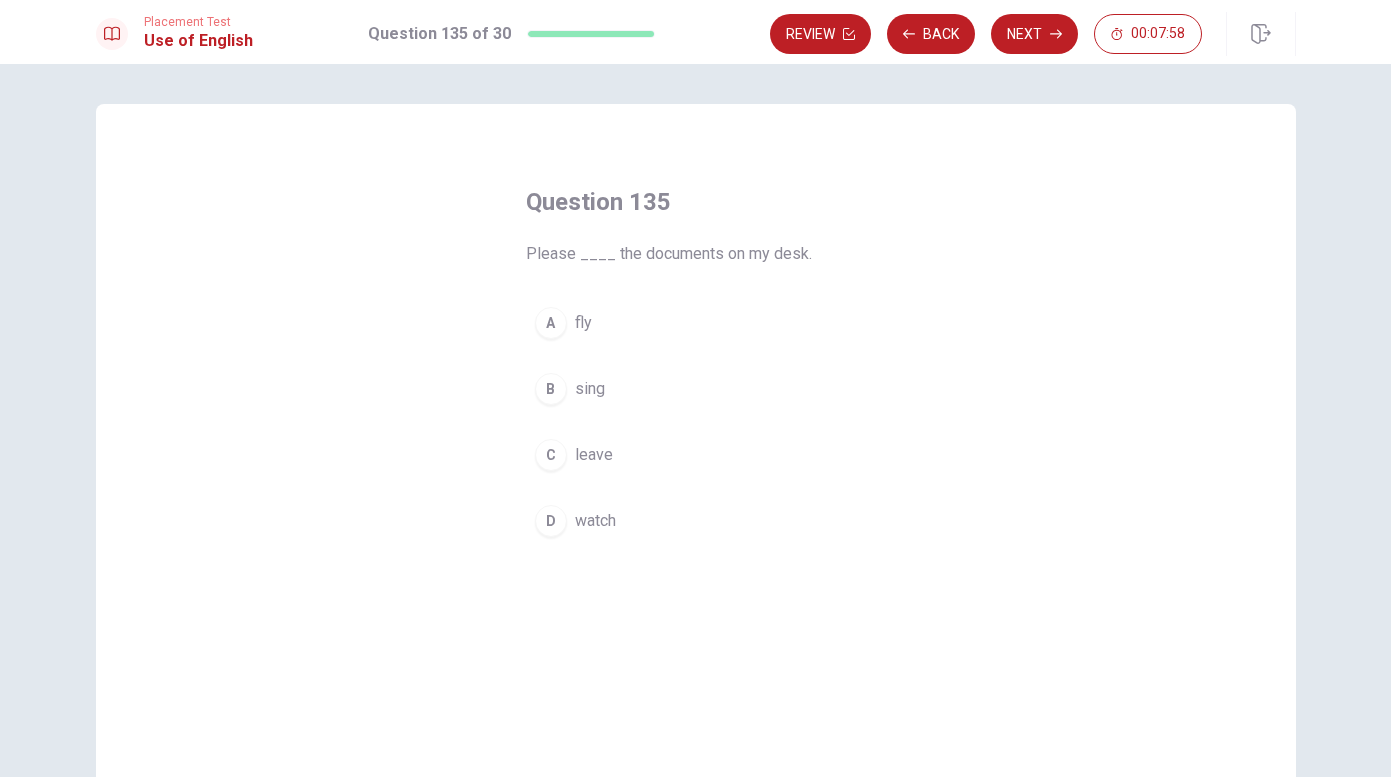 click on "watch" at bounding box center [595, 521] 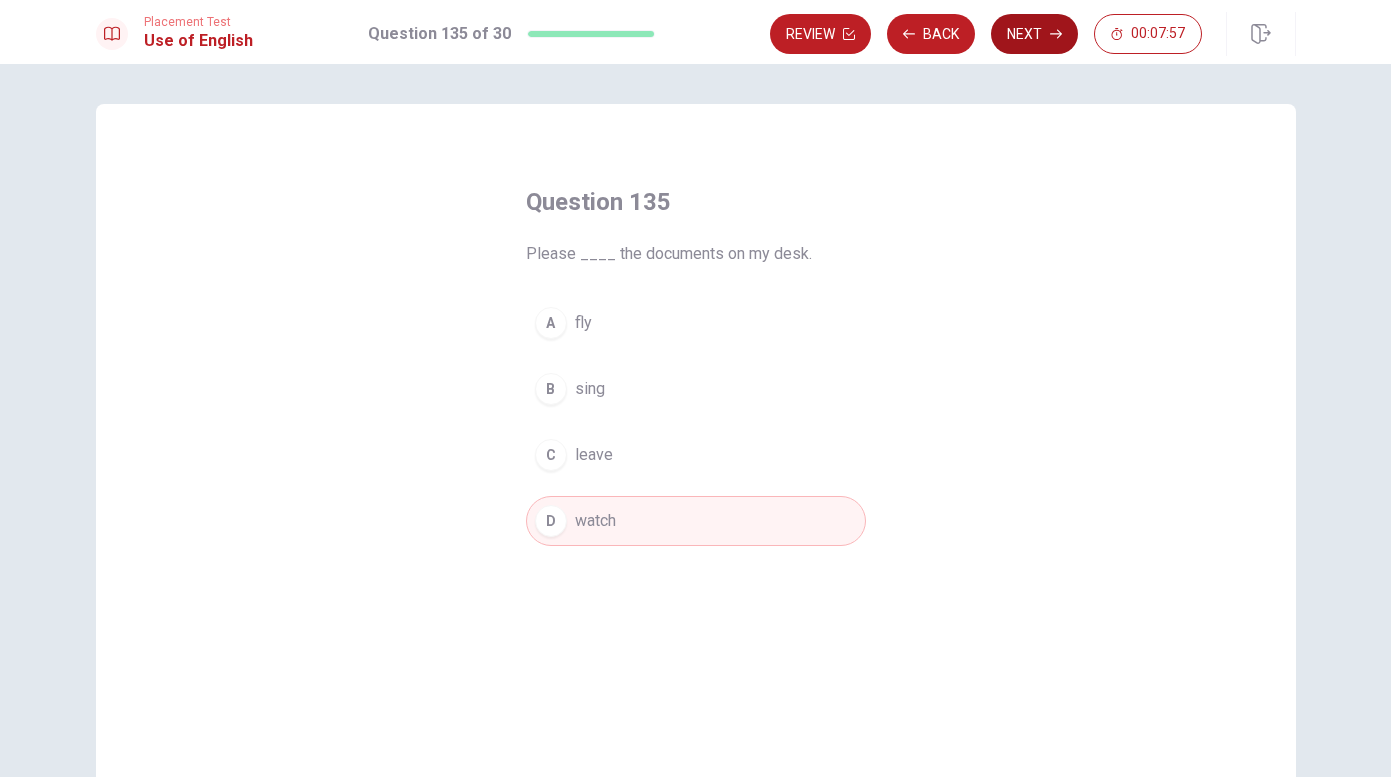 click on "Next" at bounding box center [1034, 34] 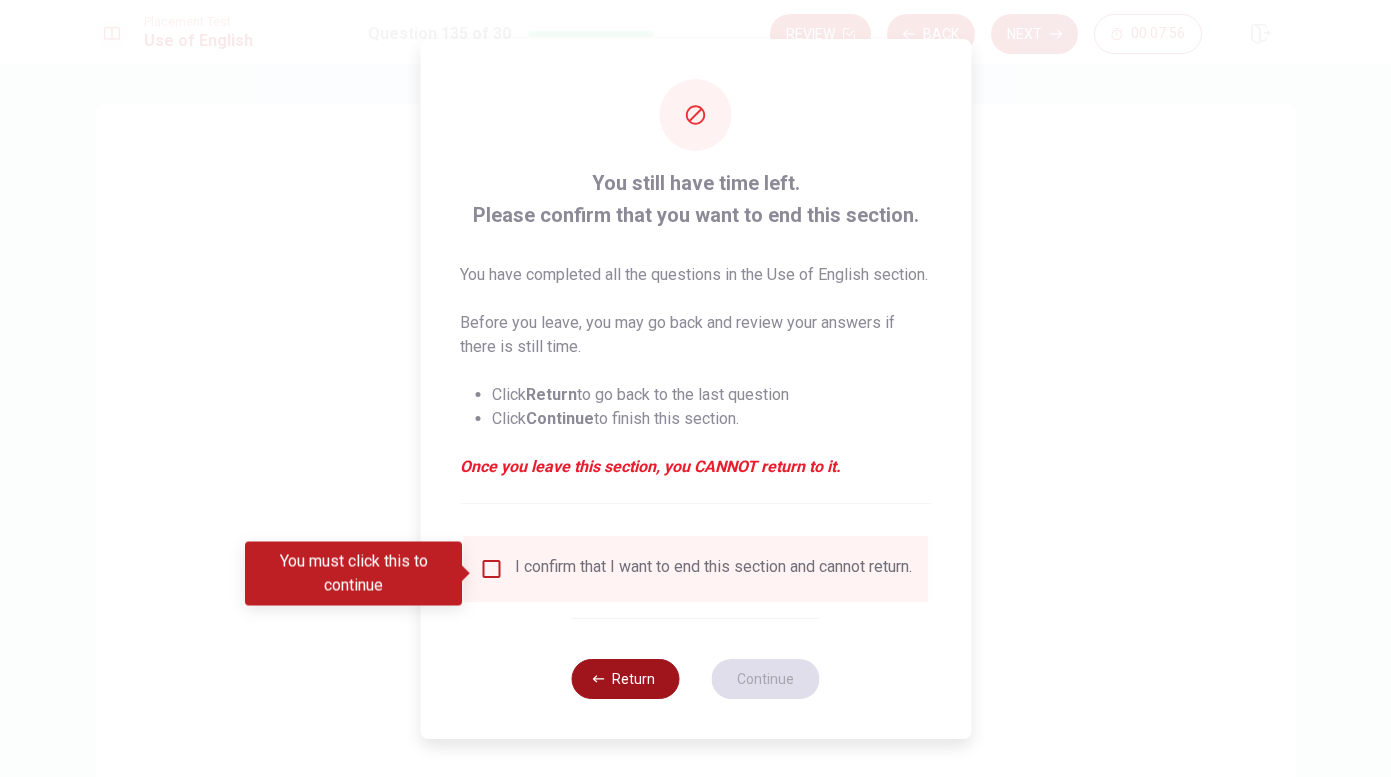 click on "Return" at bounding box center (626, 679) 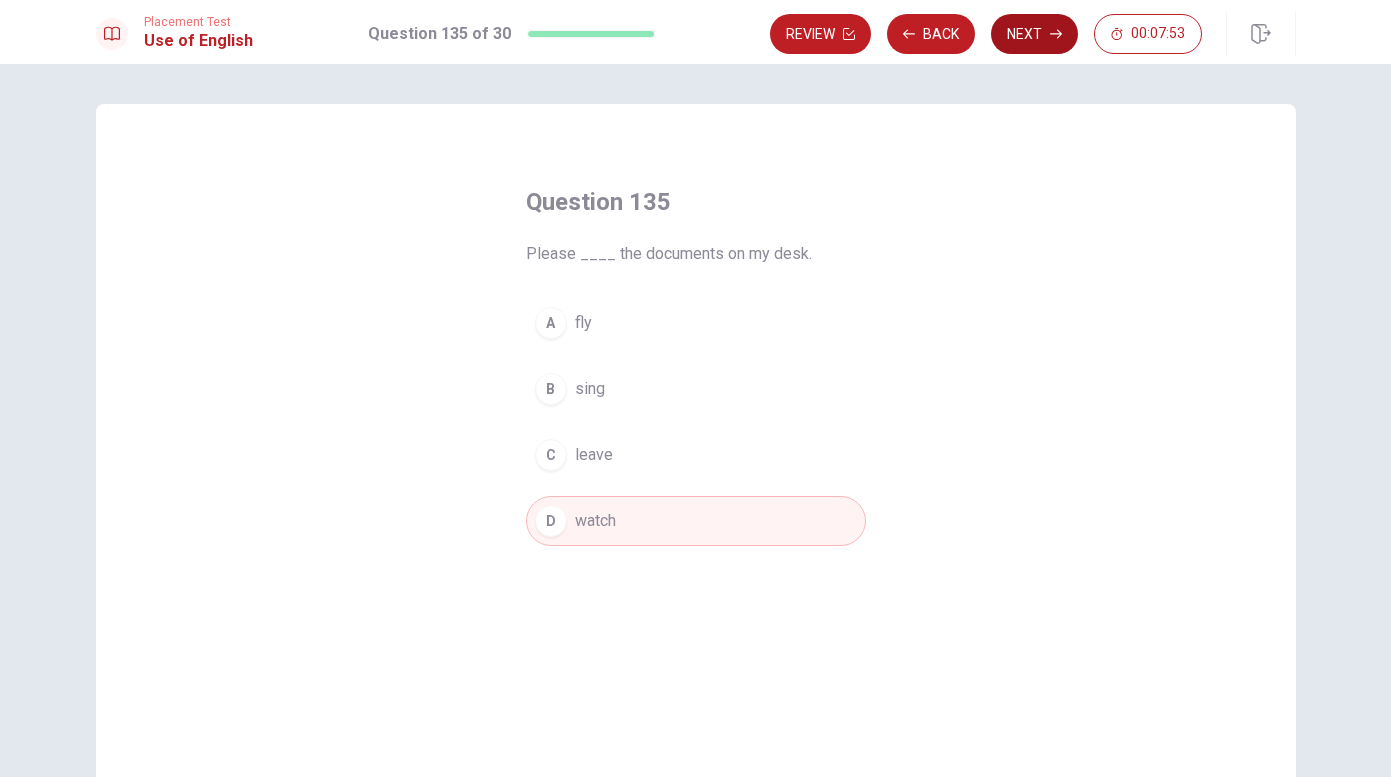 click 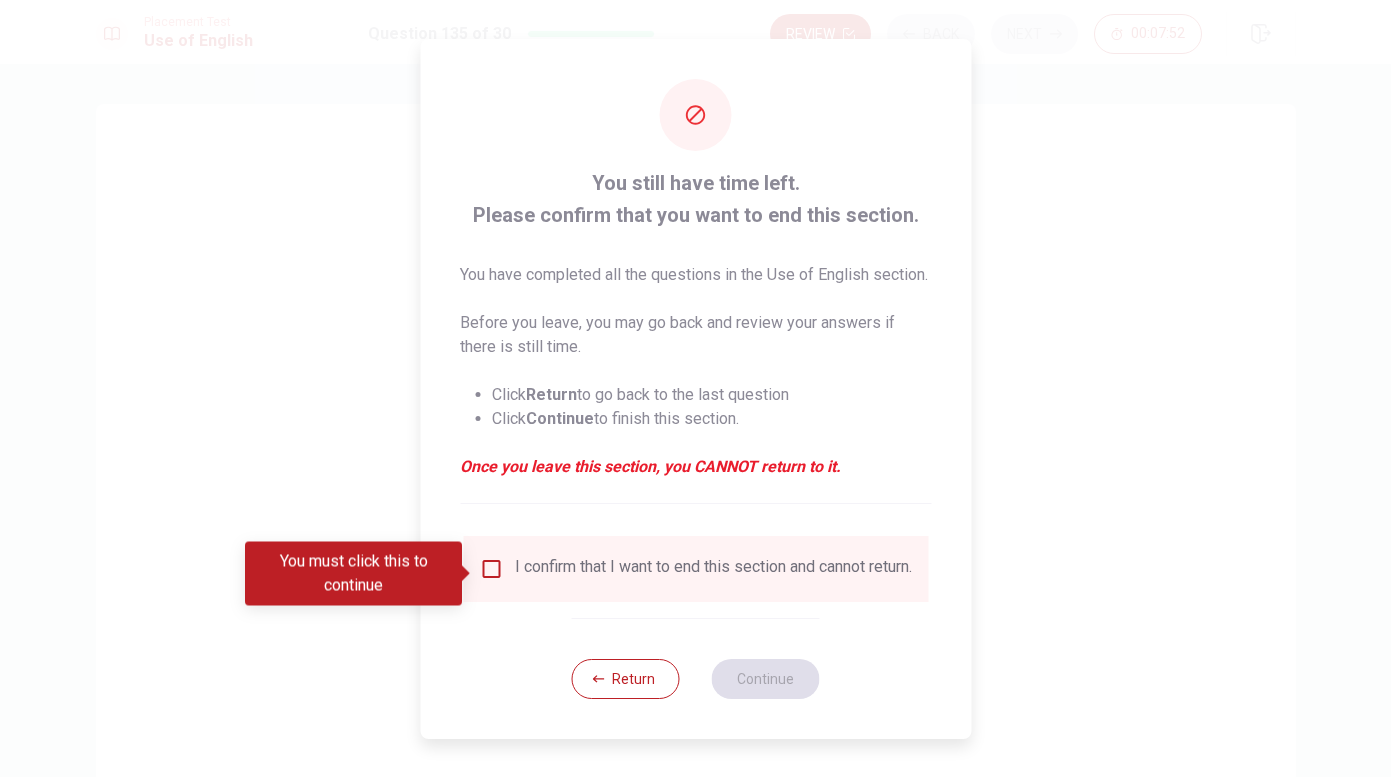 click at bounding box center [491, 569] 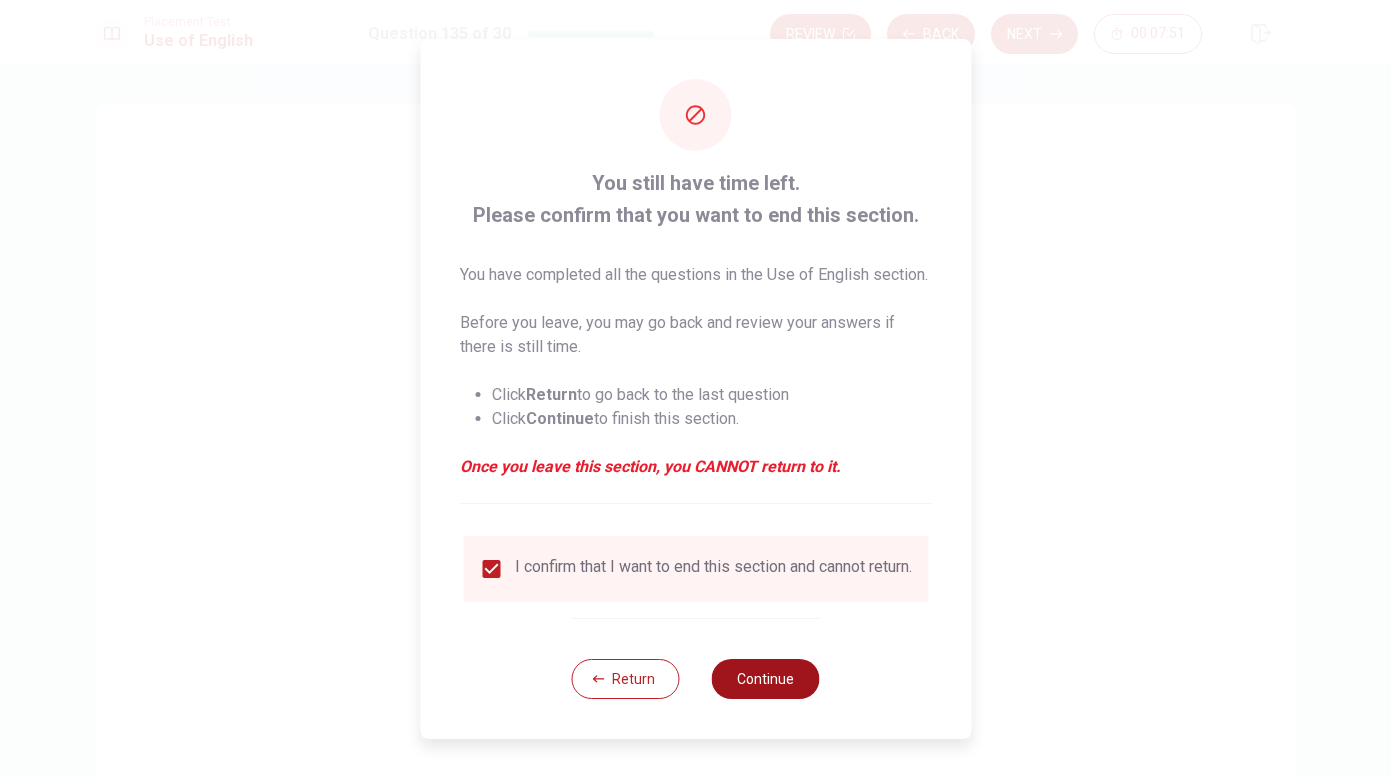 click on "Continue" at bounding box center (766, 679) 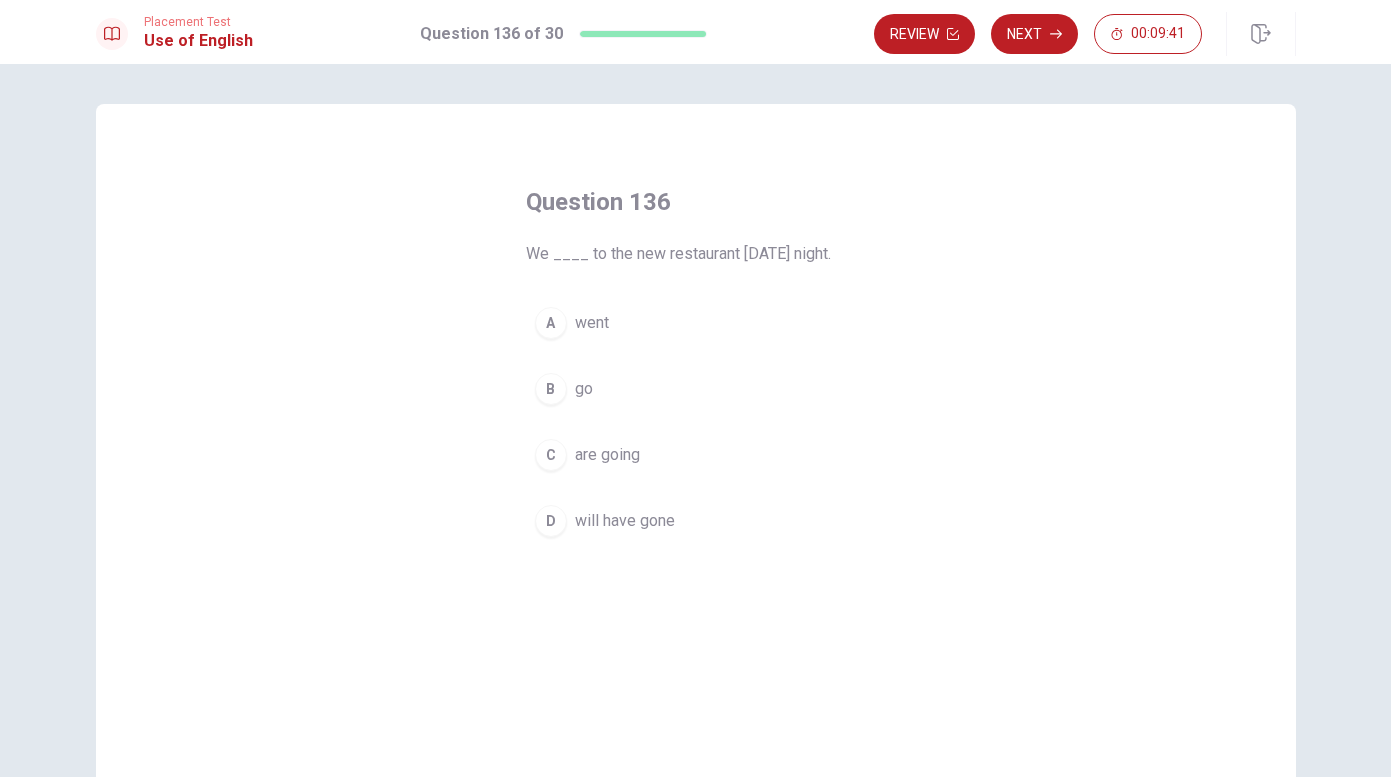click on "went" at bounding box center [592, 323] 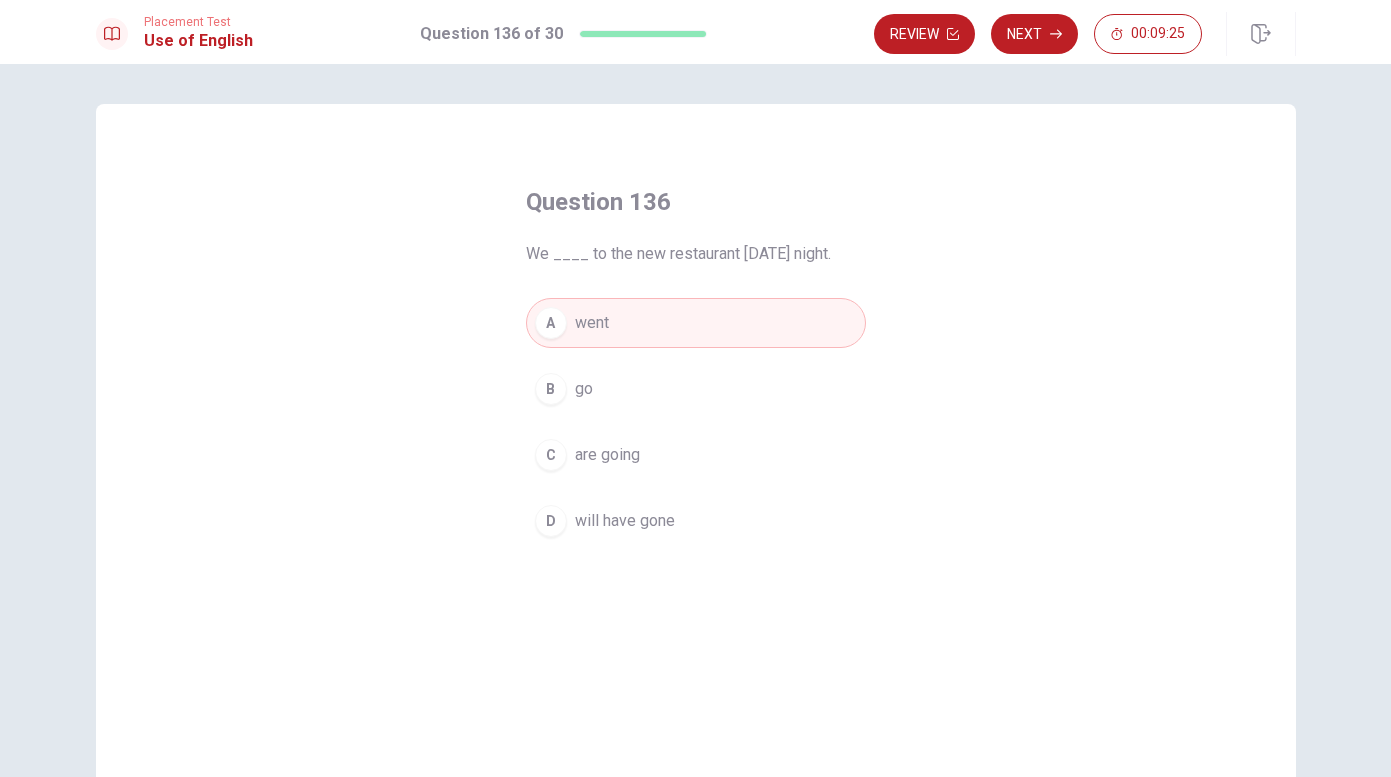 click on "D will have gone" at bounding box center [696, 521] 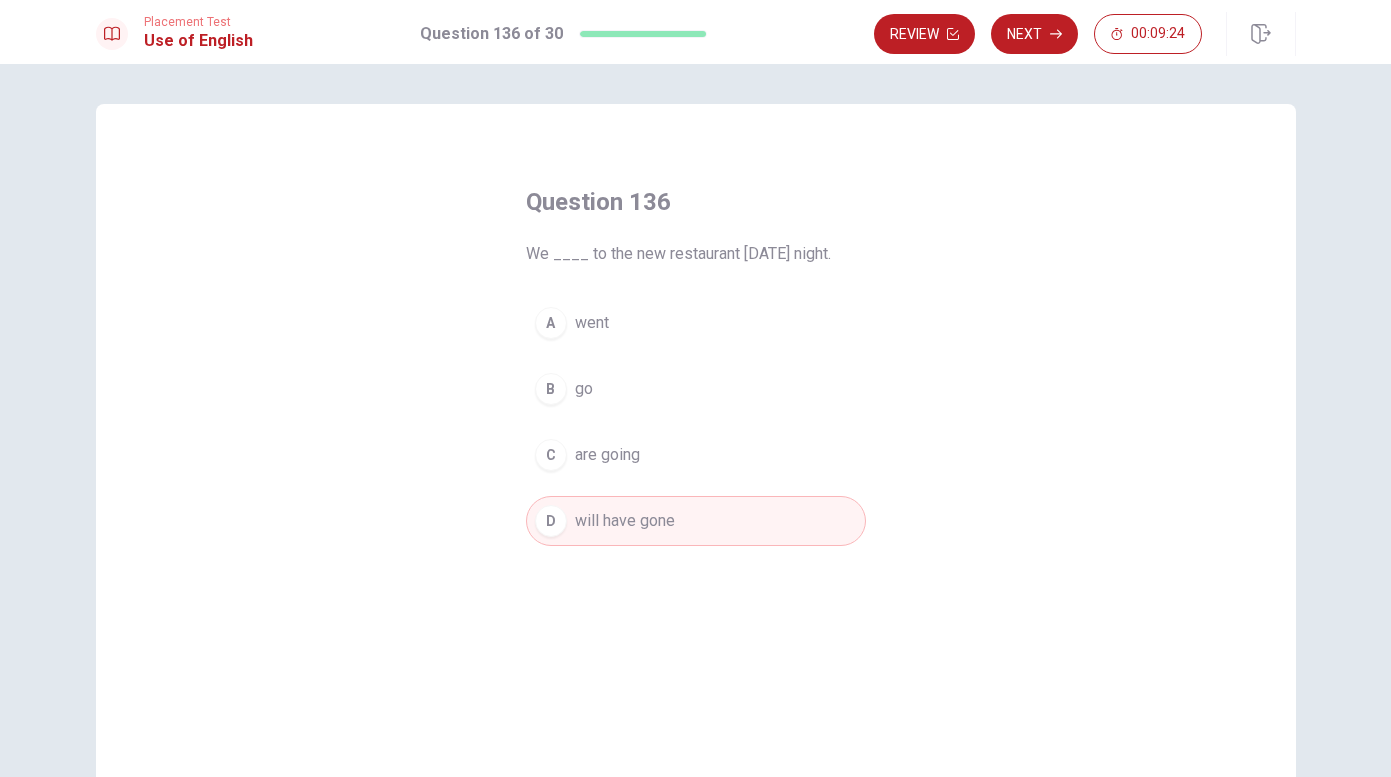 click on "are going" at bounding box center [607, 455] 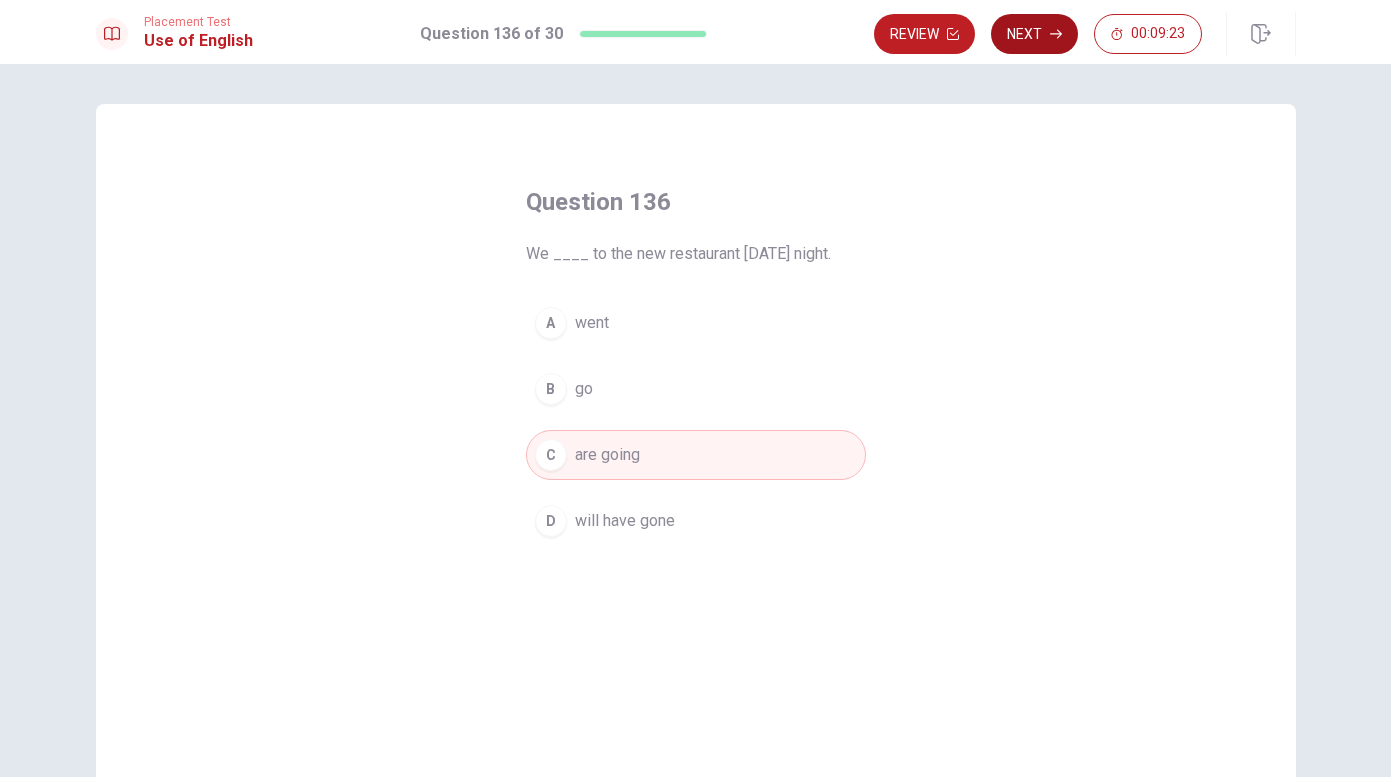 click 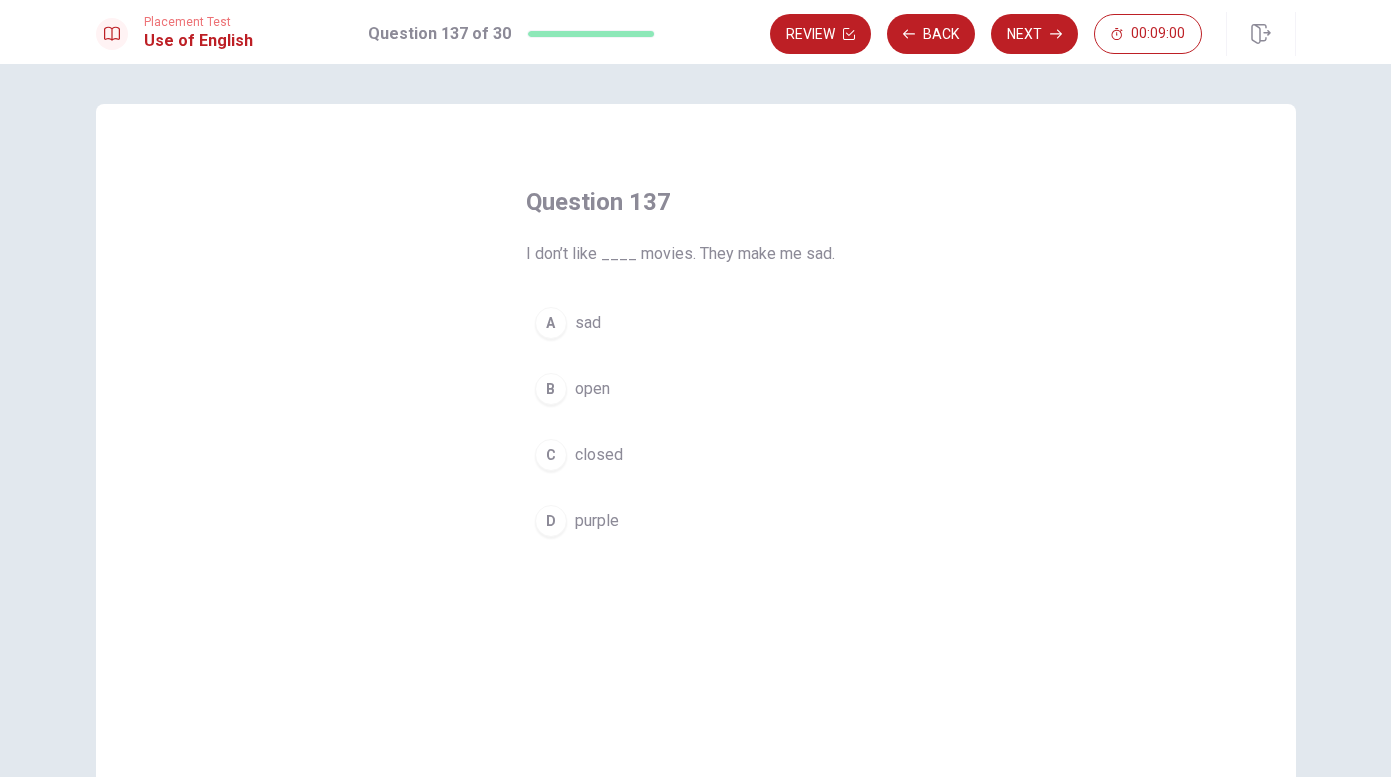 click on "A" at bounding box center [551, 323] 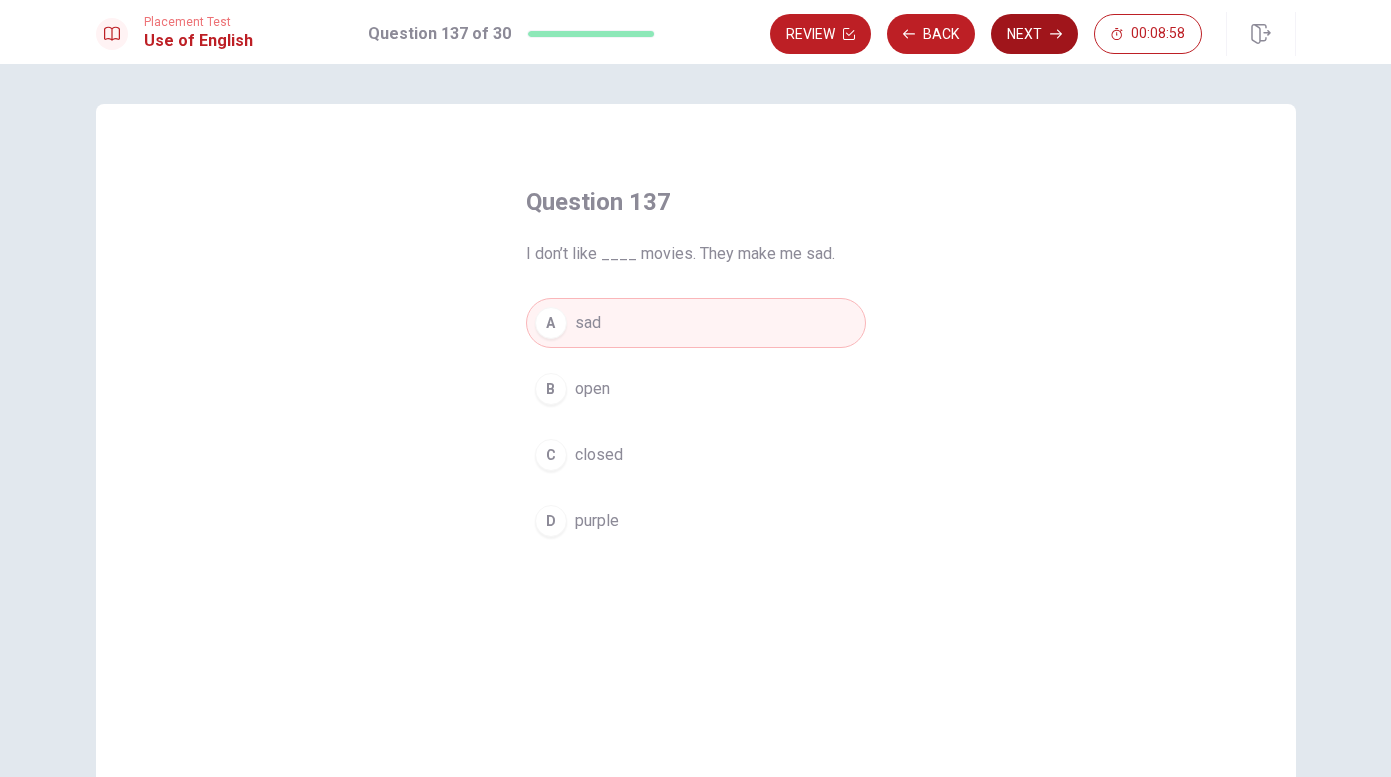click 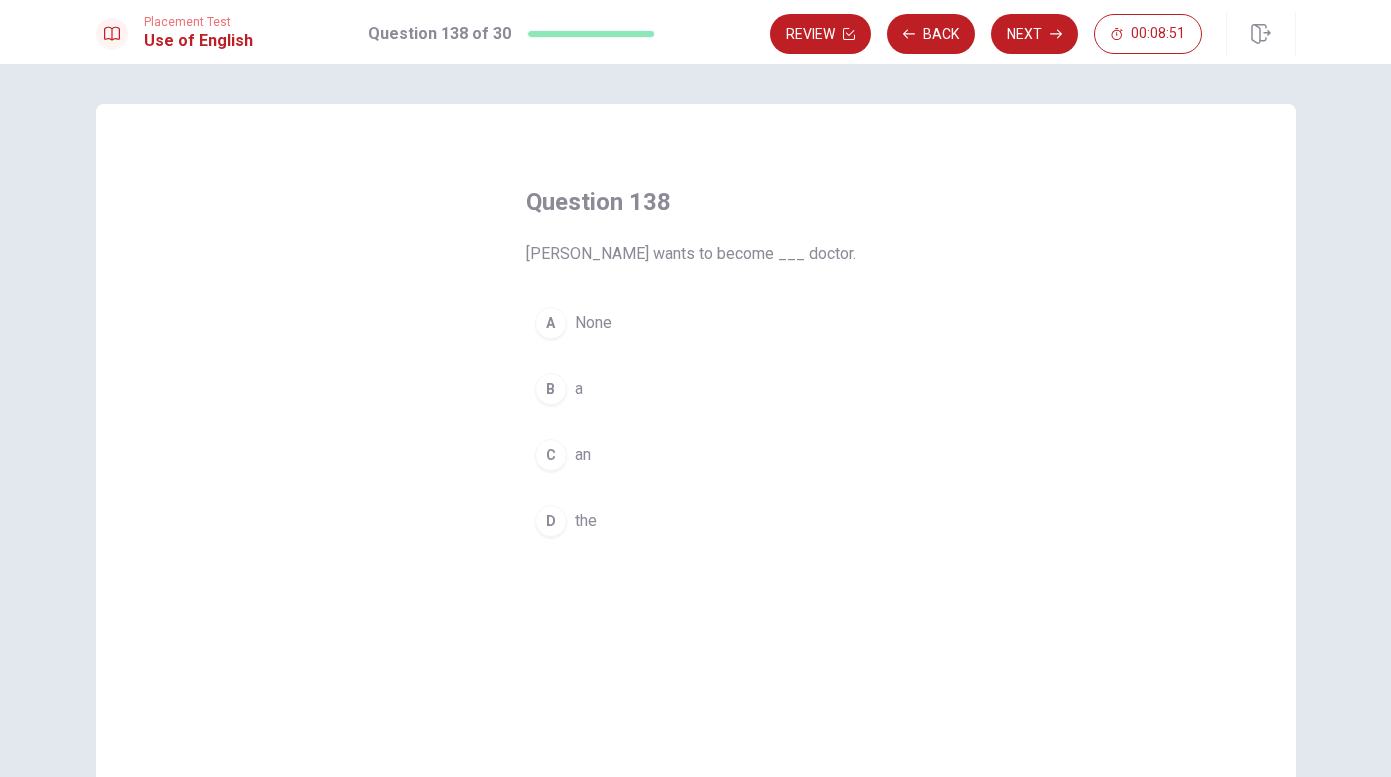 click on "a" at bounding box center [579, 389] 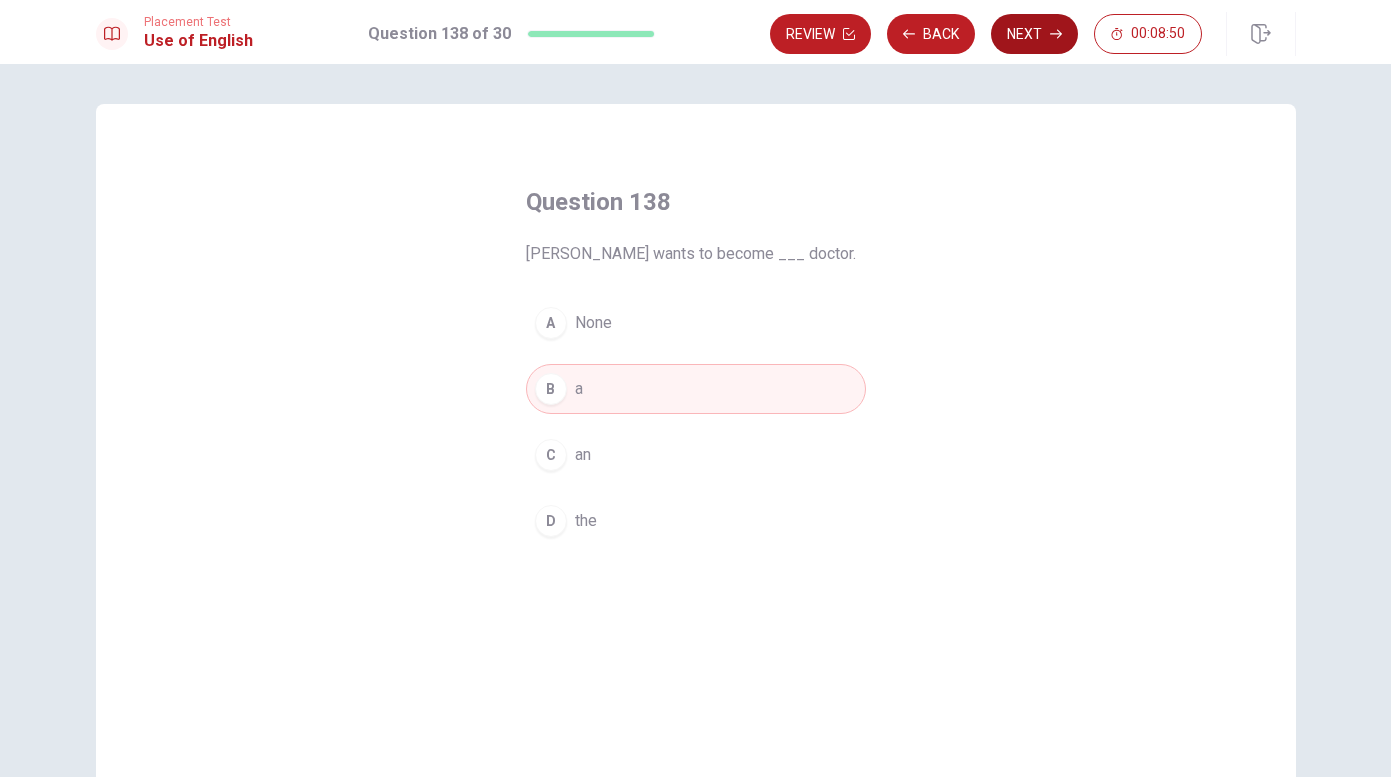 click 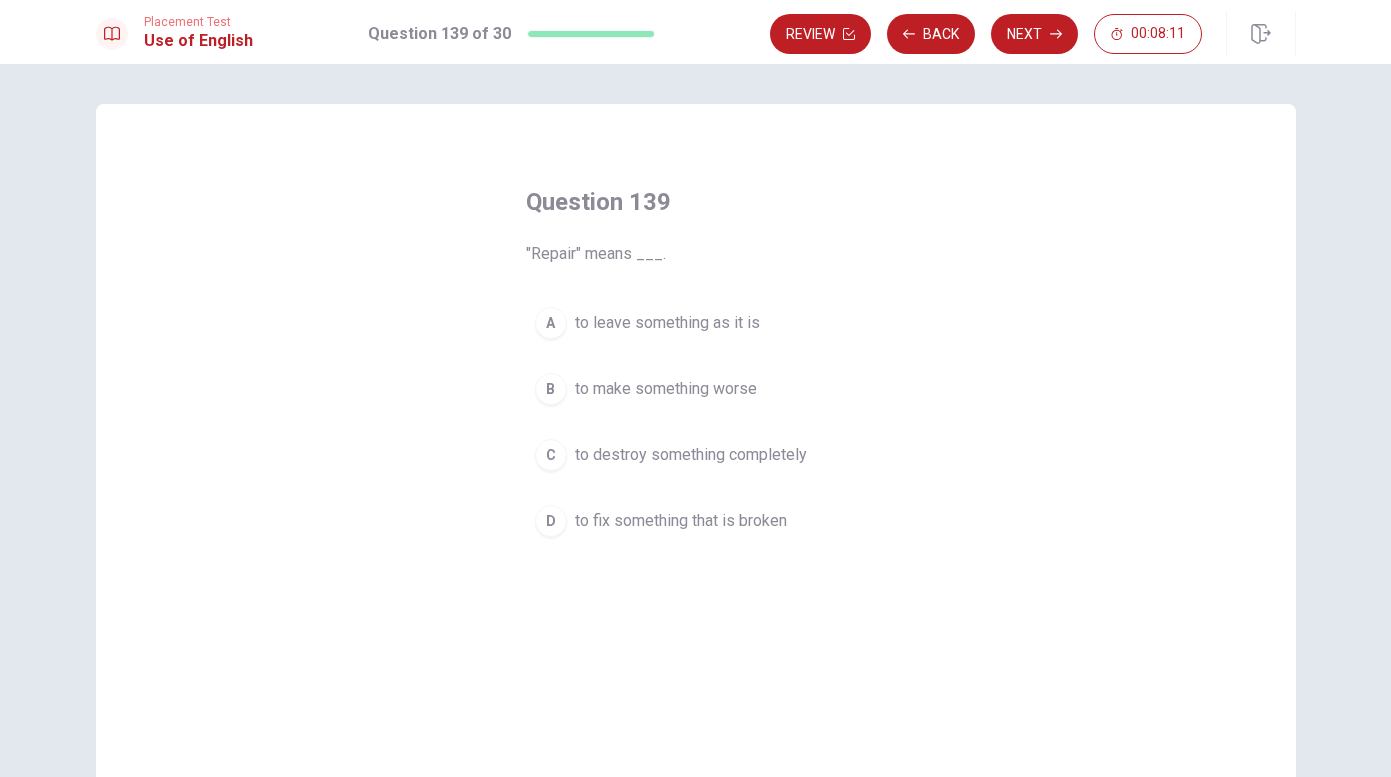 click on "to fix something that is broken" at bounding box center [681, 521] 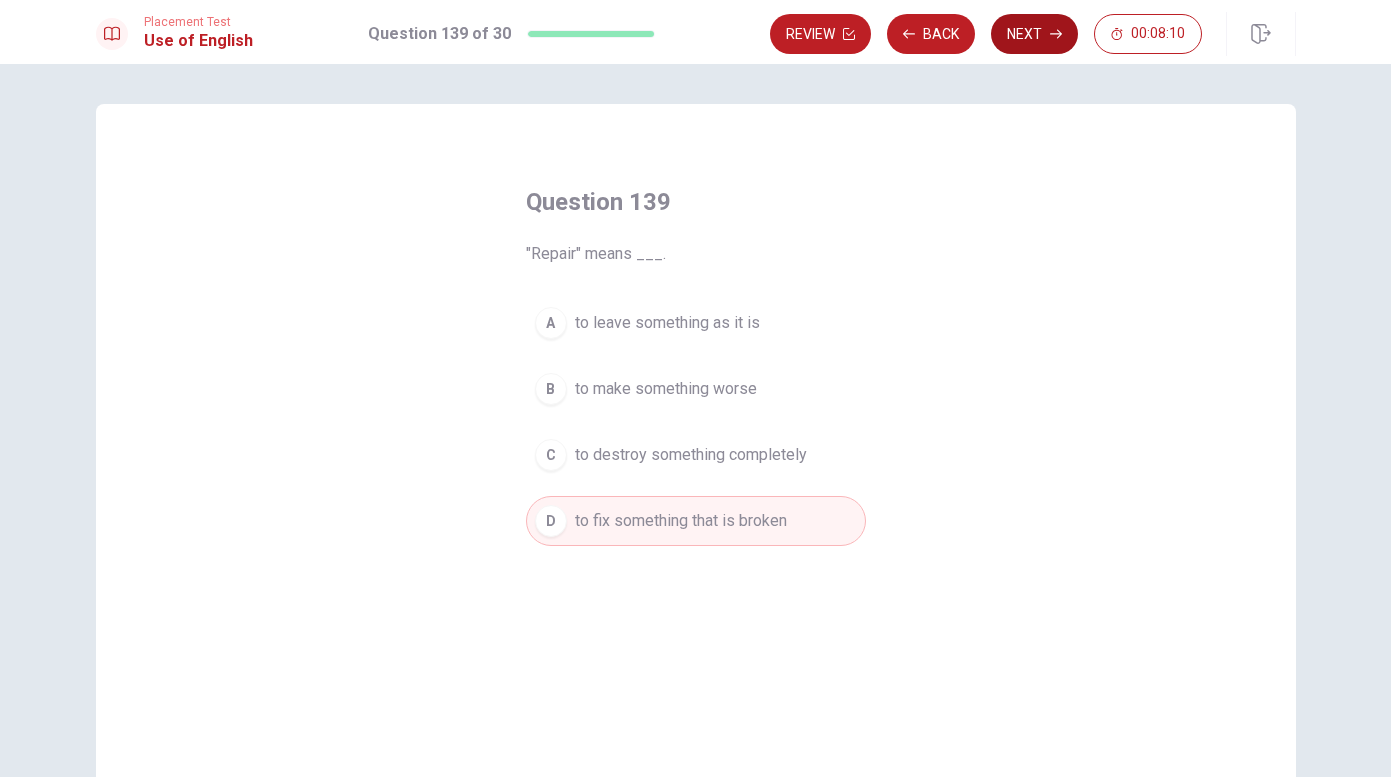 click on "Next" at bounding box center (1034, 34) 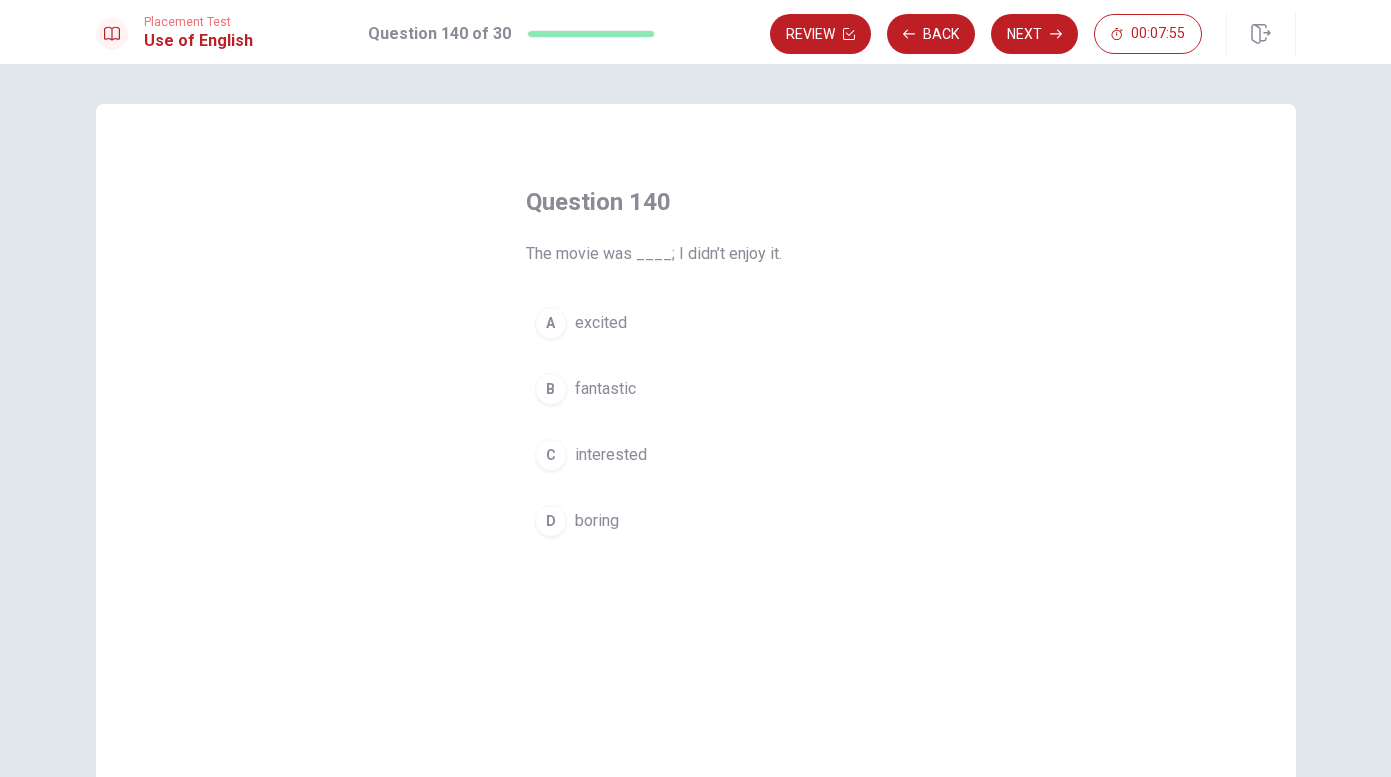 click on "boring" at bounding box center [597, 521] 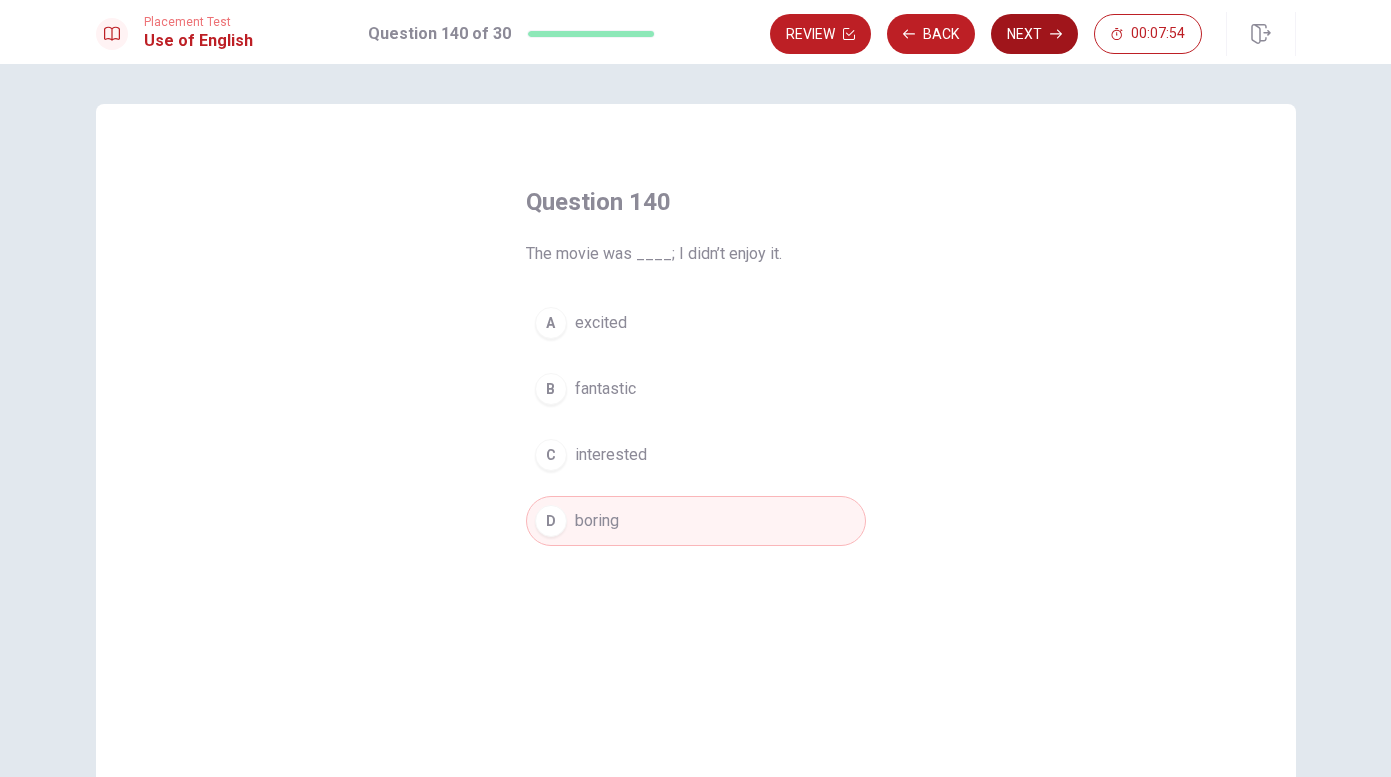 click 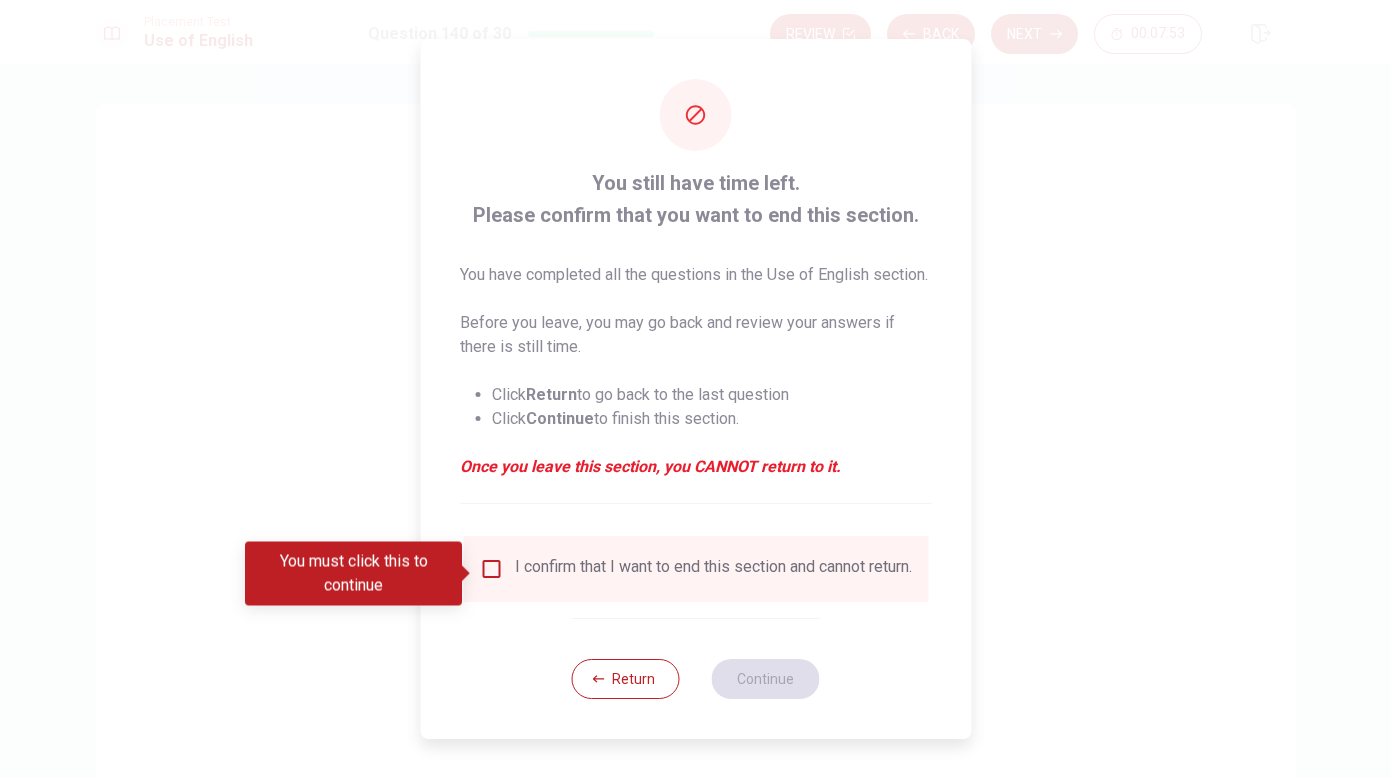 click at bounding box center (491, 569) 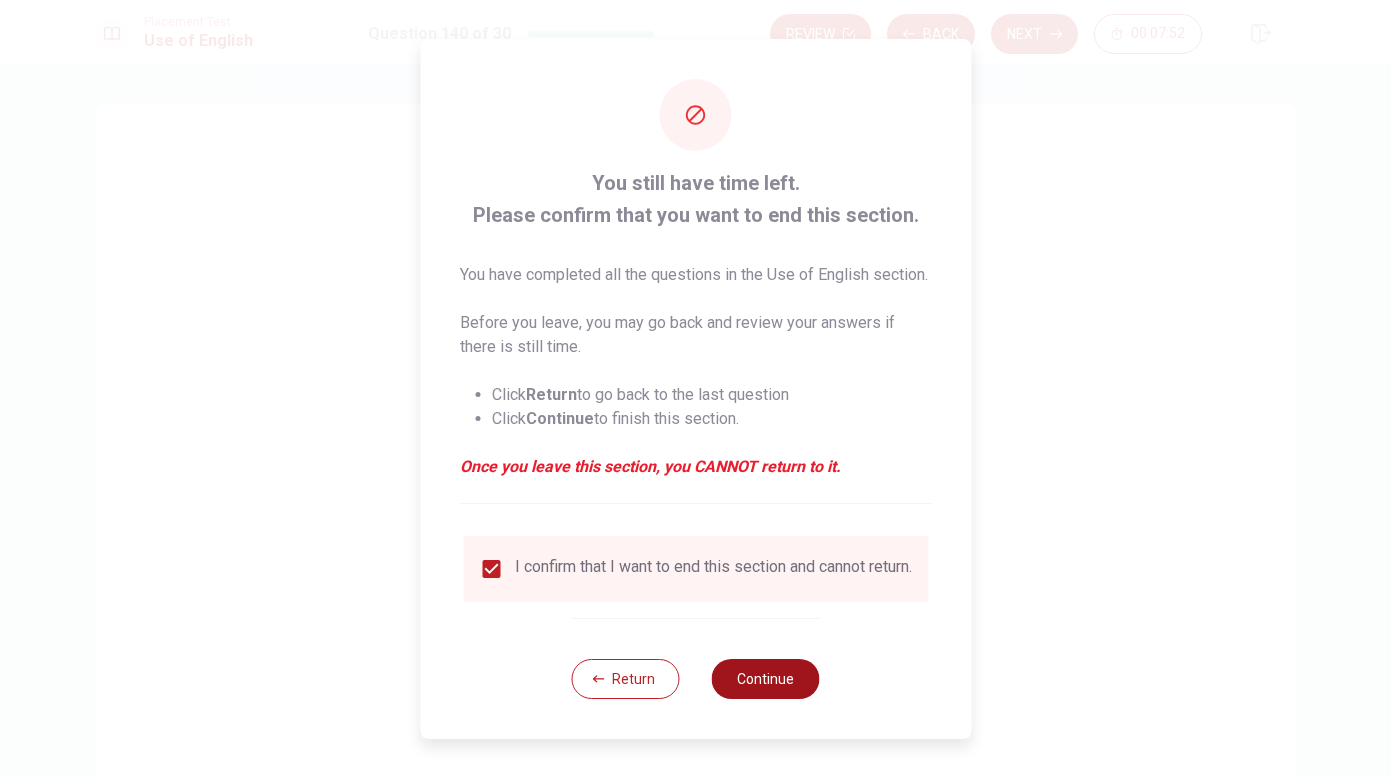 click on "Continue" at bounding box center (766, 679) 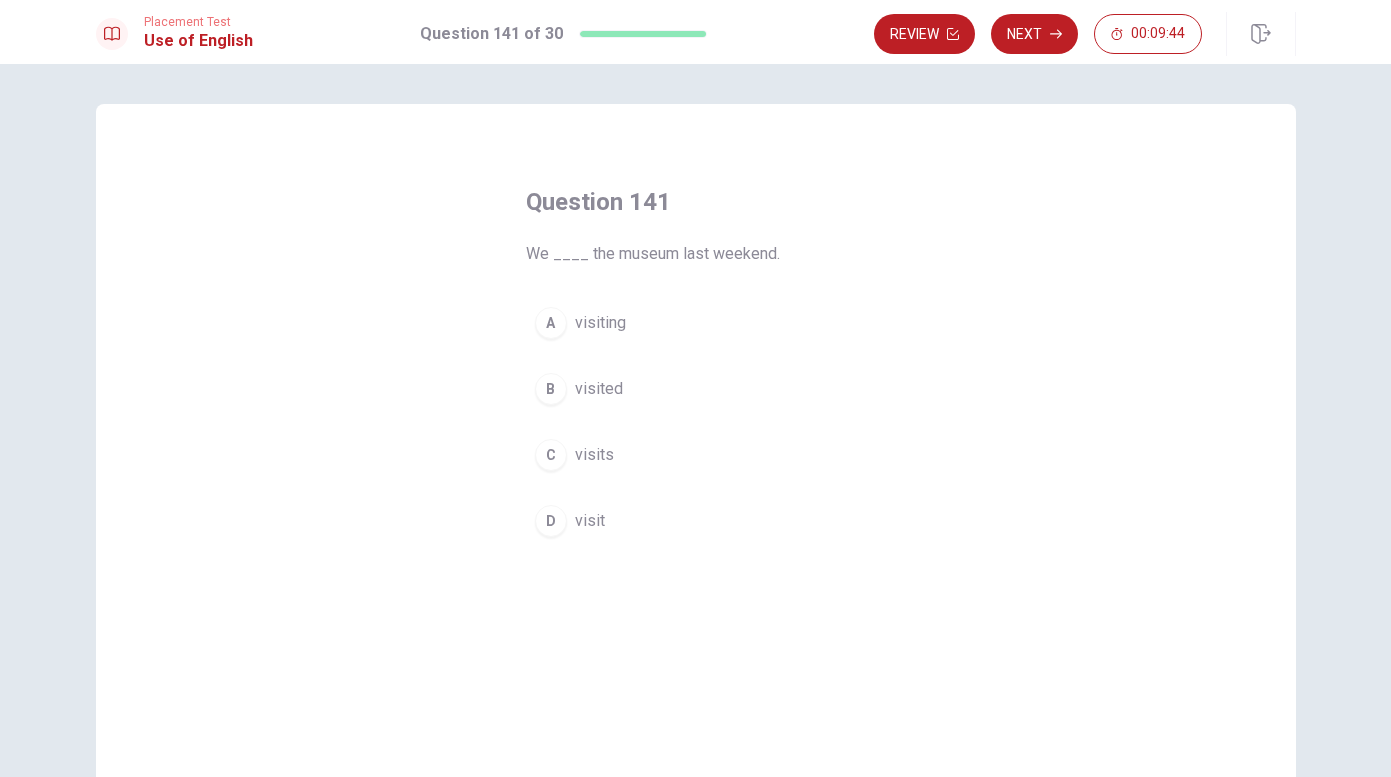 click on "visited" at bounding box center (599, 389) 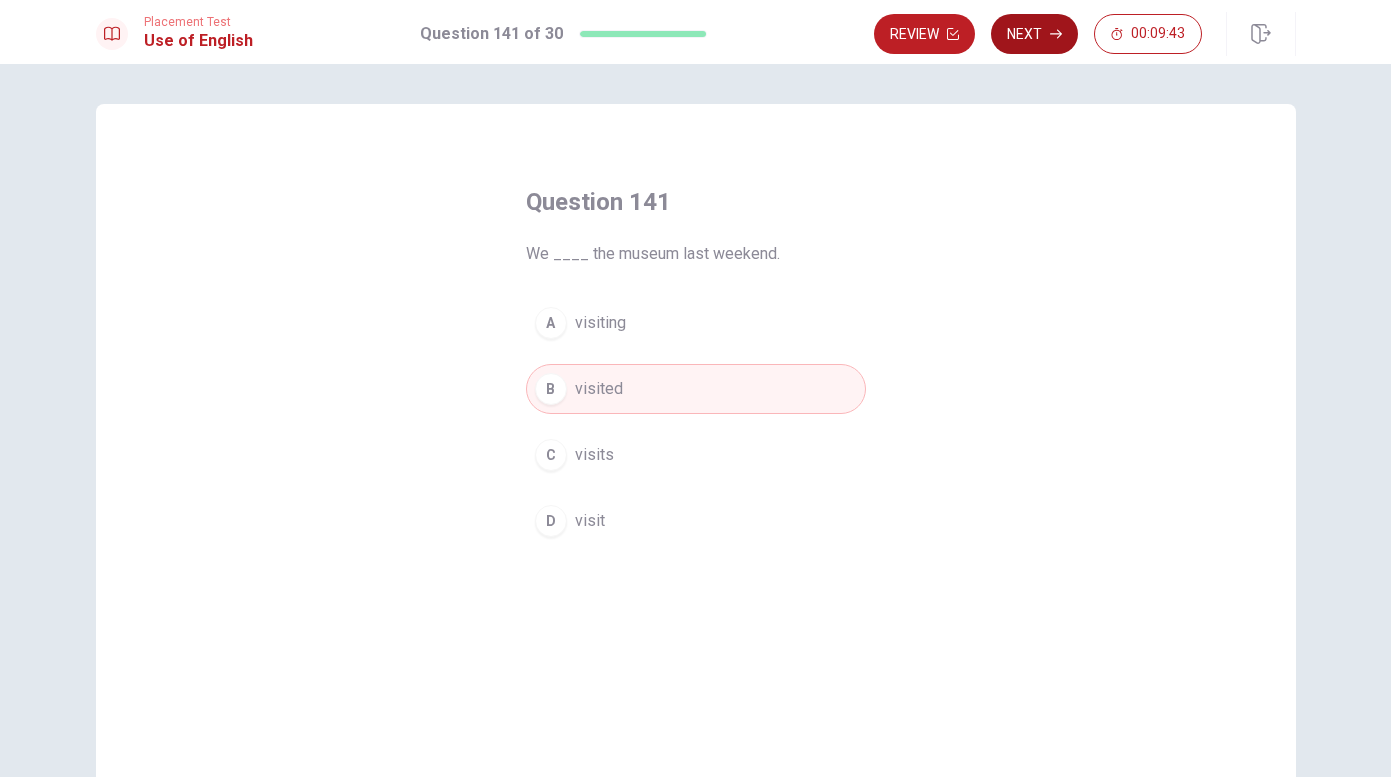 click 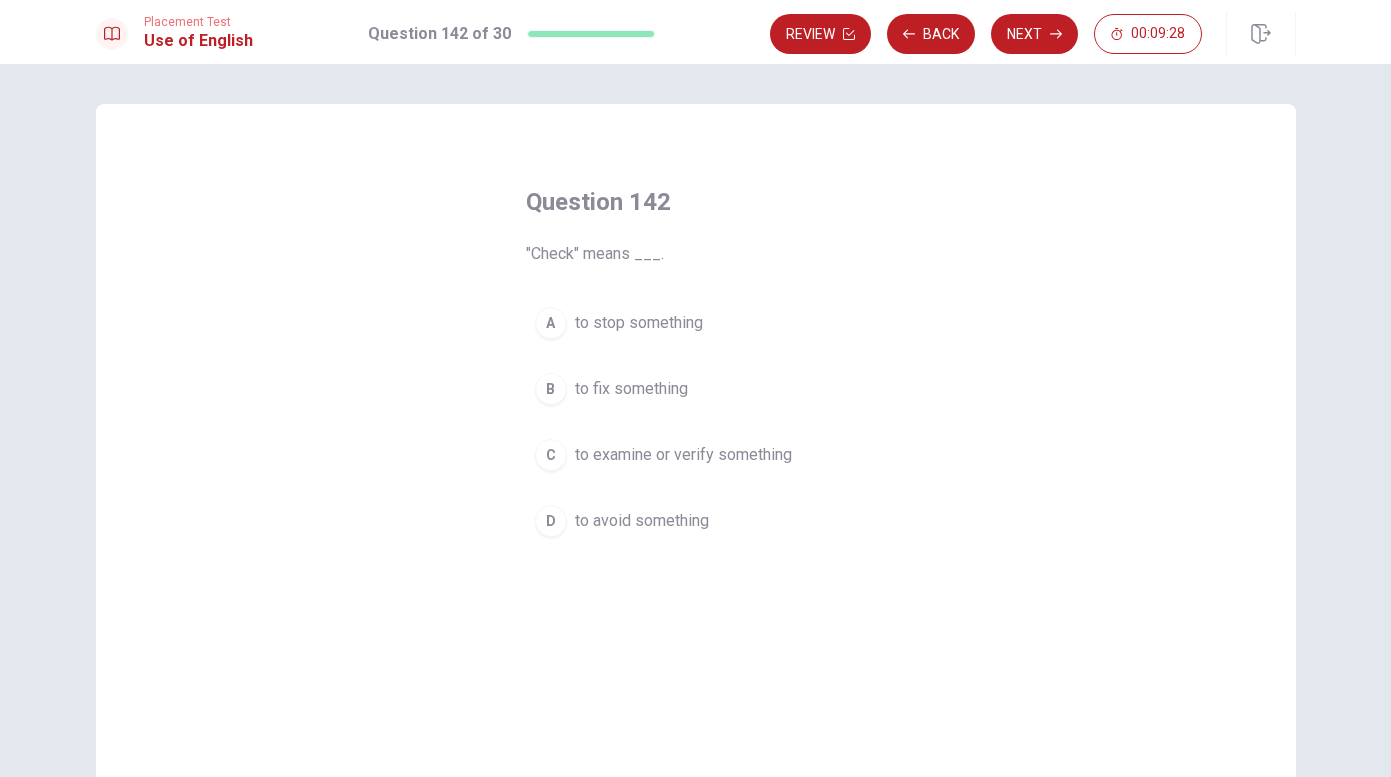 click on "to examine or verify something" at bounding box center (683, 455) 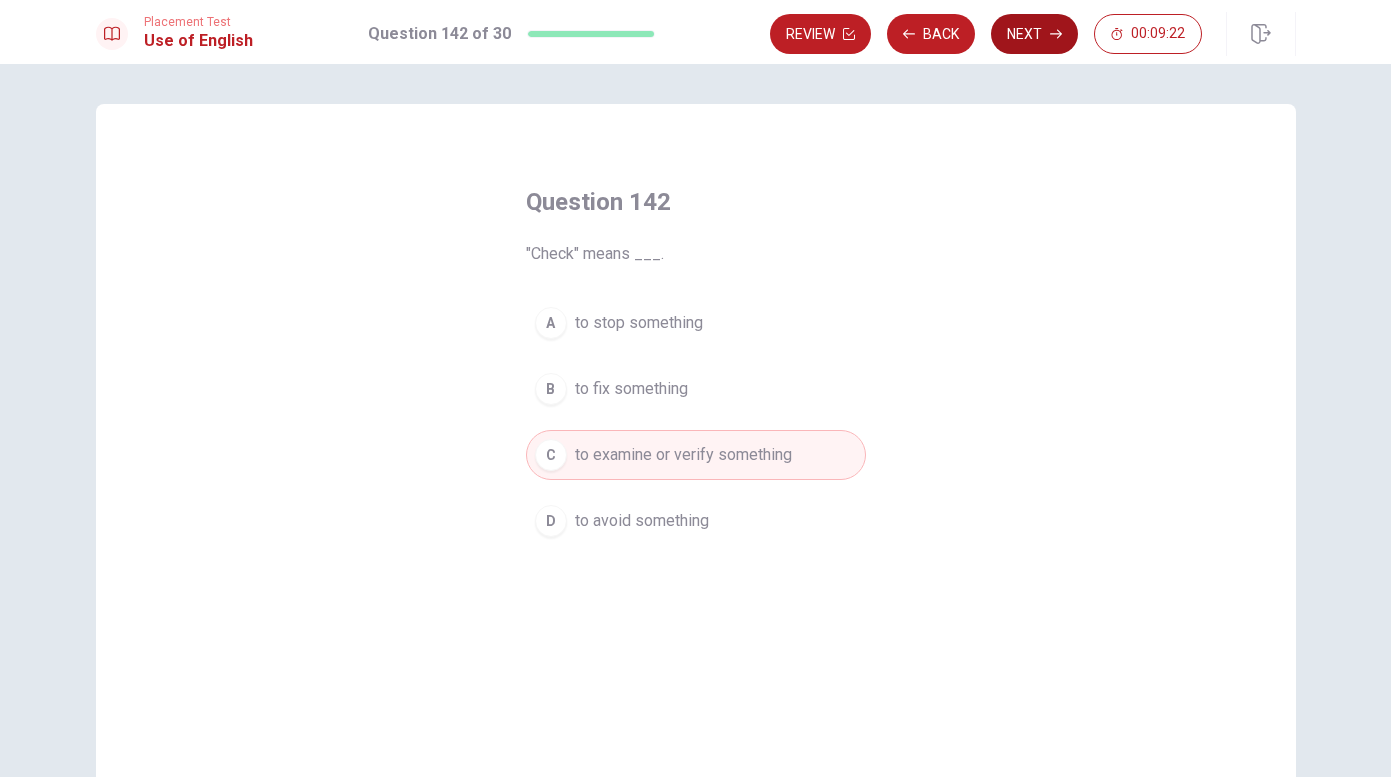 click 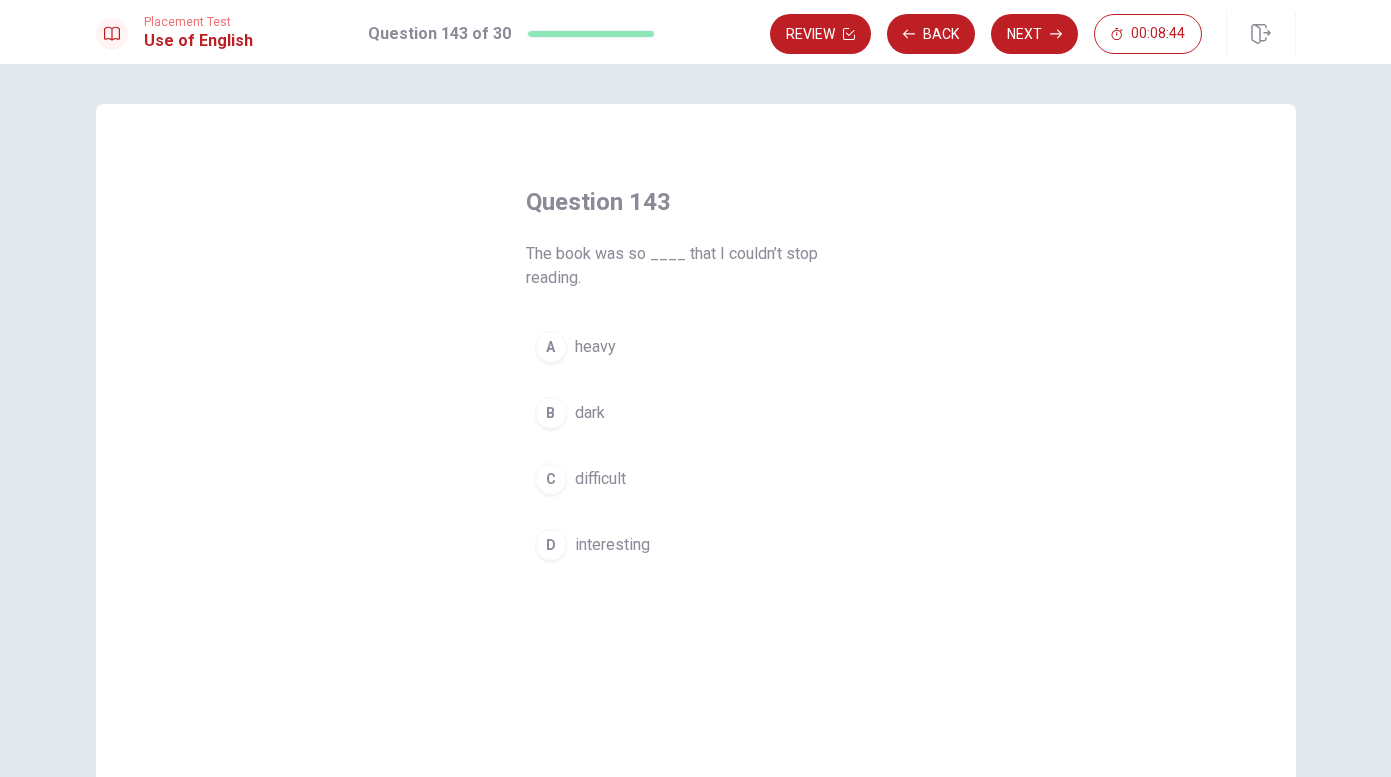 click on "interesting" at bounding box center (612, 545) 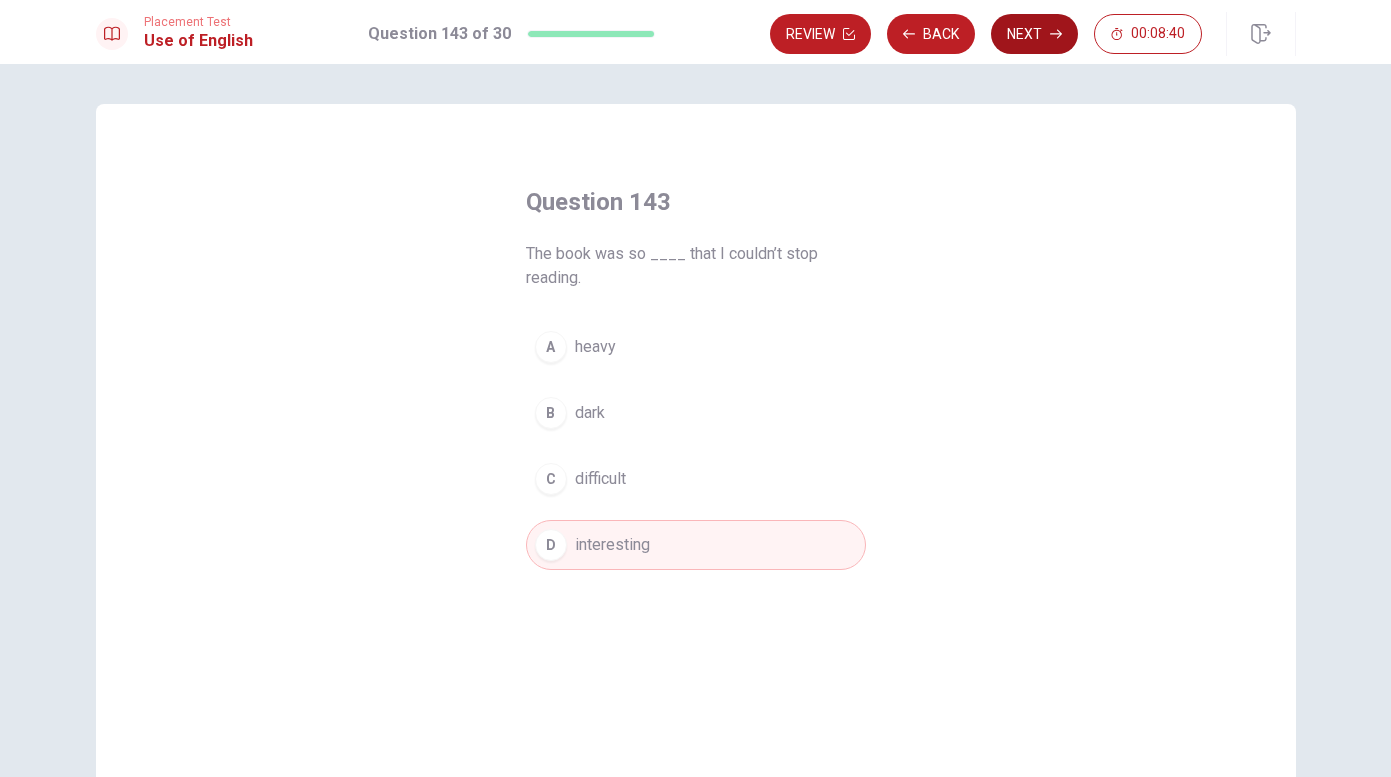 click on "Next" at bounding box center (1034, 34) 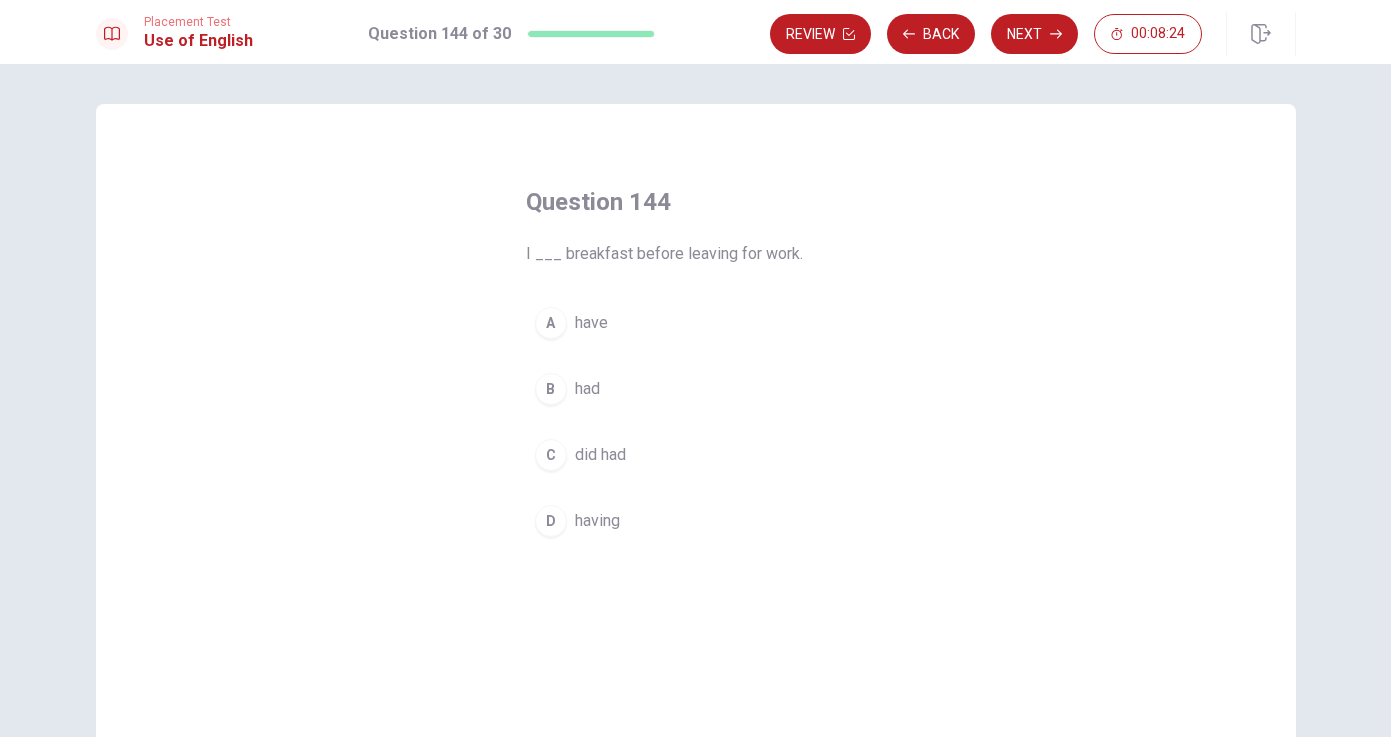 click on "had" at bounding box center (587, 389) 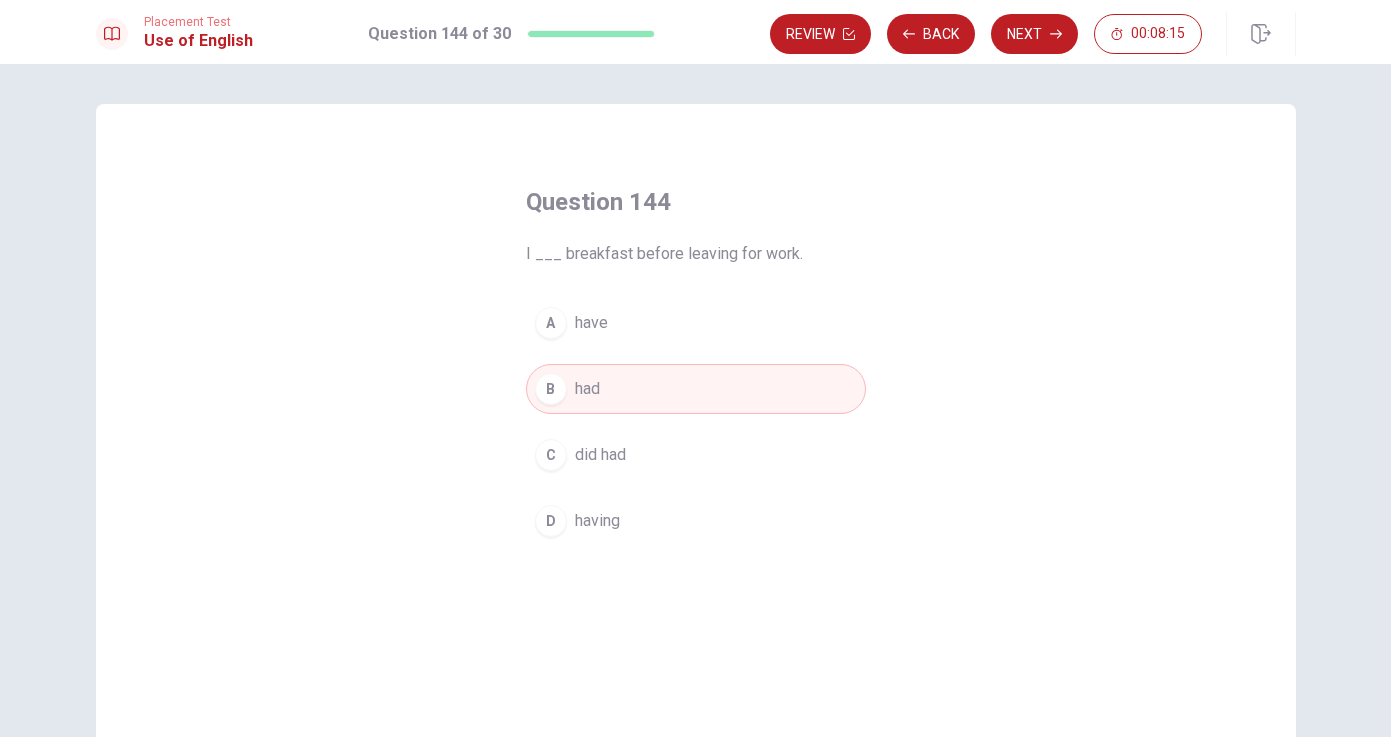 click on "having" at bounding box center [597, 521] 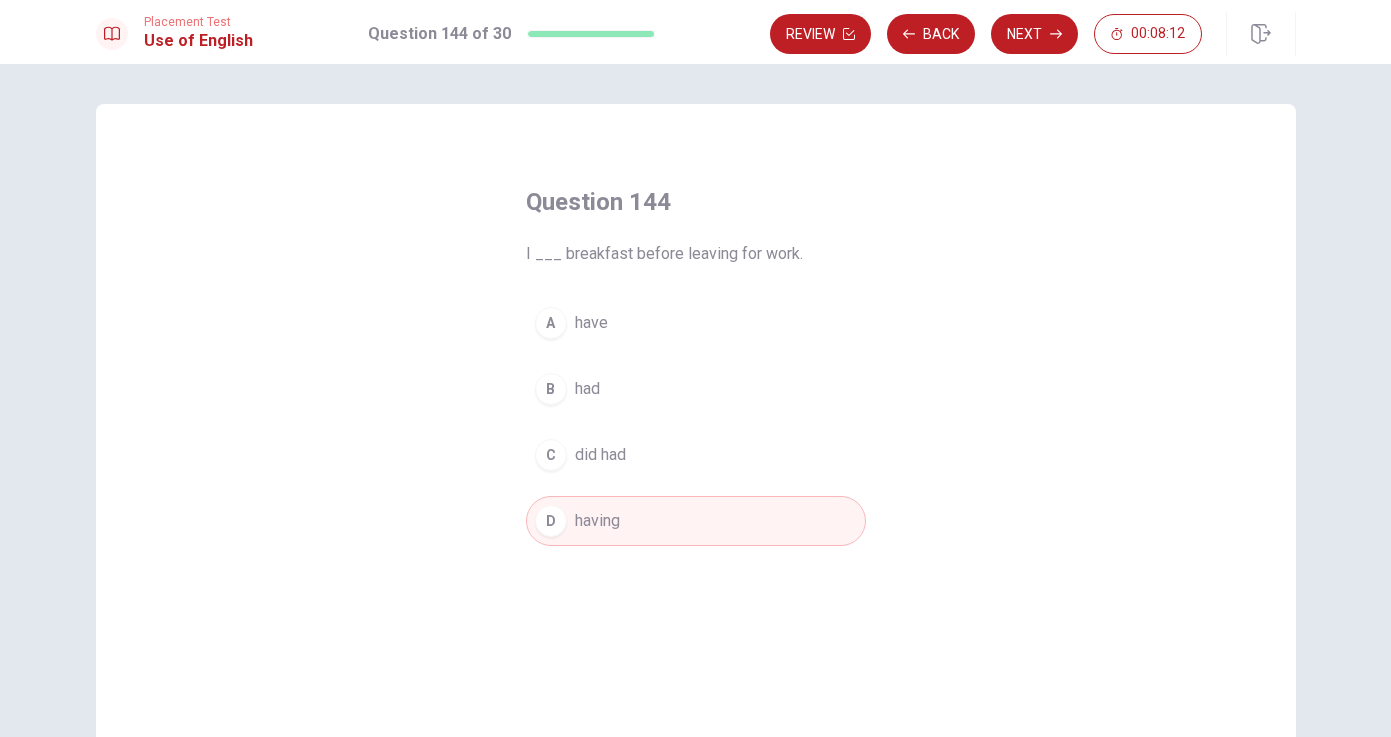 click on "B" at bounding box center [551, 389] 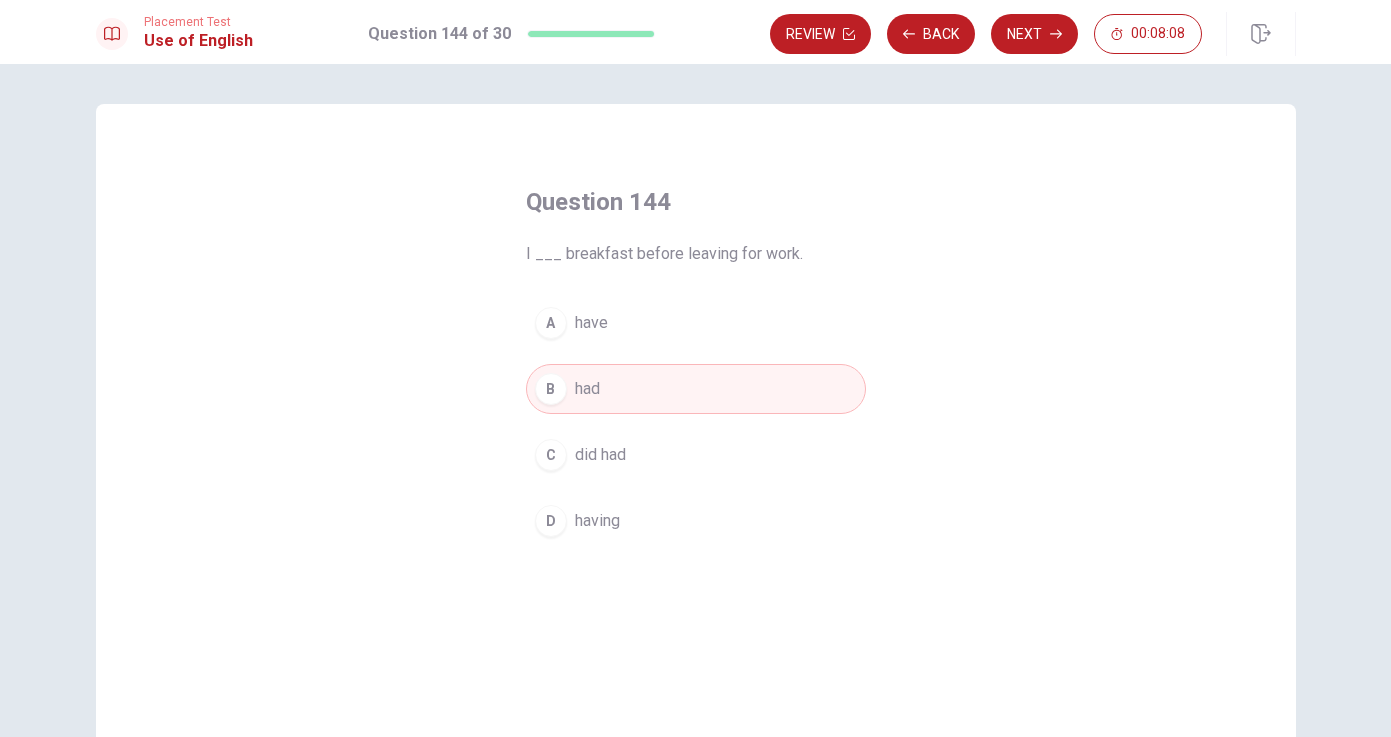 click on "have" at bounding box center [591, 323] 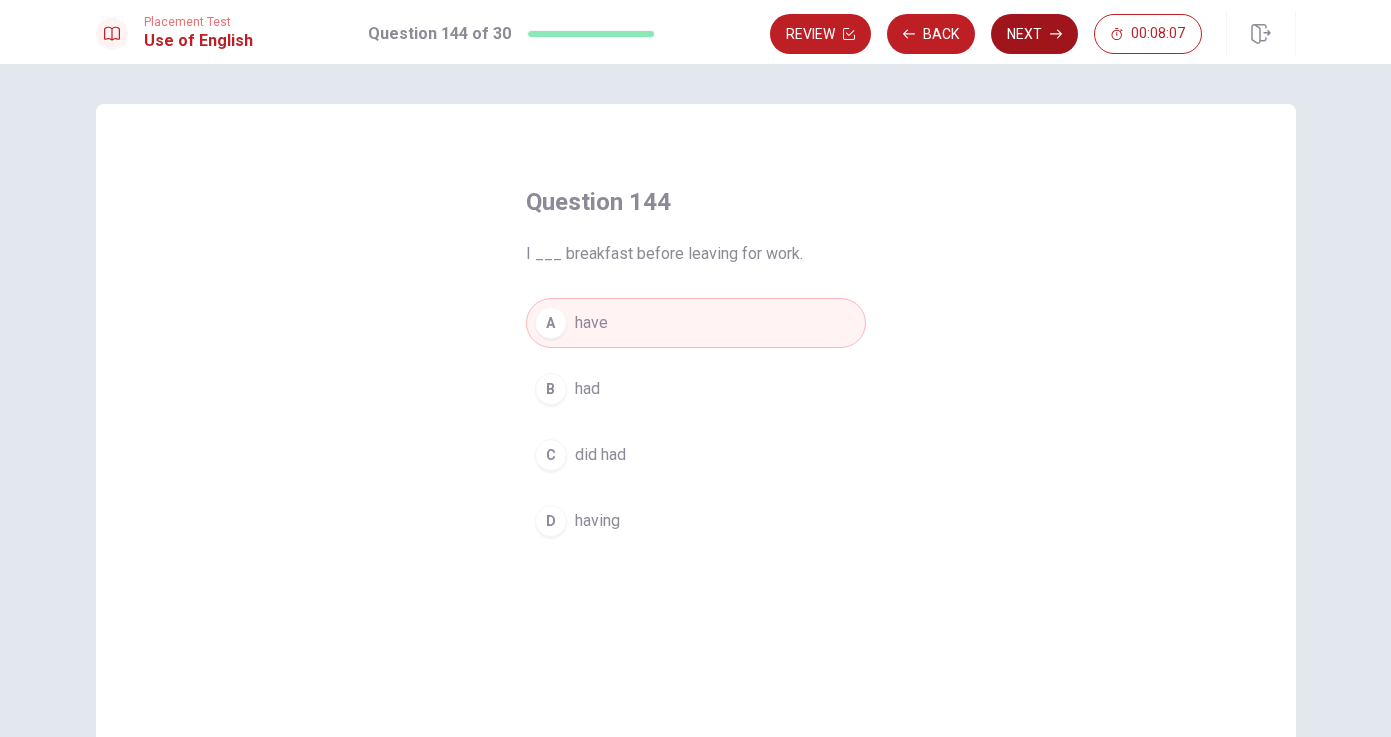 click 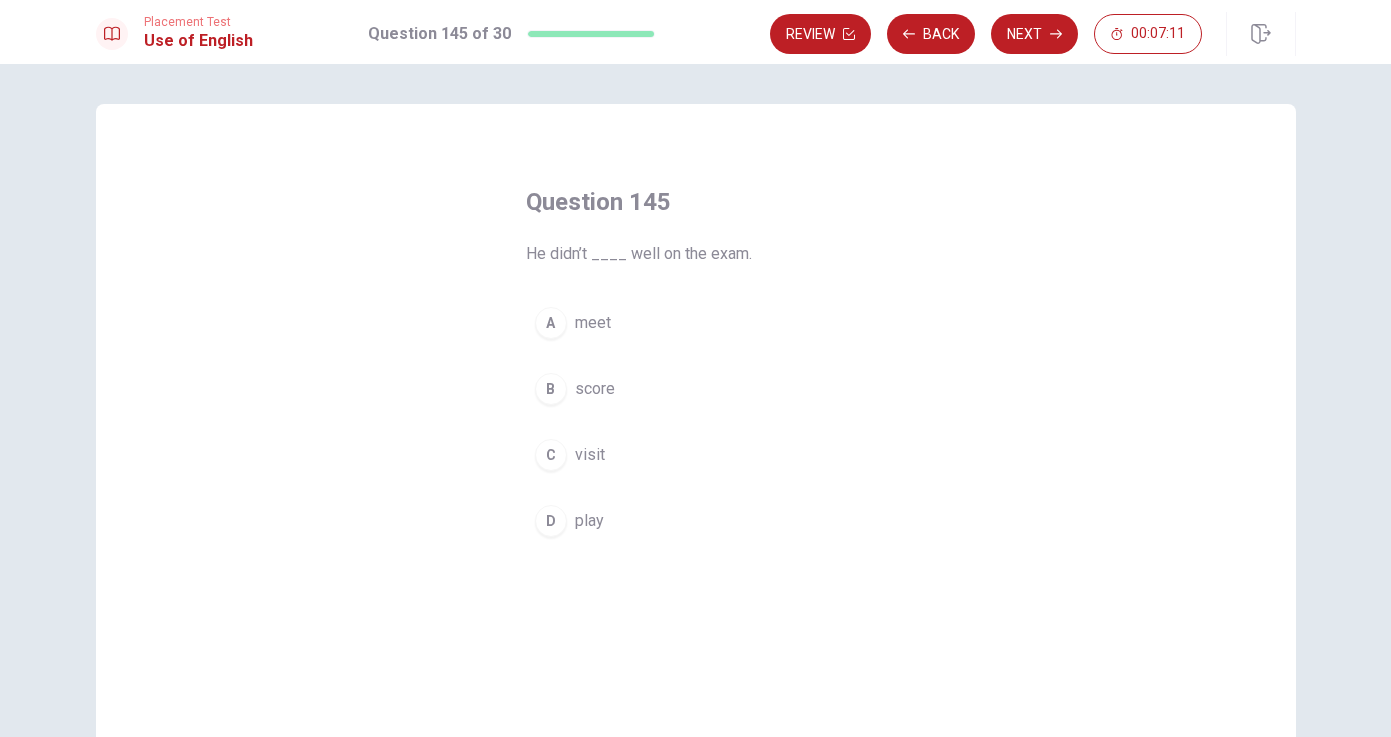 click on "score" at bounding box center [595, 389] 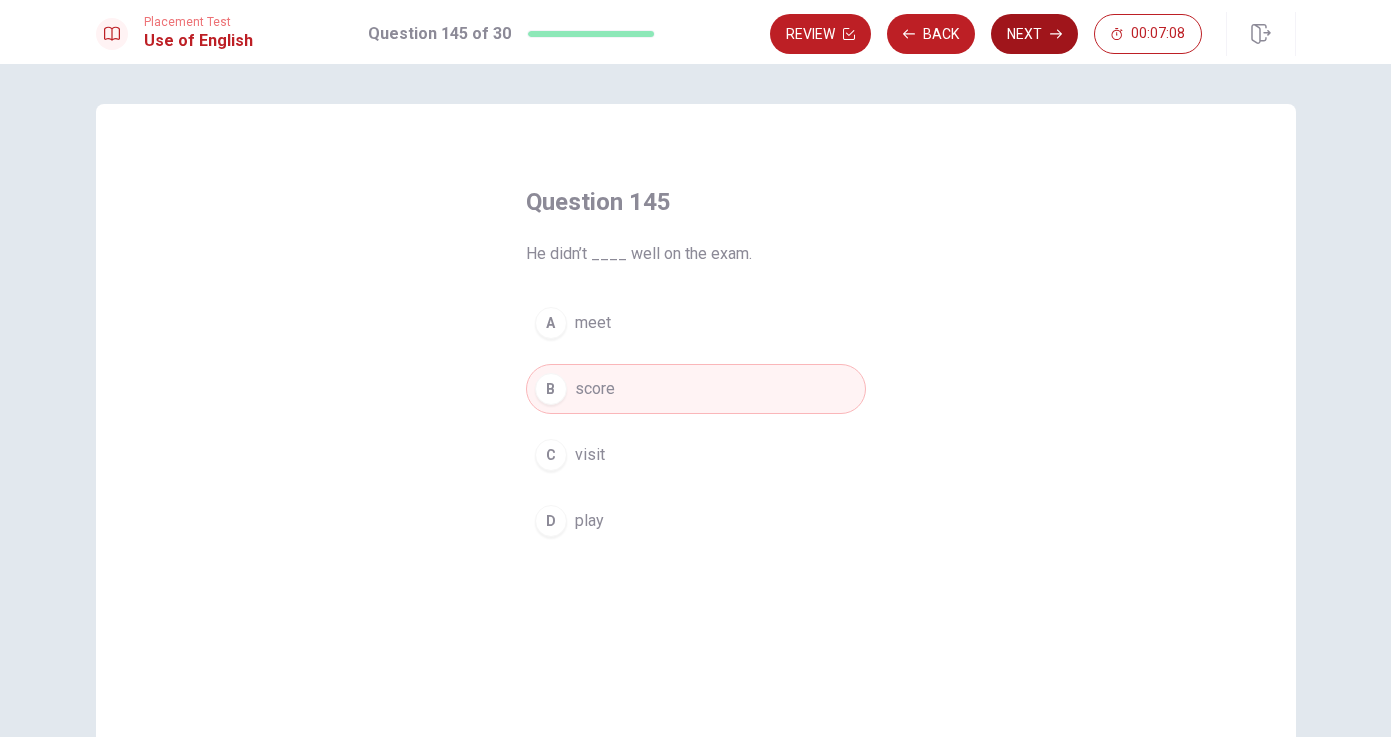 click 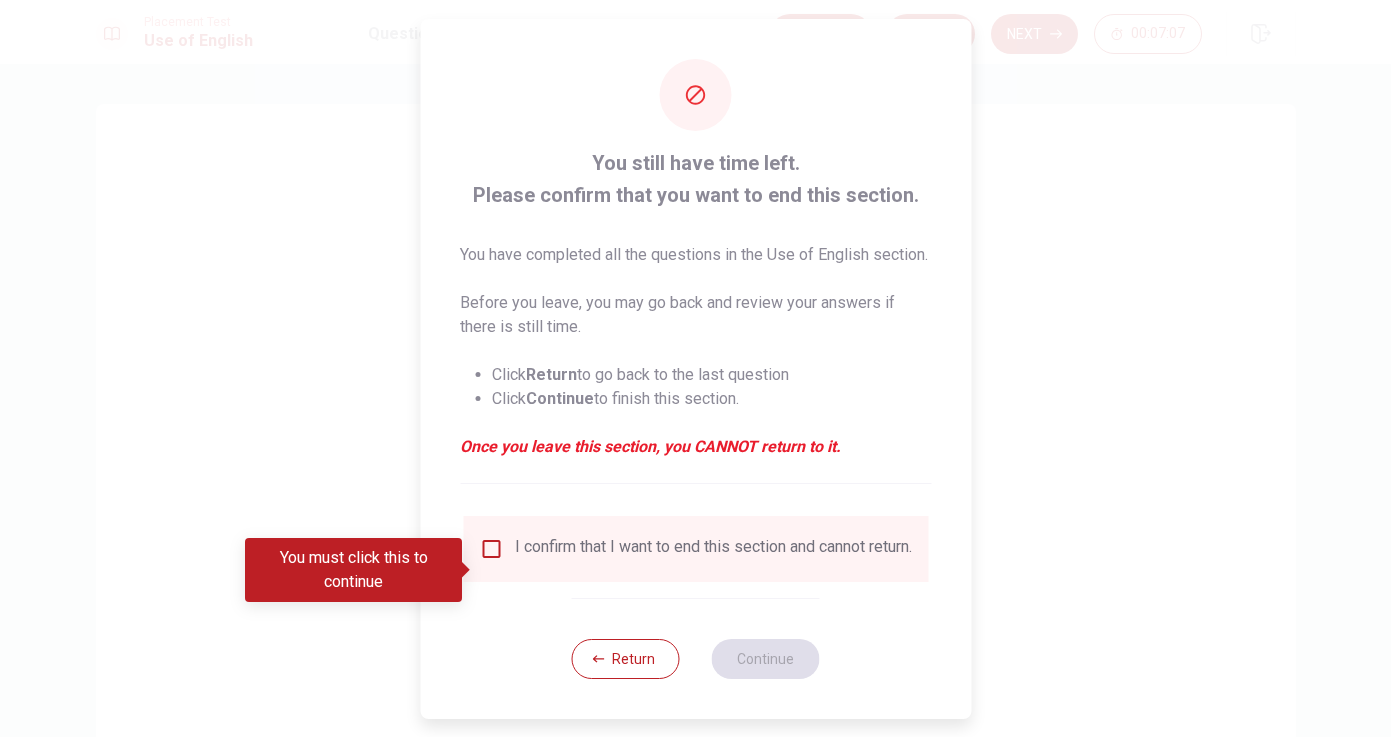 click at bounding box center (491, 549) 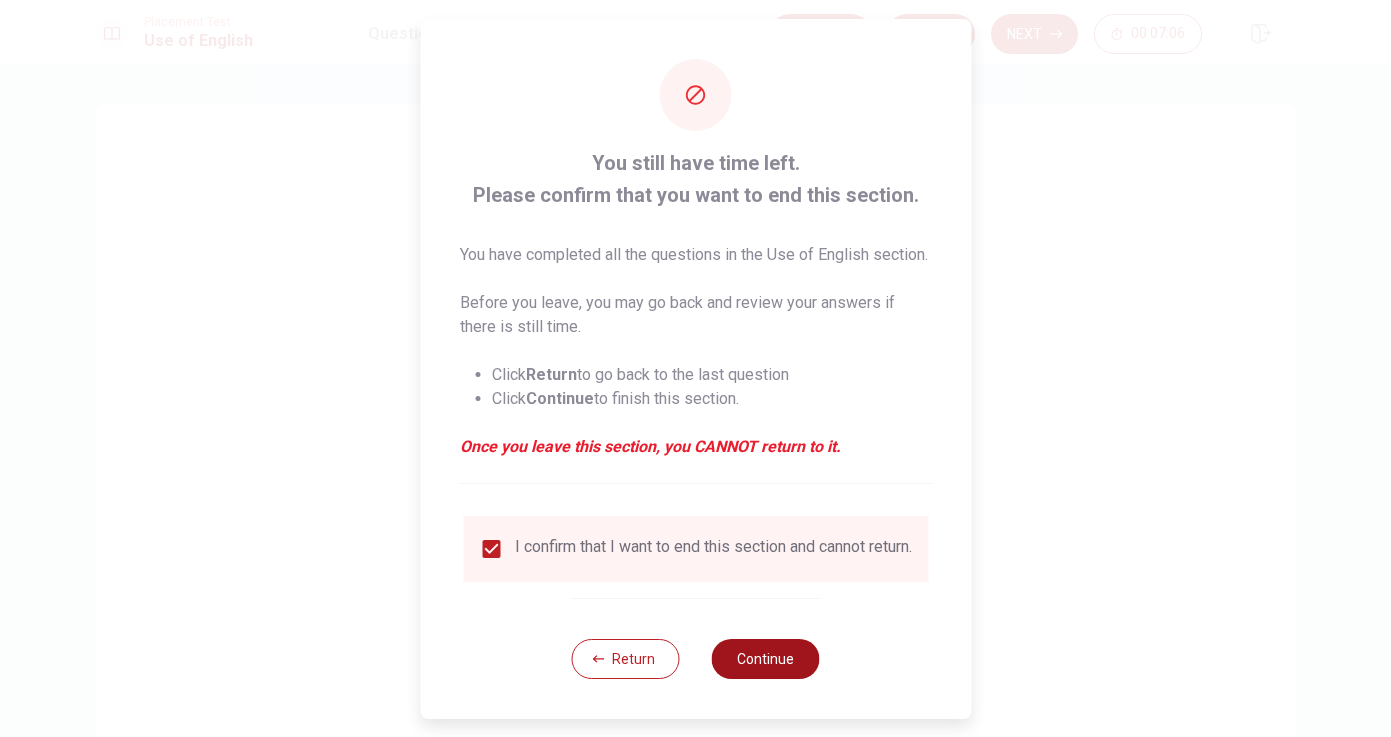 click on "Continue" at bounding box center [766, 659] 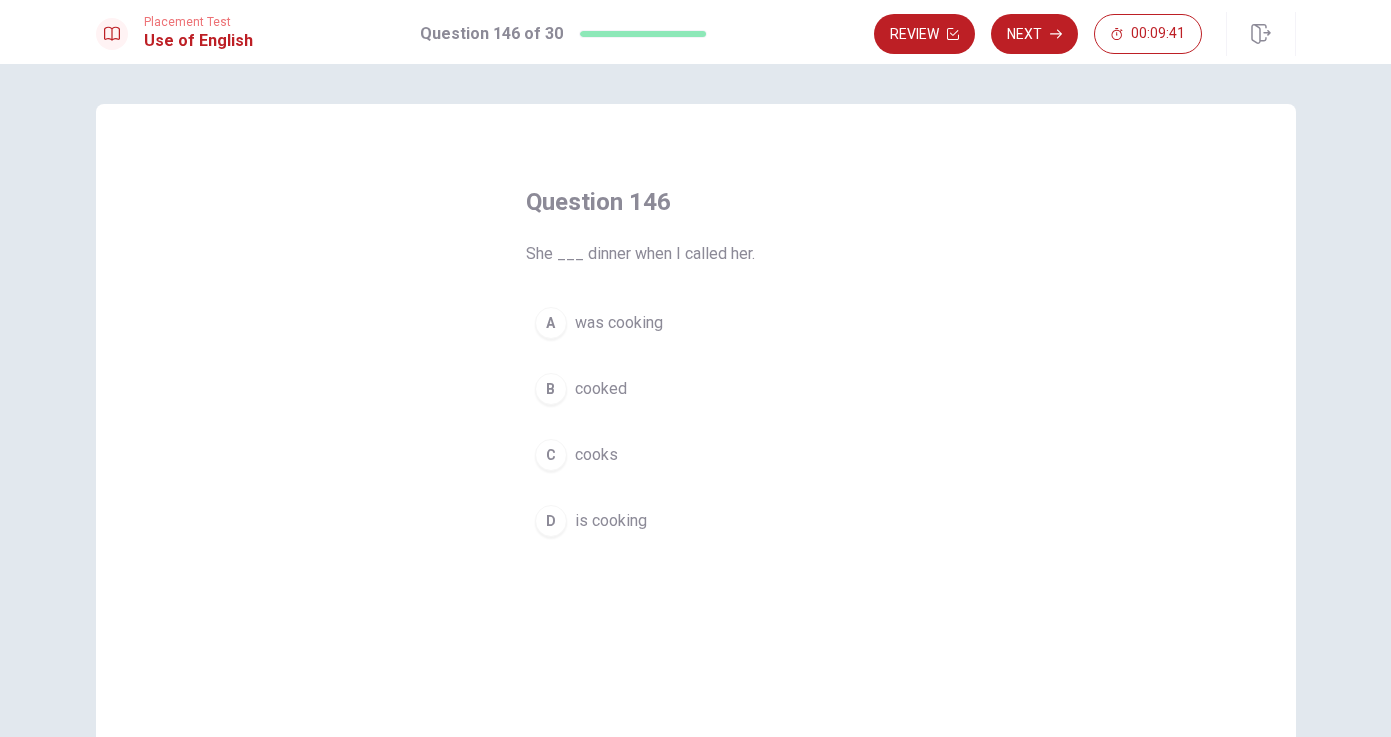 click on "was cooking" at bounding box center [619, 323] 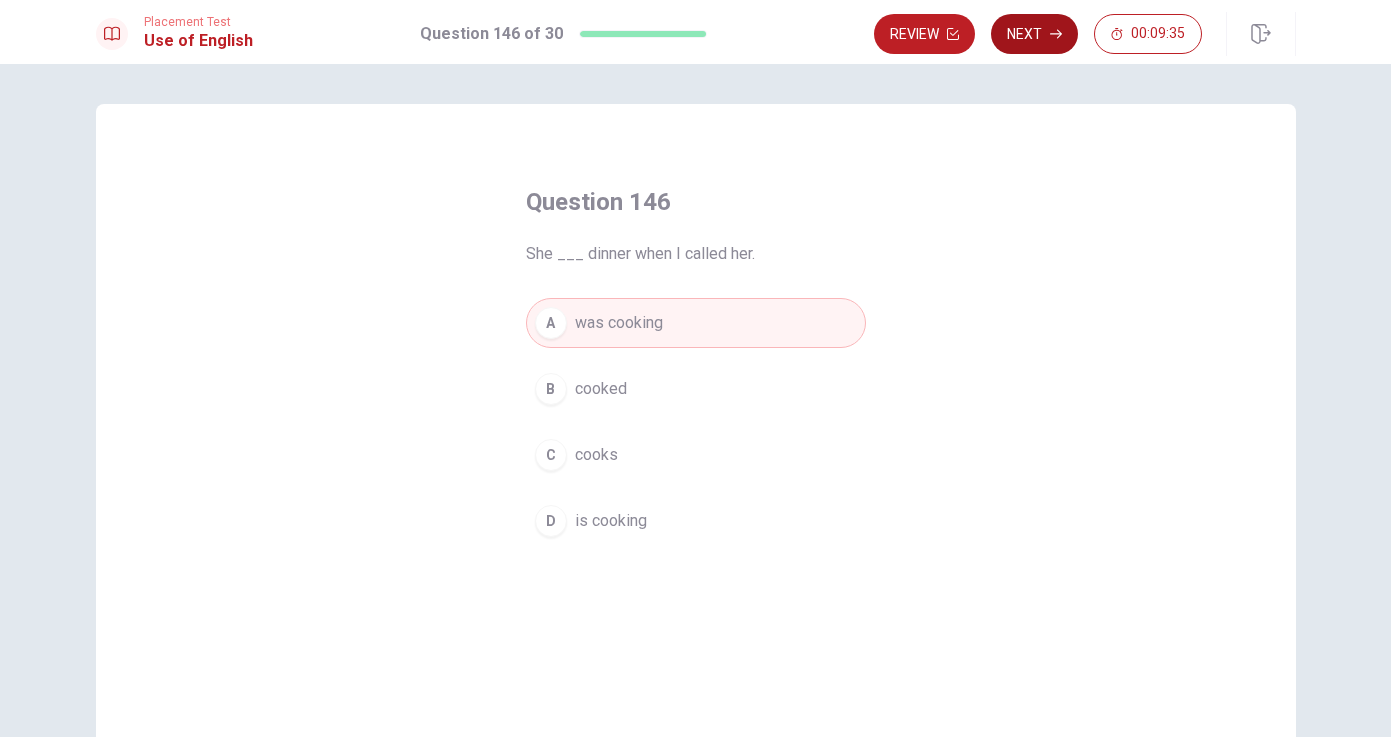 click 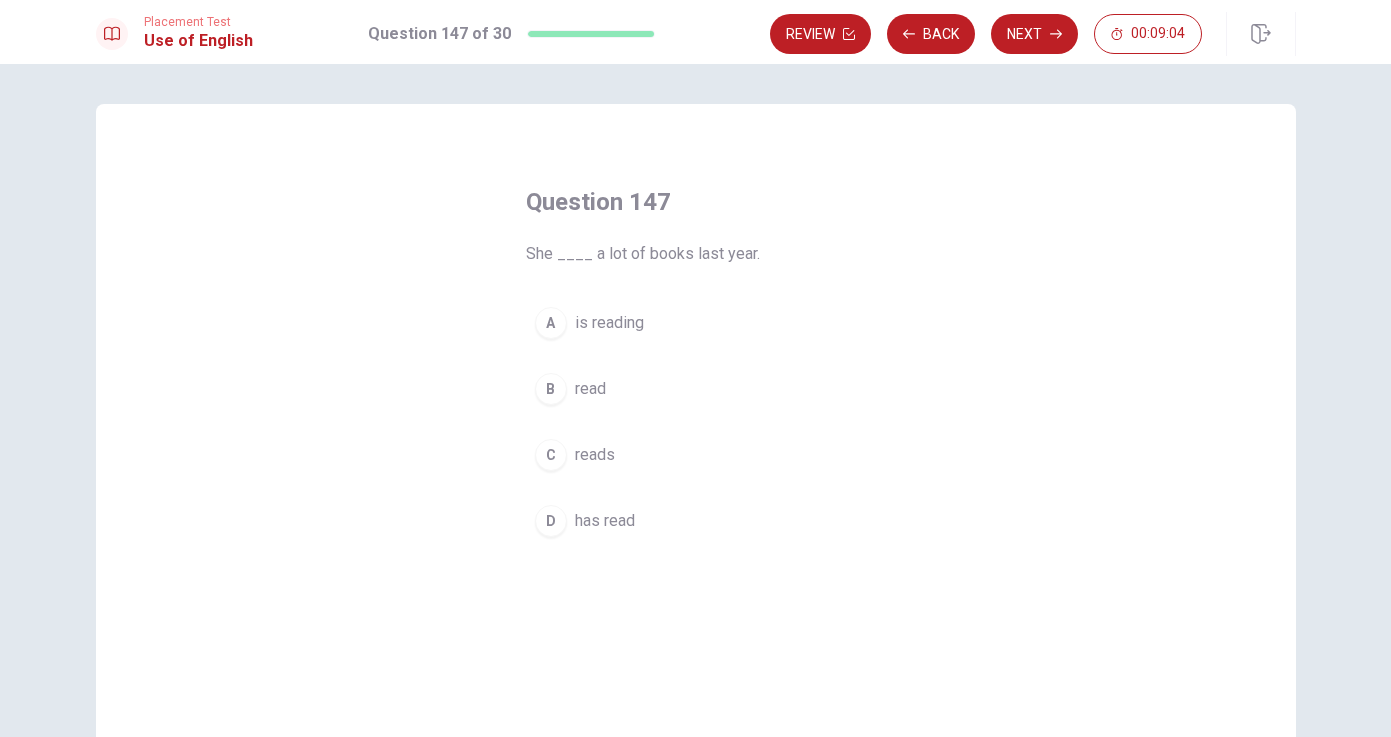 click on "reads" at bounding box center [595, 455] 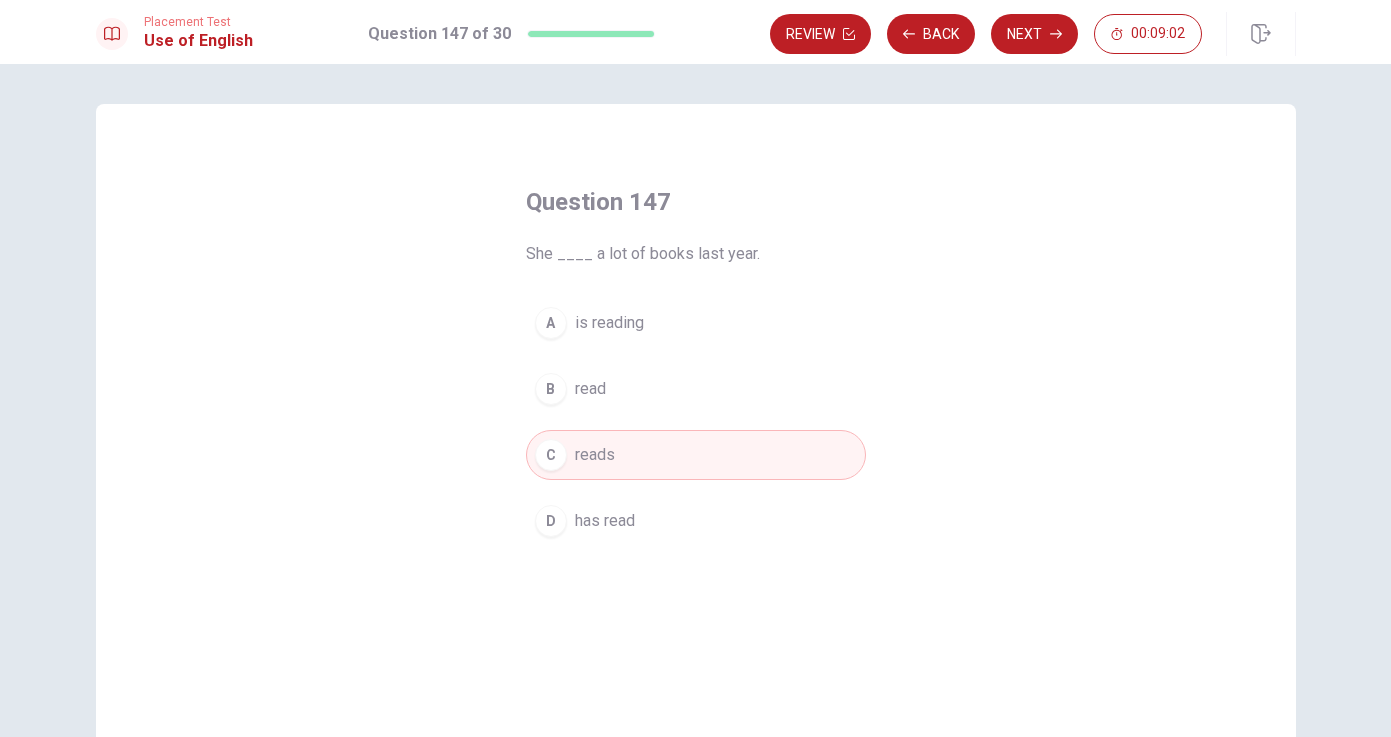 click on "read" at bounding box center (590, 389) 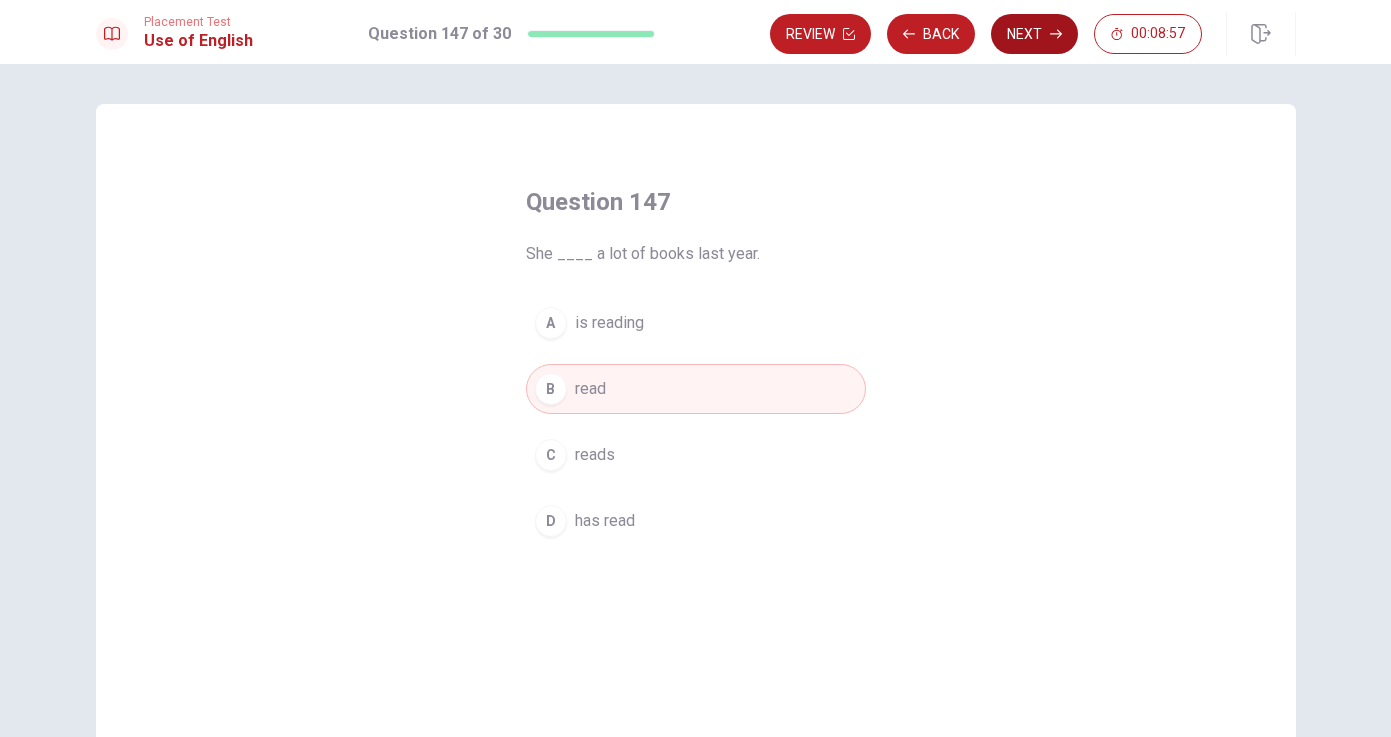 click 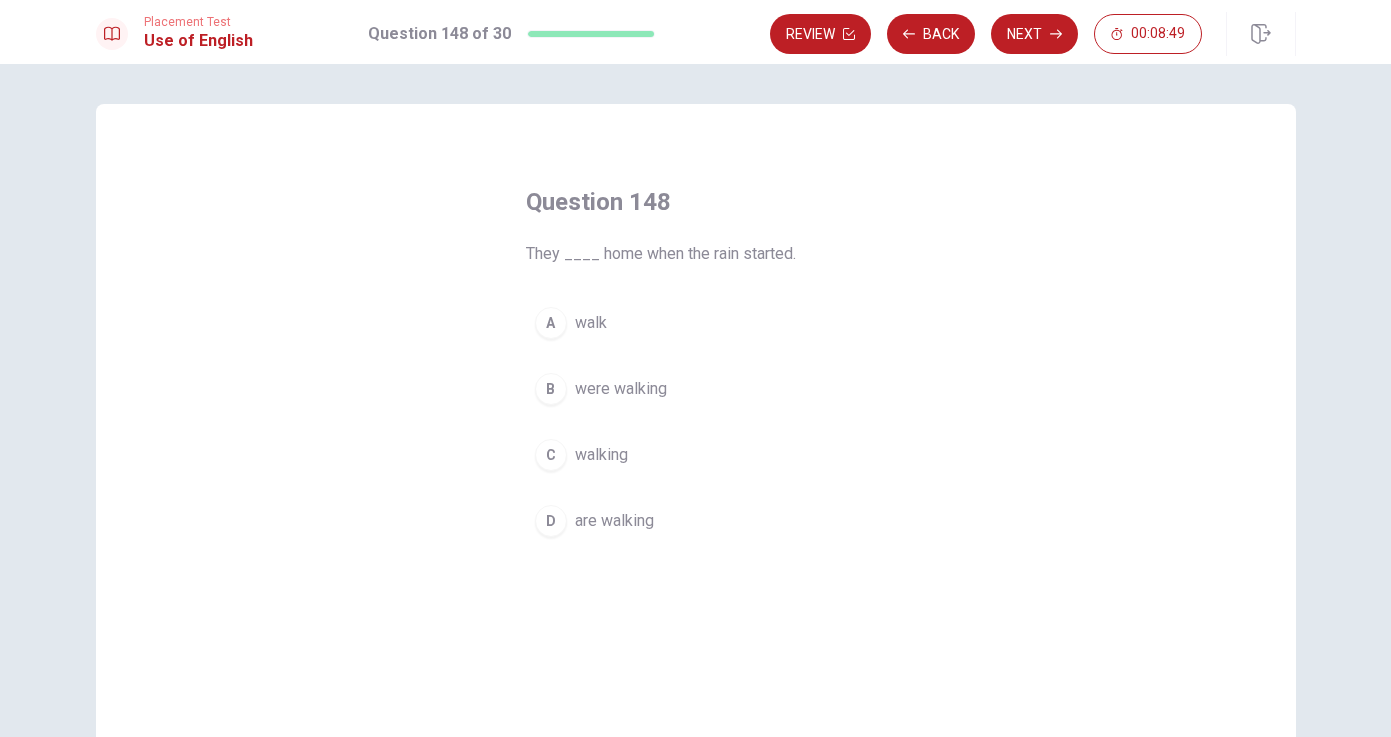 click on "C walking" at bounding box center (696, 455) 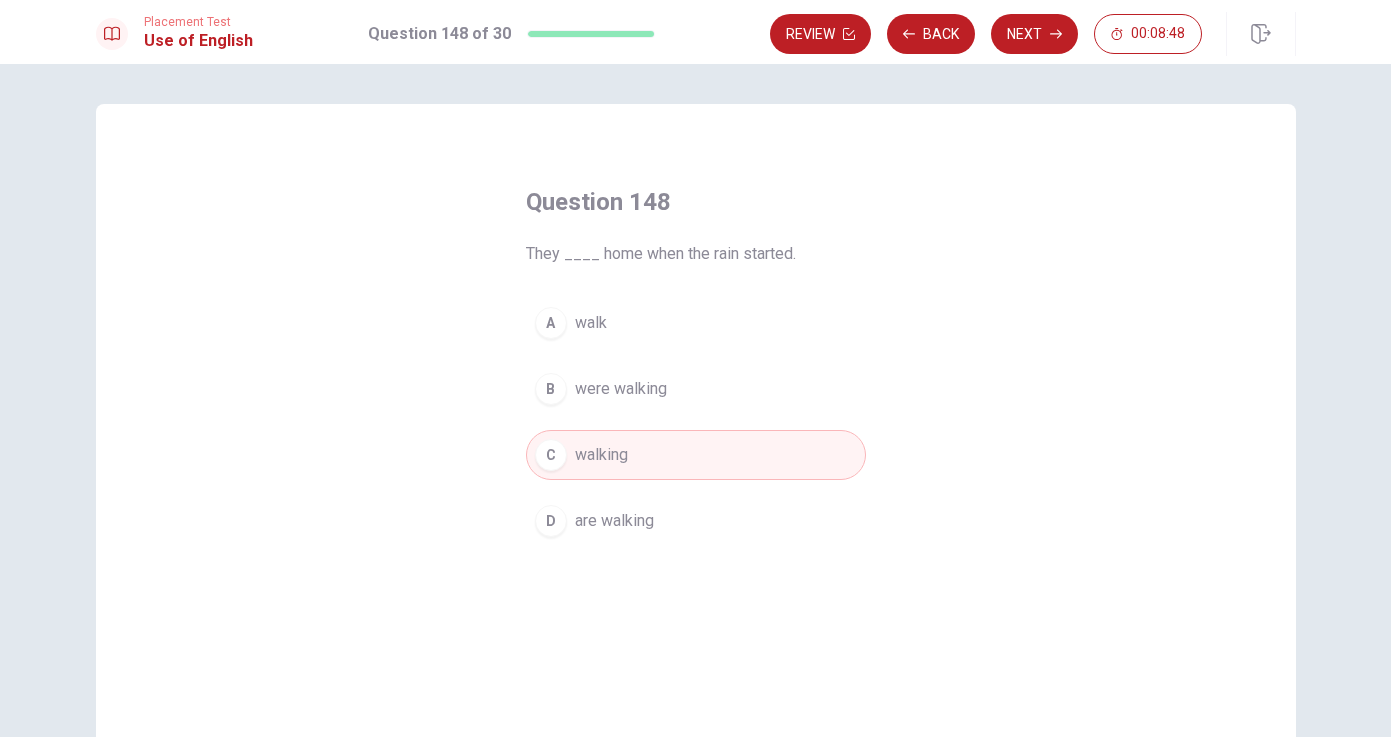 click on "B" at bounding box center (551, 389) 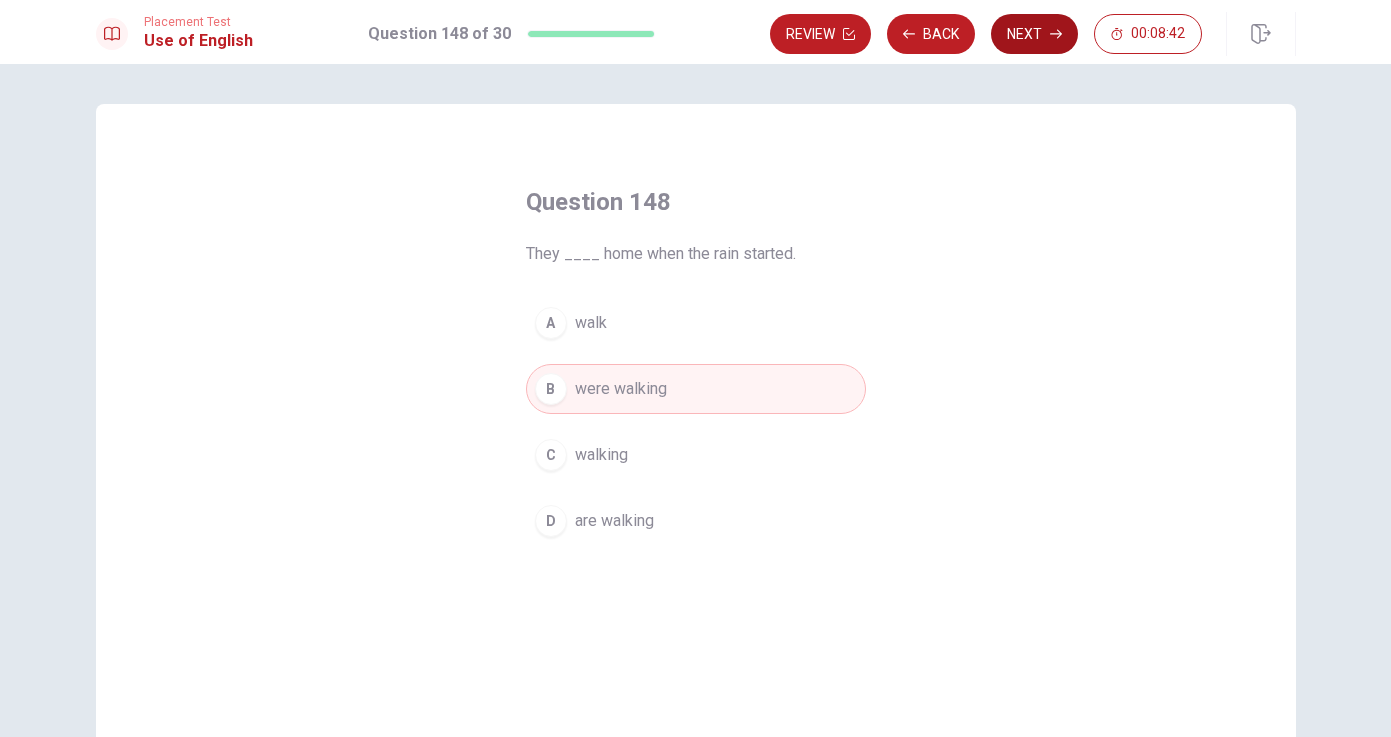 click on "Next" at bounding box center (1034, 34) 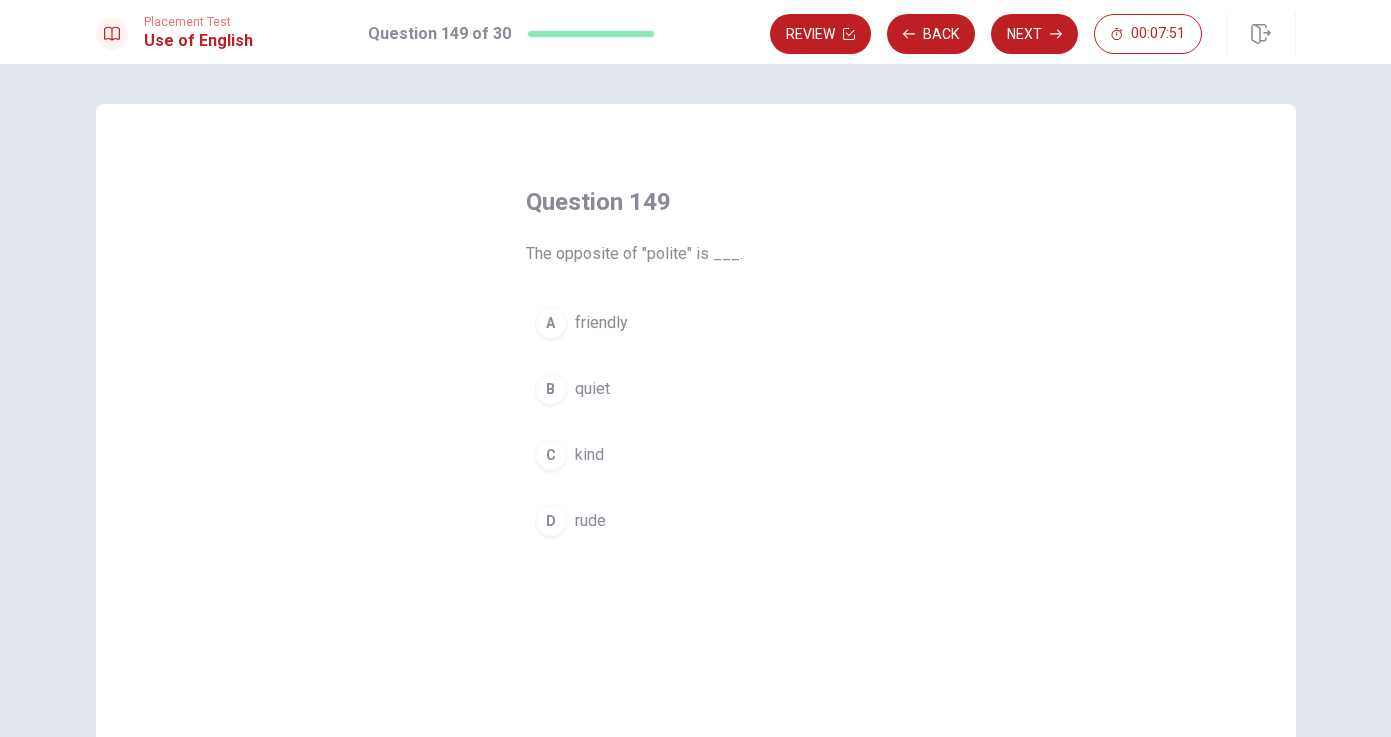 click on "rude" at bounding box center [590, 521] 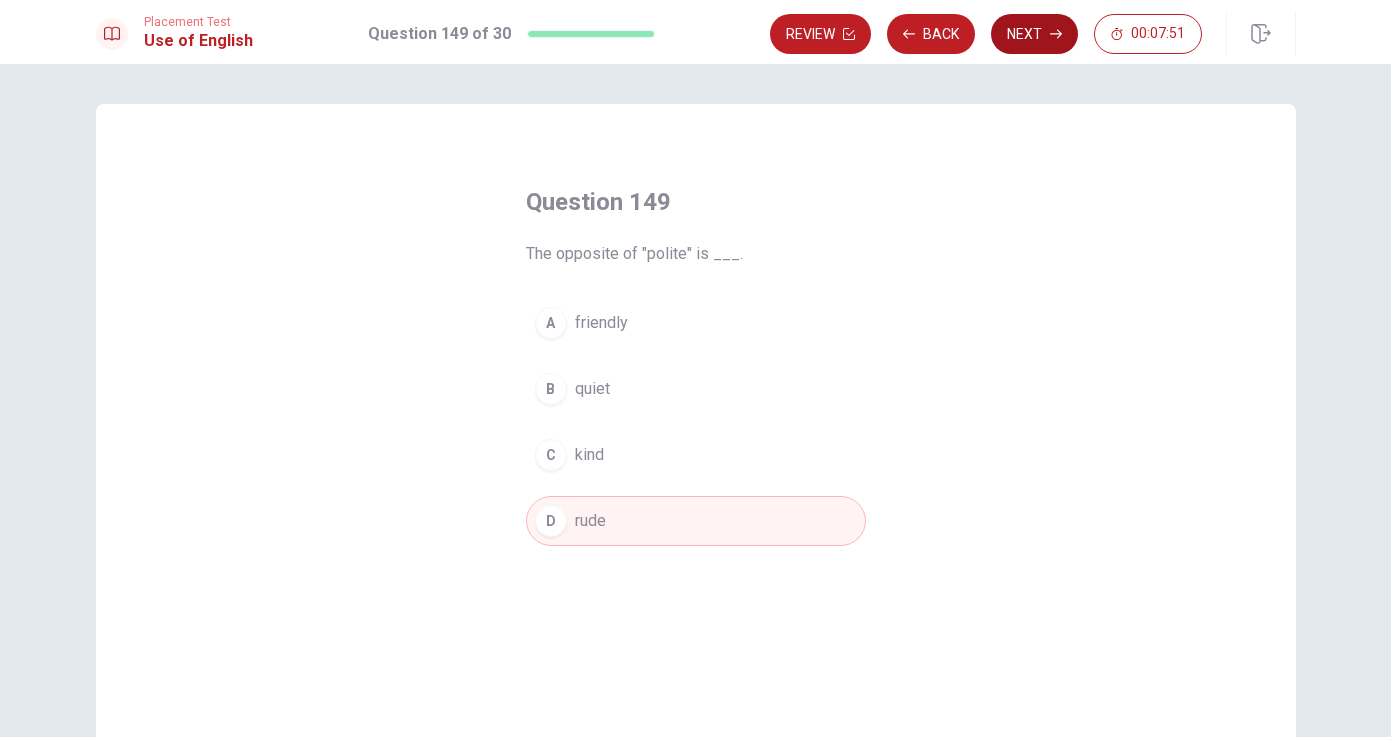 click 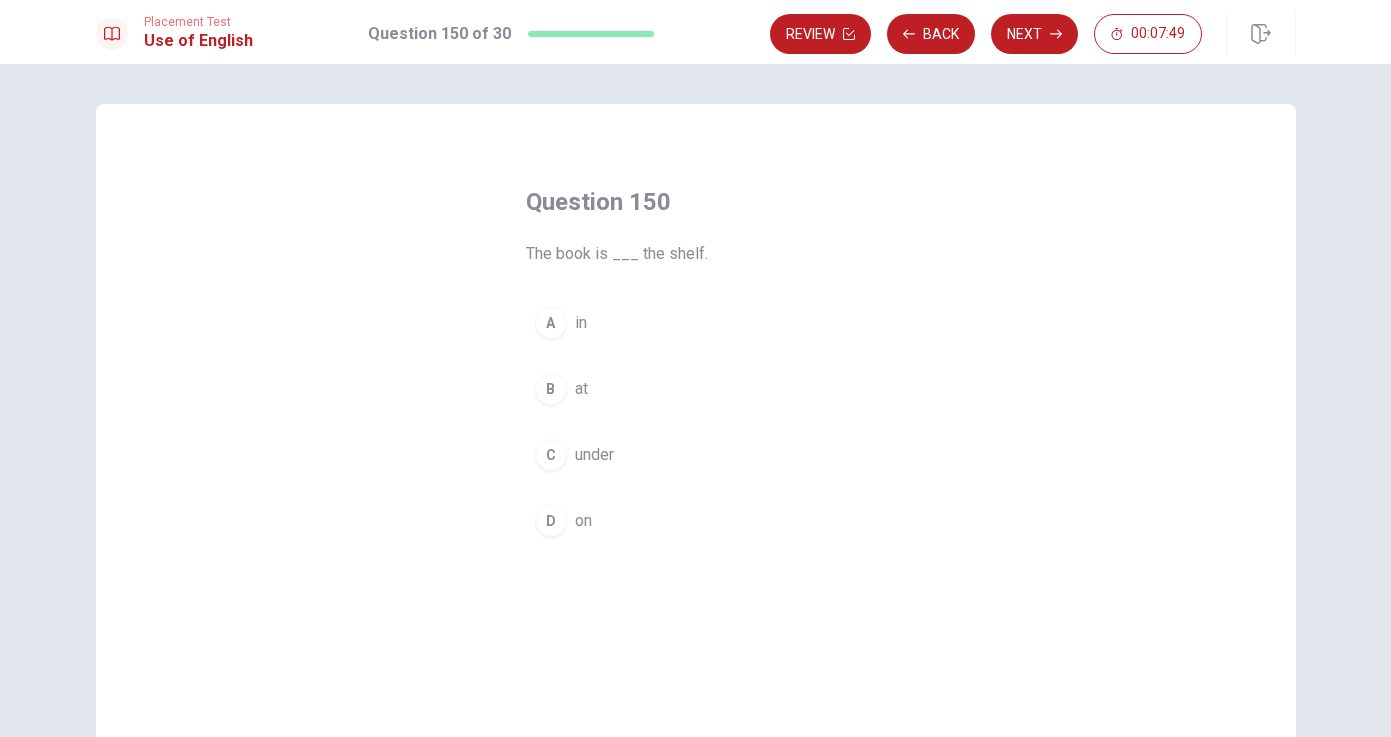 click on "in" at bounding box center [581, 323] 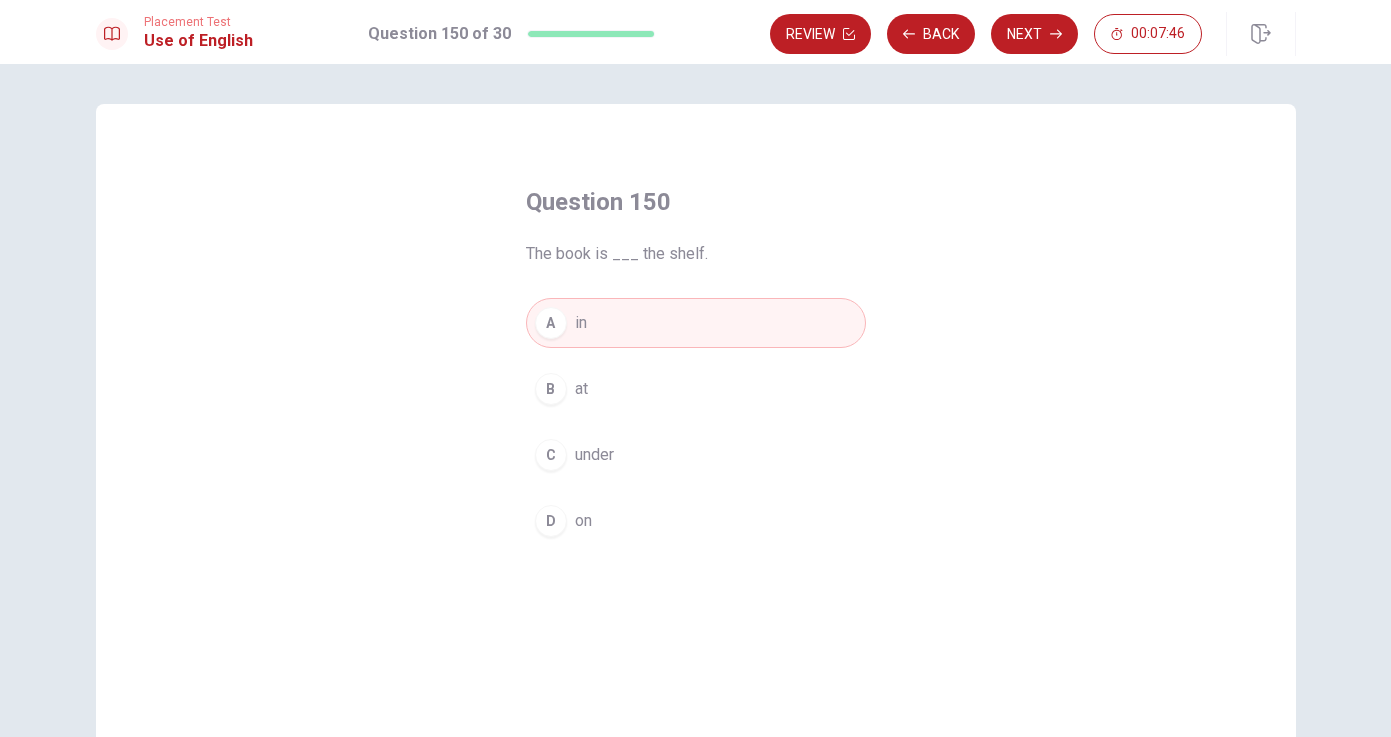 click on "at" at bounding box center [581, 389] 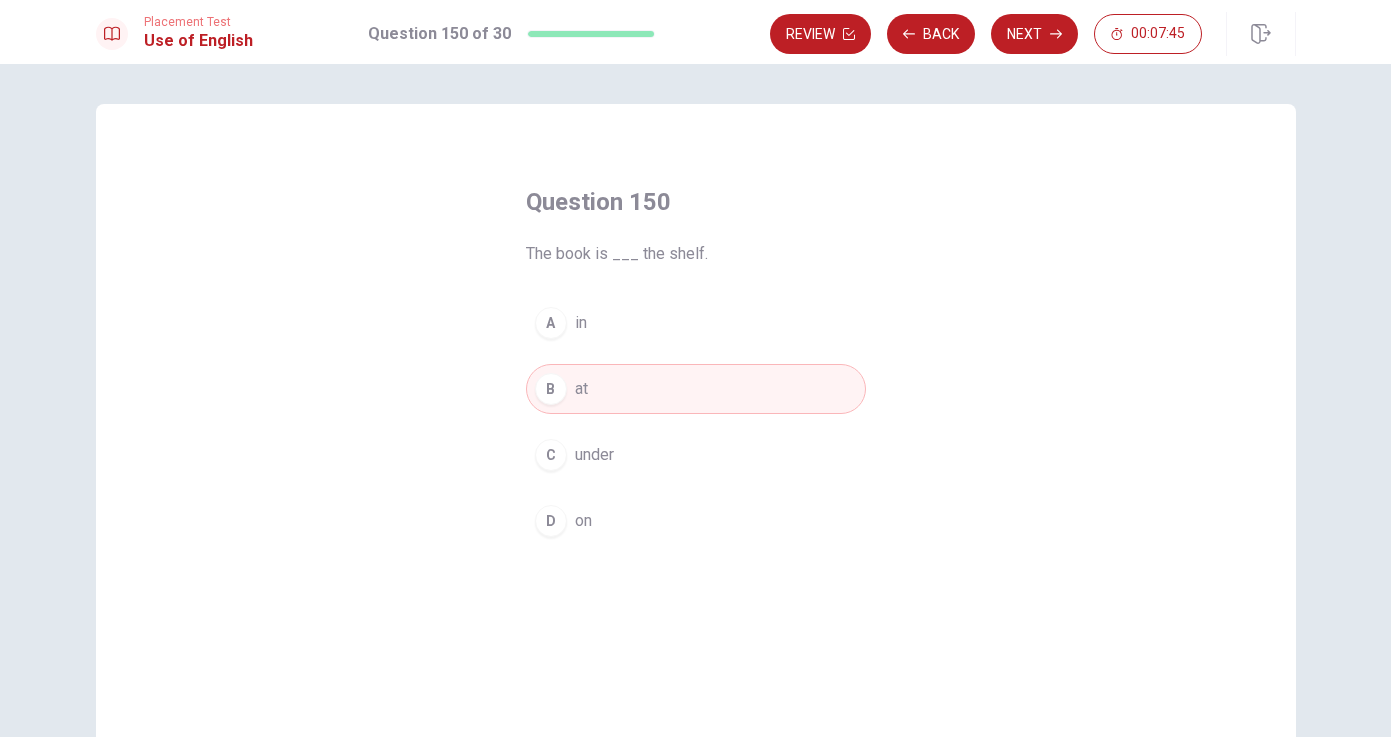 click on "on" at bounding box center [583, 521] 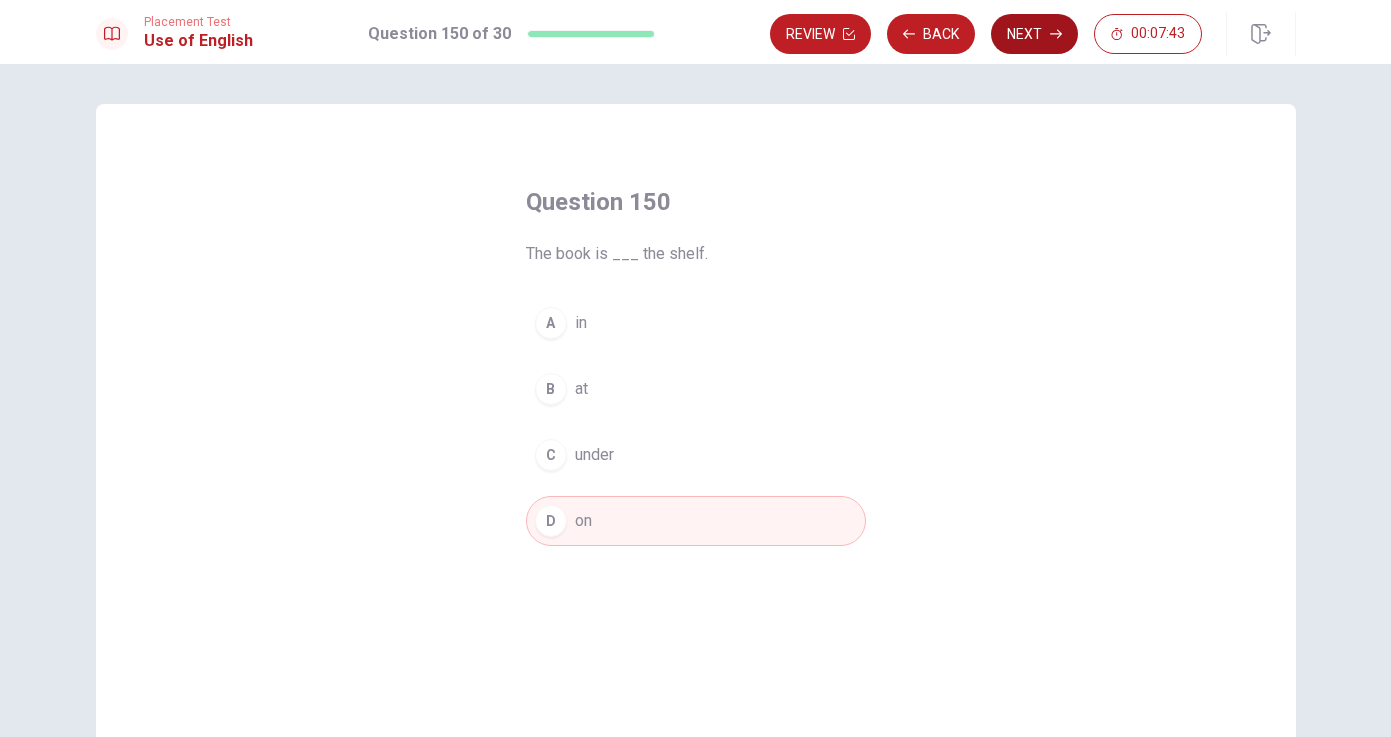 click on "Next" at bounding box center (1034, 34) 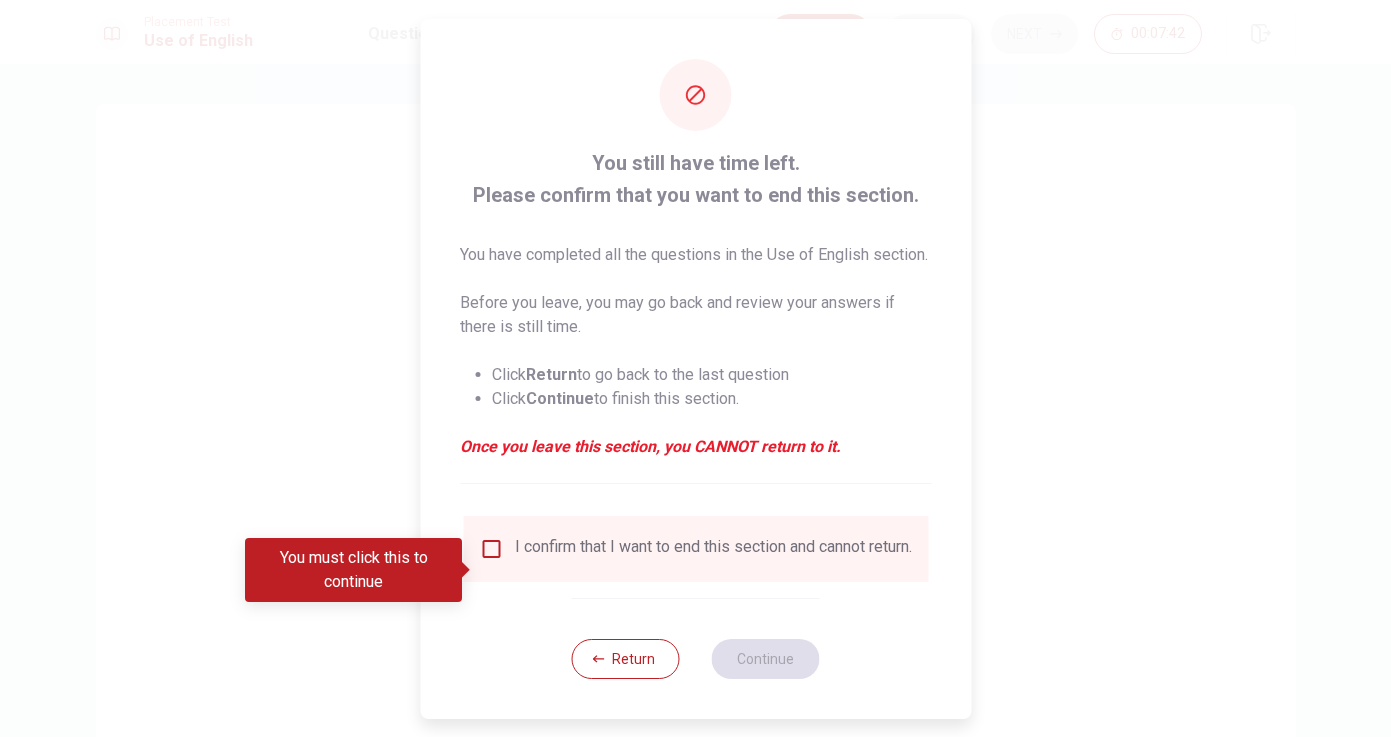 click at bounding box center [491, 549] 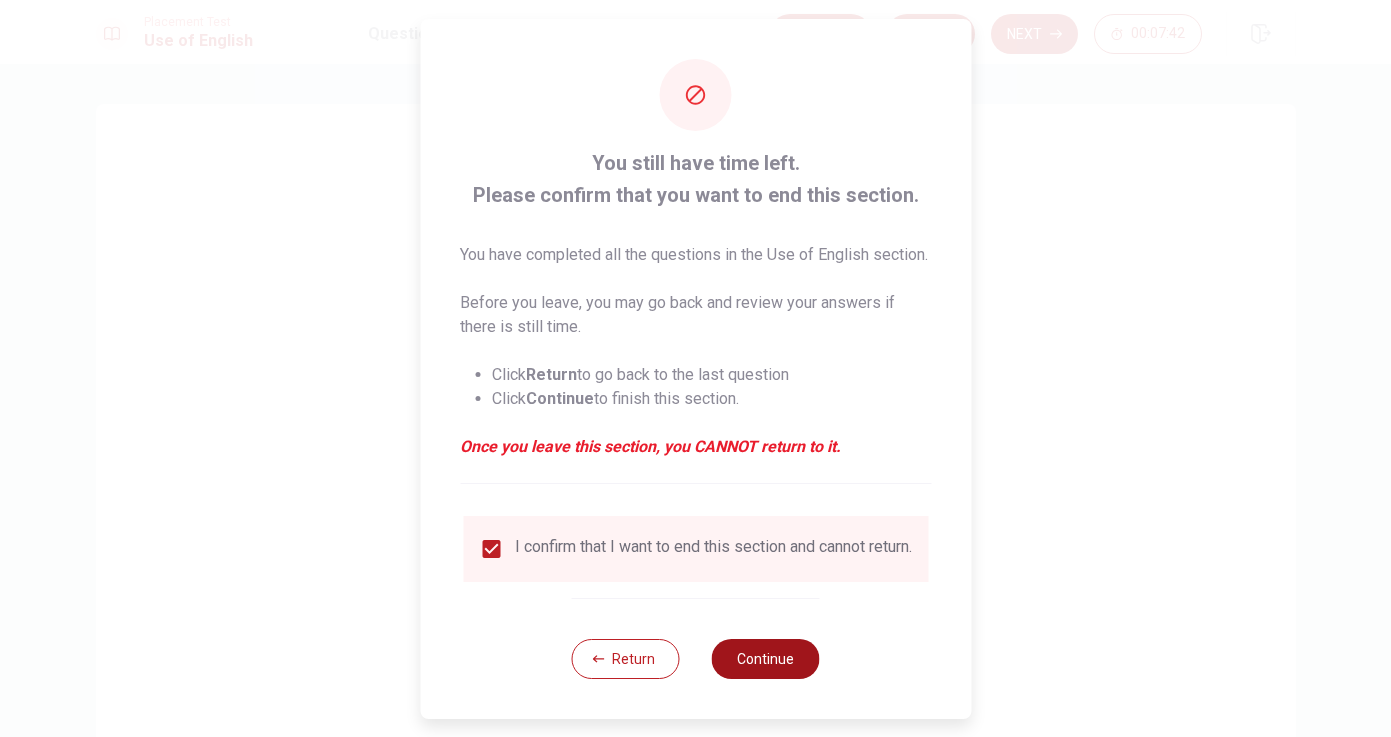 click on "Continue" at bounding box center (766, 659) 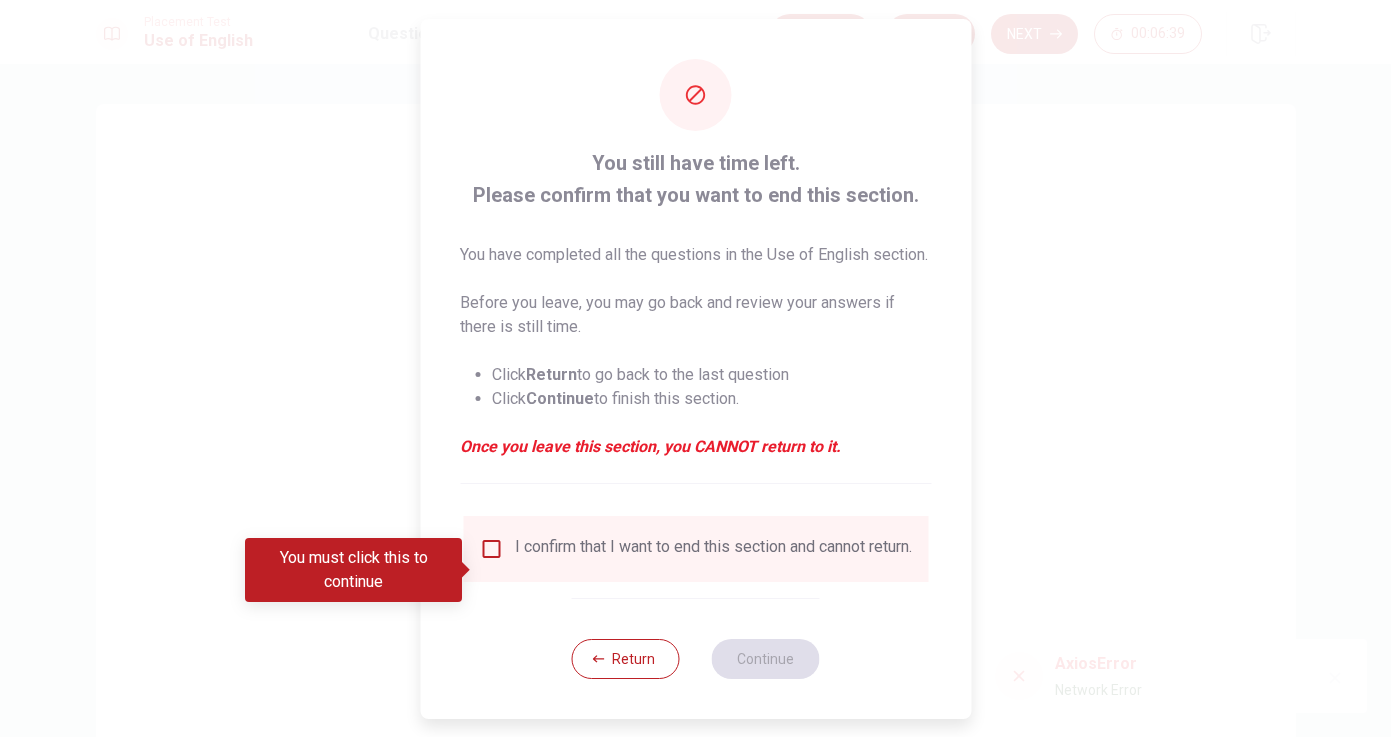 click at bounding box center (491, 549) 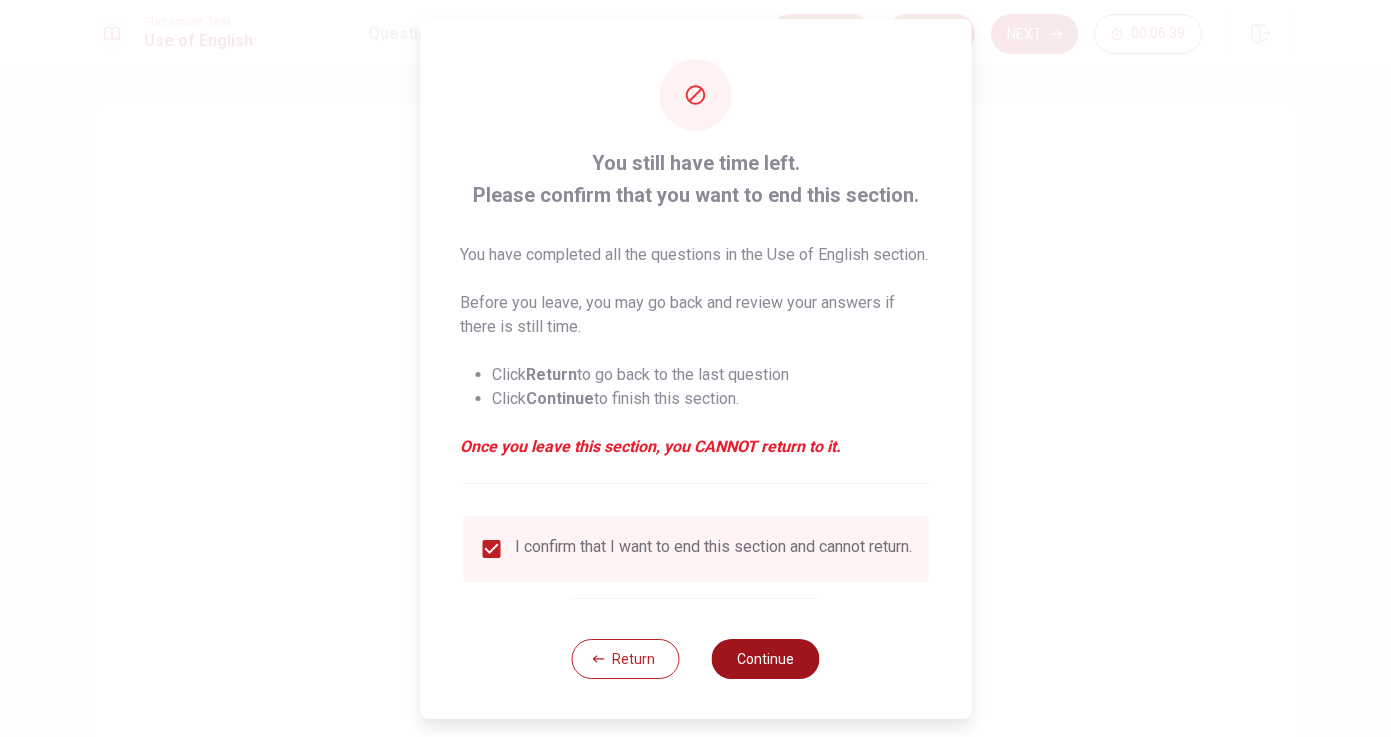 click on "Continue" at bounding box center [766, 659] 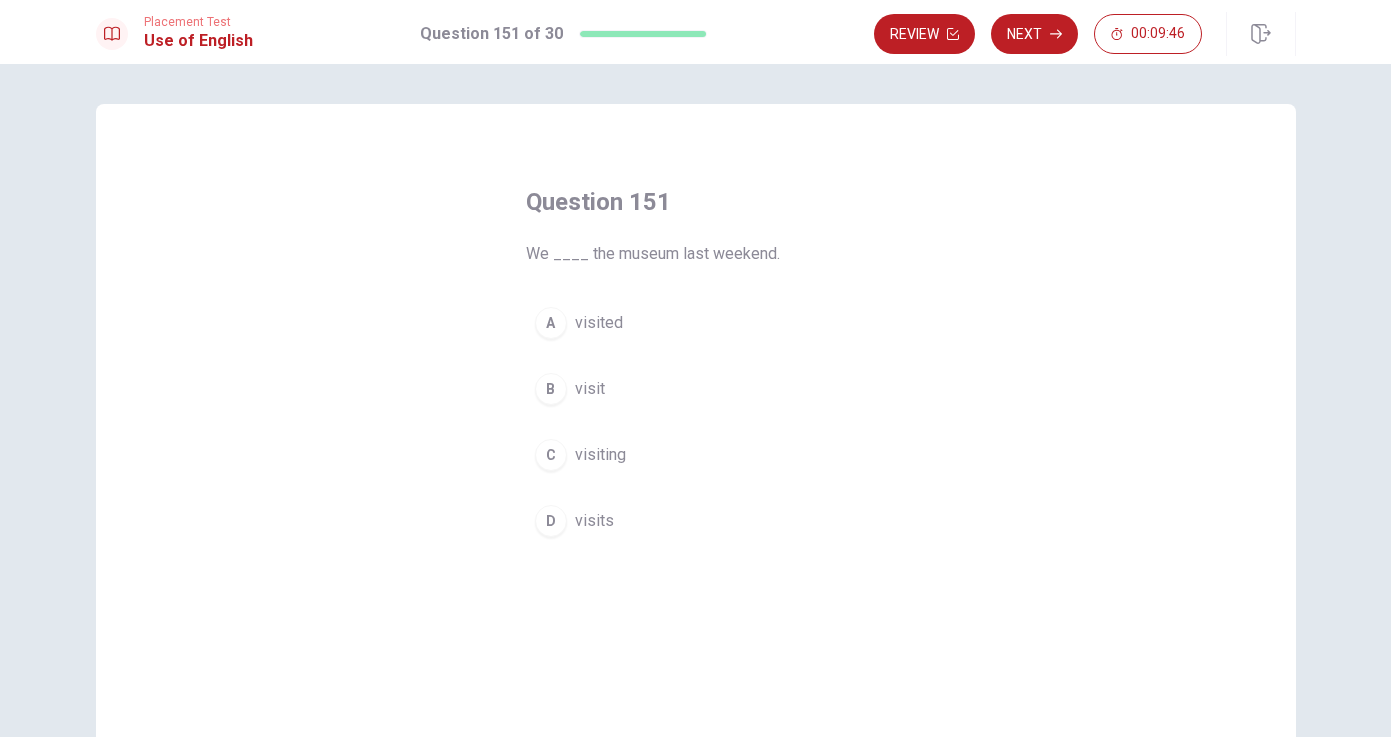 click on "visited" at bounding box center [599, 323] 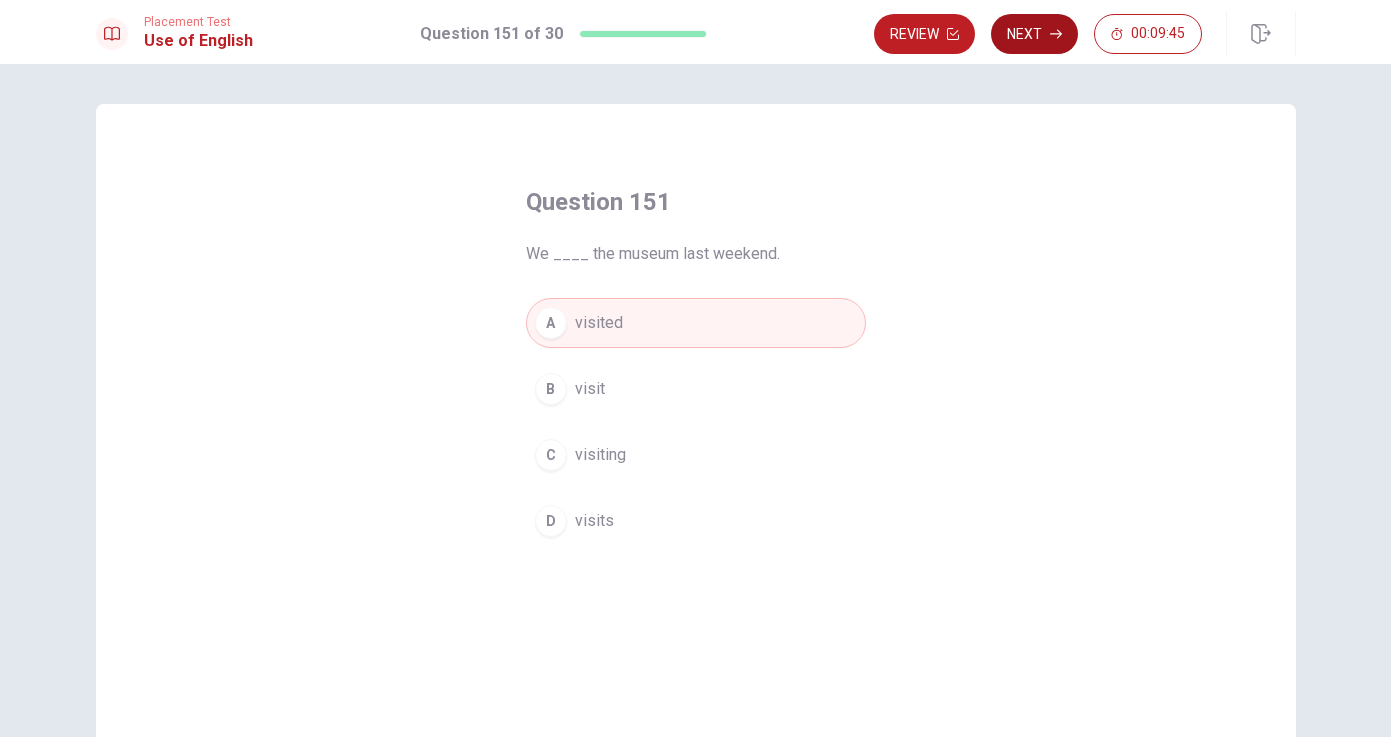 click 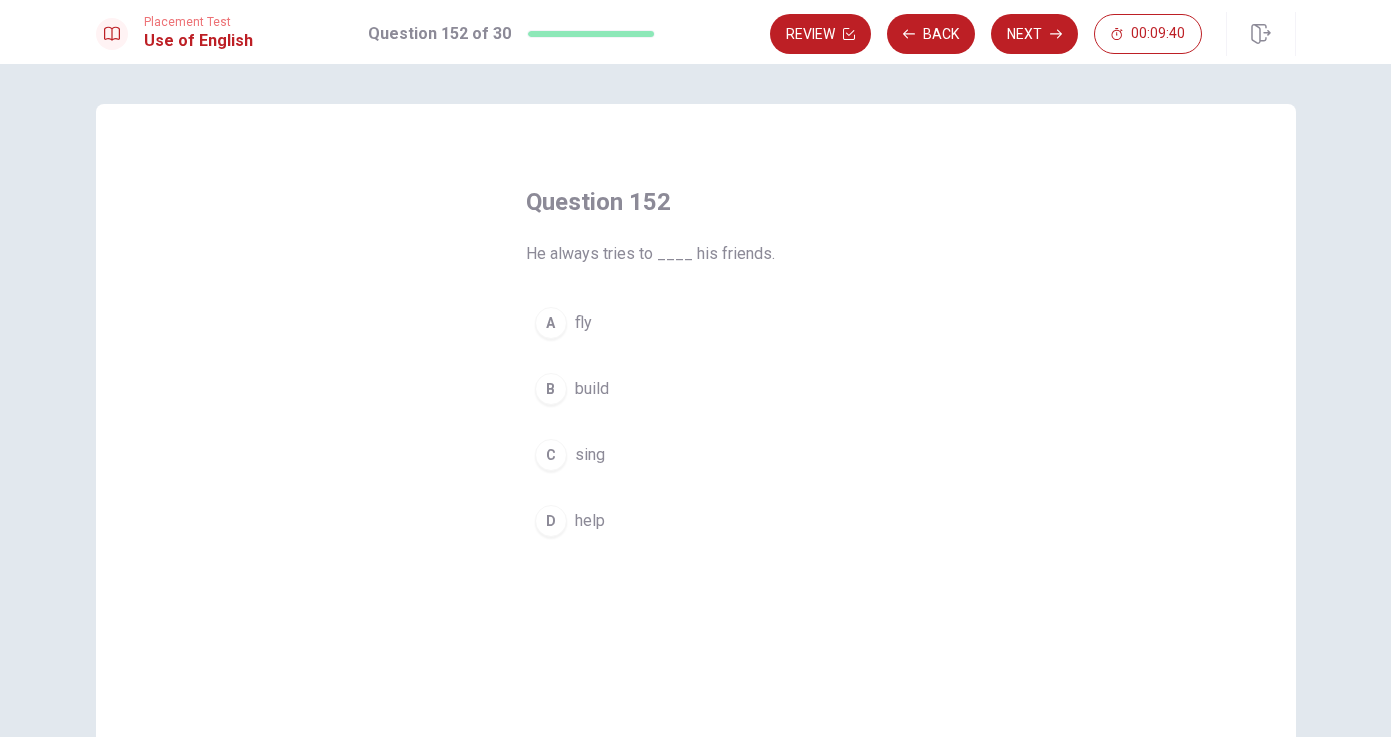 click on "help" at bounding box center (590, 521) 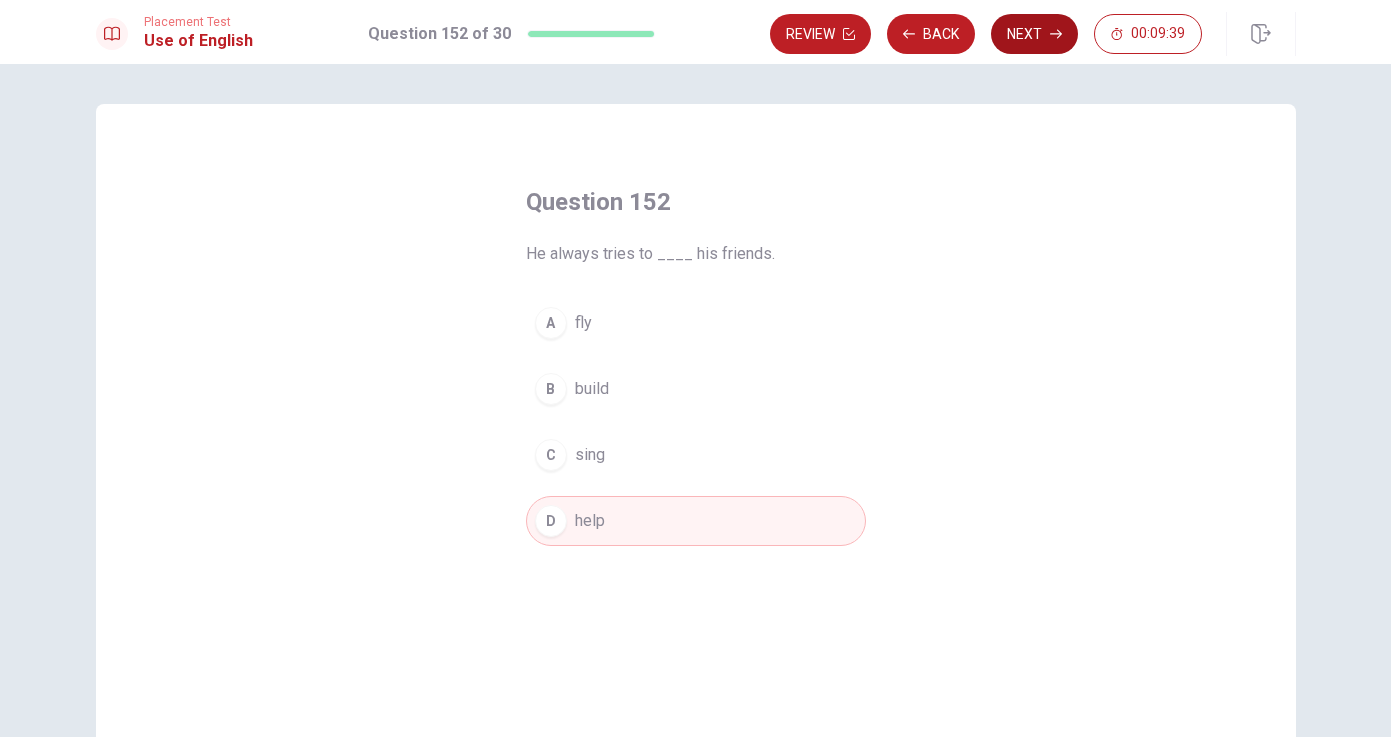 click on "Next" at bounding box center [1034, 34] 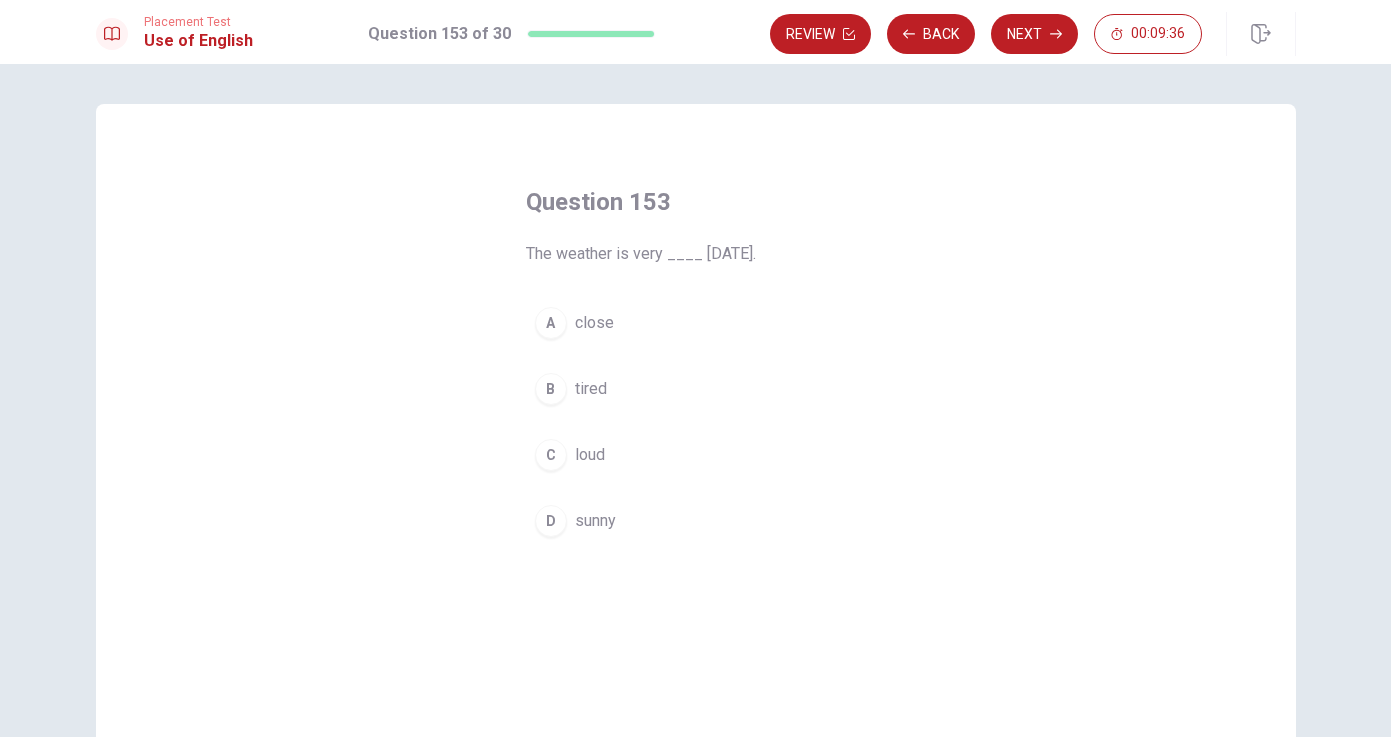 click on "sunny" at bounding box center [595, 521] 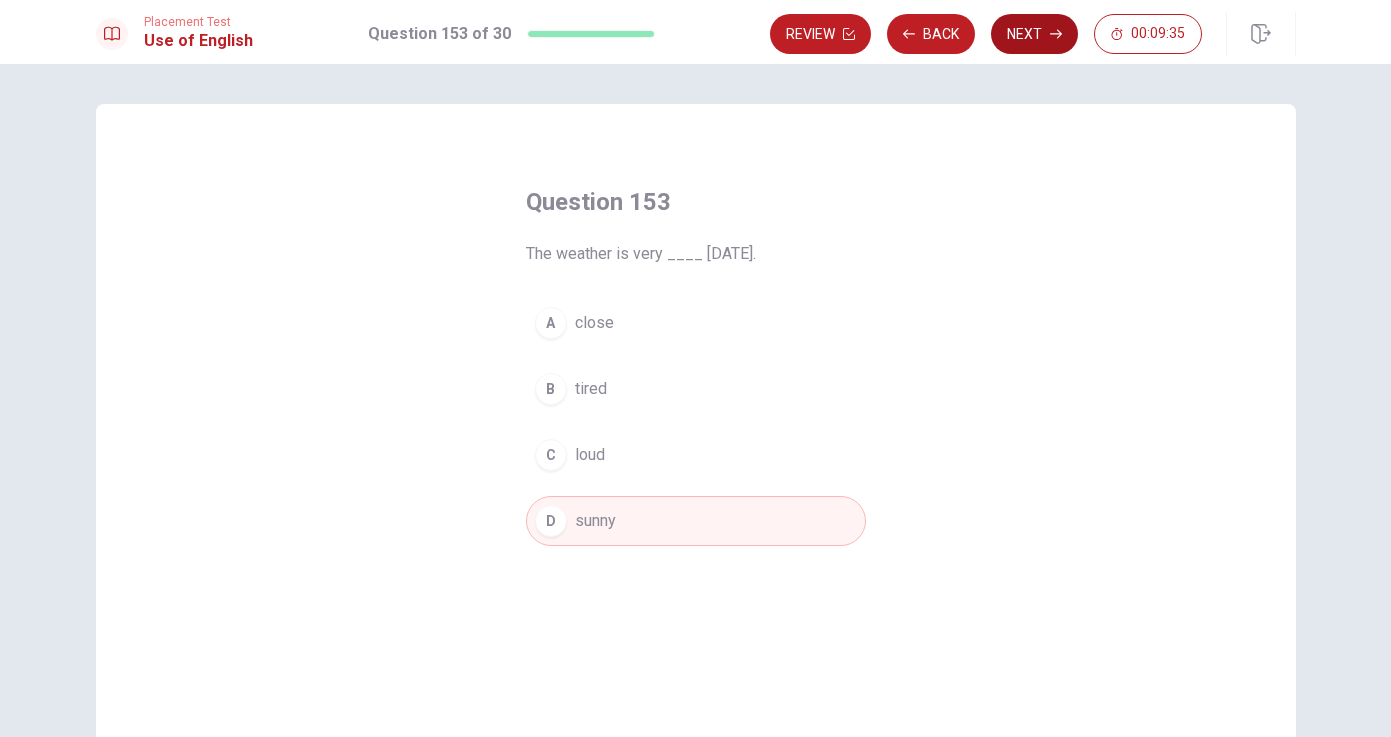 click 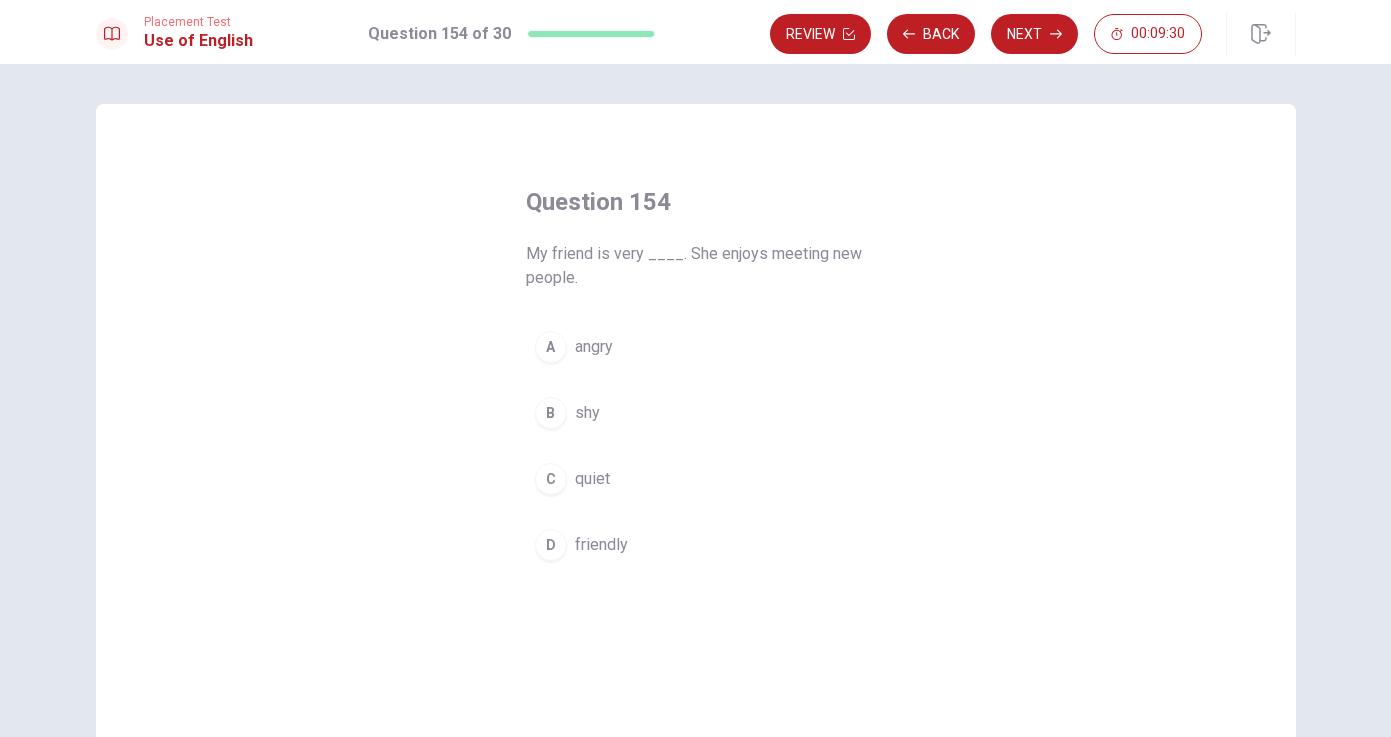 click on "friendly" at bounding box center [601, 545] 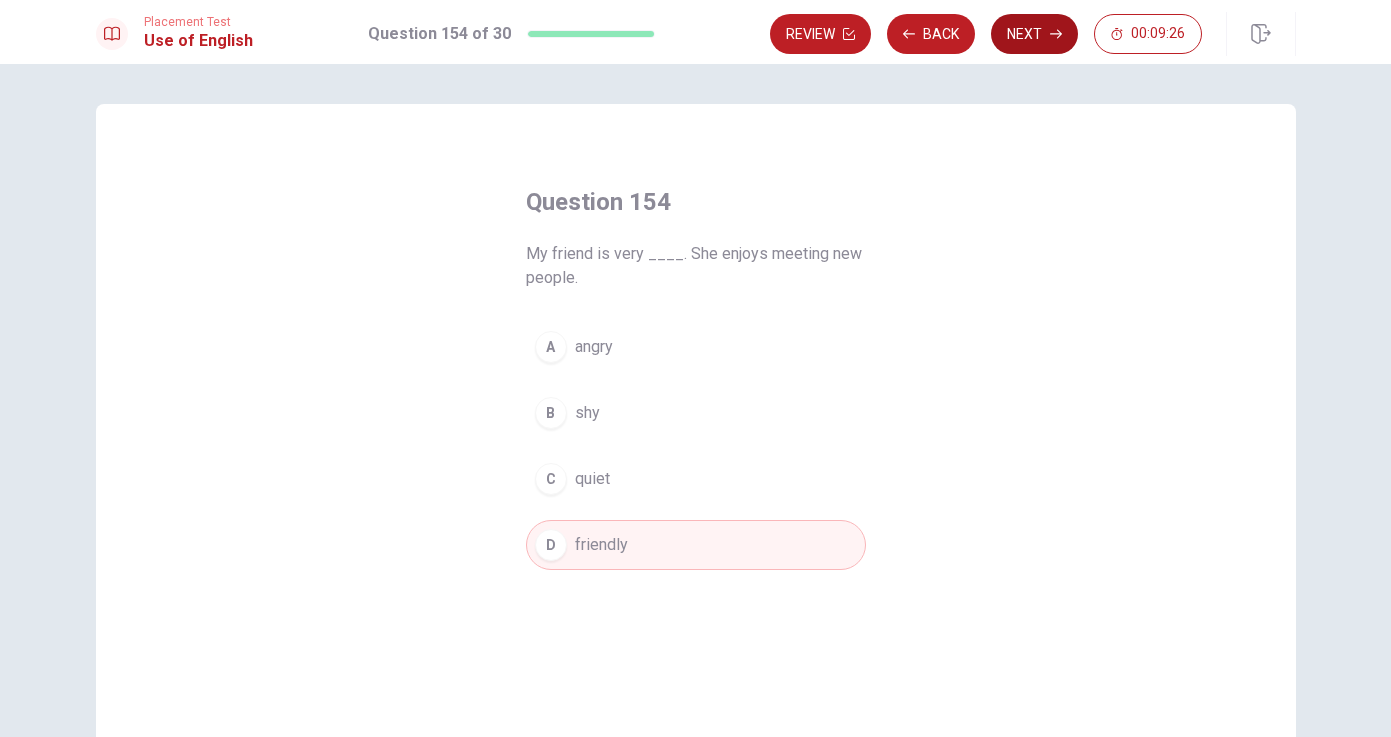 click 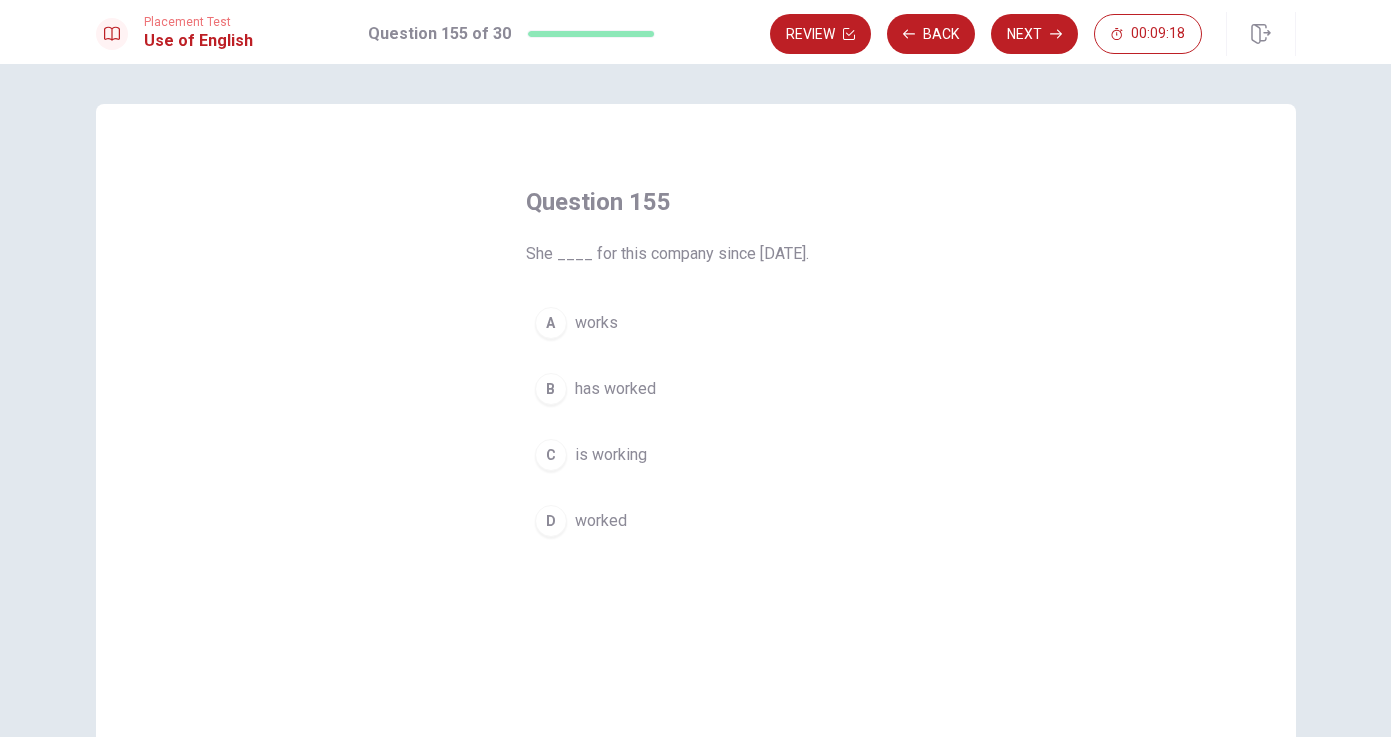click on "has worked" at bounding box center (615, 389) 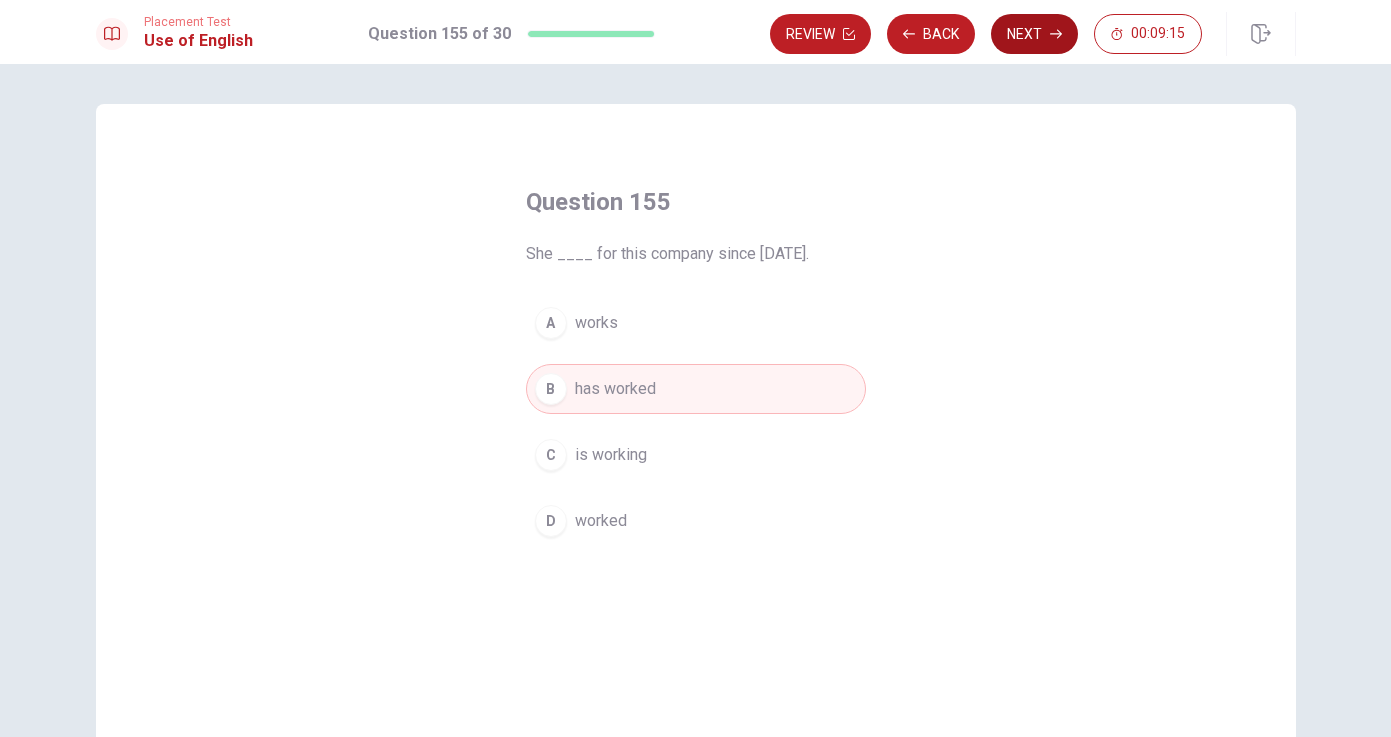 click 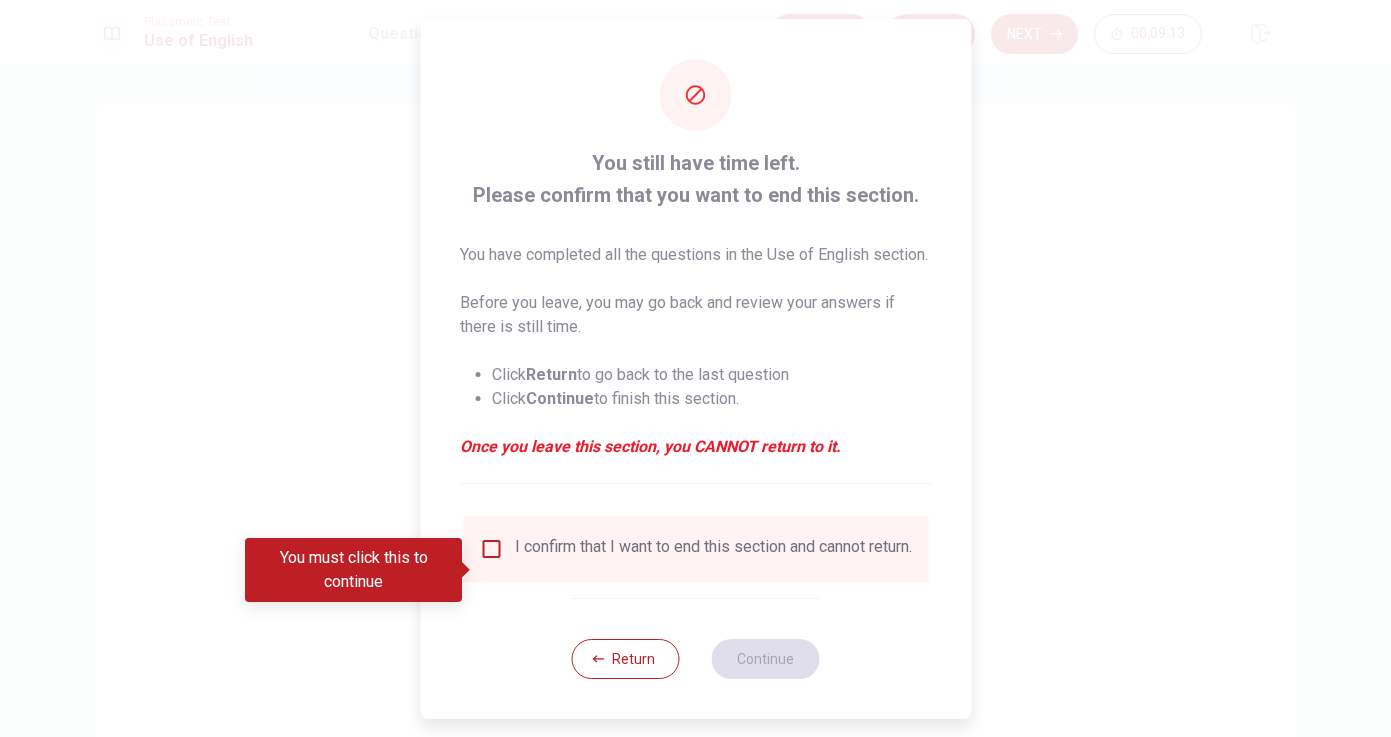 click at bounding box center (491, 549) 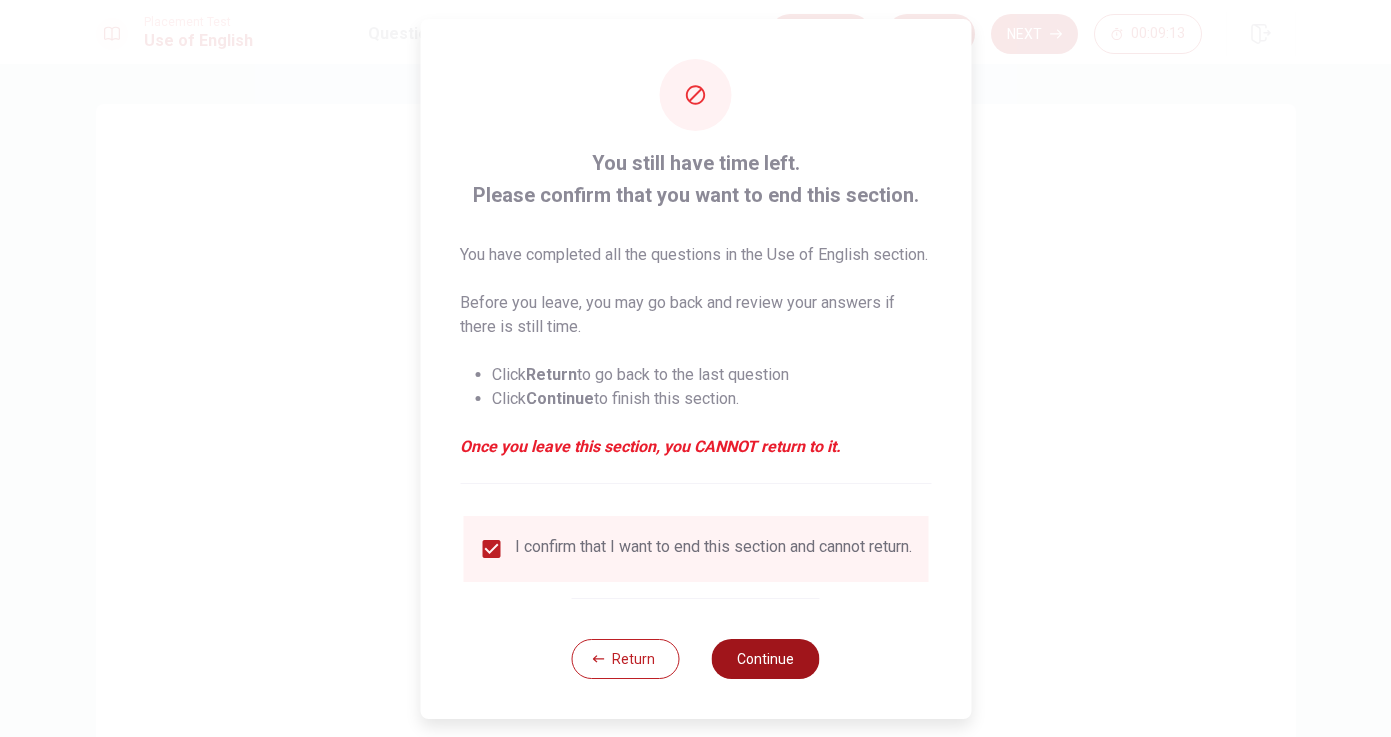 click on "Continue" at bounding box center (766, 659) 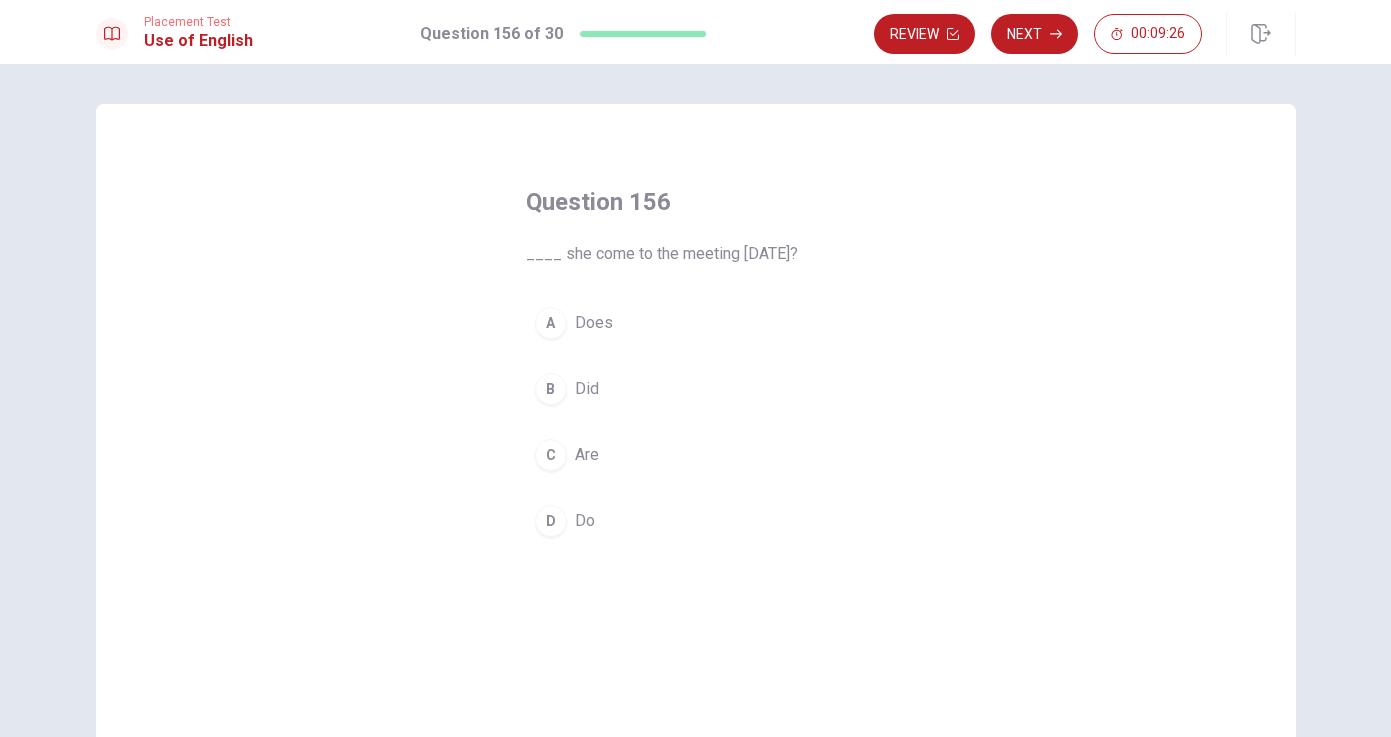 click on "Did" at bounding box center [587, 389] 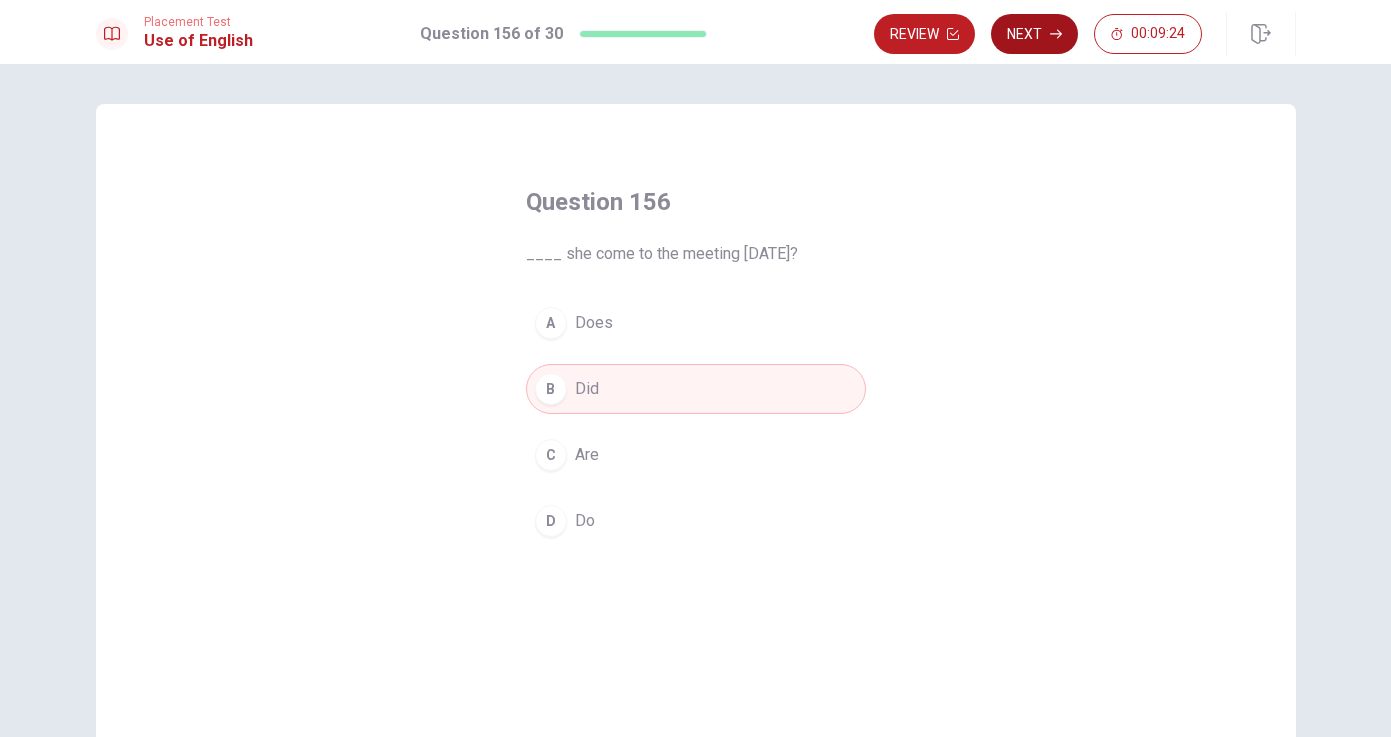 click 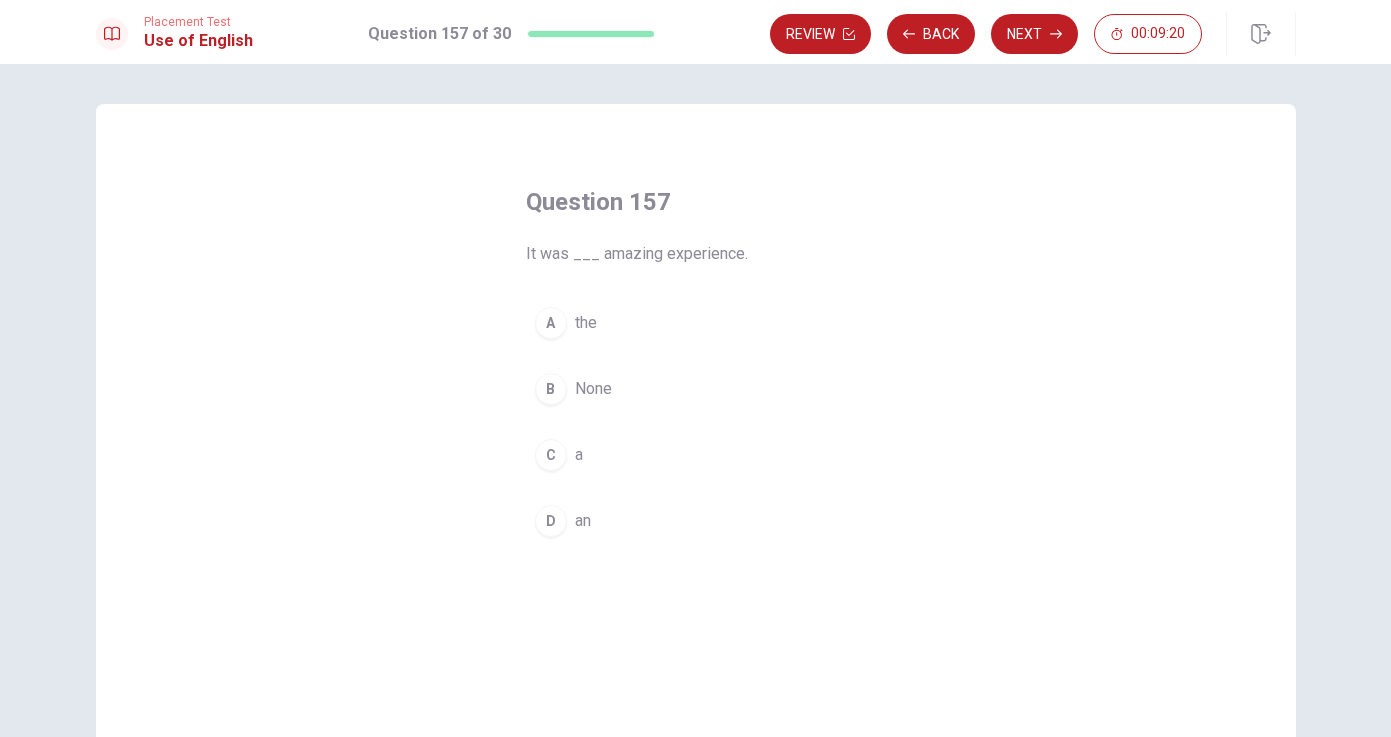 click on "the" at bounding box center (586, 323) 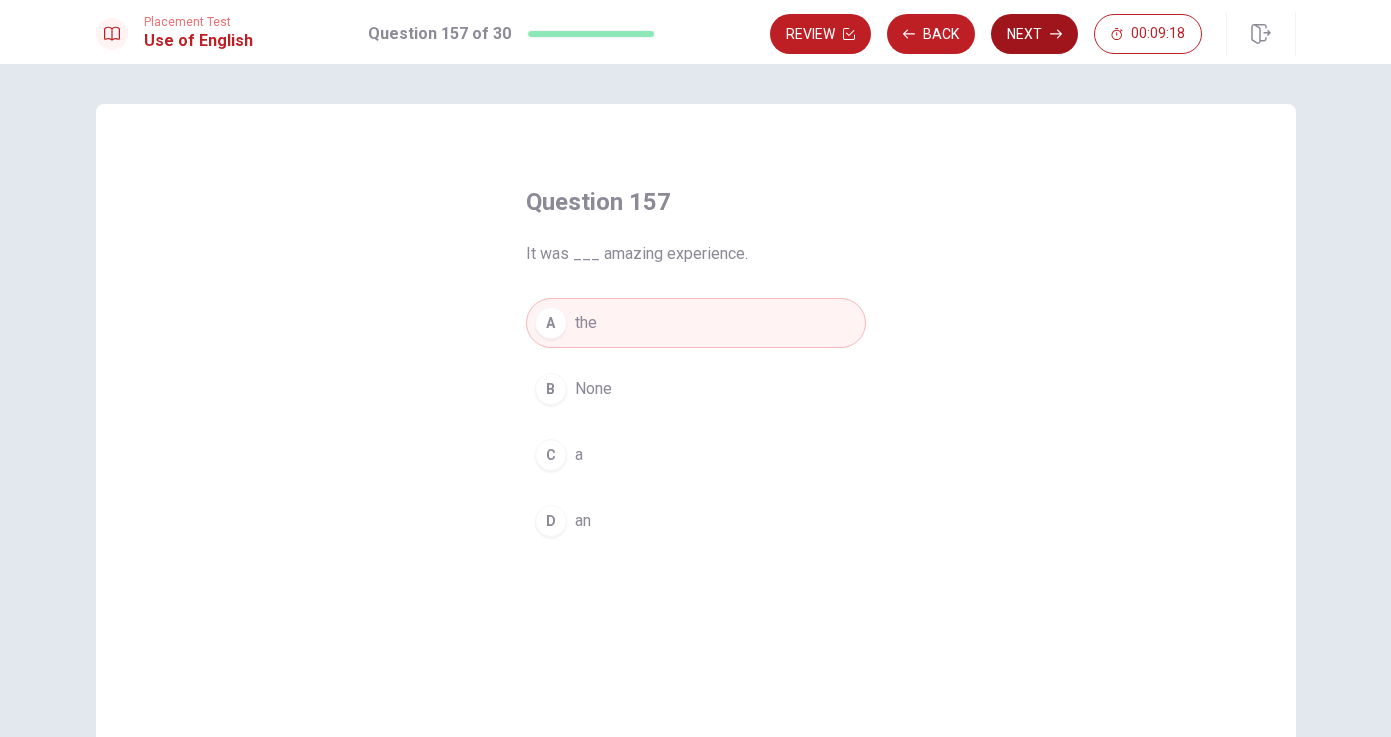 click on "Next" at bounding box center (1034, 34) 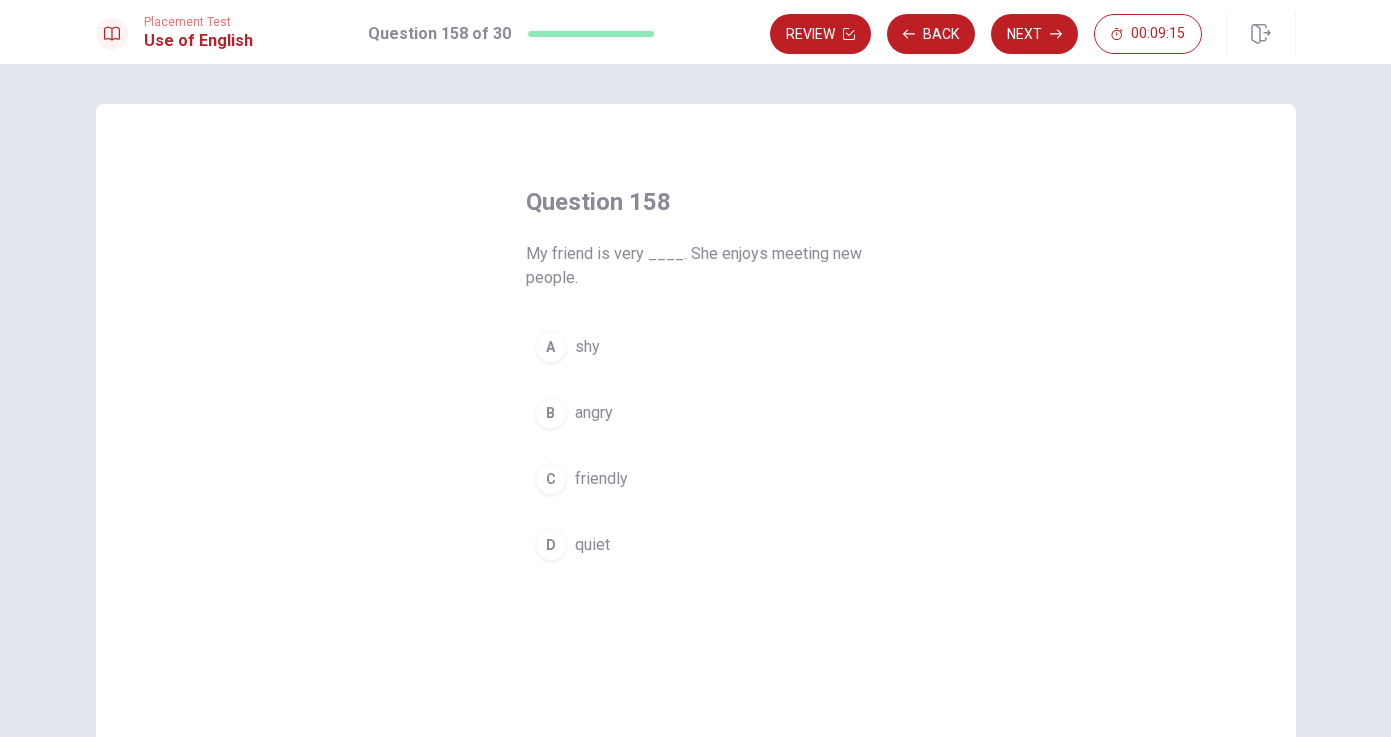 click on "friendly" at bounding box center (601, 479) 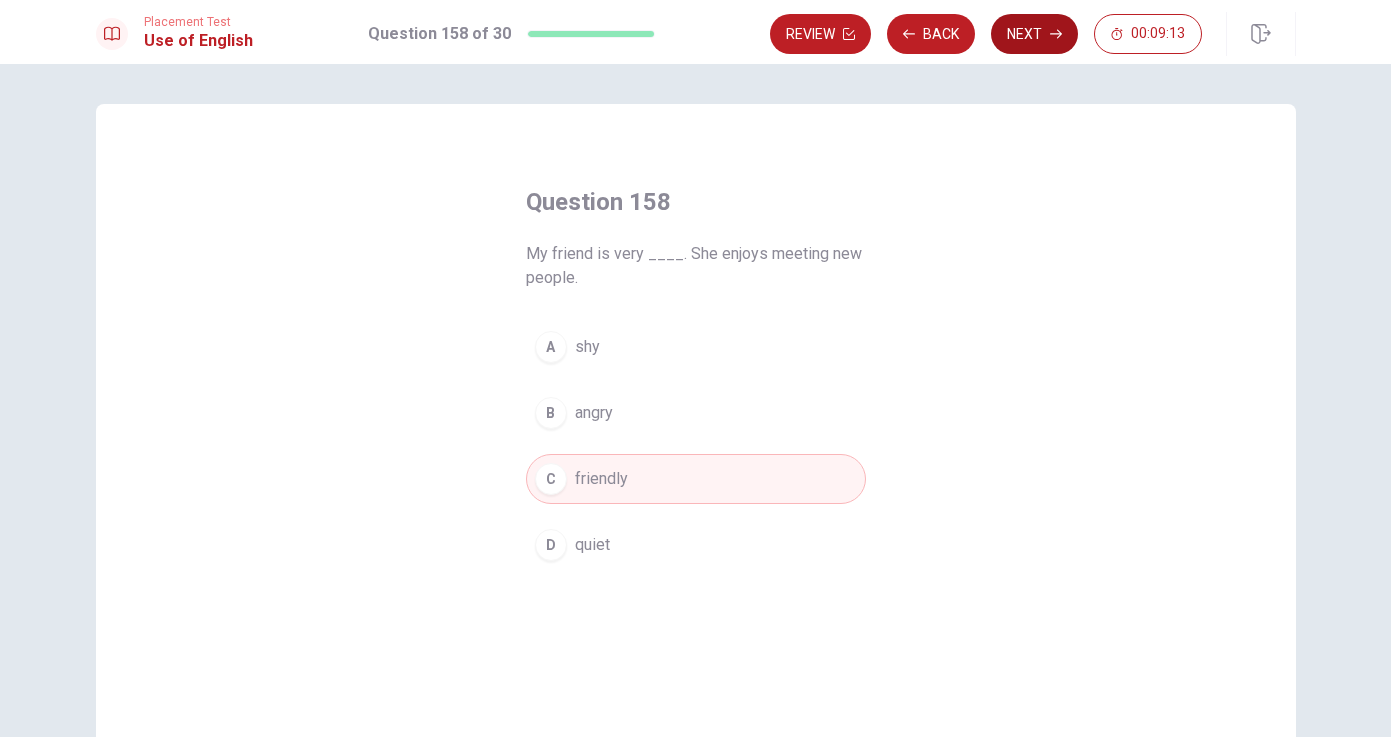 click 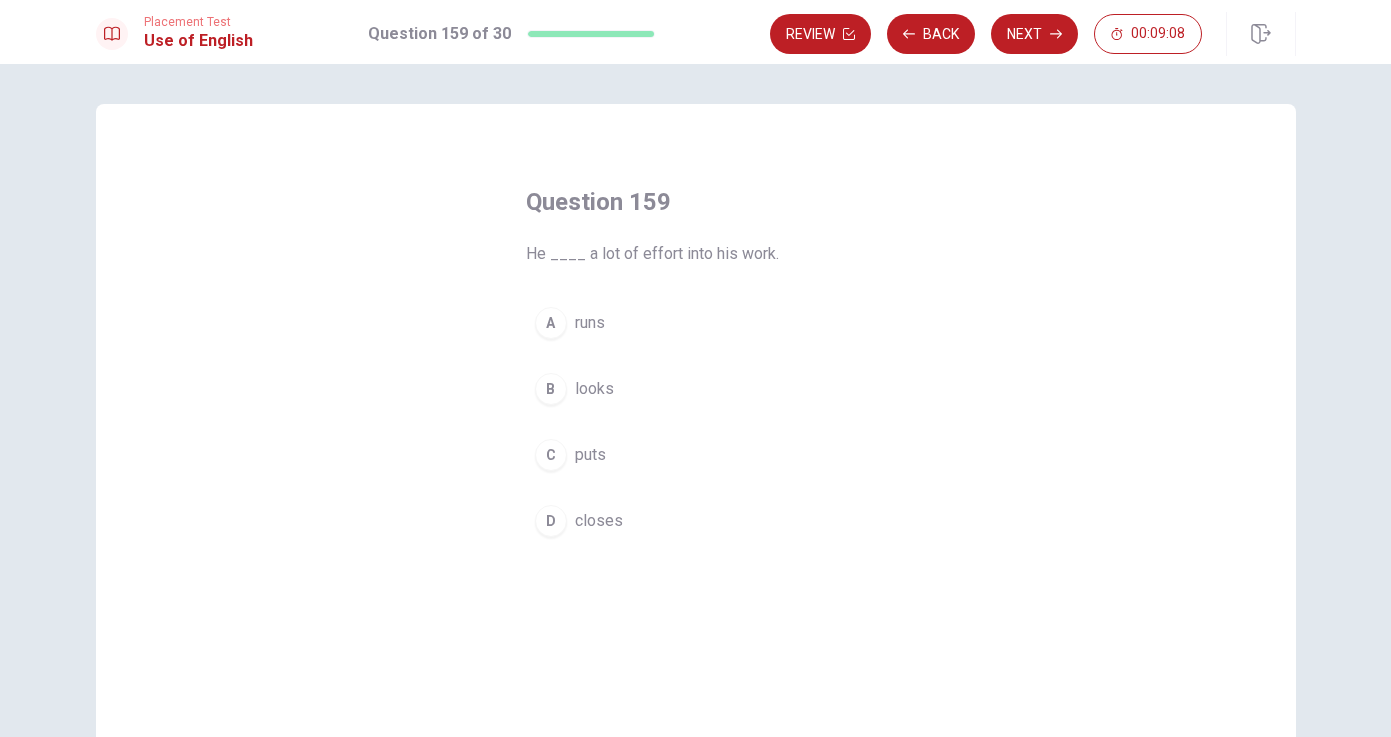 click on "looks" at bounding box center [594, 389] 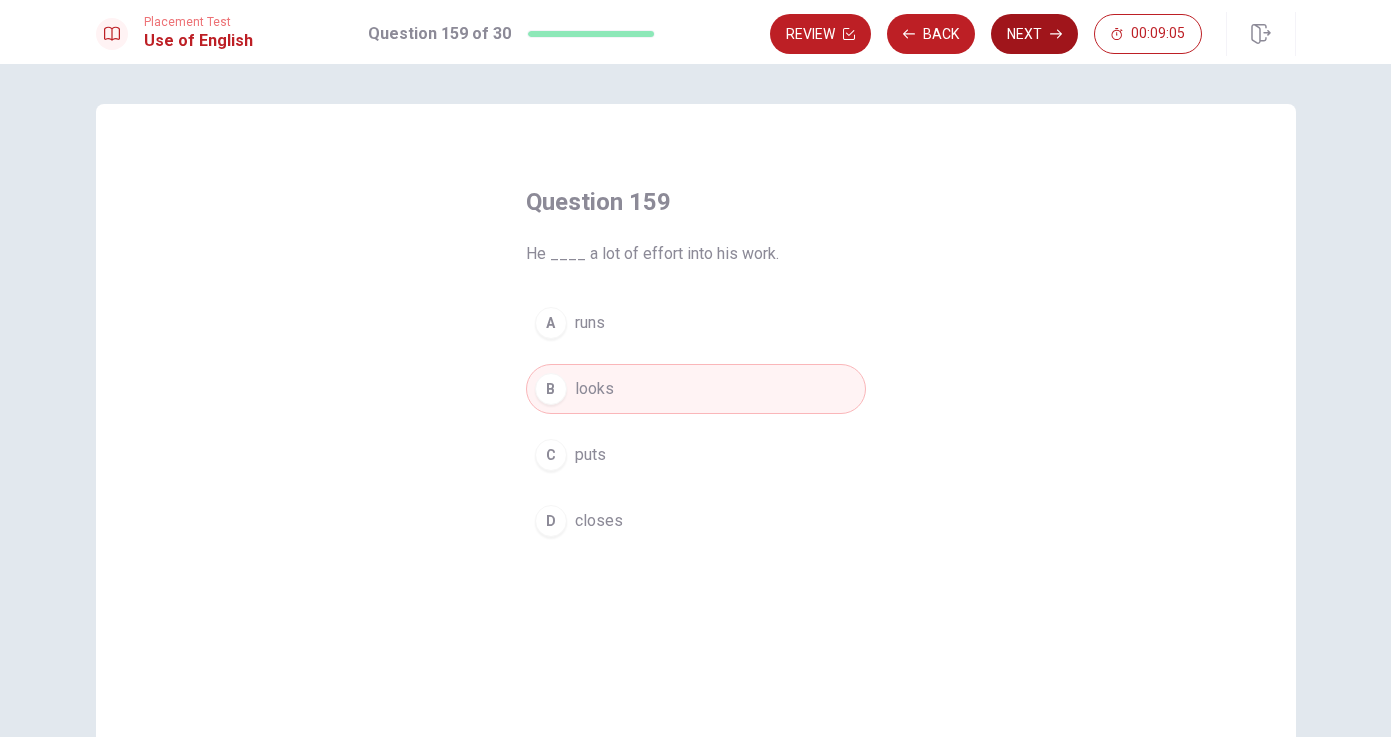 click 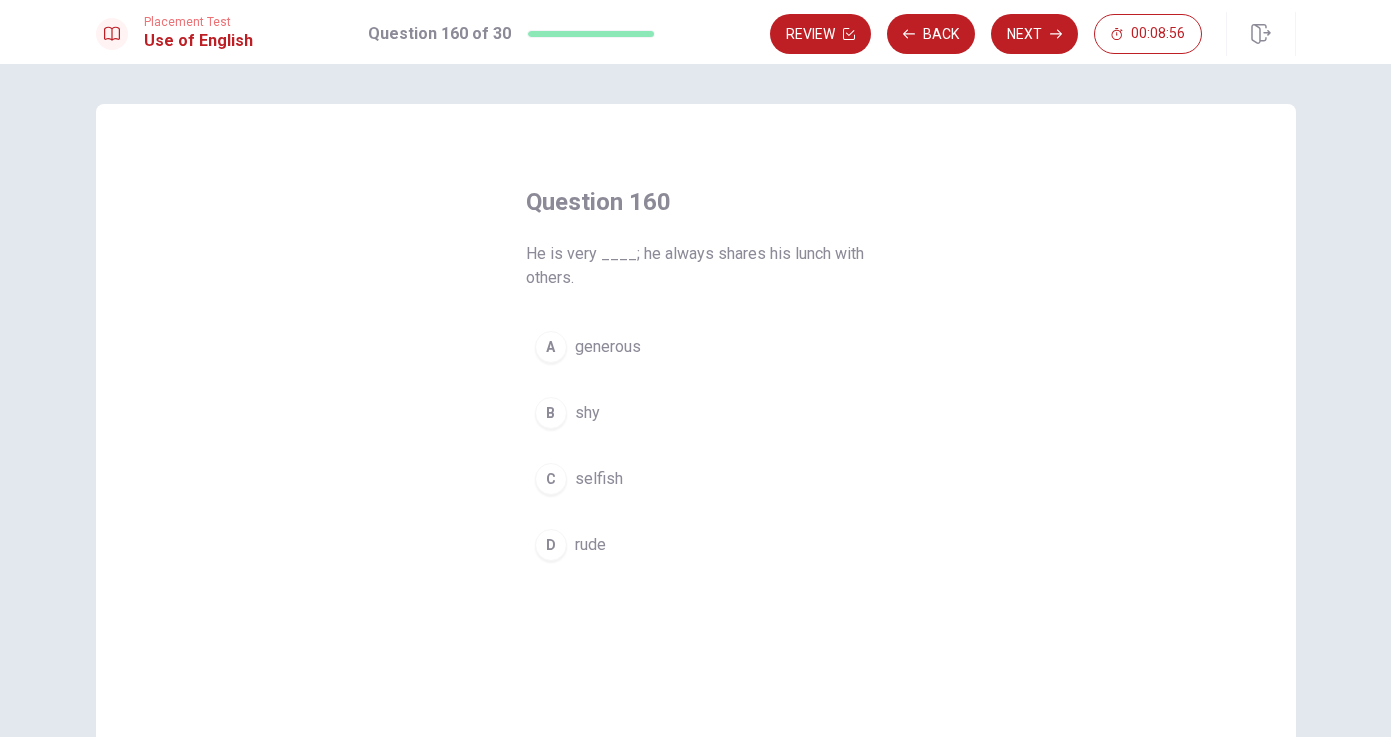 click on "generous" at bounding box center [608, 347] 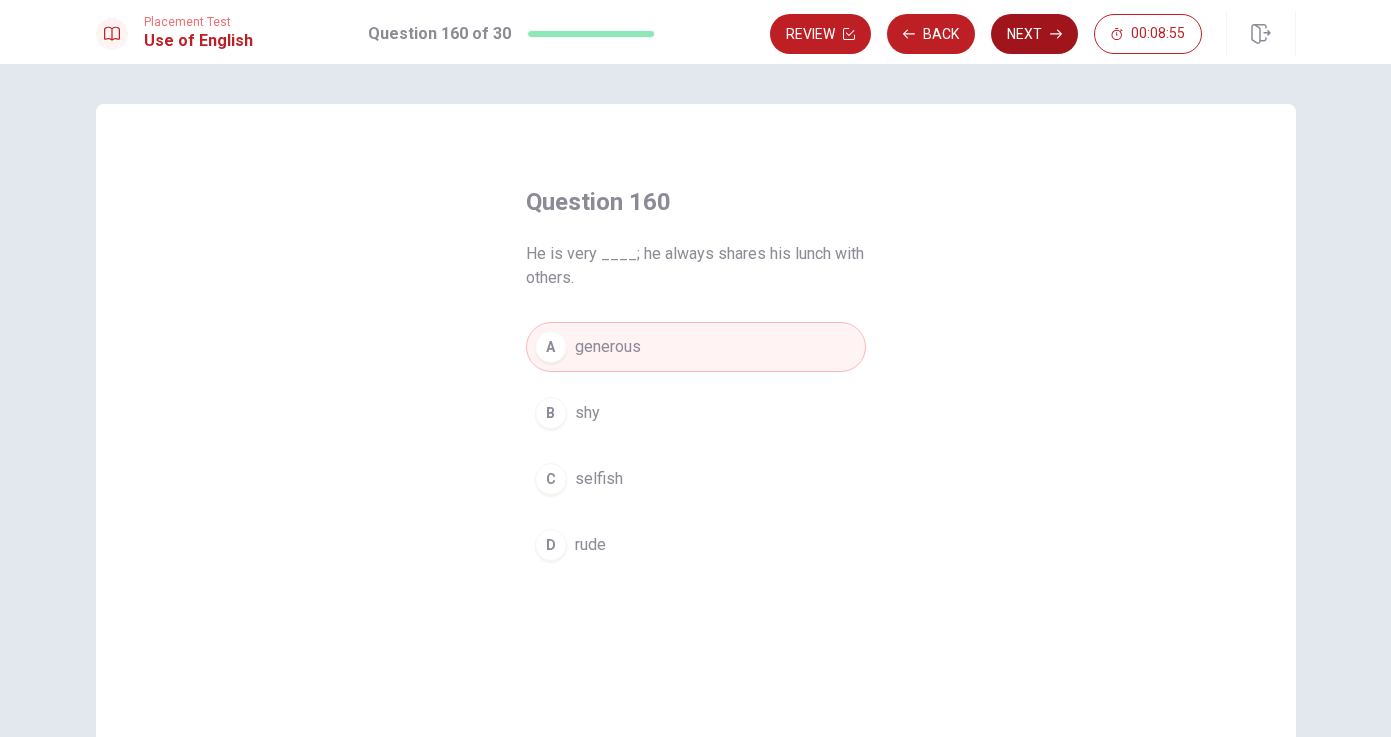 click 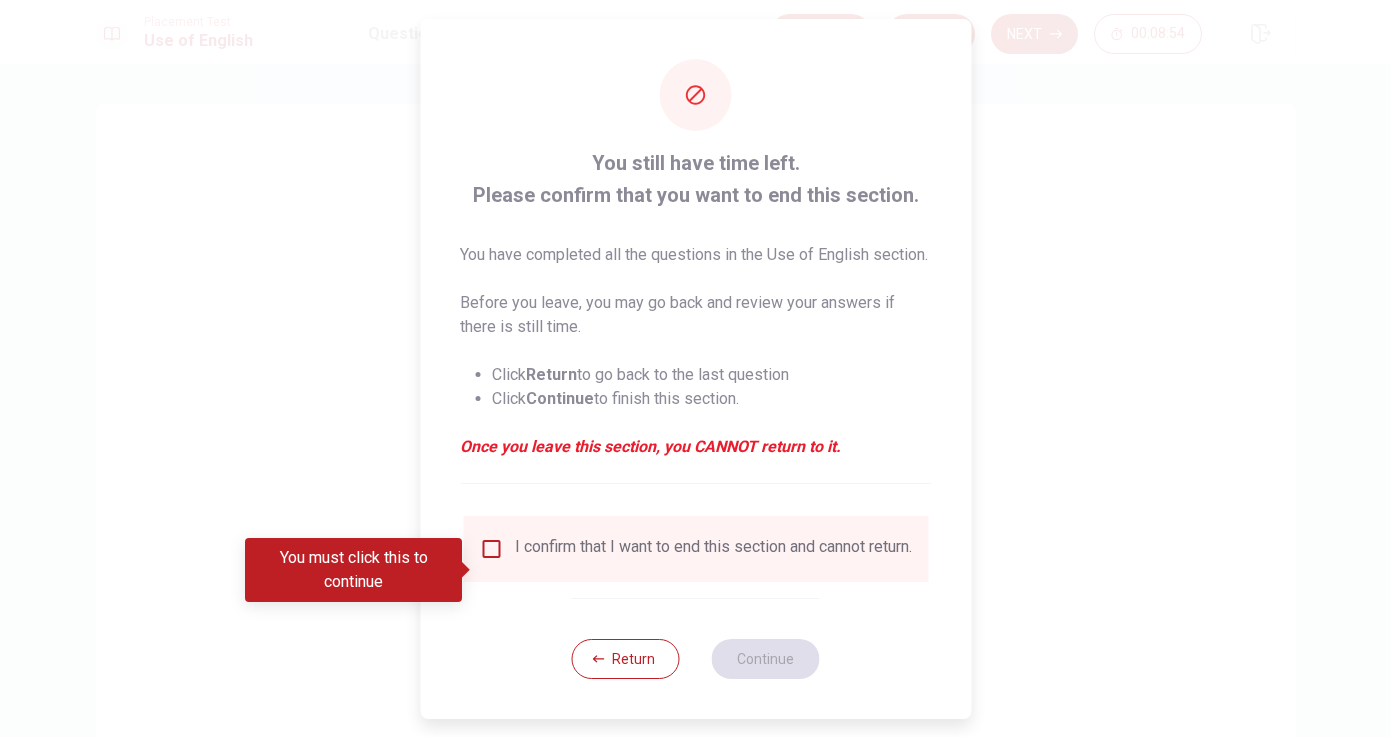 click at bounding box center [491, 549] 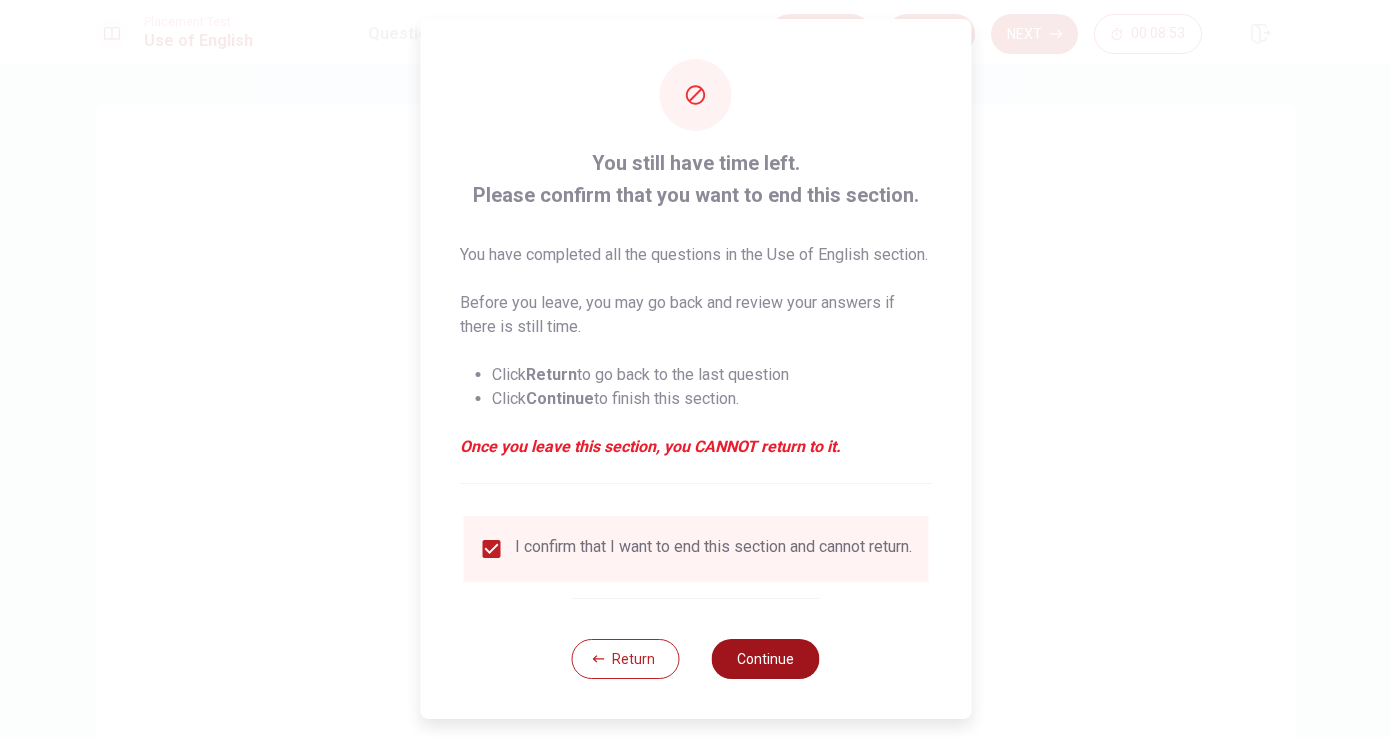 click on "Continue" at bounding box center (766, 659) 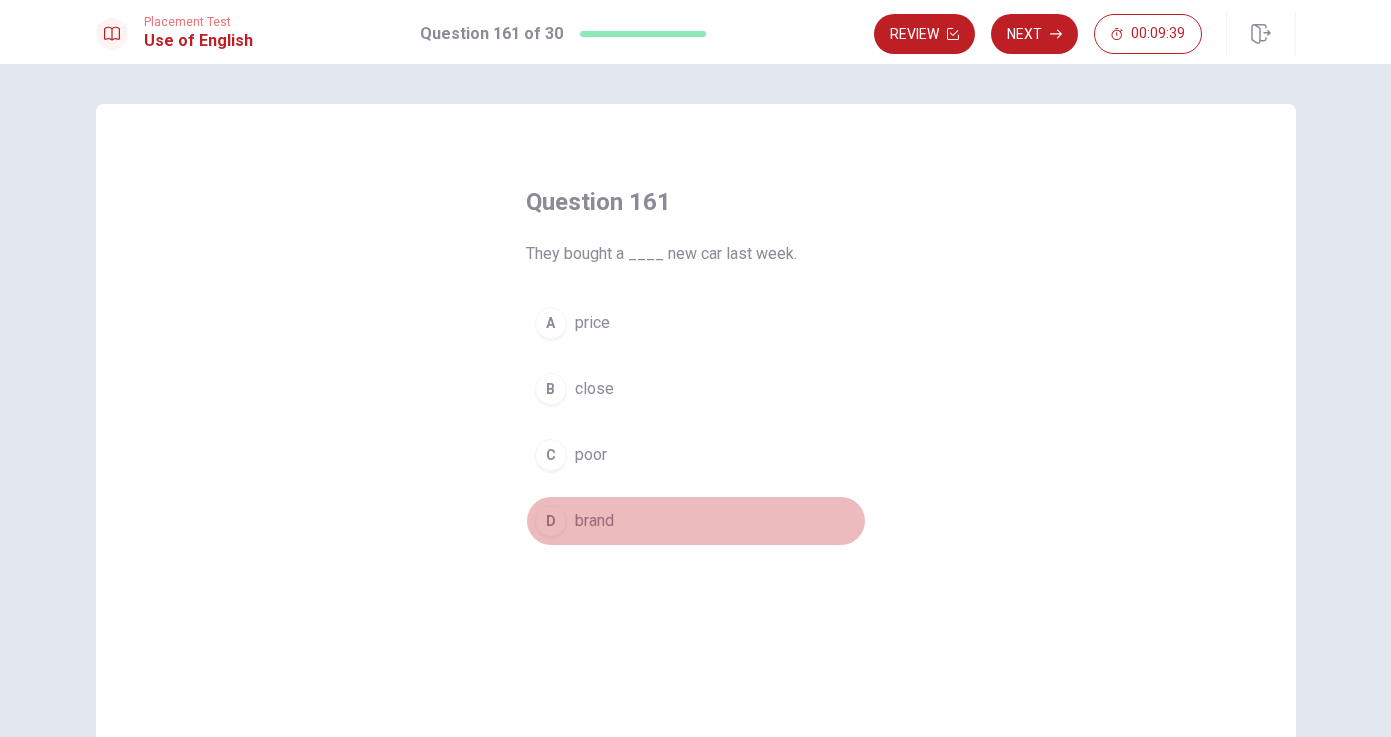 click on "brand" at bounding box center (594, 521) 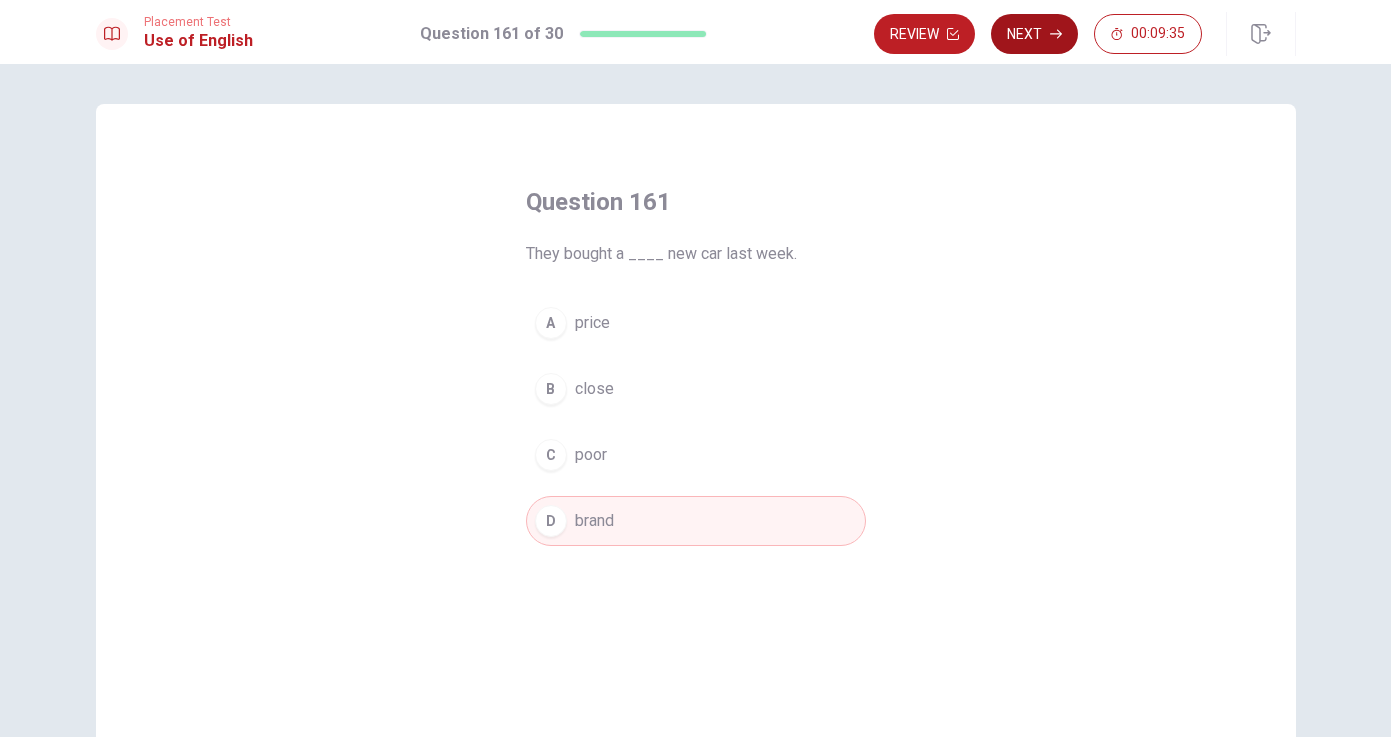 click 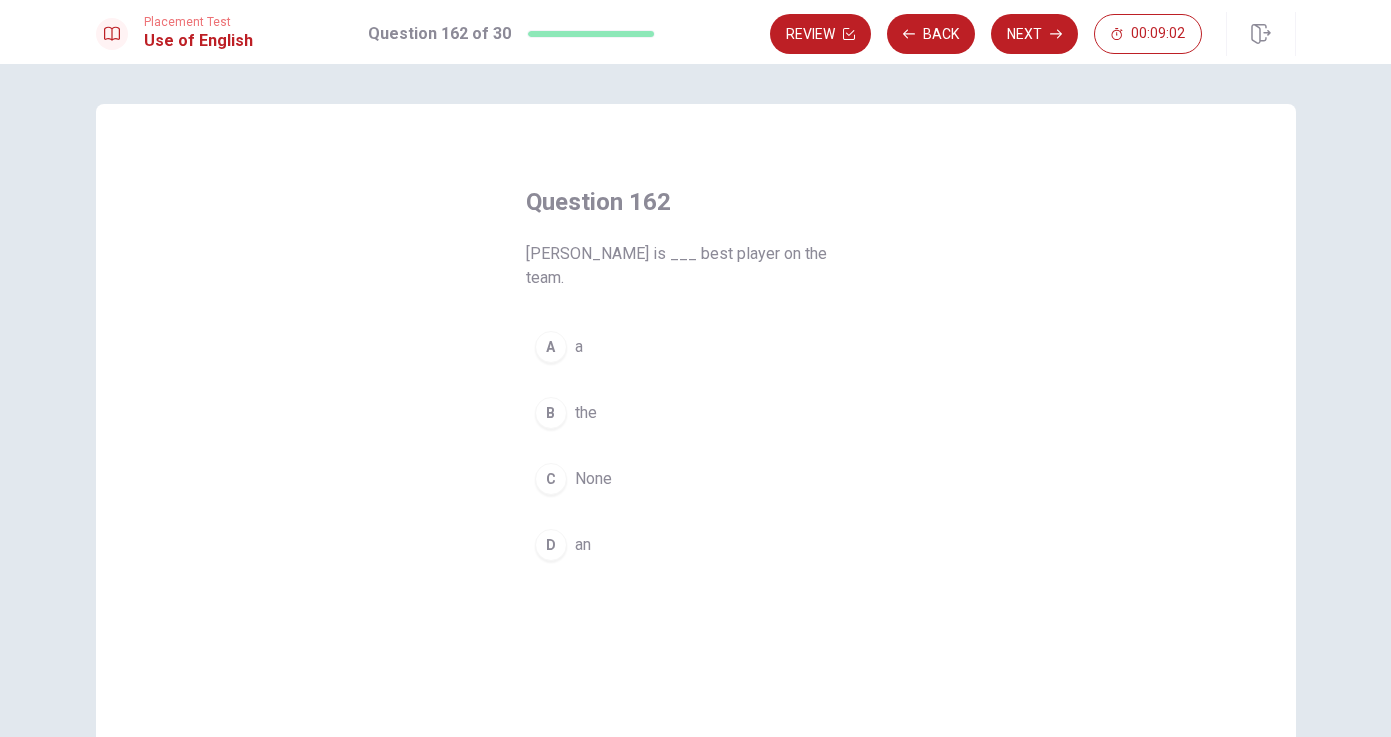 click on "the" at bounding box center [586, 413] 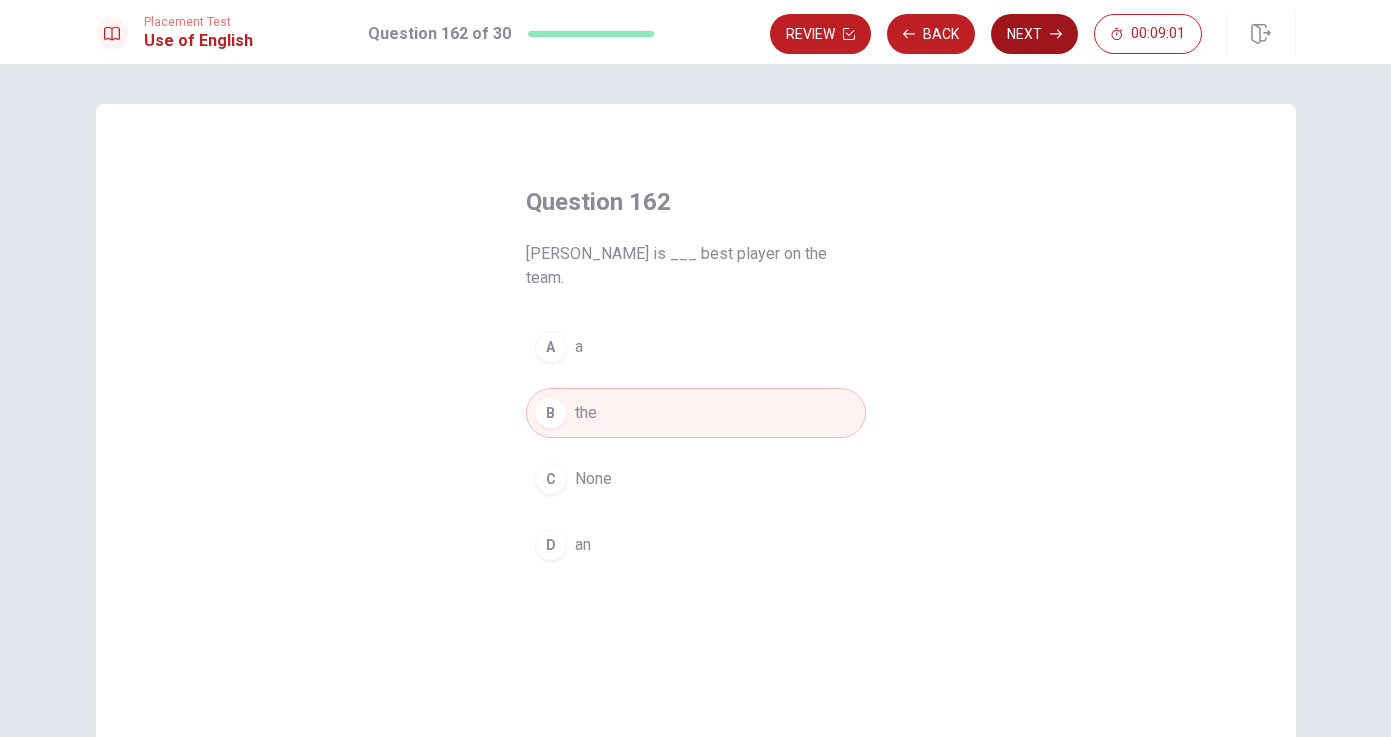 click on "Next" at bounding box center [1034, 34] 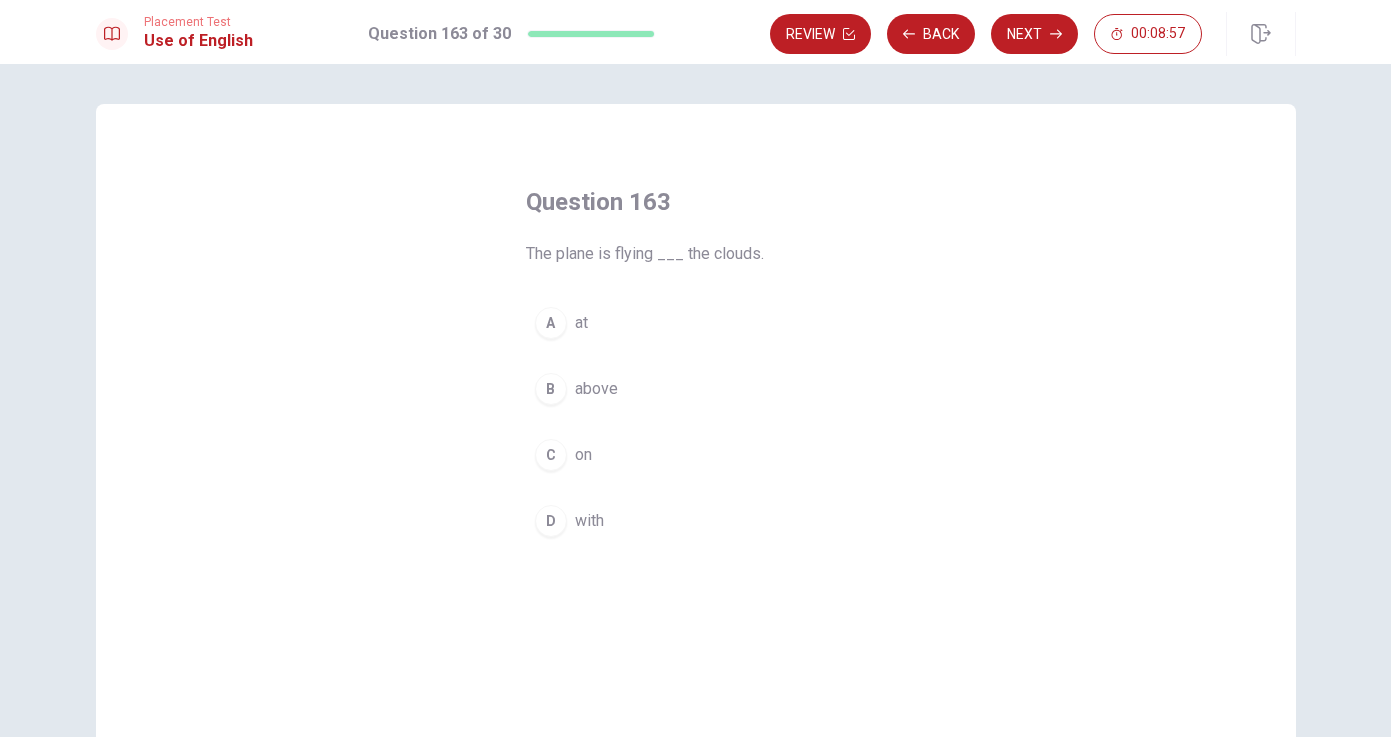click on "above" at bounding box center [596, 389] 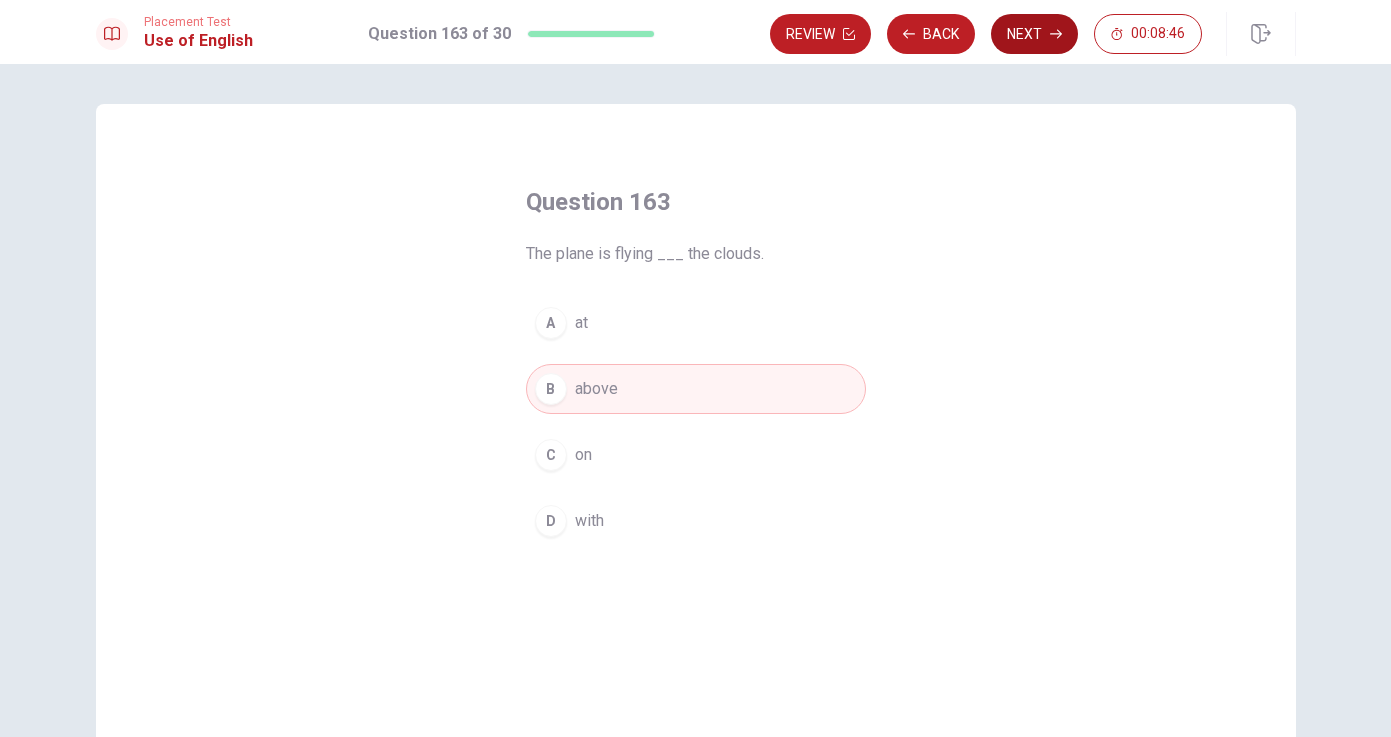 click 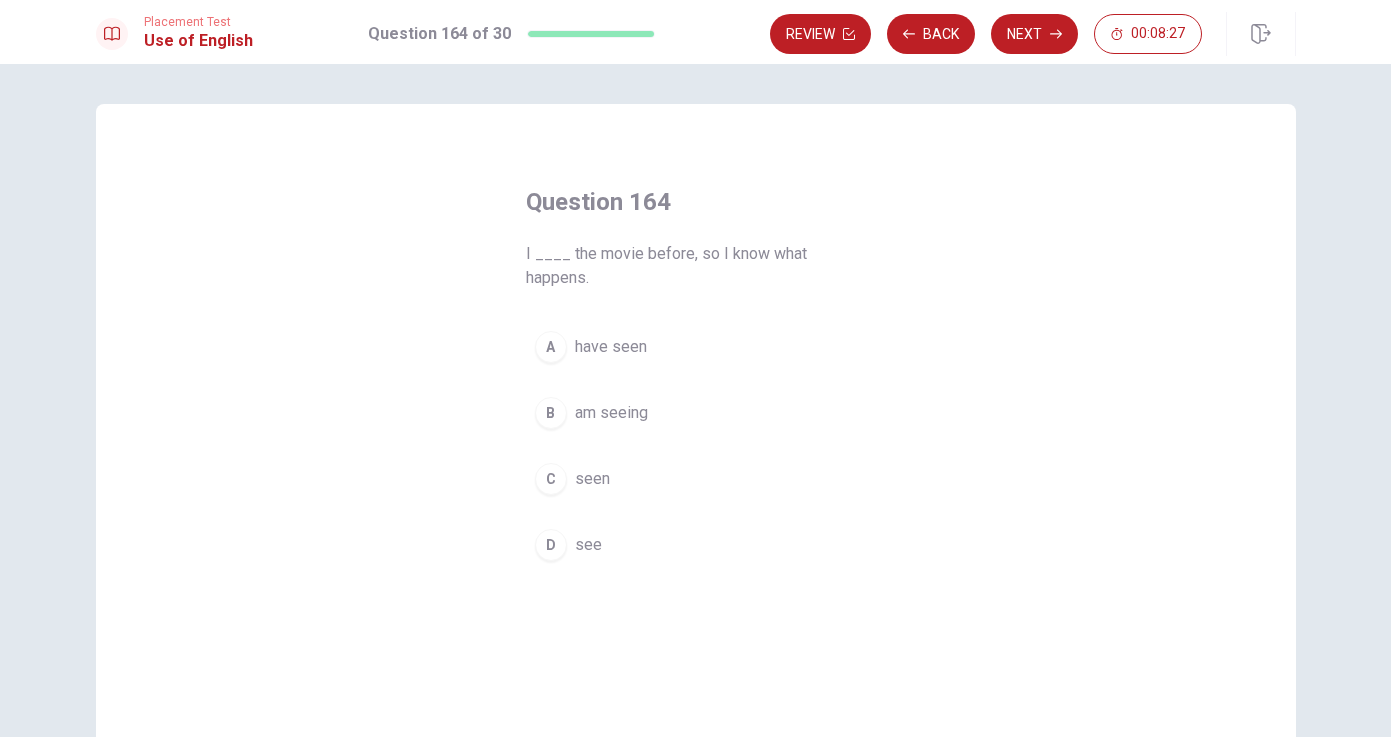 click on "have seen" at bounding box center [611, 347] 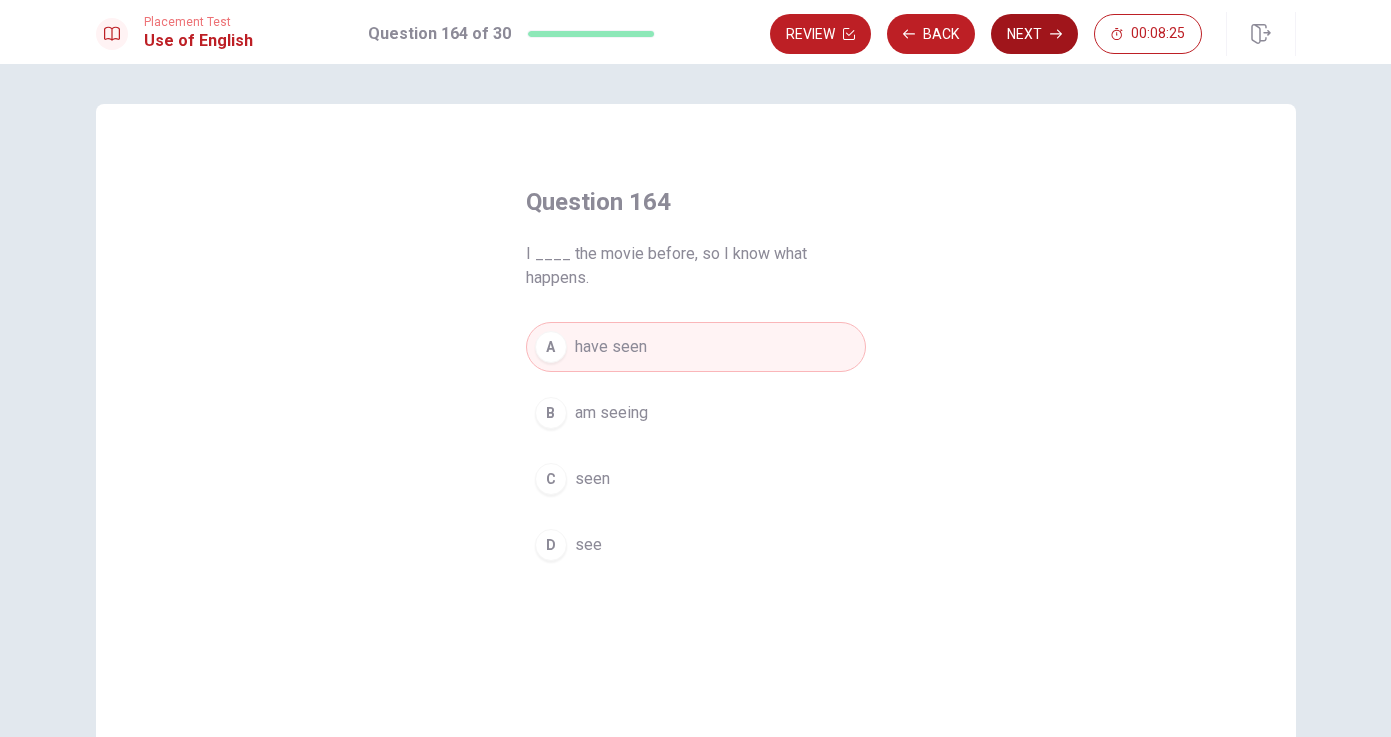 click 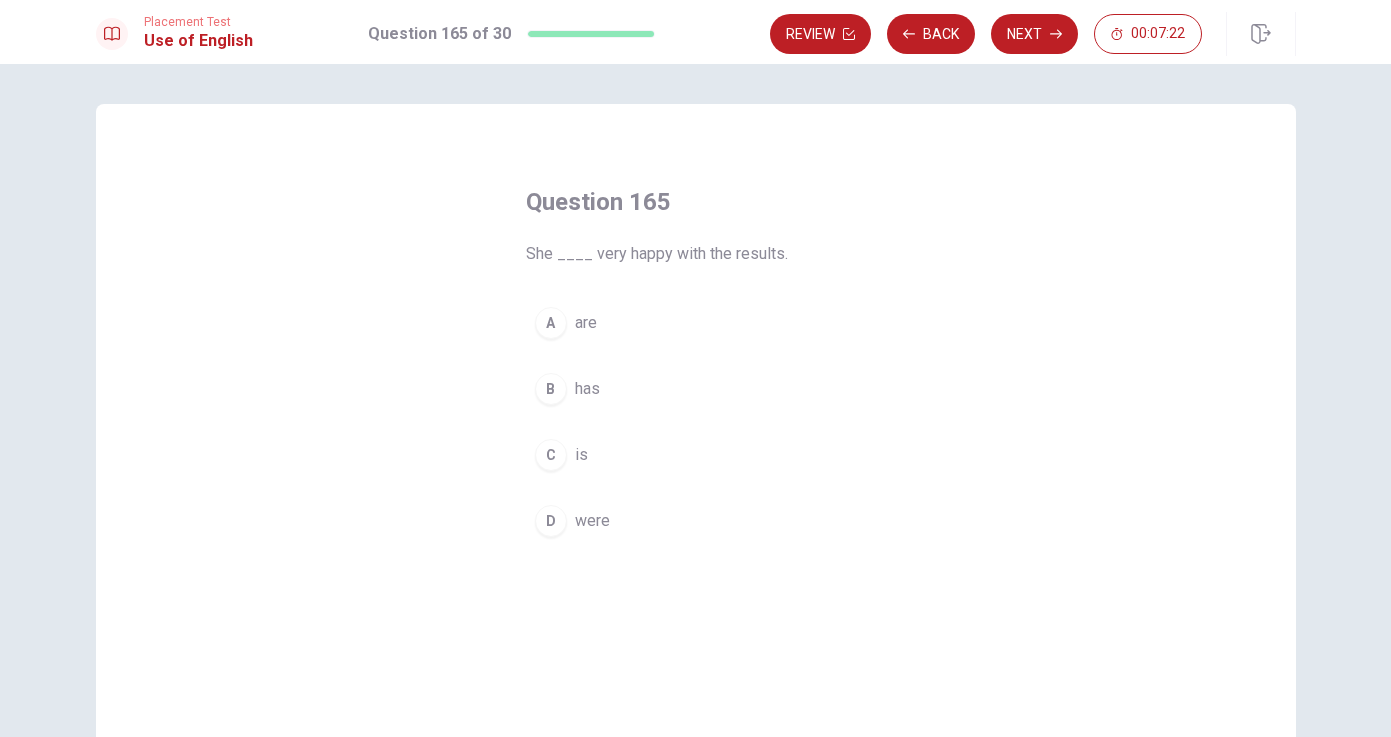 click on "is" at bounding box center [581, 455] 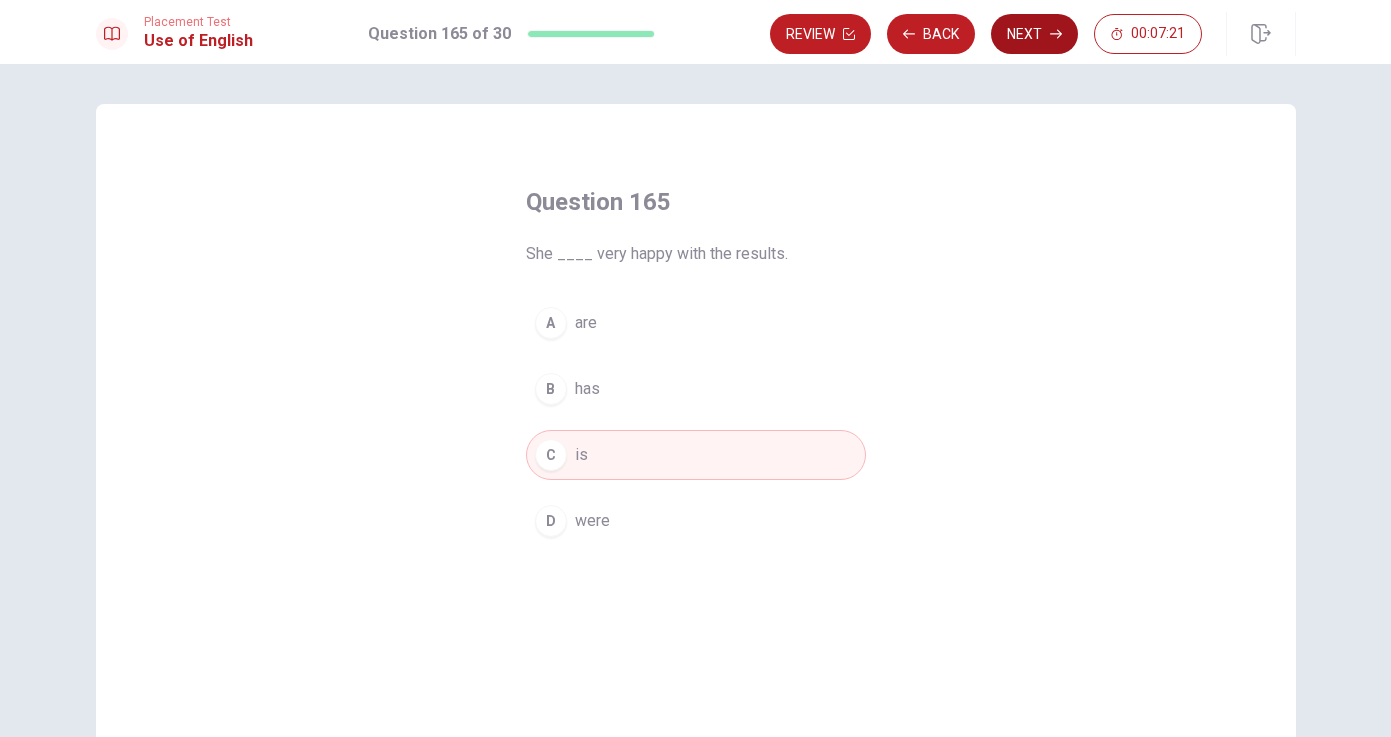 click 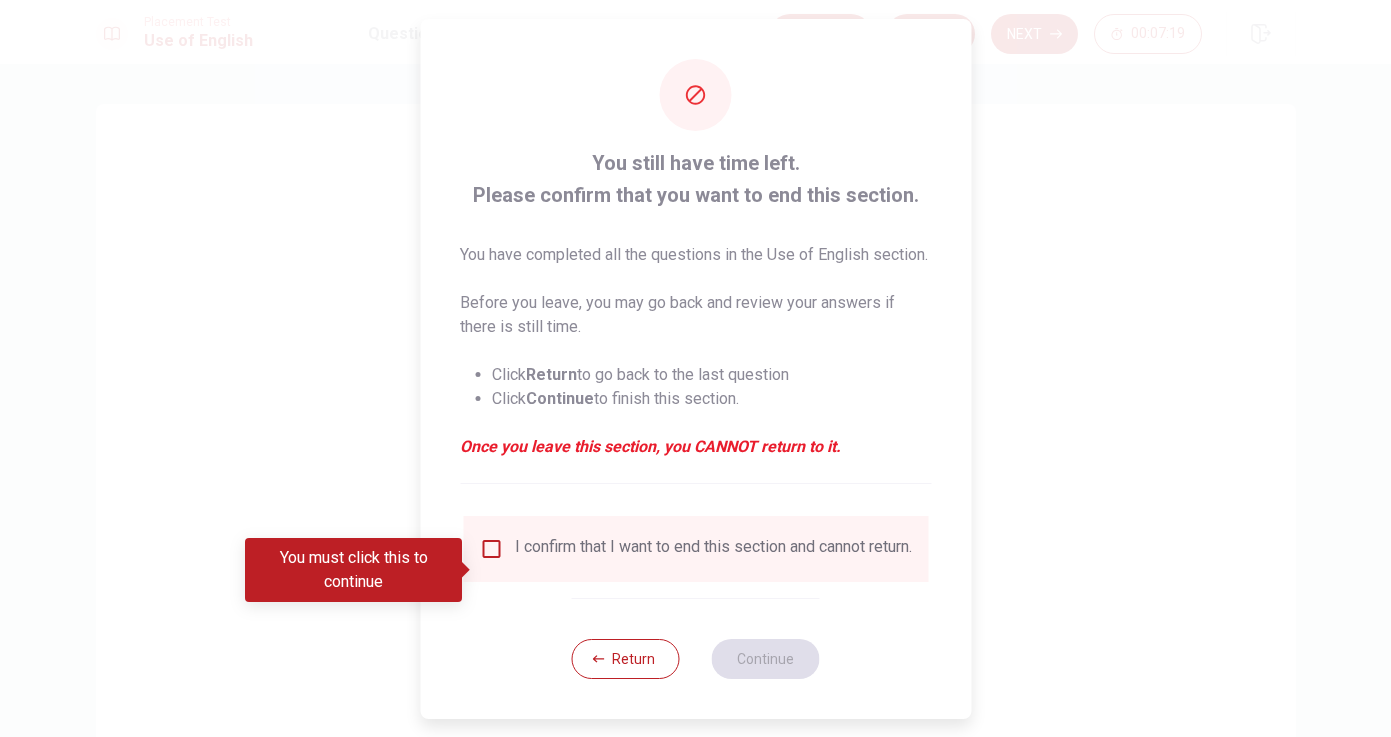 click at bounding box center (491, 549) 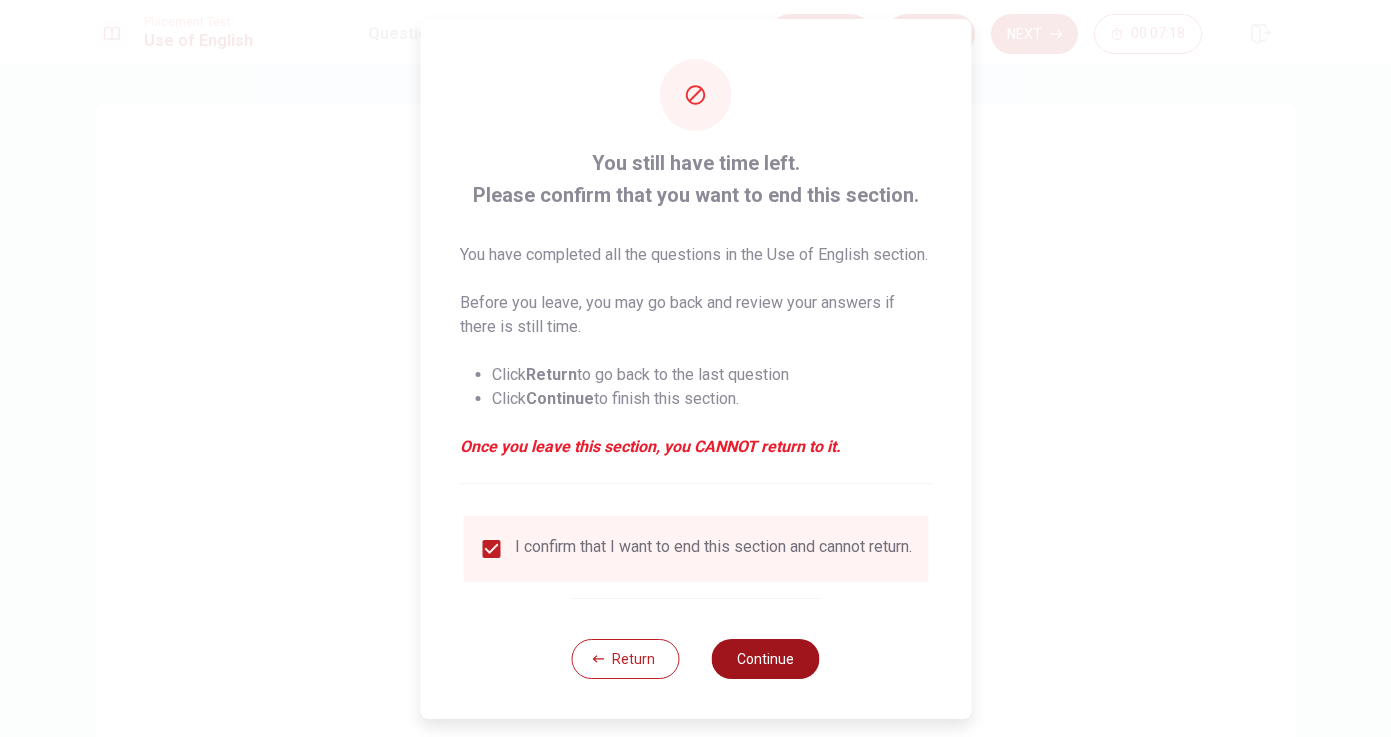 click on "Continue" at bounding box center [766, 659] 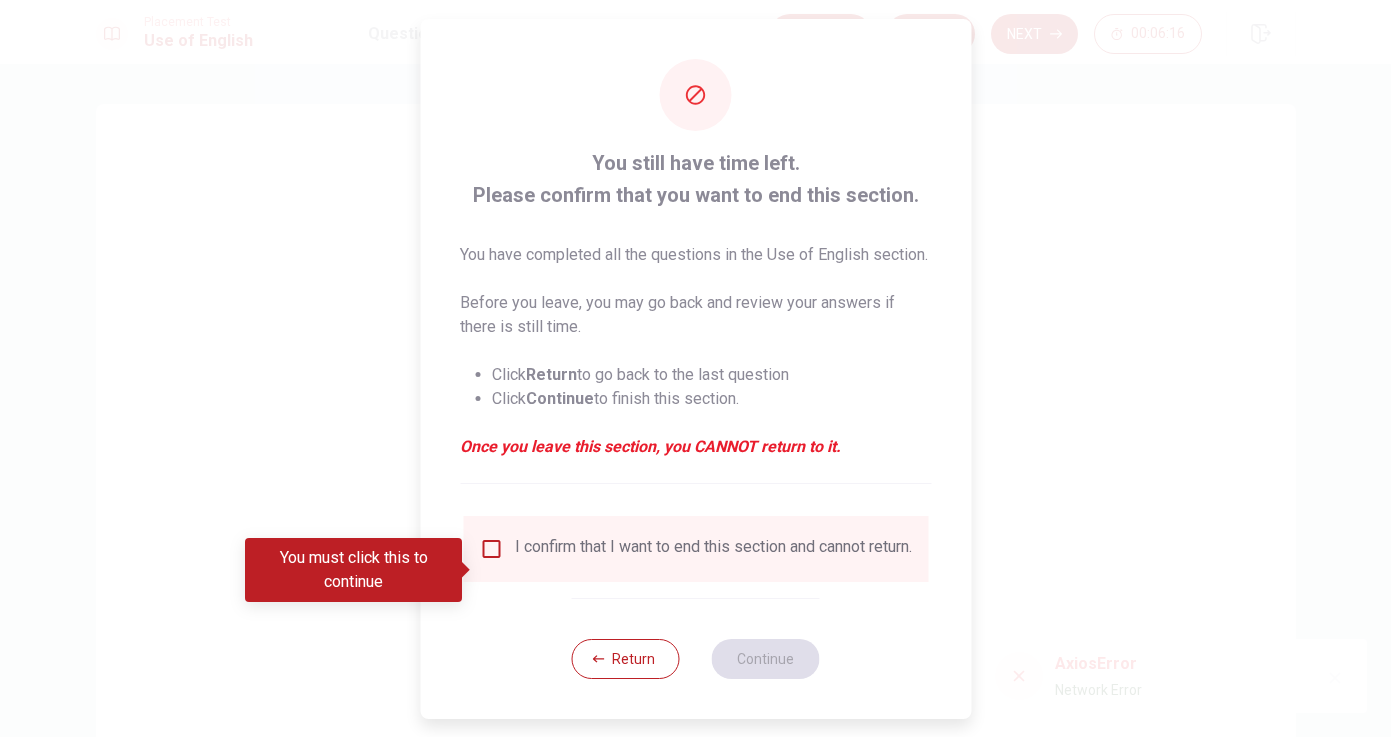 click at bounding box center [491, 549] 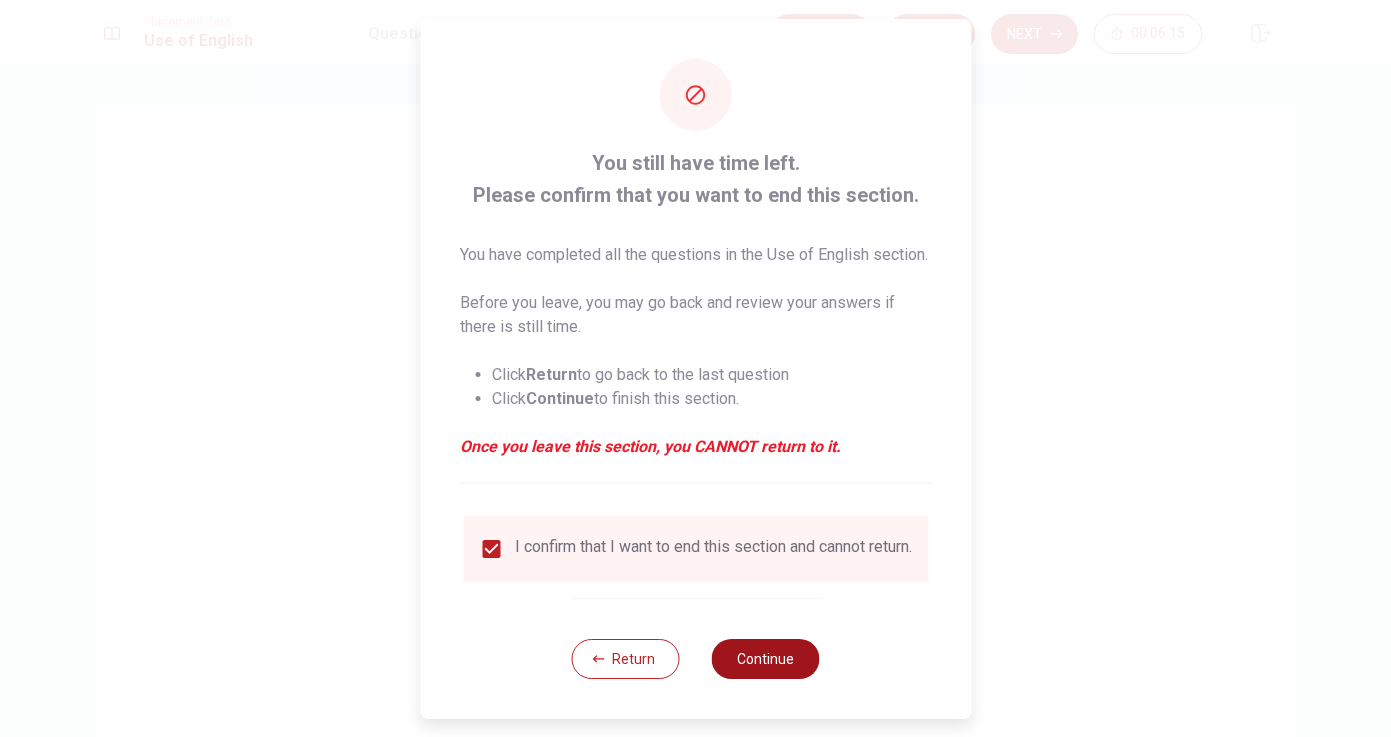 click on "Continue" at bounding box center [766, 659] 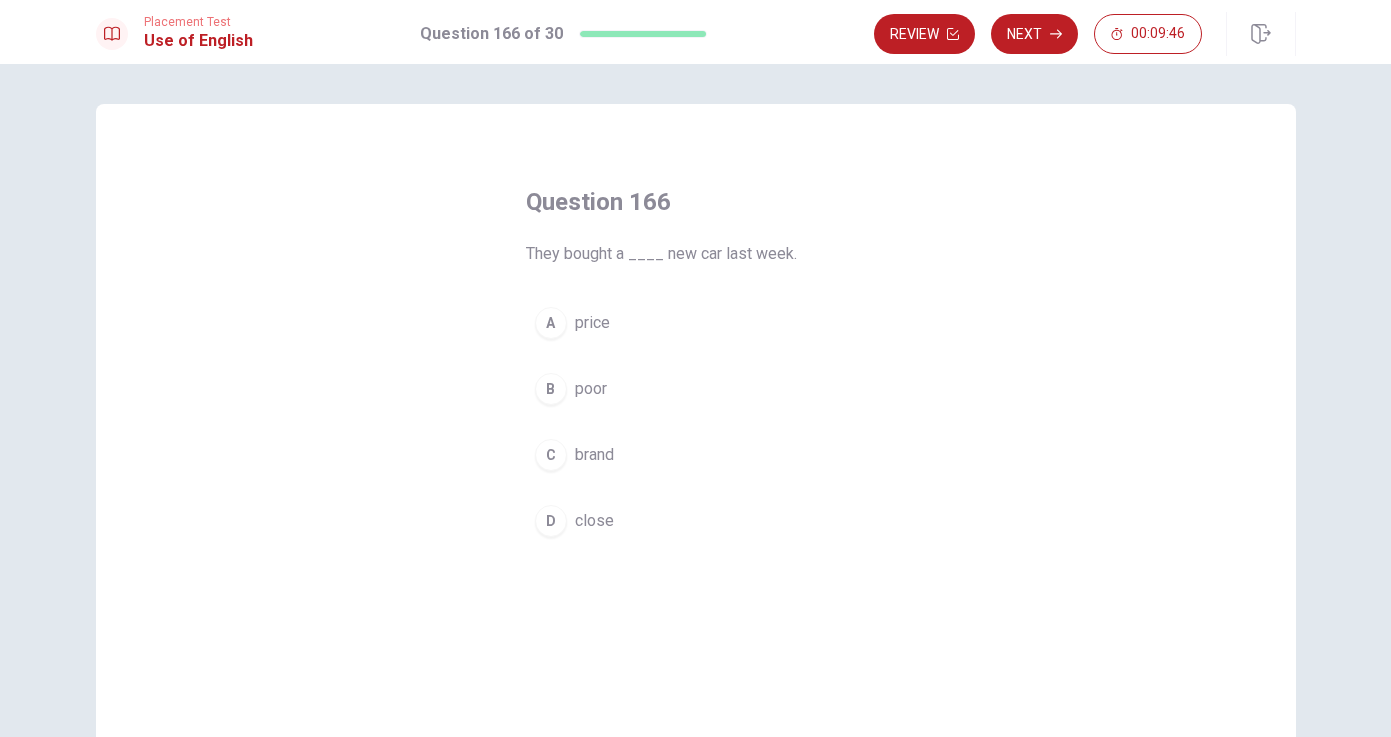 click on "brand" at bounding box center (594, 455) 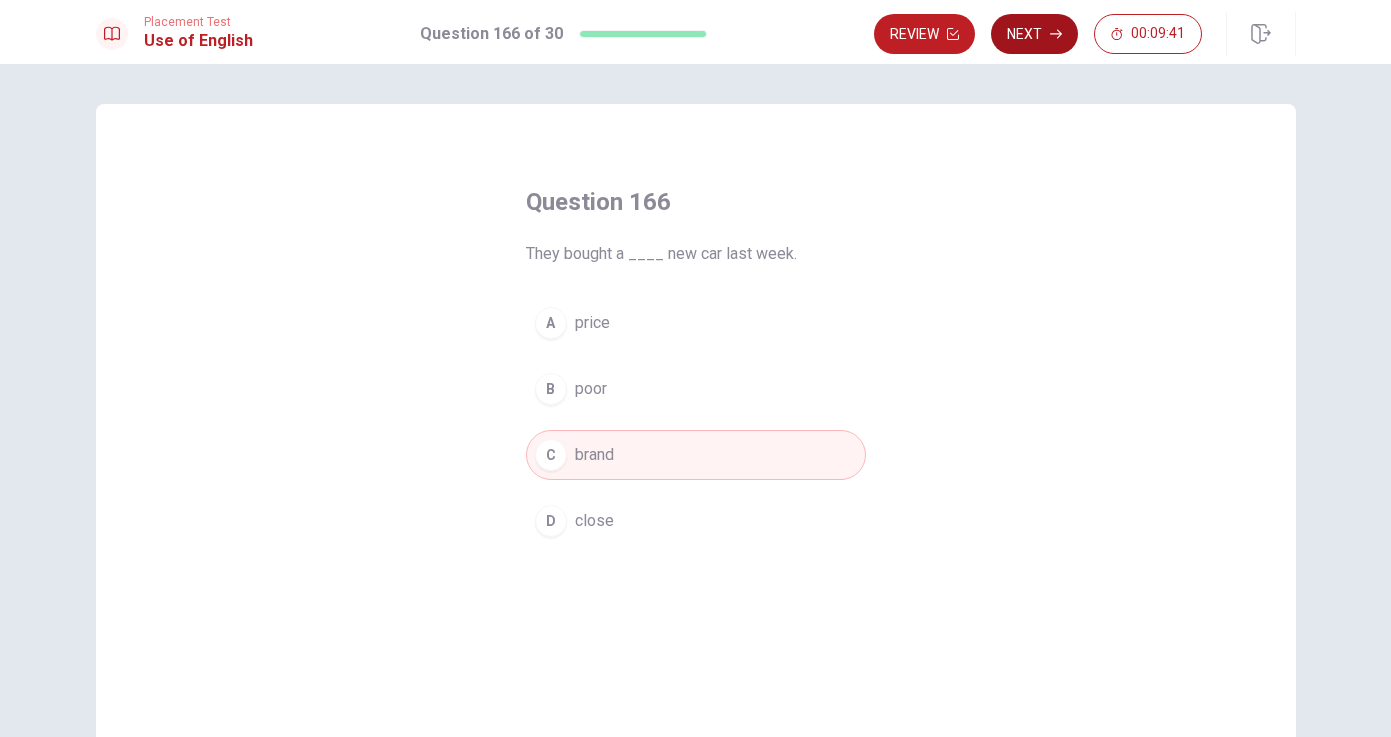click 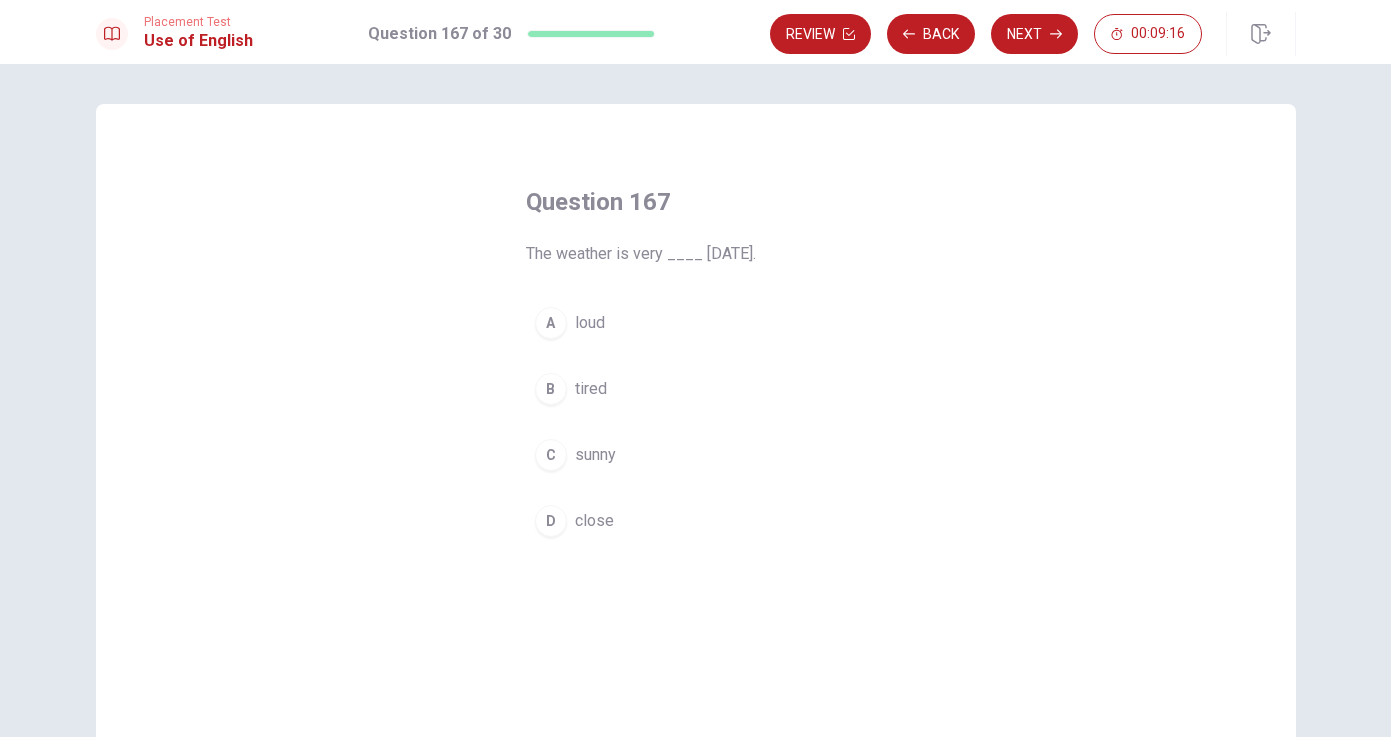 click on "C" at bounding box center (551, 455) 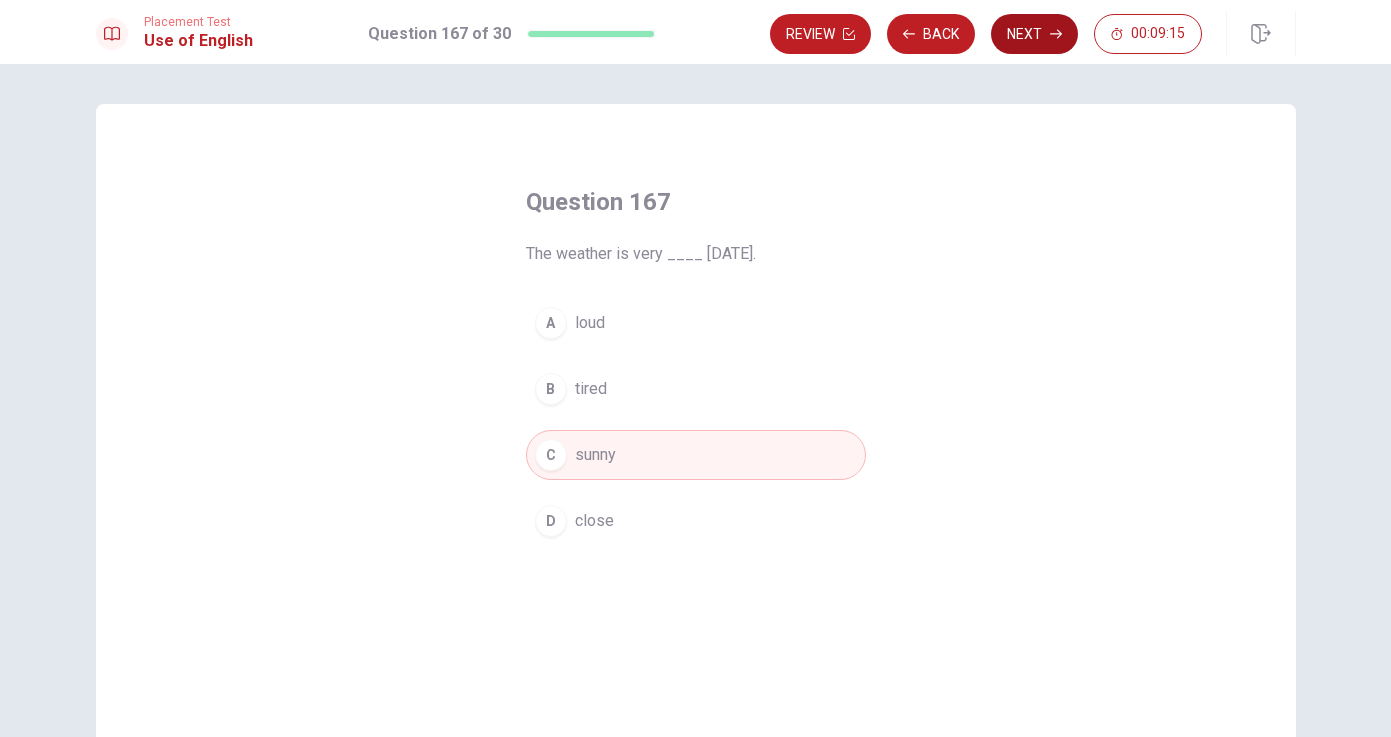 click 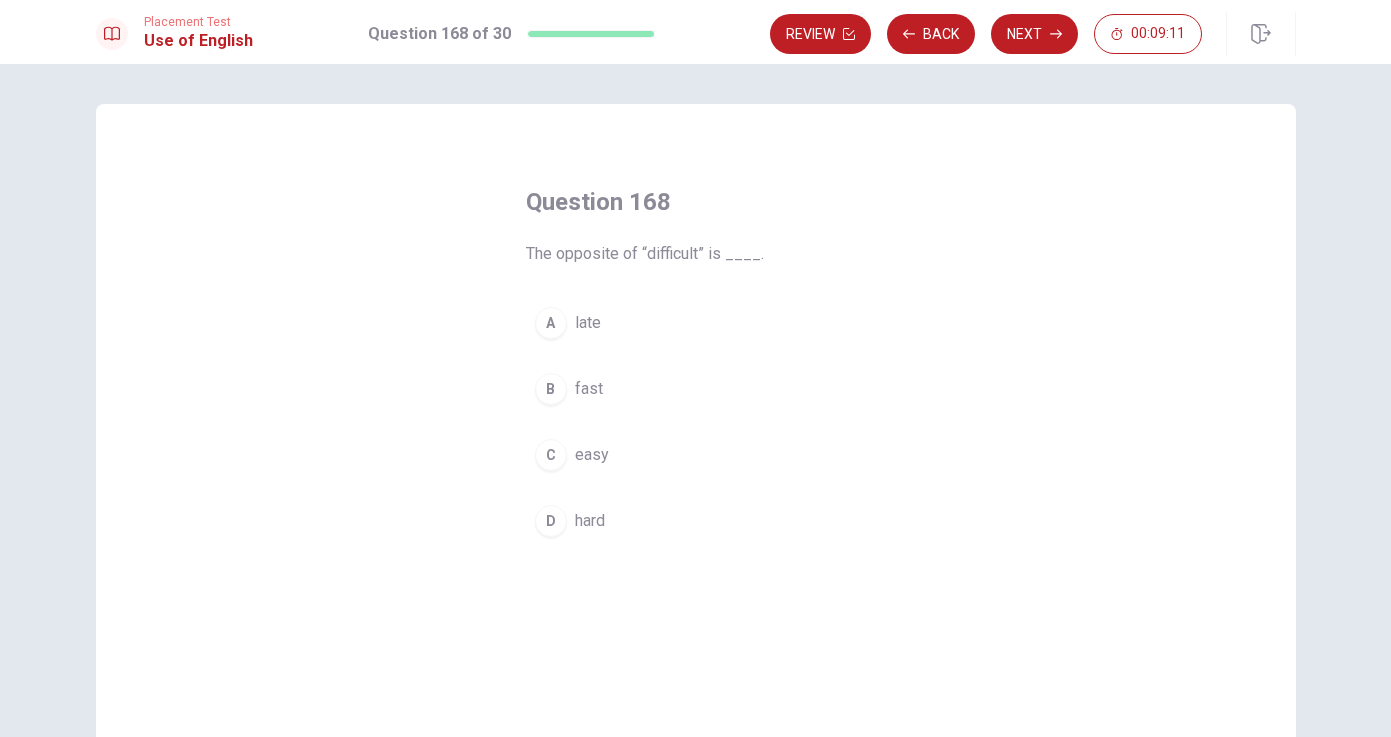 click on "C" at bounding box center [551, 455] 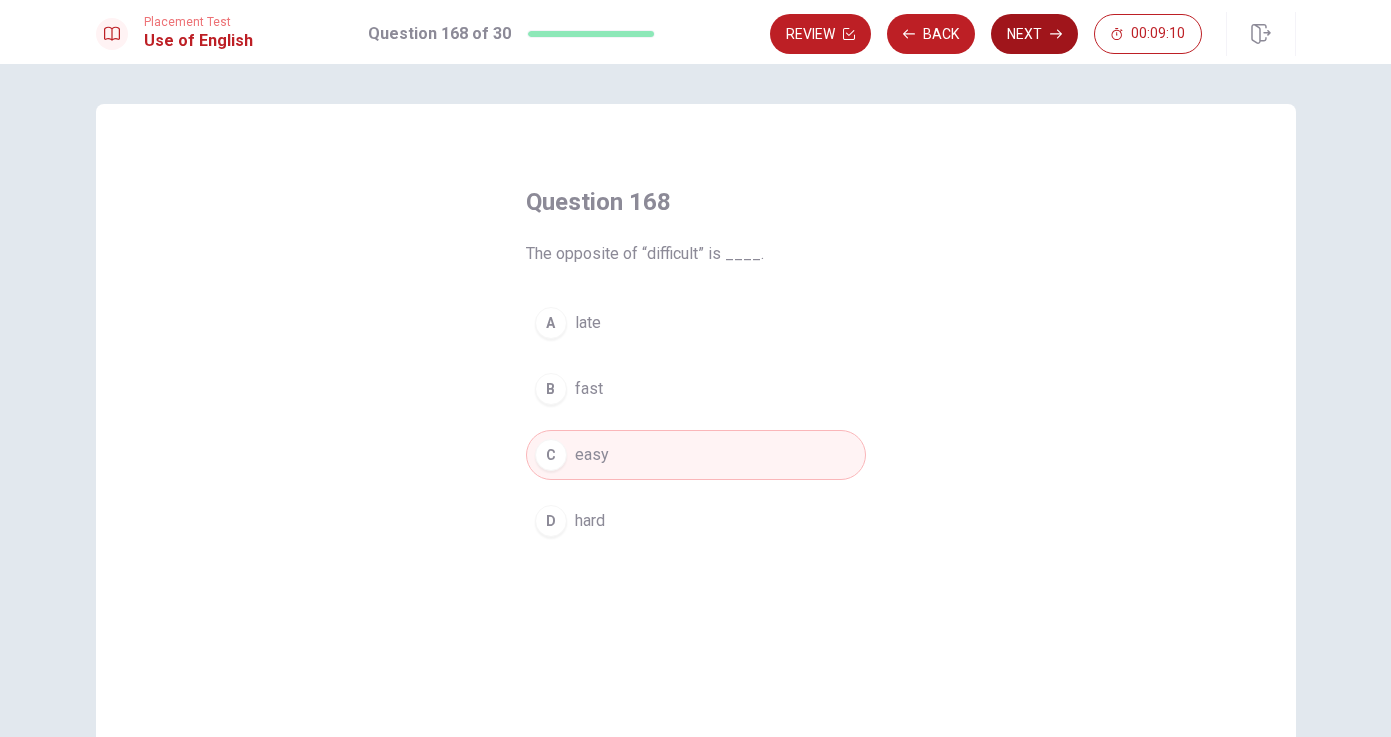 click 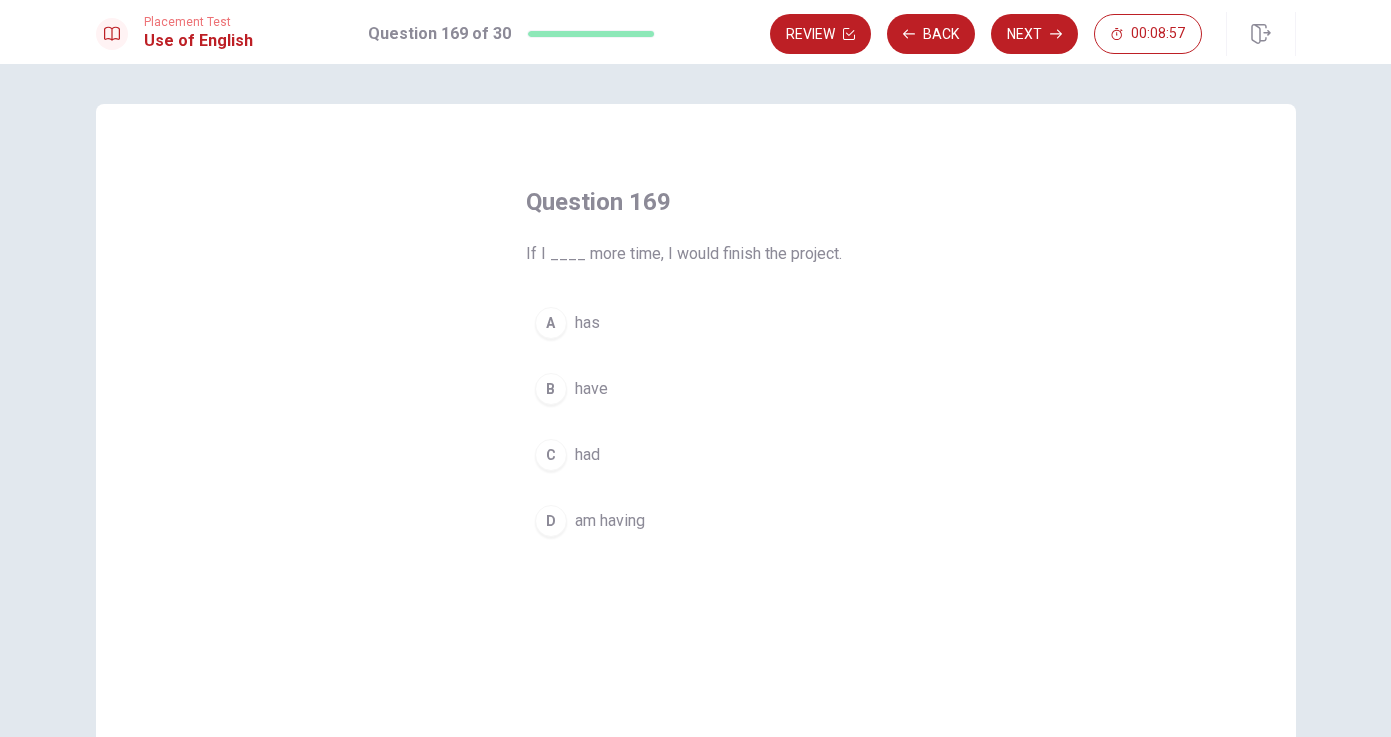 click on "B have" at bounding box center (696, 389) 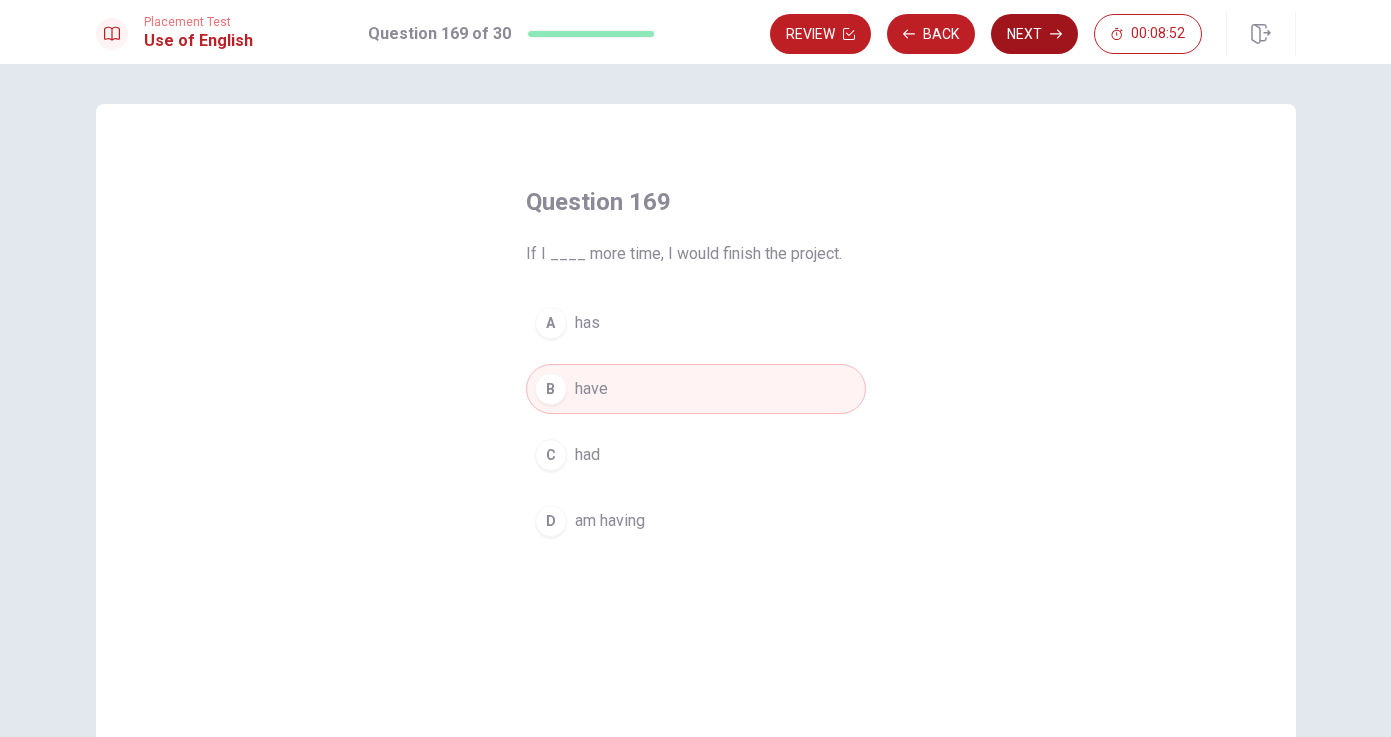 click on "Next" at bounding box center [1034, 34] 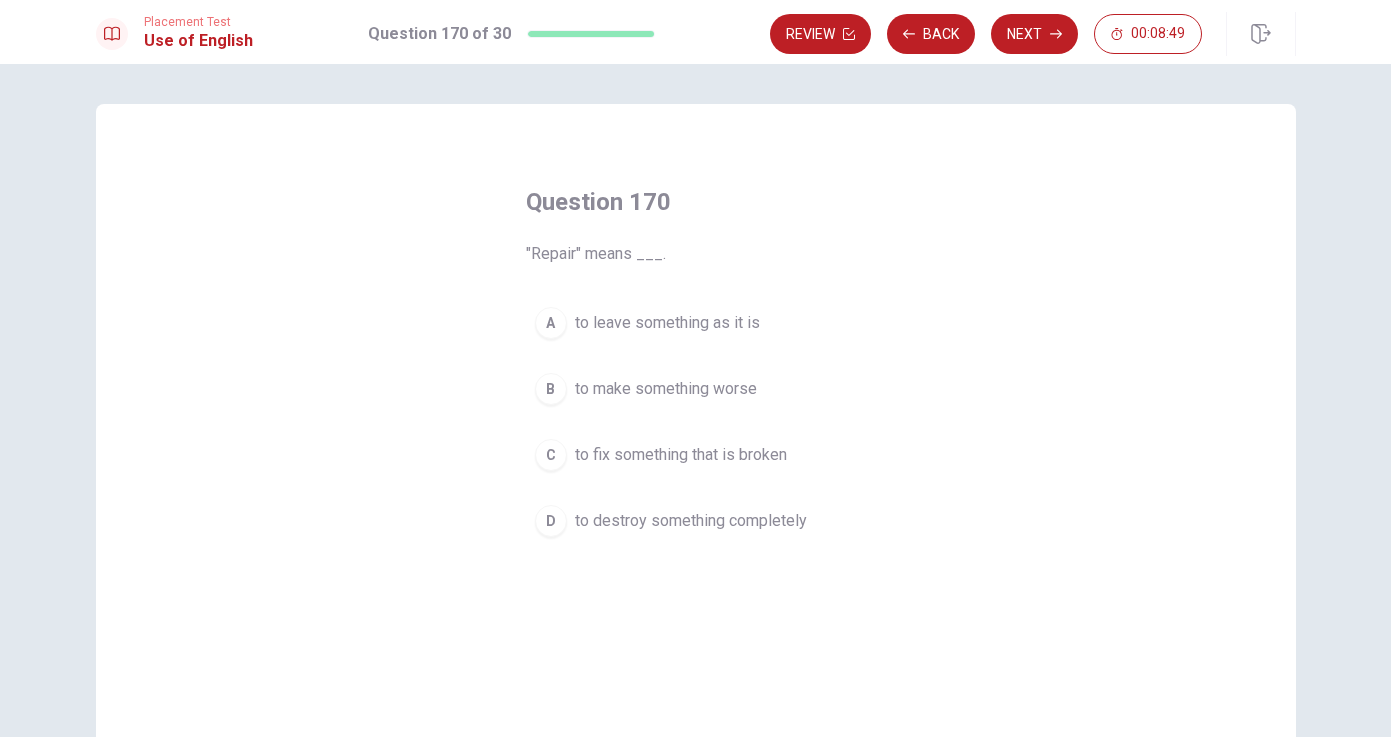 click on "D to destroy something completely" at bounding box center [696, 521] 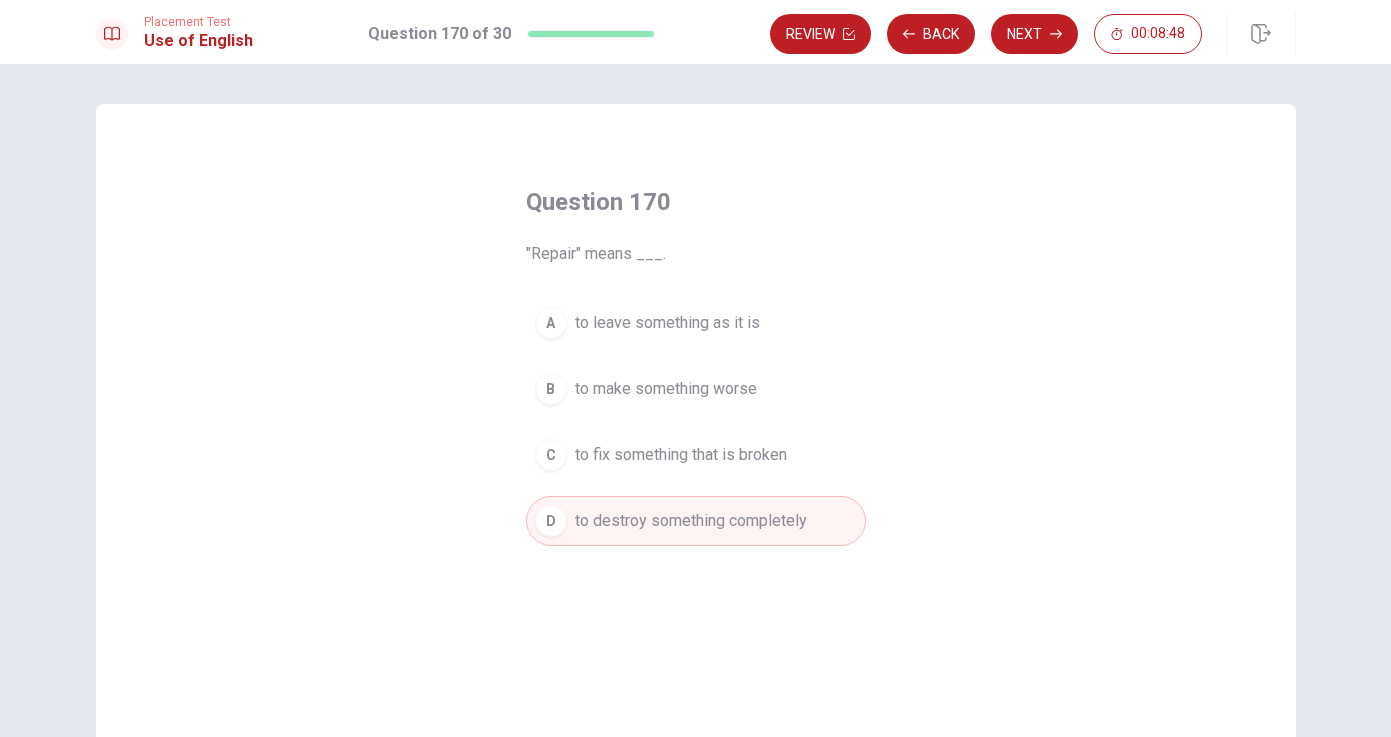 click on "to fix something that is broken" at bounding box center (681, 455) 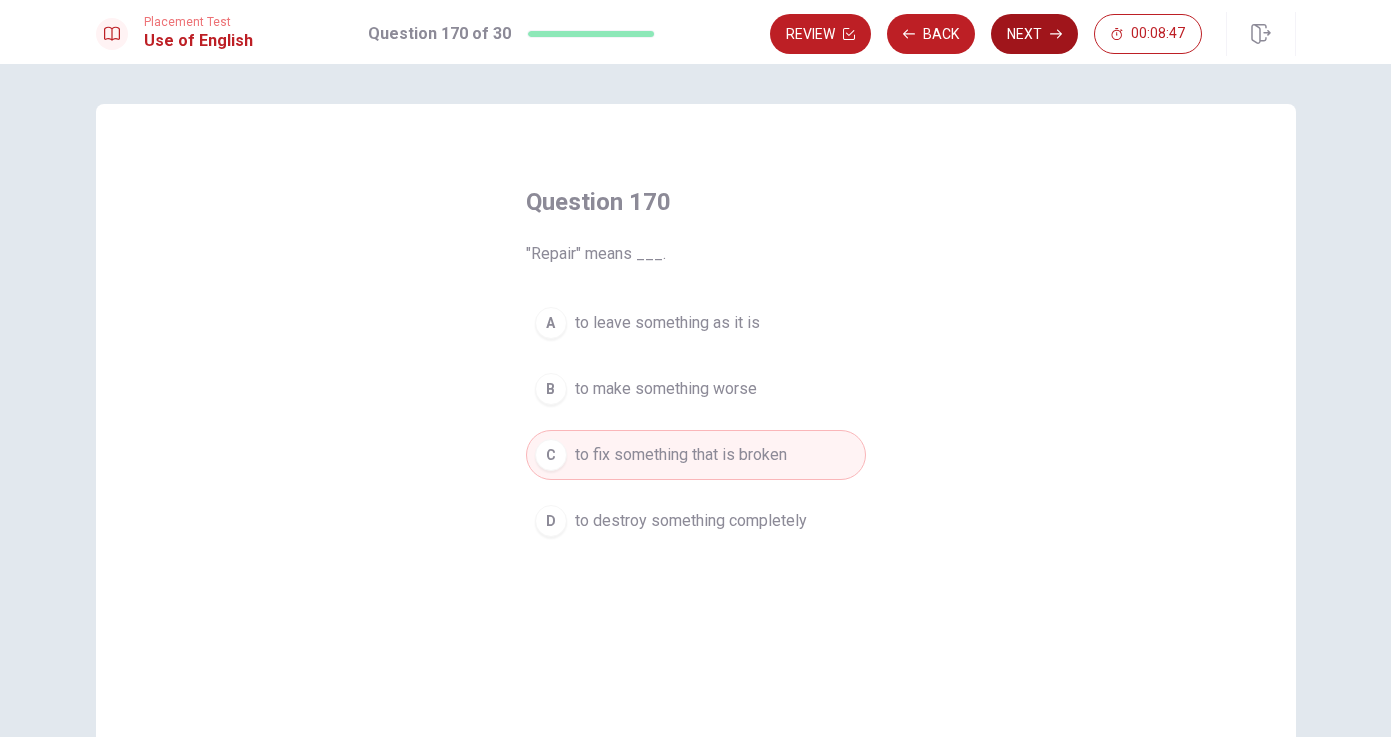 click on "Next" at bounding box center (1034, 34) 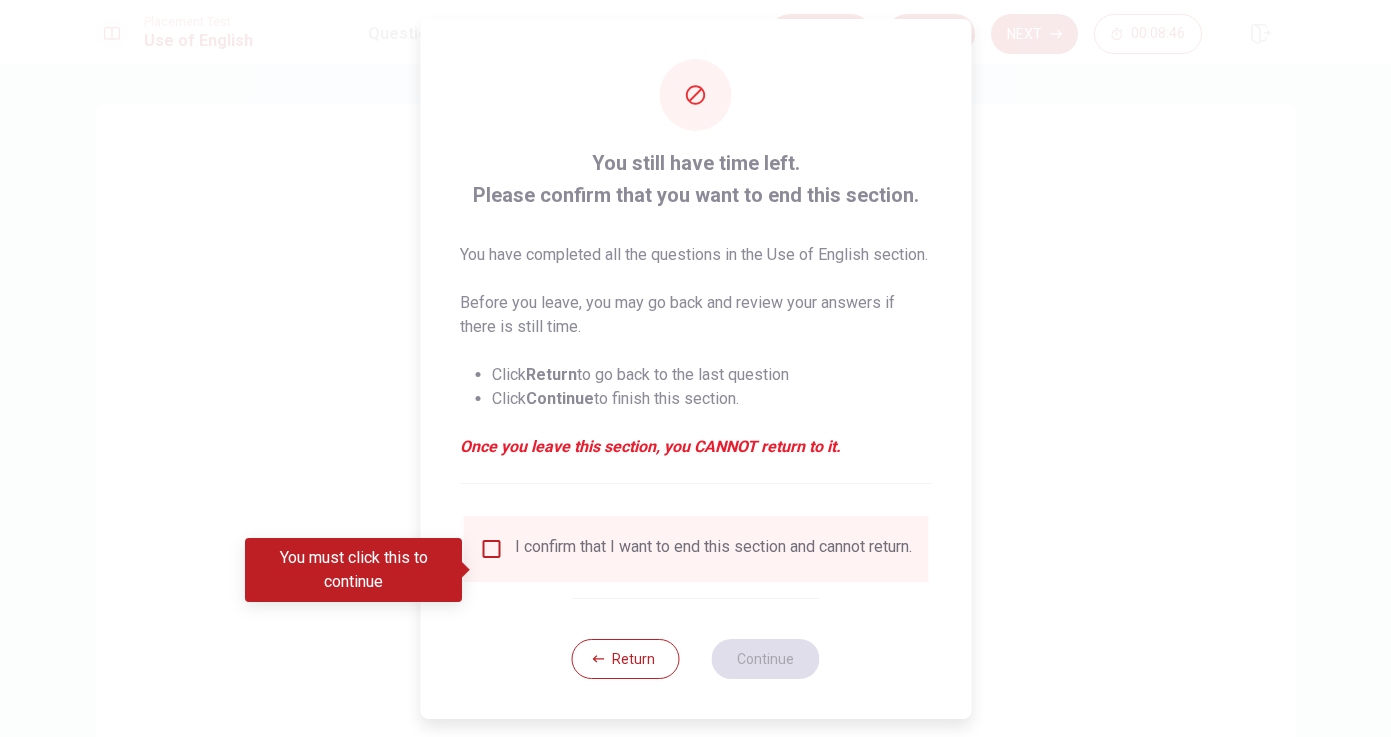 click on "I confirm that I want to end this section and cannot return." at bounding box center [713, 549] 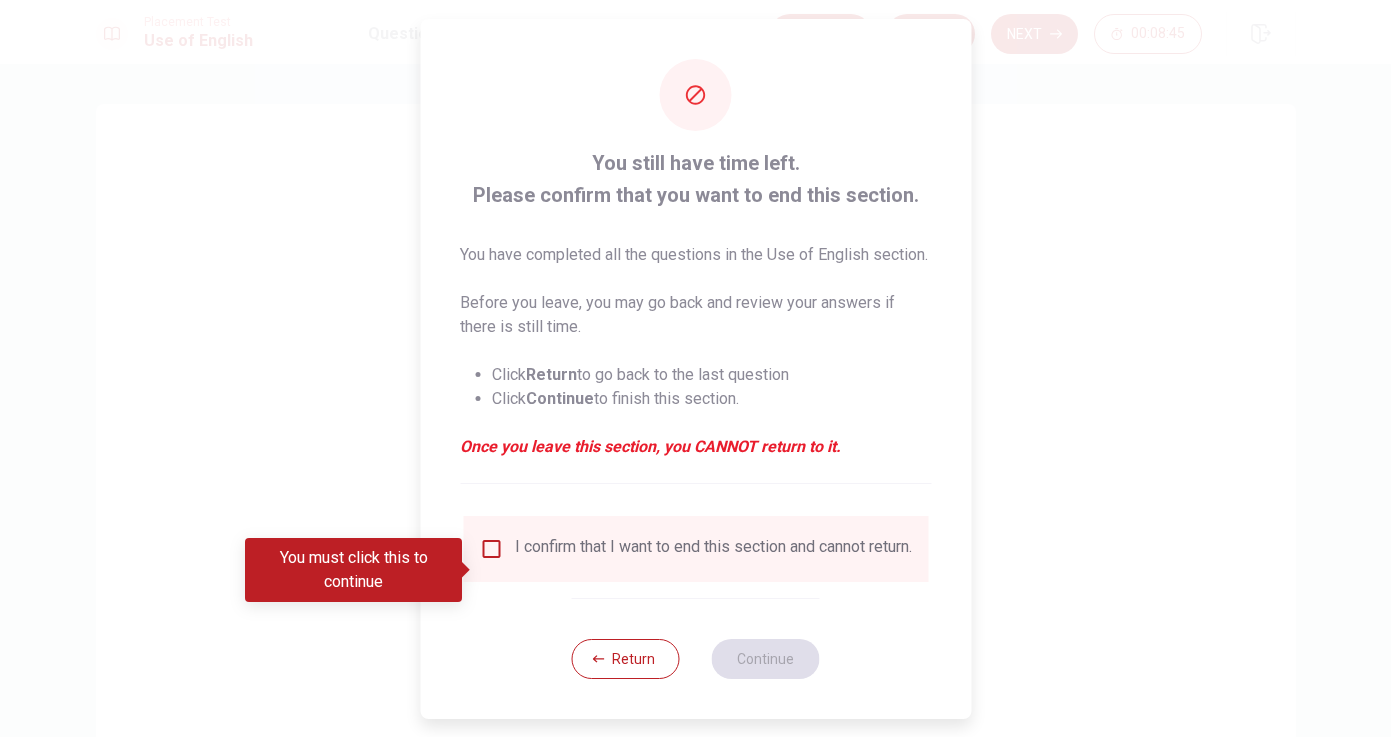 click at bounding box center [491, 549] 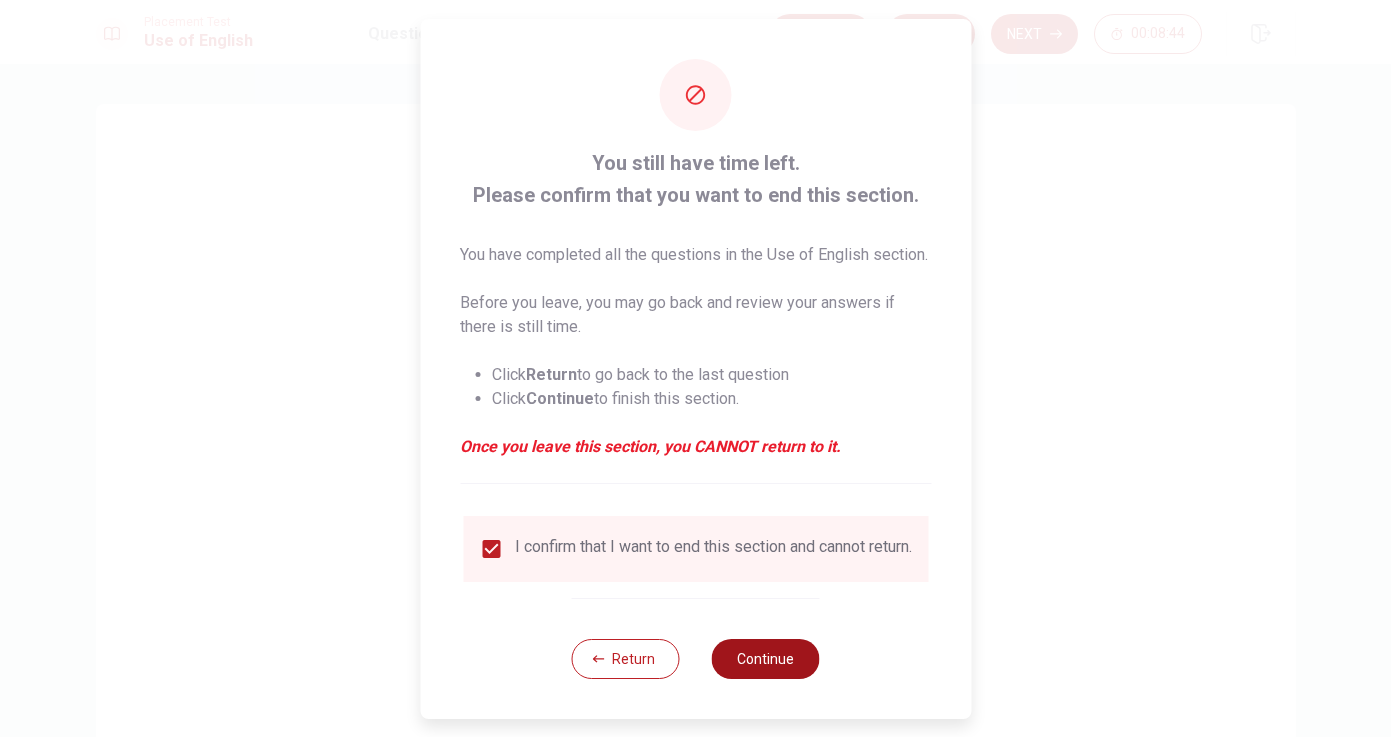 click on "Continue" at bounding box center (766, 659) 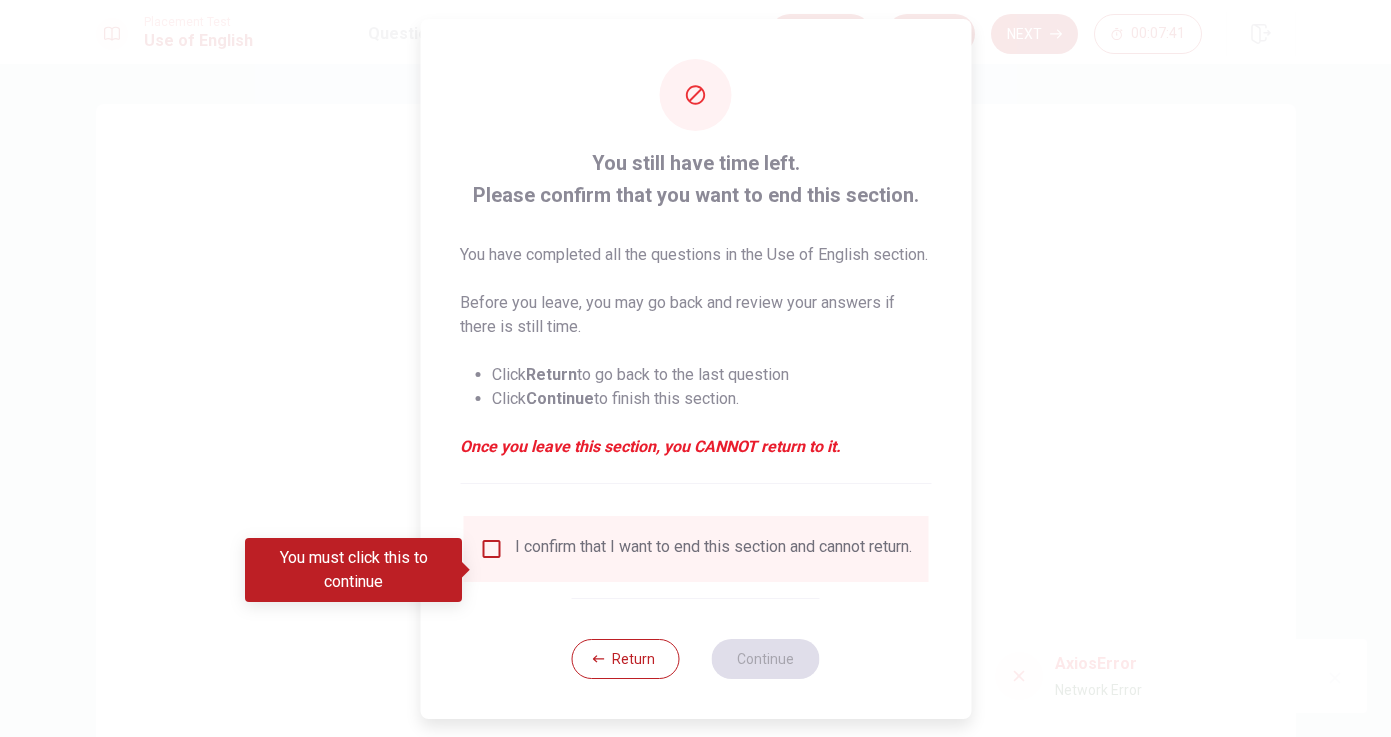 click at bounding box center (491, 549) 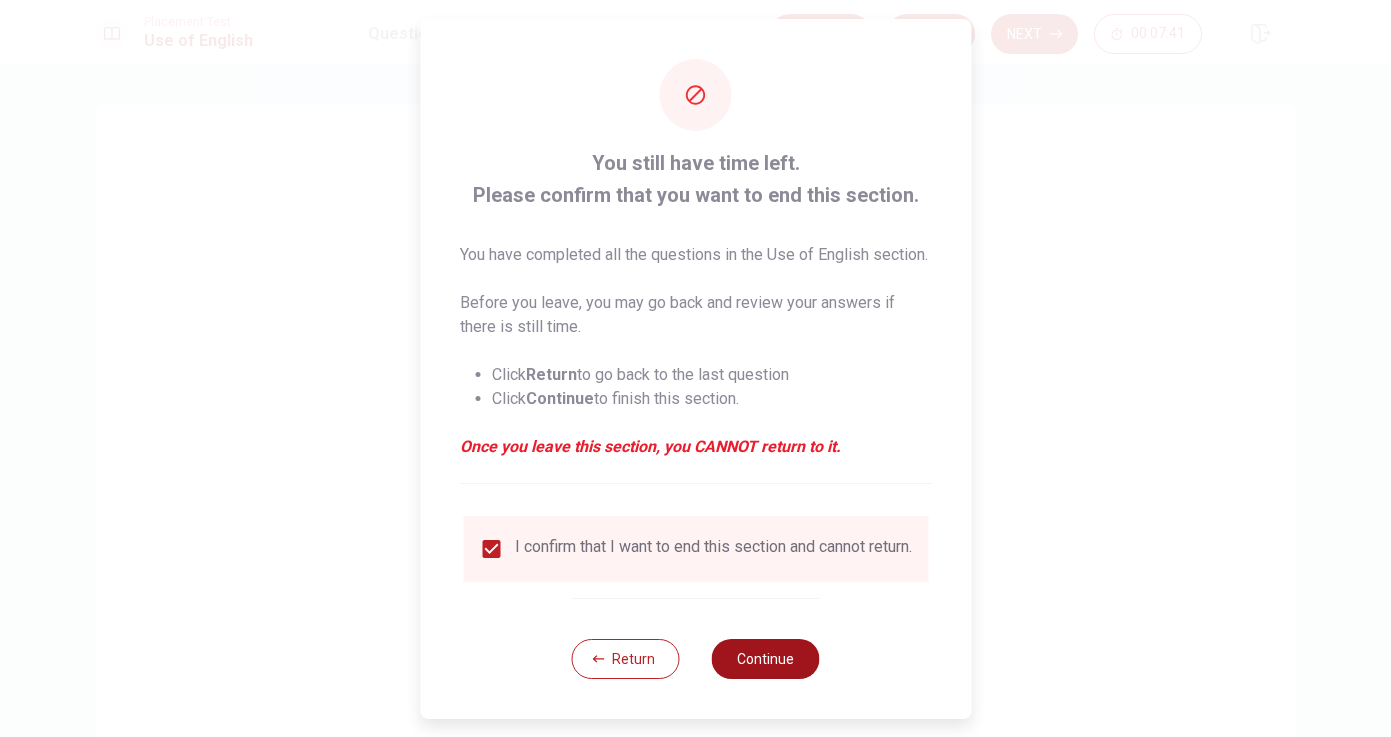click on "Continue" at bounding box center (766, 659) 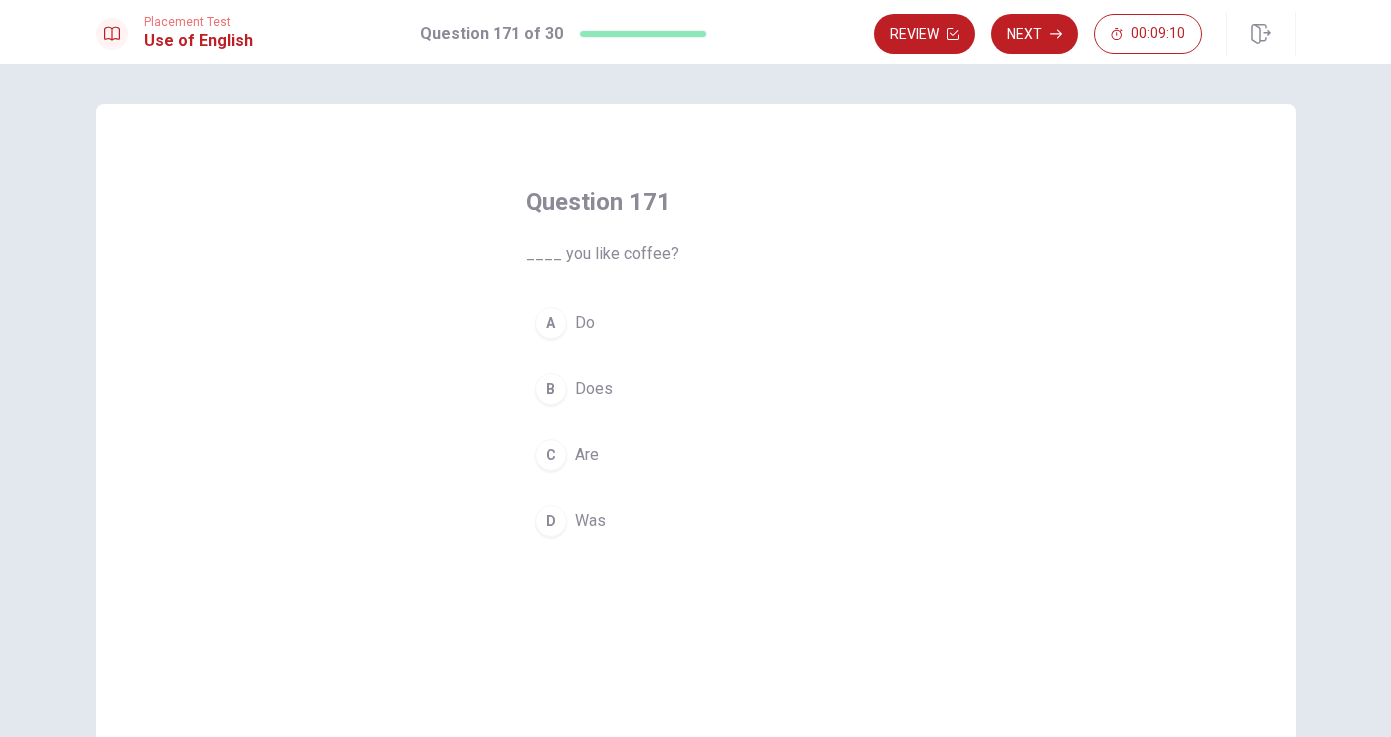click on "A" at bounding box center [551, 323] 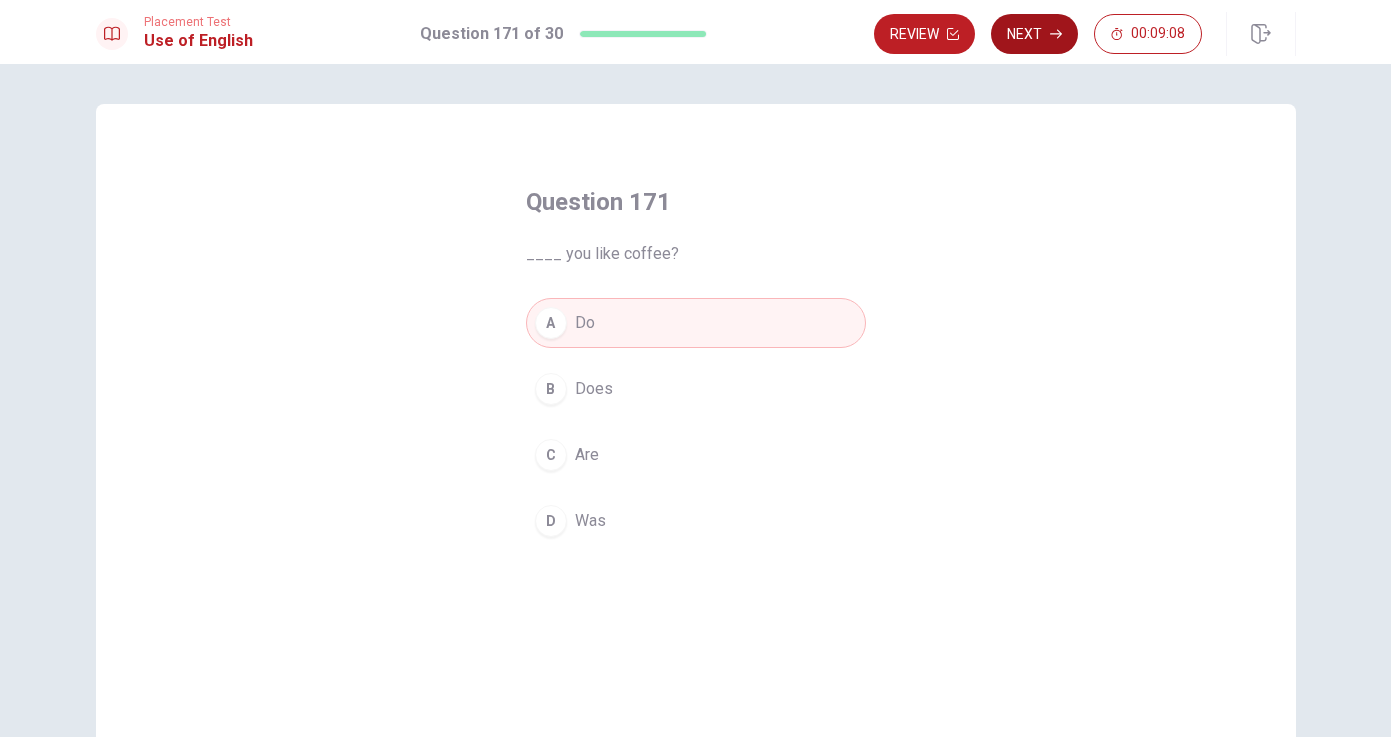 click 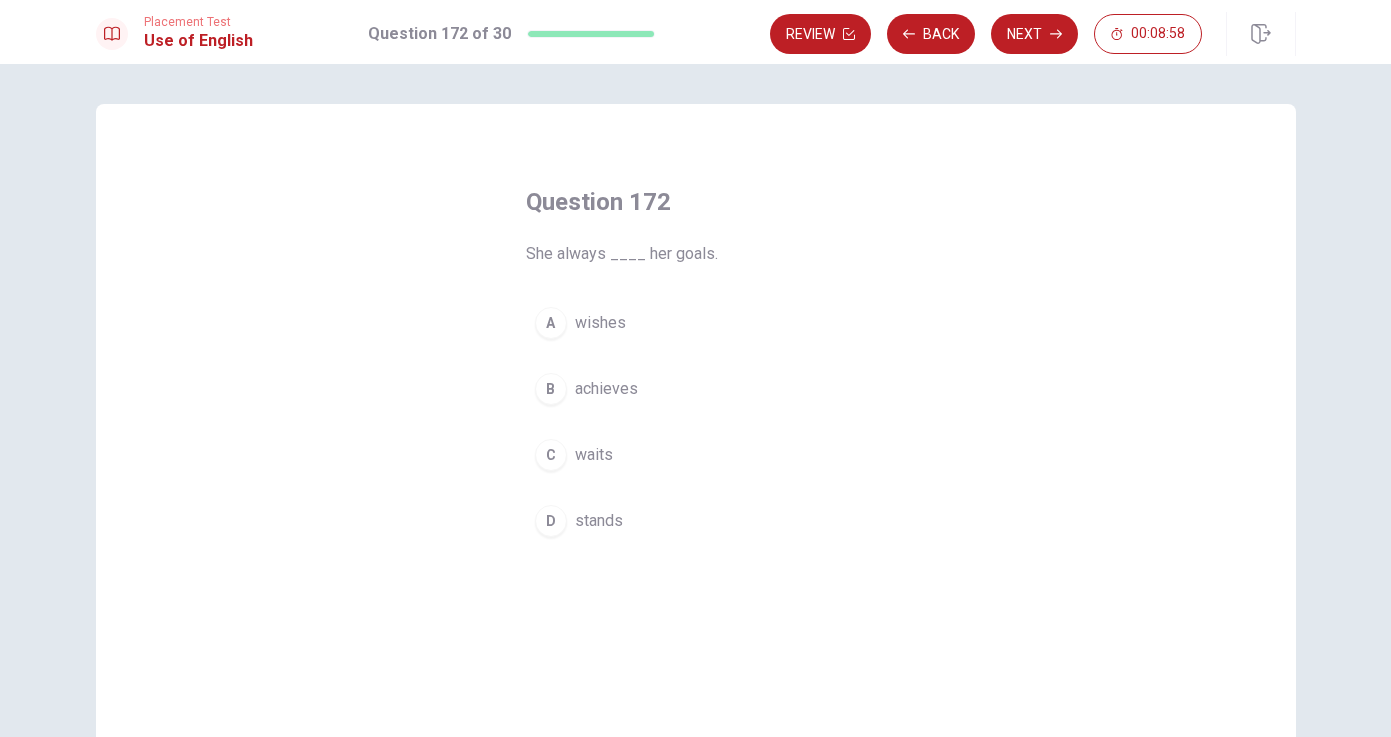 click on "C" at bounding box center [551, 455] 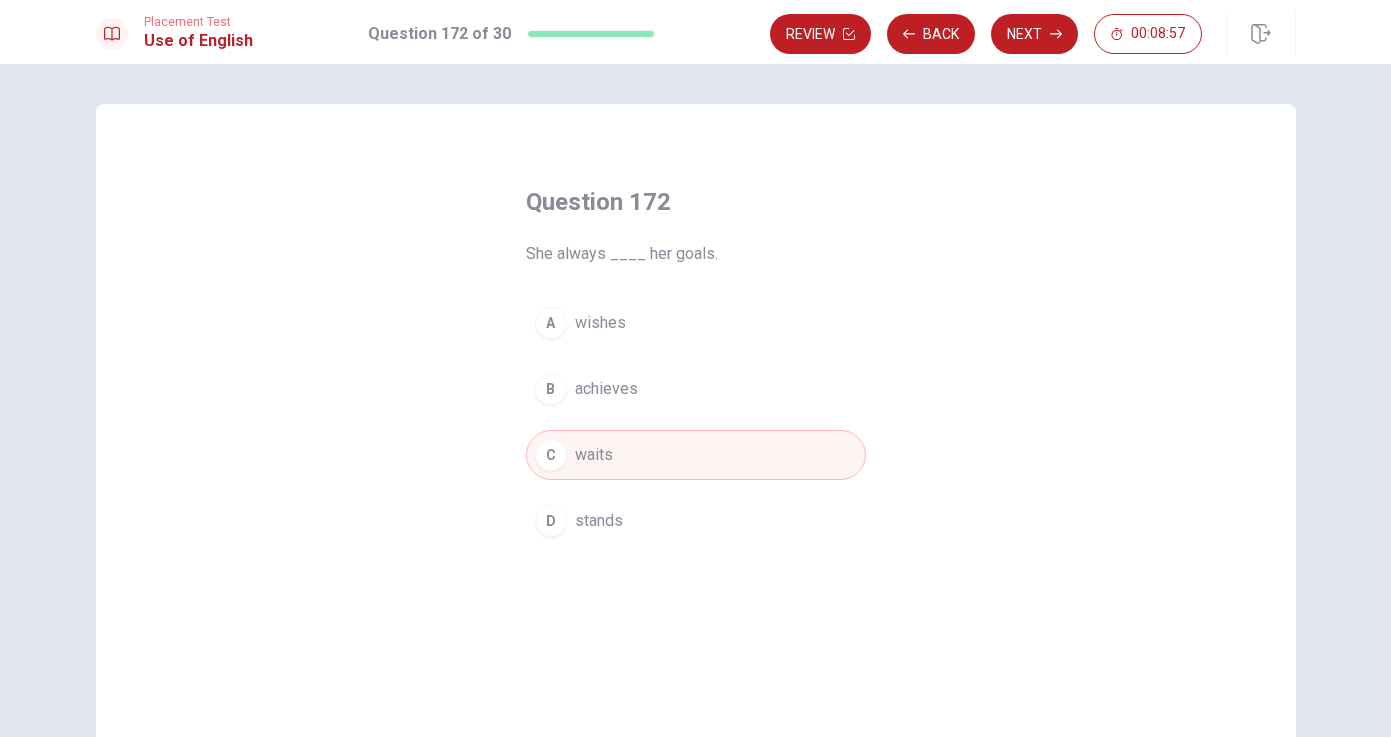 click on "D" at bounding box center (551, 521) 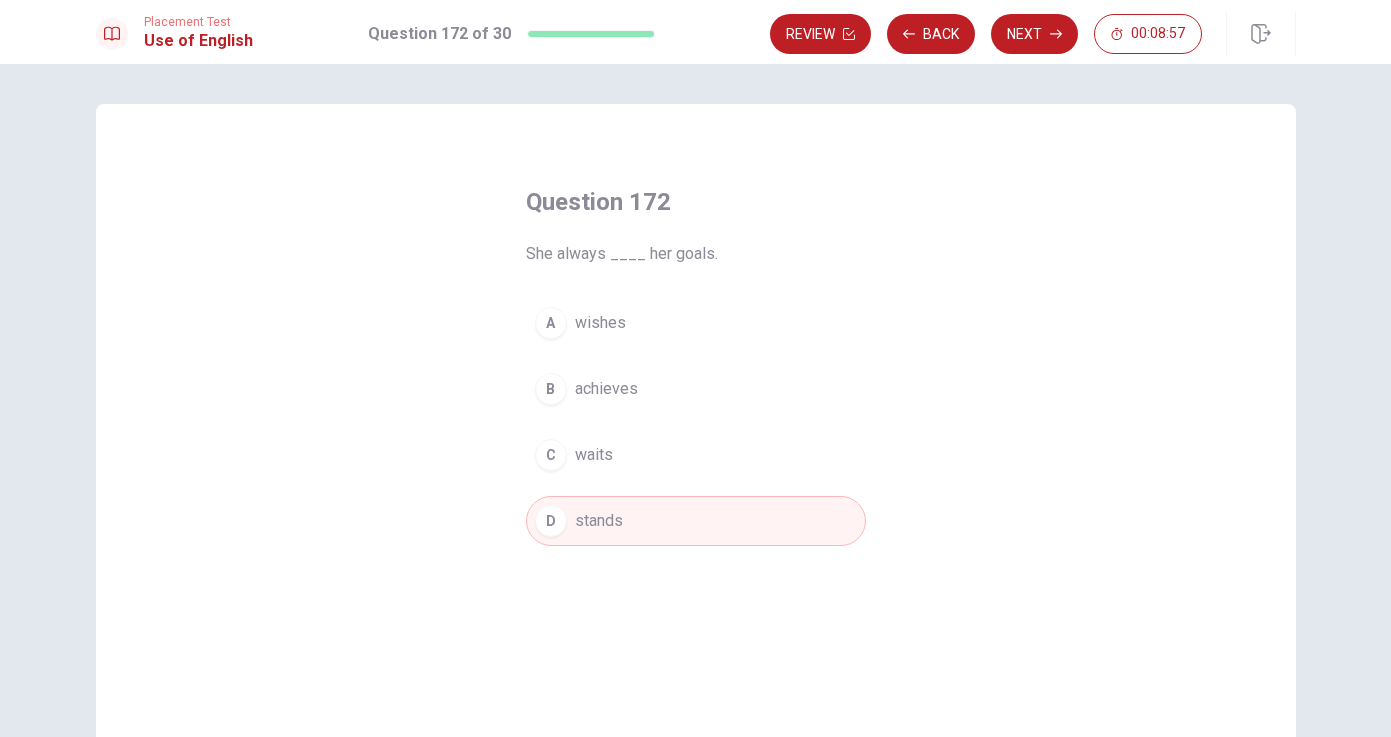 click on "B" at bounding box center (551, 389) 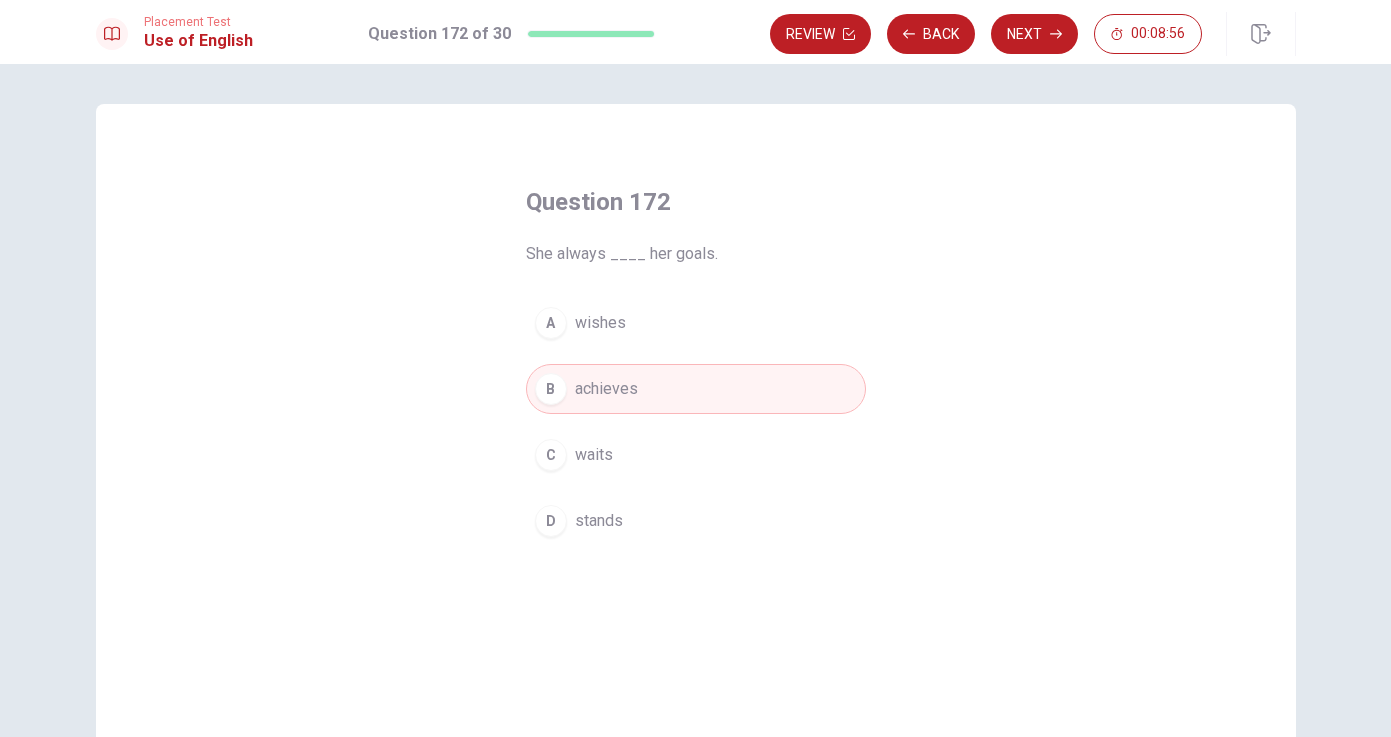 click on "C" at bounding box center (551, 455) 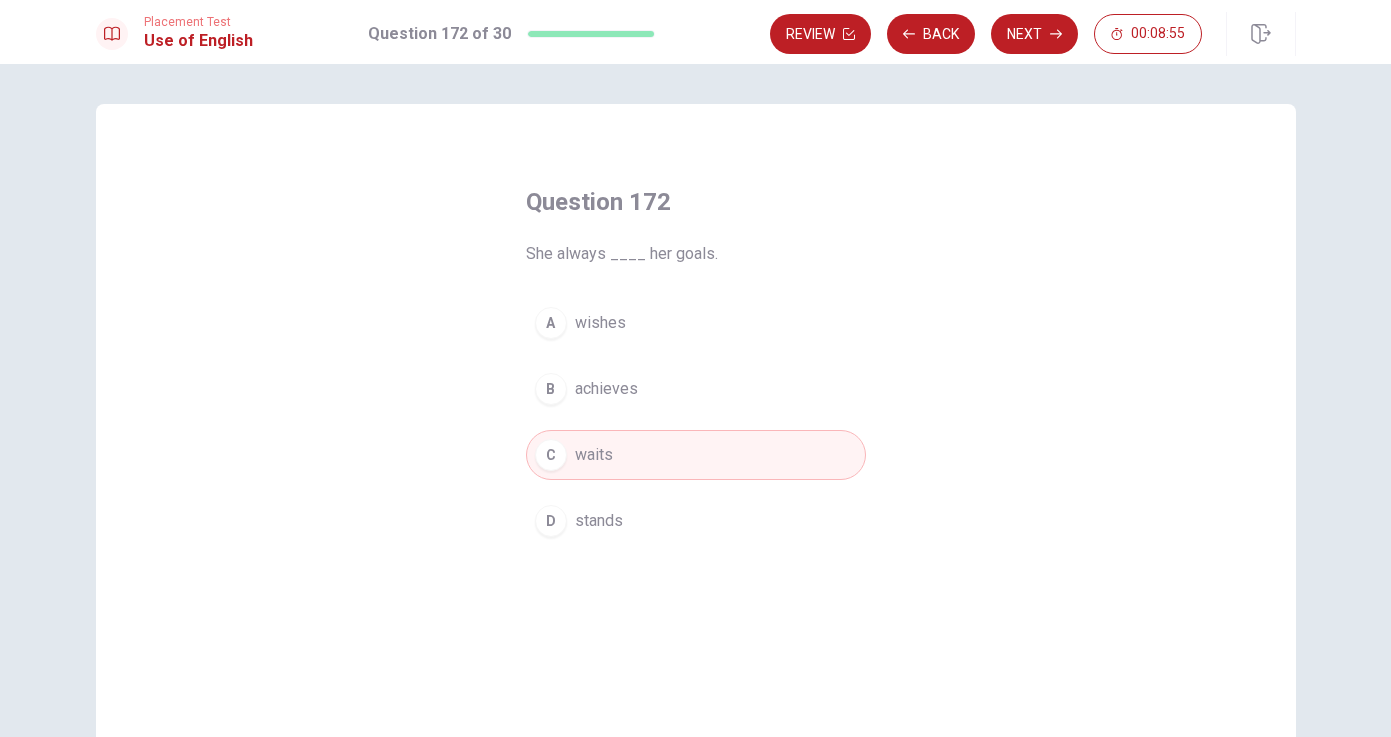 click on "Question 172 She always ____ her goals. A wishes B achieves C waits D stands" at bounding box center [696, 451] 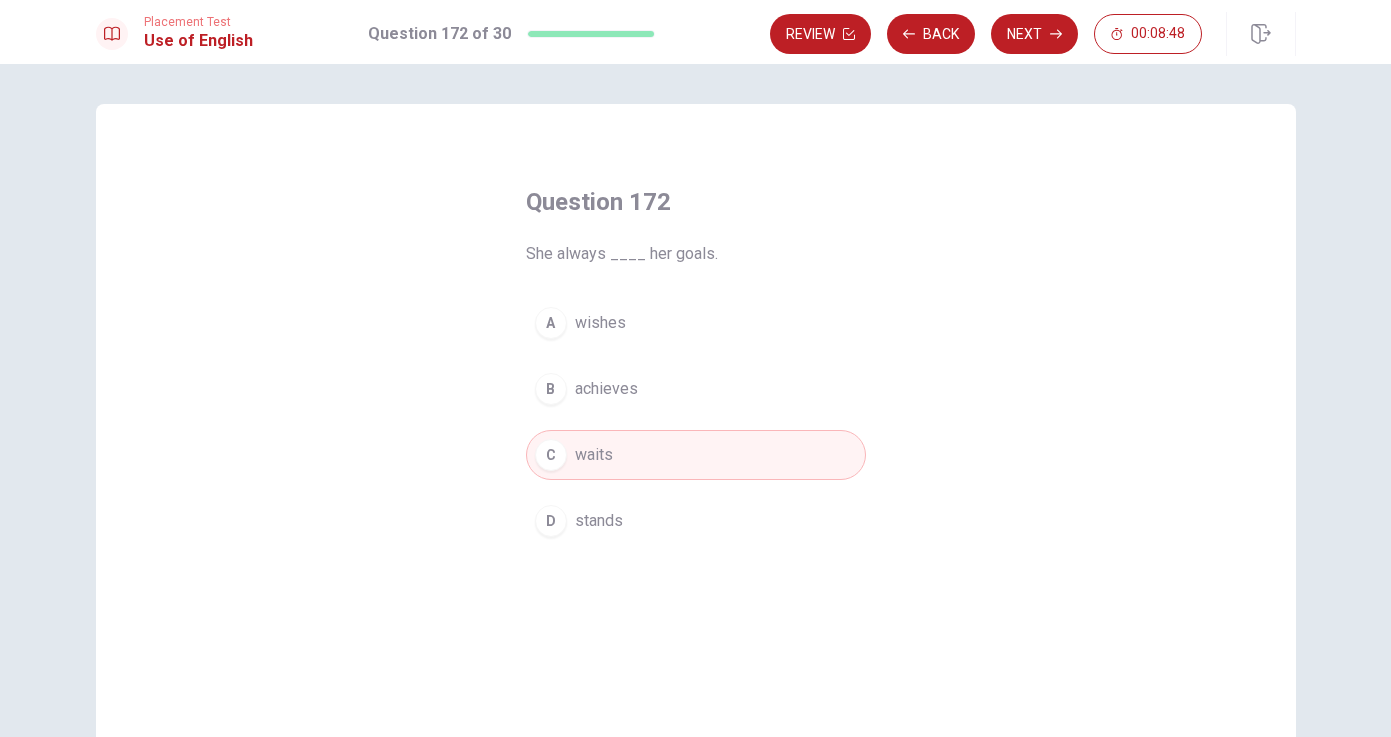 click on "achieves" at bounding box center [606, 389] 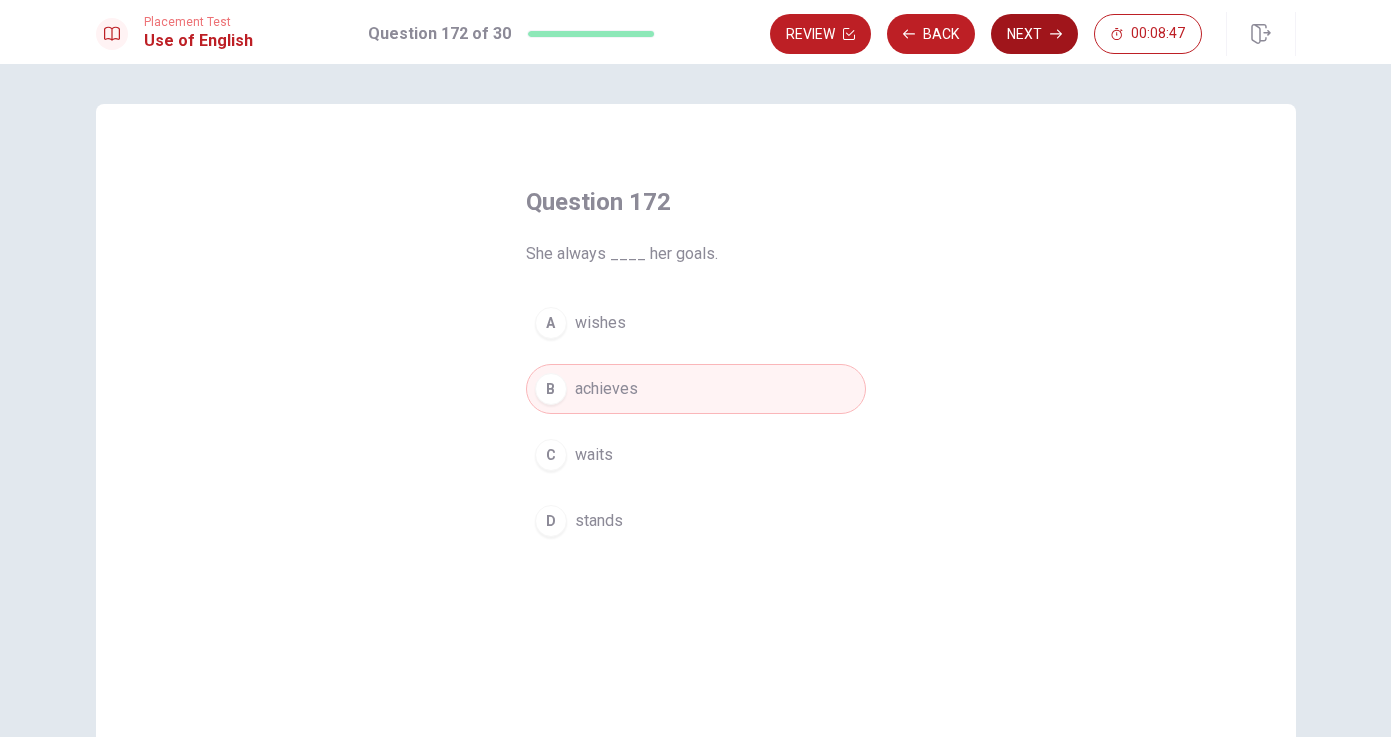 click 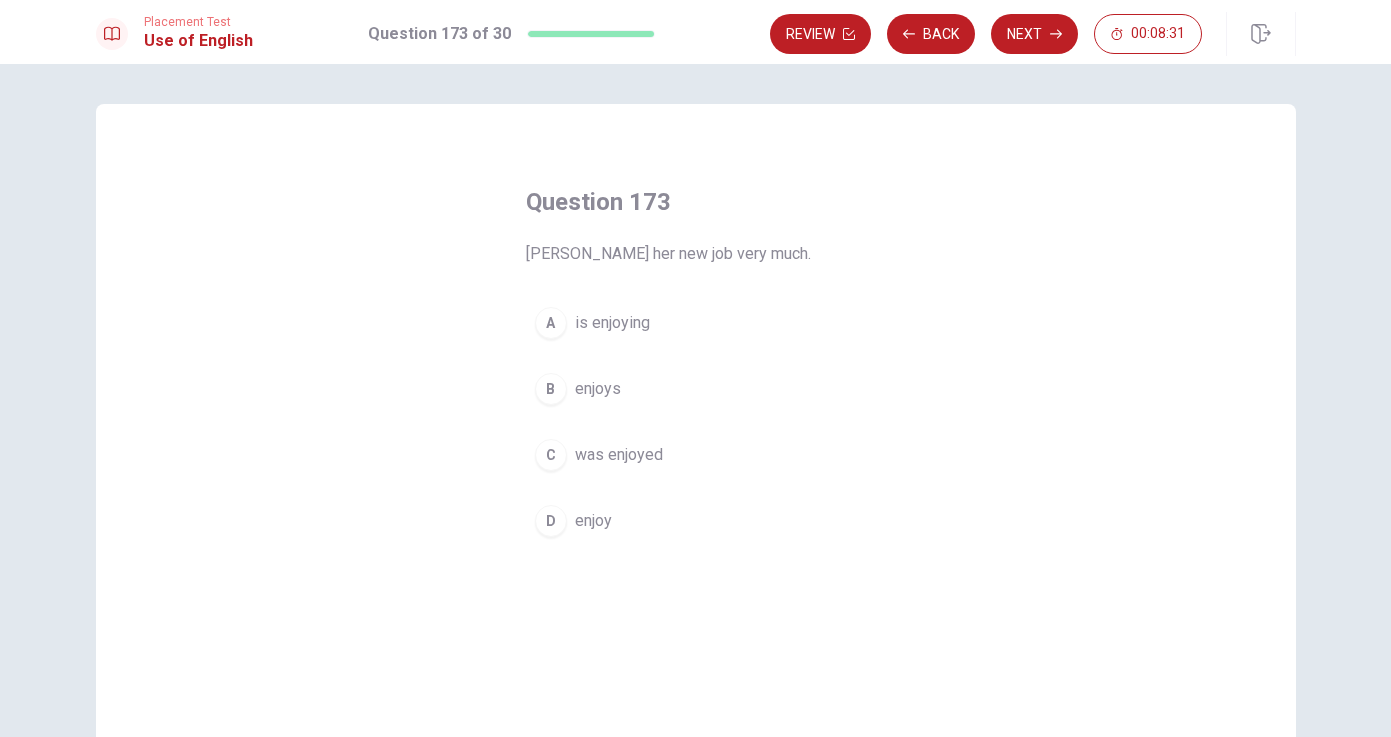 click on "was enjoyed" at bounding box center (619, 455) 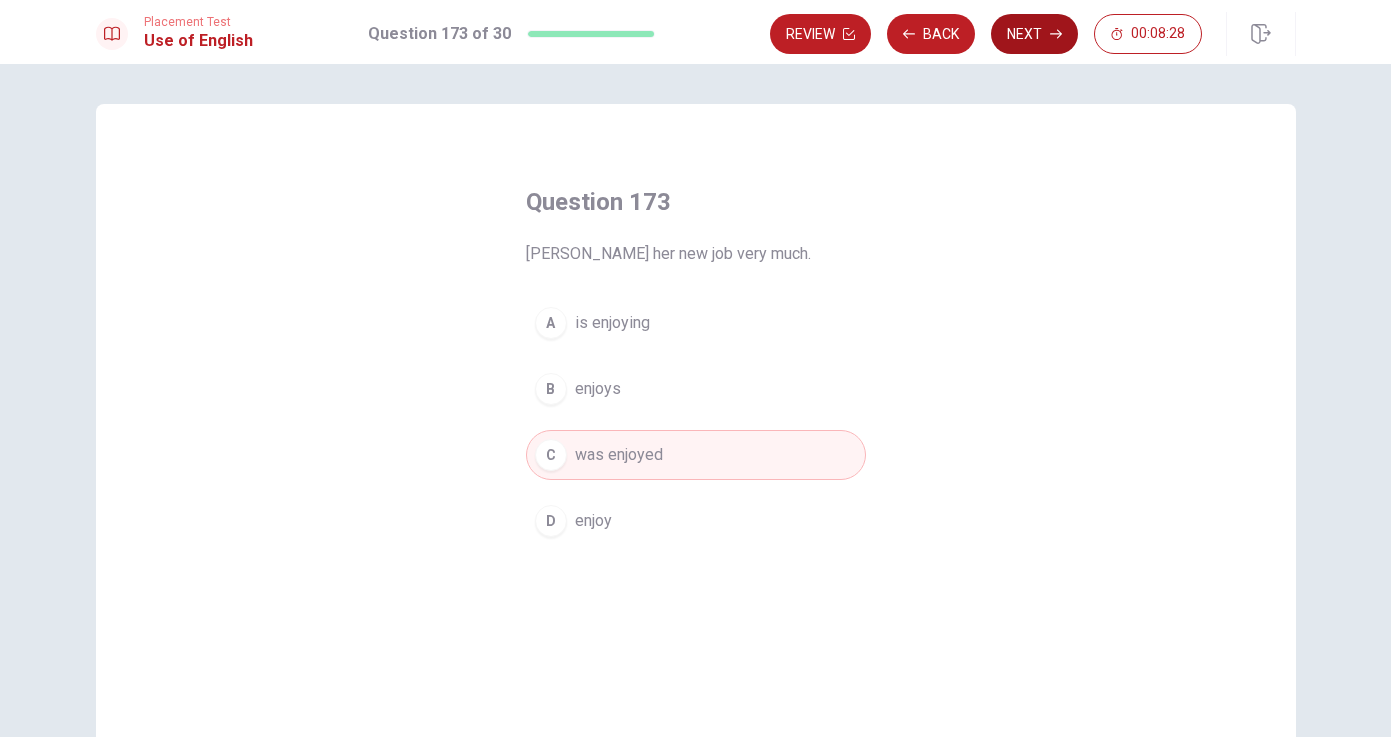 click on "Next" at bounding box center [1034, 34] 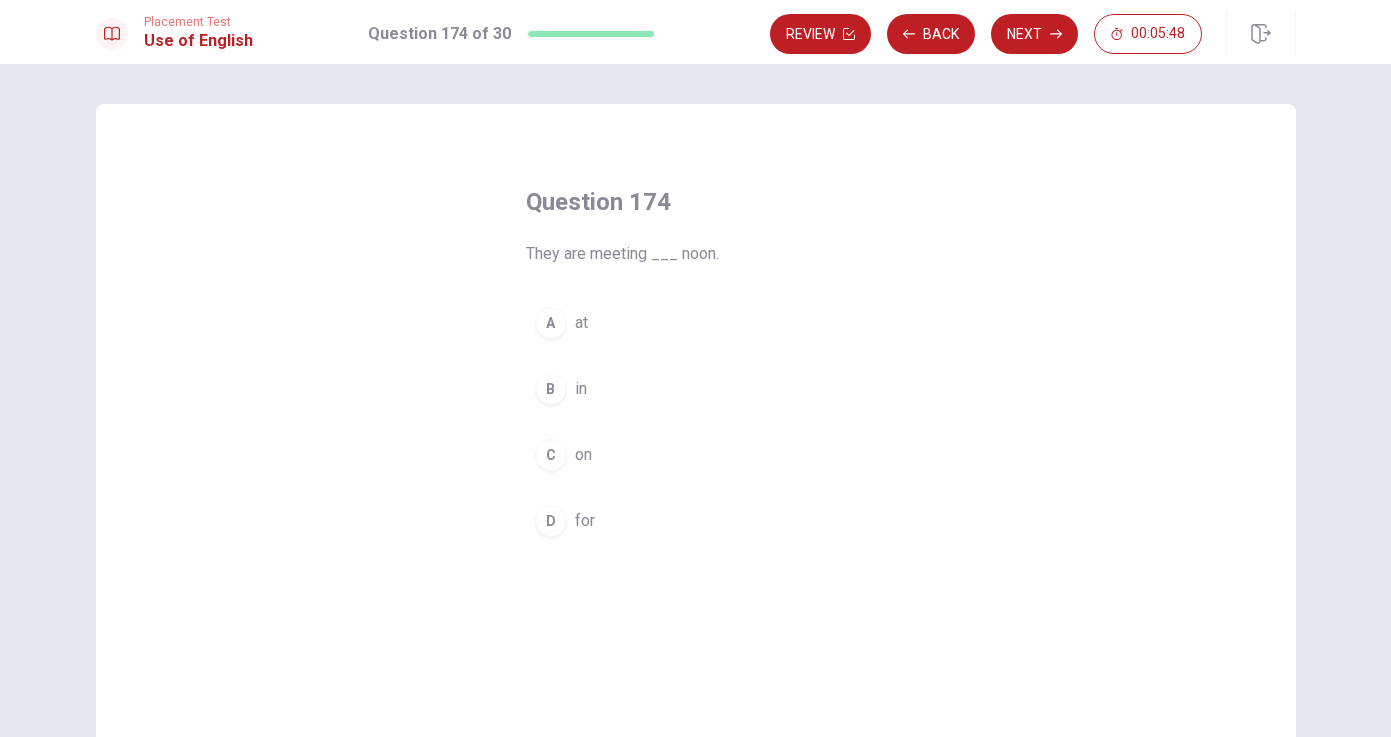 click on "on" at bounding box center (583, 455) 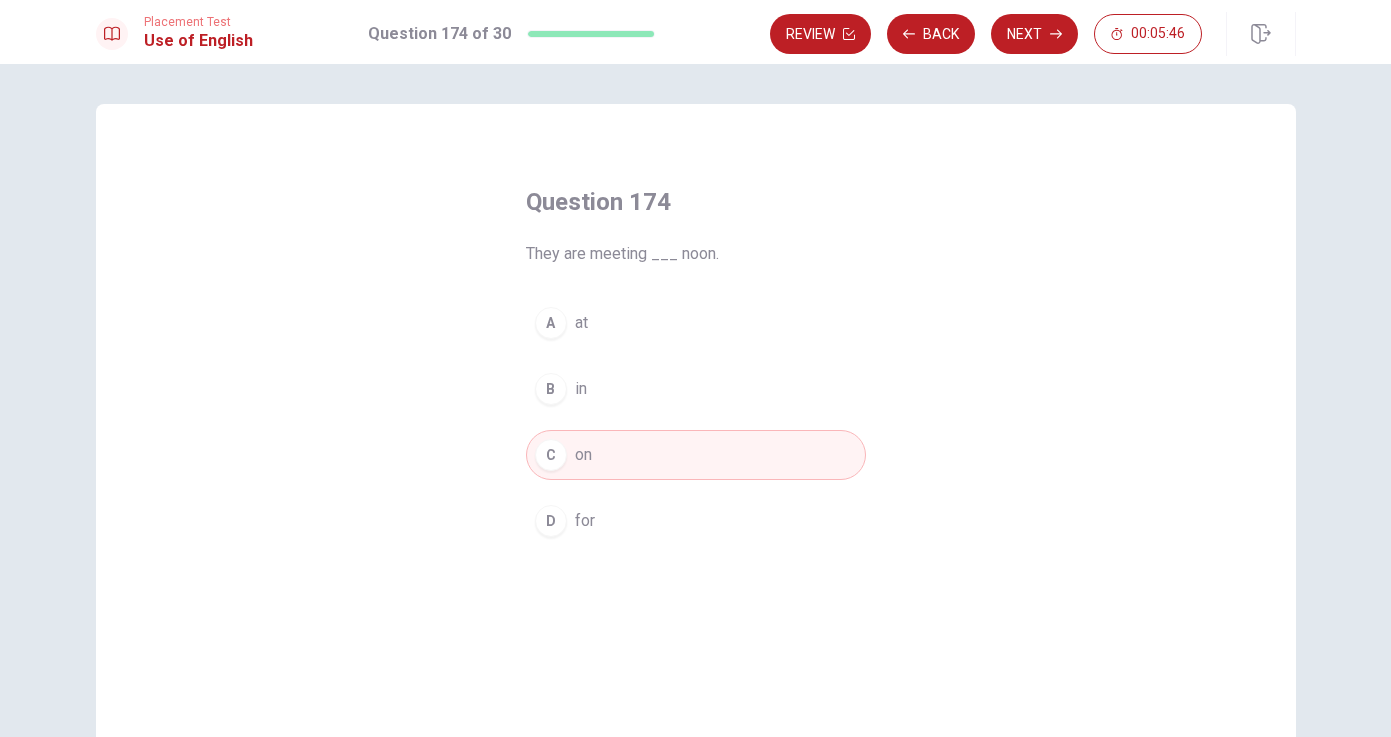 click on "A at" at bounding box center (696, 323) 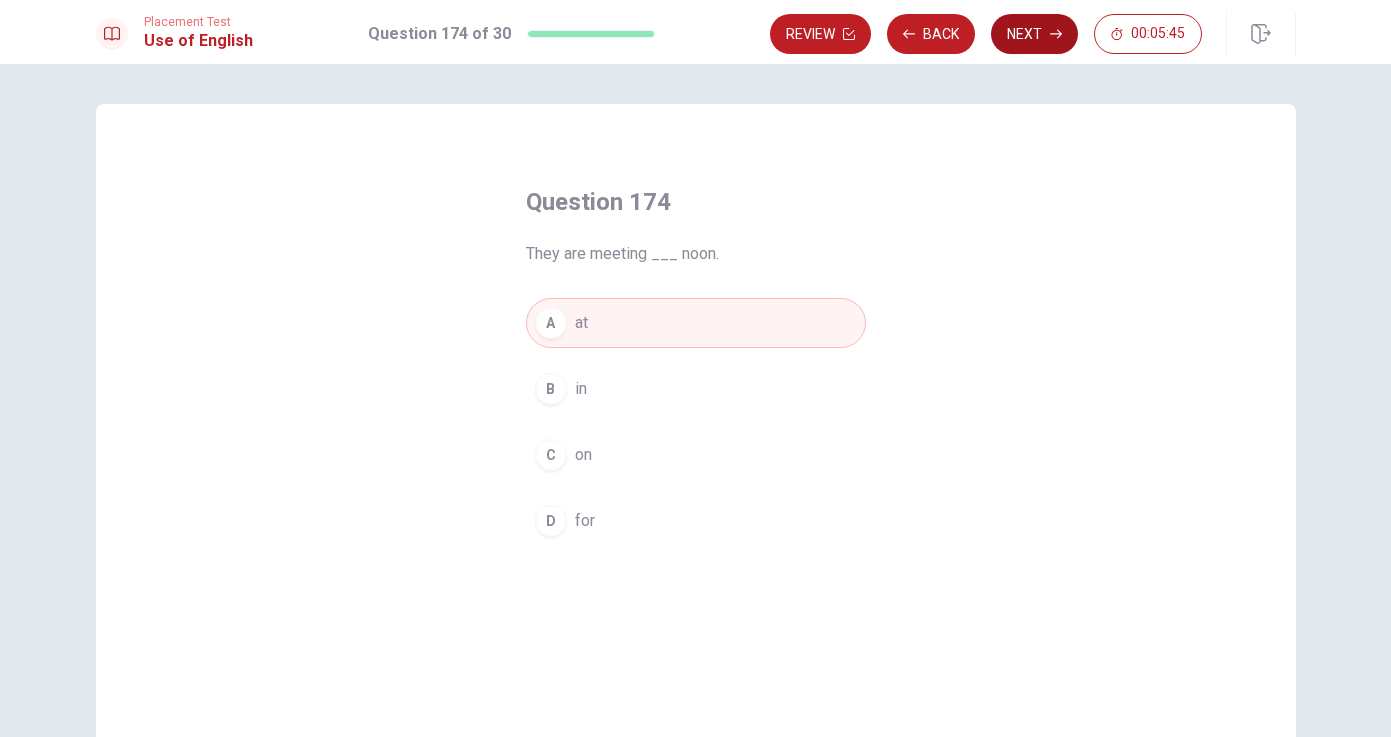 click on "Next" at bounding box center (1034, 34) 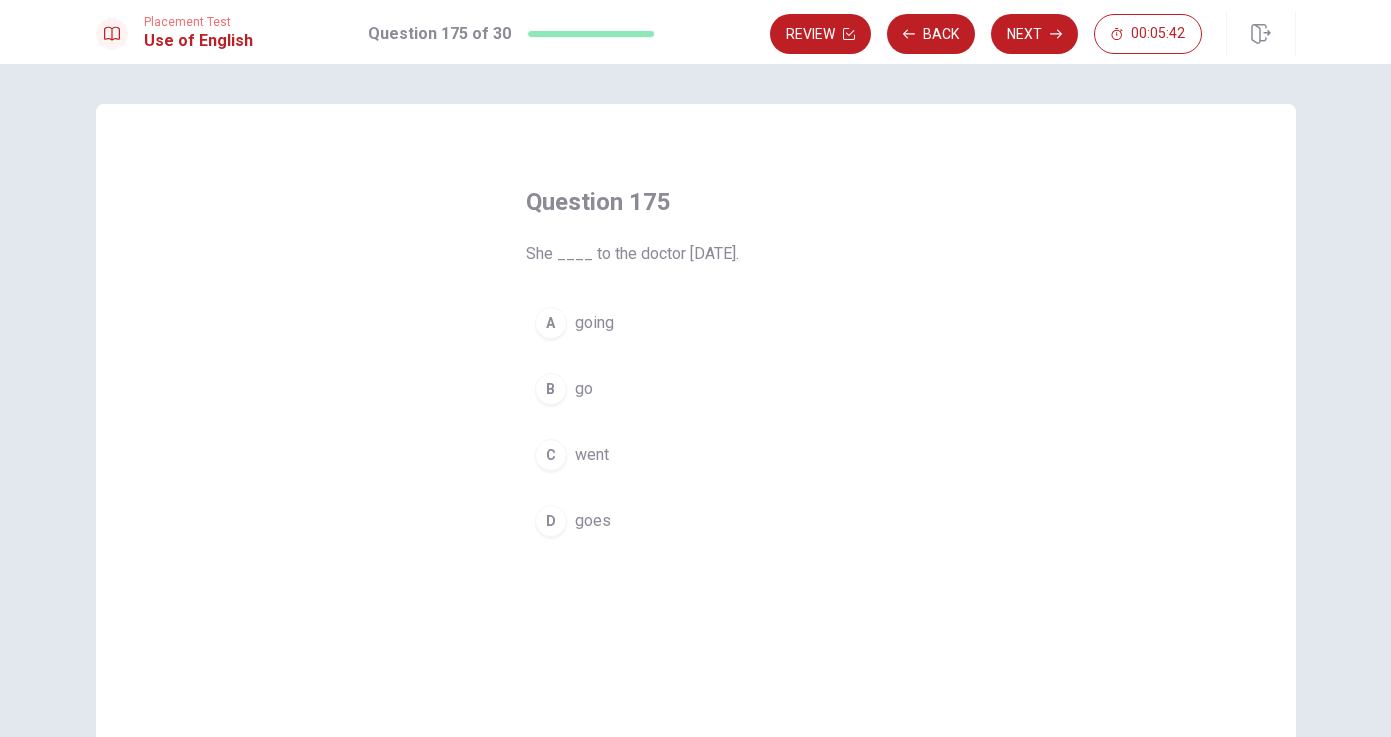 click on "went" at bounding box center [592, 455] 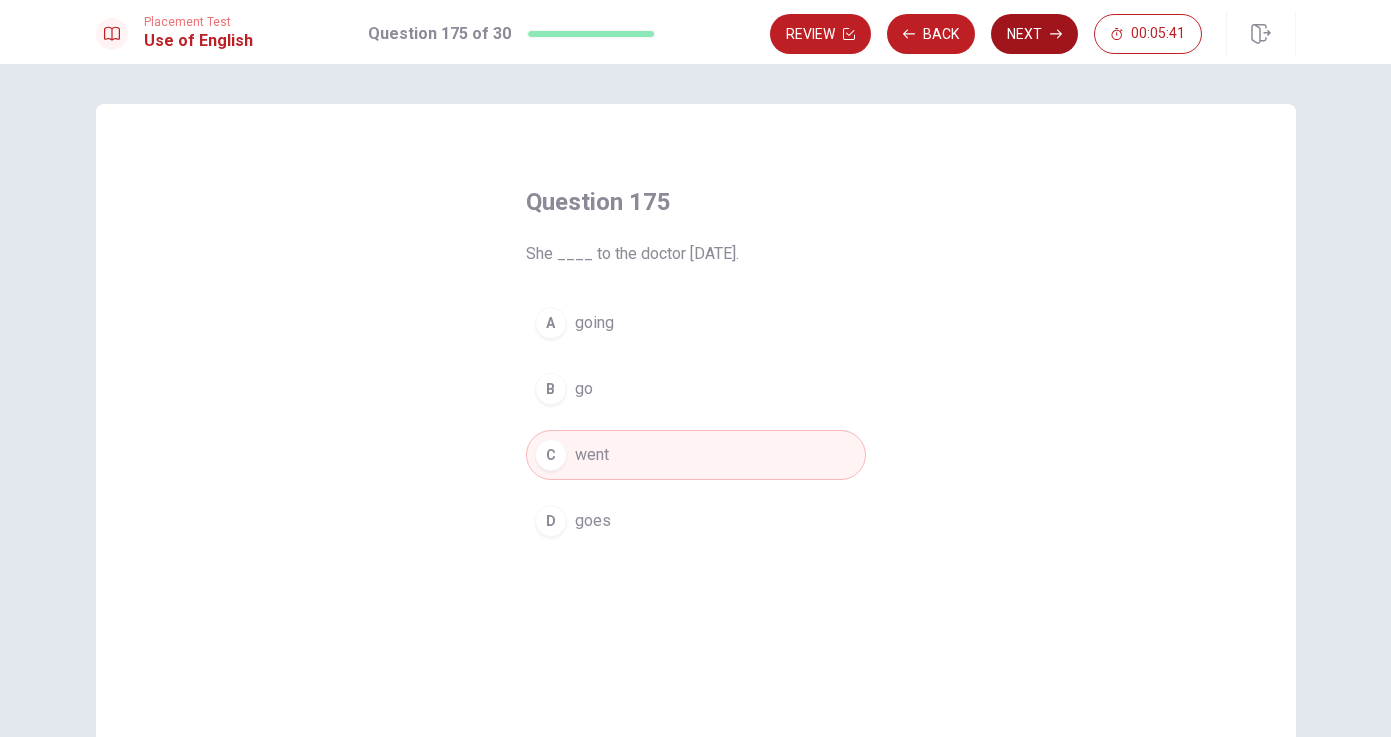 click on "Next" at bounding box center [1034, 34] 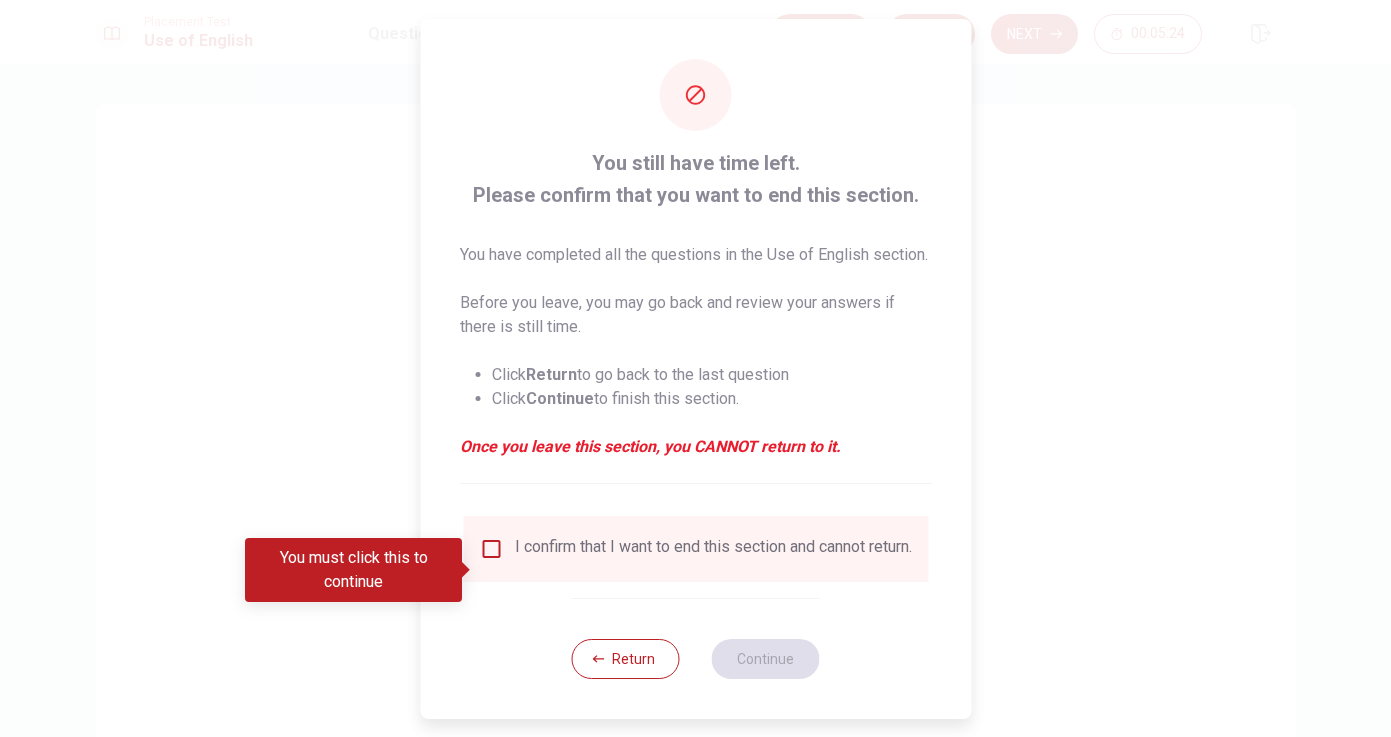 click at bounding box center [491, 549] 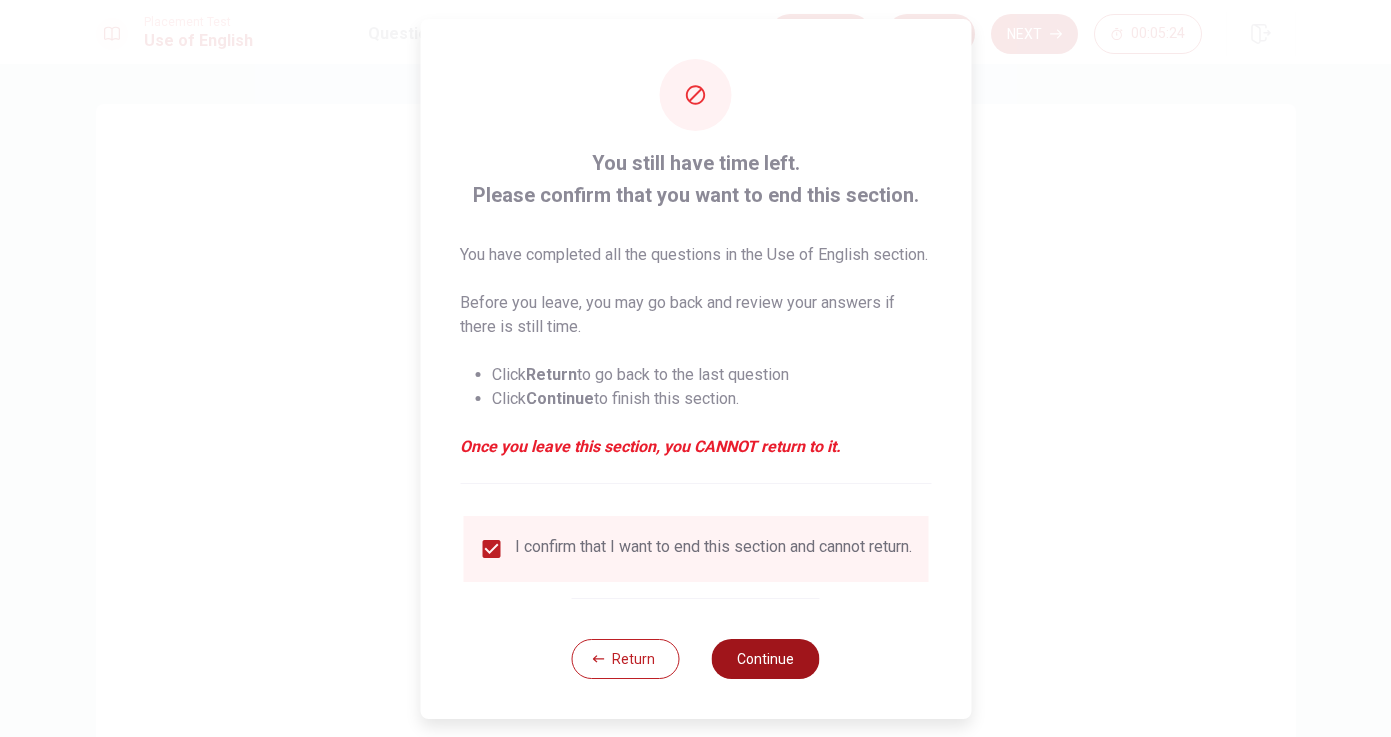 click on "Continue" at bounding box center [766, 659] 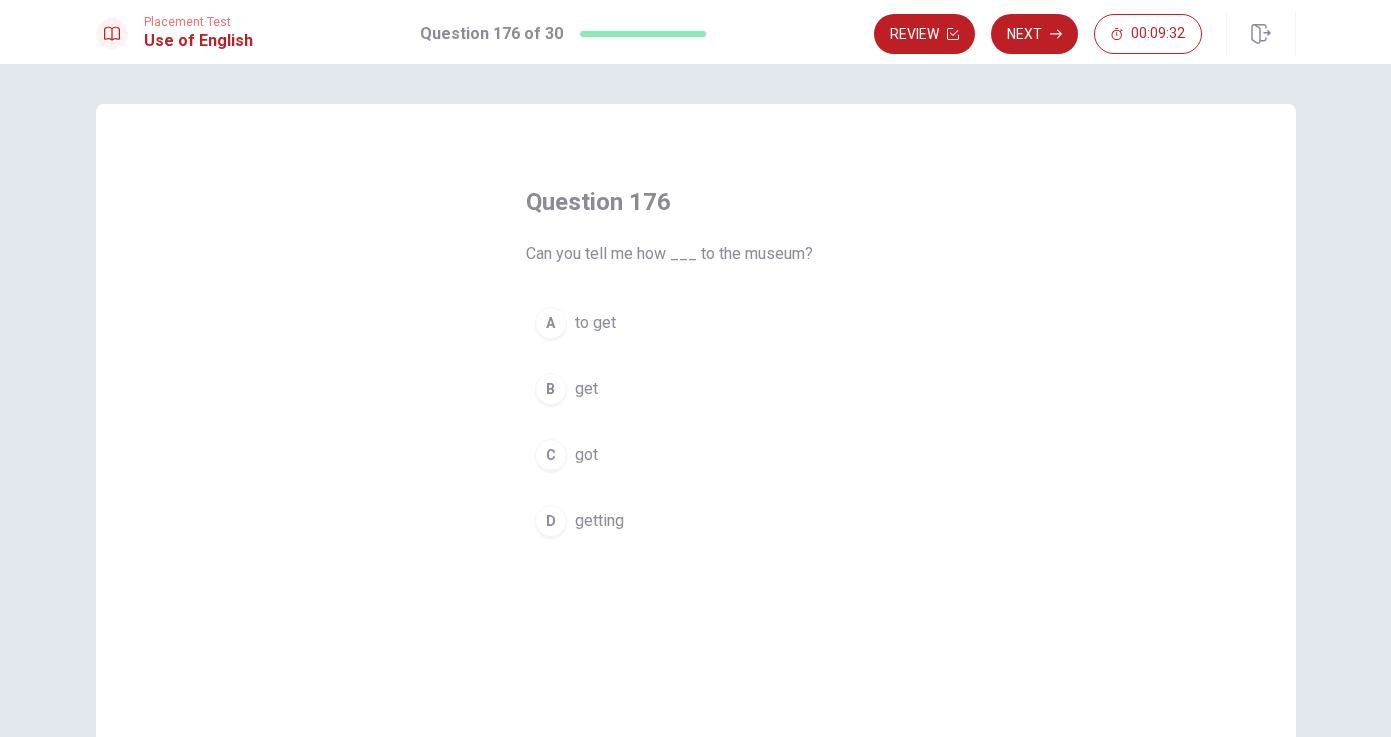 click on "B" at bounding box center (551, 389) 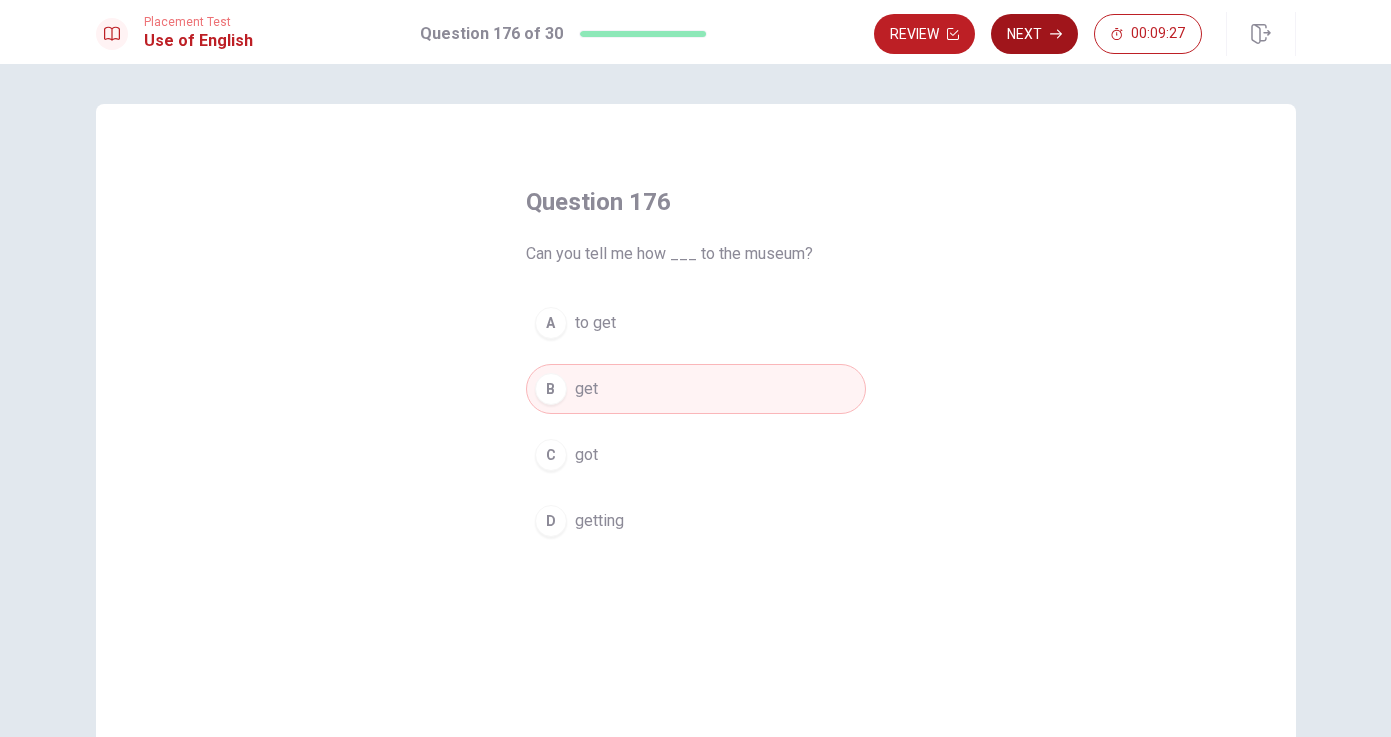 click on "Next" at bounding box center [1034, 34] 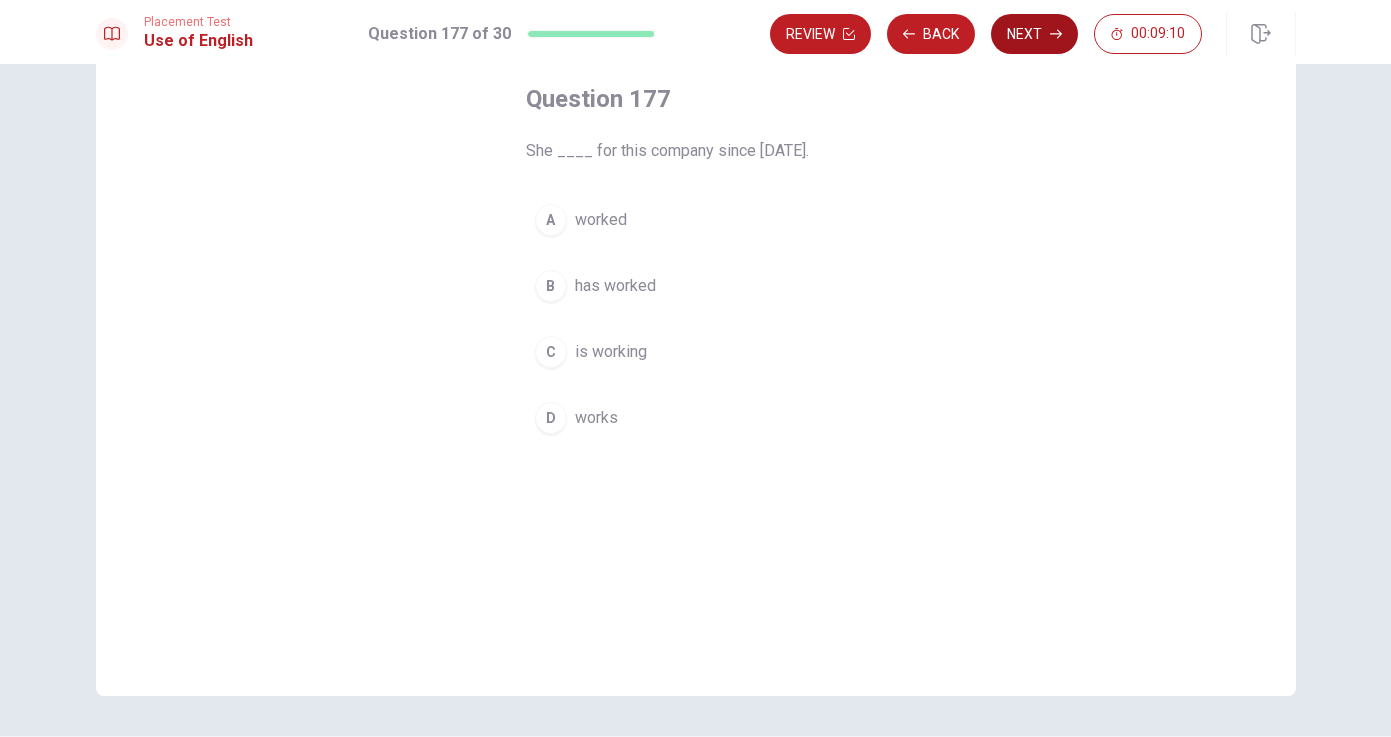 scroll, scrollTop: 108, scrollLeft: 0, axis: vertical 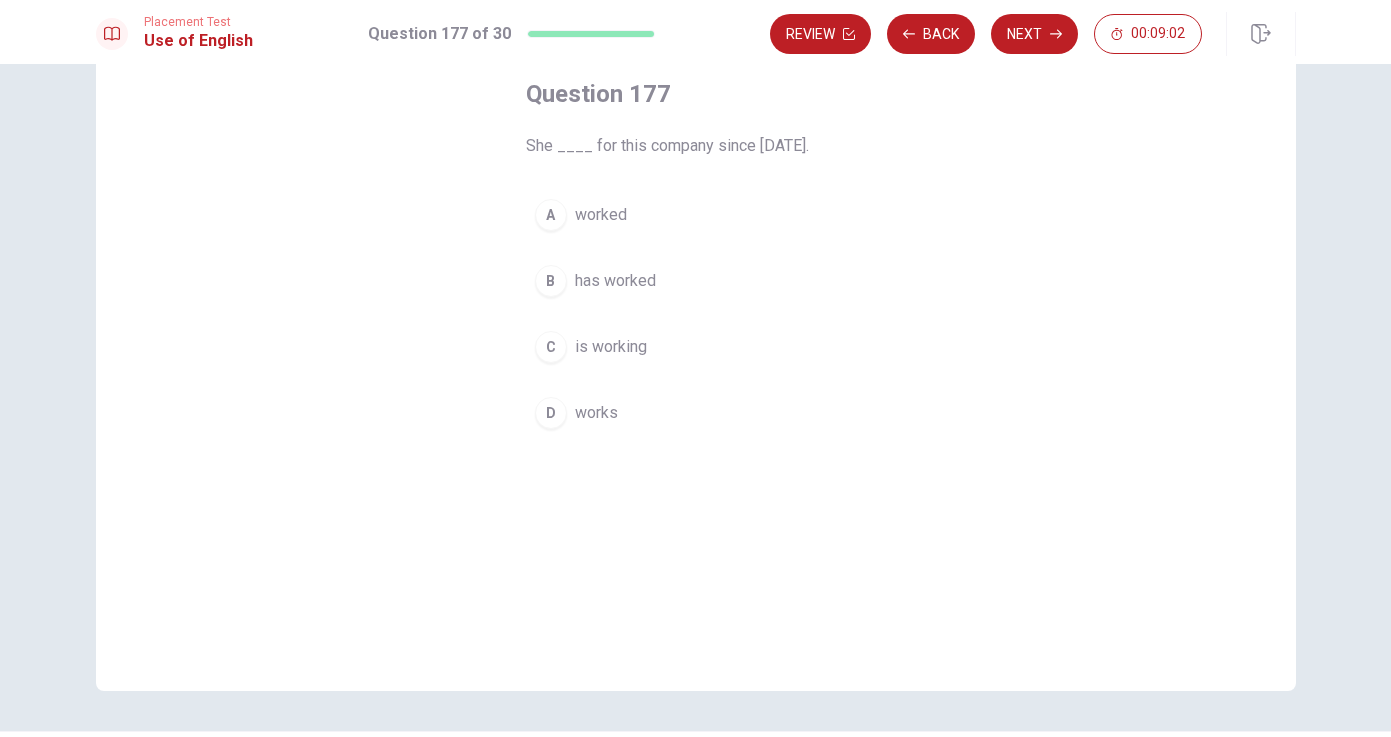 click on "has worked" at bounding box center (615, 281) 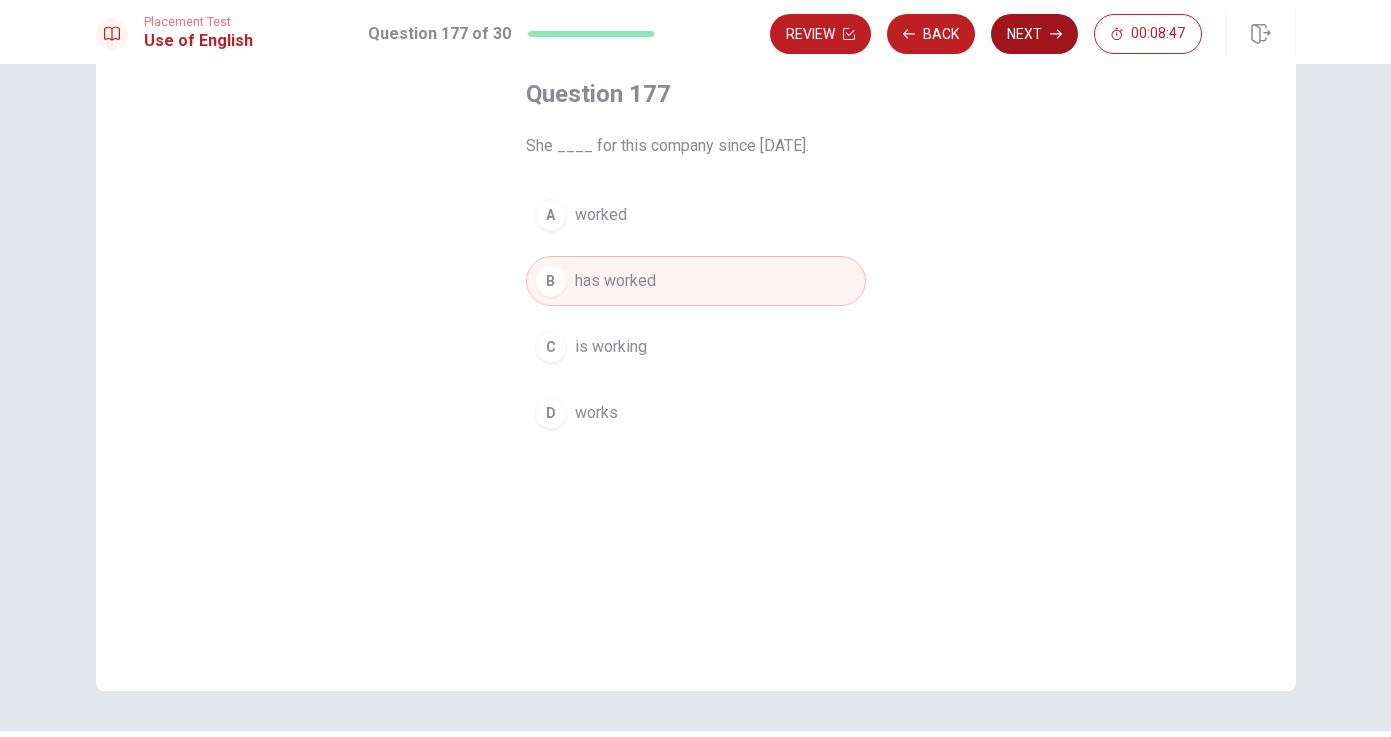 click 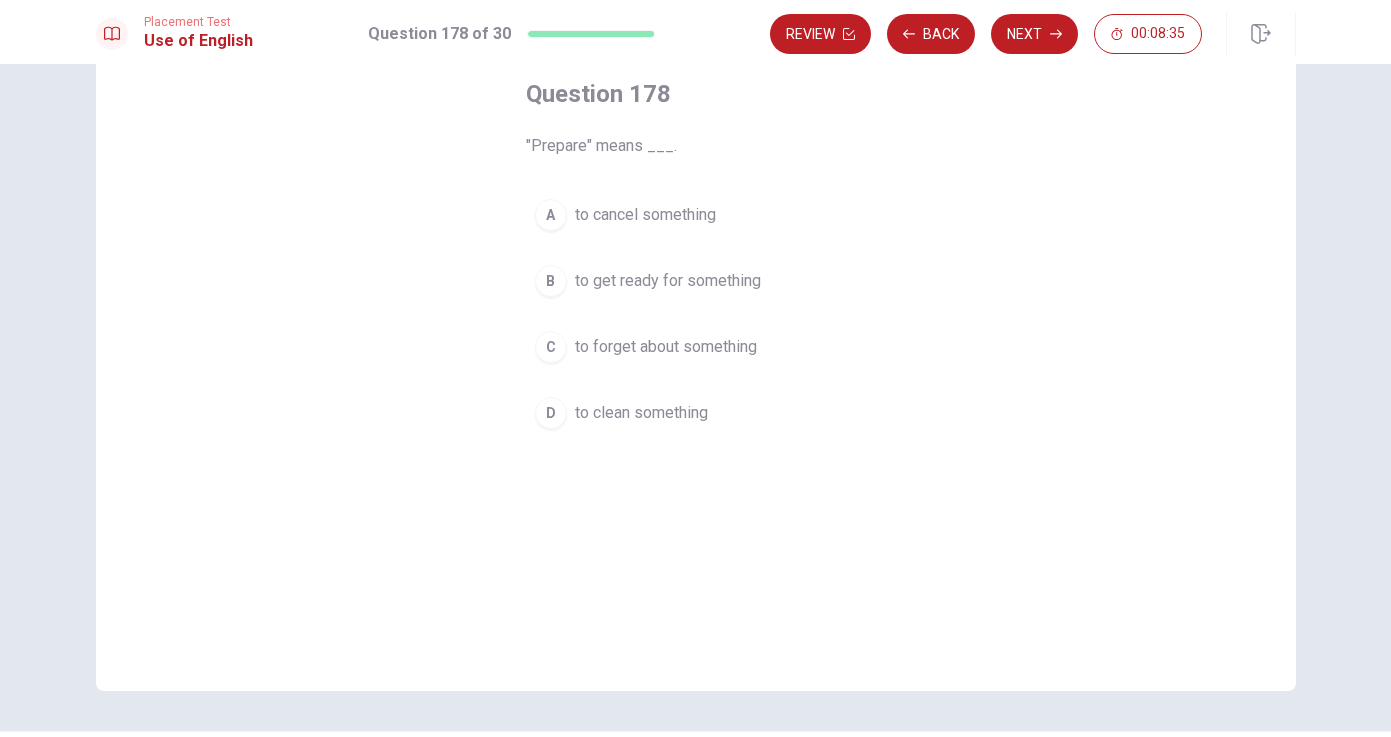click on "to get ready for something" at bounding box center (668, 281) 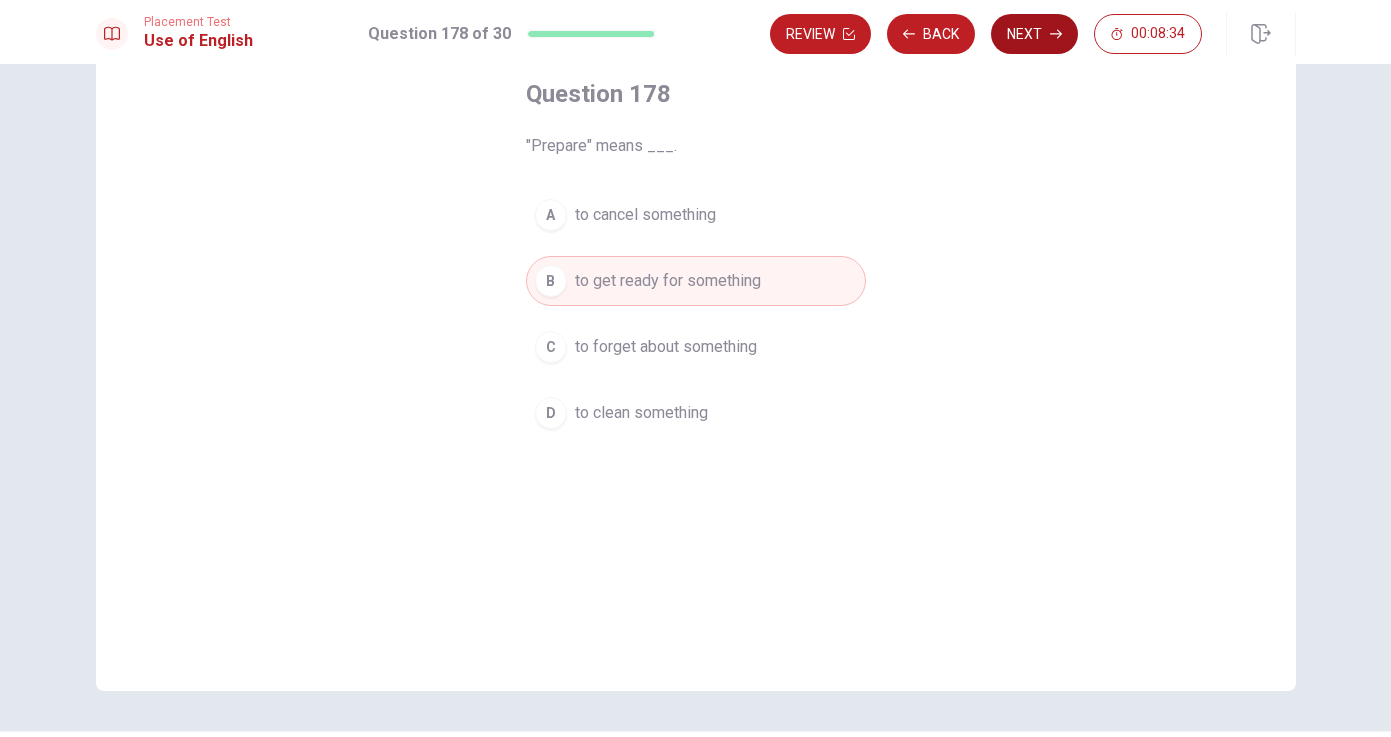 click 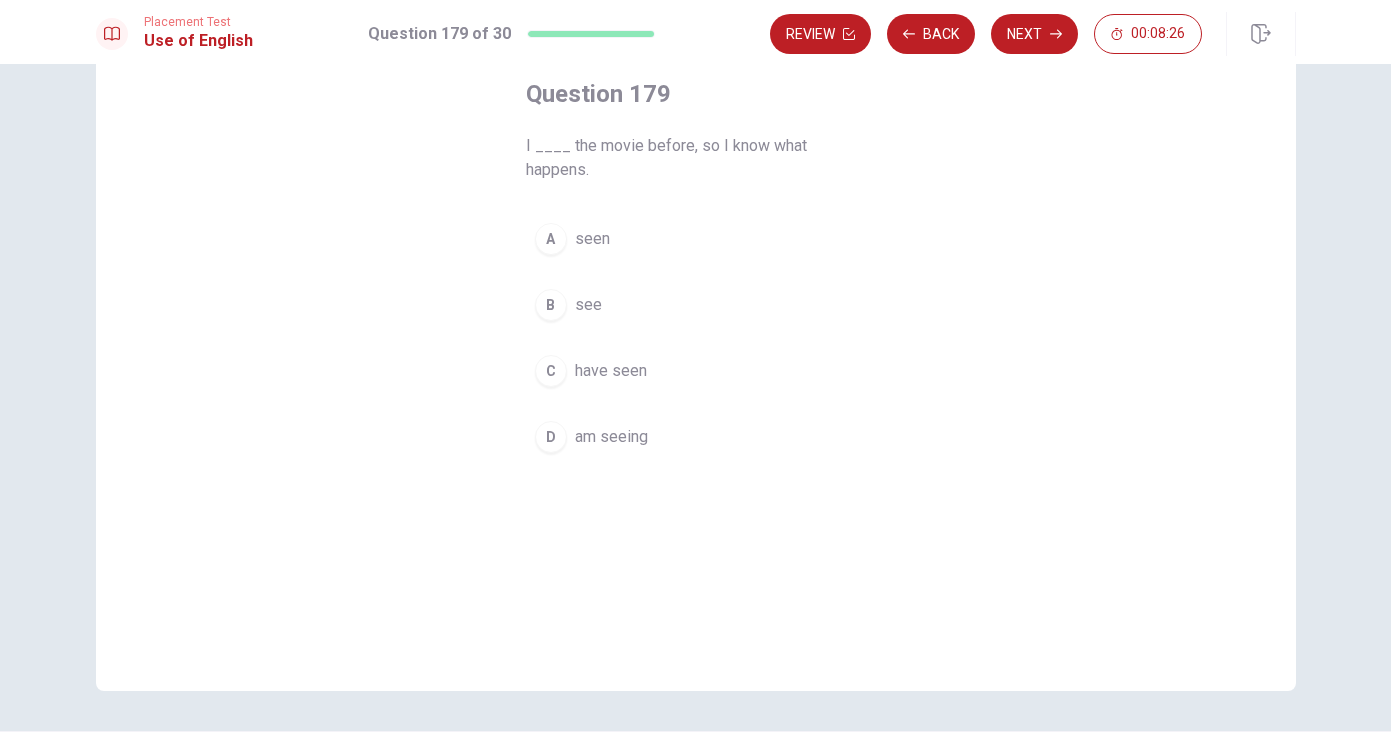 click on "have seen" at bounding box center (611, 371) 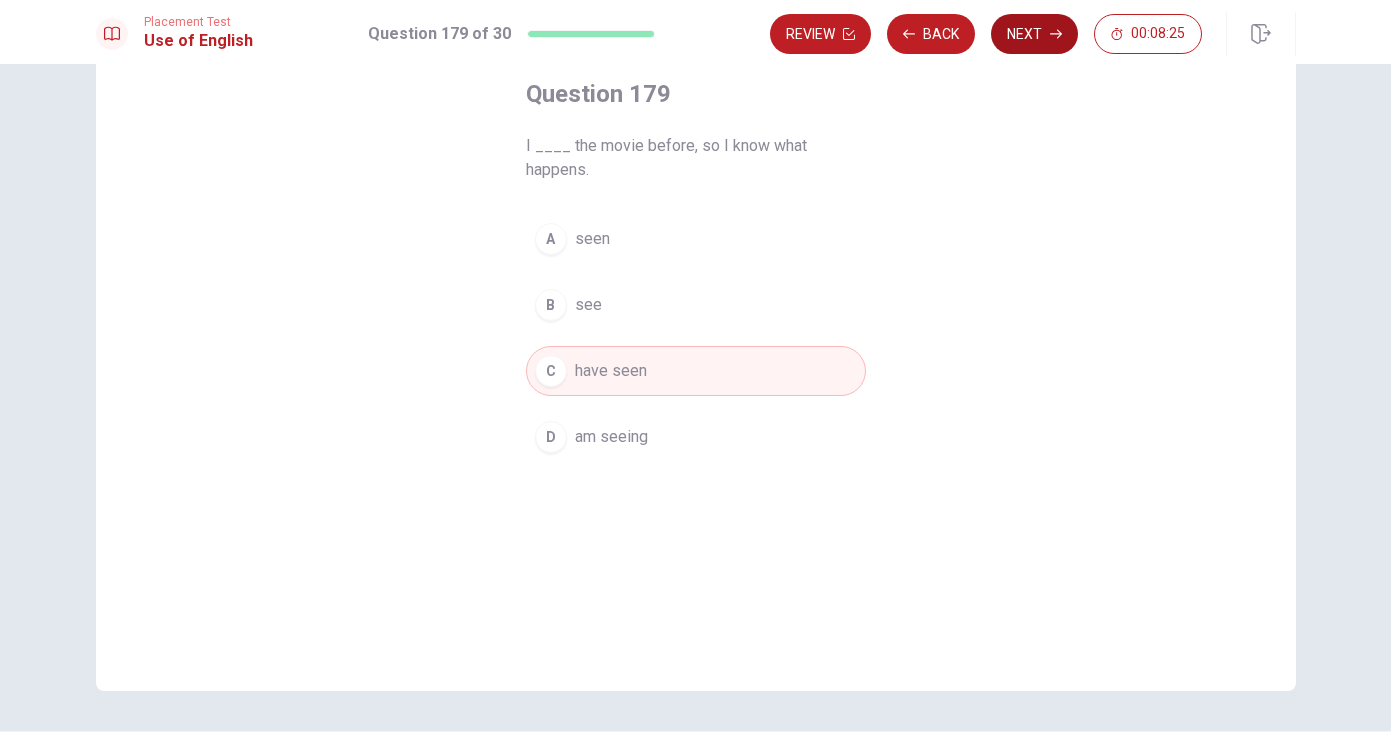 click 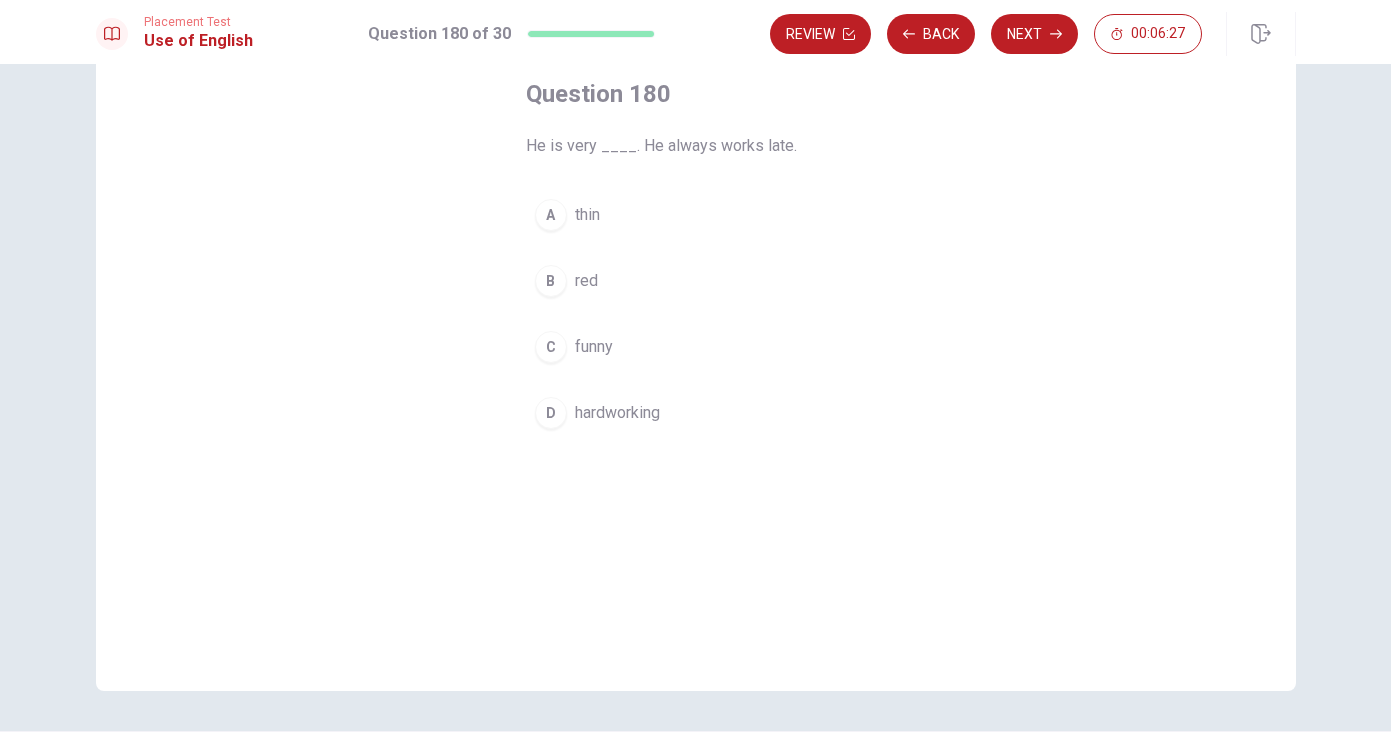 click on "hardworking" at bounding box center [617, 413] 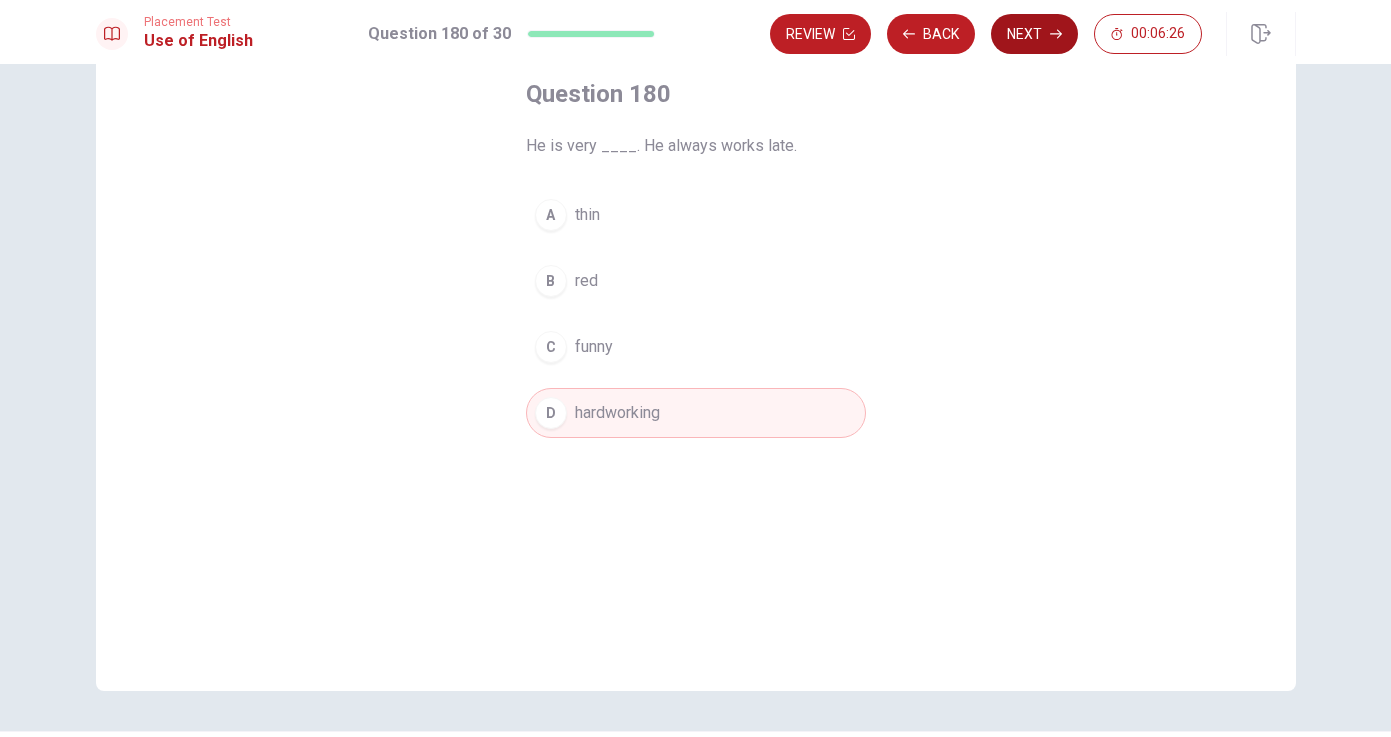 click 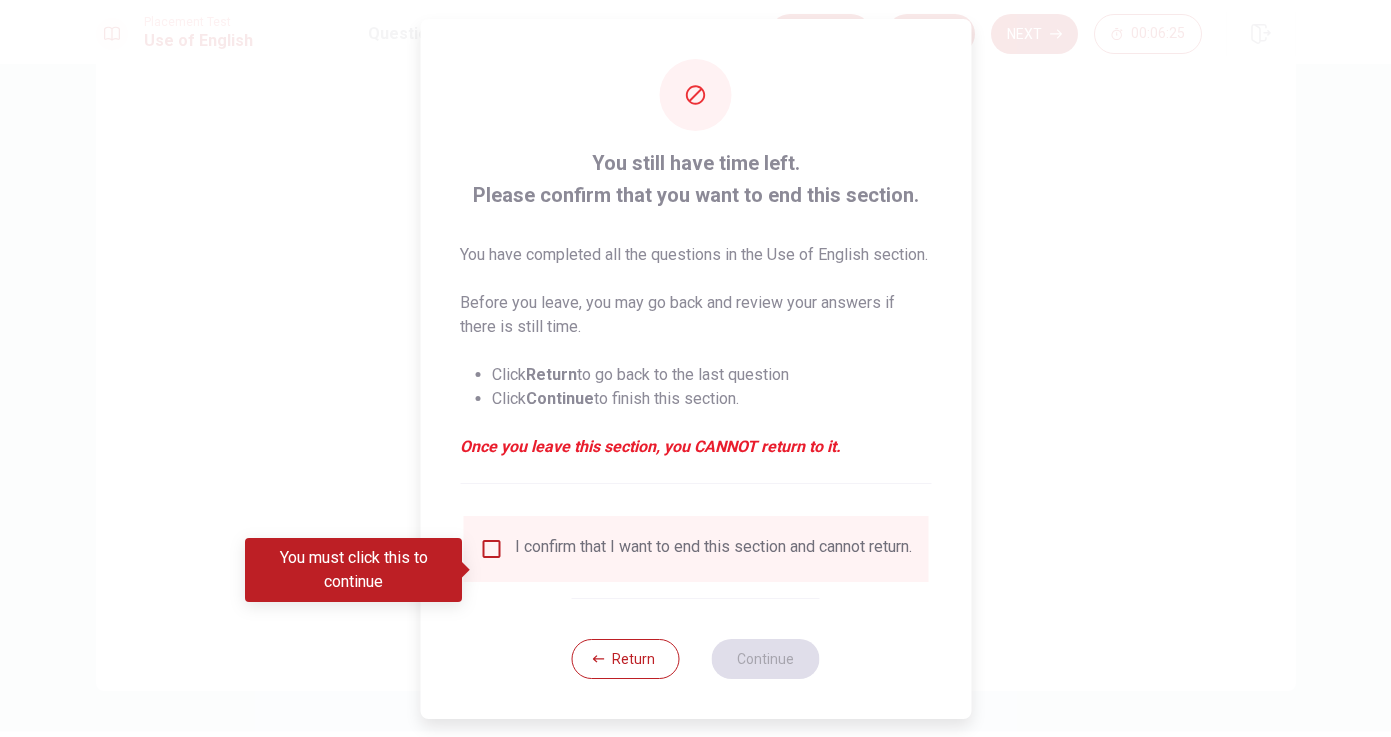 click on "I confirm that I want to end this section and cannot return." at bounding box center (713, 549) 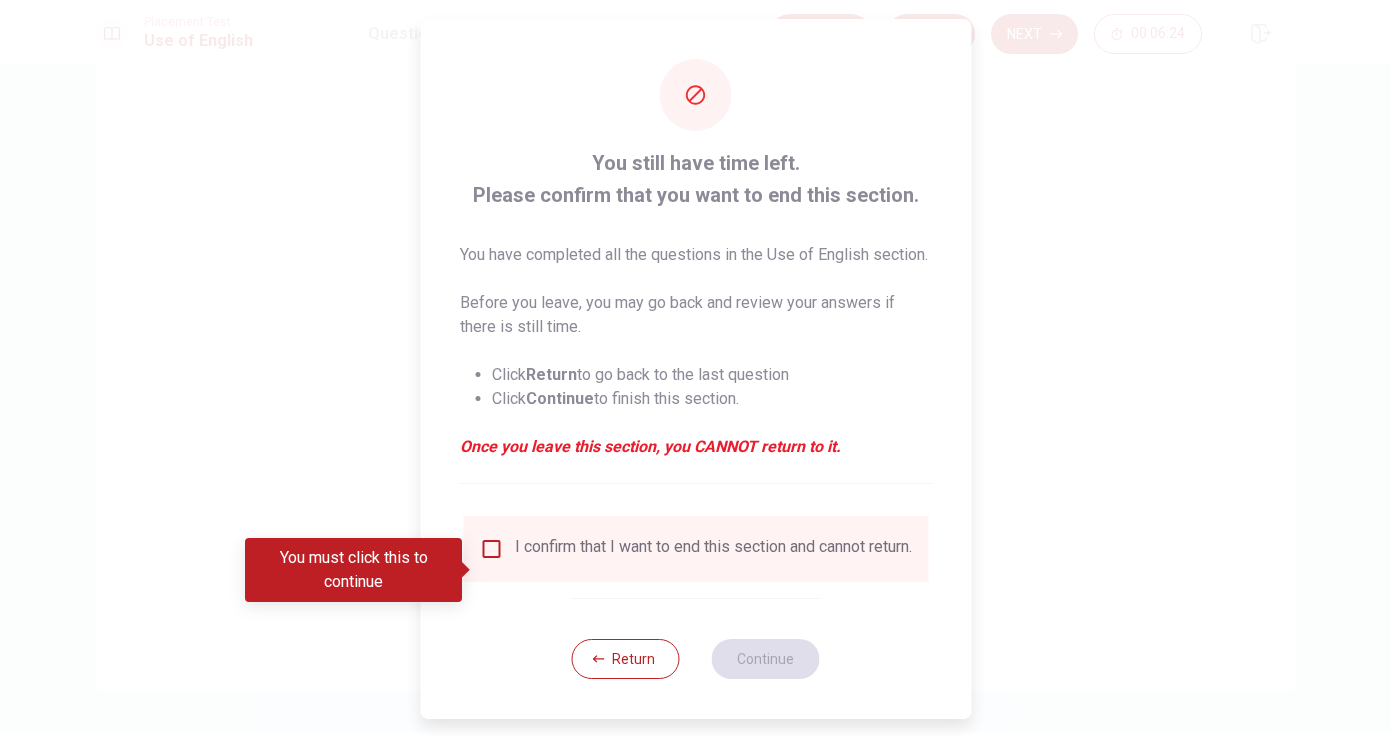 click at bounding box center [491, 549] 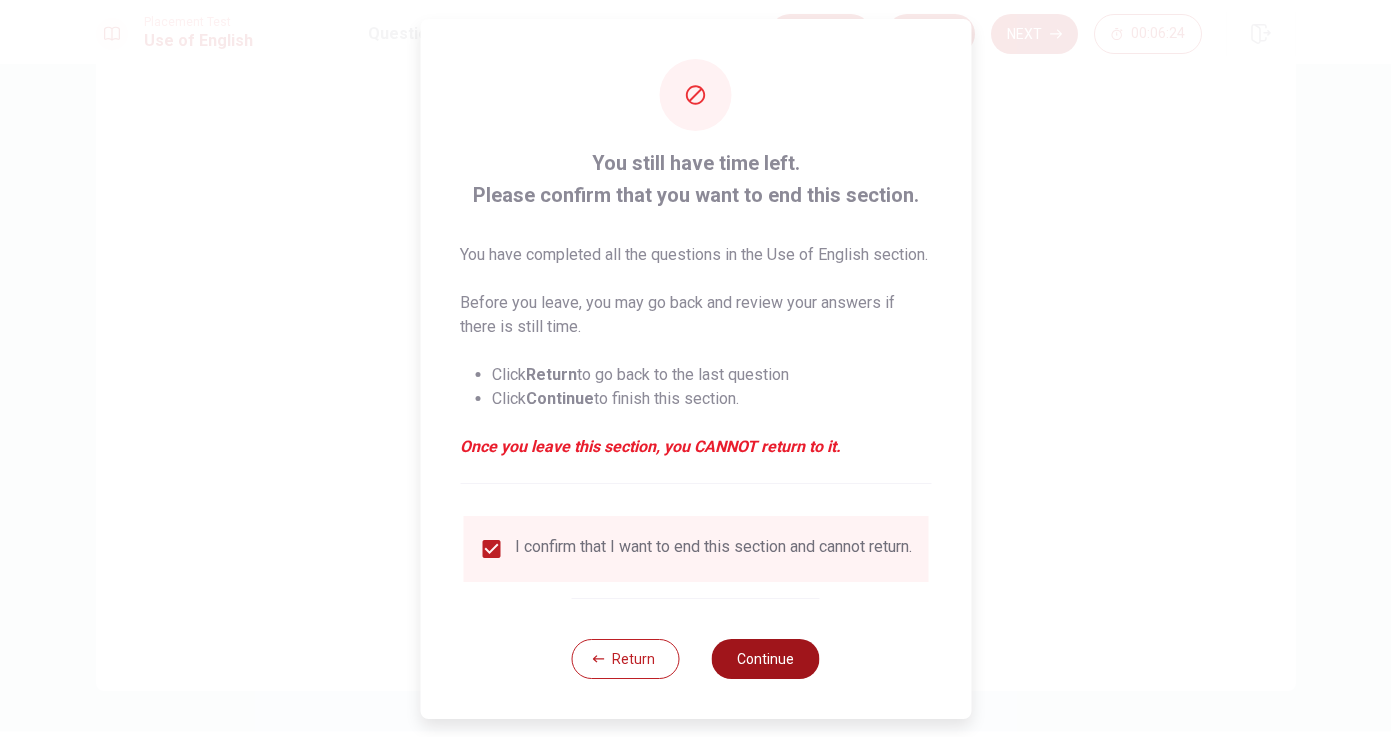 click on "Continue" at bounding box center (766, 659) 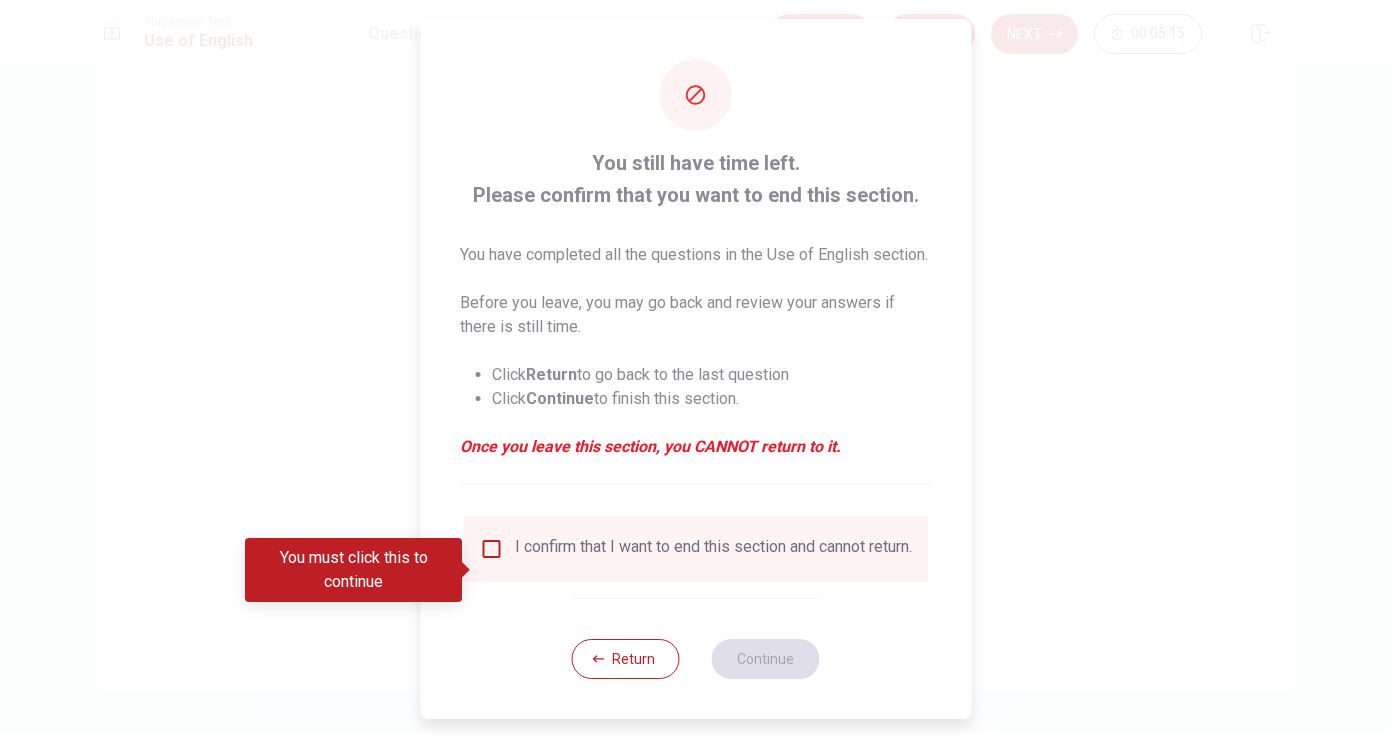 click on "I confirm that I want to end this section and cannot return." at bounding box center [713, 549] 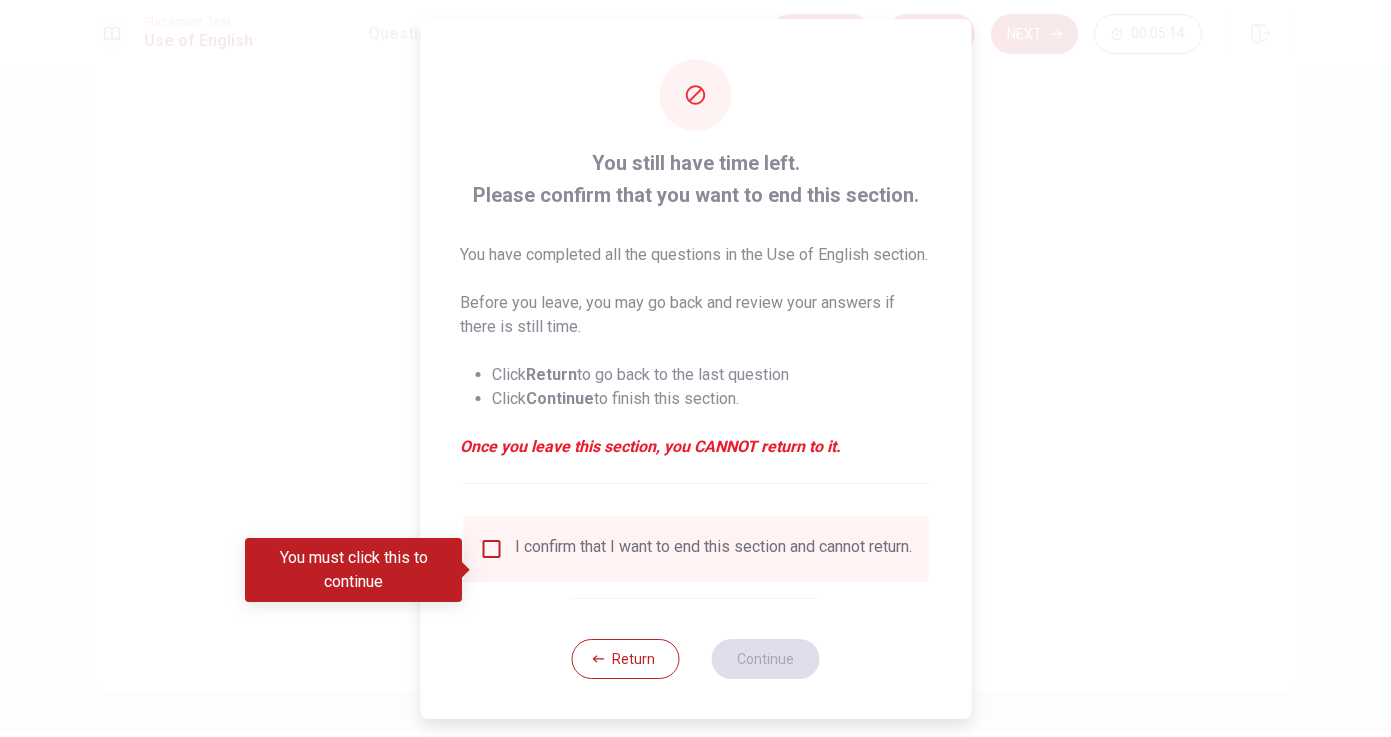 click at bounding box center (491, 549) 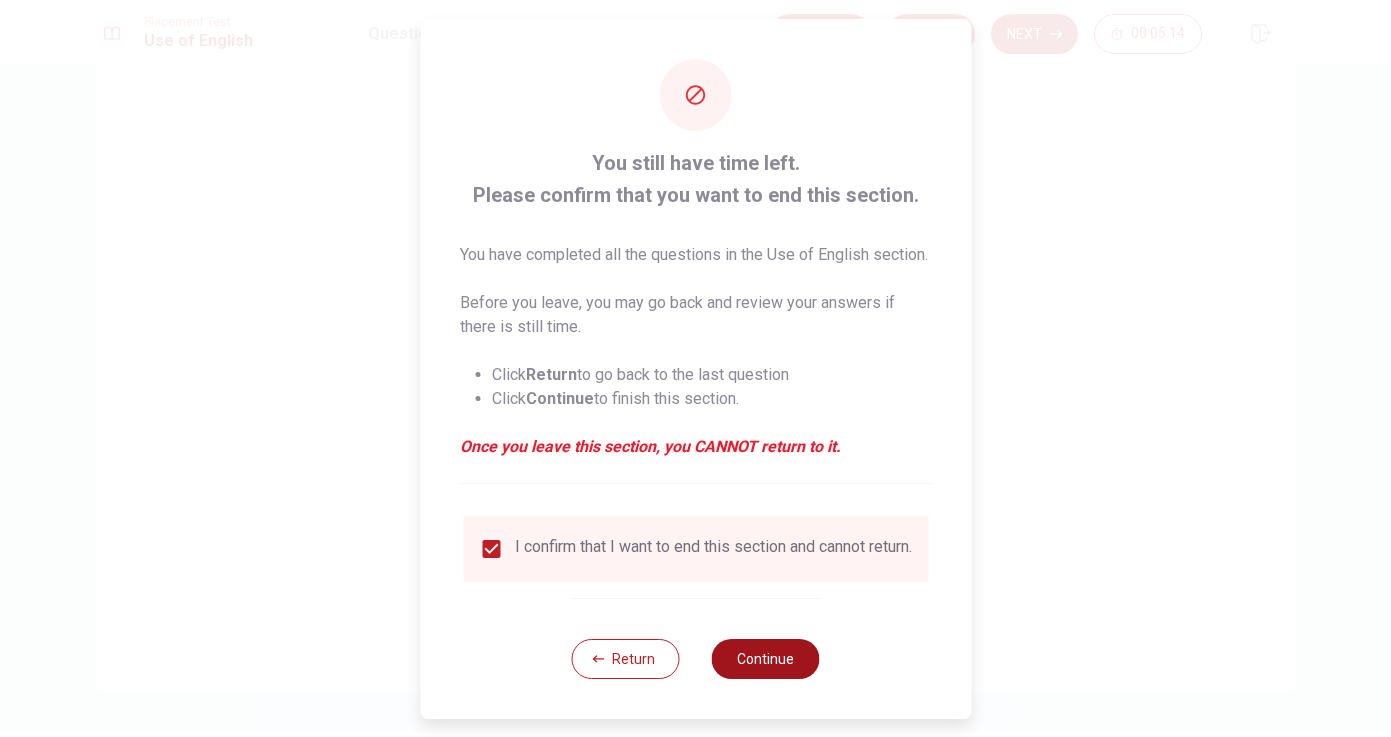 click on "Continue" at bounding box center [766, 659] 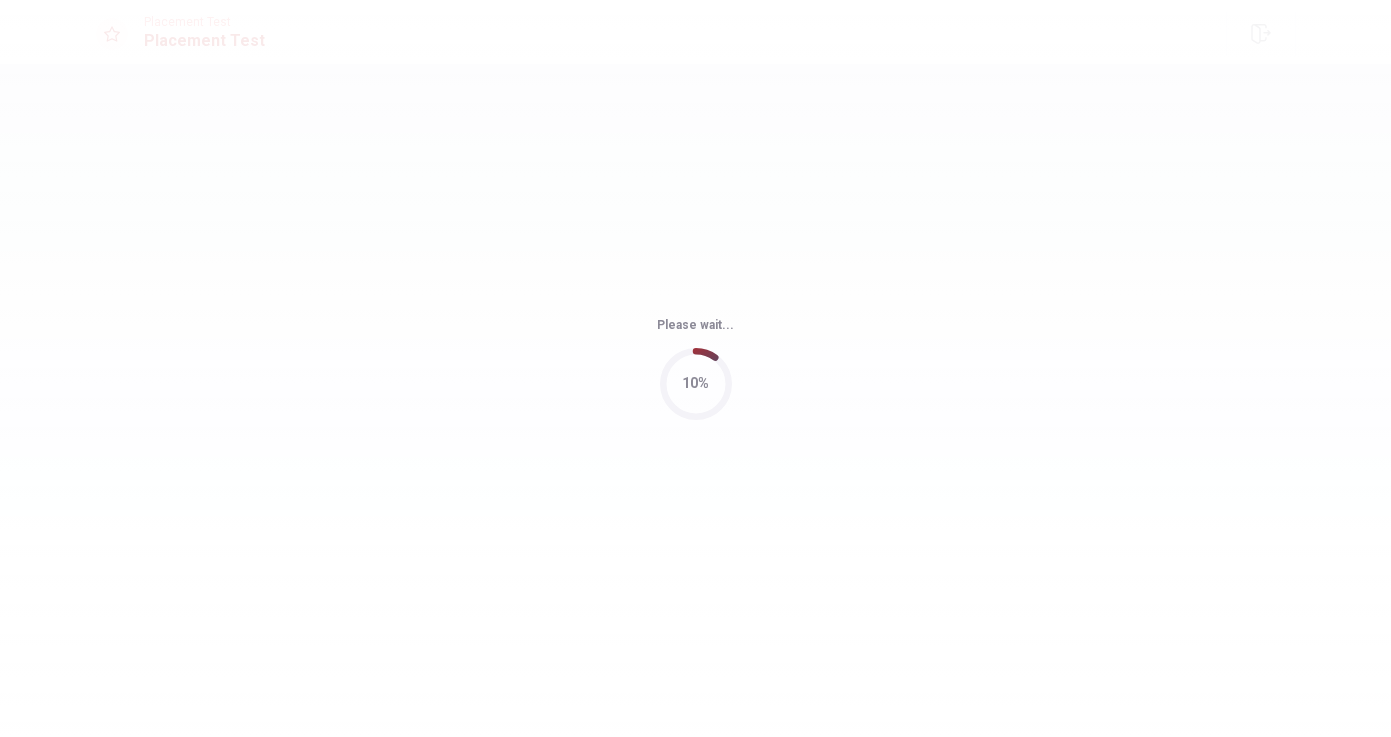 scroll, scrollTop: 0, scrollLeft: 0, axis: both 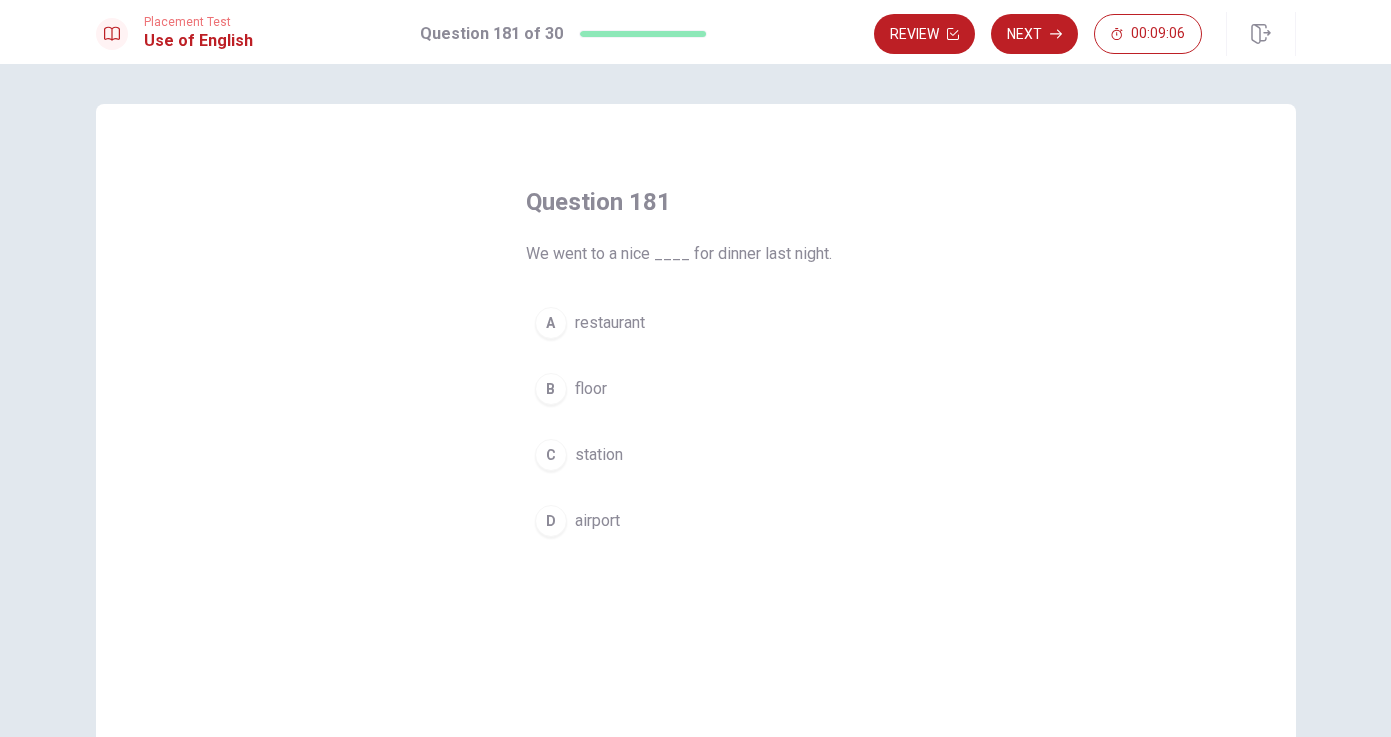 click on "restaurant" at bounding box center (610, 323) 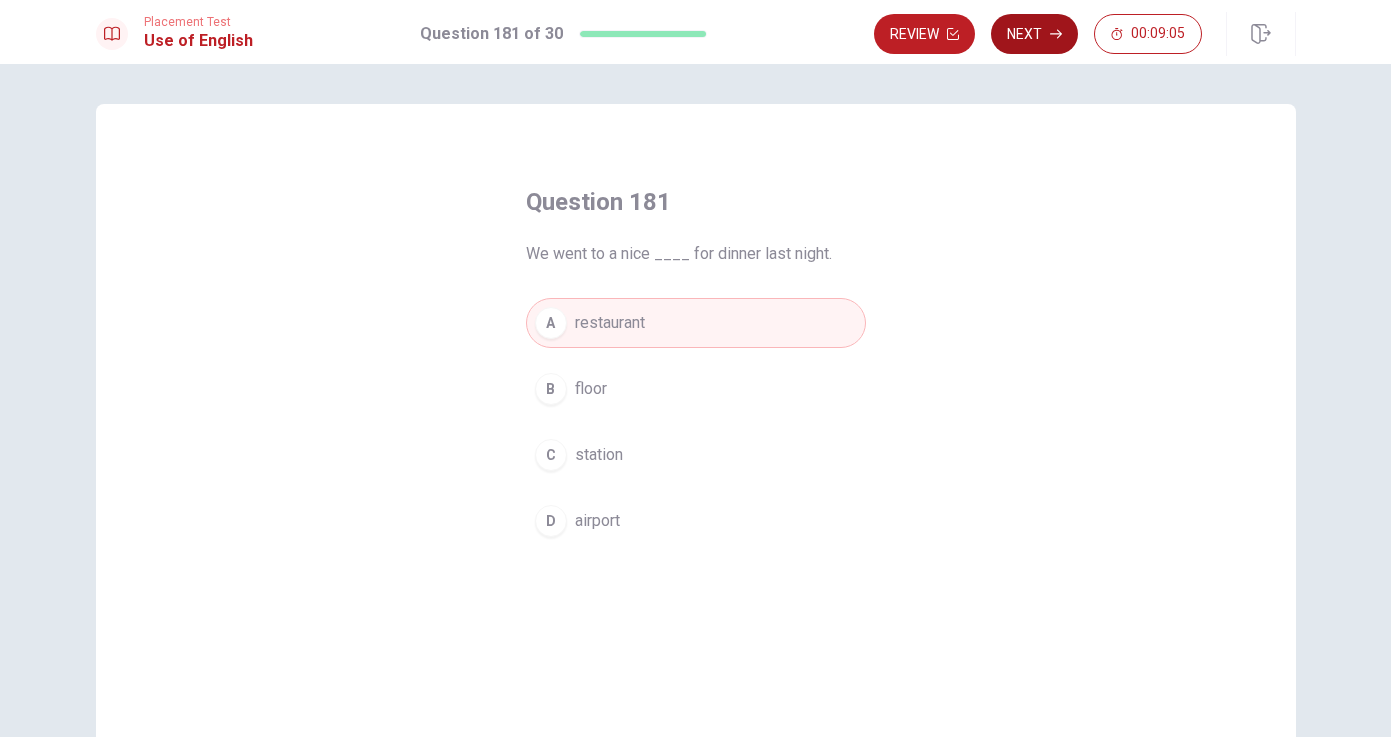 click 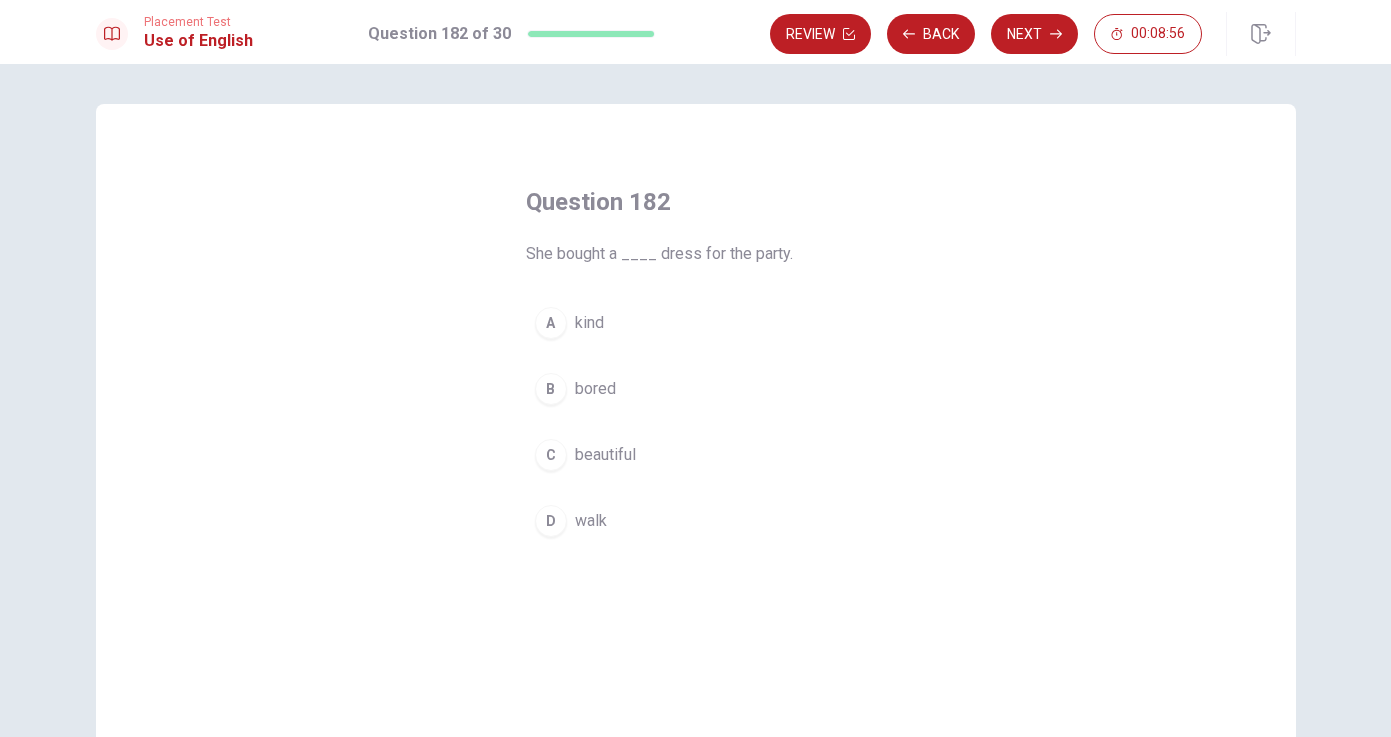 click on "beautiful" at bounding box center [605, 455] 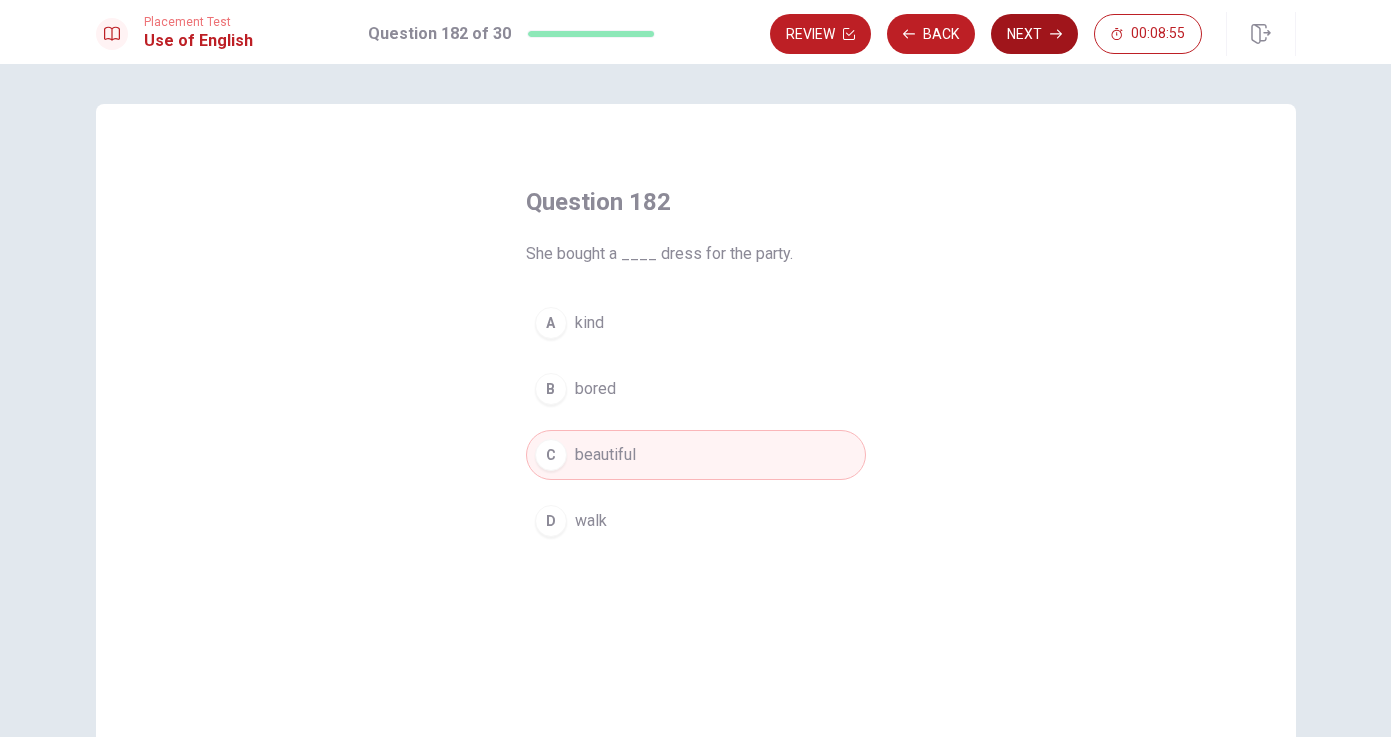 click 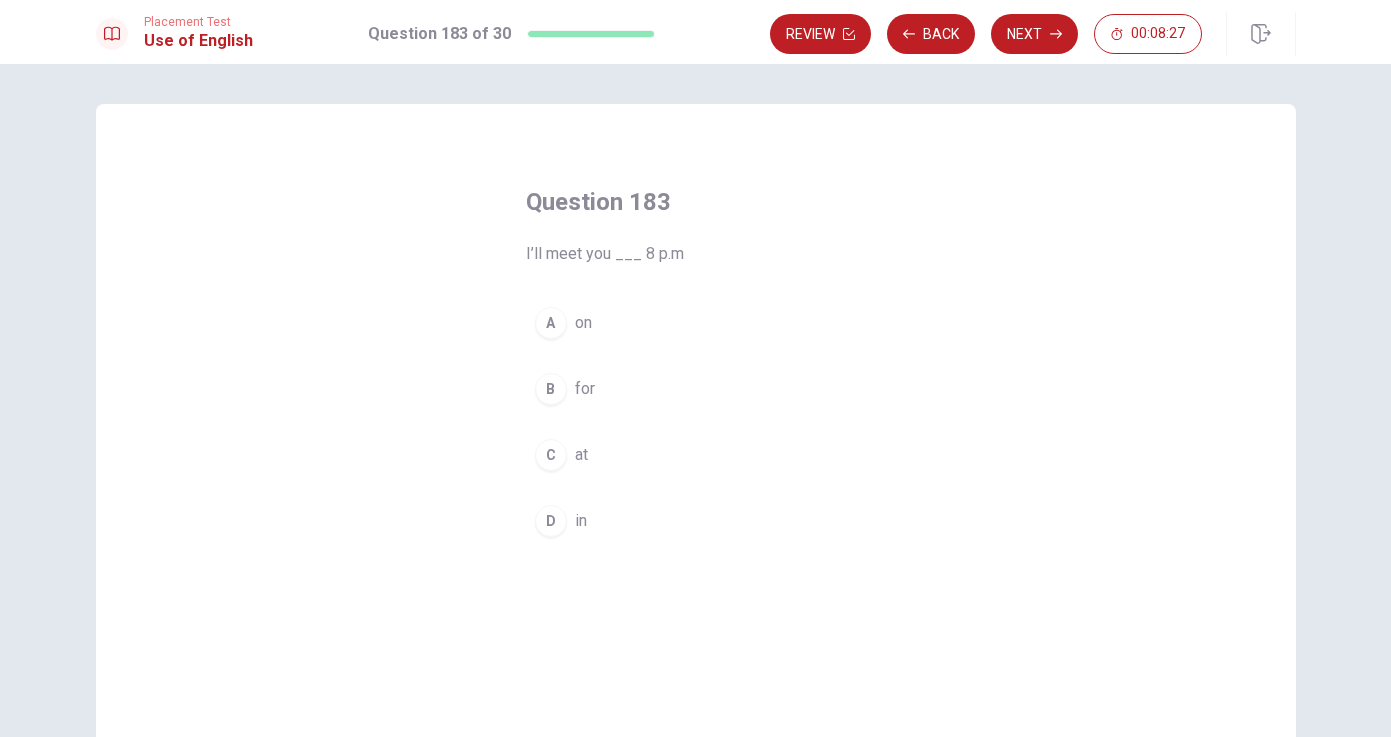 click on "A" at bounding box center (551, 323) 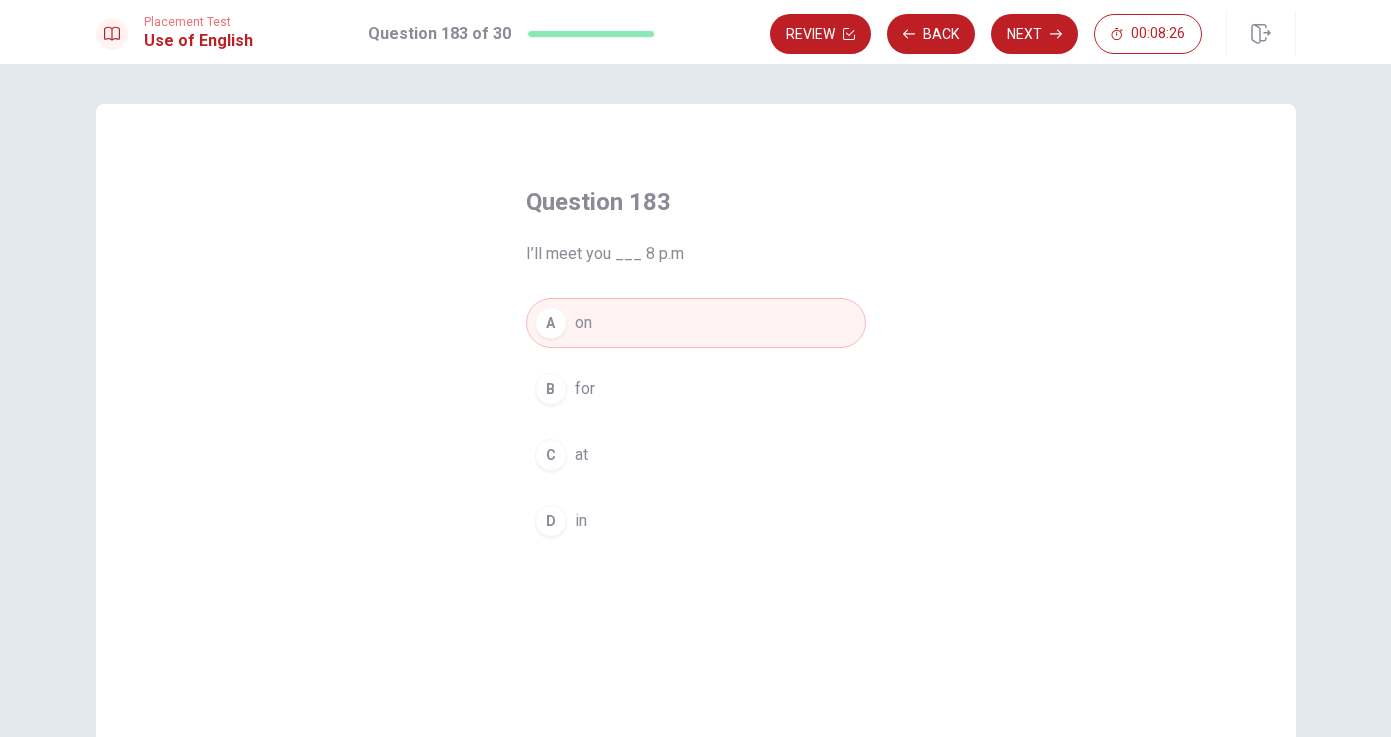 scroll, scrollTop: 11, scrollLeft: 0, axis: vertical 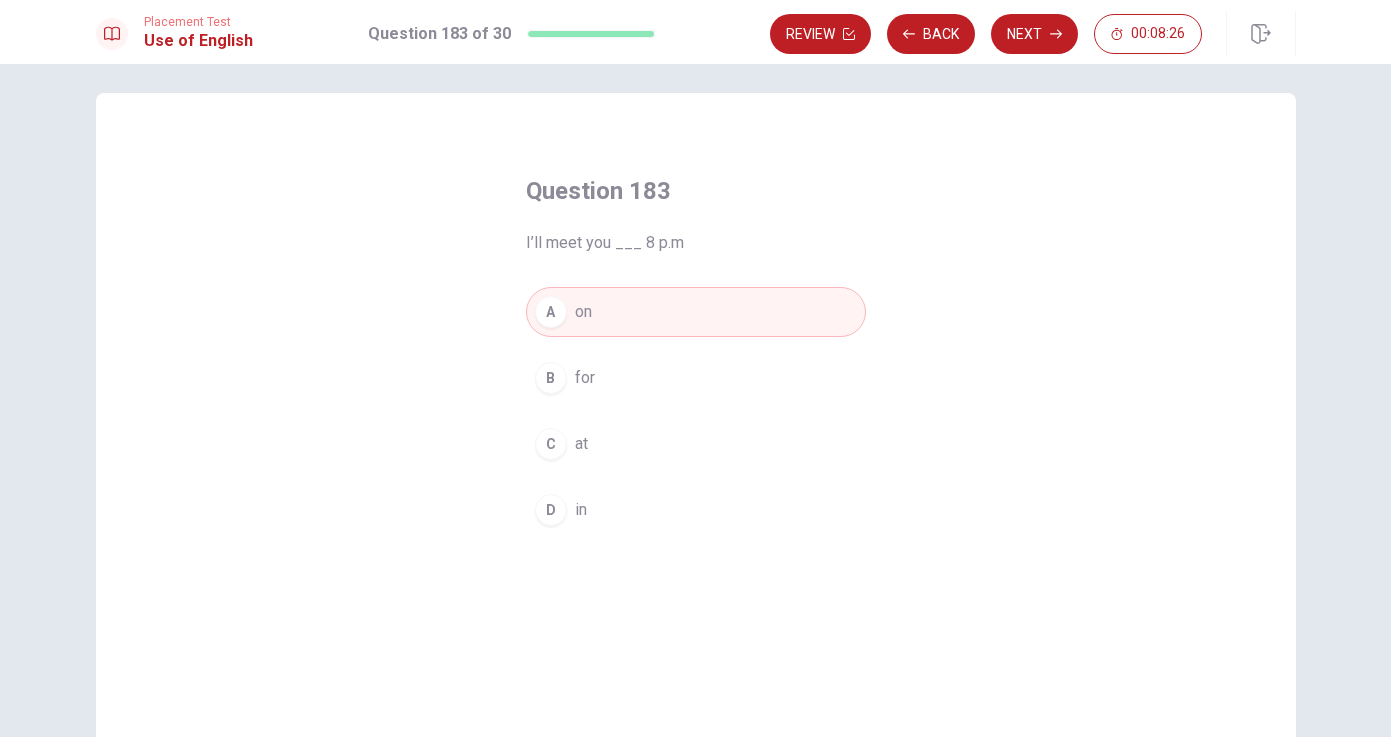 click on "C" at bounding box center [551, 444] 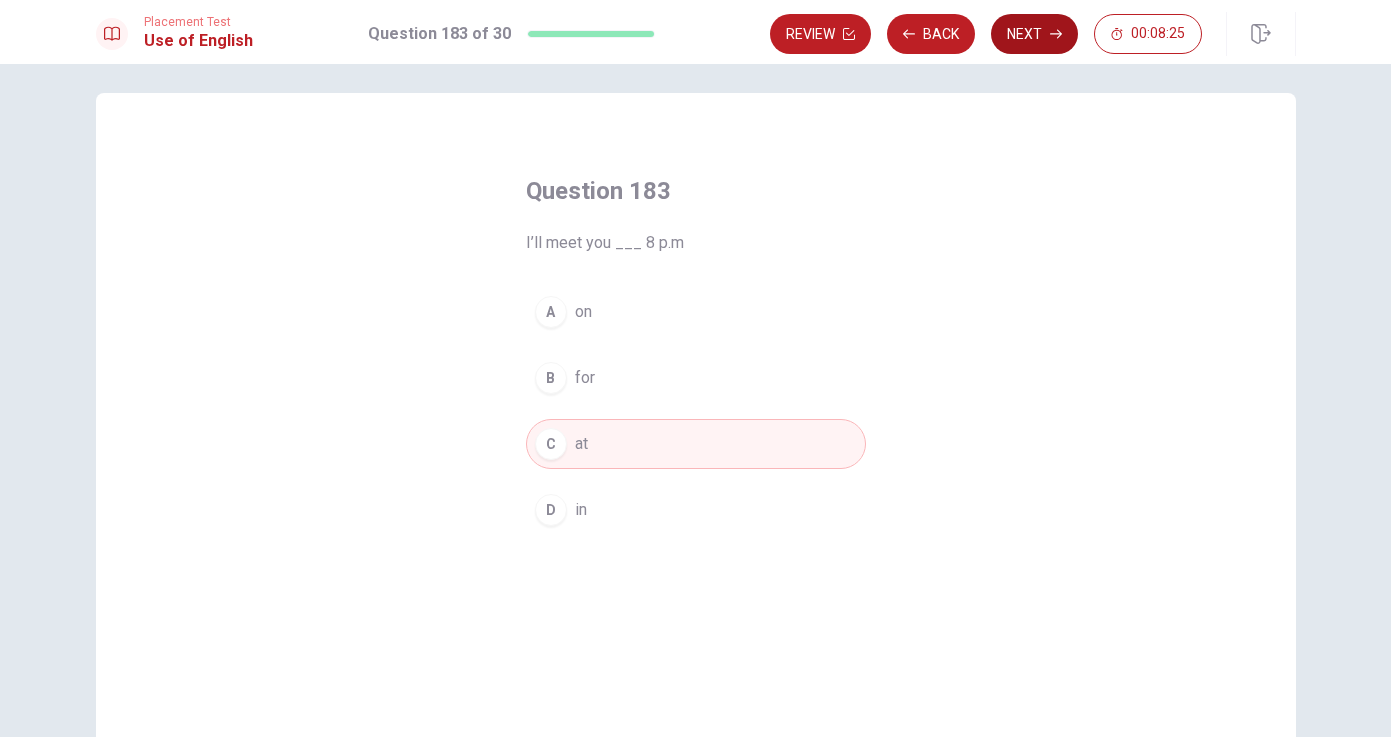 click 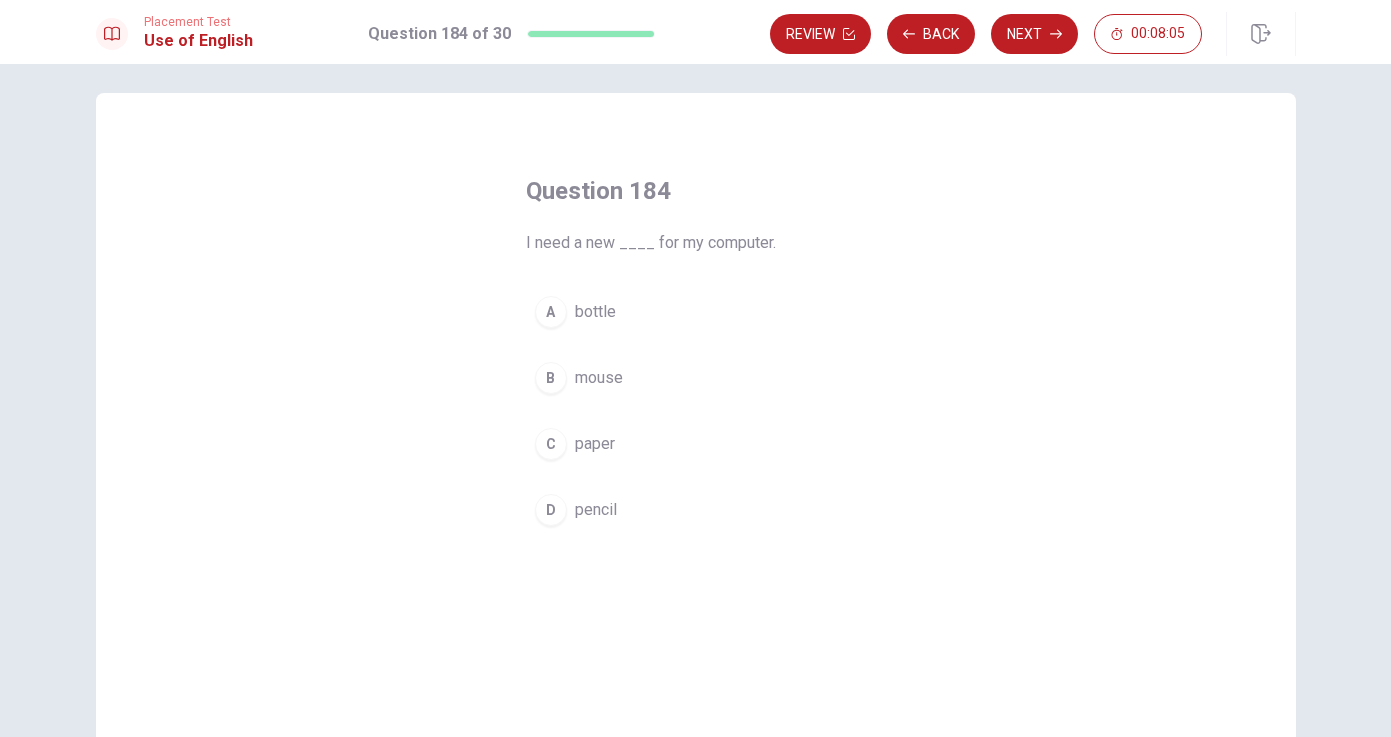 click on "mouse" at bounding box center [599, 378] 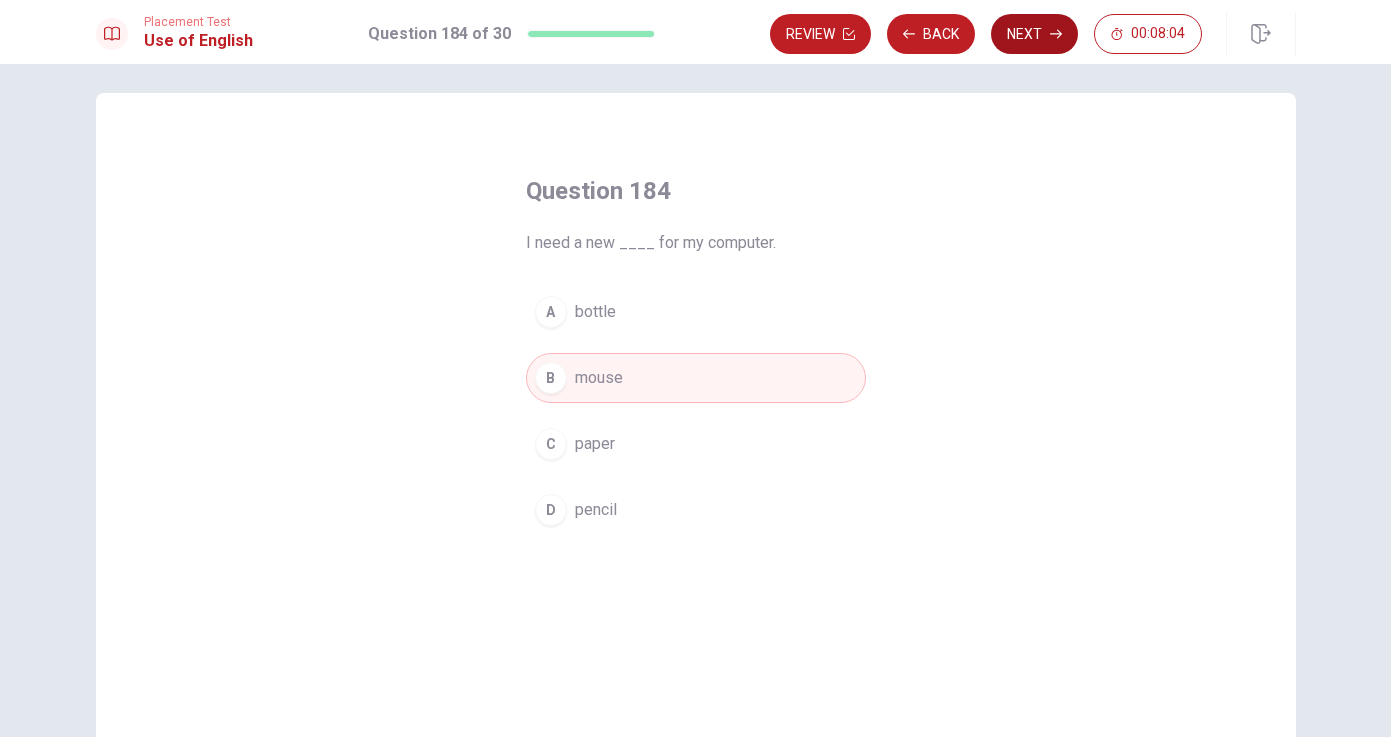 click on "Next" at bounding box center [1034, 34] 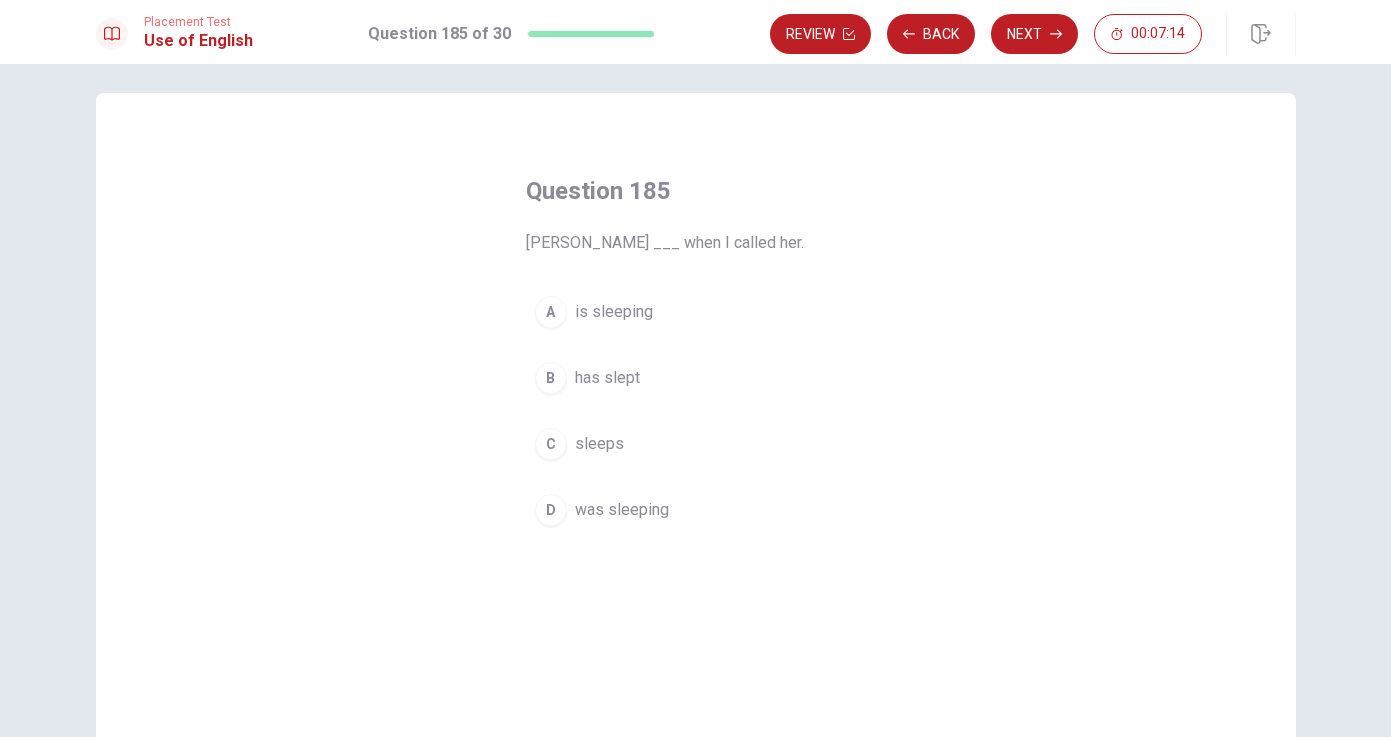 click on "was sleeping" at bounding box center [622, 510] 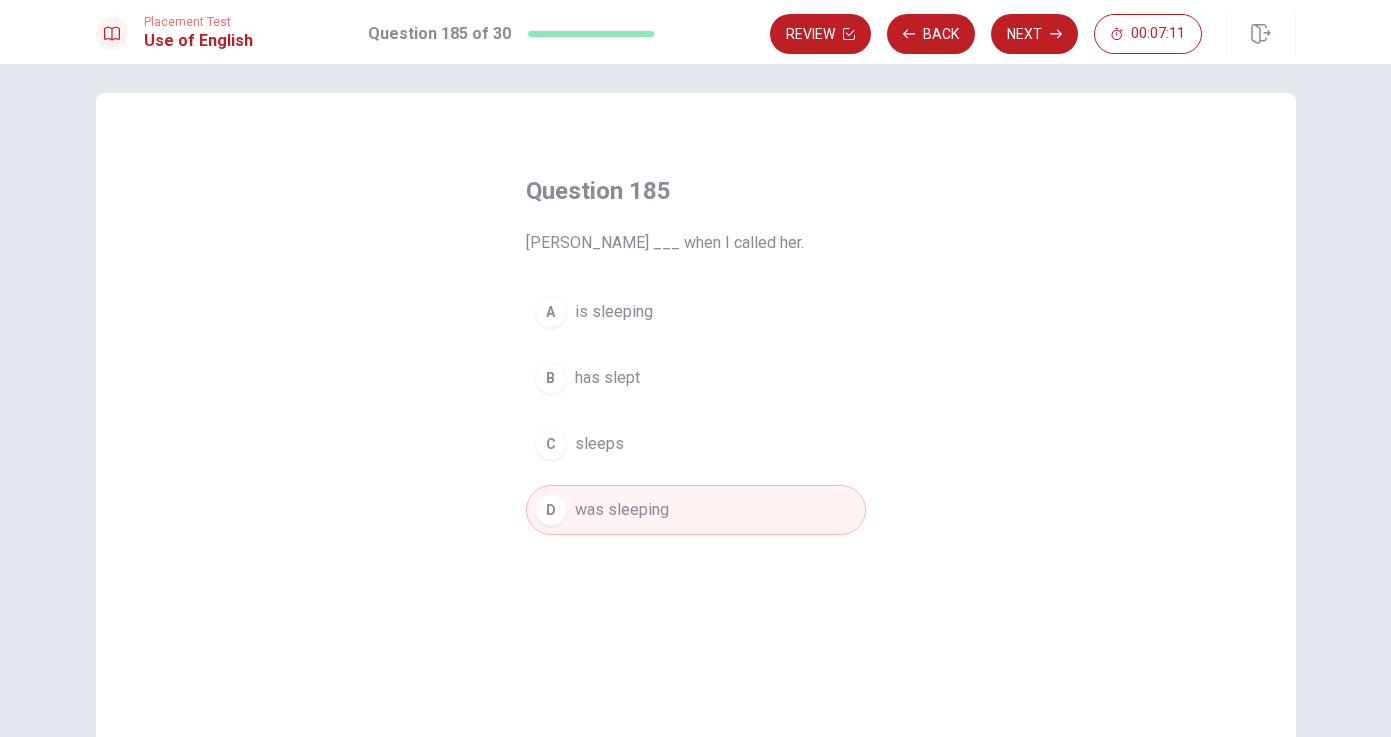 click on "B" at bounding box center (551, 378) 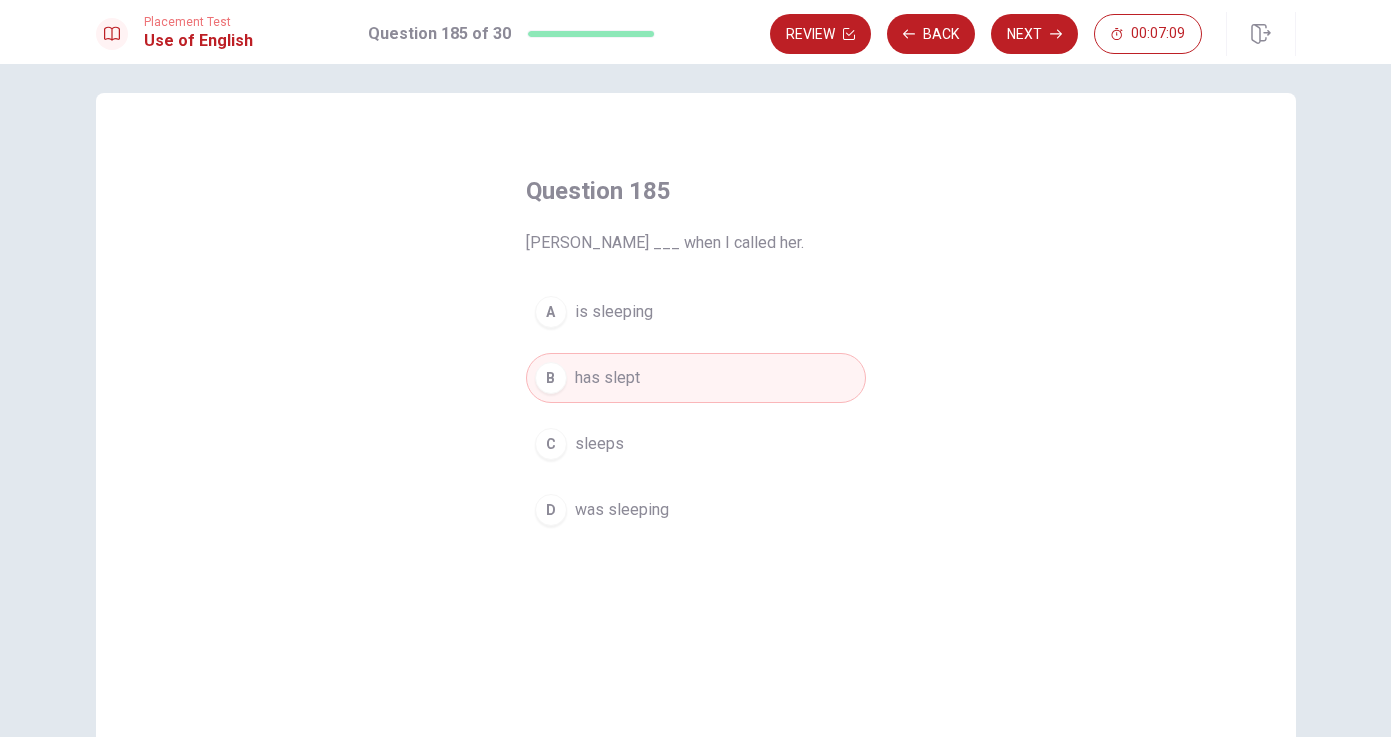 click on "was sleeping" at bounding box center (622, 510) 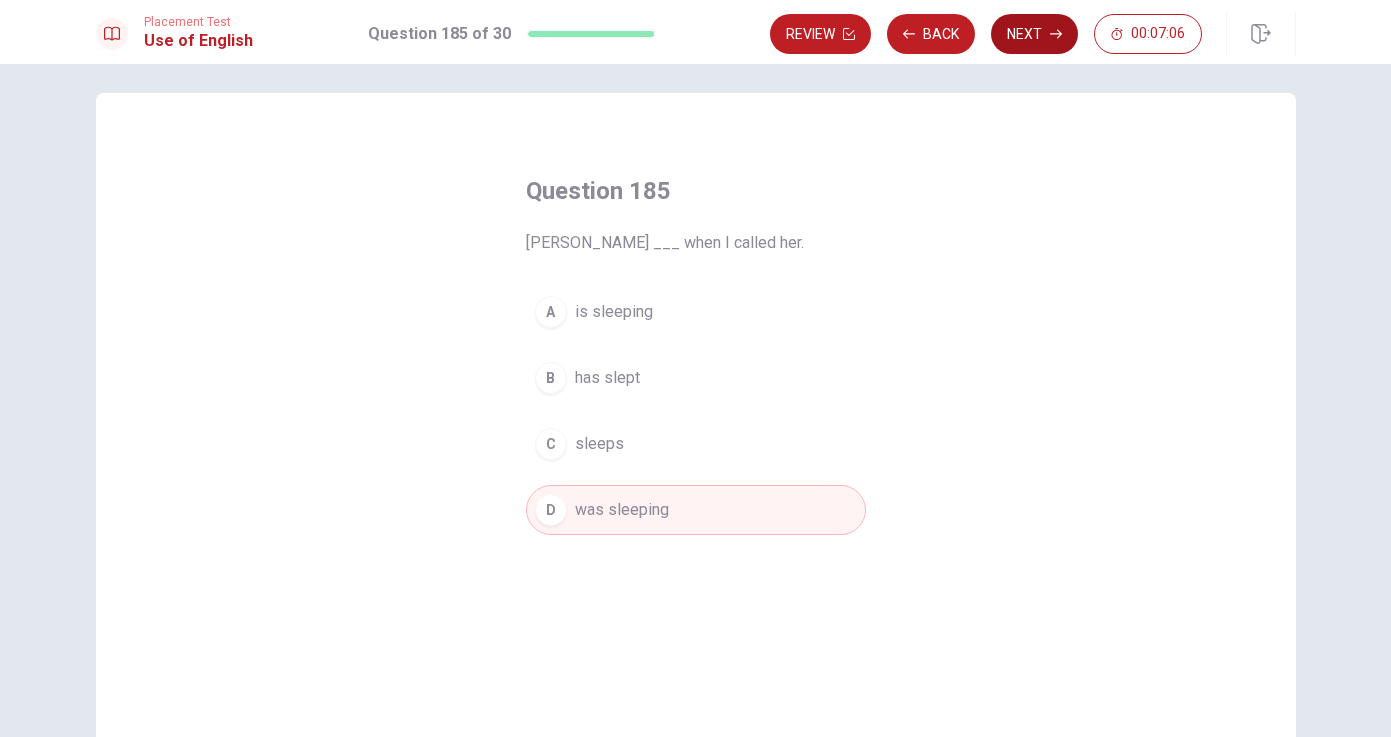 click on "Next" at bounding box center (1034, 34) 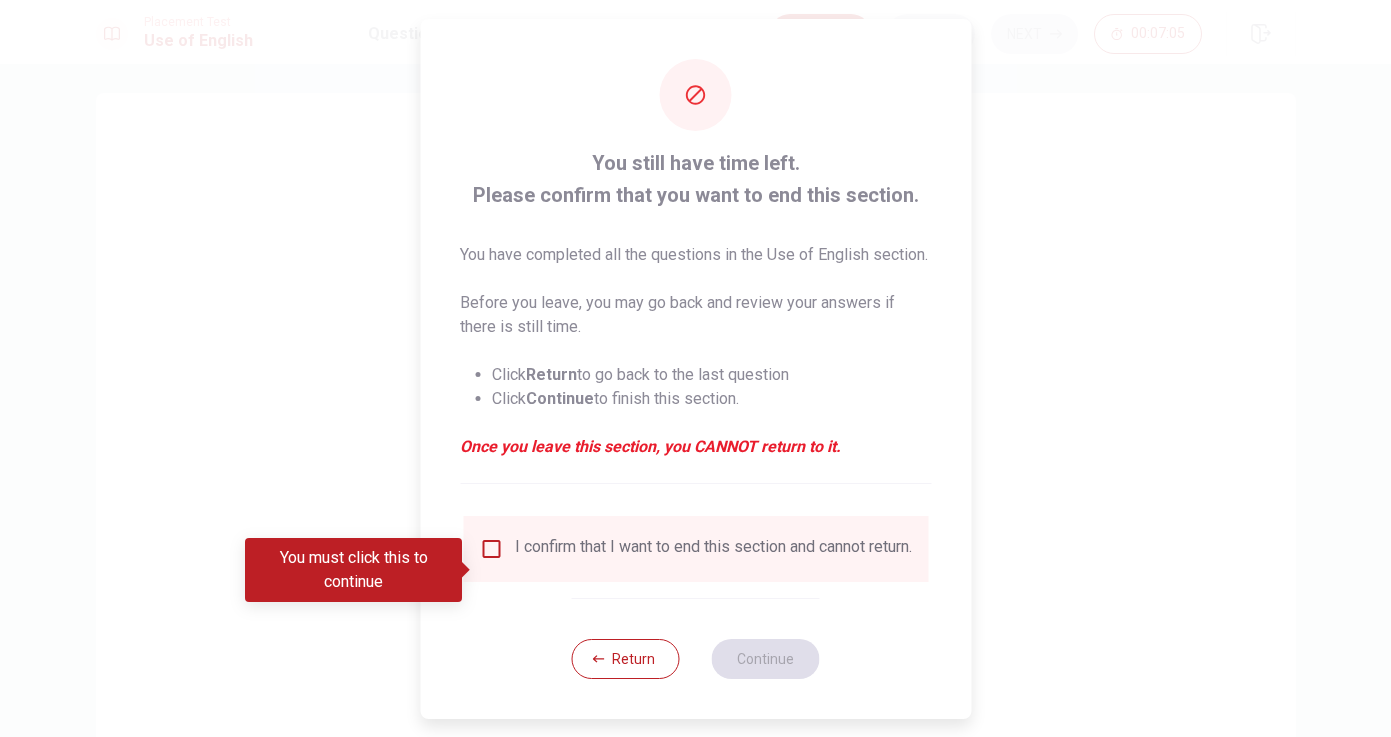 click at bounding box center [491, 549] 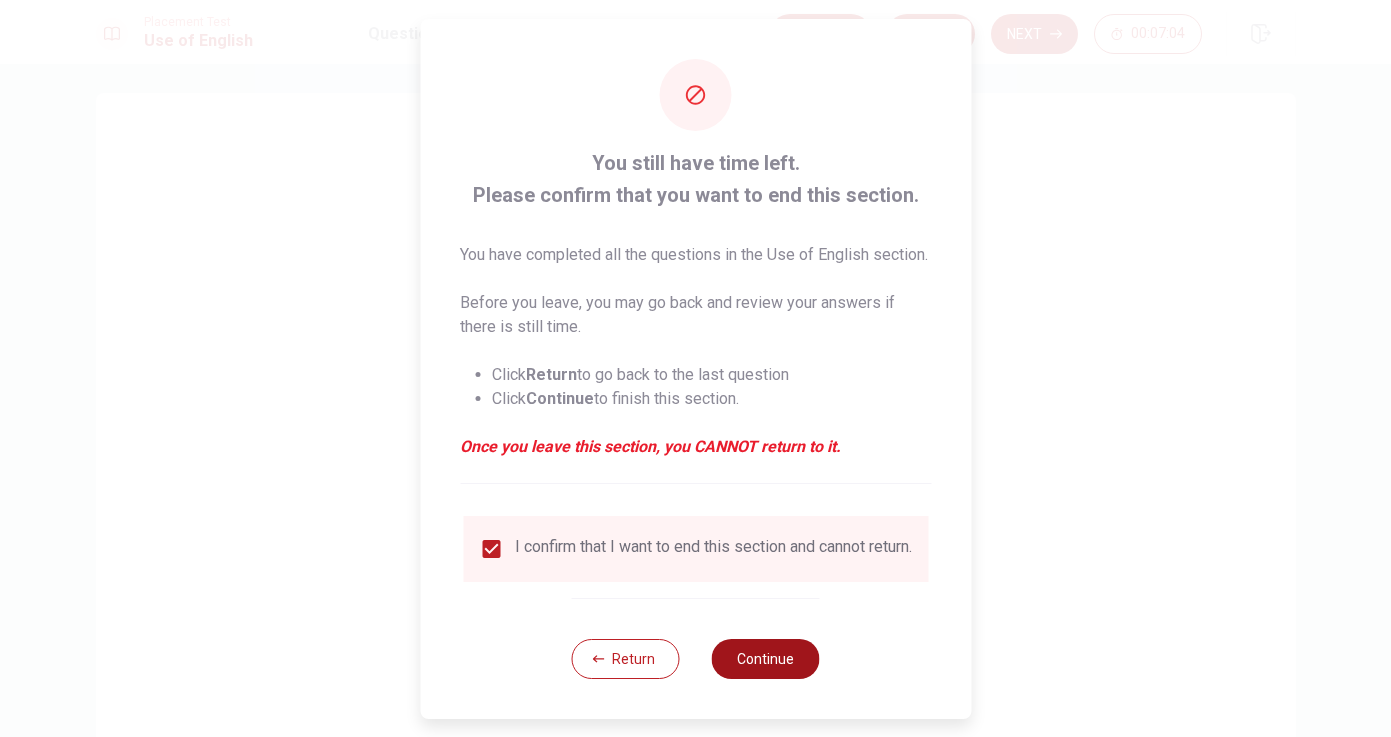 click on "Continue" at bounding box center [766, 659] 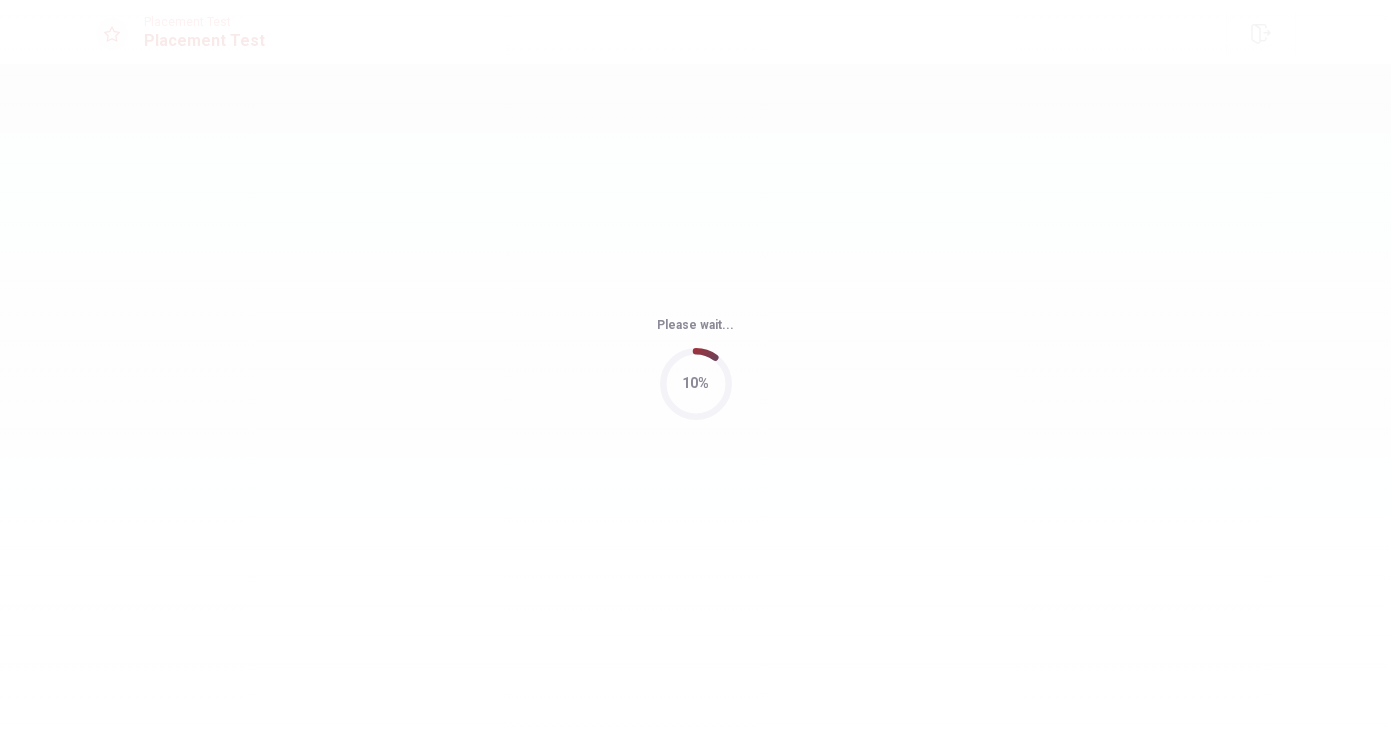 scroll, scrollTop: 0, scrollLeft: 0, axis: both 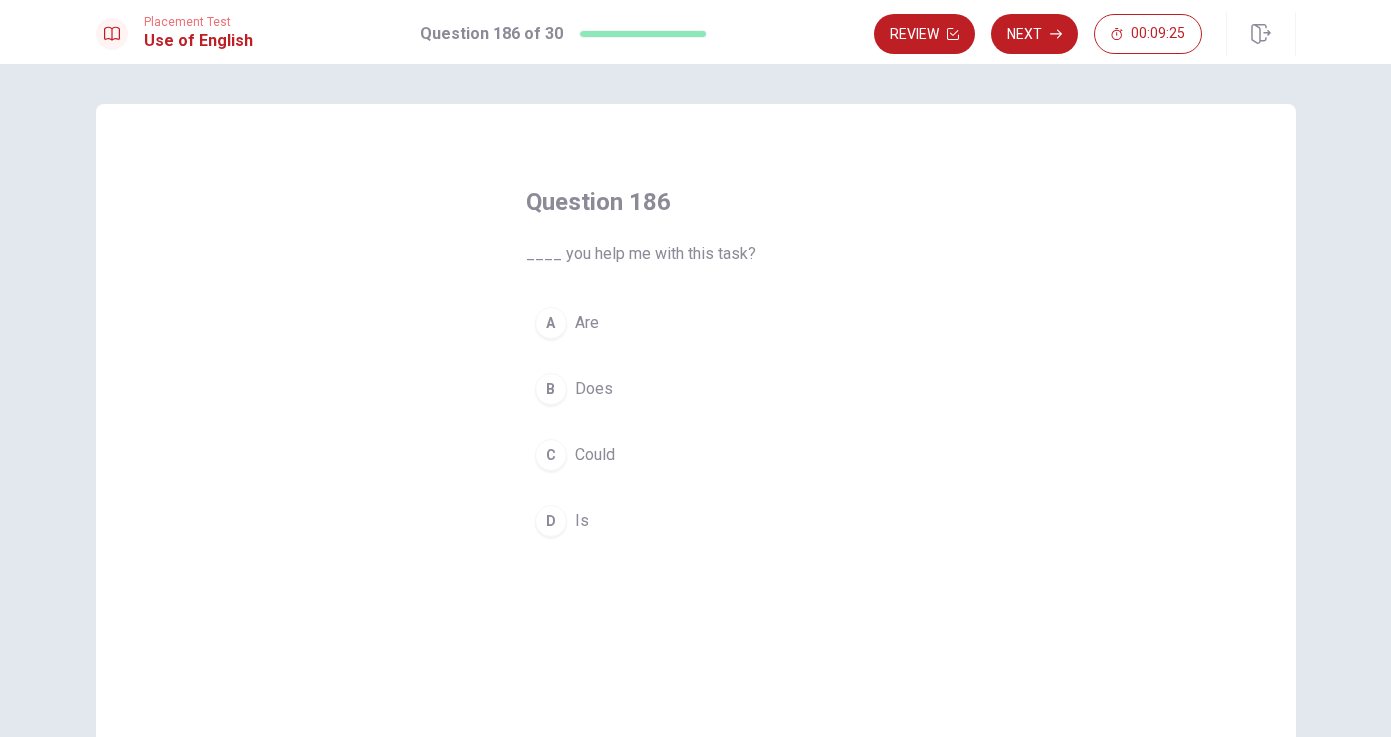 click on "C Could" at bounding box center (696, 455) 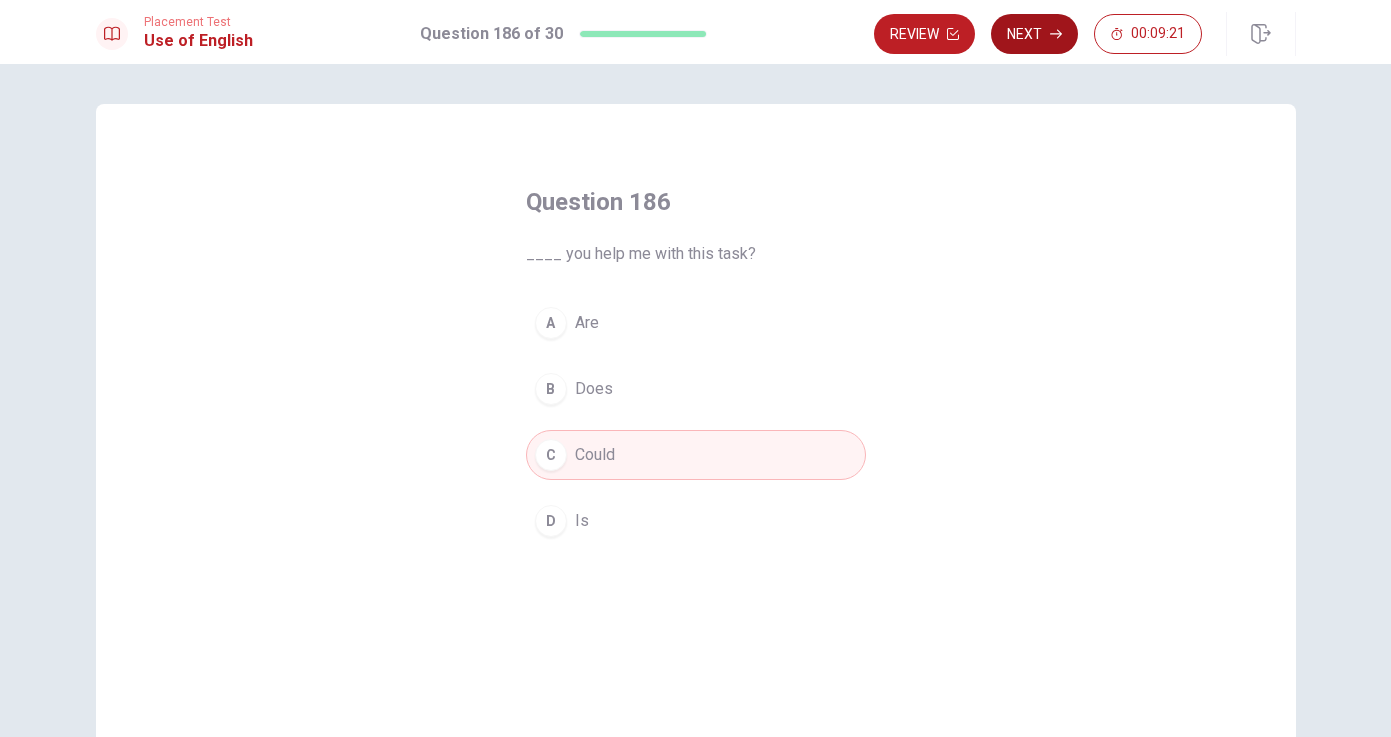 click 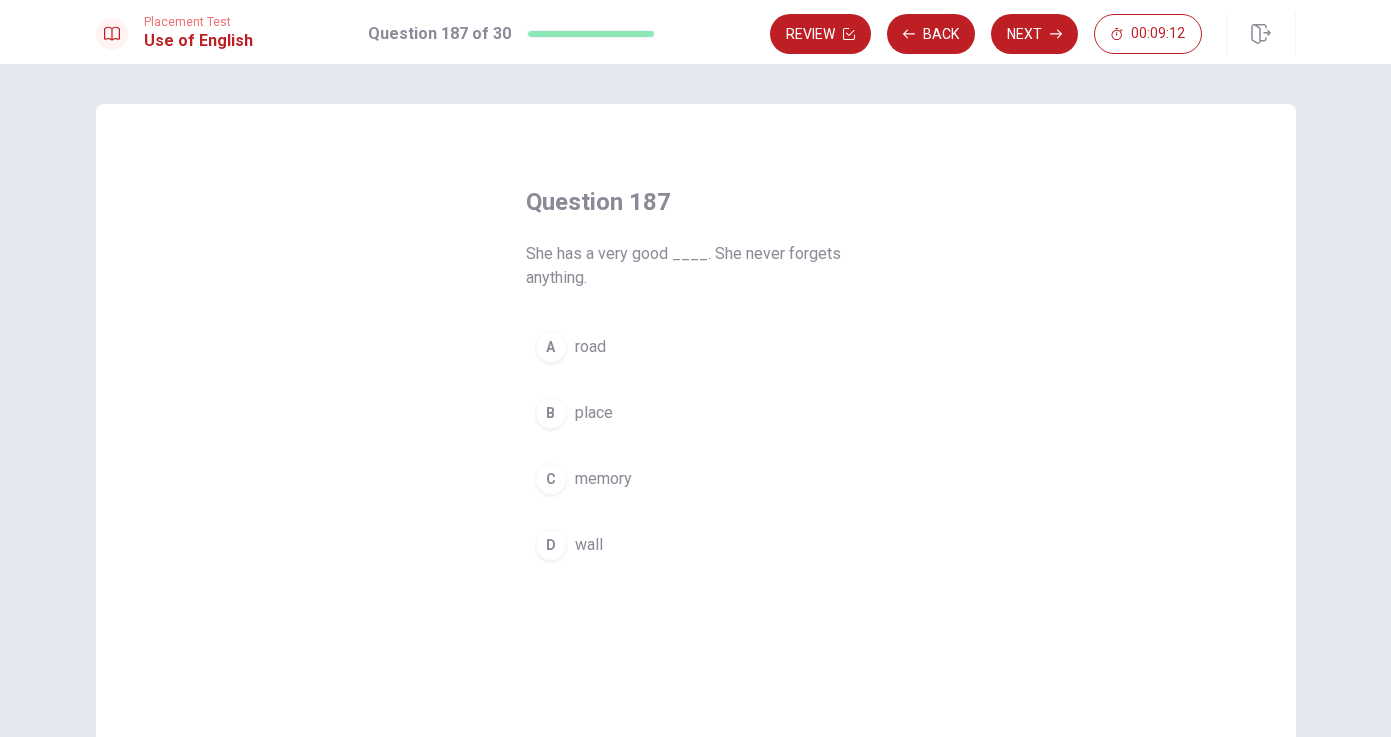 click on "C memory" at bounding box center [696, 479] 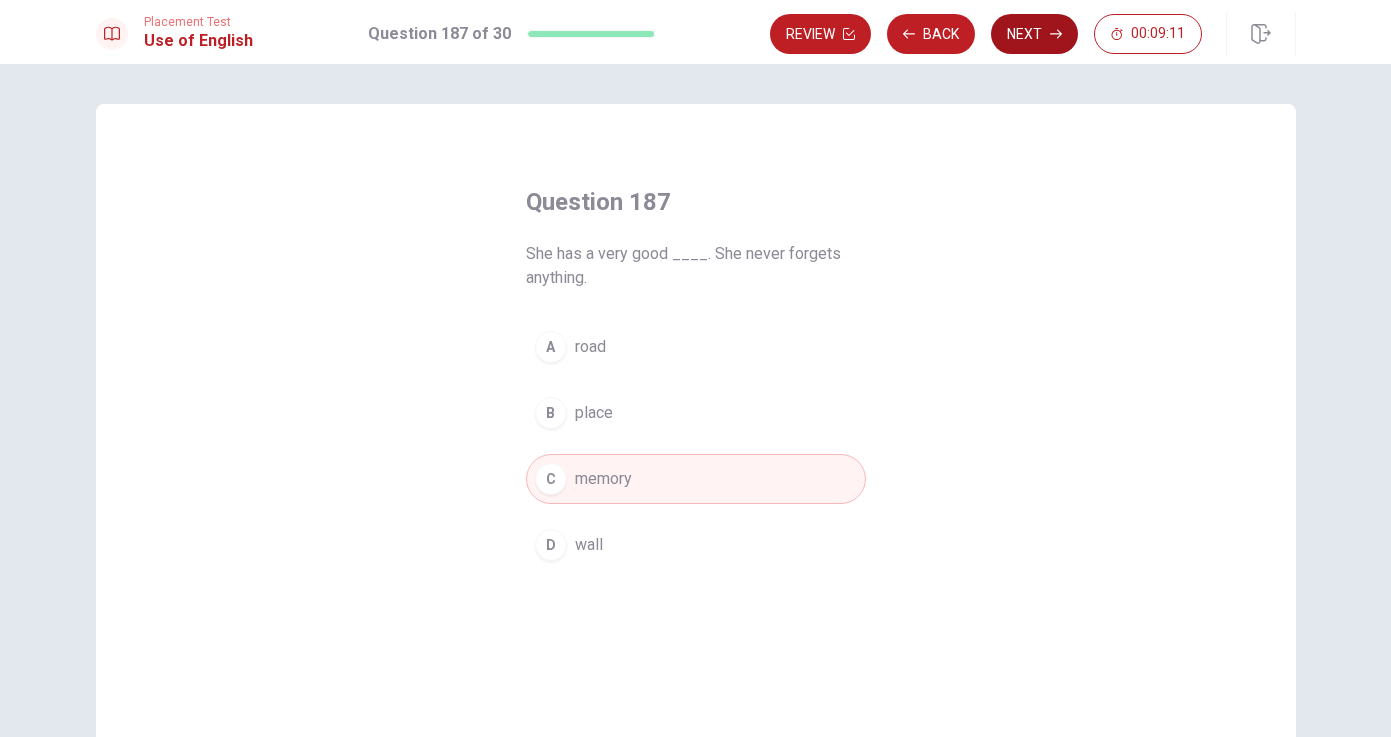 click on "Next" at bounding box center [1034, 34] 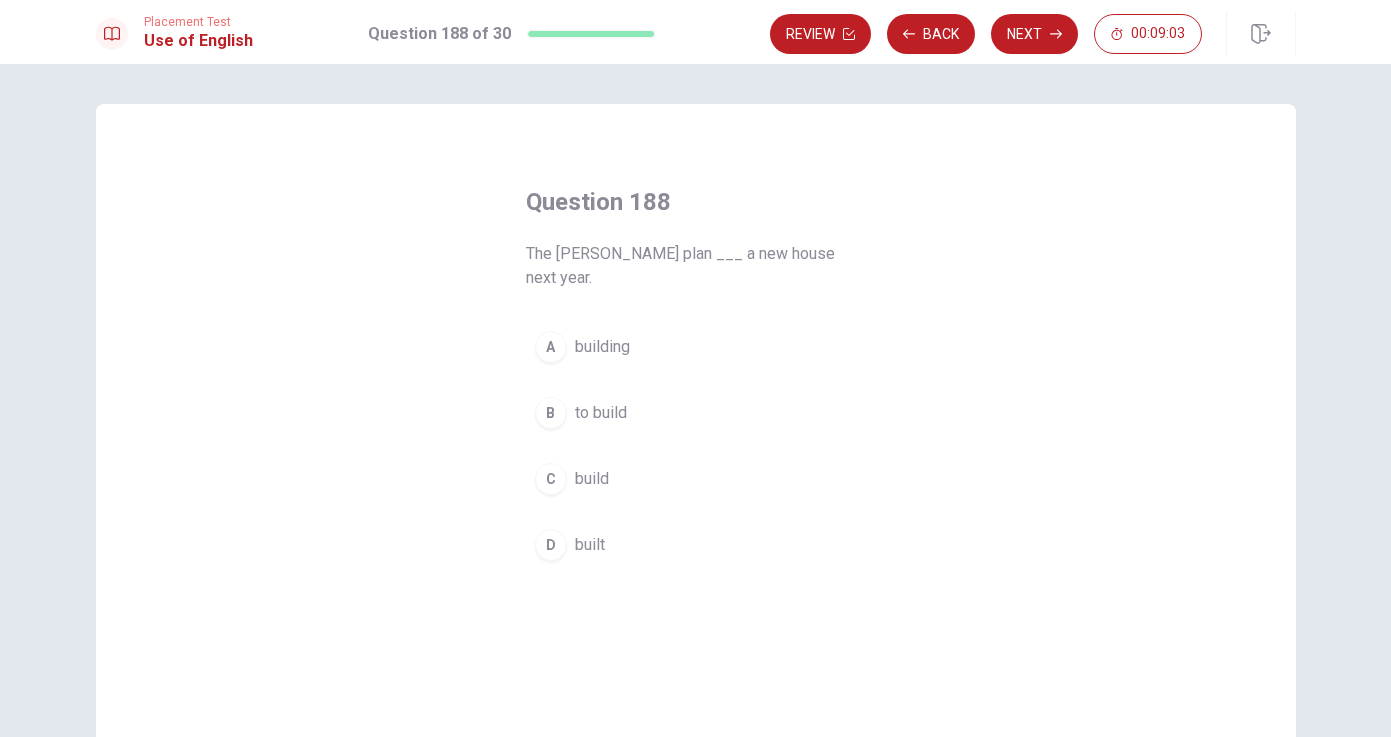 click on "B to build" at bounding box center (696, 413) 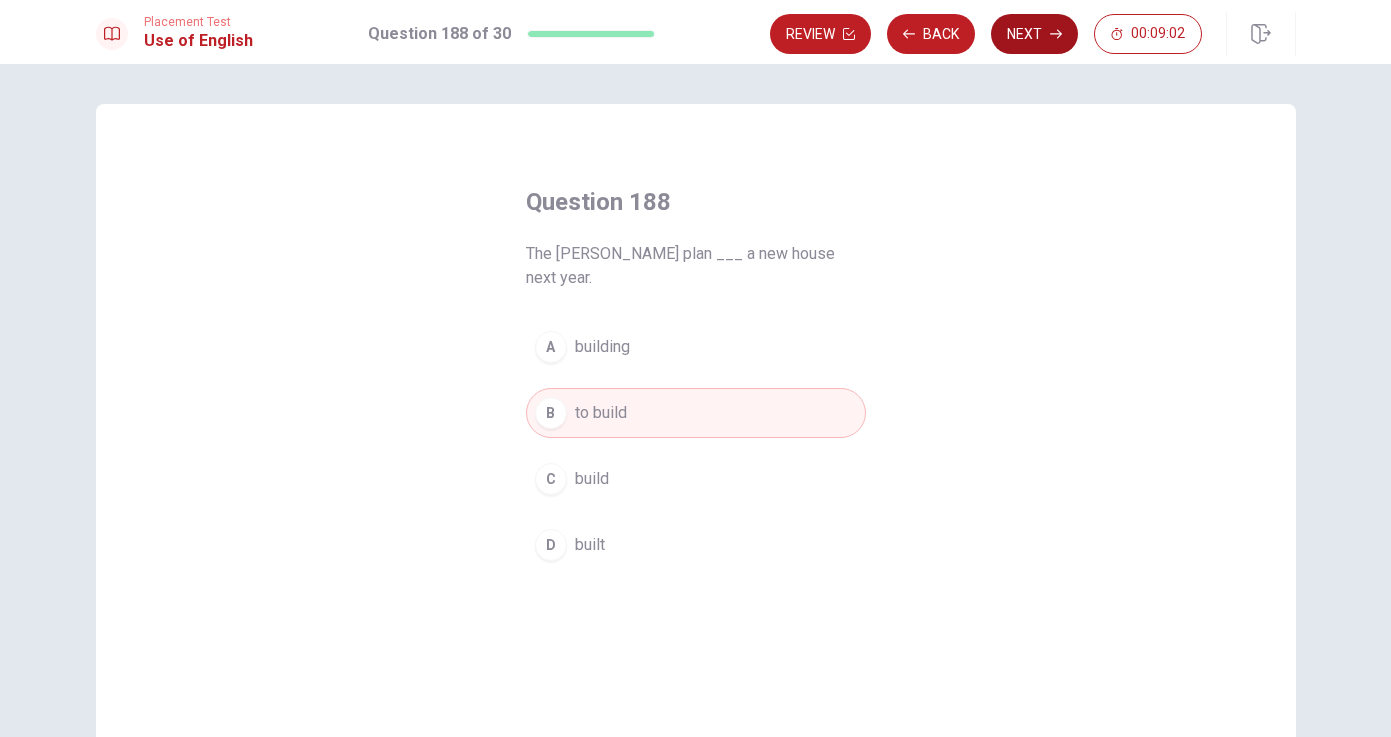 click 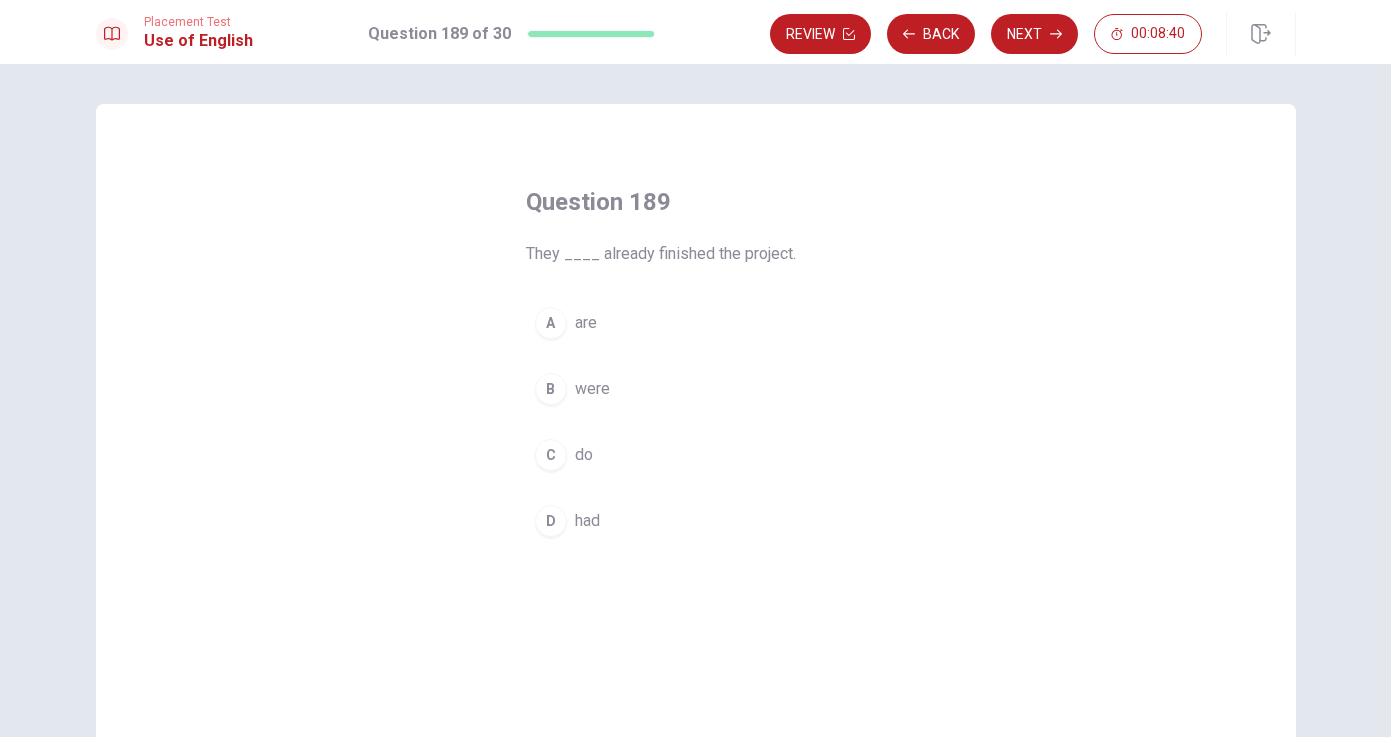 click on "were" at bounding box center [592, 389] 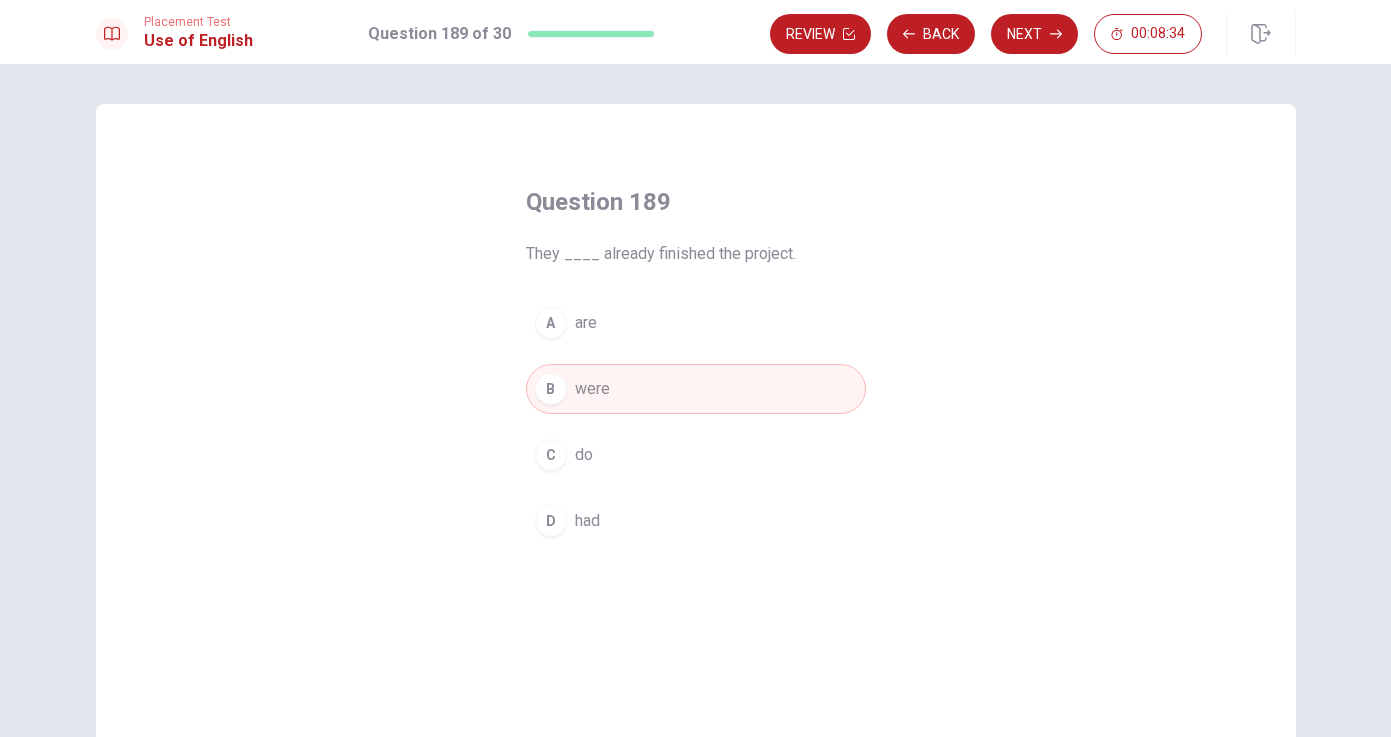 click on "D had" at bounding box center (696, 521) 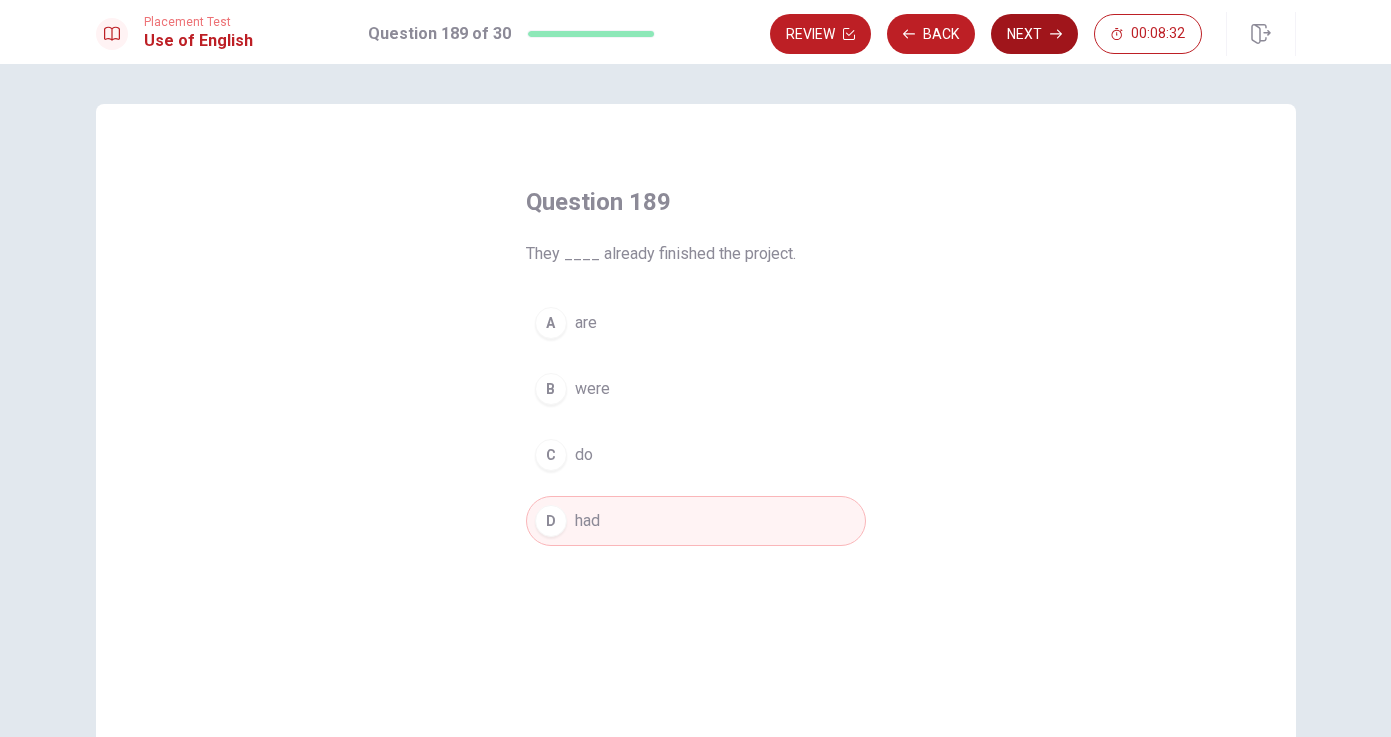 click 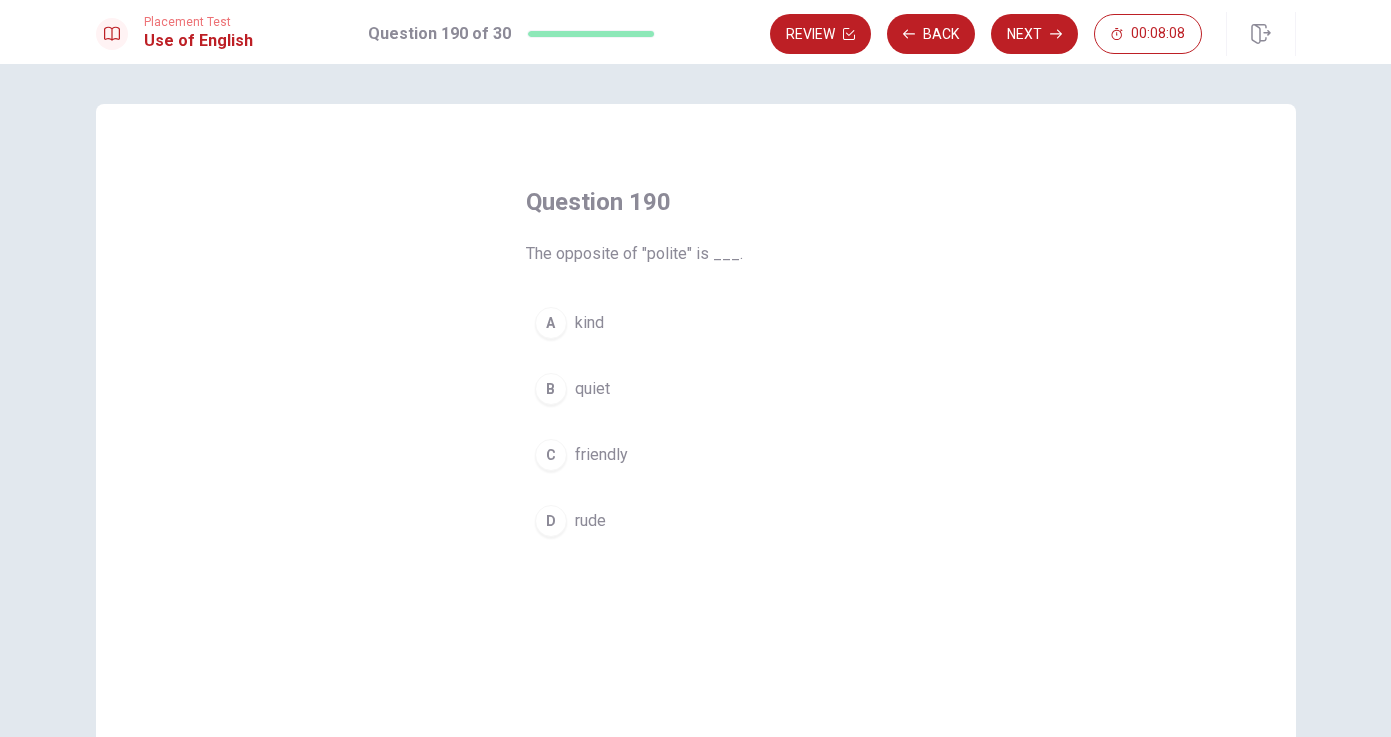 click on "D rude" at bounding box center (696, 521) 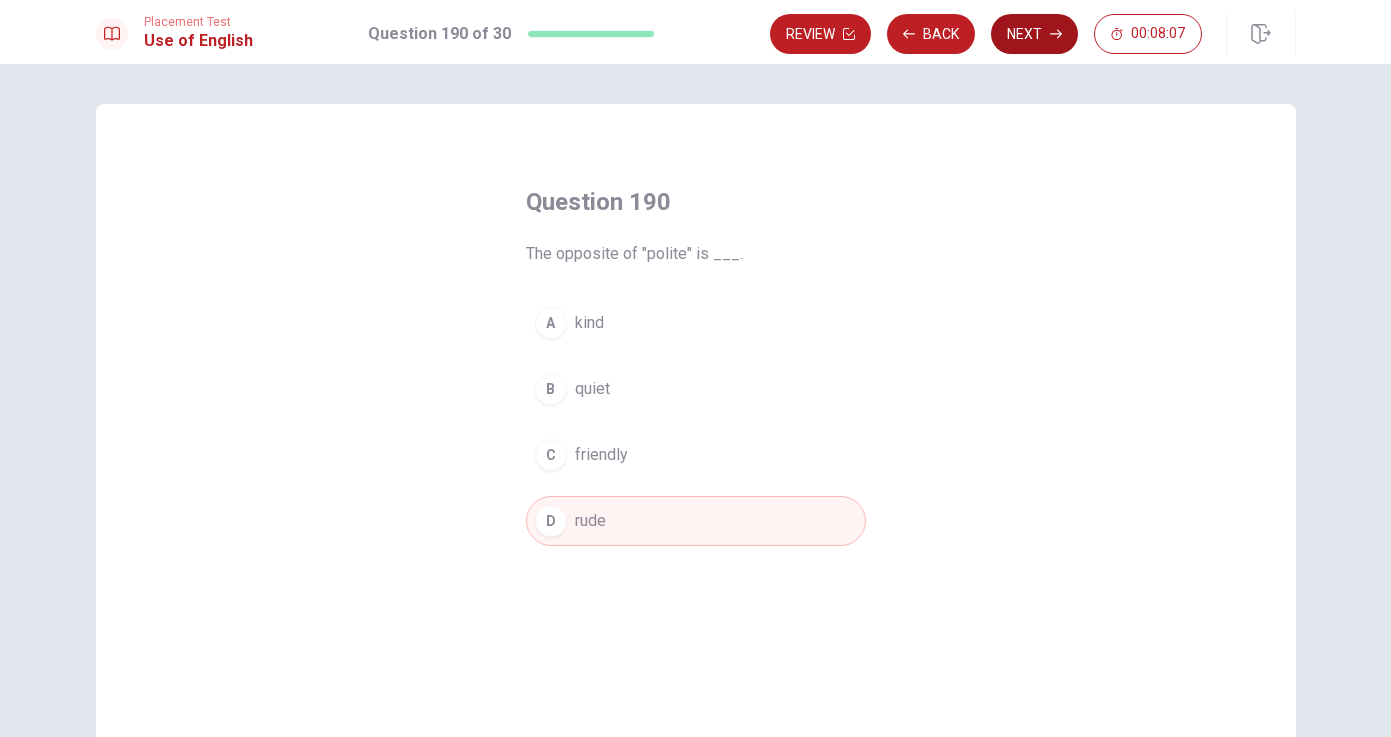 click 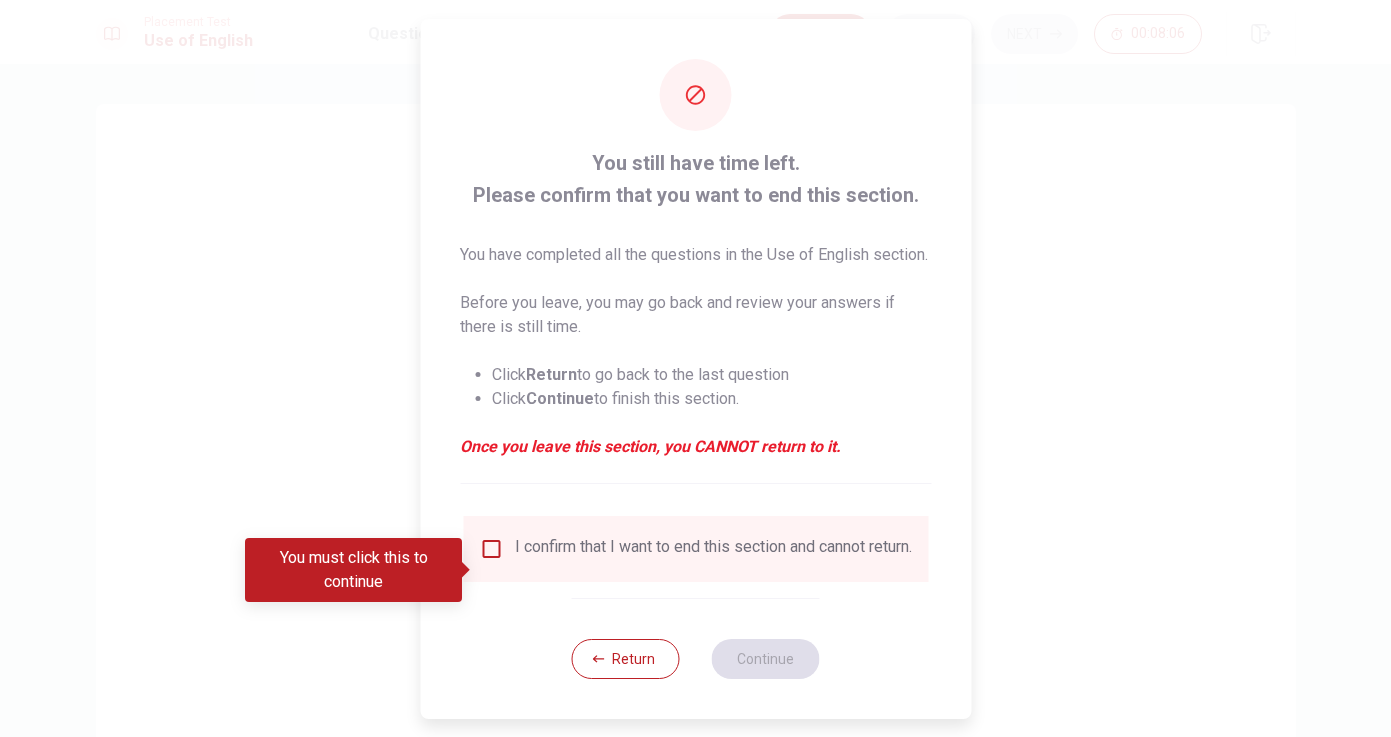 click at bounding box center (491, 549) 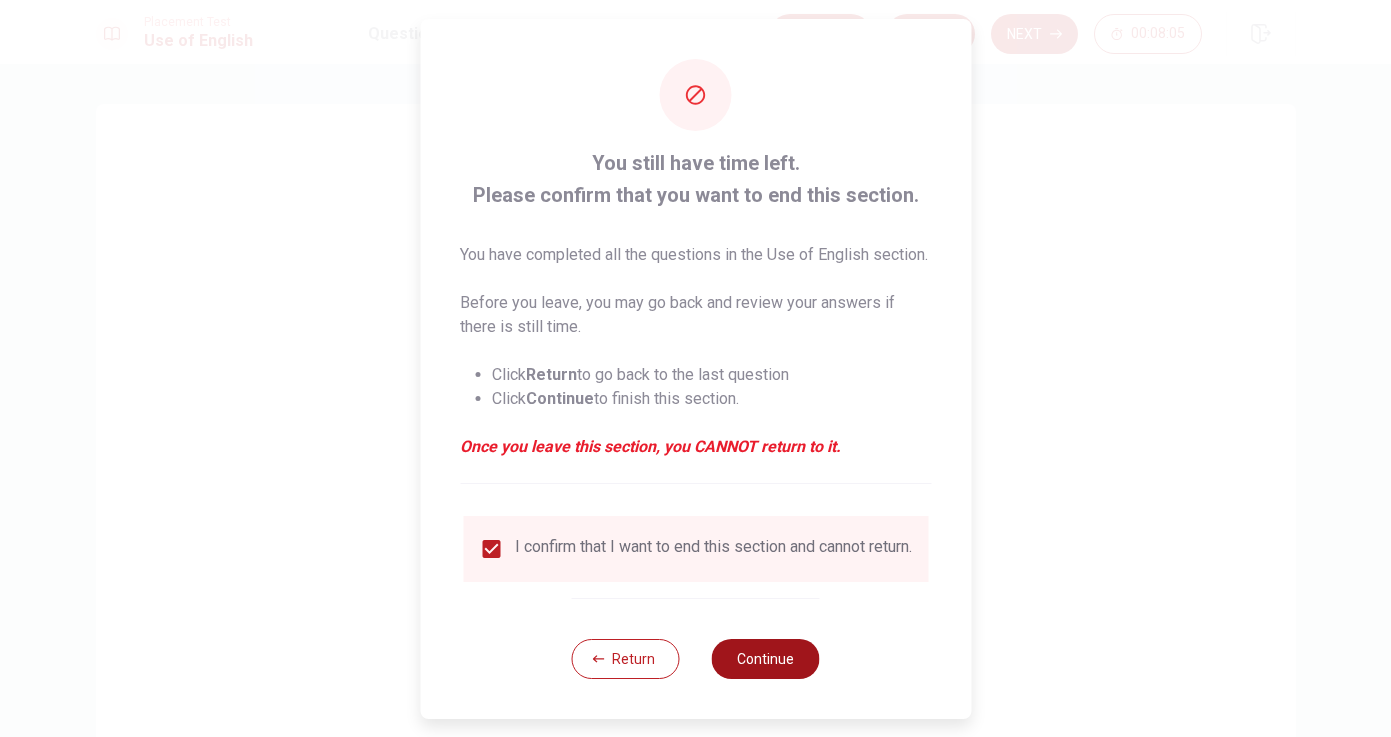 click on "Continue" at bounding box center [766, 659] 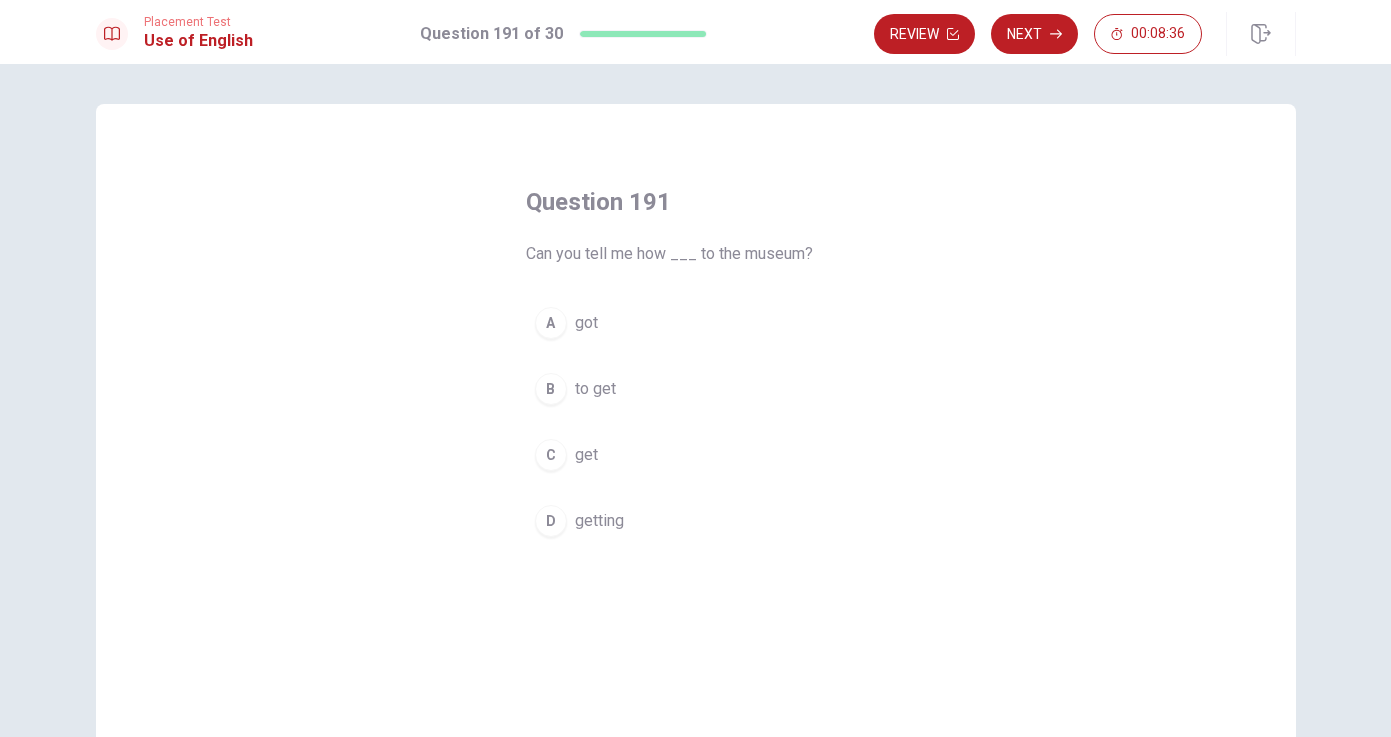 click on "get" at bounding box center (586, 455) 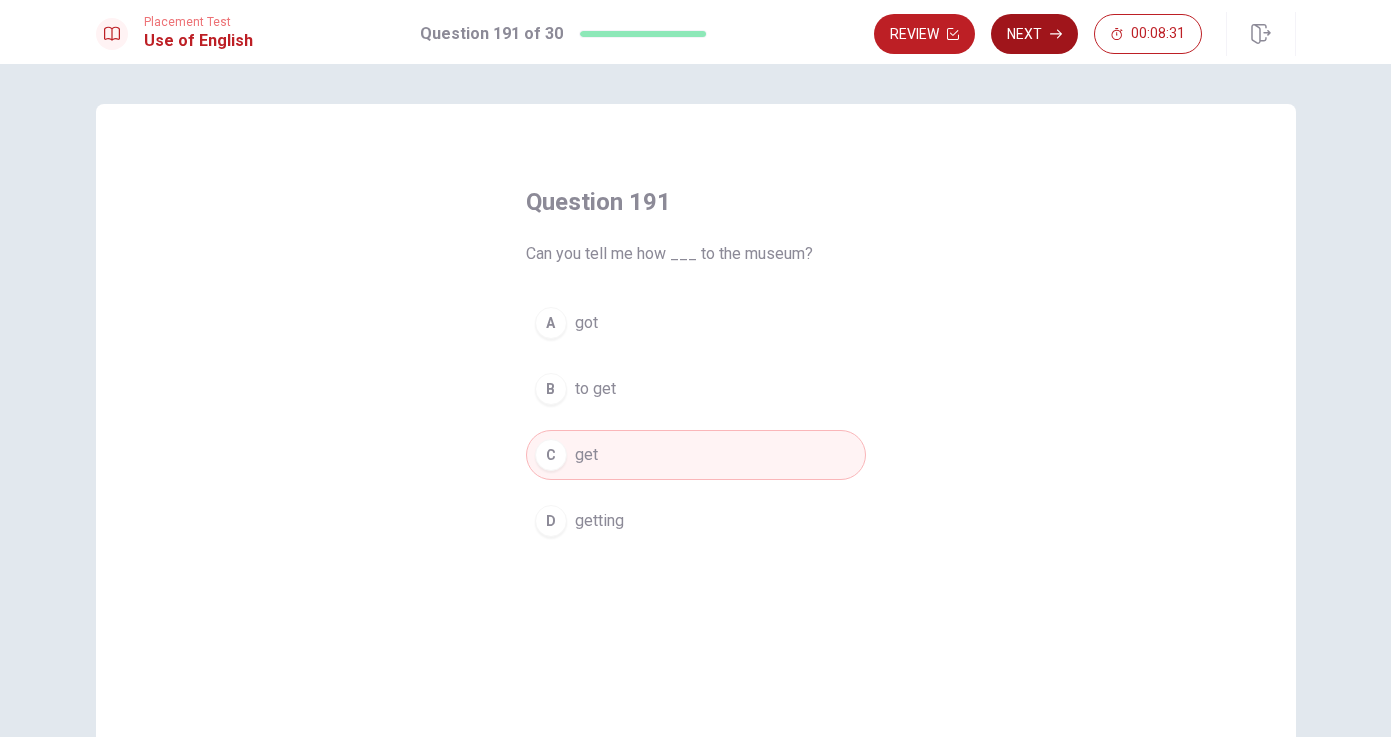 click 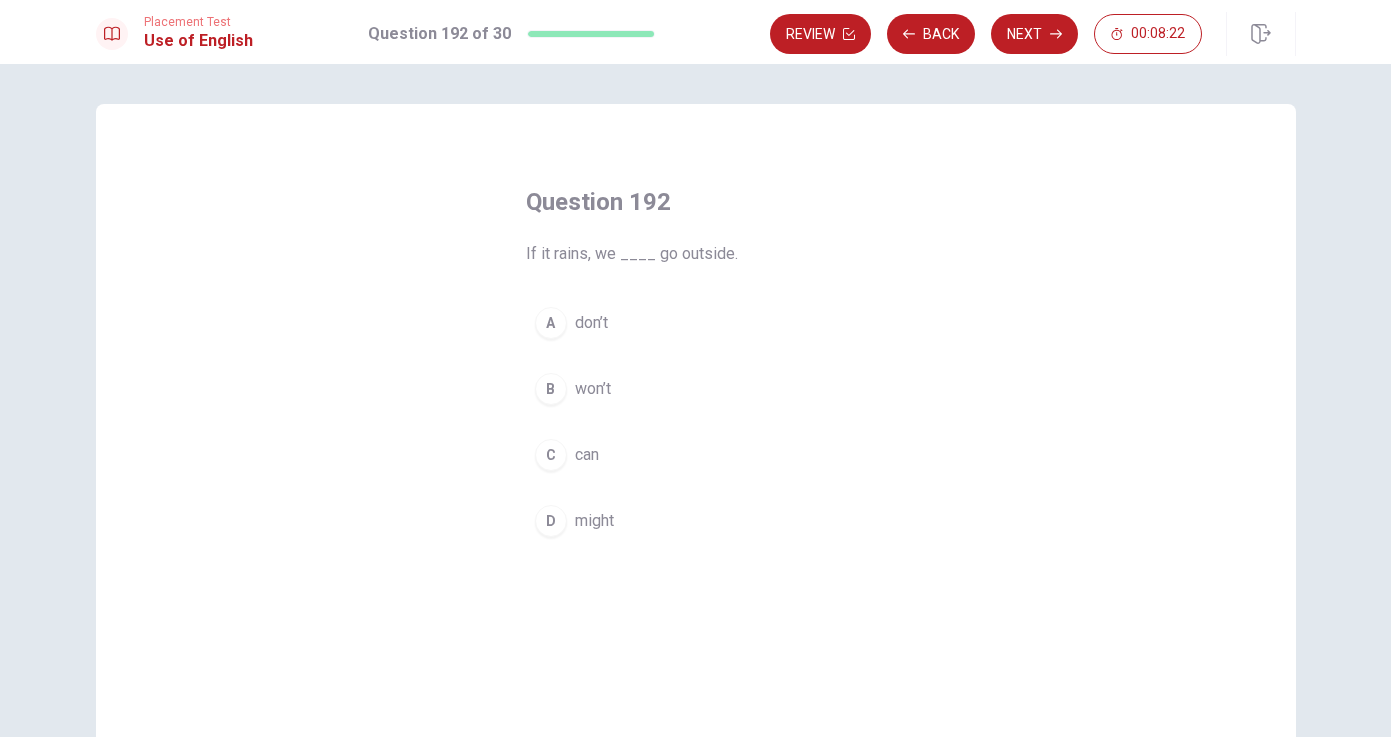 click on "might" at bounding box center (594, 521) 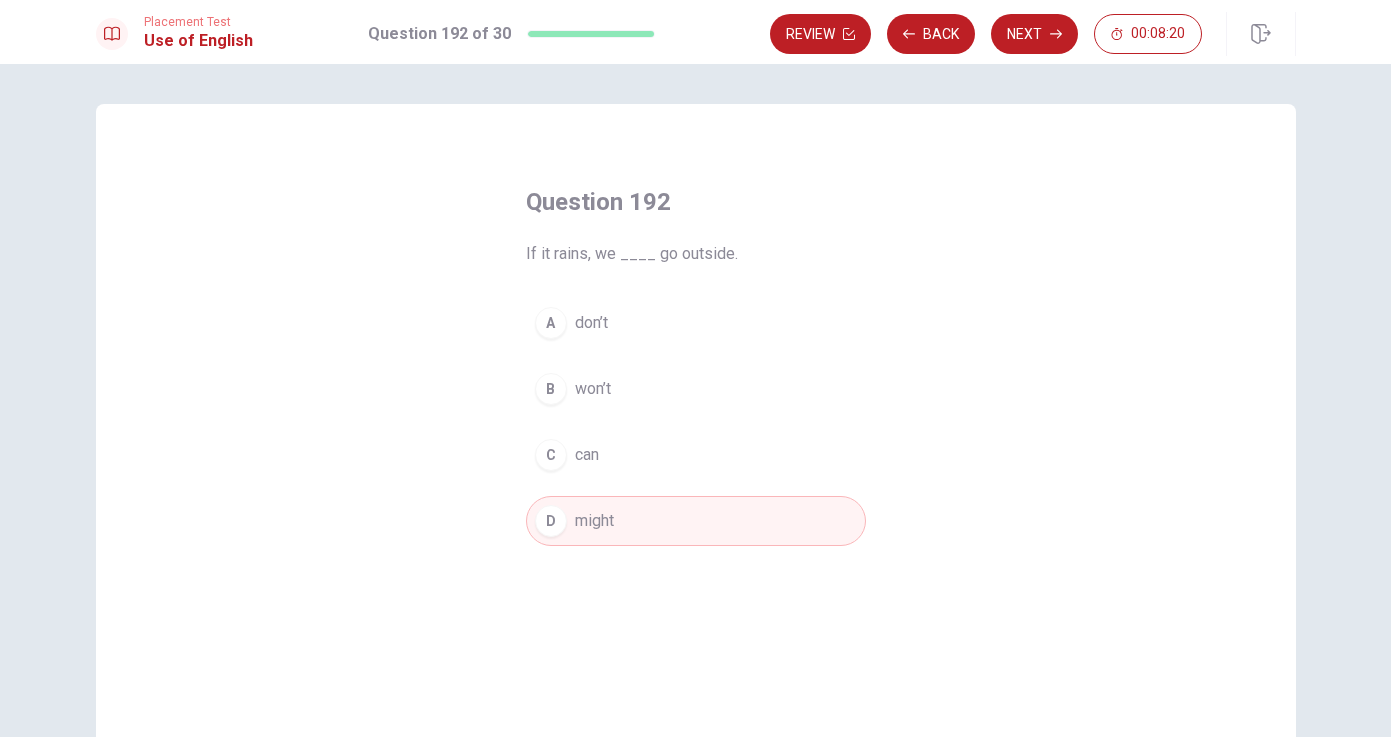 click on "won’t" at bounding box center [593, 389] 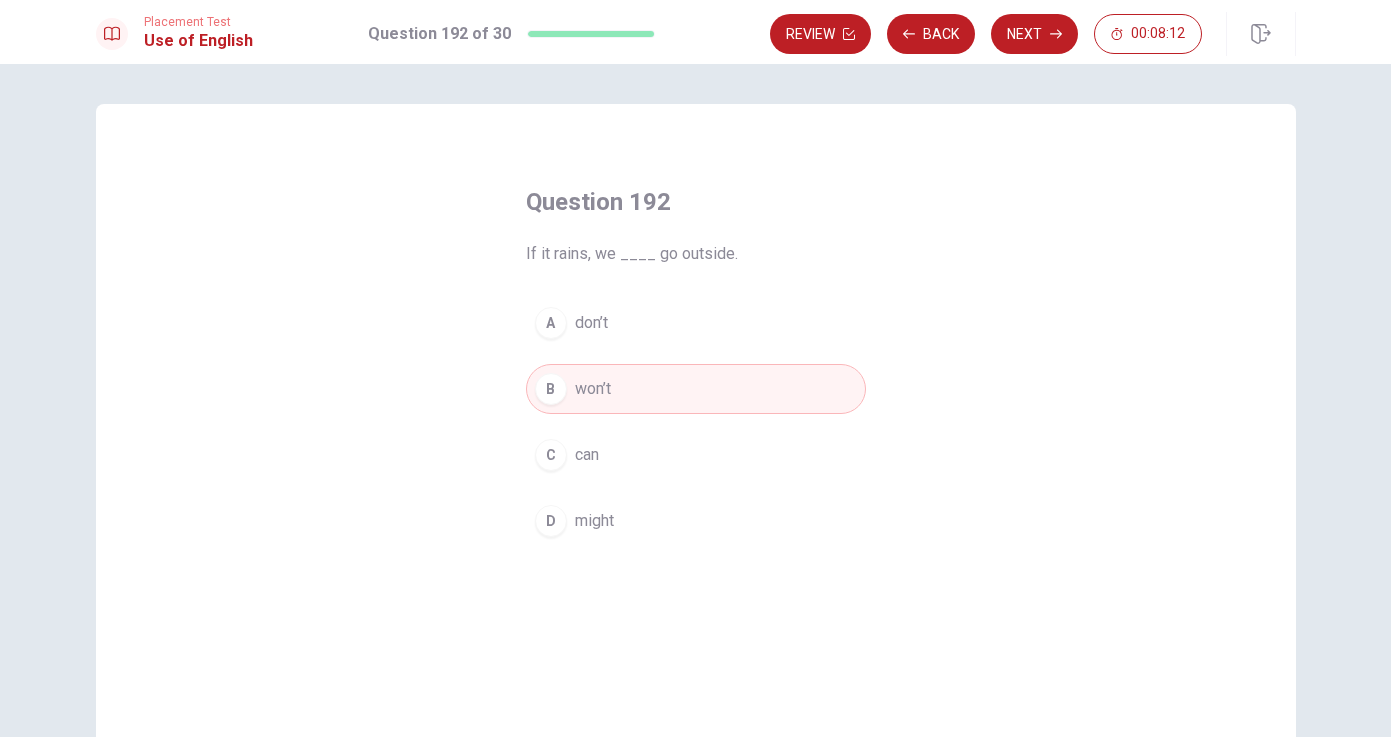 click on "don’t" at bounding box center [591, 323] 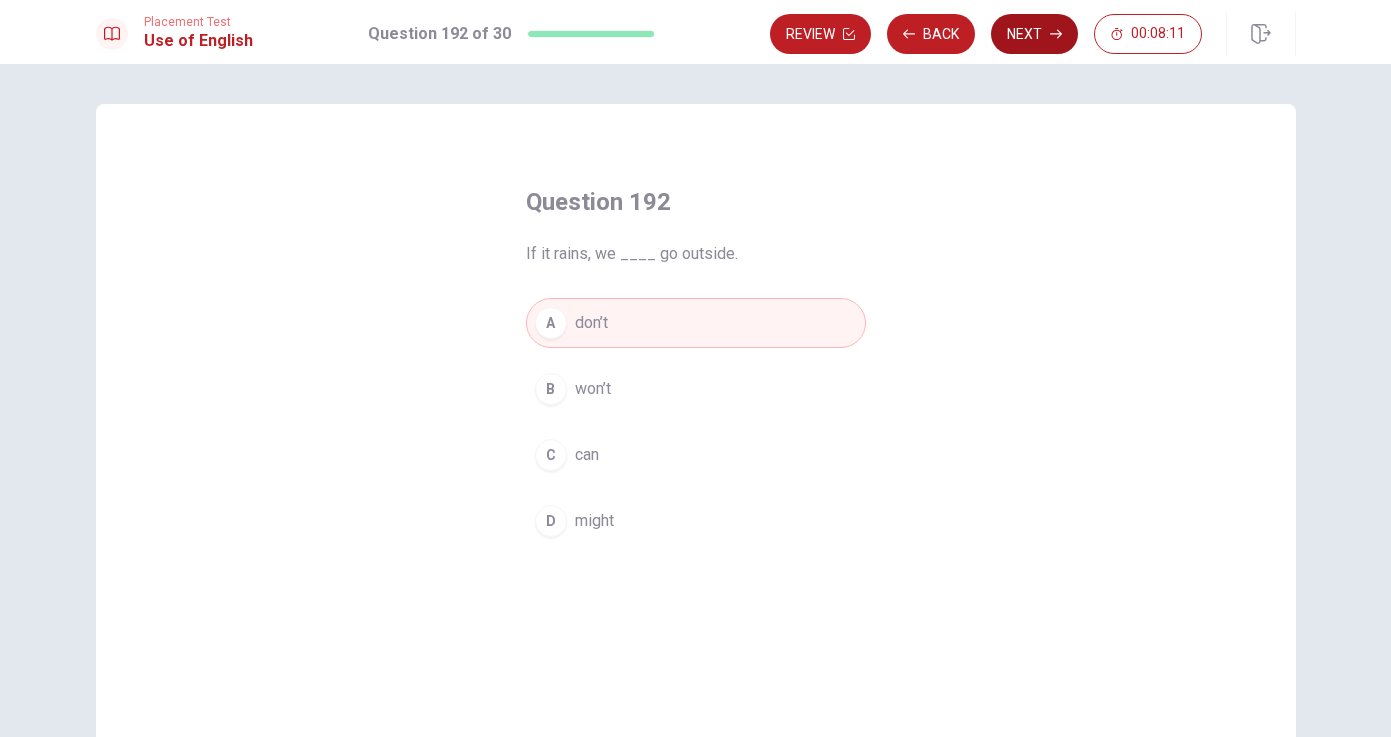 click 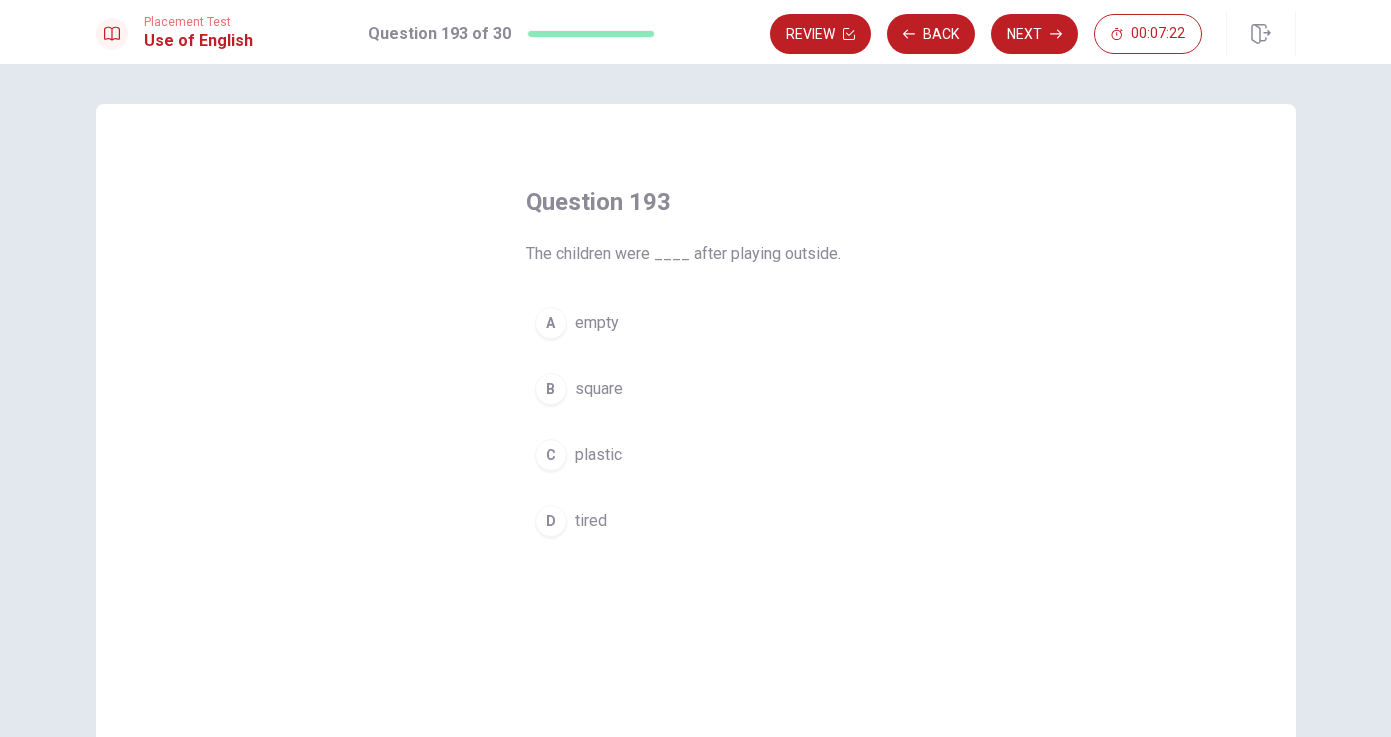 click on "tired" at bounding box center [591, 521] 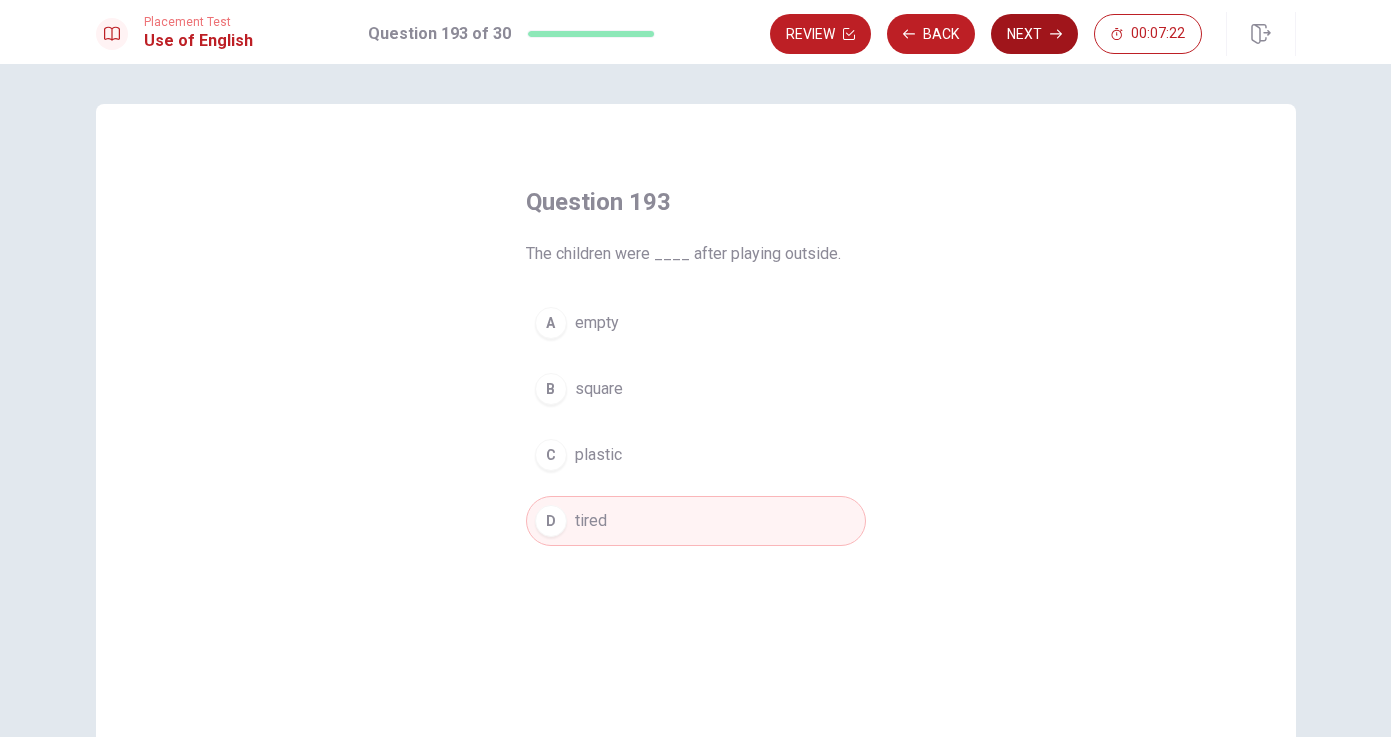 click 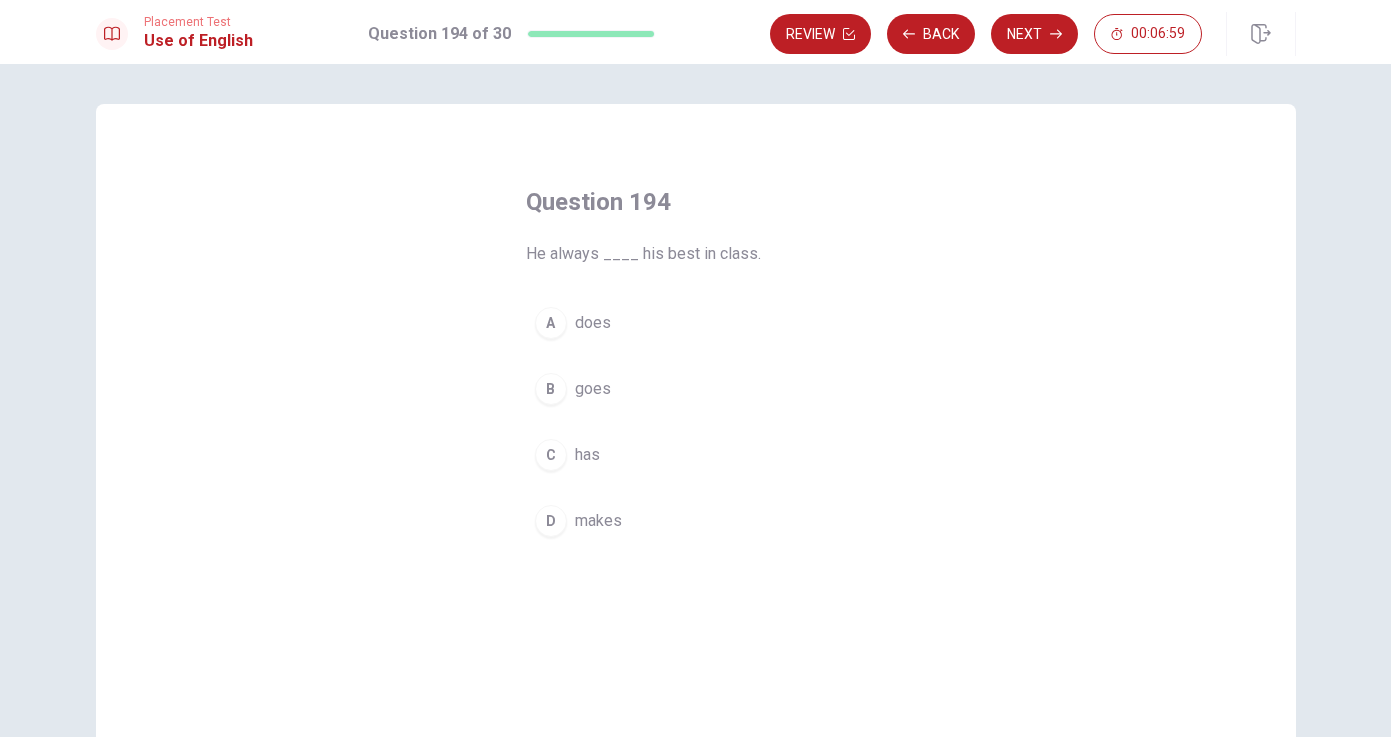 click on "D makes" at bounding box center (696, 521) 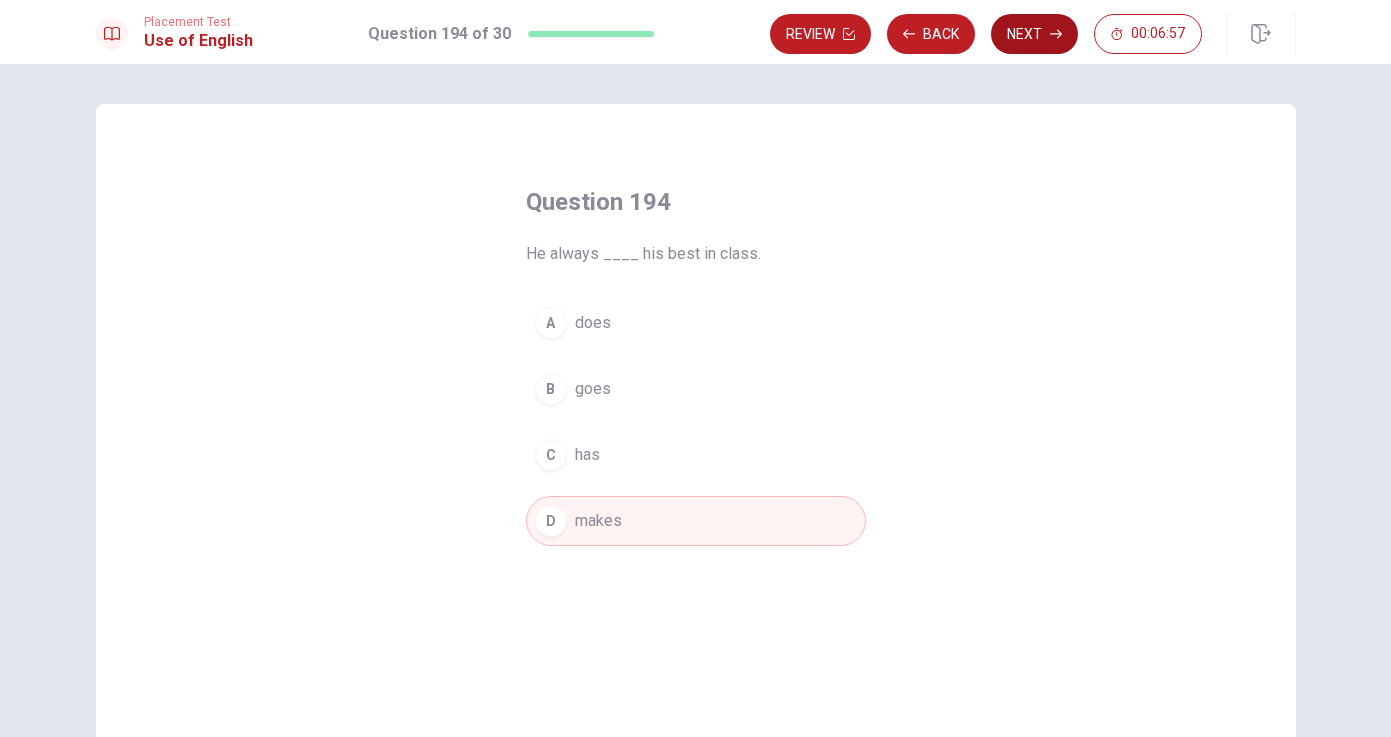 click 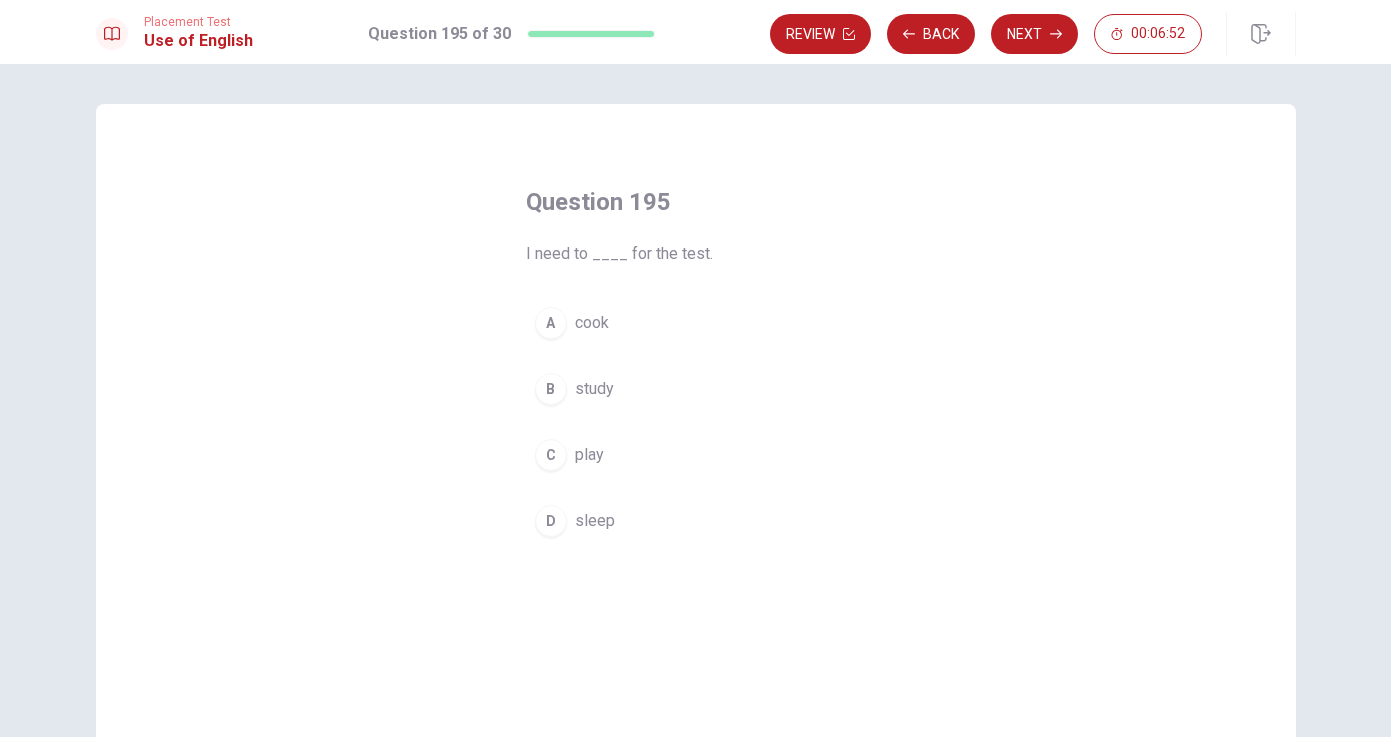 click on "study" at bounding box center (594, 389) 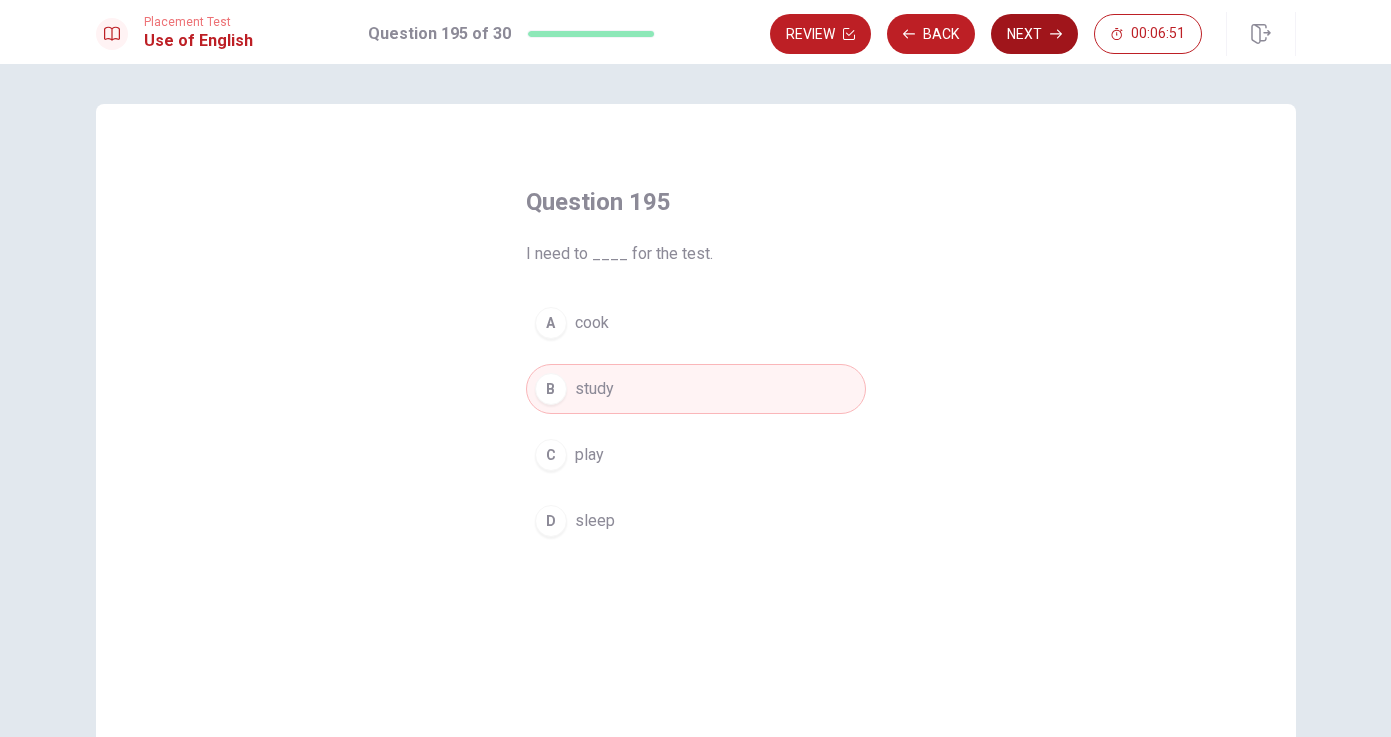 click 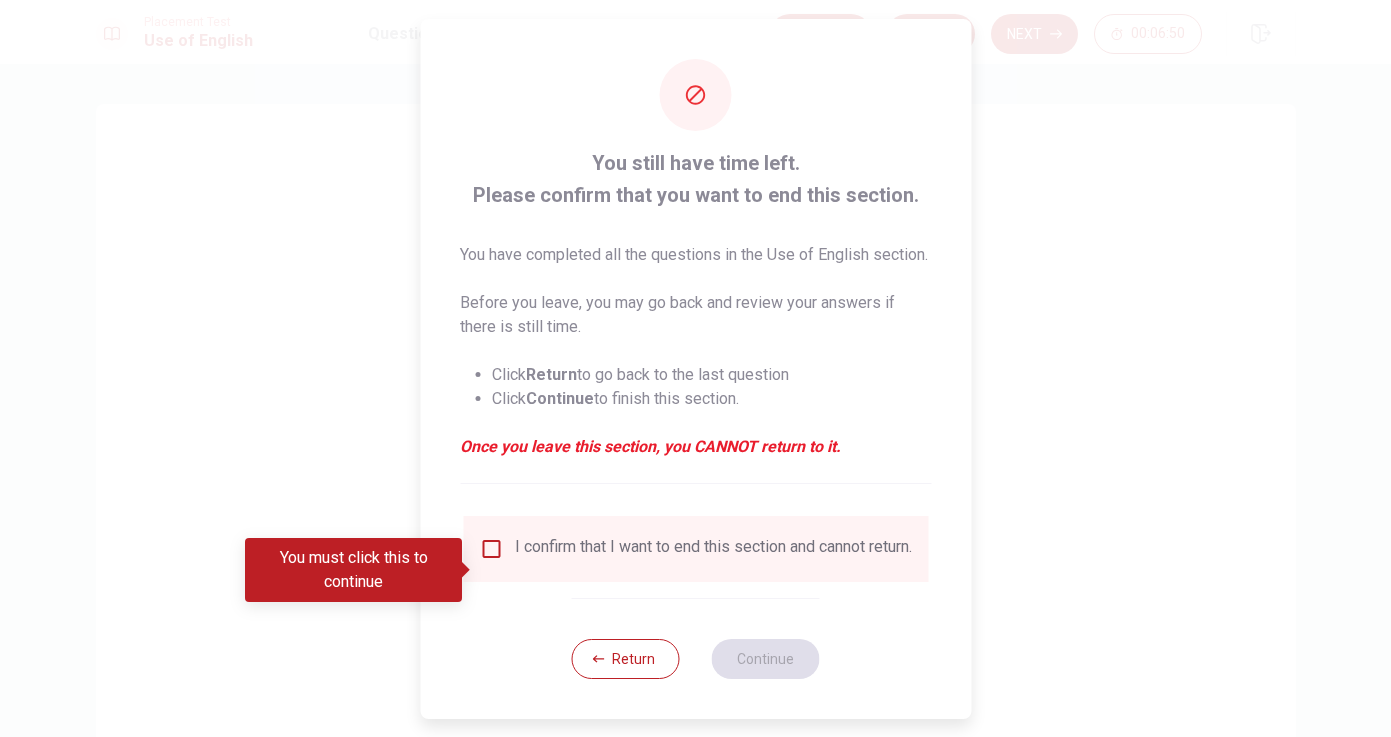 click on "You must click this to continue" at bounding box center [360, 570] 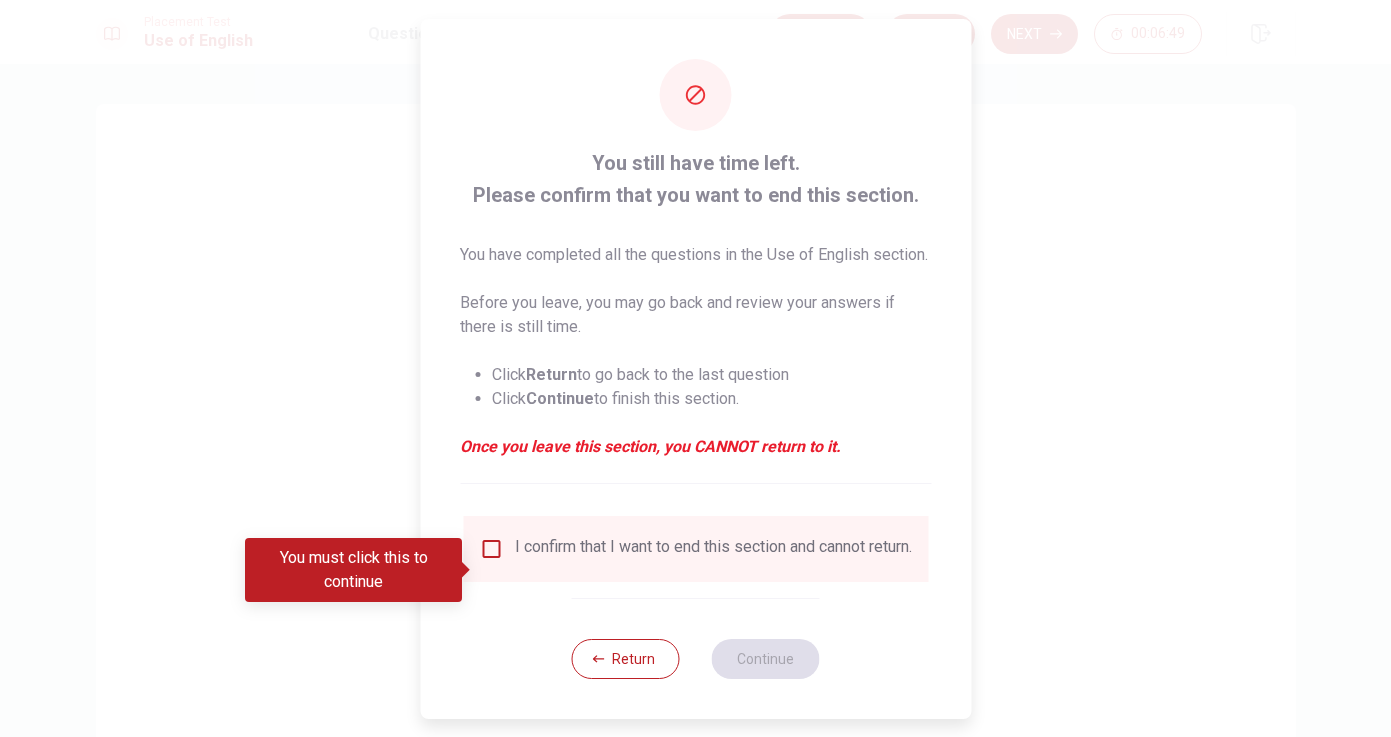 click at bounding box center (491, 549) 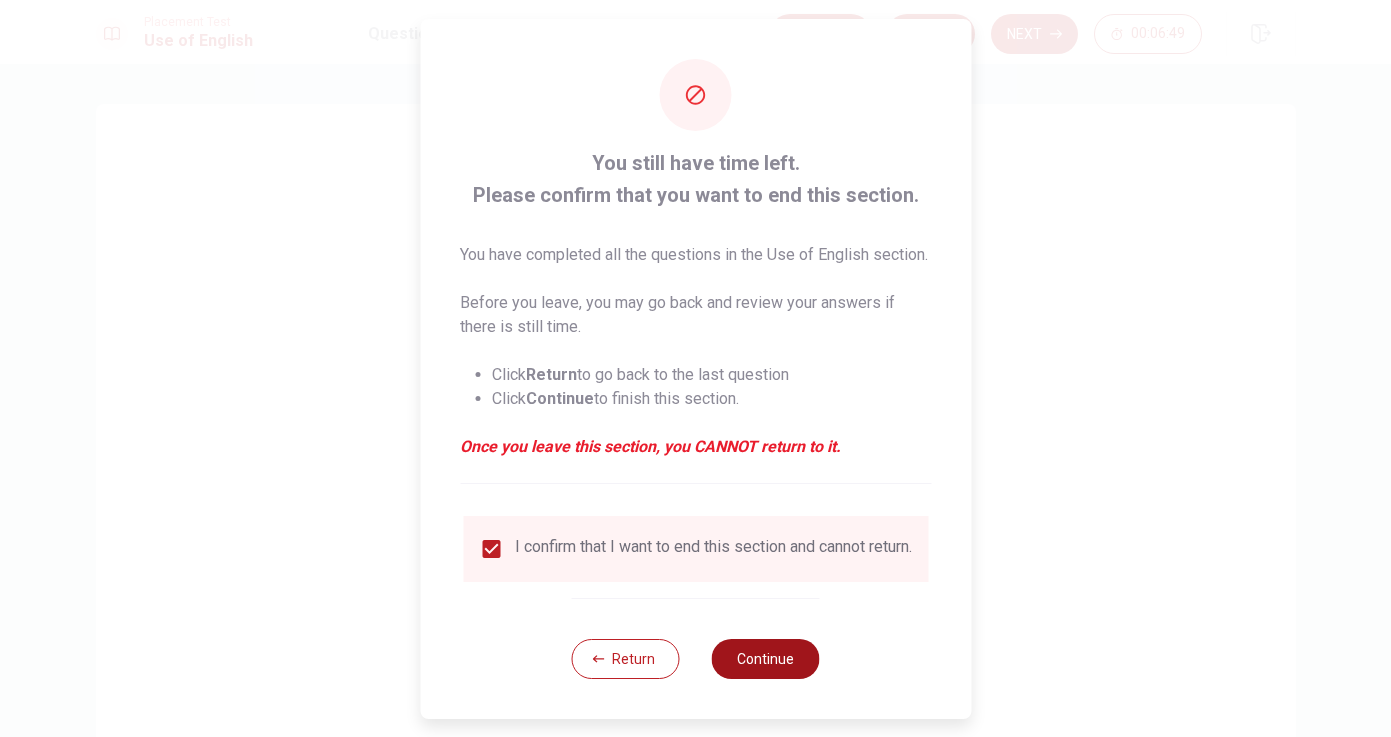 click on "Continue" at bounding box center [766, 659] 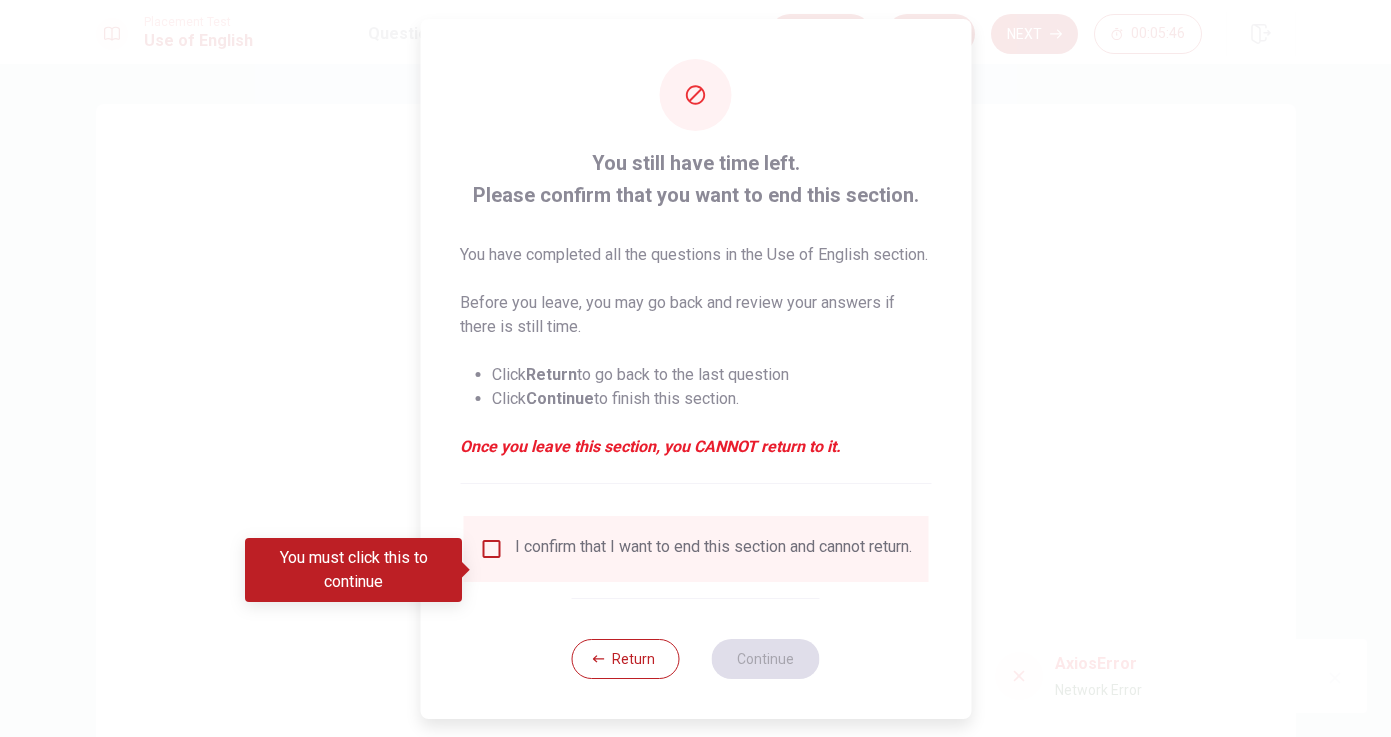 click on "I confirm that I want to end this section and cannot return." at bounding box center [695, 549] 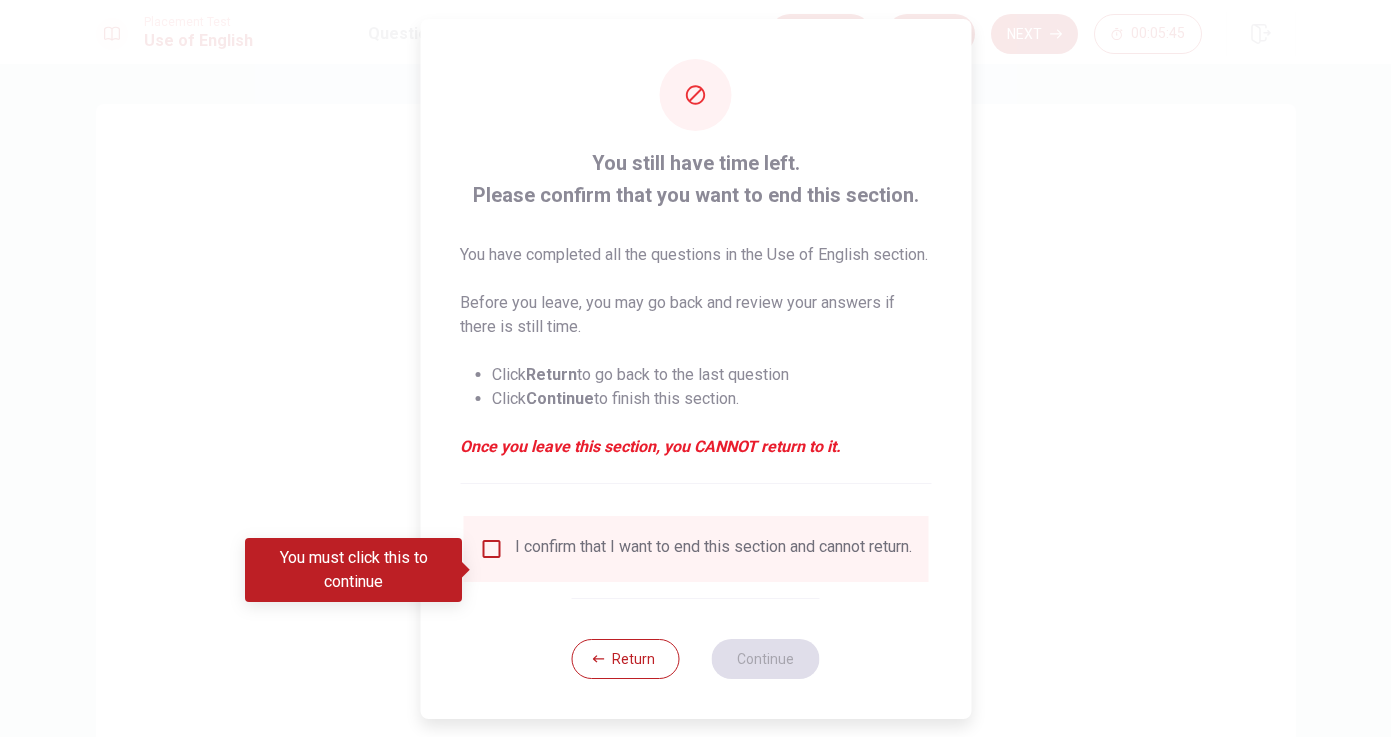 click on "You must click this to continue" at bounding box center (360, 570) 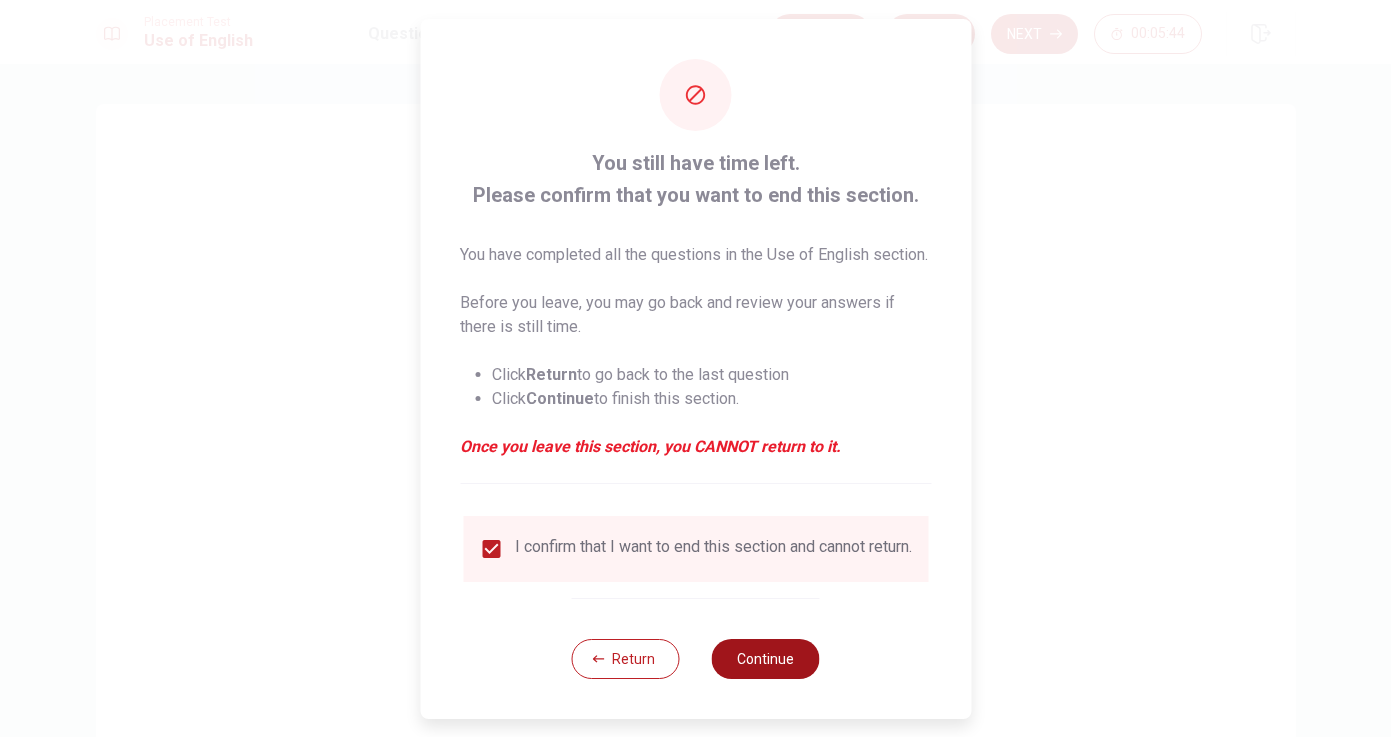 click on "Continue" at bounding box center [766, 659] 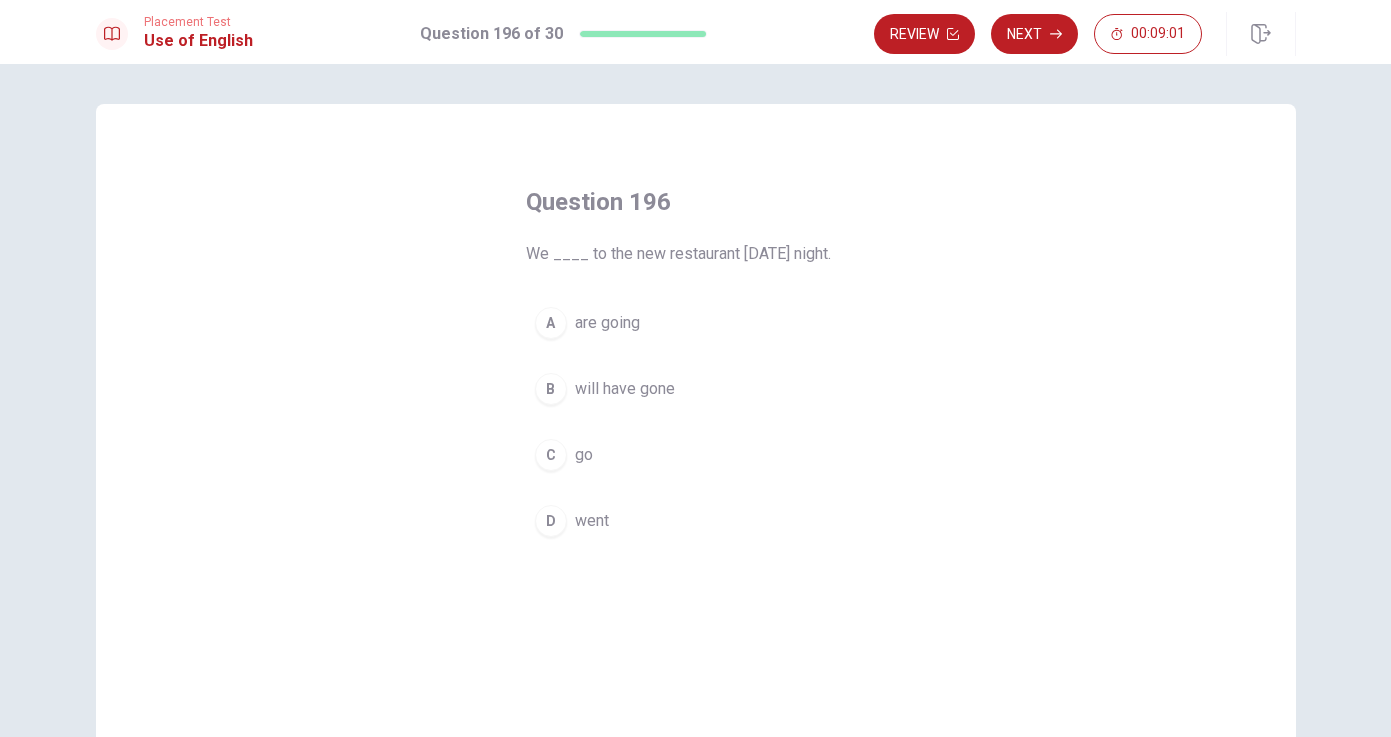 click on "are going" at bounding box center [607, 323] 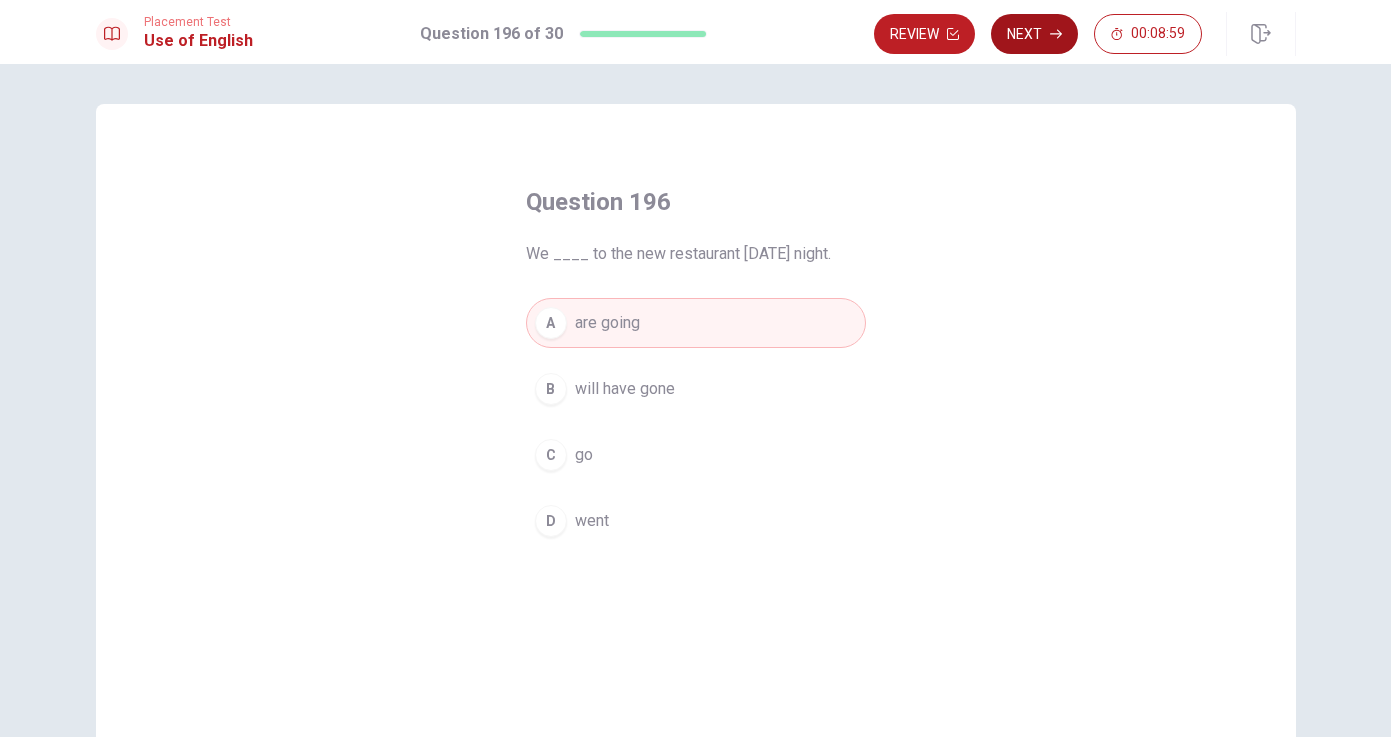 click 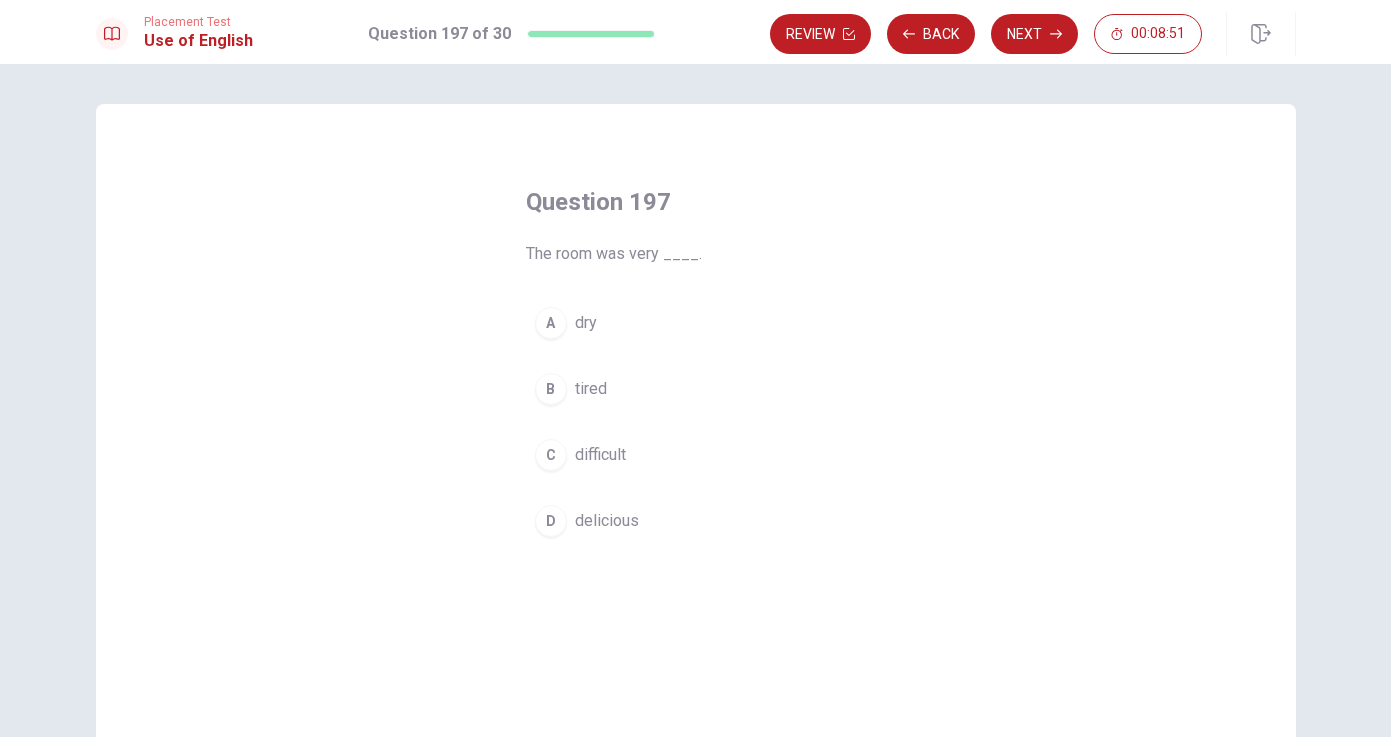 click on "dry" at bounding box center (586, 323) 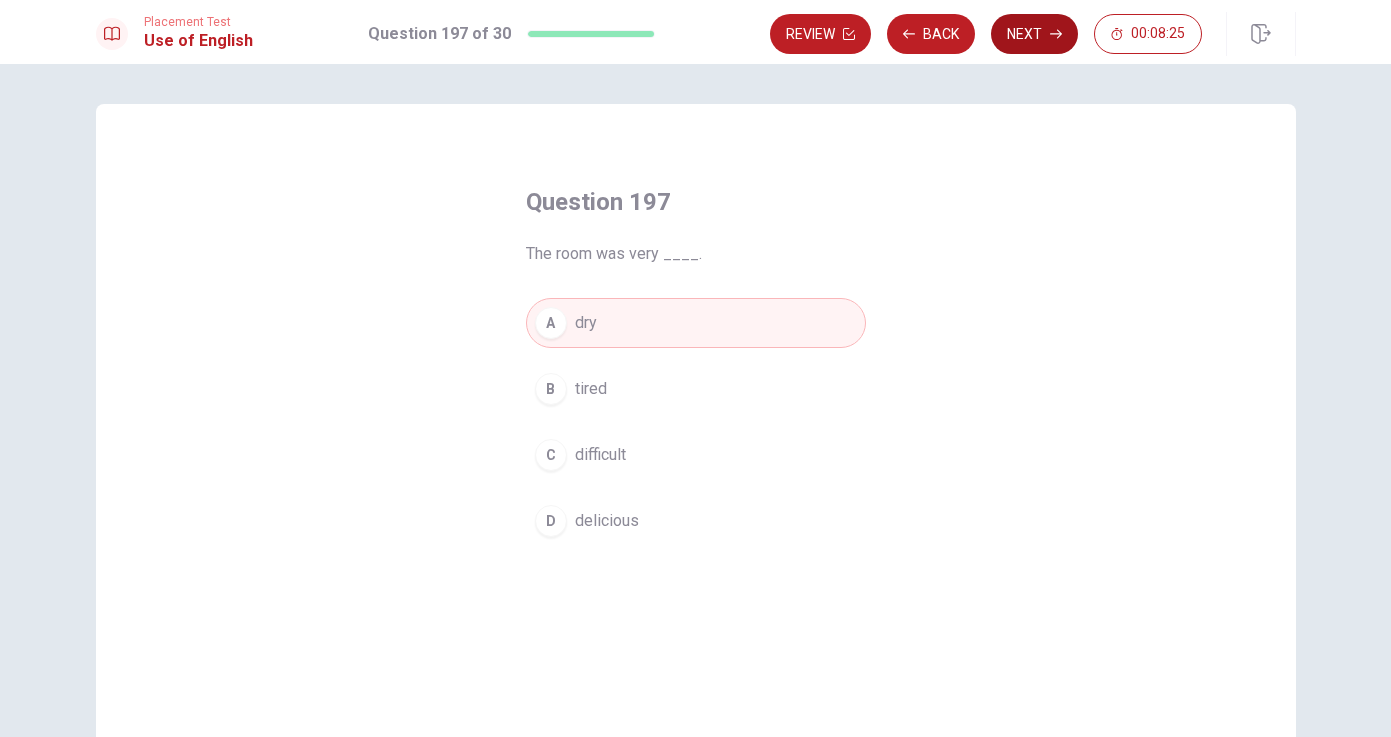 click 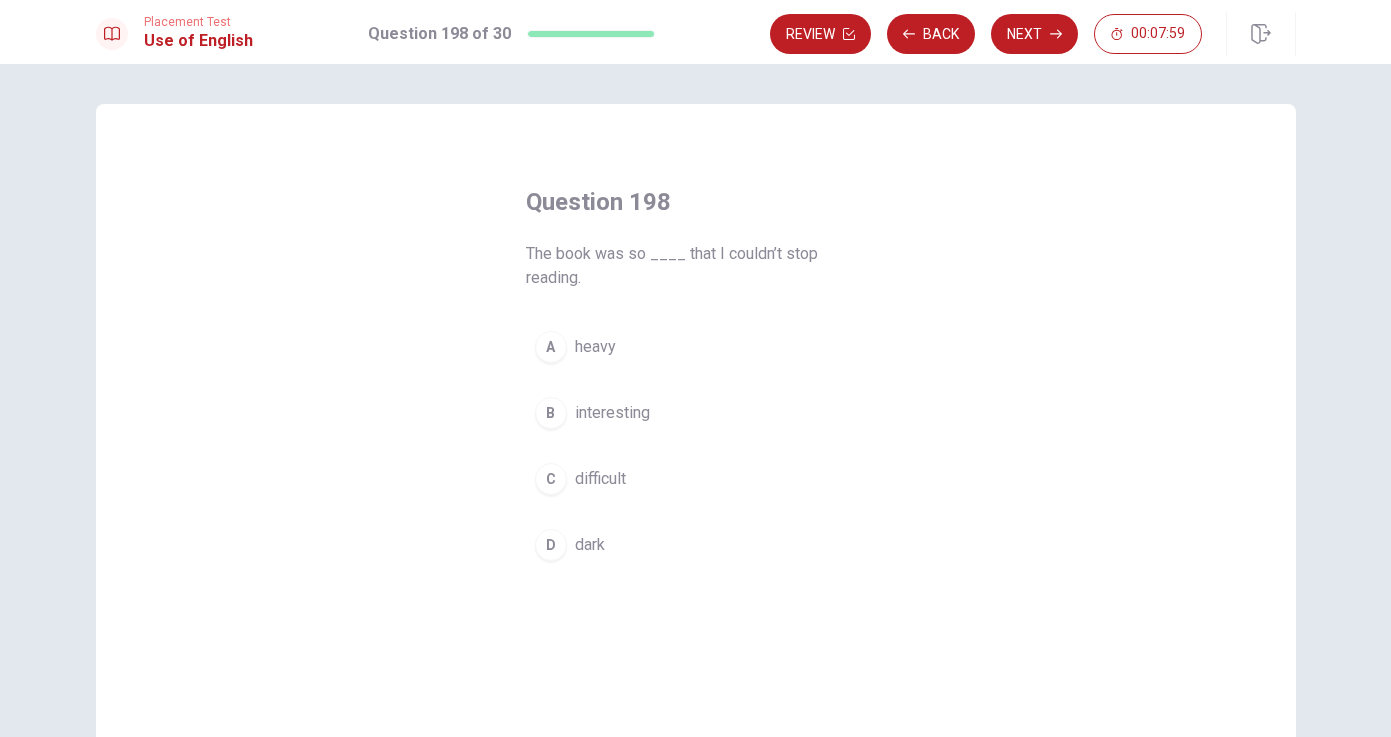 click on "difficult" at bounding box center [600, 479] 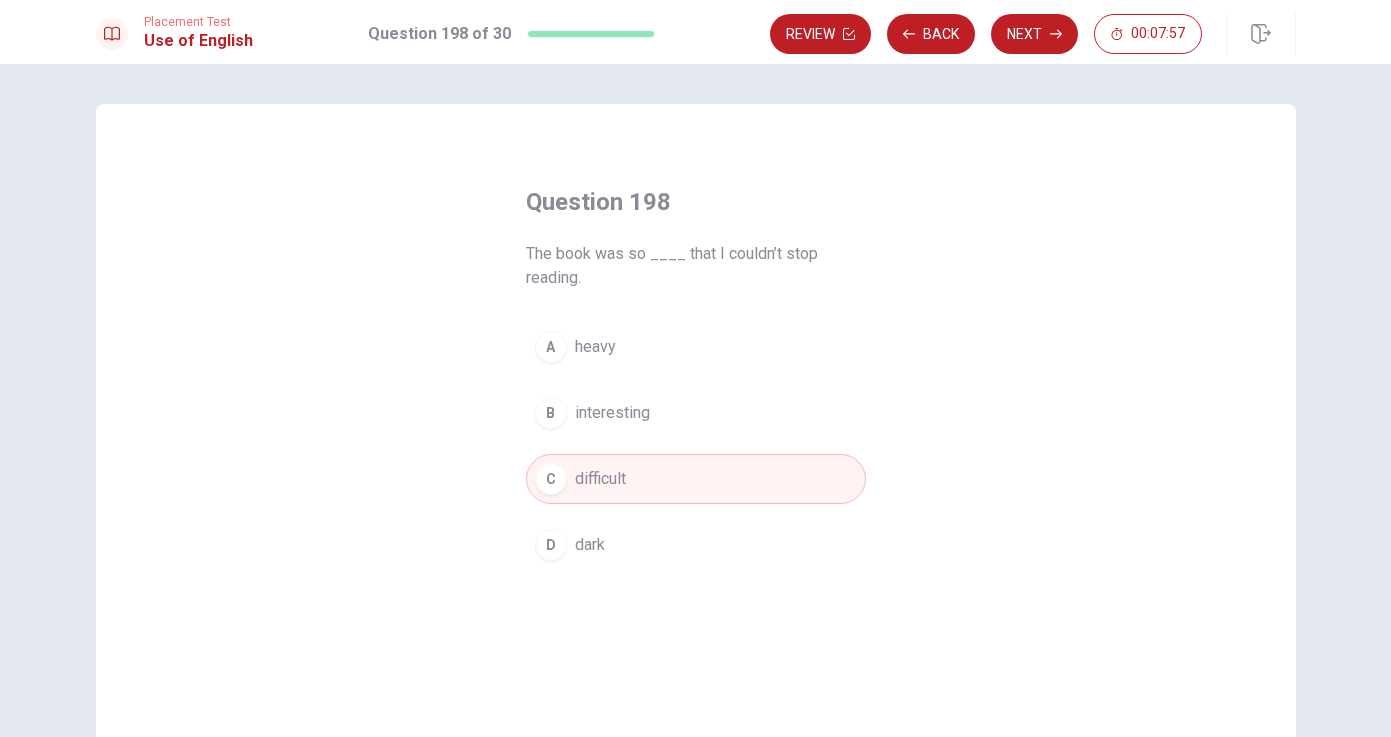 click on "interesting" at bounding box center (612, 413) 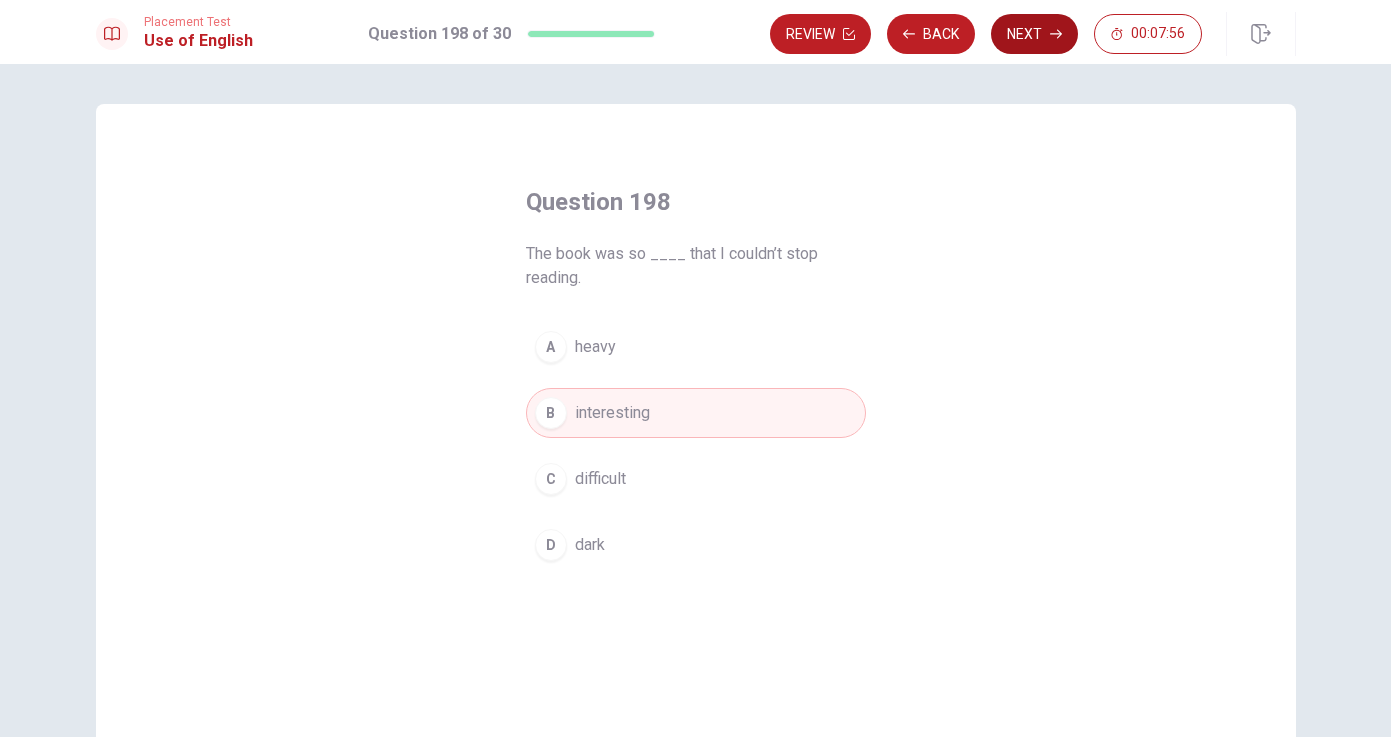 click 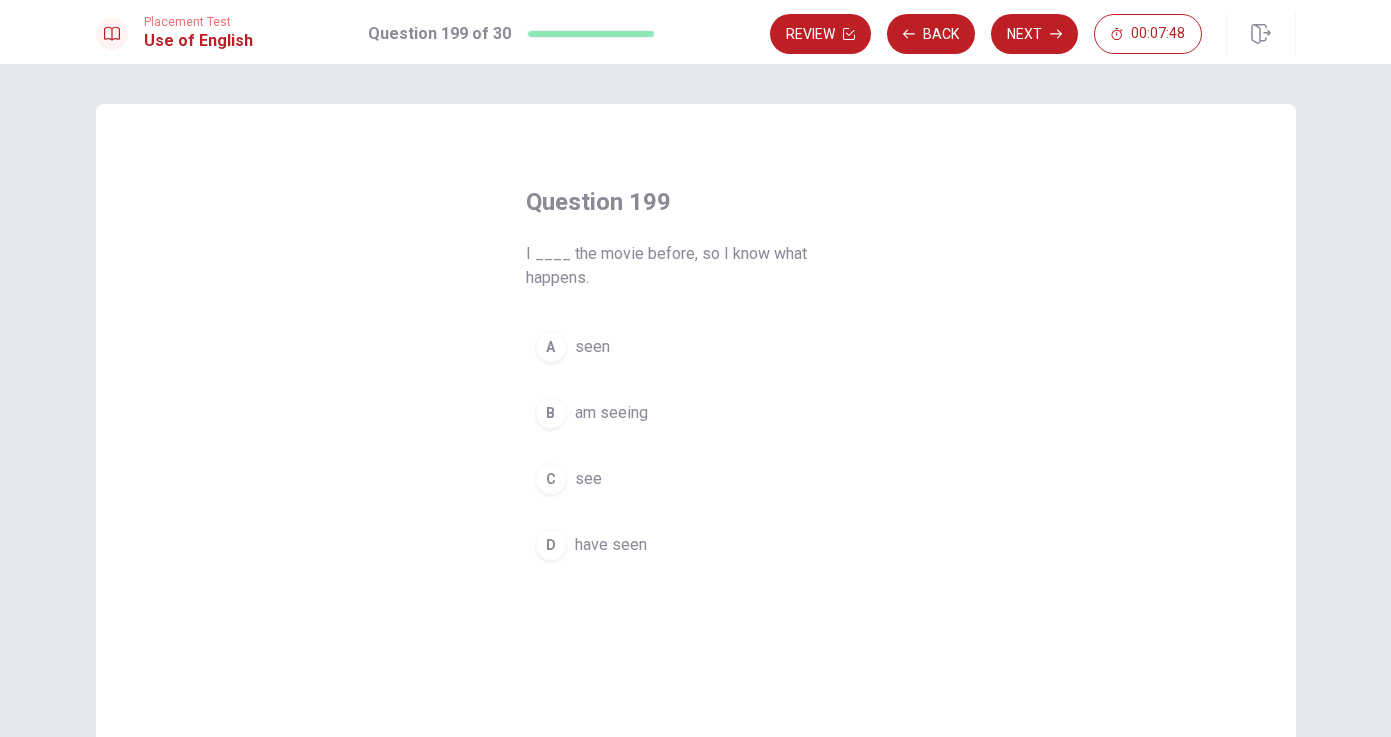 click on "have seen" at bounding box center [611, 545] 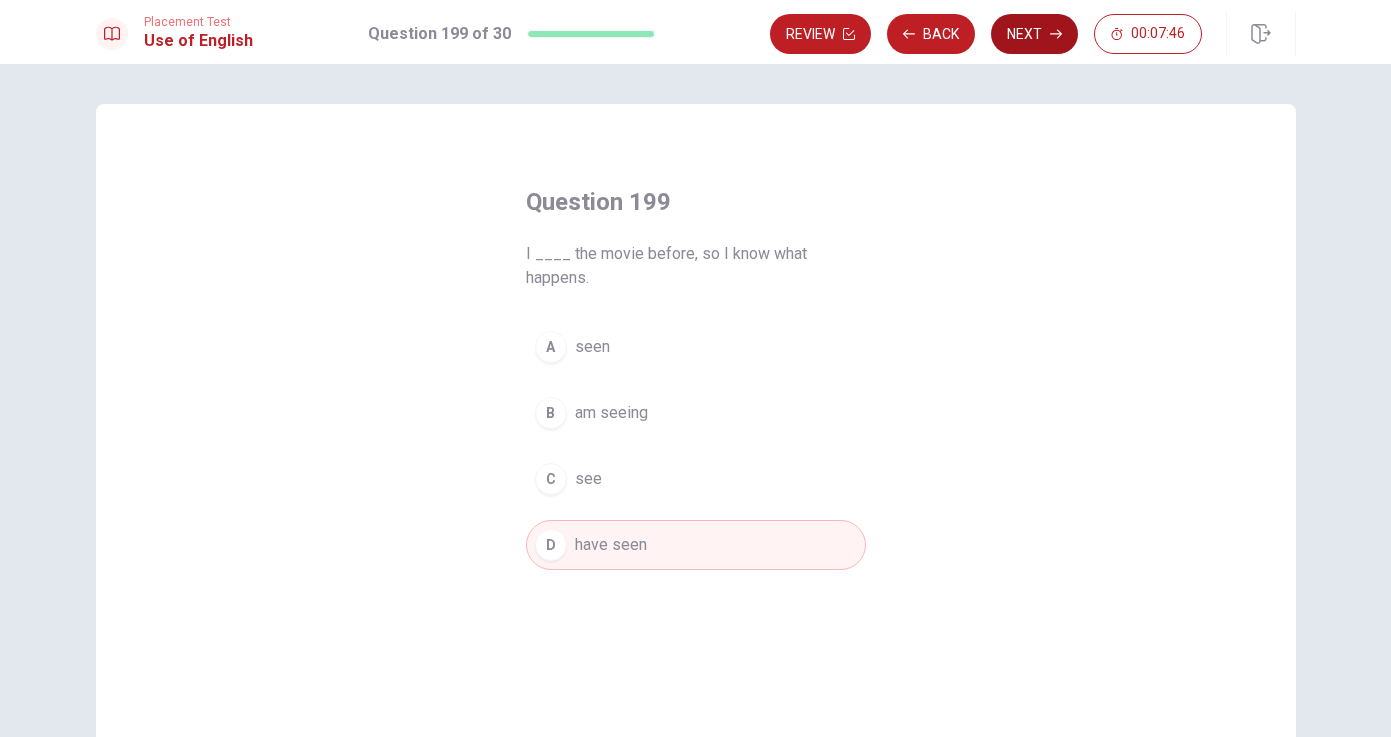 click on "Next" at bounding box center (1034, 34) 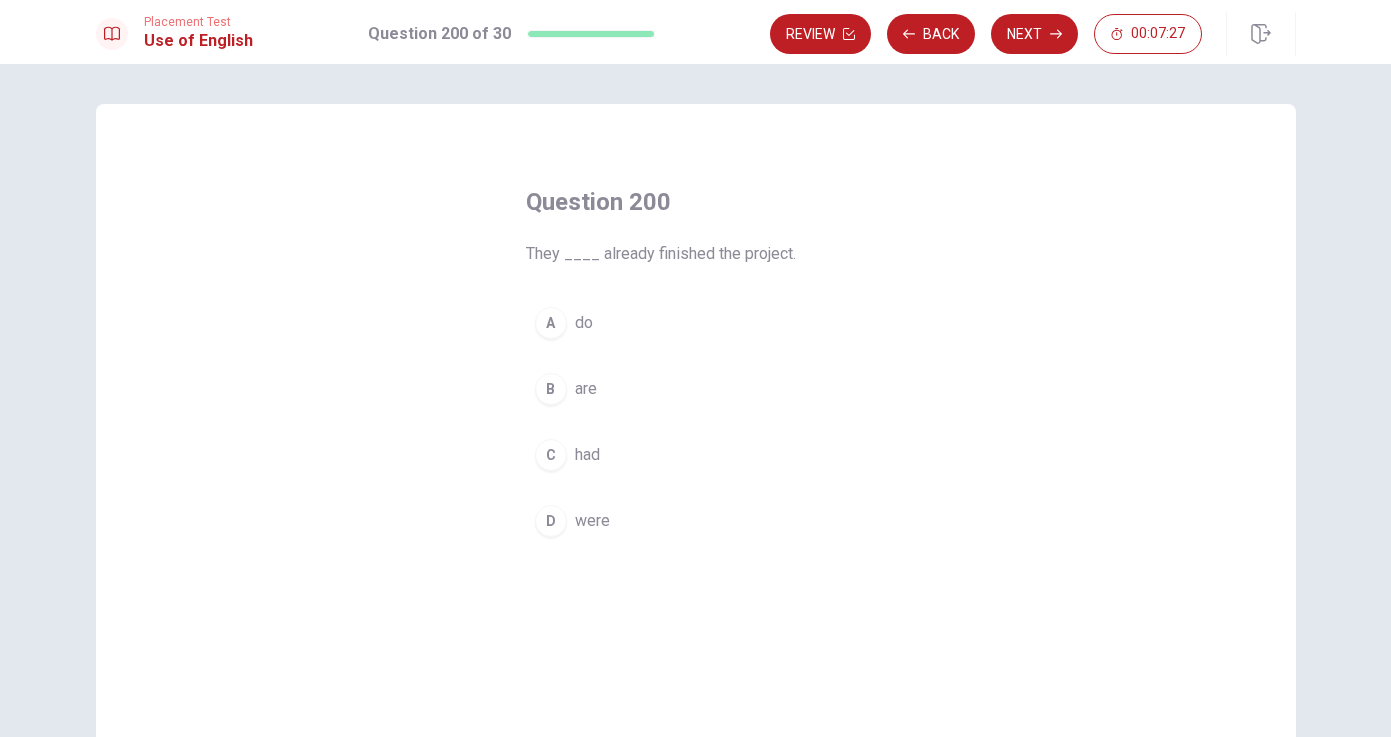 click on "C had" at bounding box center (696, 455) 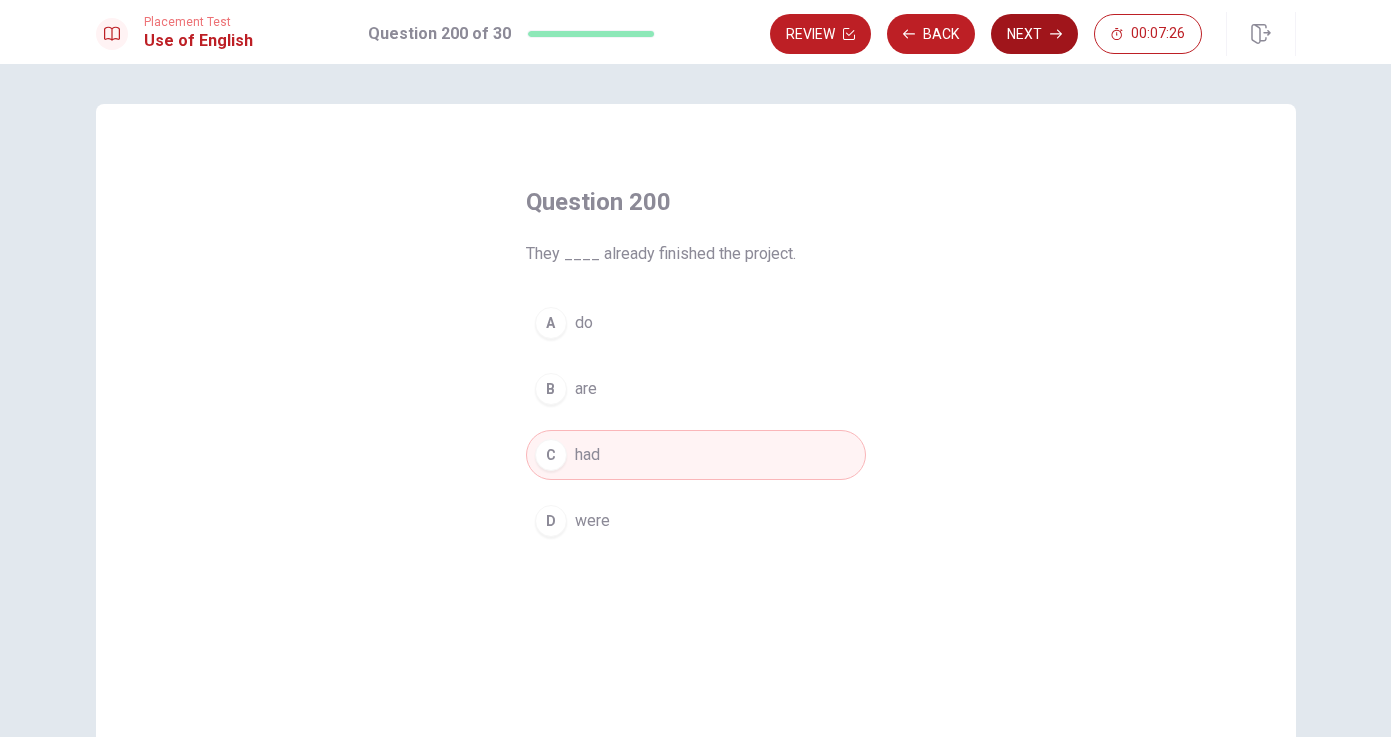 click 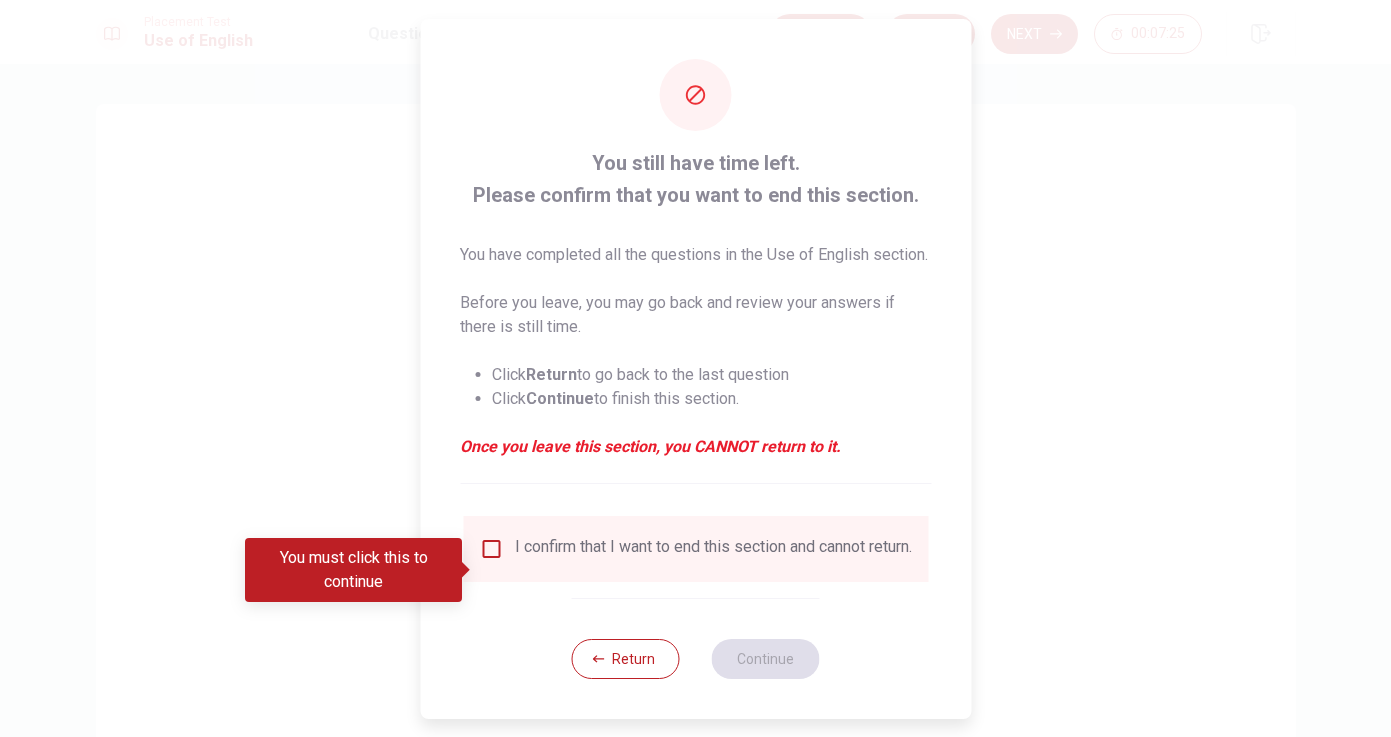 click at bounding box center [491, 549] 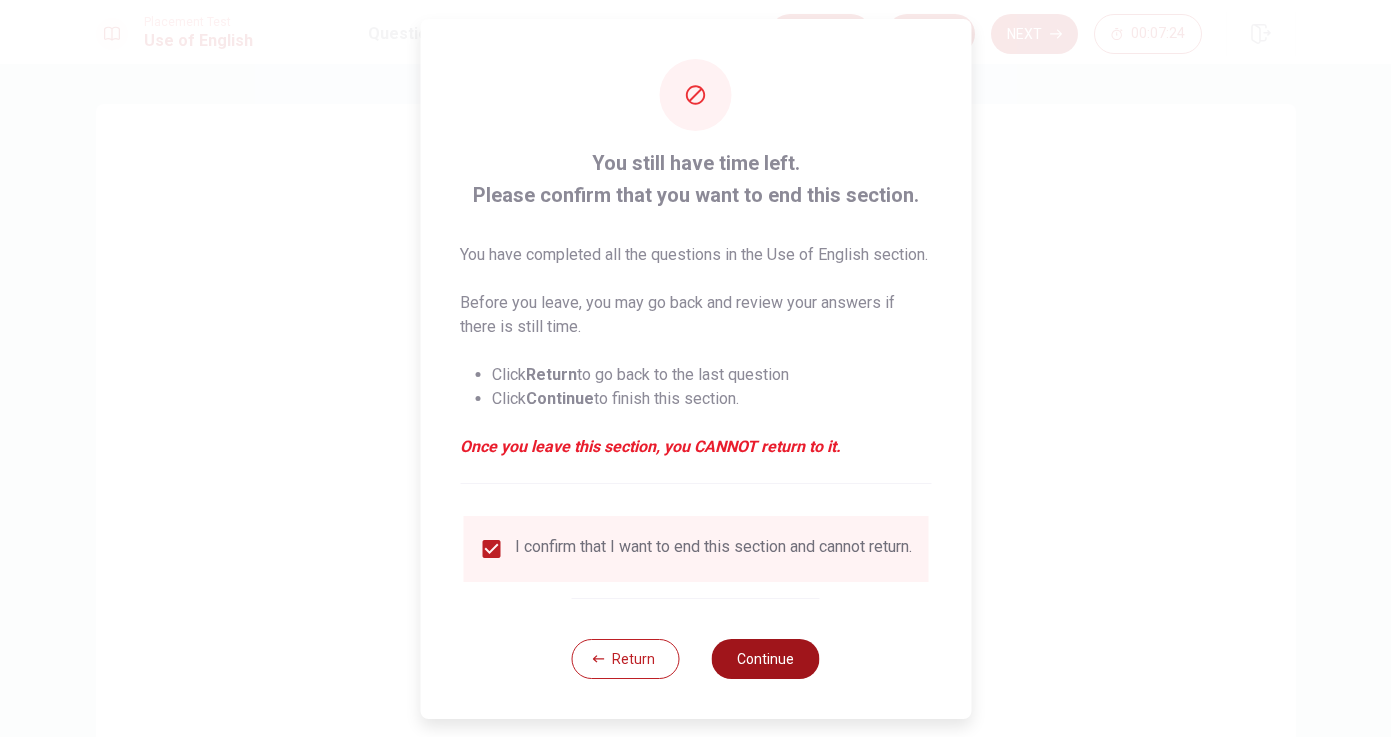 click on "Continue" at bounding box center (766, 659) 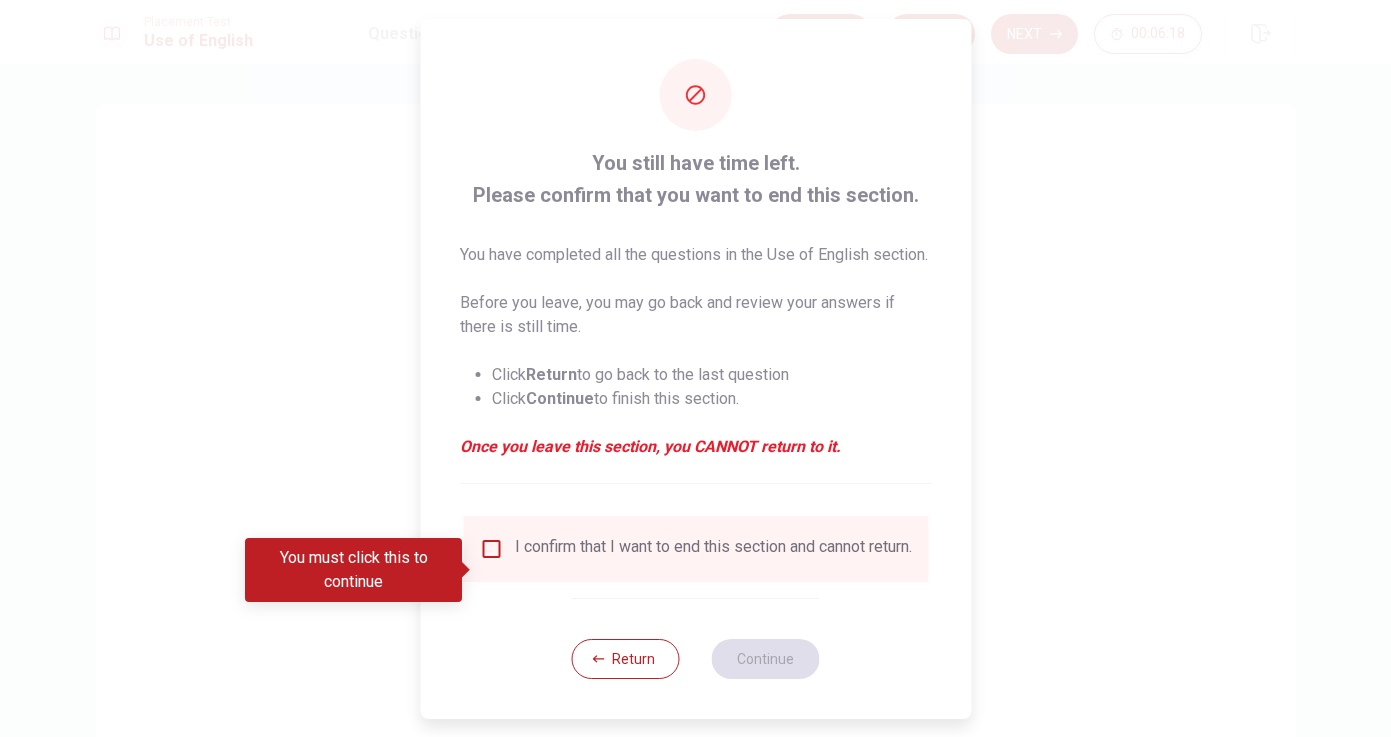 click at bounding box center (491, 549) 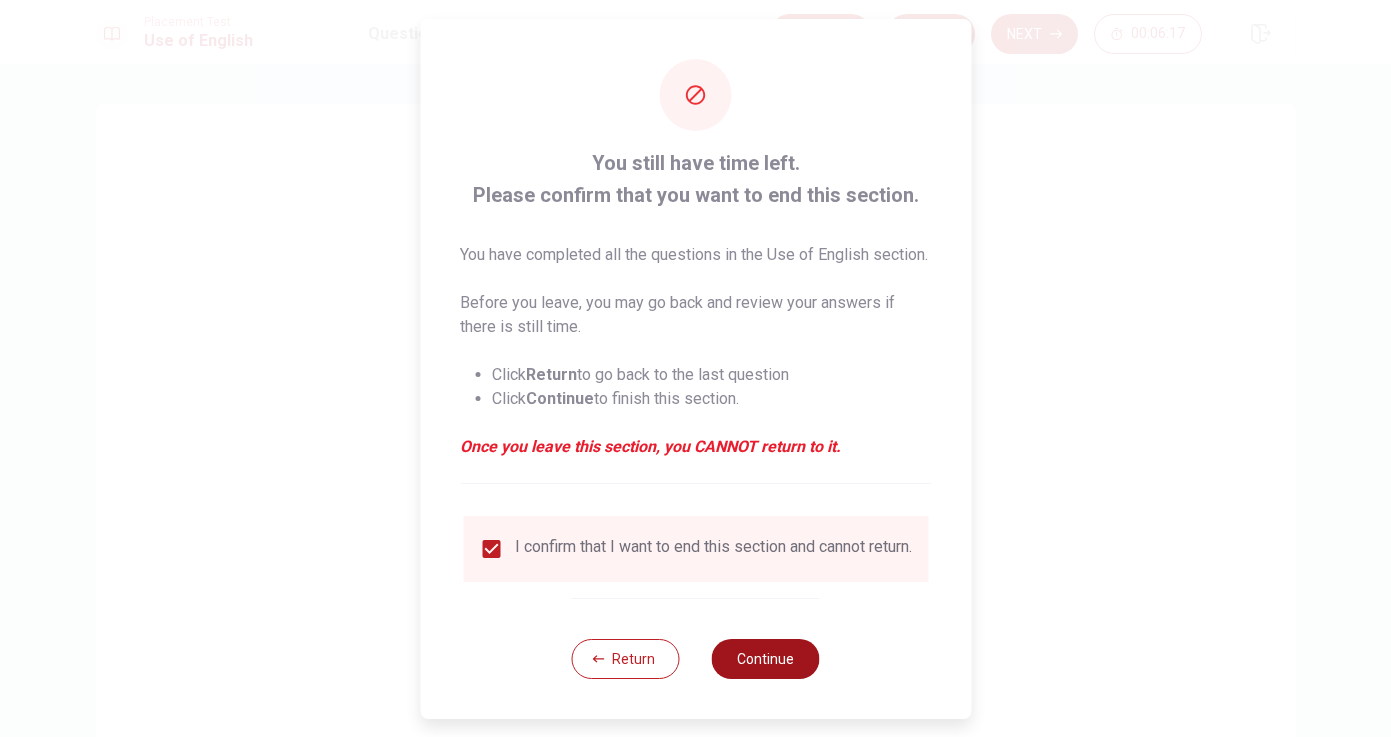 click on "Continue" at bounding box center (766, 659) 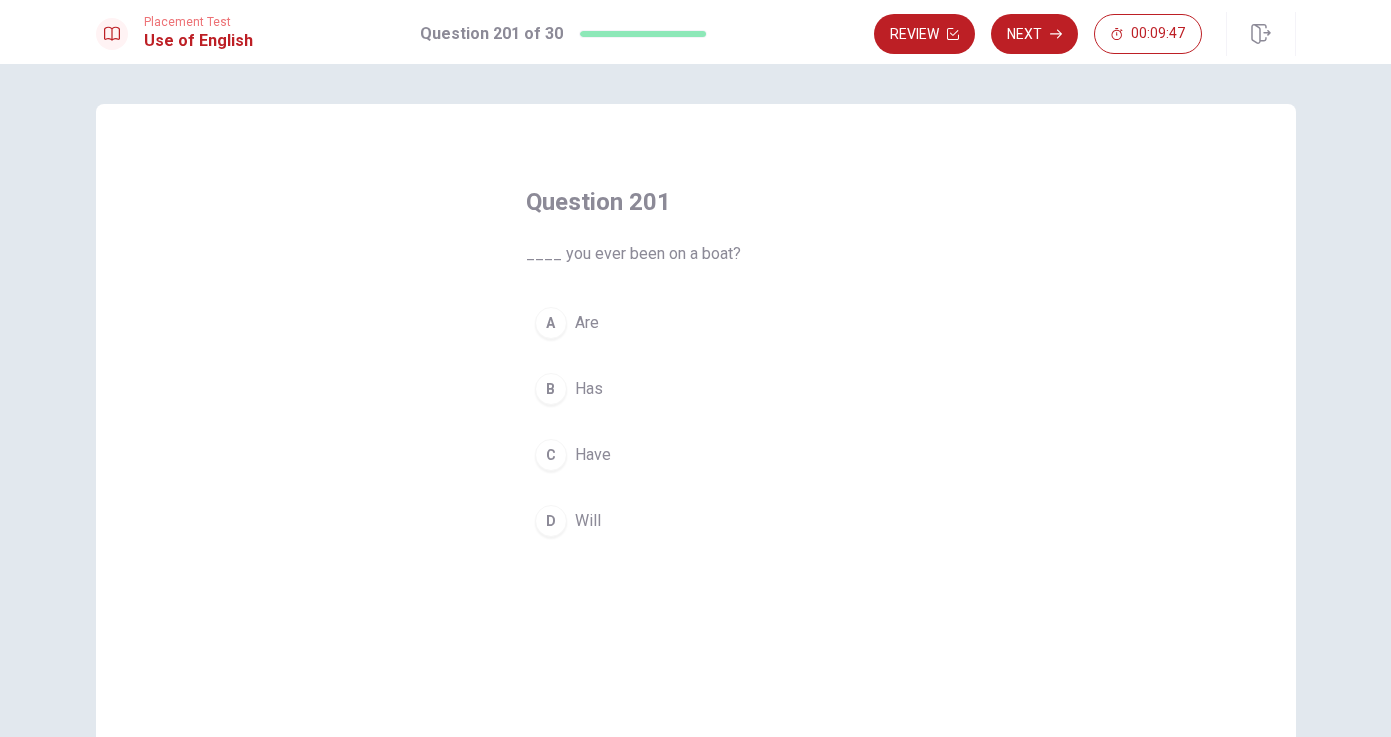 click on "C" at bounding box center (551, 455) 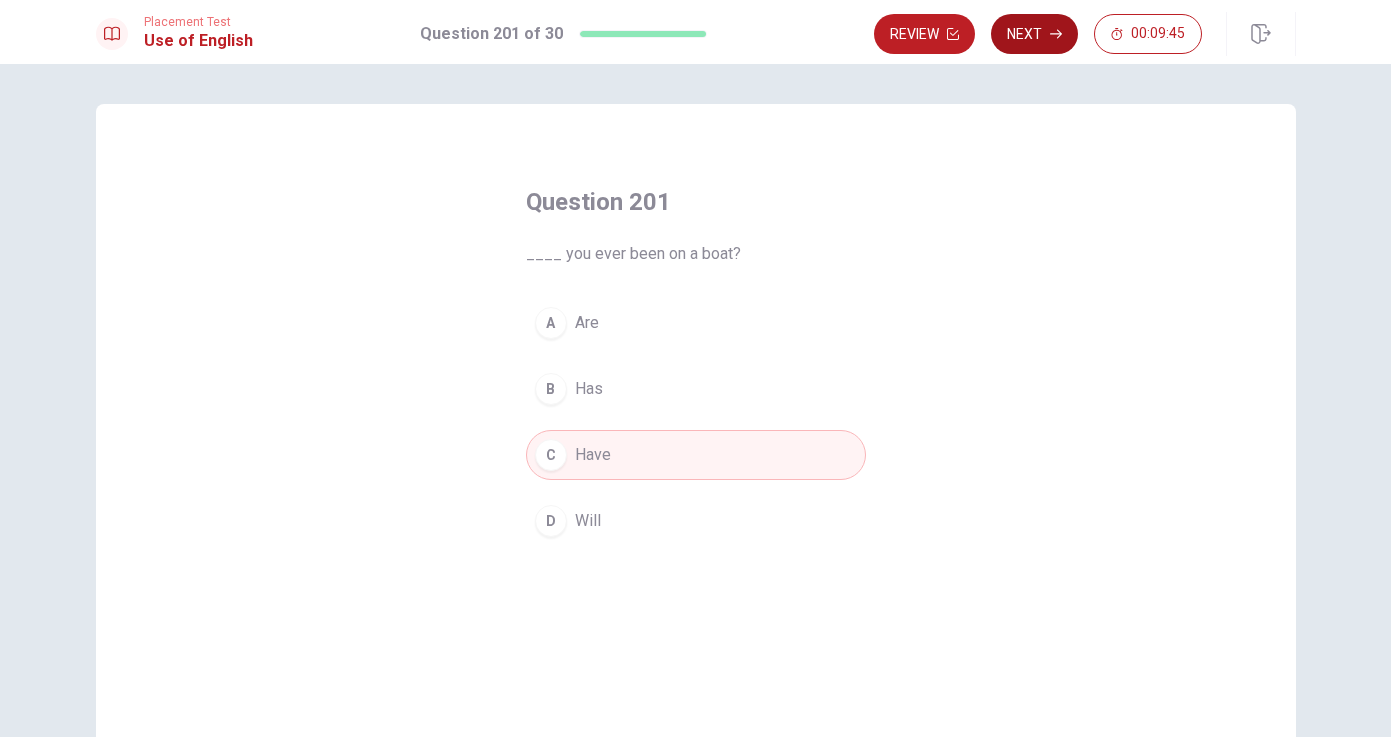 click on "Next" at bounding box center [1034, 34] 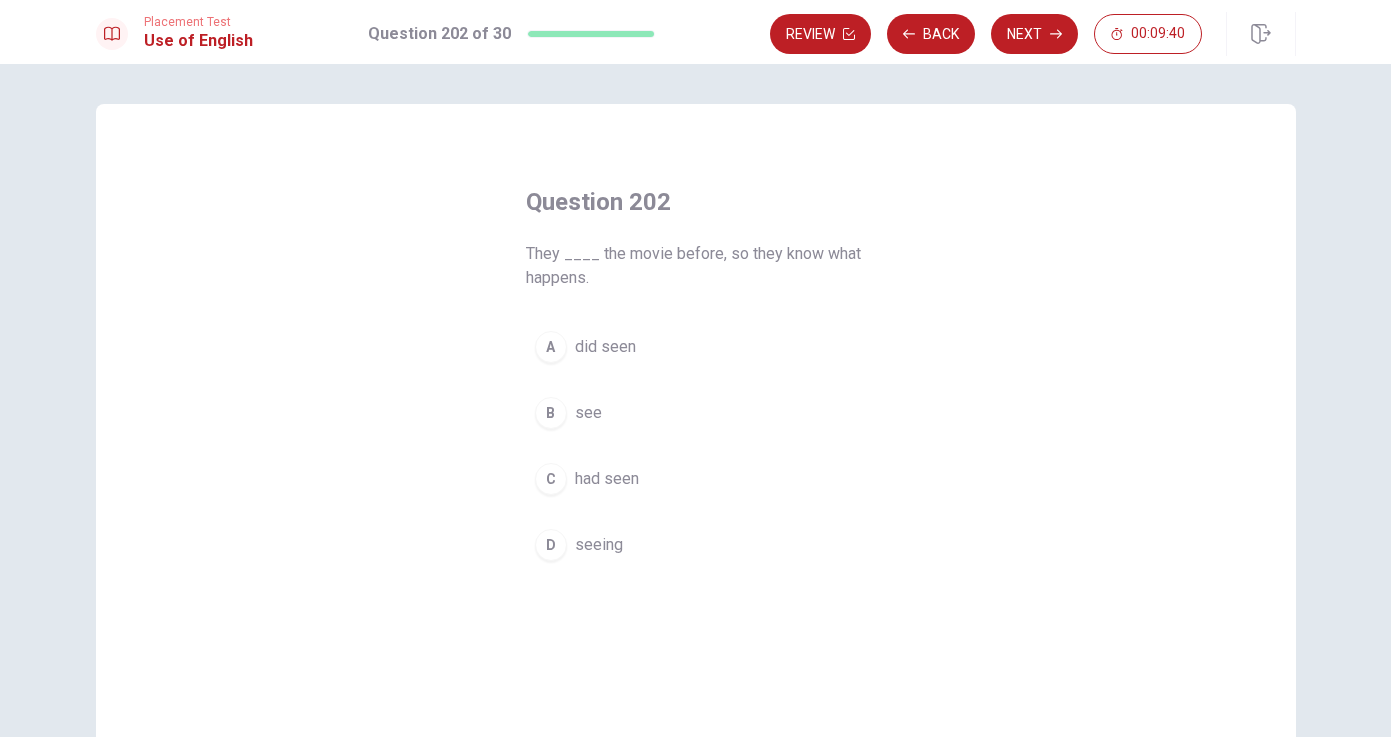 click on "had seen" at bounding box center (607, 479) 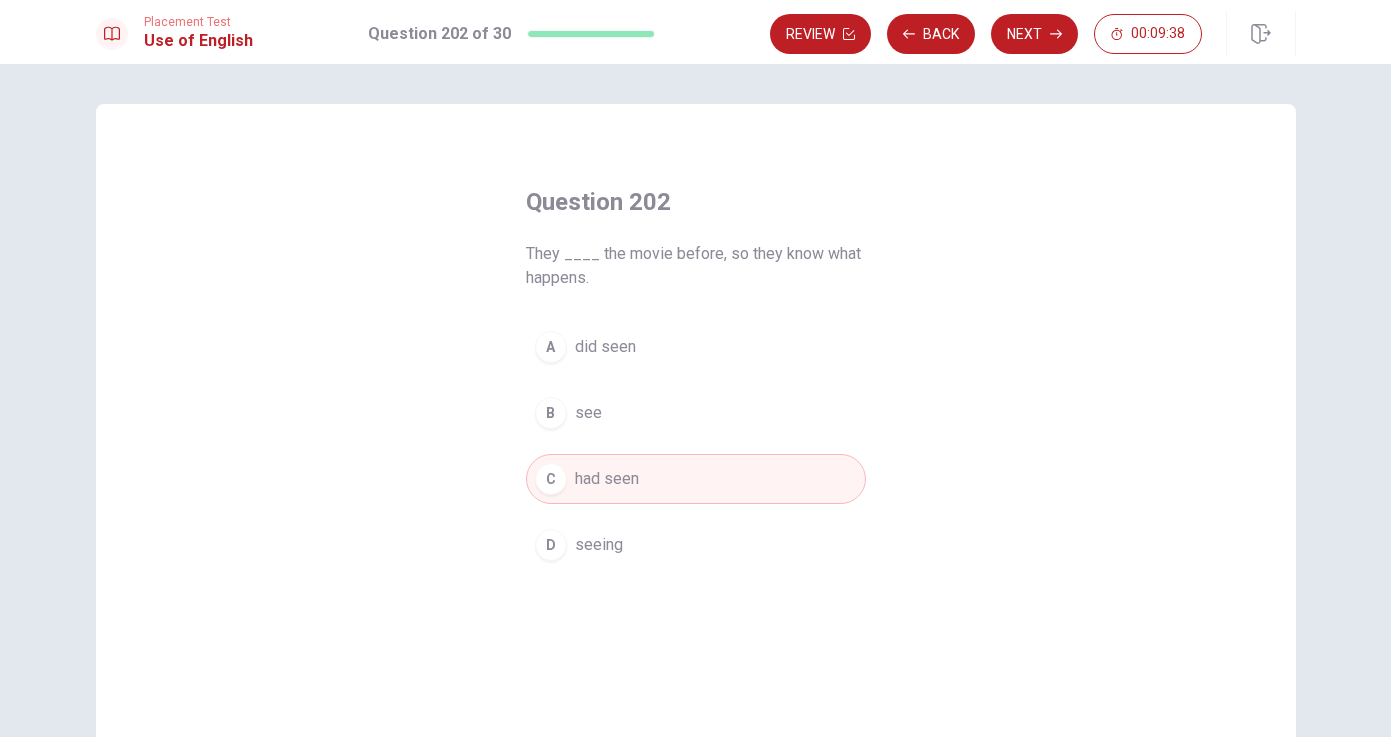 click on "B" at bounding box center (551, 413) 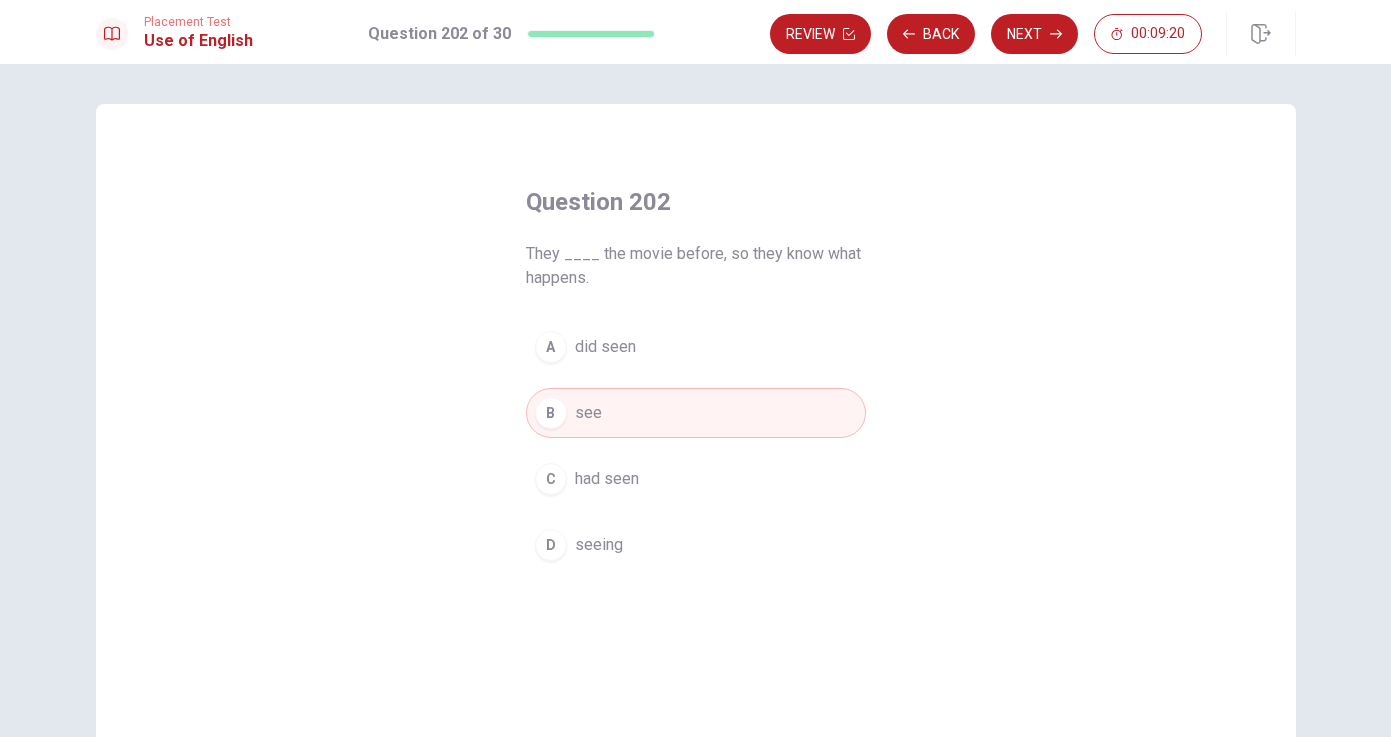 click on "C had seen" at bounding box center (696, 479) 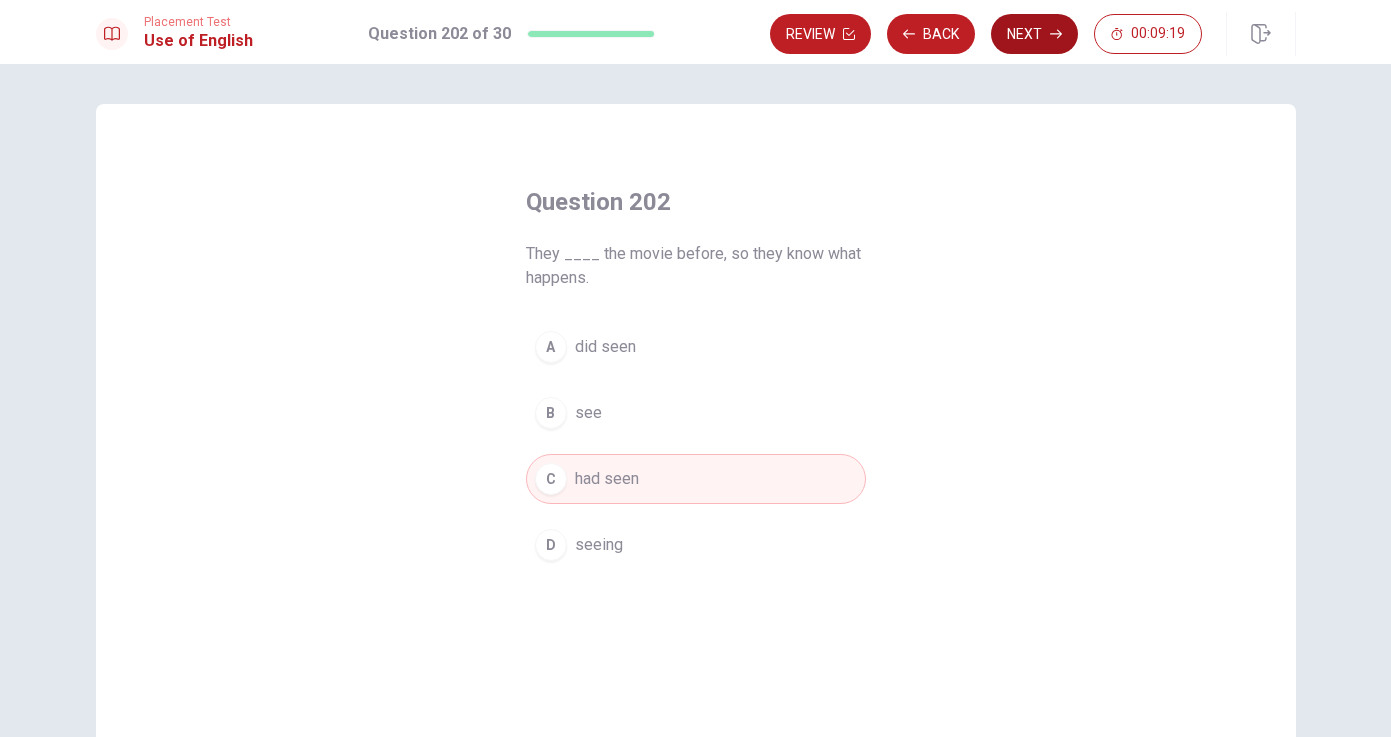 click 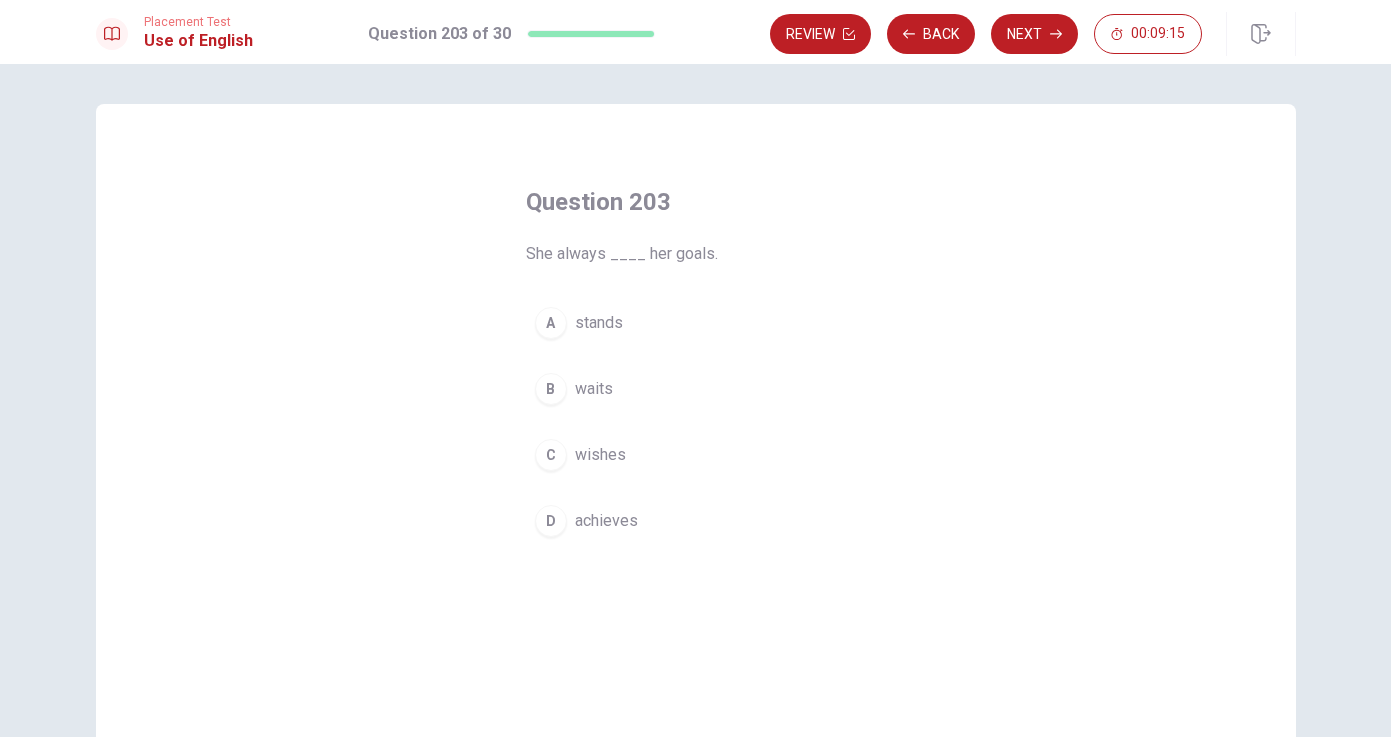 click on "stands" at bounding box center (599, 323) 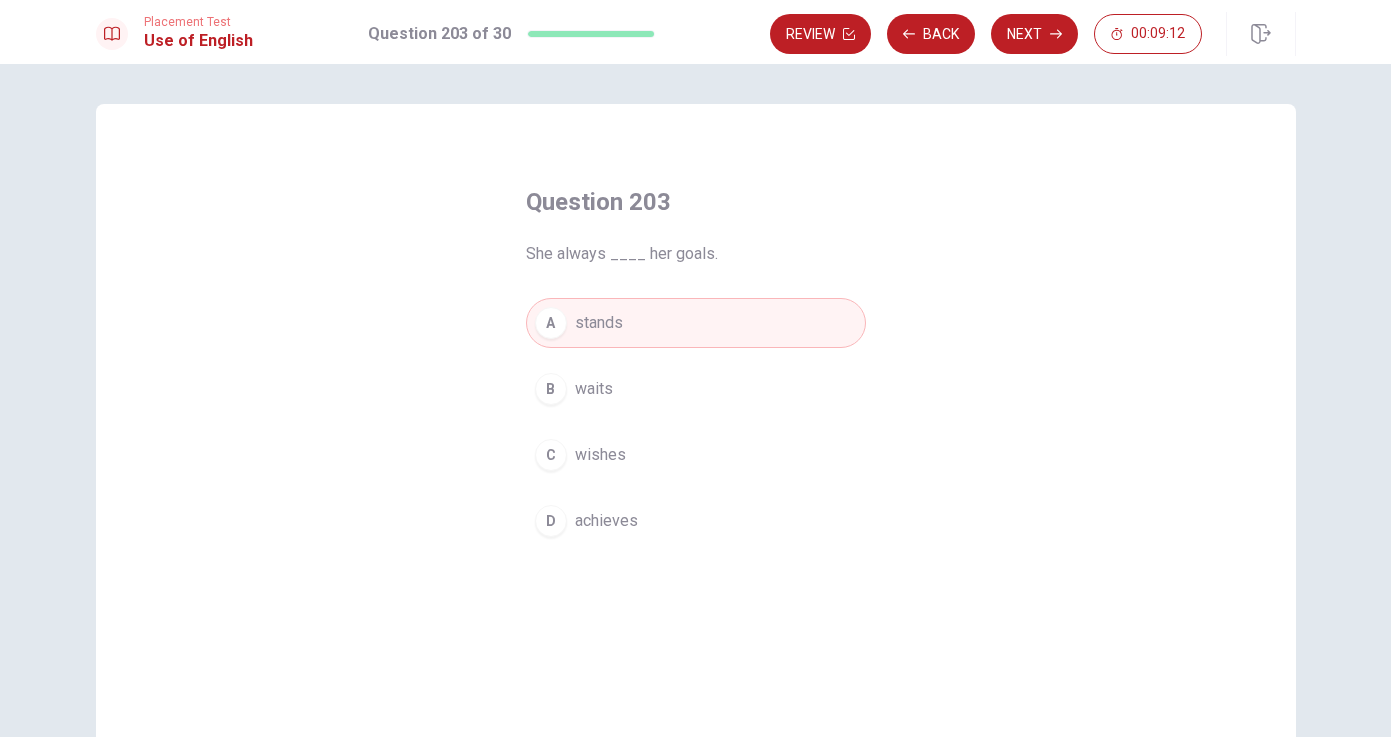 click on "B" at bounding box center [551, 389] 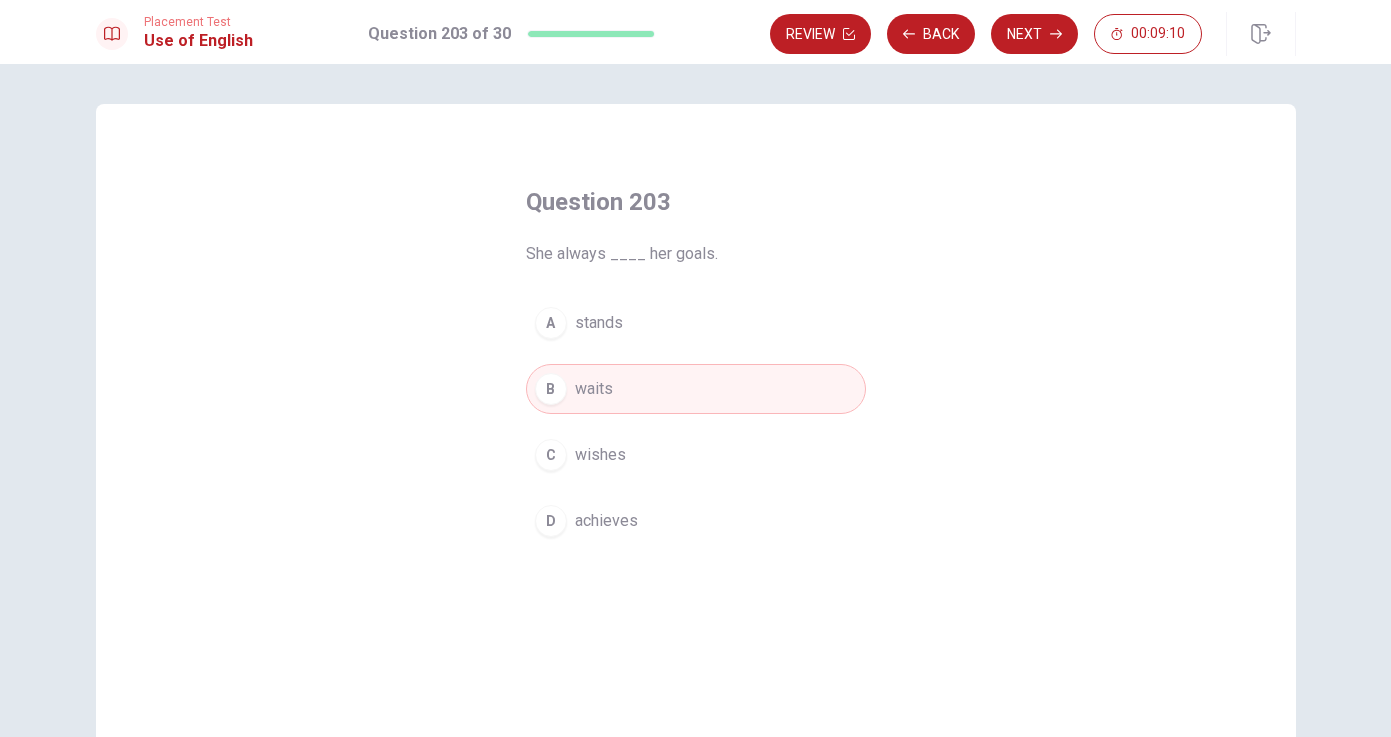 click on "achieves" at bounding box center [606, 521] 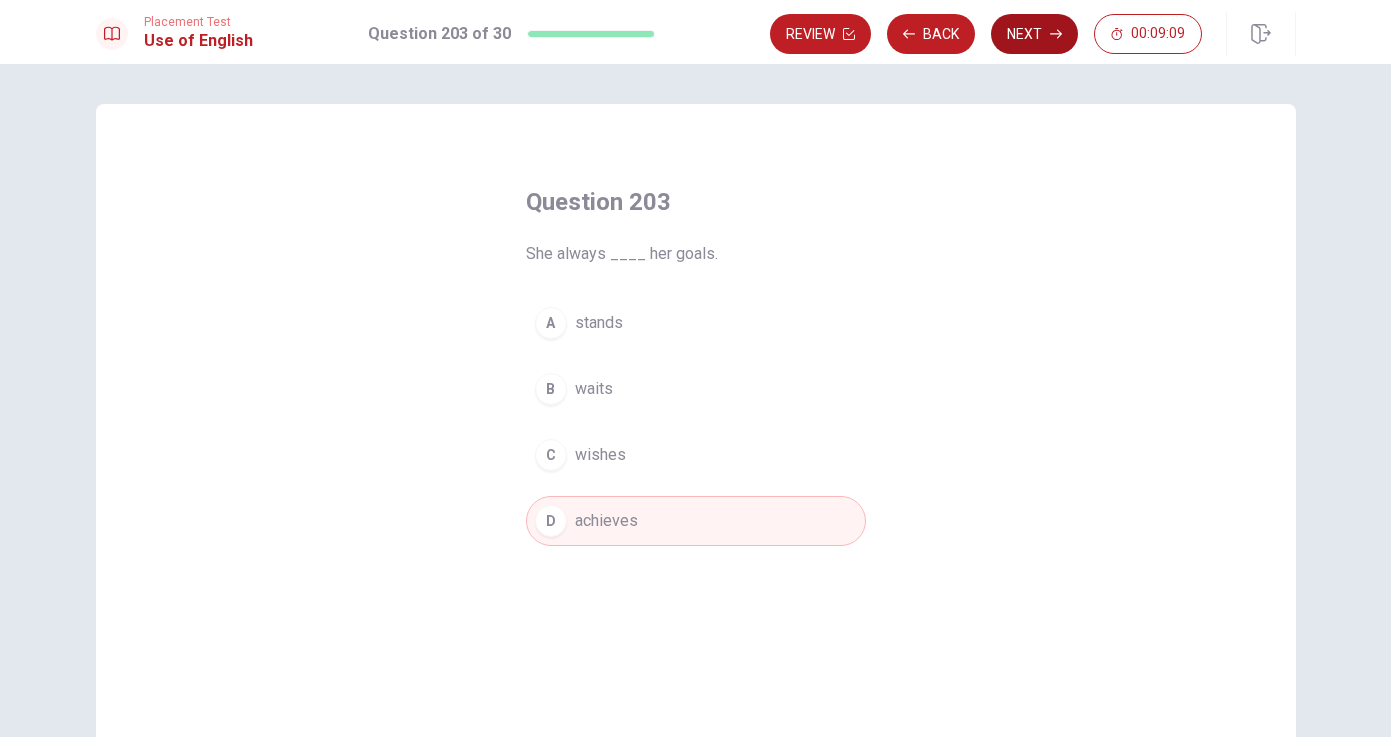 click 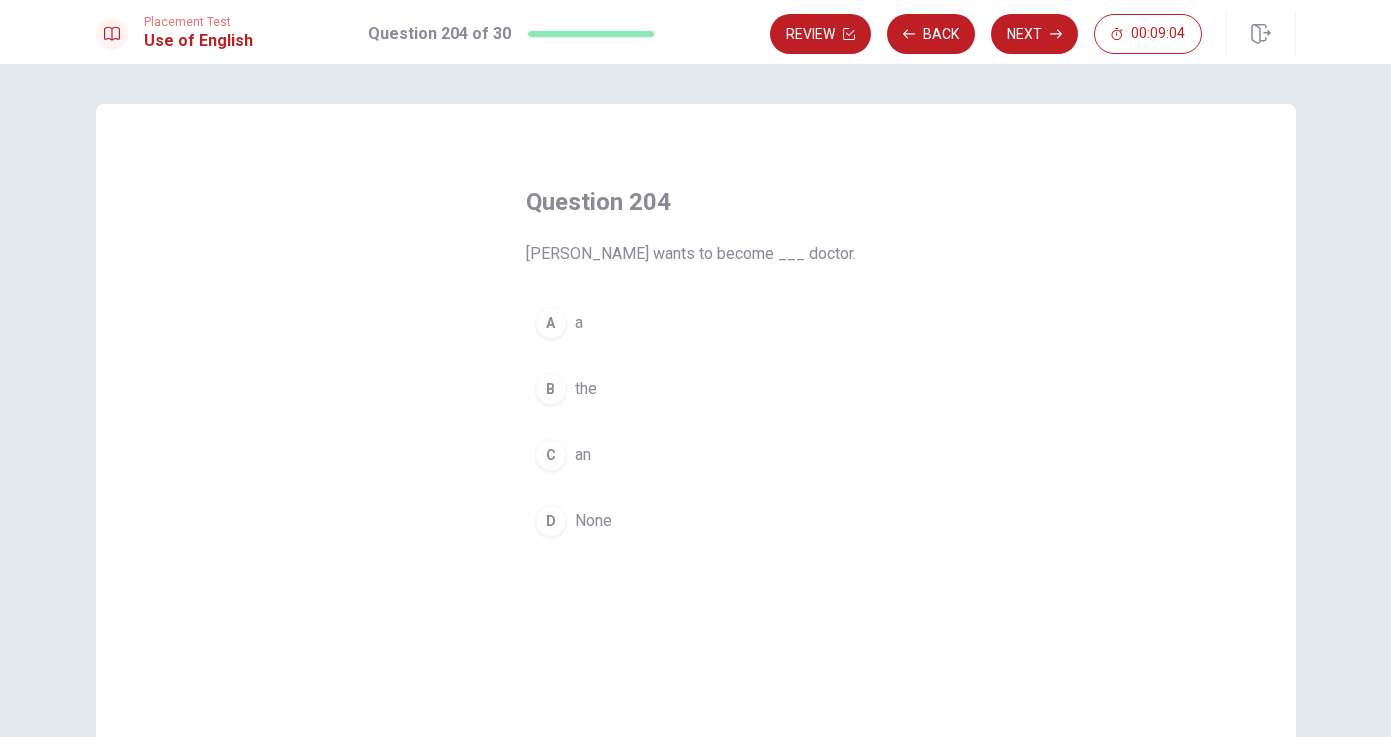 click on "A" at bounding box center [551, 323] 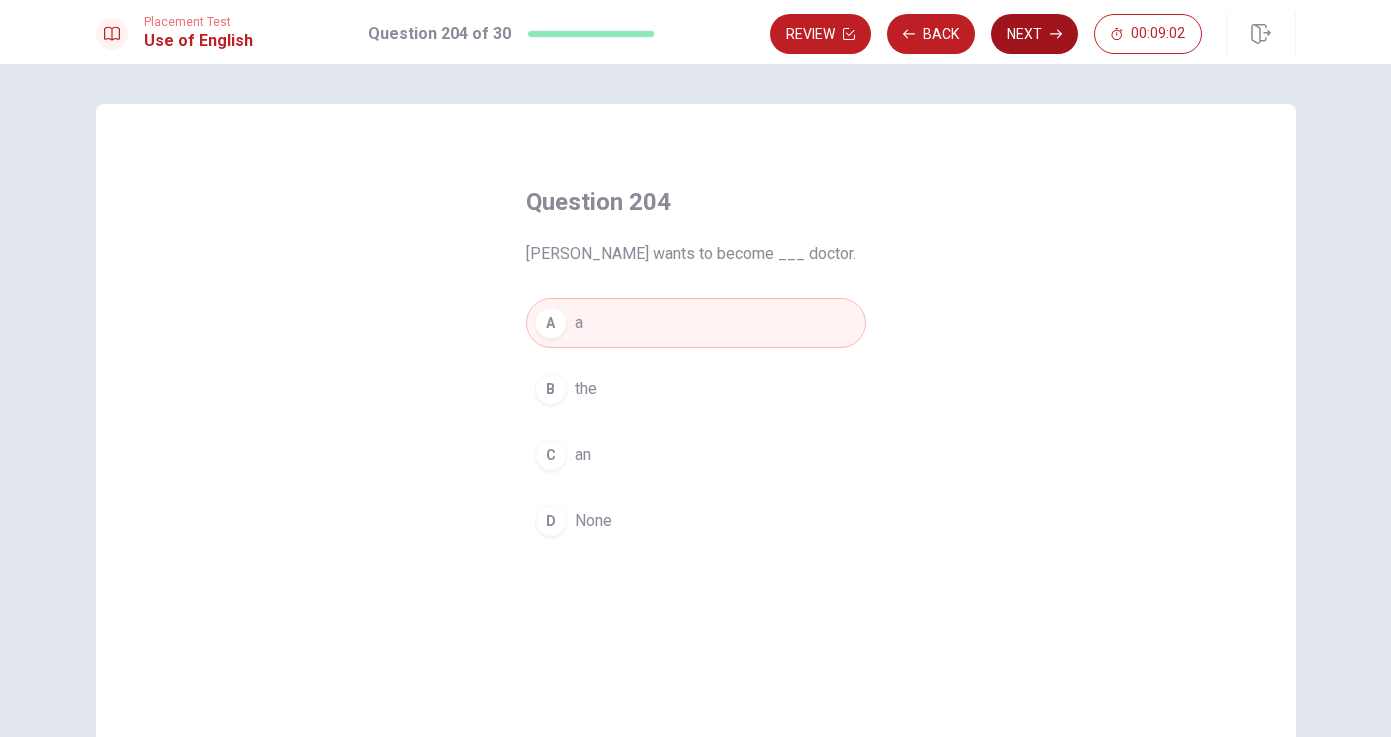 click on "Next" at bounding box center (1034, 34) 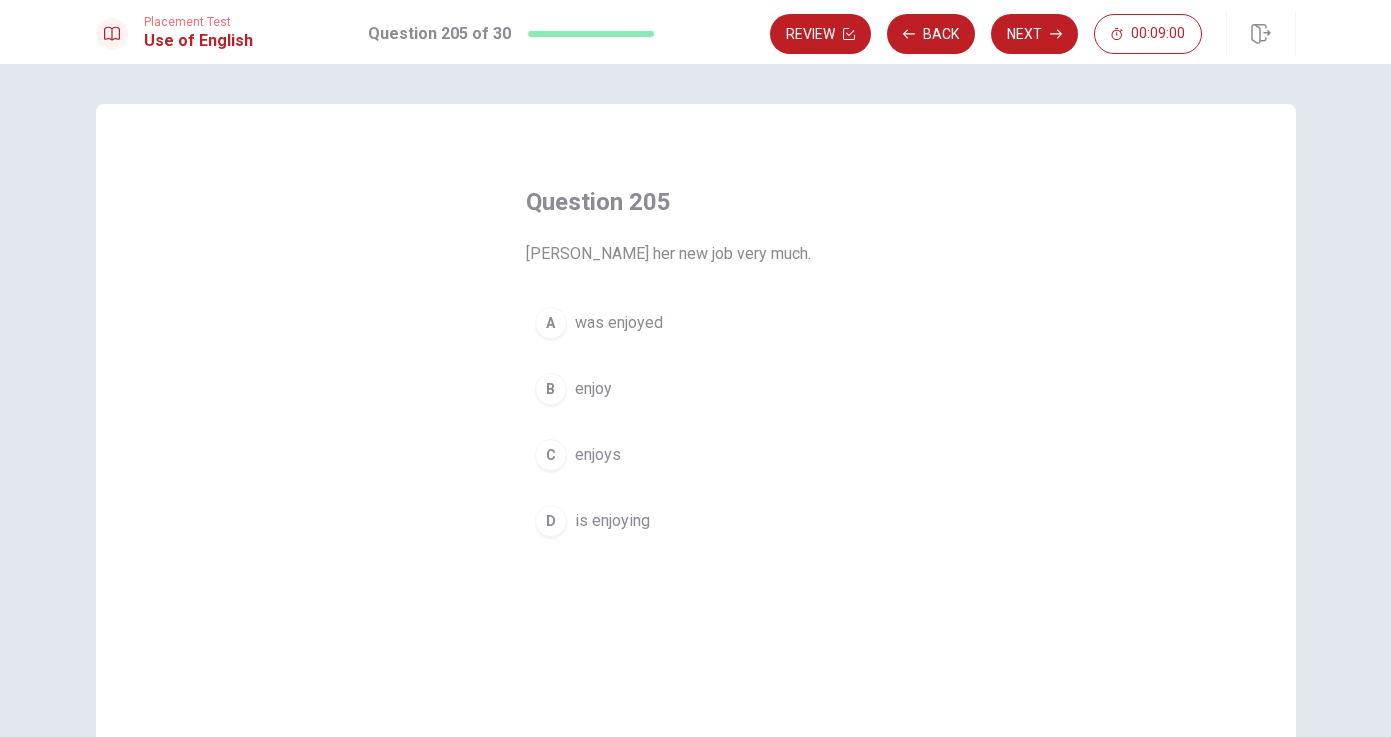 click on "was enjoyed" at bounding box center [619, 323] 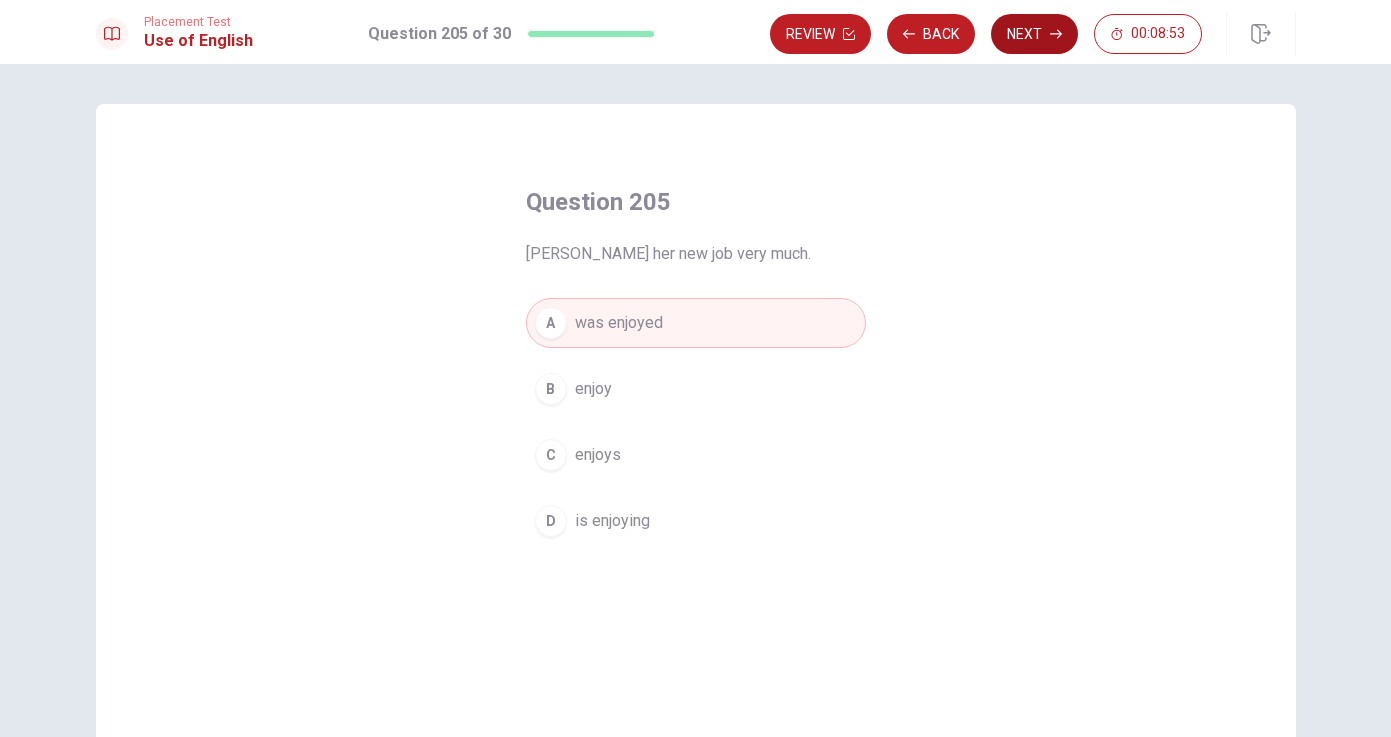 click on "Next" at bounding box center [1034, 34] 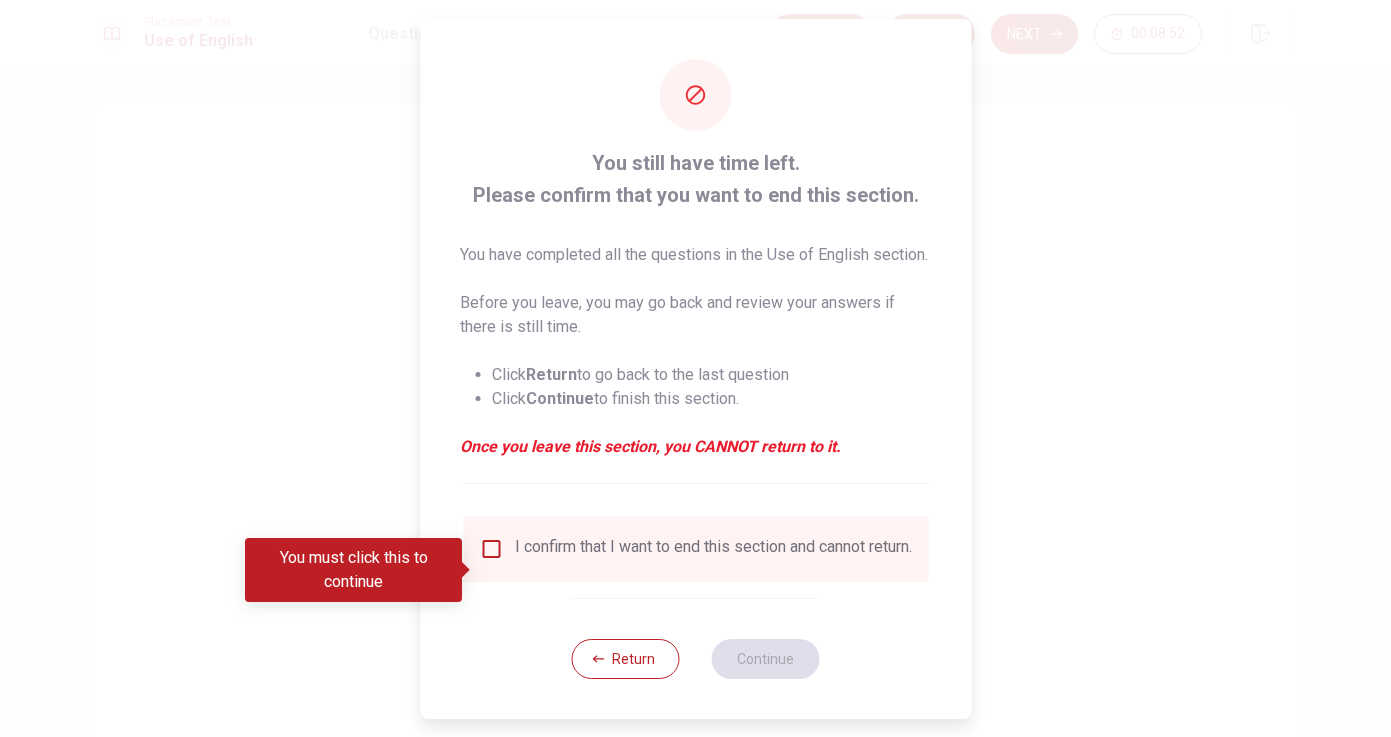 click at bounding box center [491, 549] 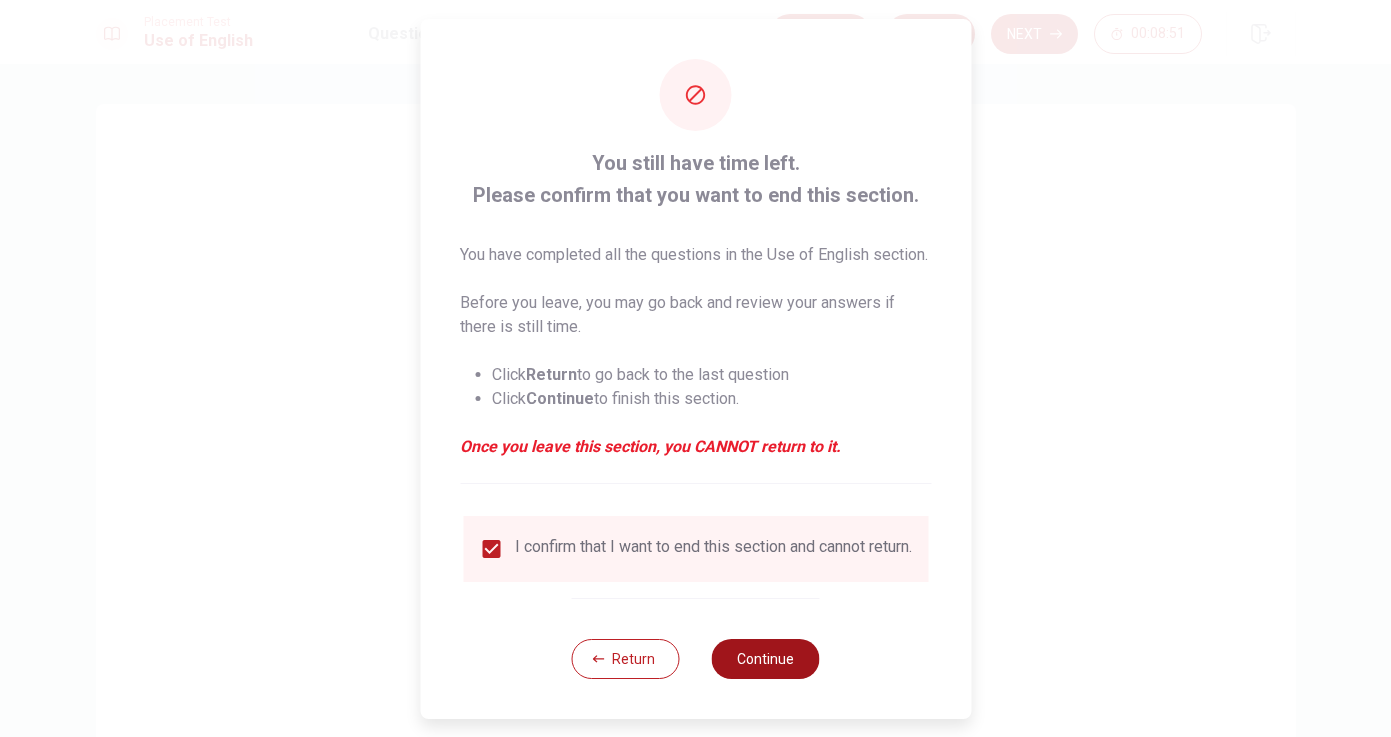 click on "Continue" at bounding box center [766, 659] 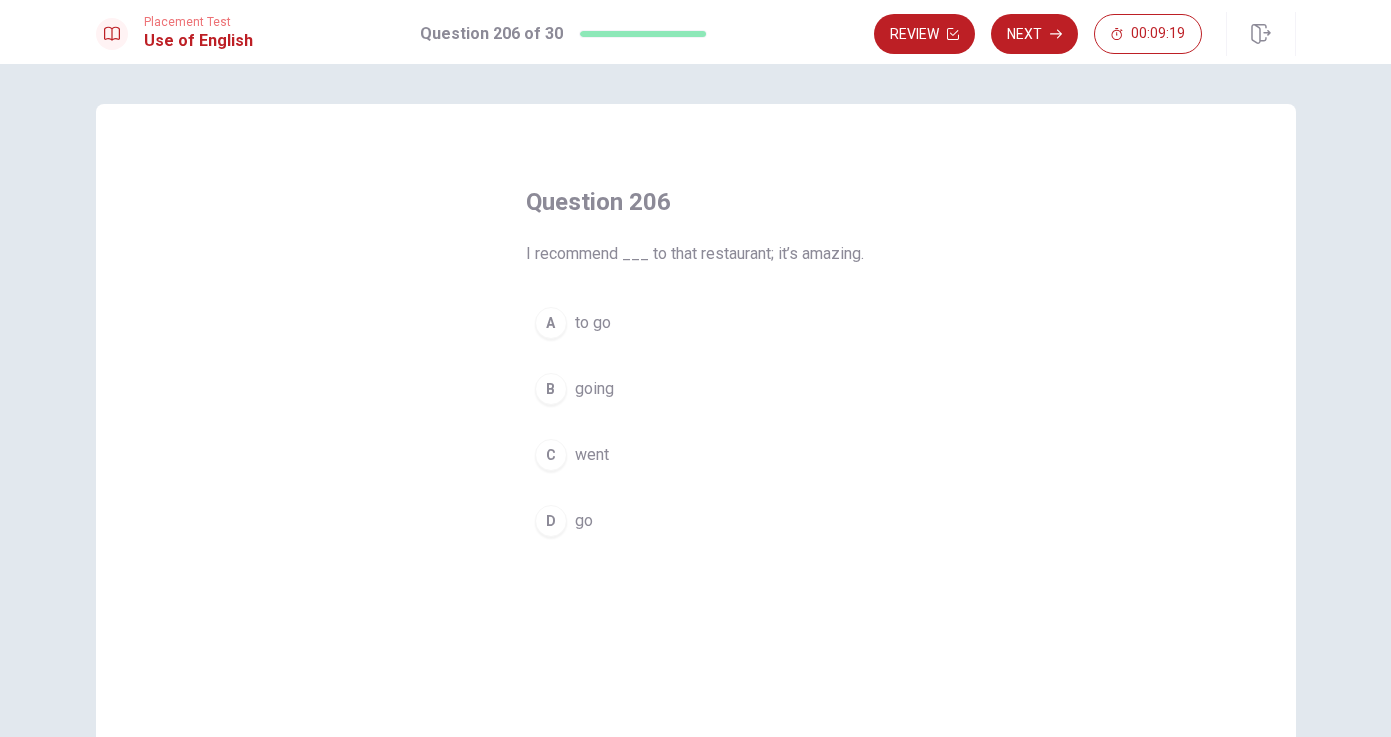 click on "to go" at bounding box center [593, 323] 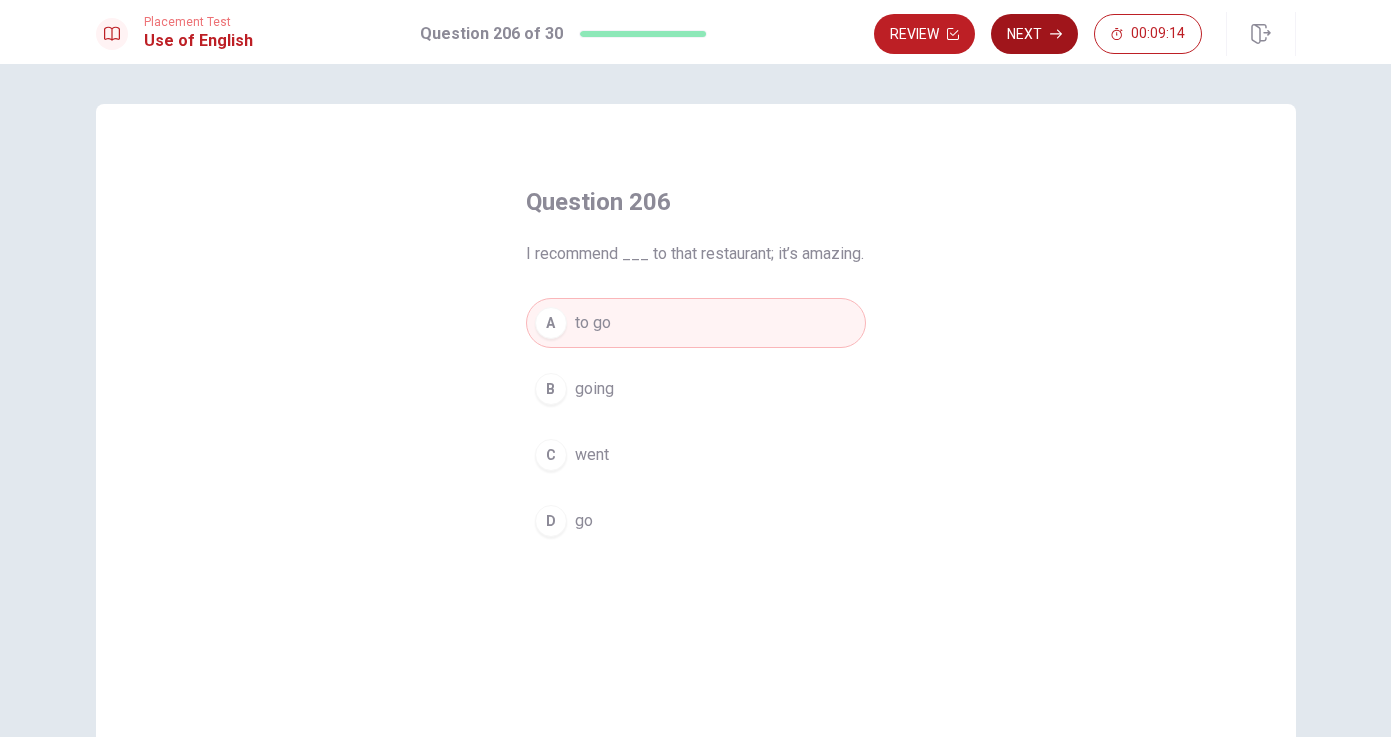 click on "Next" at bounding box center [1034, 34] 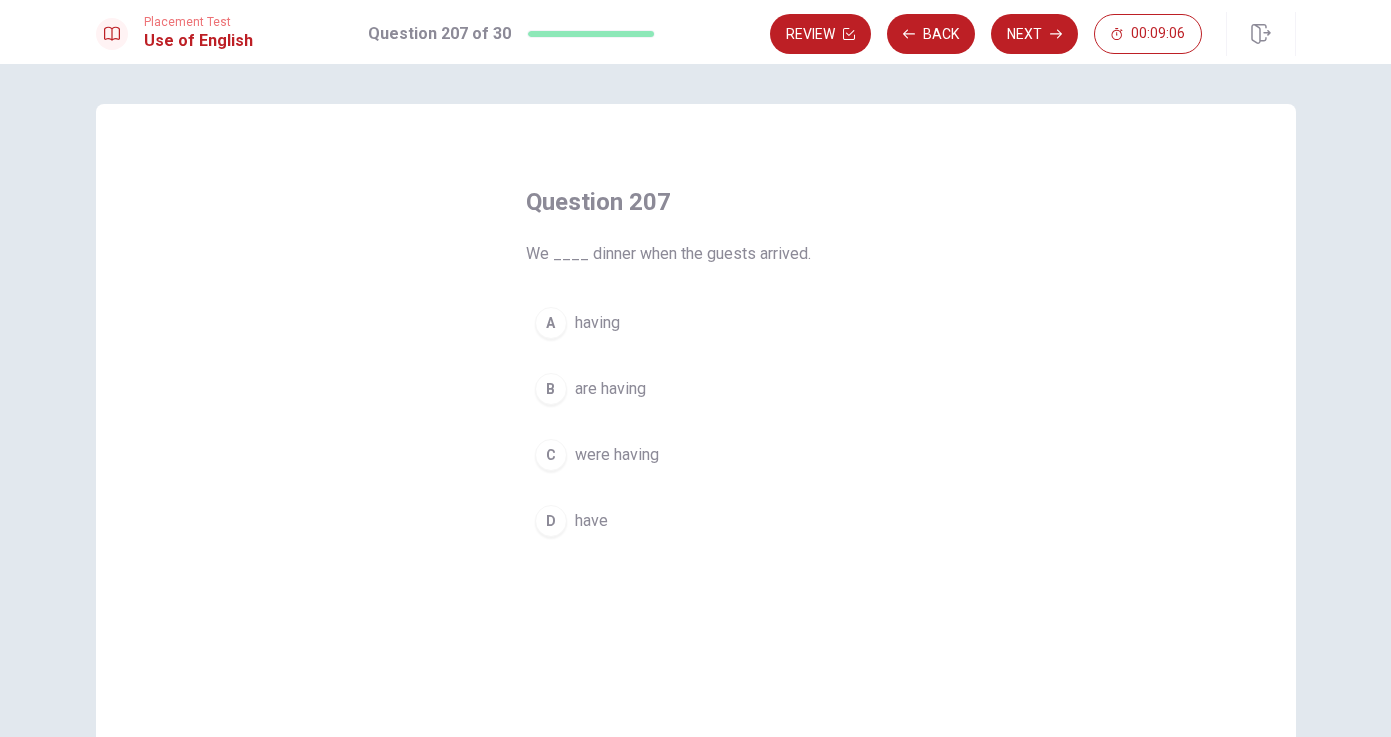 click on "were having" at bounding box center (617, 455) 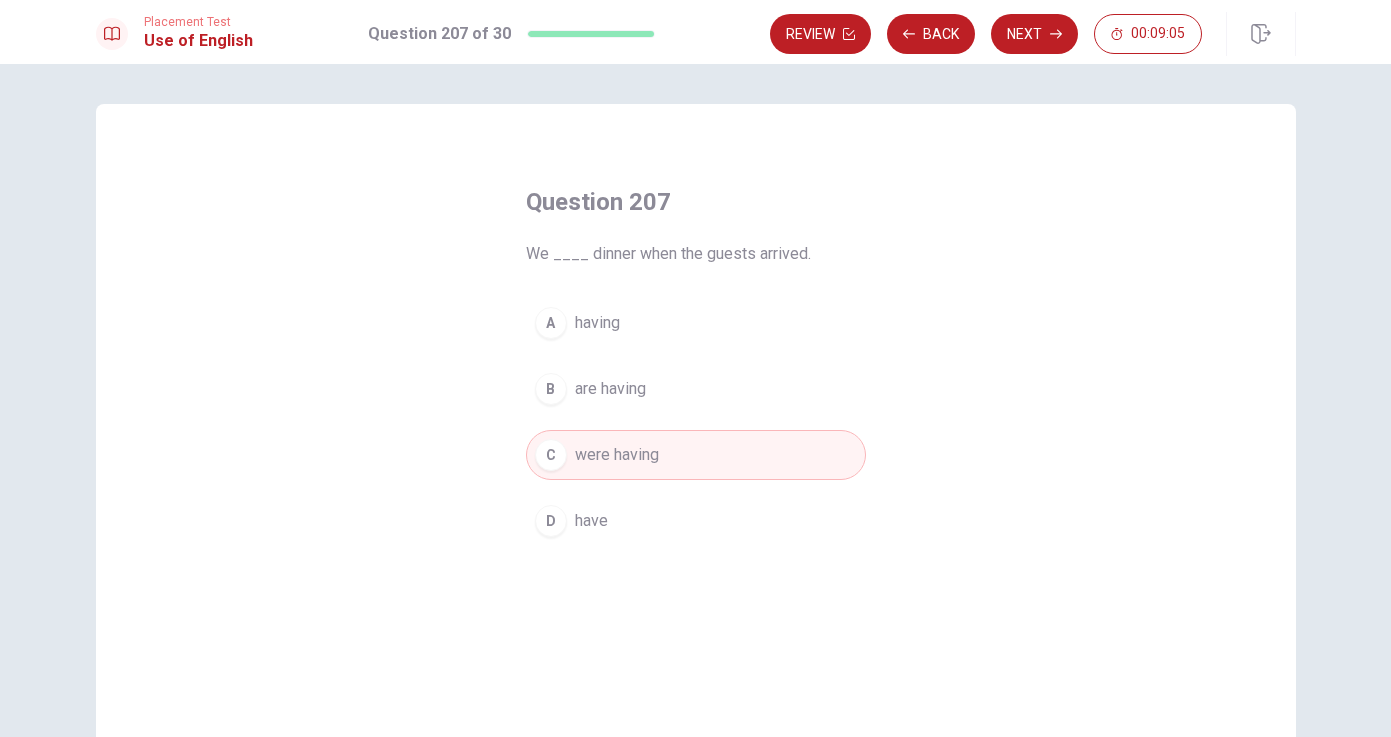 click on "Question 207 We ____ dinner when the guests arrived. A having B are having C were having D have © Copyright  2025" at bounding box center (695, 400) 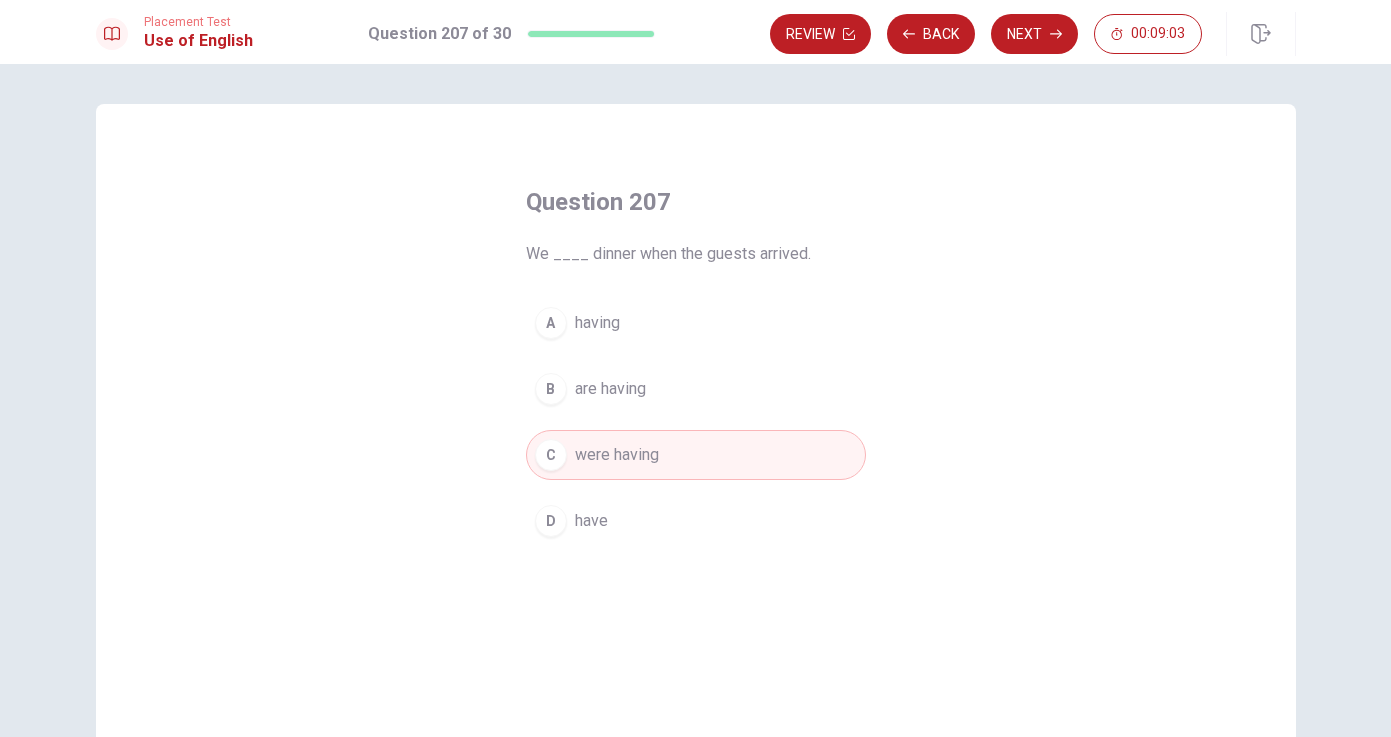 click on "Question 207 We ____ dinner when the guests arrived. A having B are having C were having D have © Copyright  2025" at bounding box center [695, 400] 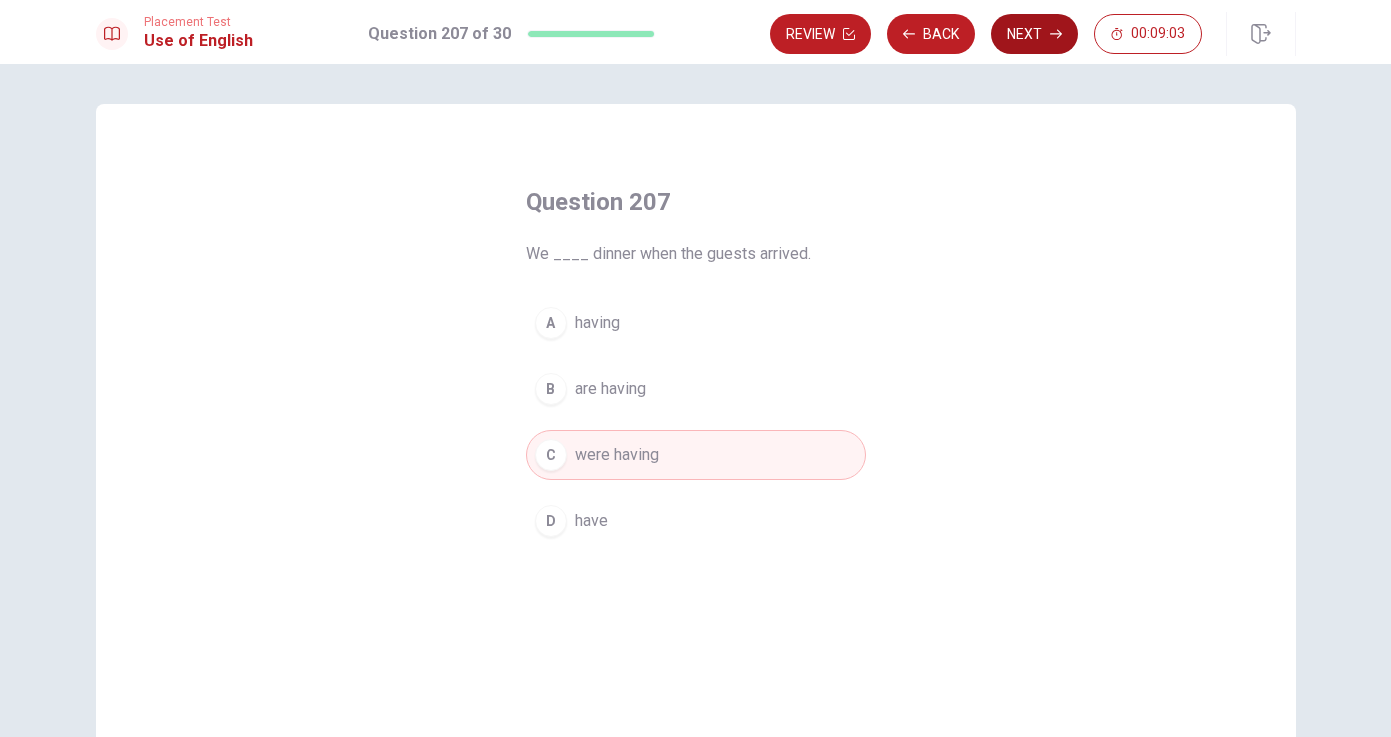 click 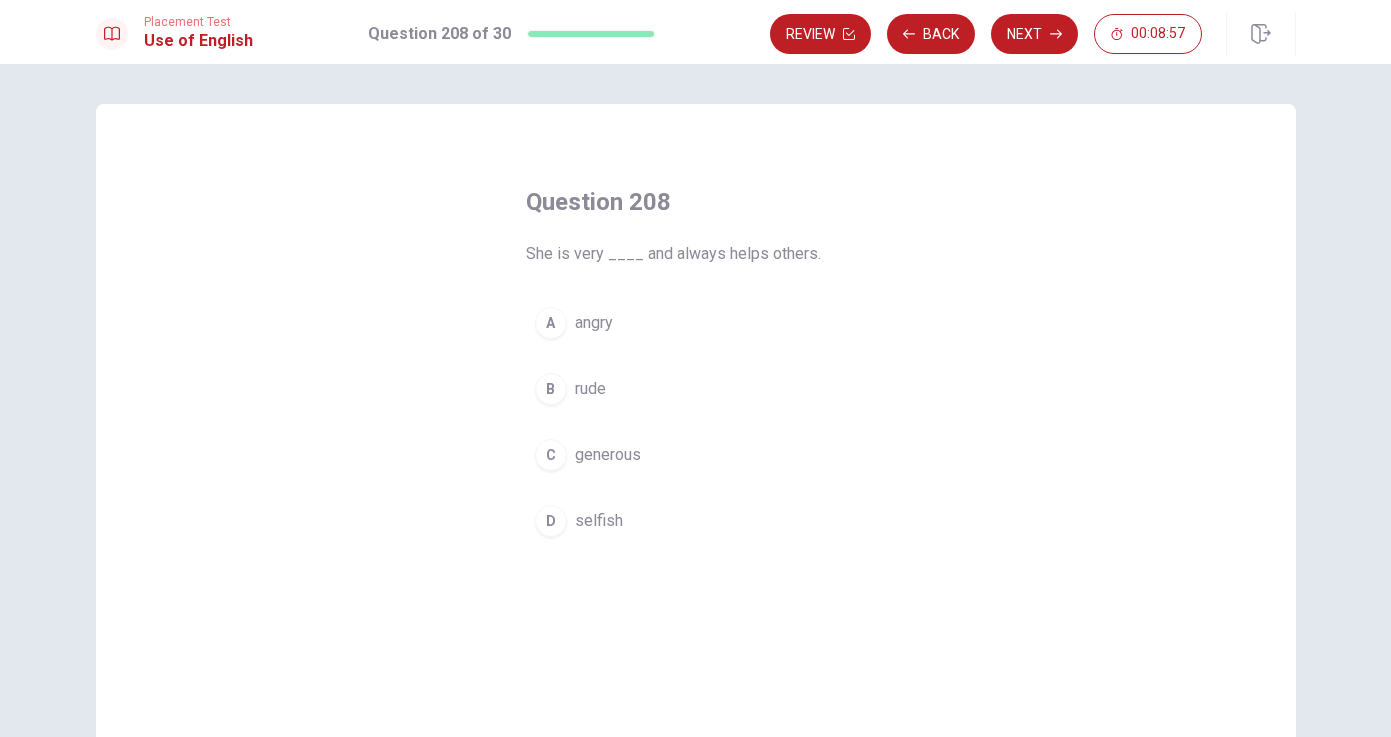 click on "generous" at bounding box center (608, 455) 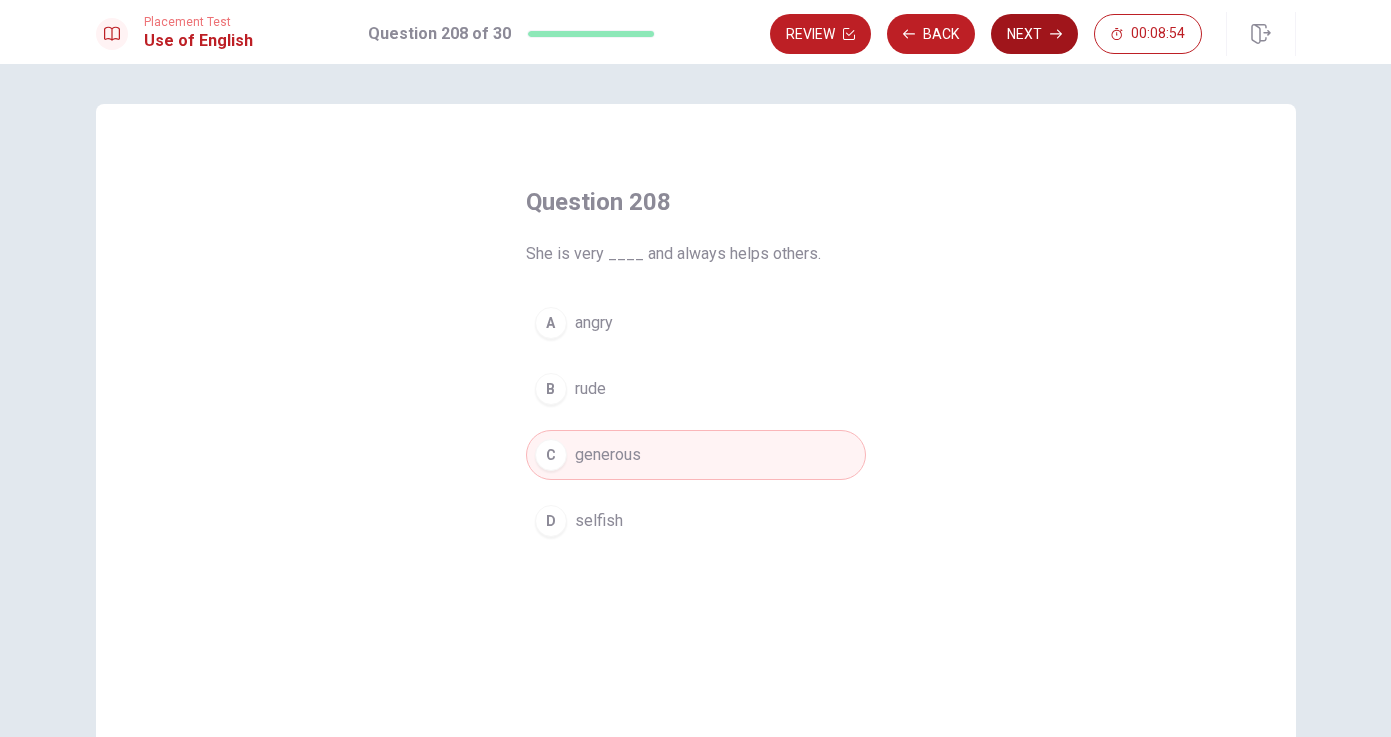 click 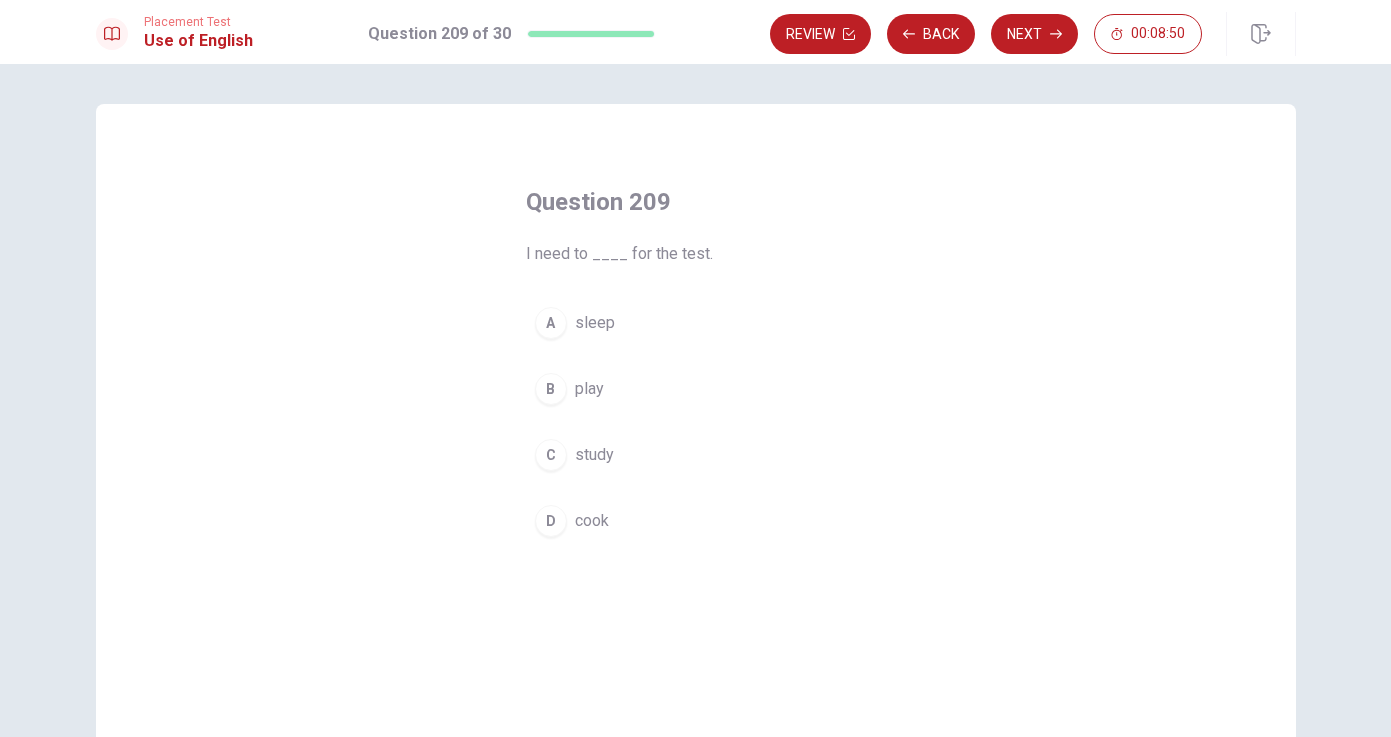 click on "study" at bounding box center [594, 455] 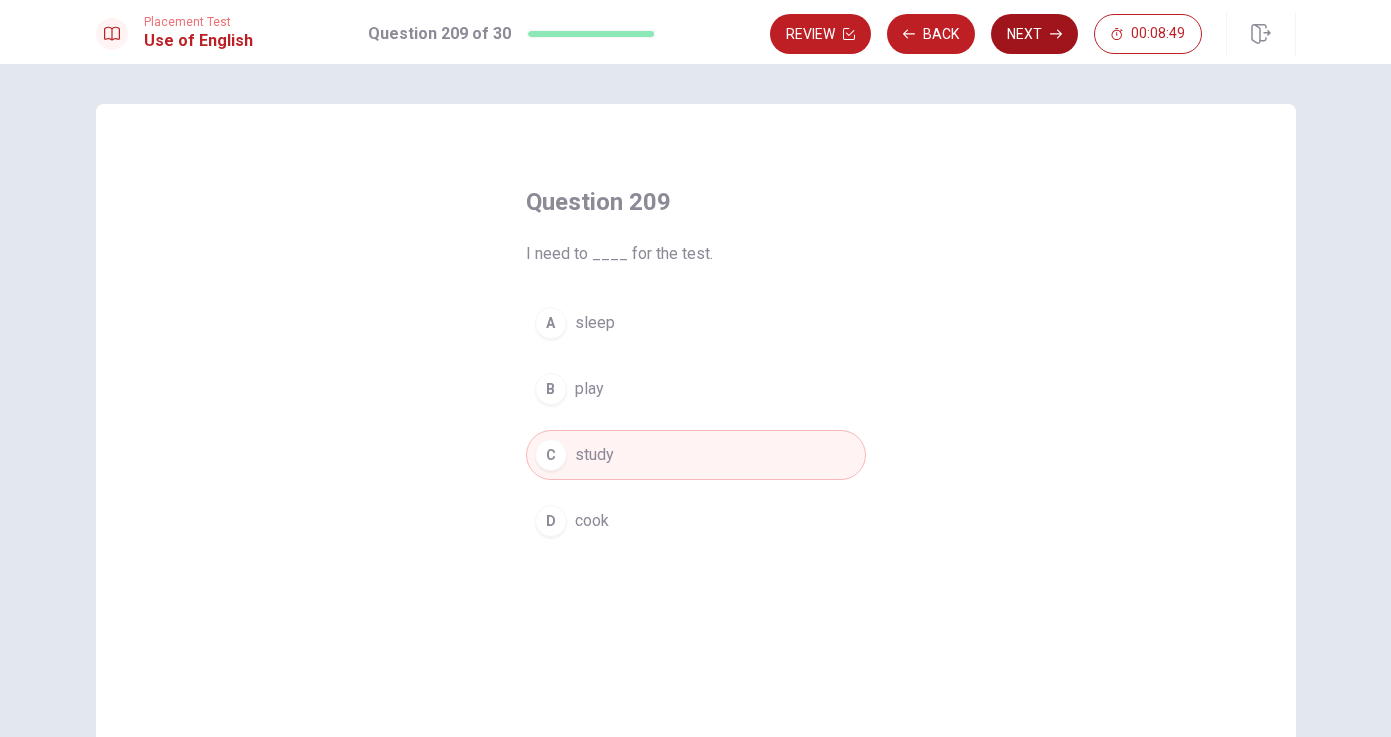 click 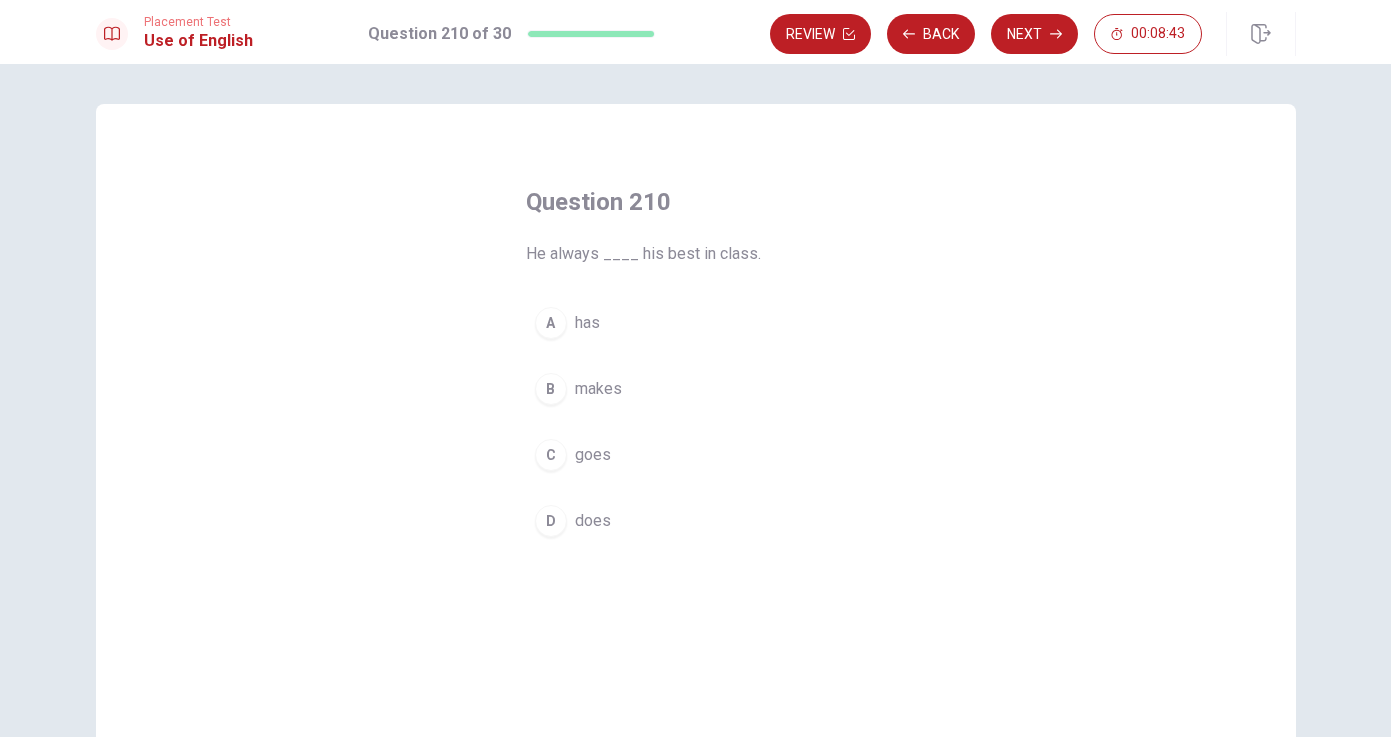 click on "makes" at bounding box center (598, 389) 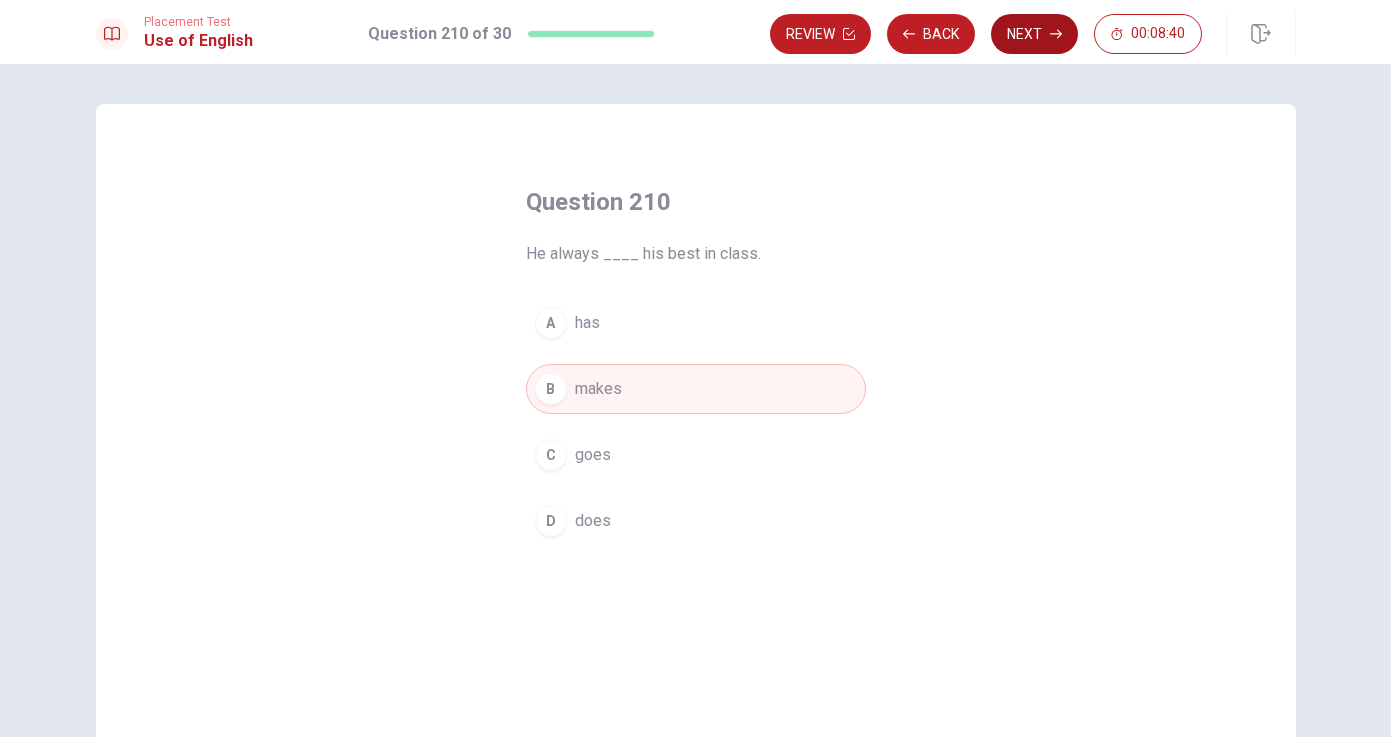 click 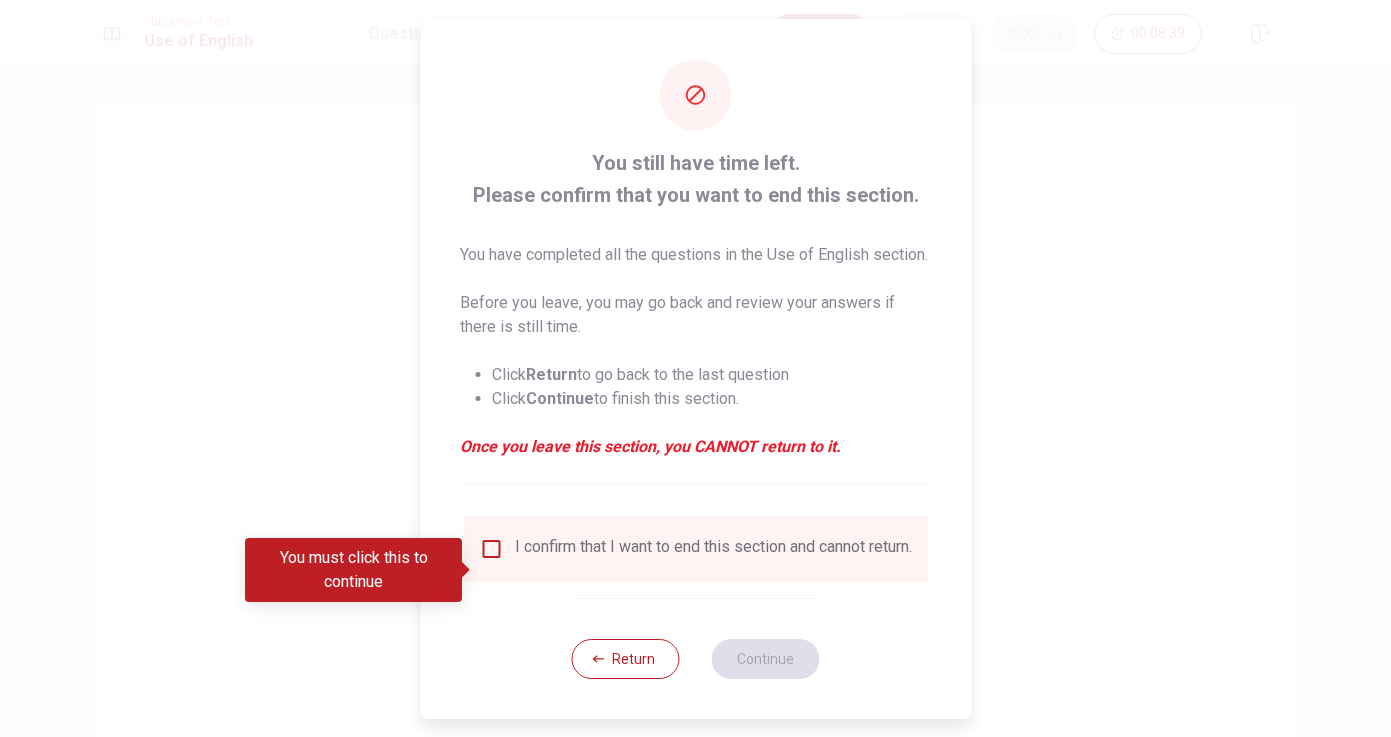 click at bounding box center [491, 549] 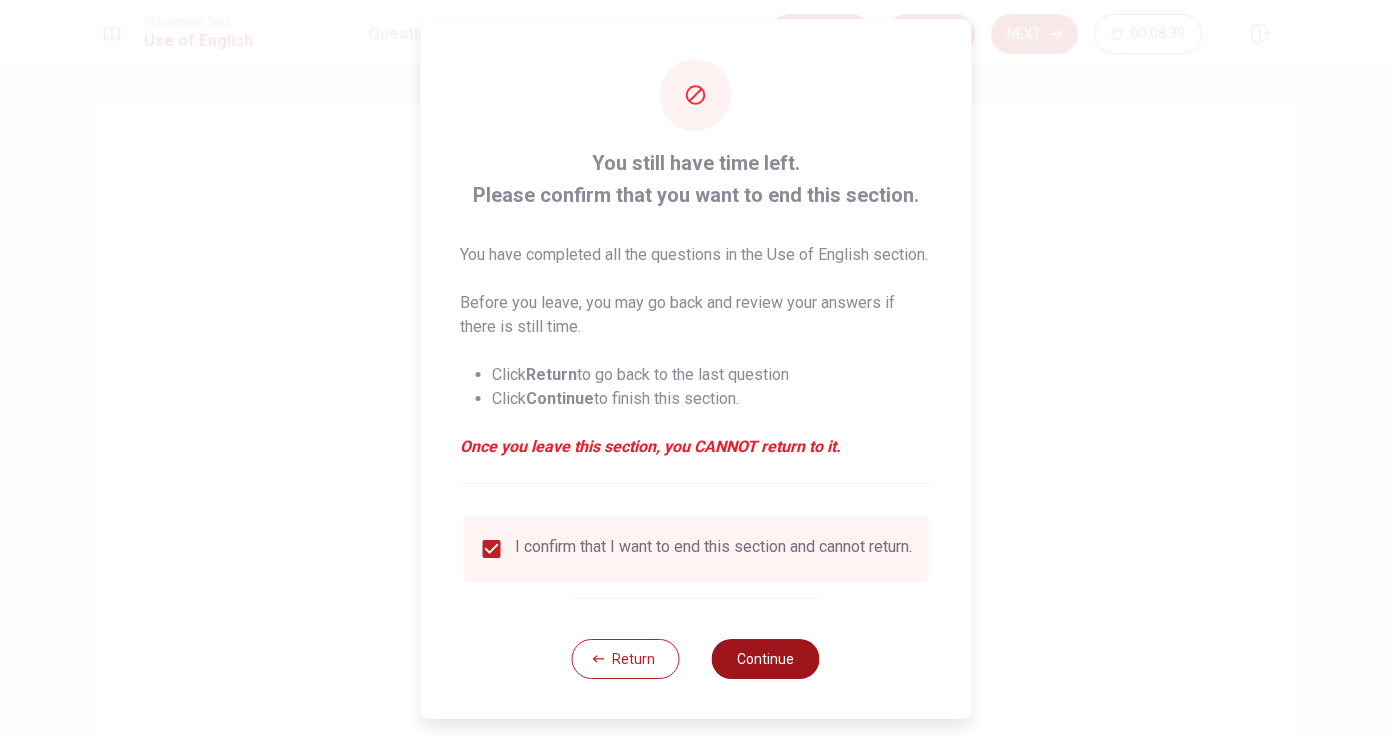 click on "Continue" at bounding box center [766, 659] 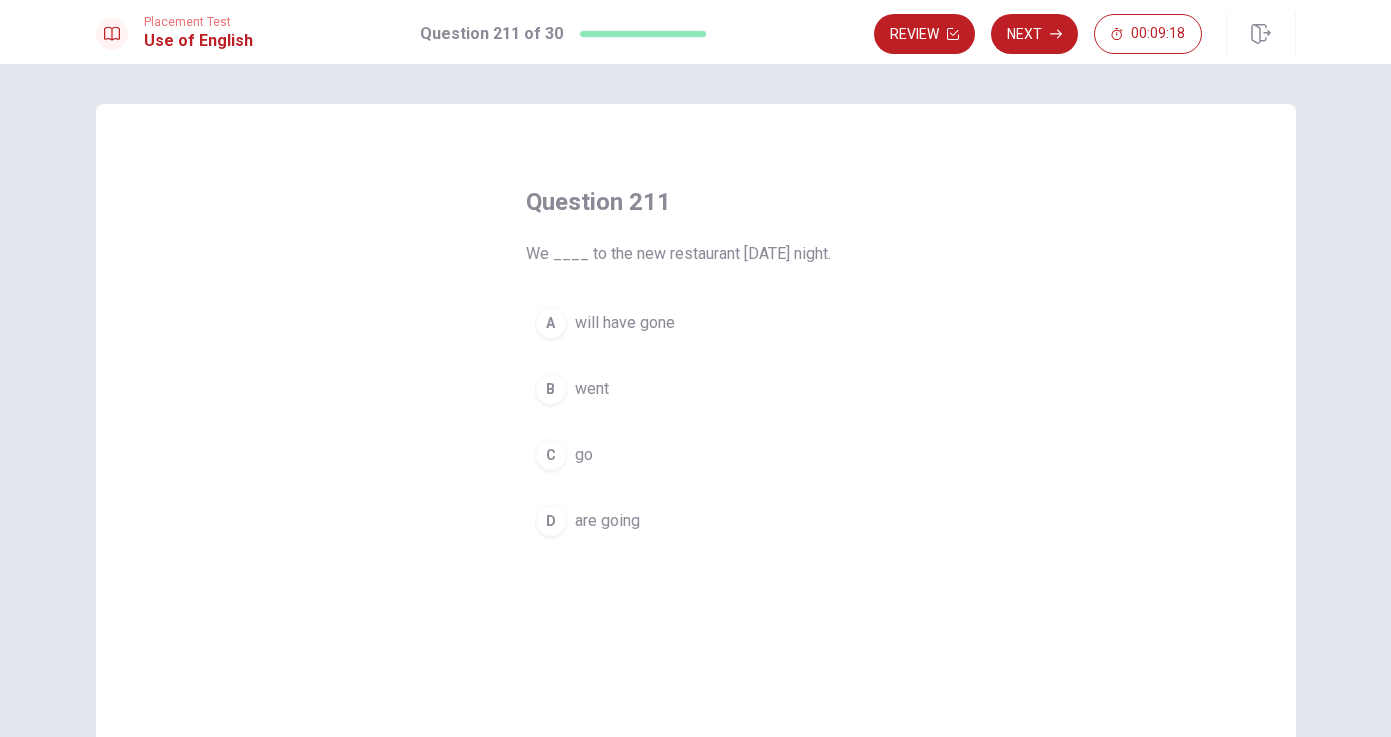 click on "will have gone" at bounding box center [625, 323] 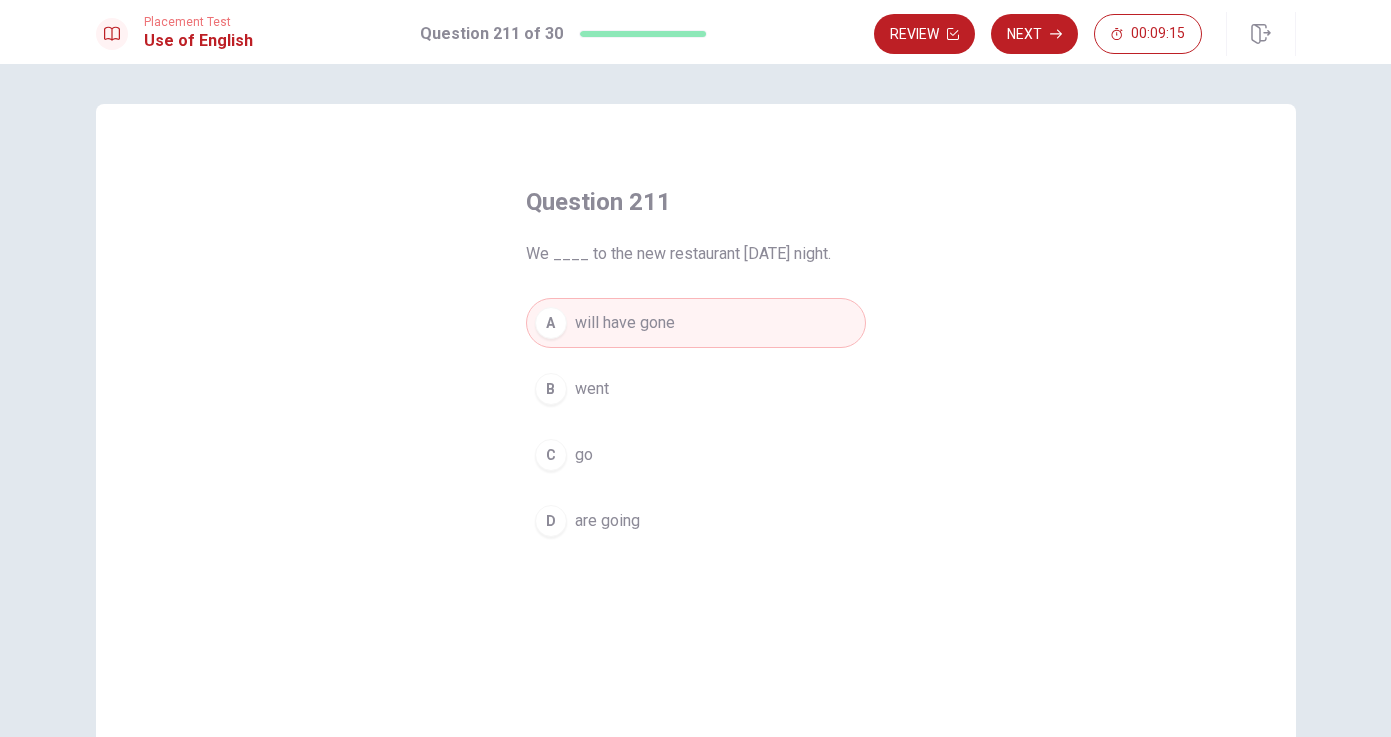 click on "Question 211 We ____ to the new restaurant [DATE] night. A will have gone B went C go D are going" at bounding box center [696, 366] 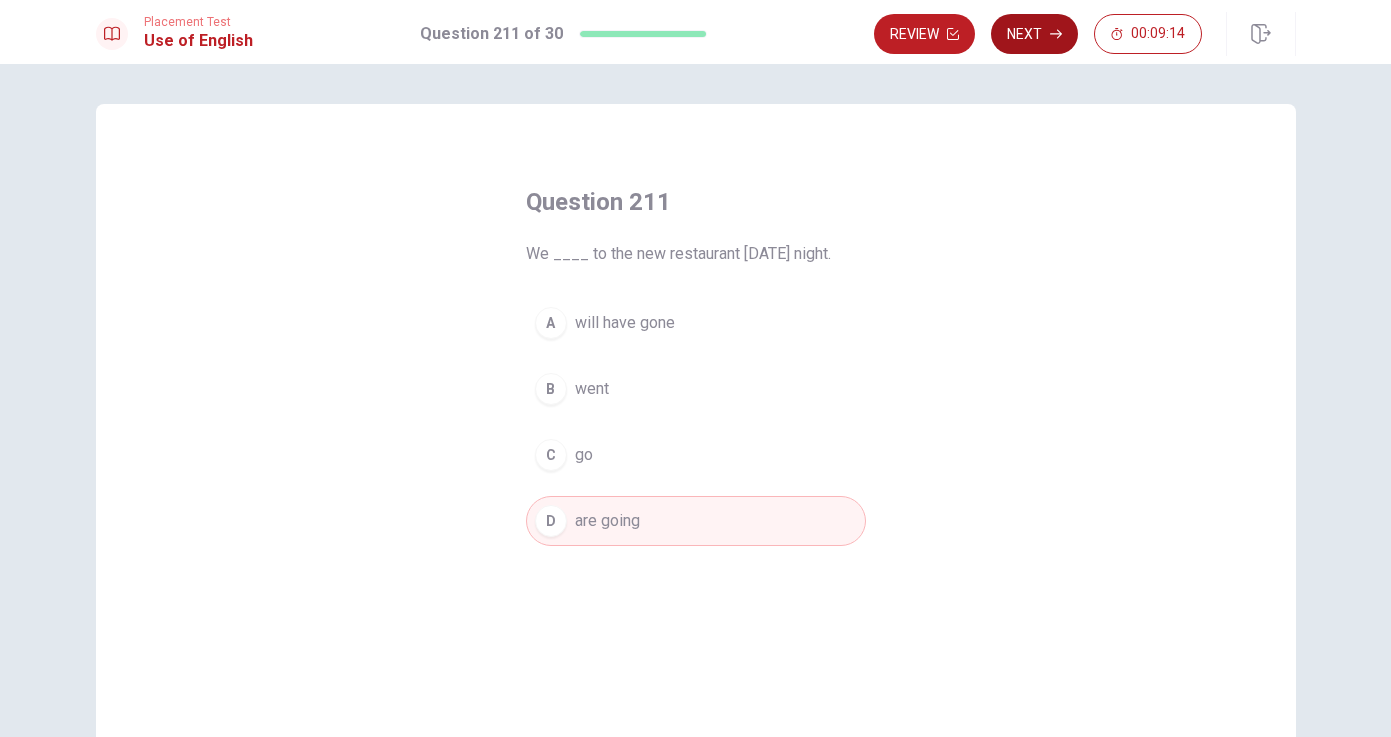 click 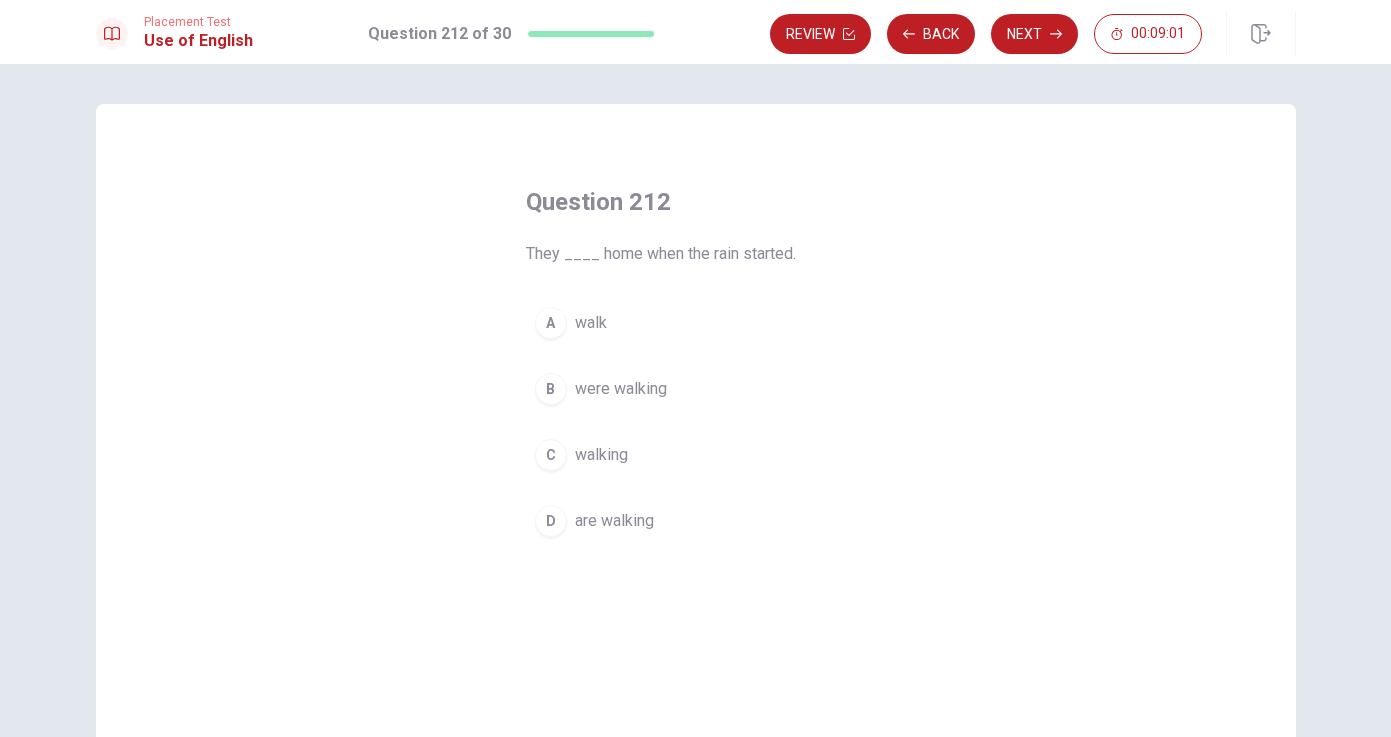 click on "were walking" at bounding box center (621, 389) 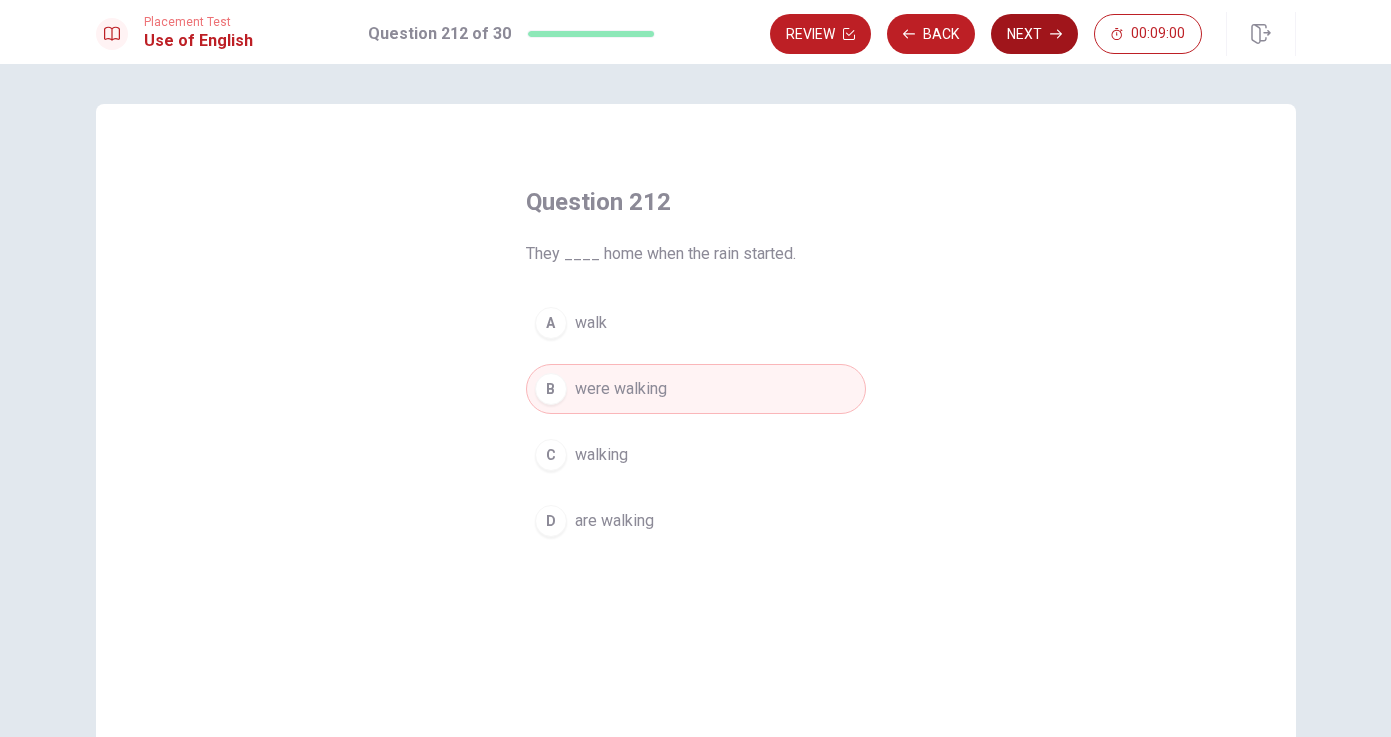 click 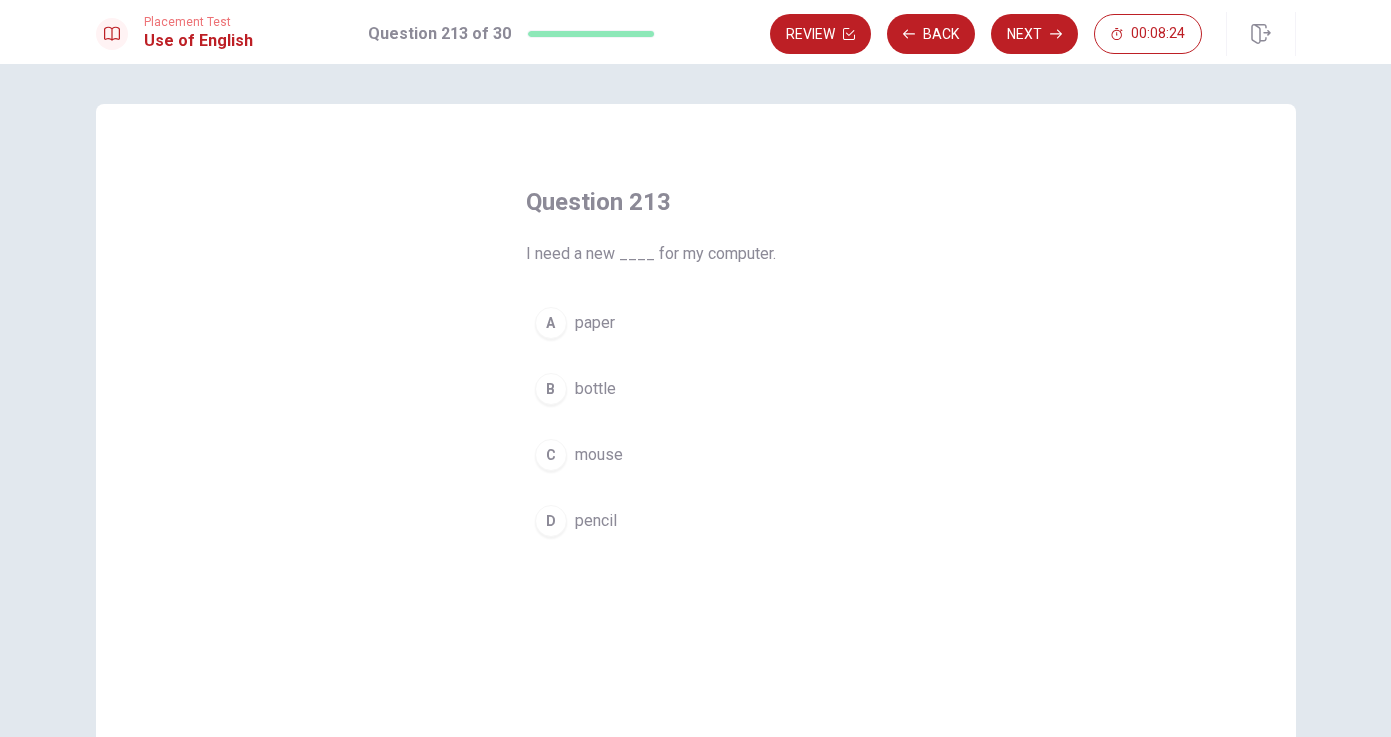 click on "C mouse" at bounding box center [696, 455] 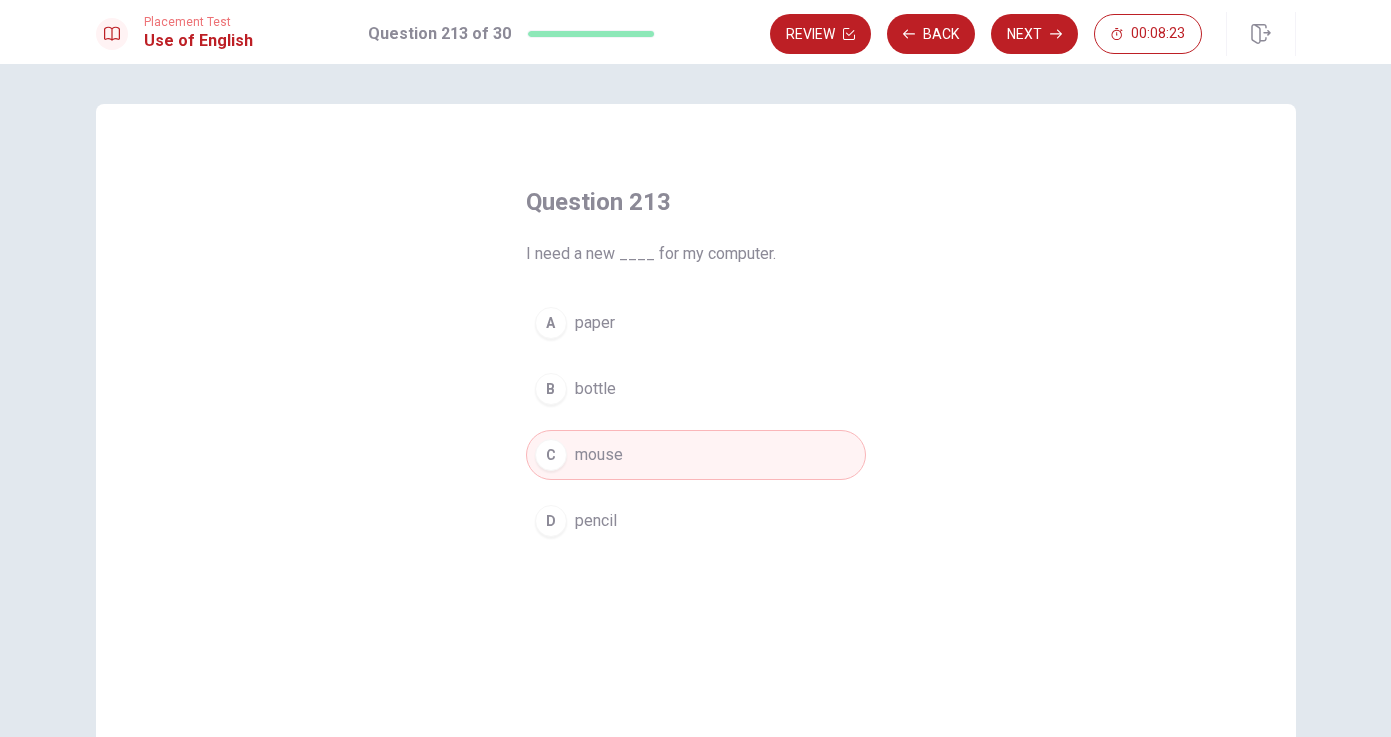 click on "Question 213 I need a new ____ for my computer. A paper B bottle C mouse D pencil © Copyright  2025" at bounding box center [695, 400] 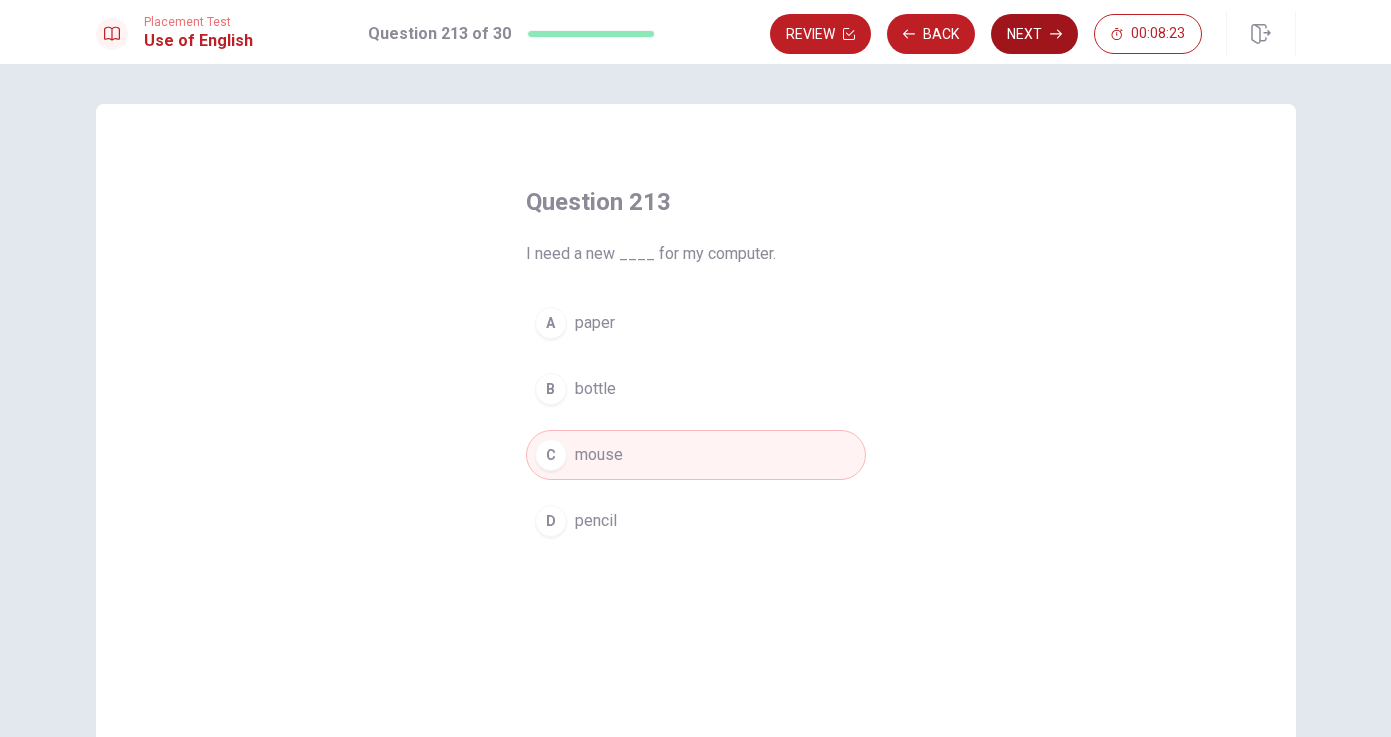 click on "Next" at bounding box center (1034, 34) 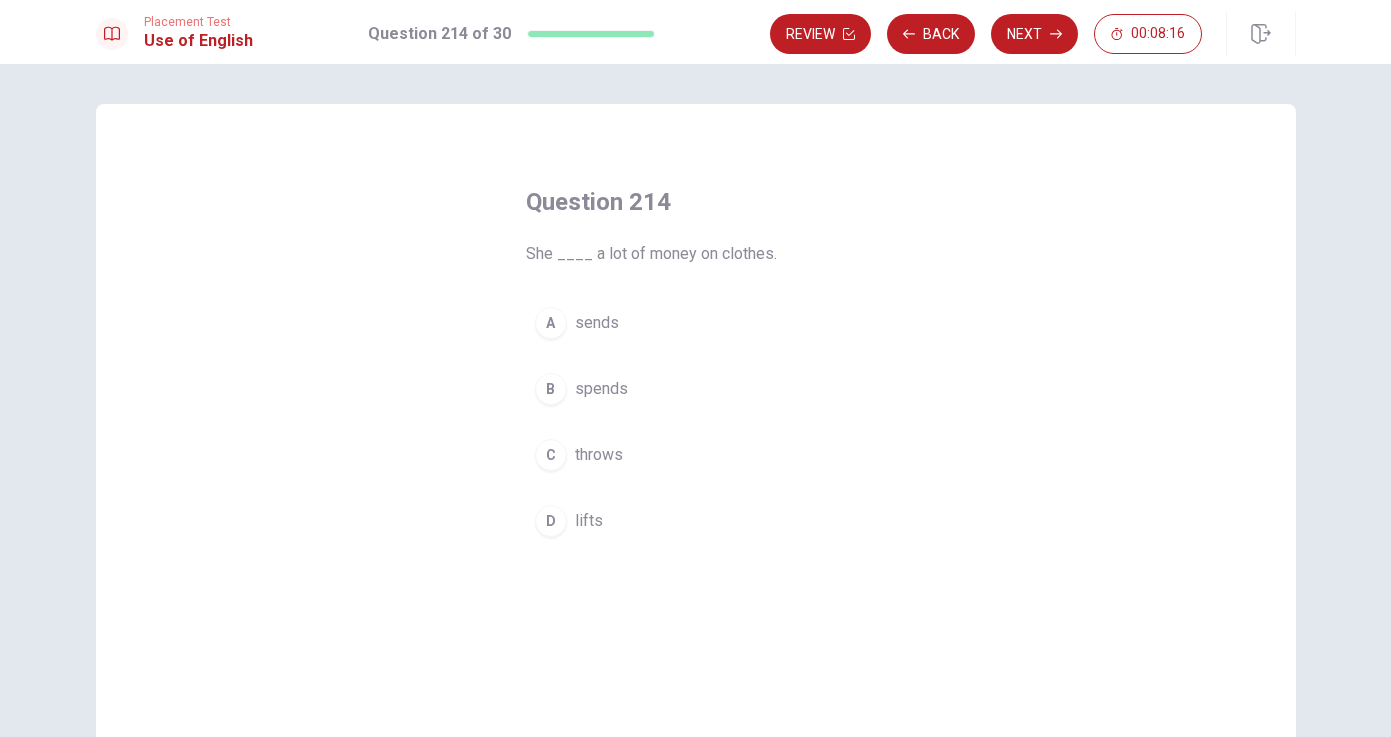 click on "spends" at bounding box center [601, 389] 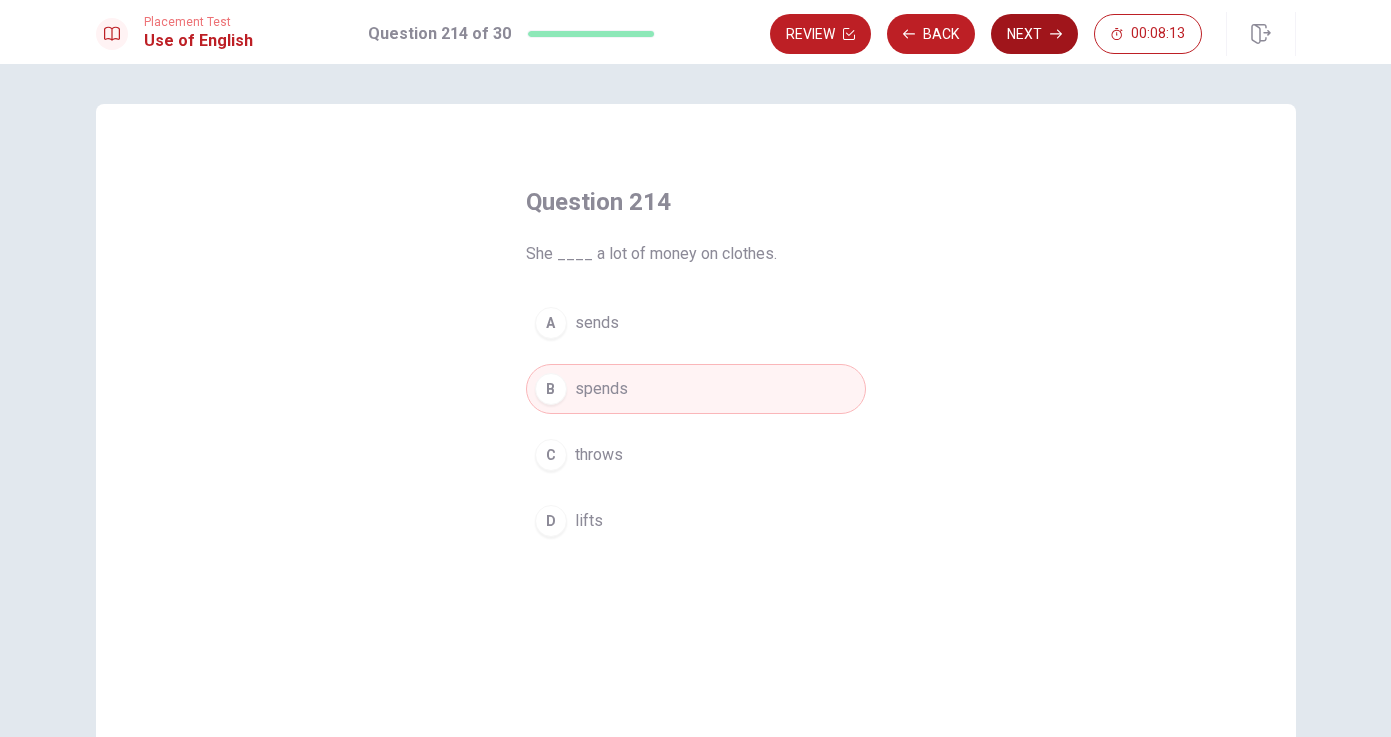 click 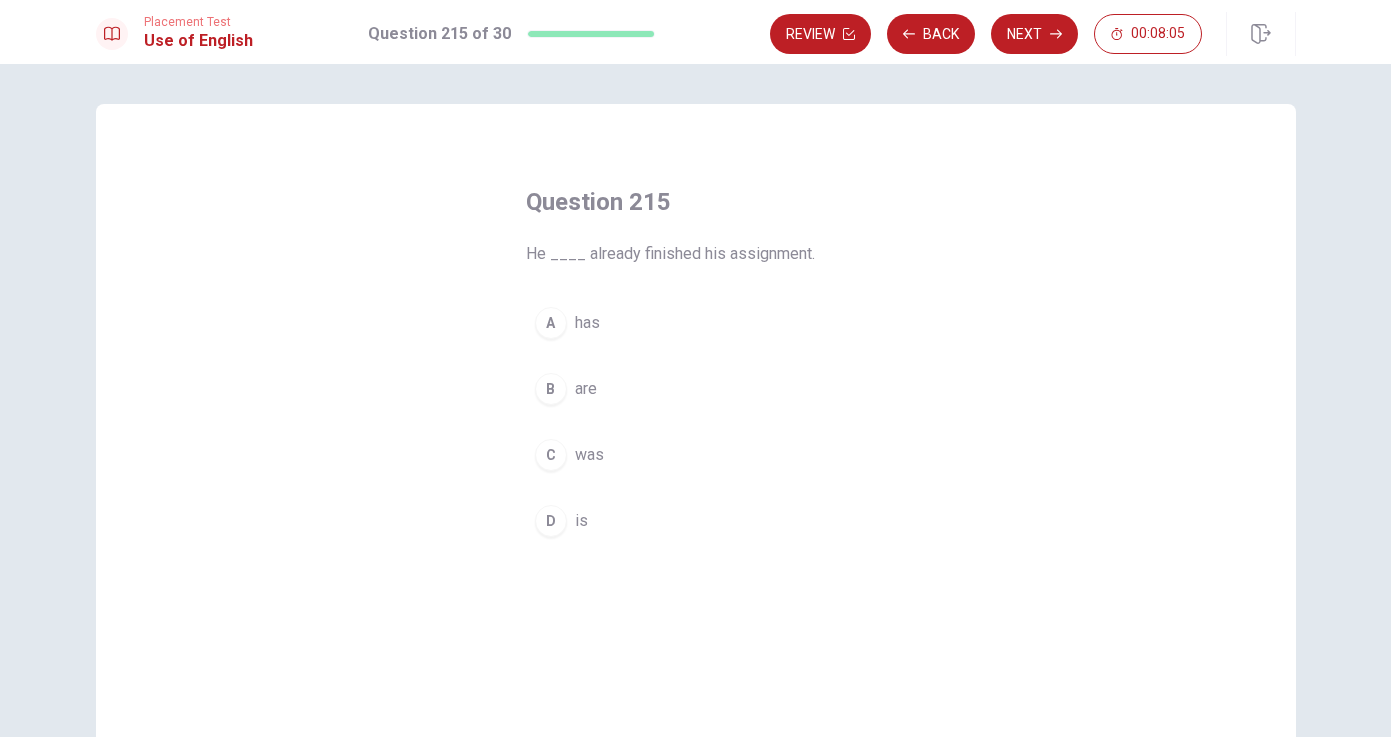 click on "has" at bounding box center [587, 323] 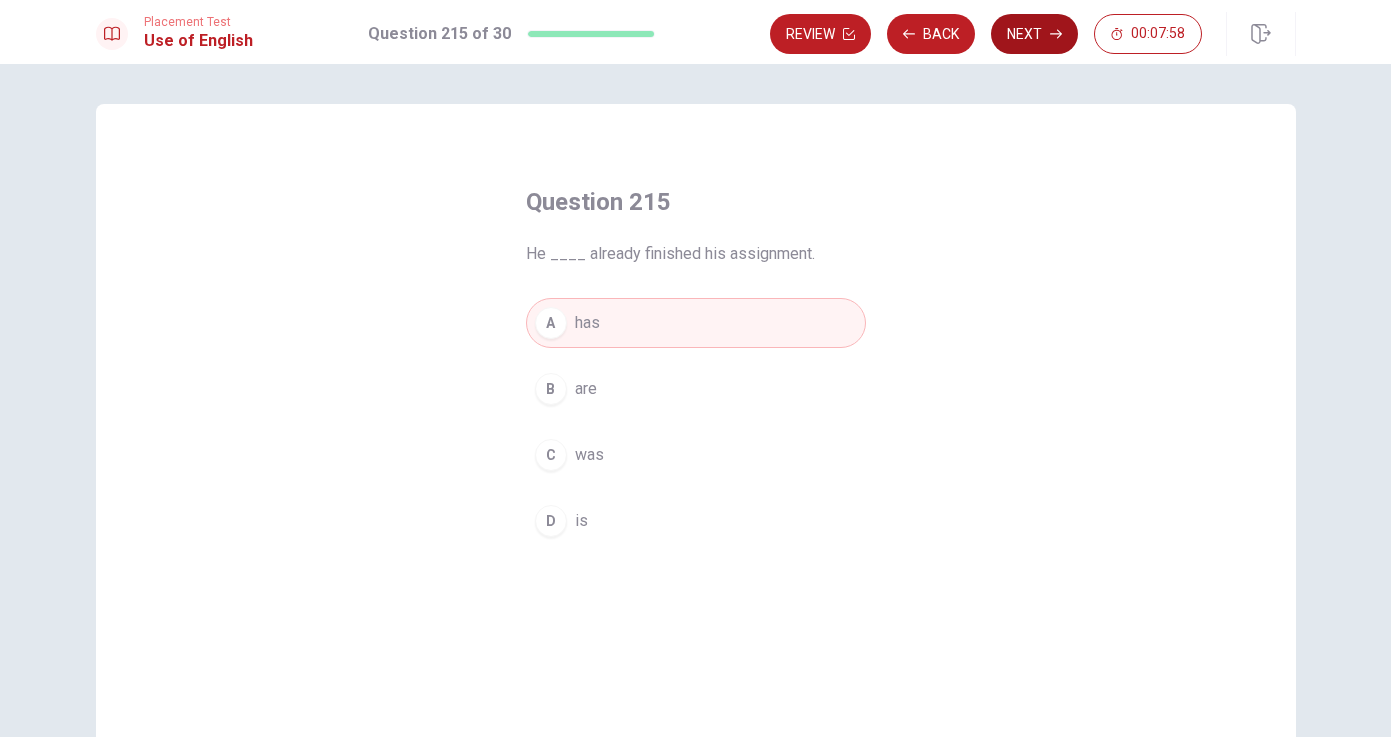click on "Next" at bounding box center (1034, 34) 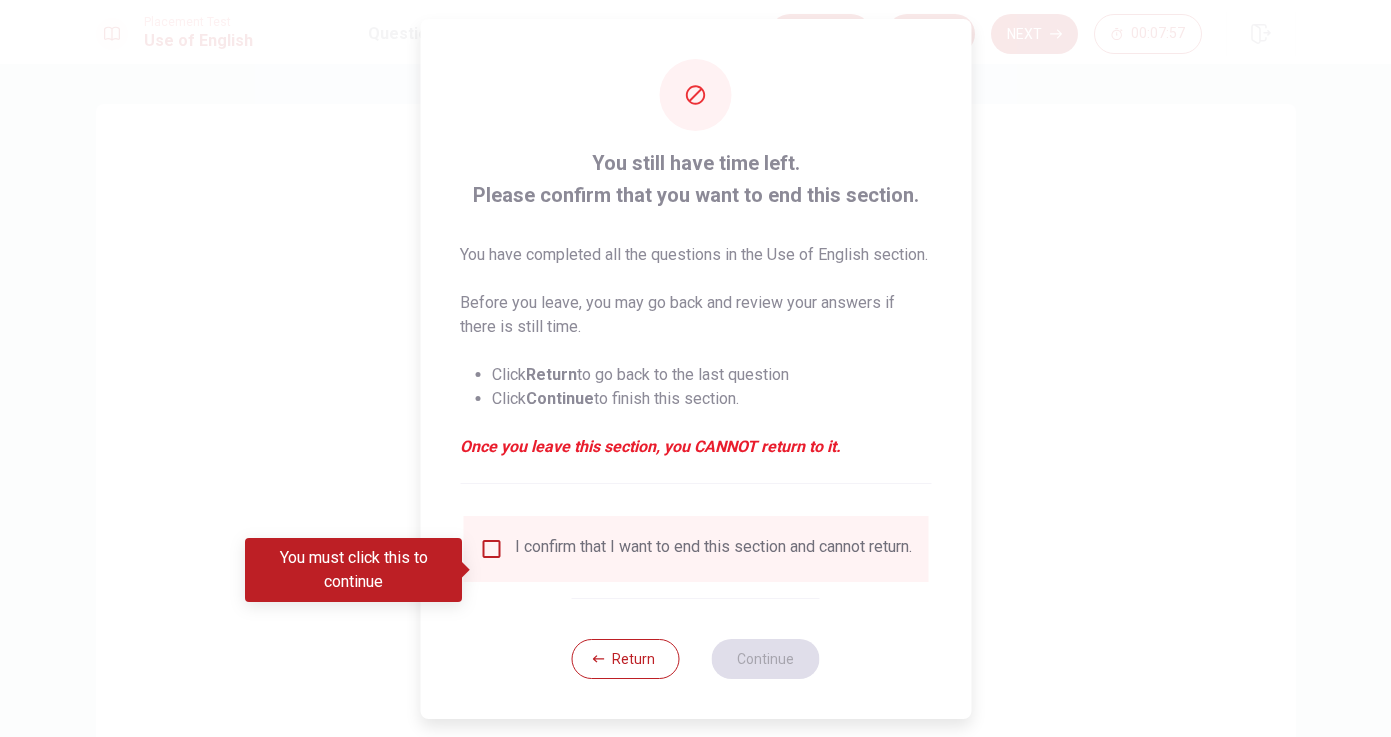 click at bounding box center [491, 549] 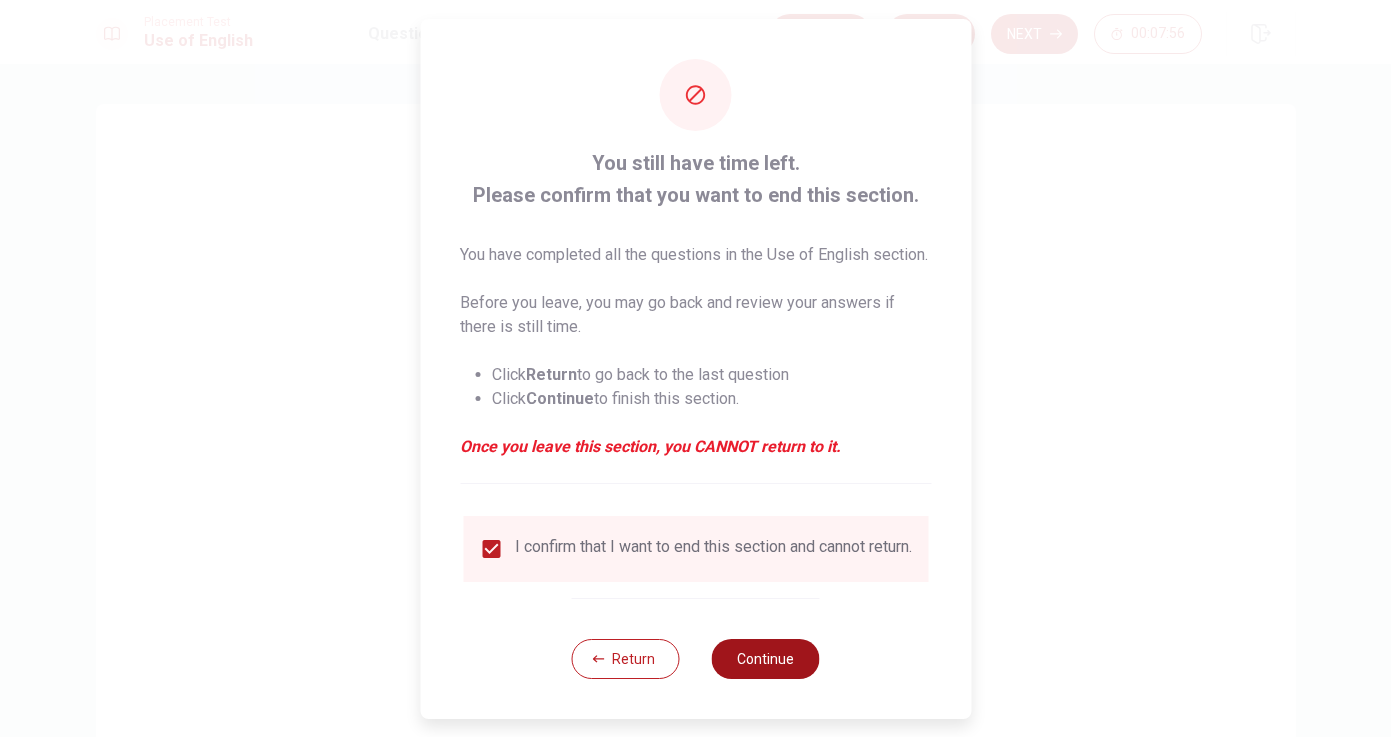 click on "Continue" at bounding box center (766, 659) 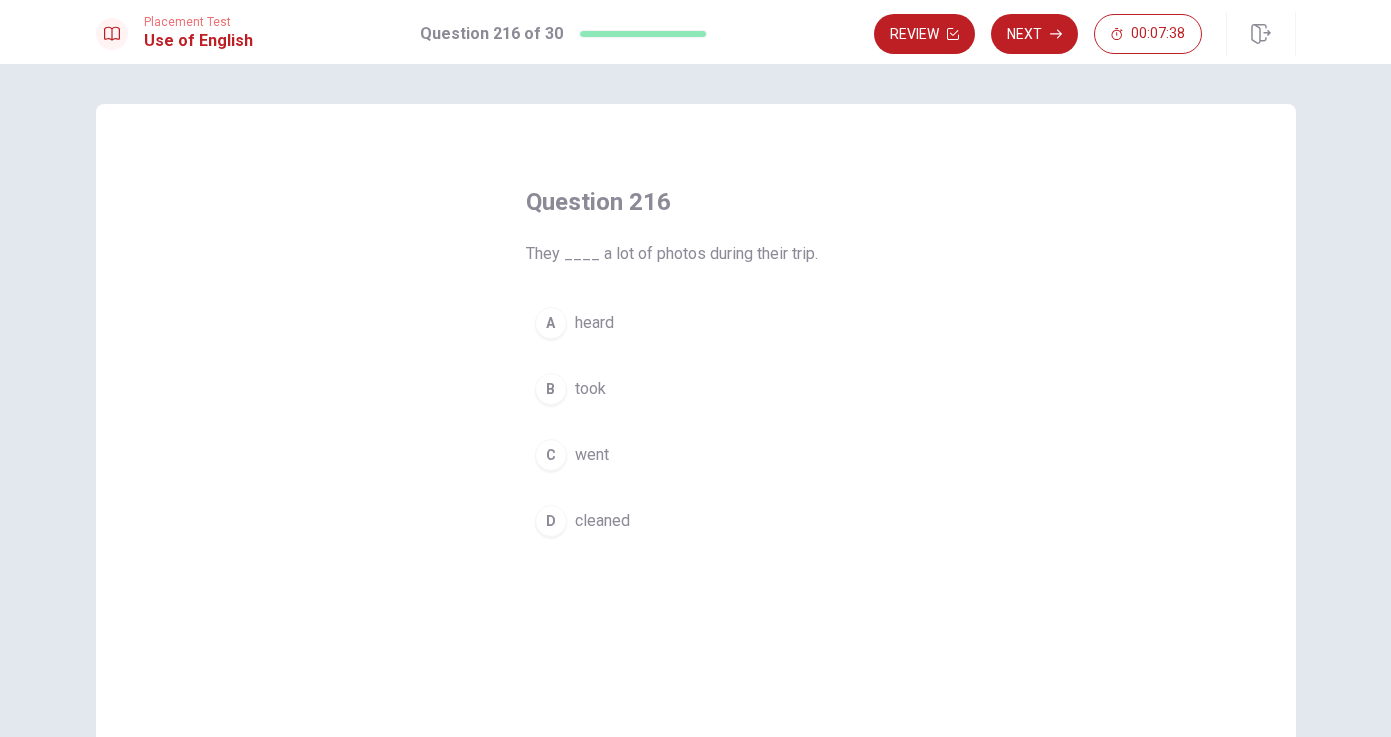 click on "B" at bounding box center (551, 389) 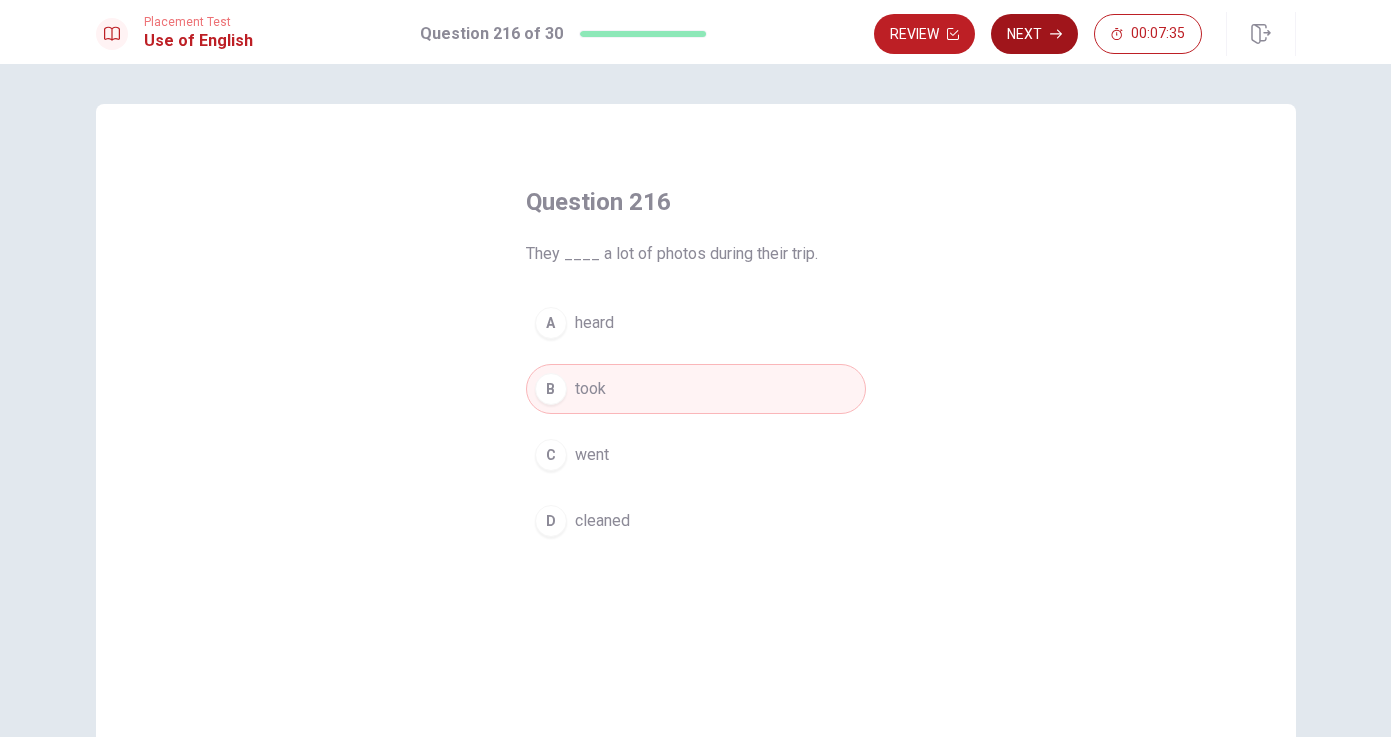 click on "Next" at bounding box center [1034, 34] 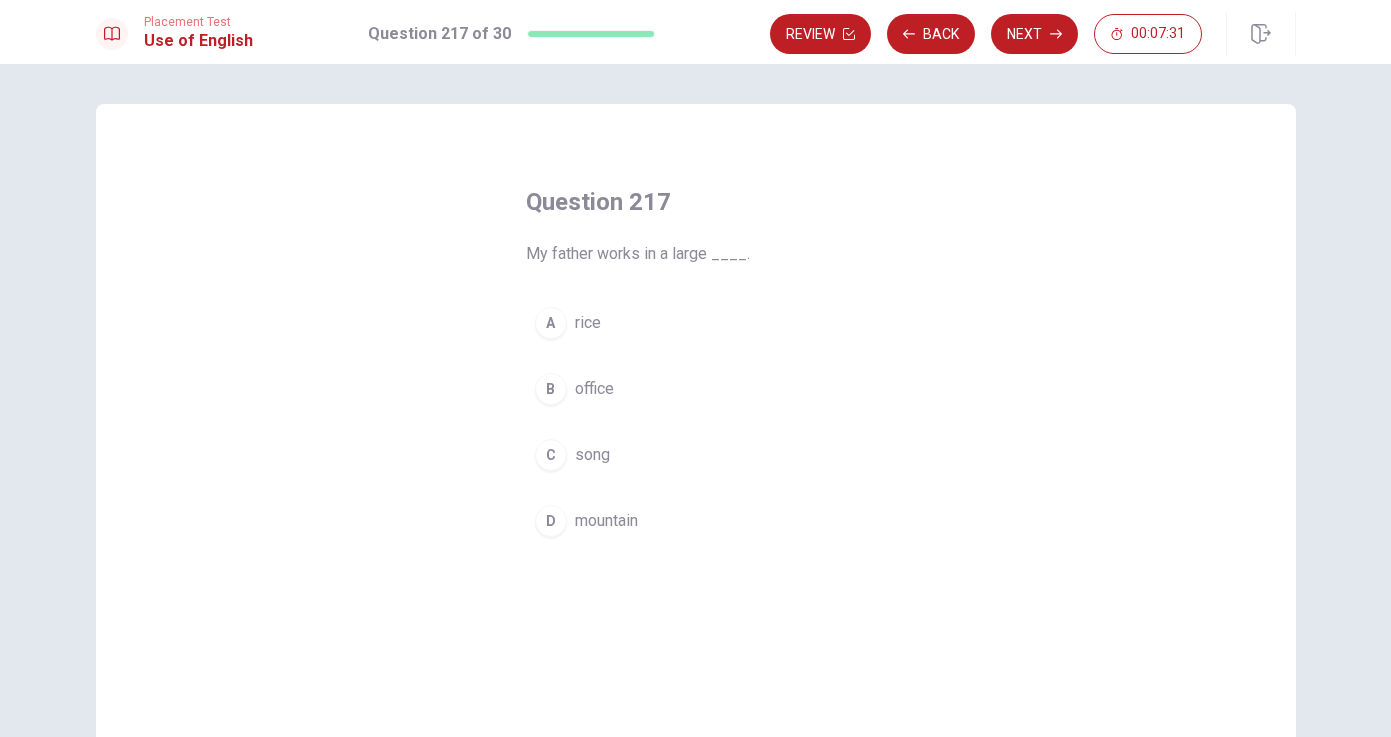 click on "office" at bounding box center [594, 389] 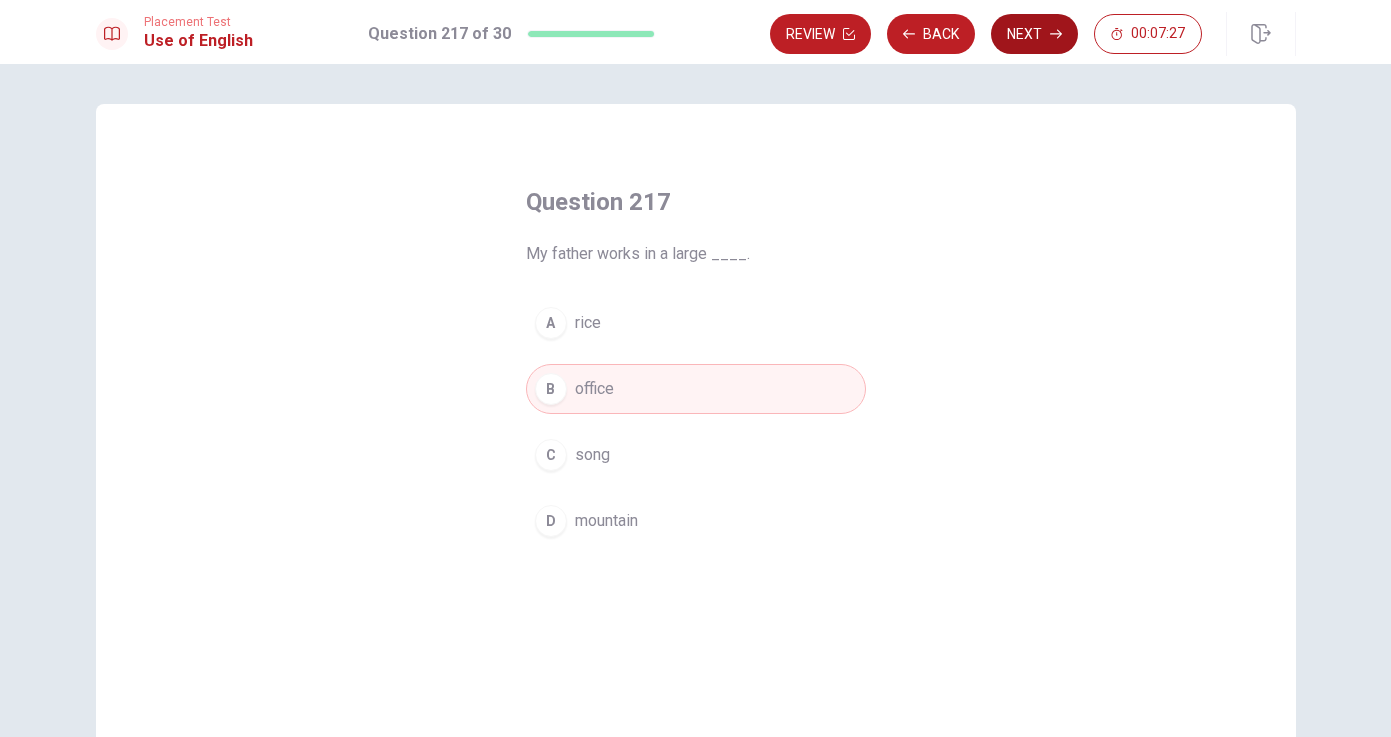 click 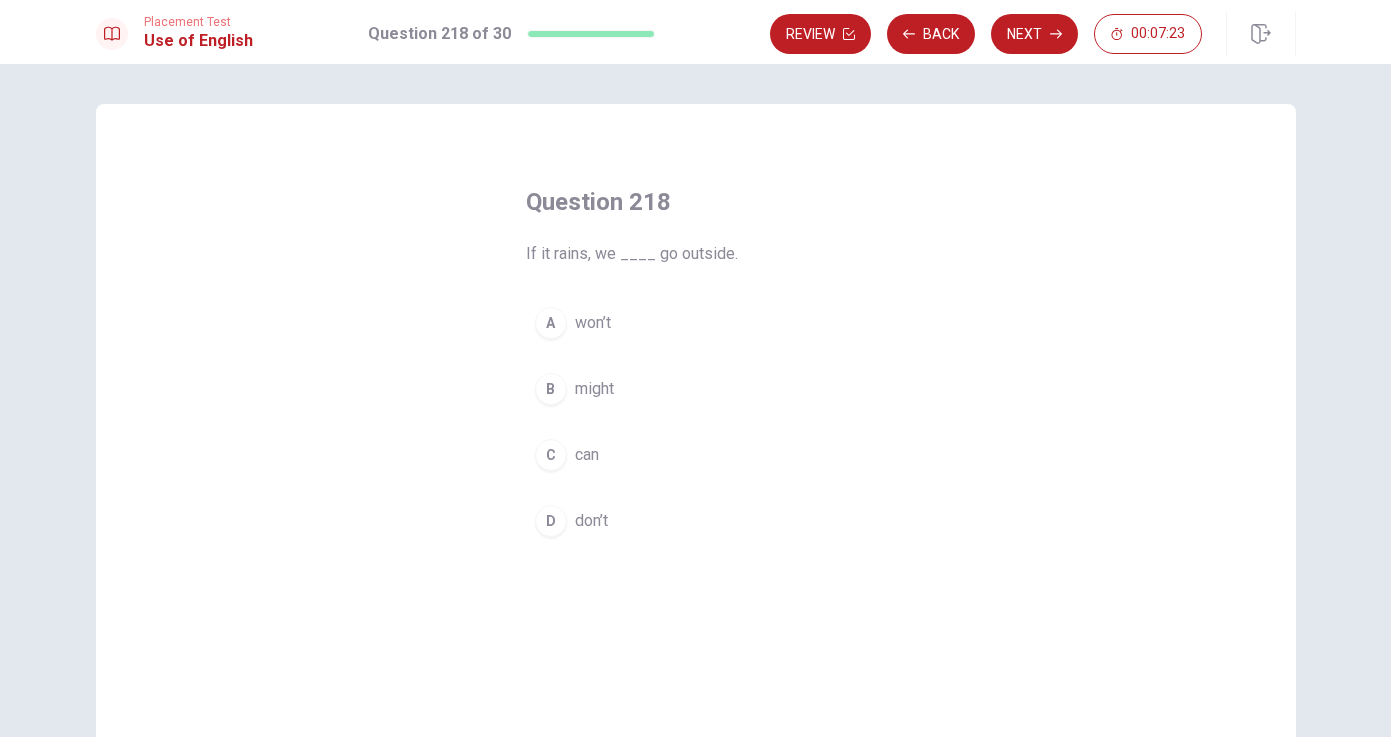 click on "D don’t" at bounding box center [696, 521] 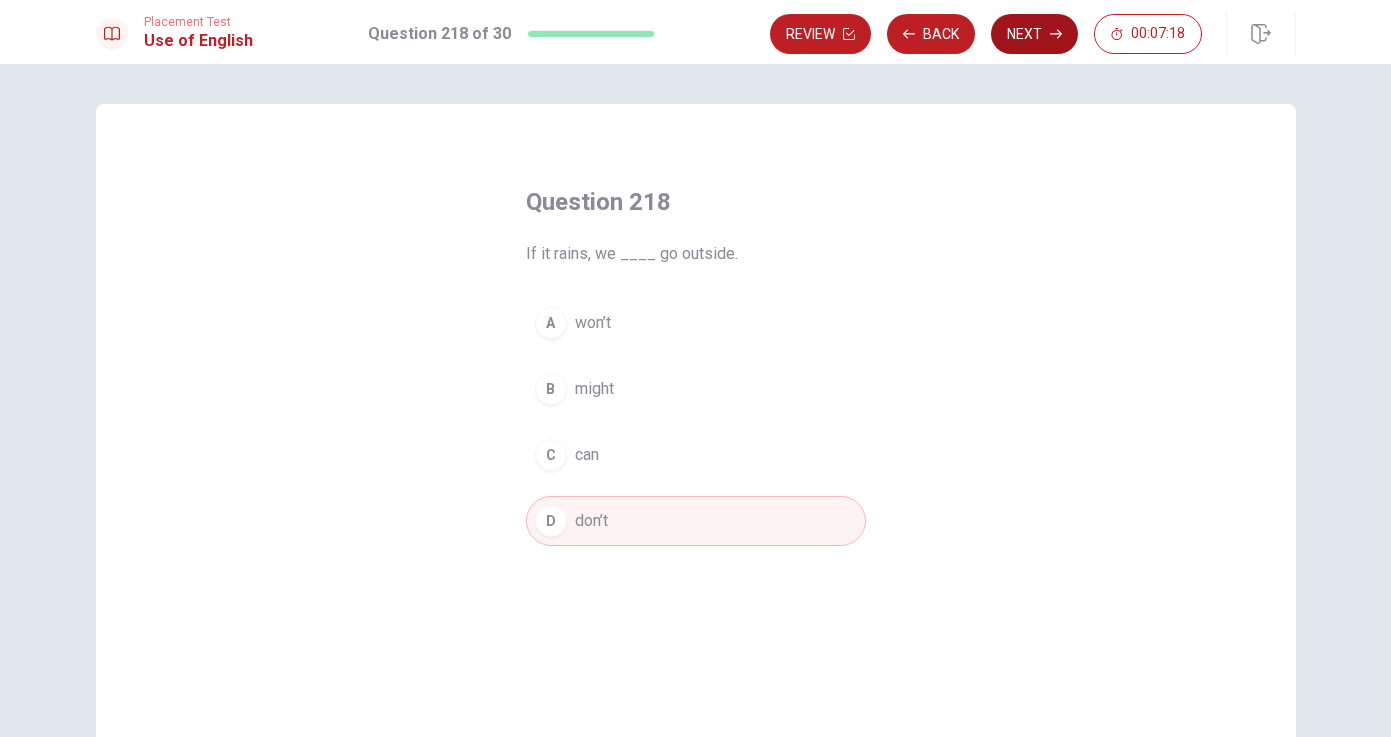 click 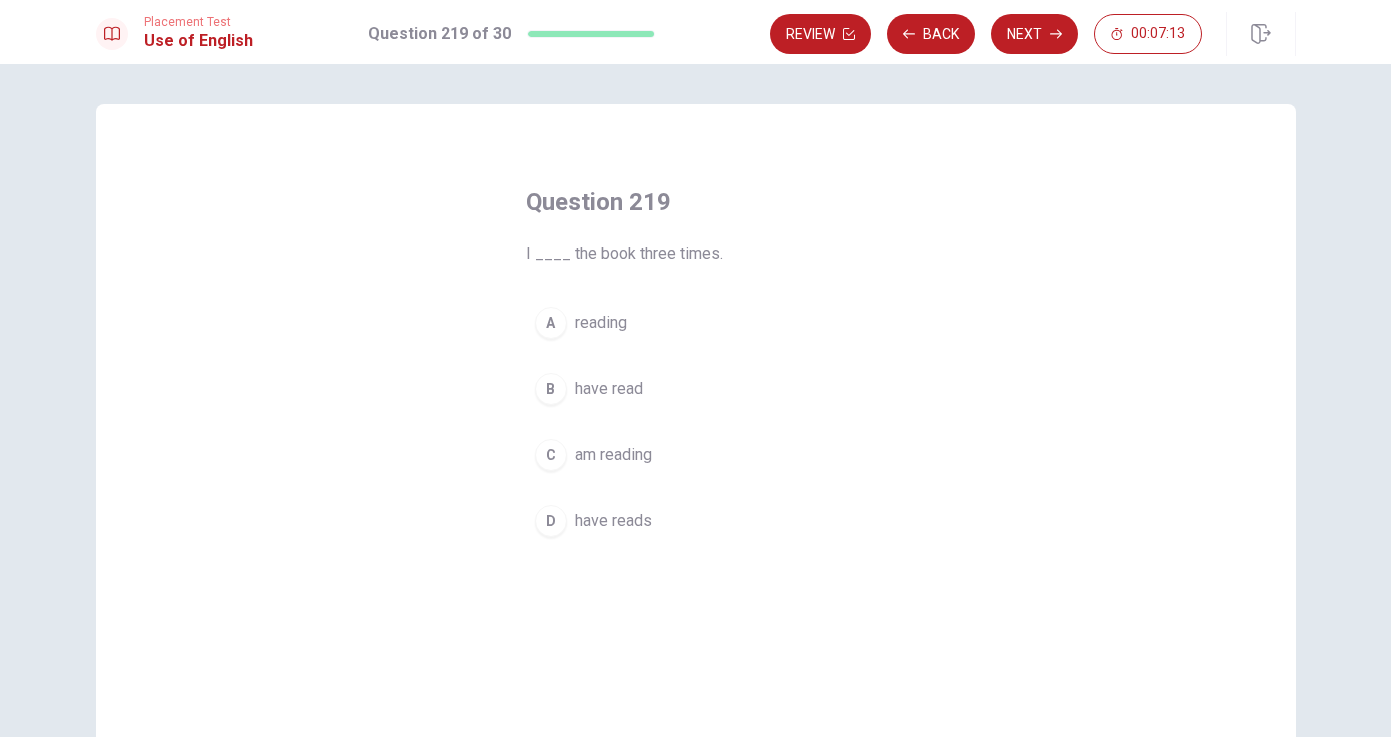 click on "have read" at bounding box center (609, 389) 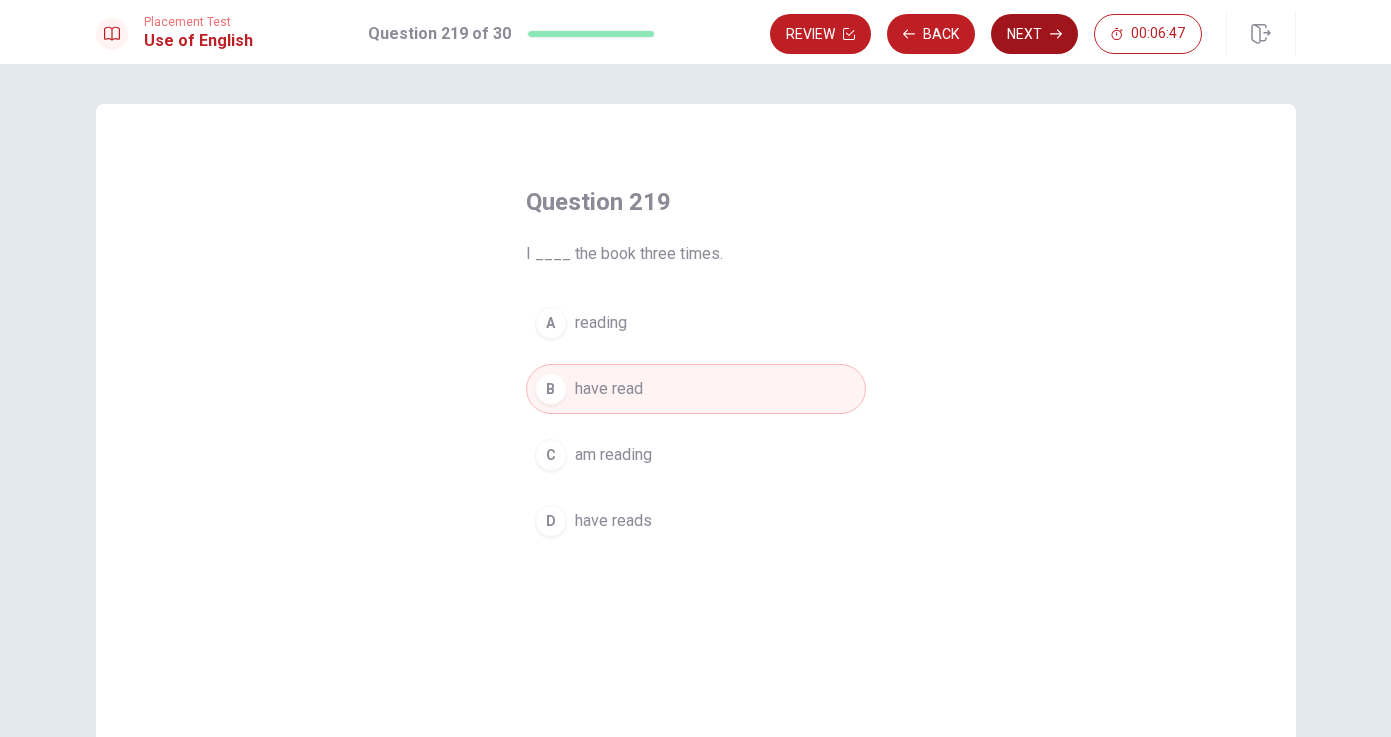 click 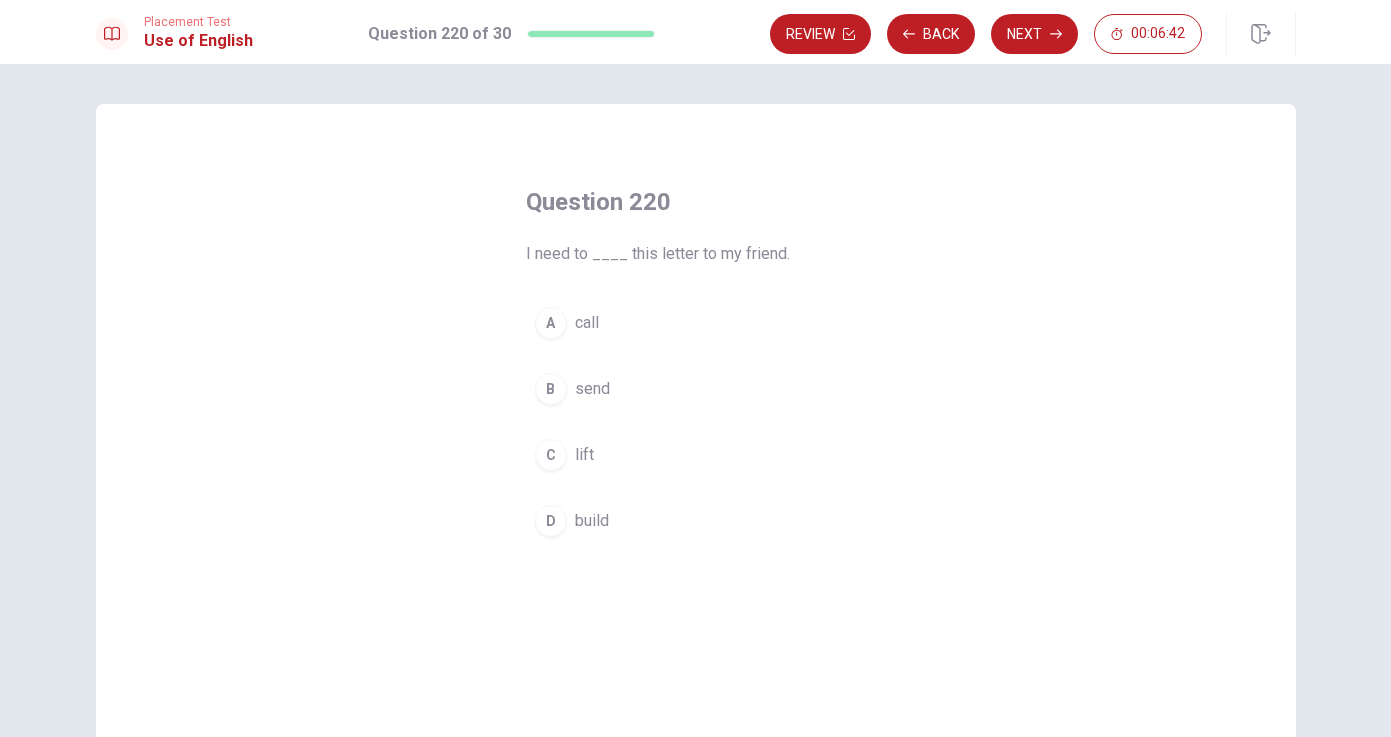 click on "send" at bounding box center [592, 389] 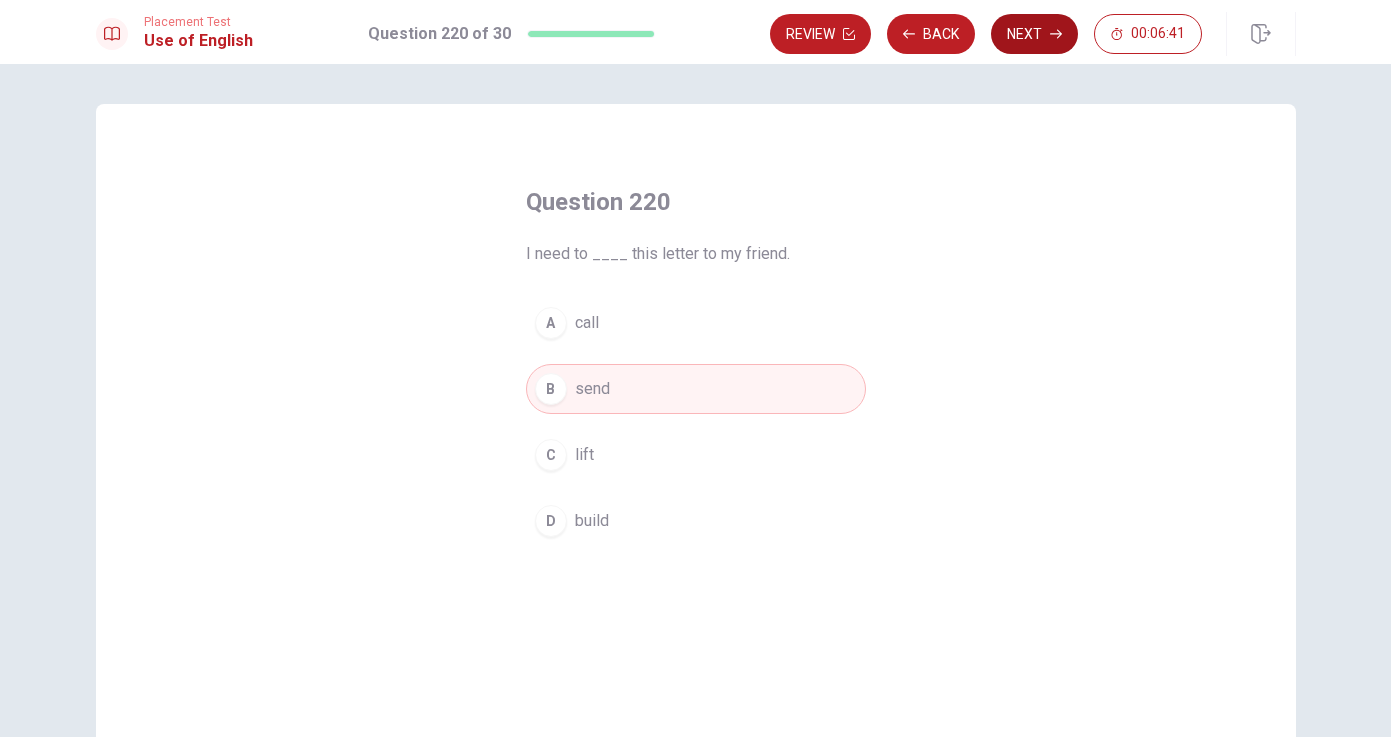 click 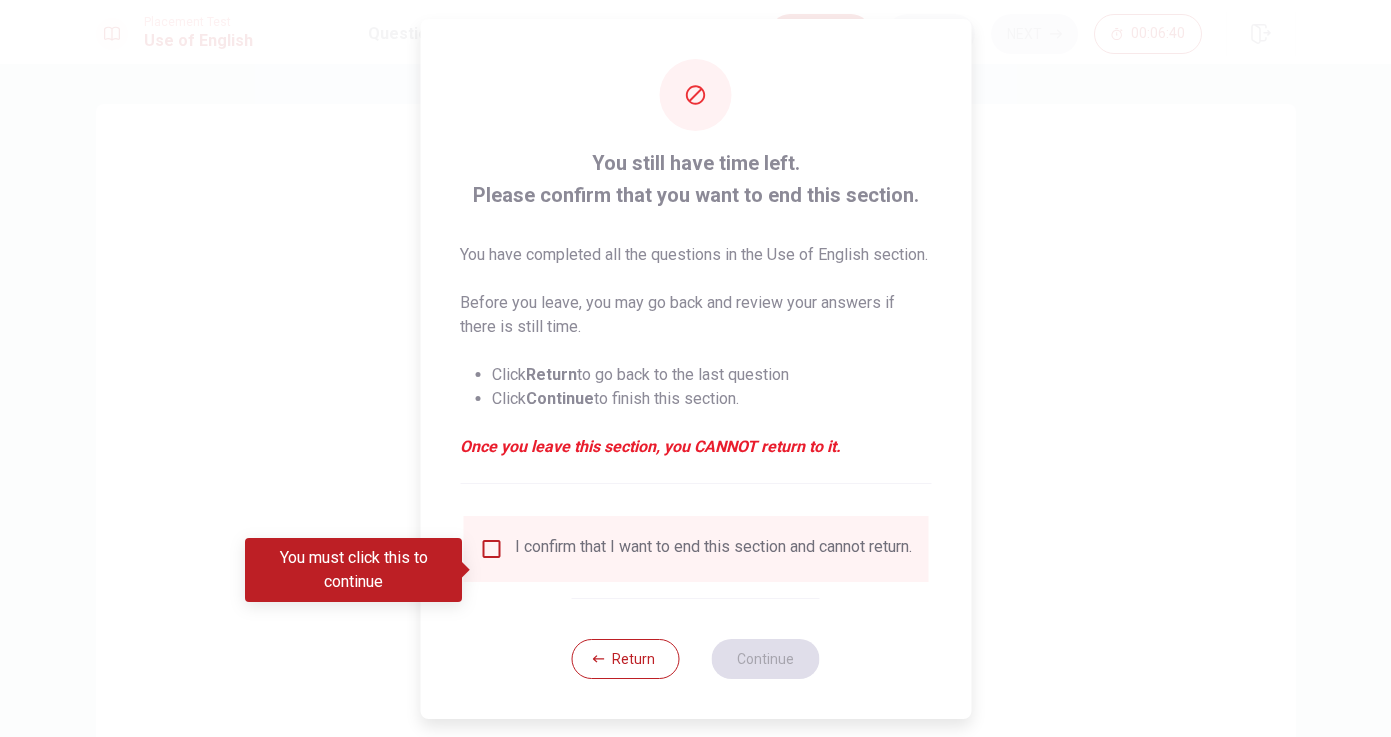 click on "I confirm that I want to end this section and cannot return." at bounding box center [713, 549] 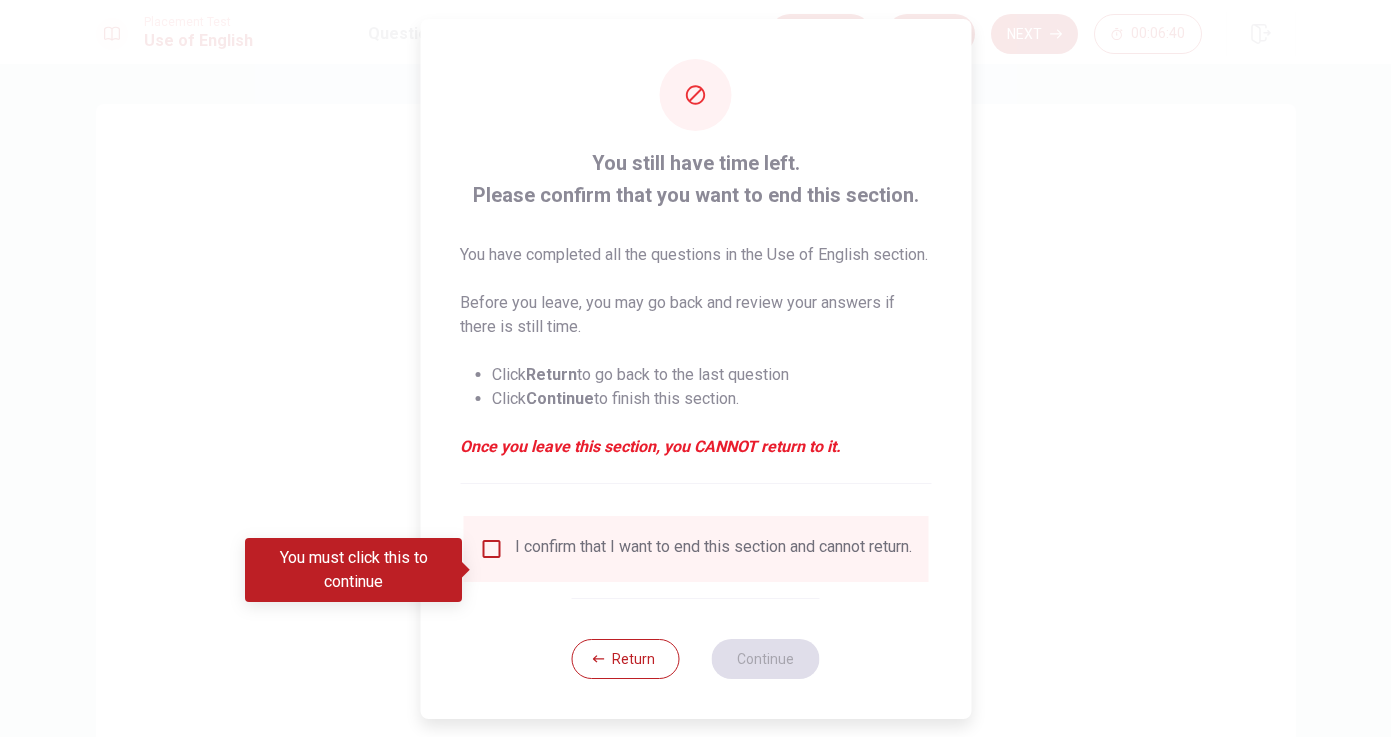 click at bounding box center (491, 549) 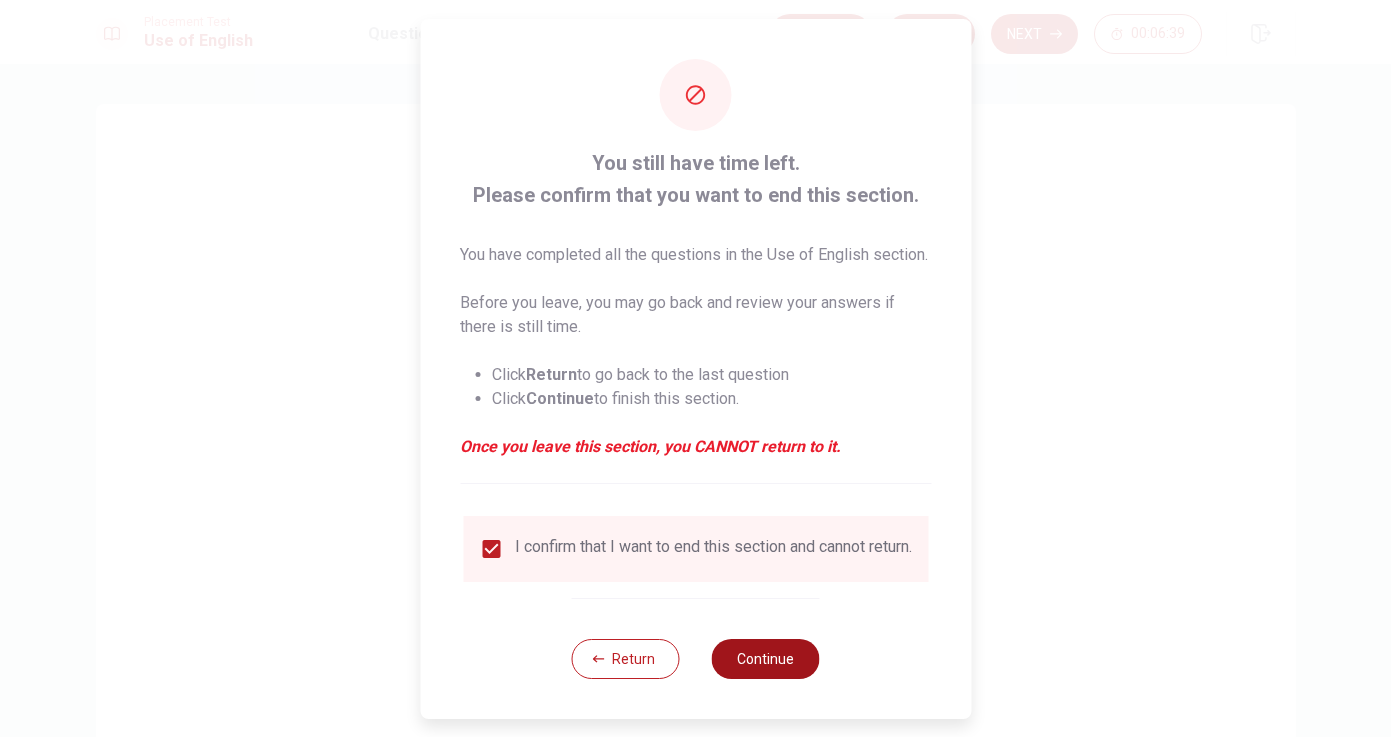 click on "Continue" at bounding box center [766, 659] 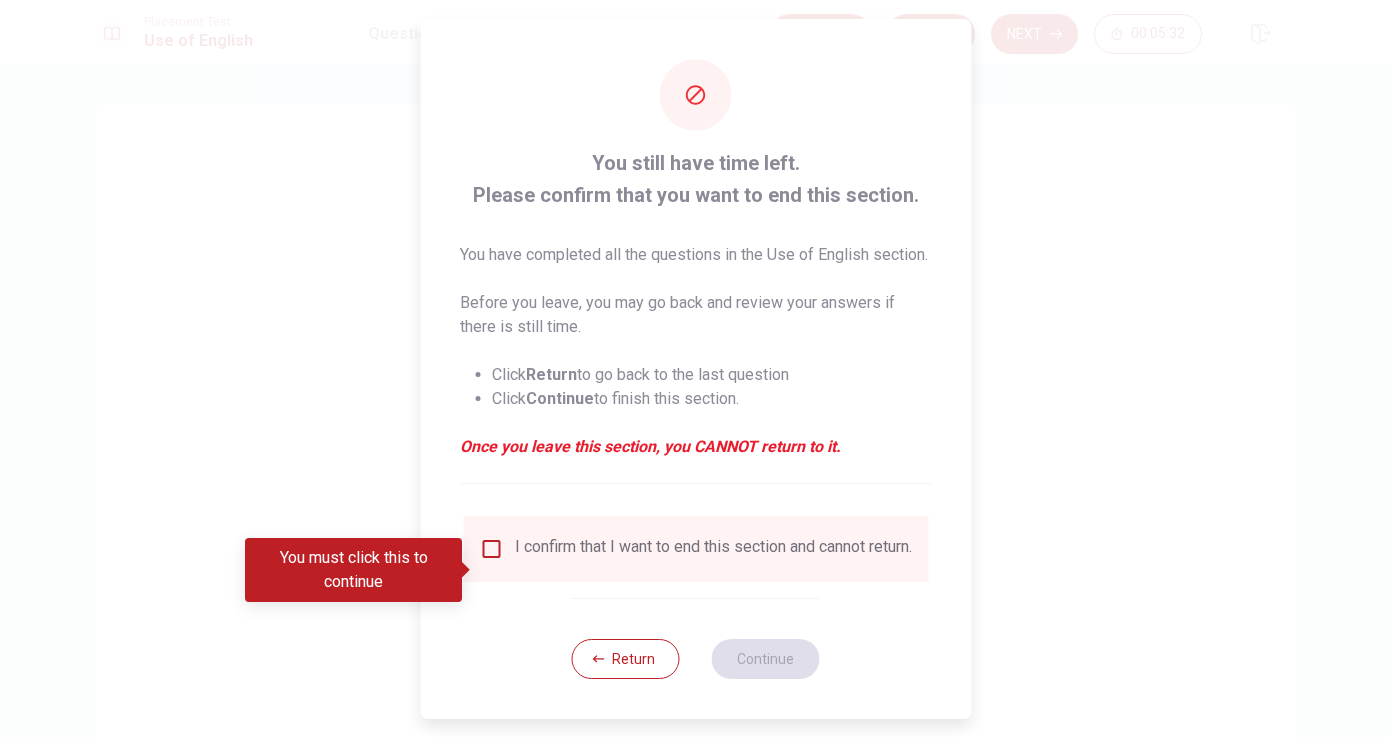 click at bounding box center [491, 549] 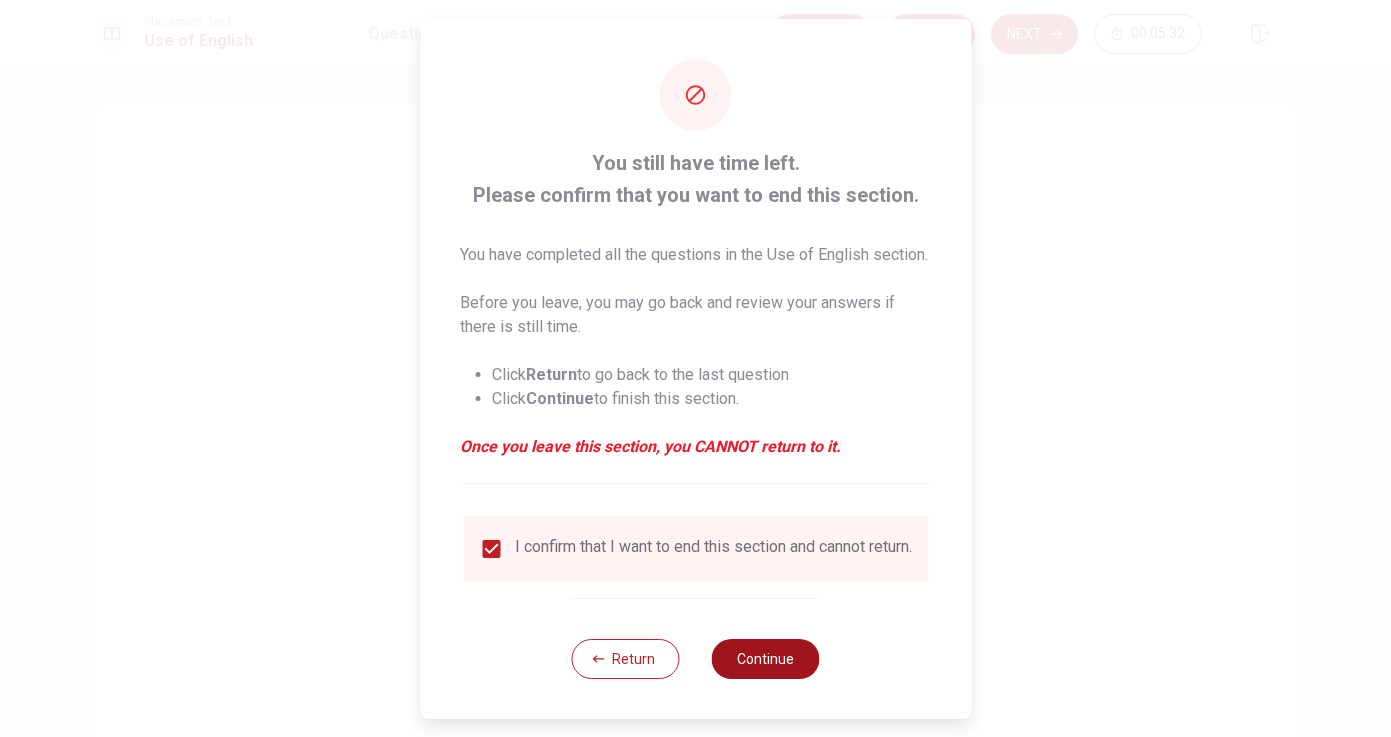 click on "Continue" at bounding box center [766, 659] 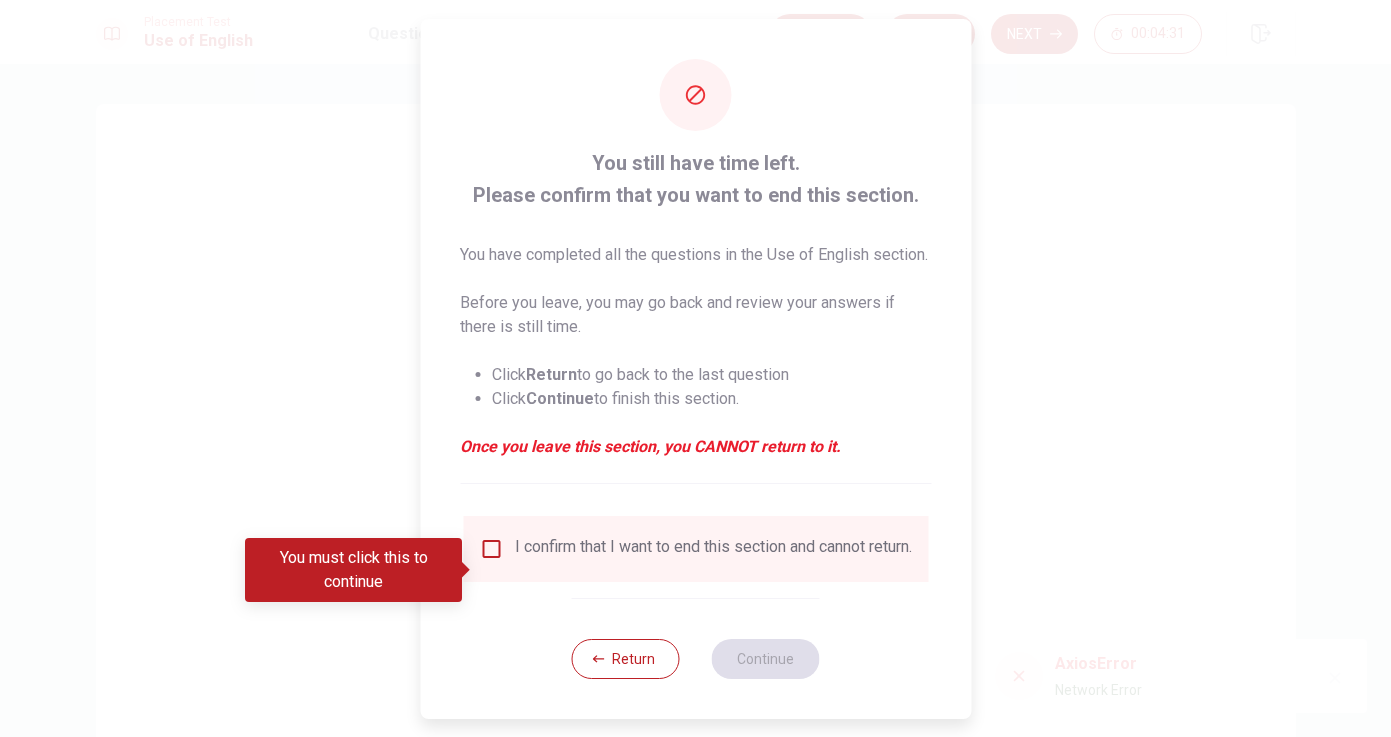 click at bounding box center (491, 549) 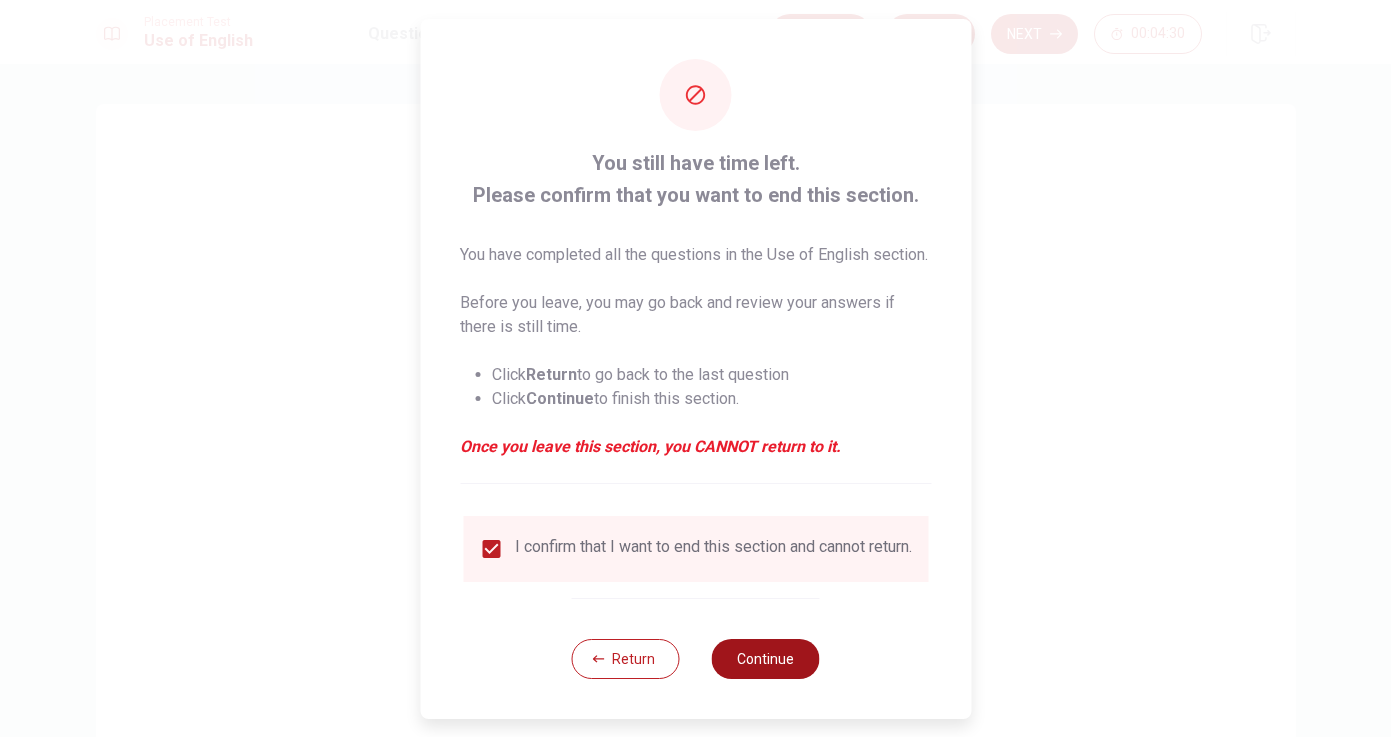 click on "Continue" at bounding box center [766, 659] 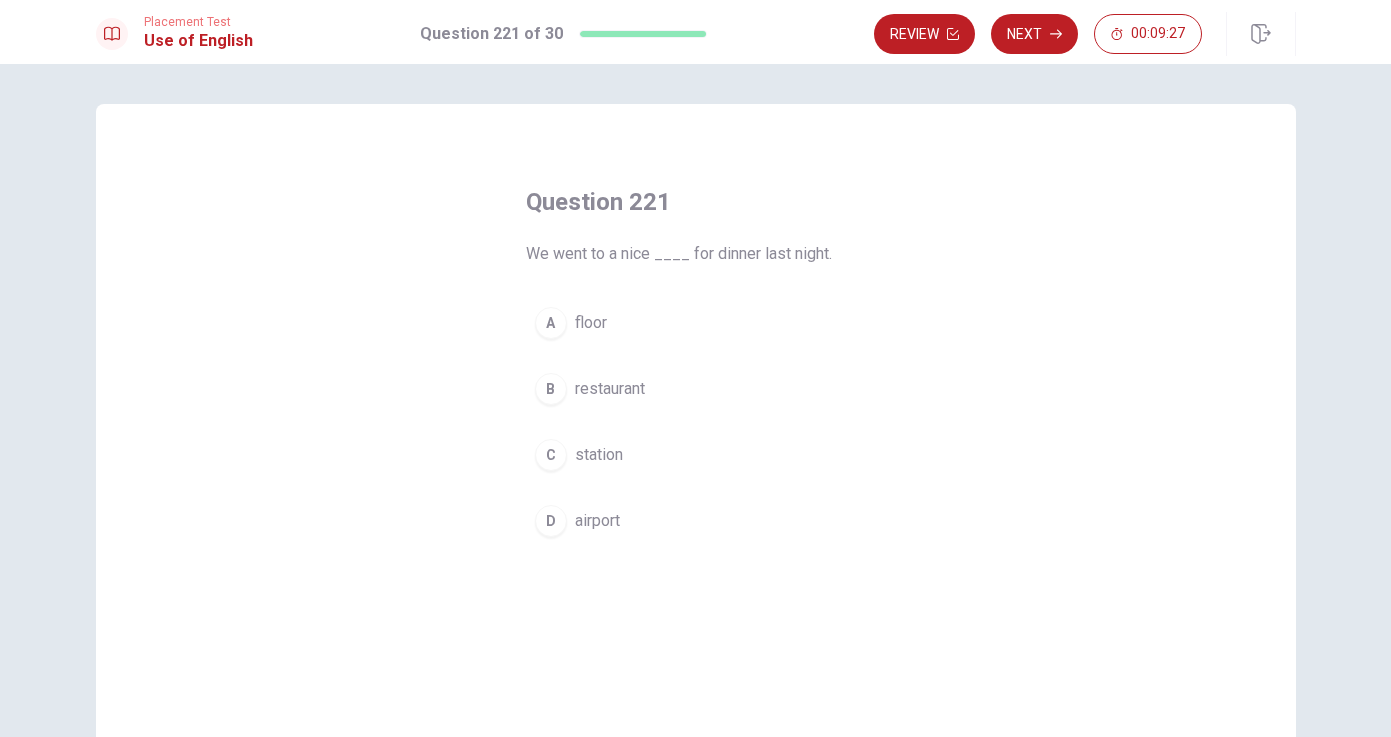 click on "restaurant" at bounding box center (610, 389) 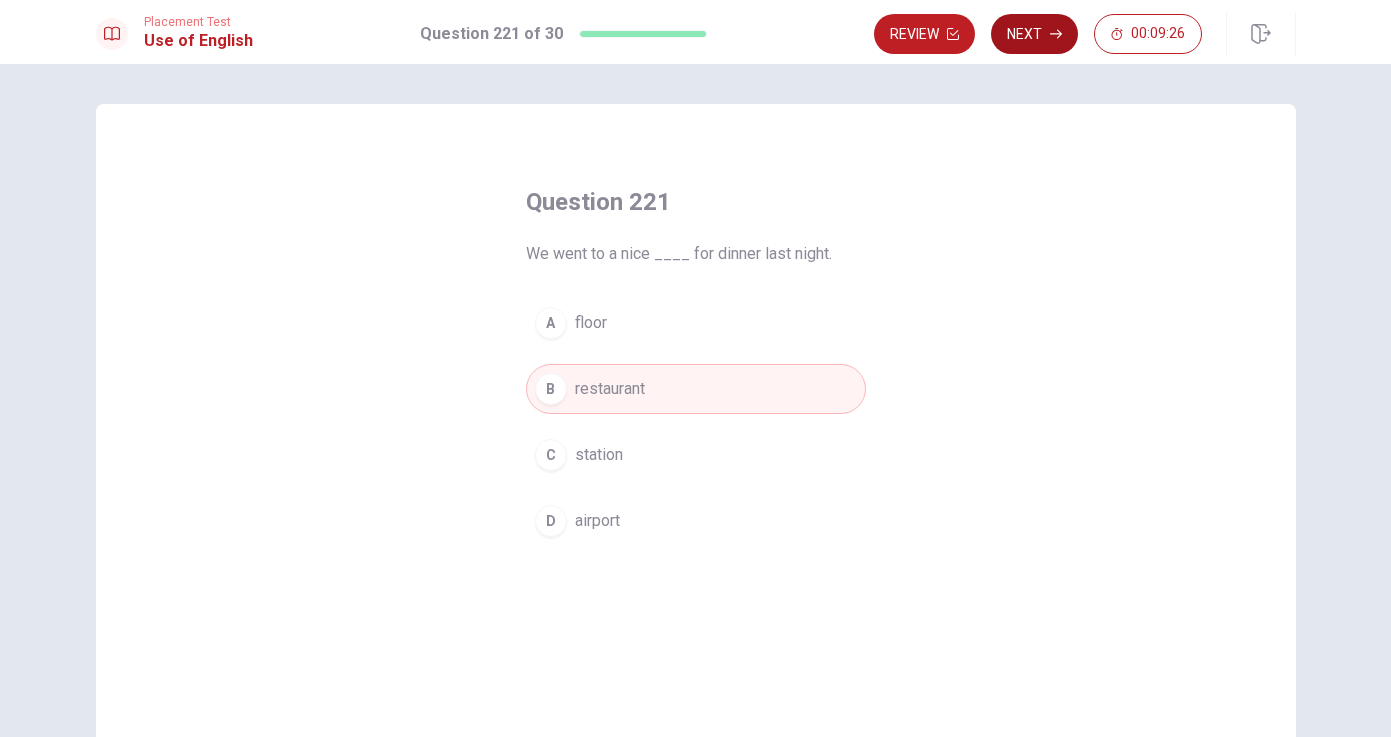 click 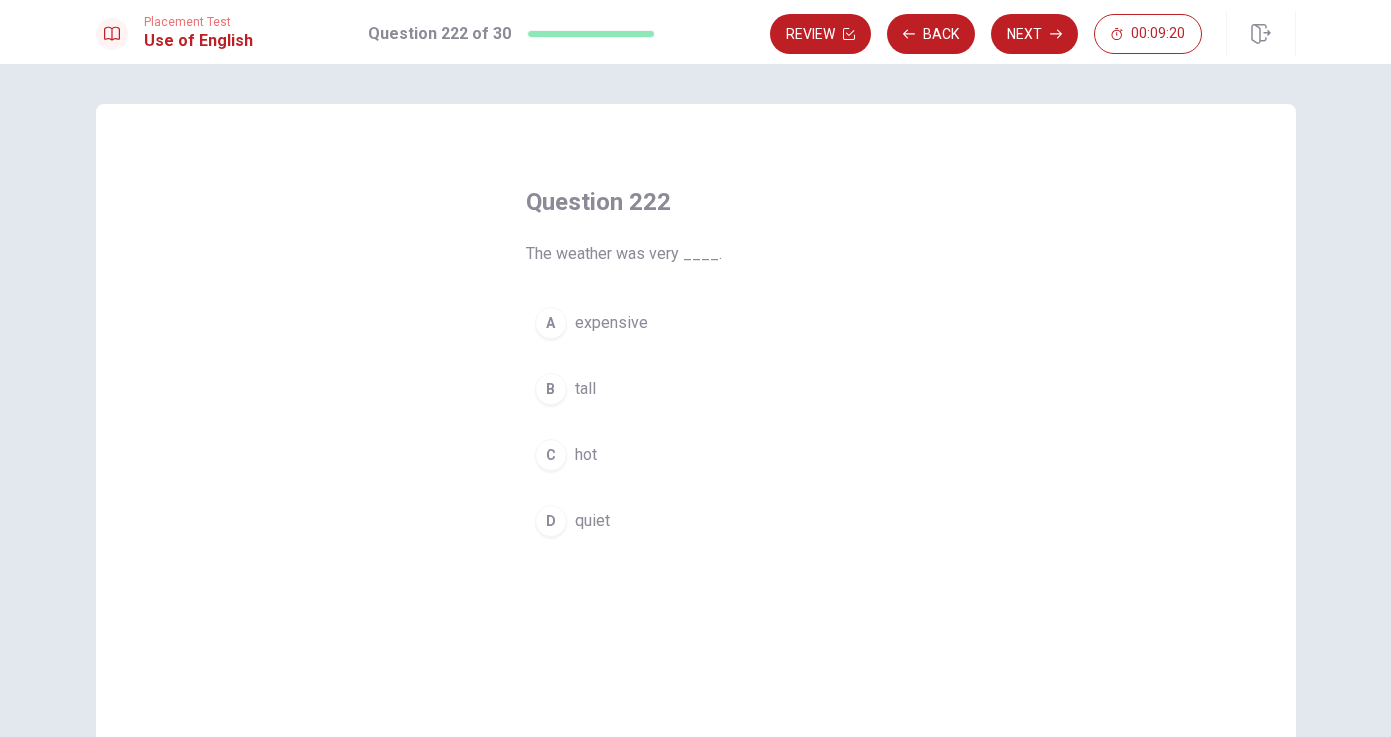 click on "hot" at bounding box center (586, 455) 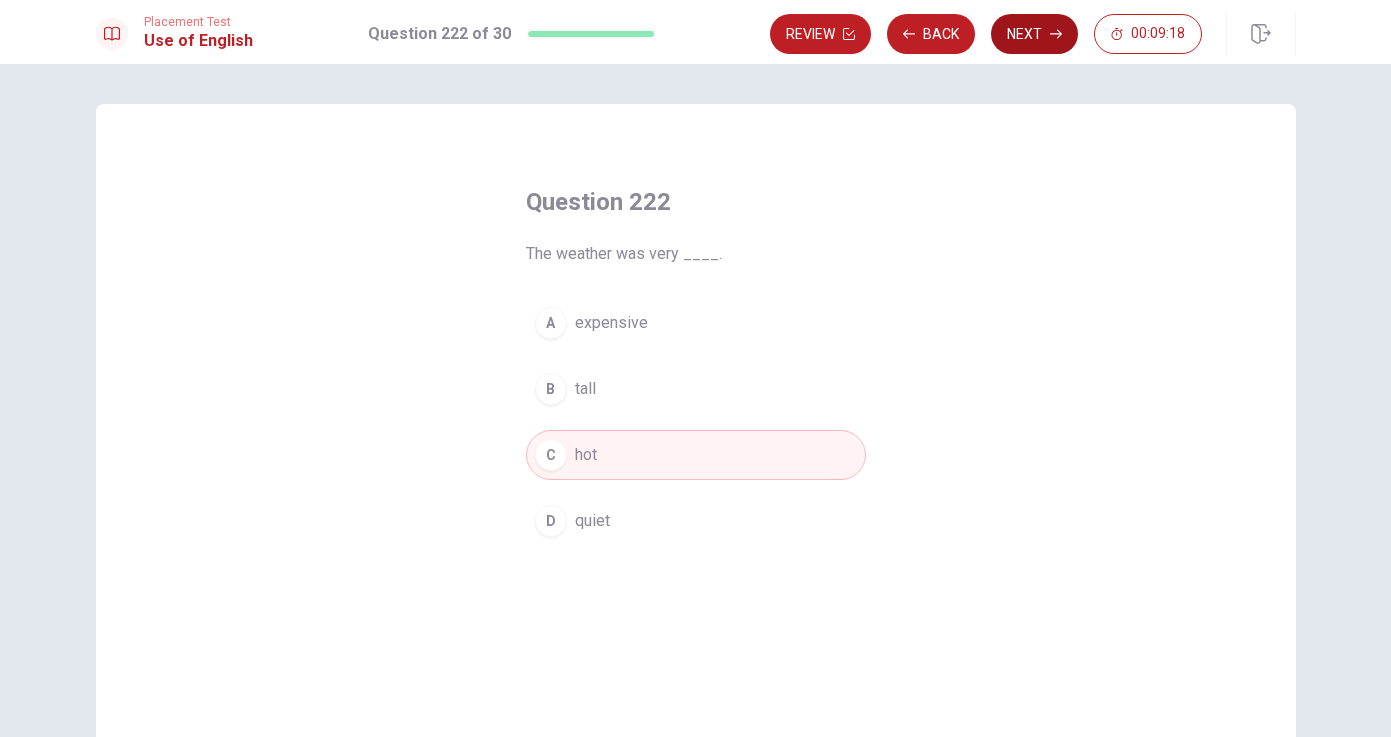 click 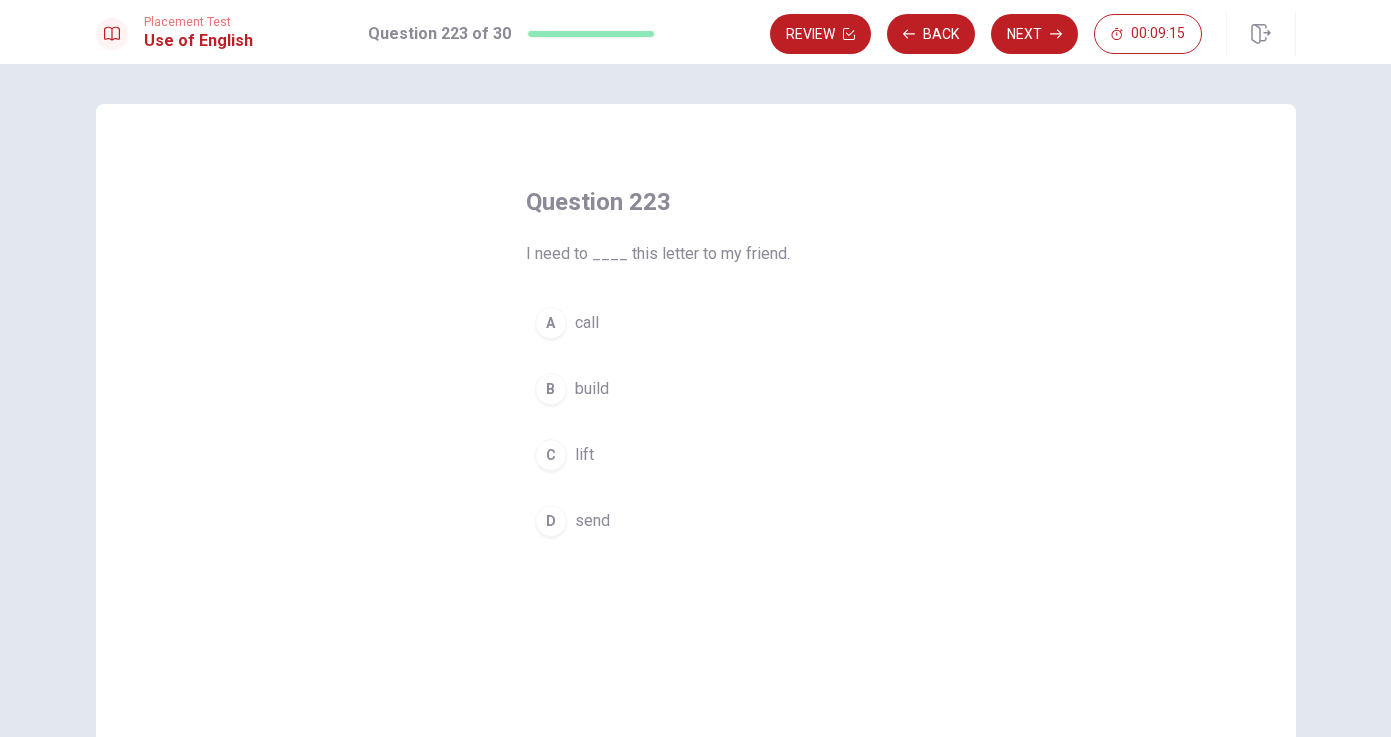 click on "D" at bounding box center (551, 521) 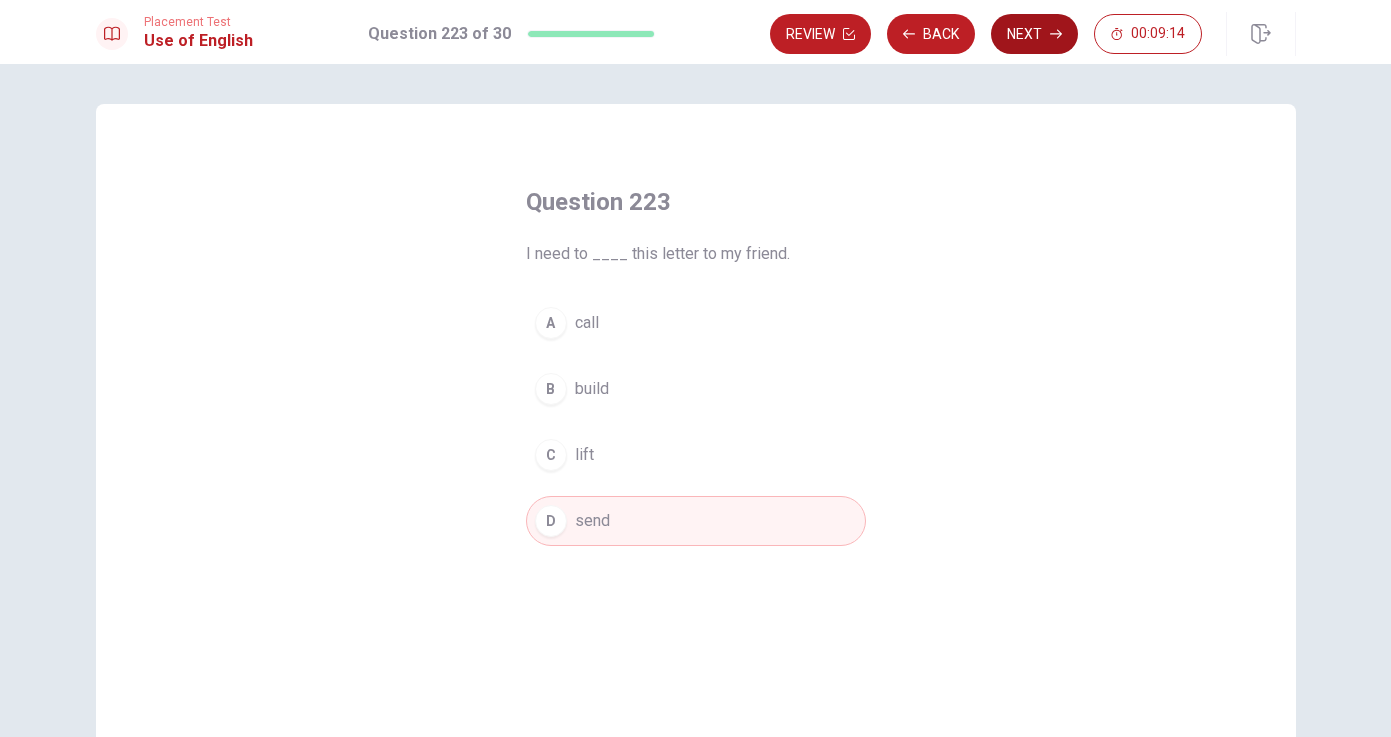 click on "Next" at bounding box center [1034, 34] 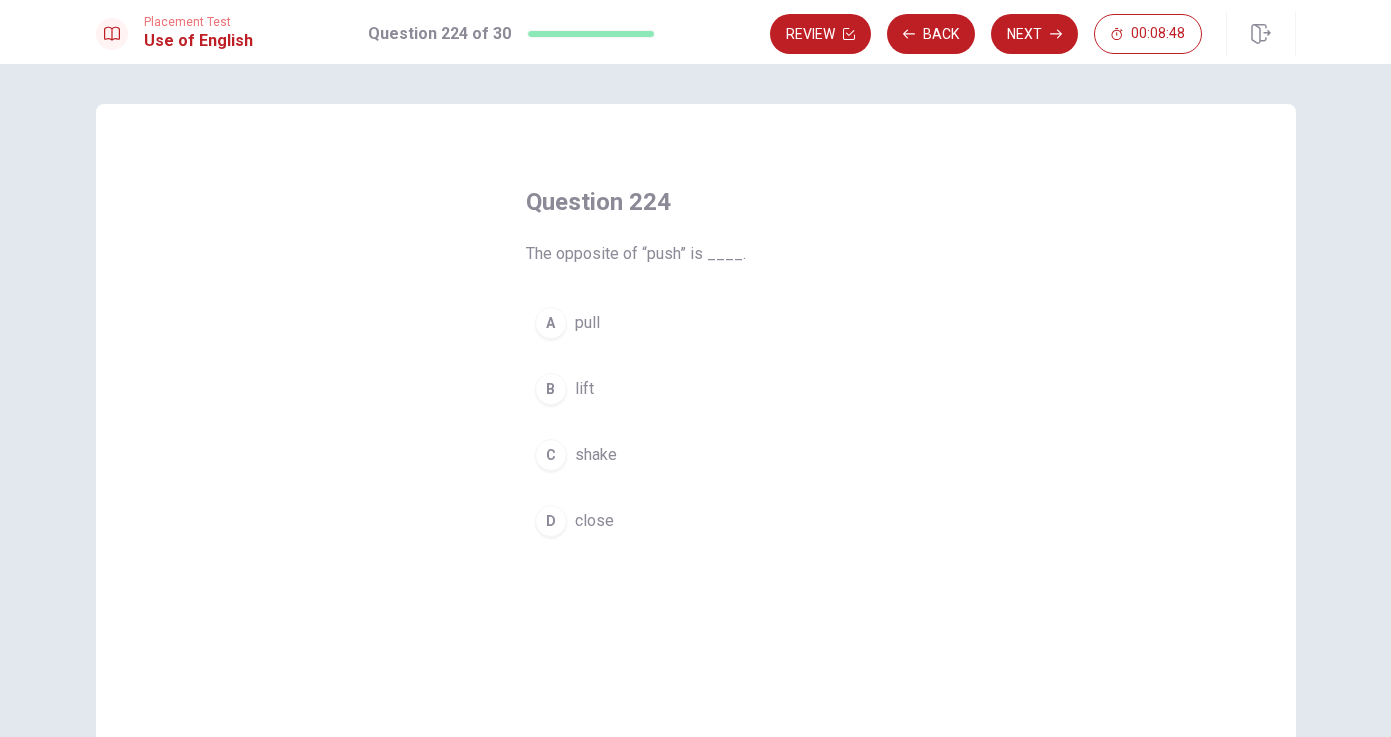 click on "pull" at bounding box center [587, 323] 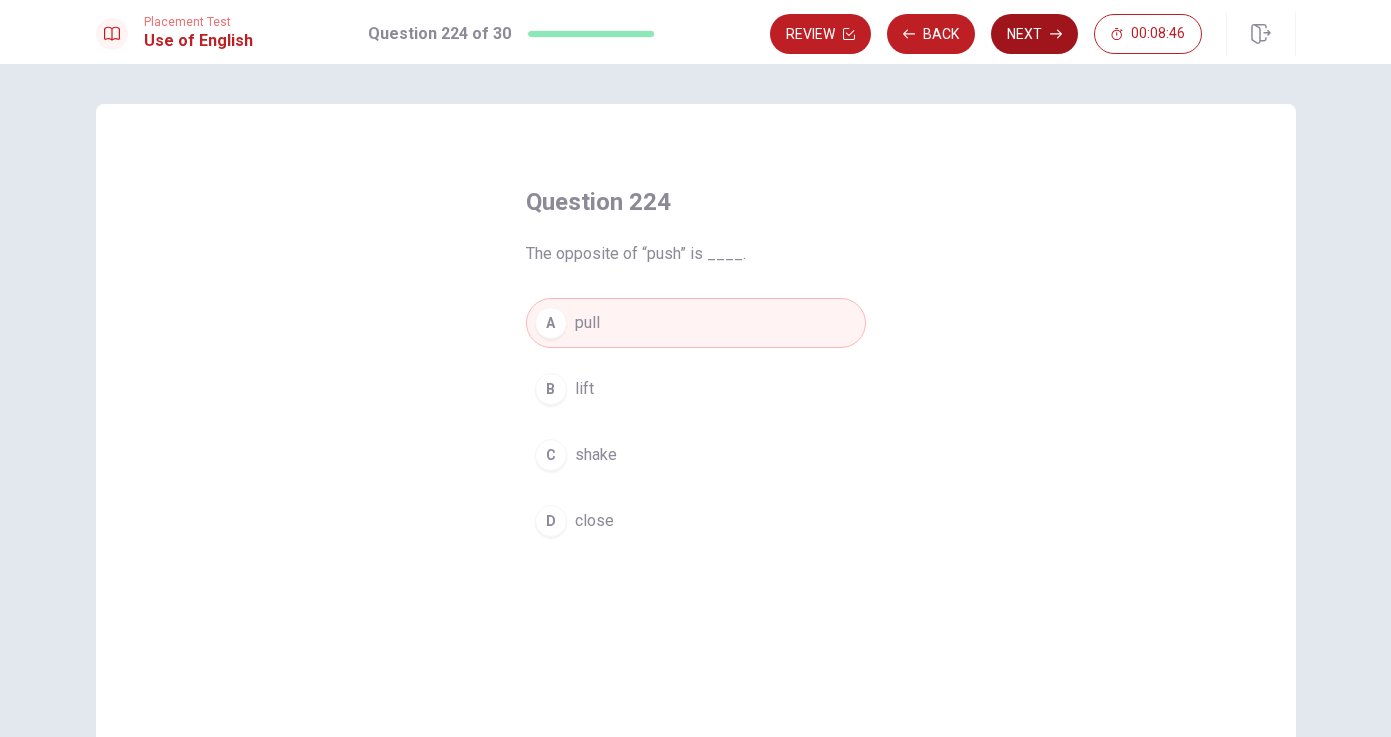 click 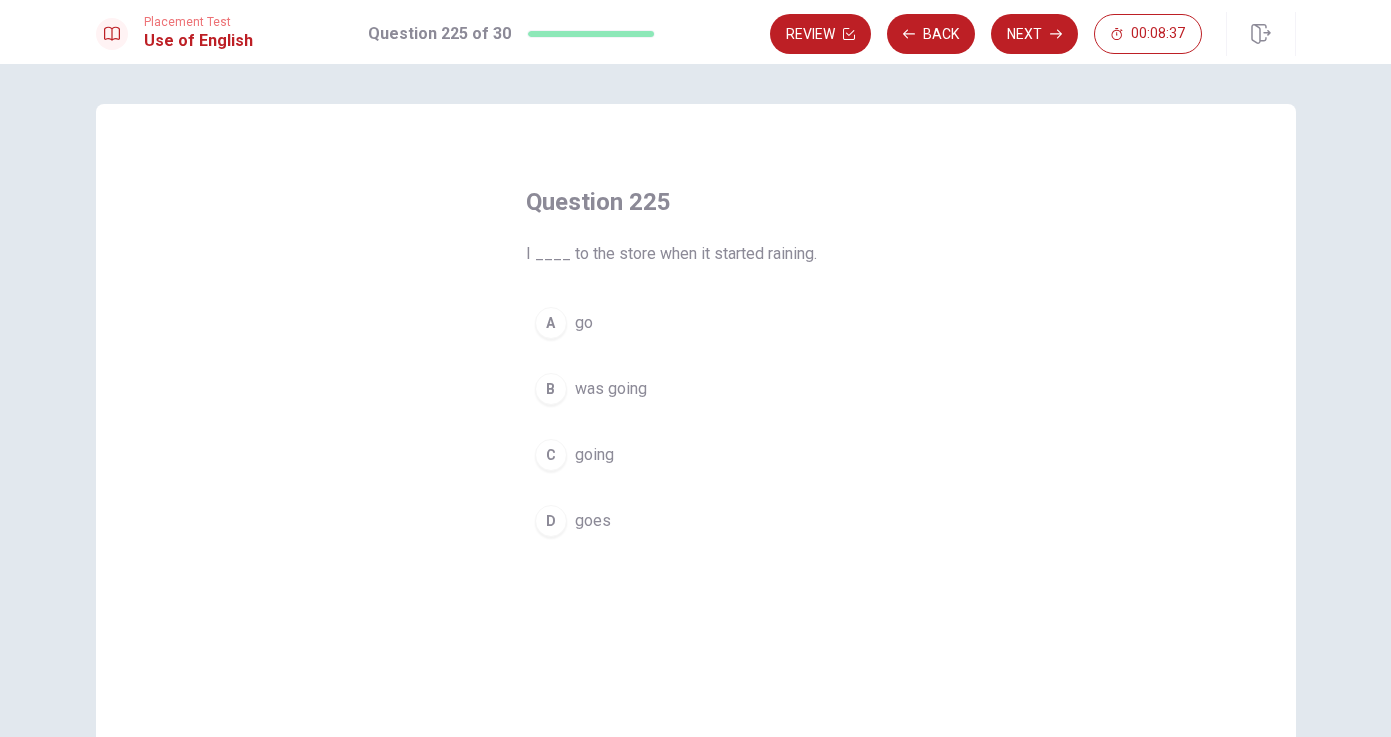 click on "B was going" at bounding box center (696, 389) 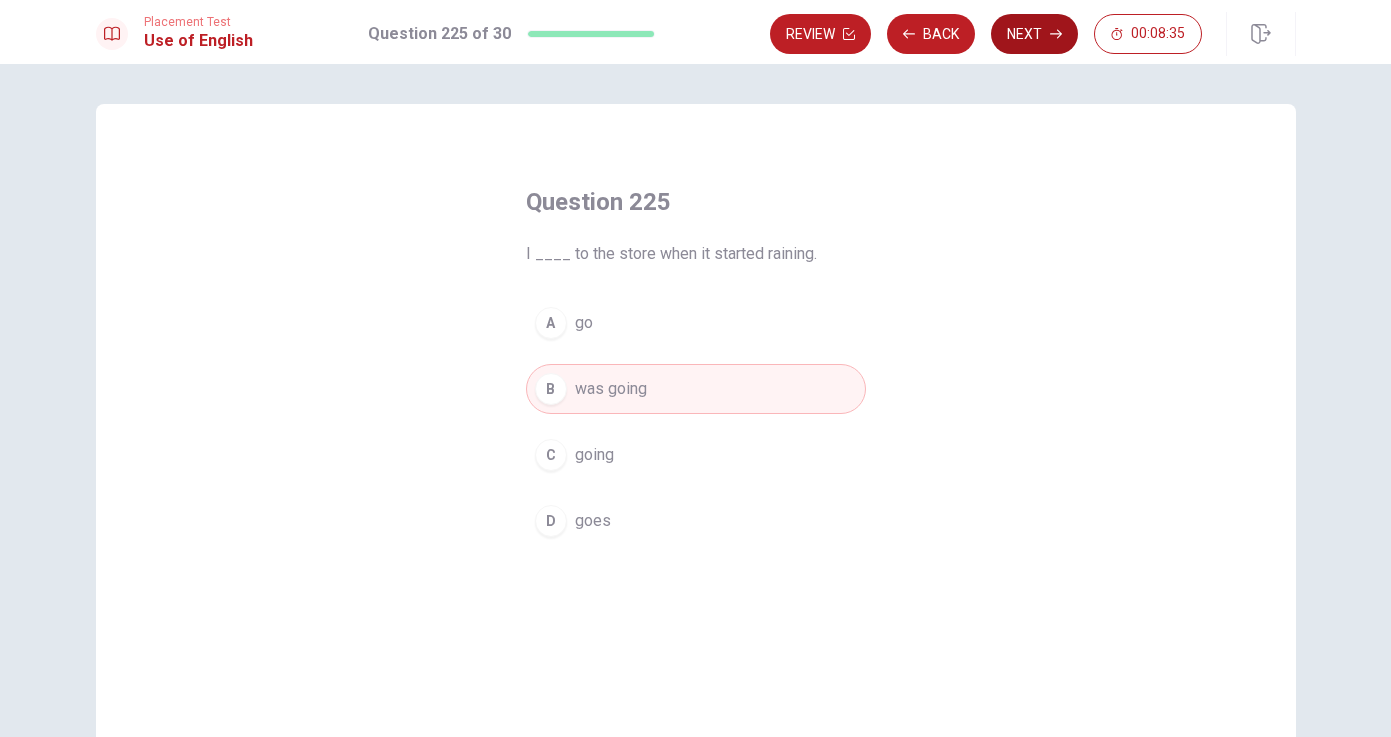 click on "Next" at bounding box center (1034, 34) 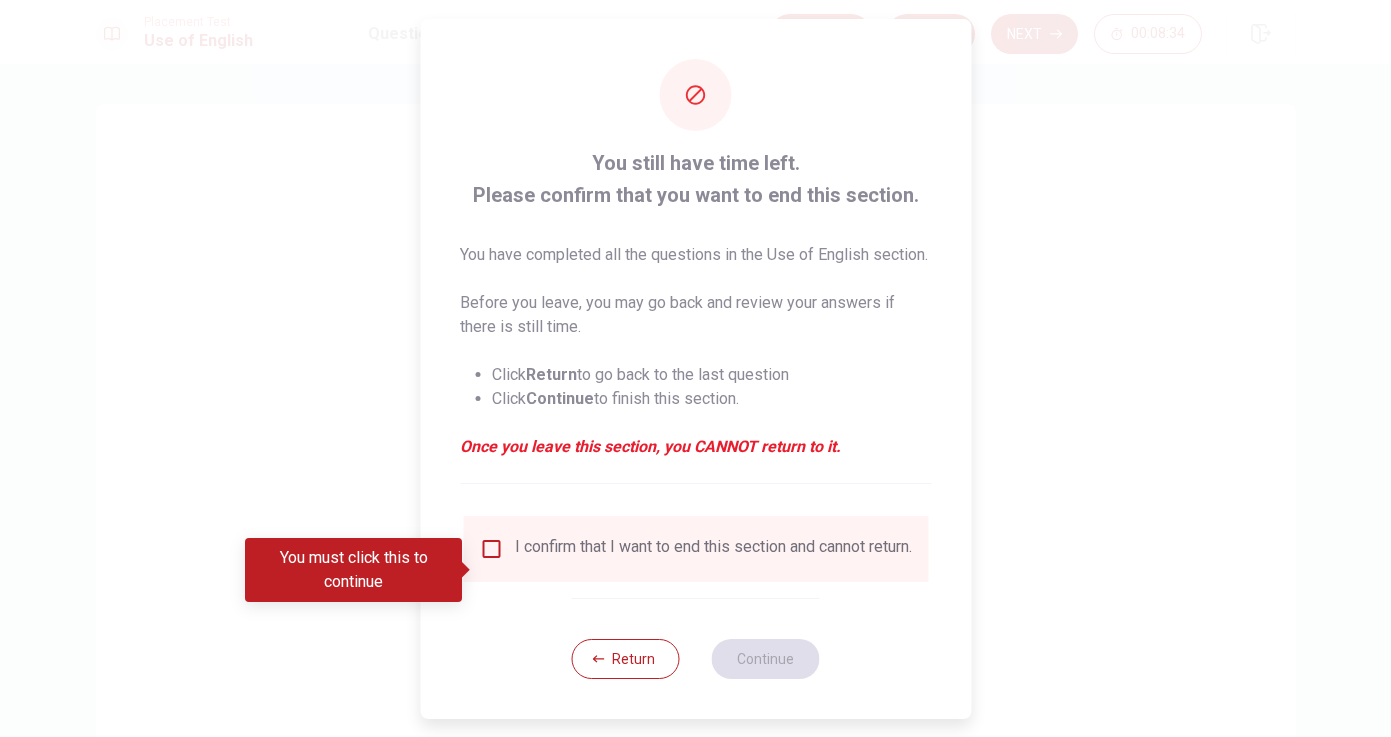 click at bounding box center [491, 549] 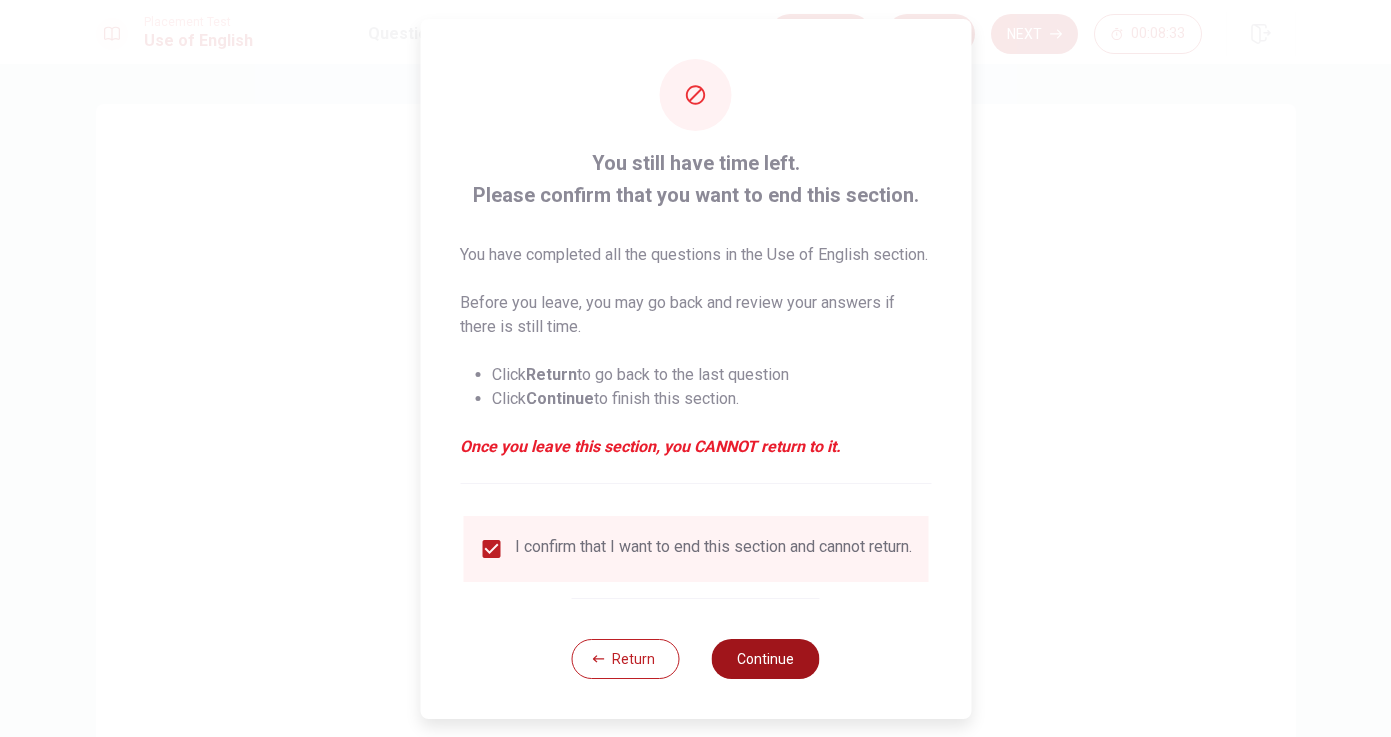 click on "Continue" at bounding box center (766, 659) 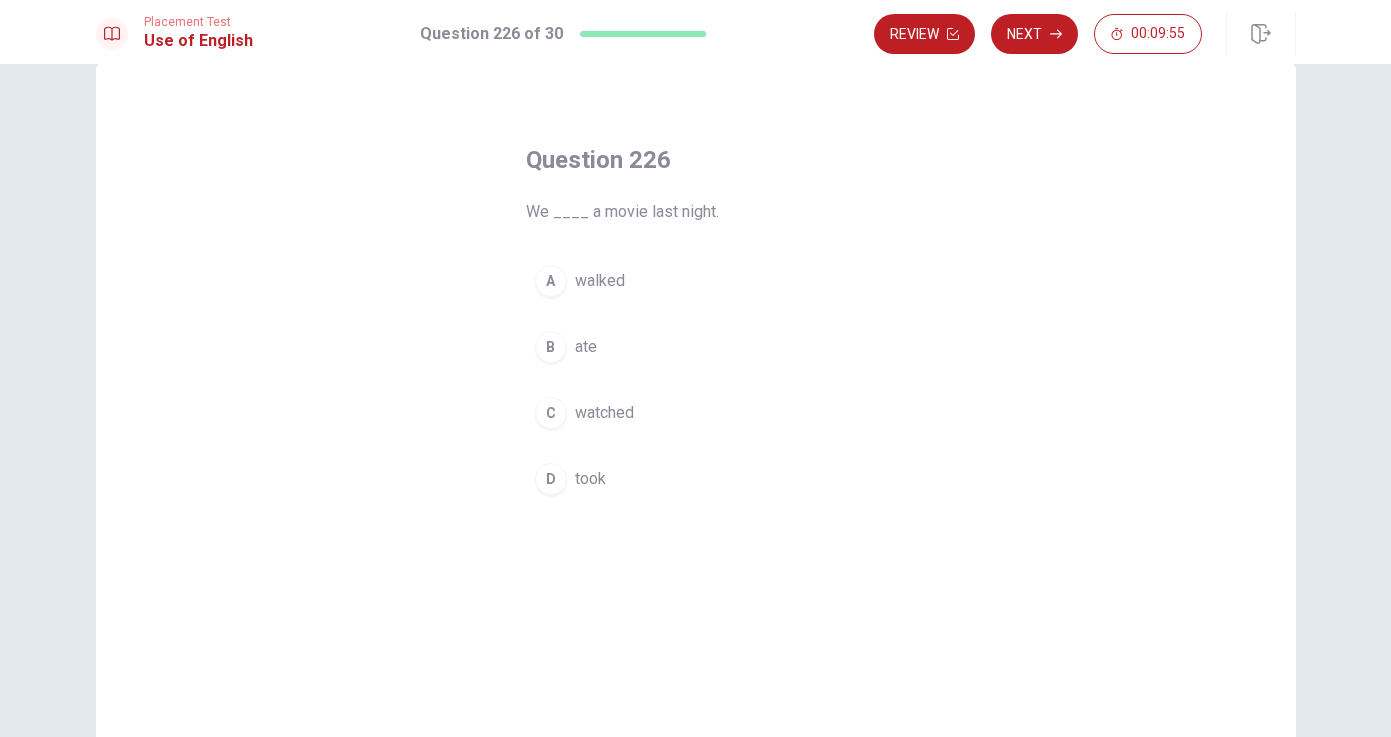 scroll, scrollTop: 42, scrollLeft: 0, axis: vertical 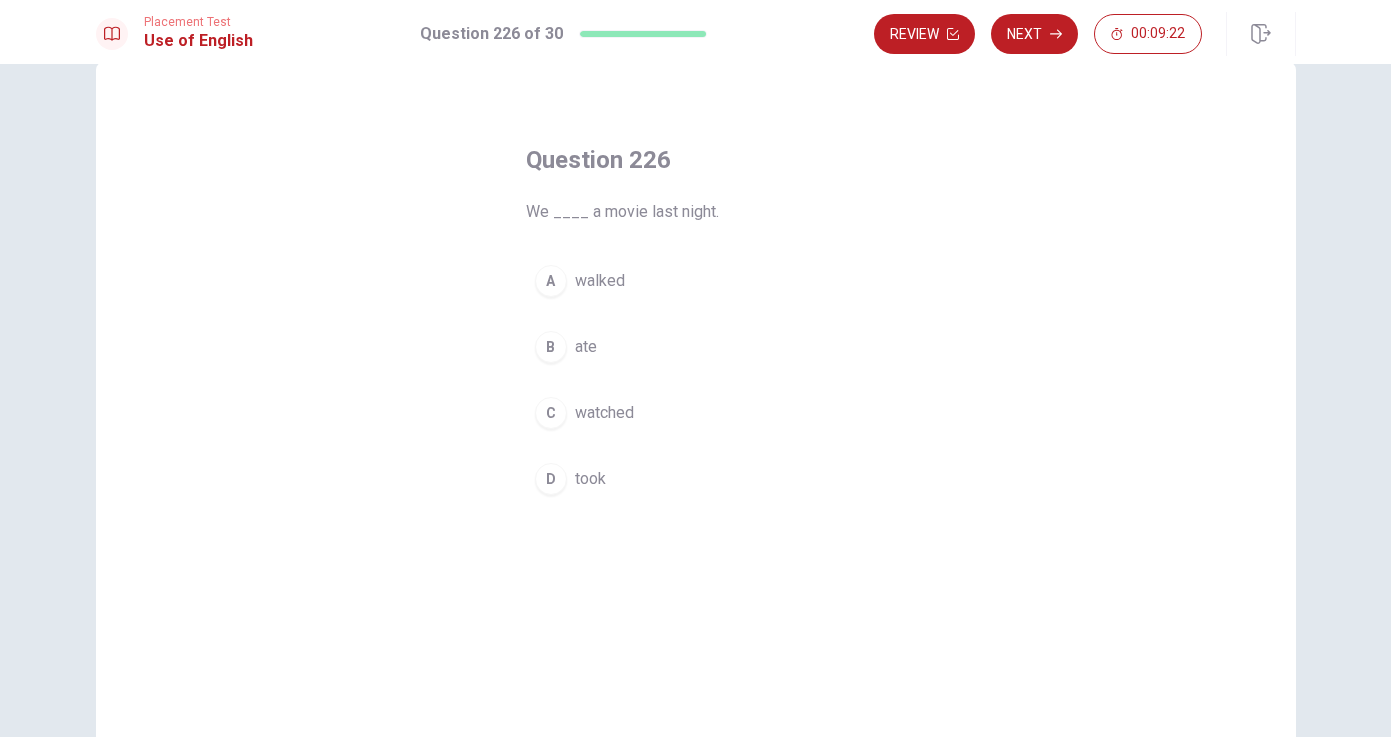 click on "watched" at bounding box center [604, 413] 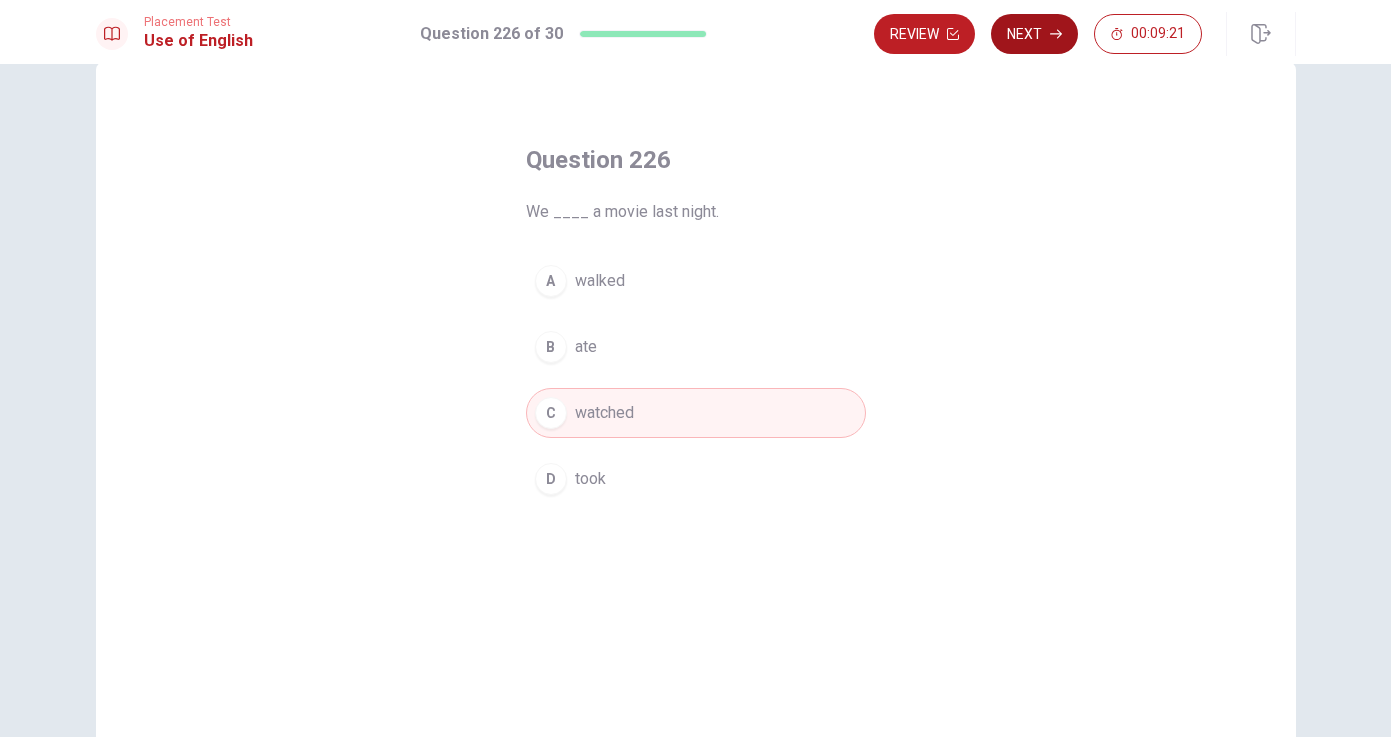 click 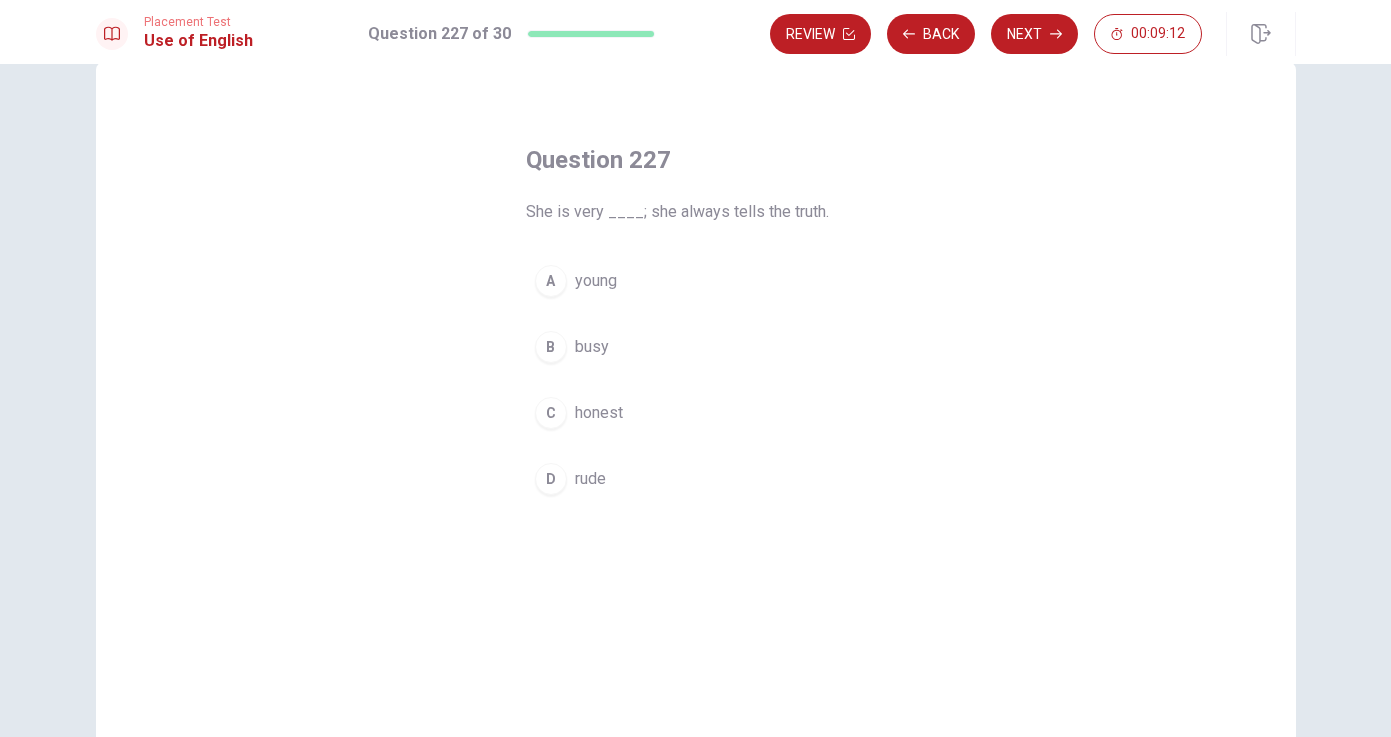 click on "honest" at bounding box center [599, 413] 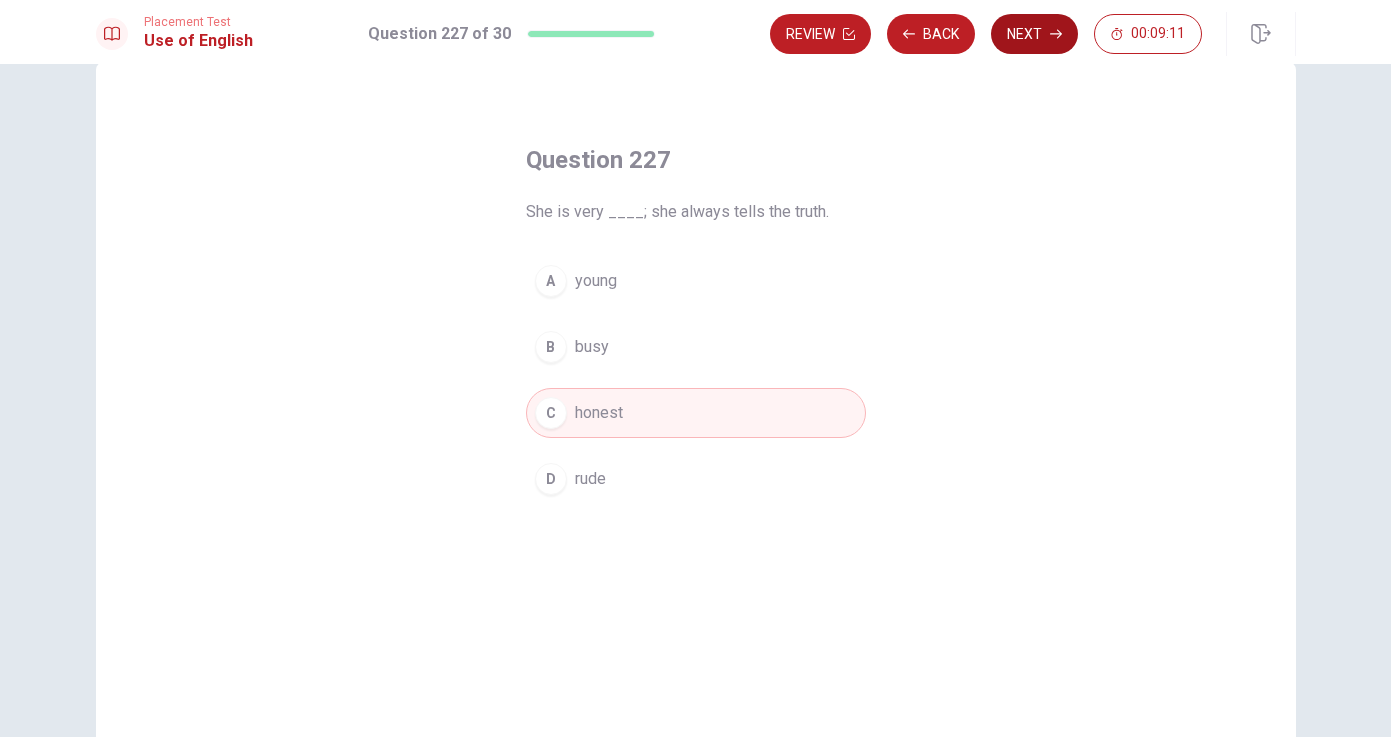 click 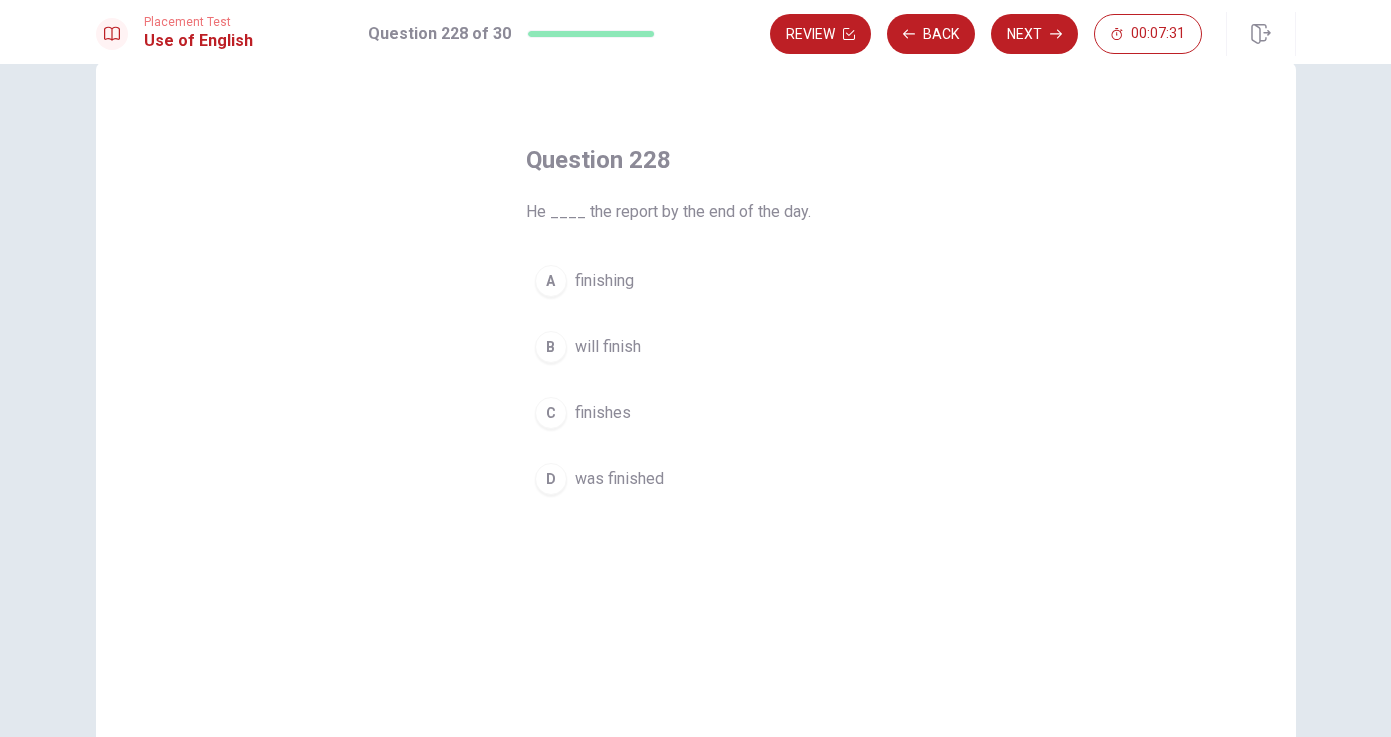 click on "C" at bounding box center (551, 413) 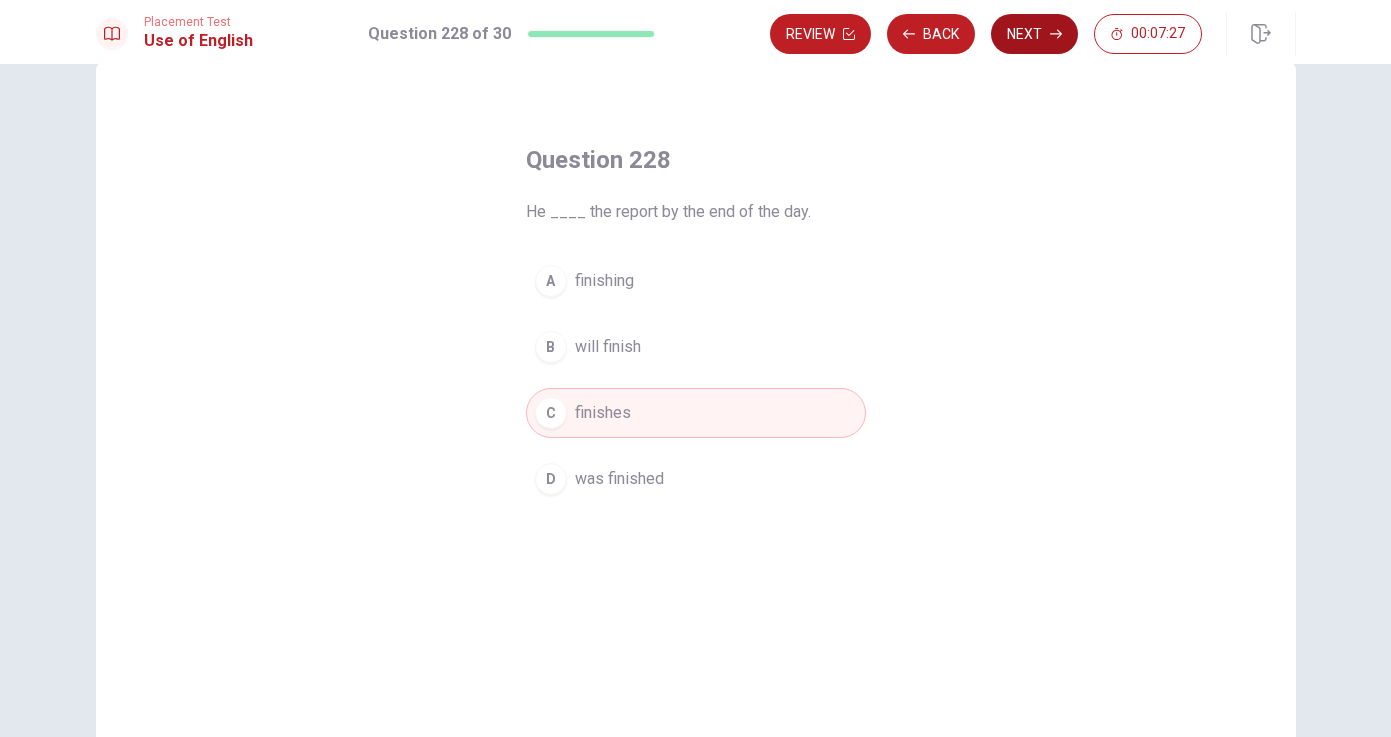 click 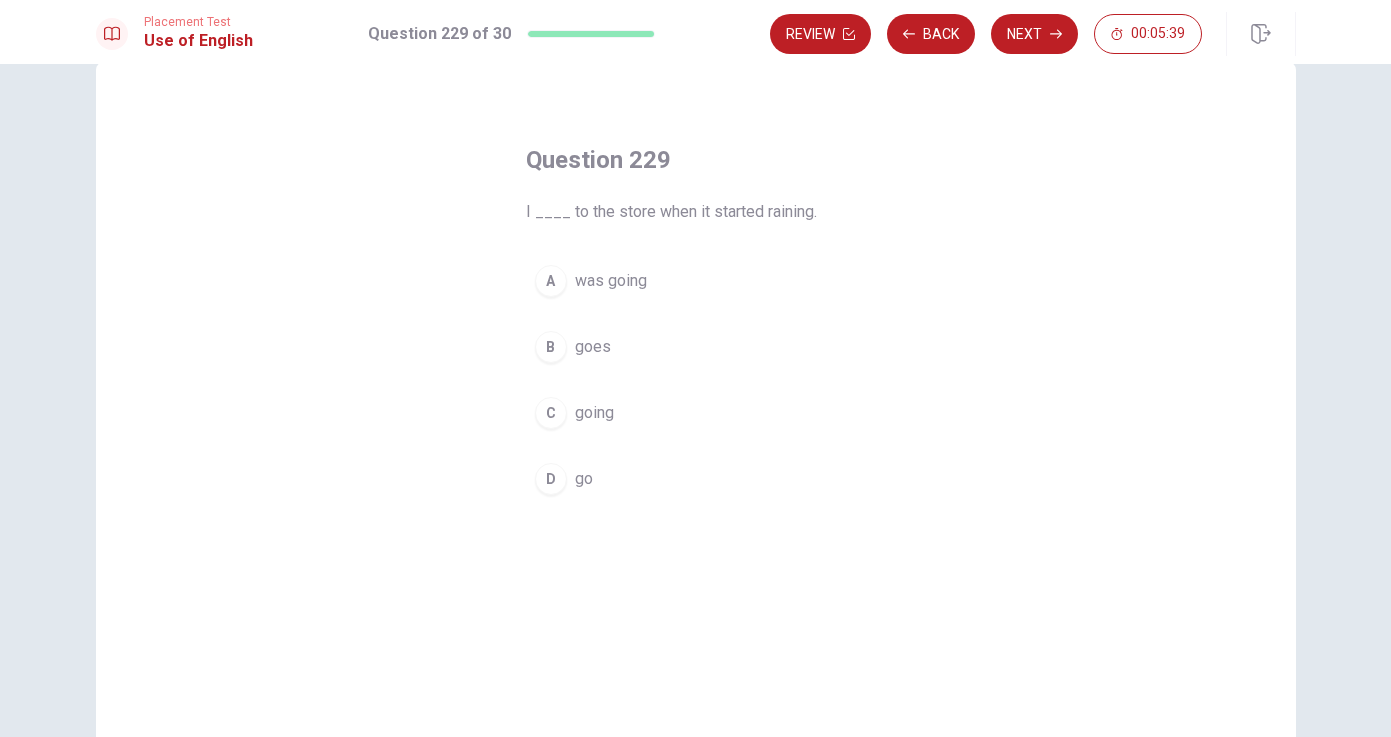 click on "goes" at bounding box center [593, 347] 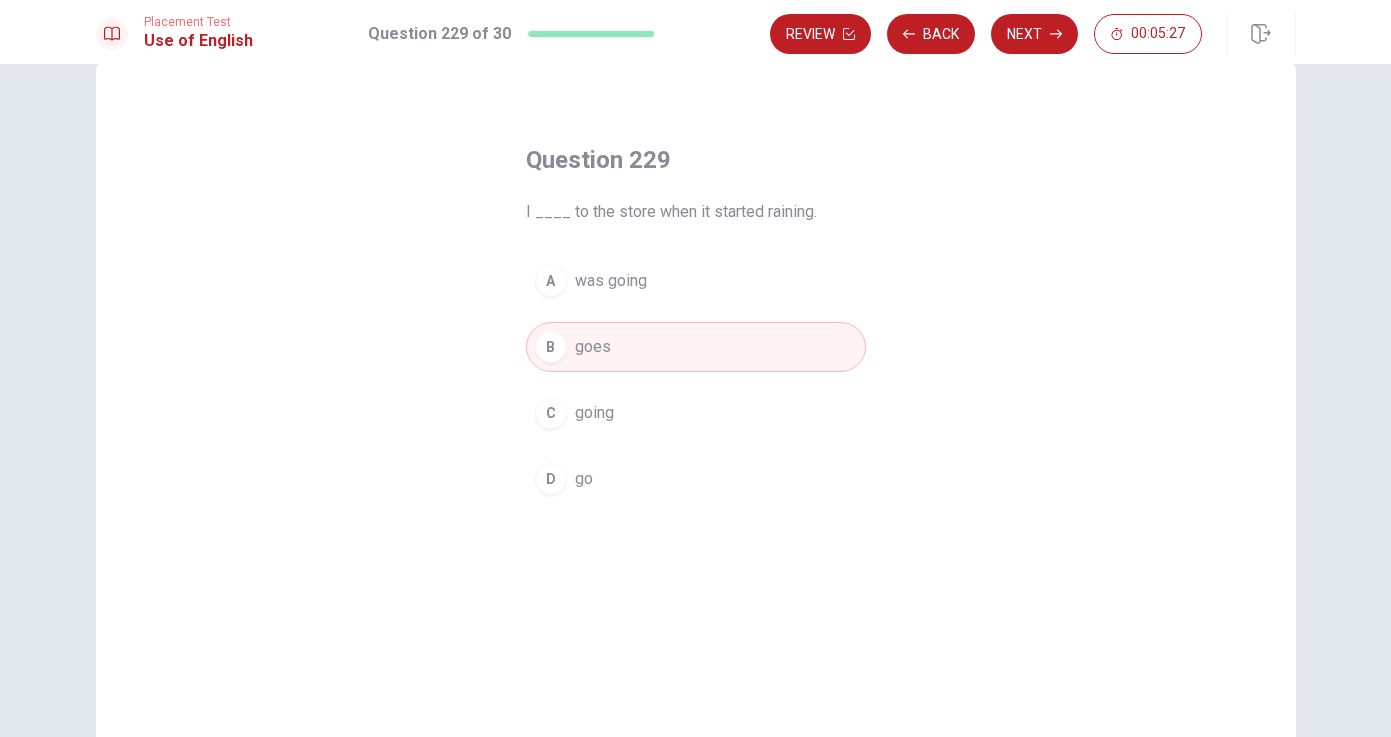 click on "was going" at bounding box center [611, 281] 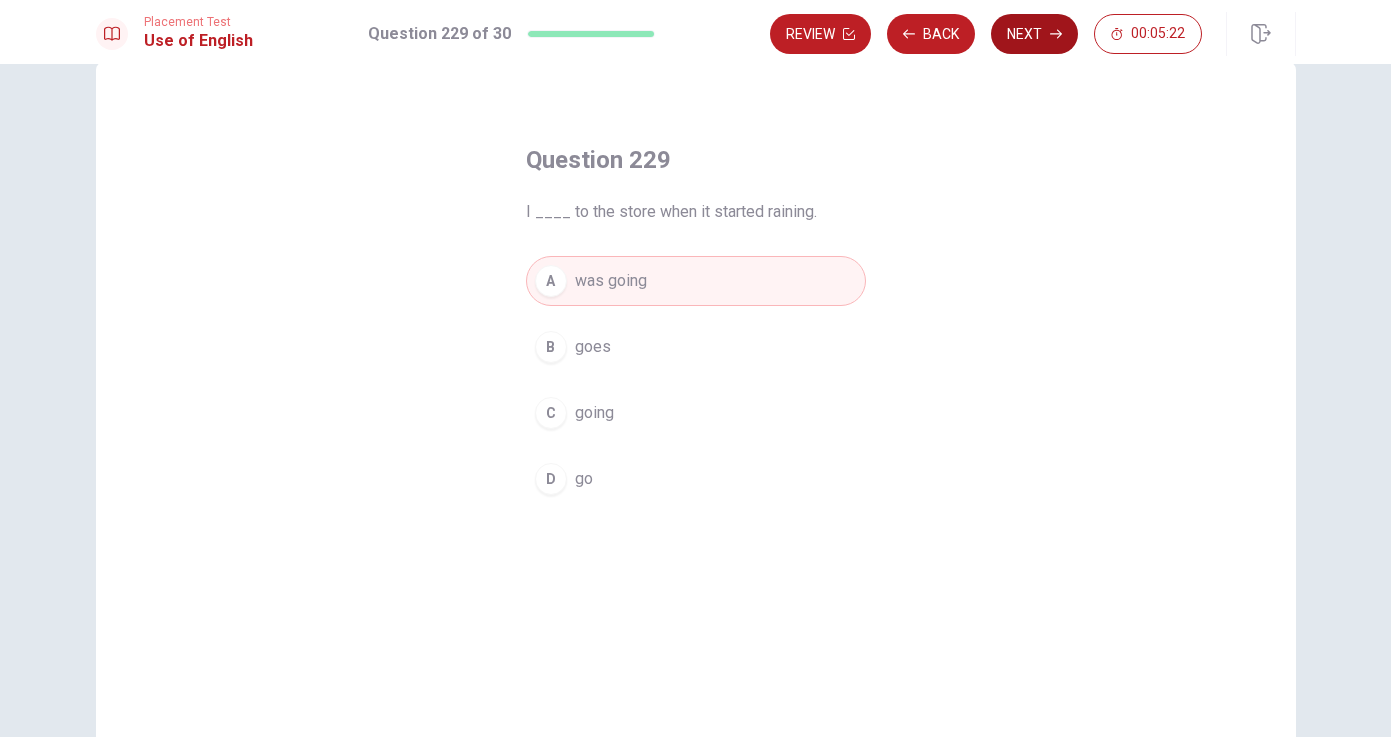 click on "Next" at bounding box center (1034, 34) 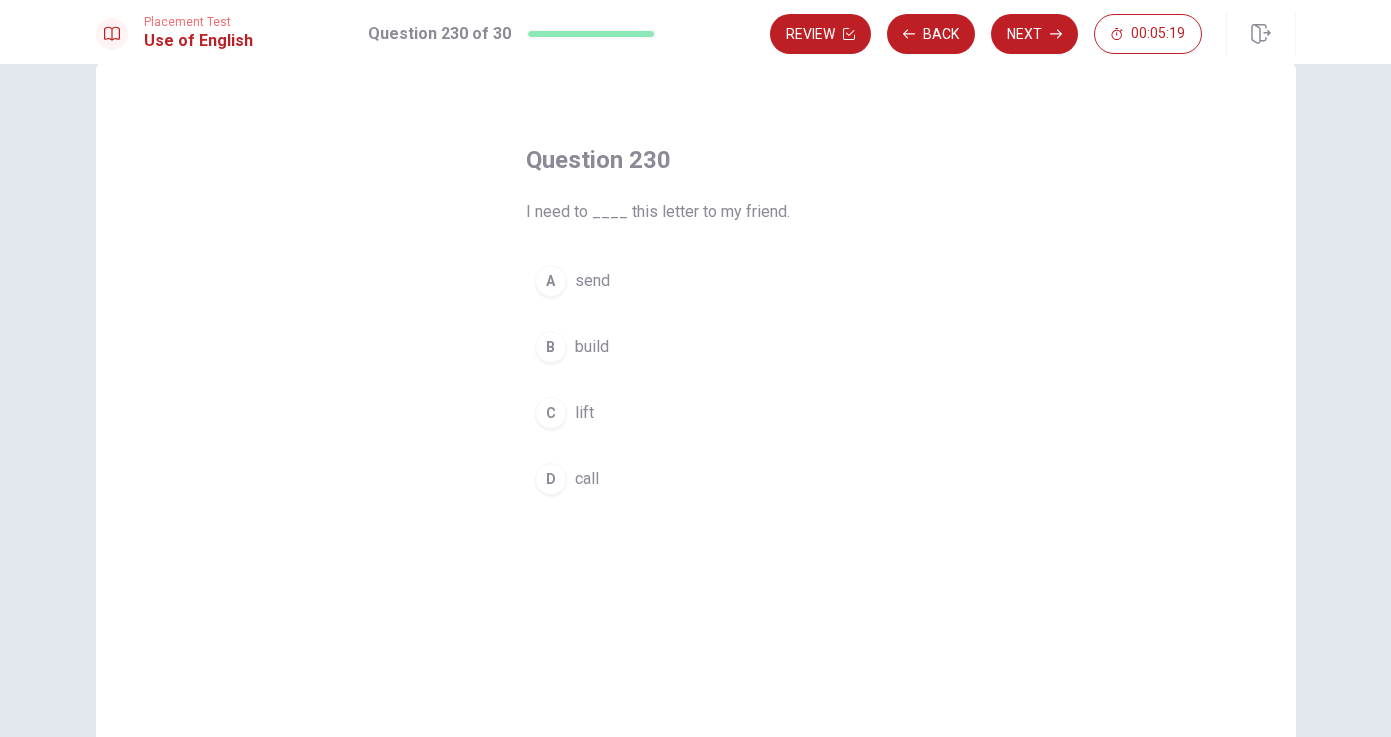 click on "send" at bounding box center (592, 281) 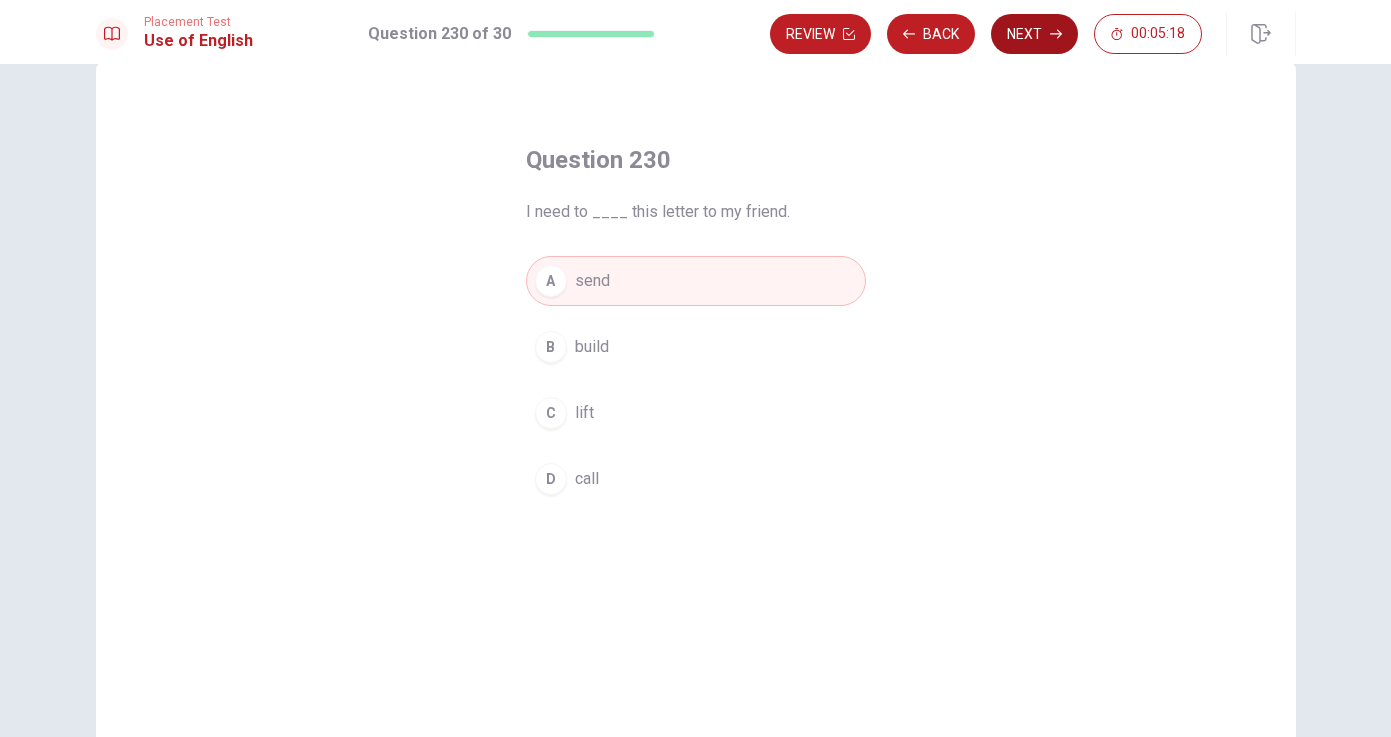 click on "Next" at bounding box center [1034, 34] 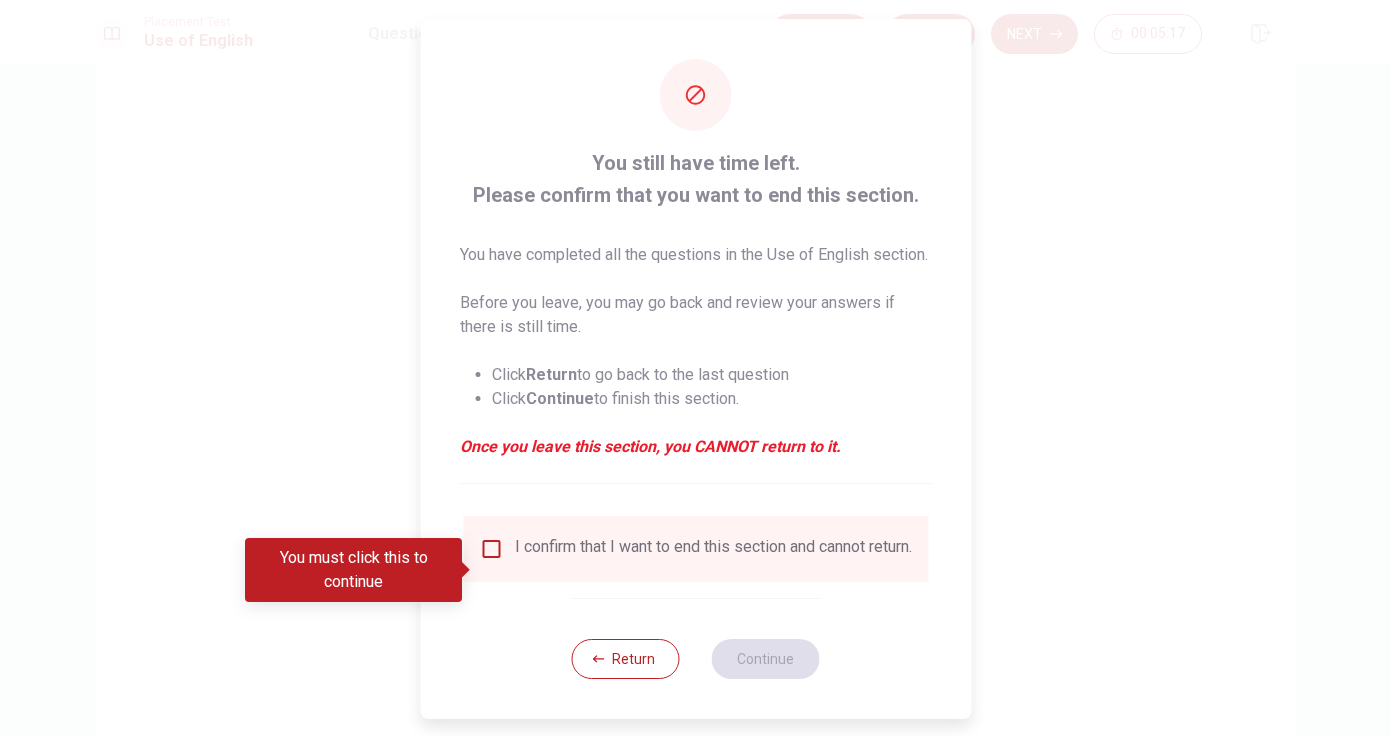 click at bounding box center [491, 549] 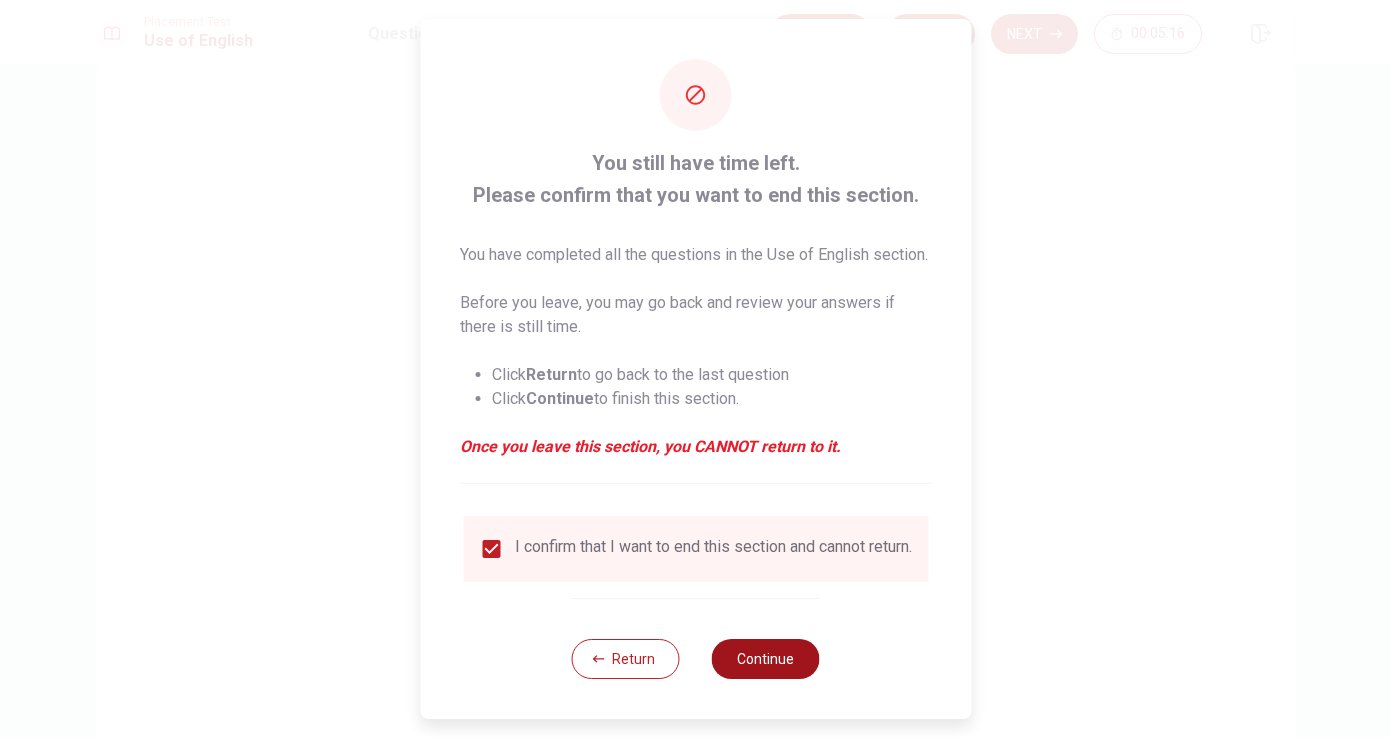 click on "Continue" at bounding box center [766, 659] 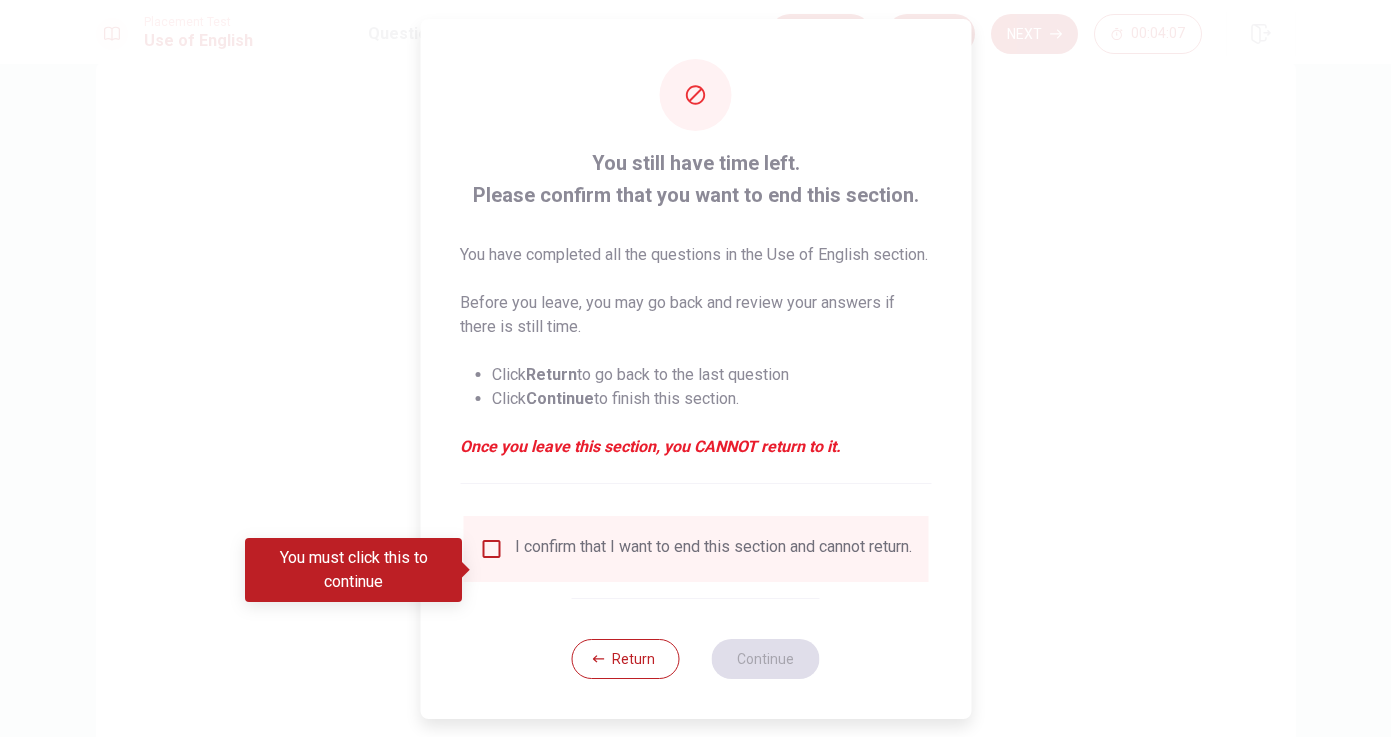 click at bounding box center [491, 549] 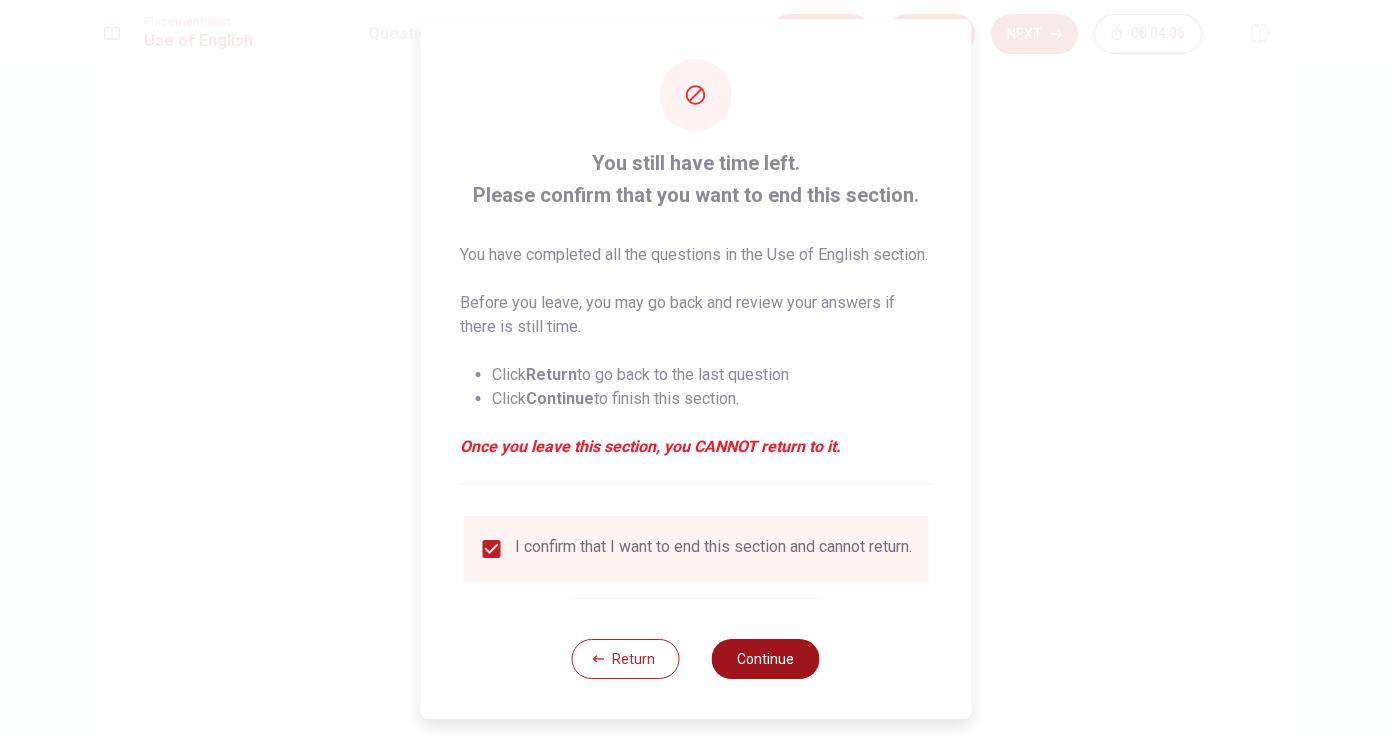 click on "Continue" at bounding box center [766, 659] 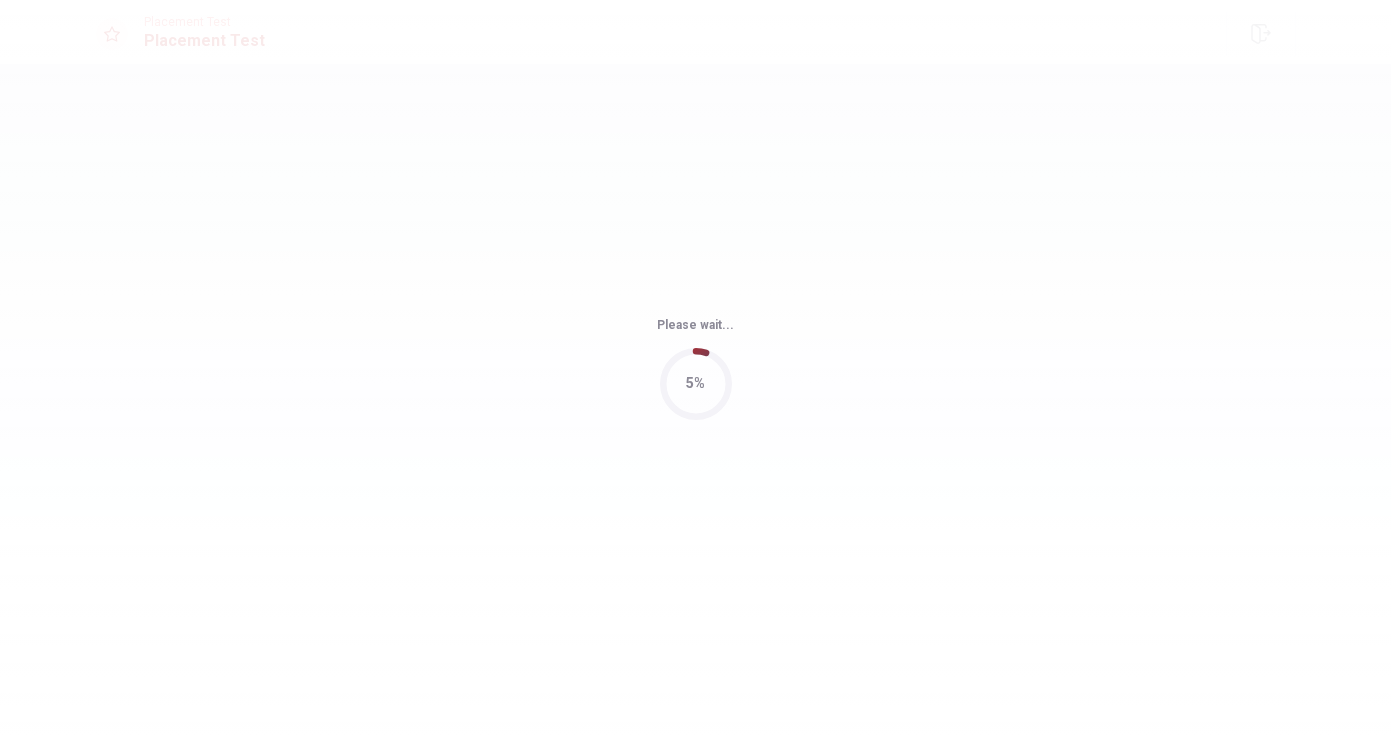 scroll, scrollTop: 0, scrollLeft: 0, axis: both 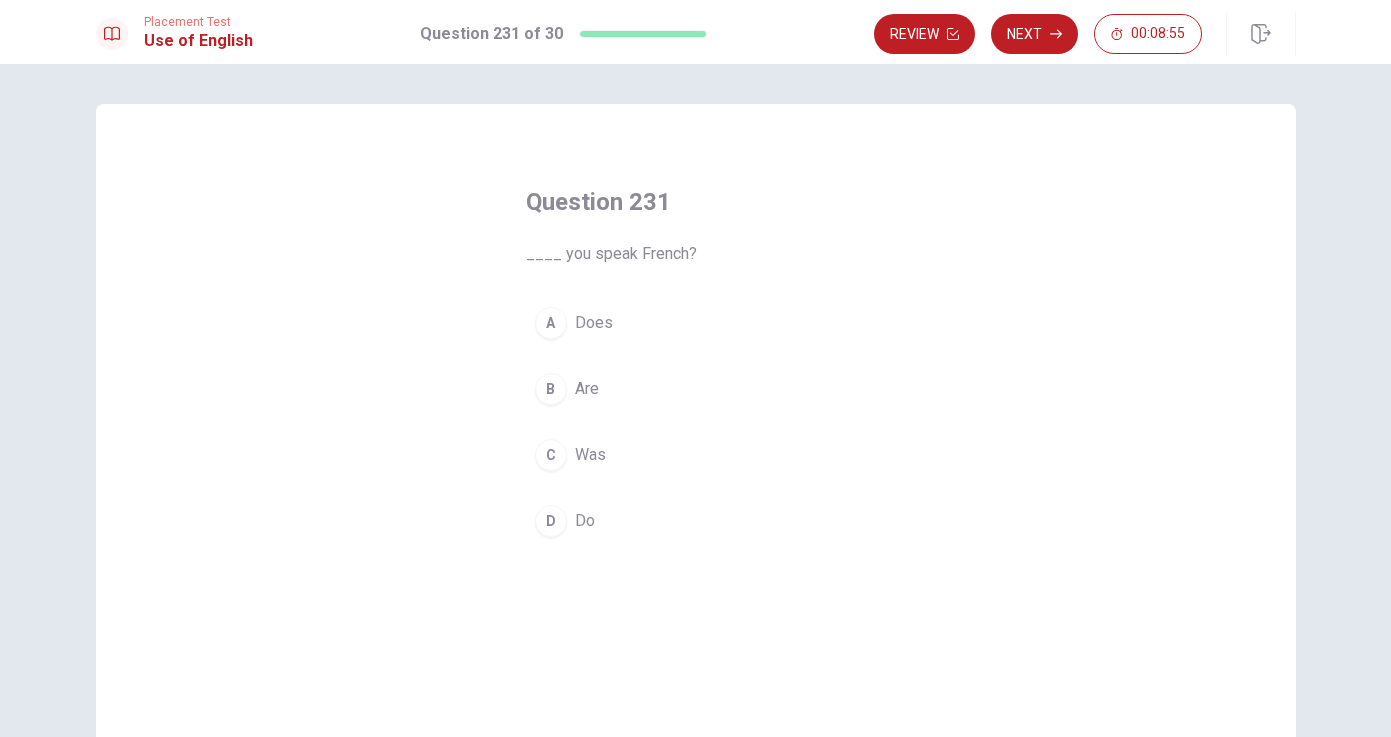 click on "Are" at bounding box center [587, 389] 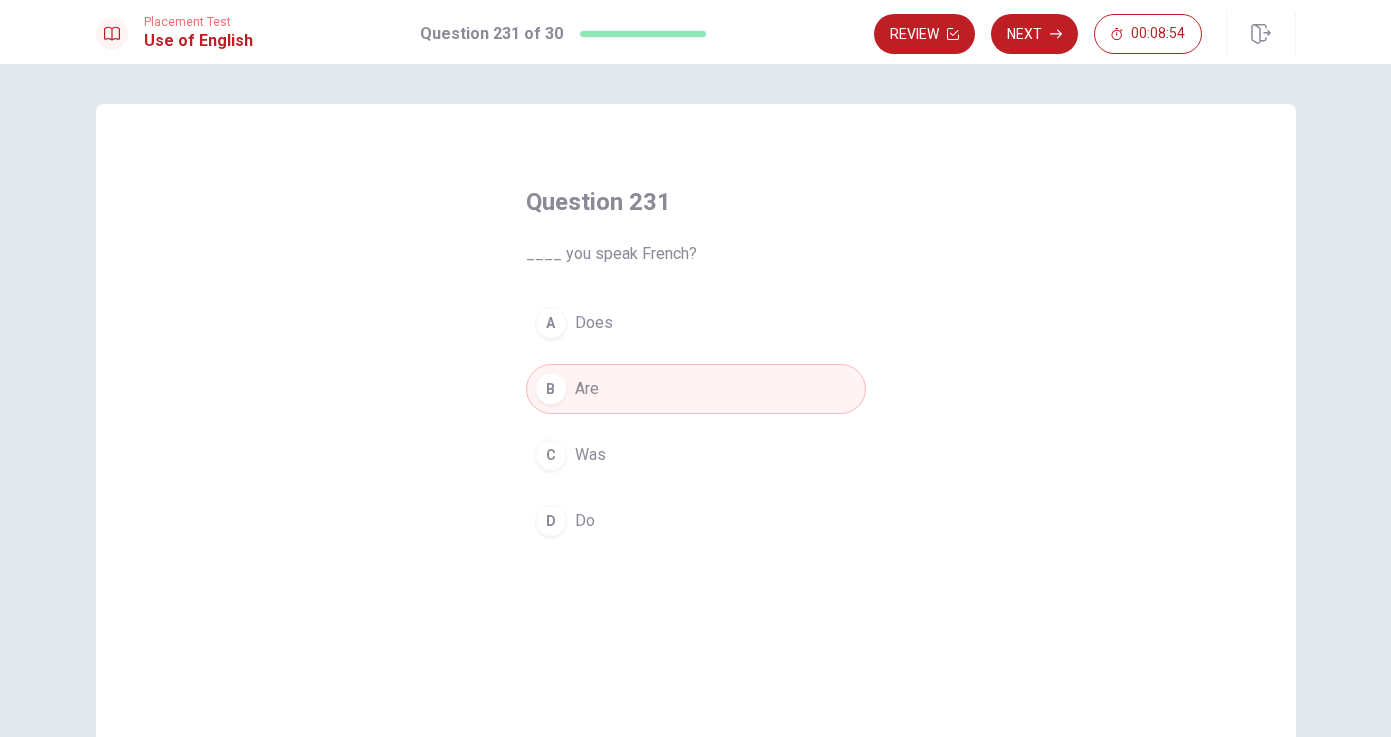 click on "Do" at bounding box center [585, 521] 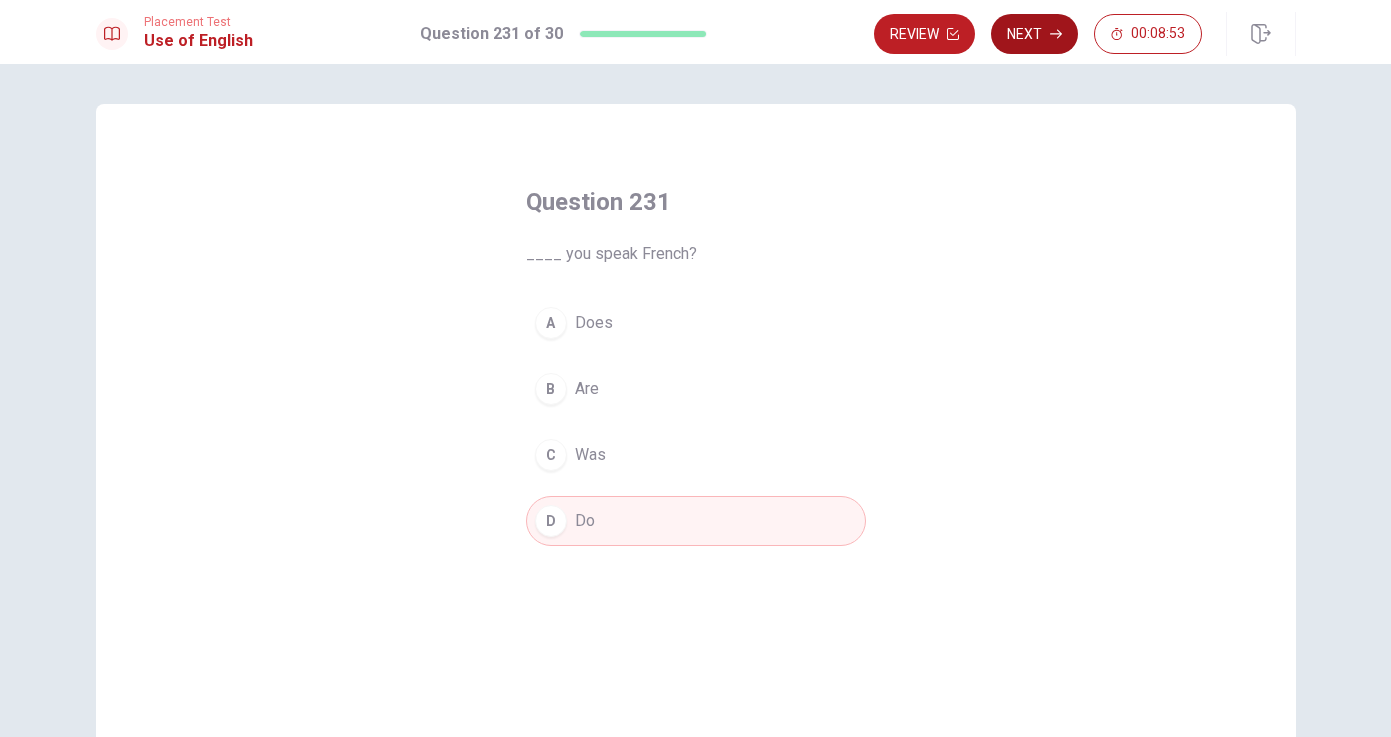 click 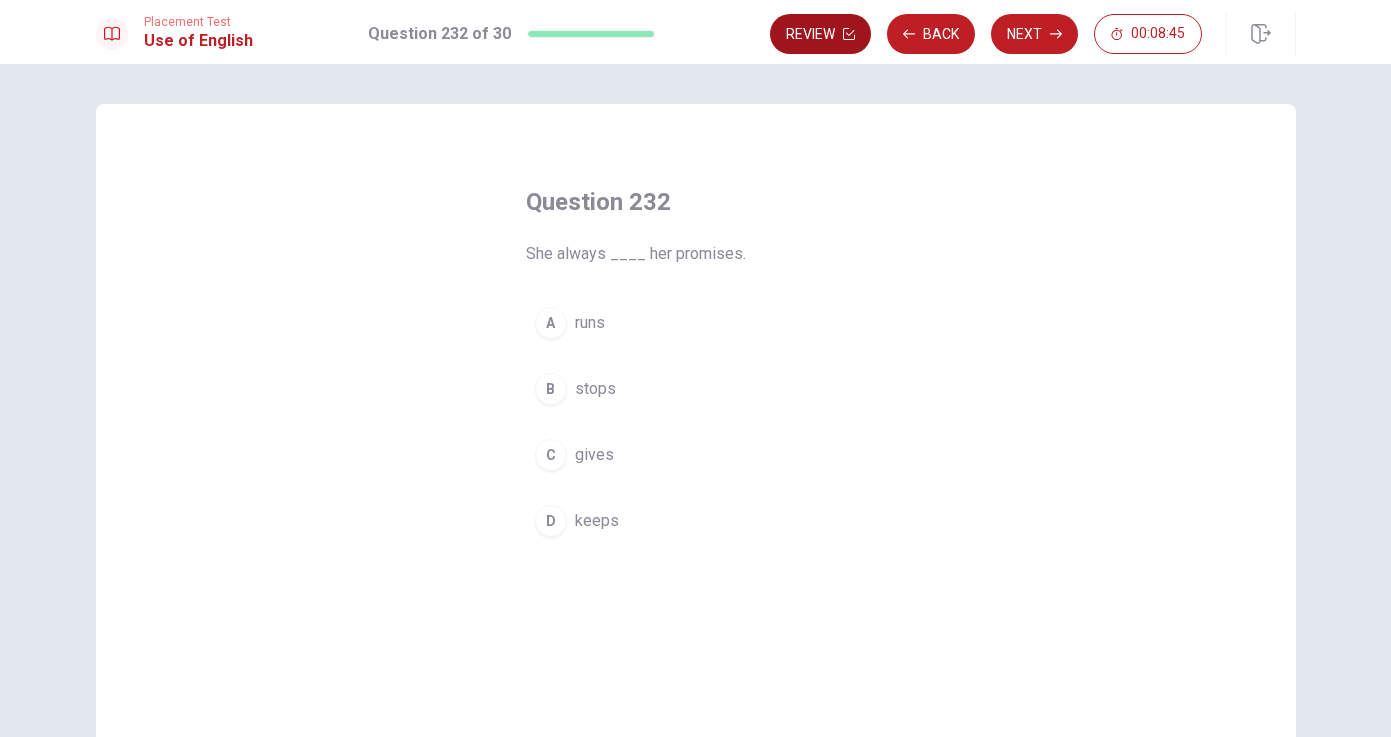 click 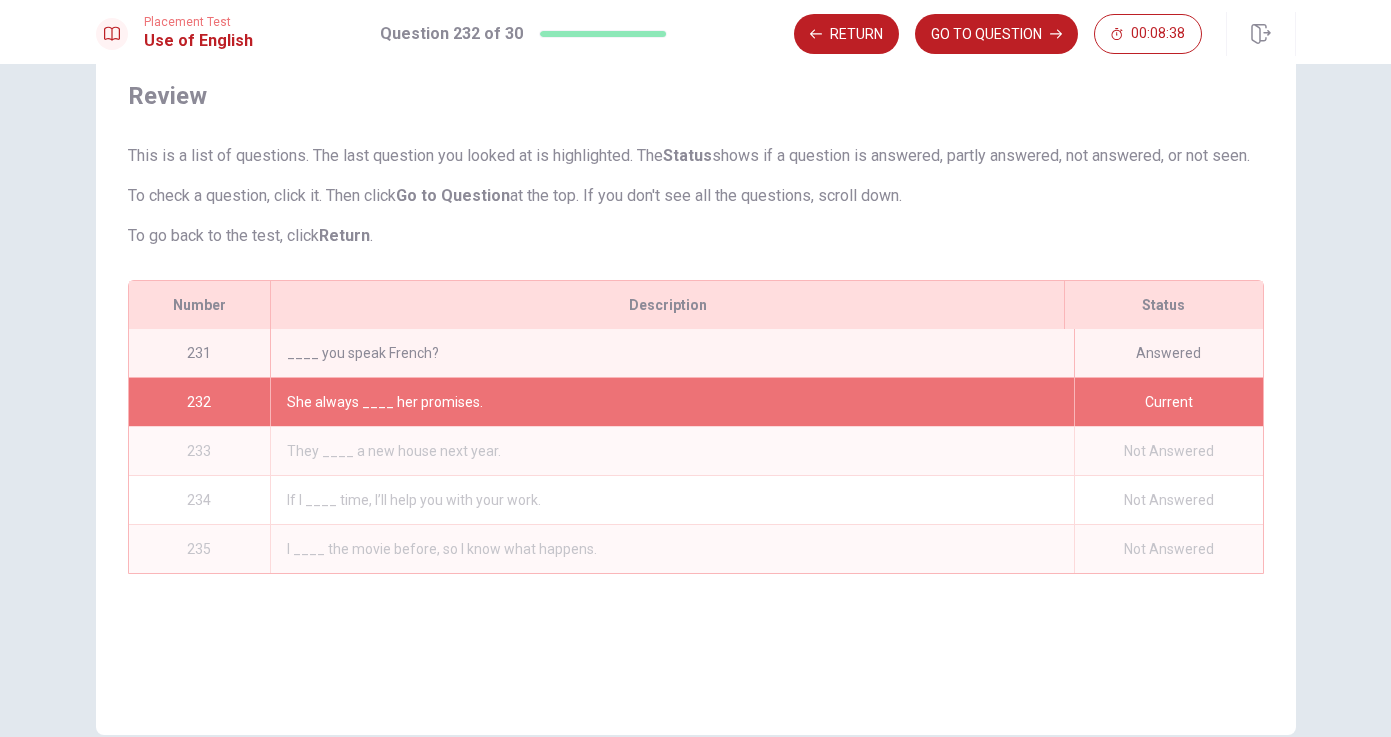scroll, scrollTop: 0, scrollLeft: 0, axis: both 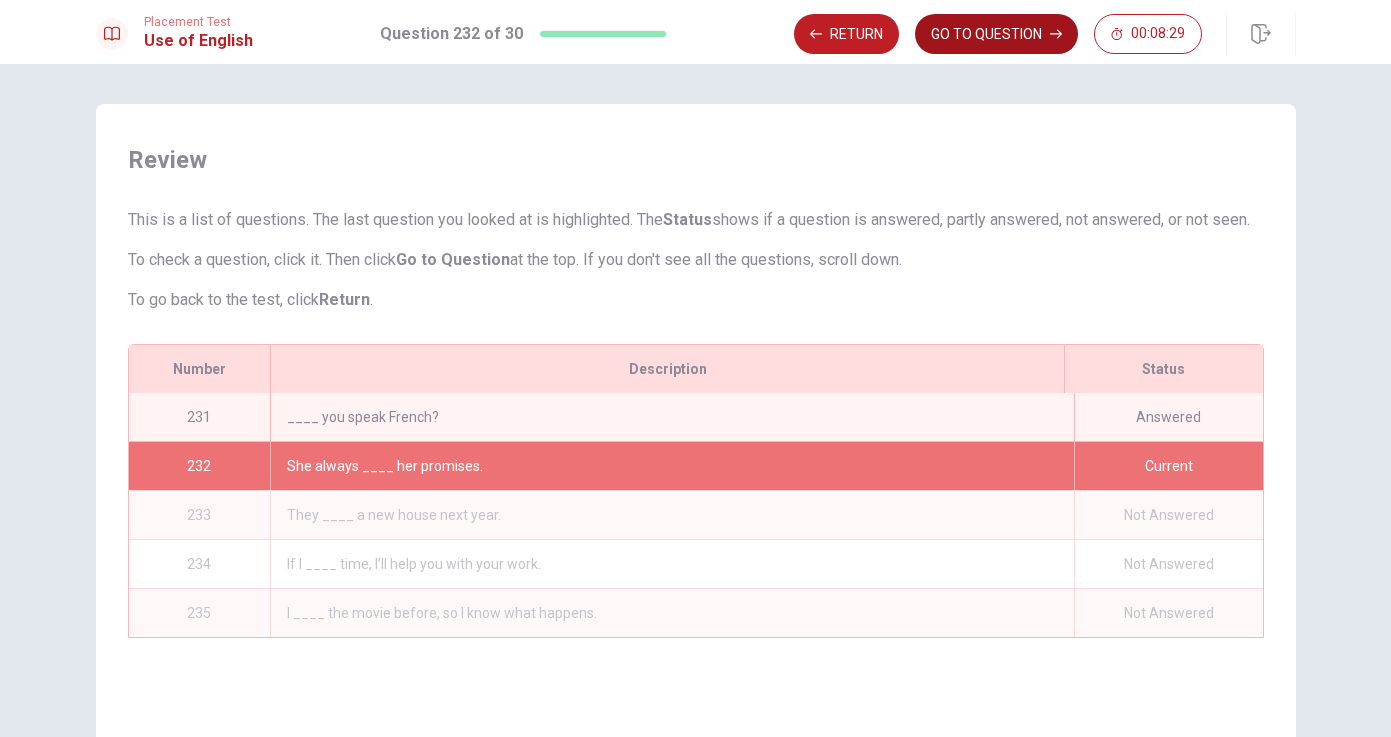 click on "GO TO QUESTION" at bounding box center (996, 34) 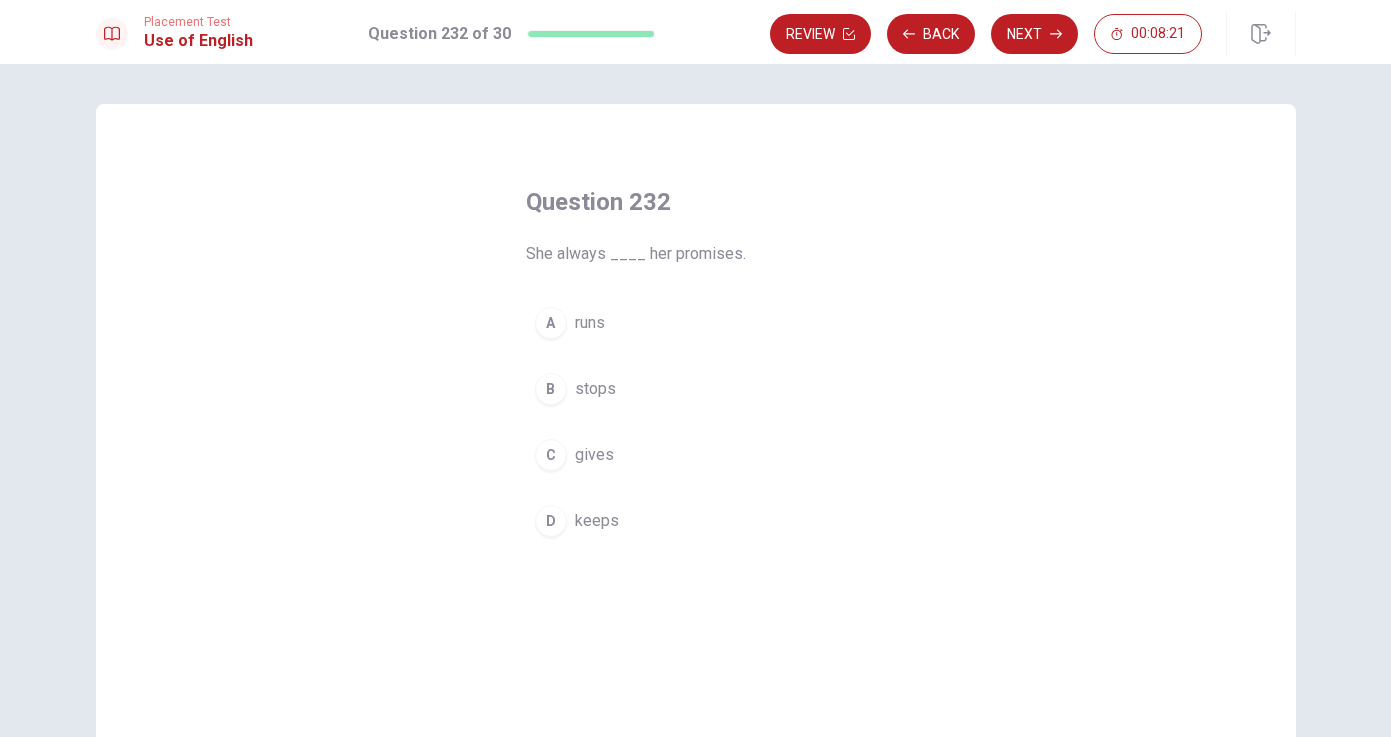 click on "runs" at bounding box center (590, 323) 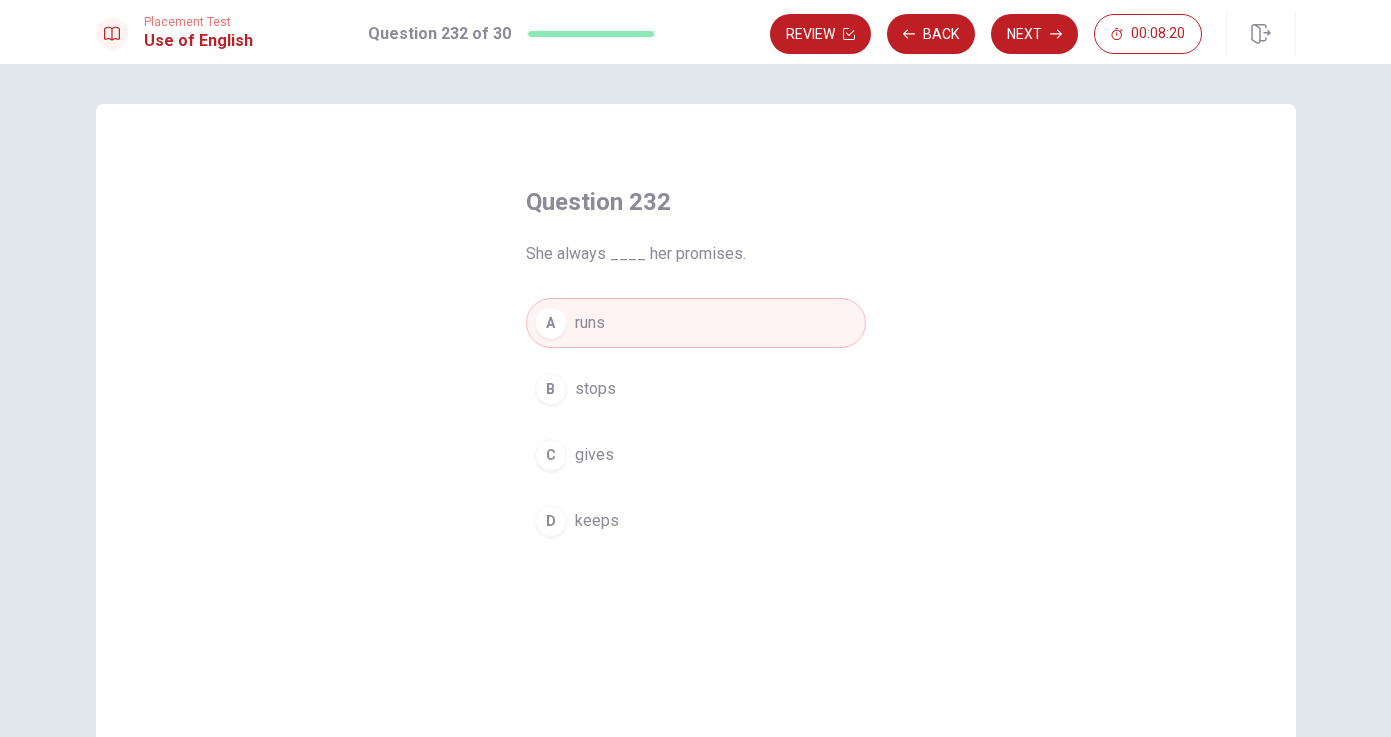 click on "keeps" at bounding box center (597, 521) 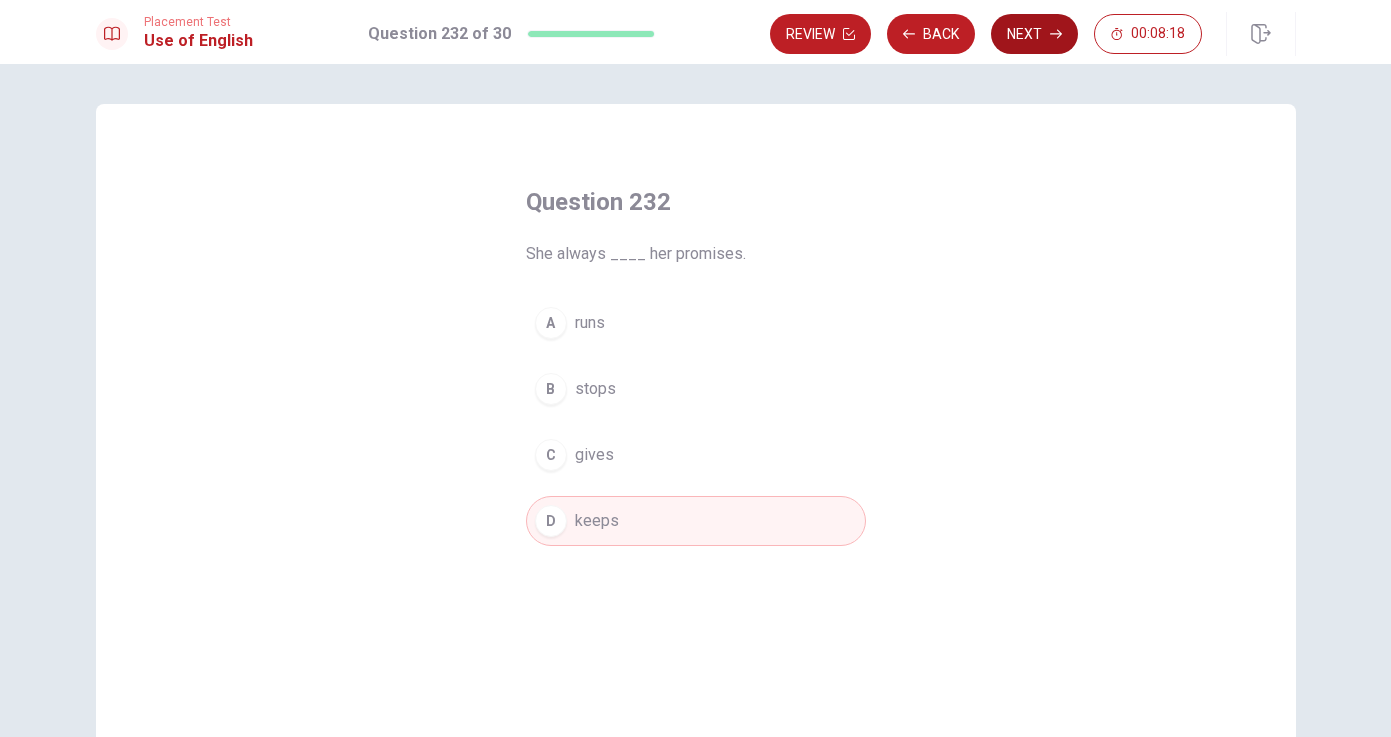 click on "Next" at bounding box center [1034, 34] 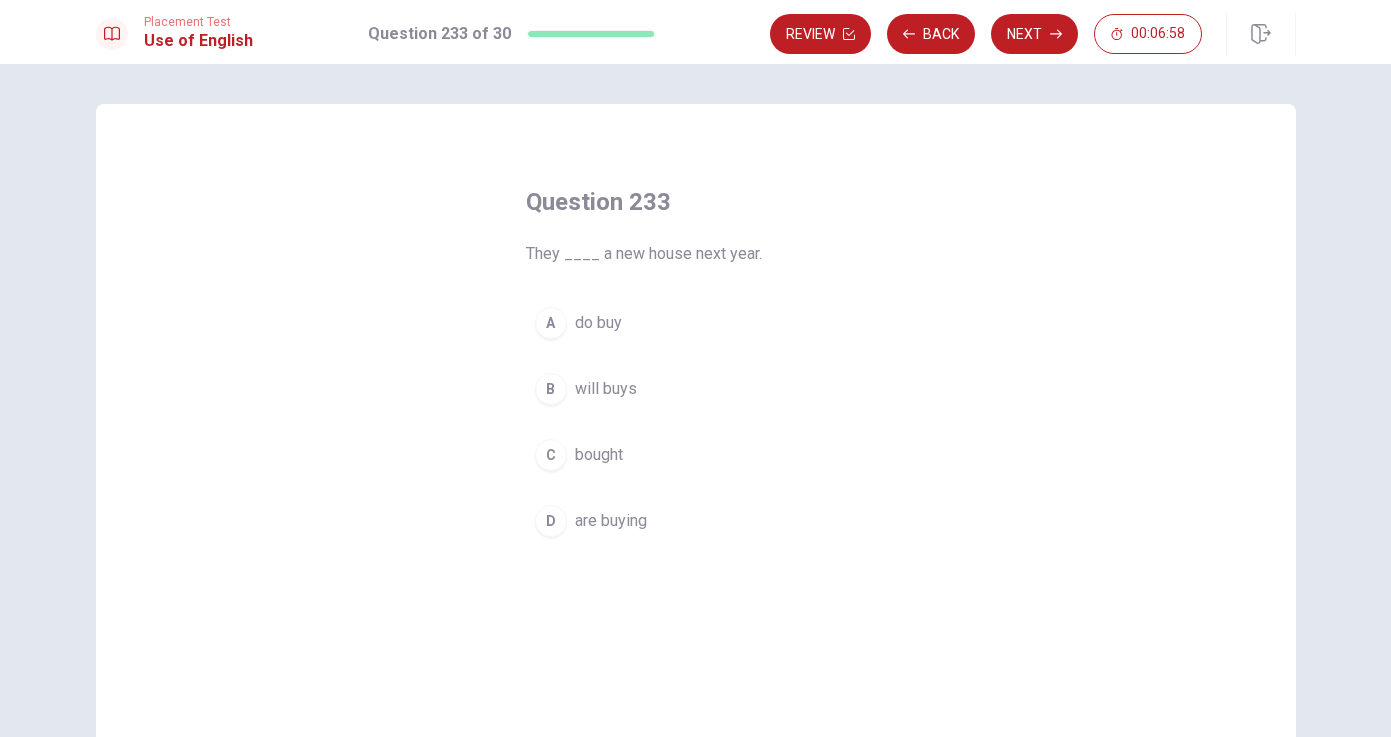 click on "C bought" at bounding box center [696, 455] 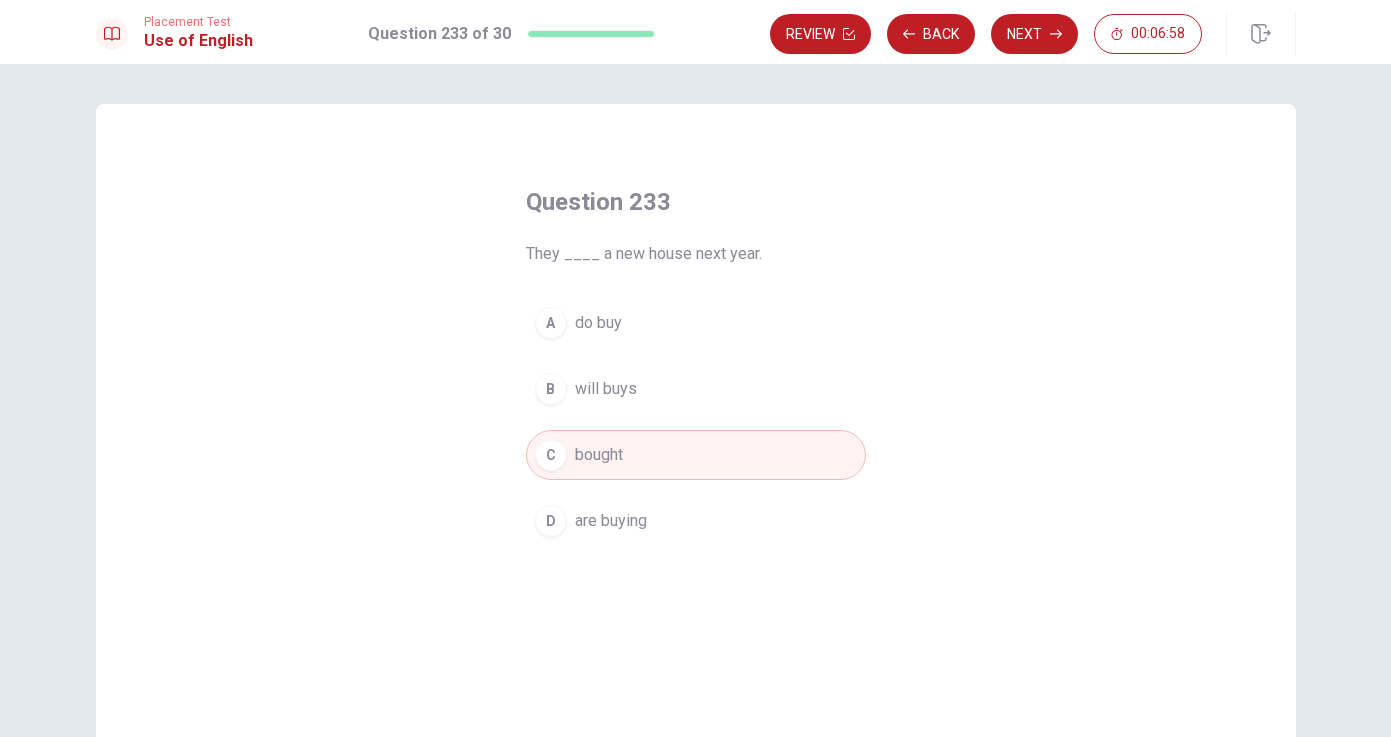 click on "B will buys" at bounding box center [696, 389] 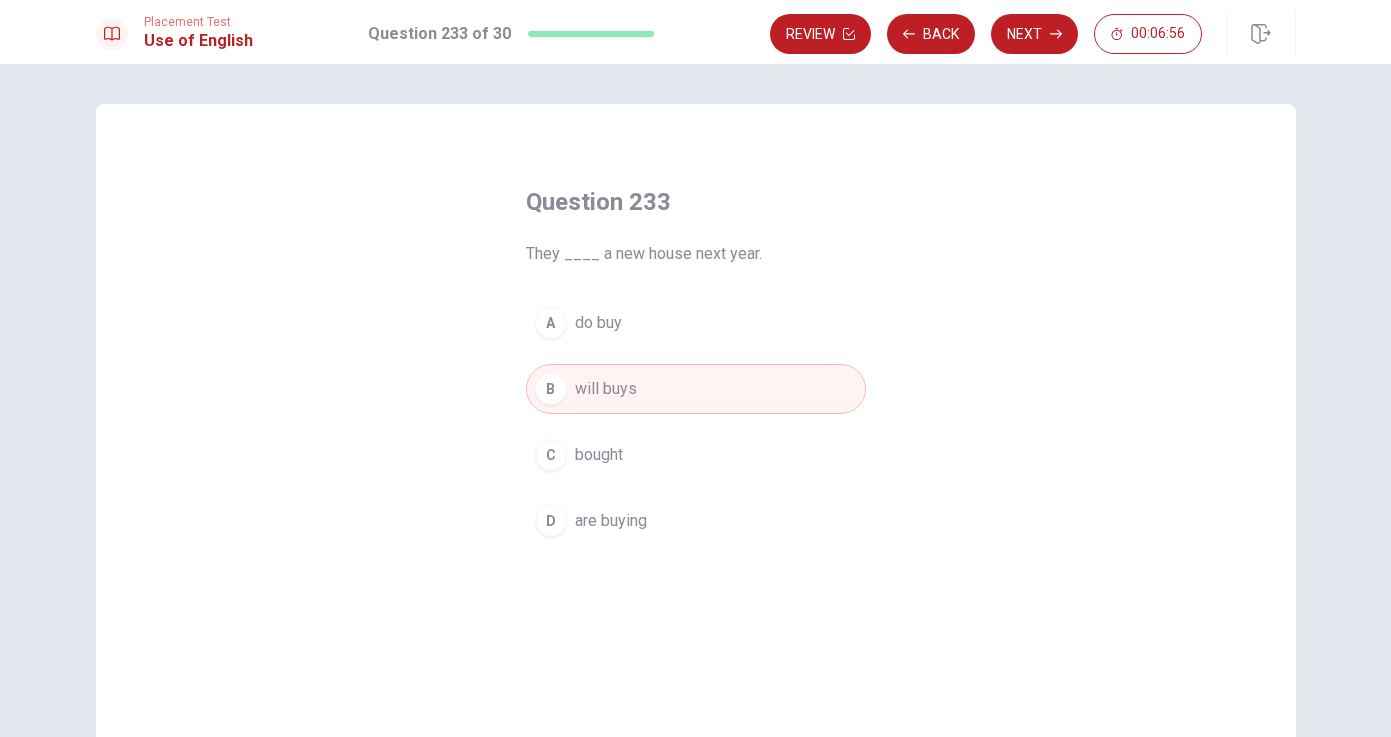 click on "A do buy" at bounding box center [696, 323] 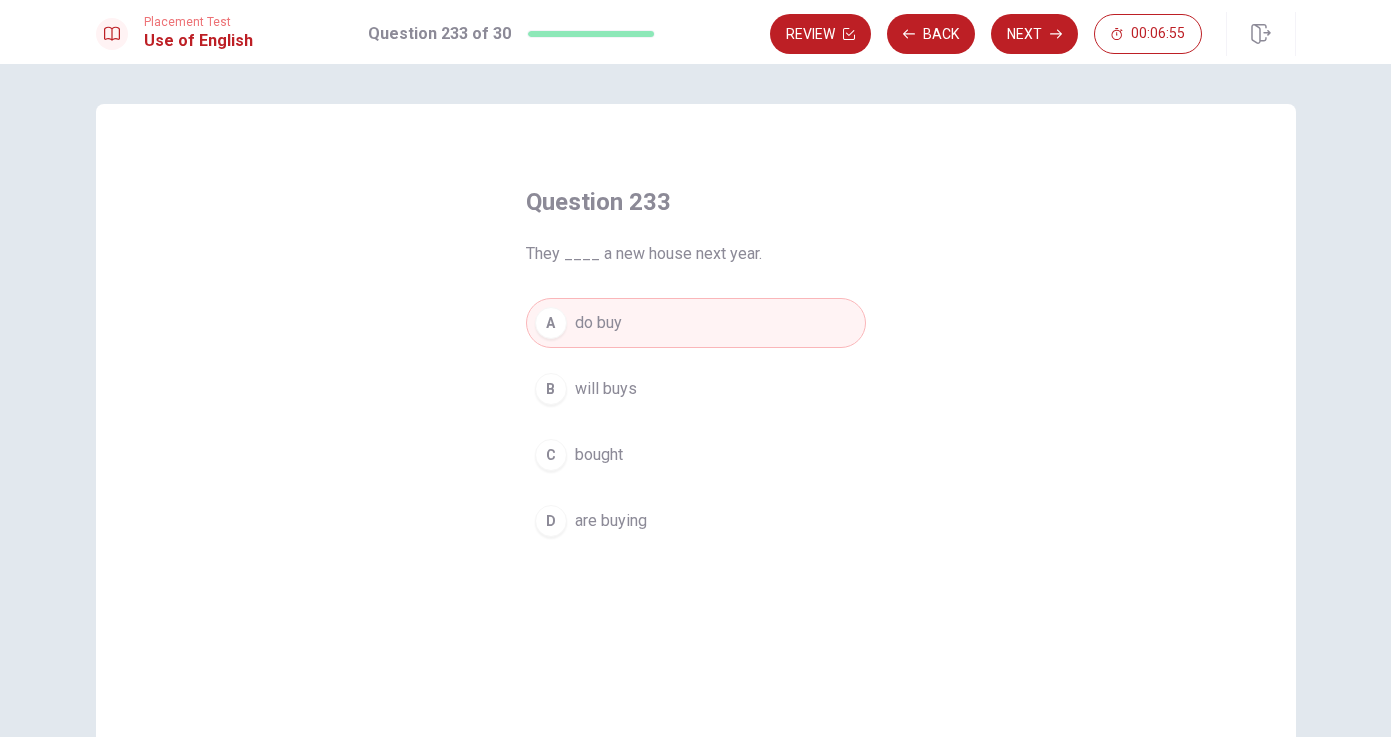 click on "C bought" at bounding box center (696, 455) 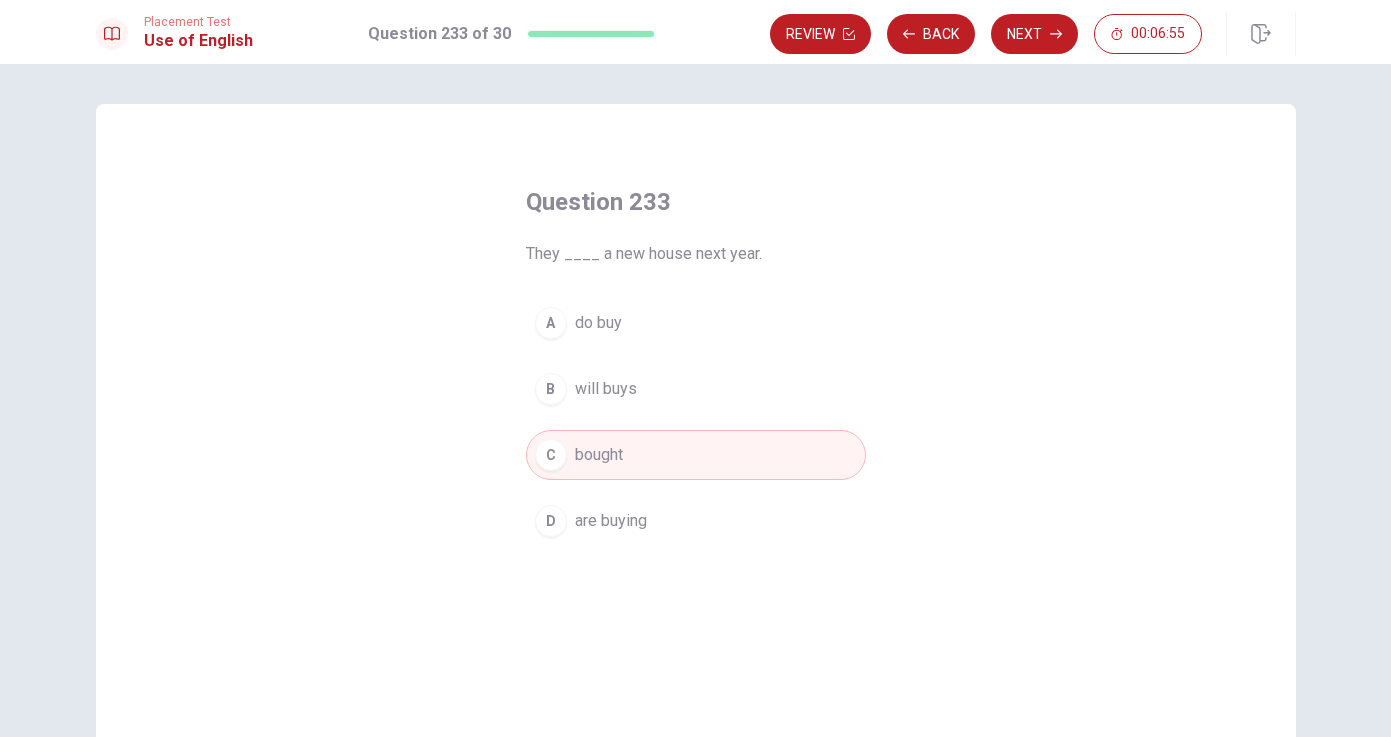 click on "D are buying" at bounding box center [696, 521] 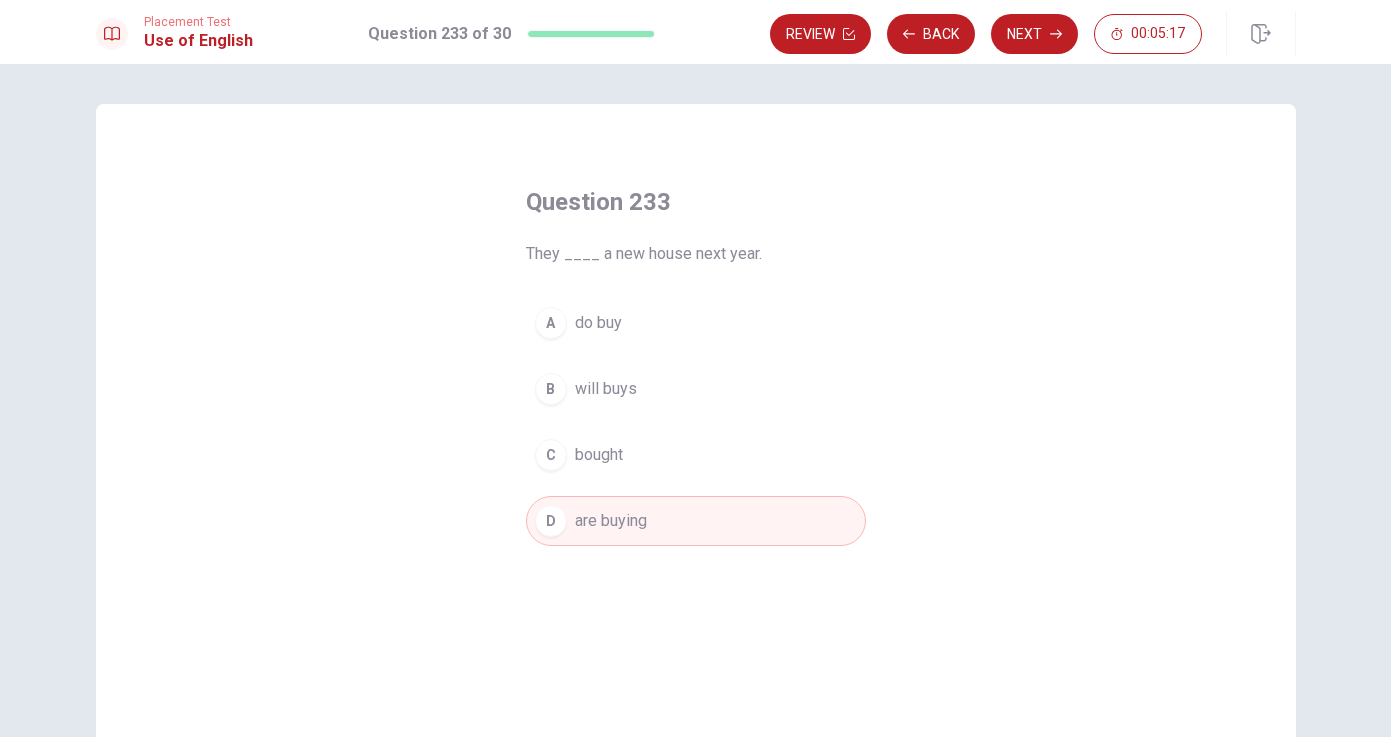 click on "do buy" at bounding box center [598, 323] 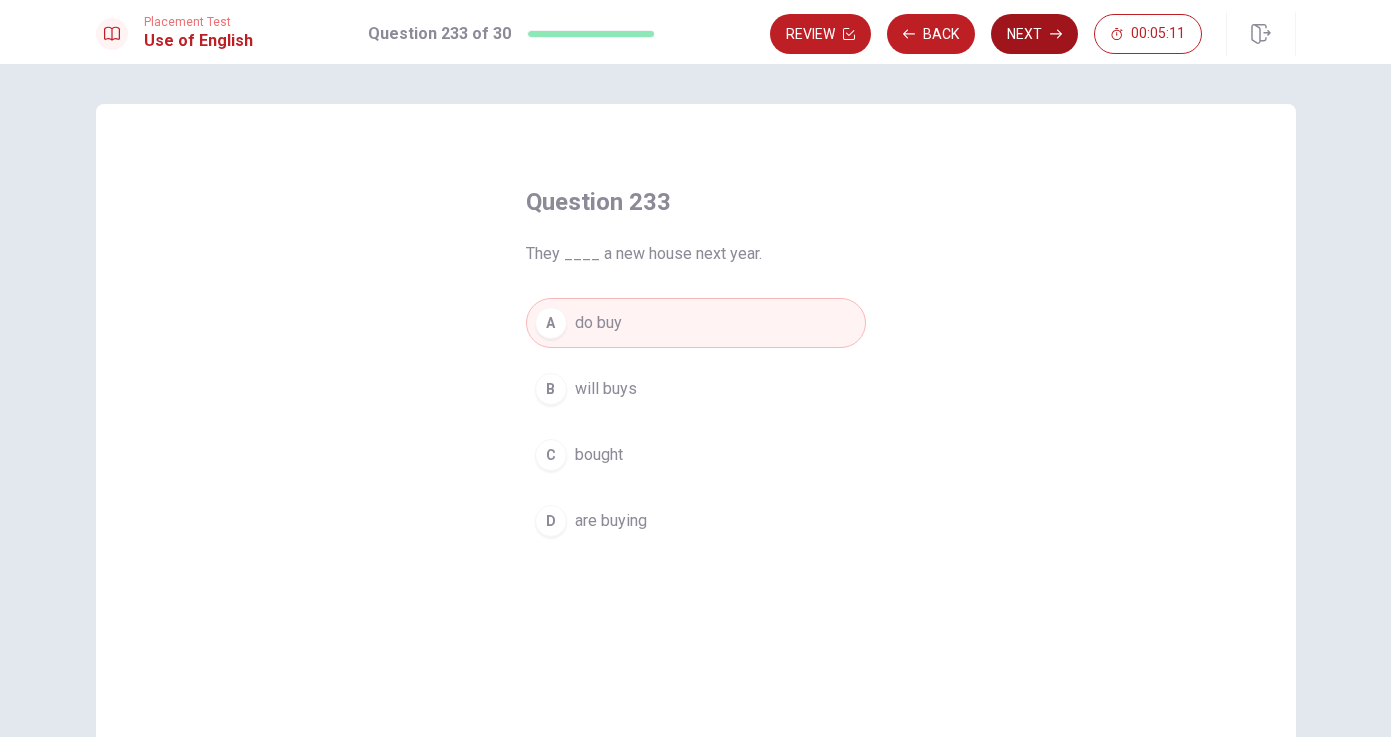 click 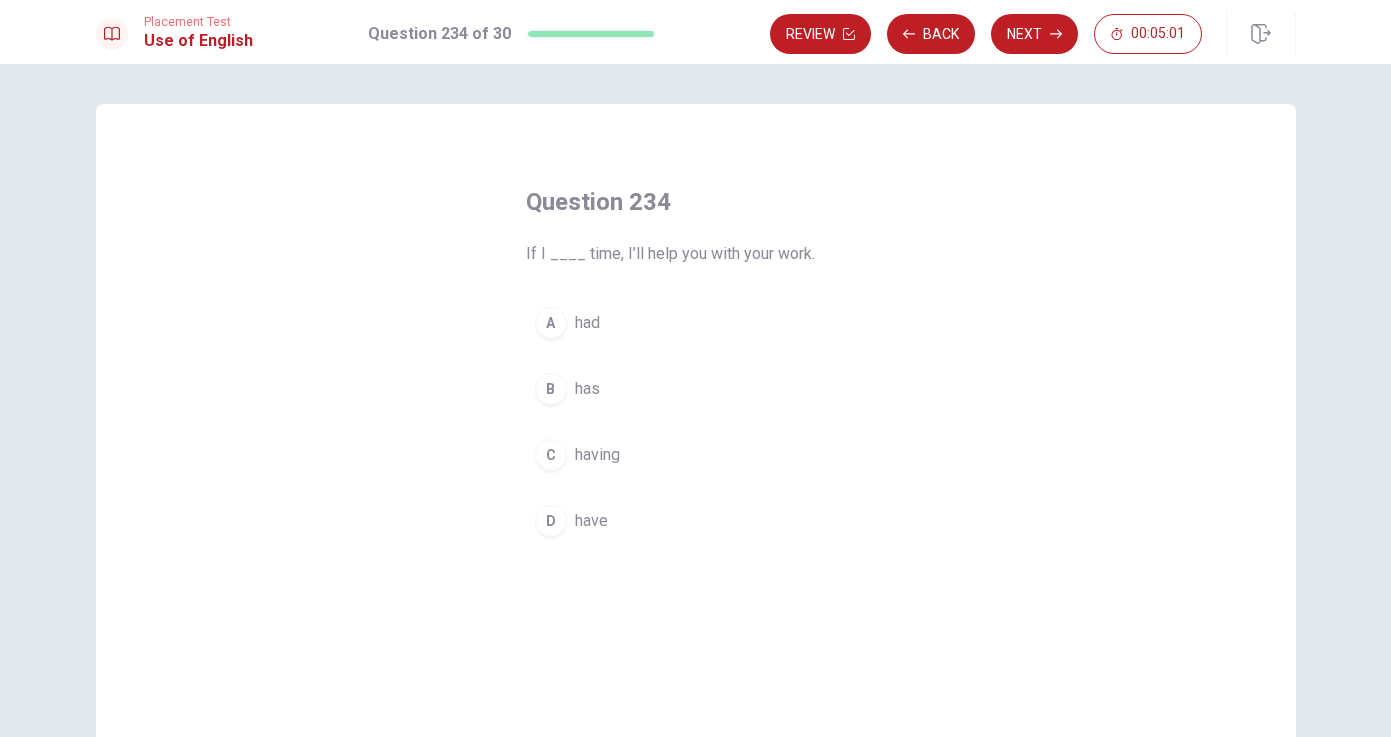 click on "have" at bounding box center [591, 521] 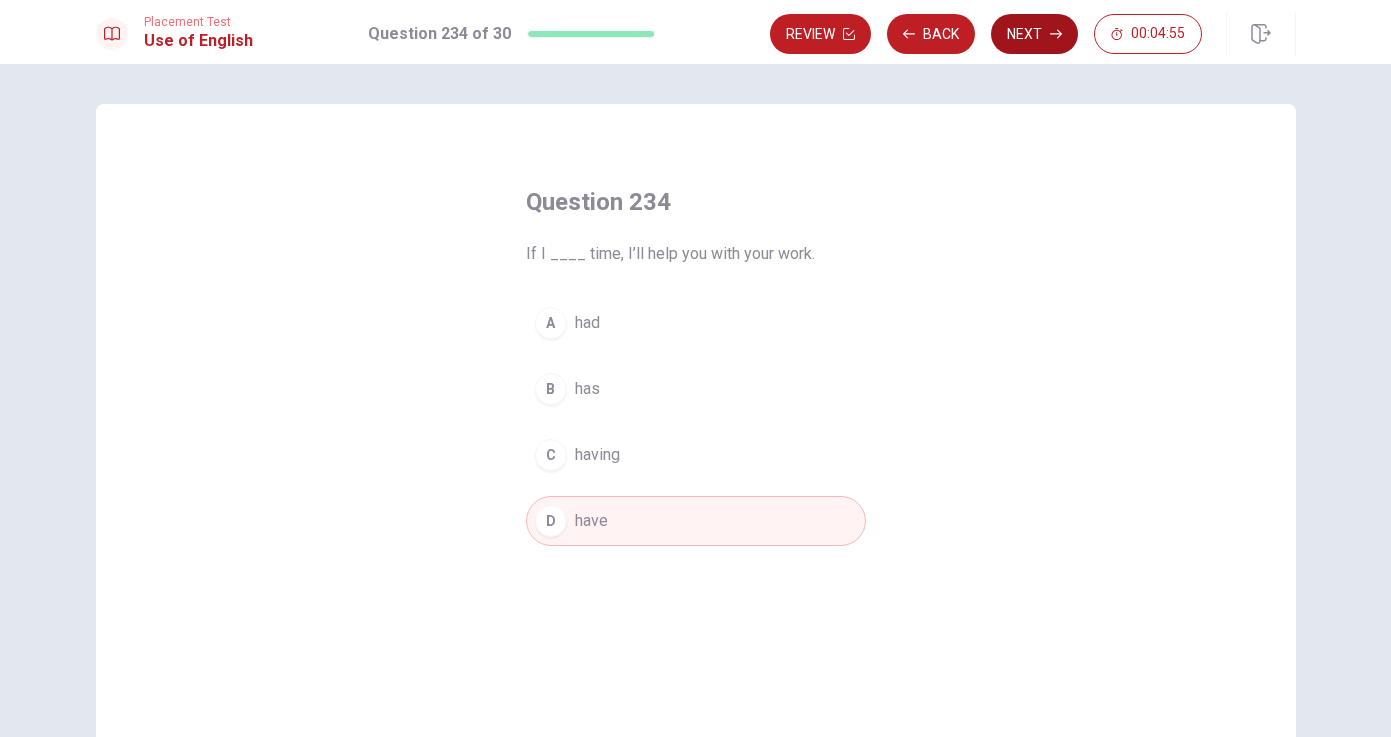click 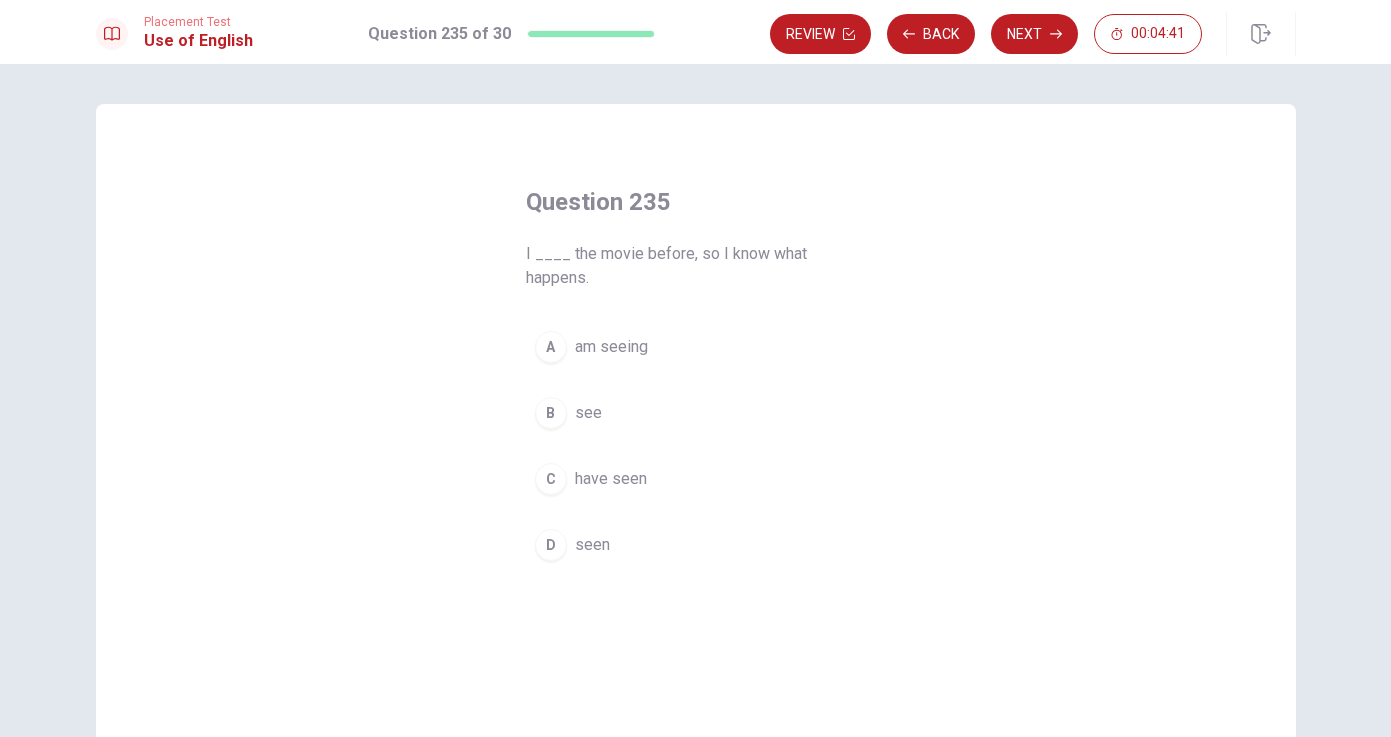 click on "have seen" at bounding box center [611, 479] 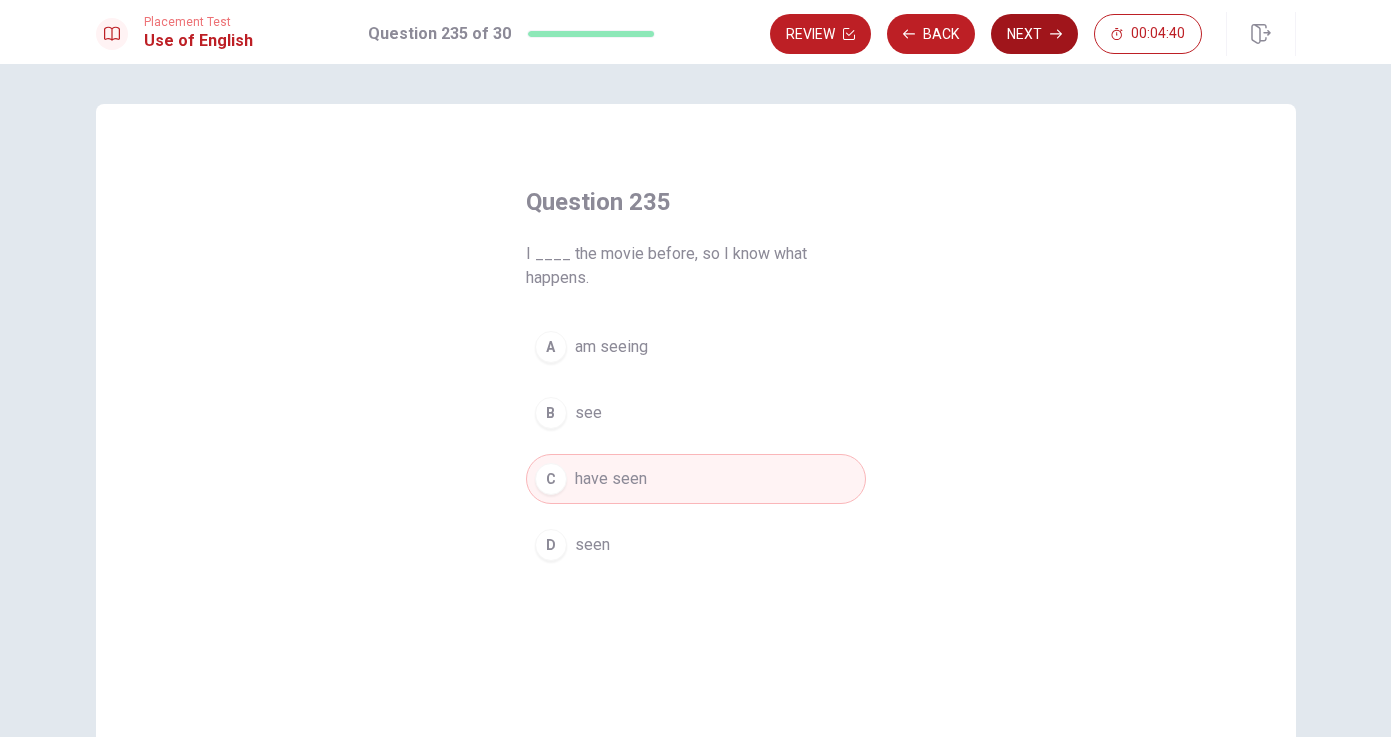 click 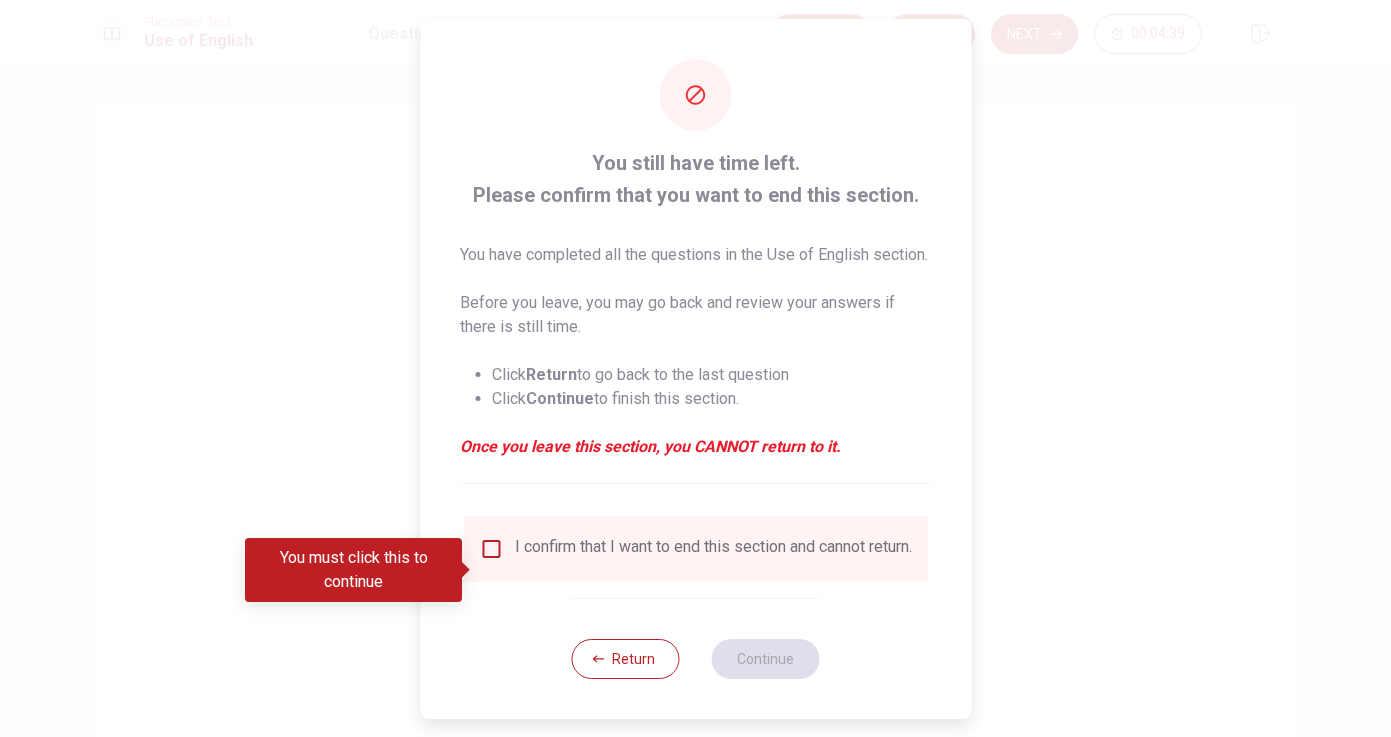 click at bounding box center (491, 549) 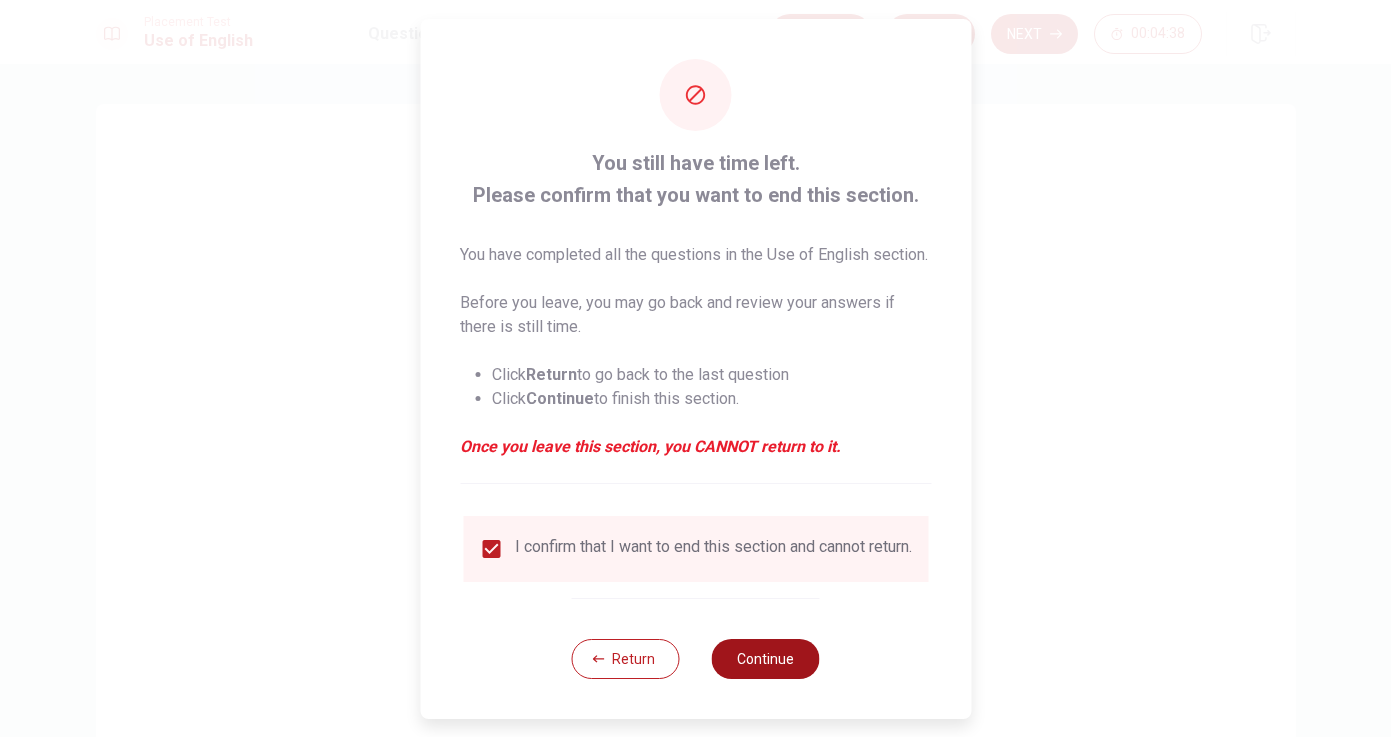 click on "Continue" at bounding box center [766, 659] 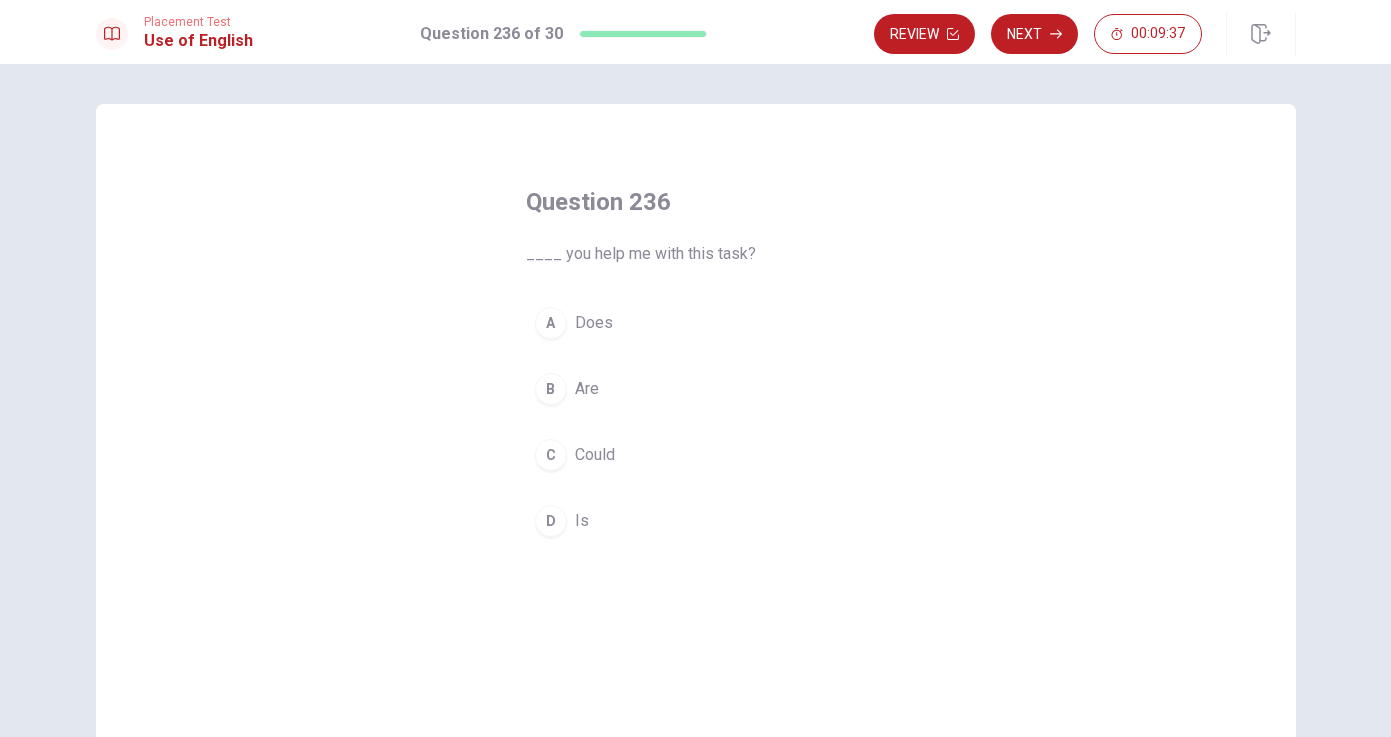click on "Are" at bounding box center [587, 389] 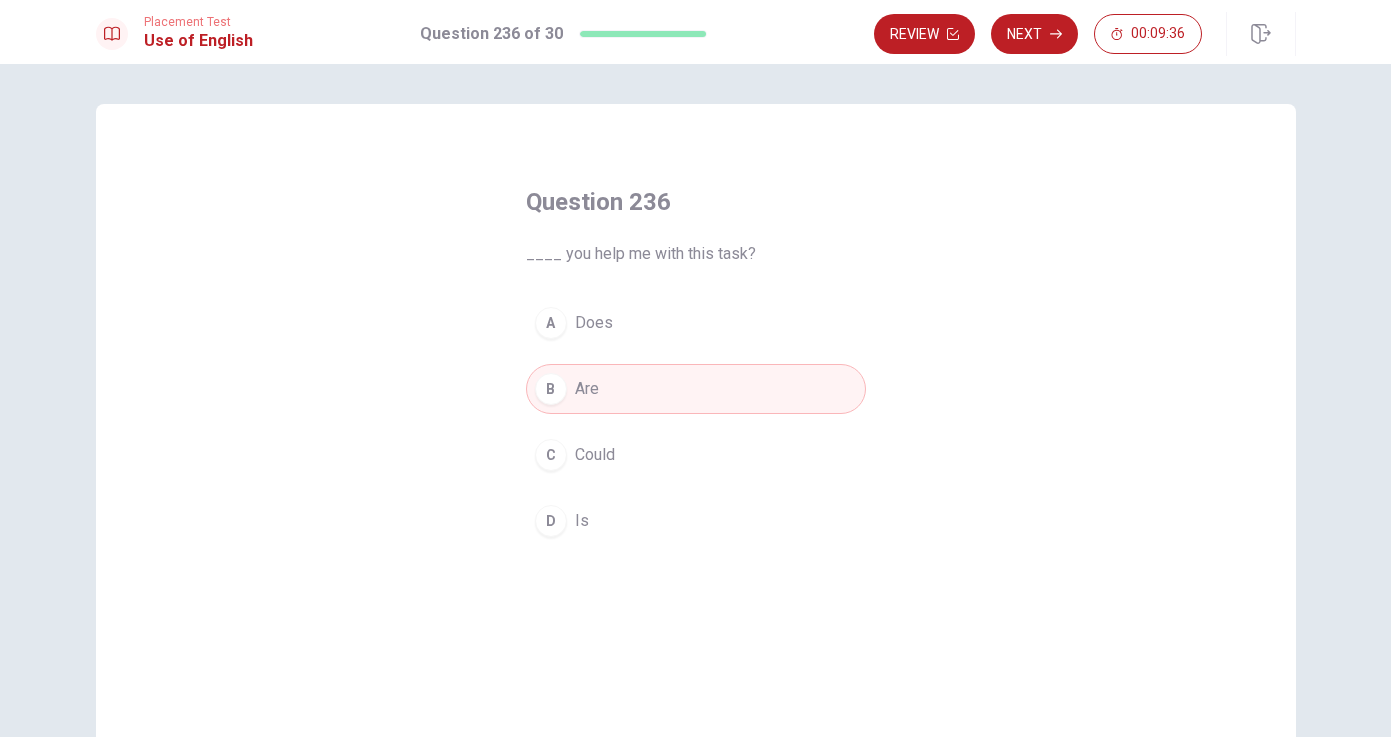 click on "Question 236 ____ you help me with this task? A Does B Are C Could D Is © Copyright  2025" at bounding box center [695, 400] 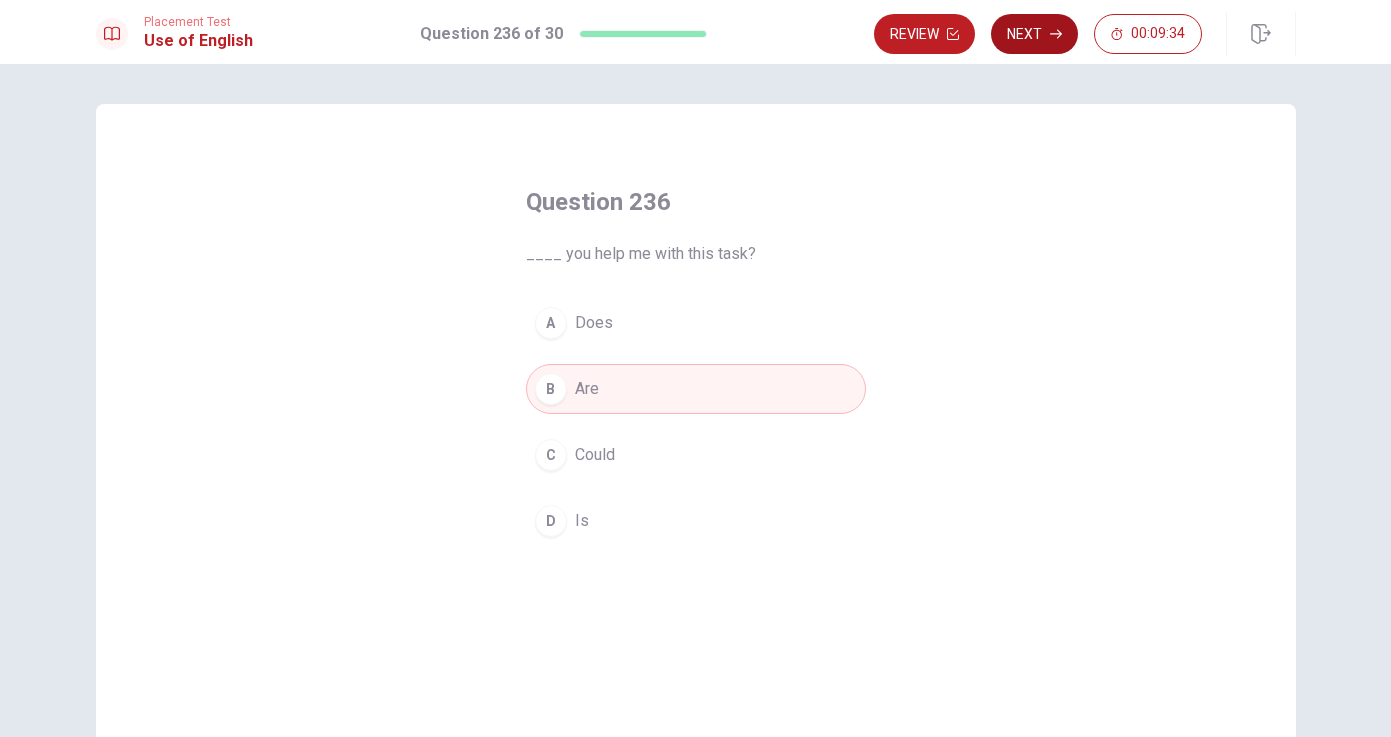 click 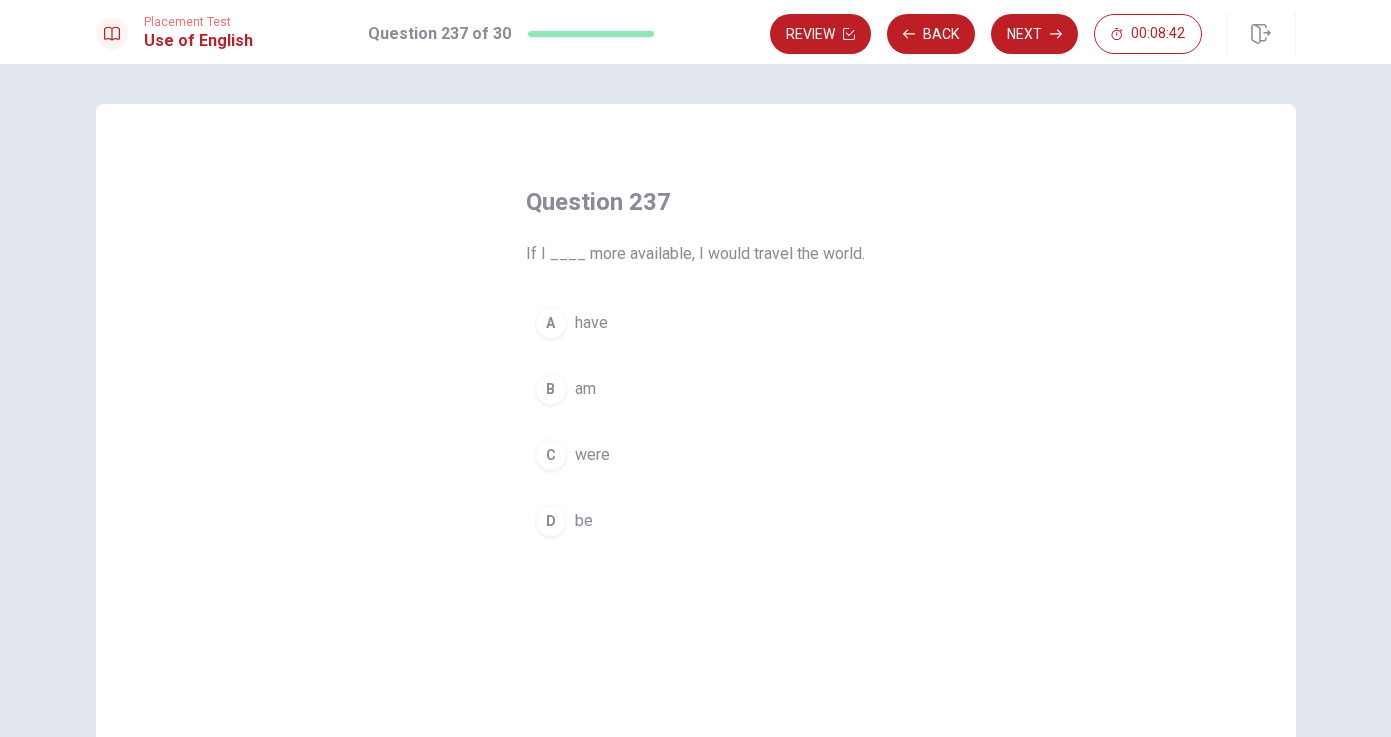 click on "were" at bounding box center [592, 455] 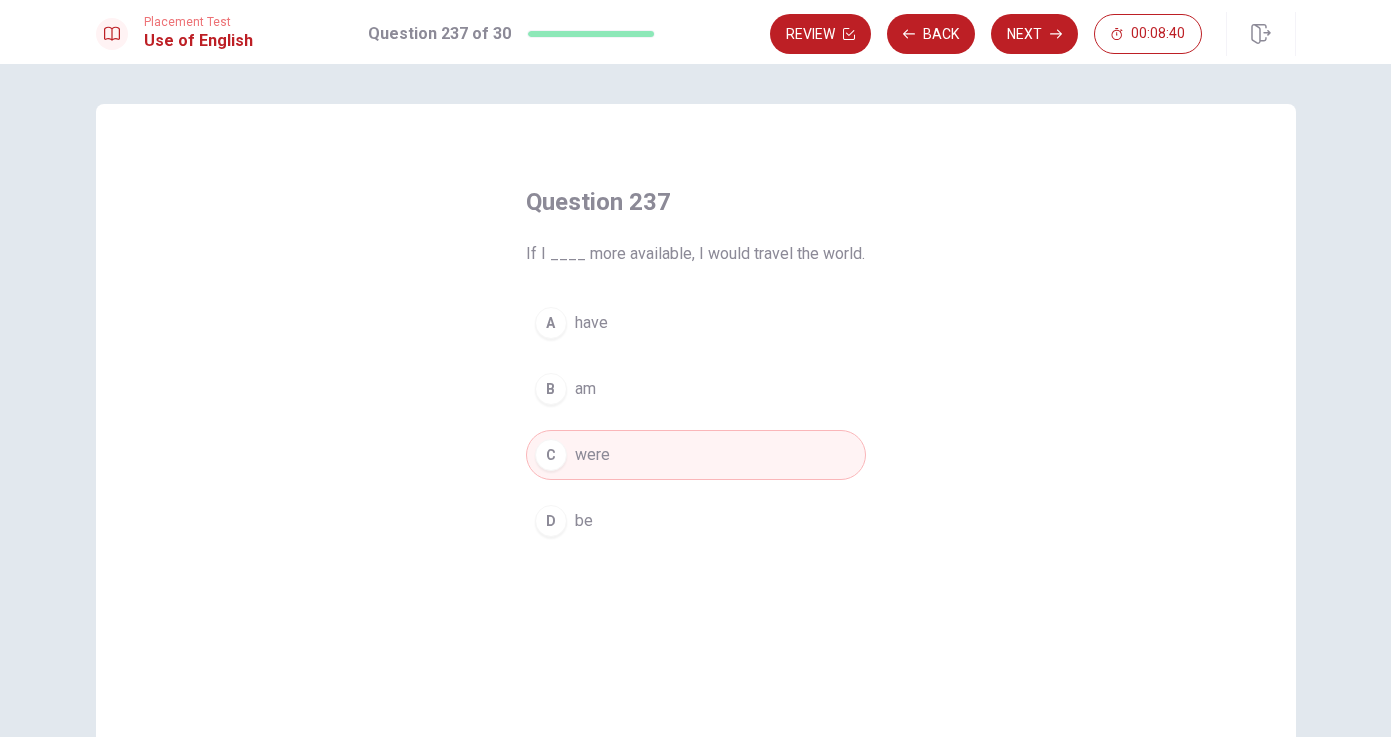 click on "D be" at bounding box center (696, 521) 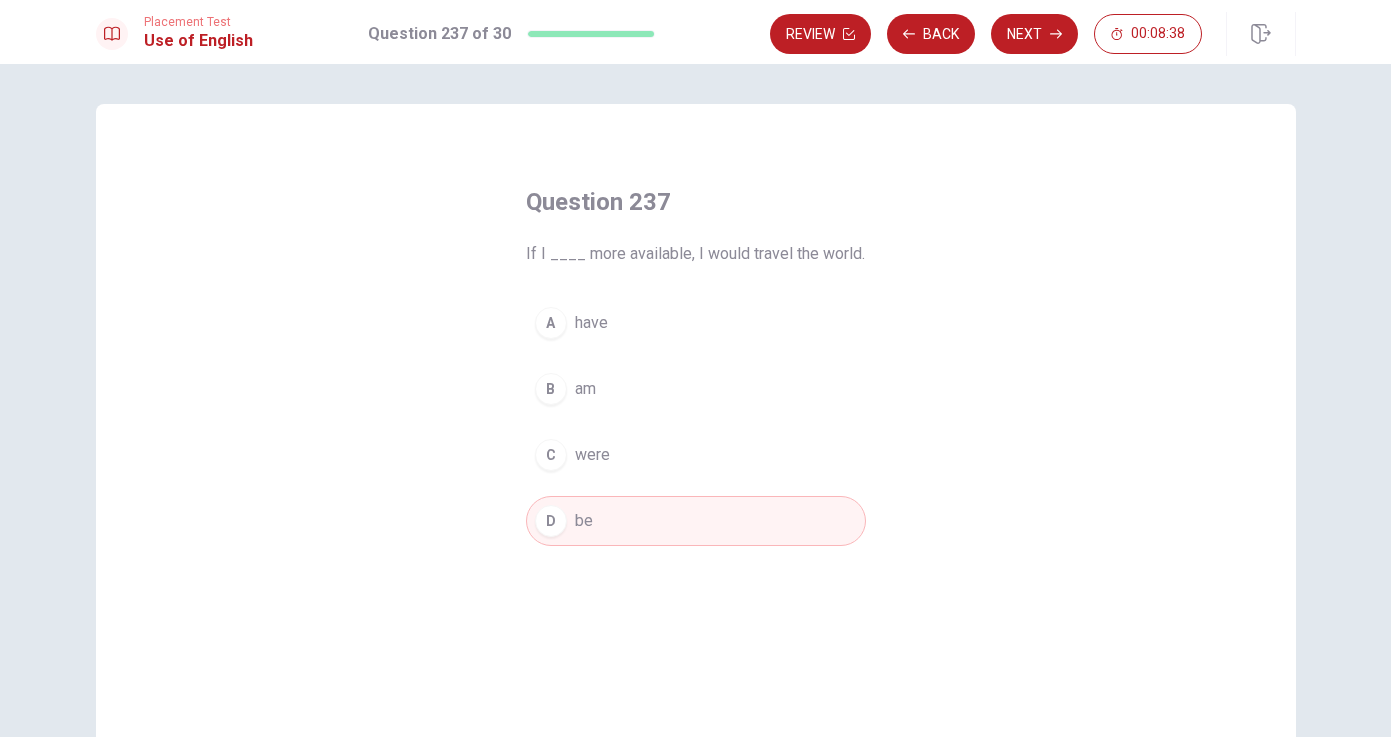 click on "am" at bounding box center [585, 389] 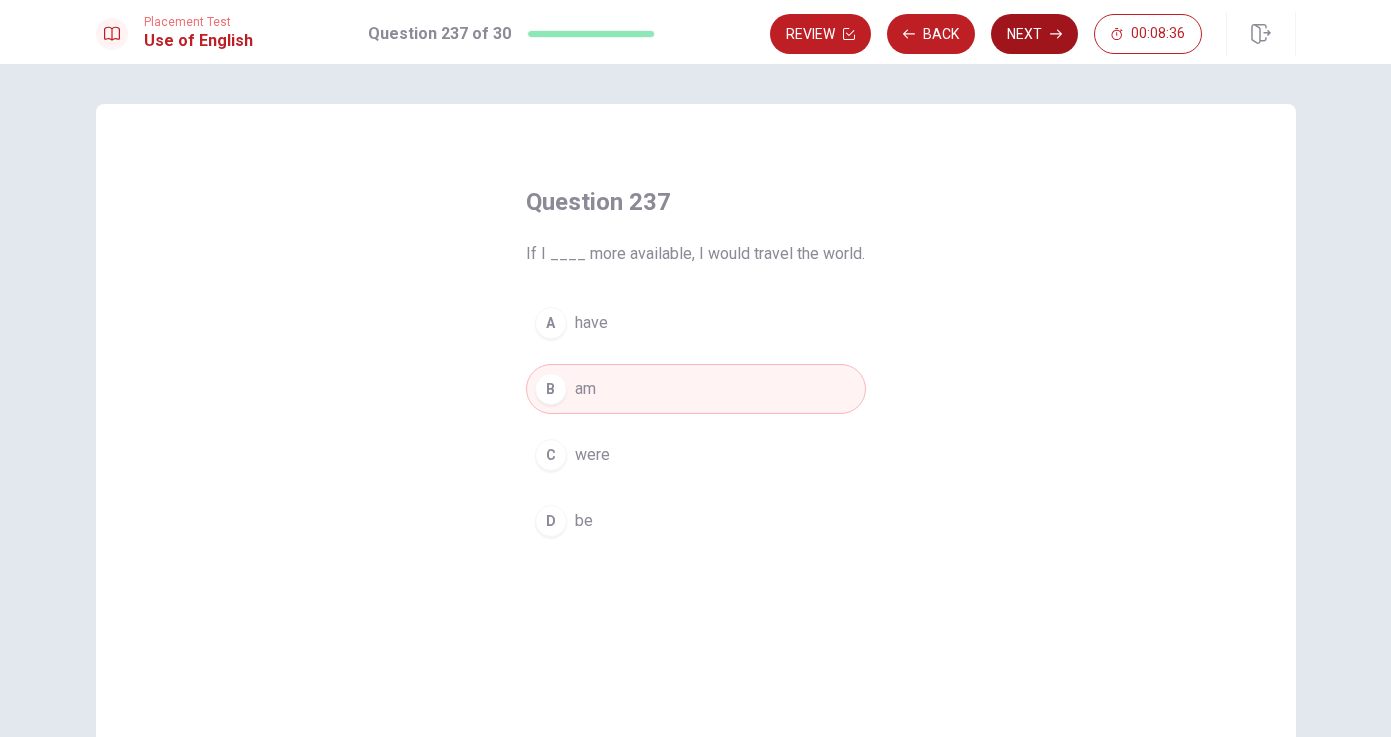 click 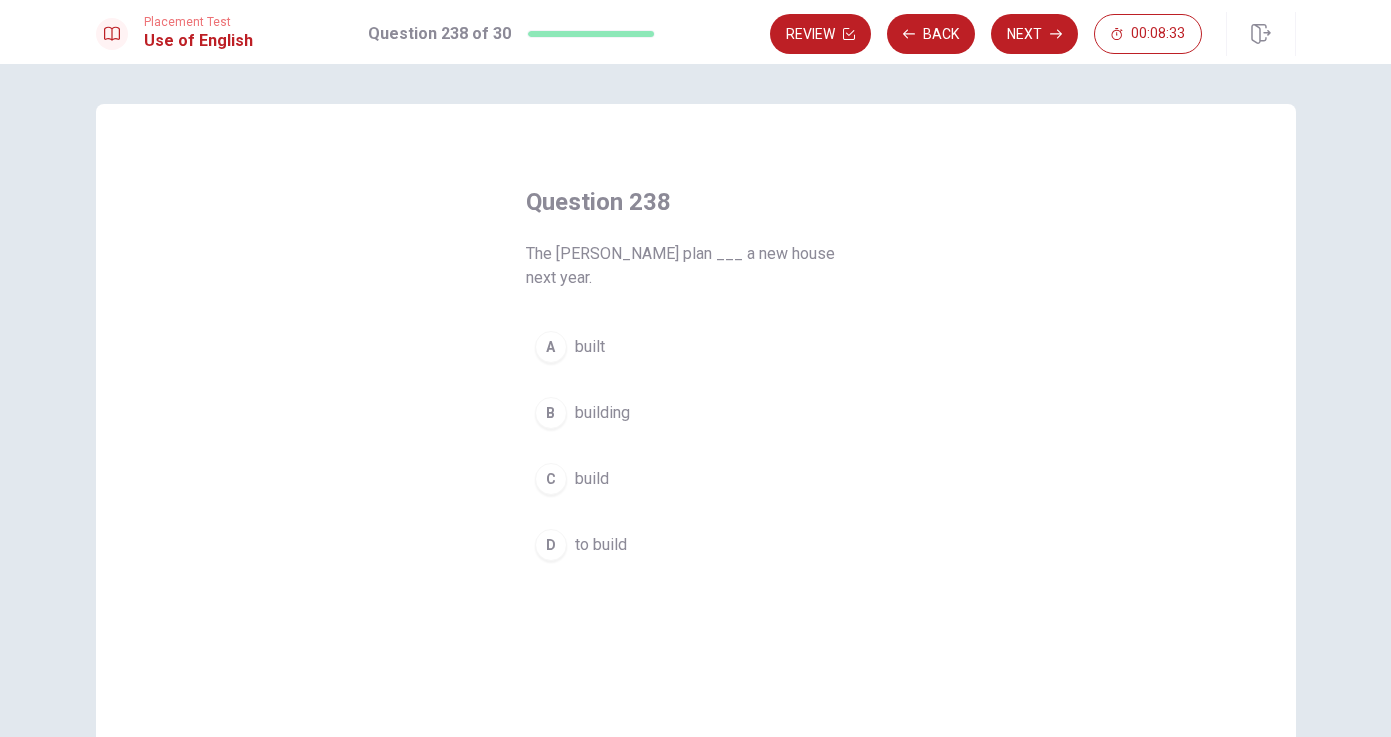 click on "build" at bounding box center [592, 479] 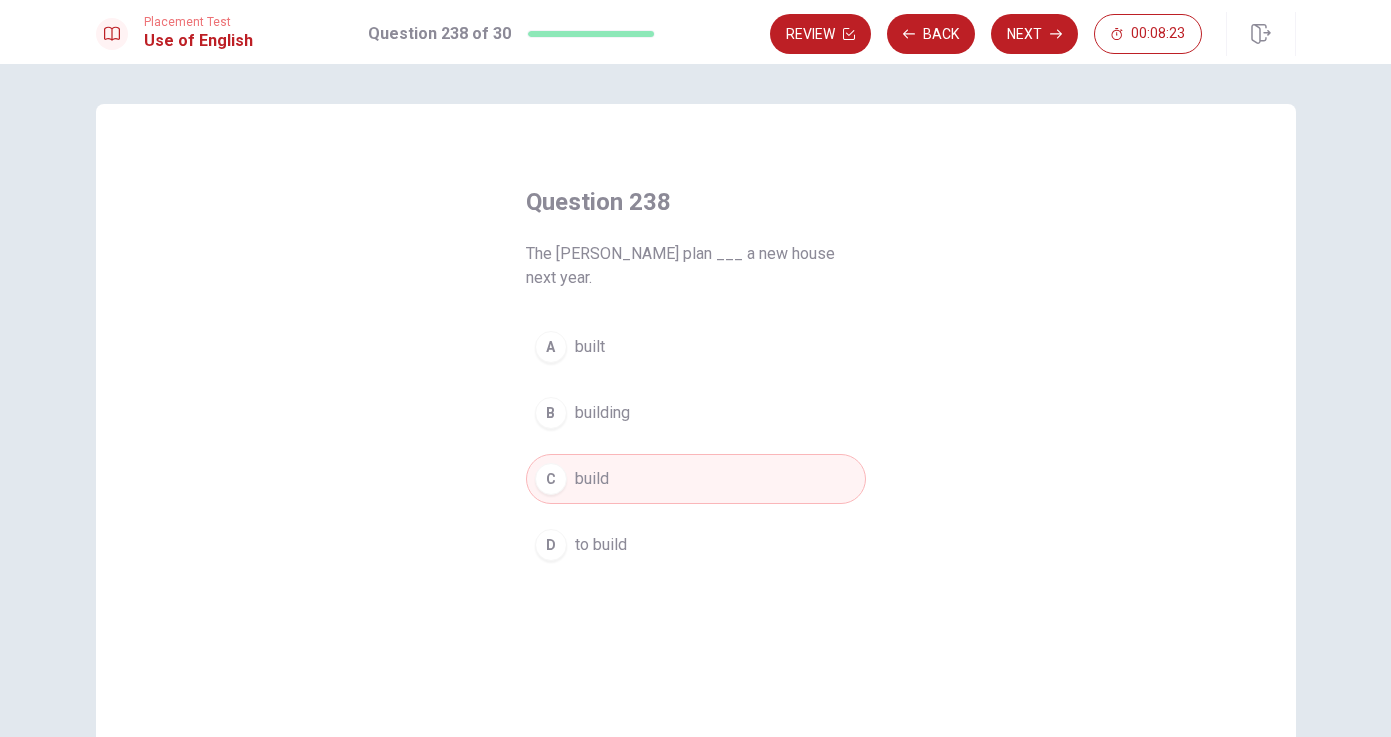 click on "to build" at bounding box center (601, 545) 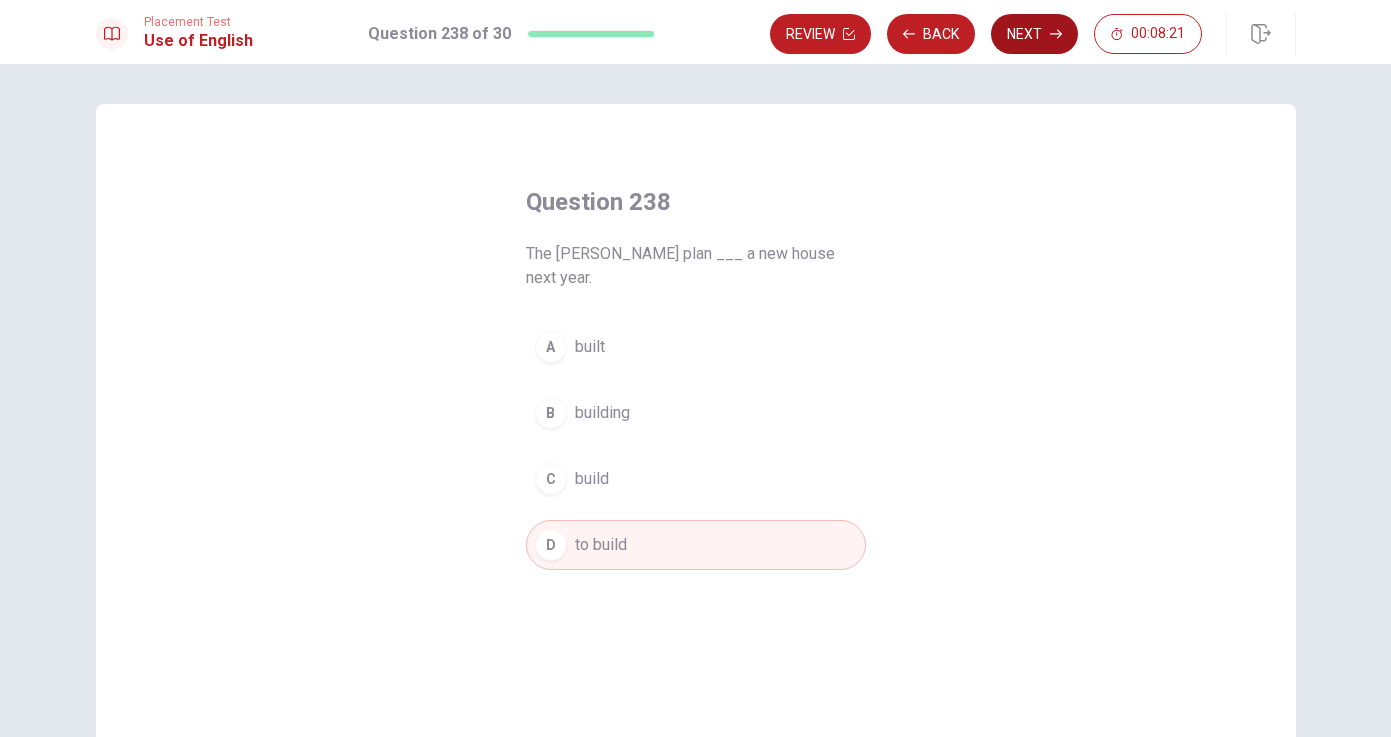 click 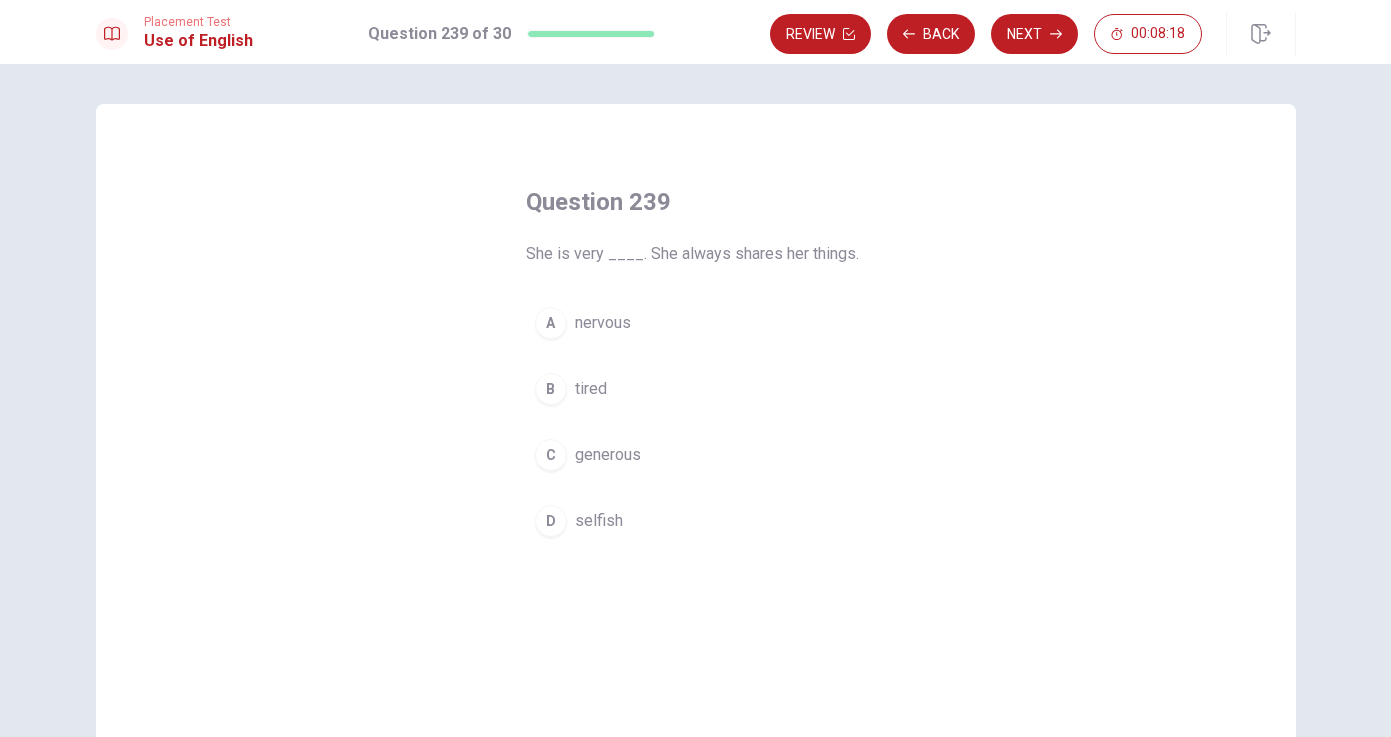 click on "nervous" at bounding box center [603, 323] 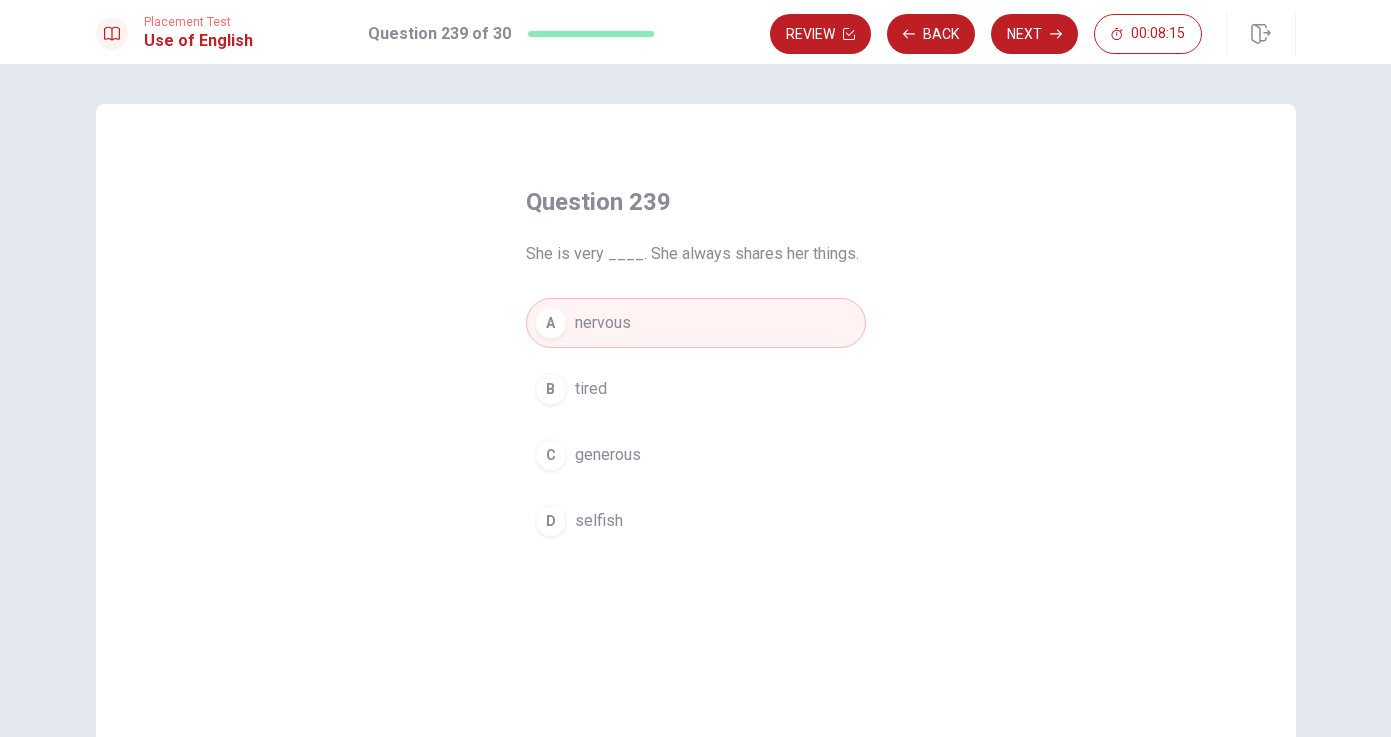 click on "generous" at bounding box center (608, 455) 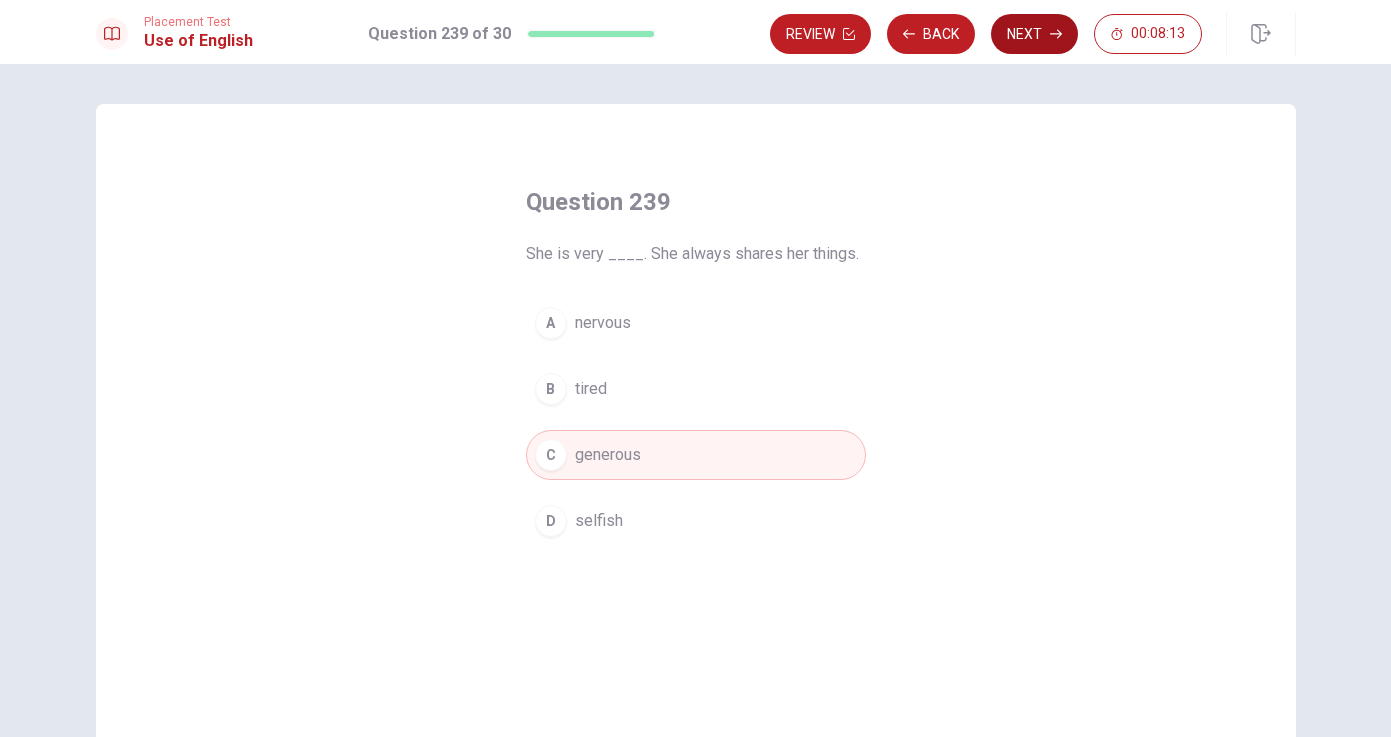 click 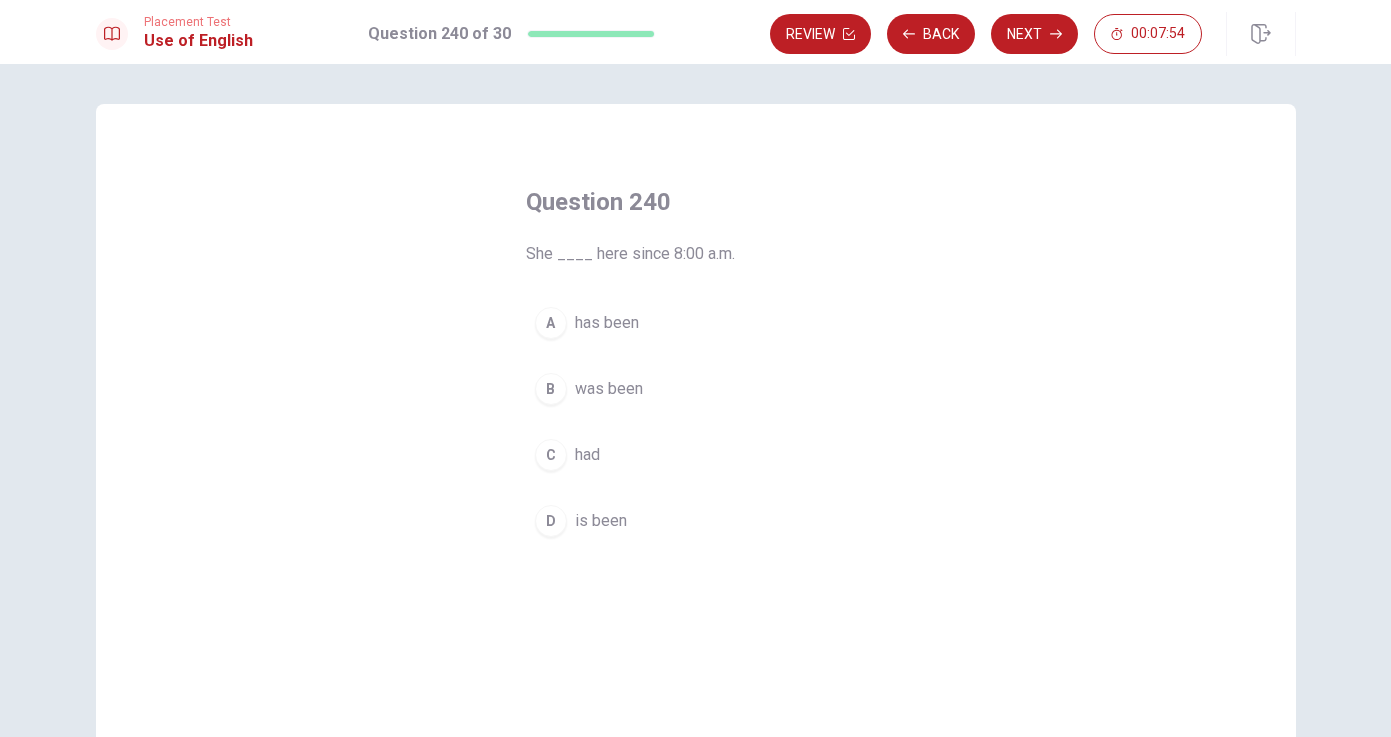click on "has been" at bounding box center (607, 323) 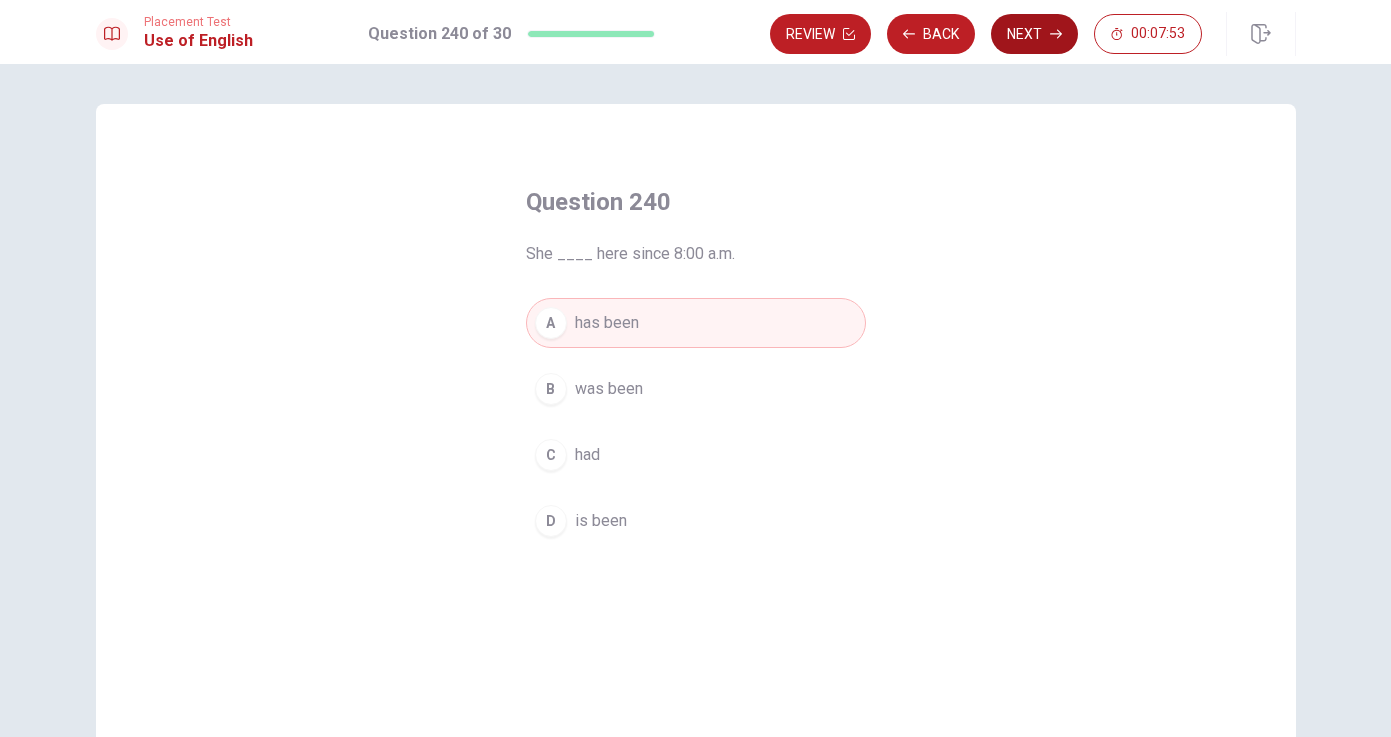 click 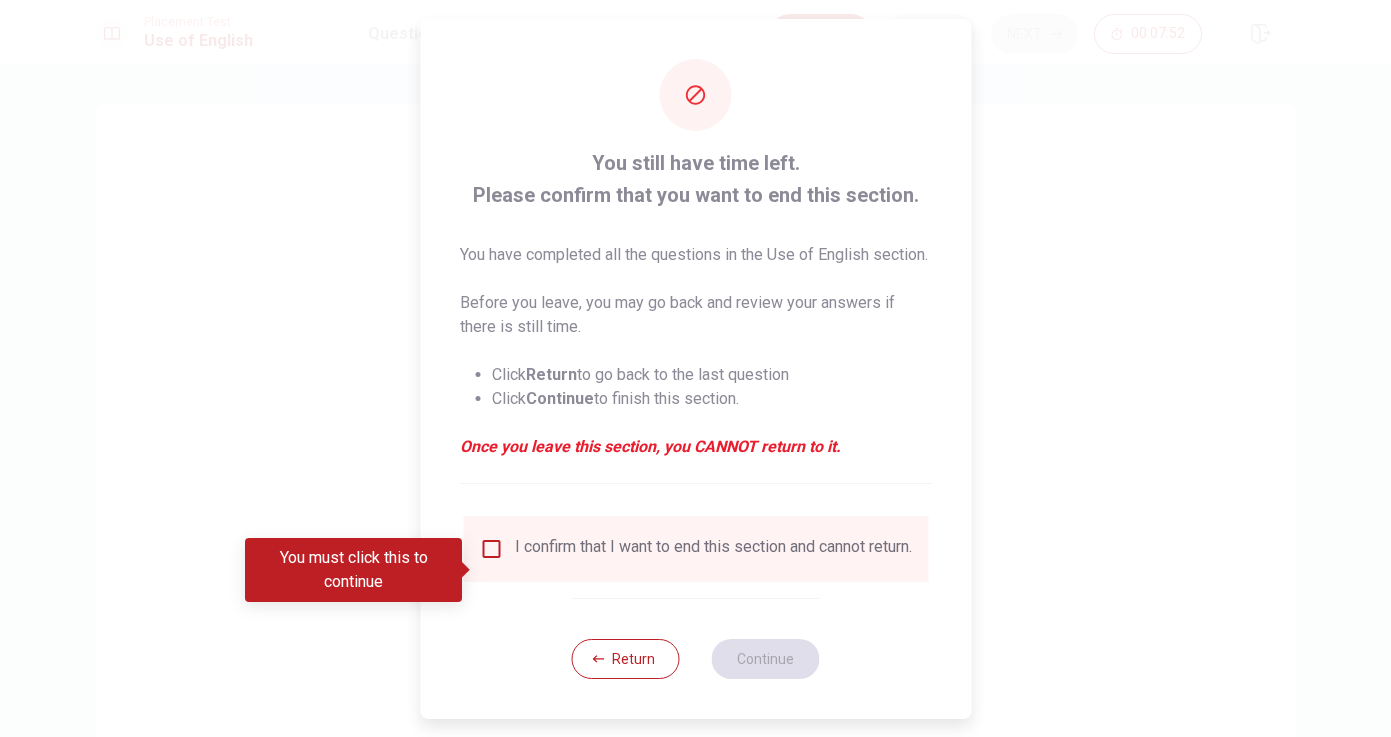 click at bounding box center [491, 549] 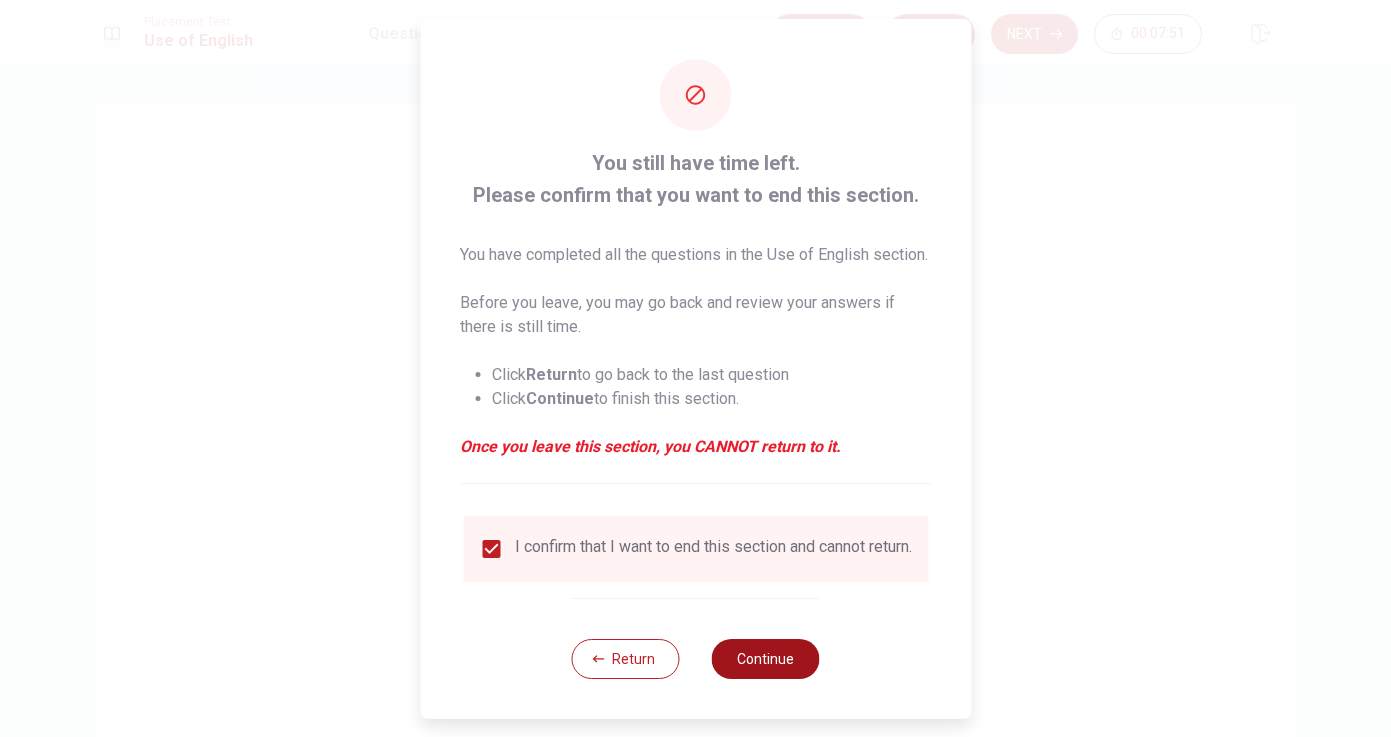 click on "Continue" at bounding box center (766, 659) 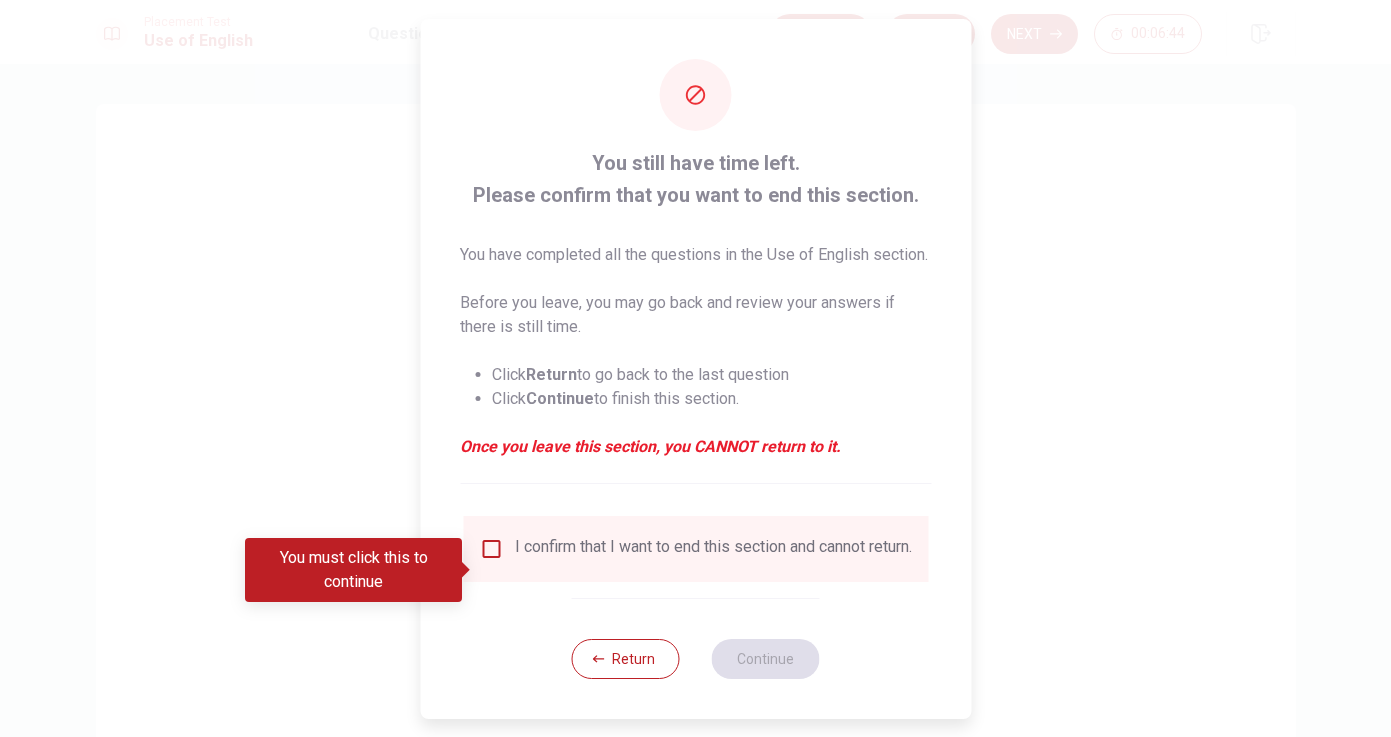 click at bounding box center [491, 549] 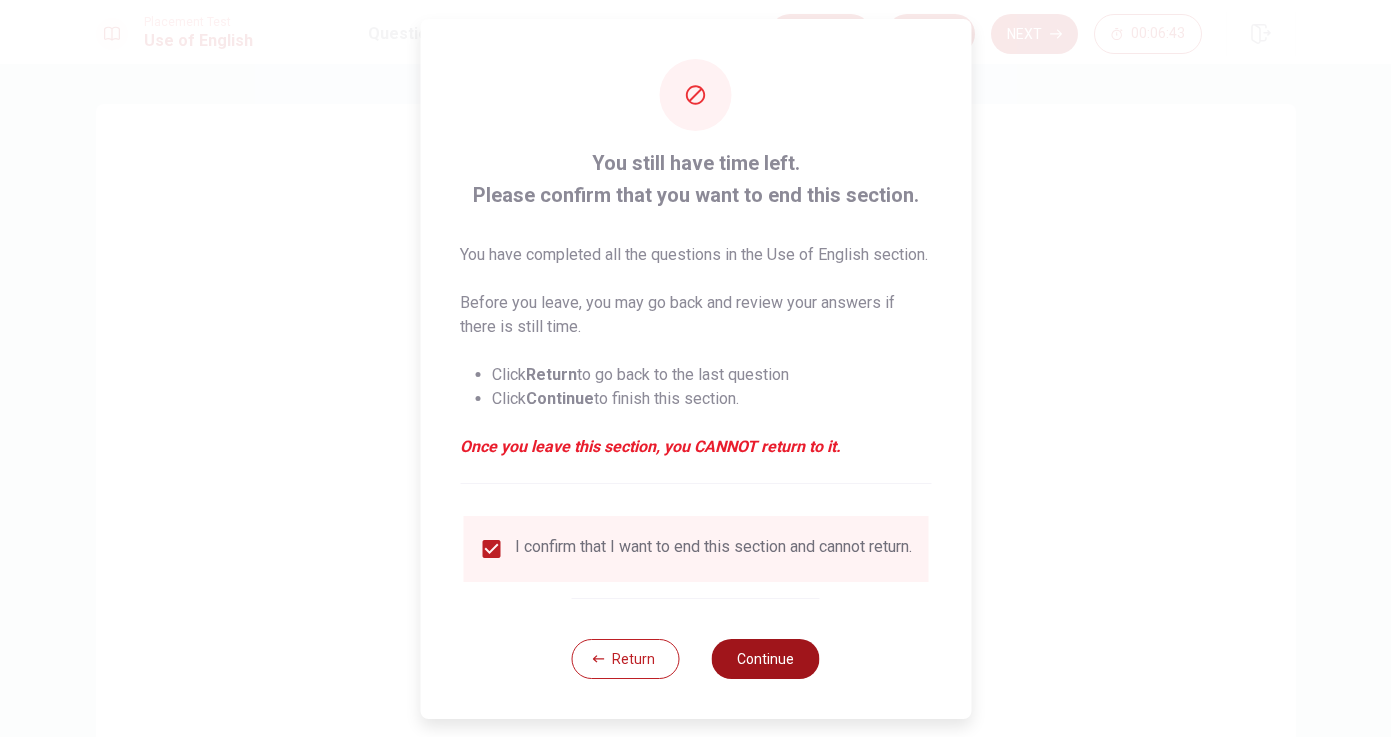 click on "Continue" at bounding box center (766, 659) 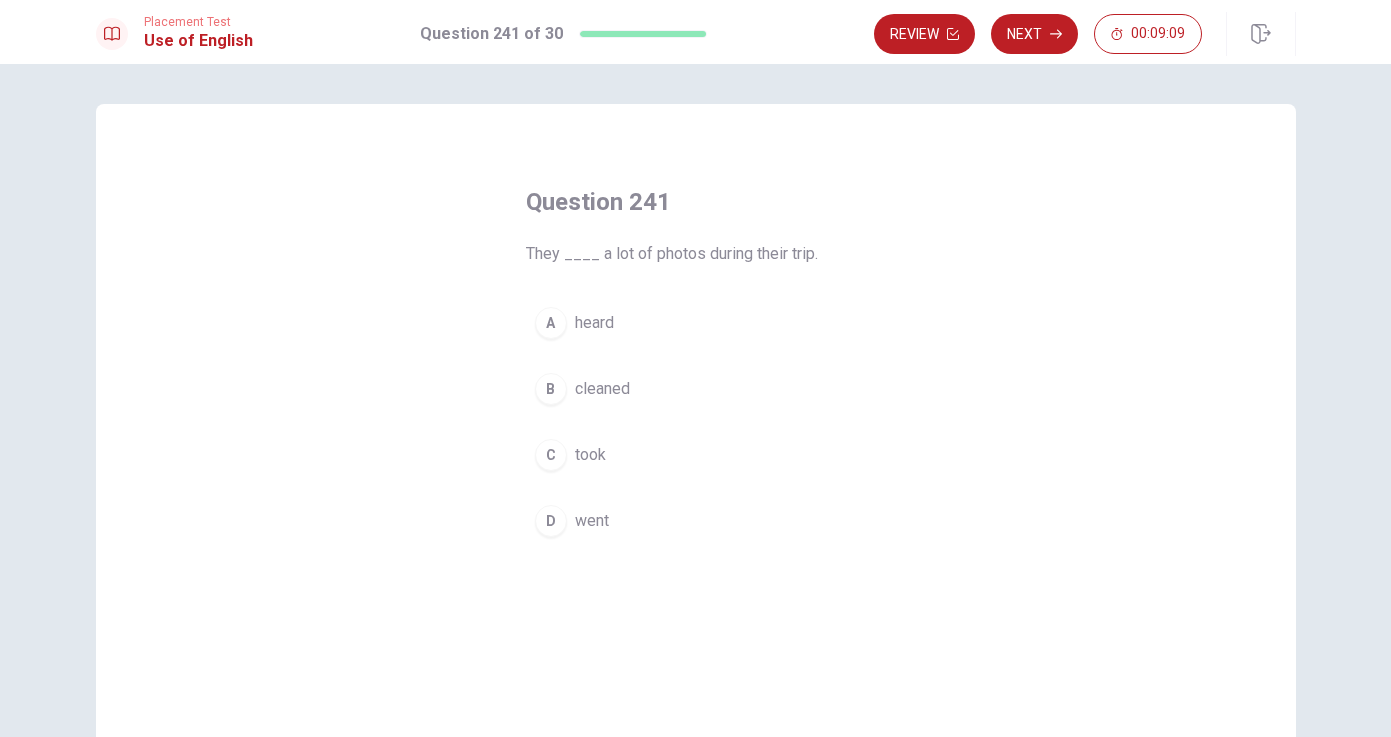 click on "heard" at bounding box center [594, 323] 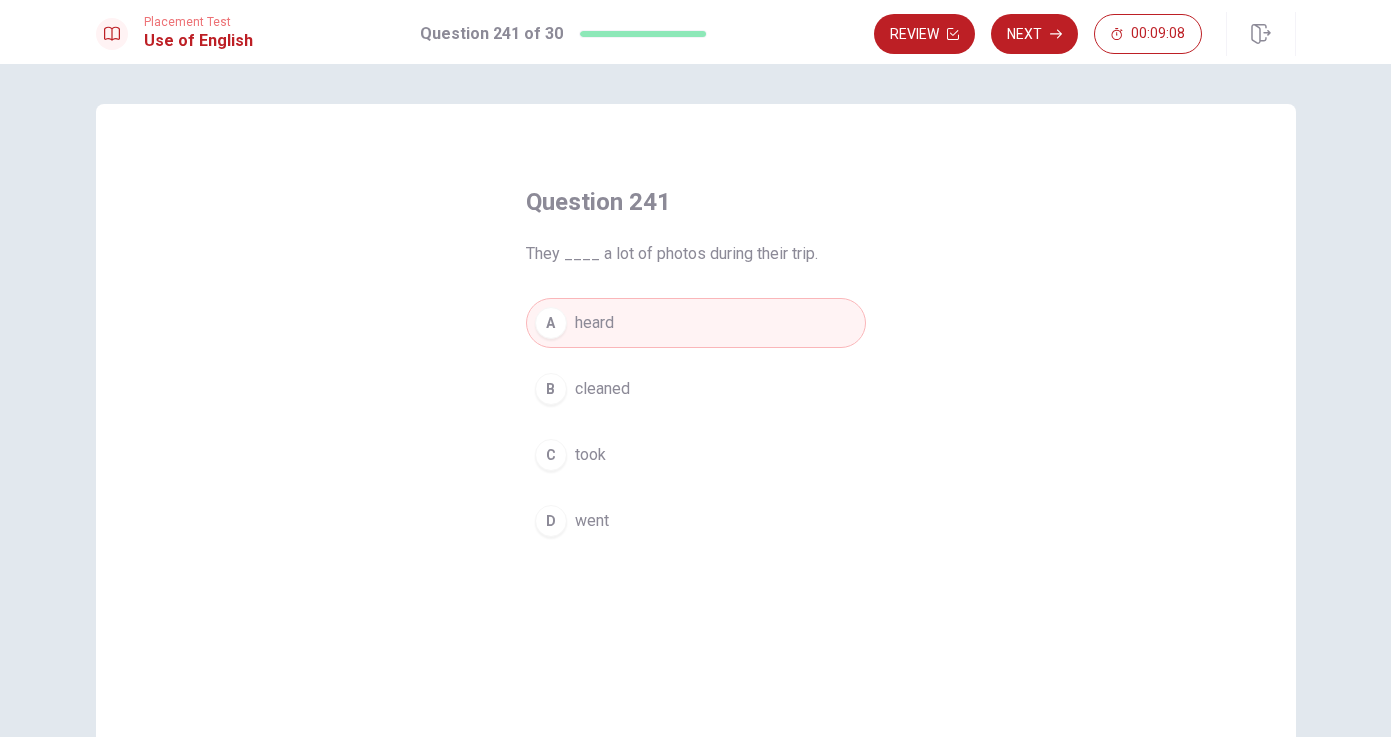 click on "cleaned" at bounding box center [602, 389] 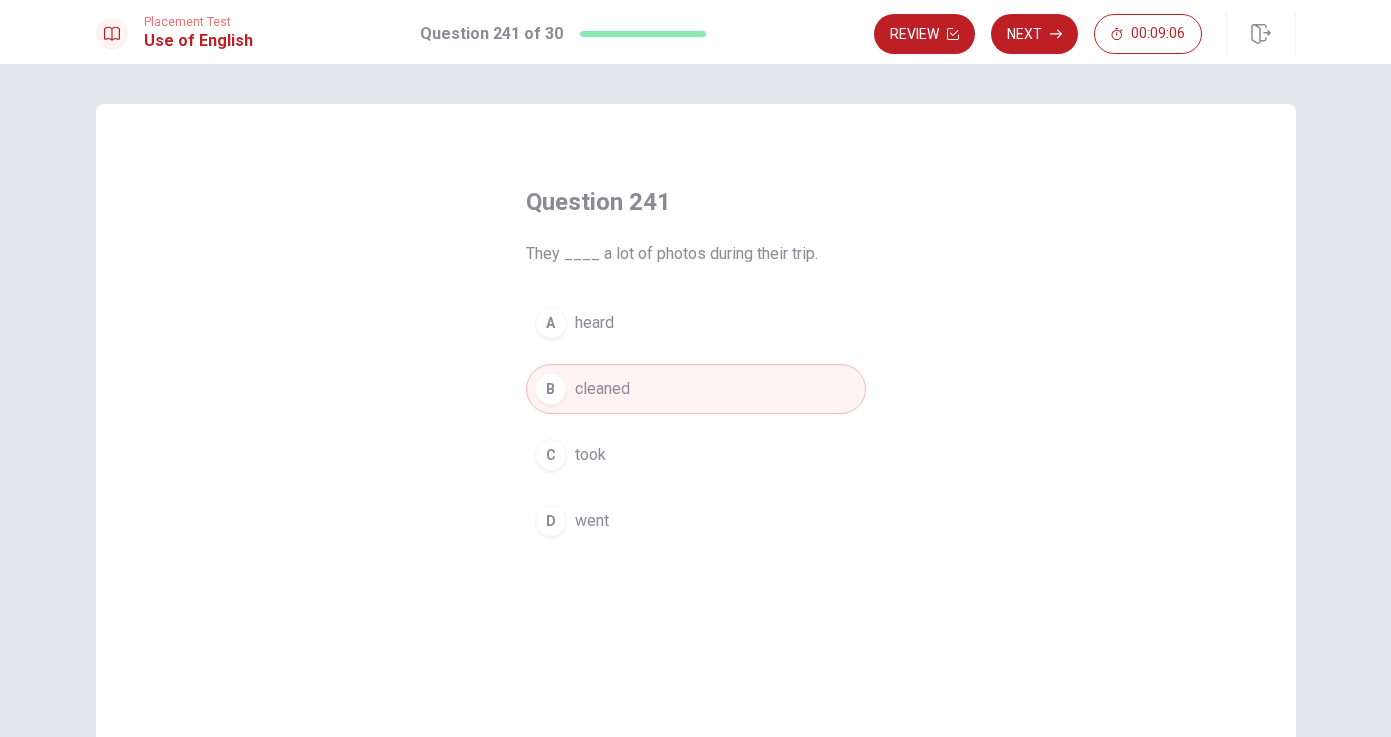 click on "took" at bounding box center (590, 455) 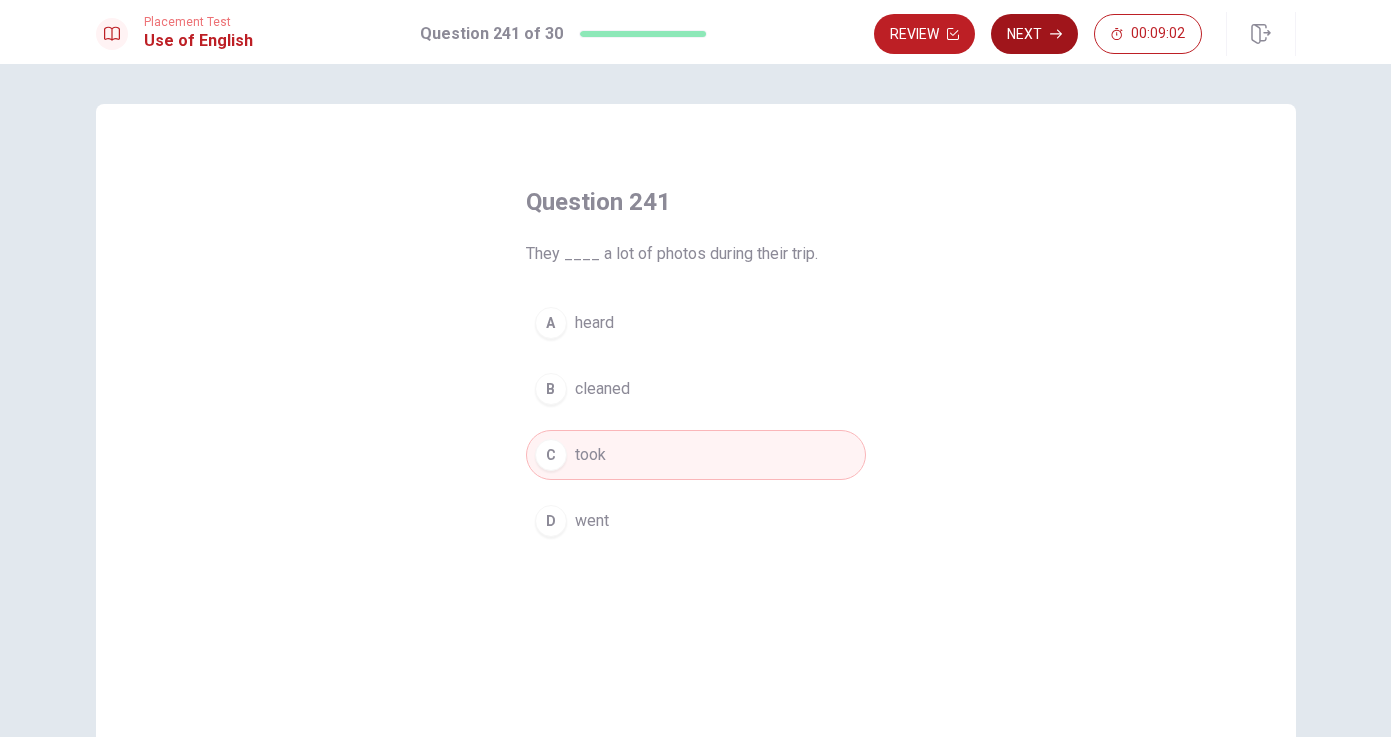 click 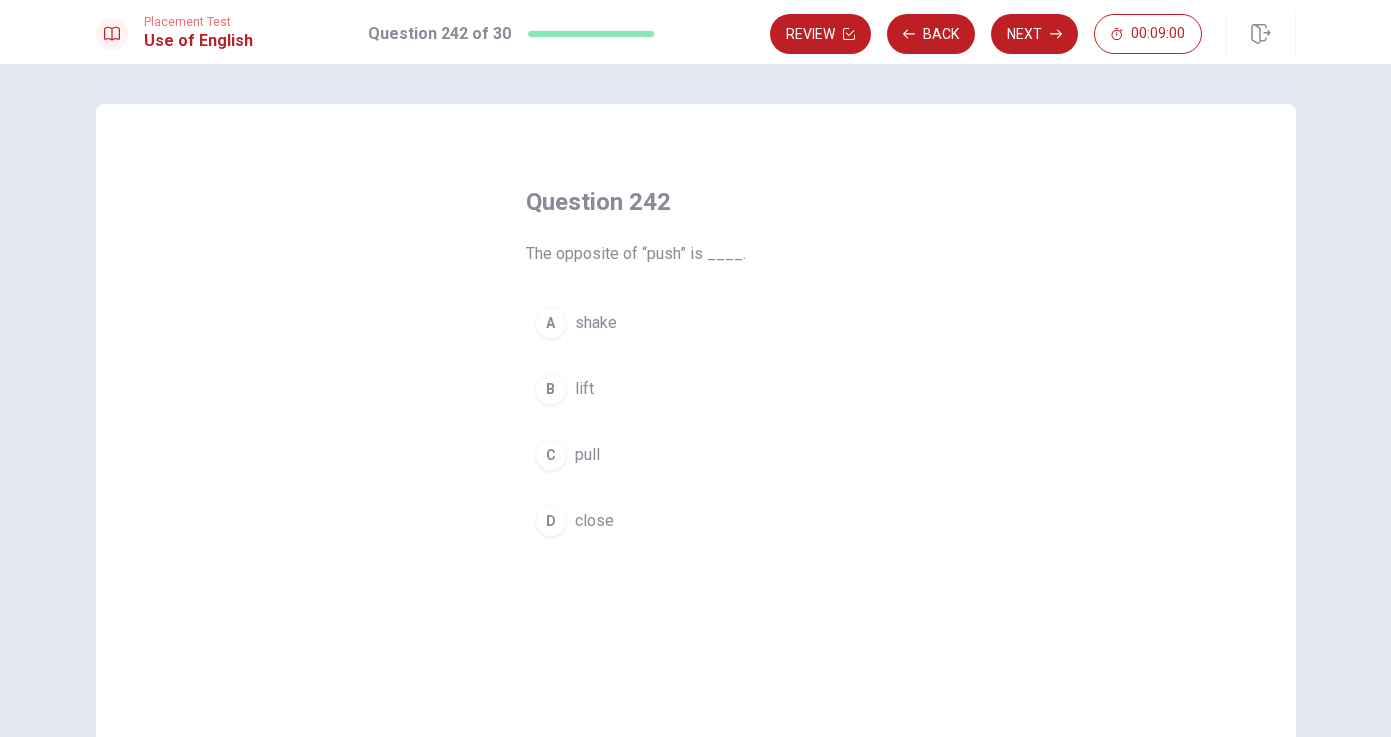 click on "pull" at bounding box center [587, 455] 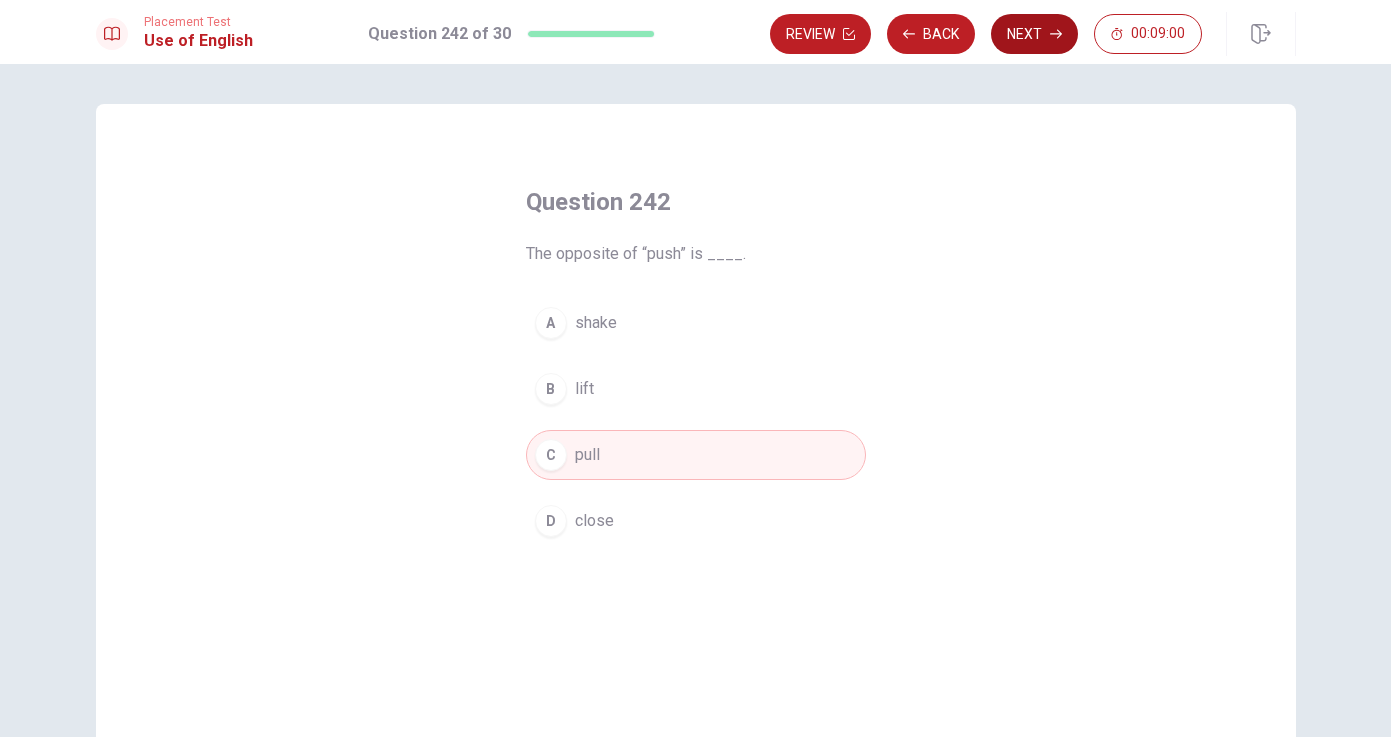click 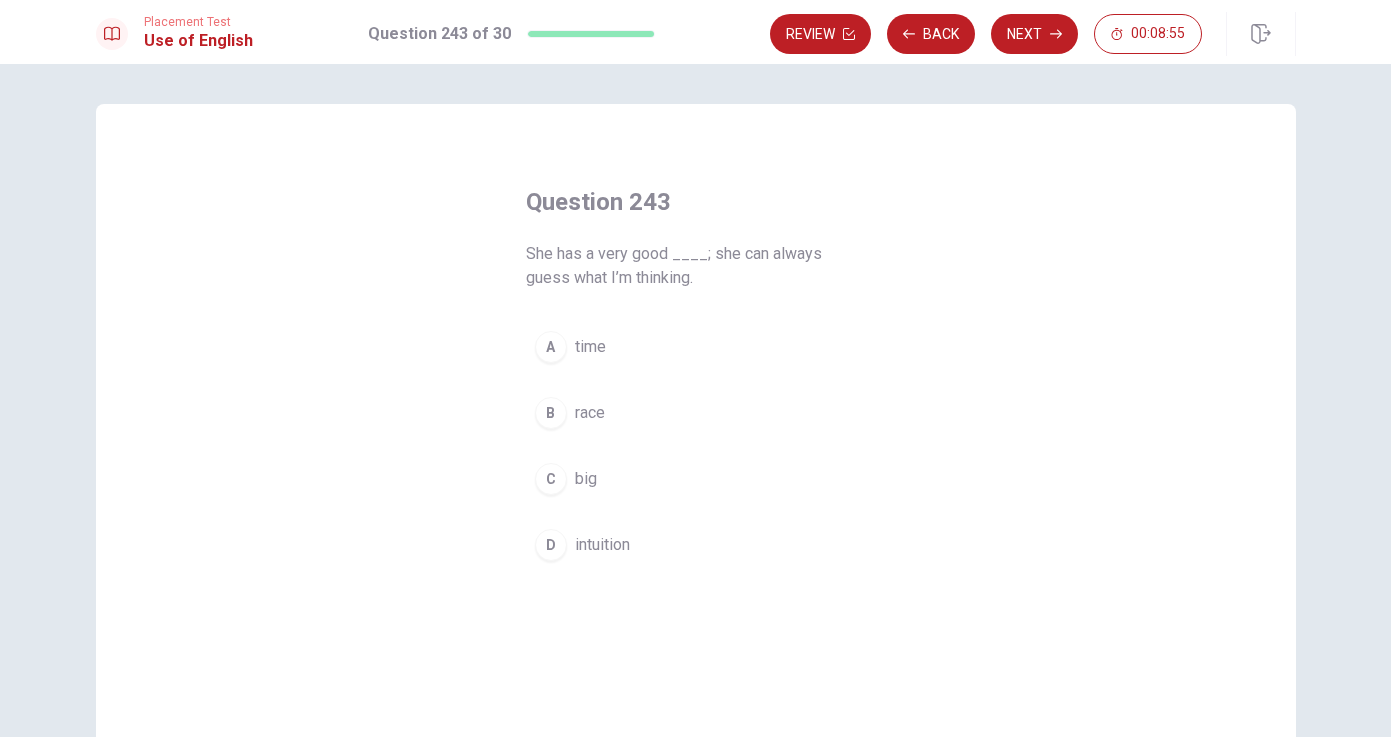 click 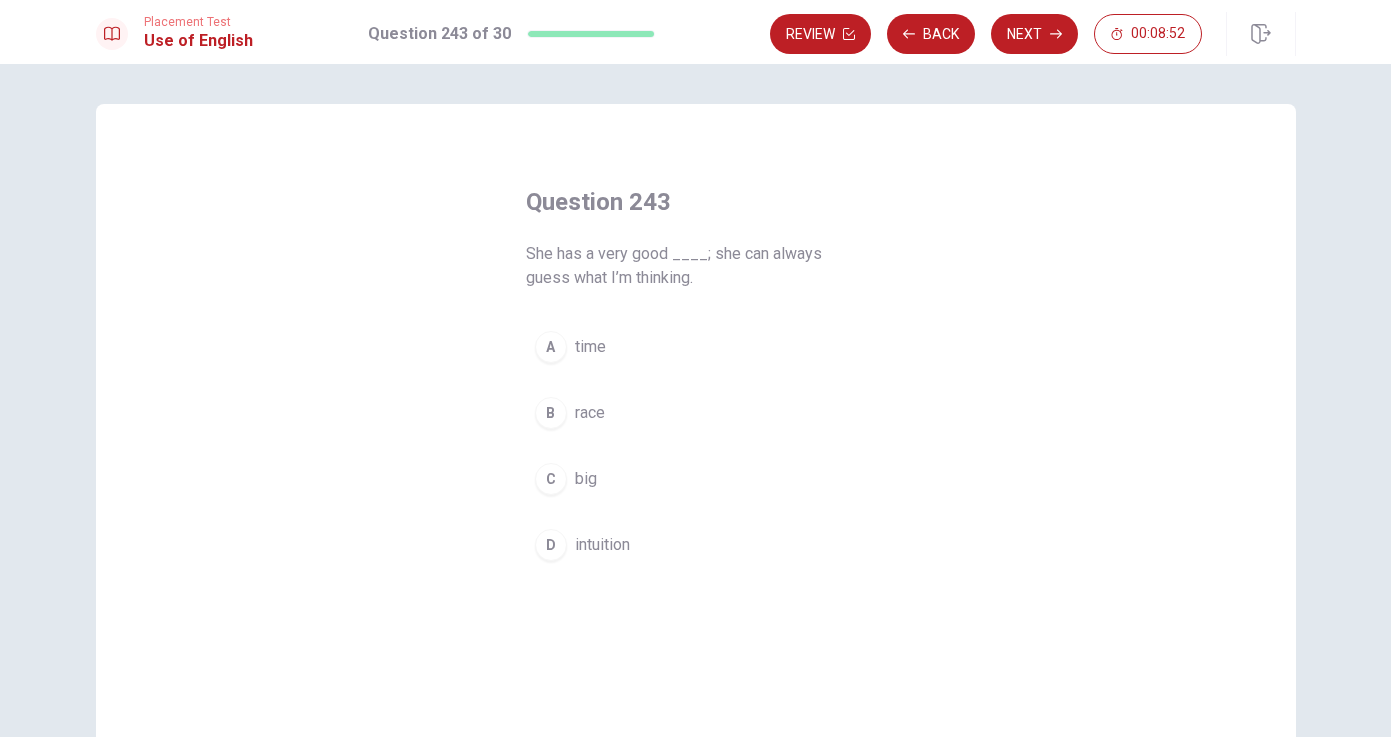 click on "Question 243 She has a very good ____; she can always guess what I’m thinking.
A time B race C big D intuition" at bounding box center [696, 378] 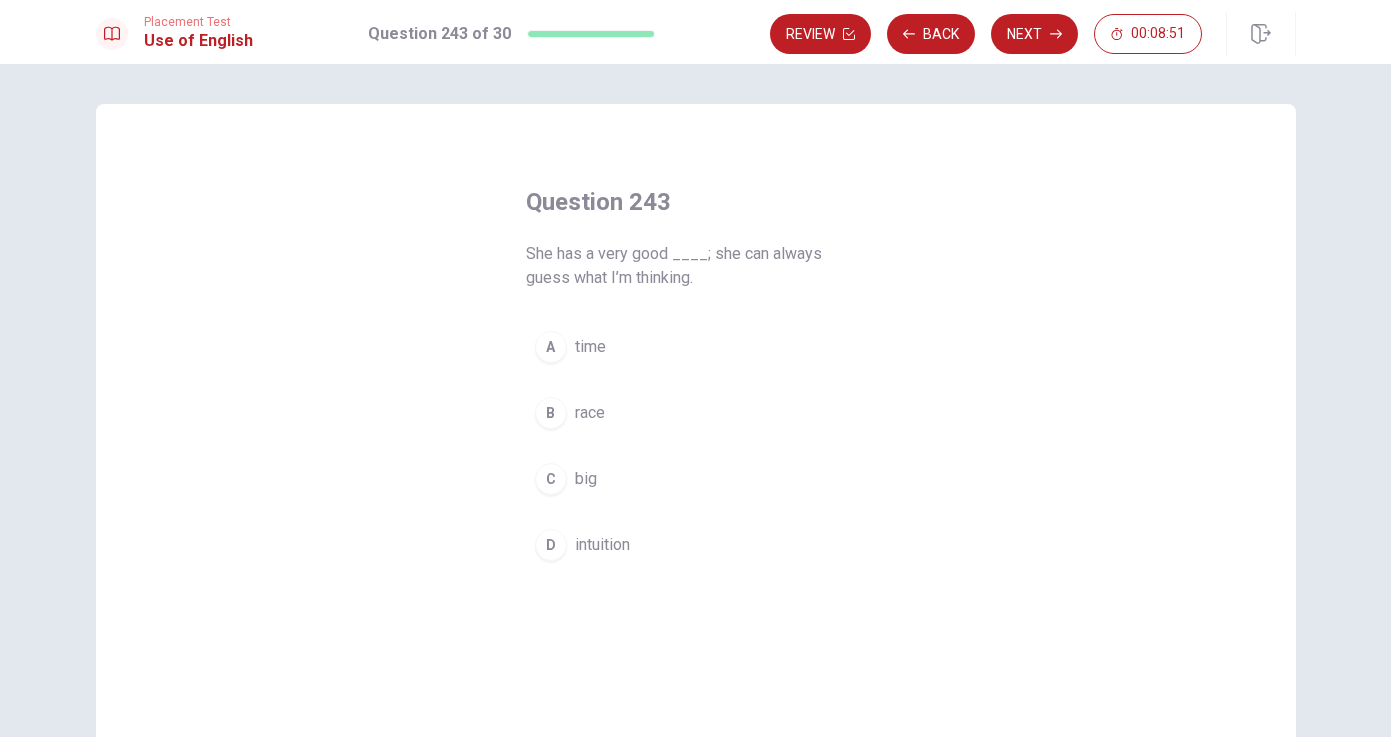 click on "B race" at bounding box center [696, 413] 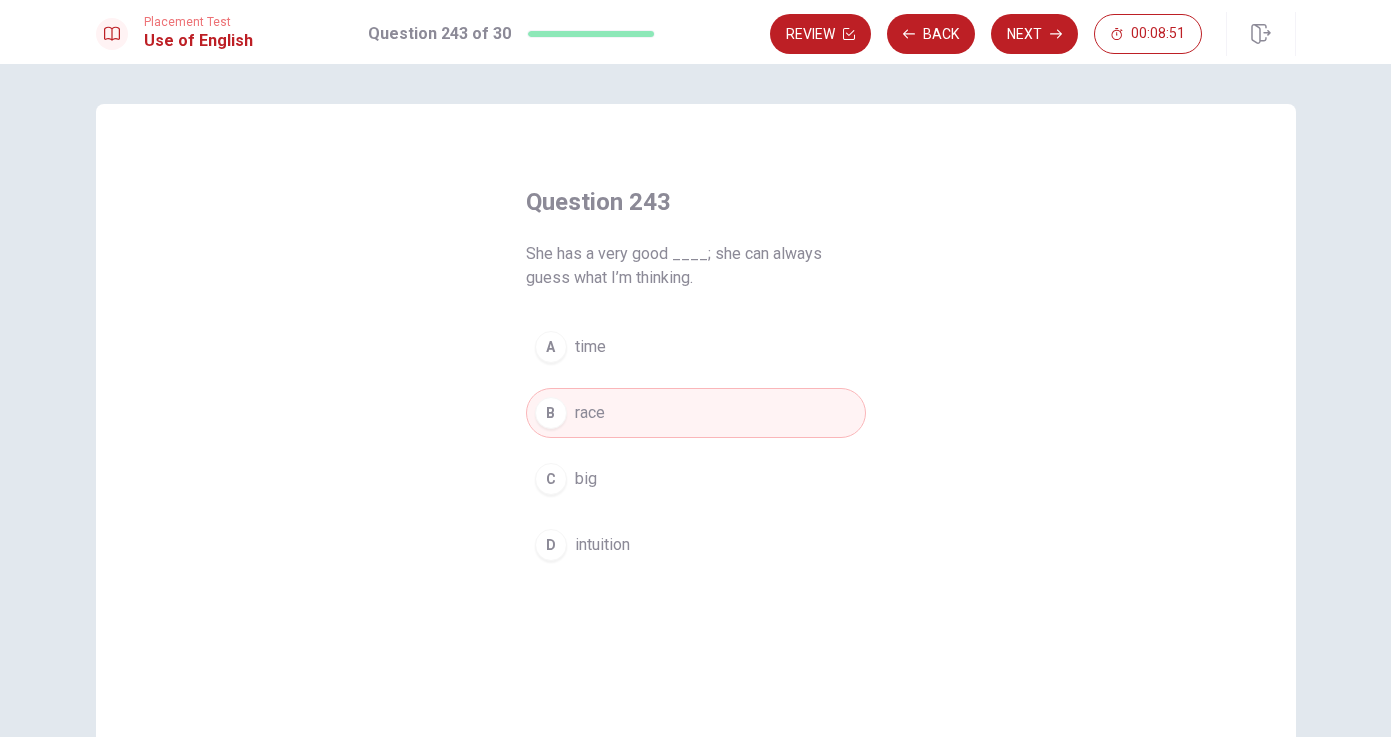 click on "D intuition" at bounding box center [696, 545] 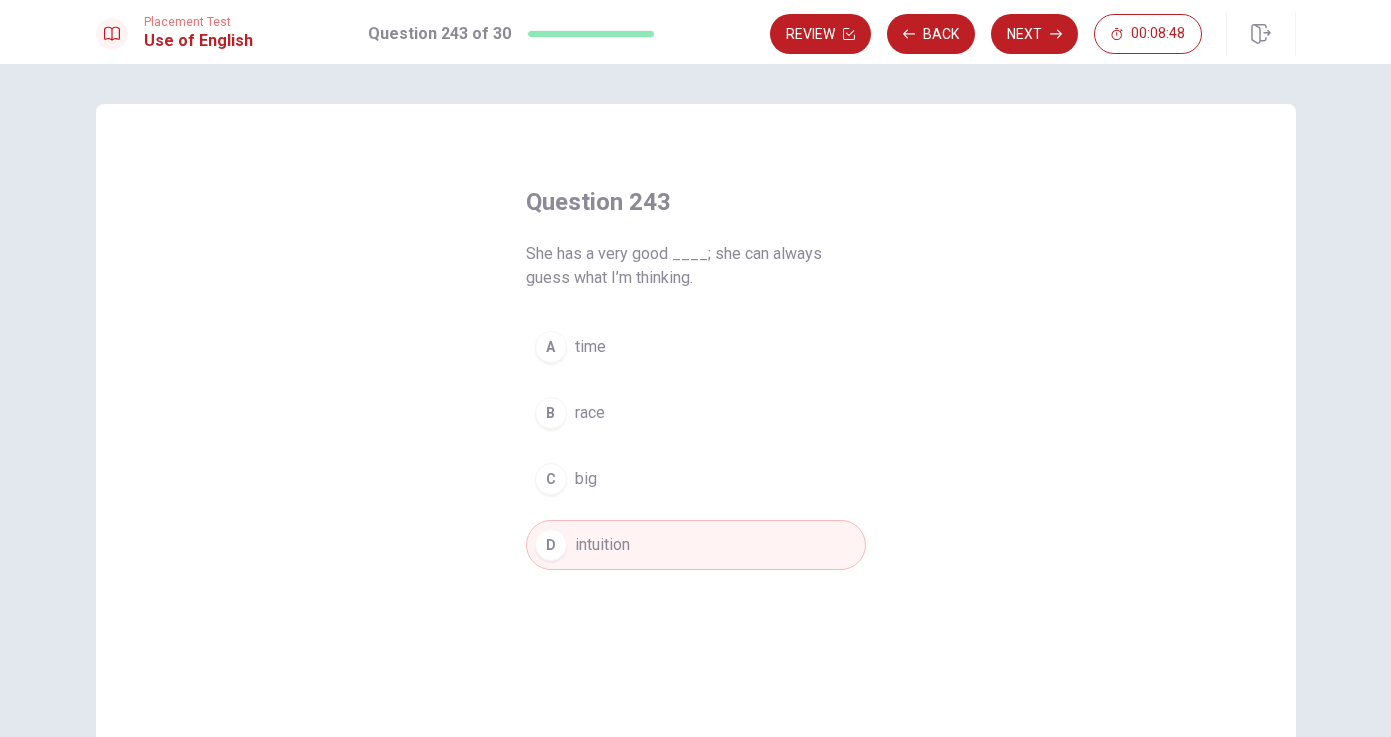 click on "A time" at bounding box center [696, 347] 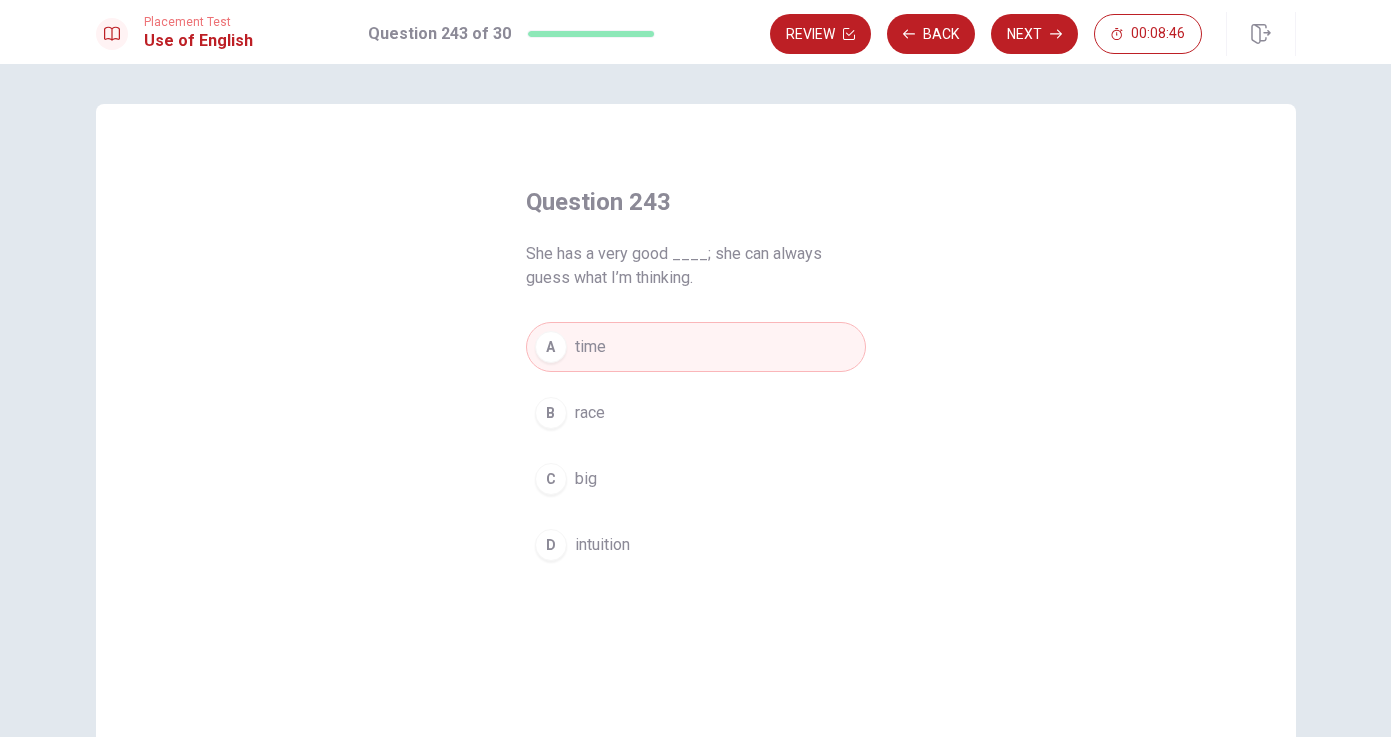 click on "C big" at bounding box center [696, 479] 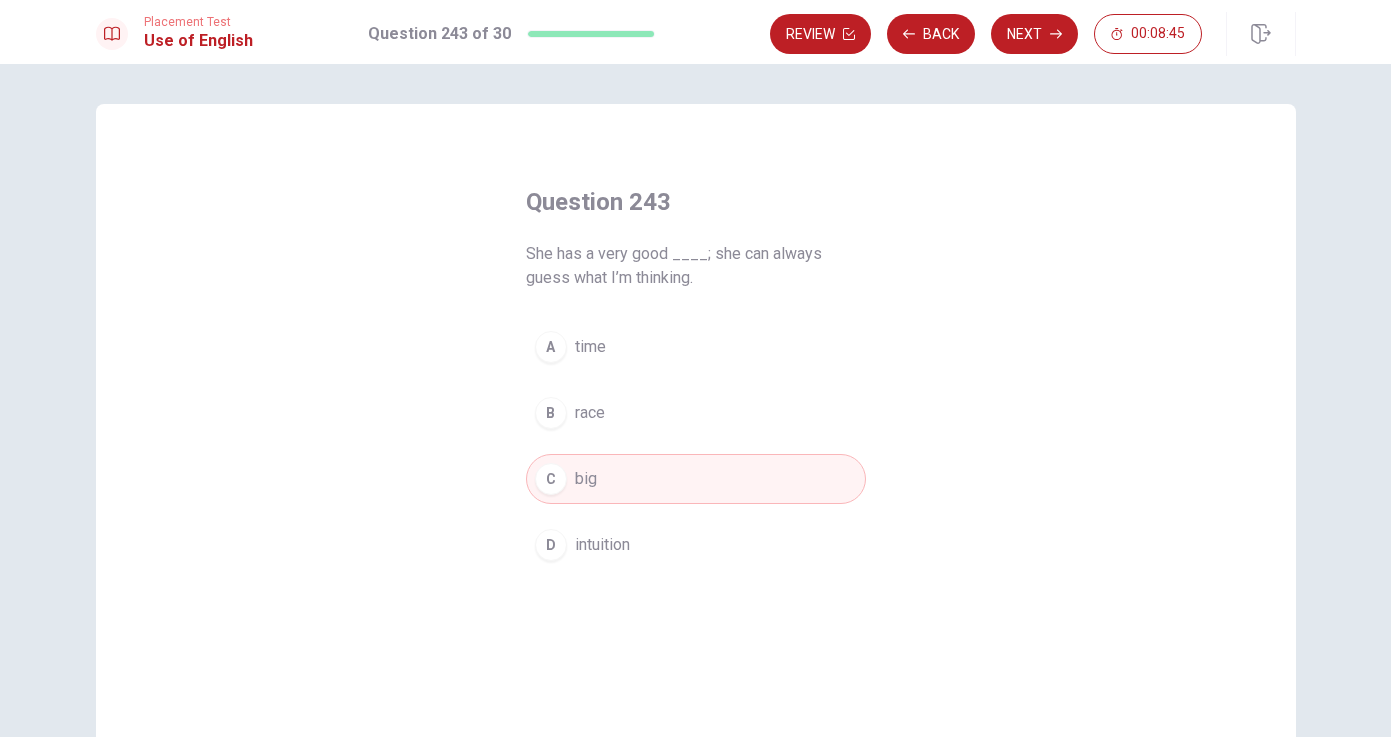 click on "D intuition" at bounding box center [696, 545] 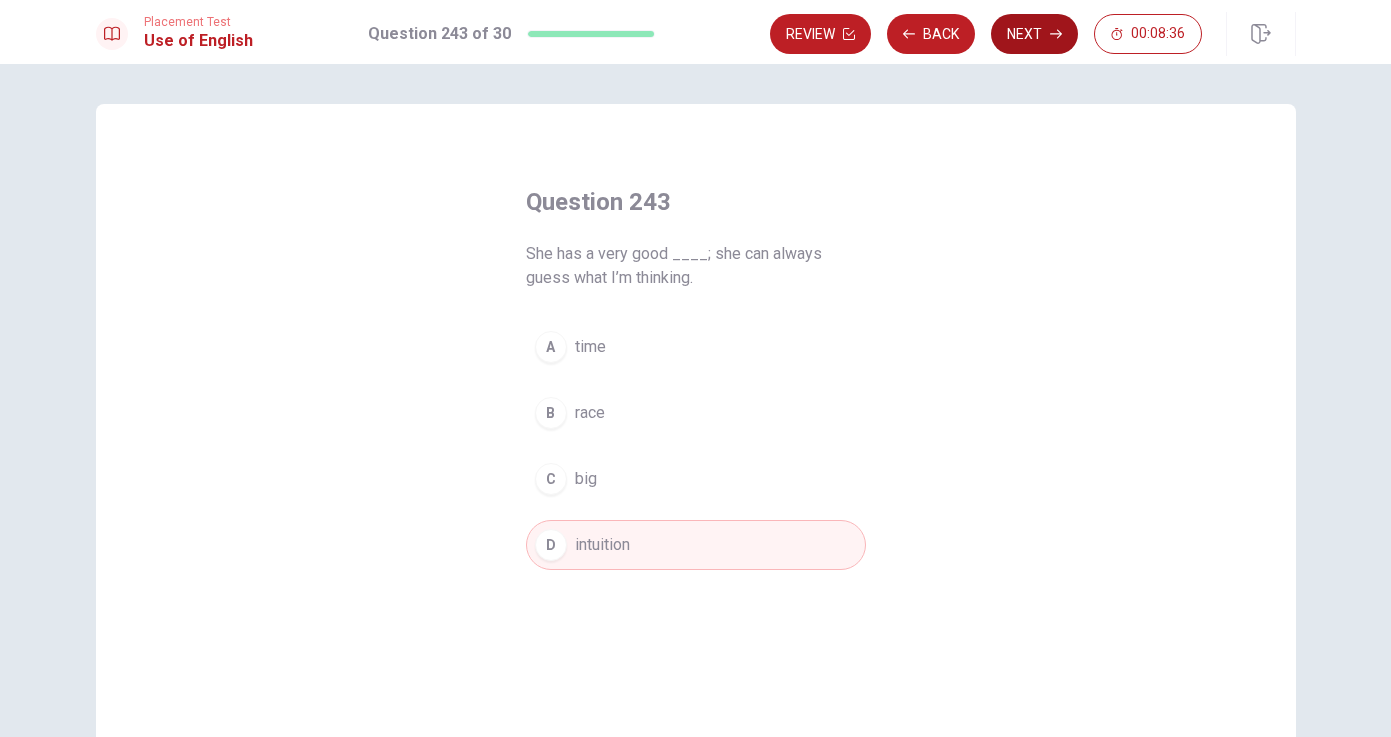 click on "Next" at bounding box center [1034, 34] 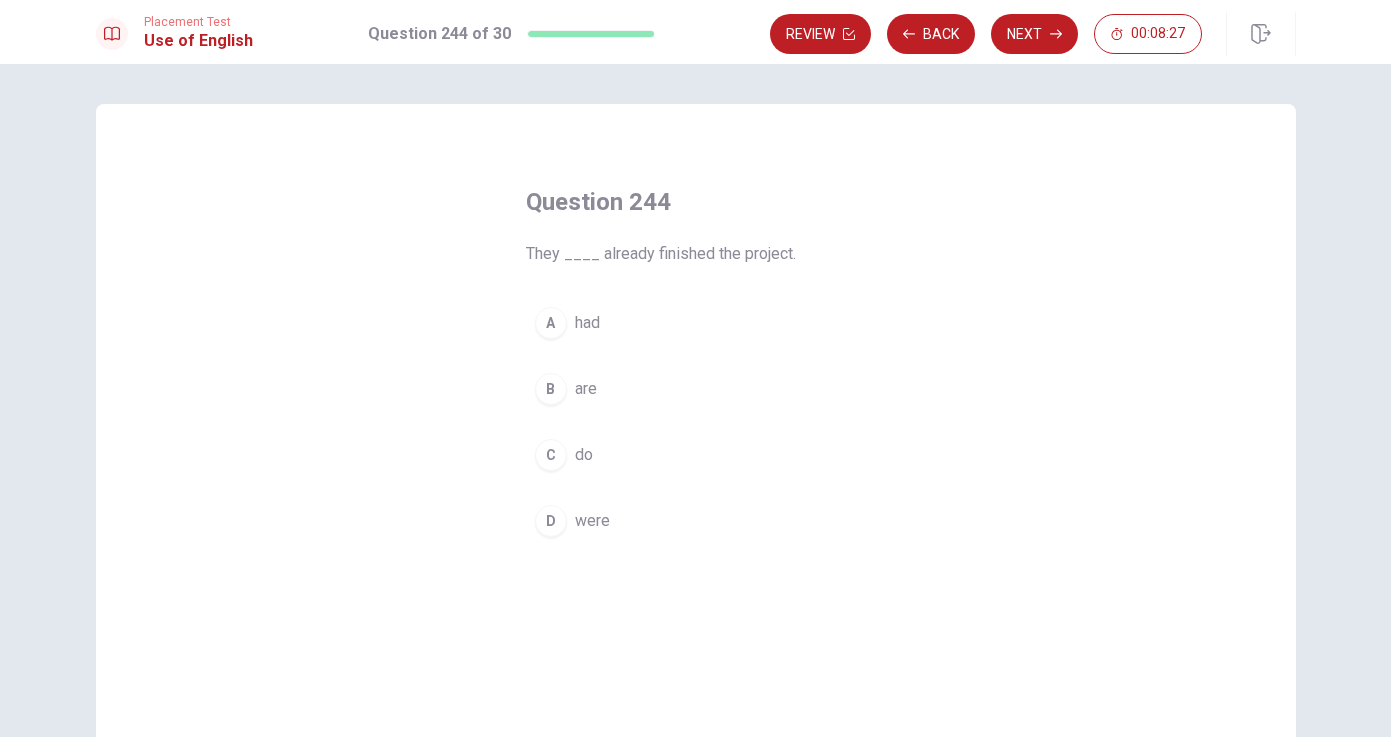 click on "had" at bounding box center (587, 323) 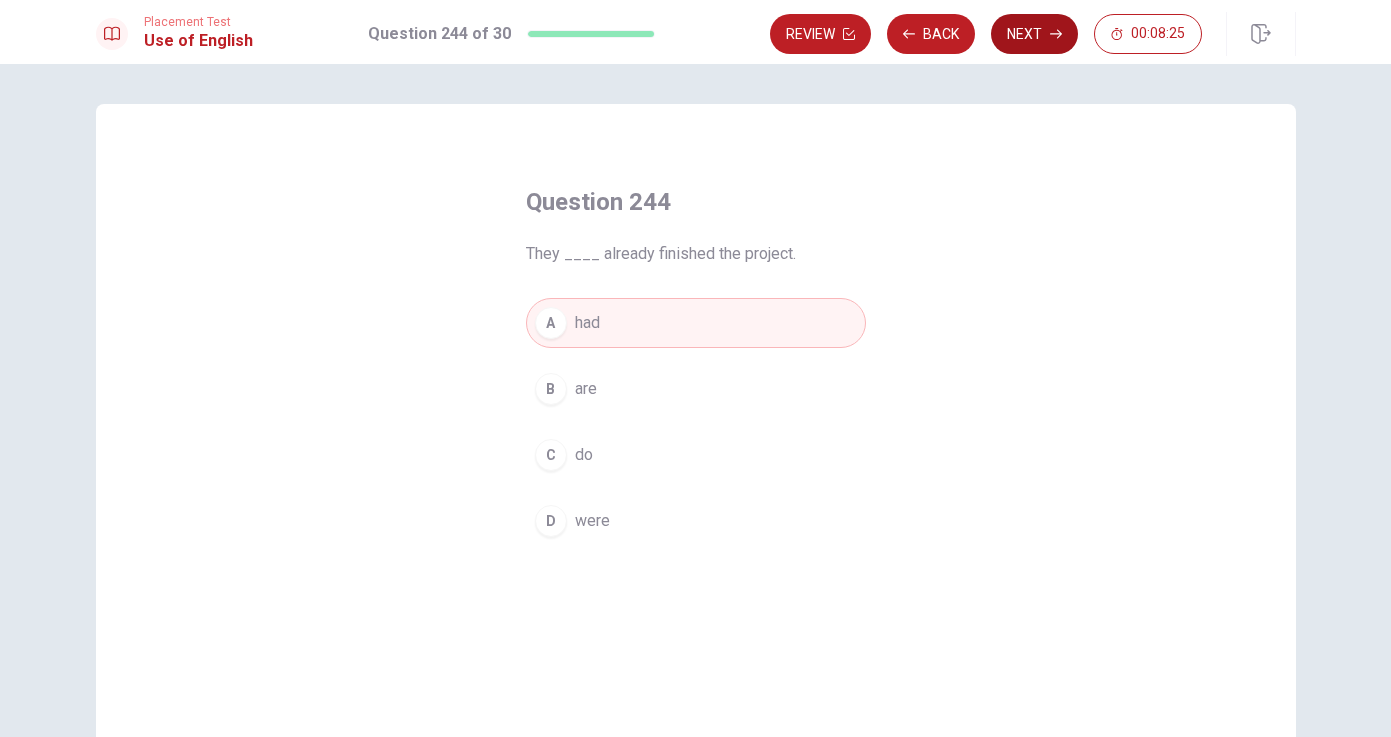 click 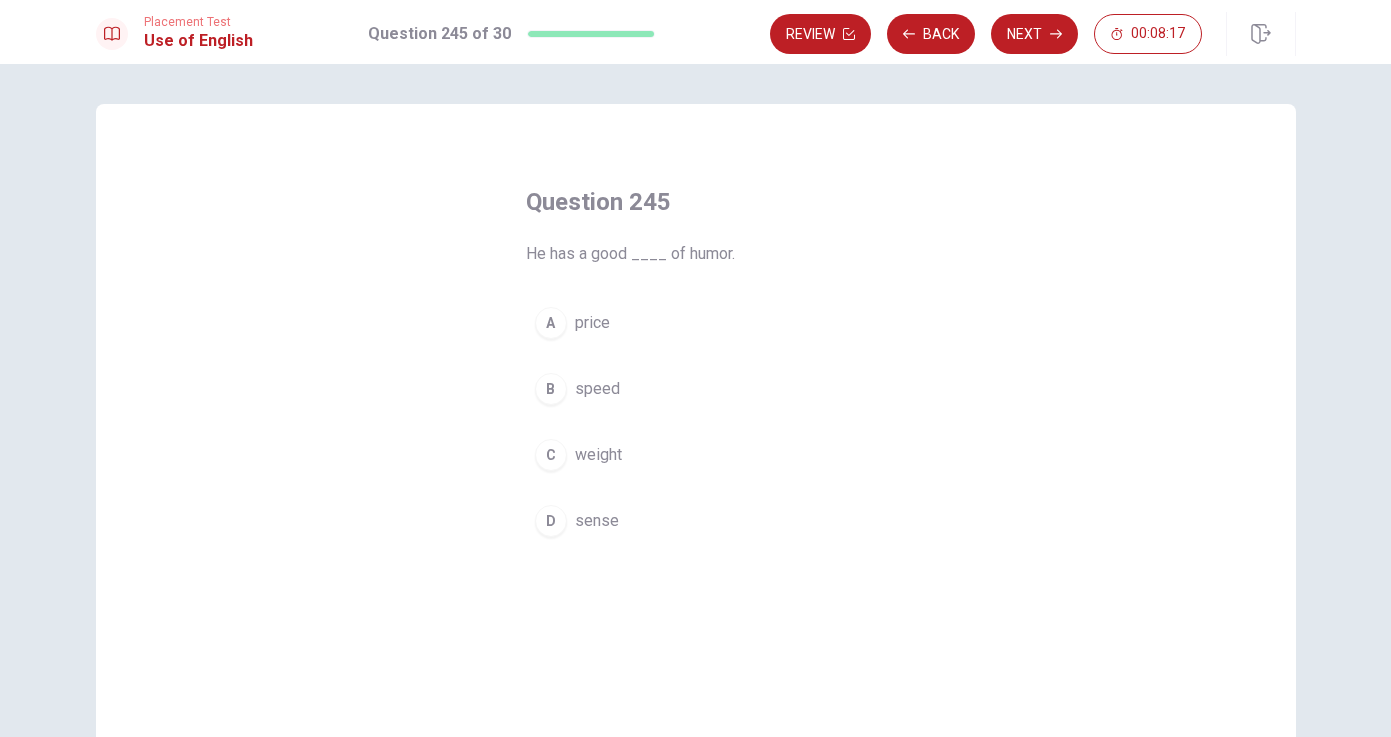 click on "D" at bounding box center [551, 521] 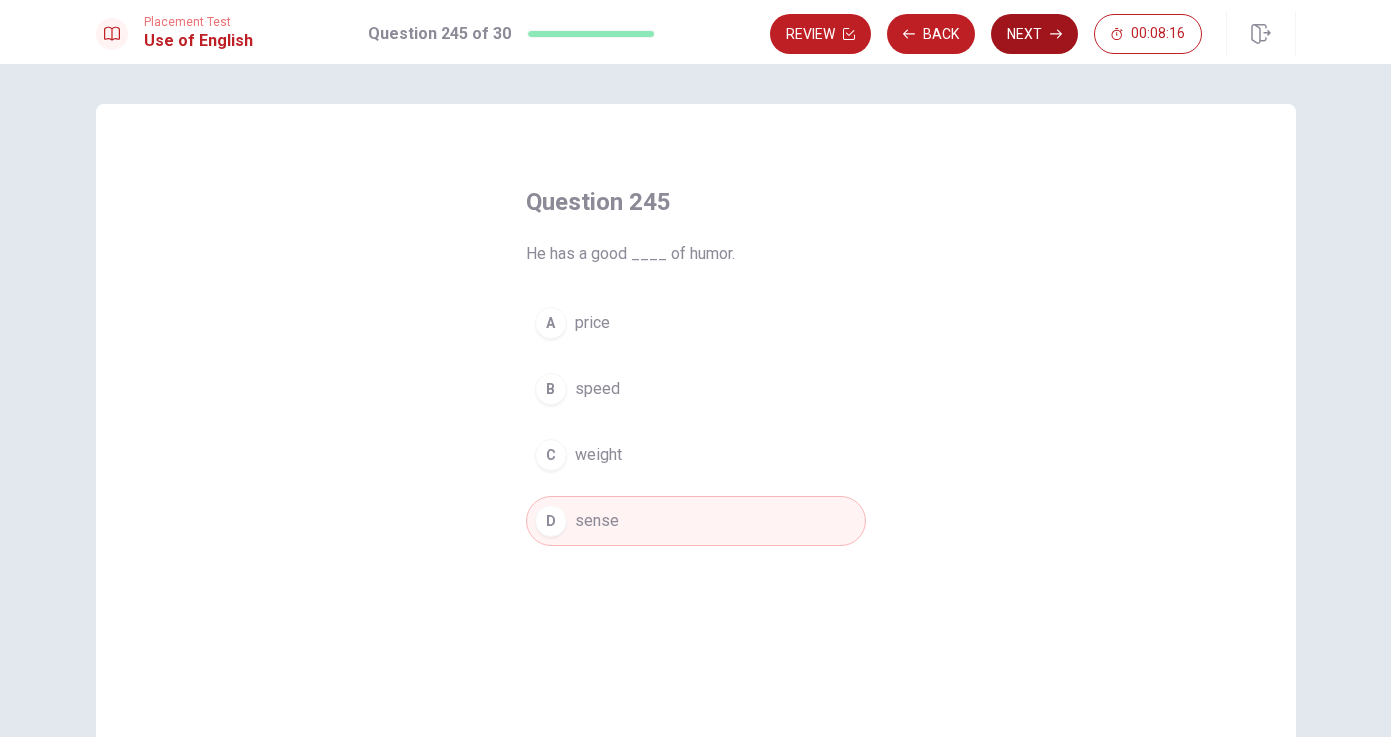 click 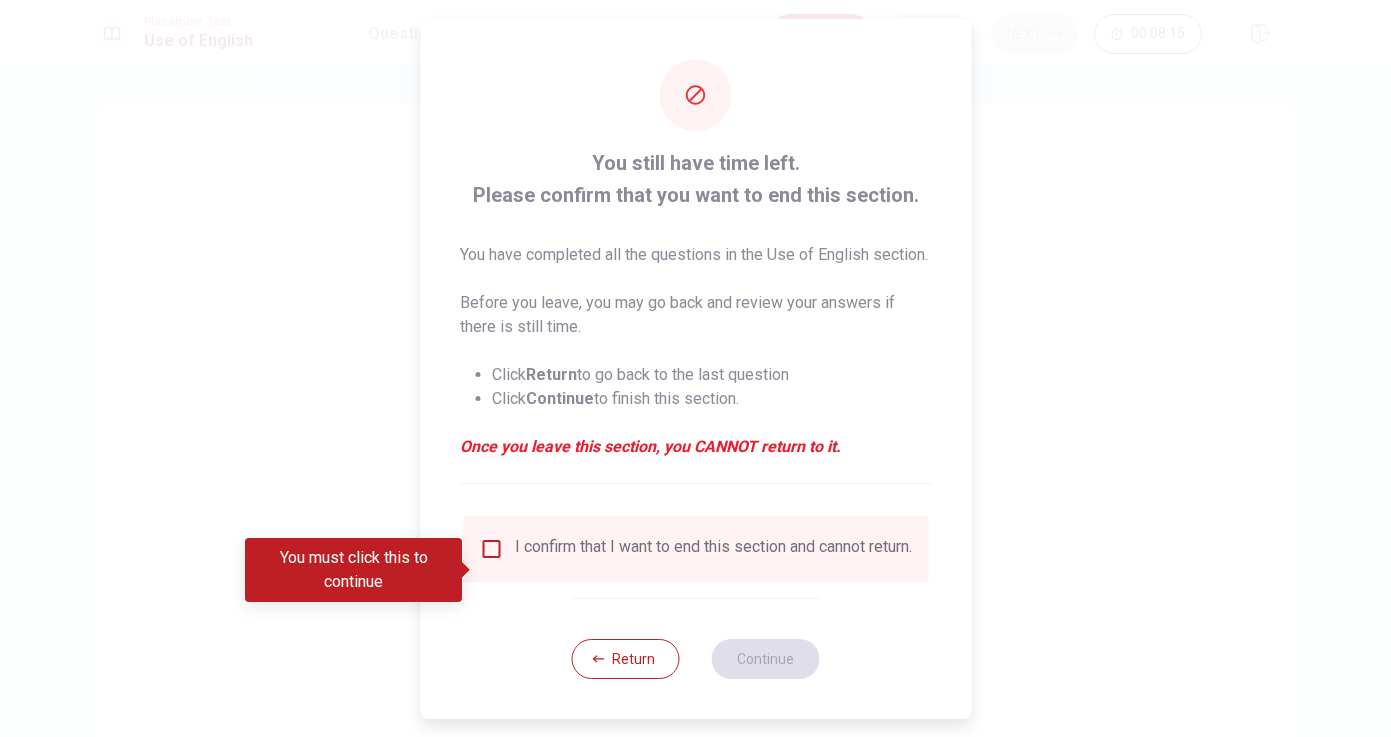 click at bounding box center (491, 549) 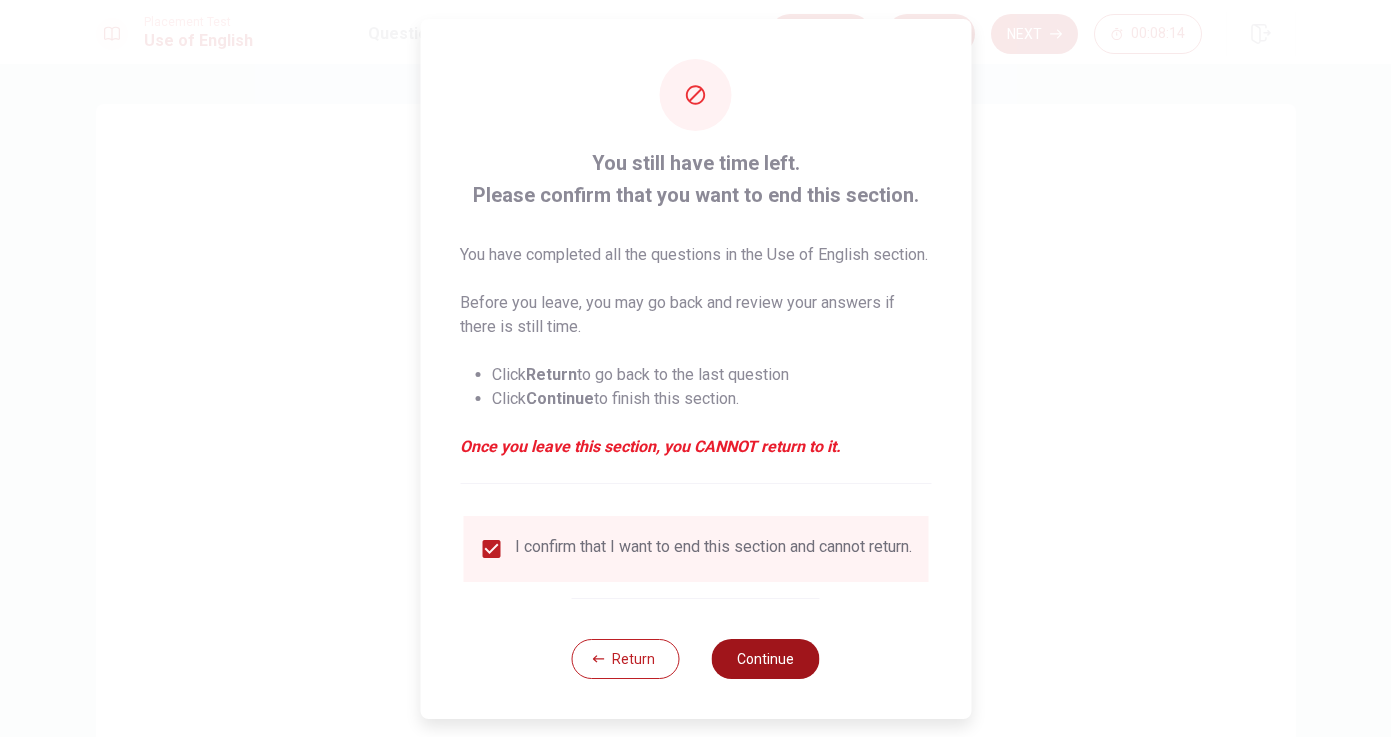 click on "Continue" at bounding box center [766, 659] 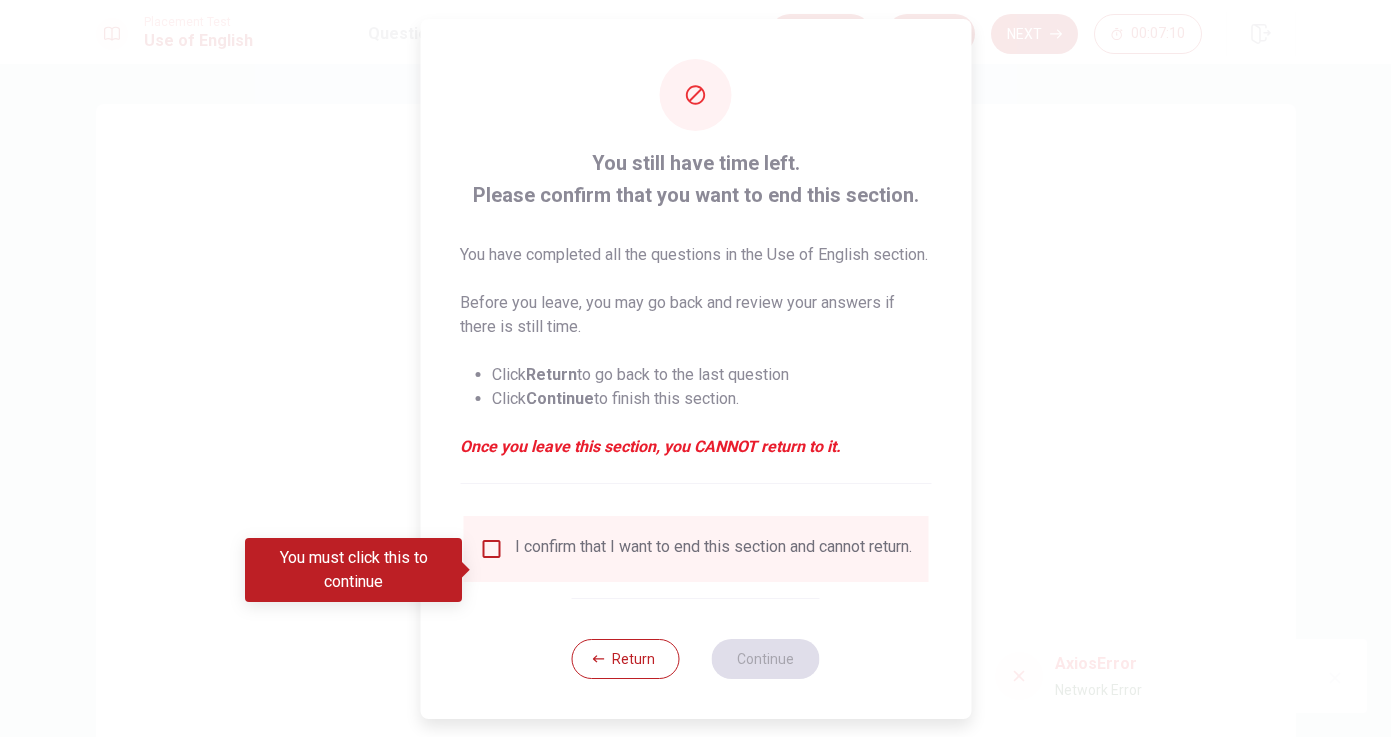 click at bounding box center (491, 549) 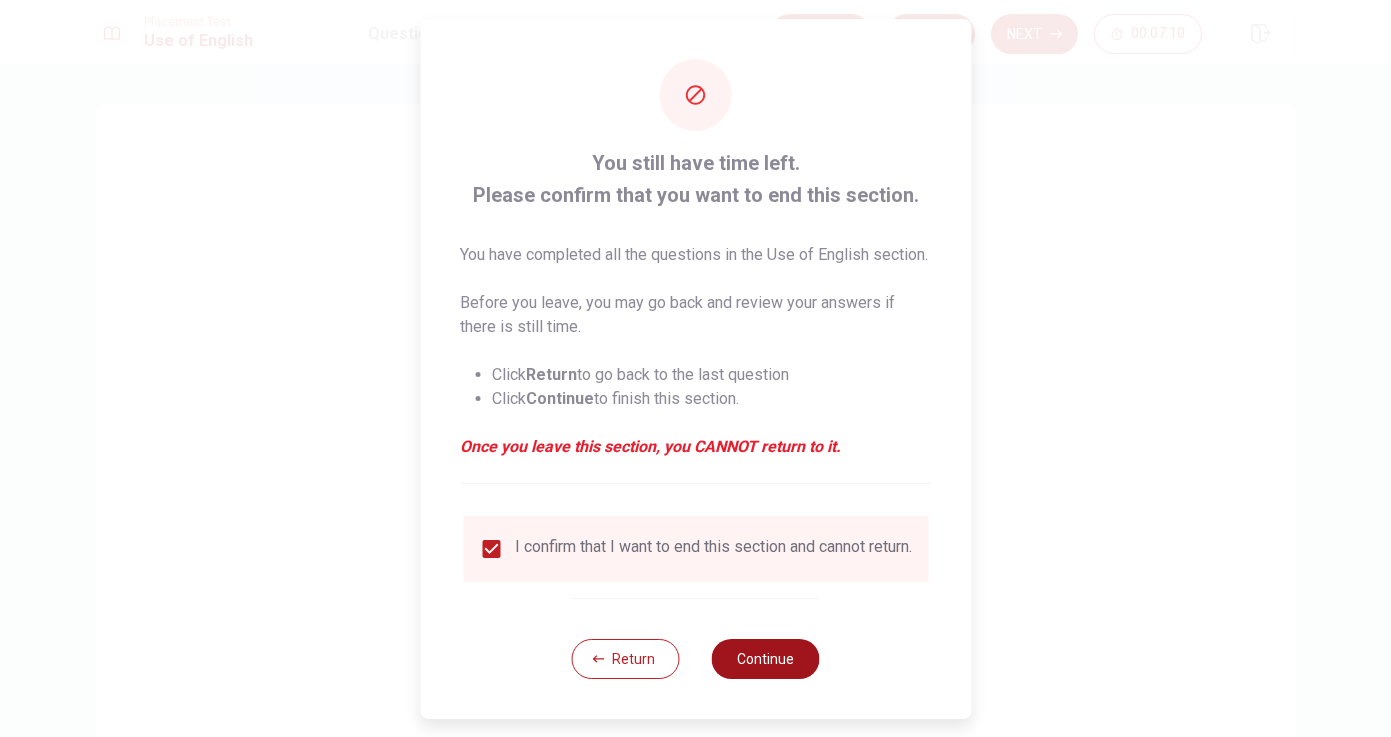 click on "Continue" at bounding box center (766, 659) 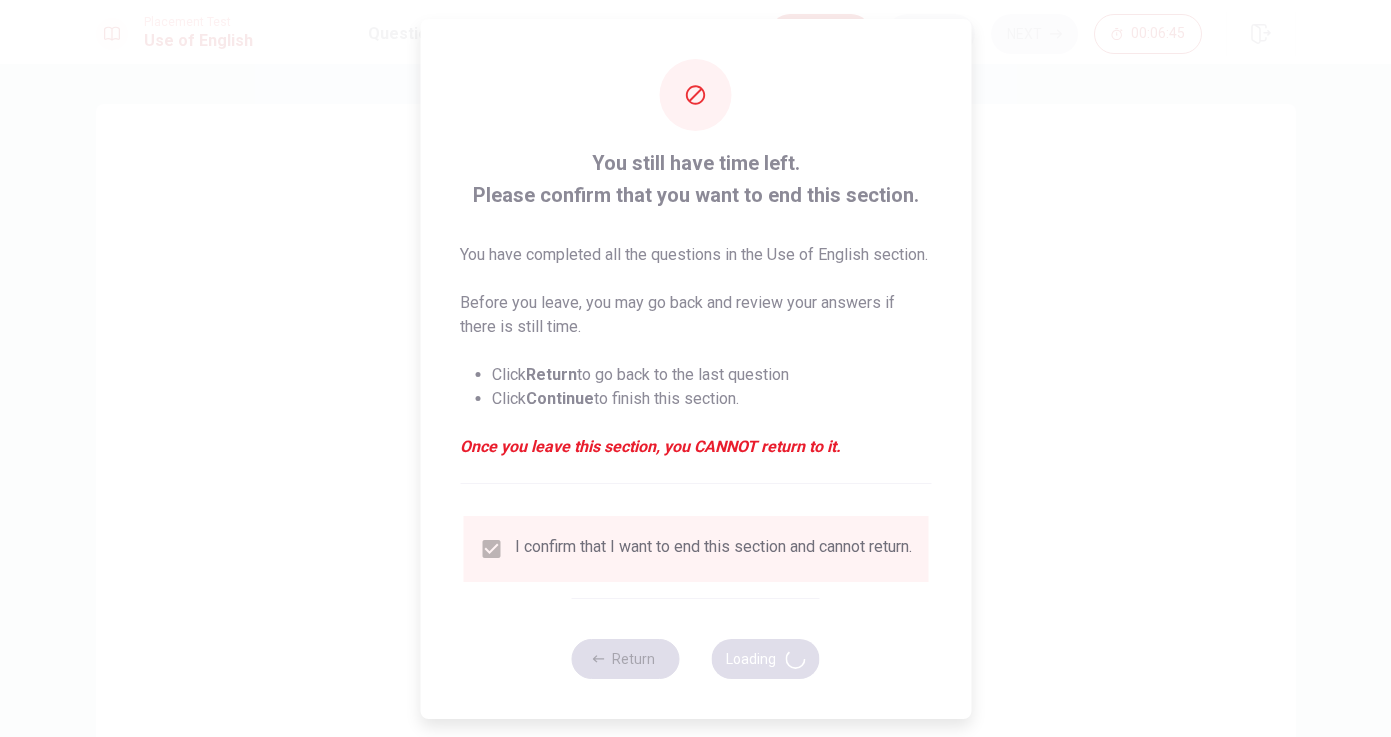 scroll, scrollTop: 33, scrollLeft: 0, axis: vertical 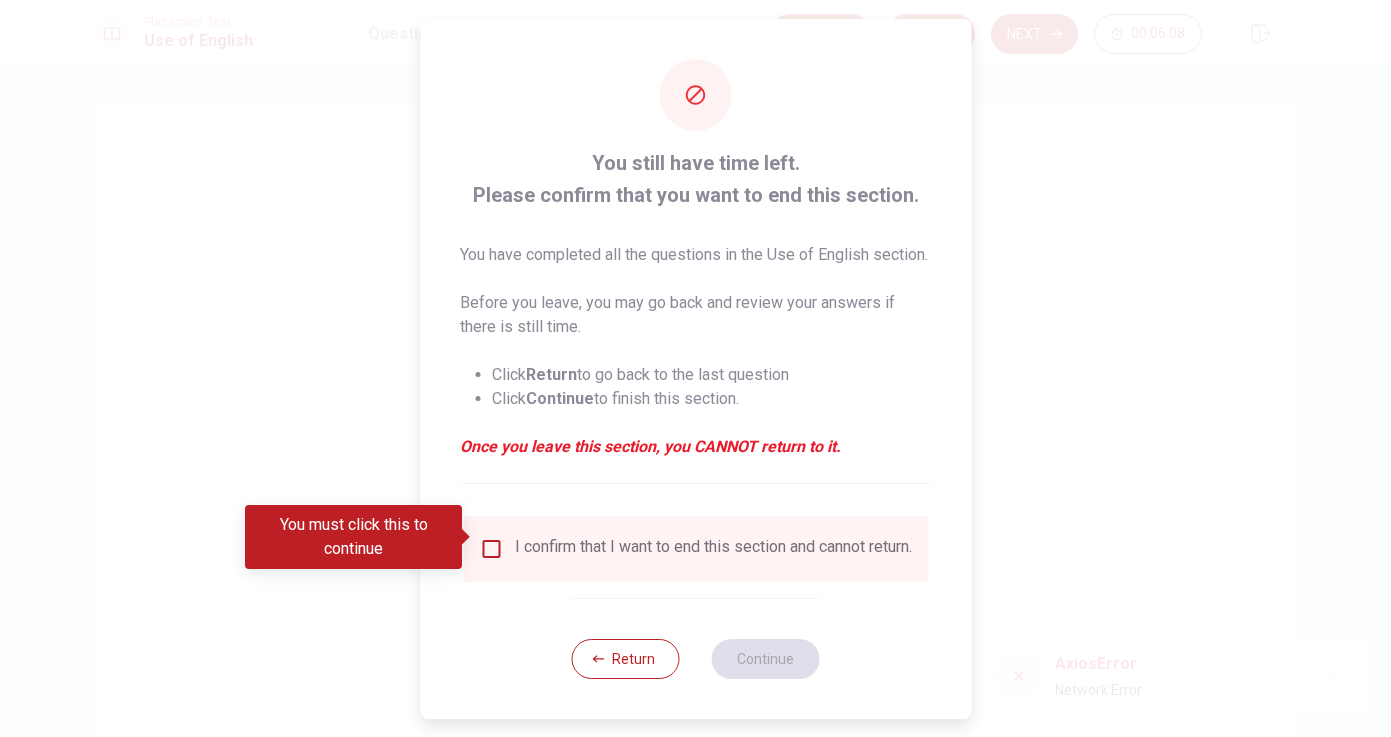 click at bounding box center [491, 549] 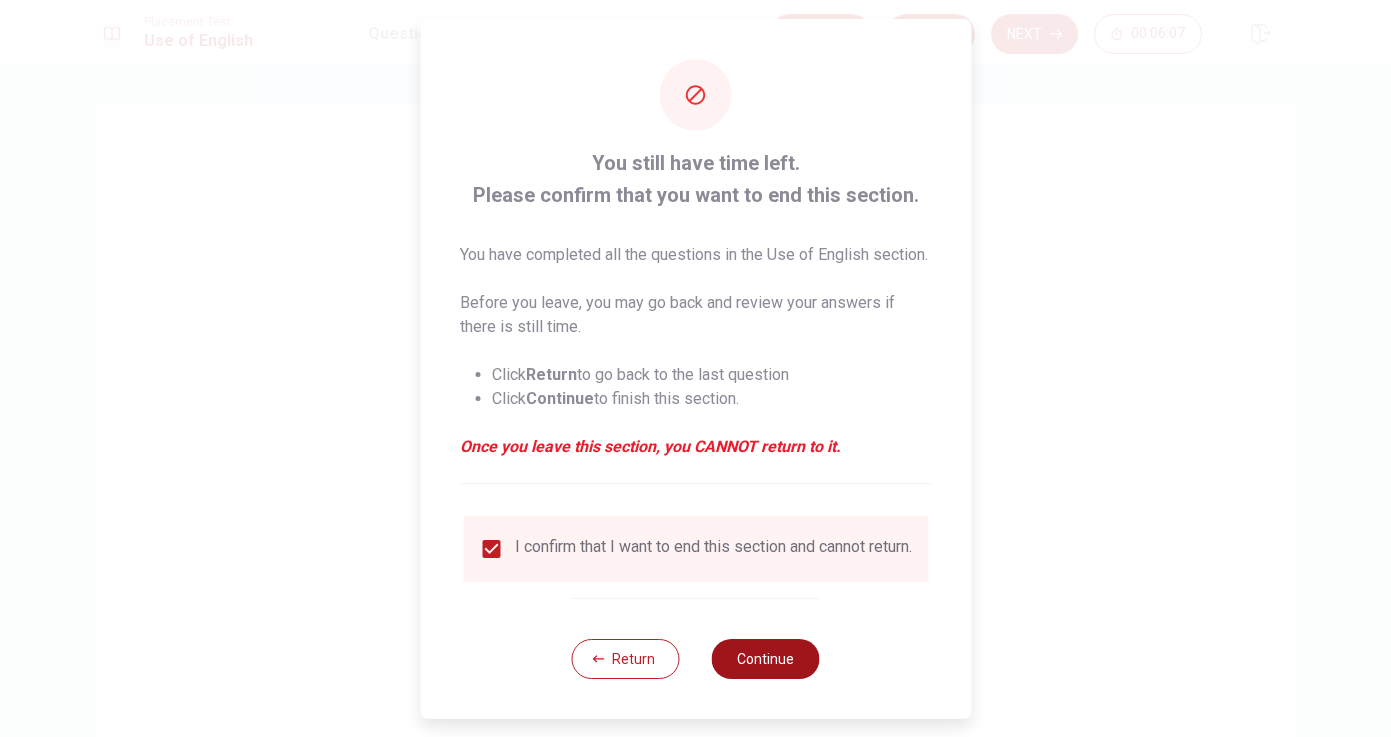 click on "Continue" at bounding box center [766, 659] 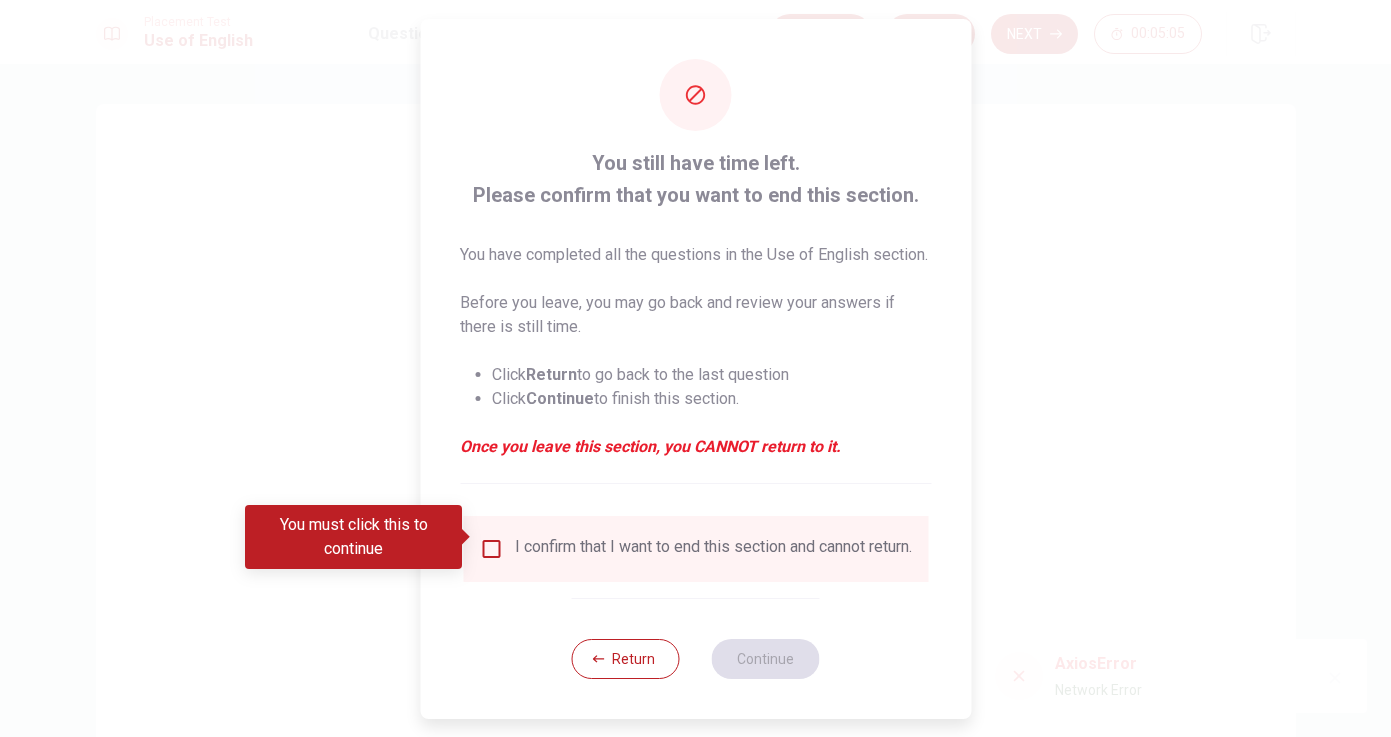 click on "I confirm that I want to end this section and cannot return." at bounding box center (695, 549) 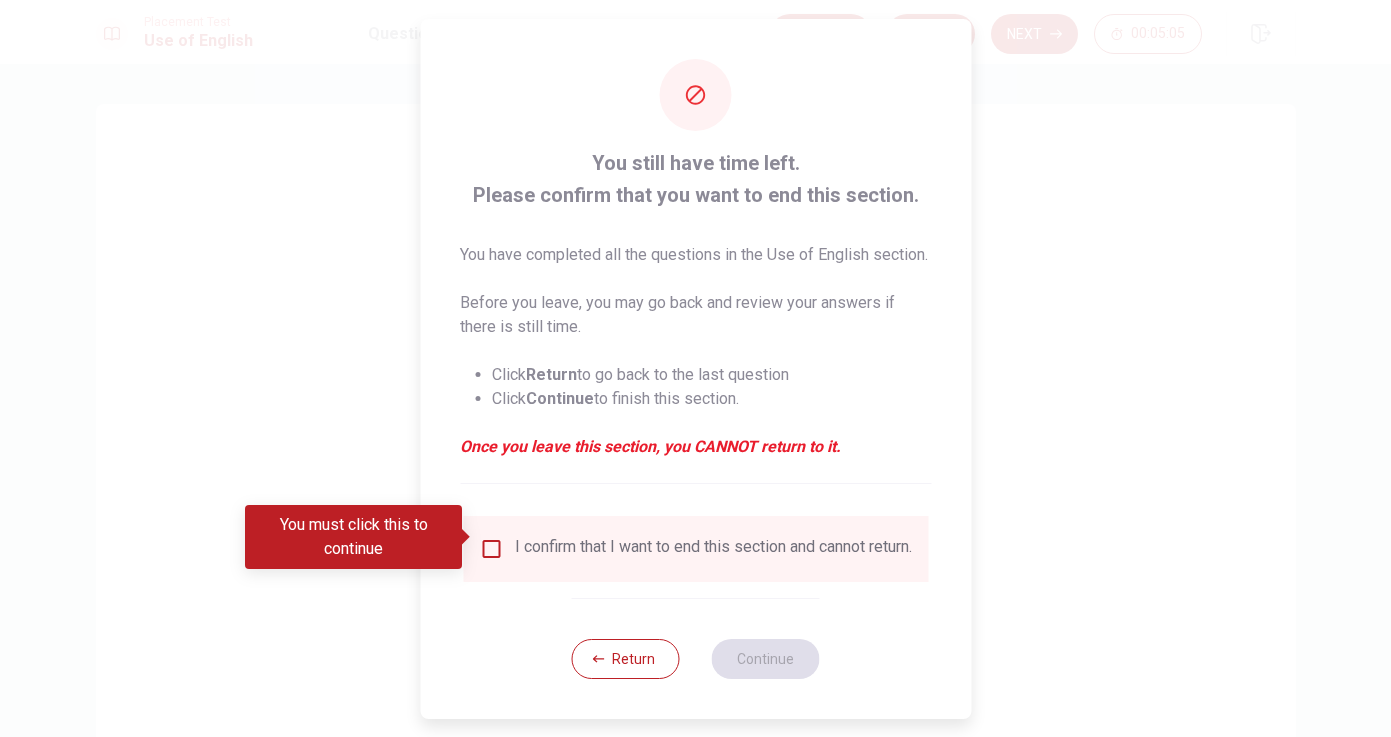 click at bounding box center (491, 549) 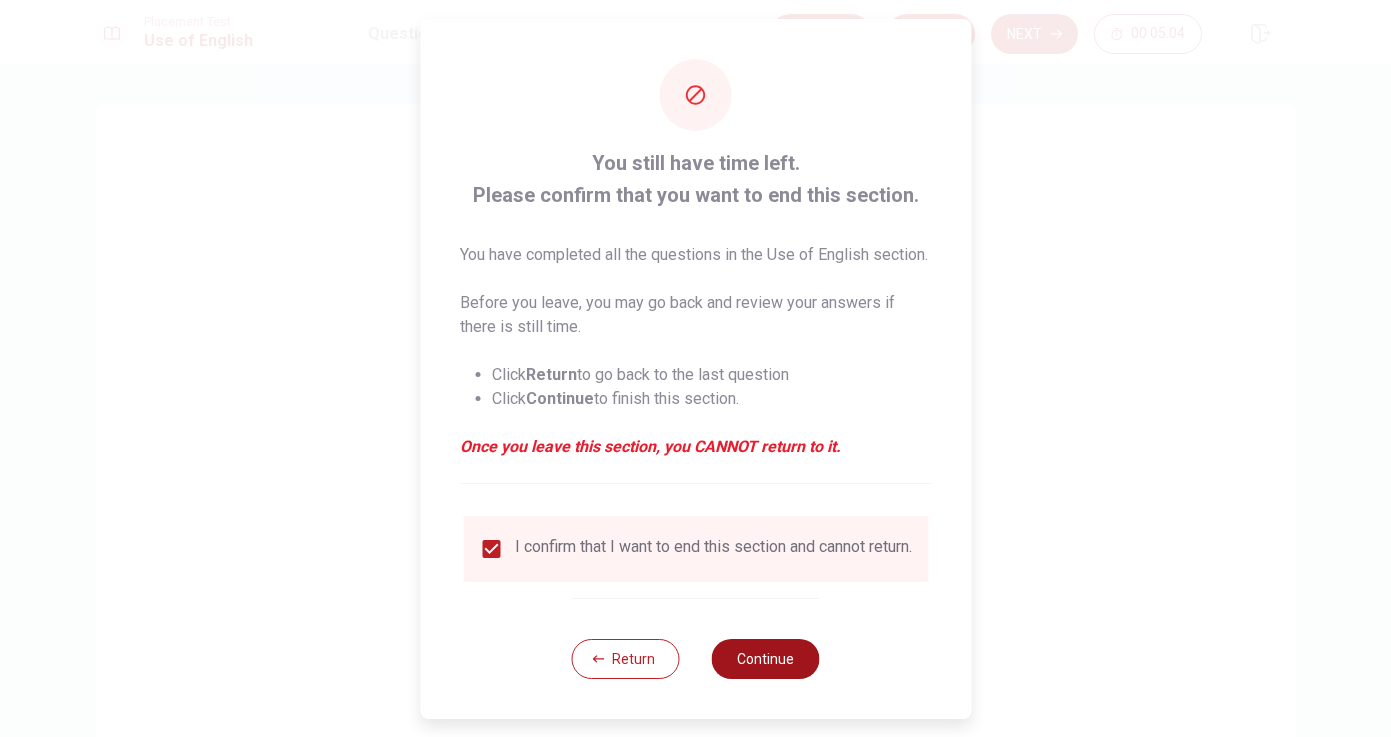 click on "Continue" at bounding box center [766, 659] 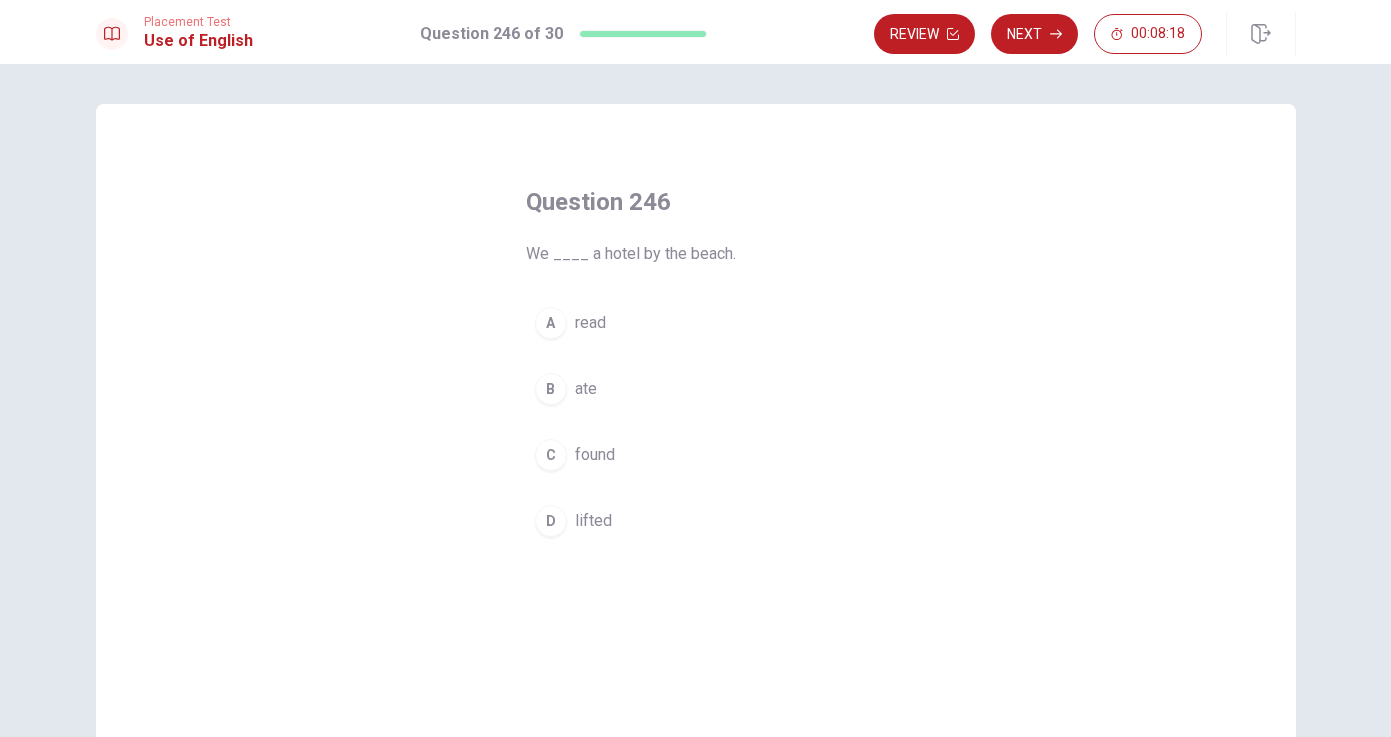 click on "found" at bounding box center (595, 455) 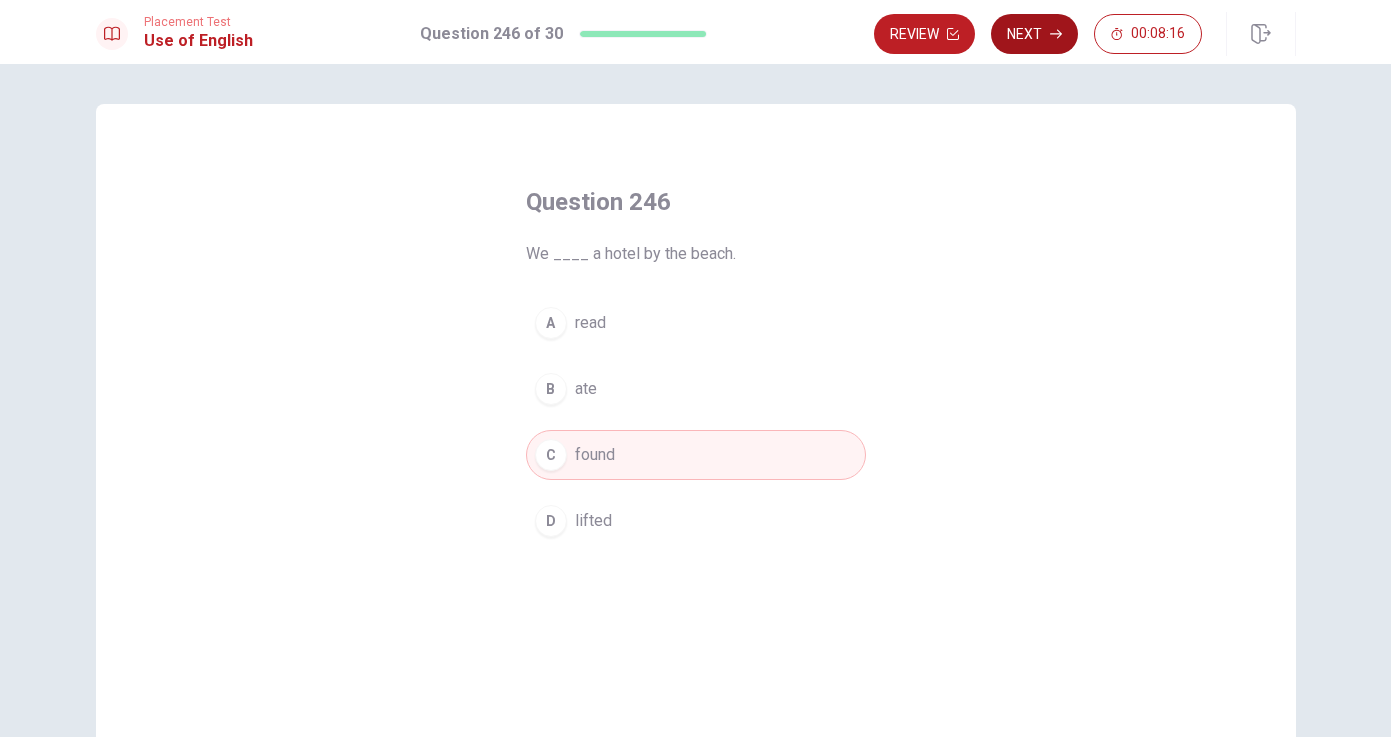 click 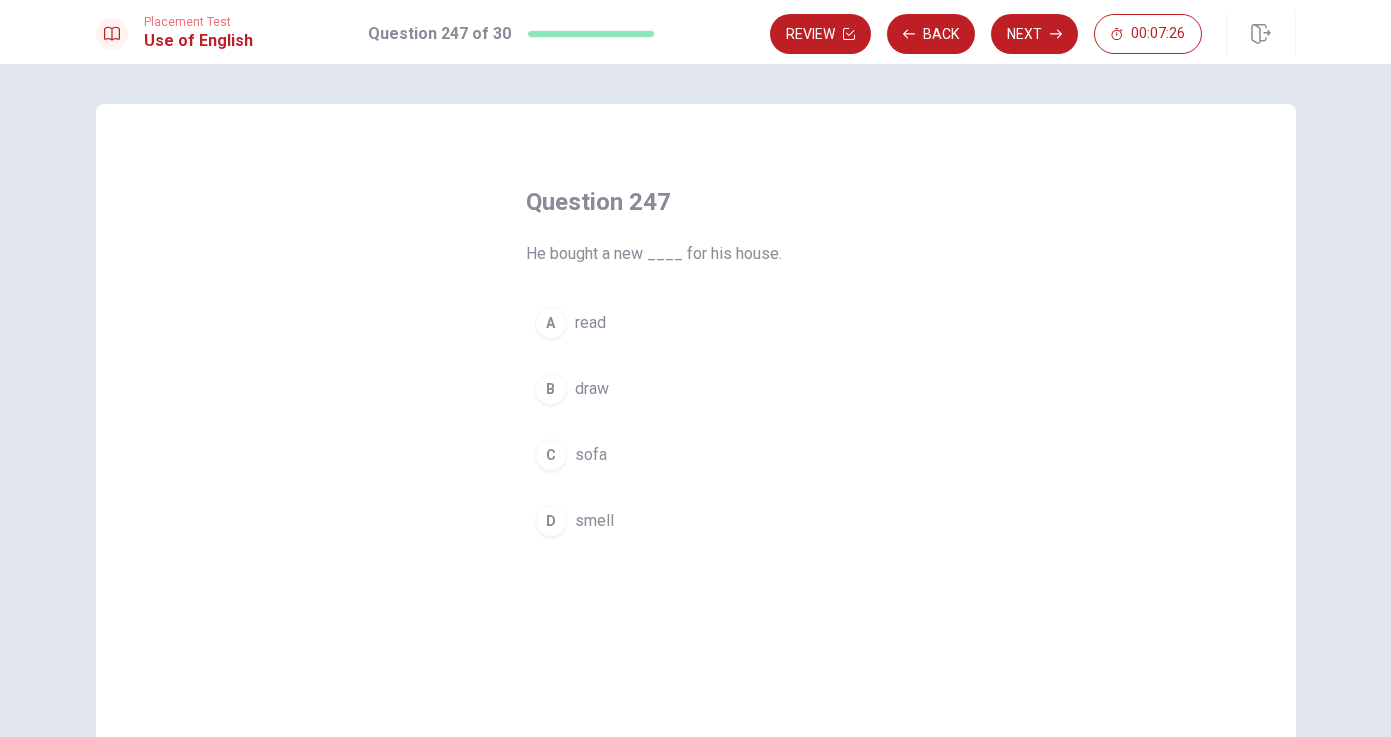 click on "sofa" at bounding box center [591, 455] 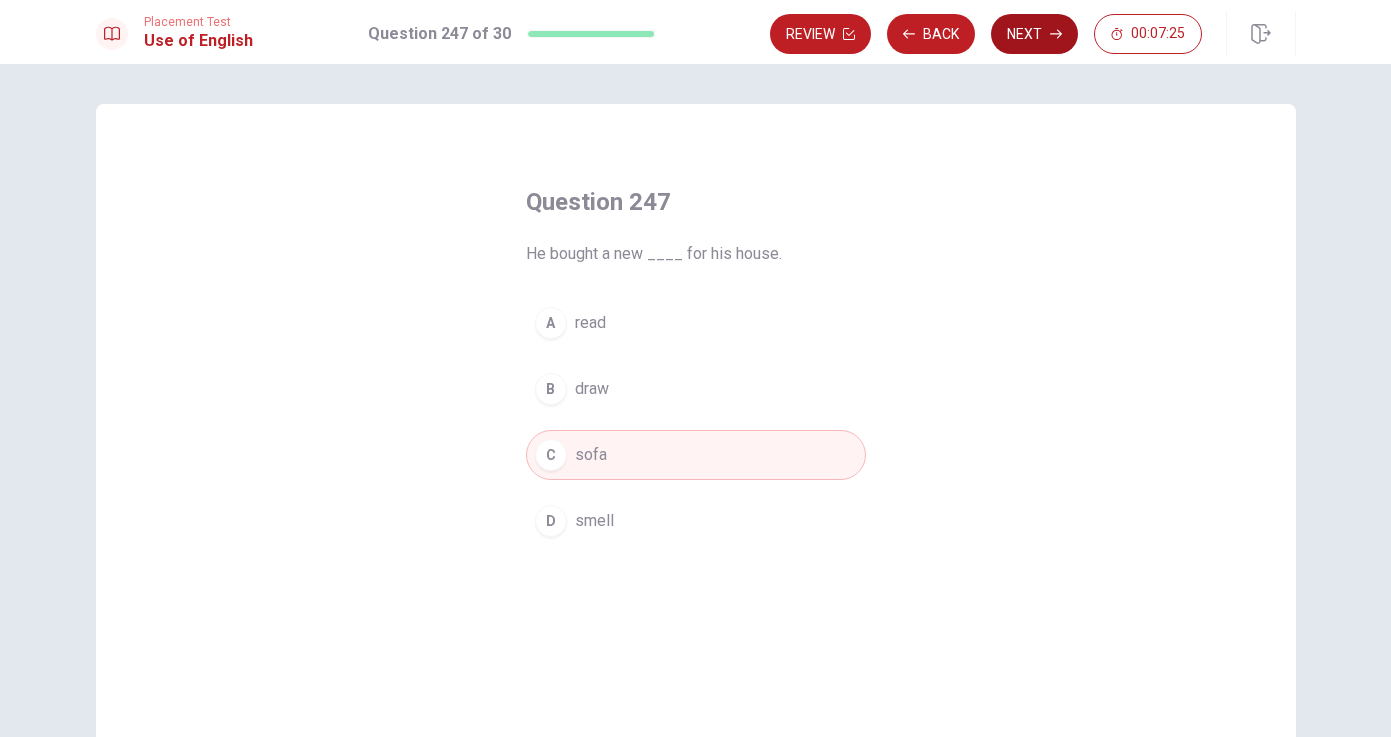 click 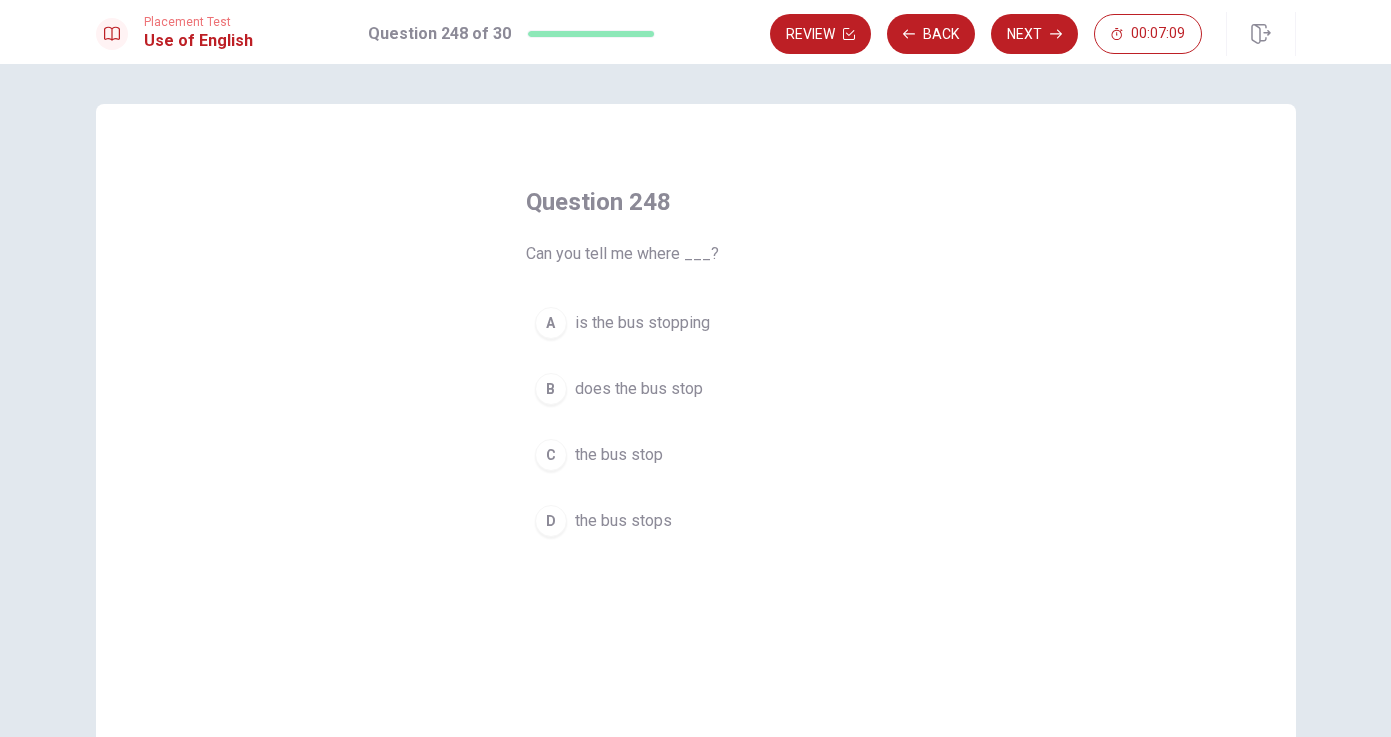 click on "the bus stop" at bounding box center (619, 455) 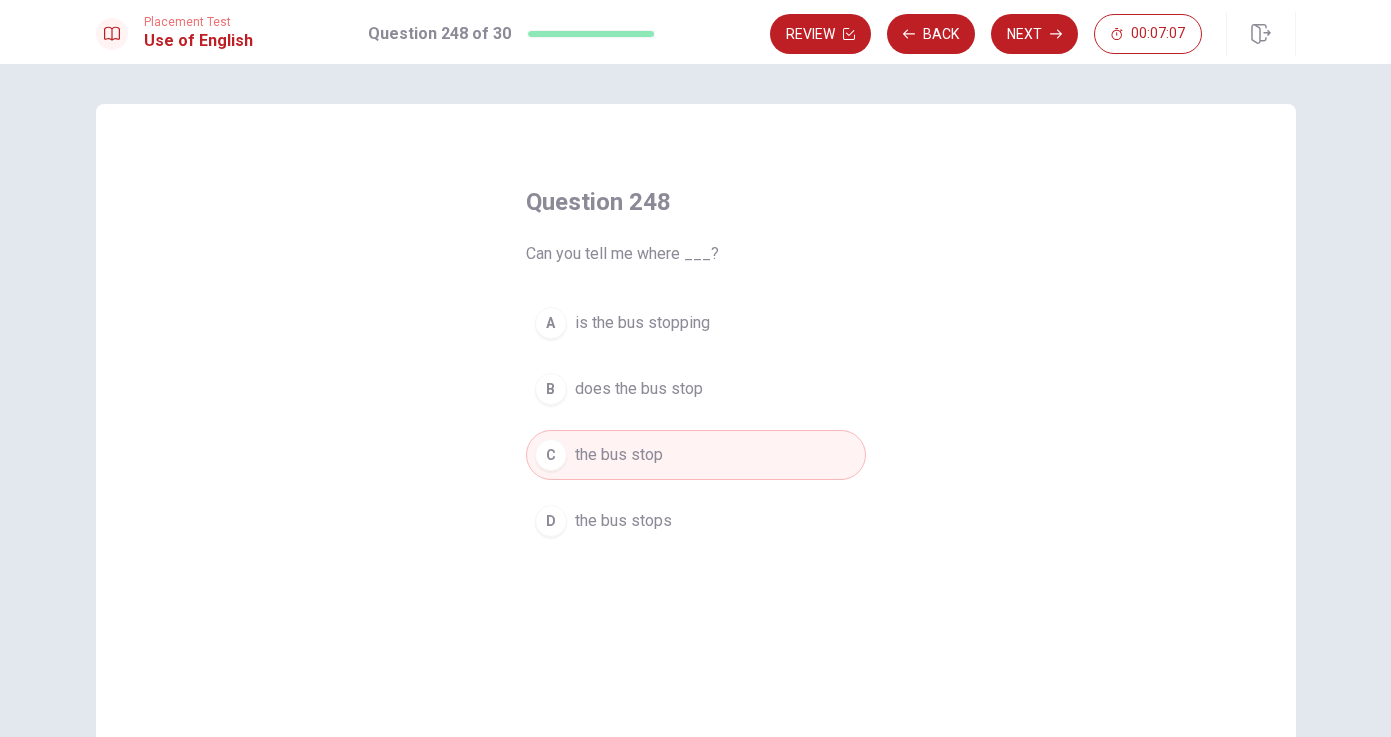 click on "D the bus stops" at bounding box center [696, 521] 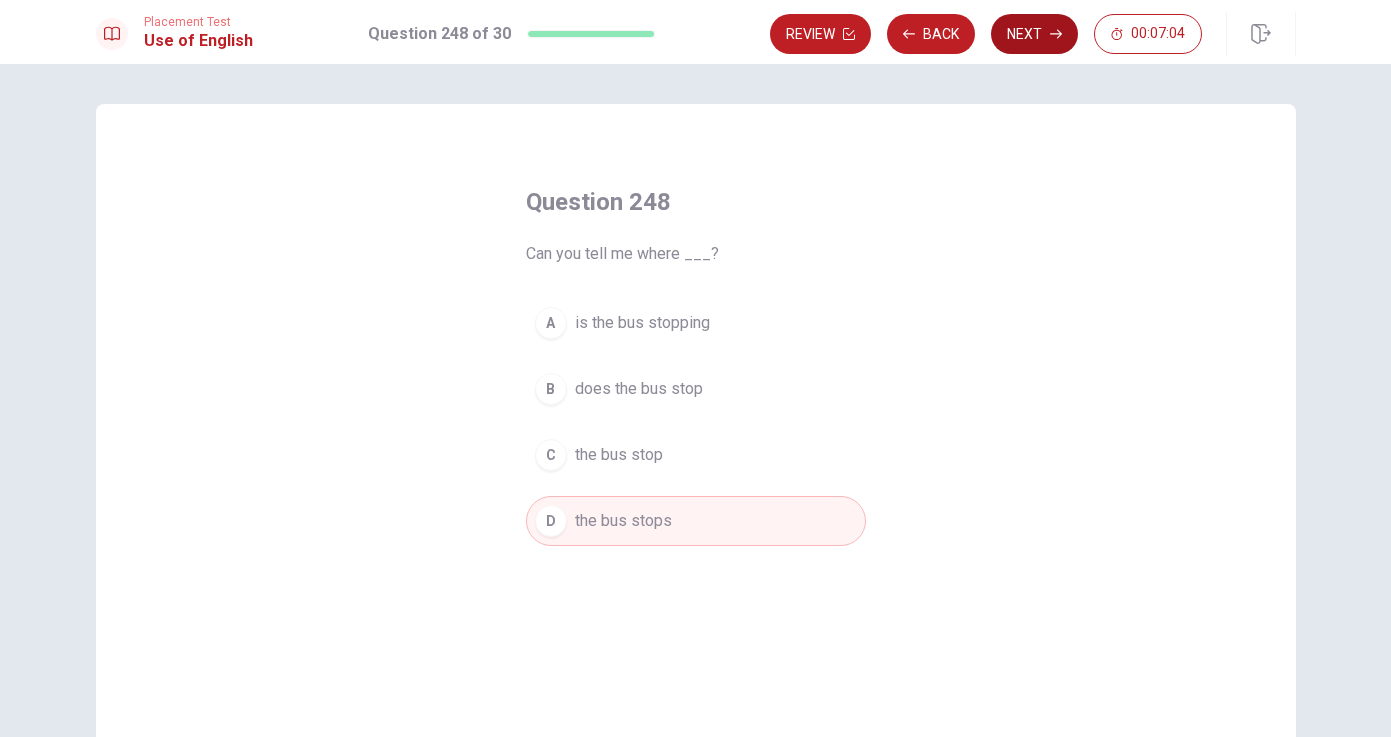 click on "Next" at bounding box center [1034, 34] 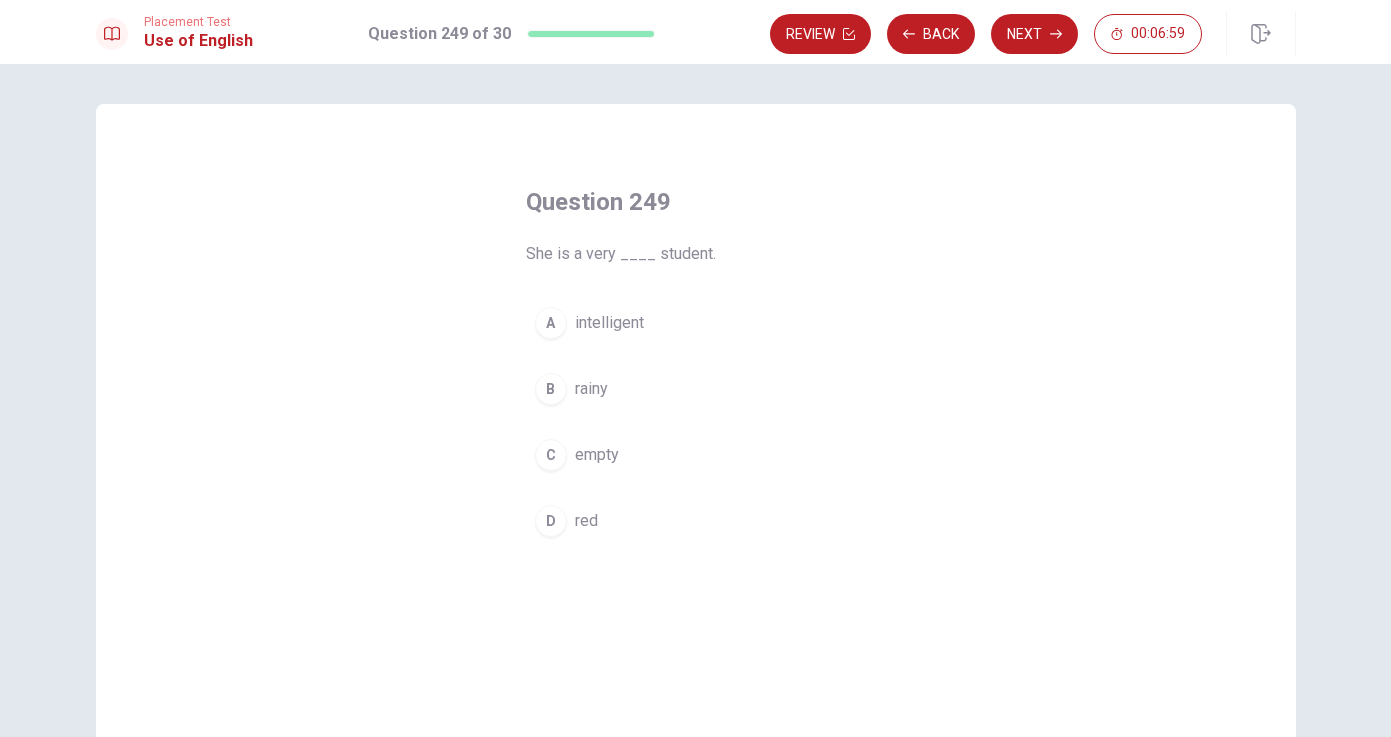 click on "A intelligent" at bounding box center (696, 323) 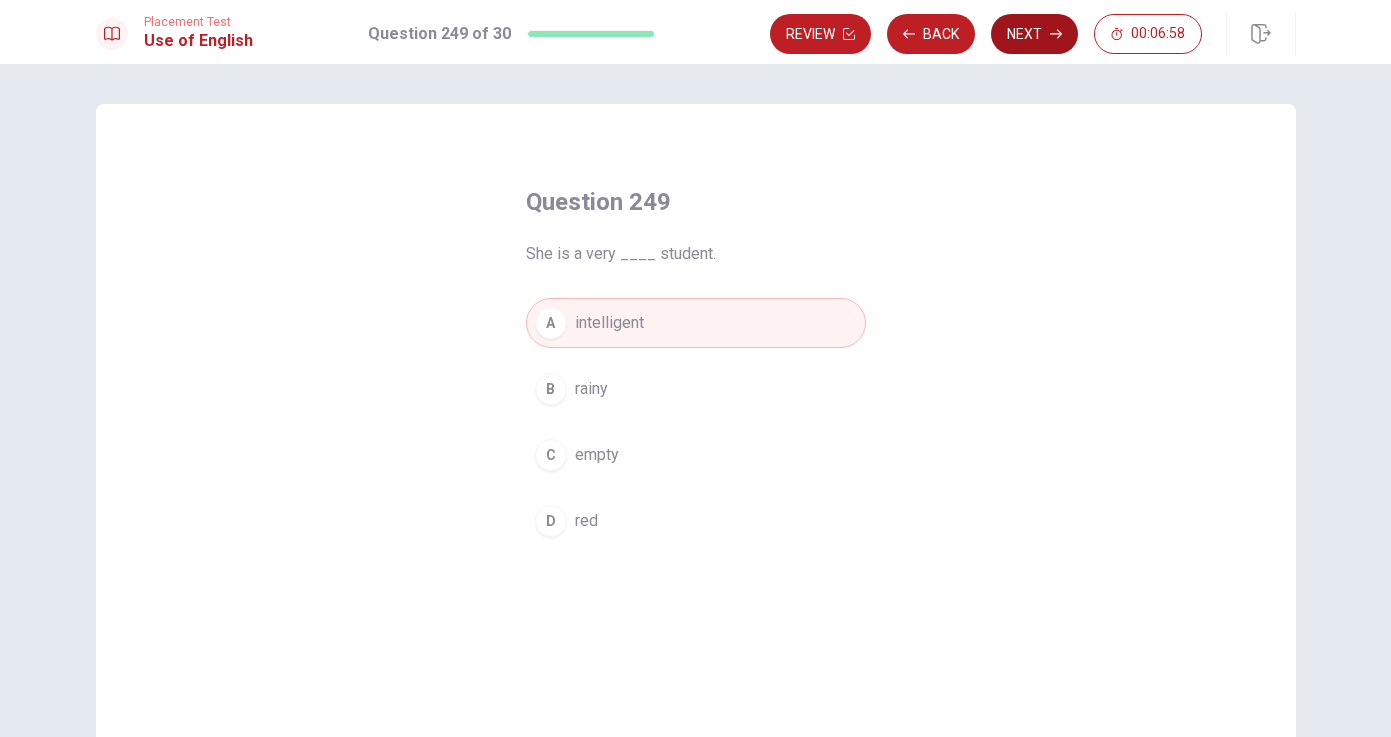 click on "Next" at bounding box center (1034, 34) 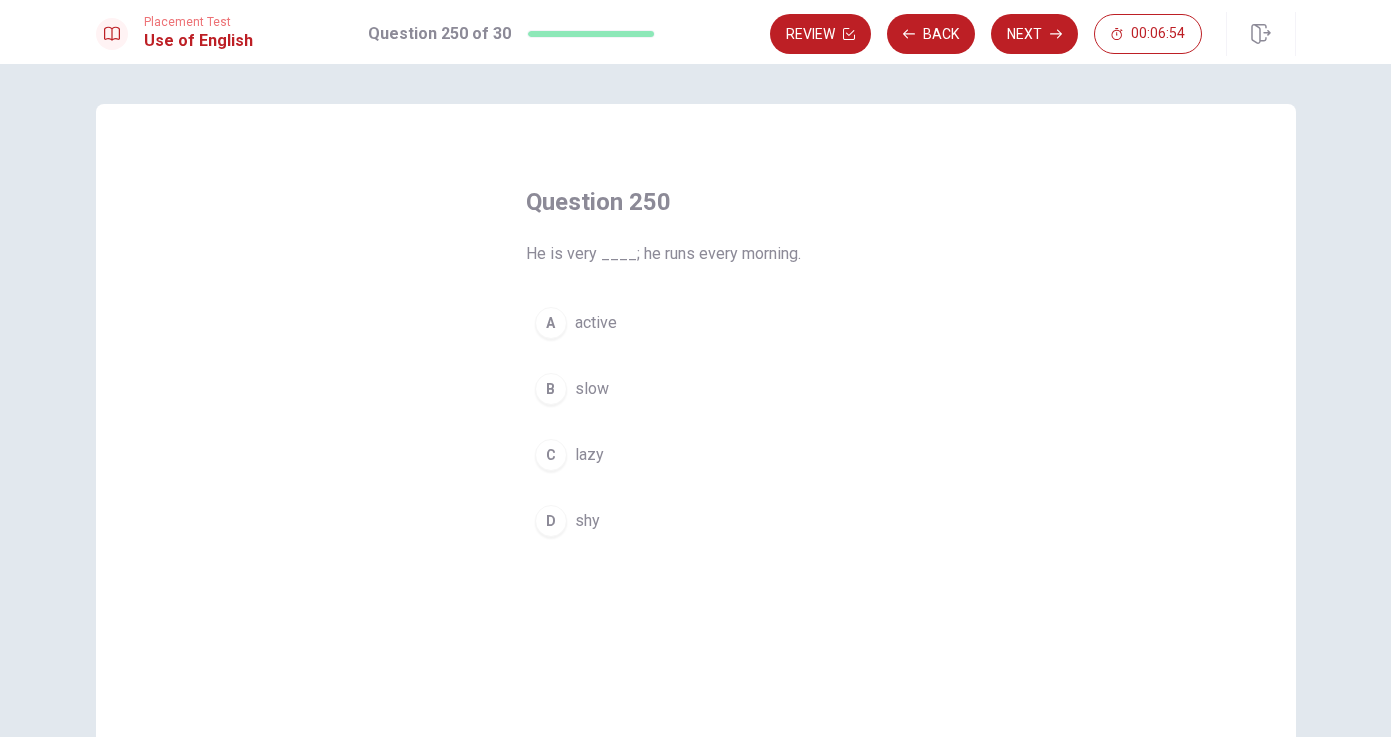 click on "active" at bounding box center (596, 323) 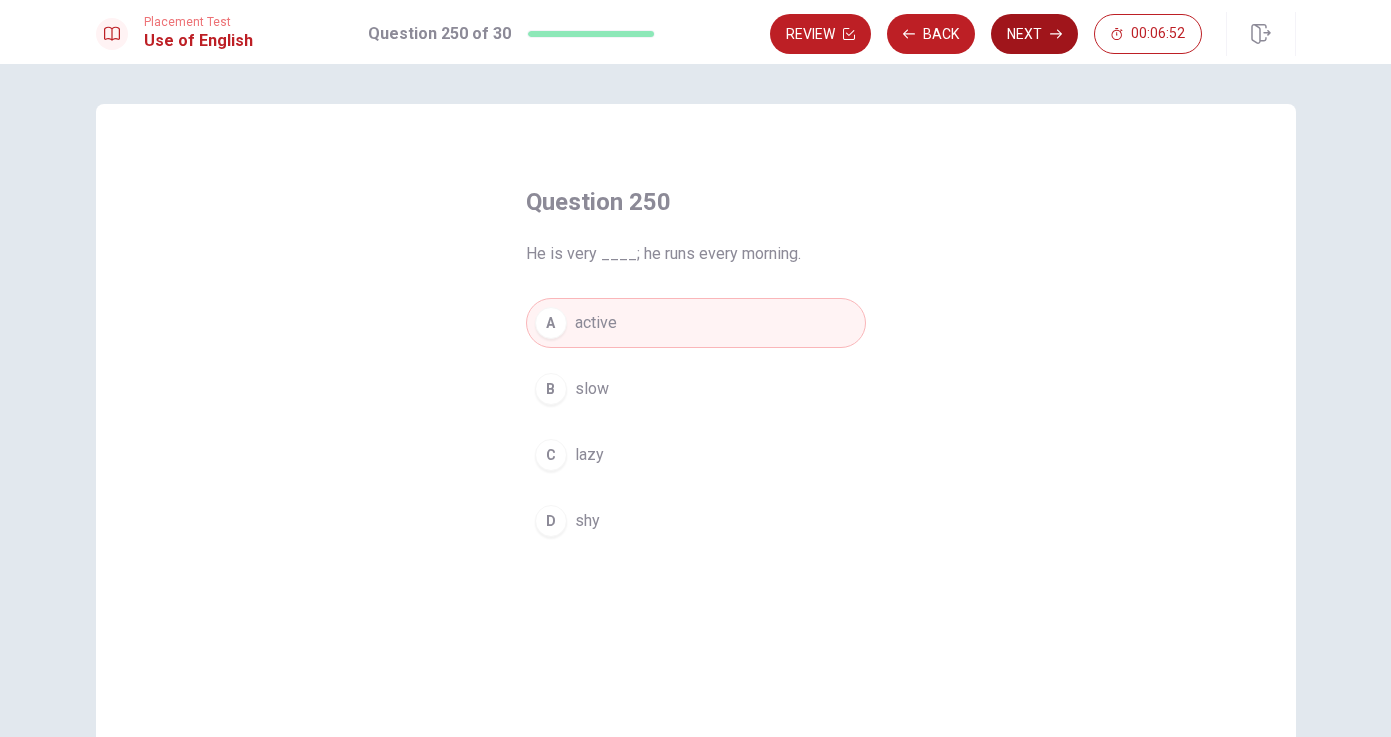click 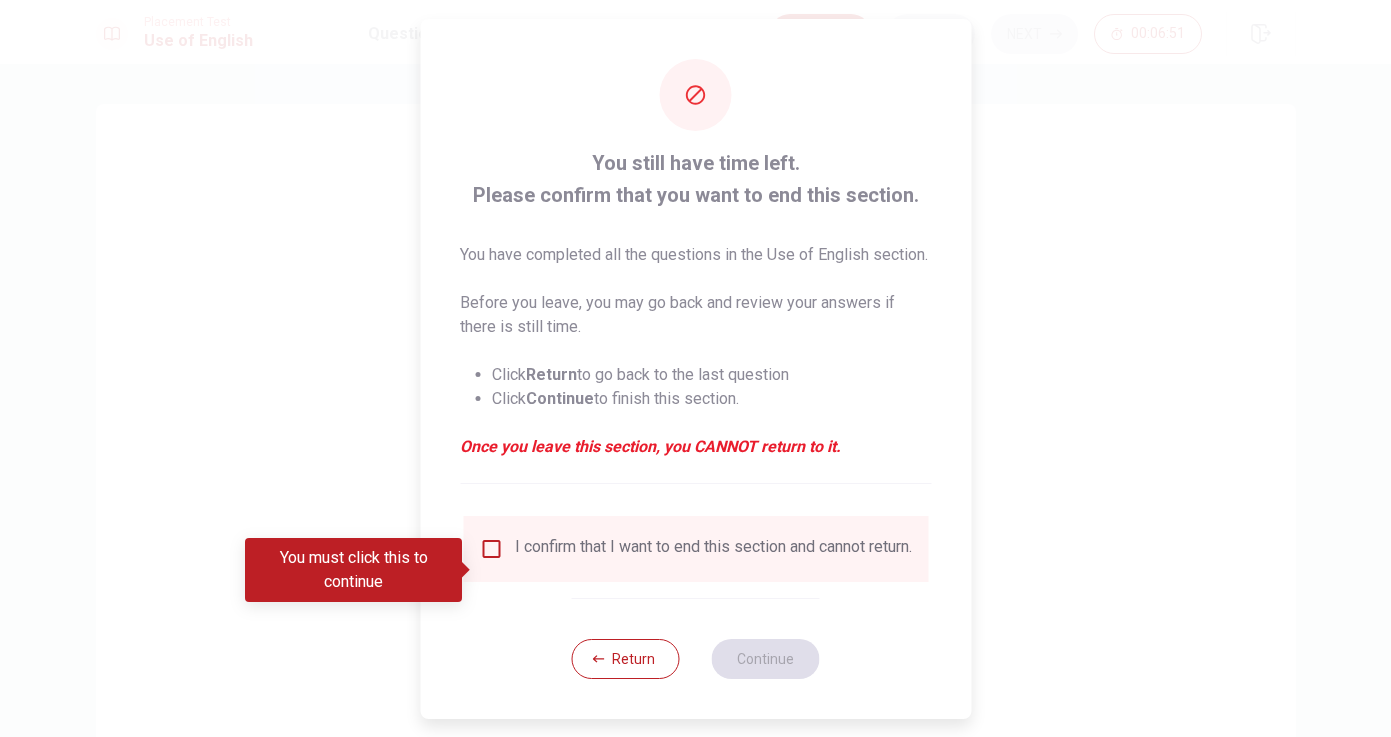 click at bounding box center [491, 549] 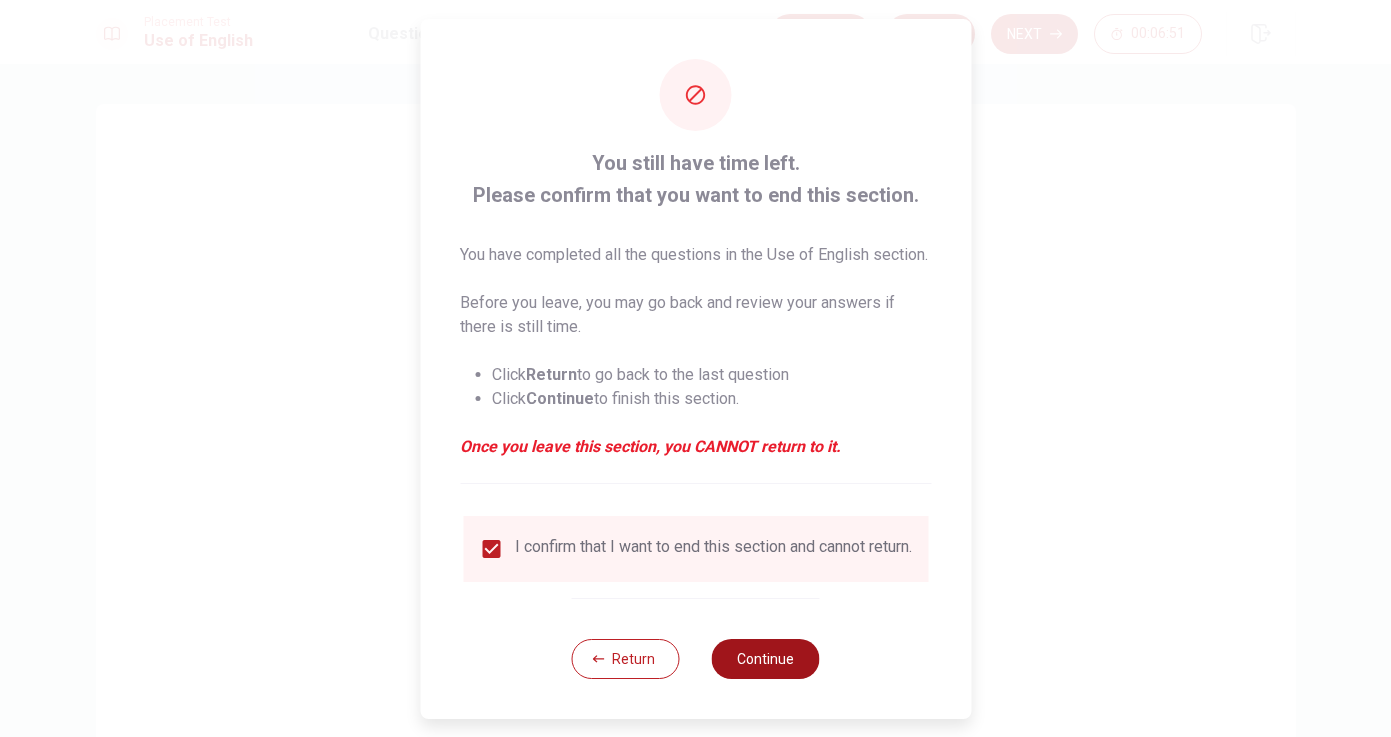click on "Continue" at bounding box center (766, 659) 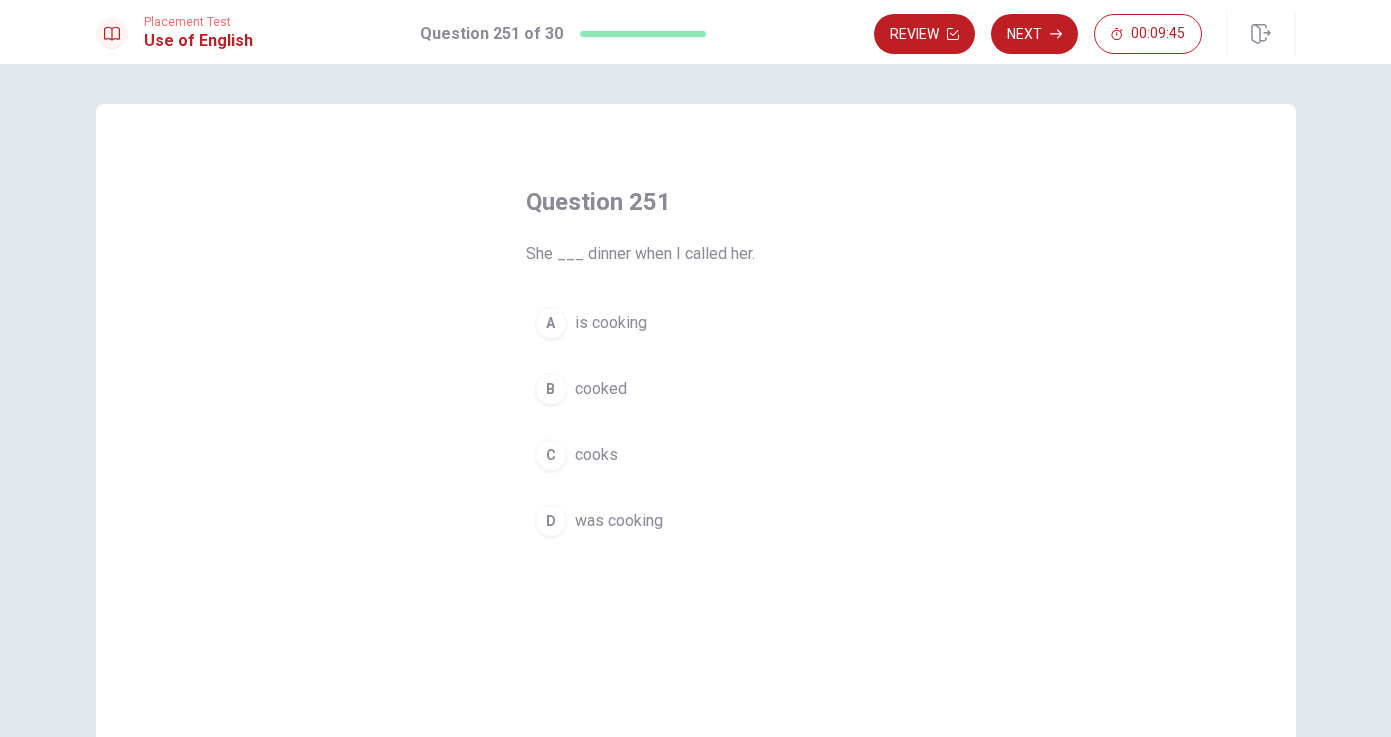 click on "D" at bounding box center (551, 521) 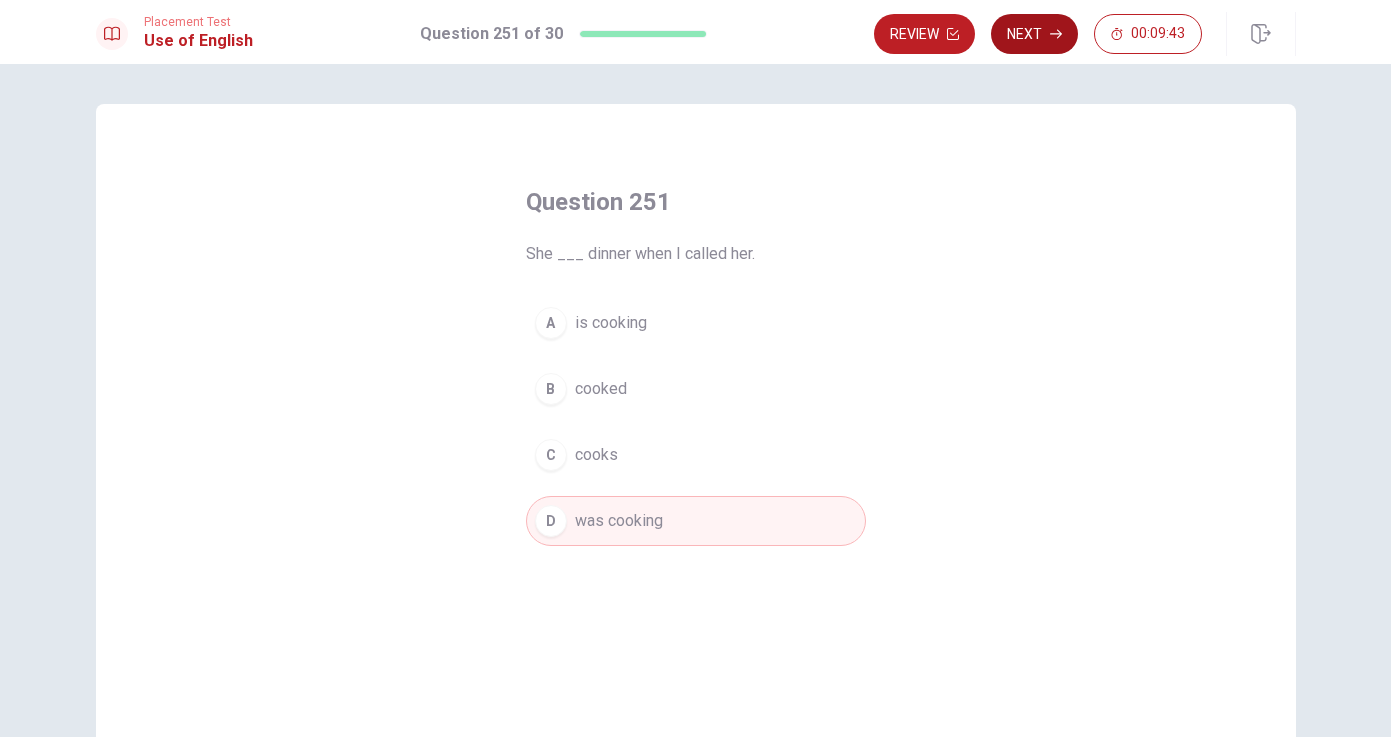 click 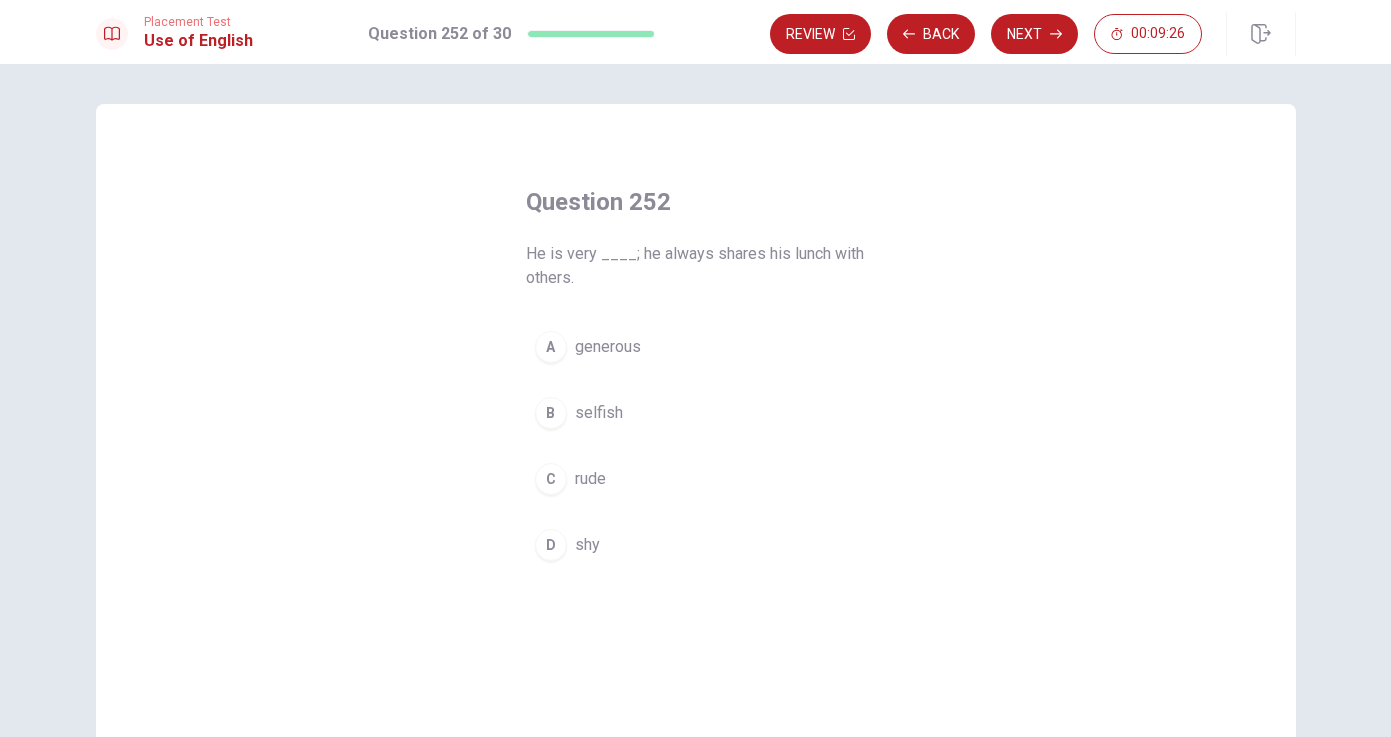 click on "generous" at bounding box center (608, 347) 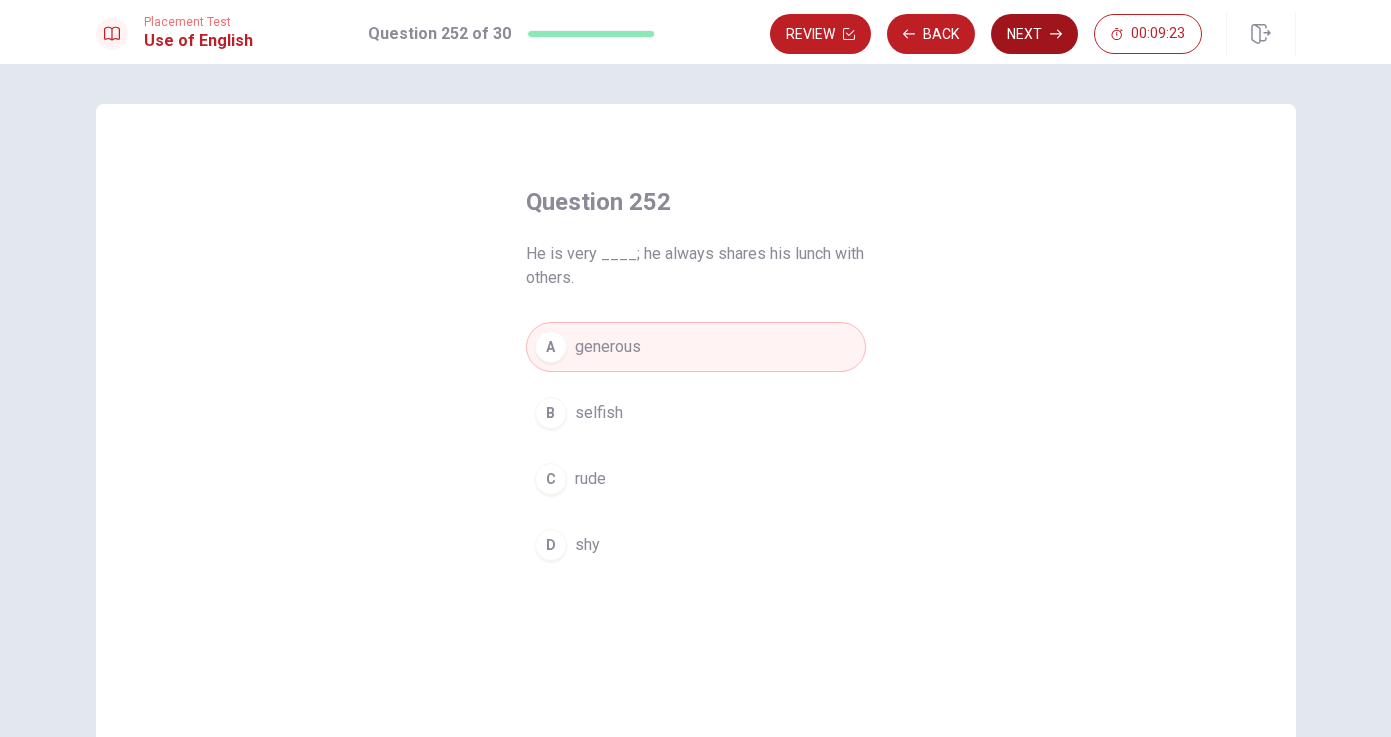 click 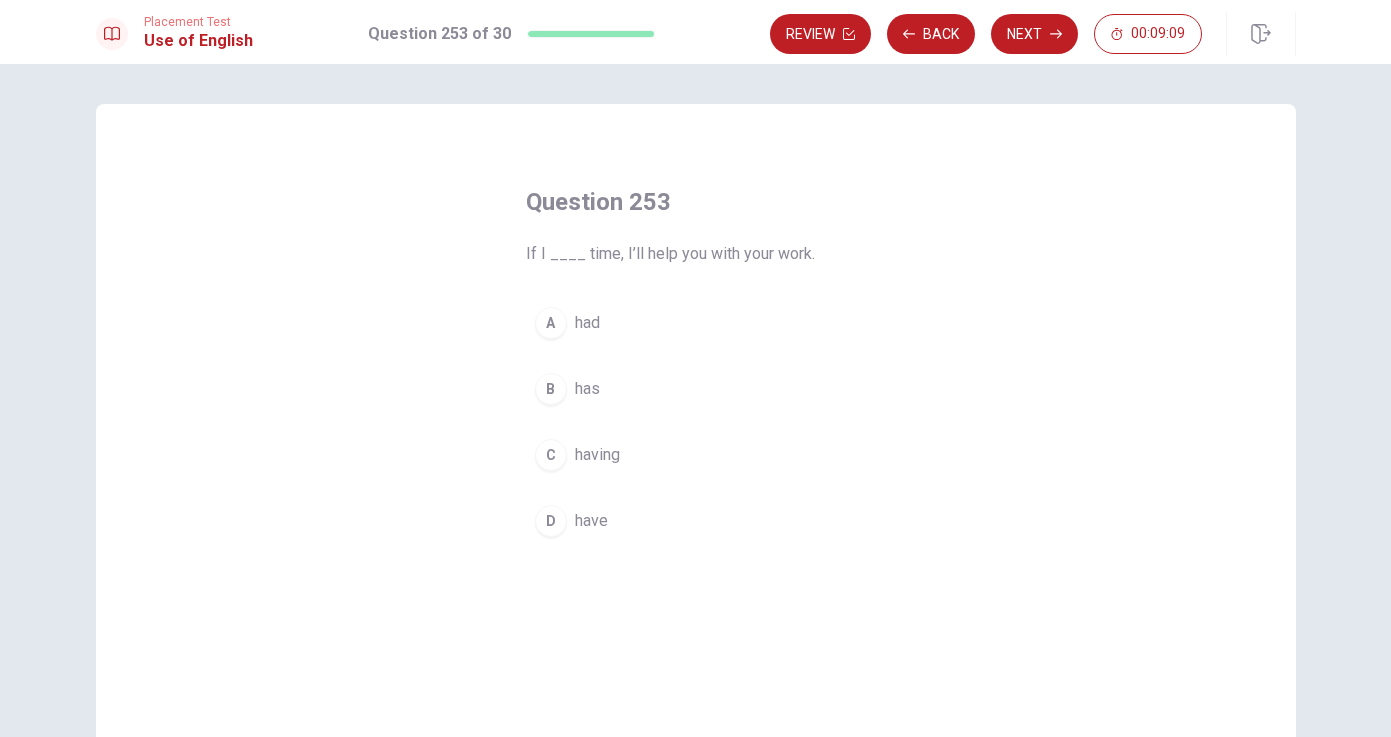 click on "A" at bounding box center [551, 323] 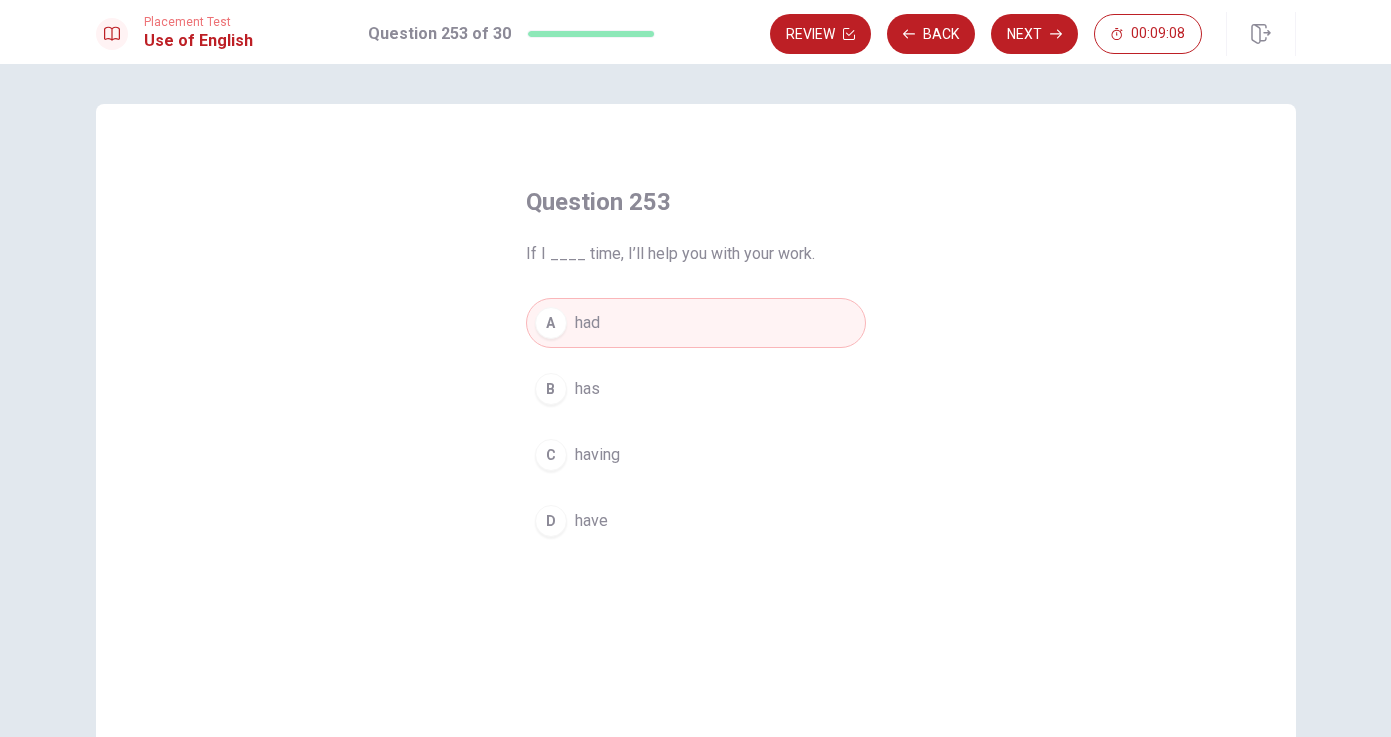 click on "D have" at bounding box center (696, 521) 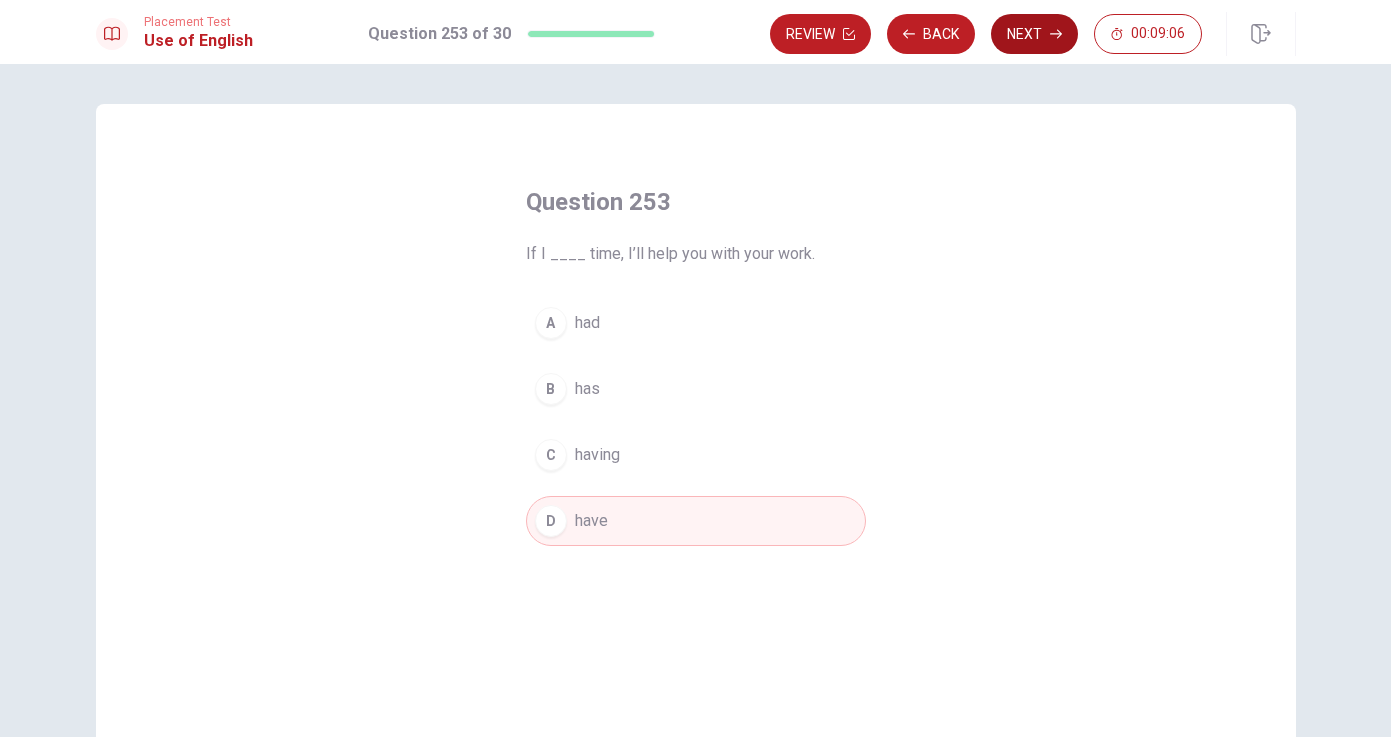 click 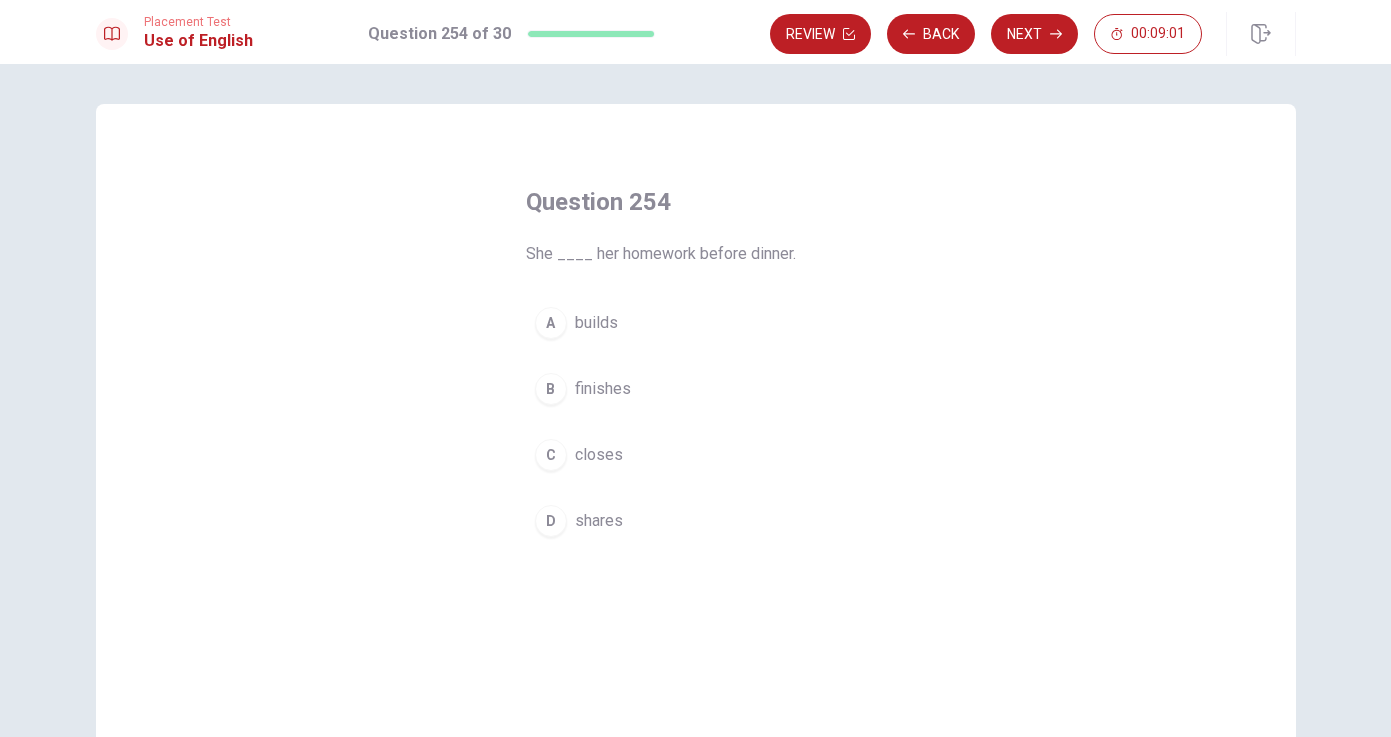 click on "finishes" at bounding box center (603, 389) 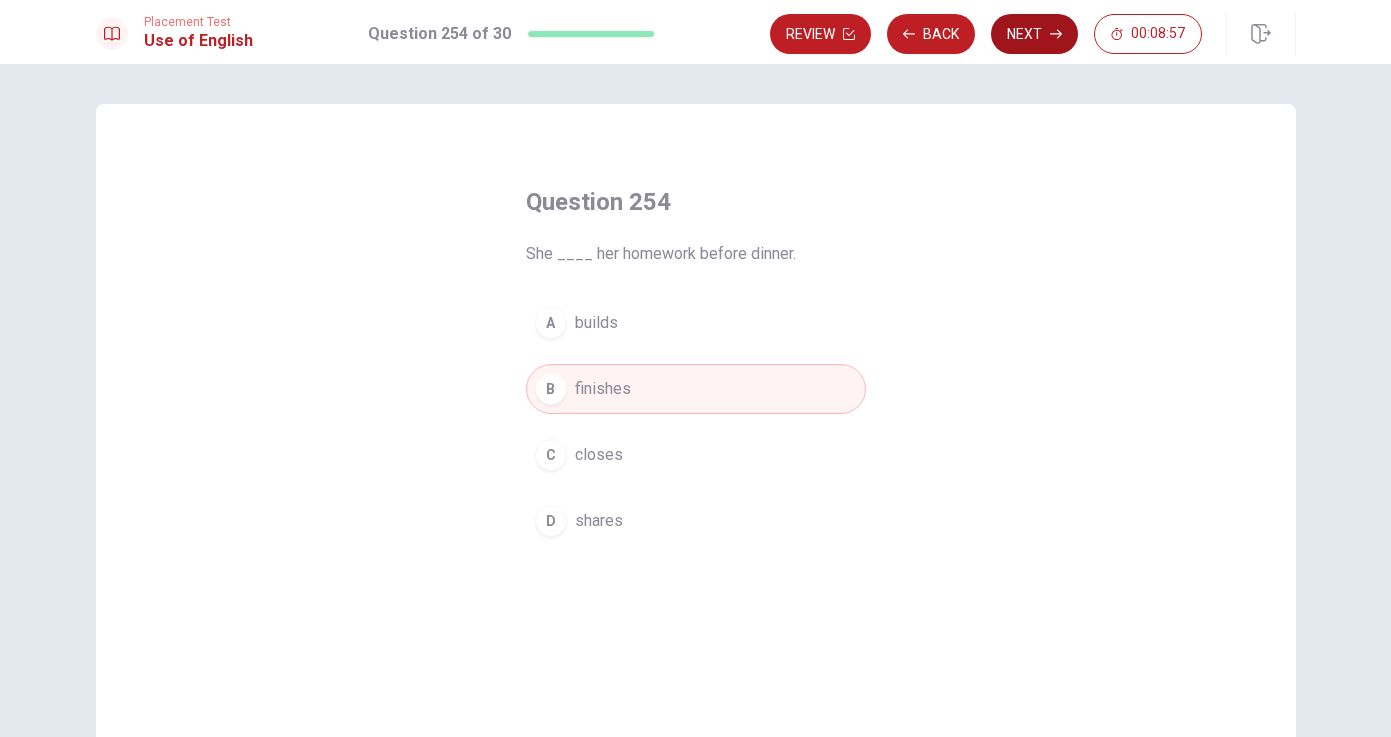 click 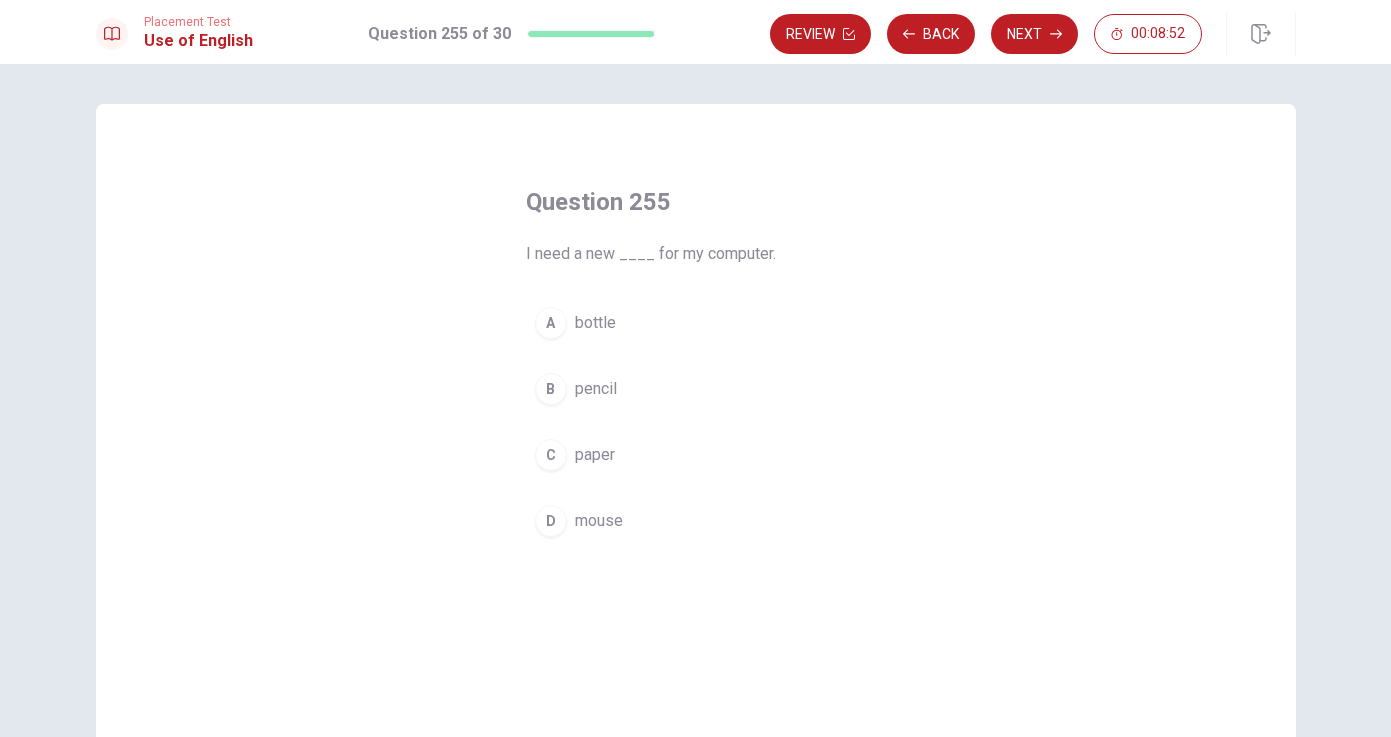 click on "D mouse" at bounding box center [696, 521] 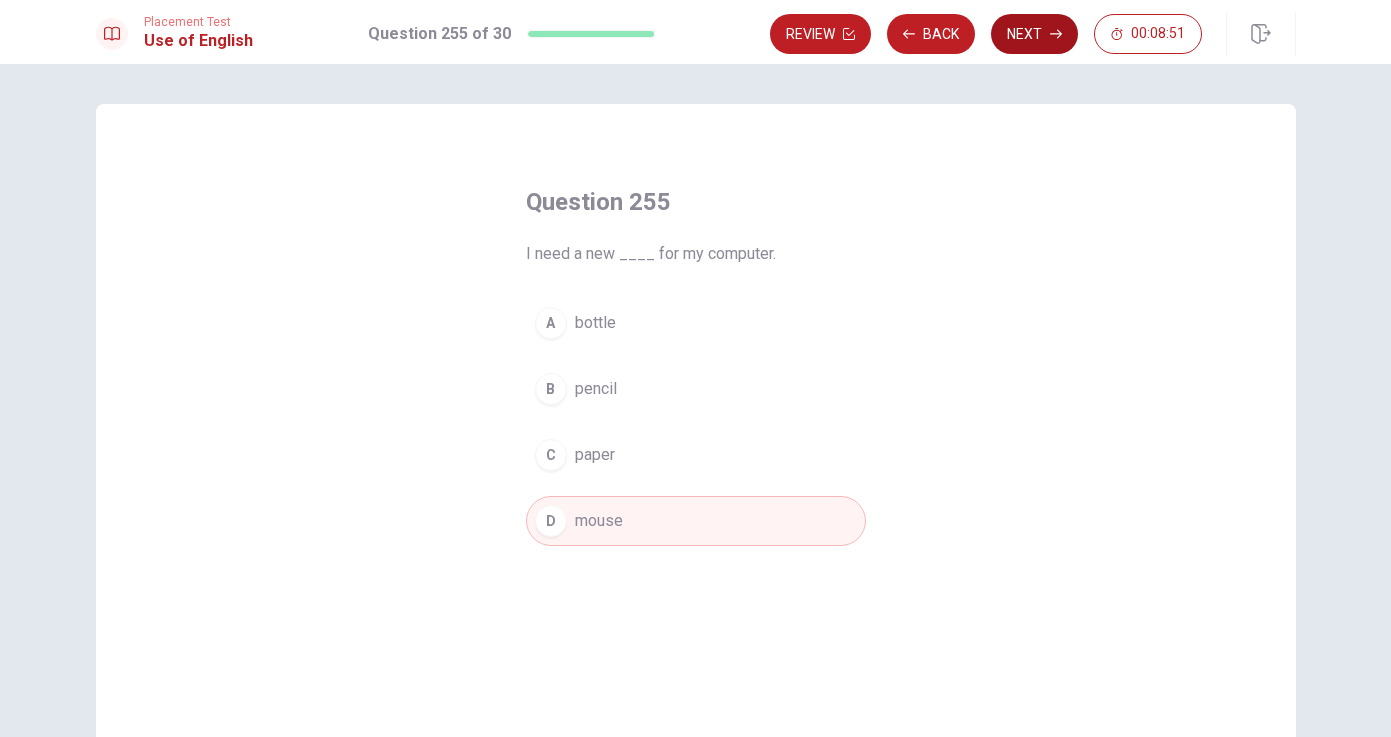 click 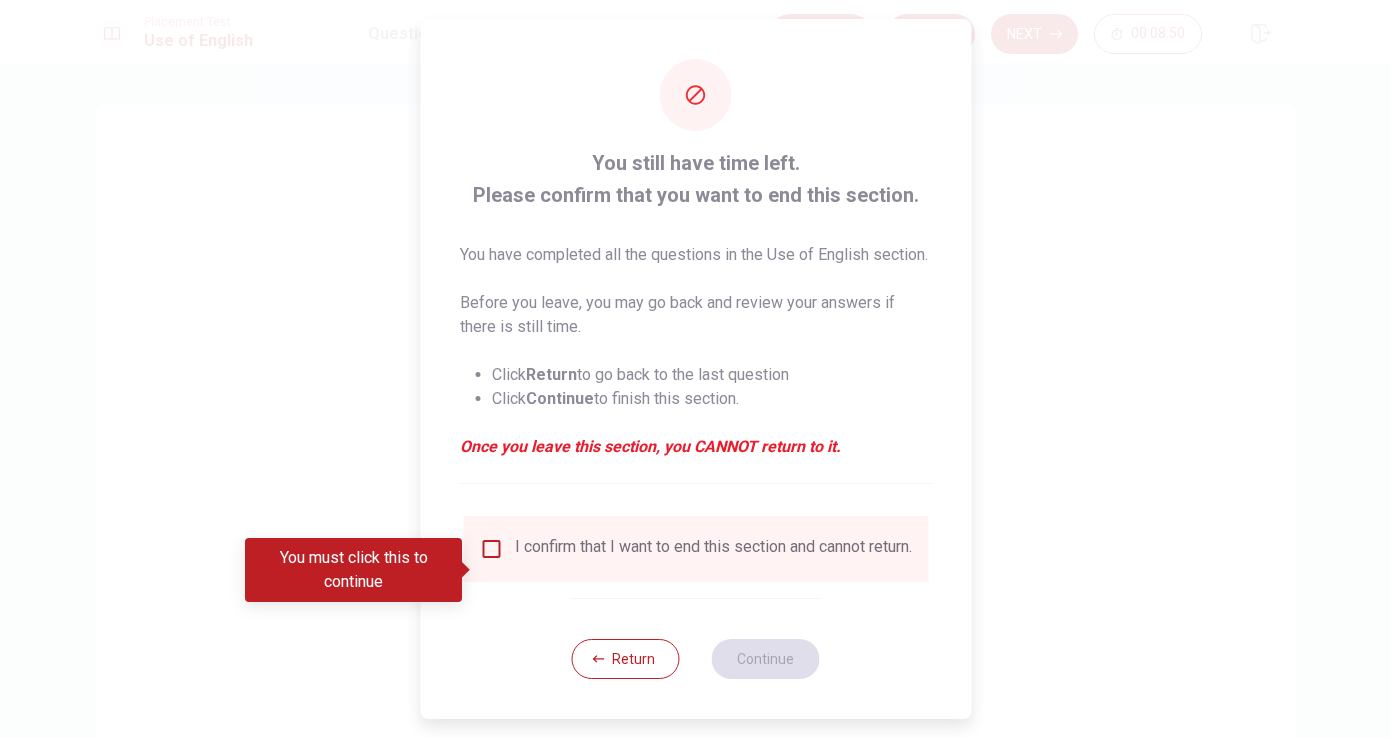 click at bounding box center (491, 549) 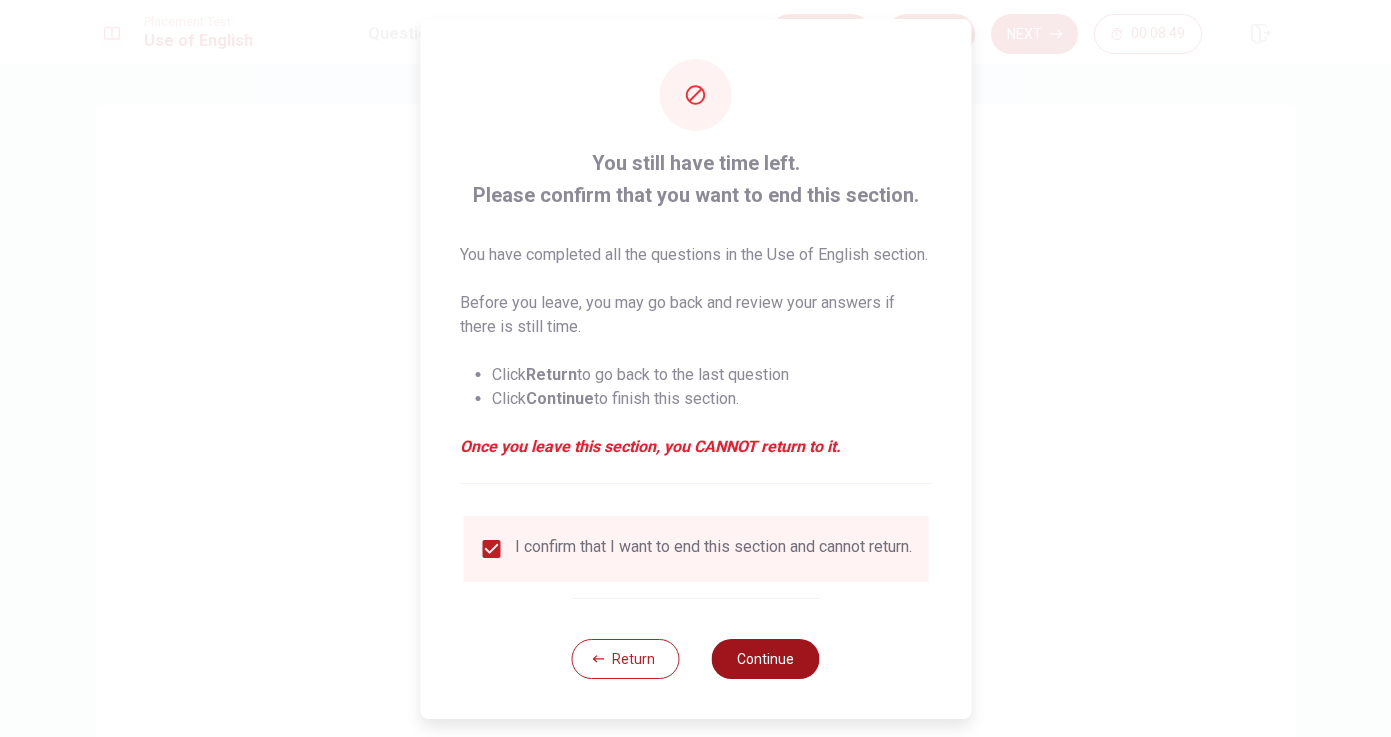 click on "Continue" at bounding box center [766, 659] 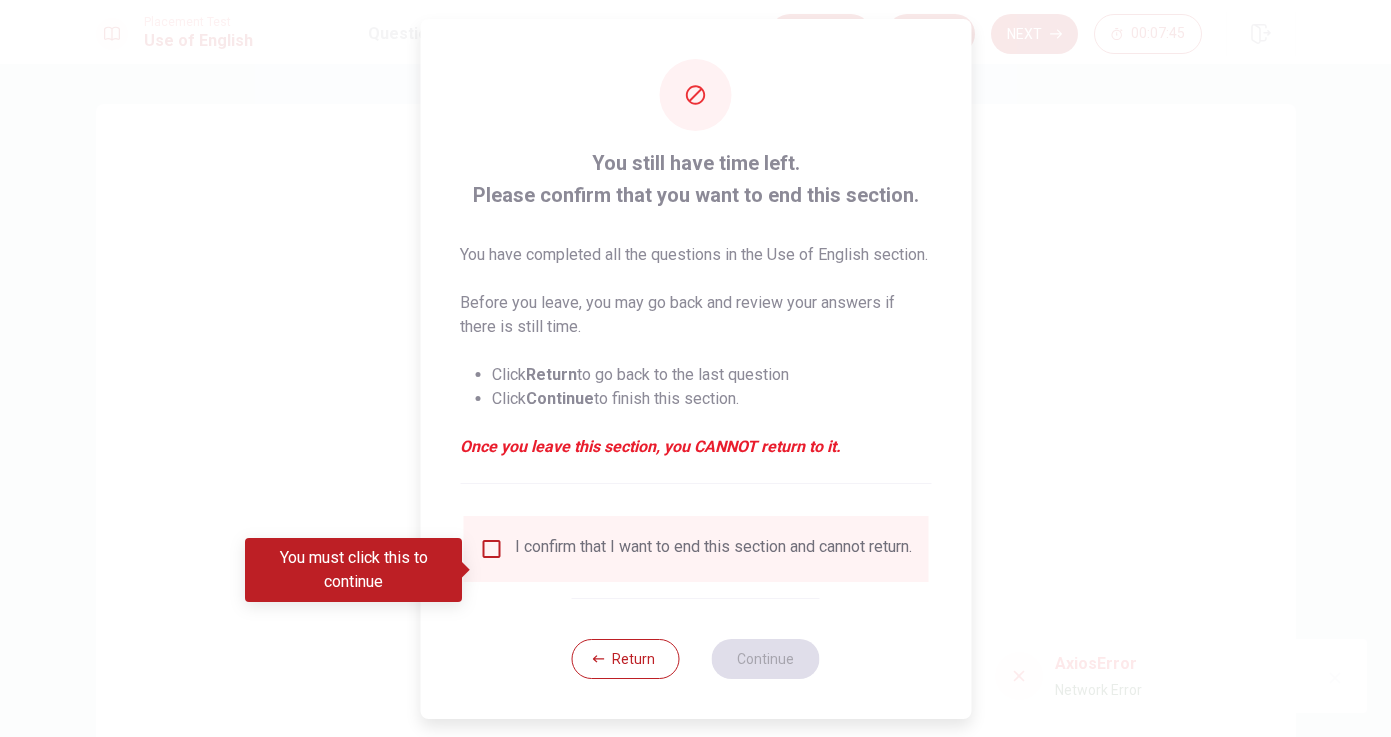 click on "I confirm that I want to end this section and cannot return." at bounding box center (713, 549) 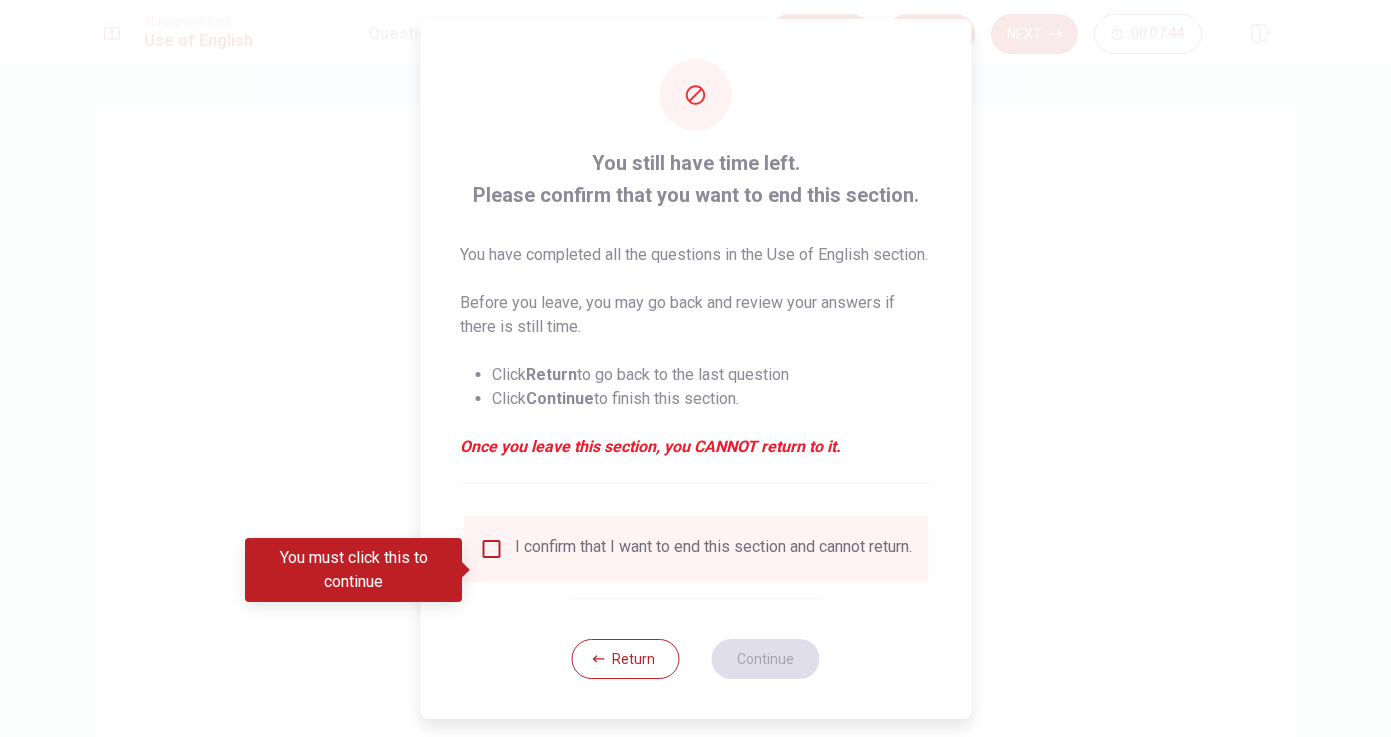 click at bounding box center (491, 549) 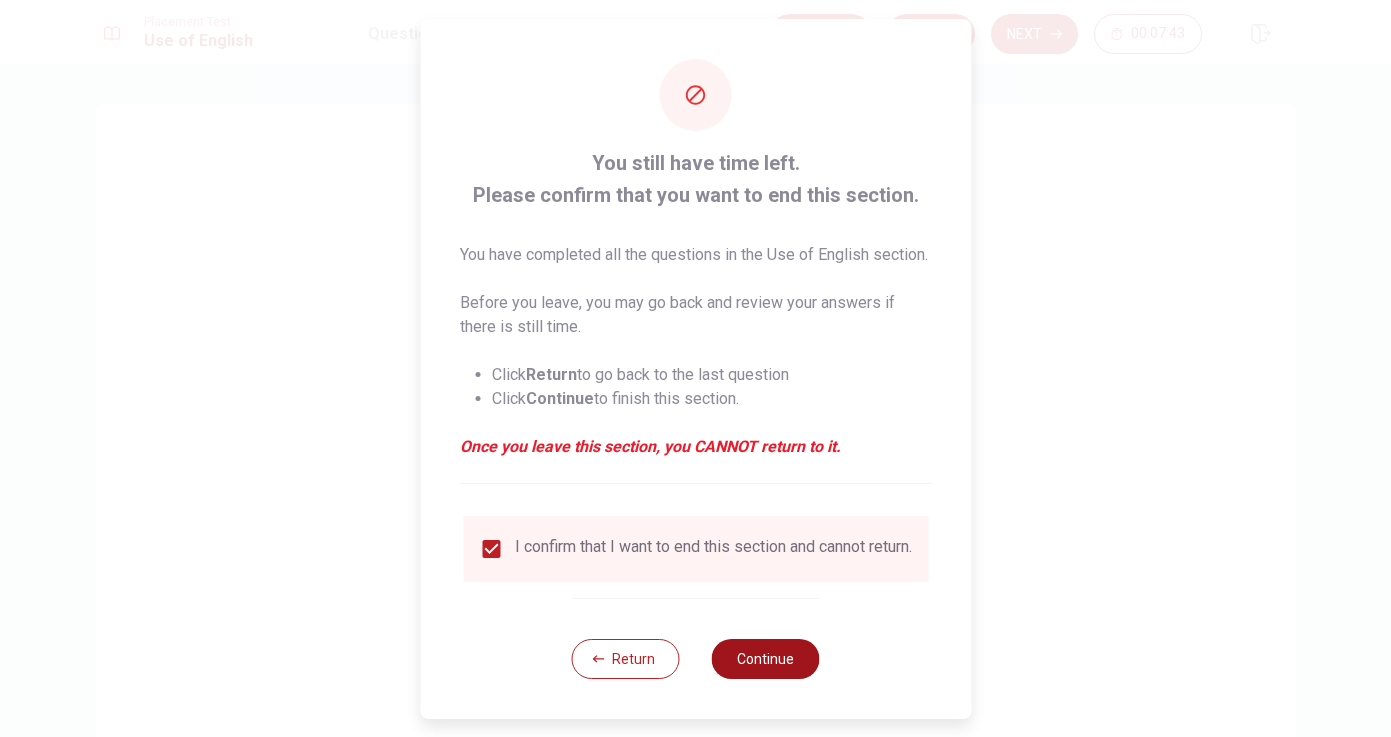 click on "Continue" at bounding box center [766, 659] 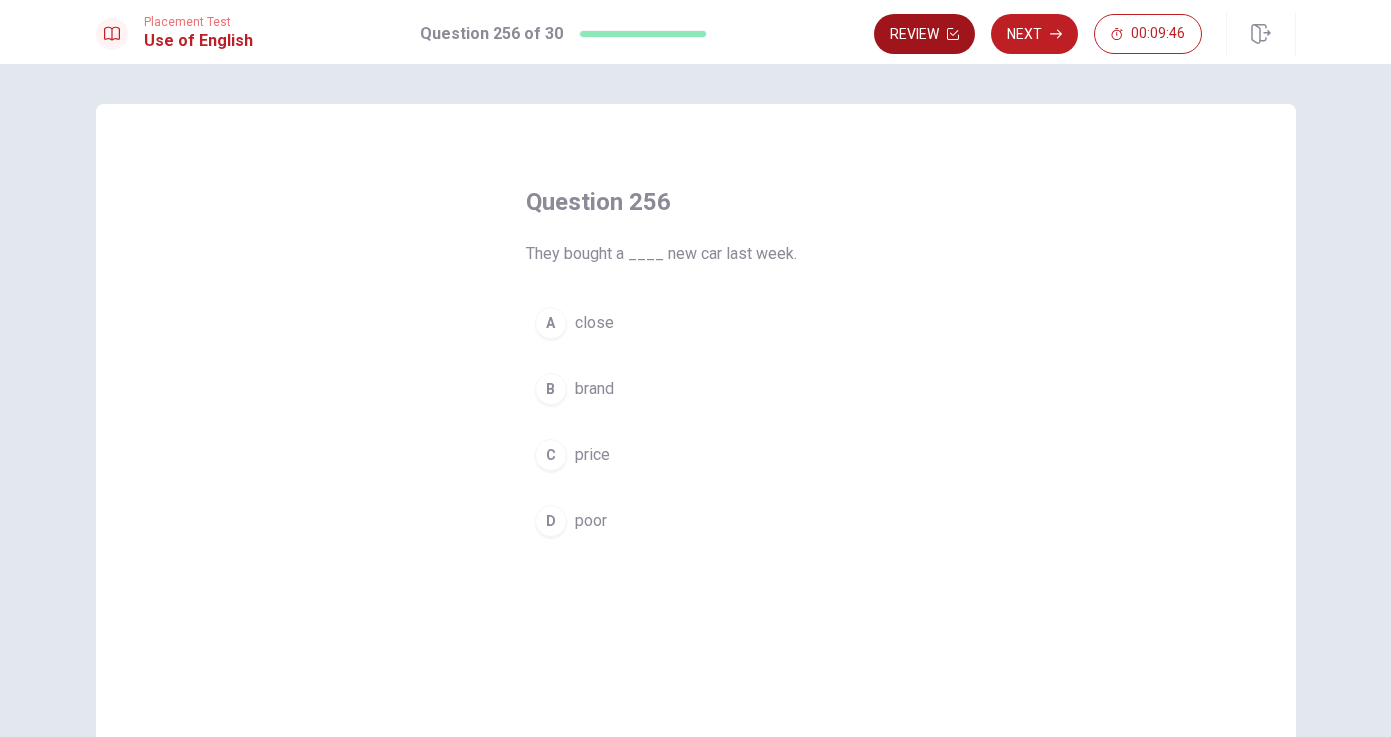 click on "Review" at bounding box center (924, 34) 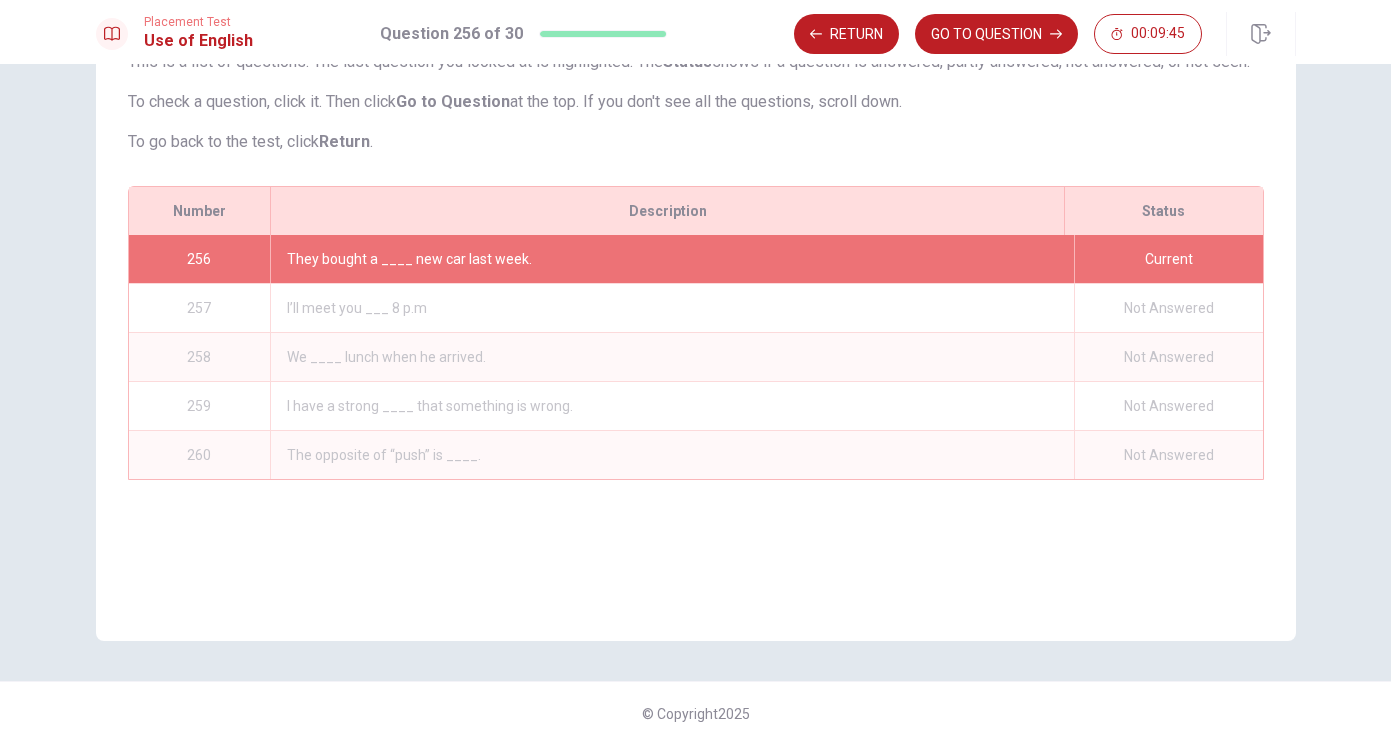 scroll, scrollTop: 166, scrollLeft: 0, axis: vertical 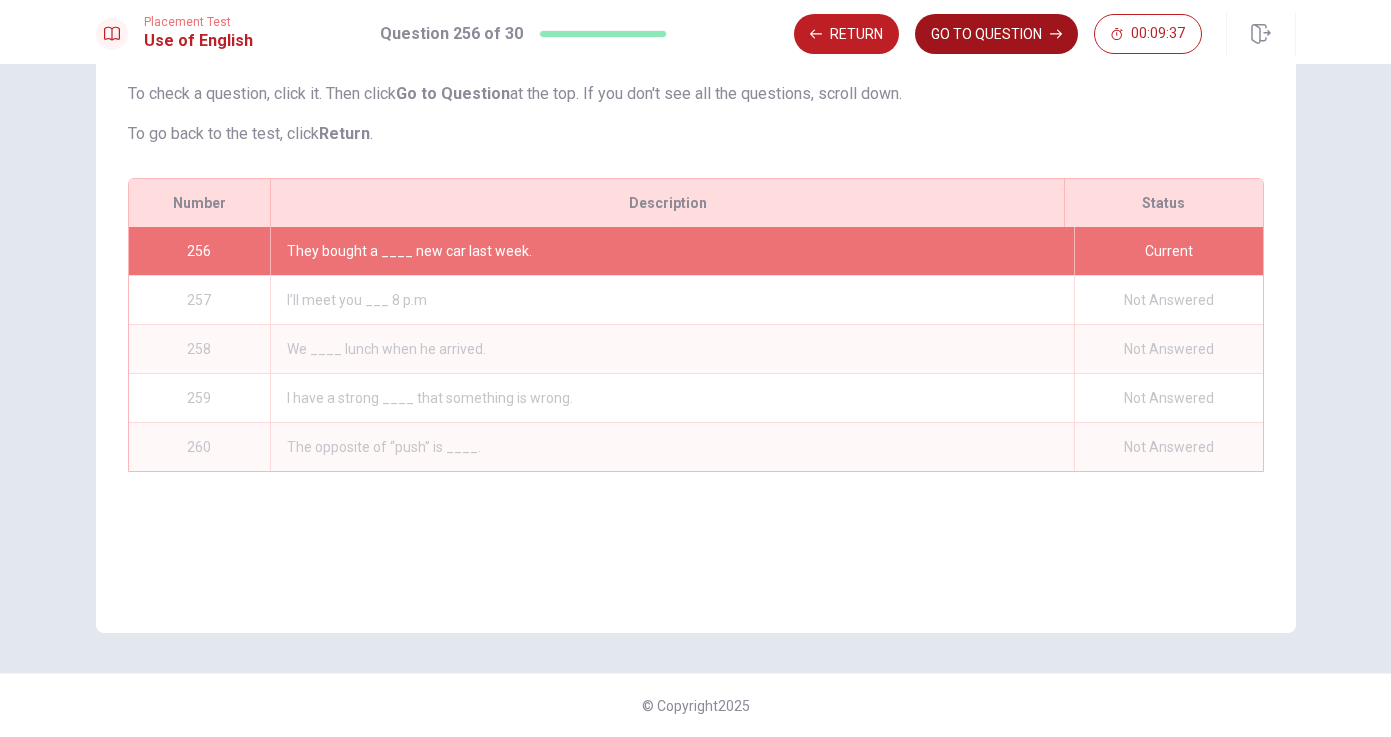 click on "GO TO QUESTION" at bounding box center [996, 34] 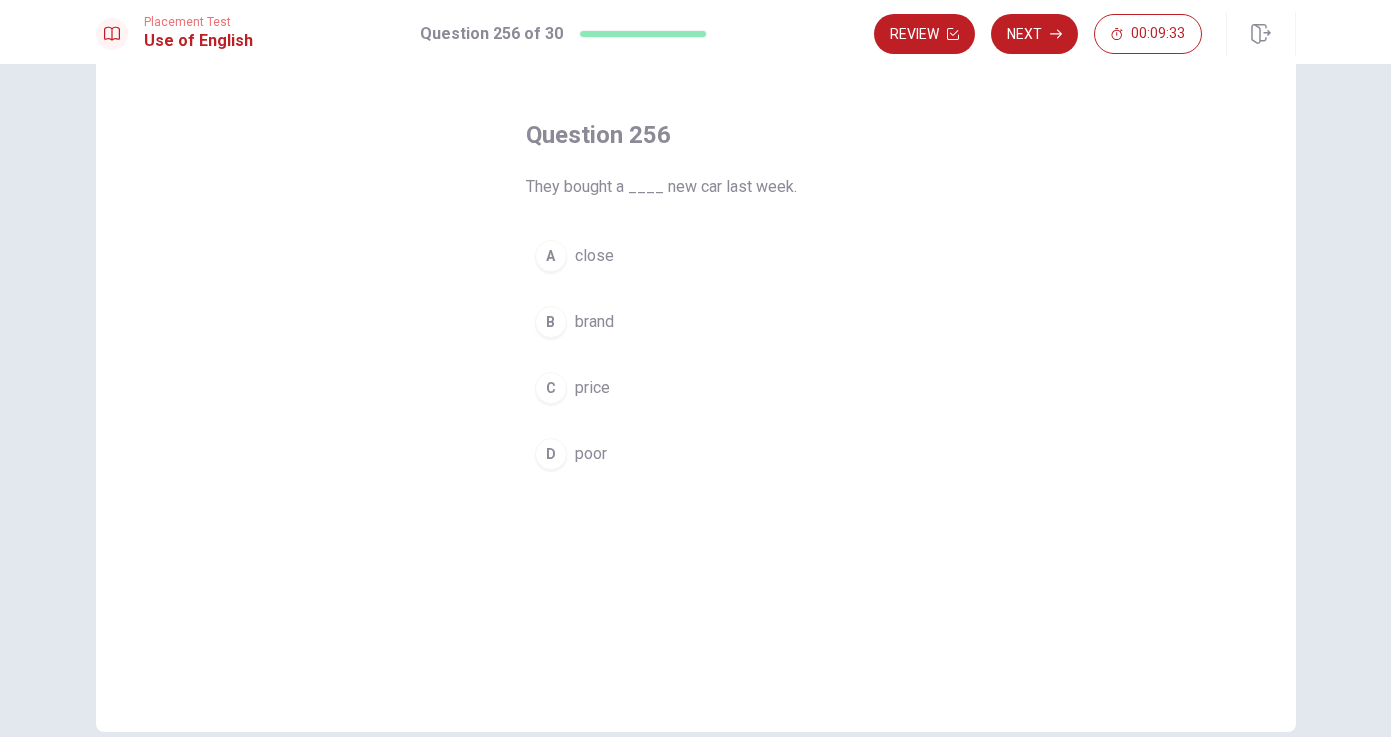 scroll, scrollTop: 67, scrollLeft: 0, axis: vertical 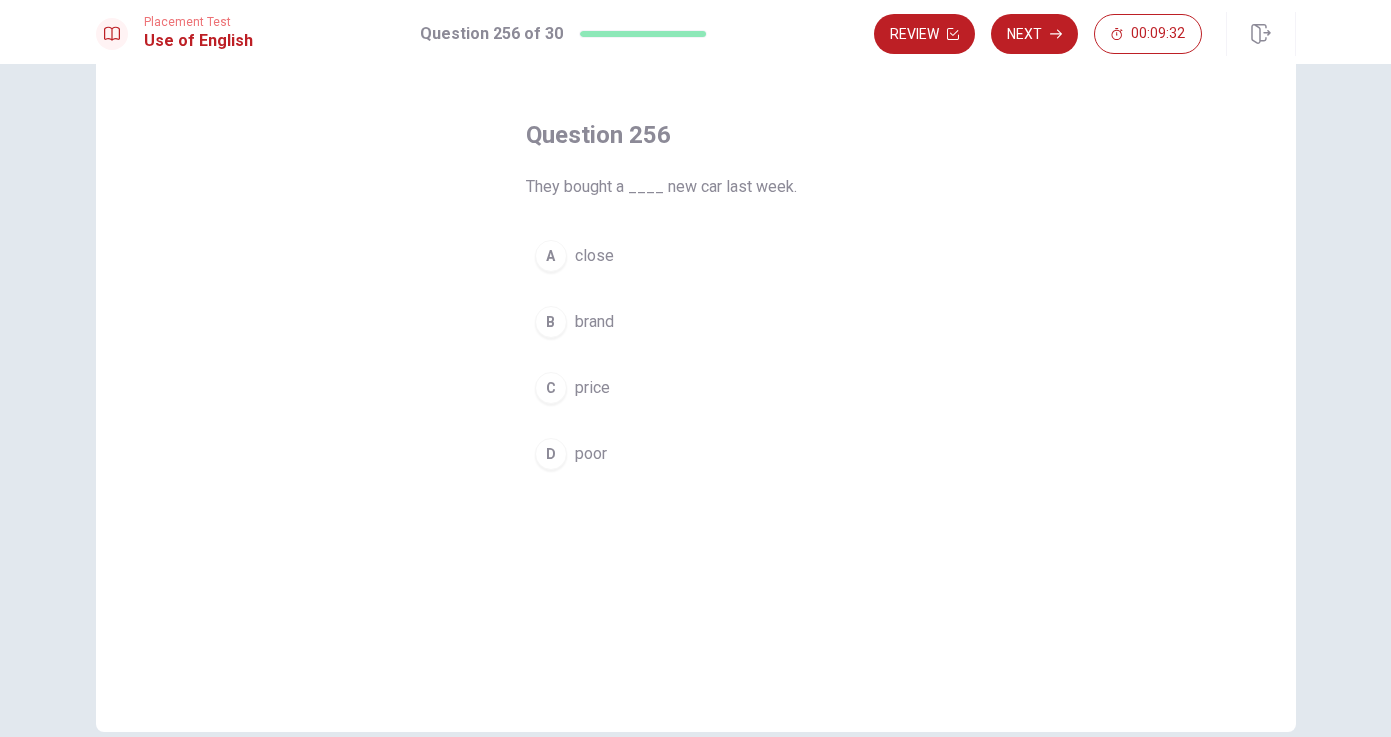 click on "B brand" at bounding box center (696, 322) 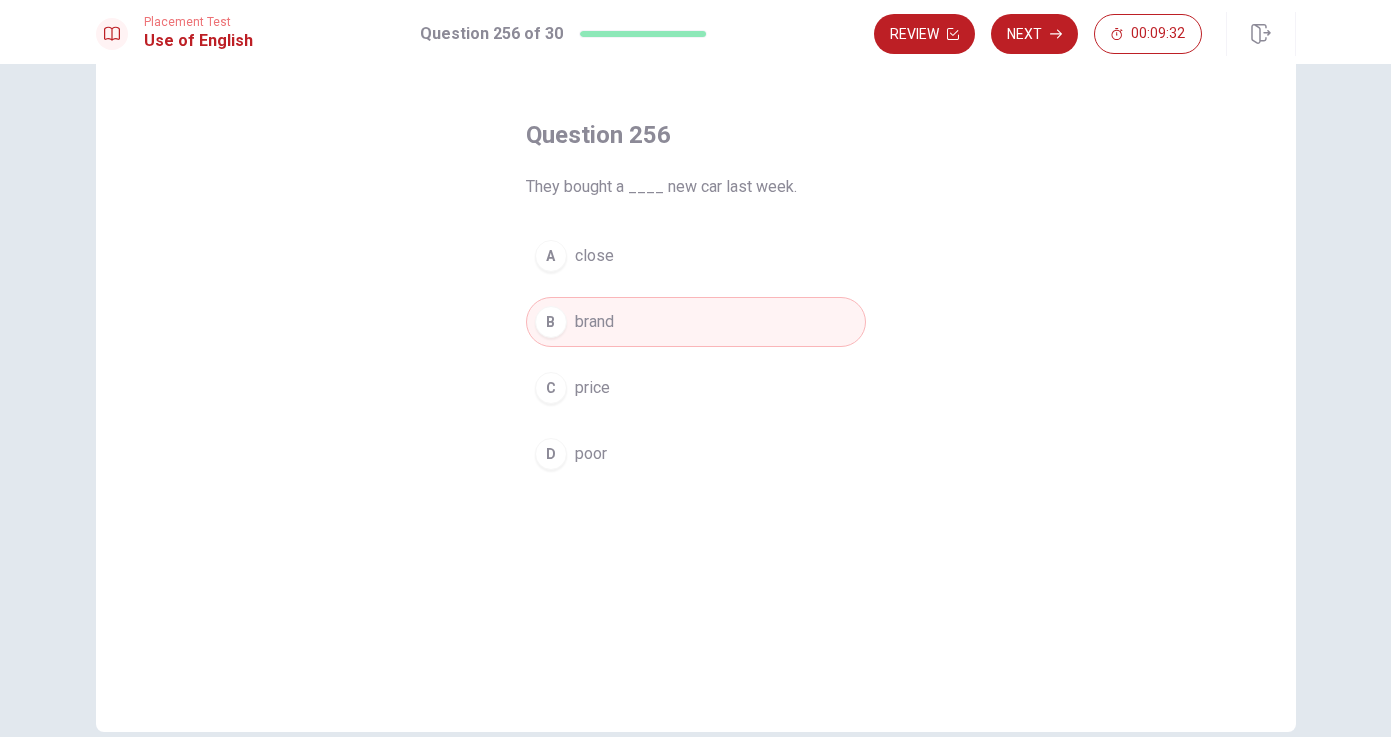 click on "Question 256 They bought a ____ new car last week. A close B brand C price D poor" at bounding box center [696, 299] 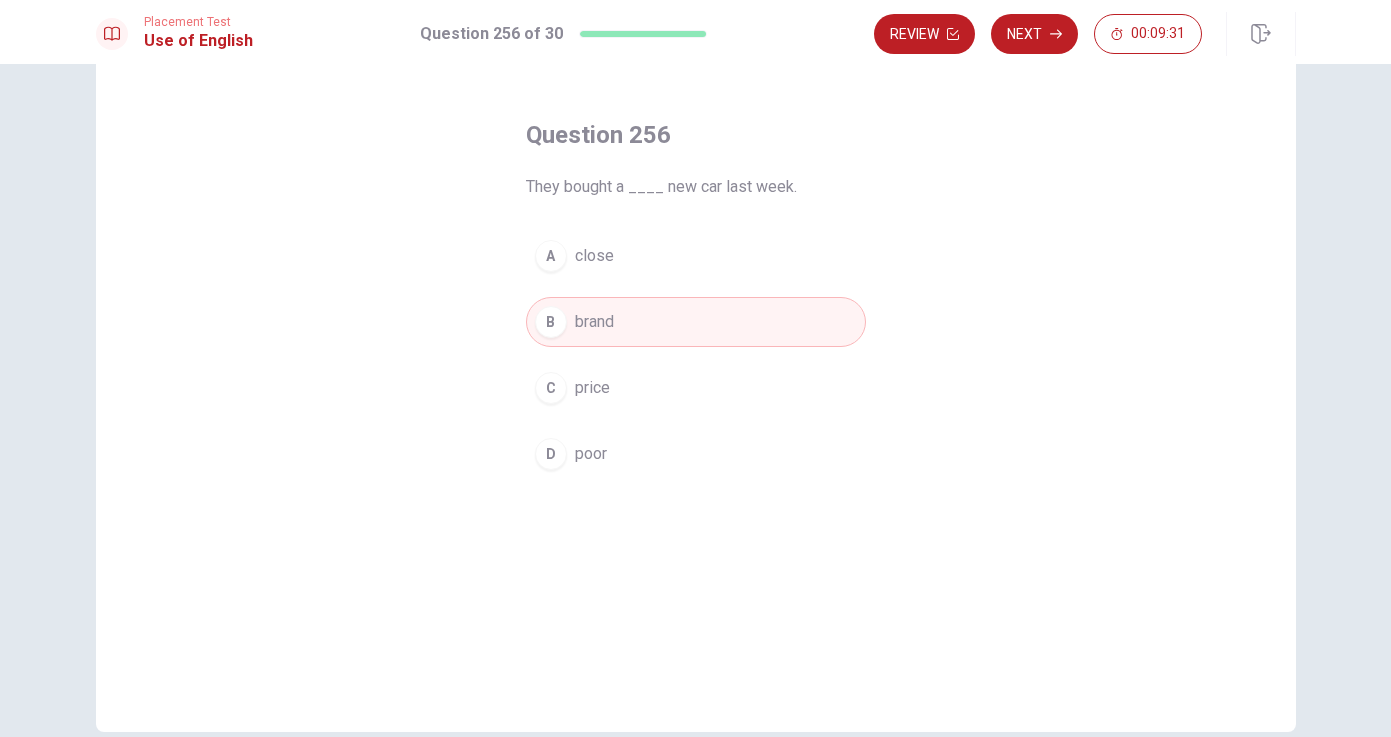 click on "Question 256 They bought a ____ new car last week. A close B brand C price D poor" at bounding box center [696, 299] 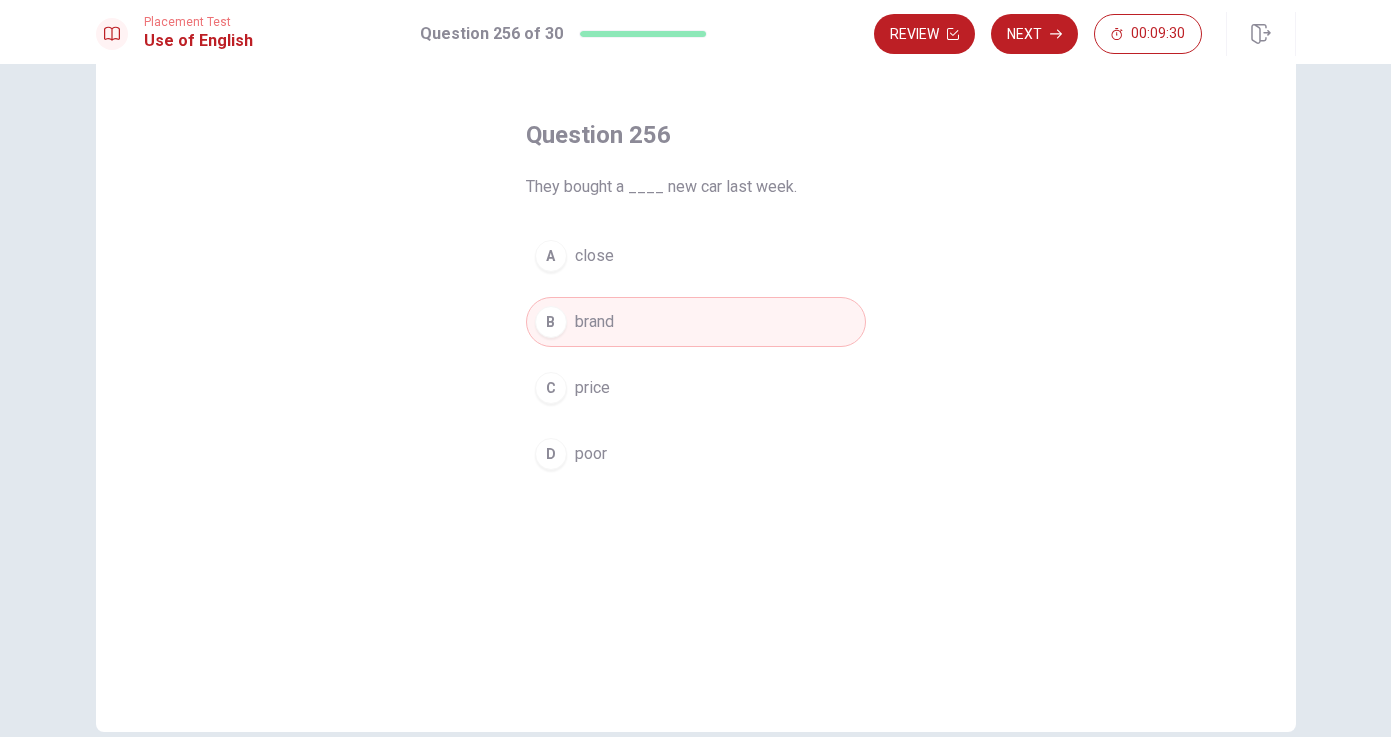 click on "Placement Test   Use of English Question 256 of 30 Review Next 00:09:30" at bounding box center (695, 32) 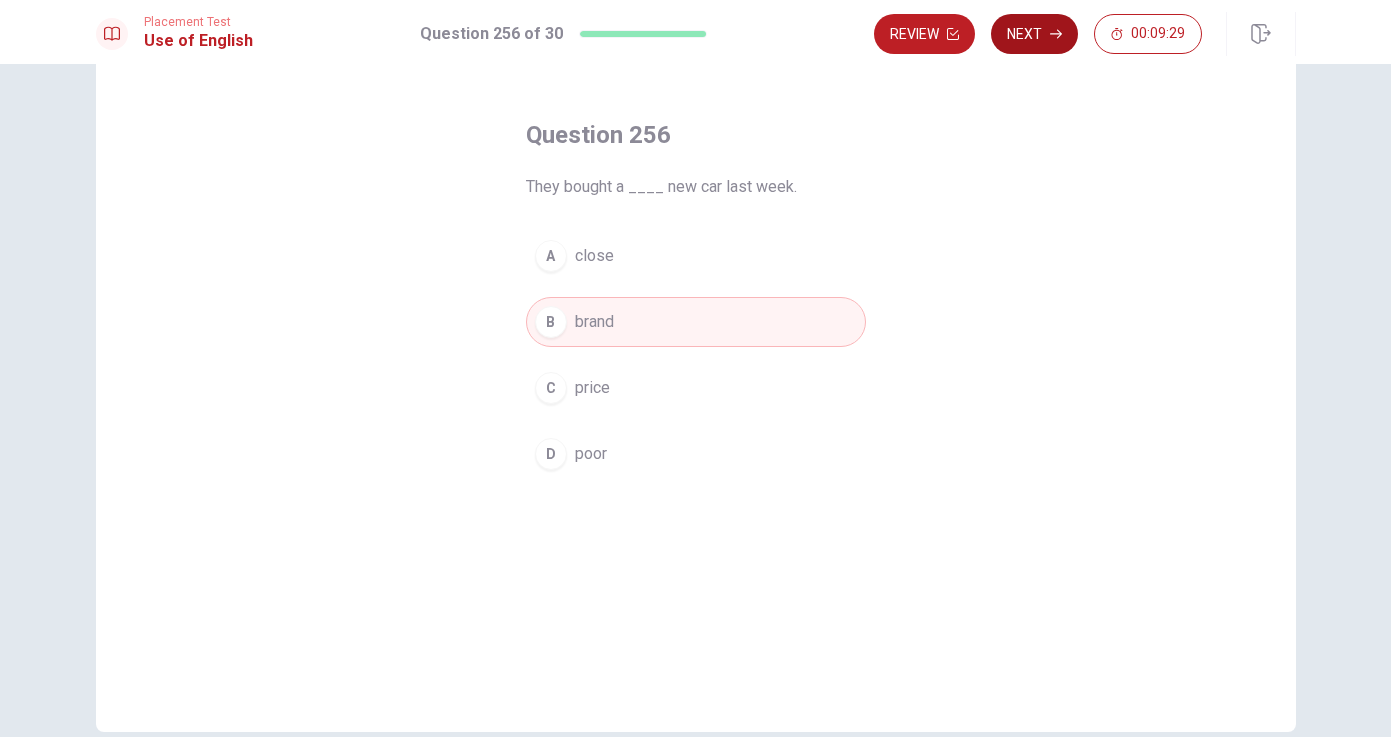 click 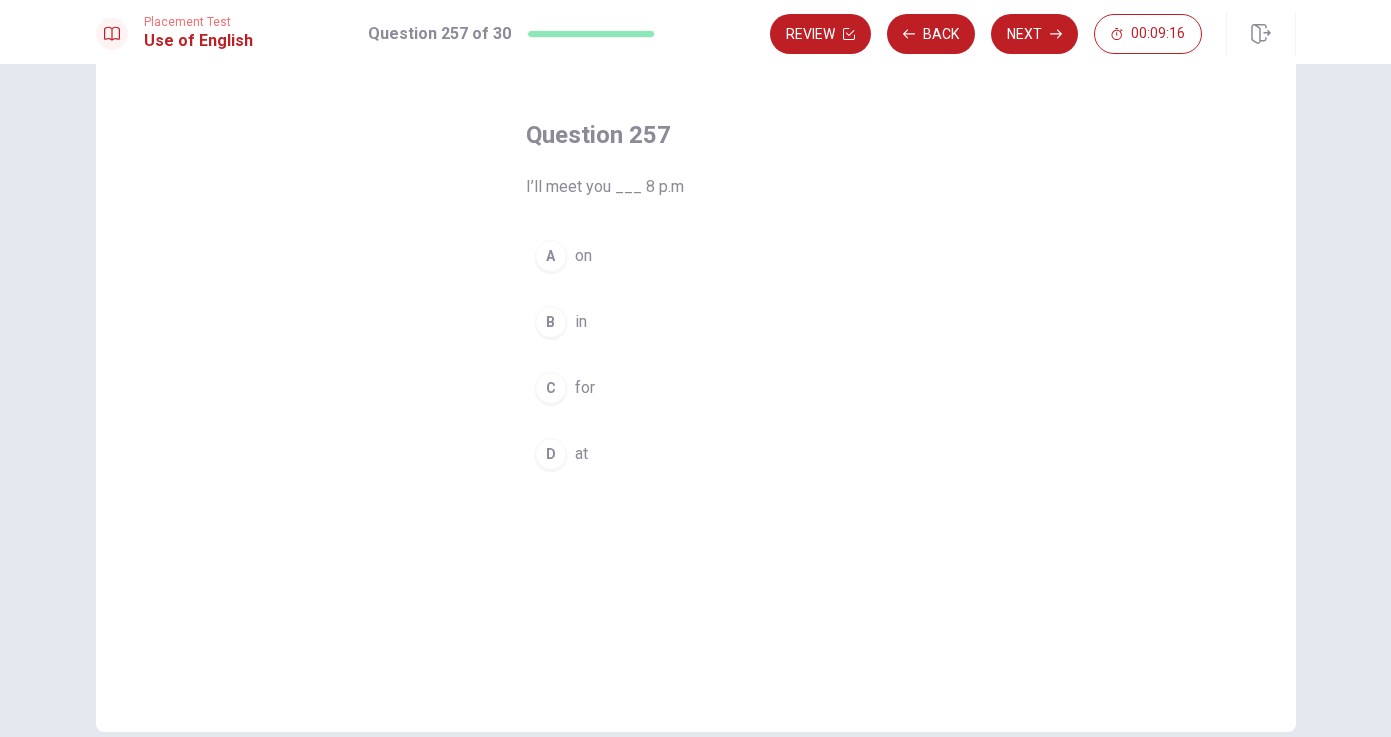 click on "D  at" at bounding box center [696, 454] 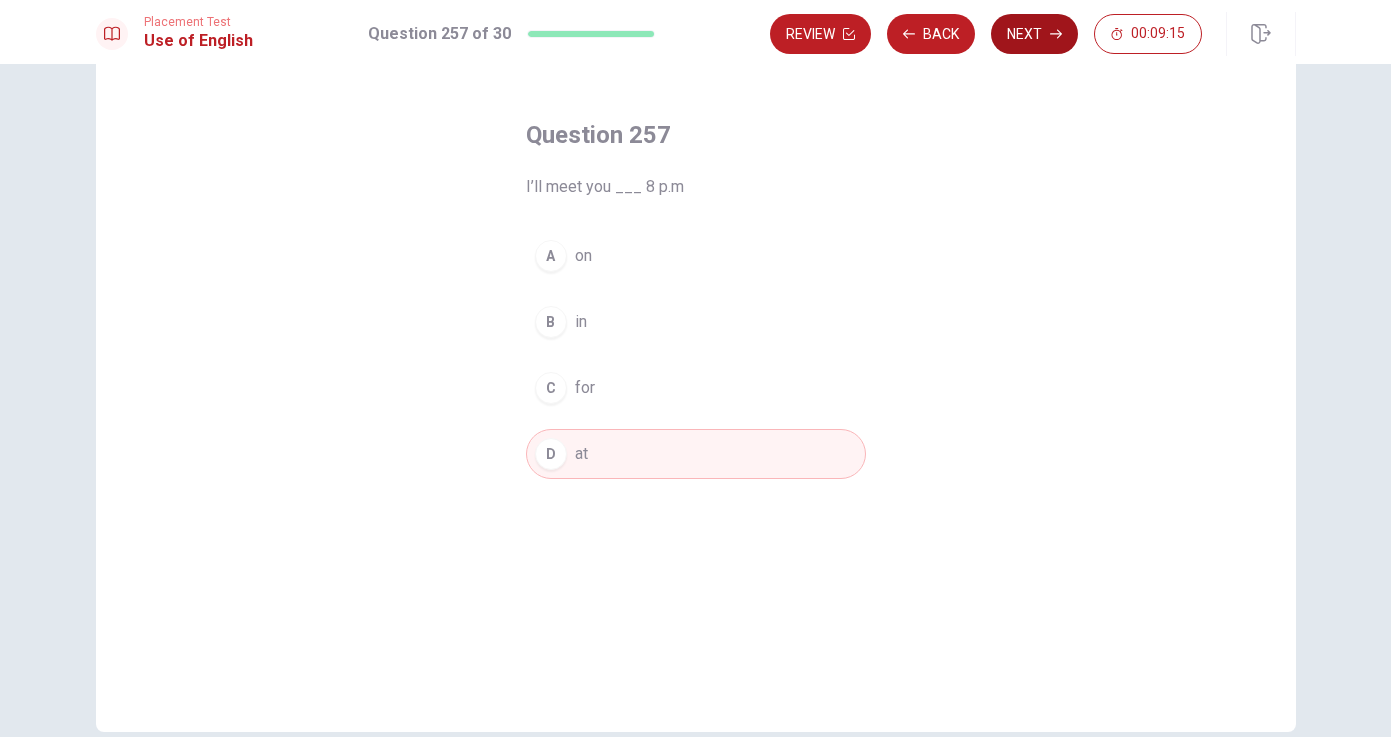 click 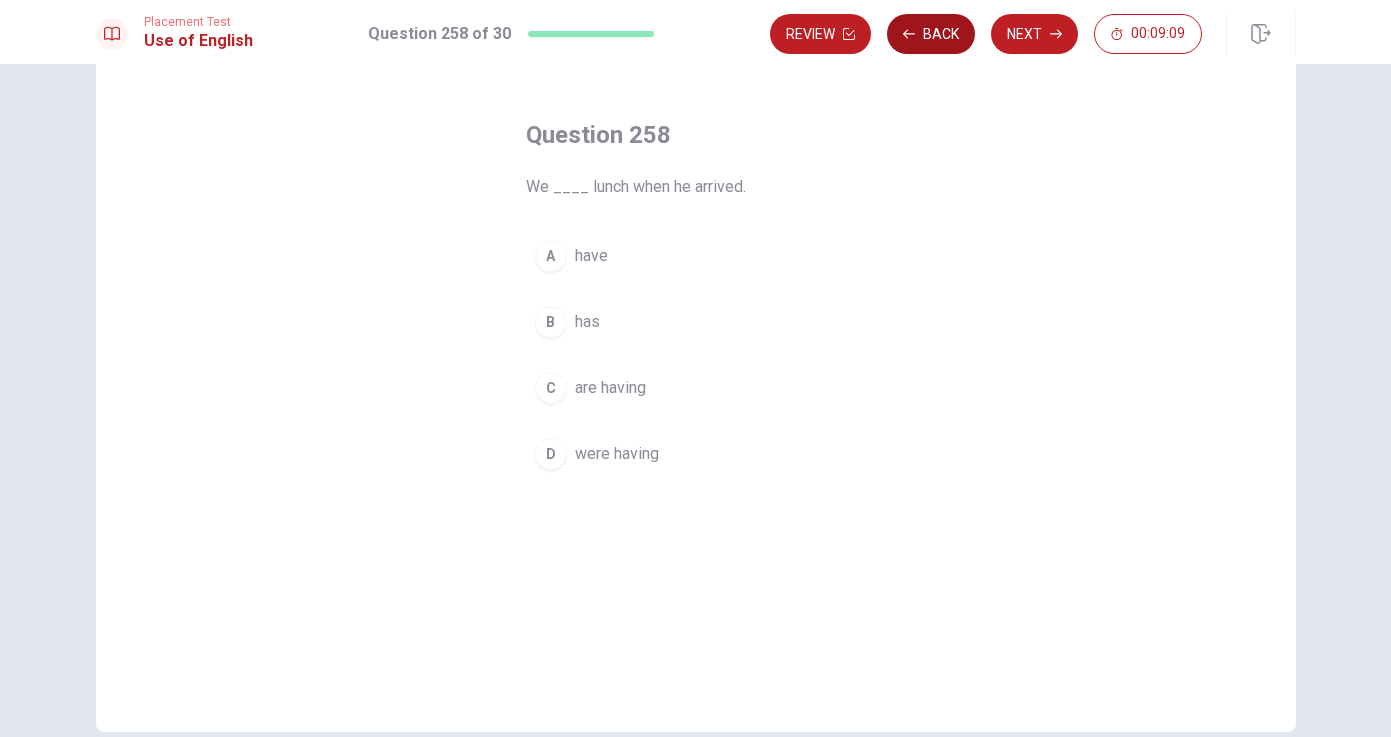click on "Back" at bounding box center [931, 34] 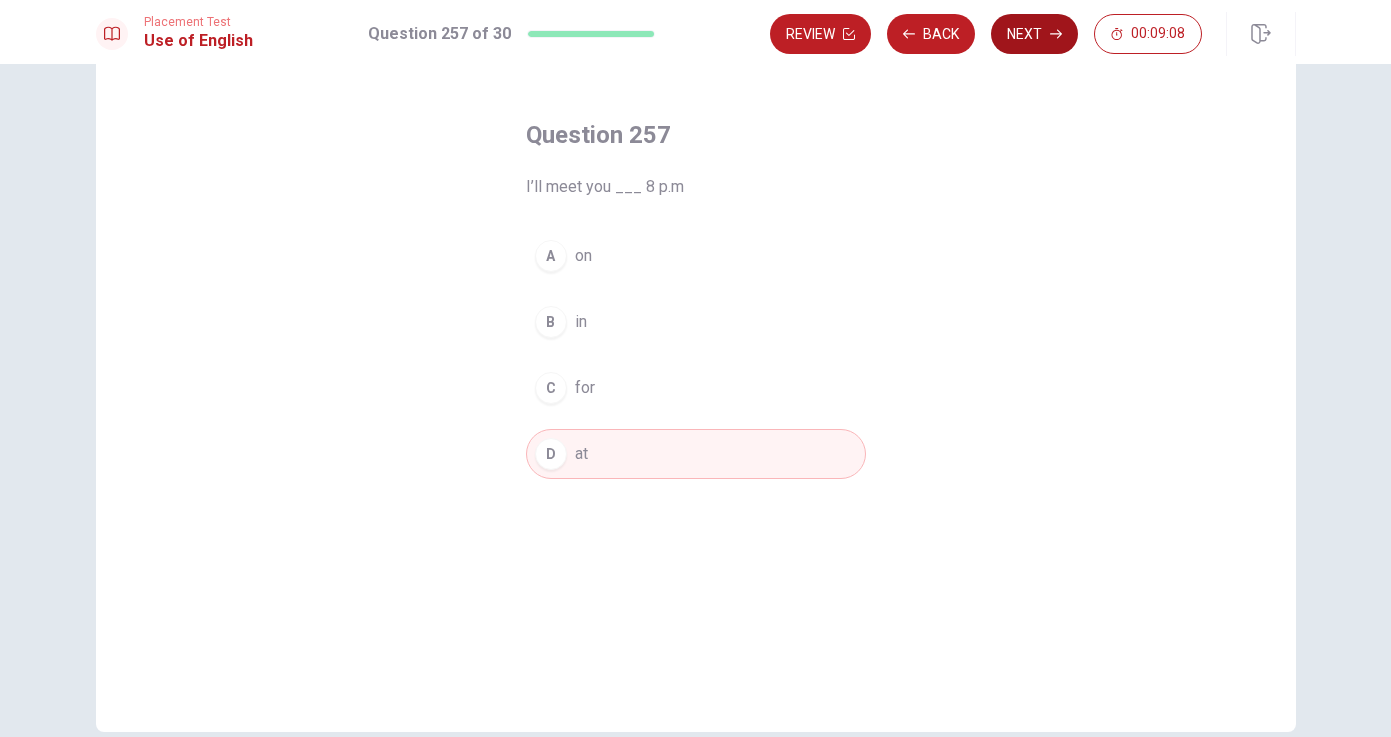 click 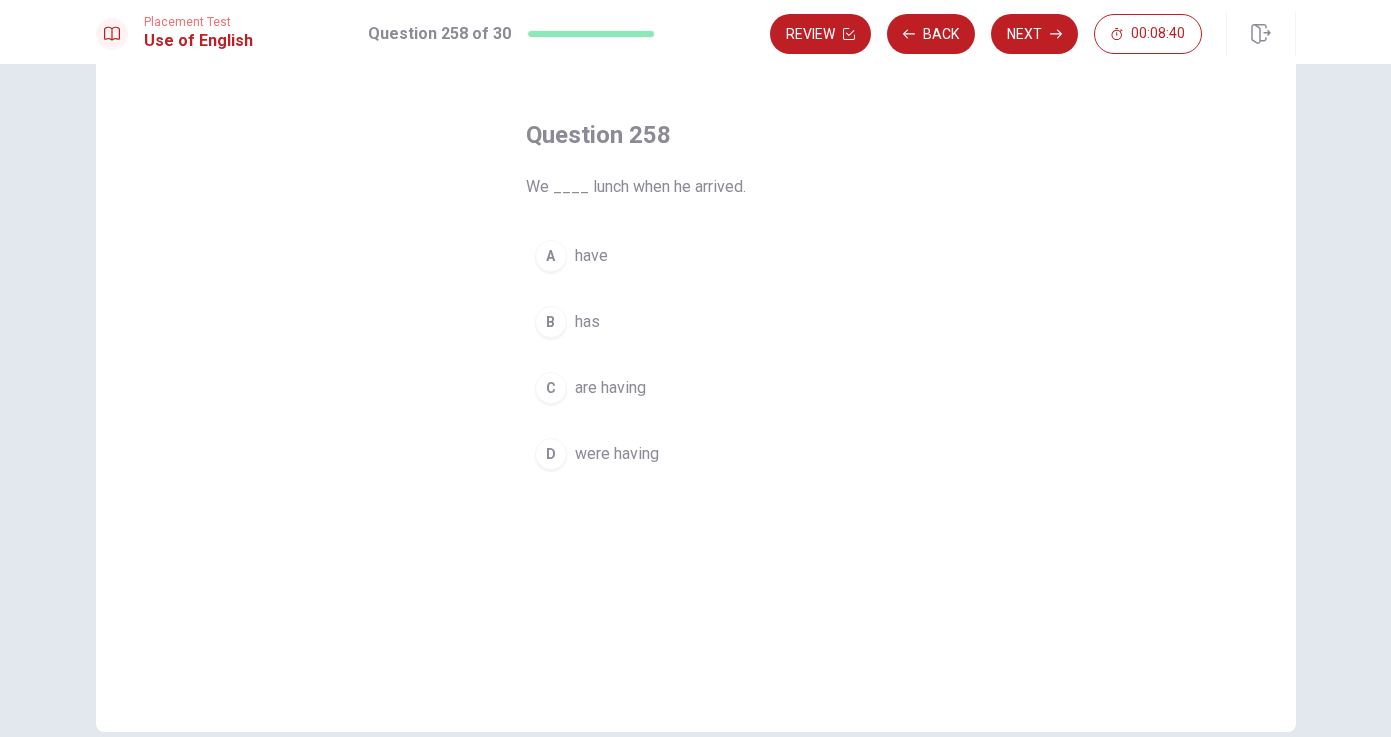 click on "A have" at bounding box center [696, 256] 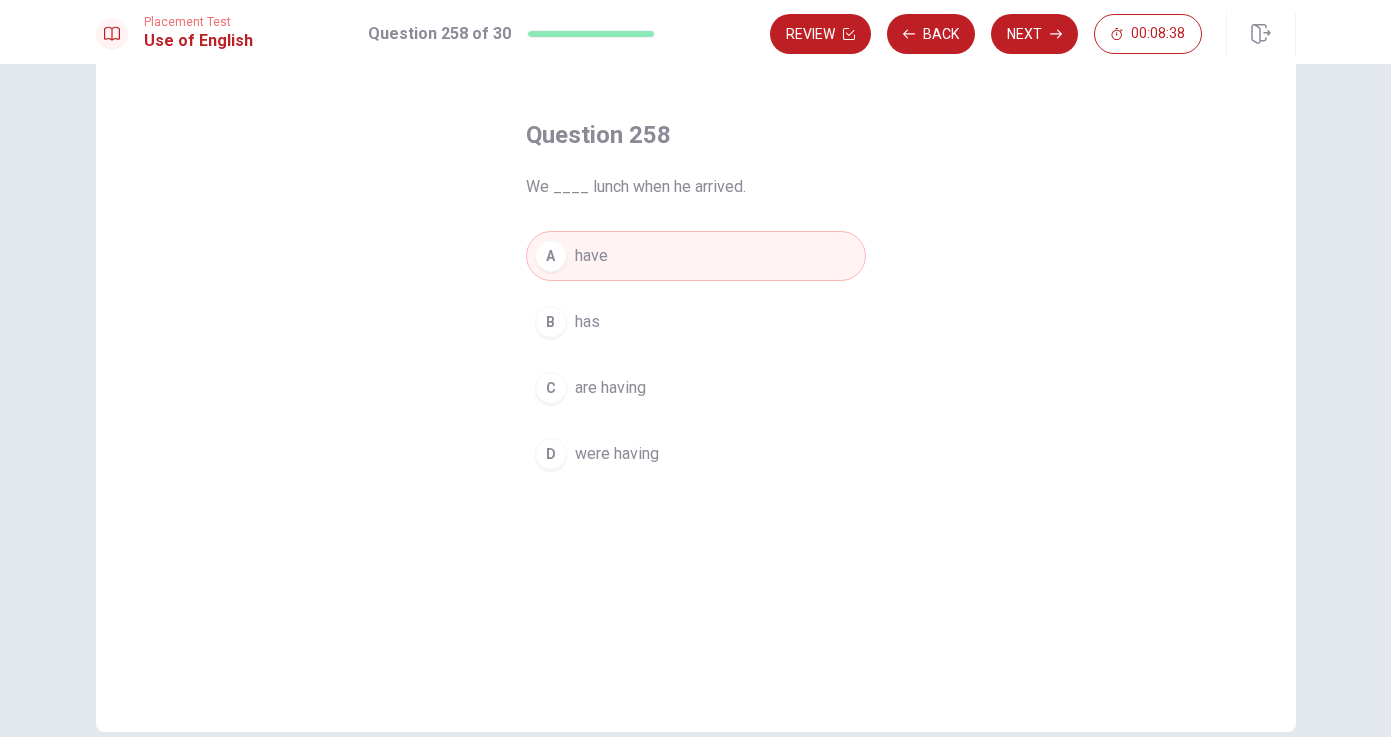 click on "C are having" at bounding box center [696, 388] 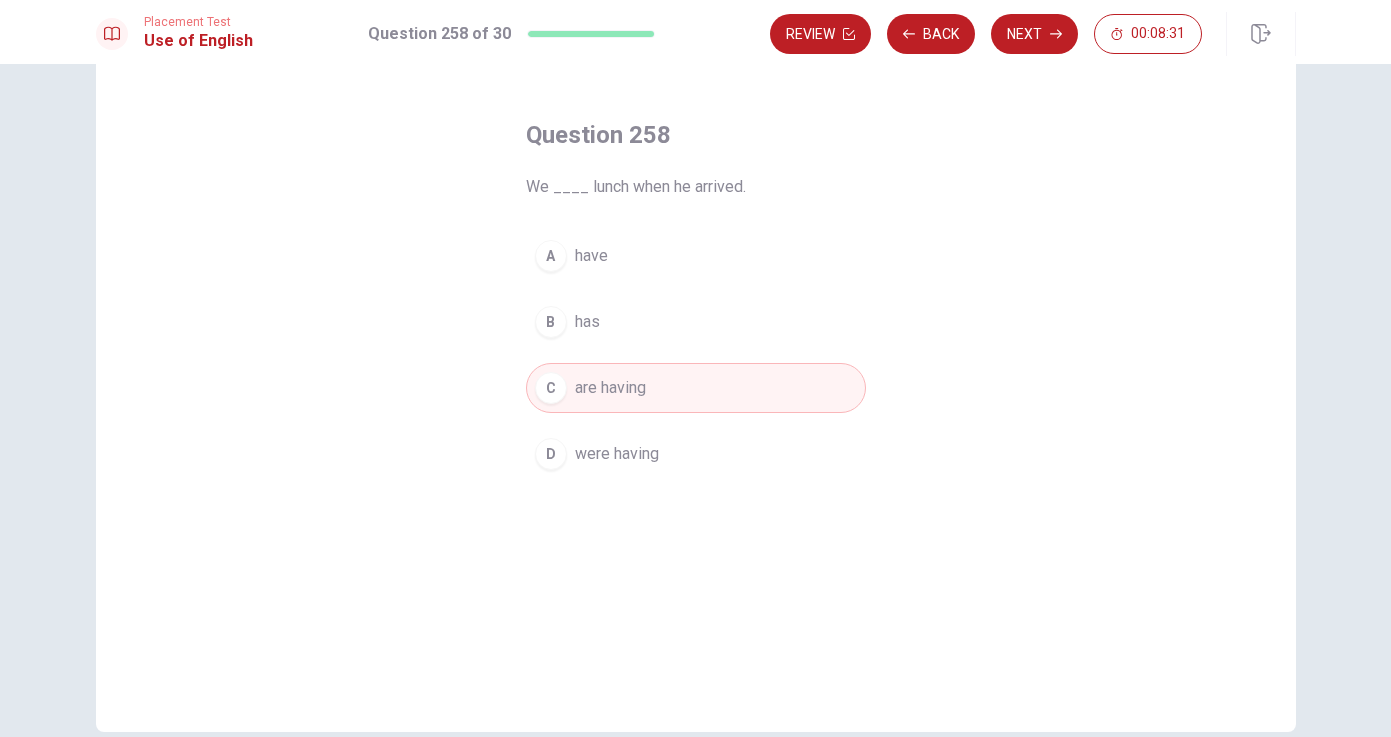 click on "were having" at bounding box center [617, 454] 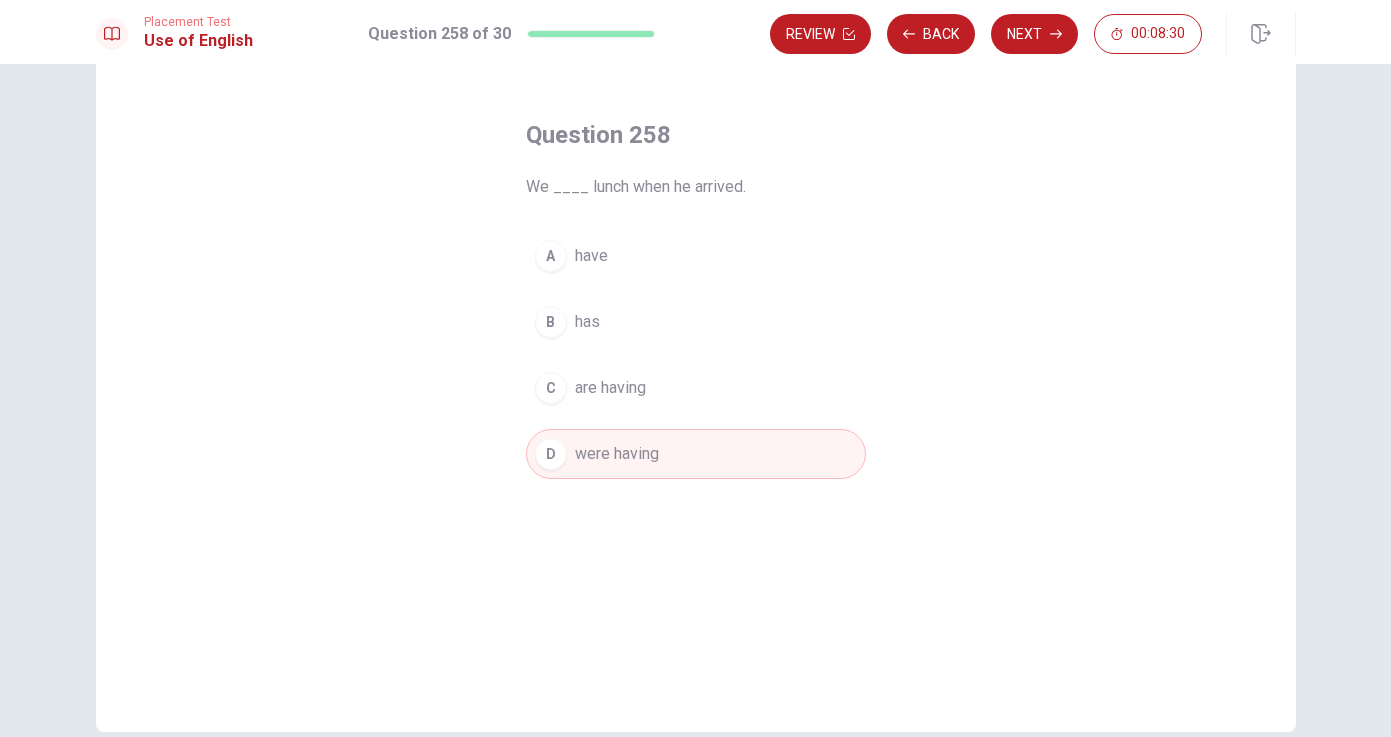 click on "Placement Test   Use of English Question 258 of 30 Review Back Next 00:08:30" at bounding box center [695, 32] 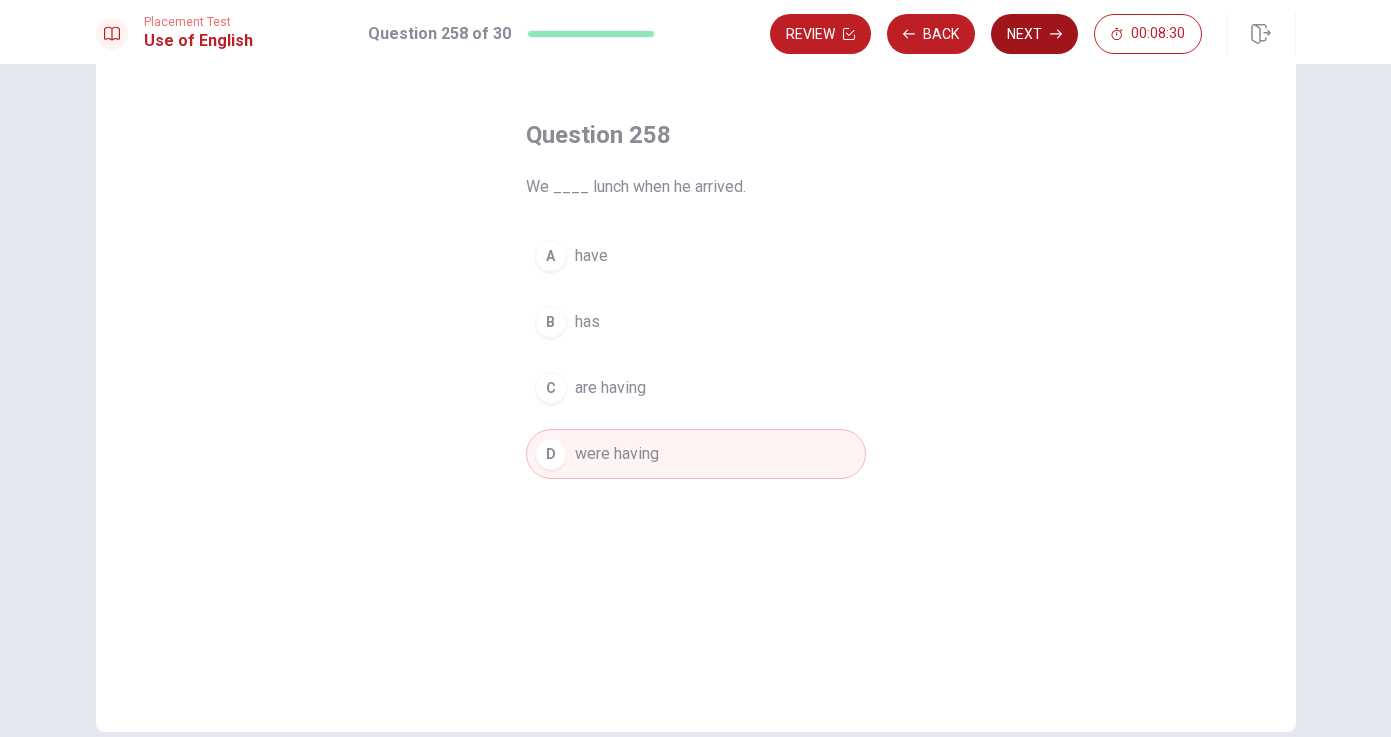 click on "Next" at bounding box center (1034, 34) 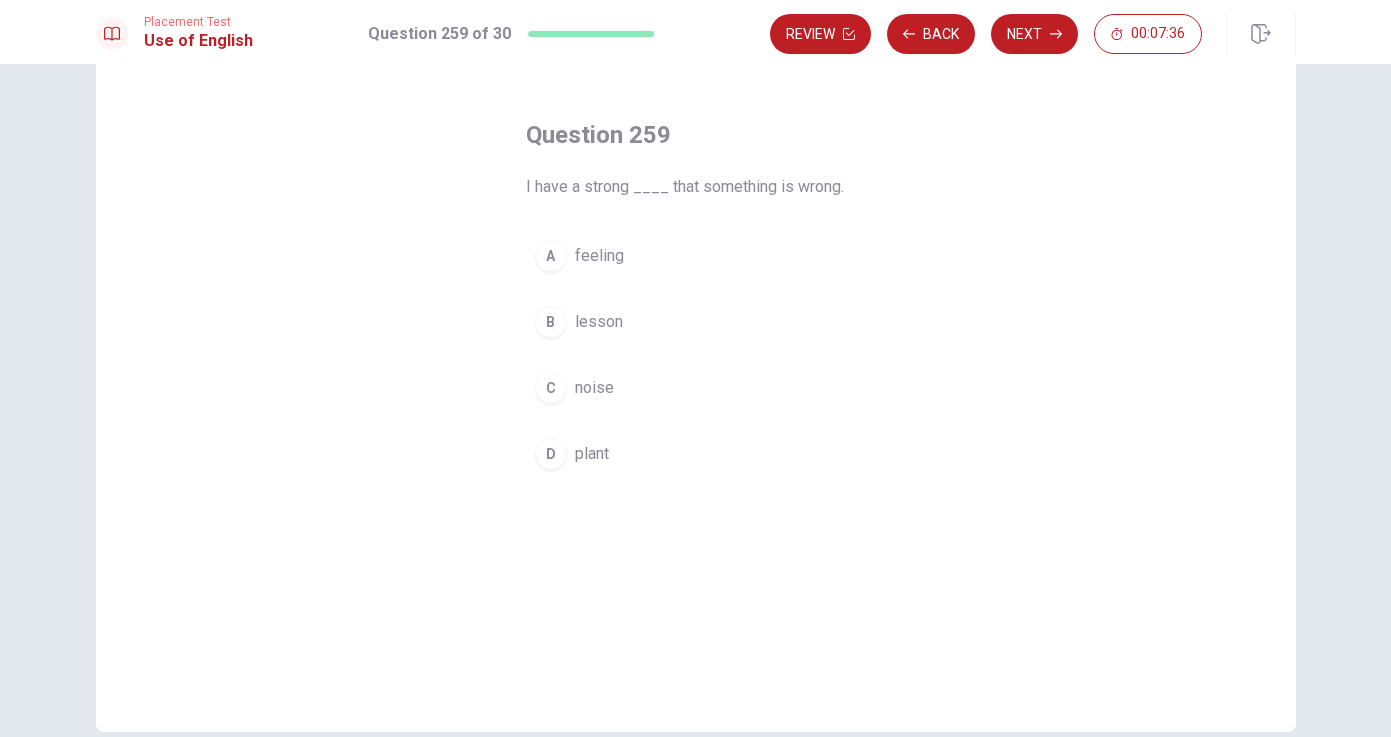 click on "C noise" at bounding box center [696, 388] 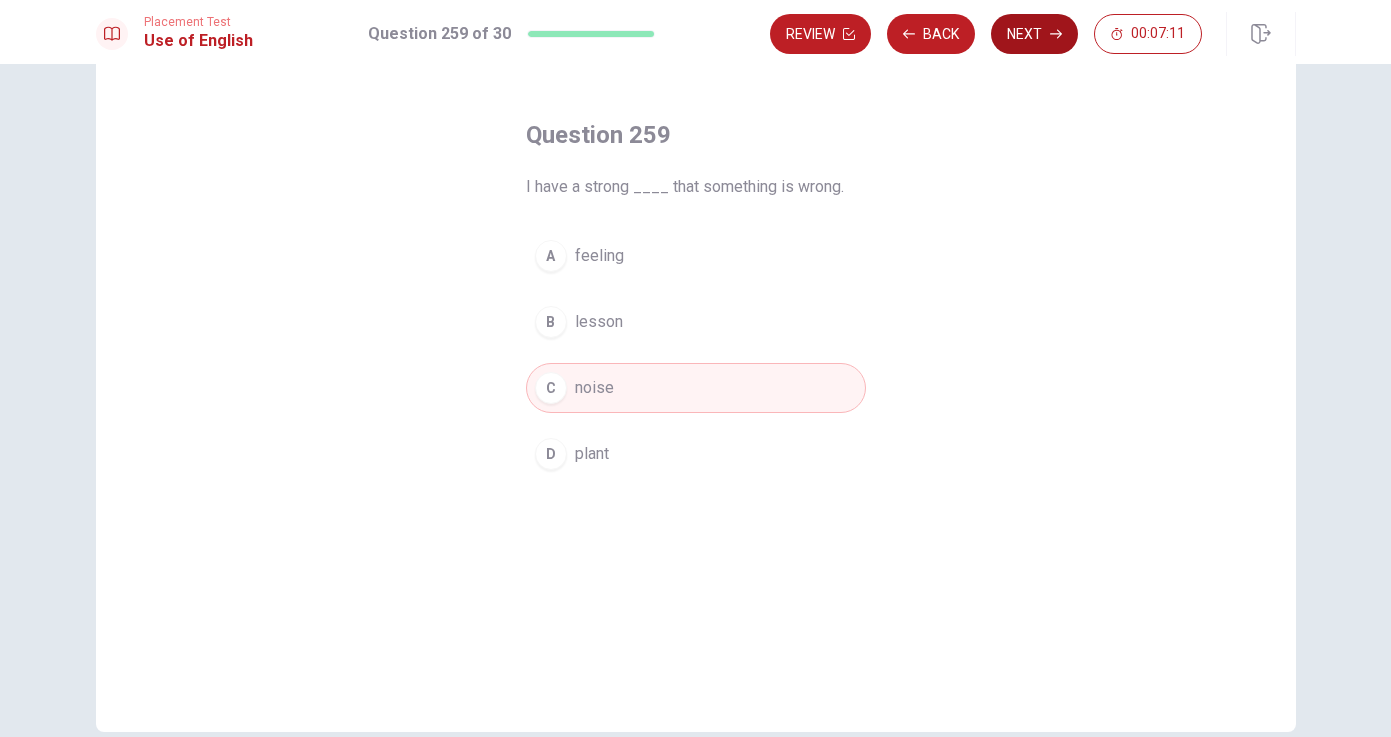 click 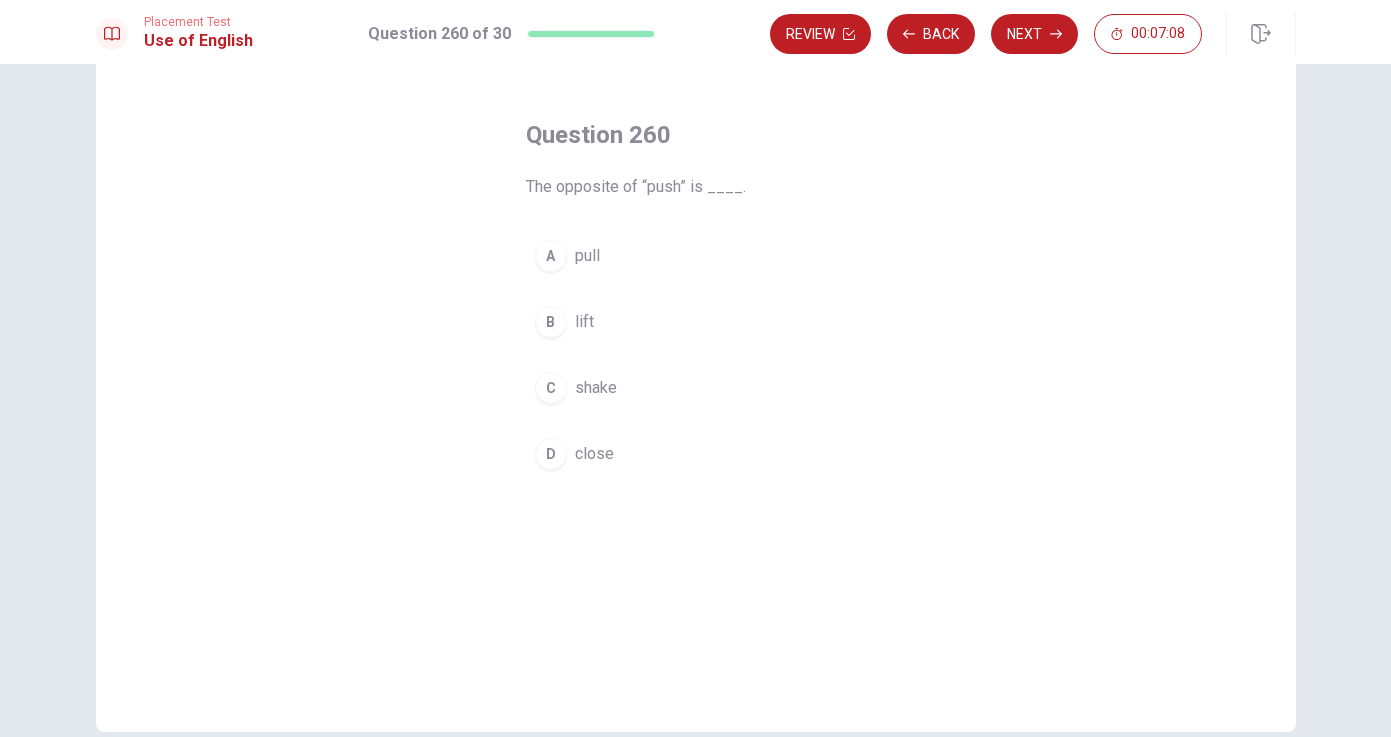 click on "A" at bounding box center [551, 256] 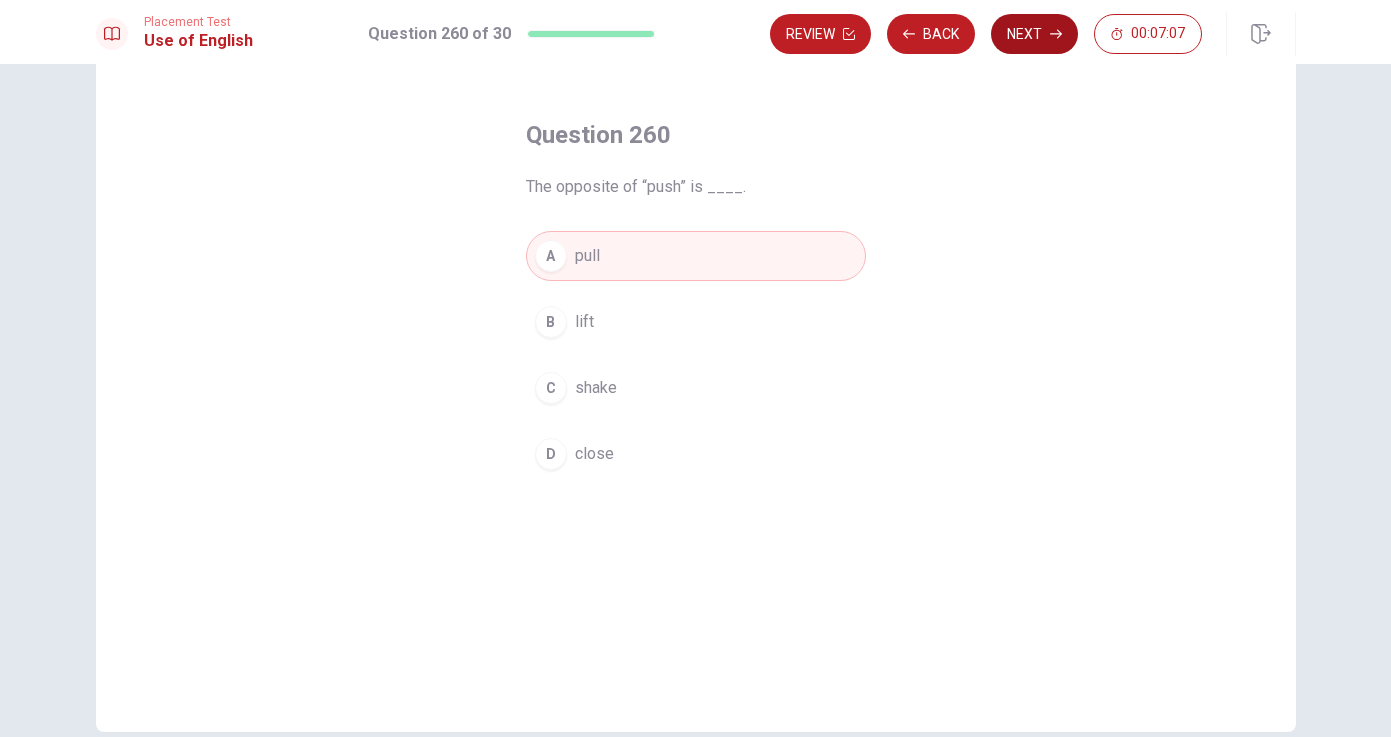 click on "Next" at bounding box center (1034, 34) 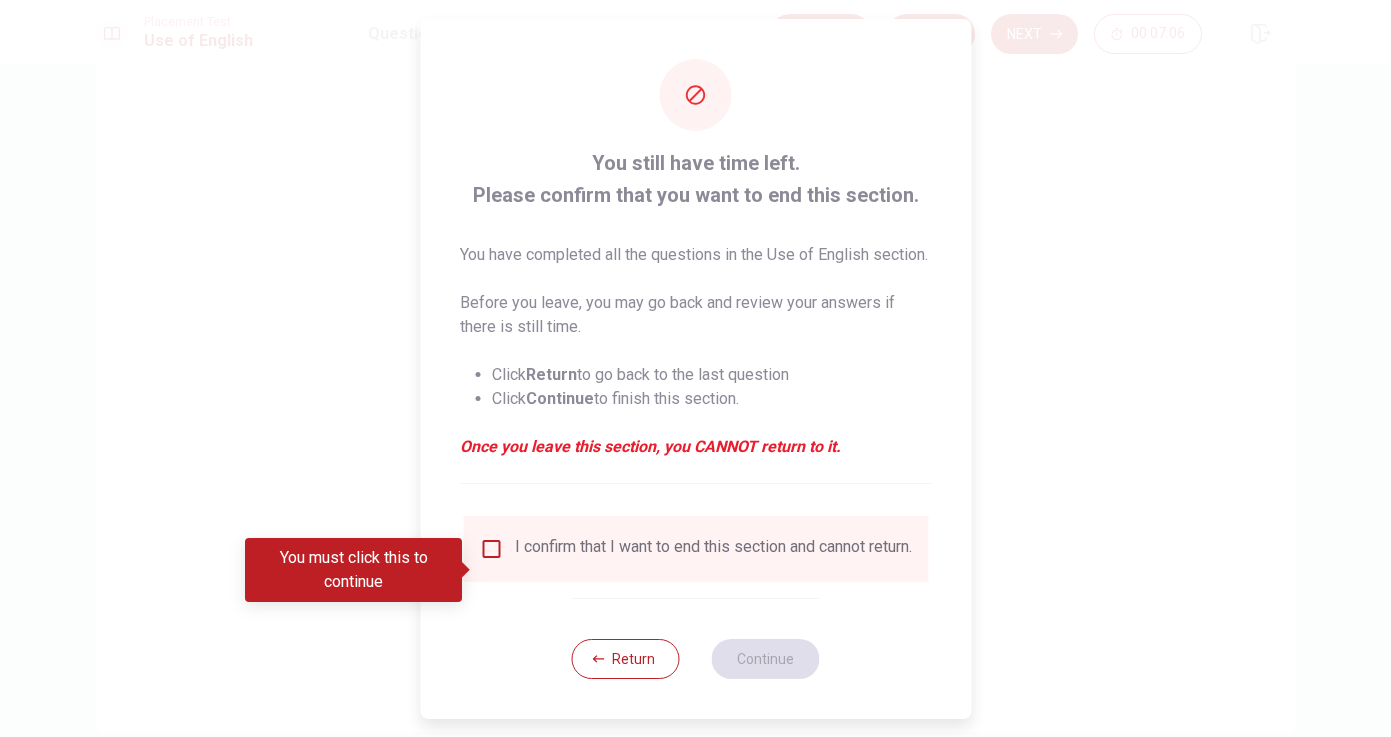 click at bounding box center (491, 549) 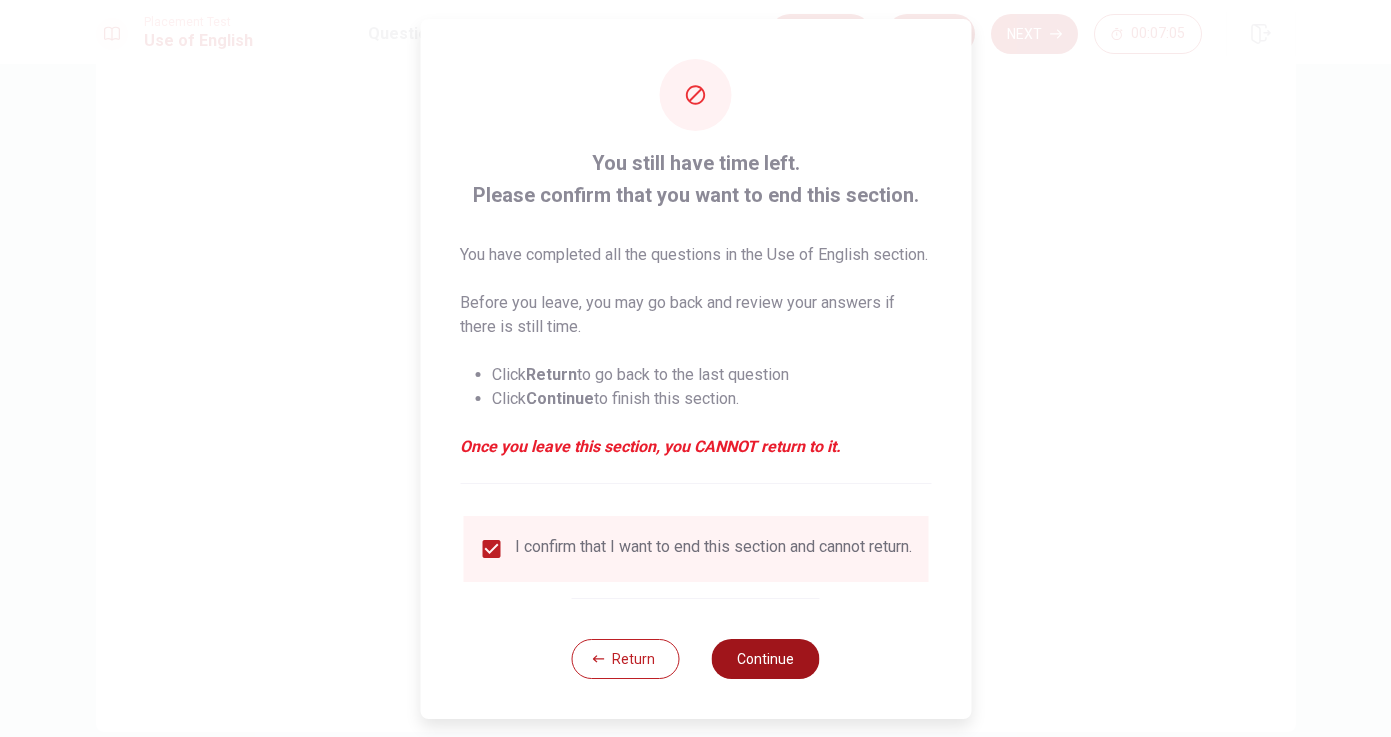 click on "Continue" at bounding box center (766, 659) 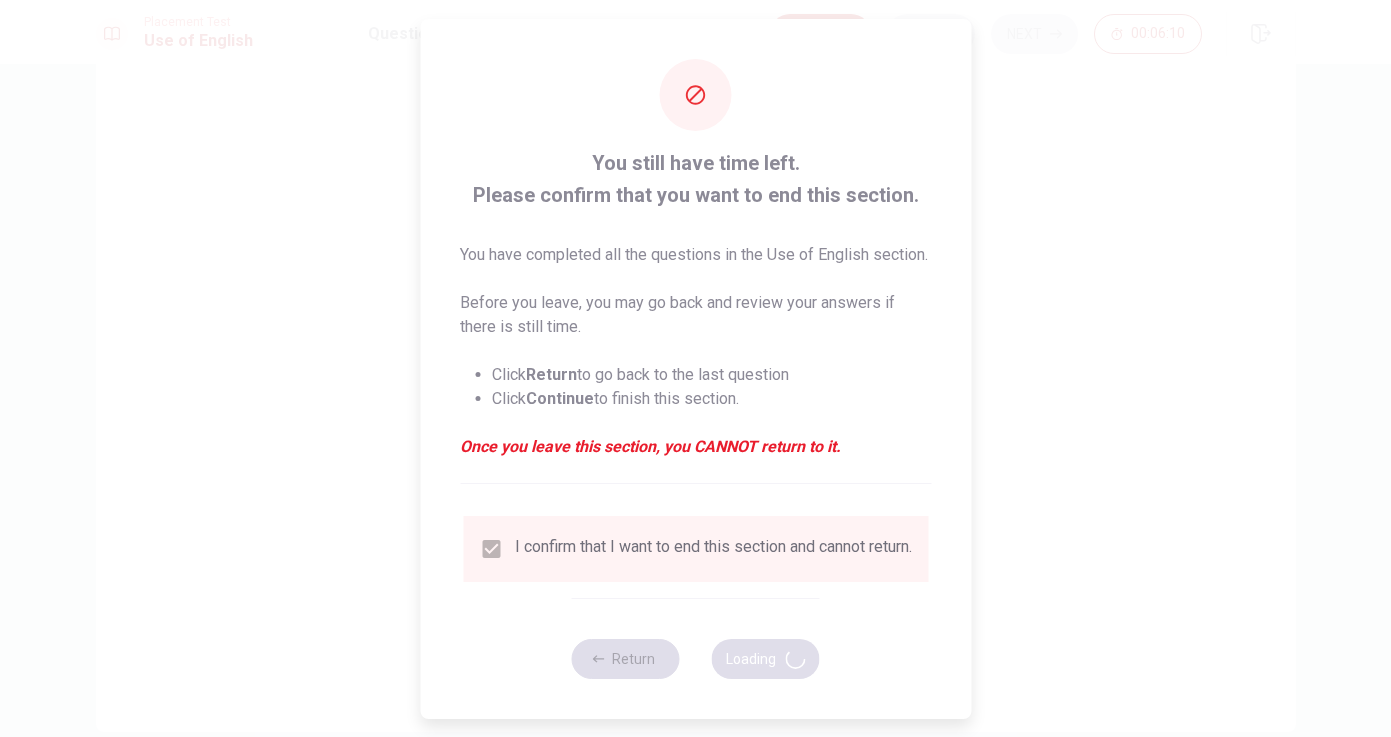 scroll, scrollTop: 0, scrollLeft: 0, axis: both 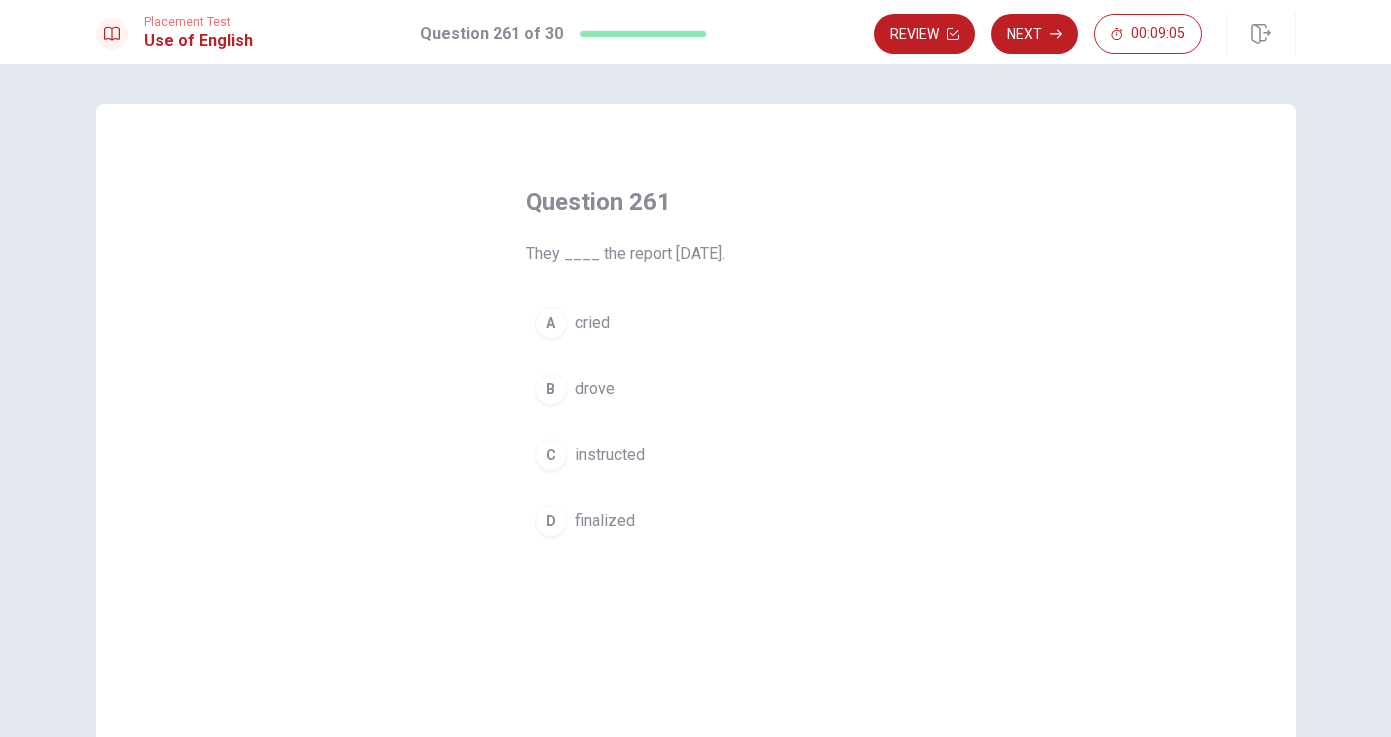 click on "instructed" at bounding box center (610, 455) 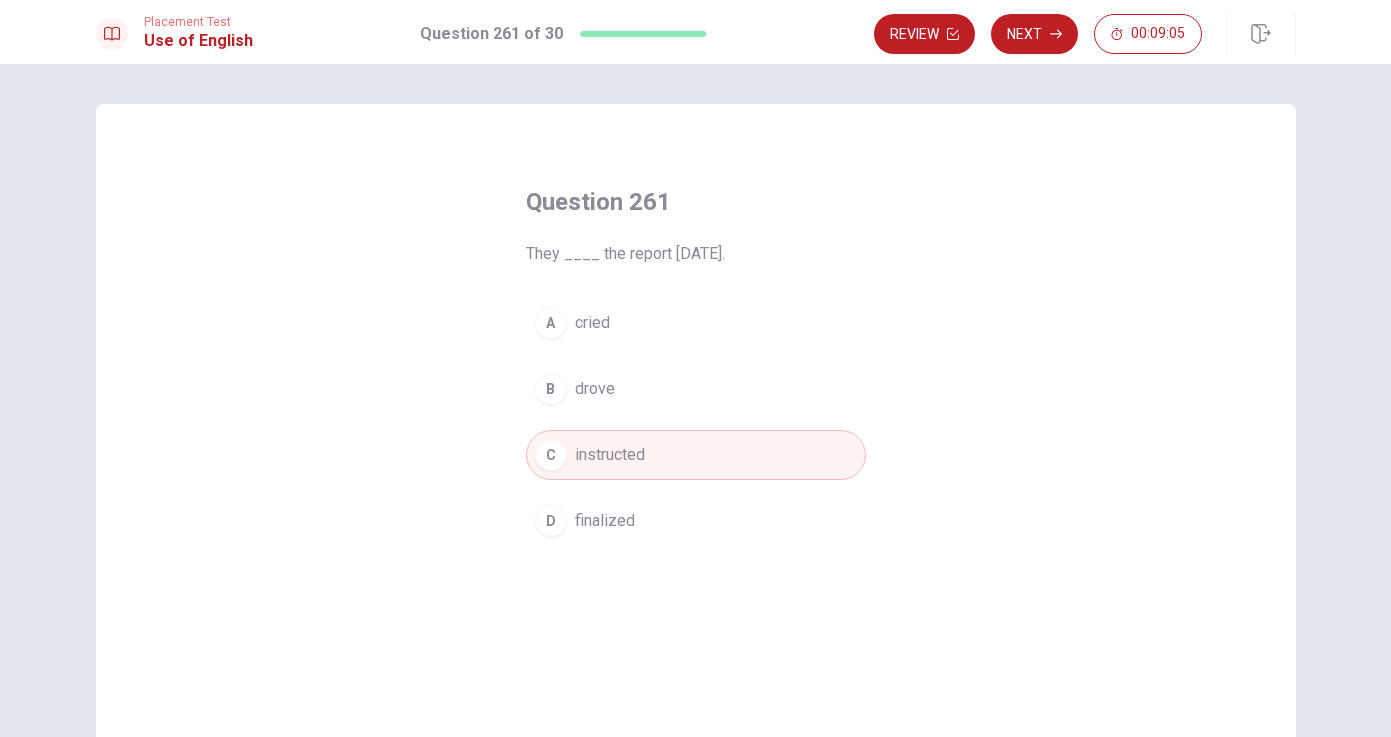 click on "finalized" at bounding box center [605, 521] 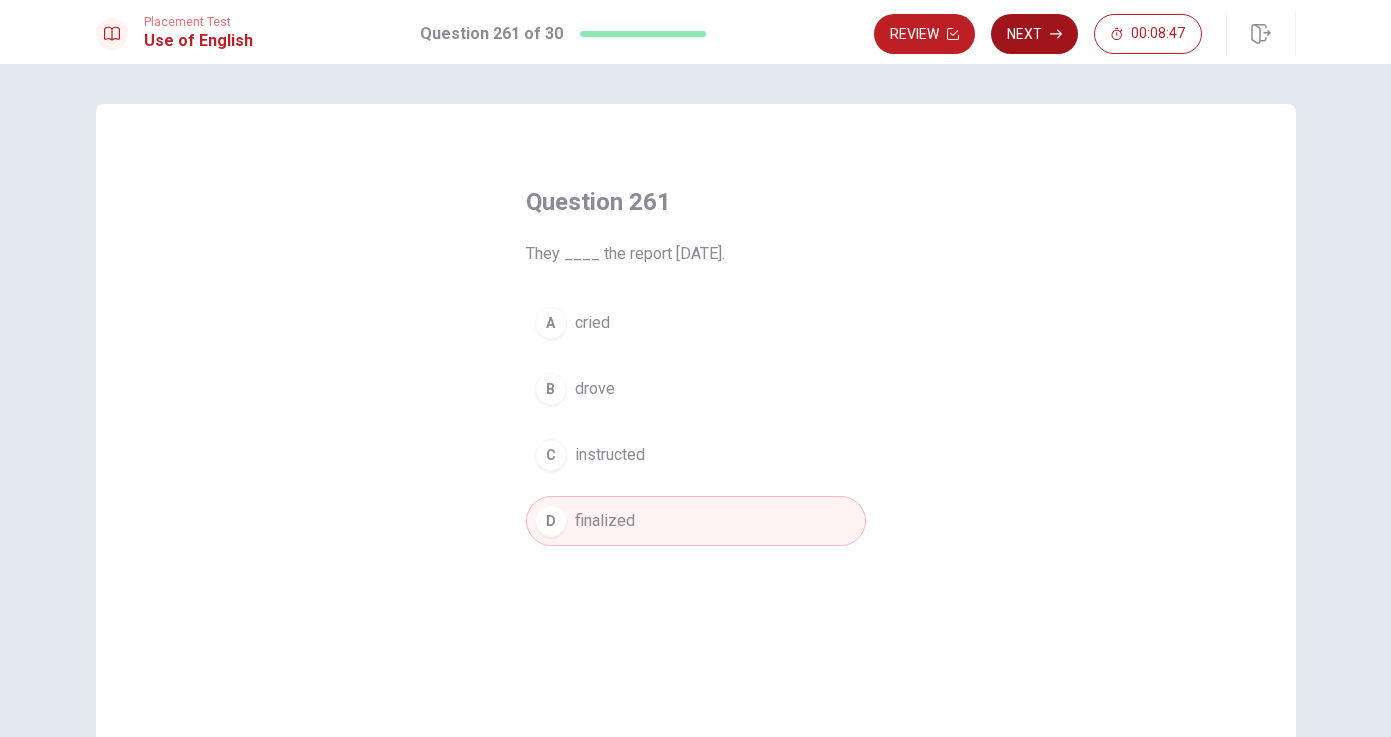 click on "Next" at bounding box center (1034, 34) 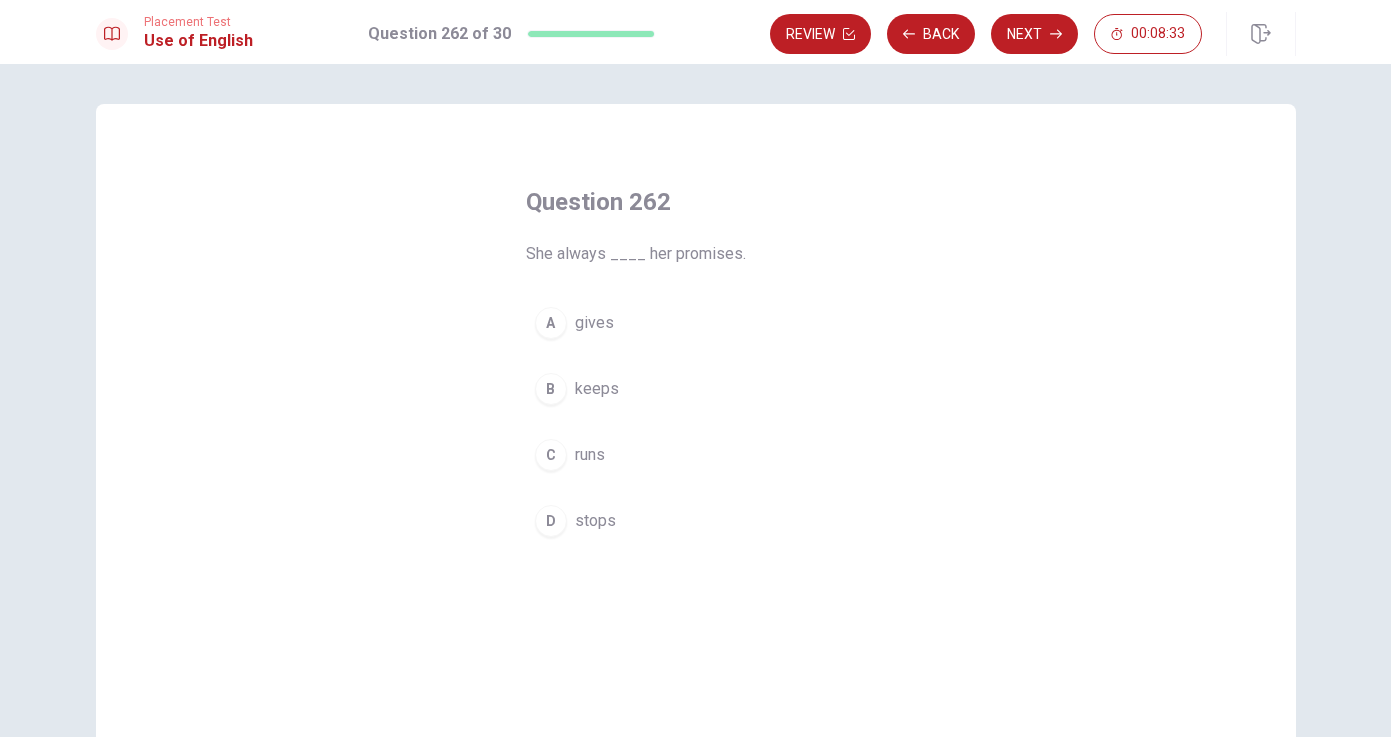 click on "keeps" at bounding box center (597, 389) 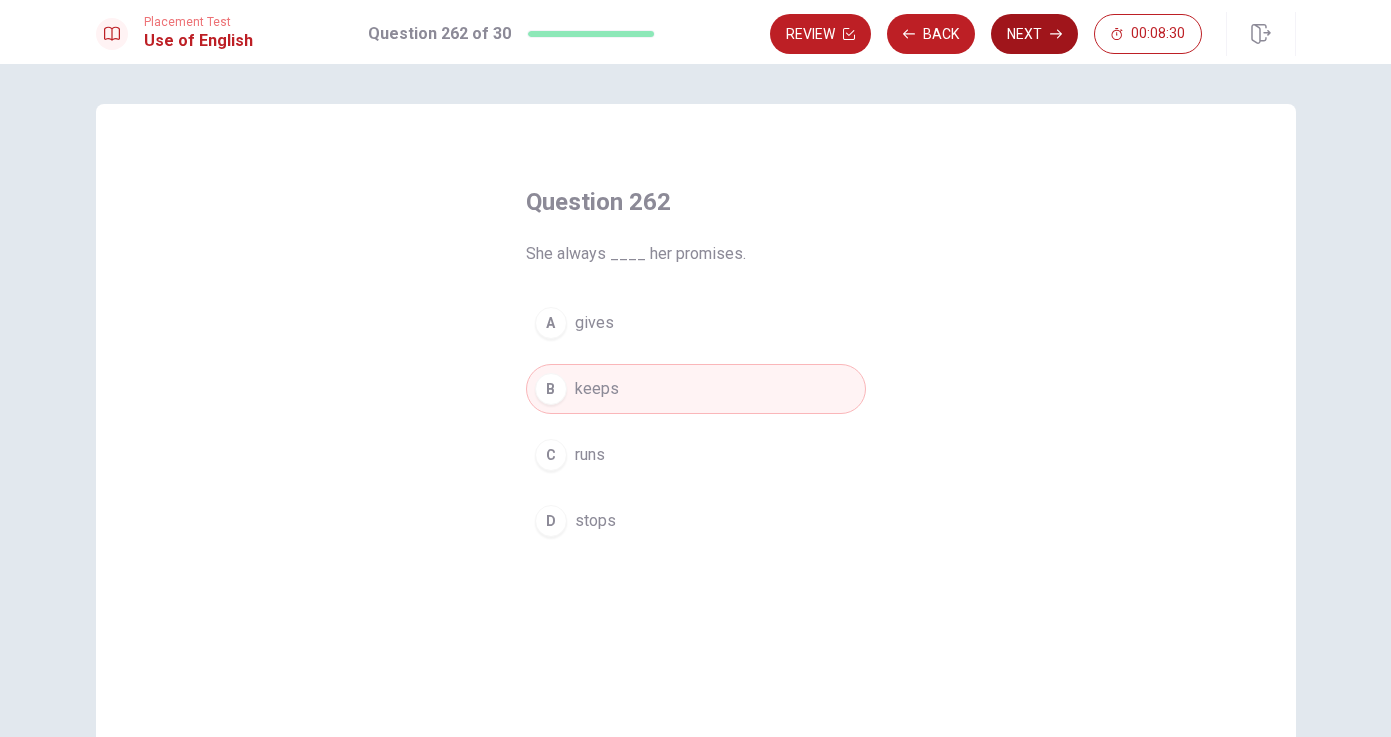 click on "Next" at bounding box center [1034, 34] 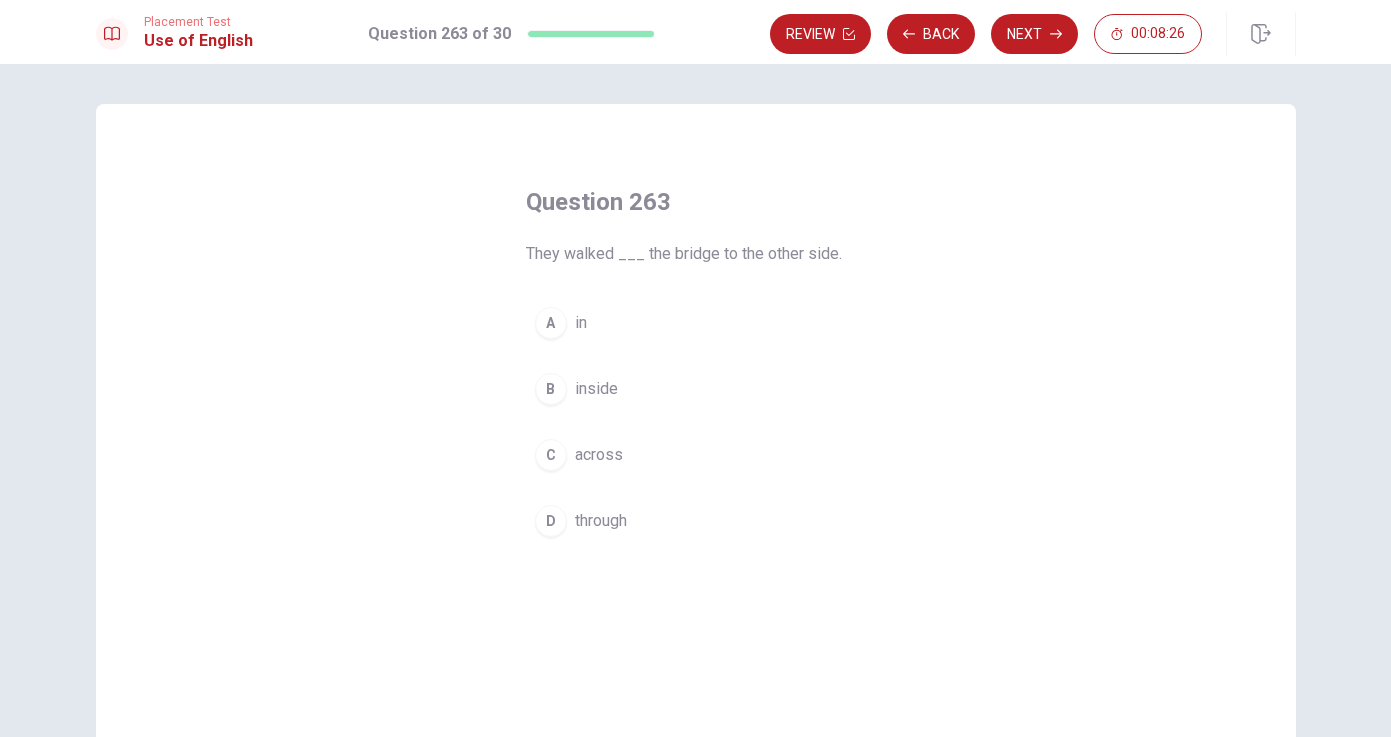 click on "across" at bounding box center [599, 455] 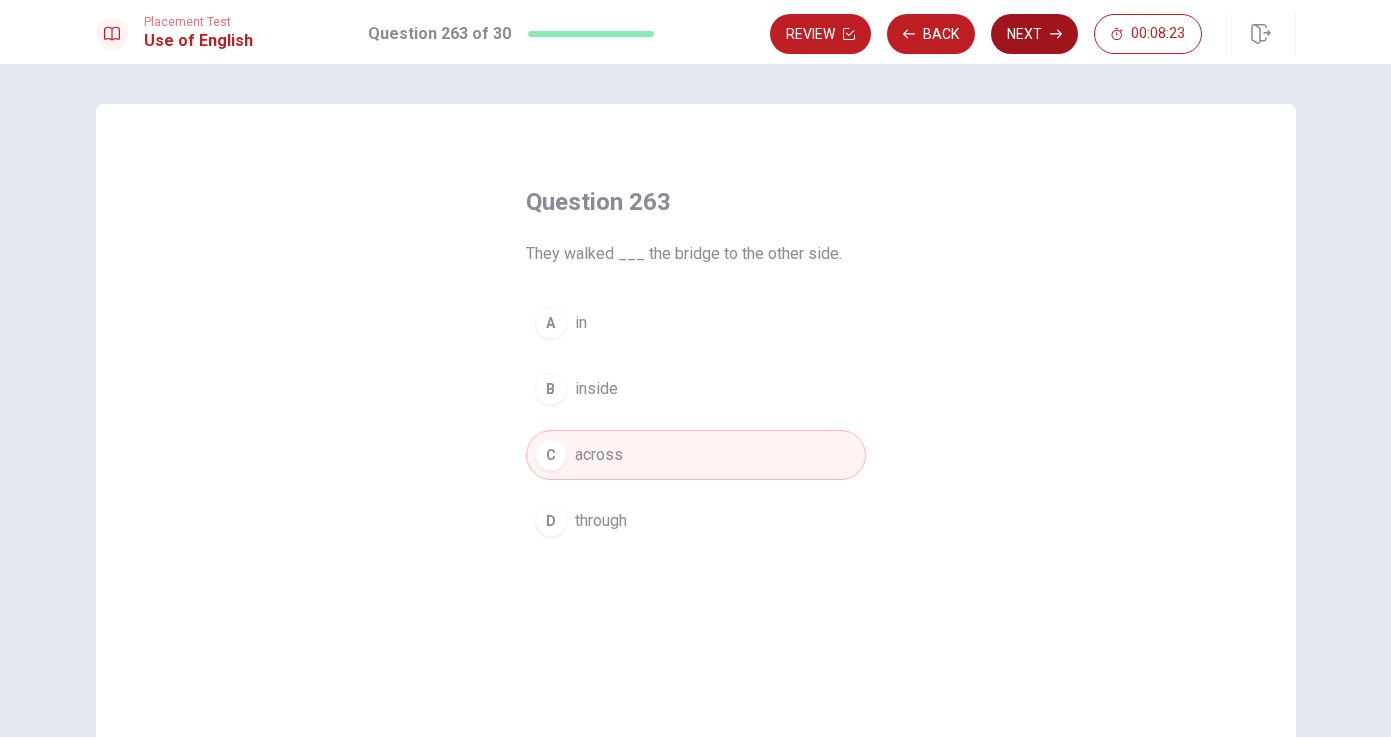 click 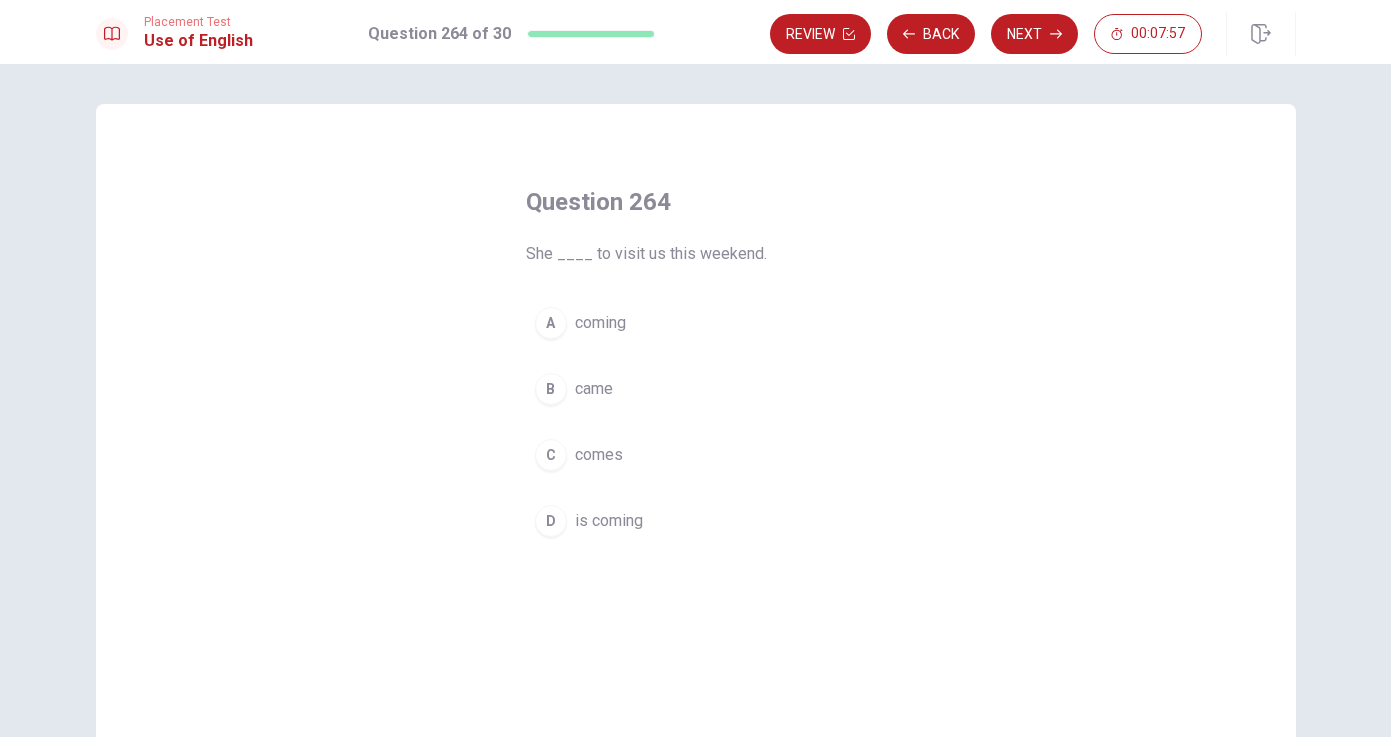 click on "is coming" at bounding box center [609, 521] 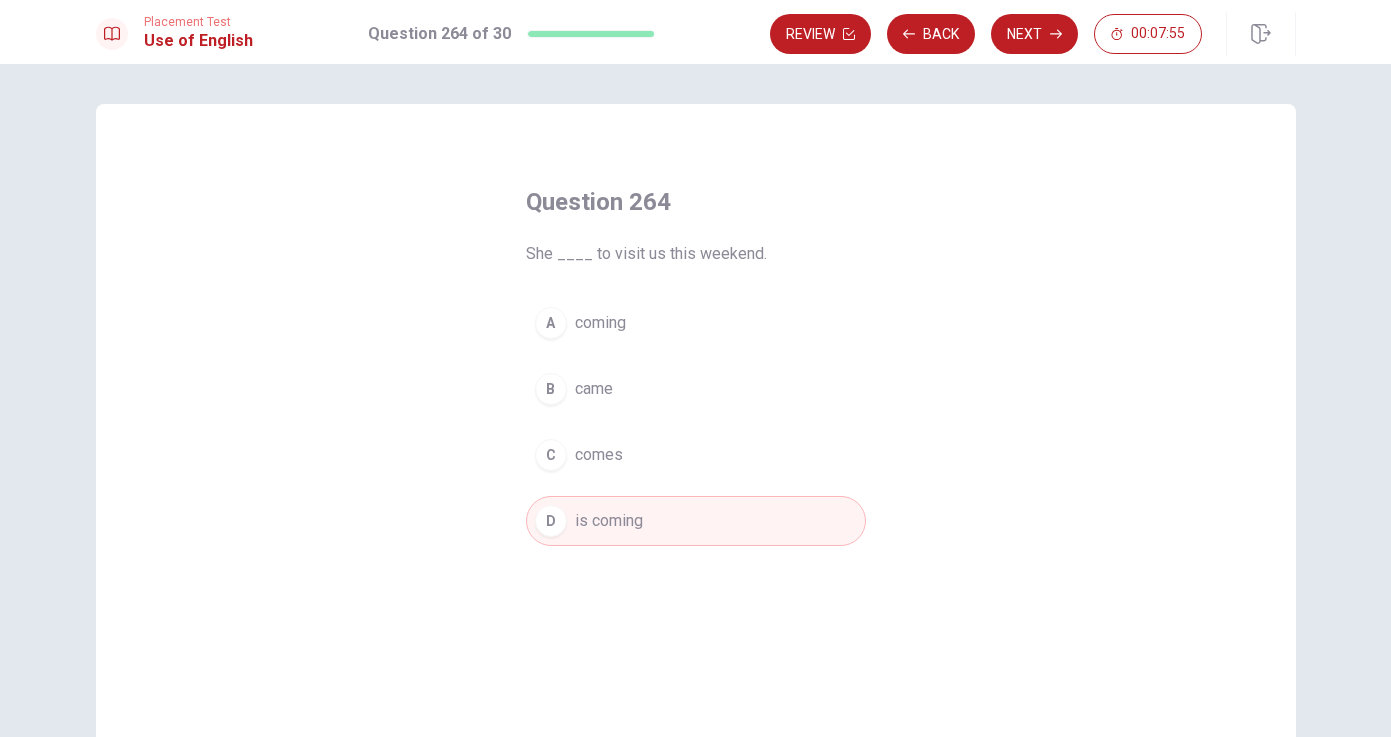 click on "A coming" at bounding box center (696, 323) 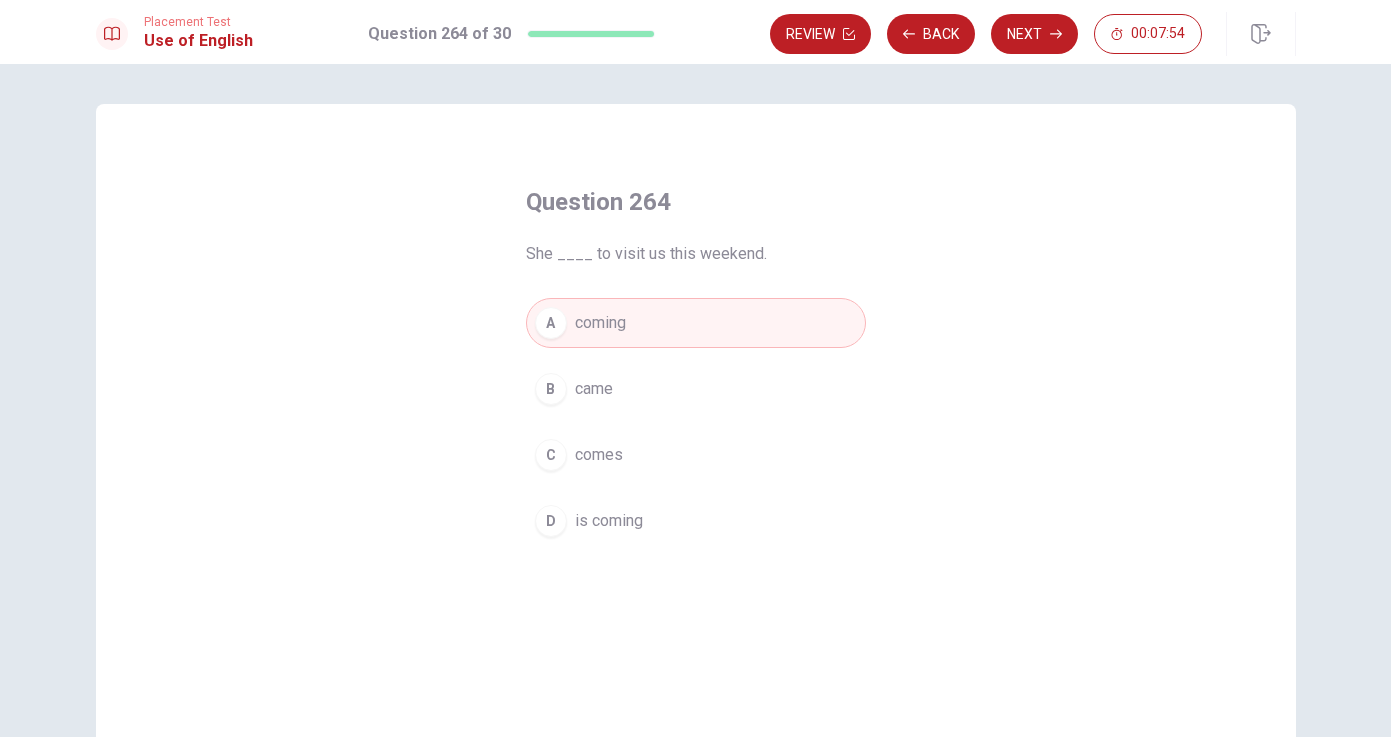 click on "D is coming" at bounding box center (696, 521) 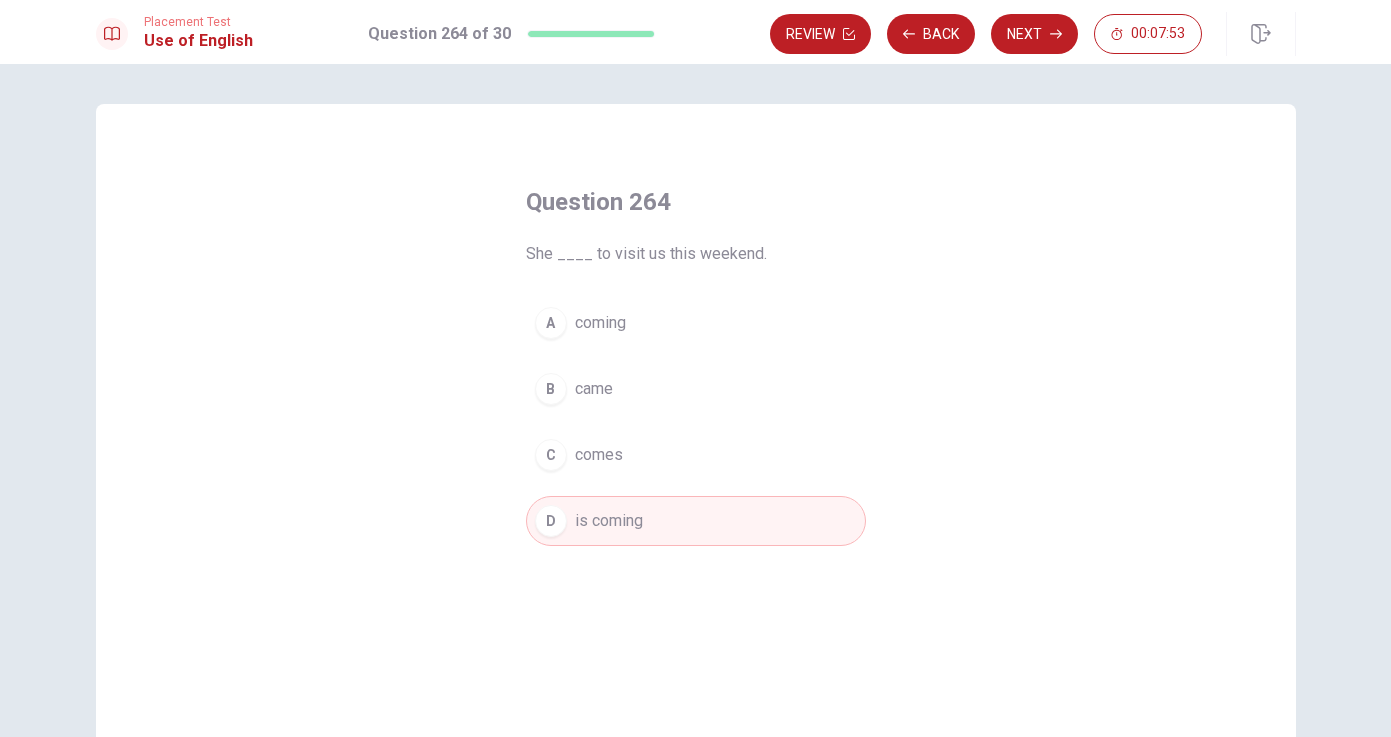 click on "B came" at bounding box center [696, 389] 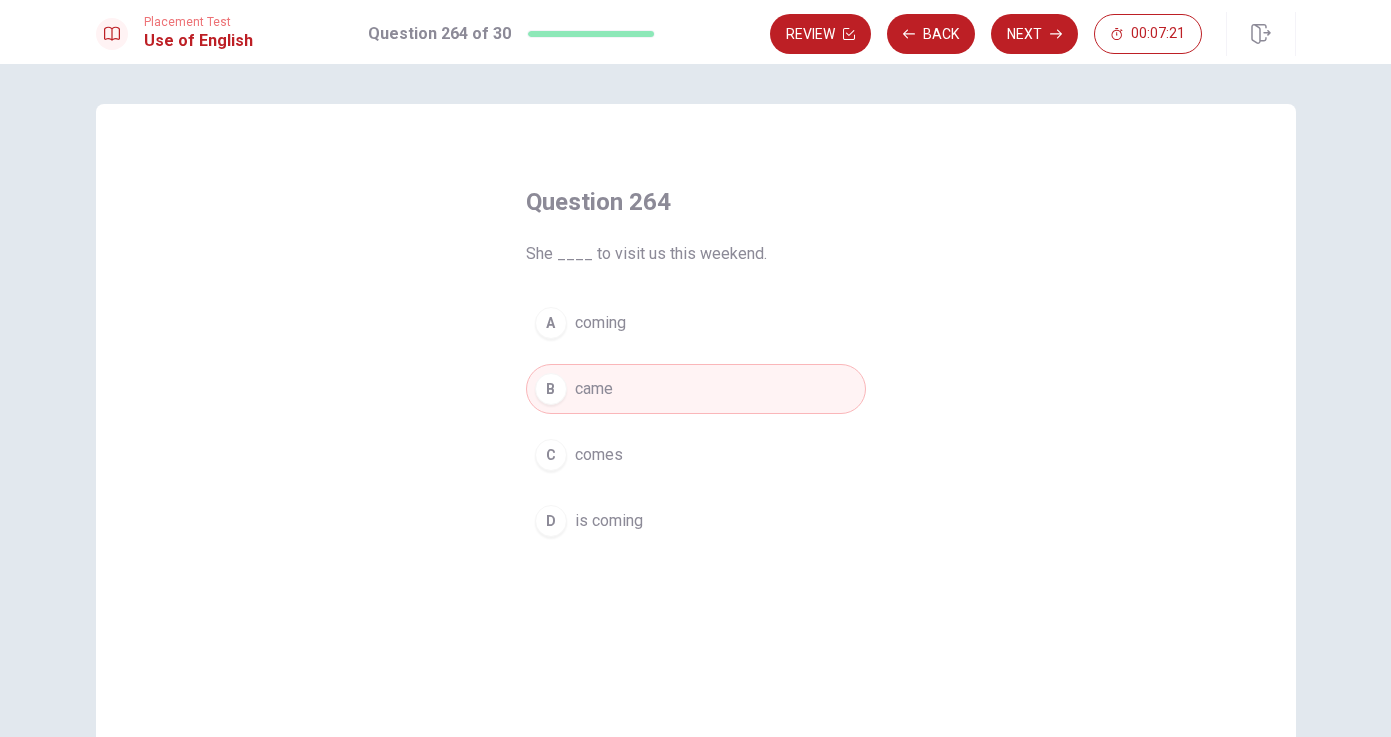 click on "C comes" at bounding box center [696, 455] 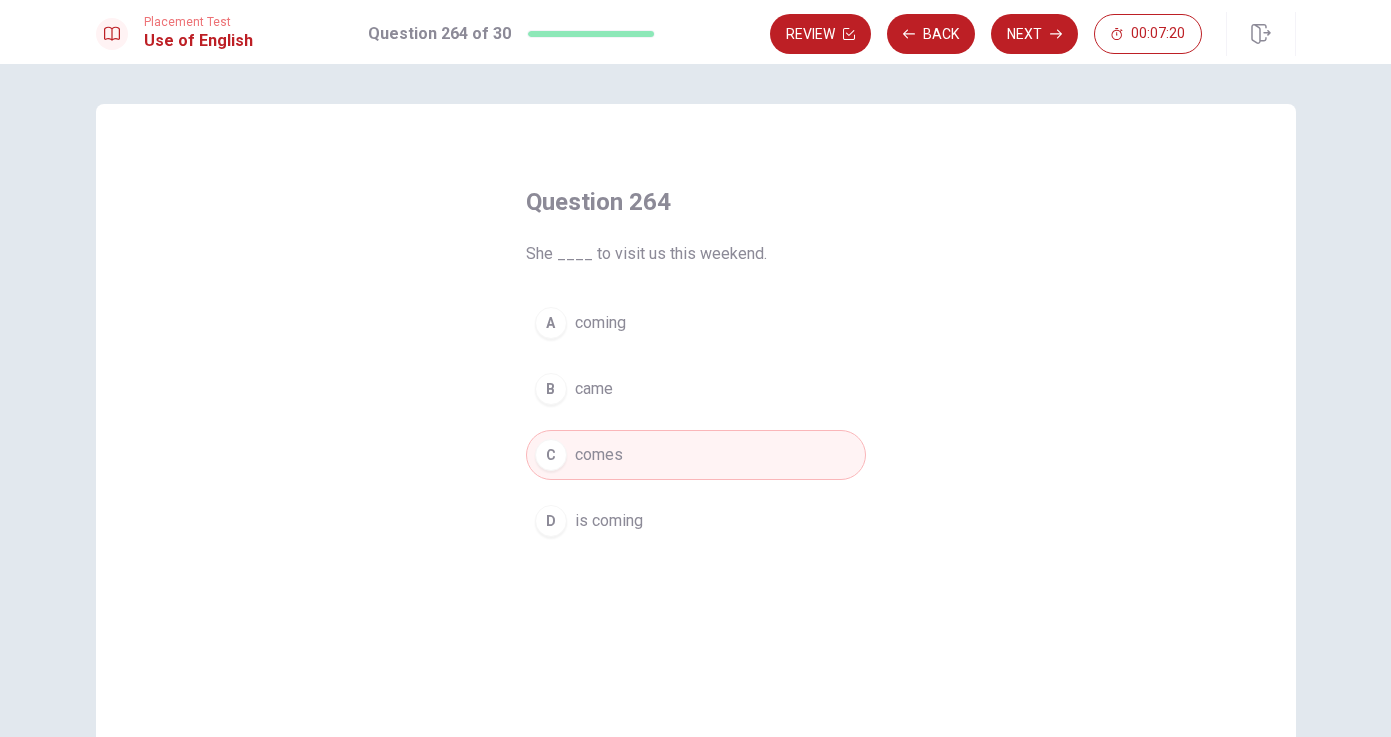click on "A coming" at bounding box center (696, 323) 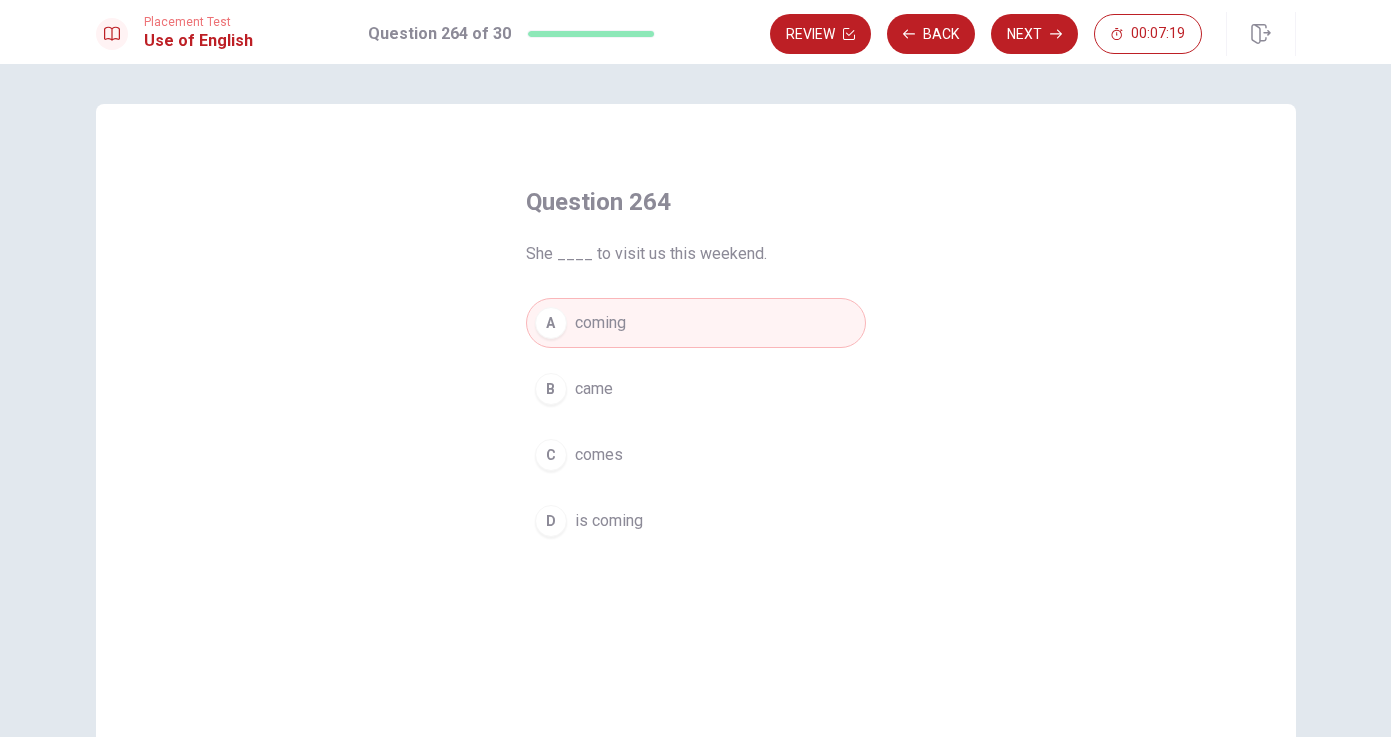 click on "is coming" at bounding box center (609, 521) 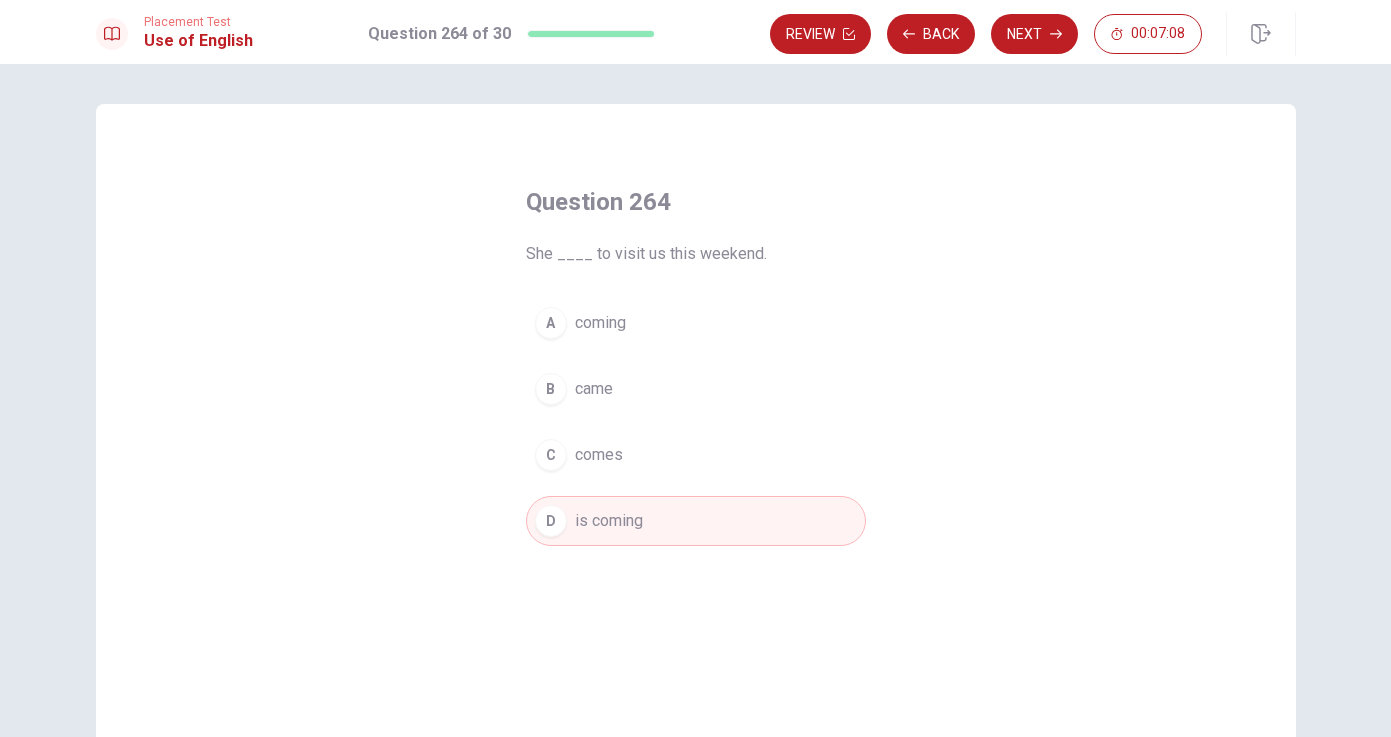 click on "C comes" at bounding box center (696, 455) 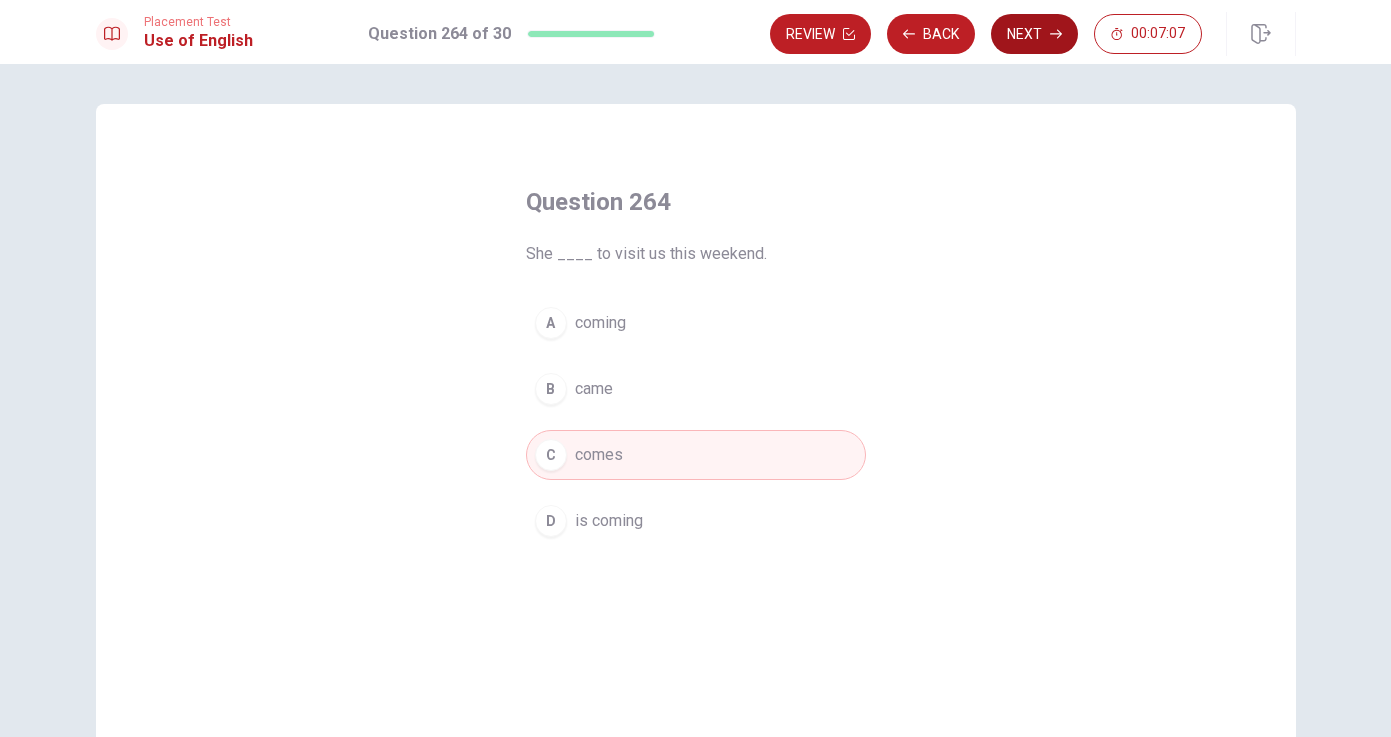 click 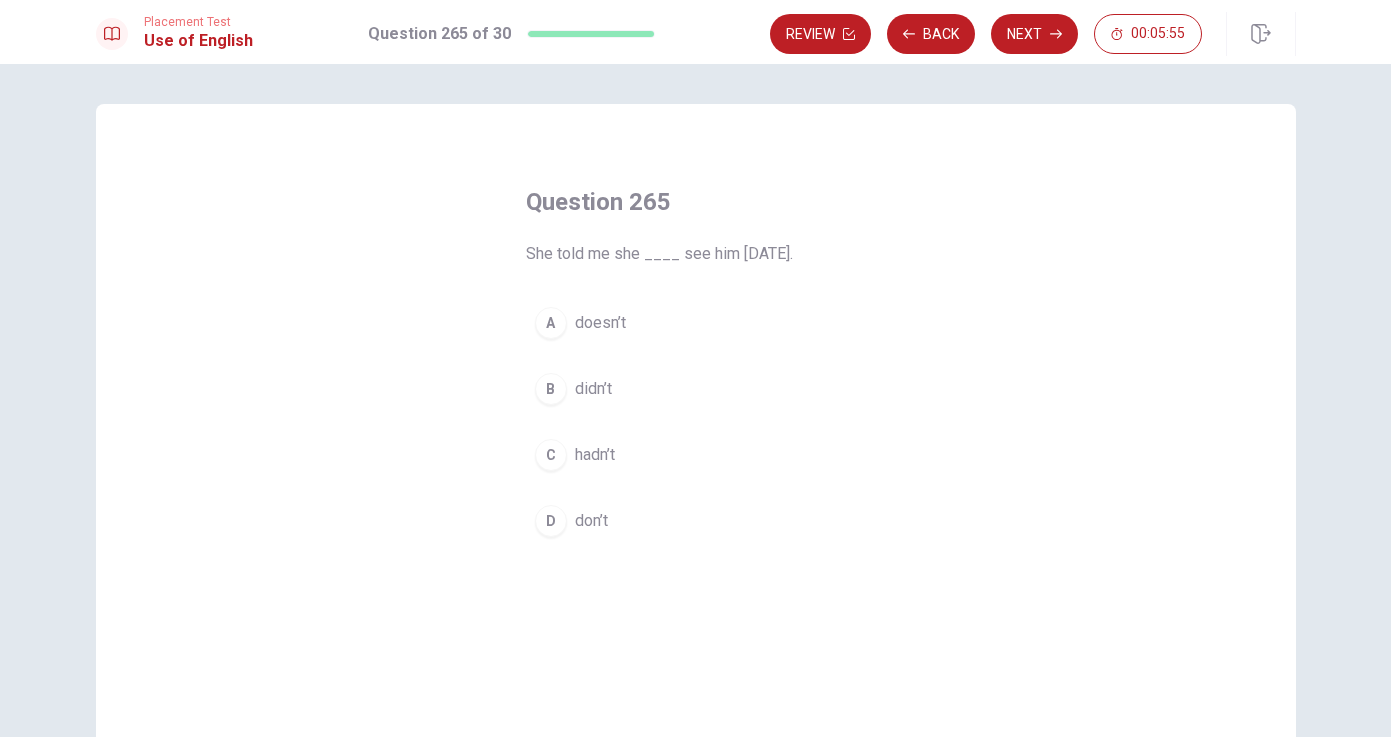 click on "B" at bounding box center (551, 389) 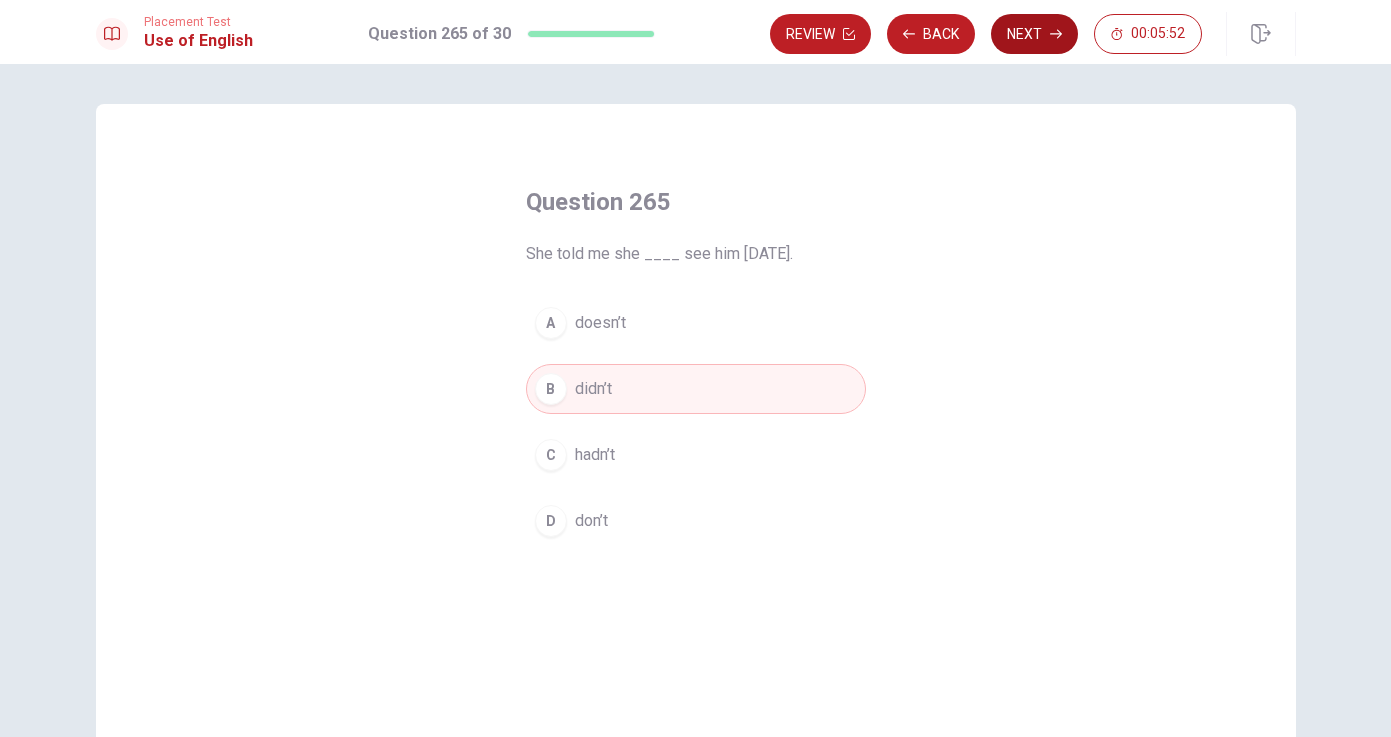 click 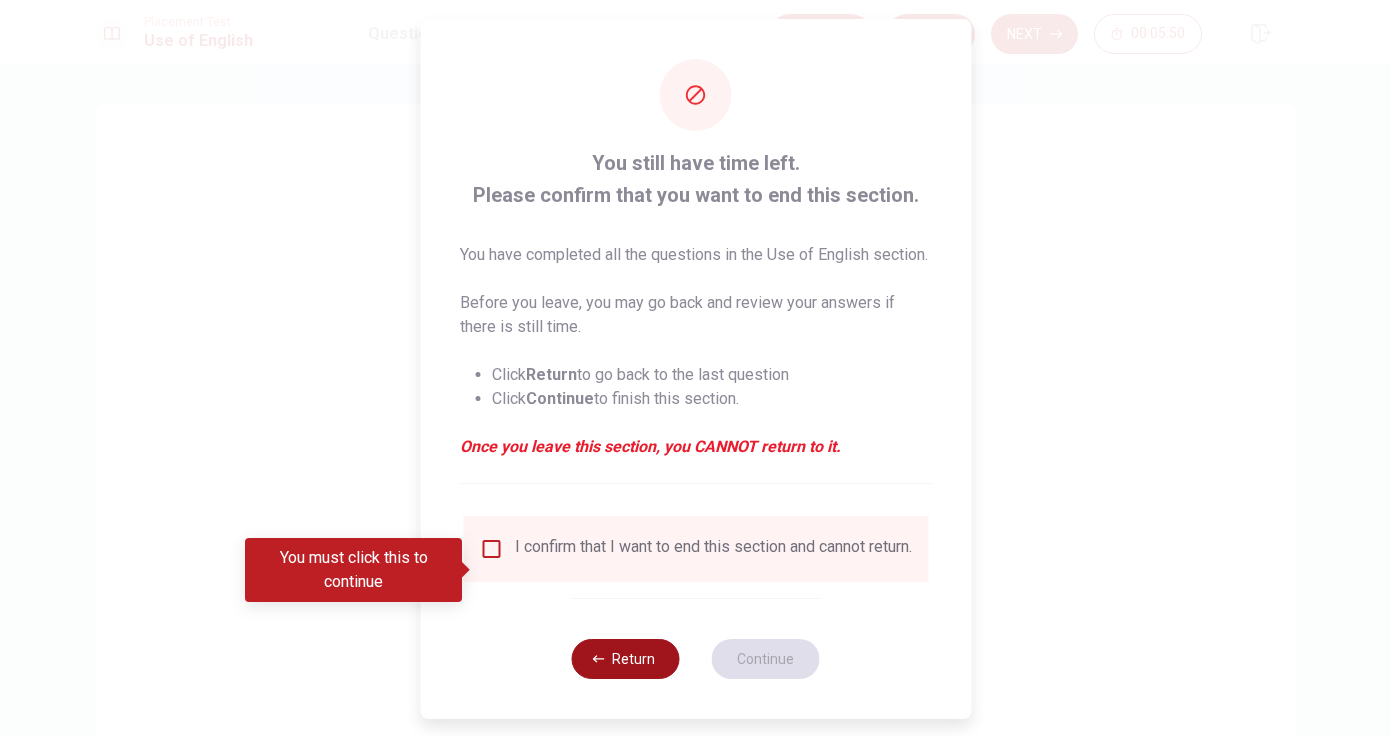 click 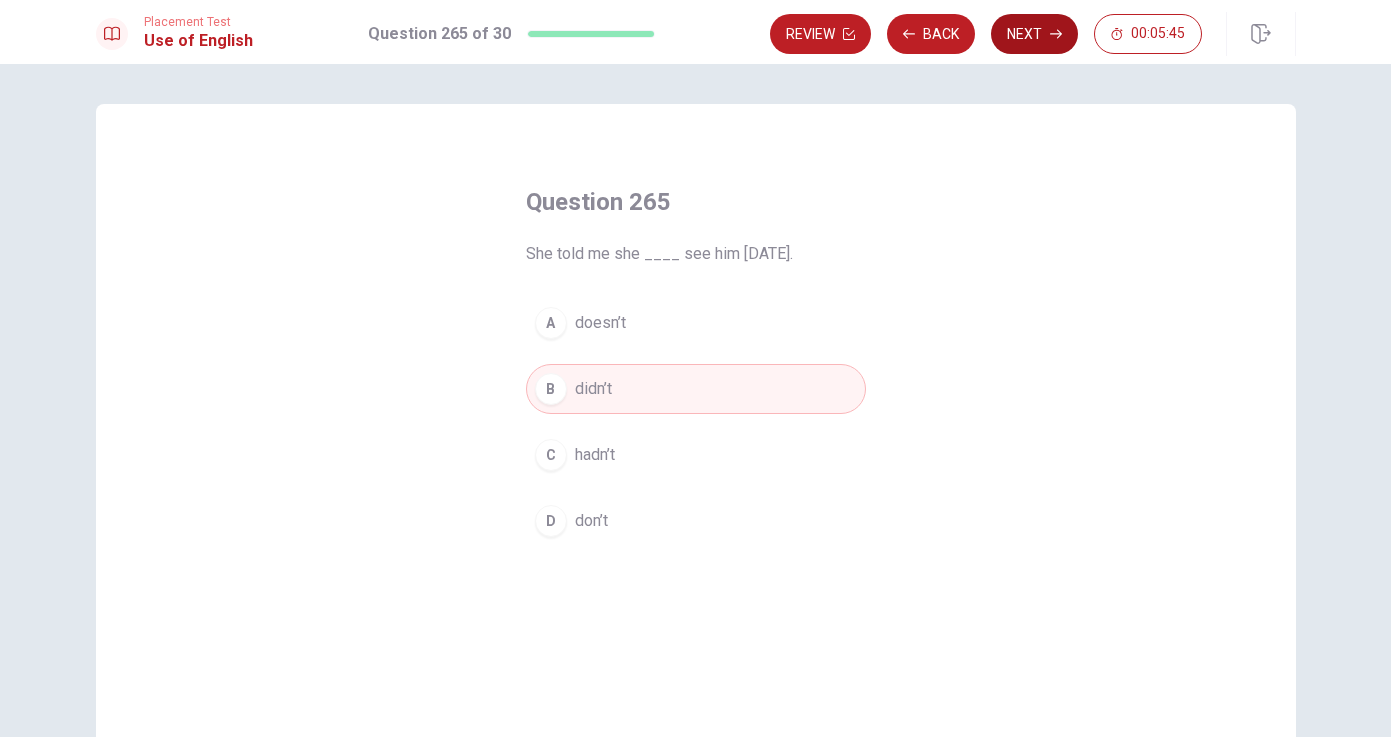 click on "Next" at bounding box center [1034, 34] 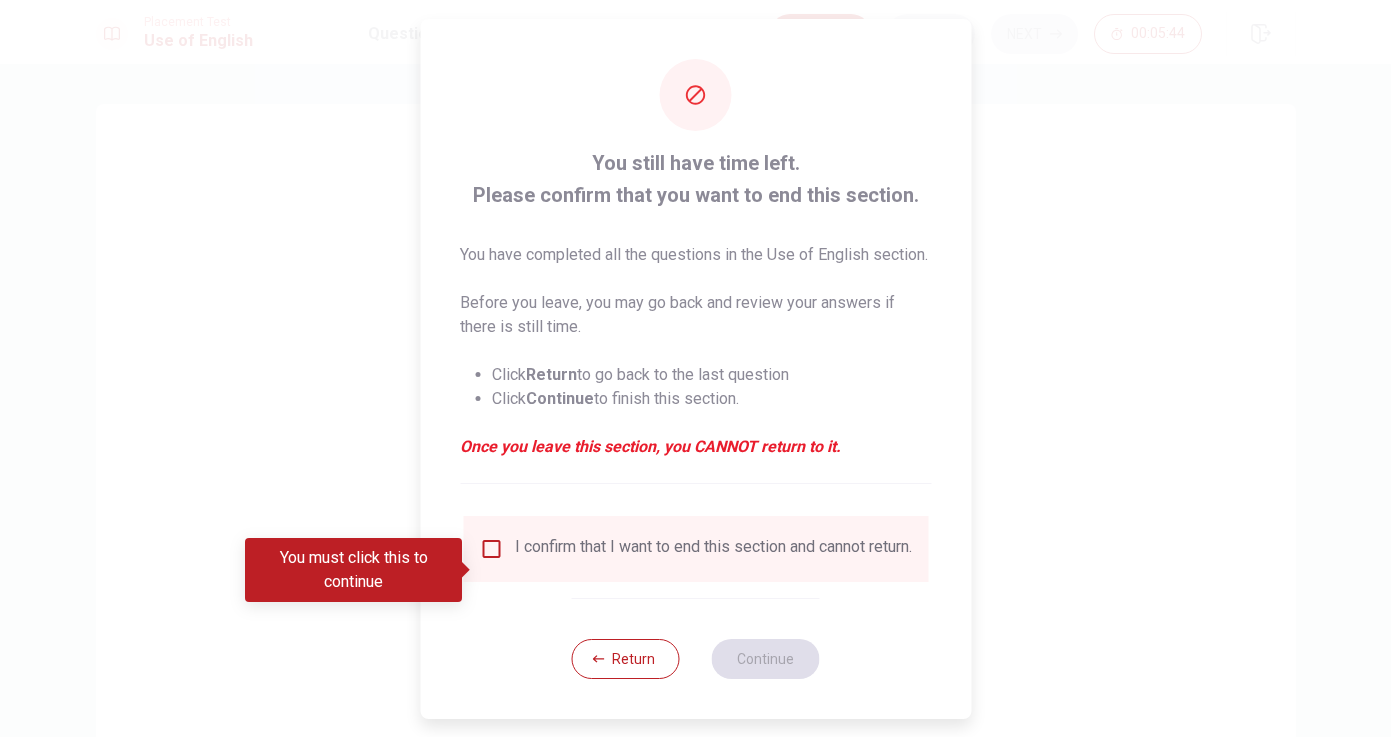 click at bounding box center [491, 549] 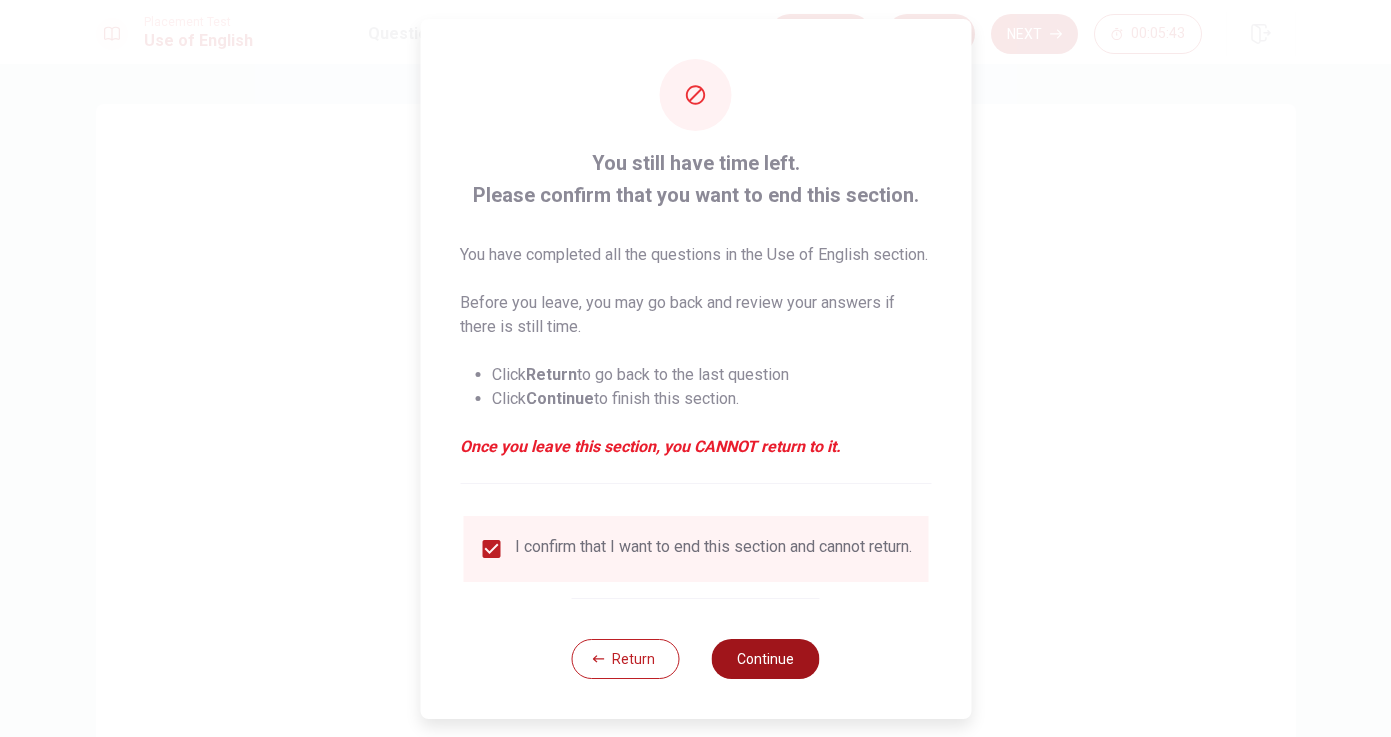click on "Continue" at bounding box center (766, 659) 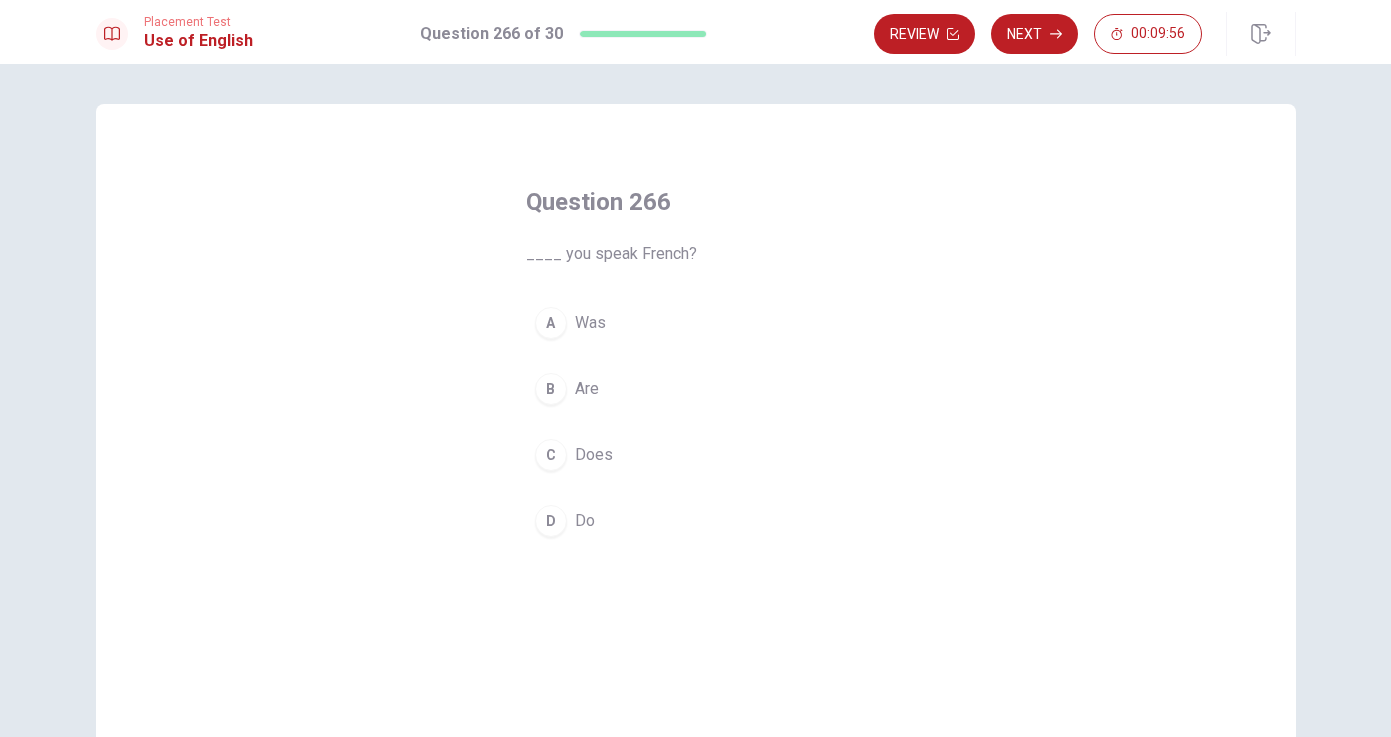click on "Are" at bounding box center [587, 389] 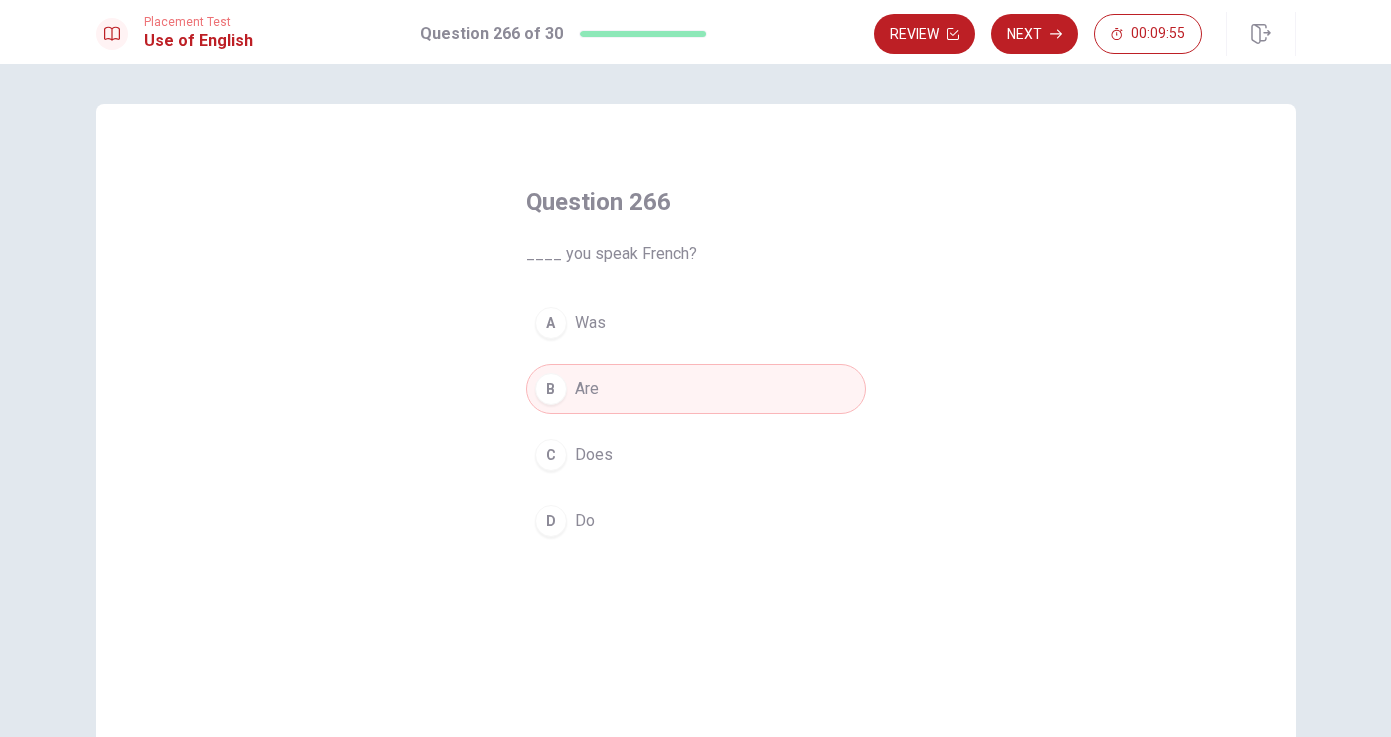 click on "D Do" at bounding box center (696, 521) 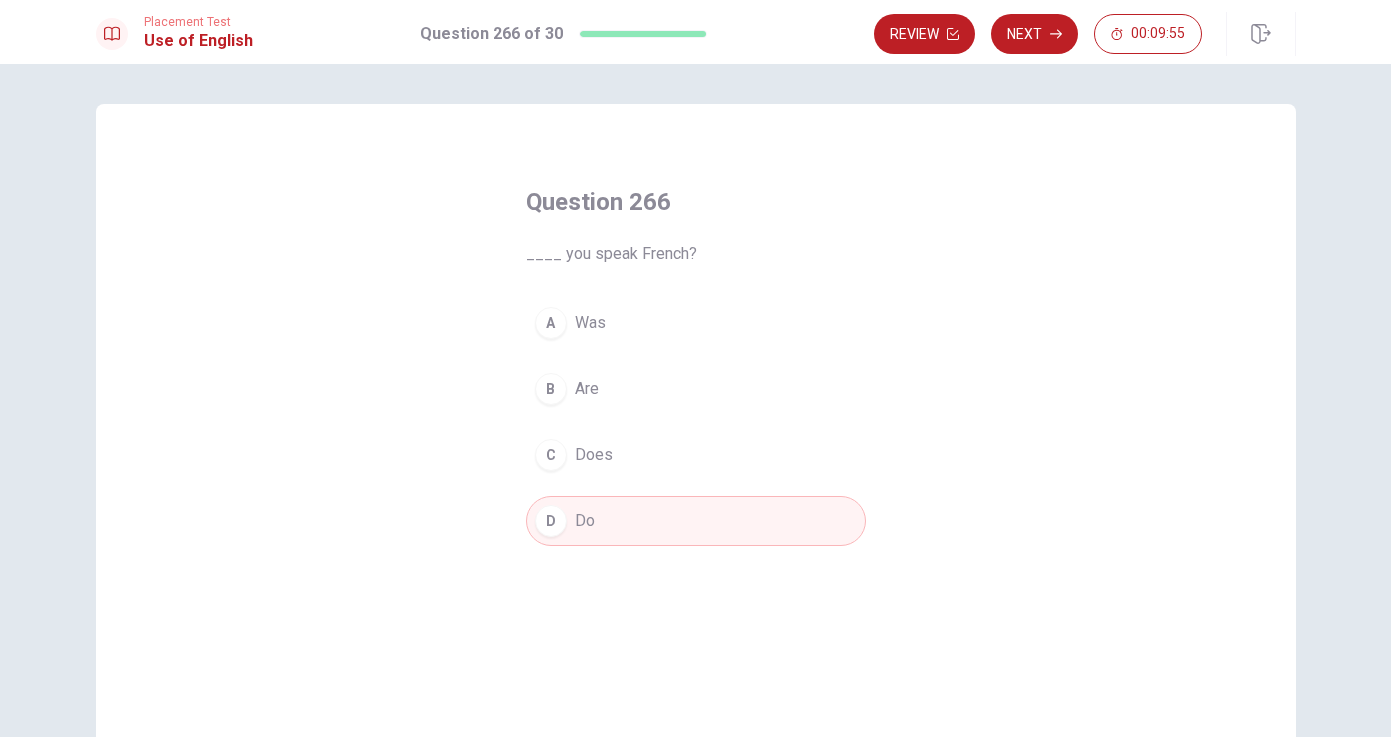 click on "D Do" at bounding box center [696, 521] 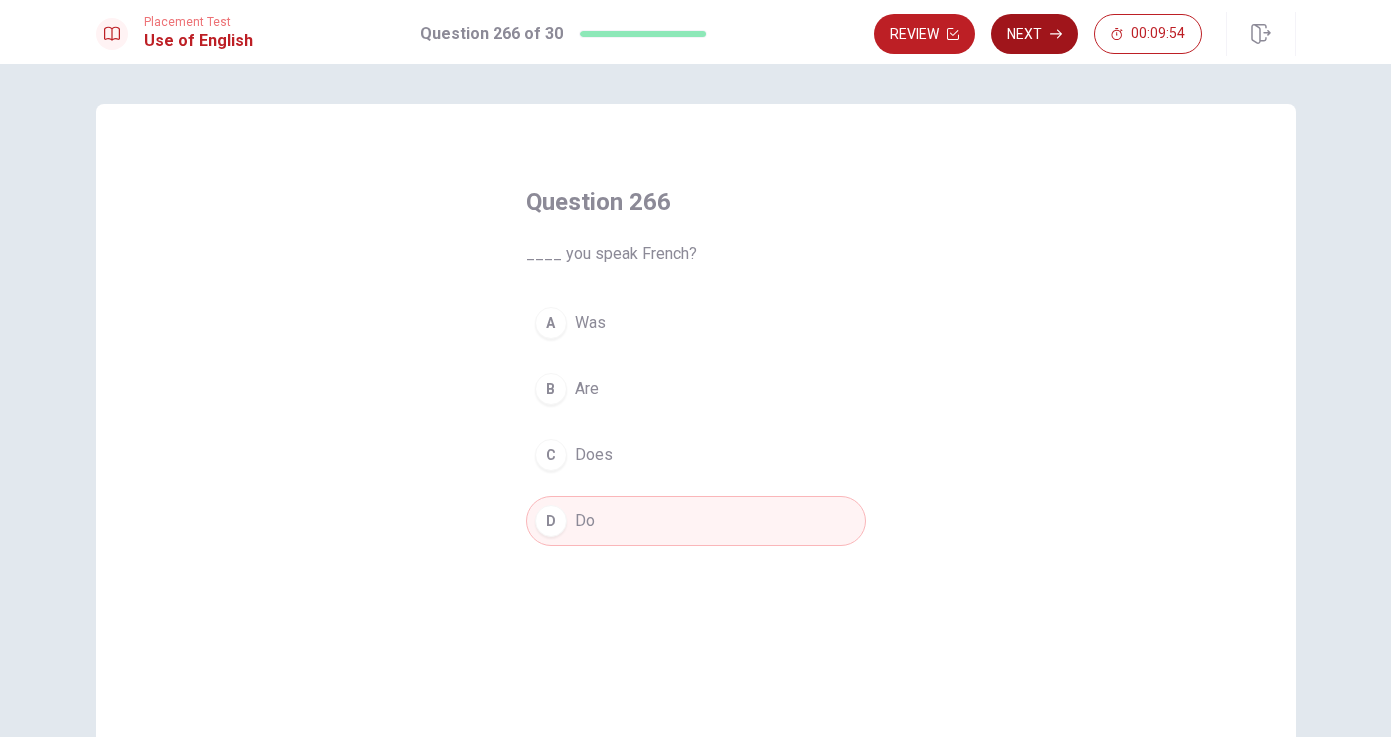 click on "Next" at bounding box center [1034, 34] 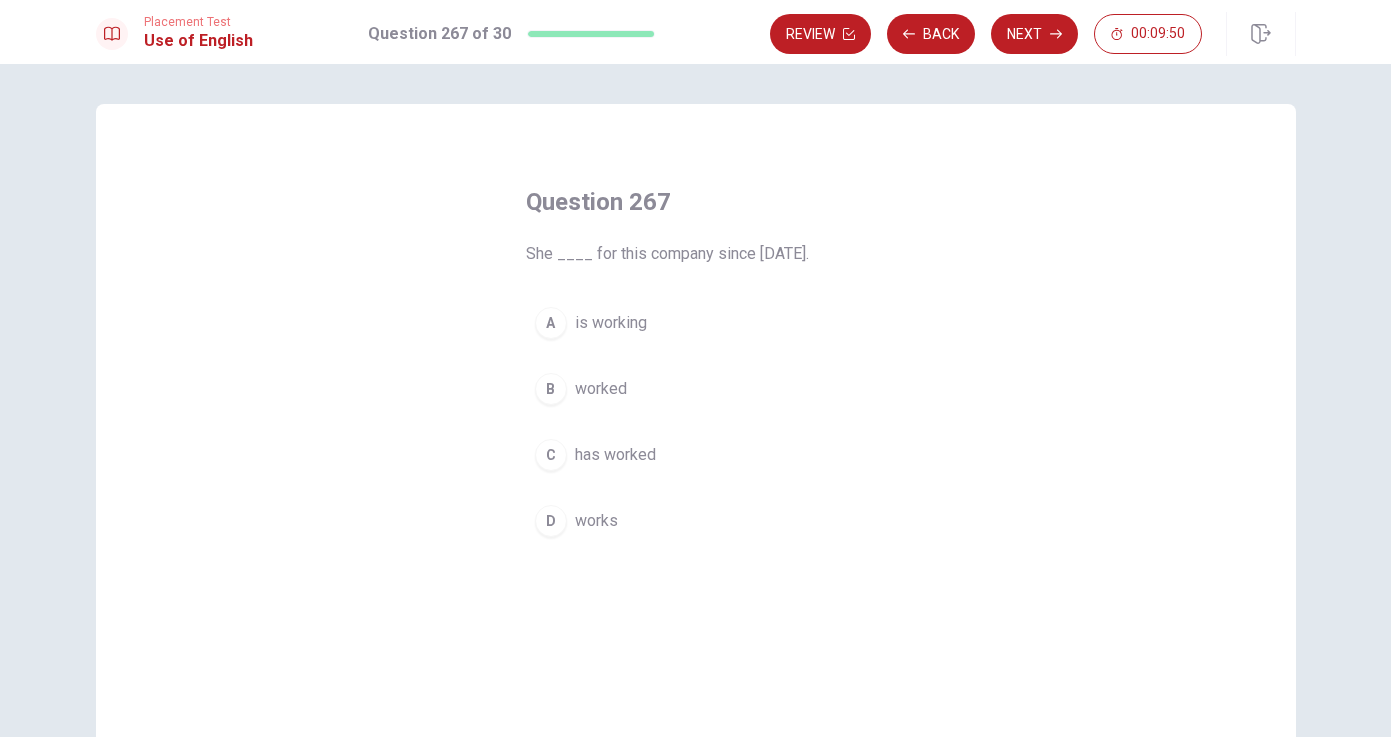 click on "has worked" at bounding box center [615, 455] 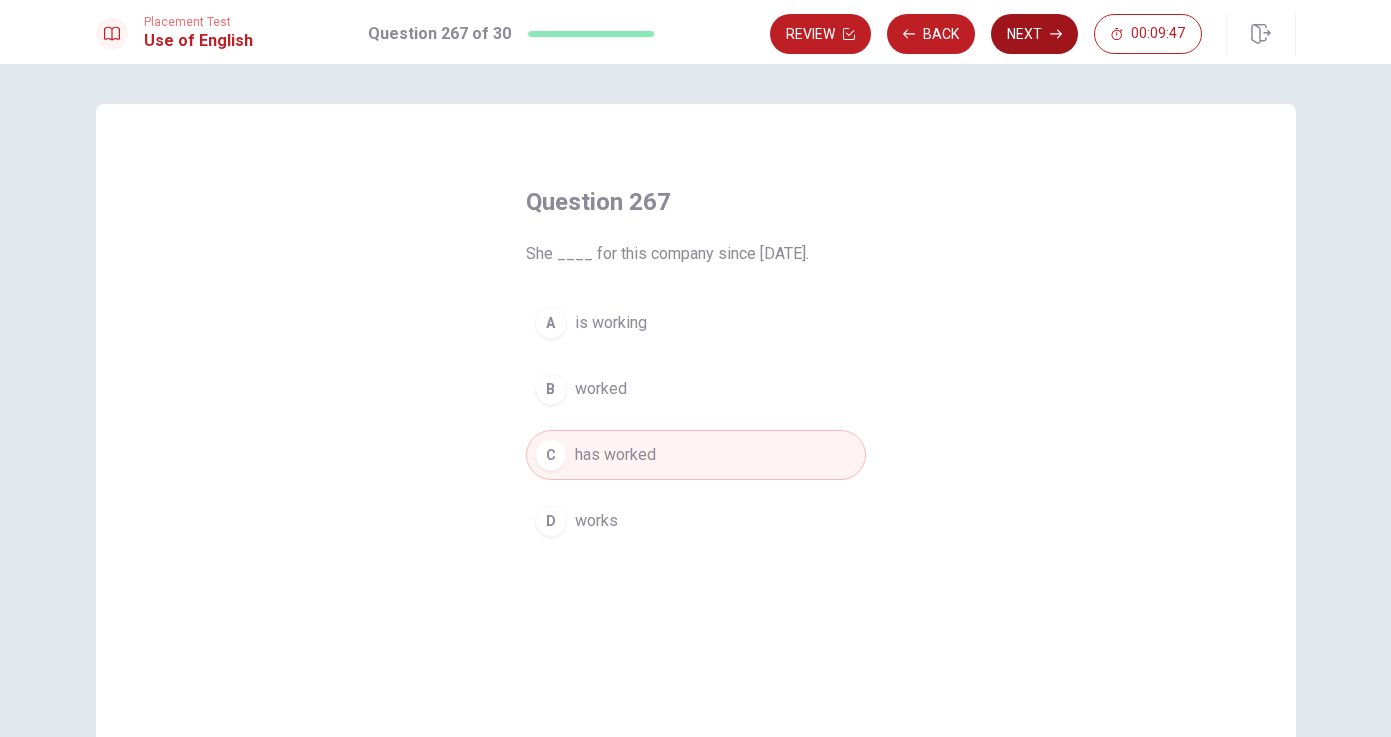 click on "Next" at bounding box center [1034, 34] 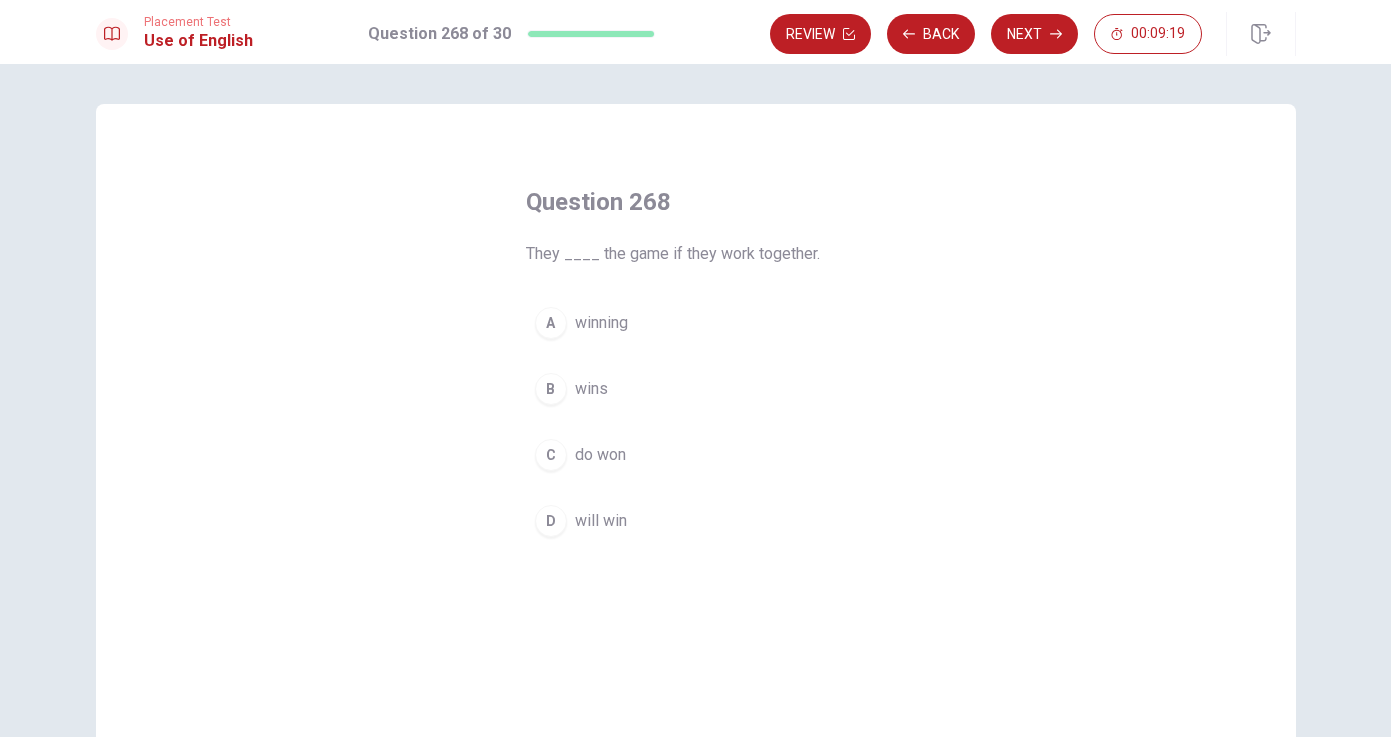 click on "will win" at bounding box center [601, 521] 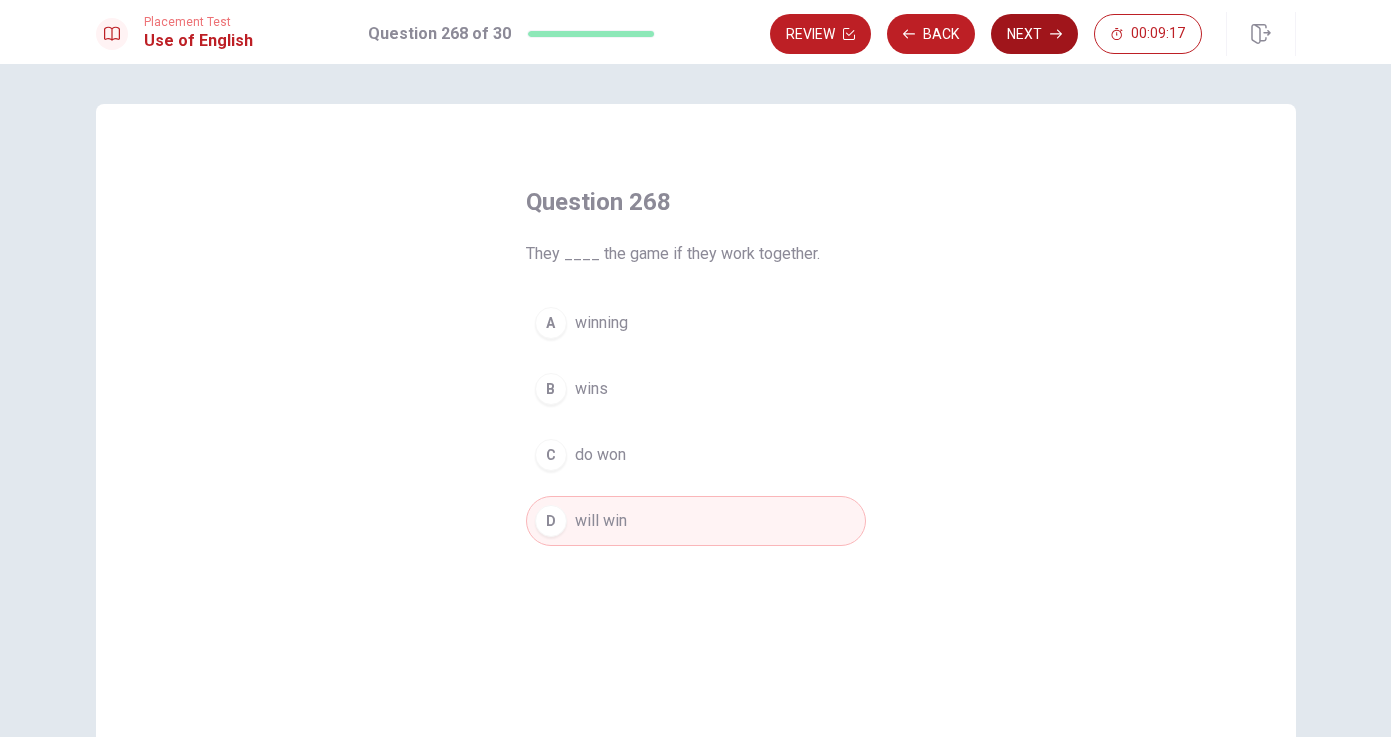 click 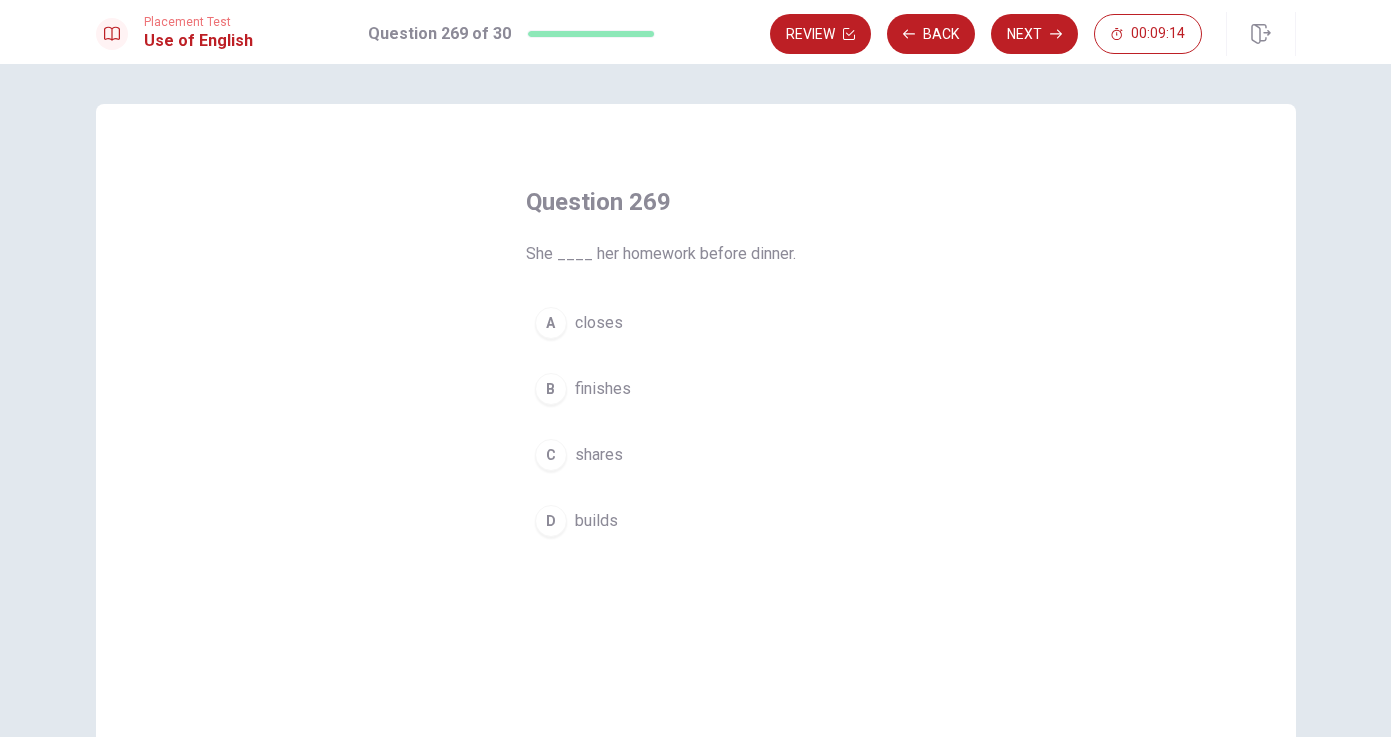 click on "finishes" at bounding box center (603, 389) 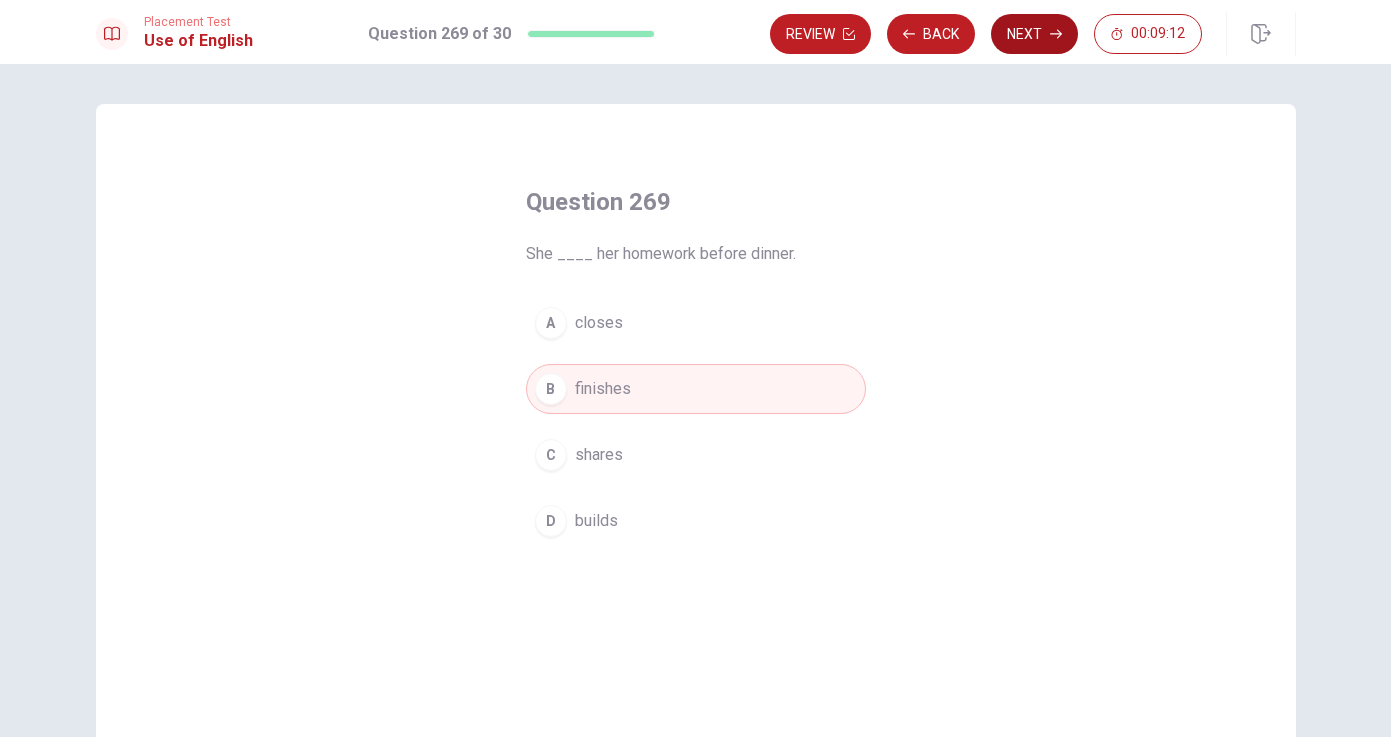 click 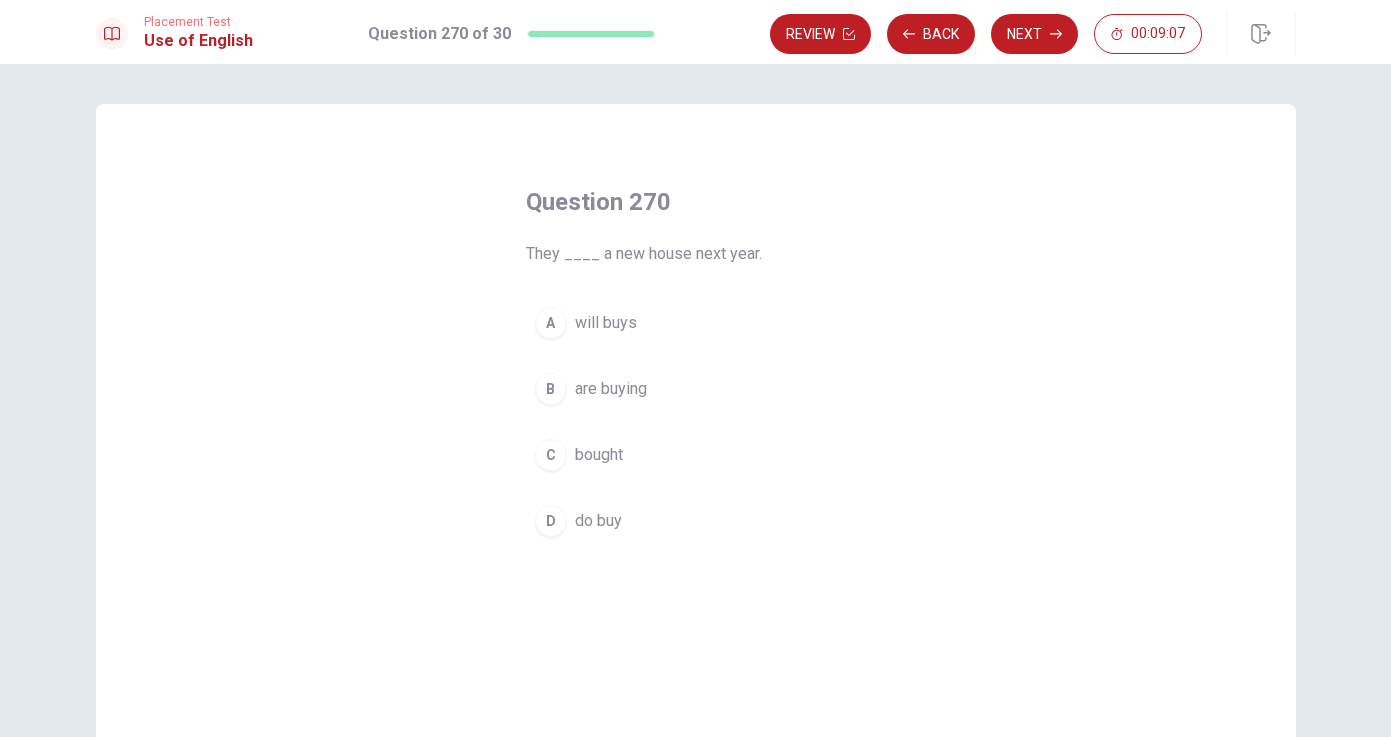 click on "will buys" at bounding box center (606, 323) 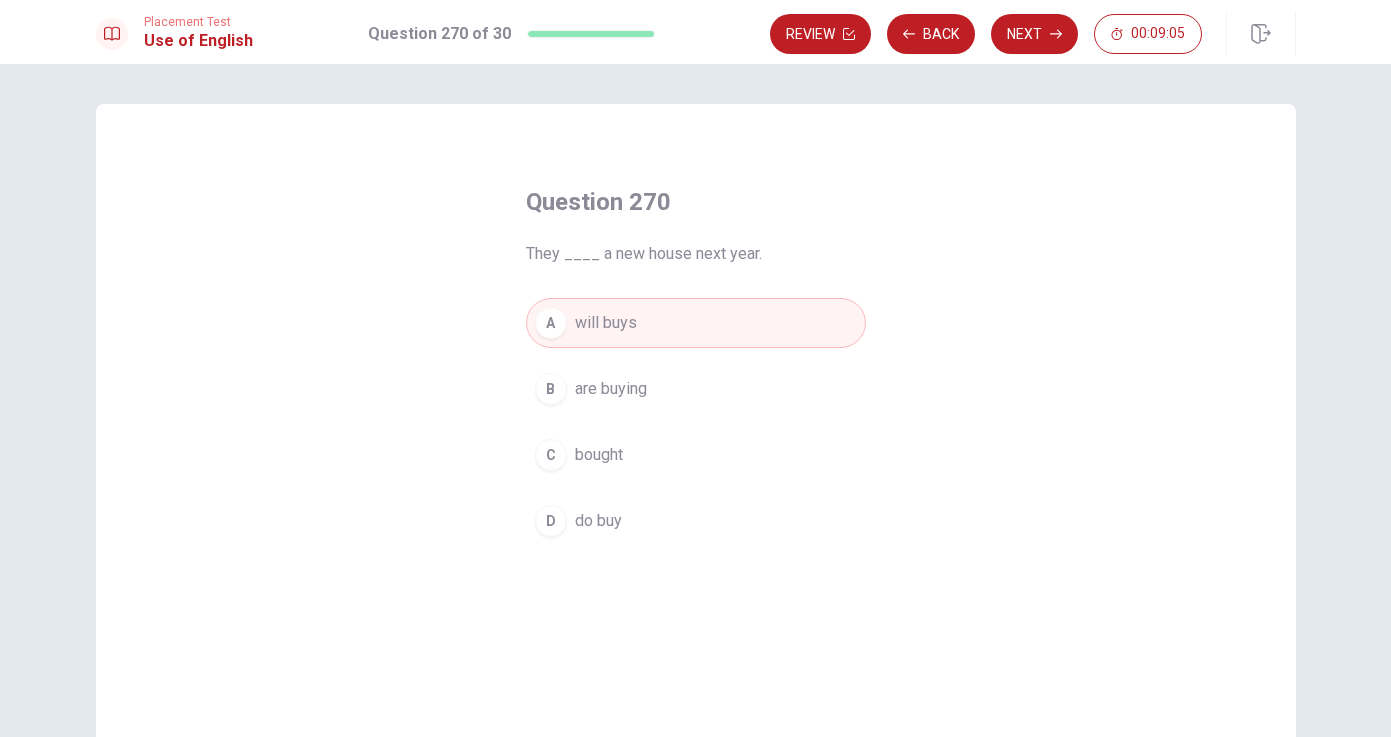 click on "C bought" at bounding box center [696, 455] 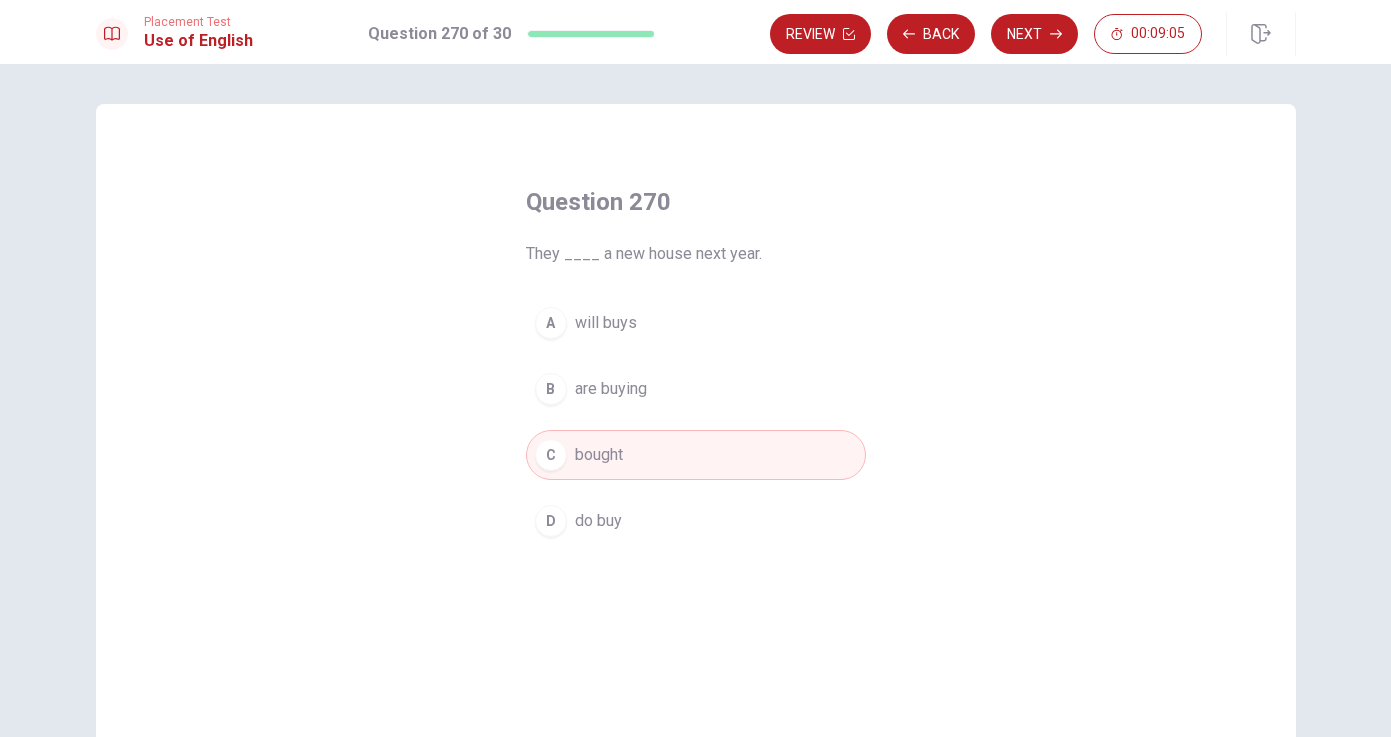 click on "D do buy" at bounding box center [696, 521] 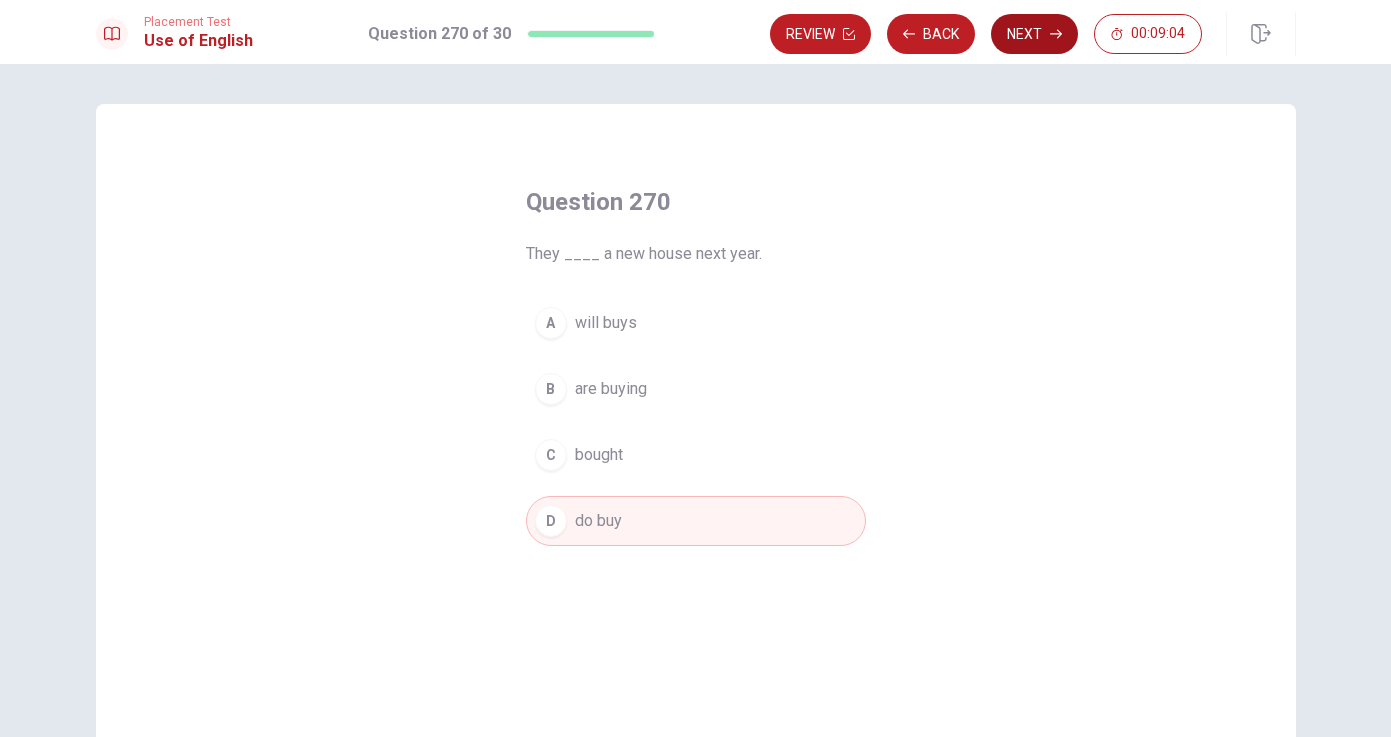 click on "Next" at bounding box center (1034, 34) 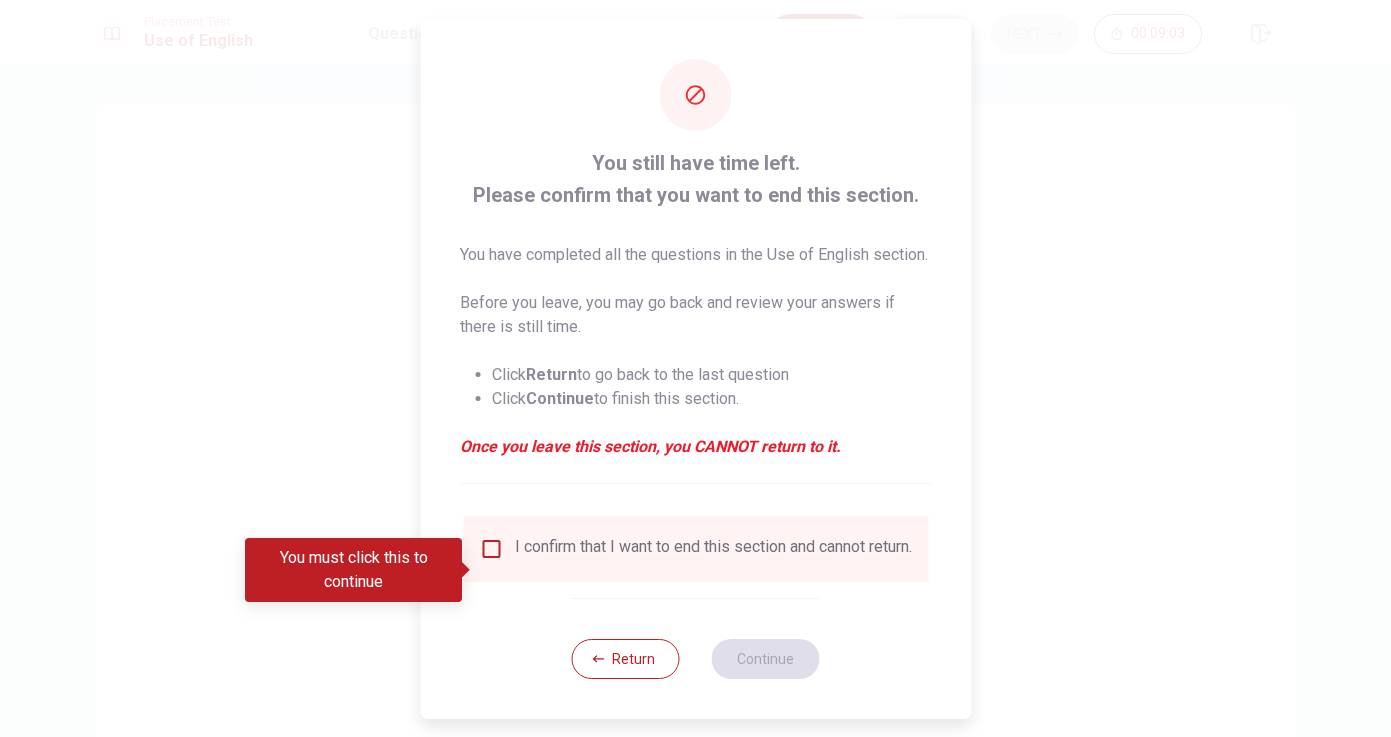 click on "I confirm that I want to end this section and cannot return." at bounding box center (713, 549) 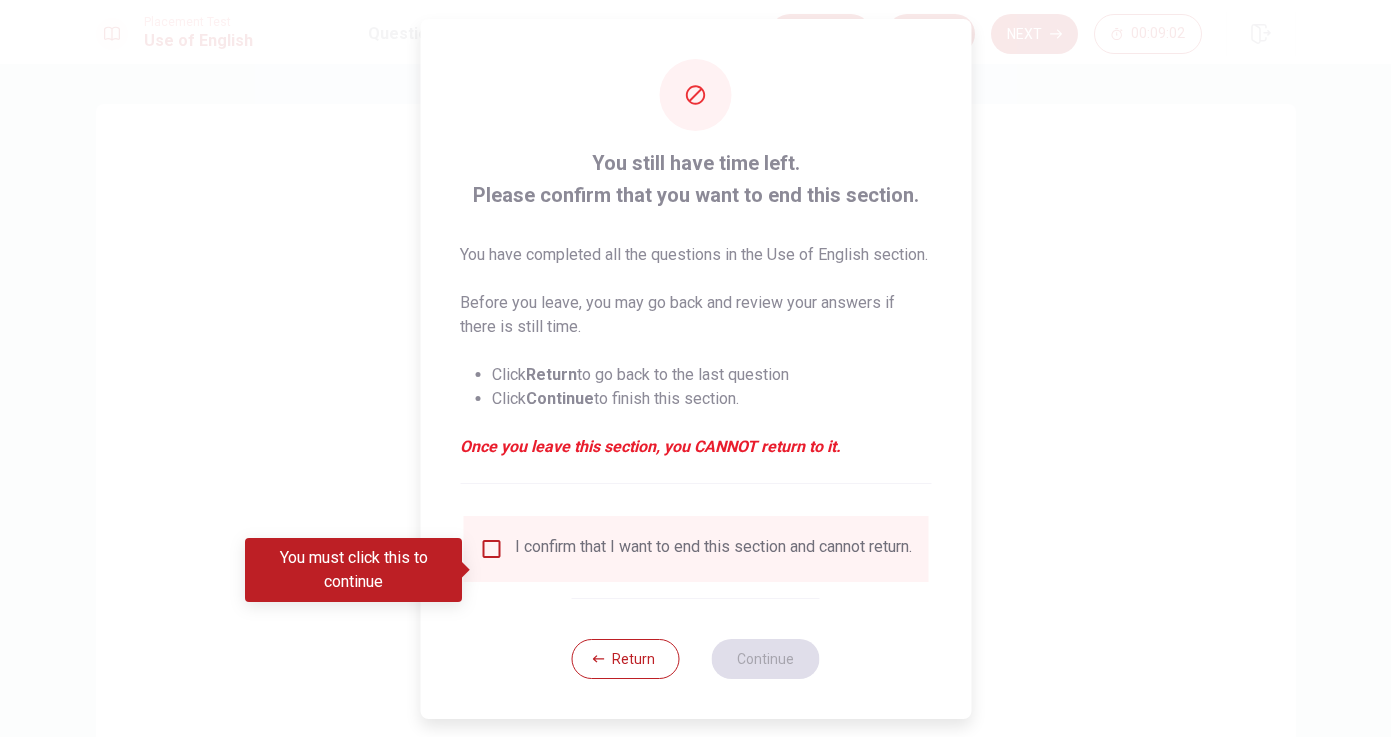 click at bounding box center (491, 549) 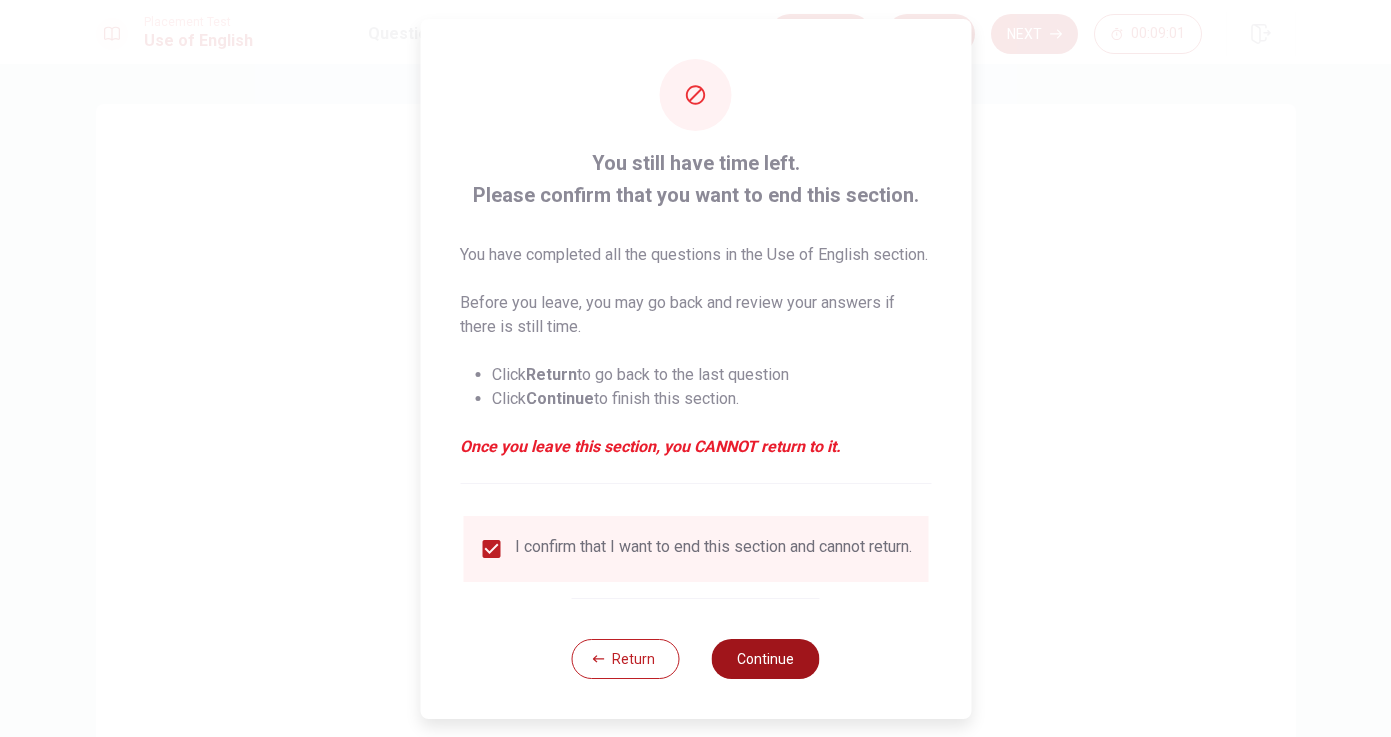 click on "Continue" at bounding box center (766, 659) 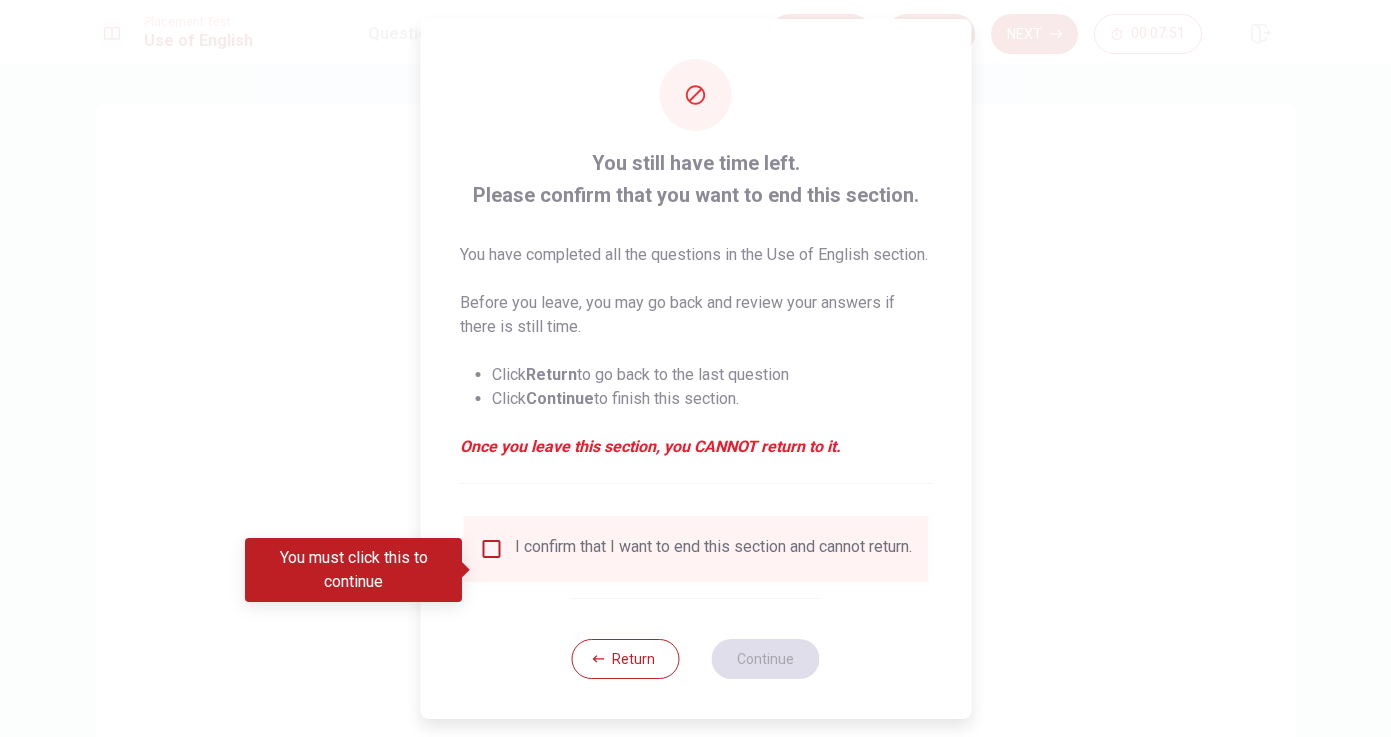 click at bounding box center (491, 549) 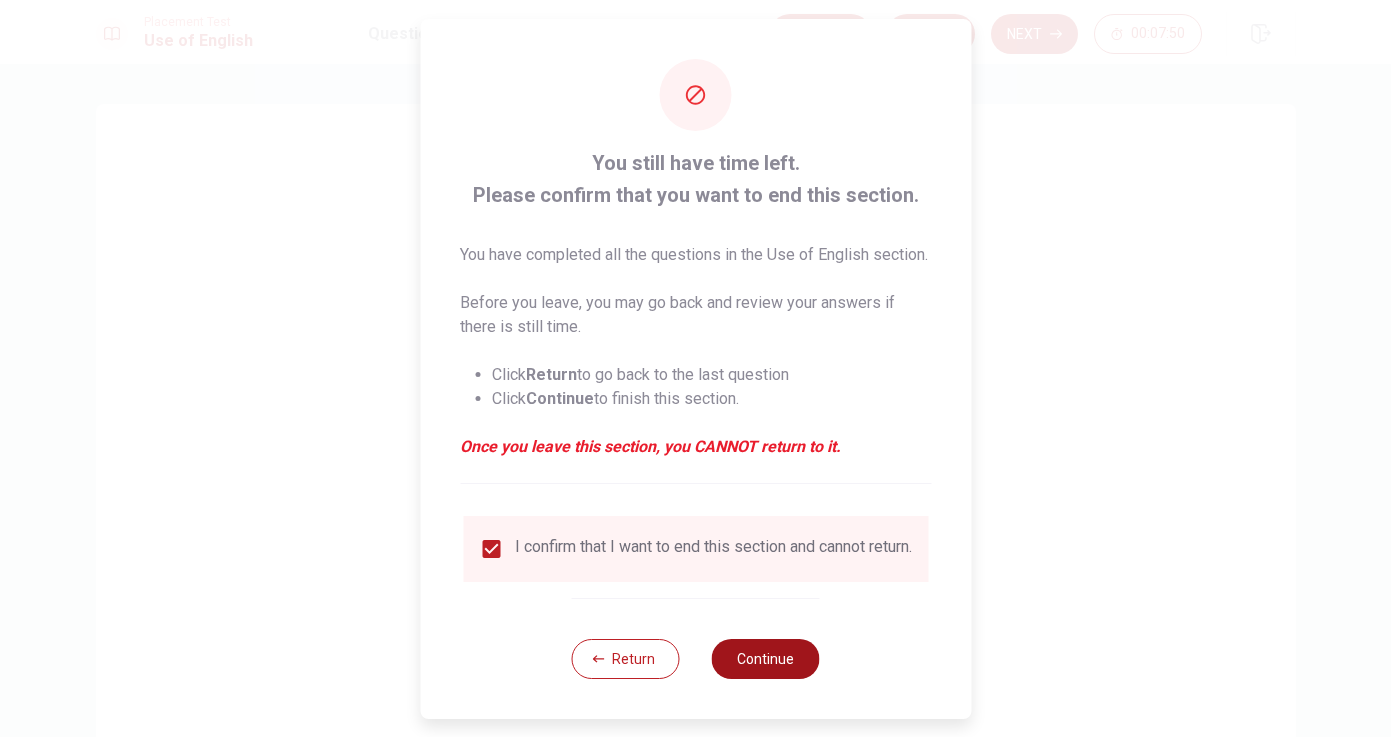 click on "Continue" at bounding box center [766, 659] 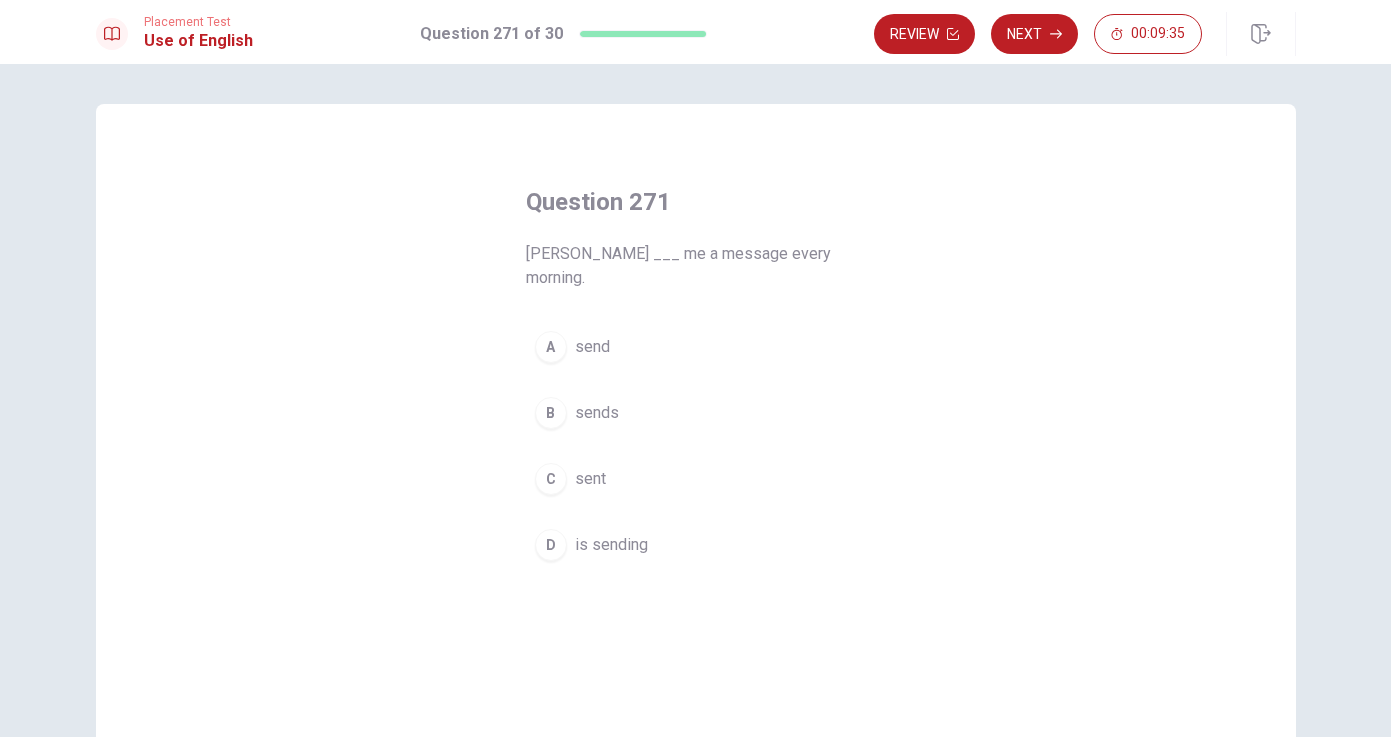 click on "B sends" at bounding box center (696, 413) 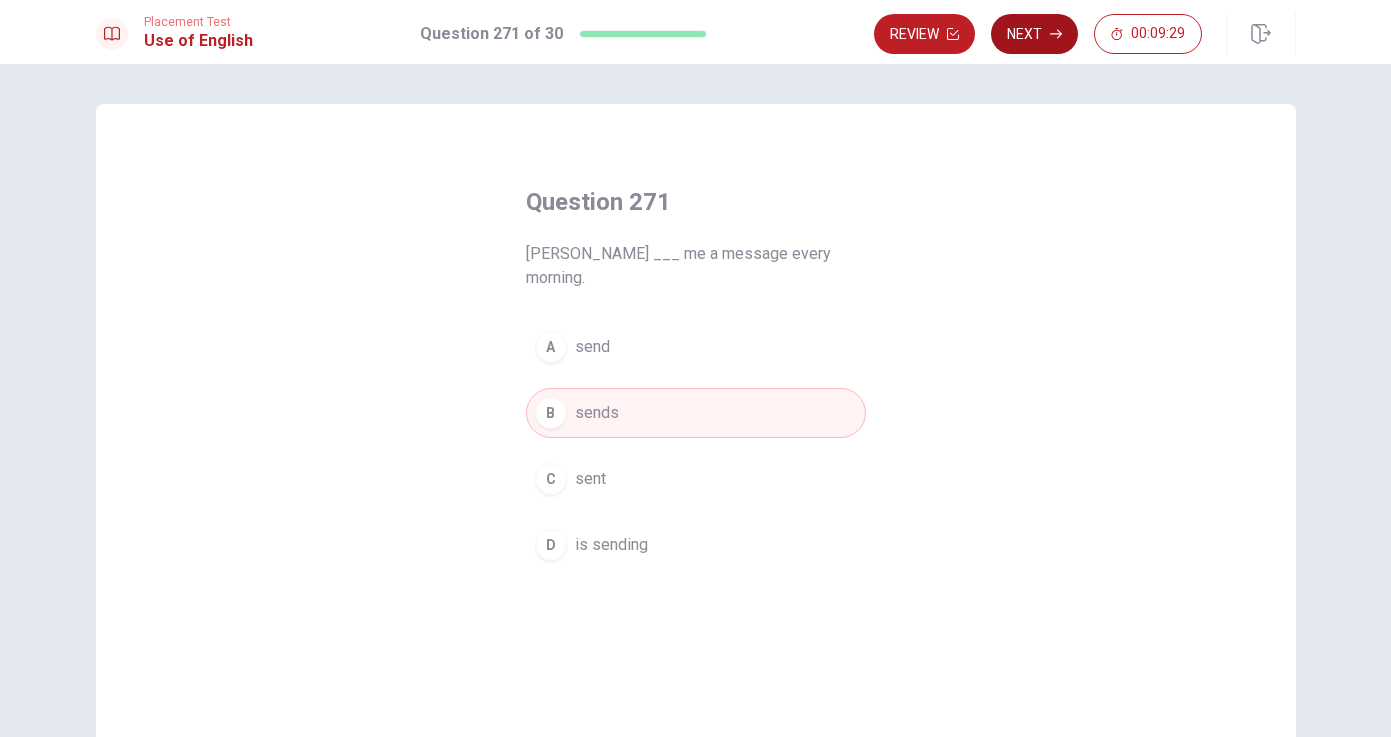 click 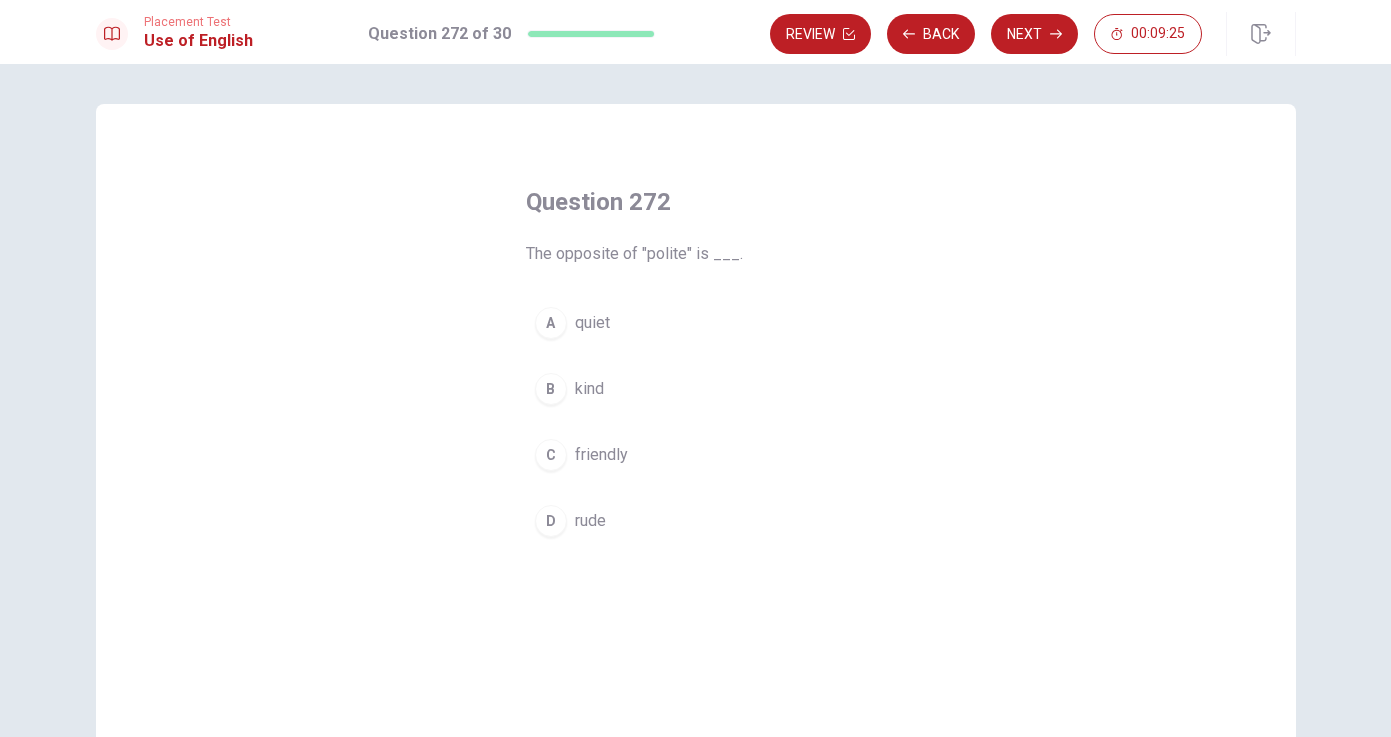 click on "friendly" at bounding box center (601, 455) 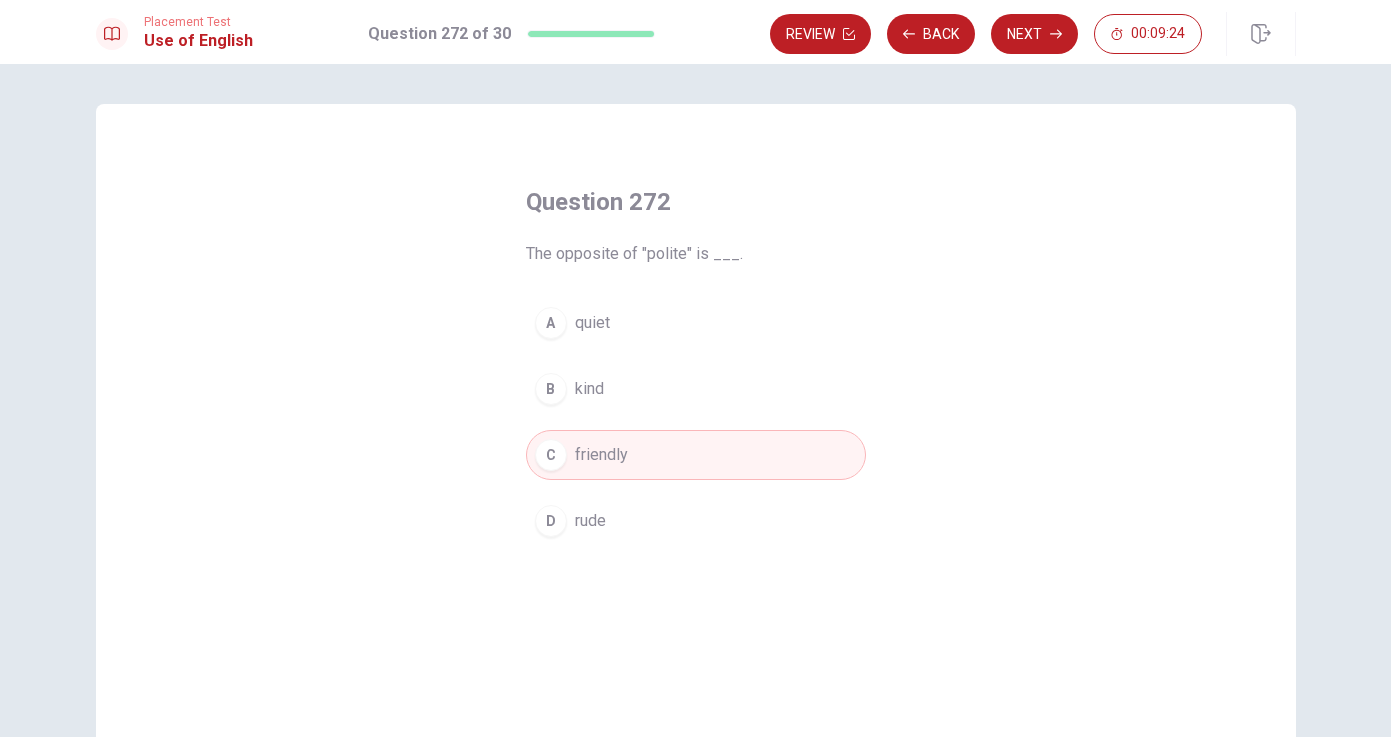 click on "D rude" at bounding box center [696, 521] 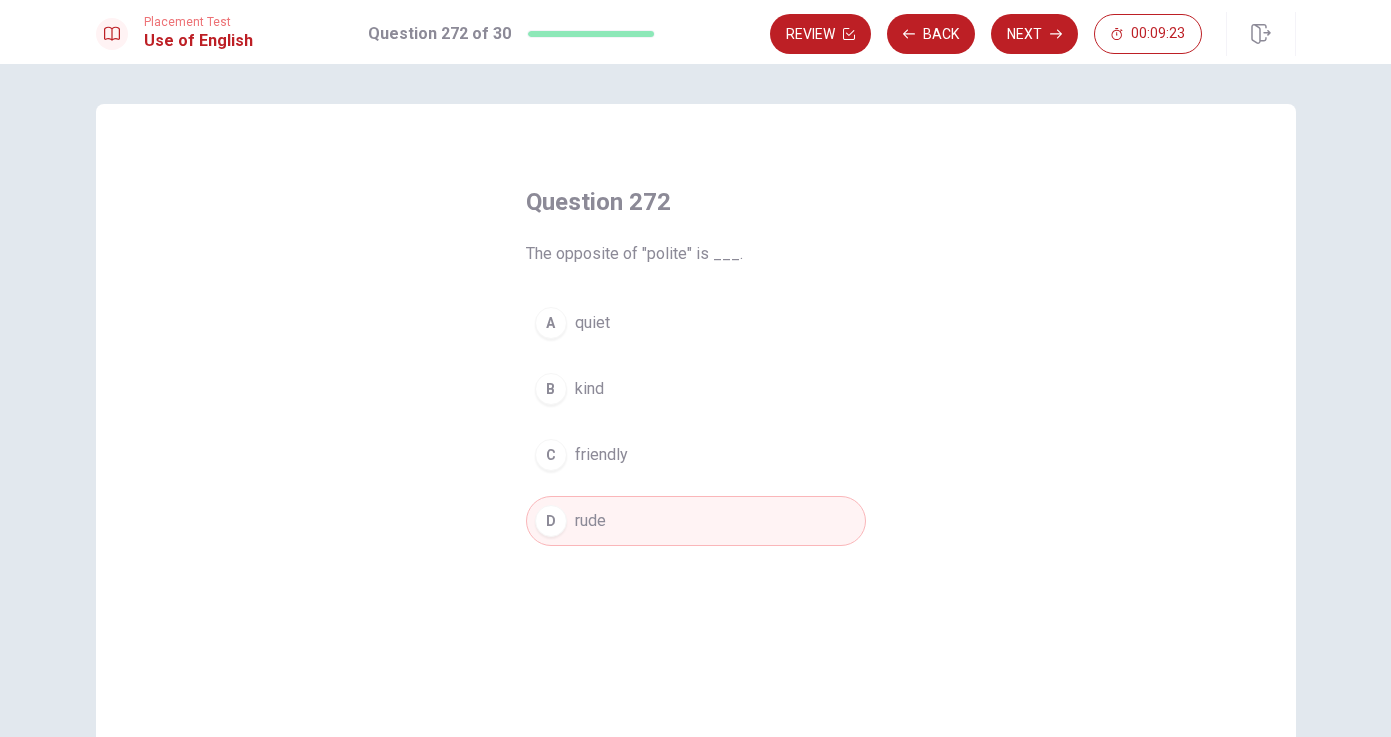 click on "Question 272 The opposite of "polite" is ___. A quiet B kind
C friendly
D rude
© Copyright  2025" at bounding box center (695, 400) 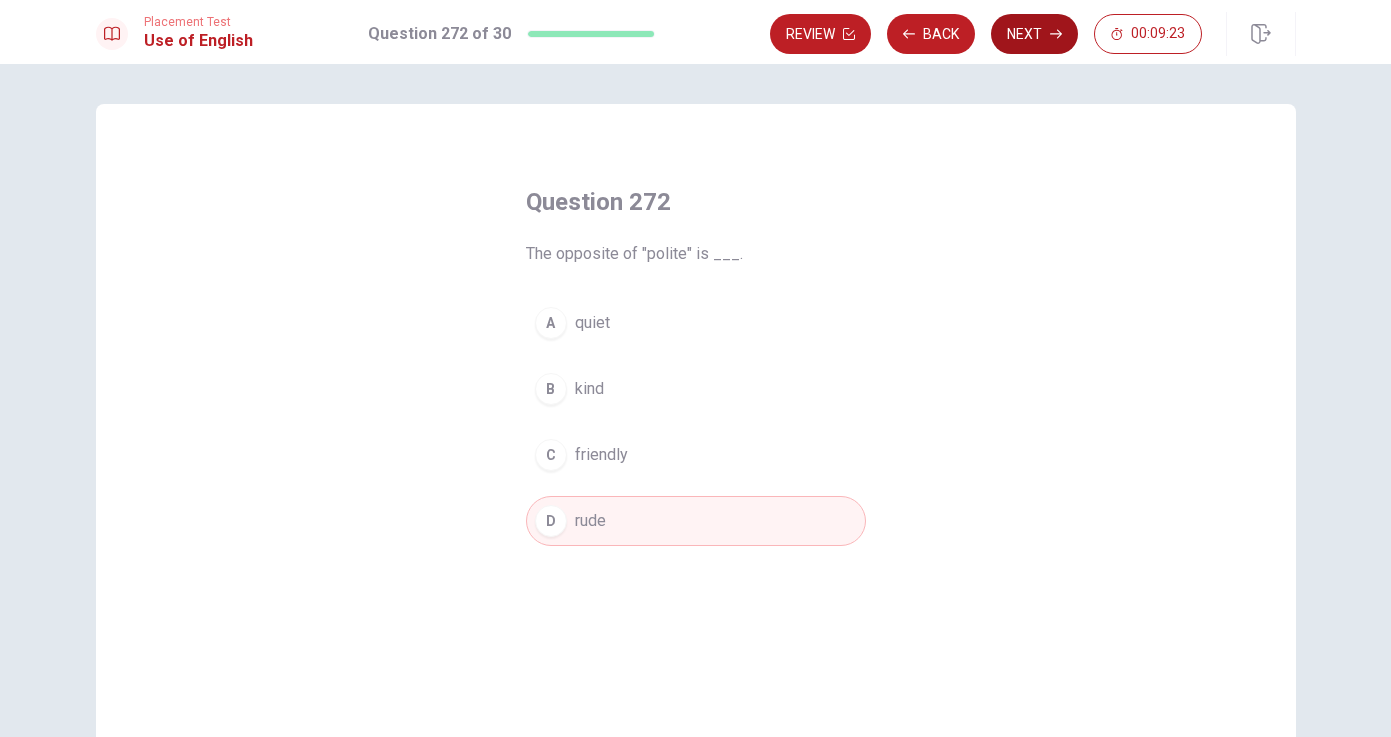 click on "Next" at bounding box center (1034, 34) 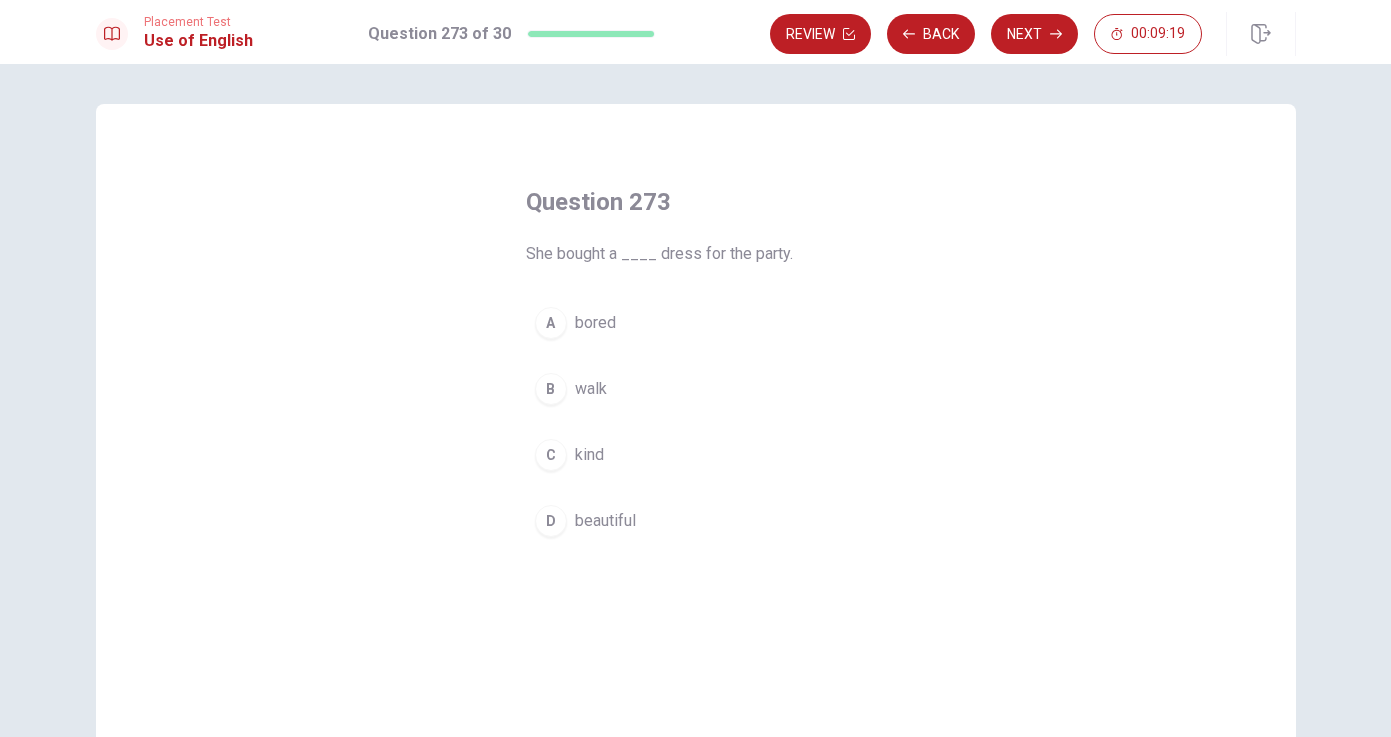 click on "beautiful" at bounding box center [605, 521] 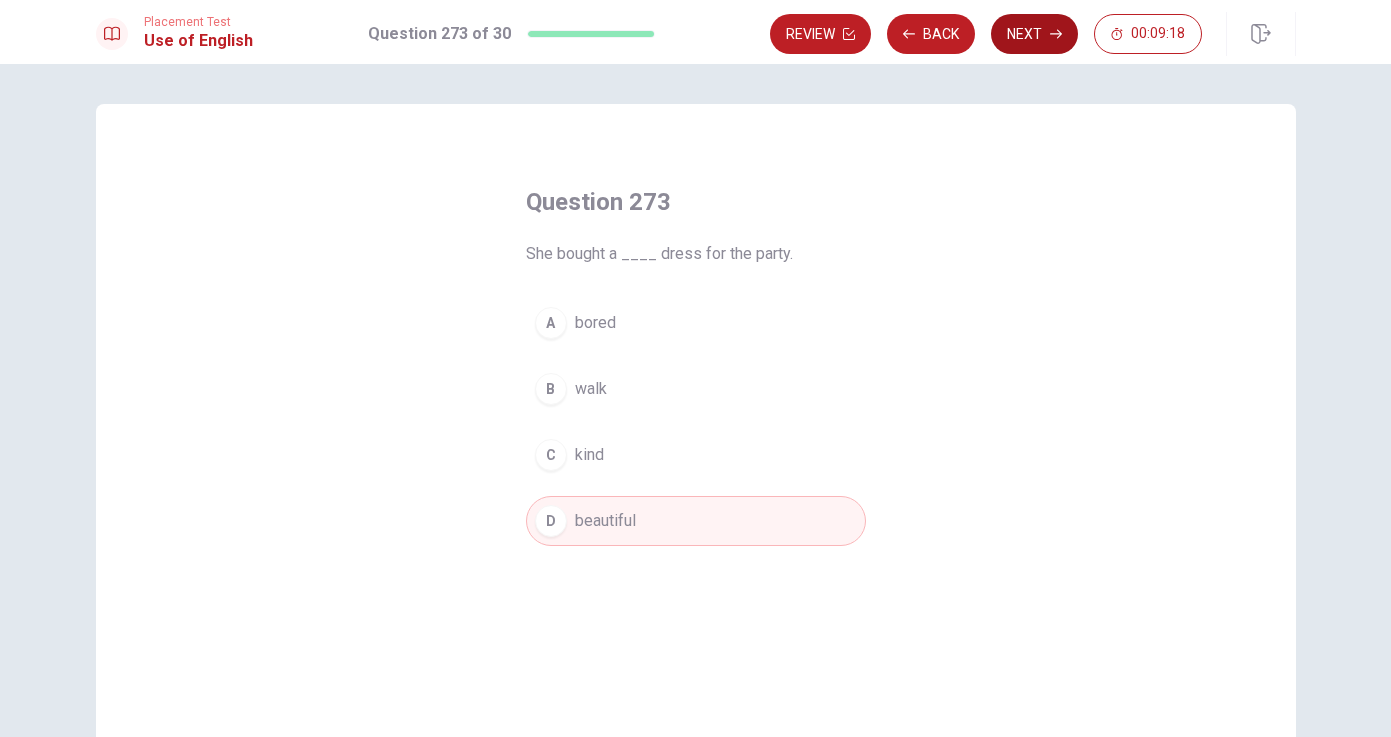 click 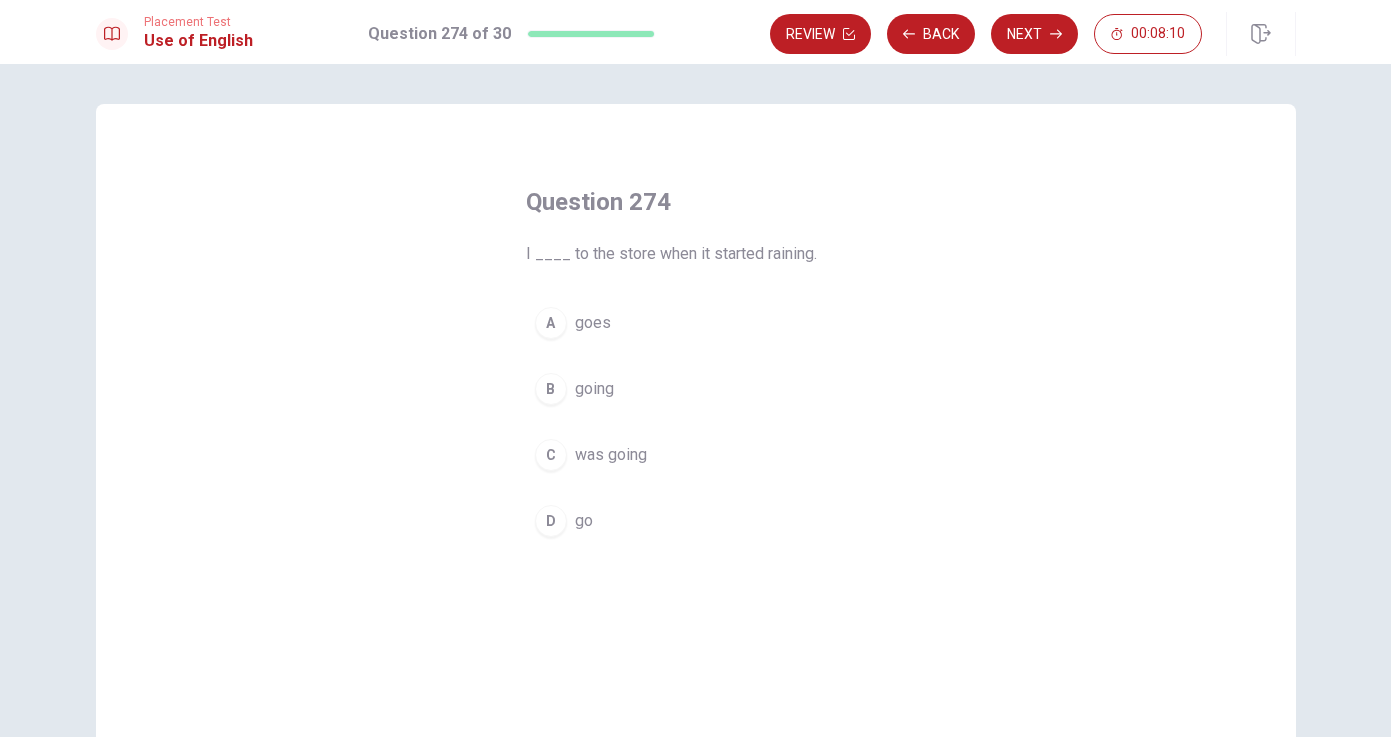 click on "C" at bounding box center (551, 455) 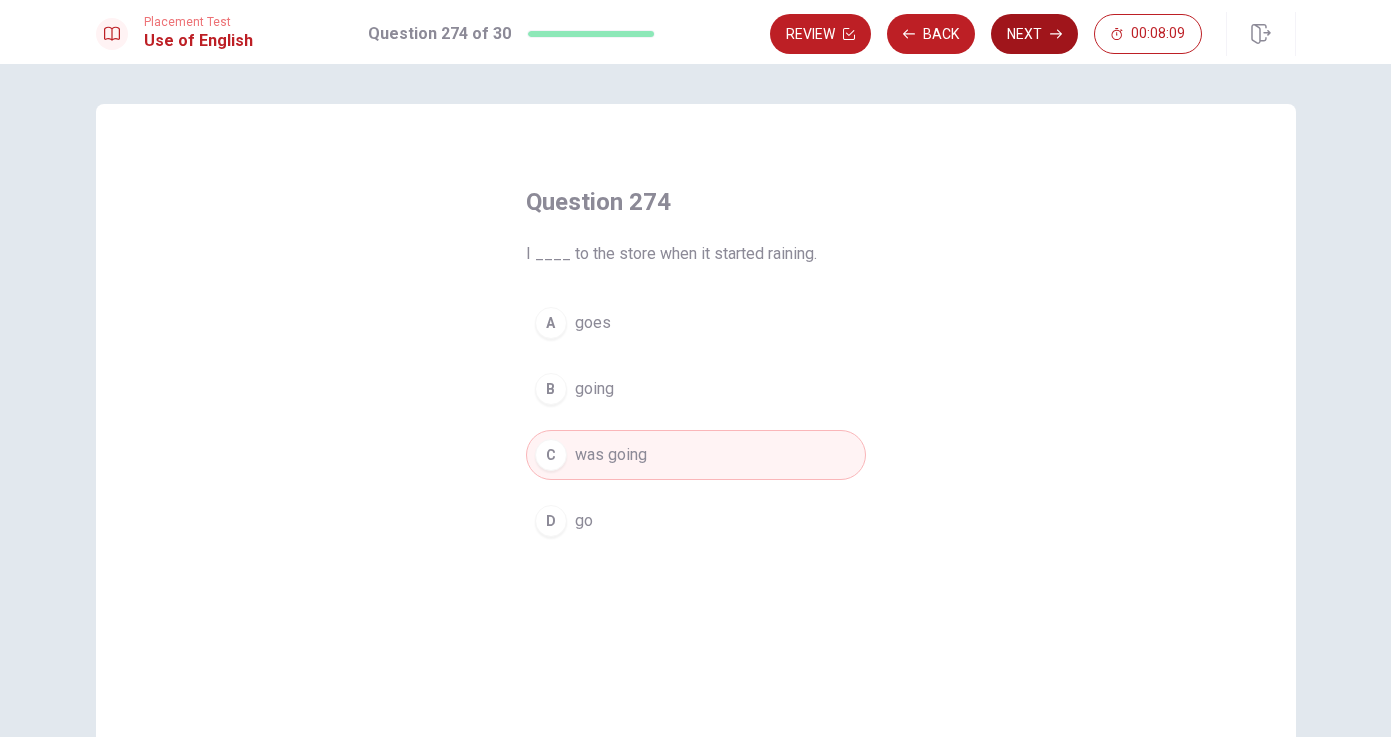 click on "Next" at bounding box center [1034, 34] 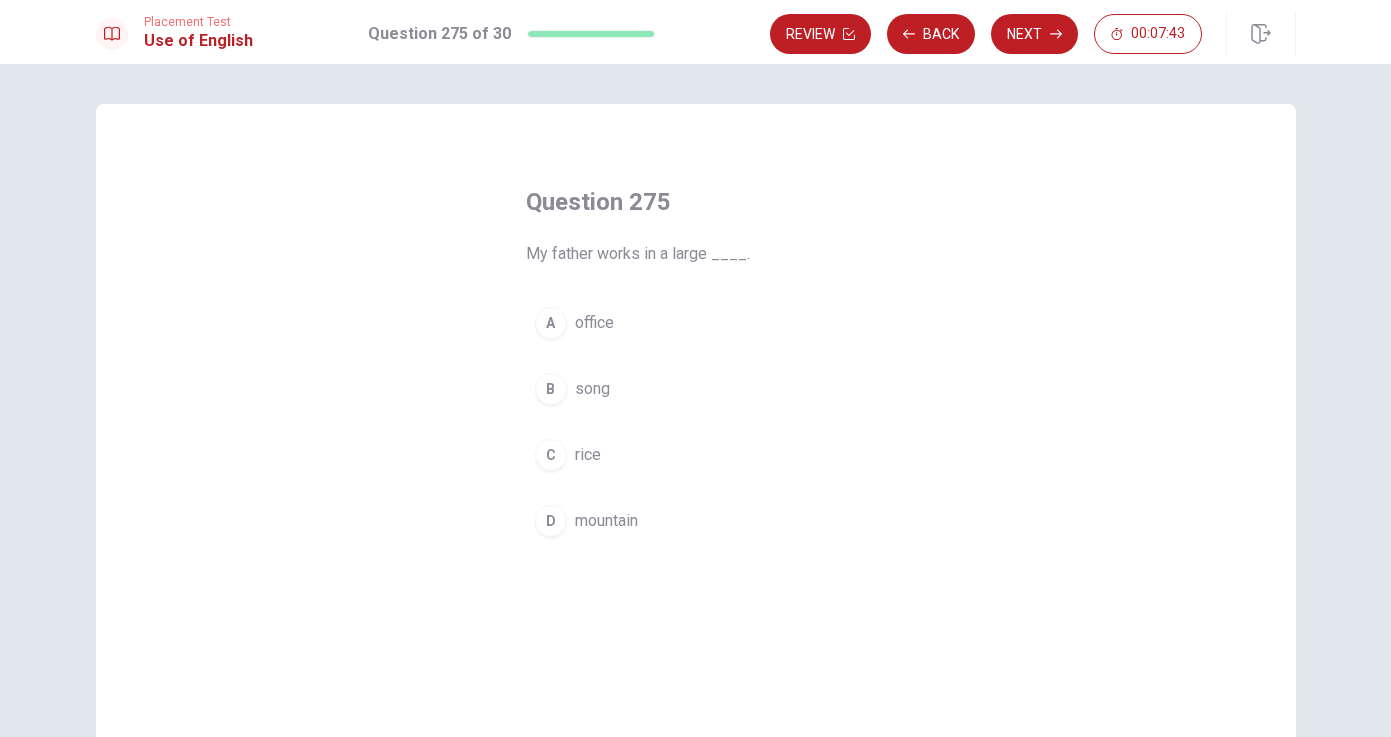 click on "office" at bounding box center [594, 323] 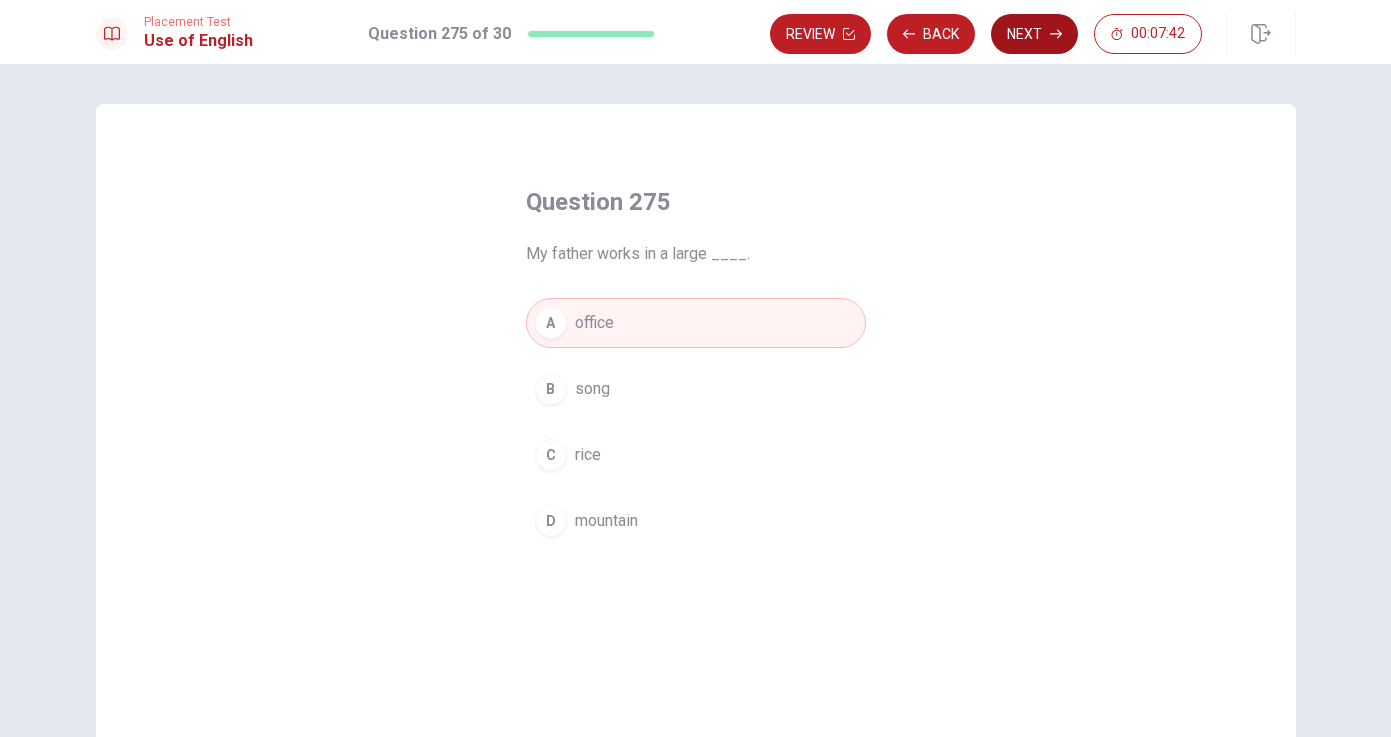 click on "Next" at bounding box center (1034, 34) 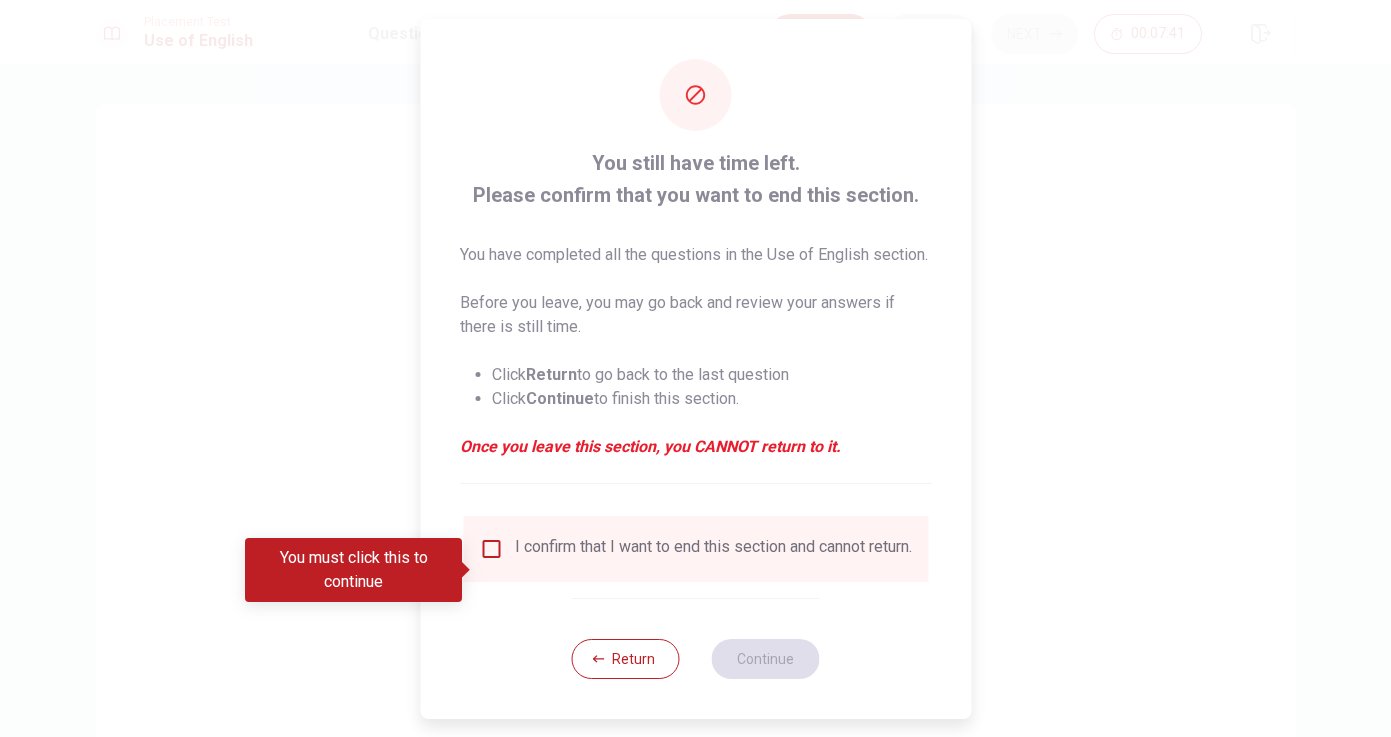 click at bounding box center (491, 549) 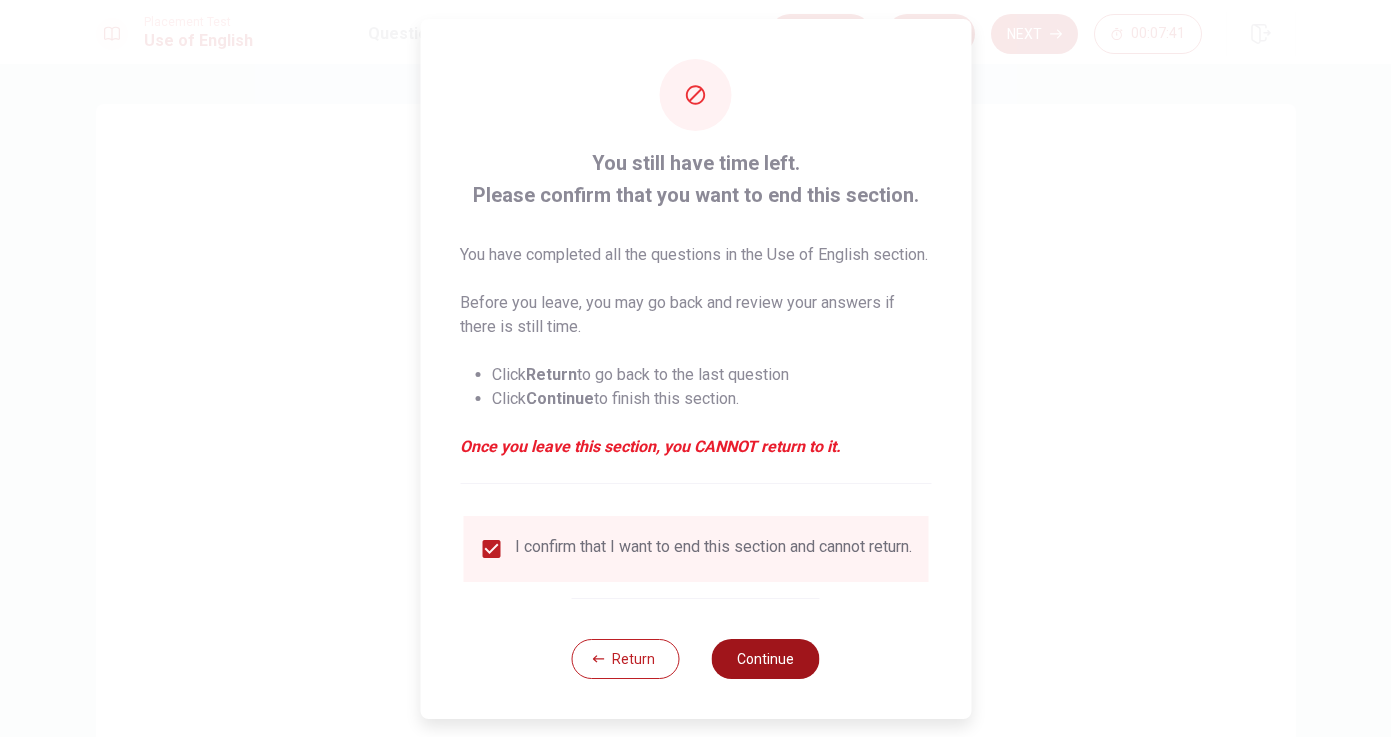 click on "Continue" at bounding box center (766, 659) 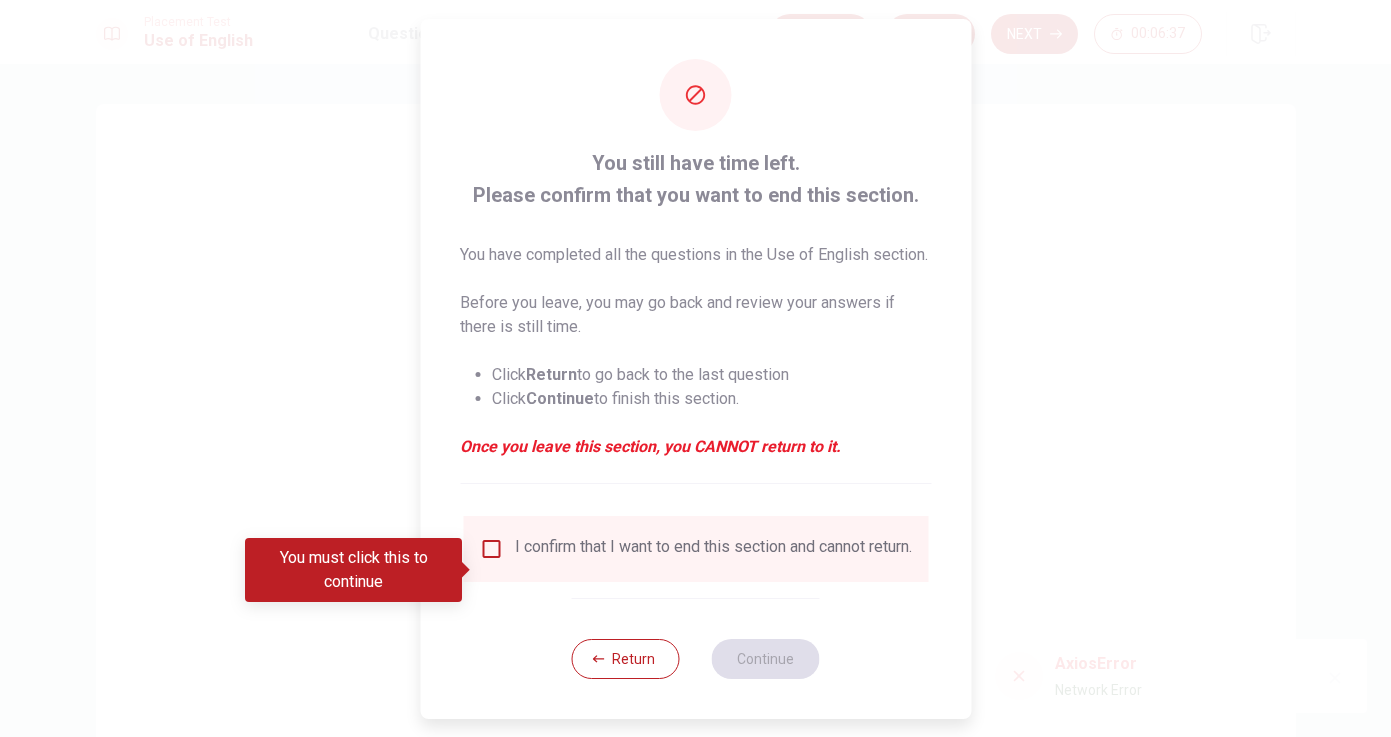click on "I confirm that I want to end this section and cannot return." at bounding box center (713, 549) 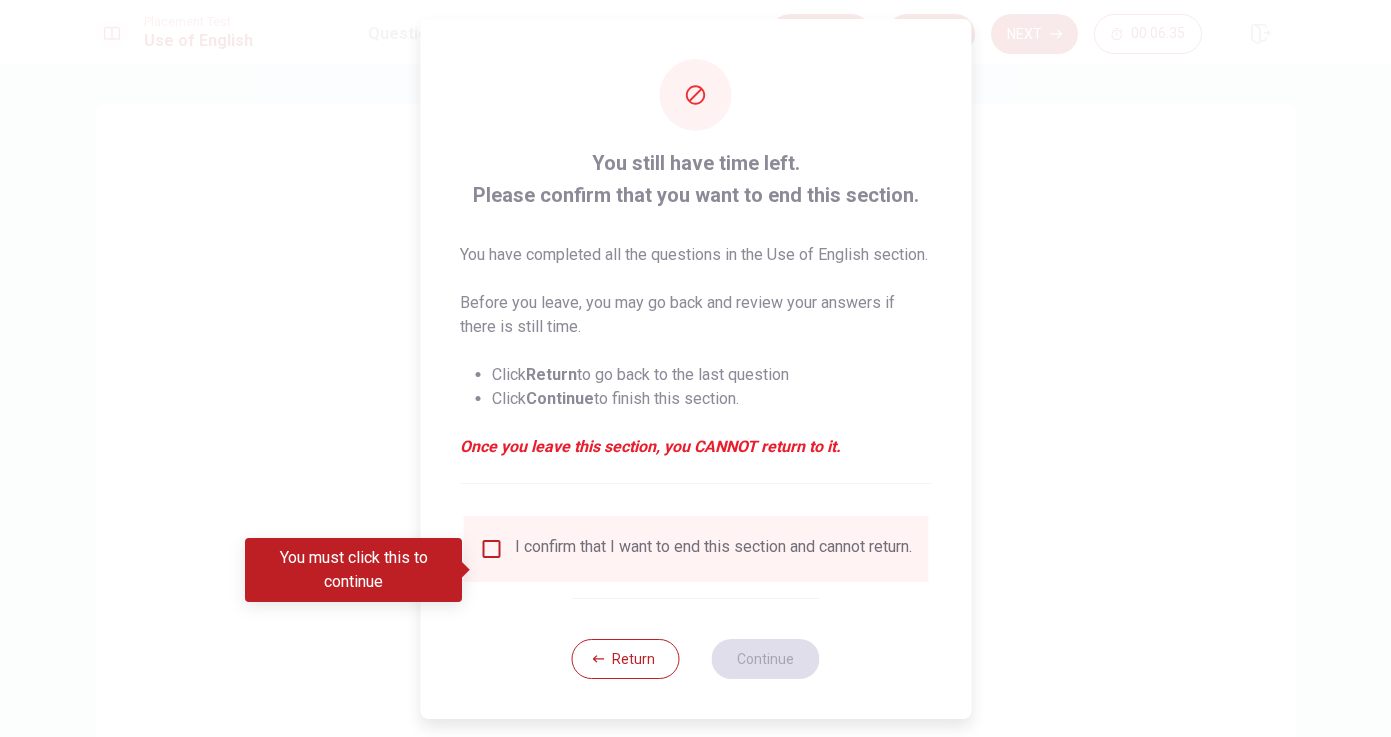 click on "I confirm that I want to end this section and cannot return." at bounding box center [713, 549] 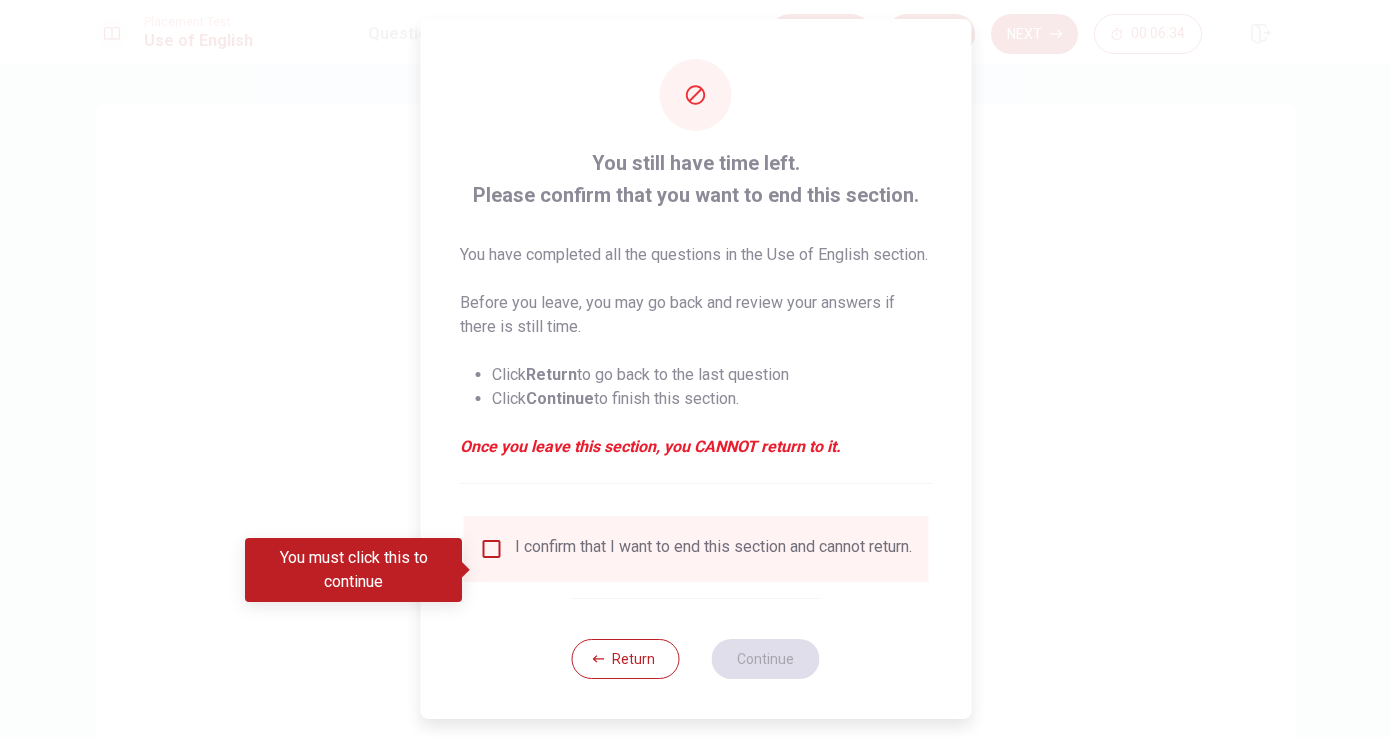 click on "I confirm that I want to end this section and cannot return." at bounding box center (713, 549) 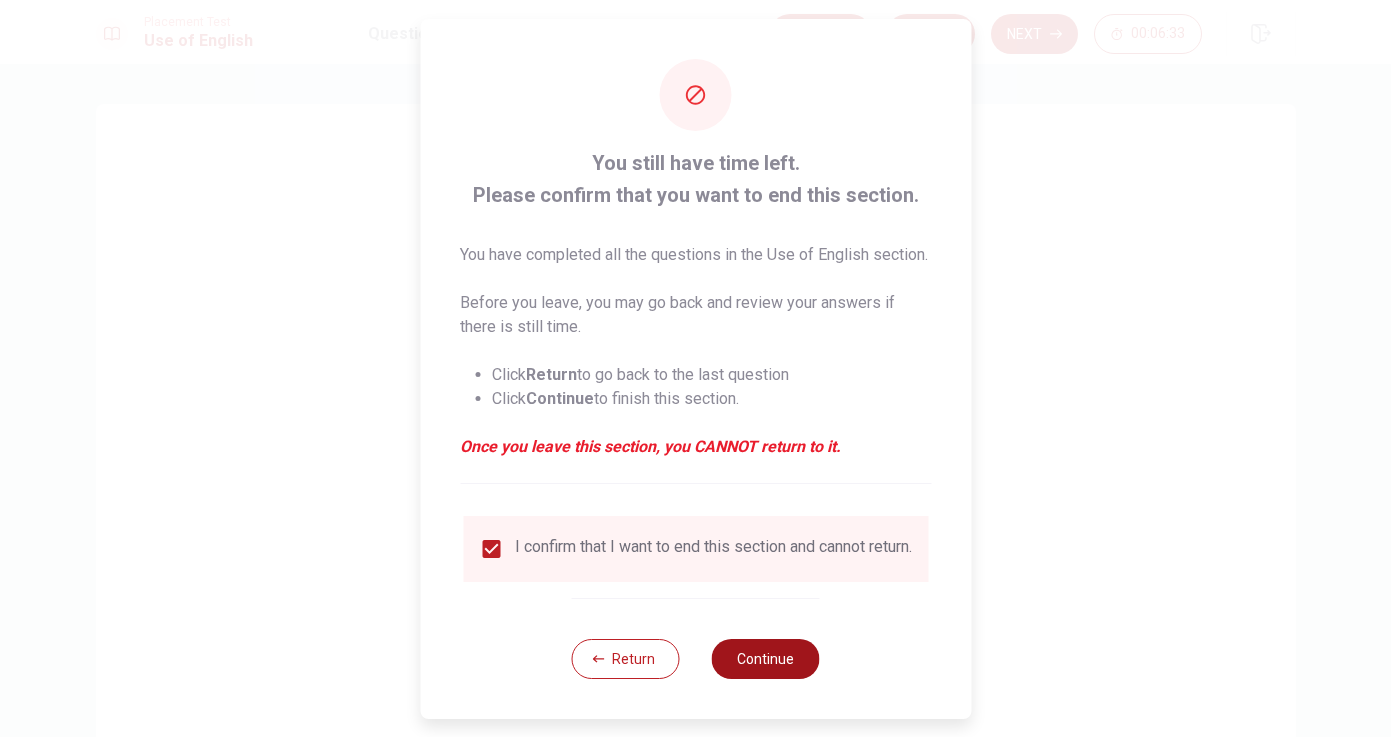 click on "Continue" at bounding box center [766, 659] 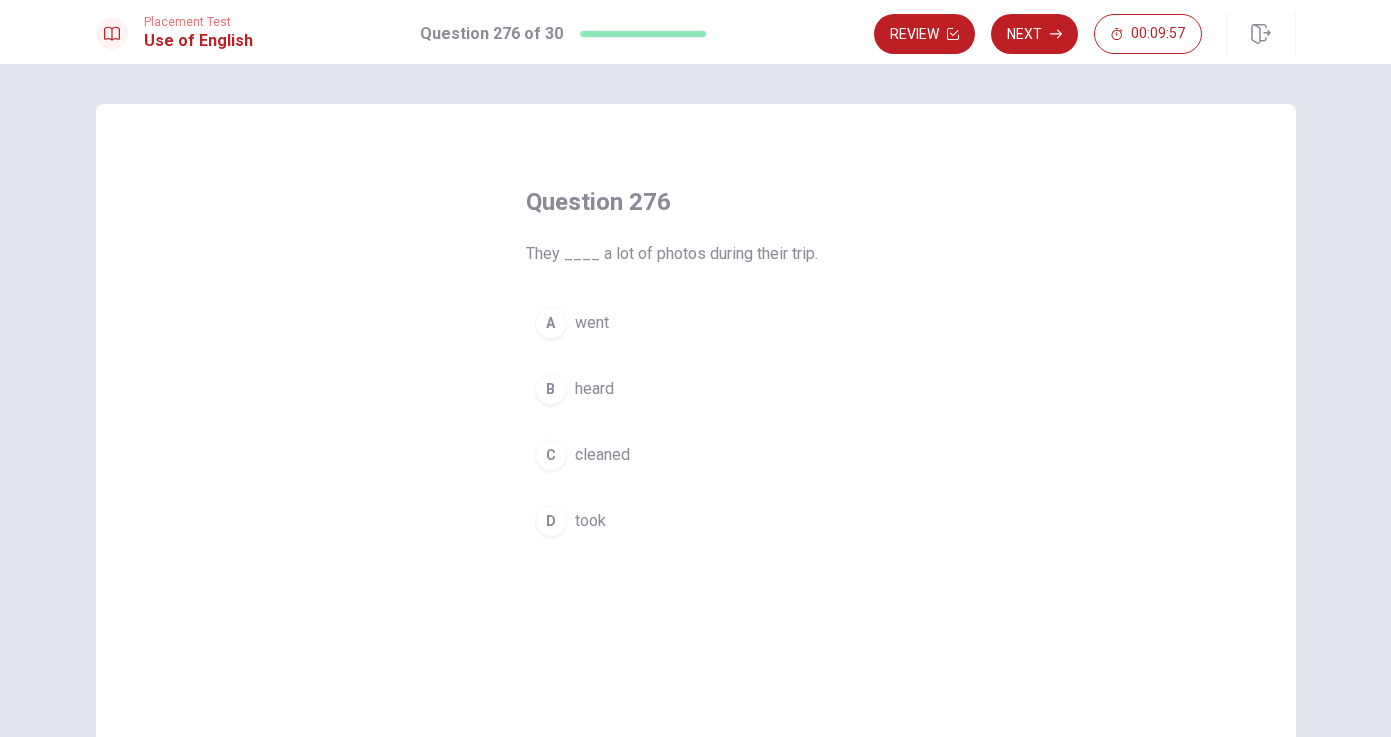 click on "A" at bounding box center [551, 323] 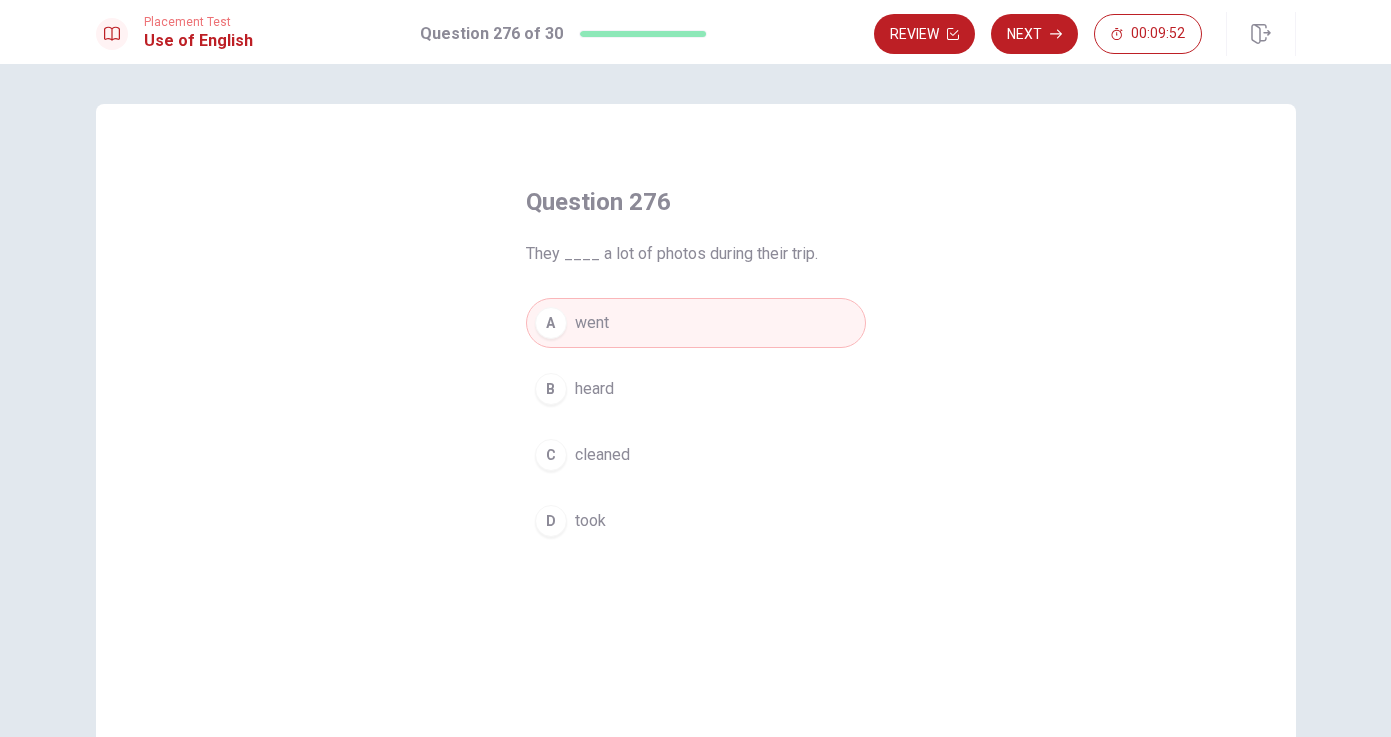 click on "took" at bounding box center (590, 521) 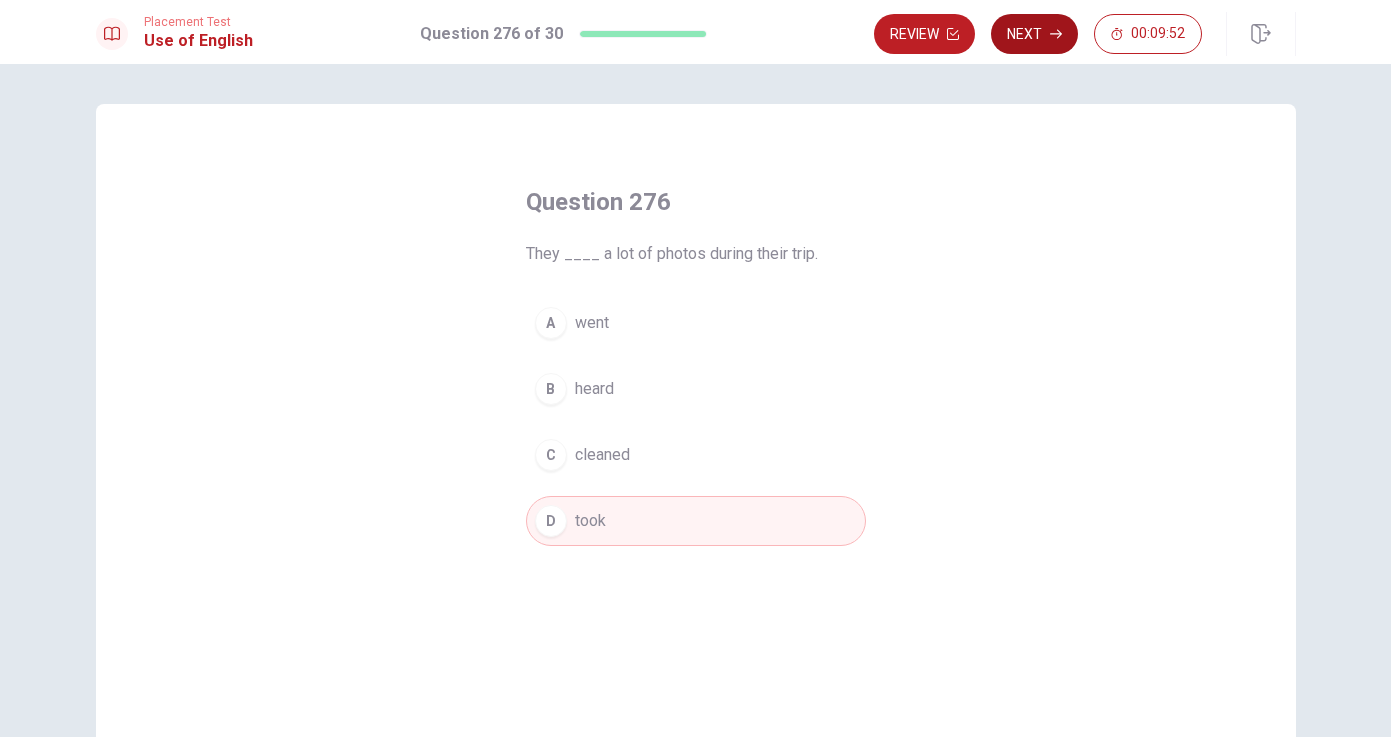 click 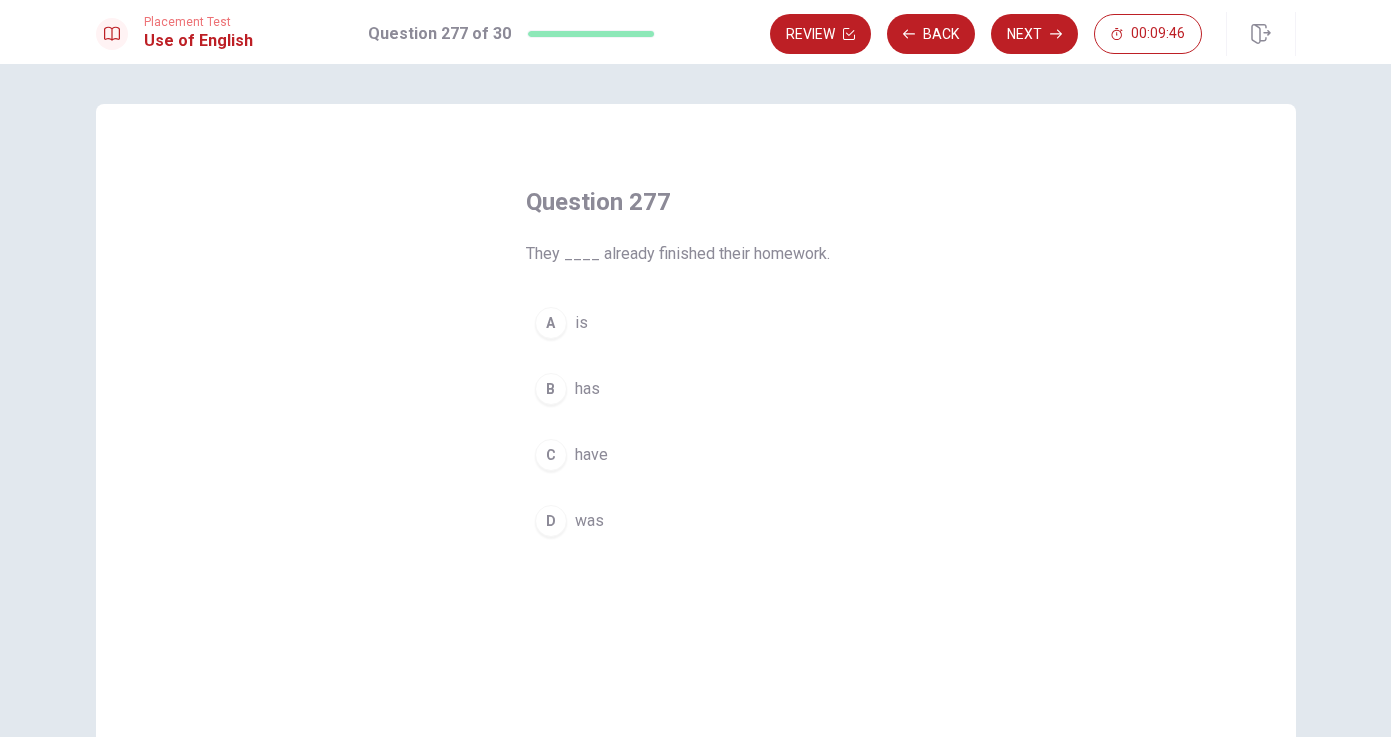 click on "was" at bounding box center (589, 521) 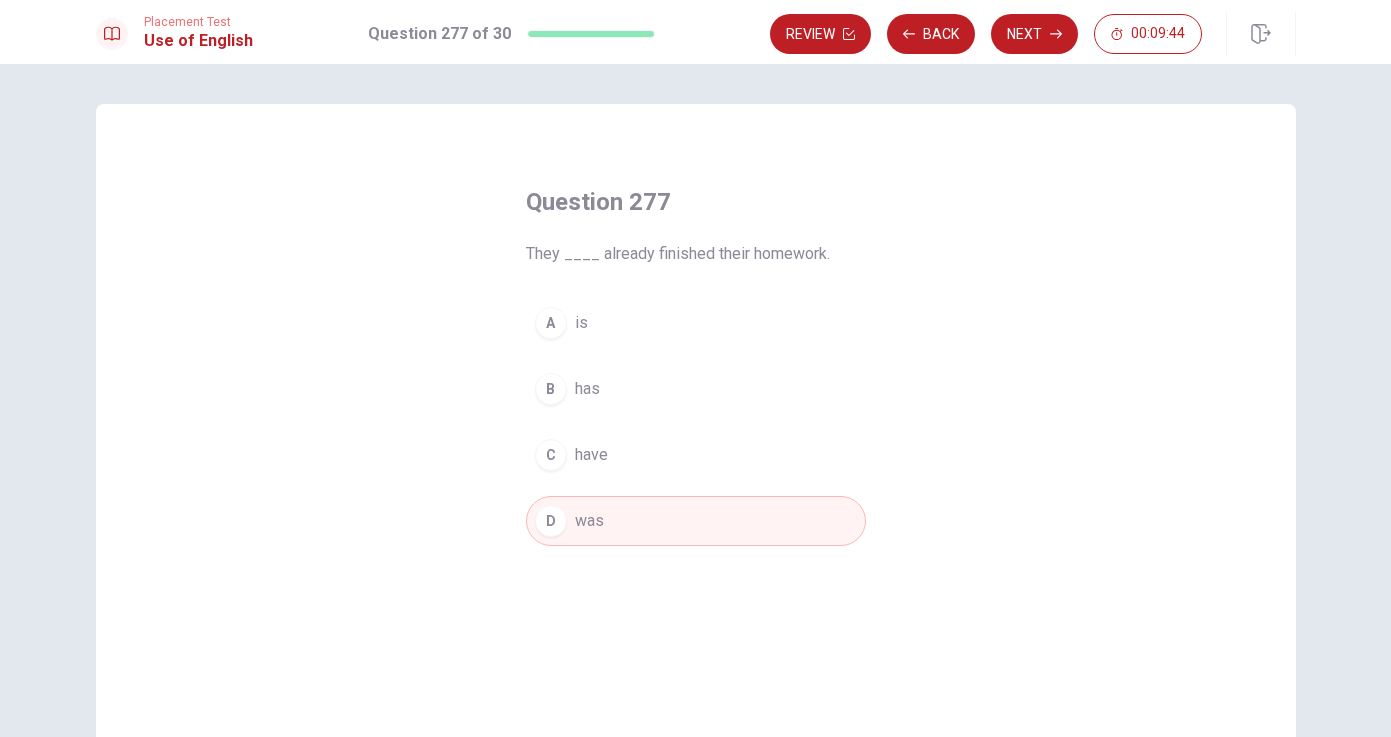 click on "C have" at bounding box center [696, 455] 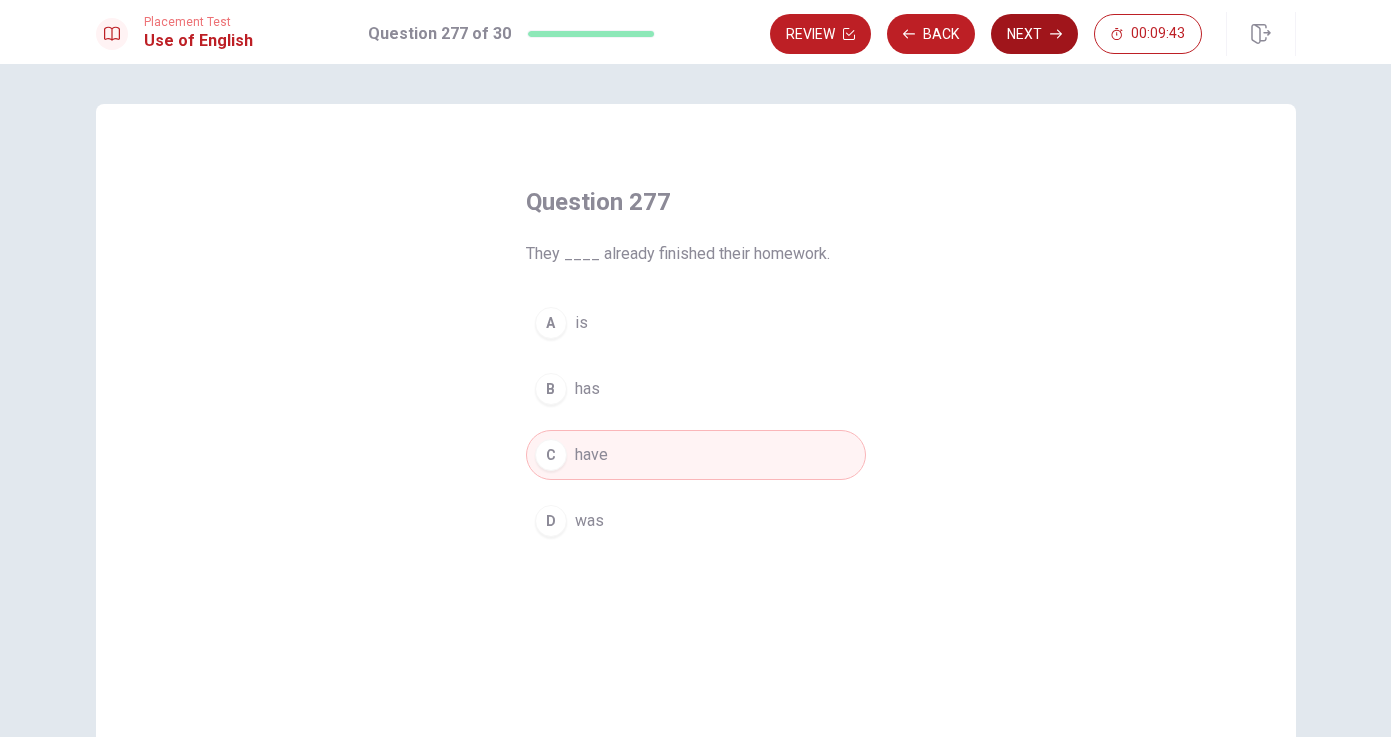 click 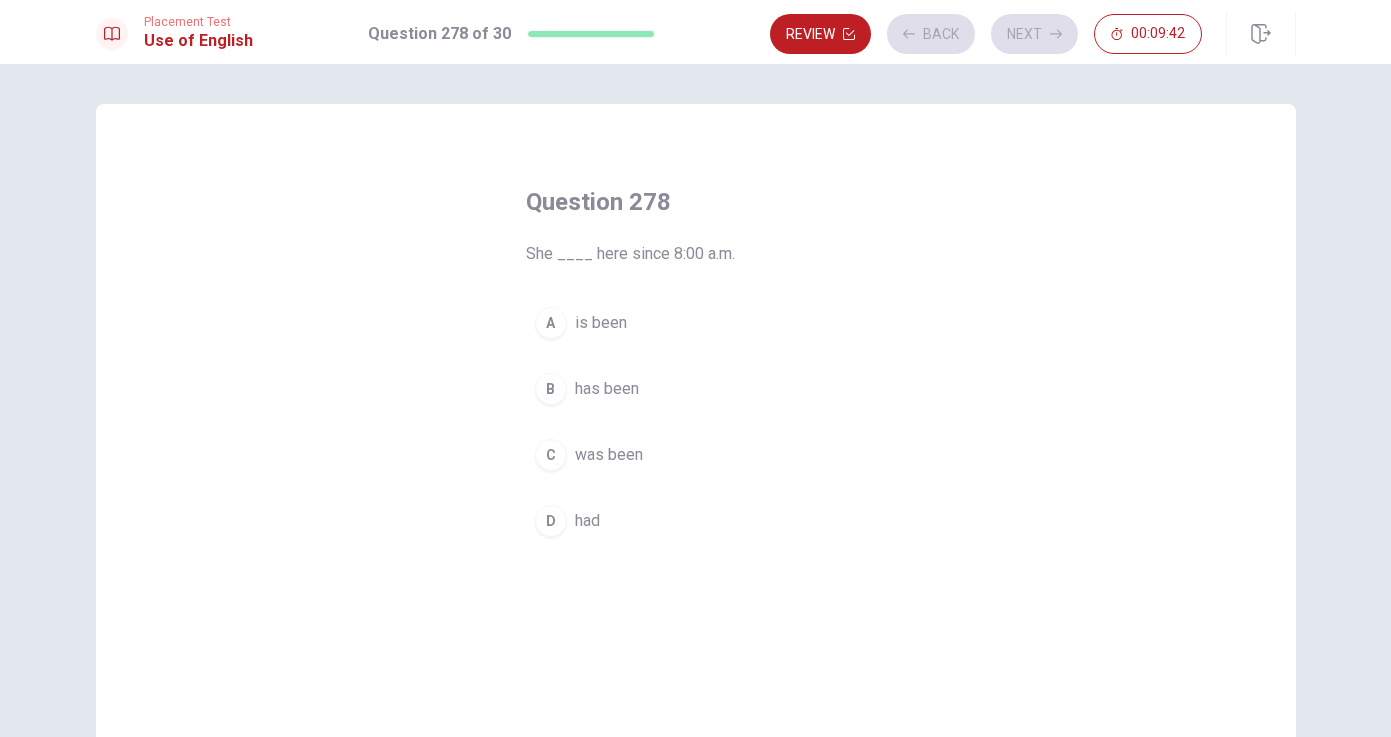 click on "is been" at bounding box center (601, 323) 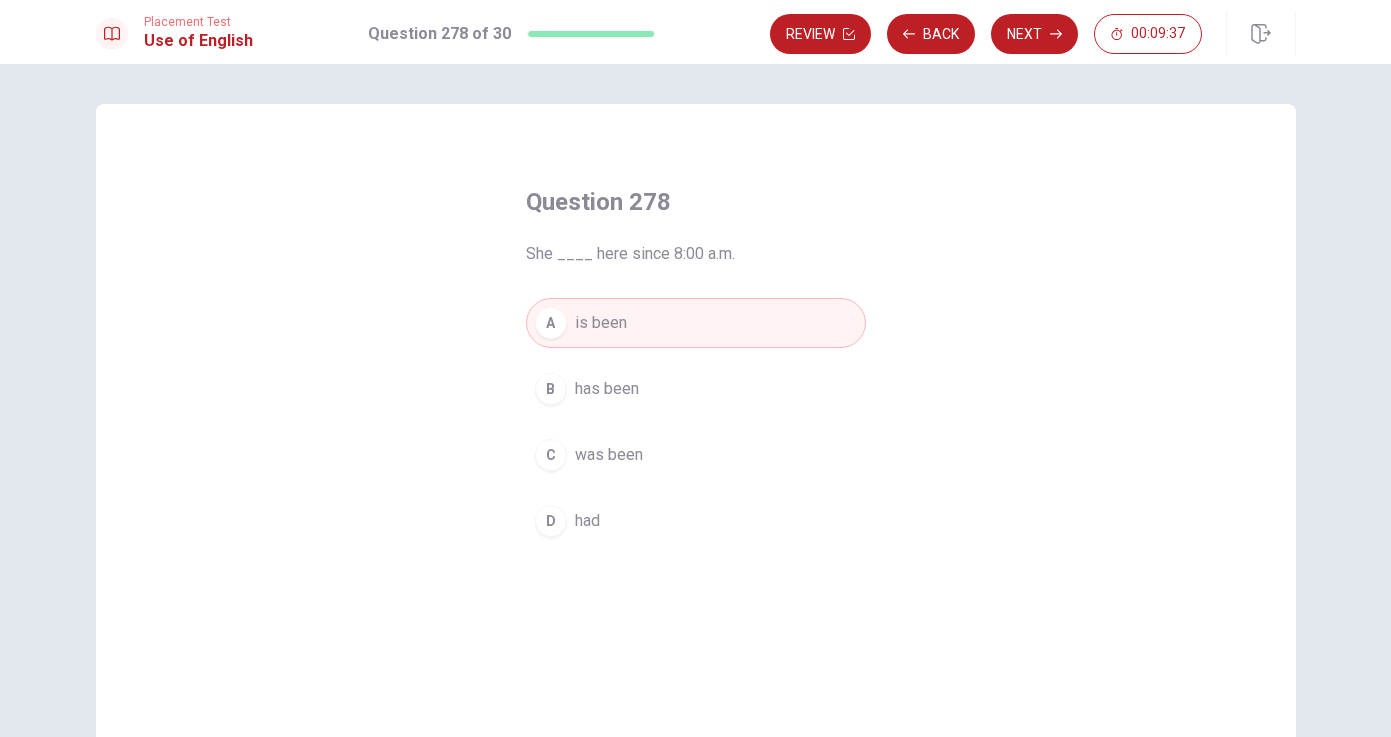 click on "C" at bounding box center [551, 455] 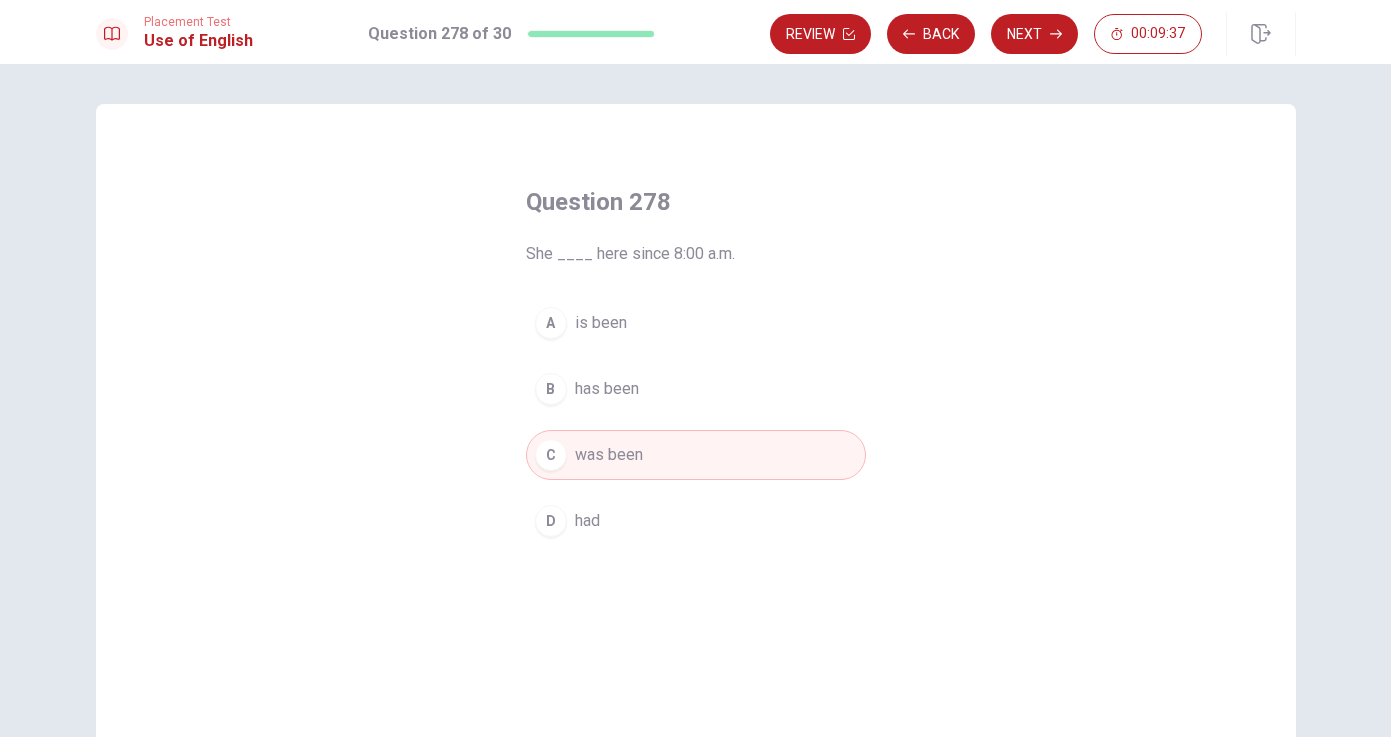click on "has been" at bounding box center (607, 389) 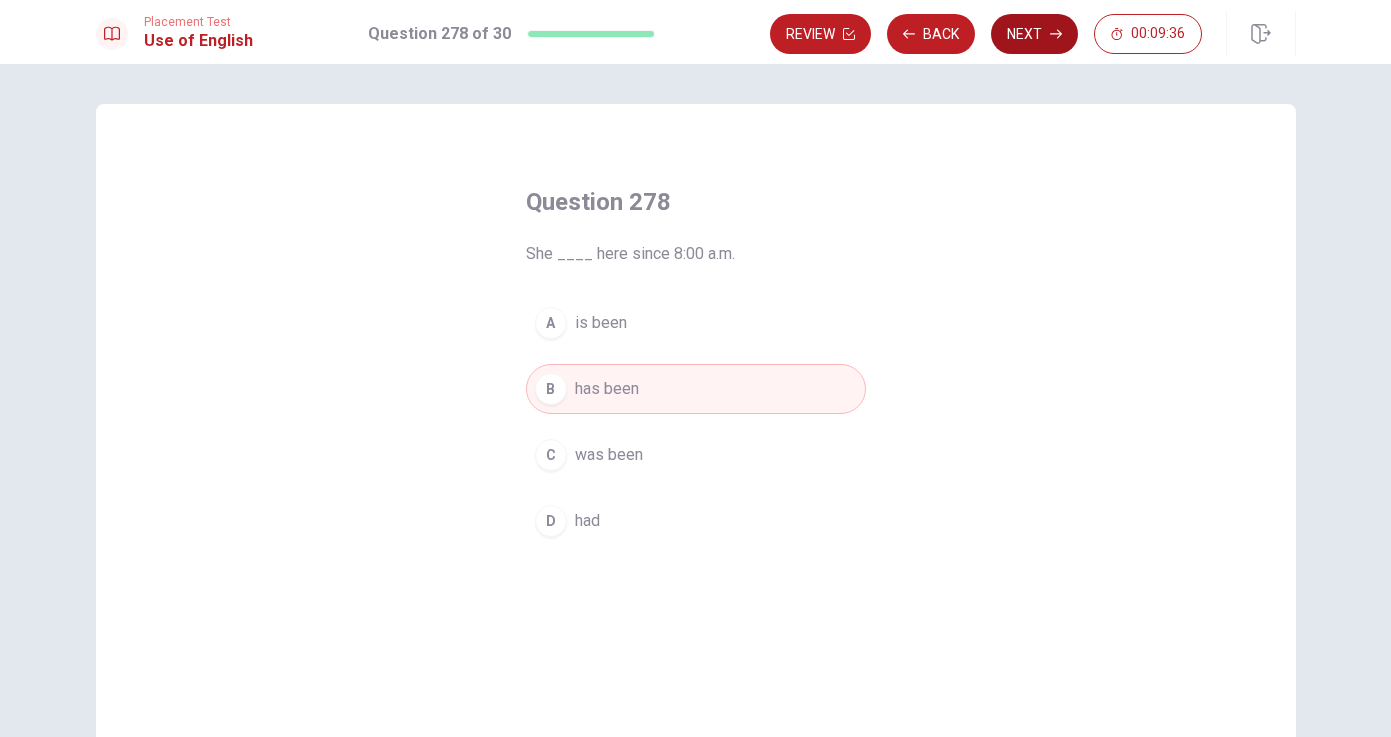 click on "Next" at bounding box center [1034, 34] 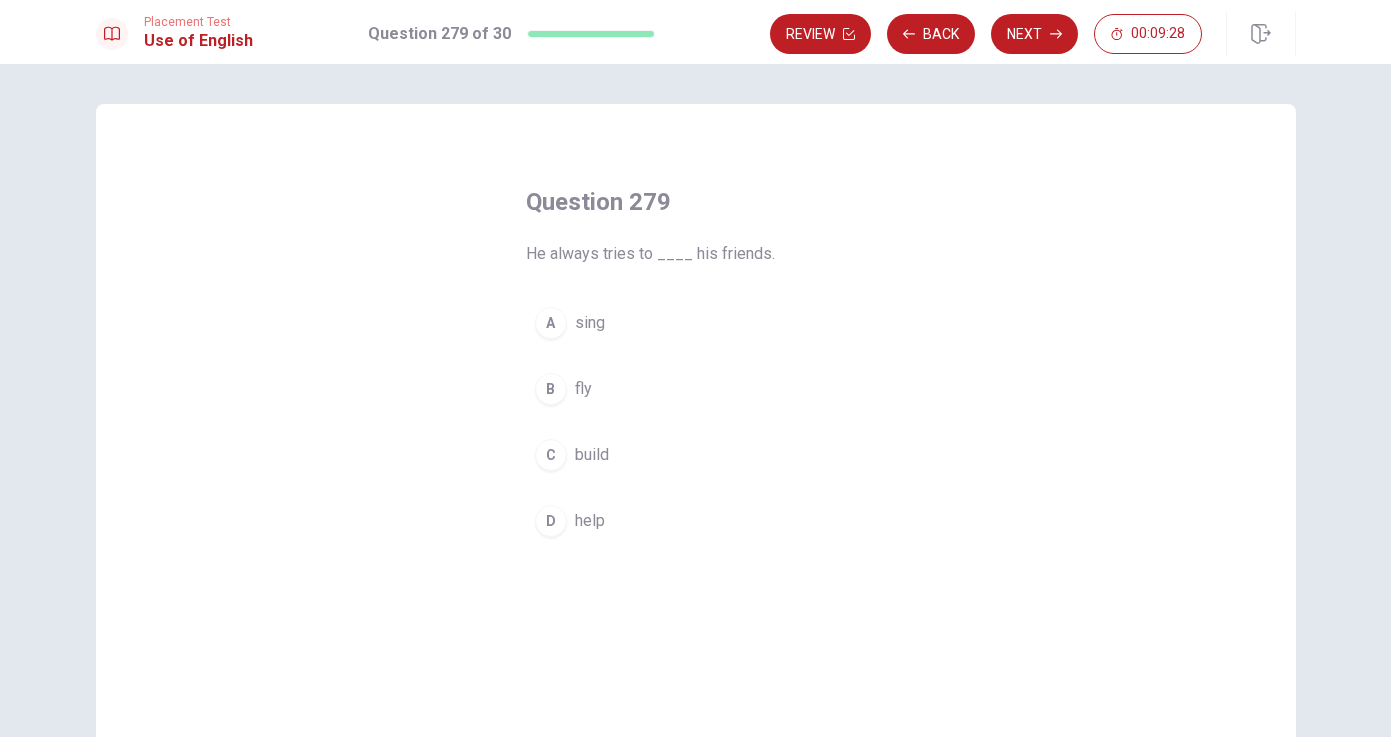 click on "D help" at bounding box center [696, 521] 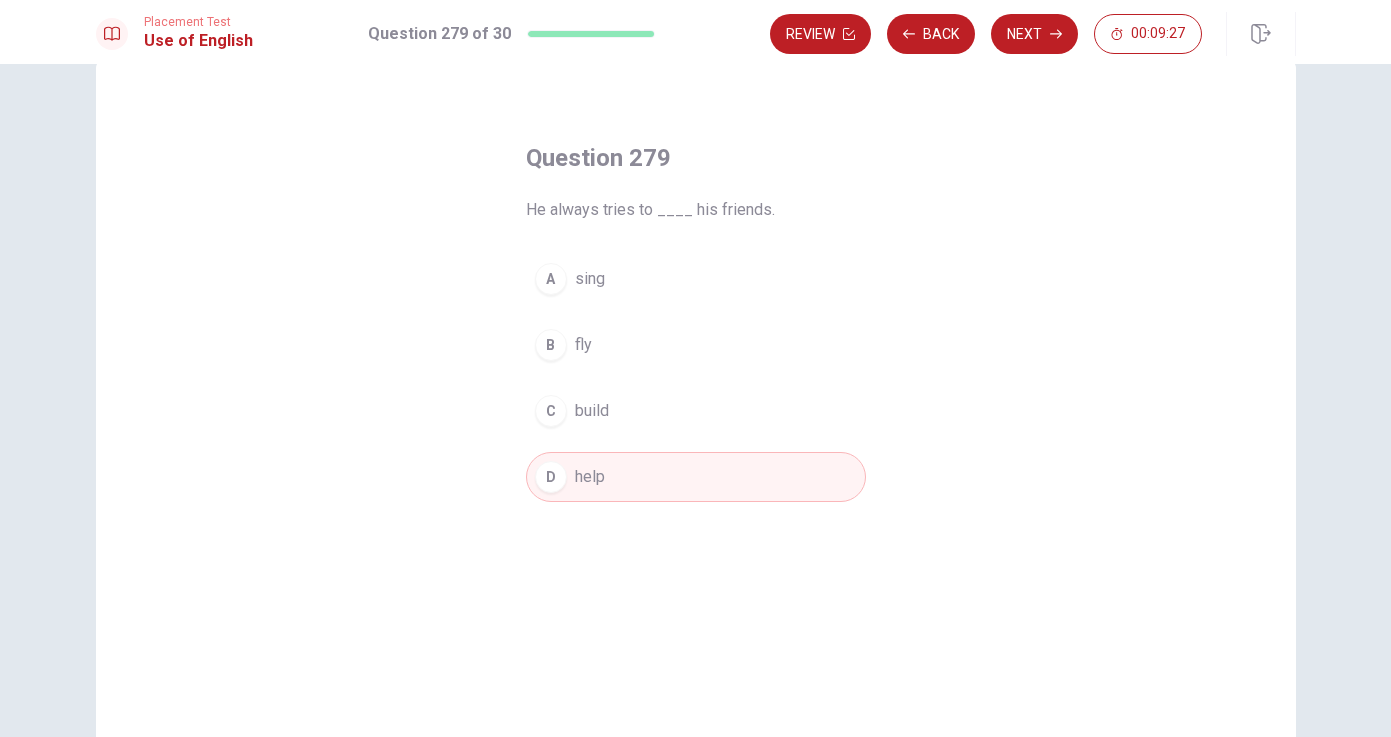 scroll, scrollTop: 45, scrollLeft: 0, axis: vertical 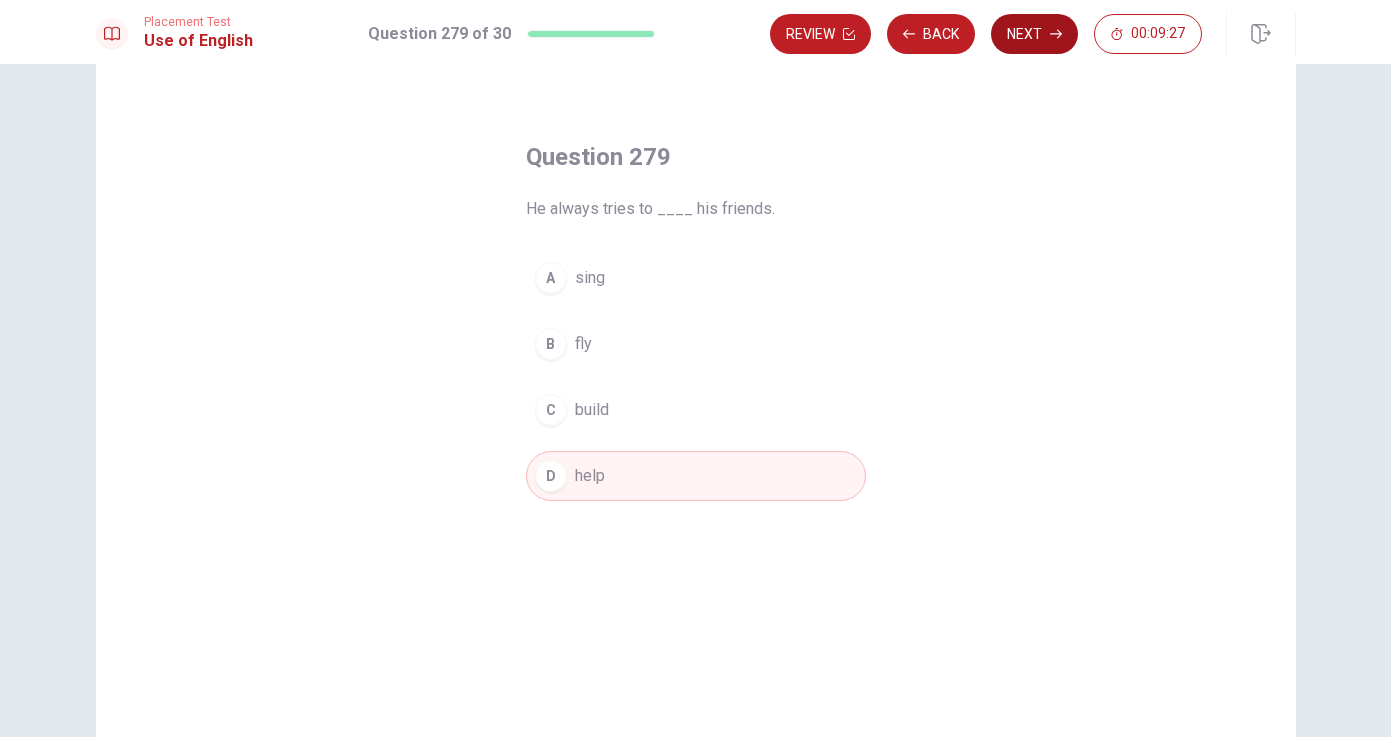 click on "Next" at bounding box center (1034, 34) 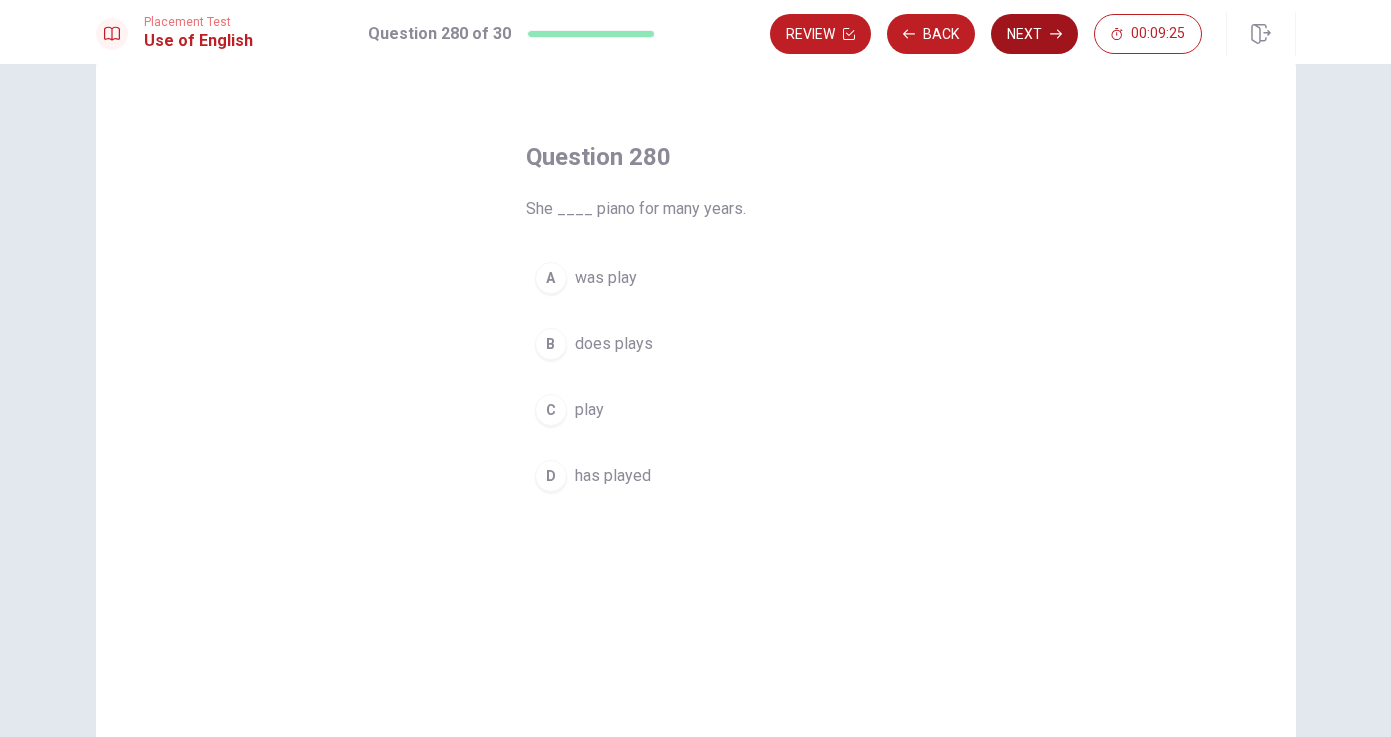 scroll, scrollTop: 0, scrollLeft: 0, axis: both 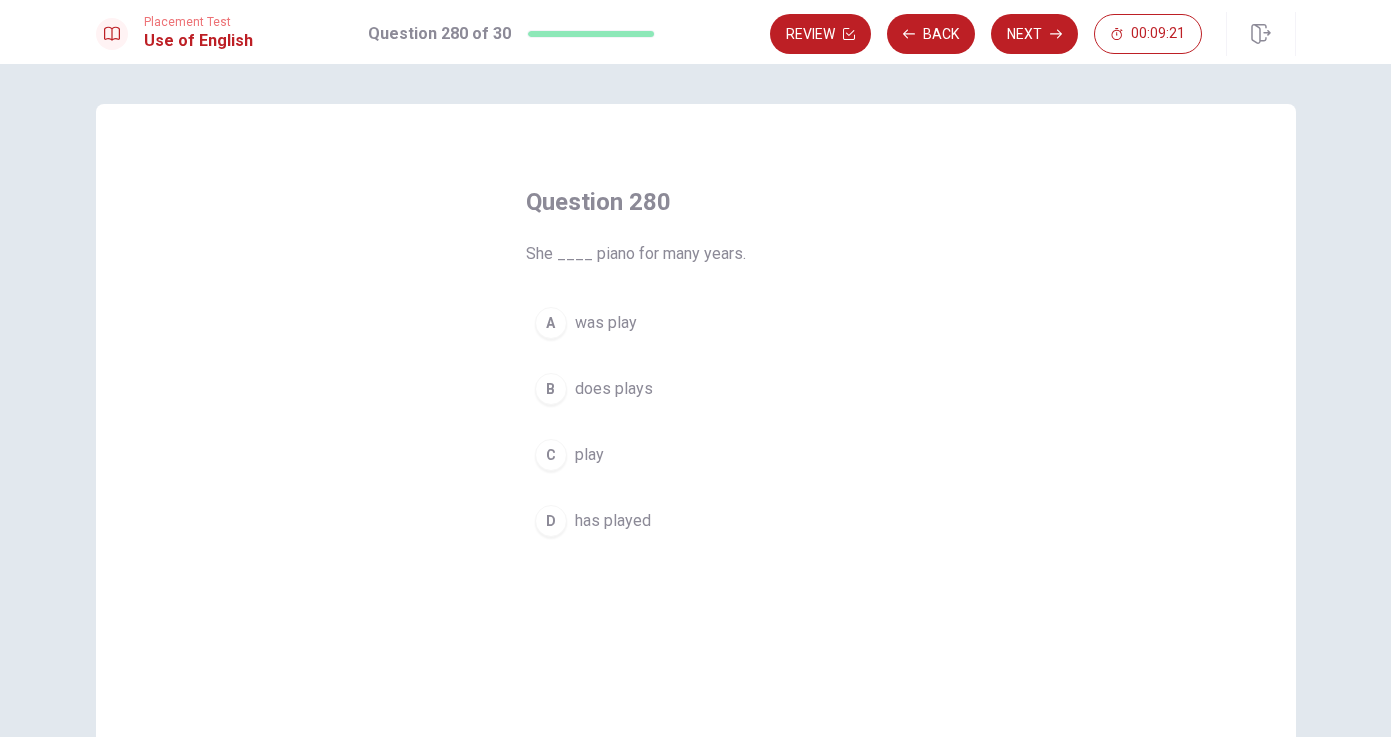 click on "C play" at bounding box center [696, 455] 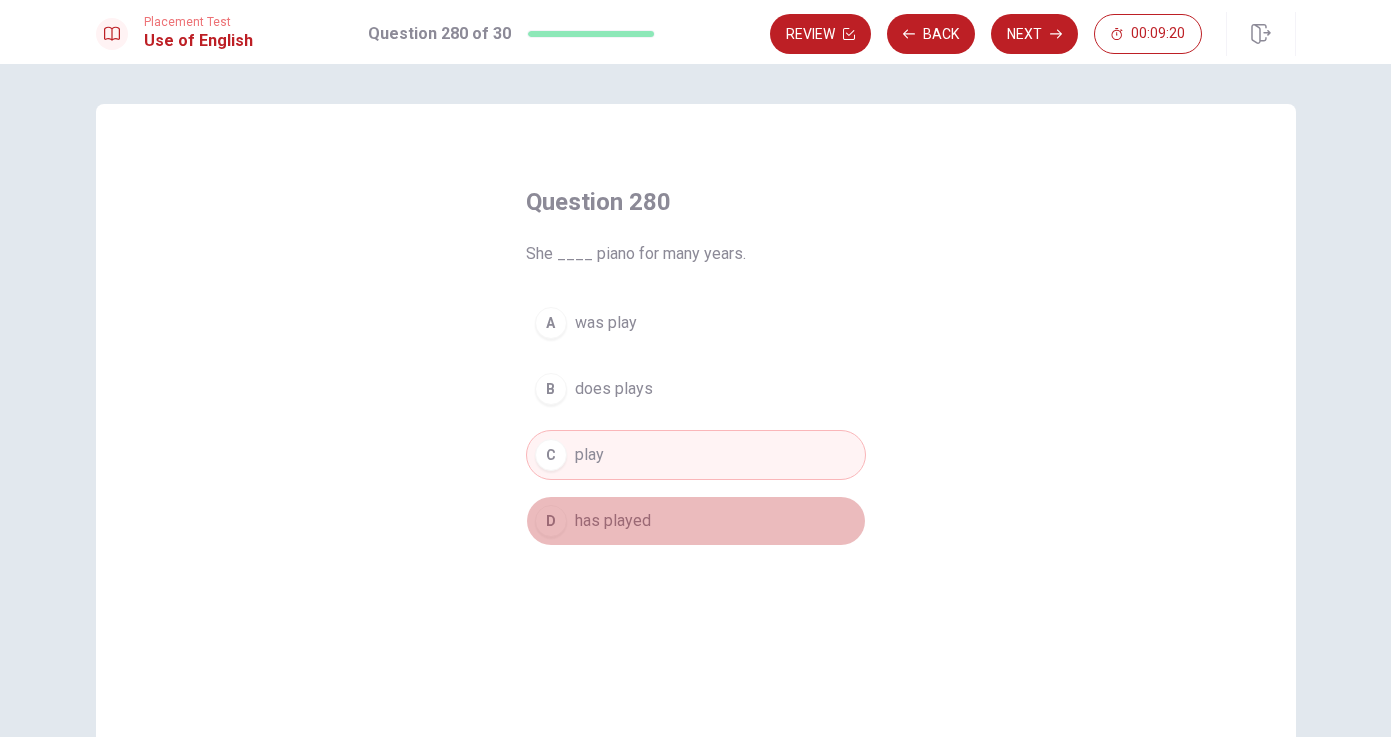 click on "D has played" at bounding box center (696, 521) 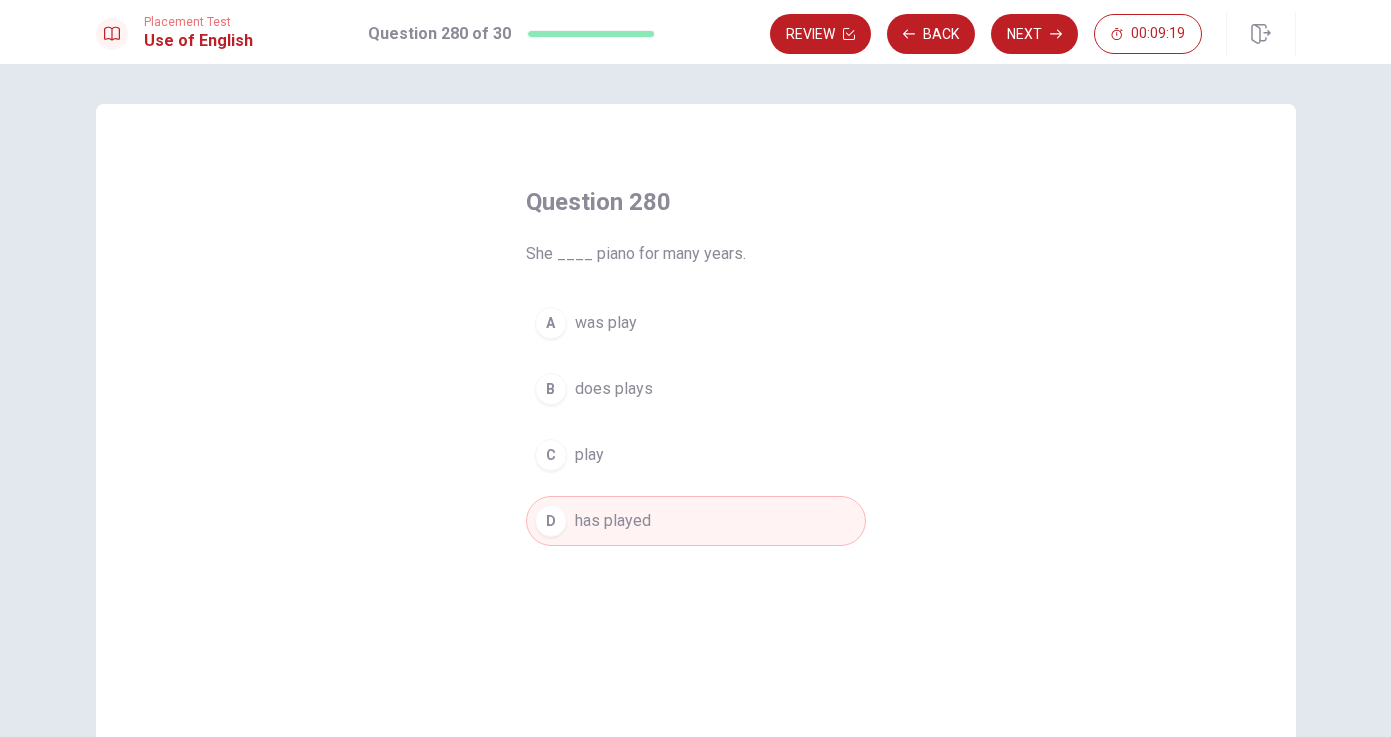 click on "B does plays" at bounding box center (696, 389) 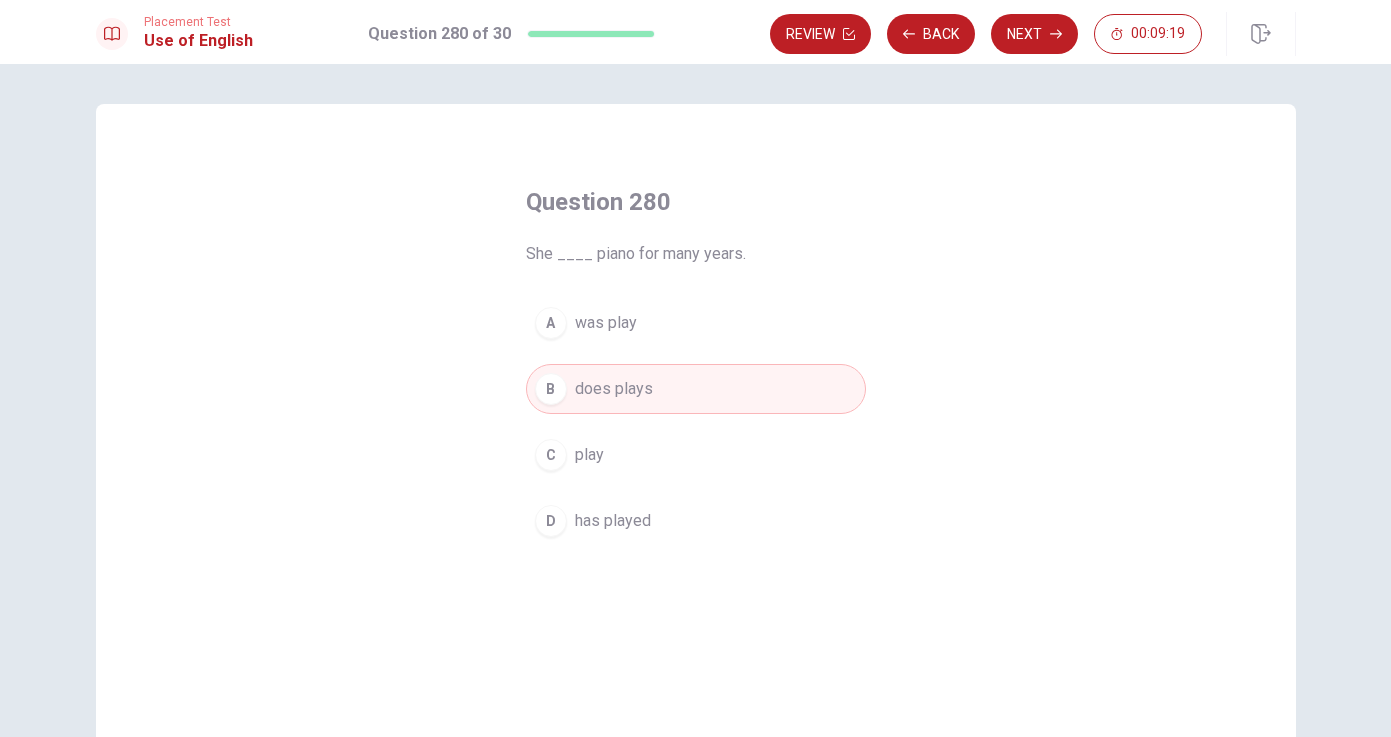 click on "C play" at bounding box center (696, 455) 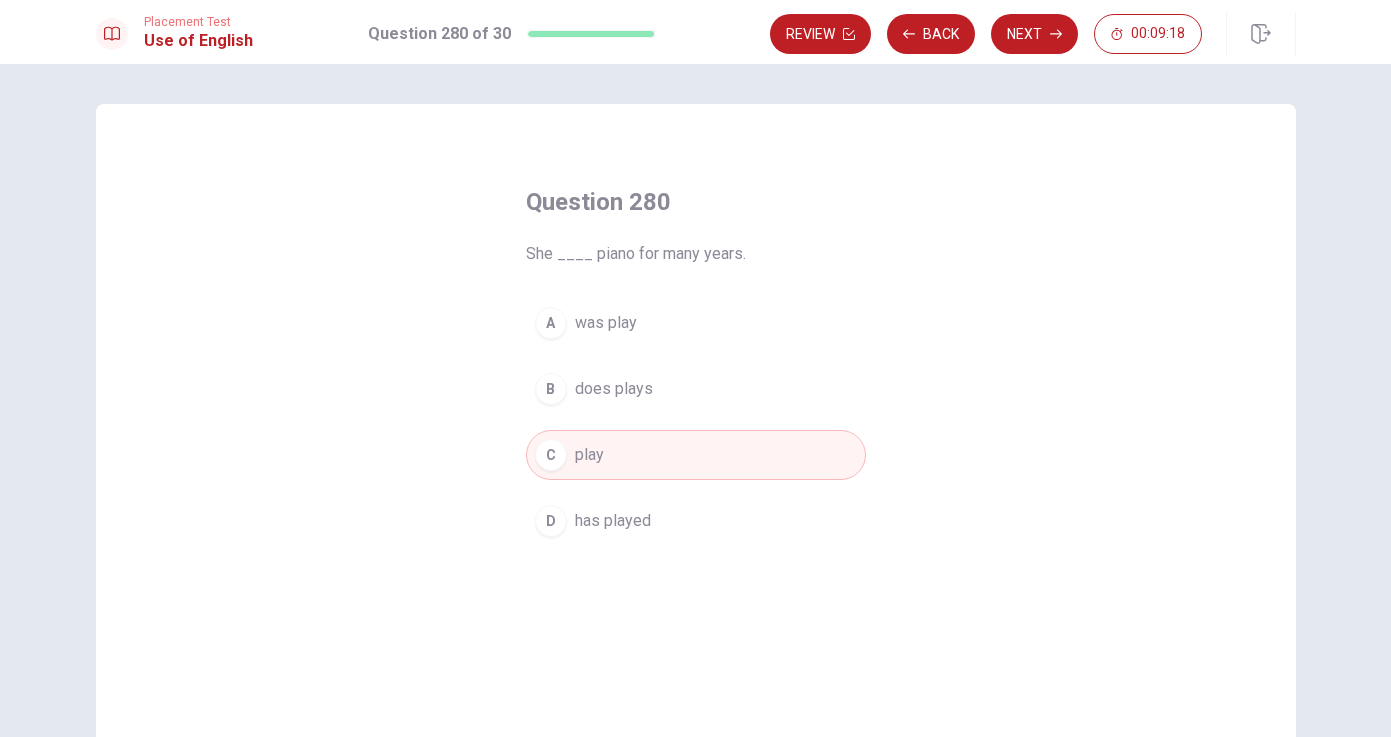 click on "B does plays" at bounding box center (696, 389) 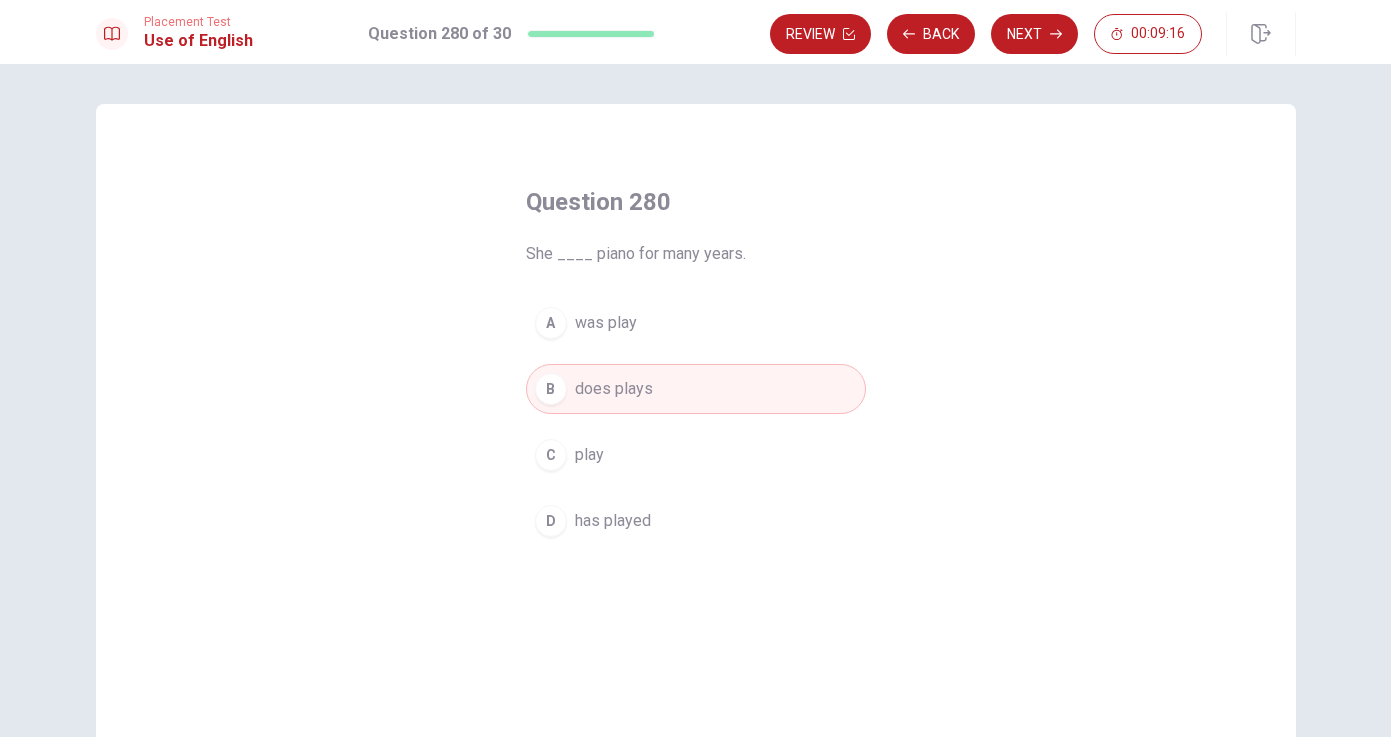 click on "D has played" at bounding box center [696, 521] 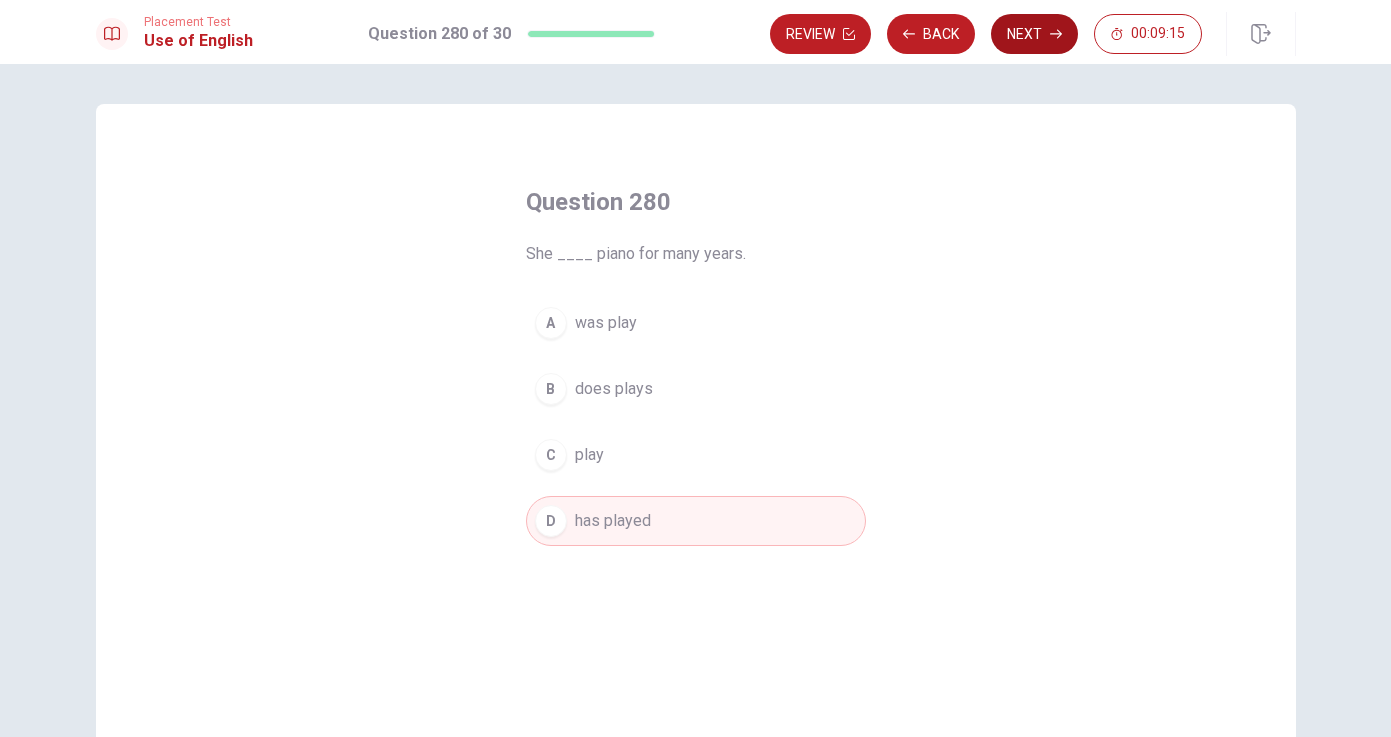 click 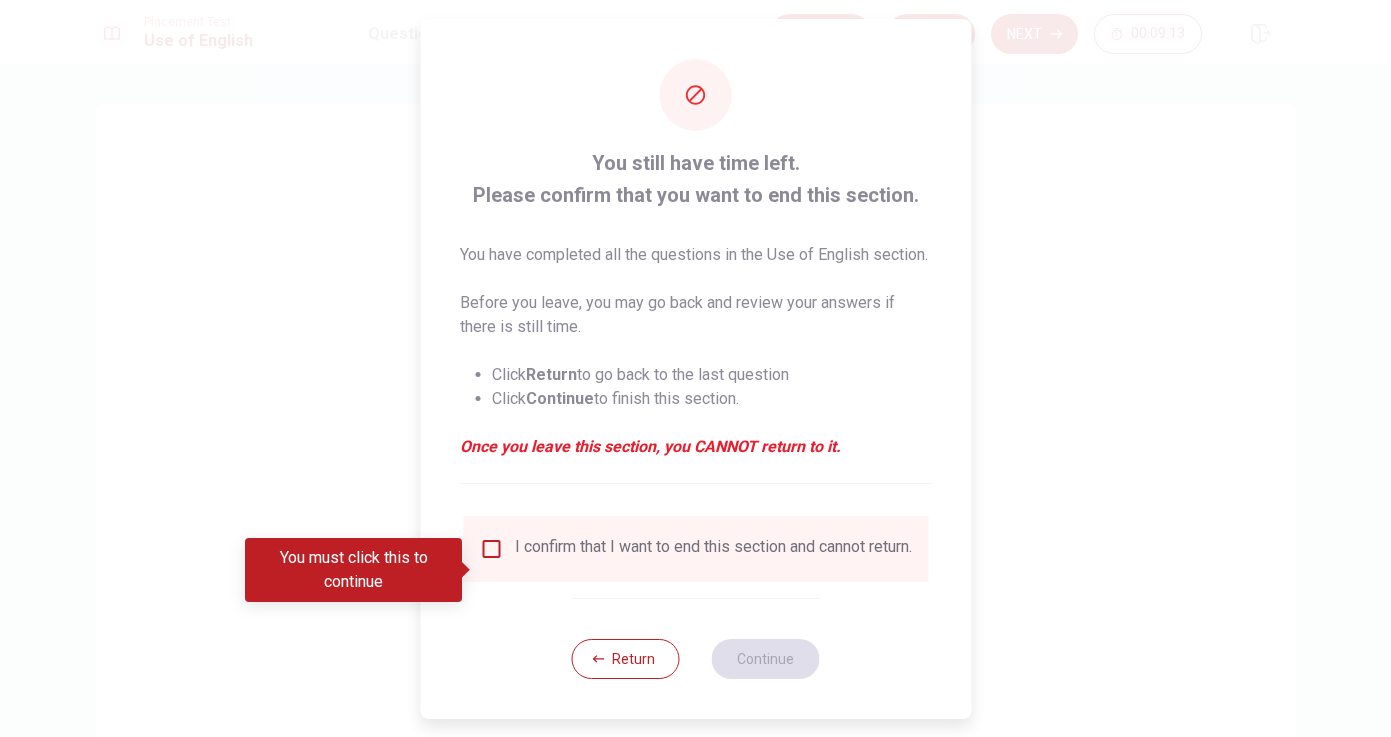 click on "You must click this to continue" at bounding box center (360, 570) 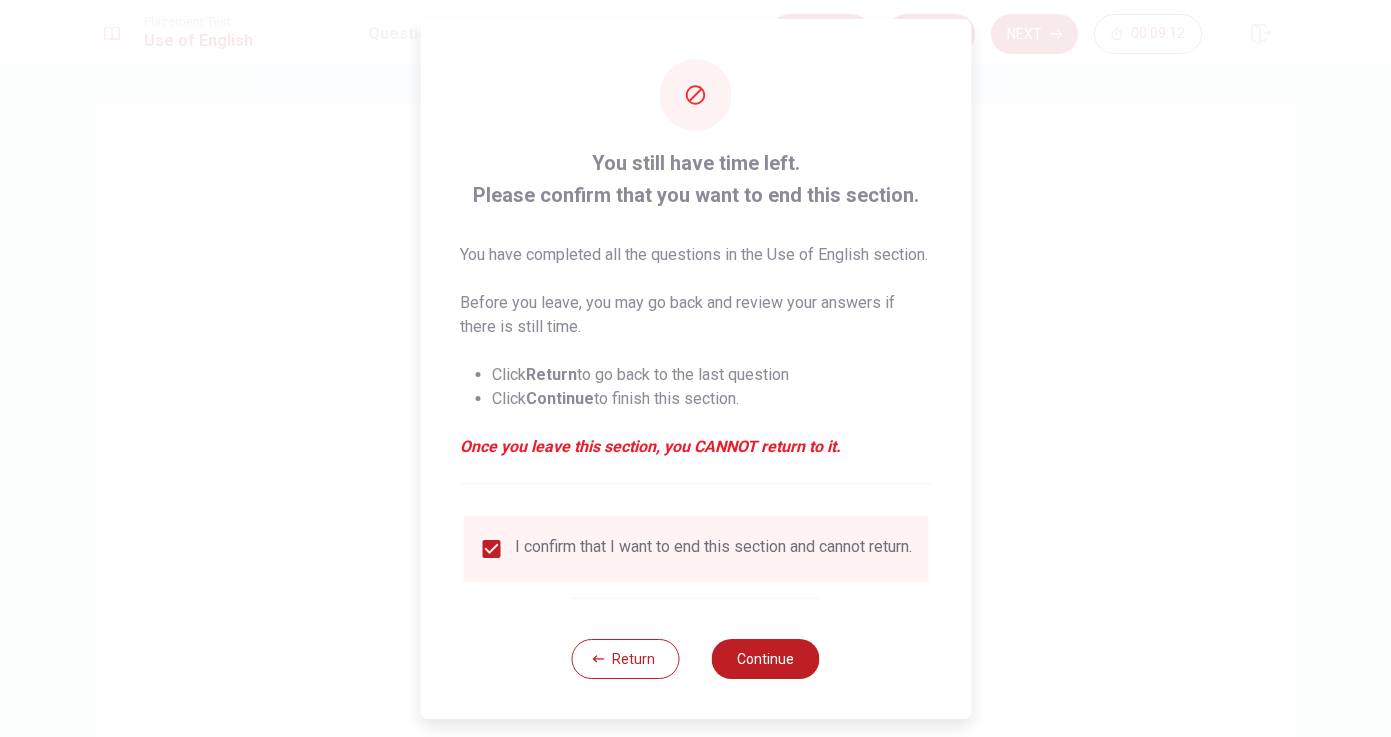 click at bounding box center (695, 368) 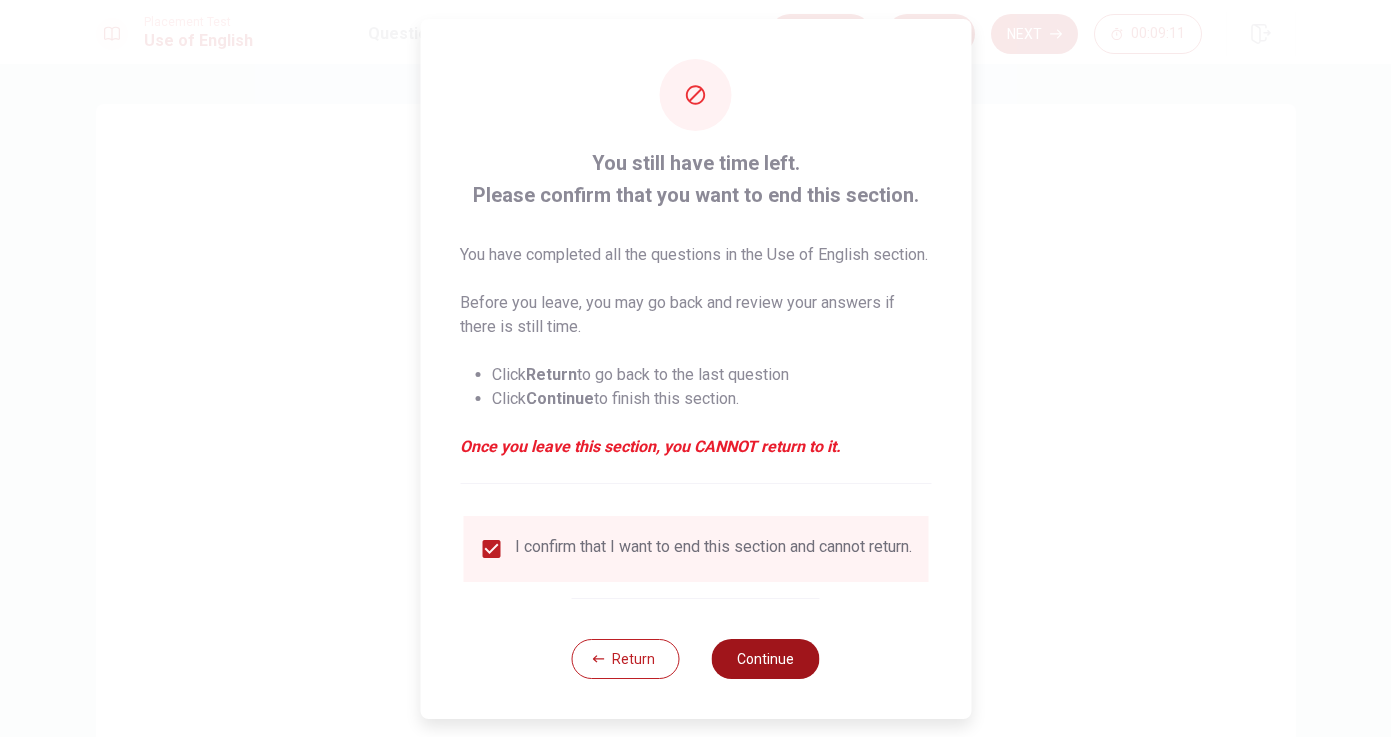 click on "Continue" at bounding box center (766, 659) 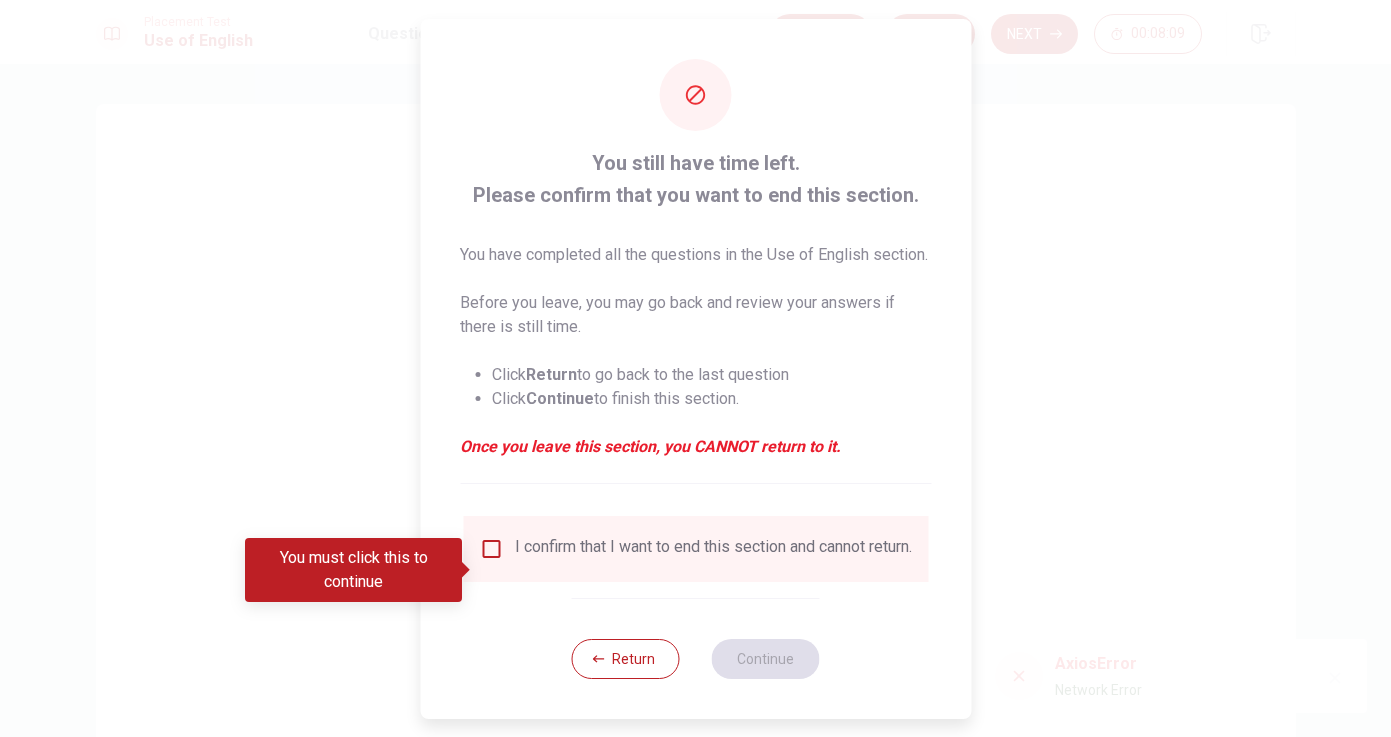 click at bounding box center [491, 549] 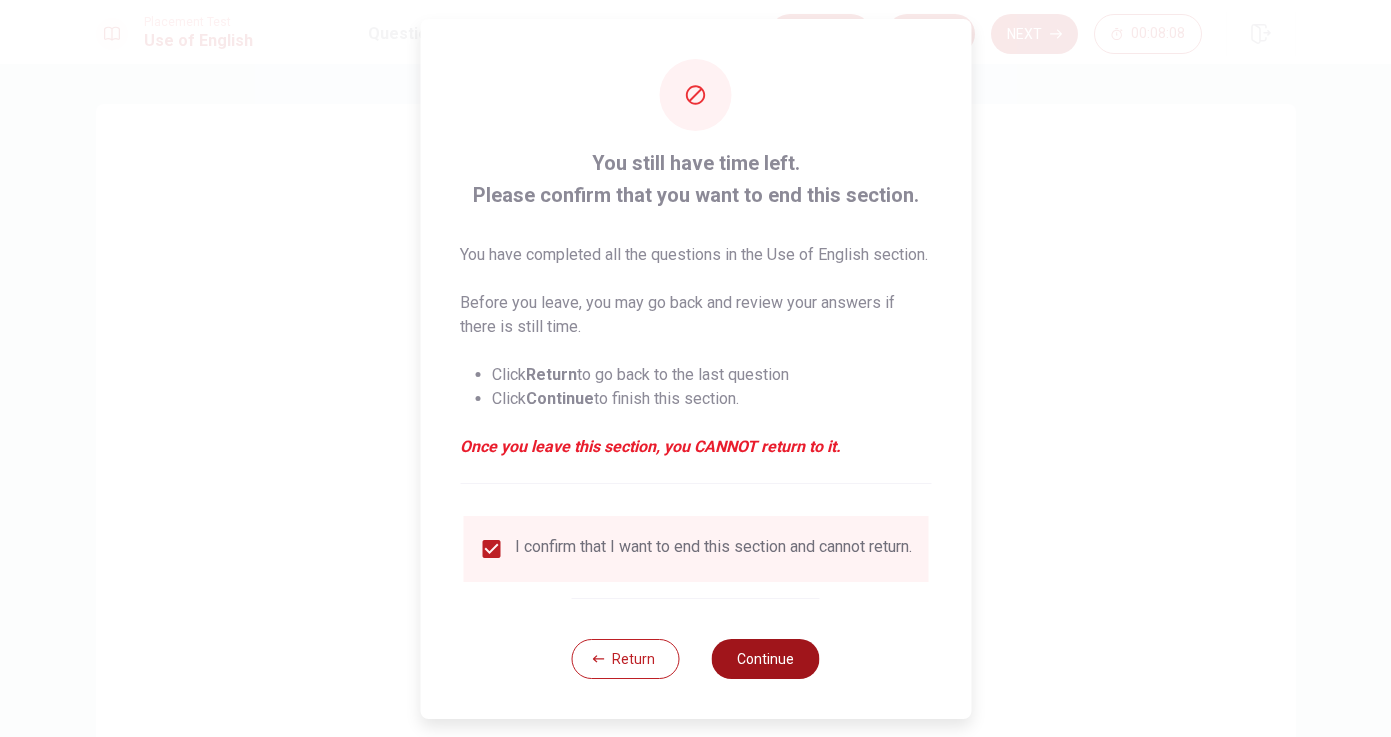 click on "Continue" at bounding box center (766, 659) 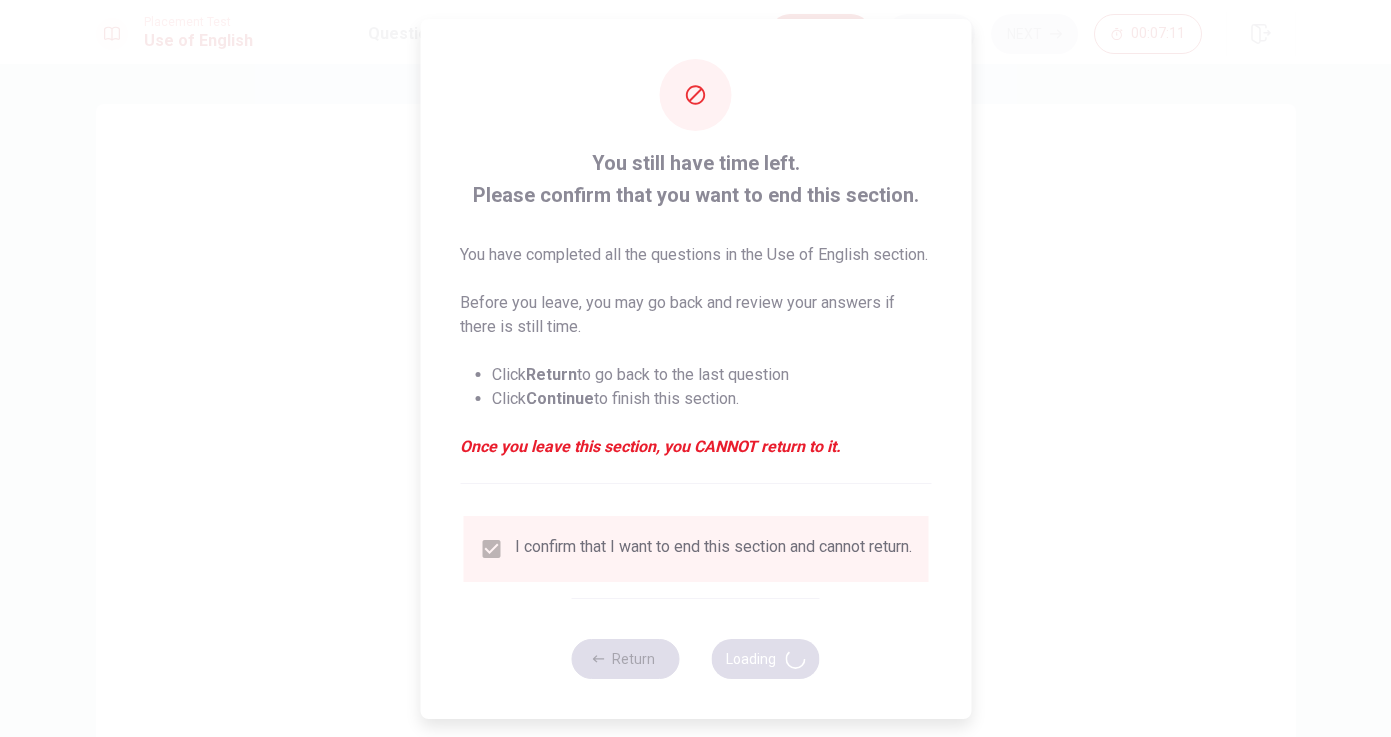 scroll, scrollTop: 0, scrollLeft: 0, axis: both 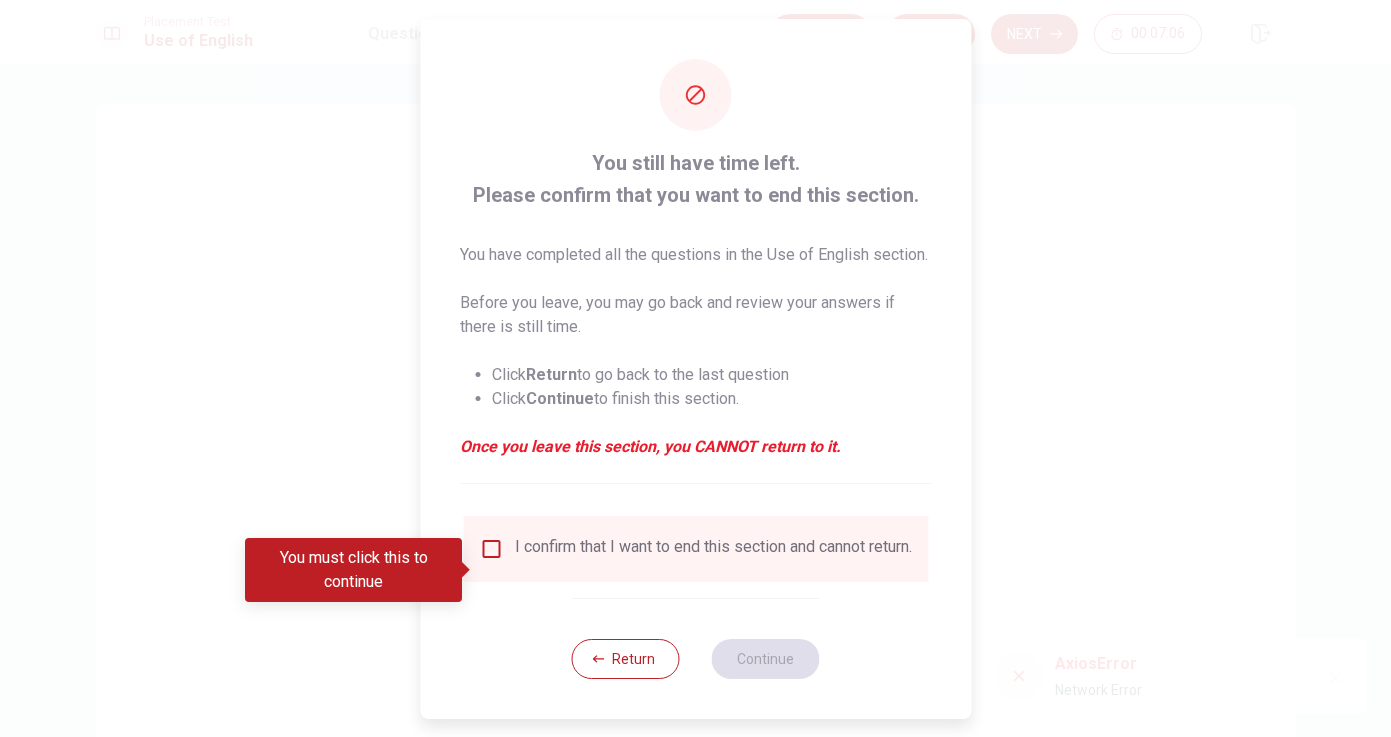 click at bounding box center [491, 549] 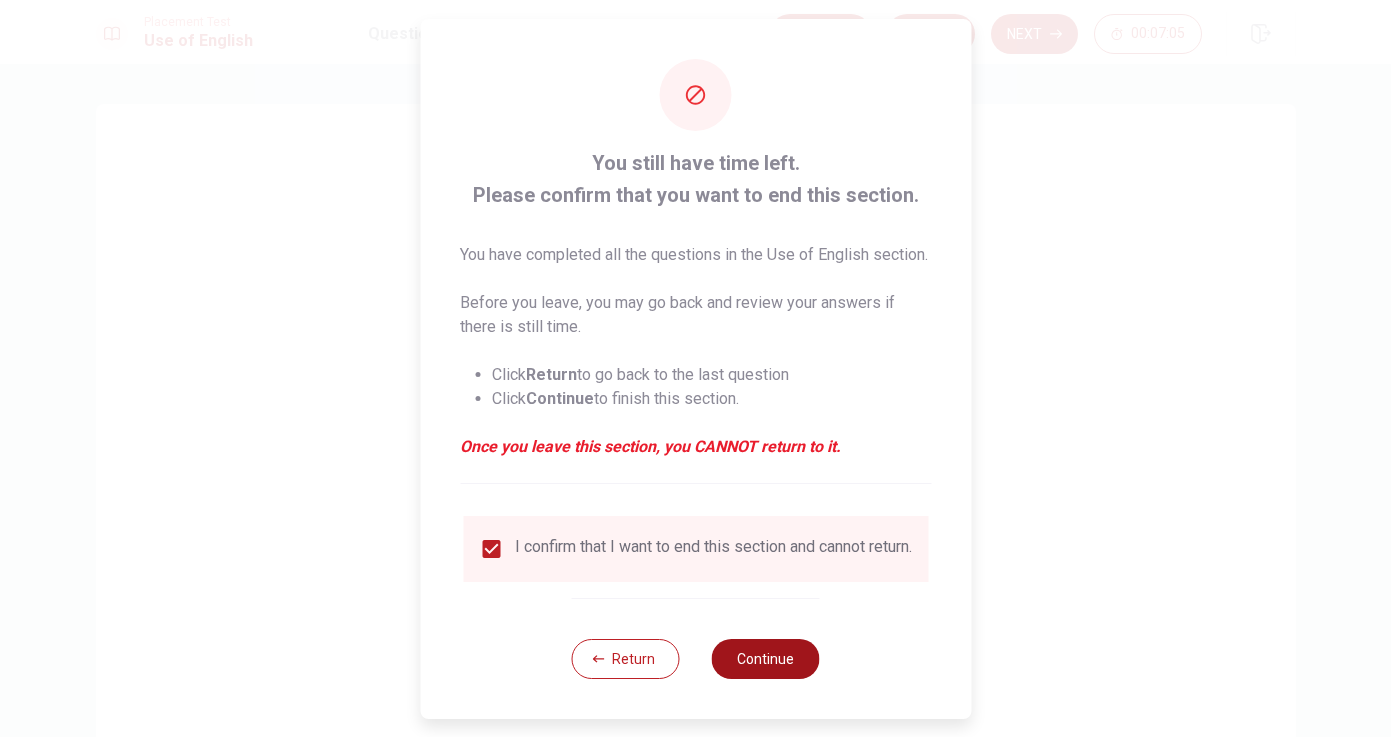 click on "Continue" at bounding box center (766, 659) 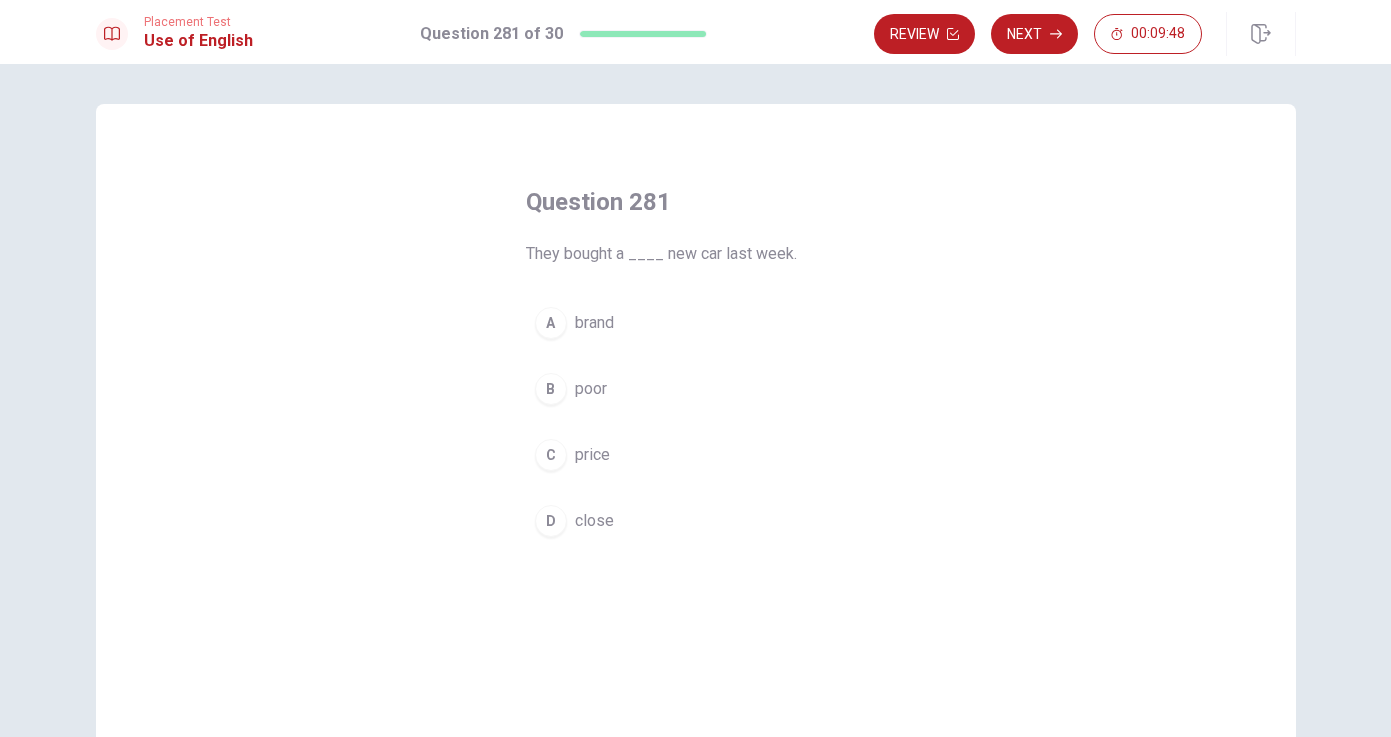 click on "A brand" at bounding box center [696, 323] 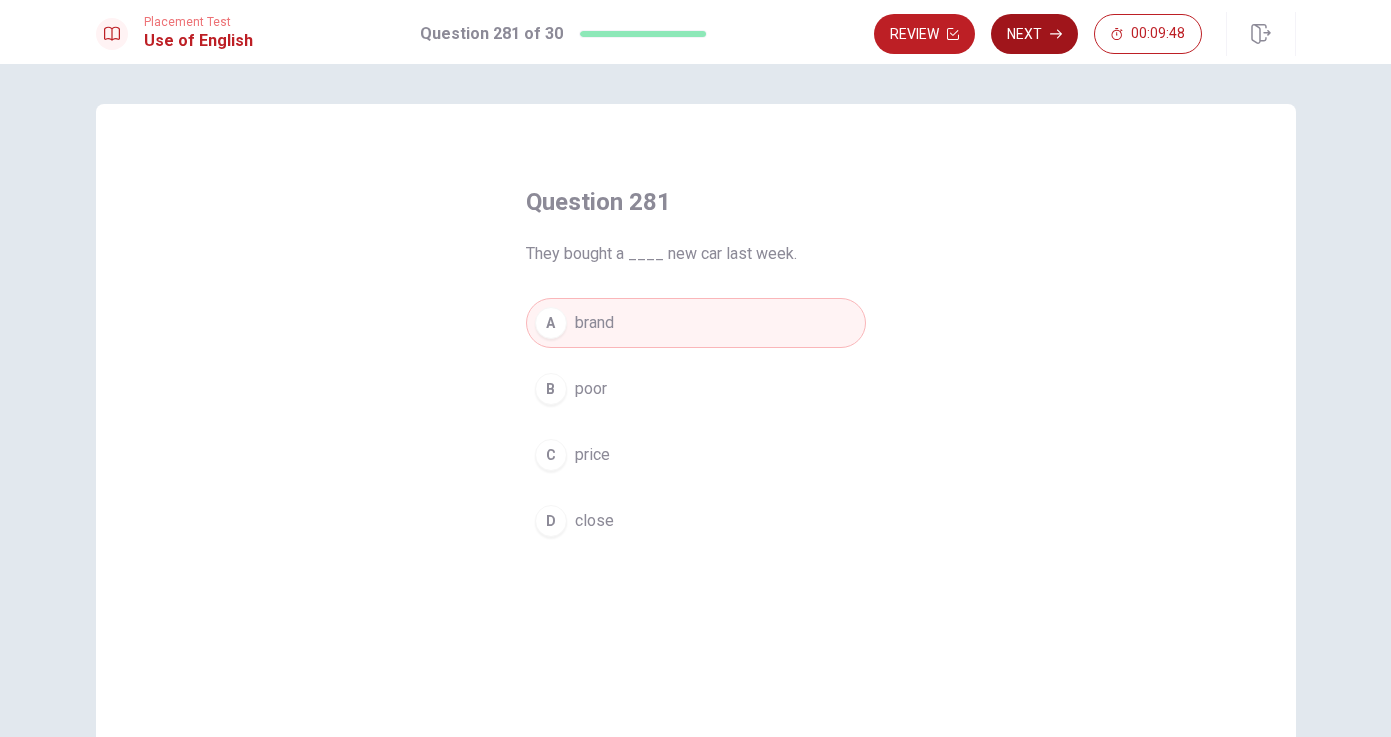 click 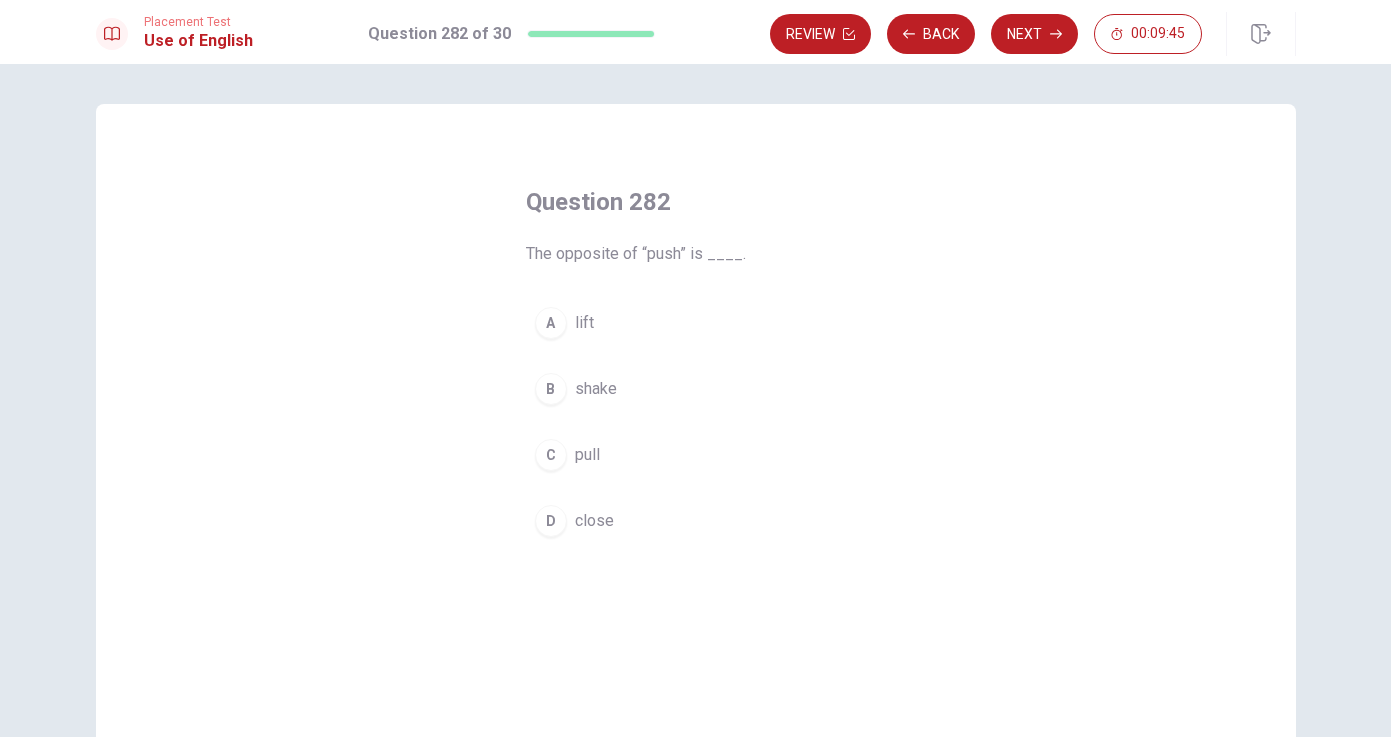 click on "pull" at bounding box center (587, 455) 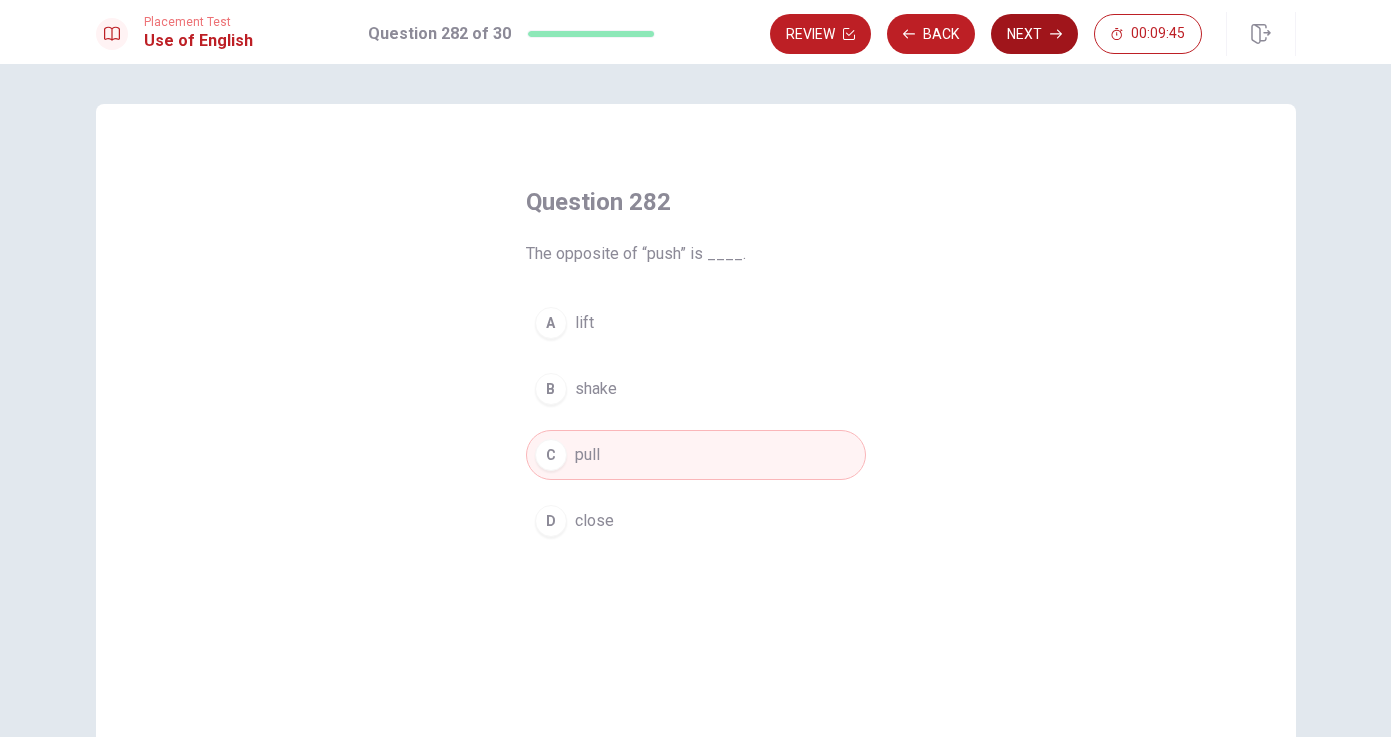 click on "Next" at bounding box center [1034, 34] 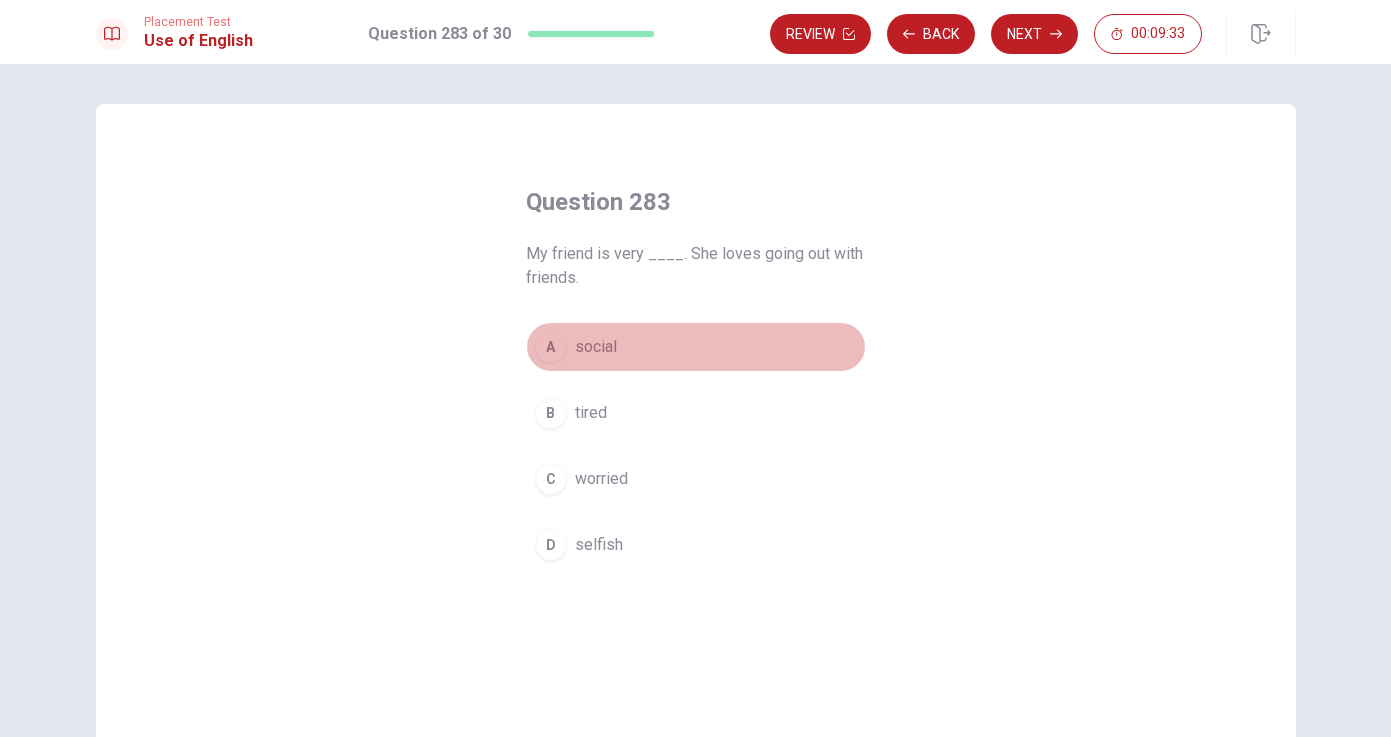click on "A social" at bounding box center [696, 347] 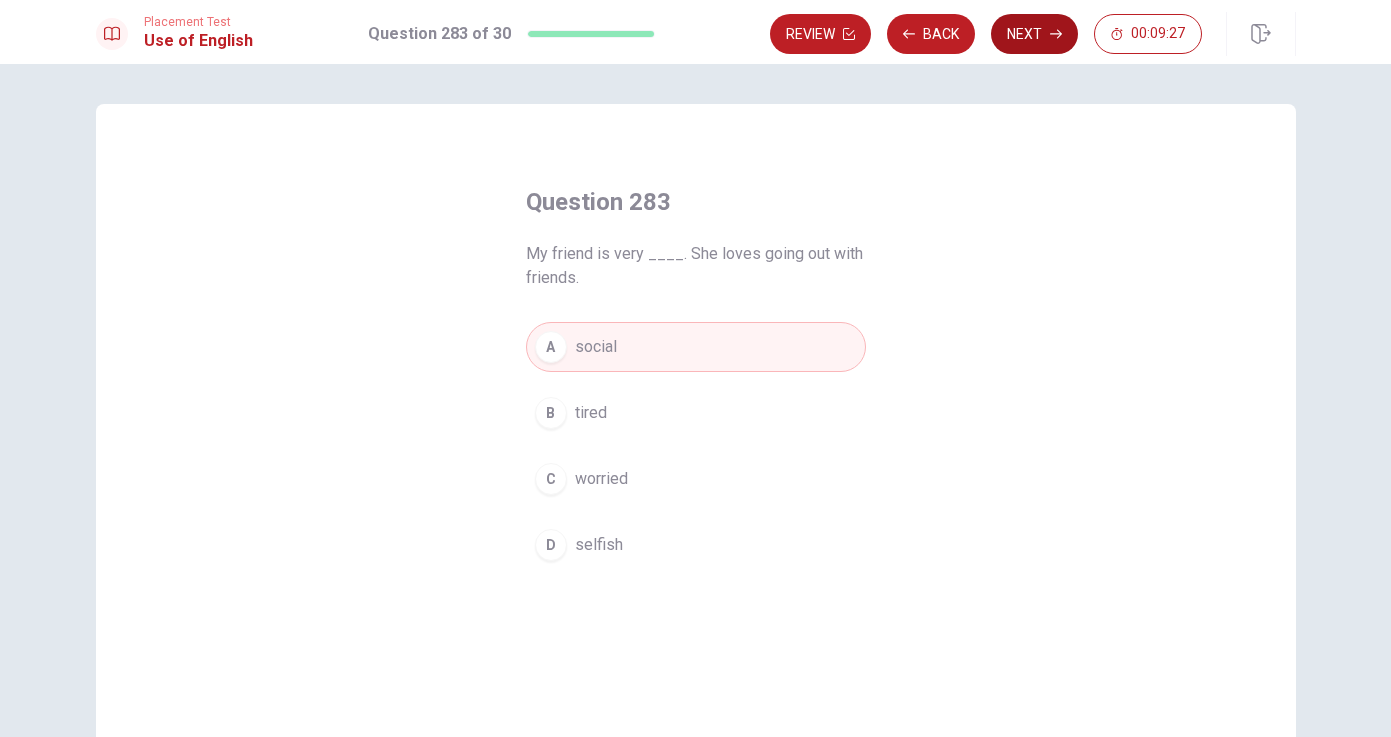 click 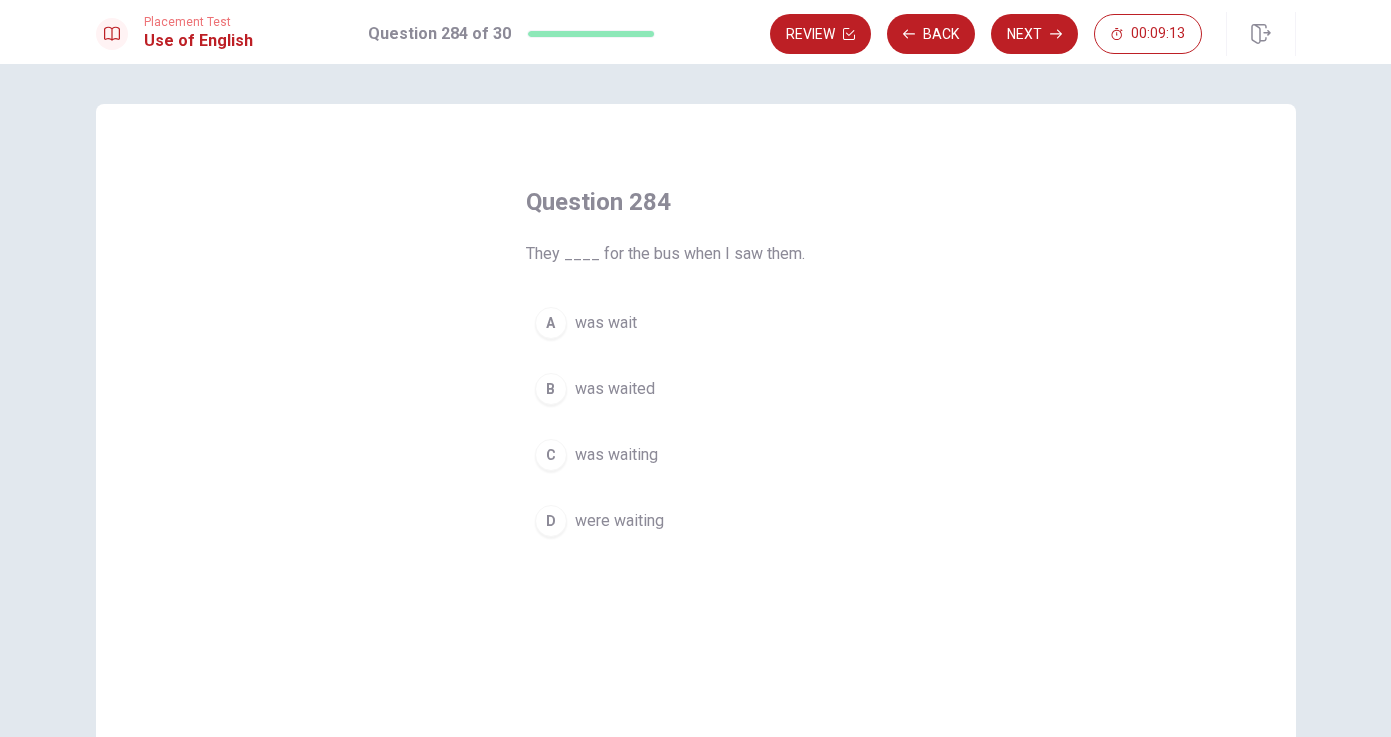 click on "were waiting" at bounding box center (619, 521) 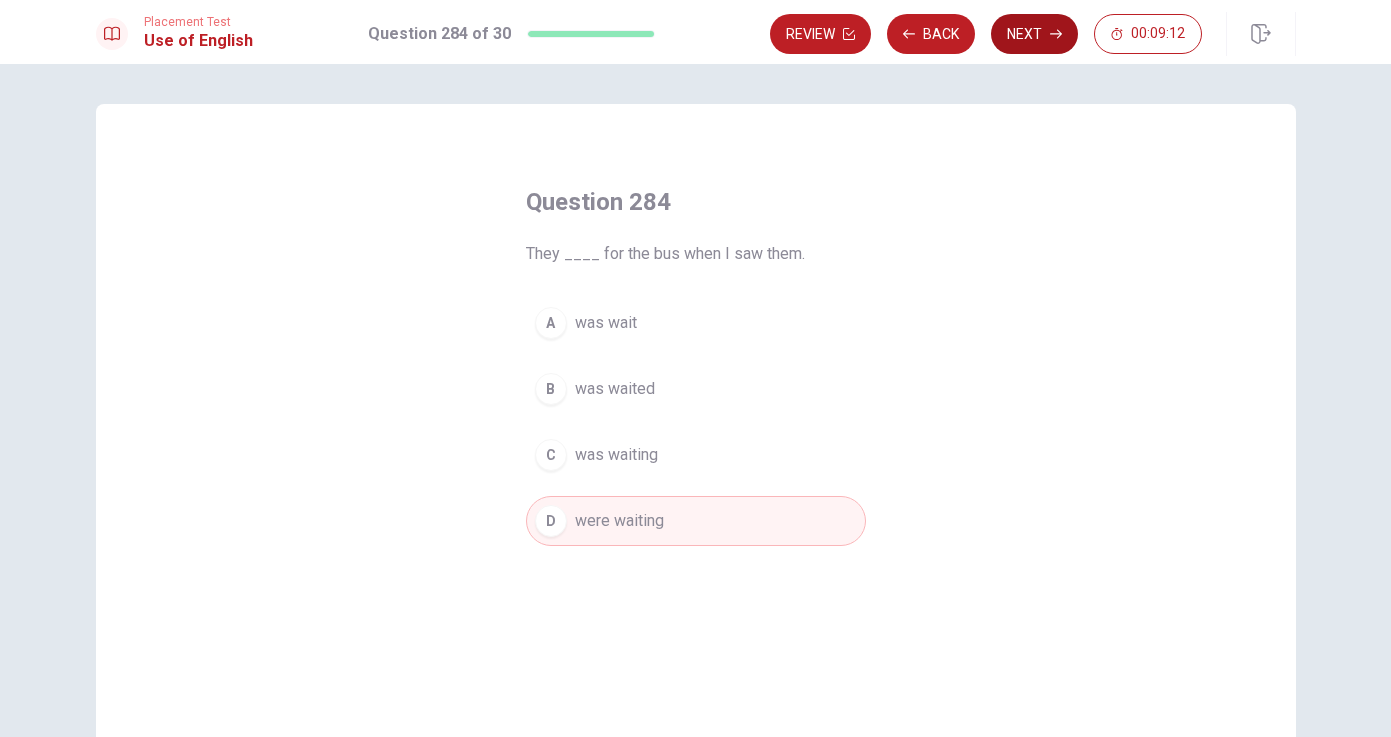 click 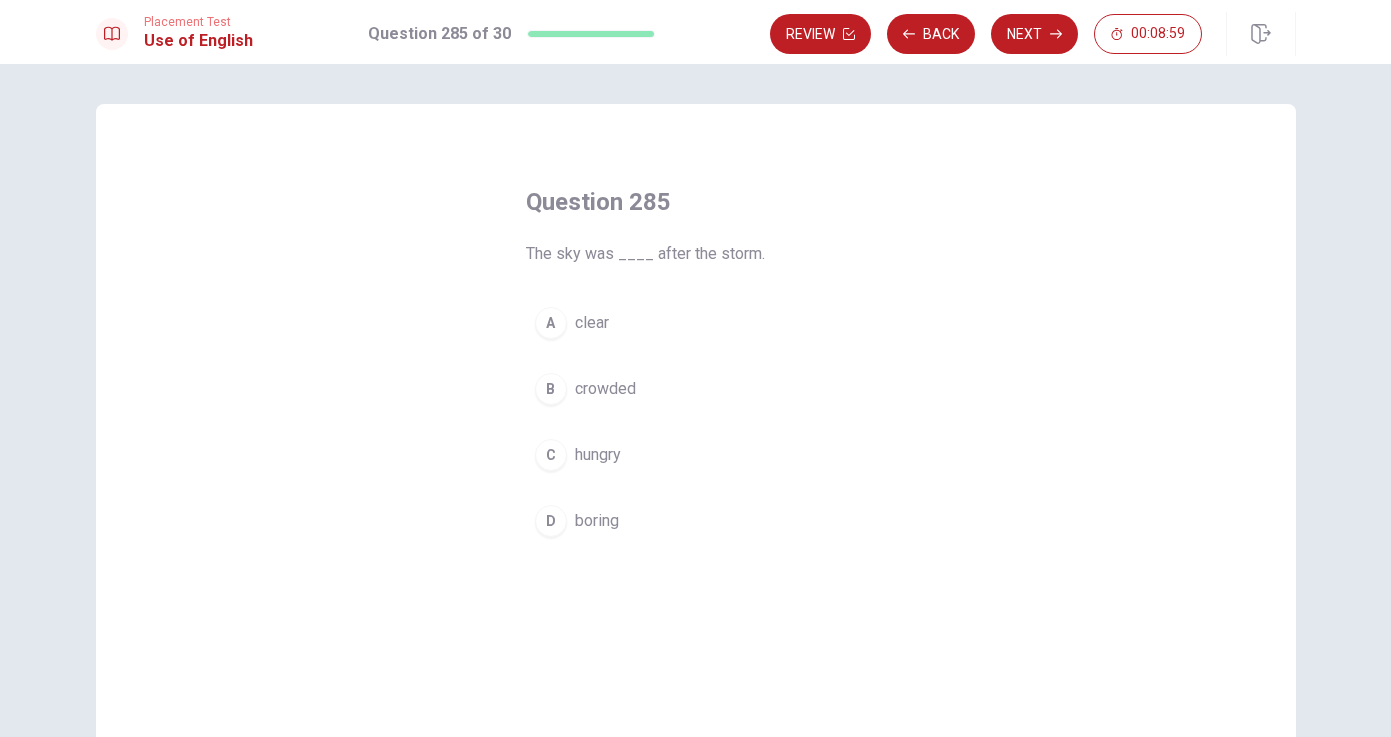 click on "clear" at bounding box center [592, 323] 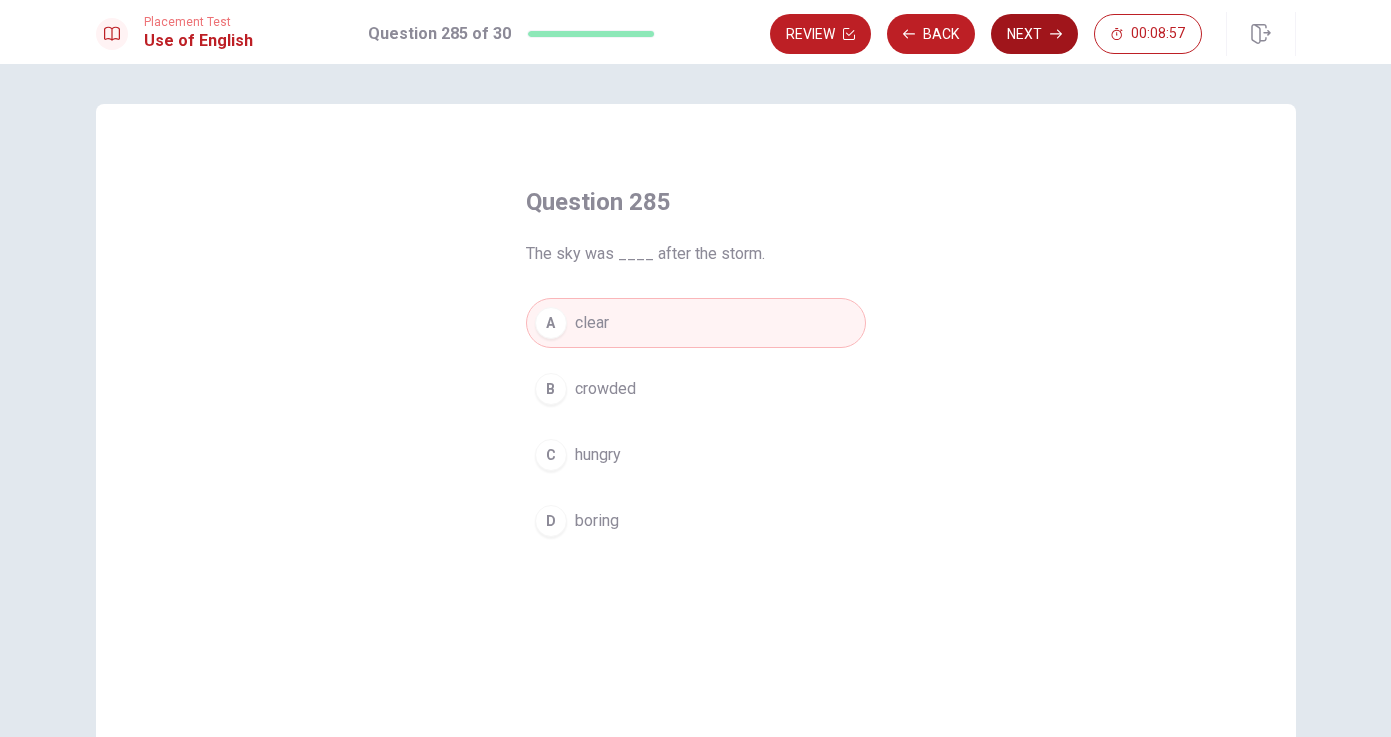 click 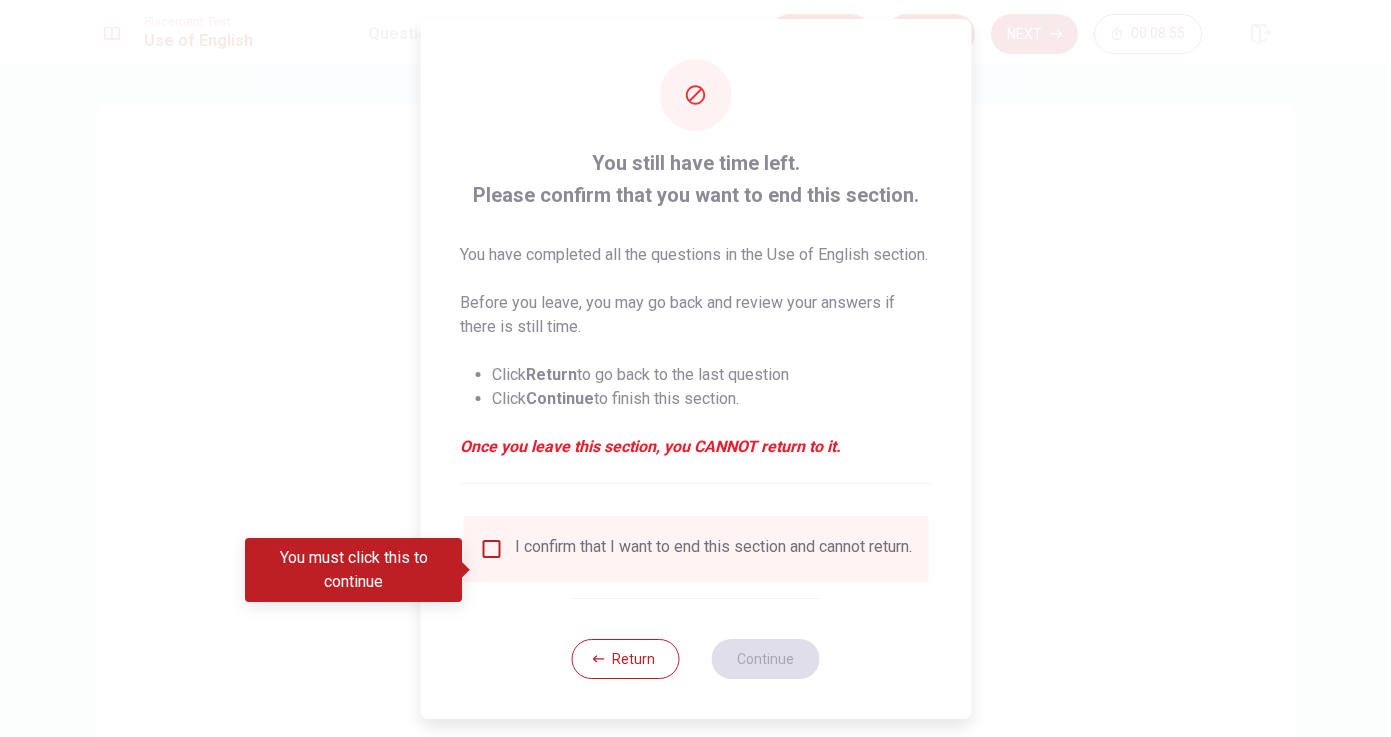 click at bounding box center (491, 549) 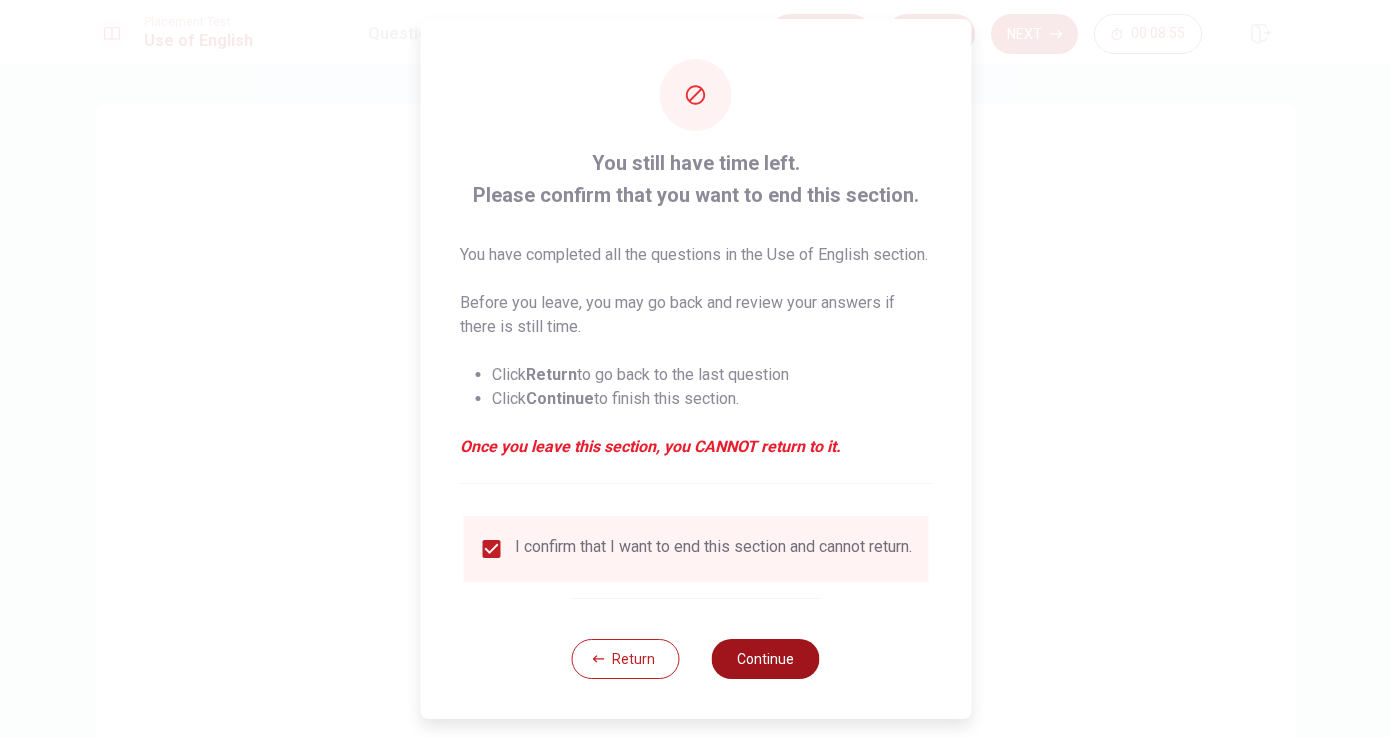 click on "Continue" at bounding box center (766, 659) 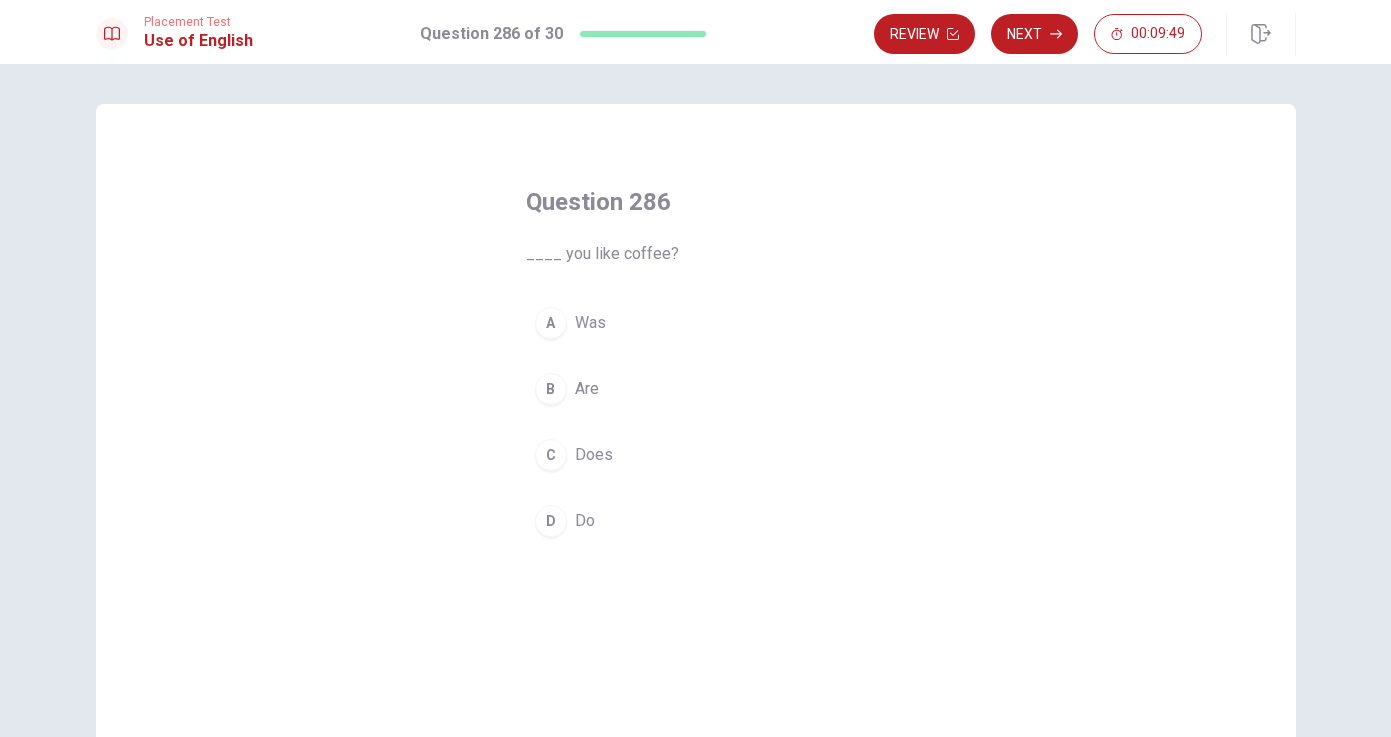 click on "D" at bounding box center [551, 521] 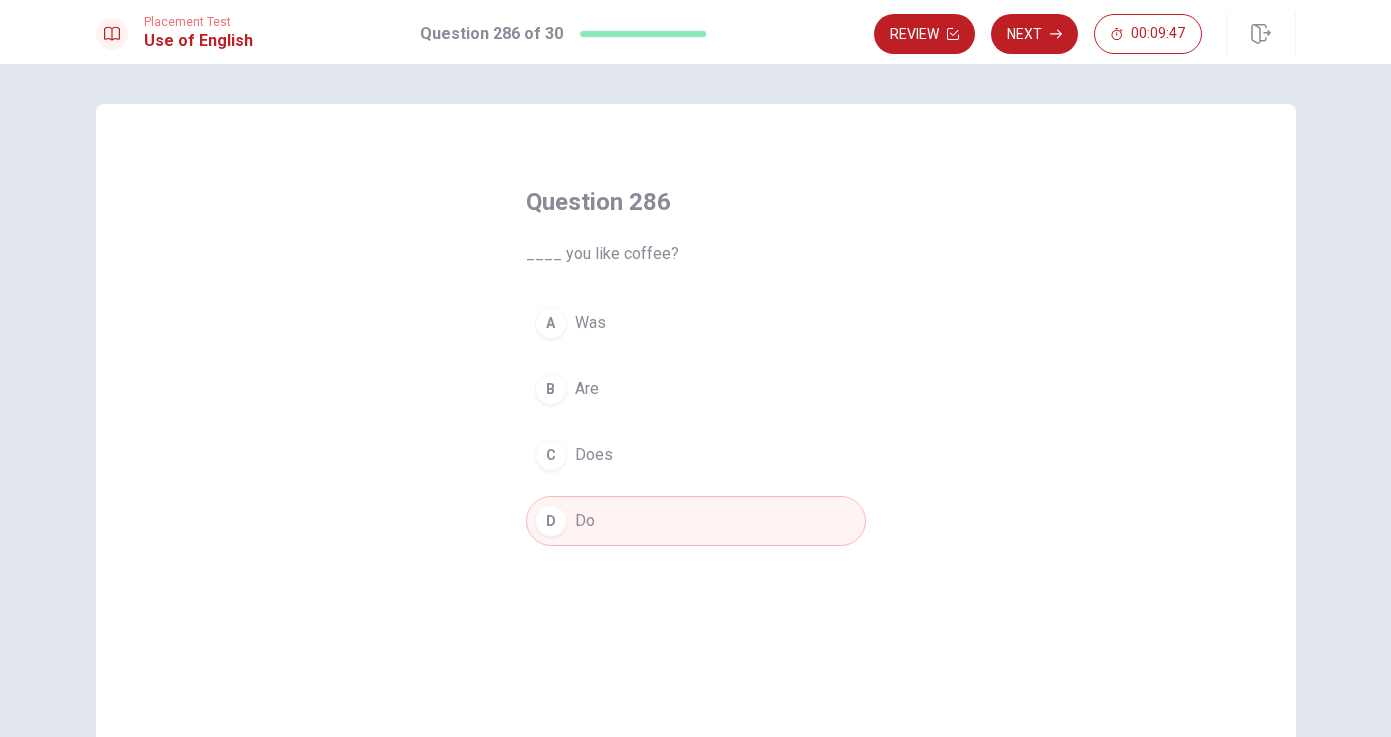 click on "Next" at bounding box center [1034, 34] 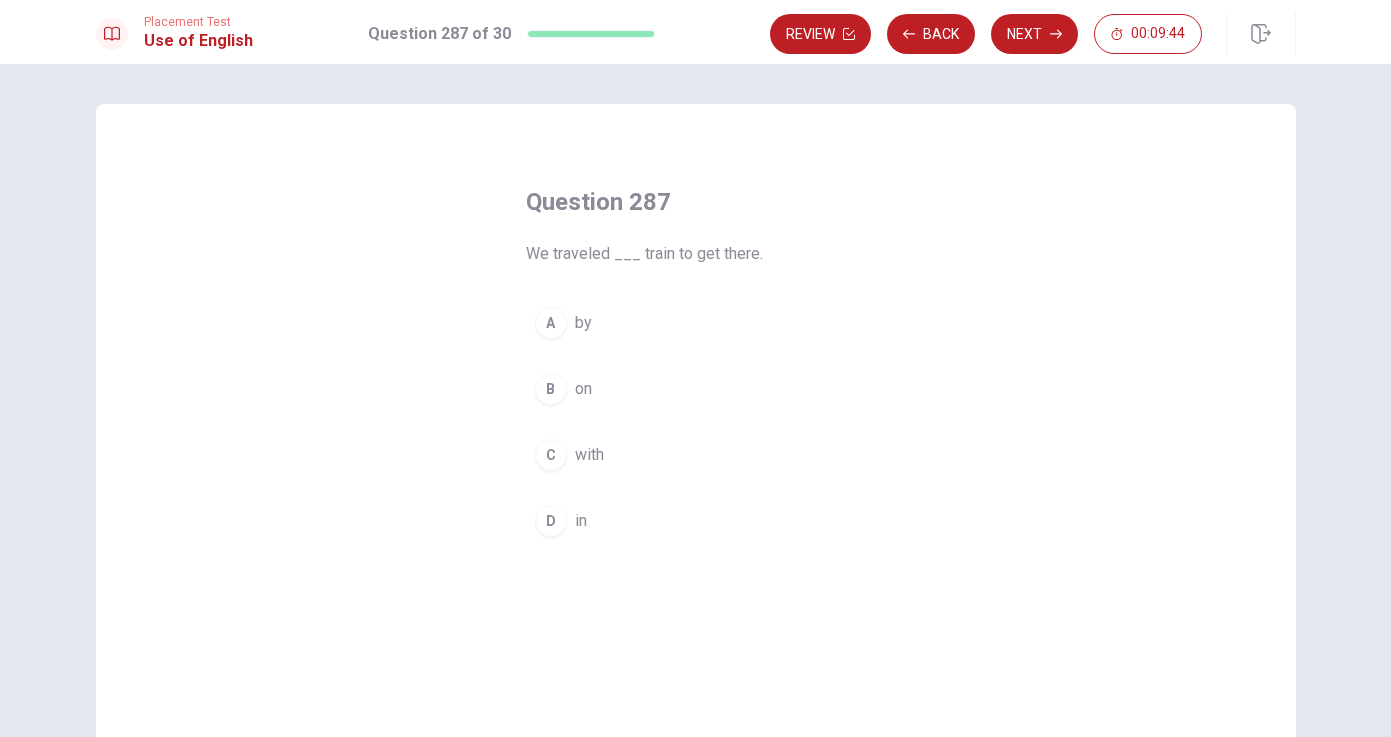 click on "A" at bounding box center [551, 323] 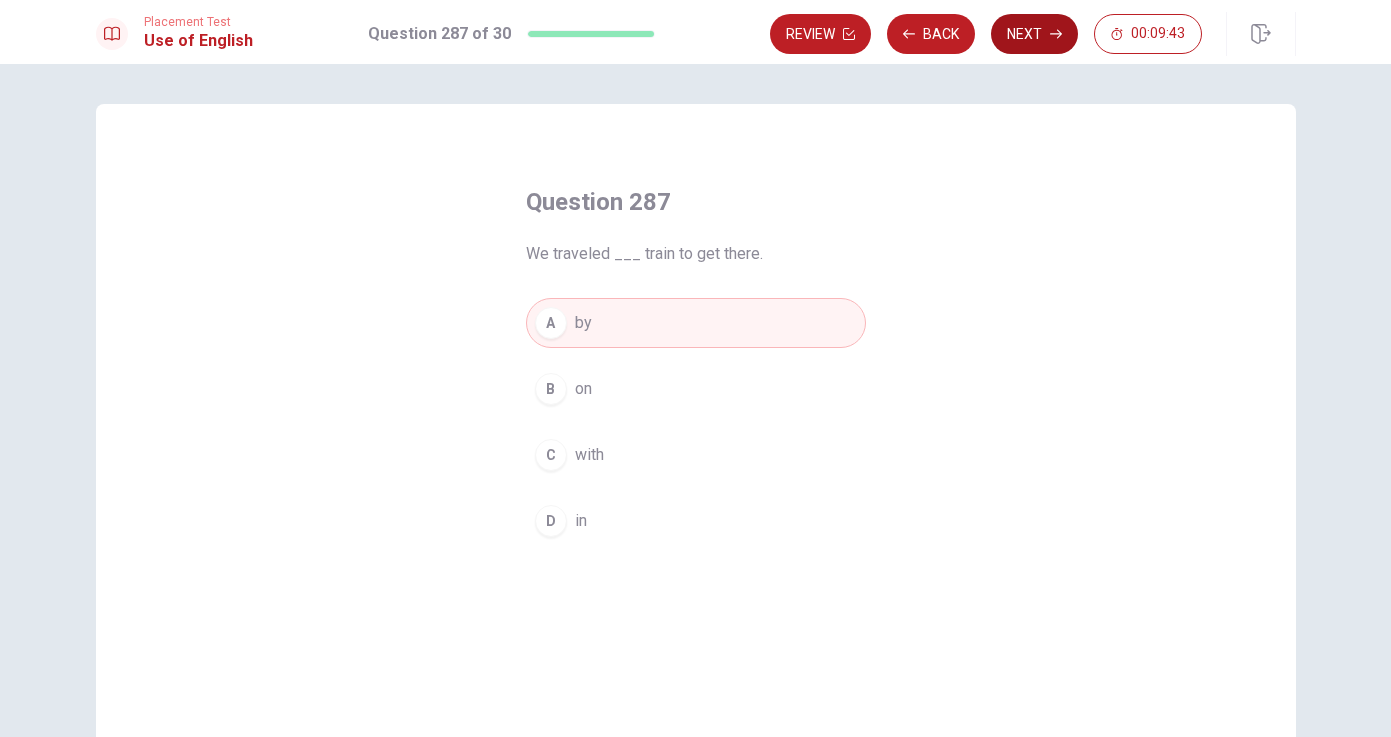 click 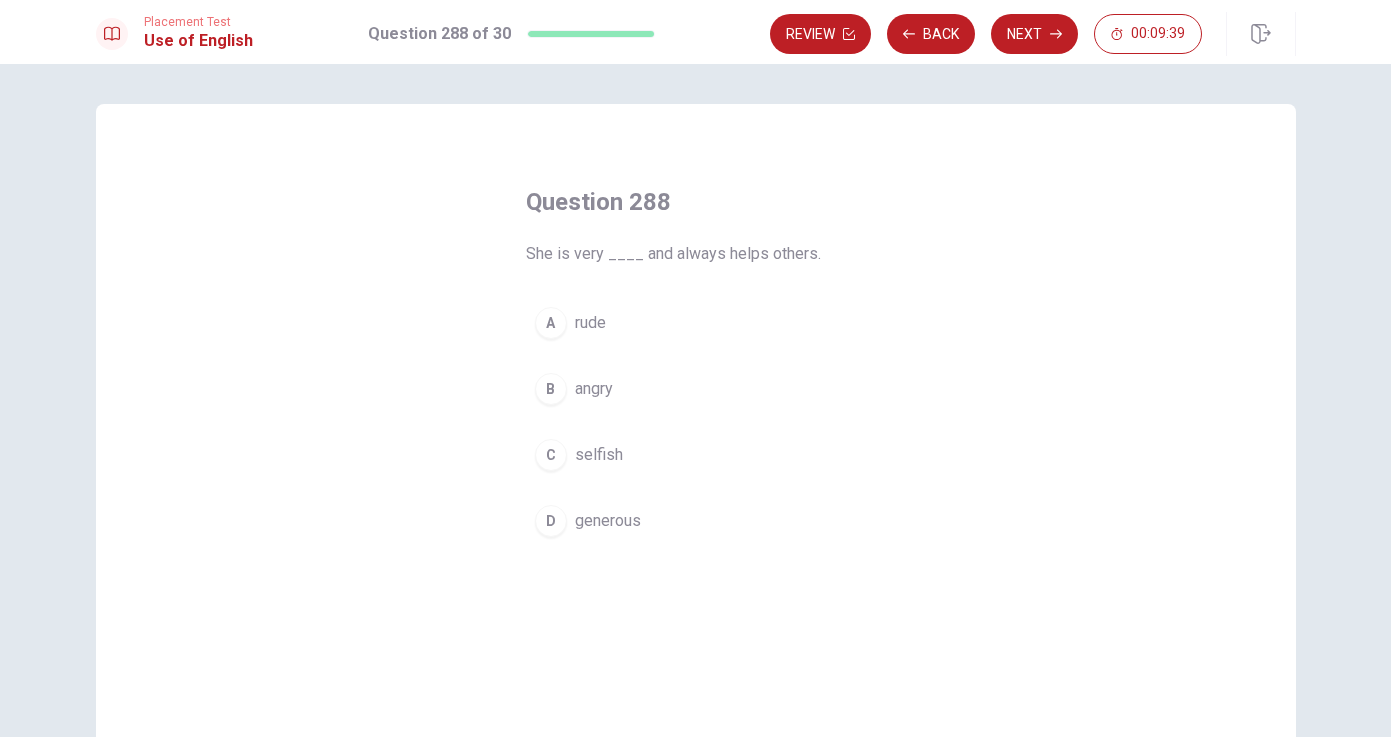 click on "A" at bounding box center [551, 323] 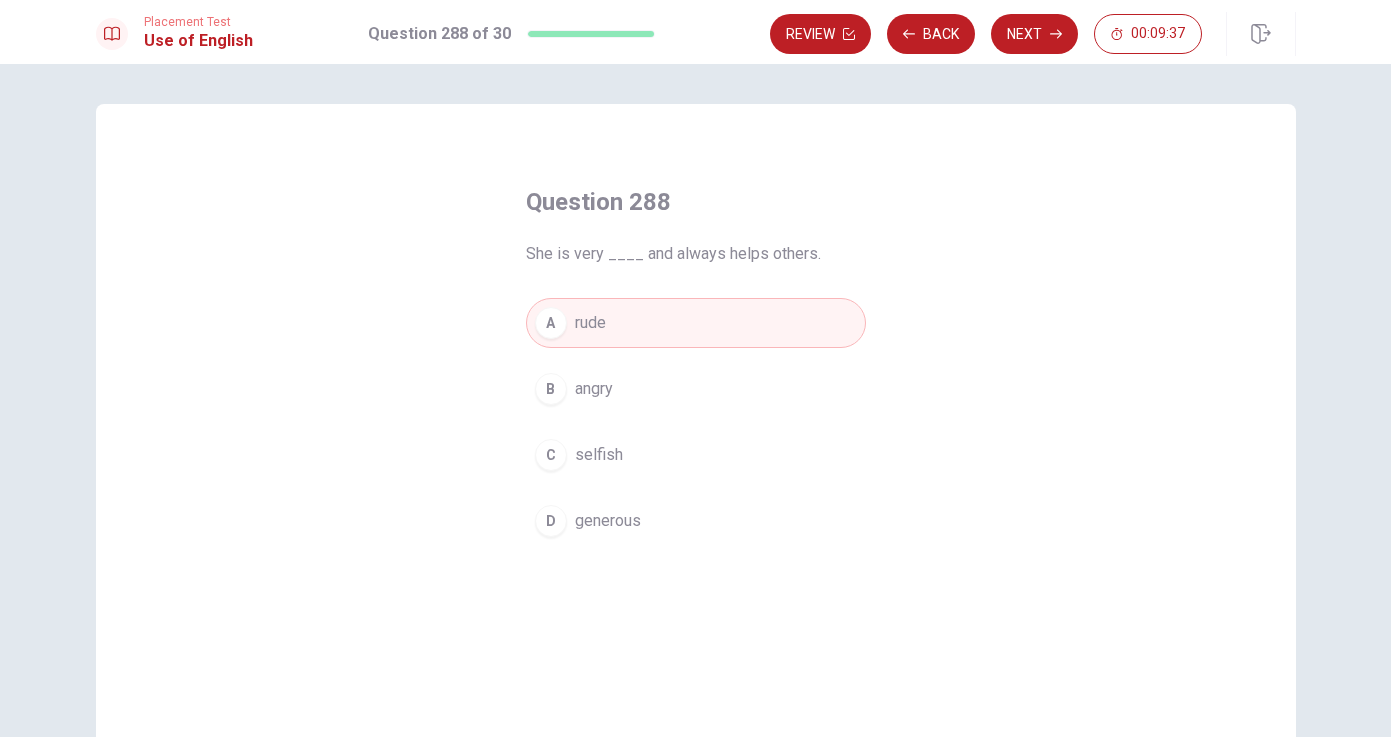 click on "generous" at bounding box center (608, 521) 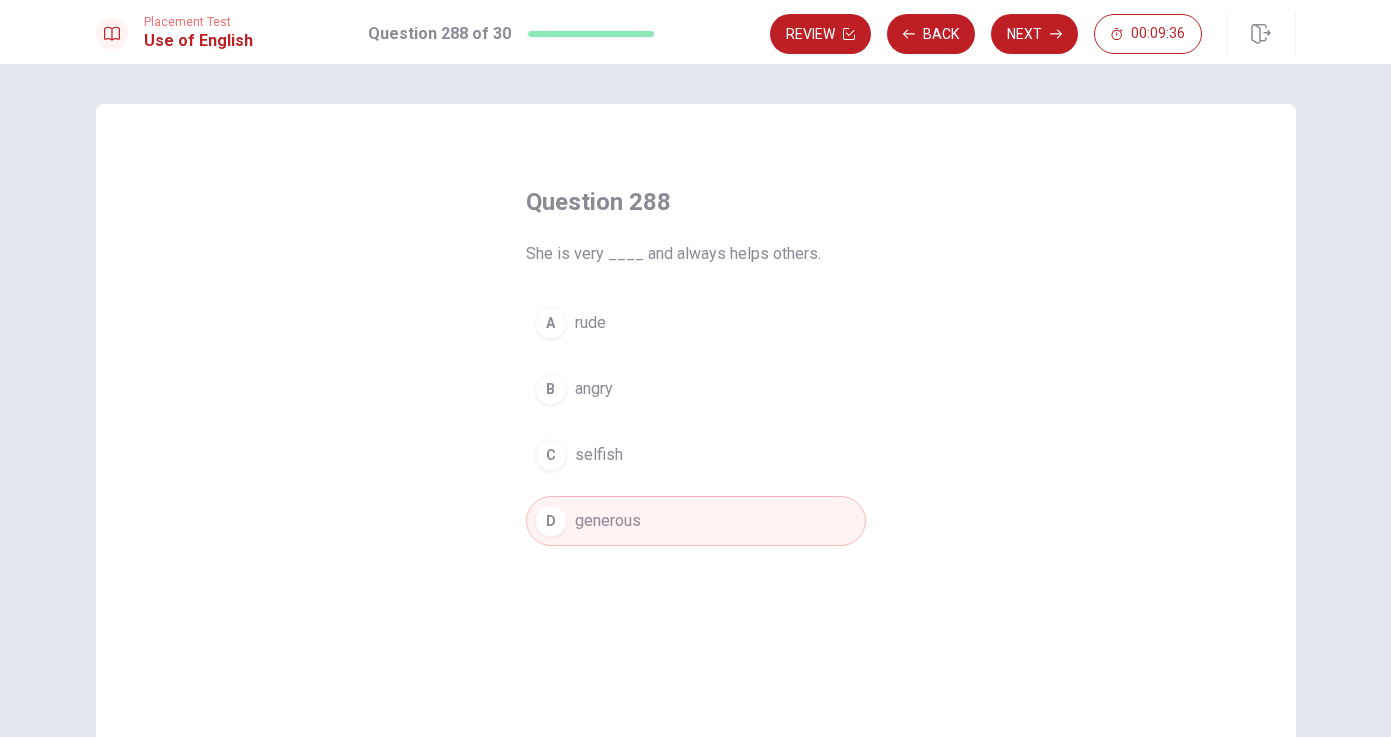 click on "Question 288 She is very ____ and always helps others. A rude B angry C selfish D generous © Copyright  2025" at bounding box center [695, 400] 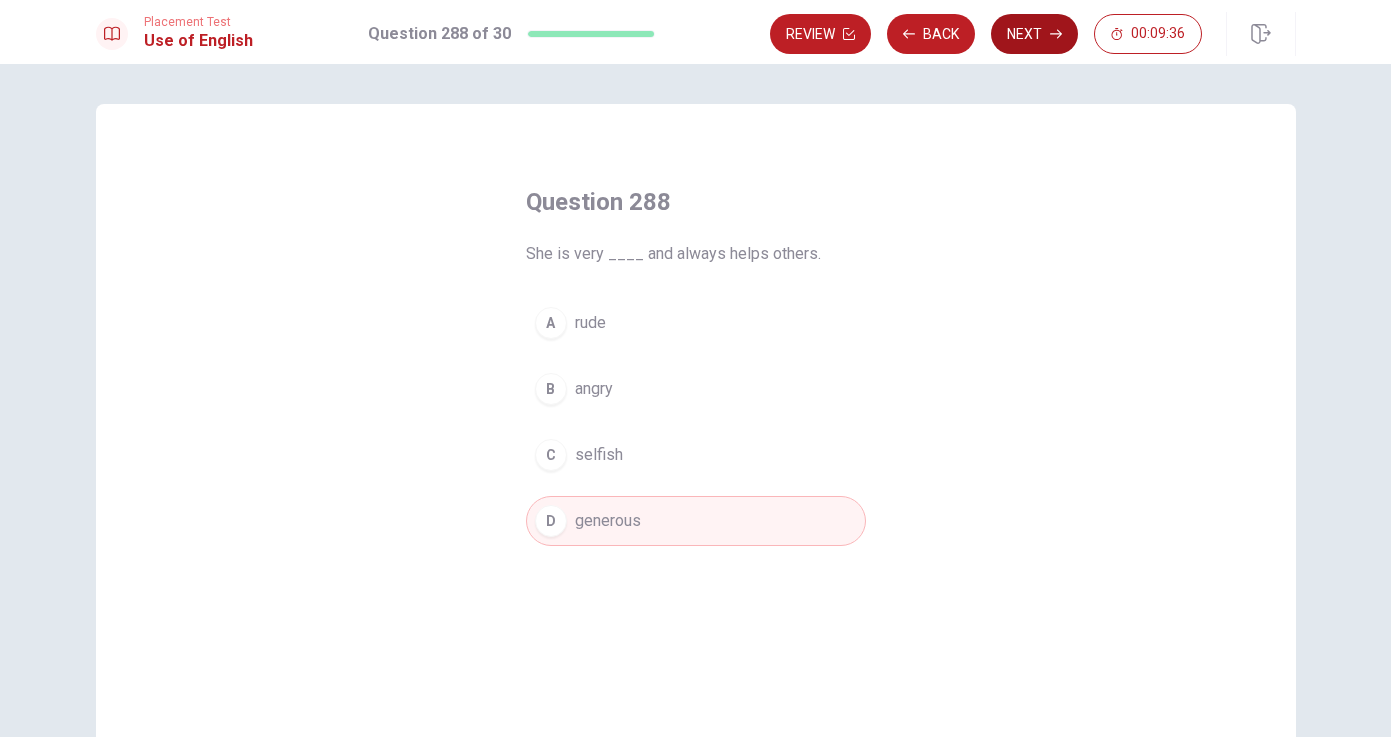 click on "Next" at bounding box center (1034, 34) 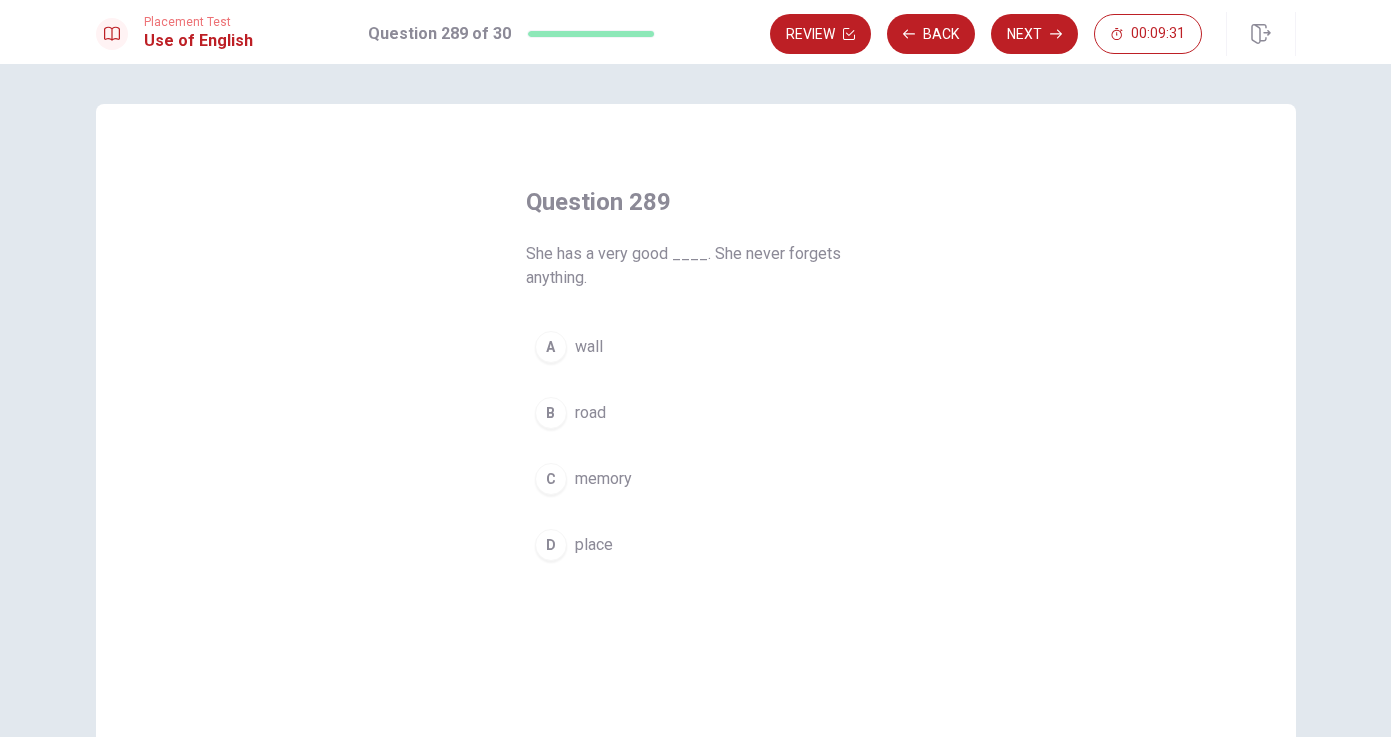 click on "memory" at bounding box center (603, 479) 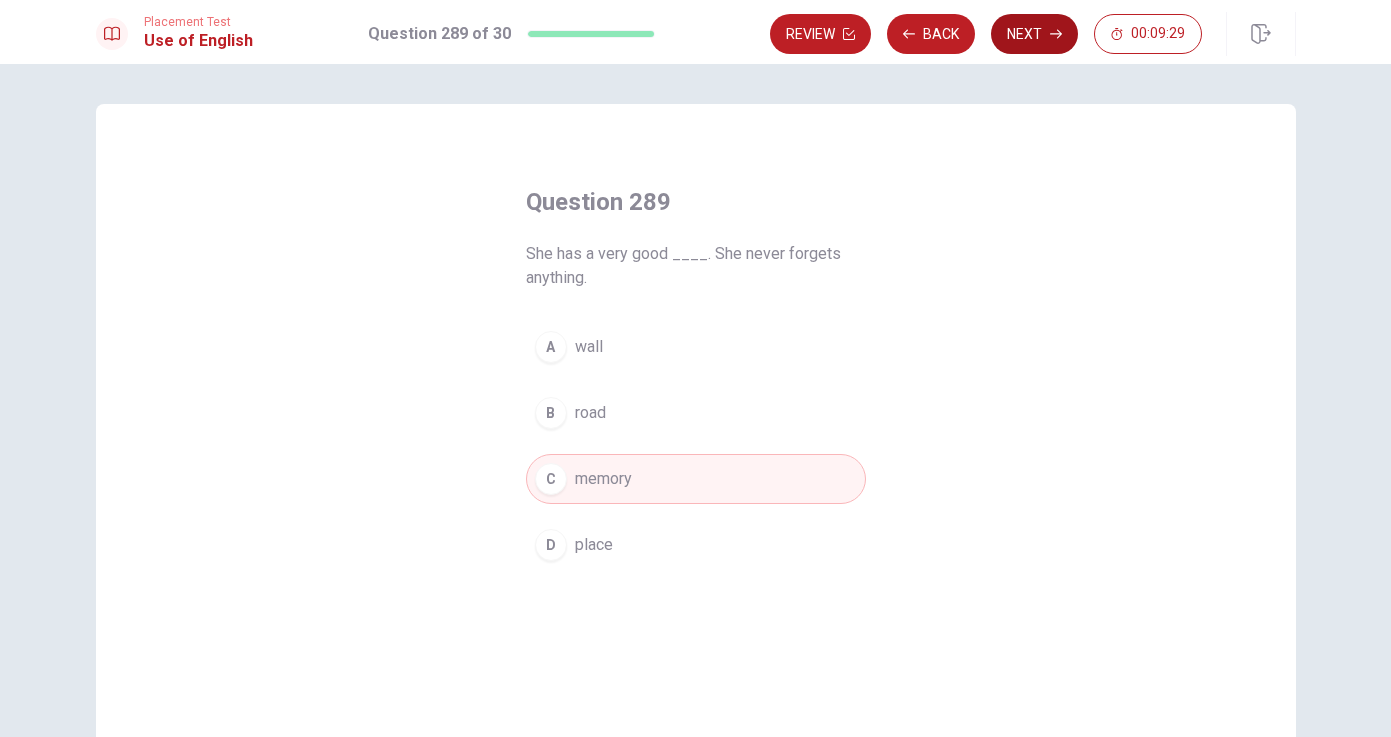 click on "Next" at bounding box center [1034, 34] 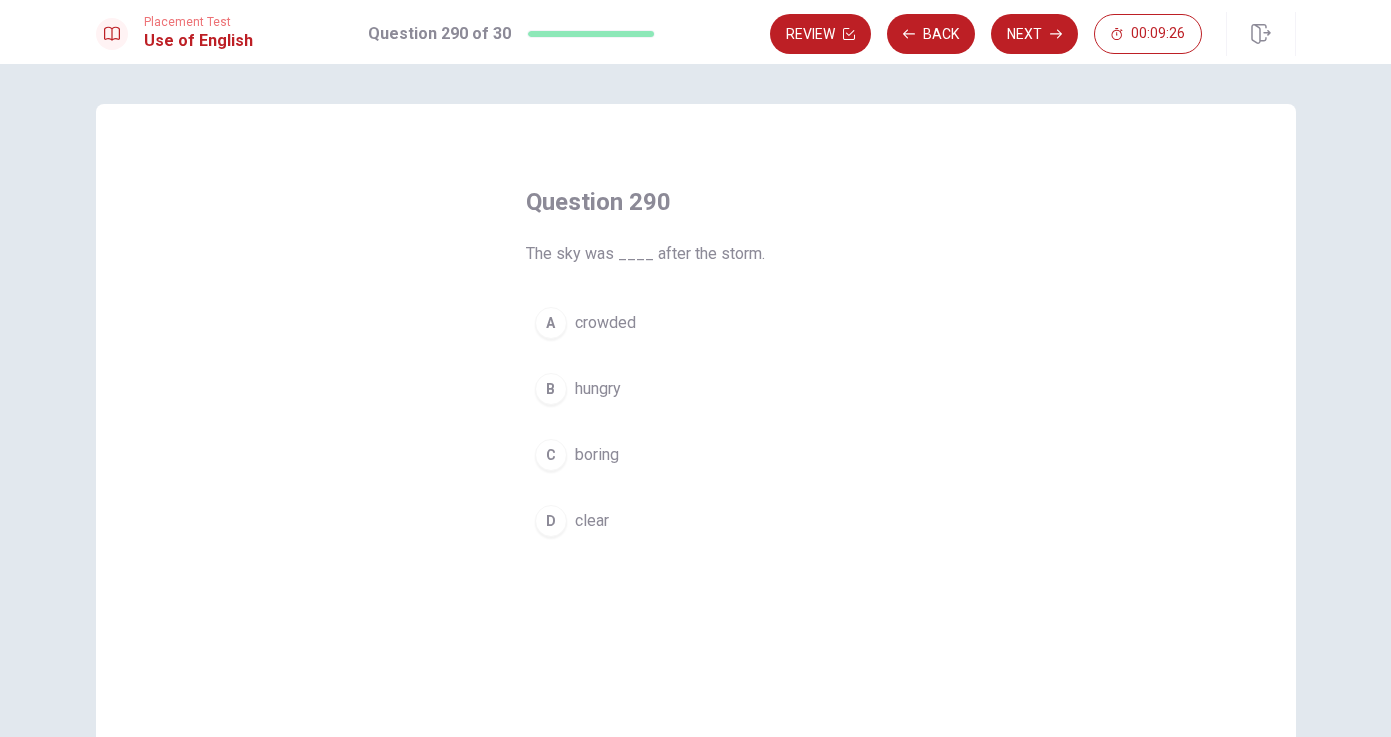 click on "D" at bounding box center (551, 521) 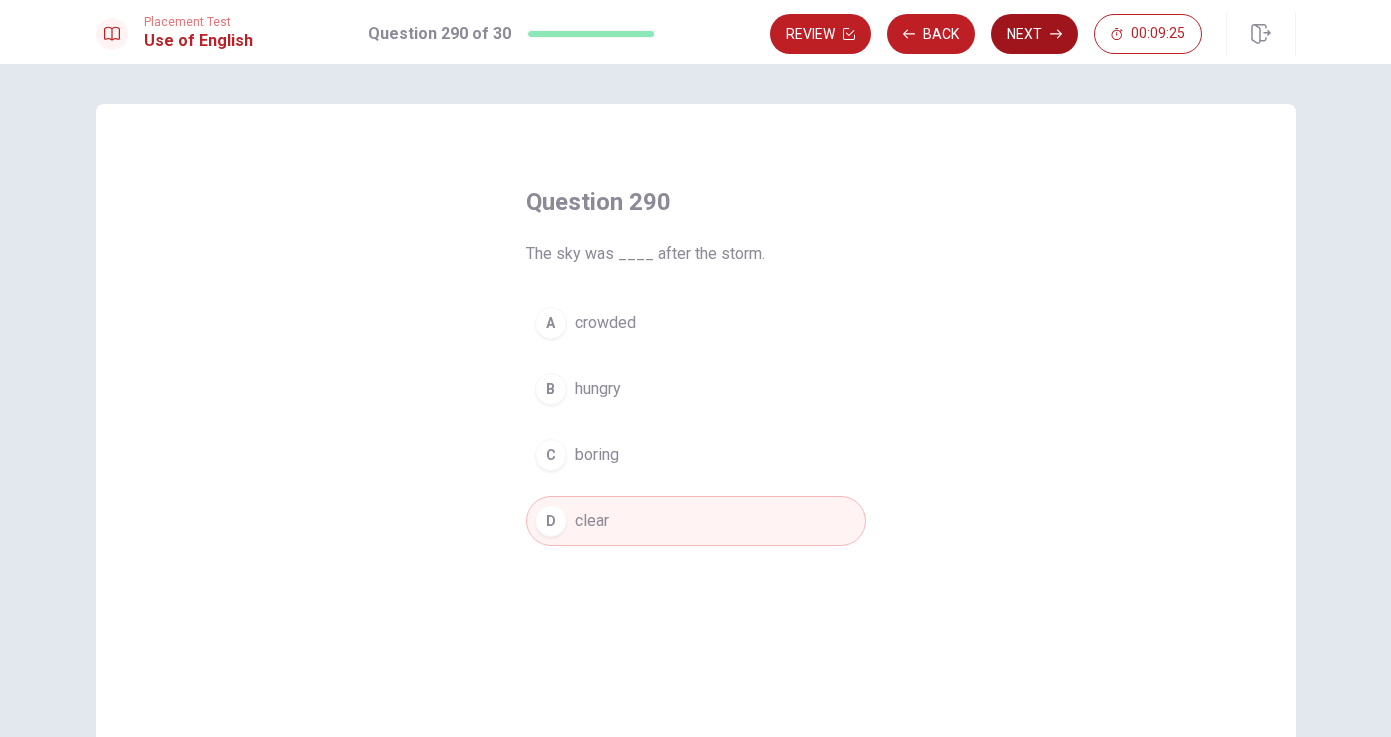 click on "Next" at bounding box center [1034, 34] 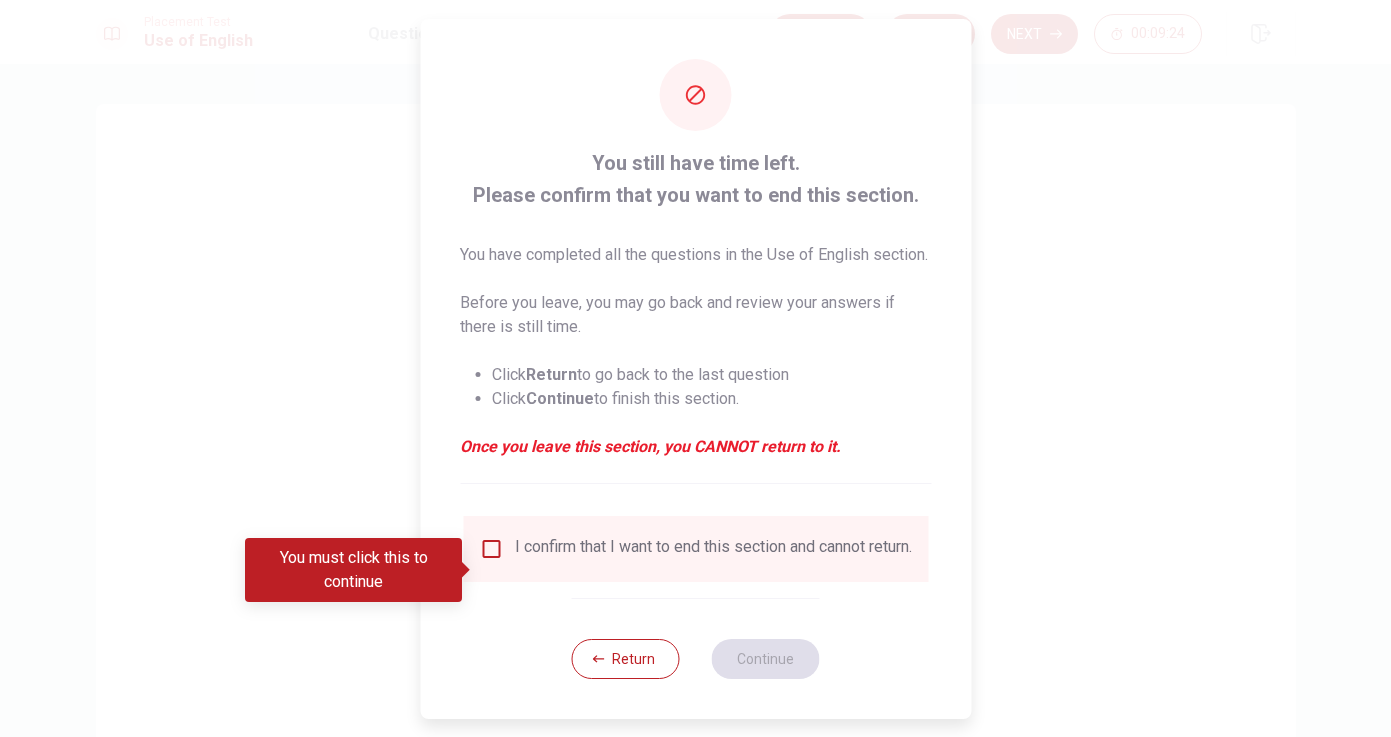click at bounding box center [491, 549] 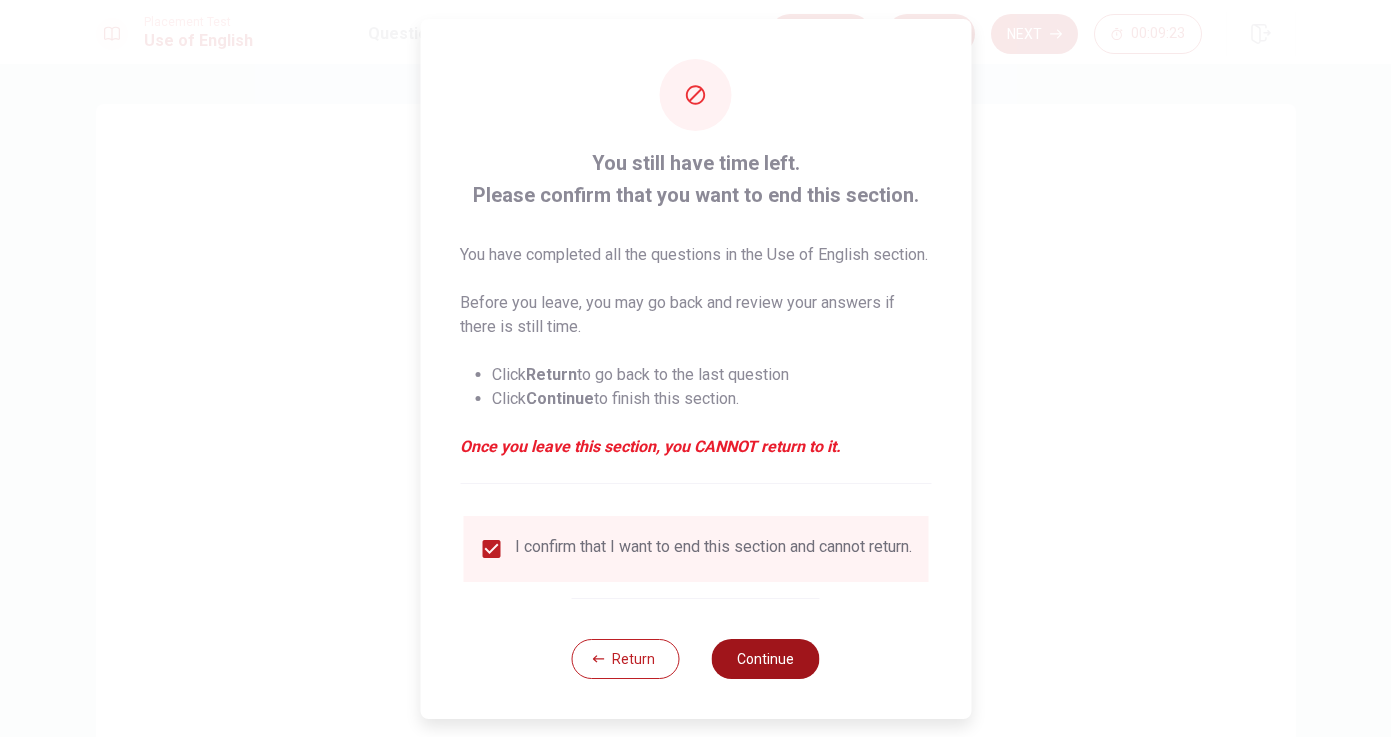 click on "Continue" at bounding box center (766, 659) 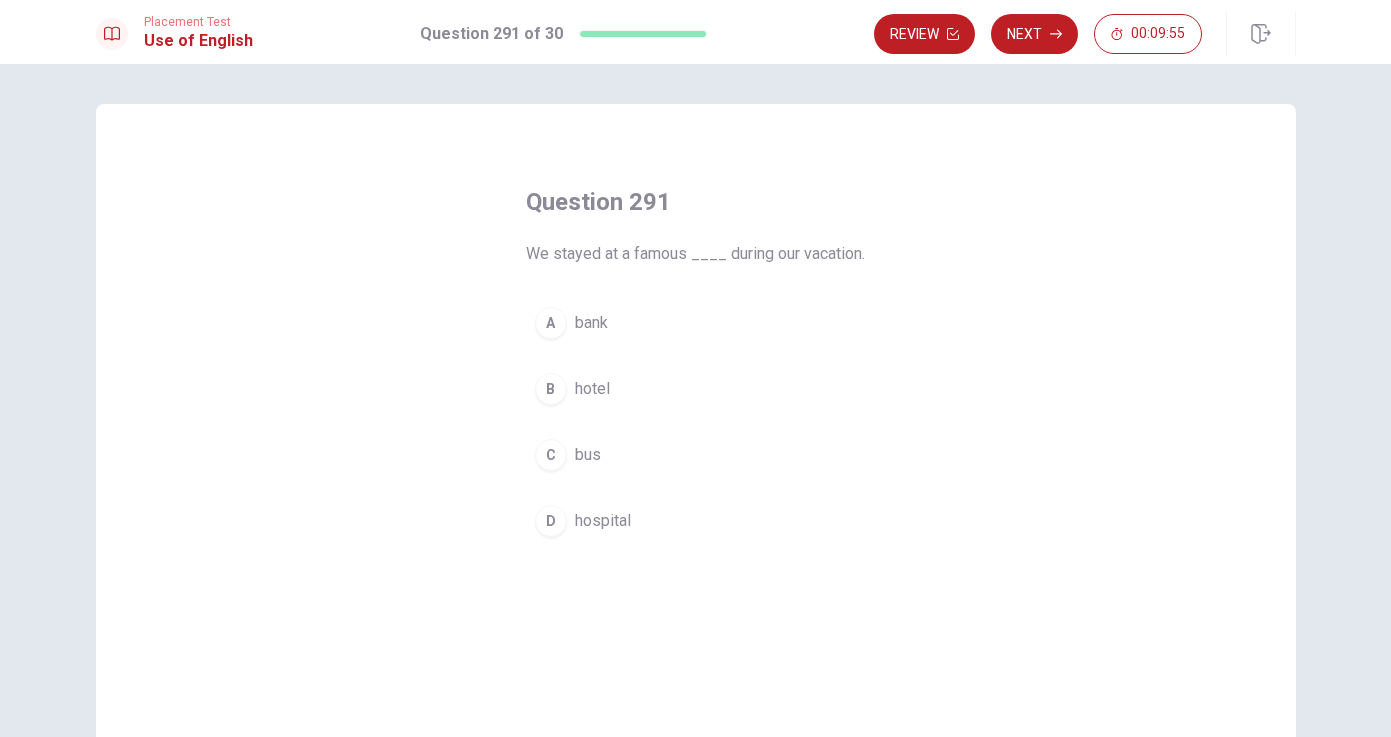click on "B hotel" at bounding box center (696, 389) 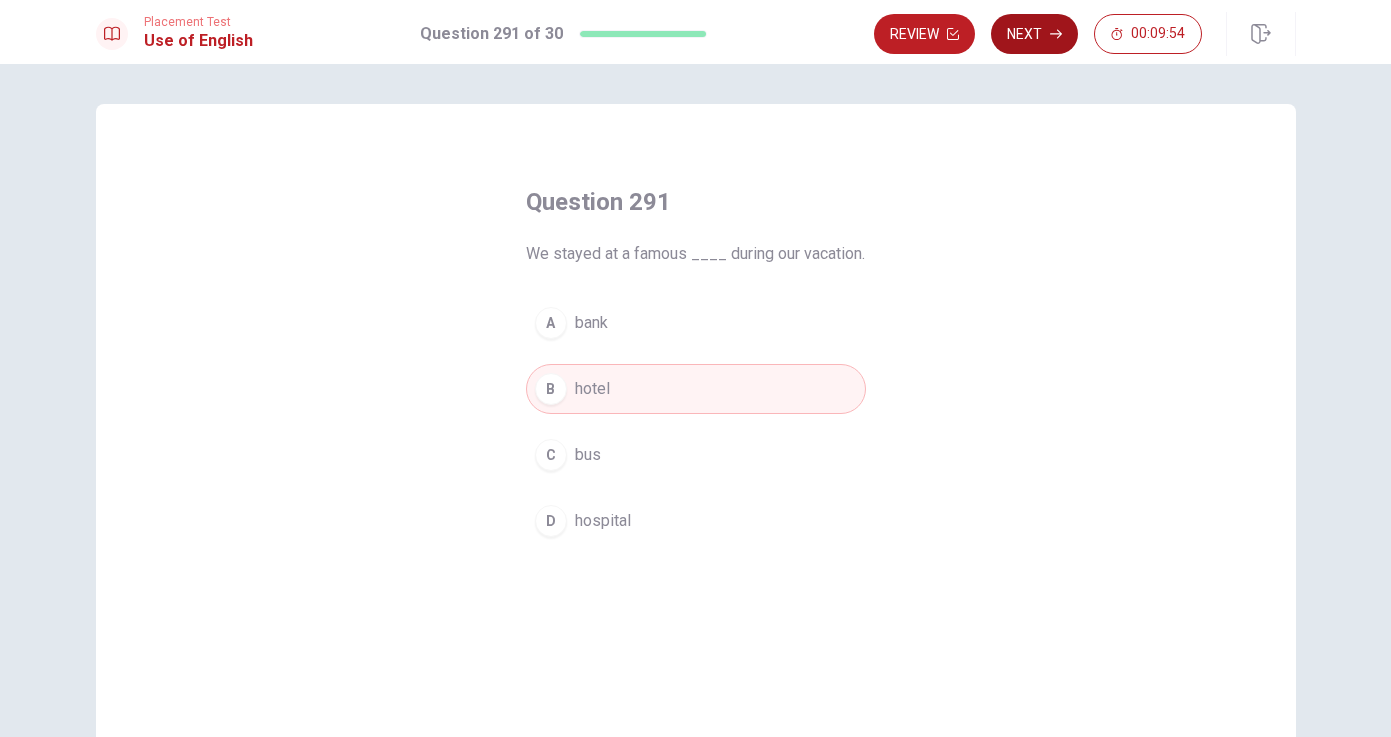 click 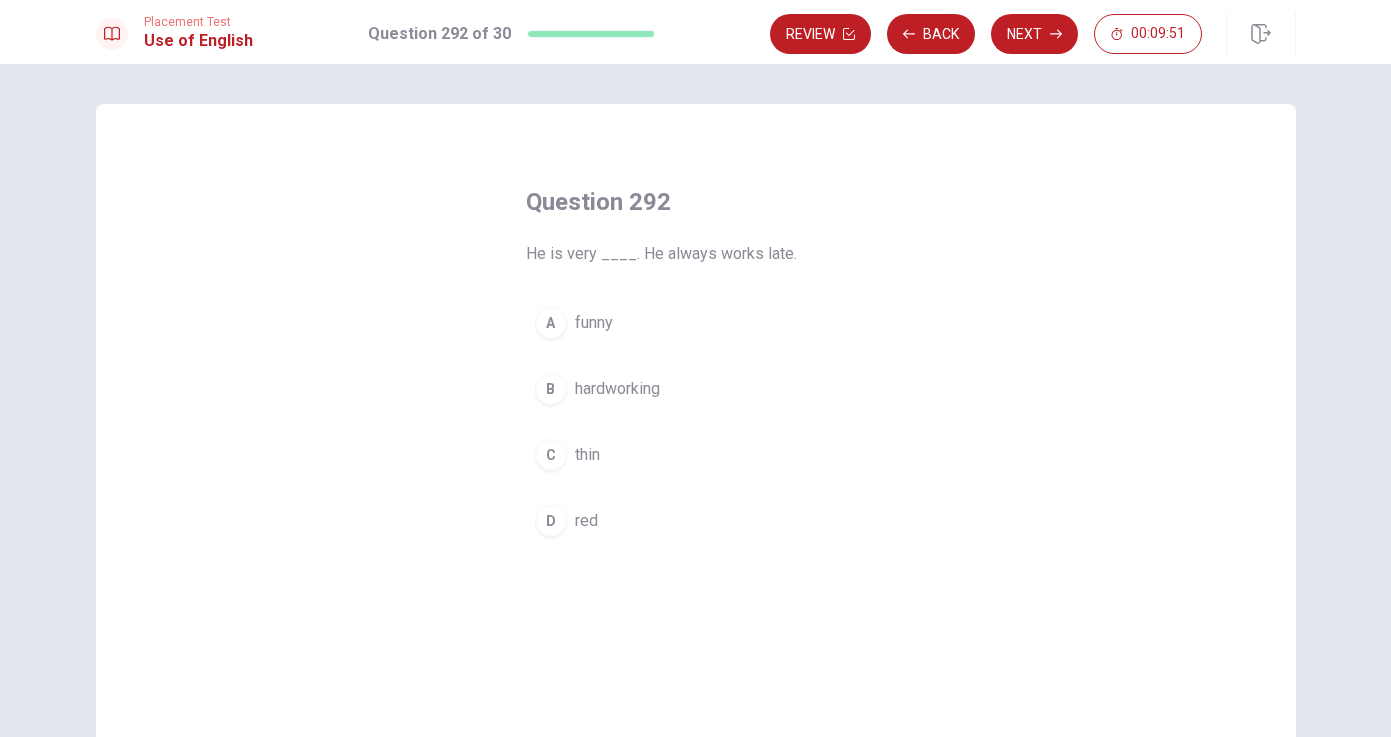 click on "B hardworking" at bounding box center [696, 389] 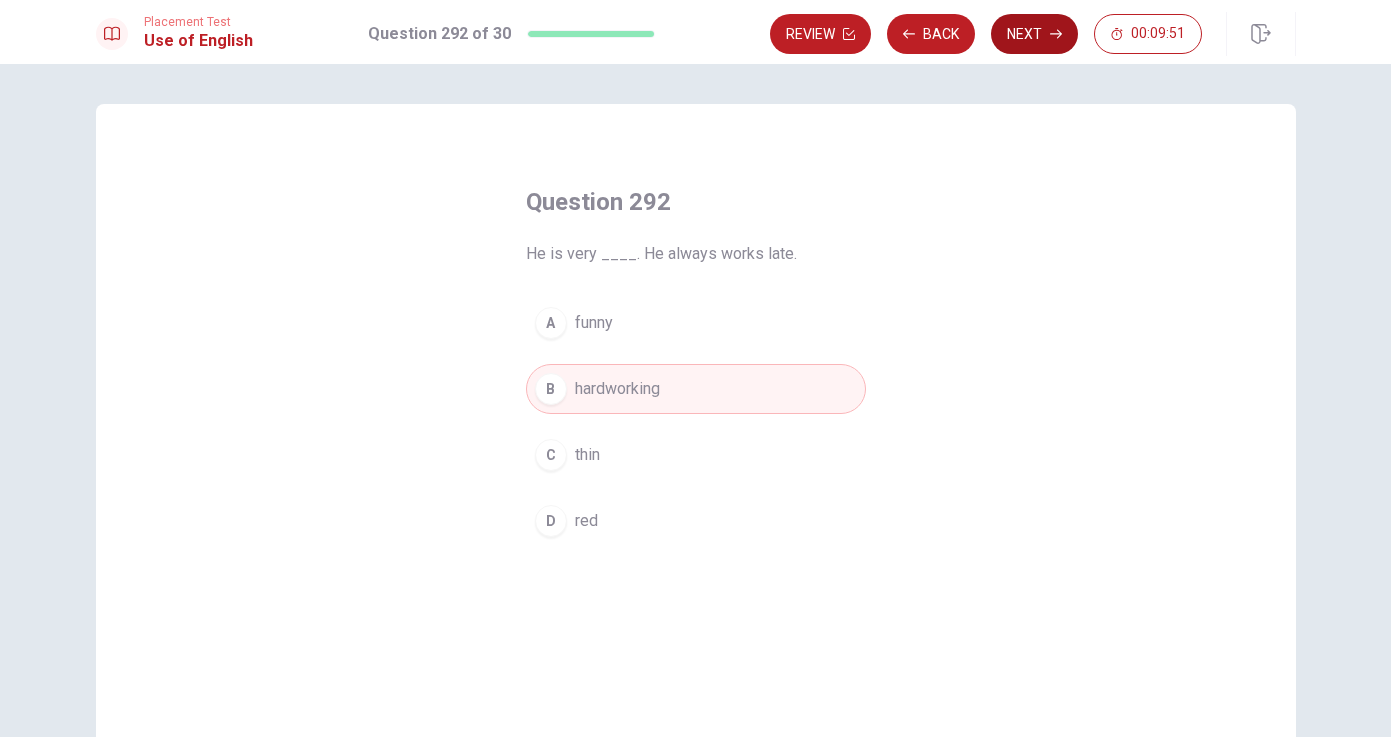 click 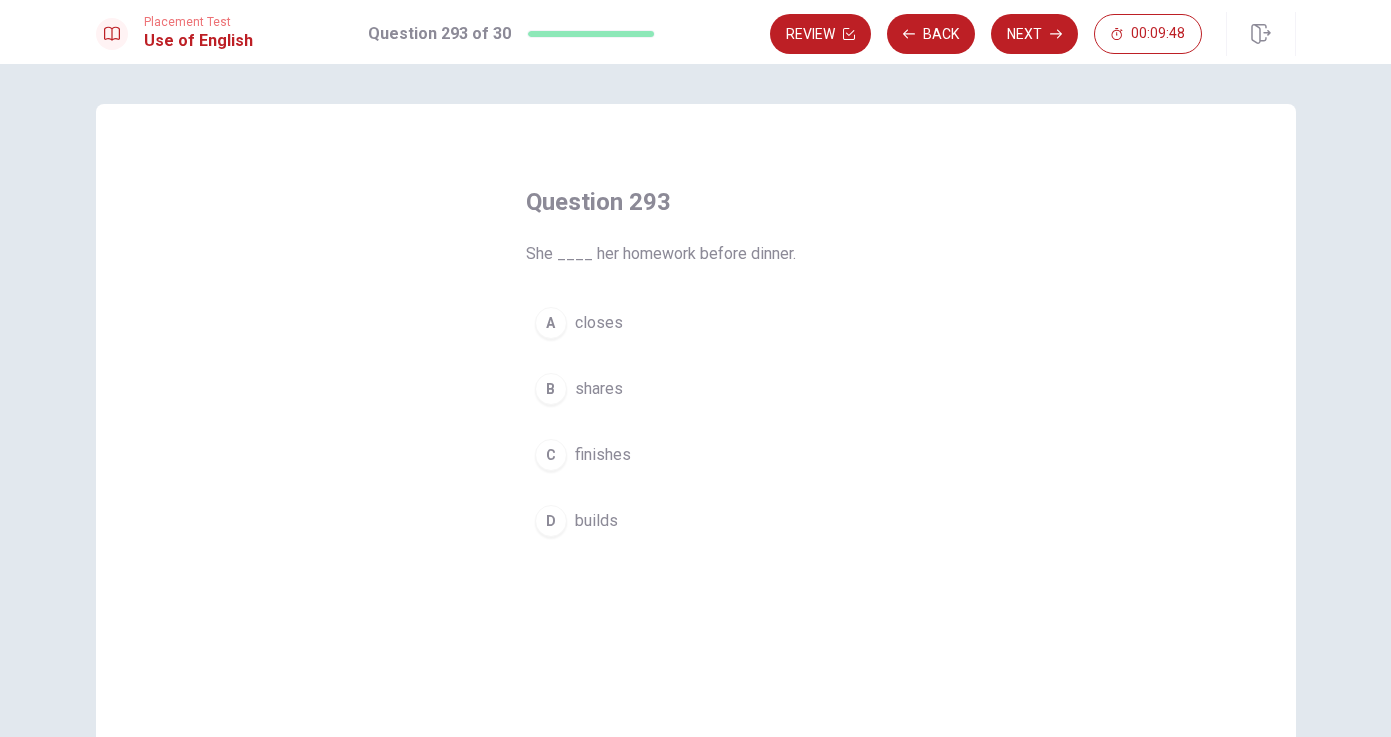 click on "C finishes" at bounding box center [696, 455] 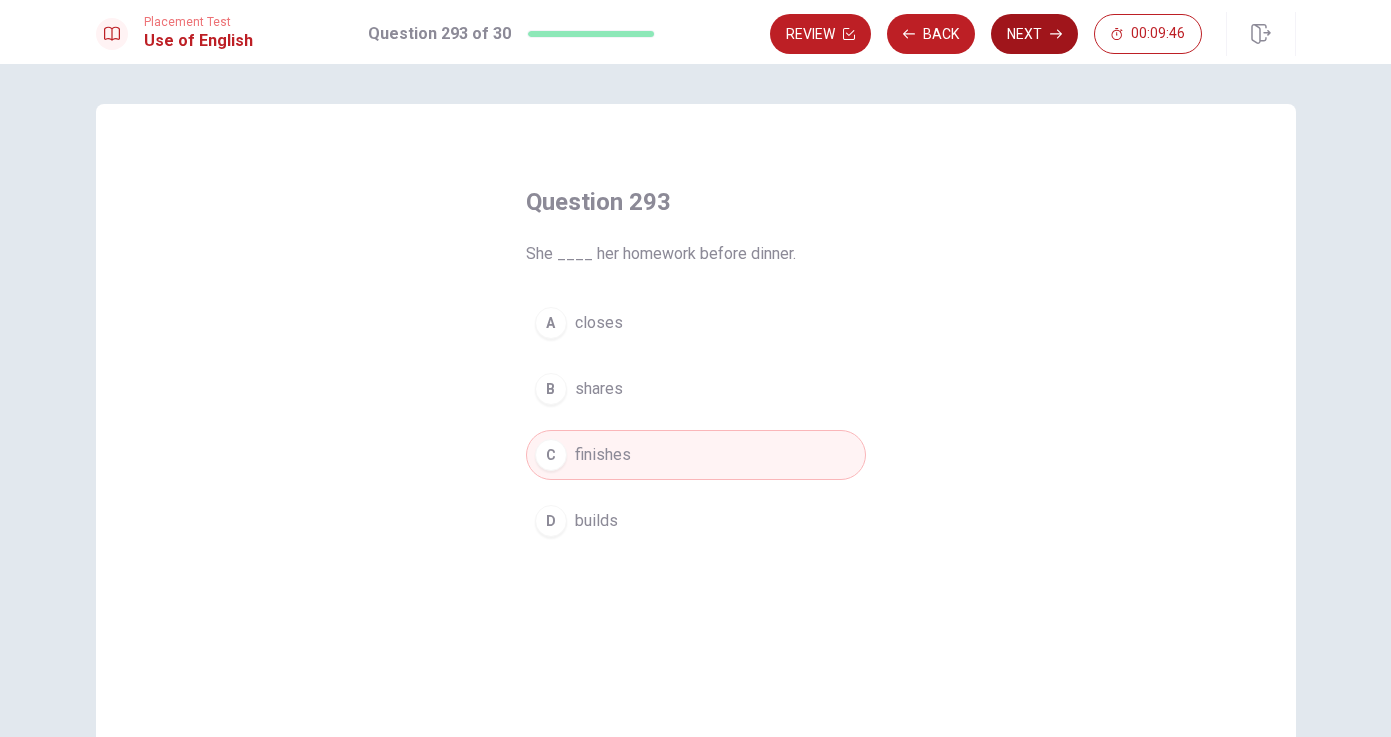 click 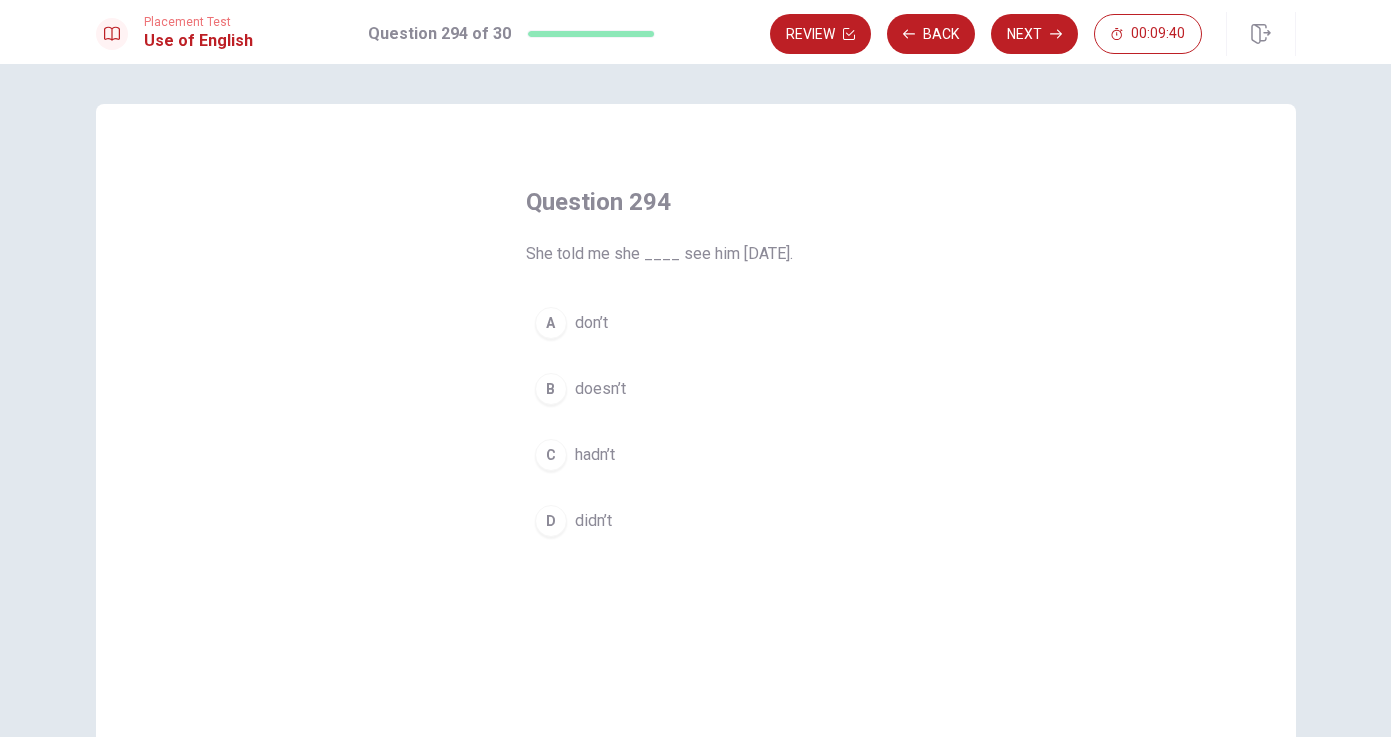 click on "didn’t" at bounding box center [593, 521] 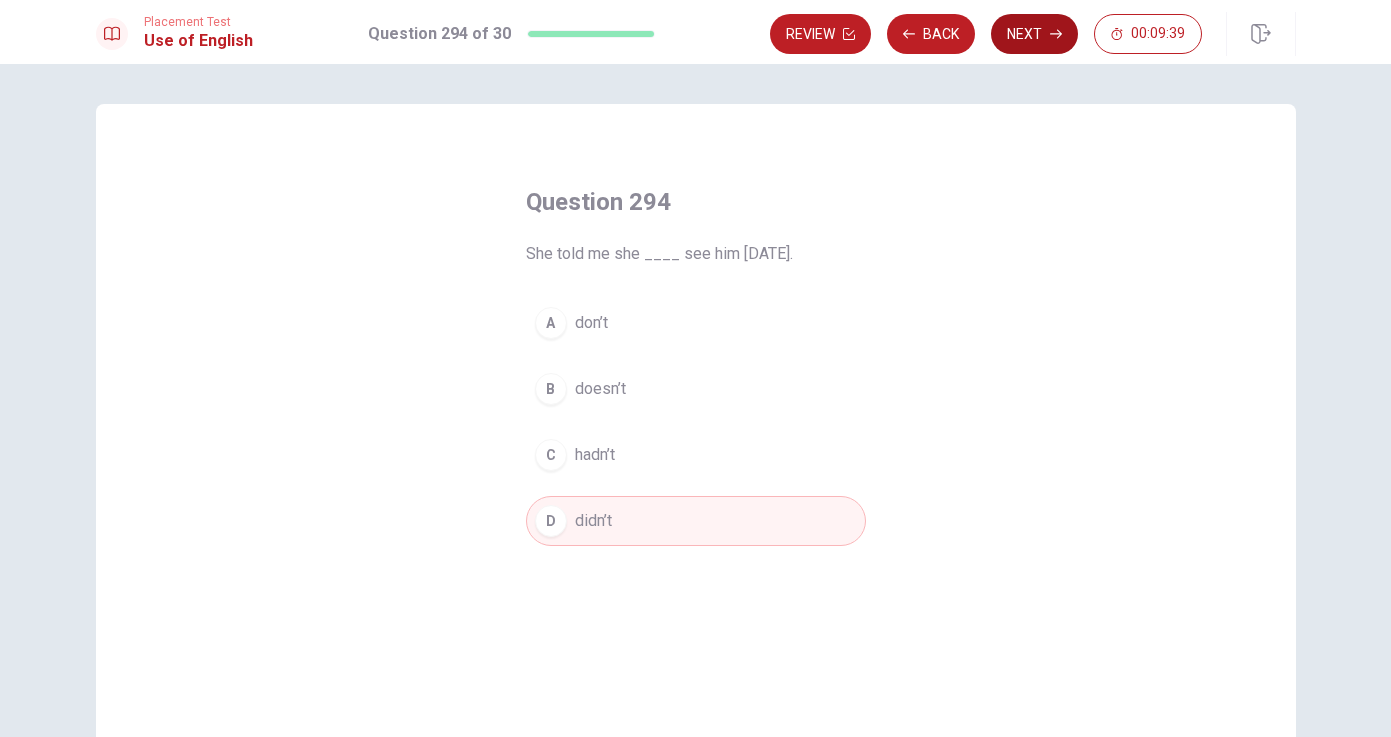 click on "Next" at bounding box center (1034, 34) 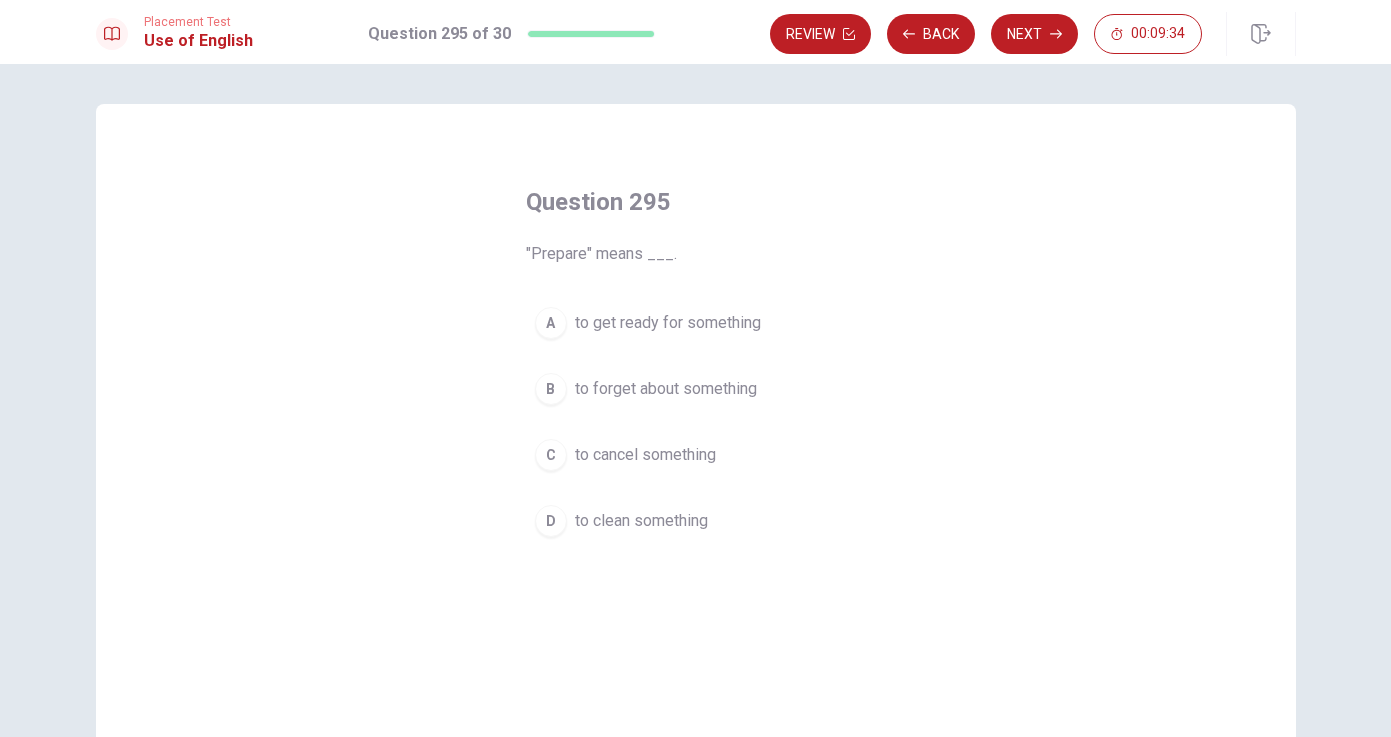 click on "to get ready for something" at bounding box center (668, 323) 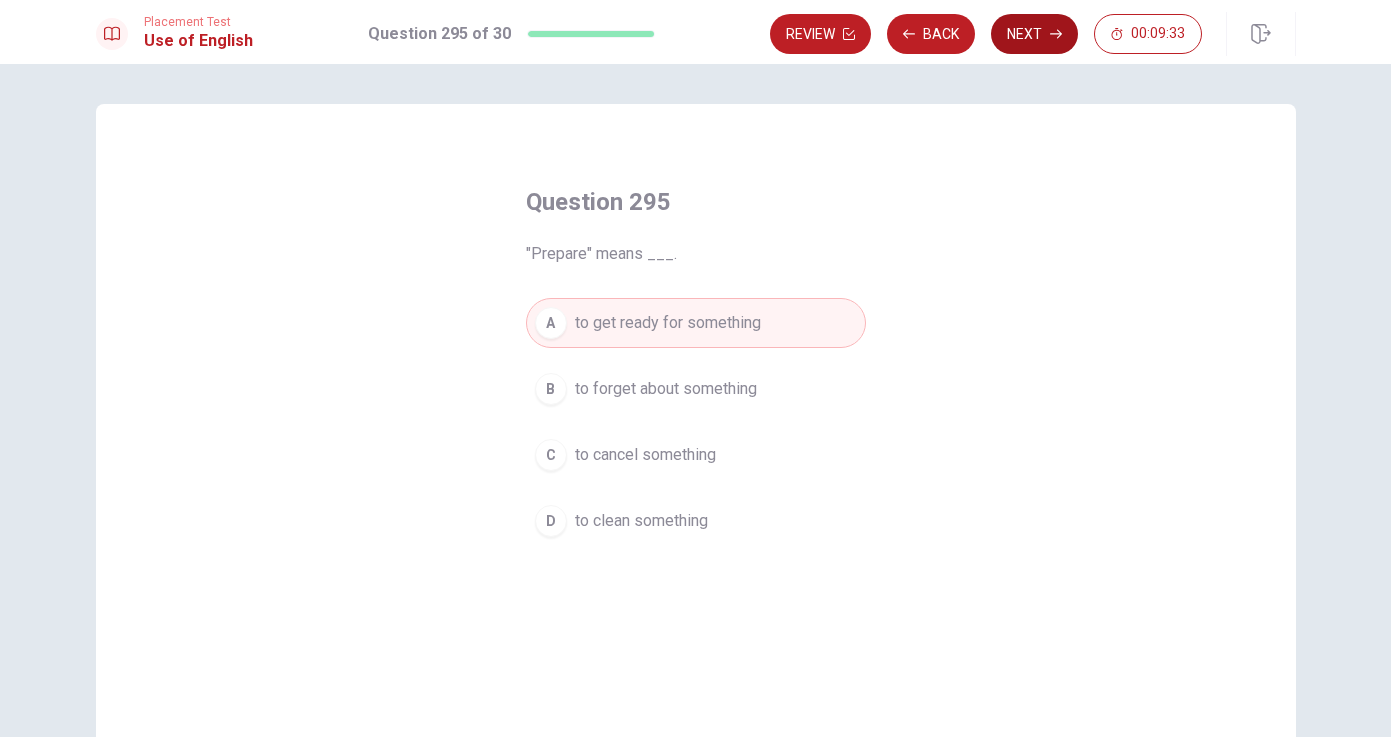 click 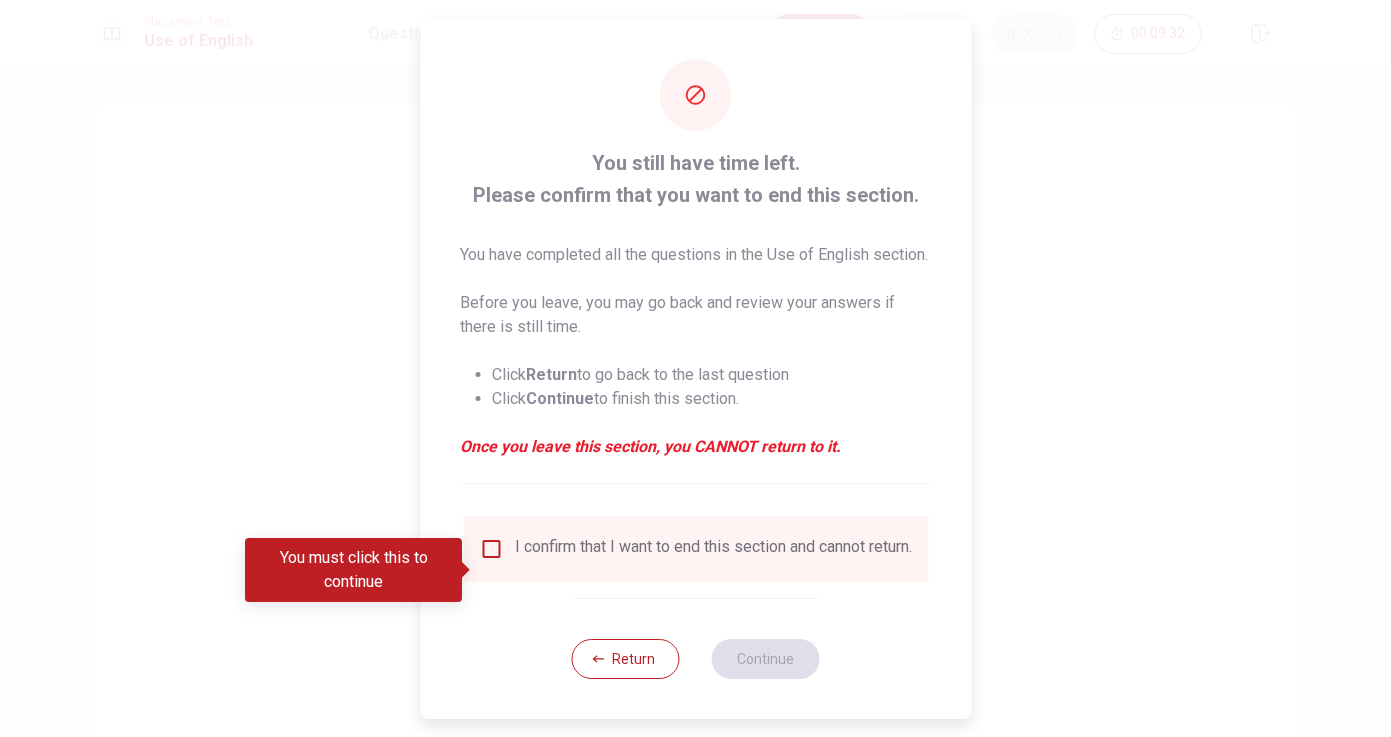 click at bounding box center (491, 549) 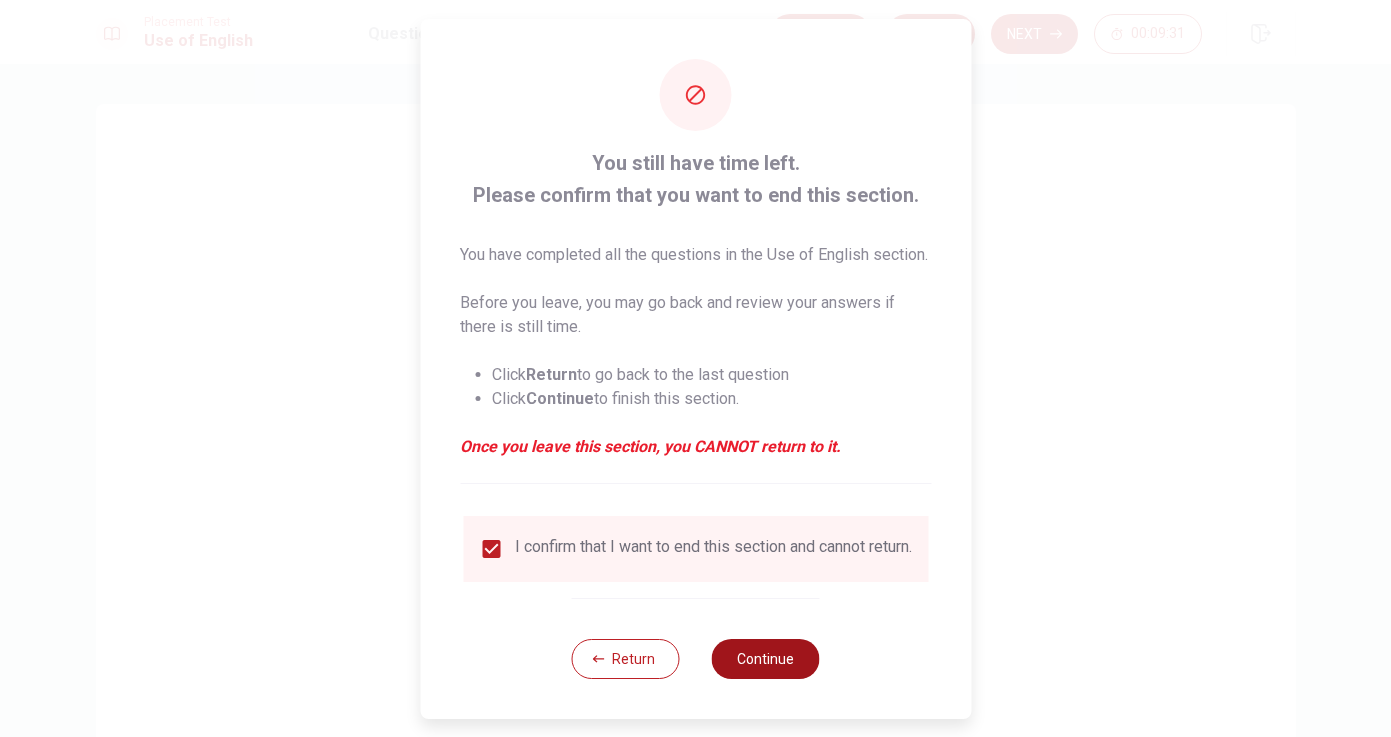 click on "Continue" at bounding box center [766, 659] 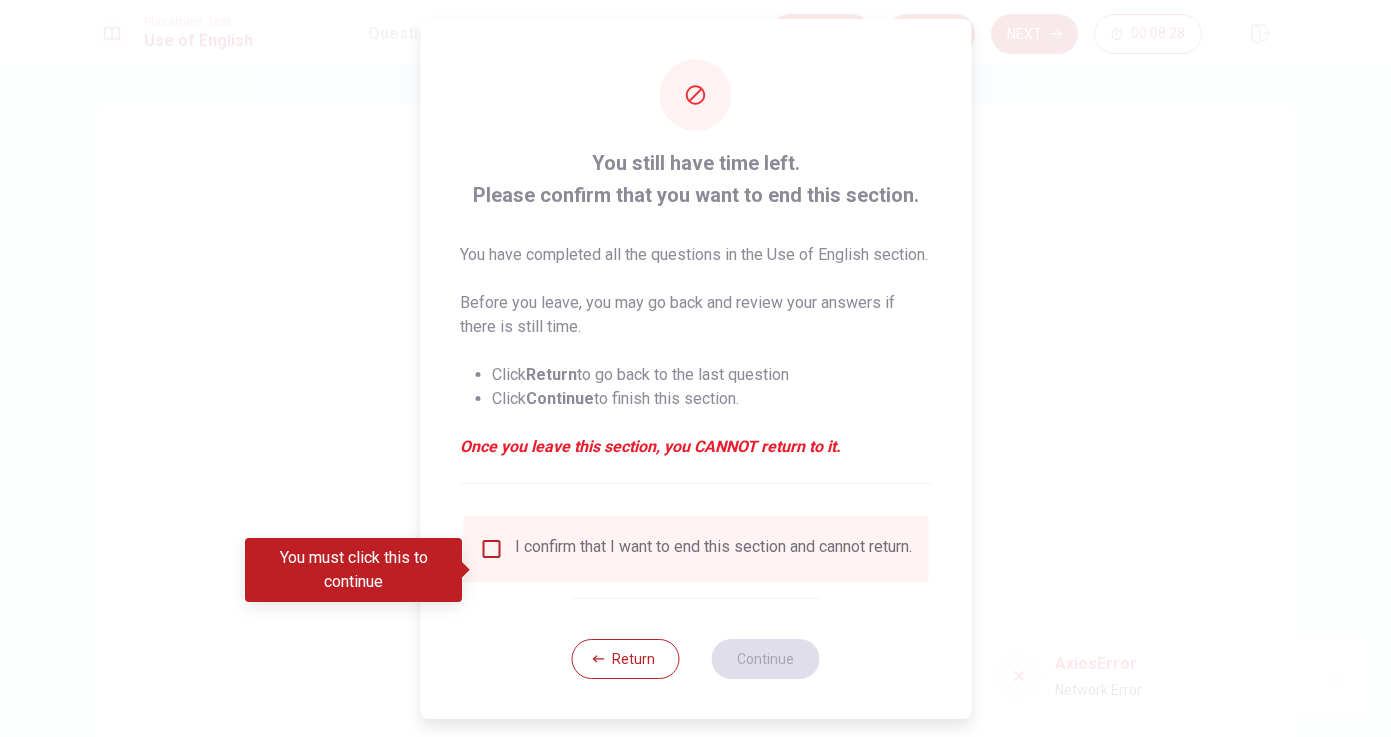 click at bounding box center (491, 549) 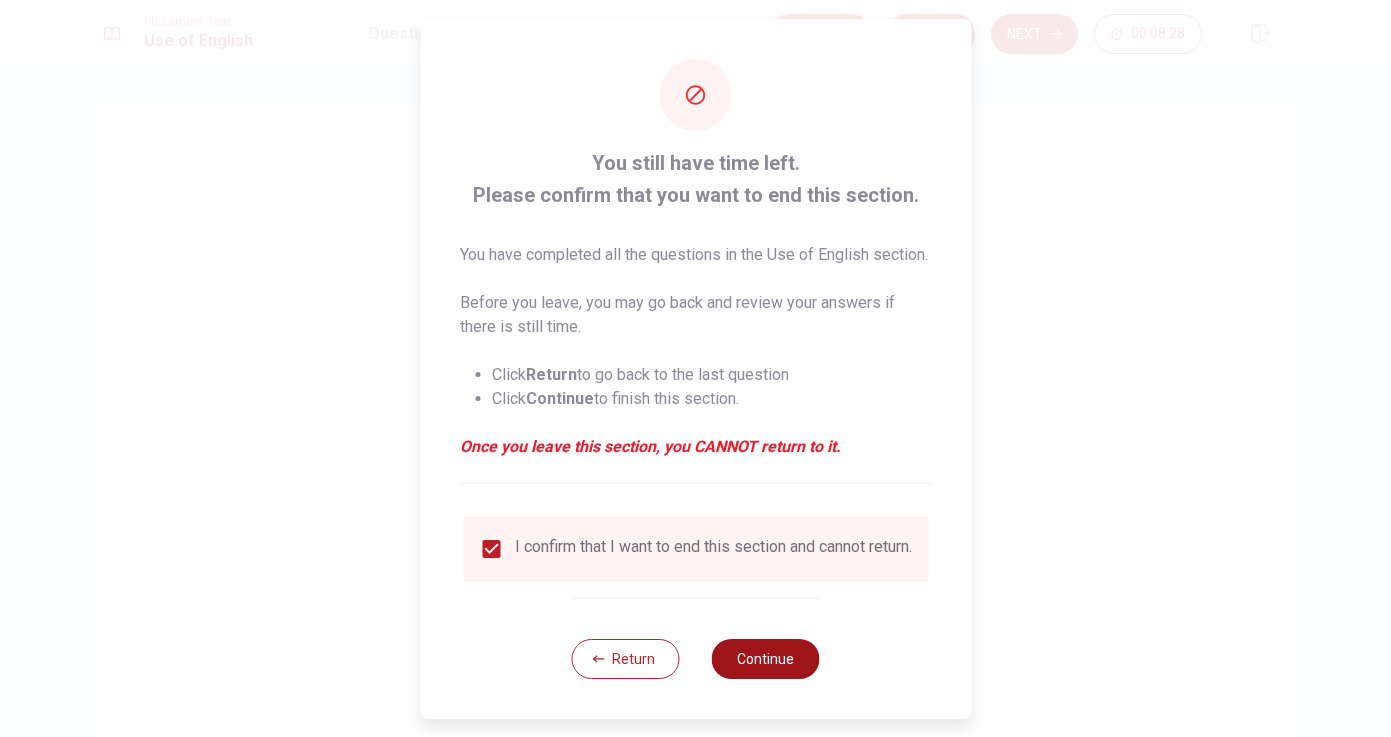 click on "Continue" at bounding box center [766, 659] 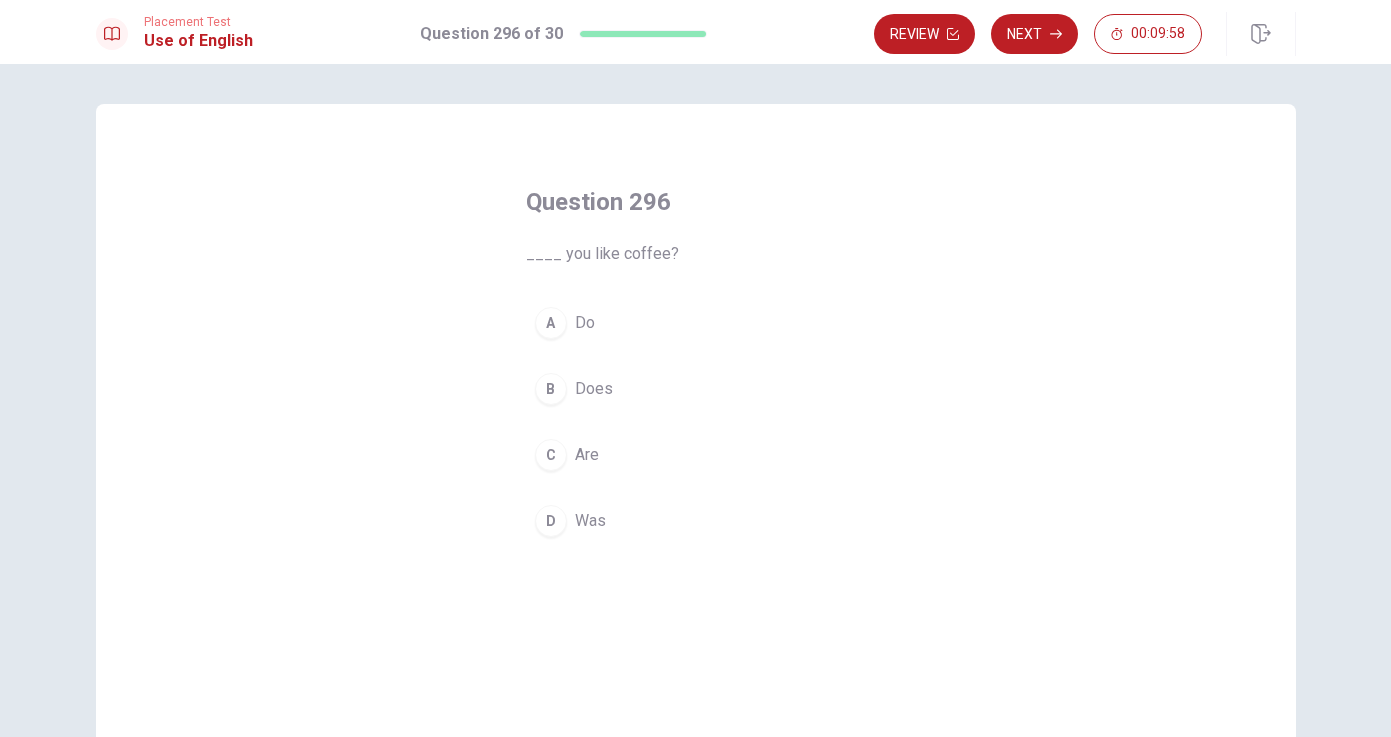 click on "A" at bounding box center (551, 323) 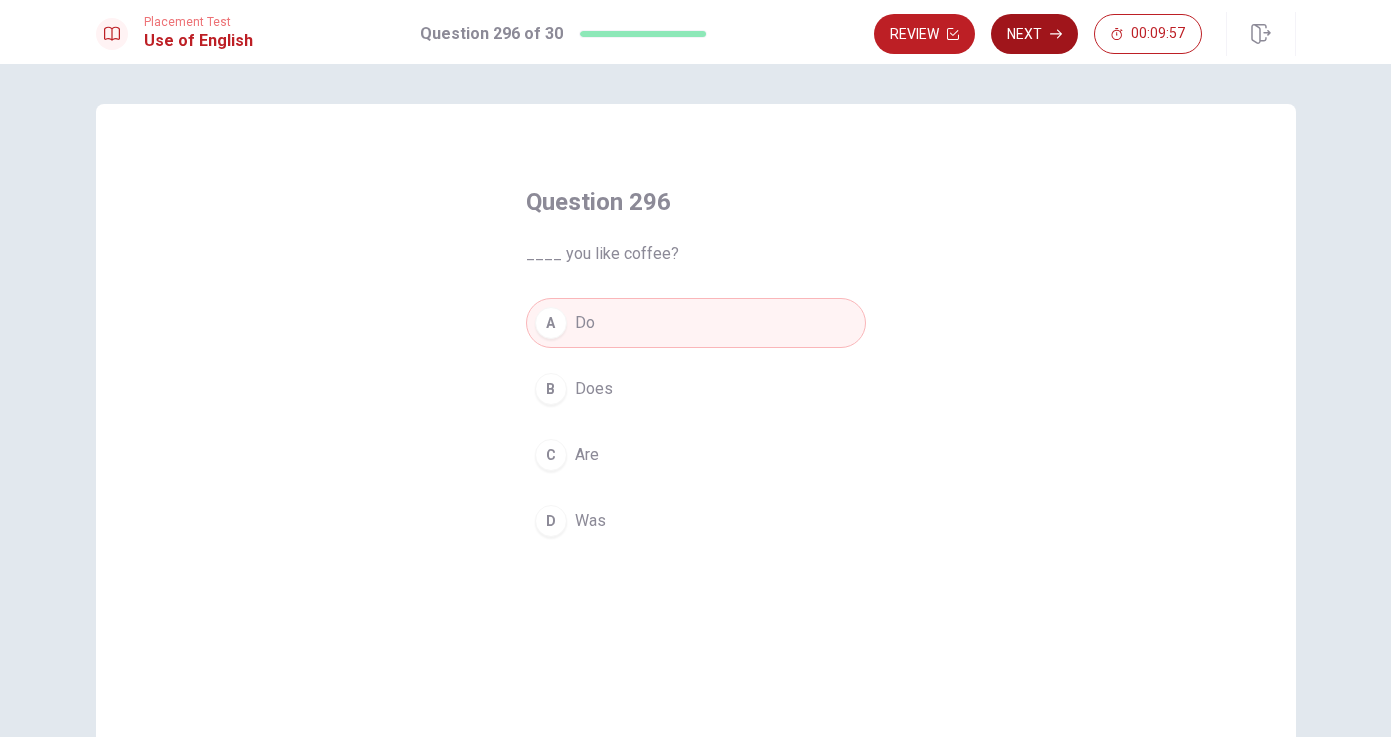 click 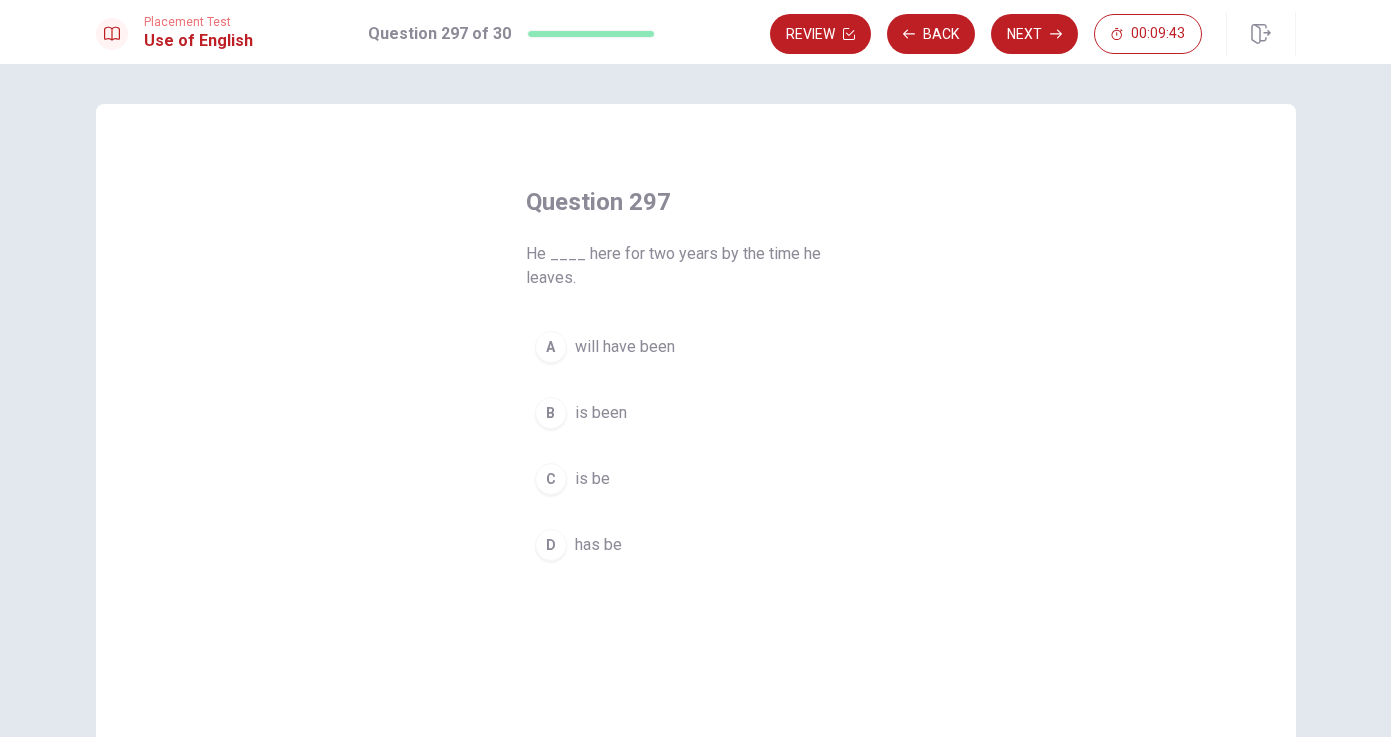 click on "is been" at bounding box center [601, 413] 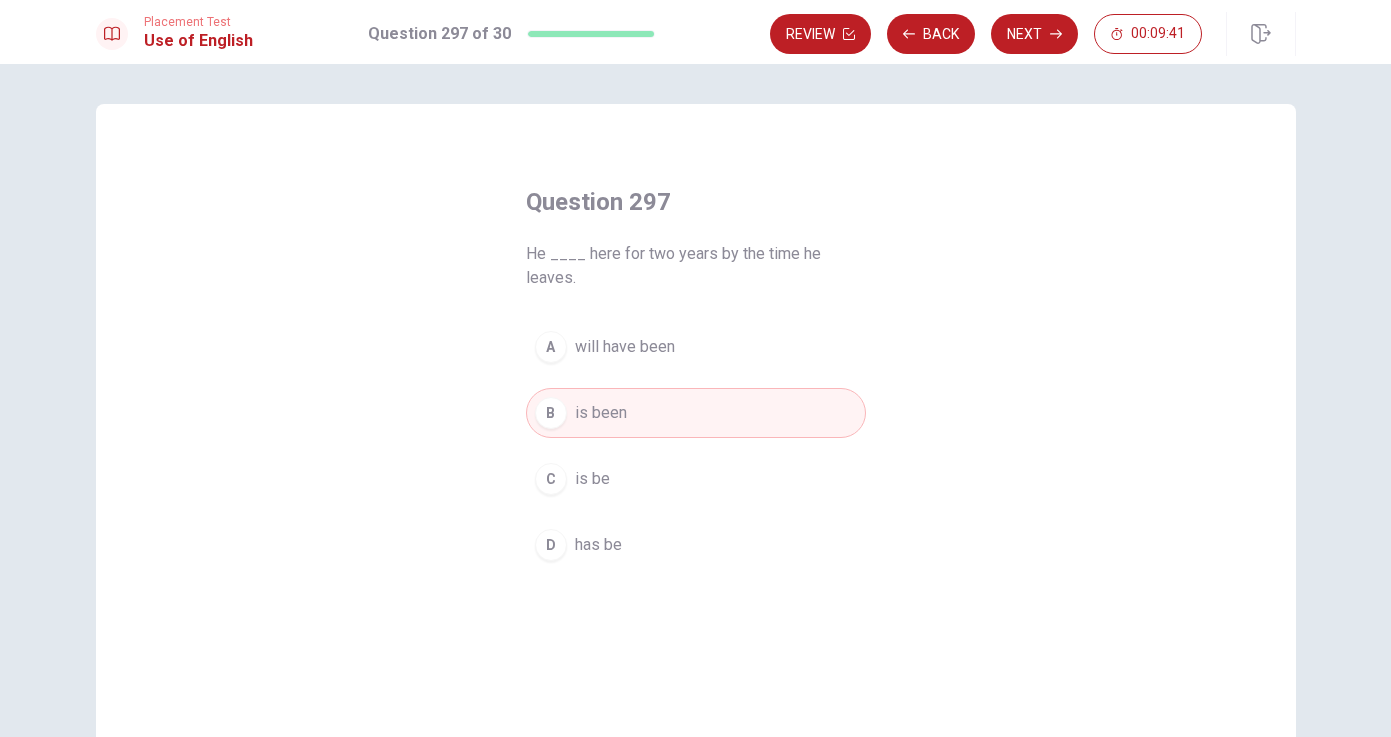 click on "has be" at bounding box center (598, 545) 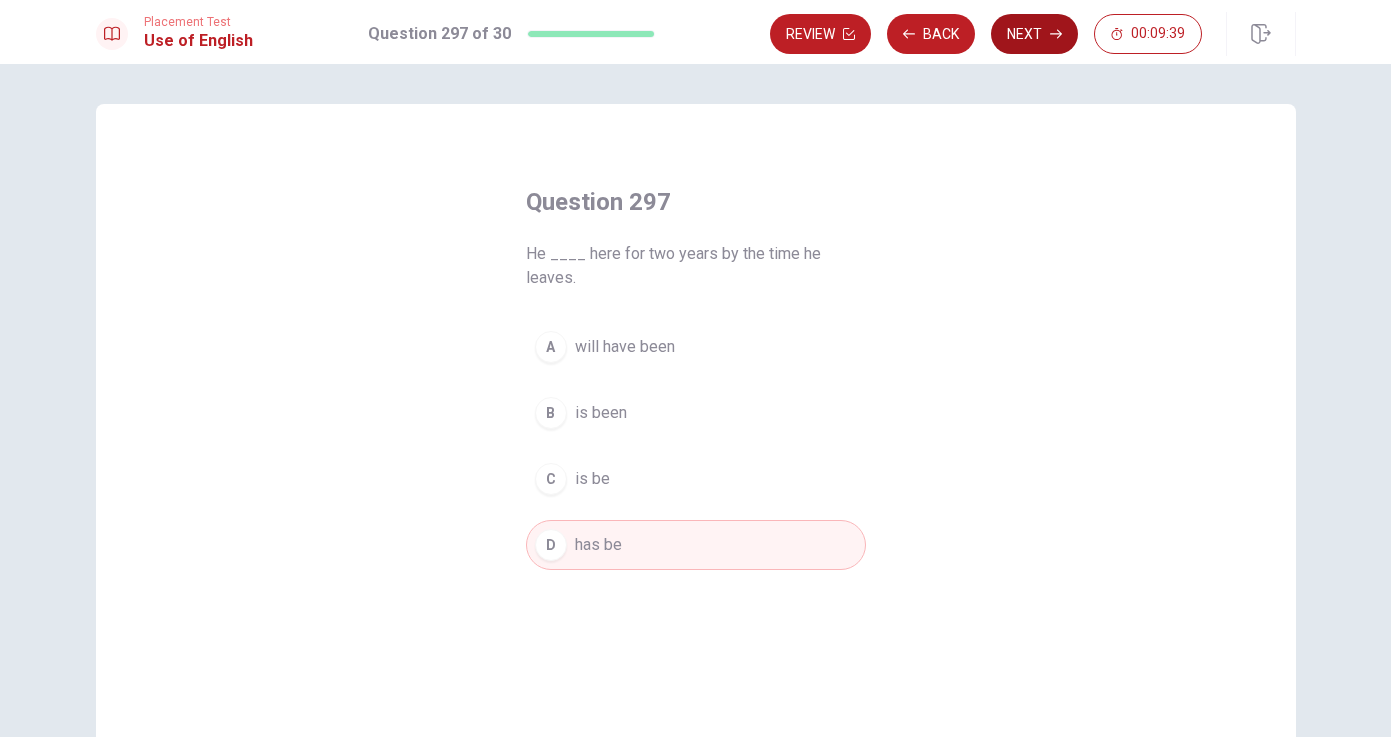 click 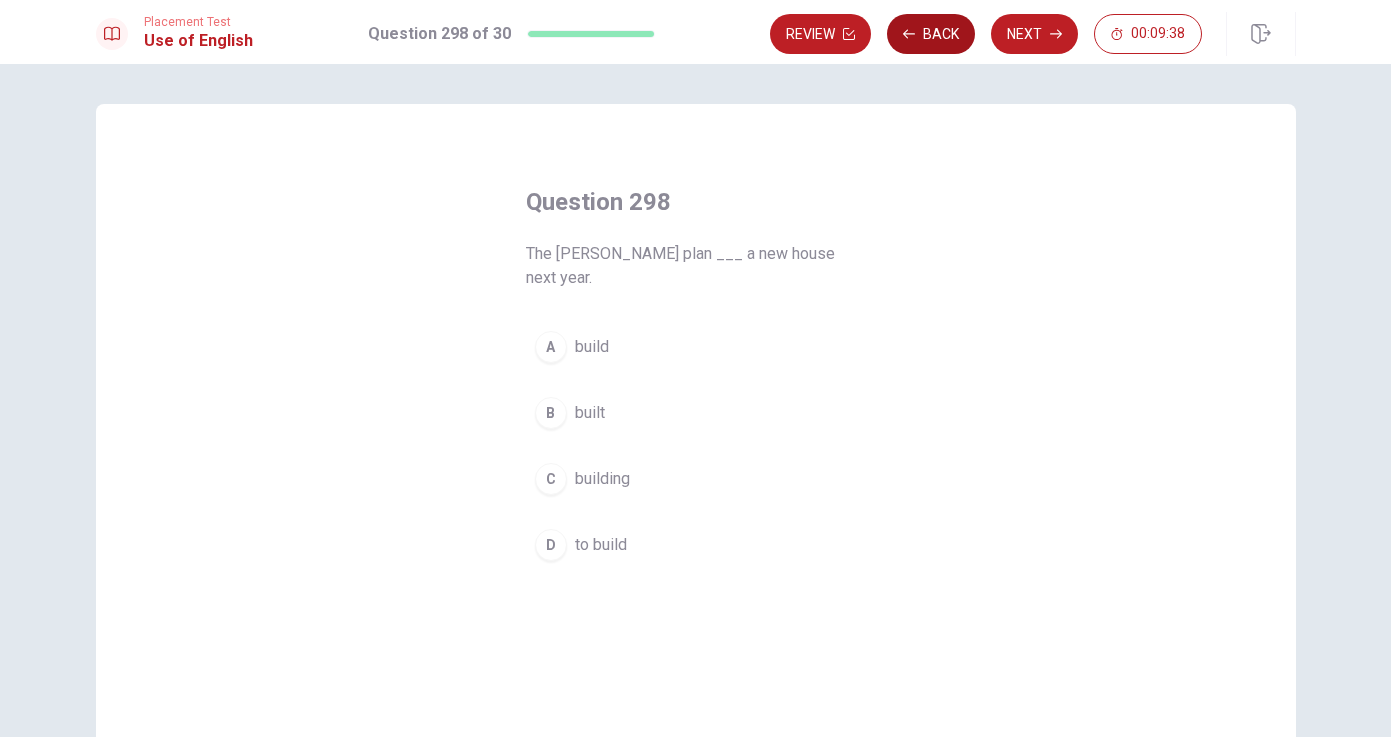 click 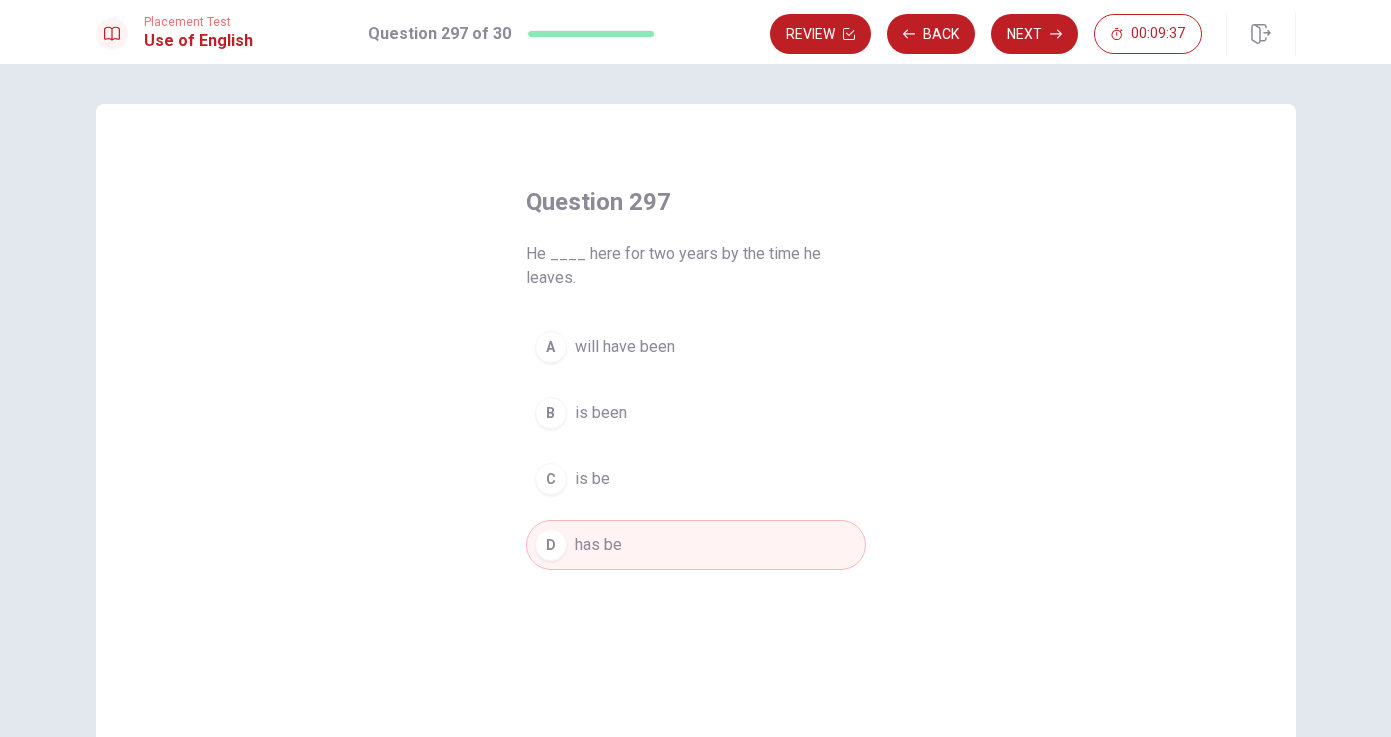 click on "C" at bounding box center (551, 479) 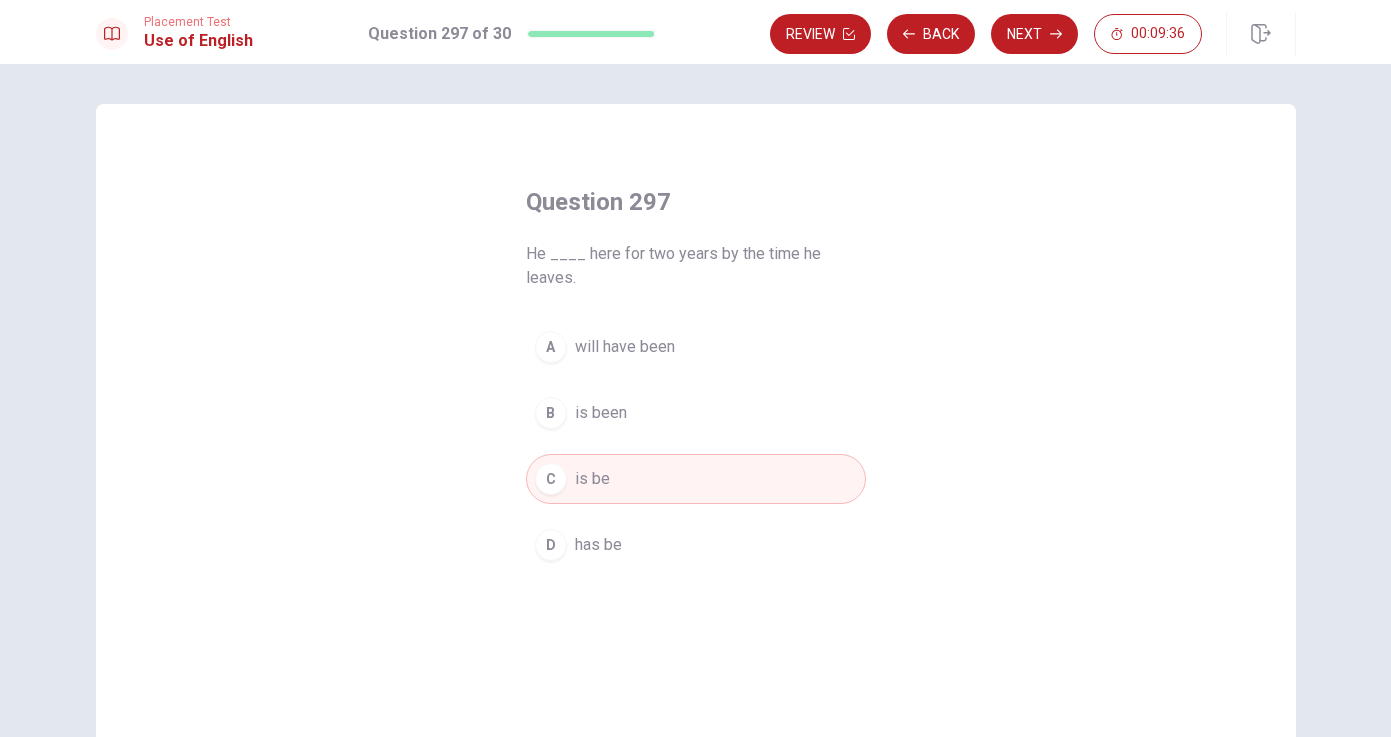 click on "B" at bounding box center [551, 413] 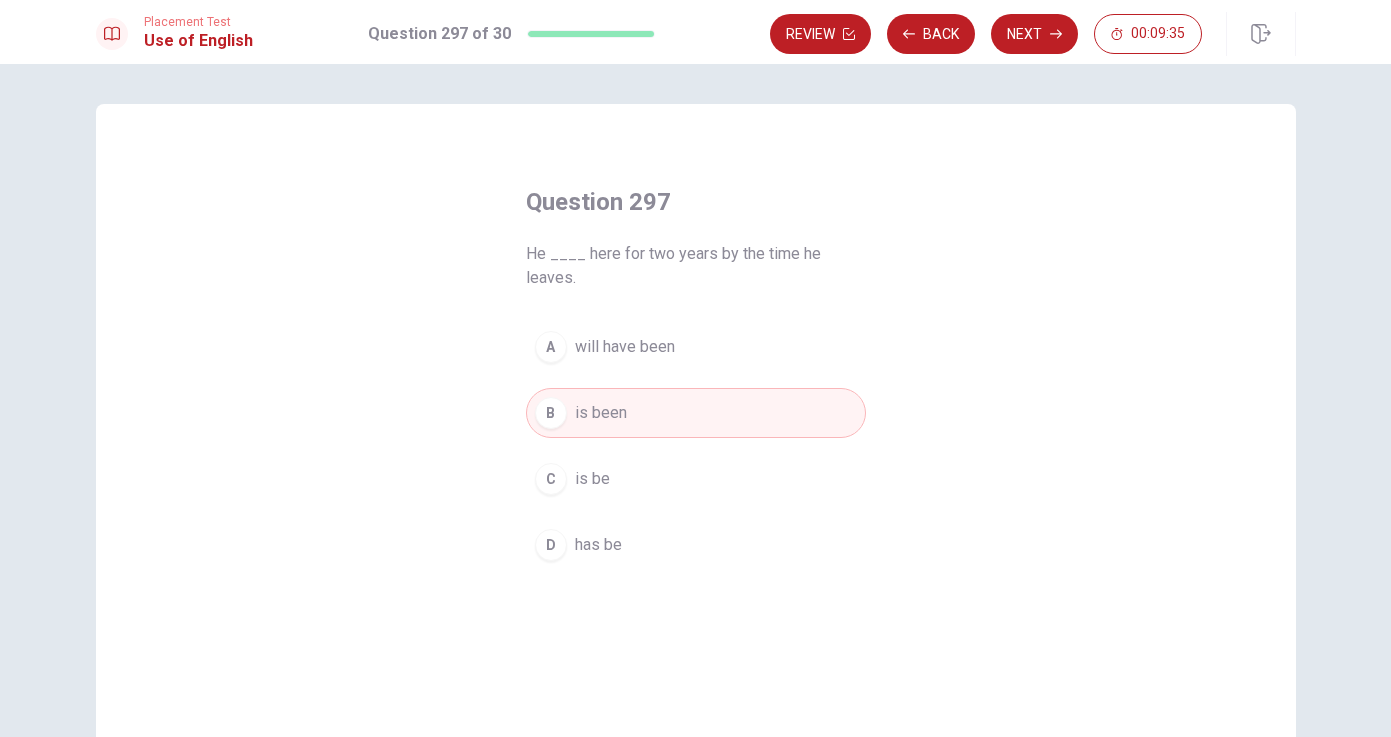 click on "A" at bounding box center [551, 347] 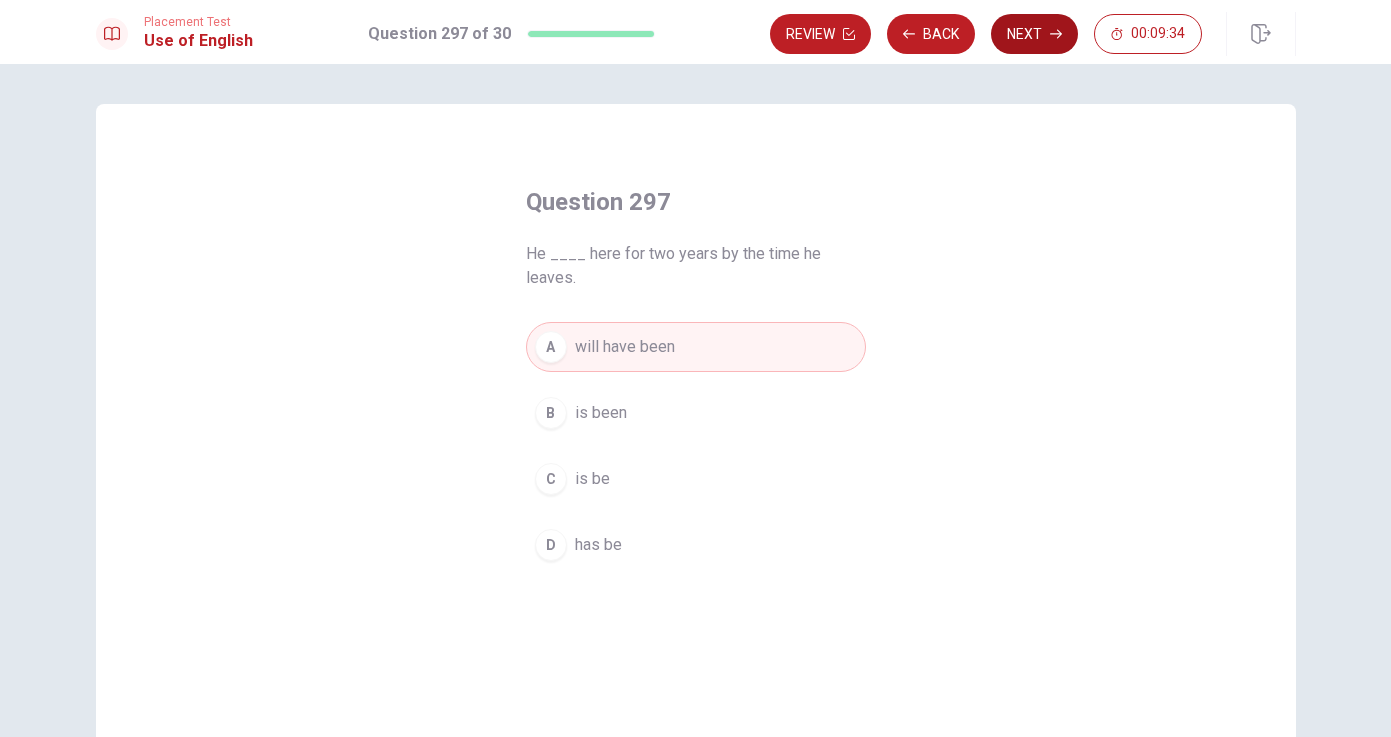 click 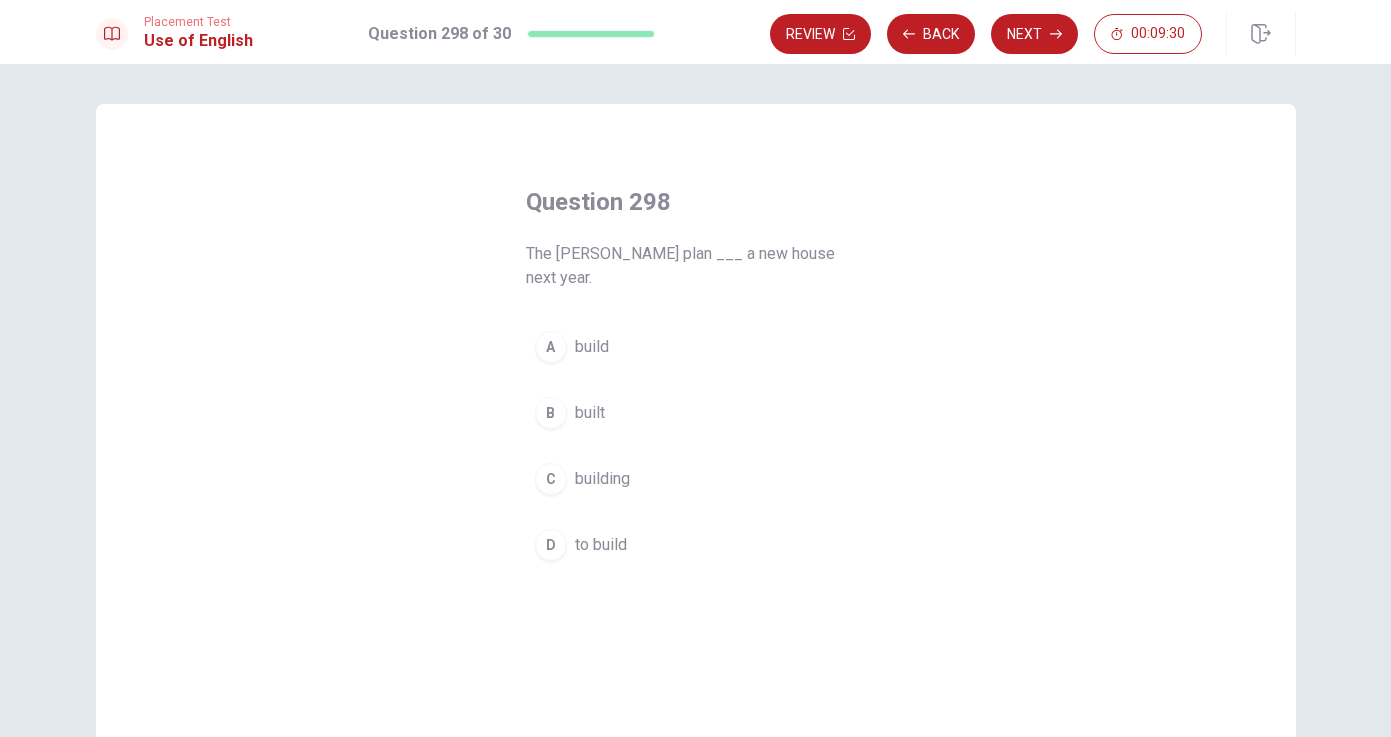 click on "A build" at bounding box center (696, 347) 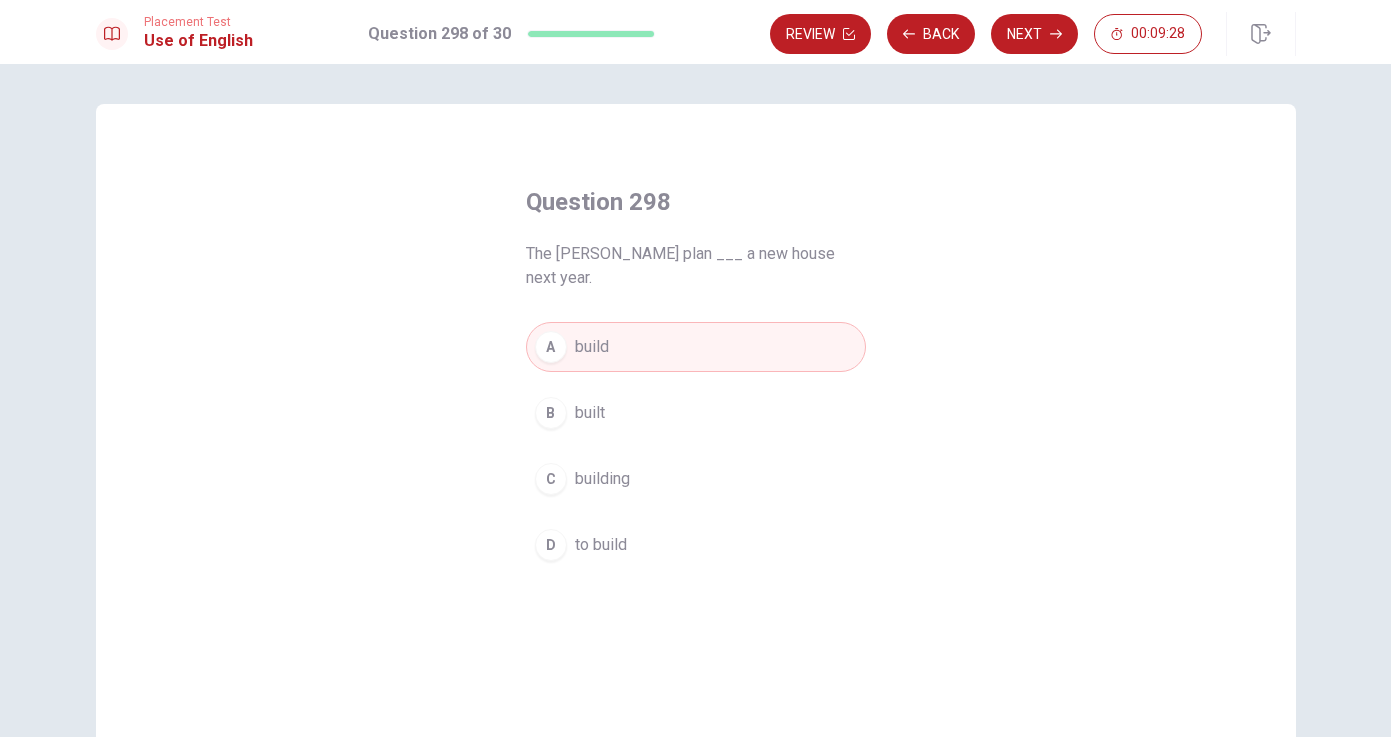 click on "D to build" at bounding box center (696, 545) 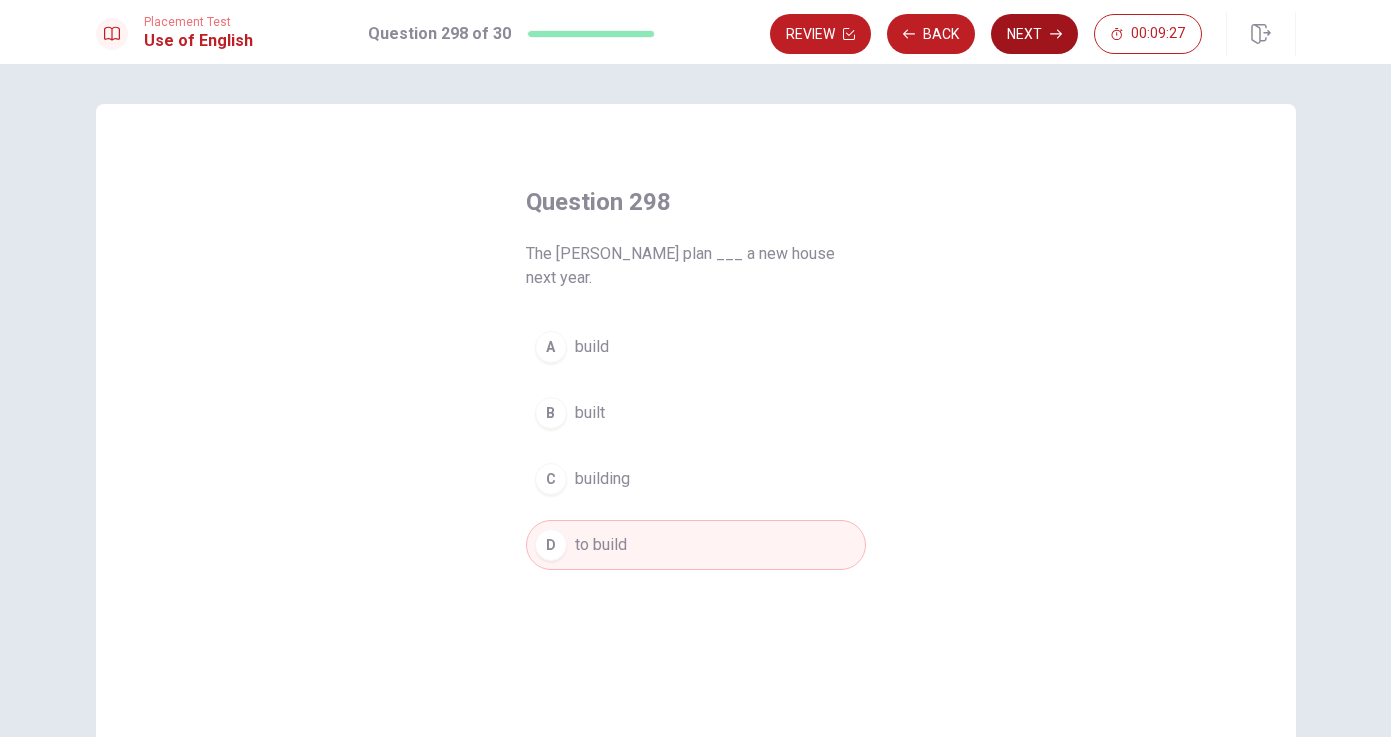 click 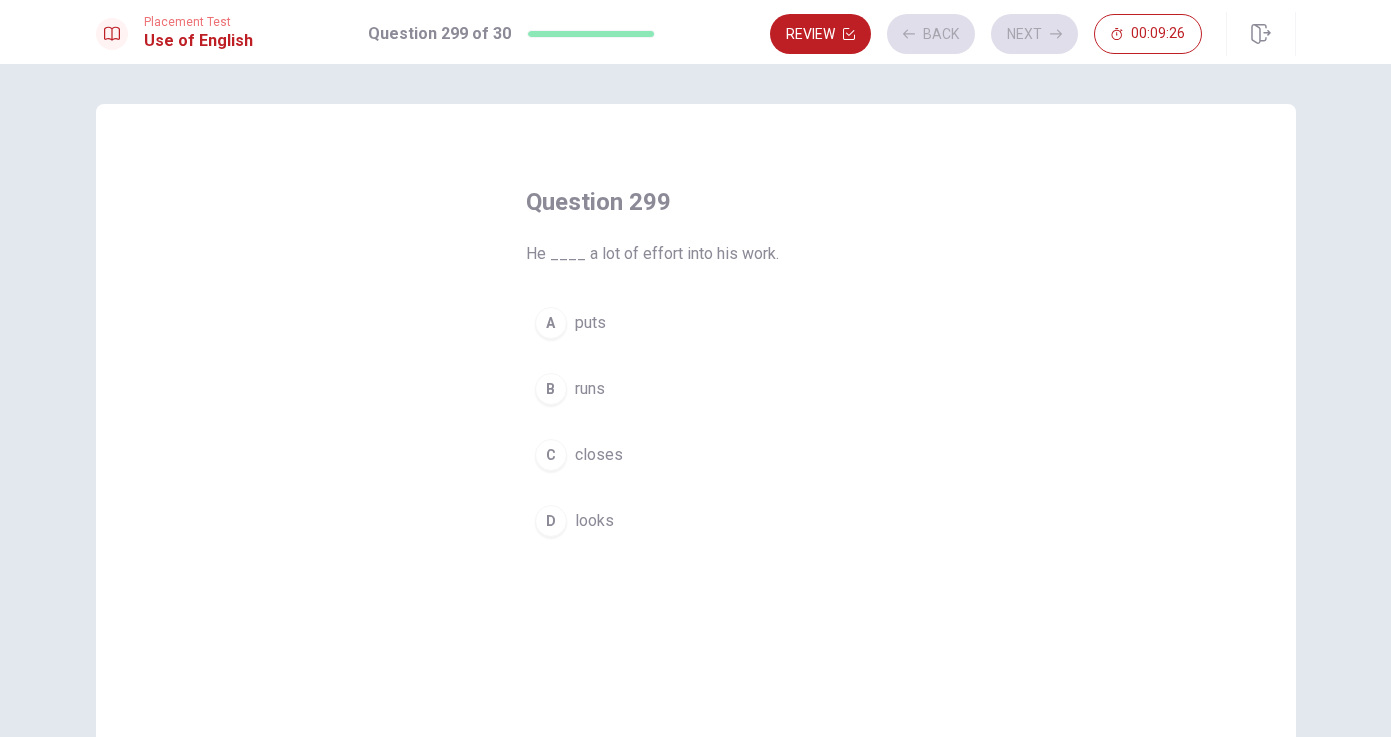 click on "A puts" at bounding box center (696, 323) 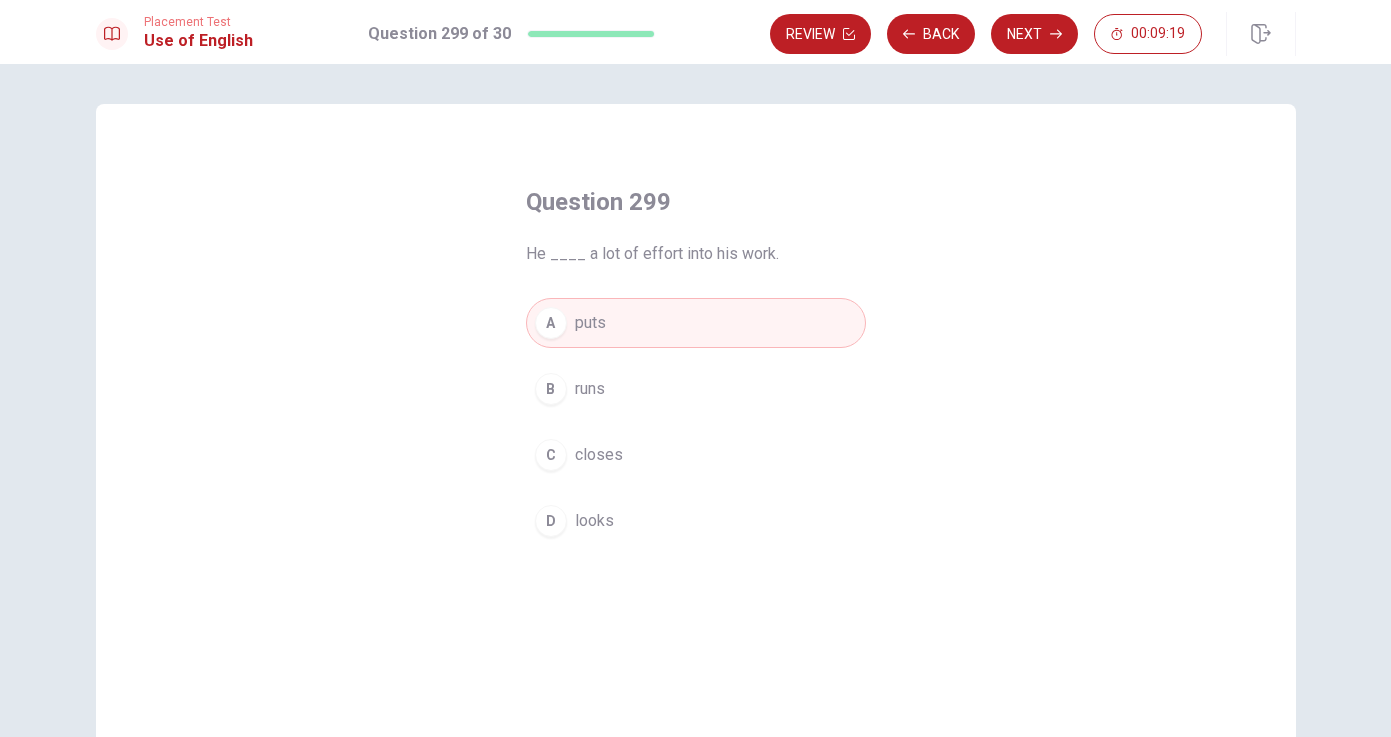 click on "D" at bounding box center [551, 521] 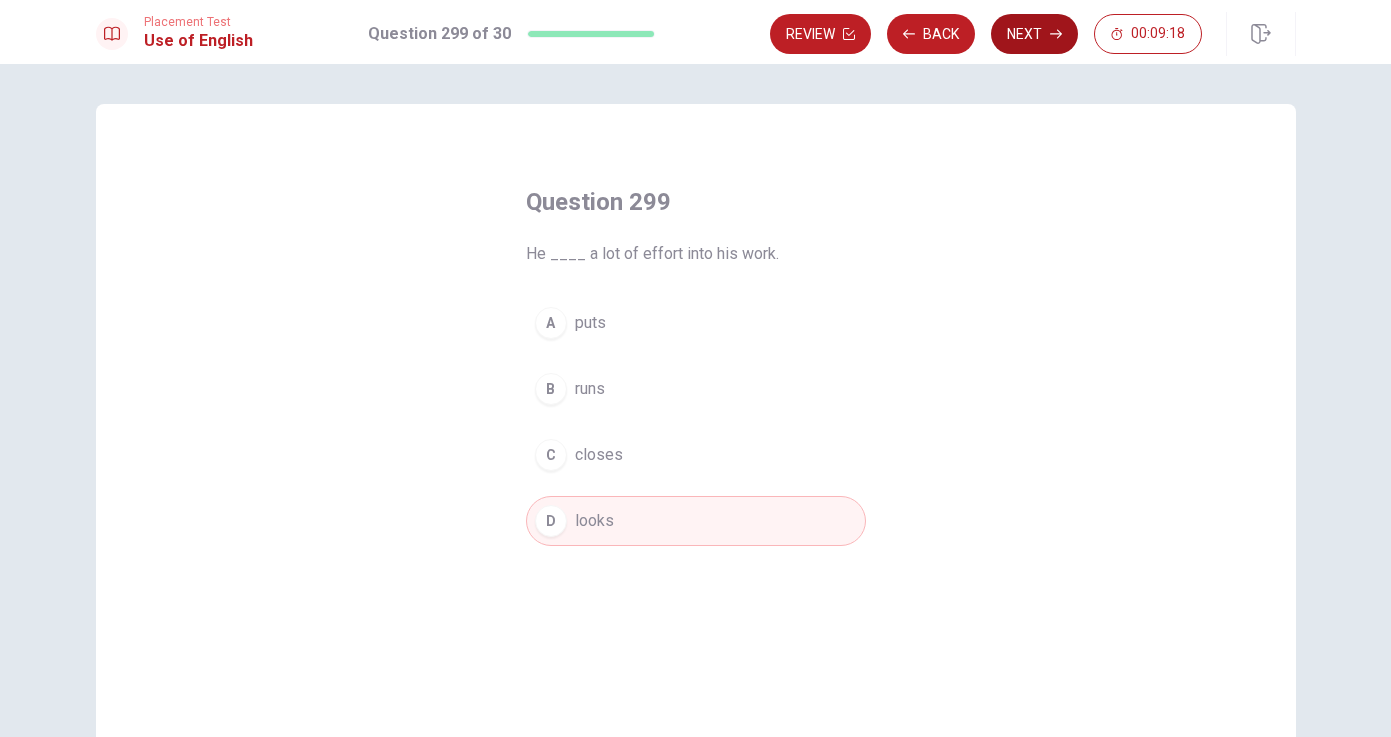 click 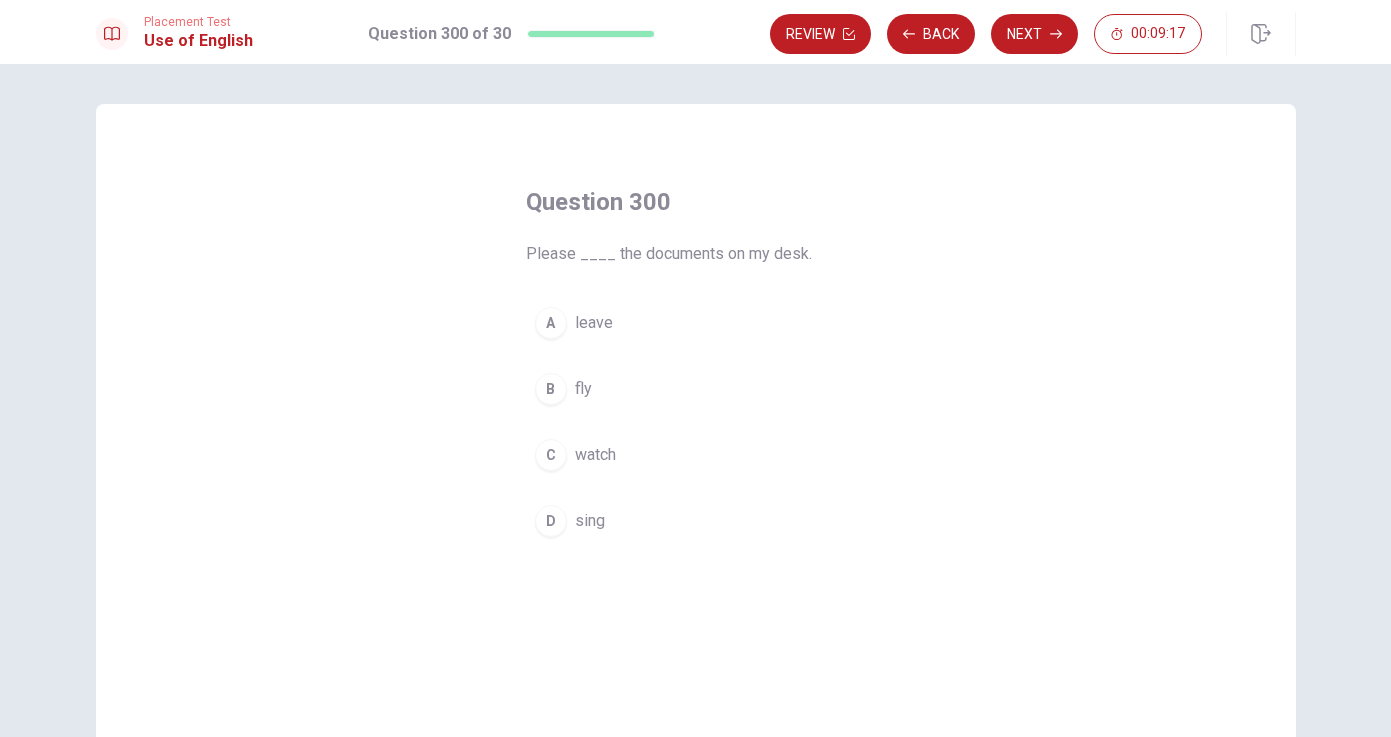 click on "leave" at bounding box center [594, 323] 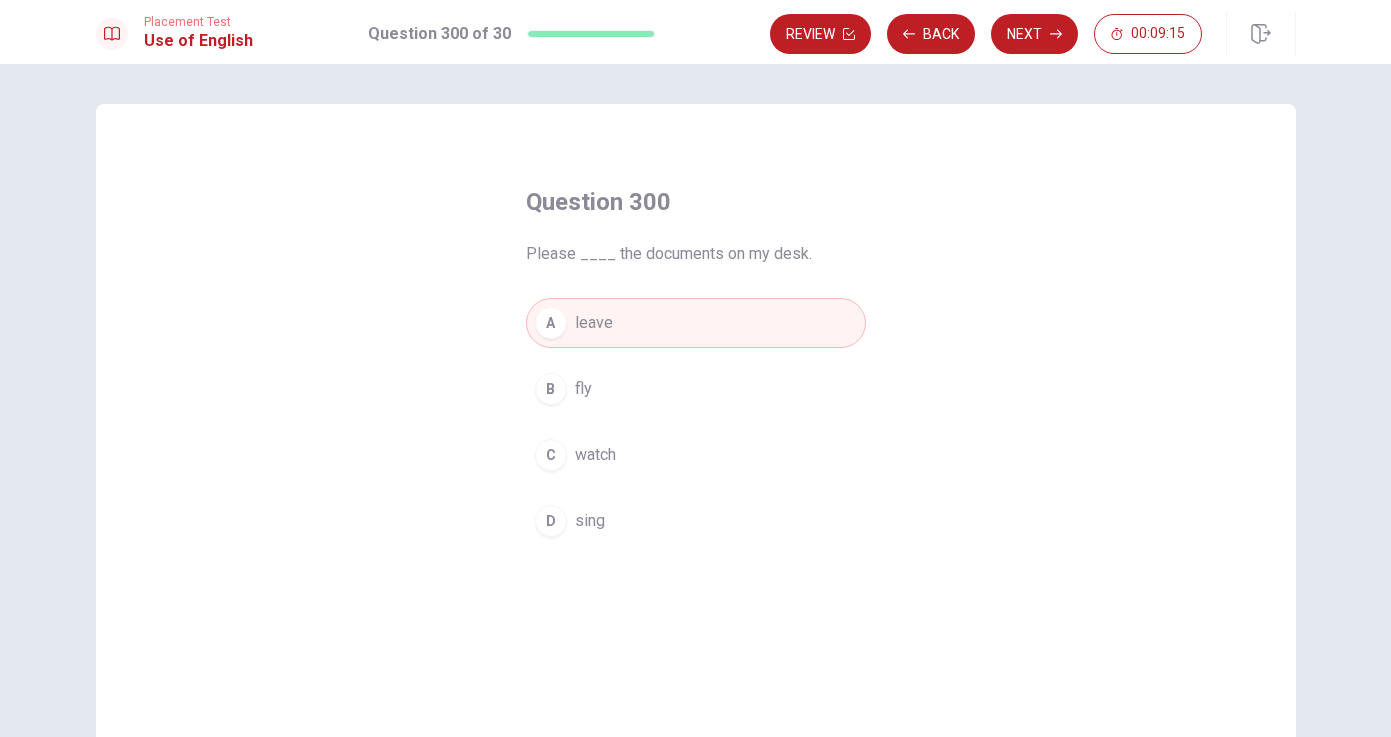 click on "C" at bounding box center [551, 455] 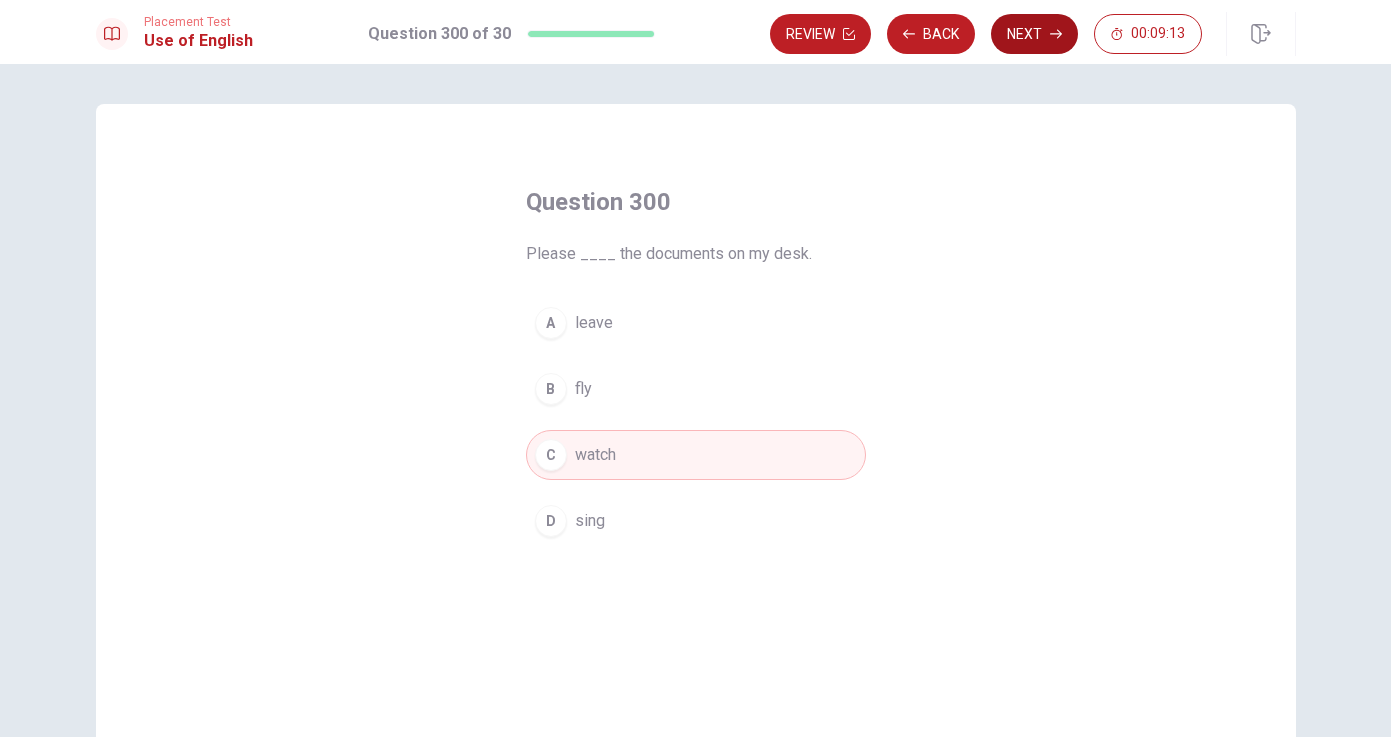 click 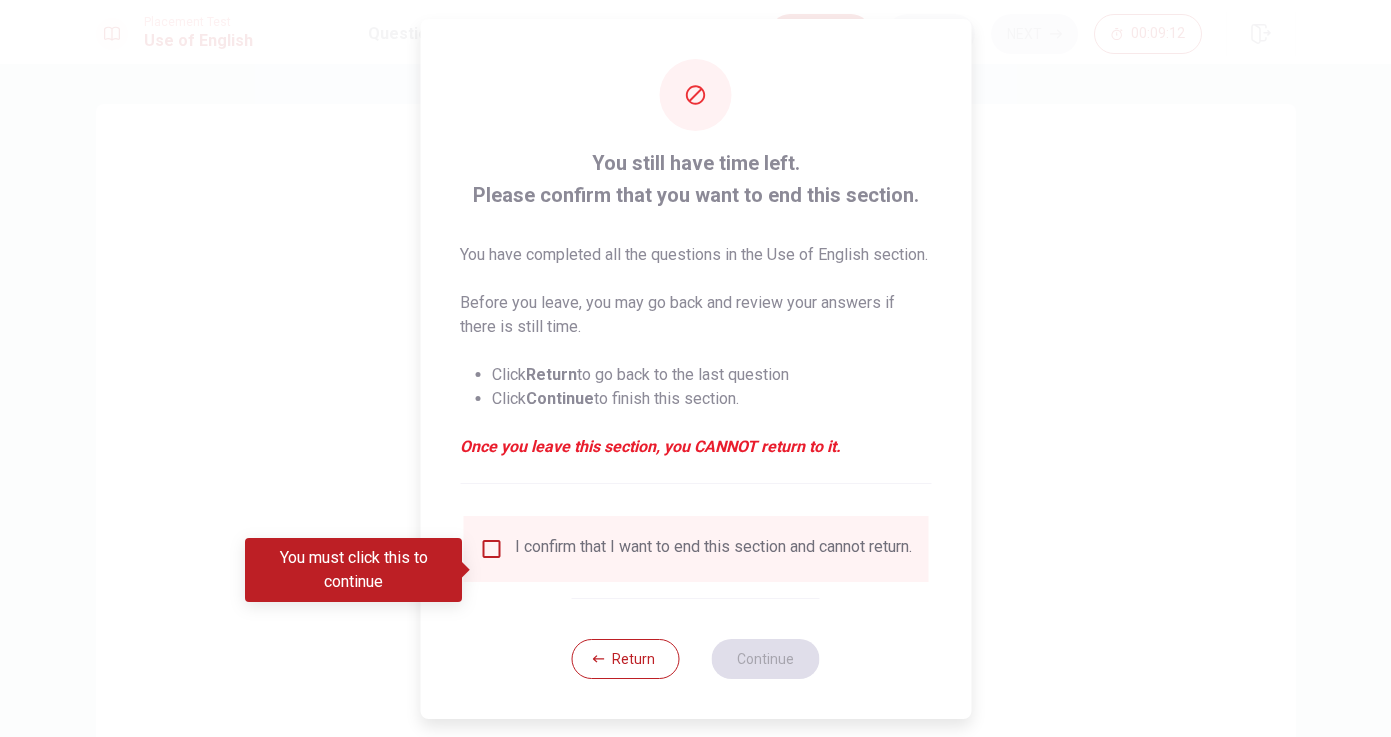click at bounding box center (491, 549) 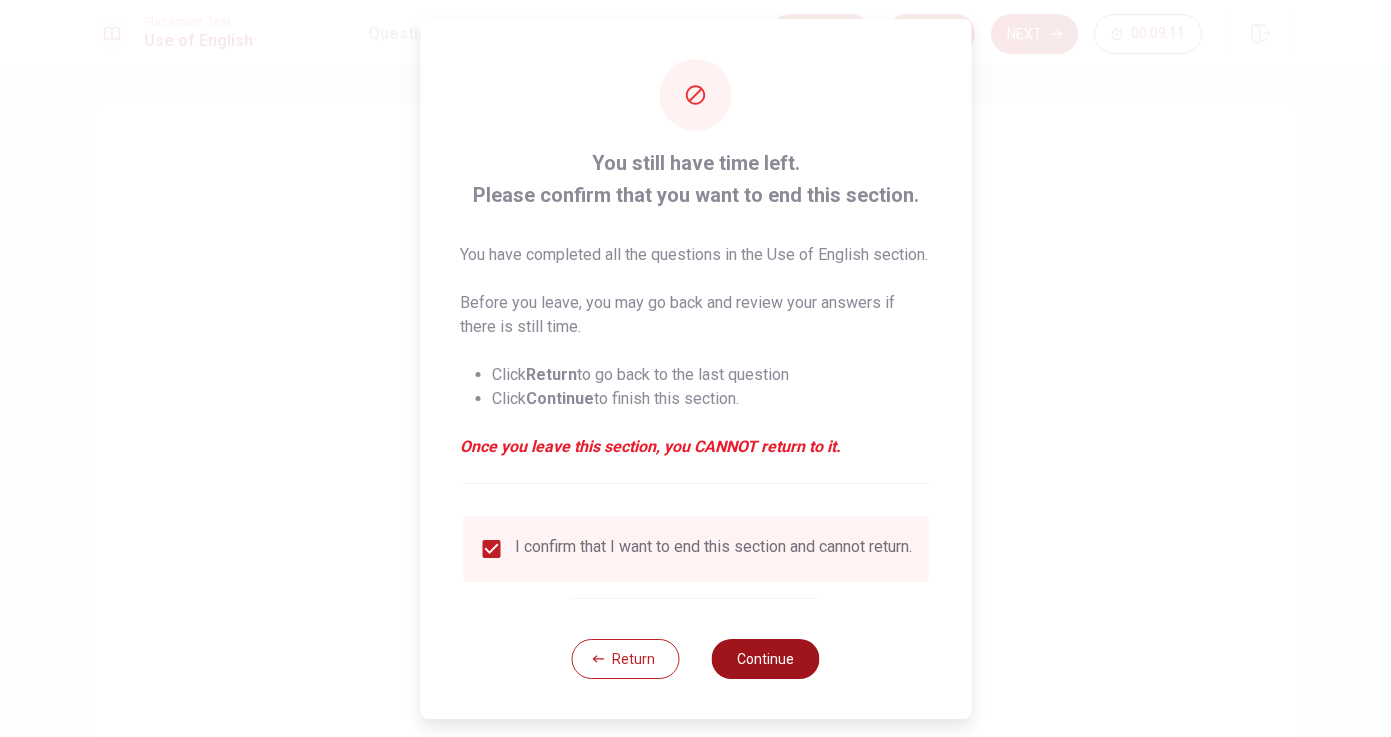 click on "Continue" at bounding box center (766, 659) 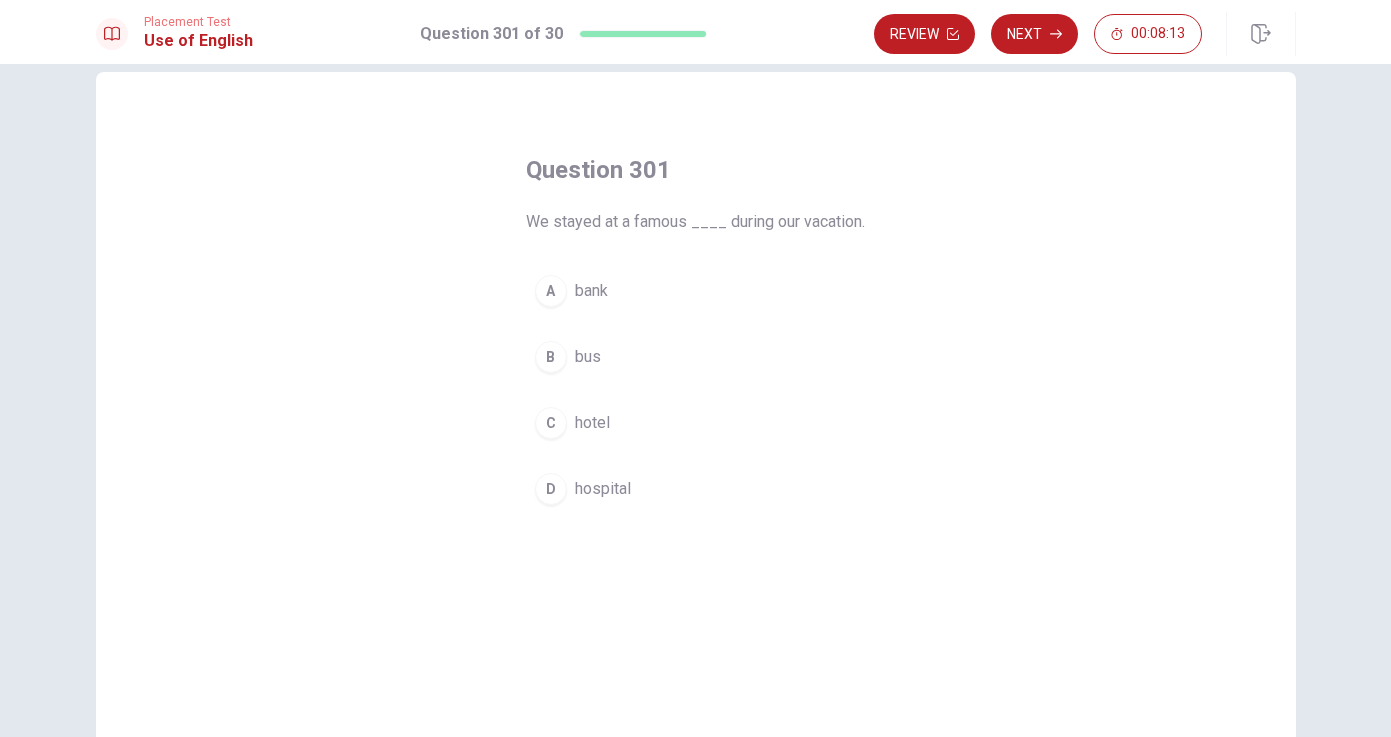 scroll, scrollTop: 59, scrollLeft: 0, axis: vertical 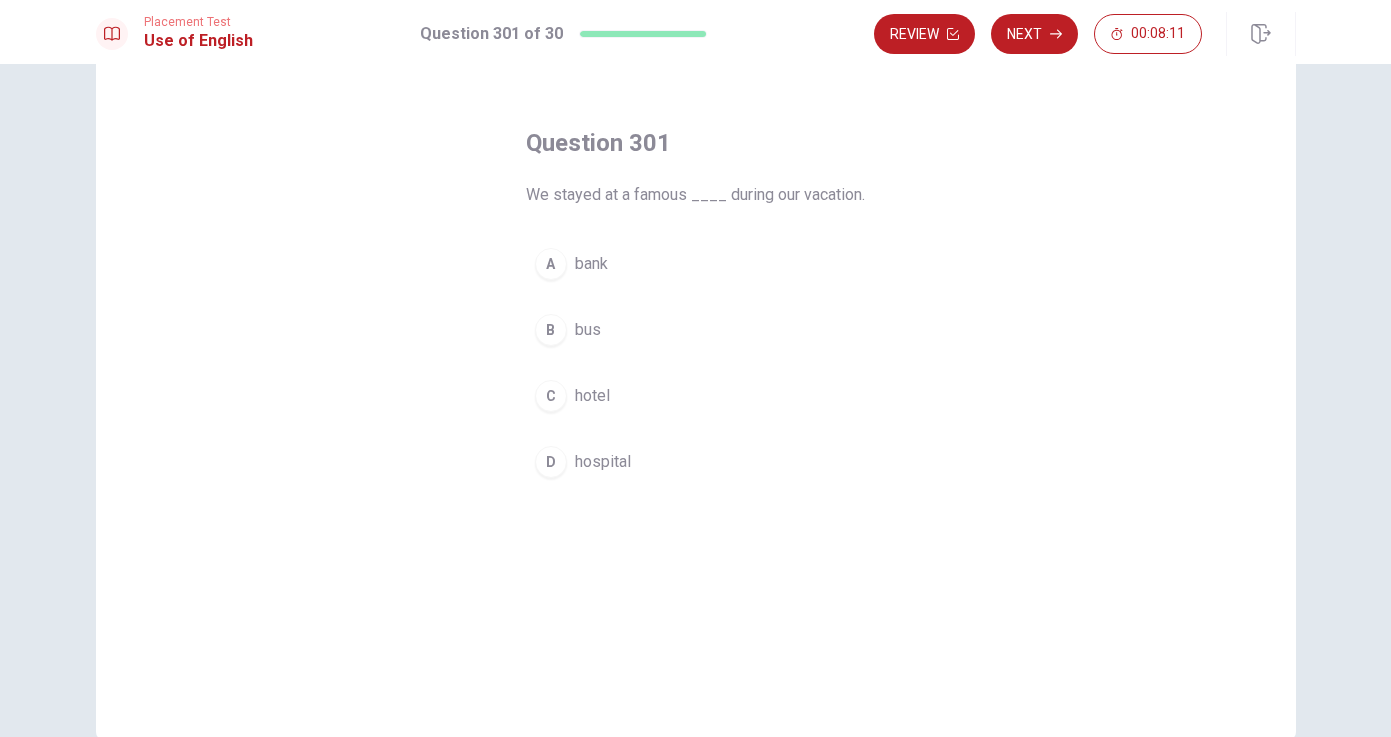 click on "hotel" at bounding box center (592, 396) 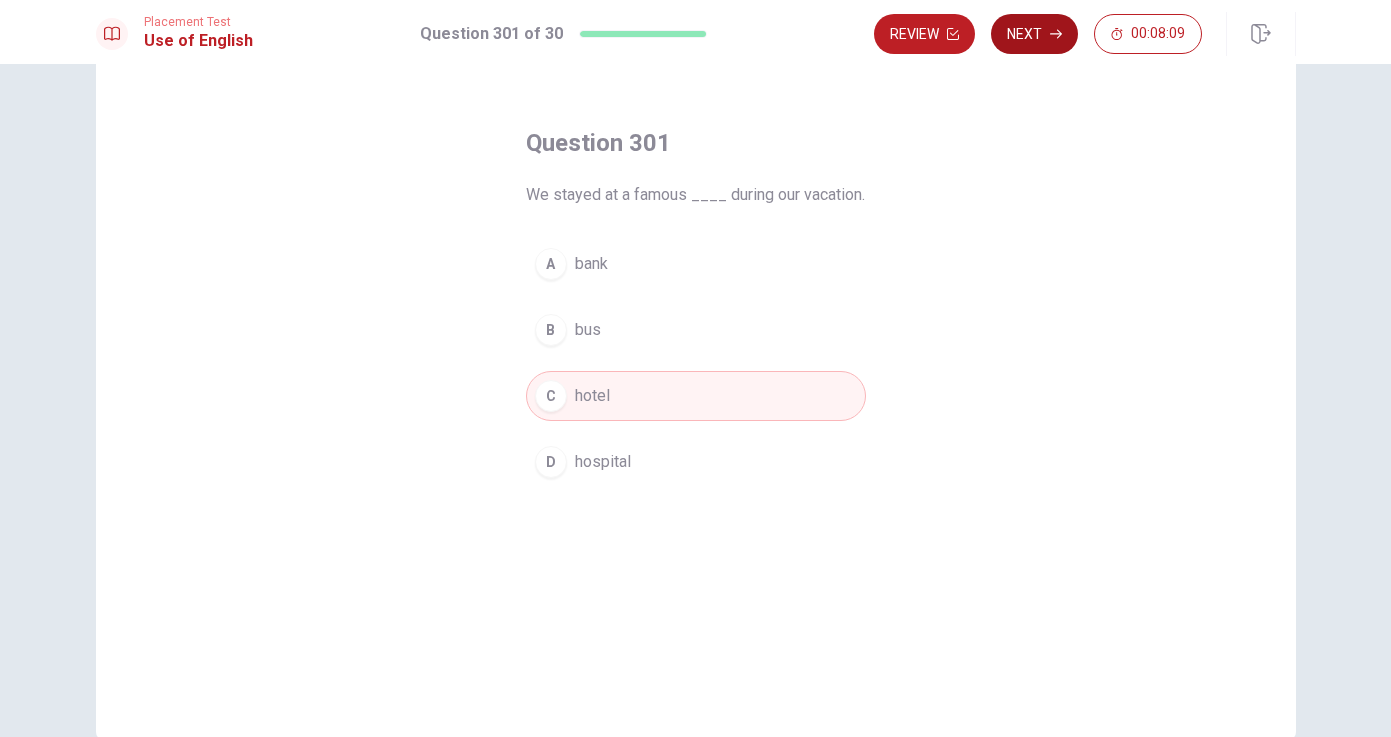 click 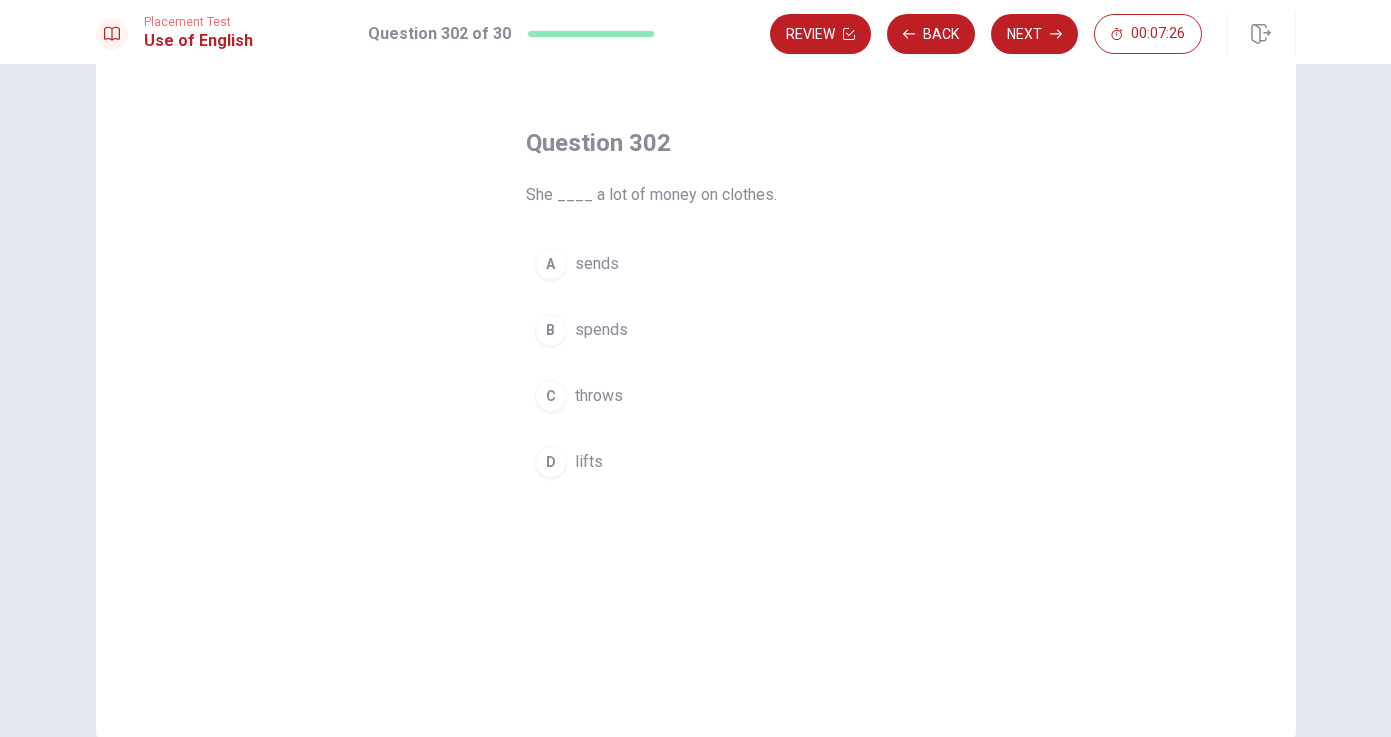 click on "B spends" at bounding box center (696, 330) 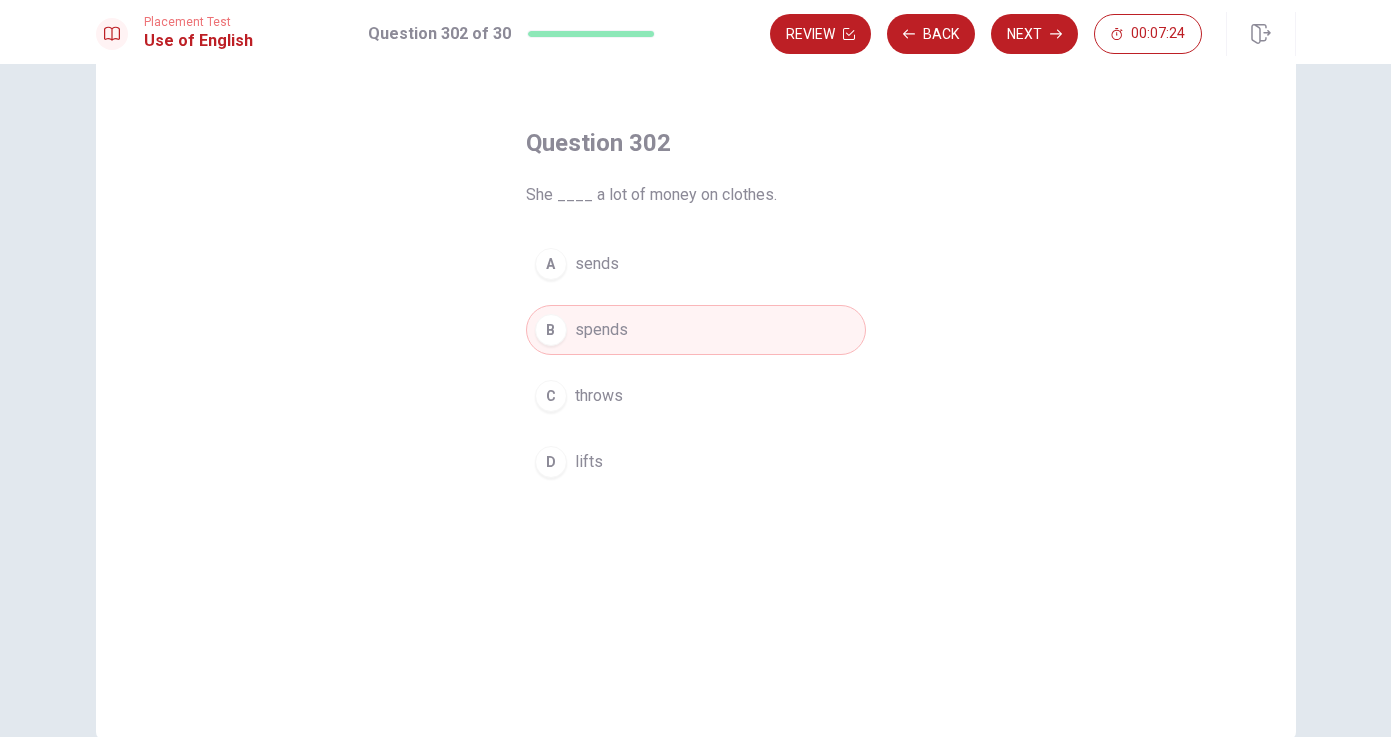 click on "A sends" at bounding box center [696, 264] 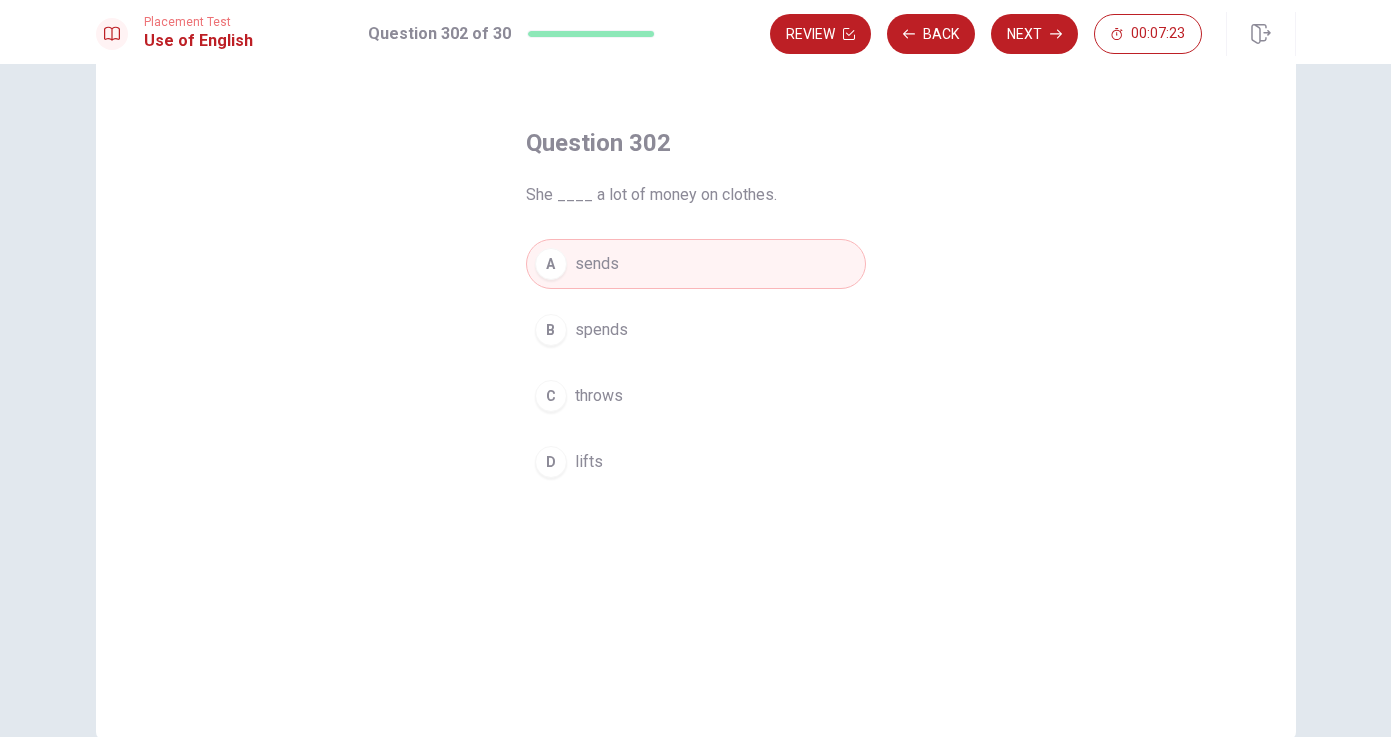 click on "B spends" at bounding box center (696, 330) 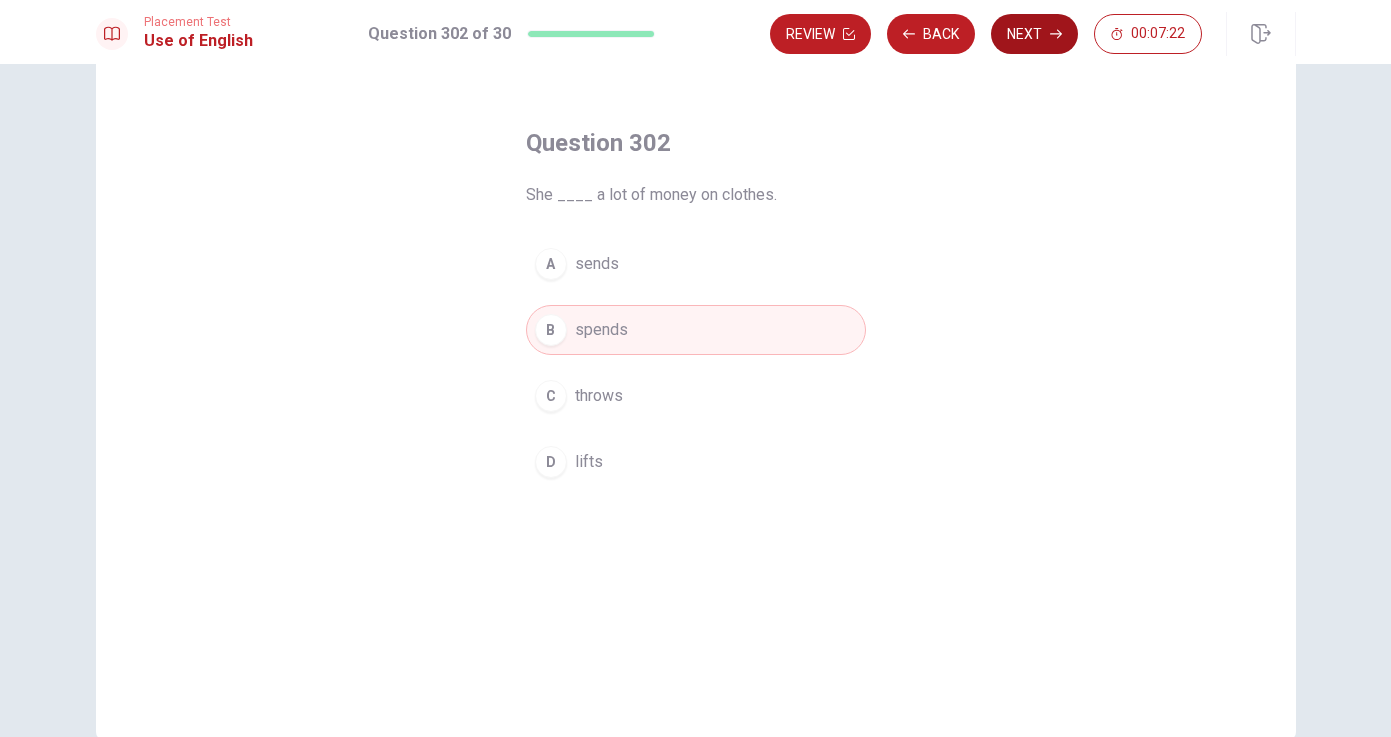 click on "Next" at bounding box center (1034, 34) 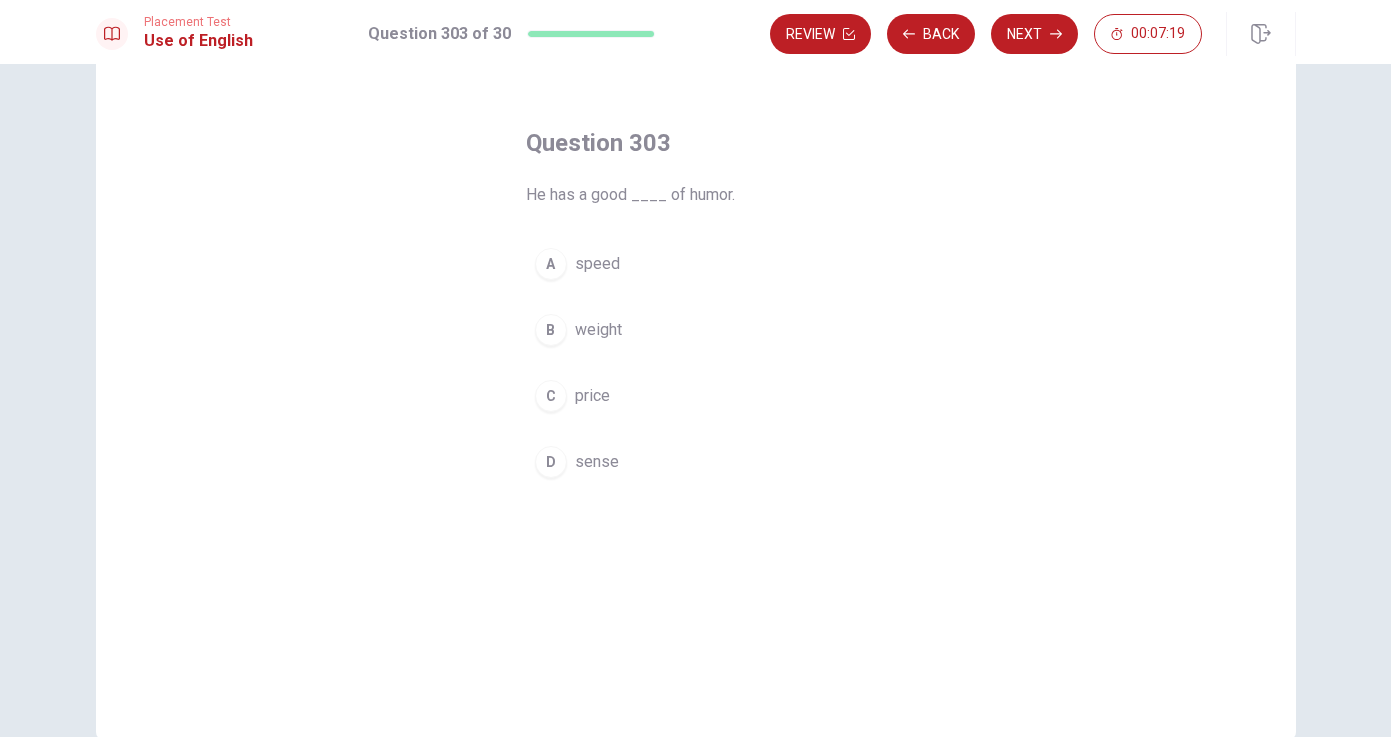 click on "D sense" at bounding box center [696, 462] 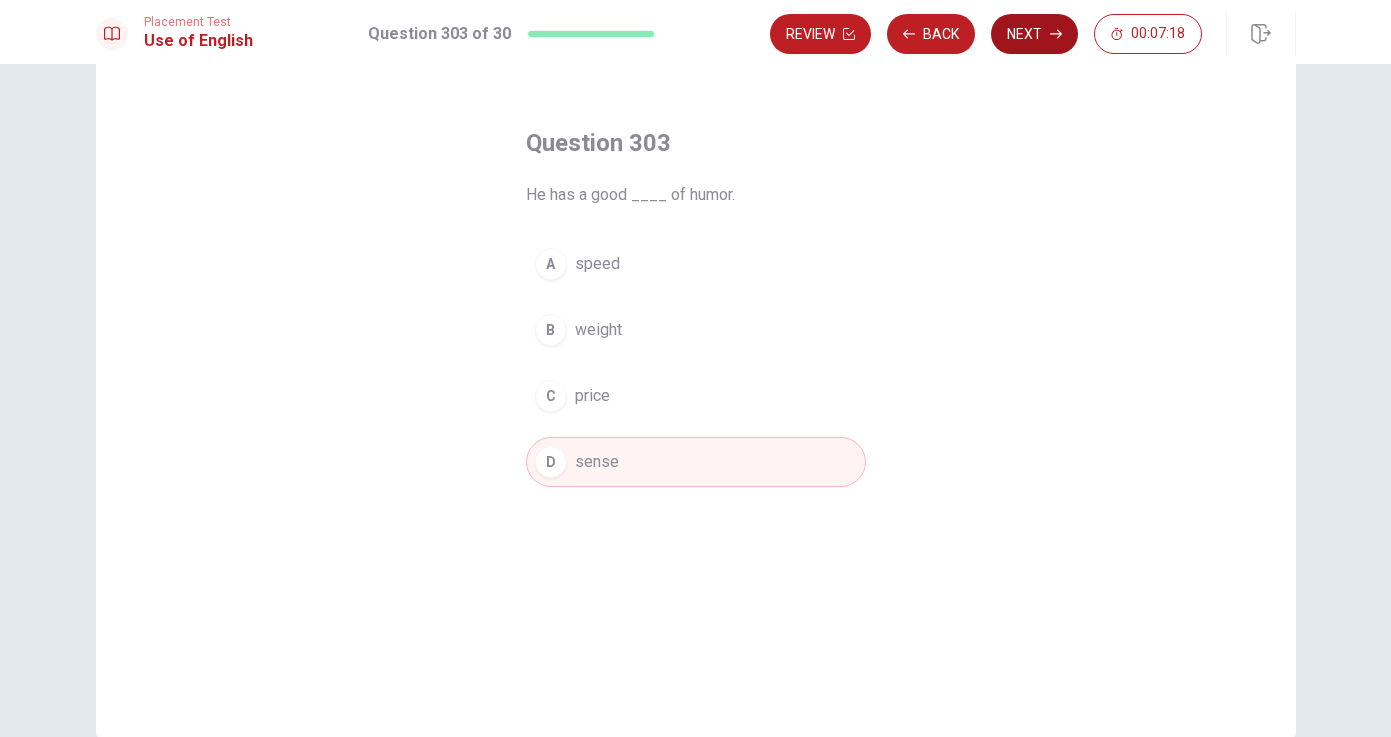 click 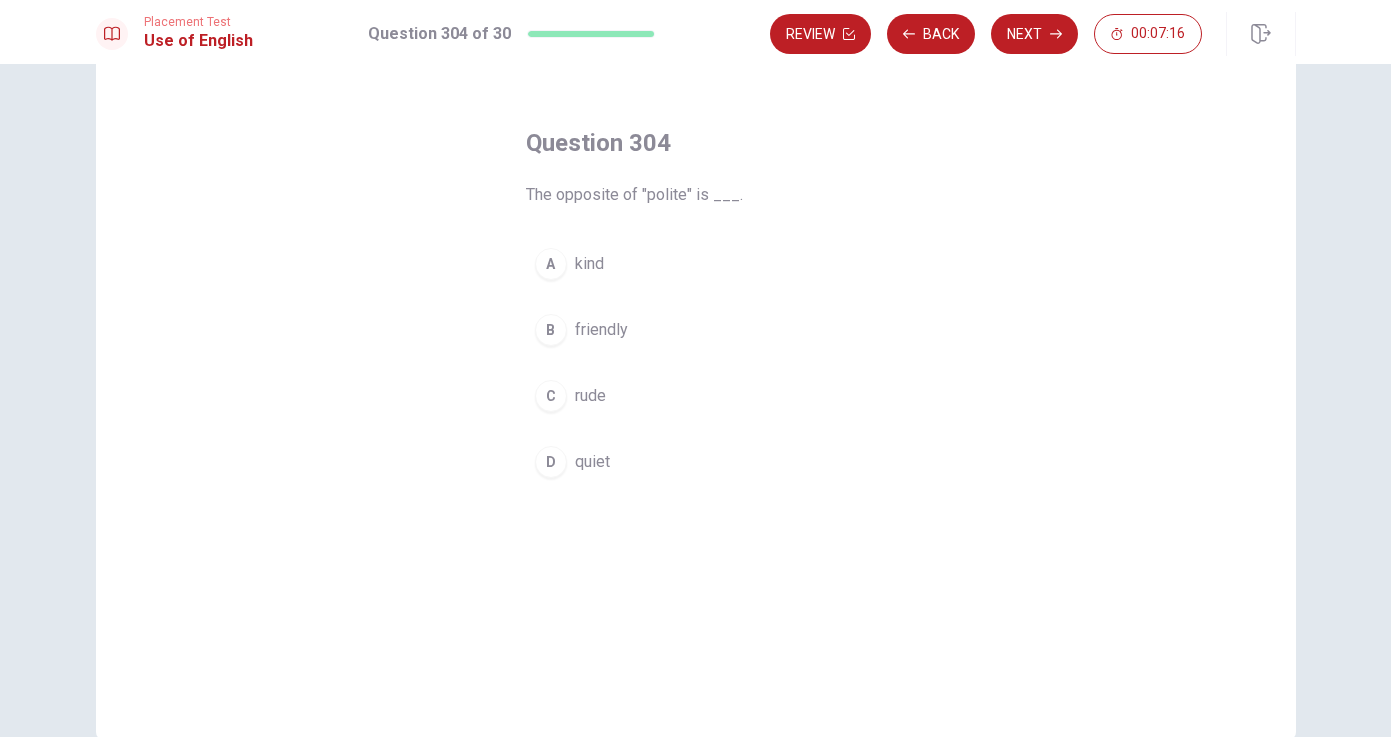 click on "rude" at bounding box center [590, 396] 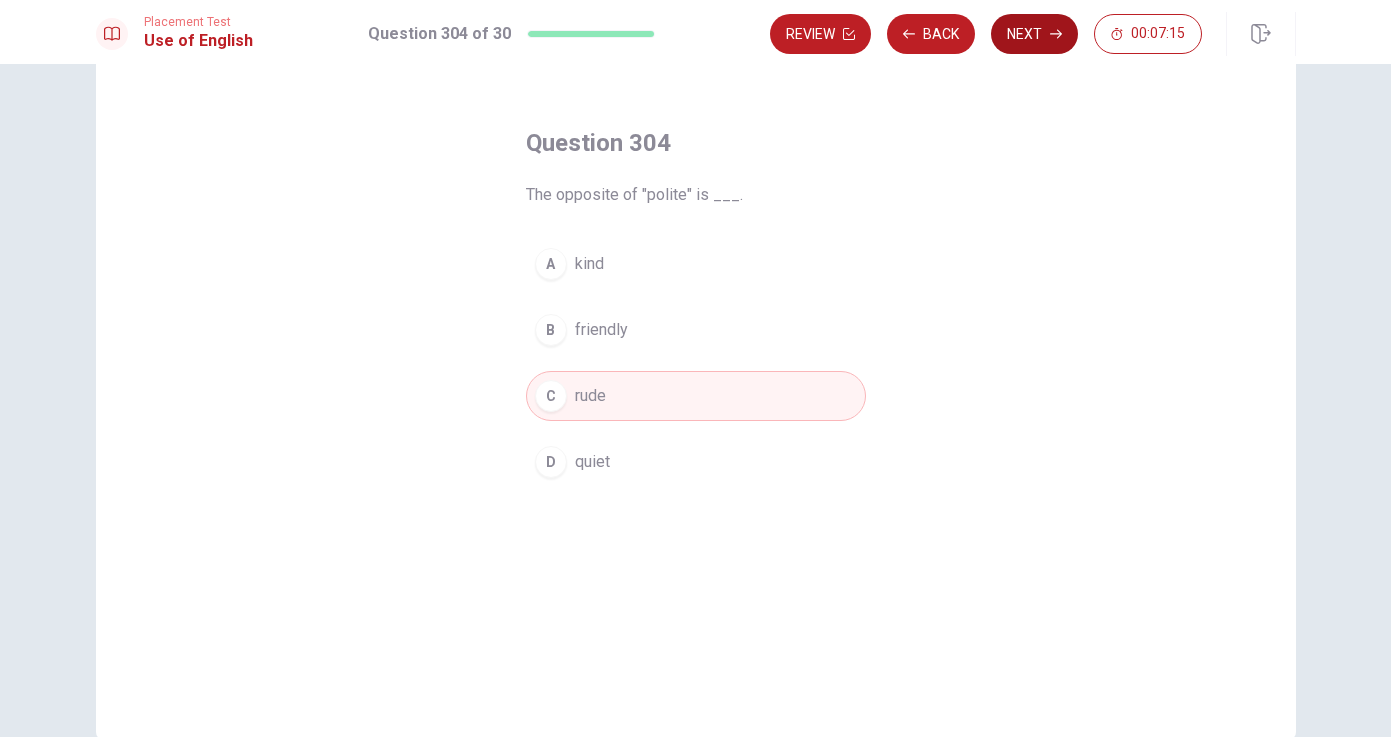 click 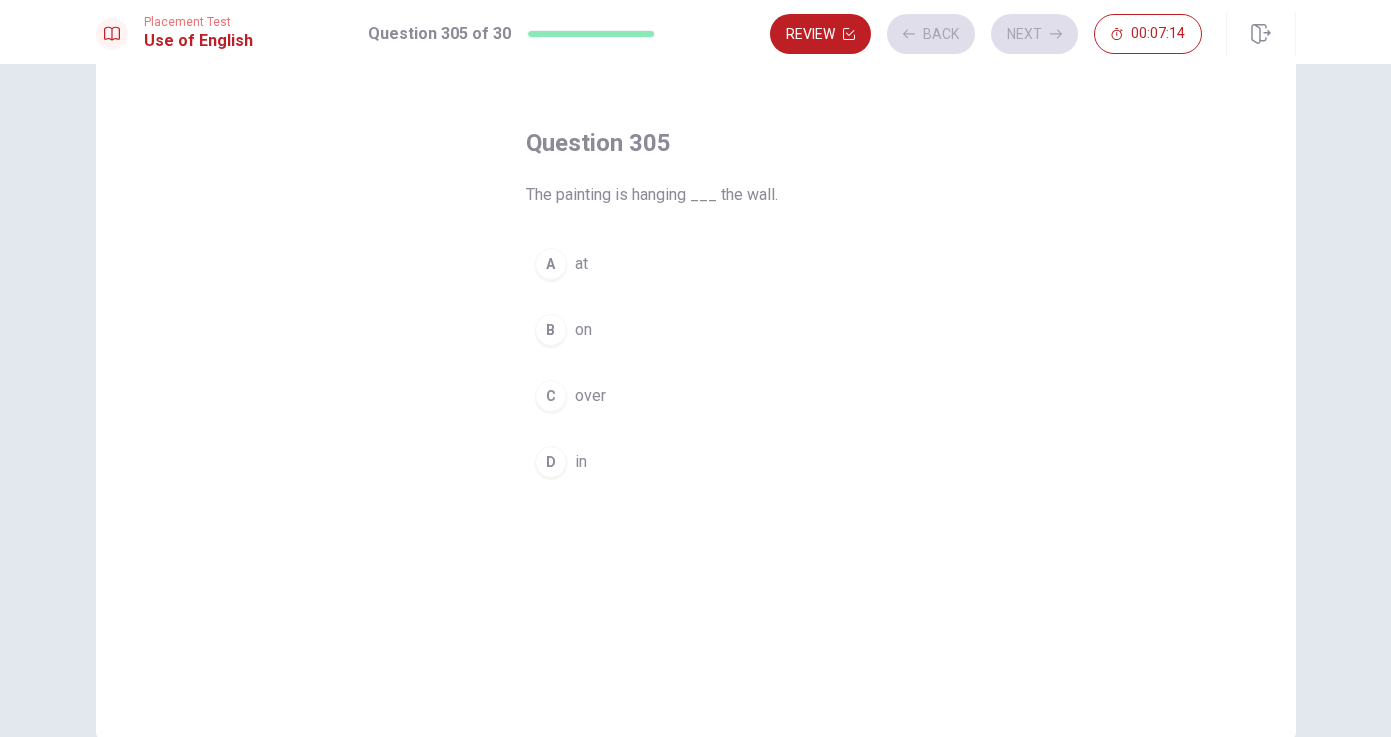 click on "at" at bounding box center (581, 264) 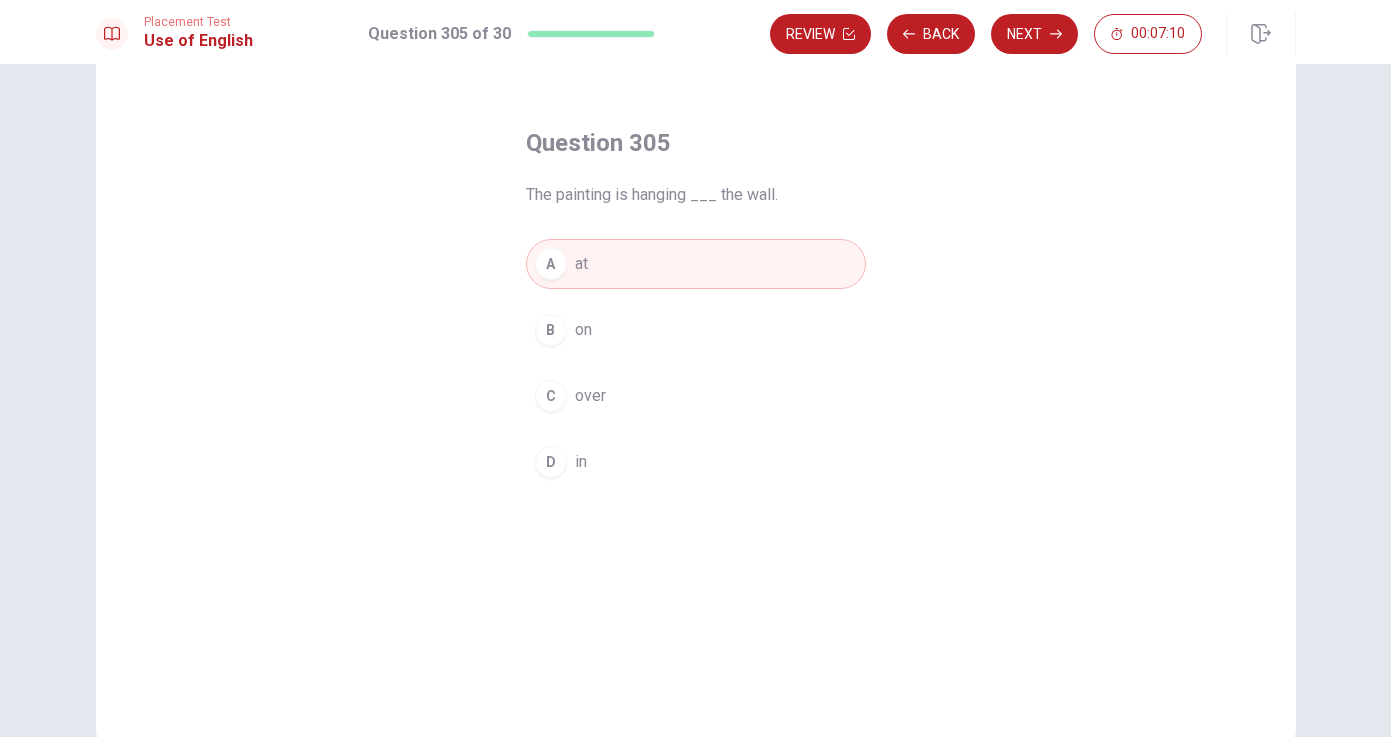 click on "B on" at bounding box center [696, 330] 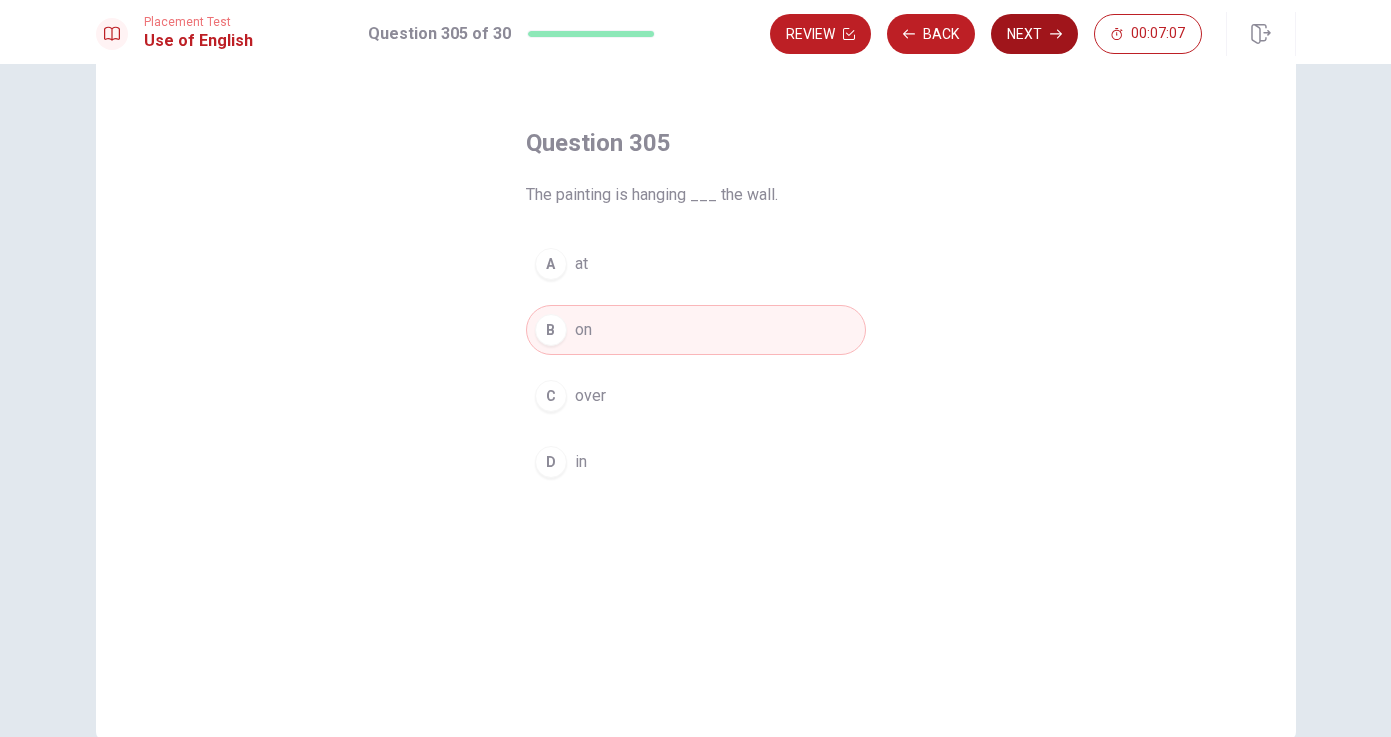 click on "Next" at bounding box center (1034, 34) 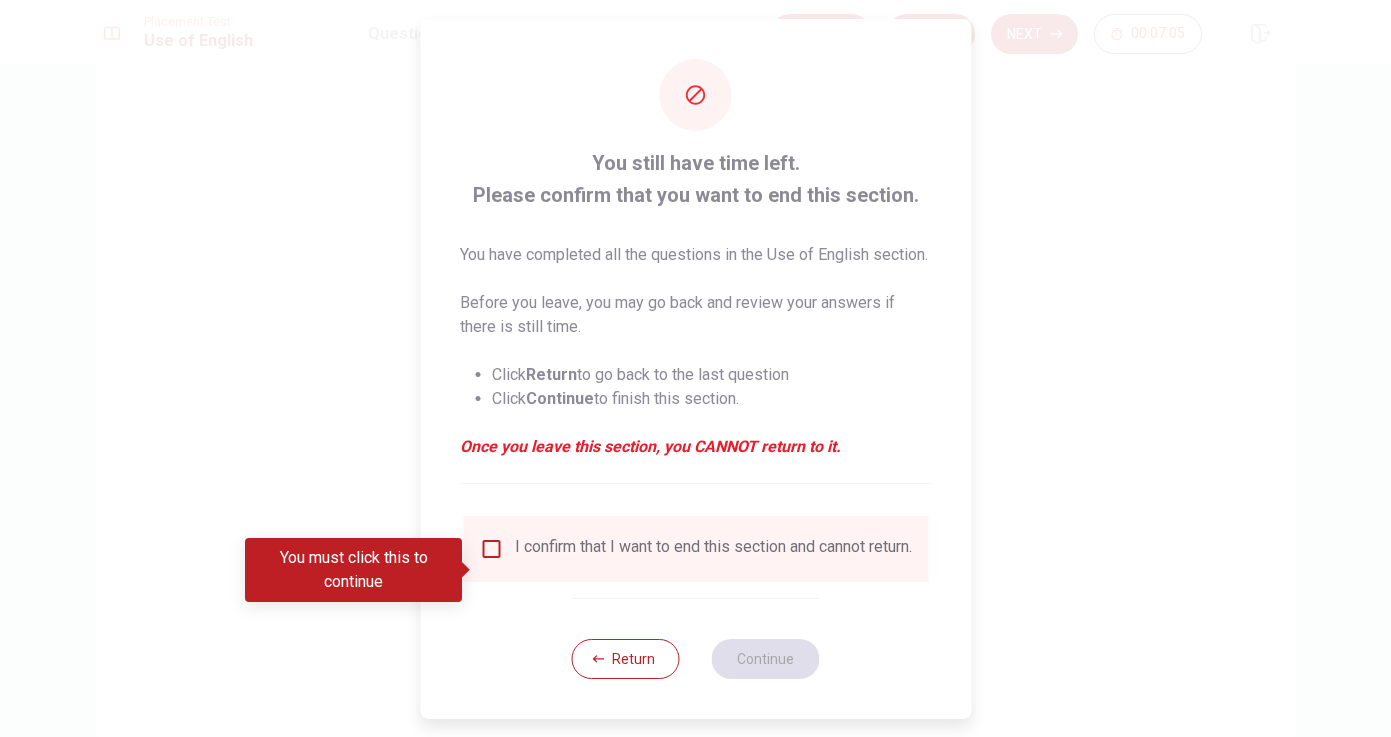 click at bounding box center [491, 549] 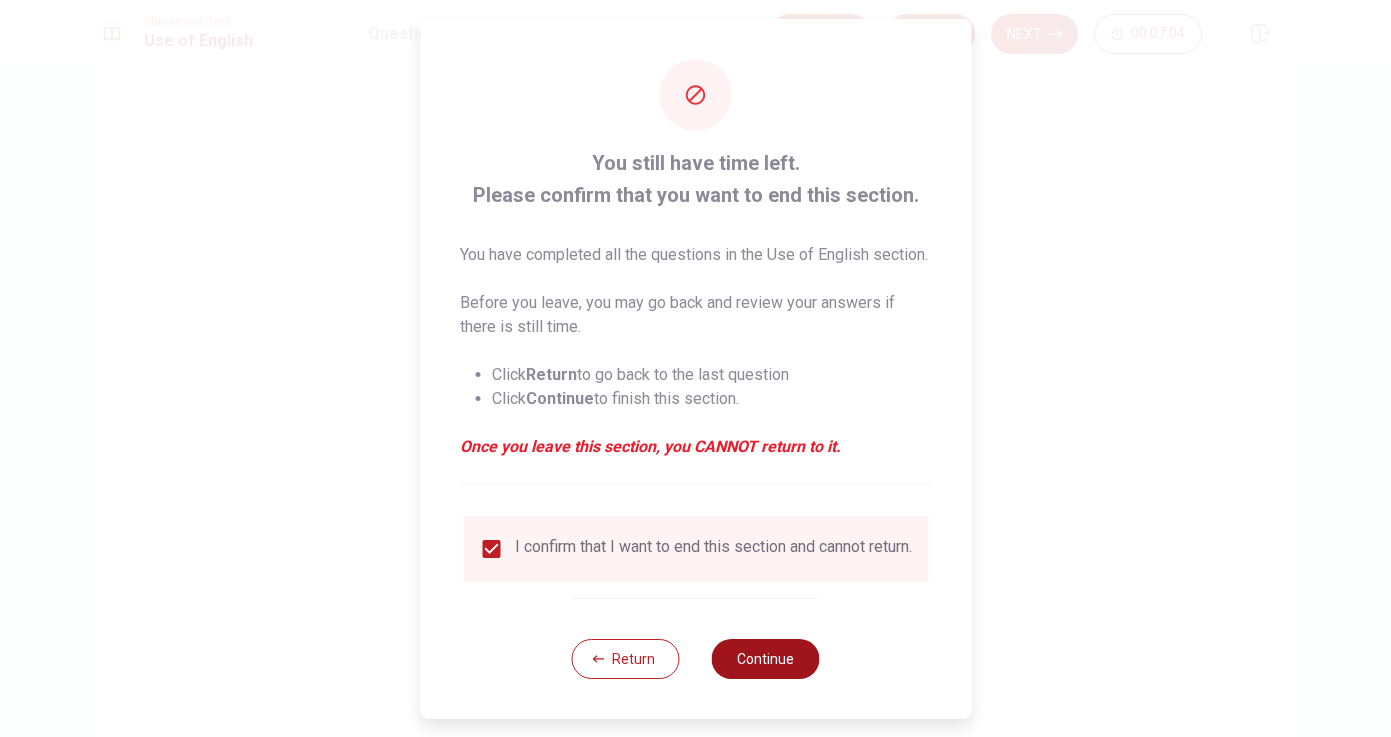 click on "Continue" at bounding box center (766, 659) 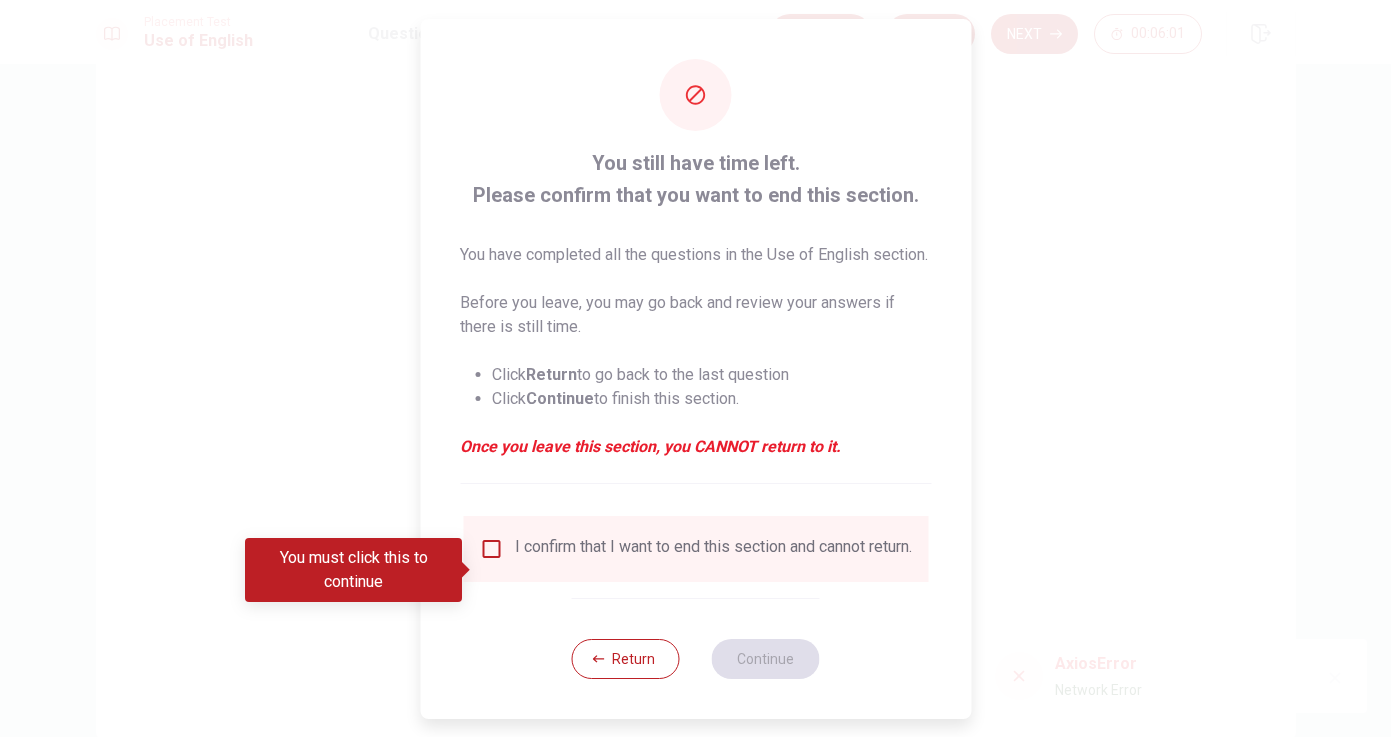 click at bounding box center (491, 549) 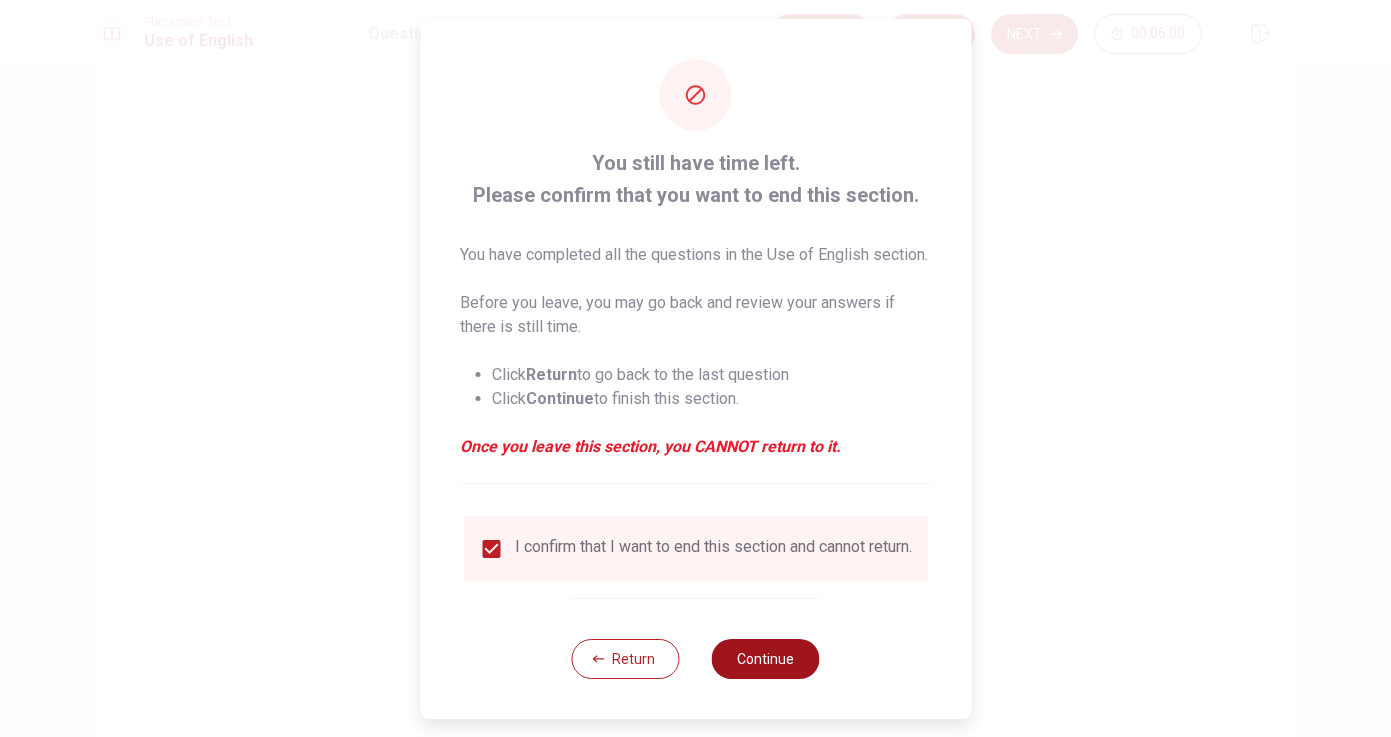 click on "Continue" at bounding box center [766, 659] 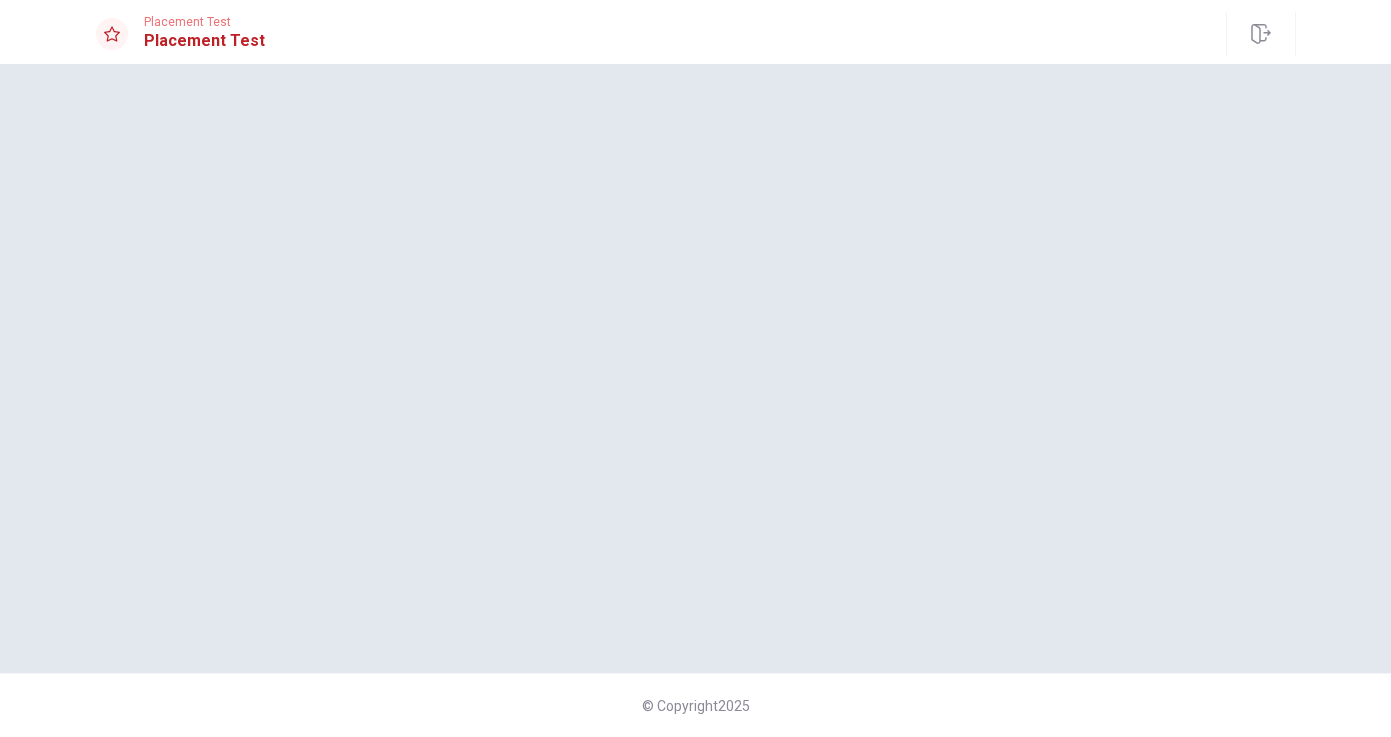 scroll, scrollTop: 0, scrollLeft: 0, axis: both 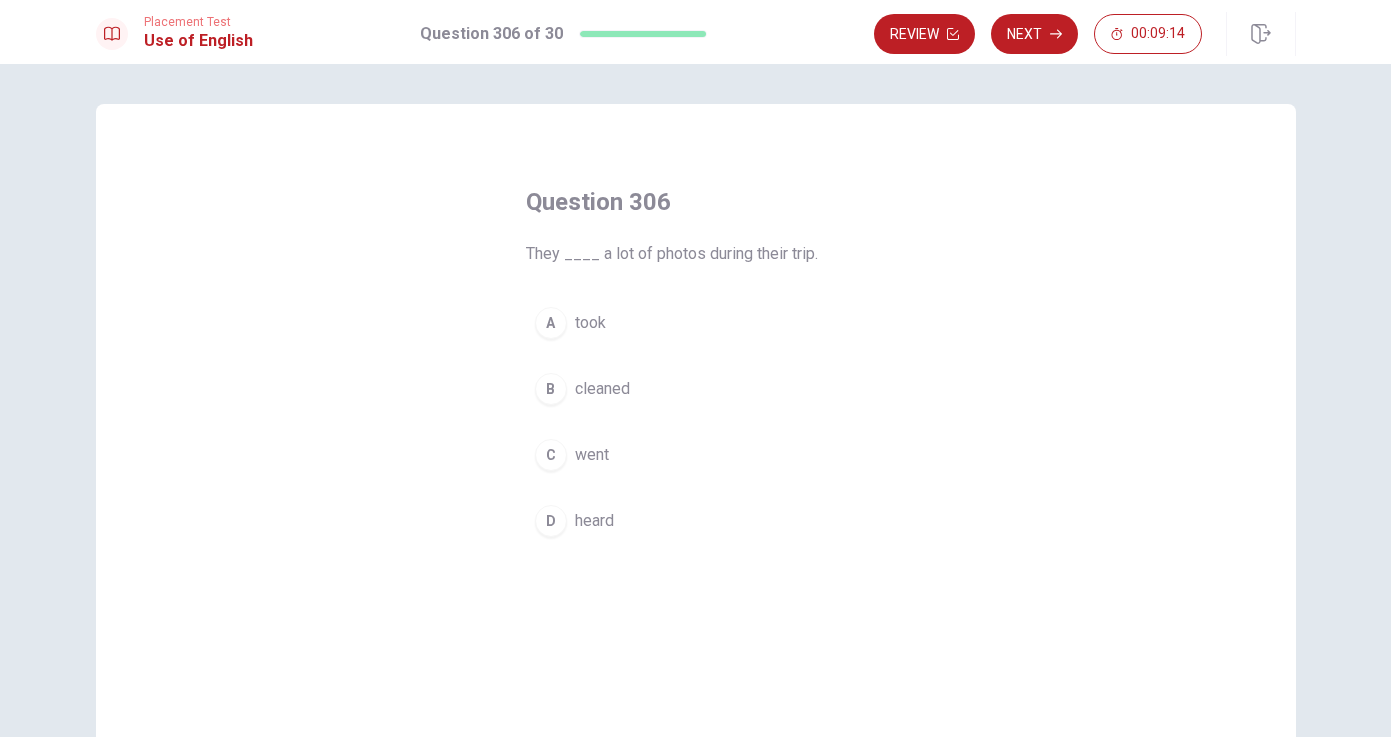click on "took" at bounding box center [590, 323] 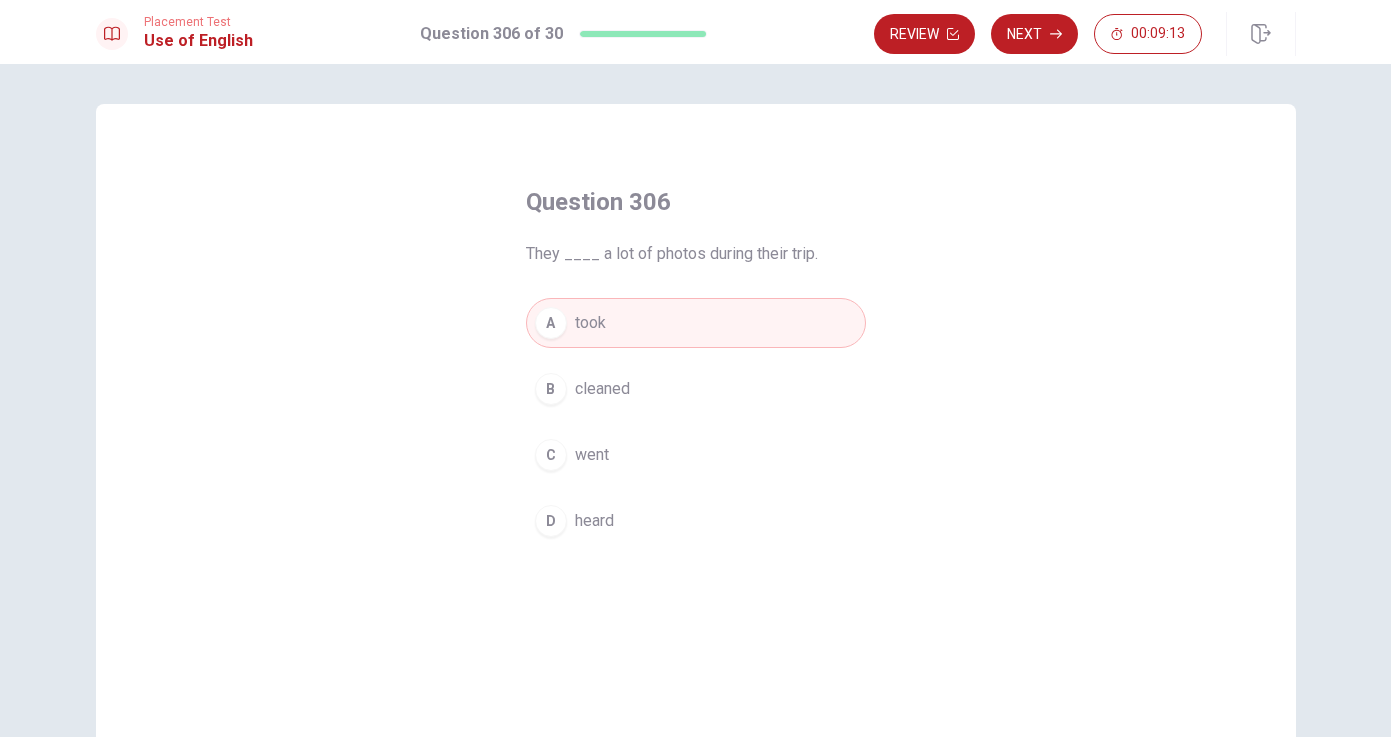 click on "cleaned" at bounding box center (602, 389) 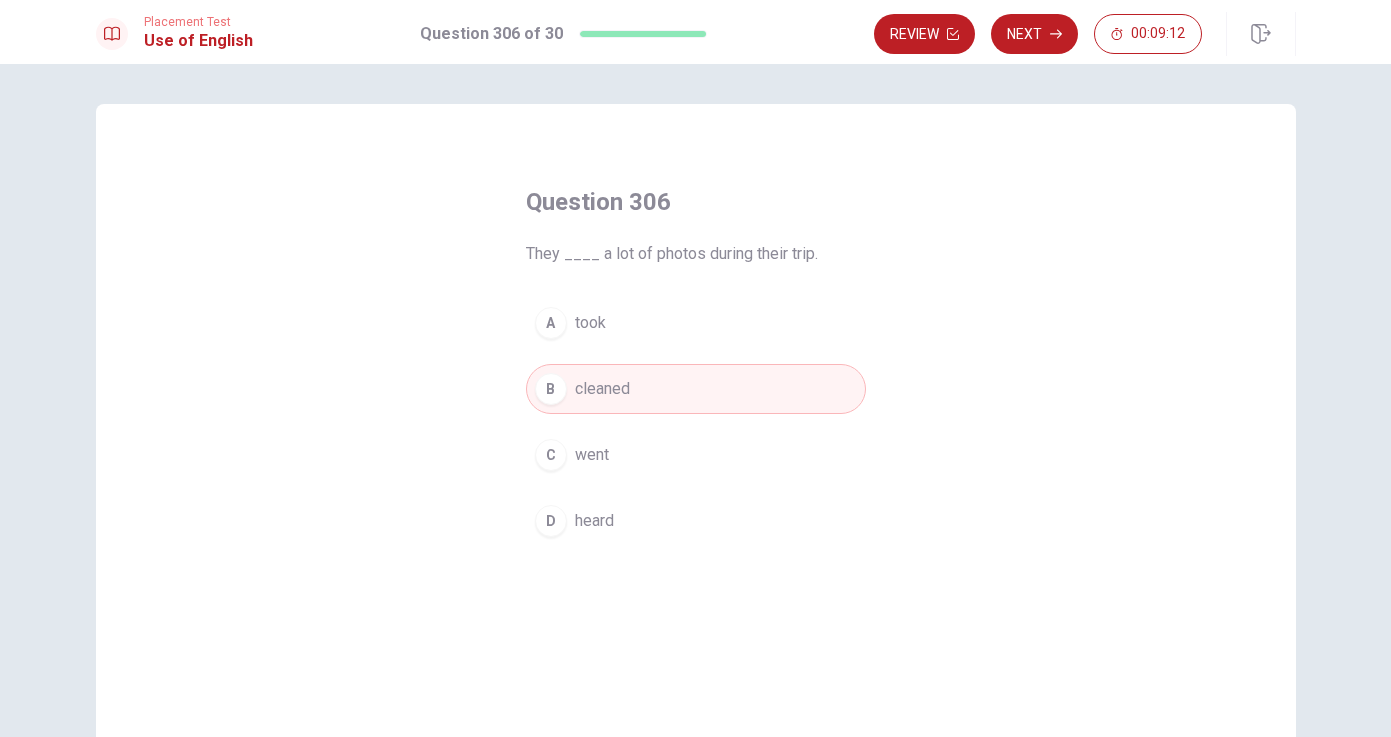 click on "A took" at bounding box center (696, 323) 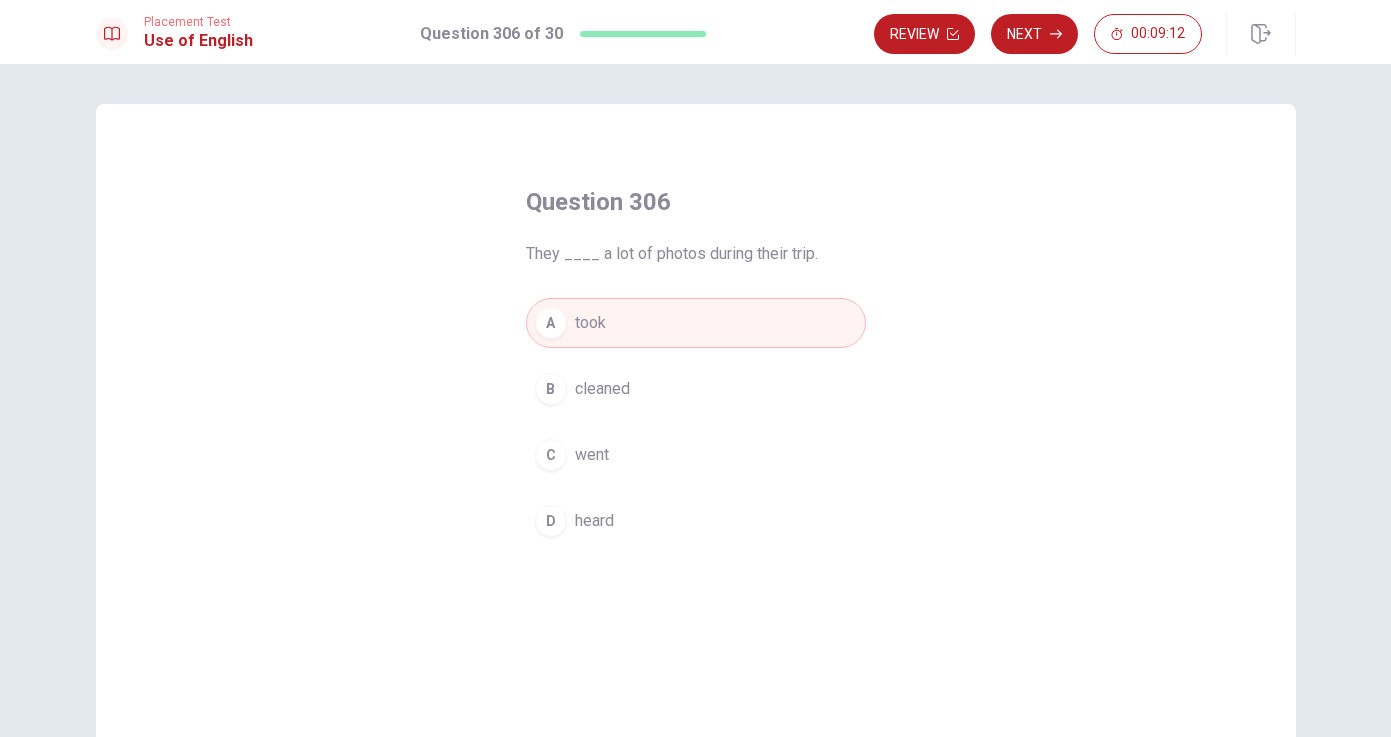 click on "cleaned" at bounding box center (602, 389) 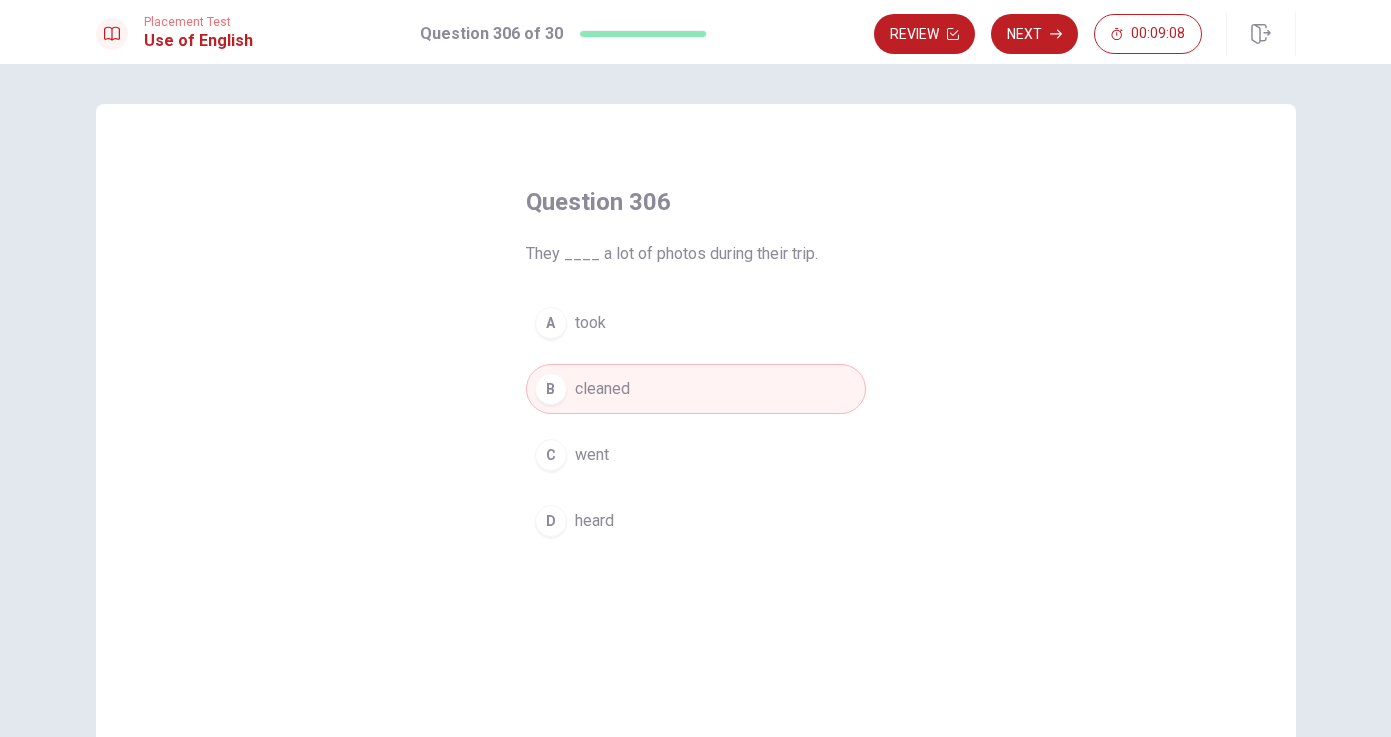 click on "C went" at bounding box center (696, 455) 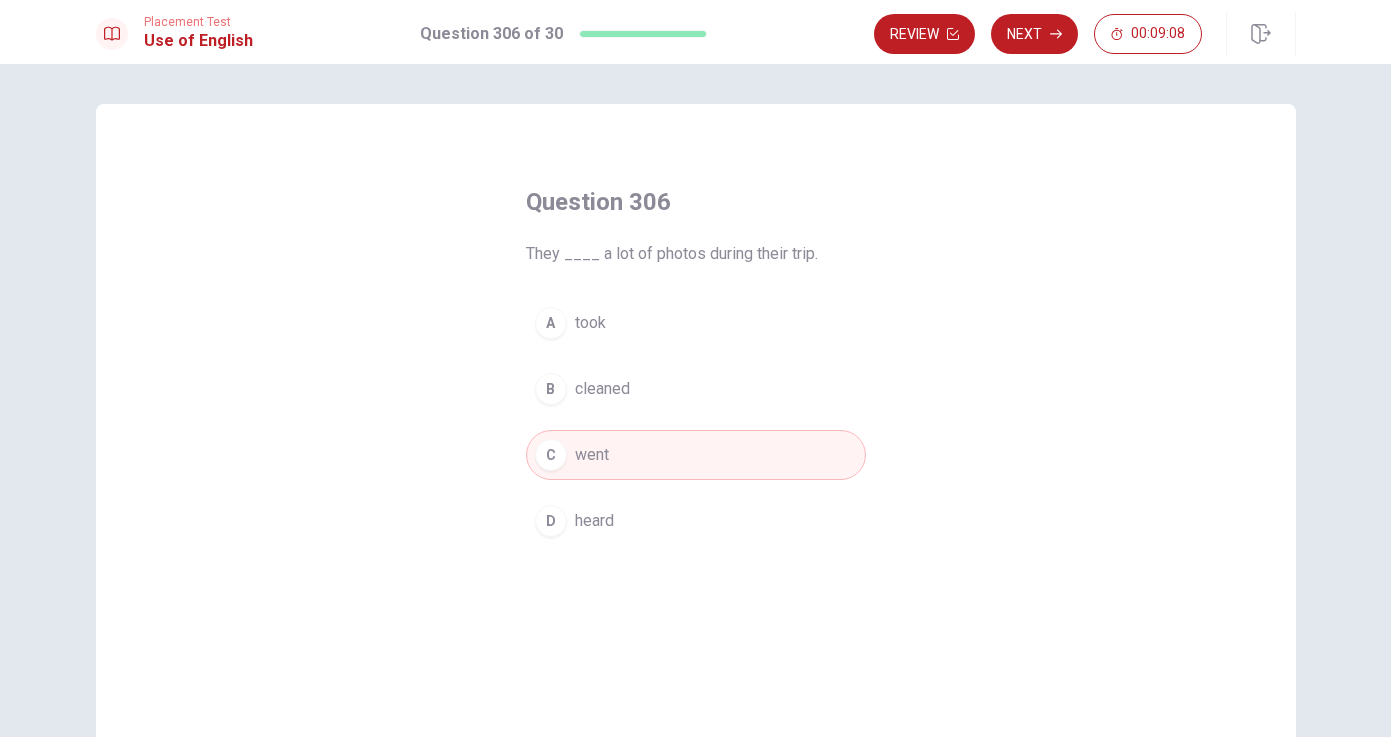 click on "D heard" at bounding box center (696, 521) 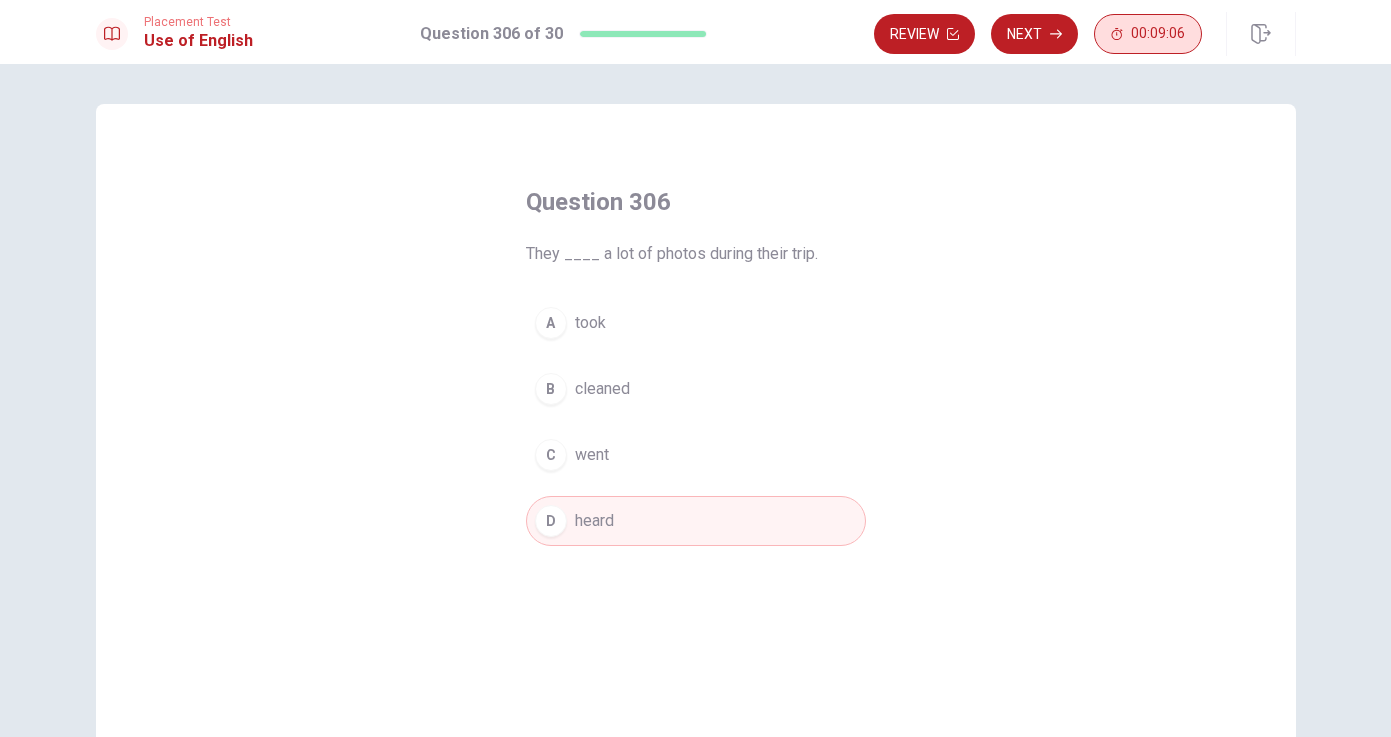 click on "00:09:06" at bounding box center [1158, 34] 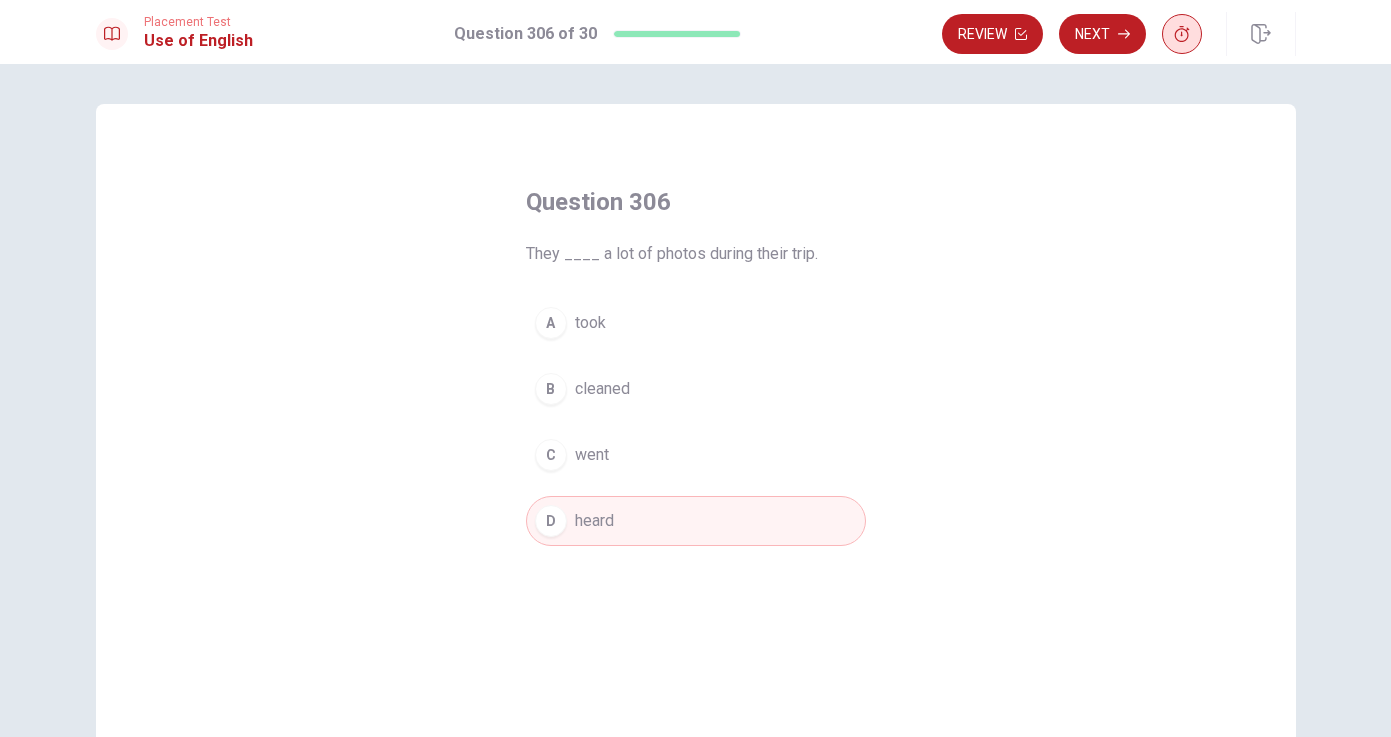 click 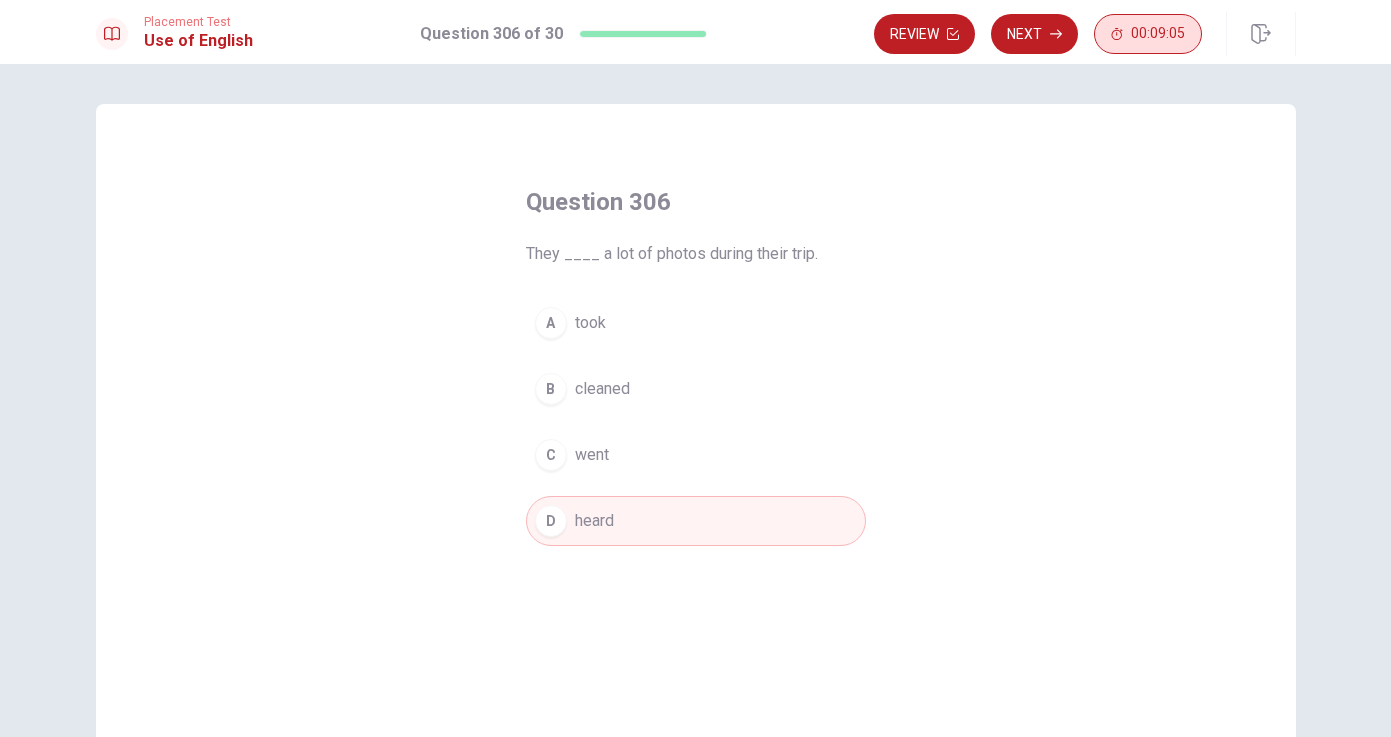 click on "00:09:05" at bounding box center [1158, 34] 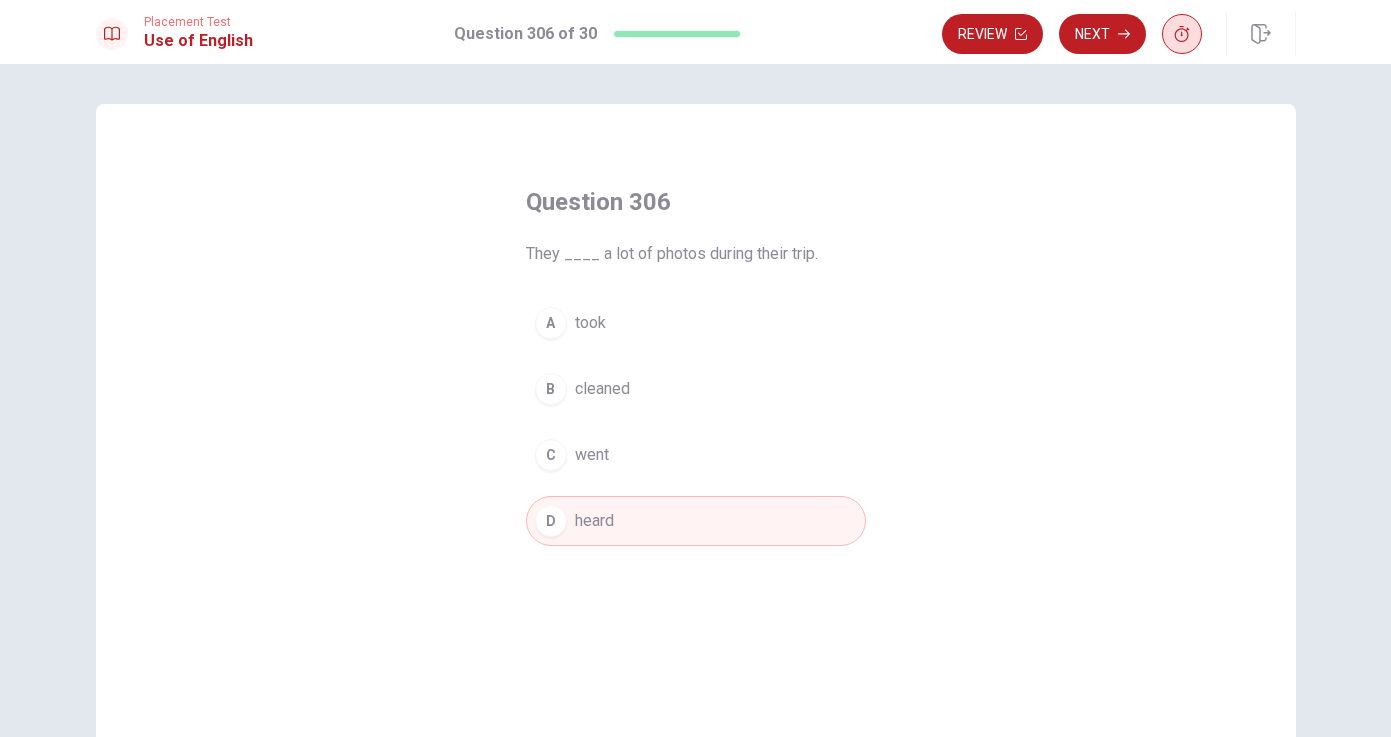 click 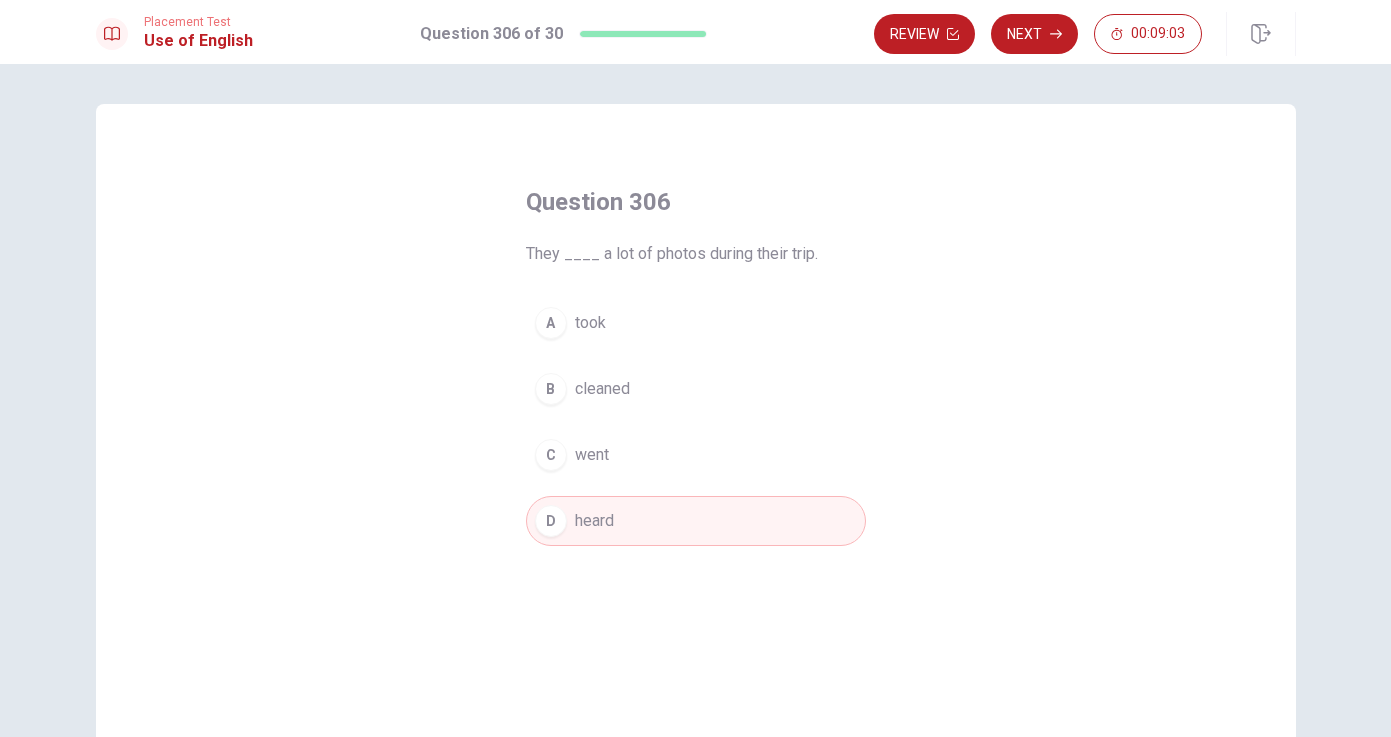 click on "A took" at bounding box center (696, 323) 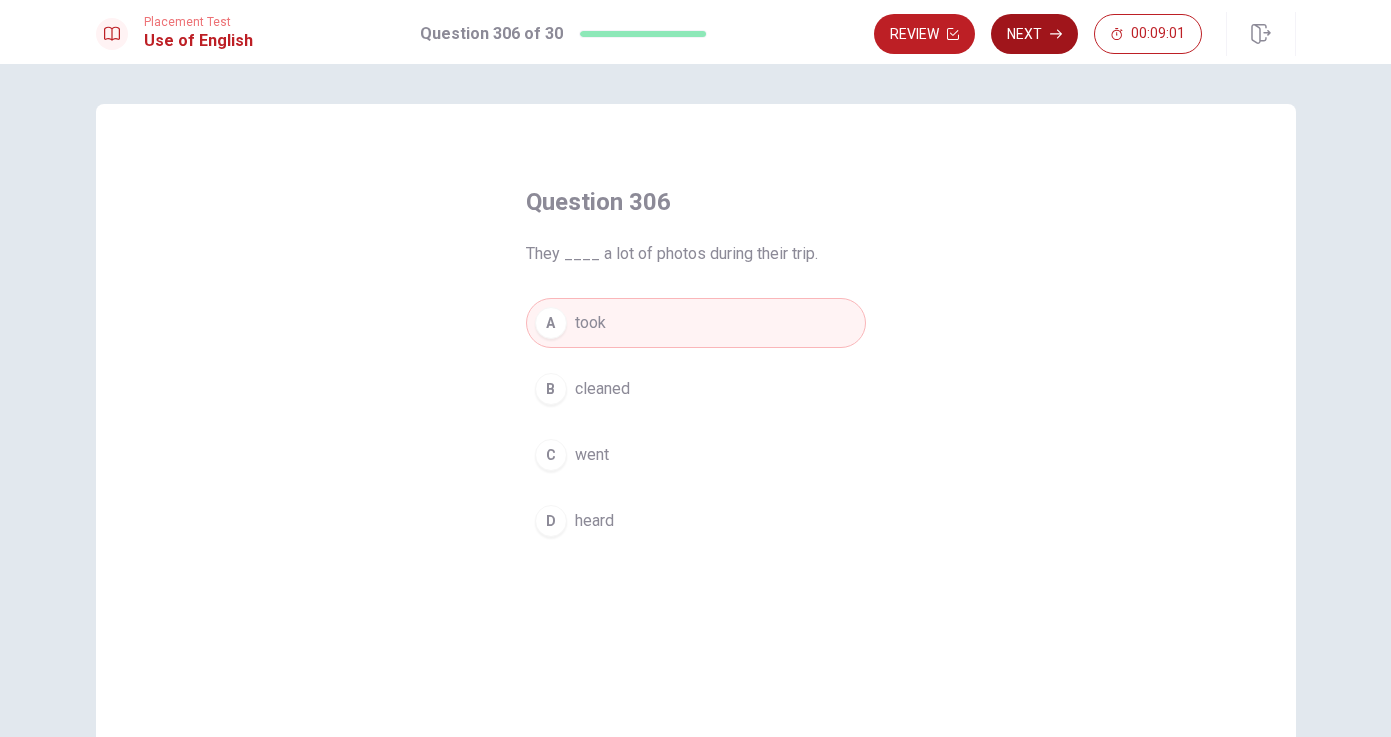 click 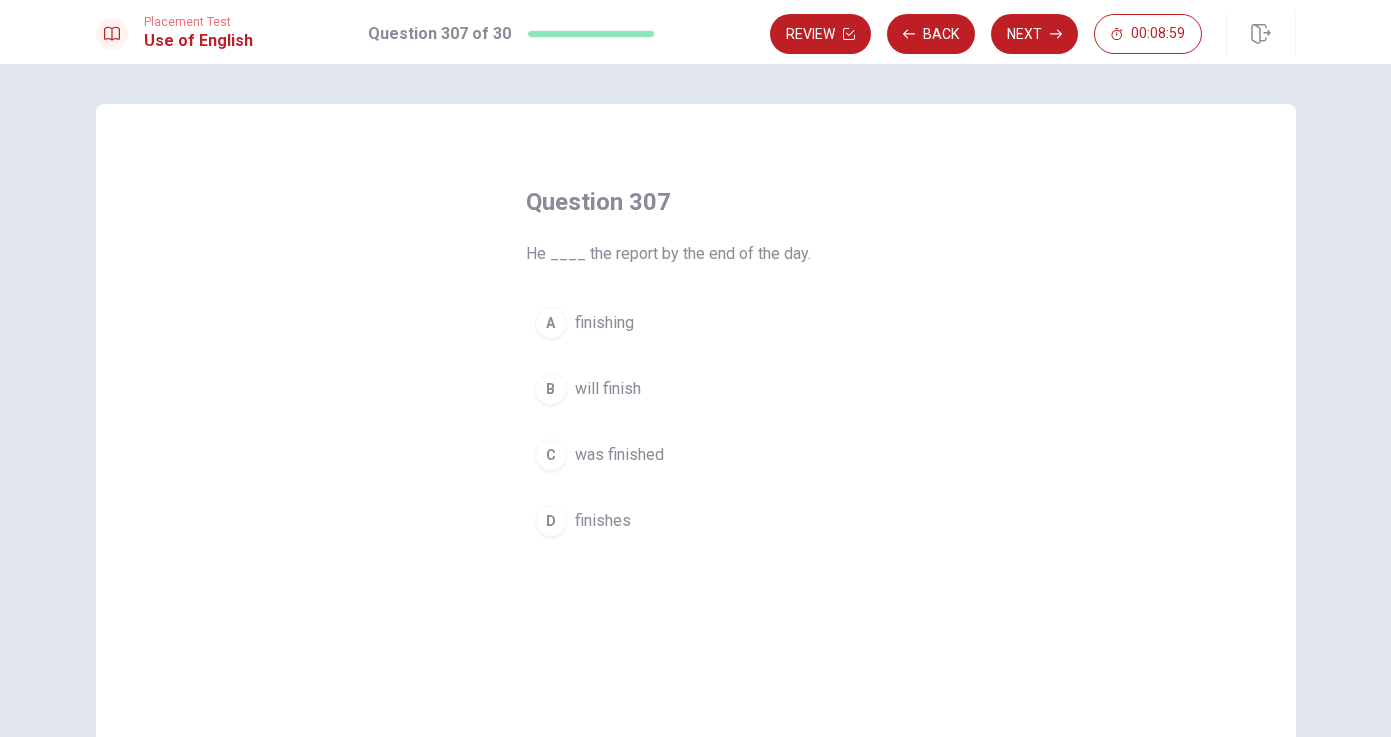 click on "A finishing" at bounding box center (696, 323) 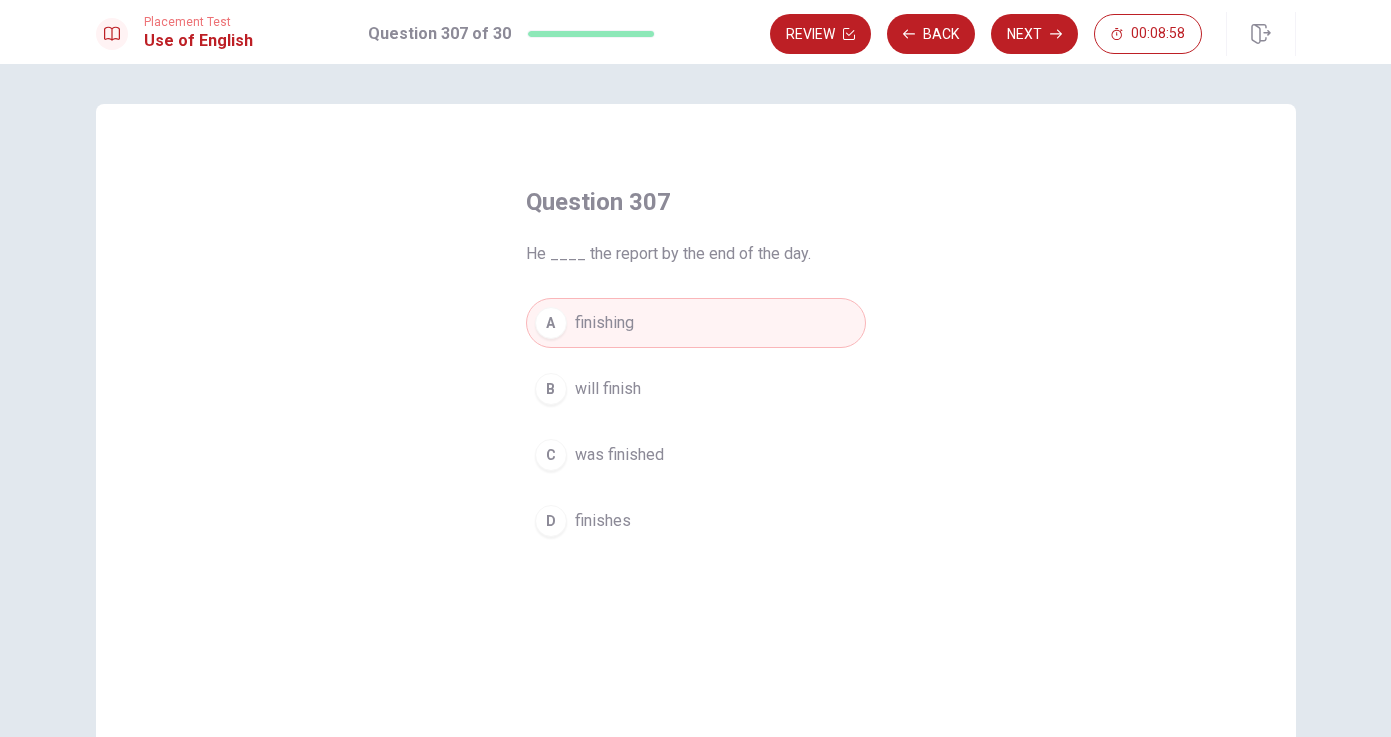 click on "B will finish" at bounding box center [696, 389] 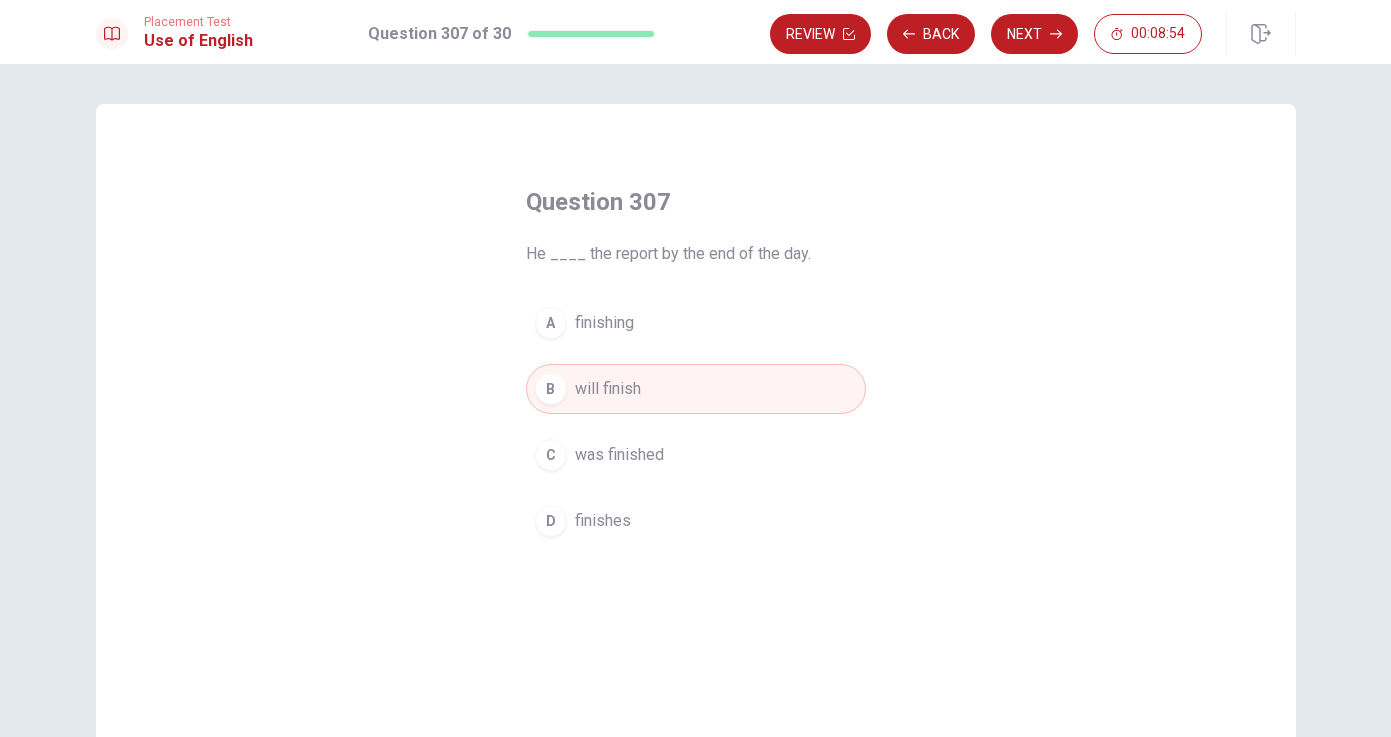 click on "Use of English" at bounding box center (198, 41) 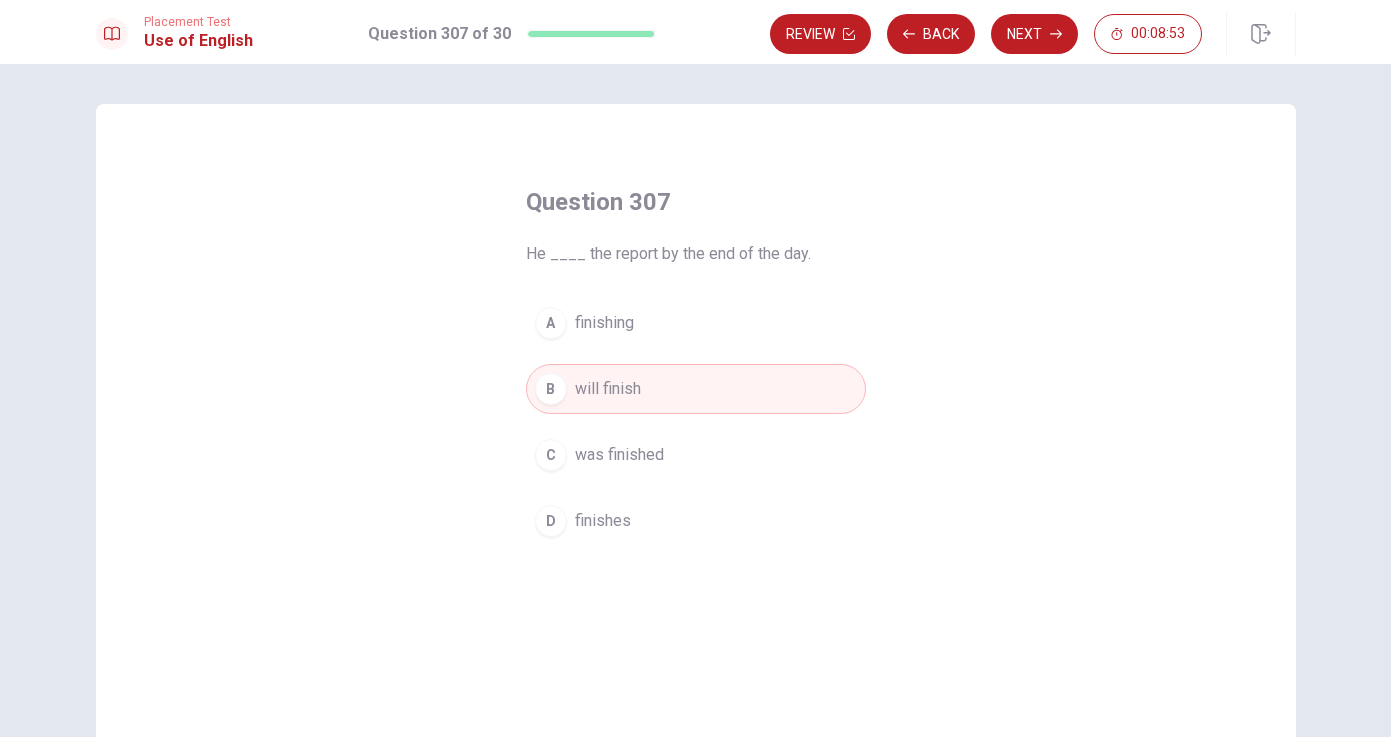 click 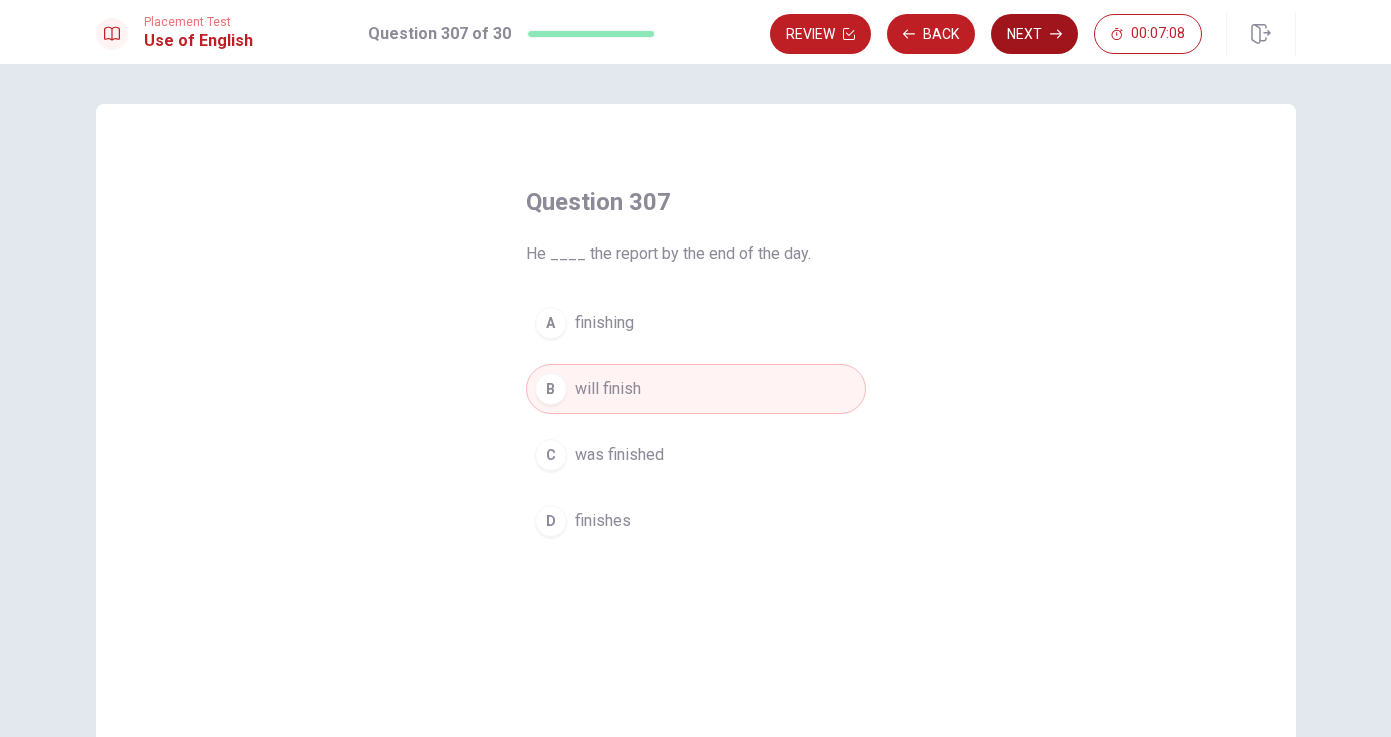 click on "Next" at bounding box center [1034, 34] 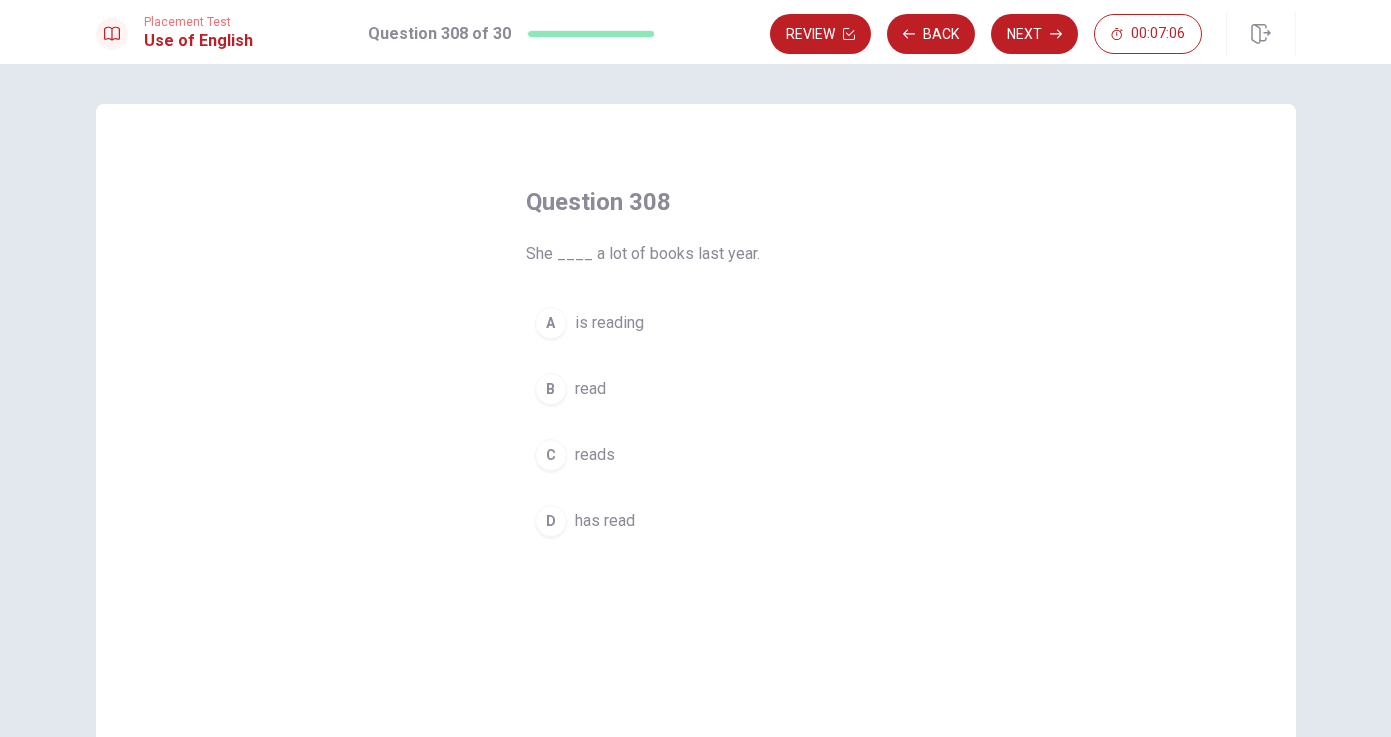 click on "A is reading" at bounding box center (696, 323) 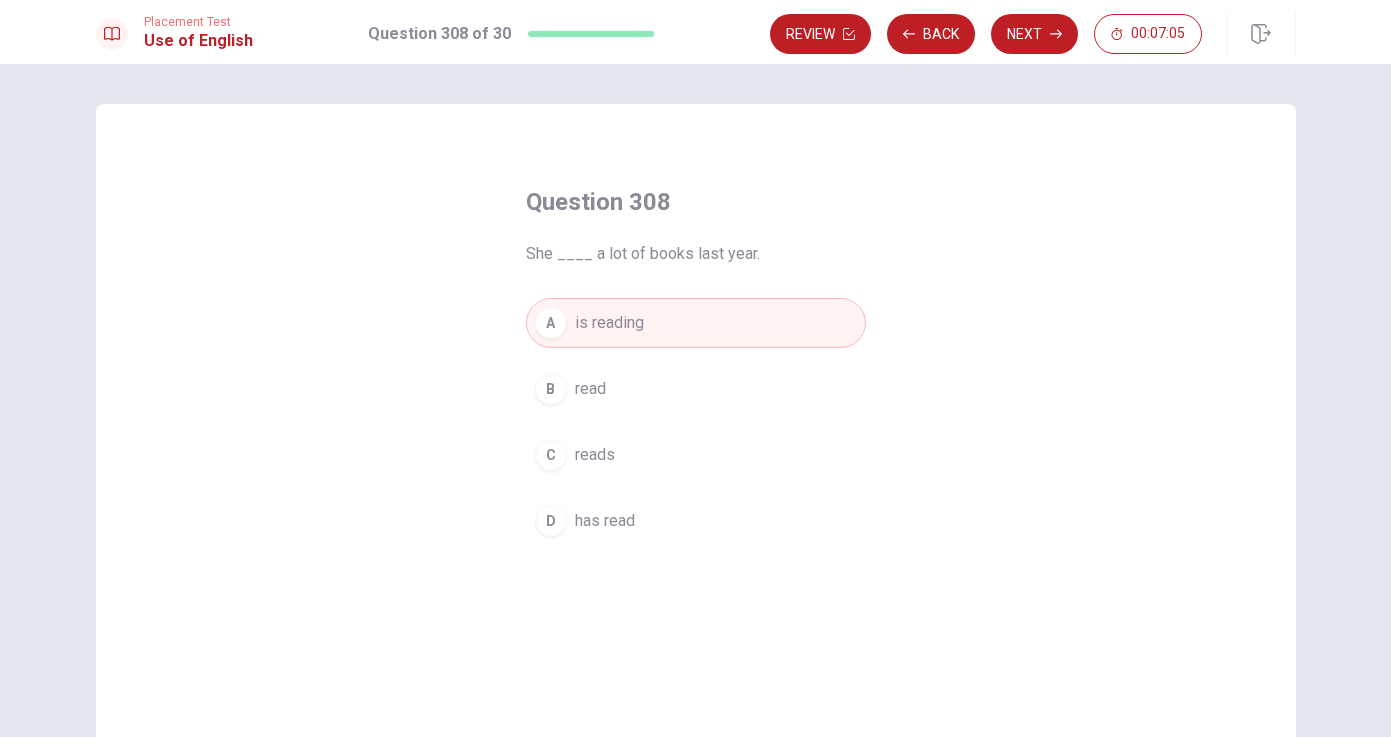 click on "C reads" at bounding box center (696, 455) 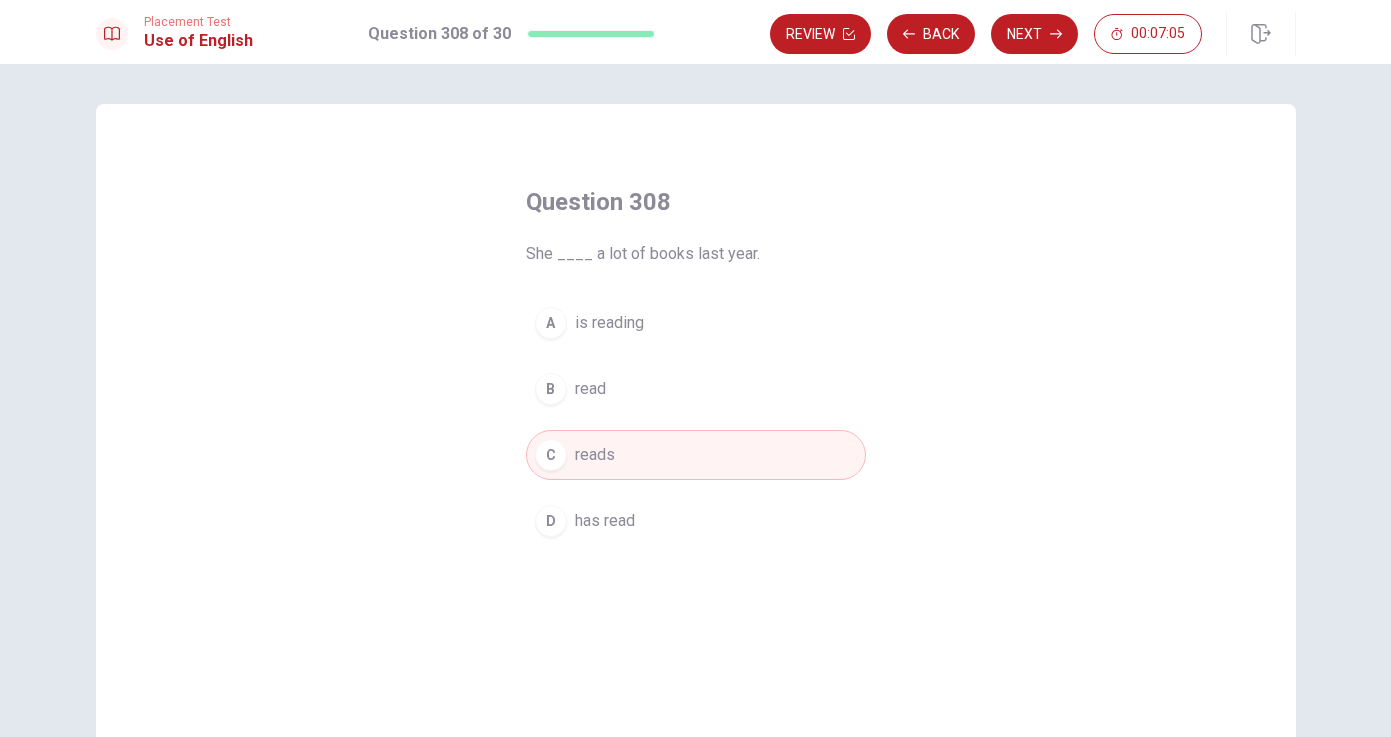 click on "B read" at bounding box center [696, 389] 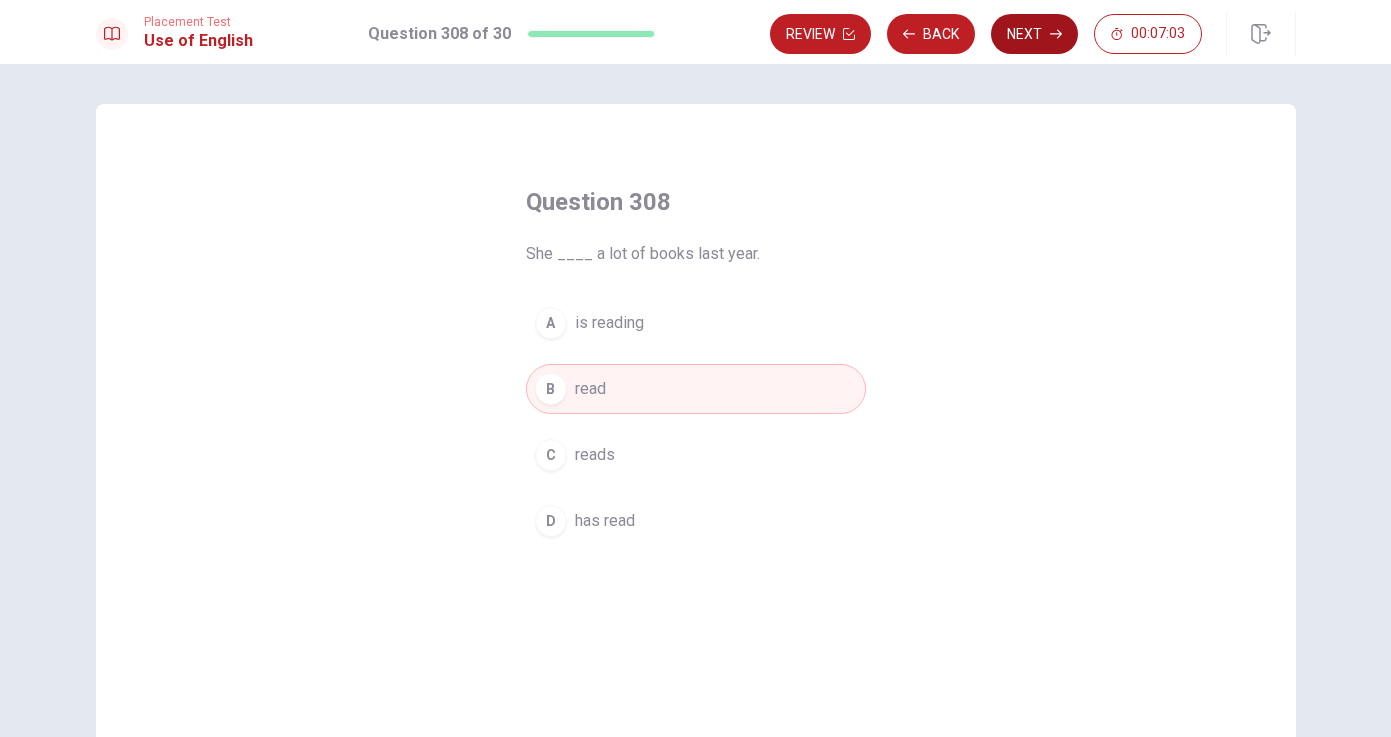 click 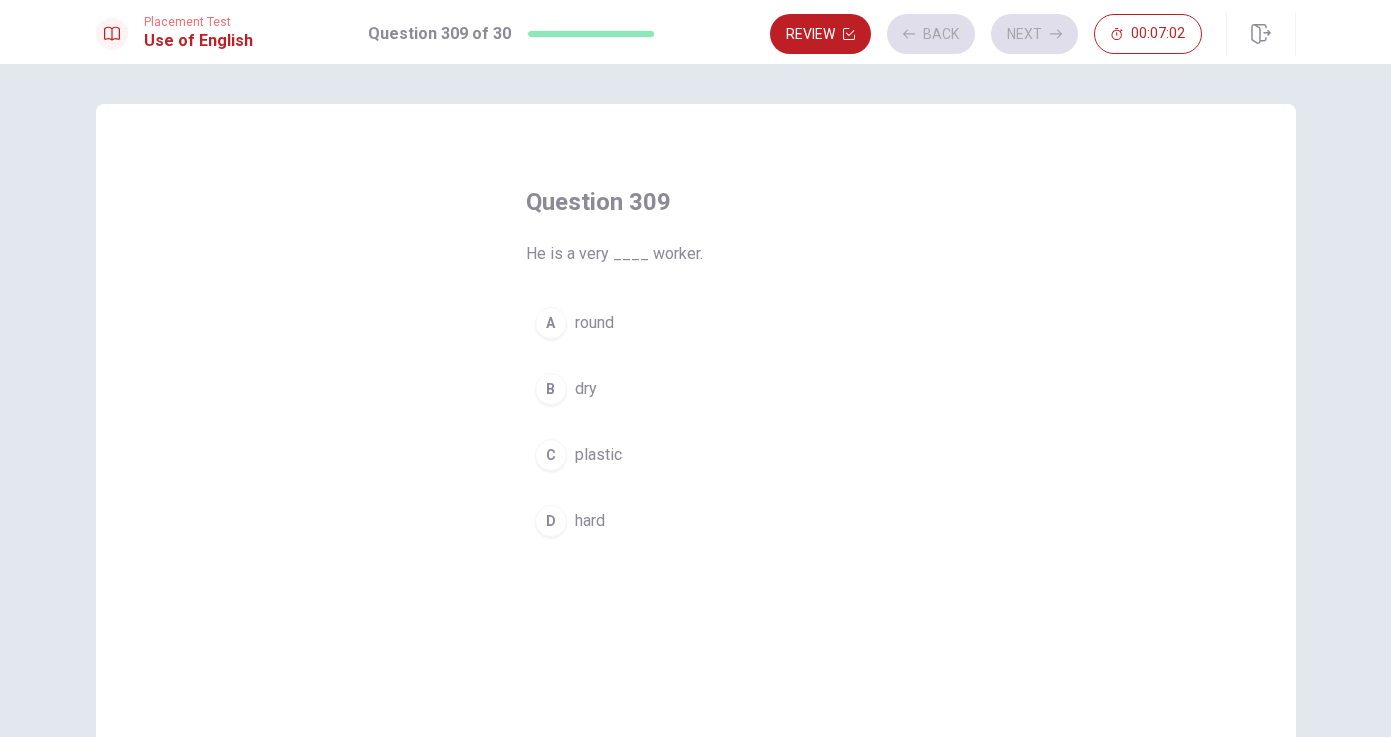 click on "A round" at bounding box center (696, 323) 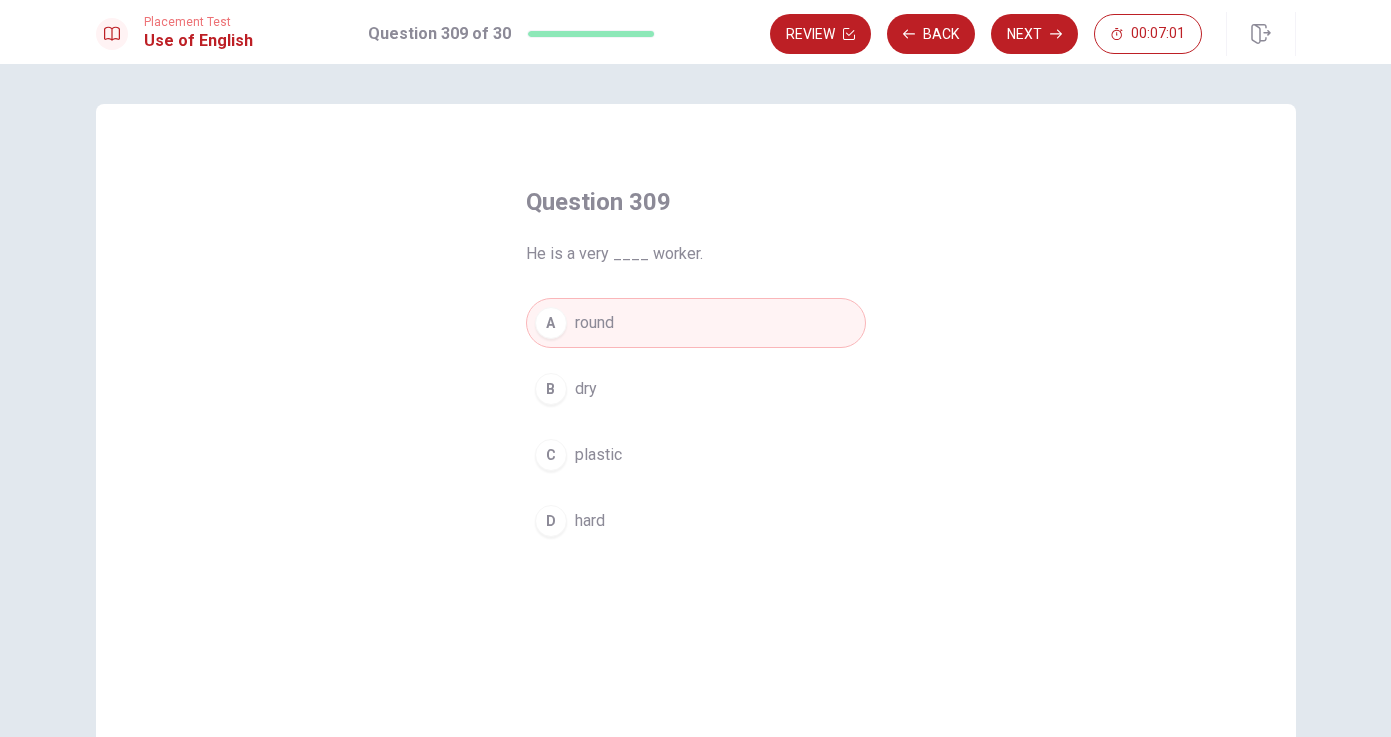 click on "B dry" at bounding box center (696, 389) 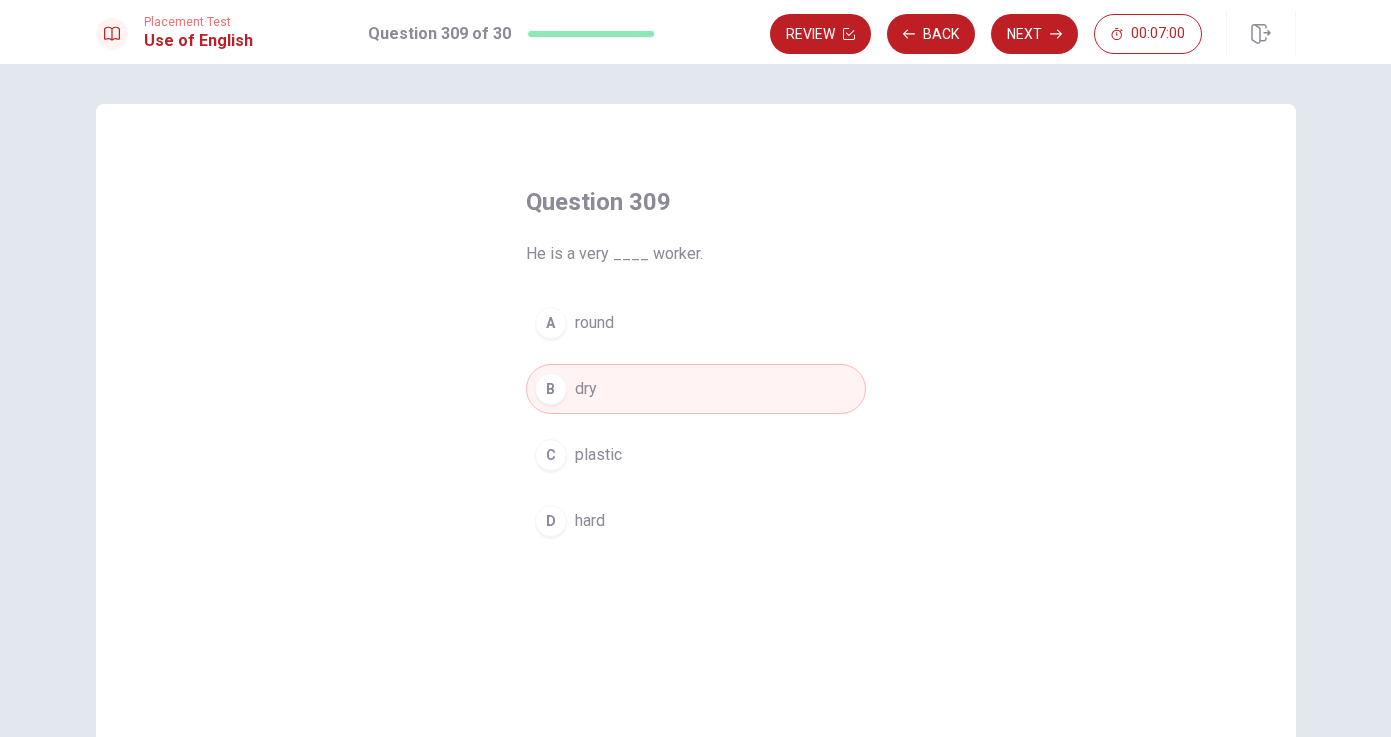 click on "plastic" at bounding box center [598, 455] 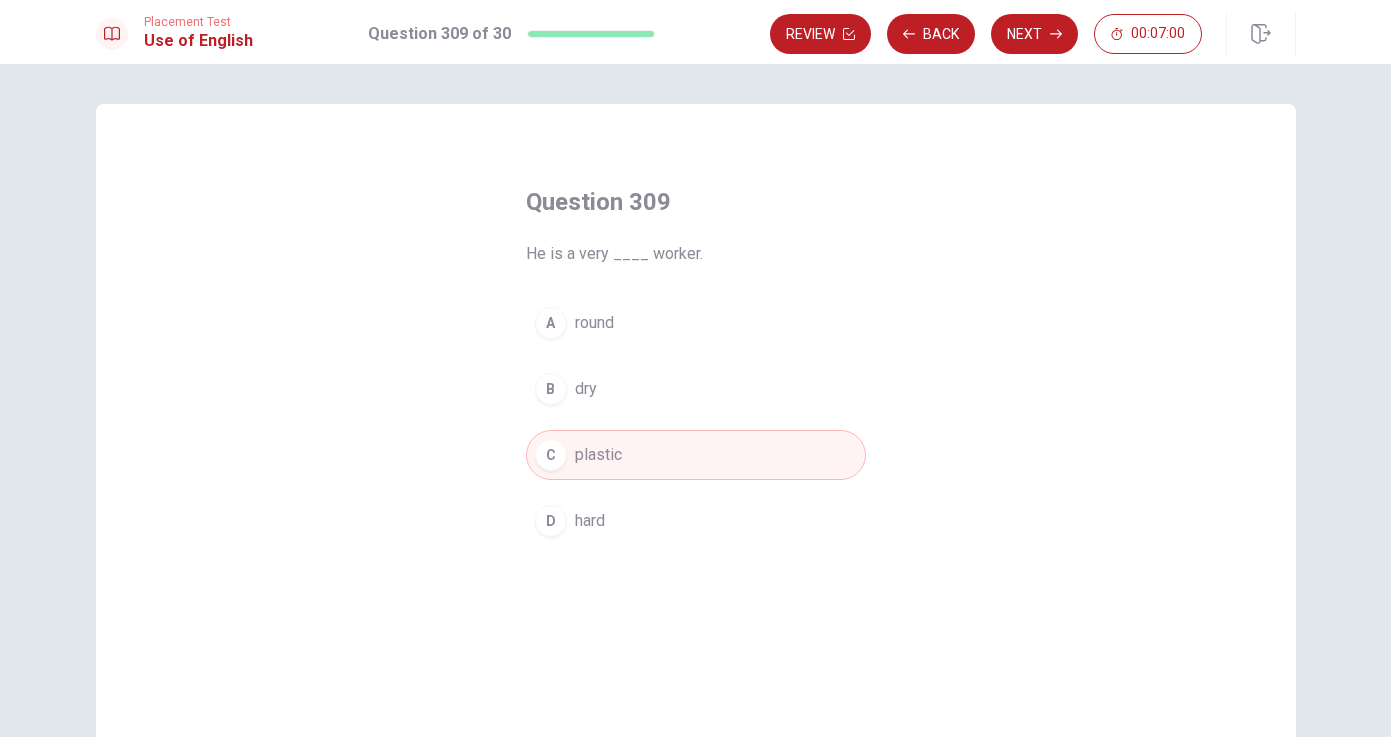 click on "hard" at bounding box center [590, 521] 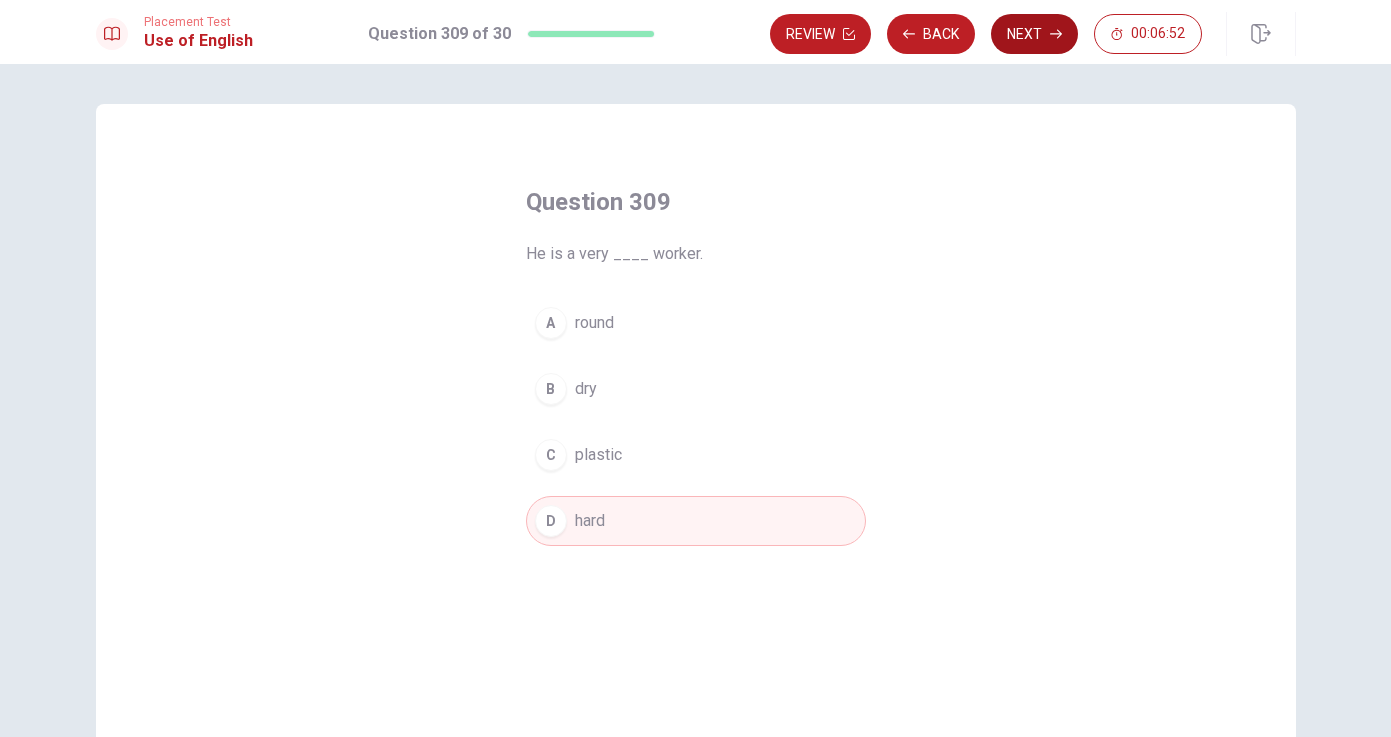click on "Next" at bounding box center (1034, 34) 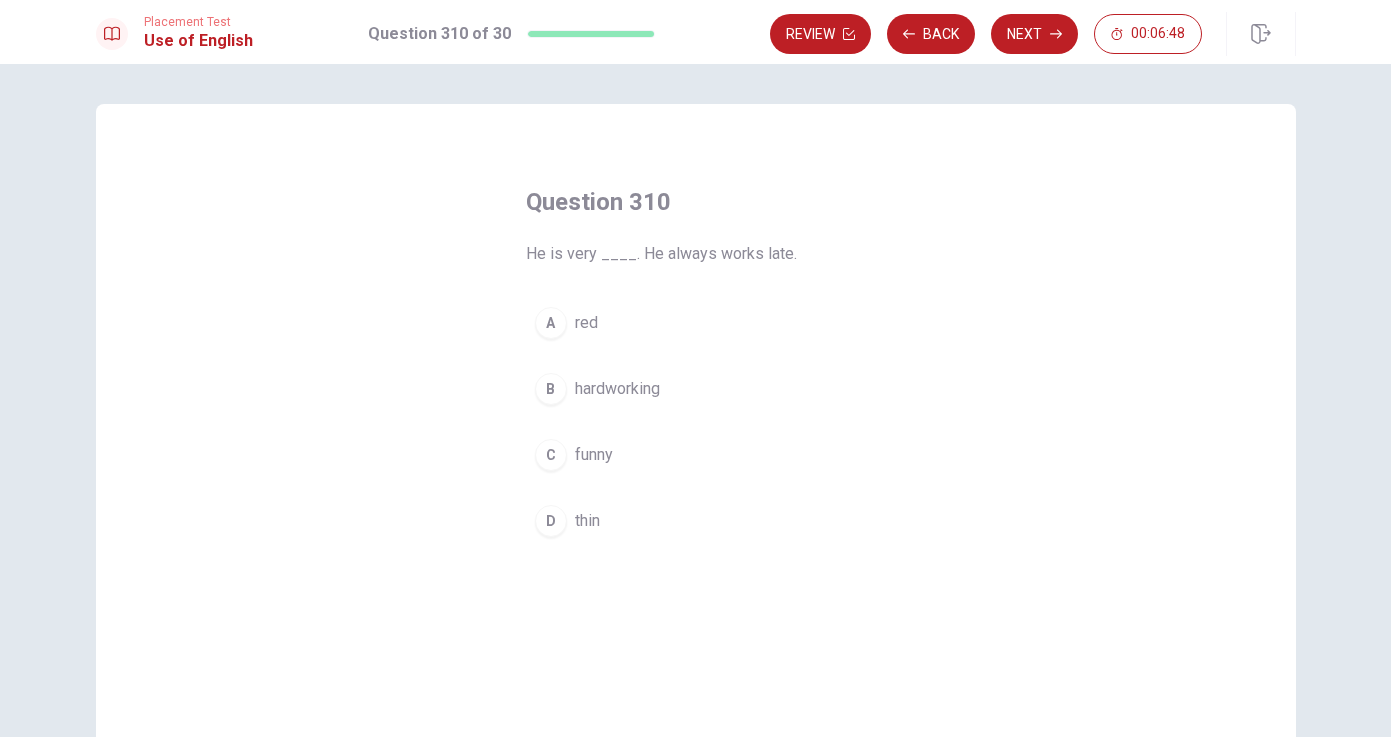 click on "hardworking" at bounding box center [617, 389] 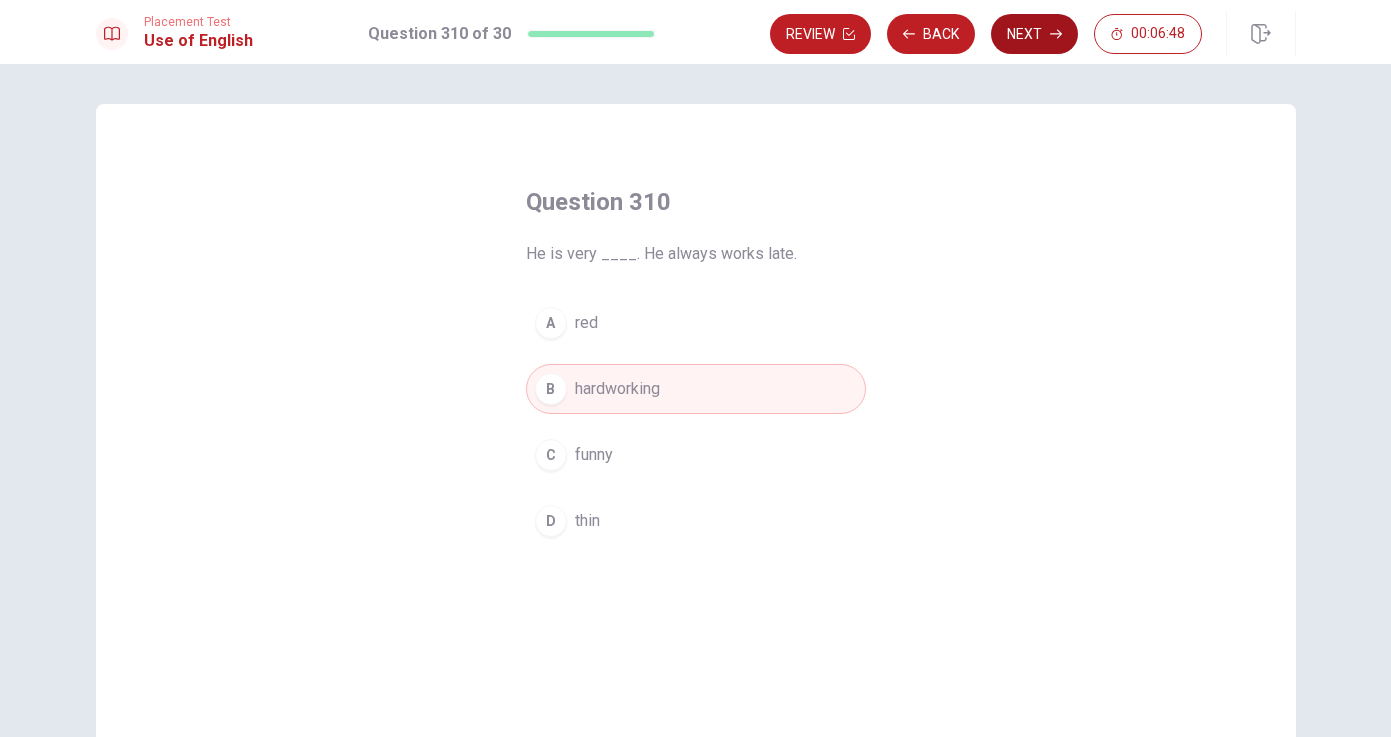 click 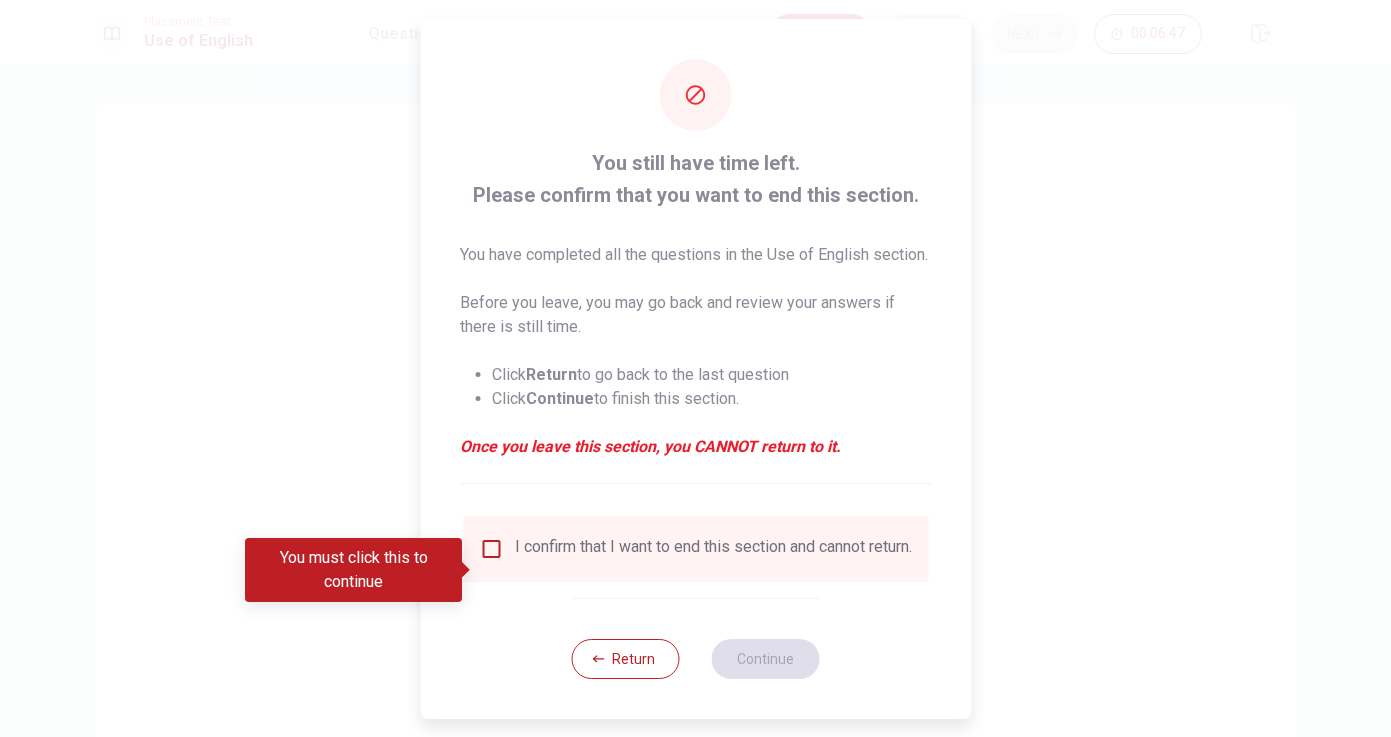 click at bounding box center [491, 549] 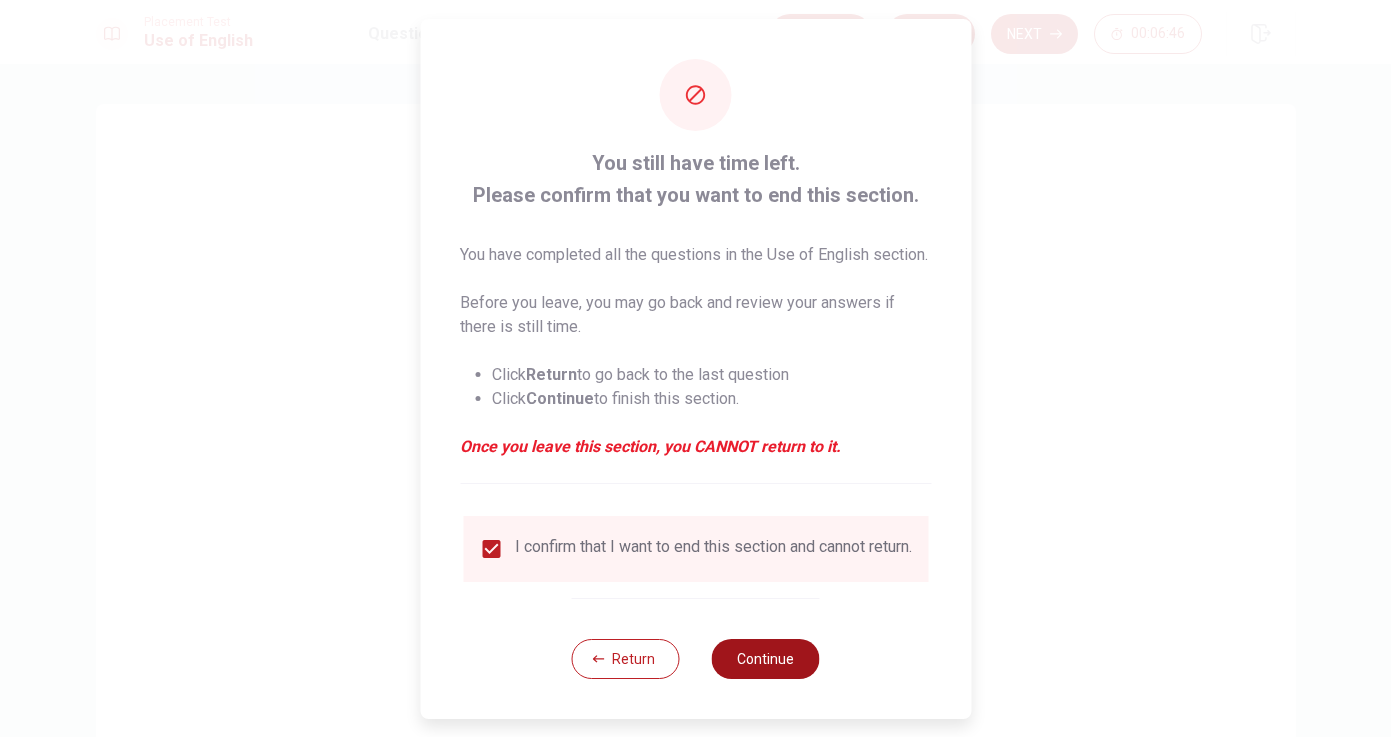 click on "Continue" at bounding box center [766, 659] 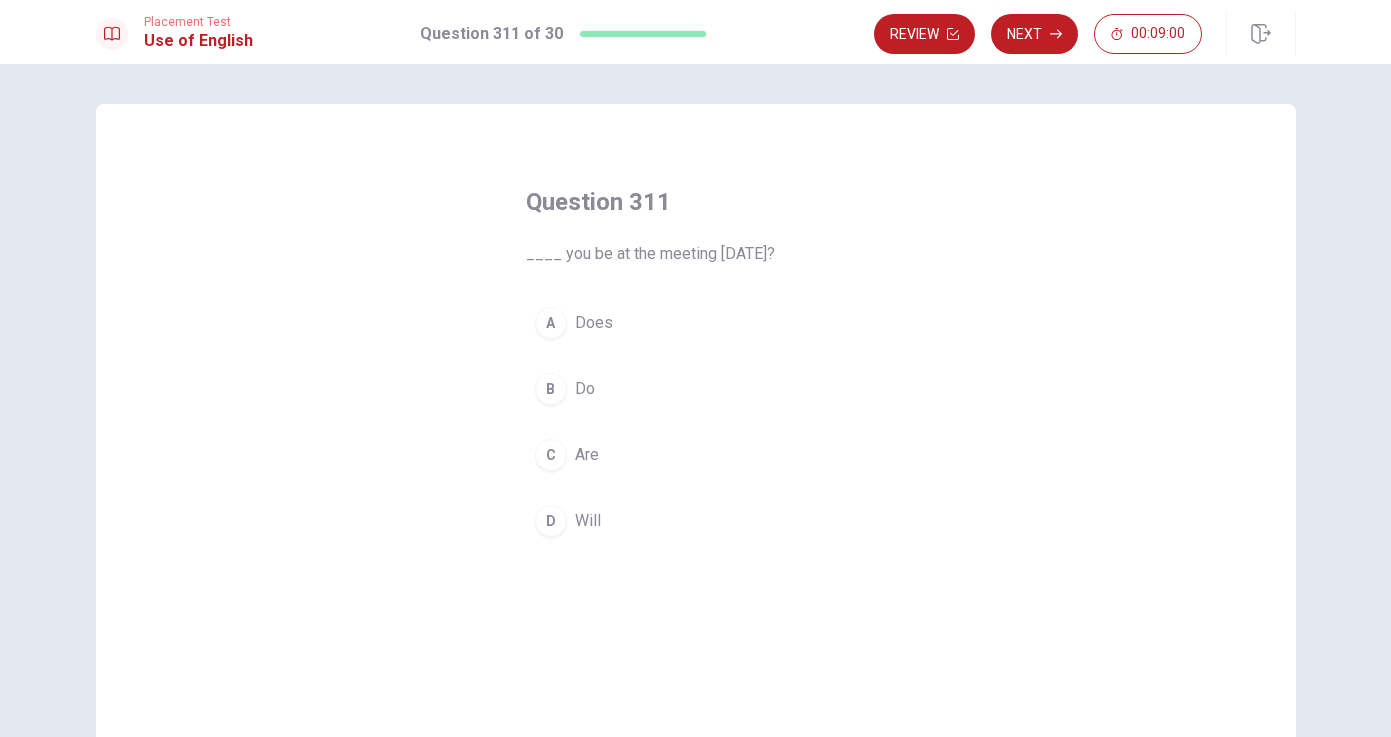 click on "B Do" at bounding box center [696, 389] 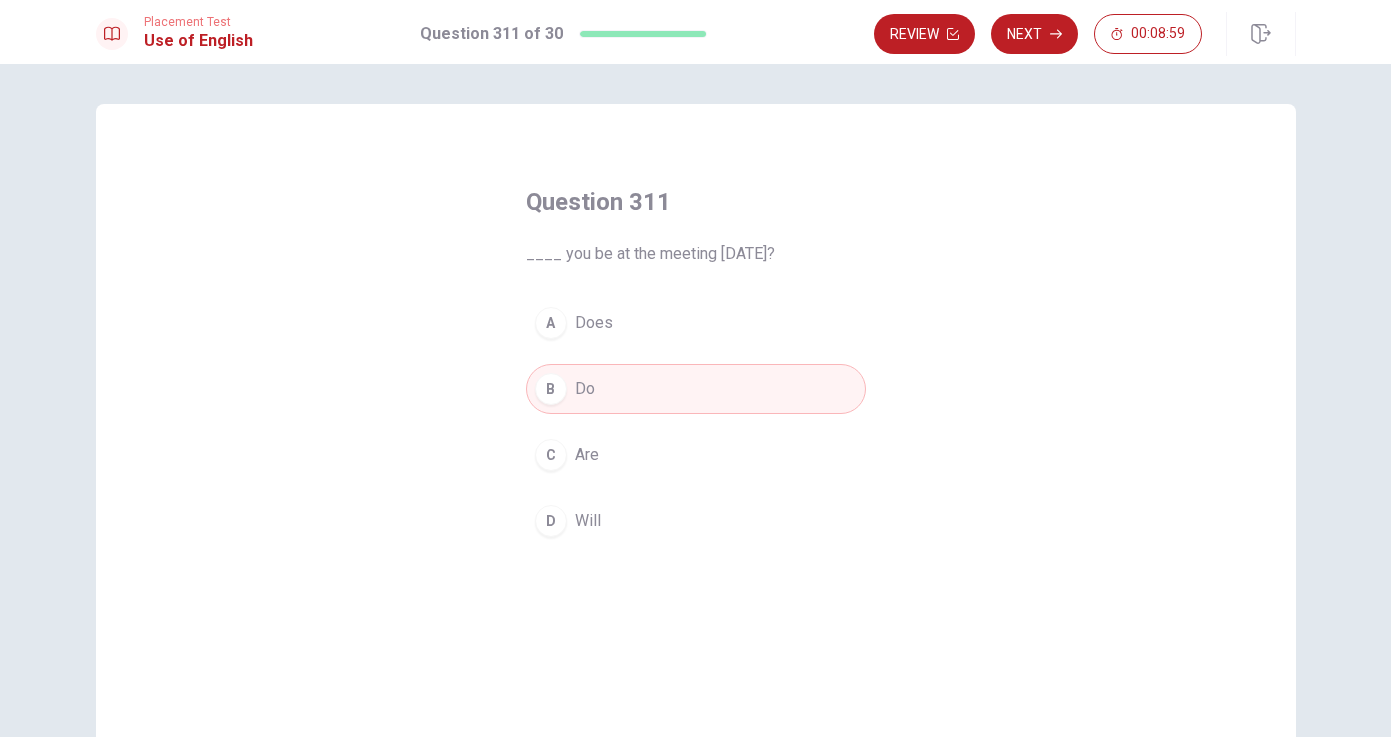 click on "C Are" at bounding box center [696, 455] 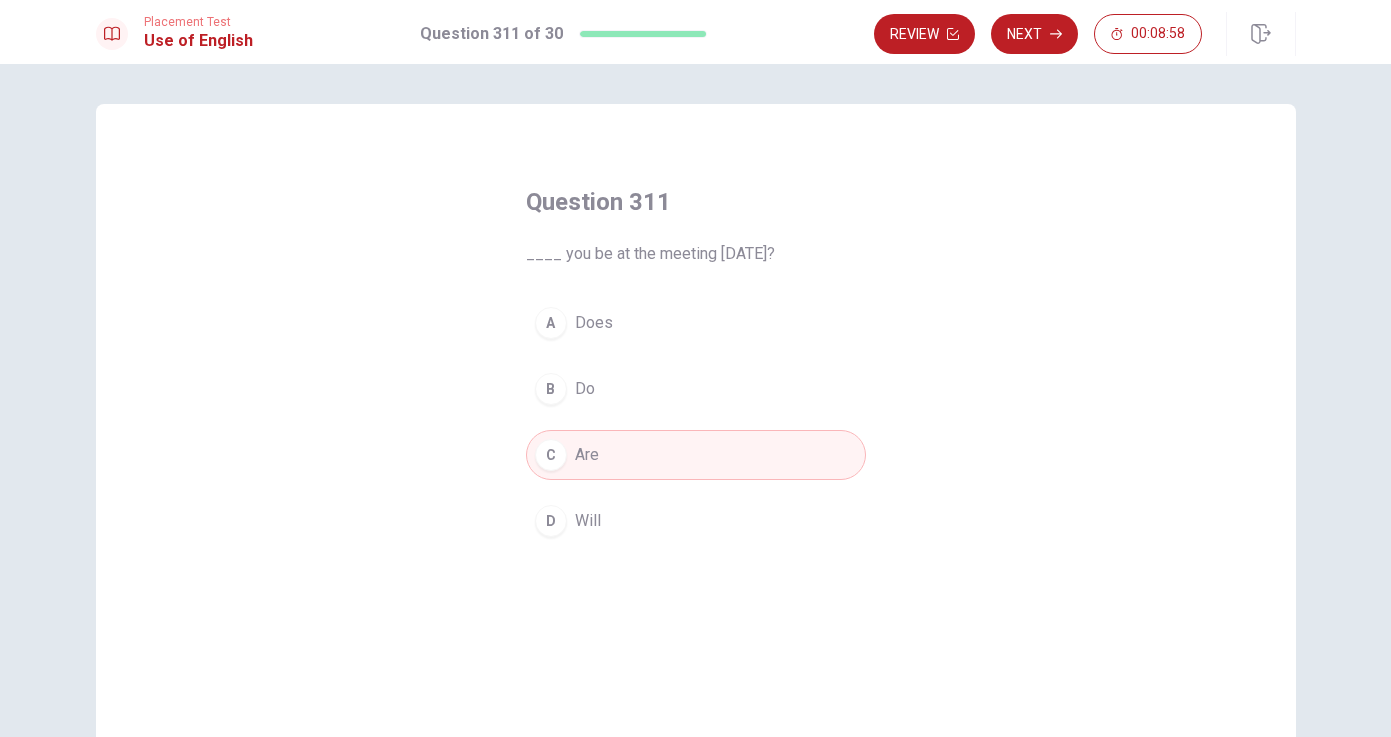 click on "Will" at bounding box center [588, 521] 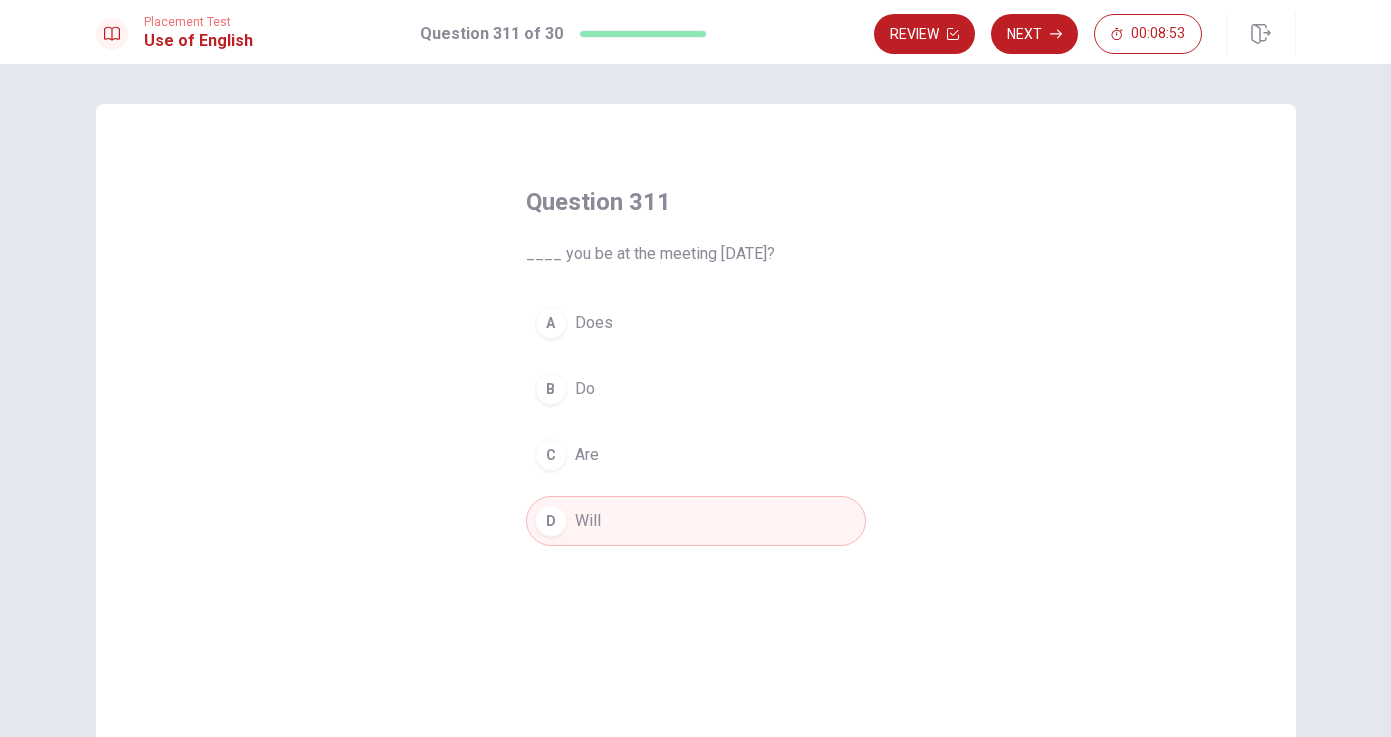 click on "B Do" at bounding box center [696, 389] 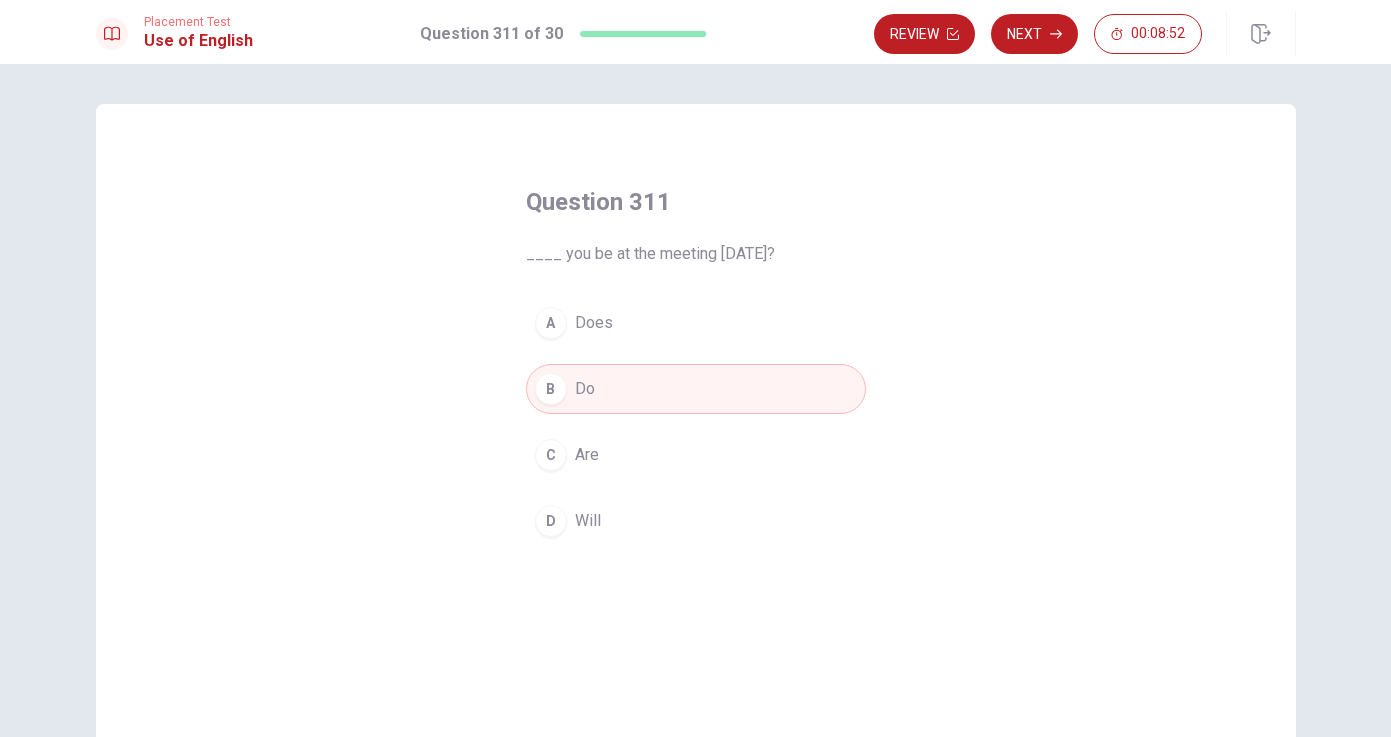 click on "C Are" at bounding box center (696, 455) 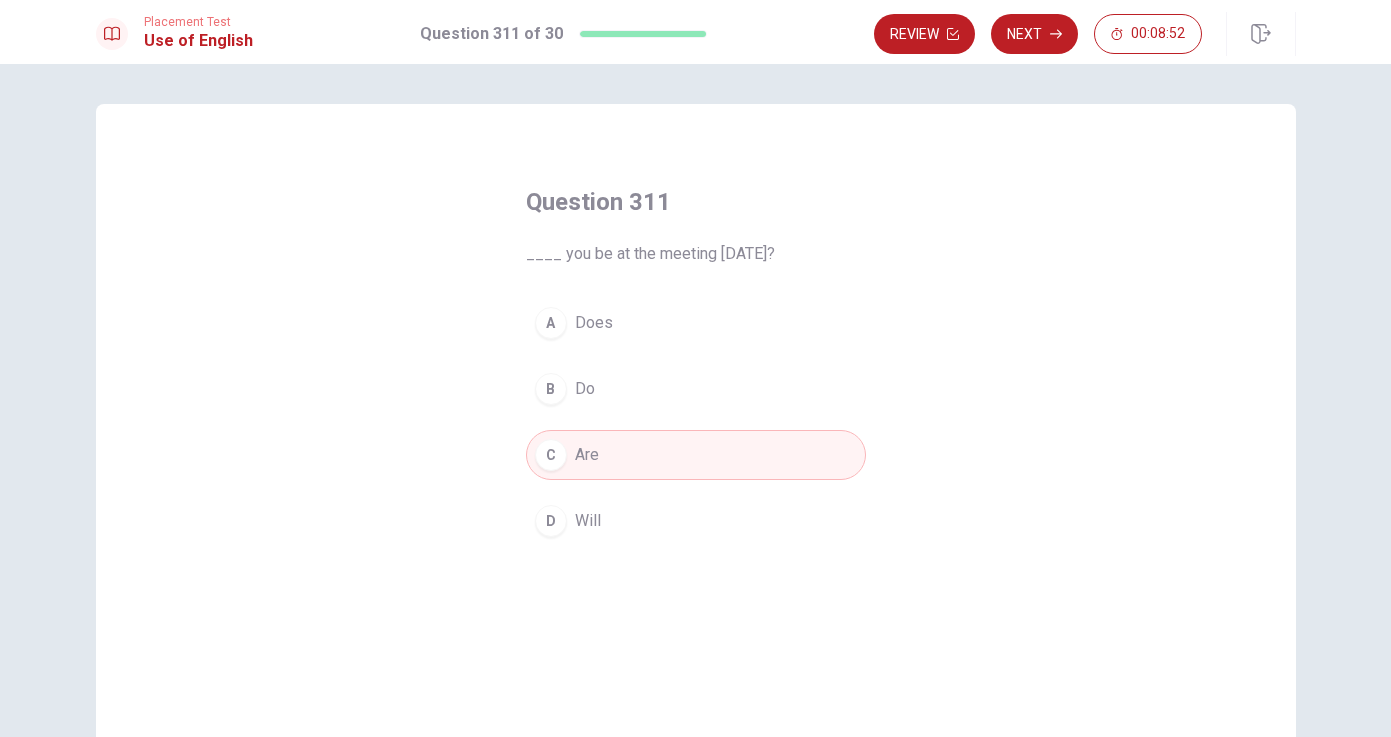 click on "Will" at bounding box center [588, 521] 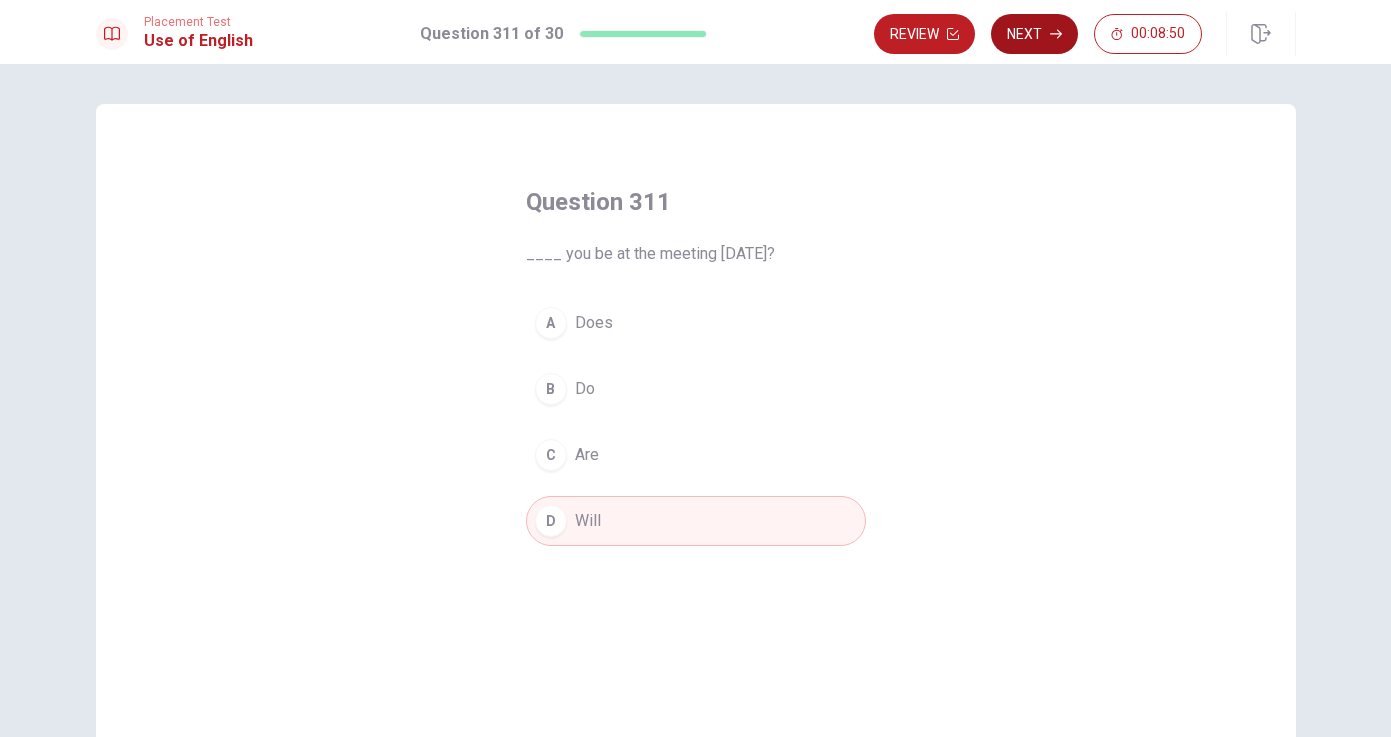 click 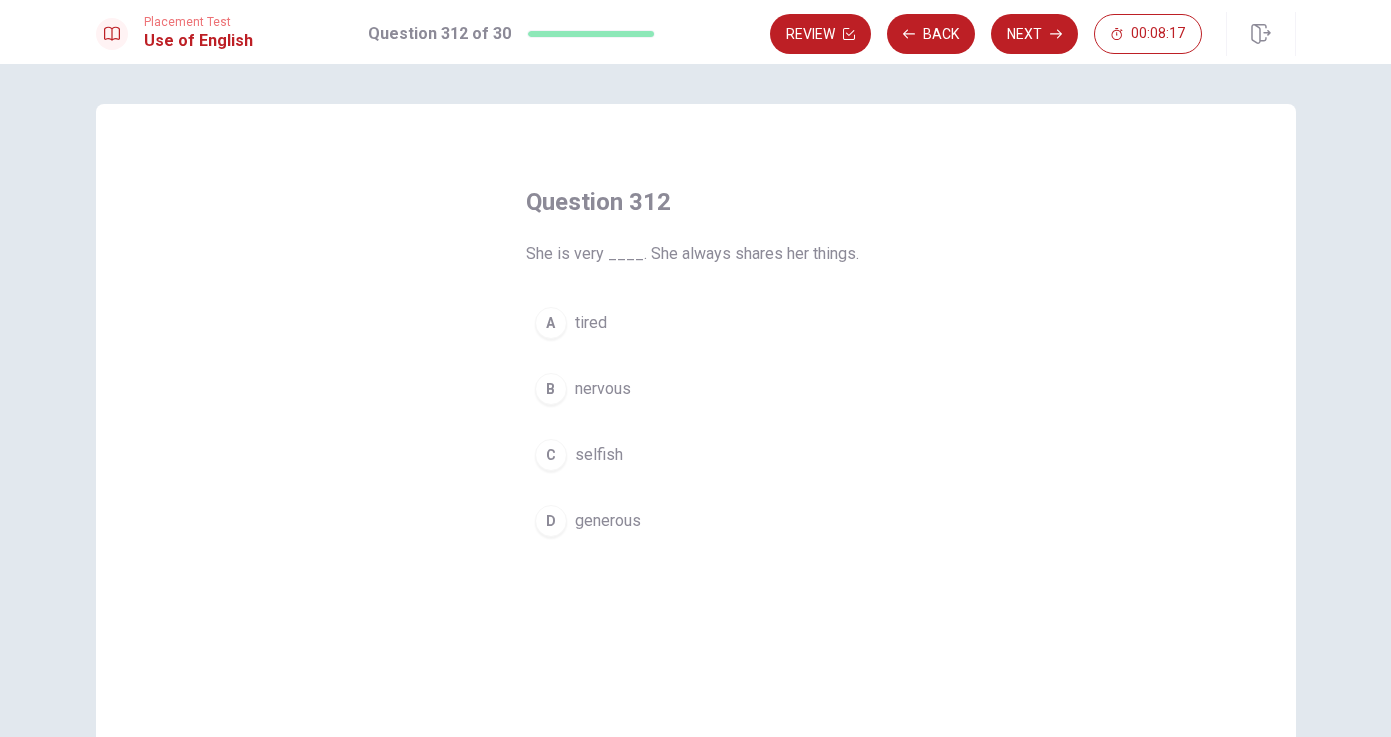 click on "tired" at bounding box center (591, 323) 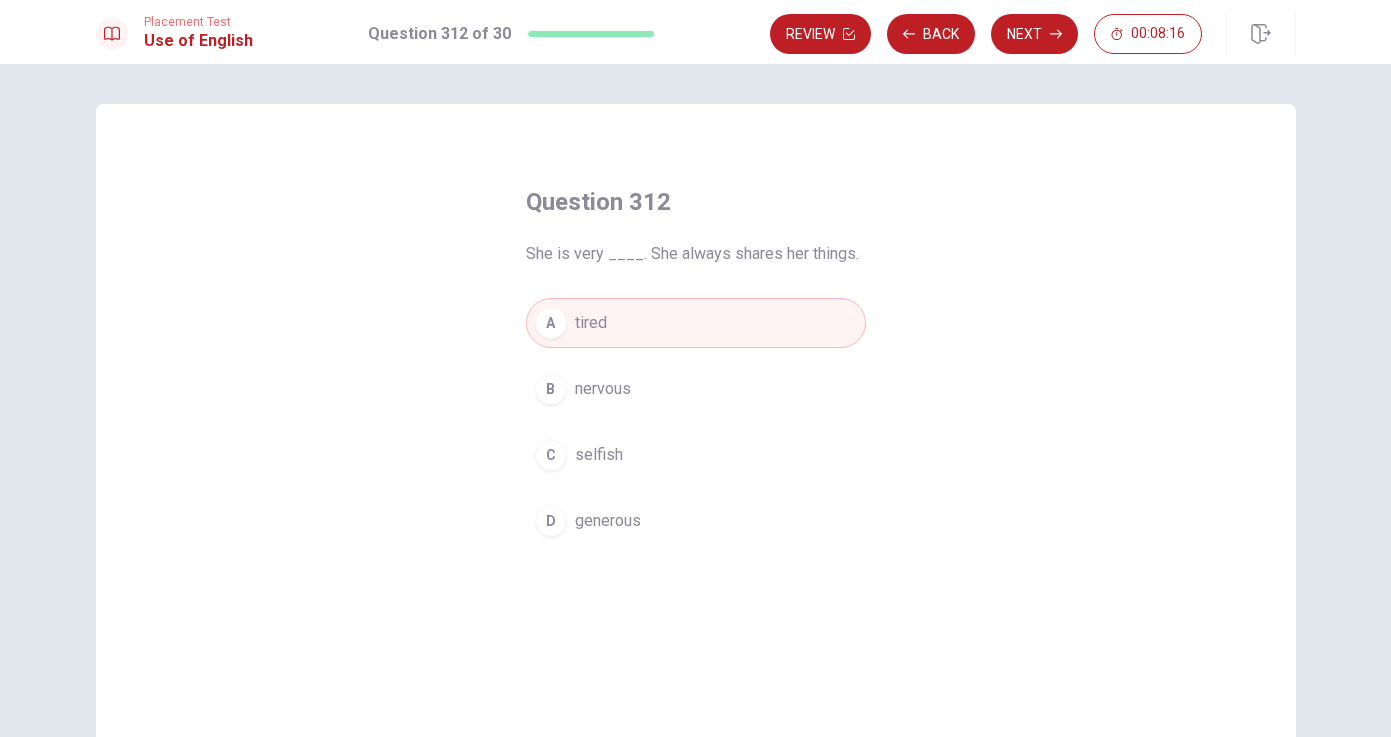 click on "generous" at bounding box center (608, 521) 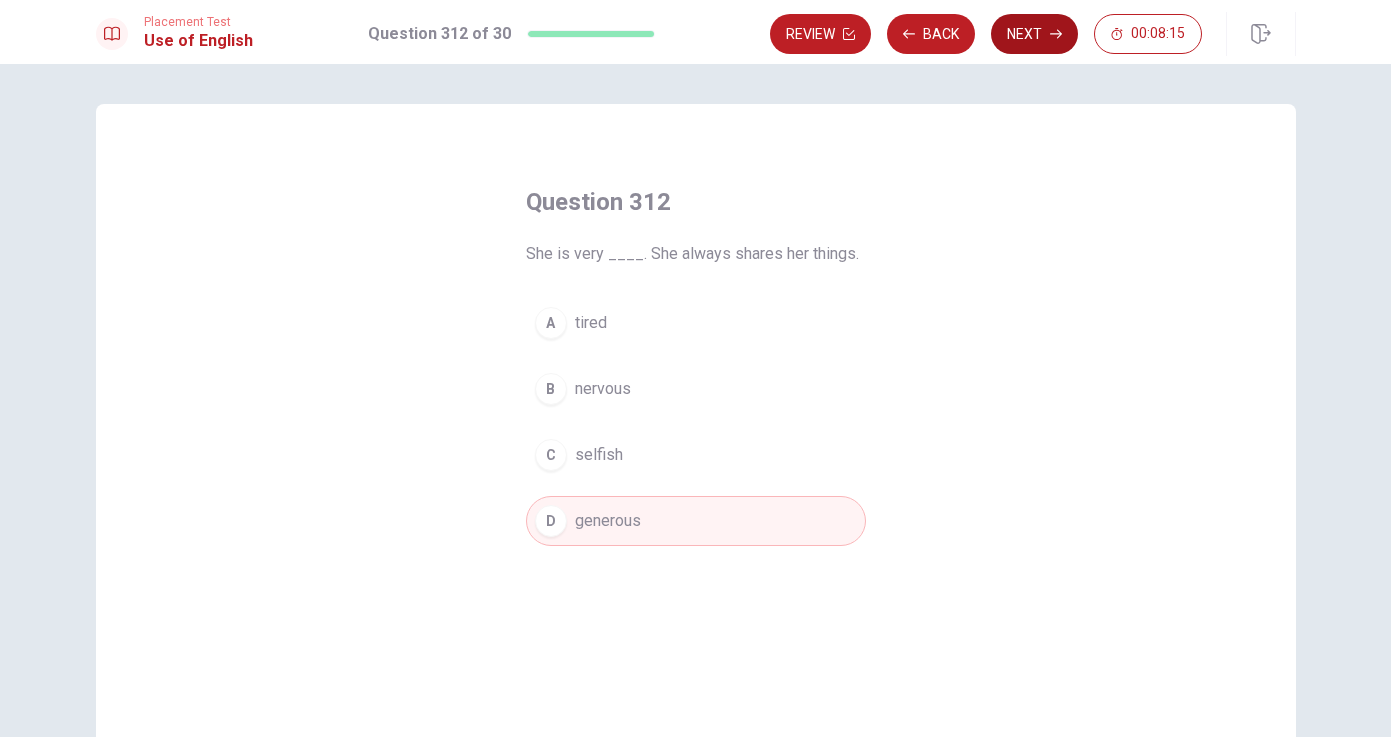 click 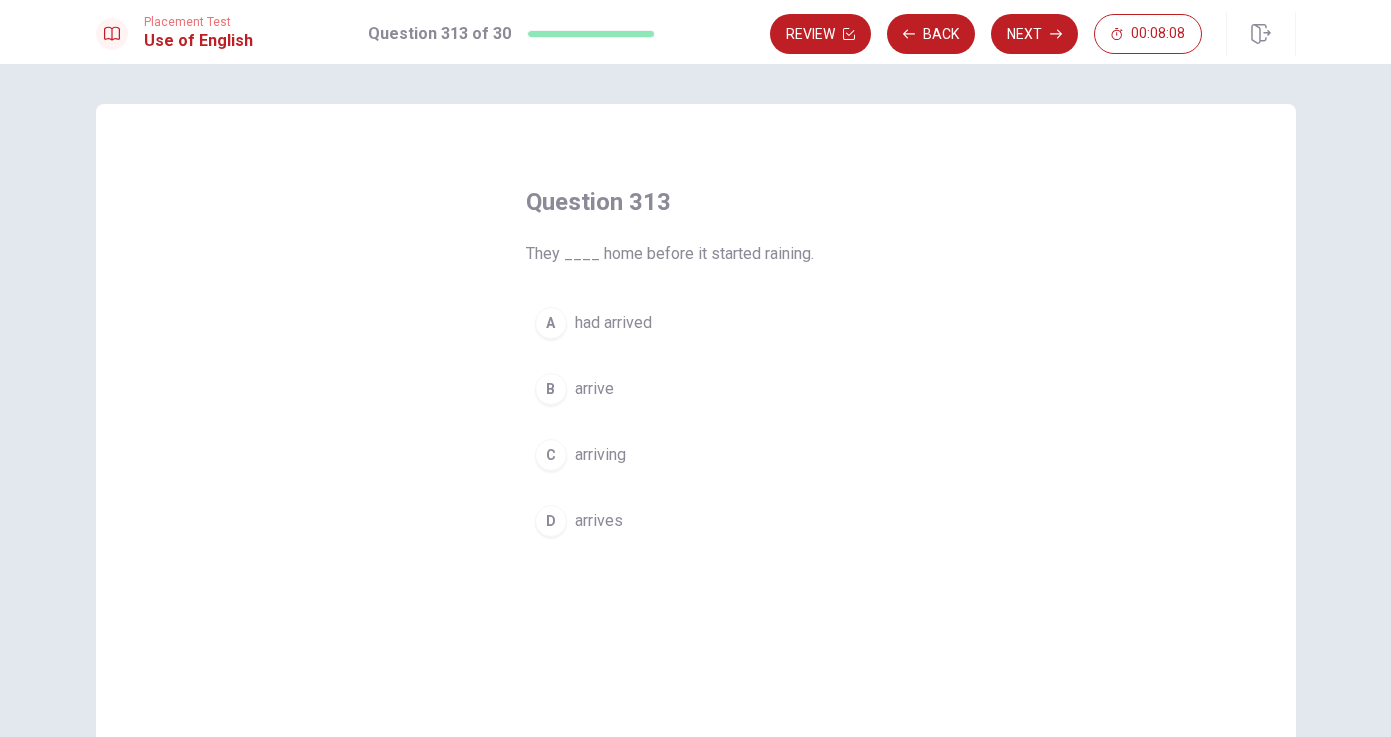 click on "A had arrived" at bounding box center (696, 323) 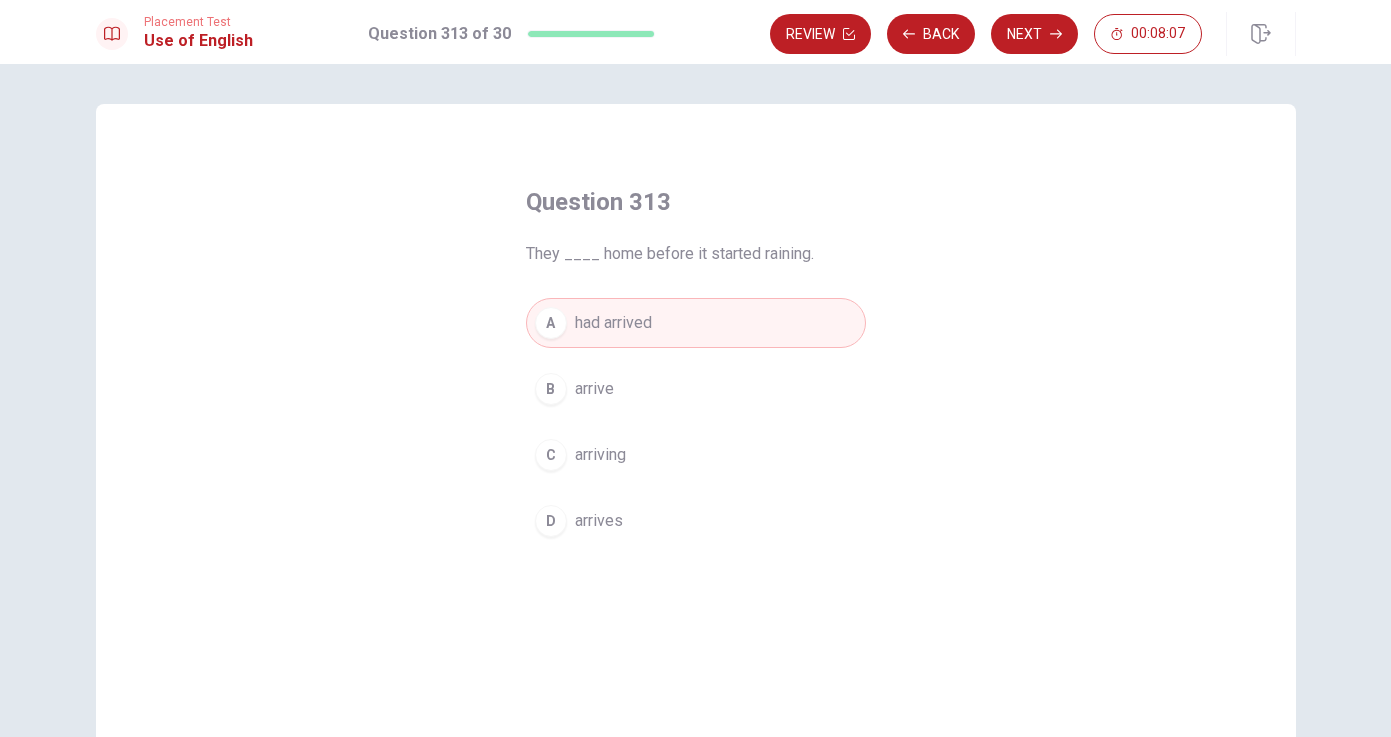click on "C arriving" at bounding box center (696, 455) 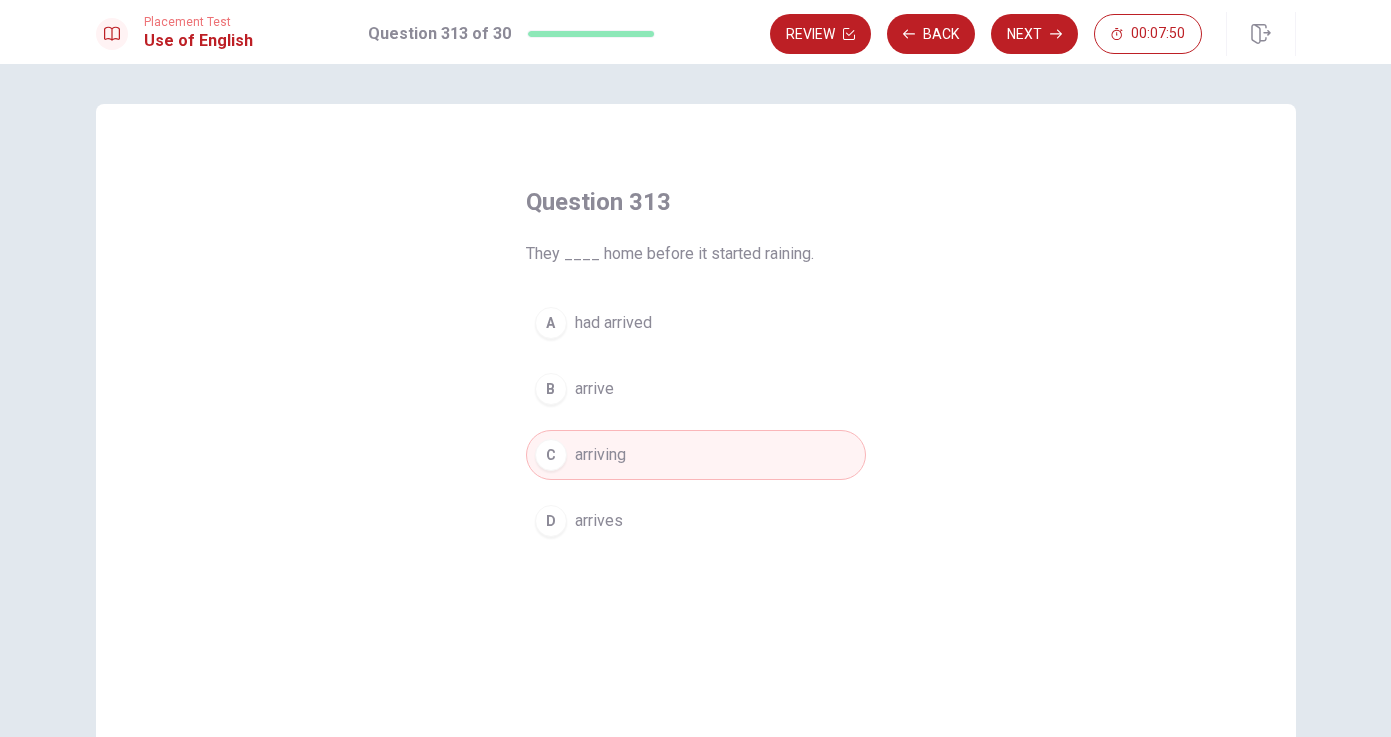 click on "D arrives" at bounding box center [696, 521] 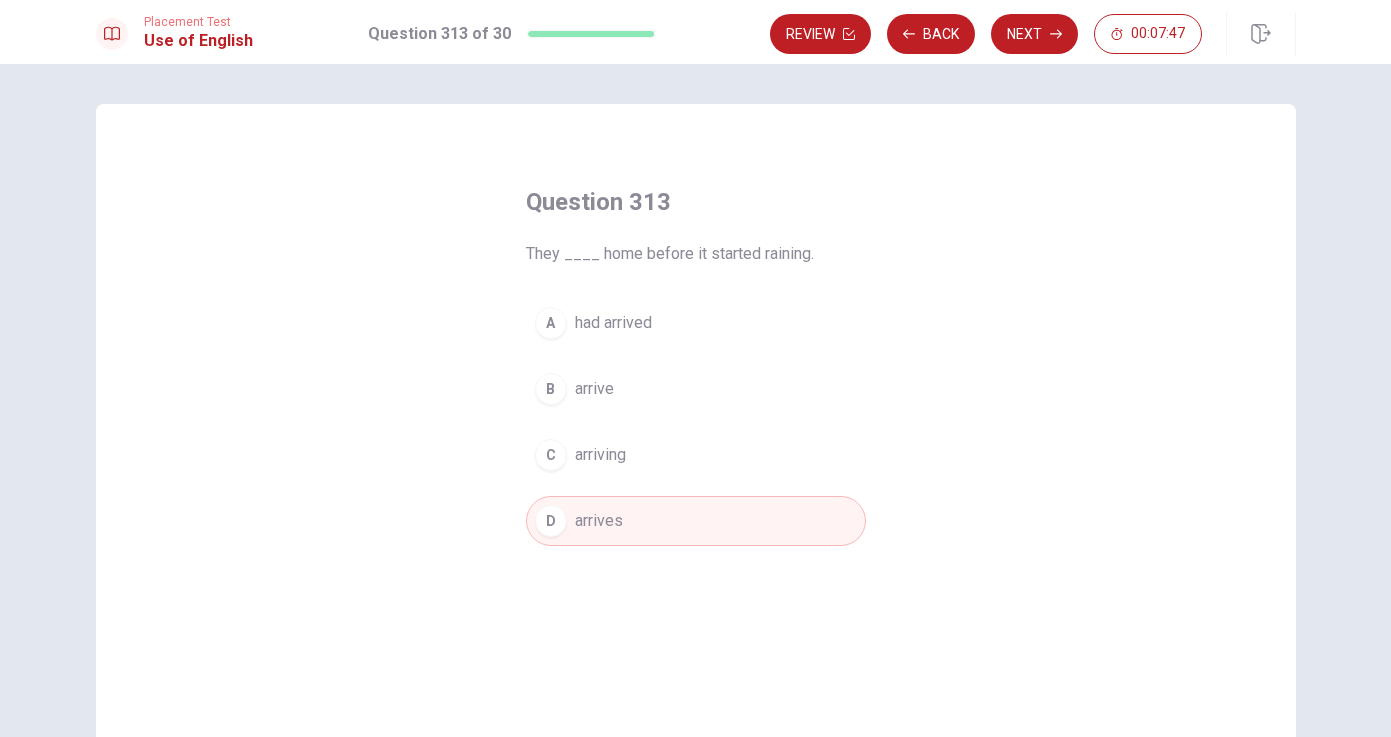 click on "A" at bounding box center [551, 323] 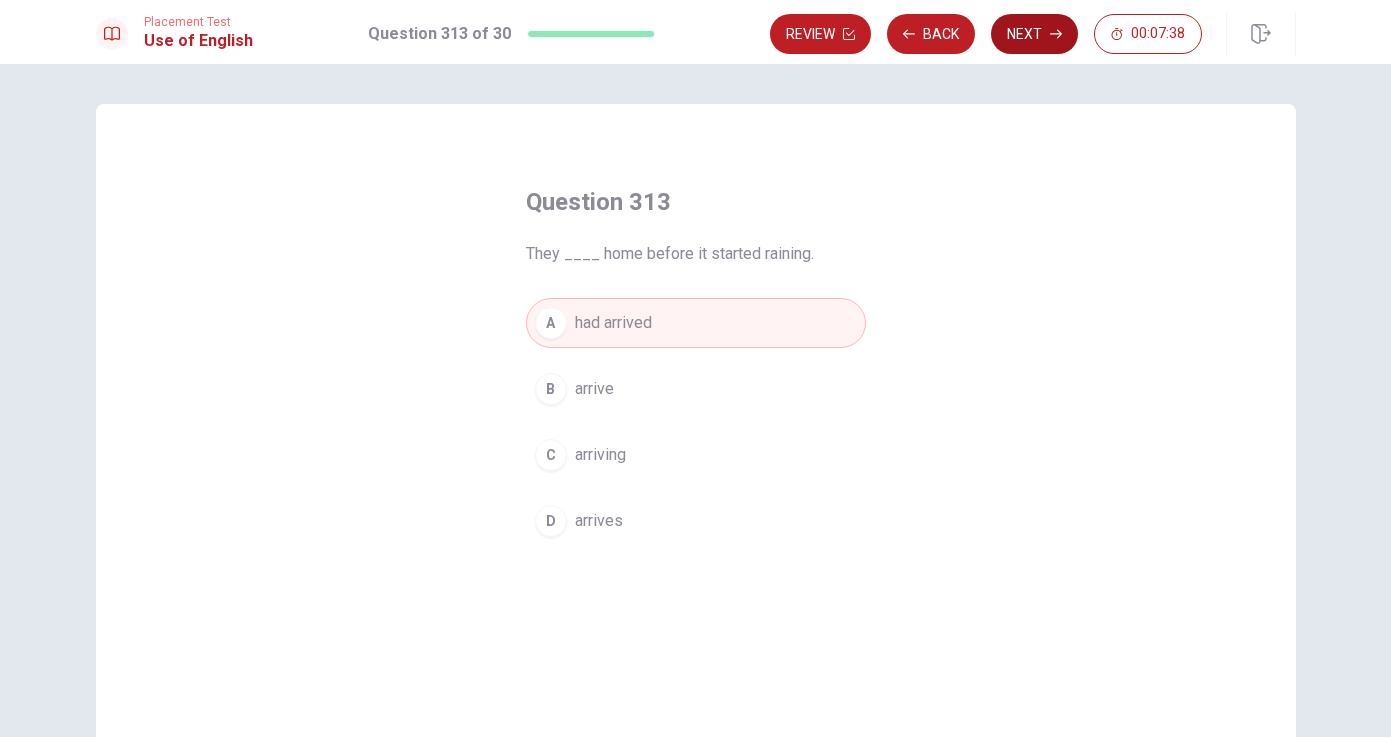 click 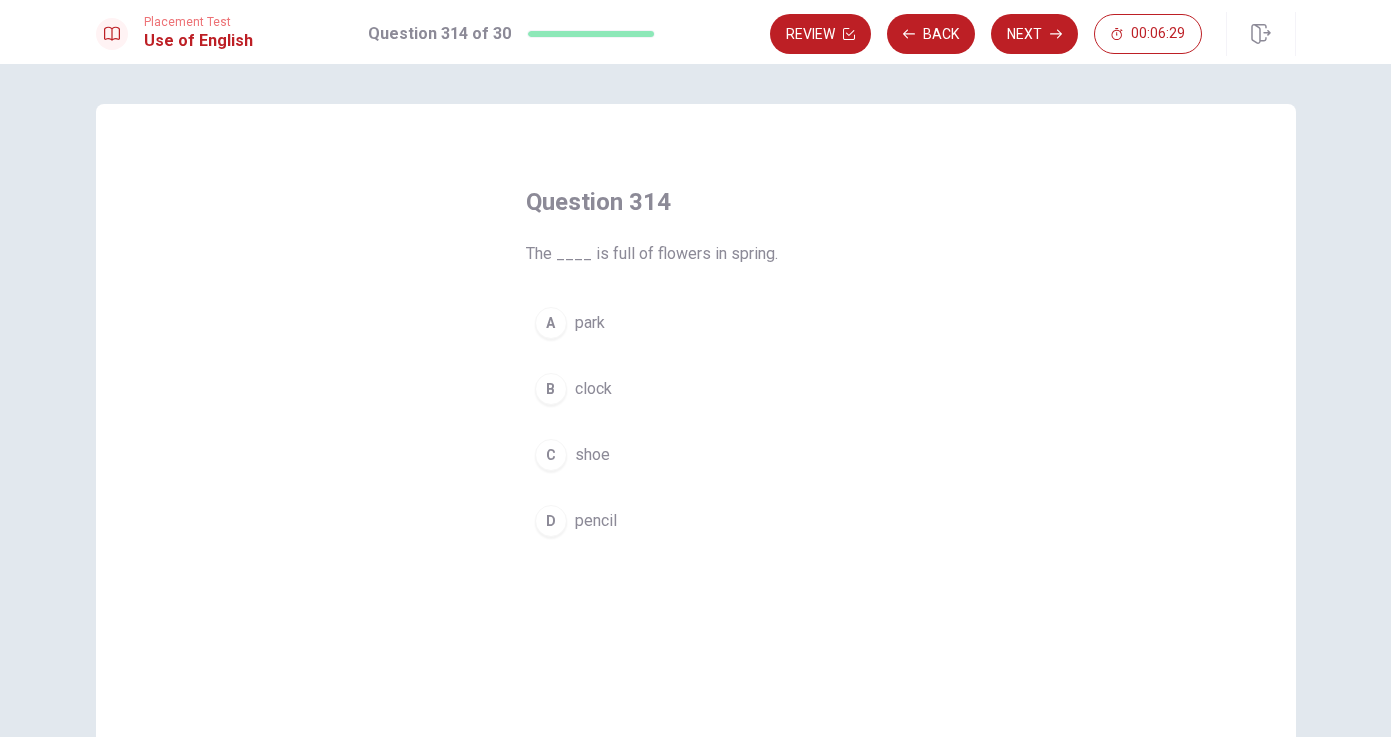click on "A park" at bounding box center [696, 323] 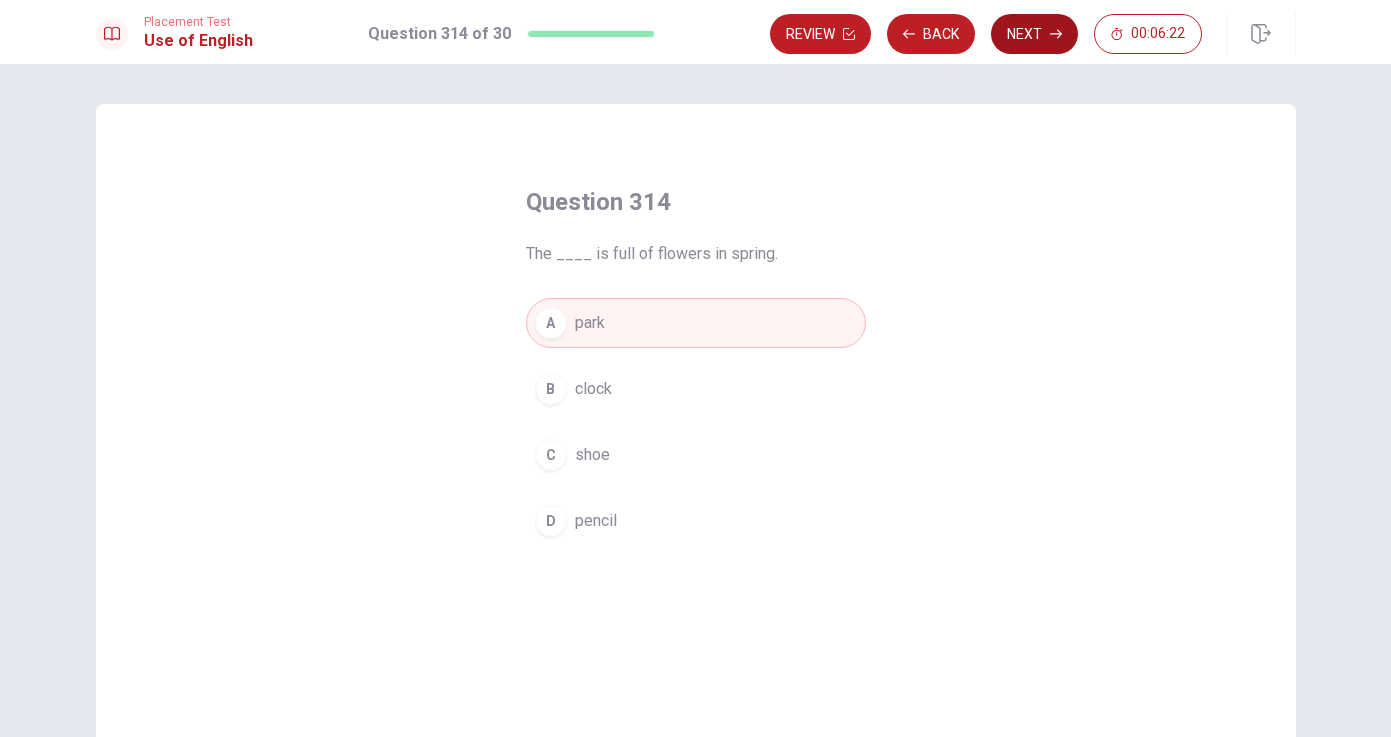 click 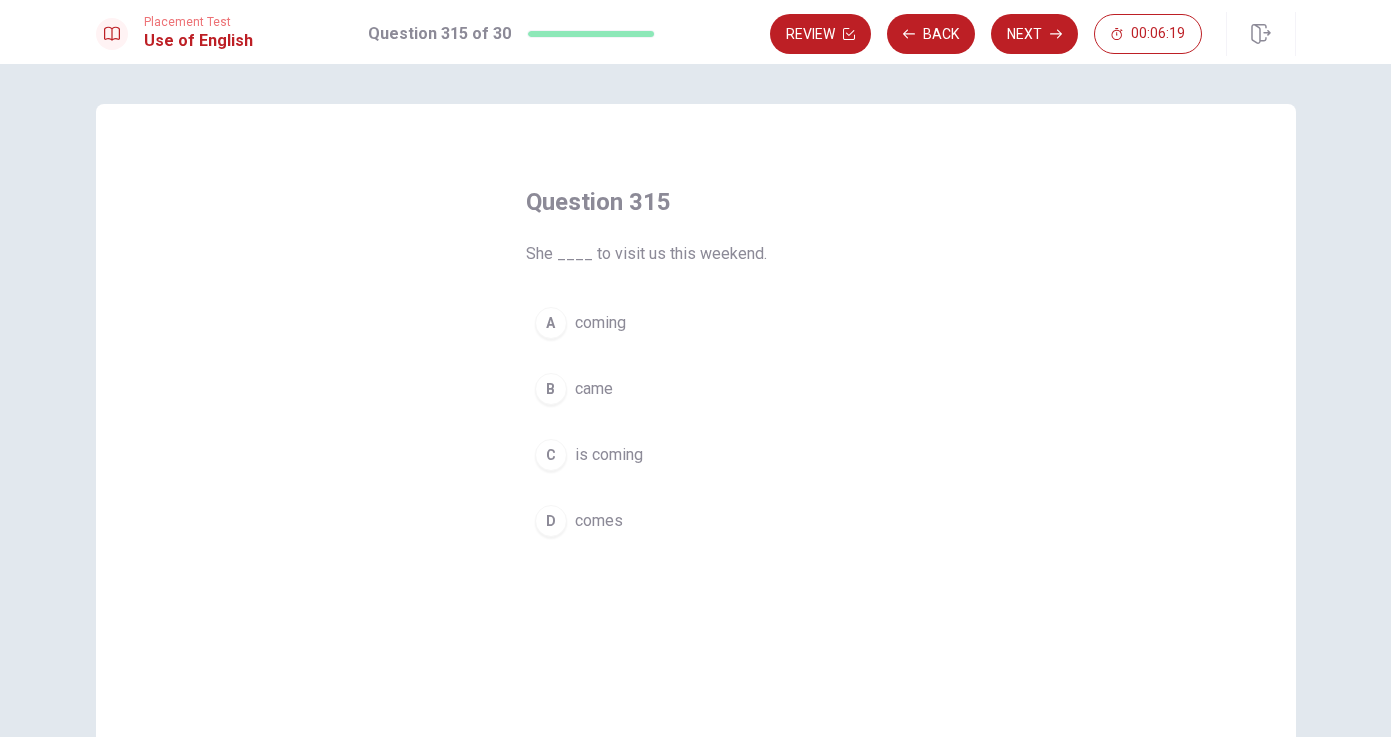 click on "B came" at bounding box center (696, 389) 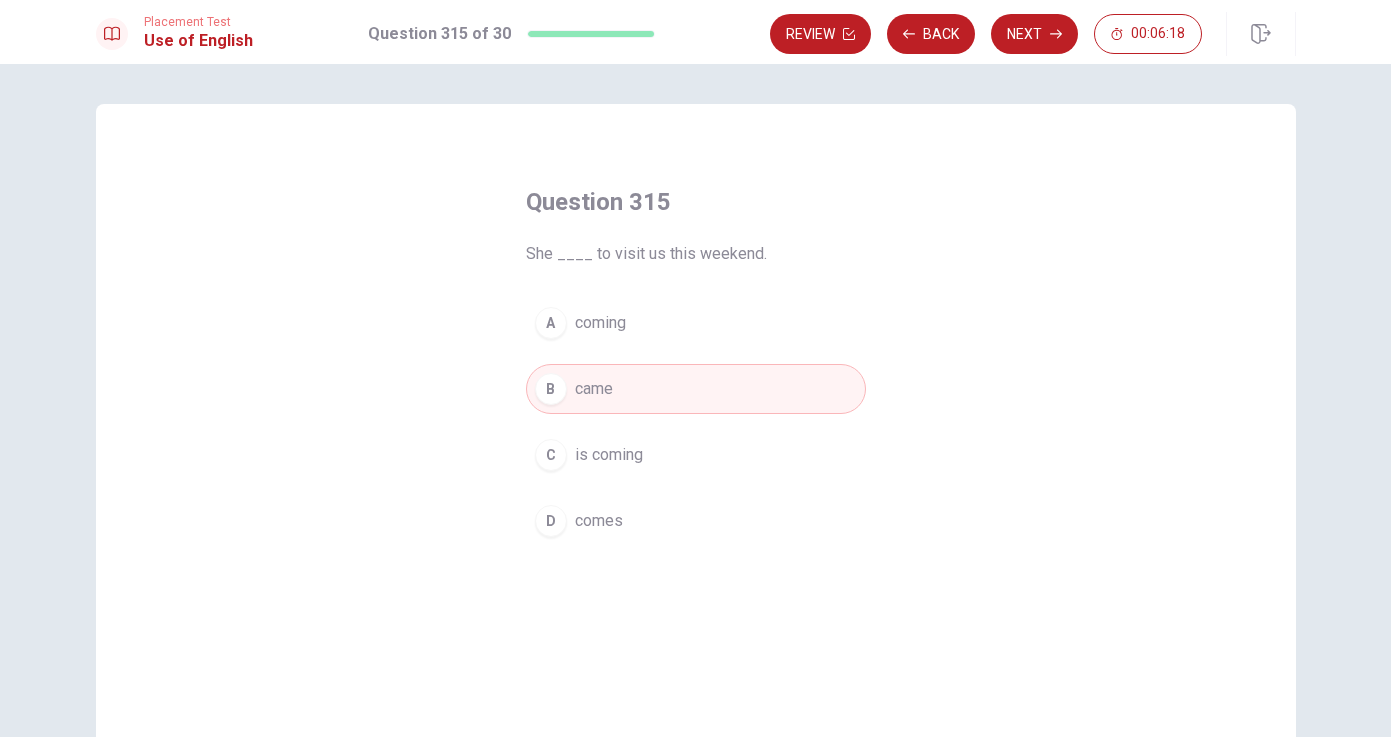 click on "A coming" at bounding box center (696, 323) 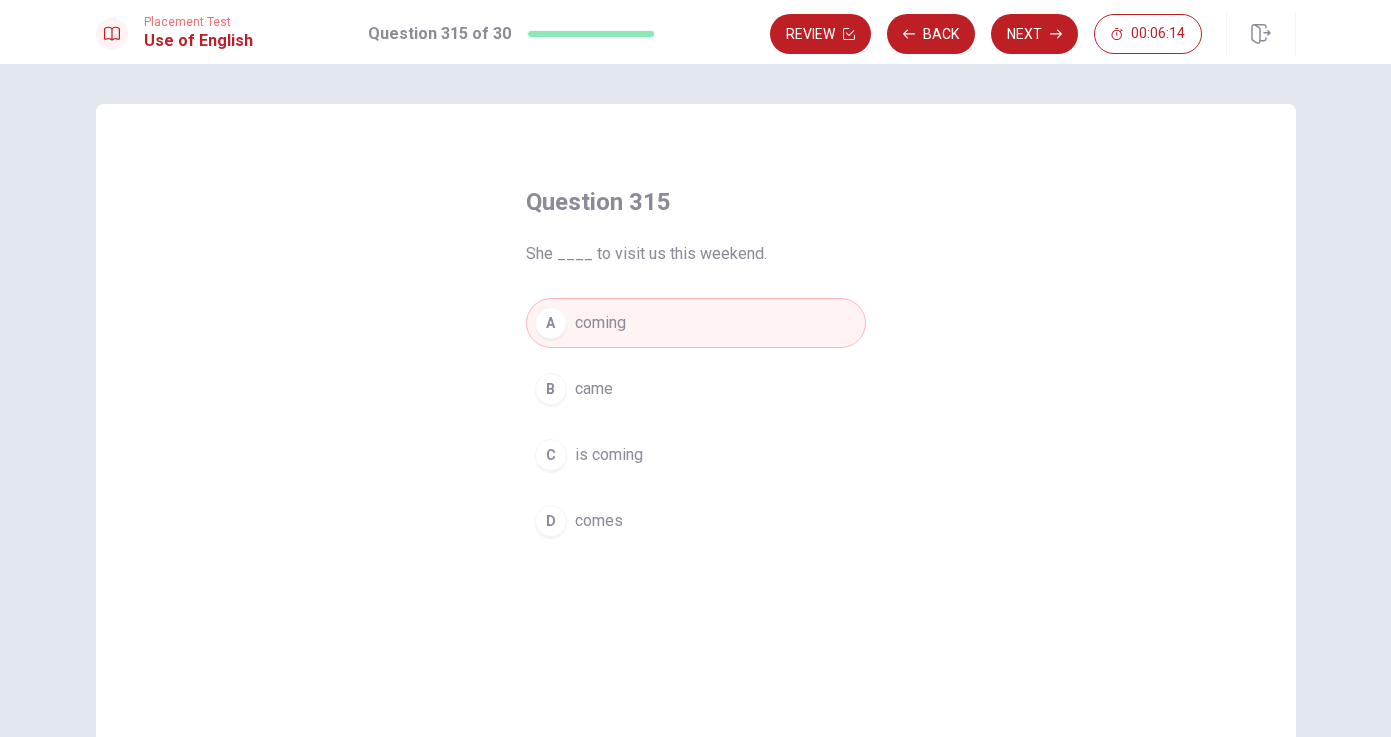 click on "came" at bounding box center [594, 389] 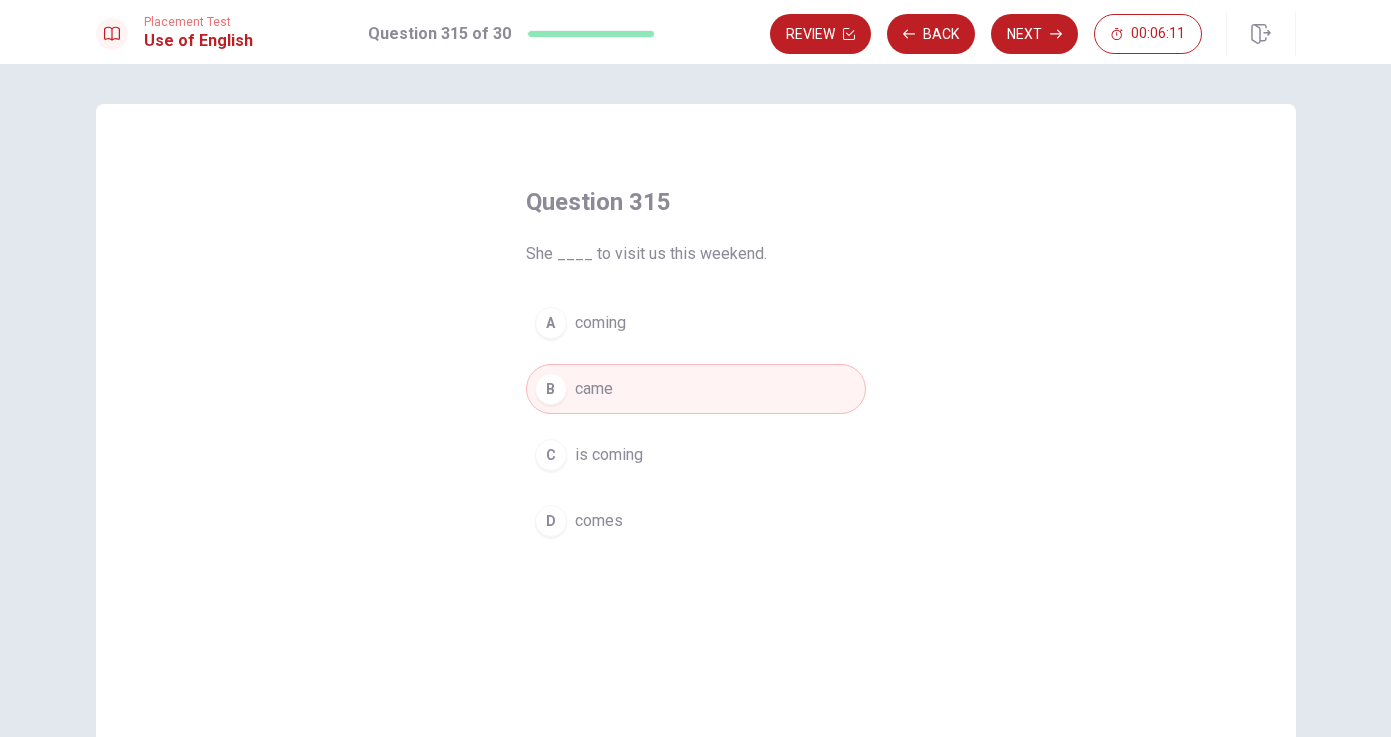 click on "C is coming" at bounding box center (696, 455) 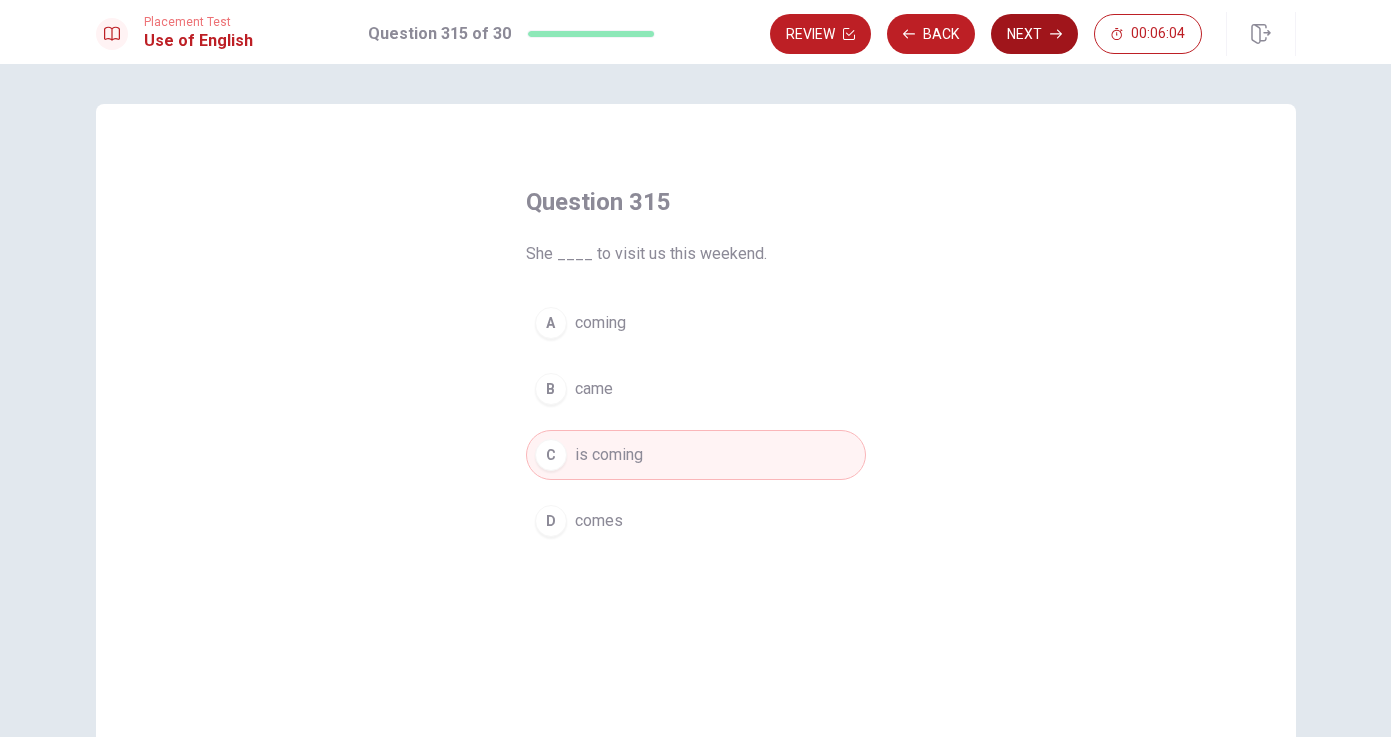 click 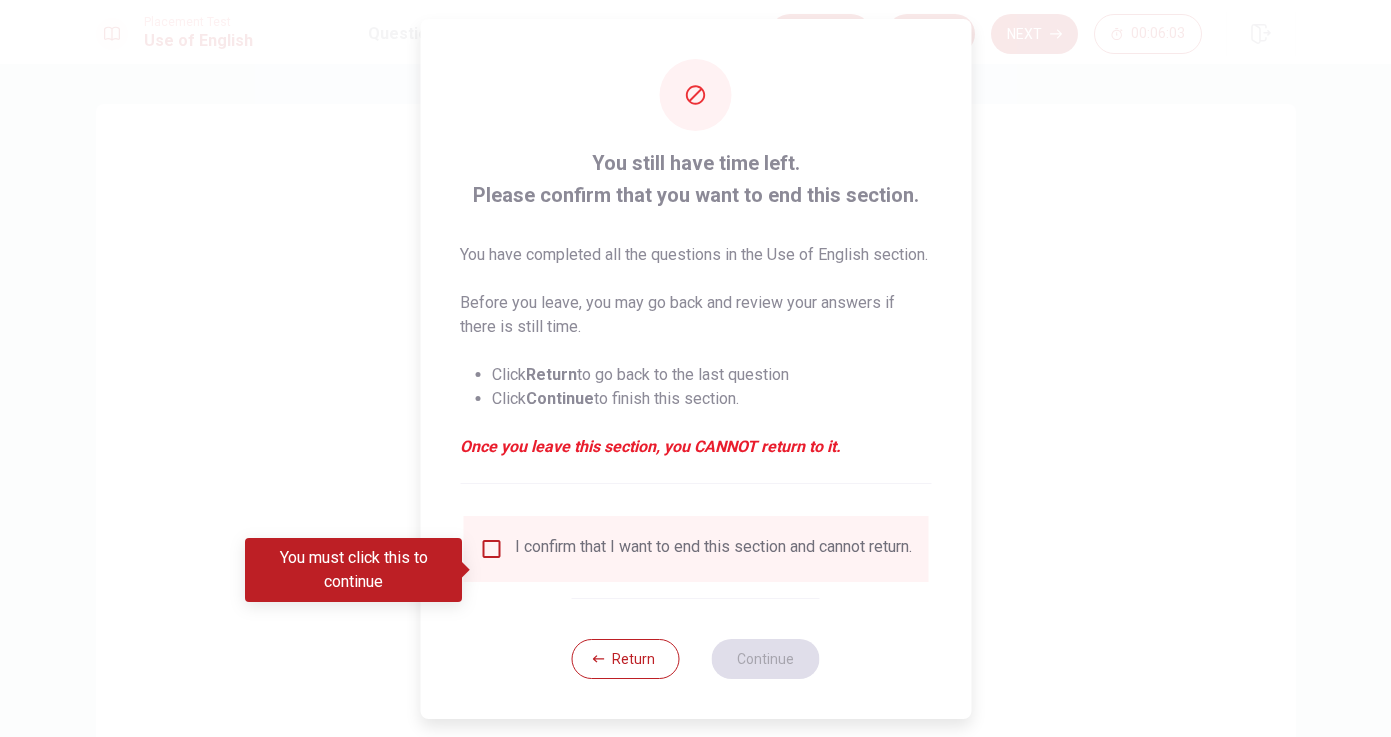 click on "You must click this to continue" at bounding box center [353, 570] 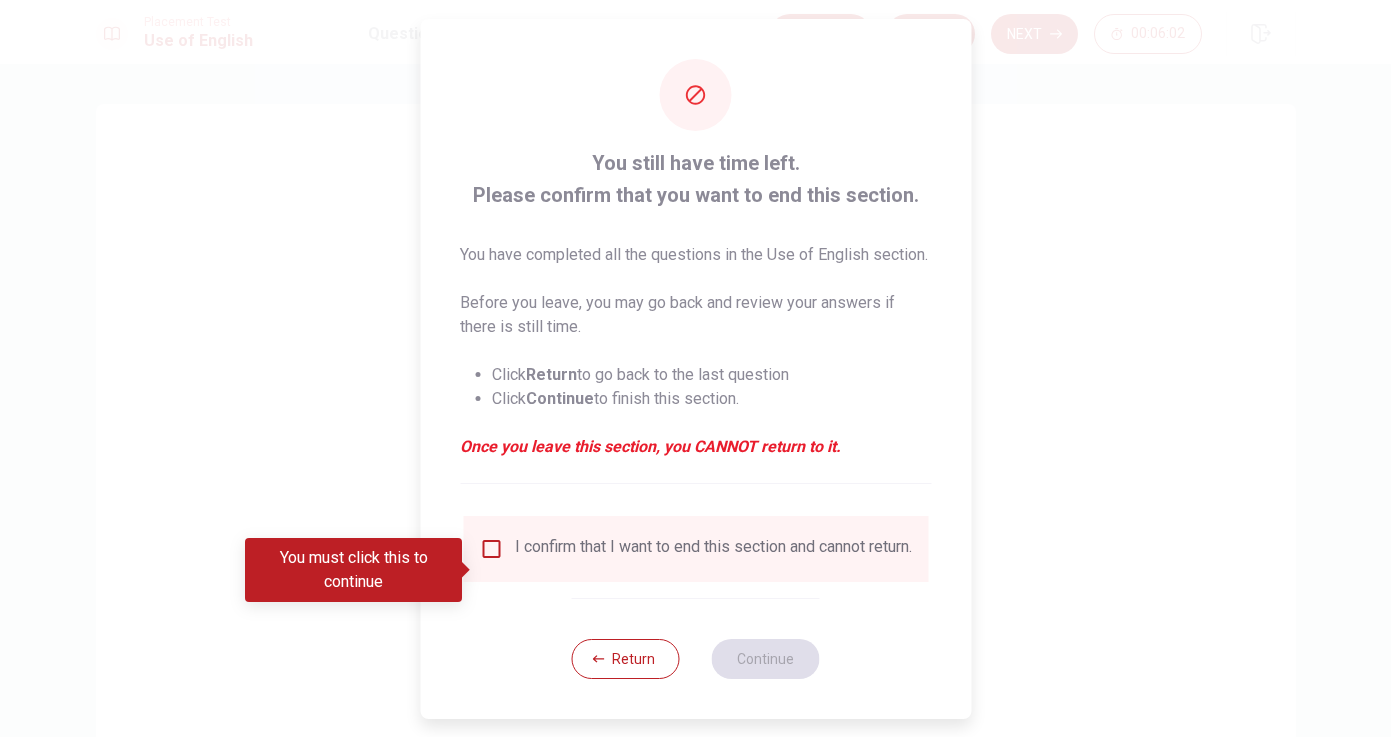 click at bounding box center (491, 549) 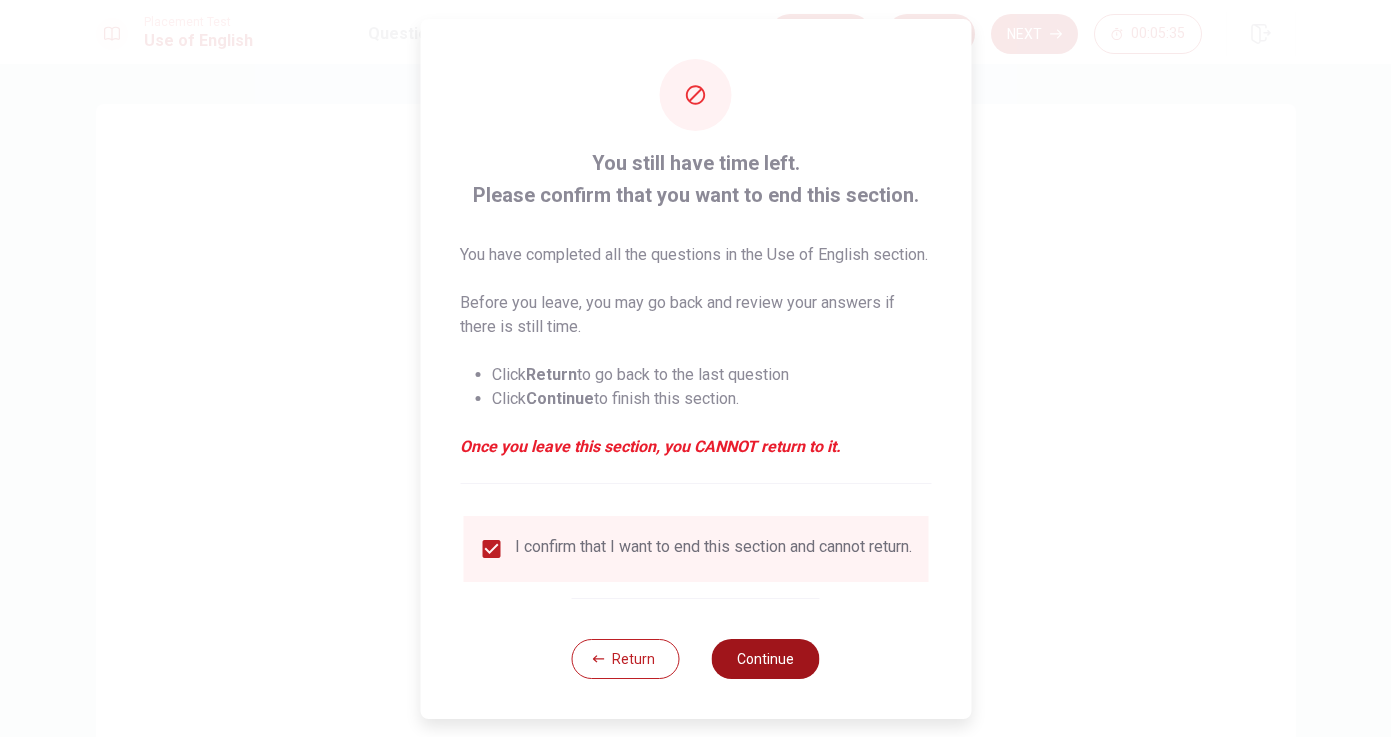 click on "Continue" at bounding box center (766, 659) 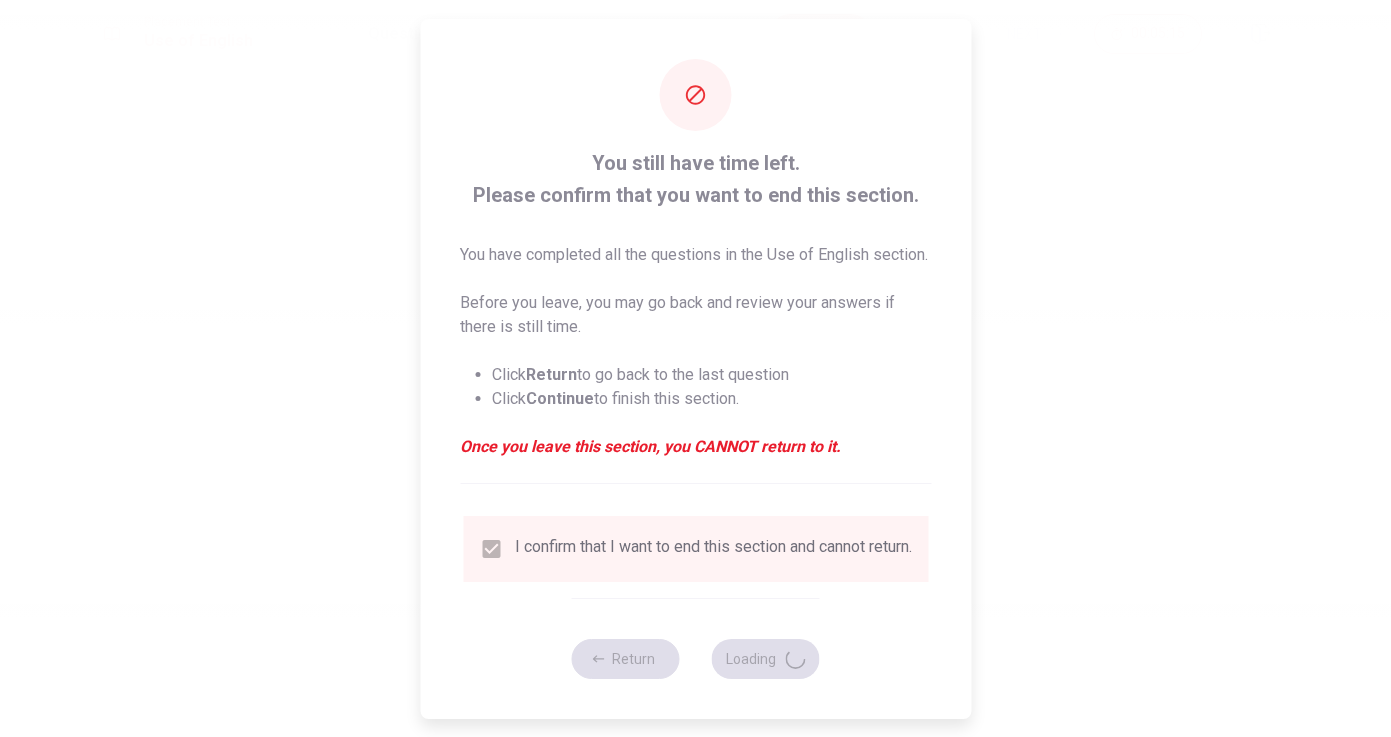 click at bounding box center [695, 368] 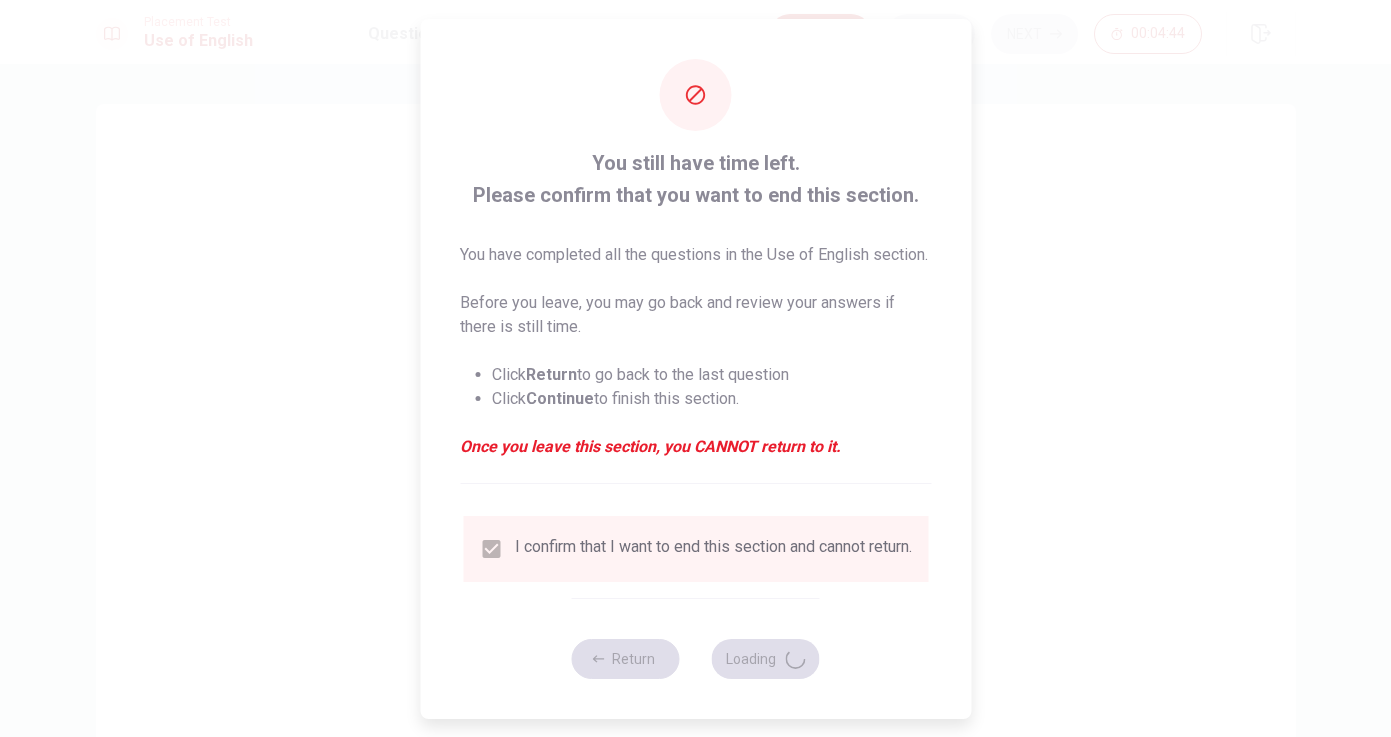 scroll, scrollTop: 0, scrollLeft: 0, axis: both 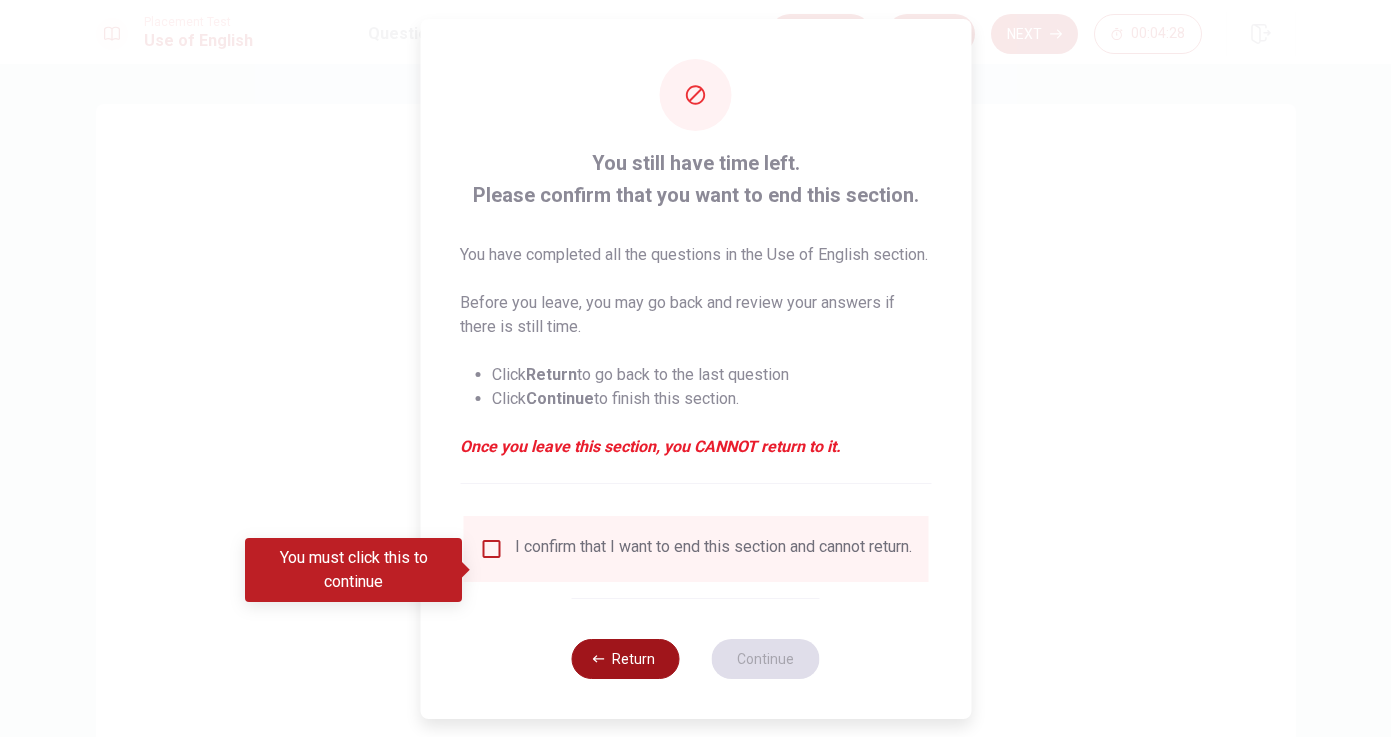 click 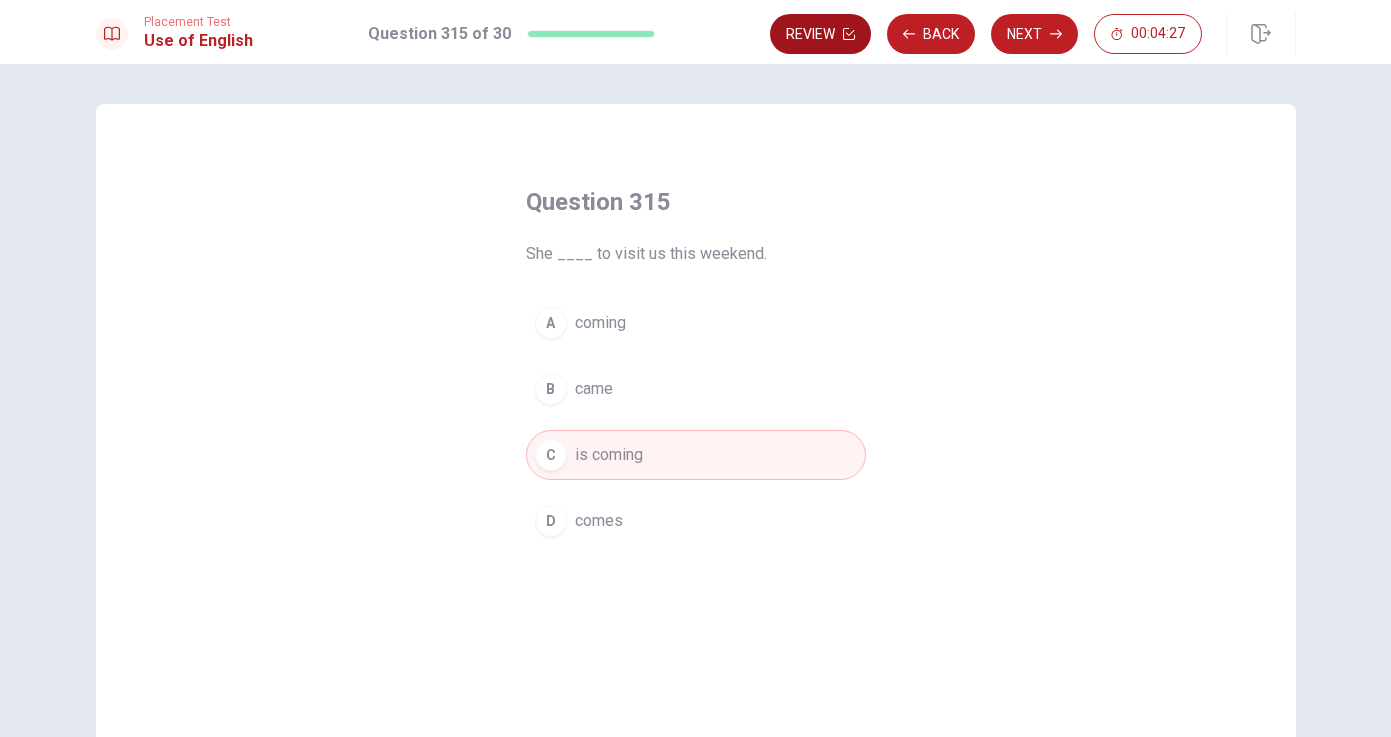 click on "Review" at bounding box center [820, 34] 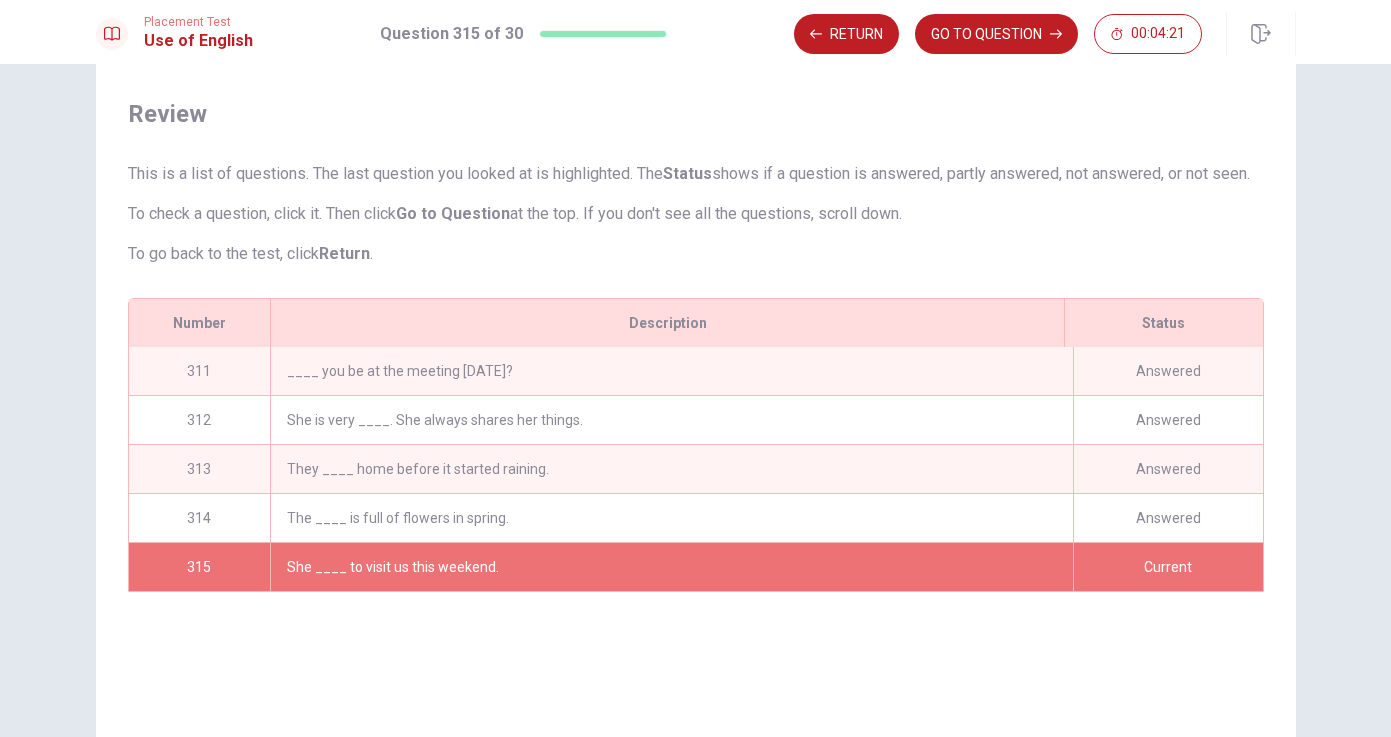 scroll, scrollTop: 0, scrollLeft: 0, axis: both 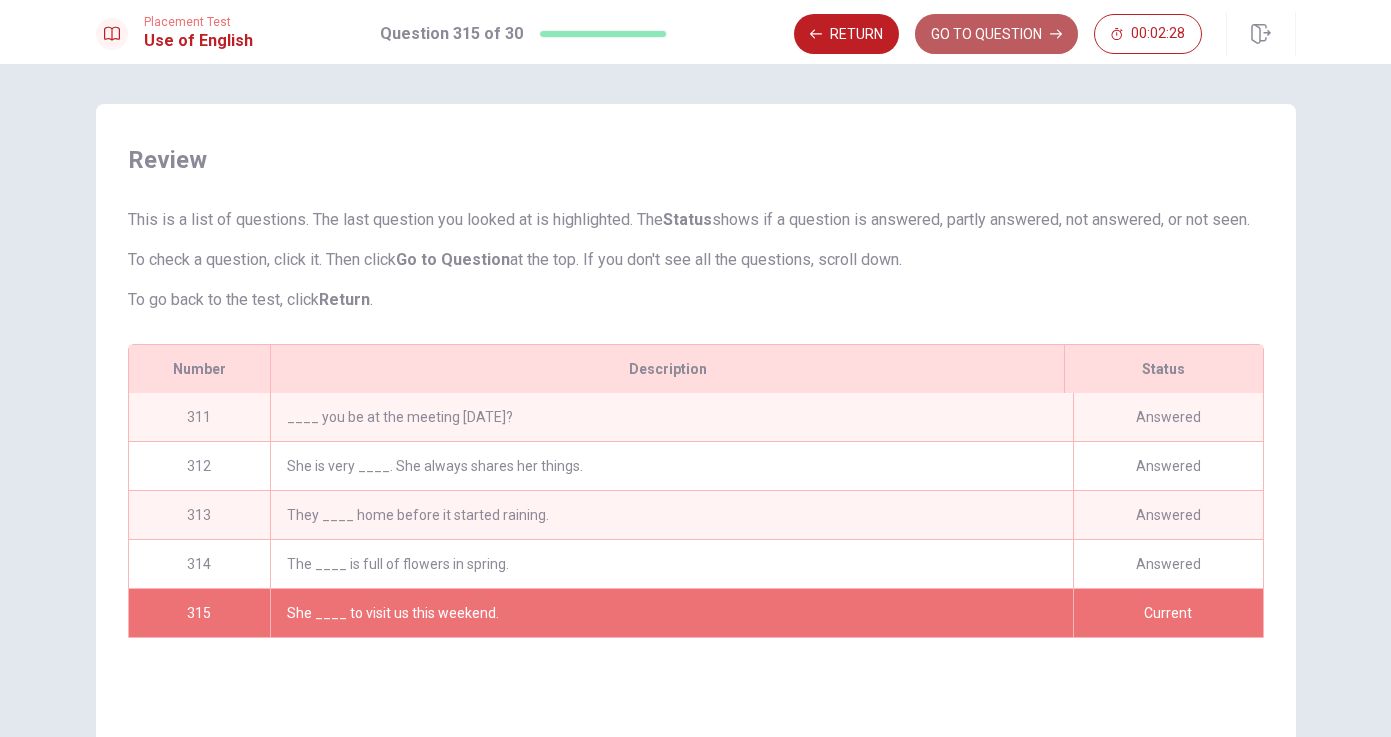 click on "GO TO QUESTION" at bounding box center (996, 34) 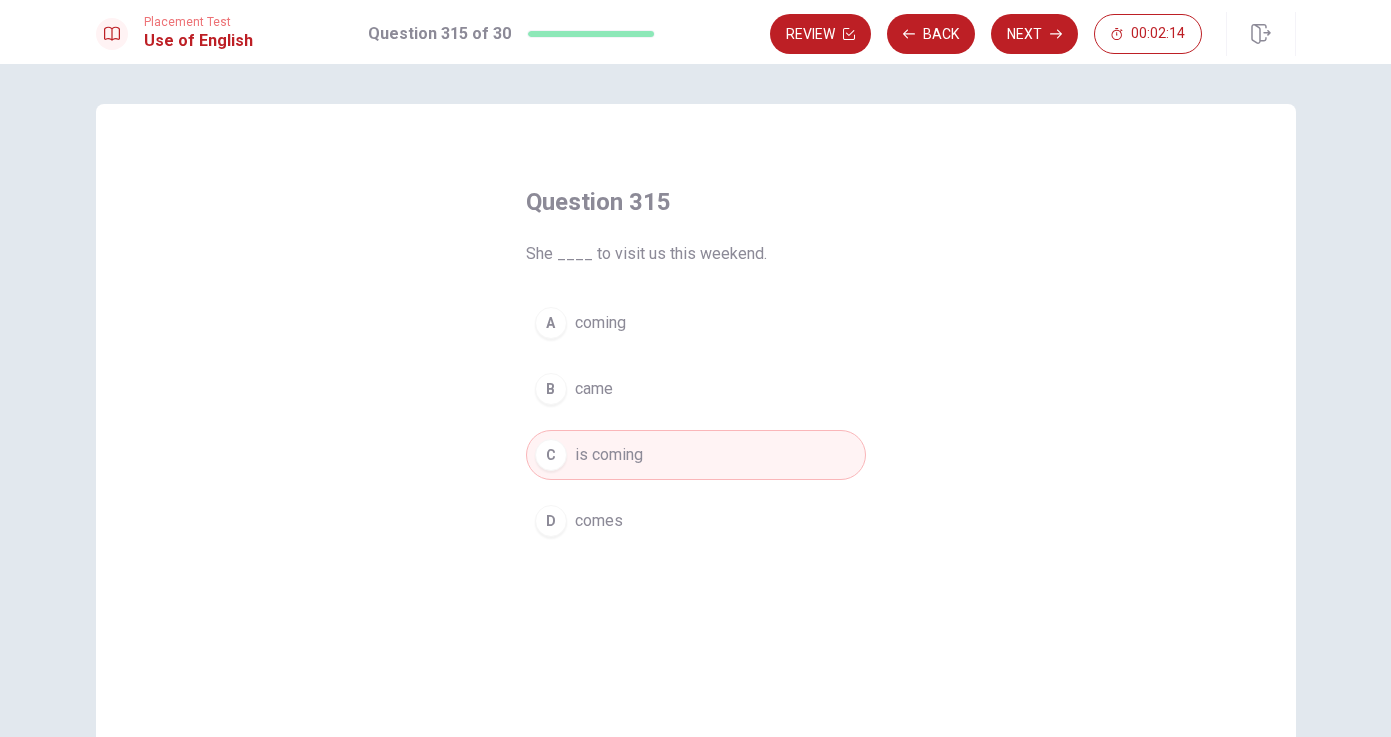 click on "Placement Test   Use of English Question 315 of 30 Review Back Next 00:02:14" at bounding box center (696, 34) 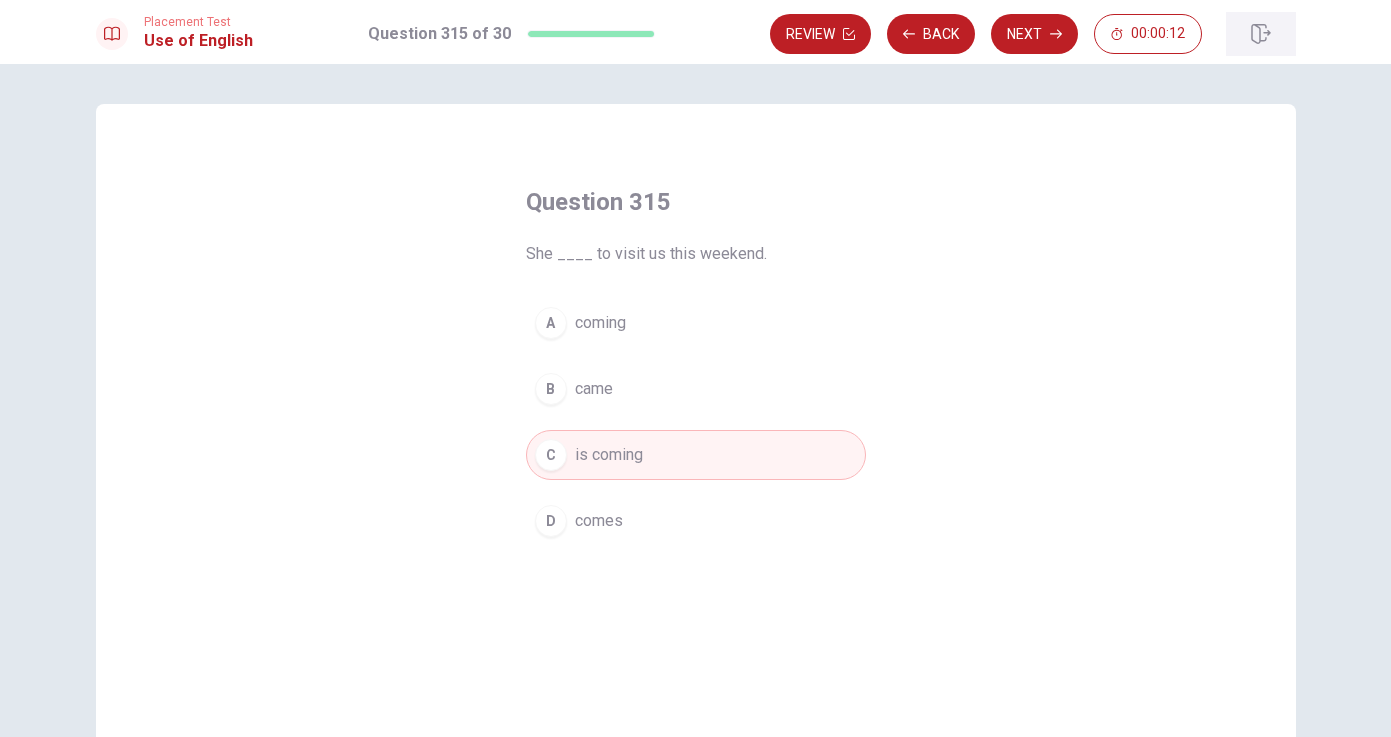click 